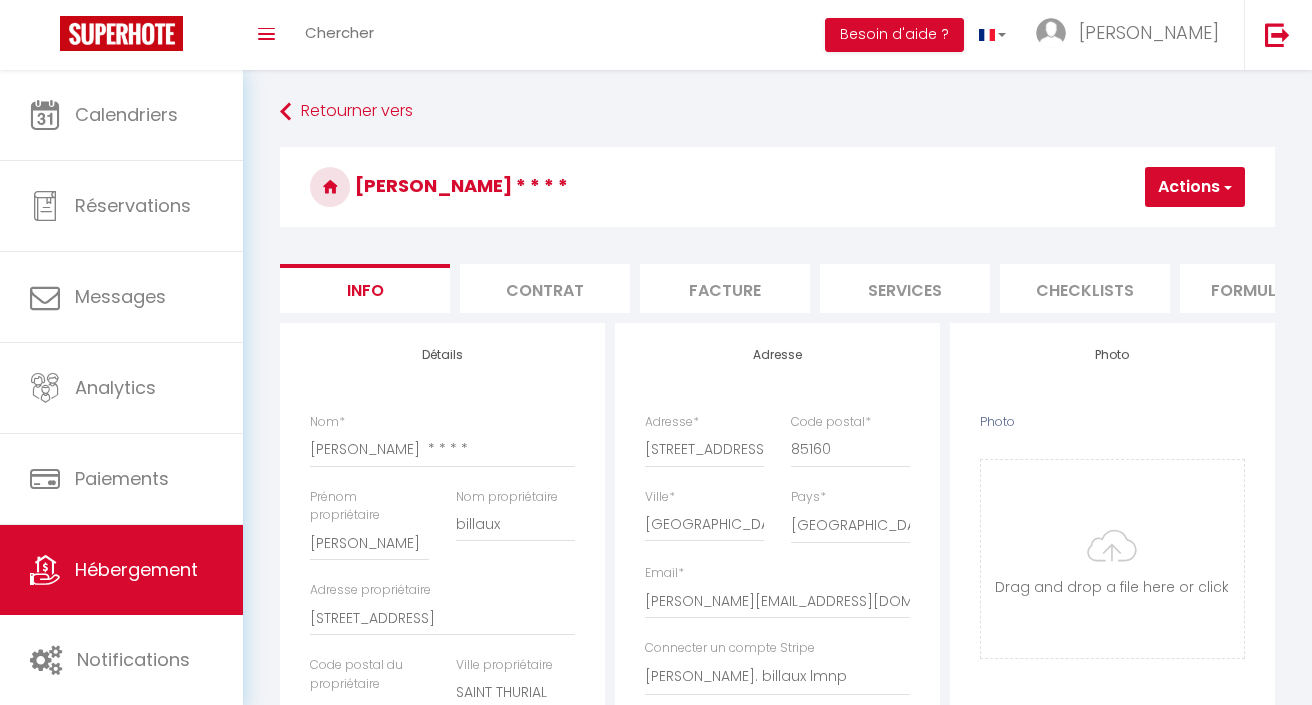 select on "4" 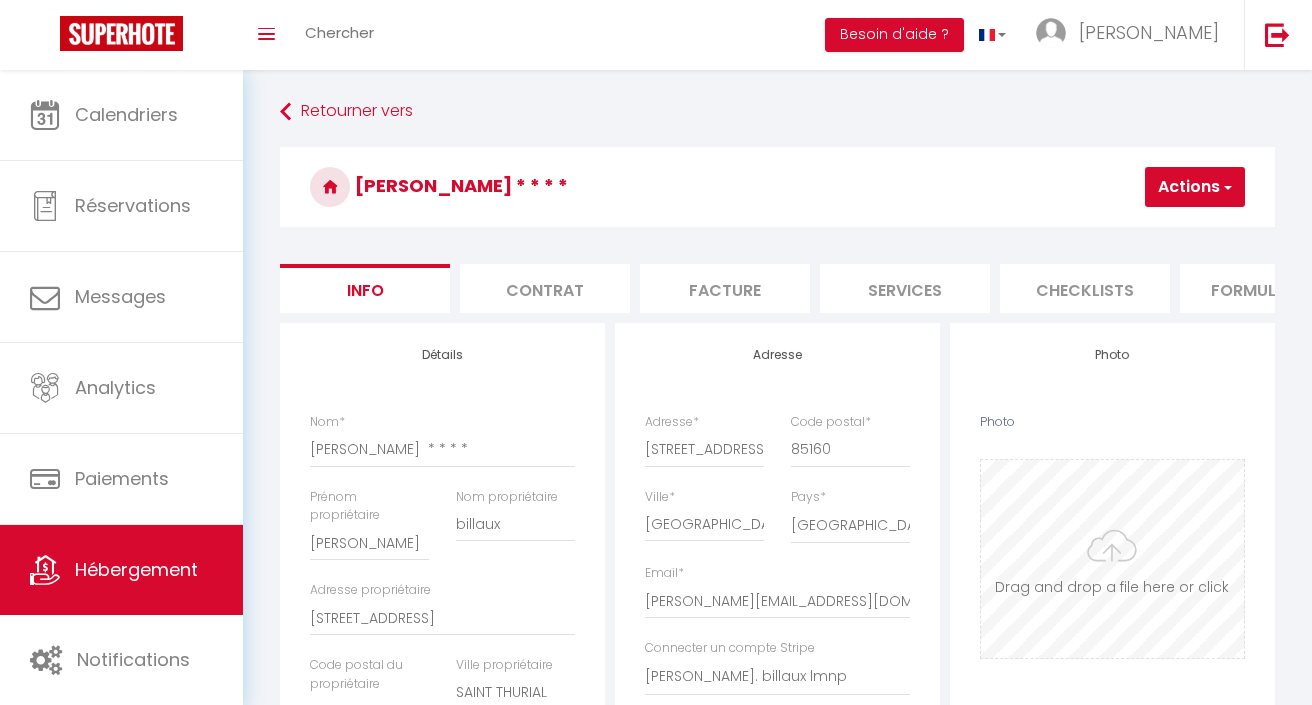 scroll, scrollTop: 0, scrollLeft: 0, axis: both 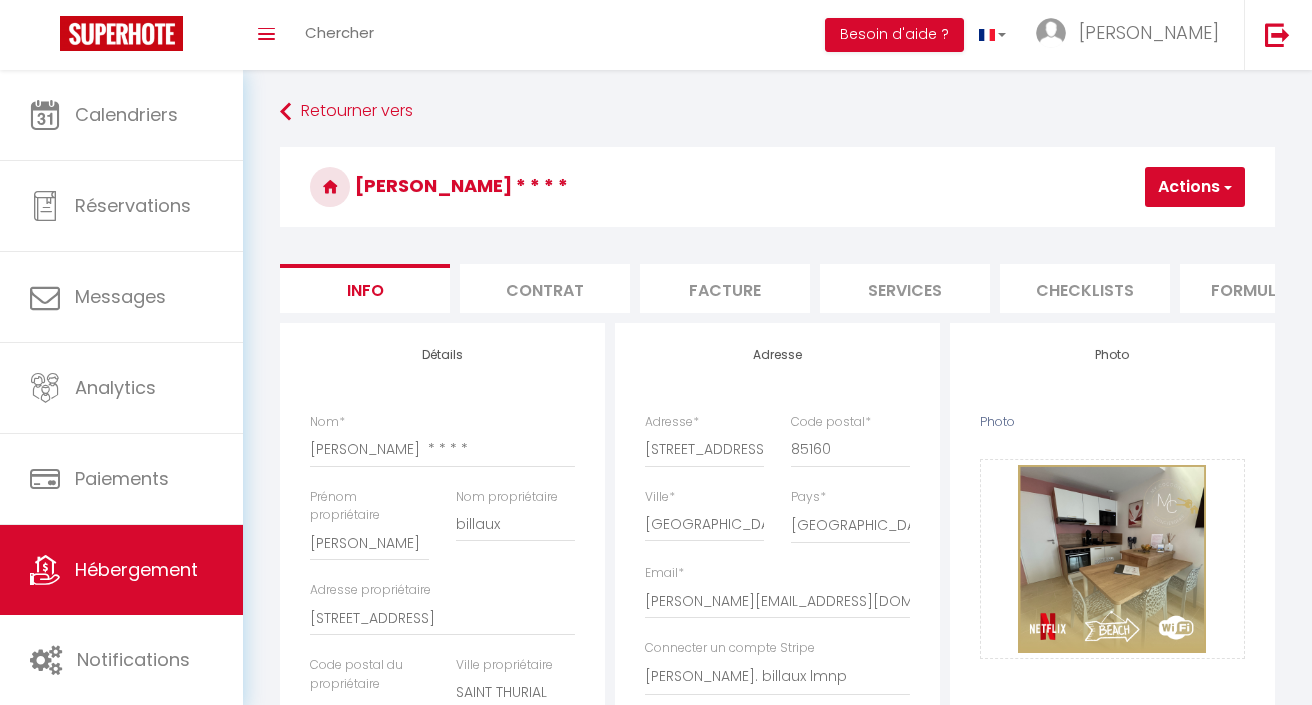 click at bounding box center [1226, 187] 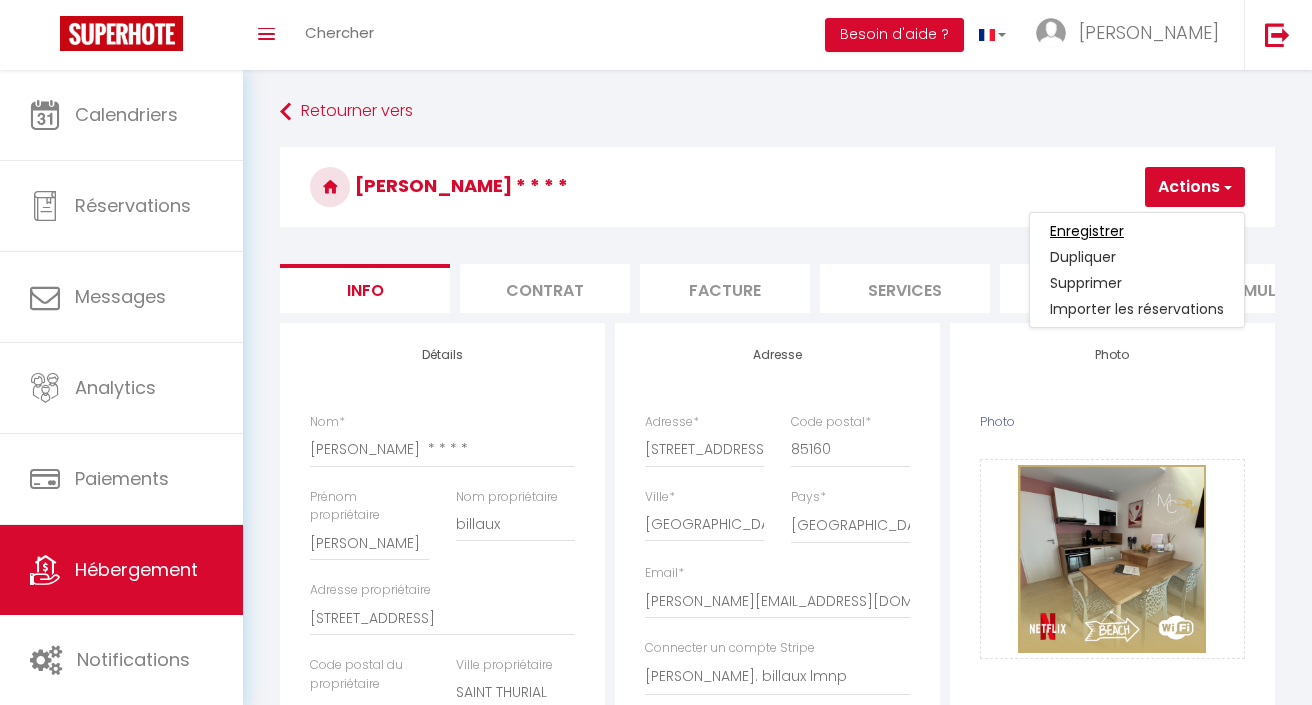 click on "Enregistrer" at bounding box center [1087, 231] 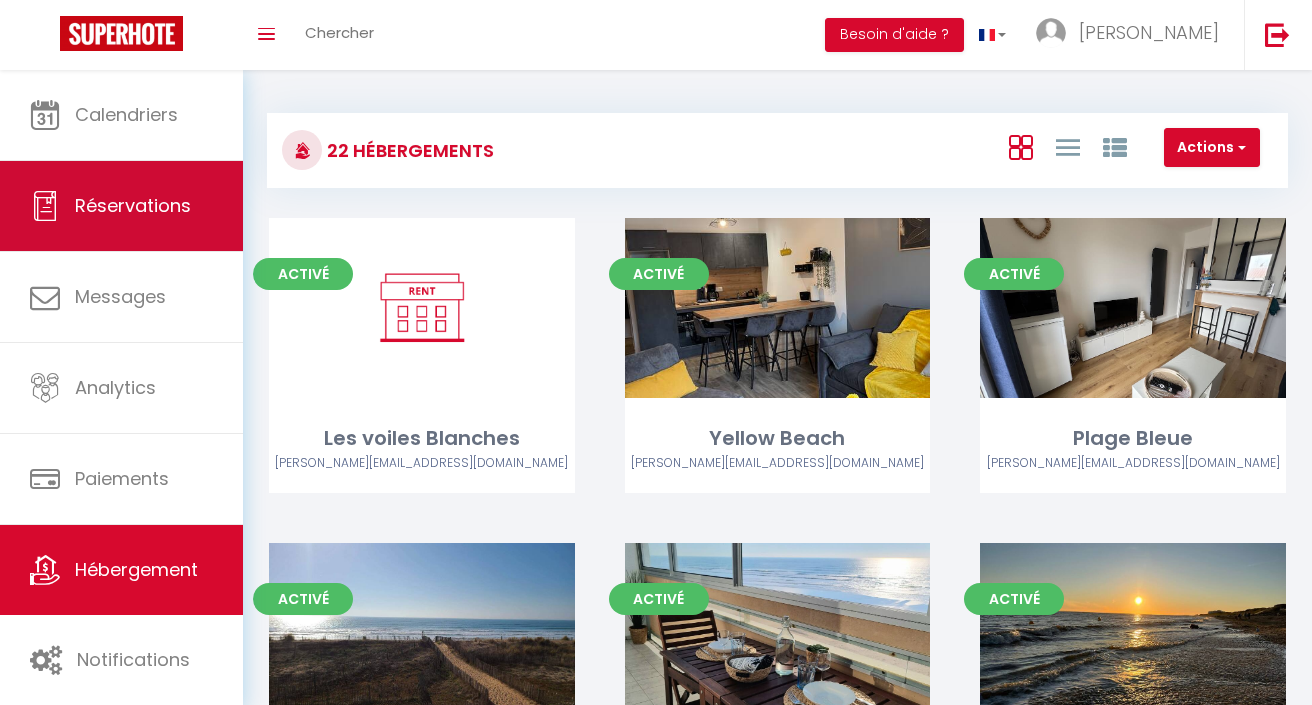 click on "Réservations" at bounding box center [133, 205] 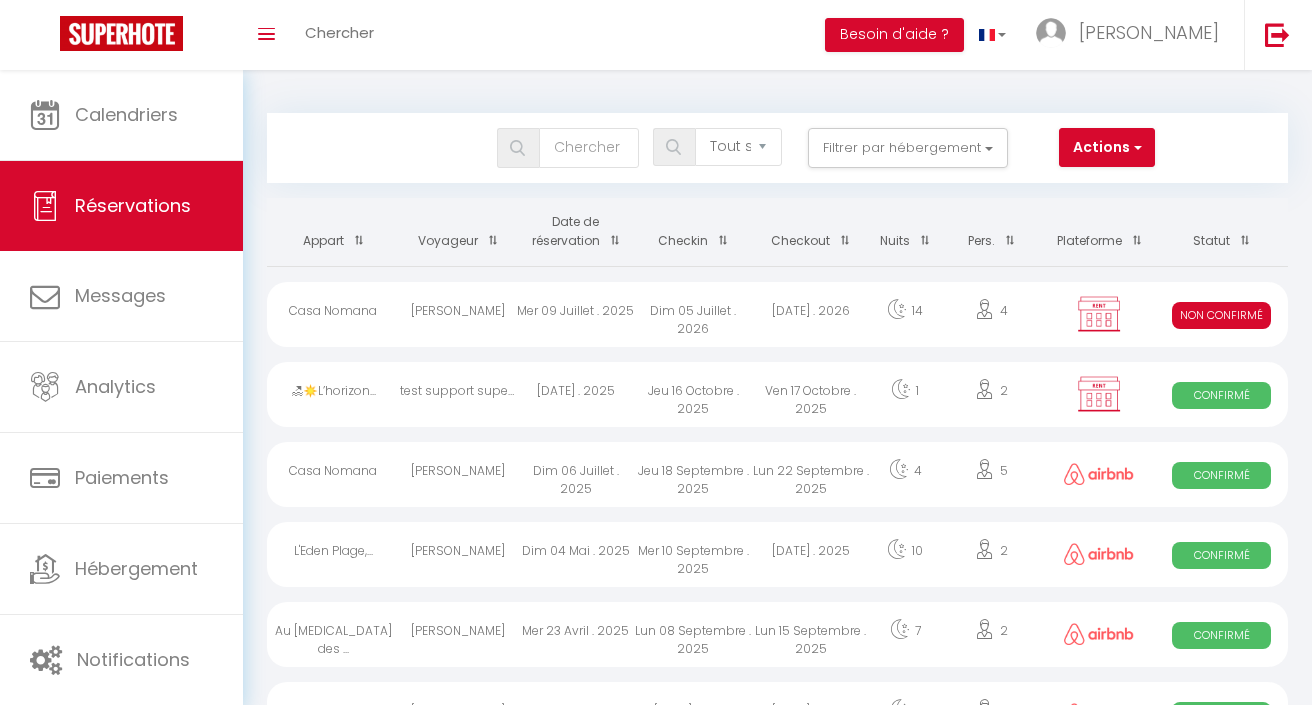 click at bounding box center [1136, 147] 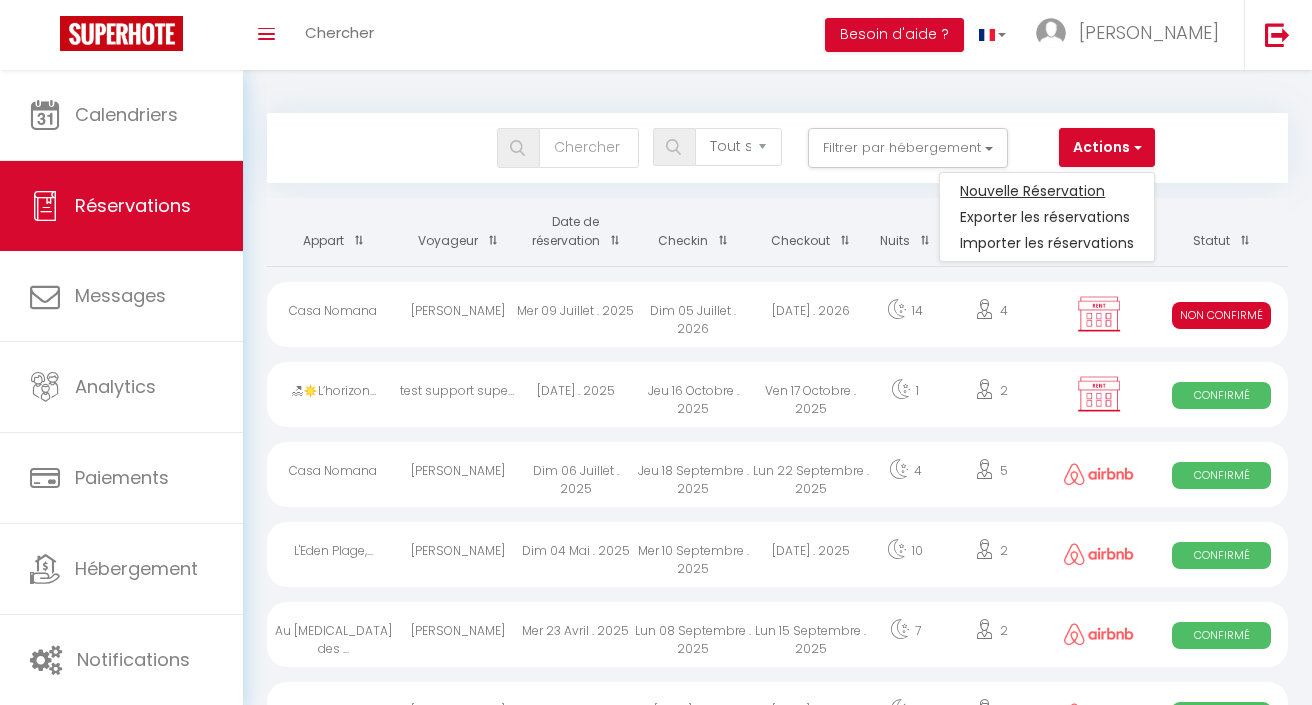click on "Nouvelle Réservation" at bounding box center (1047, 191) 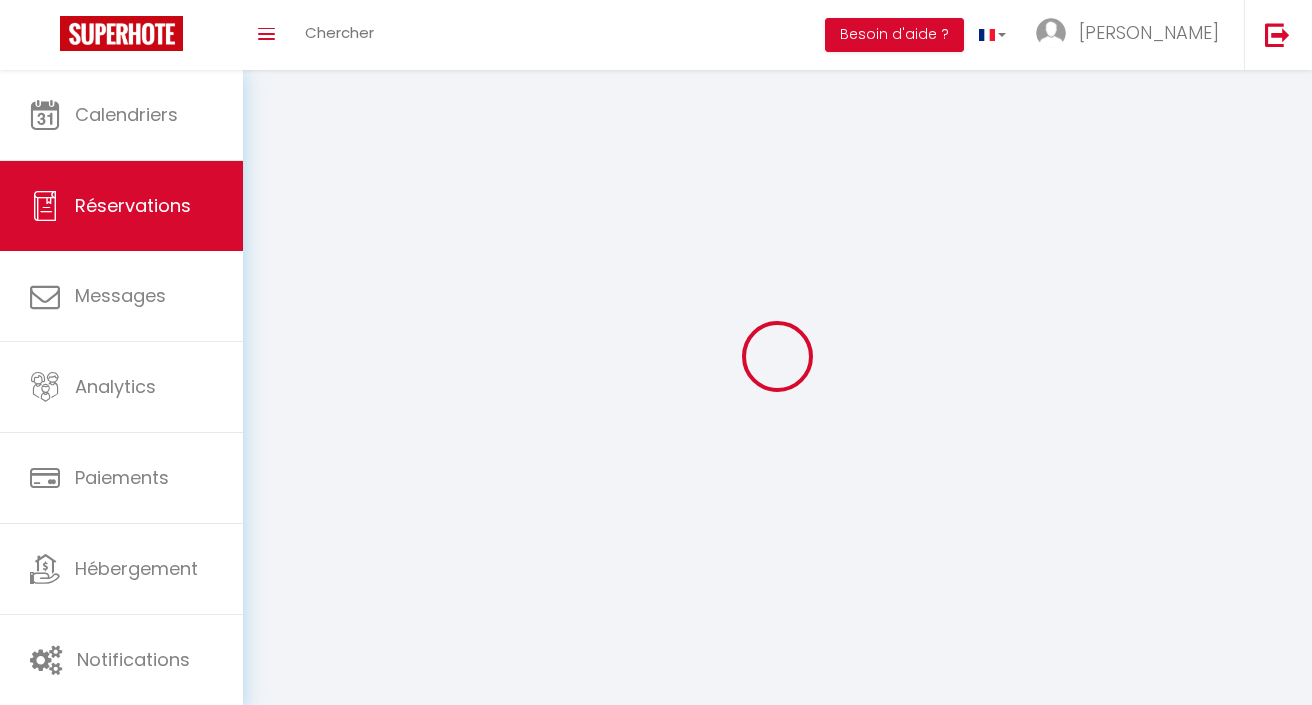 select 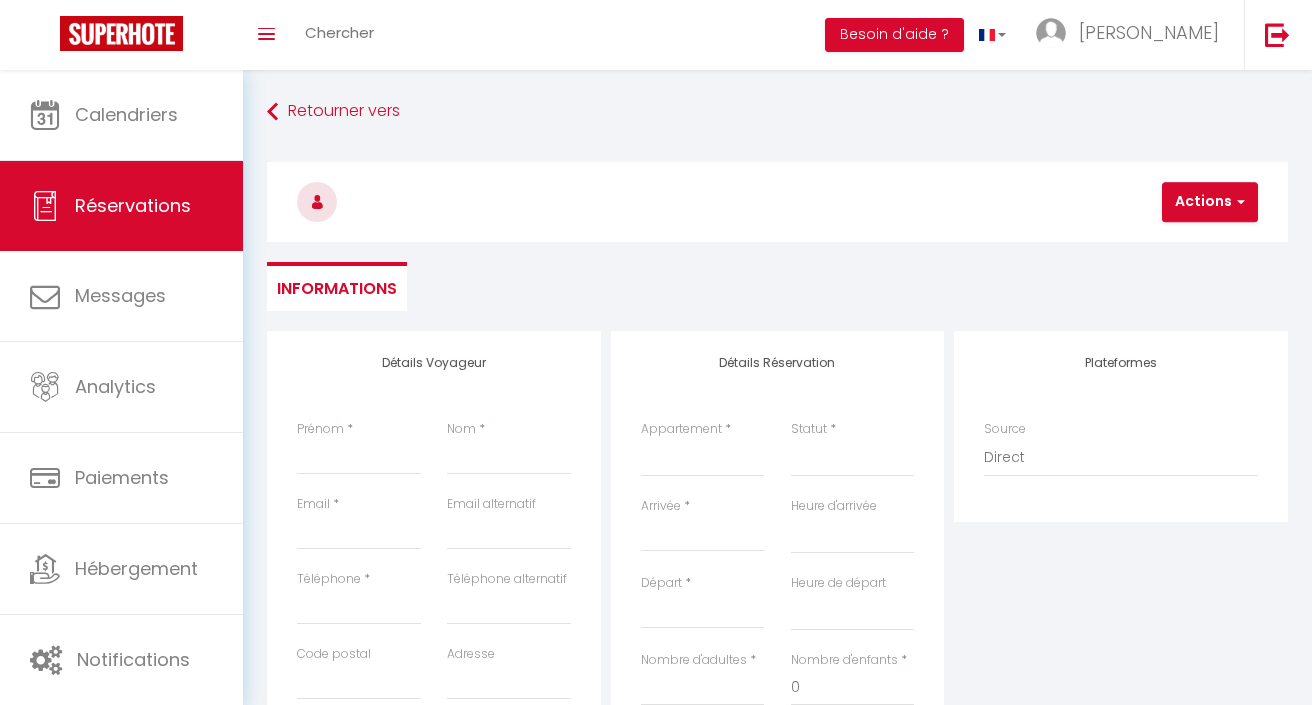 select 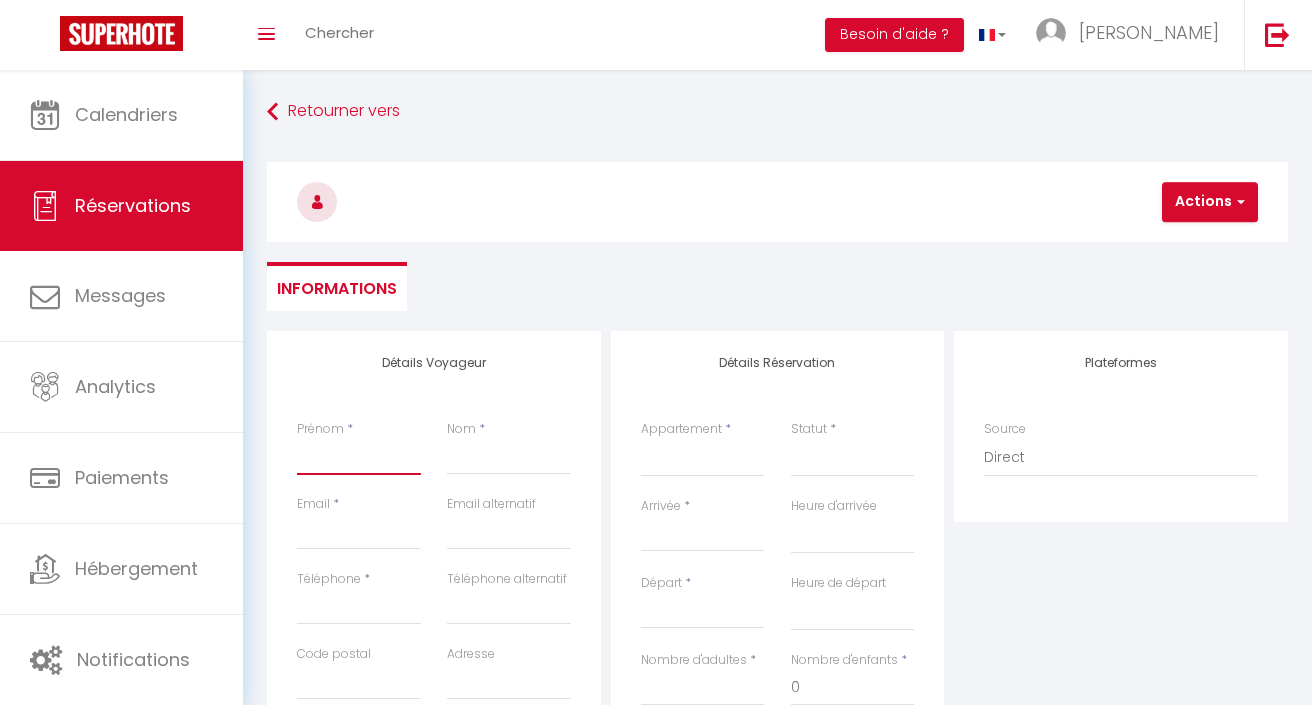 type on "g" 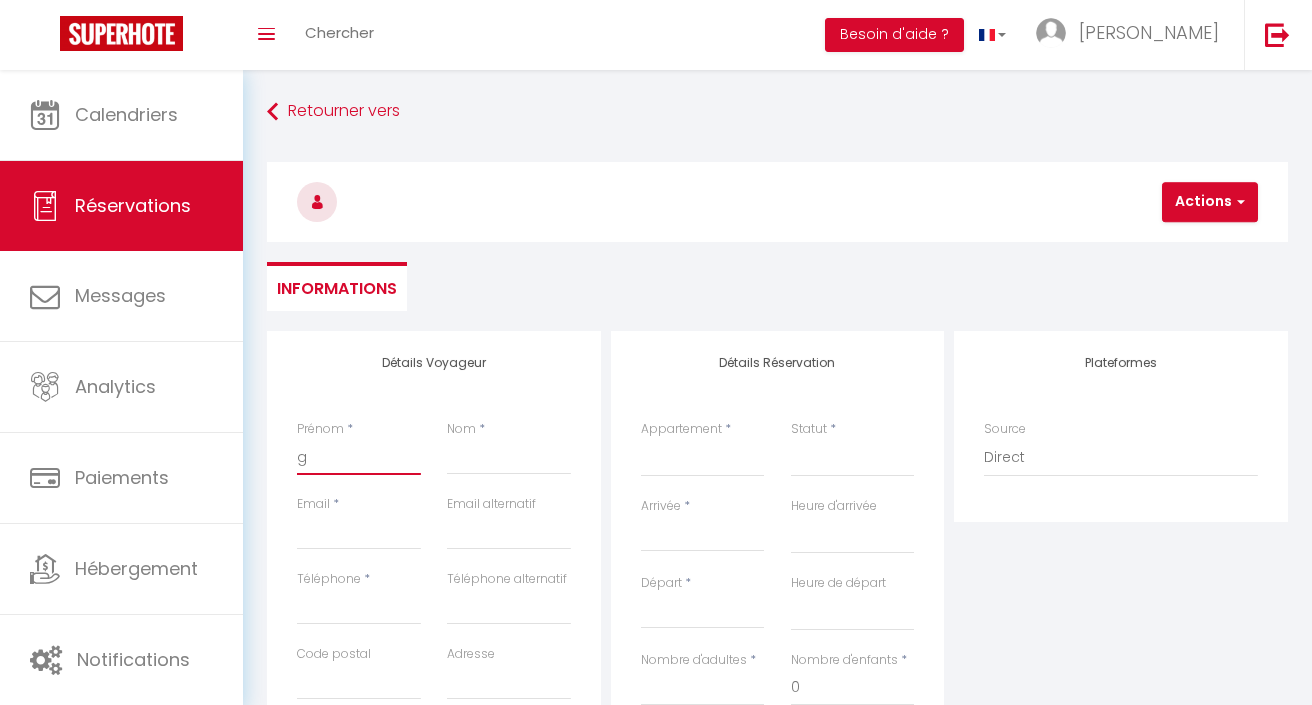 select 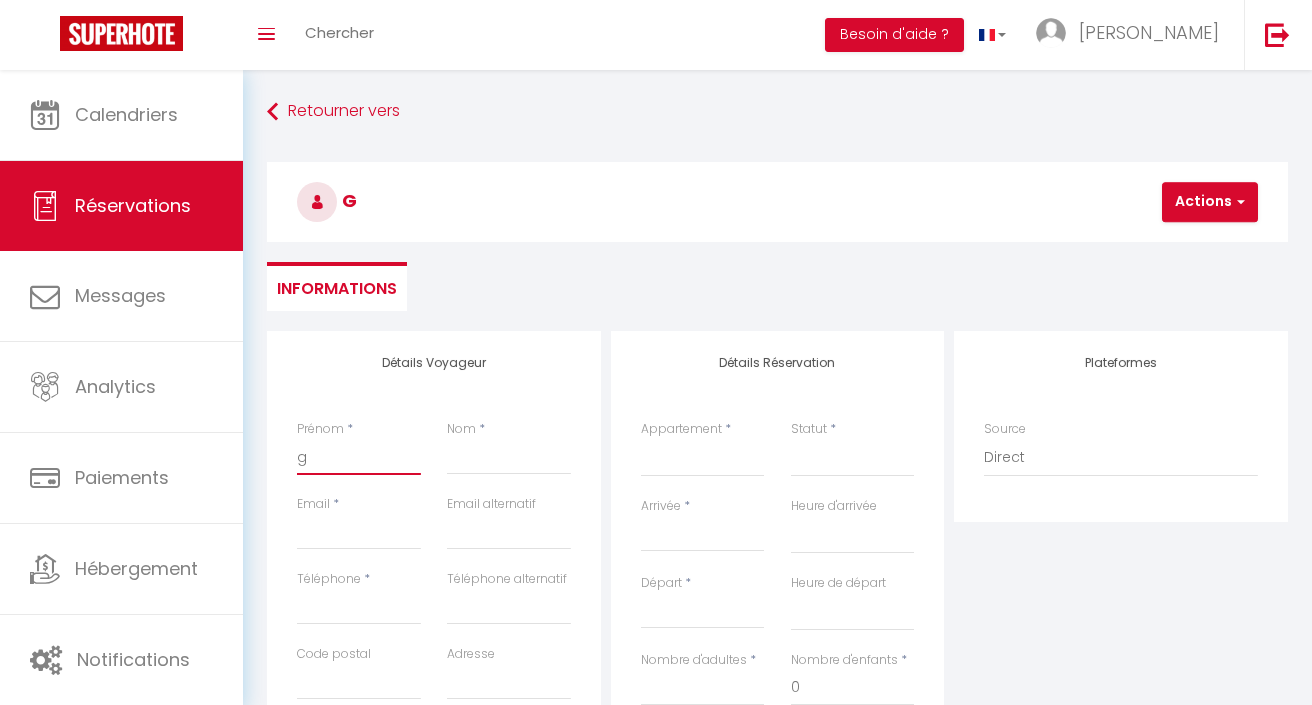 type on "ga" 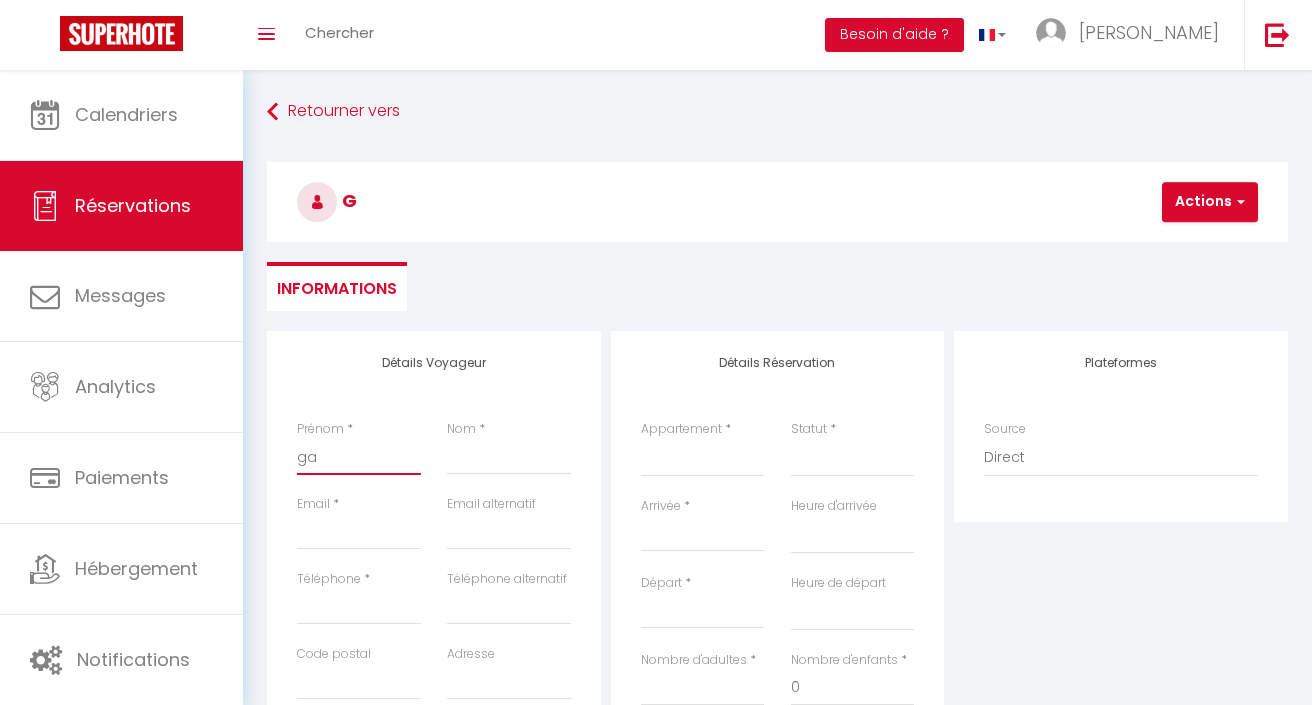 select 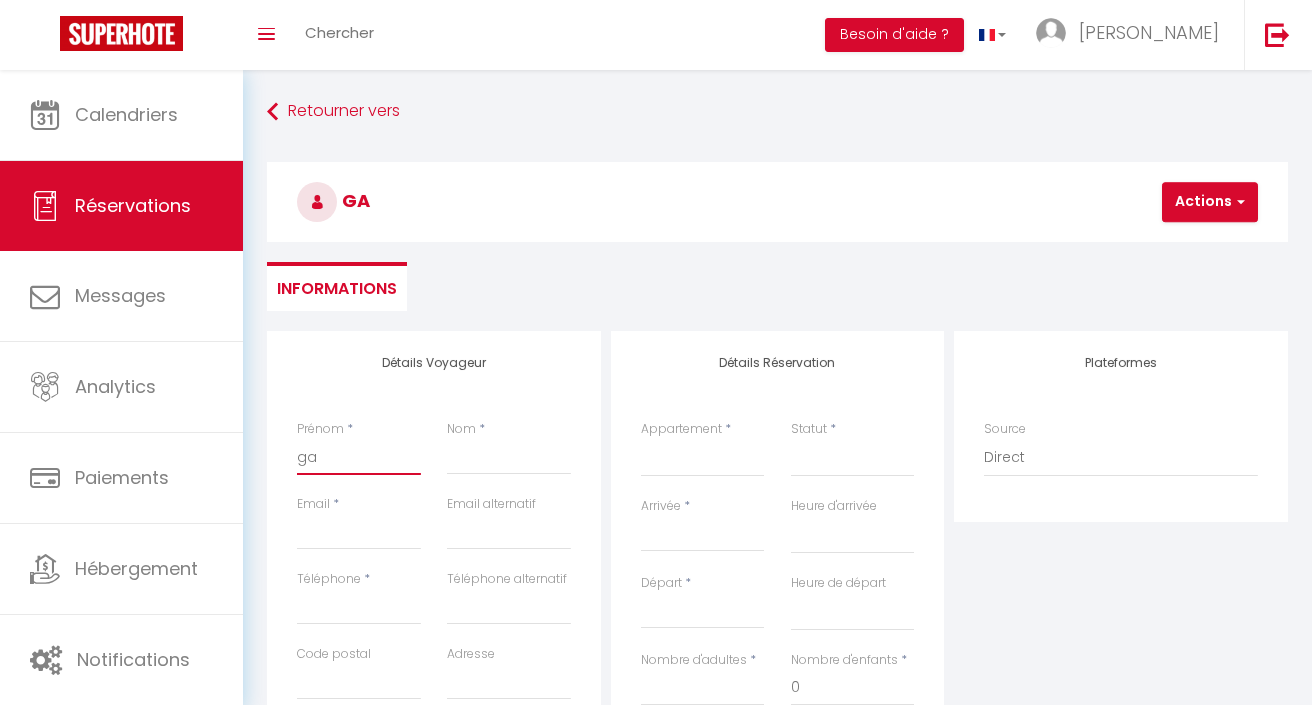 type on "gae" 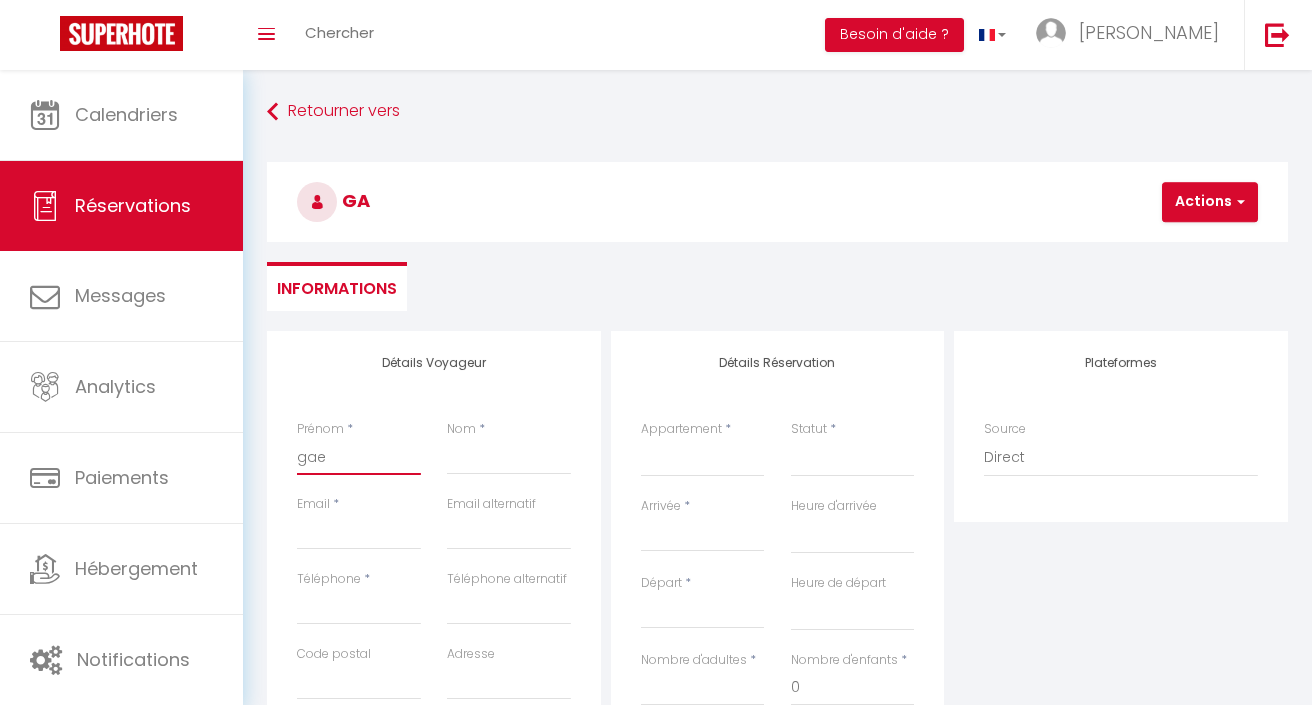 select 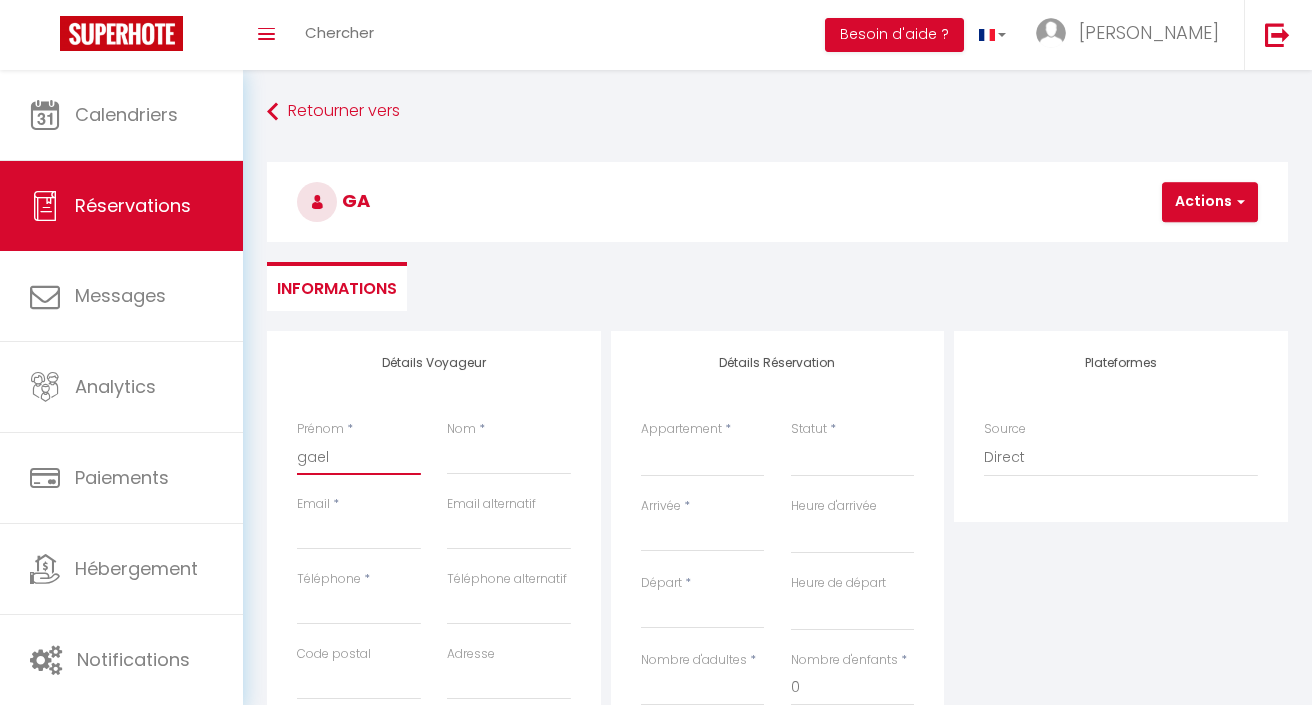 select 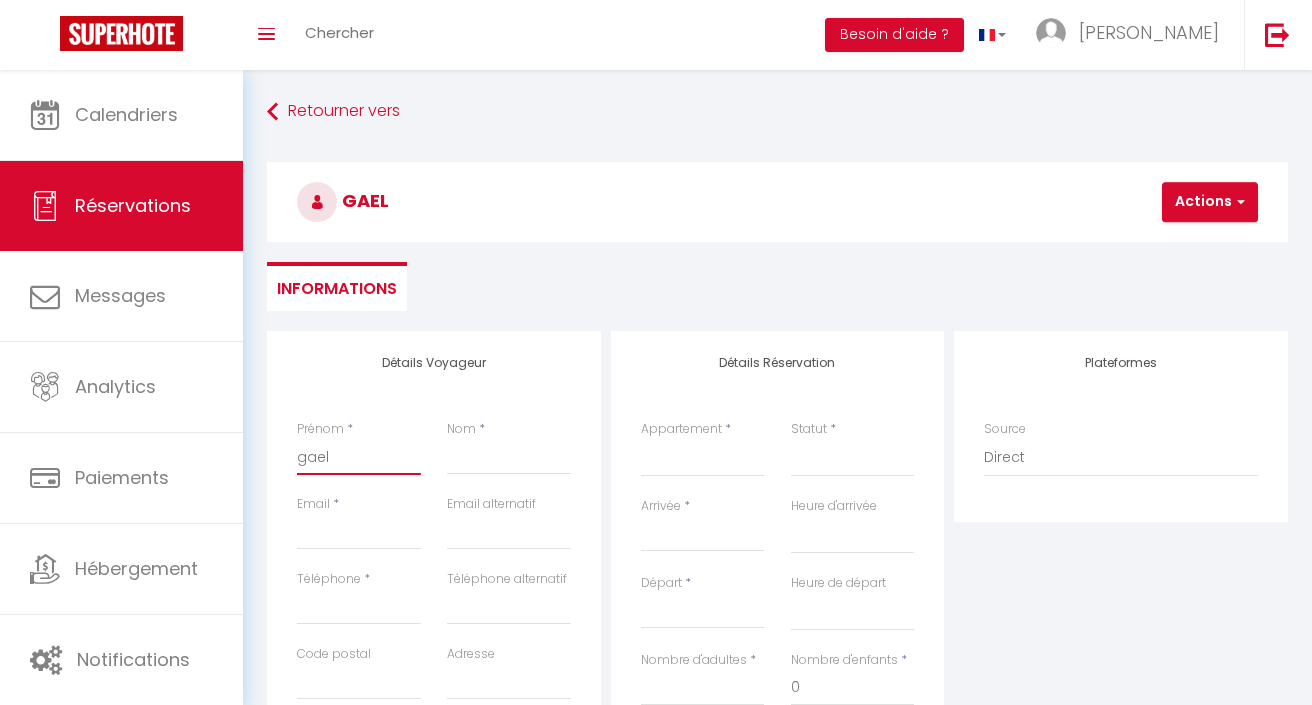 type on "gaell" 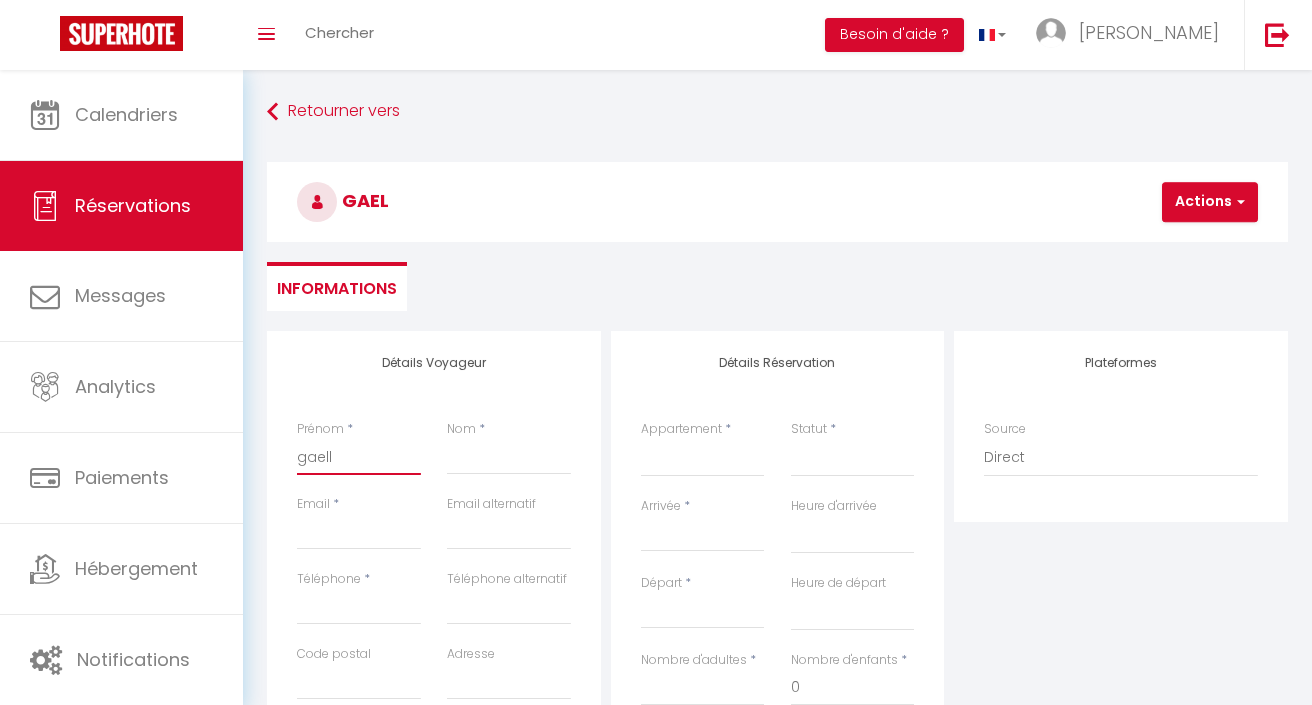 select 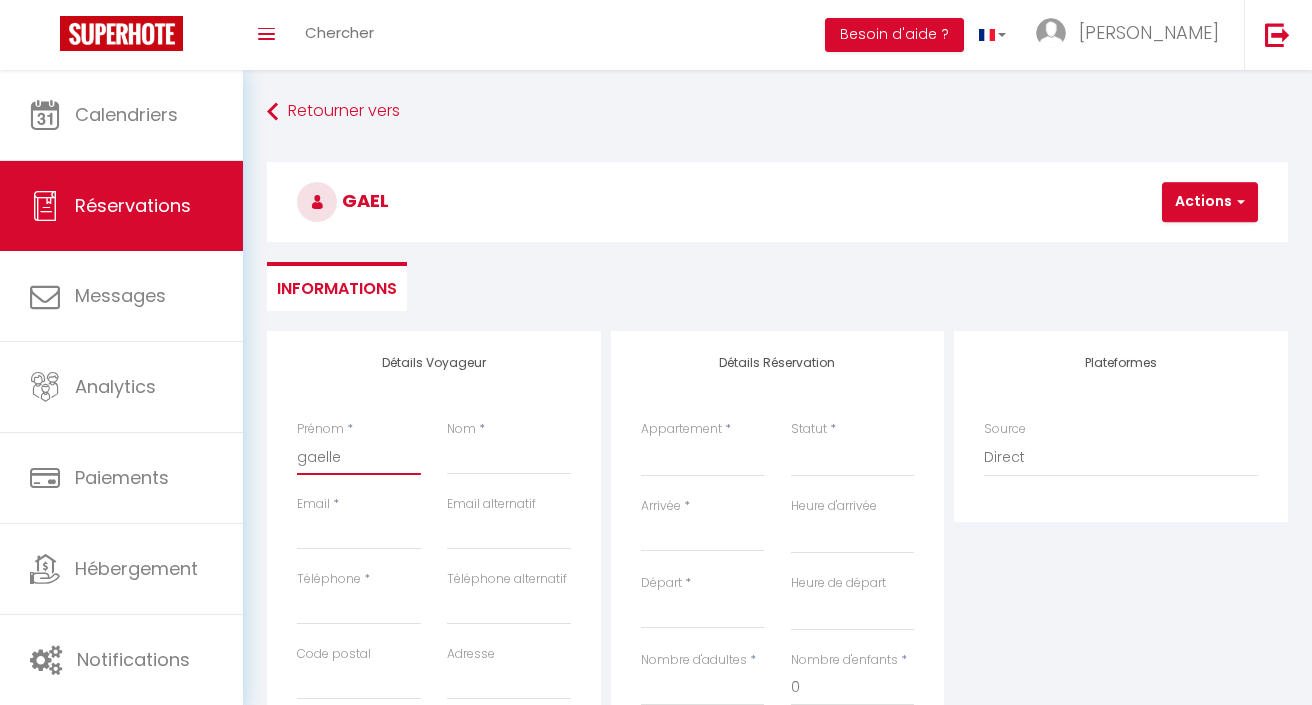 select 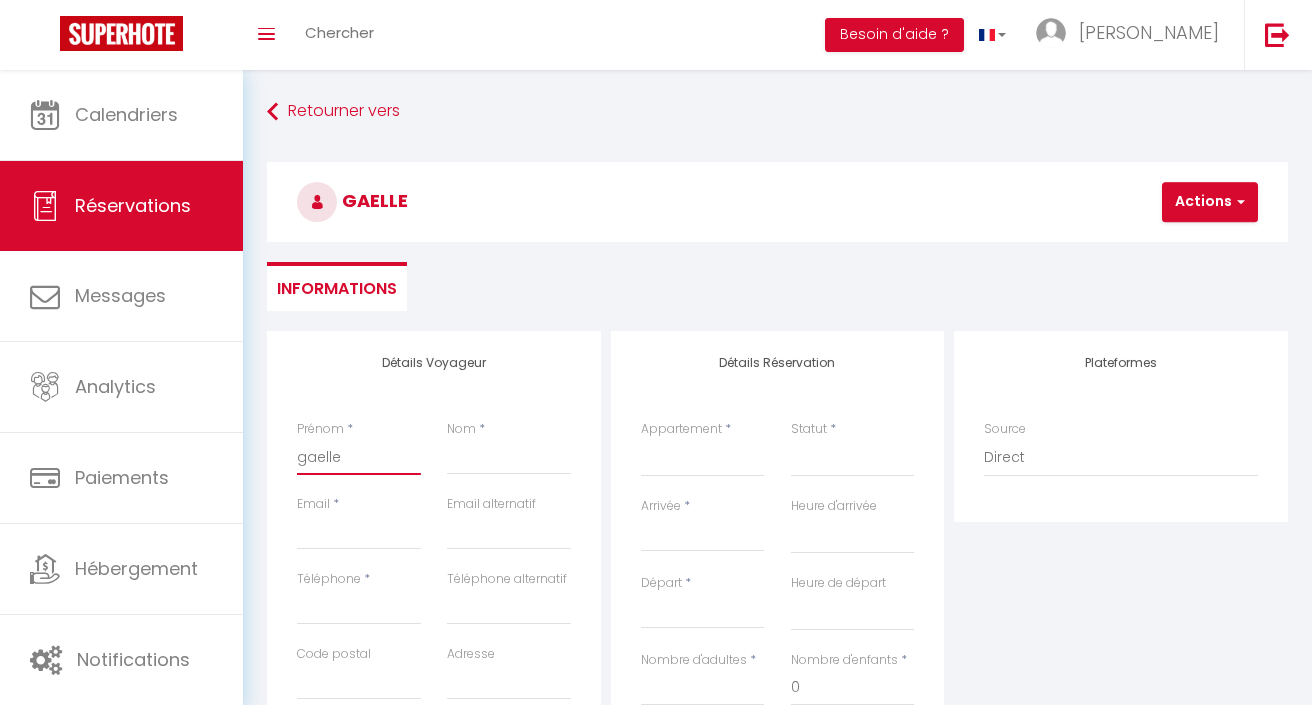 type on "gaelle" 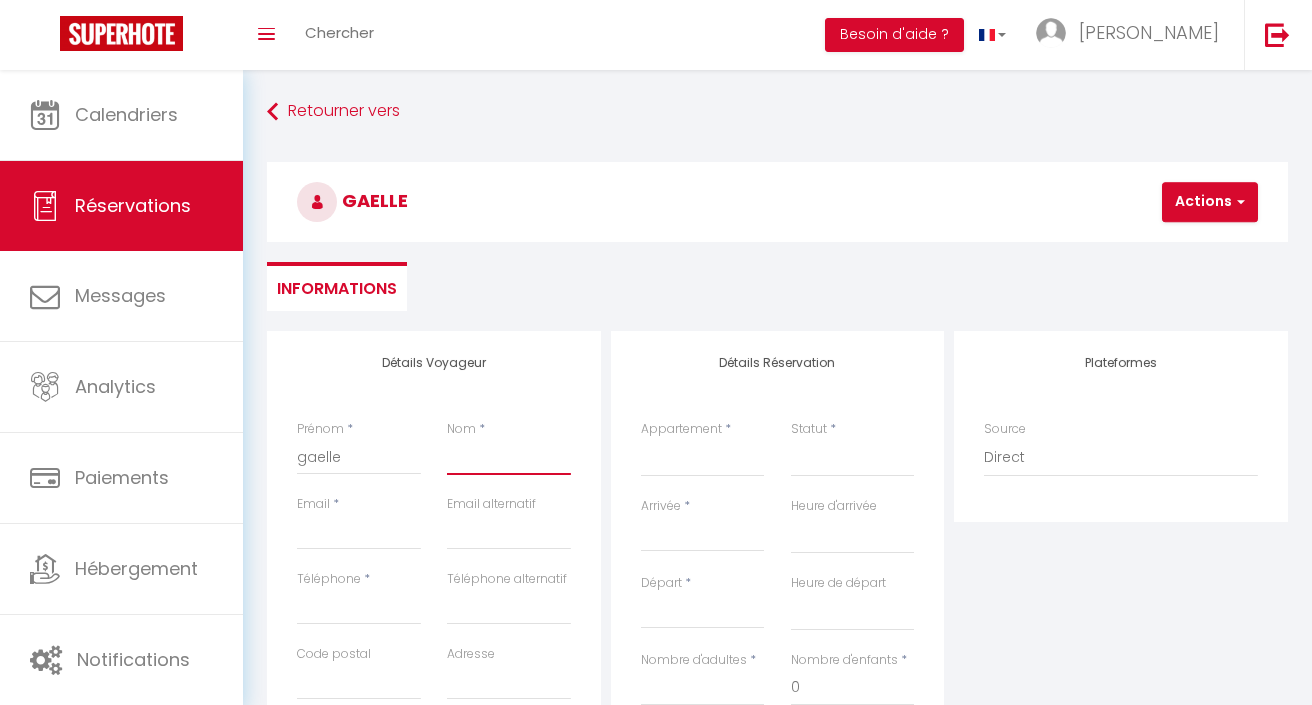 type on "e" 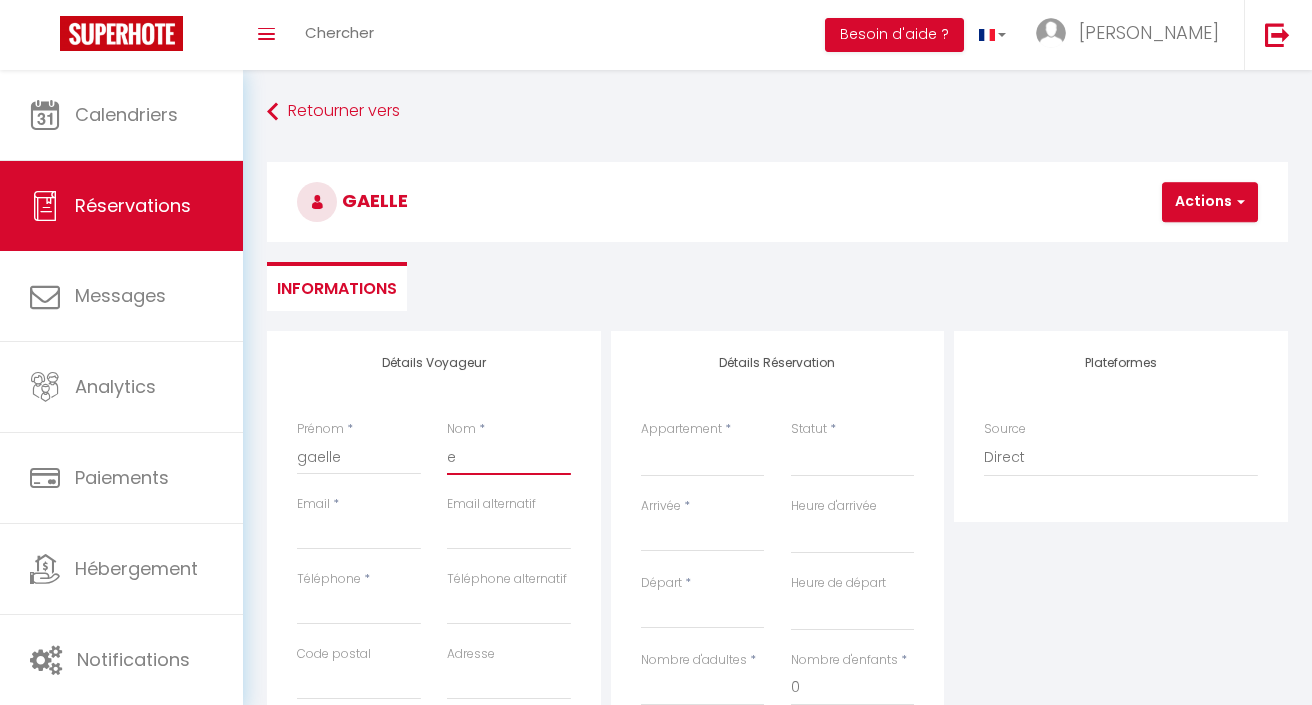 select 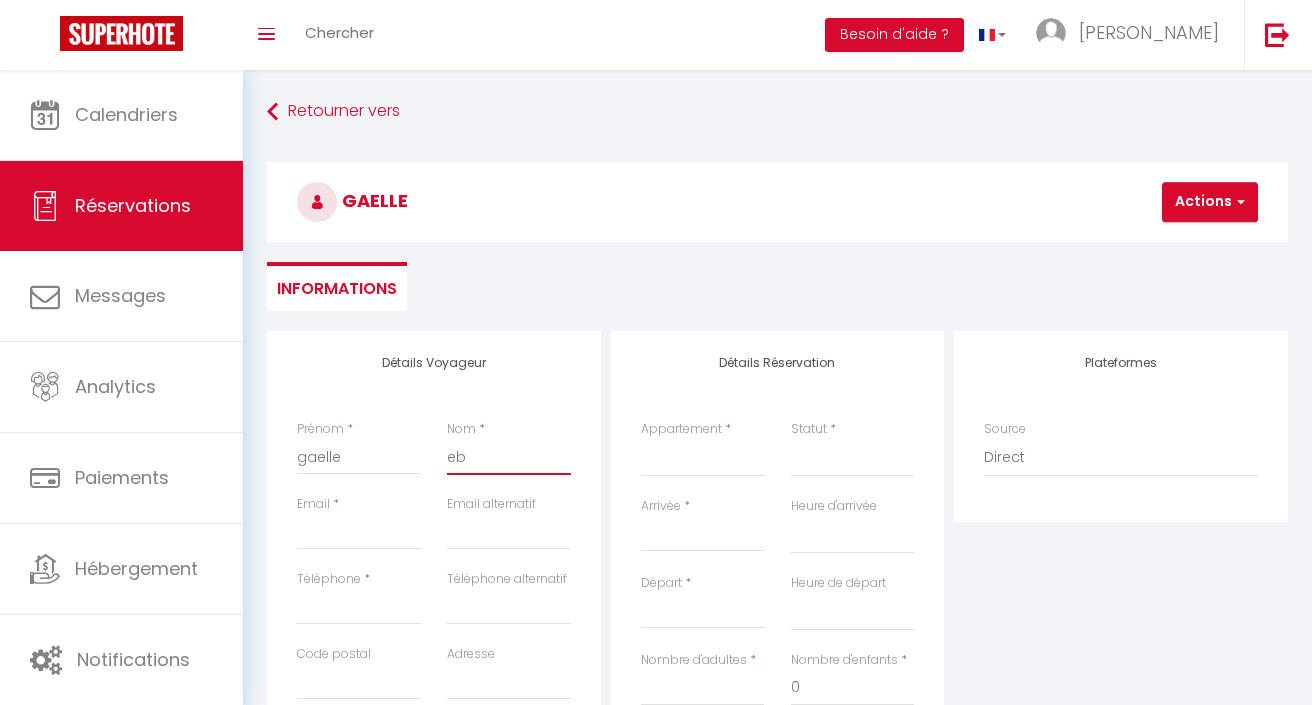 select 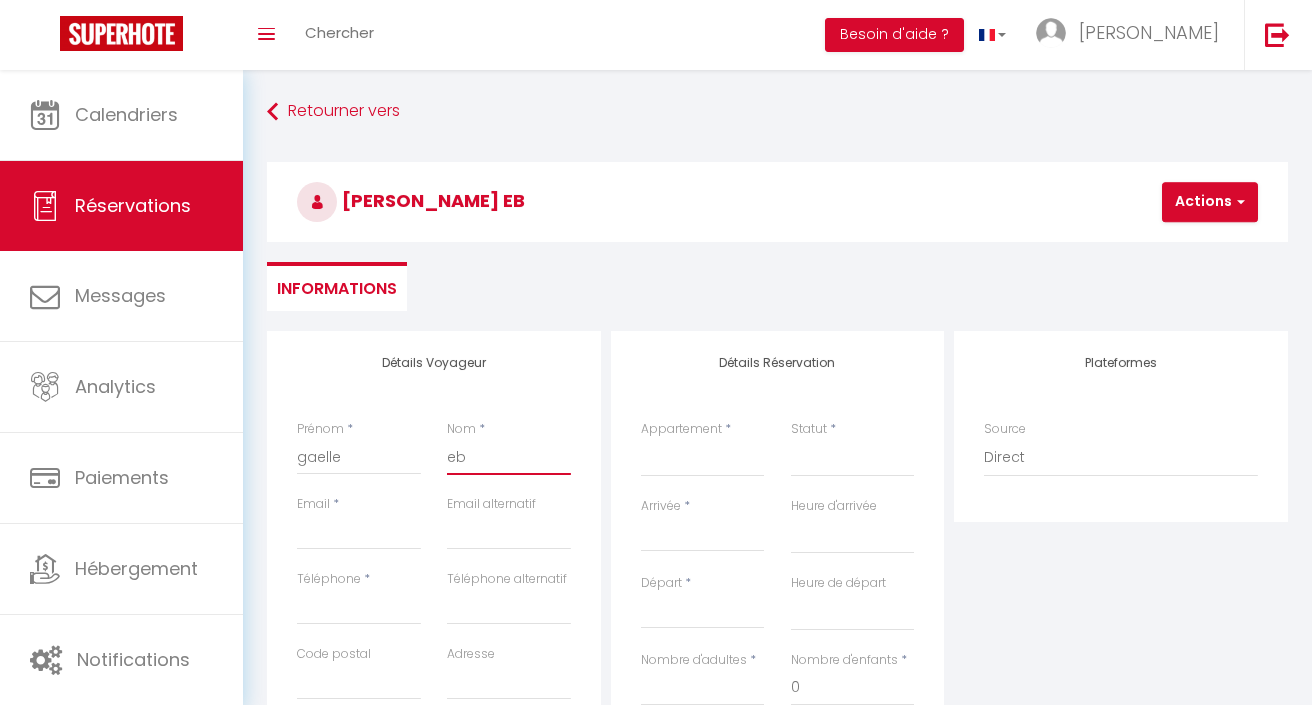 type on "e" 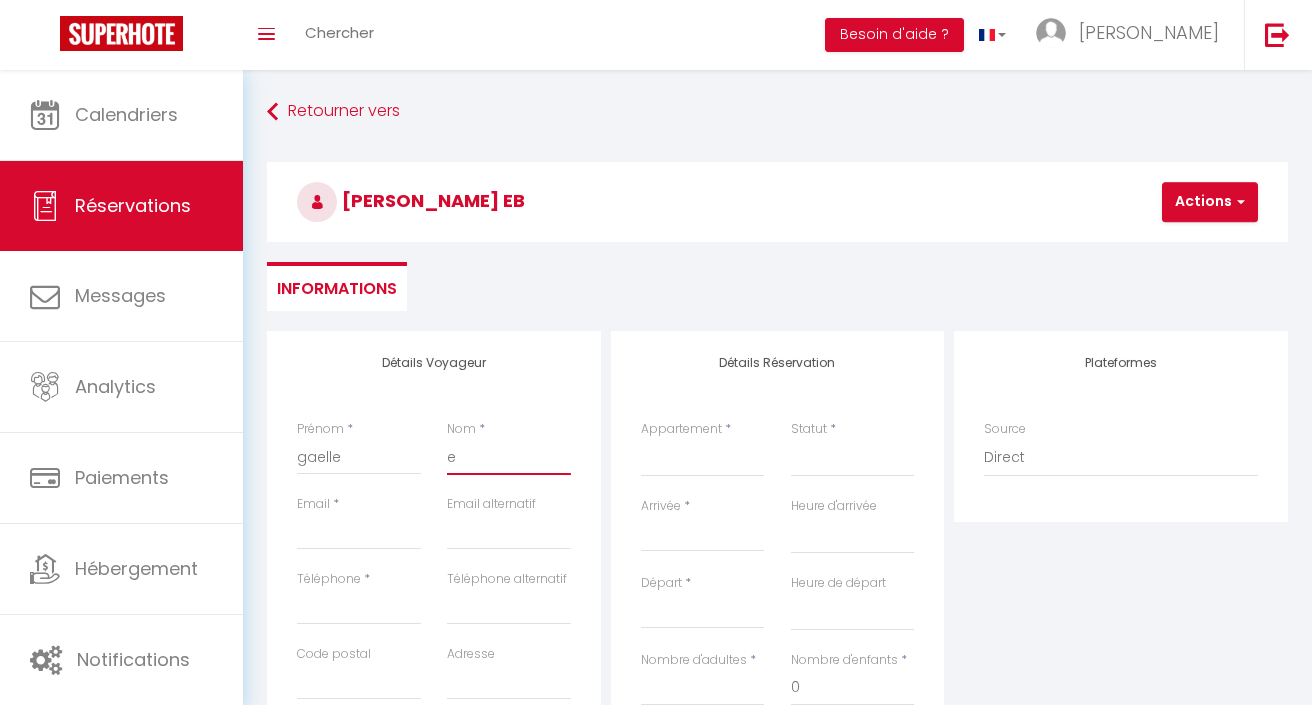 select 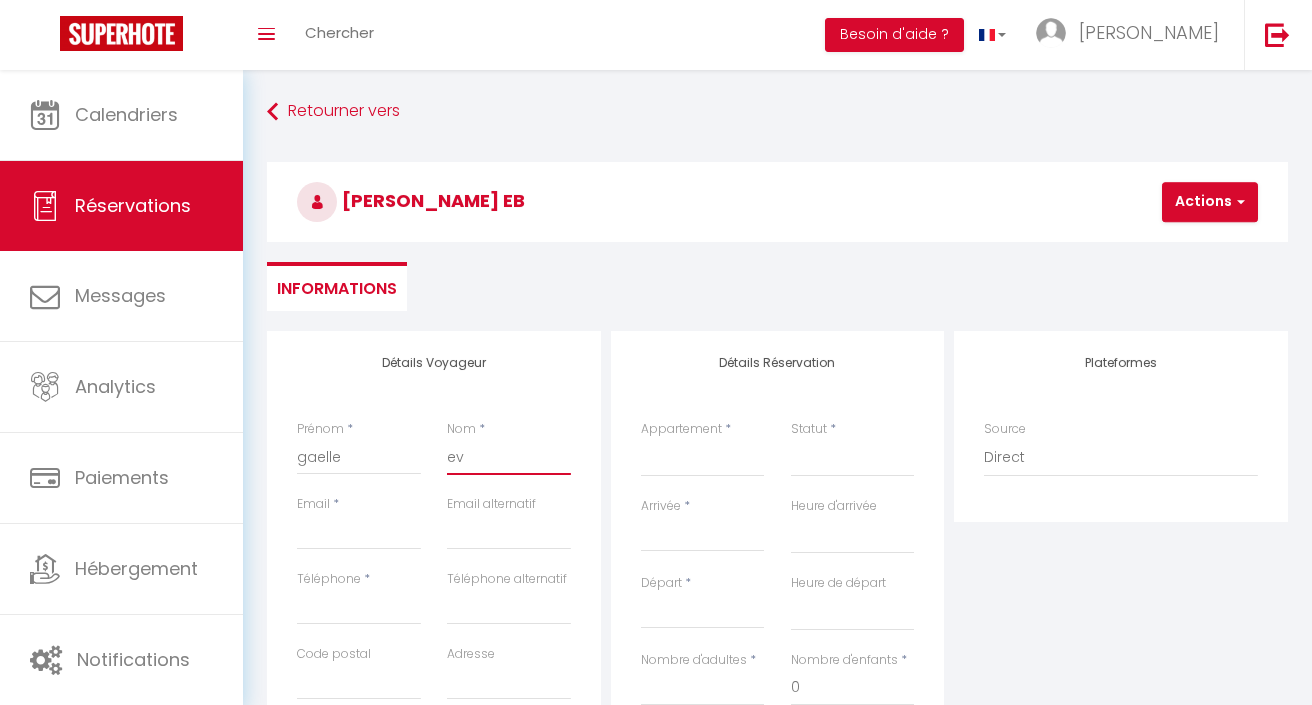 select 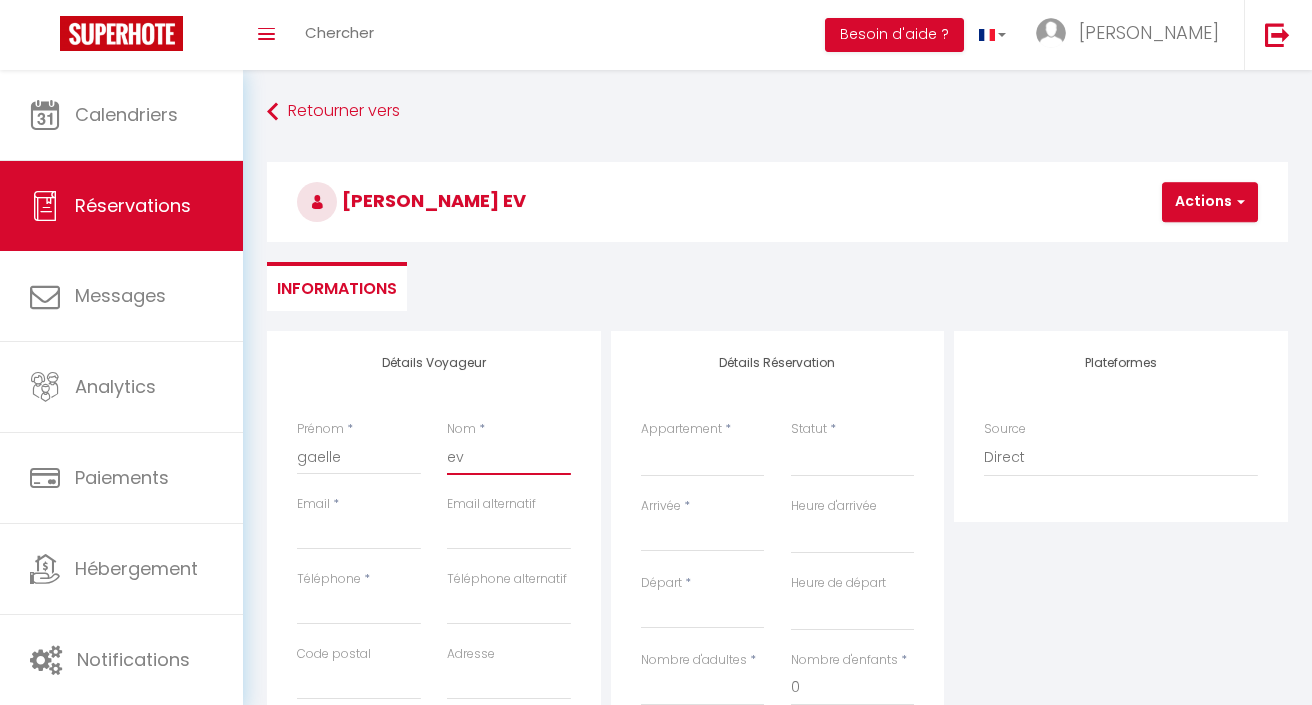 type on "eva" 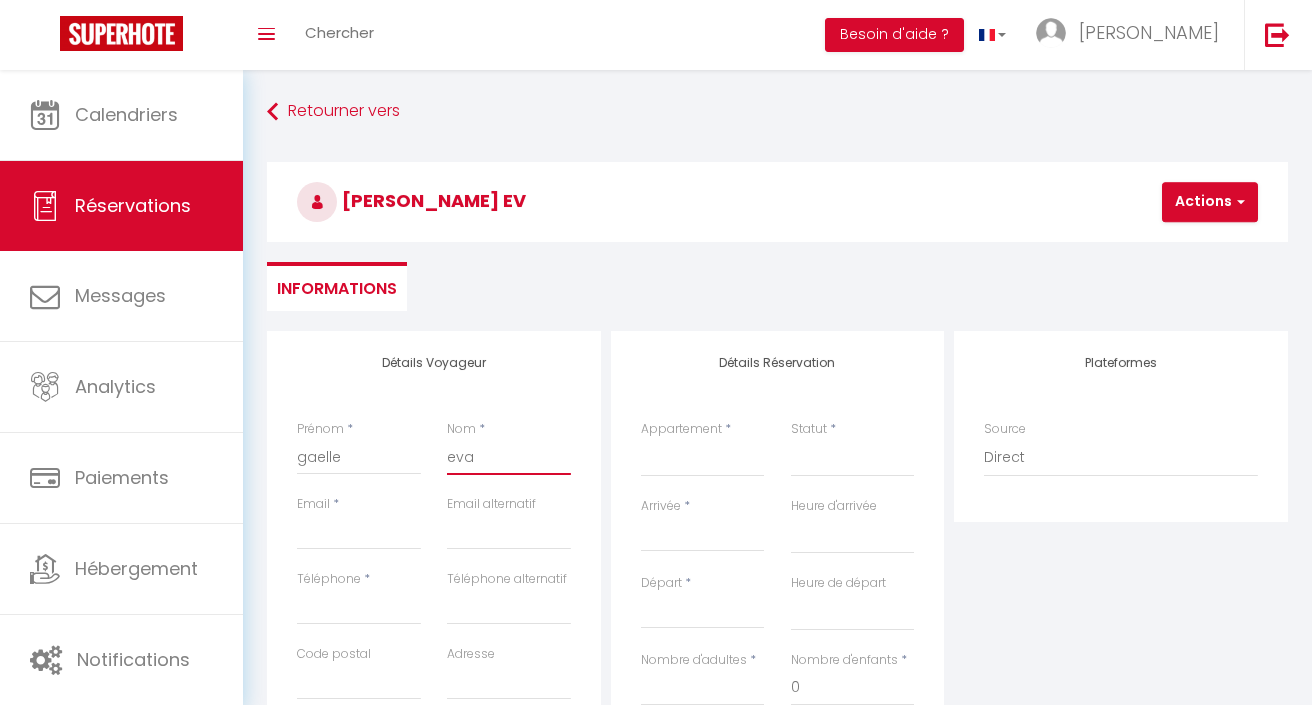 select 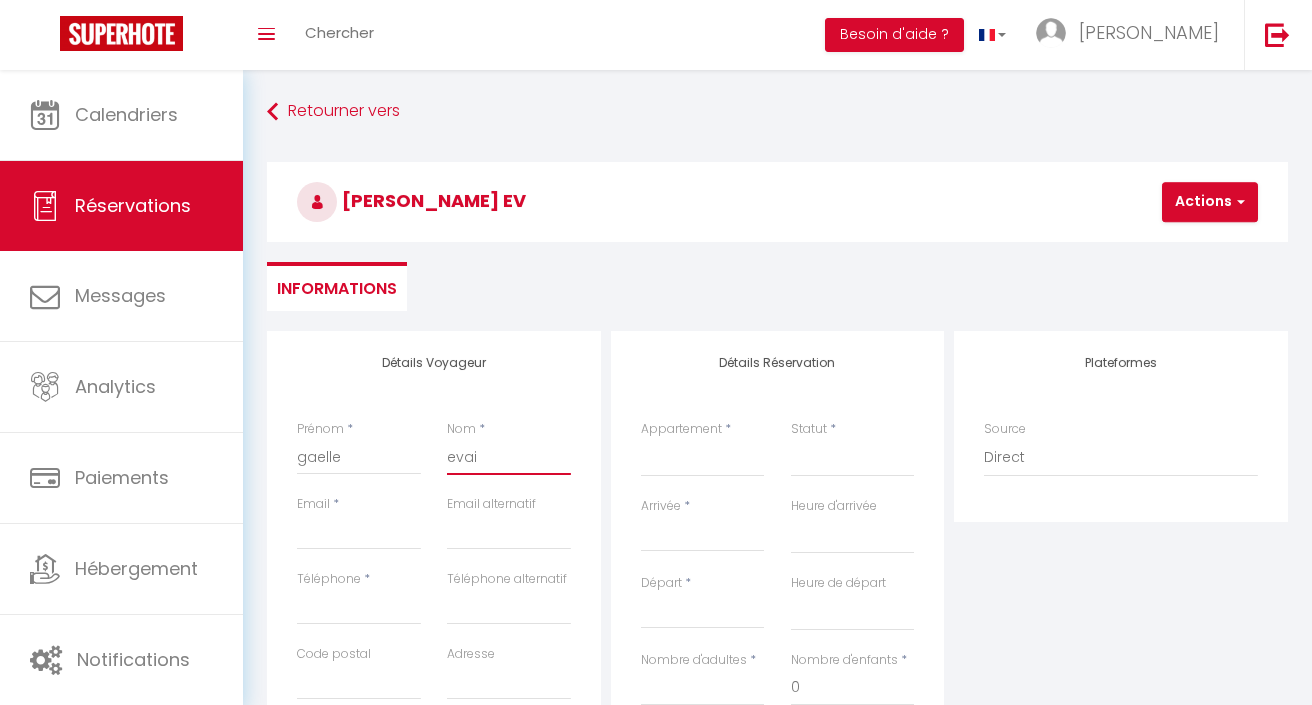 select 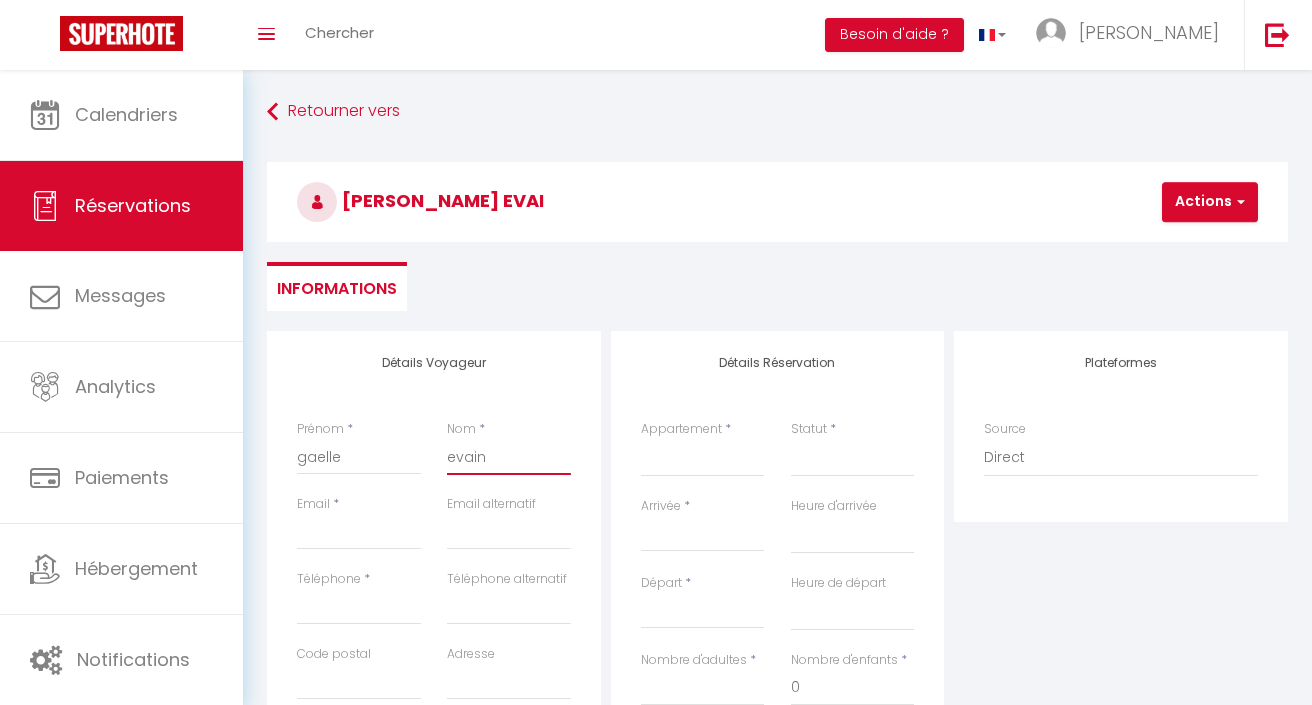 select 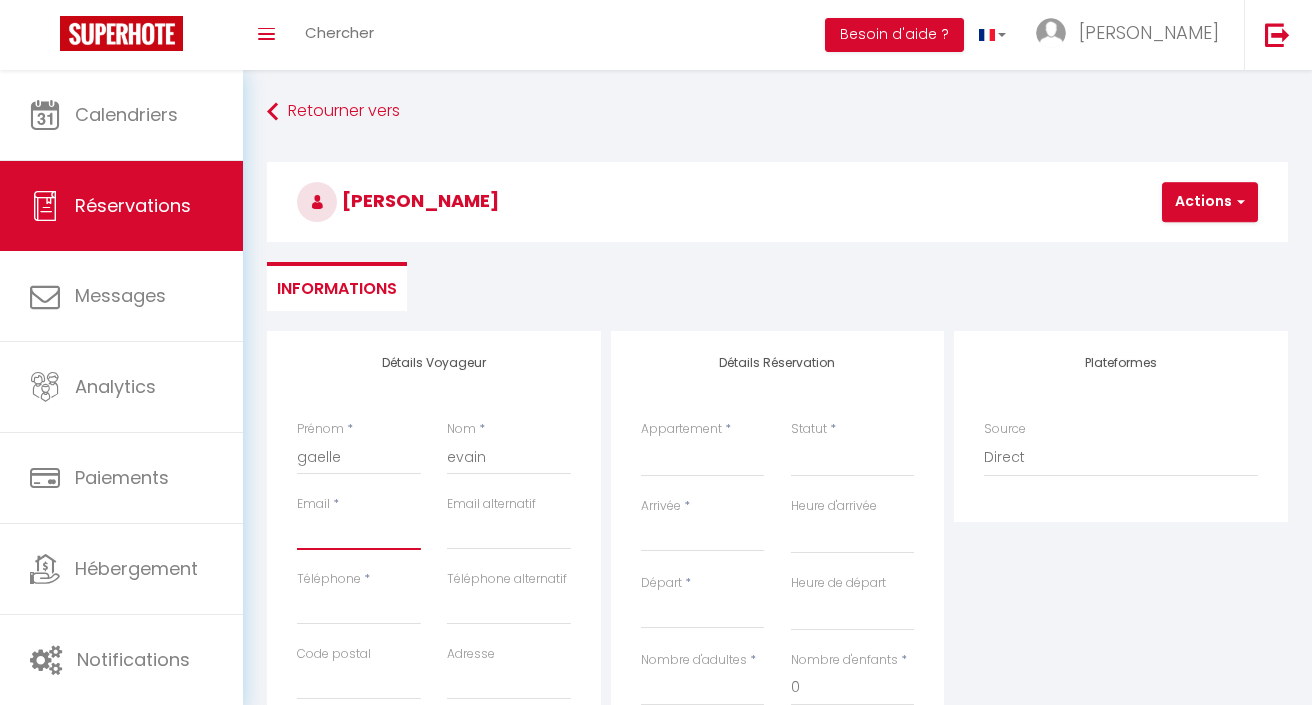 click on "Email client" at bounding box center [359, 532] 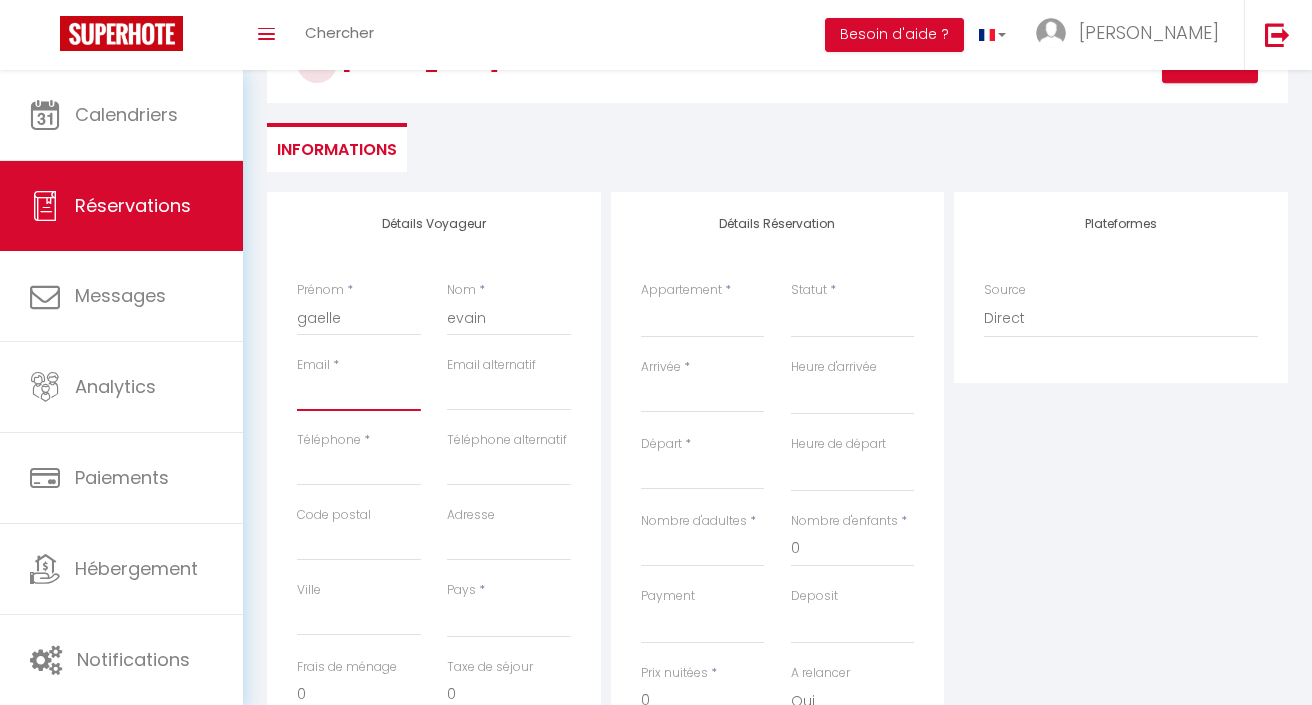 scroll, scrollTop: 169, scrollLeft: 0, axis: vertical 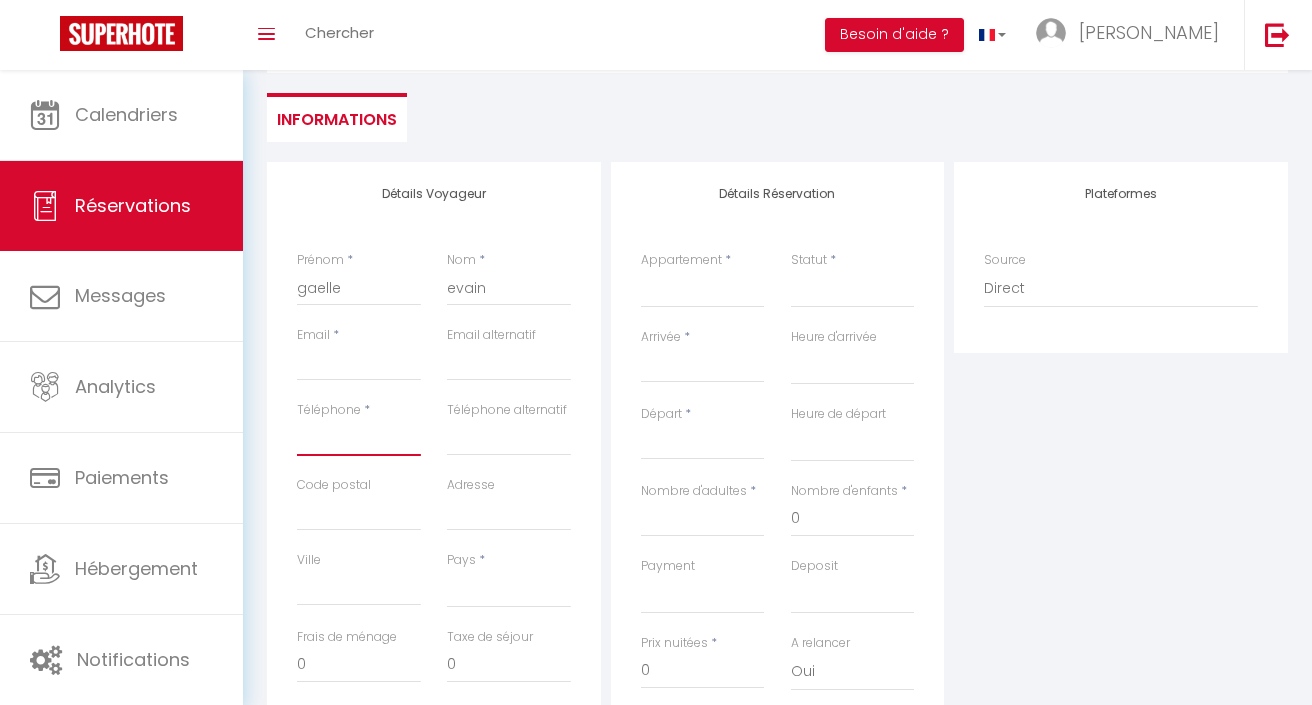 type on "0" 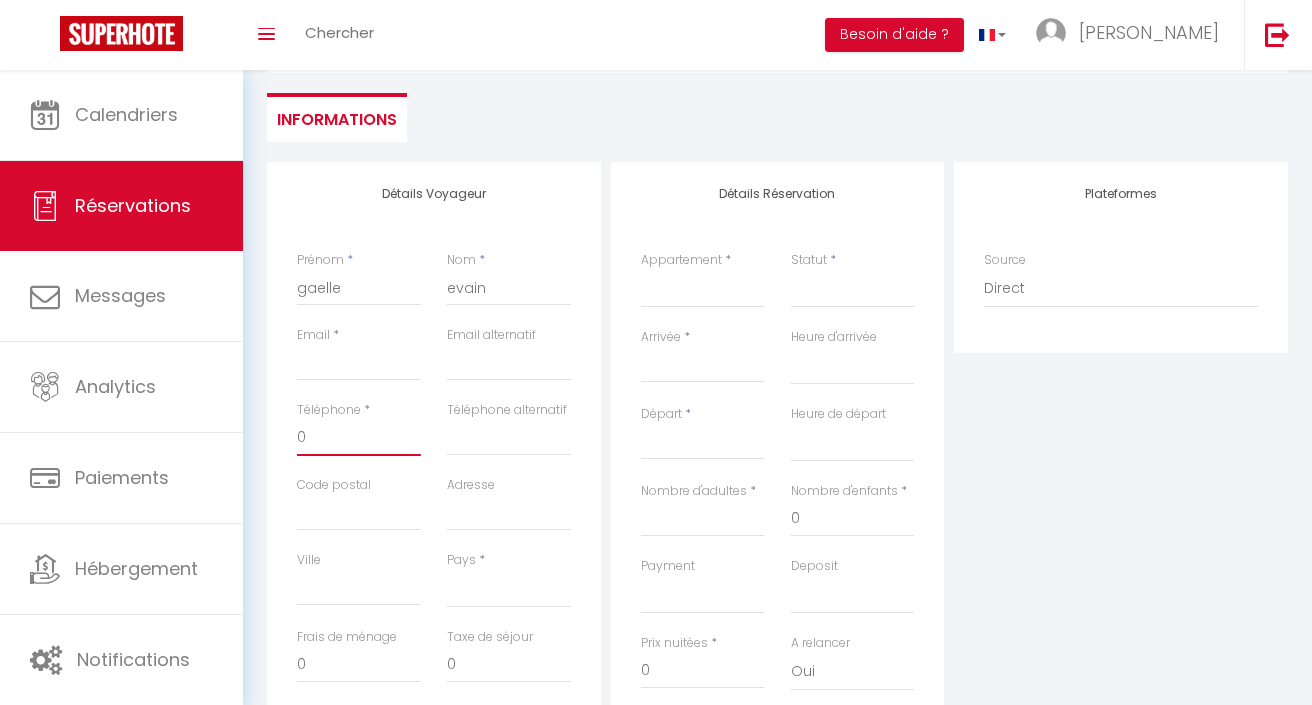 select 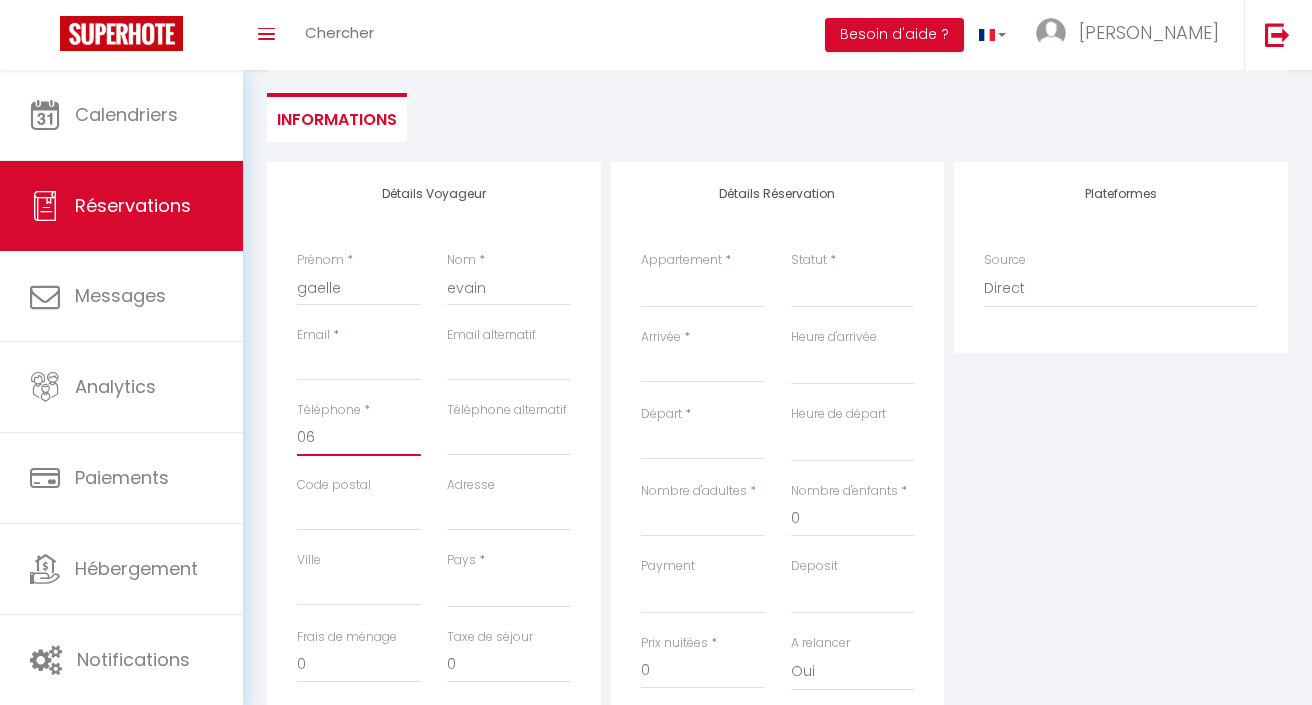 select 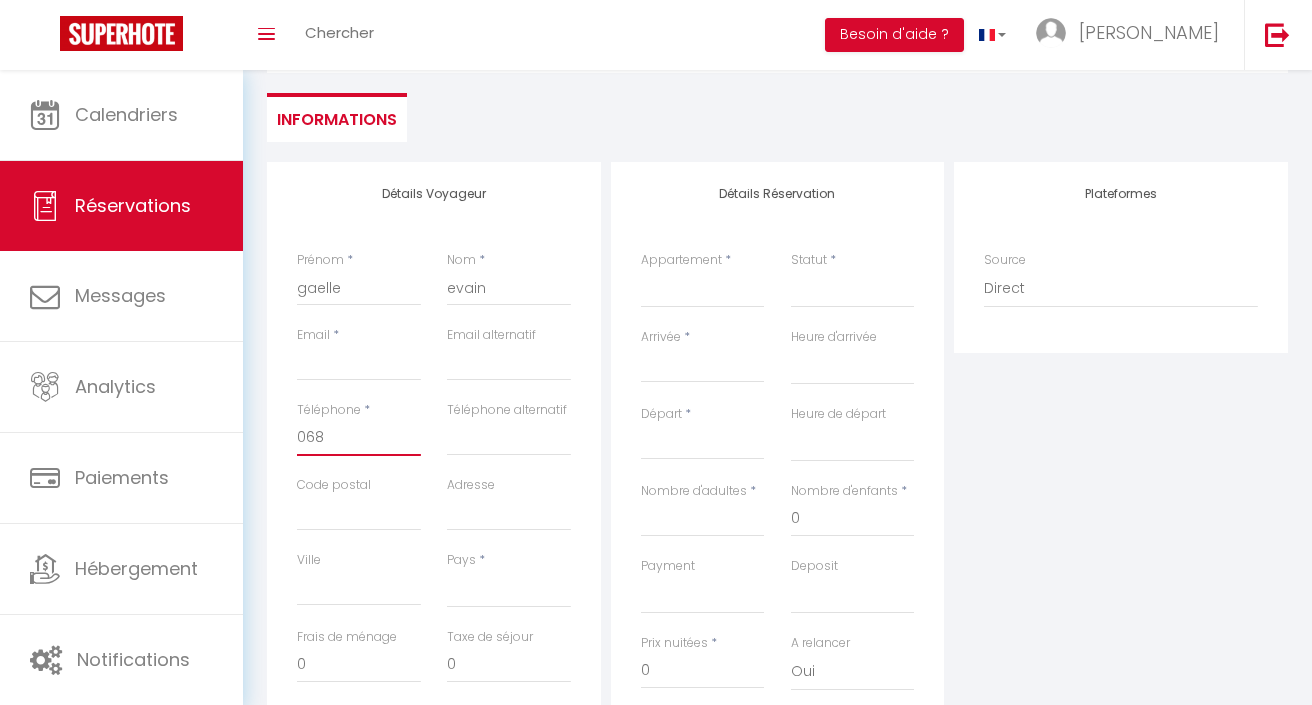 select 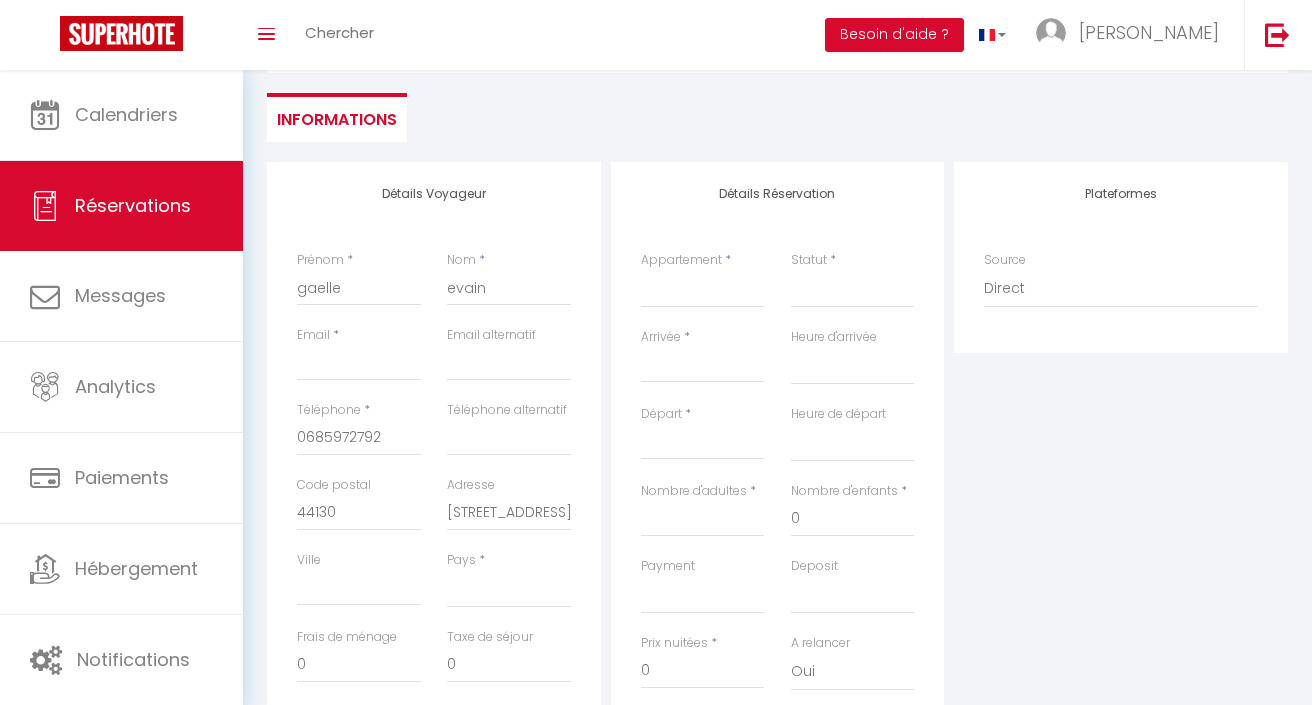 click on "Ville" at bounding box center [359, 578] 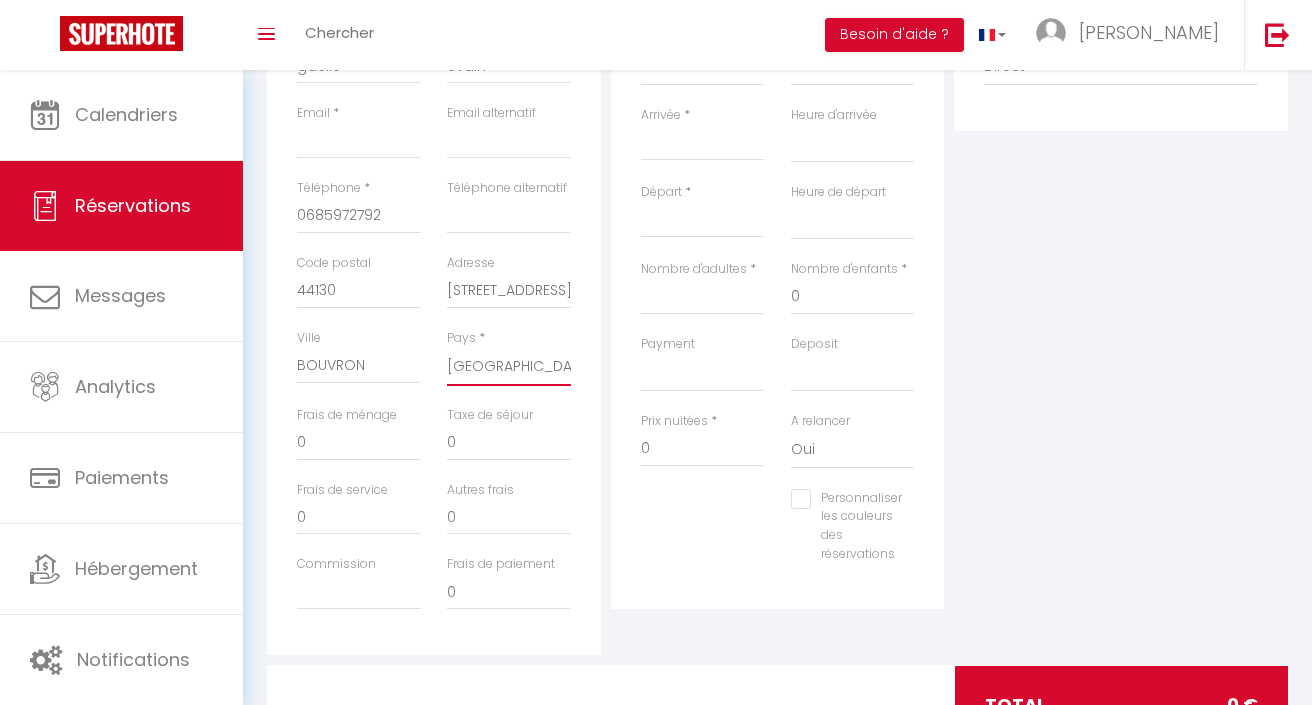 scroll, scrollTop: 409, scrollLeft: 0, axis: vertical 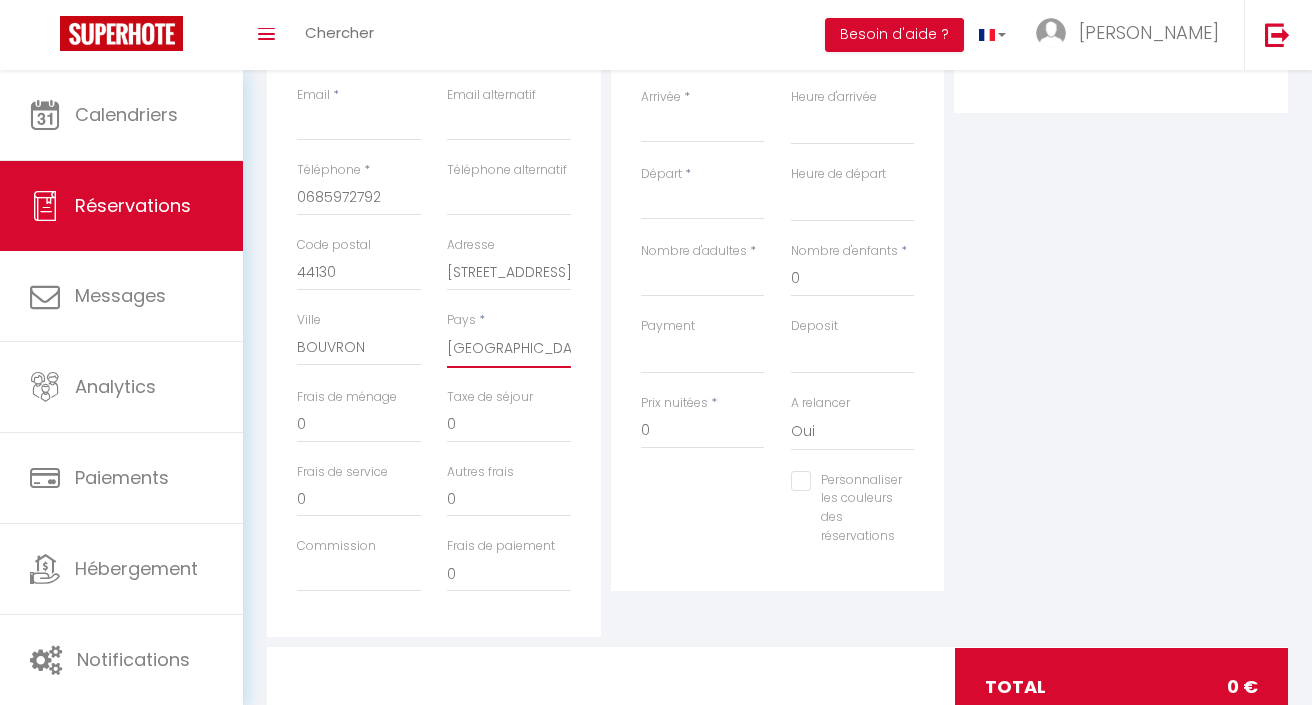 click on "0" at bounding box center [509, 425] 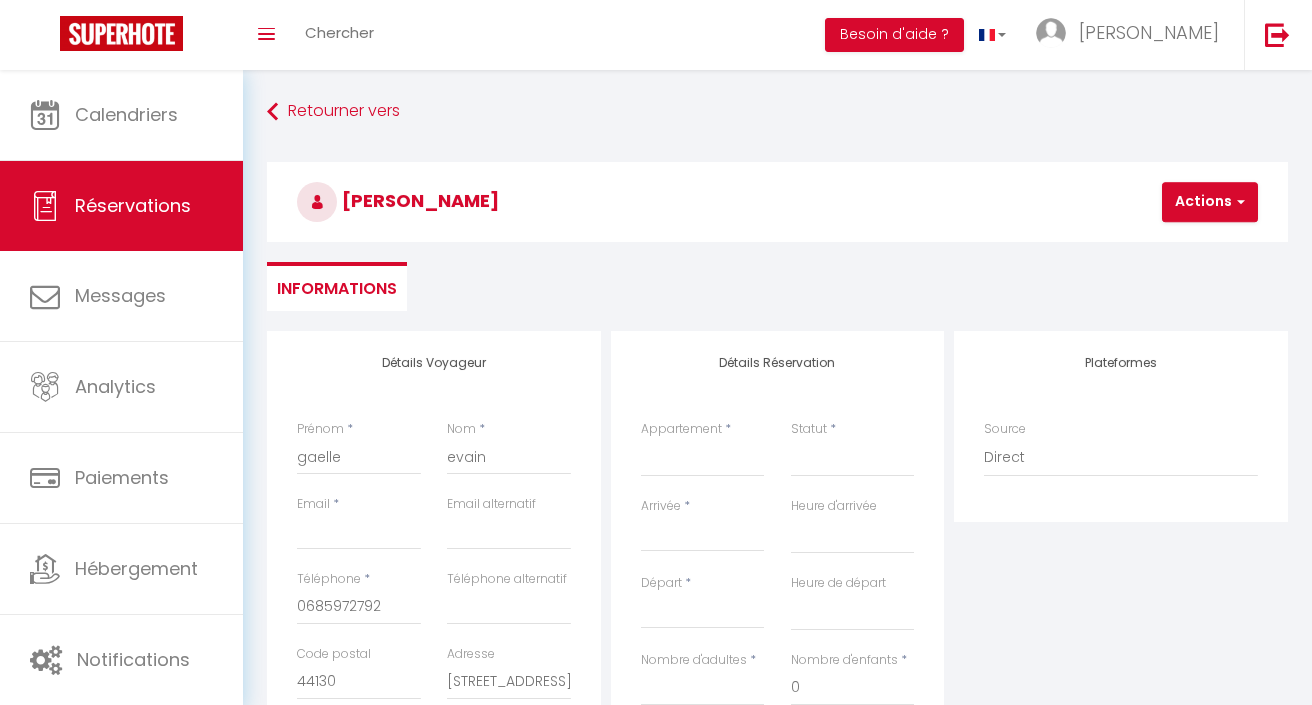 scroll, scrollTop: 0, scrollLeft: 0, axis: both 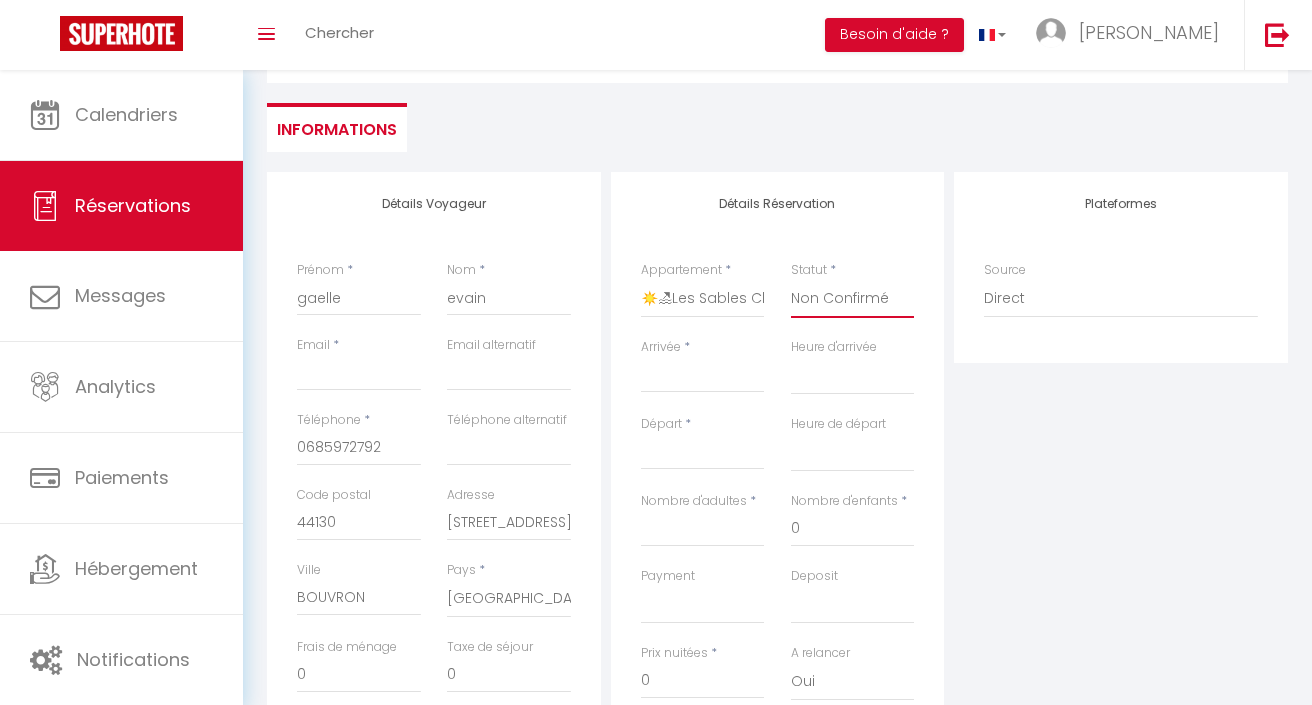 click on "Arrivée" at bounding box center [703, 377] 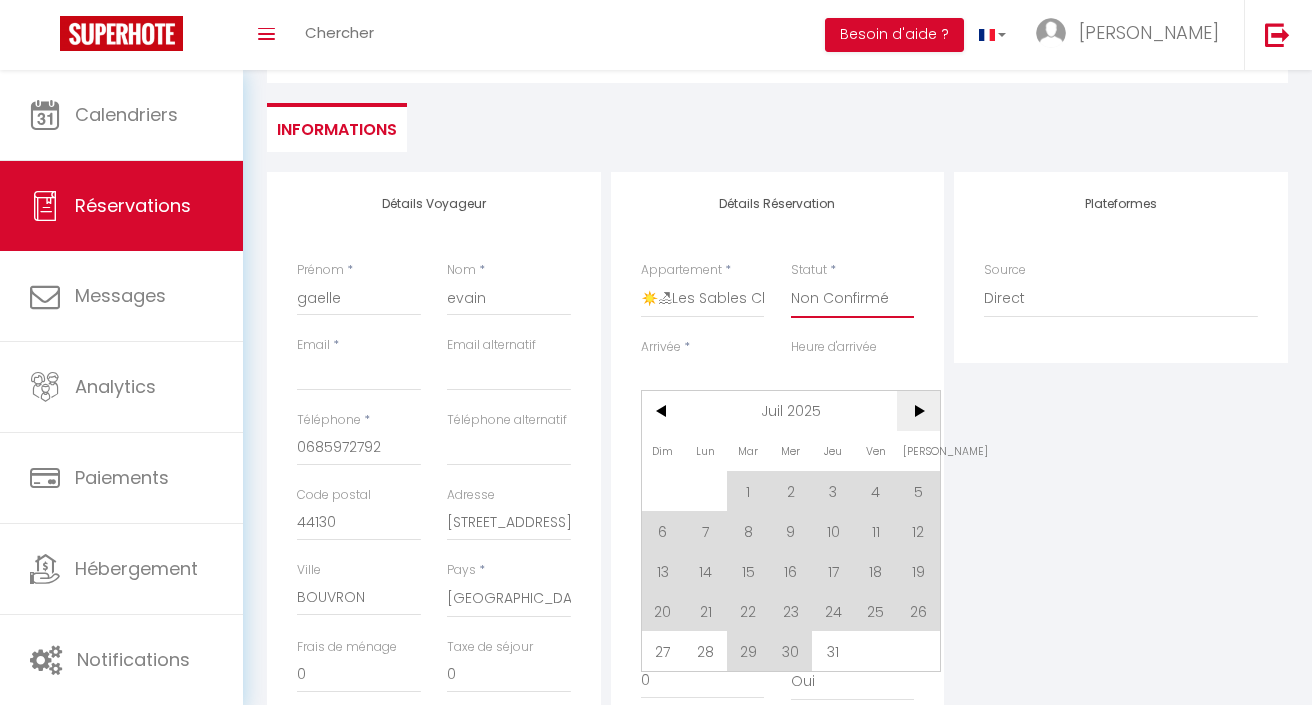 click on ">" at bounding box center (918, 411) 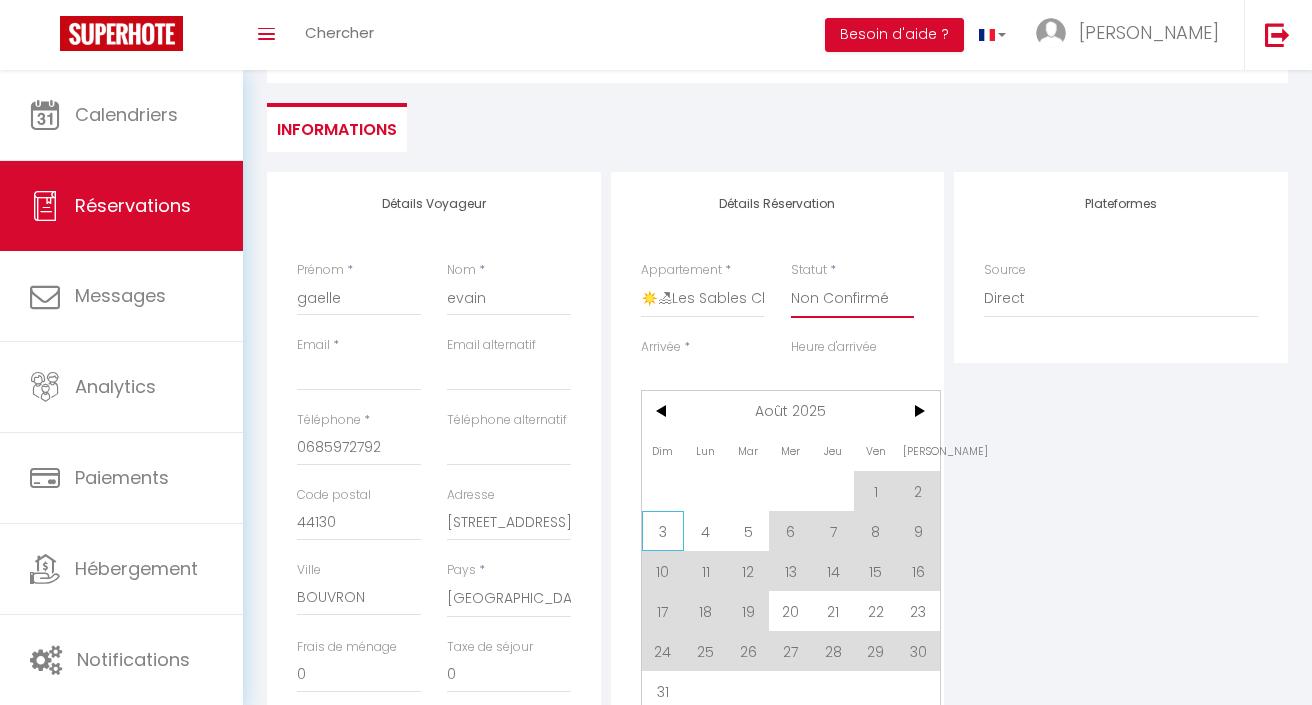 click on "3" at bounding box center [663, 531] 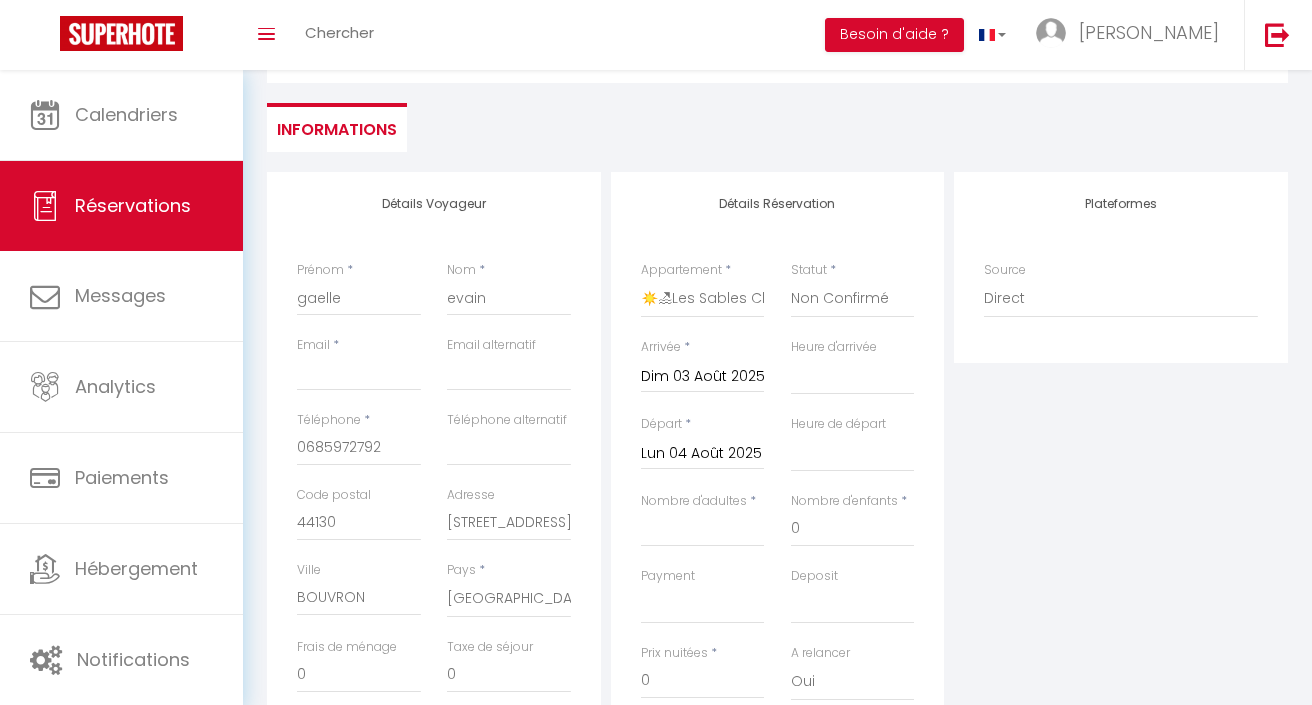 click on "Lun 04 Août 2025" at bounding box center (703, 454) 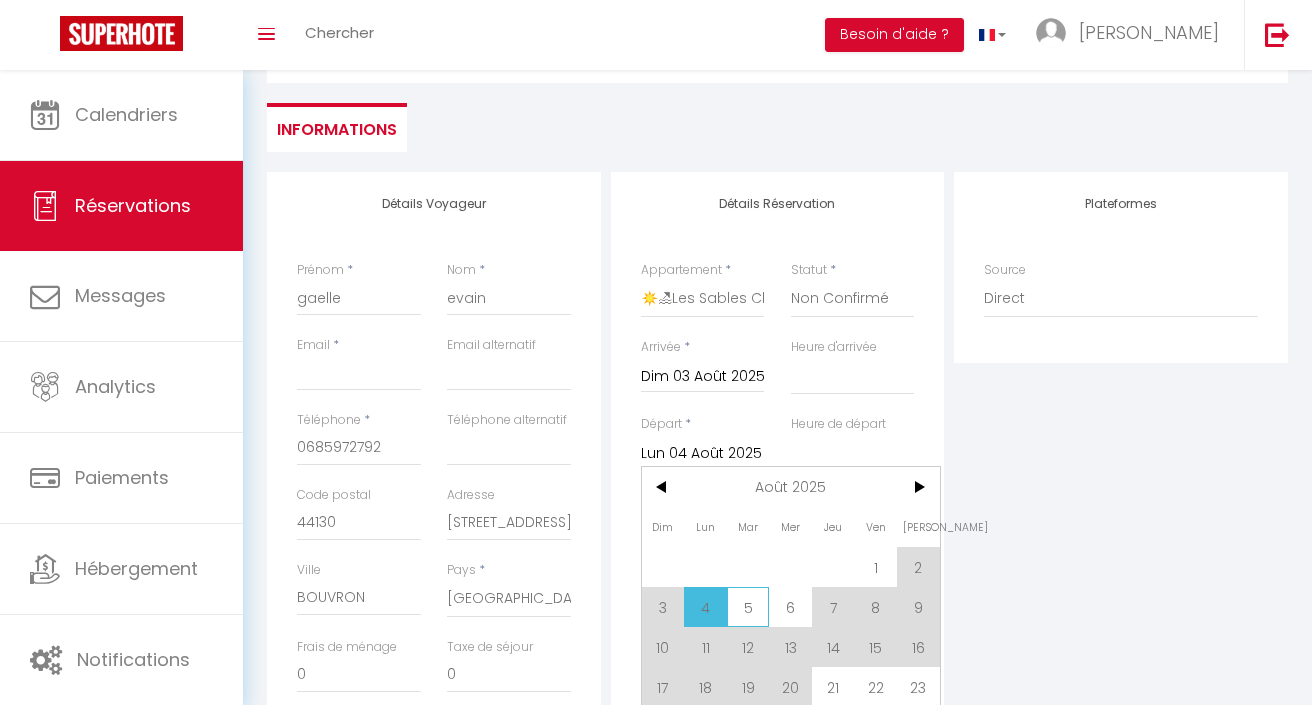 click on "5" at bounding box center (748, 607) 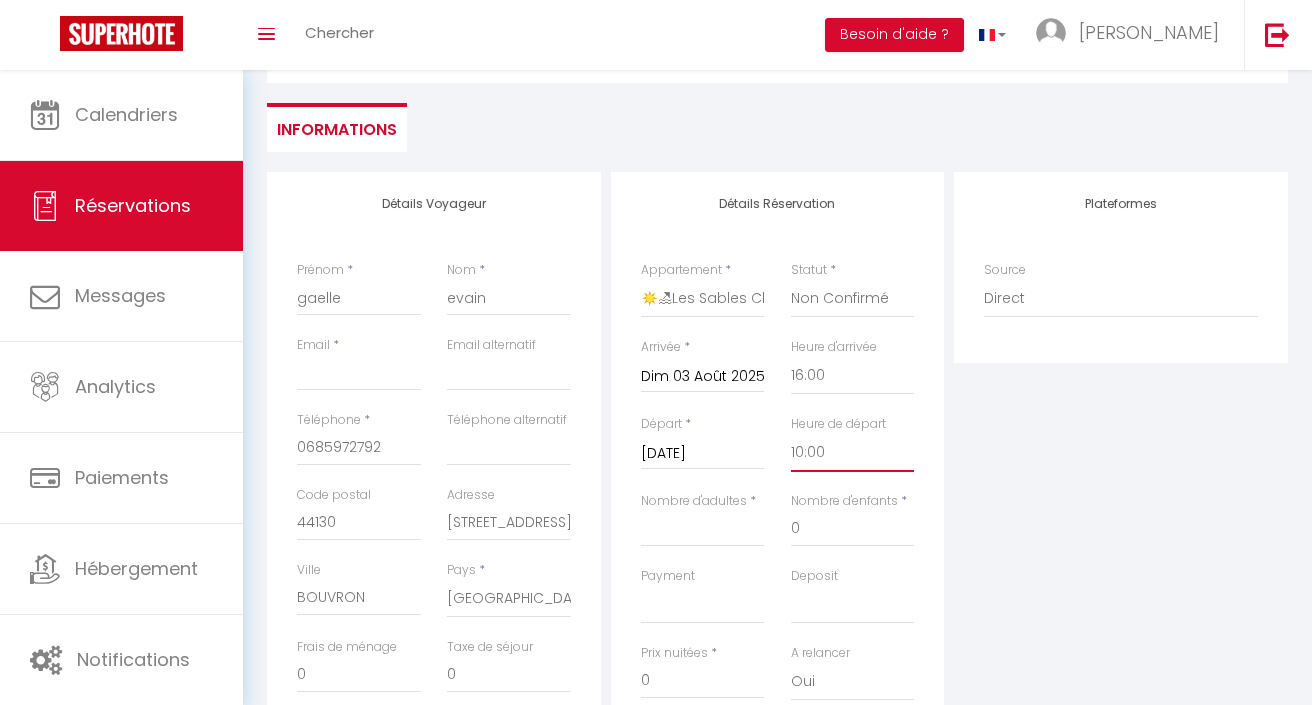 click on "Nombre d'adultes" at bounding box center (703, 529) 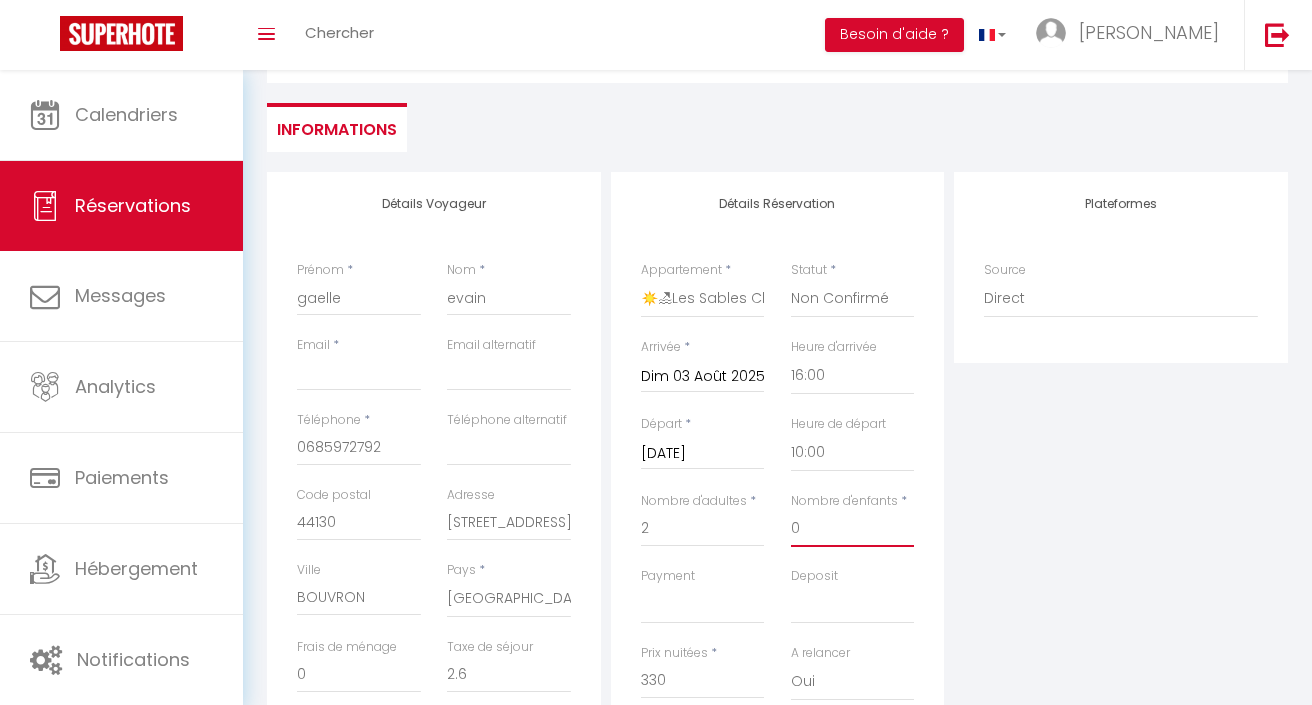 click on "0" at bounding box center [853, 529] 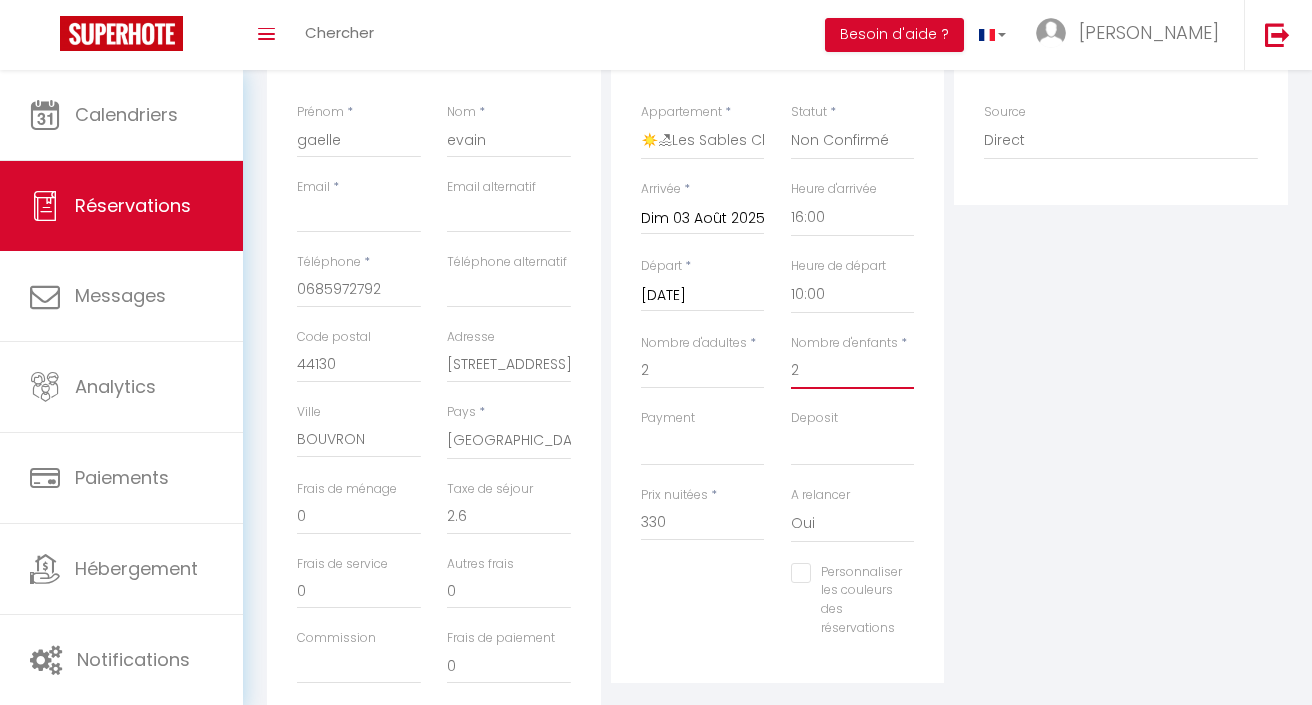scroll, scrollTop: 318, scrollLeft: 0, axis: vertical 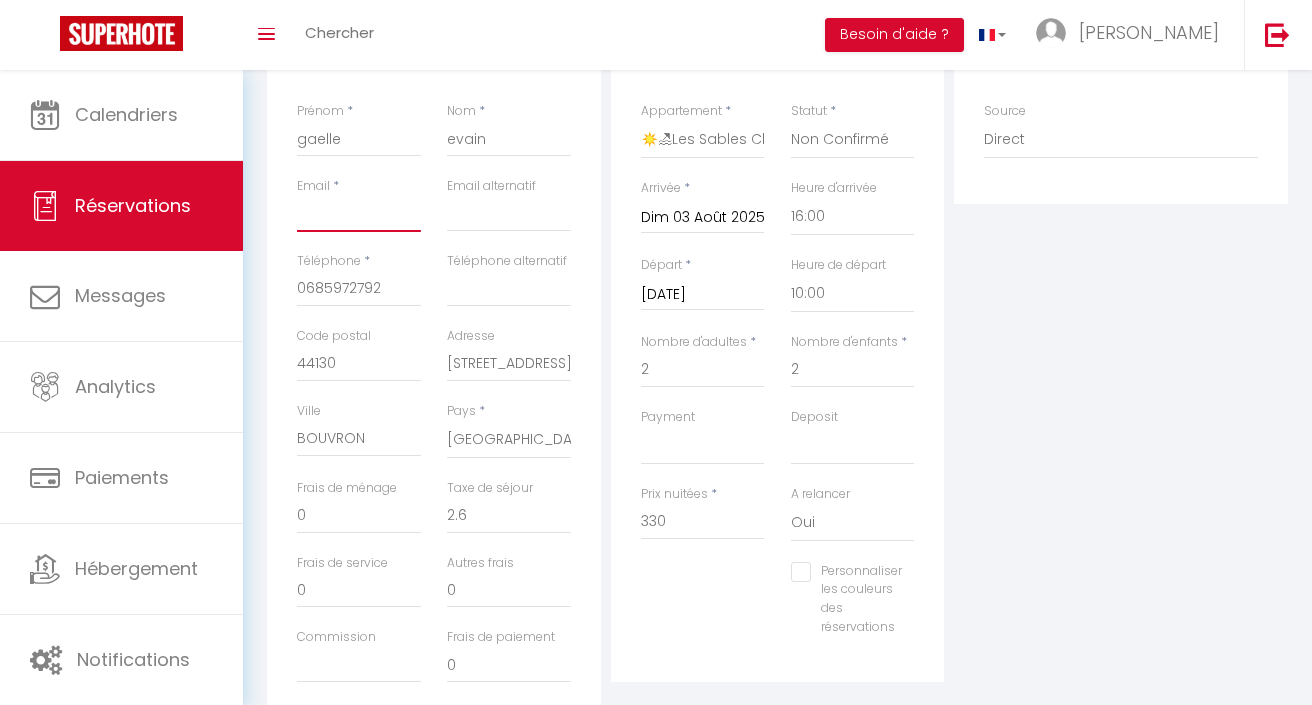 click on "Email client" at bounding box center (359, 214) 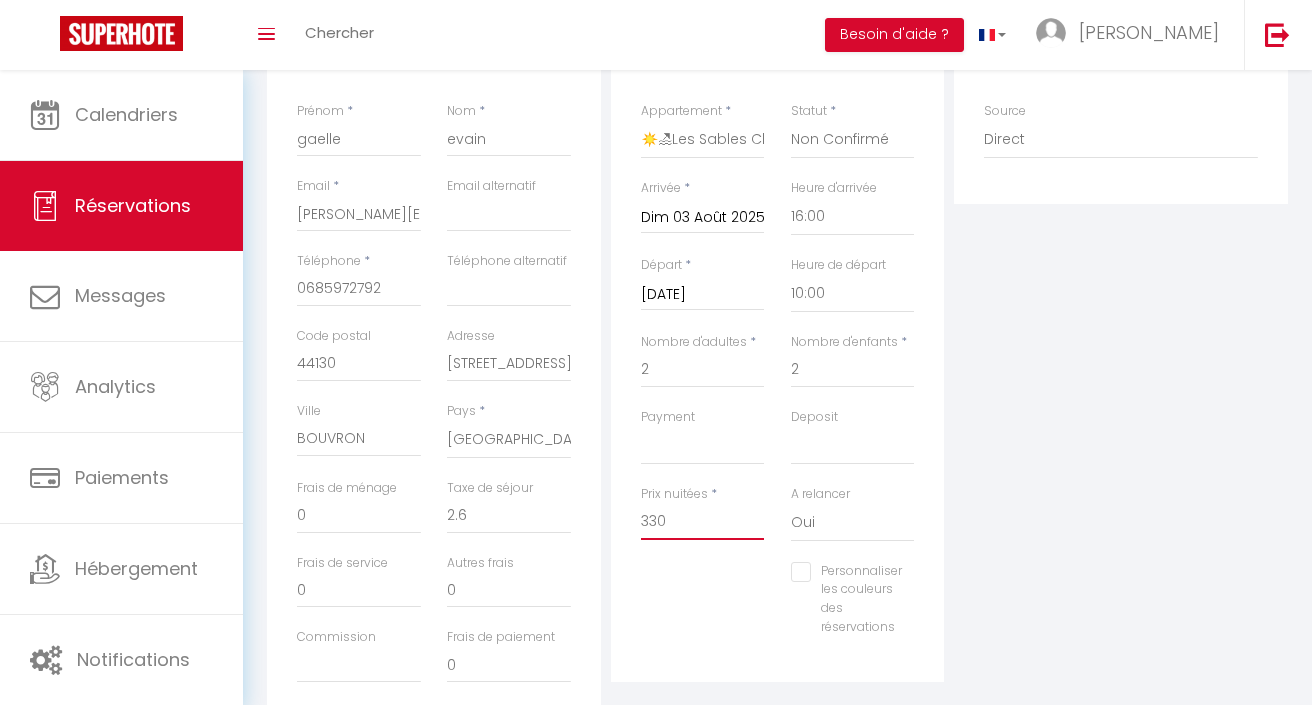 click on "330" at bounding box center (703, 522) 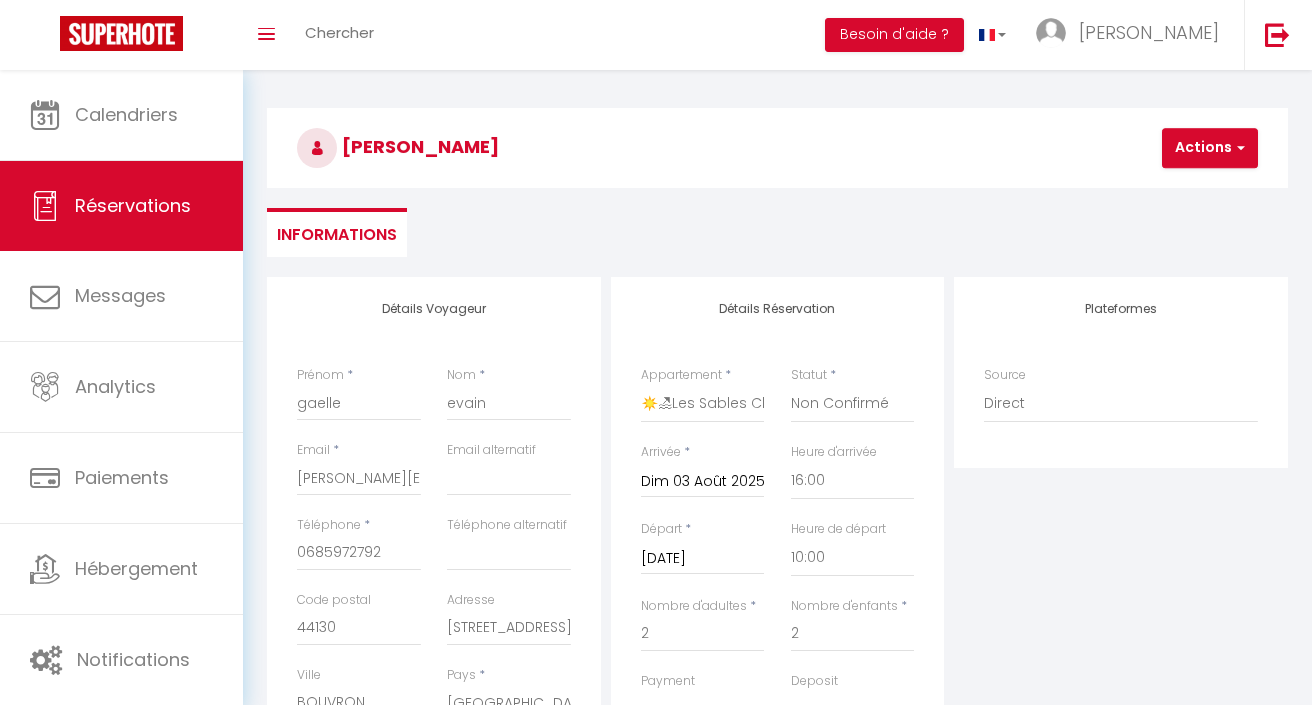 scroll, scrollTop: 28, scrollLeft: 0, axis: vertical 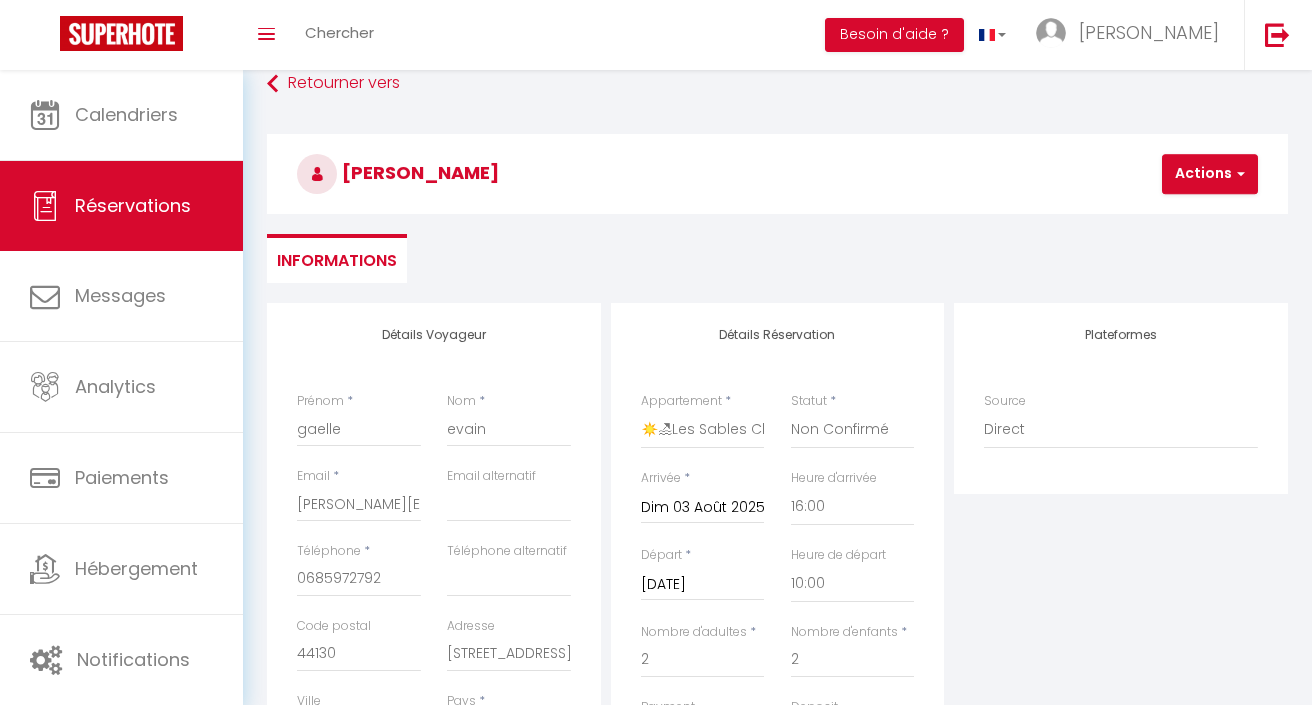 click on "Actions" at bounding box center (1210, 174) 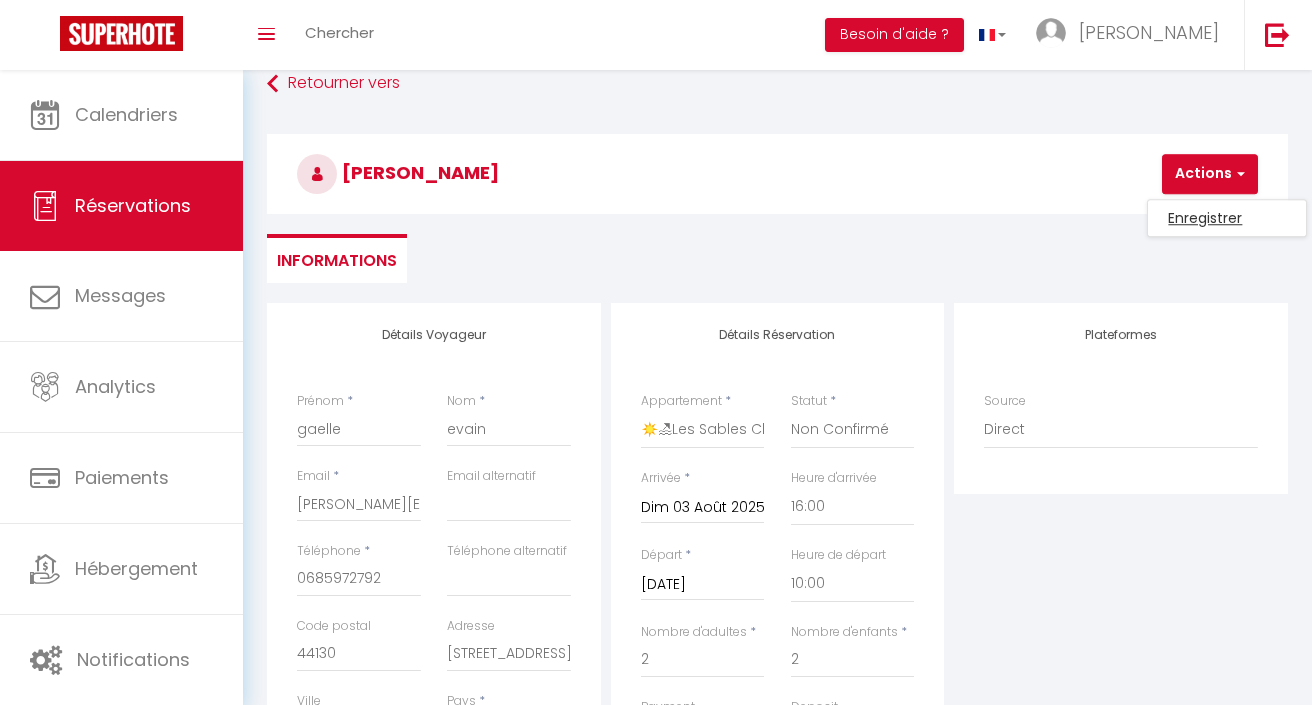 click on "Enregistrer" at bounding box center (1227, 218) 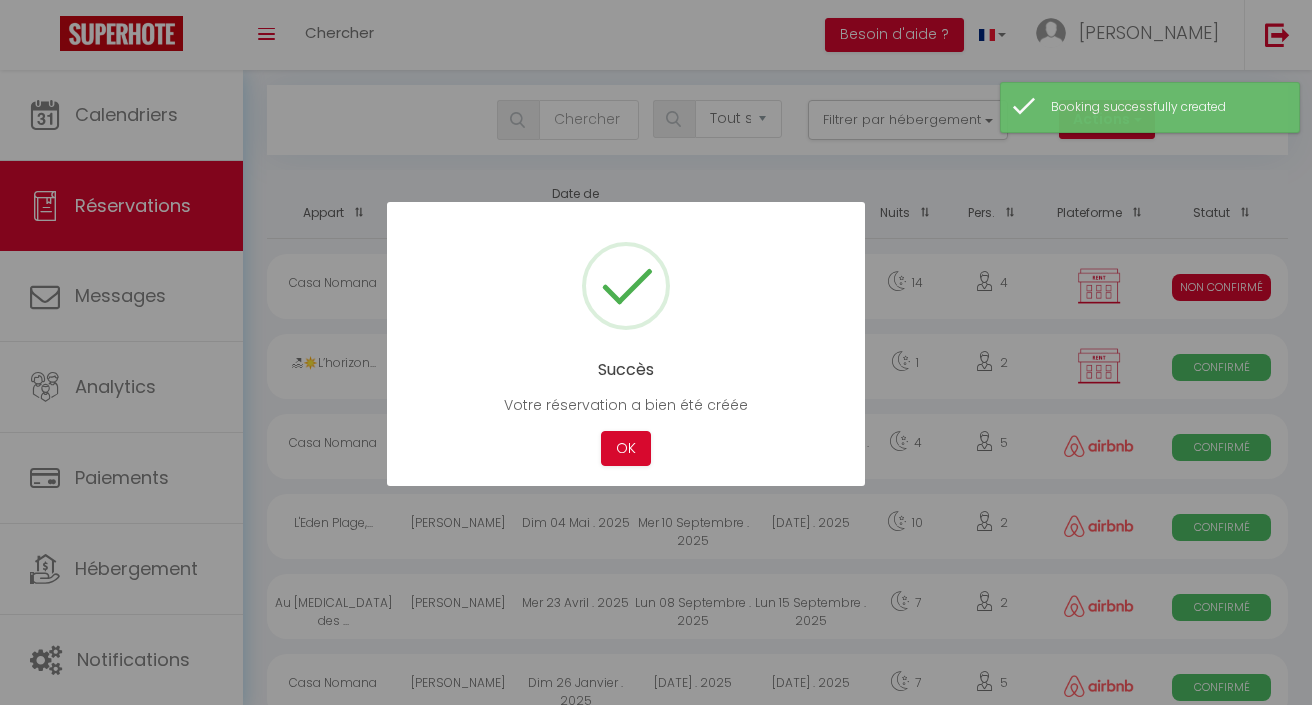 click on "Succès
Votre réservation a bien été créée
Not valid
Cancel
OK" at bounding box center [626, 344] 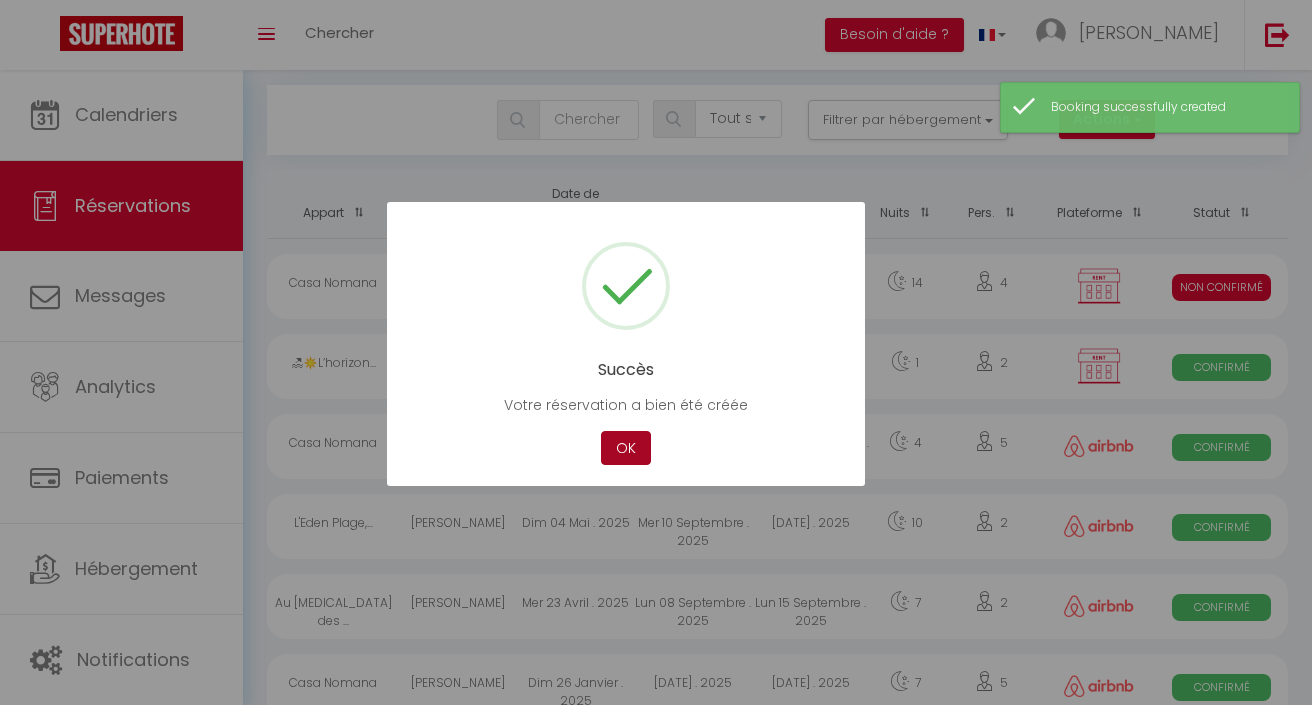 click on "OK" at bounding box center (626, 448) 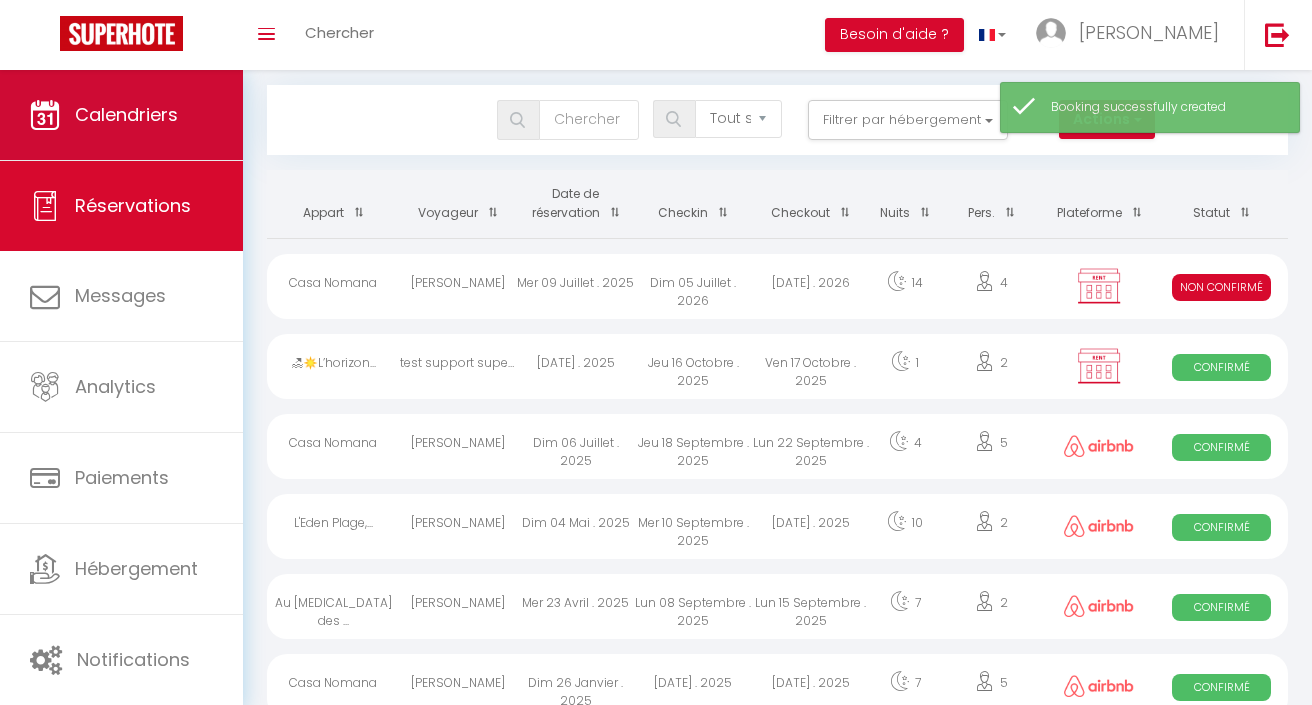 click on "Calendriers" at bounding box center [121, 115] 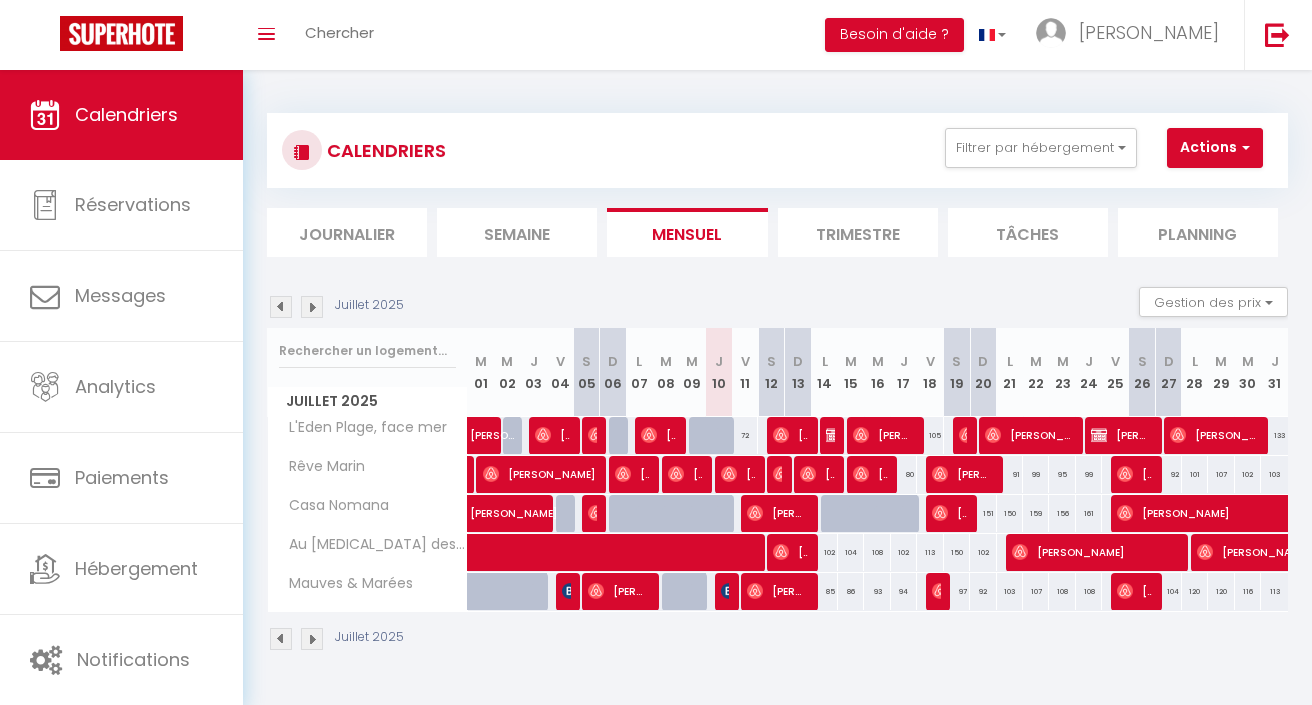 click on "Filtrer par hébergement
Tous       Les voiles Blanches     Yellow Beach     Plage Bleue     L'Eden Plage, face mer     Au bruit des vagues     Mauves & Marées     ☀️🏖Les Sables Chal’heureux 🏖☀️     🏖☀️L’horizon bleu☀️🏖     Les sables d’or     Studio 61     Le Nid Montois  * * * *     La Dune     2.L'estacade - Studio d’exception vue Mer     La garenne     L'émeraude     L'estacade     L'échappée vendéenne     Evasion Océane     Casa Nomana     La playa     Rêve Marin     Blue Beach Les Sables d’Olonne    Effacer   Sauvegarder" at bounding box center (1041, 148) 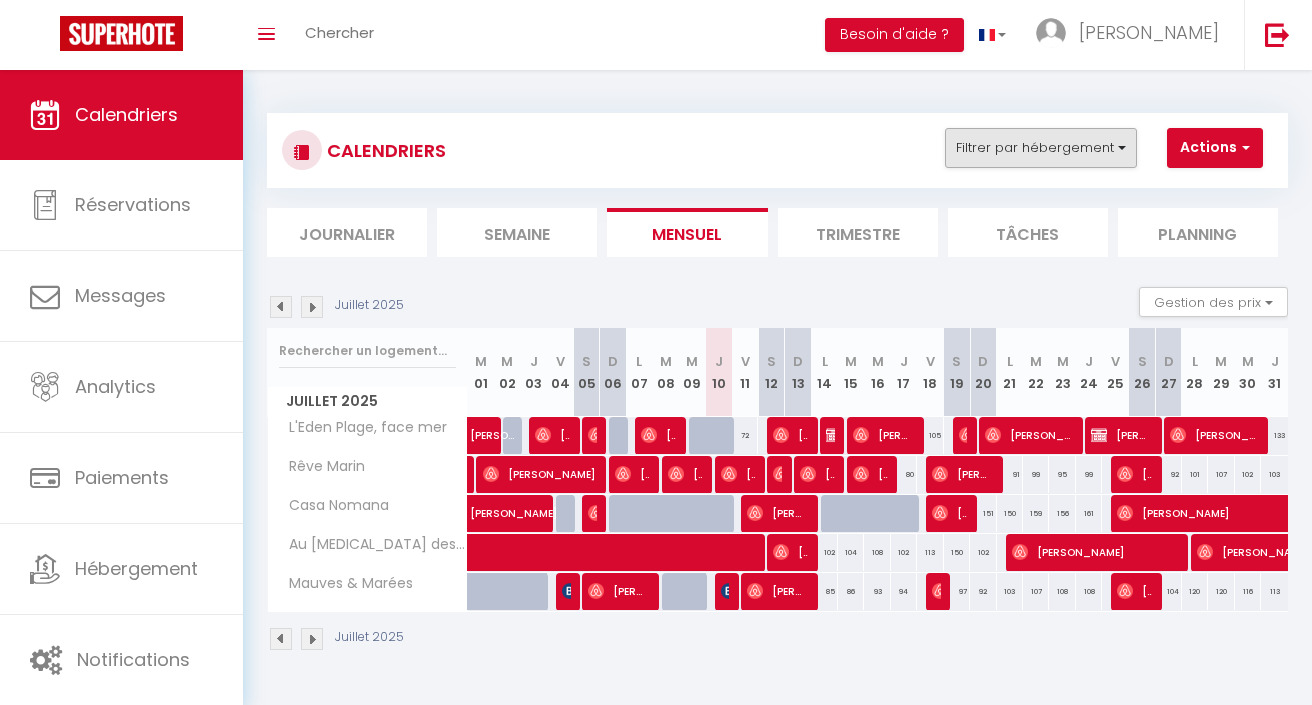 click on "Filtrer par hébergement" at bounding box center (1041, 148) 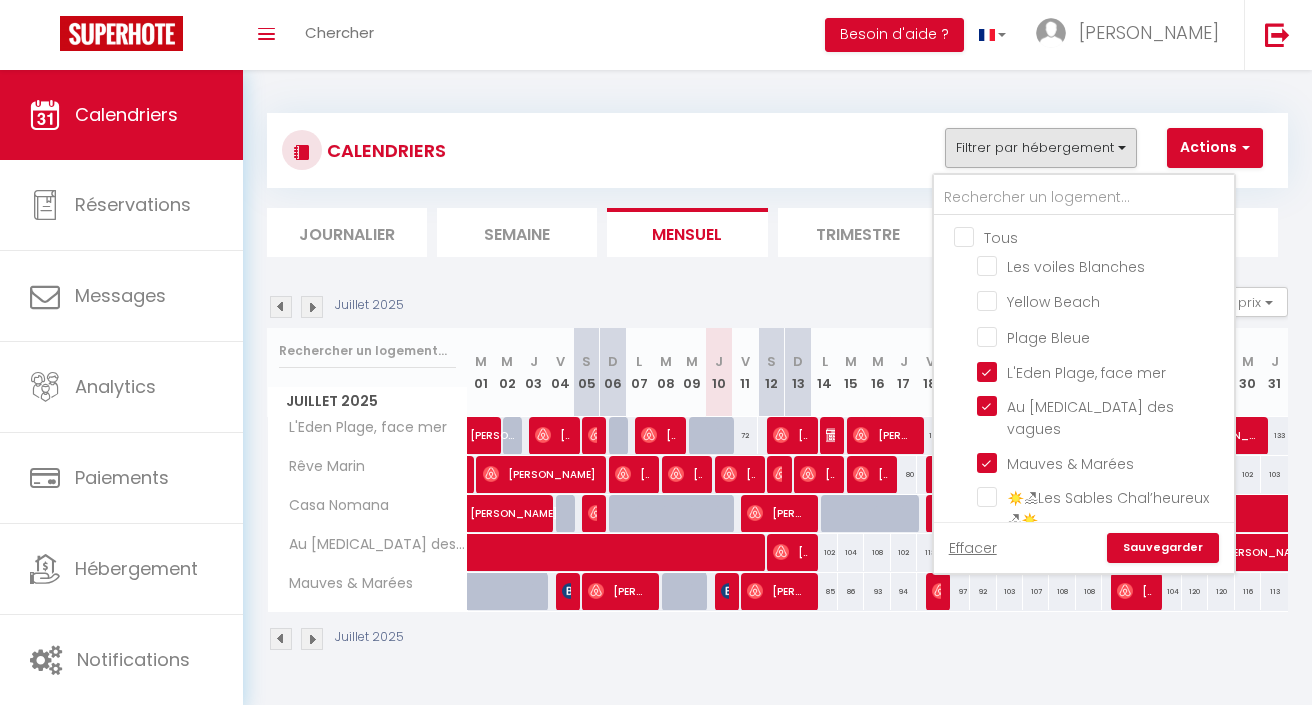 click on "Tous" at bounding box center (1104, 236) 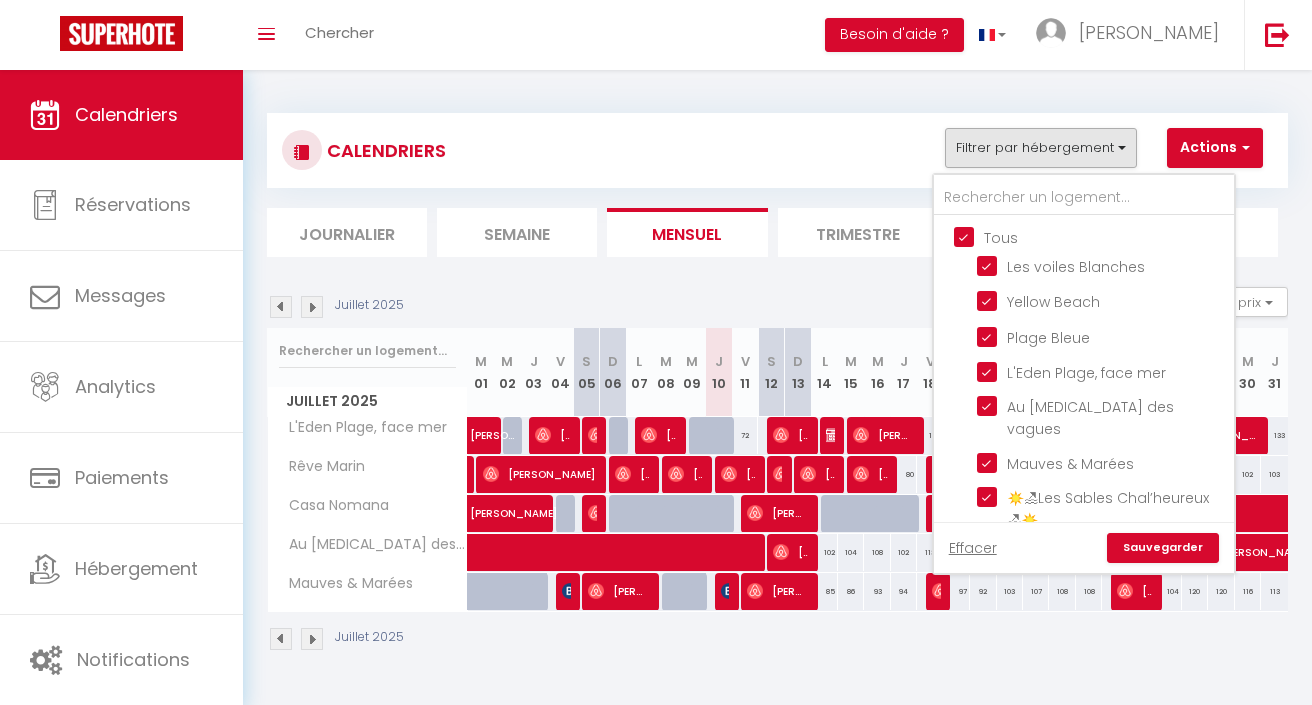 click on "Tous" at bounding box center [1104, 236] 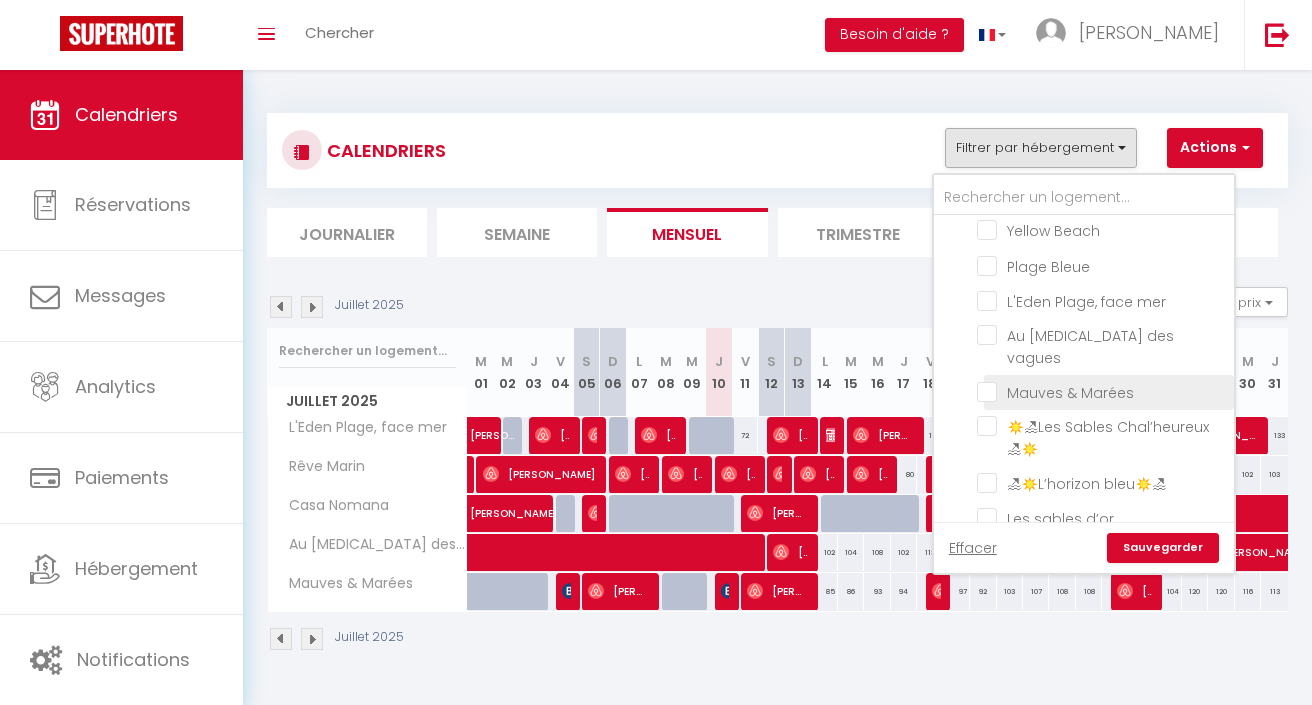 scroll, scrollTop: 86, scrollLeft: 0, axis: vertical 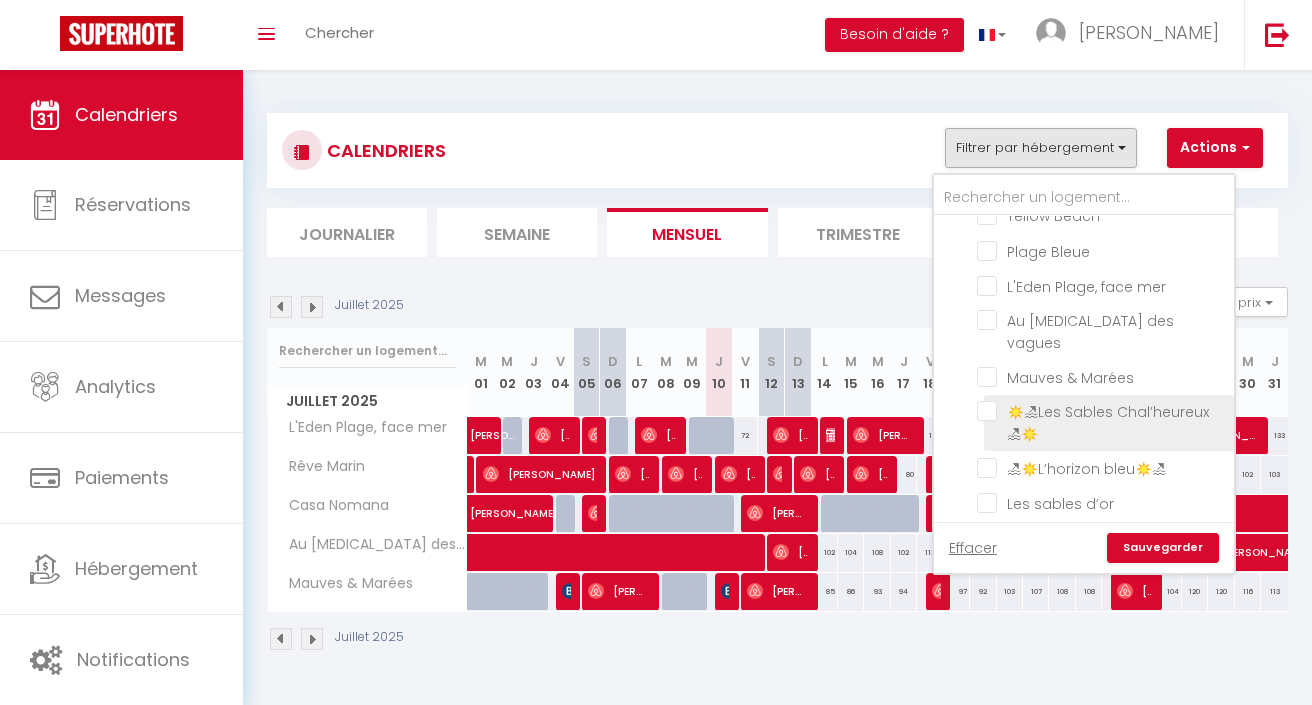 click on "☀️🏖Les Sables Chal’heureux 🏖☀️" at bounding box center (1102, 411) 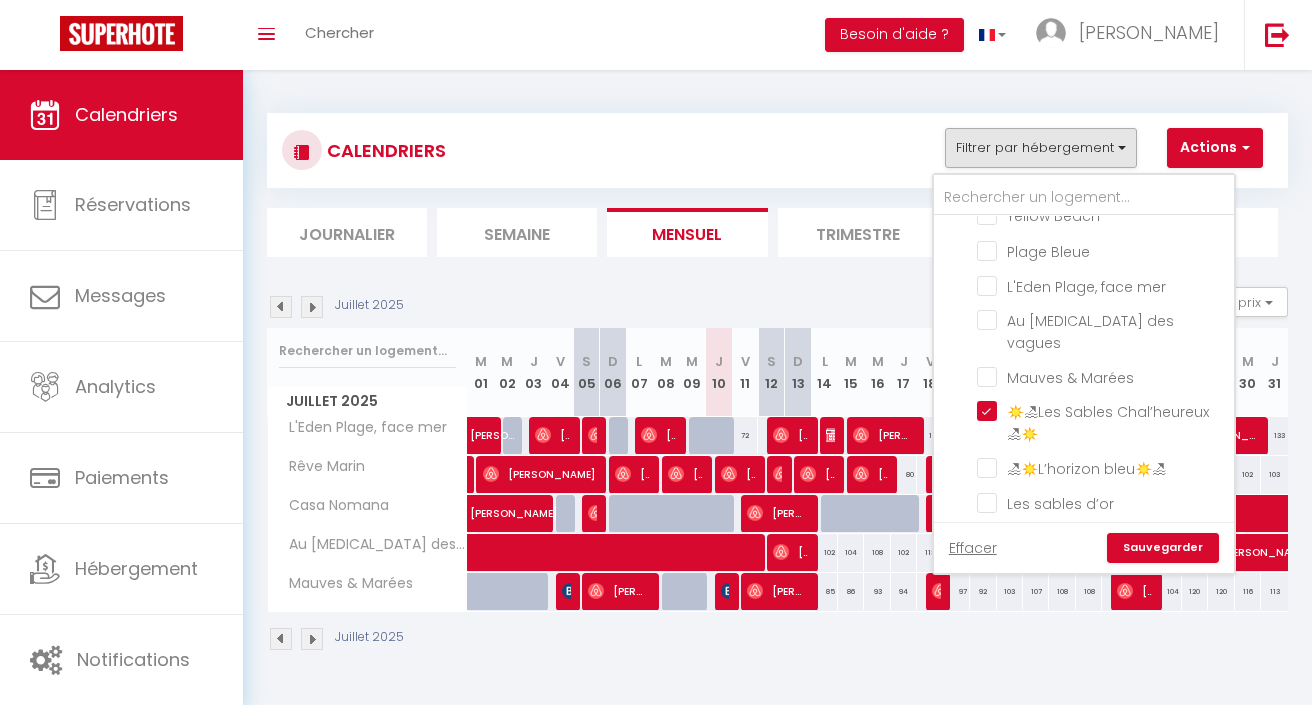 click on "Sauvegarder" at bounding box center [1163, 548] 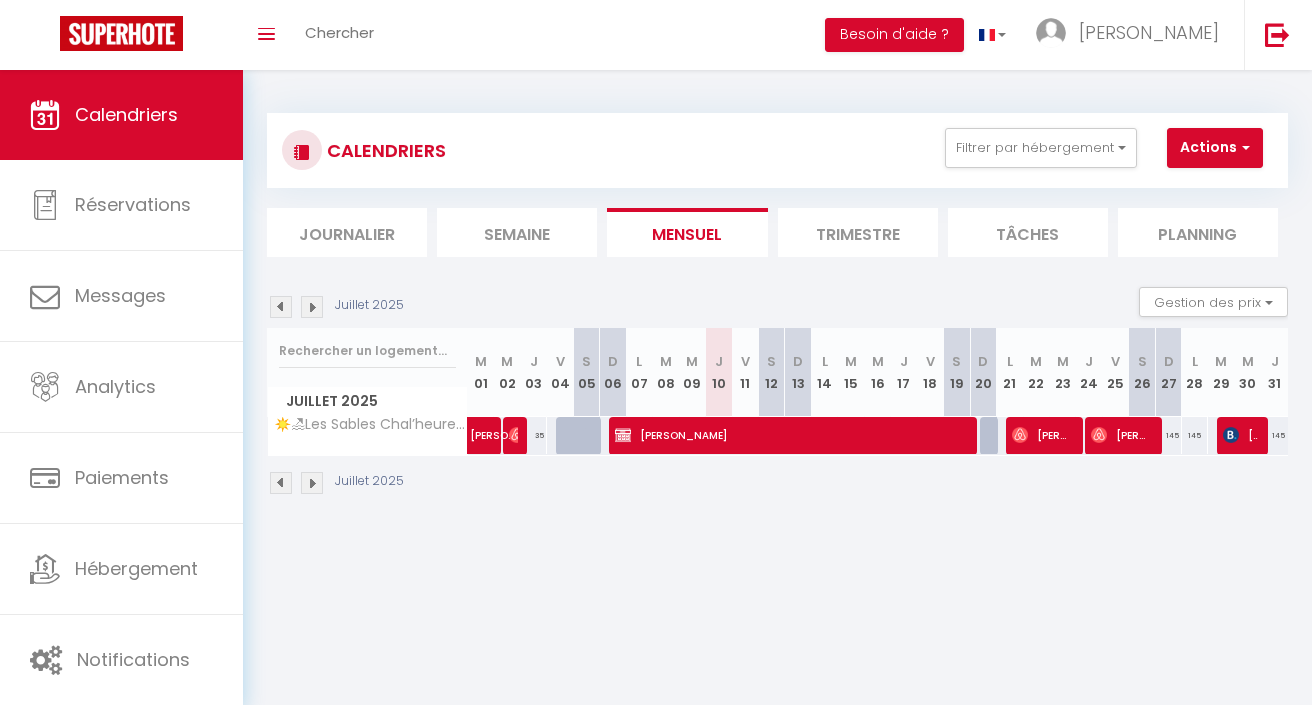 click at bounding box center [312, 307] 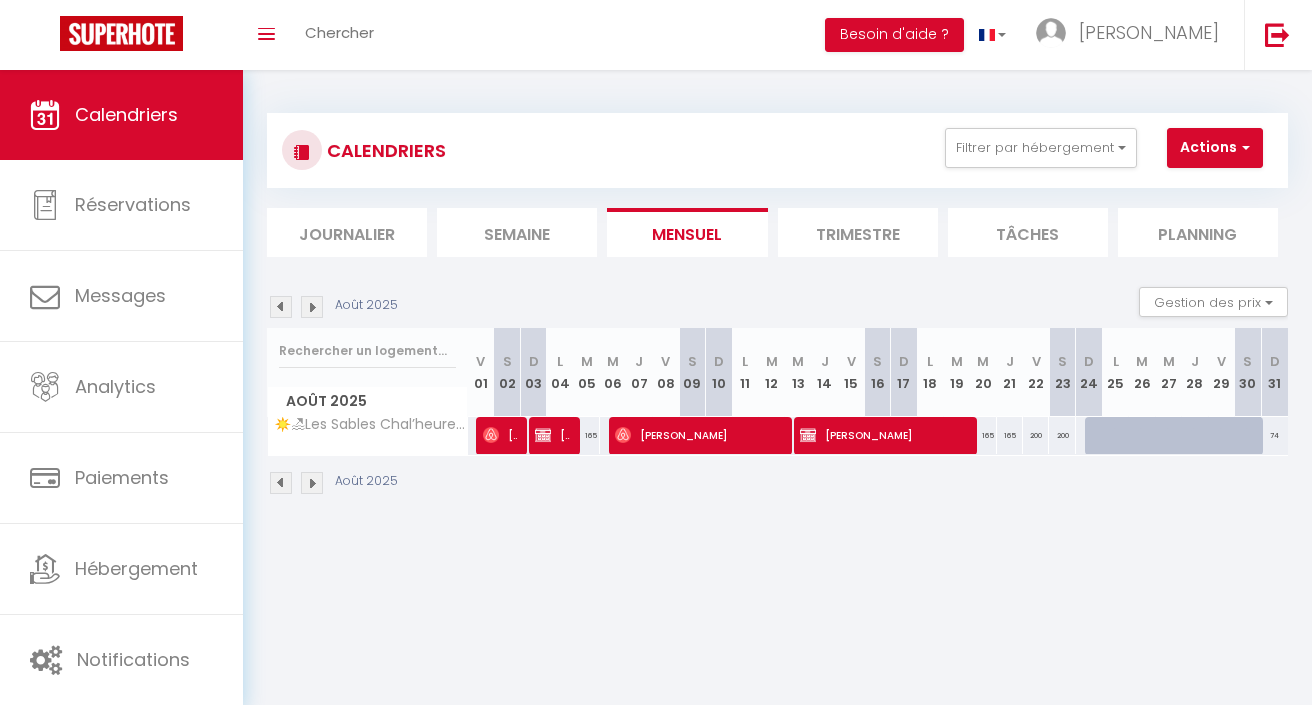click at bounding box center [543, 435] 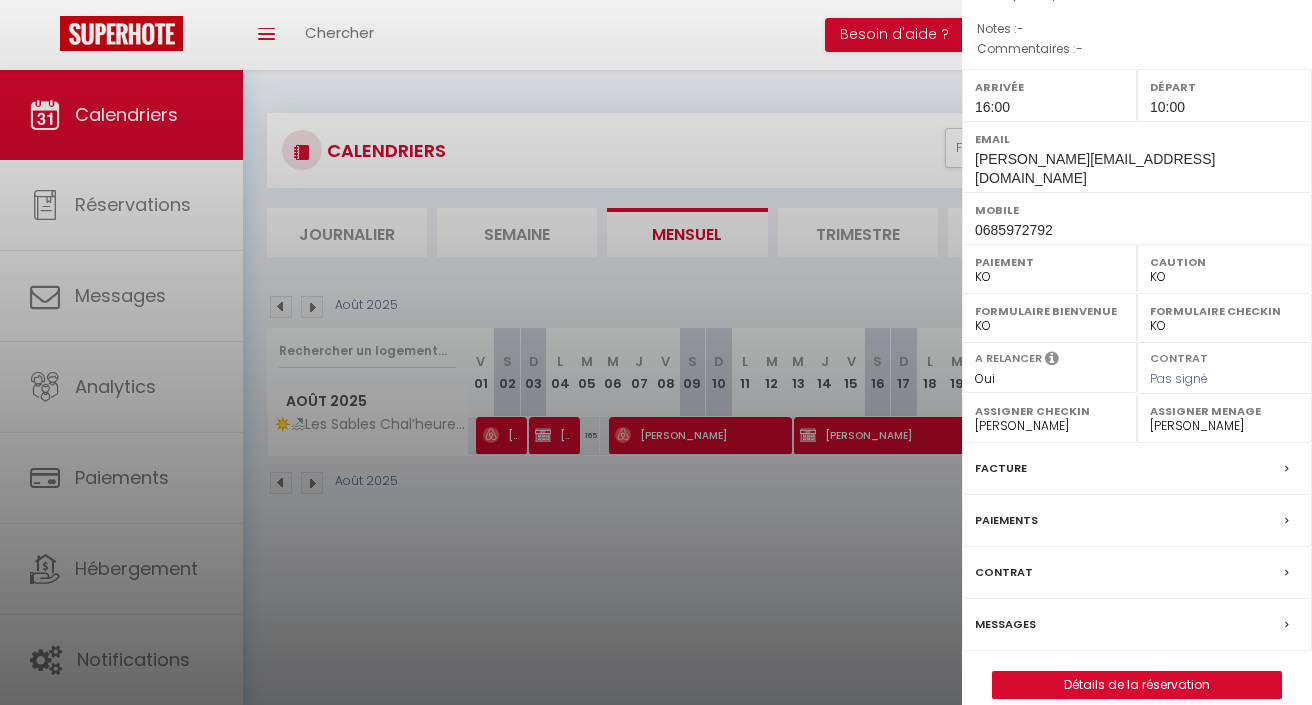scroll, scrollTop: 221, scrollLeft: 0, axis: vertical 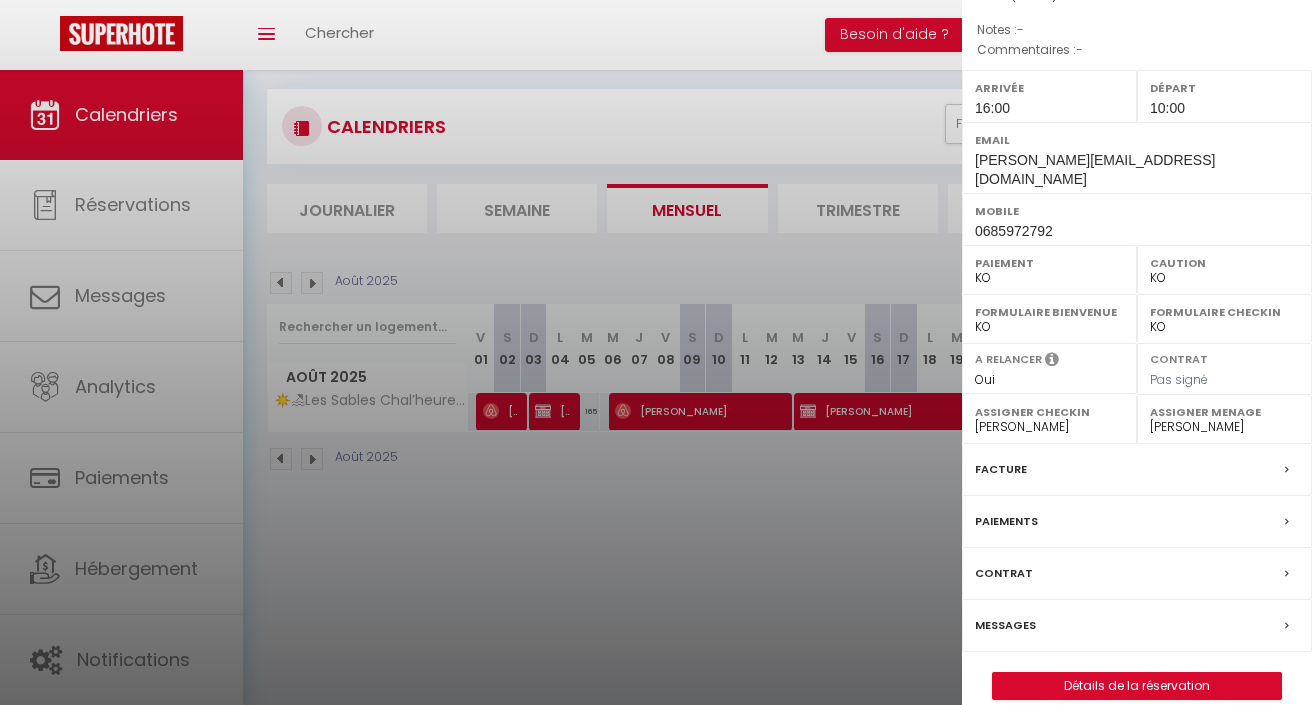 click on "Contrat" at bounding box center [1004, 573] 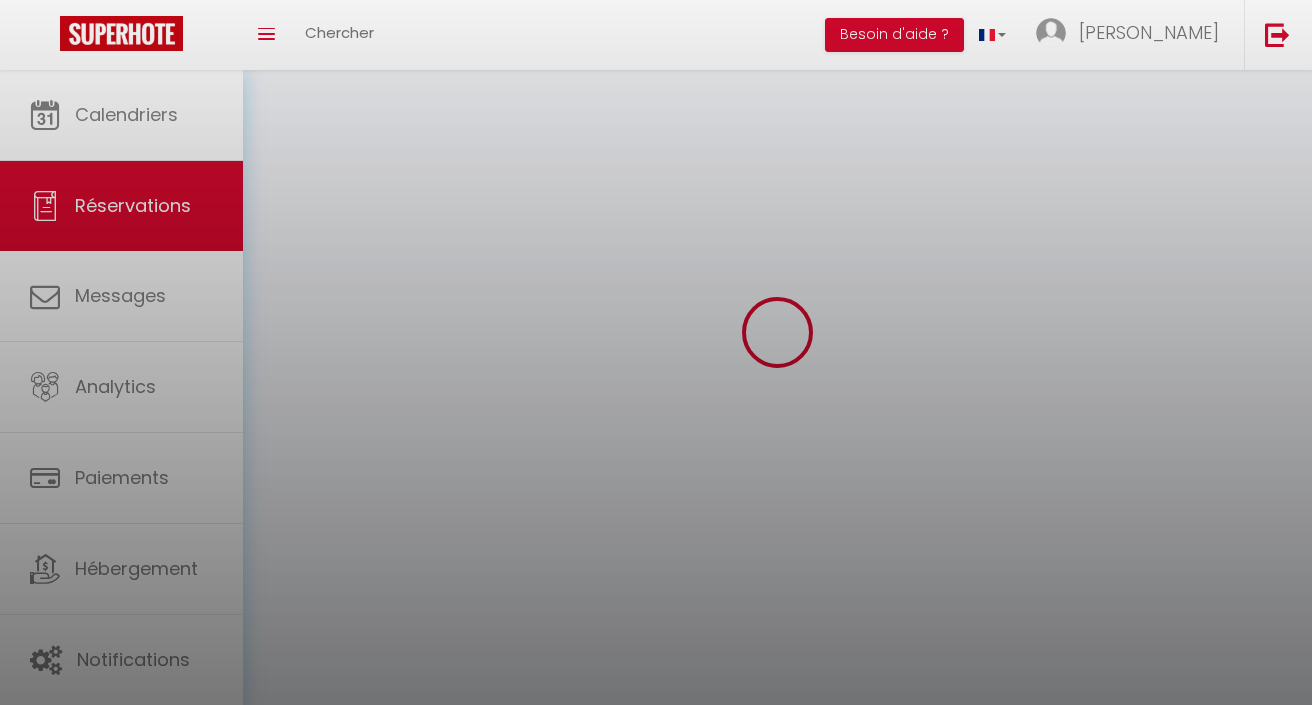 scroll, scrollTop: 0, scrollLeft: 0, axis: both 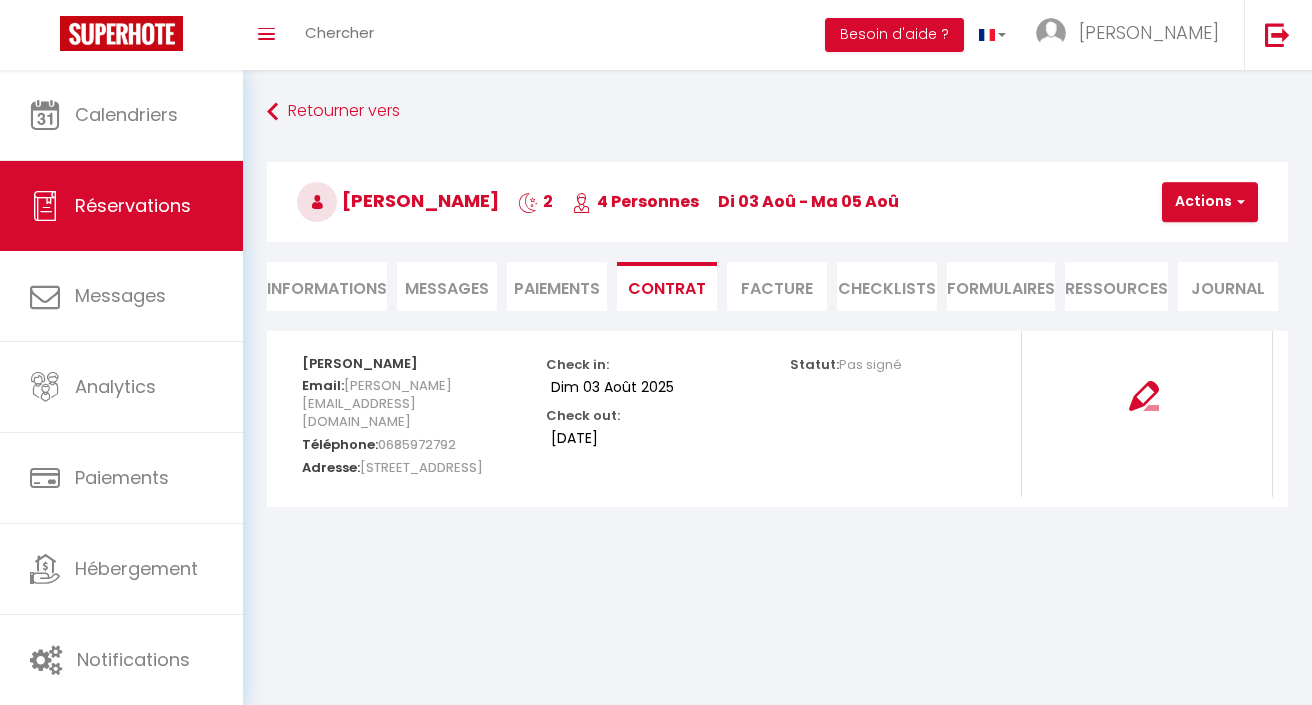 click on "Actions" at bounding box center [1210, 202] 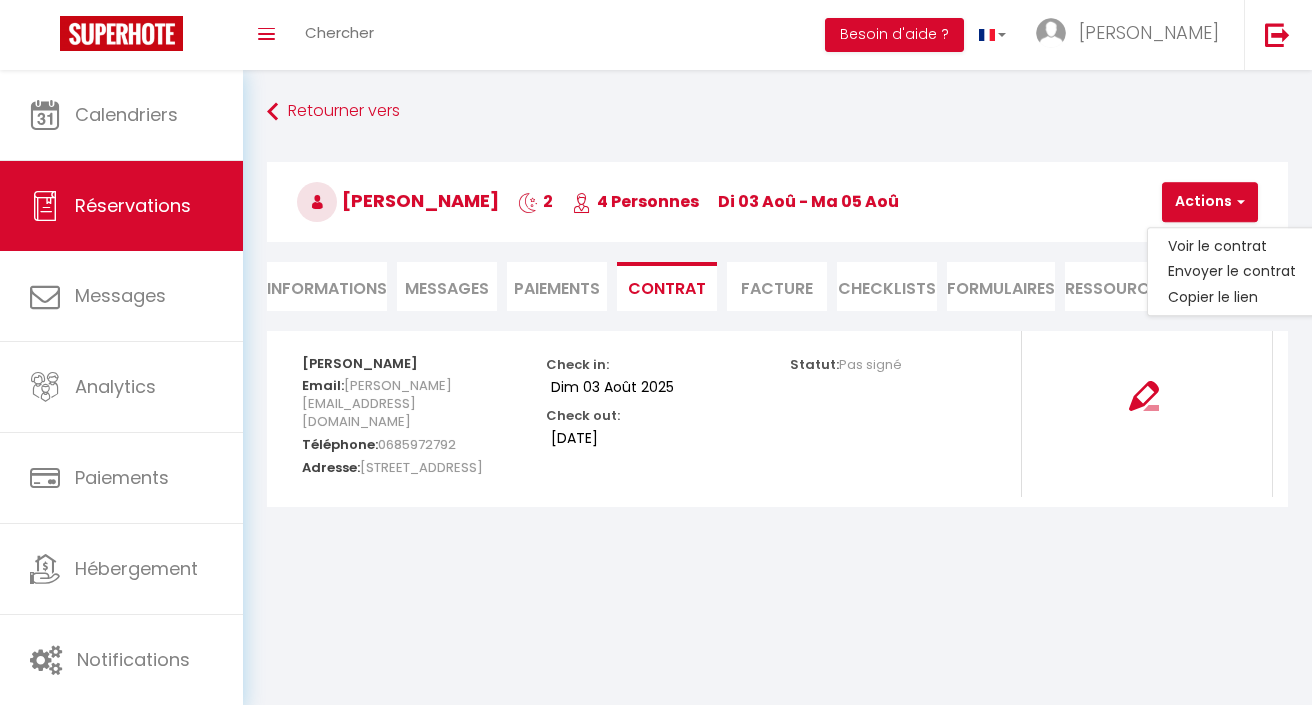 drag, startPoint x: 1225, startPoint y: 286, endPoint x: 1223, endPoint y: 242, distance: 44.04543 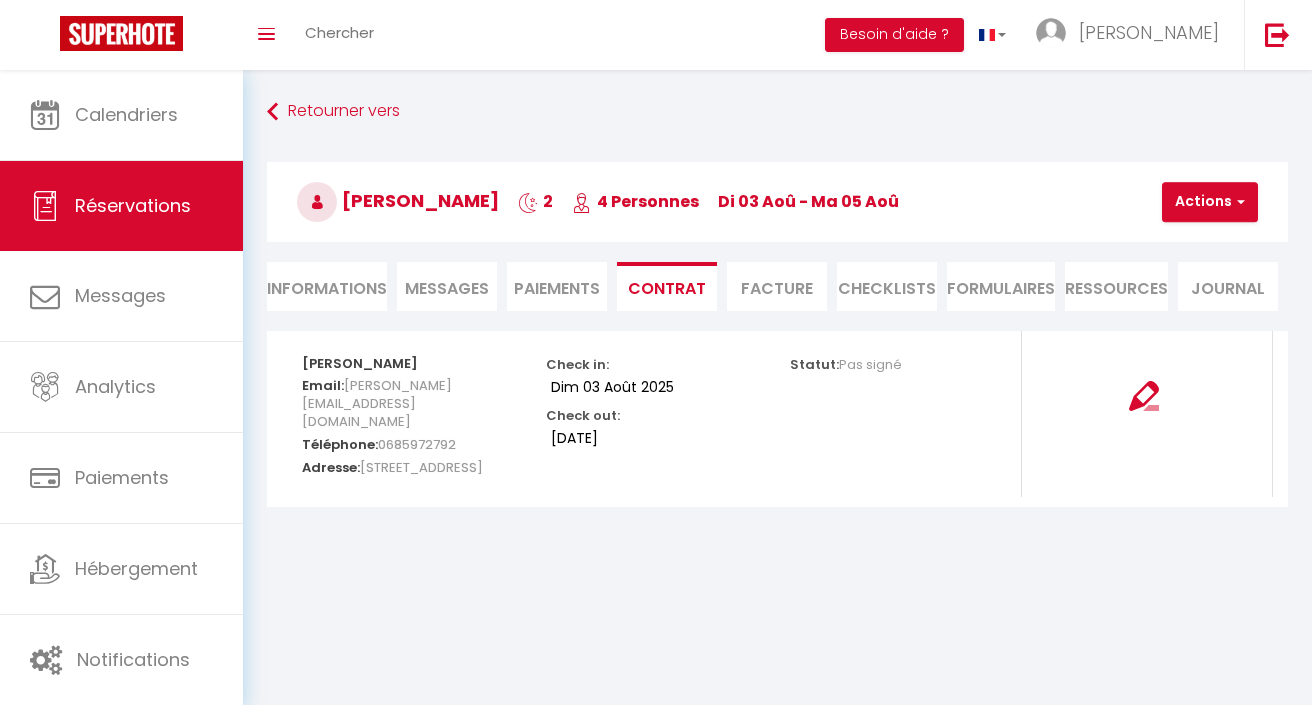 click on "gaelle   evain   2    4 Personnes
di 03 Aoû - ma 05 Aoû
Actions
Enregistrer   Dupliquer   Supprimer
Actions
Enregistrer   Aperçu et éditer   Envoyer la facture   Copier le lien
Actions
Voir le contrat   Envoyer le contrat   Copier le lien
Actions
Encaisser un paiement     Encaisser une caution     Créer nouveau lien paiement     Créer nouveau lien caution     Envoyer un paiement global
Actions" at bounding box center (777, 198) 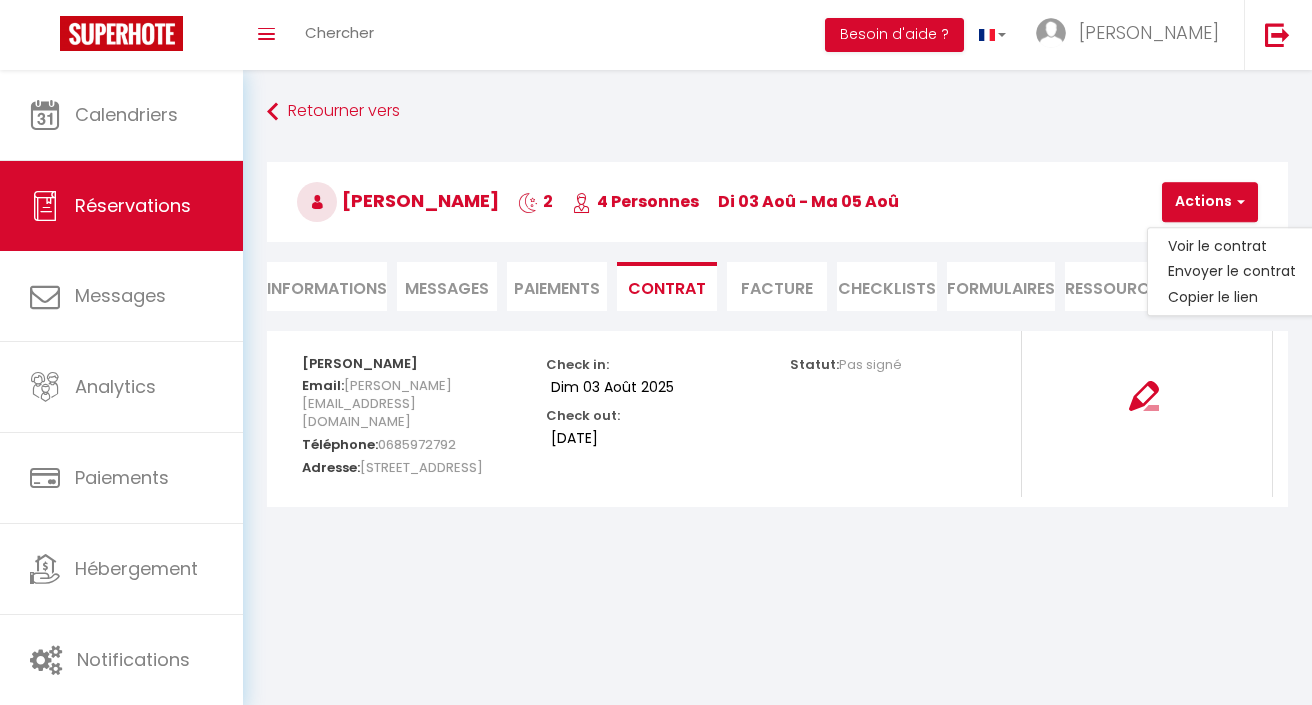 click on "Voir le contrat" at bounding box center (1232, 246) 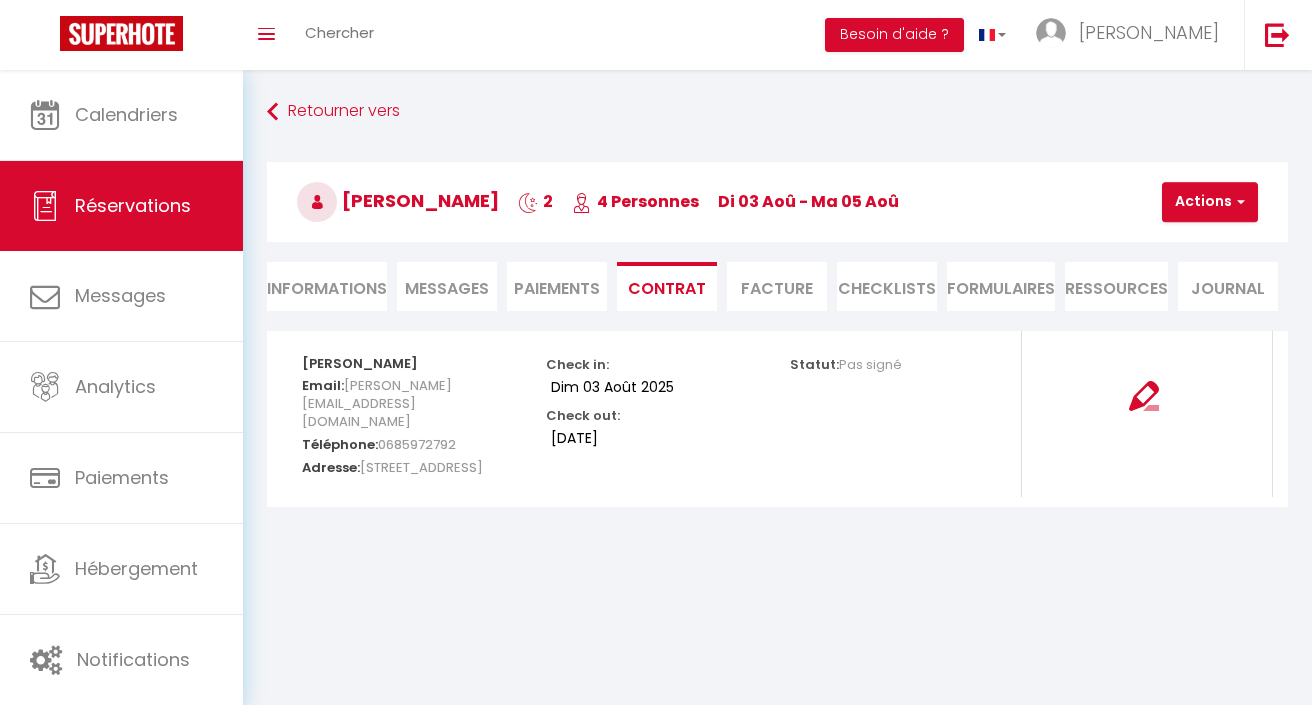 click at bounding box center (1238, 202) 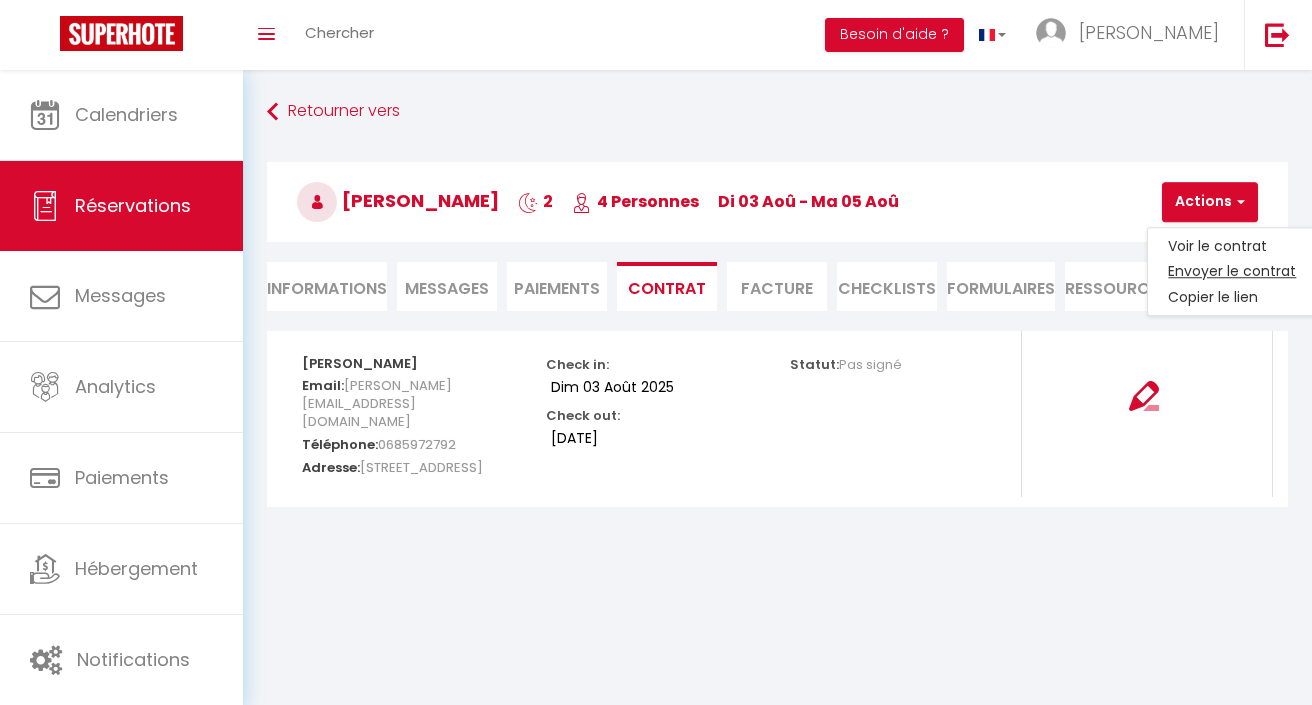click on "Envoyer le contrat" at bounding box center [1232, 272] 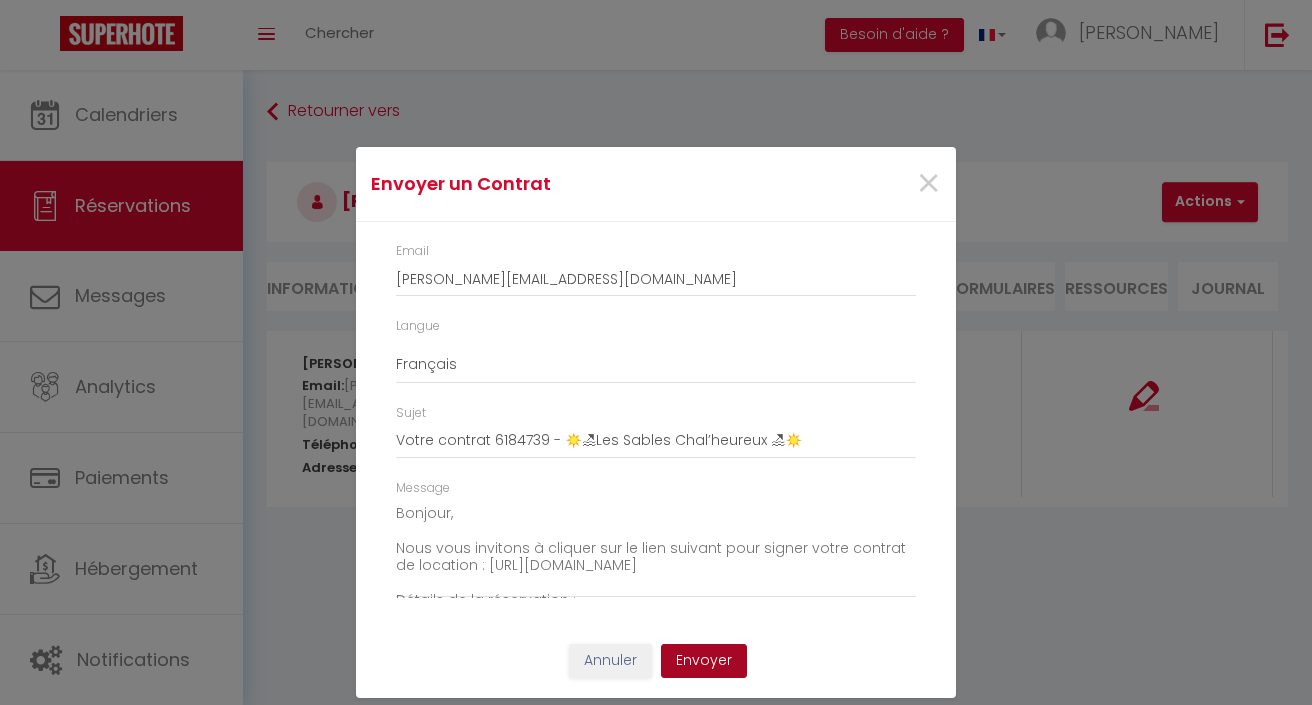click on "Envoyer" at bounding box center [704, 661] 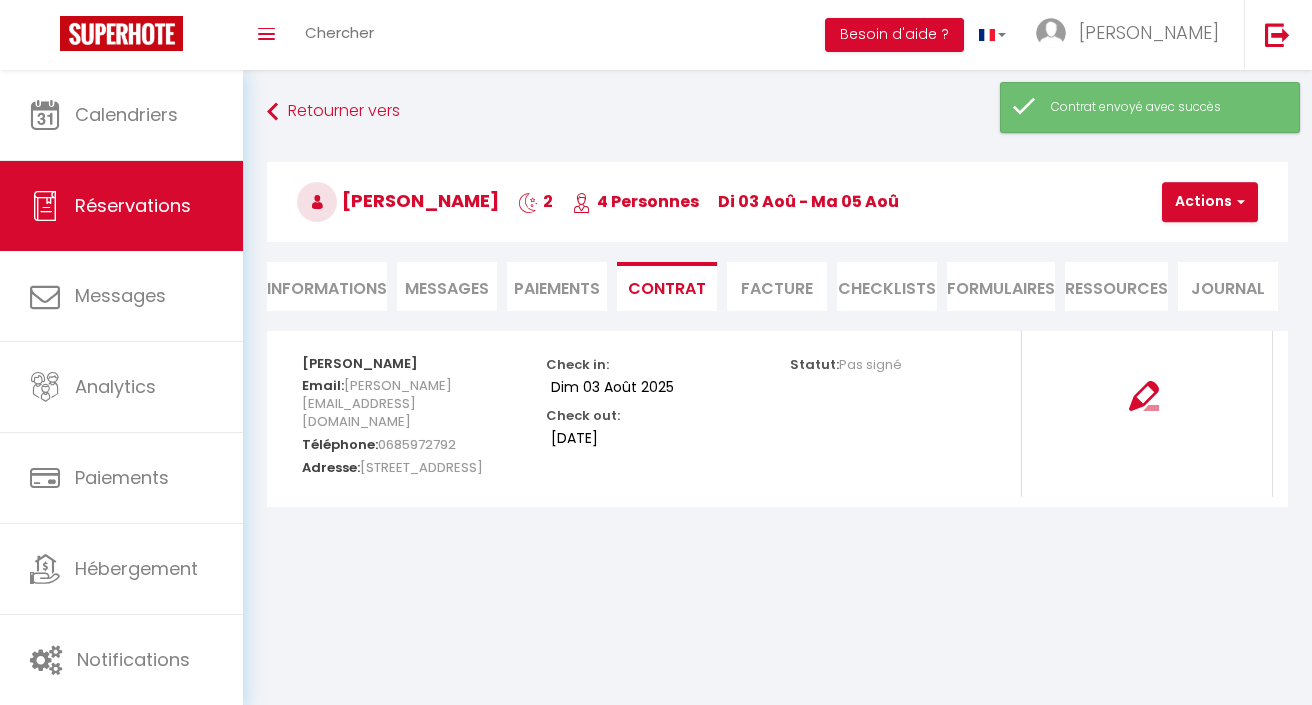 click on "Paiements" at bounding box center [557, 286] 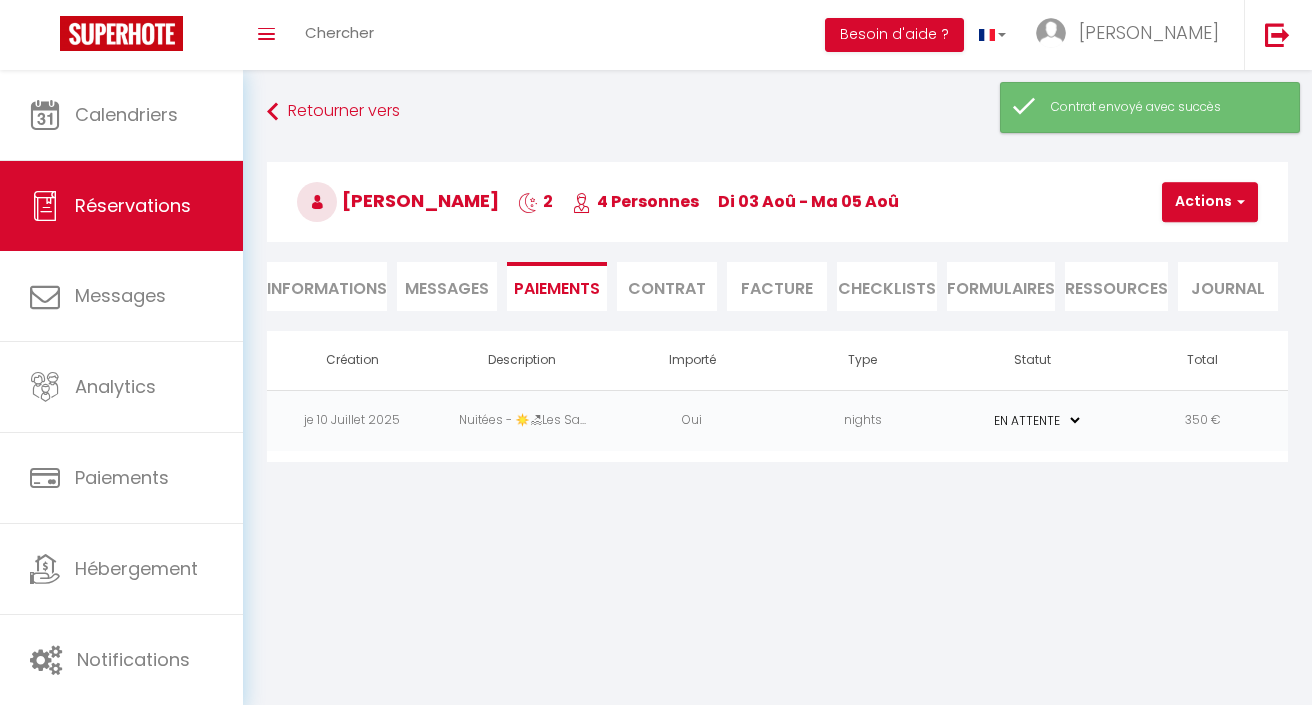 click on "350 €" at bounding box center (1203, 420) 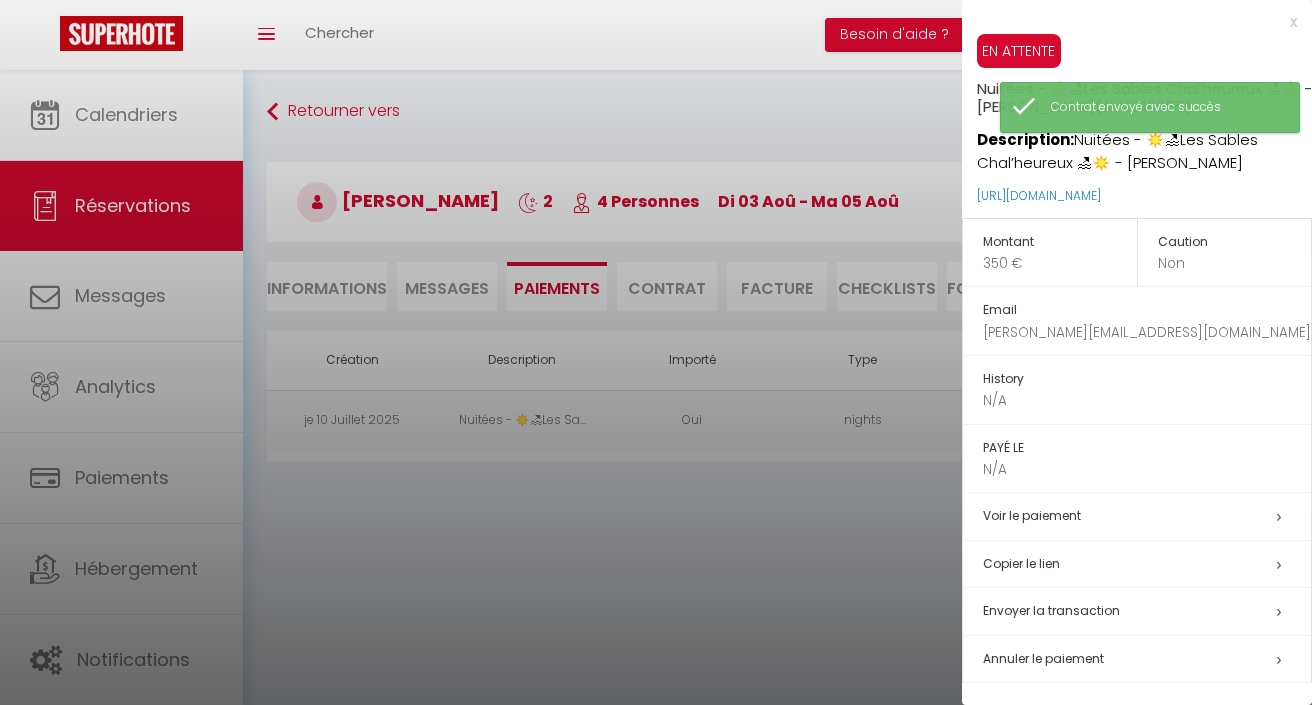 click at bounding box center [656, 352] 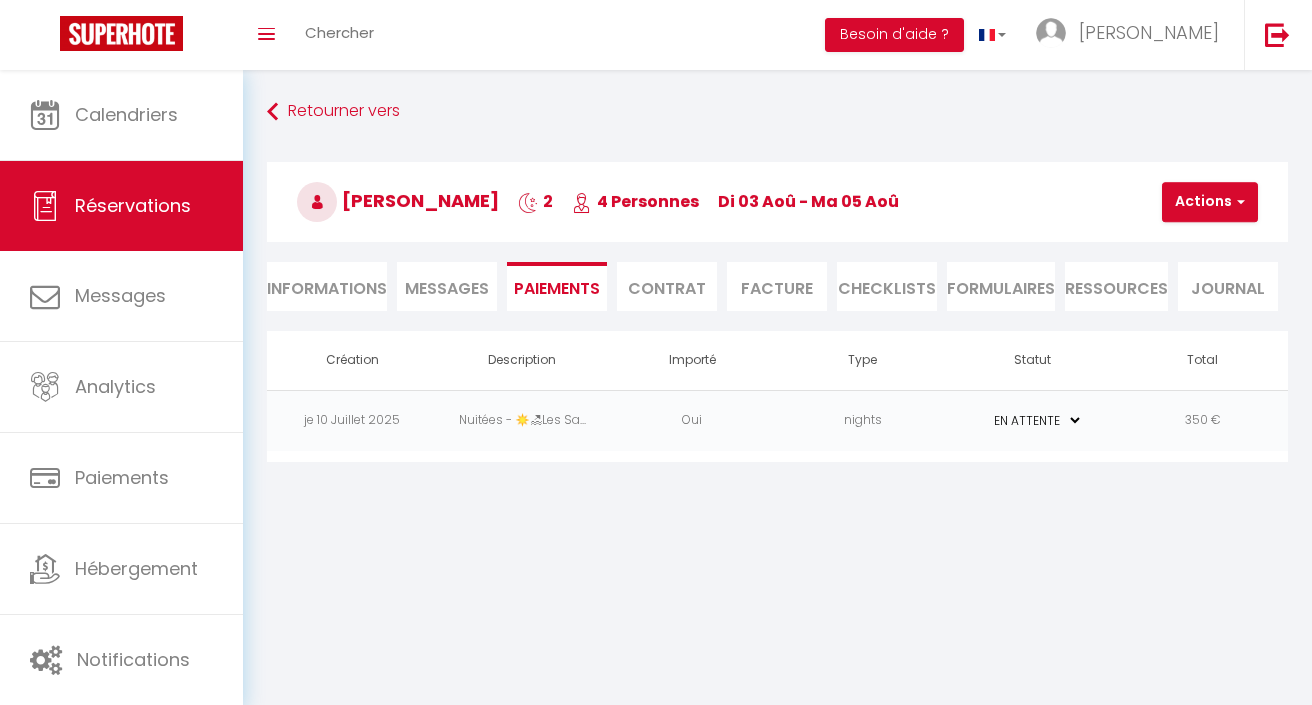click on "350 €" at bounding box center [1203, 420] 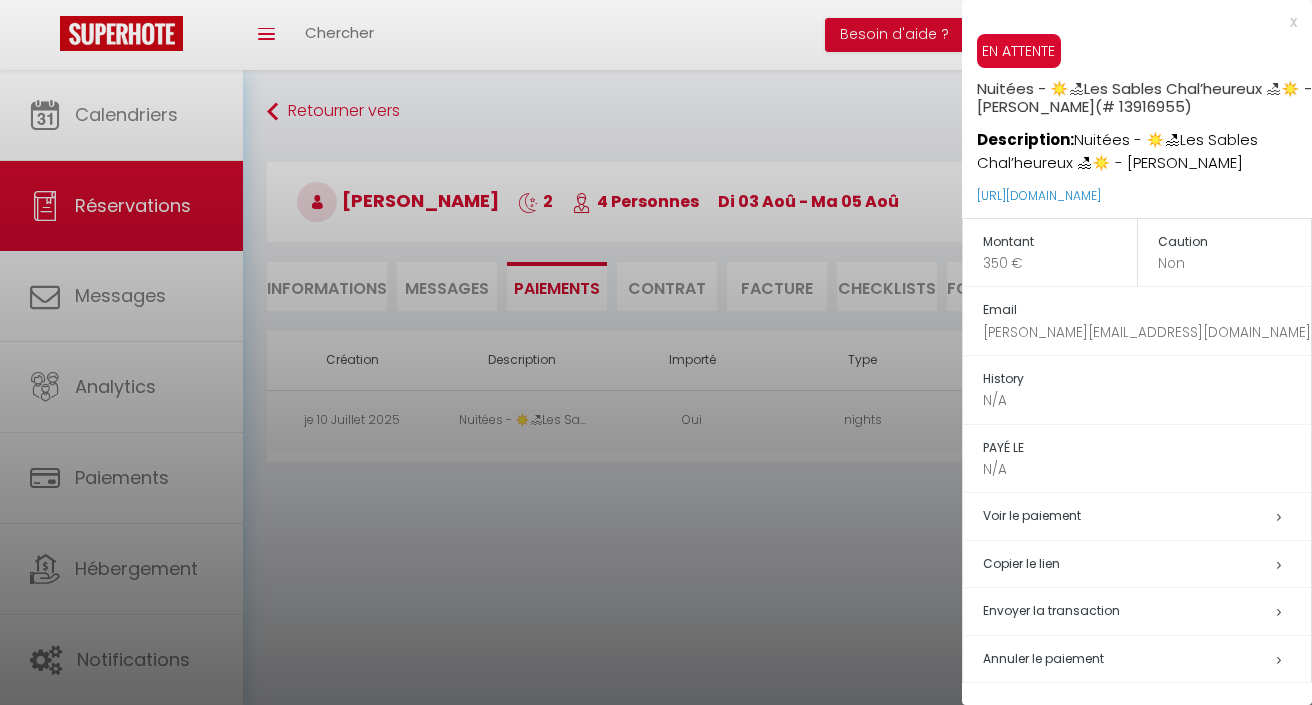 click on "350 €" at bounding box center [1060, 263] 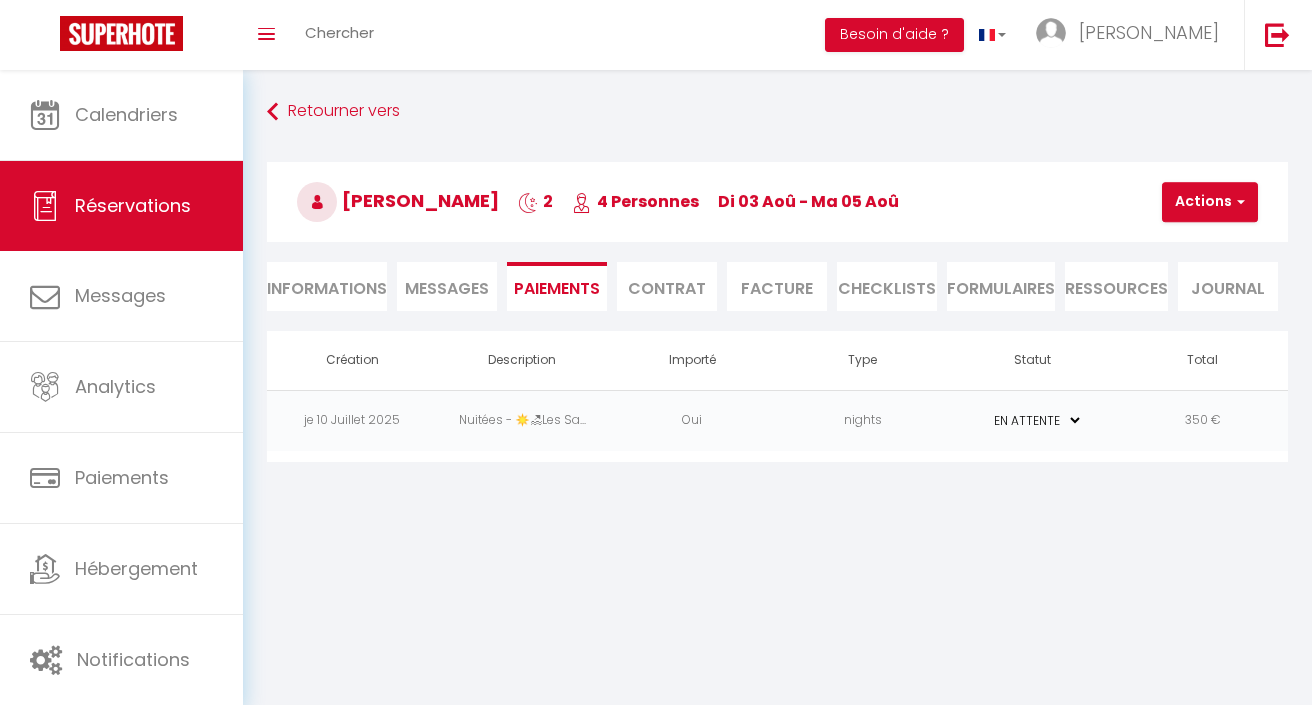 click on "Actions" at bounding box center (1210, 202) 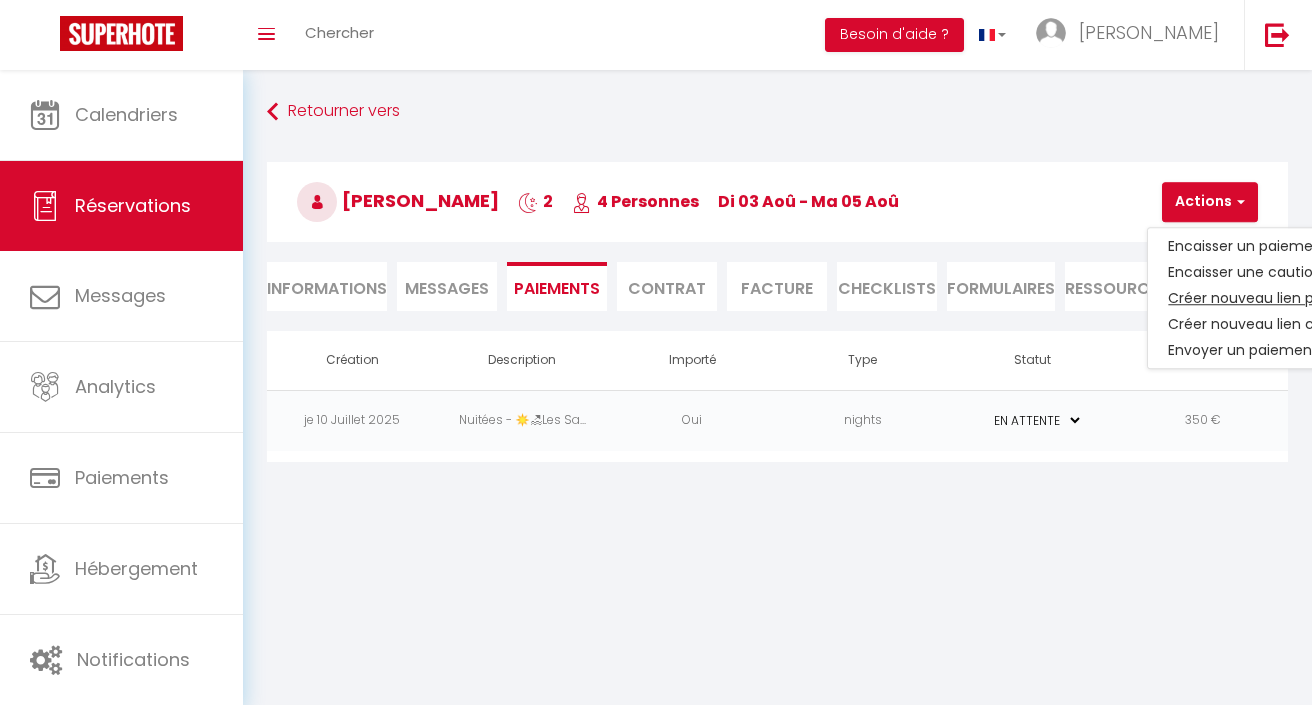 click on "Créer nouveau lien paiement" at bounding box center [1271, 298] 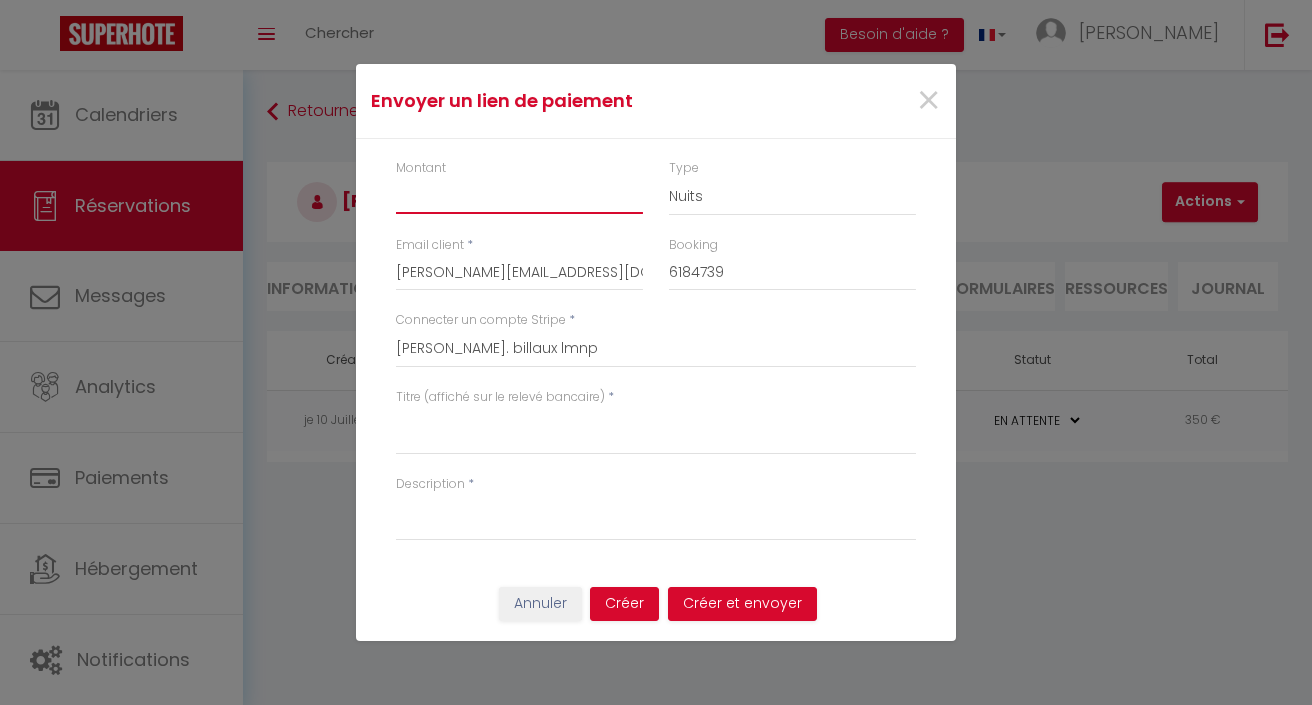 click on "Montant" at bounding box center [519, 196] 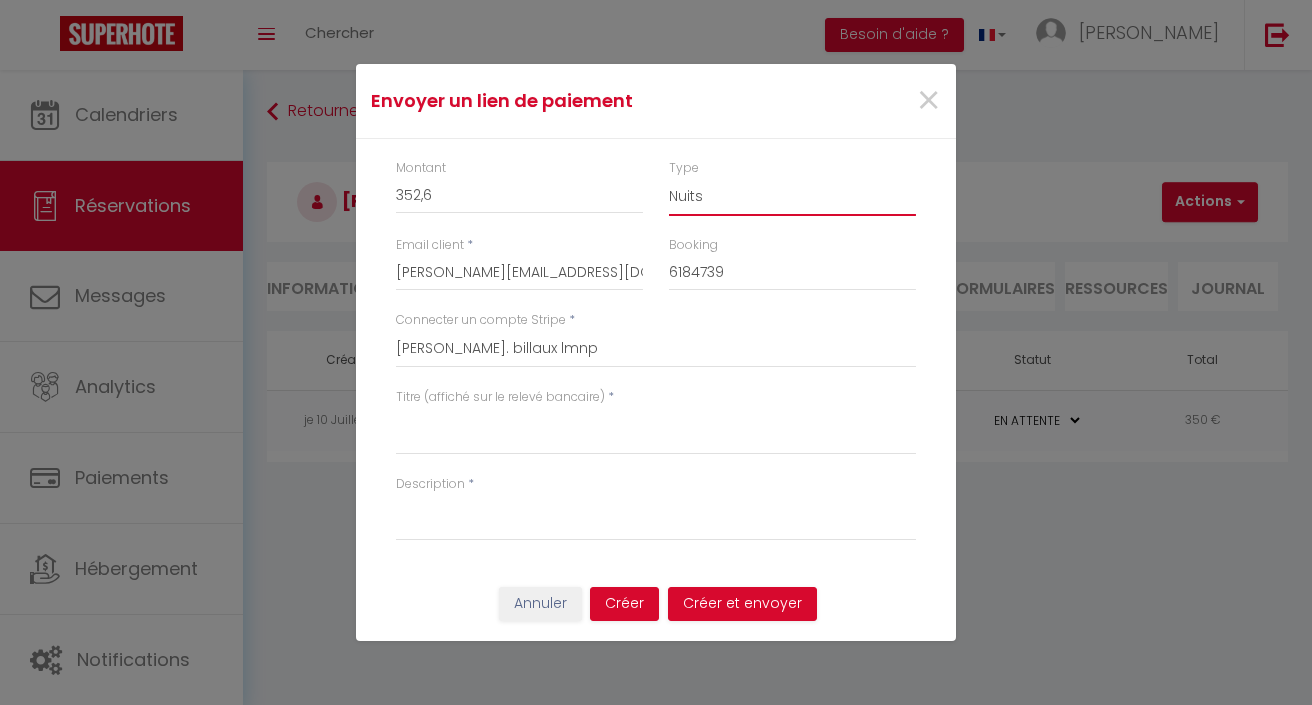 click on "Titre (affiché sur le relevé bancaire)" at bounding box center [656, 431] 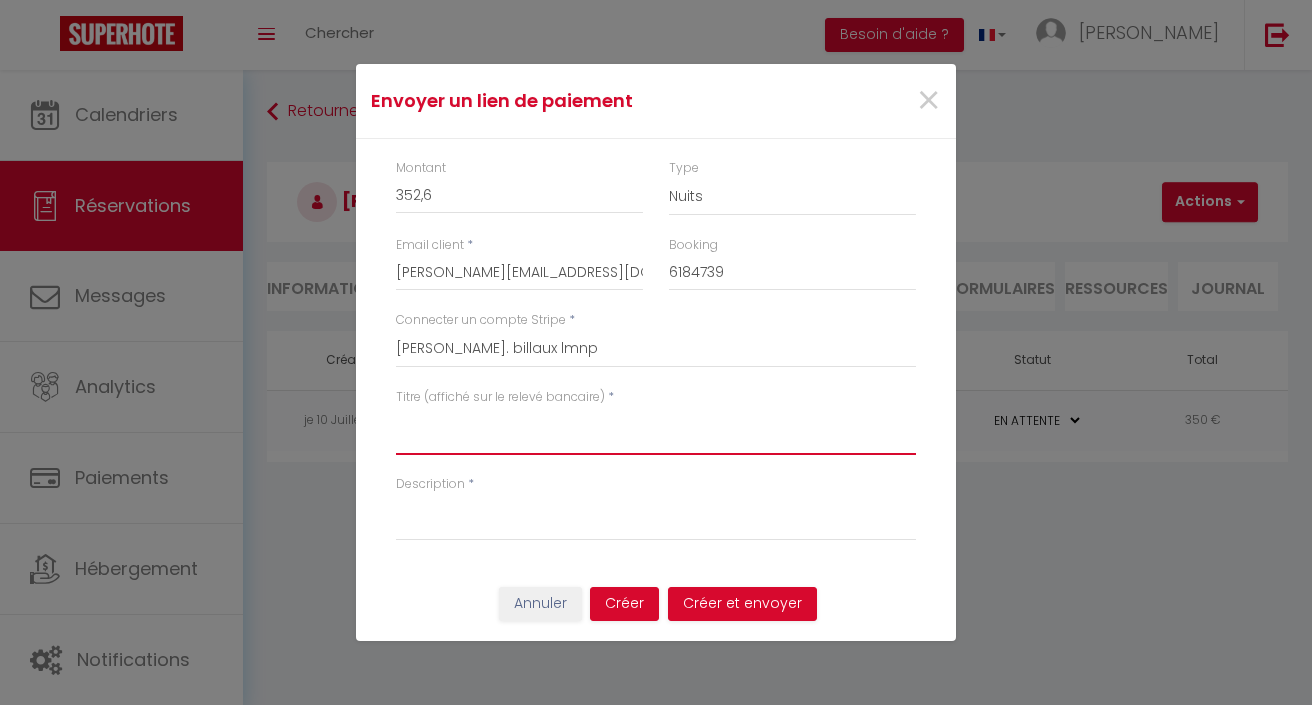 click on "Titre (affiché sur le relevé bancaire)" at bounding box center (656, 431) 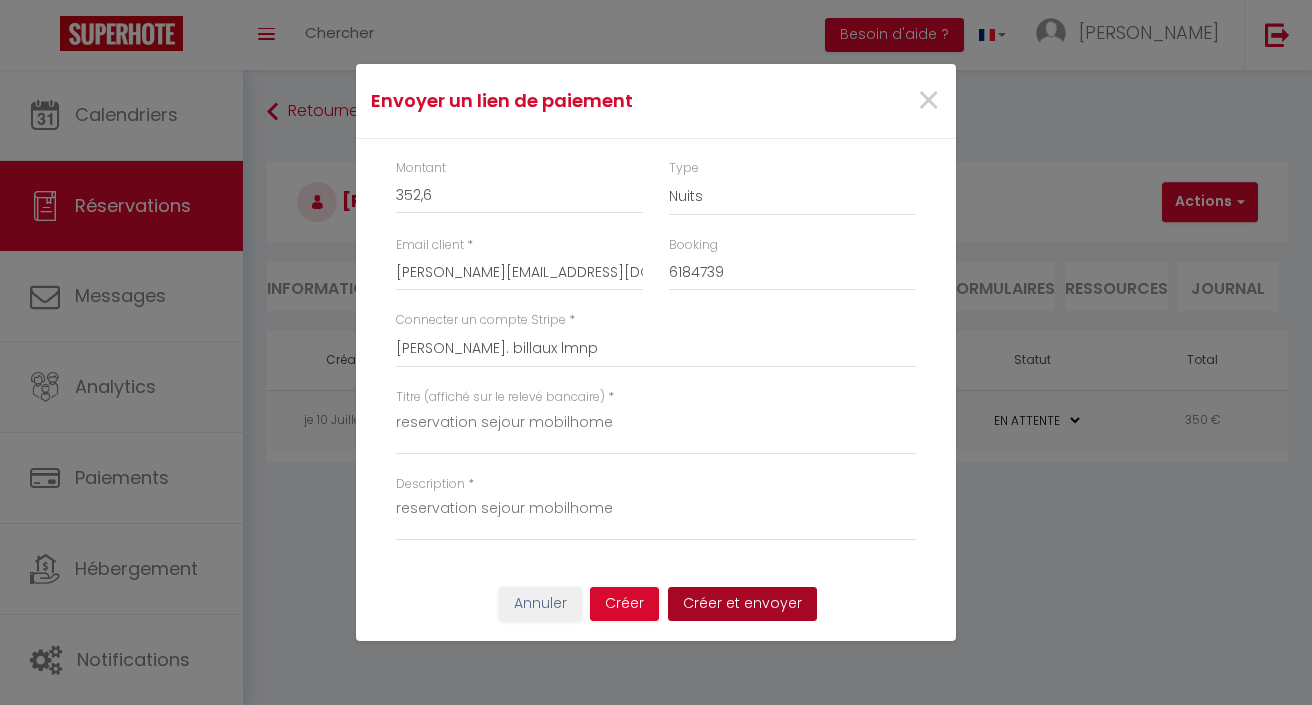 click on "Créer et envoyer" at bounding box center [742, 604] 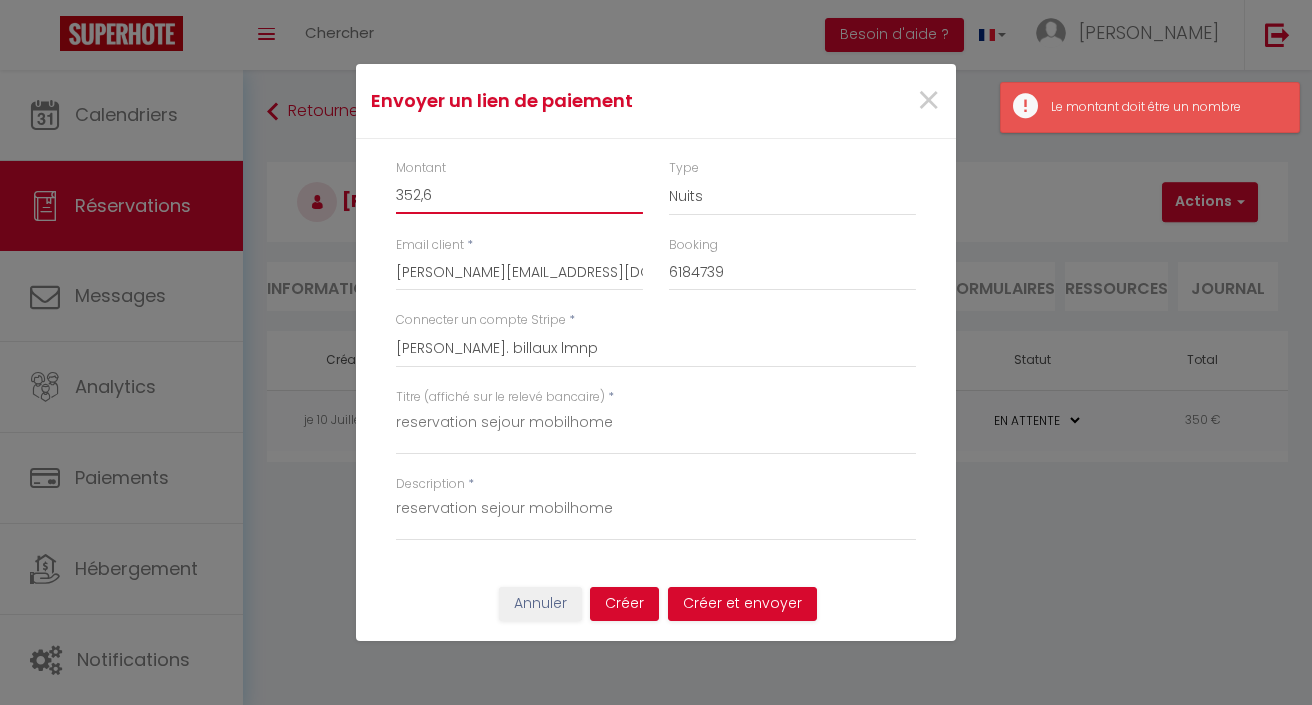 click on "352,6" at bounding box center (519, 196) 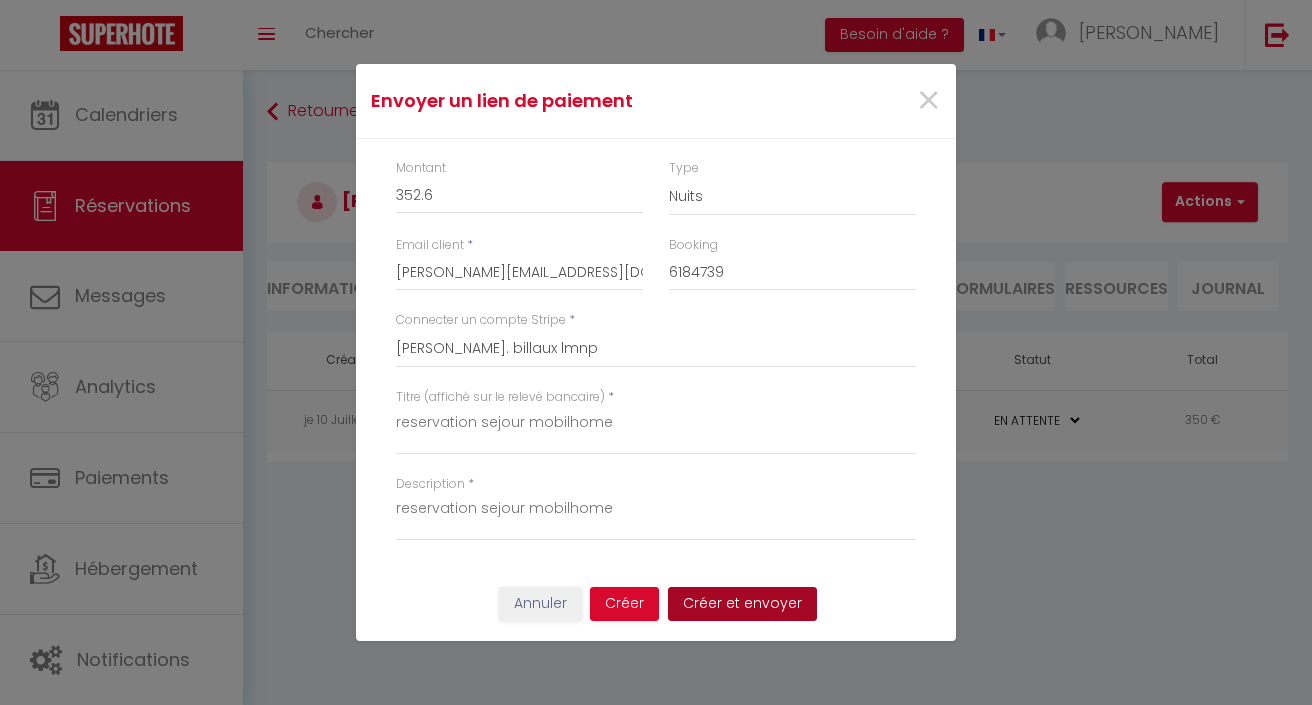 click on "Créer et envoyer" at bounding box center (742, 604) 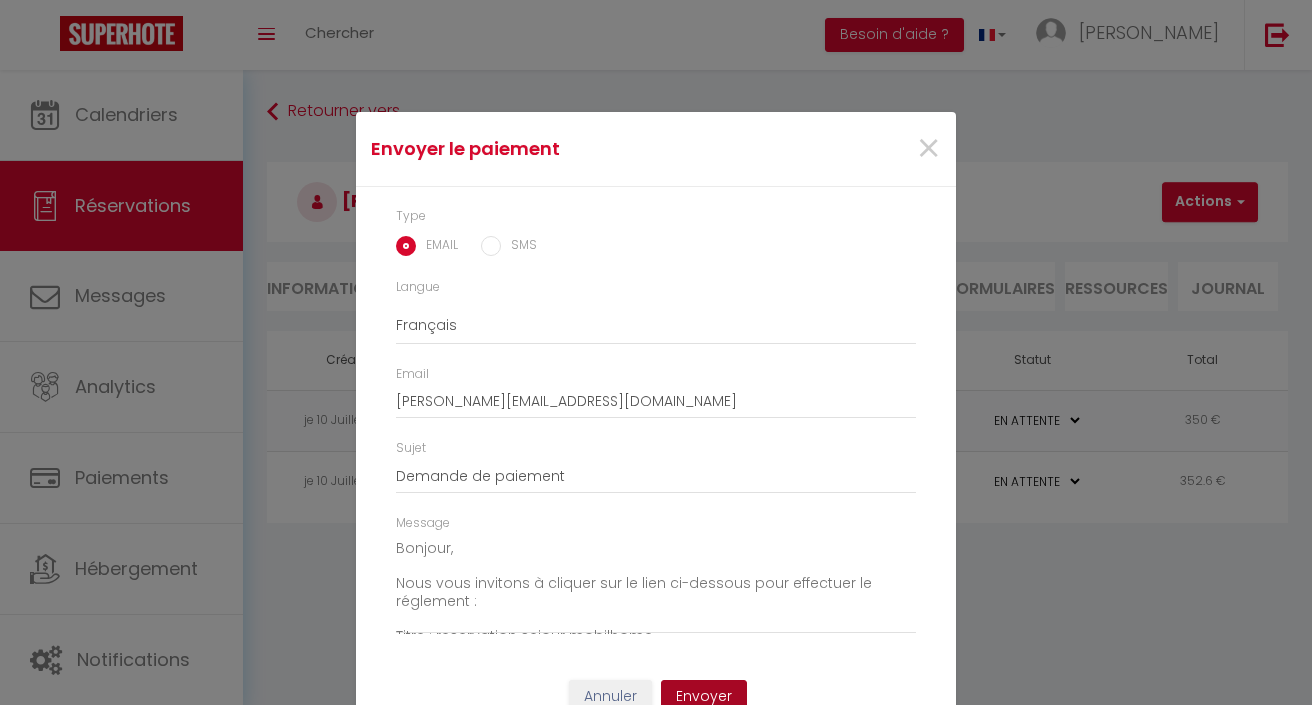 click on "Envoyer" at bounding box center [704, 697] 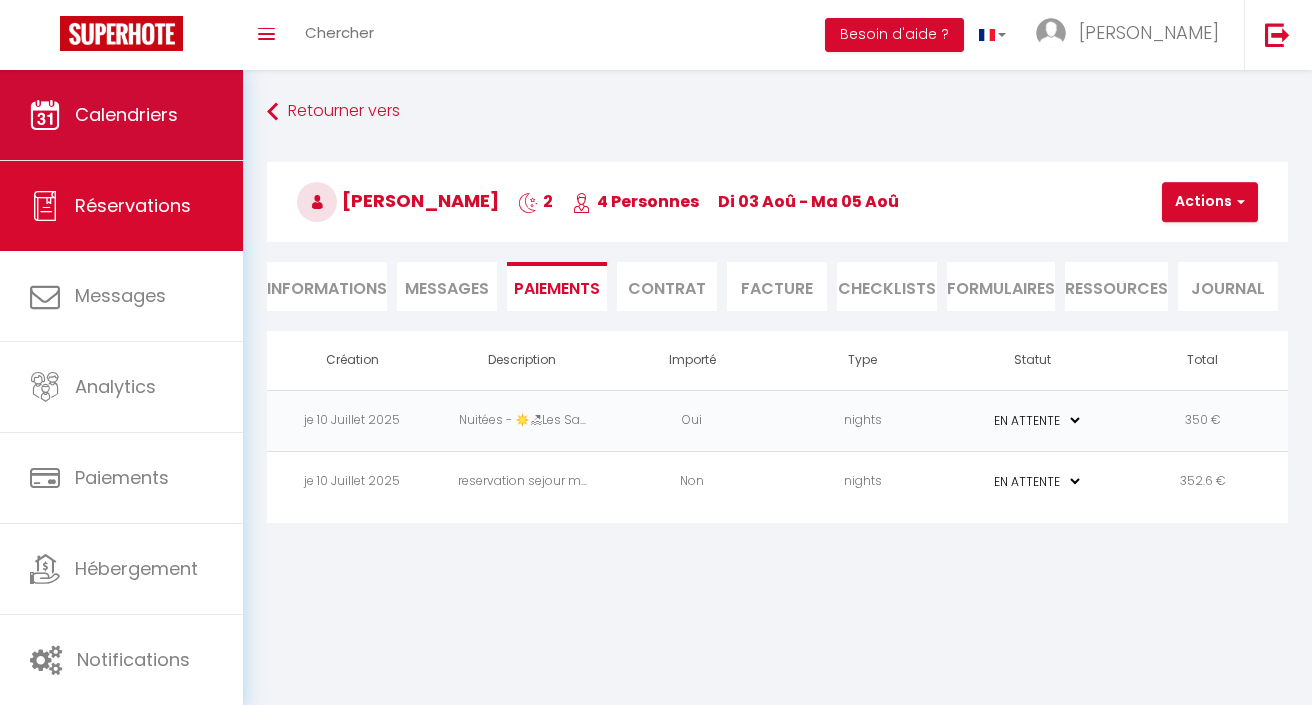 click on "Calendriers" at bounding box center (121, 115) 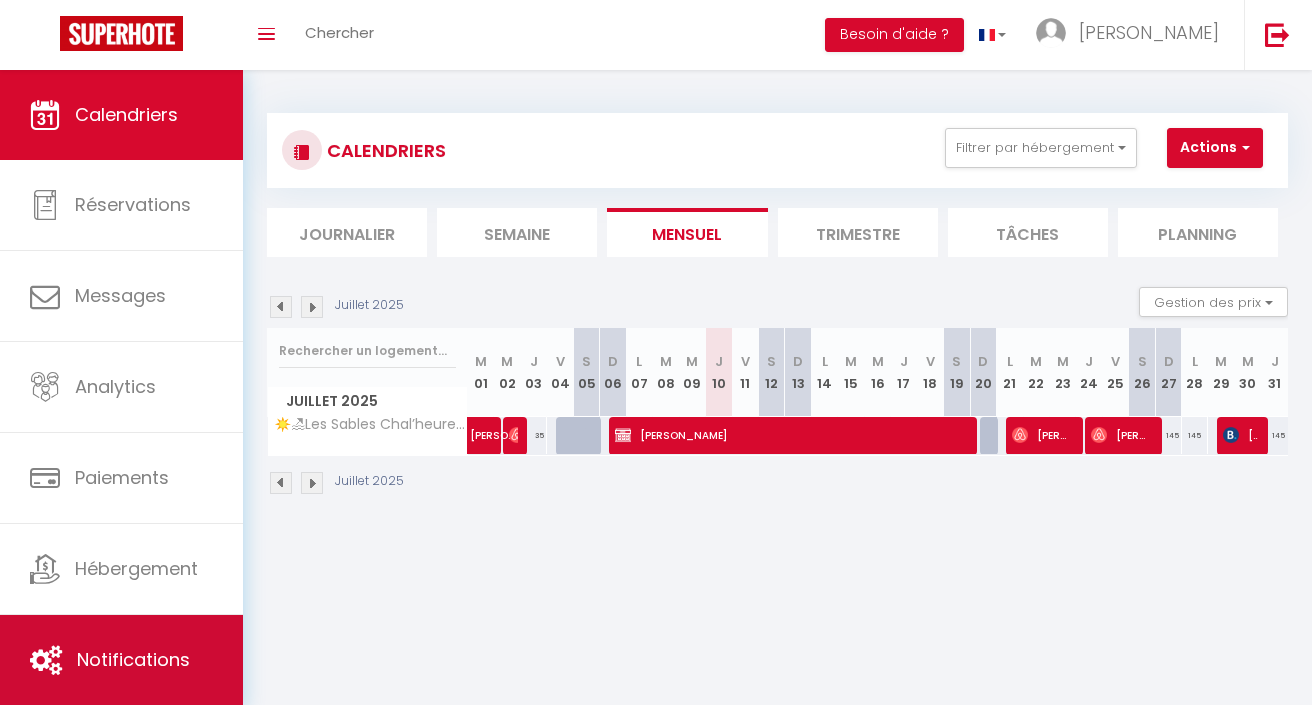 click on "Notifications" at bounding box center [133, 659] 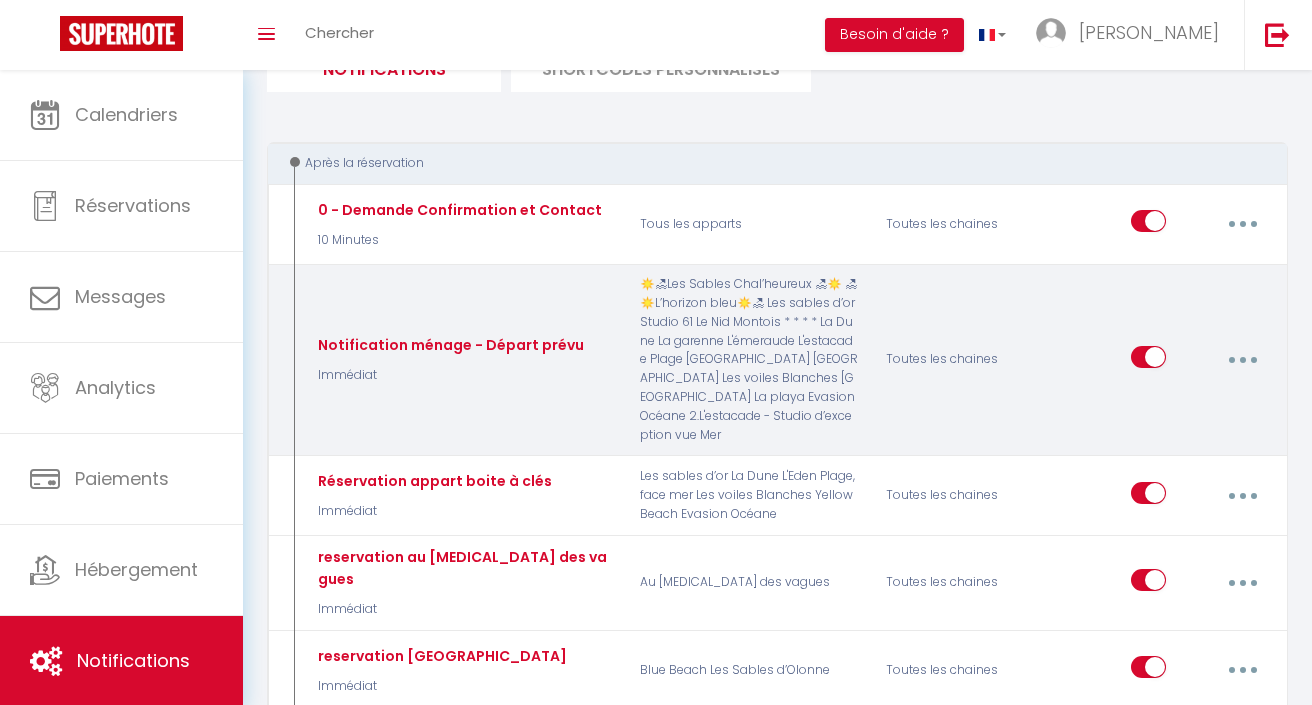 scroll, scrollTop: 175, scrollLeft: 0, axis: vertical 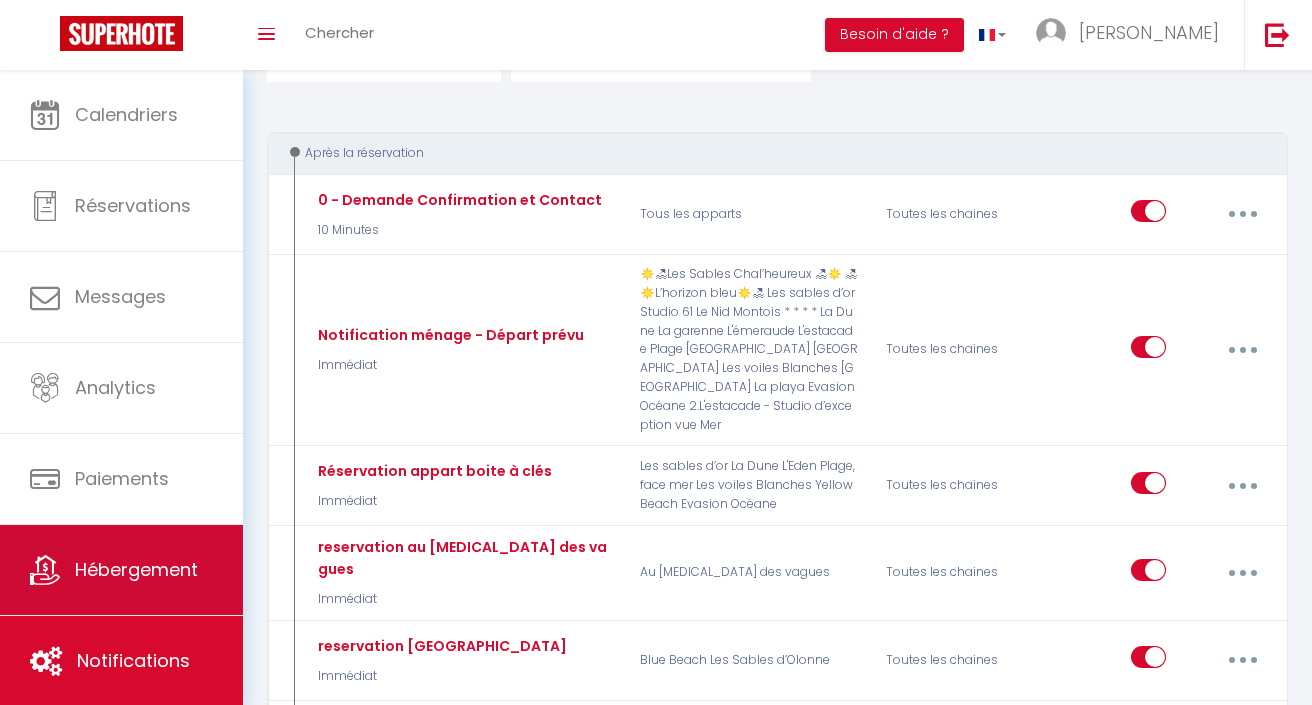 click on "Hébergement" at bounding box center (121, 570) 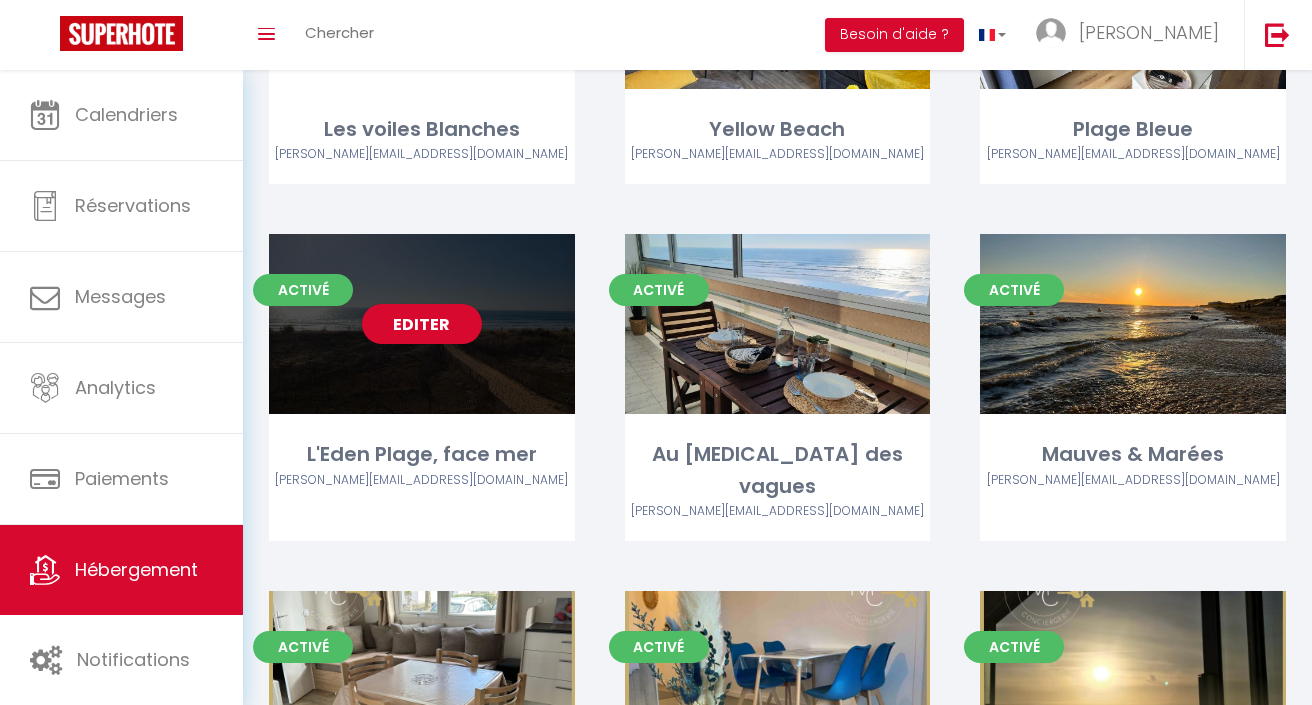 scroll, scrollTop: 291, scrollLeft: 0, axis: vertical 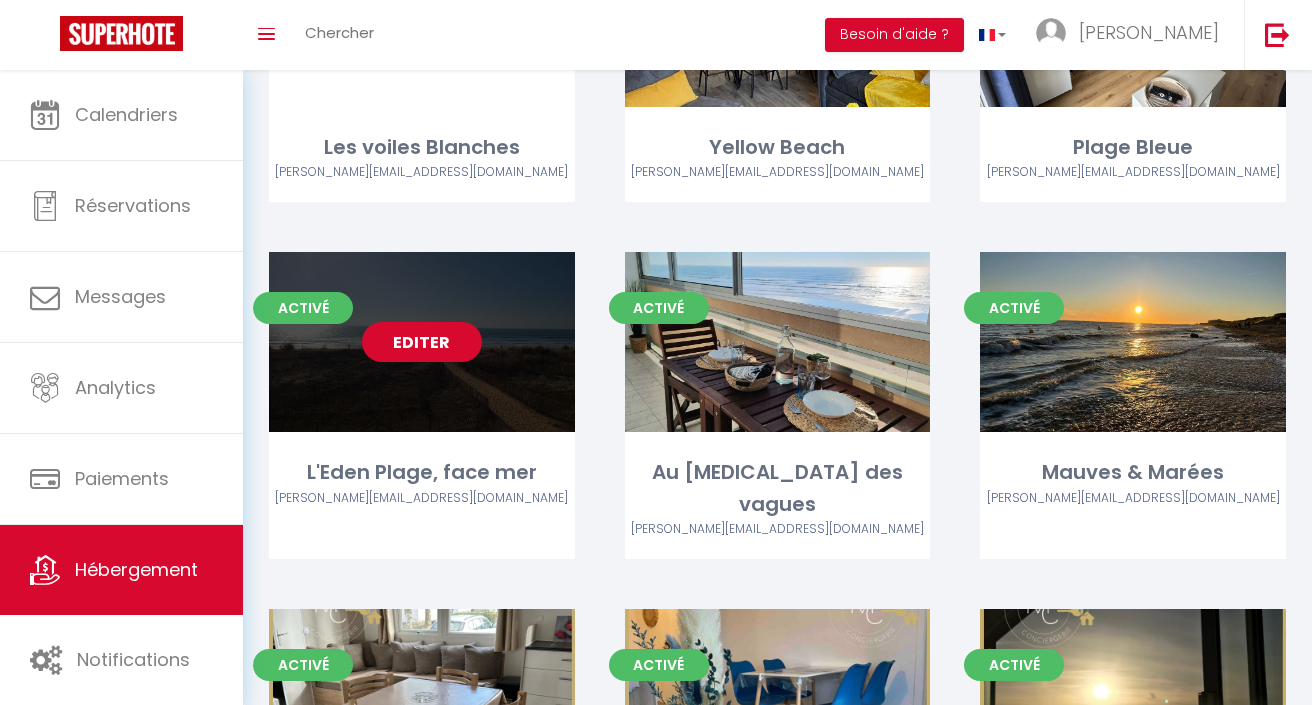 click on "Editer" at bounding box center (422, 342) 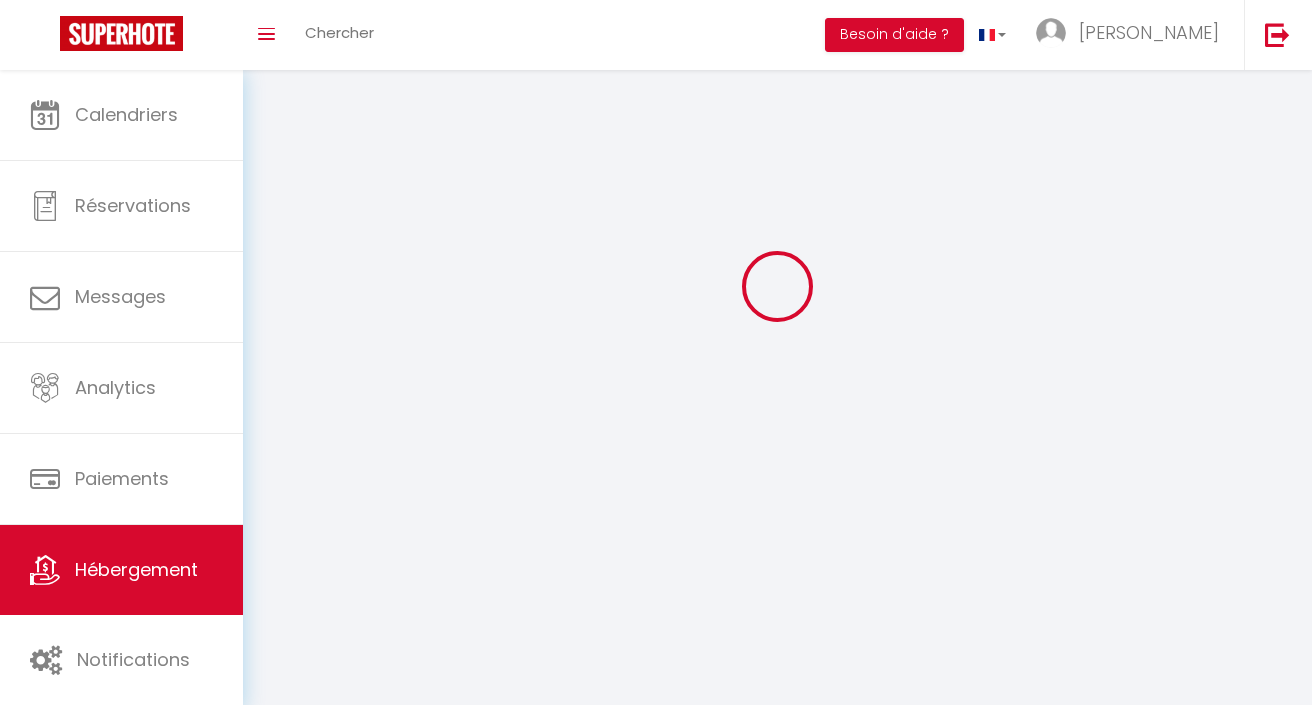 scroll, scrollTop: 0, scrollLeft: 0, axis: both 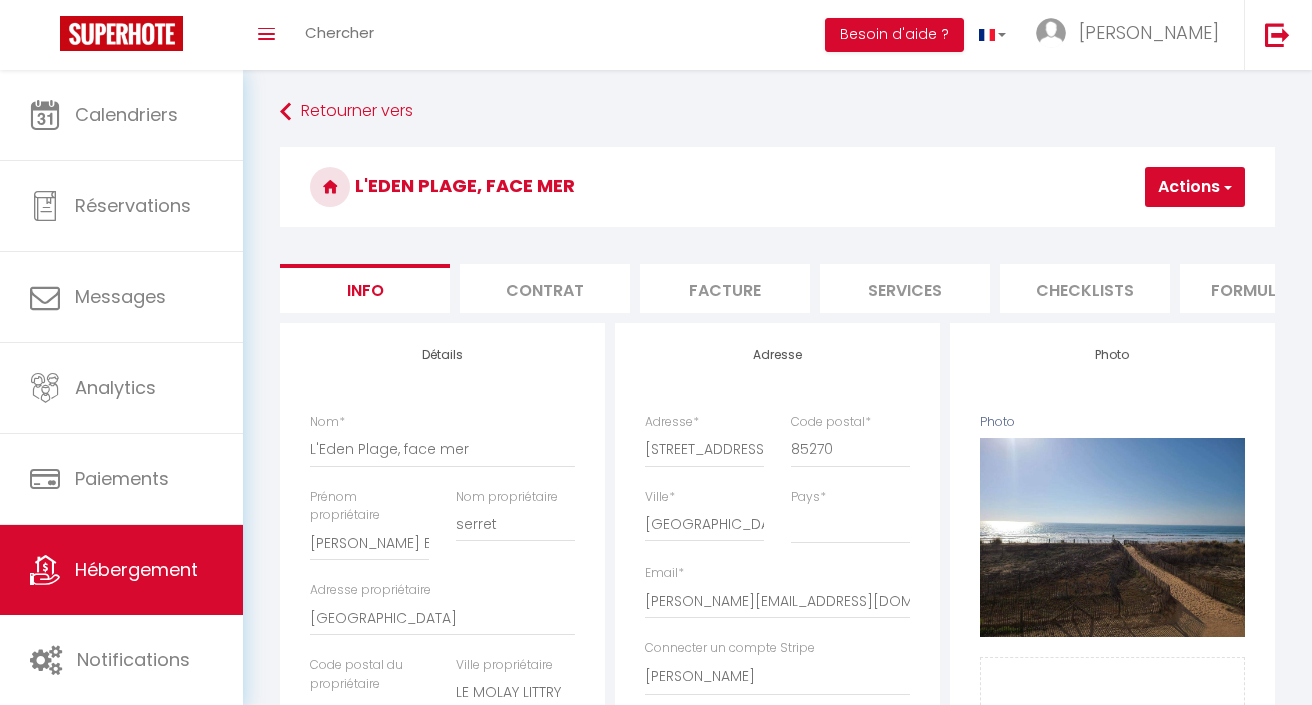 click on "Services" at bounding box center (905, 288) 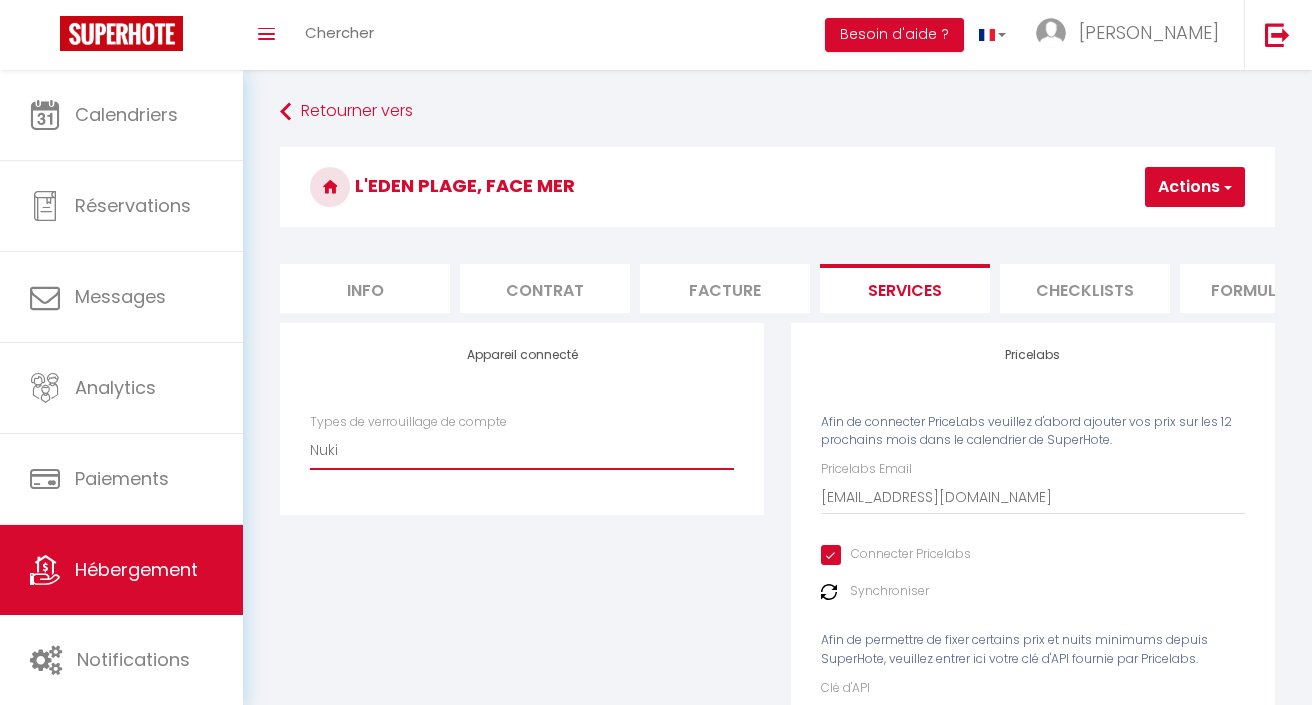 scroll, scrollTop: 0, scrollLeft: 0, axis: both 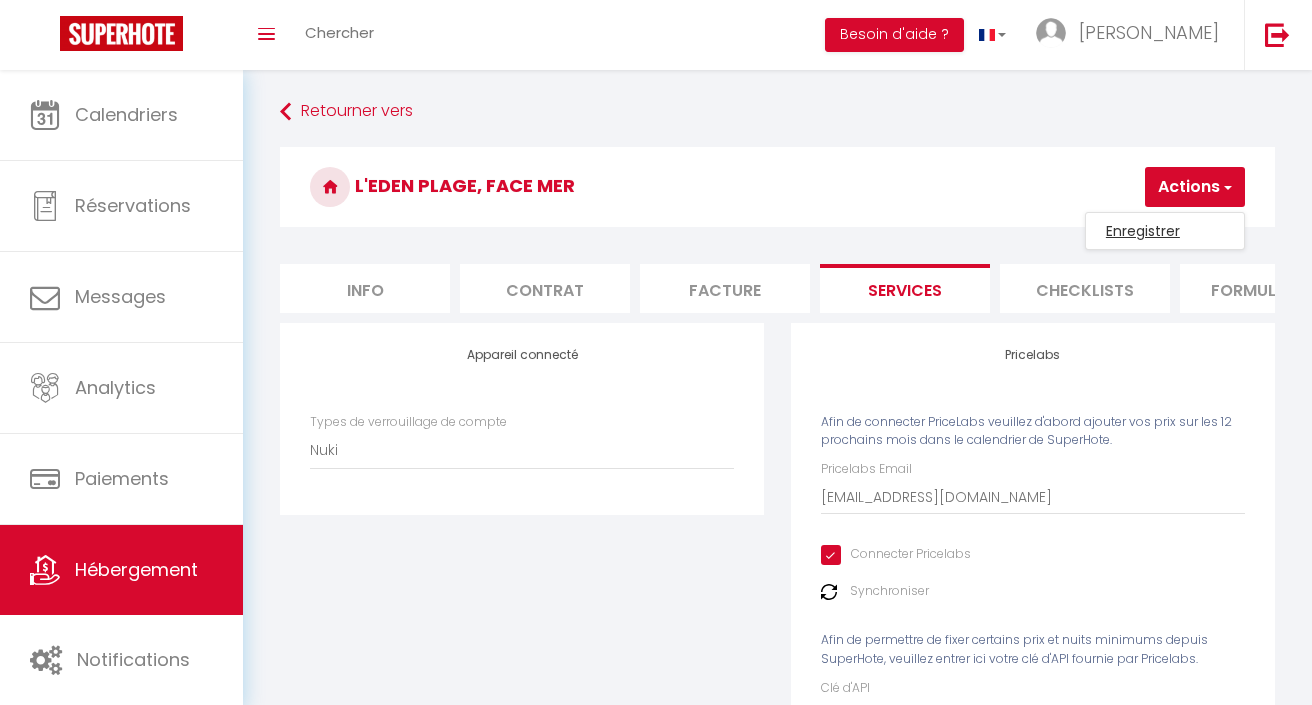 click on "Enregistrer" at bounding box center [1165, 231] 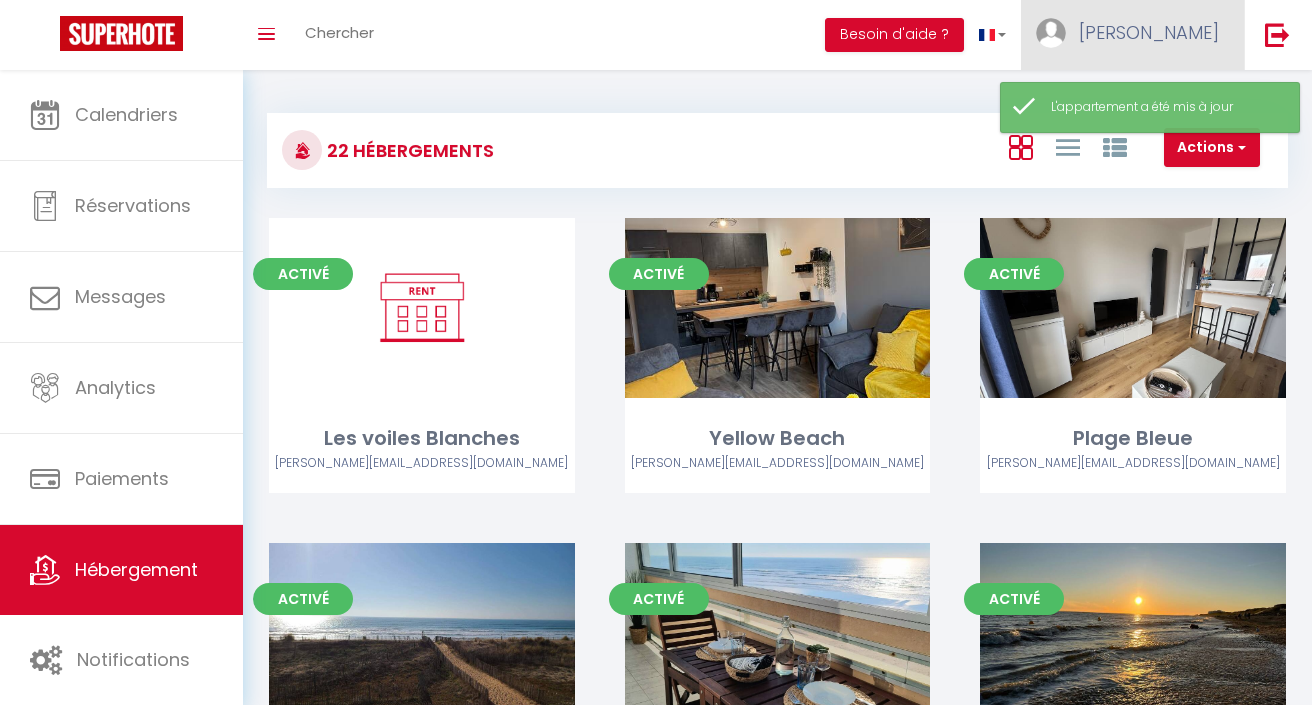 click on "[PERSON_NAME]" at bounding box center (1149, 32) 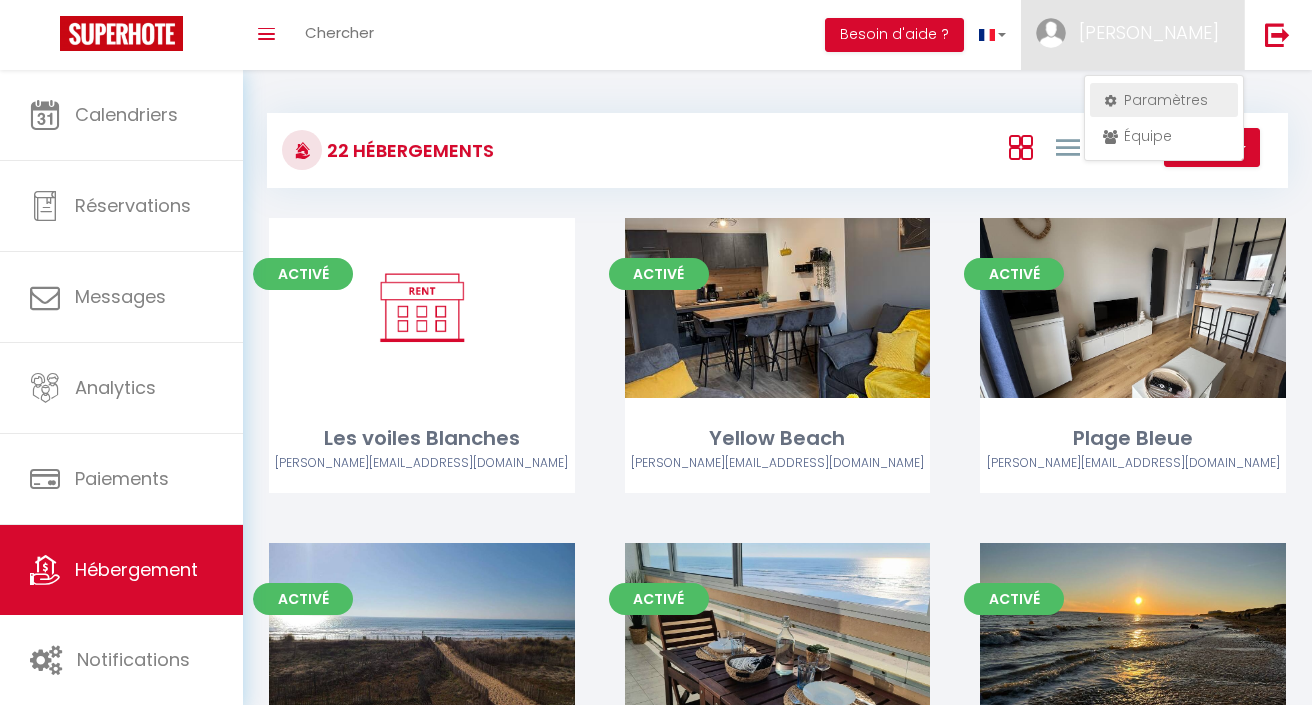 click on "Paramètres" at bounding box center (1164, 100) 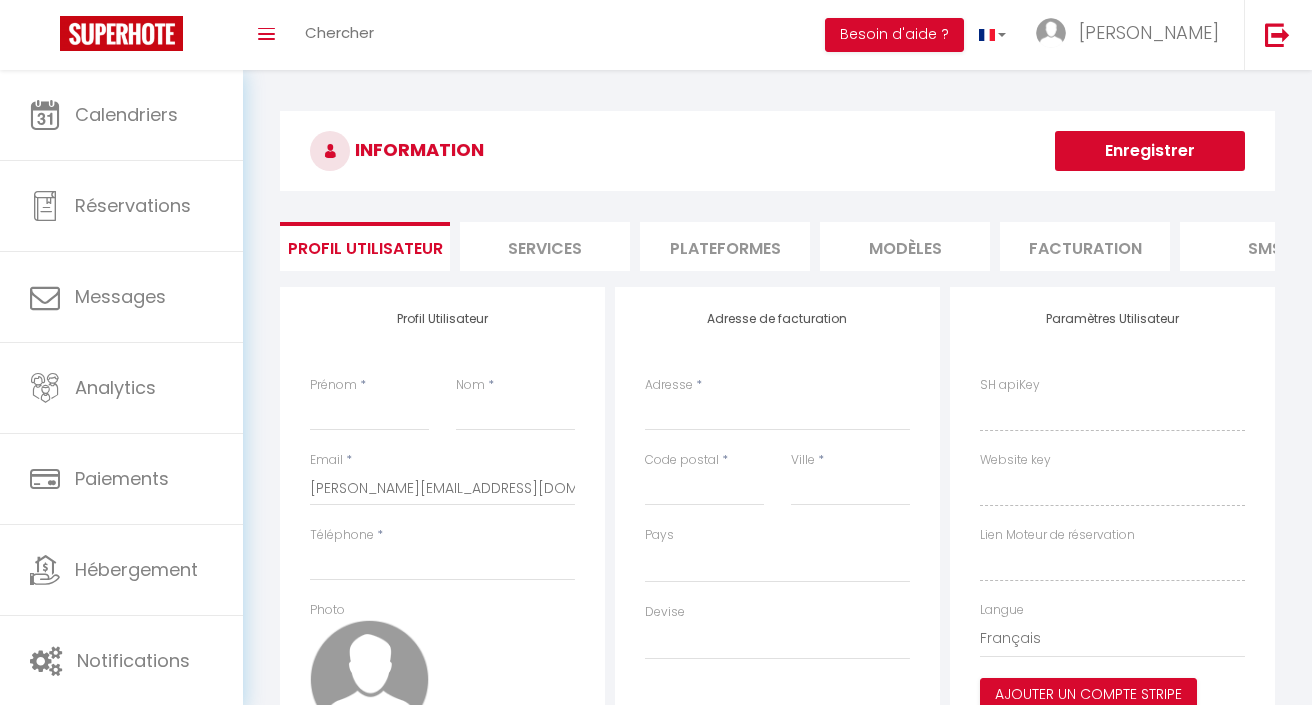 click on "Services" at bounding box center (545, 246) 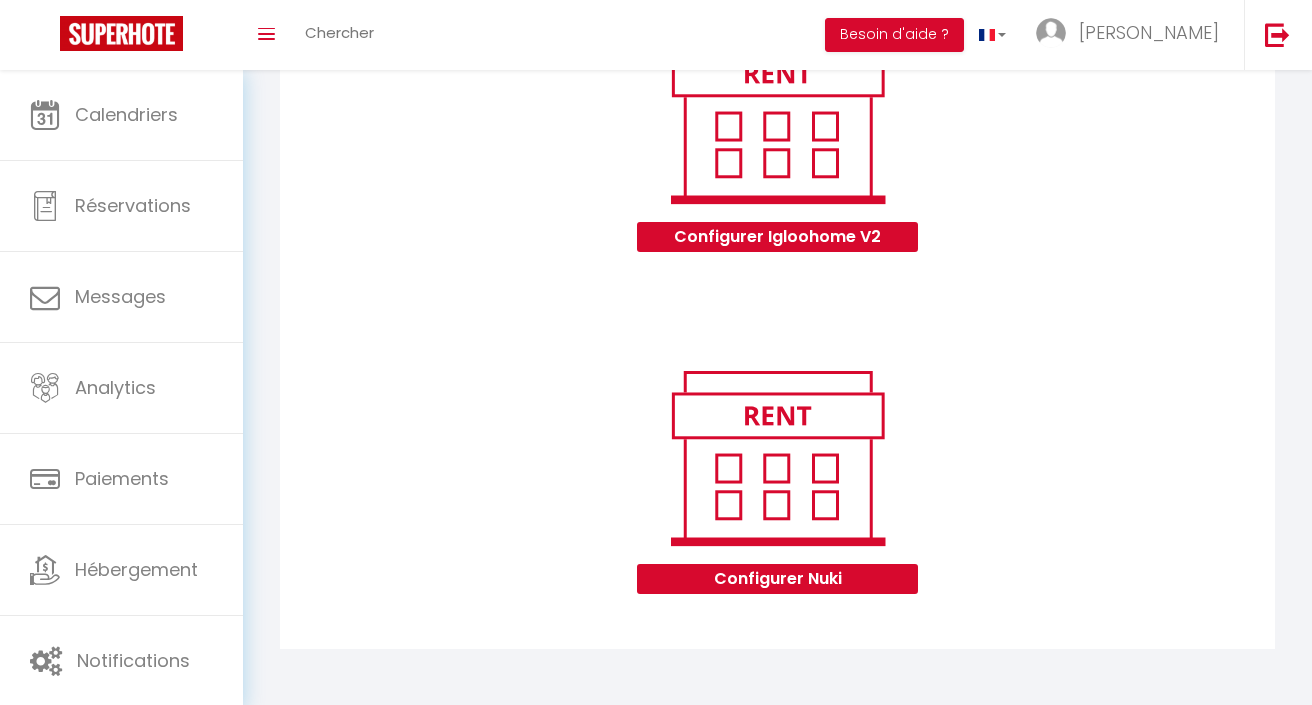 scroll, scrollTop: 2042, scrollLeft: 0, axis: vertical 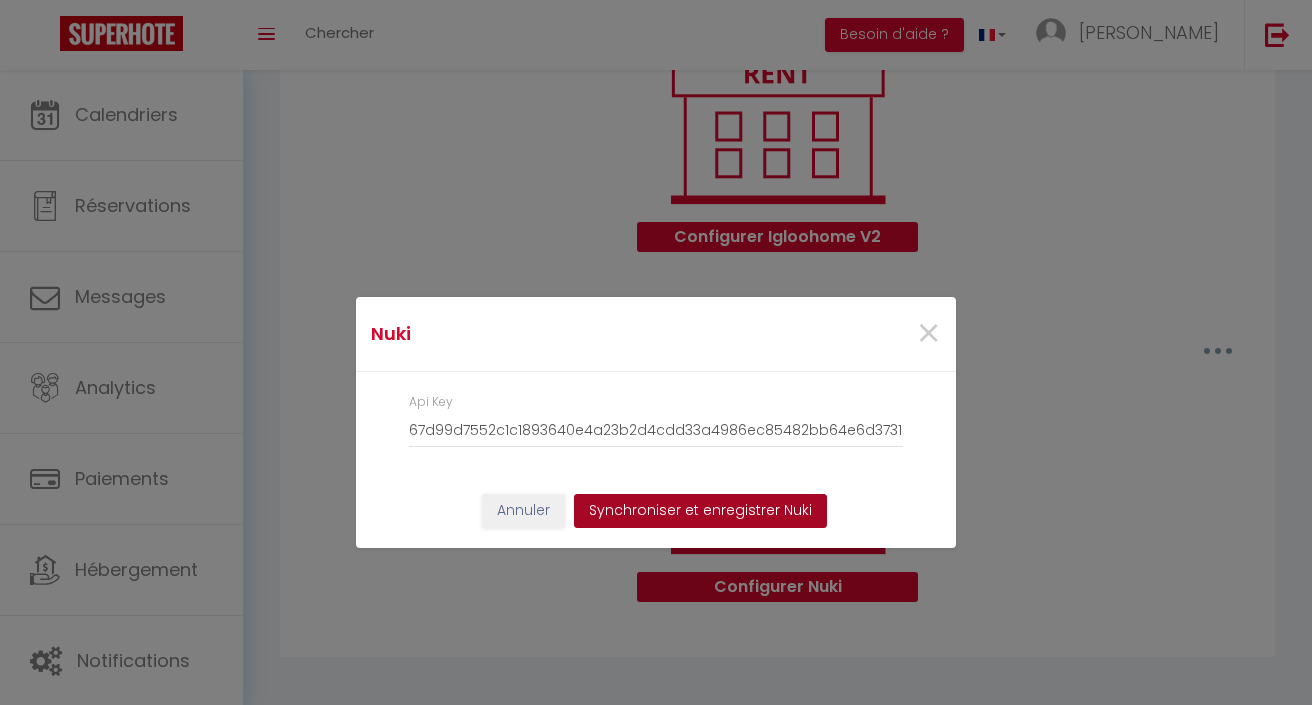 click on "Synchroniser et enregistrer Nuki" at bounding box center (700, 511) 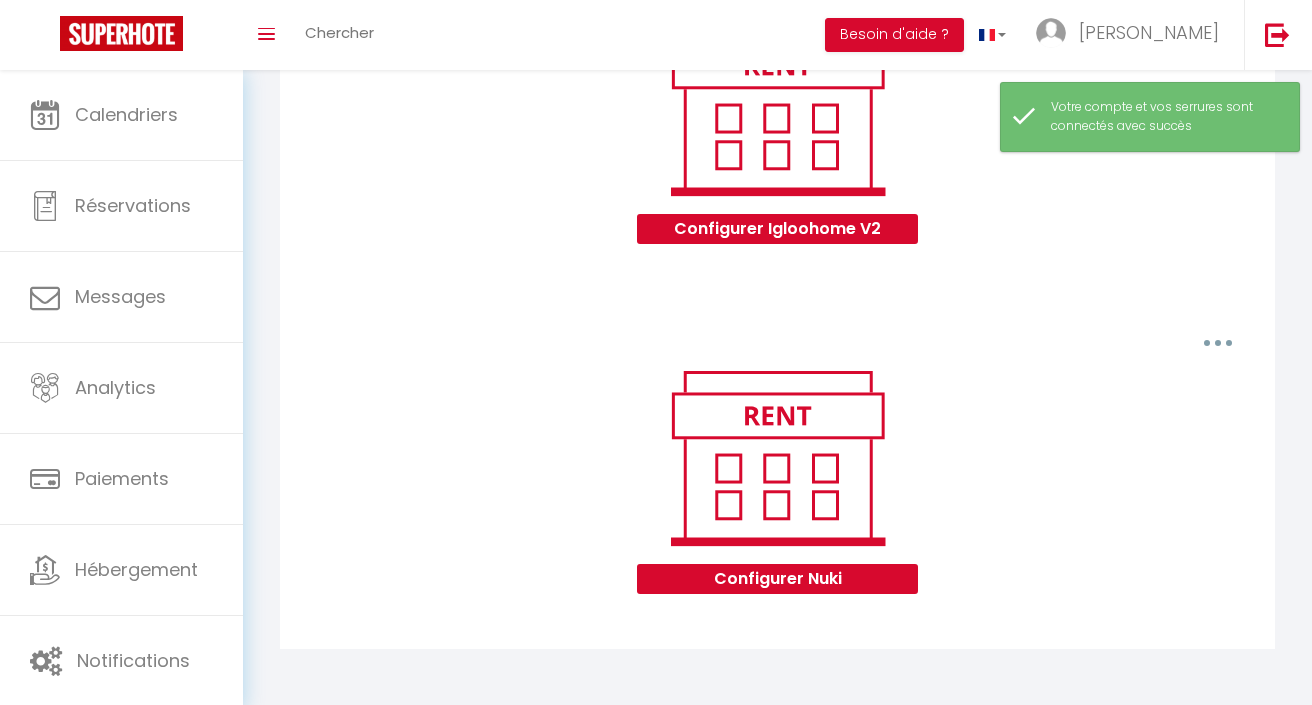 scroll, scrollTop: 2049, scrollLeft: 0, axis: vertical 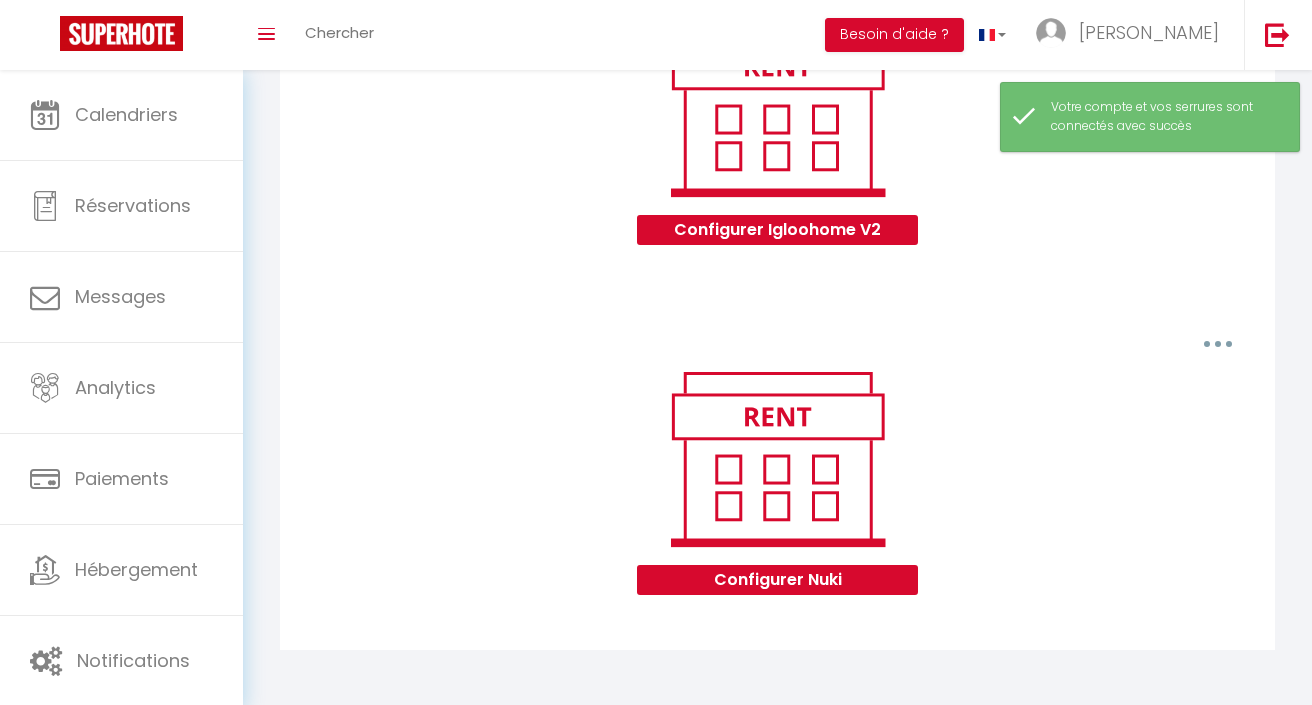click at bounding box center [1218, 344] 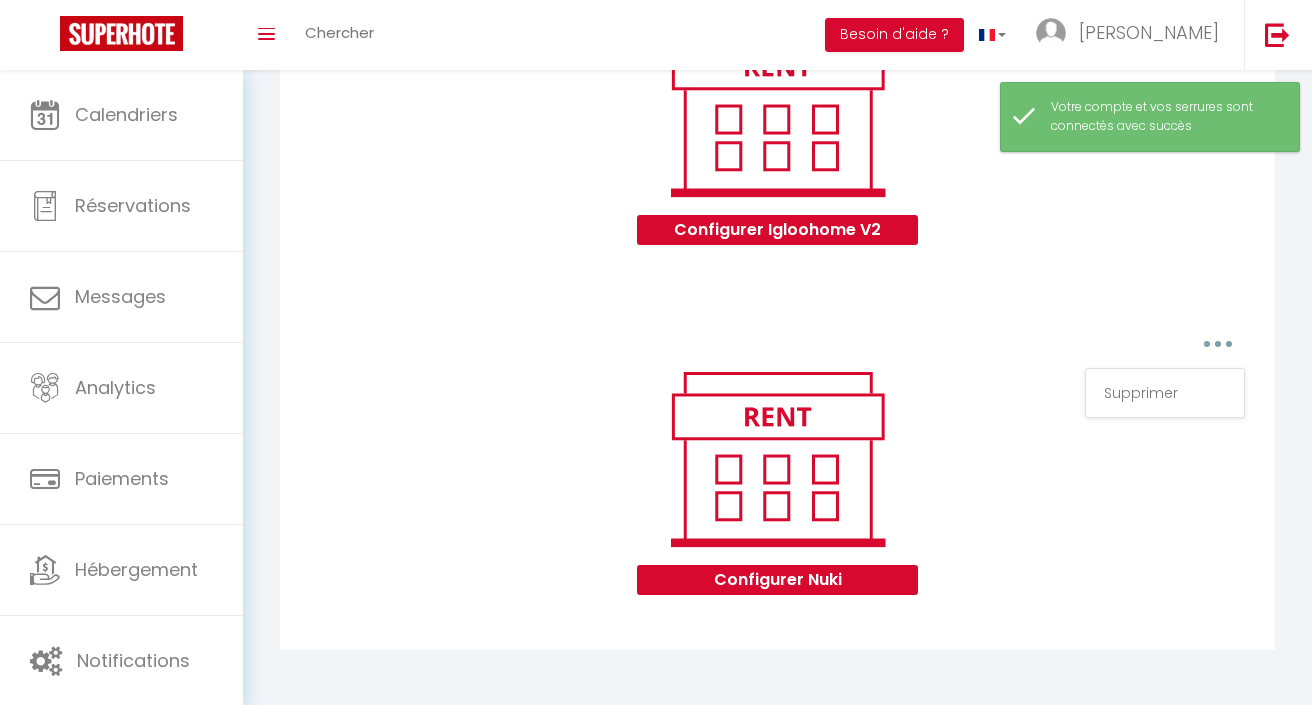 click on "Configurer Igloohome V2" at bounding box center [777, 129] 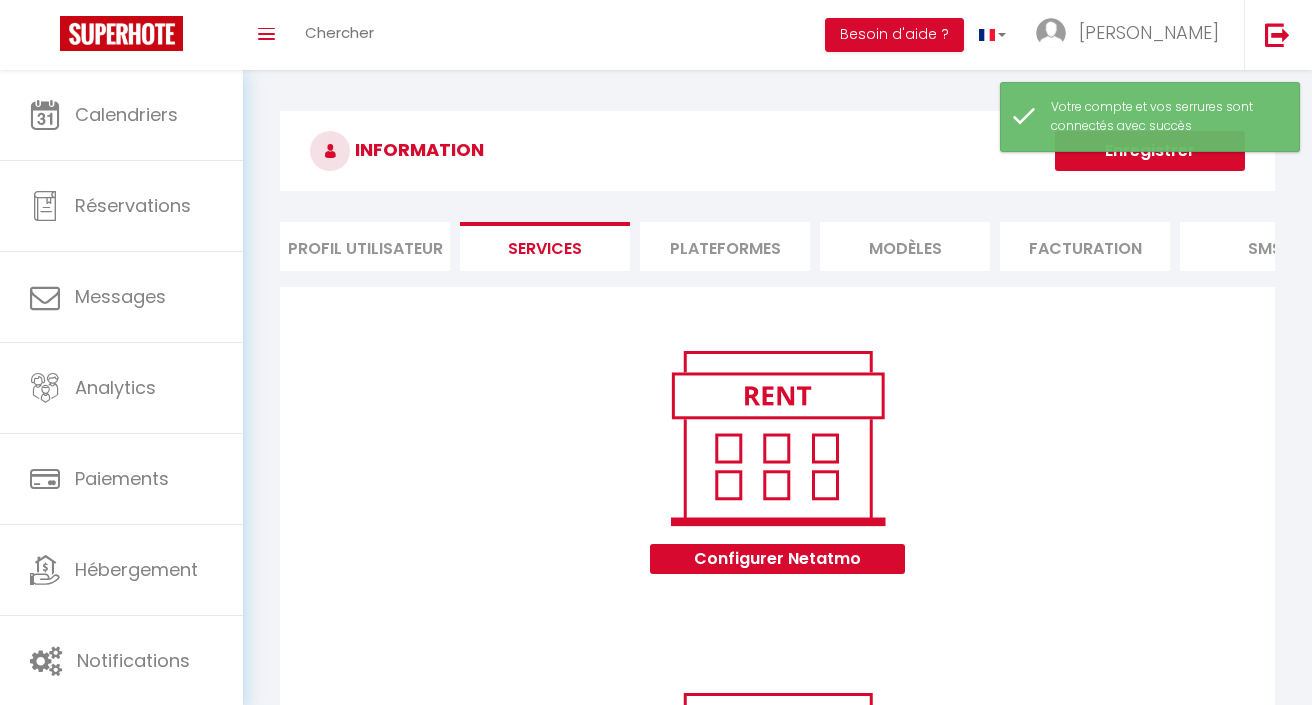scroll, scrollTop: 0, scrollLeft: 0, axis: both 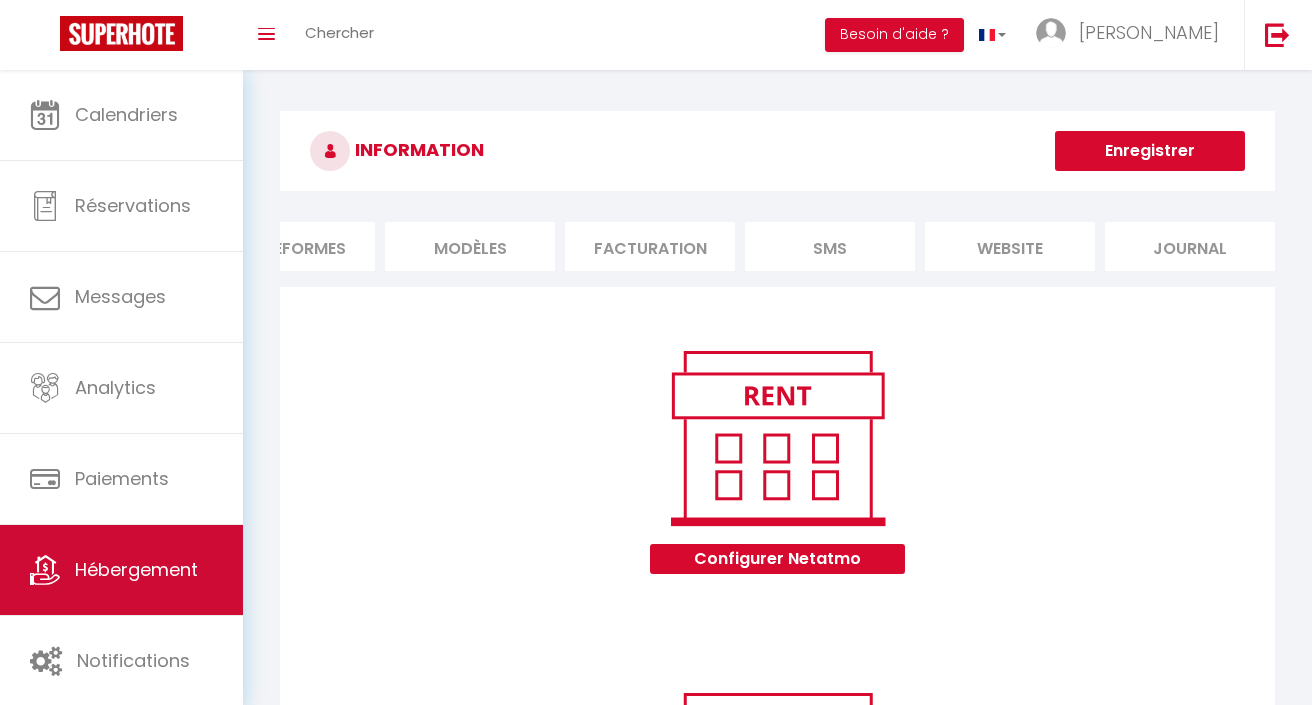 click on "Hébergement" at bounding box center [121, 570] 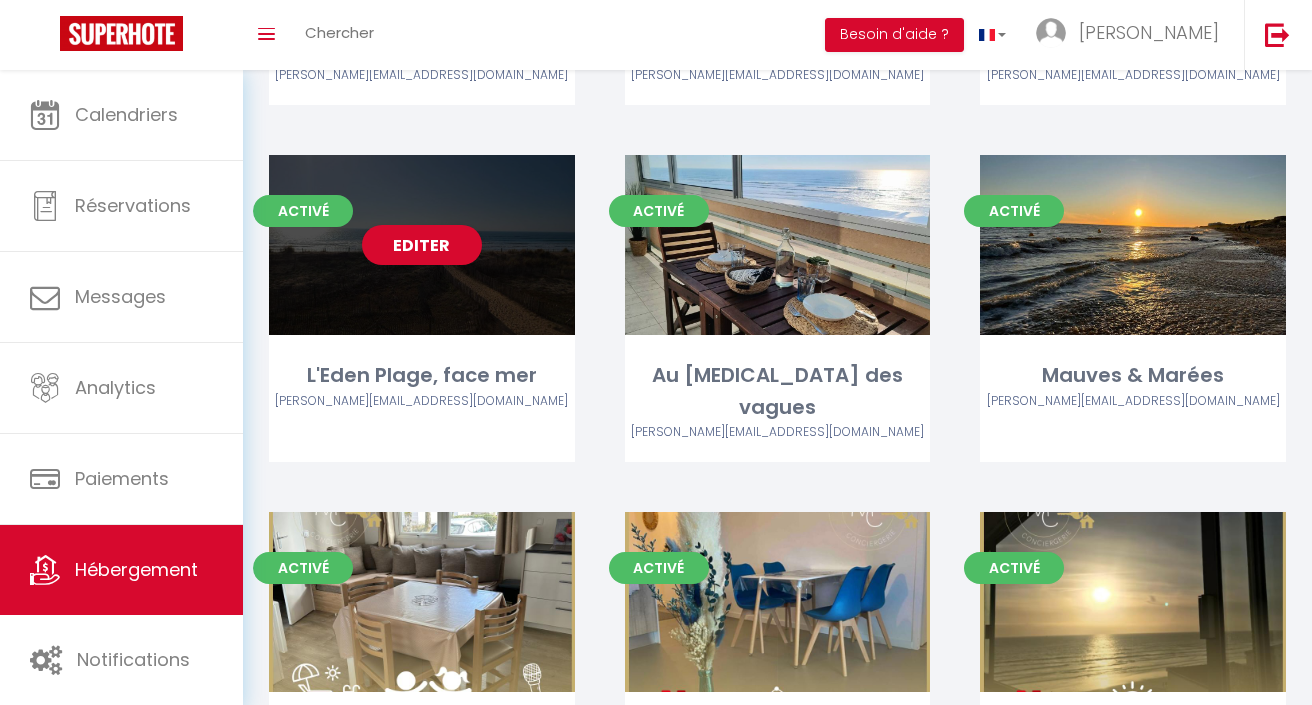 scroll, scrollTop: 445, scrollLeft: 0, axis: vertical 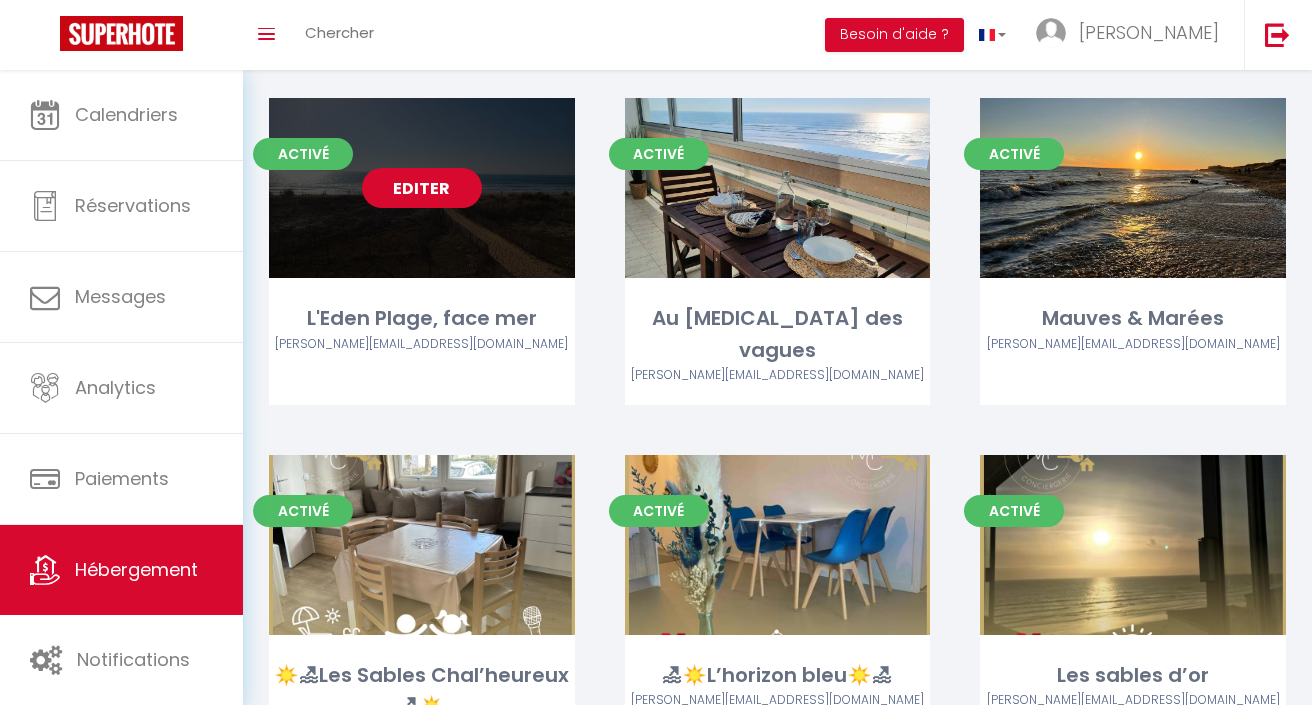 click on "Editer" at bounding box center (422, 188) 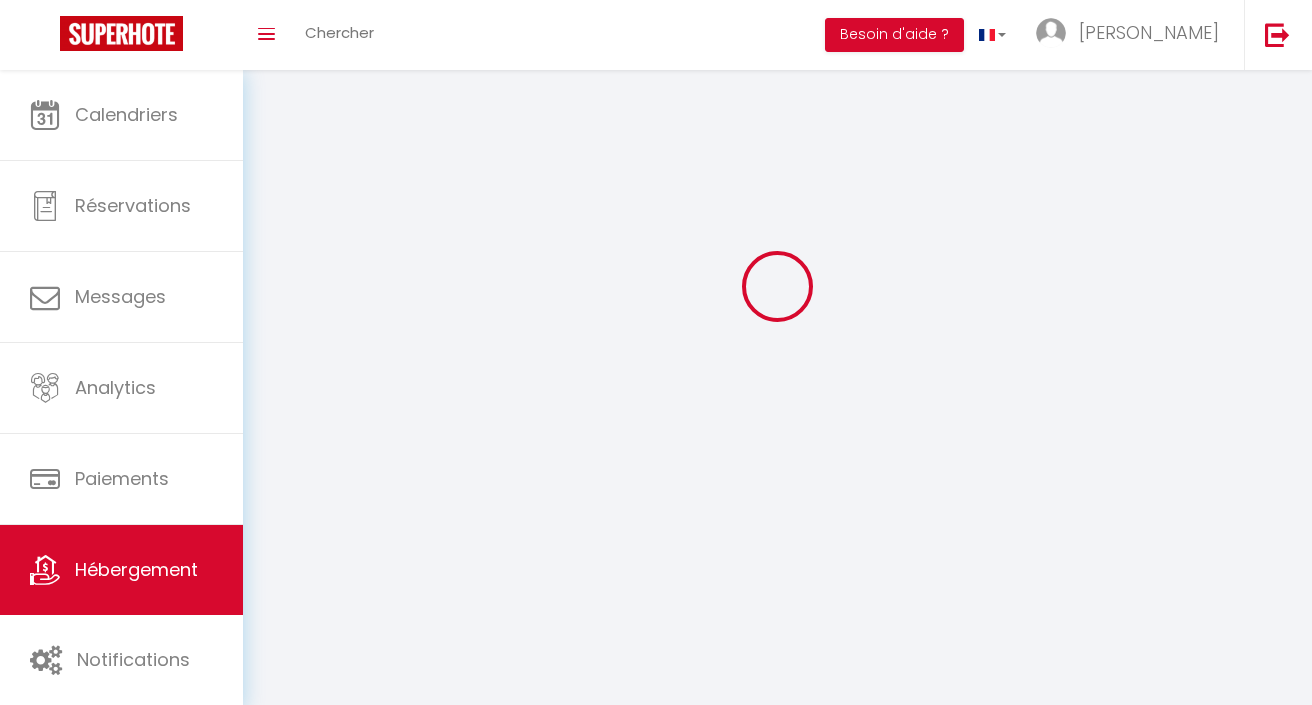 scroll, scrollTop: 0, scrollLeft: 0, axis: both 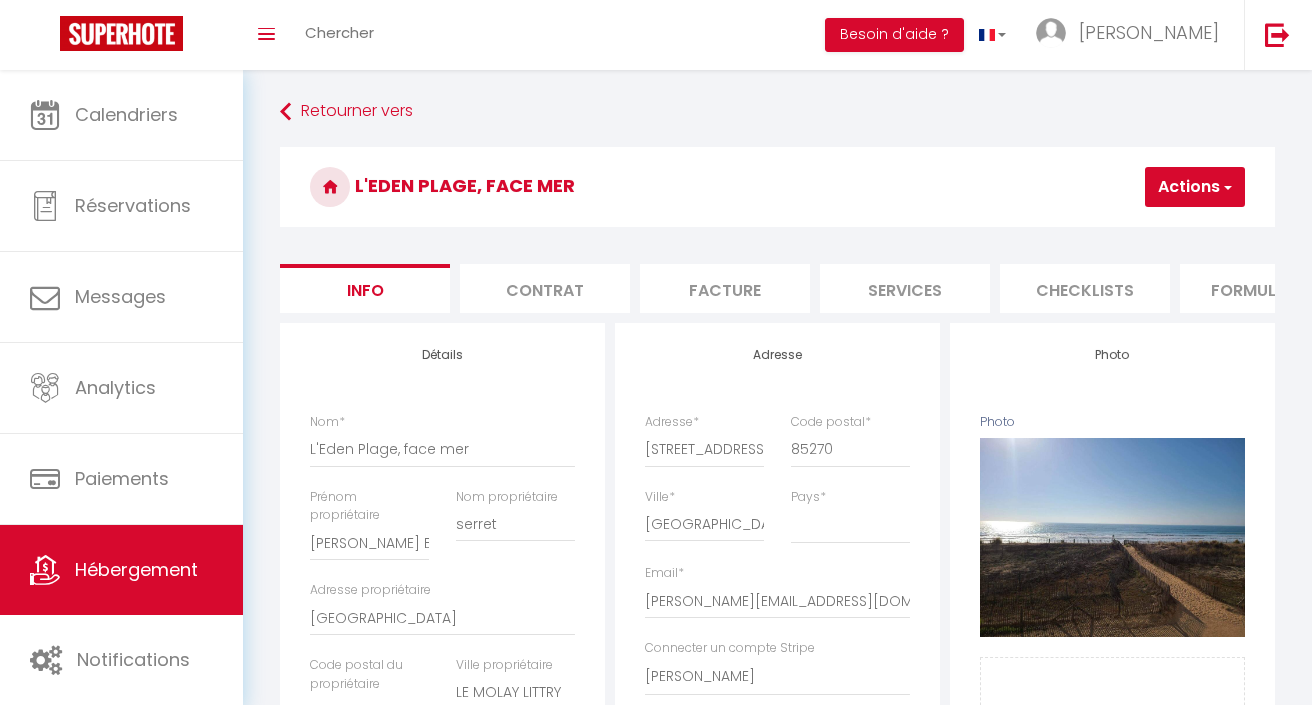 click on "Services" at bounding box center [905, 288] 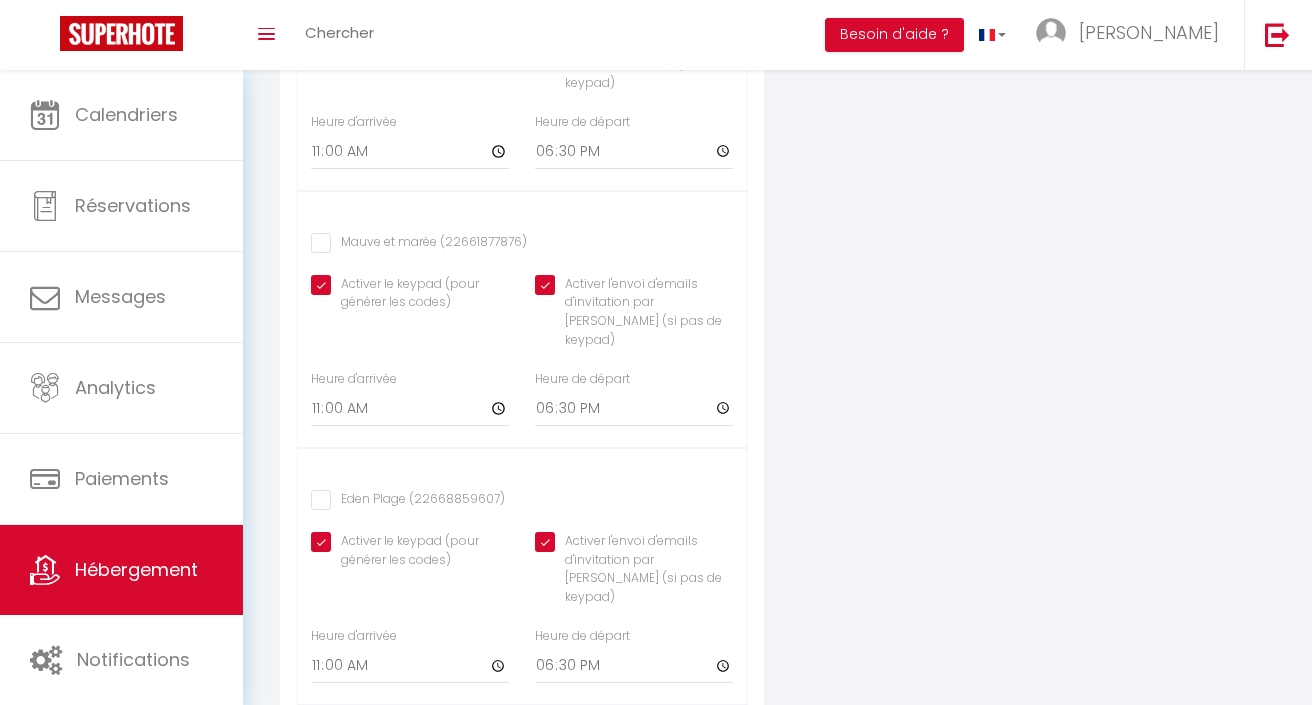 scroll, scrollTop: 1246, scrollLeft: 0, axis: vertical 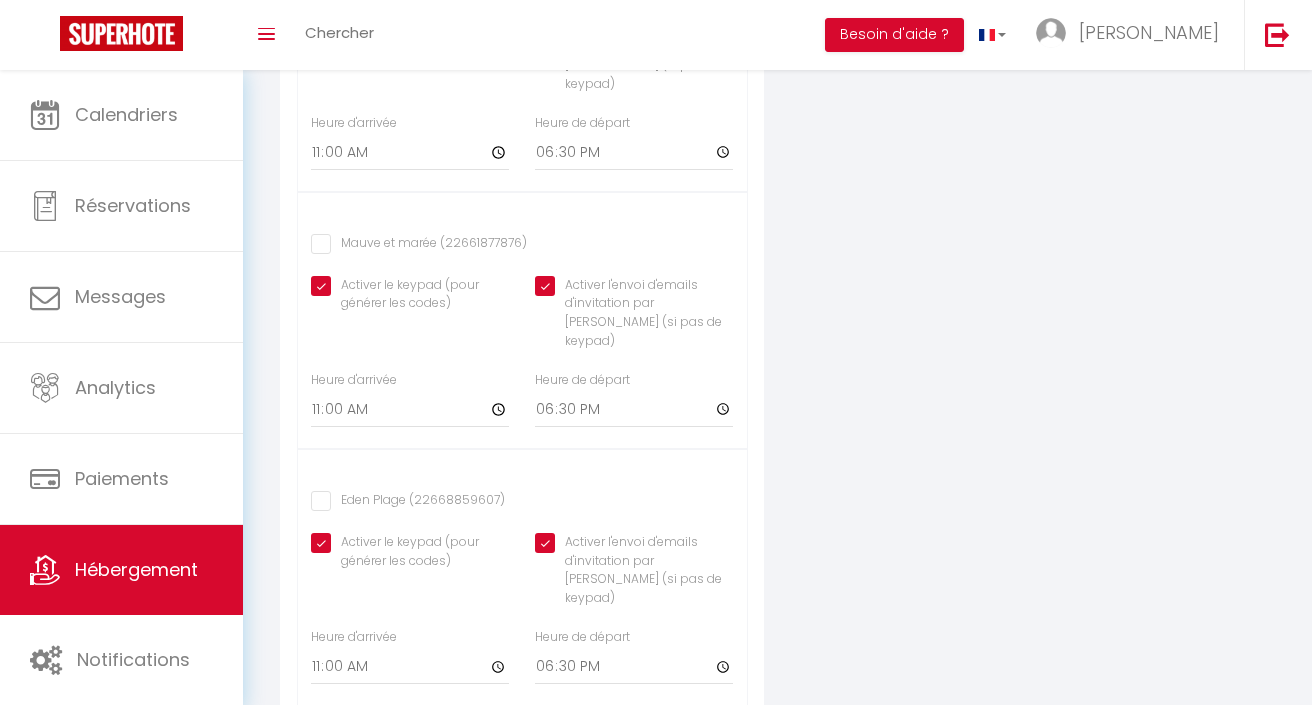 click on "Eden Plage (22668859607)" at bounding box center [408, 501] 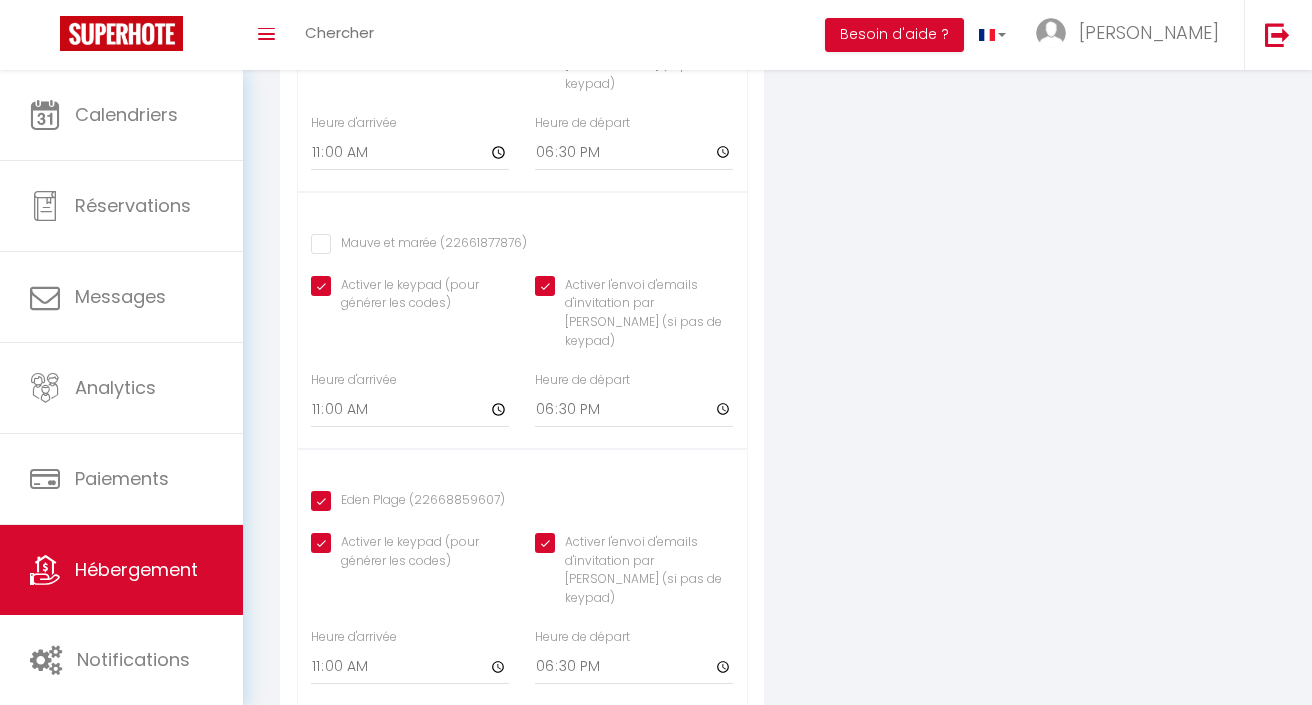 click on "Activer l'envoi d'emails d'invitation par [PERSON_NAME] (si pas de keypad)" at bounding box center [634, -229] 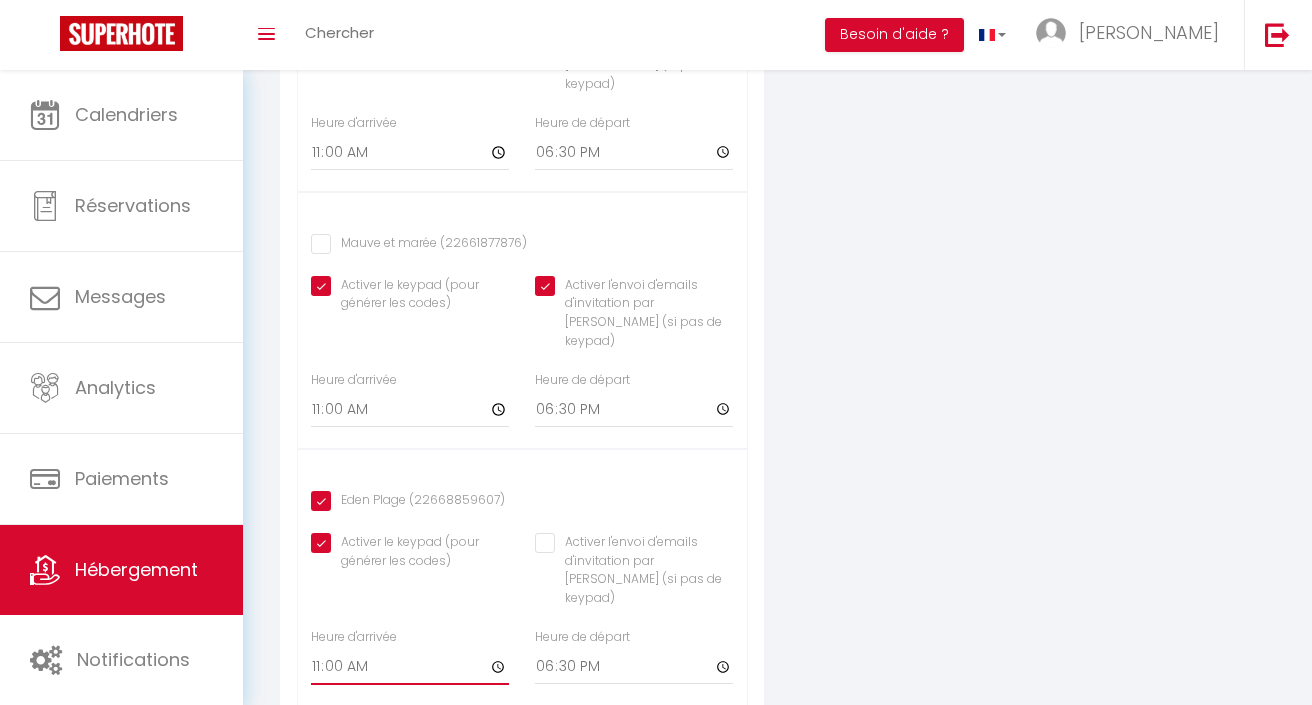 click on "11:00" at bounding box center (410, -105) 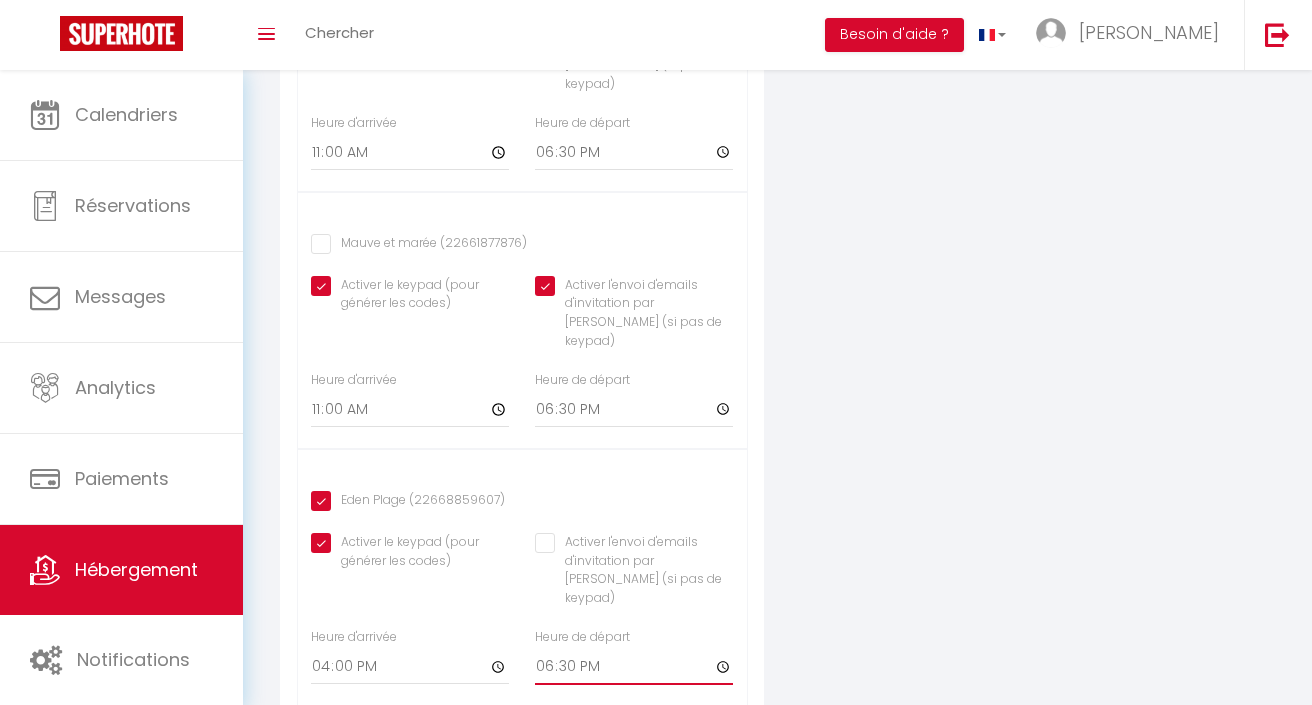 click on "18:30" at bounding box center [634, -105] 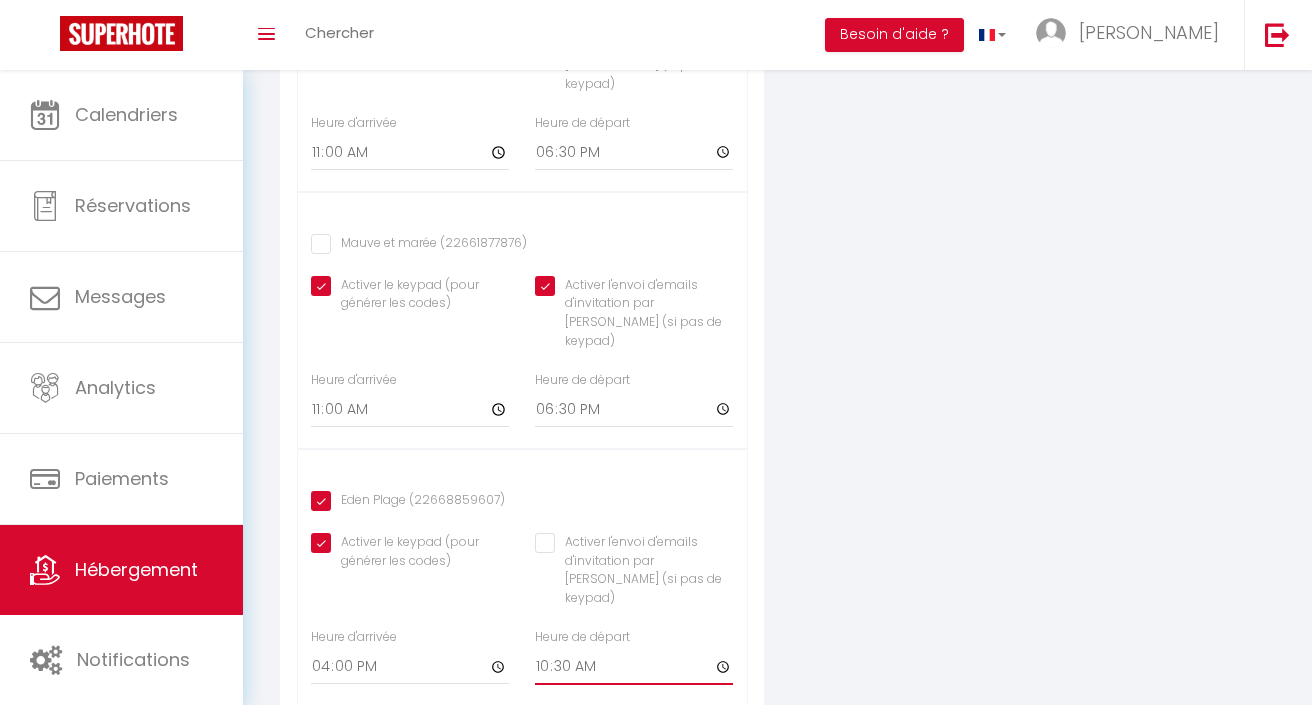 click on "10:30" at bounding box center [634, -105] 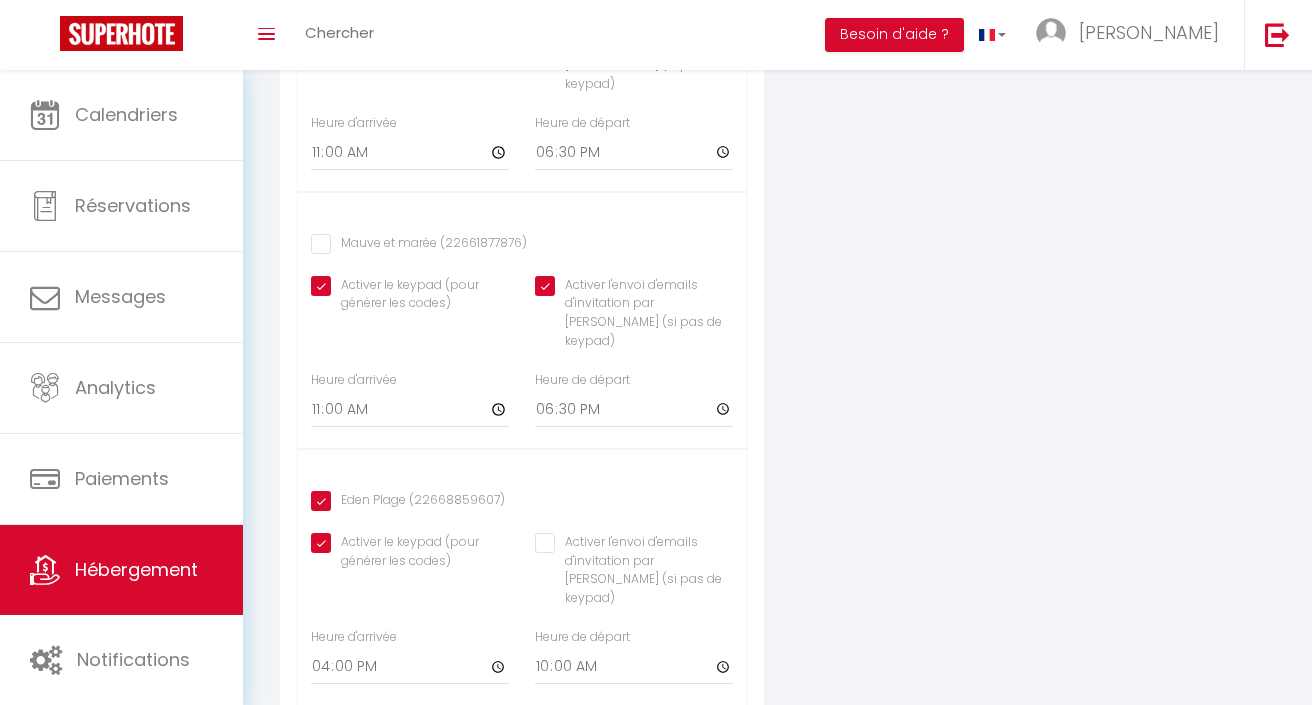 click on "Nuki
Sélectionnez votre serrure
maison  (18007575140)
Activer le keypad (pour générer les codes)
Activer l'envoi d'emails d'invitation par Nuki (si pas de keypad)
Heure d'arrivée
11:00
Heure de départ
18:30
l’émeraude  (18176232572)
Activer le keypad (pour générer les codes)
11:00     18:30               11:00     18:30               16:00" at bounding box center [522, 160] 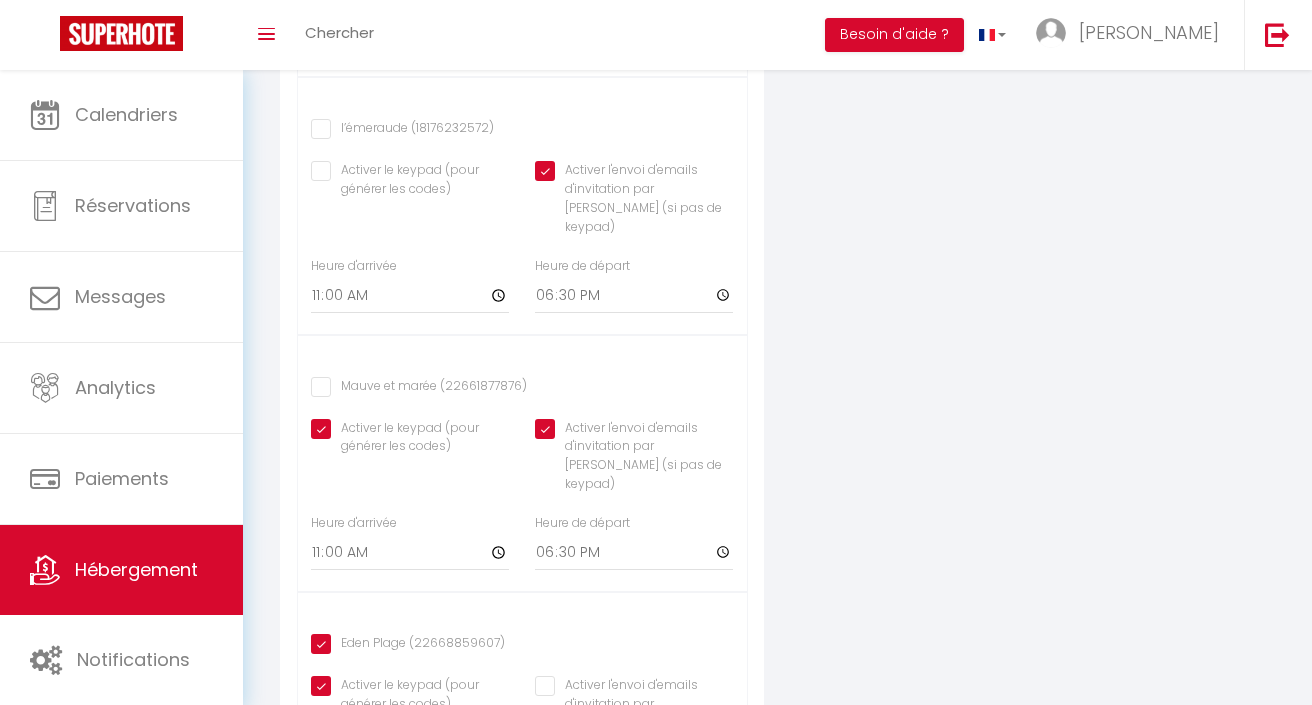 scroll, scrollTop: 1084, scrollLeft: 0, axis: vertical 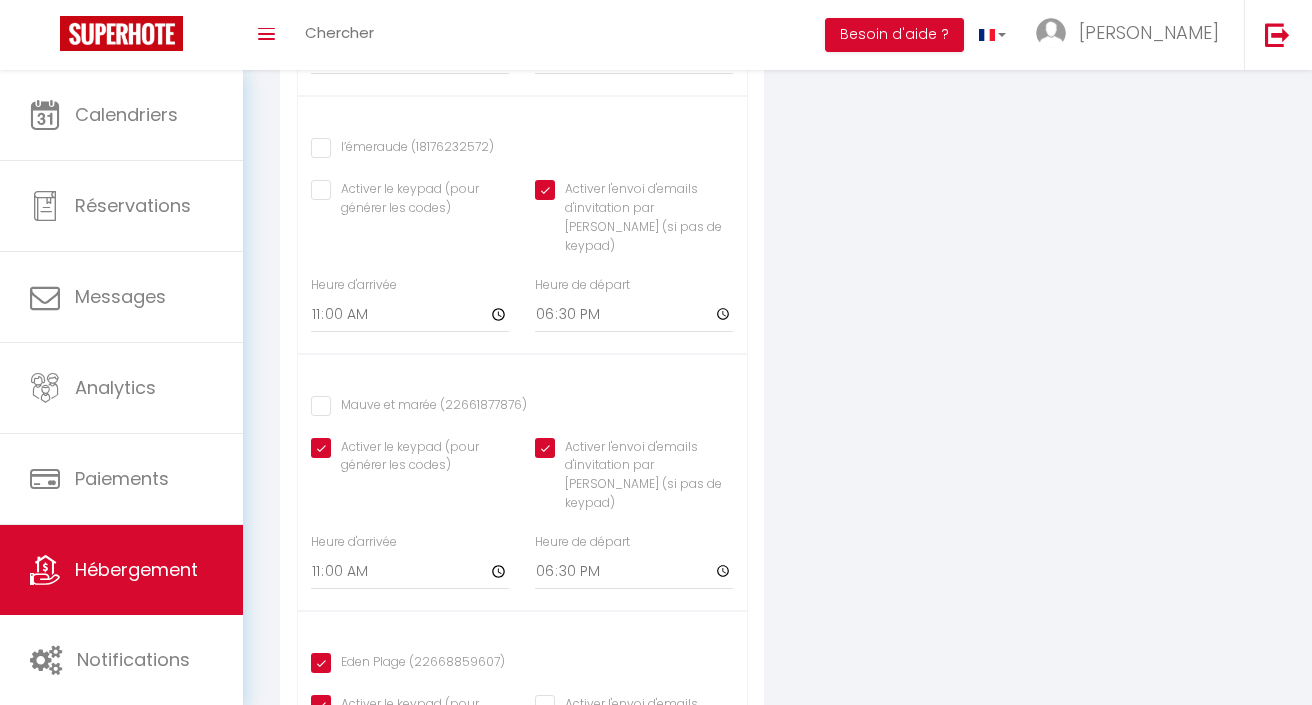 click on "Activer l'envoi d'emails d'invitation par [PERSON_NAME] (si pas de keypad)" at bounding box center (634, -67) 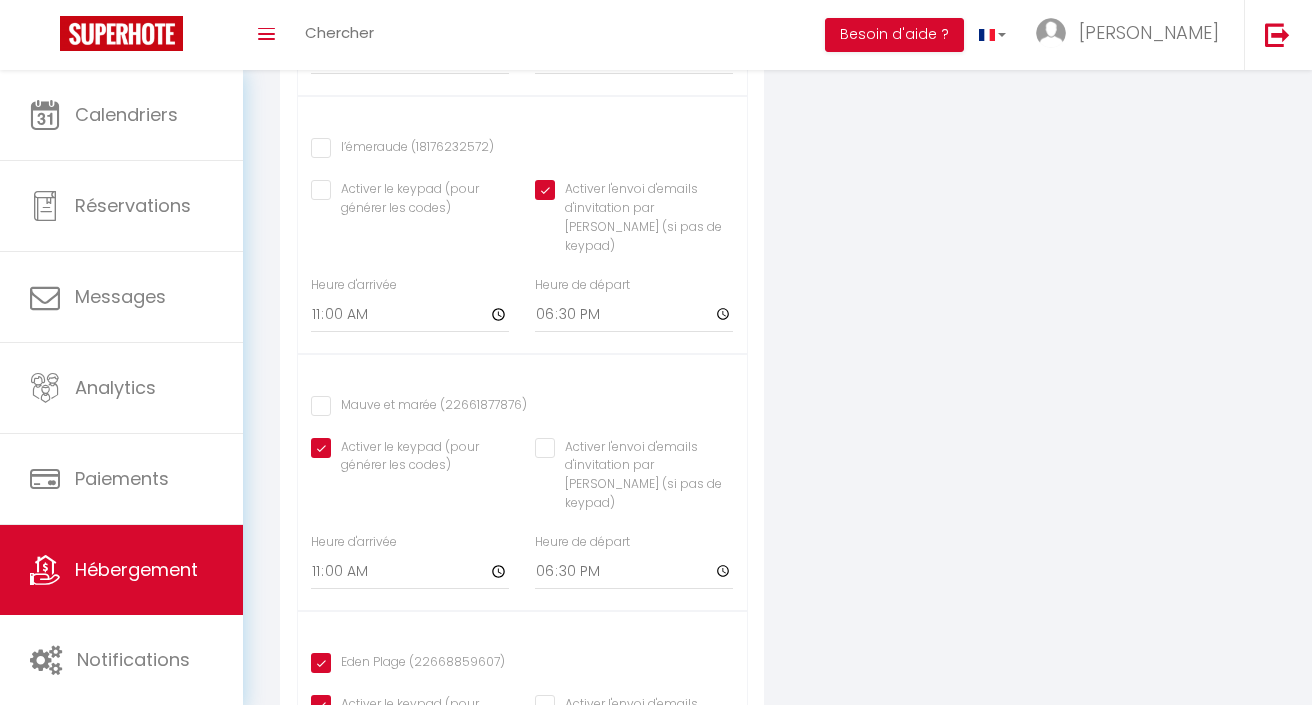 click on "Activer le keypad (pour générer les codes)" at bounding box center (410, -67) 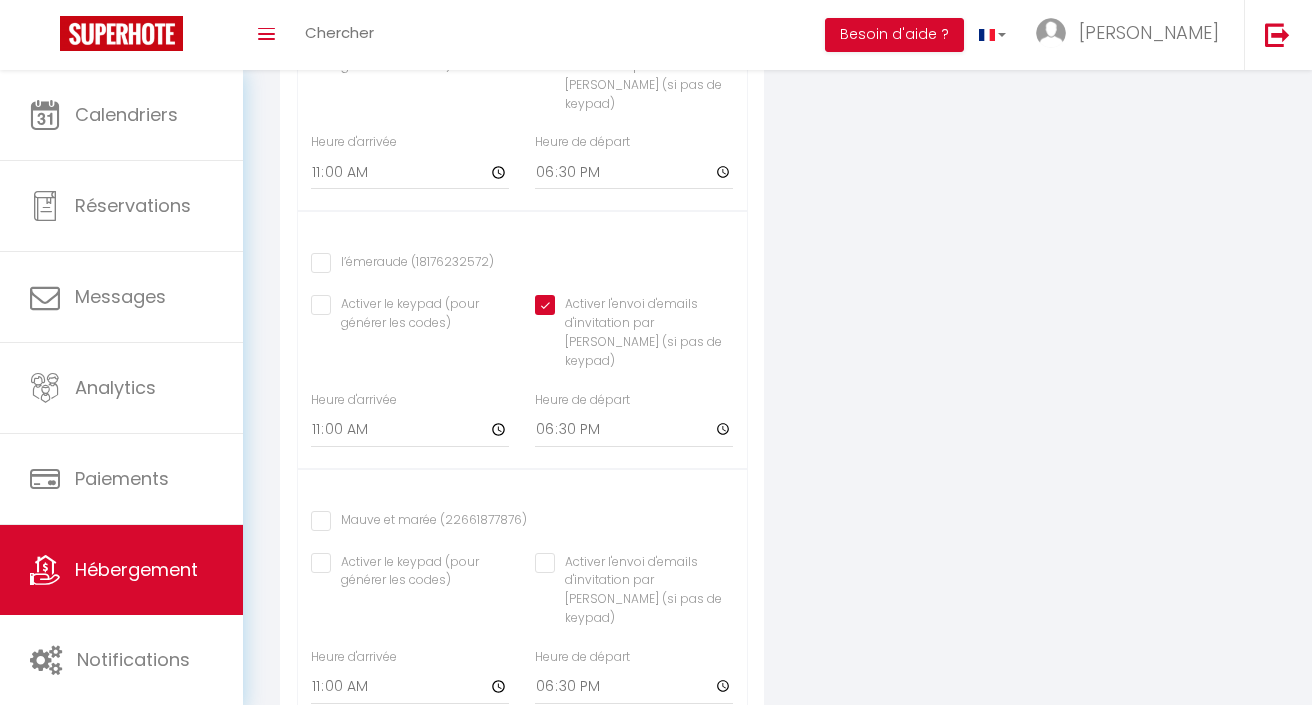 scroll, scrollTop: 963, scrollLeft: 0, axis: vertical 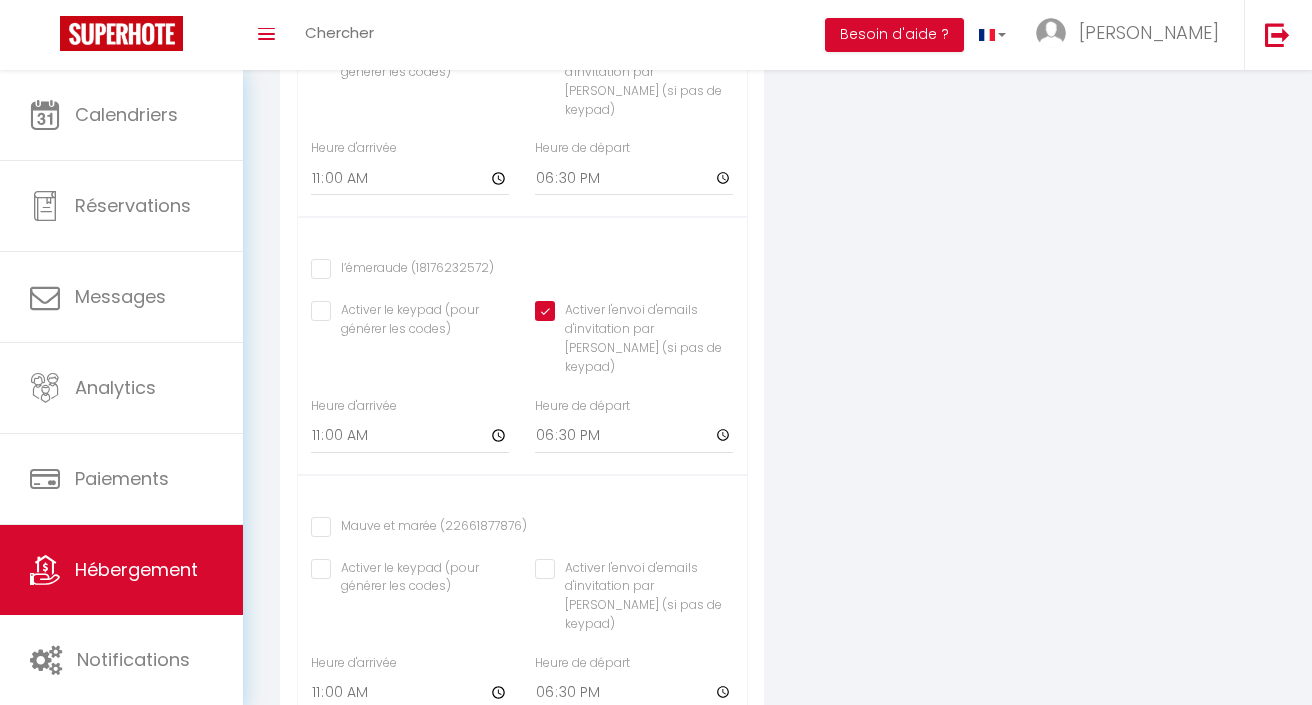 click on "Activer l'envoi d'emails d'invitation par [PERSON_NAME] (si pas de keypad)" at bounding box center [634, 54] 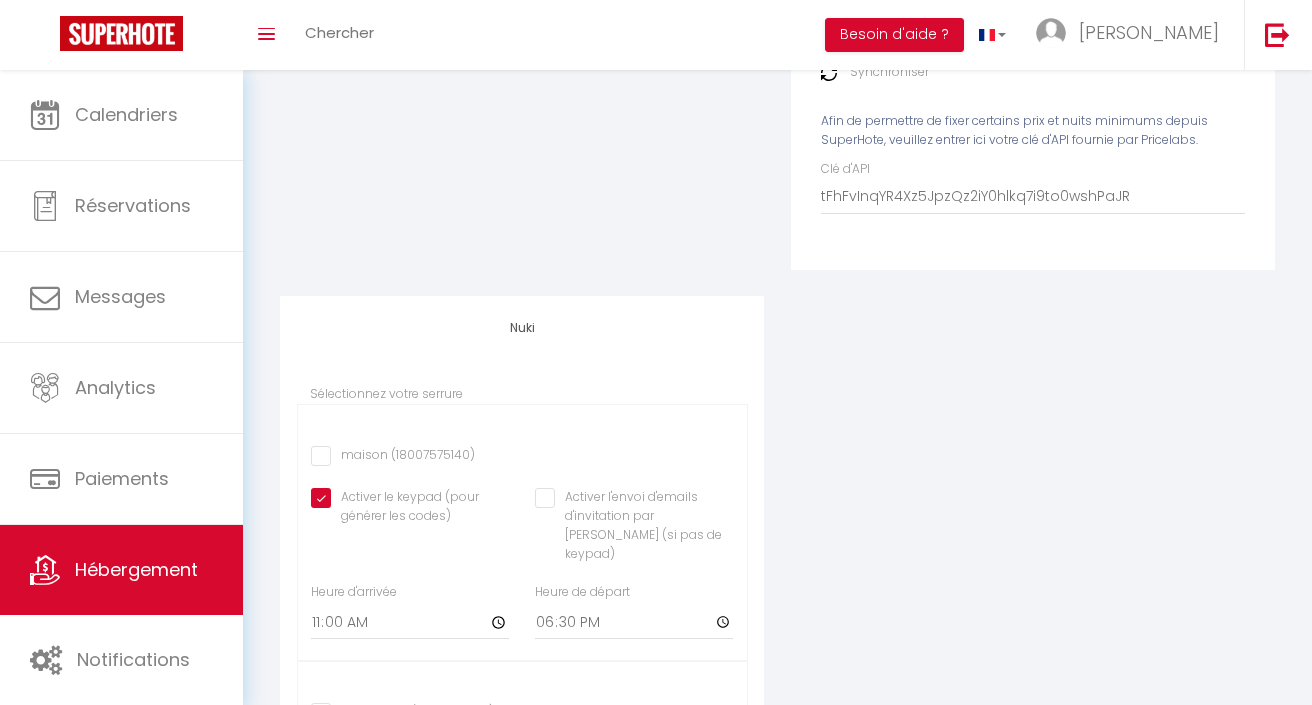scroll, scrollTop: 502, scrollLeft: 0, axis: vertical 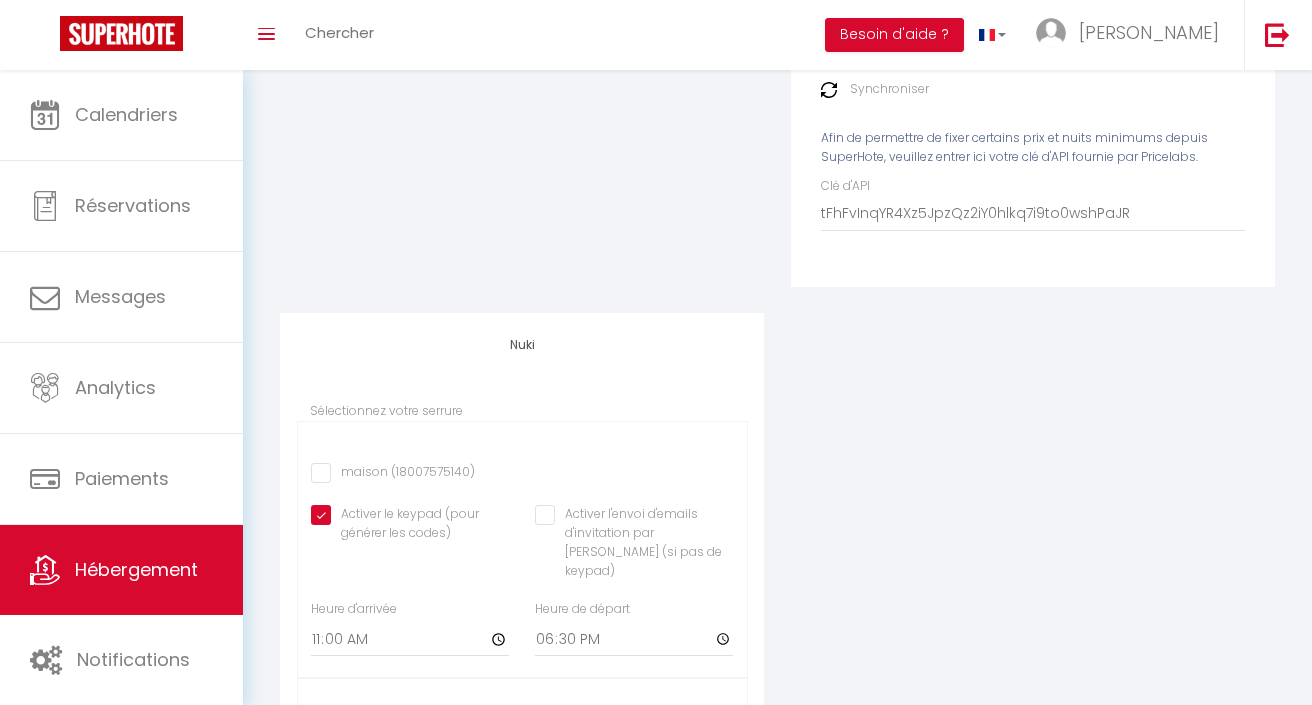 click on "Activer le keypad (pour générer les codes)" at bounding box center [420, 524] 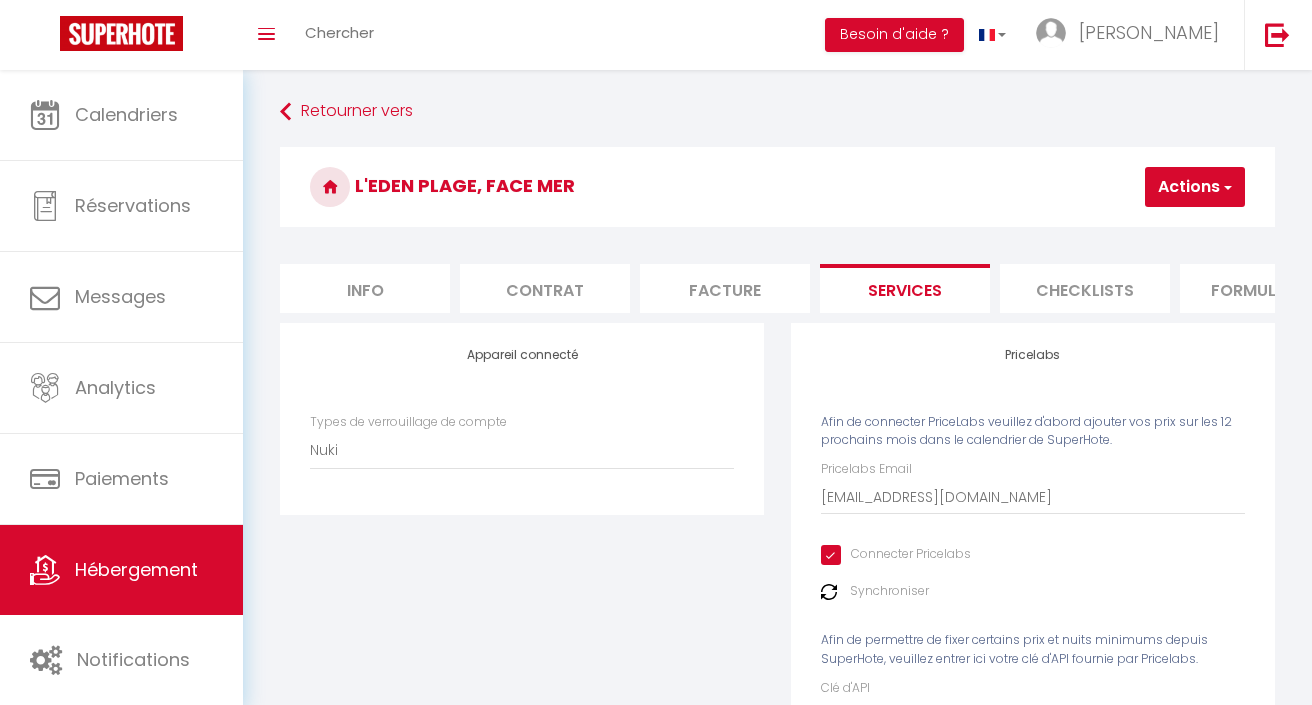 scroll, scrollTop: 0, scrollLeft: 0, axis: both 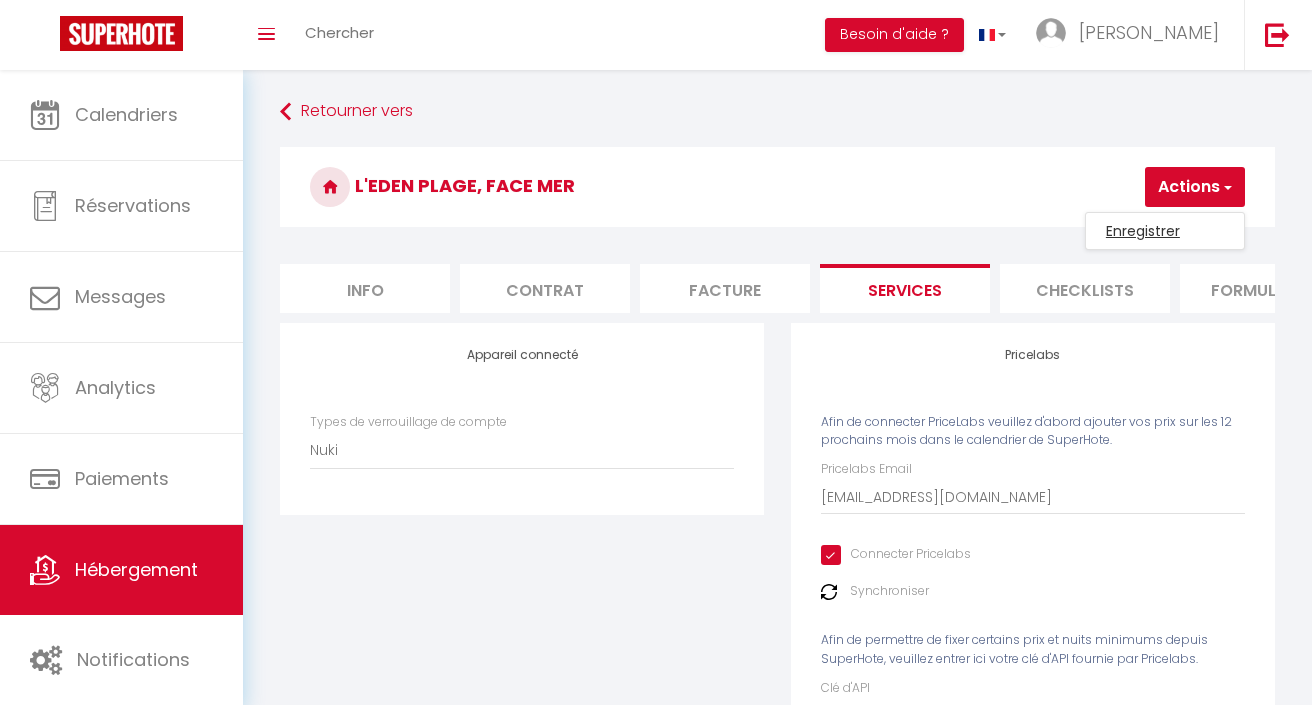 click on "Enregistrer" at bounding box center [1165, 231] 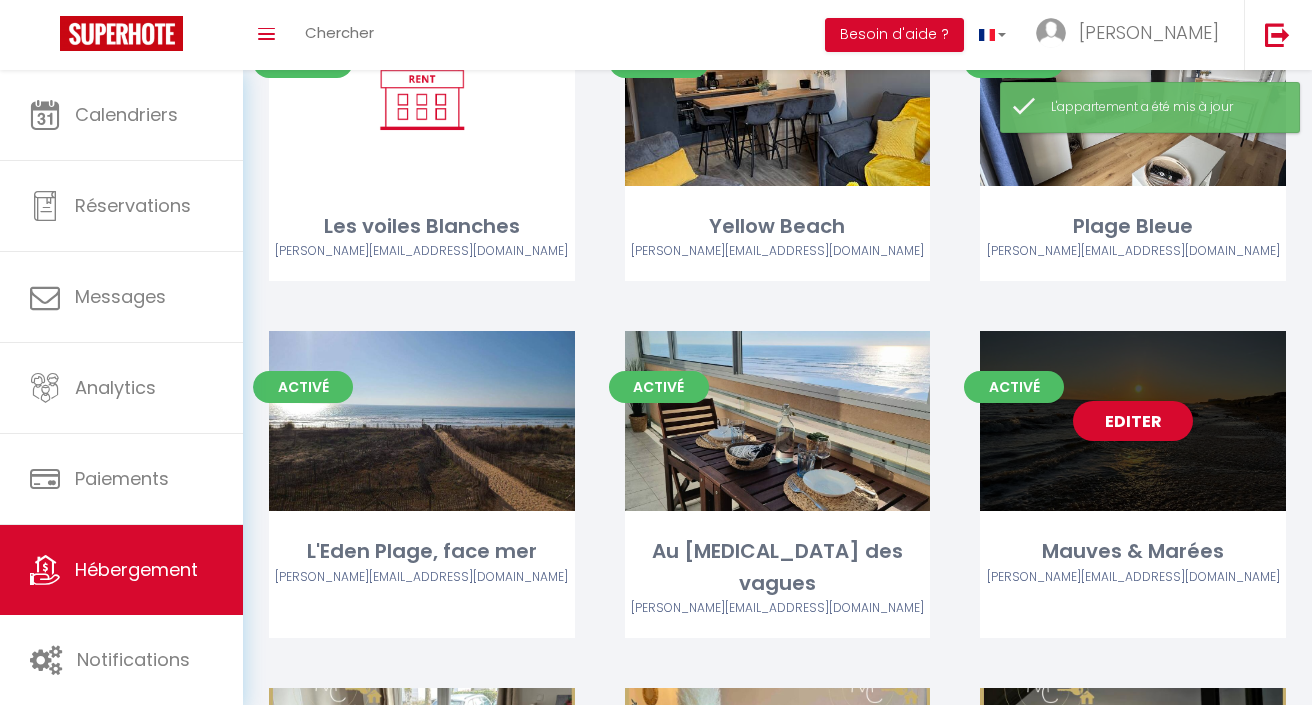 scroll, scrollTop: 217, scrollLeft: 0, axis: vertical 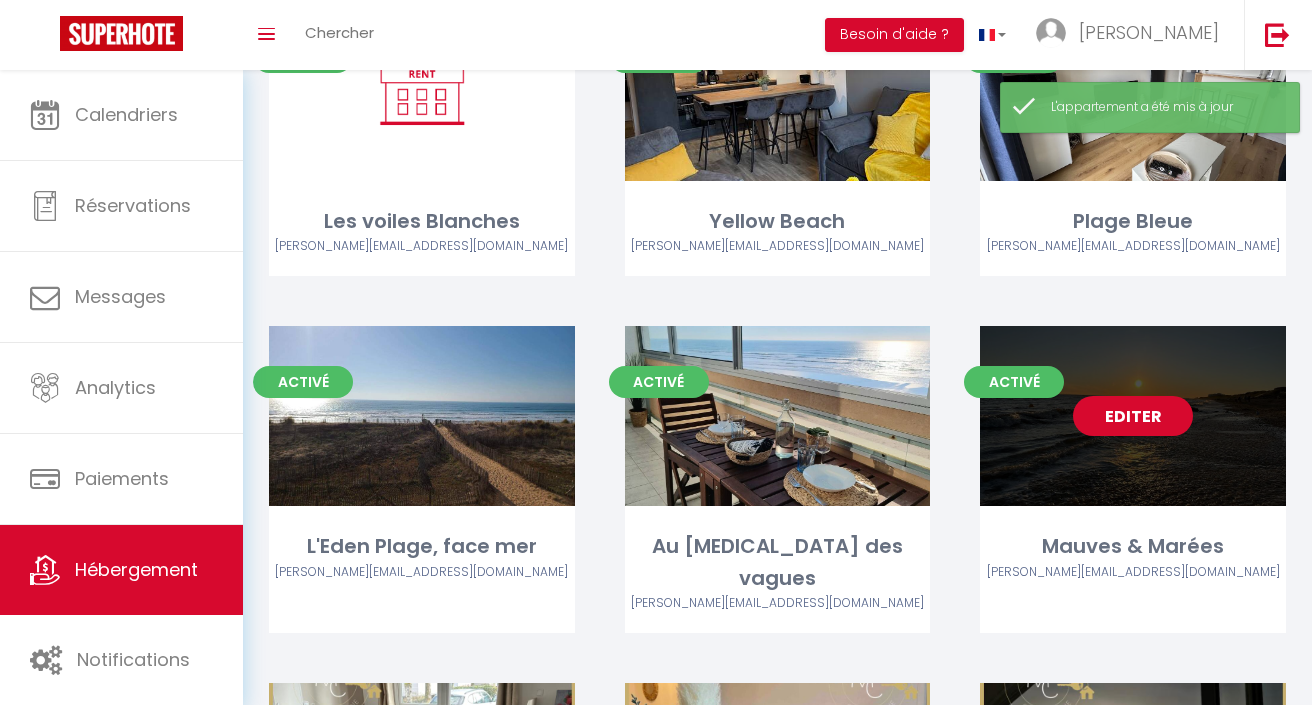 click on "Editer" at bounding box center [1133, 416] 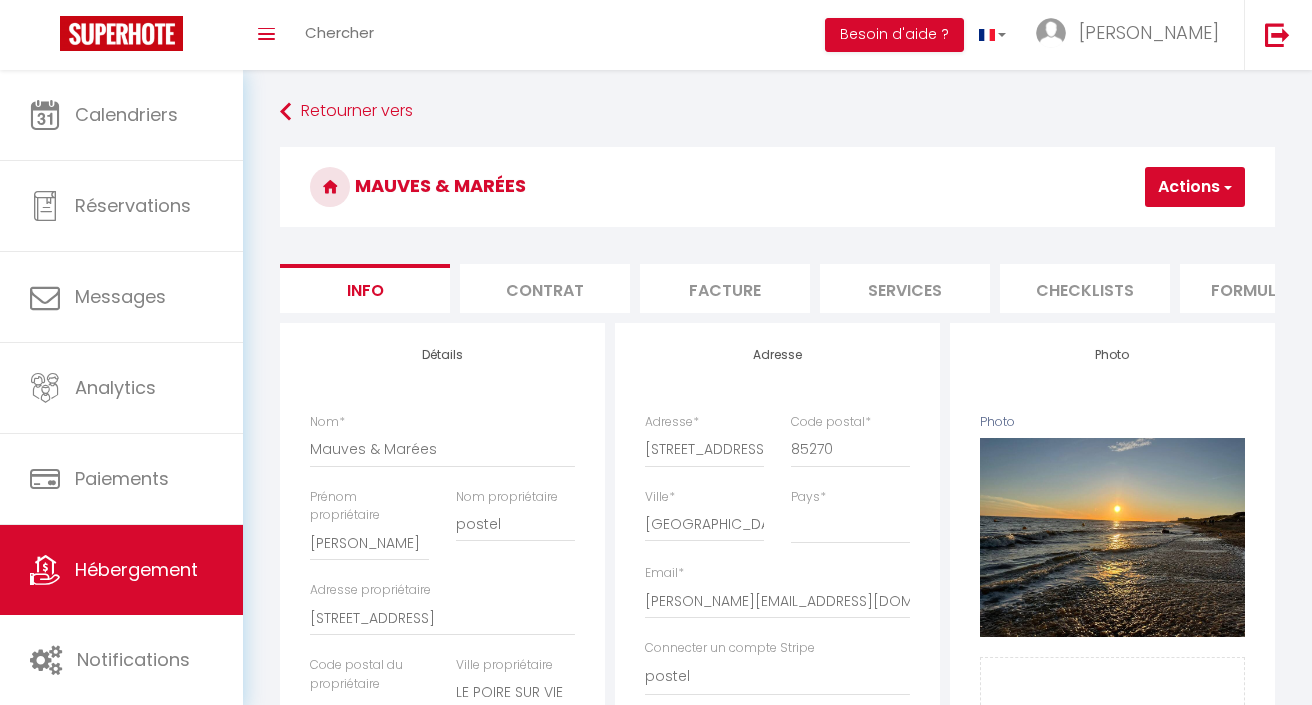 click on "Services" at bounding box center (905, 288) 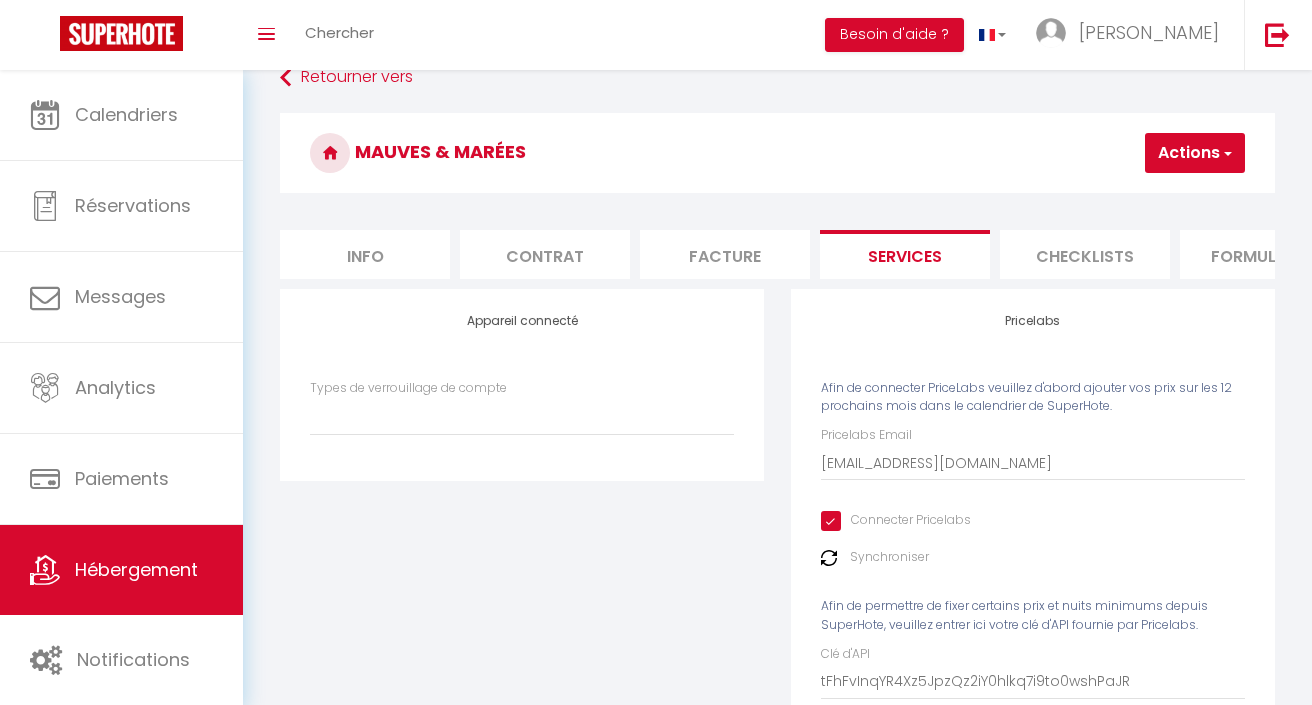 scroll, scrollTop: 49, scrollLeft: 0, axis: vertical 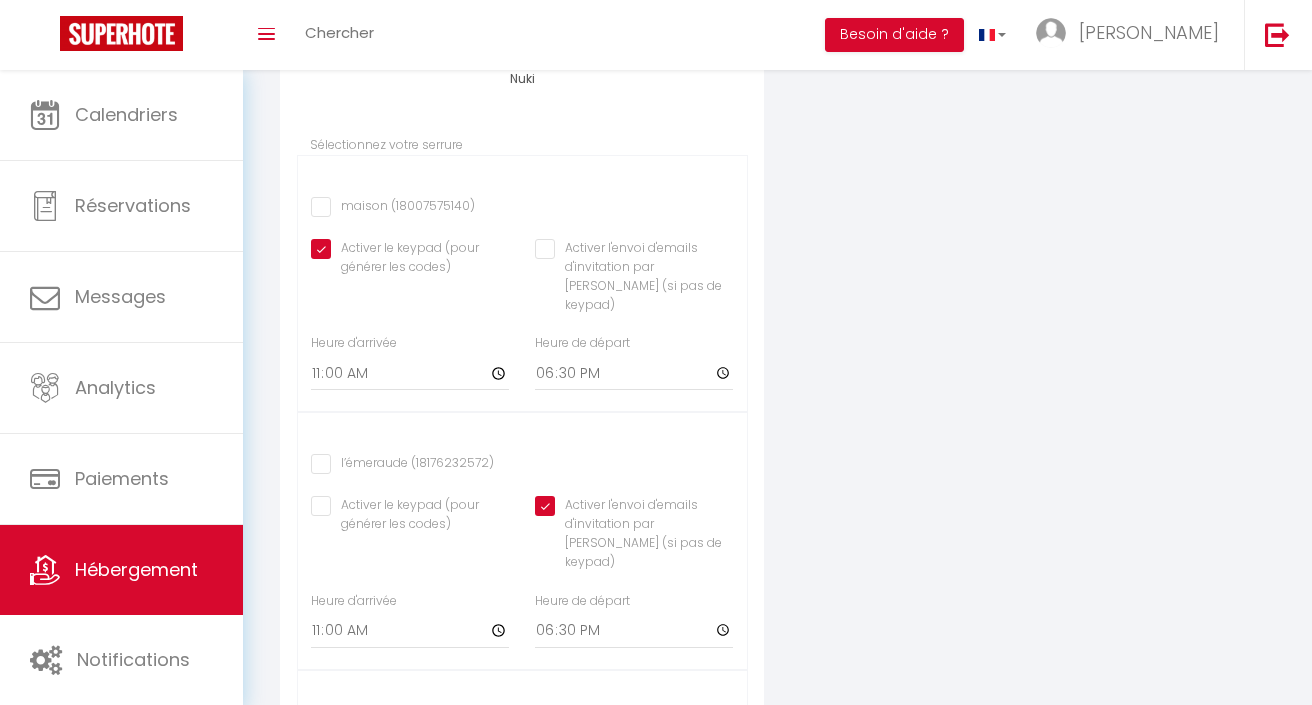 click on "Activer le keypad (pour générer les codes)" at bounding box center (410, 249) 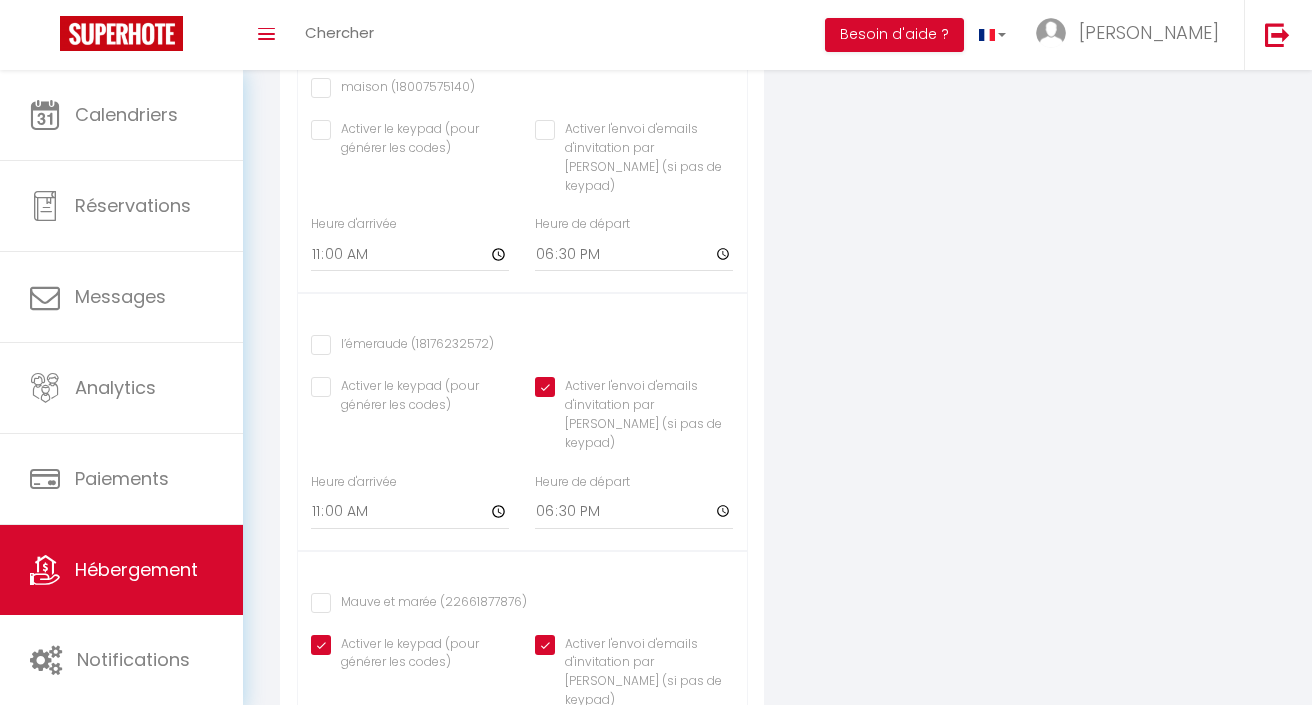 scroll, scrollTop: 902, scrollLeft: 0, axis: vertical 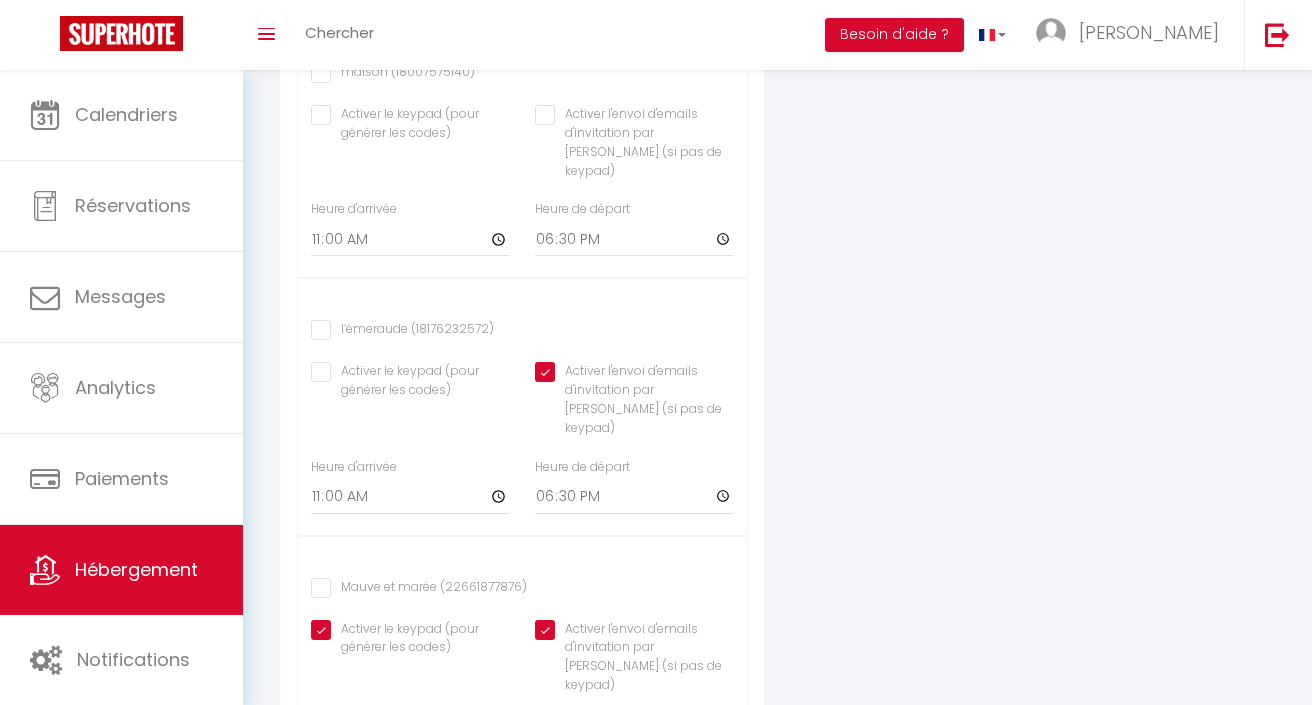click on "Activer l'envoi d'emails d'invitation par [PERSON_NAME] (si pas de keypad)" at bounding box center (634, 399) 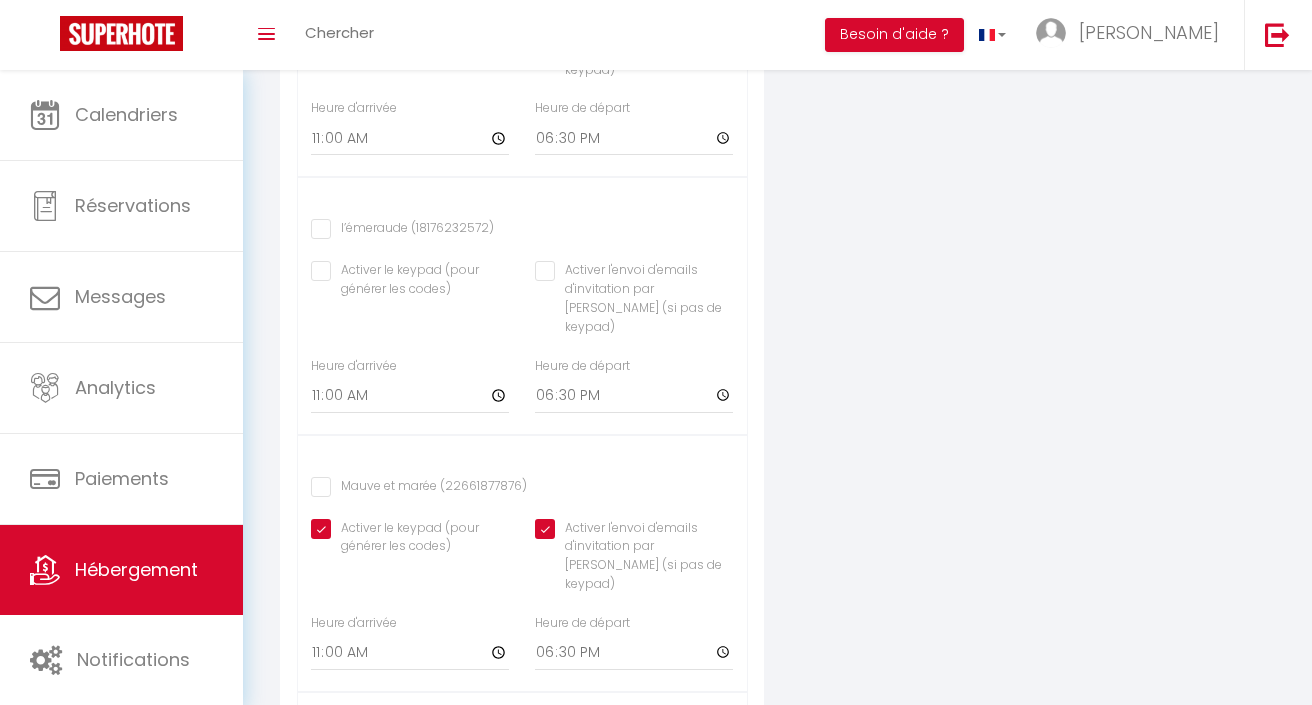 scroll, scrollTop: 1026, scrollLeft: 0, axis: vertical 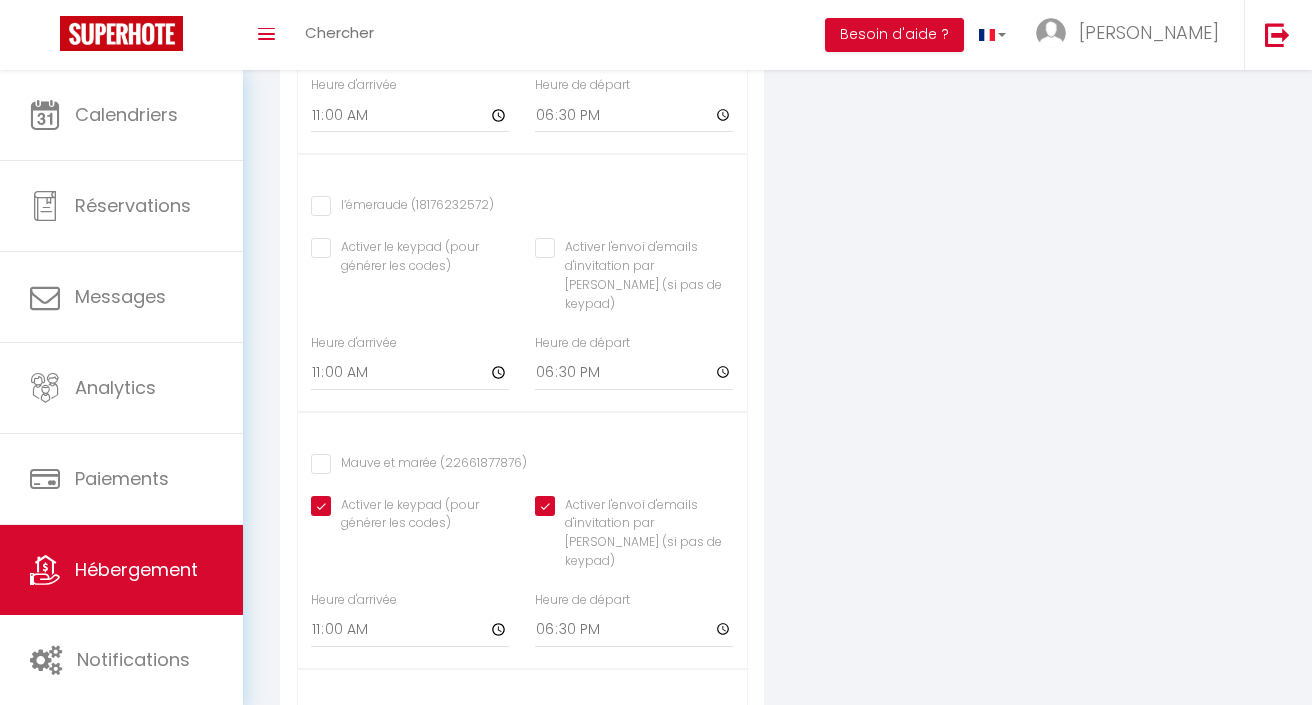 click on "Mauve et marée  (22661877876)" at bounding box center [419, 464] 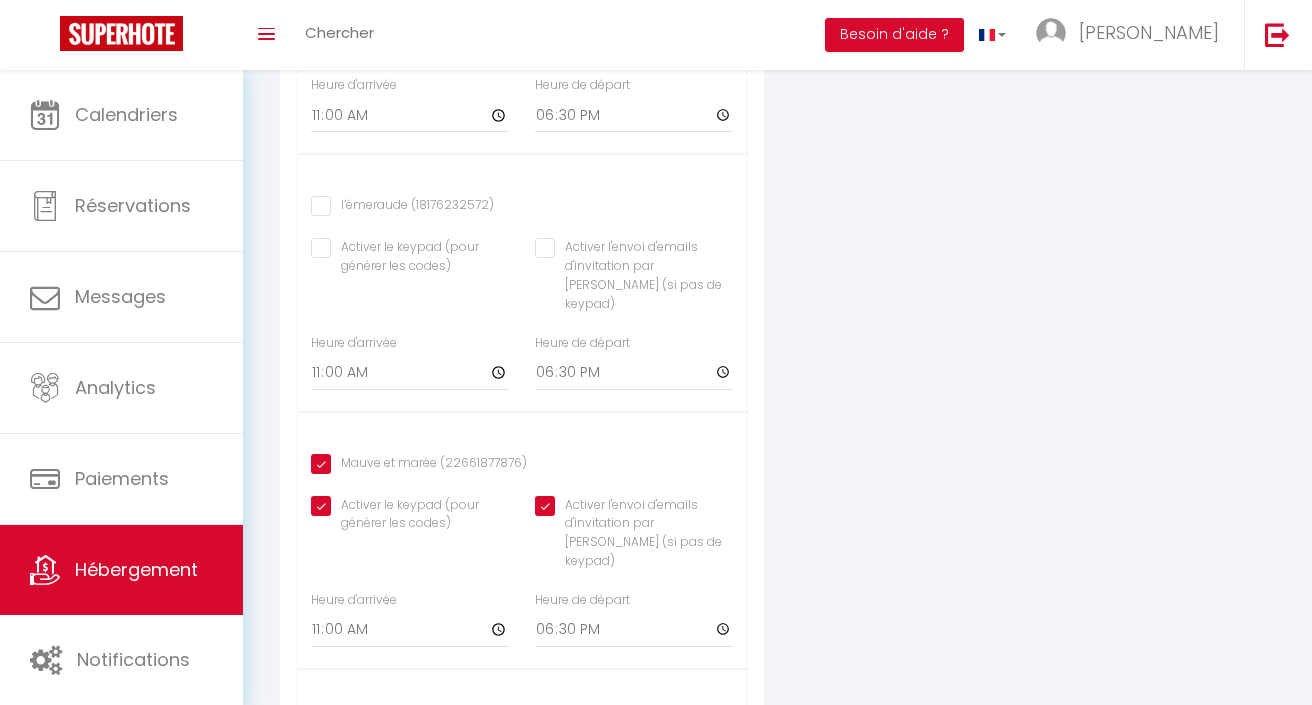click on "Activer l'envoi d'emails d'invitation par [PERSON_NAME] (si pas de keypad)" at bounding box center (634, -9) 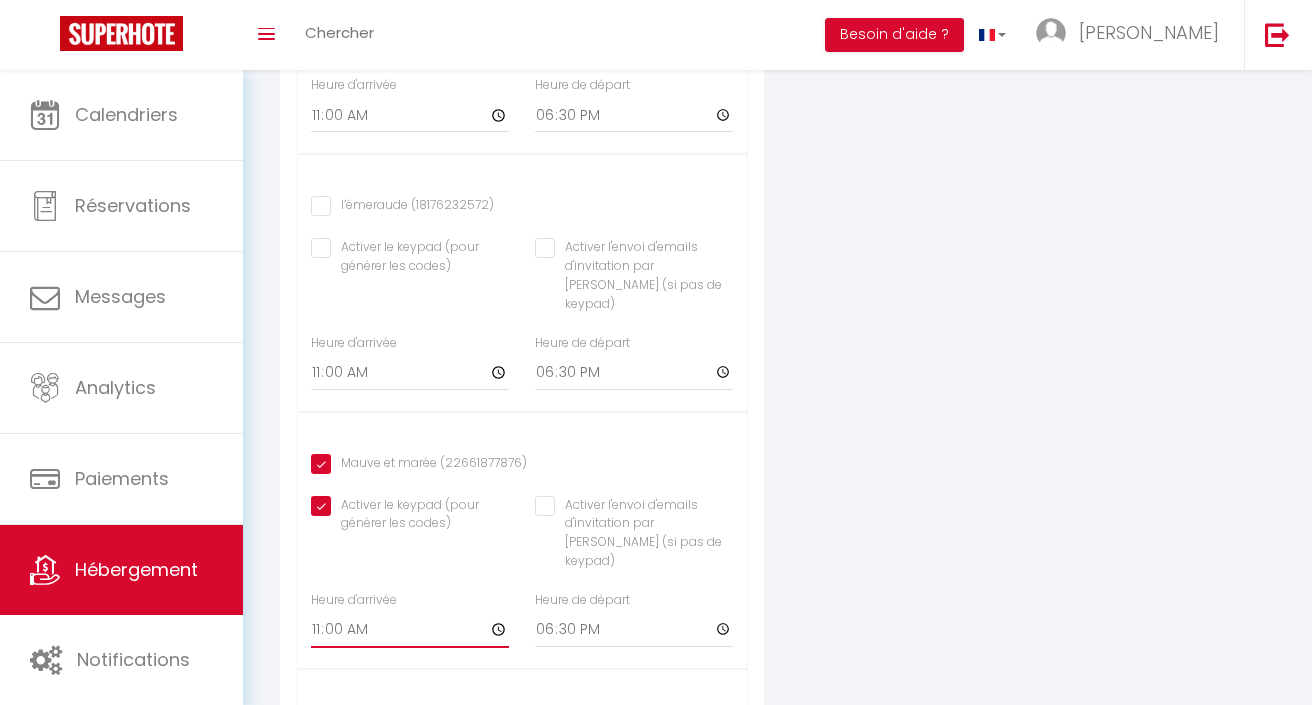 click on "11:00" at bounding box center (410, 115) 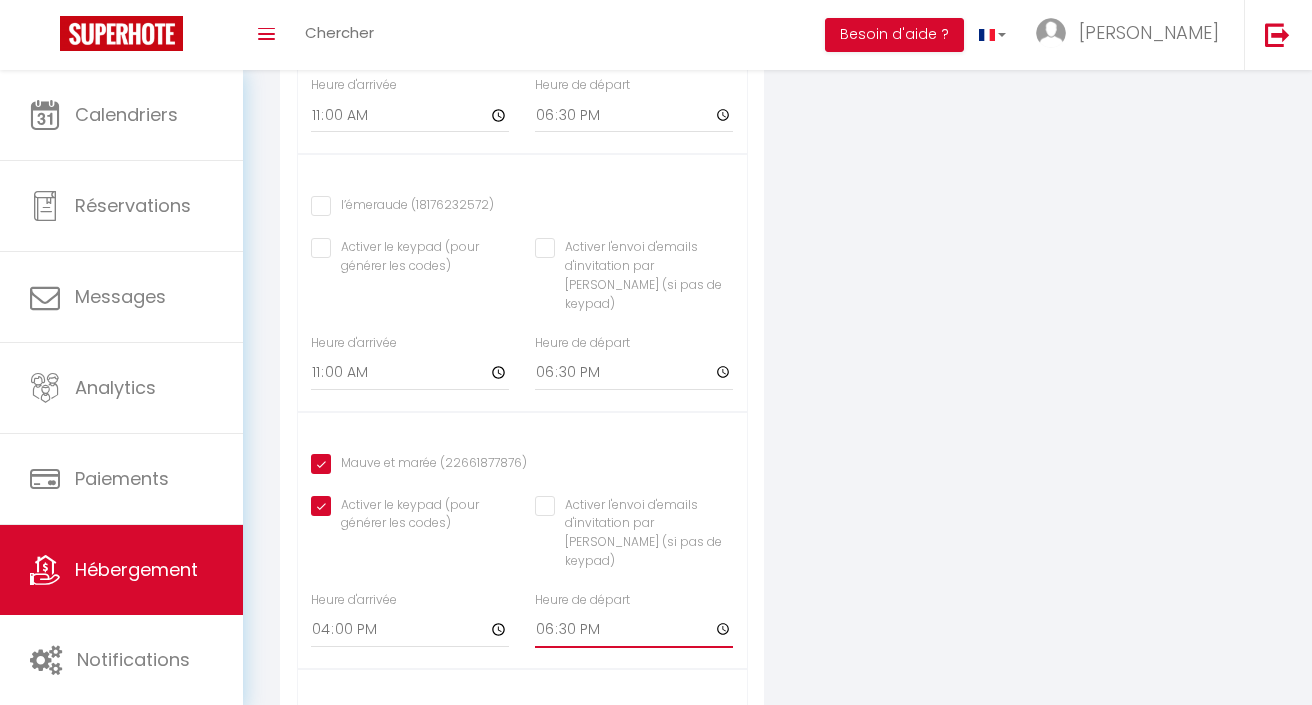 click on "18:30" at bounding box center [634, 115] 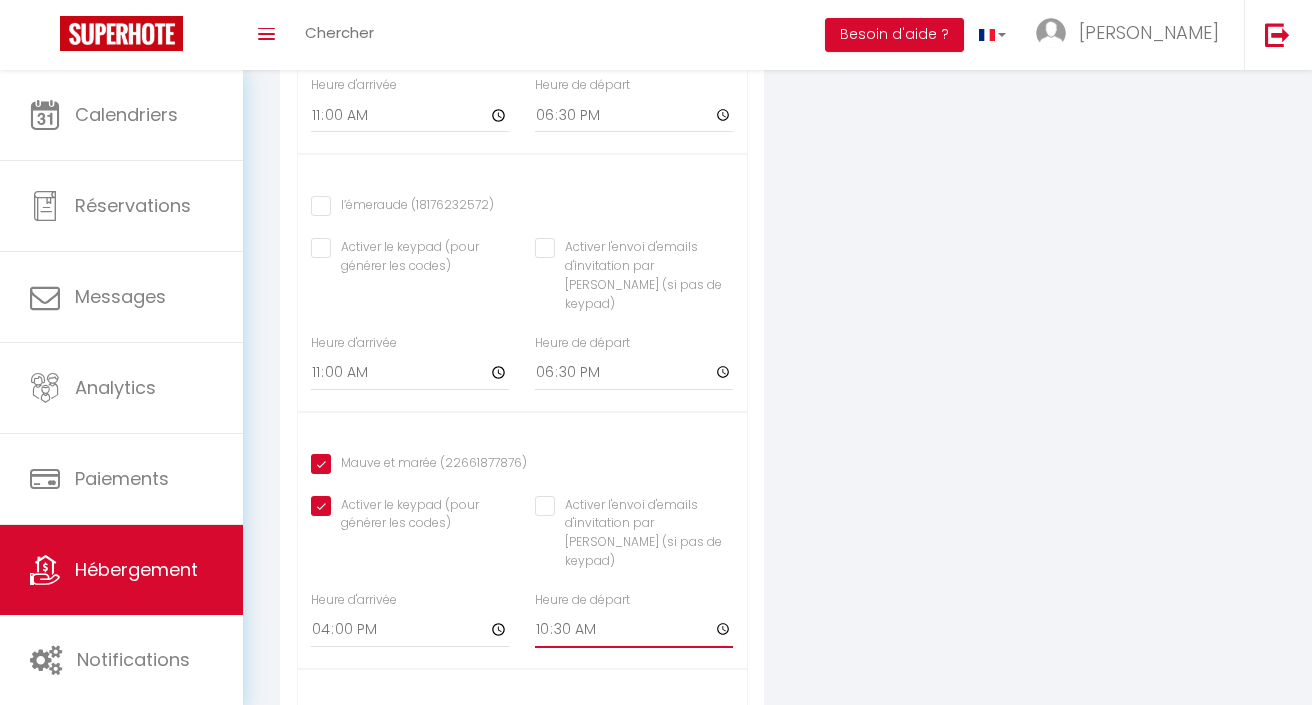 click on "10:30" at bounding box center [634, 115] 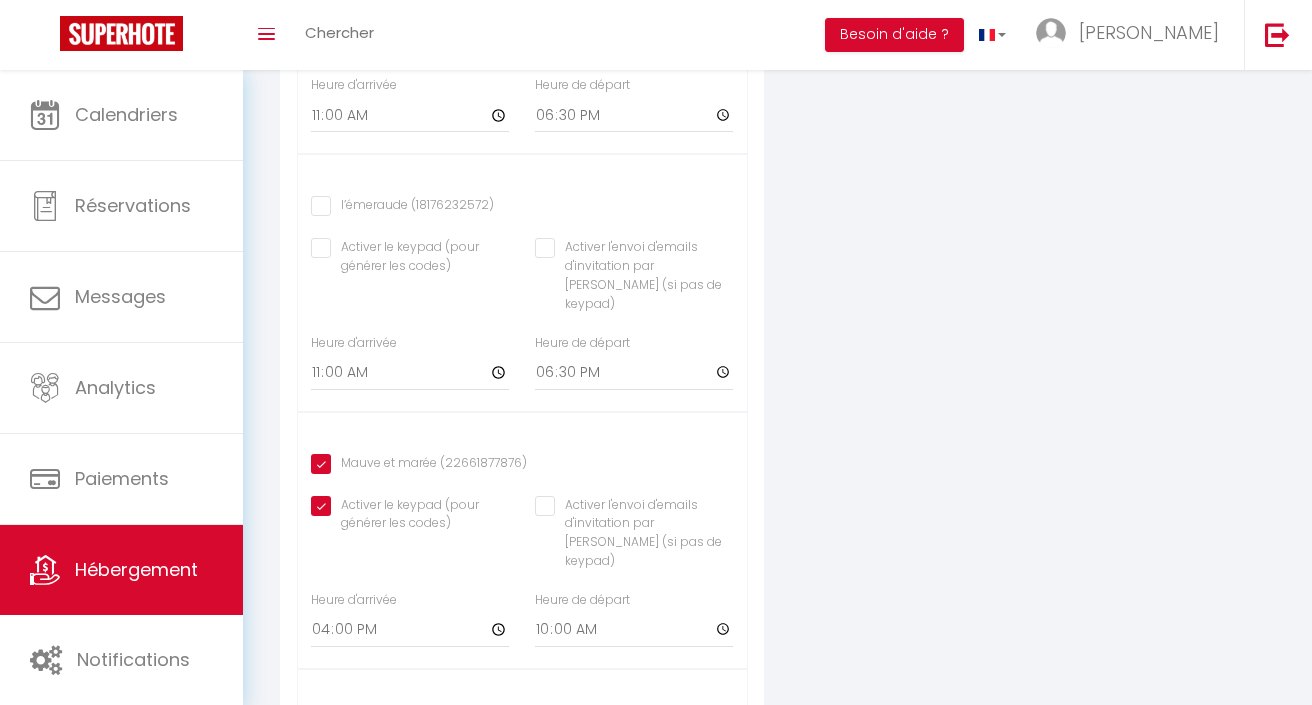 click on "Mauve et marée  (22661877876)
Activer le keypad (pour générer les codes)
Activer l'envoi d'emails d'invitation par Nuki (si pas de keypad)
Heure d'arrivée
16:00
Heure de départ
10:00" at bounding box center (522, 540) 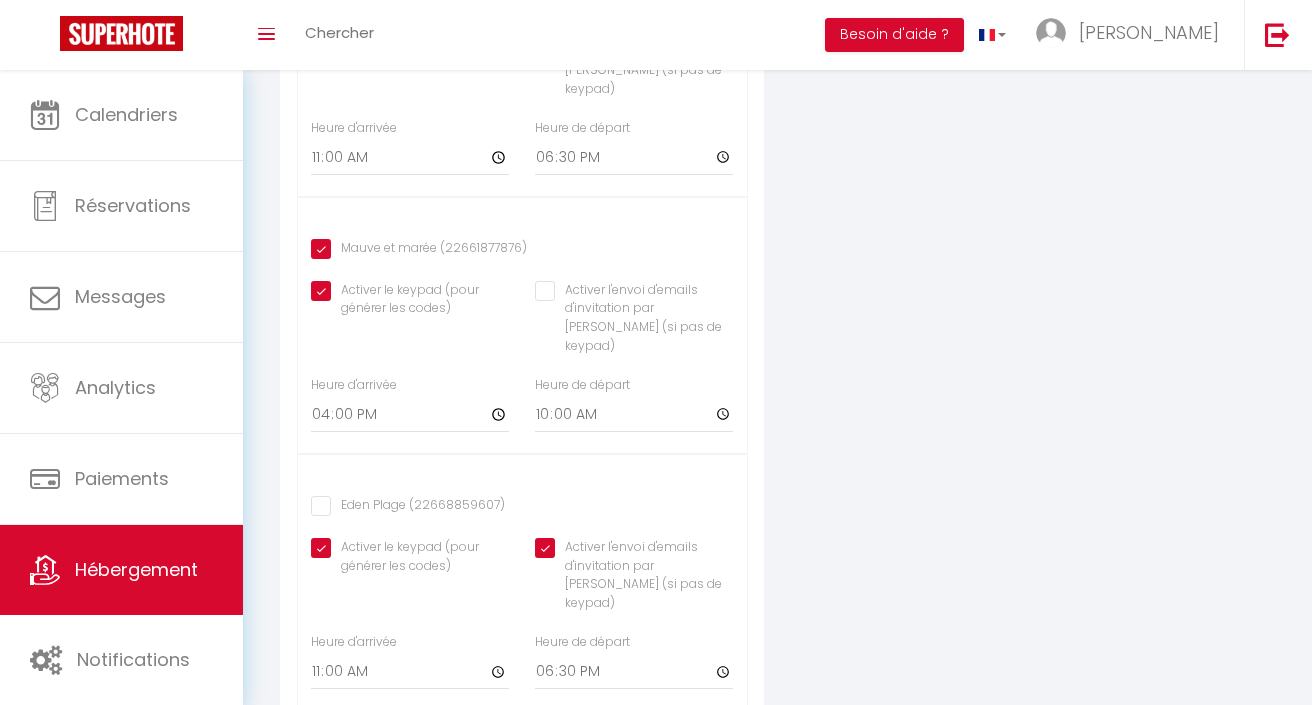scroll, scrollTop: 1242, scrollLeft: 0, axis: vertical 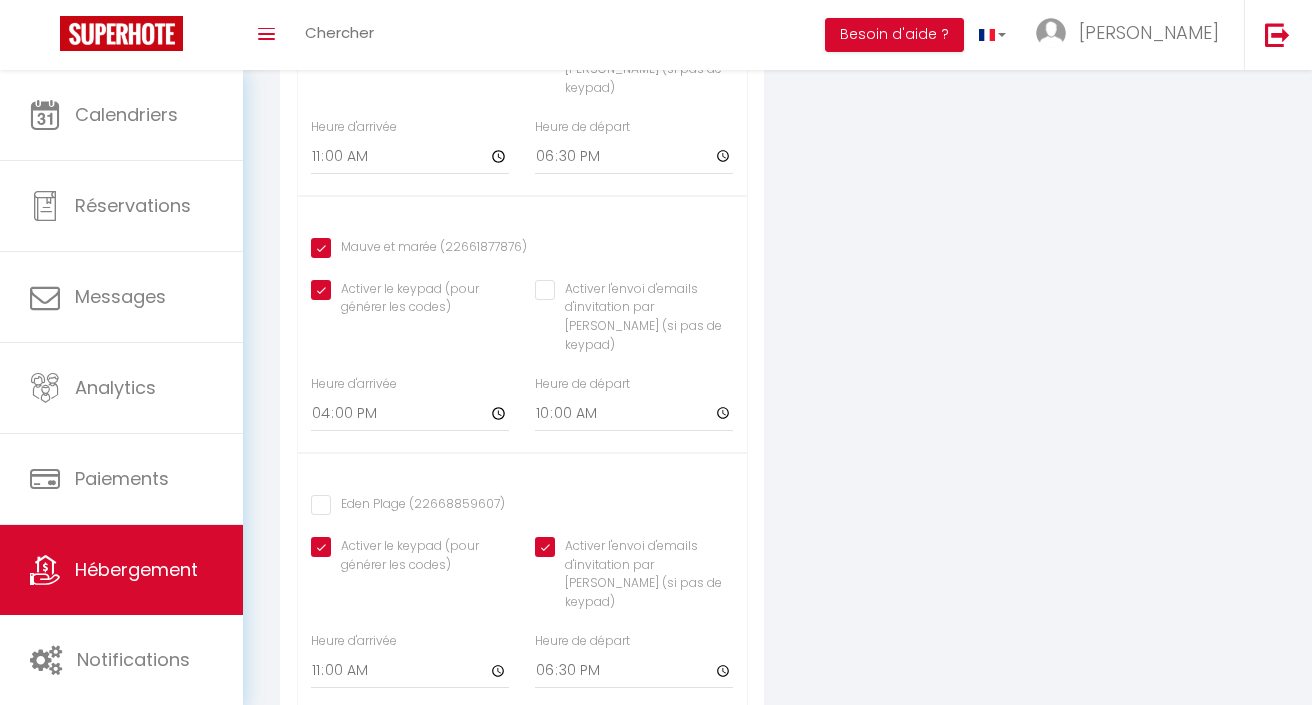 click on "Activer l'envoi d'emails d'invitation par [PERSON_NAME] (si pas de keypad)" at bounding box center [634, -225] 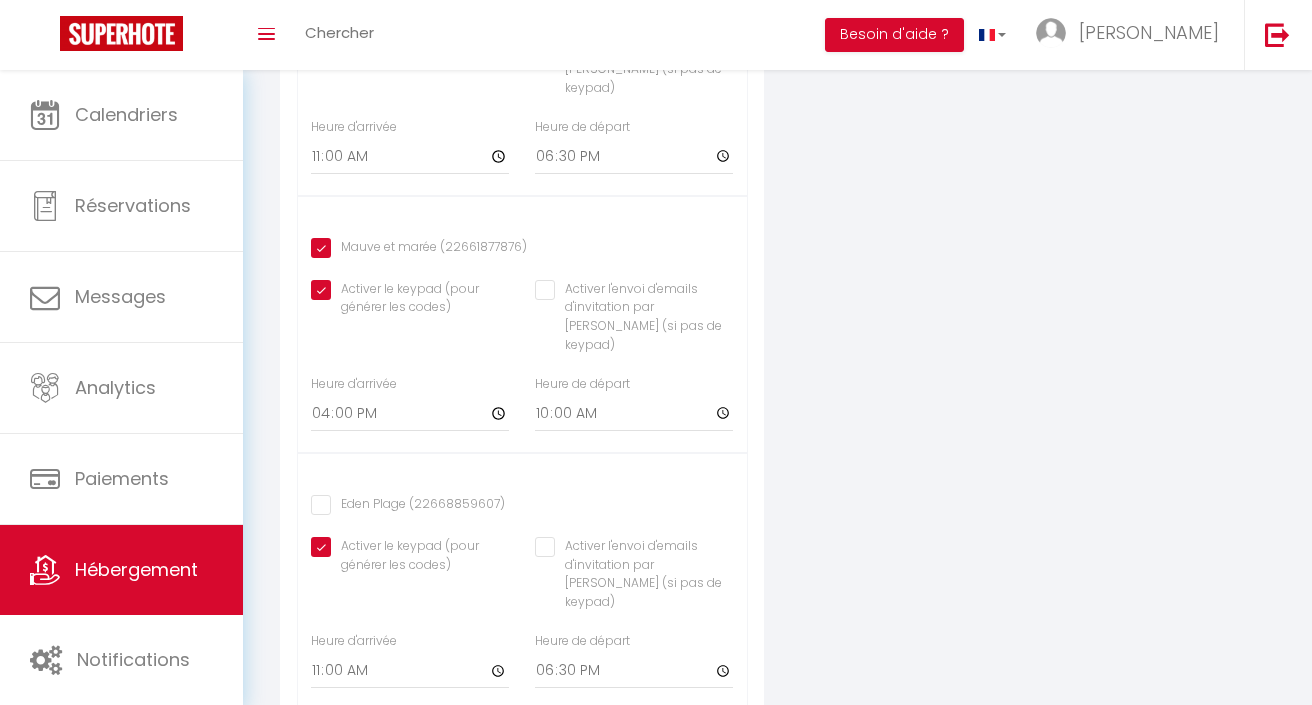click on "Activer le keypad (pour générer les codes)" at bounding box center [410, -225] 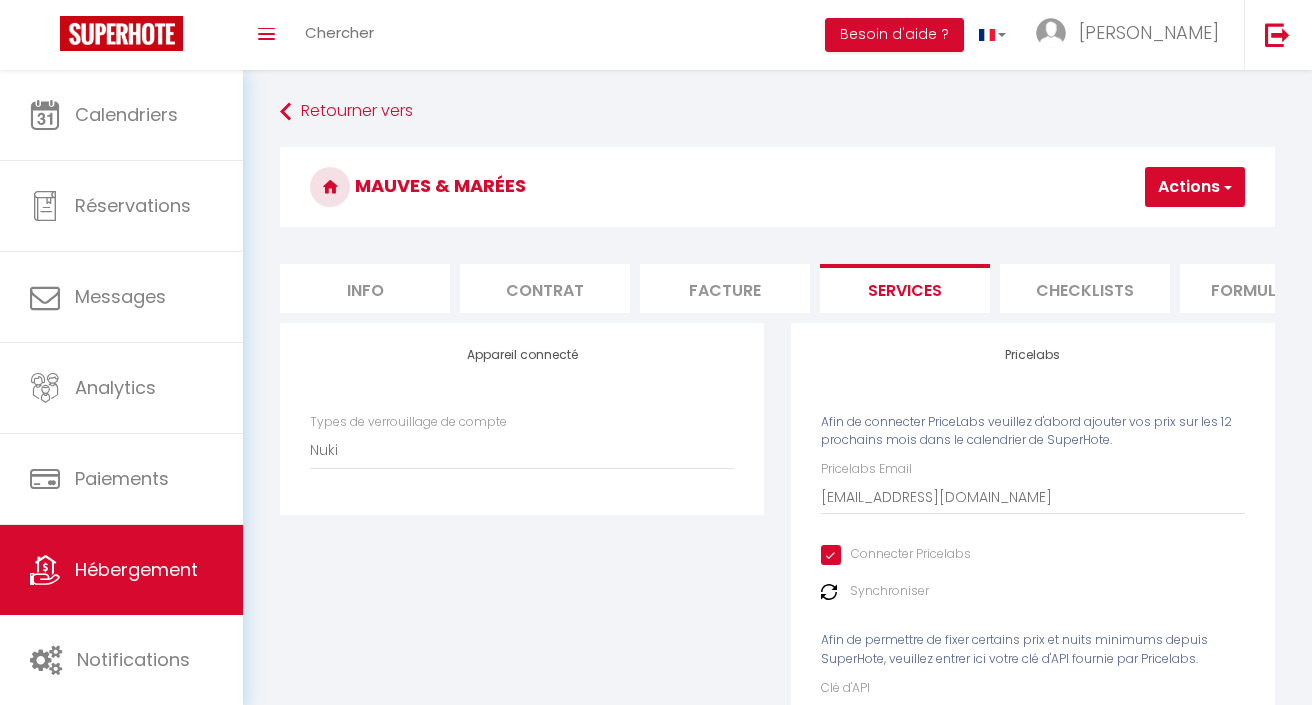 scroll, scrollTop: 0, scrollLeft: 0, axis: both 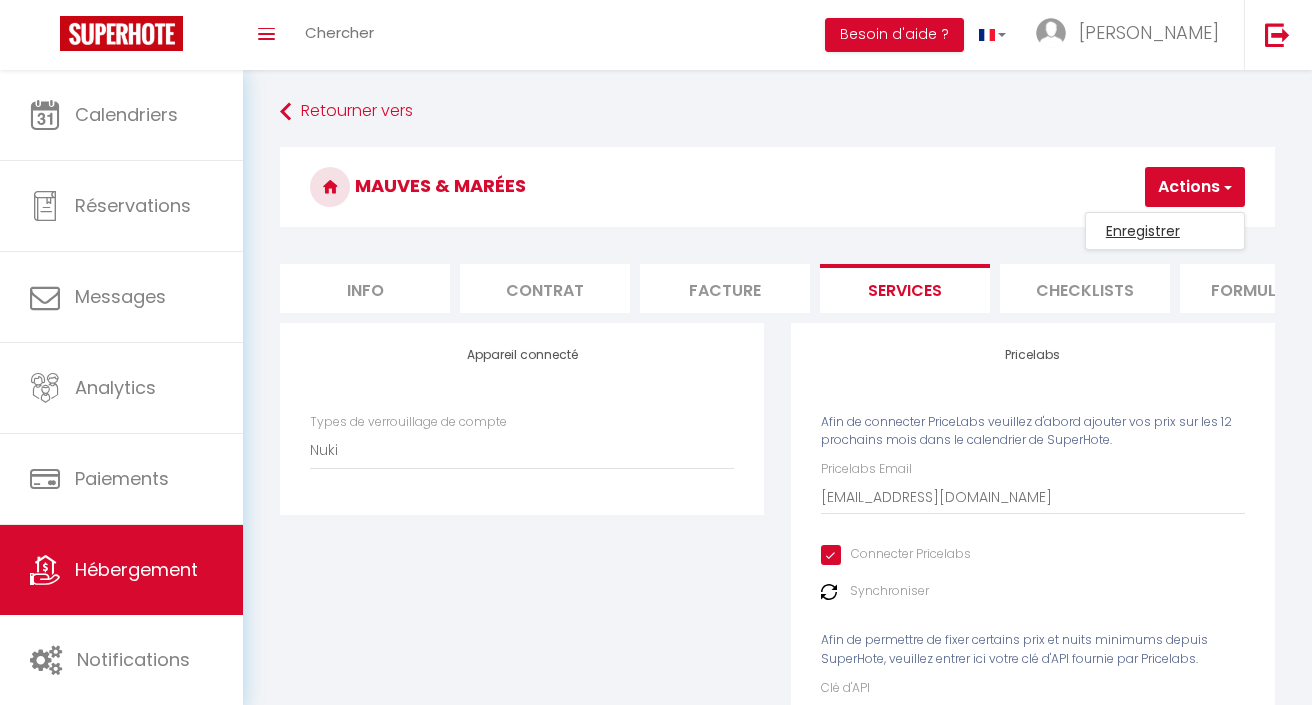 click on "Enregistrer" at bounding box center [1165, 231] 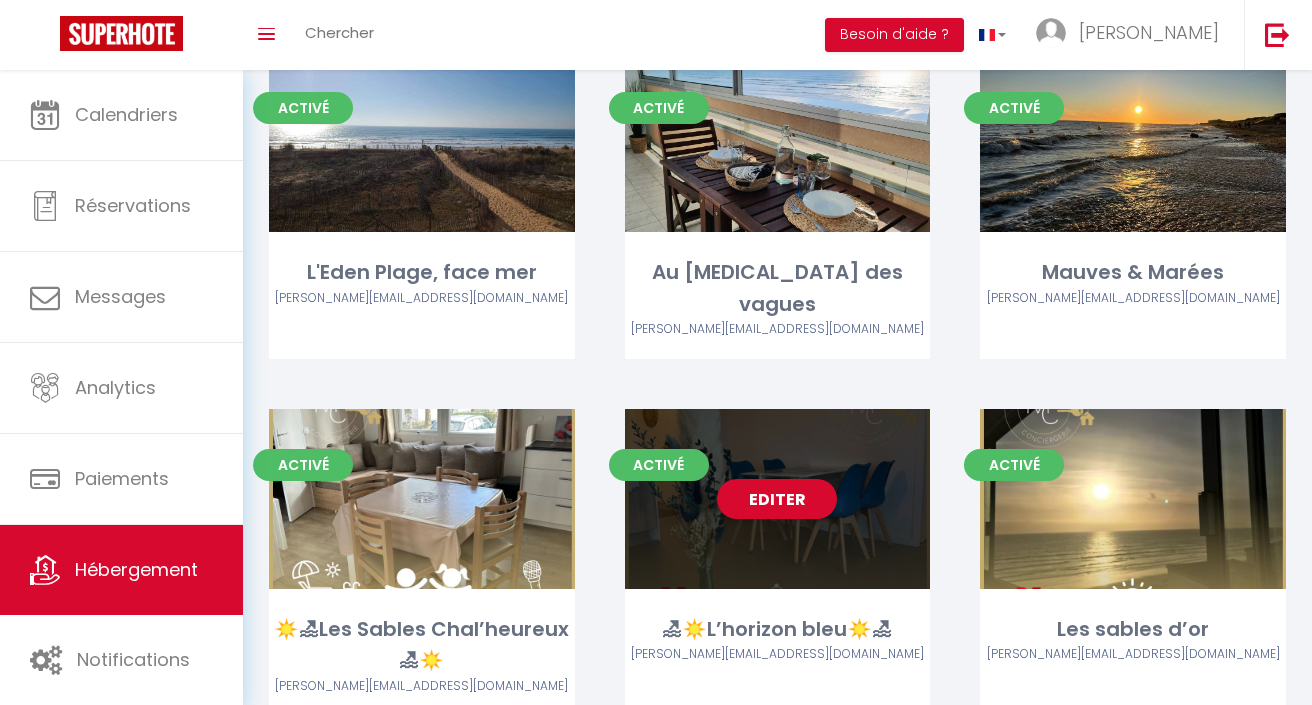 scroll, scrollTop: 488, scrollLeft: 0, axis: vertical 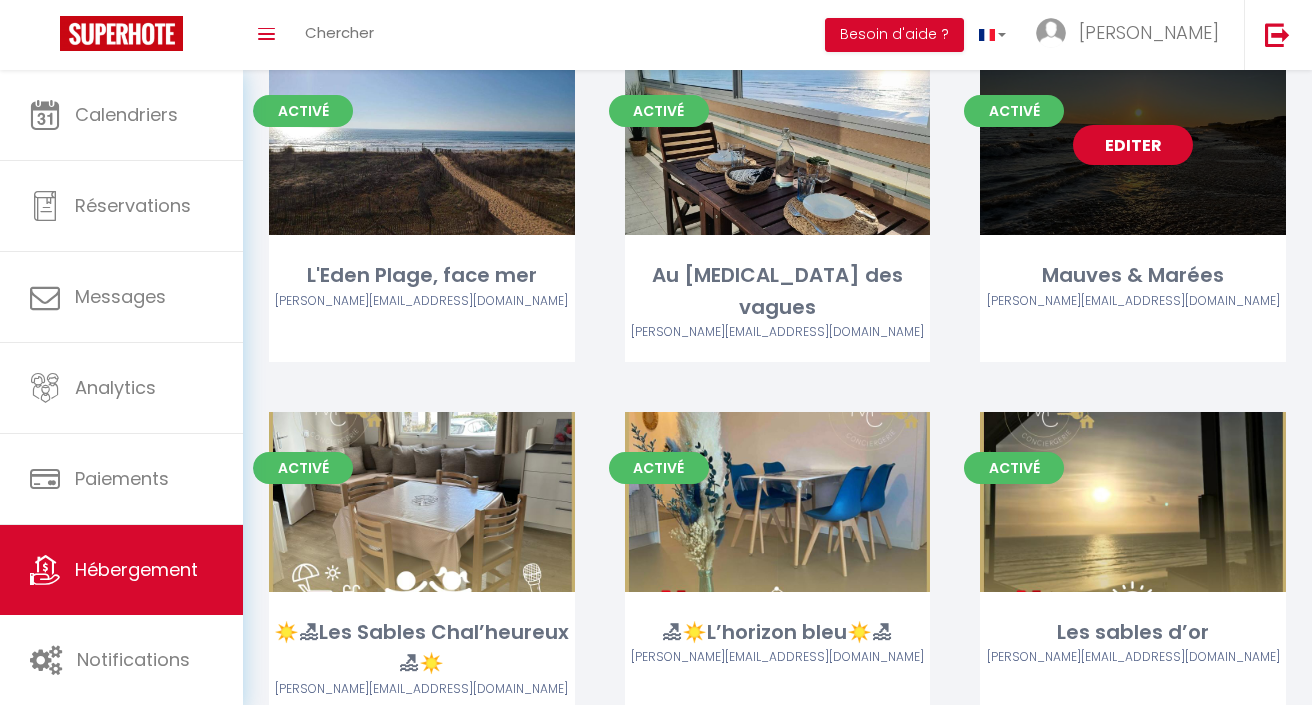 click on "Editer" at bounding box center (1133, 145) 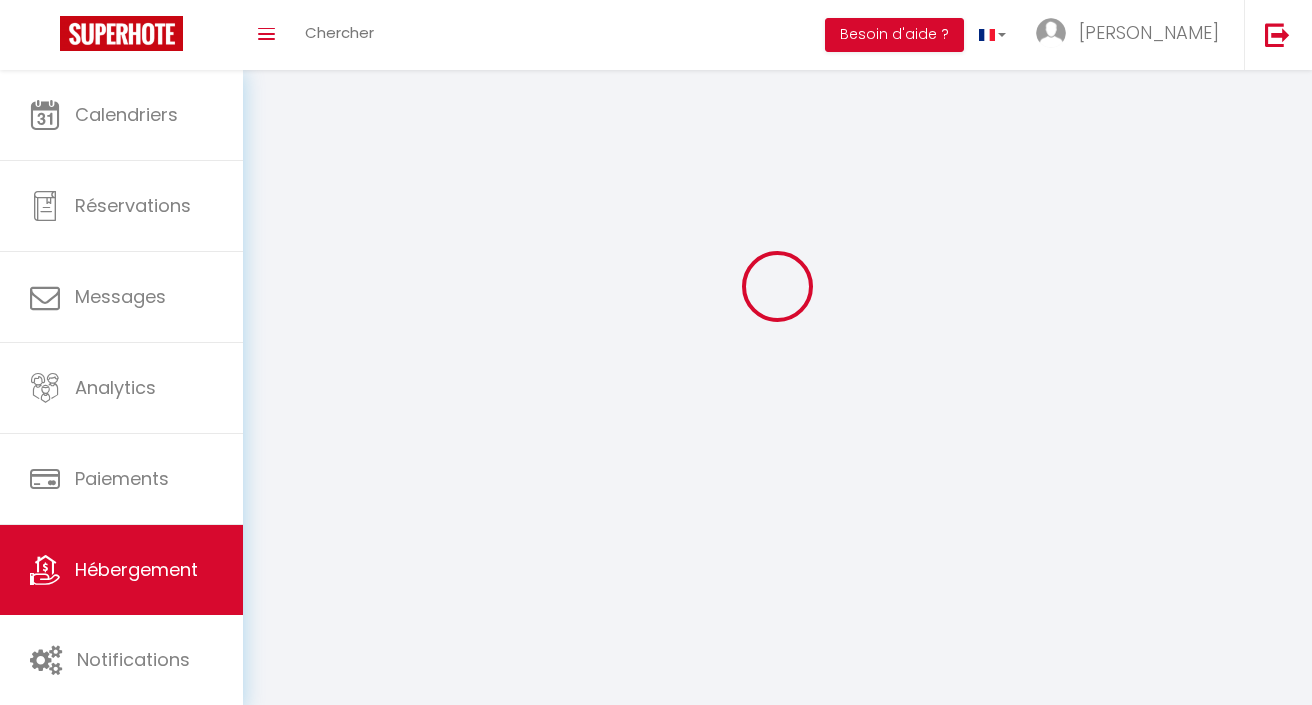 scroll, scrollTop: 0, scrollLeft: 0, axis: both 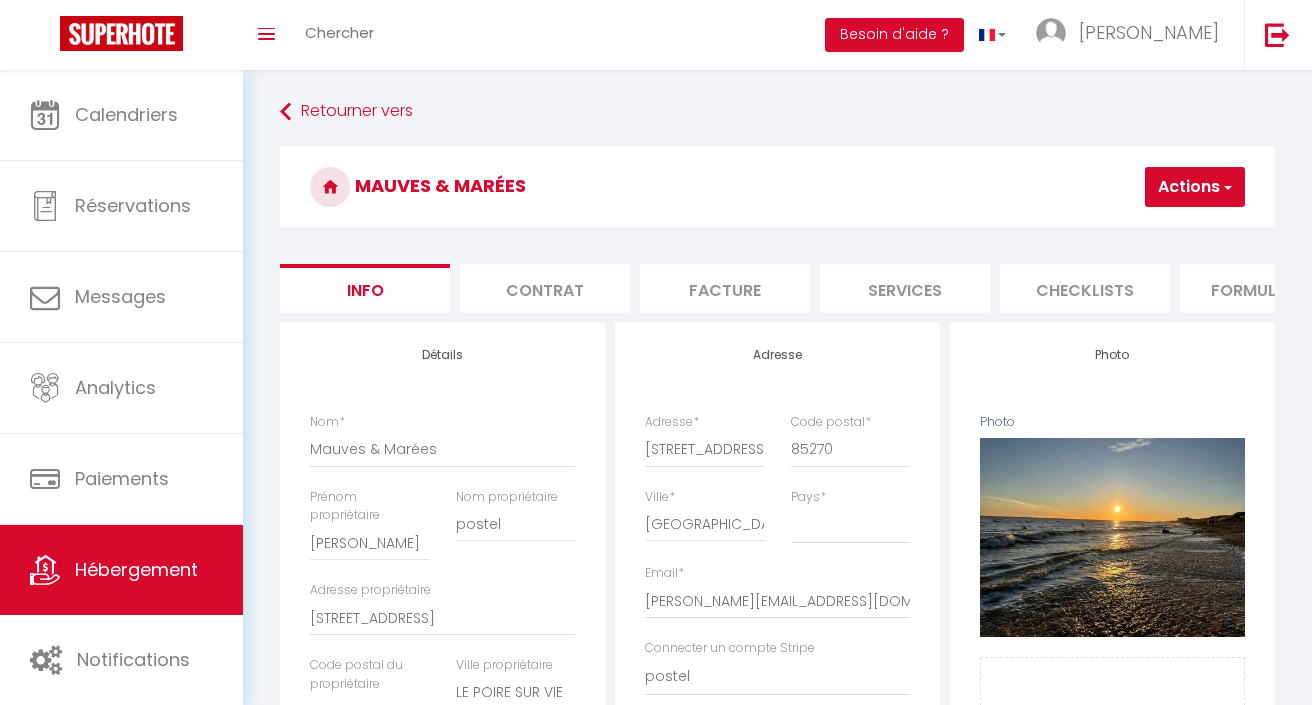 click on "Services" at bounding box center (905, 288) 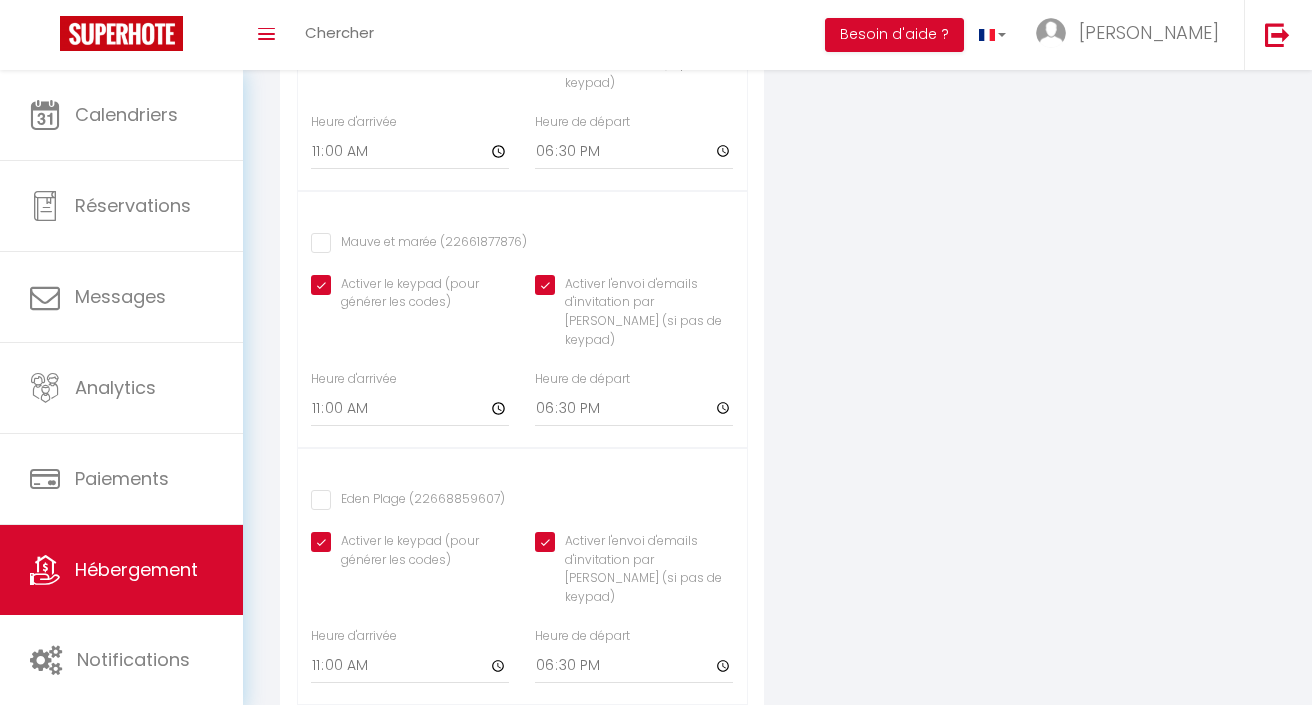 scroll, scrollTop: 1246, scrollLeft: 0, axis: vertical 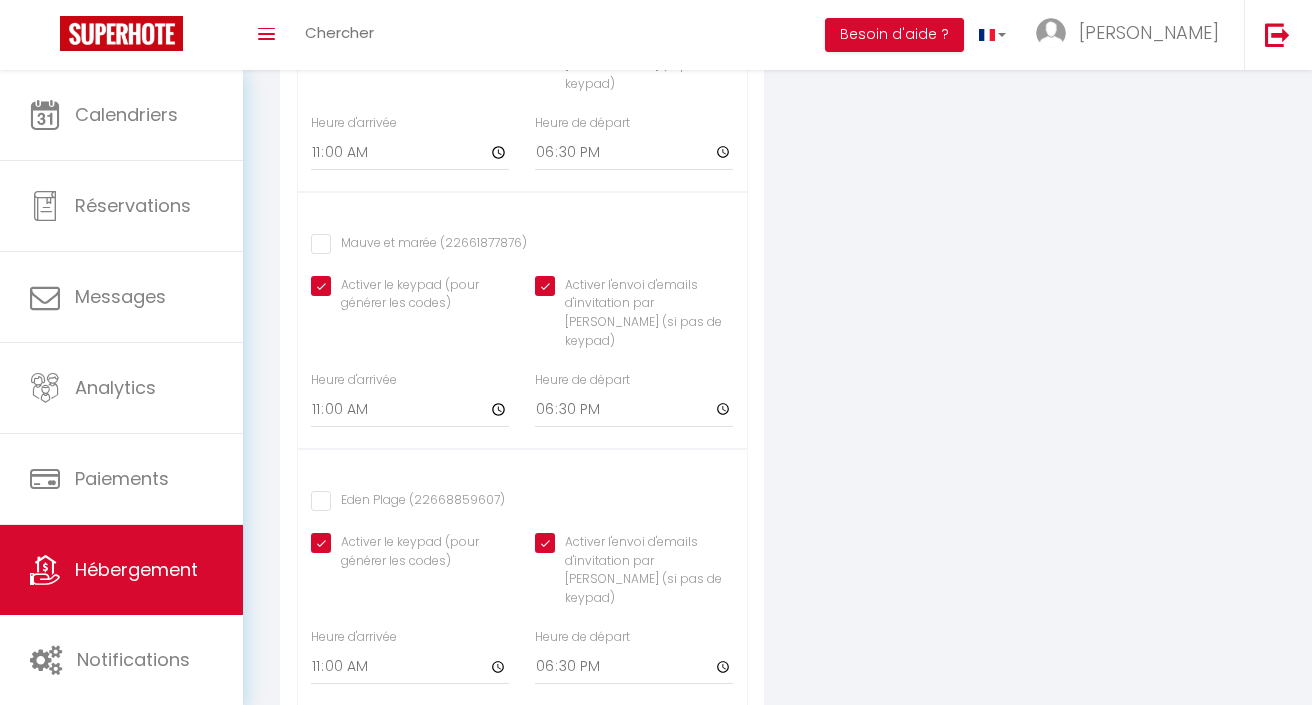 click on "Mauve et marée  (22661877876)" at bounding box center [419, 244] 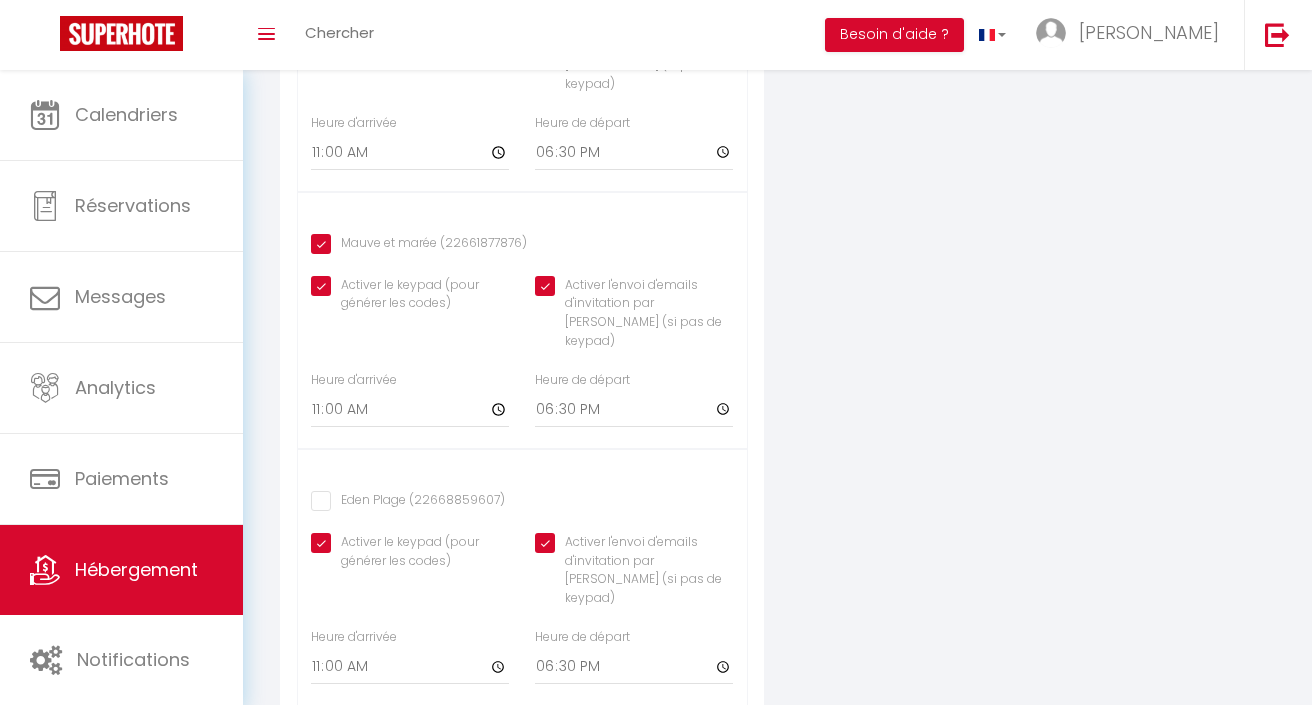 click on "Activer le keypad (pour générer les codes)" at bounding box center [410, -229] 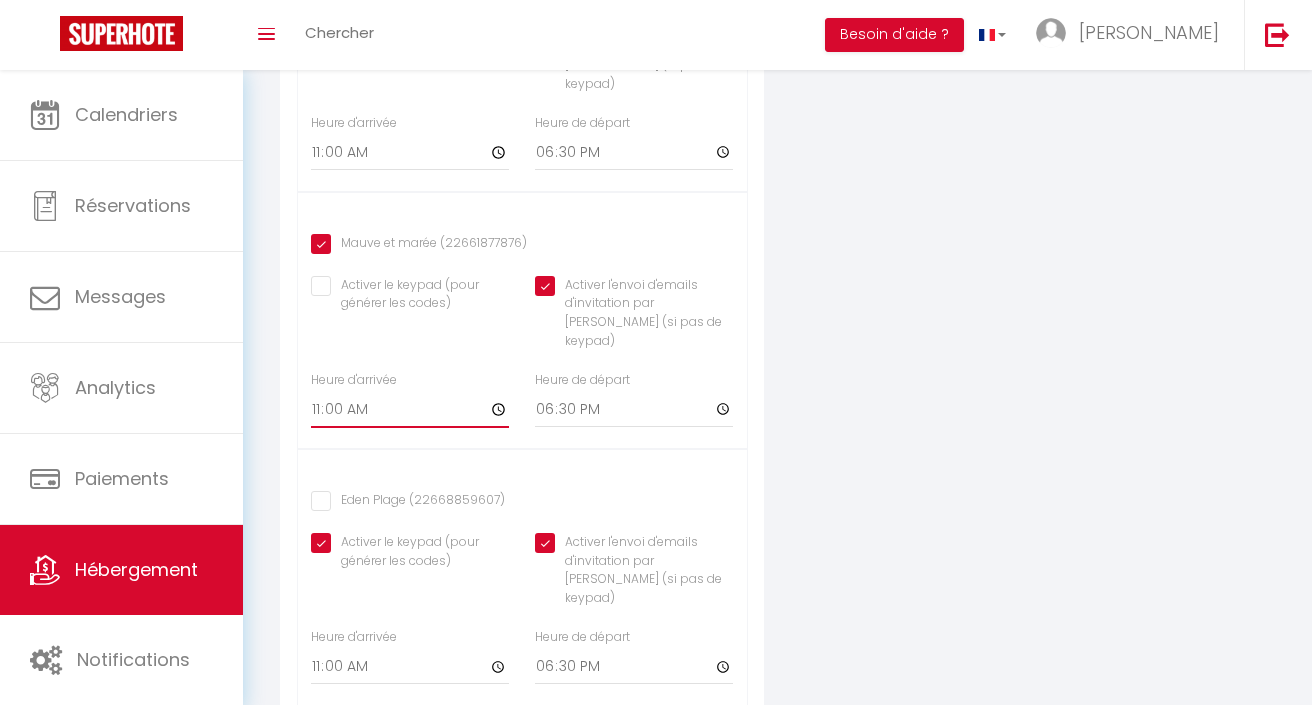 click on "11:00" at bounding box center (410, -105) 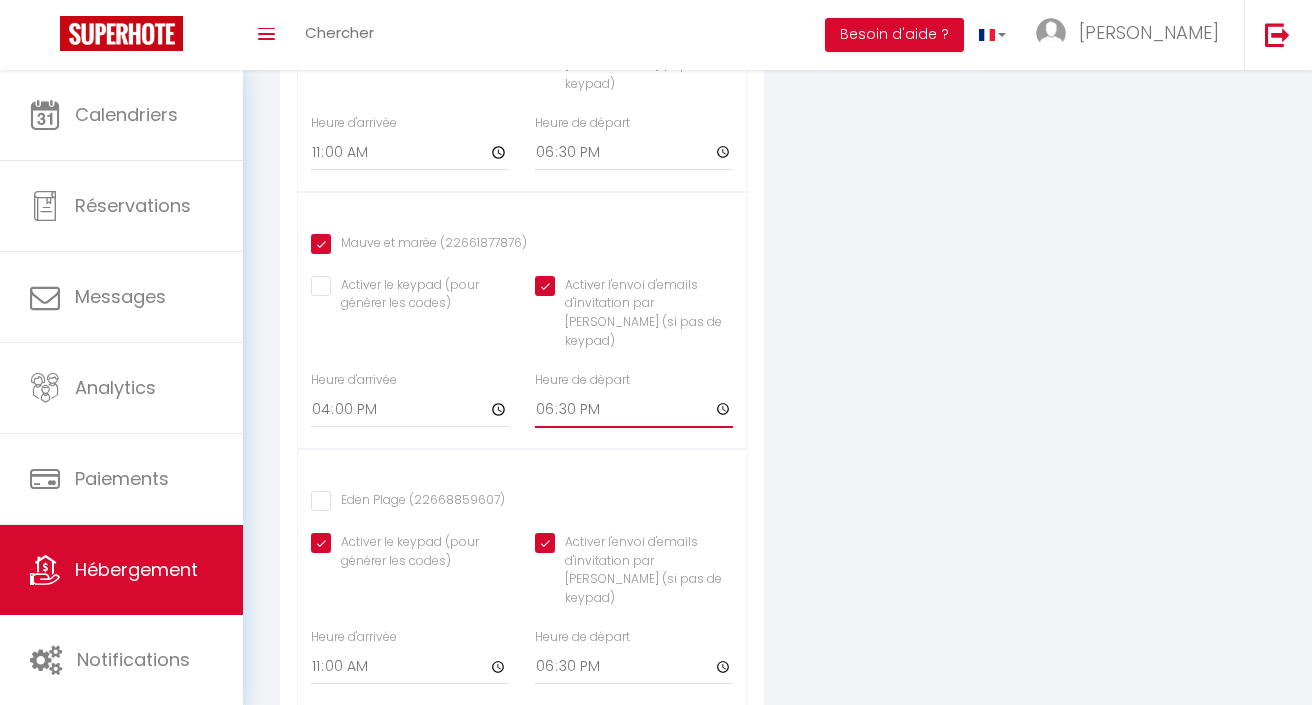 click on "18:30" at bounding box center [634, -105] 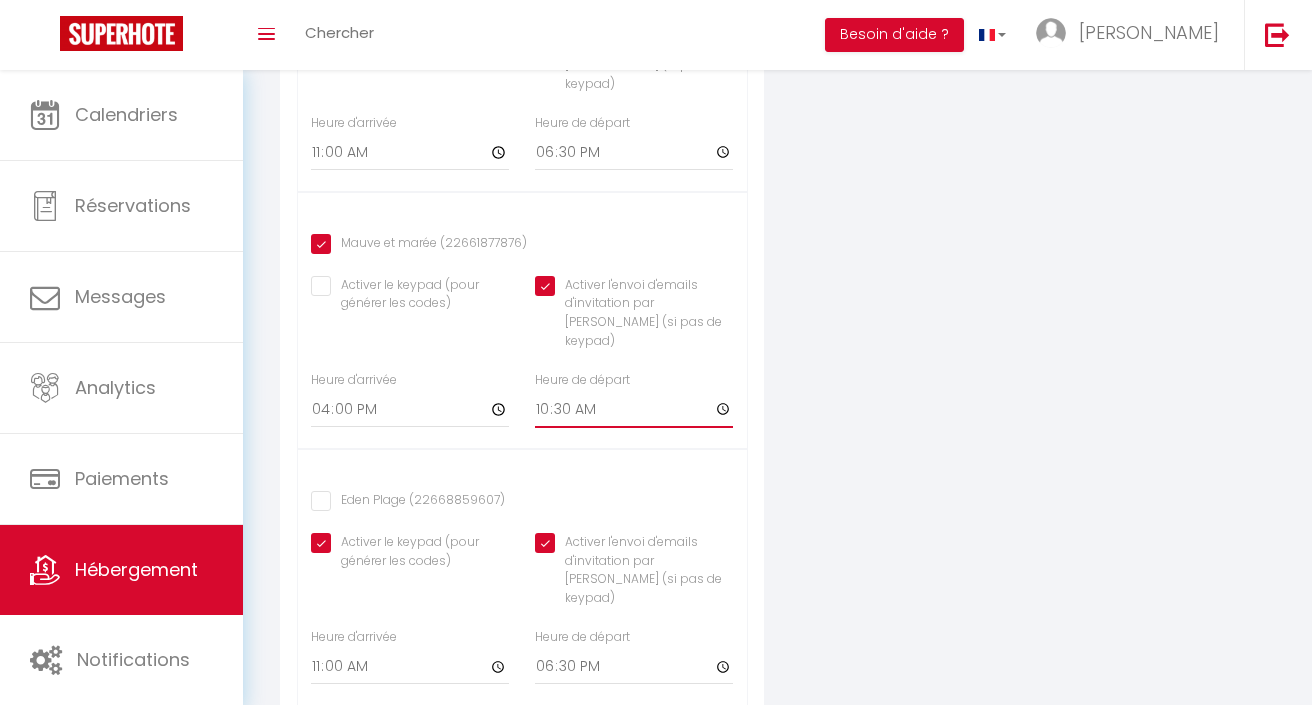 click on "10:30" at bounding box center [634, -105] 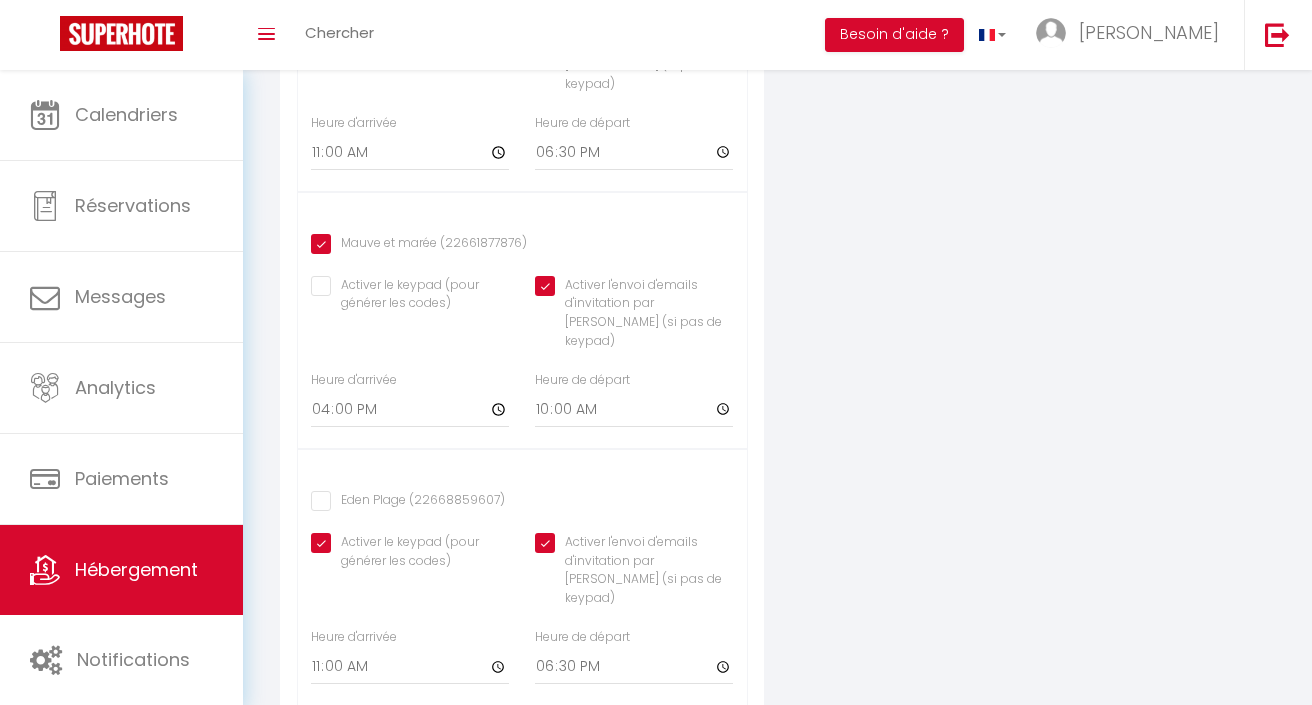 click on "Activer le keypad (pour générer les codes)" at bounding box center (410, -229) 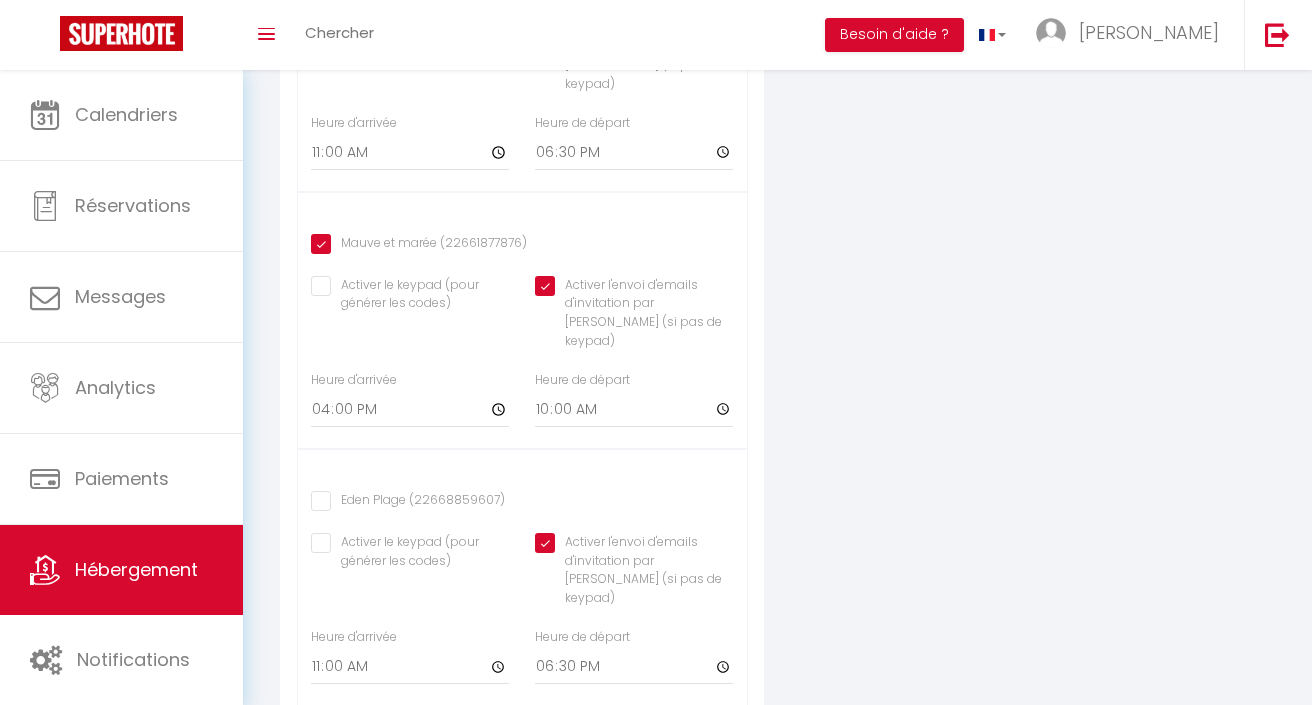 click on "Activer l'envoi d'emails d'invitation par [PERSON_NAME] (si pas de keypad)" at bounding box center [634, 580] 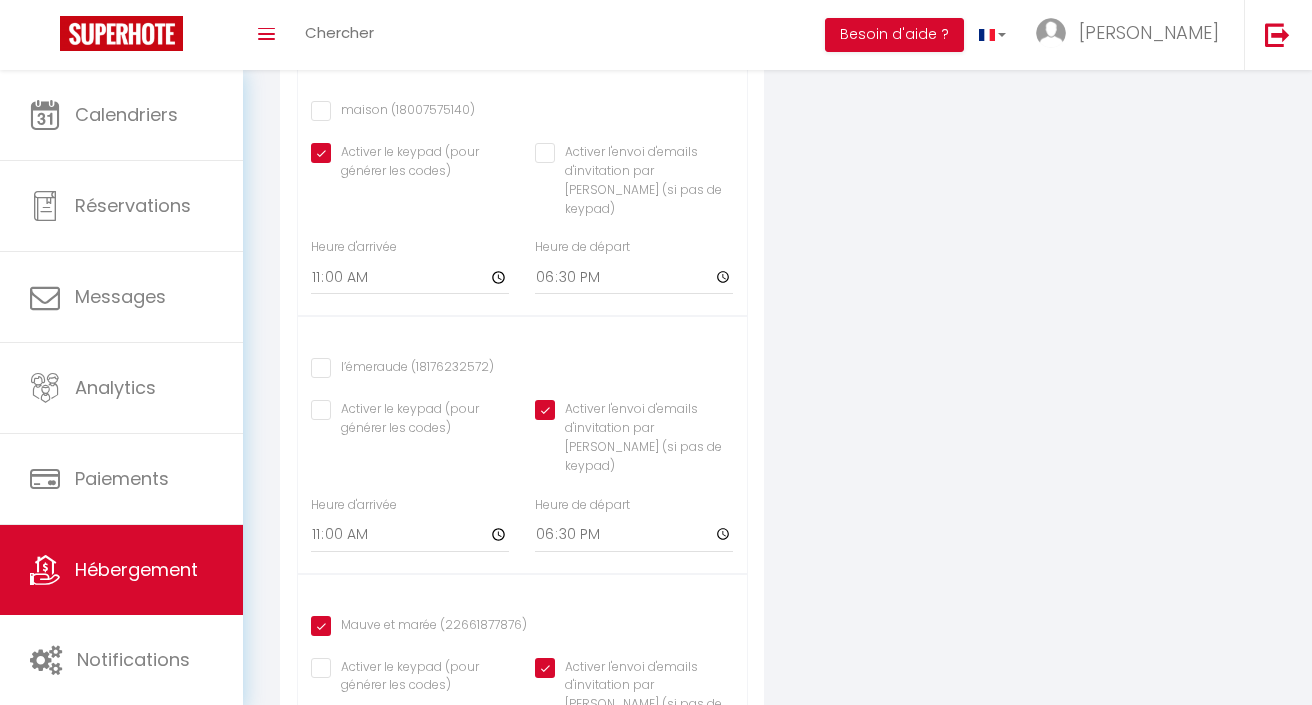 scroll, scrollTop: 879, scrollLeft: 0, axis: vertical 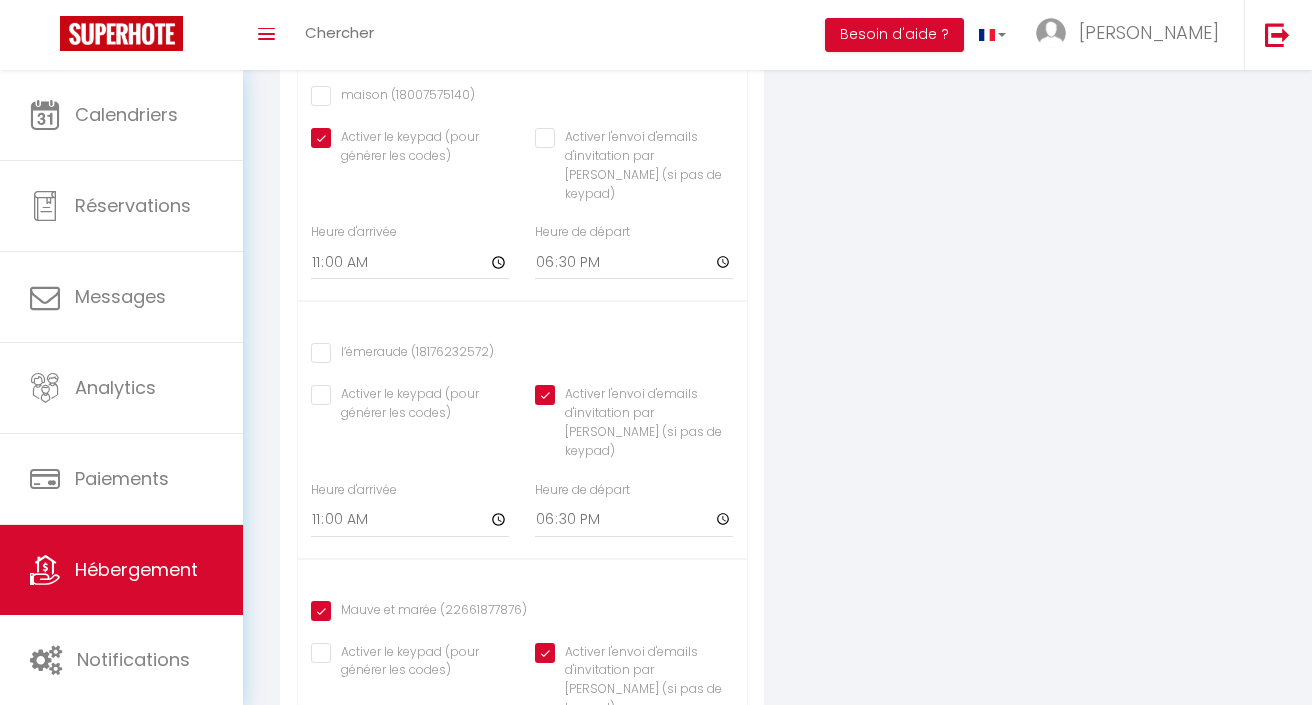 click on "Activer l'envoi d'emails d'invitation par [PERSON_NAME] (si pas de keypad)" at bounding box center [634, 138] 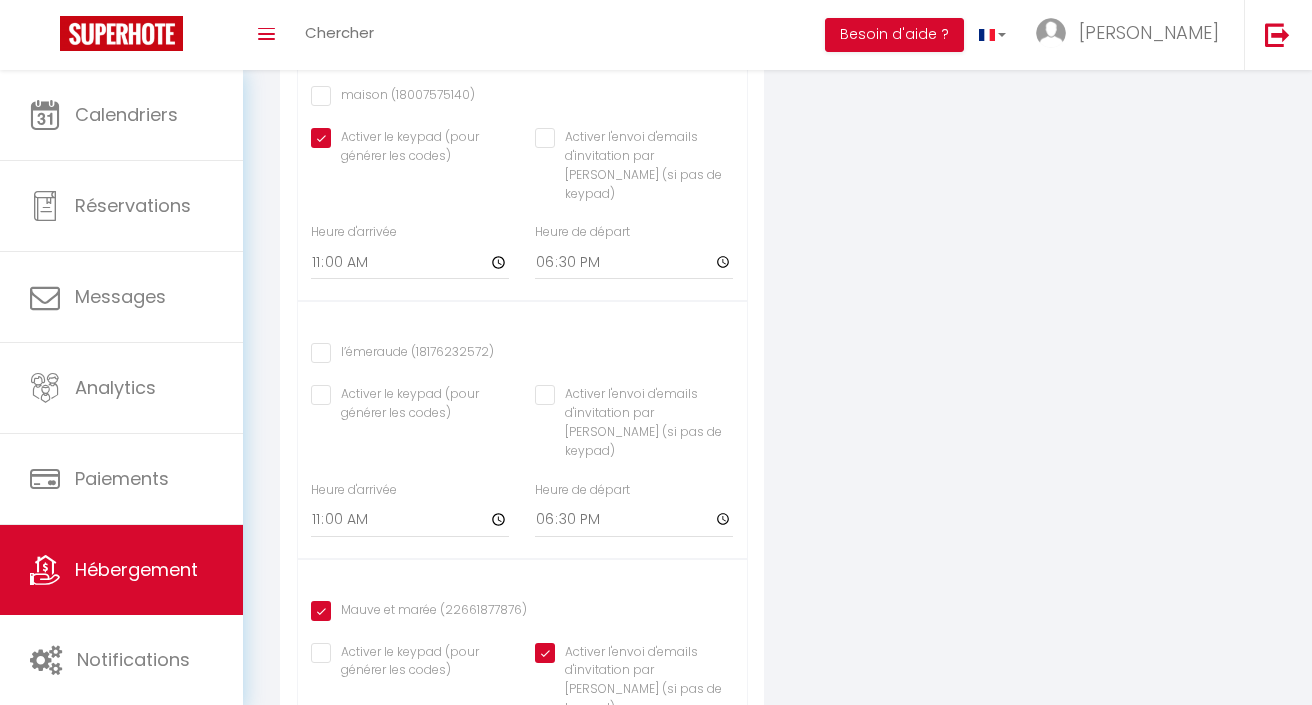 click on "Activer le keypad (pour générer les codes)" at bounding box center (410, 138) 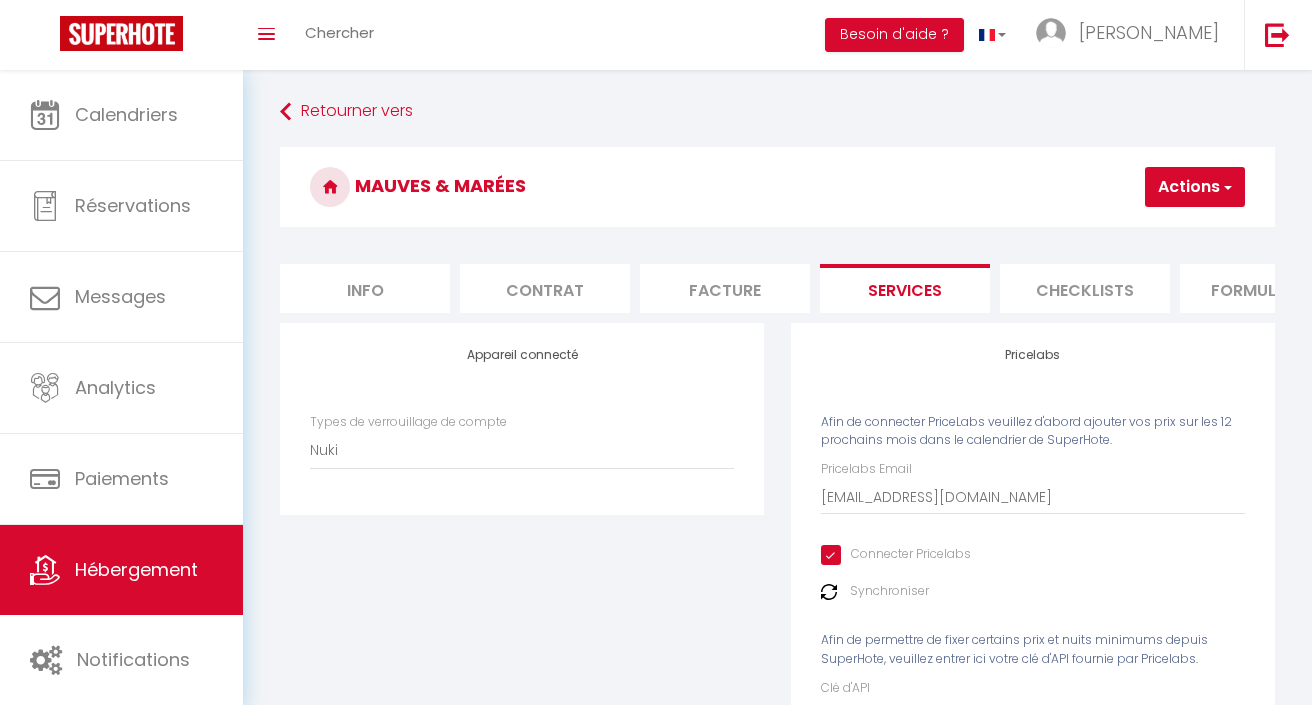 scroll, scrollTop: 0, scrollLeft: 0, axis: both 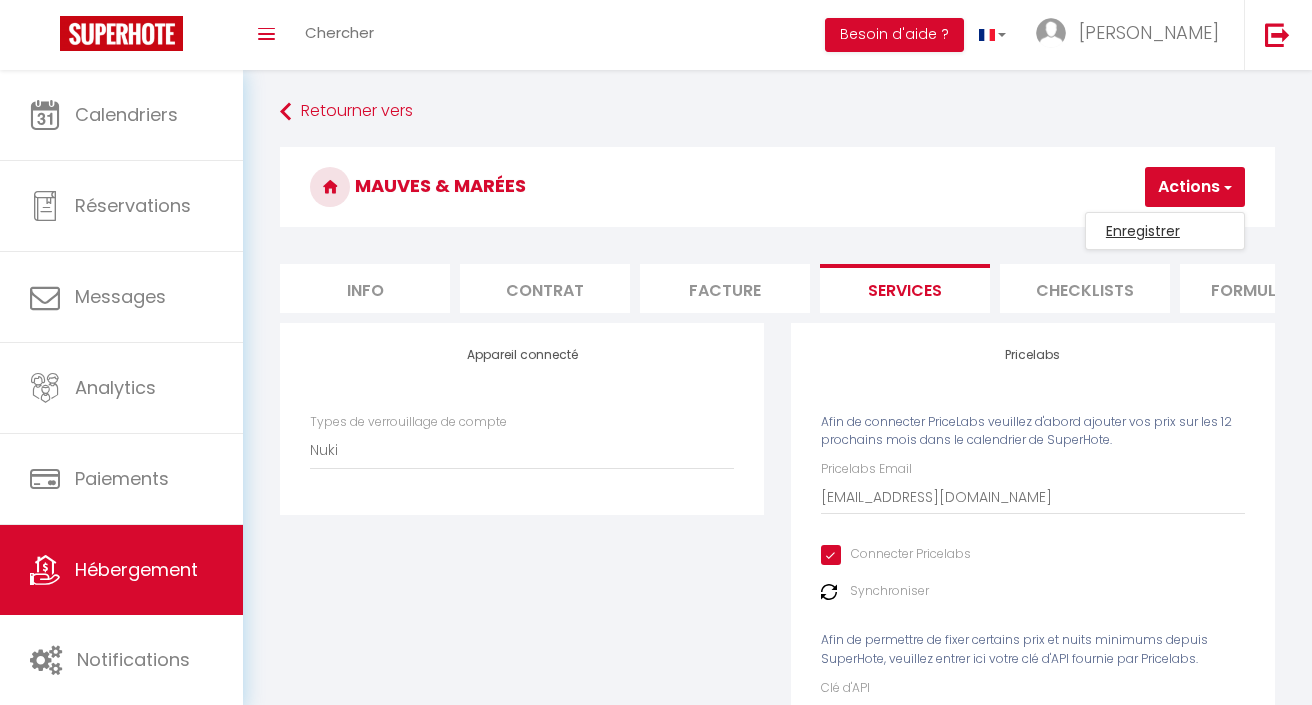 click on "Enregistrer" at bounding box center (1165, 231) 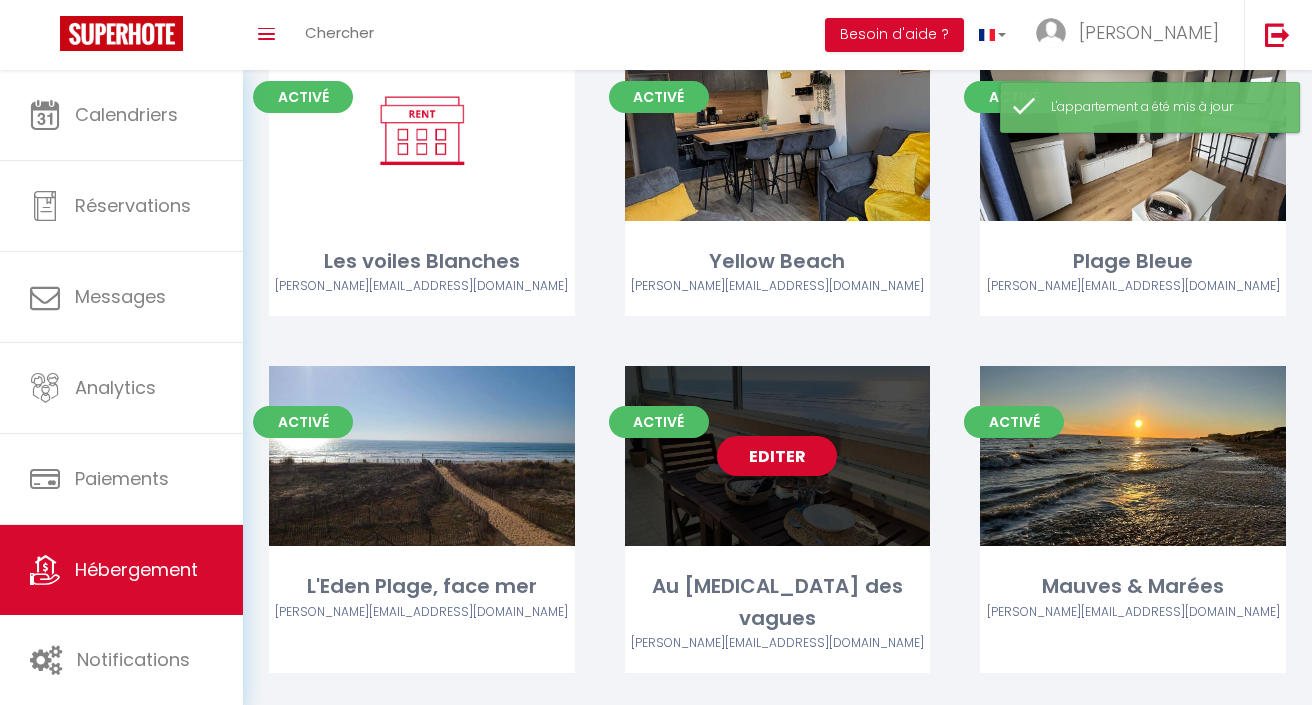 scroll, scrollTop: 206, scrollLeft: 0, axis: vertical 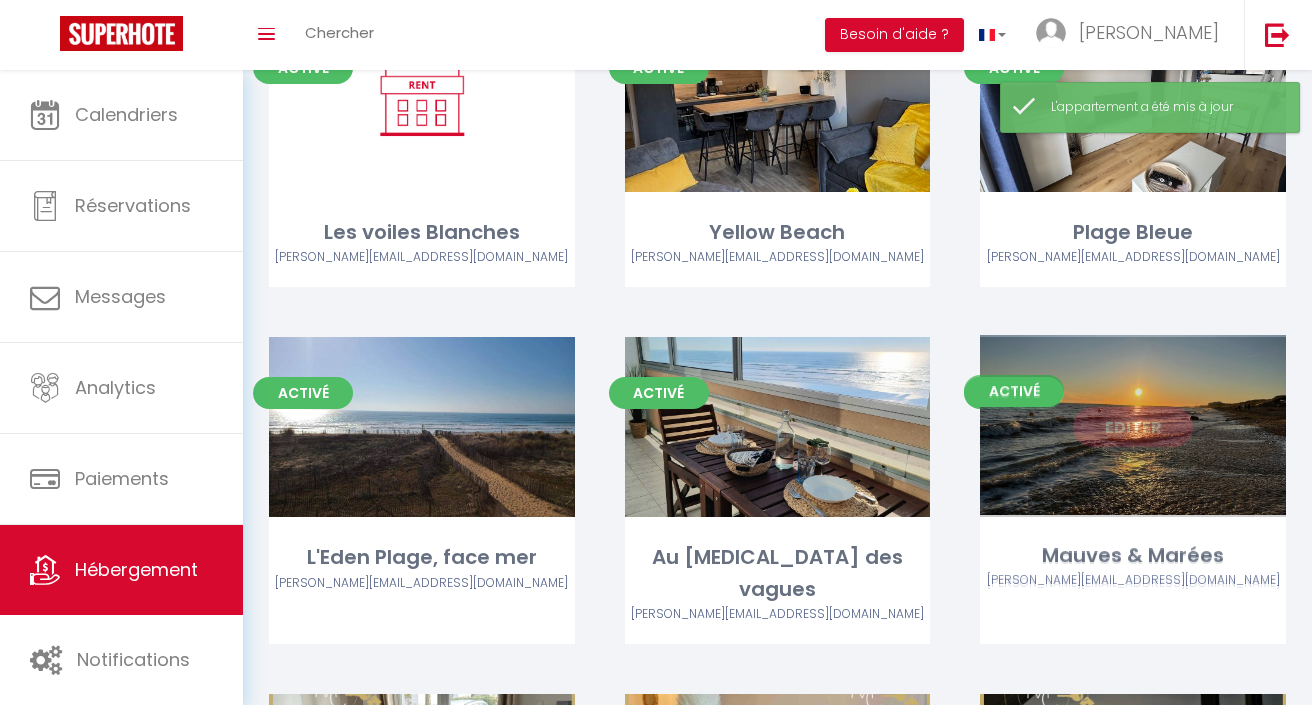 click on "Editer" at bounding box center (1133, 427) 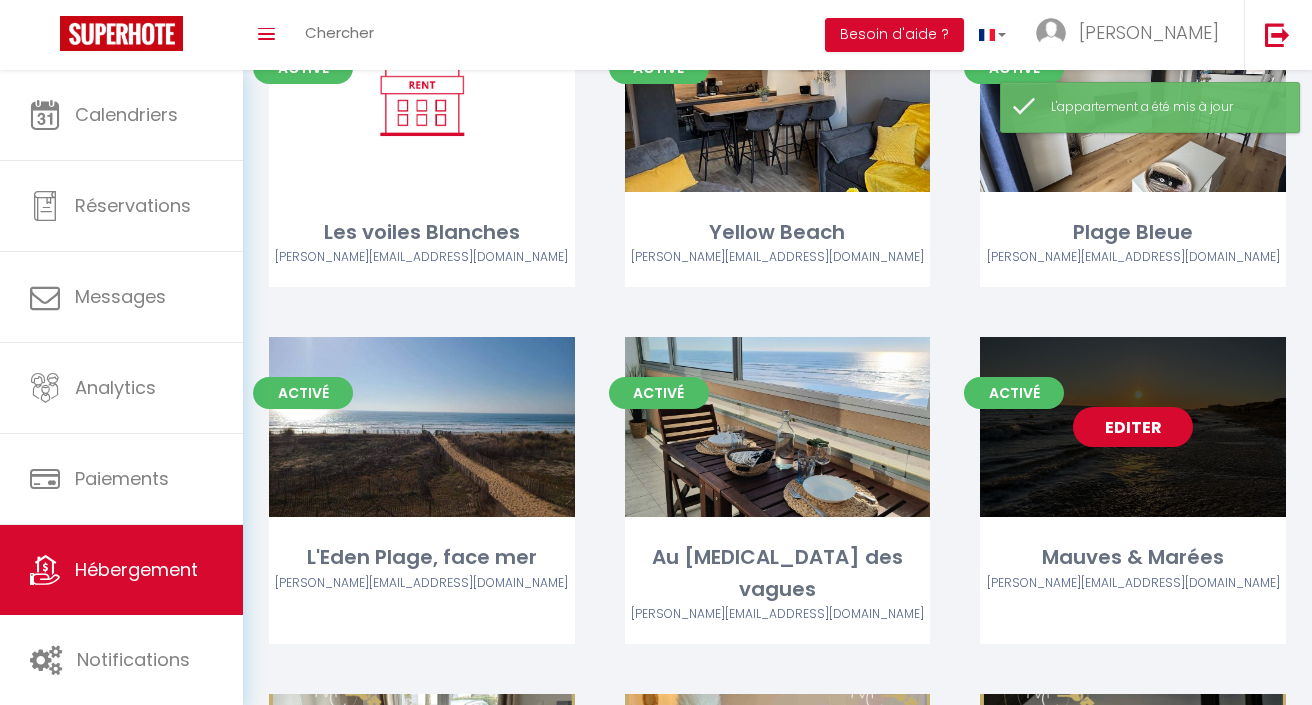 click on "Editer" at bounding box center [1133, 427] 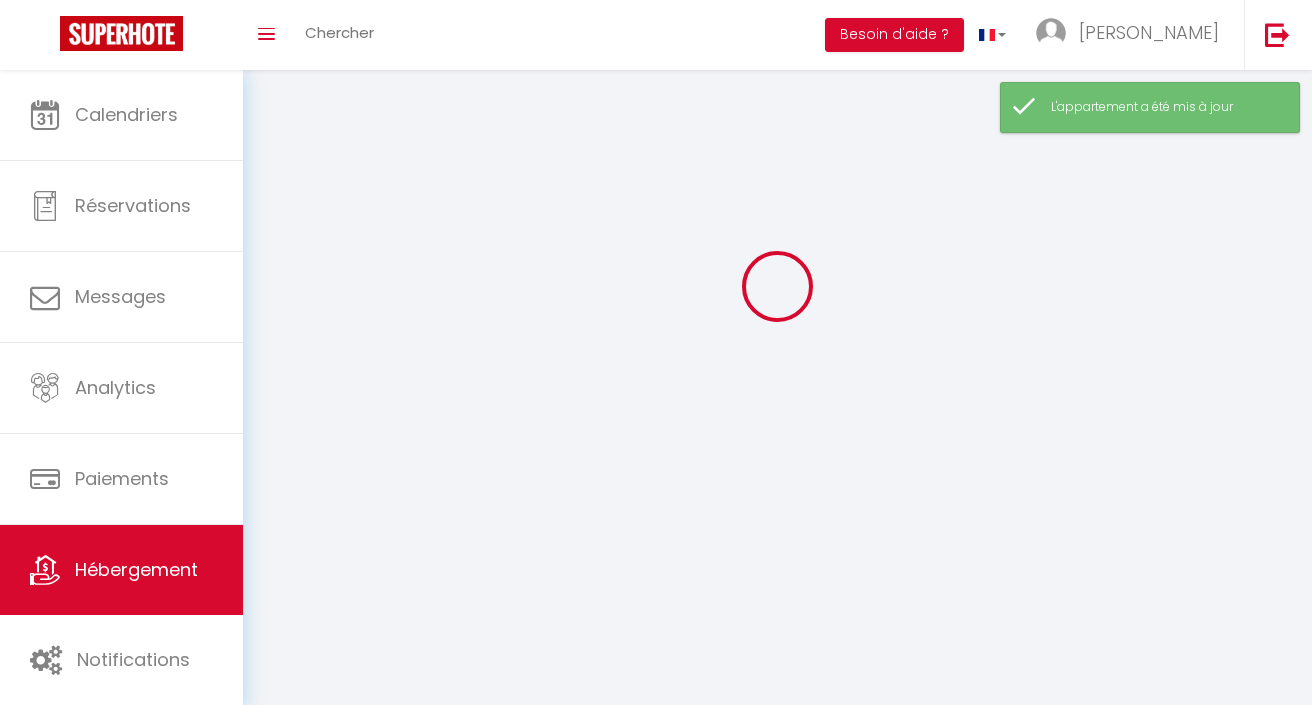 scroll, scrollTop: 0, scrollLeft: 0, axis: both 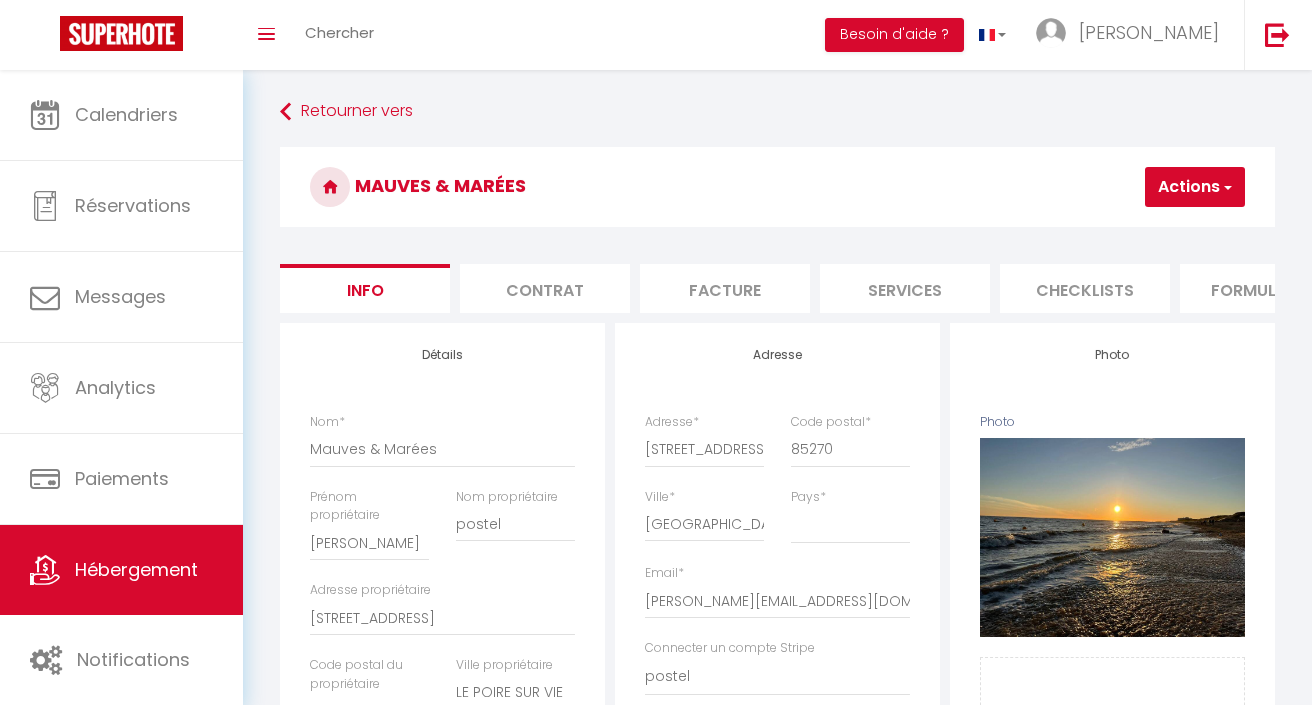 click on "Services" at bounding box center [905, 288] 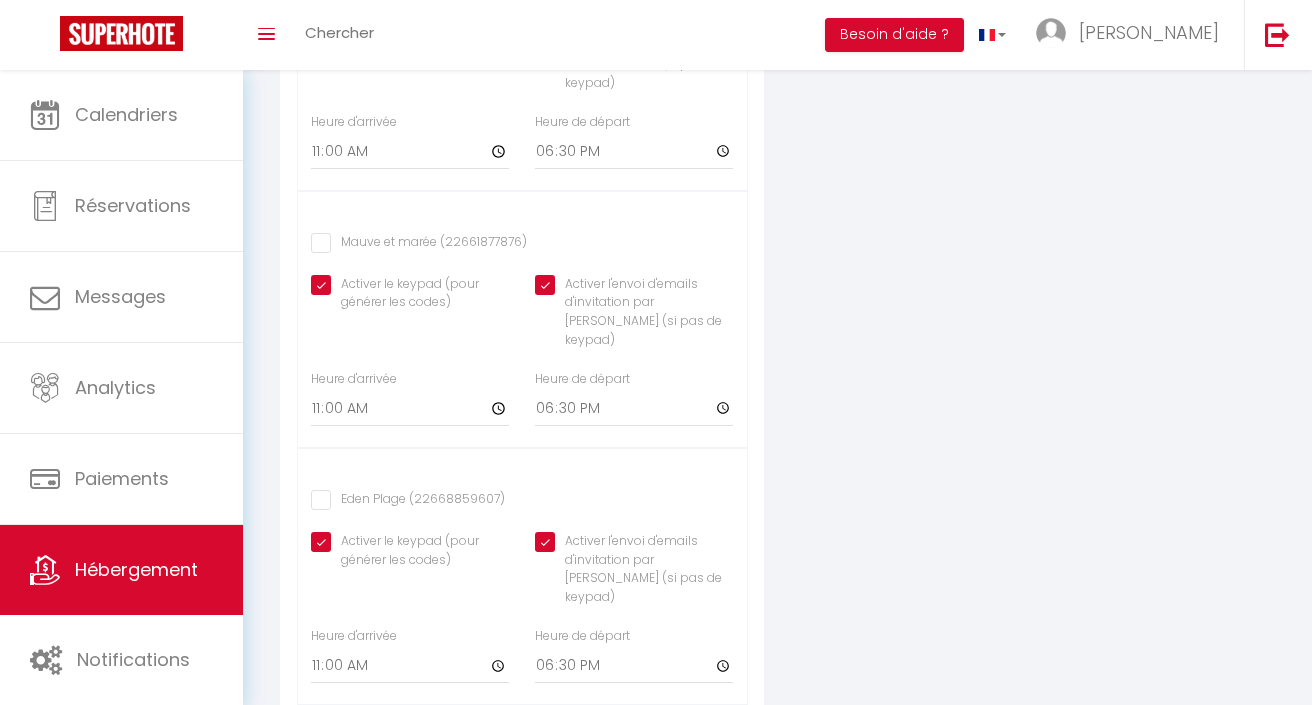 scroll, scrollTop: 1246, scrollLeft: 0, axis: vertical 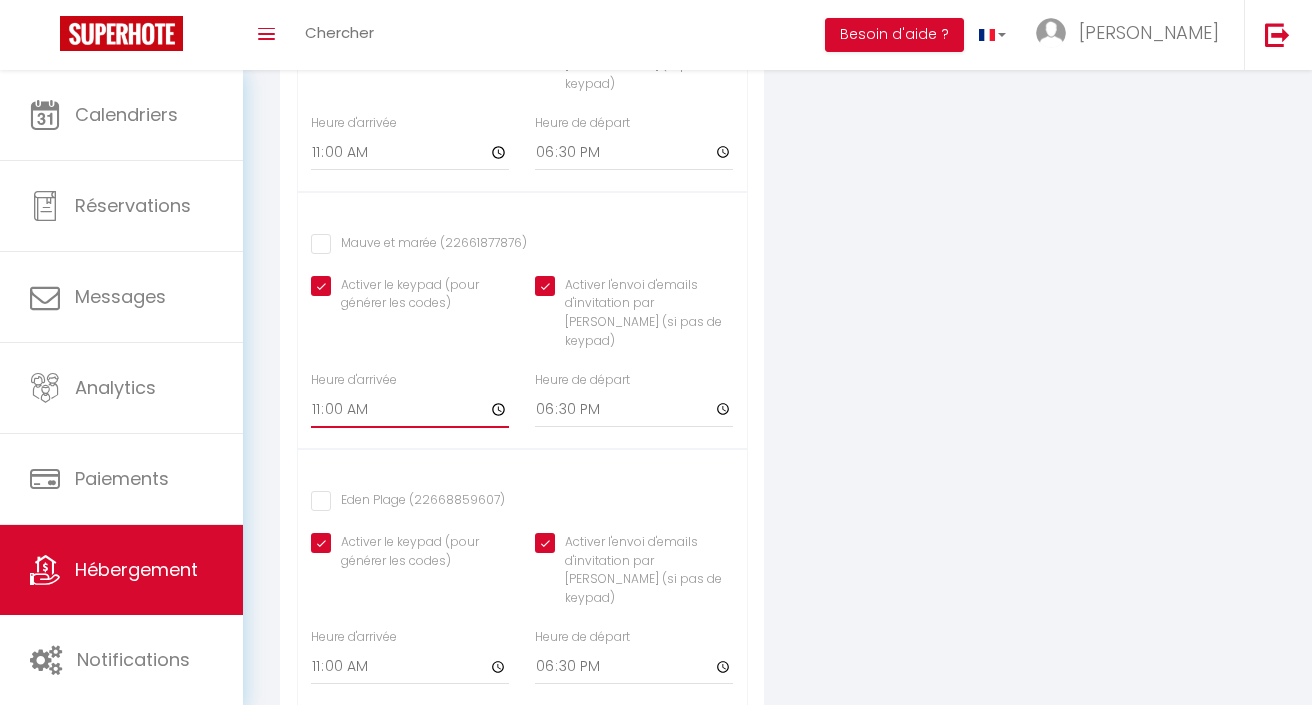 click on "11:00" at bounding box center [410, -105] 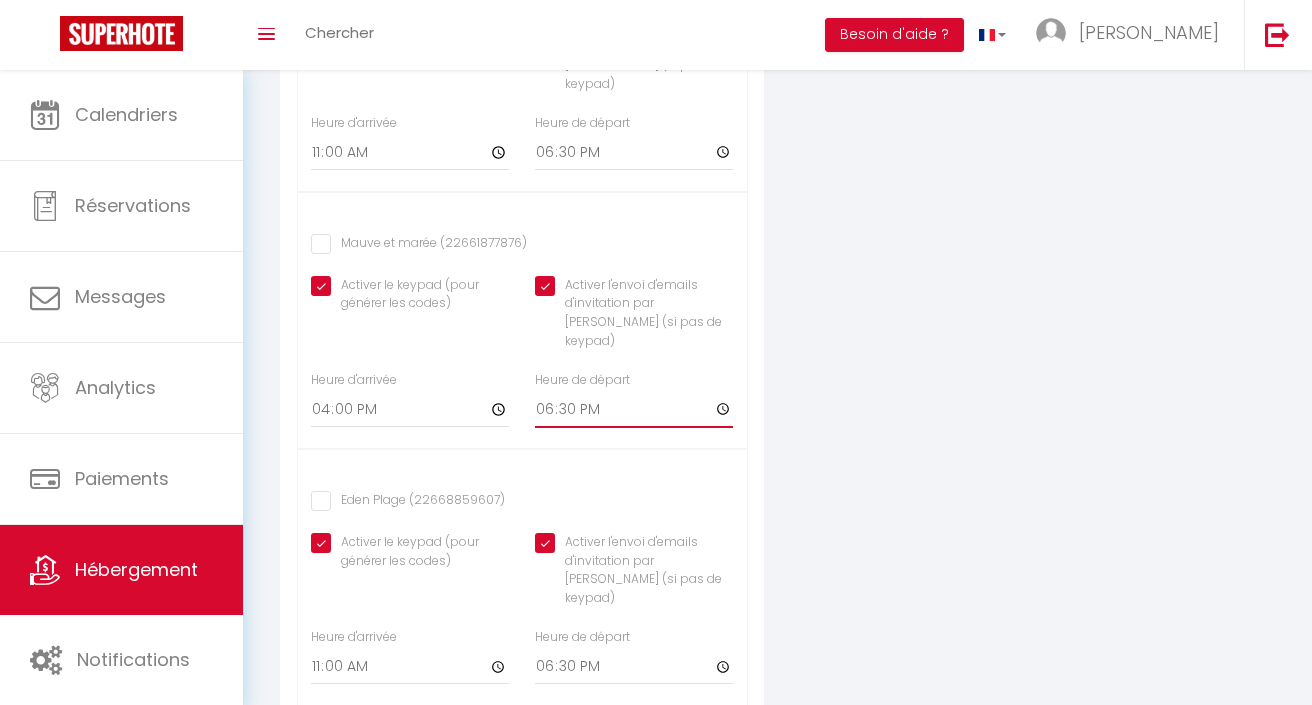 click on "18:30" at bounding box center (634, -105) 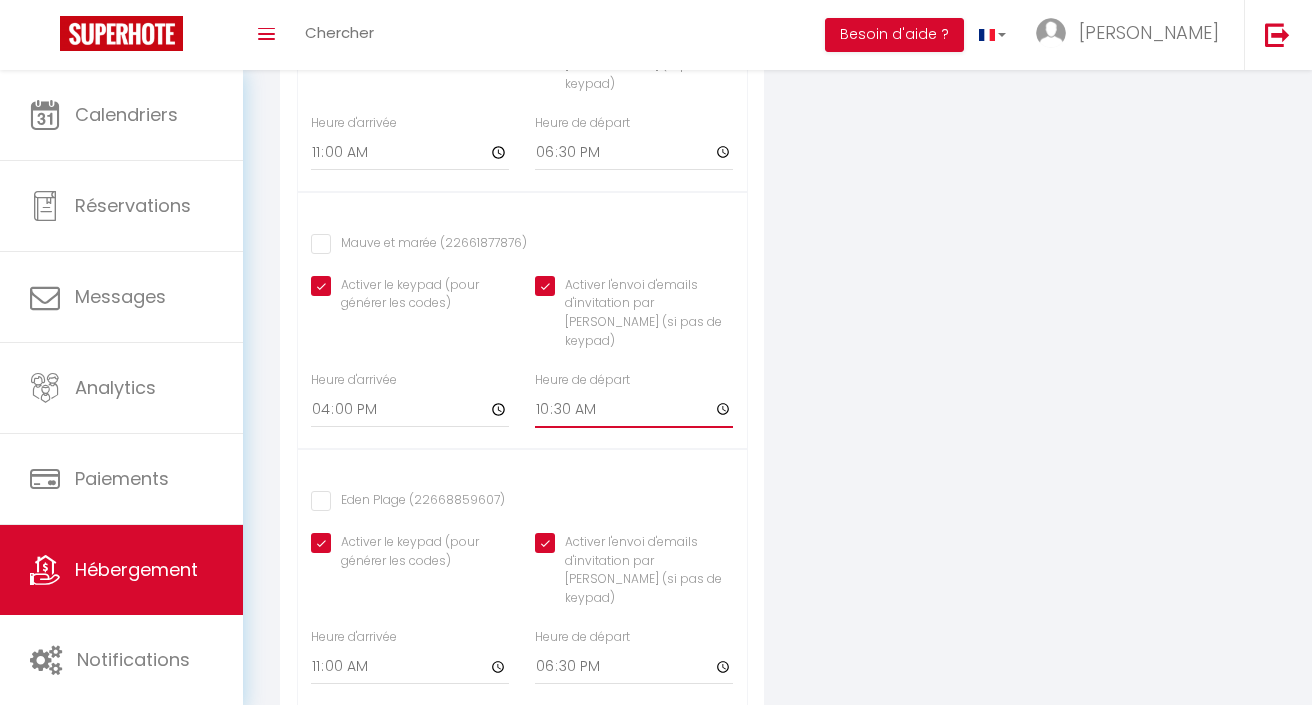 click on "10:30" at bounding box center (634, -105) 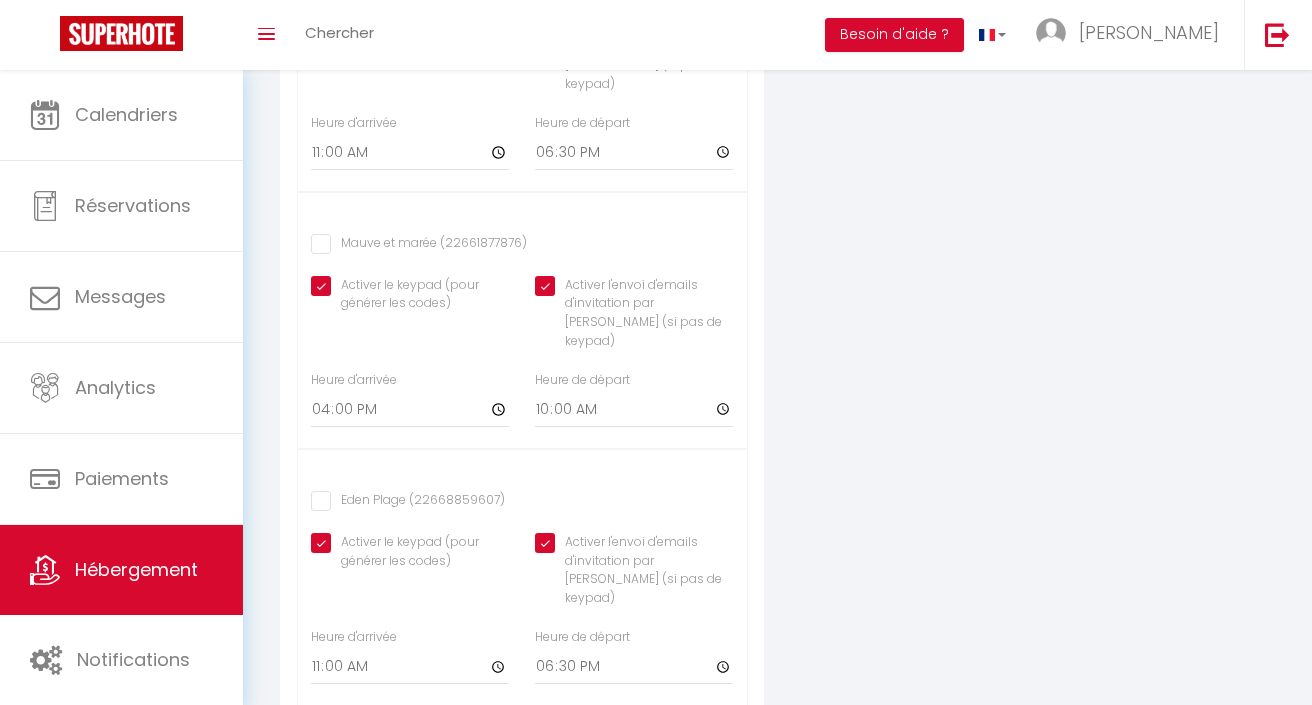 click on "Mauve et marée  (22661877876)" at bounding box center [419, 244] 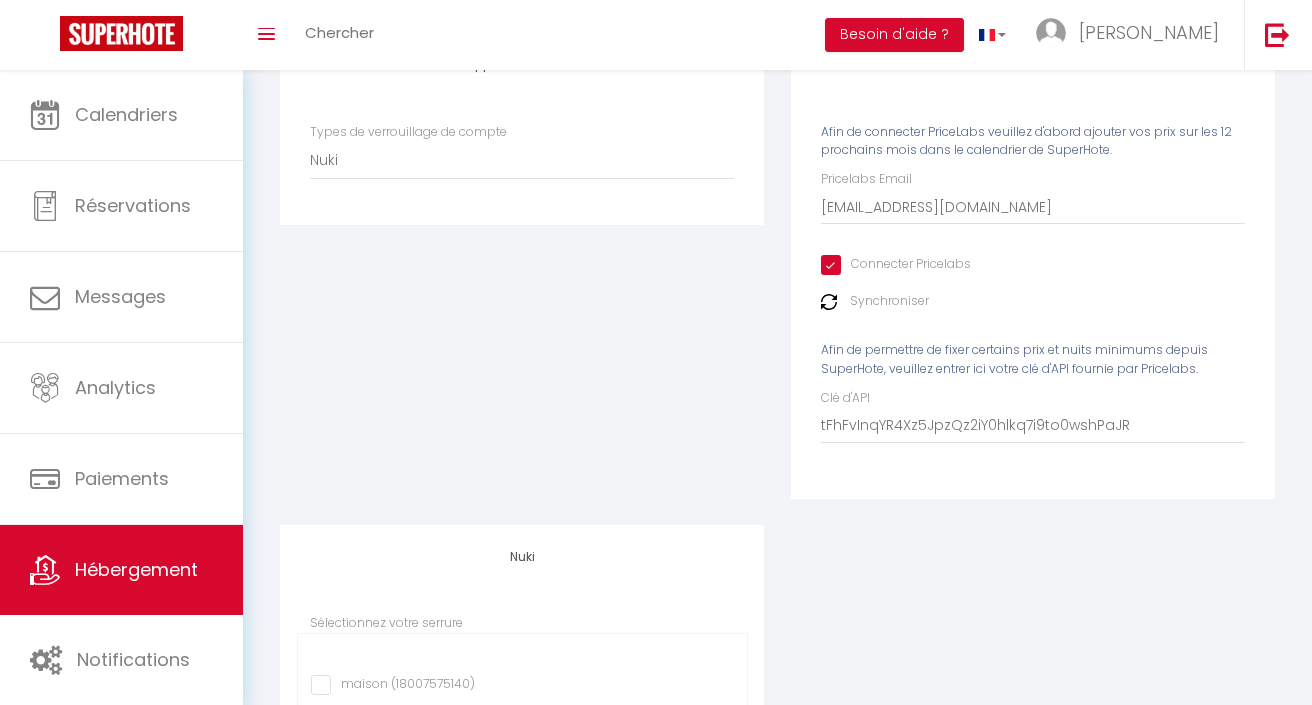 scroll, scrollTop: 0, scrollLeft: 0, axis: both 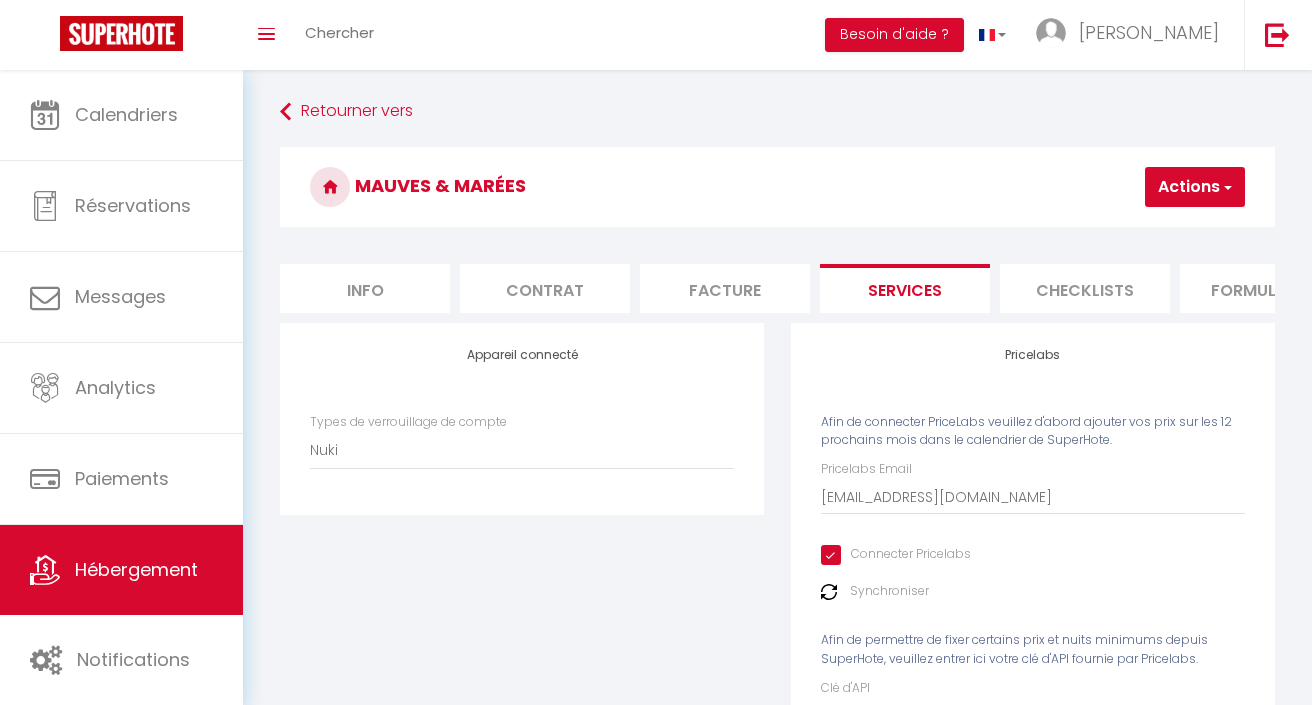 click at bounding box center [1226, 187] 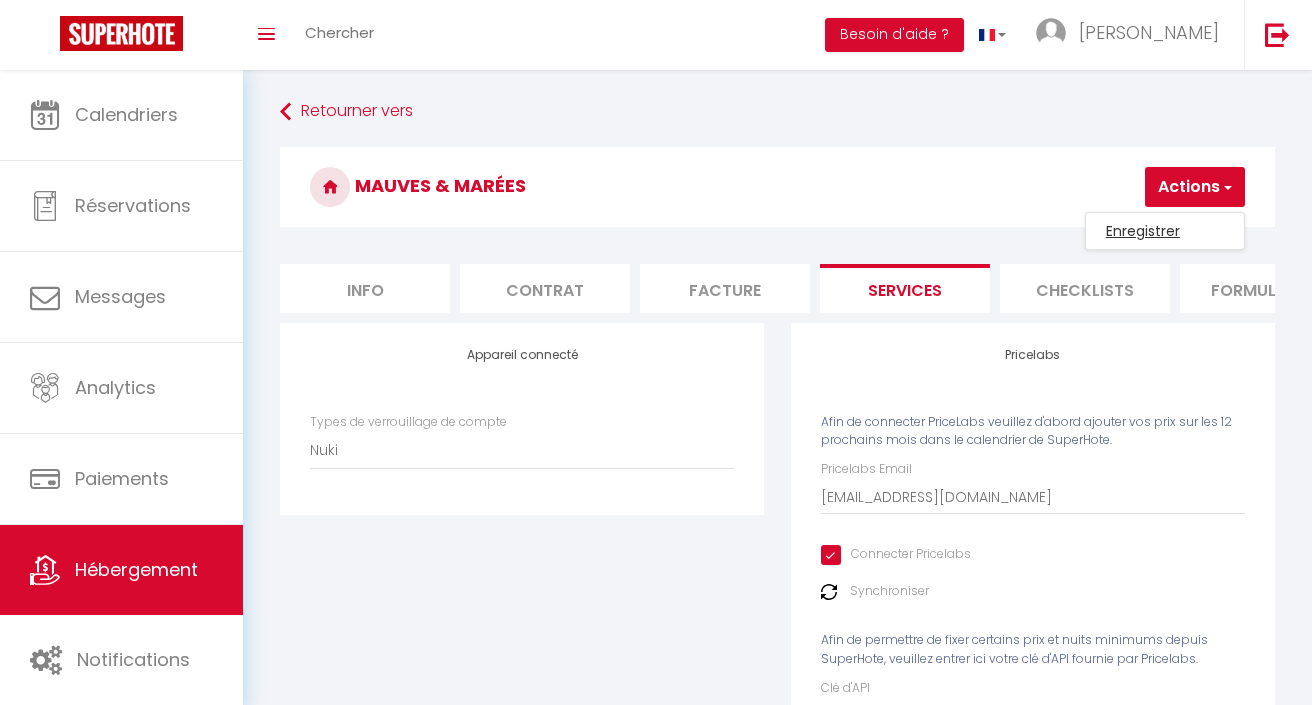 click on "Enregistrer" at bounding box center (1165, 231) 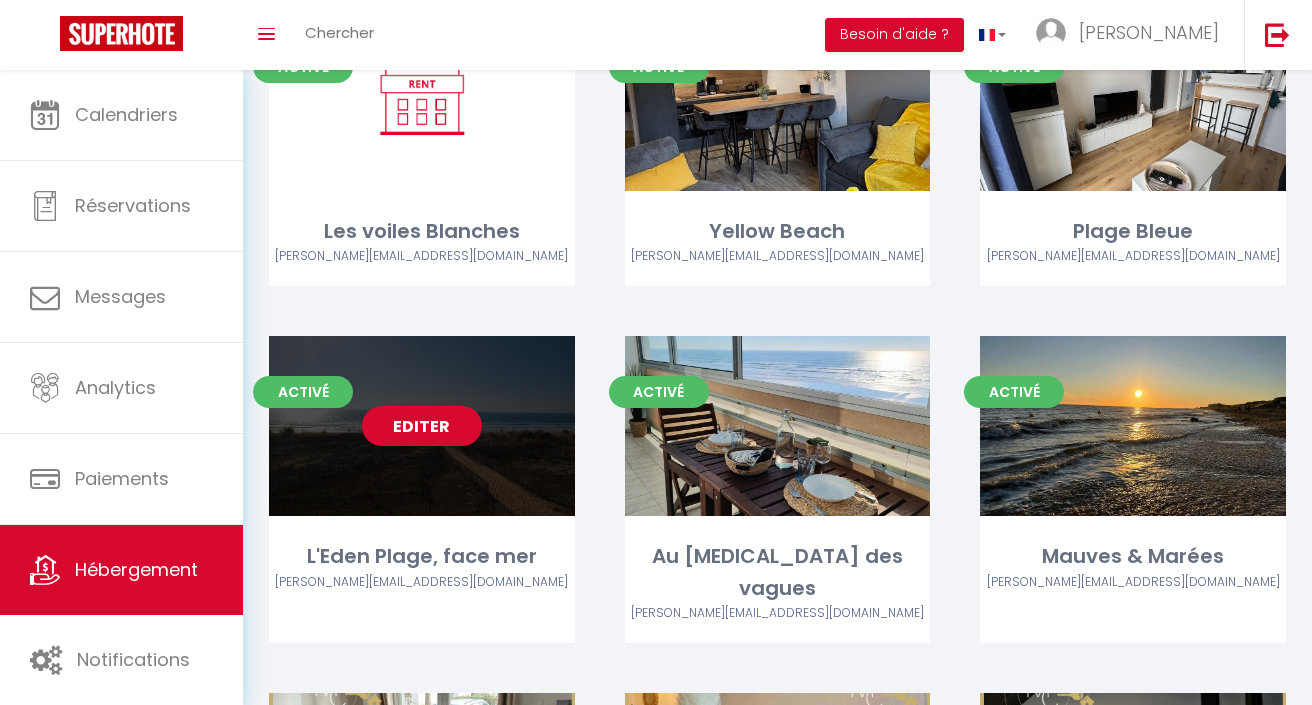 scroll, scrollTop: 211, scrollLeft: 0, axis: vertical 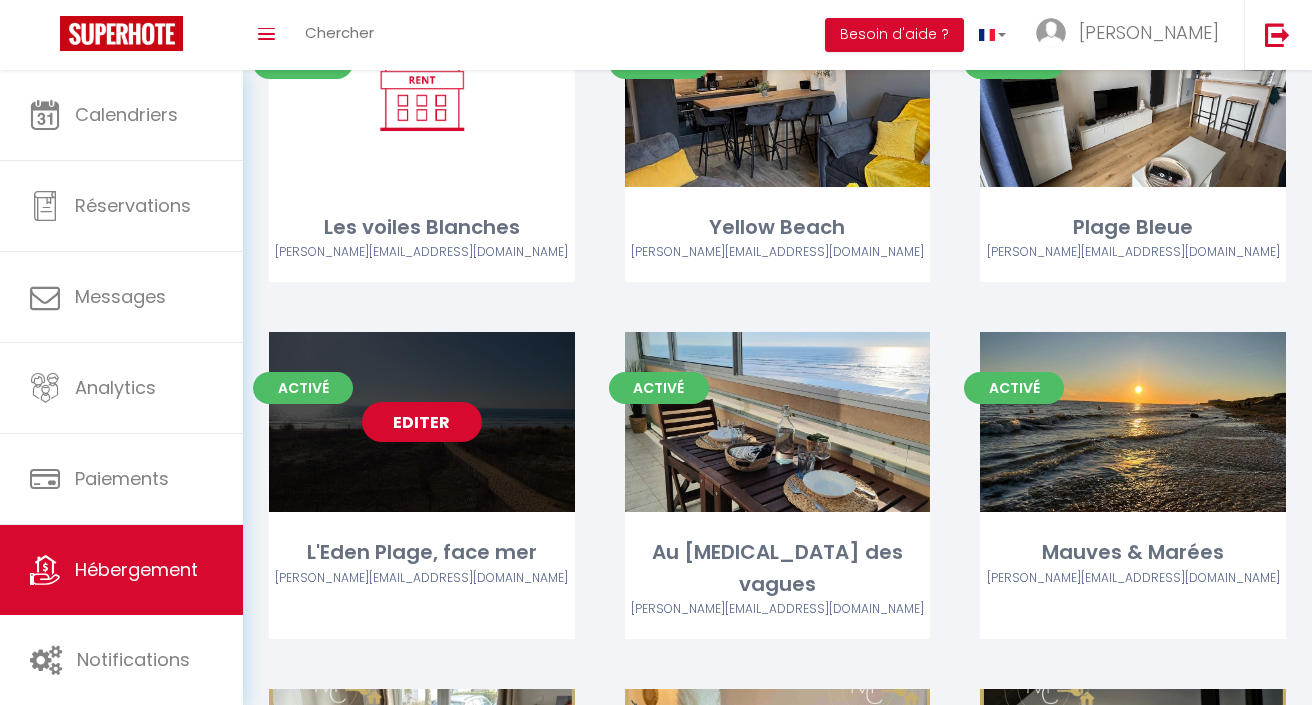 click on "Editer" at bounding box center (422, 422) 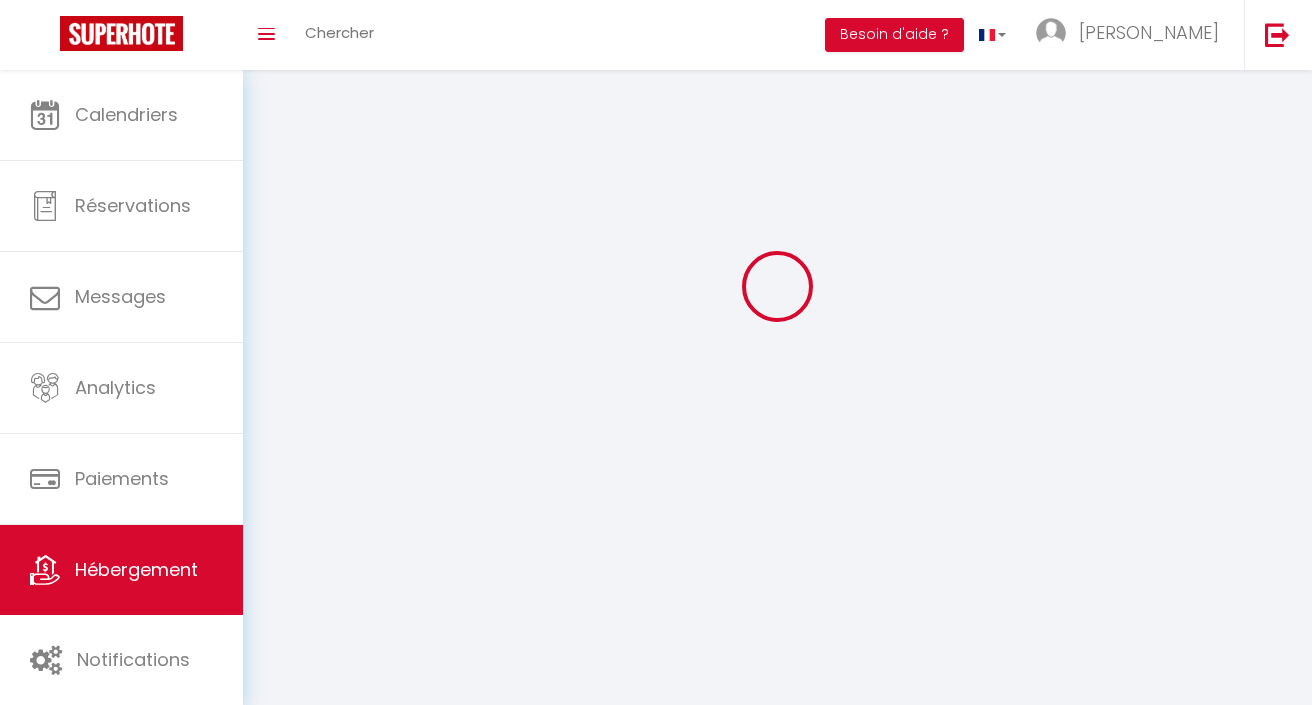 scroll, scrollTop: 0, scrollLeft: 0, axis: both 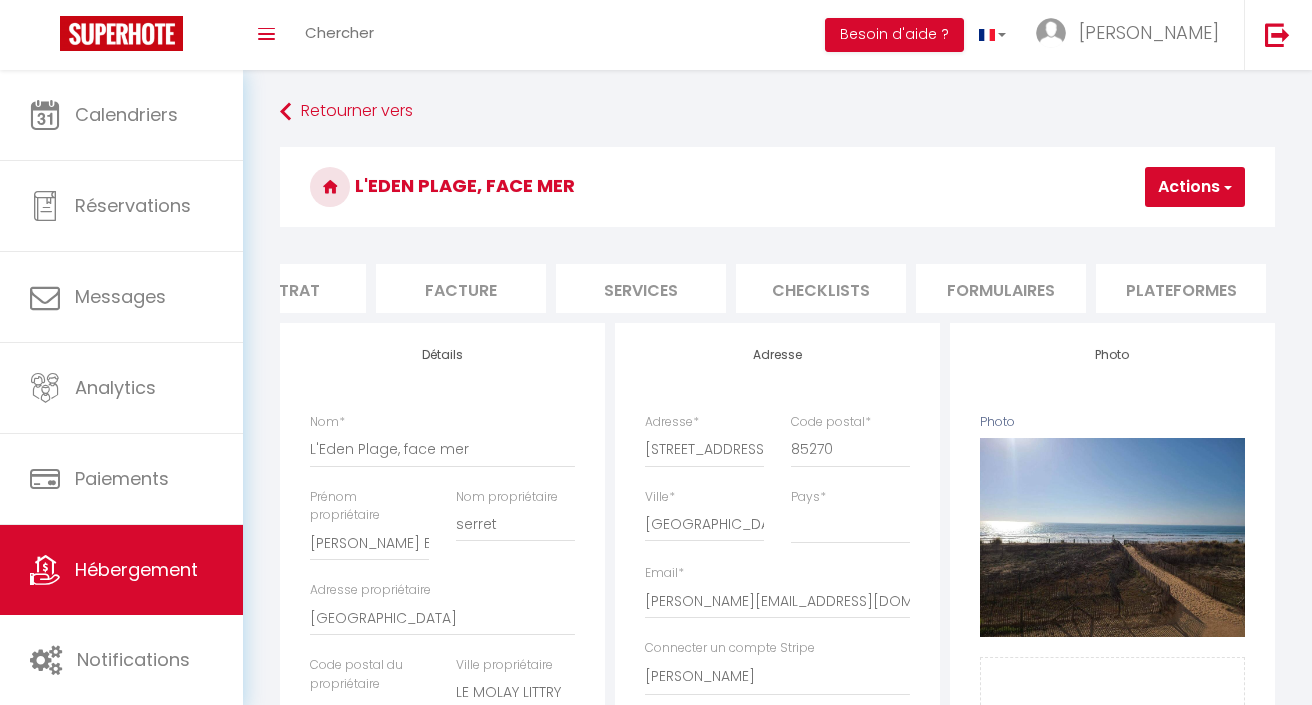 click on "Plateformes" at bounding box center (1181, 288) 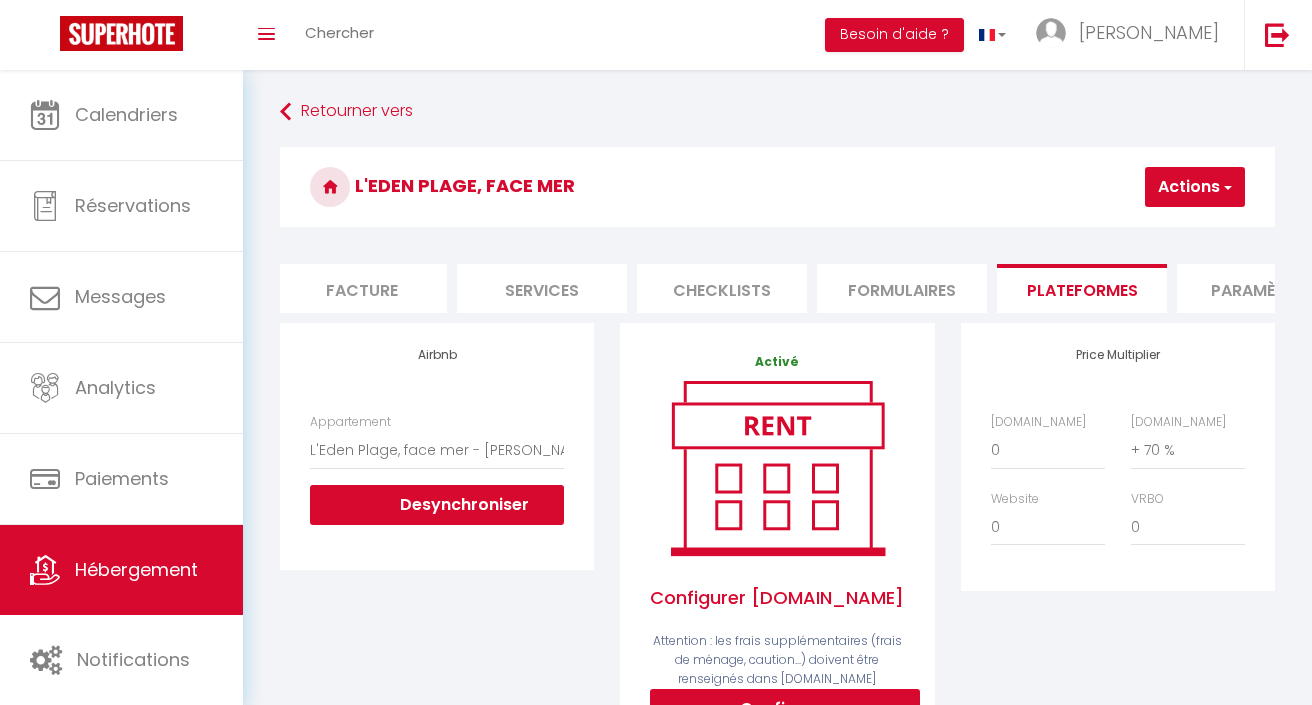 scroll, scrollTop: 0, scrollLeft: 379, axis: horizontal 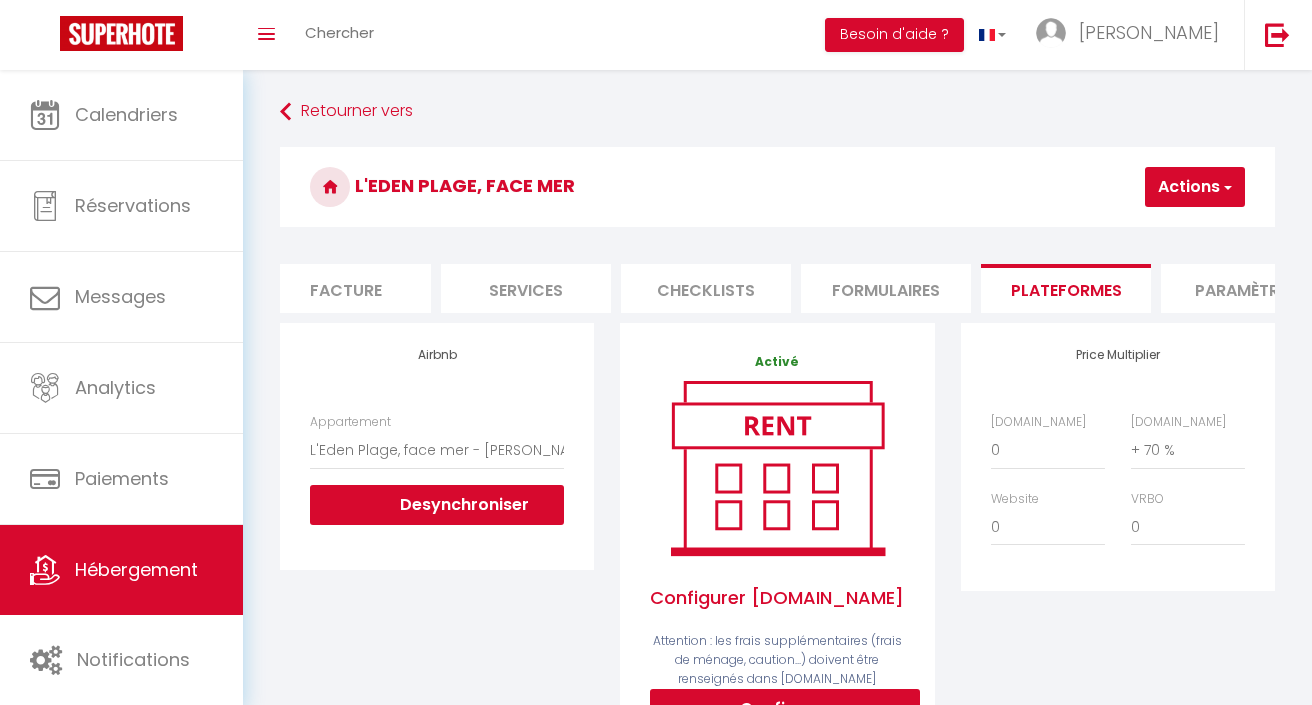 click on "Services" at bounding box center [526, 288] 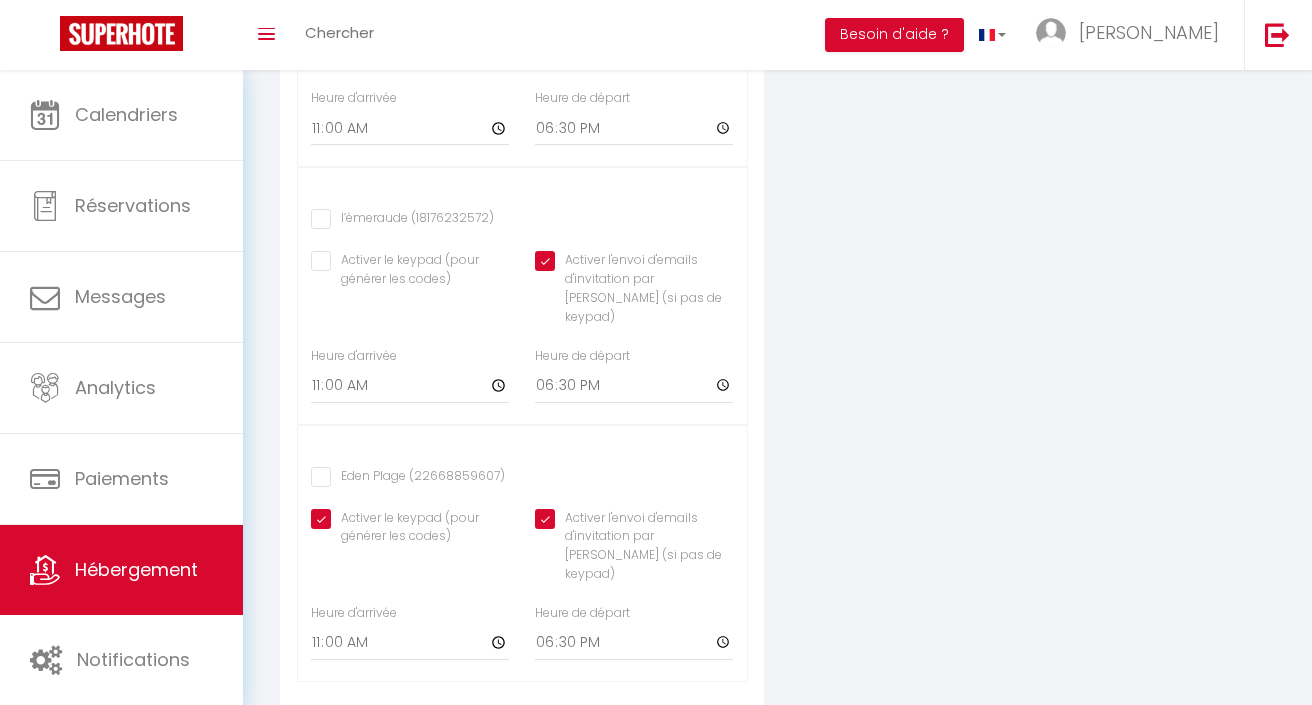 scroll, scrollTop: 1011, scrollLeft: 0, axis: vertical 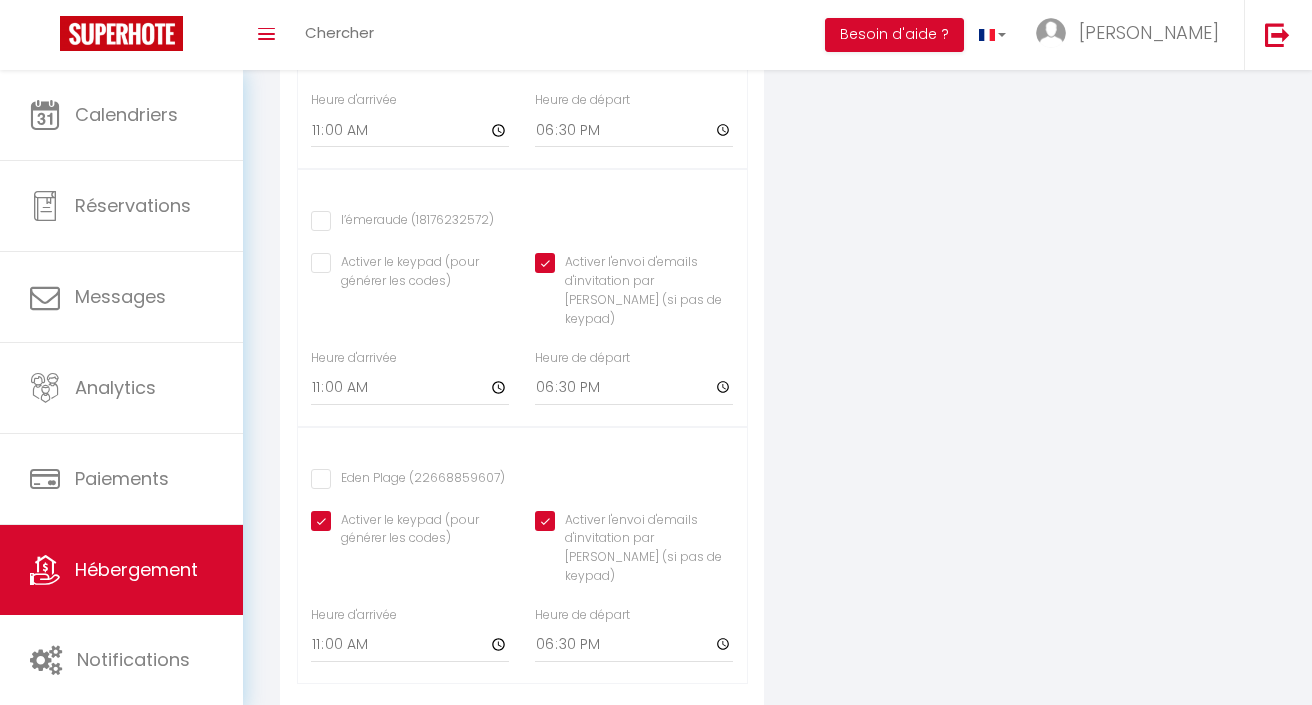 click on "Activer l'envoi d'emails d'invitation par [PERSON_NAME] (si pas de keypad)" at bounding box center (634, 6) 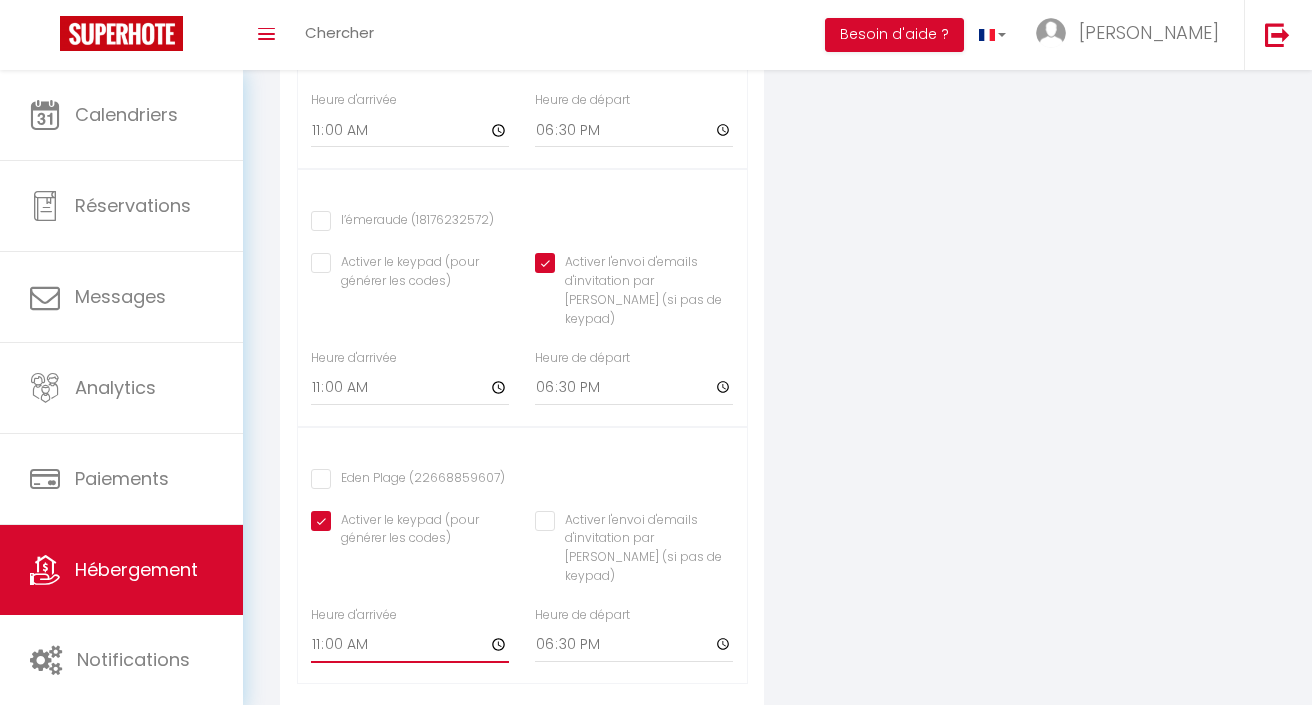 click on "11:00" at bounding box center (410, 130) 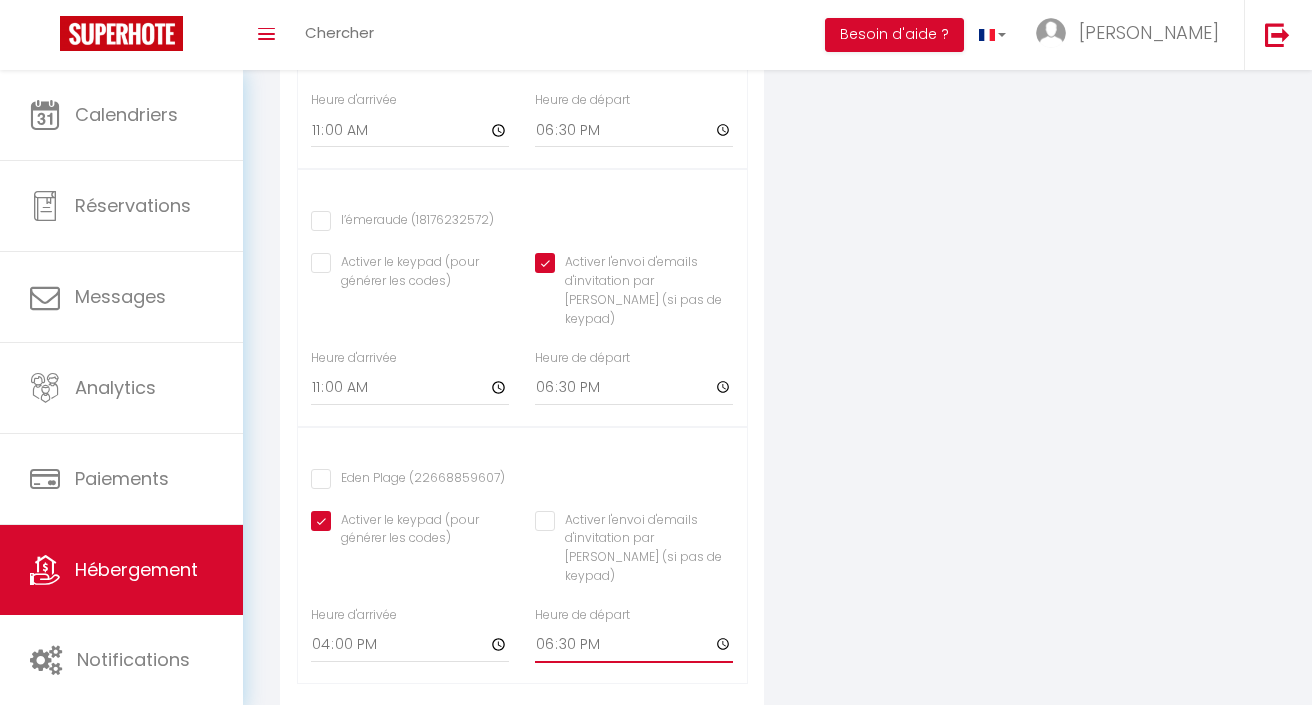 click on "18:30" at bounding box center [634, 130] 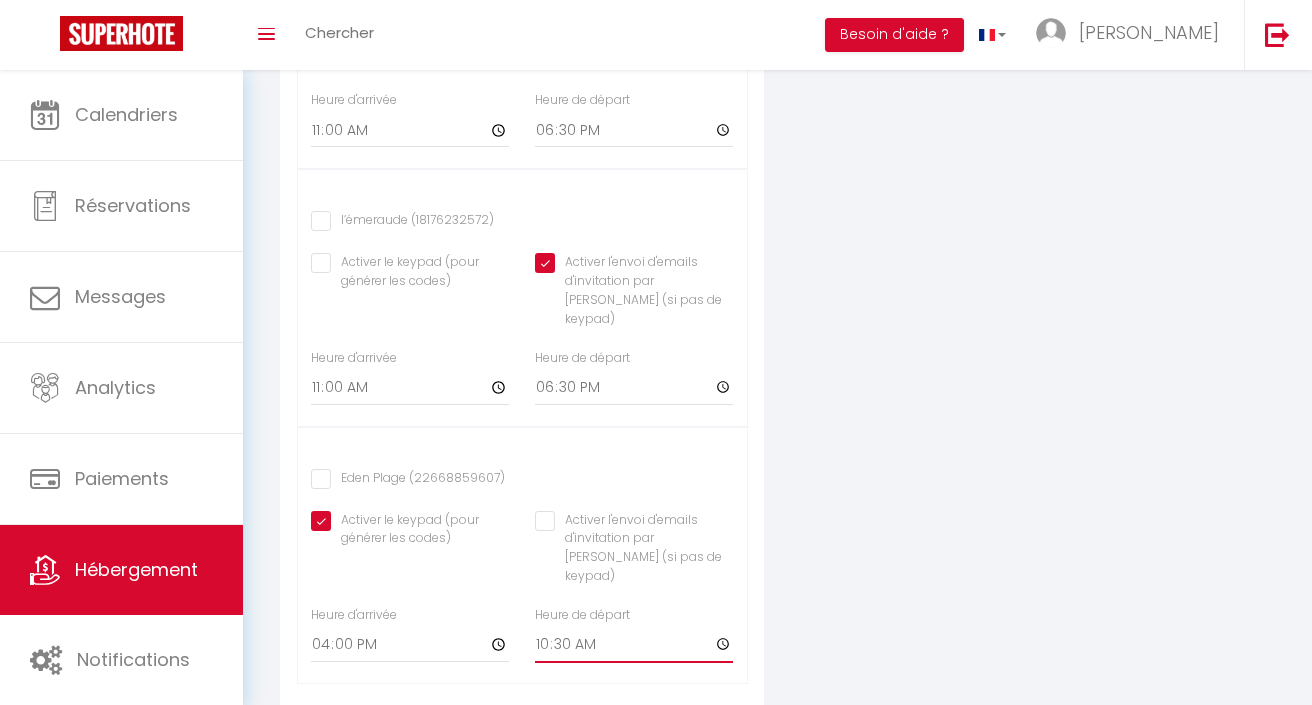 click on "10:30" at bounding box center (634, 130) 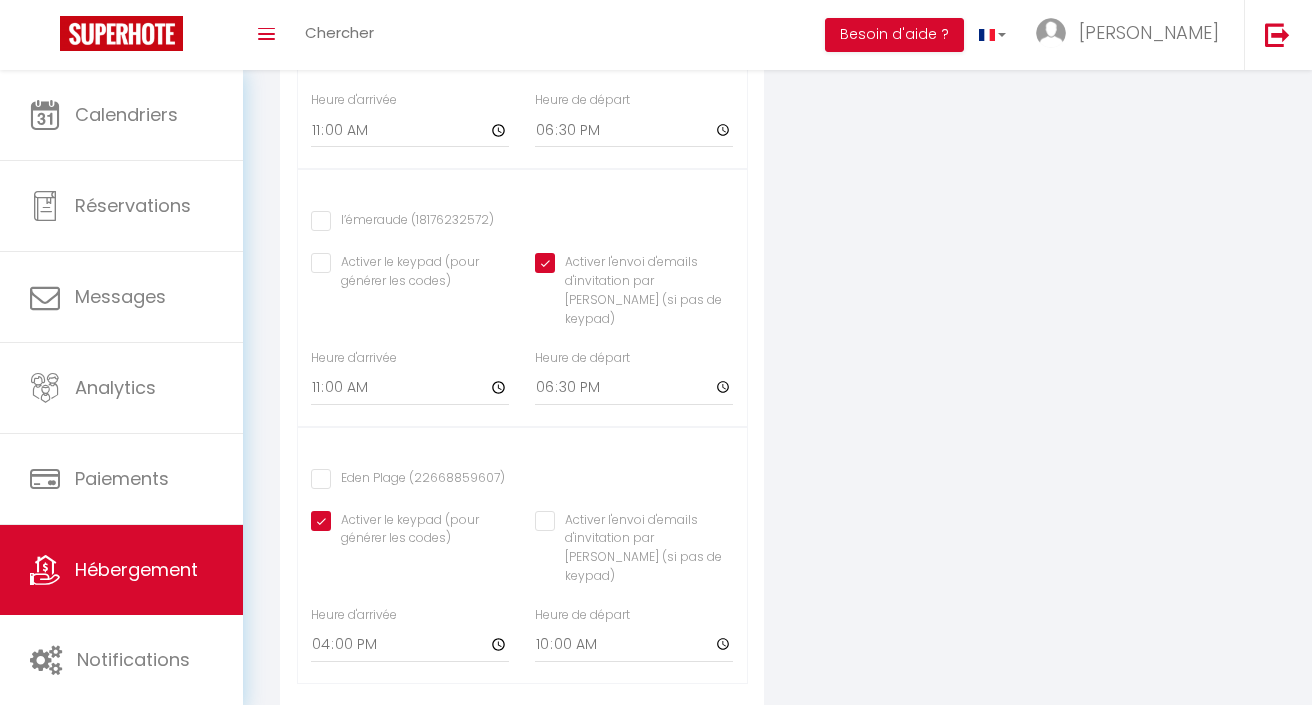 click on "Eden Plage (22668859607)" at bounding box center [408, 479] 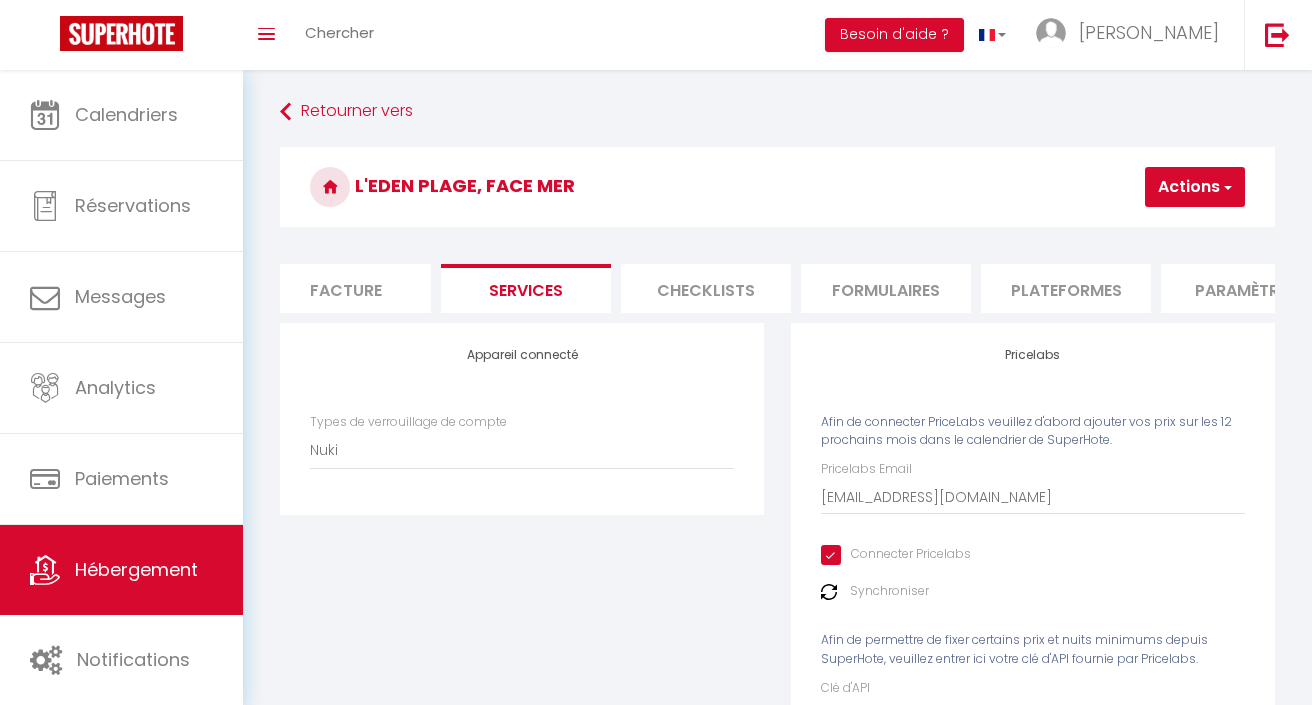 scroll, scrollTop: 0, scrollLeft: 0, axis: both 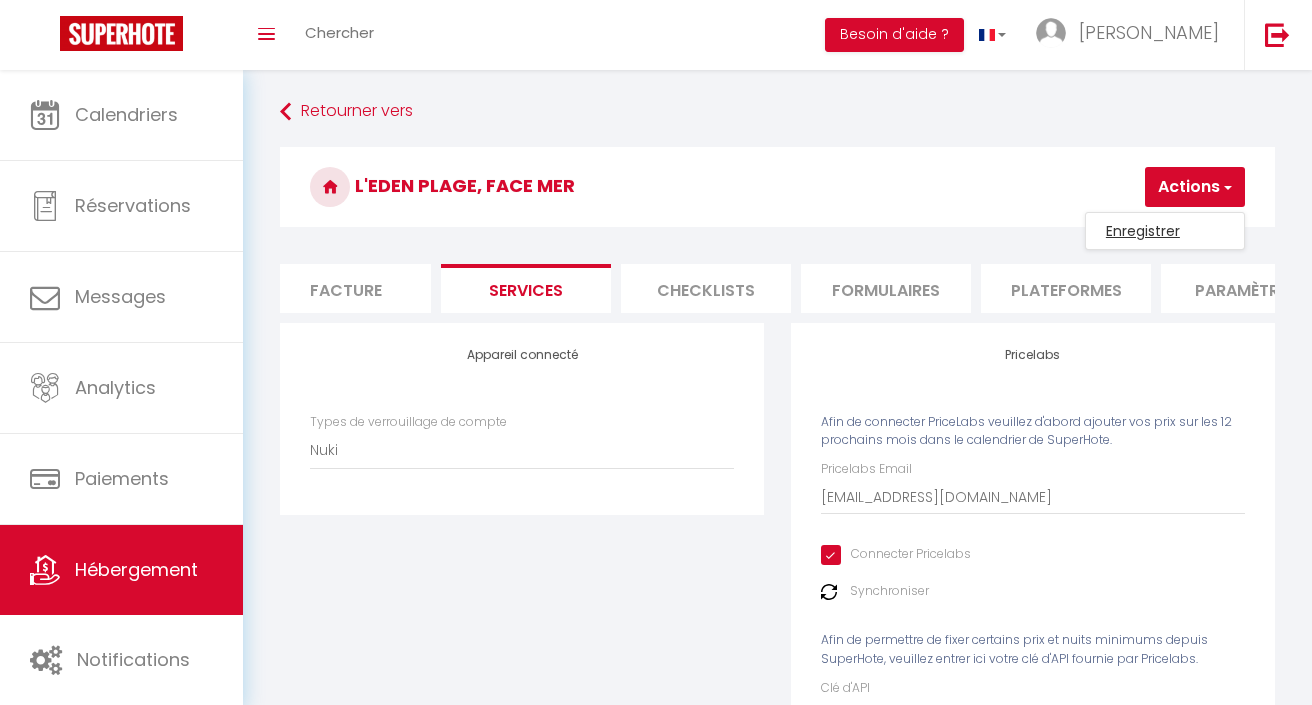 click on "Enregistrer" at bounding box center (1165, 231) 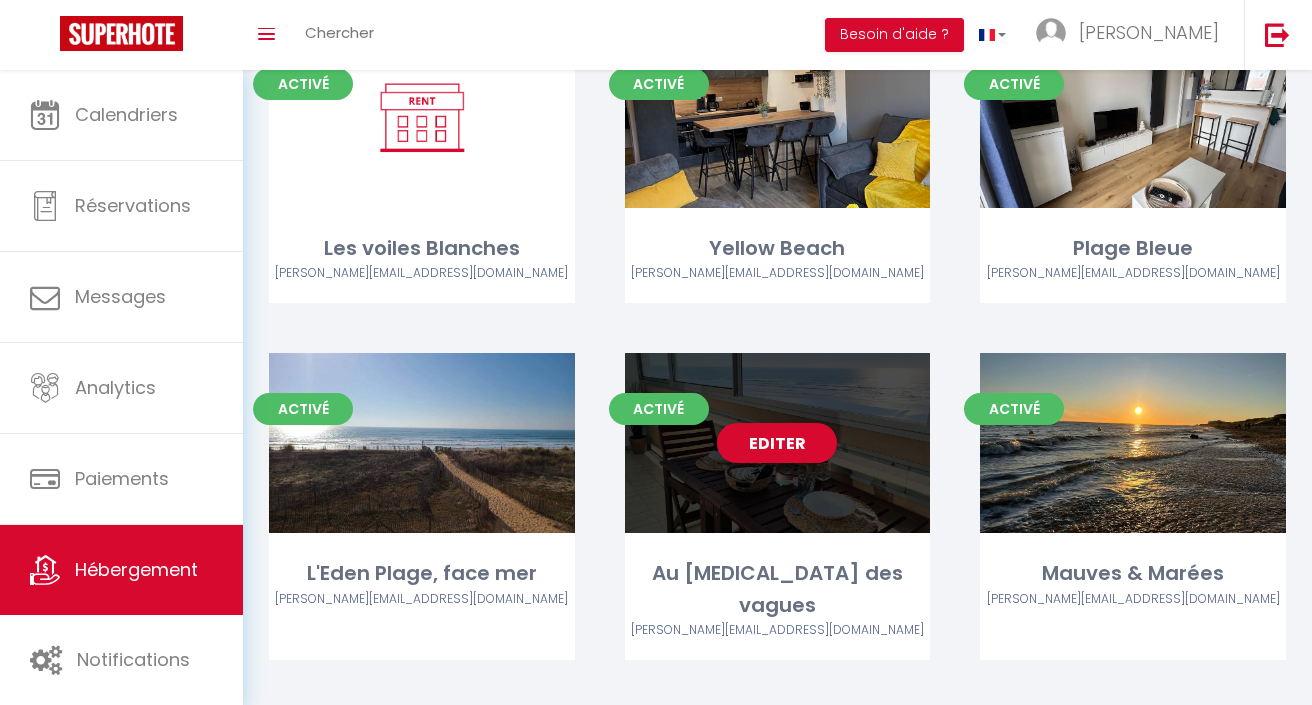 scroll, scrollTop: 194, scrollLeft: 0, axis: vertical 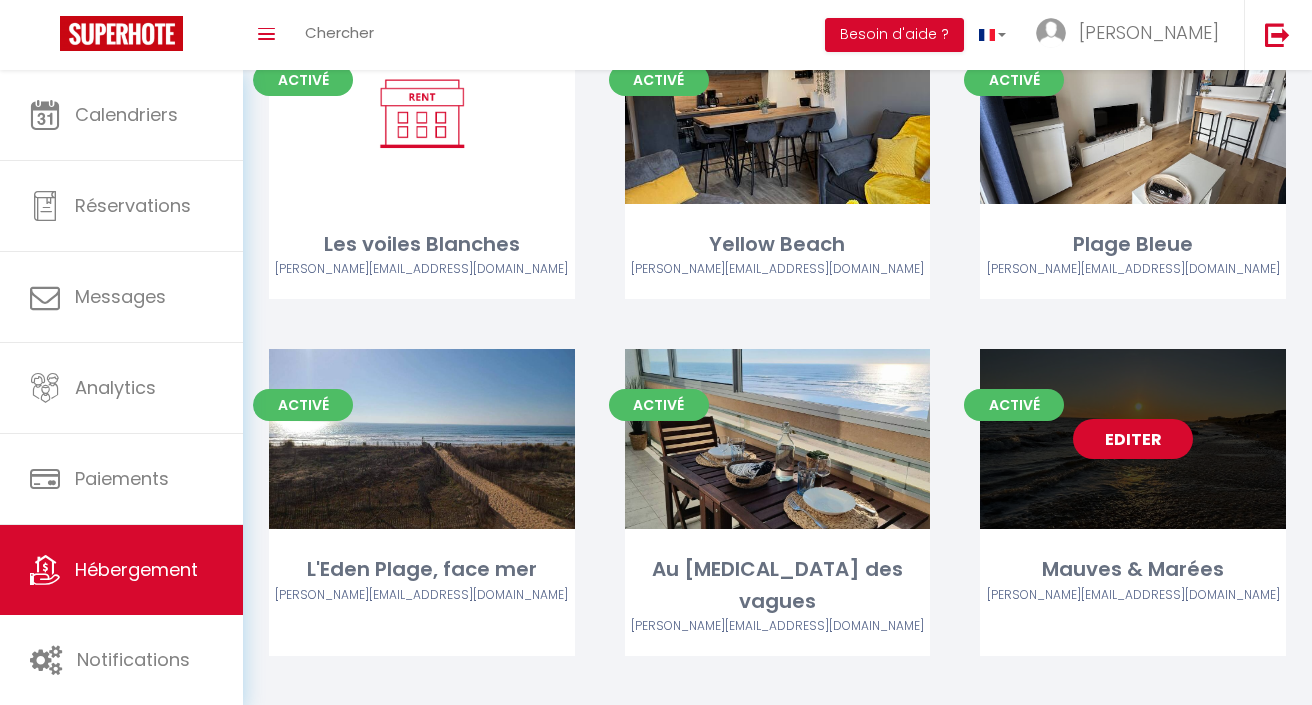click on "Editer" at bounding box center (1133, 439) 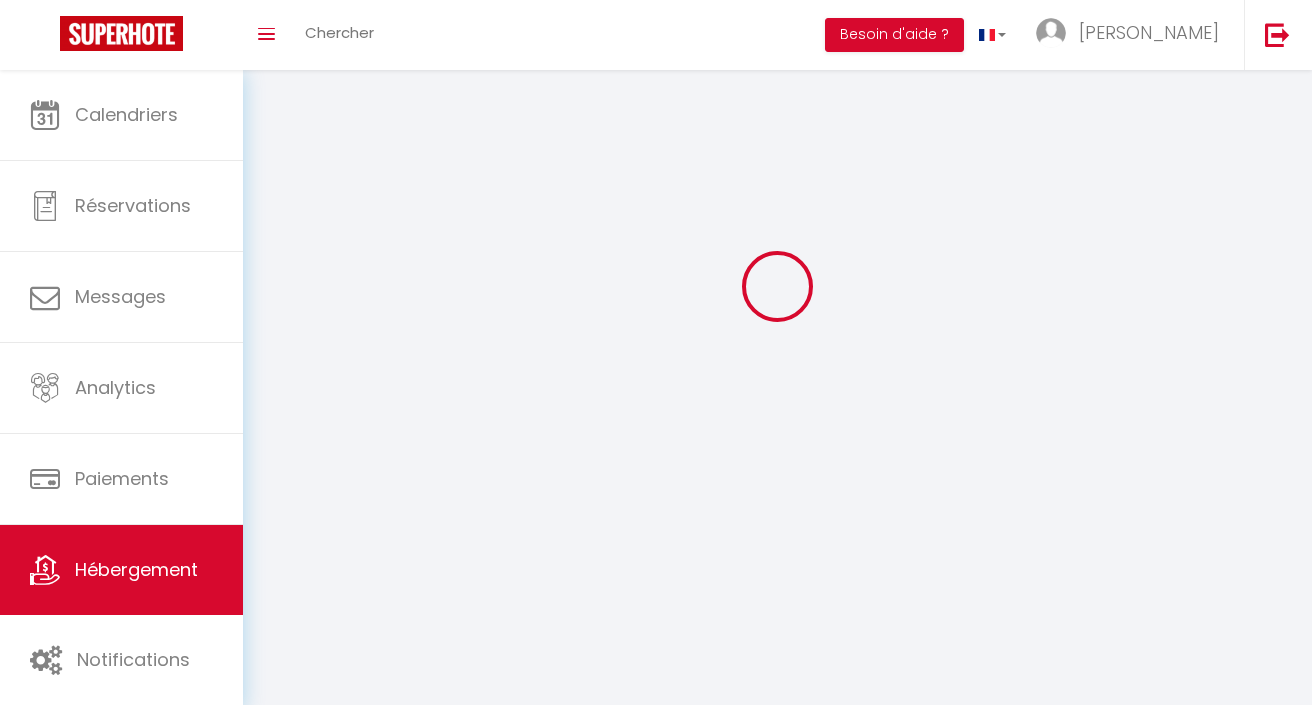 scroll, scrollTop: 0, scrollLeft: 0, axis: both 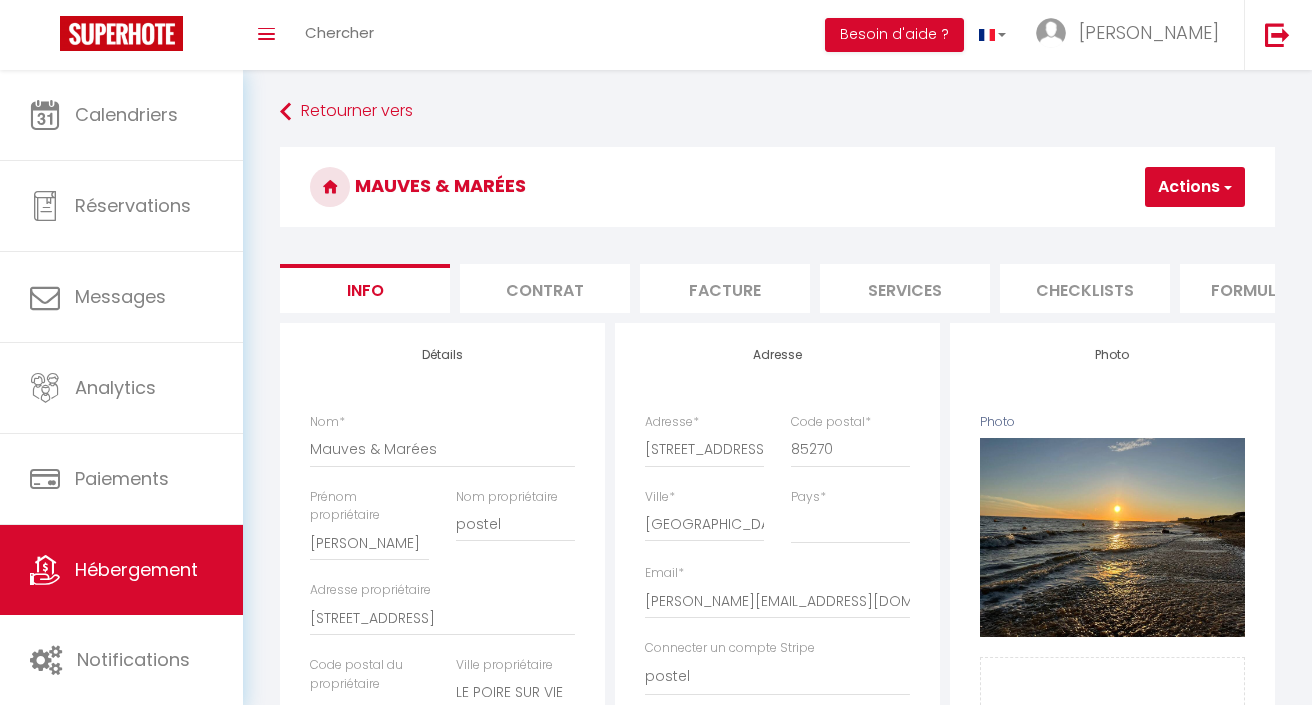 click on "Services" at bounding box center (905, 288) 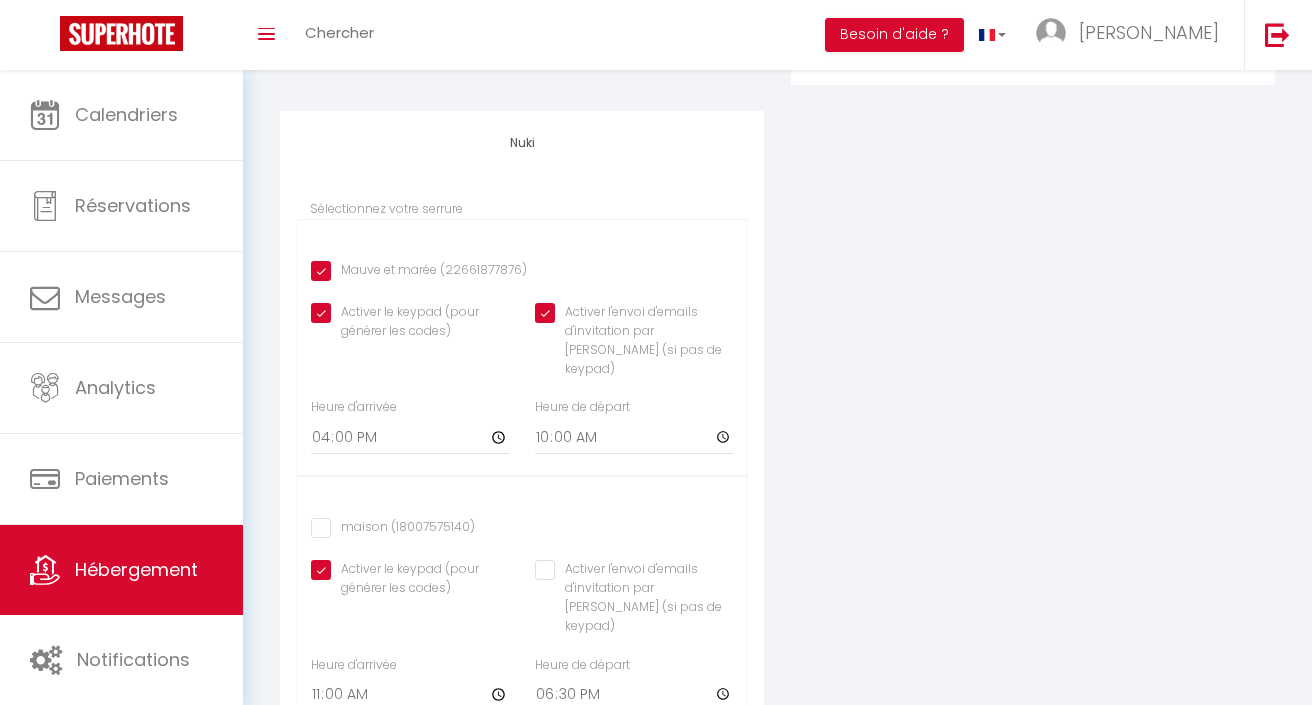 scroll, scrollTop: 708, scrollLeft: 0, axis: vertical 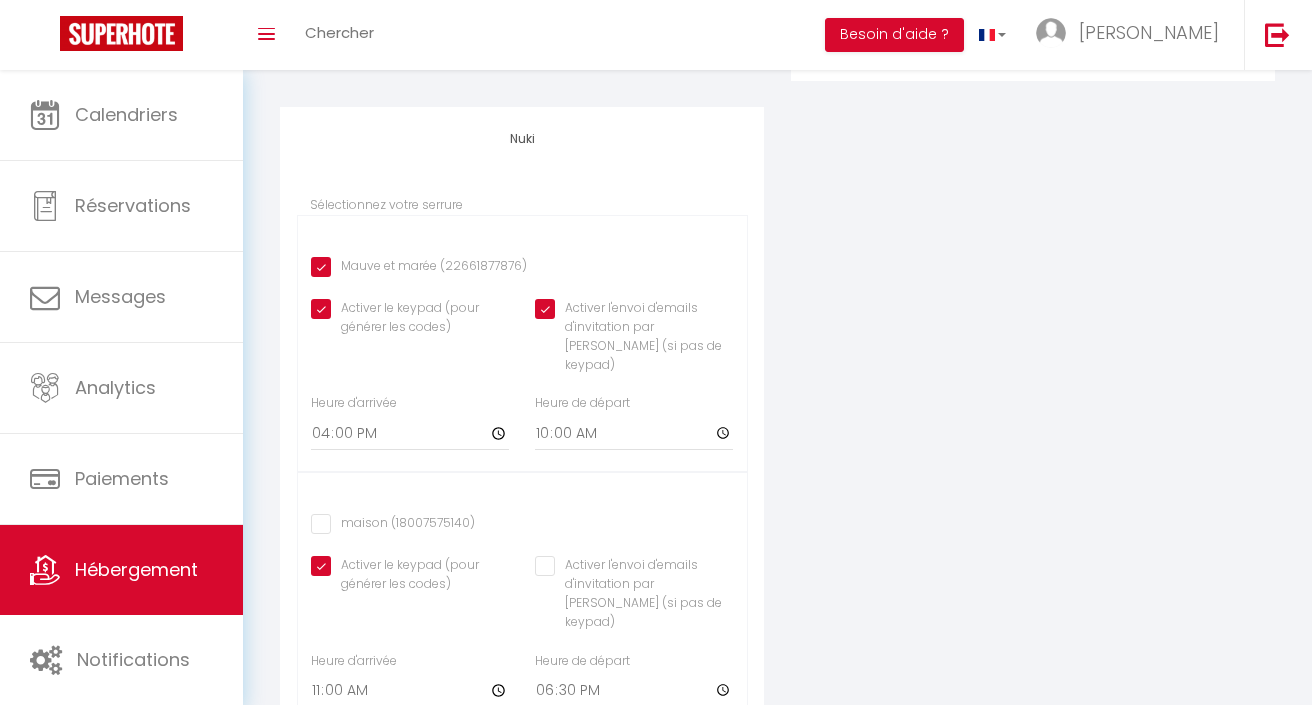click on "Sélectionnez votre serrure" at bounding box center (386, 205) 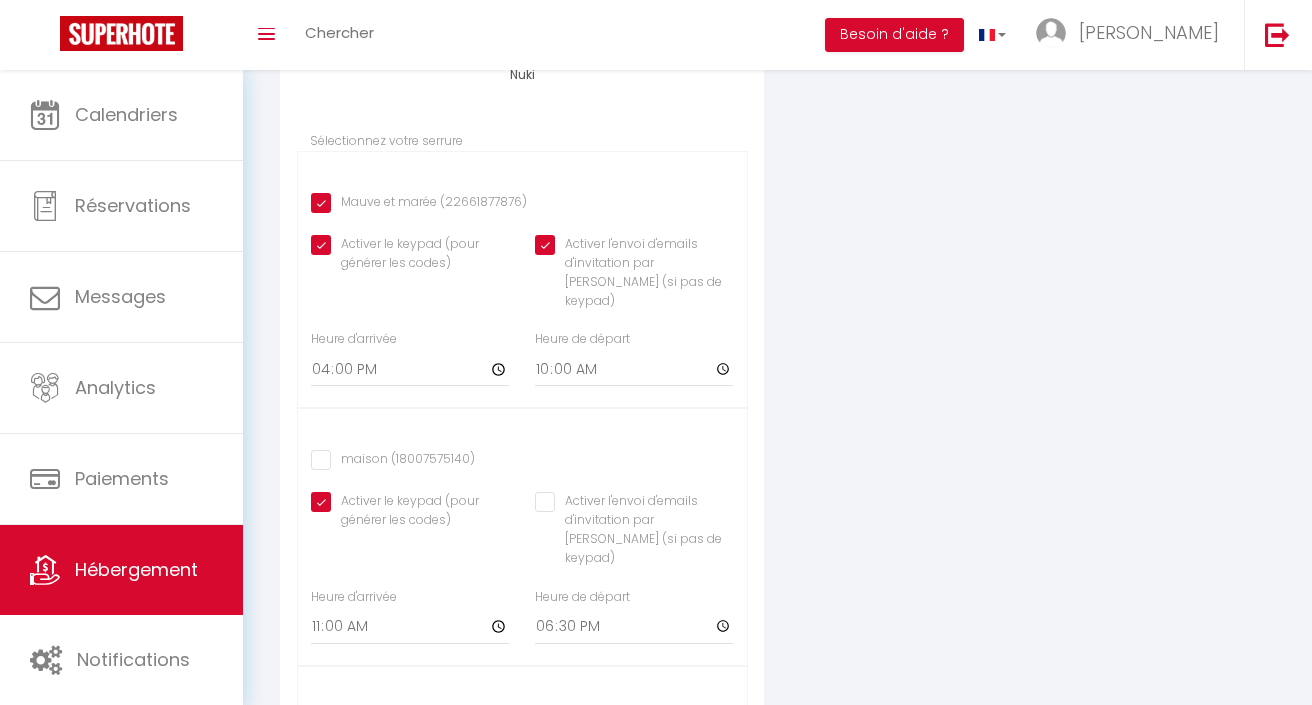 scroll, scrollTop: 777, scrollLeft: 0, axis: vertical 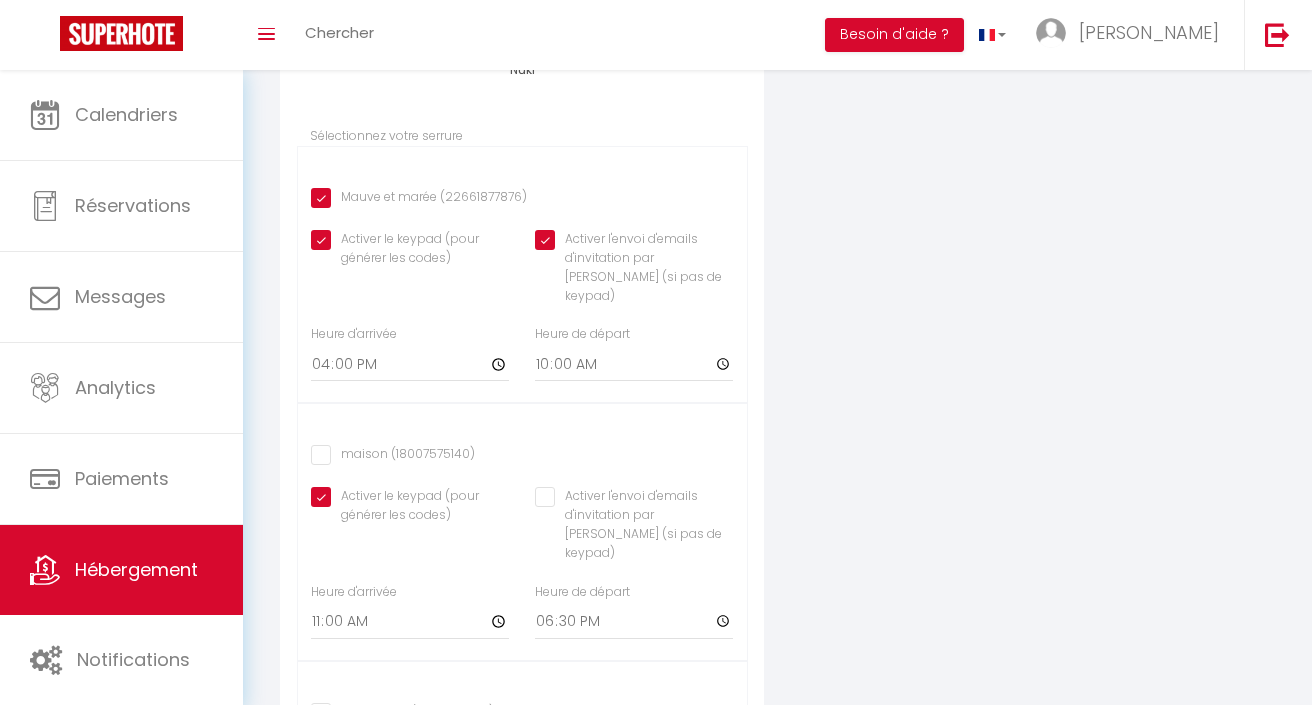 click on "Activer le keypad (pour générer les codes)" at bounding box center (410, 277) 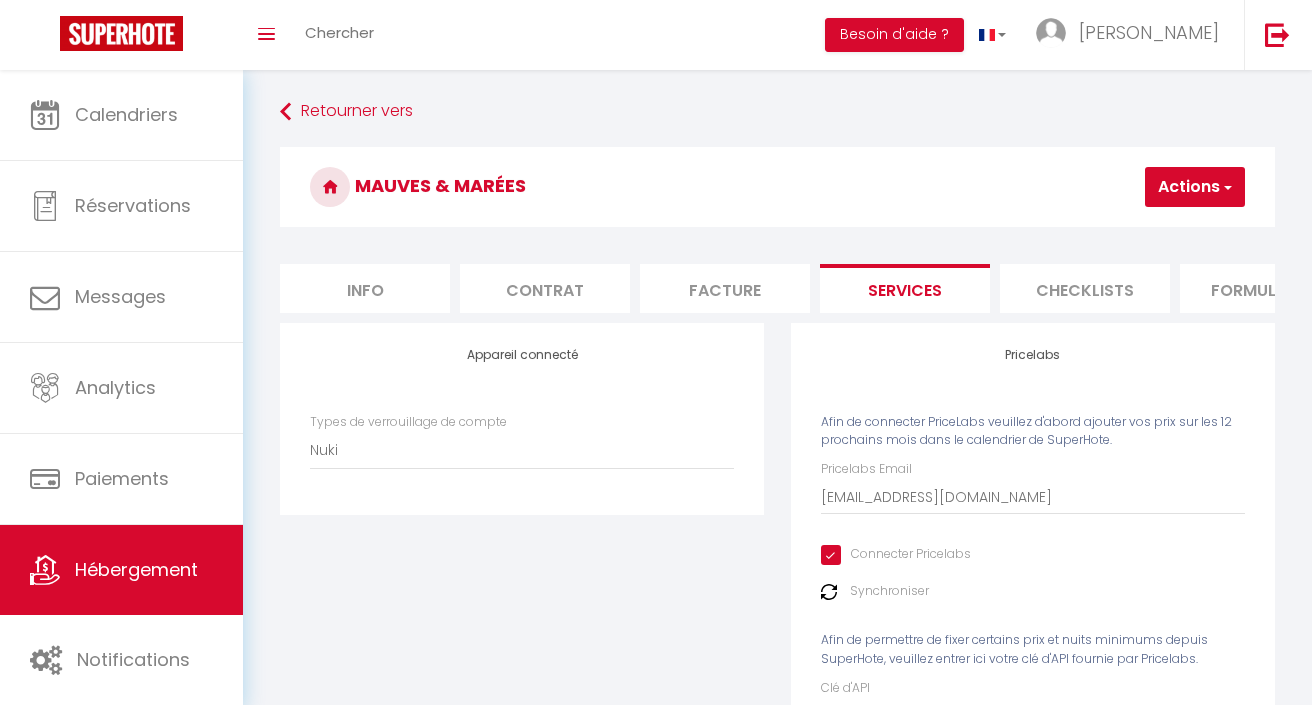 scroll, scrollTop: 0, scrollLeft: 0, axis: both 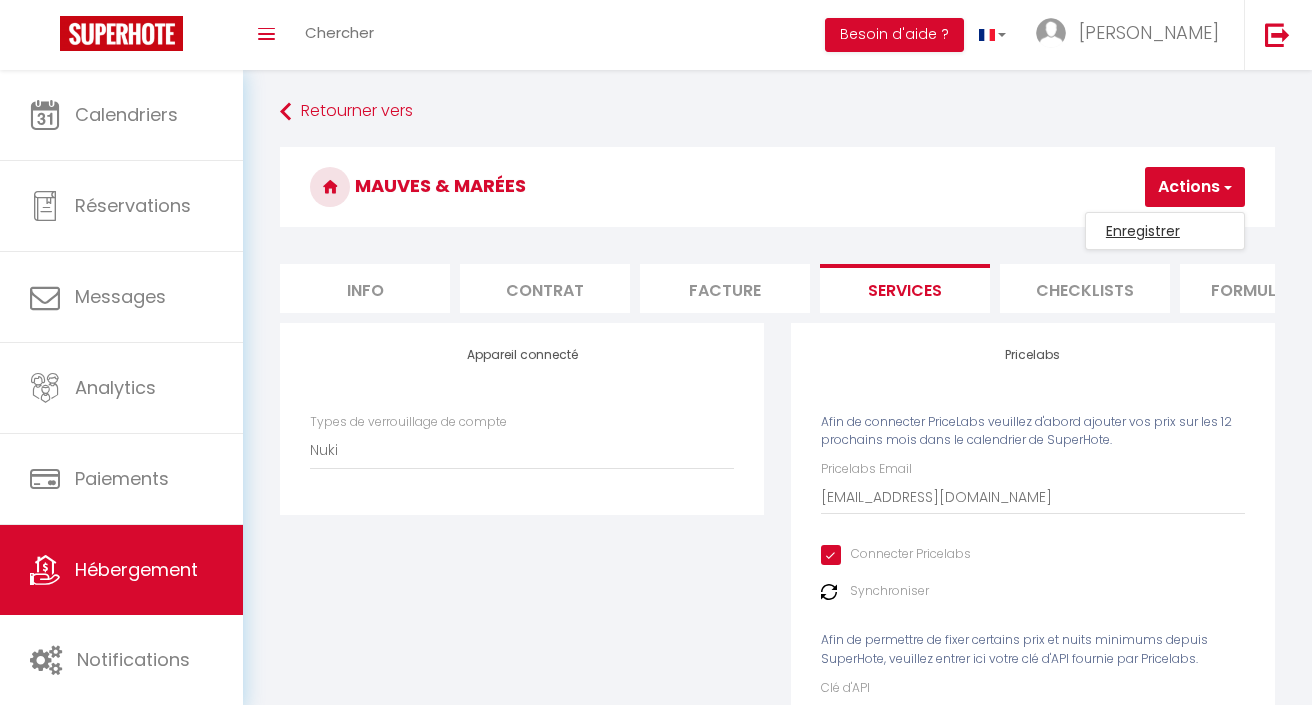 click on "Enregistrer" at bounding box center (1165, 231) 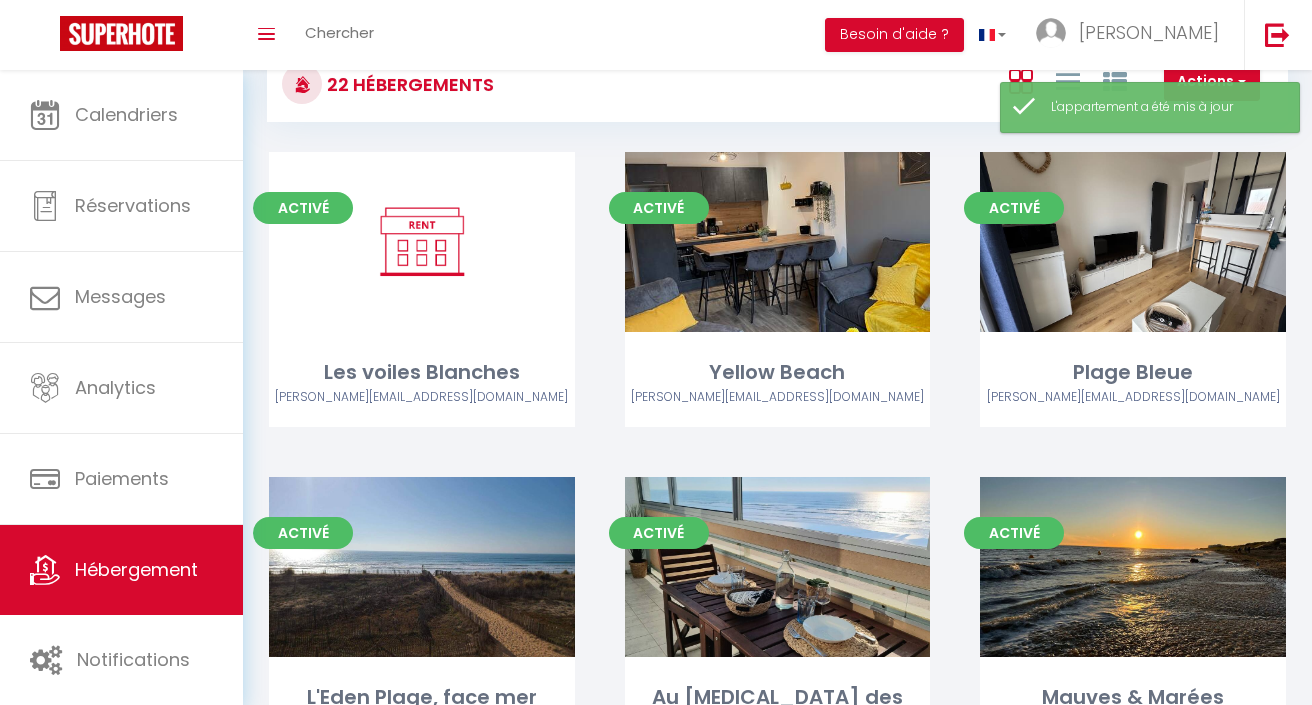 scroll, scrollTop: 134, scrollLeft: 0, axis: vertical 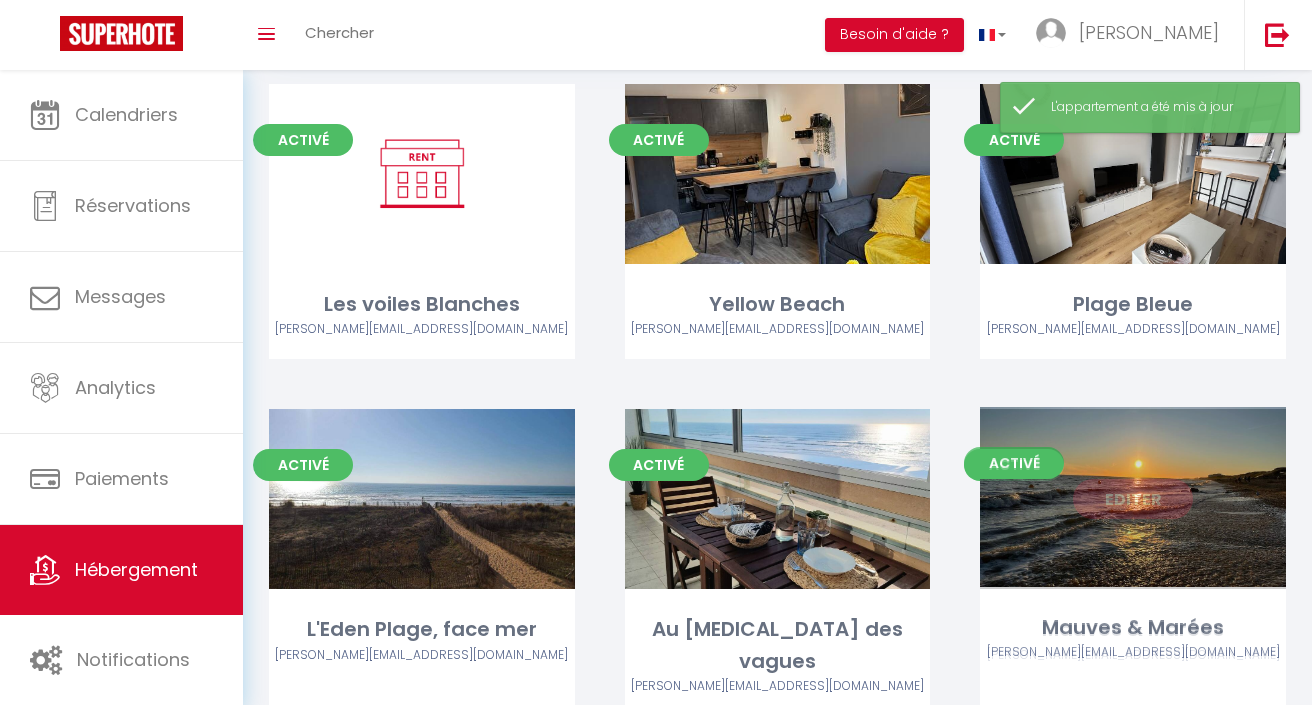 click on "Editer" at bounding box center (1133, 499) 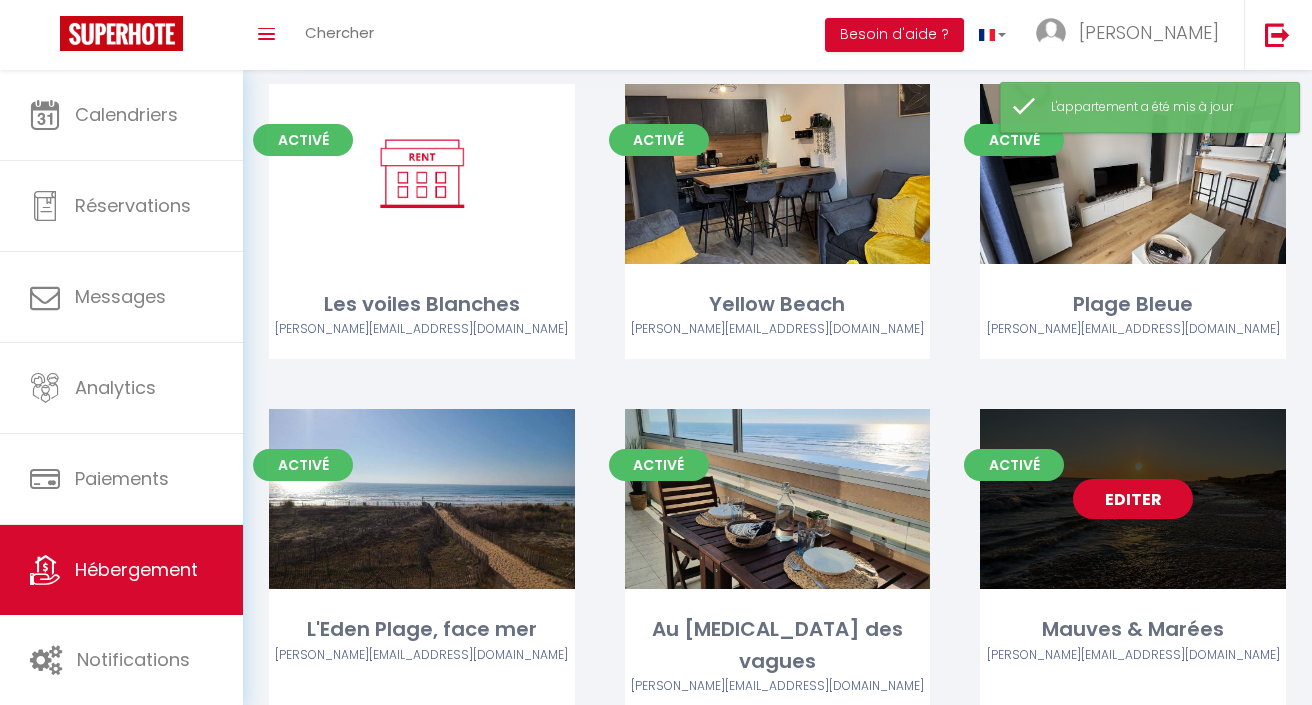 click on "Editer" at bounding box center (1133, 499) 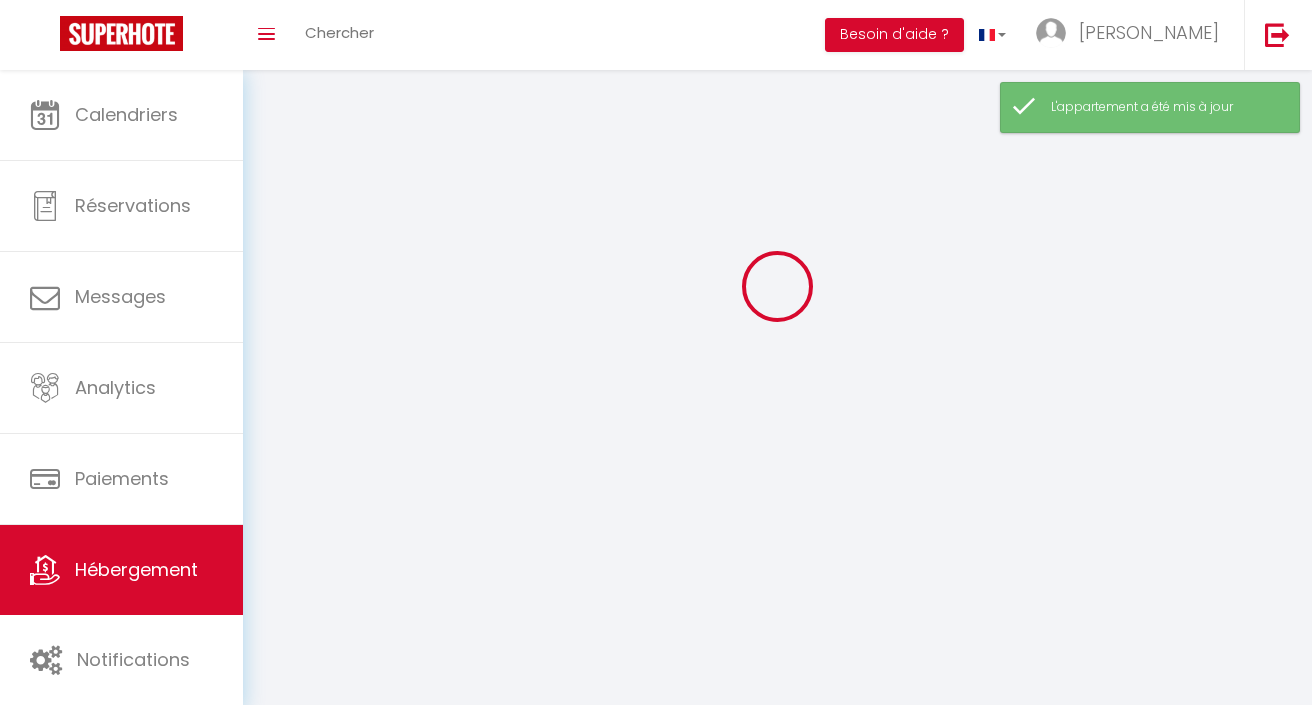 scroll, scrollTop: 0, scrollLeft: 0, axis: both 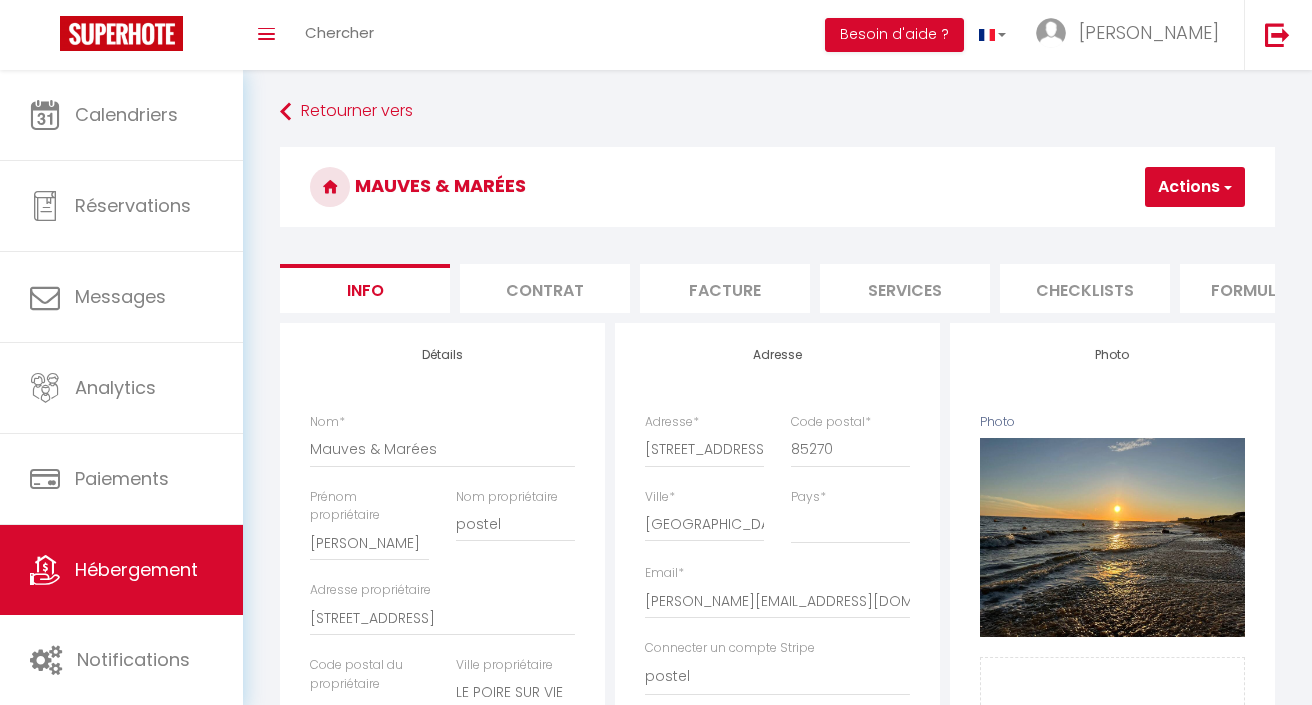 click on "Services" at bounding box center (905, 288) 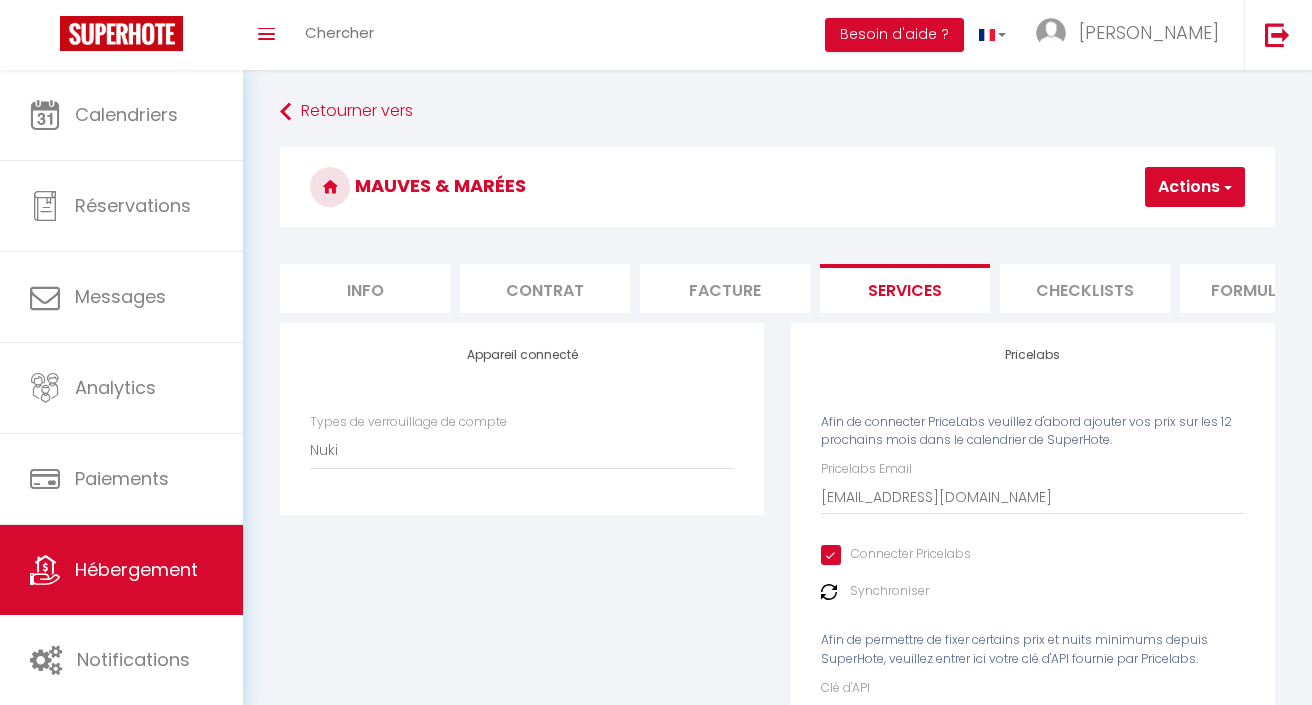 scroll, scrollTop: 0, scrollLeft: 0, axis: both 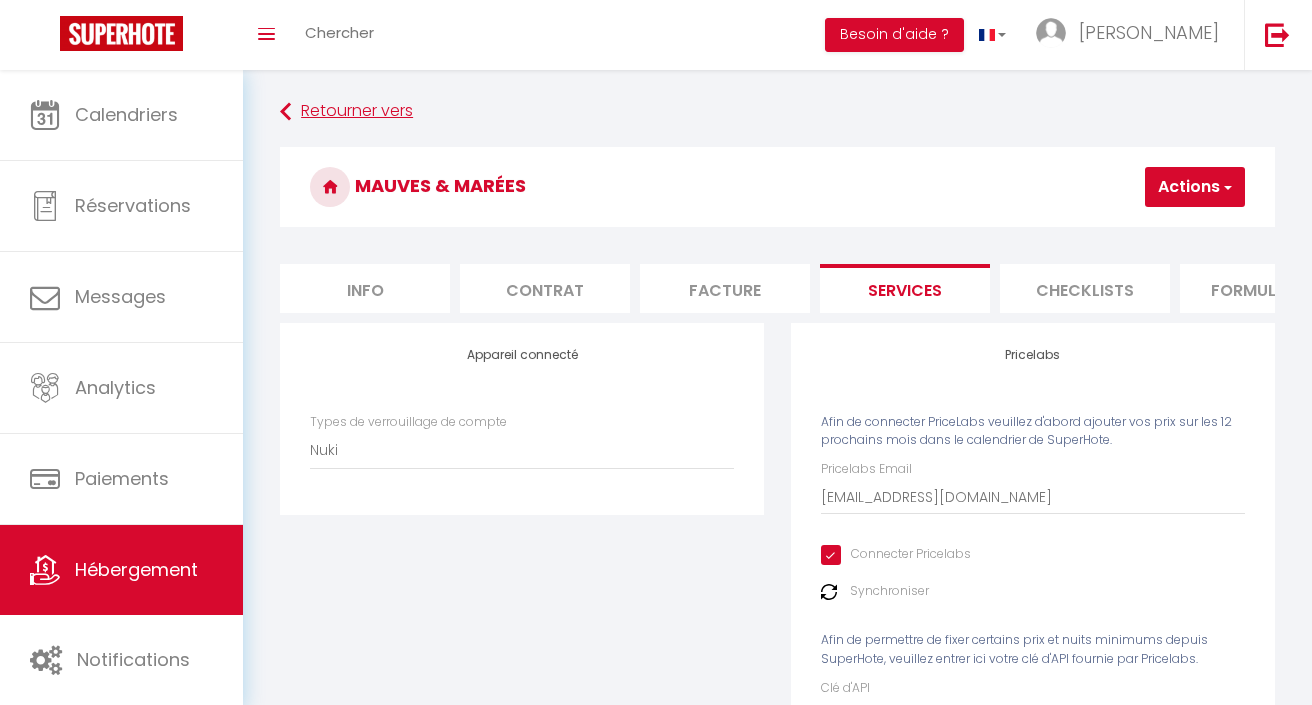 click on "Retourner vers" at bounding box center [777, 112] 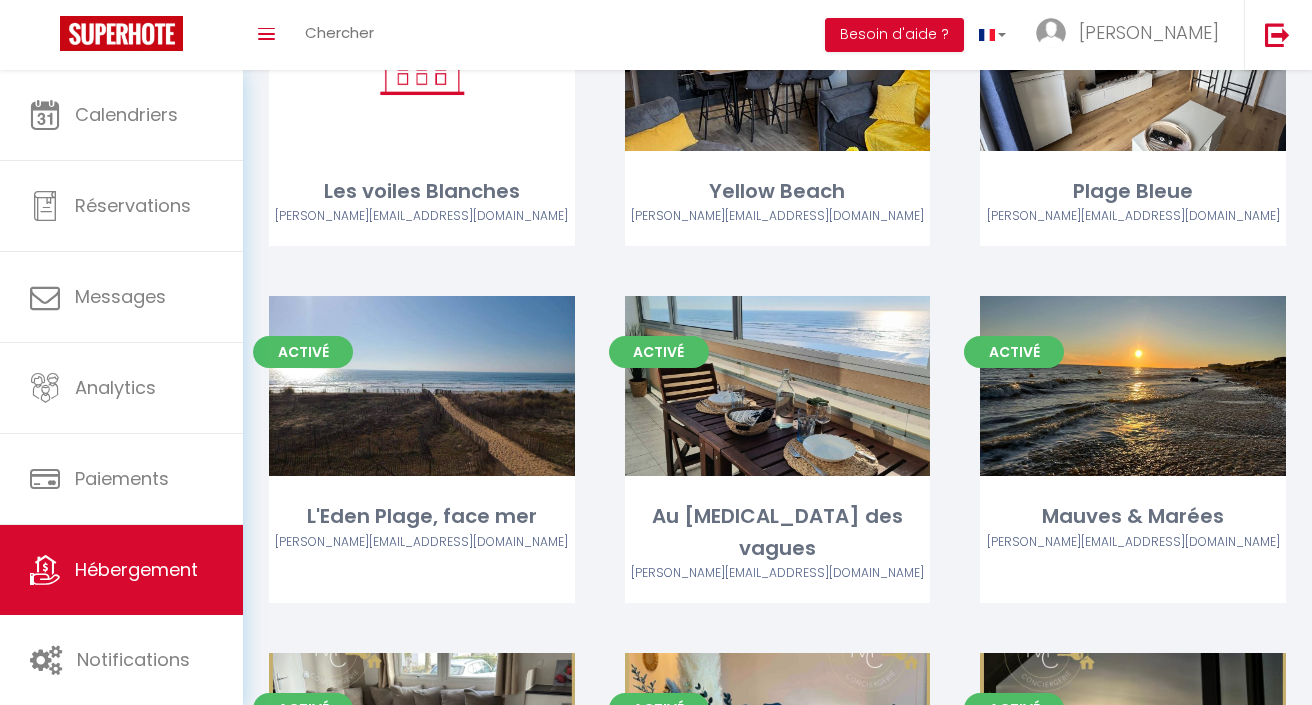 scroll, scrollTop: 271, scrollLeft: 0, axis: vertical 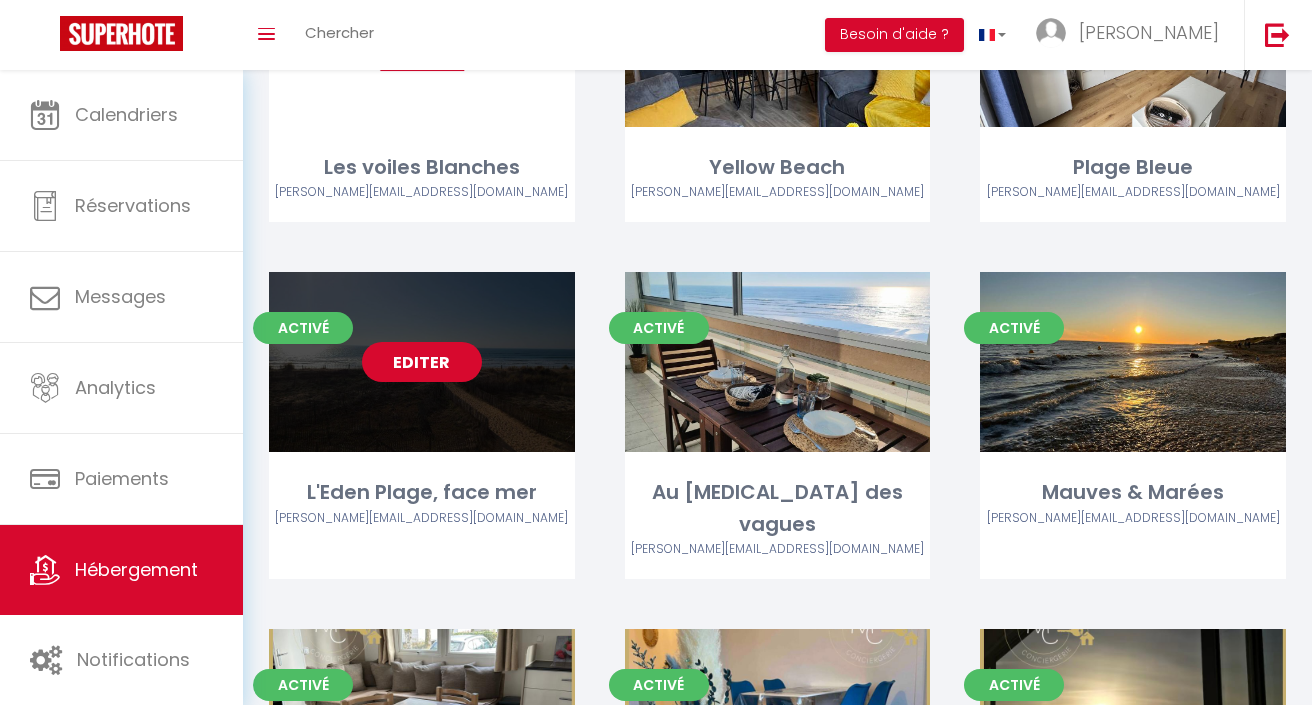 click on "Editer" at bounding box center [422, 362] 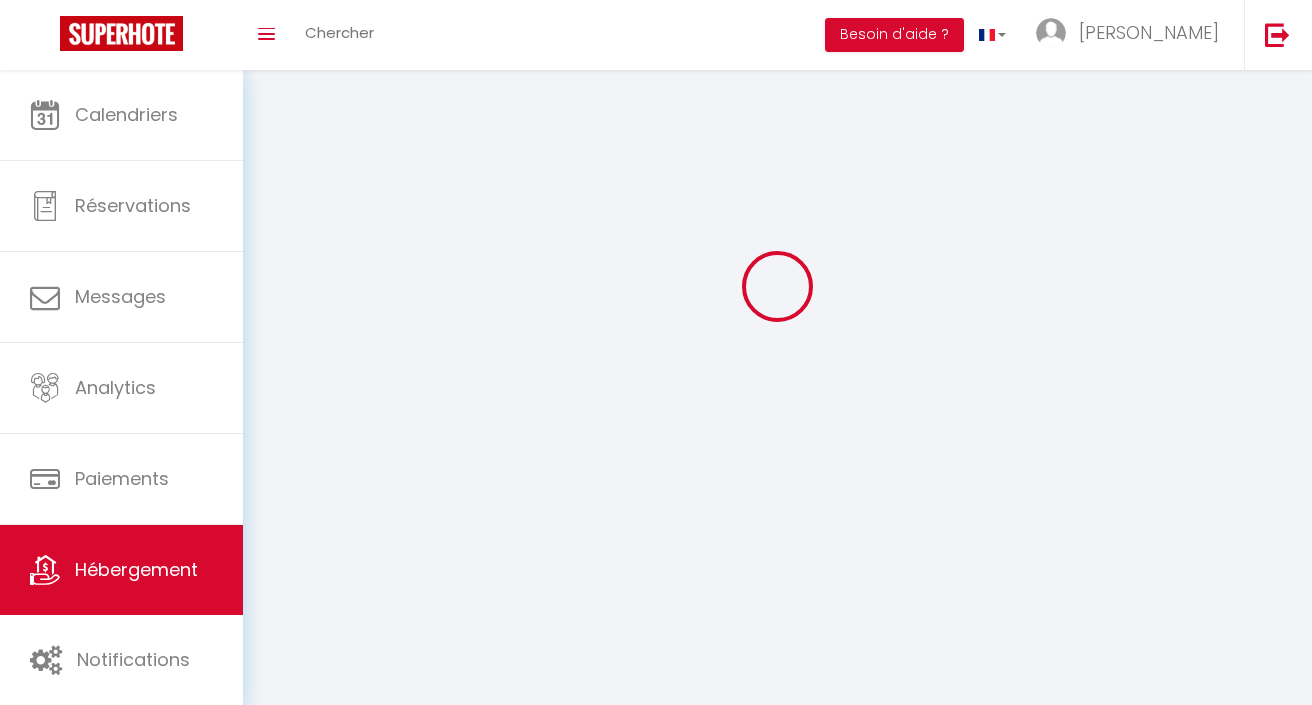 scroll, scrollTop: 0, scrollLeft: 0, axis: both 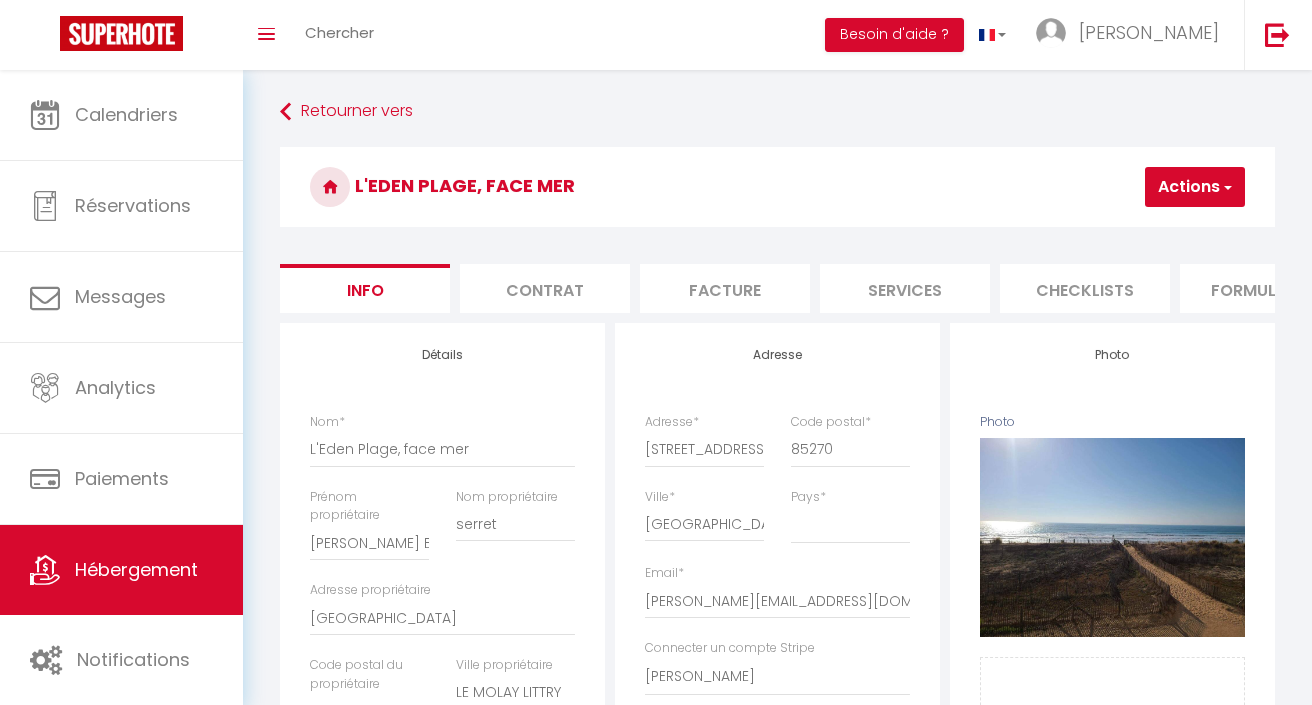 click on "Services" at bounding box center (905, 288) 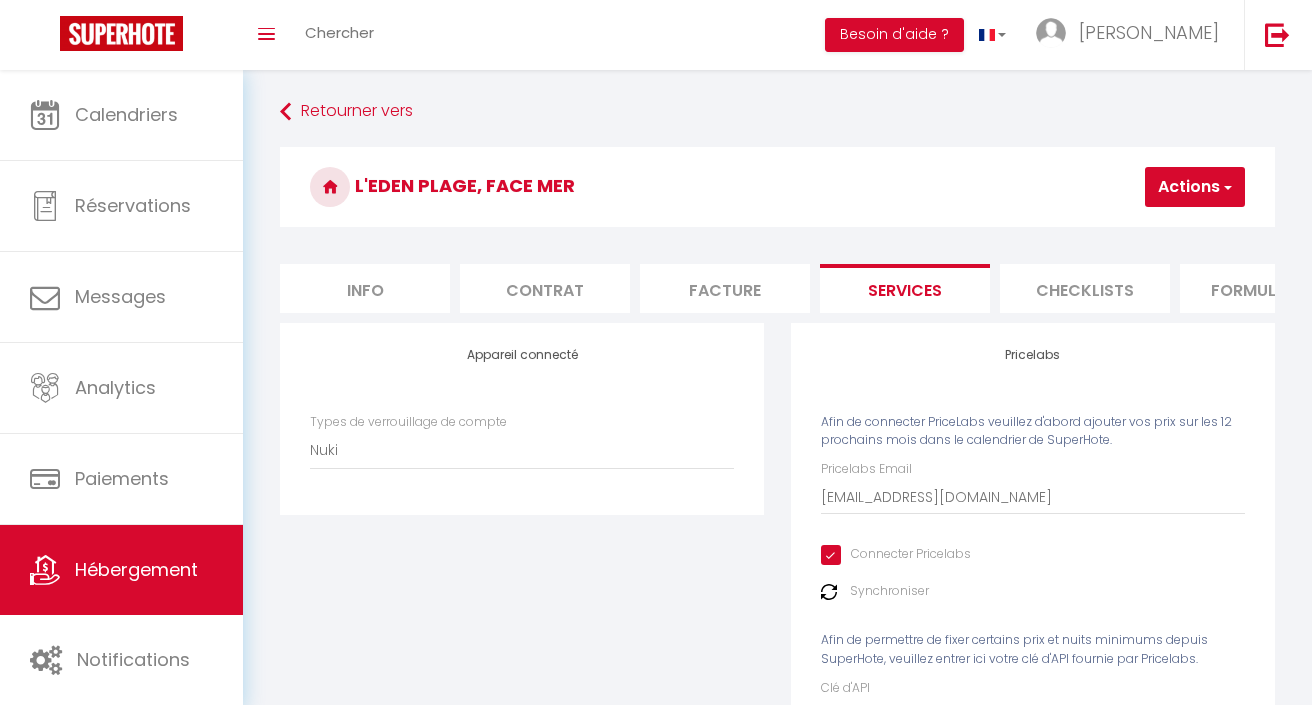 scroll, scrollTop: 0, scrollLeft: 0, axis: both 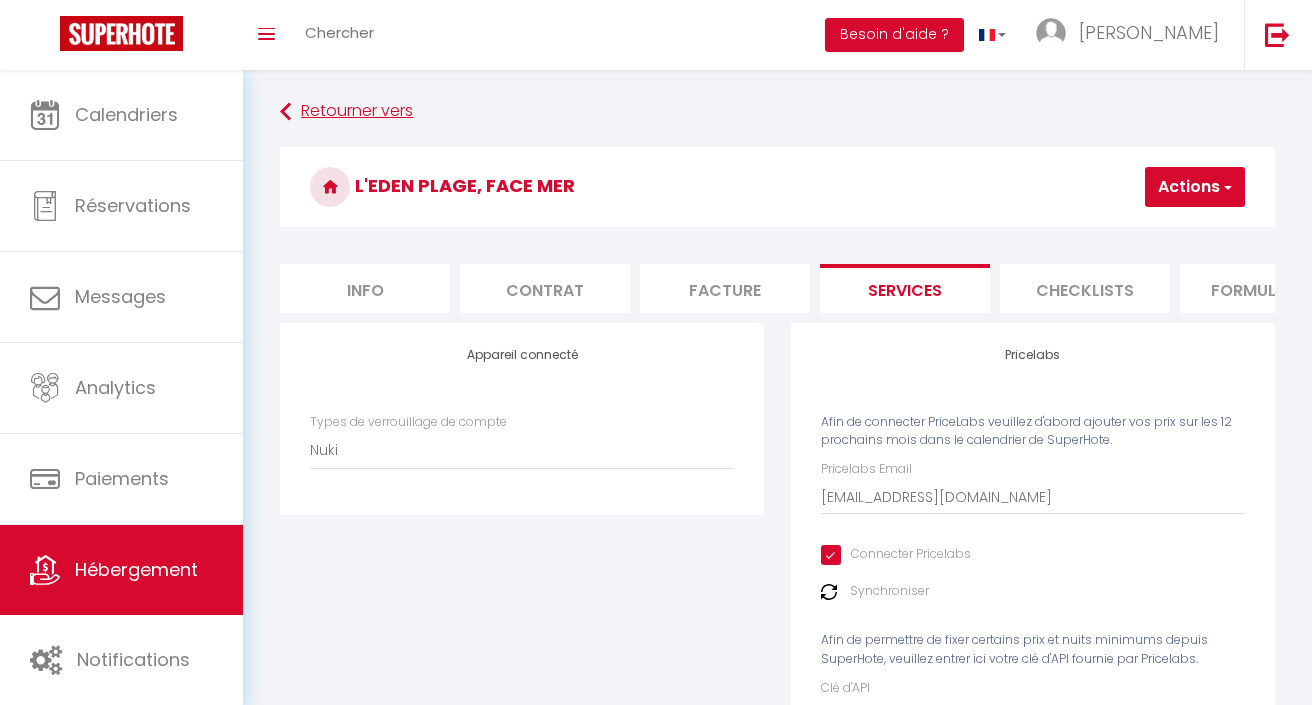 click on "Retourner vers" at bounding box center (777, 112) 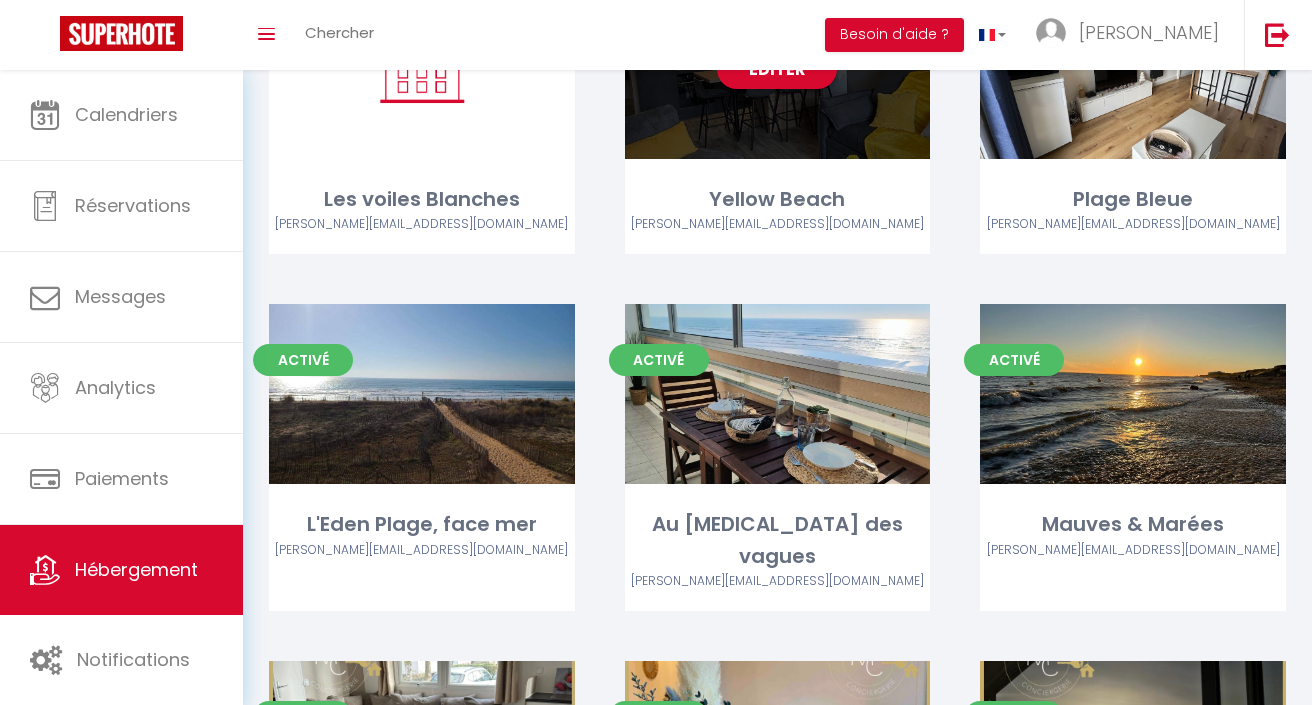 scroll, scrollTop: 240, scrollLeft: 0, axis: vertical 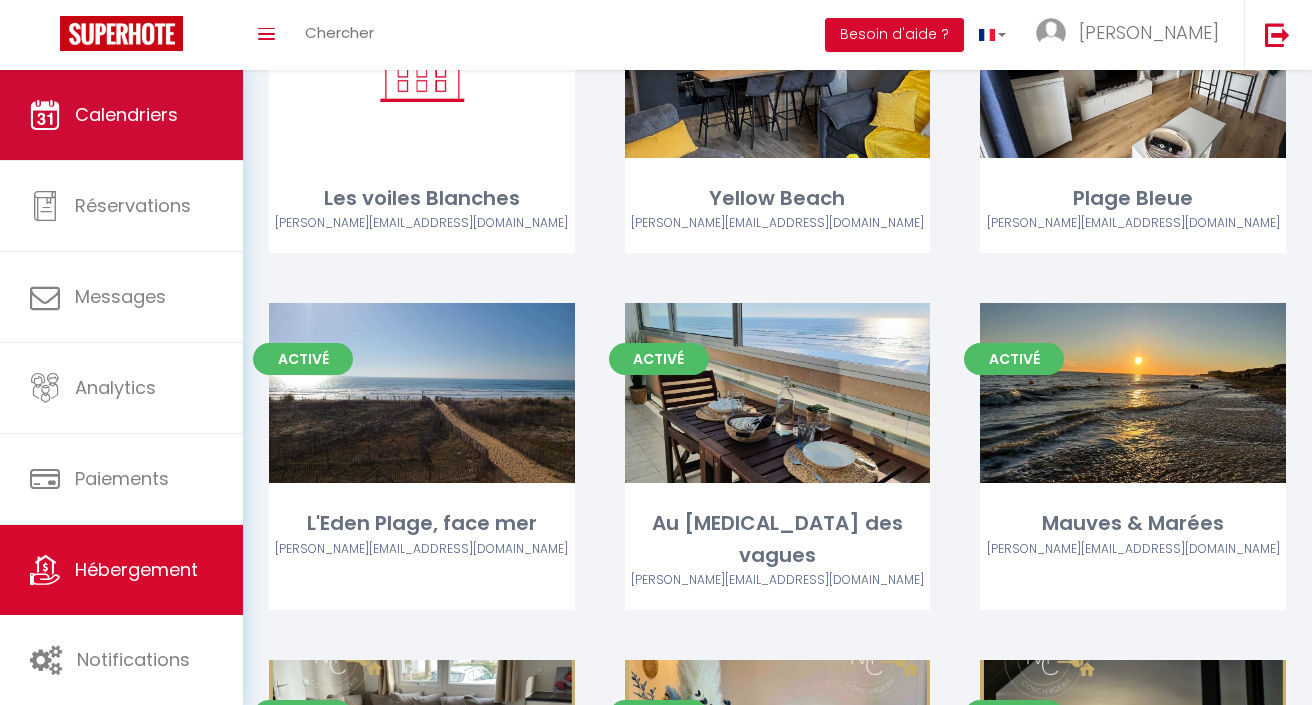 click on "Calendriers" at bounding box center (126, 114) 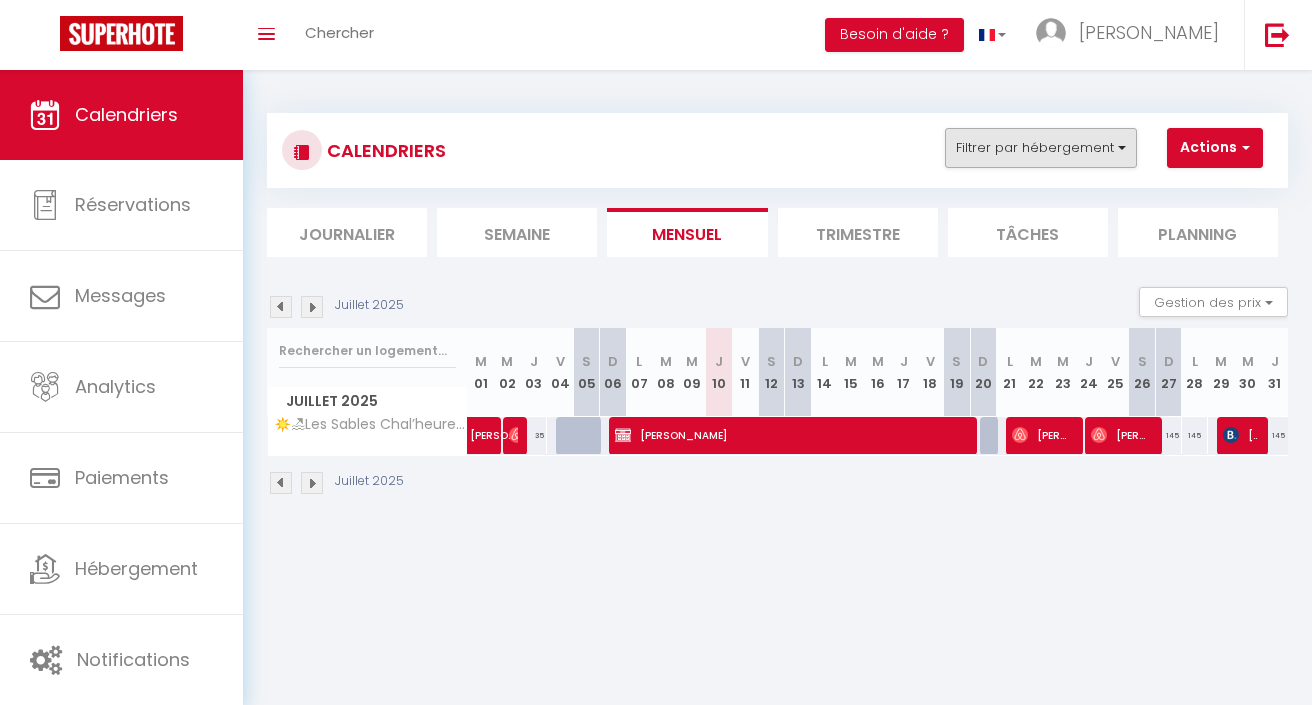 click on "Filtrer par hébergement" at bounding box center (1041, 148) 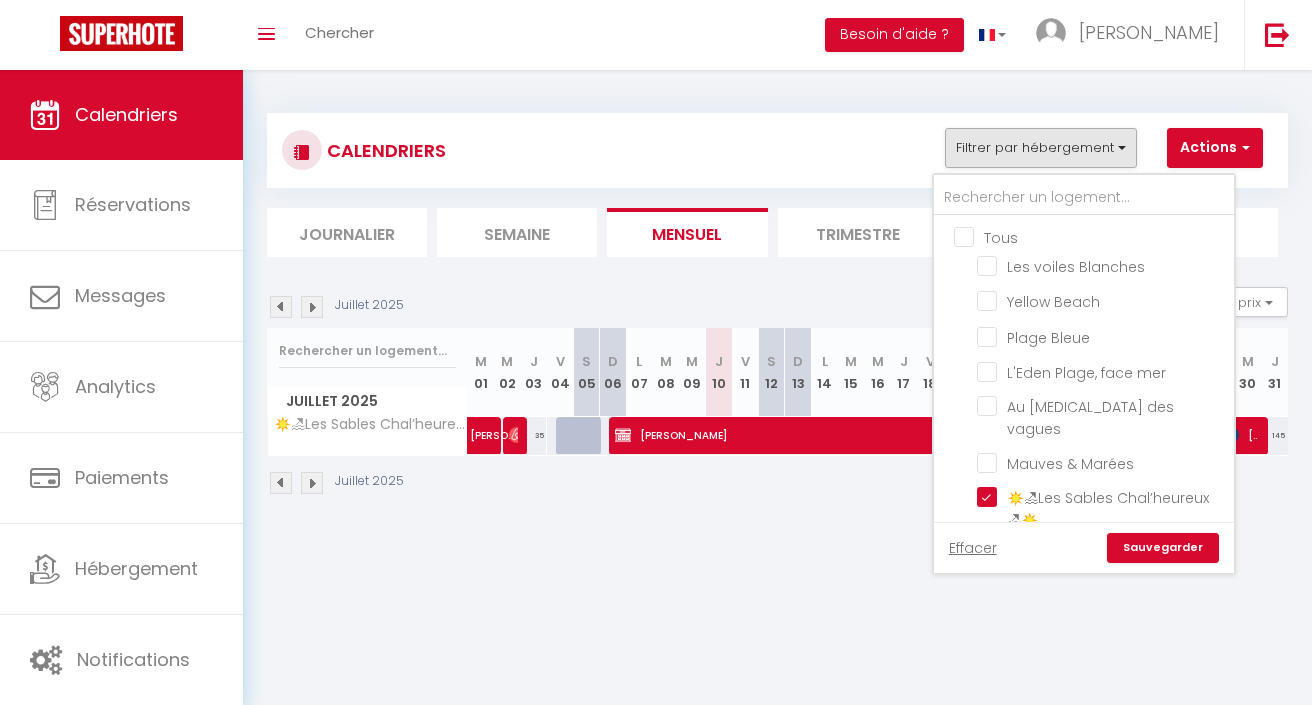 click on "Tous" at bounding box center [1104, 236] 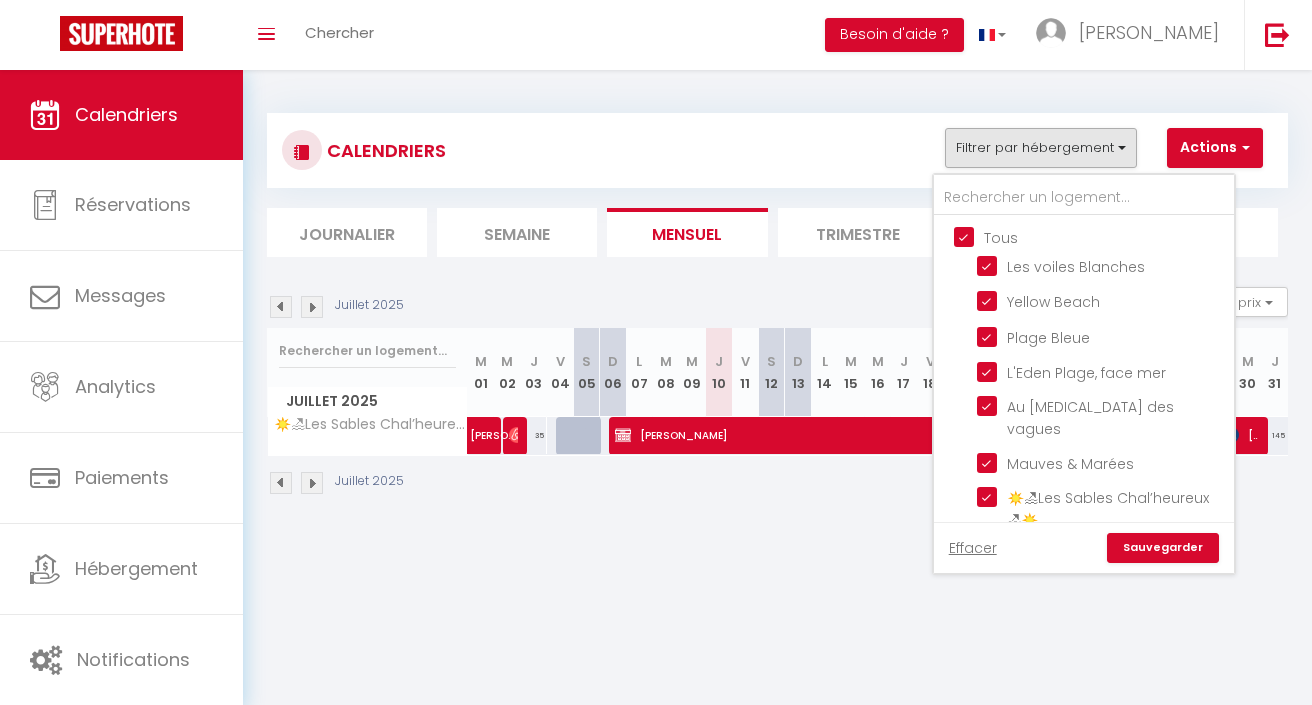 click on "Sauvegarder" at bounding box center (1163, 548) 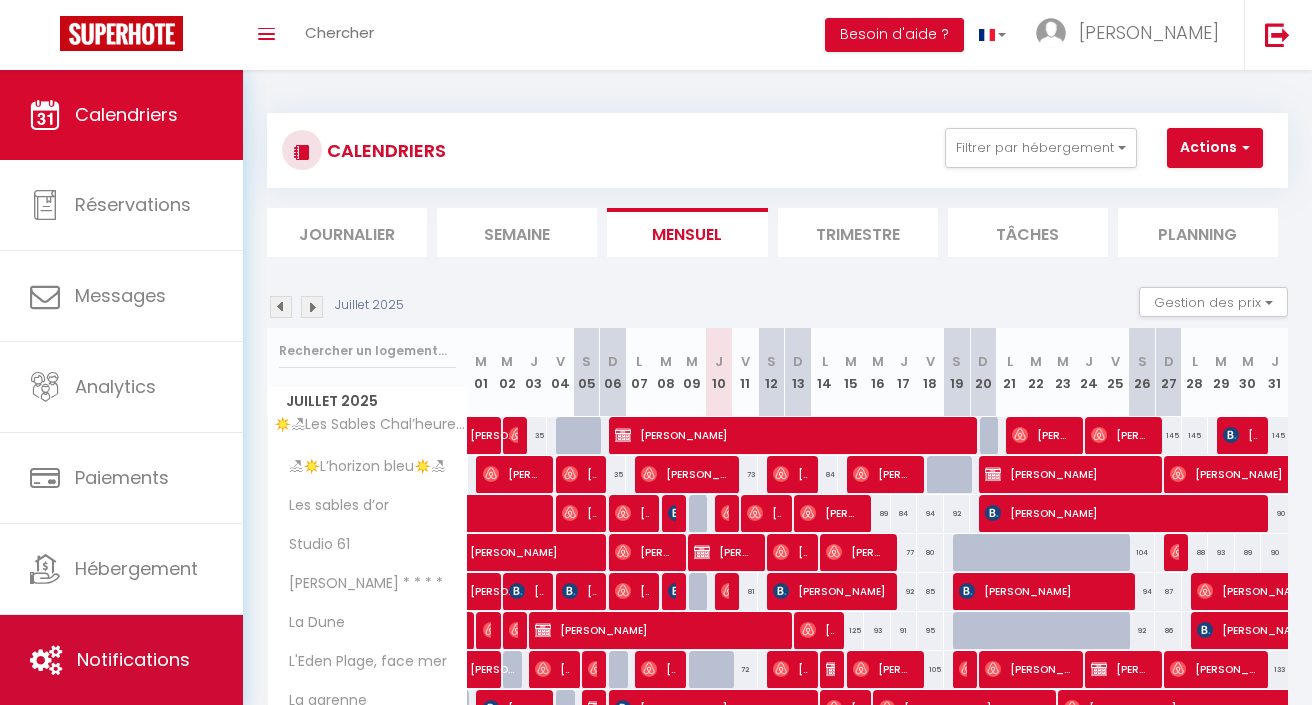 click on "Notifications" at bounding box center [133, 659] 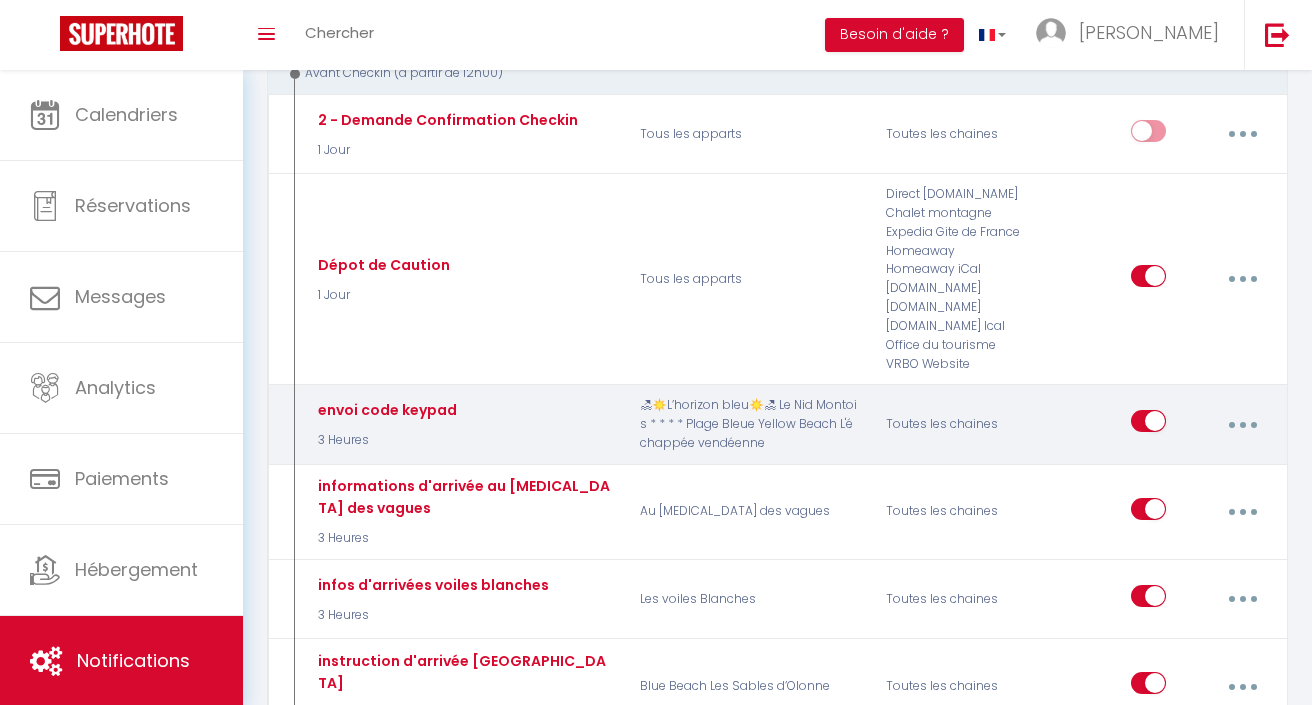 scroll, scrollTop: 1814, scrollLeft: 0, axis: vertical 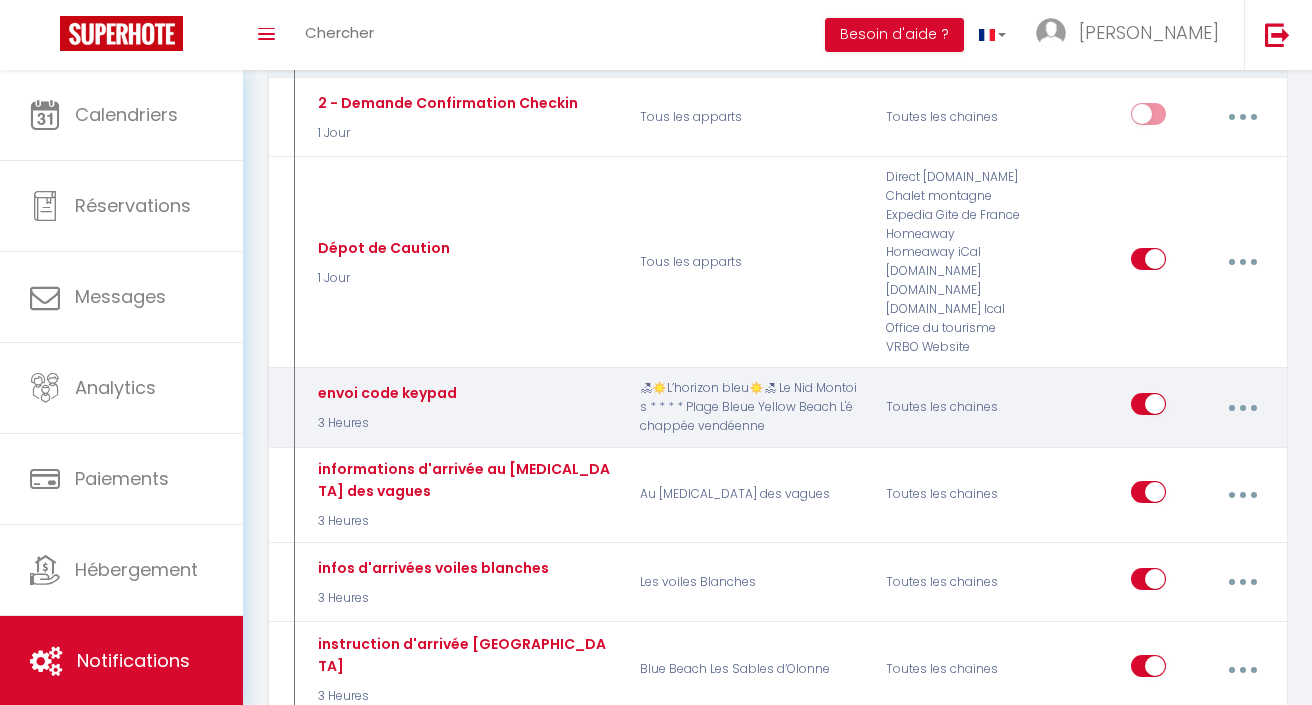 click at bounding box center [1242, 407] 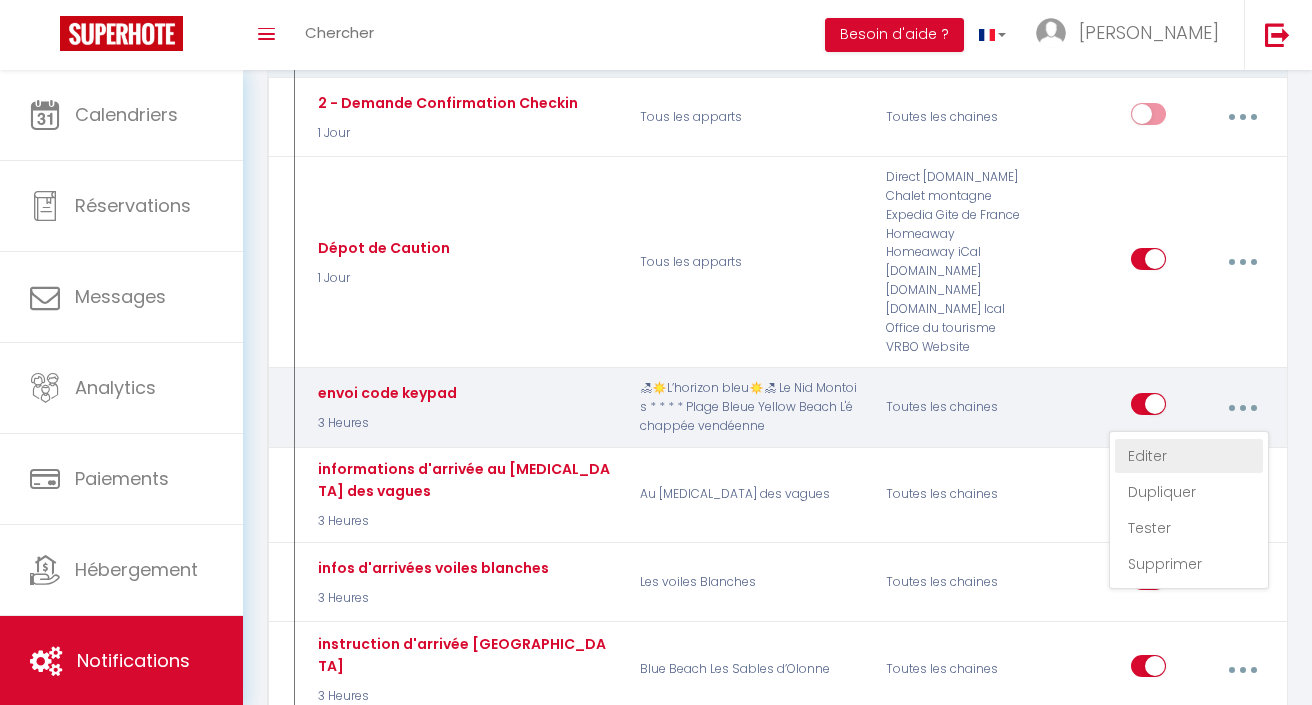 click on "Editer" at bounding box center [1189, 456] 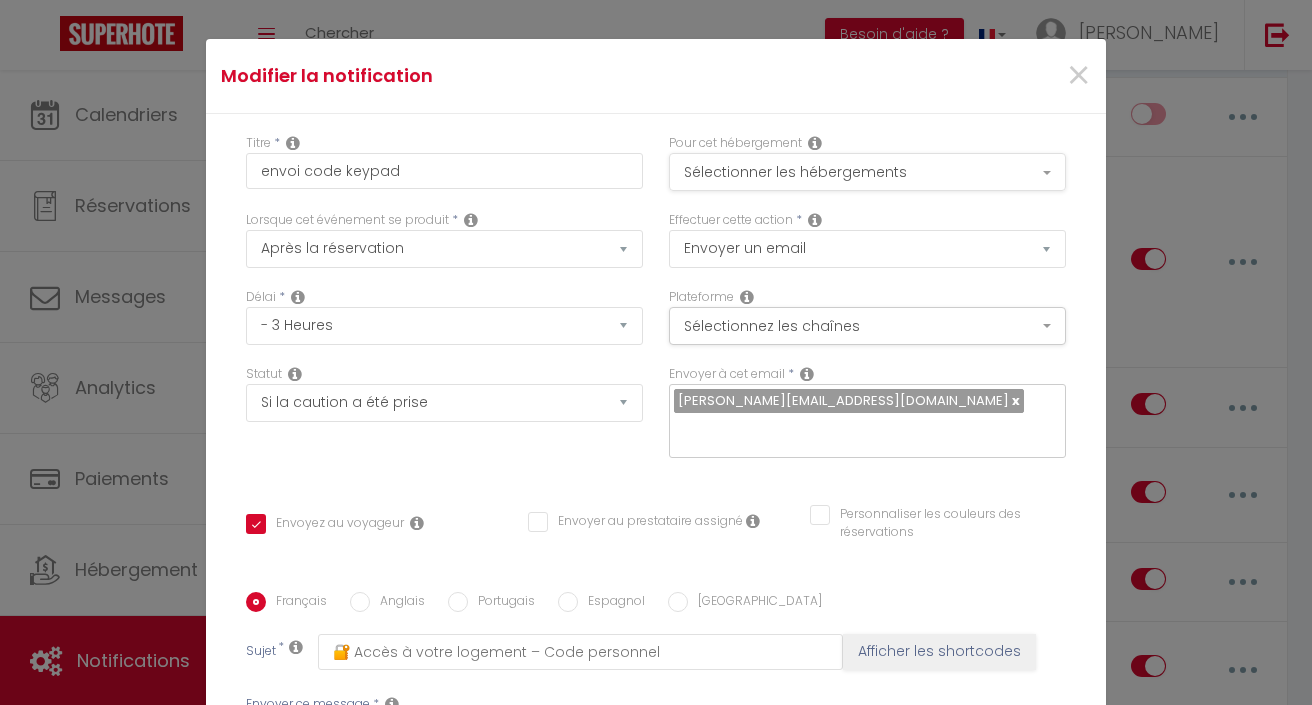 click on "Sélectionner les hébergements" at bounding box center [867, 172] 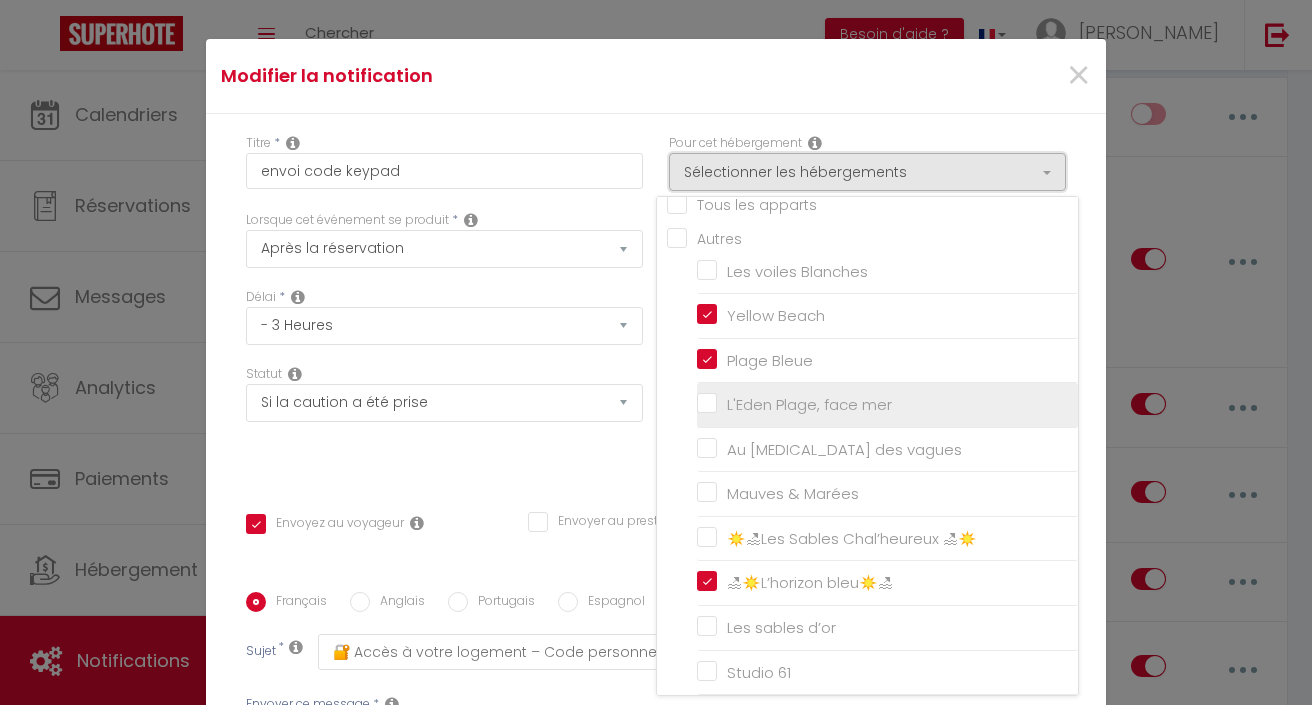 scroll, scrollTop: 25, scrollLeft: 0, axis: vertical 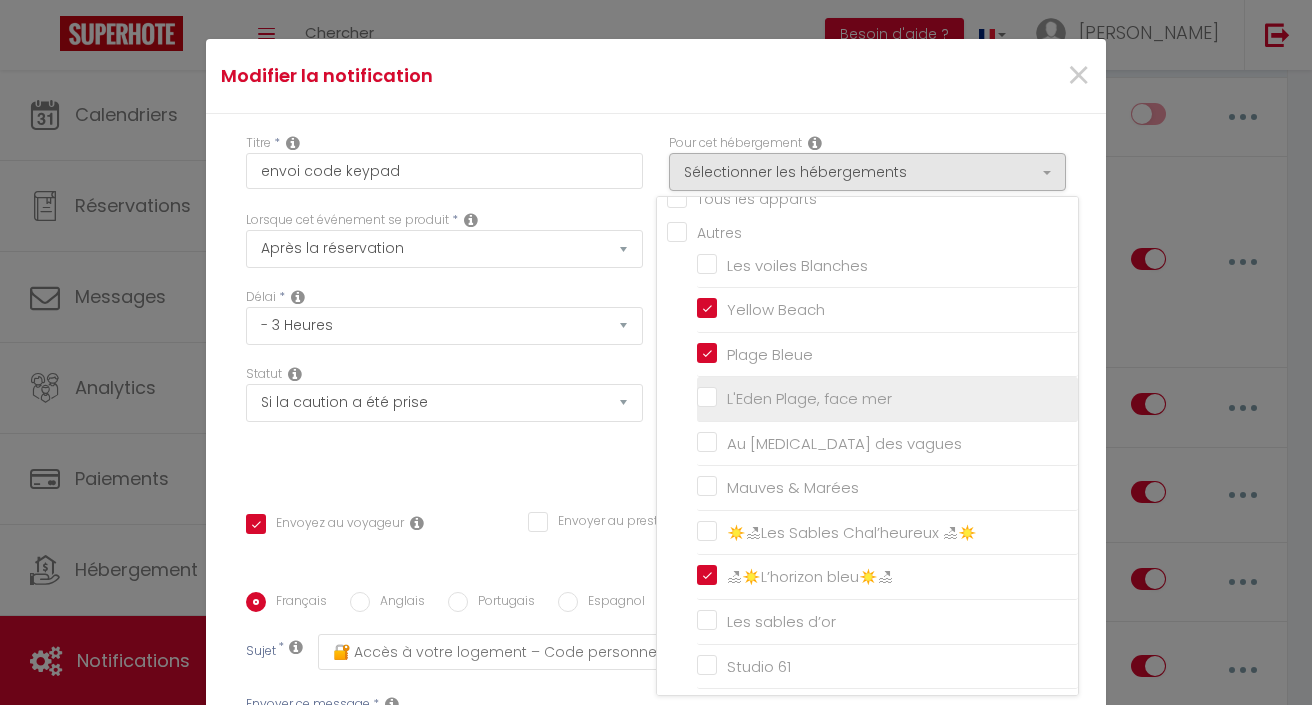 click on "L'Eden Plage, face mer" at bounding box center [887, 399] 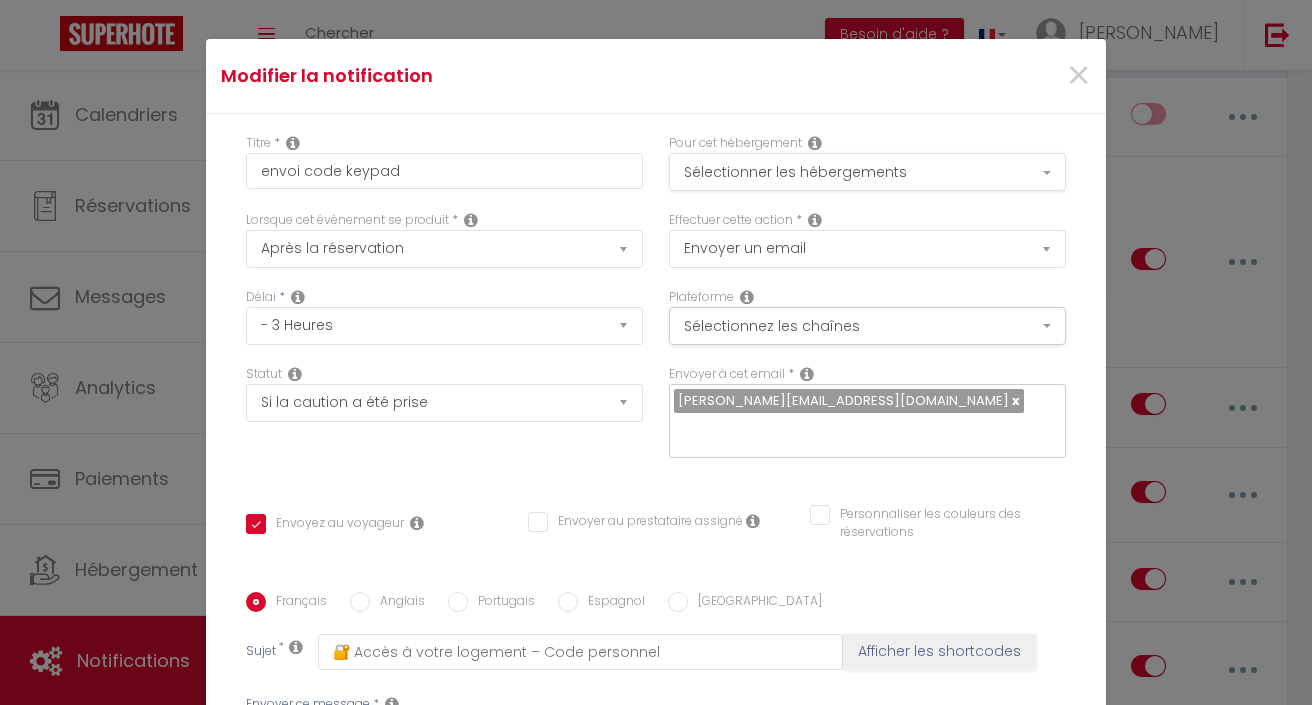 click on "Sélectionner les hébergements" at bounding box center (867, 172) 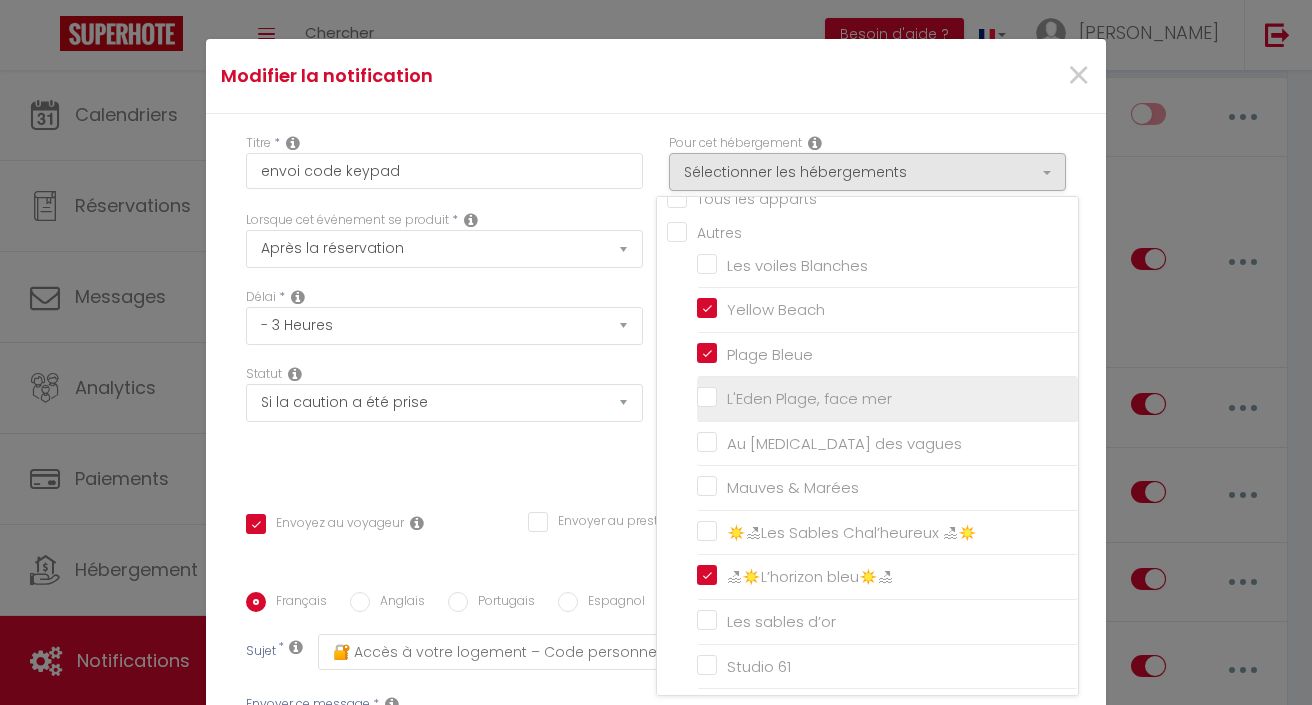 click on "L'Eden Plage, face mer" at bounding box center [887, 399] 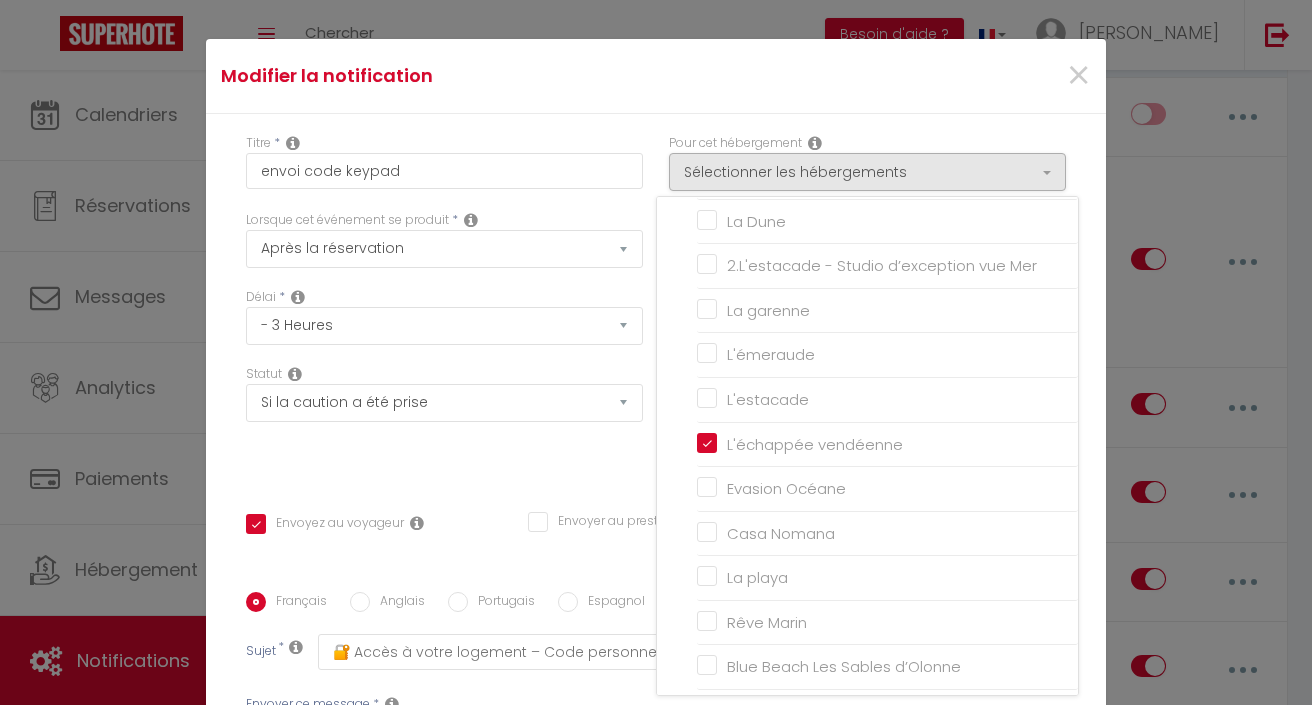 scroll, scrollTop: 558, scrollLeft: 0, axis: vertical 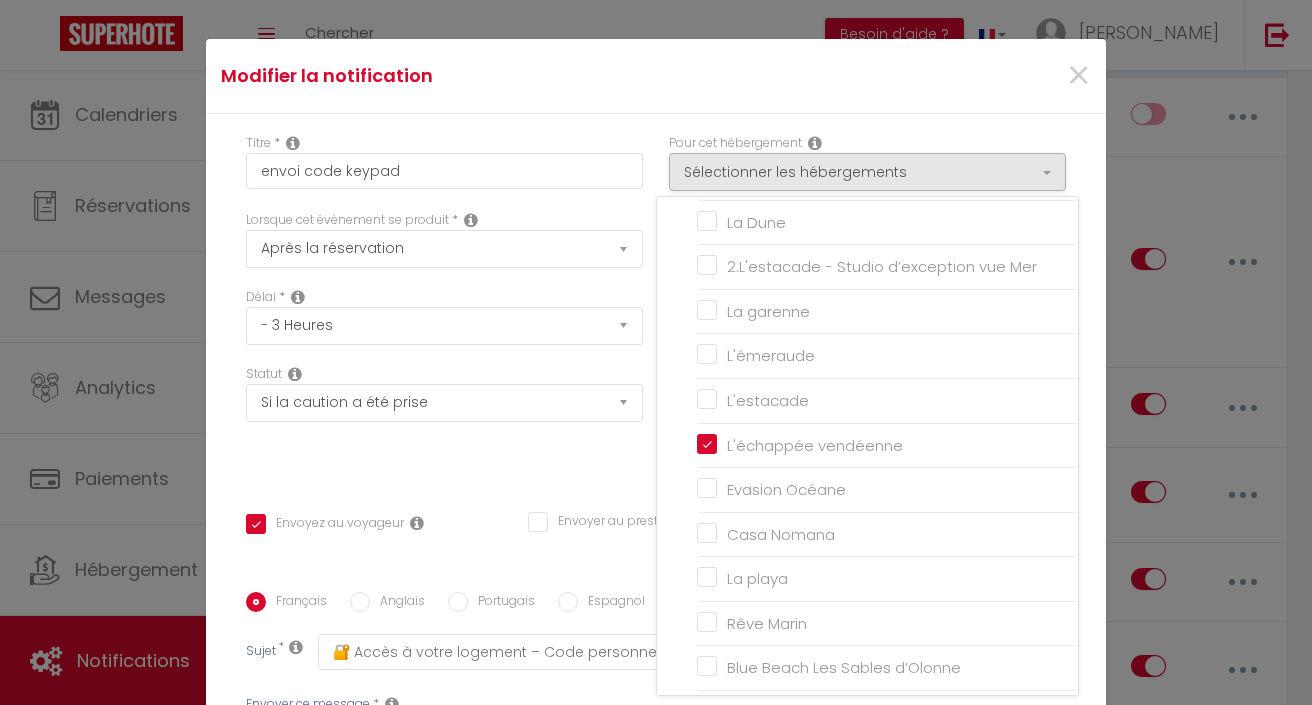 click on "Statut     Aucun   Si la réservation est payée   Si réservation non payée   Si la caution a été prise   Si caution non payée" at bounding box center (444, 421) 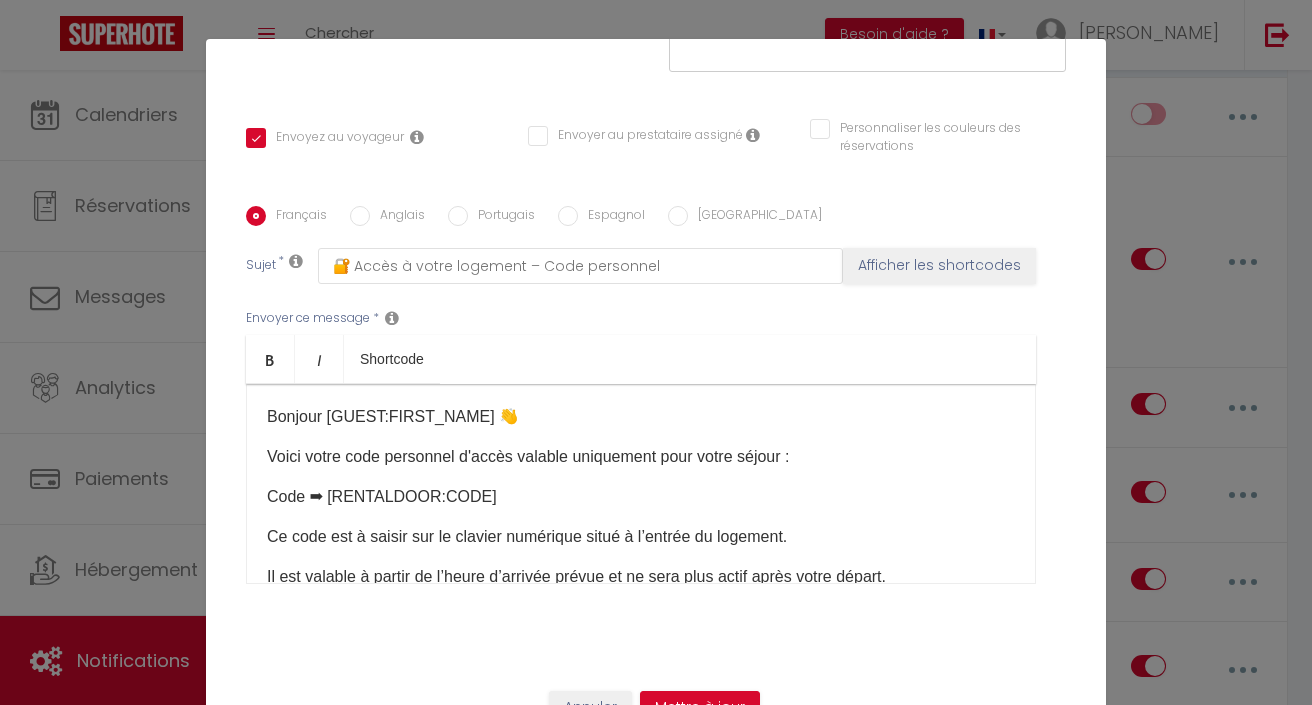 scroll, scrollTop: 386, scrollLeft: 0, axis: vertical 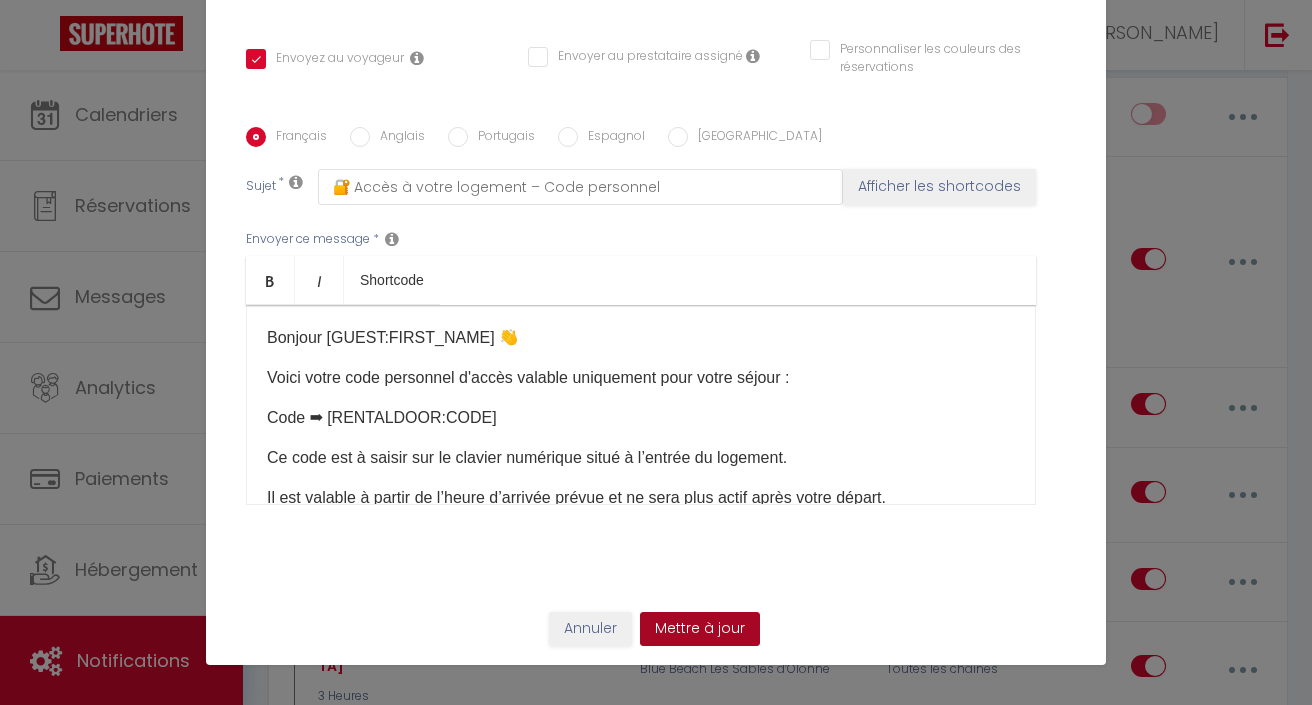 click on "Mettre à jour" at bounding box center [700, 629] 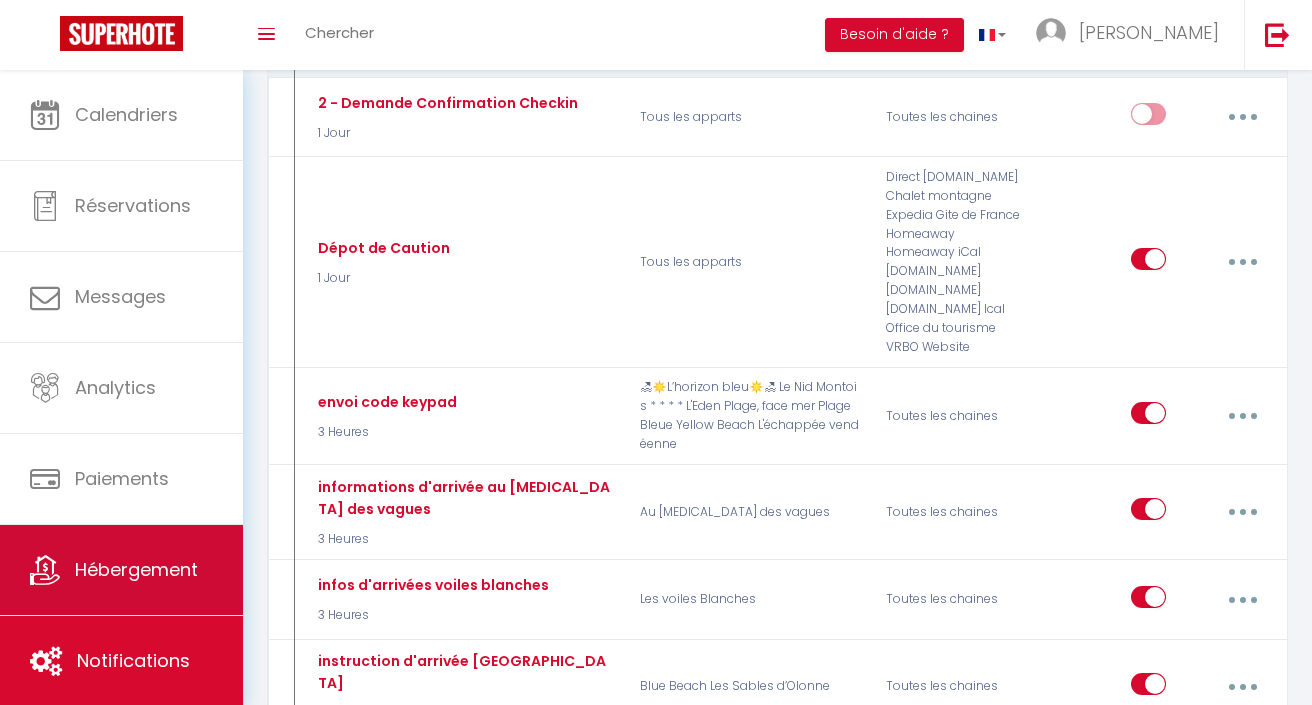 click on "Hébergement" at bounding box center [121, 570] 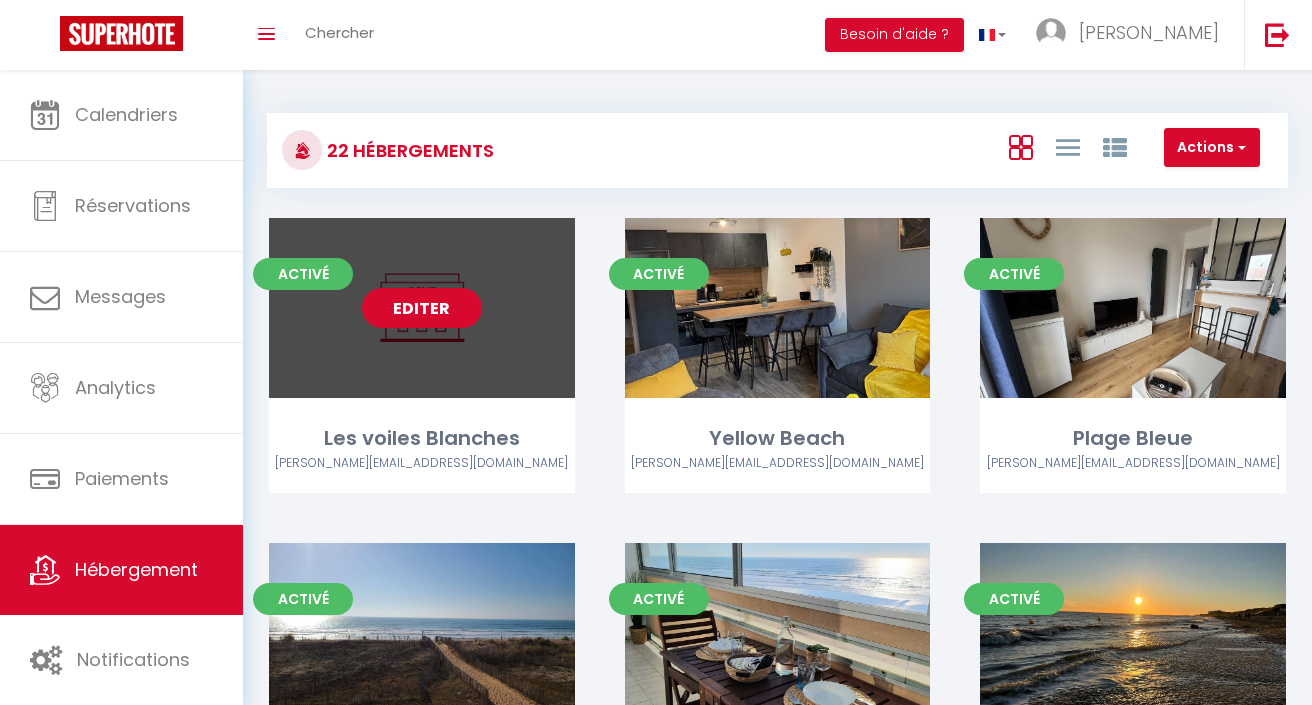 click on "Editer" at bounding box center [422, 308] 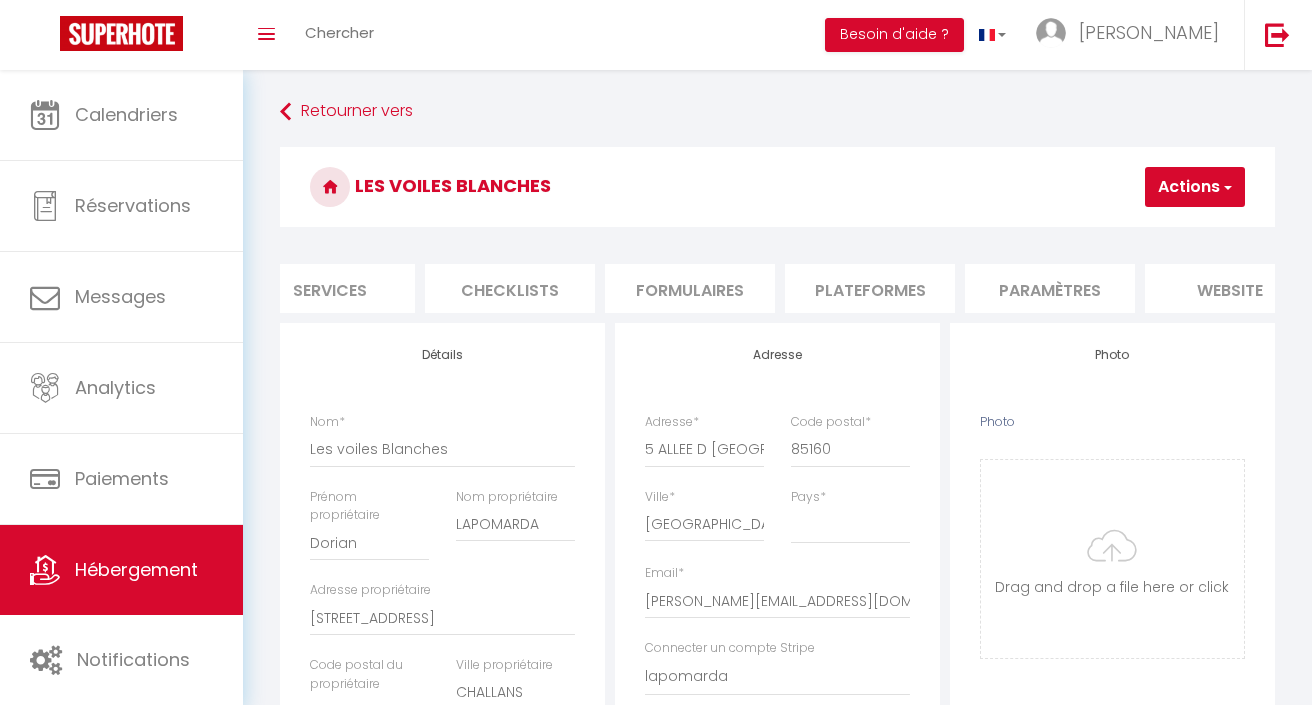 scroll, scrollTop: 0, scrollLeft: 598, axis: horizontal 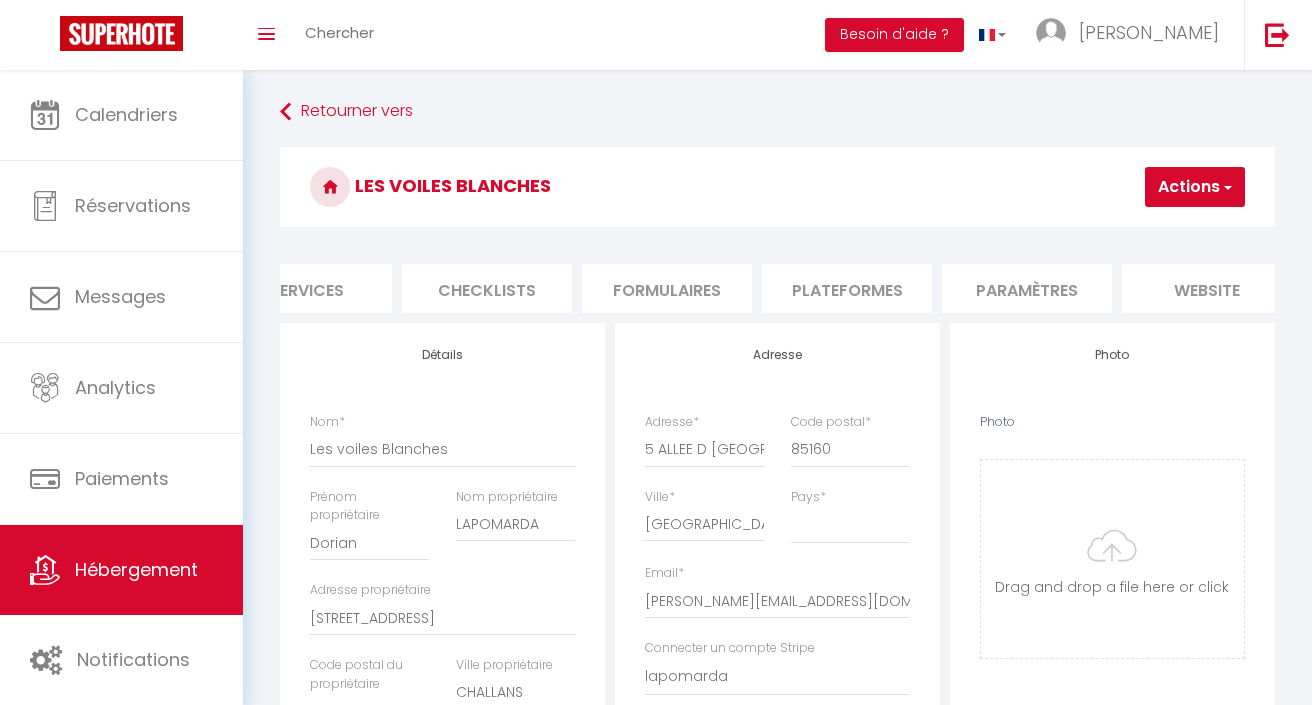 click on "Plateformes" at bounding box center (847, 288) 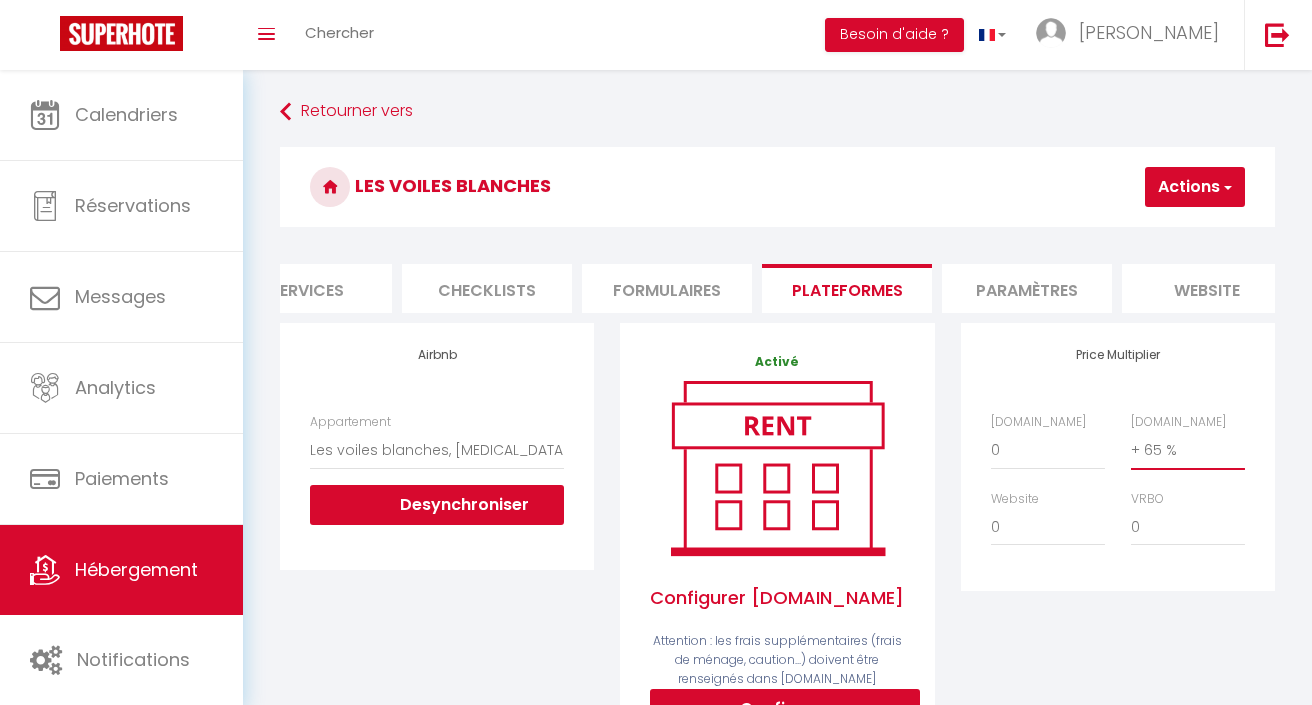 click on "Actions" at bounding box center (1195, 187) 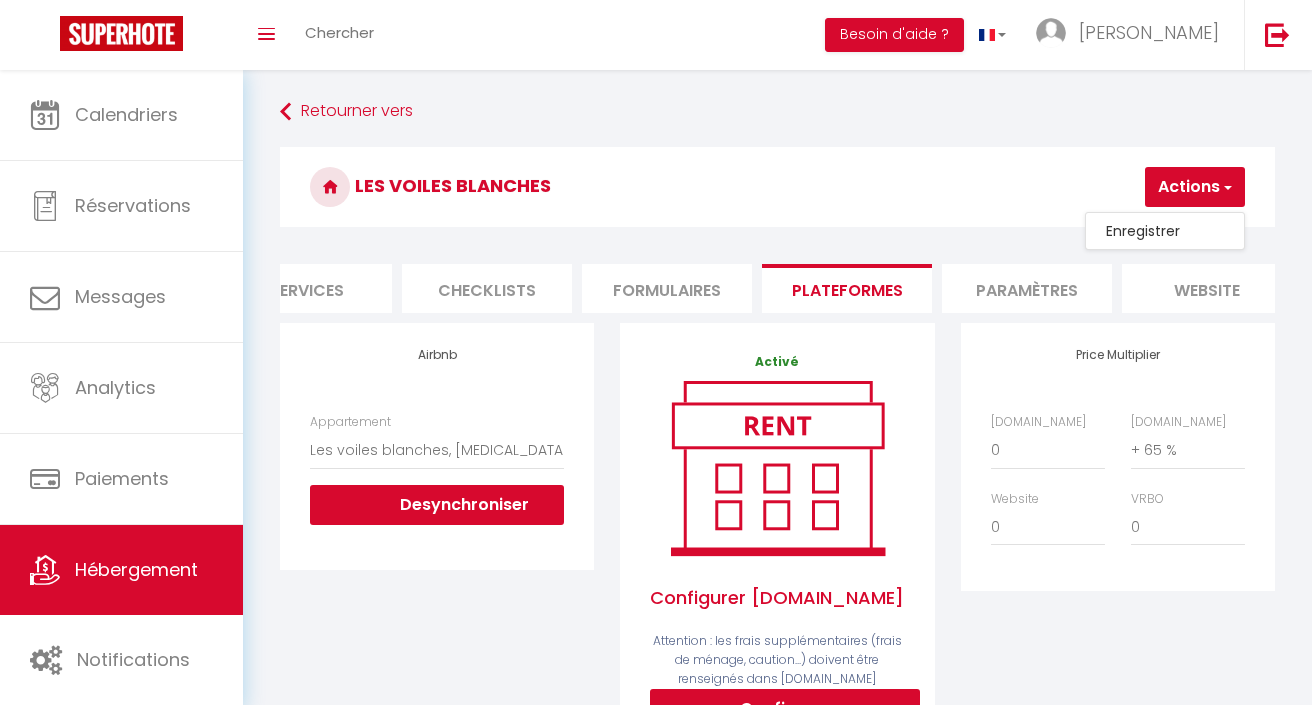 click on "Enregistrer" at bounding box center (1165, 231) 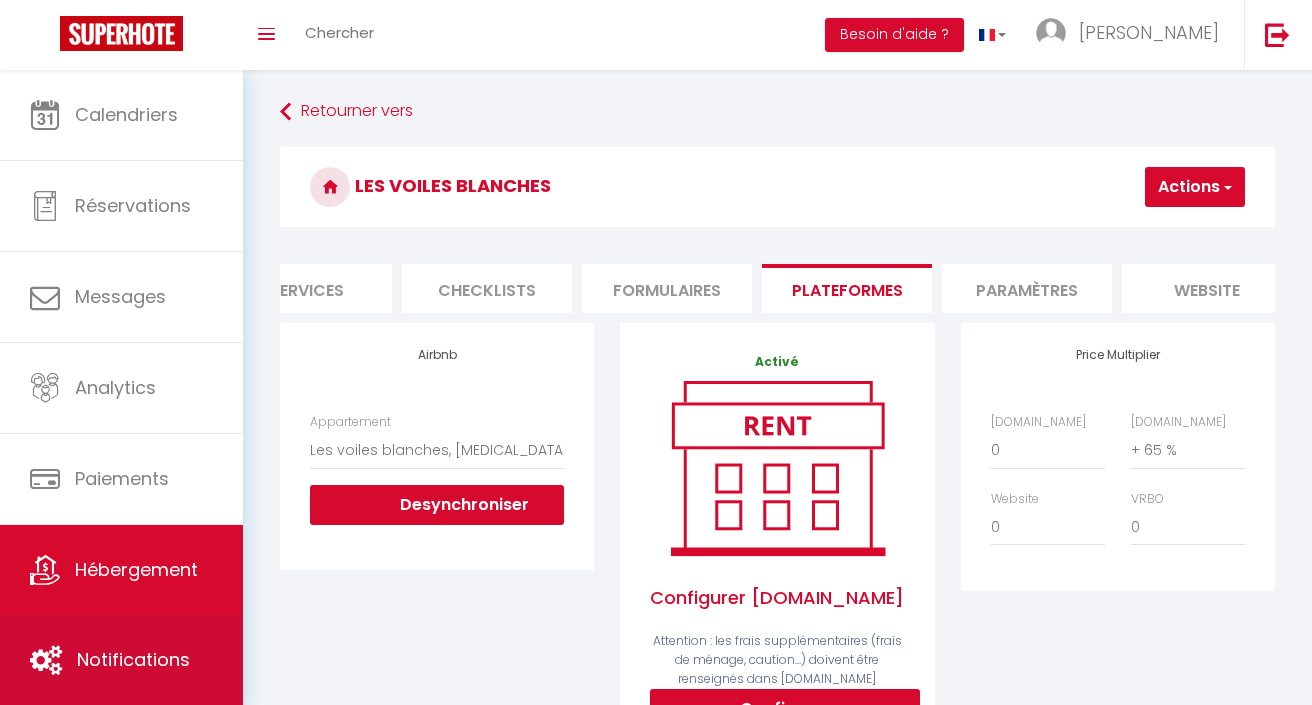 click on "Notifications" at bounding box center (121, 660) 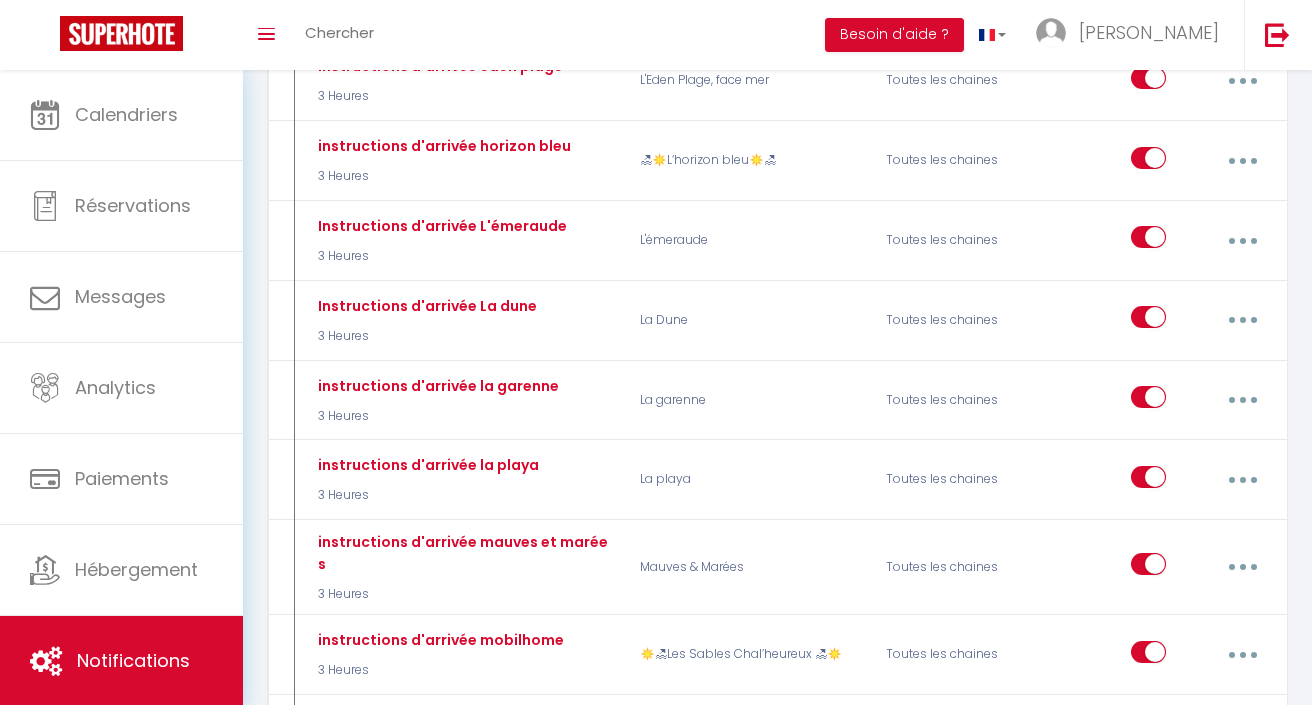scroll, scrollTop: 2855, scrollLeft: 0, axis: vertical 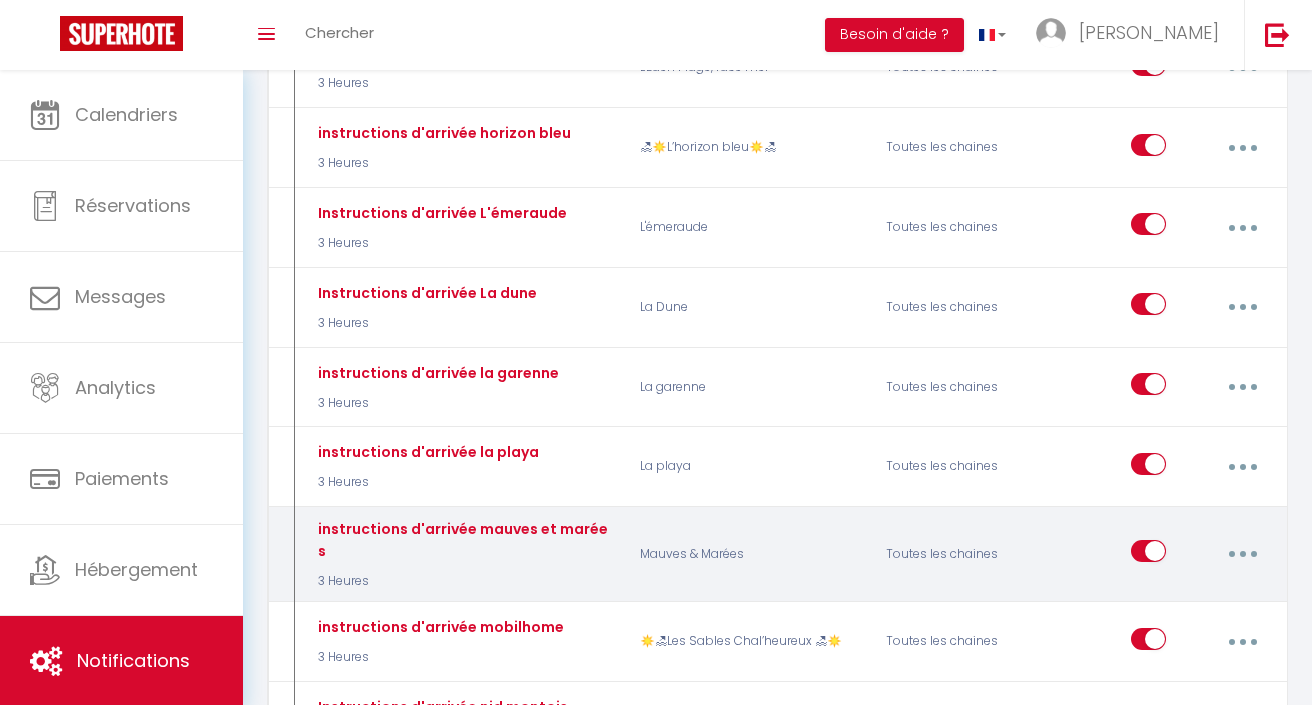 click at bounding box center [1242, 554] 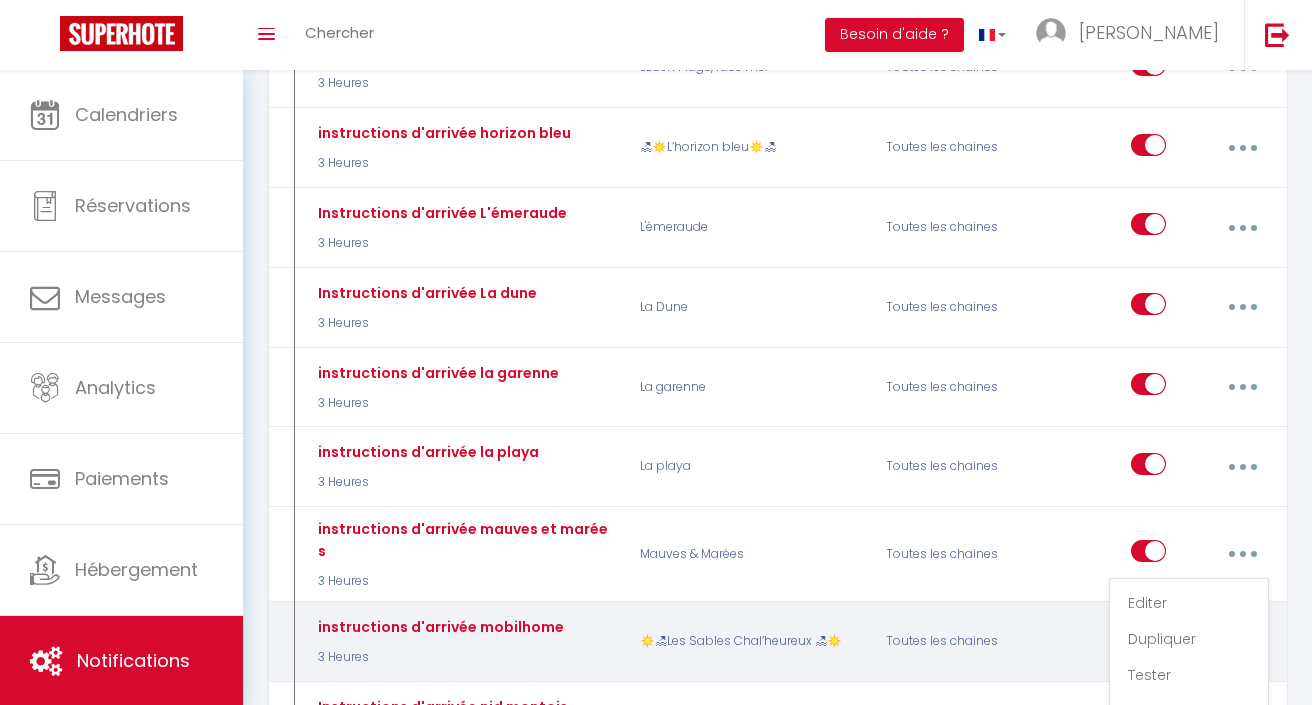 click on "Editer" at bounding box center (1189, 603) 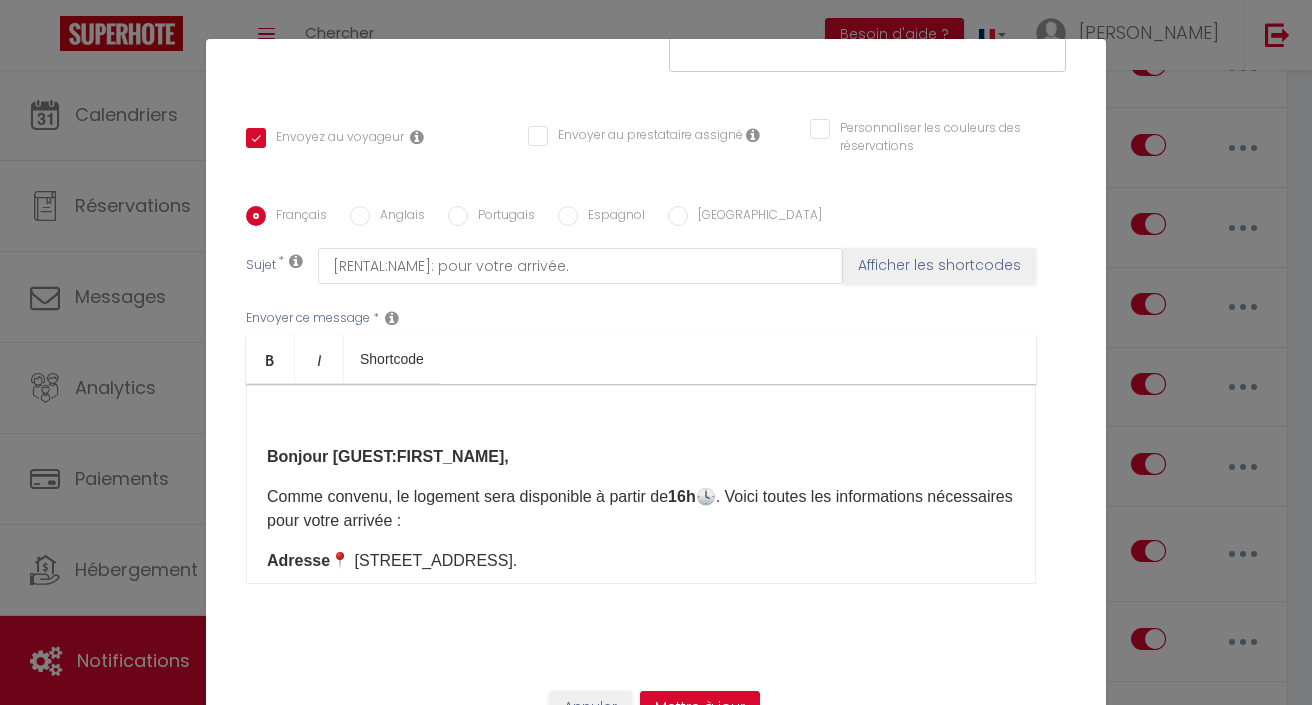 scroll, scrollTop: 386, scrollLeft: 0, axis: vertical 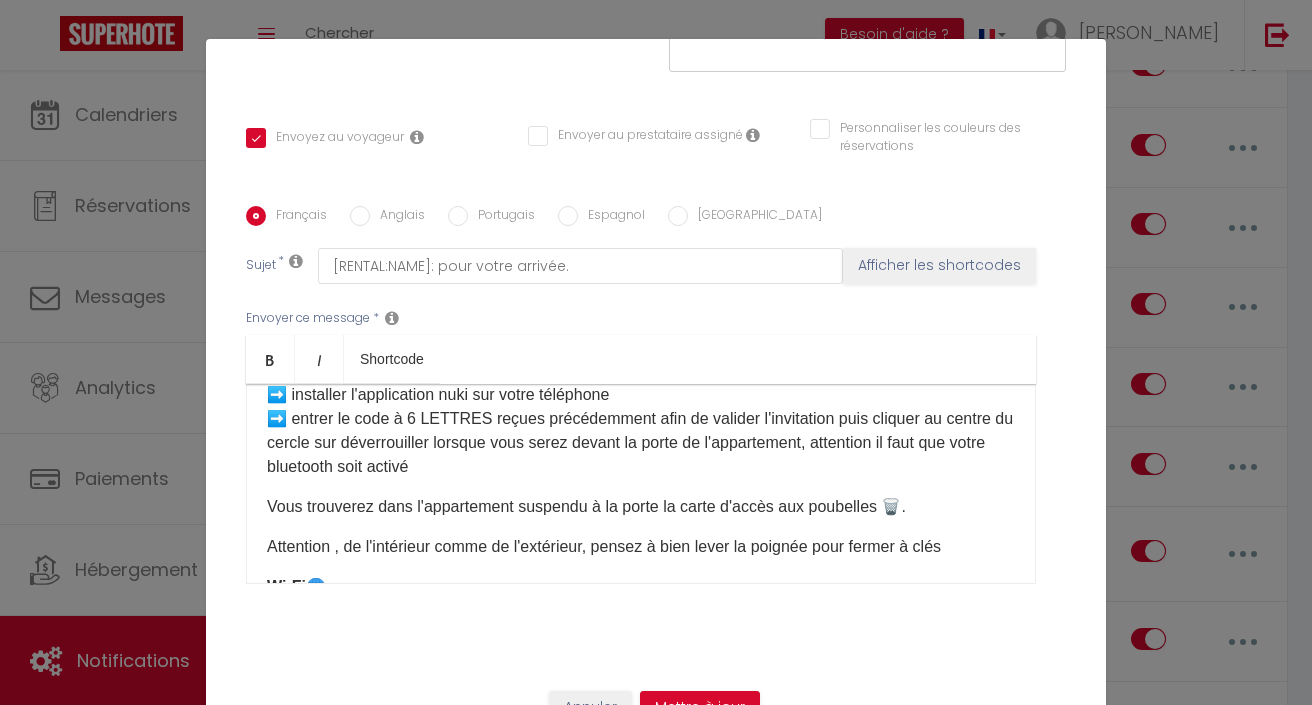 click on "Accès au logement avec la serrure connectée Nuki : ➡️ installer l'application nuki sur votre téléphone ➡️ entrer le code à 6 LETTRES reçues précédemment afin de valider l'invitation puis cliquer au centre du cercle sur déverrouiller lorsque vous serez devant la porte de l'appartement, attention il faut que votre bluetooth soit activé" at bounding box center [641, 419] 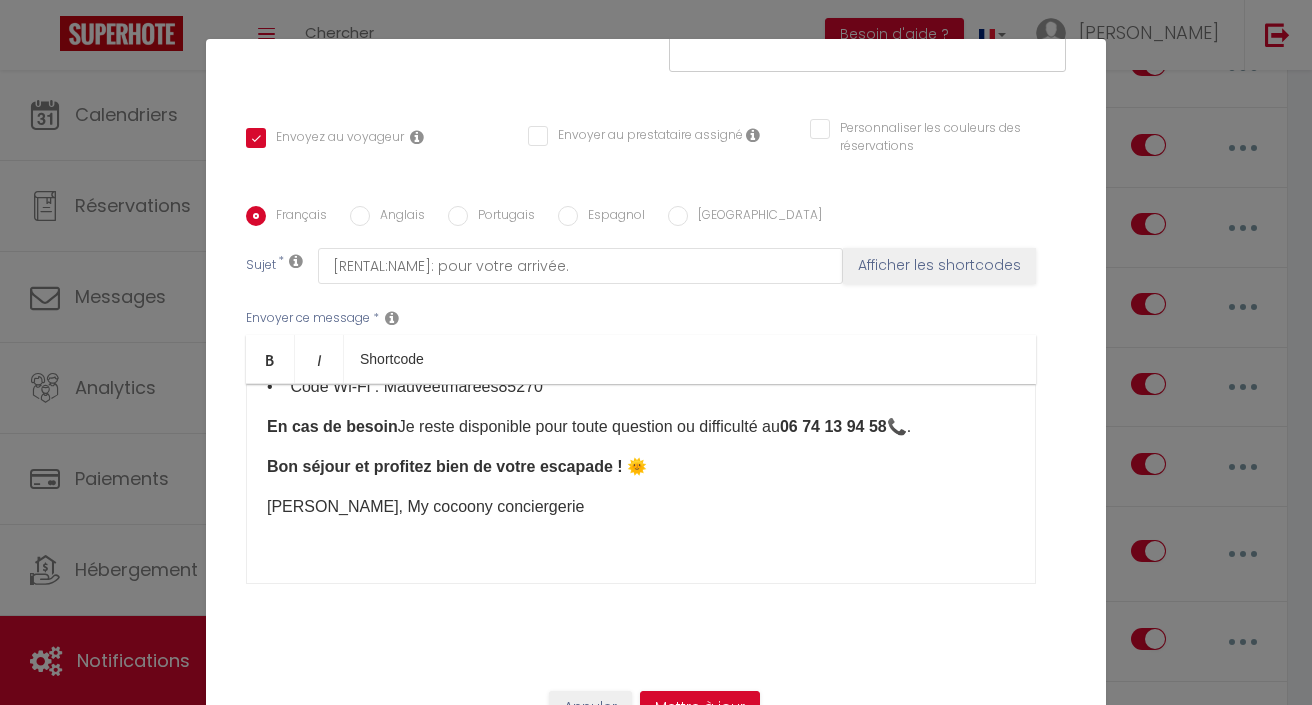 scroll, scrollTop: 590, scrollLeft: 0, axis: vertical 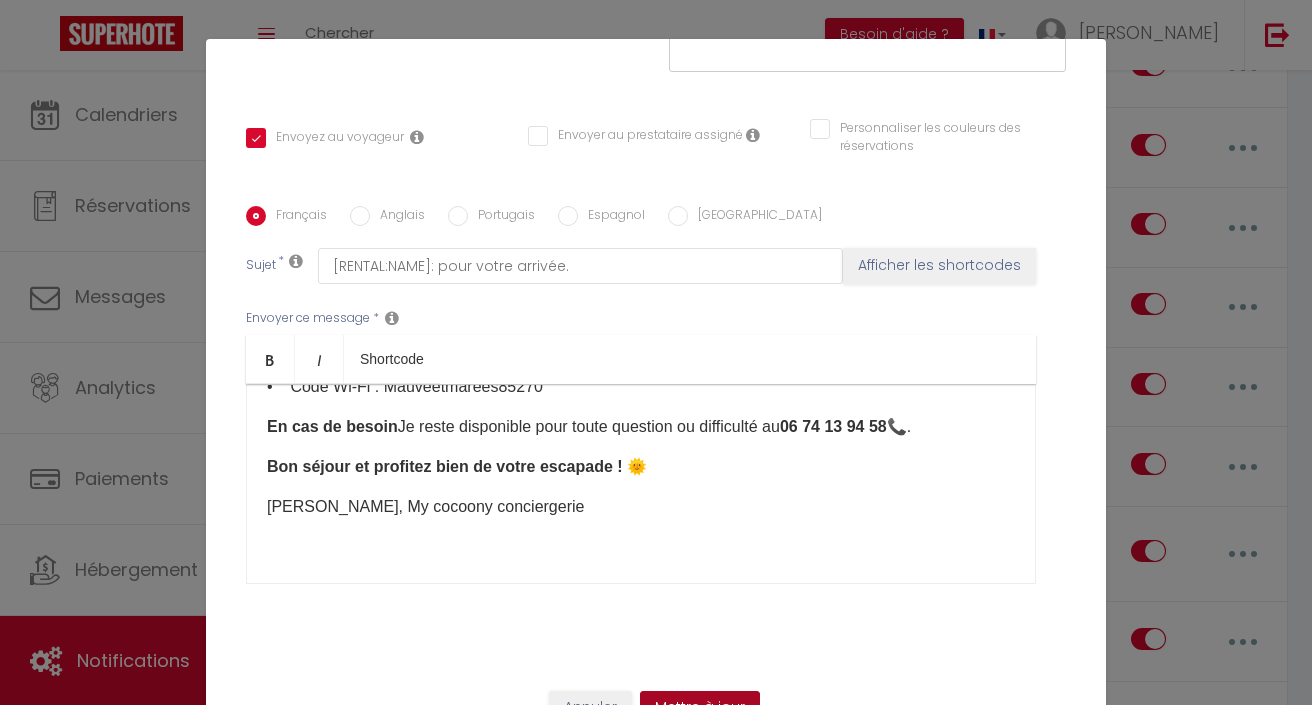 click on "Mettre à jour" at bounding box center (700, 708) 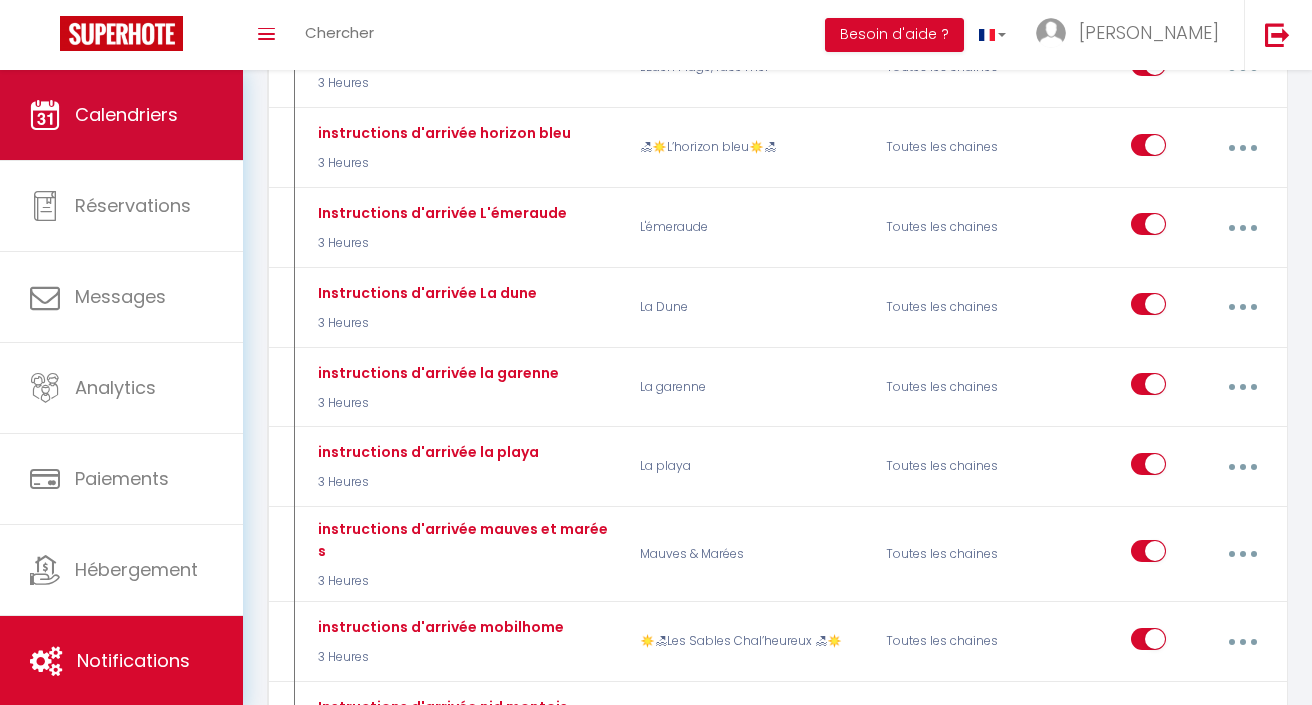 click on "Calendriers" at bounding box center [121, 115] 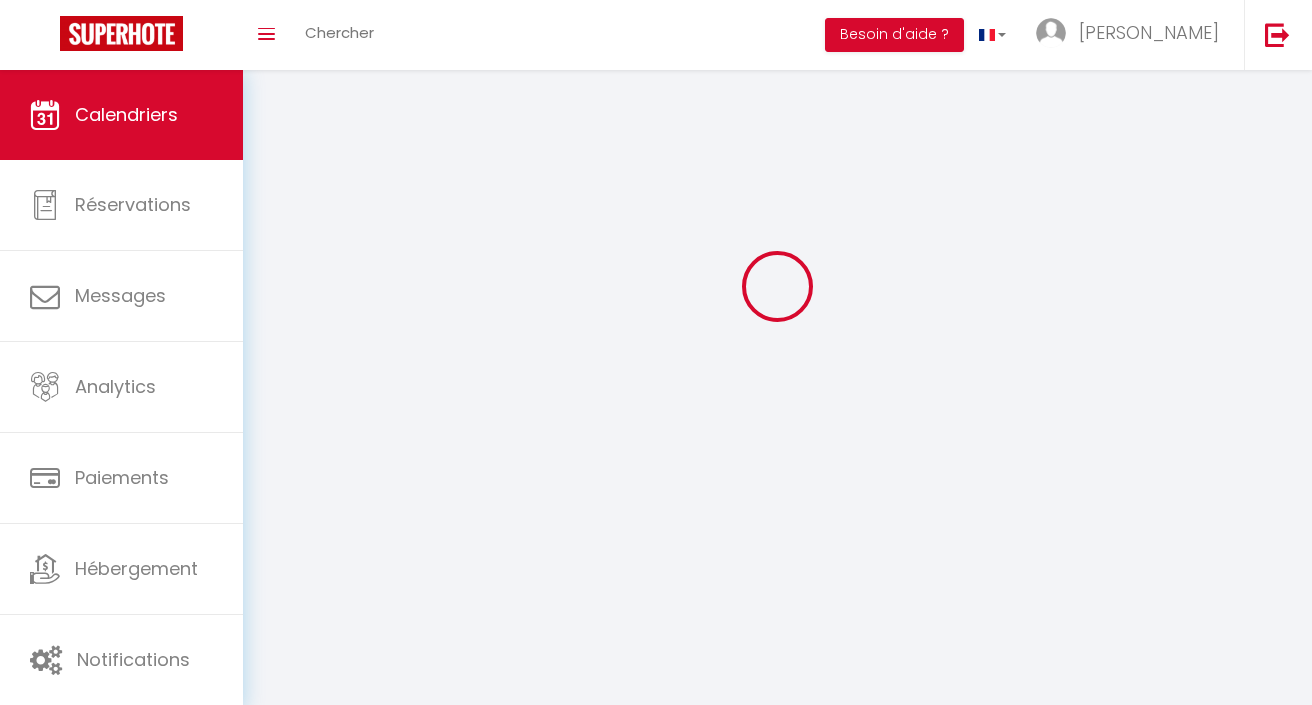 scroll, scrollTop: 0, scrollLeft: 0, axis: both 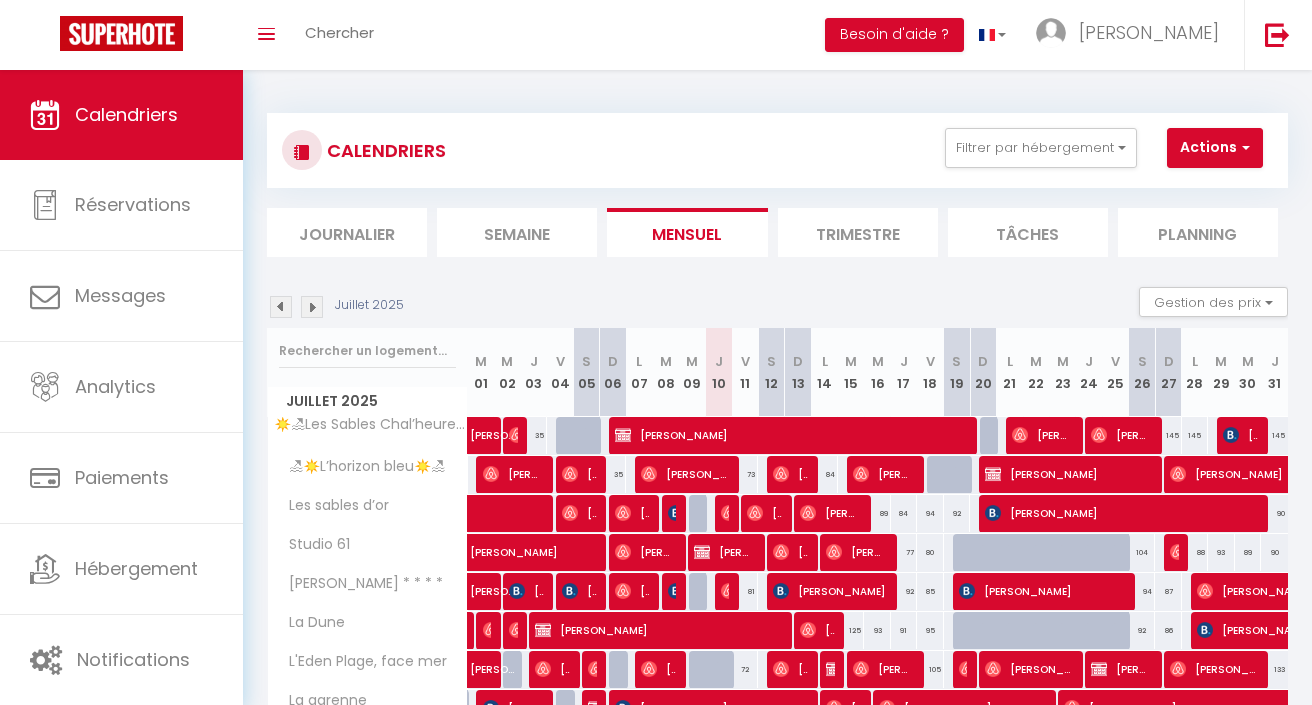 click on "Actions" at bounding box center [1215, 148] 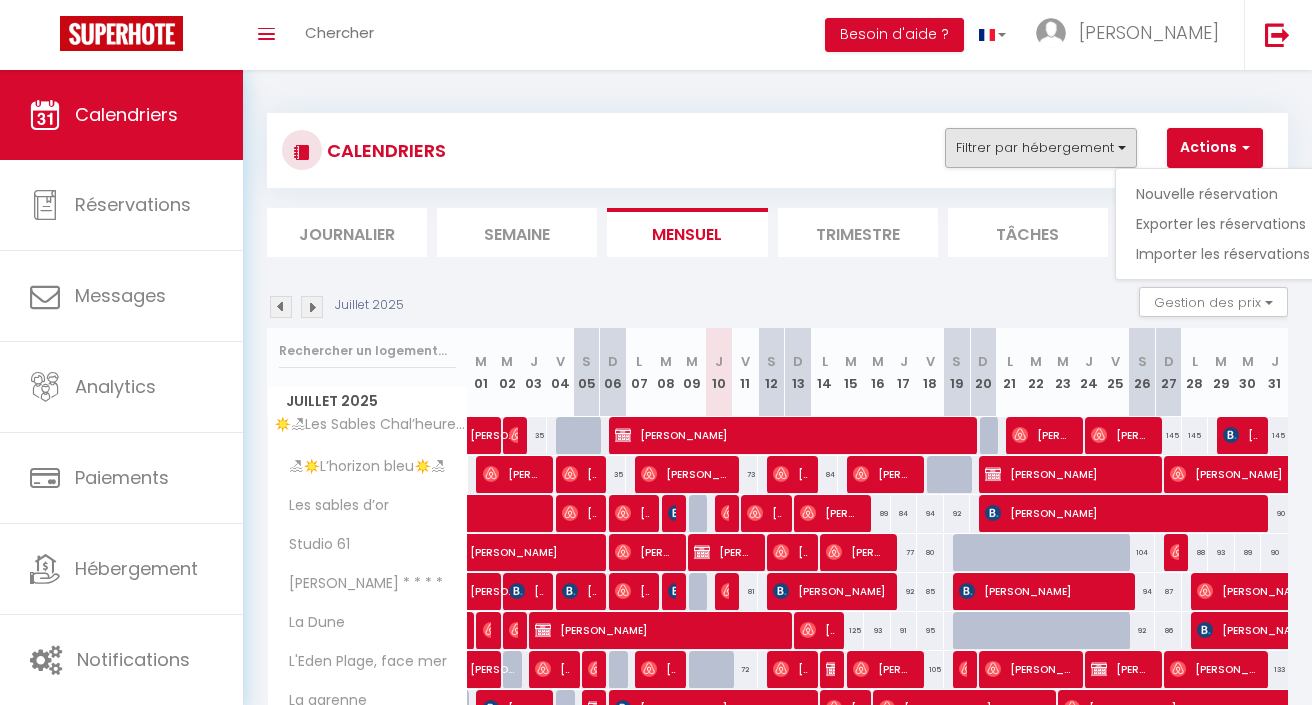 click on "Filtrer par hébergement" at bounding box center (1041, 148) 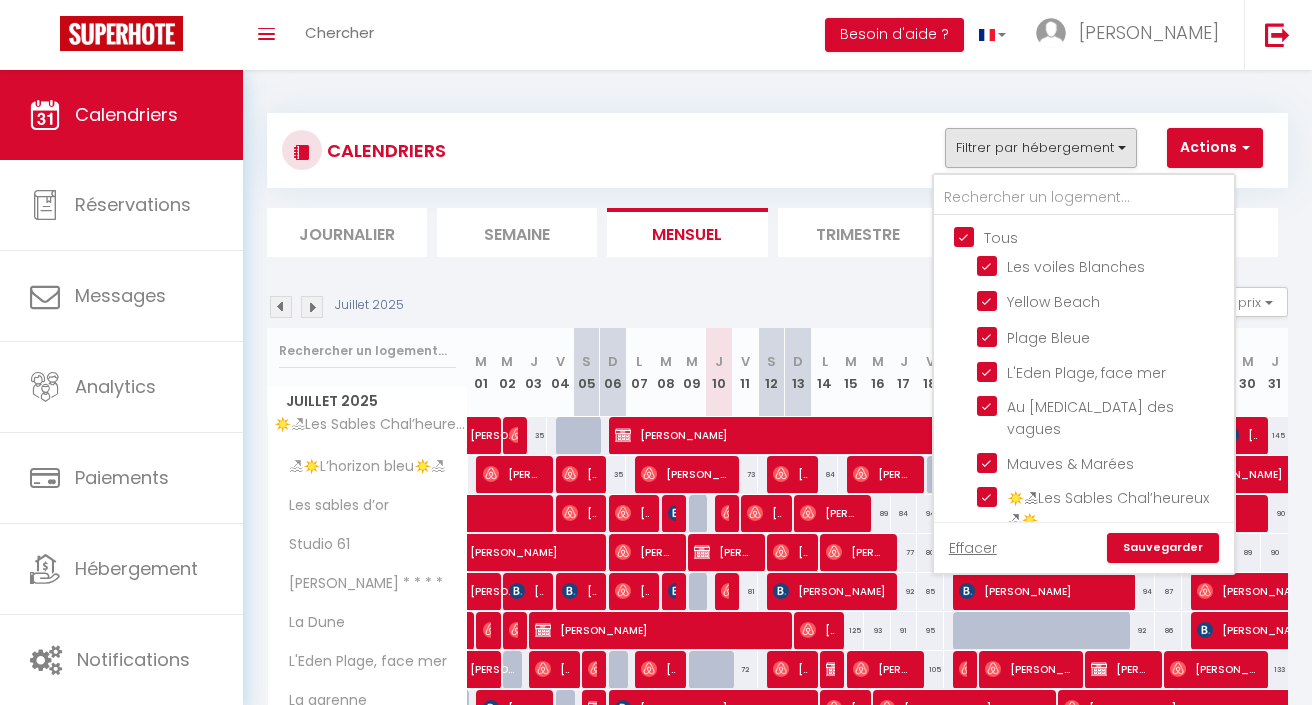 click on "CALENDRIERS
Filtrer par hébergement
Tous       Les voiles Blanches     Yellow Beach     Plage Bleue     L'Eden Plage, face mer     Au bruit des vagues     Mauves & Marées     ☀️🏖Les Sables Chal’heureux 🏖☀️     🏖☀️L’horizon bleu☀️🏖     Les sables d’or     Studio 61     Le Nid Montois  * * * *     La Dune     2.L'estacade - Studio d’exception vue Mer     La garenne     L'émeraude     L'estacade     L'échappée vendéenne     Evasion Océane     Casa Nomana     La playa     Rêve Marin     Blue Beach Les Sables d’Olonne    Effacer   Sauvegarder
Actions
Nouvelle réservation   Exporter les réservations   Importer les réservations" at bounding box center (777, 150) 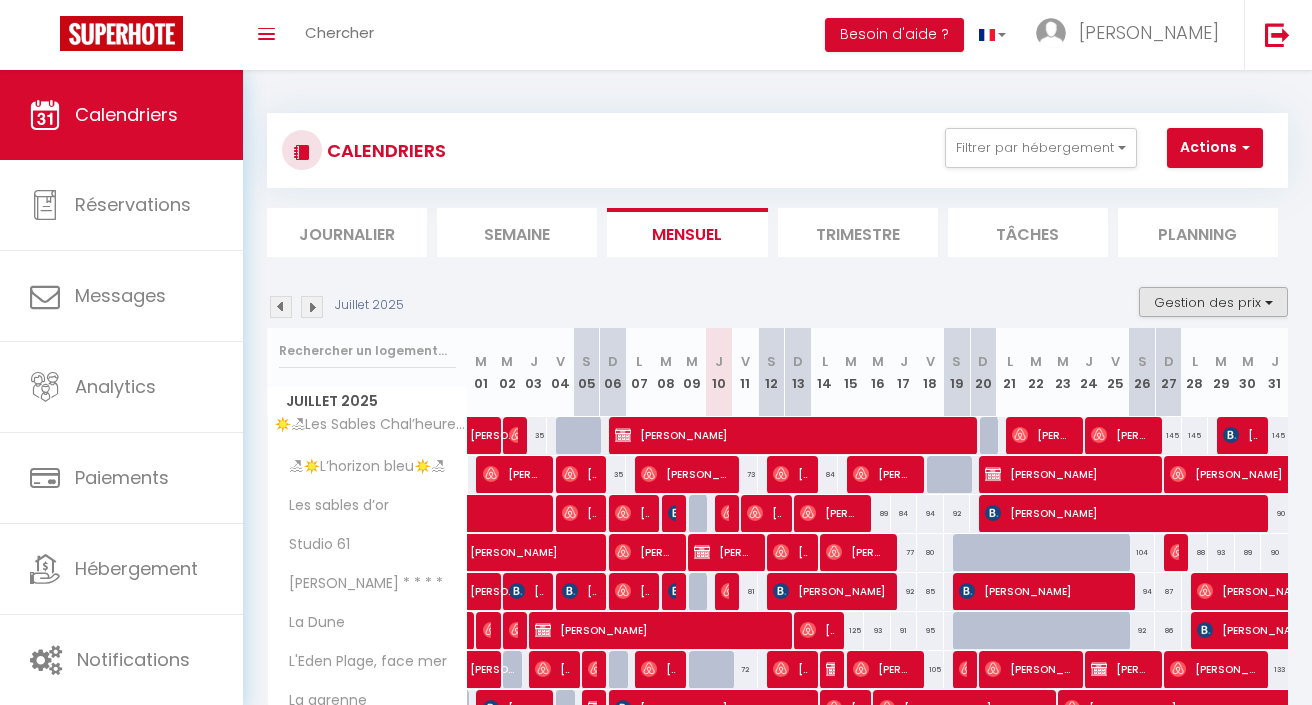 click on "Gestion des prix" at bounding box center (1213, 302) 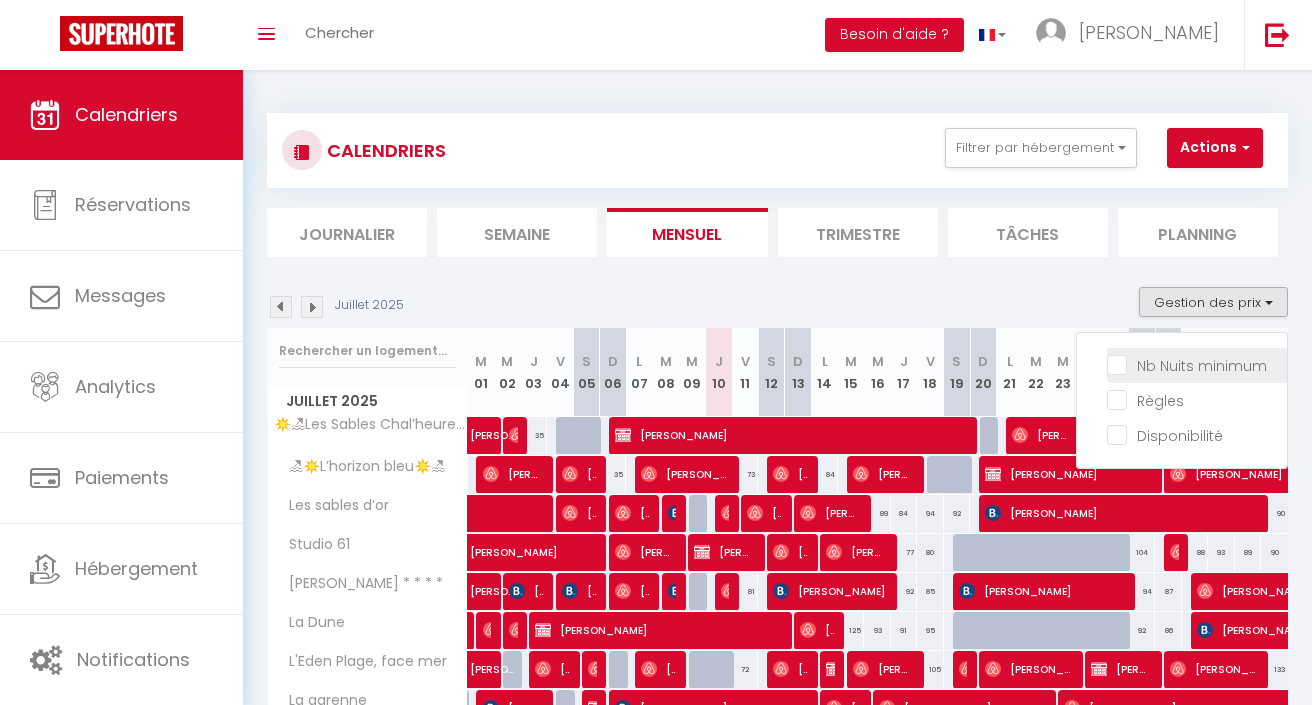 click on "Nb Nuits minimum" at bounding box center [1197, 364] 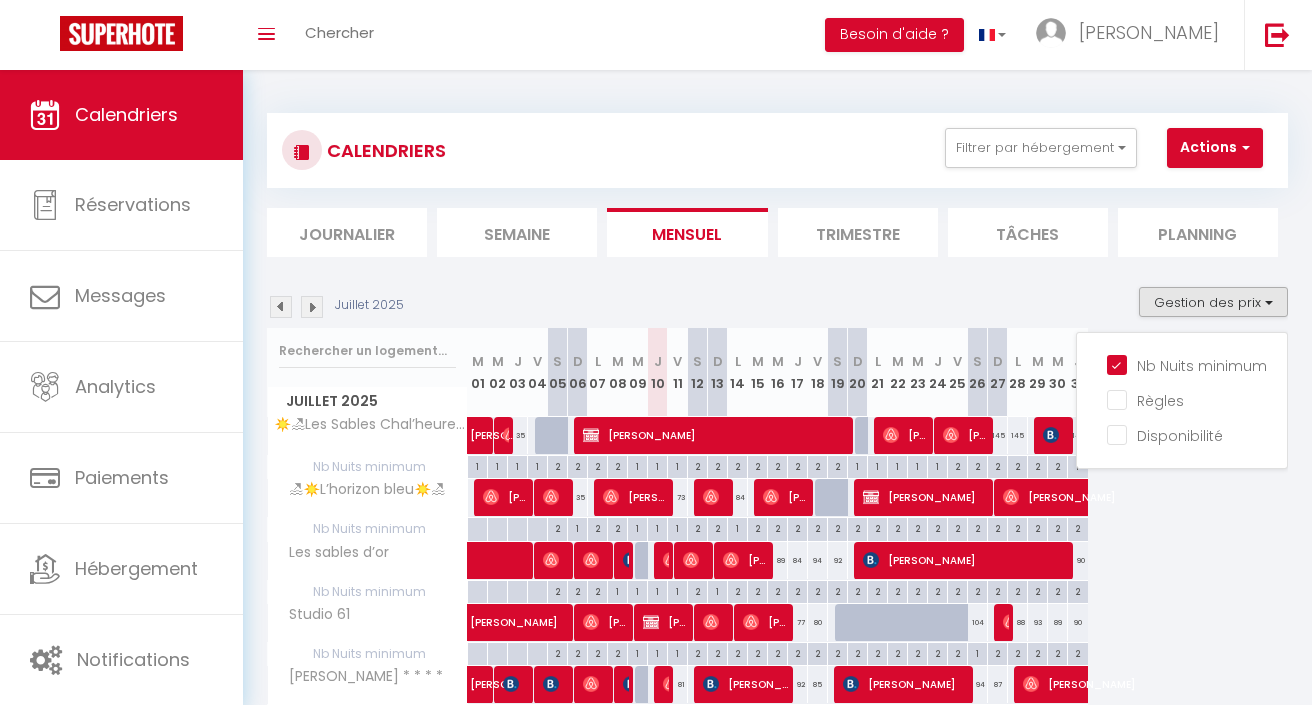 click on "CALENDRIERS
Filtrer par hébergement
Tous       Les voiles Blanches     Yellow Beach     Plage Bleue     L'Eden Plage, face mer     Au bruit des vagues     Mauves & Marées     ☀️🏖Les Sables Chal’heureux 🏖☀️     🏖☀️L’horizon bleu☀️🏖     Les sables d’or     Studio 61     Le Nid Montois  * * * *     La Dune     2.L'estacade - Studio d’exception vue Mer     La garenne     L'émeraude     L'estacade     L'échappée vendéenne     Evasion Océane     Casa Nomana     La playa     Rêve Marin     Blue Beach Les Sables d’Olonne    Effacer   Sauvegarder
Actions
Nouvelle réservation   Exporter les réservations   Importer les réservations" at bounding box center [777, 150] 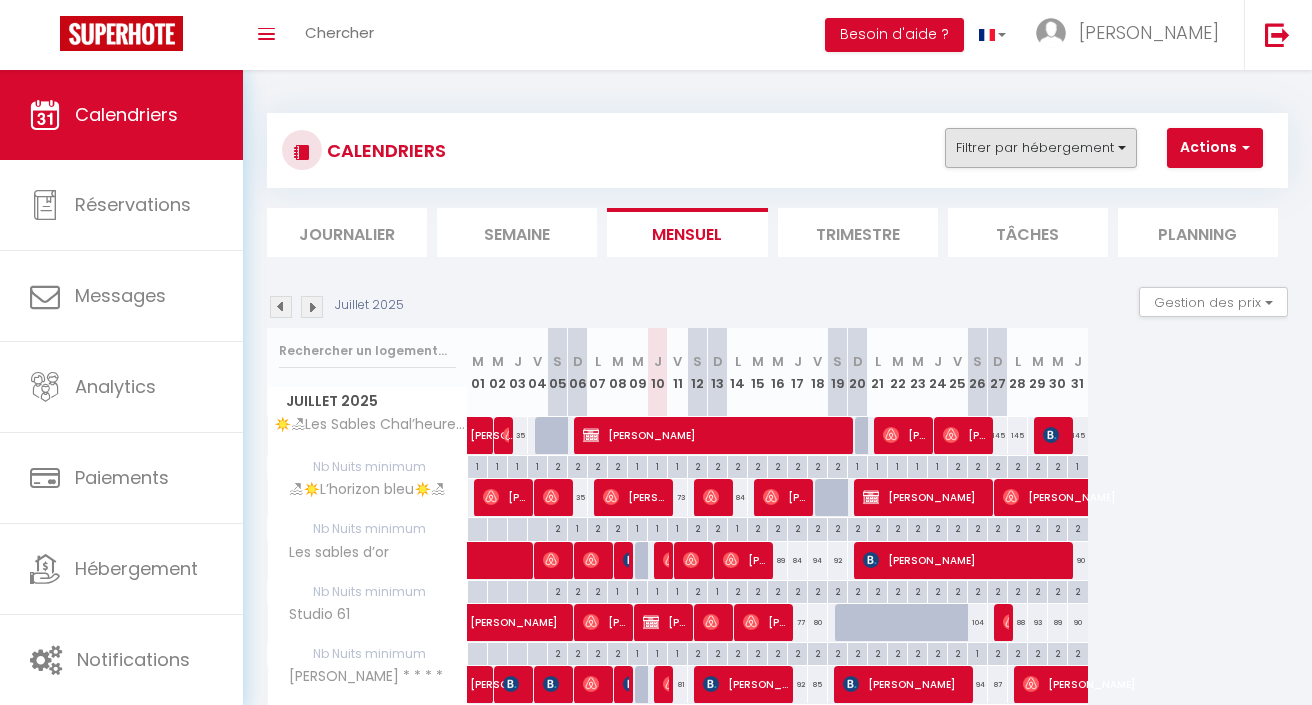 click on "Filtrer par hébergement" at bounding box center (1041, 148) 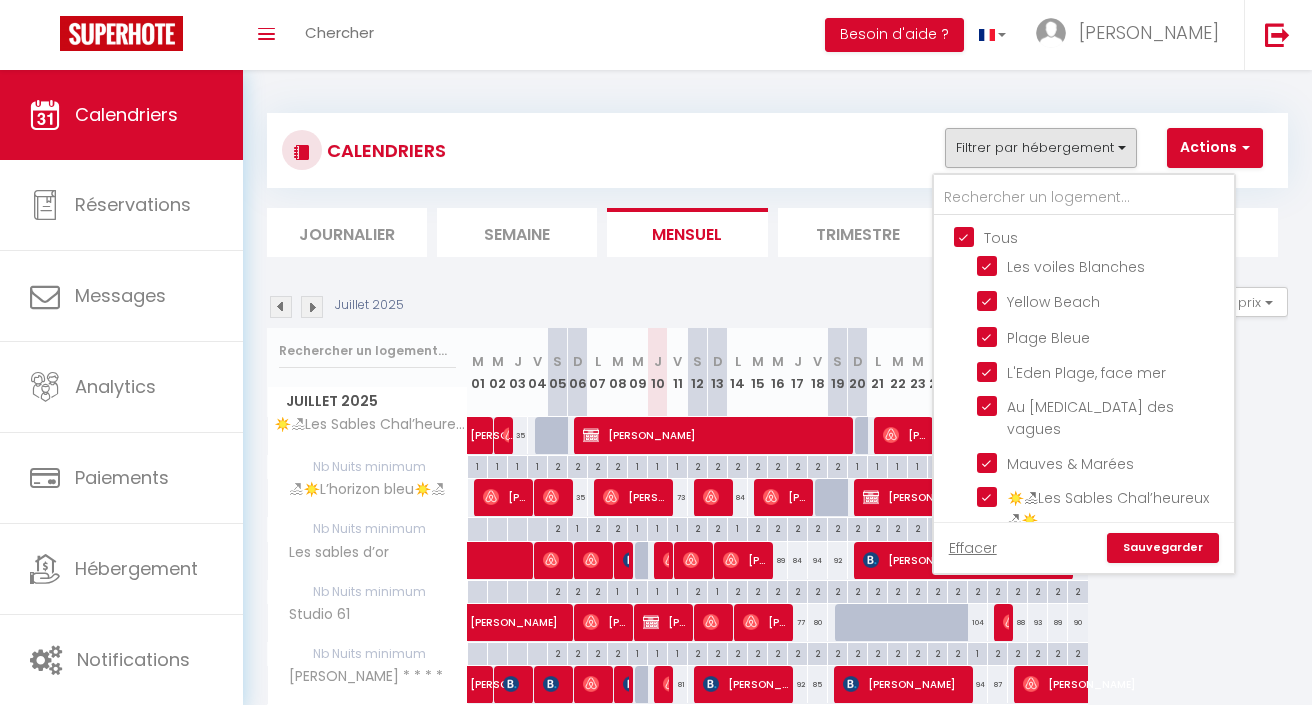 click on "CALENDRIERS
Filtrer par hébergement
Tous       Les voiles Blanches     Yellow Beach     Plage Bleue     L'Eden Plage, face mer     Au bruit des vagues     Mauves & Marées     ☀️🏖Les Sables Chal’heureux 🏖☀️     🏖☀️L’horizon bleu☀️🏖     Les sables d’or     Studio 61     Le Nid Montois  * * * *     La Dune     2.L'estacade - Studio d’exception vue Mer     La garenne     L'émeraude     L'estacade     L'échappée vendéenne     Evasion Océane     Casa Nomana     La playa     Rêve Marin     Blue Beach Les Sables d’Olonne    Effacer   Sauvegarder
Actions
Nouvelle réservation   Exporter les réservations   Importer les réservations" at bounding box center [777, 150] 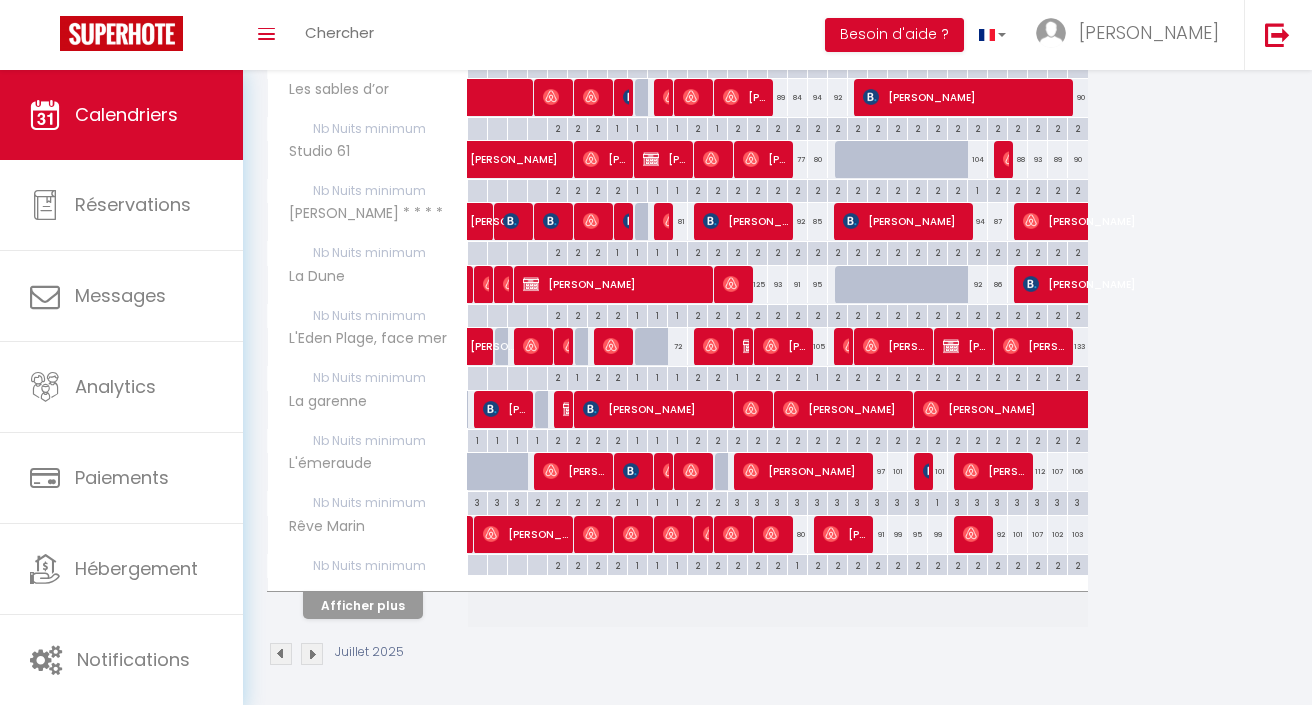 scroll, scrollTop: 462, scrollLeft: 0, axis: vertical 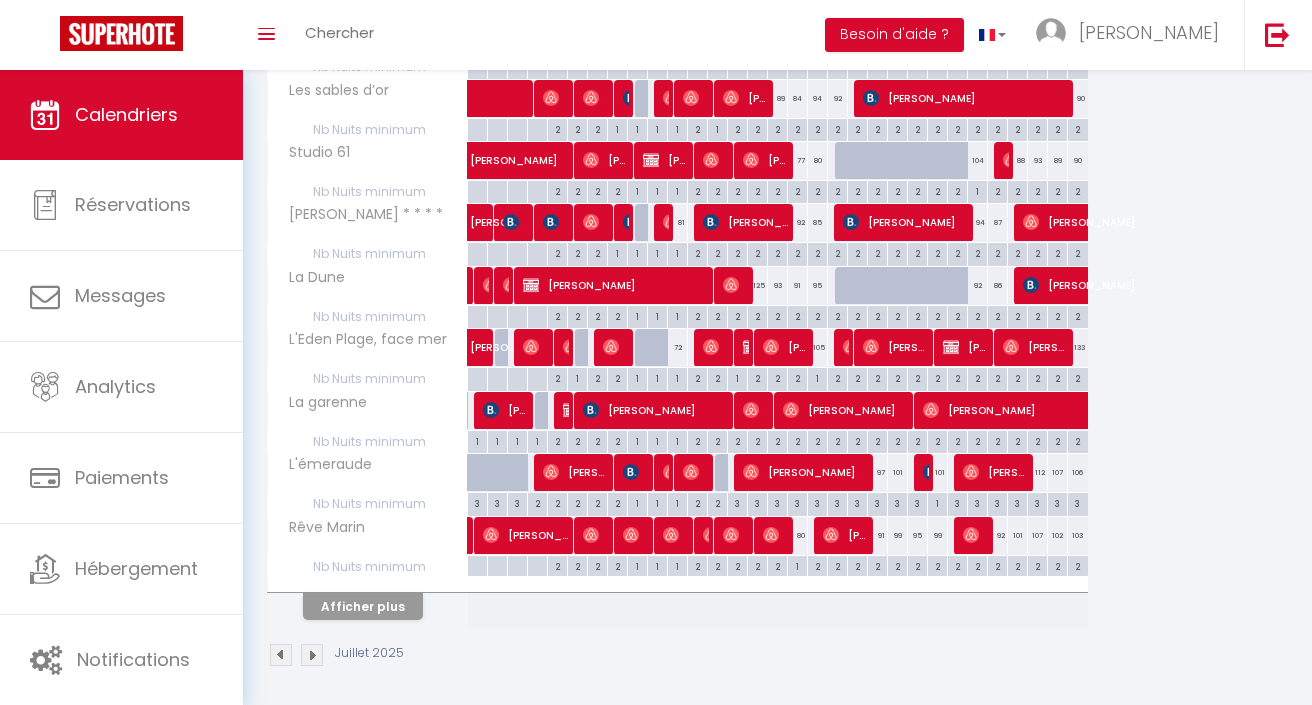 click on "Afficher plus" at bounding box center (363, 606) 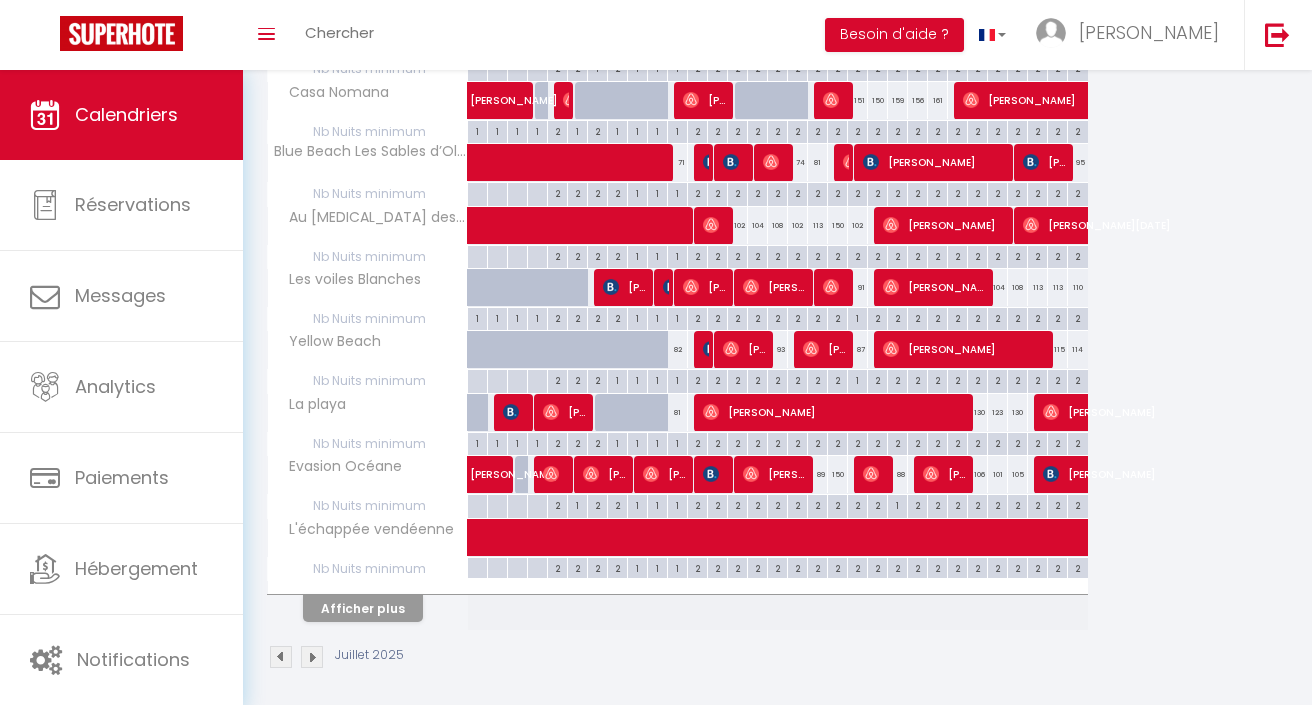 scroll, scrollTop: 1082, scrollLeft: 0, axis: vertical 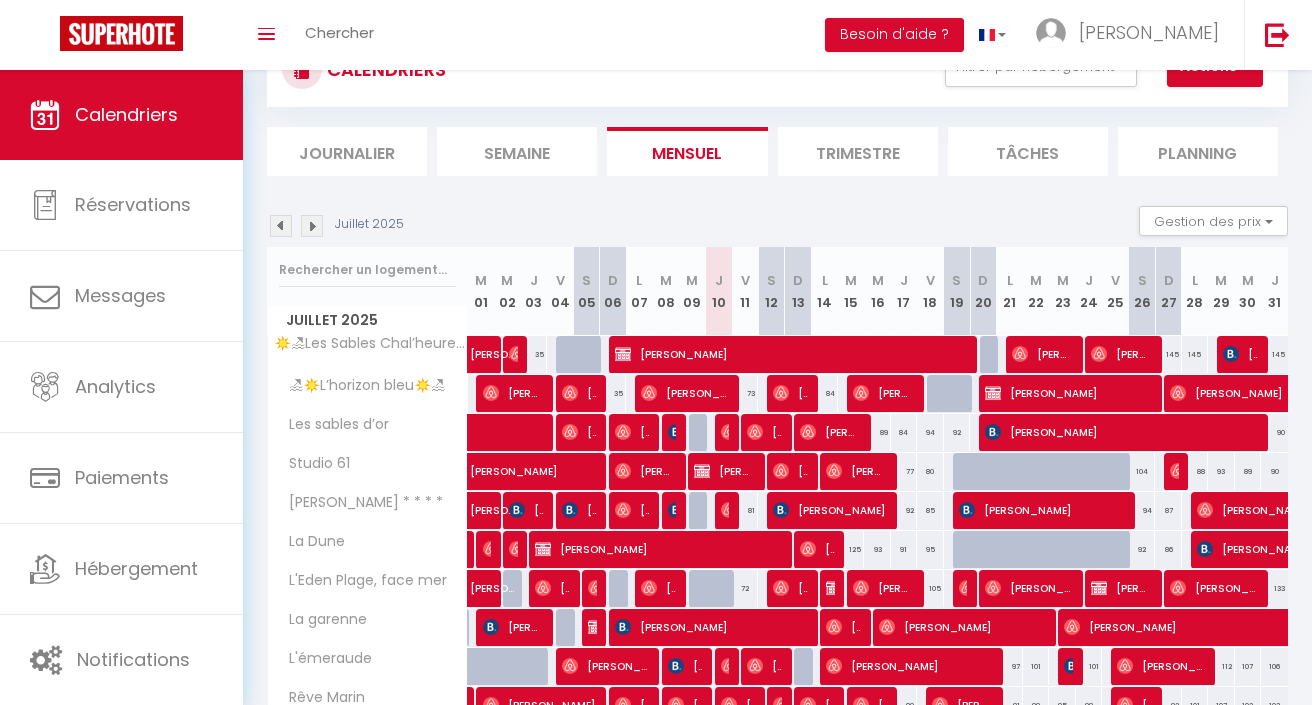 click on "[PERSON_NAME]" at bounding box center [1042, 354] 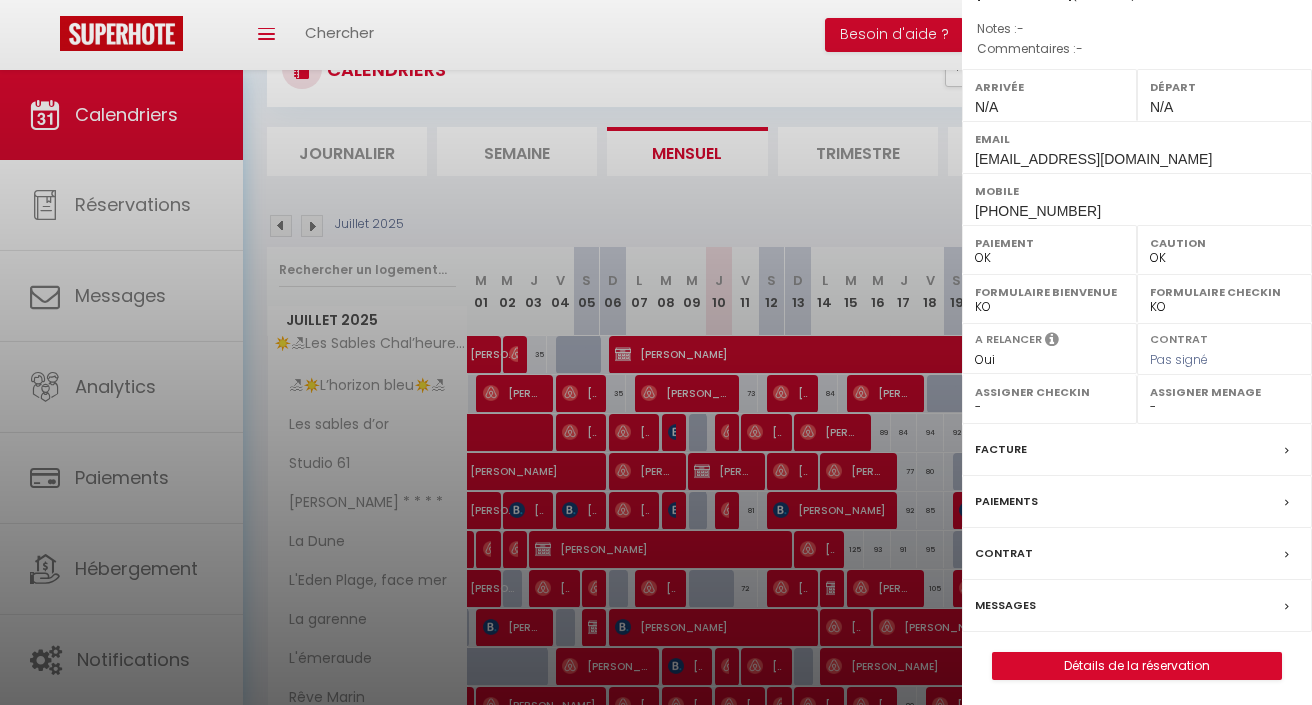 scroll, scrollTop: 221, scrollLeft: 0, axis: vertical 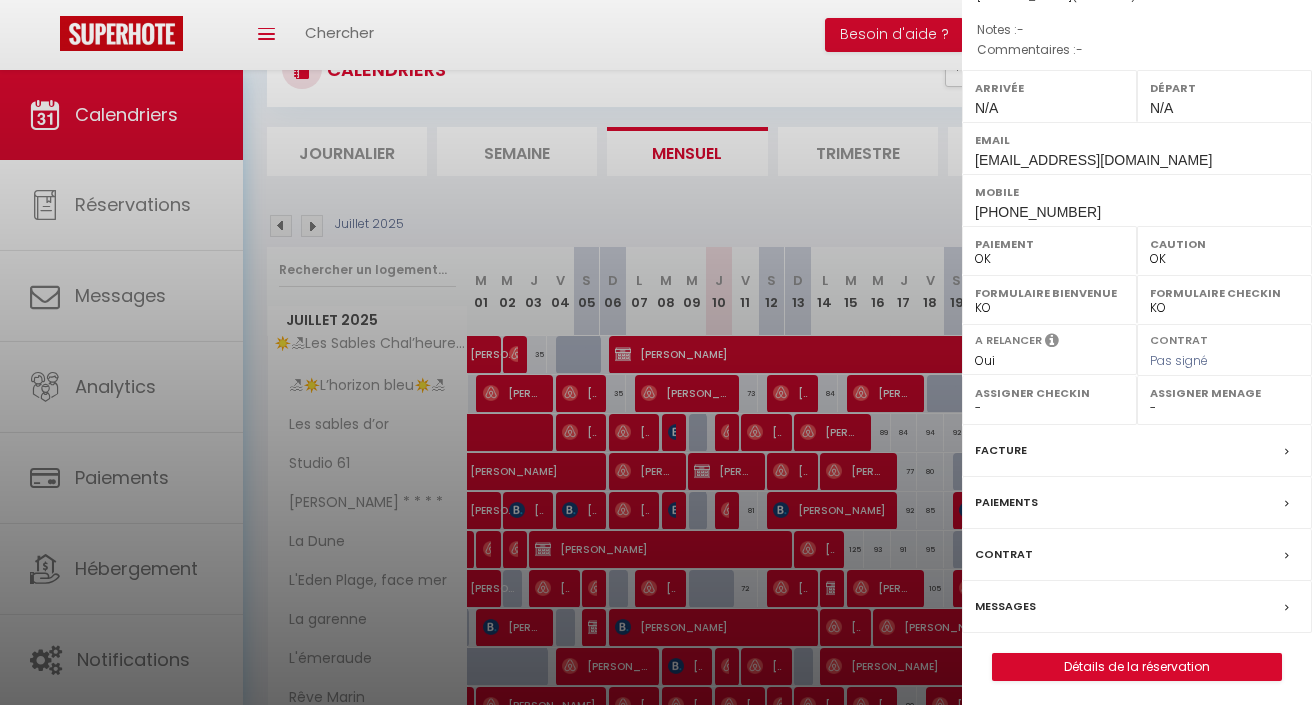 click on "Paiements" at bounding box center (1006, 502) 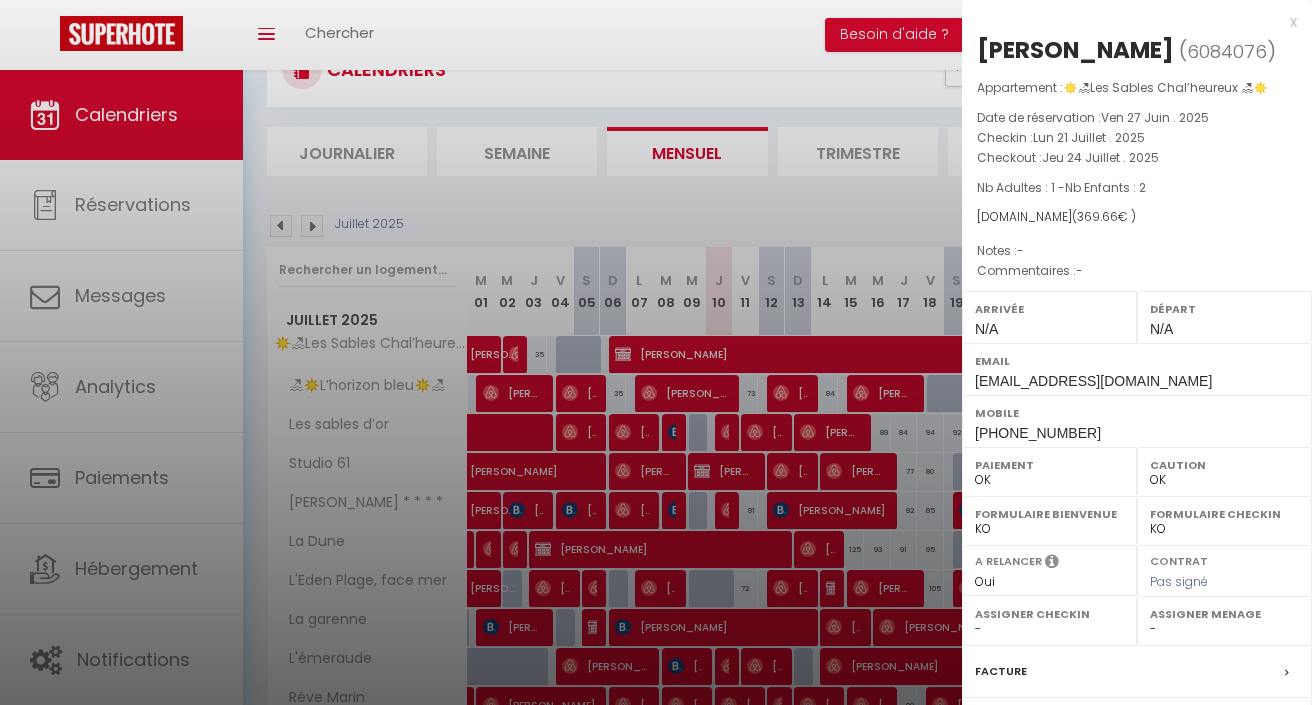 scroll, scrollTop: 0, scrollLeft: 0, axis: both 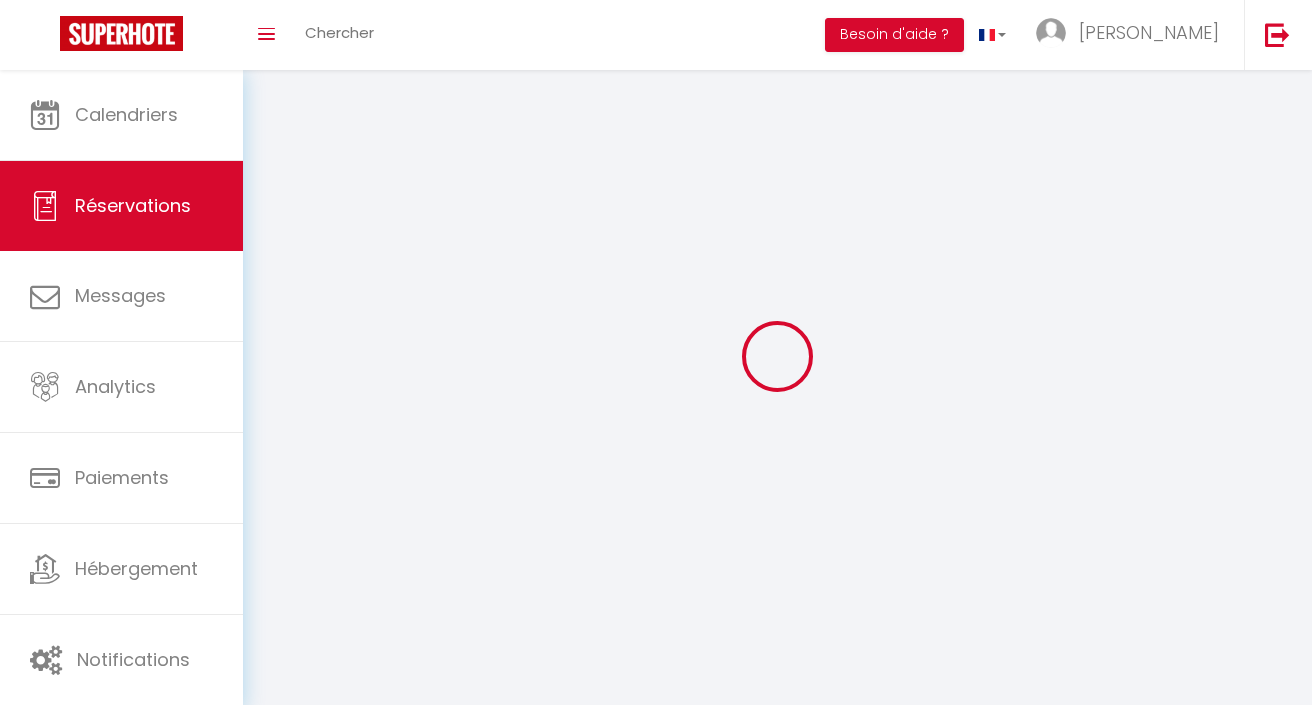select 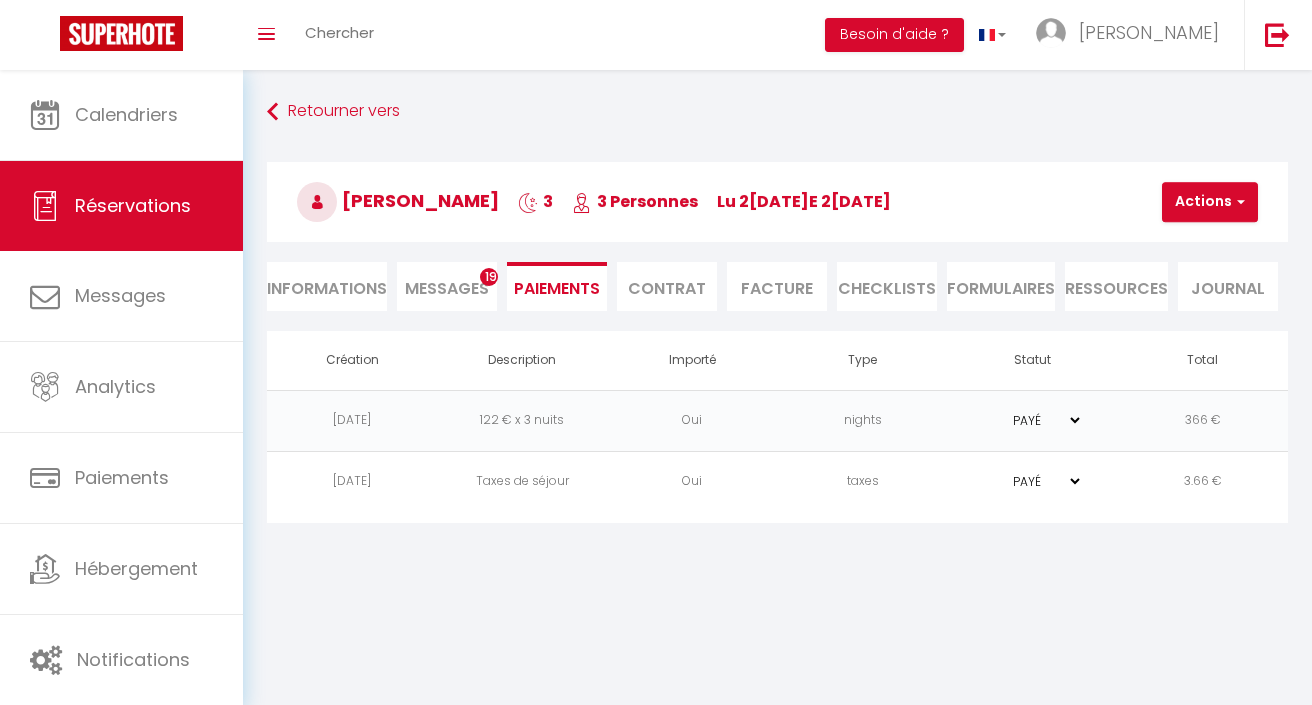 click on "Actions" at bounding box center [1210, 202] 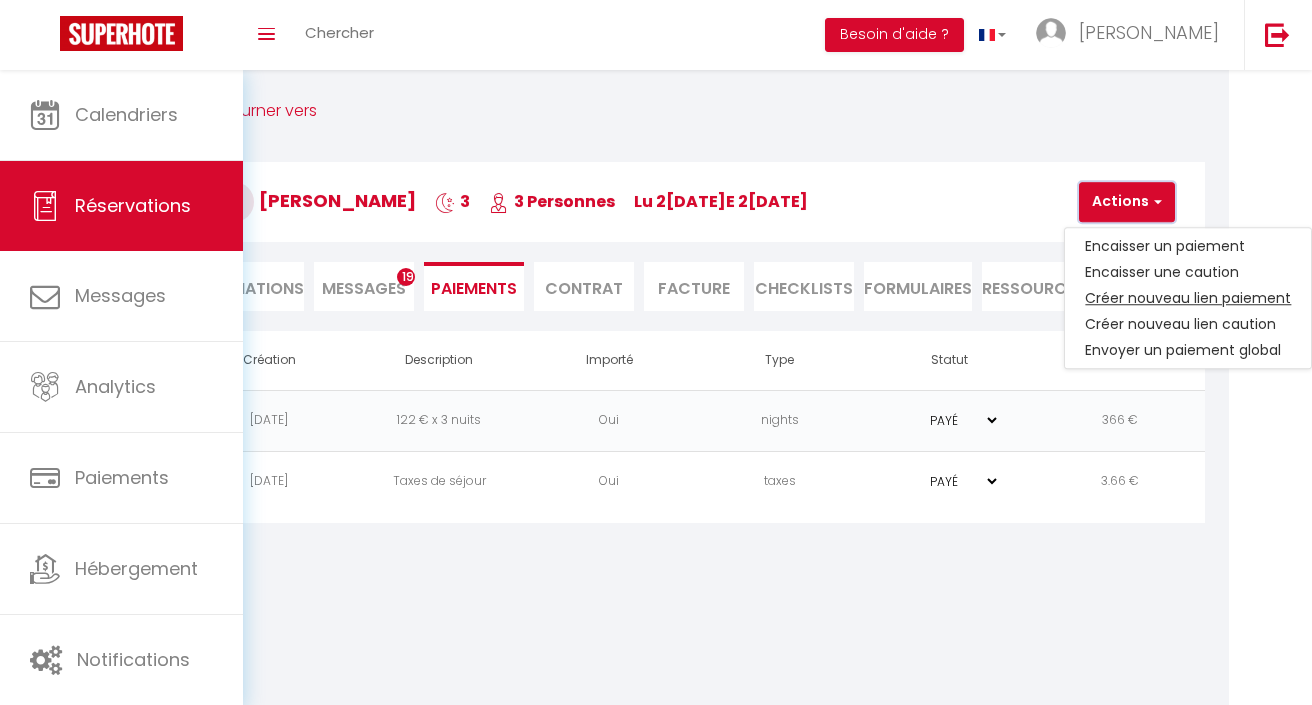 scroll, scrollTop: 0, scrollLeft: 82, axis: horizontal 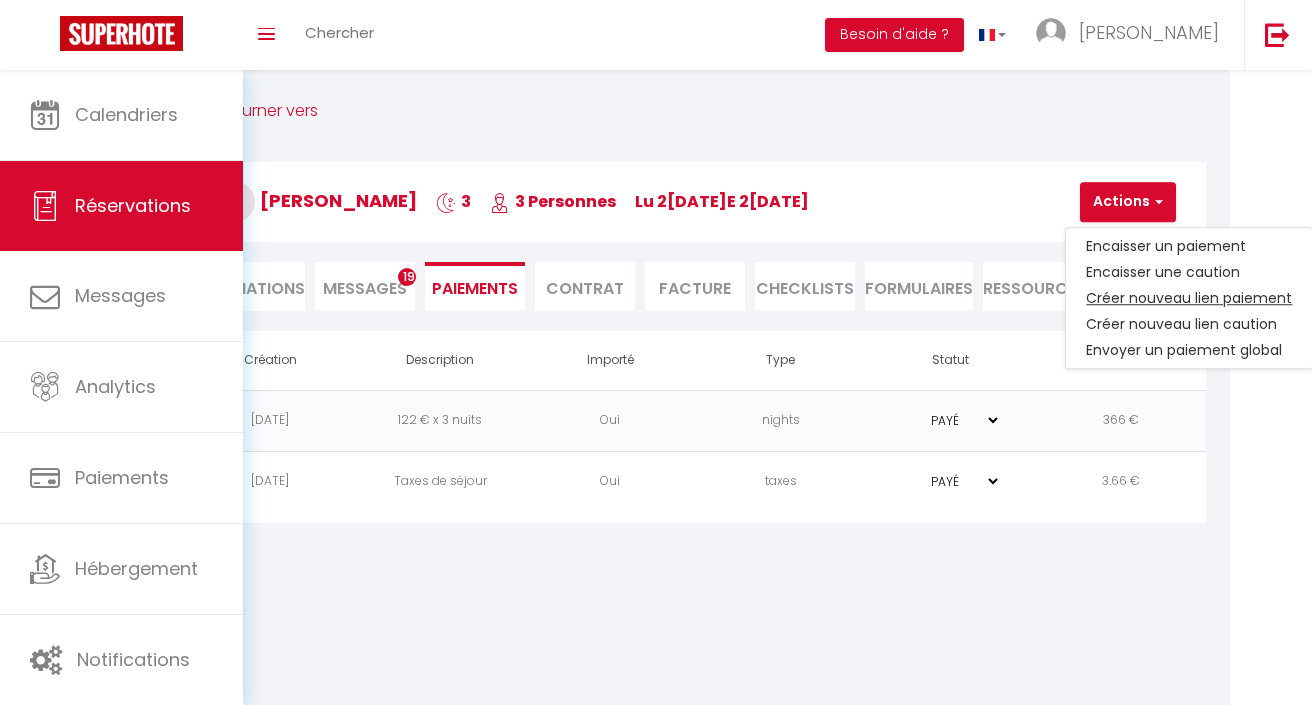 click on "Créer nouveau lien paiement" at bounding box center (1189, 298) 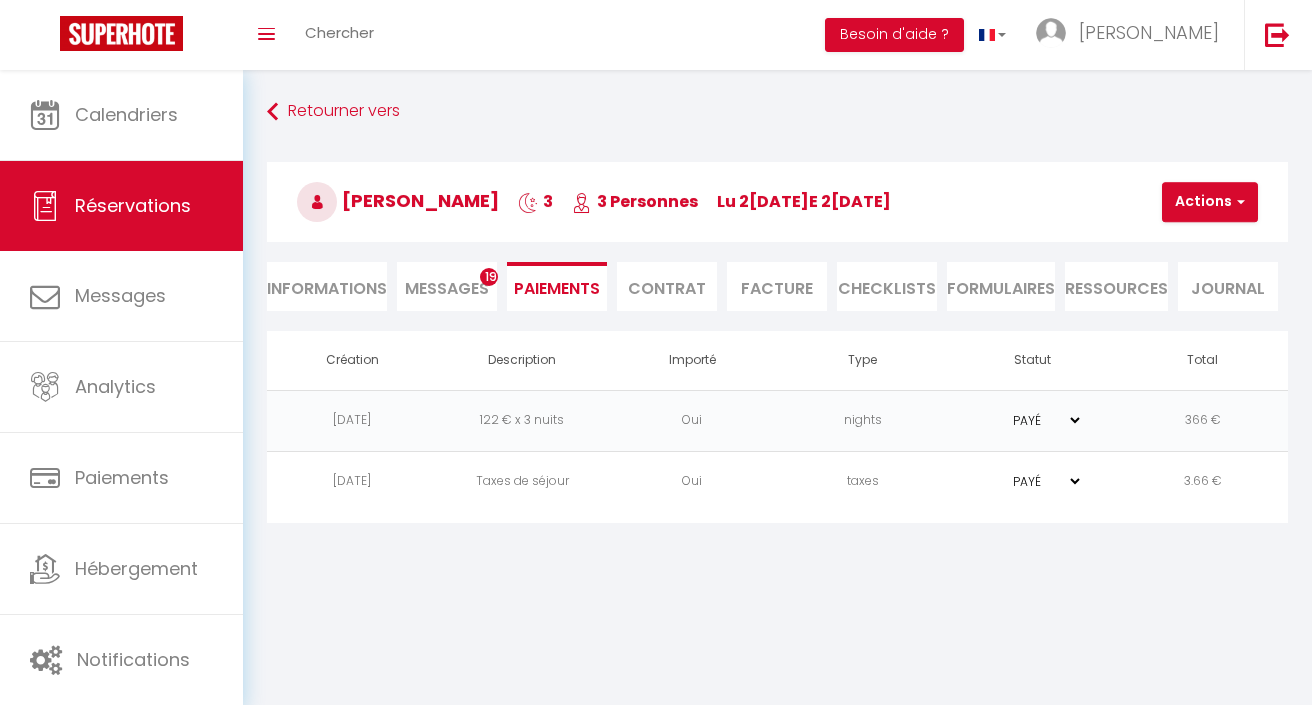 scroll, scrollTop: 0, scrollLeft: 0, axis: both 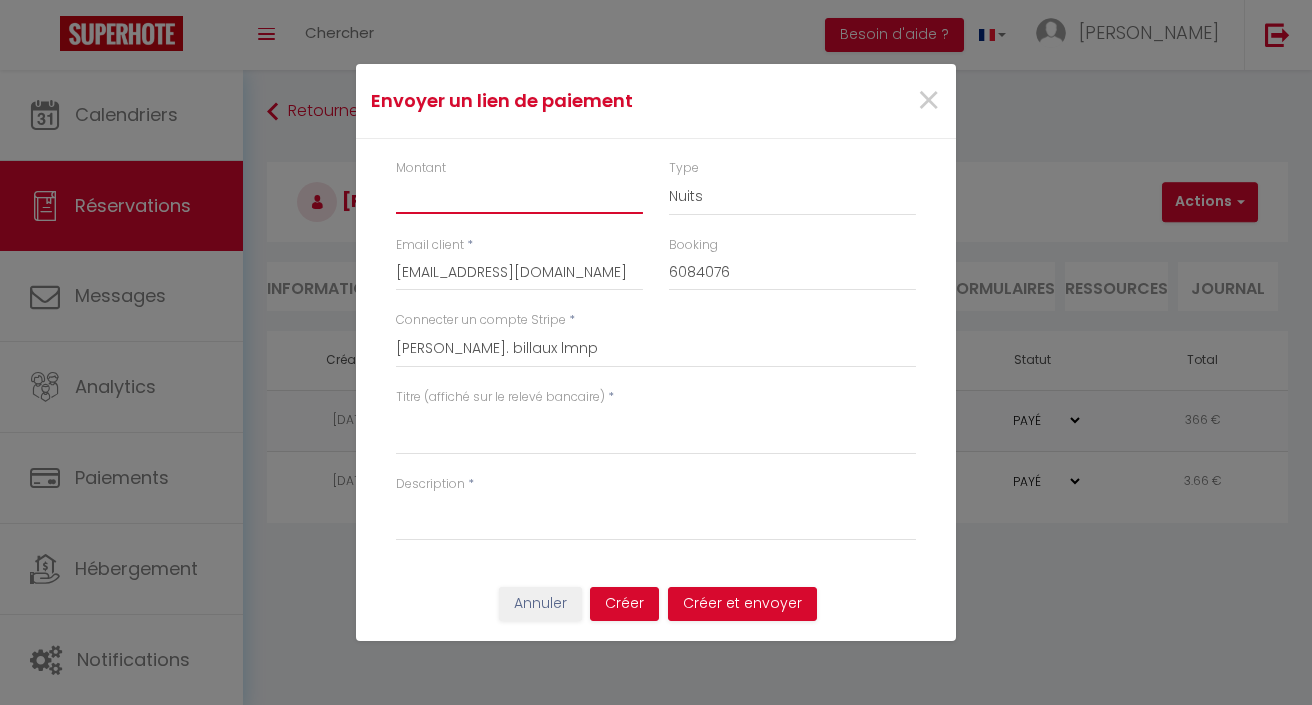 click on "Montant" at bounding box center [519, 196] 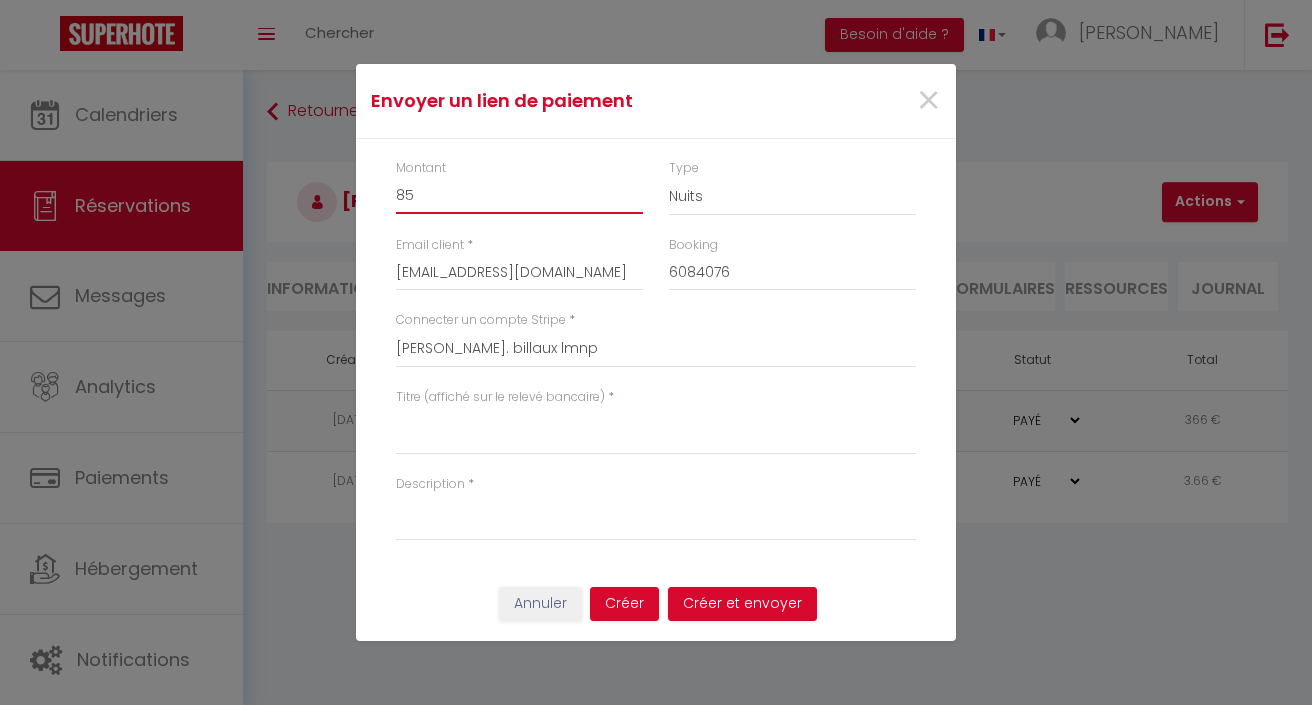 type on "85" 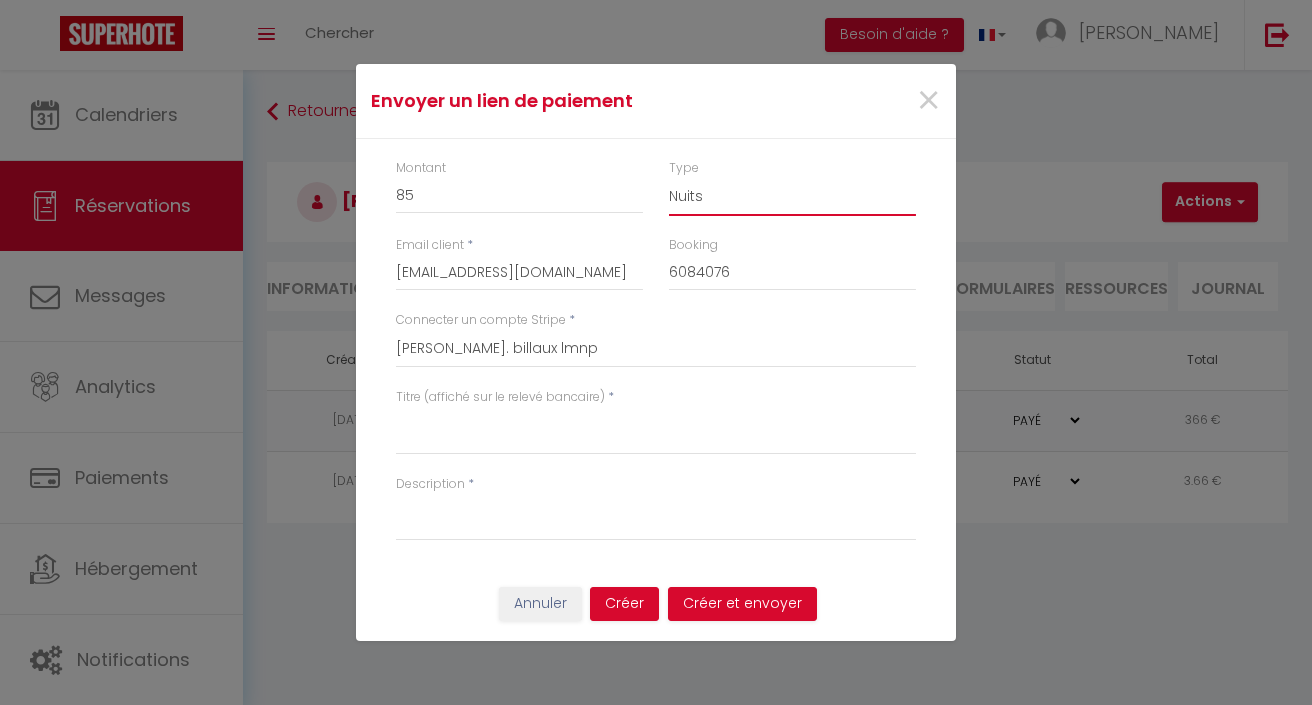 select on "other" 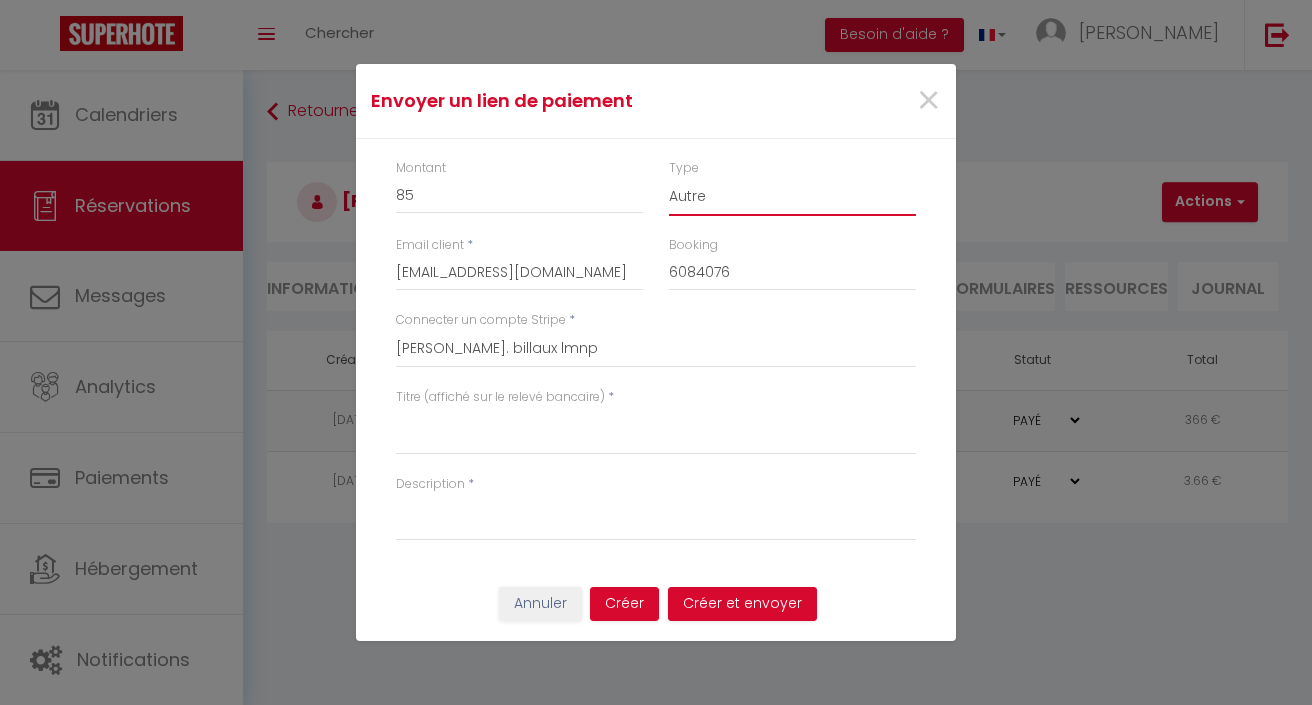 click on "Titre (affiché sur le relevé bancaire)" at bounding box center [656, 431] 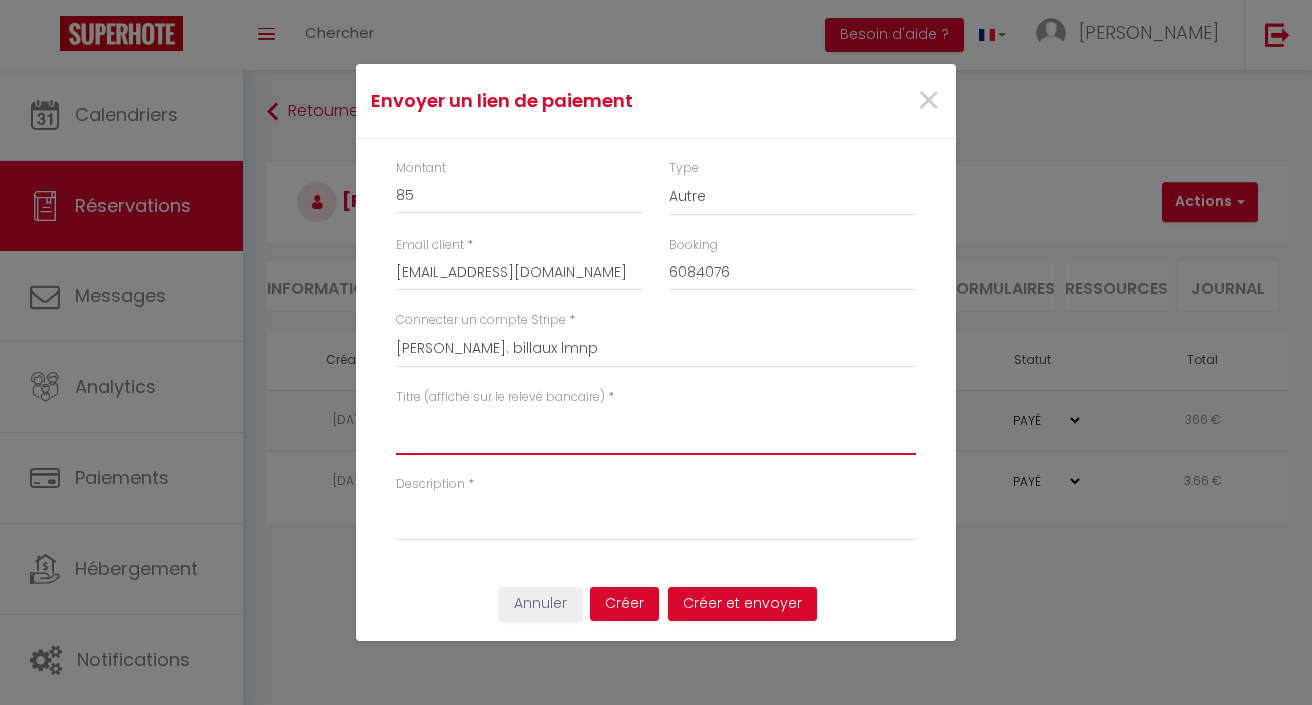 click on "Titre (affiché sur le relevé bancaire)" at bounding box center (656, 431) 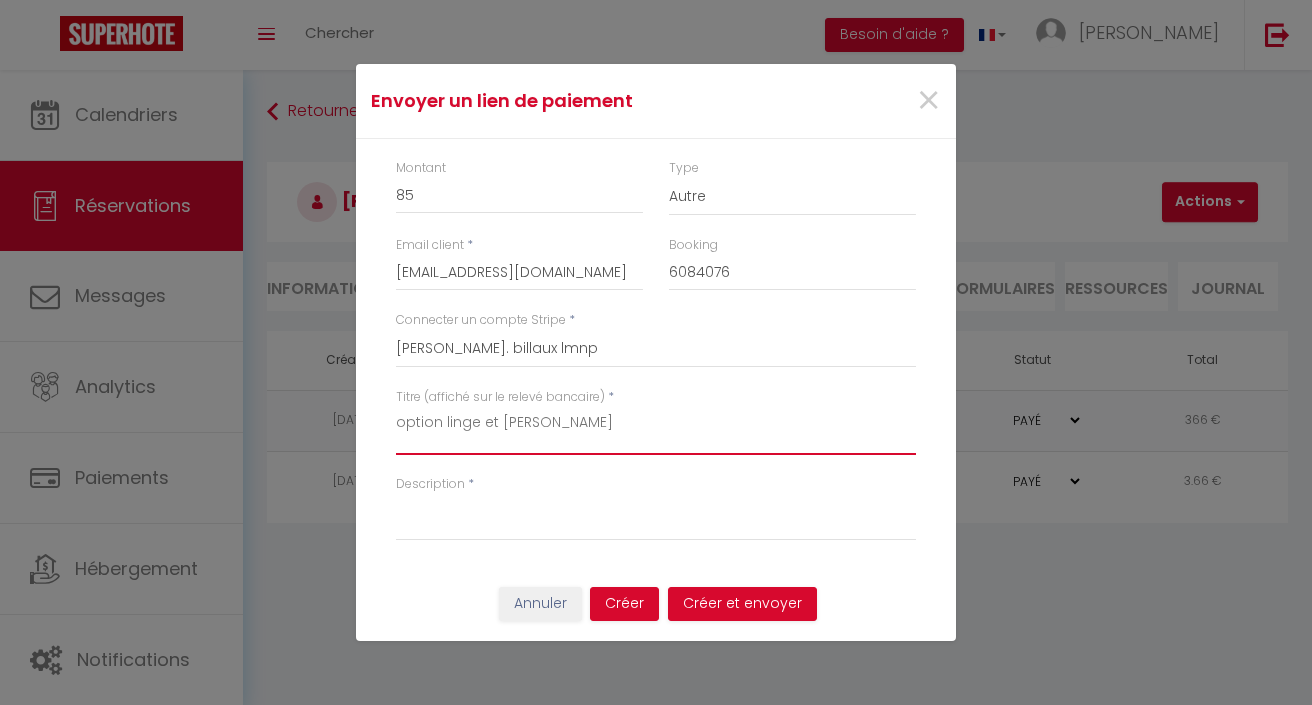 click on "option linge et menahe" at bounding box center [656, 431] 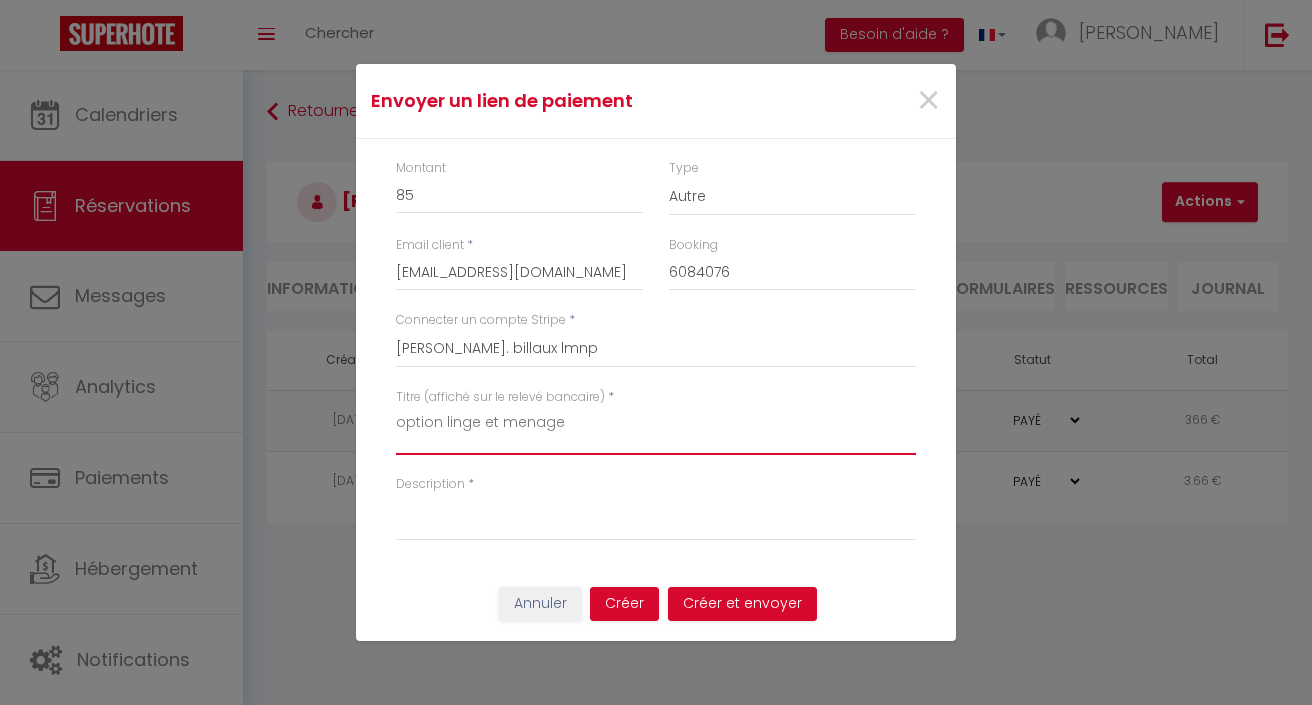 type on "option linge et menage" 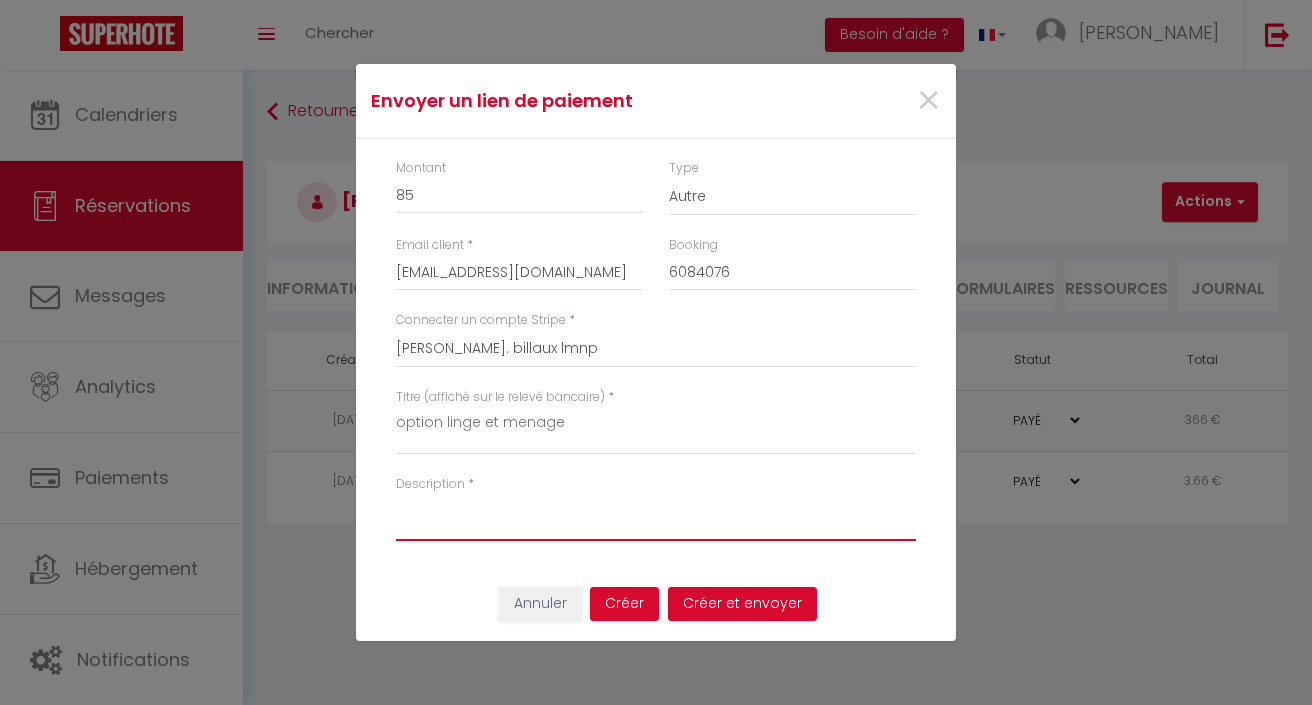 click on "Description" at bounding box center (656, 517) 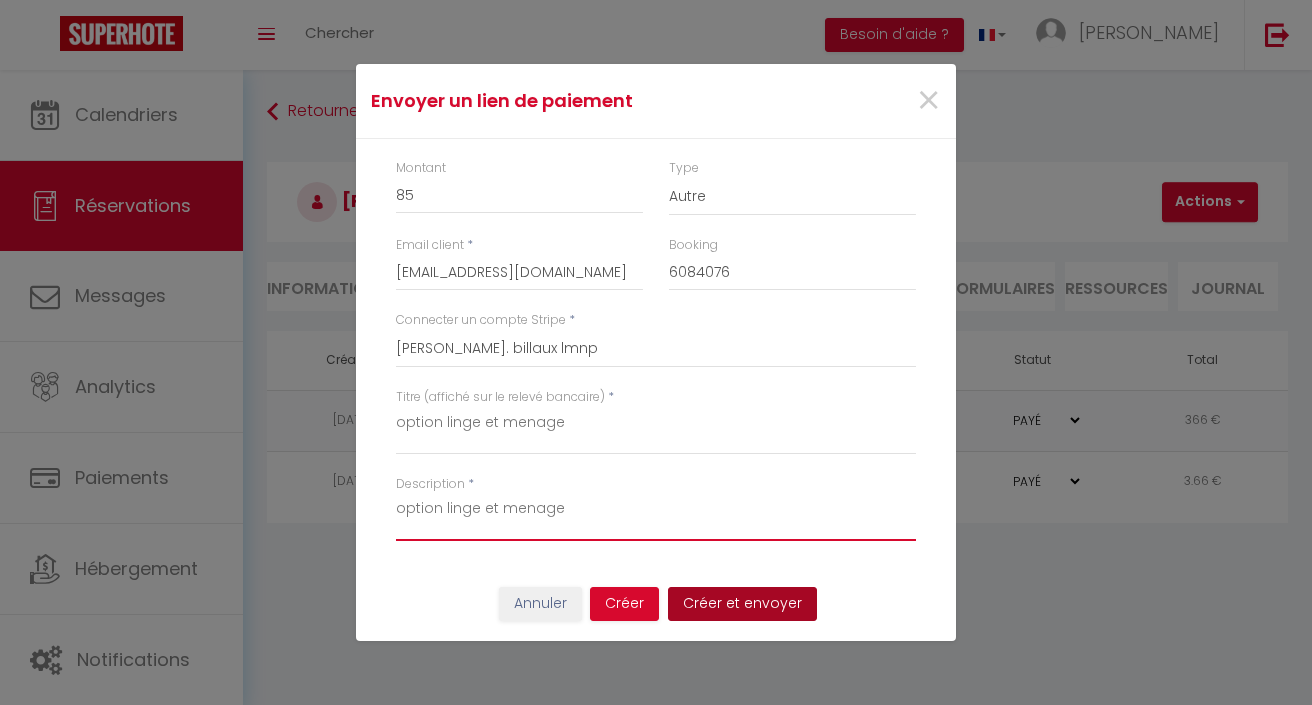 type on "option linge et menage" 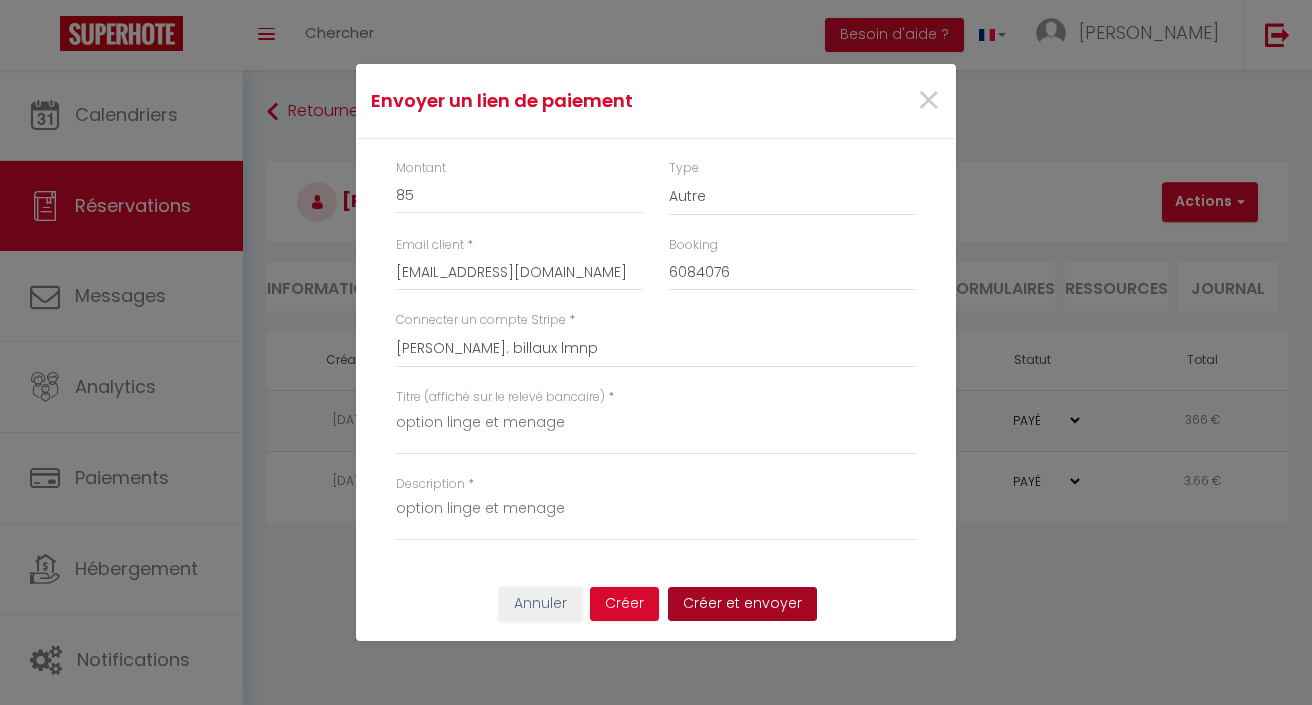 click on "Créer et envoyer" at bounding box center (742, 604) 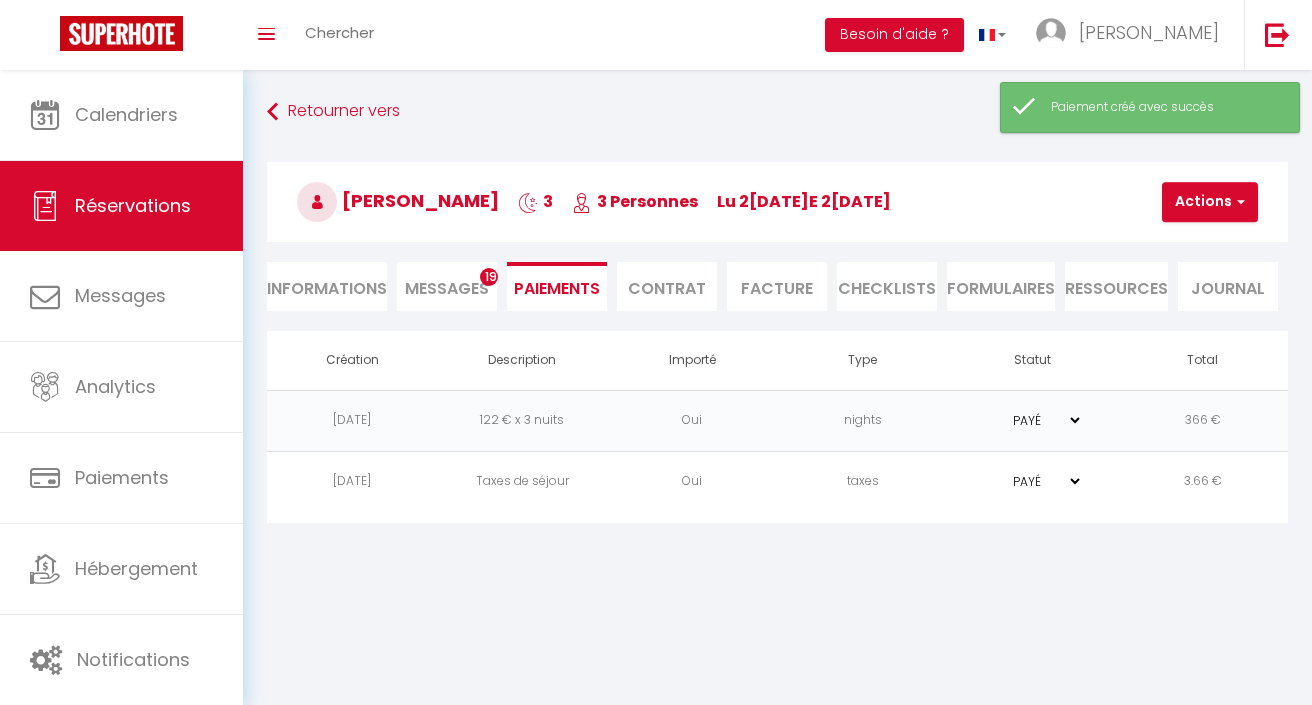type on "hkfnouiaicerrhldsxgjo9n2lzvw@reply.superhote.com" 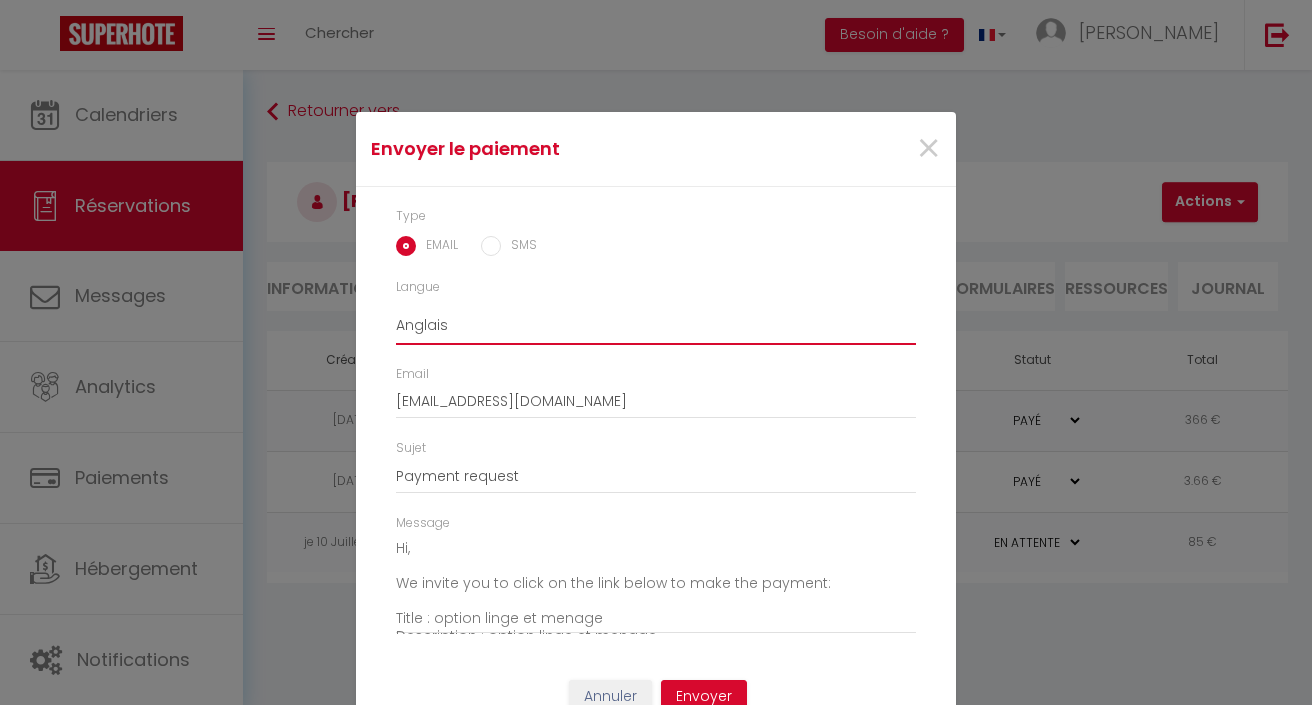 select on "fr" 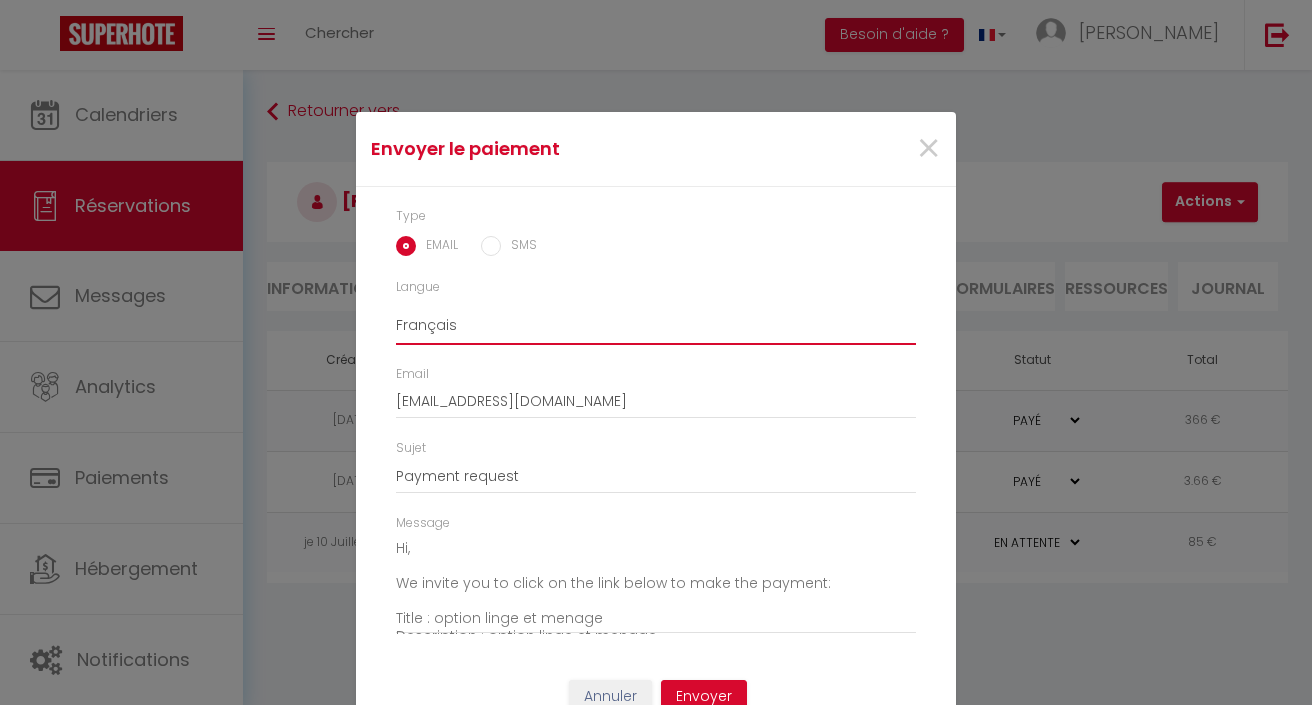type on "Demande de paiement" 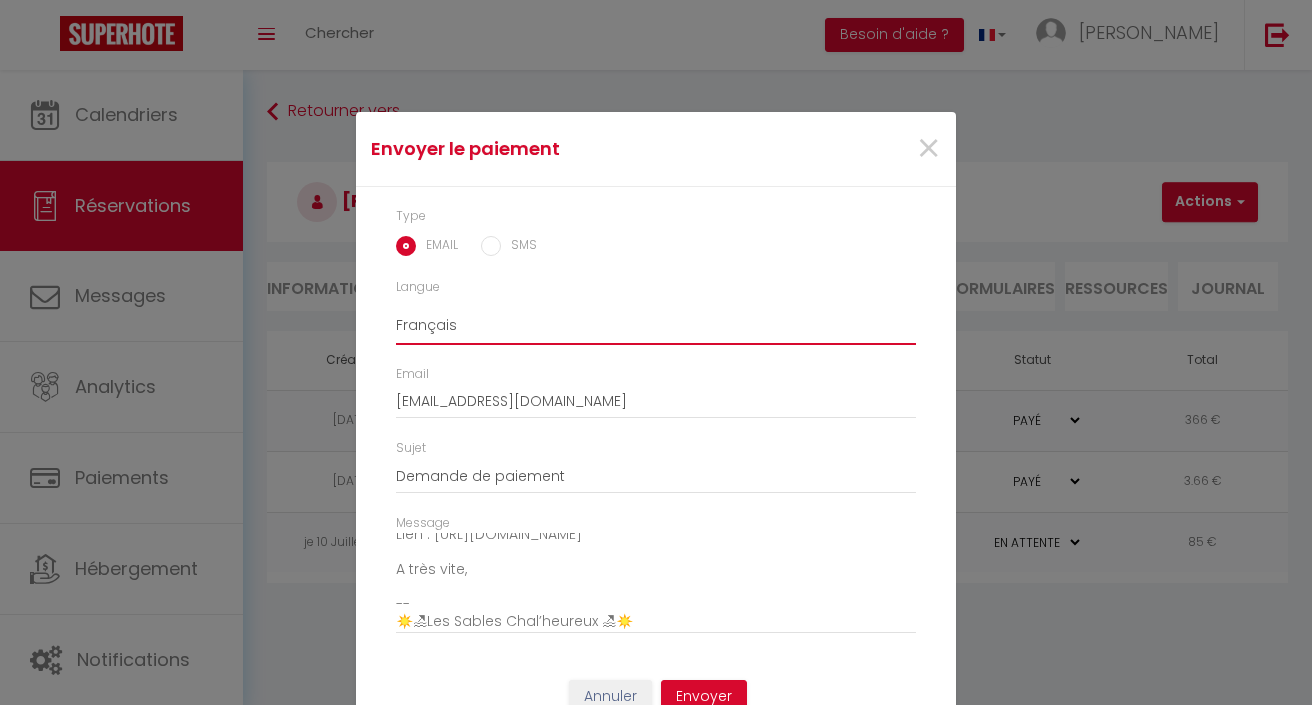 scroll, scrollTop: 136, scrollLeft: 0, axis: vertical 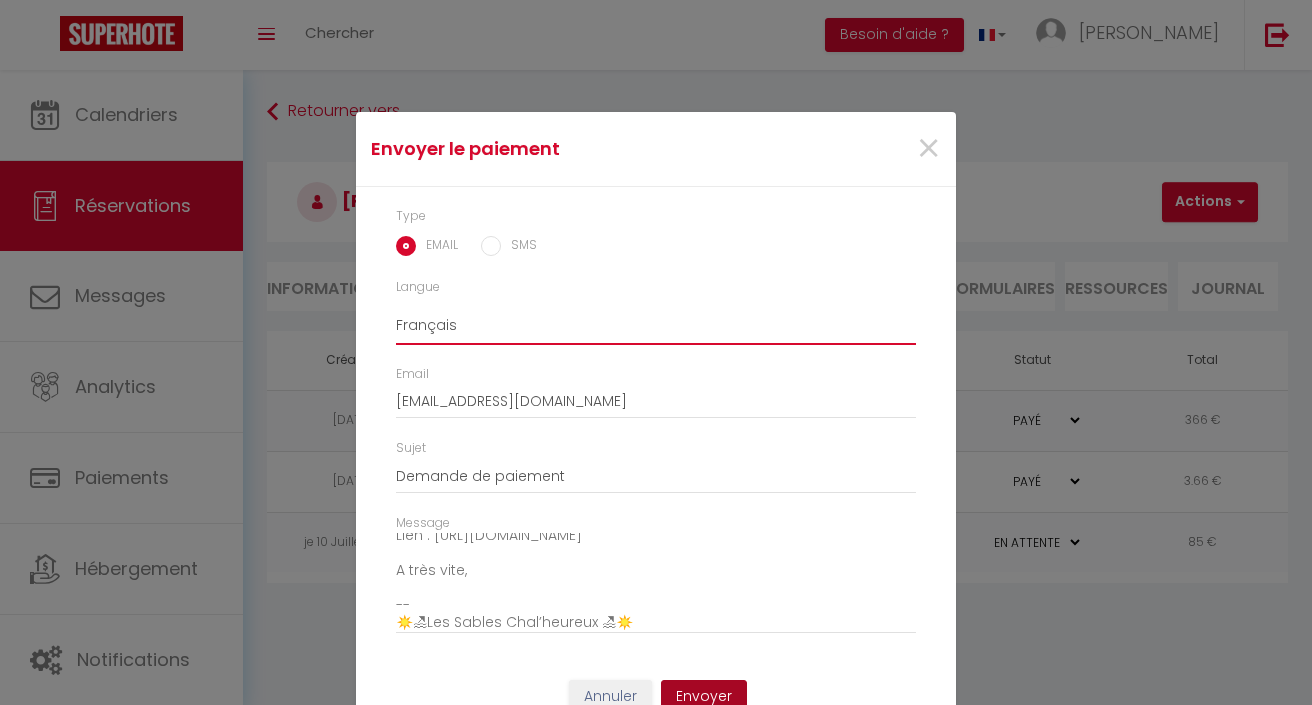 click on "Envoyer" at bounding box center [704, 697] 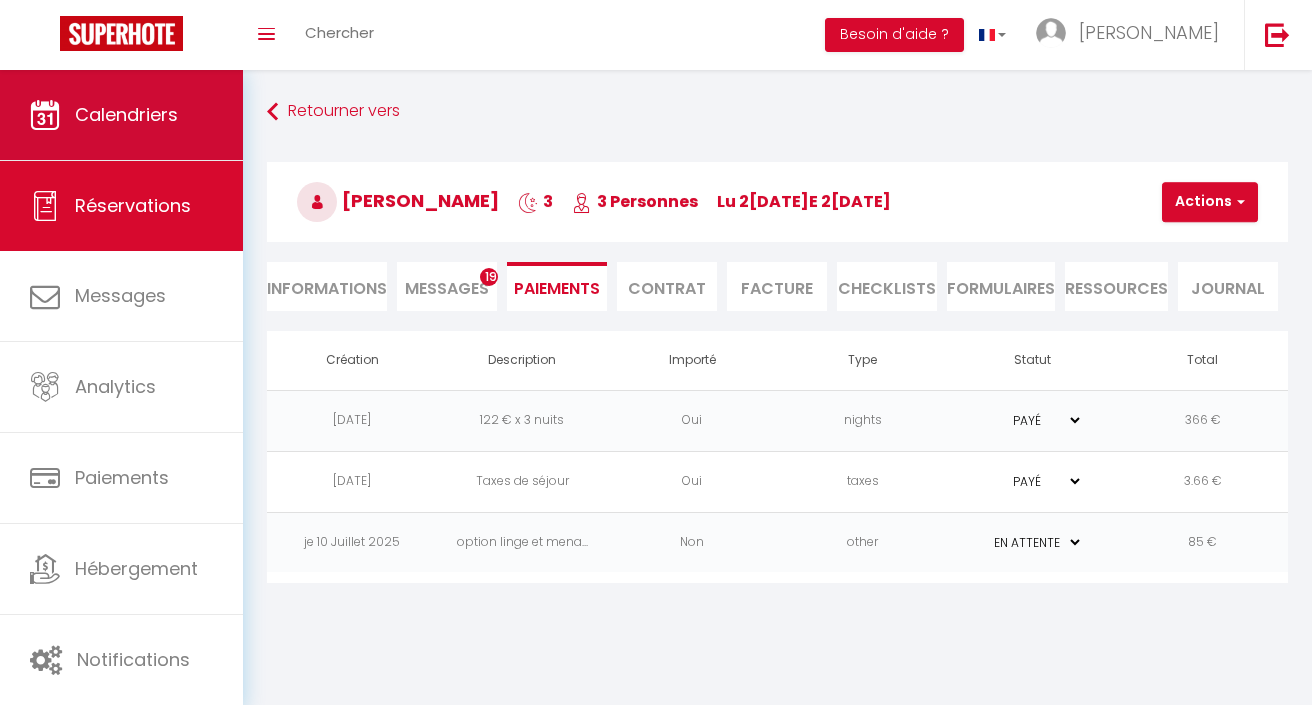 click on "Calendriers" at bounding box center [121, 115] 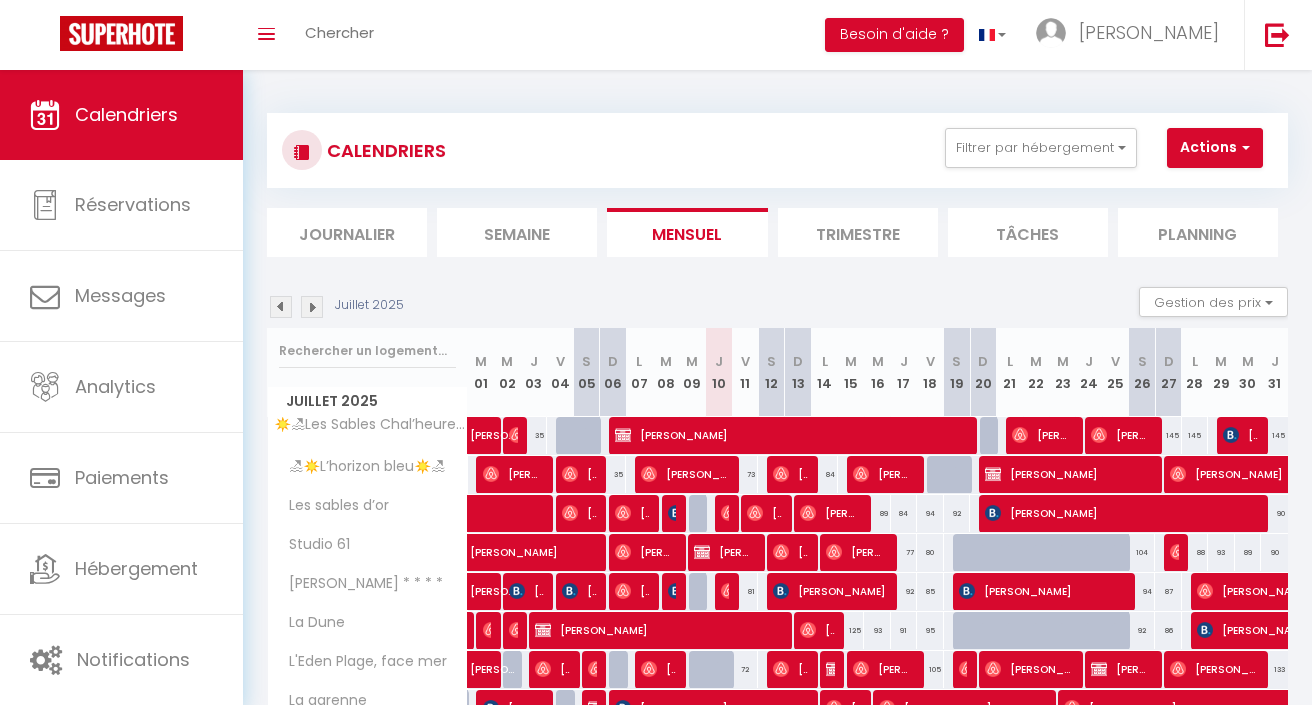 click on "Clara Guy" at bounding box center (1121, 435) 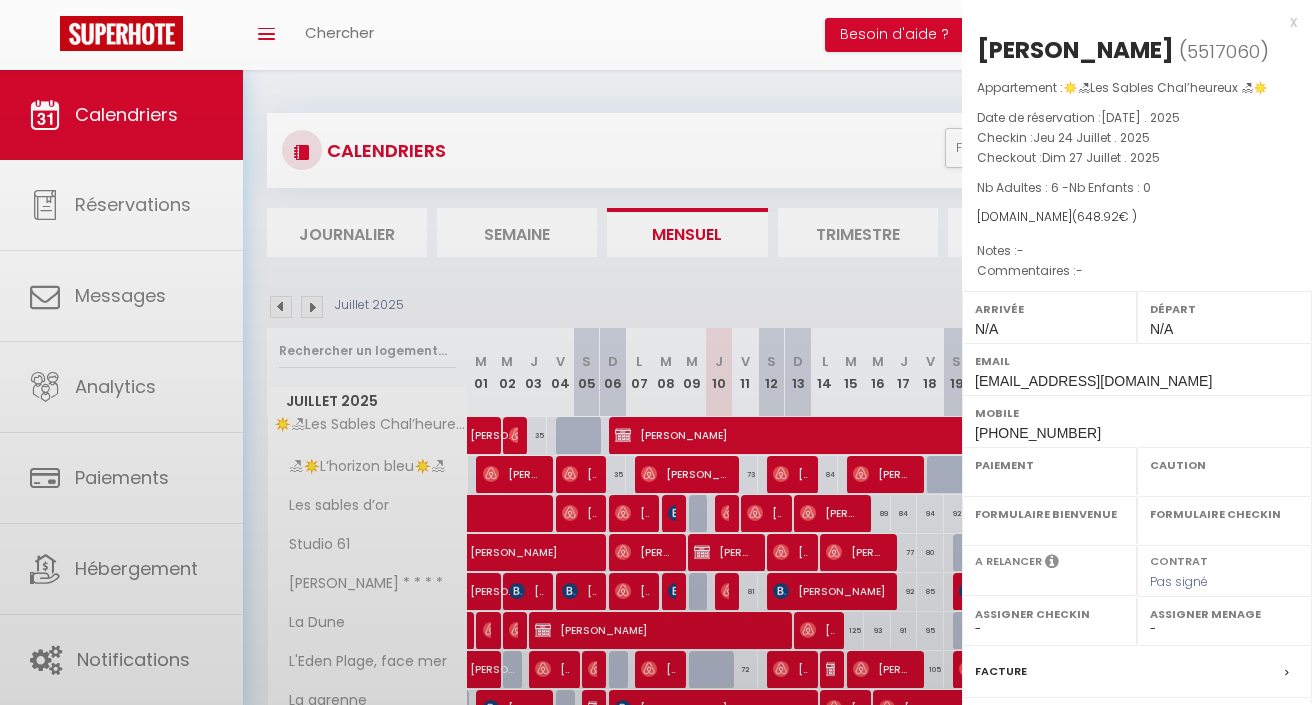 select on "OK" 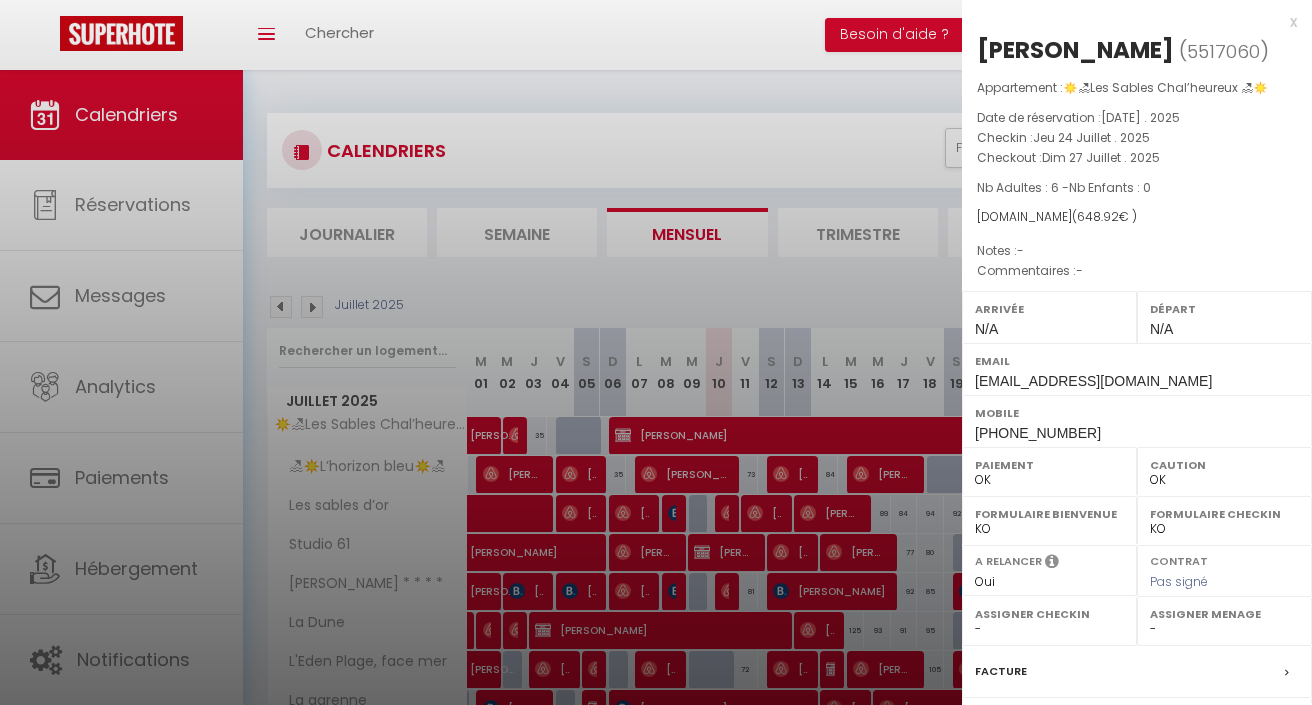 select on "23677" 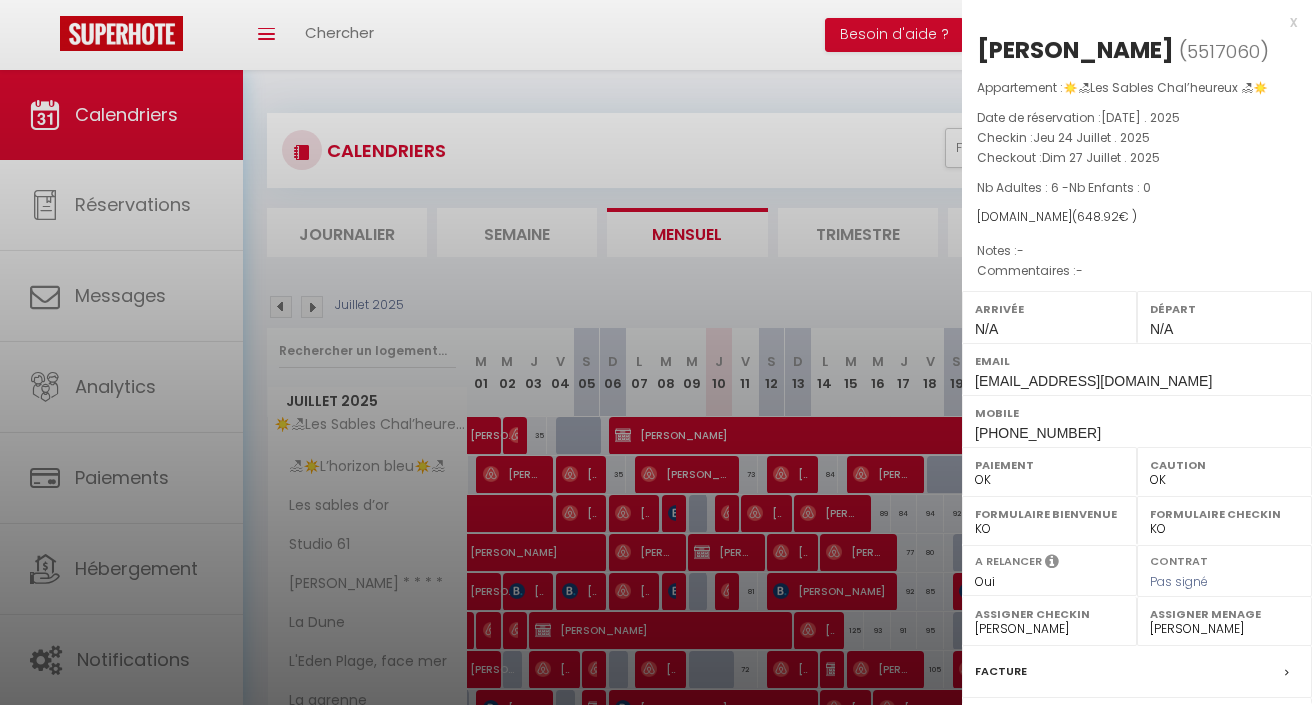 click at bounding box center [656, 352] 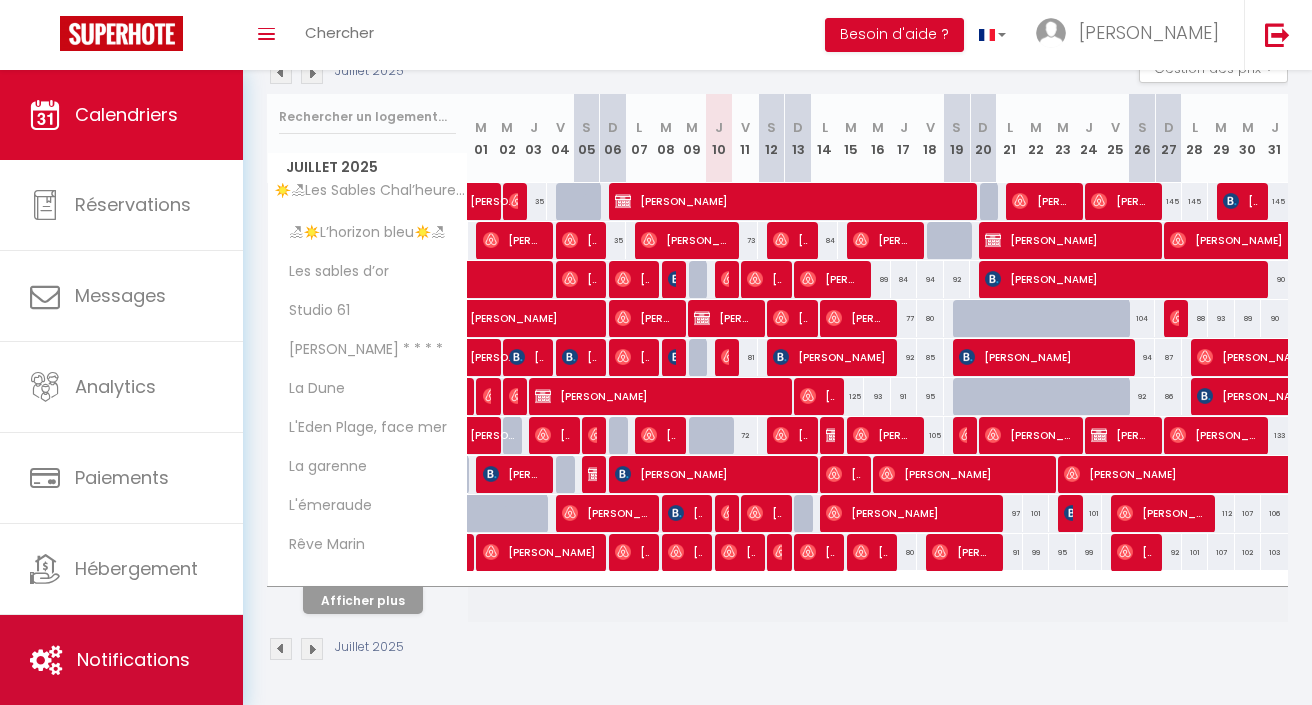 scroll, scrollTop: 232, scrollLeft: 0, axis: vertical 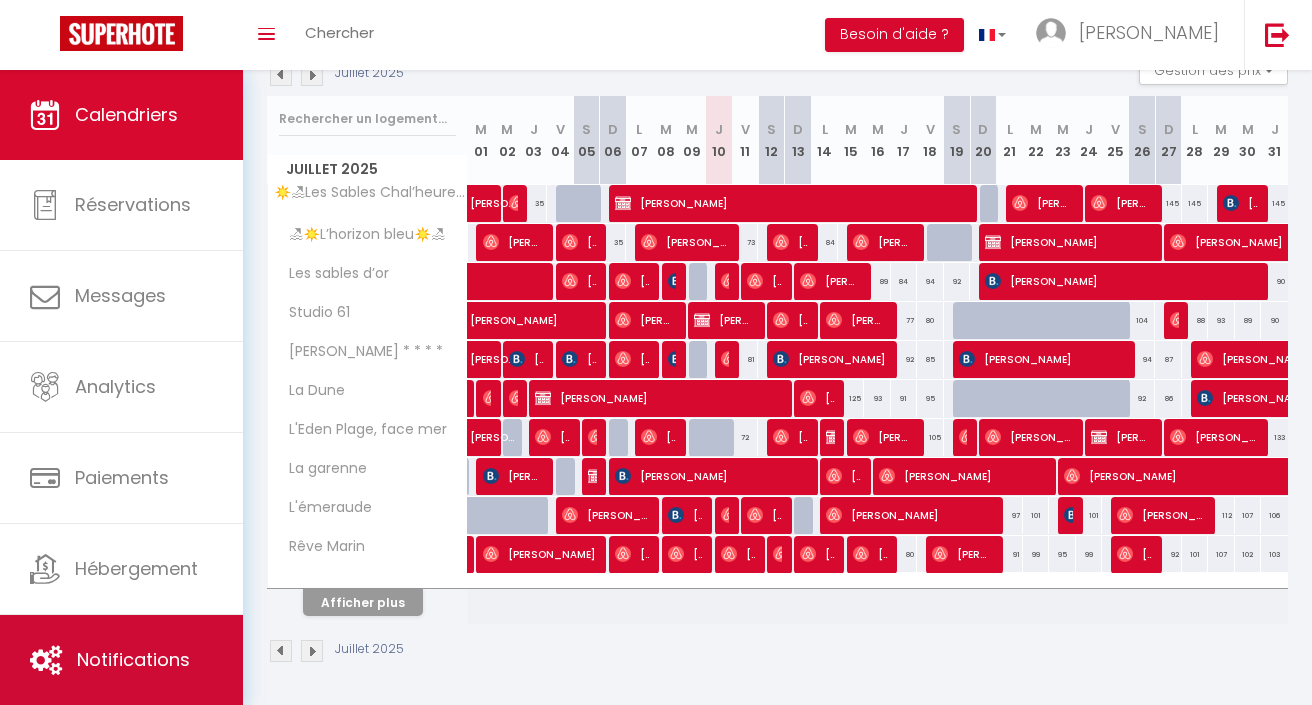 click on "Notifications" at bounding box center [121, 660] 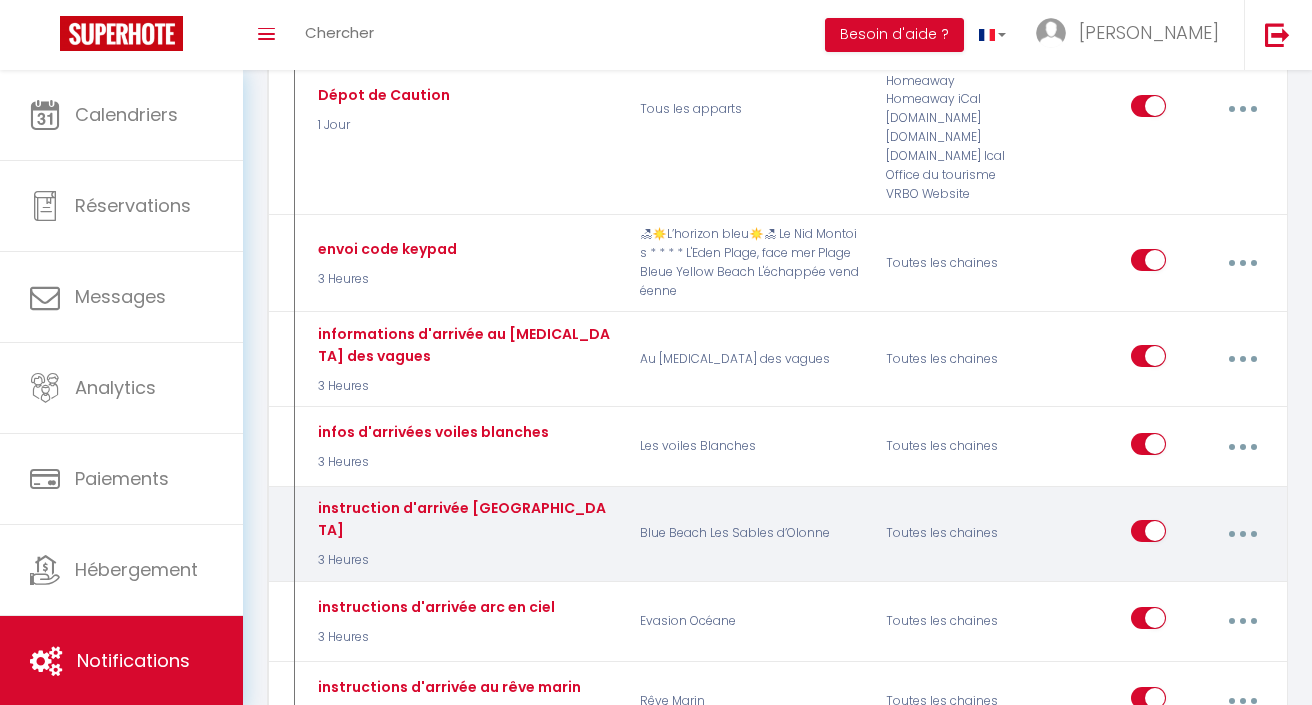 scroll, scrollTop: 1961, scrollLeft: 0, axis: vertical 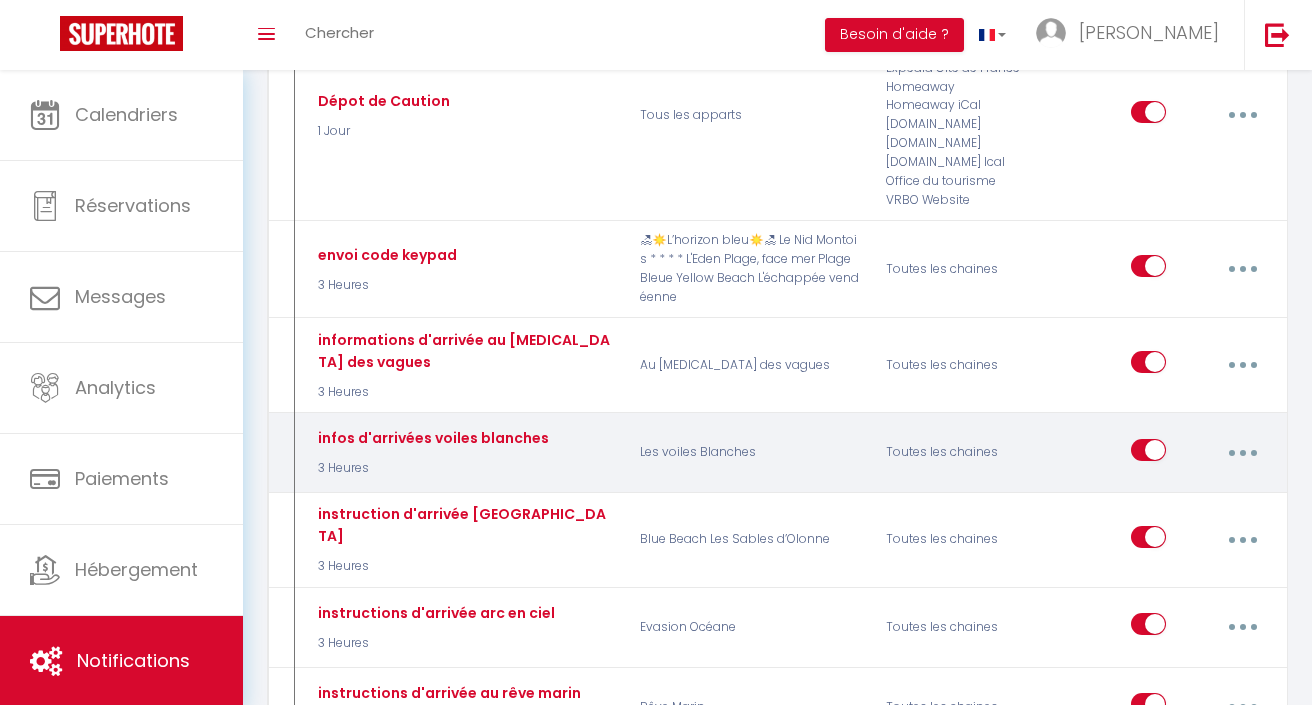 click at bounding box center (1243, 453) 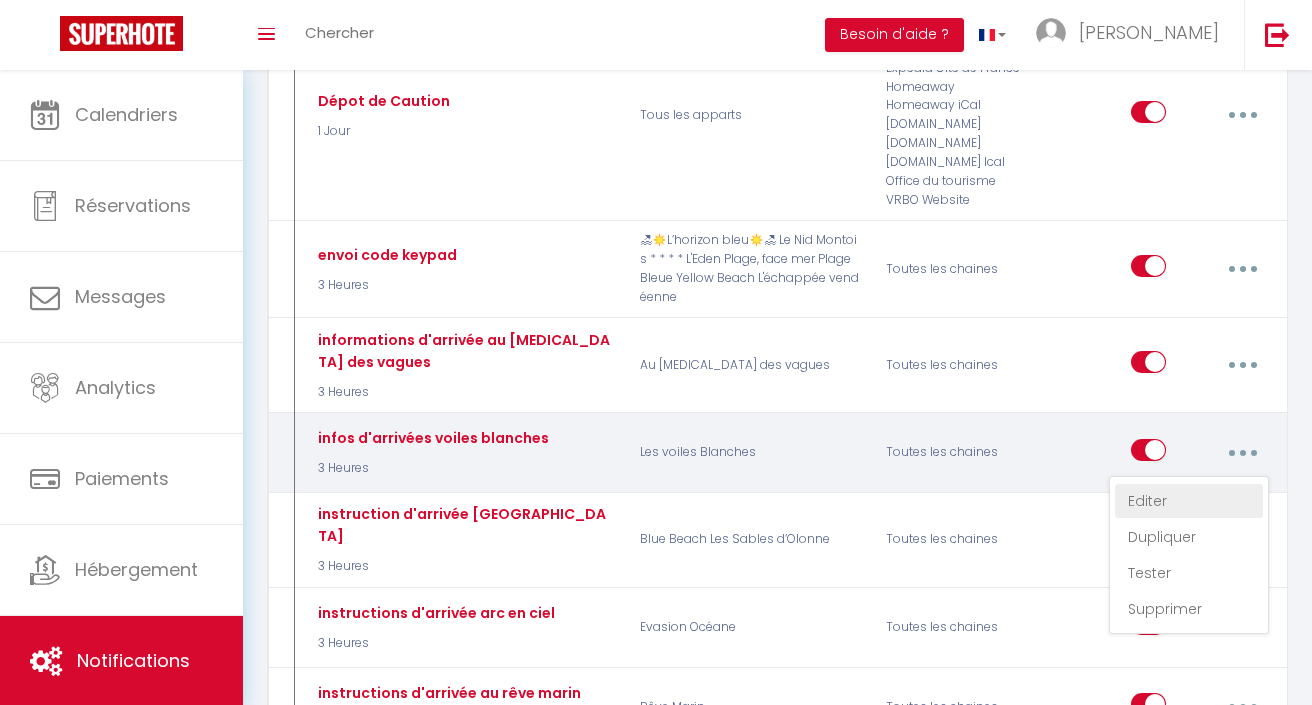 click on "Editer" at bounding box center [1189, 501] 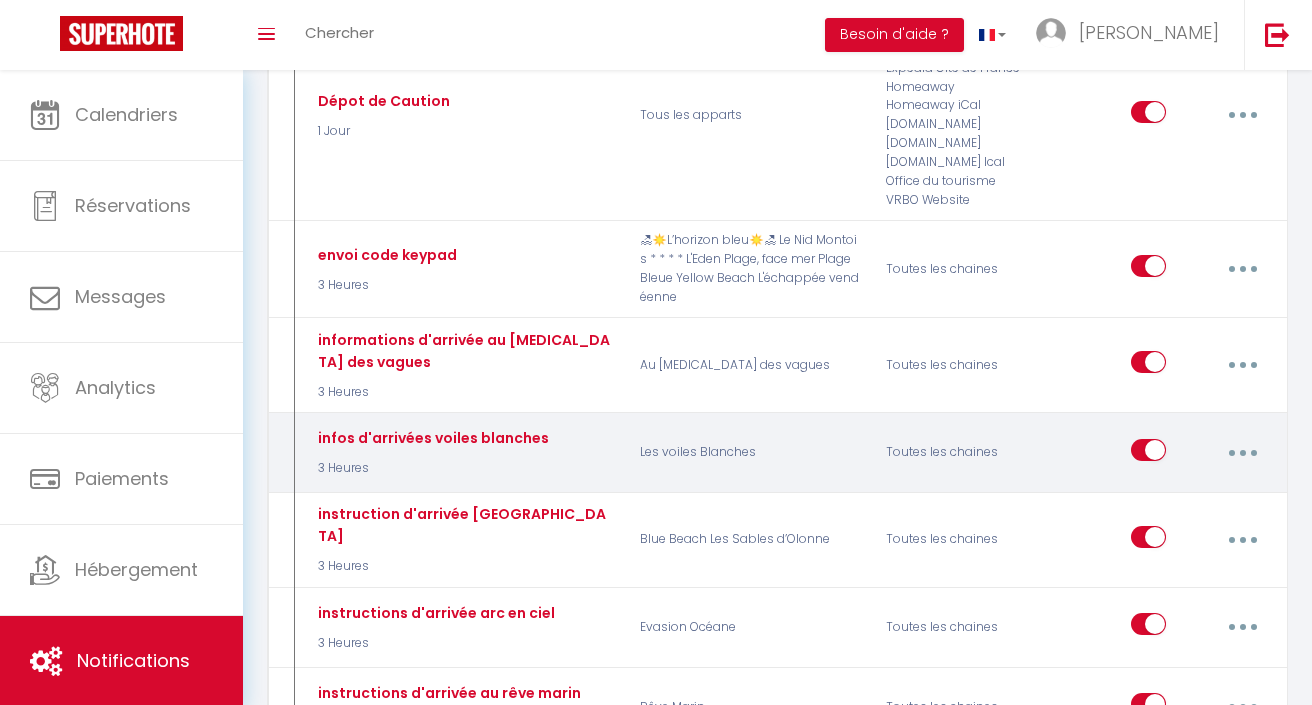 type on "infos d'arrivées voiles blanches" 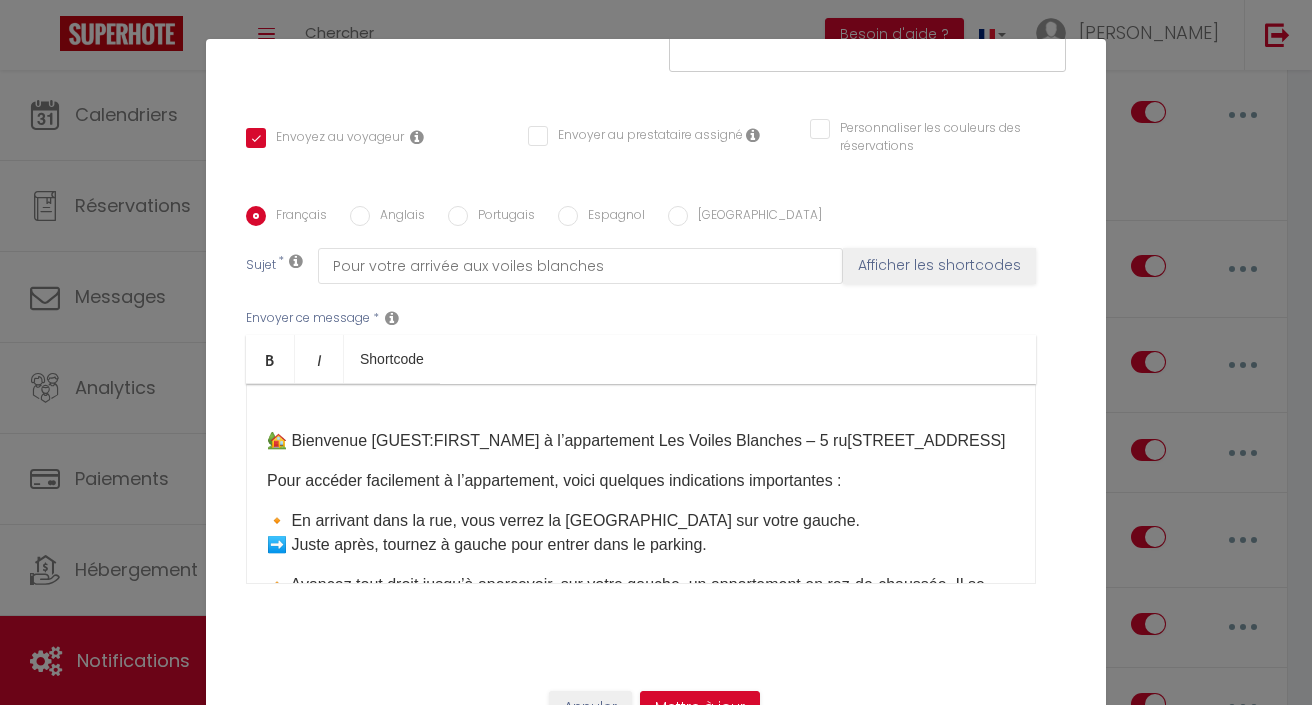 scroll, scrollTop: 386, scrollLeft: 0, axis: vertical 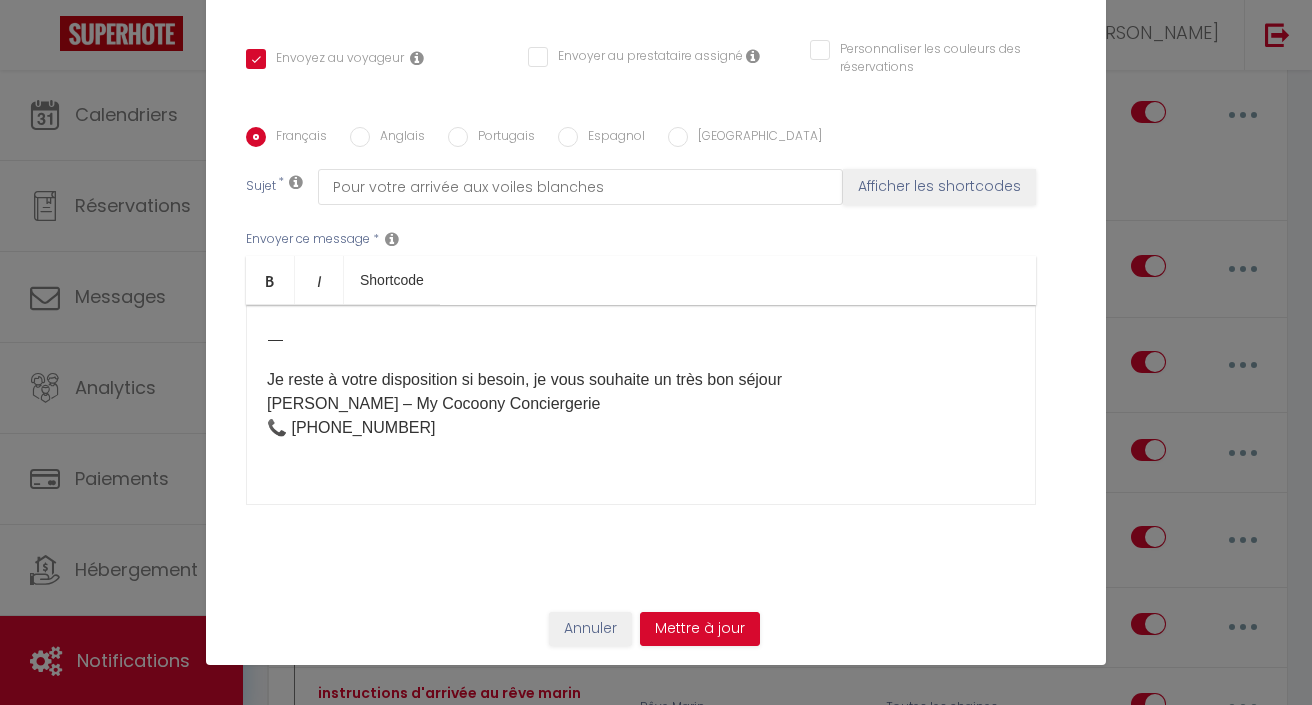 click on "Annuler" at bounding box center [590, 629] 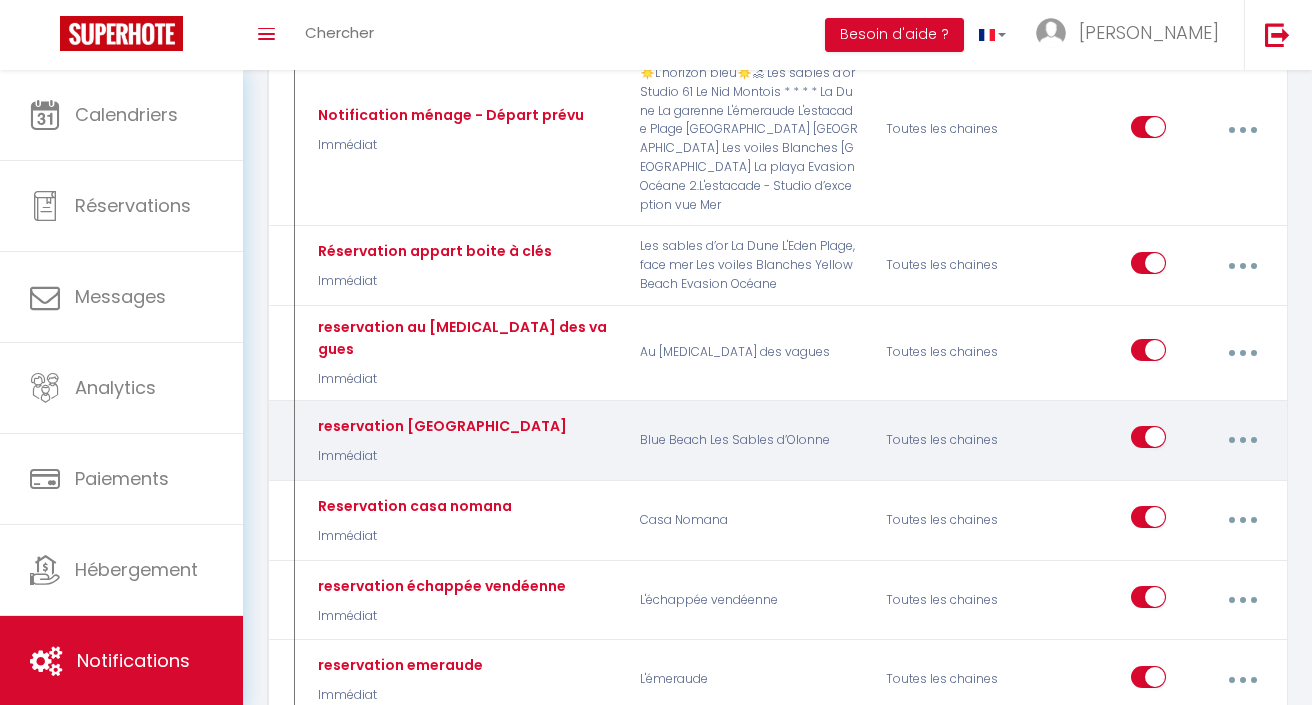scroll, scrollTop: 409, scrollLeft: 0, axis: vertical 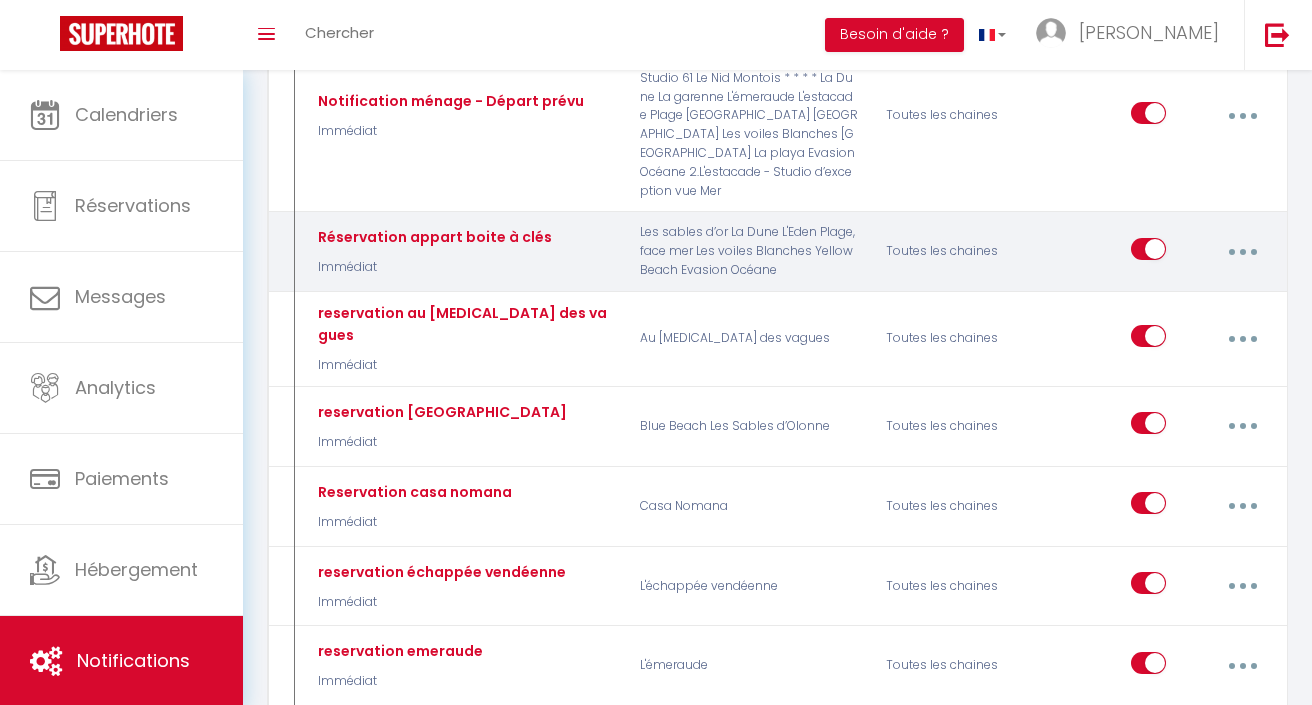 click at bounding box center [1242, 252] 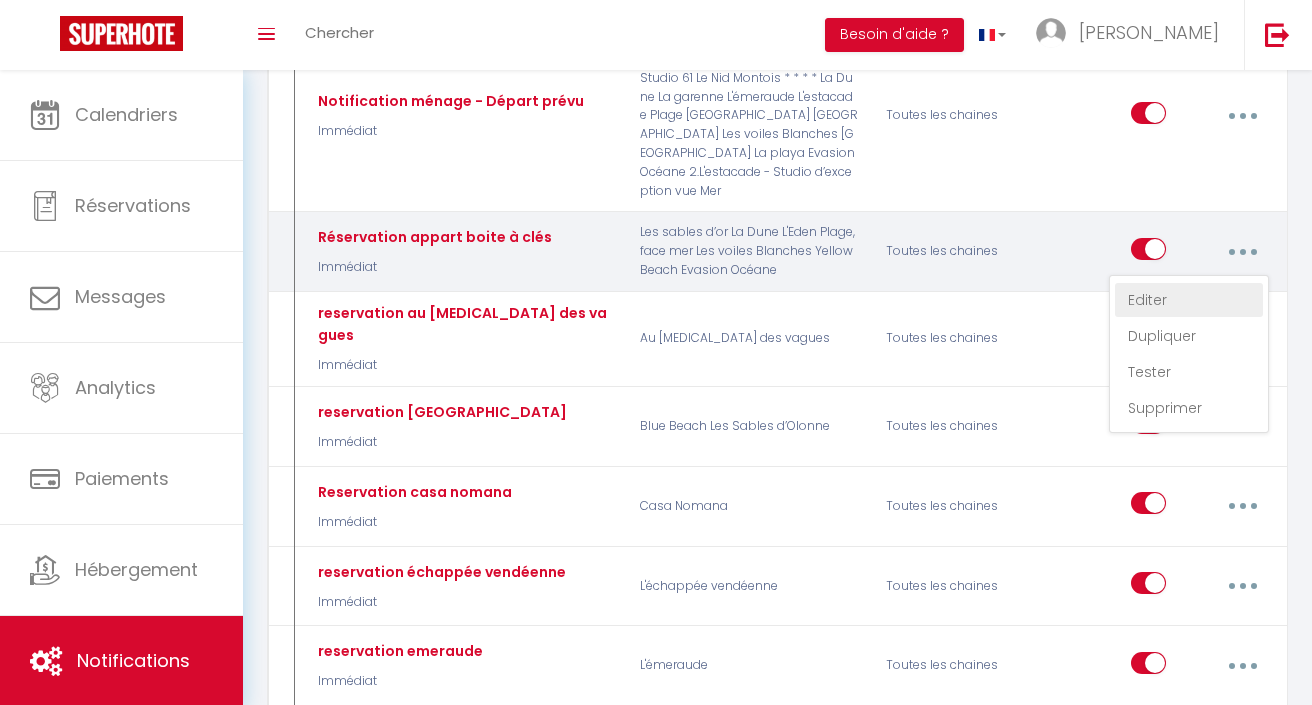 click on "Editer" at bounding box center [1189, 300] 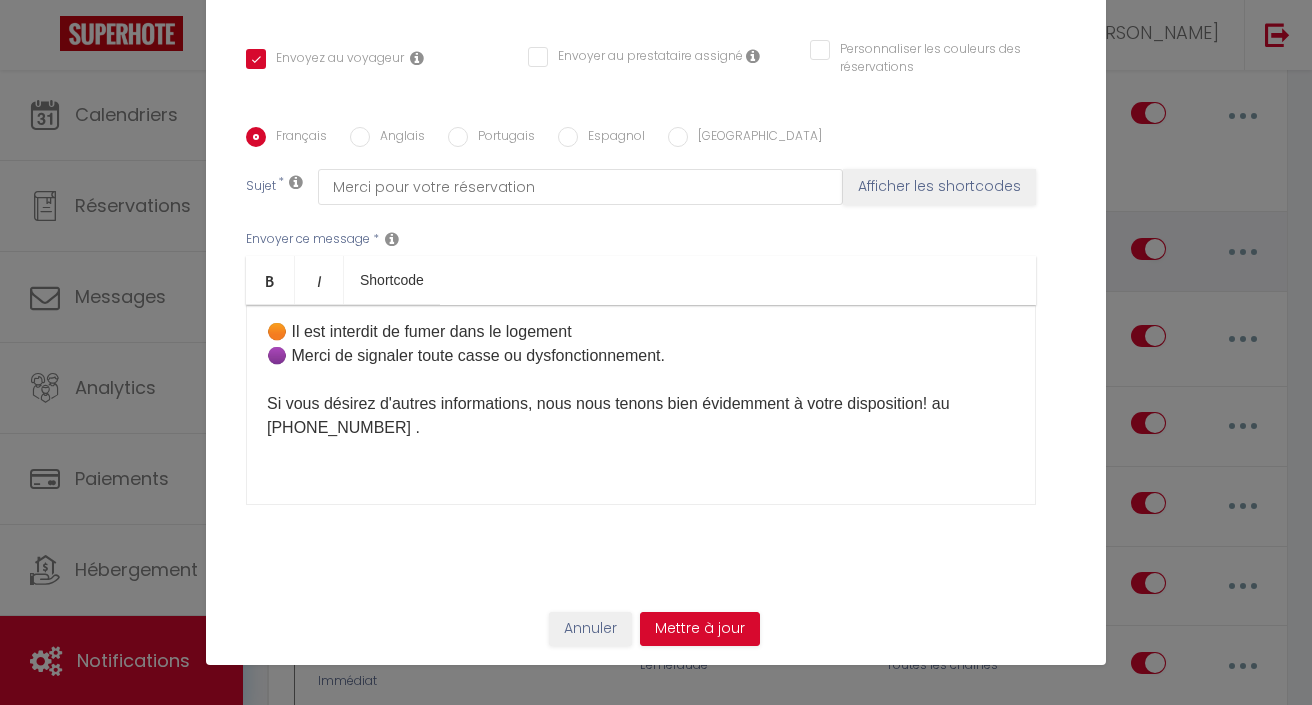 scroll, scrollTop: 654, scrollLeft: 0, axis: vertical 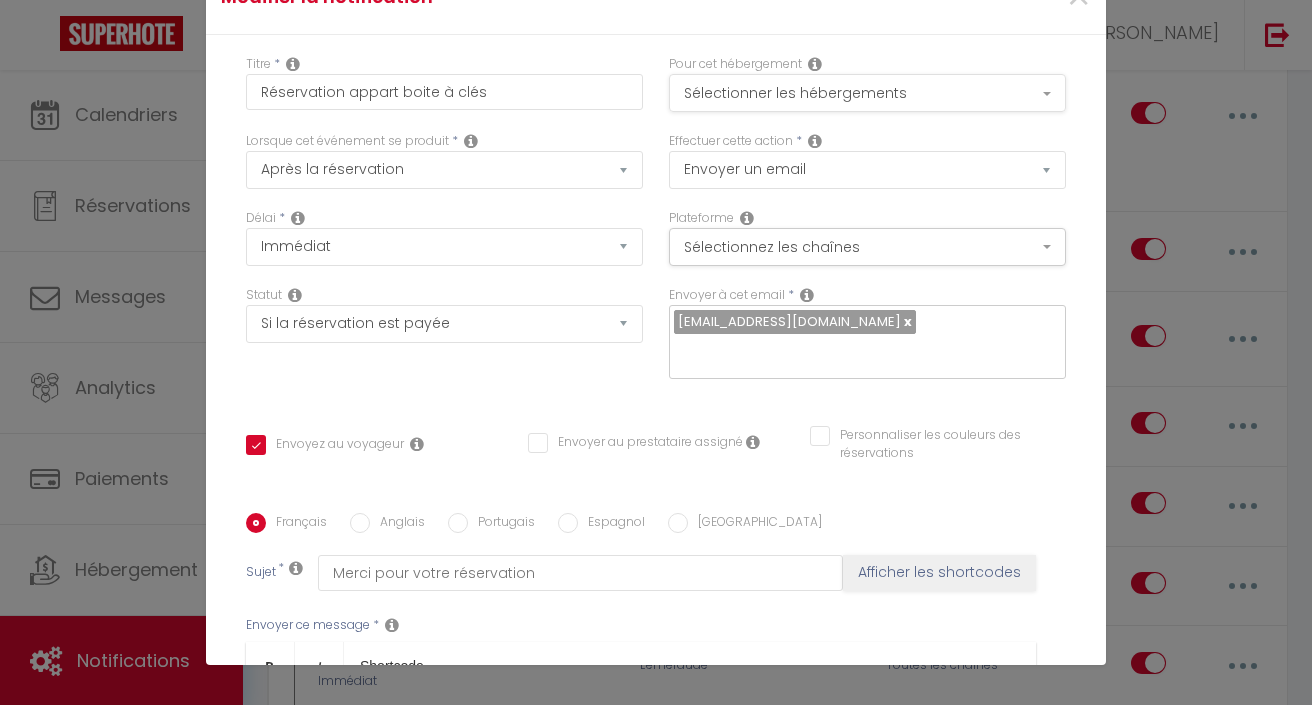 click on "Sélectionner les hébergements" at bounding box center (867, 93) 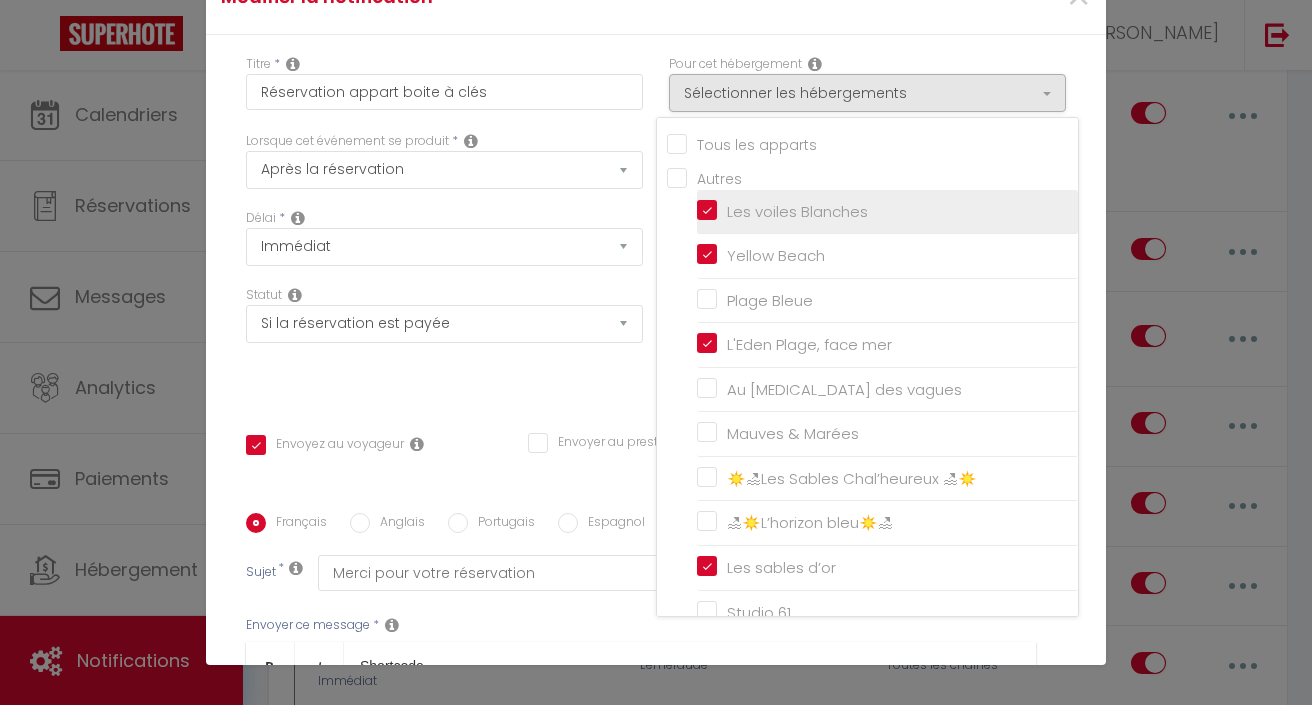 click on "Les voiles Blanches" at bounding box center (887, 211) 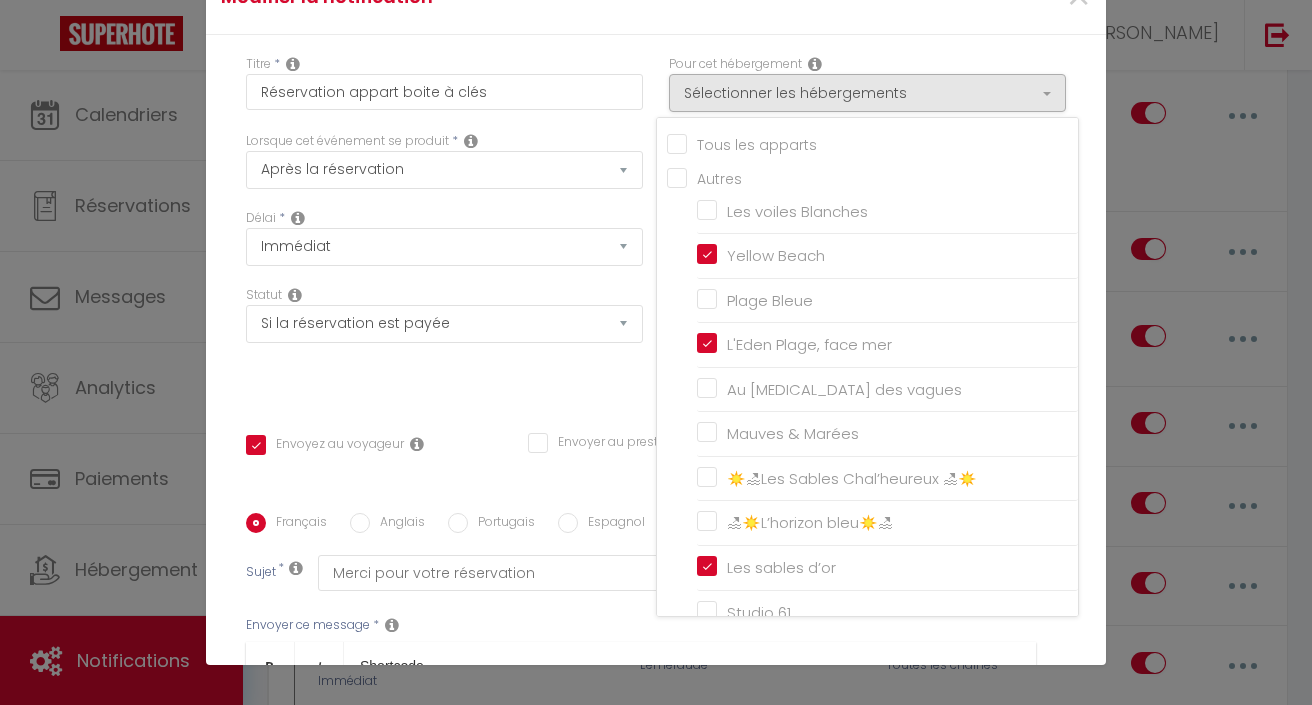 click on "Lorsque cet événement se produit   *      Après la réservation   Avant Checkin (à partir de 12h00)   Après Checkin (à partir de 12h00)   Avant Checkout (à partir de 12h00)   Après Checkout (à partir de 12h00)   Température   Co2   Bruit sonore   Après visualisation lien paiement   Après Paiement Lien KO   Après Caution Lien KO   Après Paiement Automatique KO   Après Caution Automatique KO   Après Visualisation du Contrat   Après Signature du Contrat   Paiement OK   Après soumission formulaire bienvenue   Aprés annulation réservation   Après remboursement automatique   Date spécifique   Après Assignation   Après Désassignation   Après soumission online checkin   Caution OK" at bounding box center (444, 170) 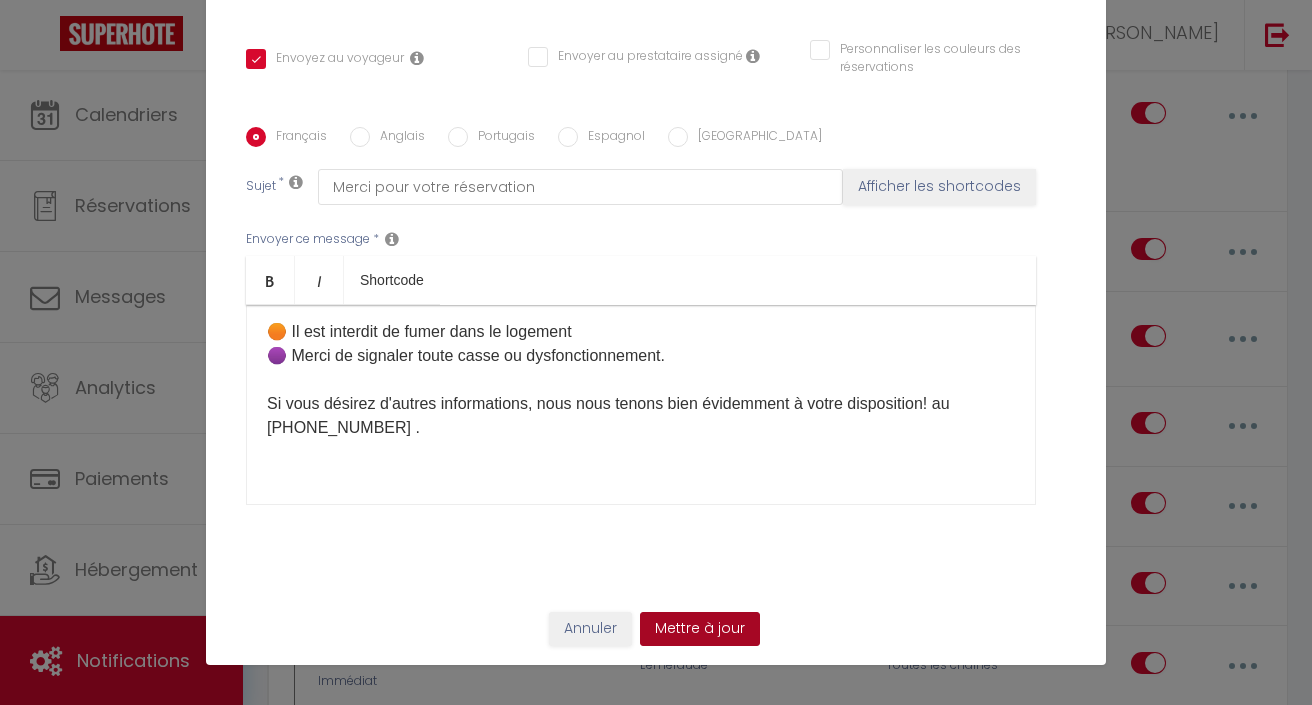 scroll, scrollTop: 386, scrollLeft: 0, axis: vertical 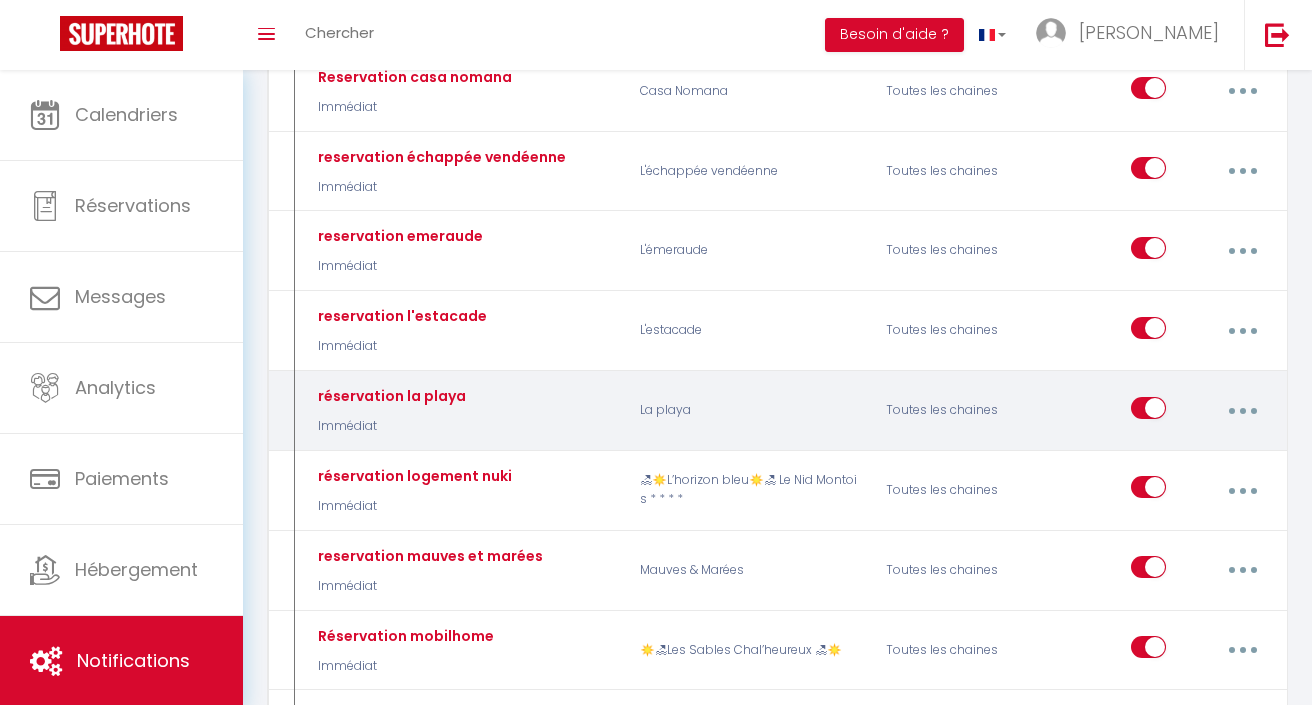 click at bounding box center (1242, 411) 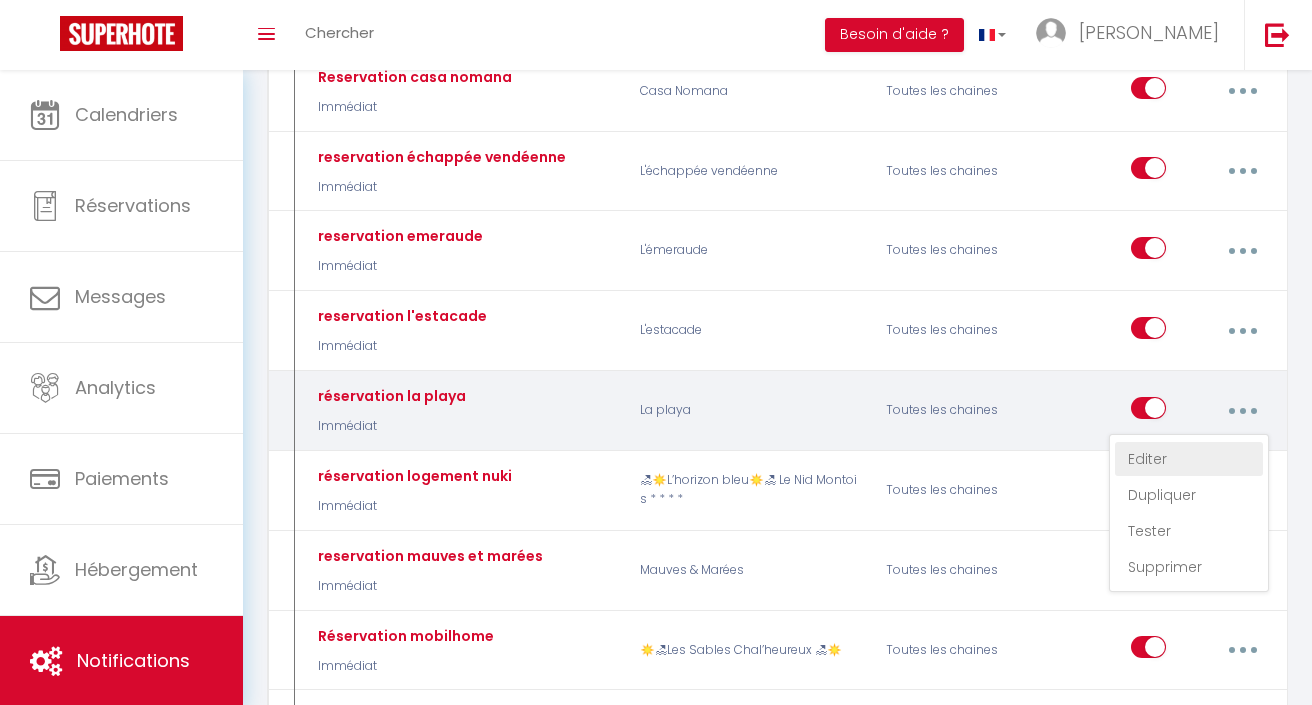 click on "Editer" at bounding box center [1189, 459] 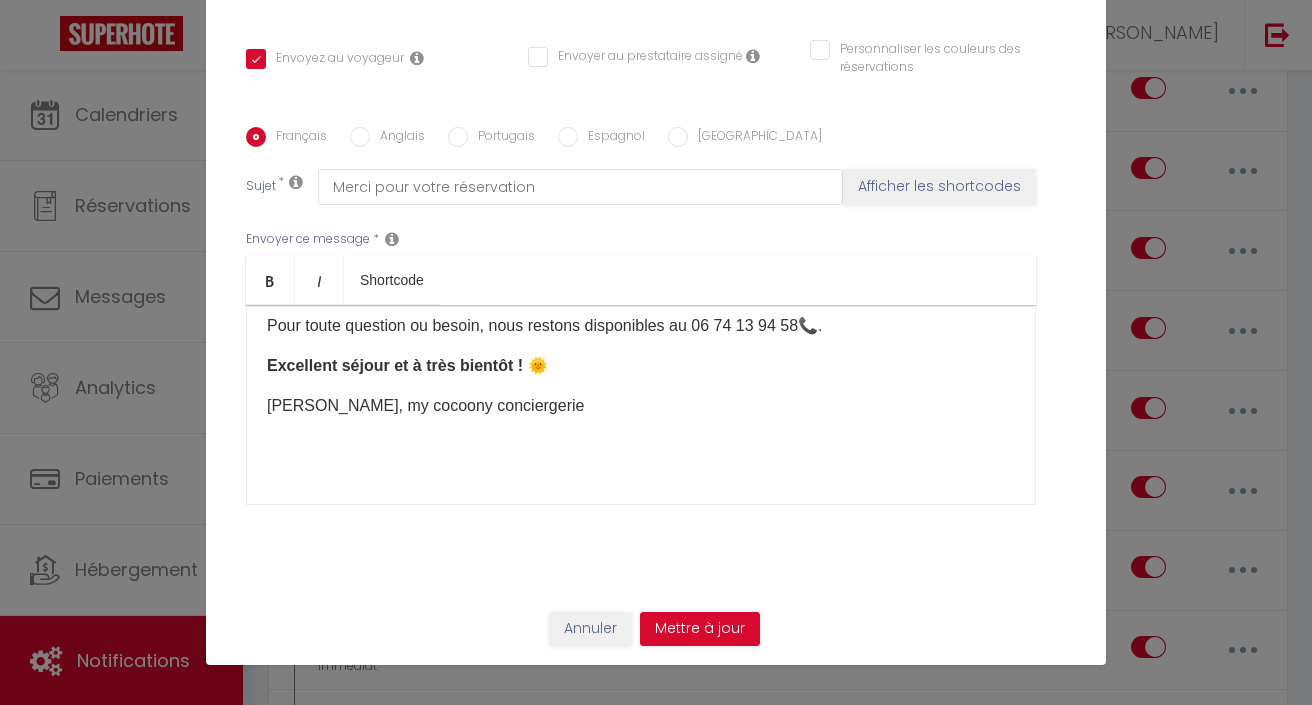 scroll, scrollTop: 879, scrollLeft: 0, axis: vertical 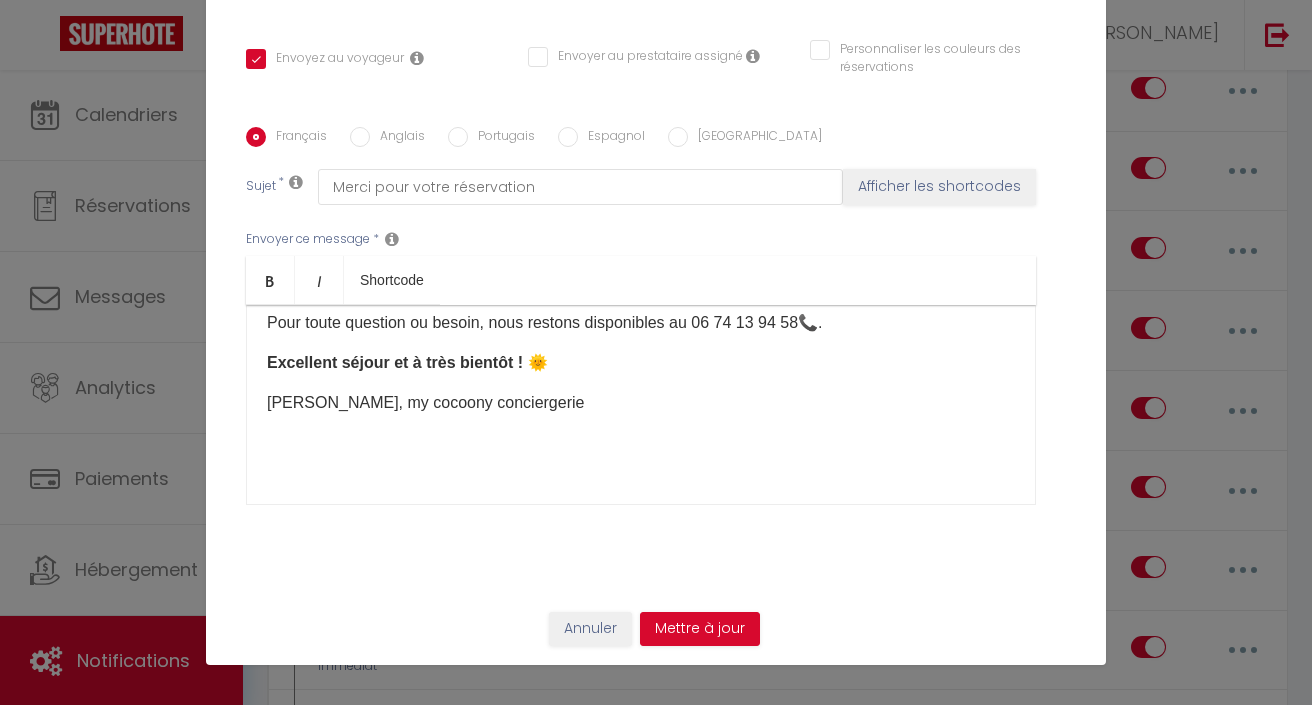 click on "​Lucie, my cocoony conciergerie" at bounding box center (641, 403) 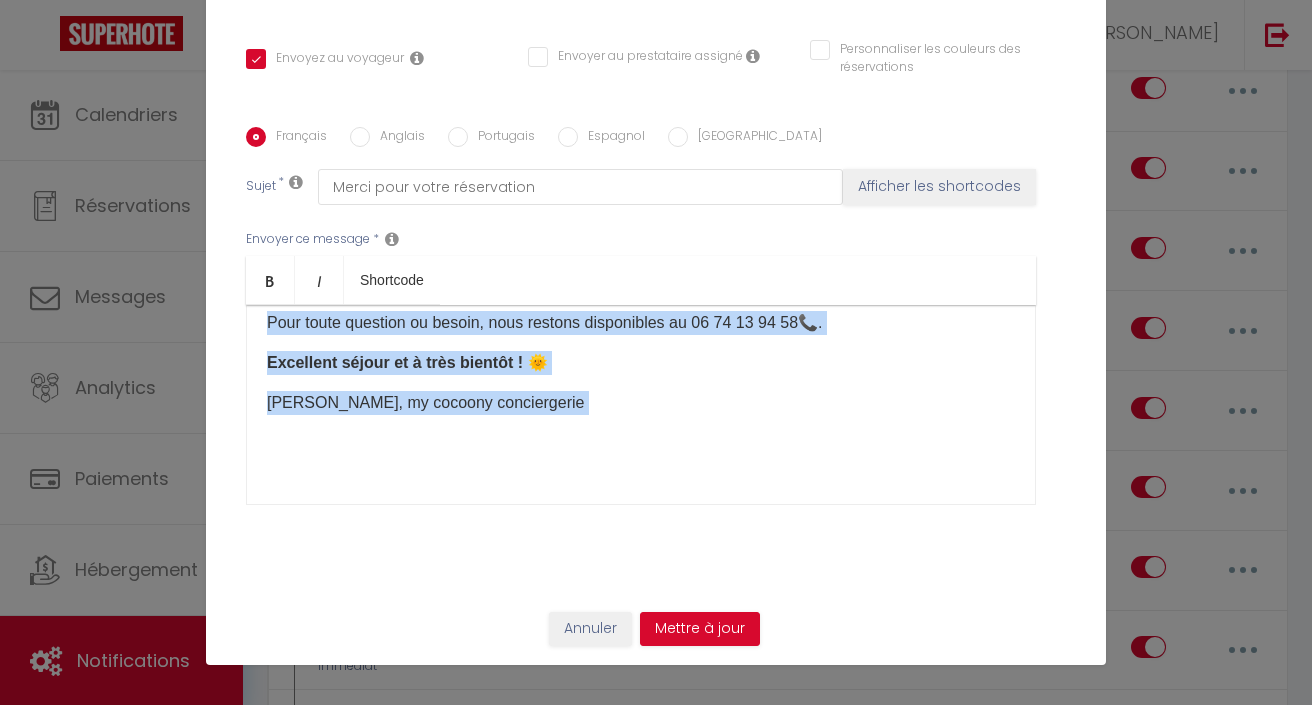 copy on "Bonjour [GUEST:FIRST_NAME]​​,
Nous sommes ravis de vous accueillir dans ce logement ! 😊
Voici quelques informations utiles pour votre séjour :
Arrivées et départs
•    Les arrivées se font à partir de  16h  et jusqu’à tard dans la nuit grâce à la boite à clé🔑.
Nous vous communiquerons les codes d’accès le matin de votre arrivée, ce qui vous permettra d’accéder au logement en toute autonomie.
•    Les départs doivent se faire avant  10h  ⏰.
À savoir
•     Linge   de   maison  🛏️ : Les couettes et oreillers sont fournis, mais le linge de lit et de toilette n’est pas inclus. Pensez à apporter les vôtres ou optez pour le forfait à  10   €   par   personne auprès de la conciergerie. (pack à 15€ si vous souhaitez les serviettes de plage en +)
•     Ménage  🧹 : Le ménage doit être effectué avant votre départ avec les produits disponibles sur place. Une fiche ménage est mise à votre disposition pour vous guider. Si vous préférez ne pas vous en charger, vous pouvez choisir le f..." 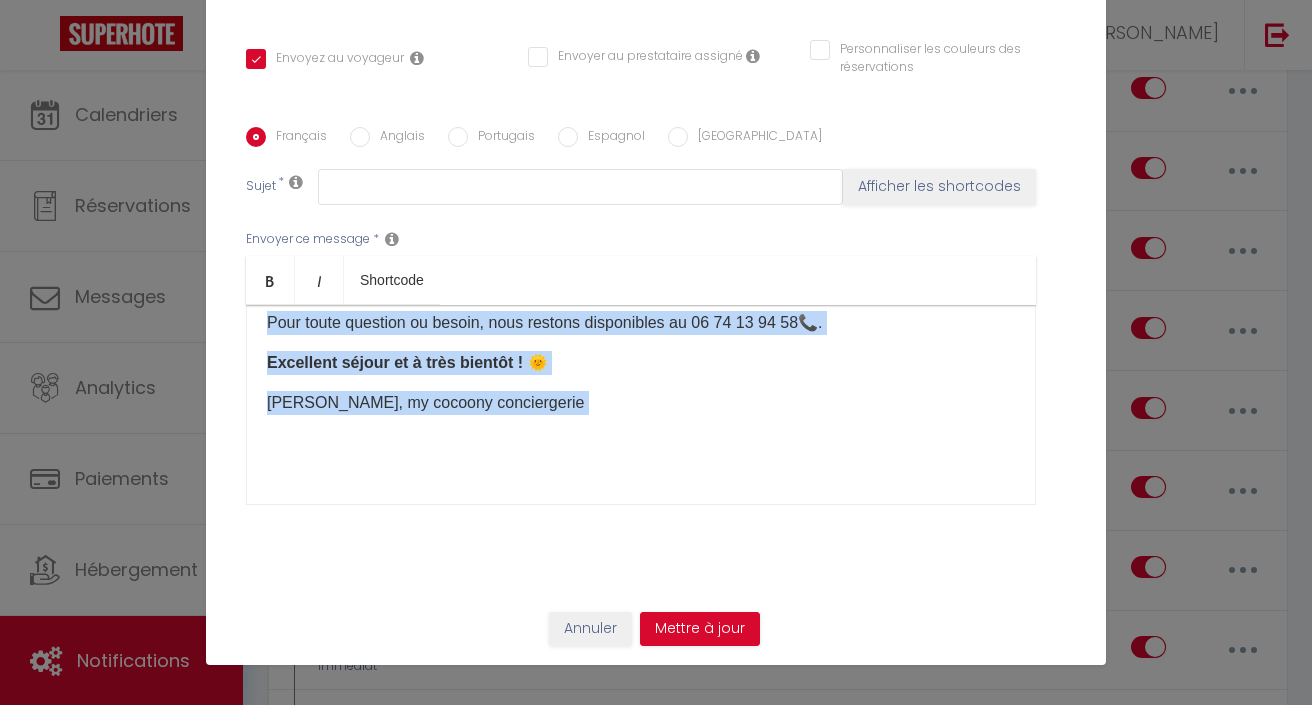 type on "réservation la playa" 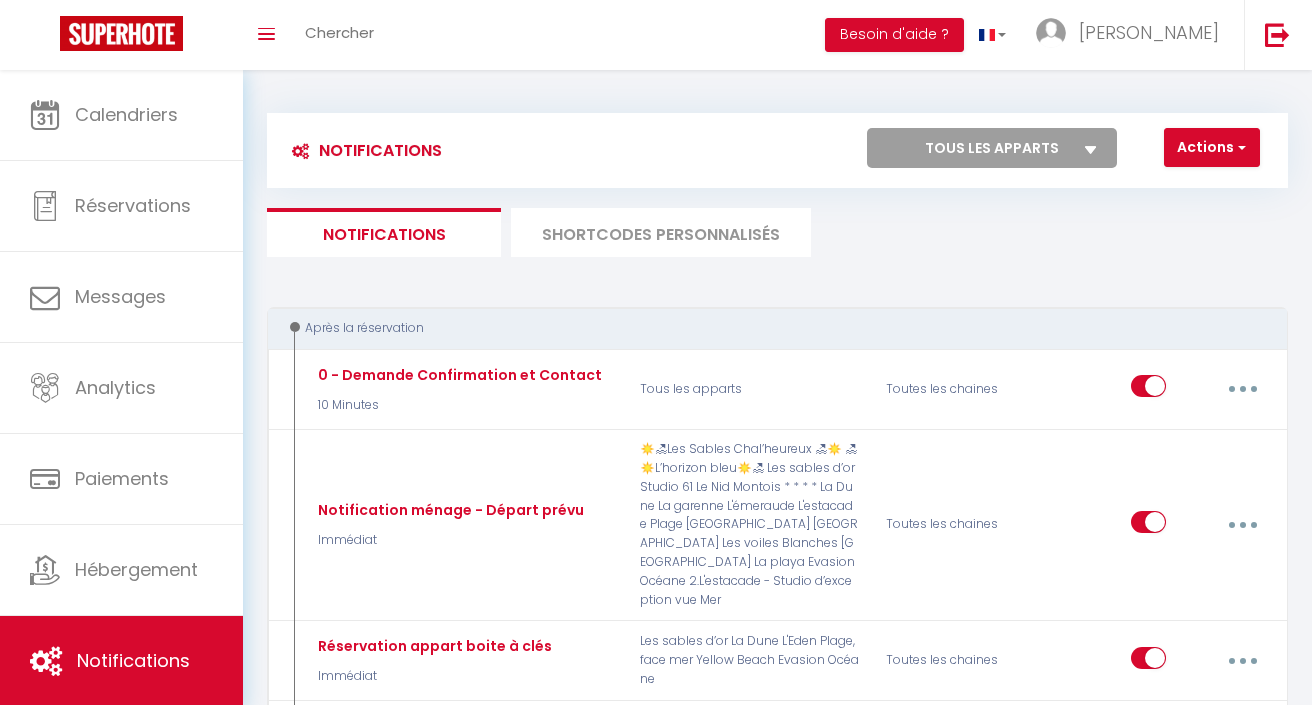scroll, scrollTop: 0, scrollLeft: 0, axis: both 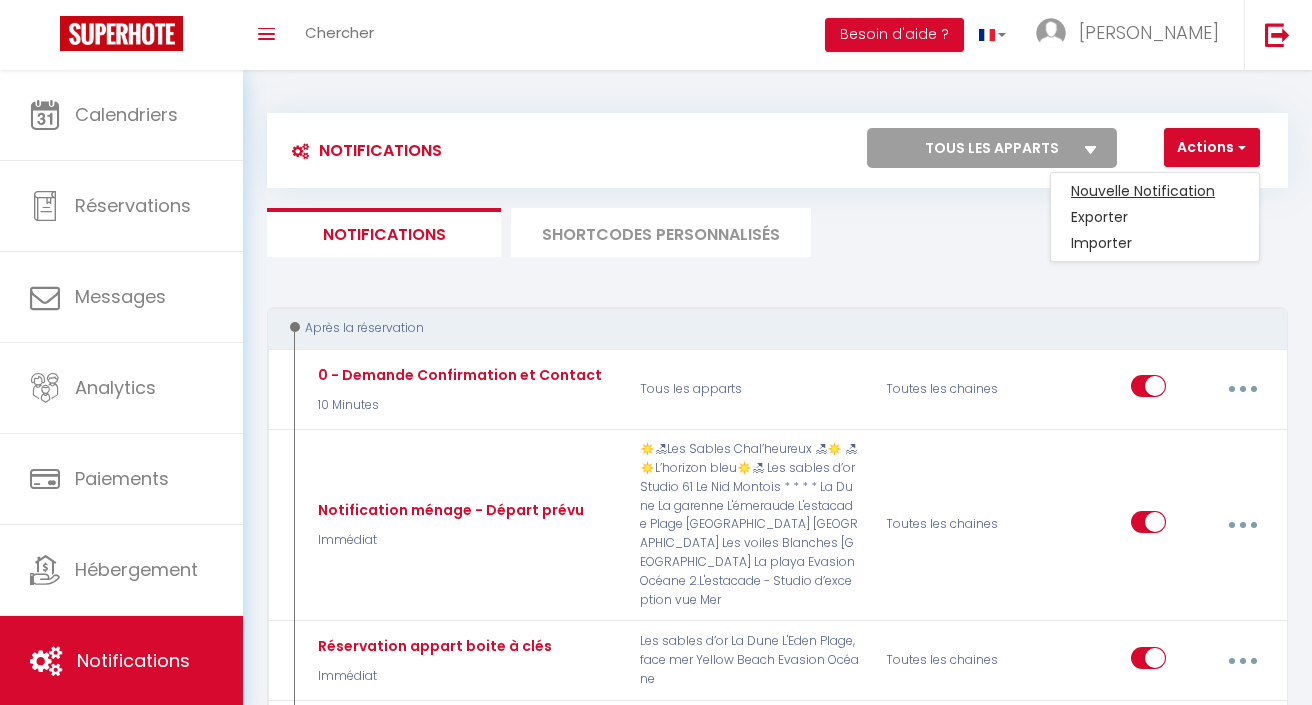 click on "Nouvelle Notification" at bounding box center [1155, 191] 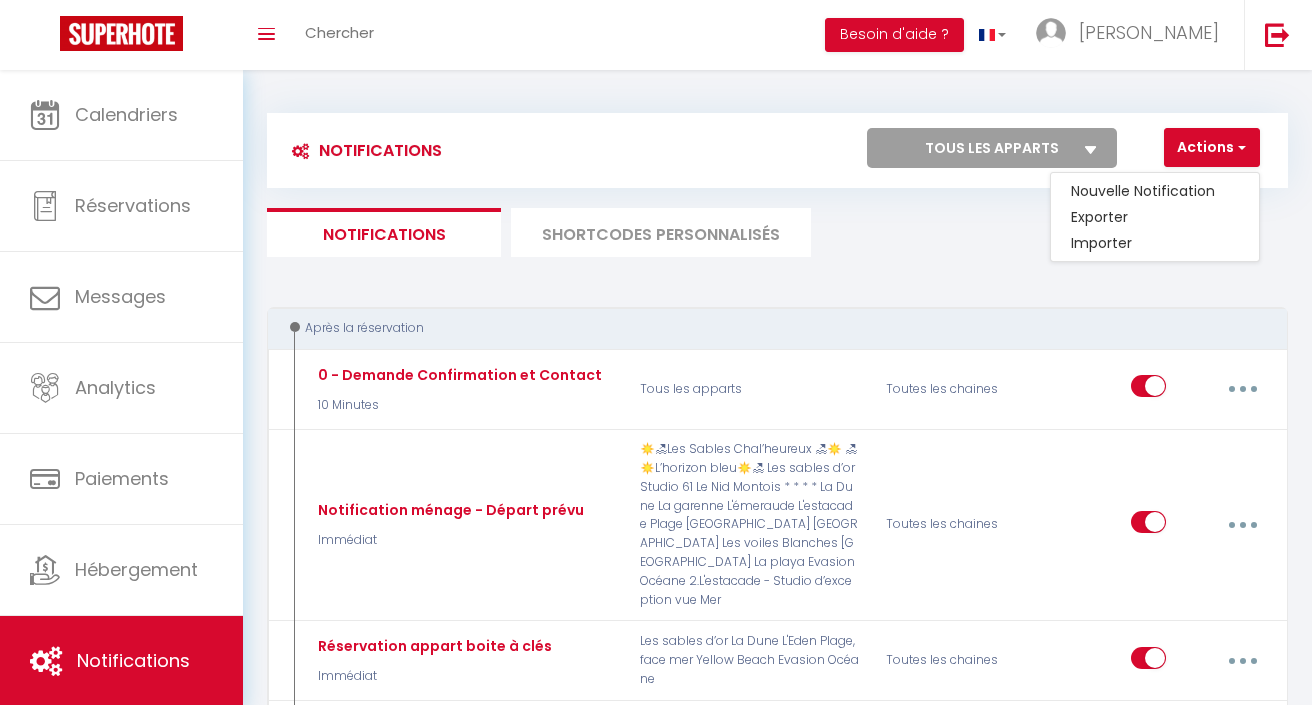 type 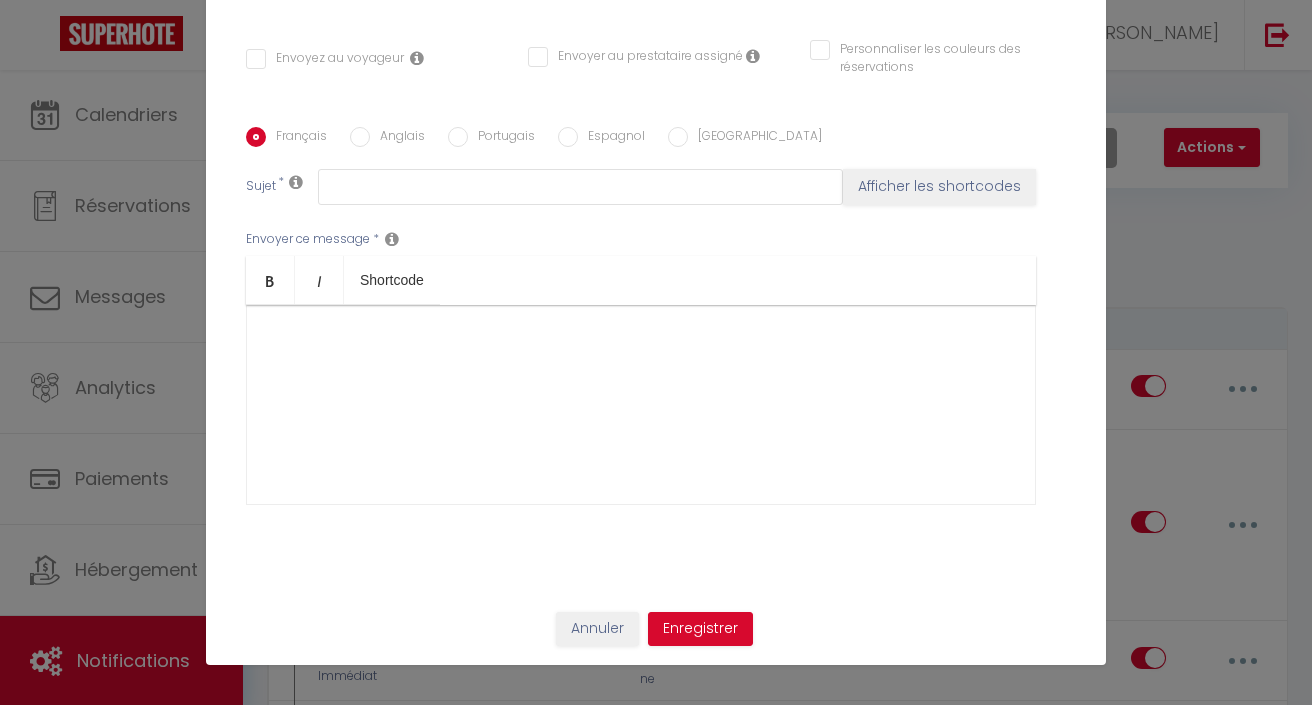 scroll, scrollTop: 0, scrollLeft: 0, axis: both 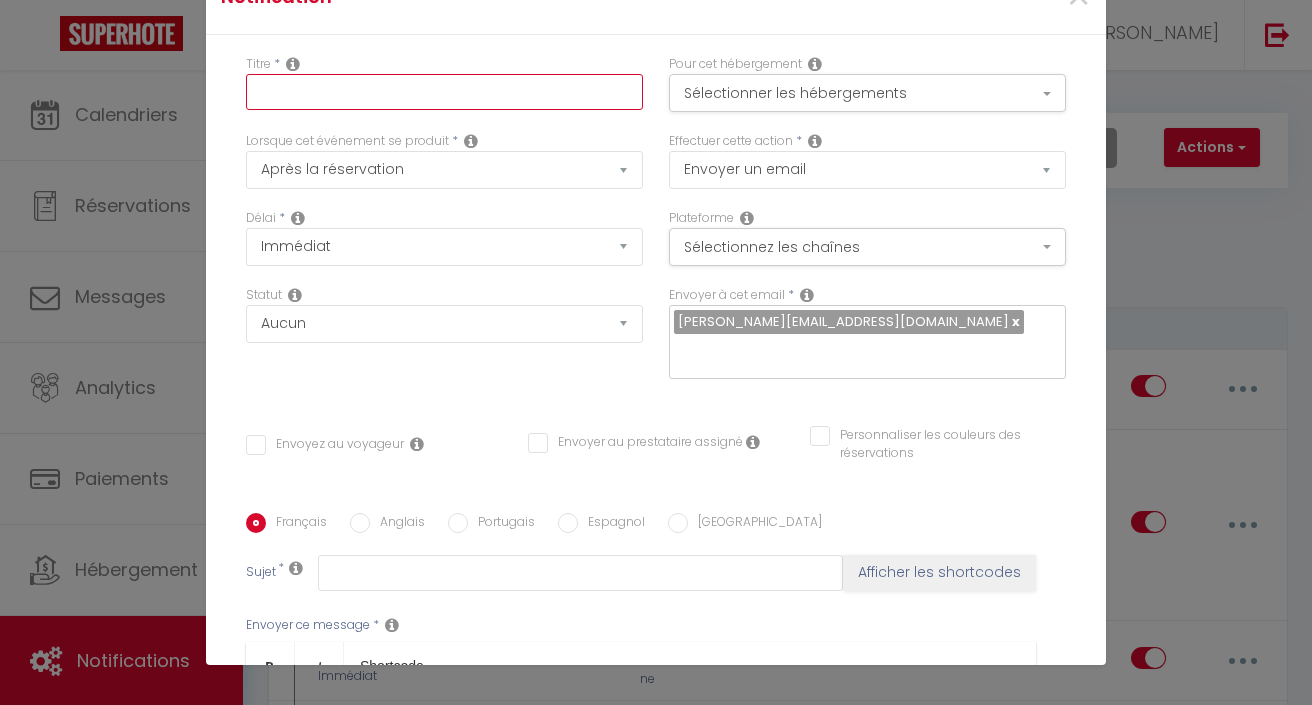 click at bounding box center (444, 92) 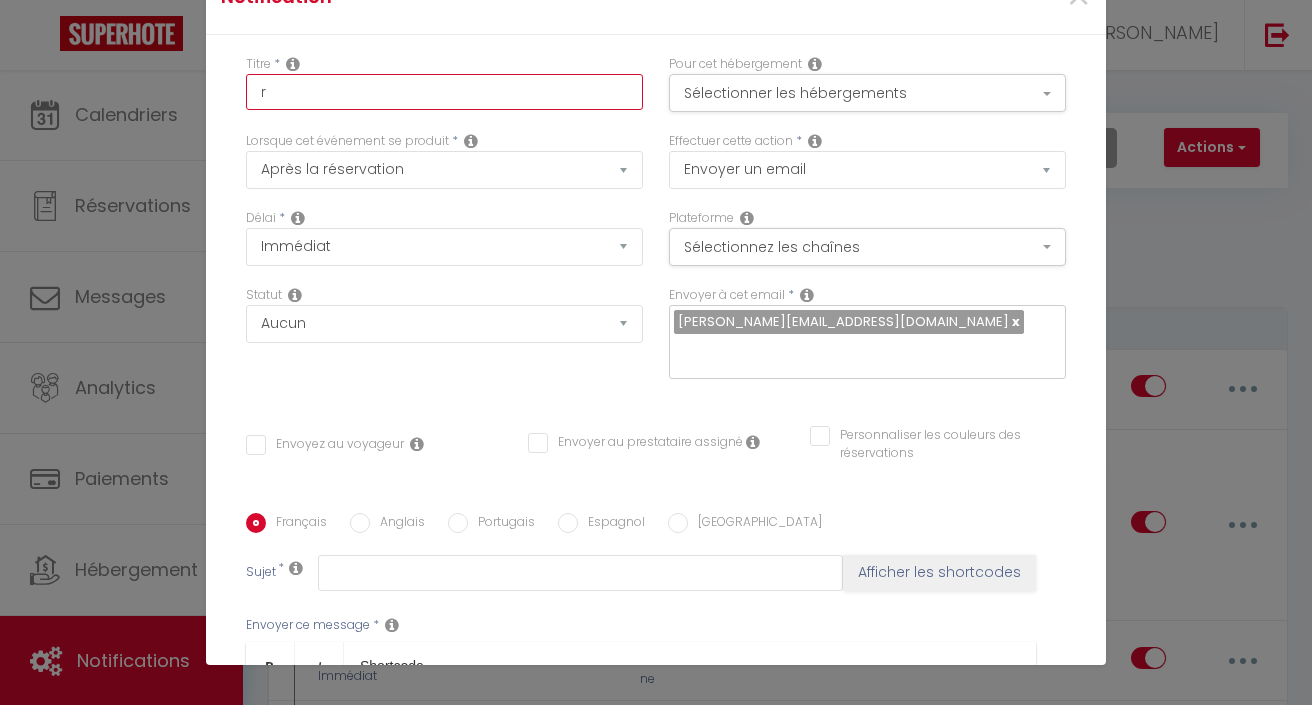 checkbox on "false" 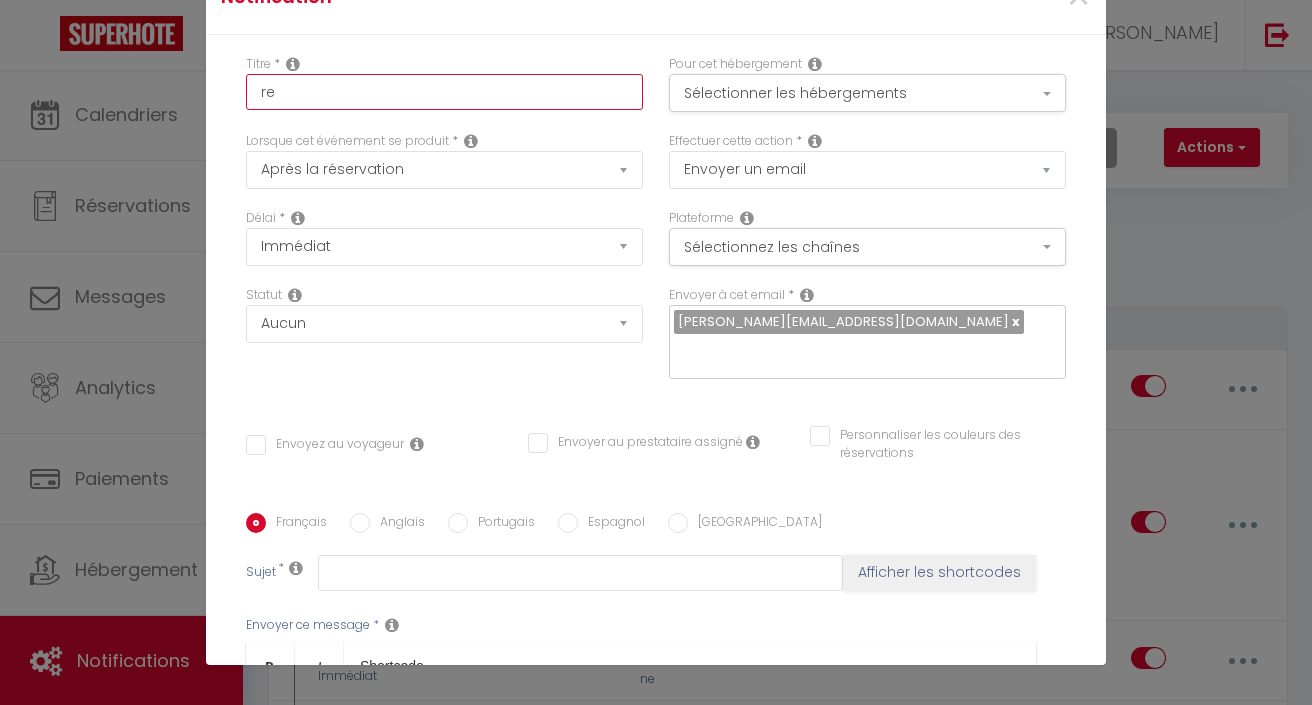 checkbox on "false" 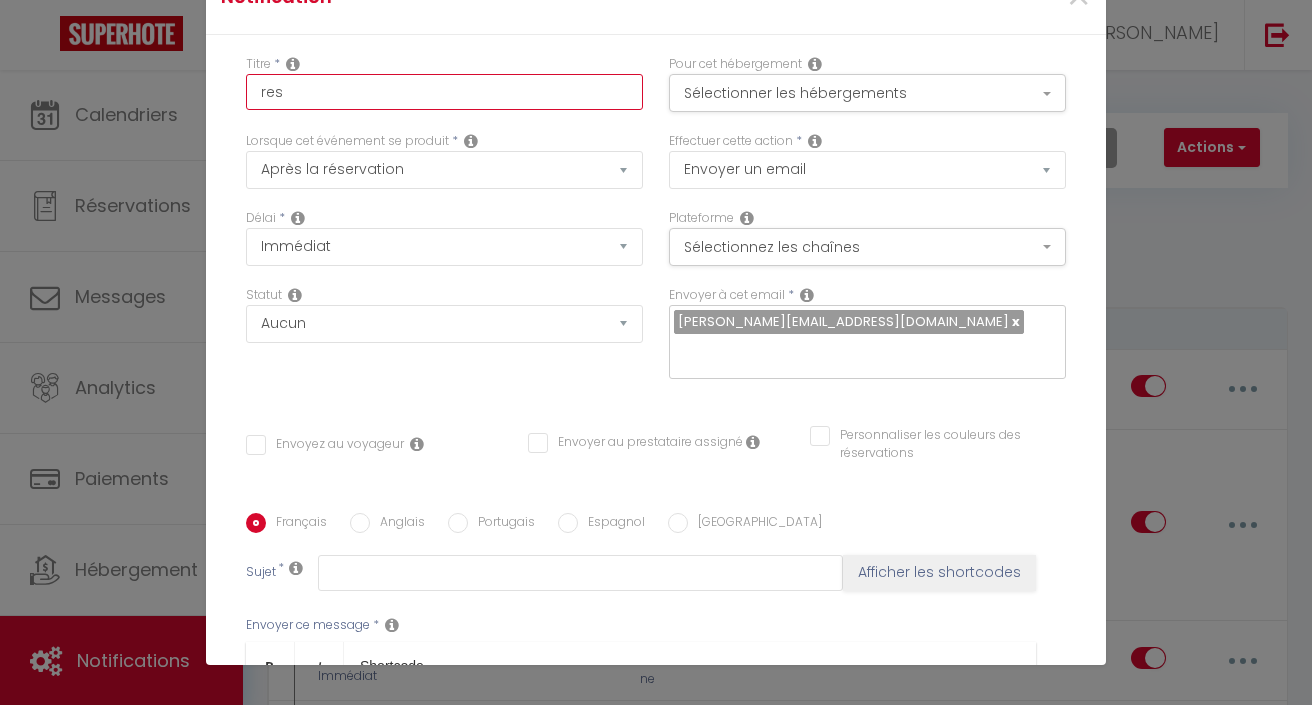 checkbox on "false" 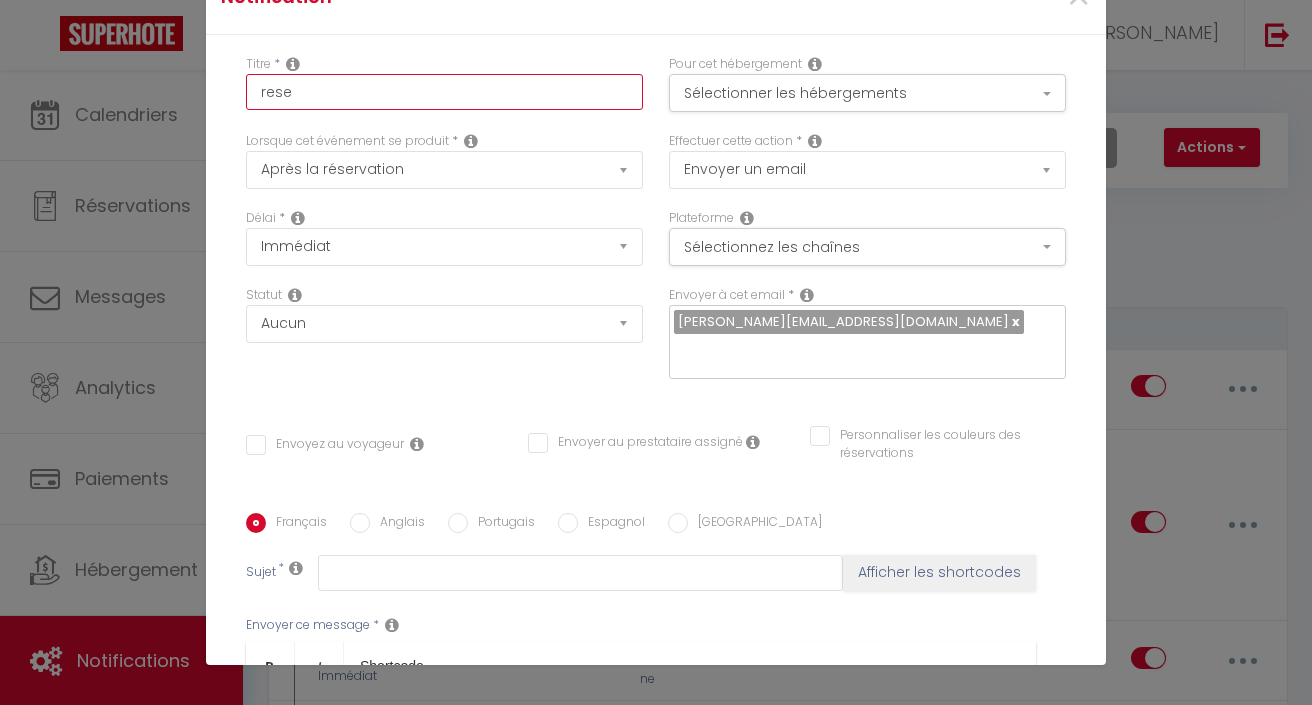 checkbox on "false" 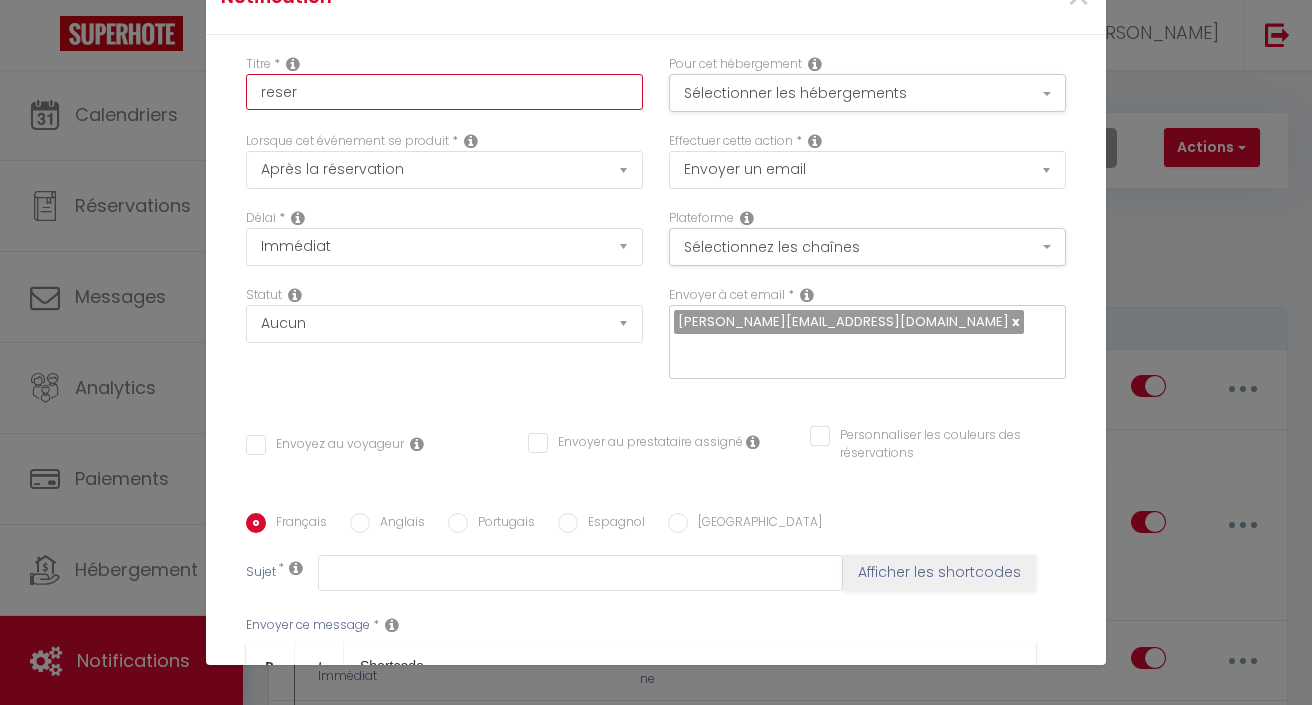 checkbox on "false" 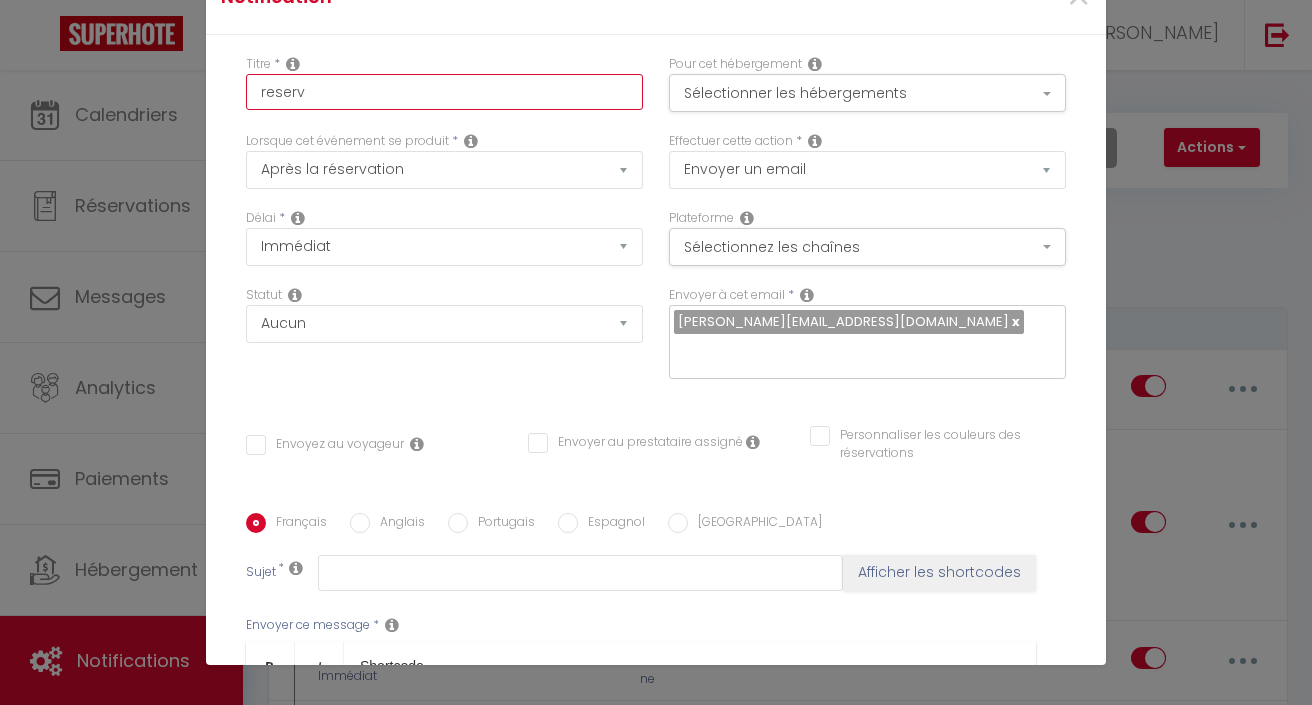 checkbox on "false" 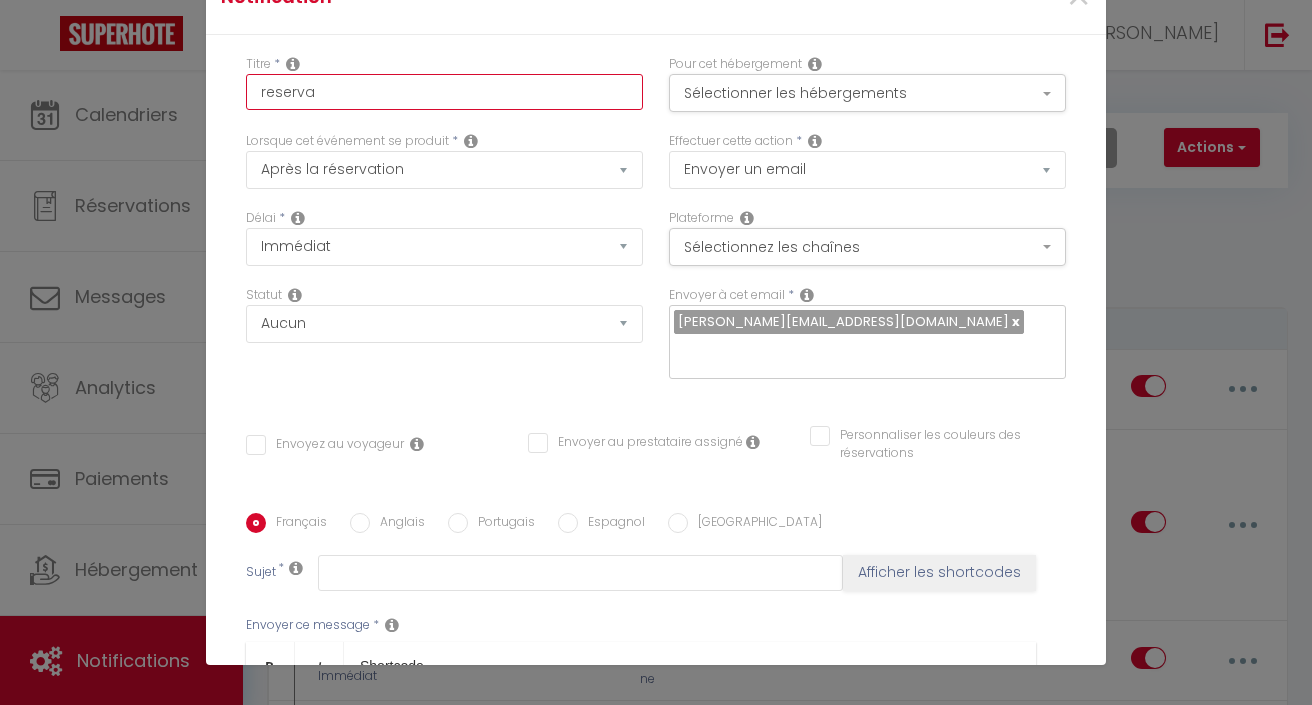checkbox on "false" 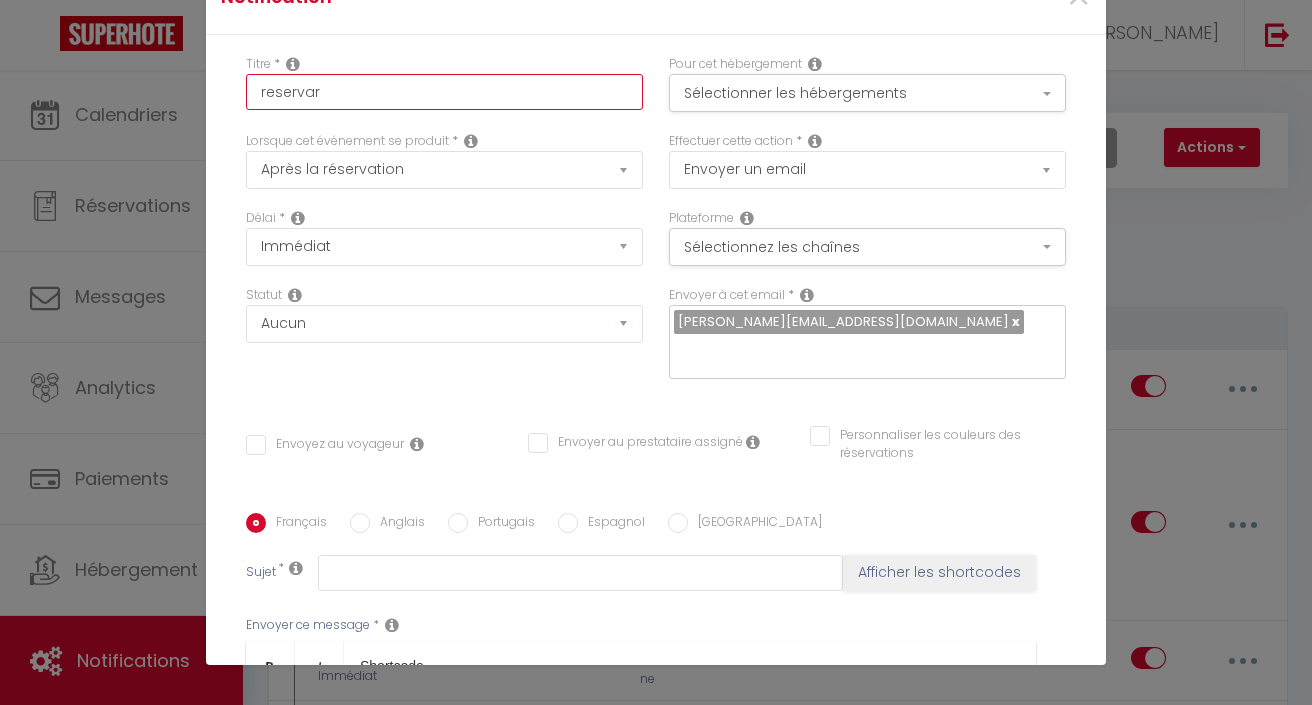 type on "reservart" 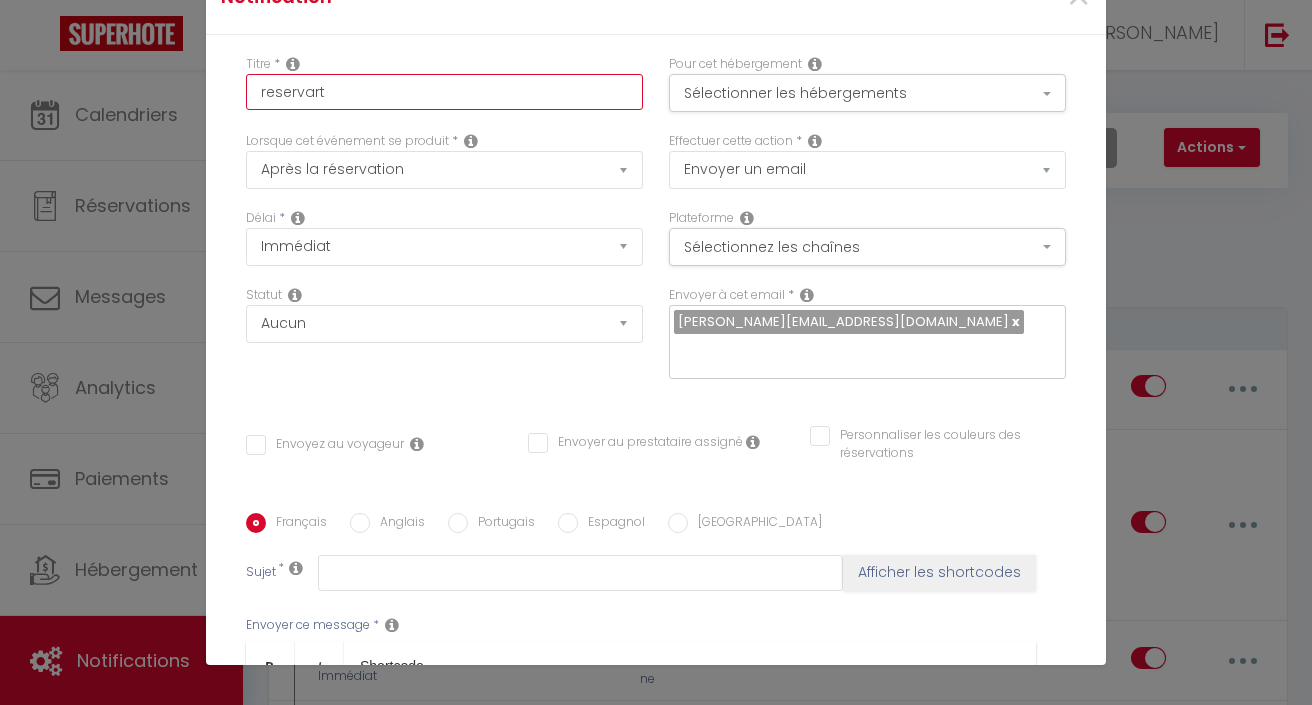 checkbox on "false" 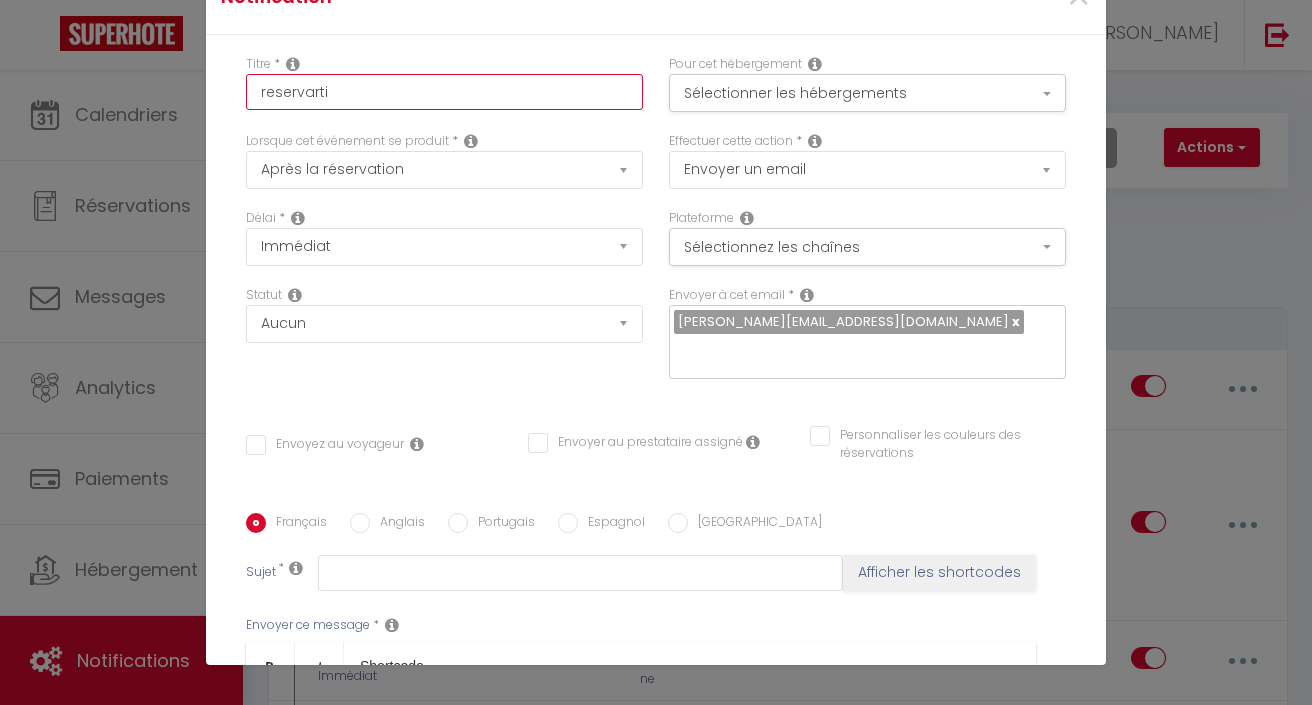 checkbox on "false" 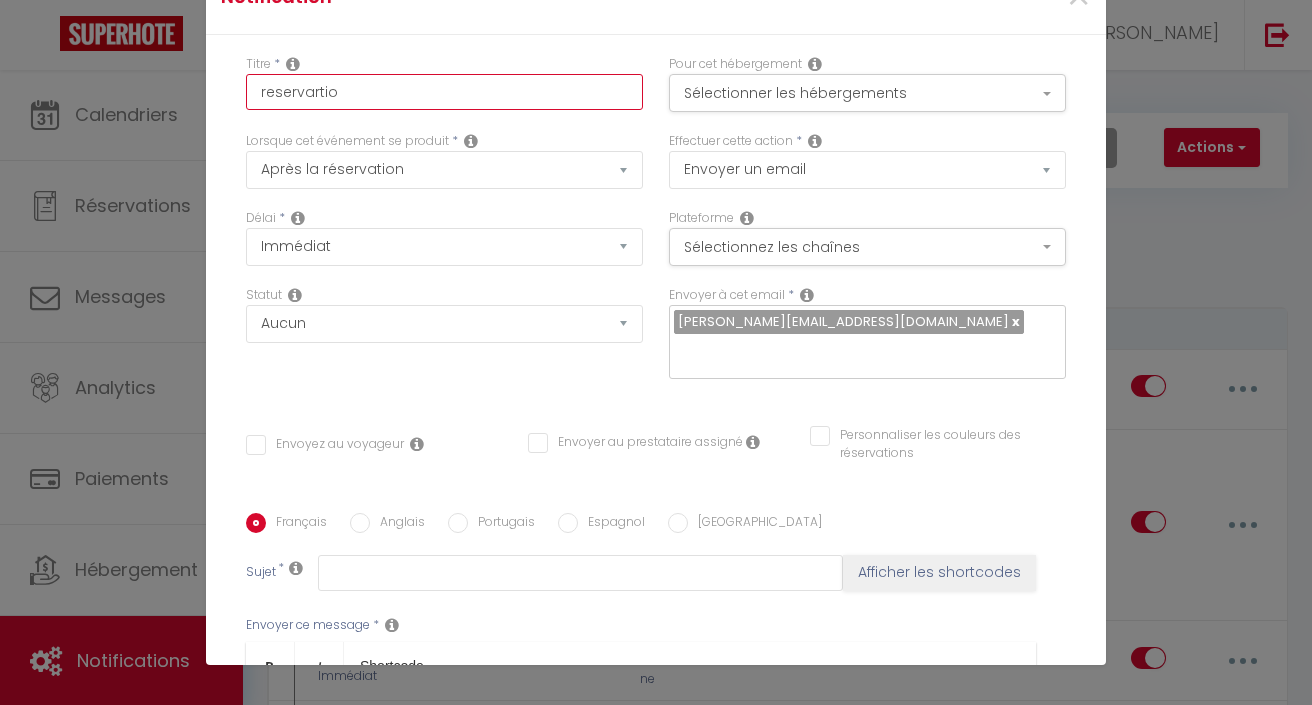 checkbox on "false" 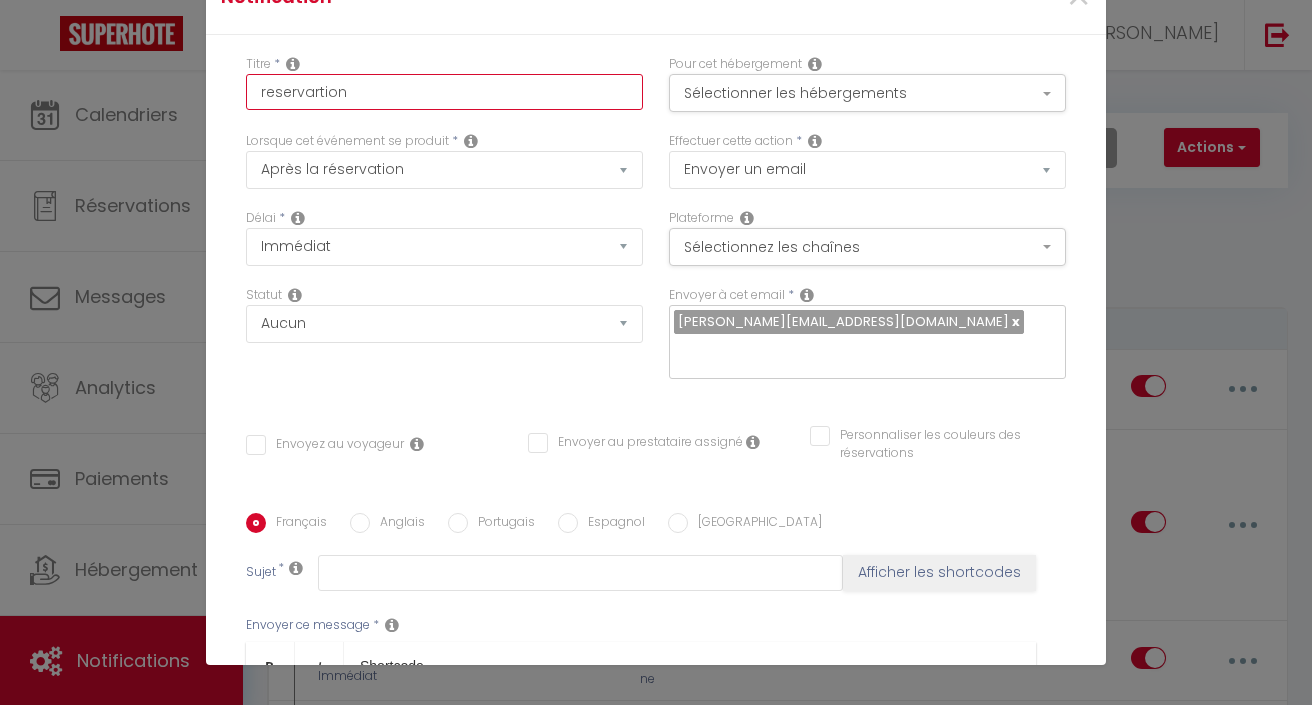 checkbox on "false" 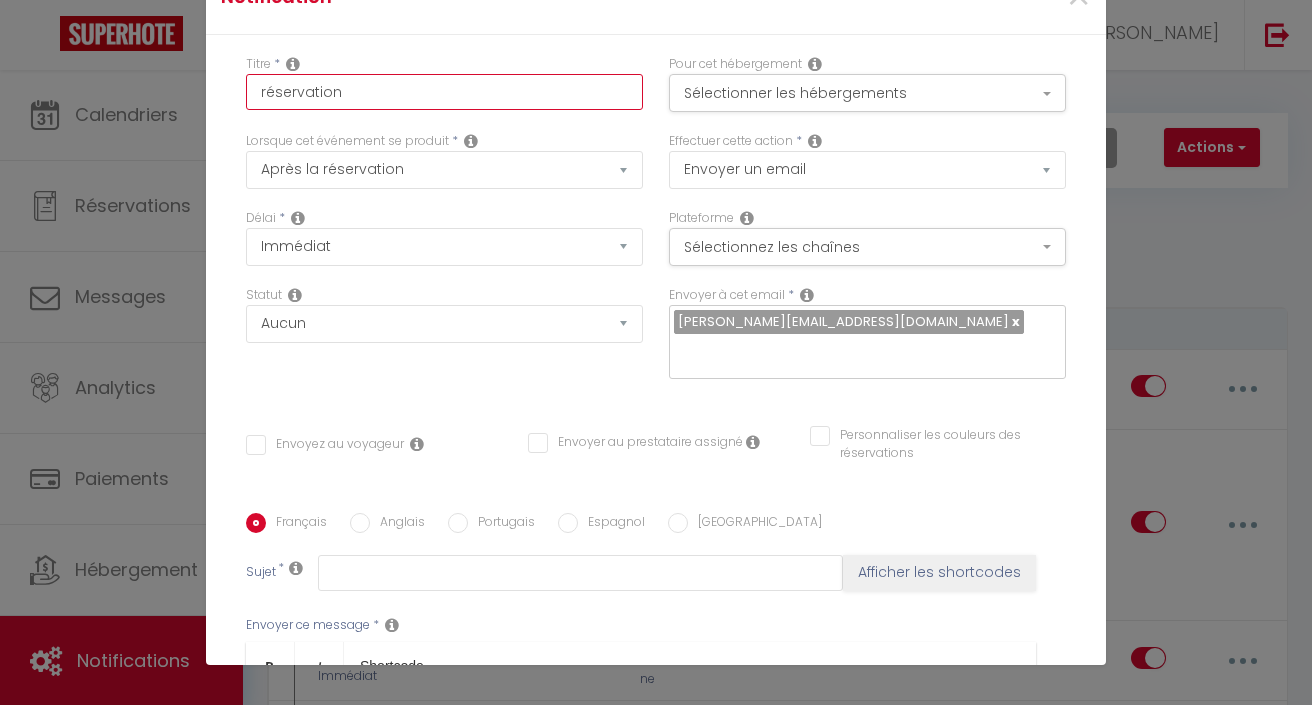 type on "réservation t" 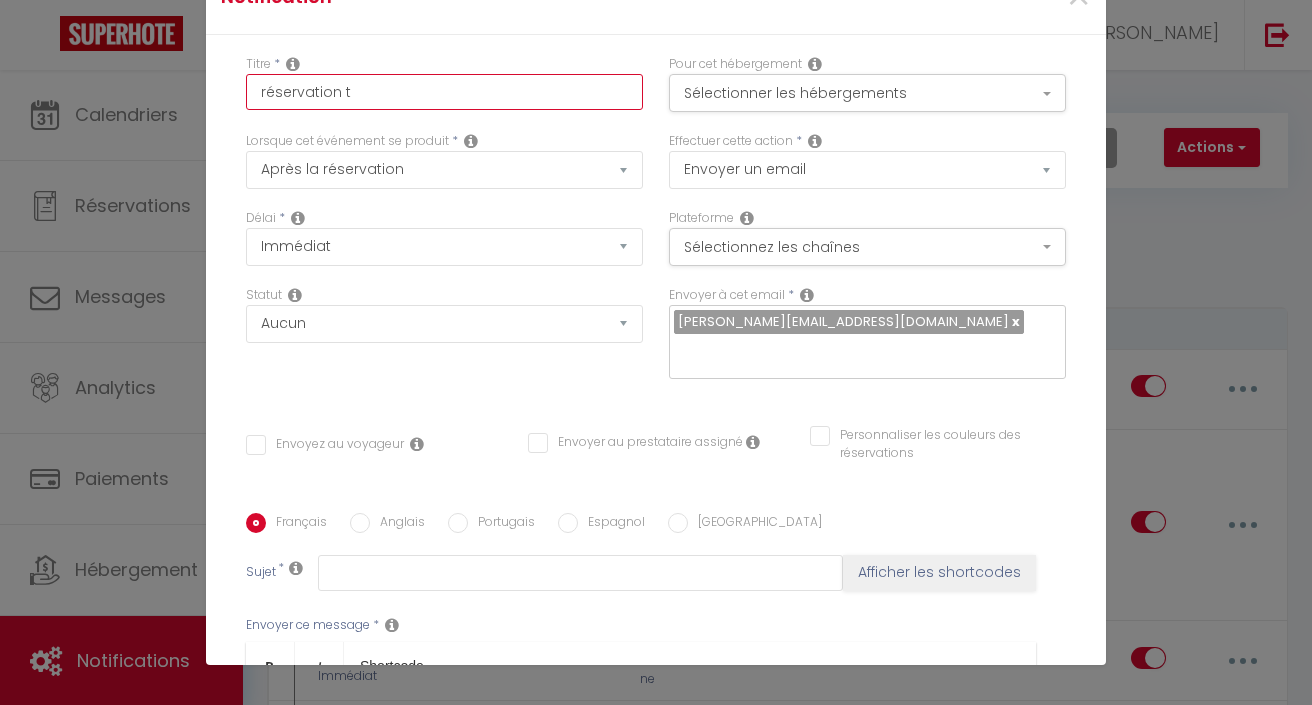 checkbox on "false" 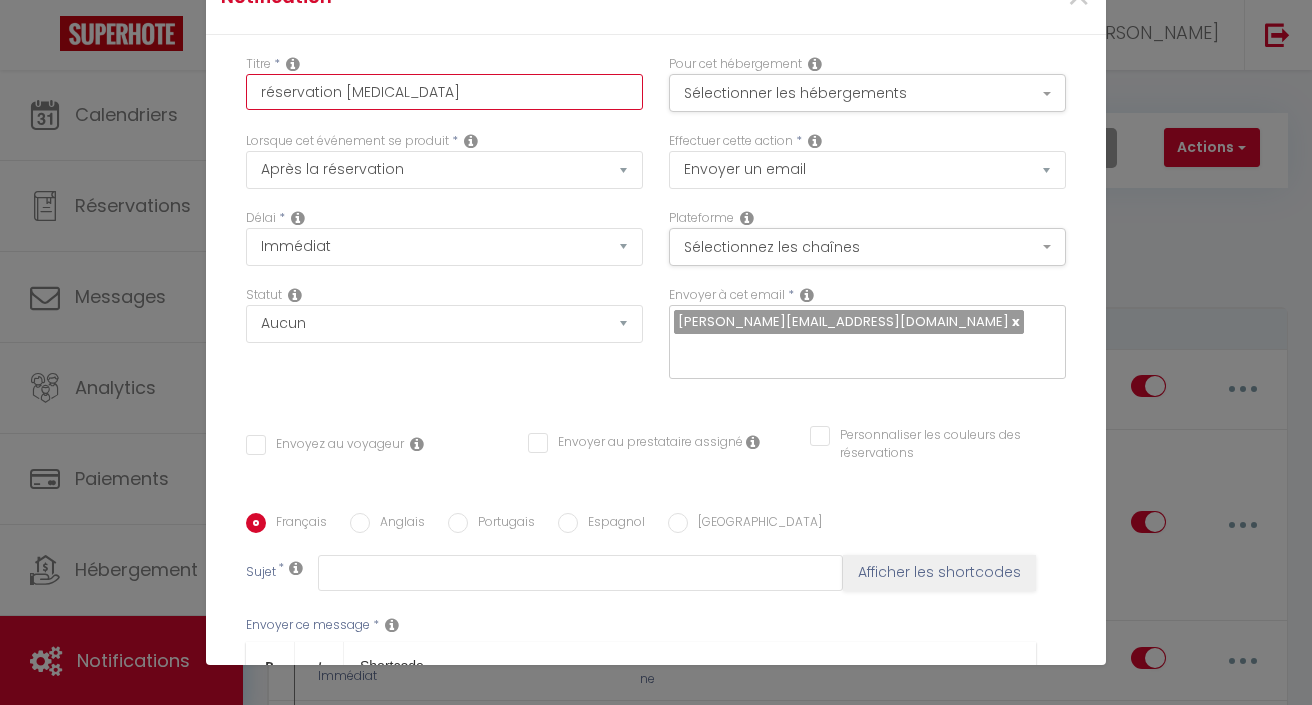 checkbox on "false" 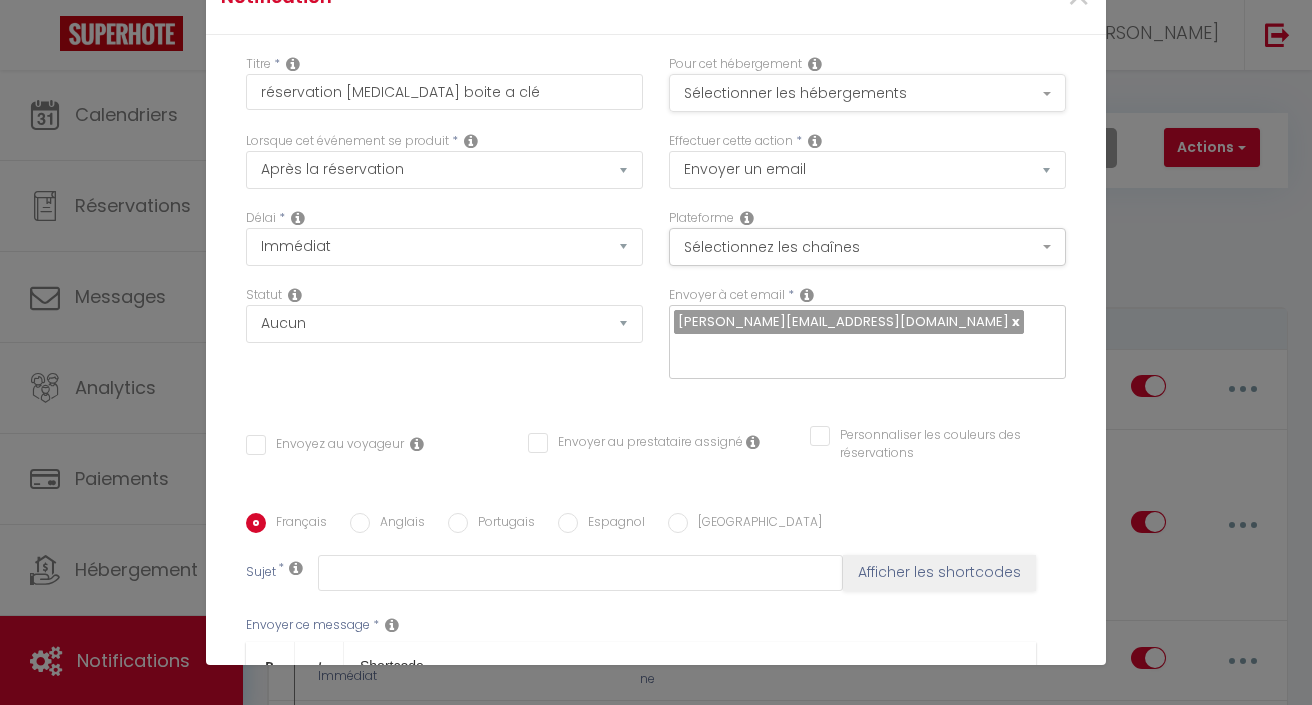 drag, startPoint x: 426, startPoint y: 127, endPoint x: 706, endPoint y: 88, distance: 282.70303 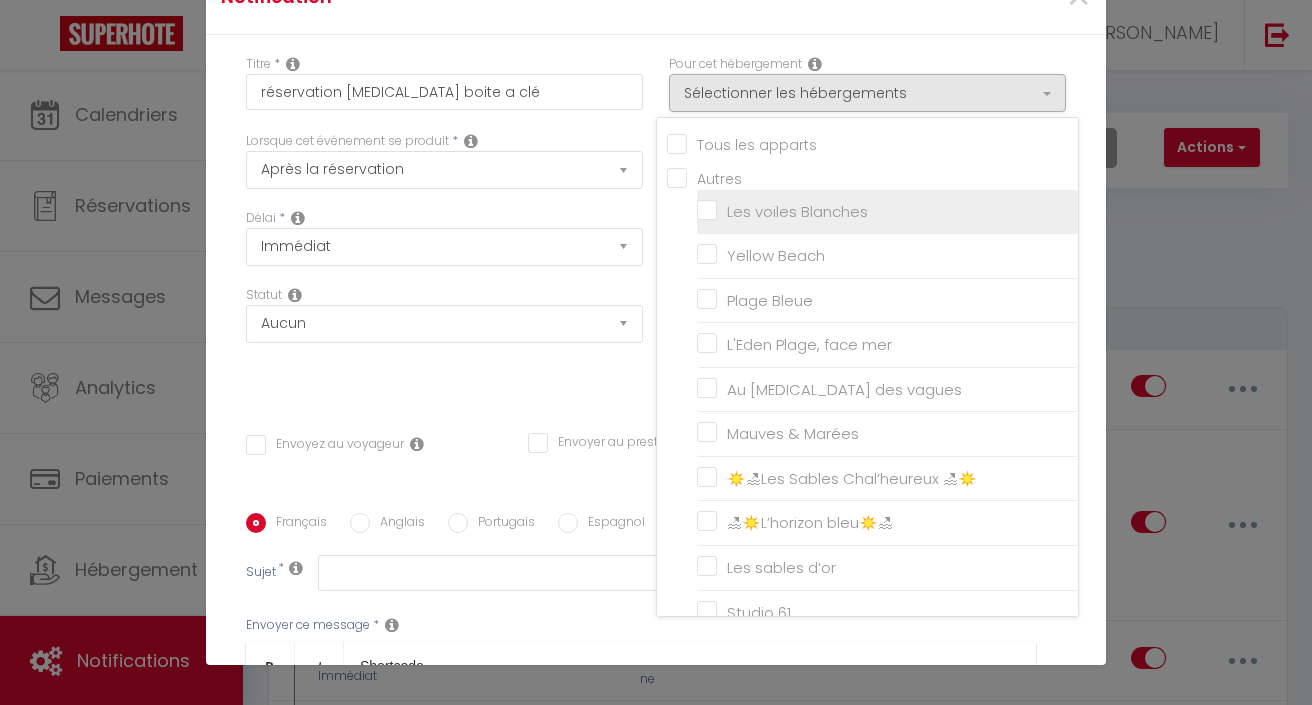 click on "Les voiles Blanches" at bounding box center [887, 211] 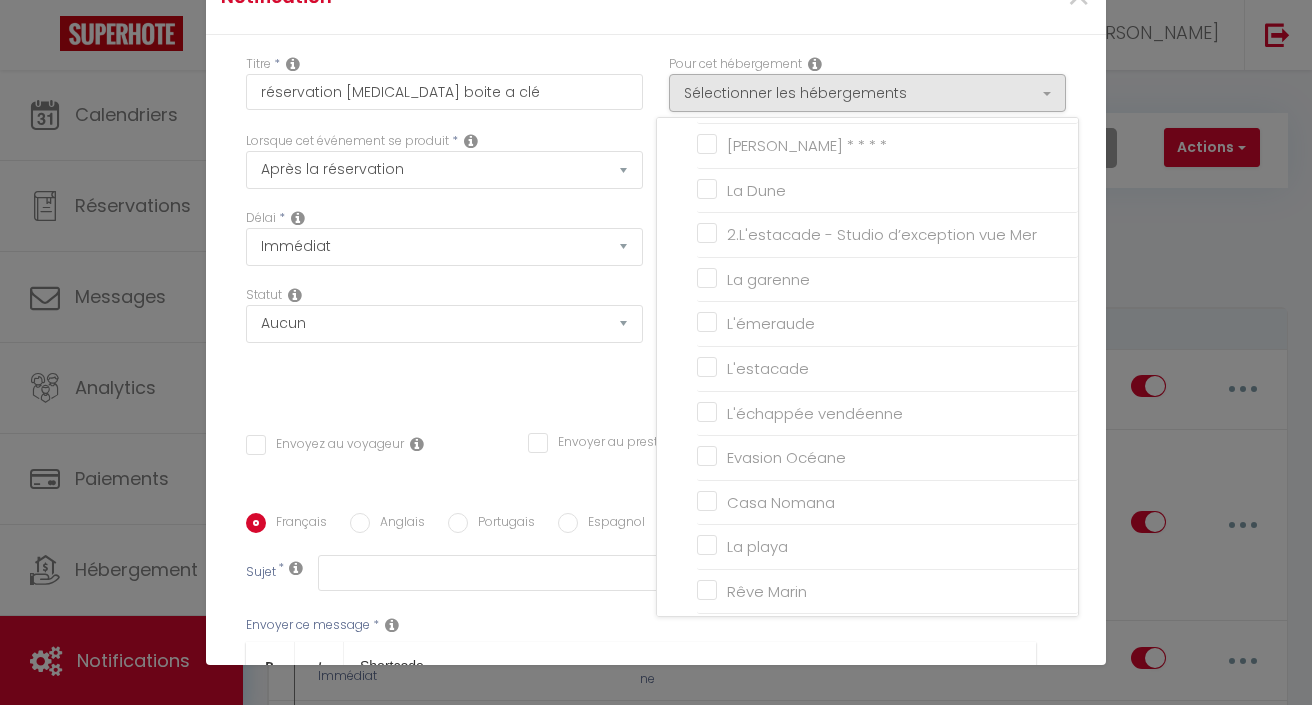 scroll, scrollTop: 533, scrollLeft: 0, axis: vertical 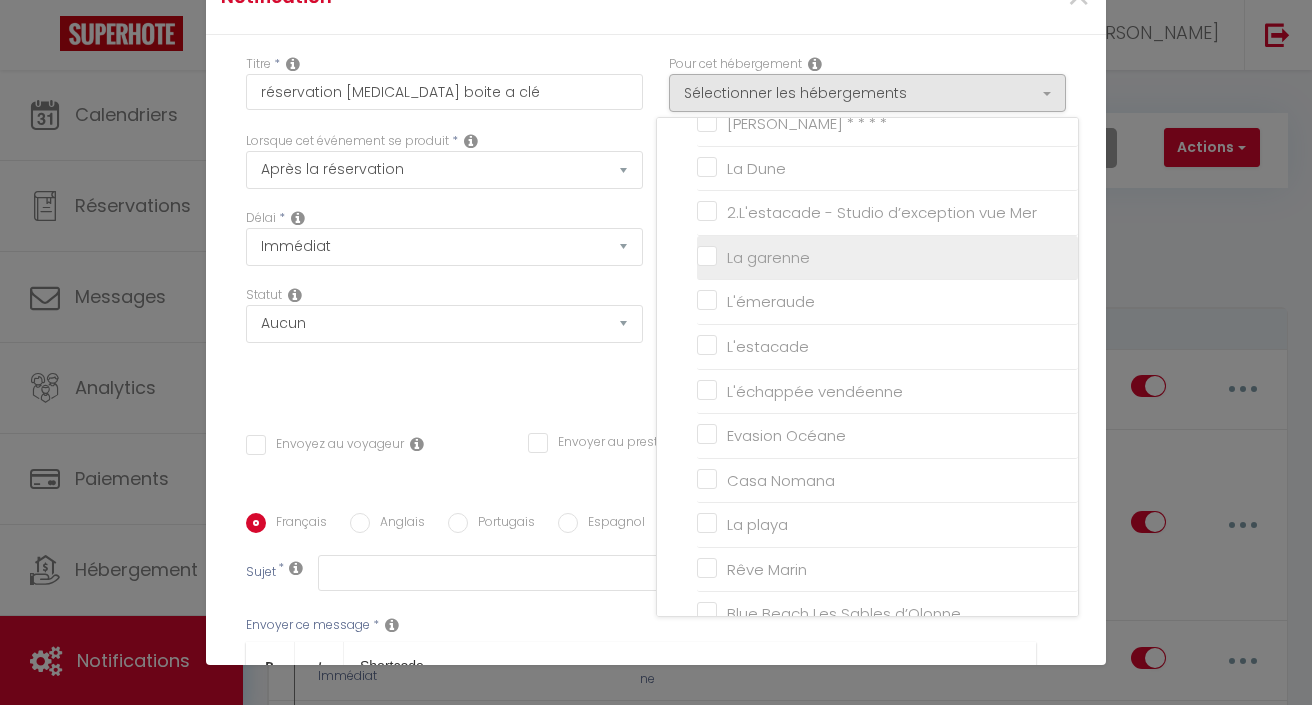 click on "La garenne" at bounding box center [887, 258] 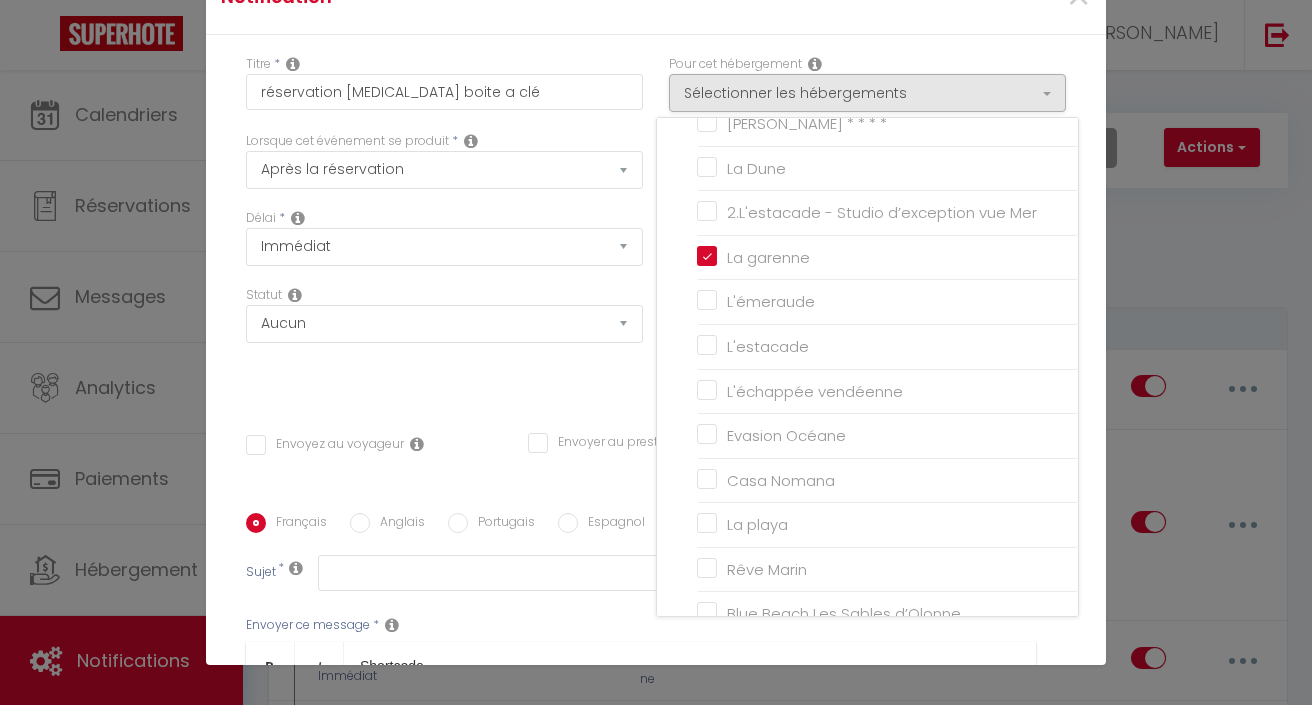 click on "Statut     Aucun   Si la réservation est payée   Si réservation non payée   Si la caution a été prise   Si caution non payée" at bounding box center (444, 342) 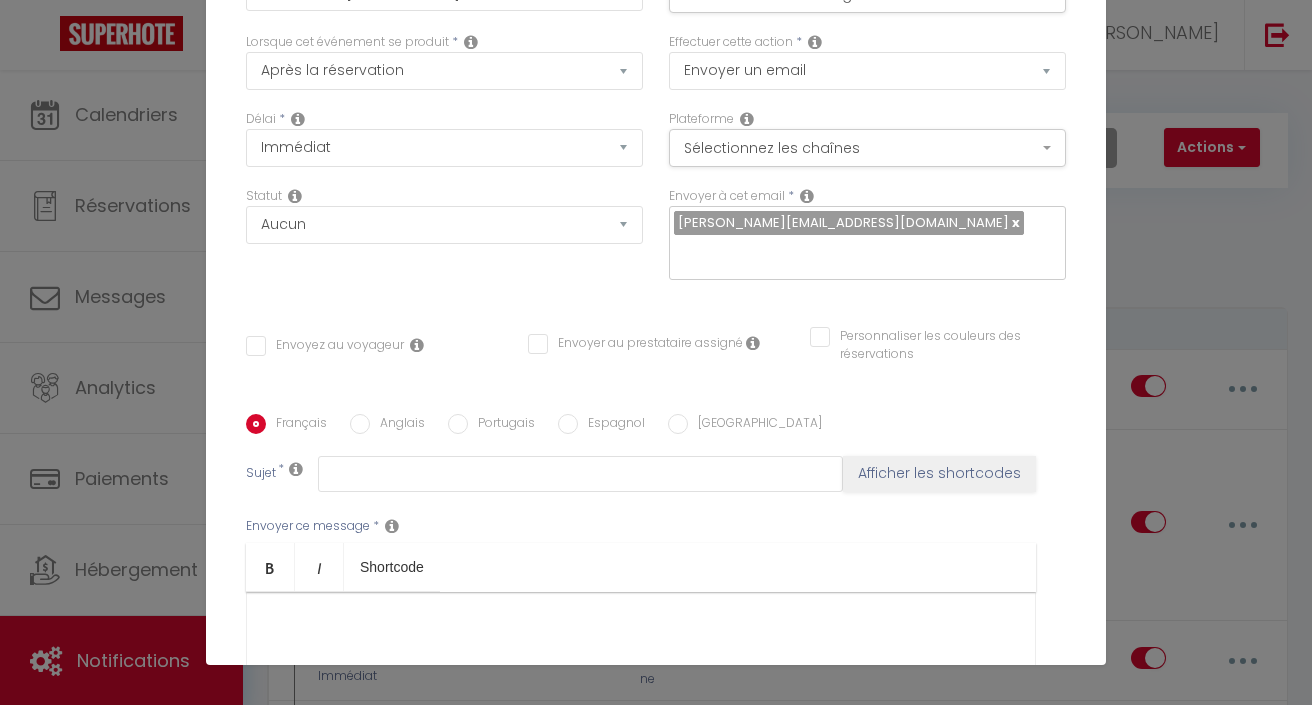 scroll, scrollTop: 113, scrollLeft: 0, axis: vertical 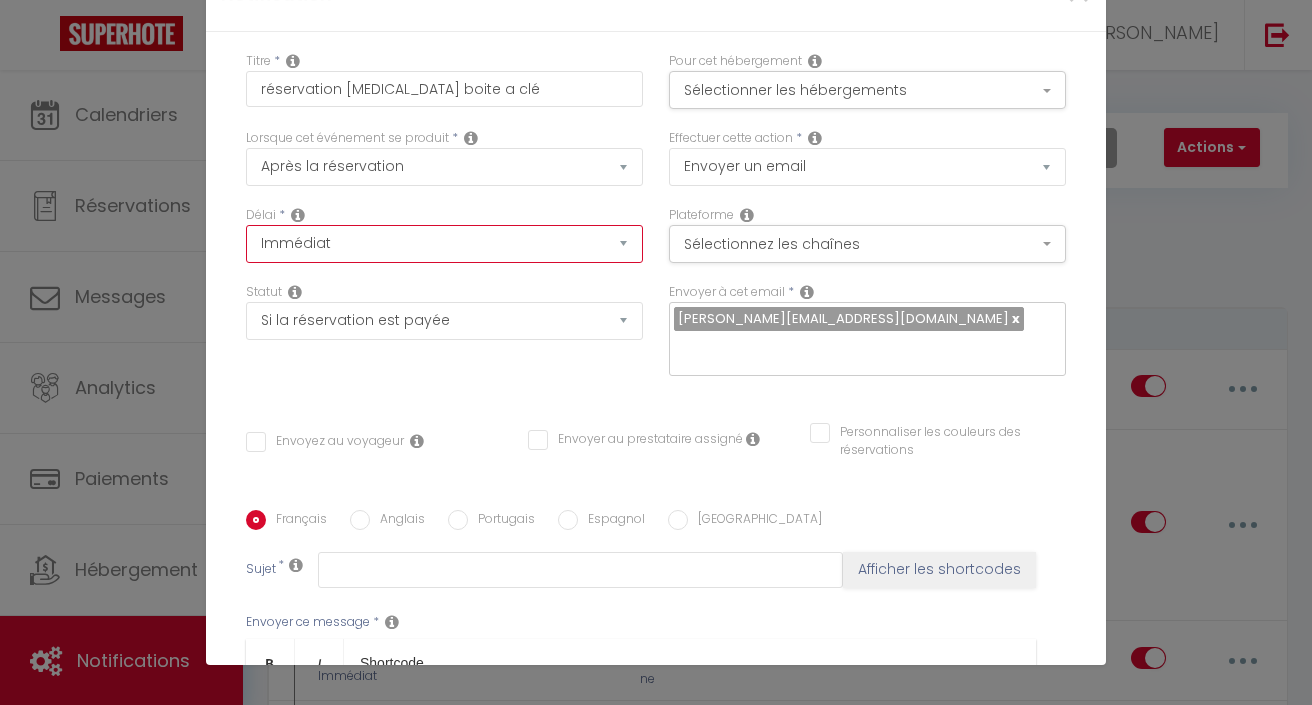 click on "Envoyez au voyageur" at bounding box center [325, 442] 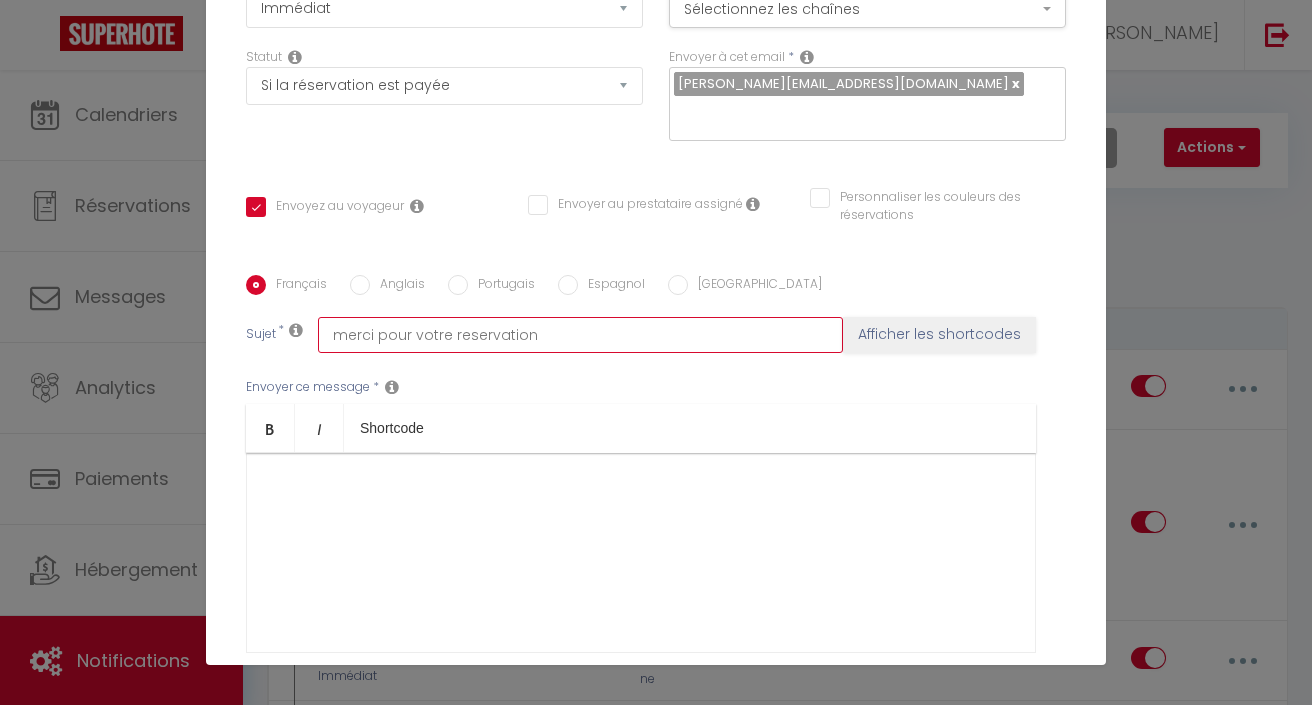 scroll, scrollTop: 259, scrollLeft: 0, axis: vertical 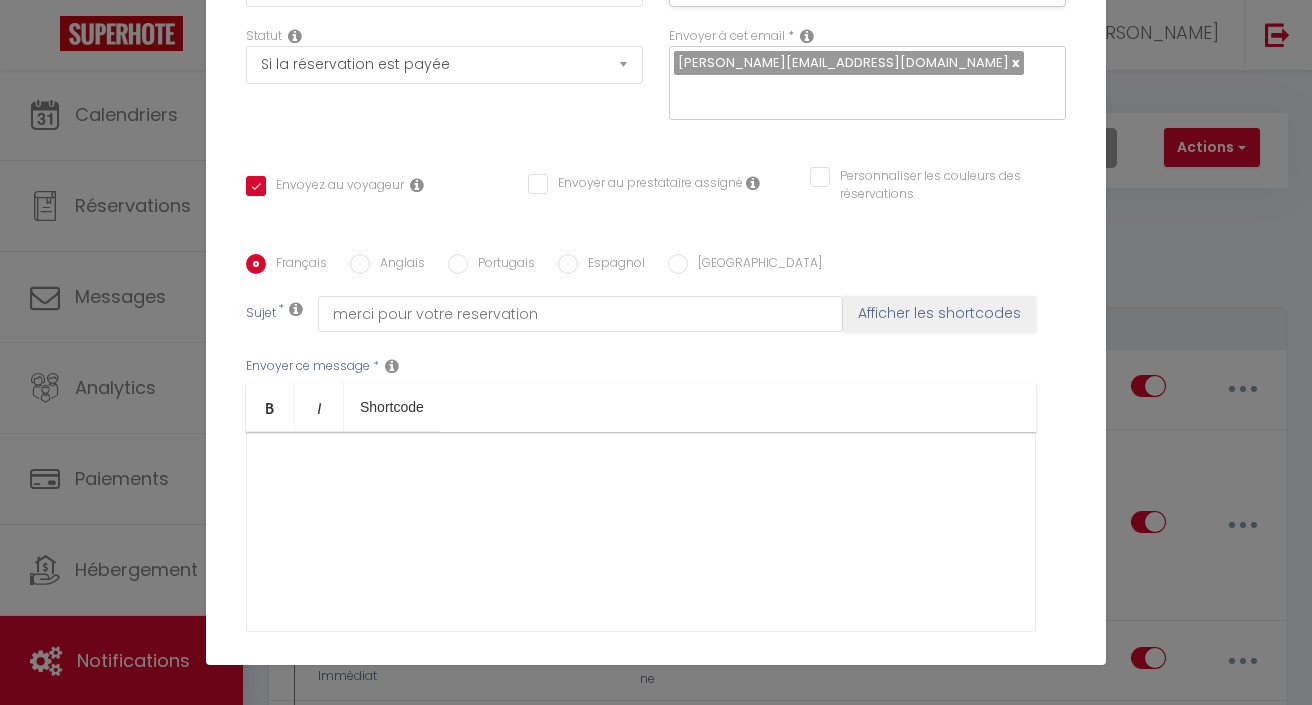 click at bounding box center (641, 532) 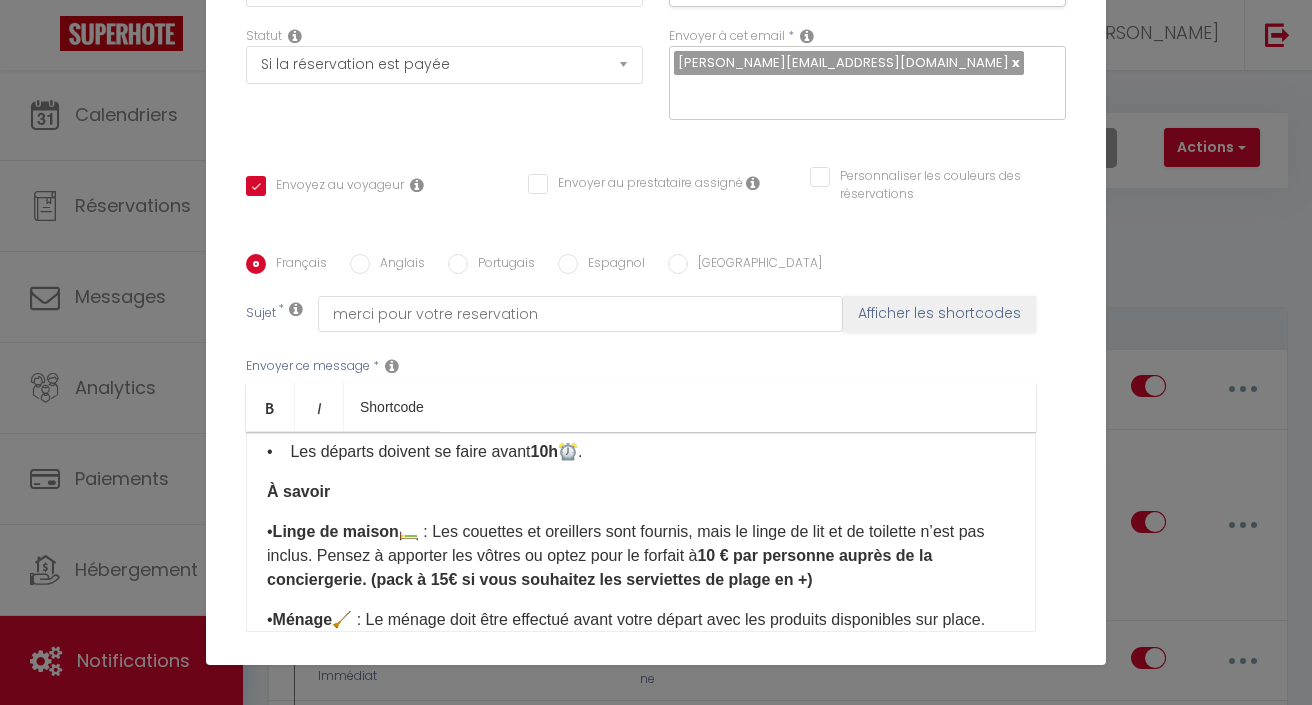 scroll, scrollTop: 306, scrollLeft: 0, axis: vertical 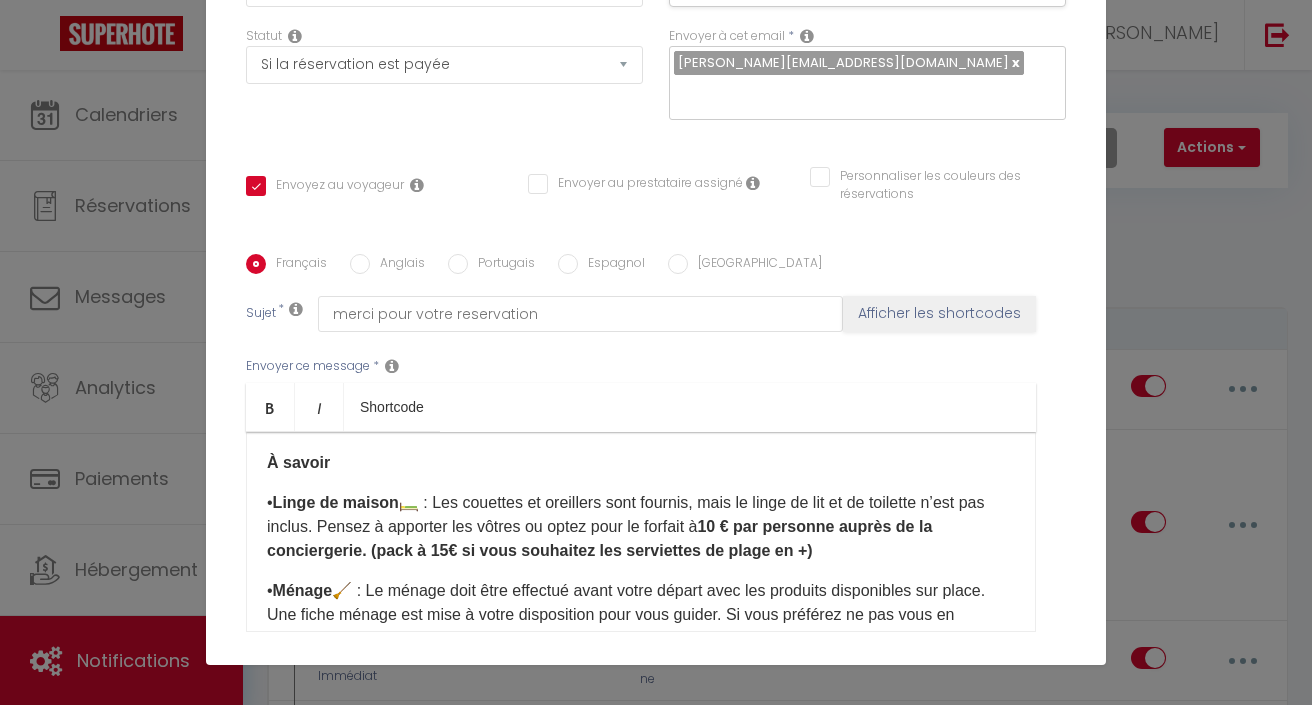 click on "•     Linge   de   maison  🛏️ : Les couettes et oreillers sont fournis, mais le linge de lit et de toilette n’est pas inclus. Pensez à apporter les vôtres ou optez pour le forfait à  10   €   par   personne auprès de la conciergerie. (pack à 15€ si vous souhaitez les serviettes de plage en +)" at bounding box center (641, 527) 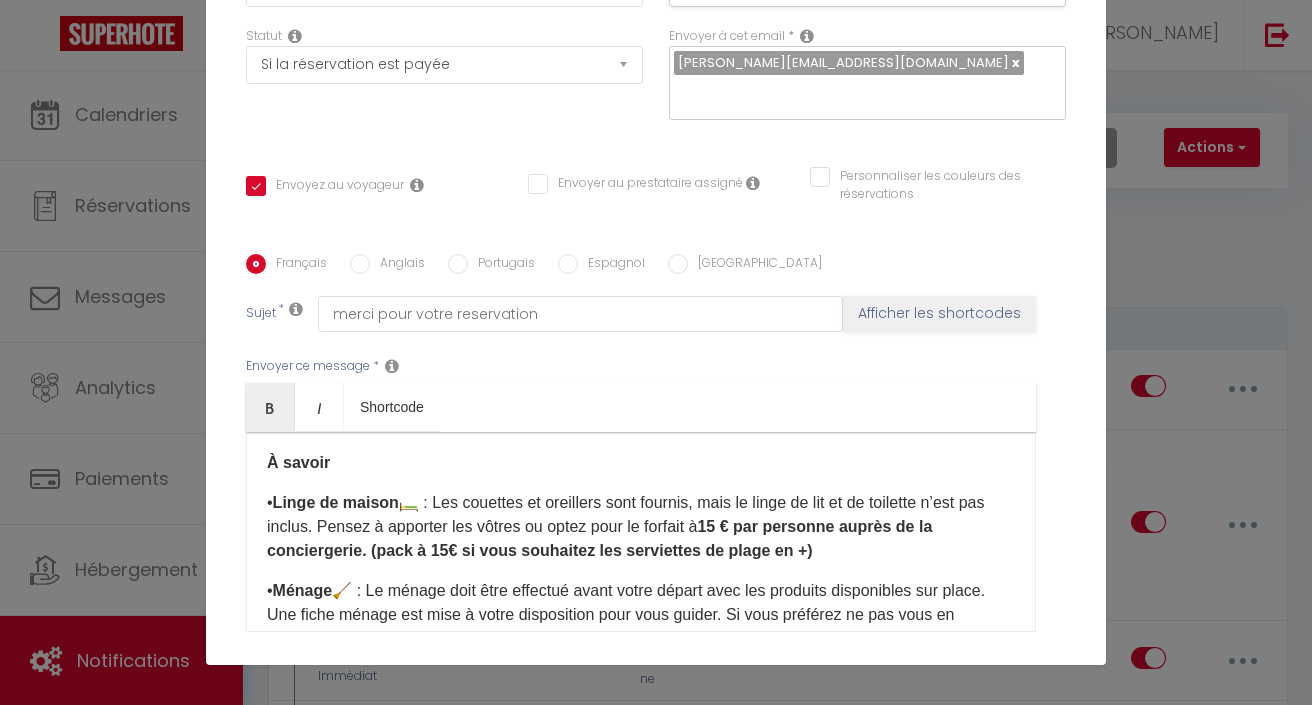 click on "•     Linge   de   maison  🛏️ : Les couettes et oreillers sont fournis, mais le linge de lit et de toilette n’est pas inclus. Pensez à apporter les vôtres ou optez pour le forfait à  15   €   par   personne auprès de la conciergerie. (pack à 15€ si vous souhaitez les serviettes de plage en +)" at bounding box center (641, 527) 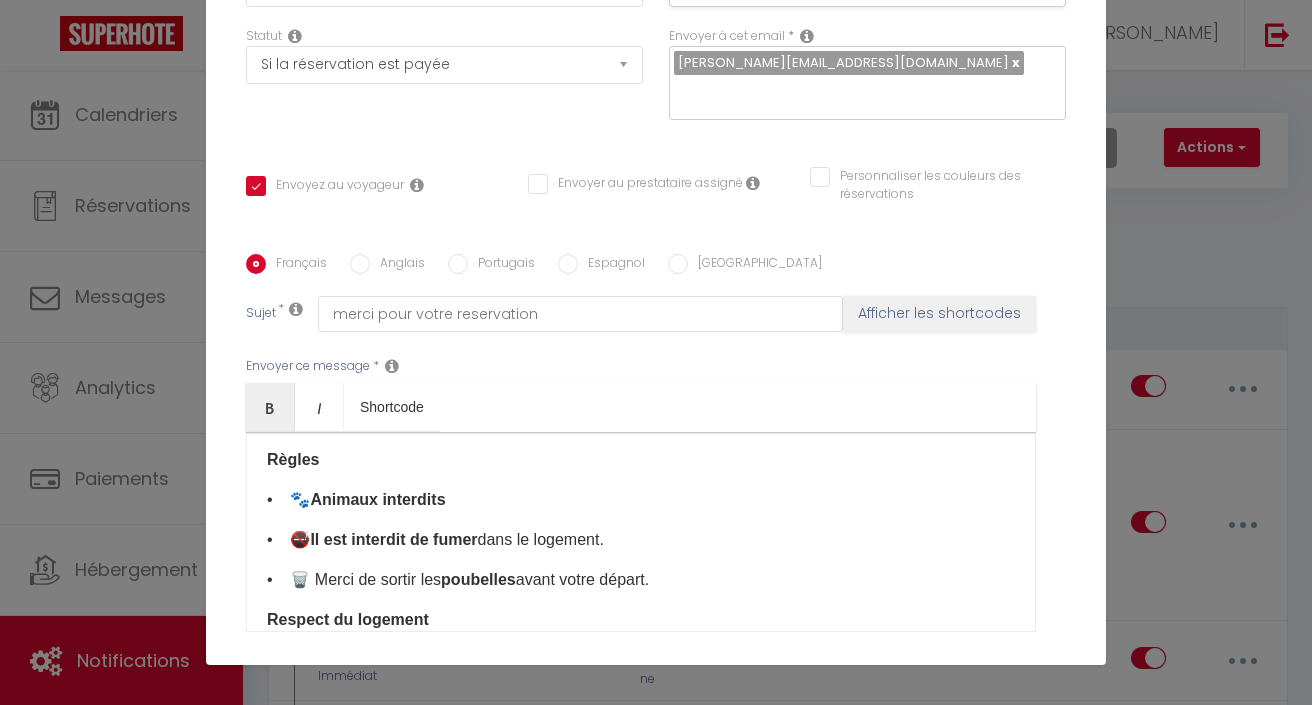 scroll, scrollTop: 550, scrollLeft: 0, axis: vertical 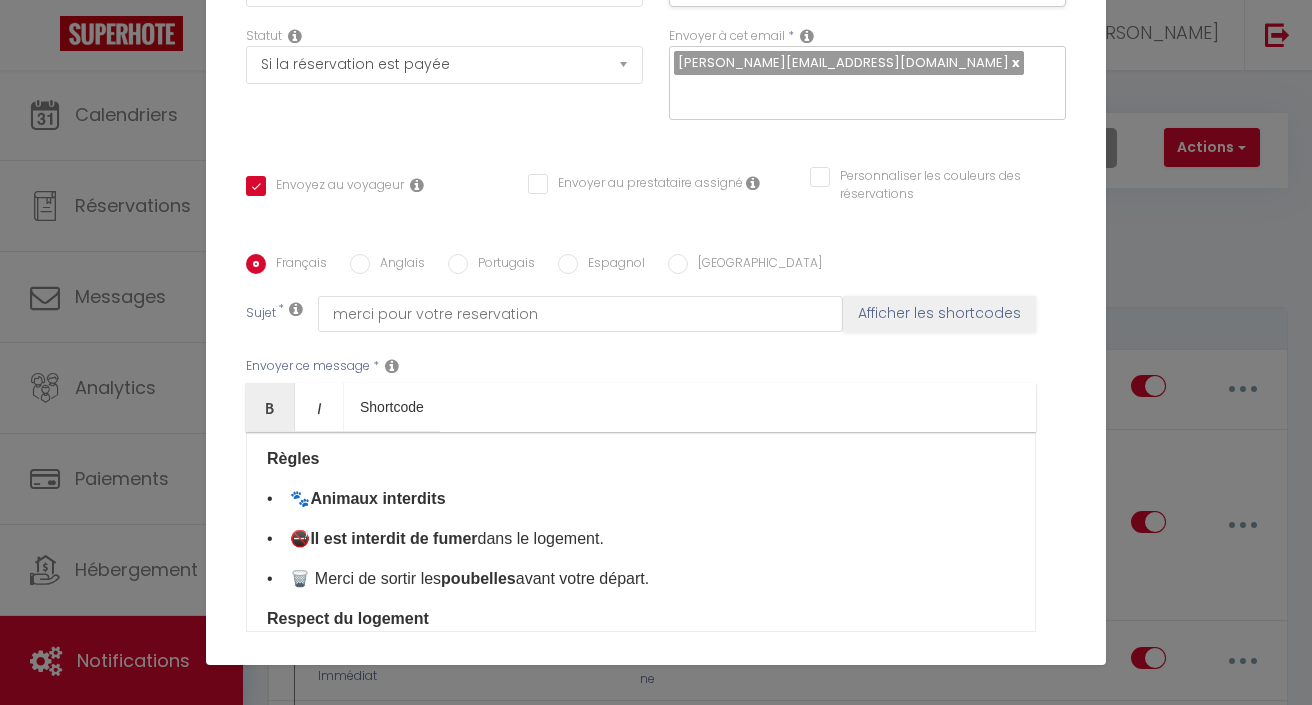click on "Animaux interdits" at bounding box center (377, 498) 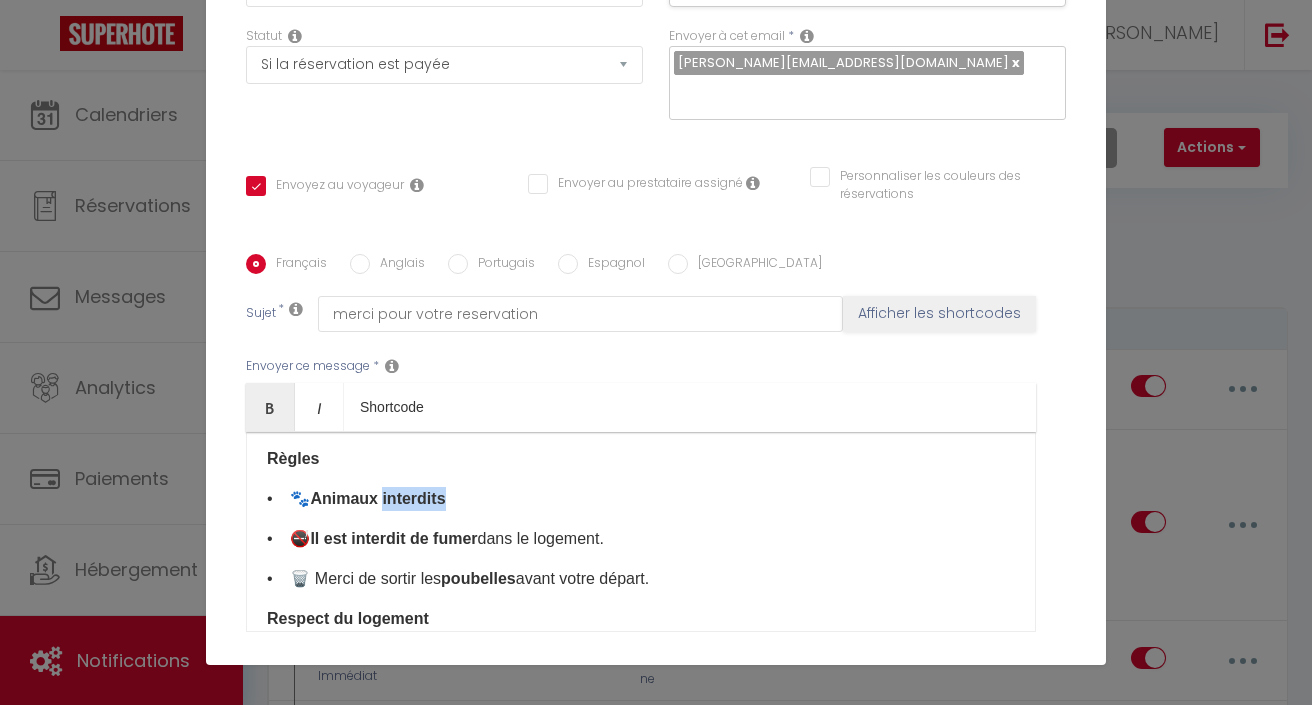 click on "Animaux interdits" at bounding box center (377, 498) 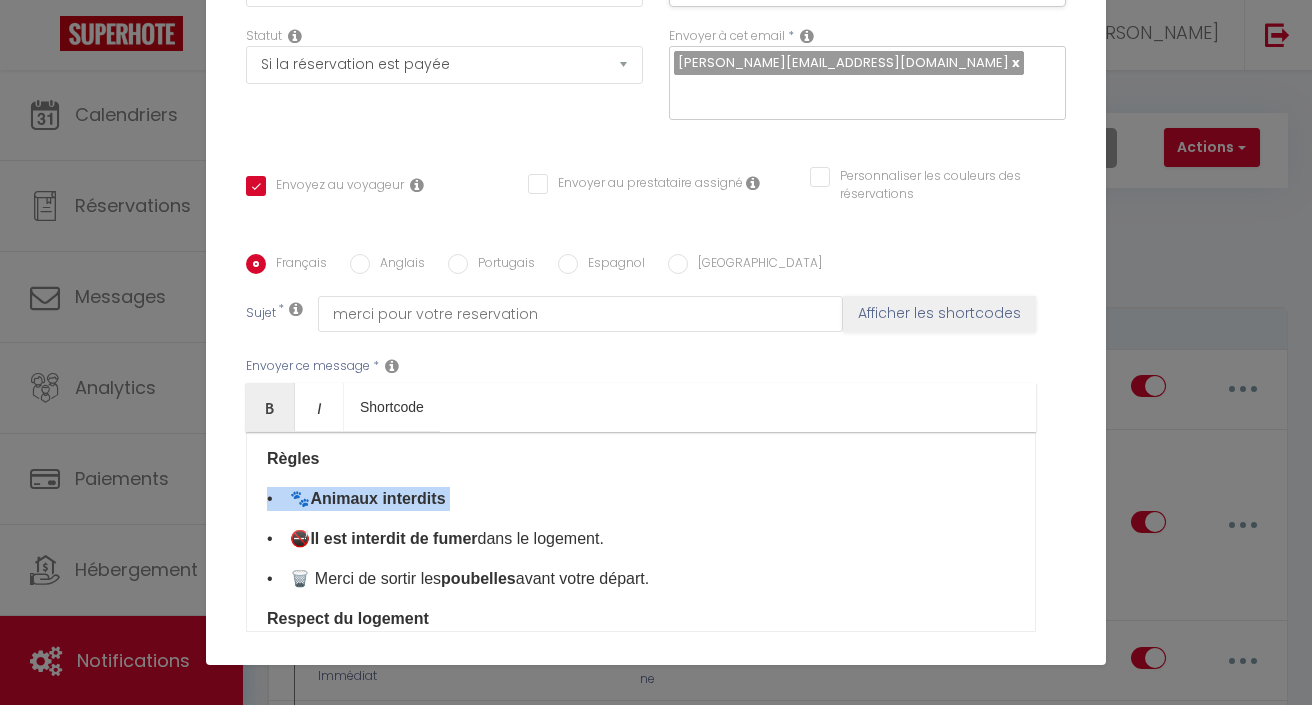 click on "Animaux interdits" at bounding box center (377, 498) 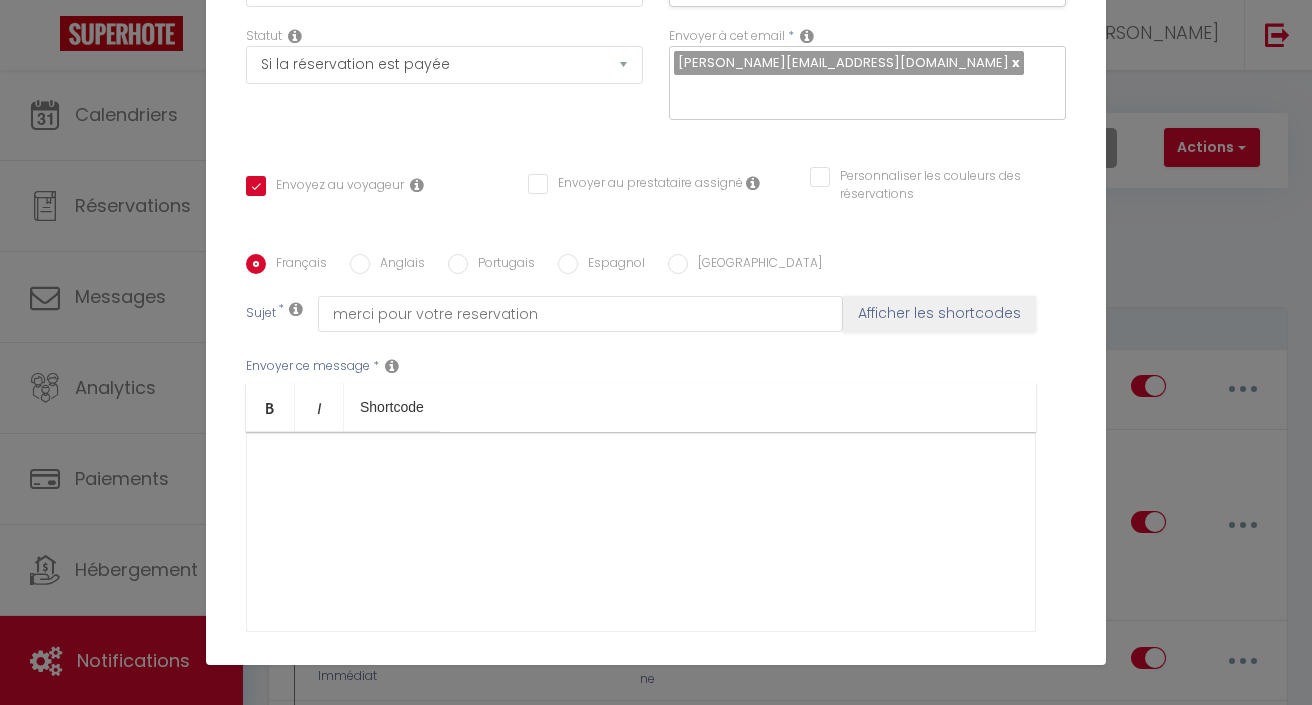 scroll, scrollTop: 974, scrollLeft: 0, axis: vertical 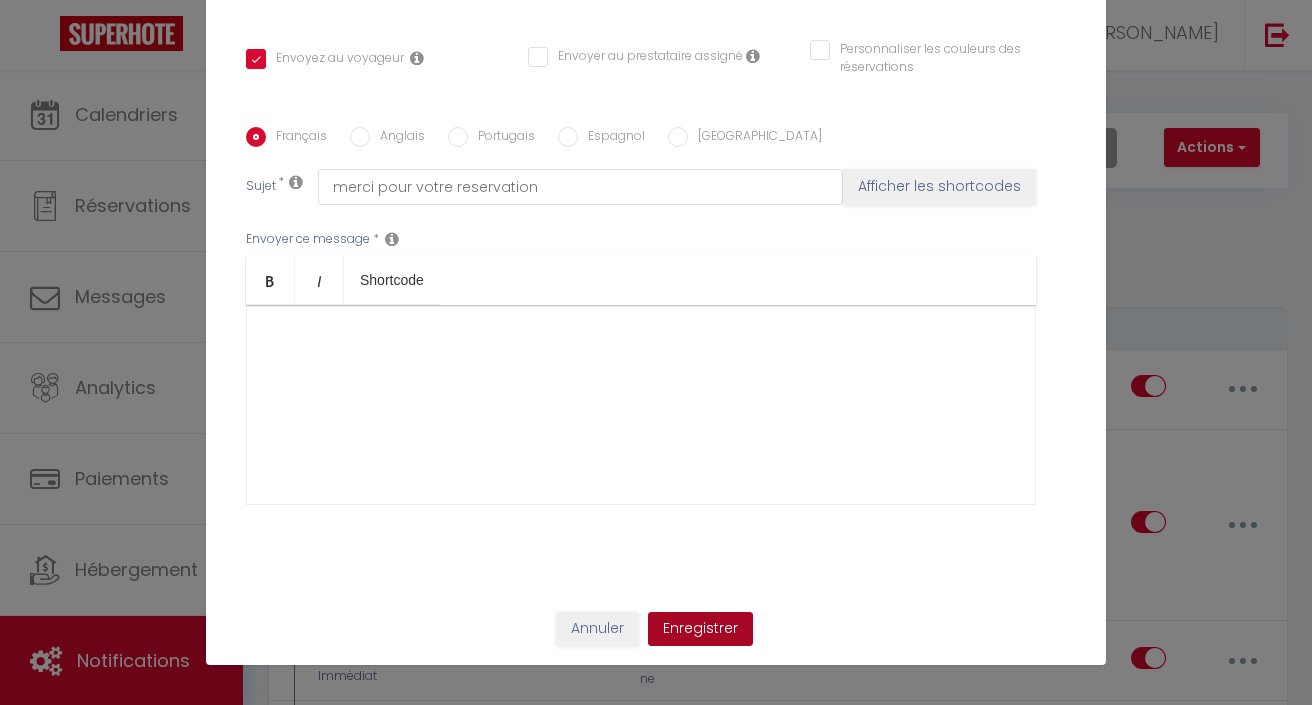 click on "Enregistrer" at bounding box center (700, 629) 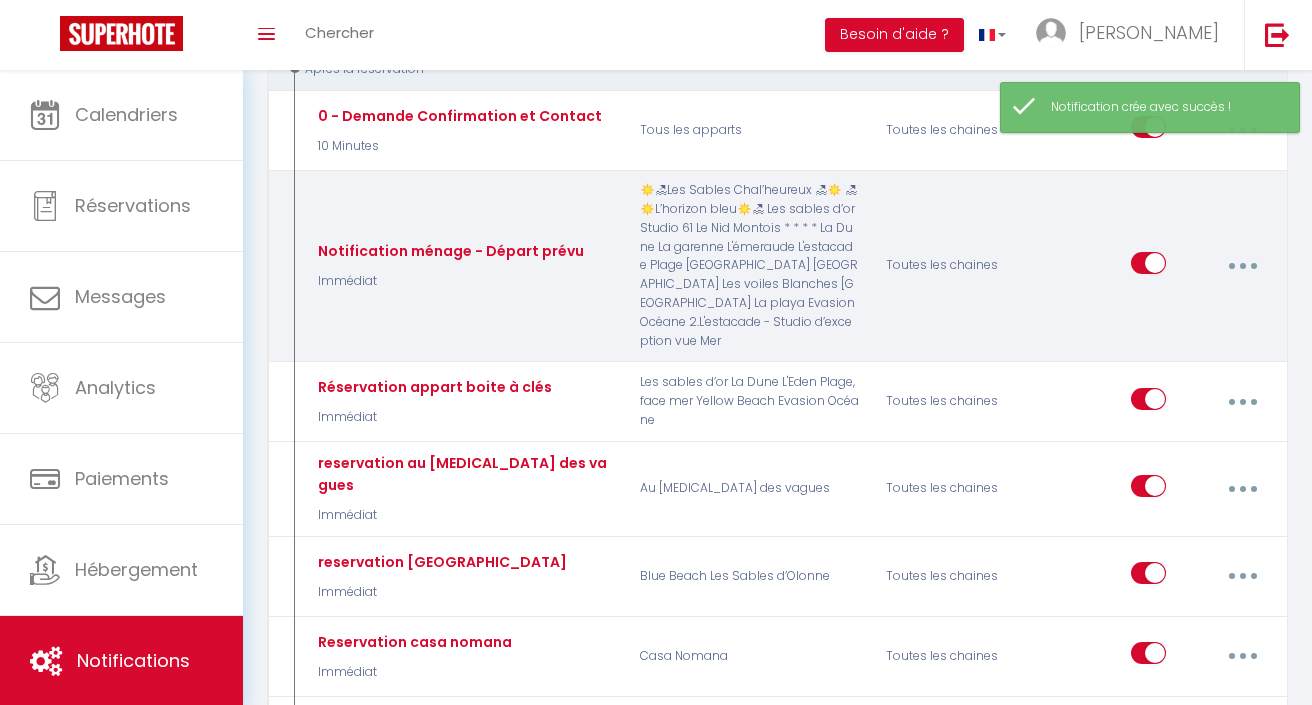 scroll, scrollTop: 290, scrollLeft: 0, axis: vertical 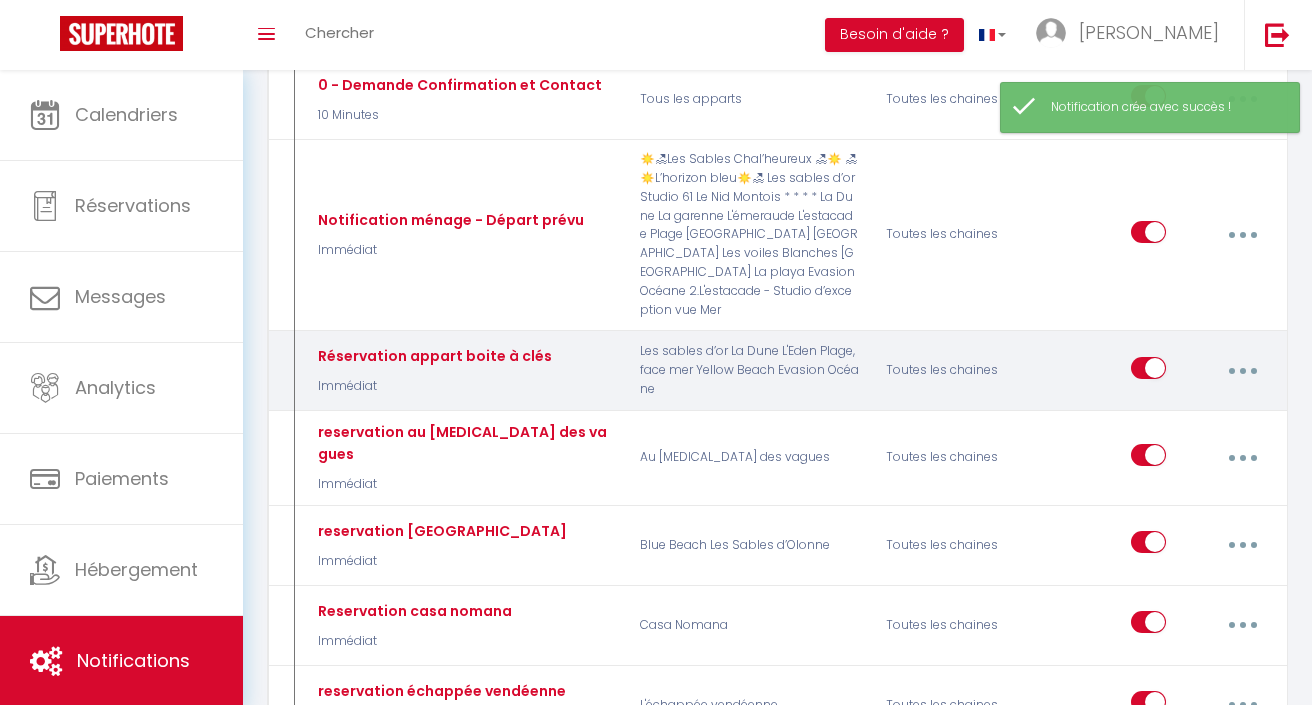 click at bounding box center (1242, 371) 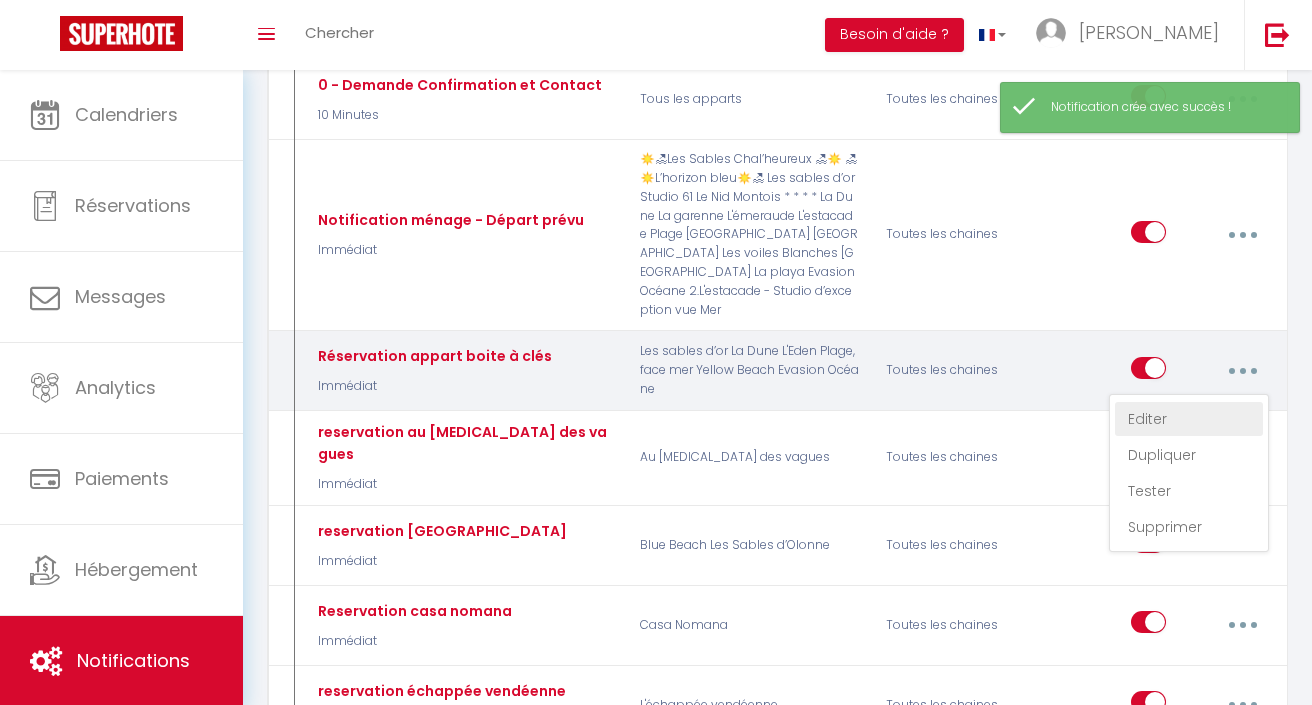 click on "Editer" at bounding box center [1189, 419] 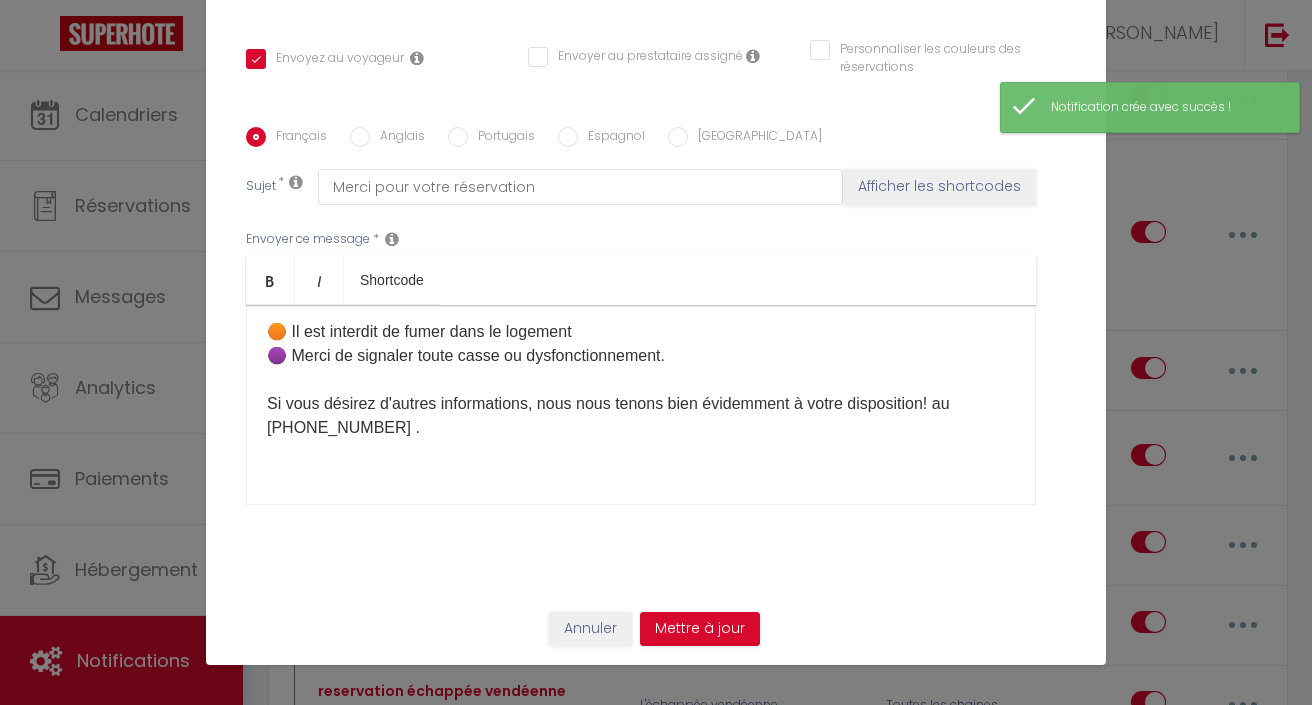 scroll, scrollTop: 654, scrollLeft: 0, axis: vertical 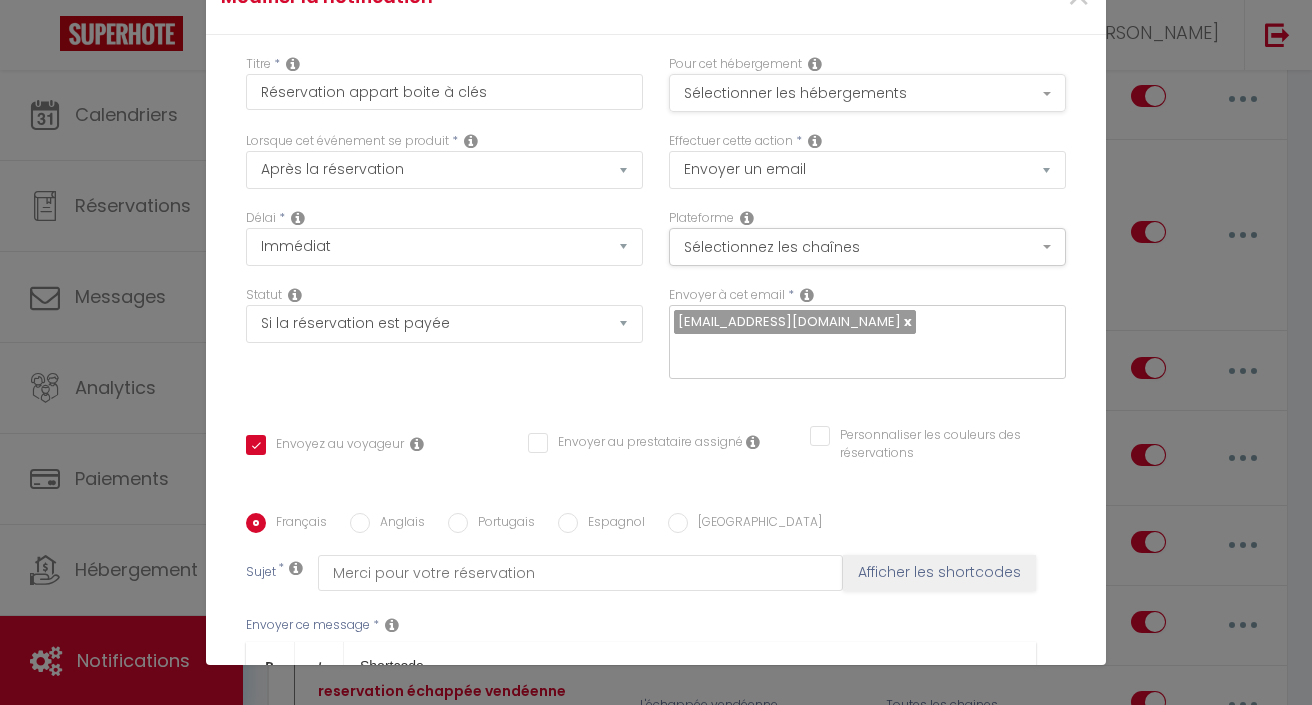 click on "Sélectionner les hébergements" at bounding box center [867, 93] 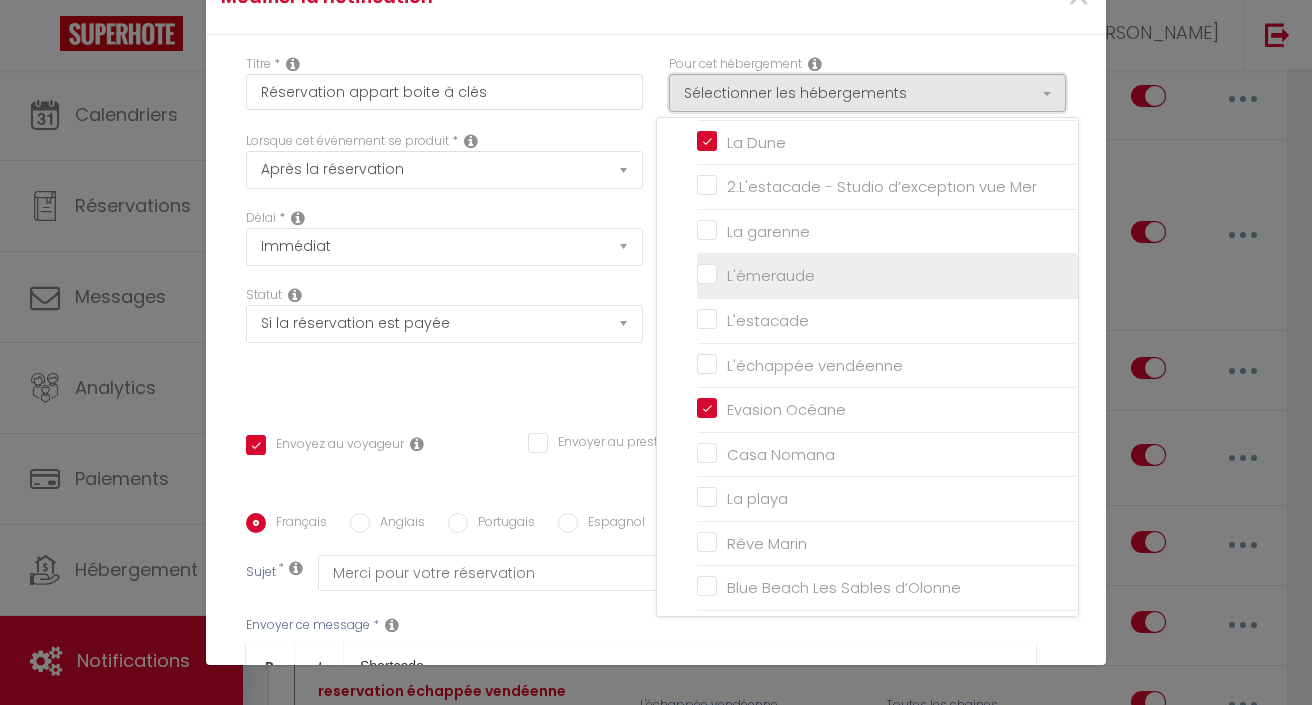 scroll, scrollTop: 558, scrollLeft: 0, axis: vertical 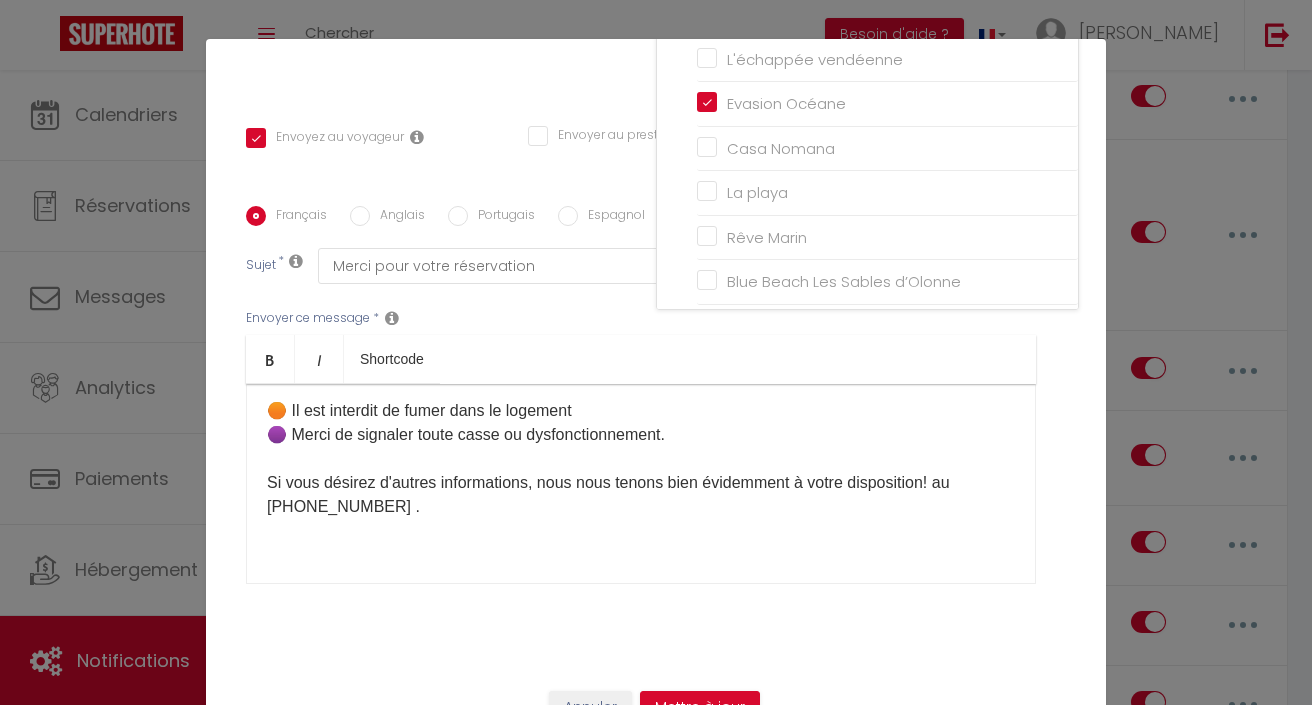 click on "Annuler" at bounding box center [590, 708] 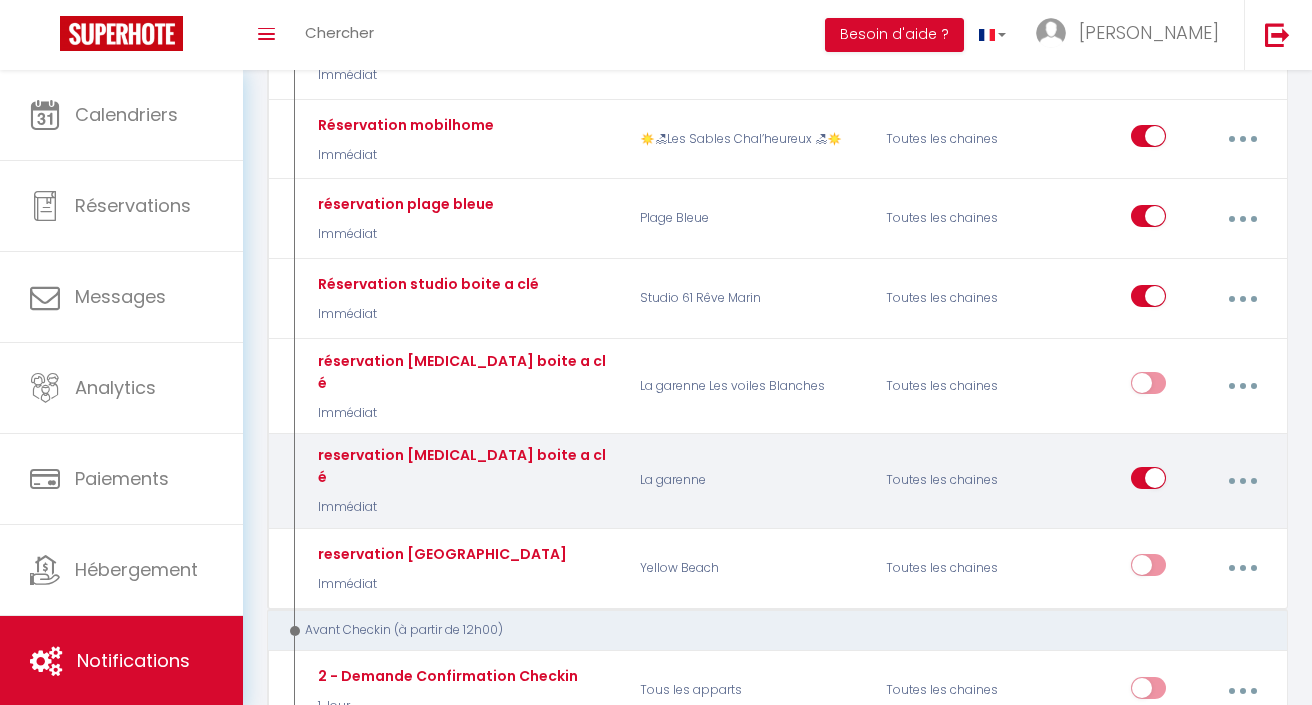 scroll, scrollTop: 1335, scrollLeft: 0, axis: vertical 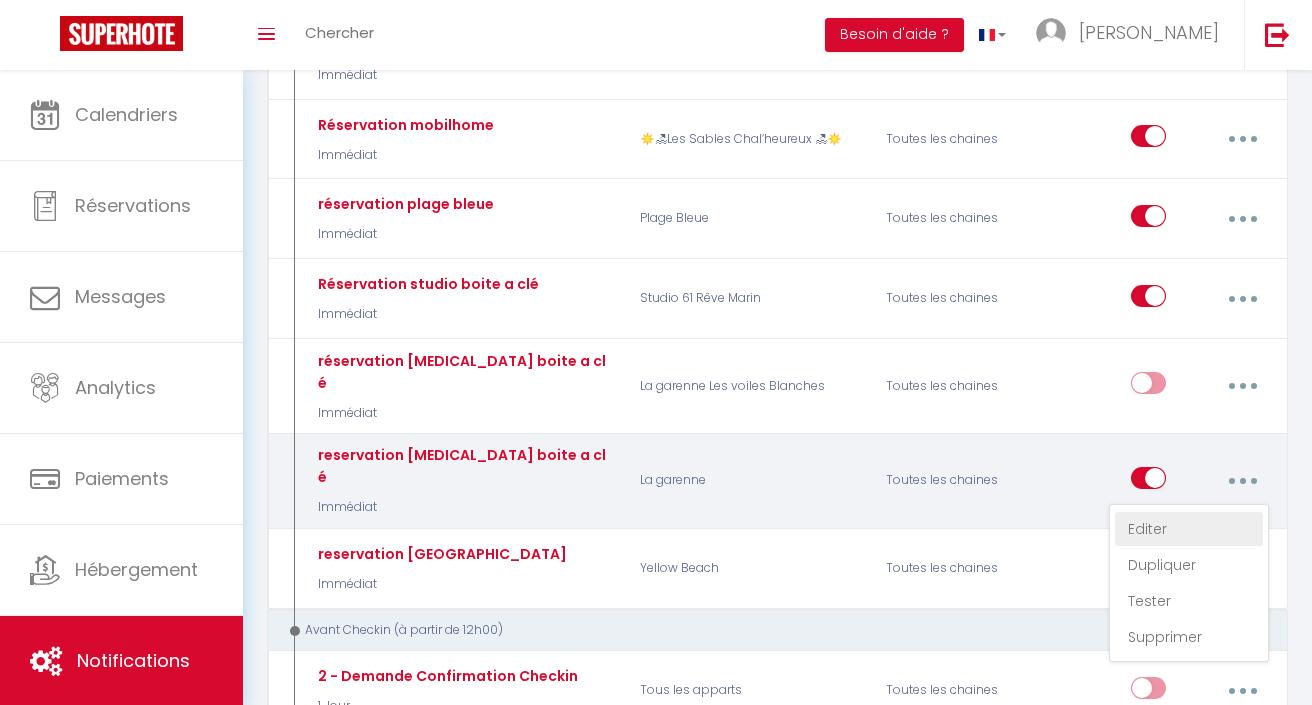 click on "Editer" at bounding box center (1189, 529) 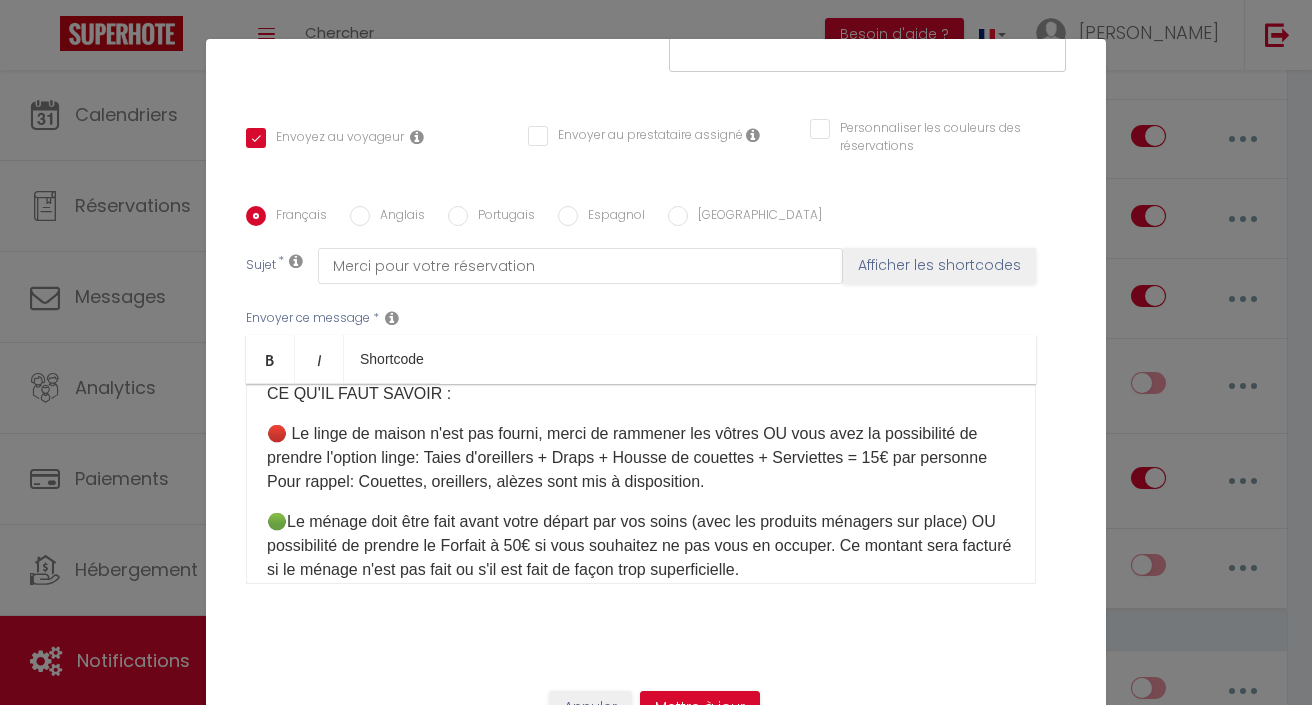 scroll, scrollTop: 294, scrollLeft: 0, axis: vertical 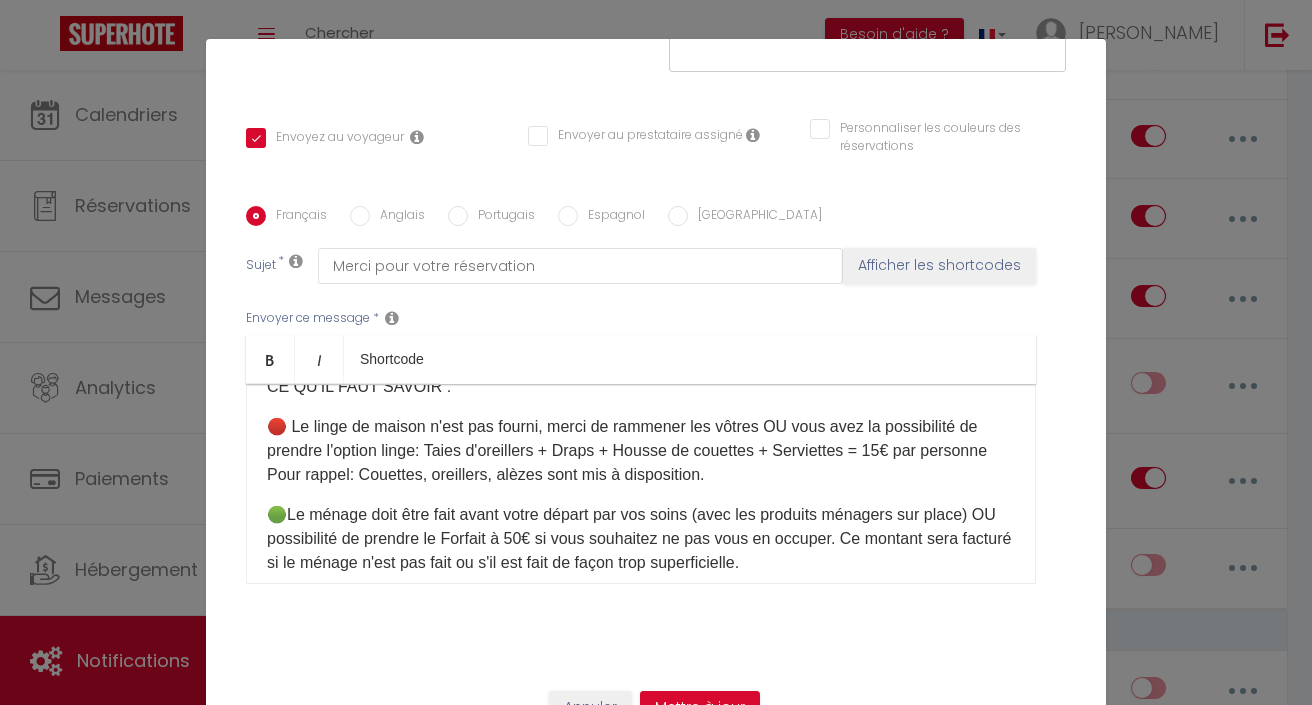 click on "Annuler" at bounding box center [590, 708] 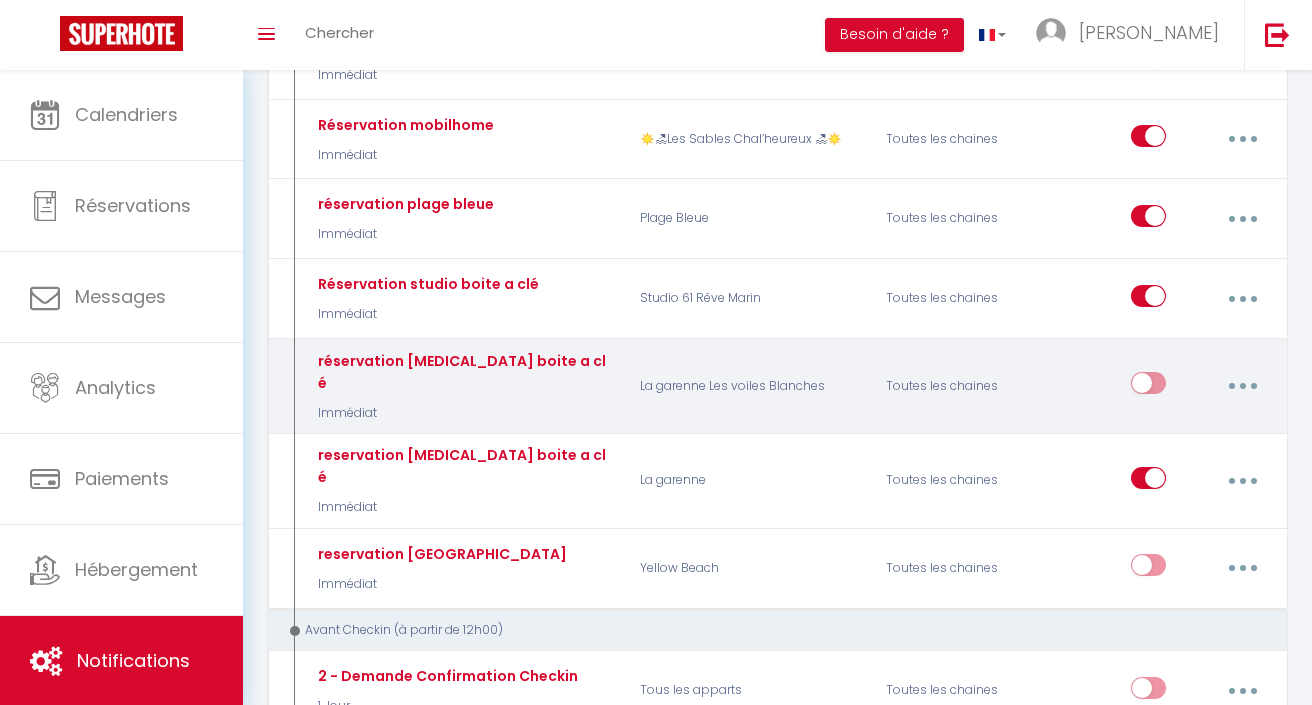 click at bounding box center (1242, 386) 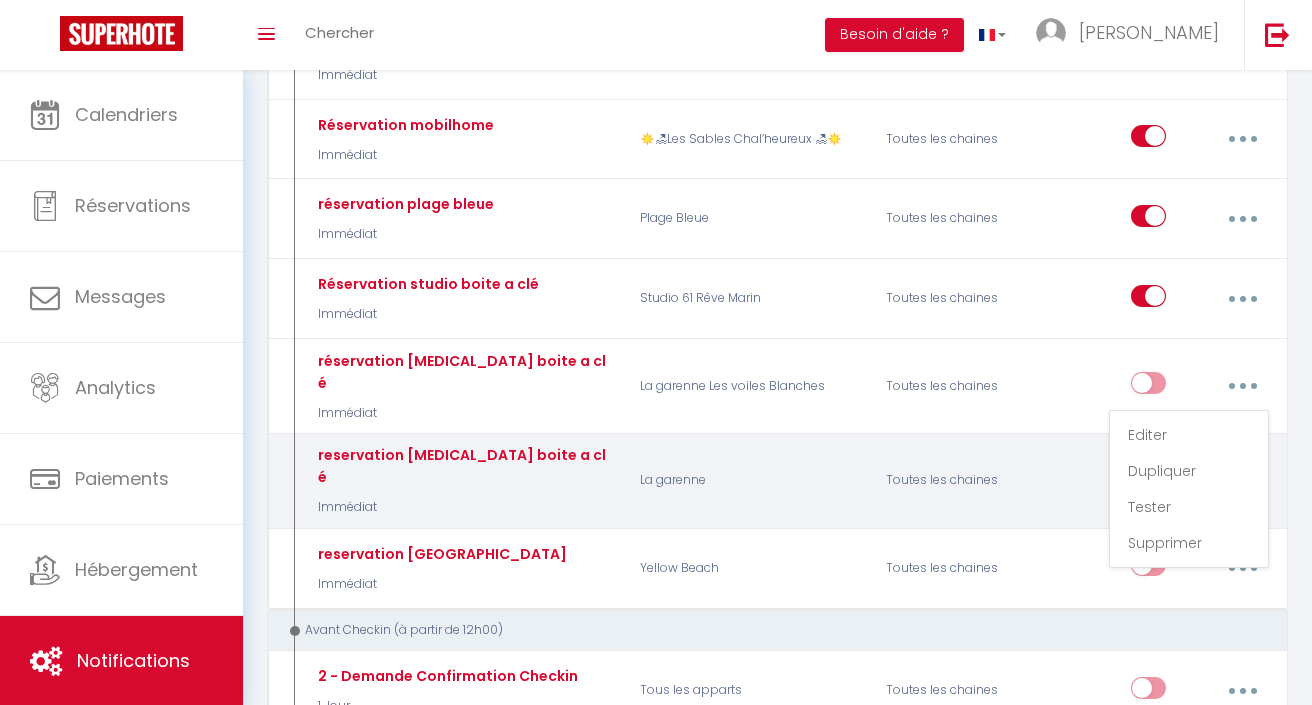 click on "Editer" at bounding box center (1189, 435) 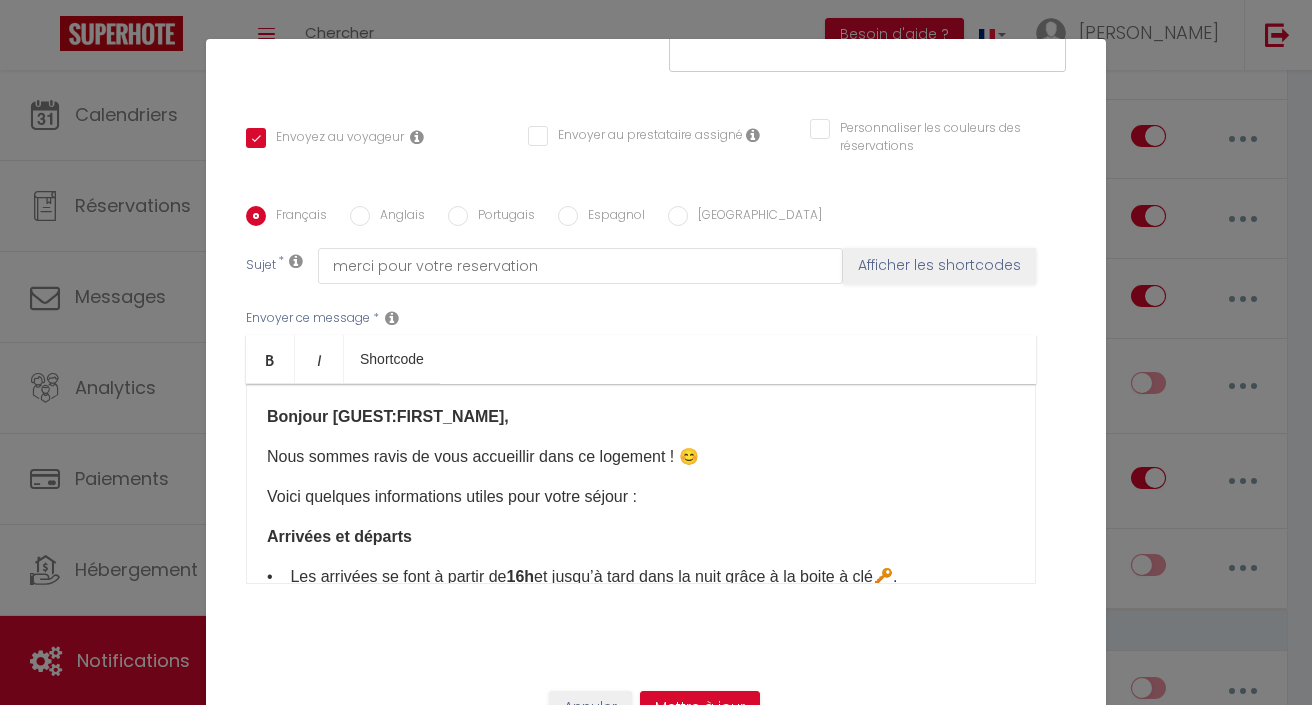 scroll, scrollTop: 0, scrollLeft: 0, axis: both 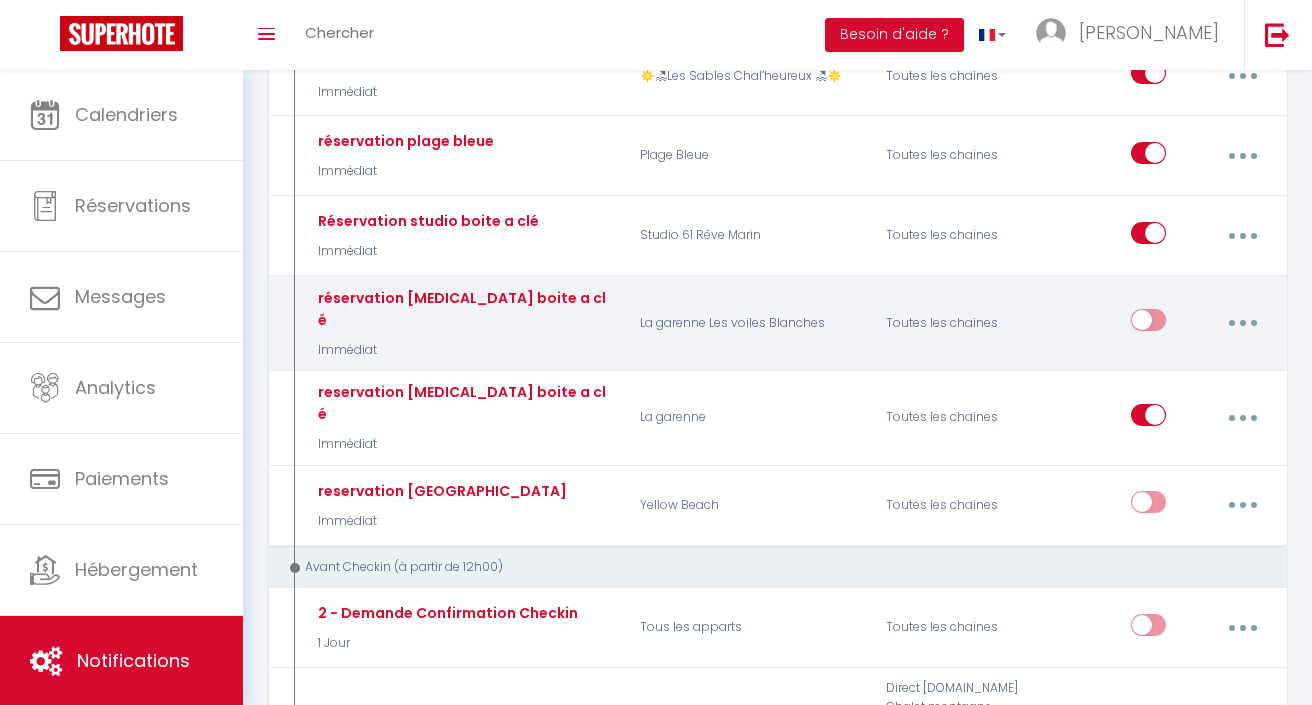 click at bounding box center [1148, 324] 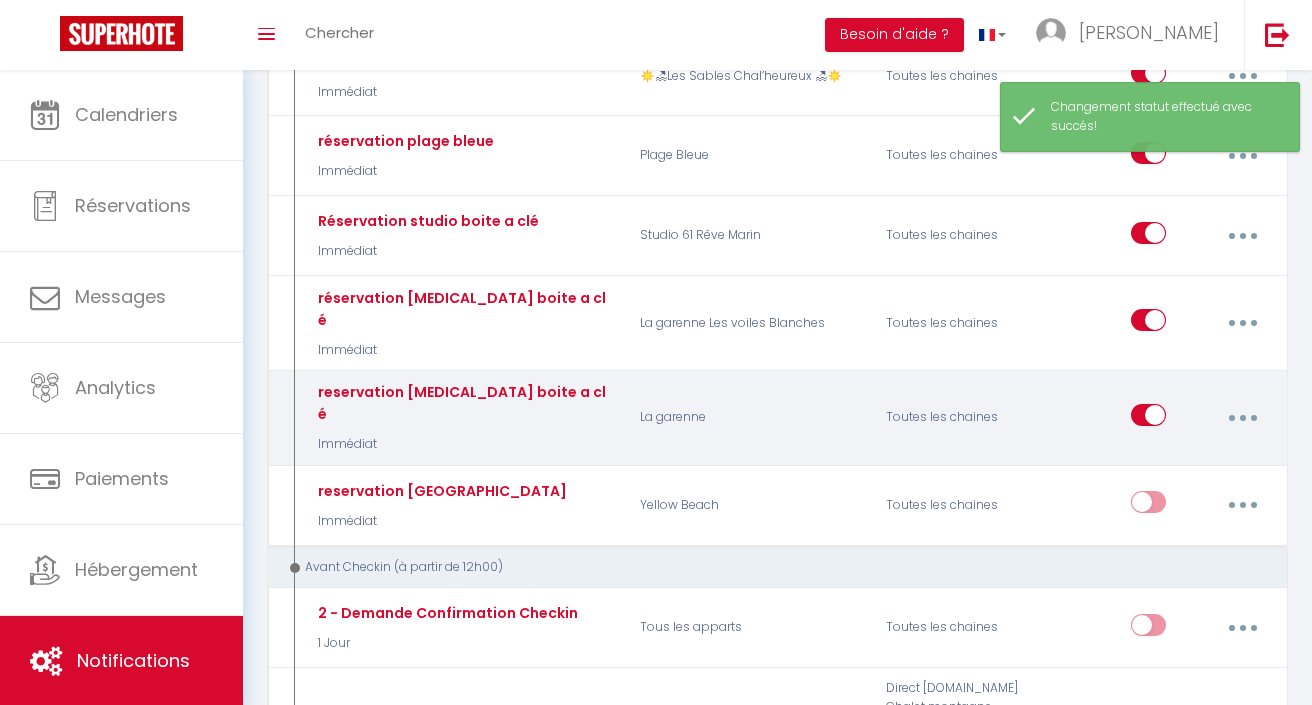 click at bounding box center (1243, 418) 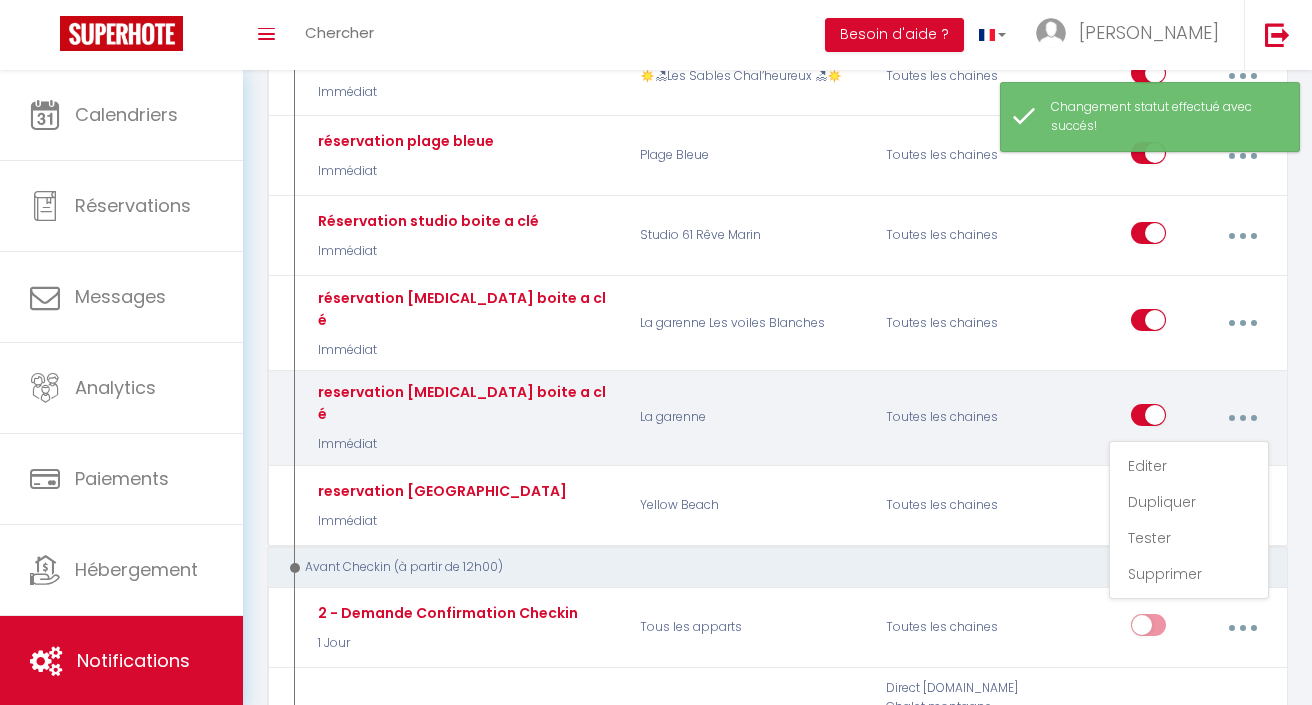 click at bounding box center [1148, 419] 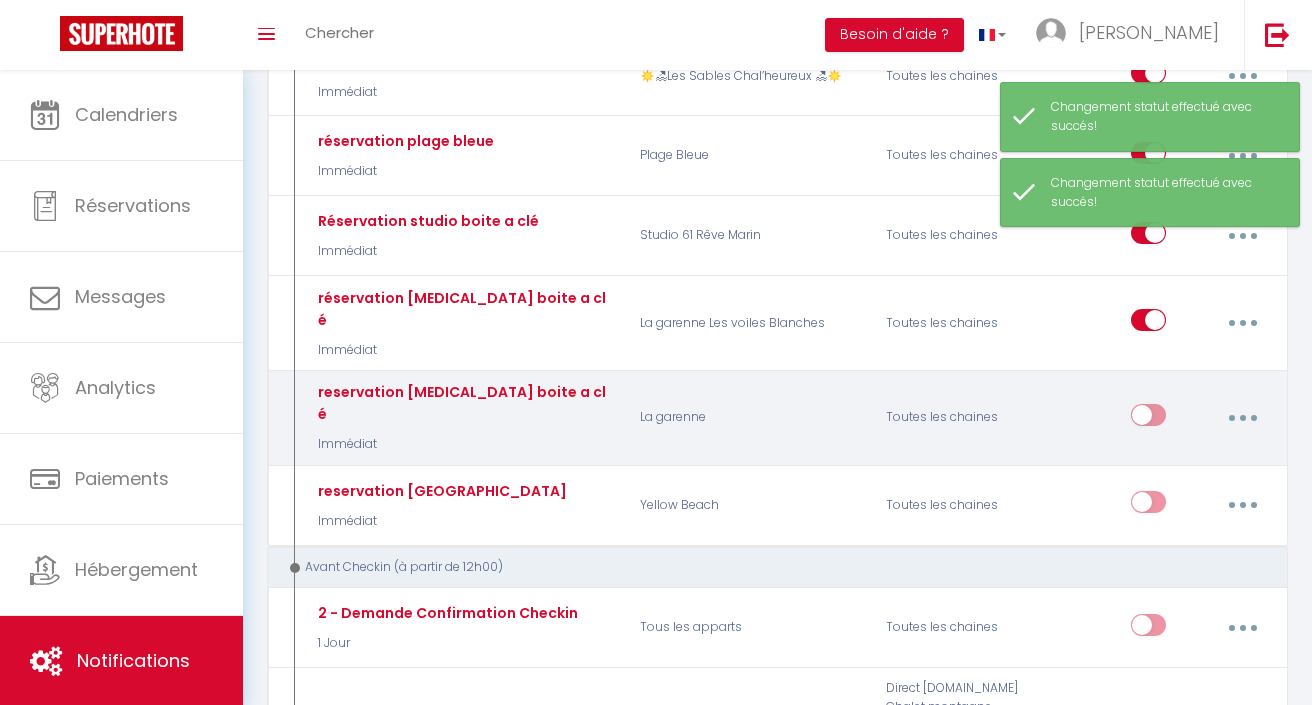 click at bounding box center [1242, 418] 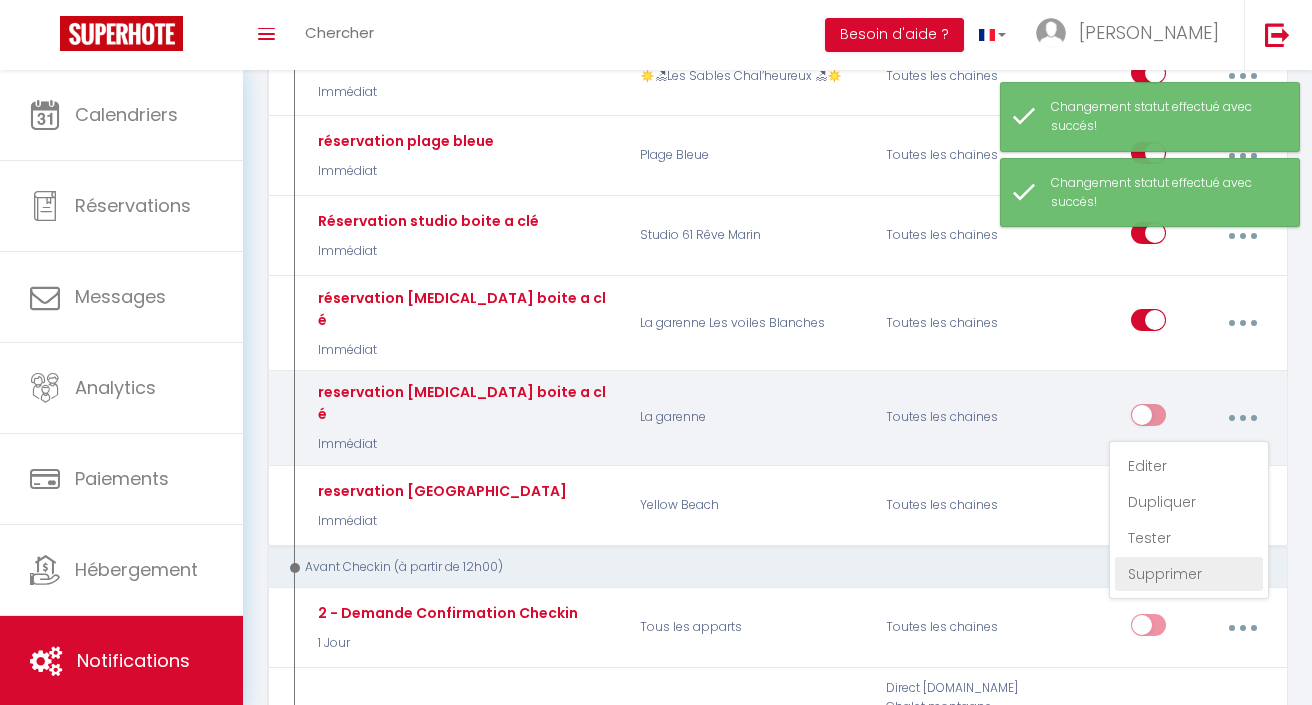 click on "Supprimer" at bounding box center (1189, 574) 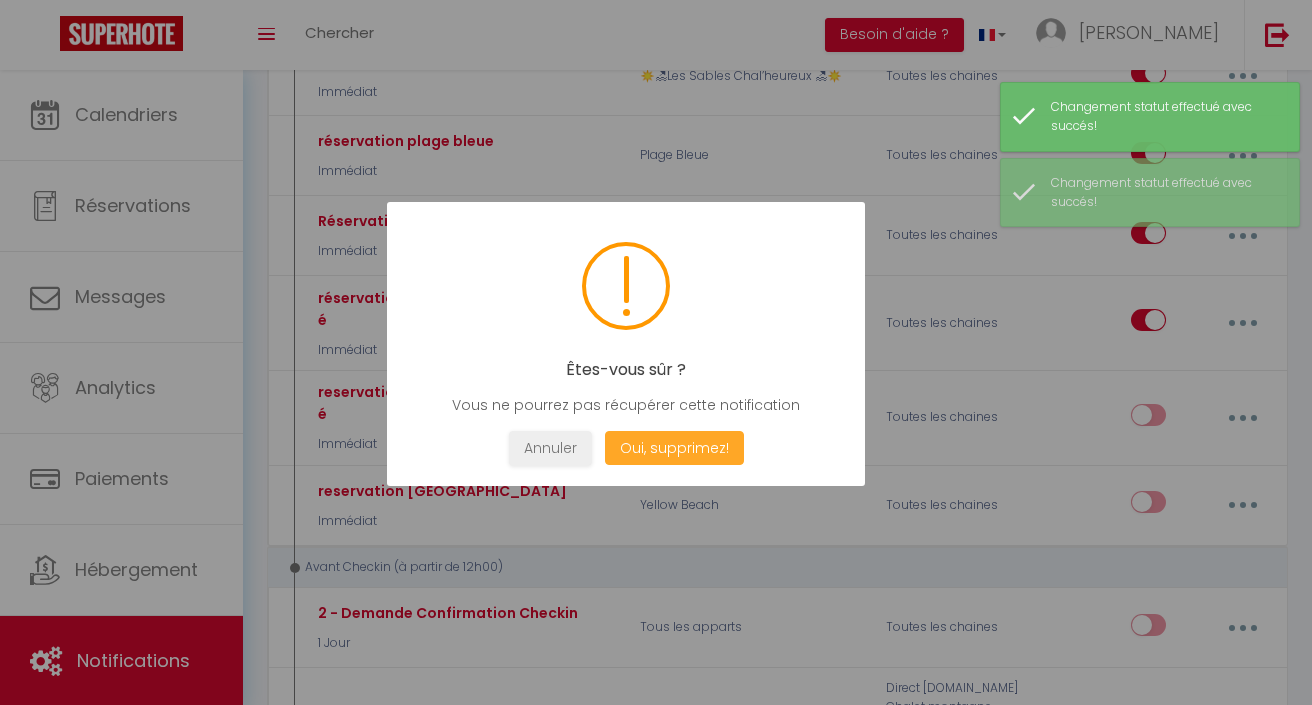 click on "Oui, supprimez!" at bounding box center (674, 448) 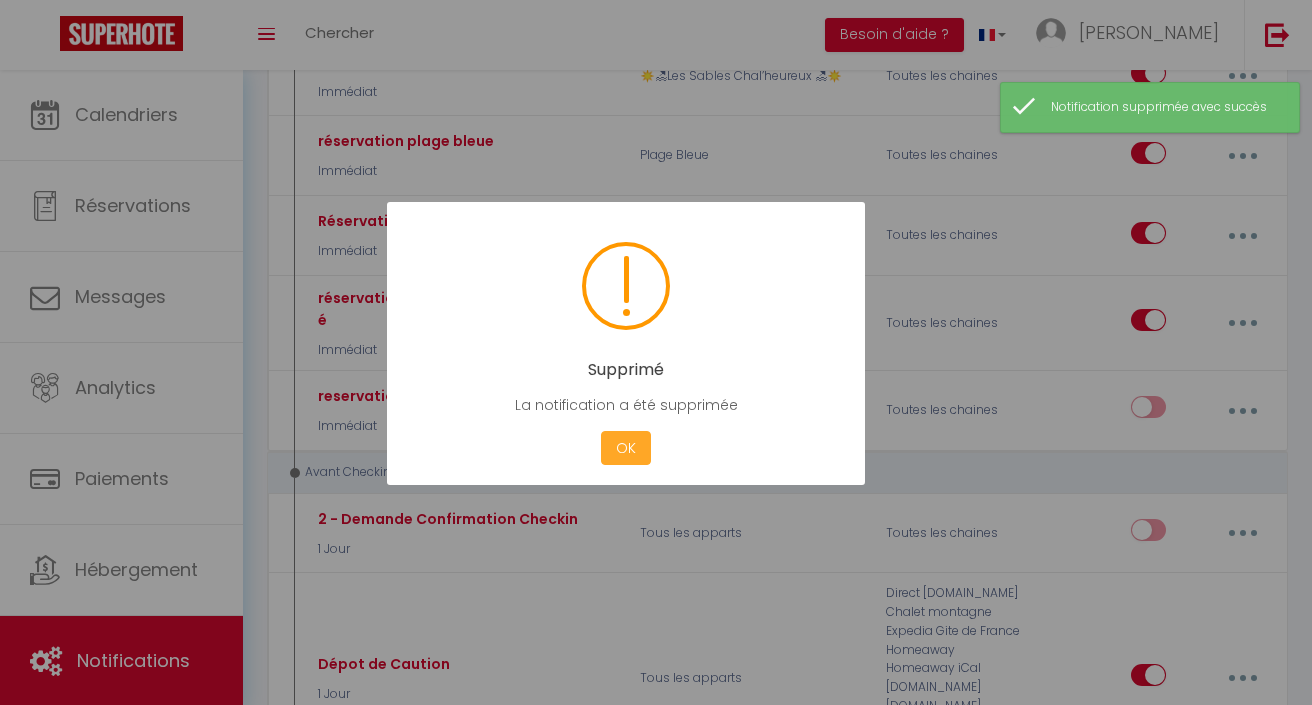 click on "OK" at bounding box center (626, 448) 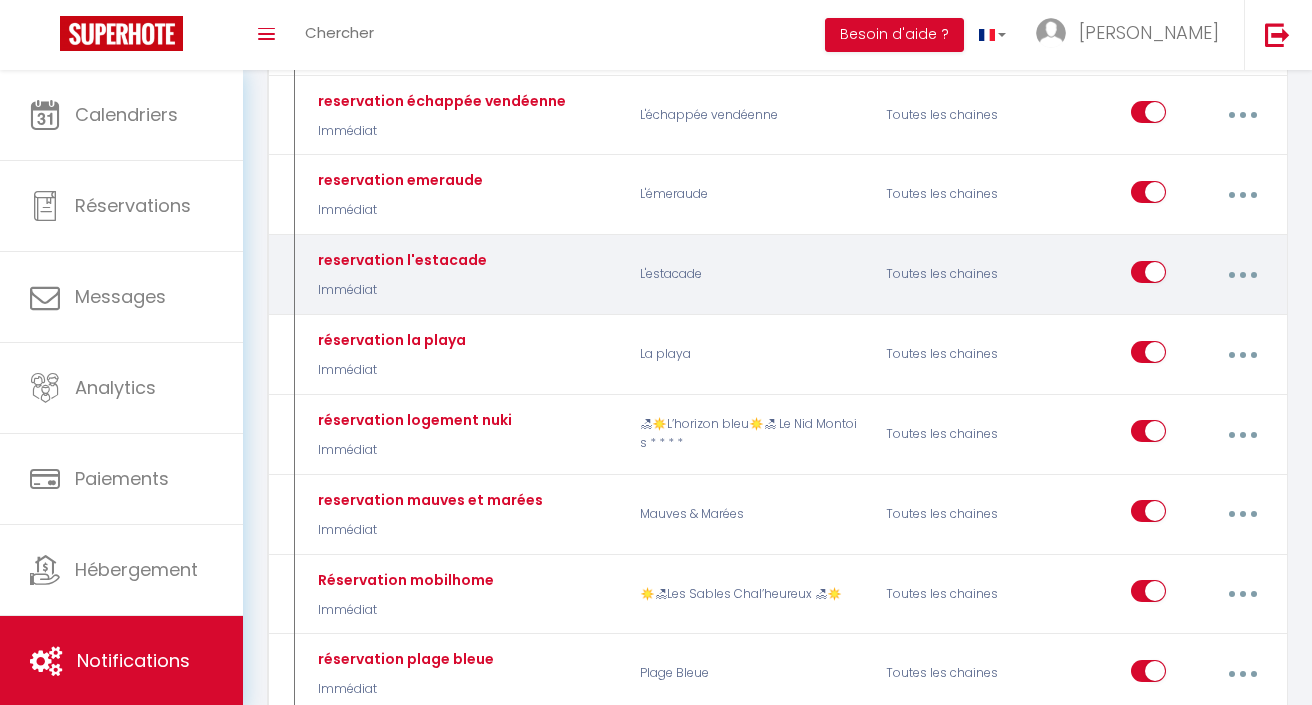 scroll, scrollTop: 881, scrollLeft: 0, axis: vertical 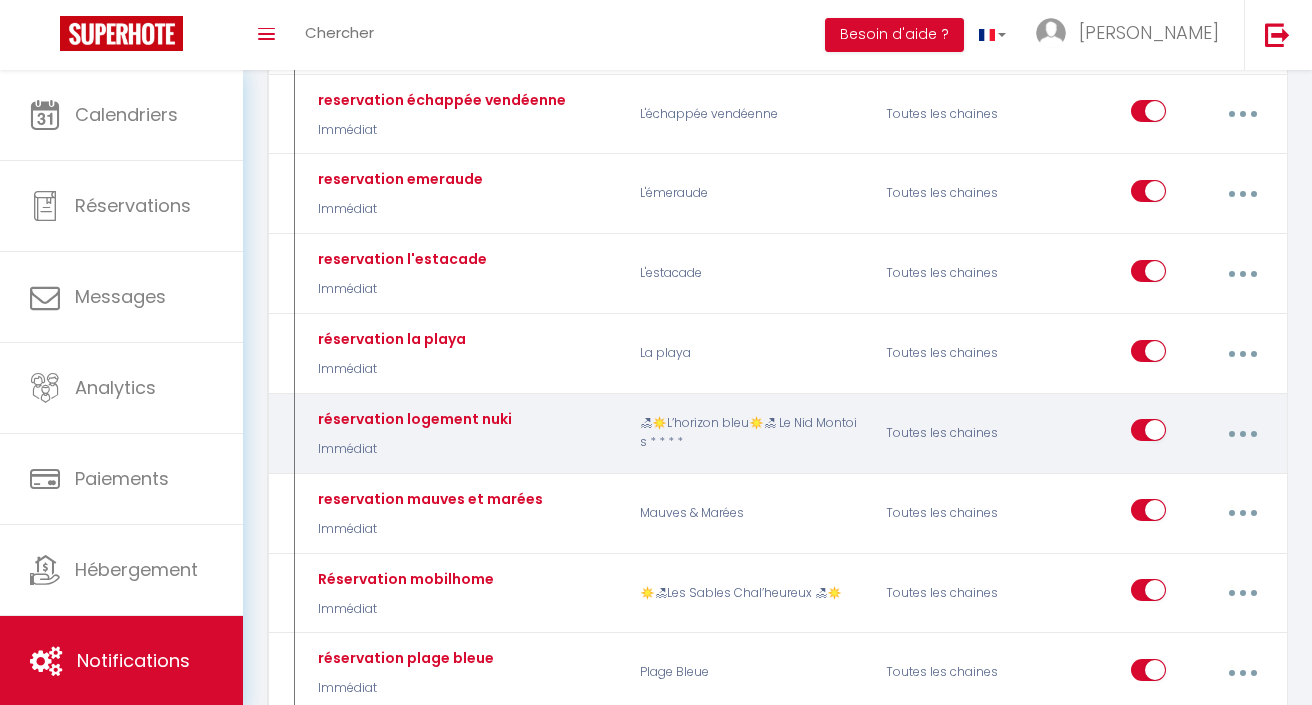 click at bounding box center [1242, 433] 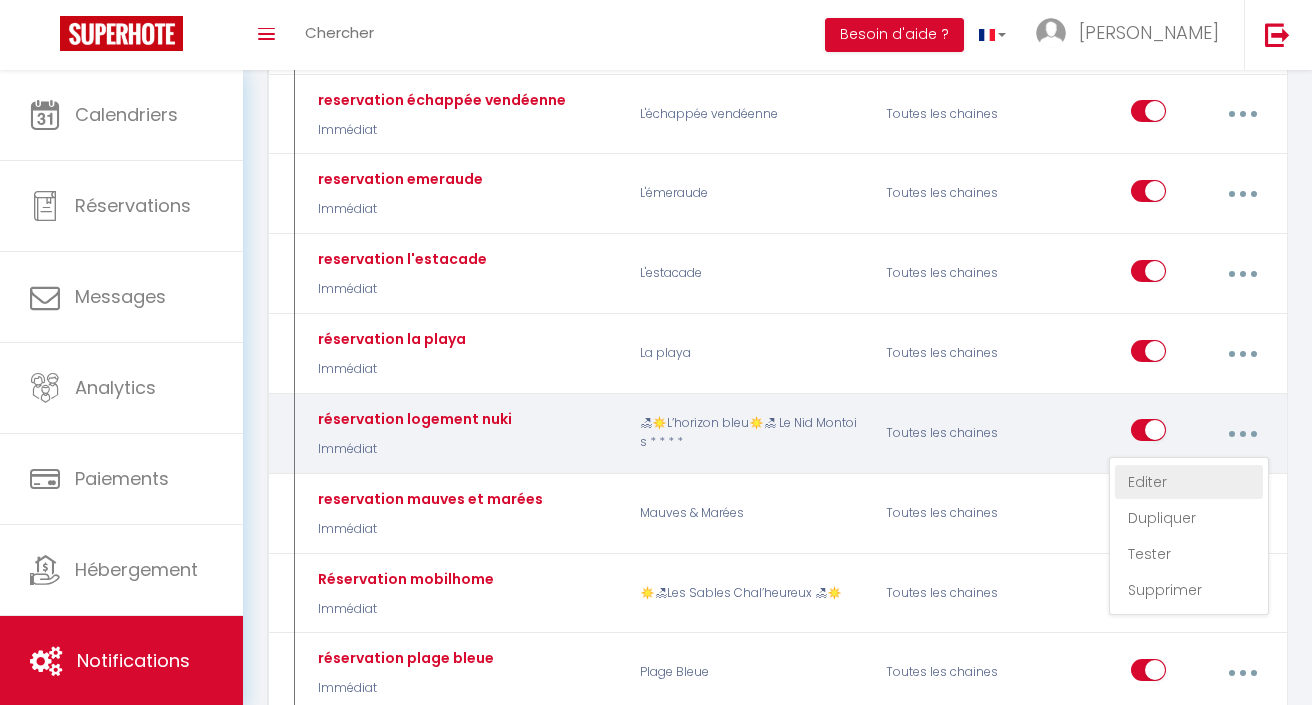 click on "Editer" at bounding box center [1189, 482] 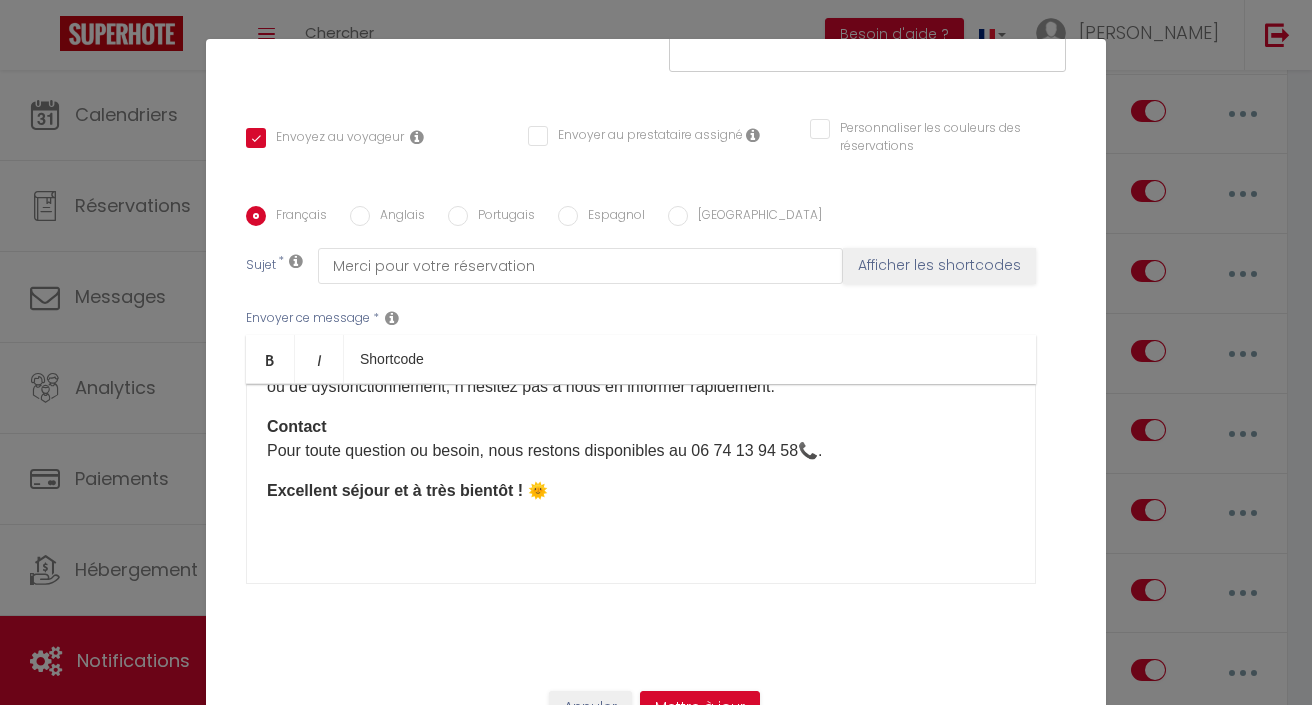 scroll, scrollTop: 654, scrollLeft: 0, axis: vertical 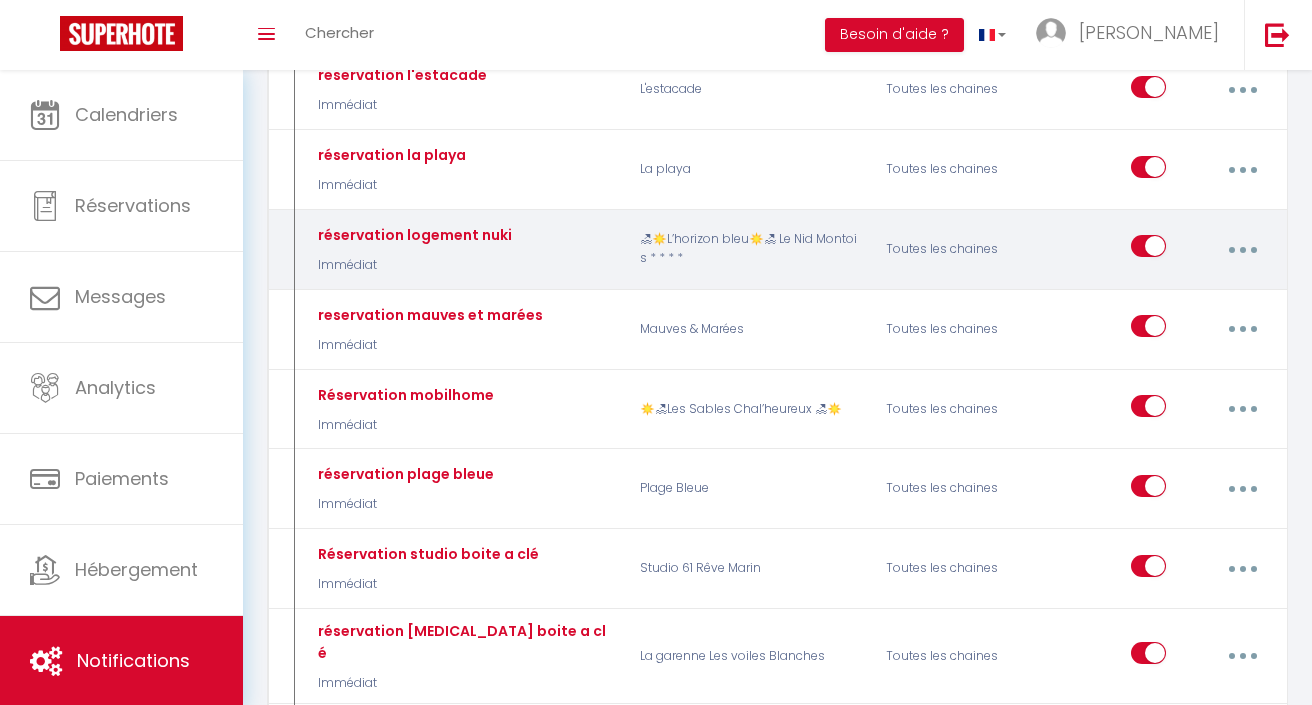 click at bounding box center [1242, 249] 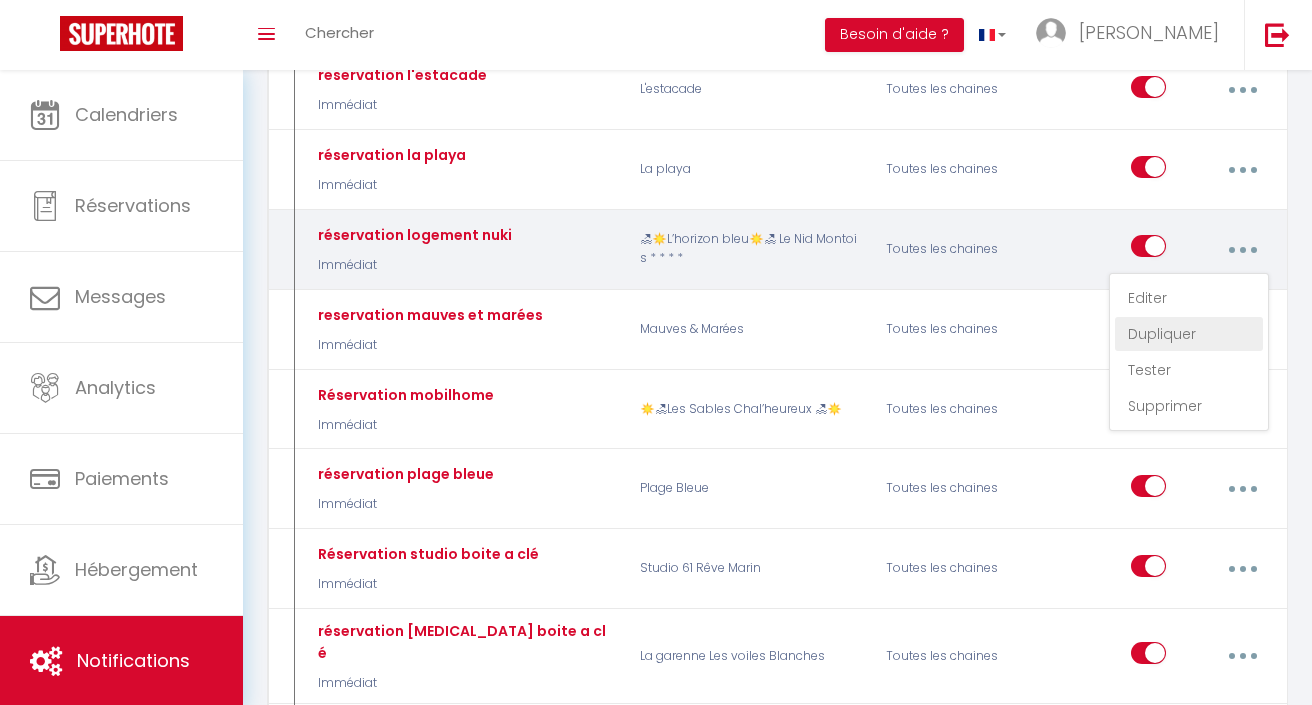 click on "Dupliquer" at bounding box center (1189, 334) 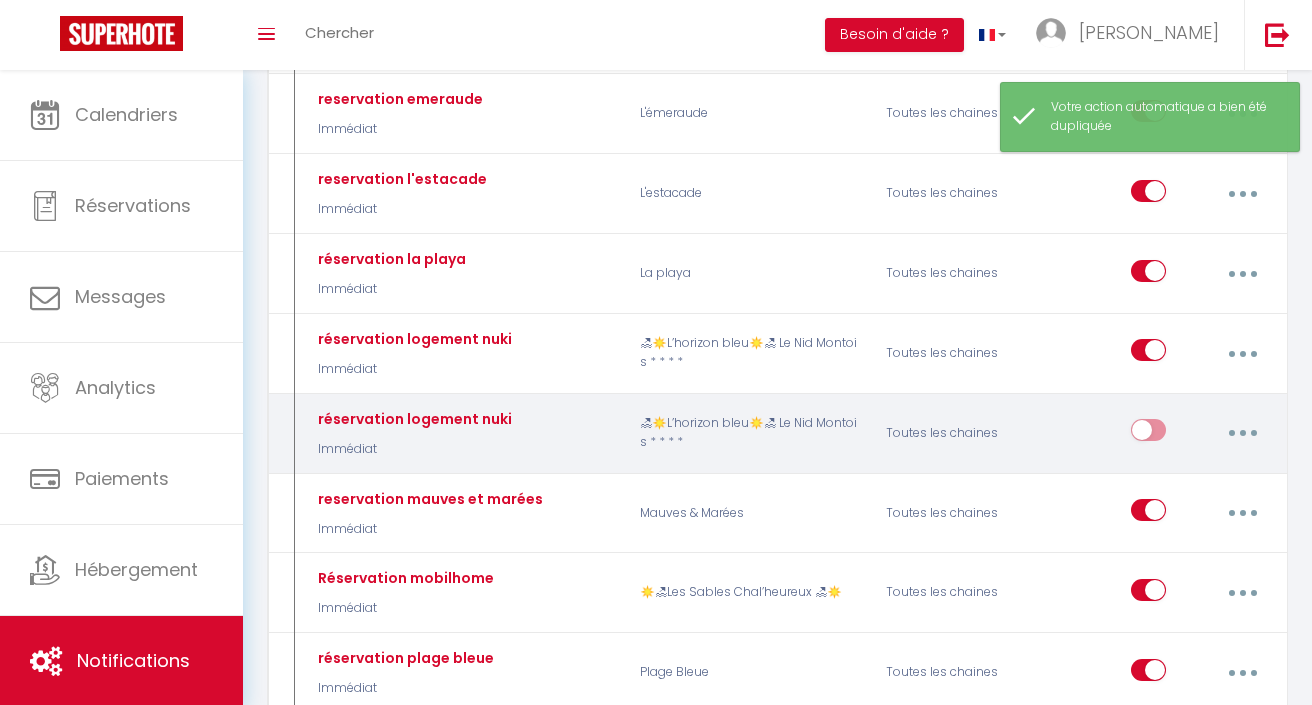 scroll, scrollTop: 953, scrollLeft: 0, axis: vertical 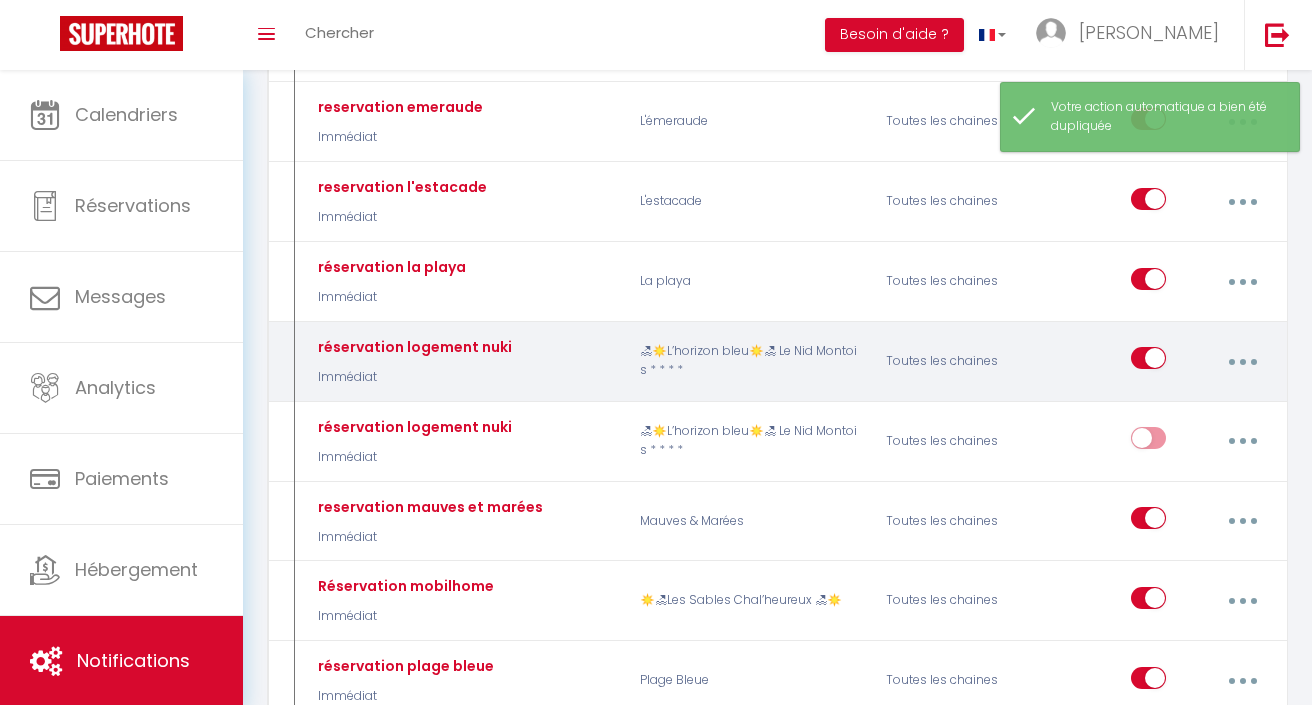 click at bounding box center (1242, 361) 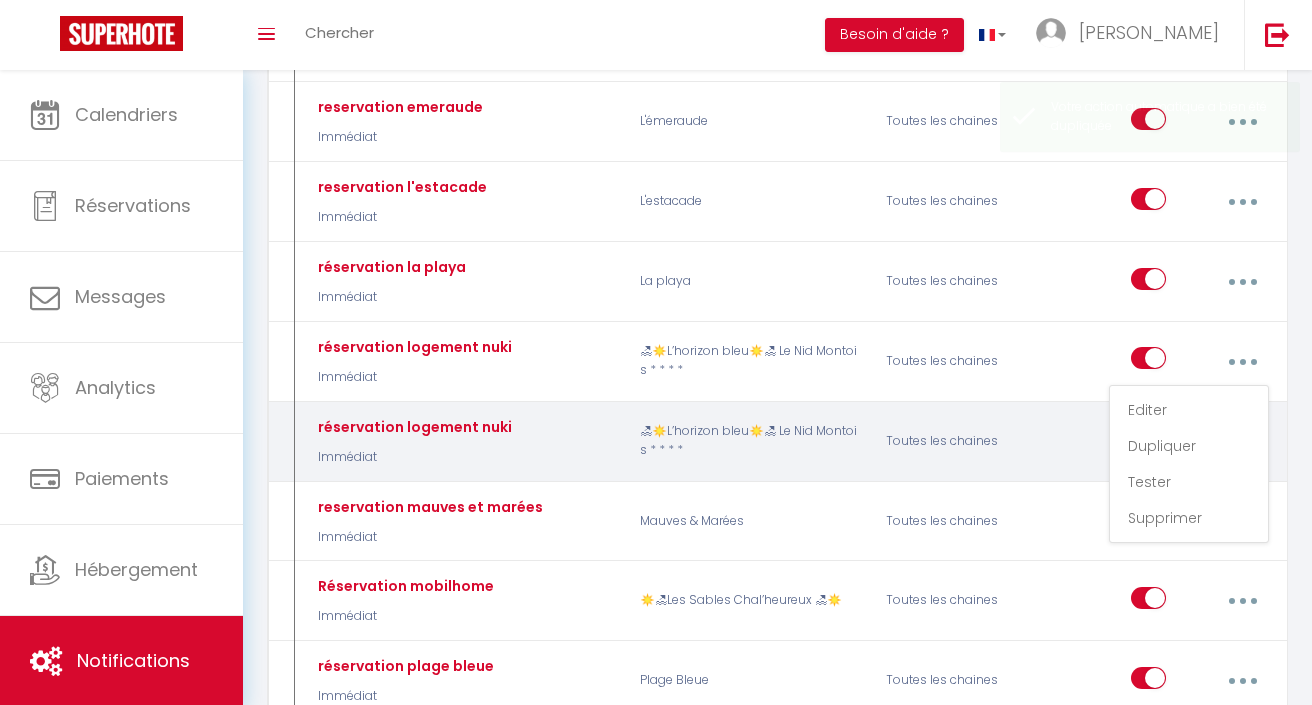 click on "Editer" at bounding box center [1189, 410] 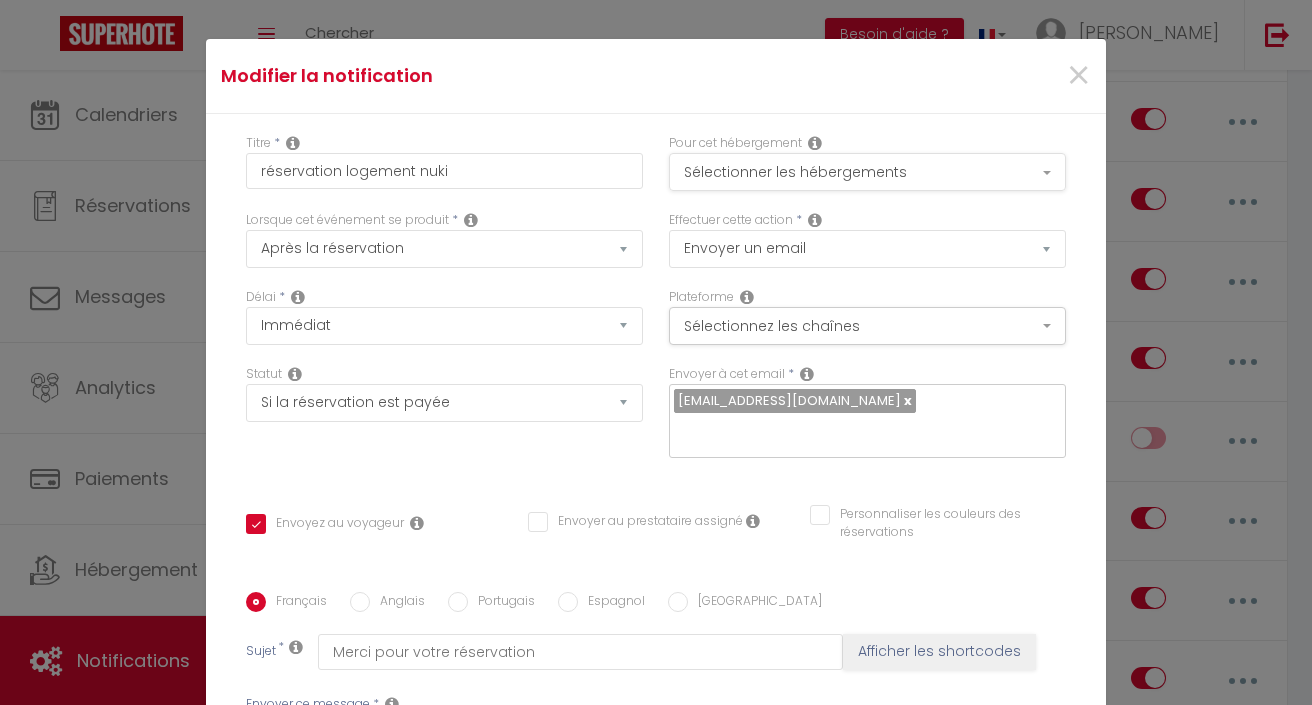 click on "Sélectionner les hébergements" at bounding box center [867, 172] 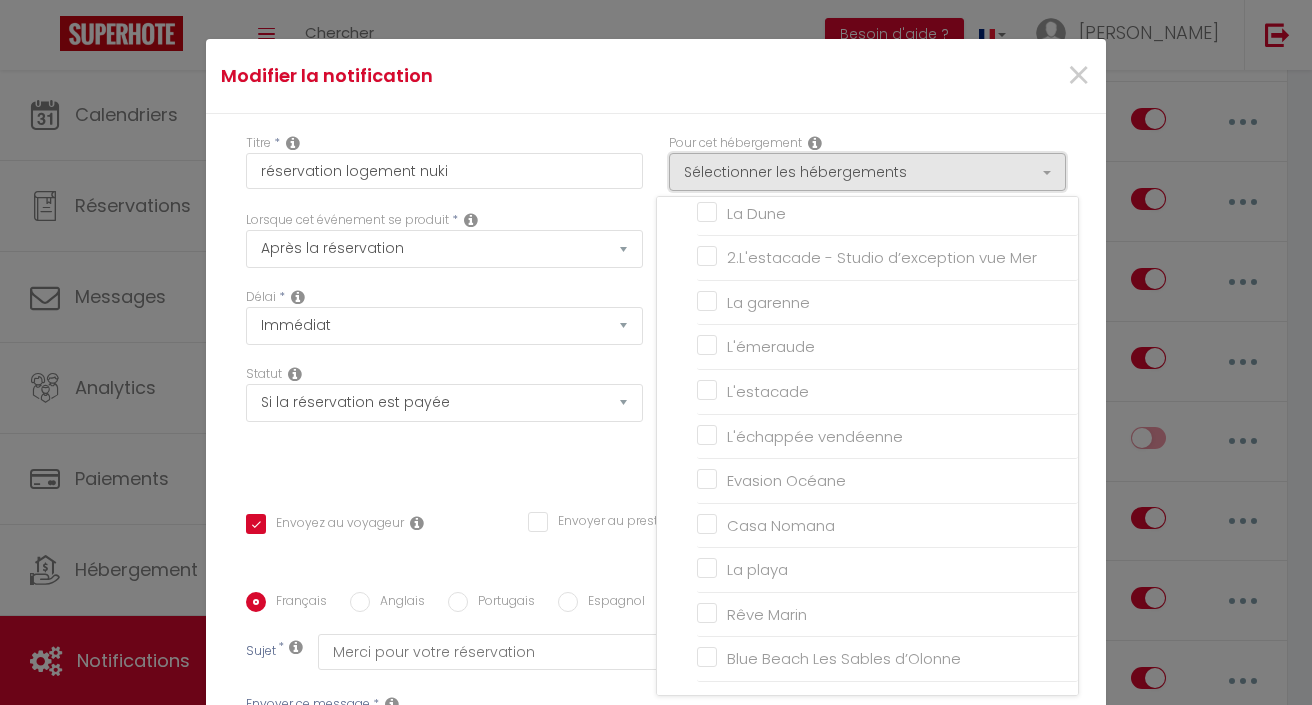 scroll, scrollTop: 558, scrollLeft: 0, axis: vertical 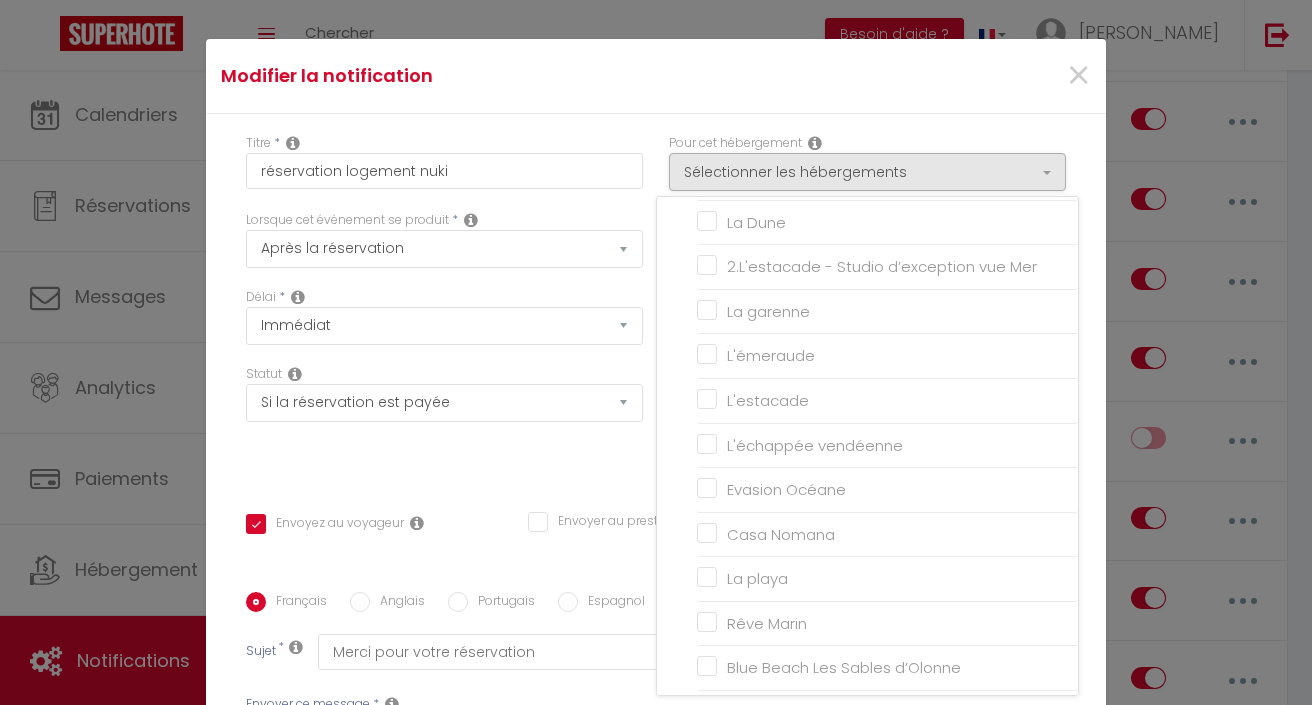 click on "Modifier la notification   ×" at bounding box center [656, 76] 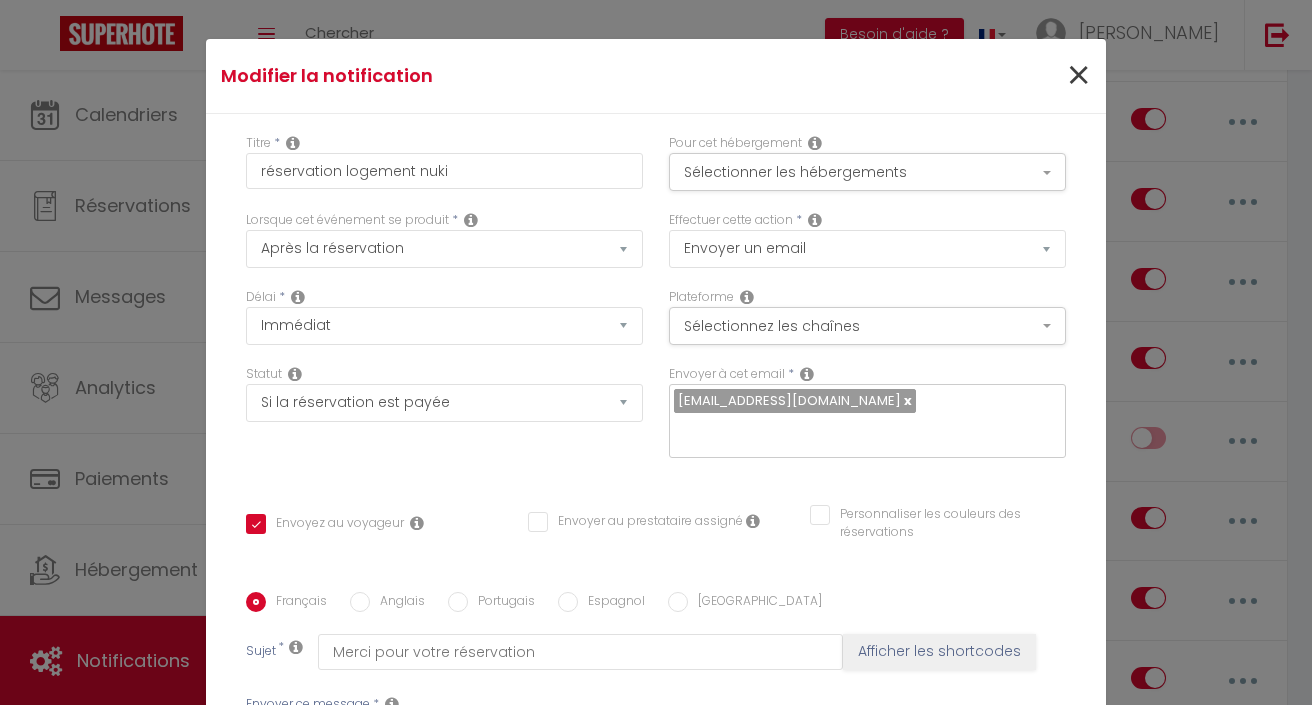 click on "×" at bounding box center [1078, 76] 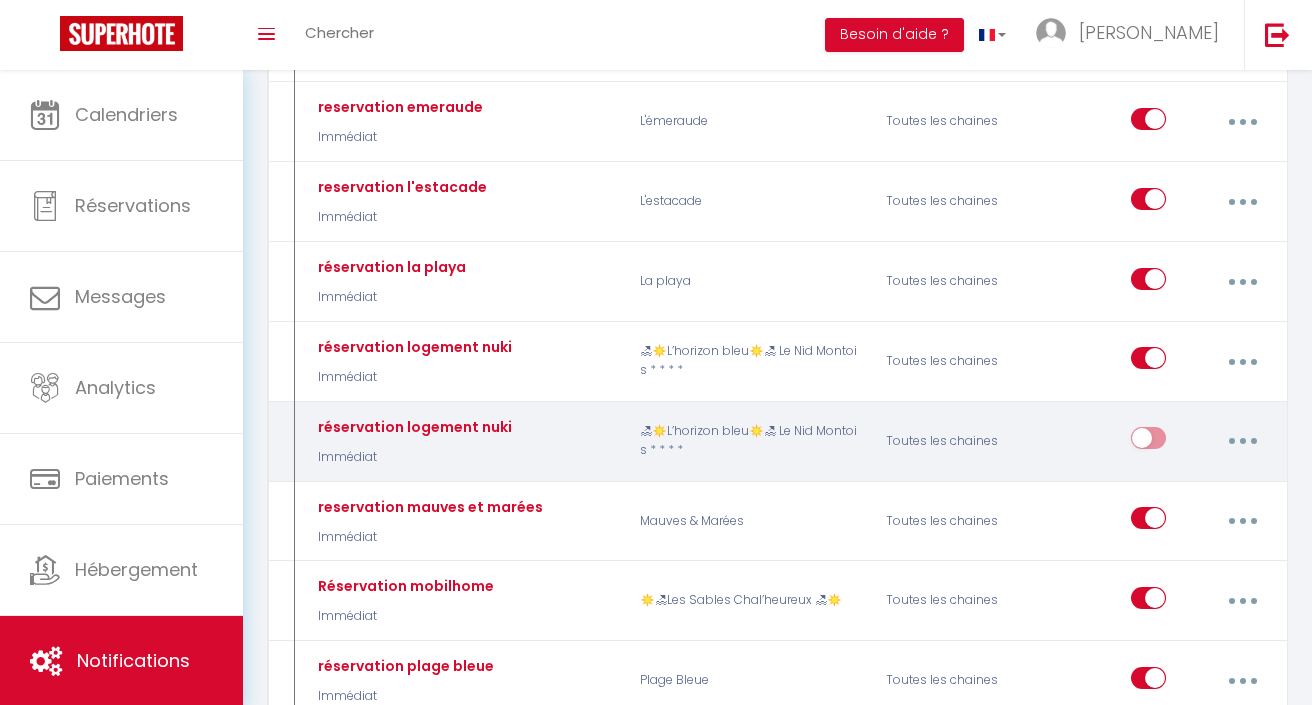 click at bounding box center [1242, 441] 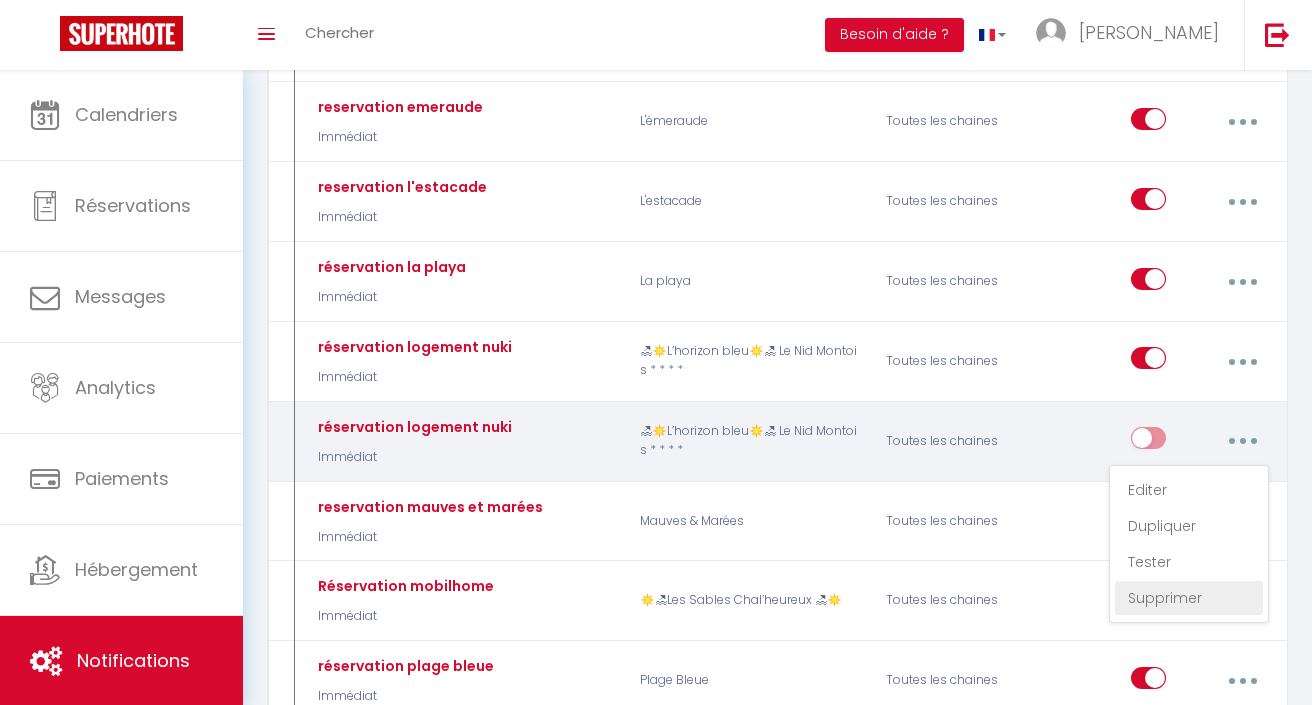 click on "Supprimer" at bounding box center [1189, 598] 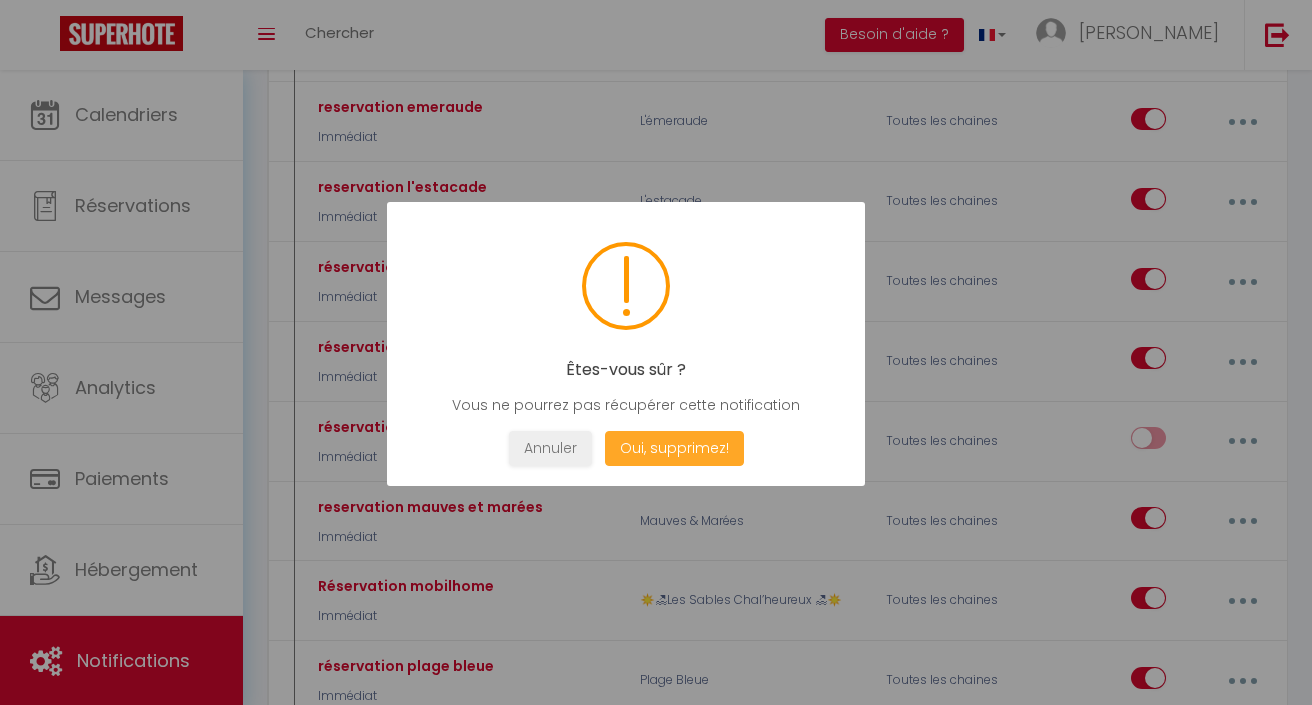 click on "Oui, supprimez!" at bounding box center [674, 448] 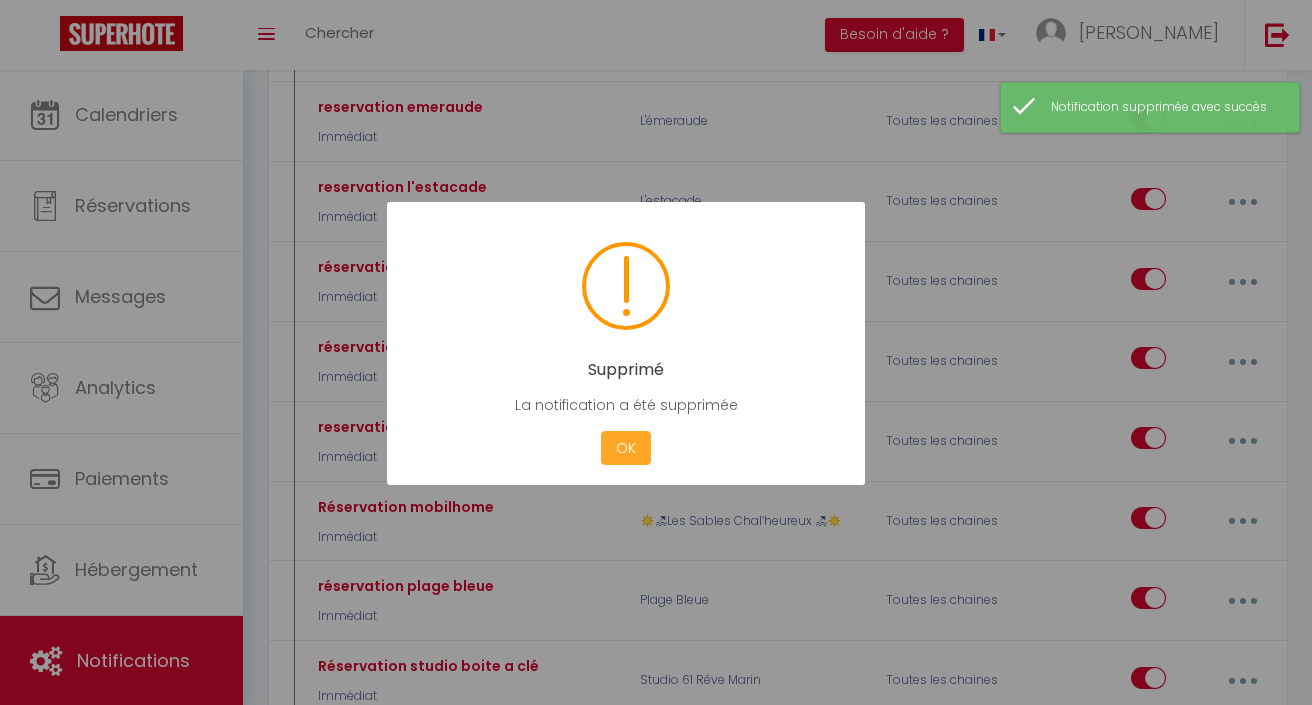 click on "OK" at bounding box center [626, 448] 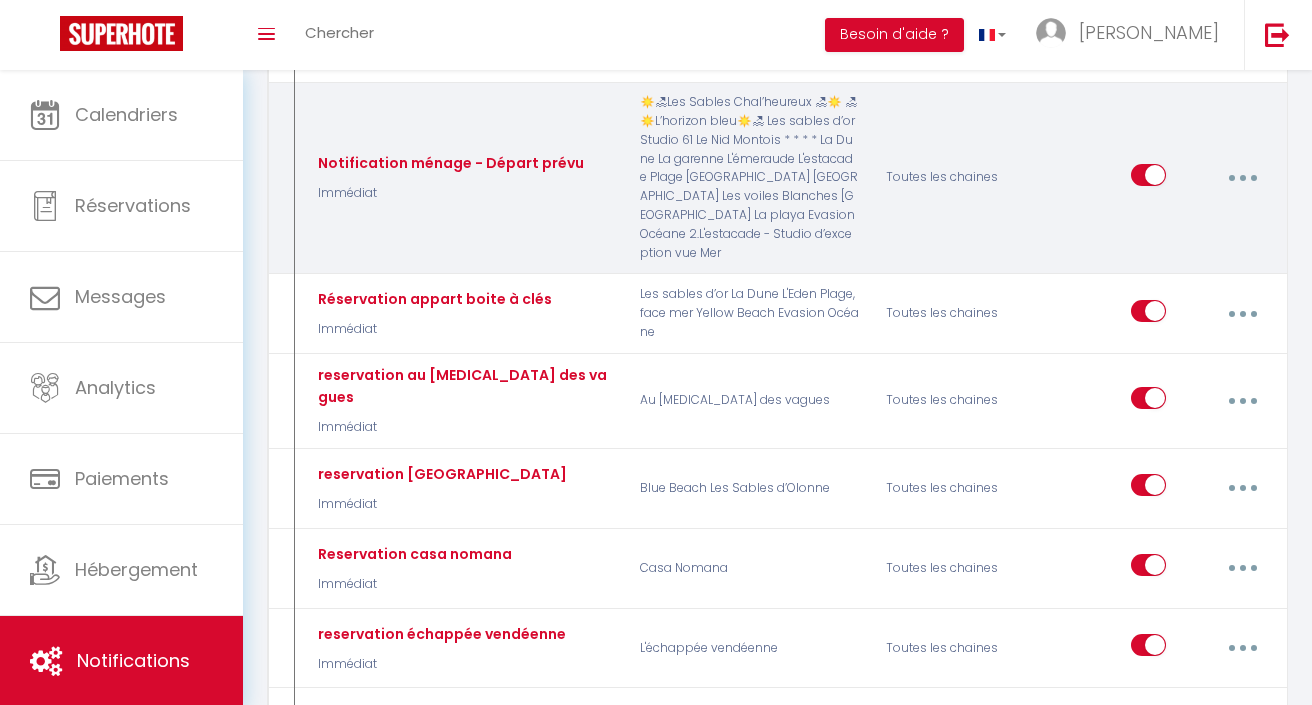 scroll, scrollTop: 358, scrollLeft: 0, axis: vertical 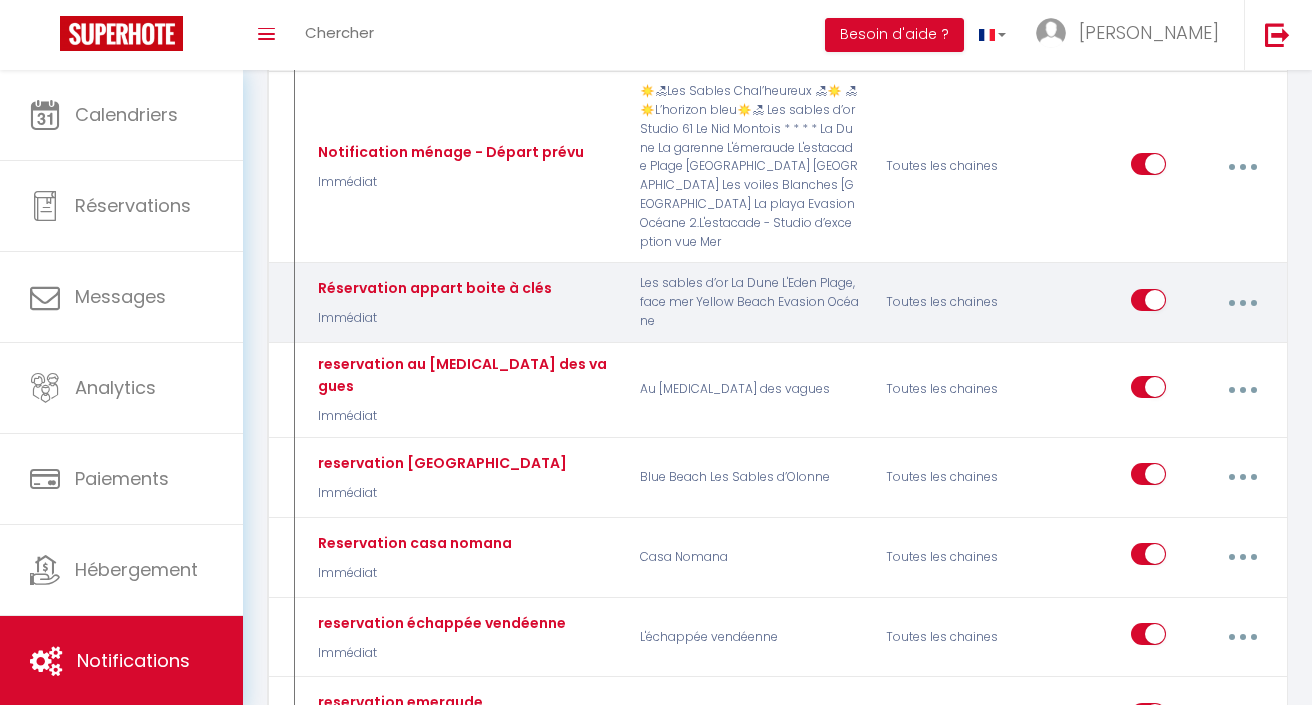 click at bounding box center (1243, 303) 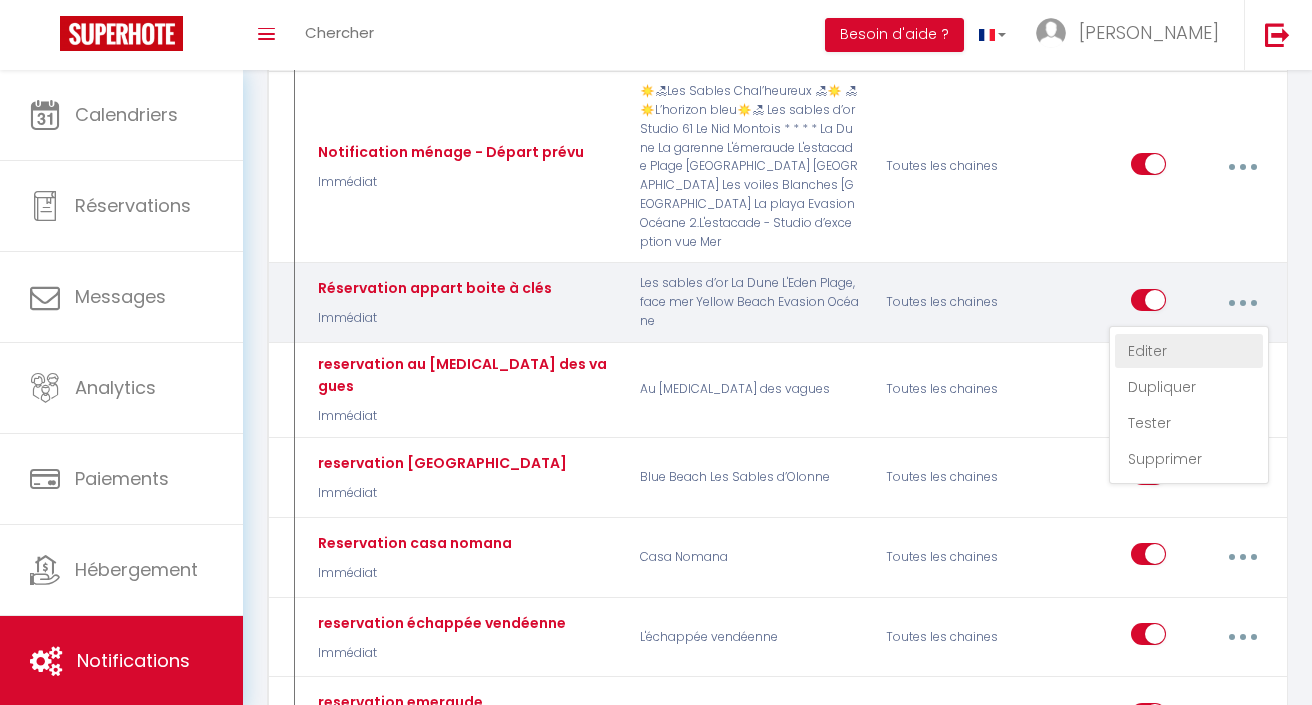 click on "Editer" at bounding box center [1189, 351] 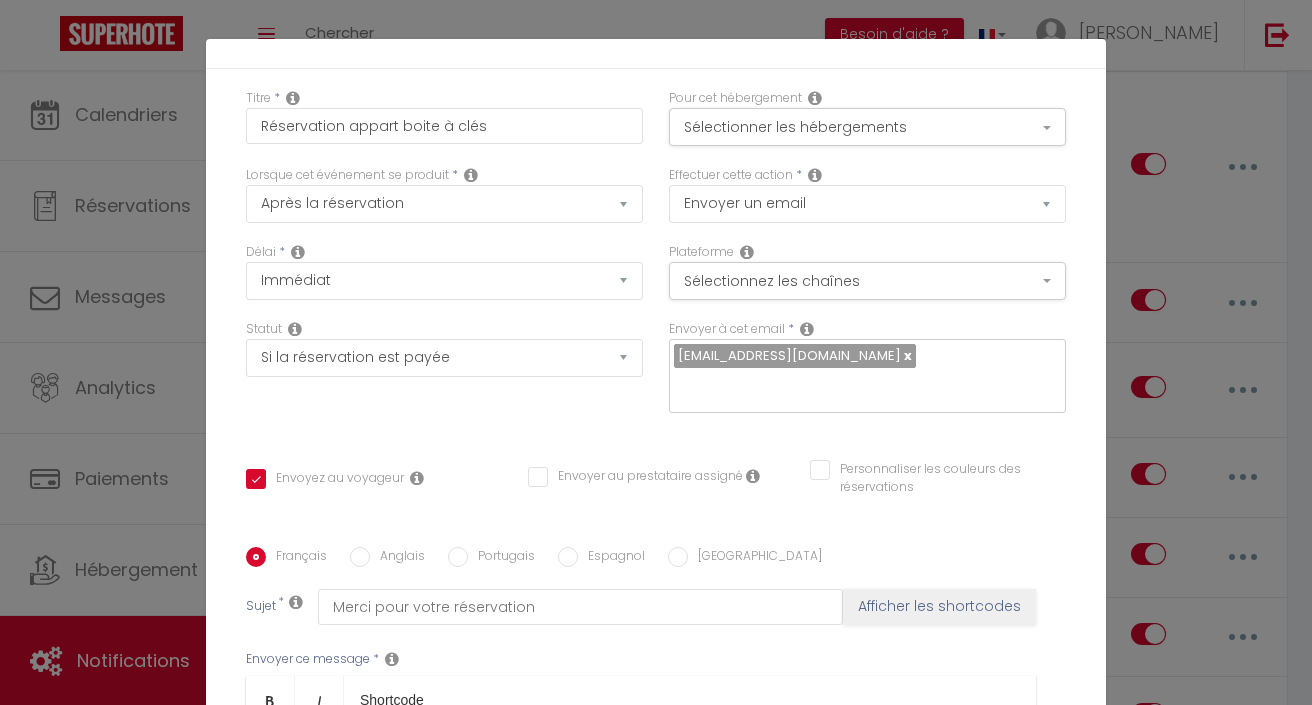 scroll, scrollTop: 15, scrollLeft: 0, axis: vertical 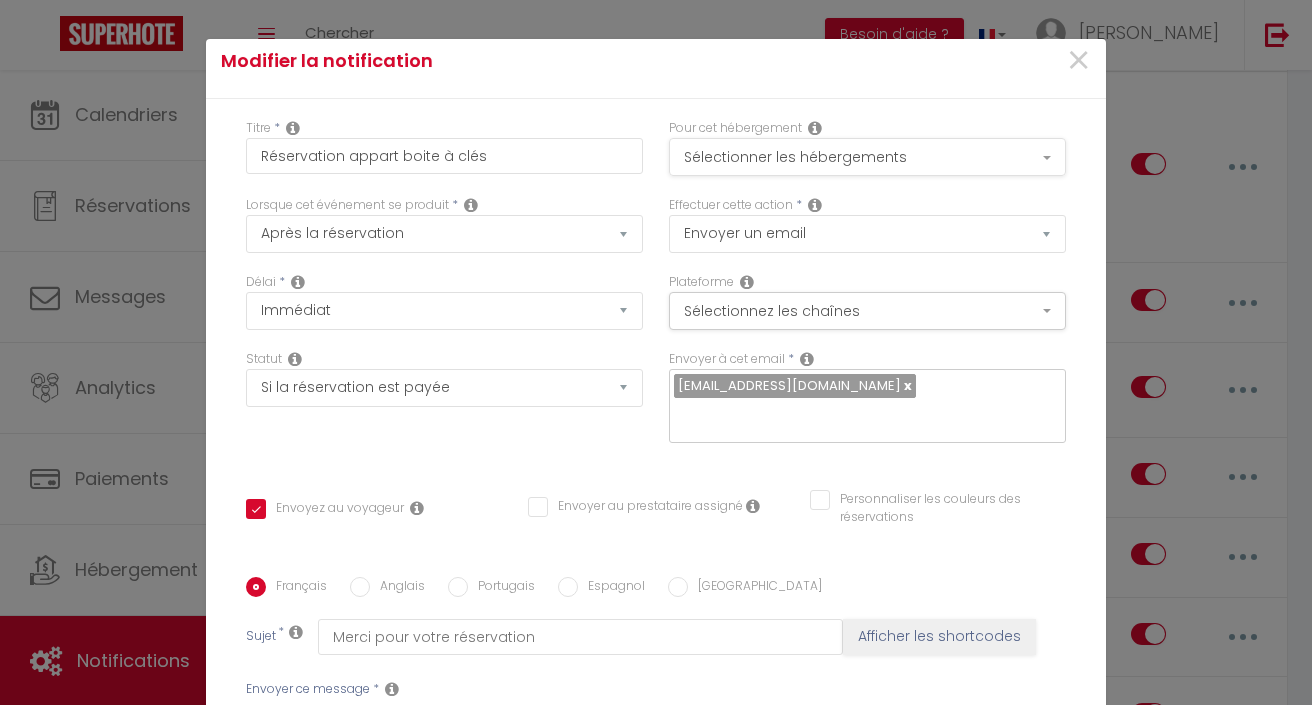 click on "Sélectionner les hébergements" at bounding box center [867, 157] 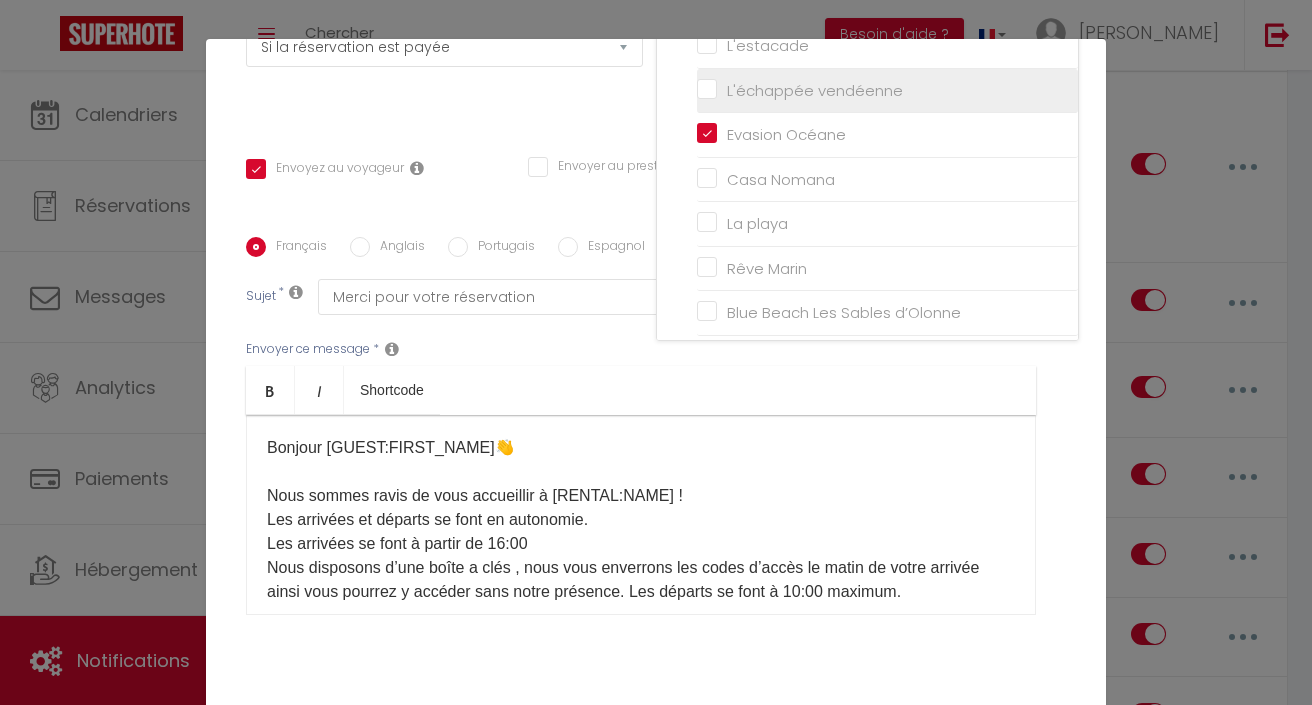scroll, scrollTop: 347, scrollLeft: 0, axis: vertical 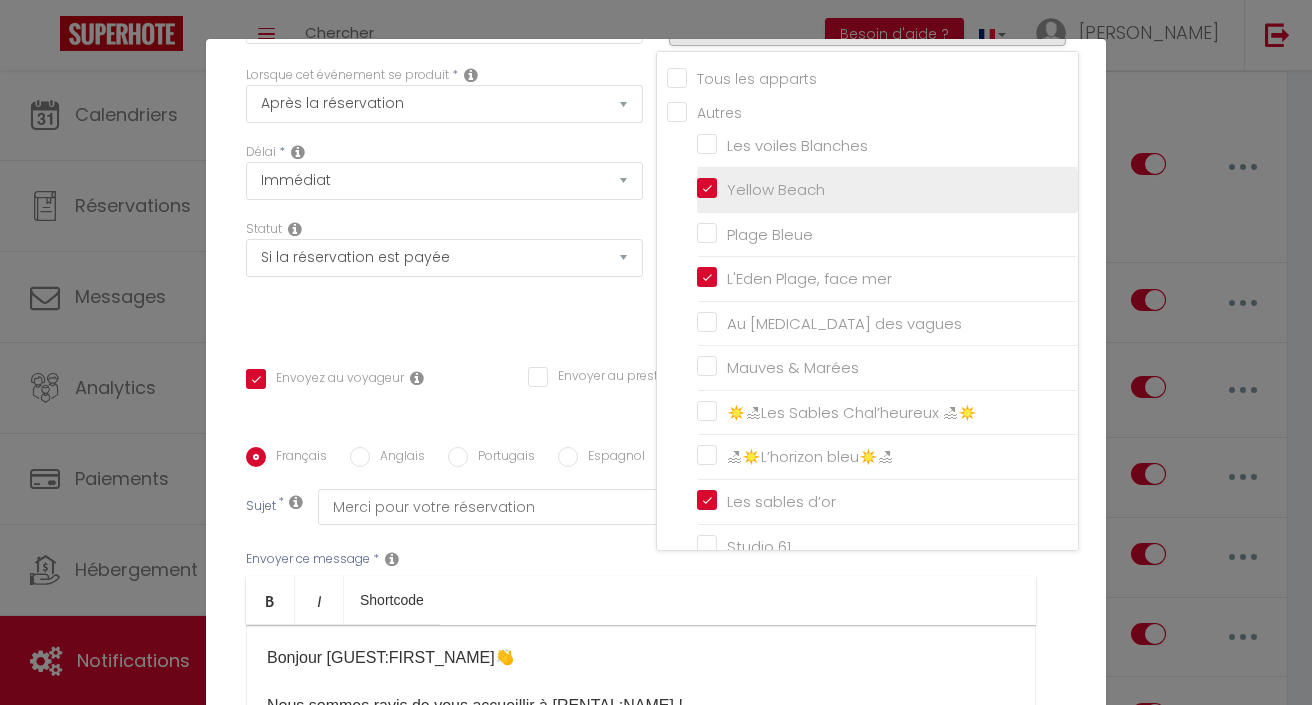 click on "Yellow Beach" at bounding box center [887, 190] 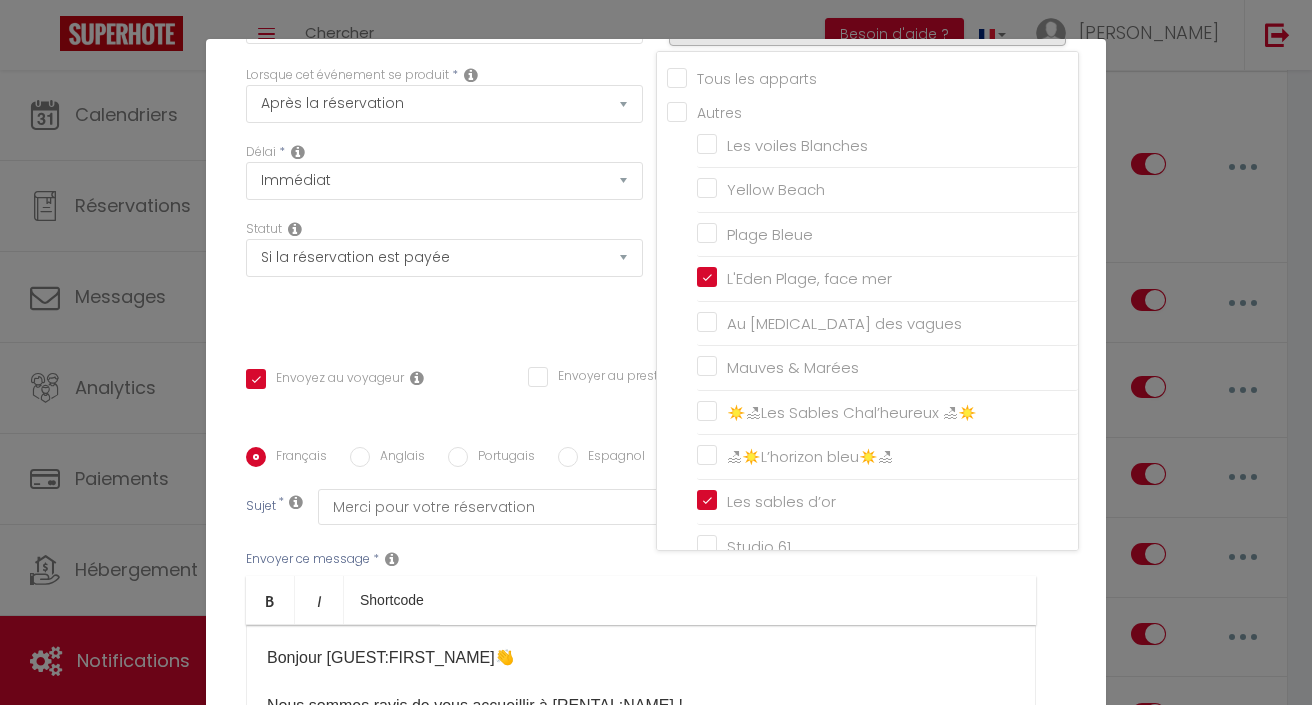 click on "Statut     Aucun   Si la réservation est payée   Si réservation non payée   Si la caution a été prise   Si caution non payée" at bounding box center [444, 276] 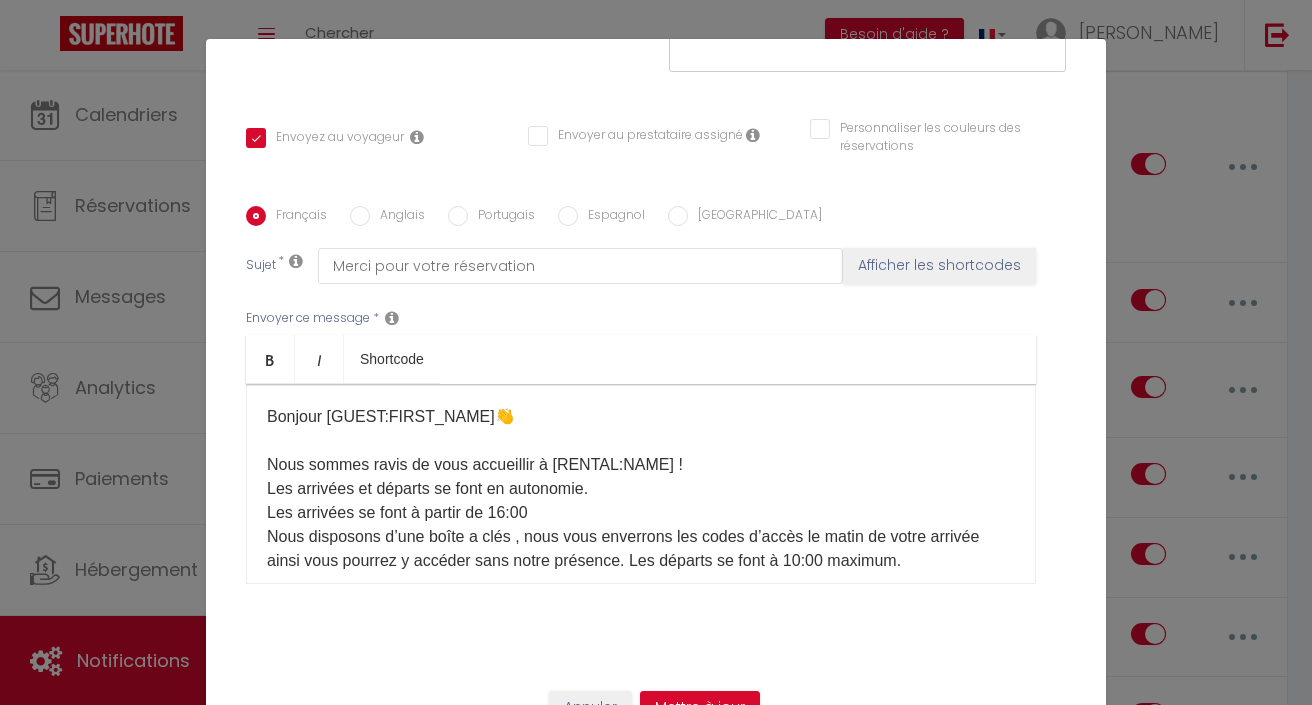 scroll, scrollTop: 386, scrollLeft: 0, axis: vertical 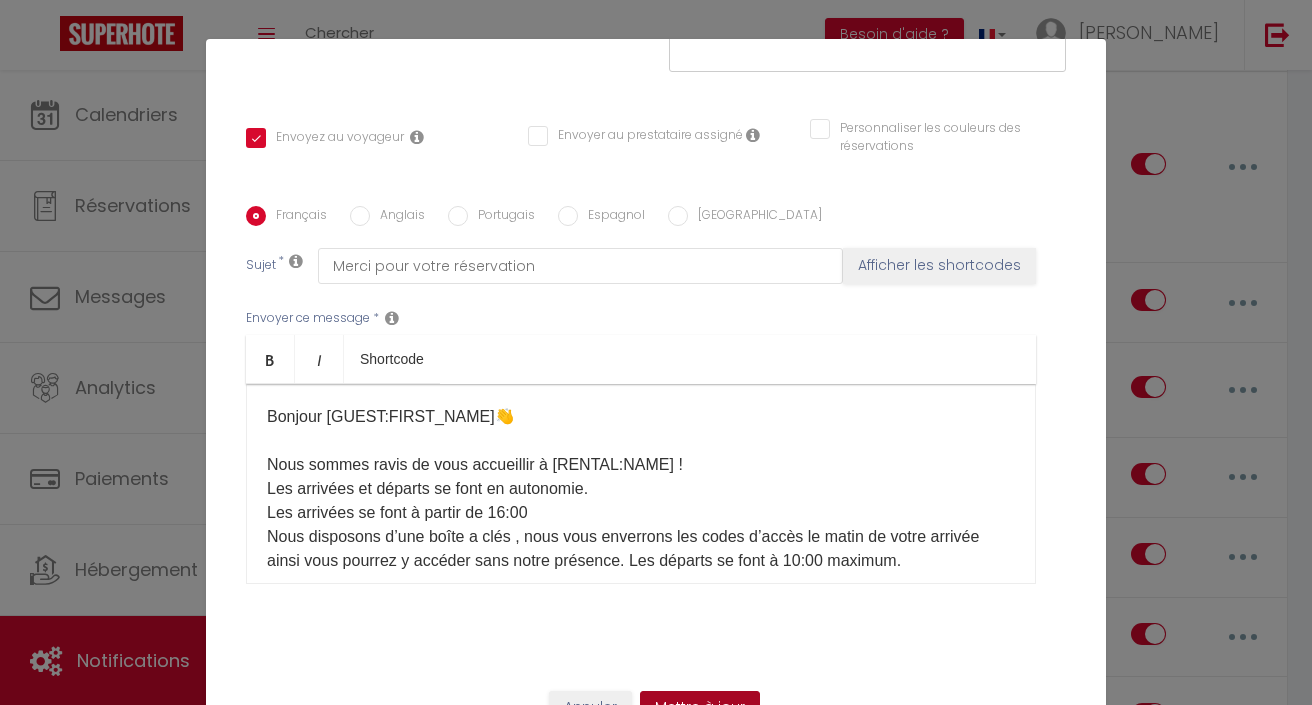 click on "Mettre à jour" at bounding box center (700, 708) 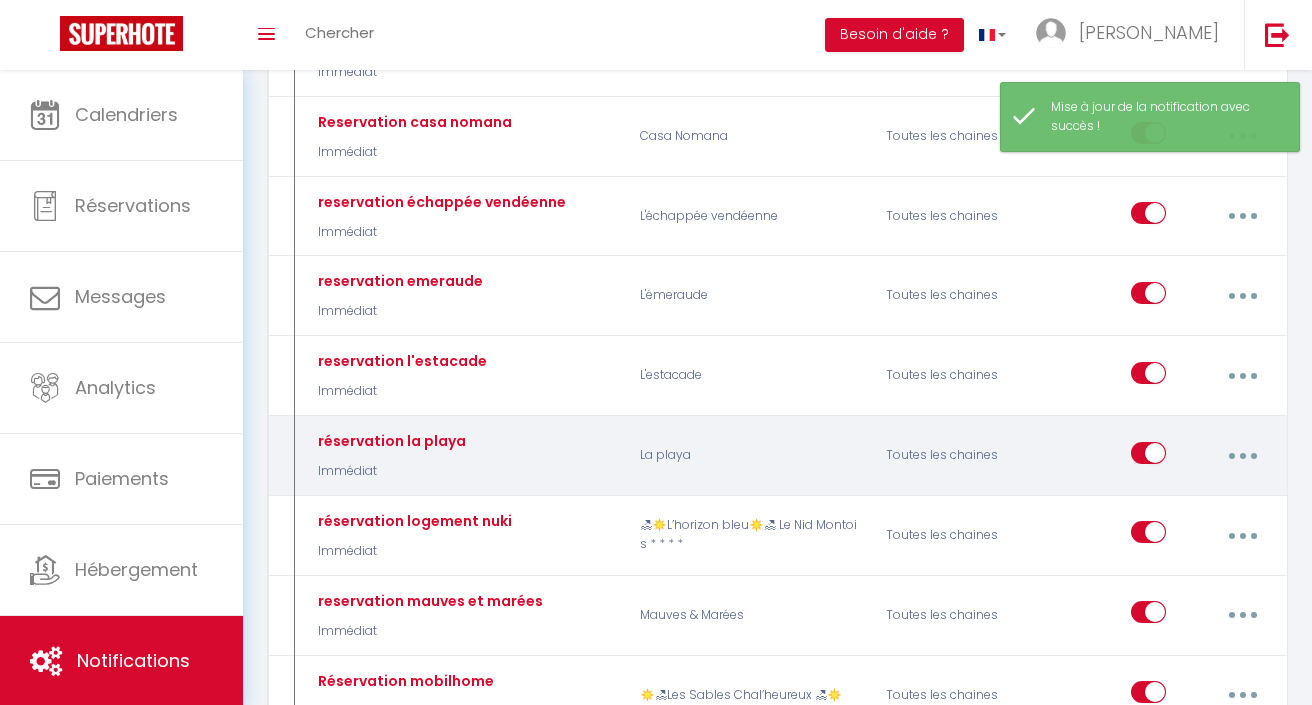 scroll, scrollTop: 811, scrollLeft: 0, axis: vertical 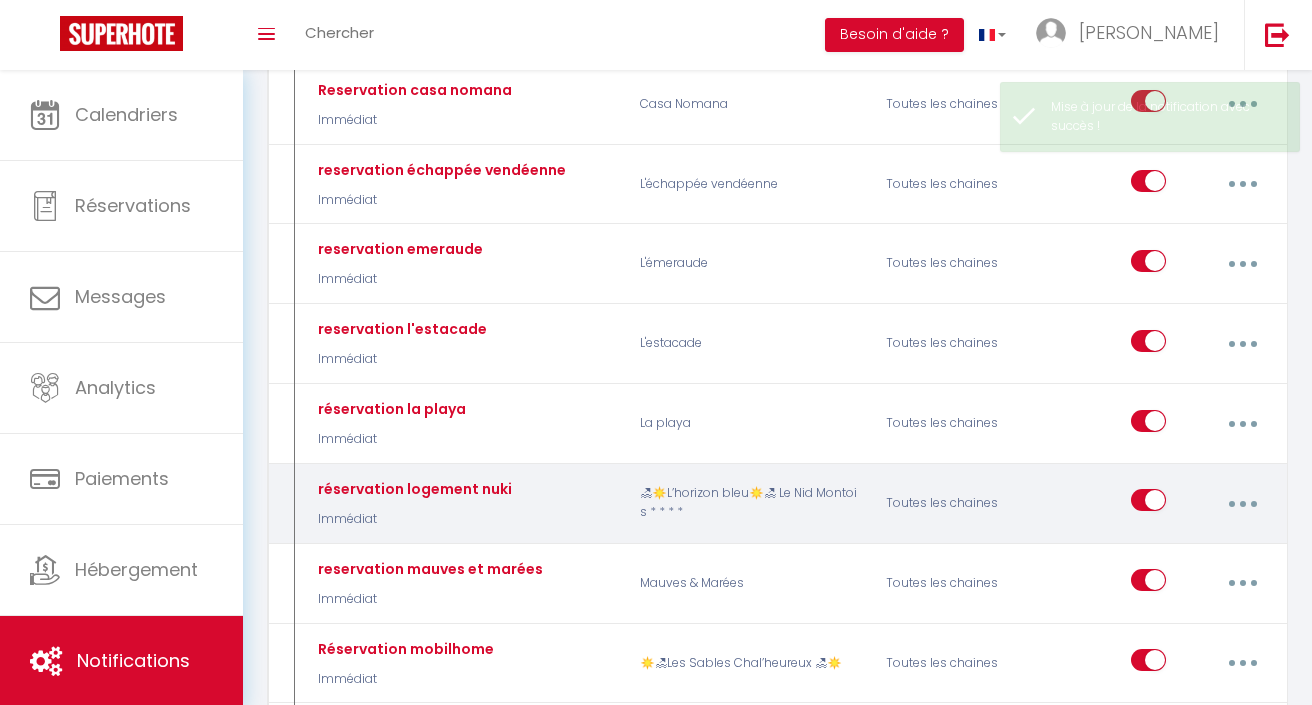 click at bounding box center (1242, 503) 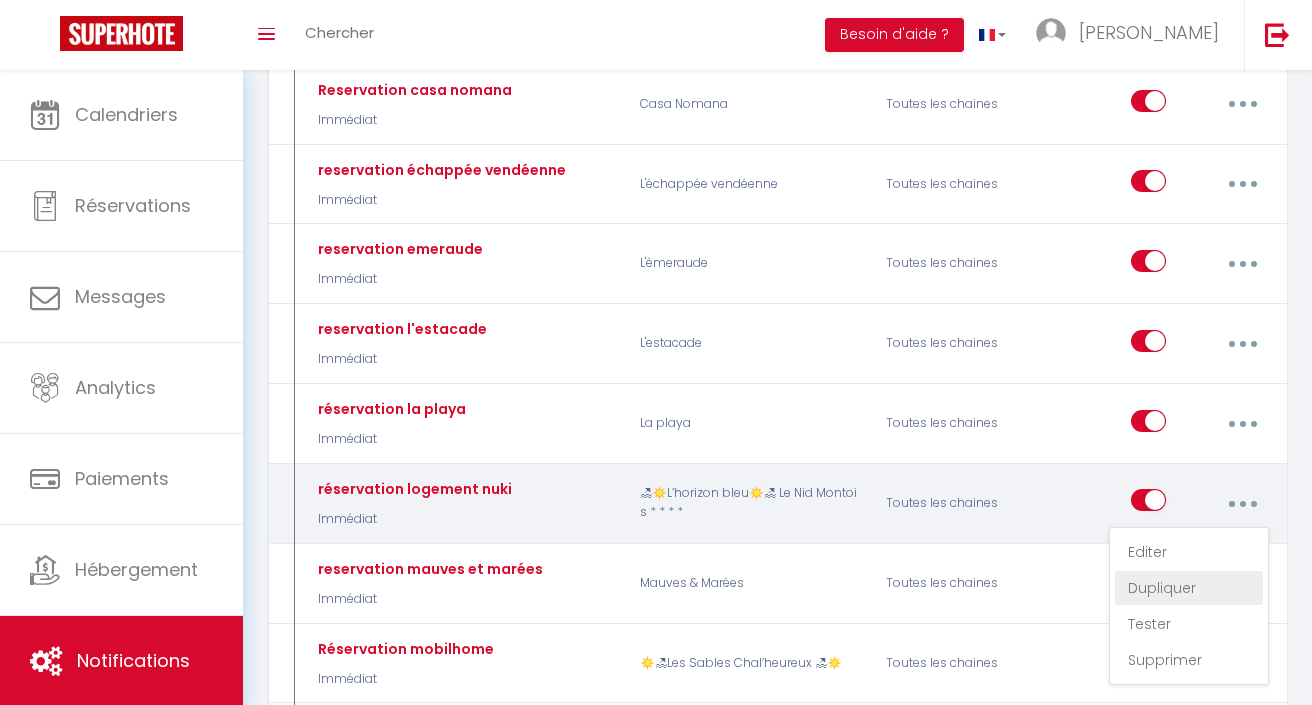 click on "Dupliquer" at bounding box center (1189, 588) 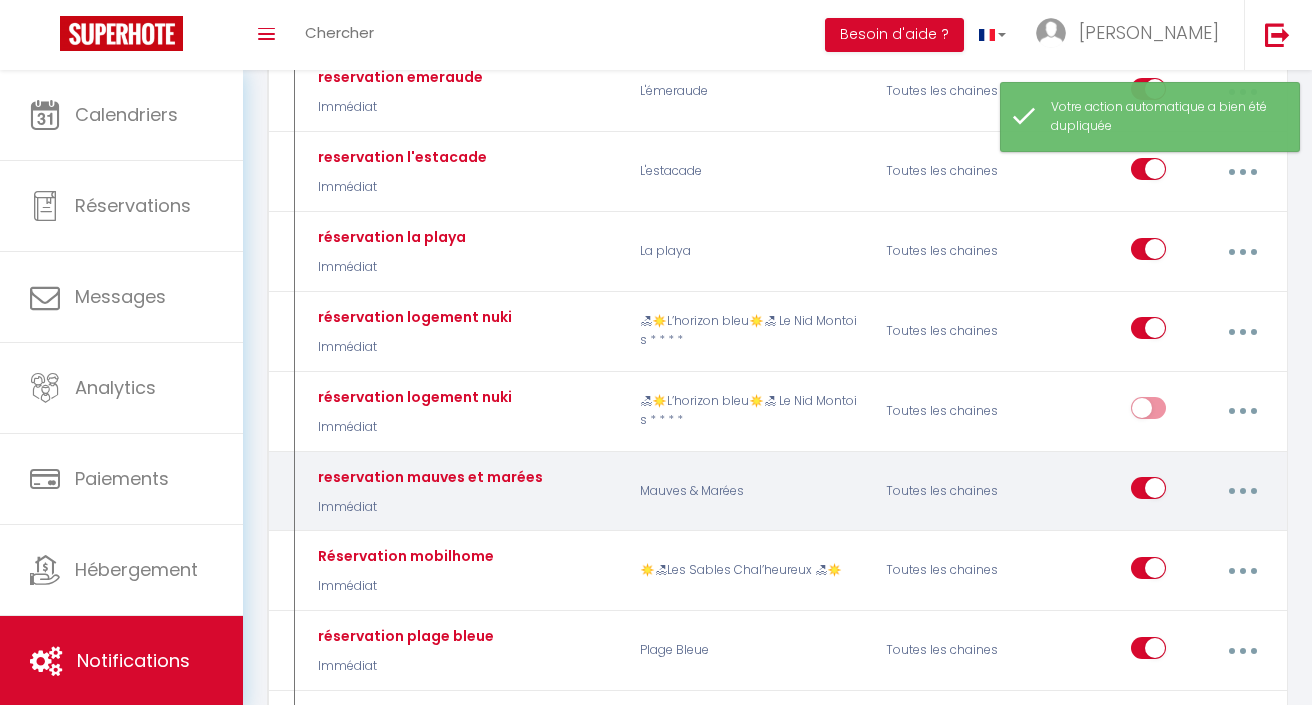 scroll, scrollTop: 961, scrollLeft: 0, axis: vertical 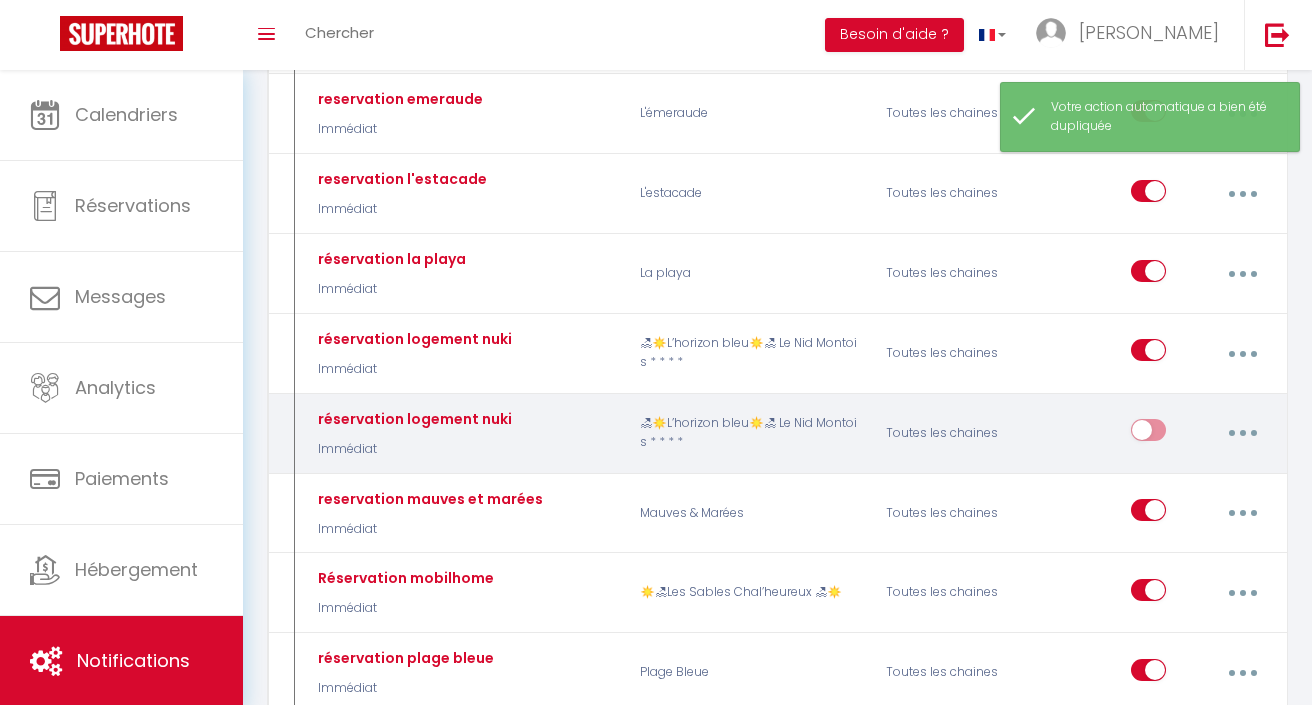click at bounding box center (1242, 433) 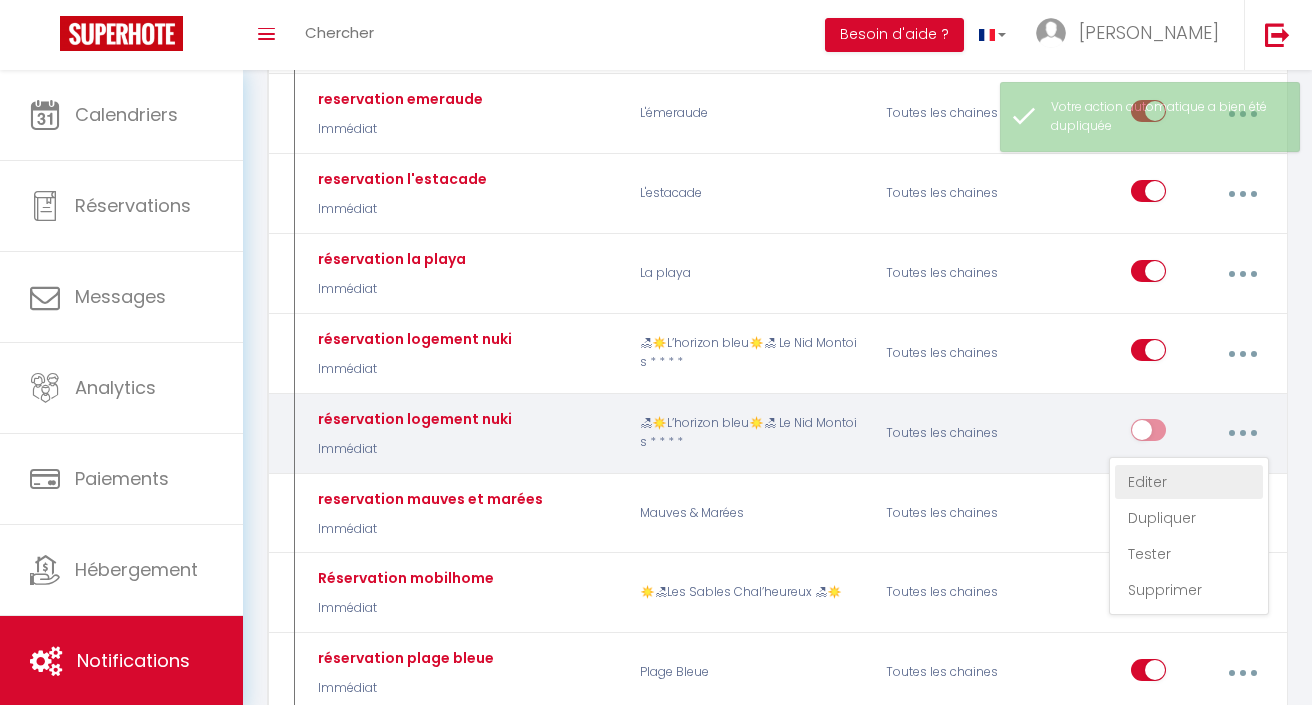 click on "Editer" at bounding box center (1189, 482) 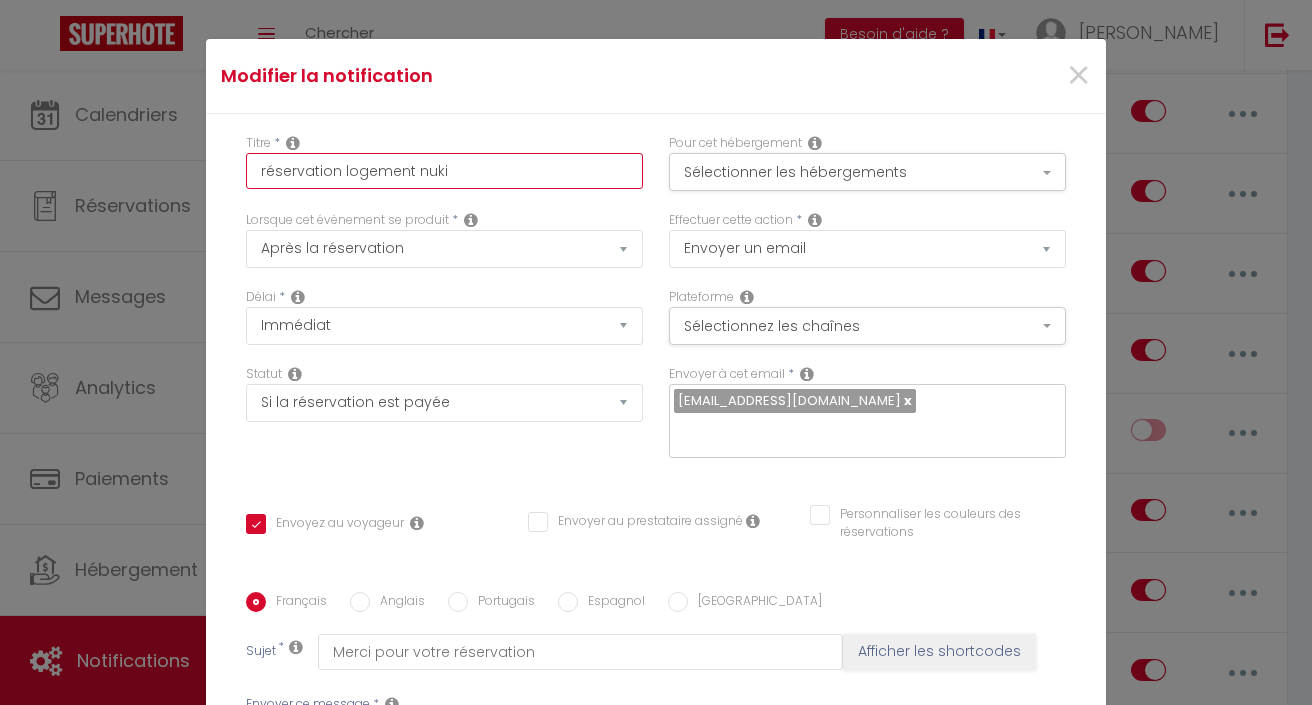 click on "réservation logement nuki" at bounding box center (444, 171) 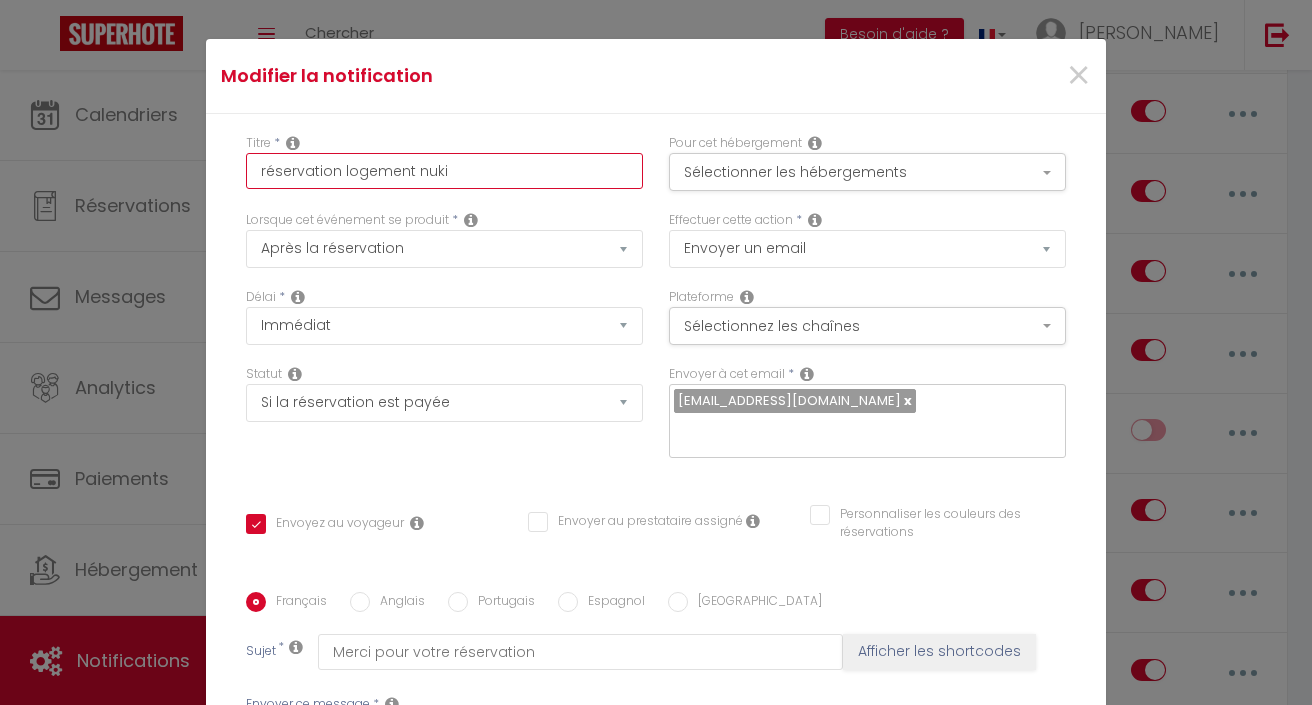 drag, startPoint x: 464, startPoint y: 167, endPoint x: 341, endPoint y: 166, distance: 123.00407 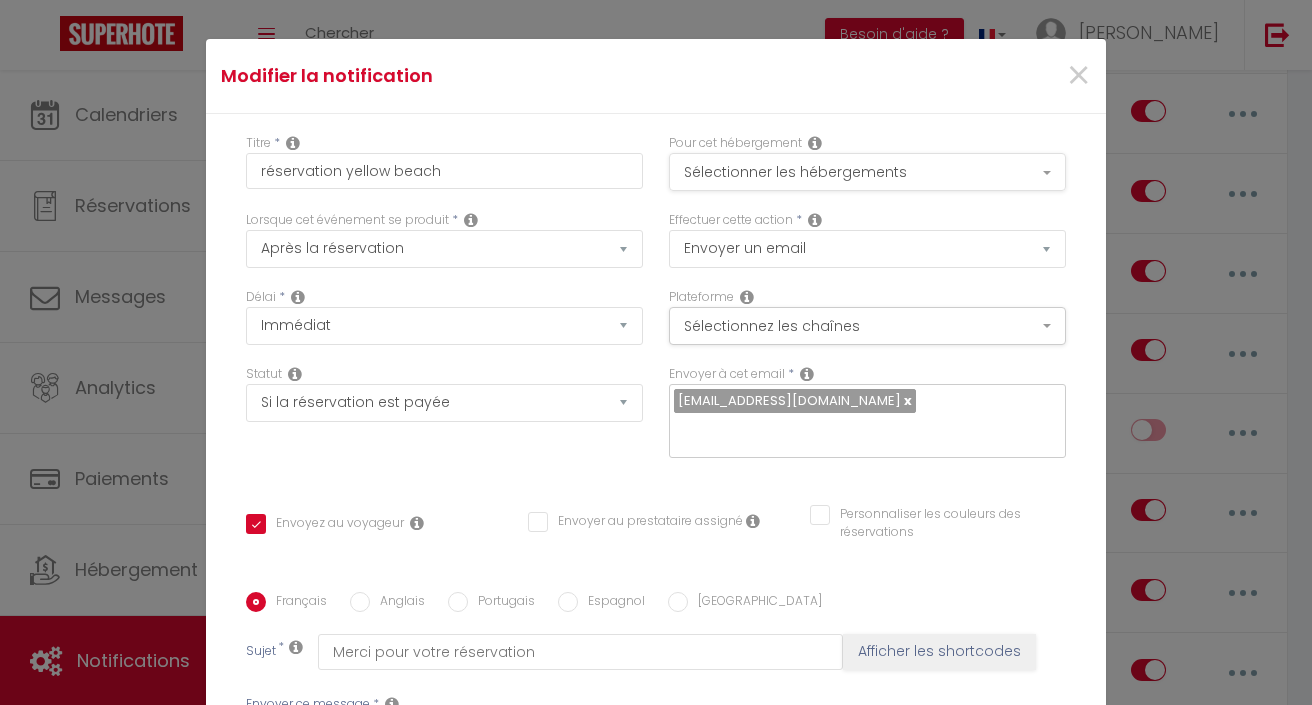 click on "Sélectionner les hébergements" at bounding box center [867, 172] 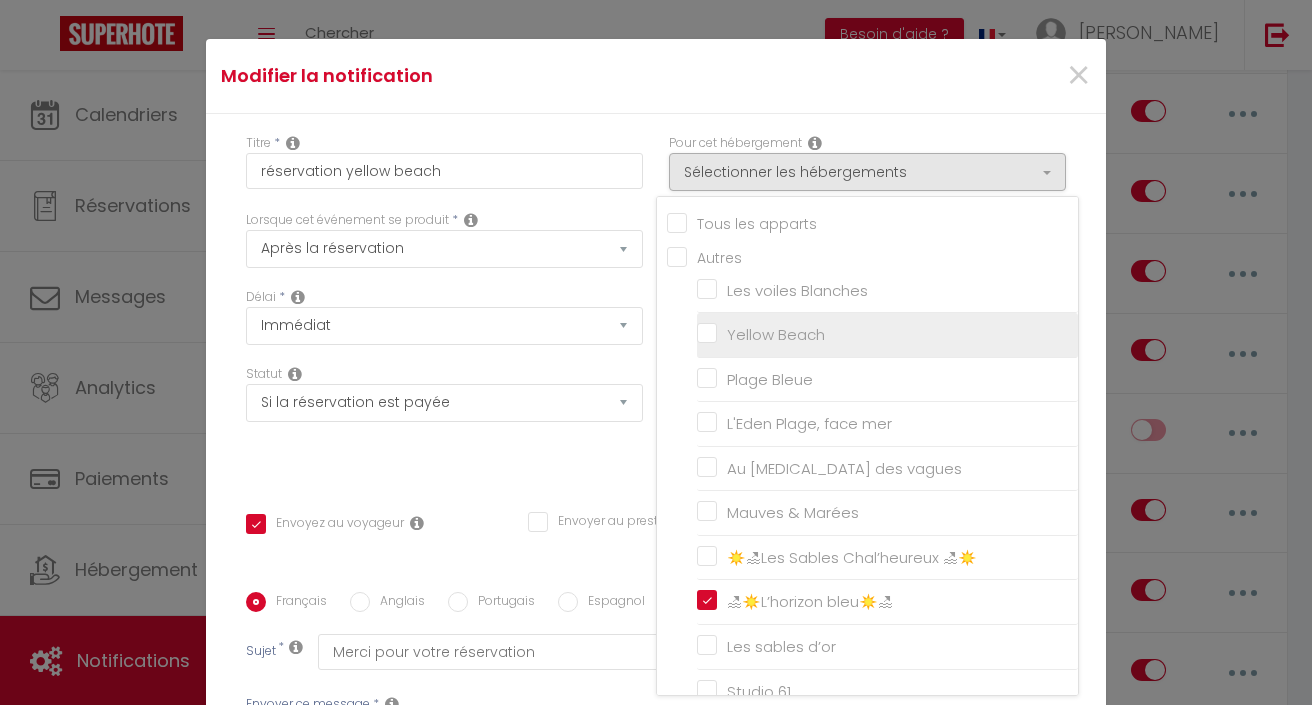 click on "Yellow Beach" at bounding box center [887, 335] 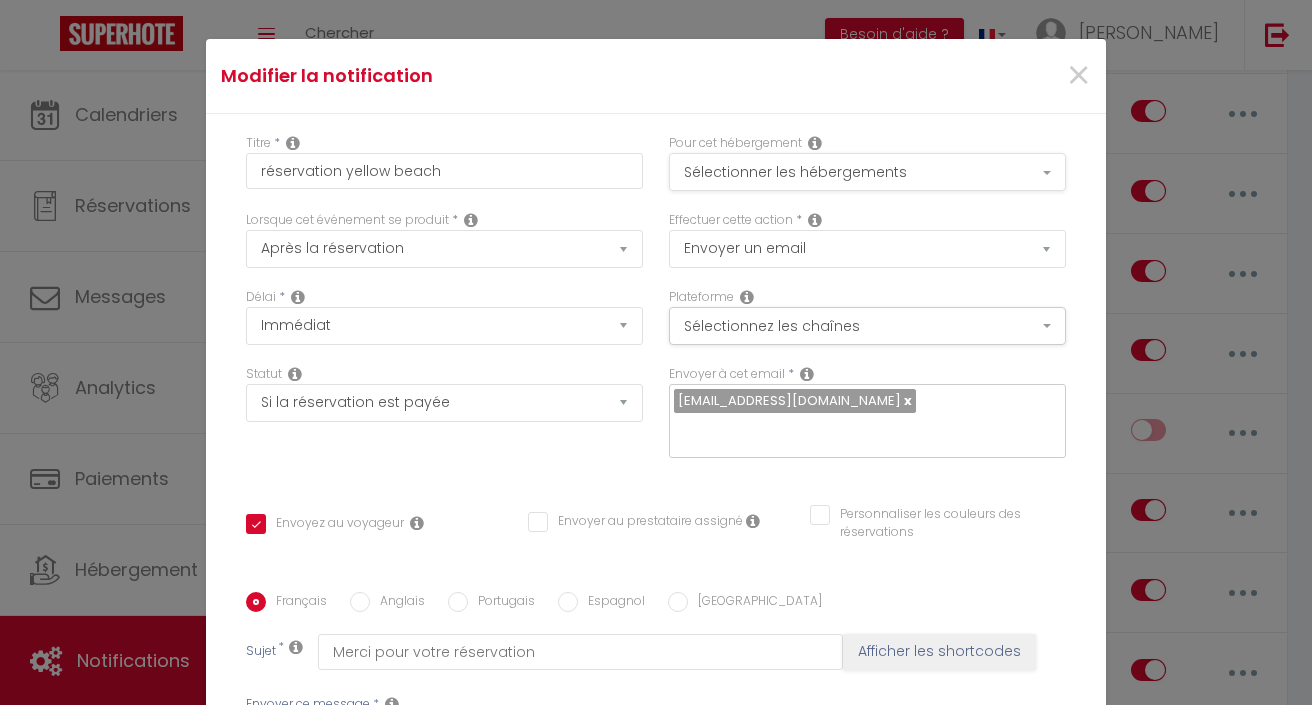 click on "Sélectionner les hébergements" at bounding box center (867, 172) 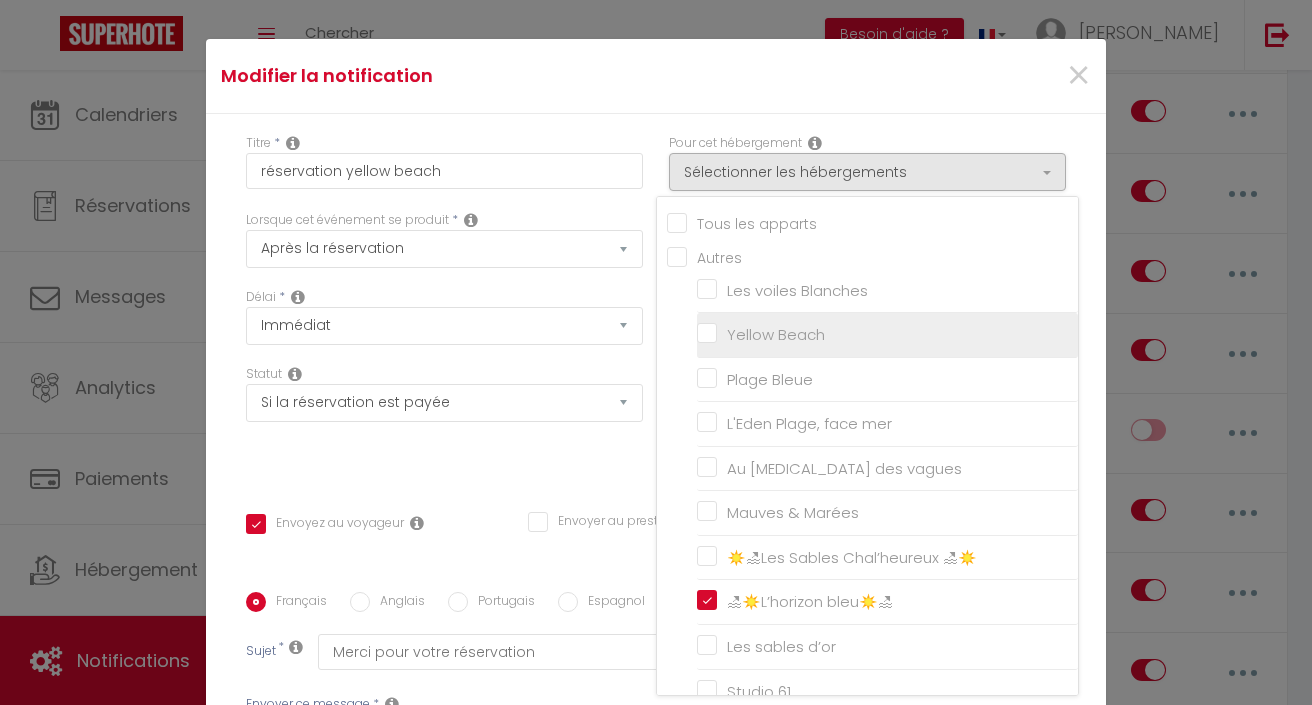 click on "Yellow Beach" at bounding box center [887, 335] 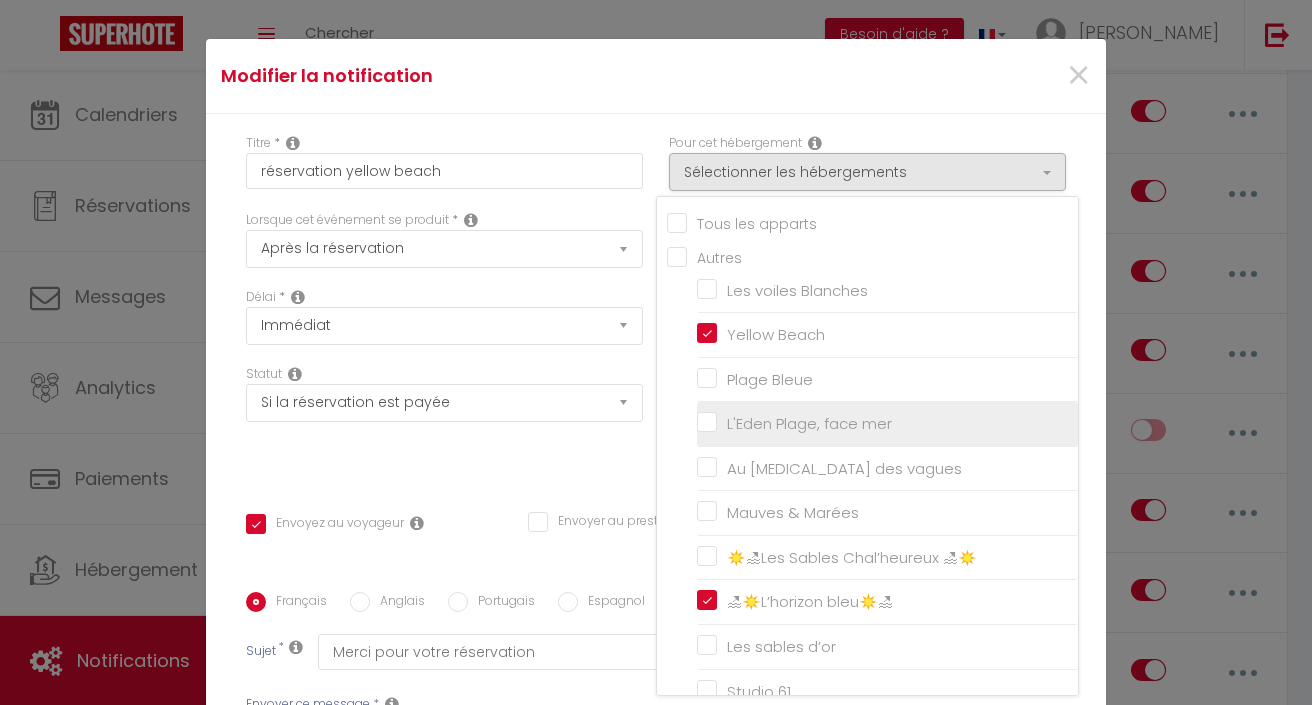 click on "L'Eden Plage, face mer" at bounding box center (887, 424) 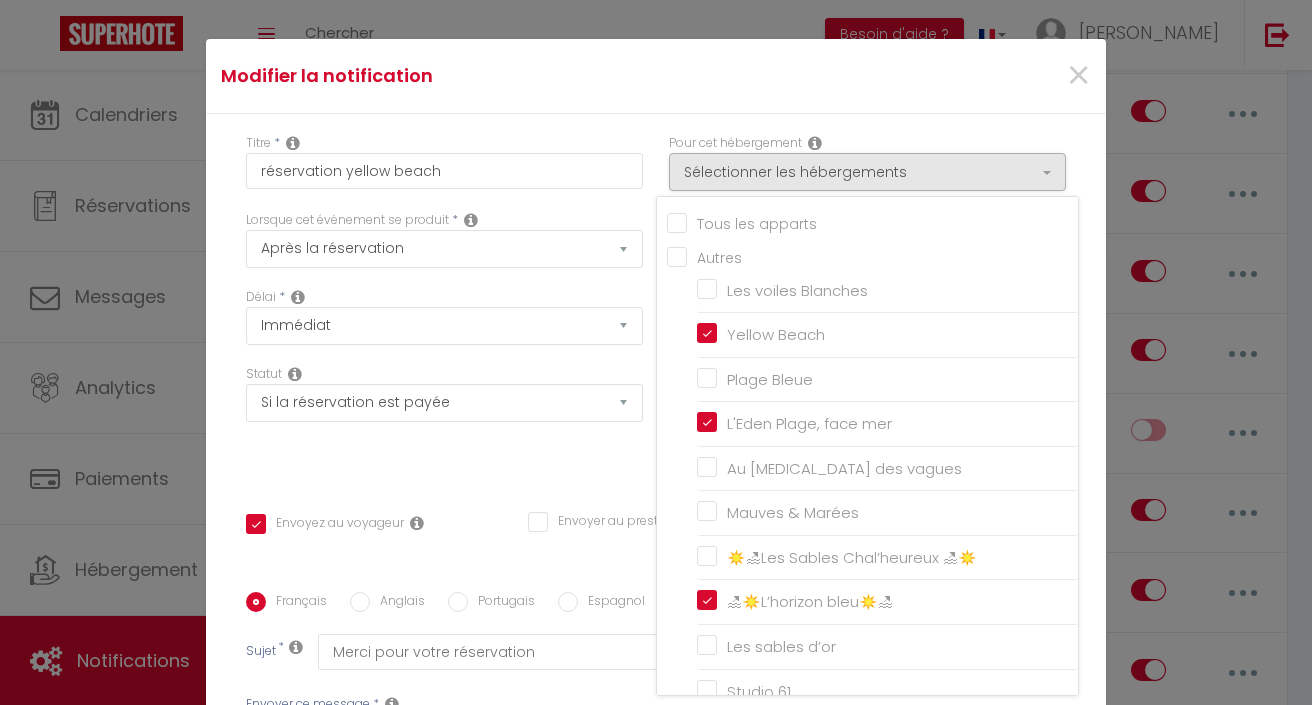click on "Statut     Aucun   Si la réservation est payée   Si réservation non payée   Si la caution a été prise   Si caution non payée" at bounding box center (444, 421) 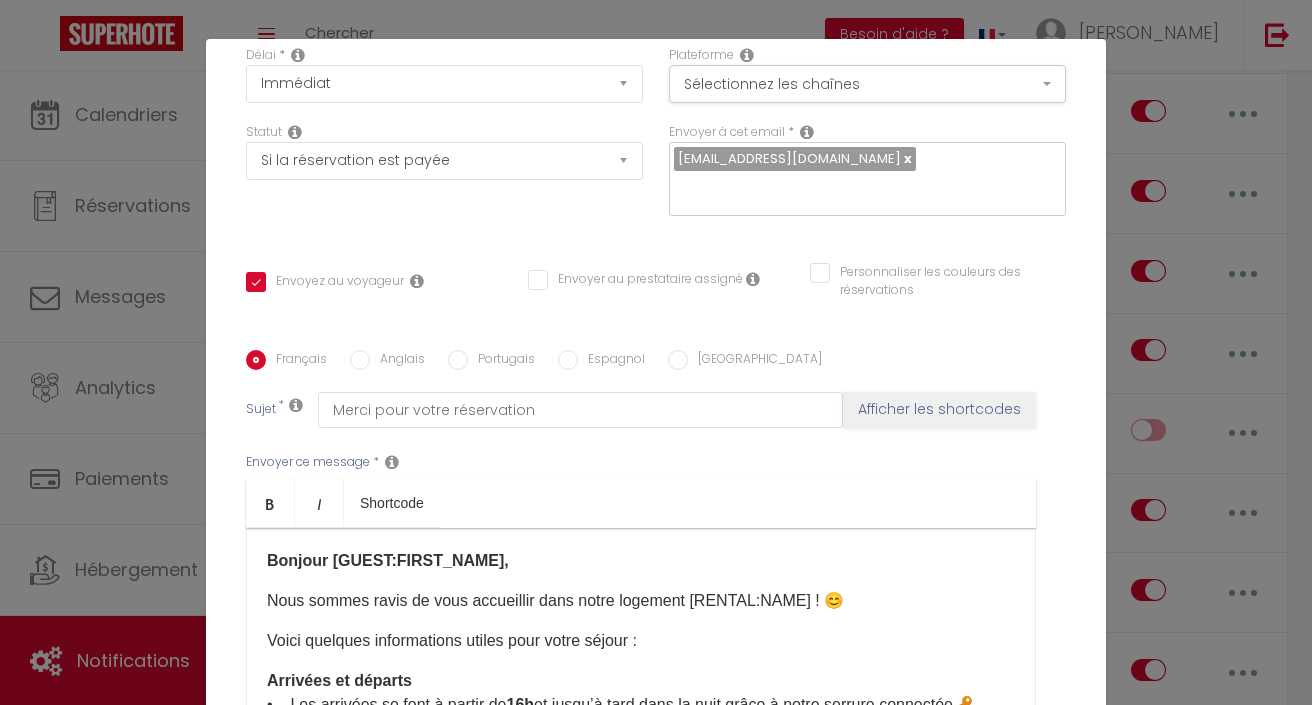 scroll, scrollTop: 290, scrollLeft: 0, axis: vertical 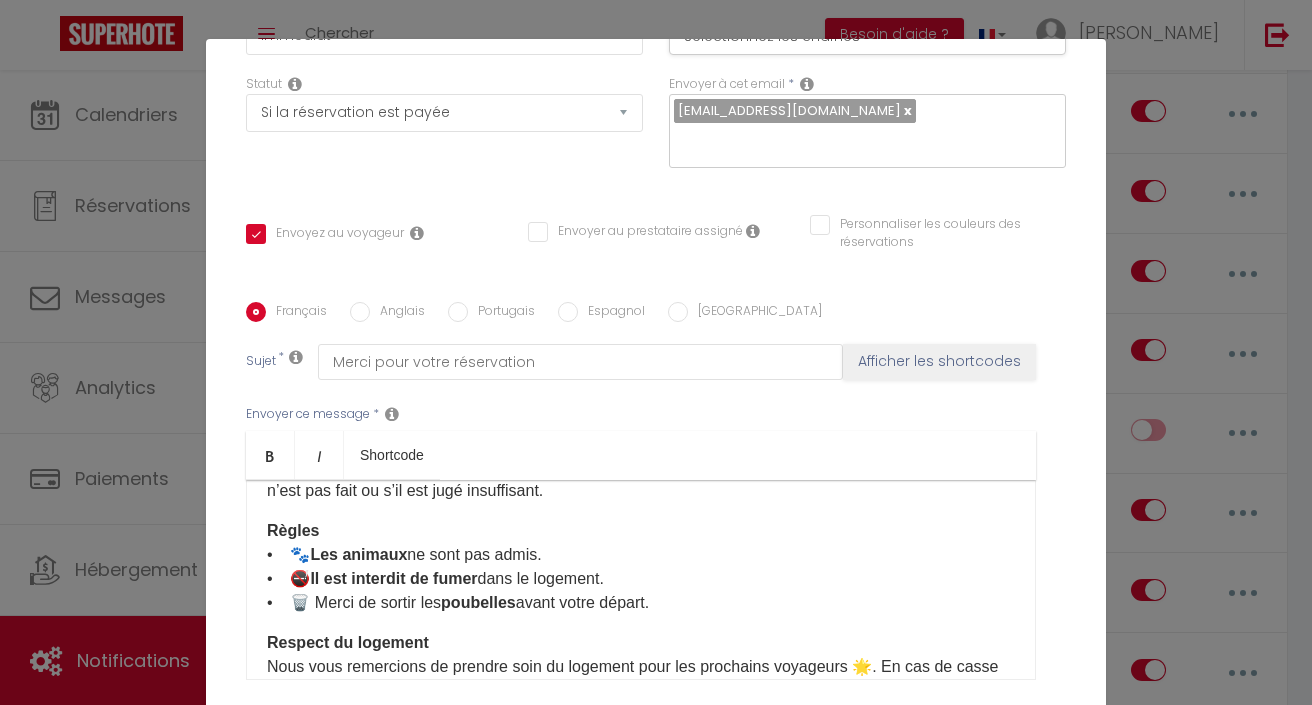 click on "Règles     •    🐾  Les   animaux  ne sont pas admis.     •    🚭  Il   est   interdit   de   fumer  dans le logement.     •    🗑️ Merci de sortir les  poubelles  avant votre départ." at bounding box center (641, 567) 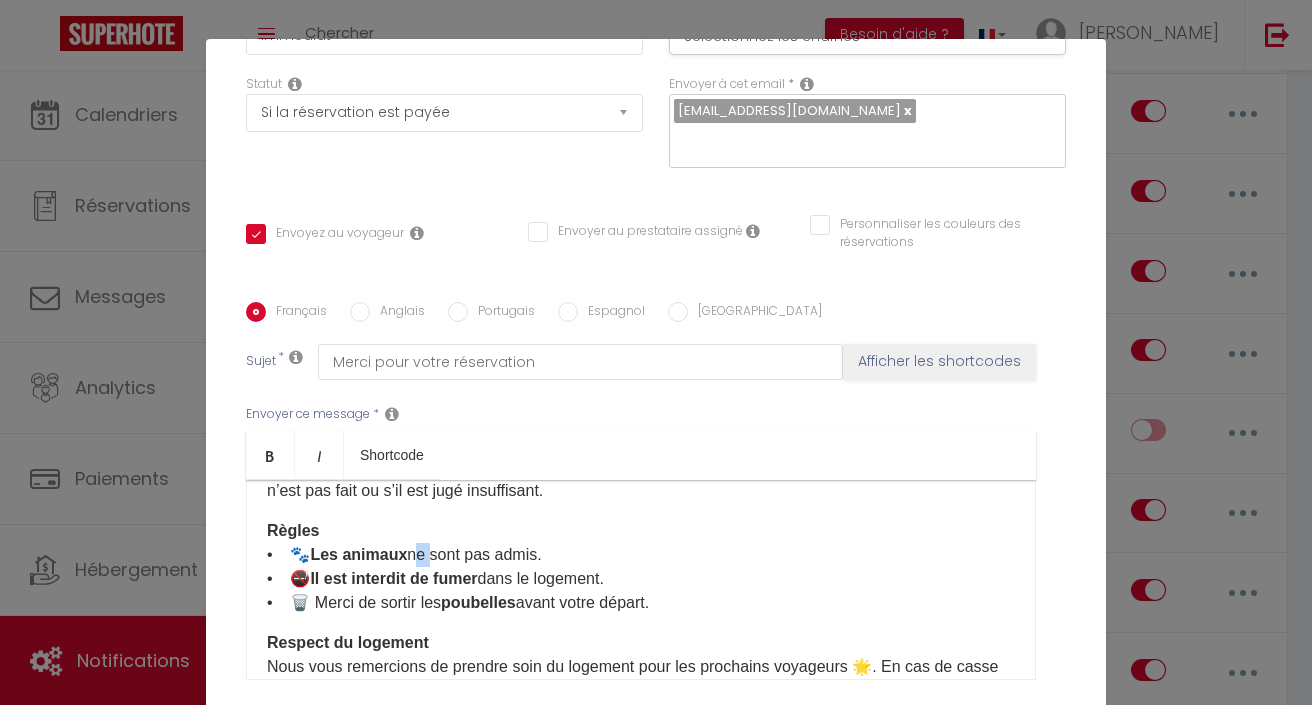click on "Règles     •    🐾  Les   animaux  ne sont pas admis.     •    🚭  Il   est   interdit   de   fumer  dans le logement.     •    🗑️ Merci de sortir les  poubelles  avant votre départ." at bounding box center [641, 567] 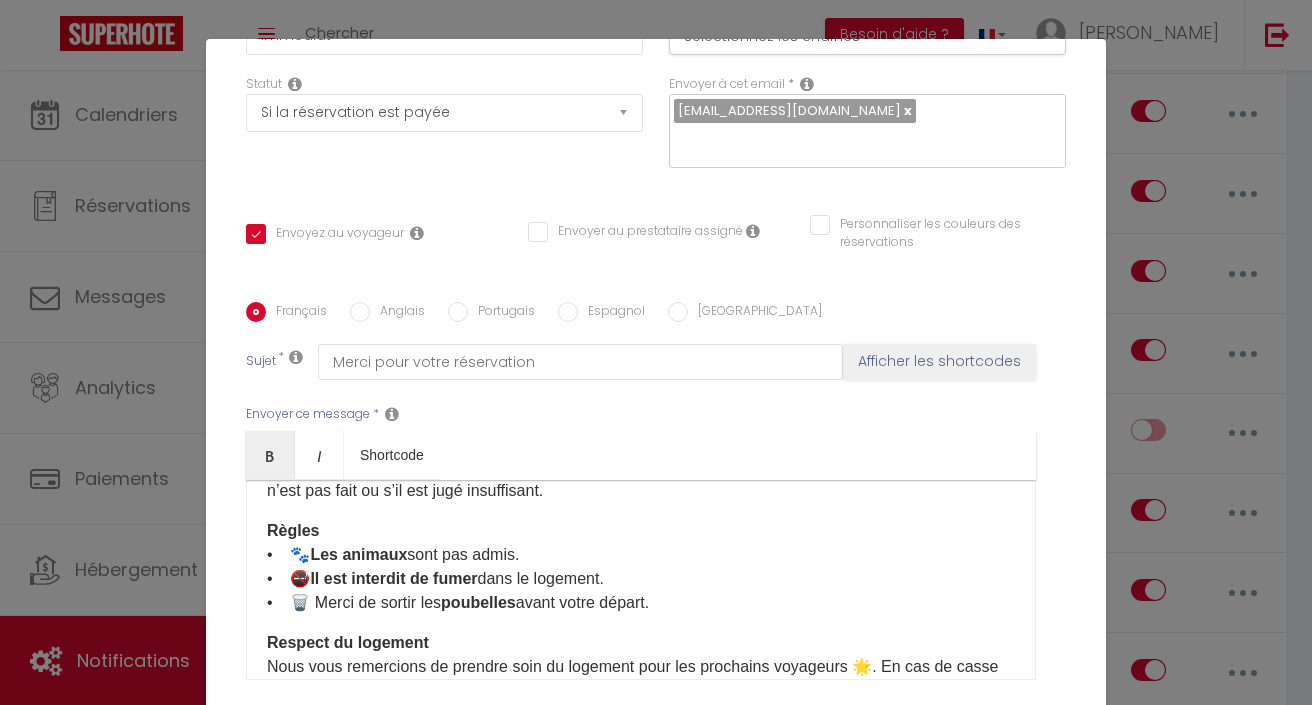 click on "Règles     •    🐾  Les   animaux  sont pas admis.     •    🚭  Il   est   interdit   de   fumer  dans le logement.     •    🗑️ Merci de sortir les  poubelles  avant votre départ." at bounding box center (641, 567) 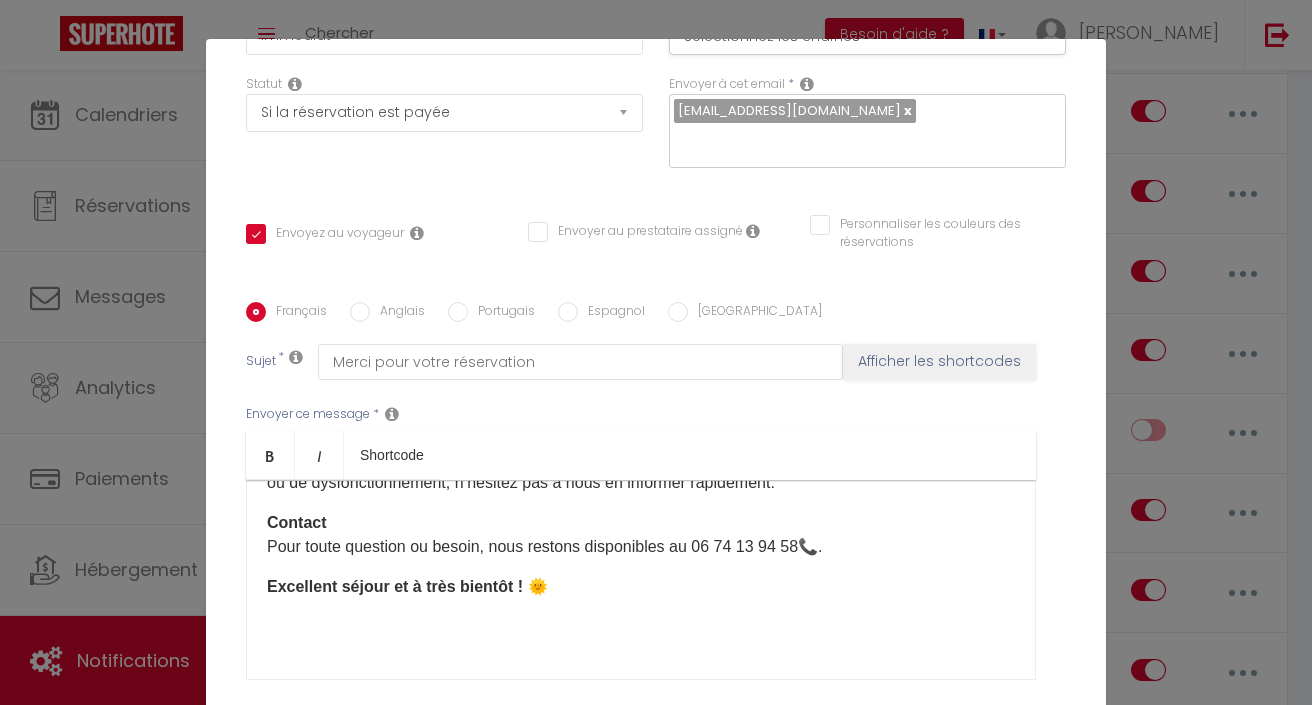scroll, scrollTop: 654, scrollLeft: 0, axis: vertical 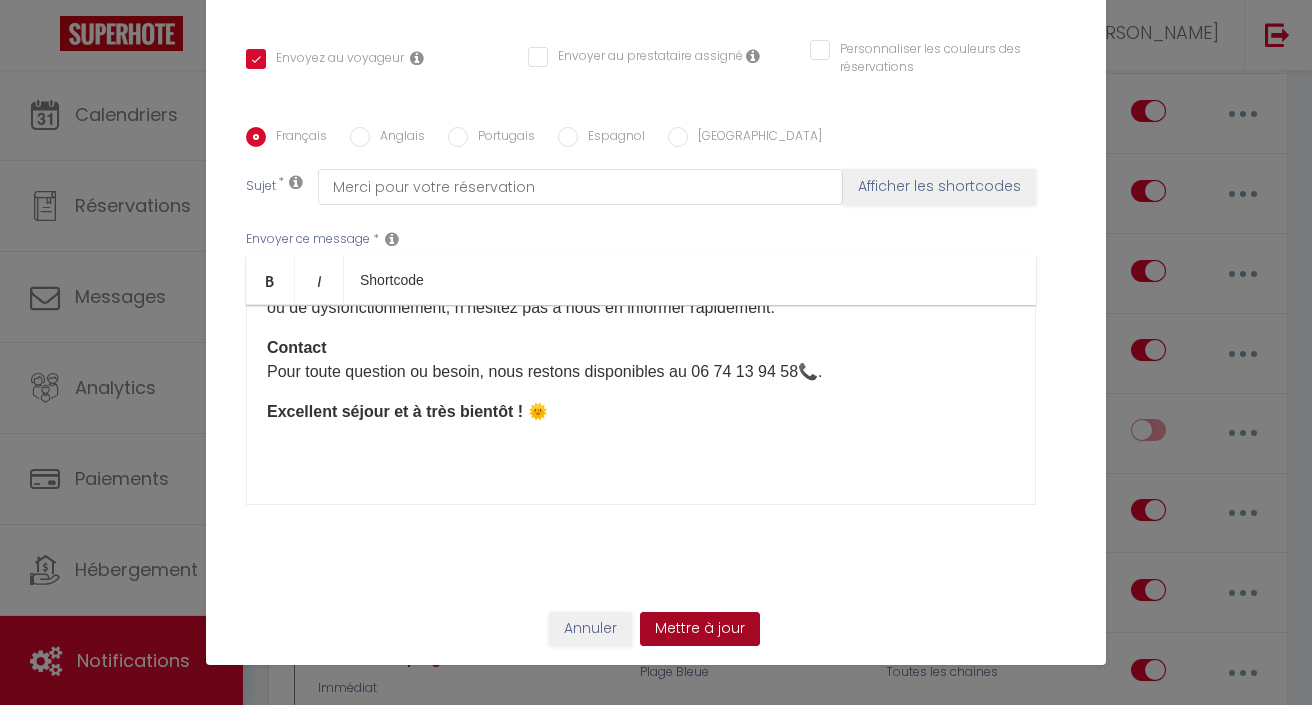 click on "Mettre à jour" at bounding box center (700, 629) 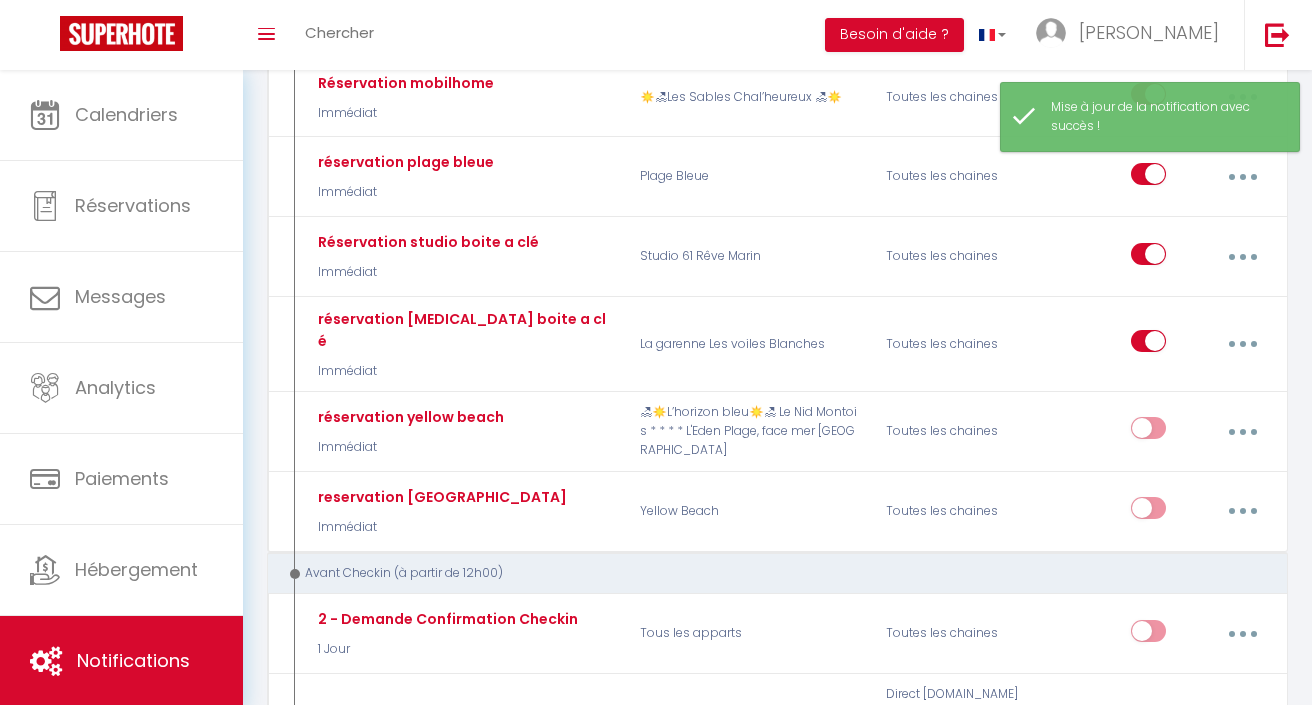 scroll, scrollTop: 1354, scrollLeft: 0, axis: vertical 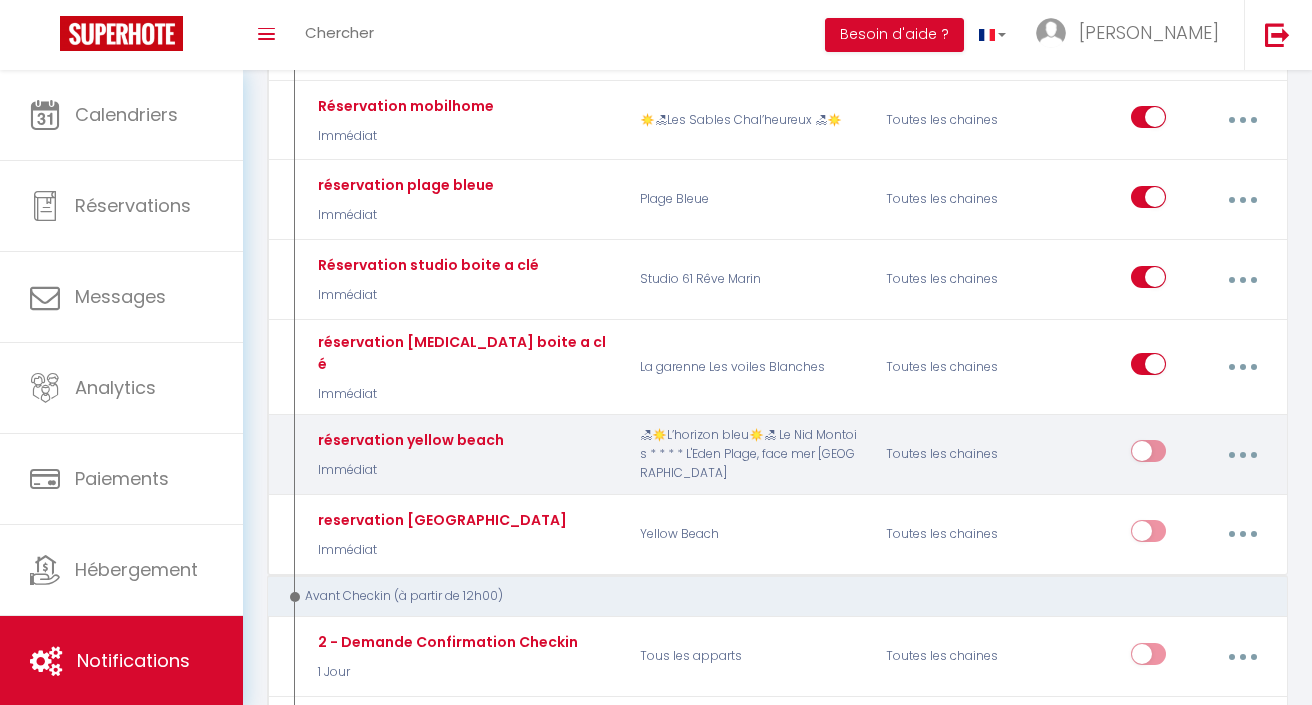 click at bounding box center [1242, 454] 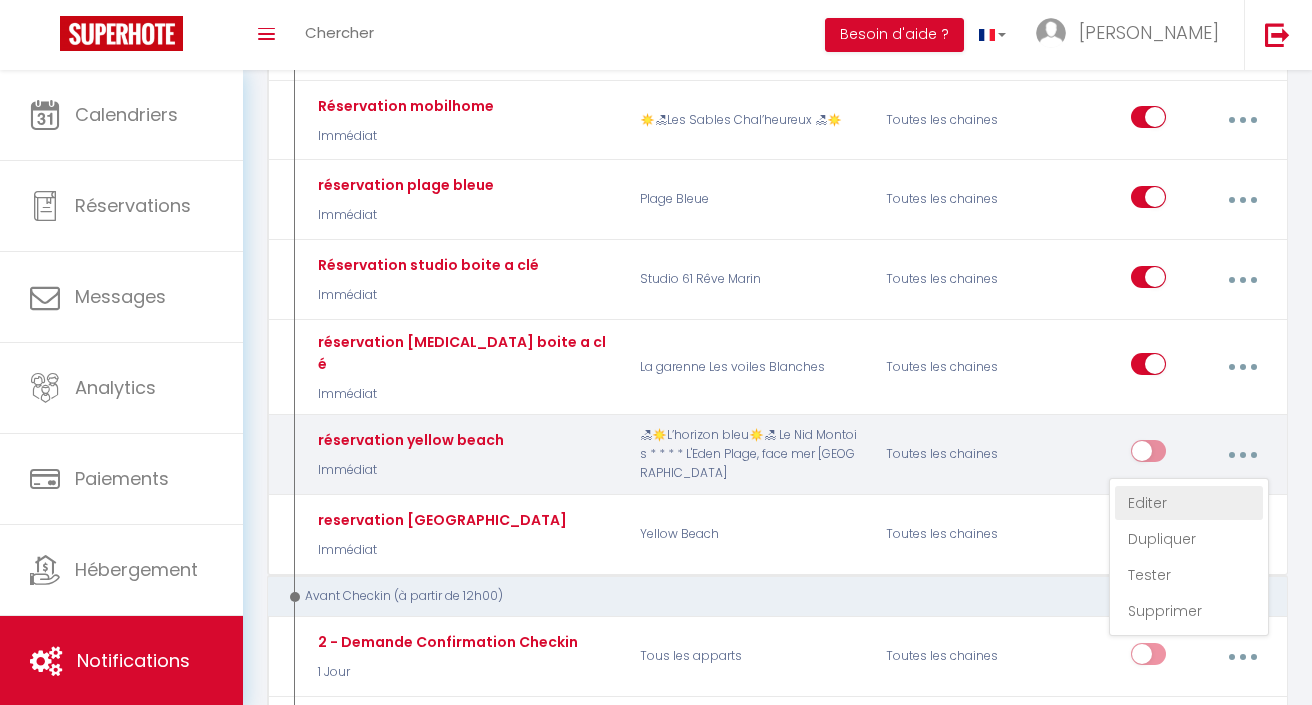 click on "Editer" at bounding box center (1189, 503) 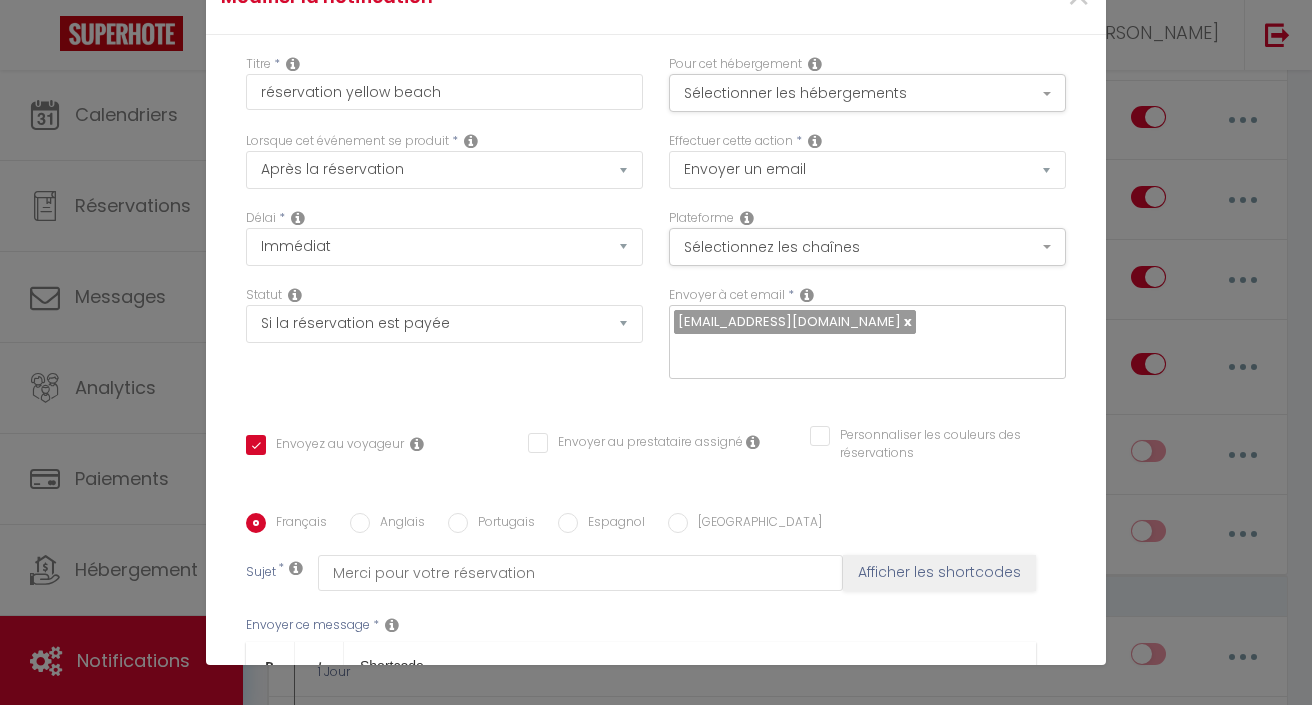 scroll, scrollTop: 0, scrollLeft: 0, axis: both 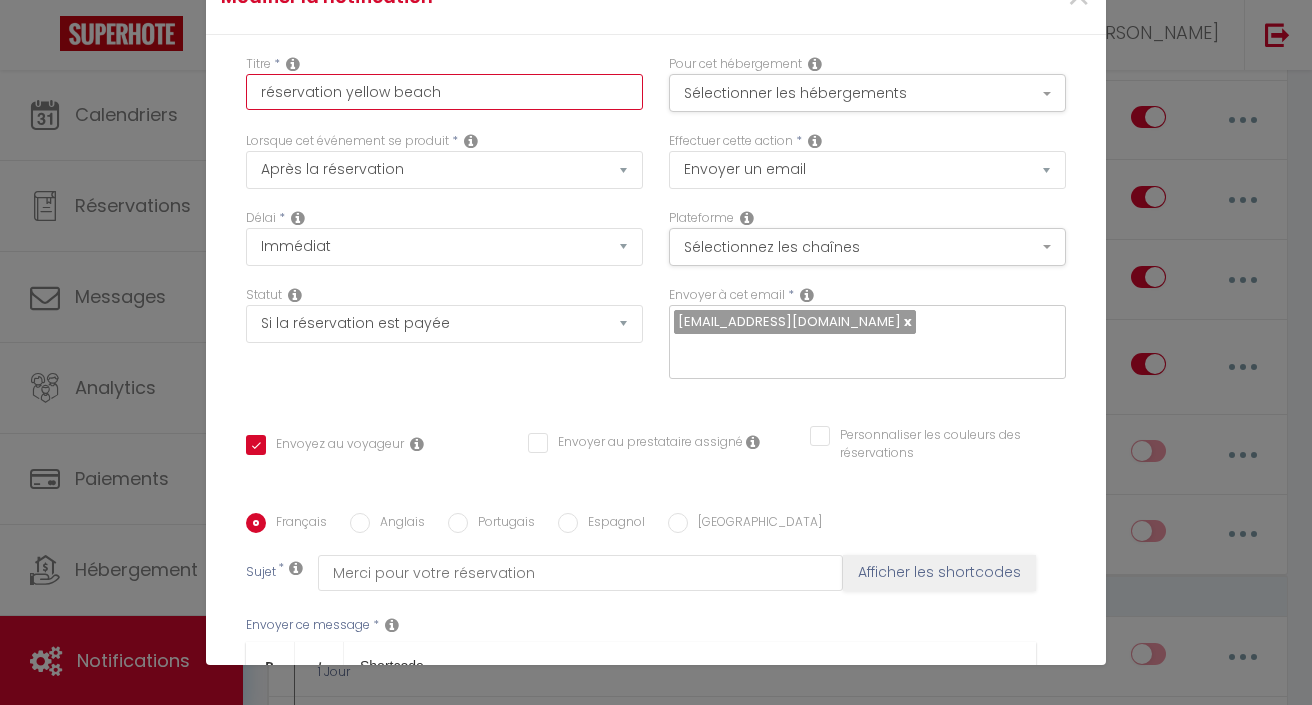 click on "réservation yellow beach" at bounding box center (444, 92) 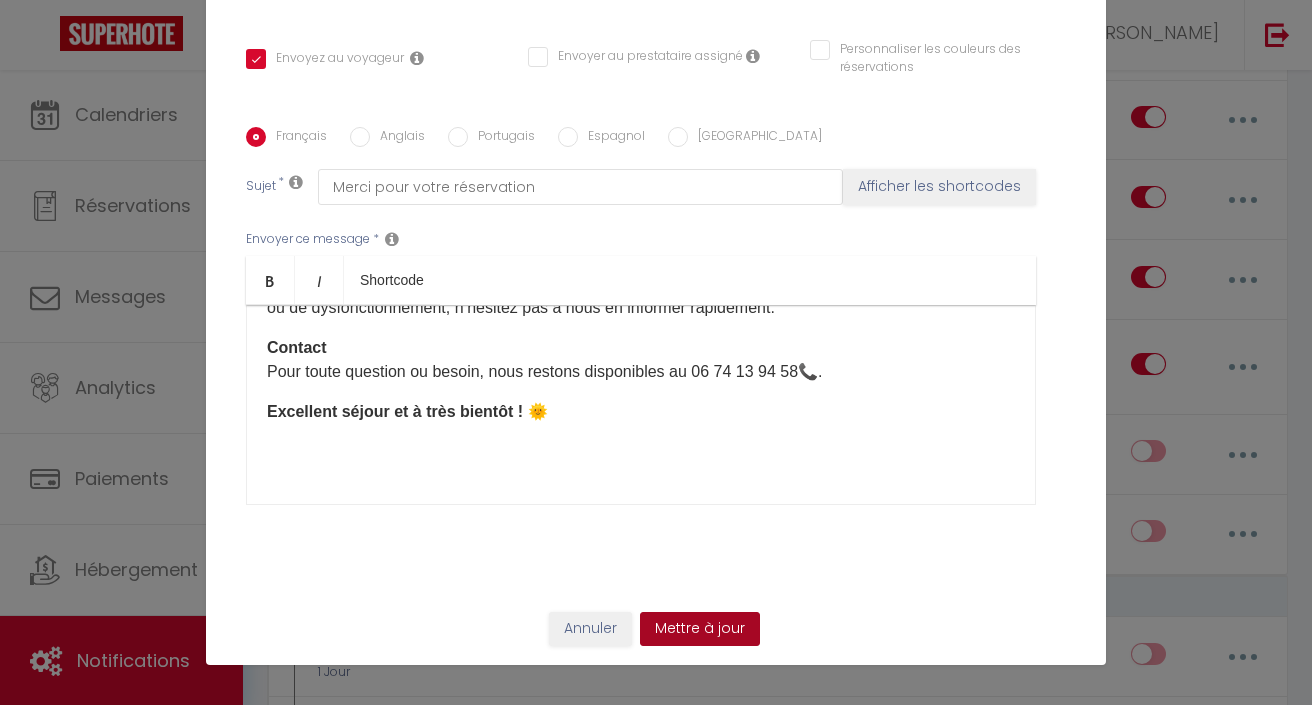 scroll, scrollTop: 386, scrollLeft: 0, axis: vertical 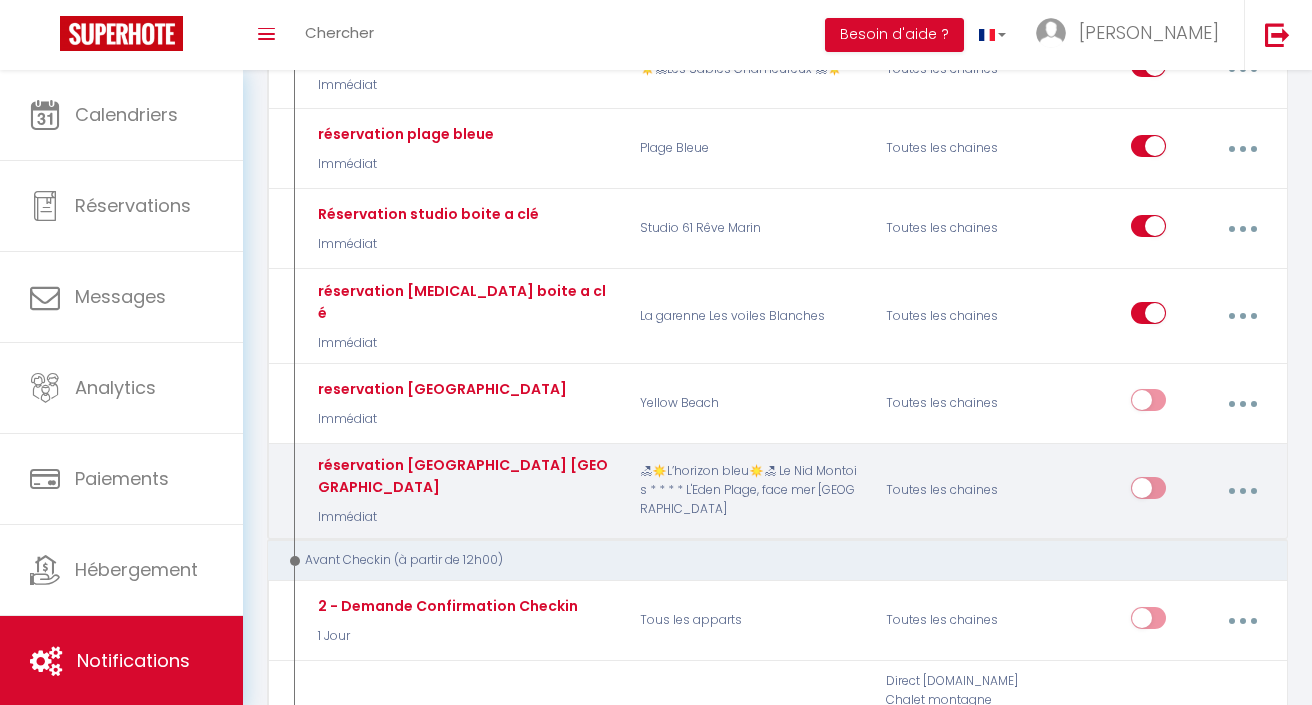 click at bounding box center (1242, 491) 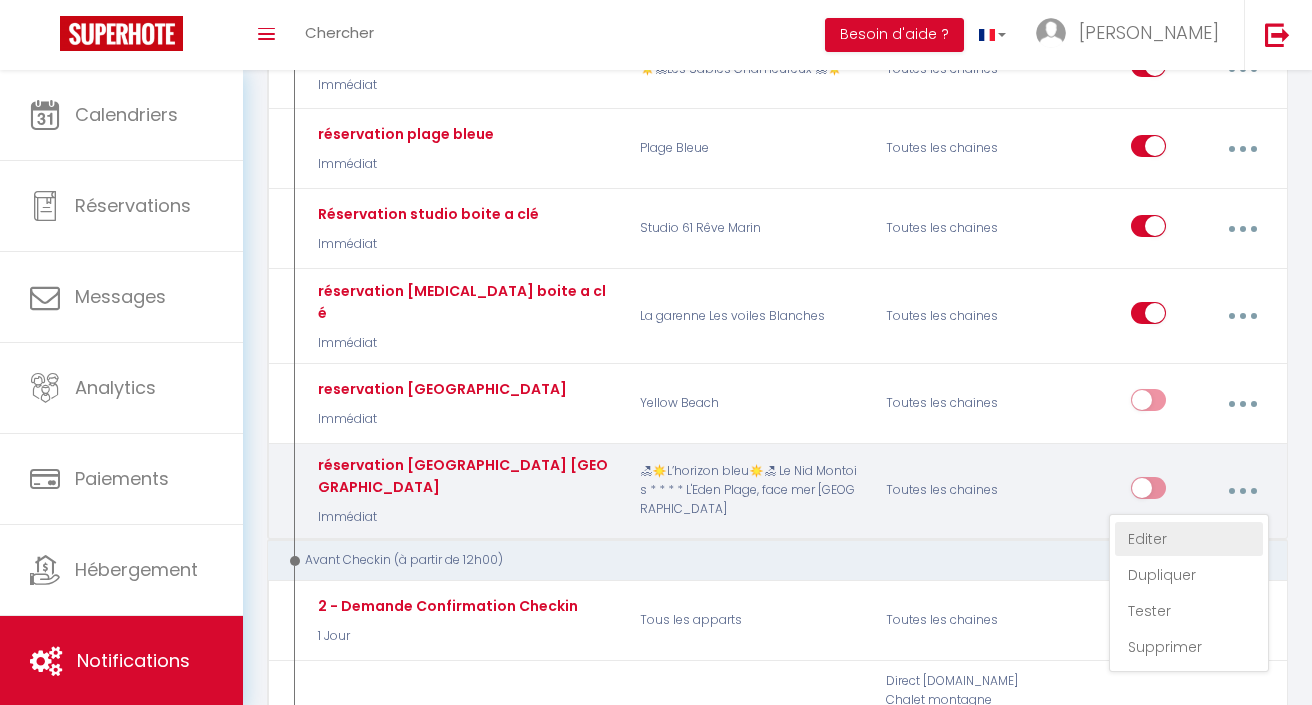 click on "Editer" at bounding box center (1189, 539) 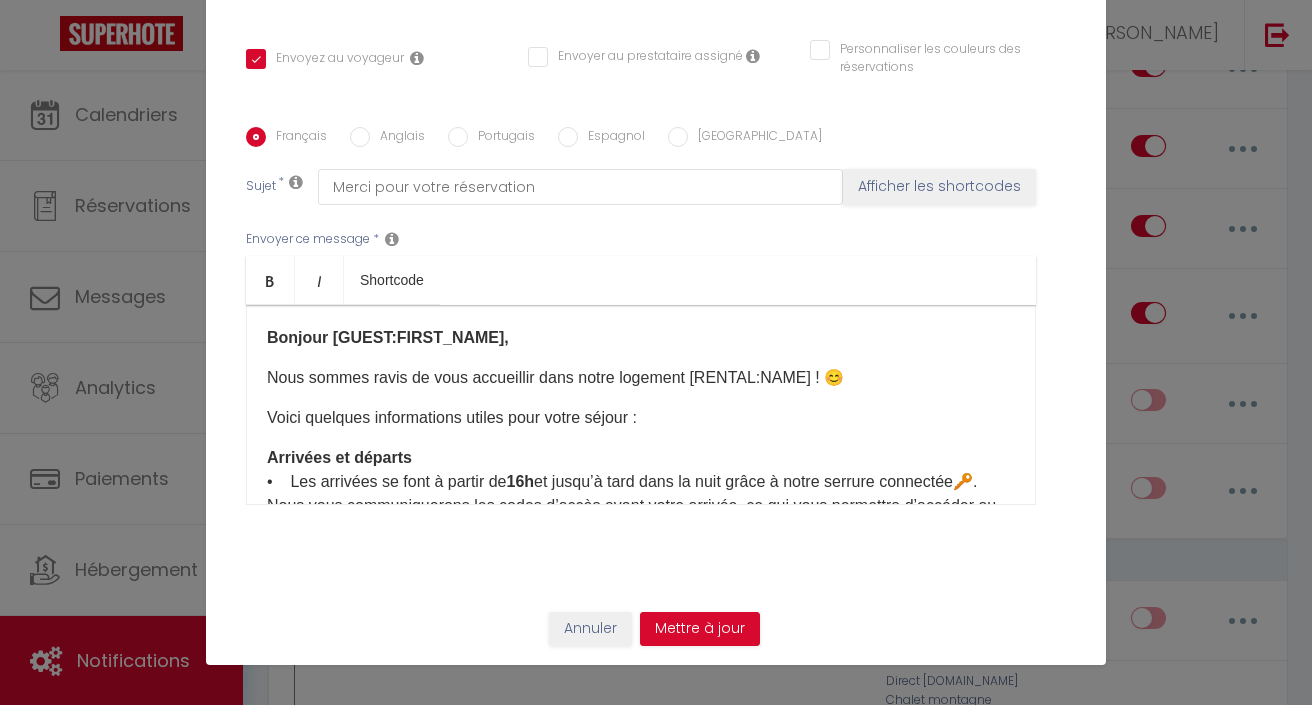 scroll, scrollTop: 0, scrollLeft: 0, axis: both 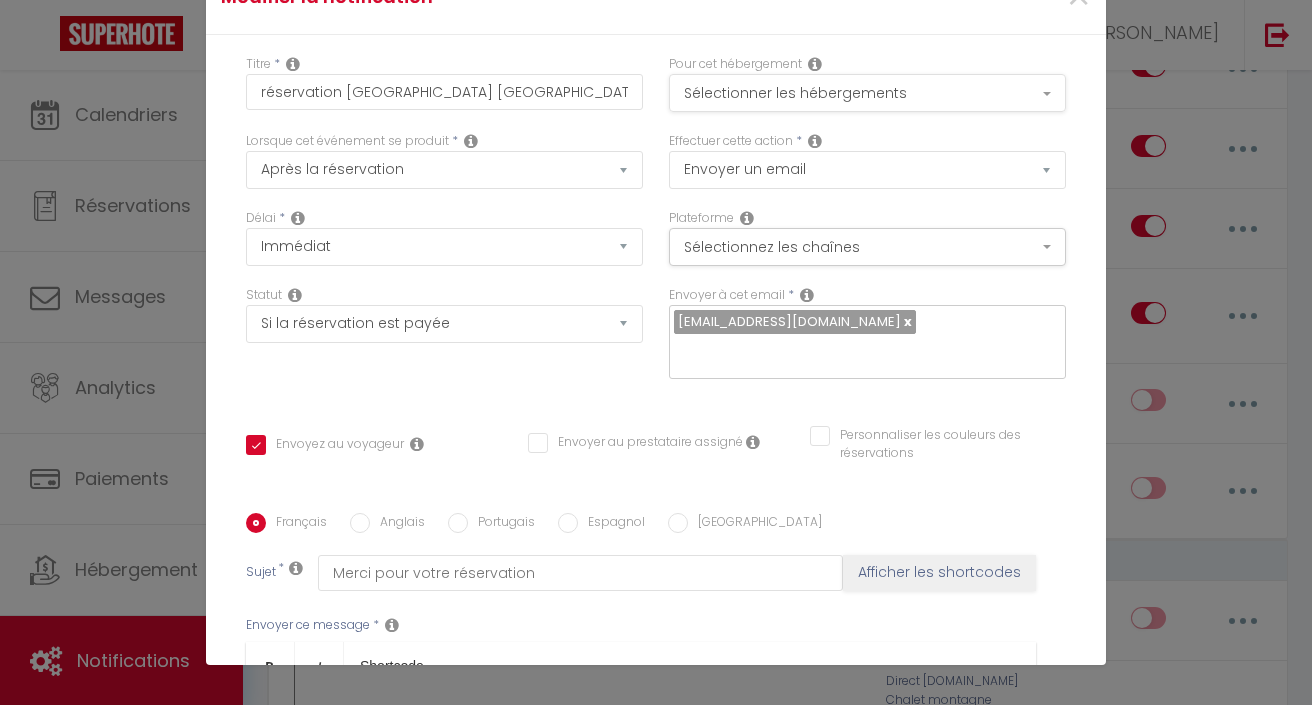 click on "Sélectionner les hébergements" at bounding box center [867, 93] 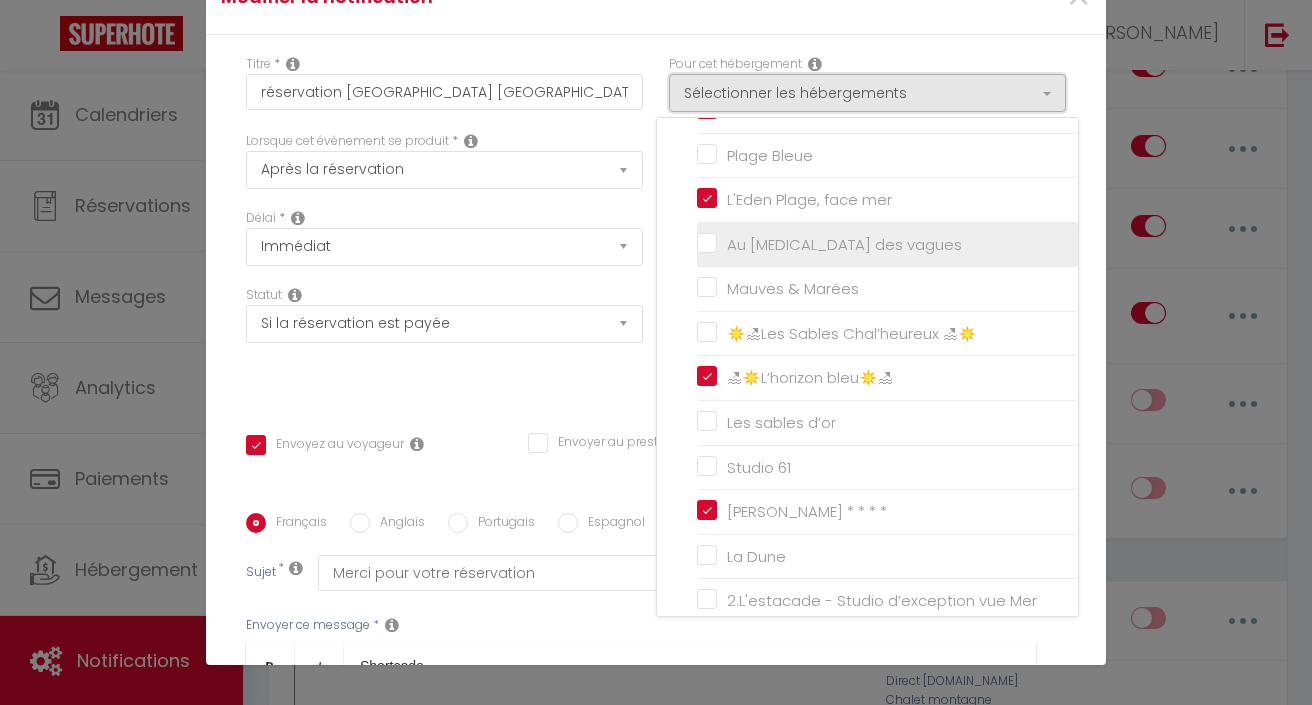 scroll, scrollTop: 180, scrollLeft: 0, axis: vertical 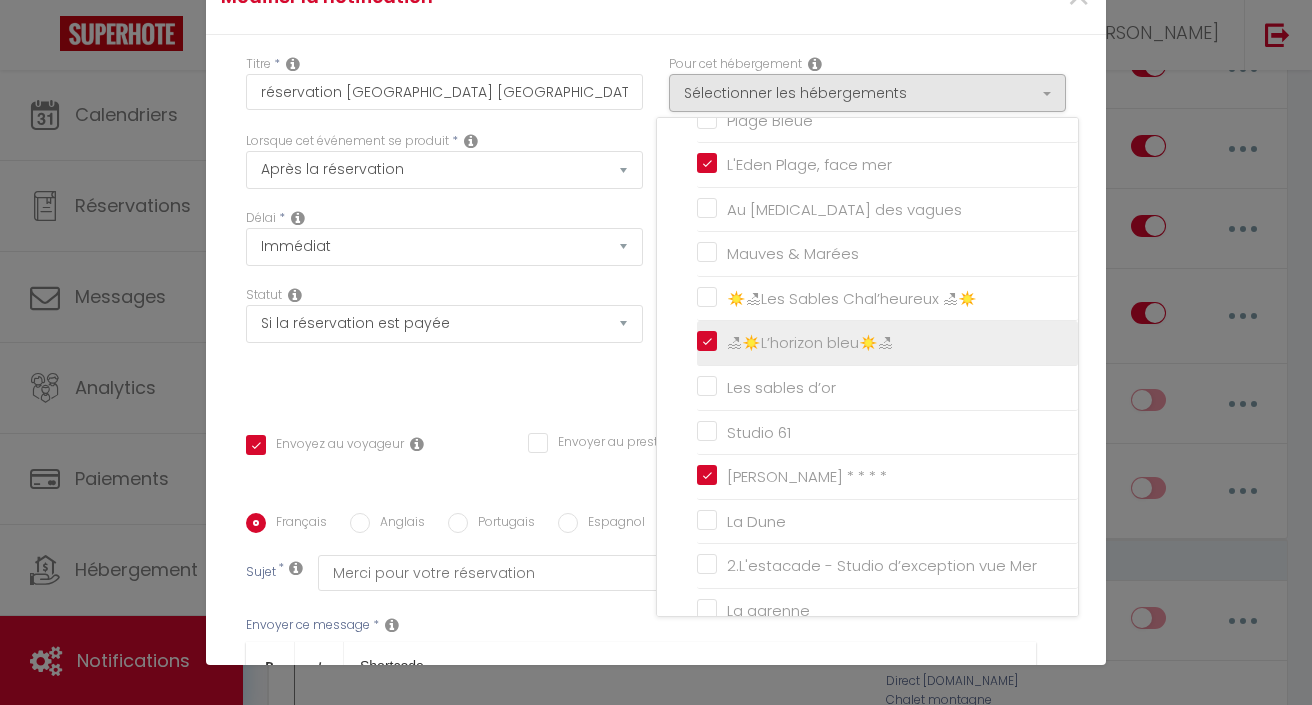 click on "🏖☀️L’horizon bleu☀️🏖" at bounding box center (887, 343) 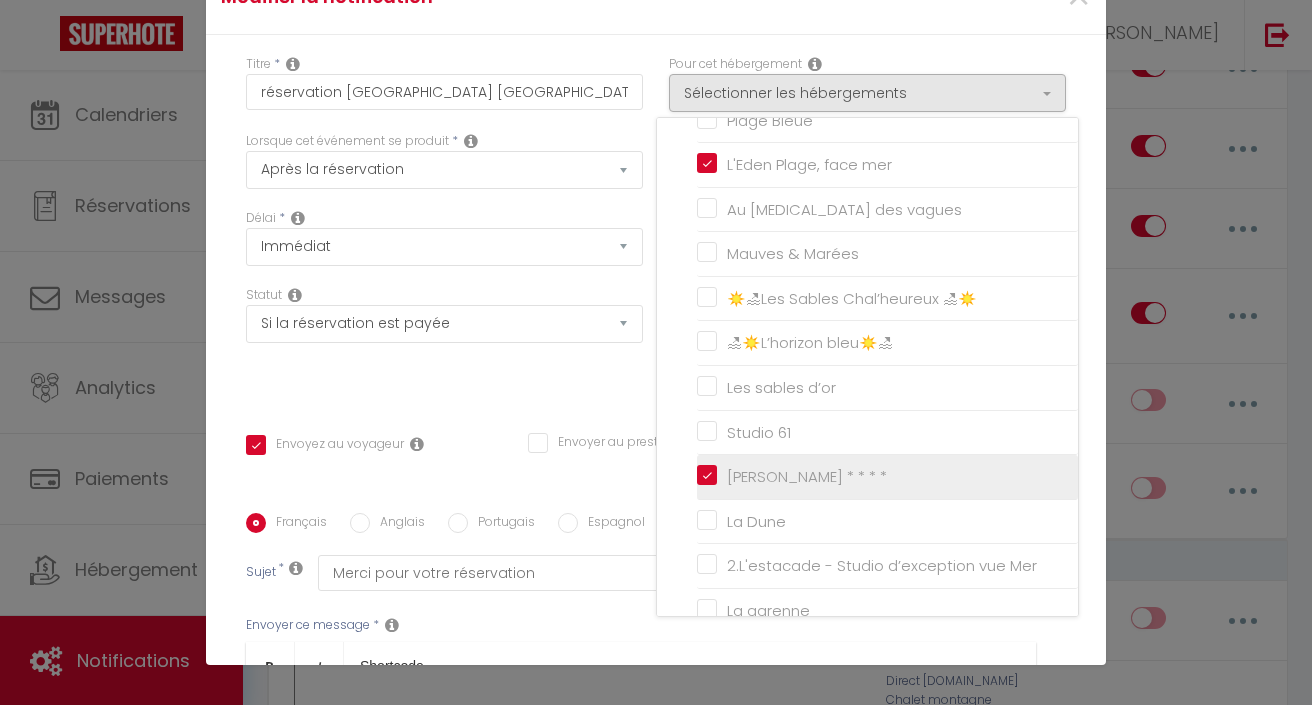 click on "[PERSON_NAME]  * * * *" at bounding box center (887, 477) 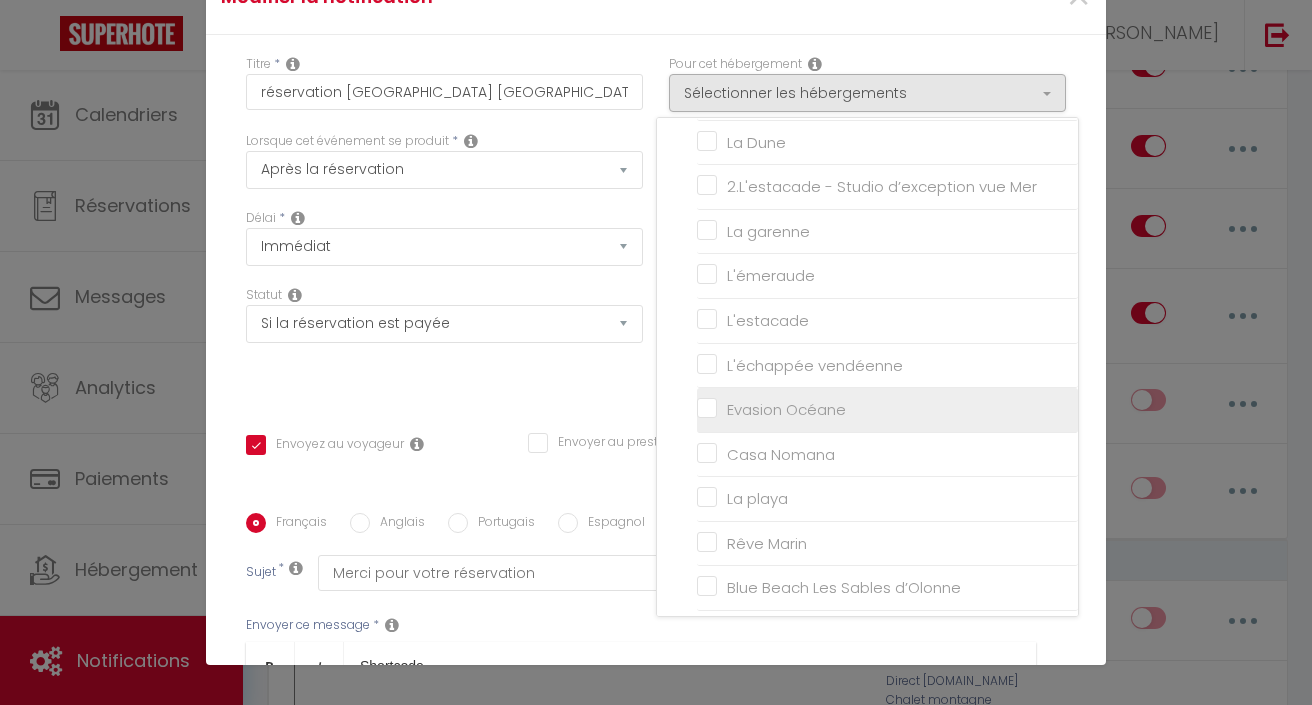 scroll, scrollTop: 558, scrollLeft: 0, axis: vertical 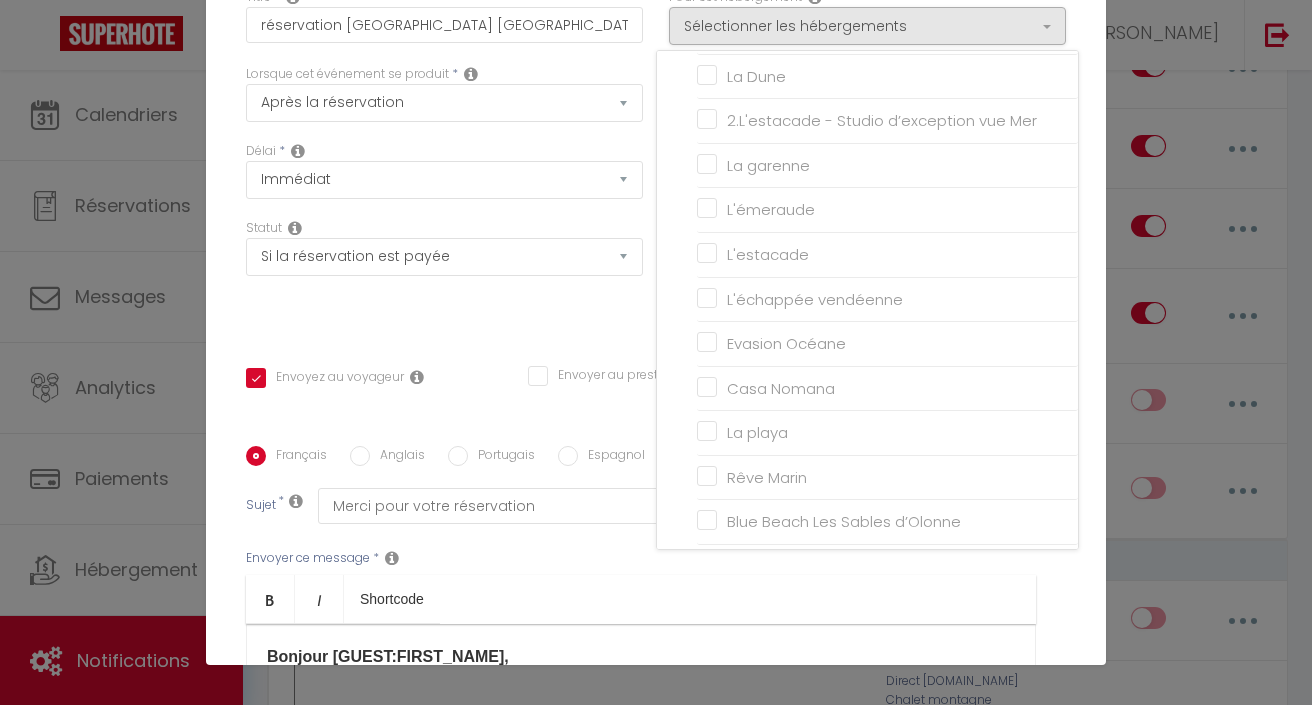 click on "Statut     Aucun   Si la réservation est payée   Si réservation non payée   Si la caution a été prise   Si caution non payée" at bounding box center (444, 275) 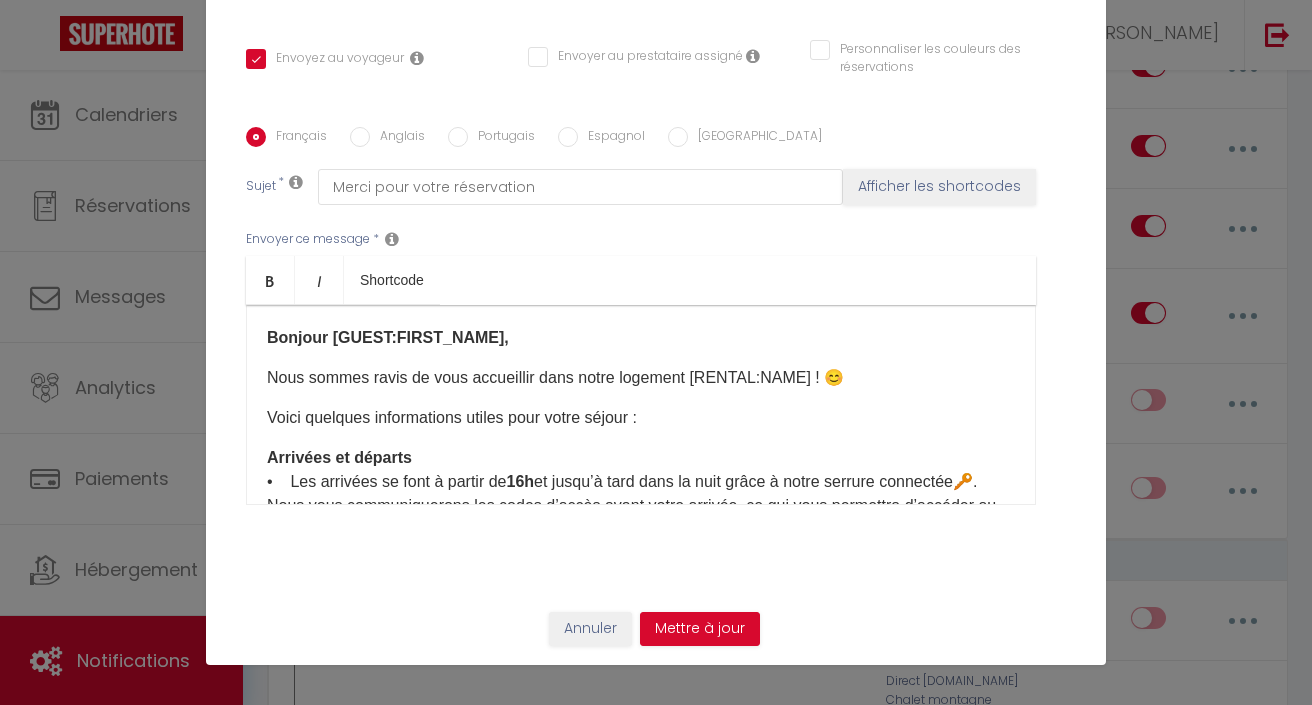 scroll, scrollTop: 386, scrollLeft: 0, axis: vertical 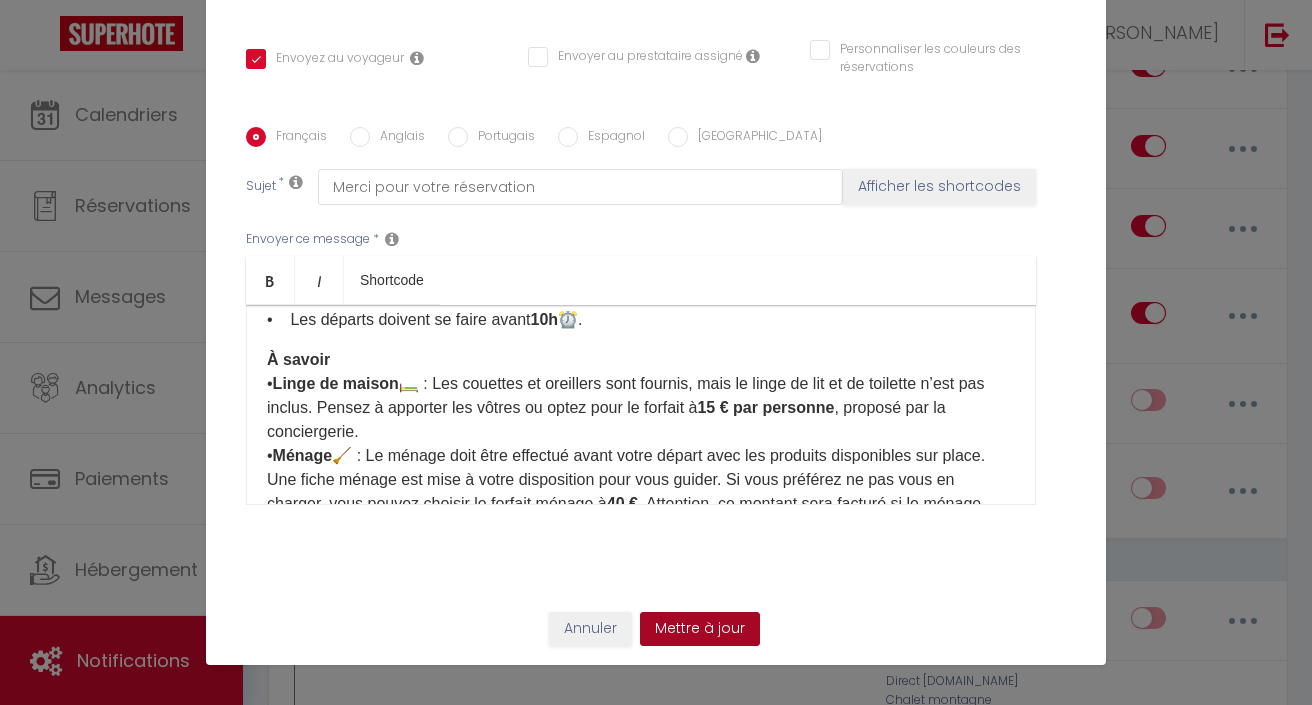 click on "Mettre à jour" at bounding box center [700, 629] 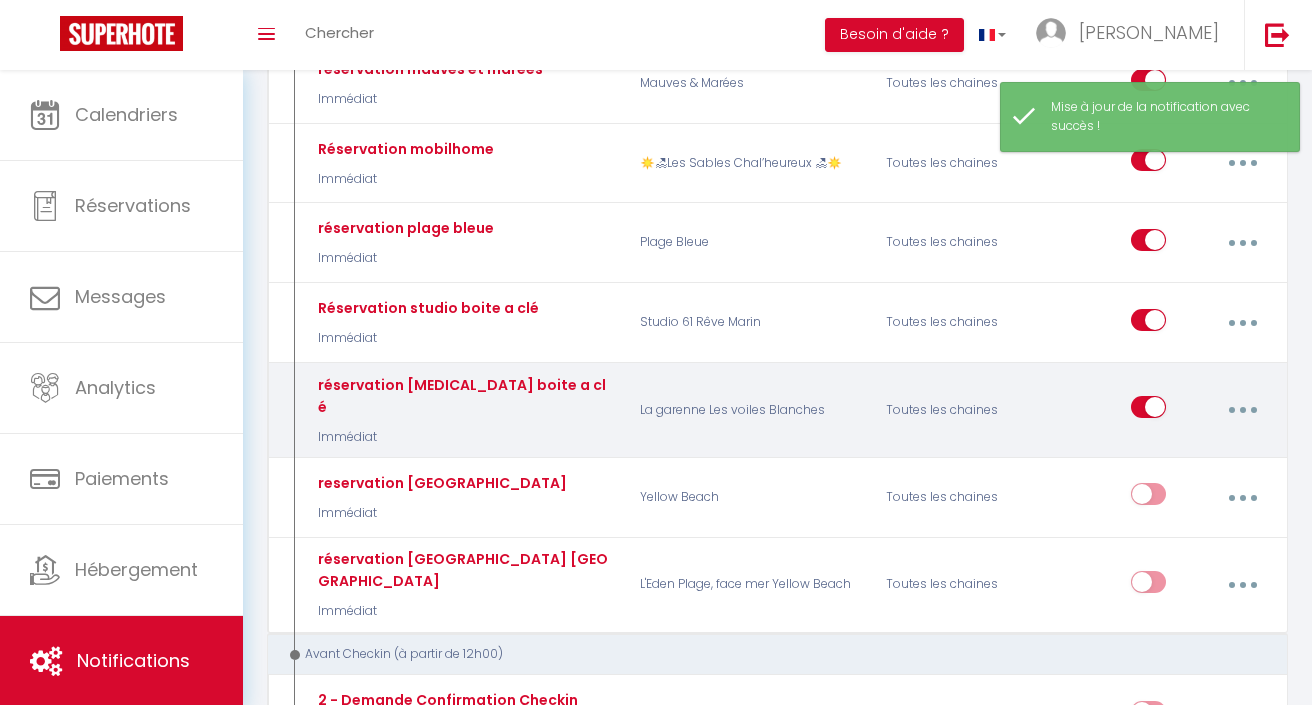scroll, scrollTop: 1611, scrollLeft: 0, axis: vertical 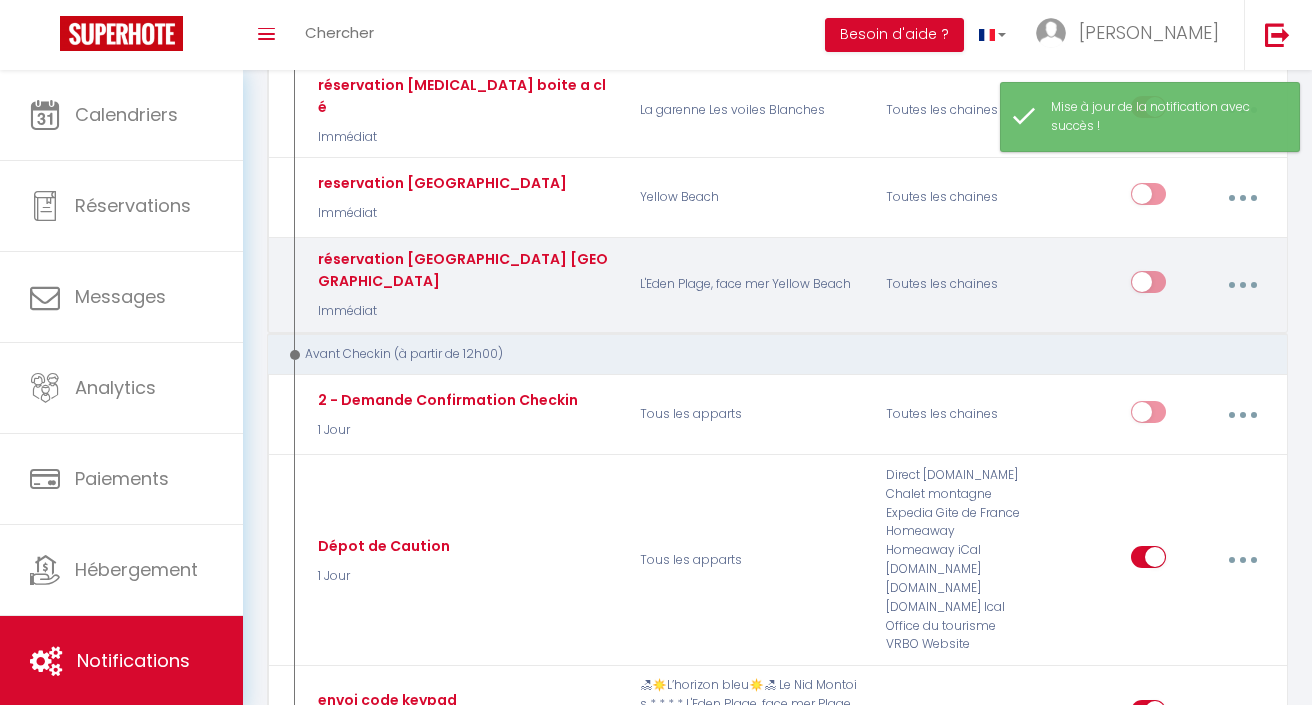 click at bounding box center (1242, 285) 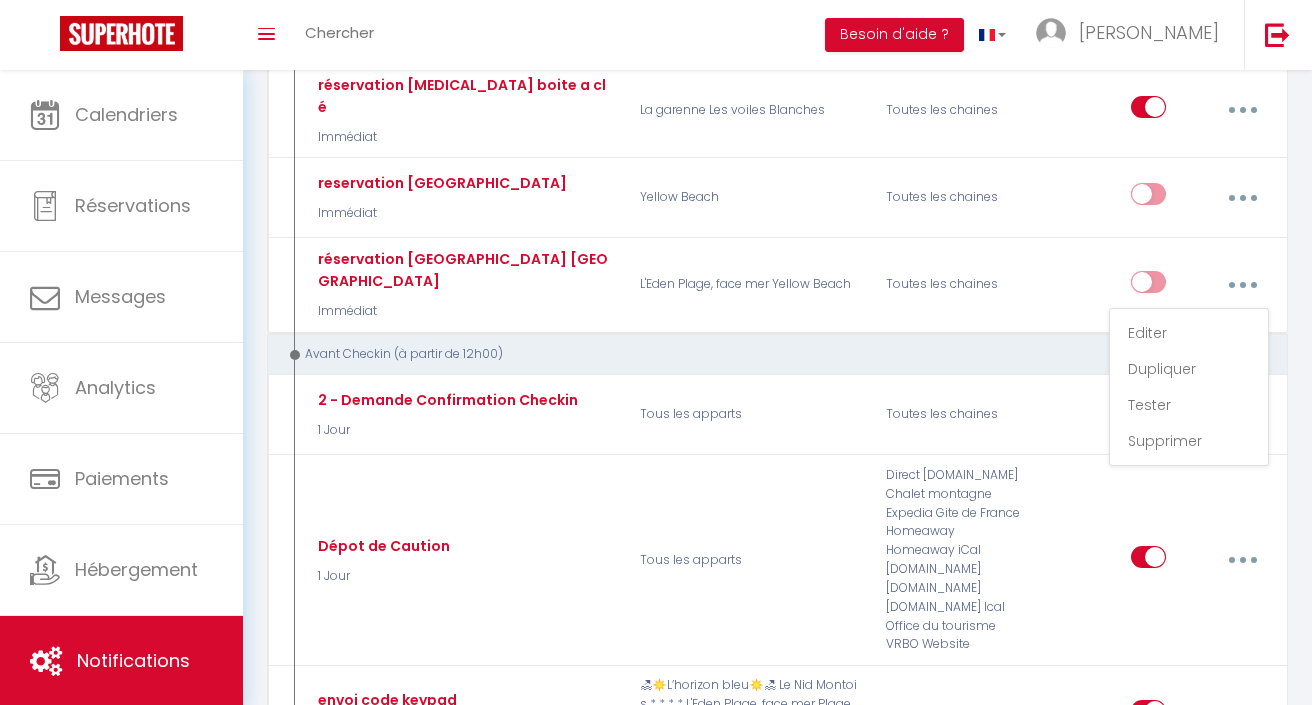 click on "Editer" at bounding box center (1189, 333) 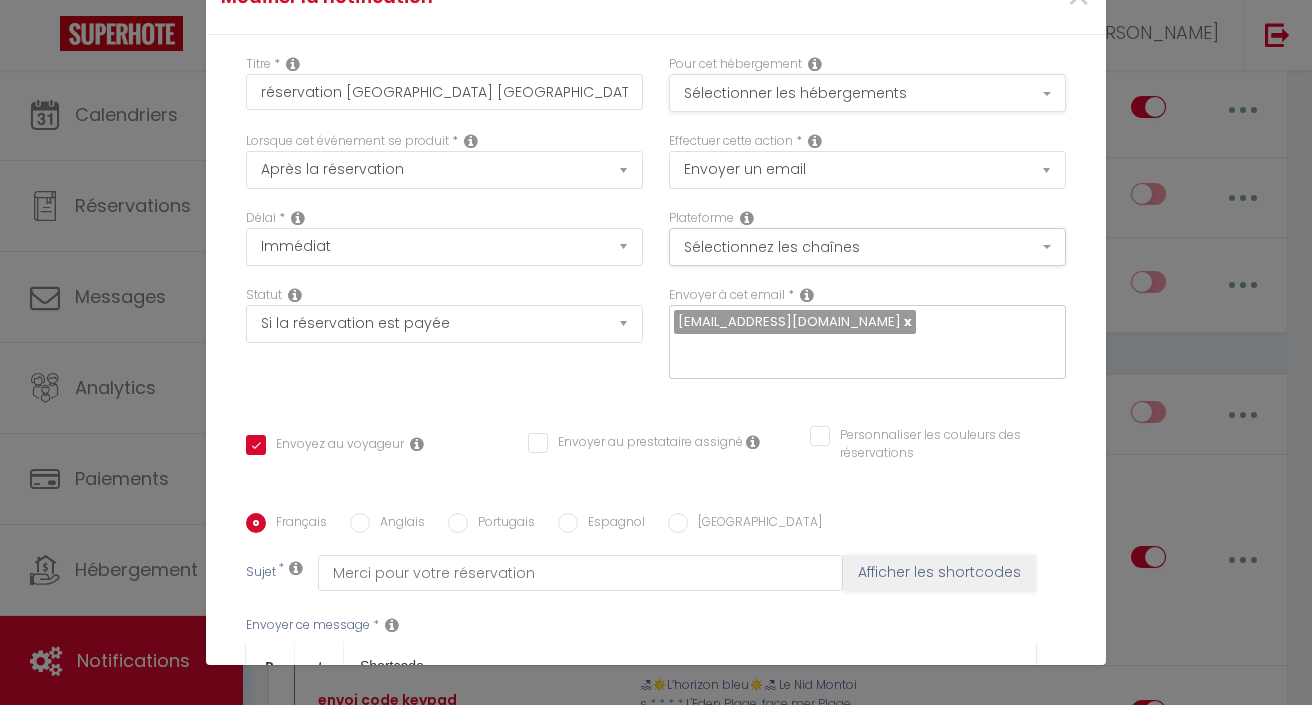 scroll, scrollTop: 0, scrollLeft: 0, axis: both 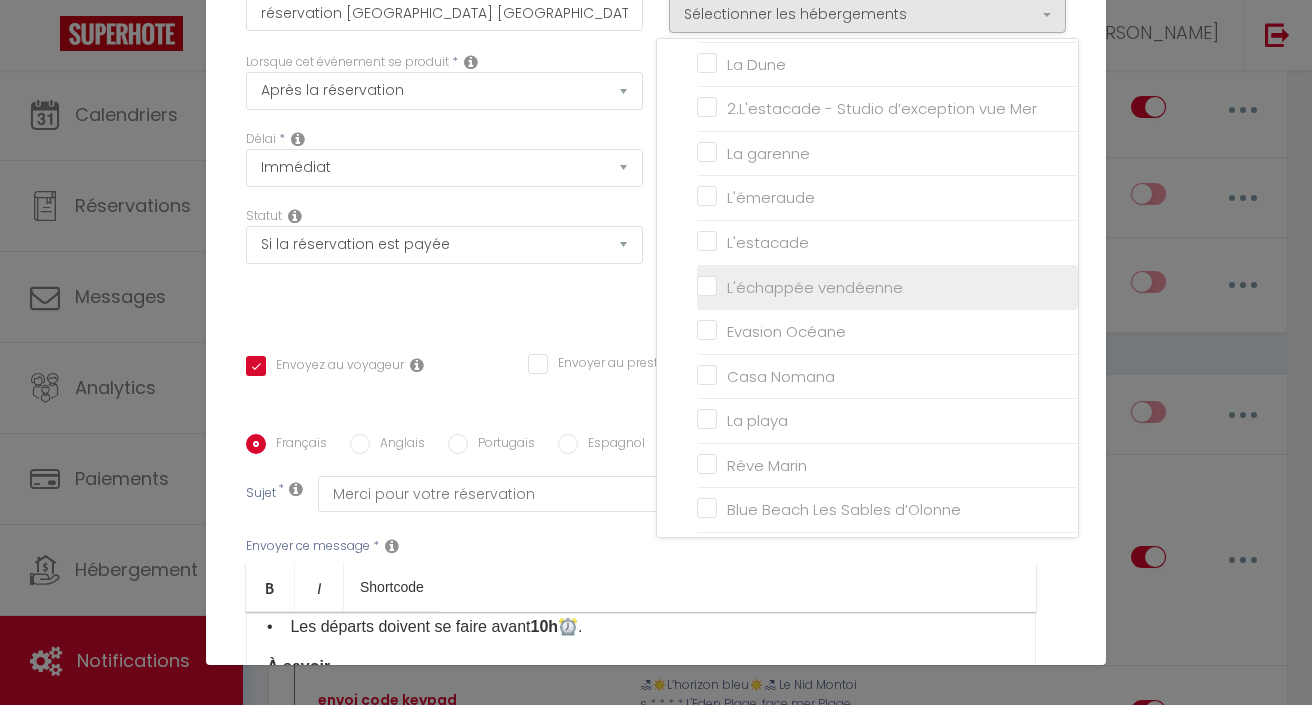 click on "L'échappée vendéenne" at bounding box center (815, 287) 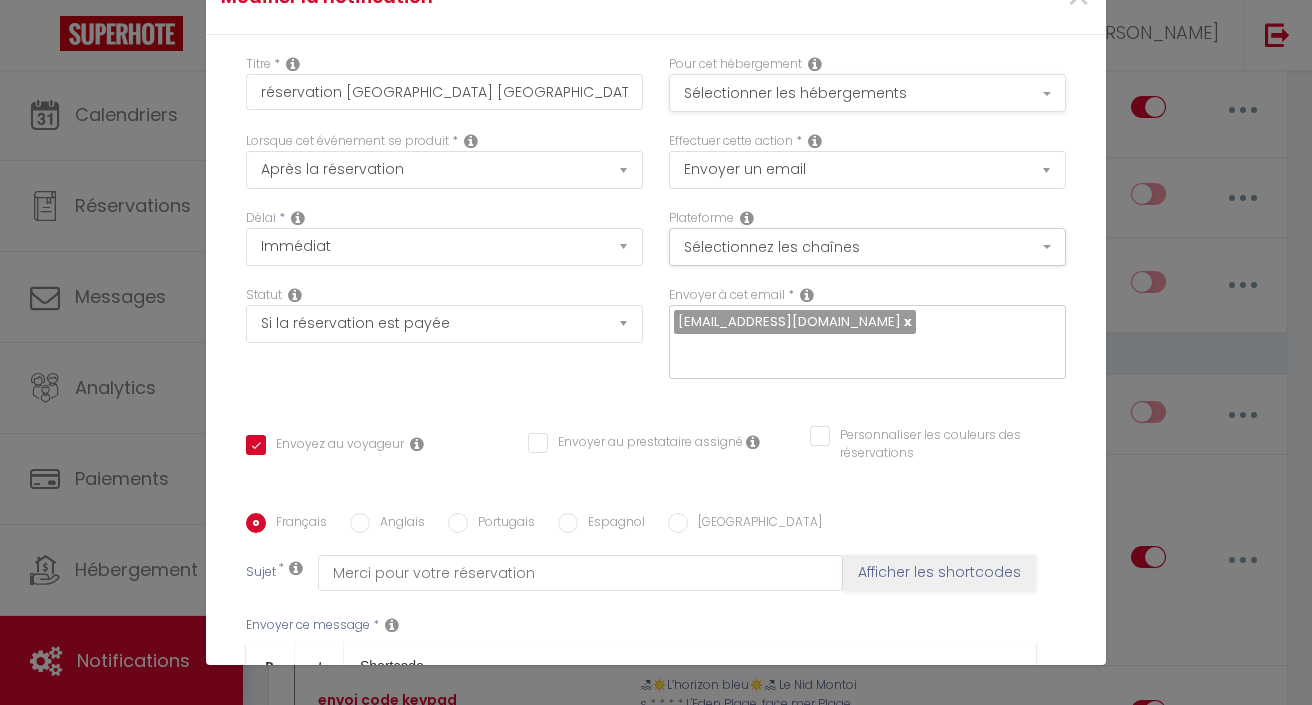 scroll, scrollTop: -1, scrollLeft: 0, axis: vertical 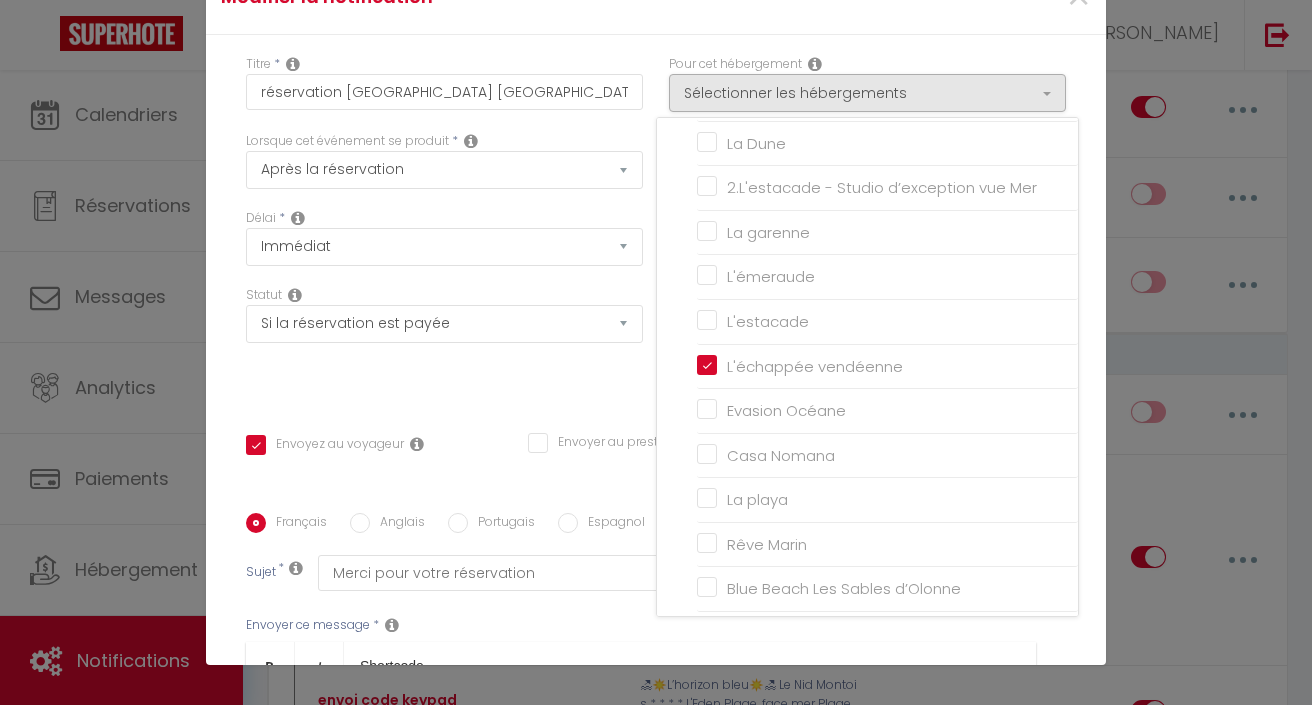 click on "Statut     Aucun   Si la réservation est payée   Si réservation non payée   Si la caution a été prise   Si caution non payée" at bounding box center (444, 342) 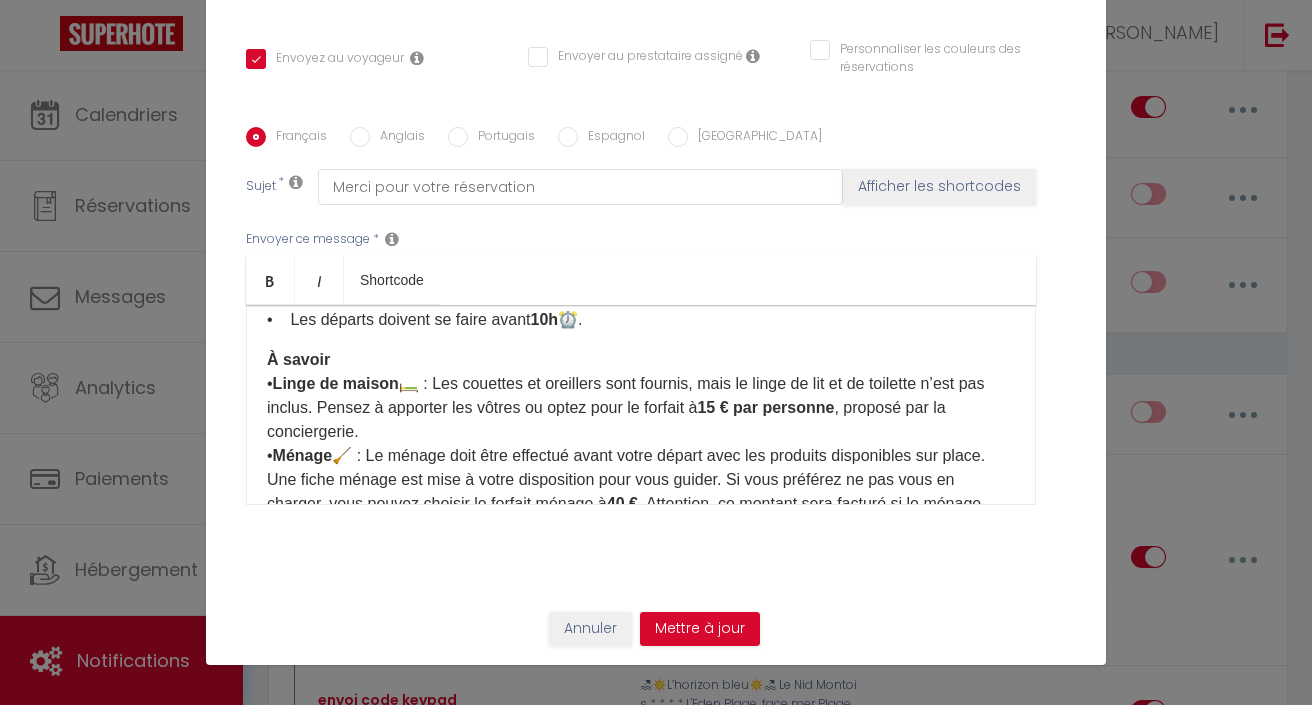 scroll, scrollTop: 386, scrollLeft: 0, axis: vertical 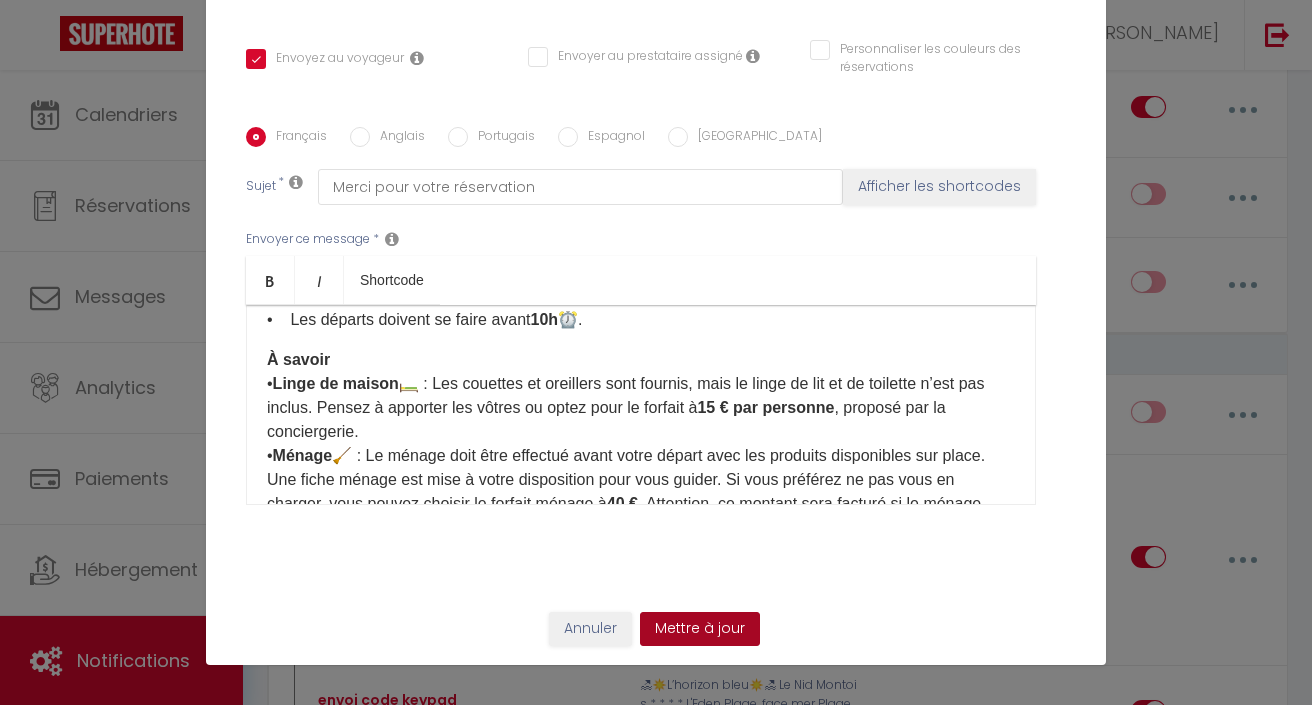 click on "Mettre à jour" at bounding box center [700, 629] 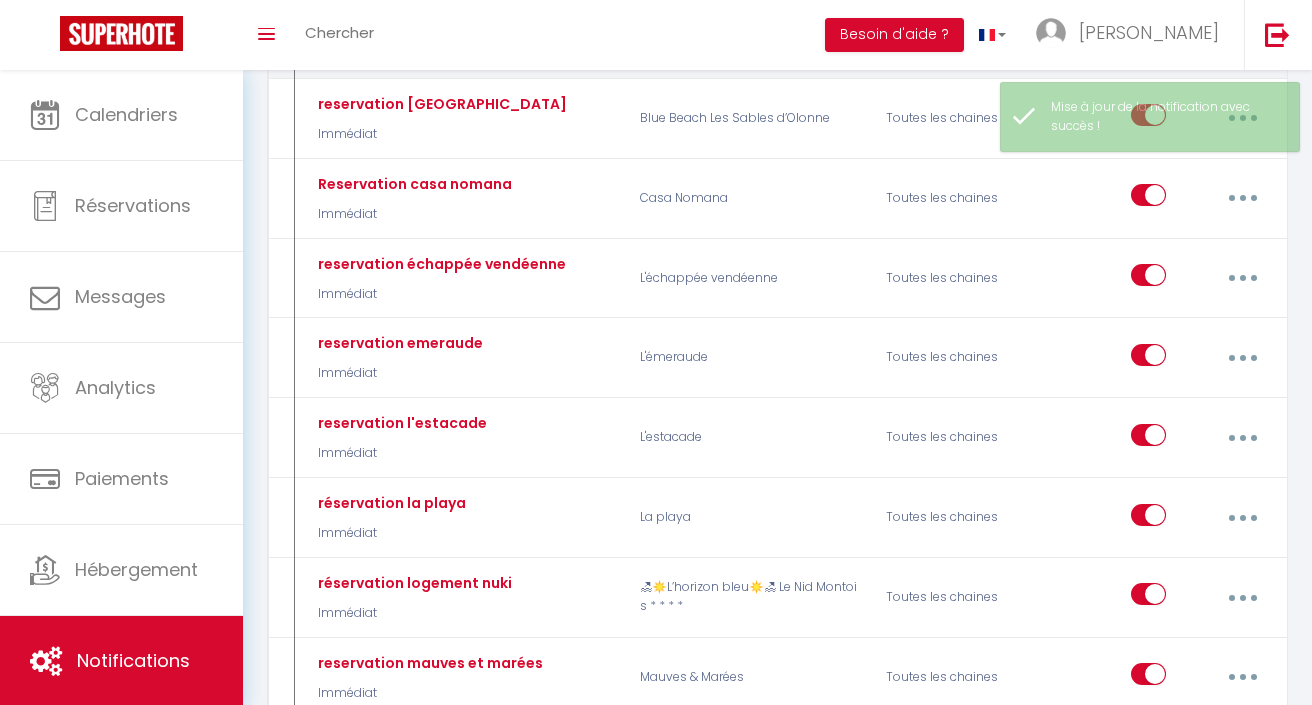 scroll, scrollTop: 796, scrollLeft: 0, axis: vertical 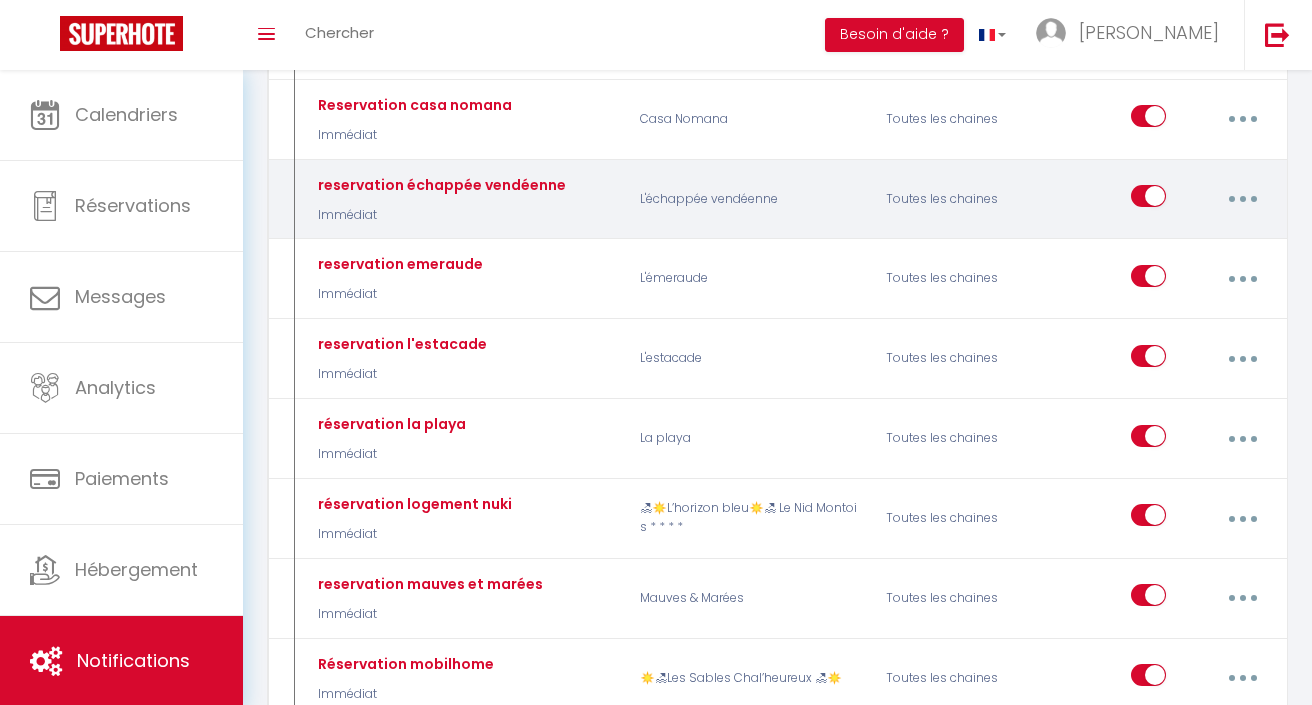 click at bounding box center [1242, 199] 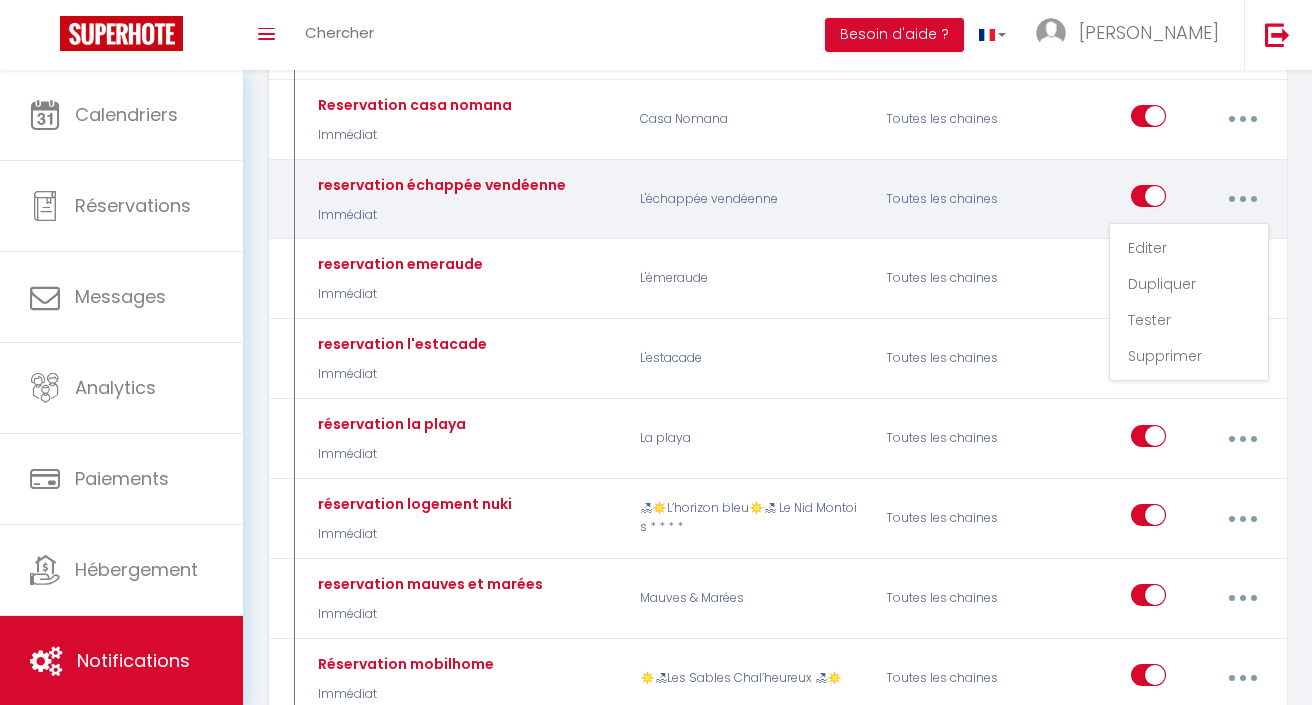 click on "Editer" at bounding box center (1189, 248) 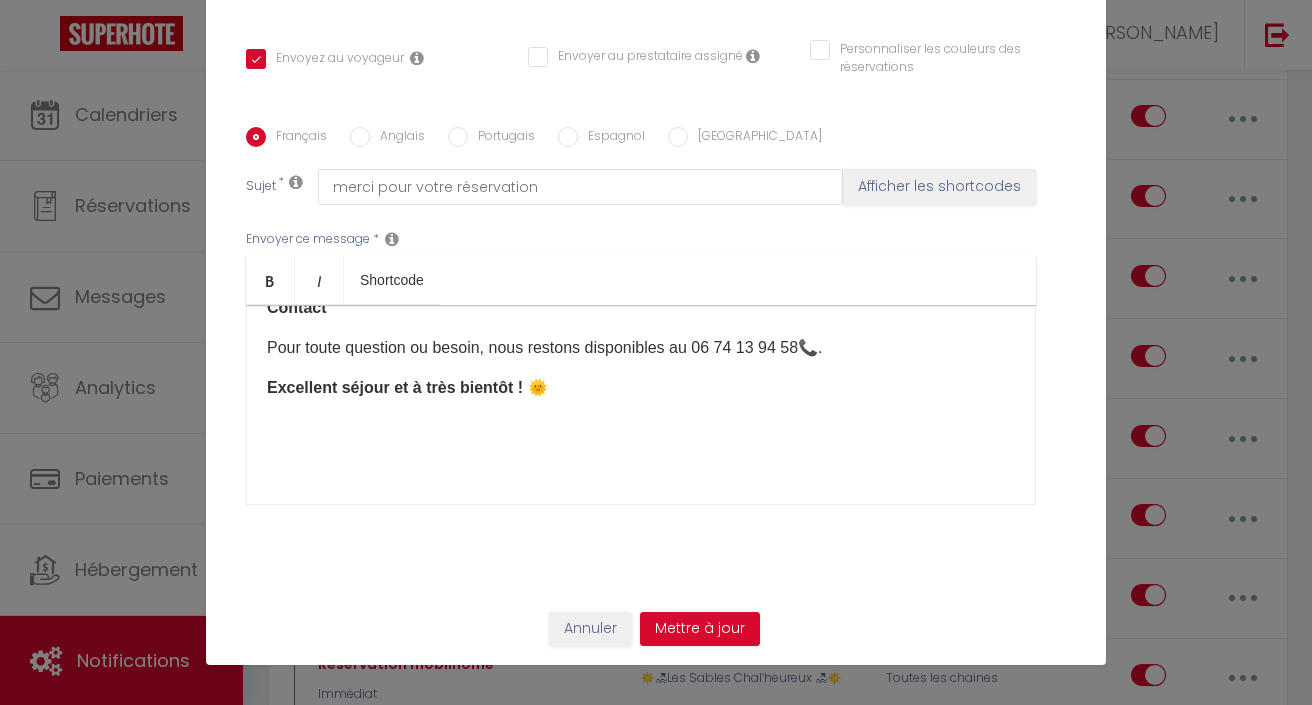 scroll, scrollTop: 862, scrollLeft: 0, axis: vertical 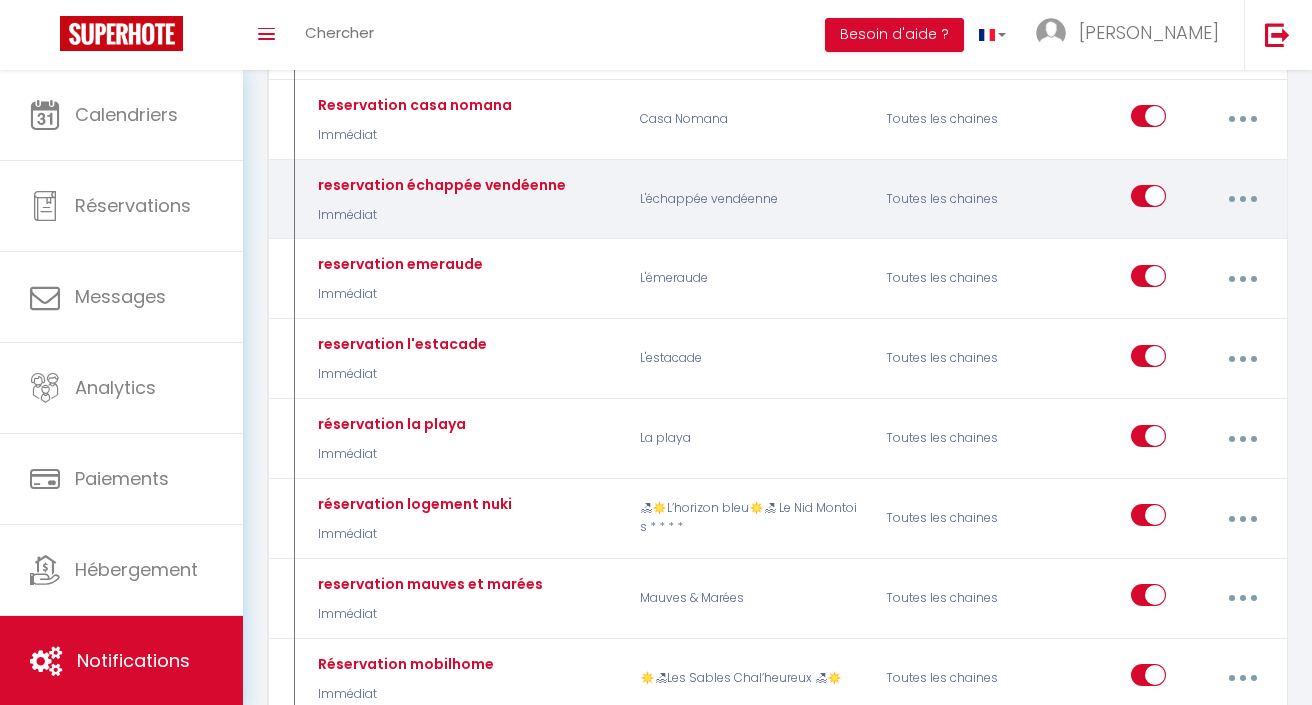 click at bounding box center [1148, 200] 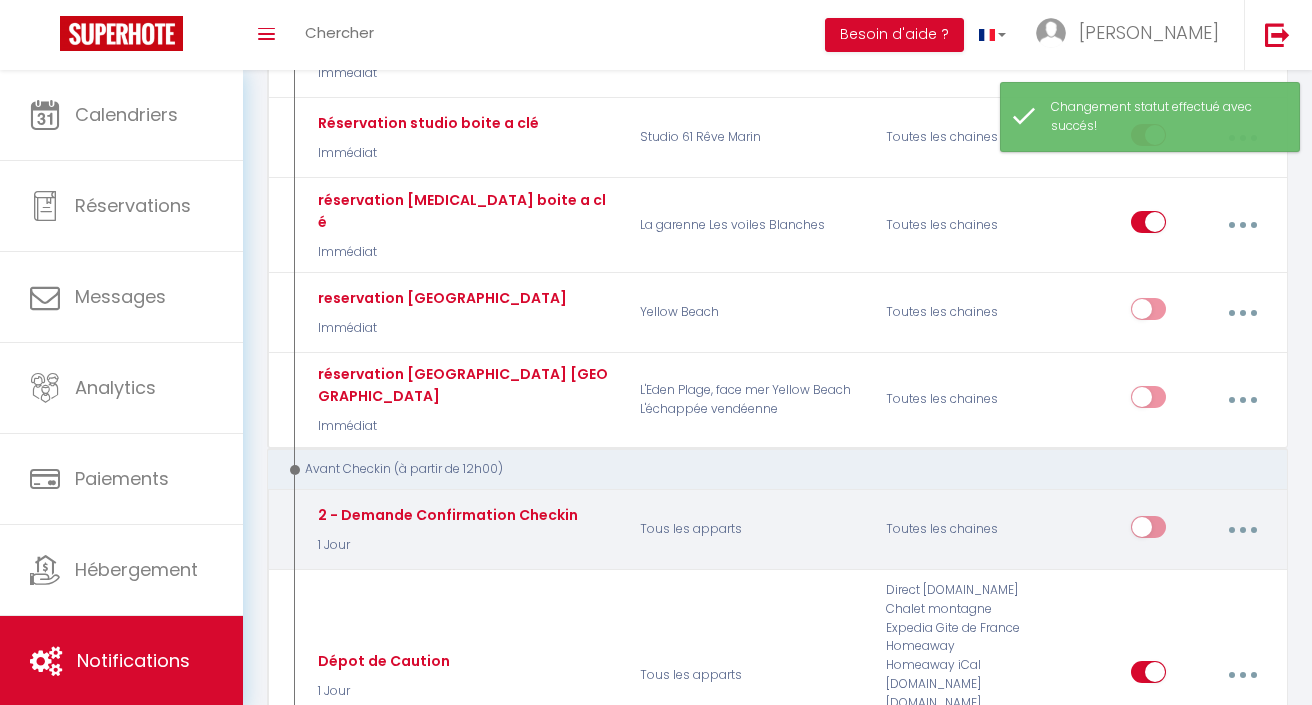 scroll, scrollTop: 1527, scrollLeft: 0, axis: vertical 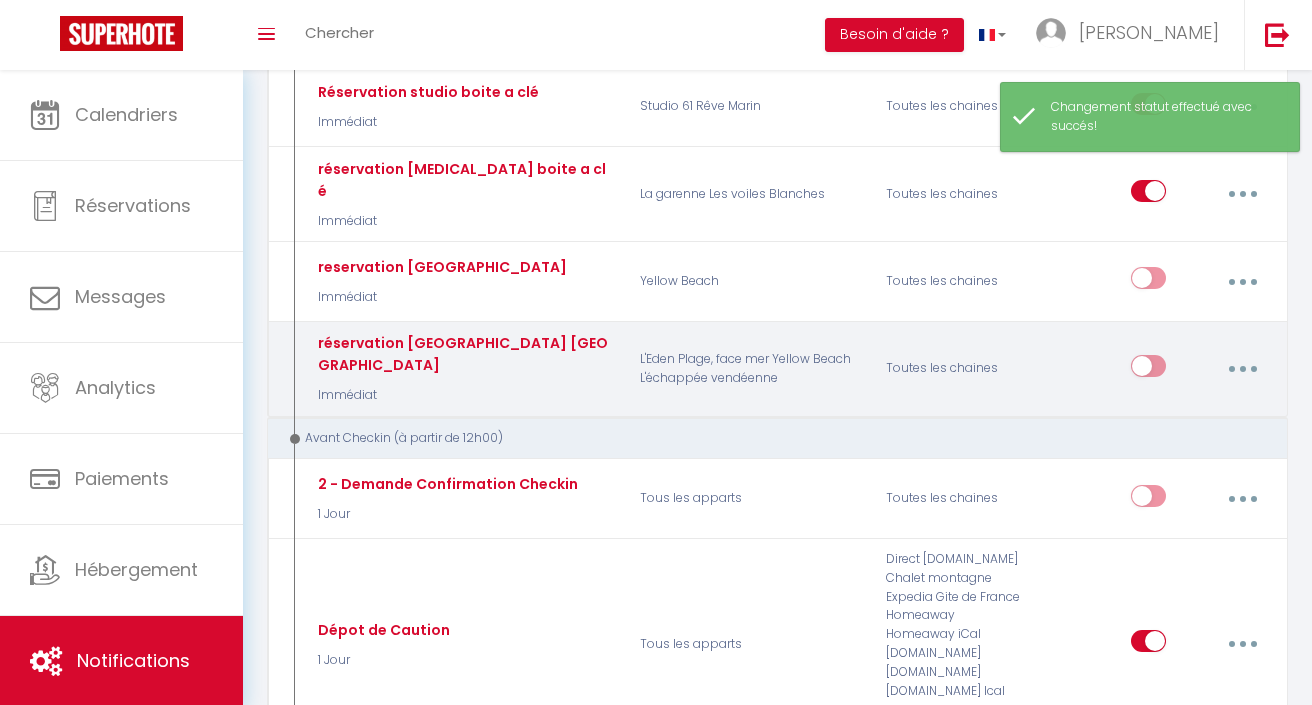 click on "Editer   Dupliquer   Tester   Supprimer" at bounding box center [1160, 368] 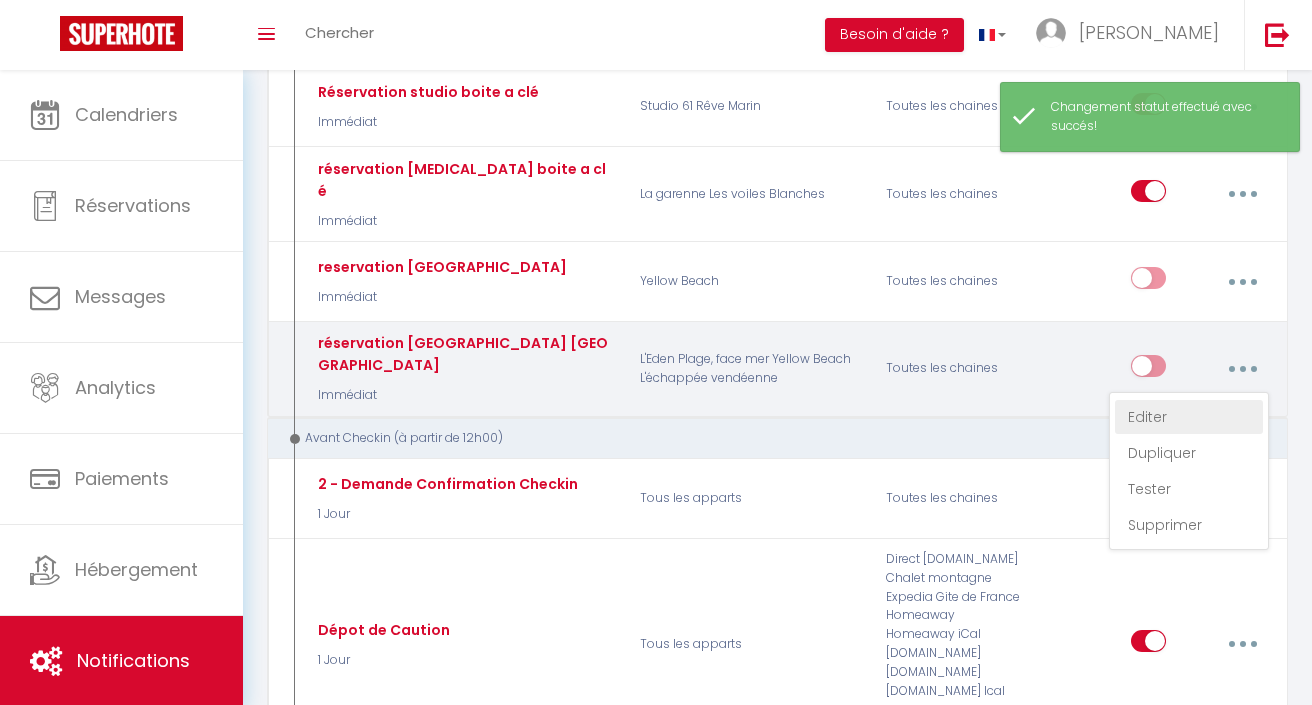 click on "Editer" at bounding box center (1189, 417) 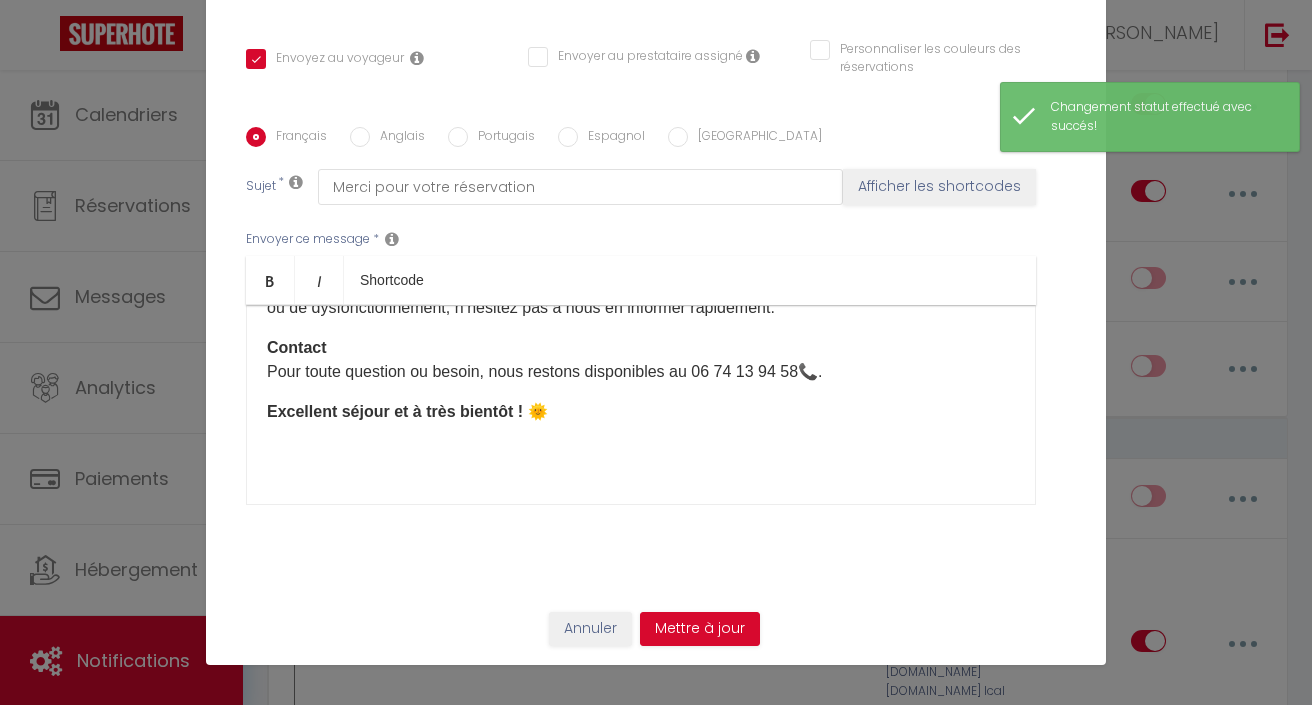 scroll, scrollTop: 654, scrollLeft: 0, axis: vertical 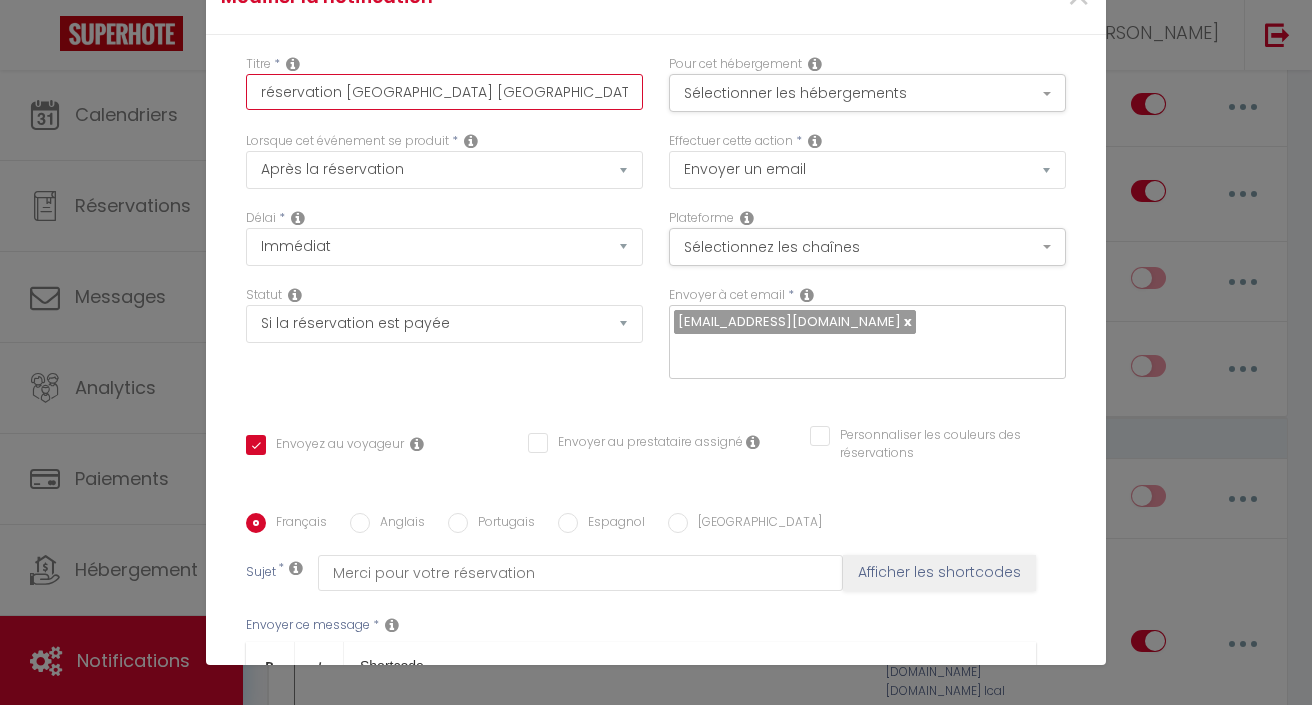drag, startPoint x: 547, startPoint y: 84, endPoint x: 375, endPoint y: 83, distance: 172.00291 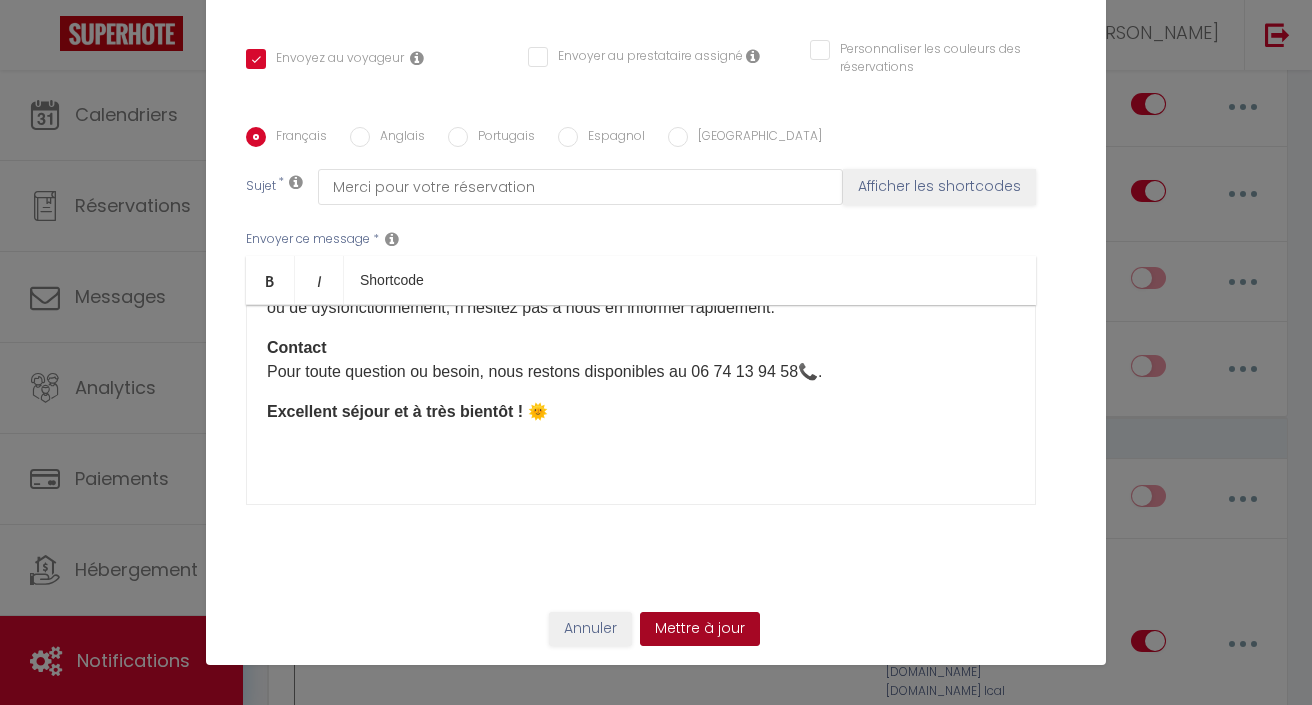 scroll, scrollTop: 386, scrollLeft: 0, axis: vertical 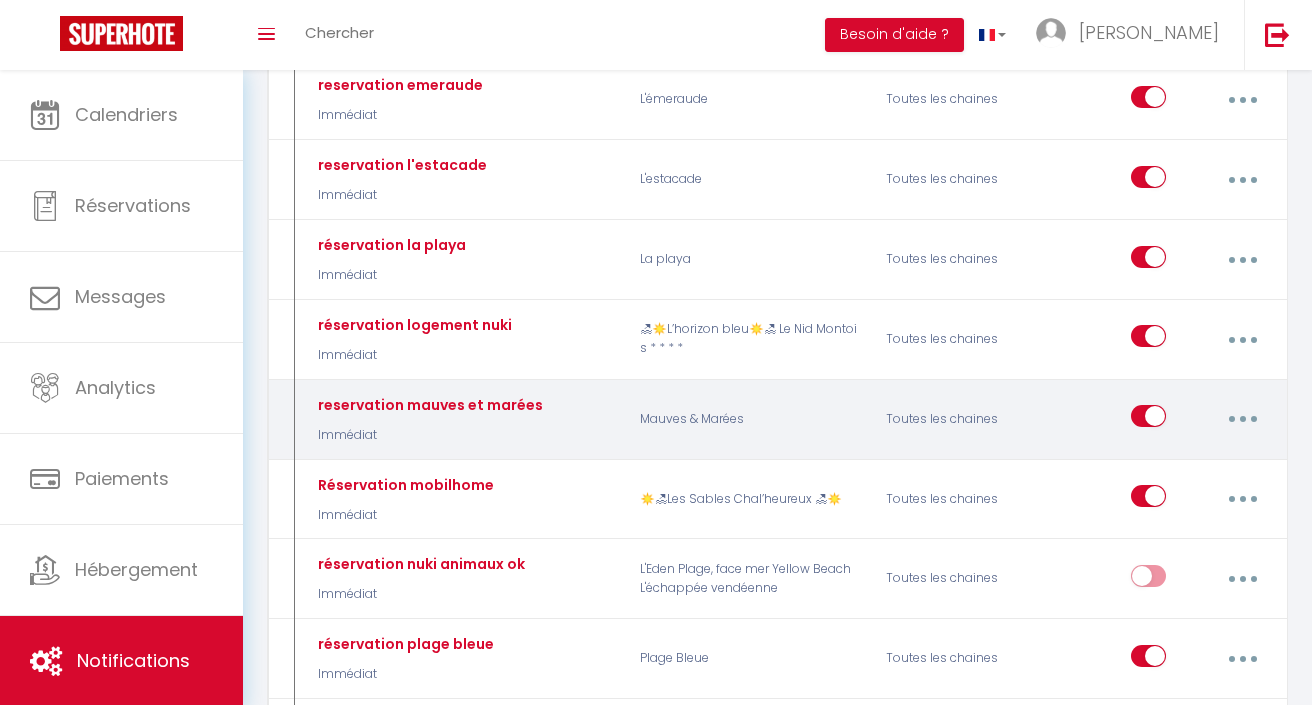 click at bounding box center [1242, 419] 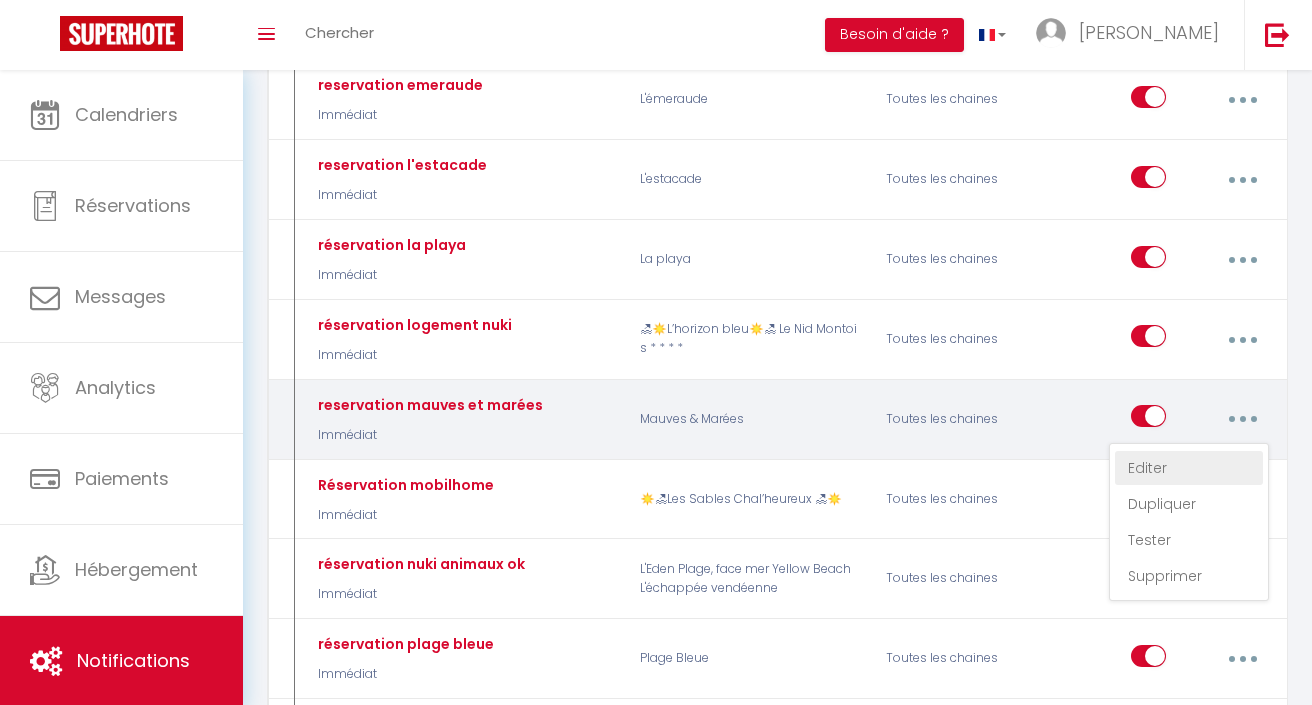 click on "Editer" at bounding box center [1189, 468] 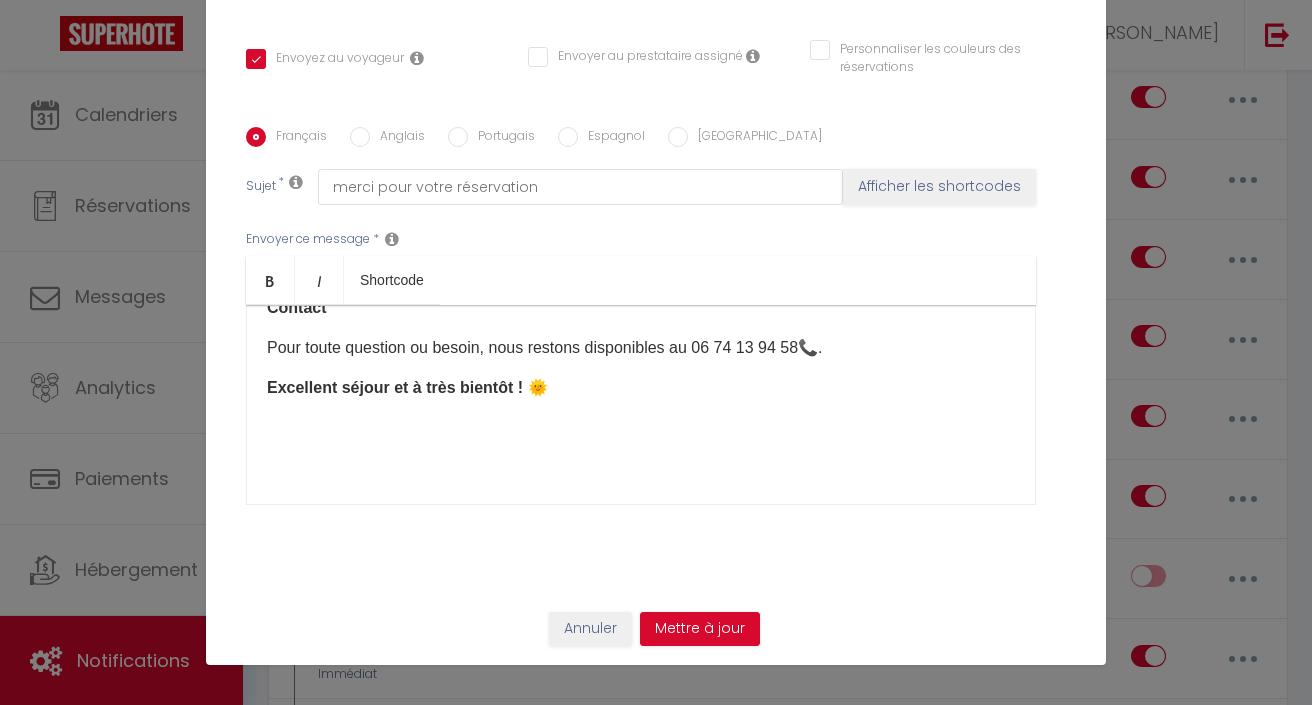 scroll, scrollTop: 838, scrollLeft: 0, axis: vertical 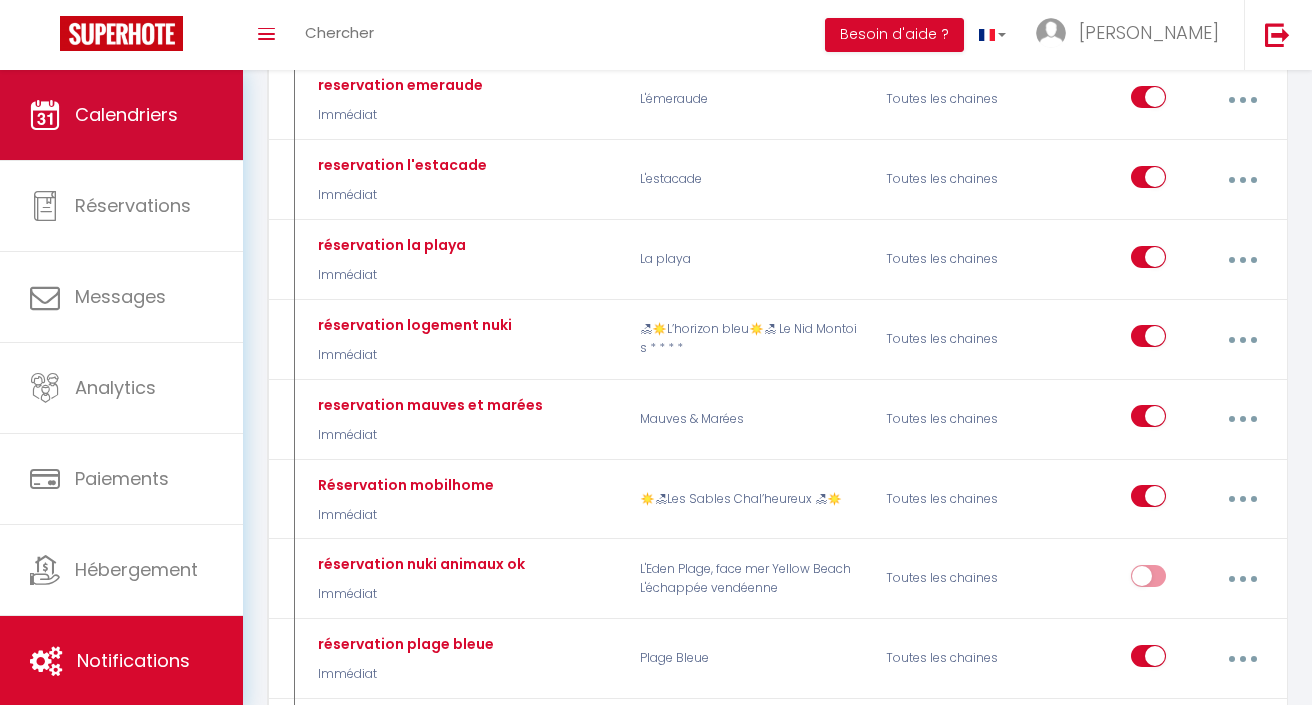 click on "Calendriers" at bounding box center [126, 114] 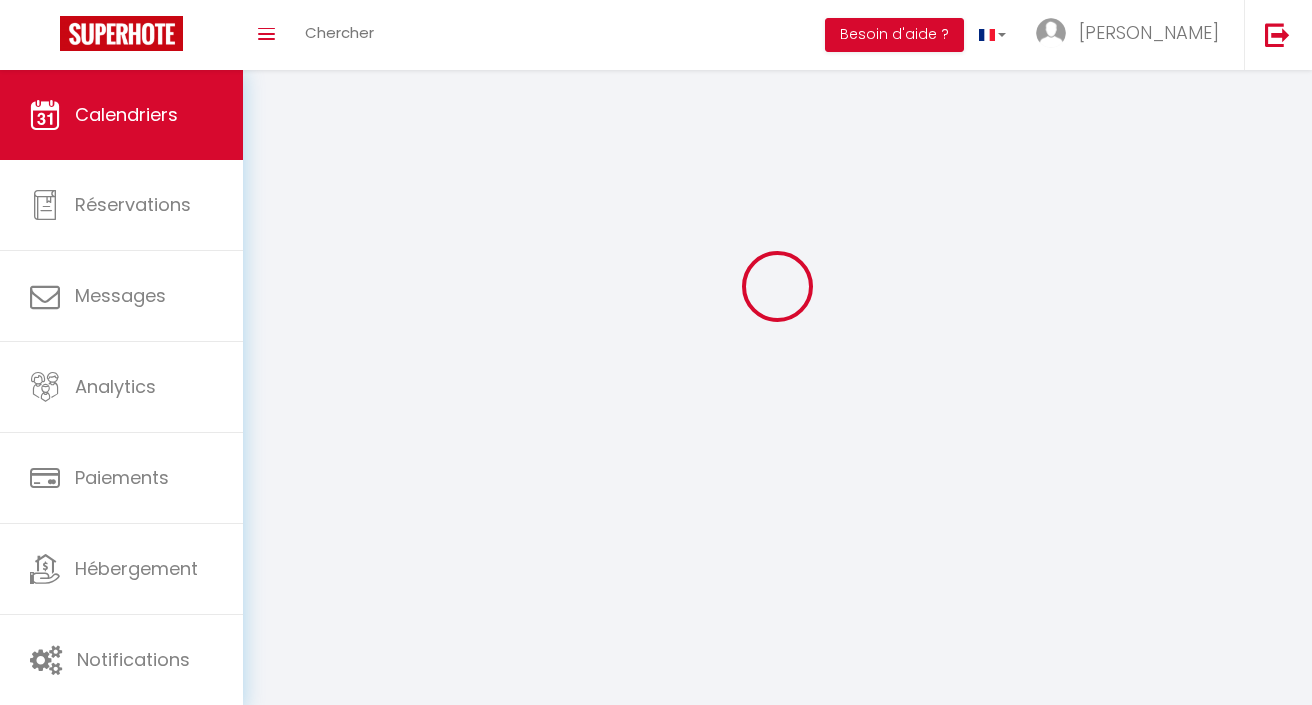 scroll, scrollTop: 0, scrollLeft: 0, axis: both 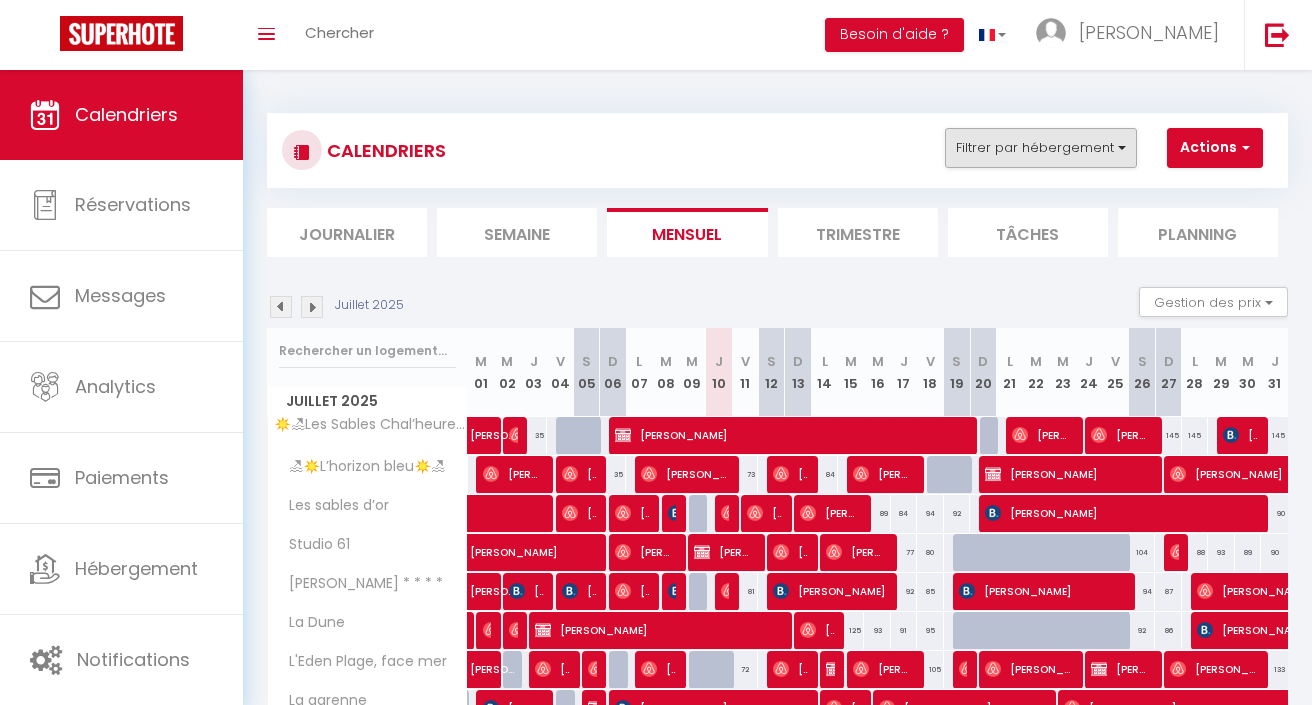 click on "Filtrer par hébergement" at bounding box center (1041, 148) 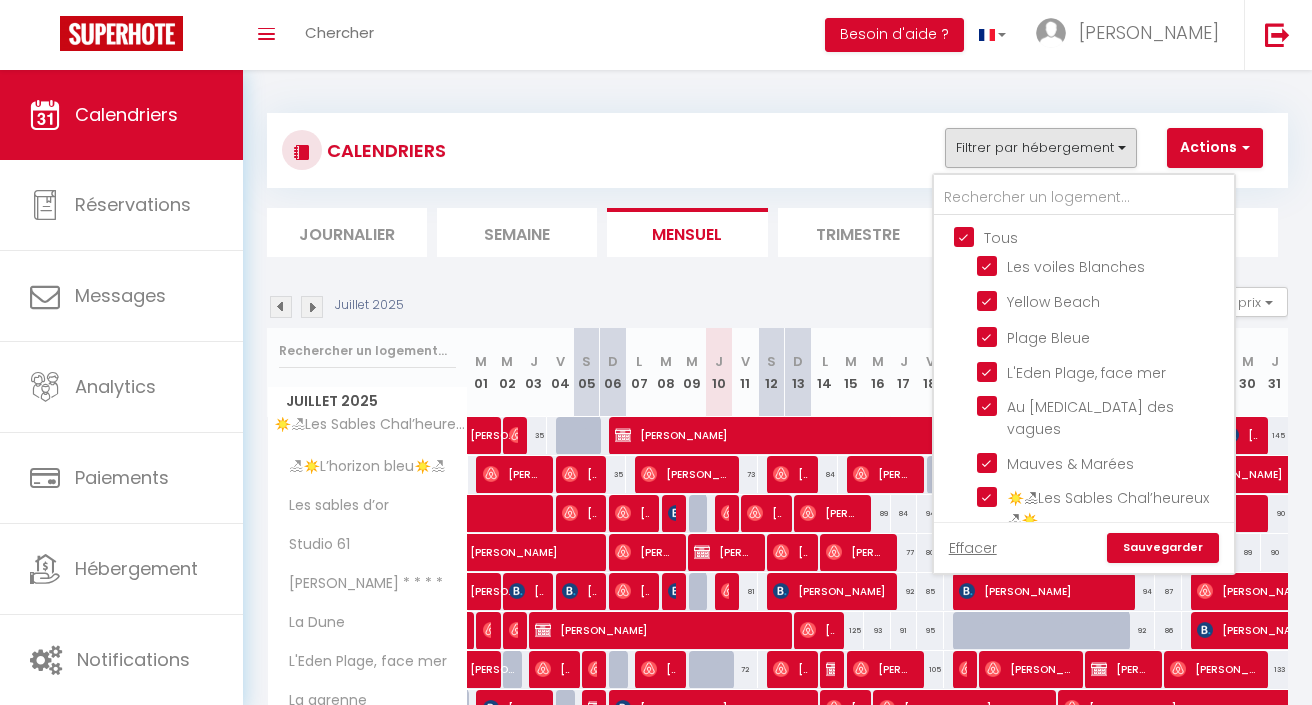 click on "Tous" at bounding box center [1104, 236] 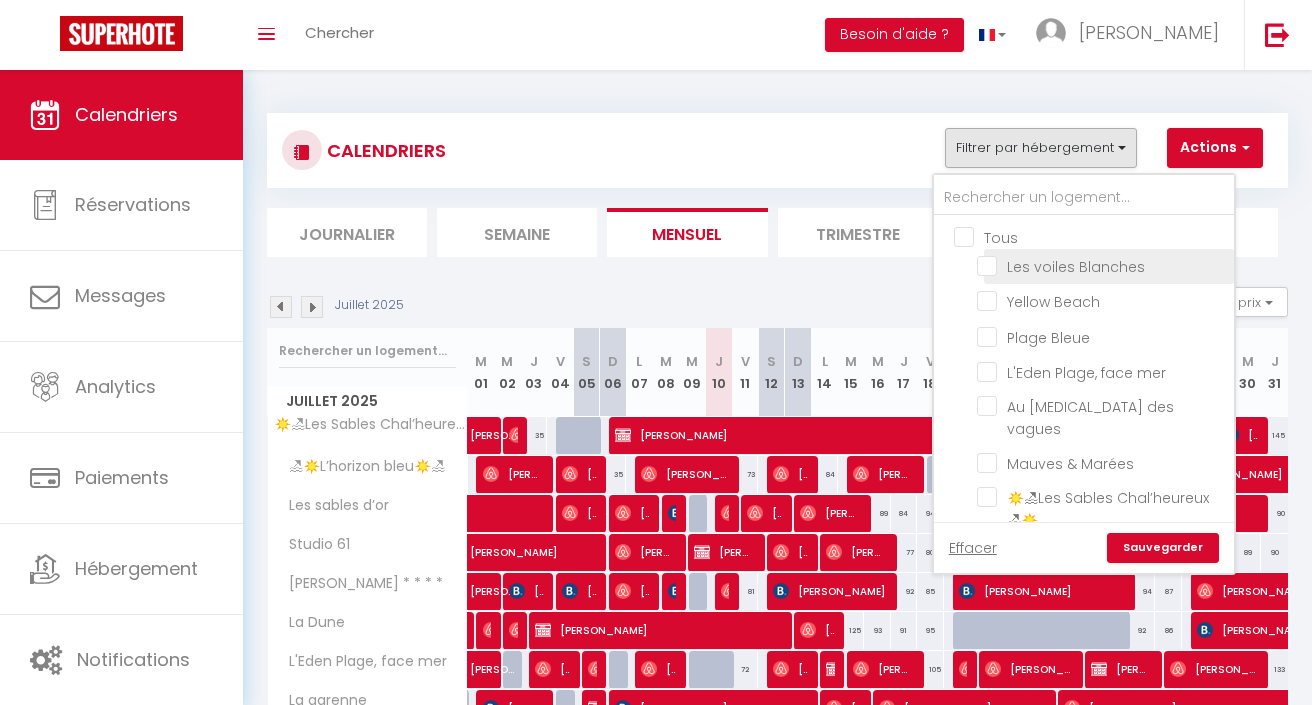 click on "Les voiles Blanches" at bounding box center [1102, 265] 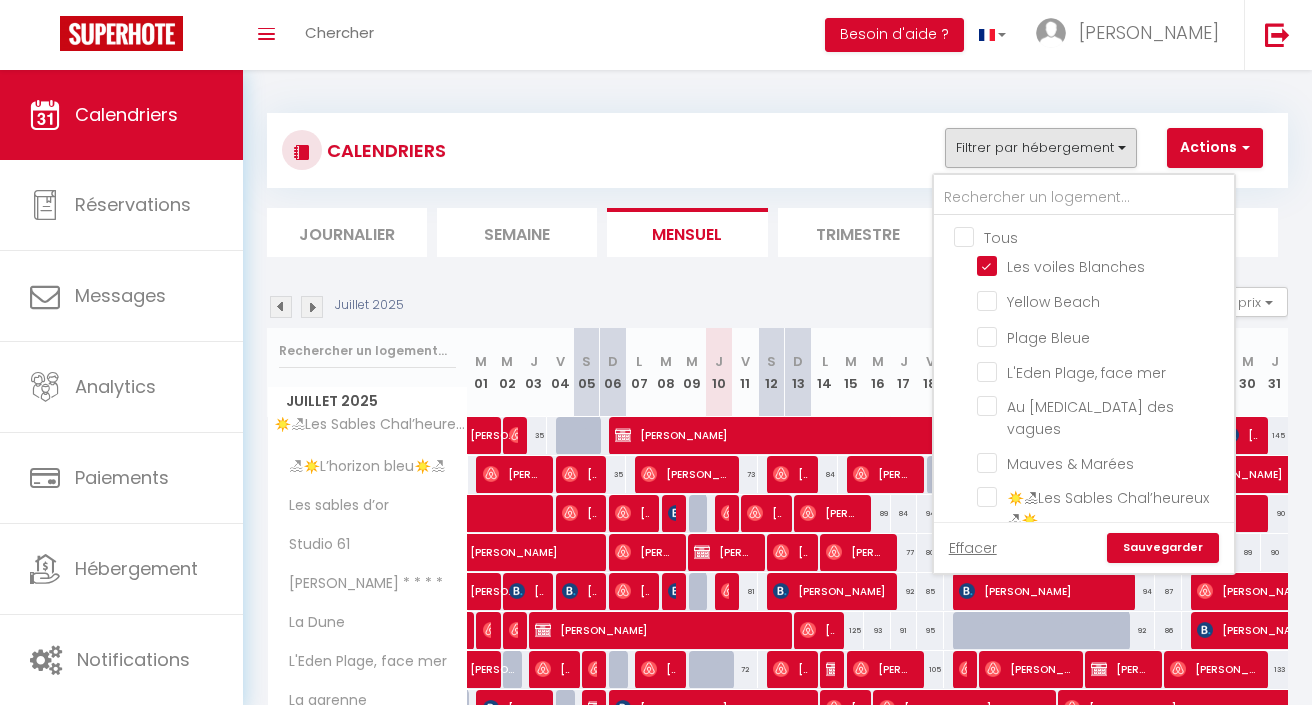 click on "Sauvegarder" at bounding box center [1163, 548] 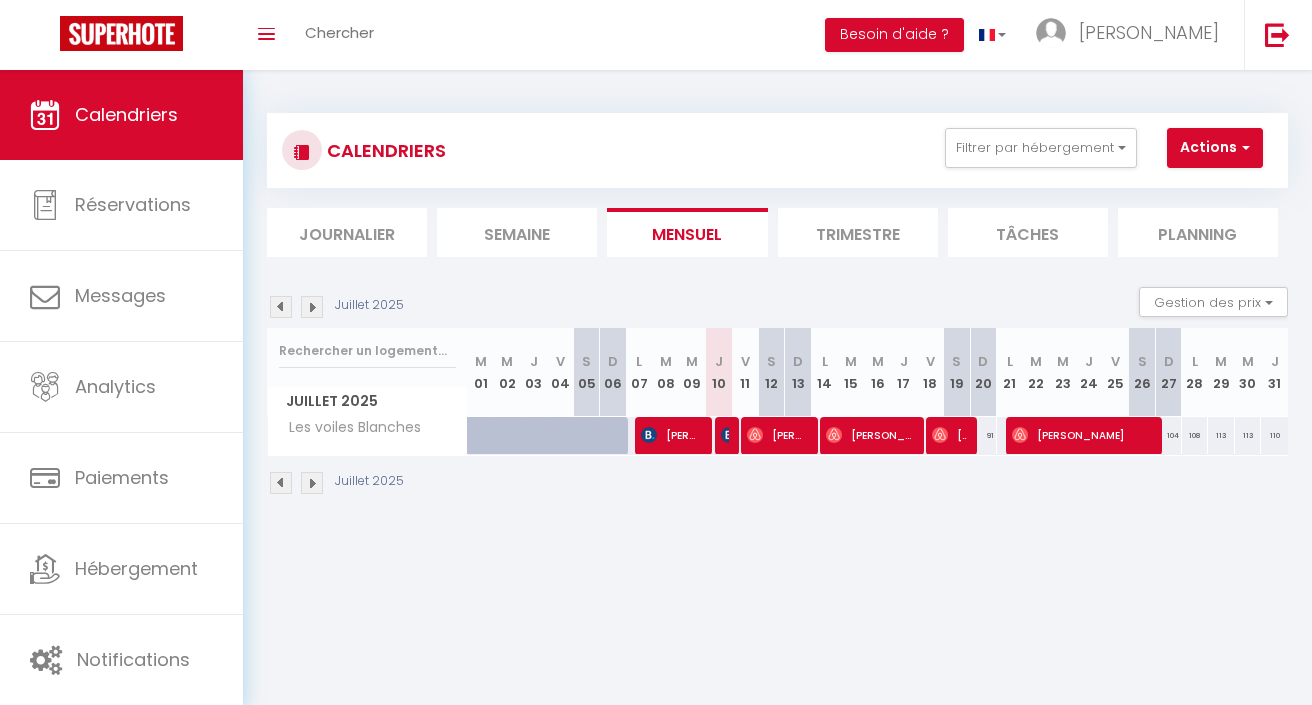click at bounding box center (834, 435) 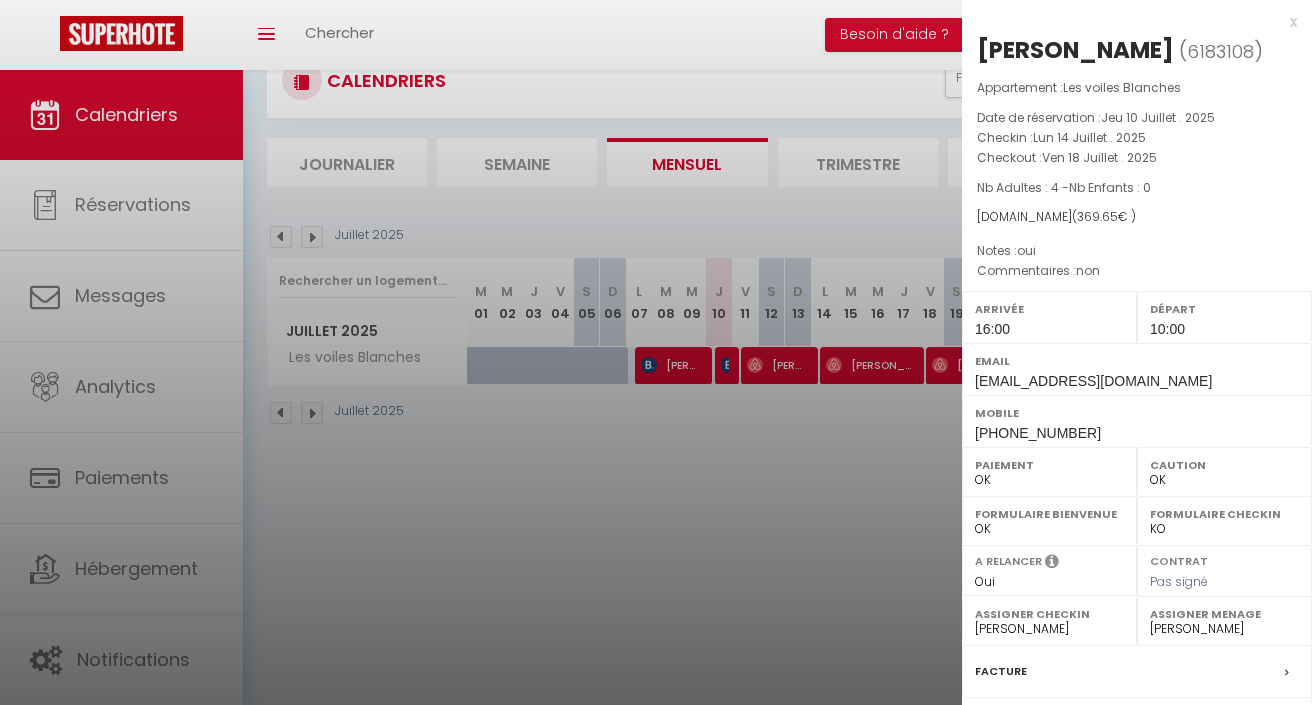 scroll, scrollTop: 70, scrollLeft: 0, axis: vertical 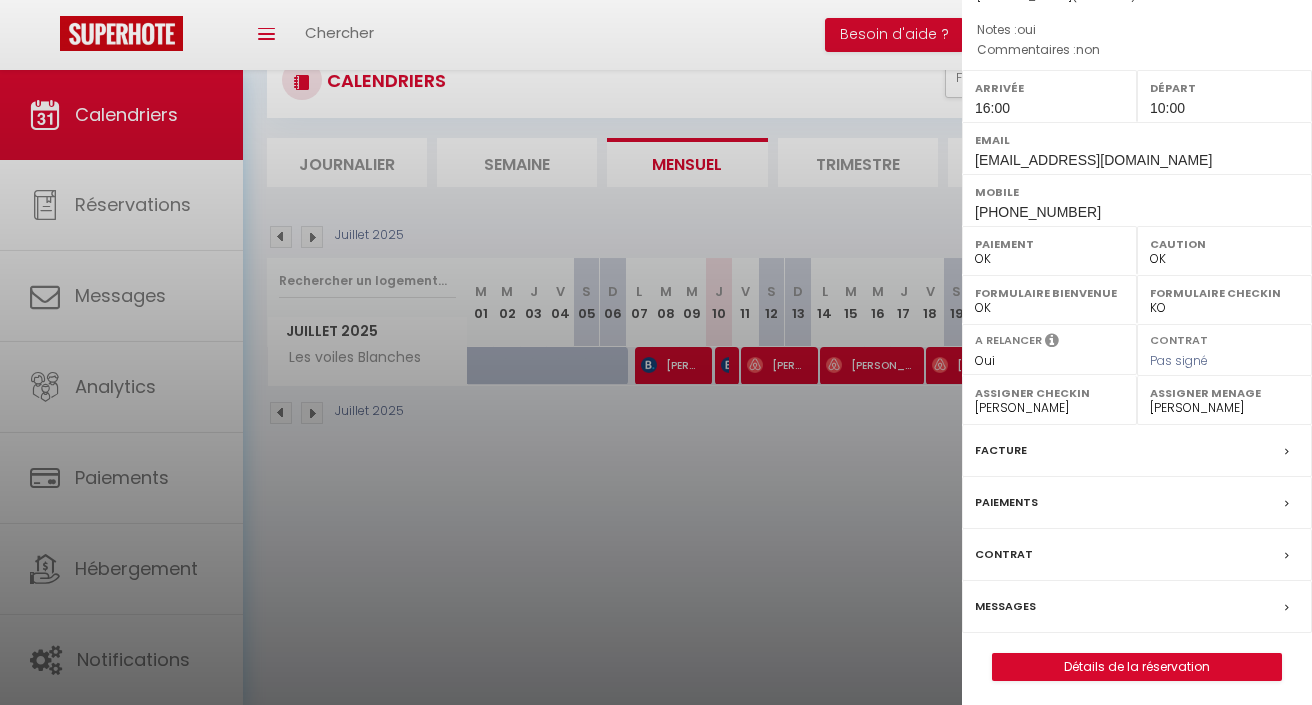 click on "Paiements" at bounding box center (1006, 502) 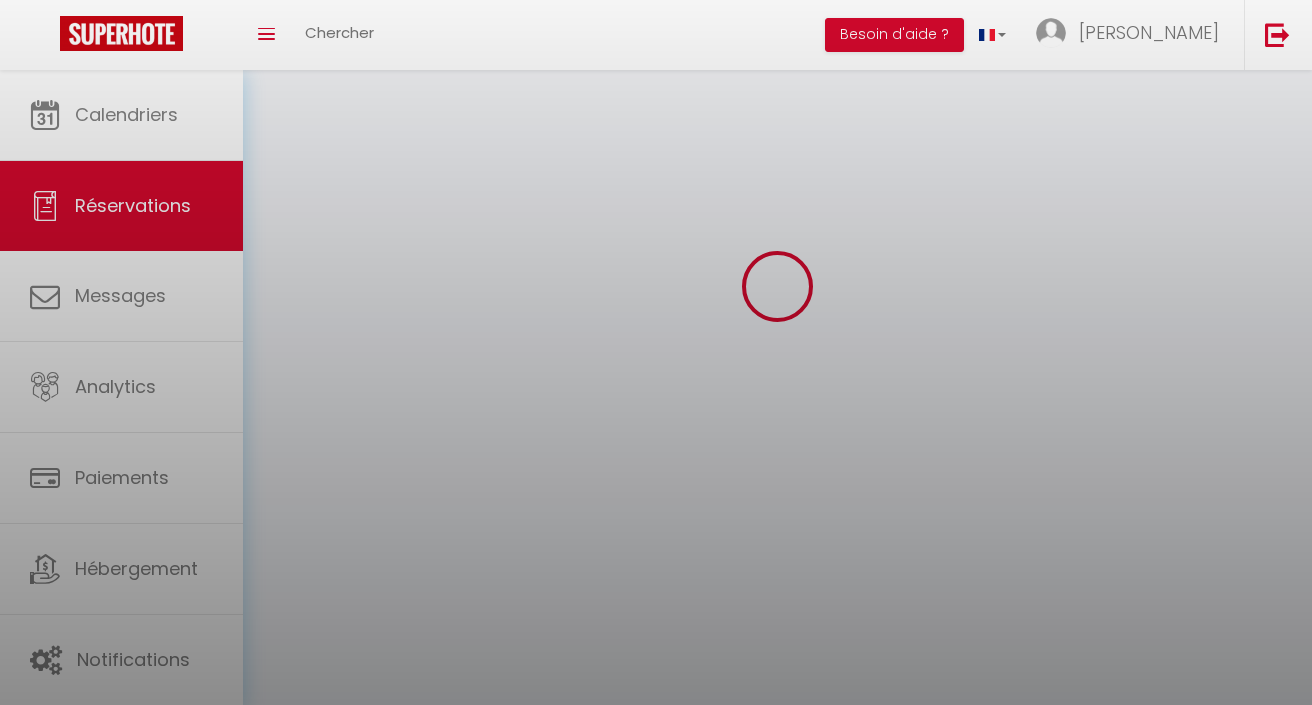 scroll, scrollTop: 0, scrollLeft: 0, axis: both 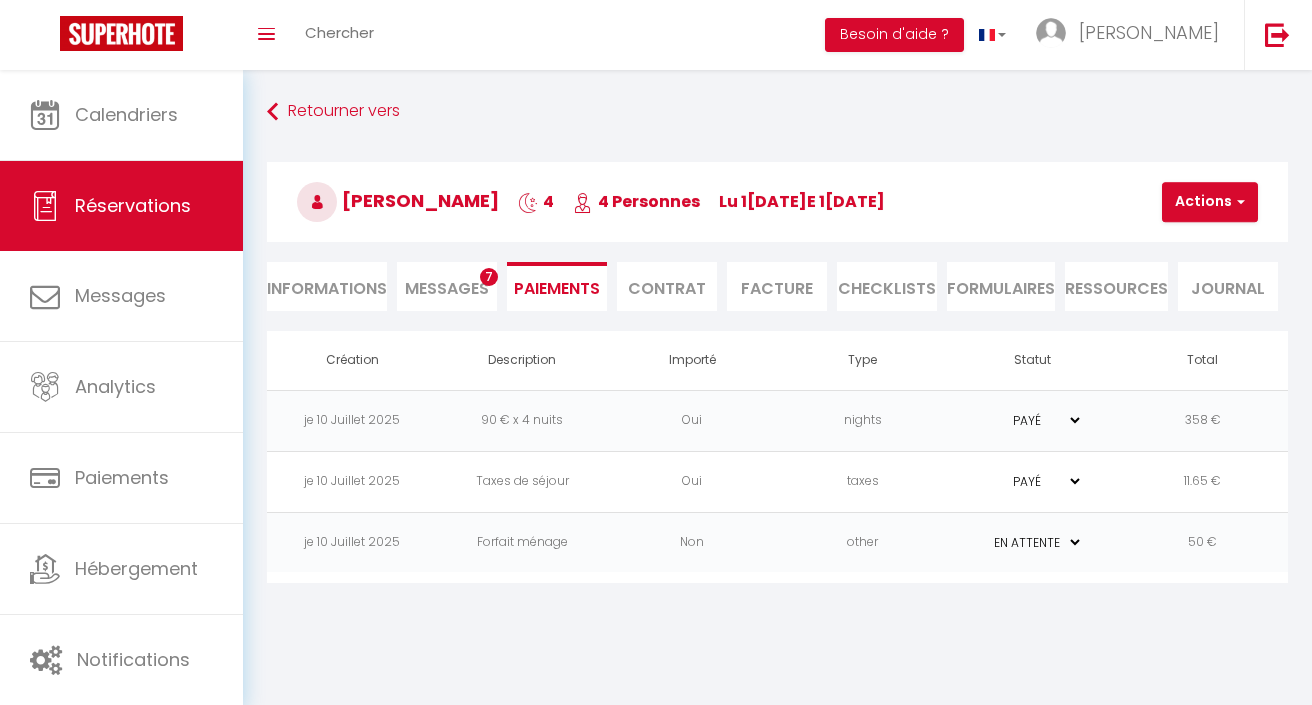 click on "50 €" at bounding box center [1203, 542] 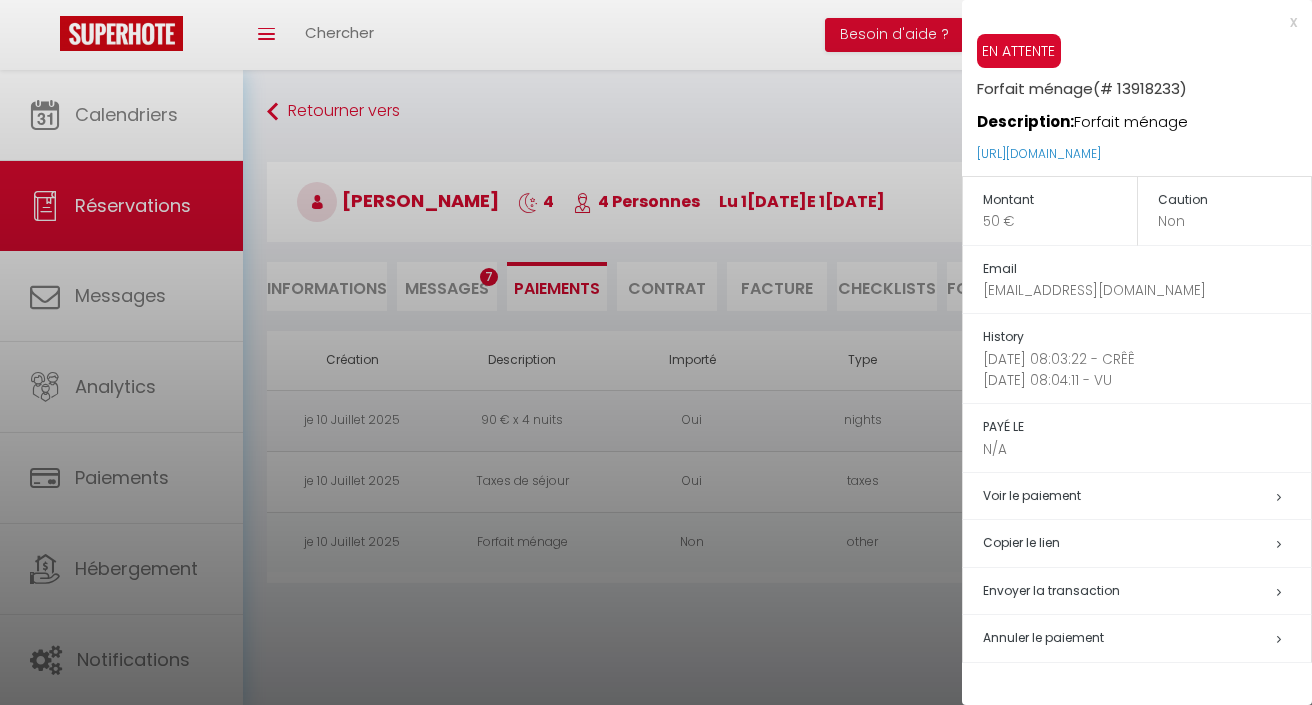 click on "Annuler le paiement" at bounding box center [1043, 637] 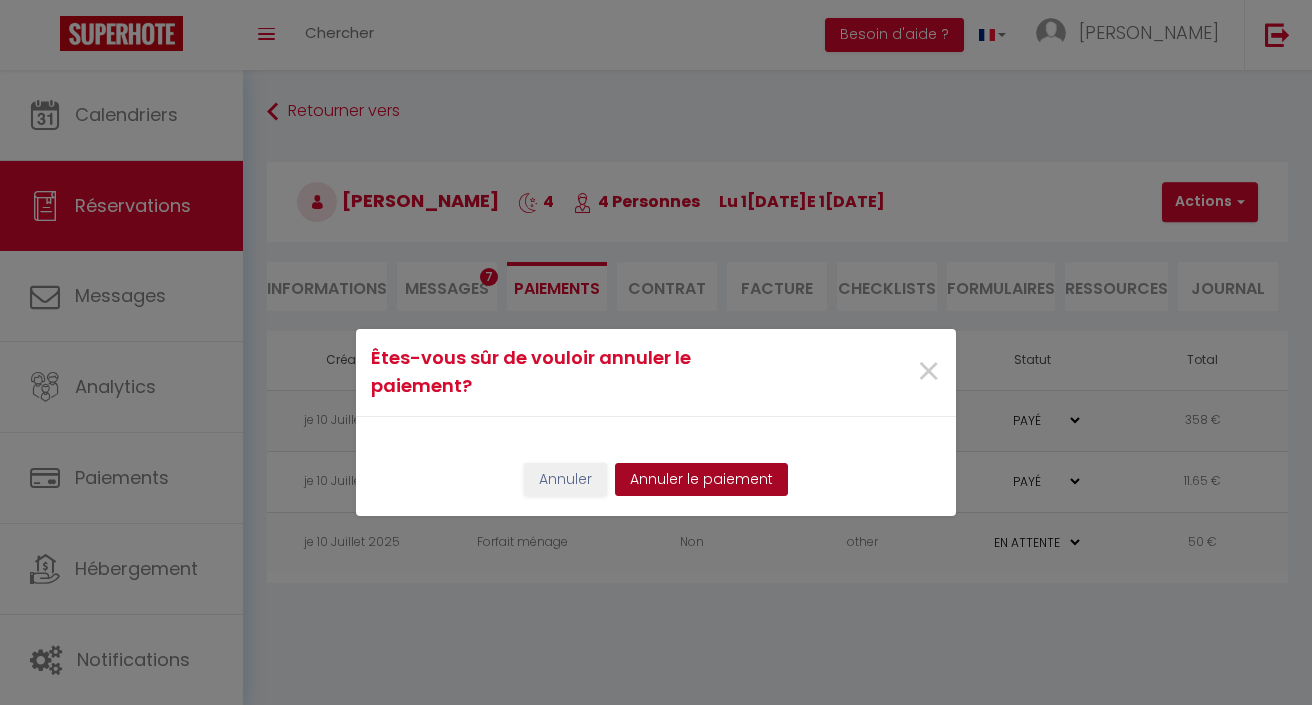 click on "Annuler le paiement" at bounding box center (701, 480) 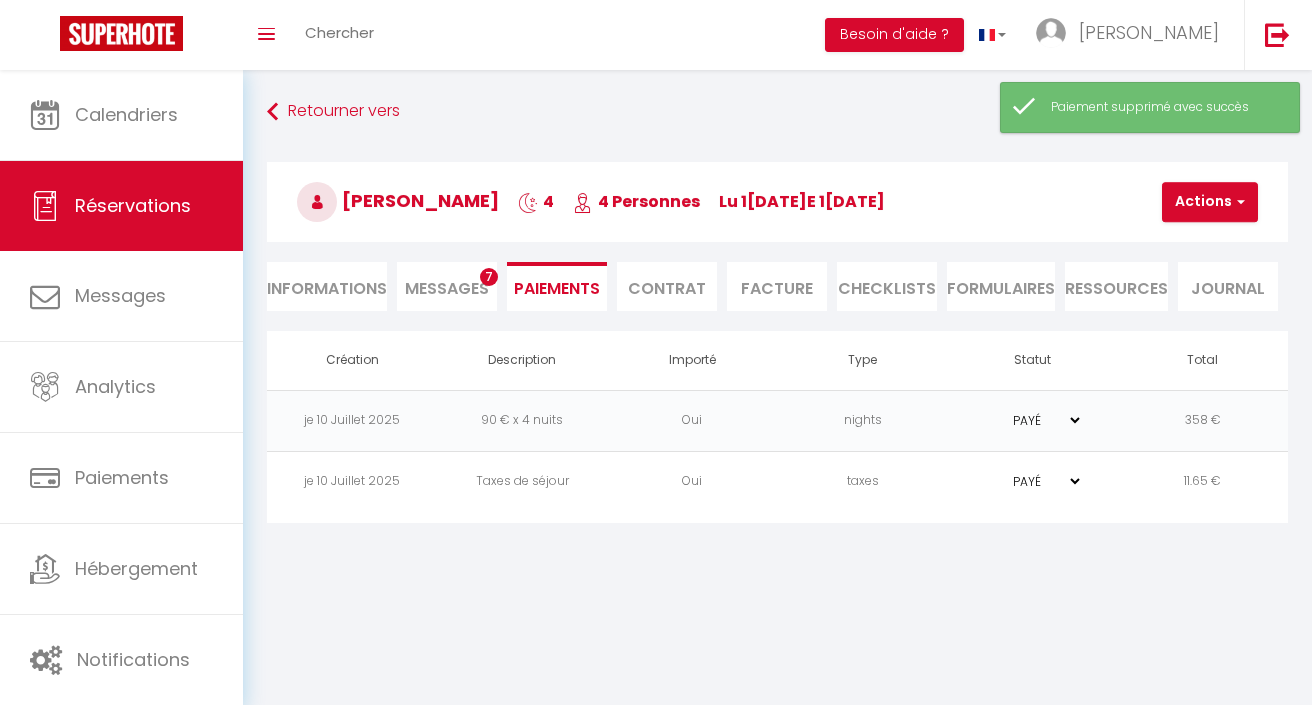 click at bounding box center (1238, 202) 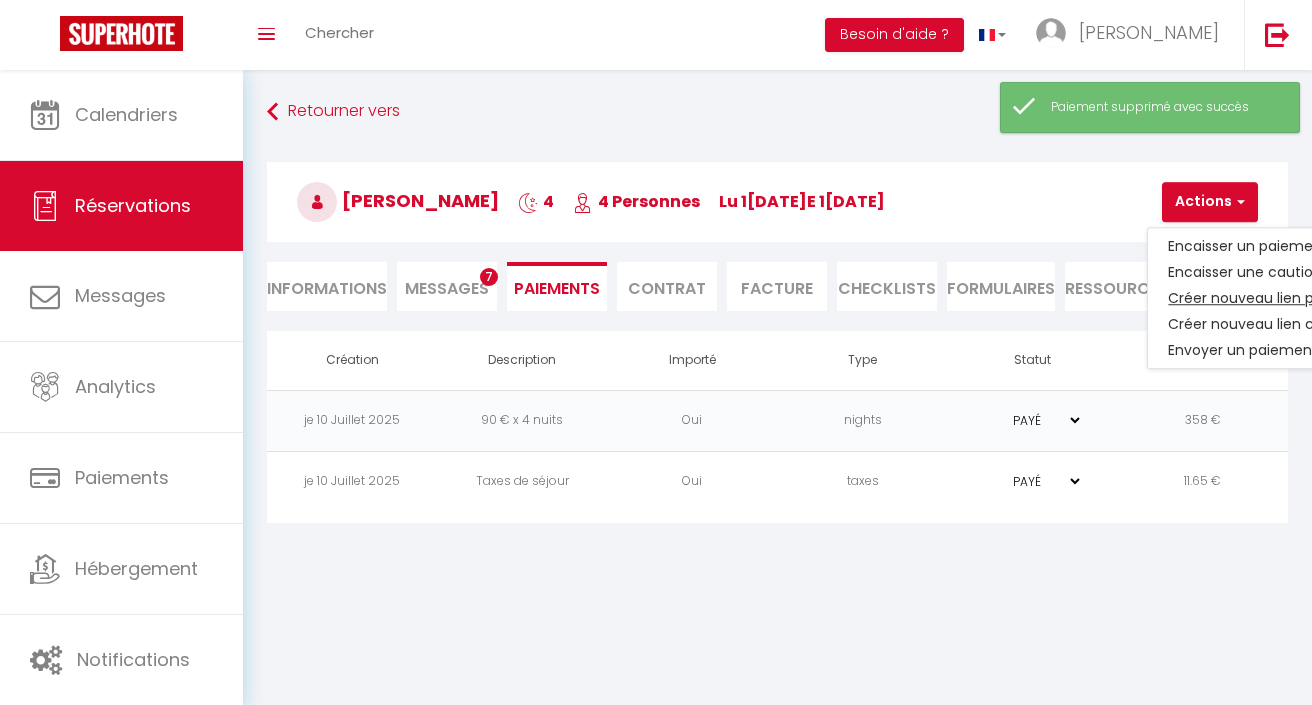 click on "Créer nouveau lien paiement" at bounding box center [1271, 298] 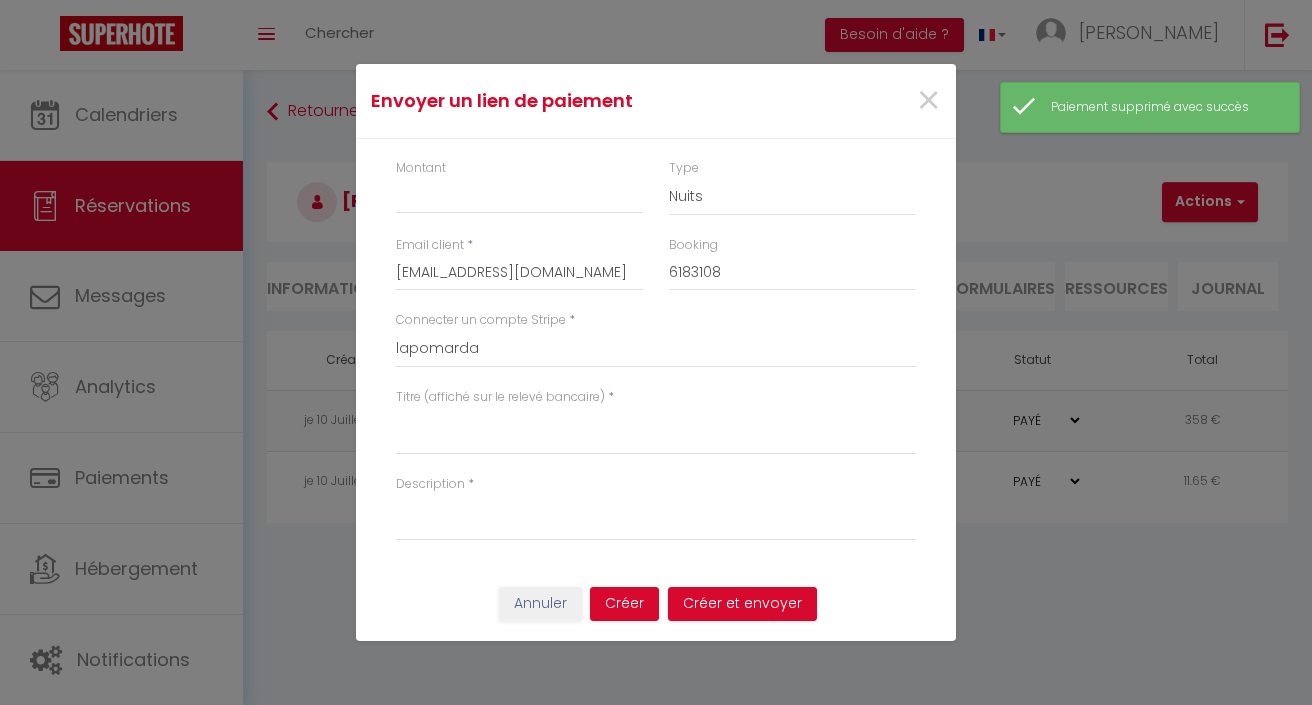 click on "Montant" at bounding box center [519, 186] 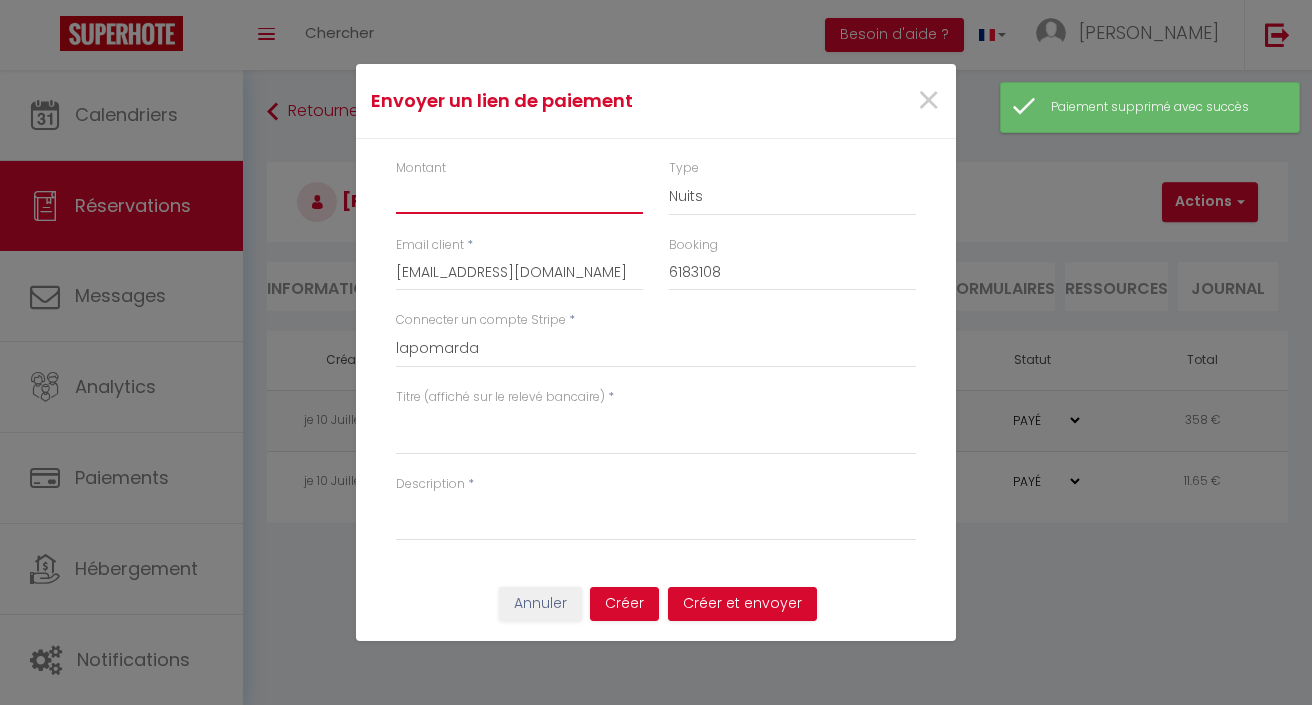 click on "Montant" at bounding box center (519, 196) 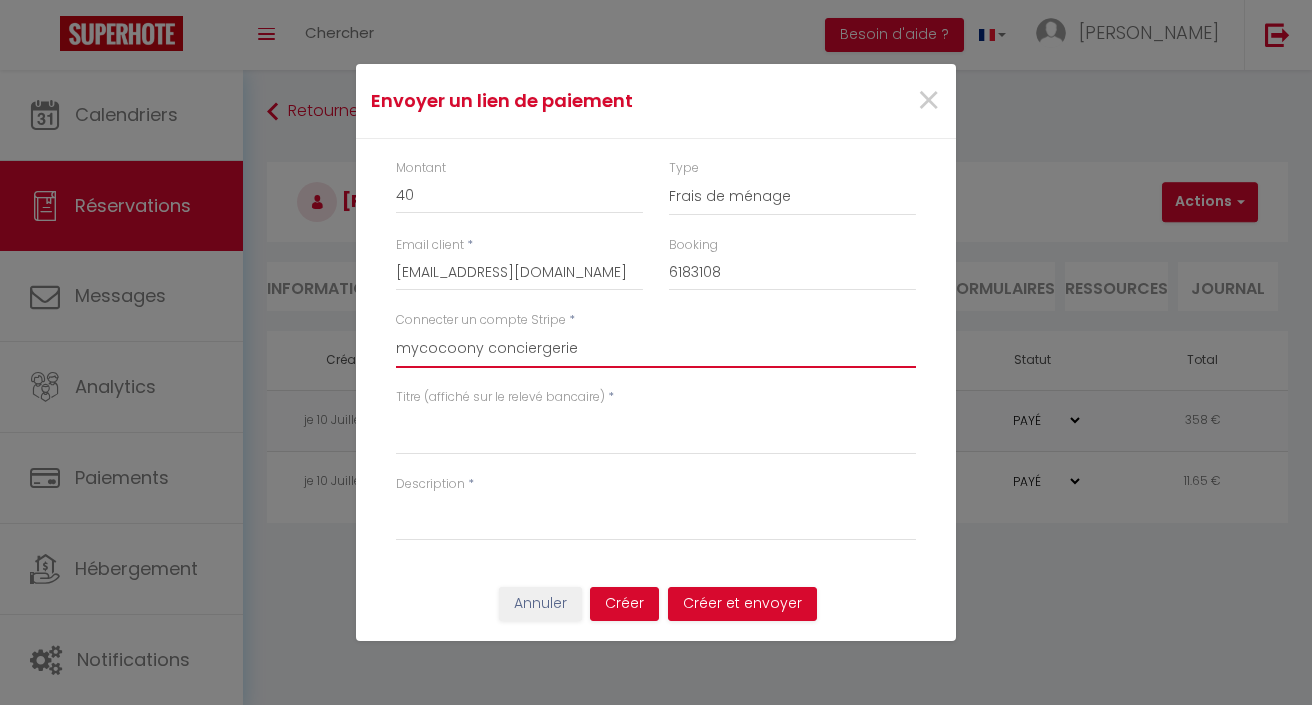click on "Titre (affiché sur le relevé bancaire)" at bounding box center (656, 431) 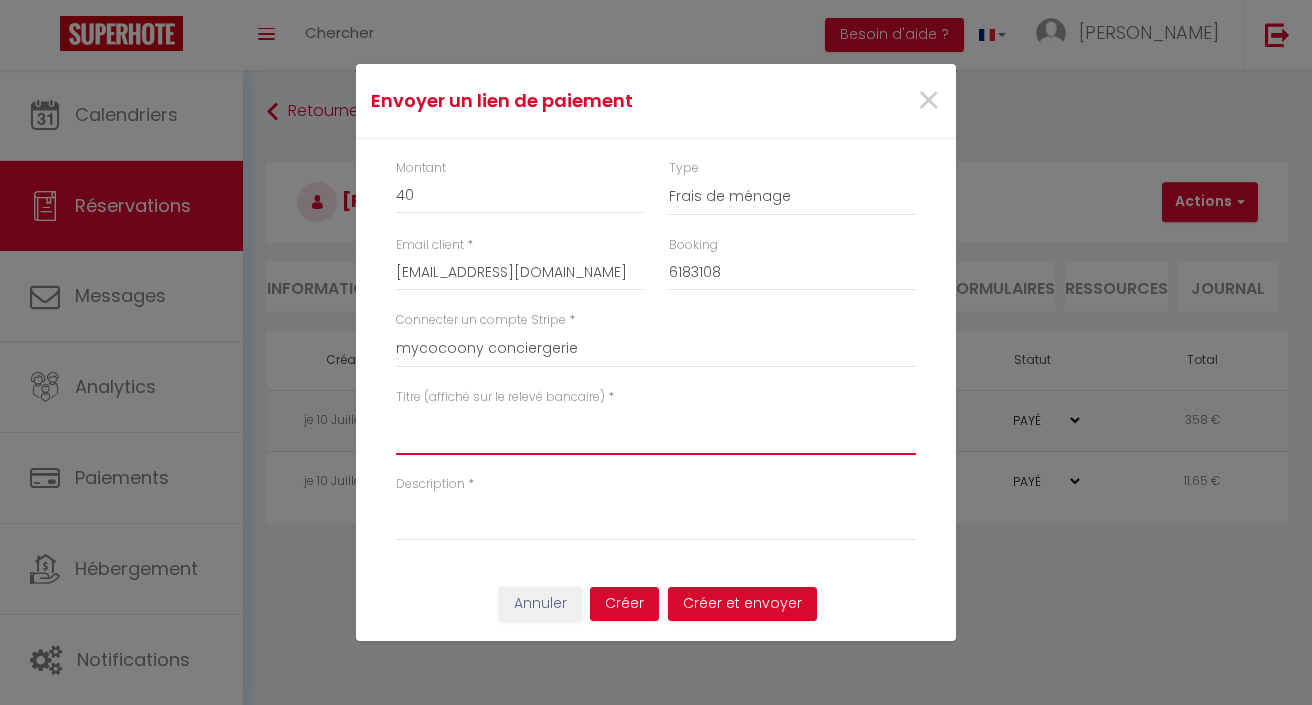 click on "Titre (affiché sur le relevé bancaire)" at bounding box center [656, 431] 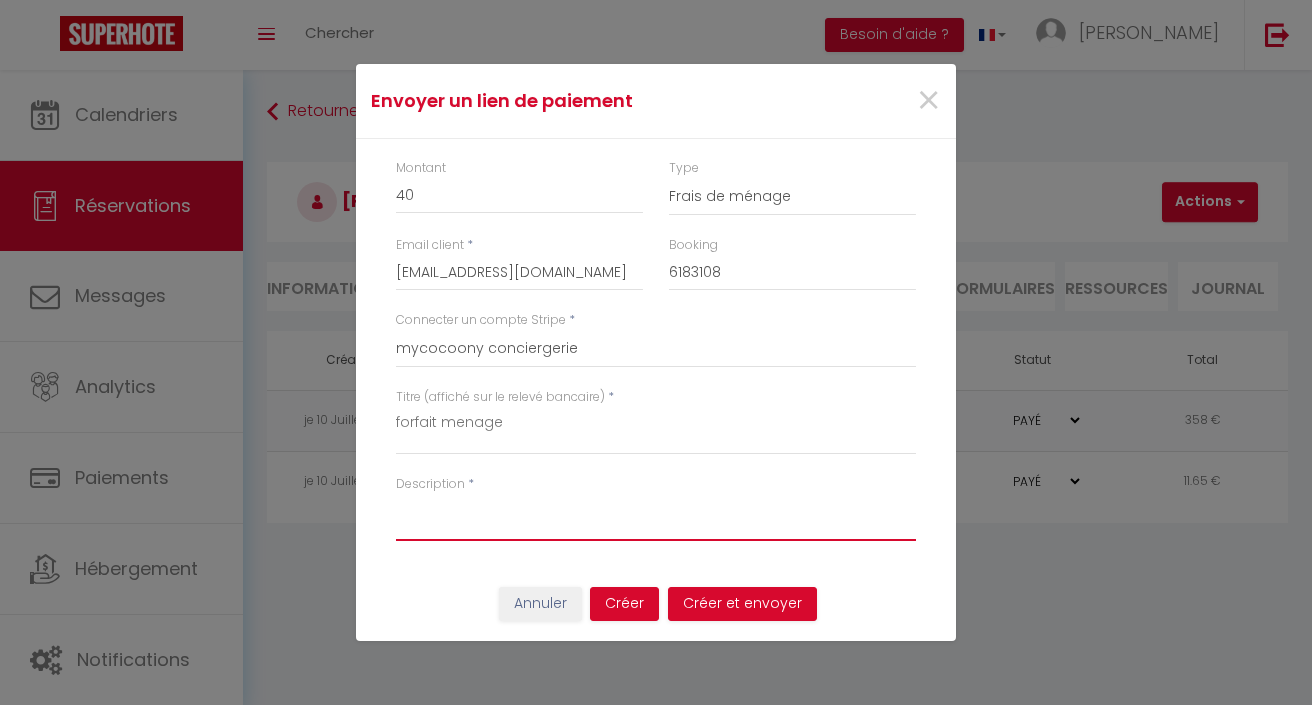 click on "Description" at bounding box center [656, 517] 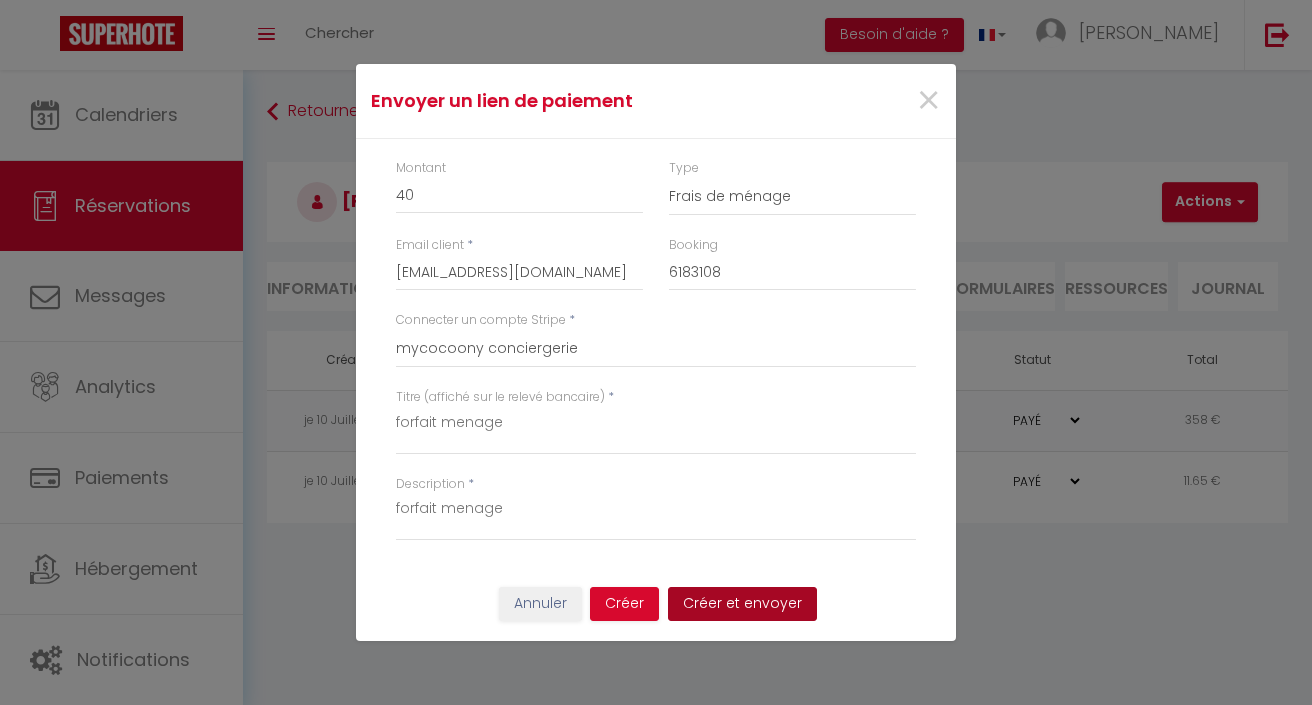 click on "Créer et envoyer" at bounding box center [742, 604] 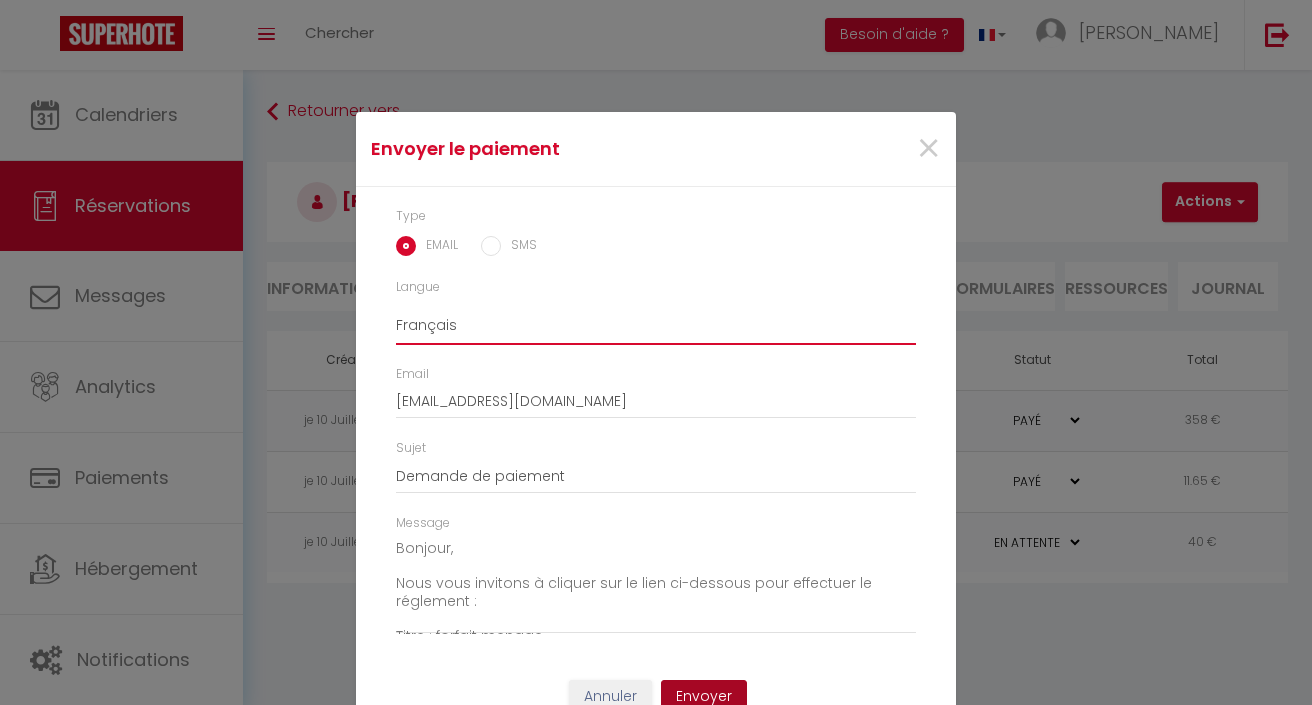 click on "Envoyer" at bounding box center [704, 697] 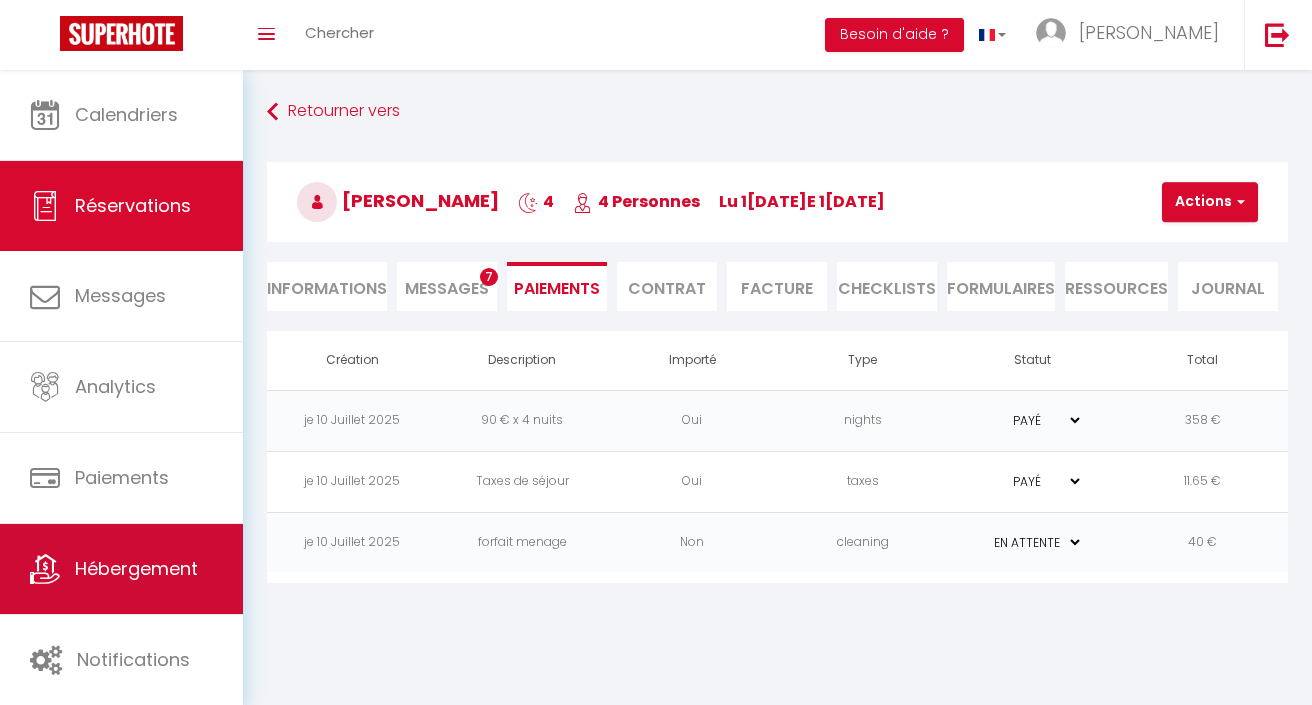 click on "Hébergement" at bounding box center [121, 569] 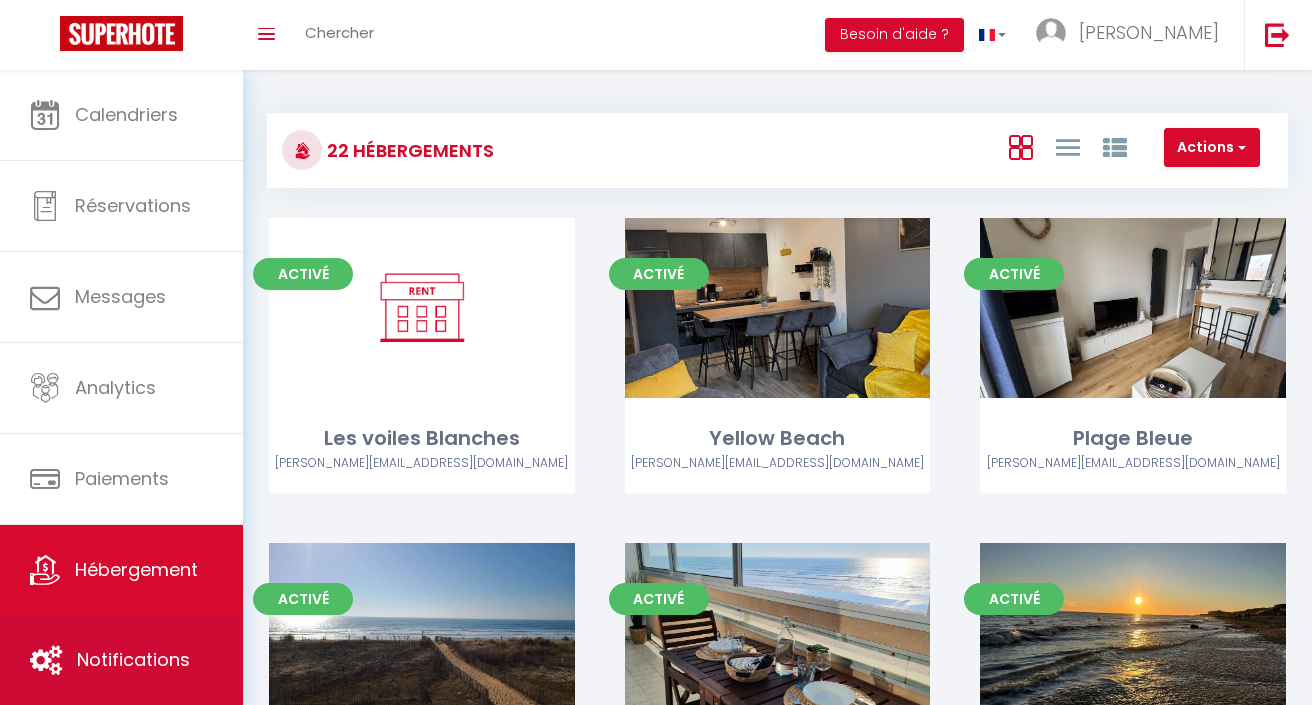 click on "Notifications" at bounding box center (133, 659) 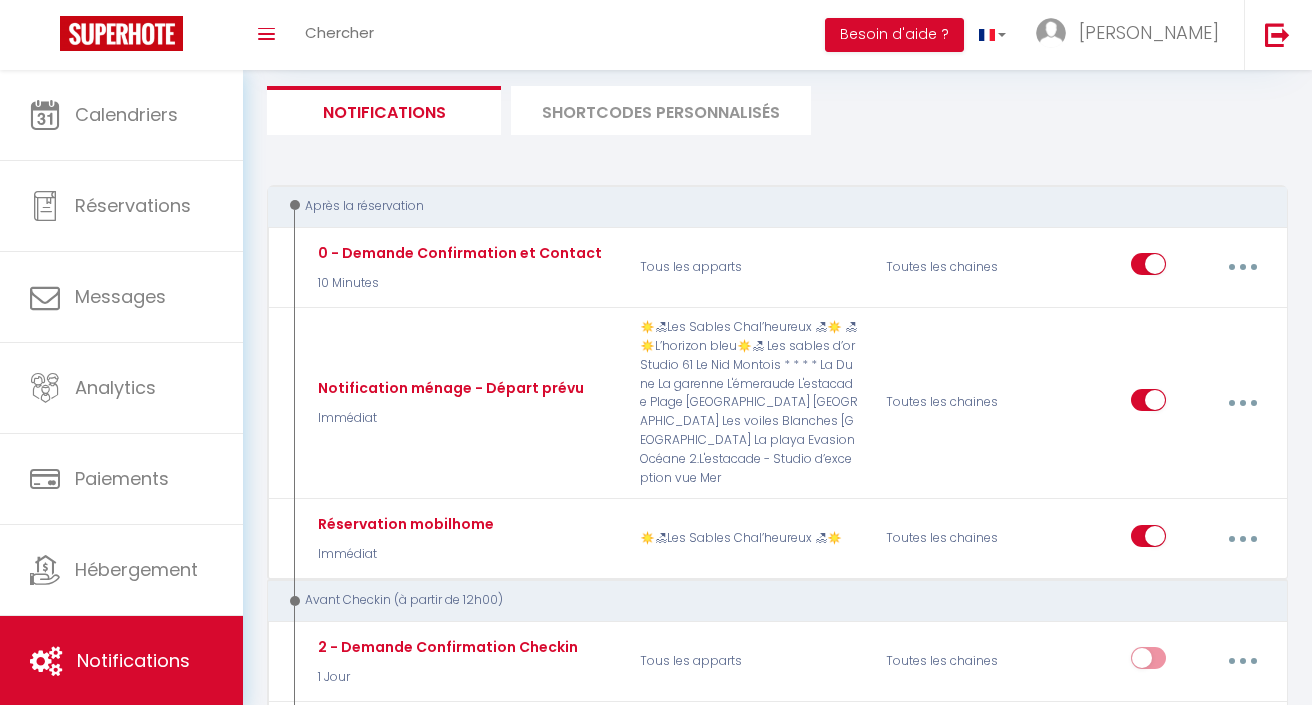 scroll, scrollTop: 130, scrollLeft: 0, axis: vertical 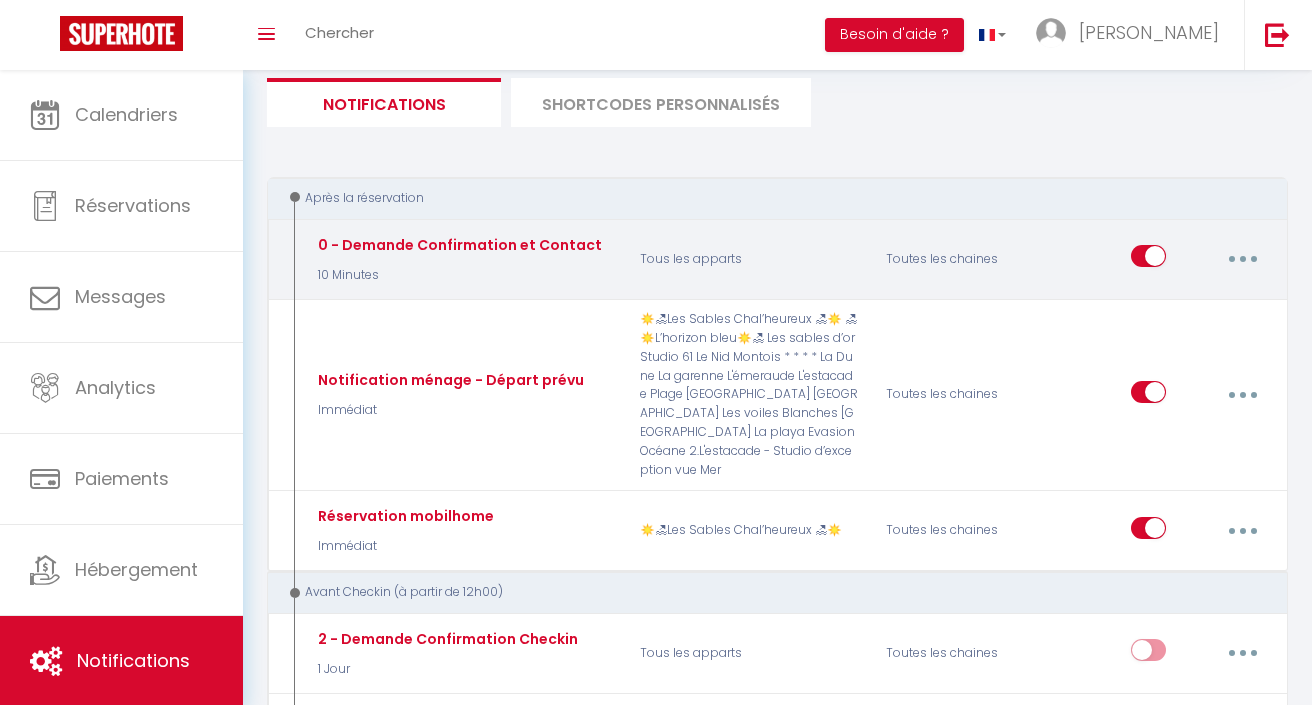 click at bounding box center [1242, 259] 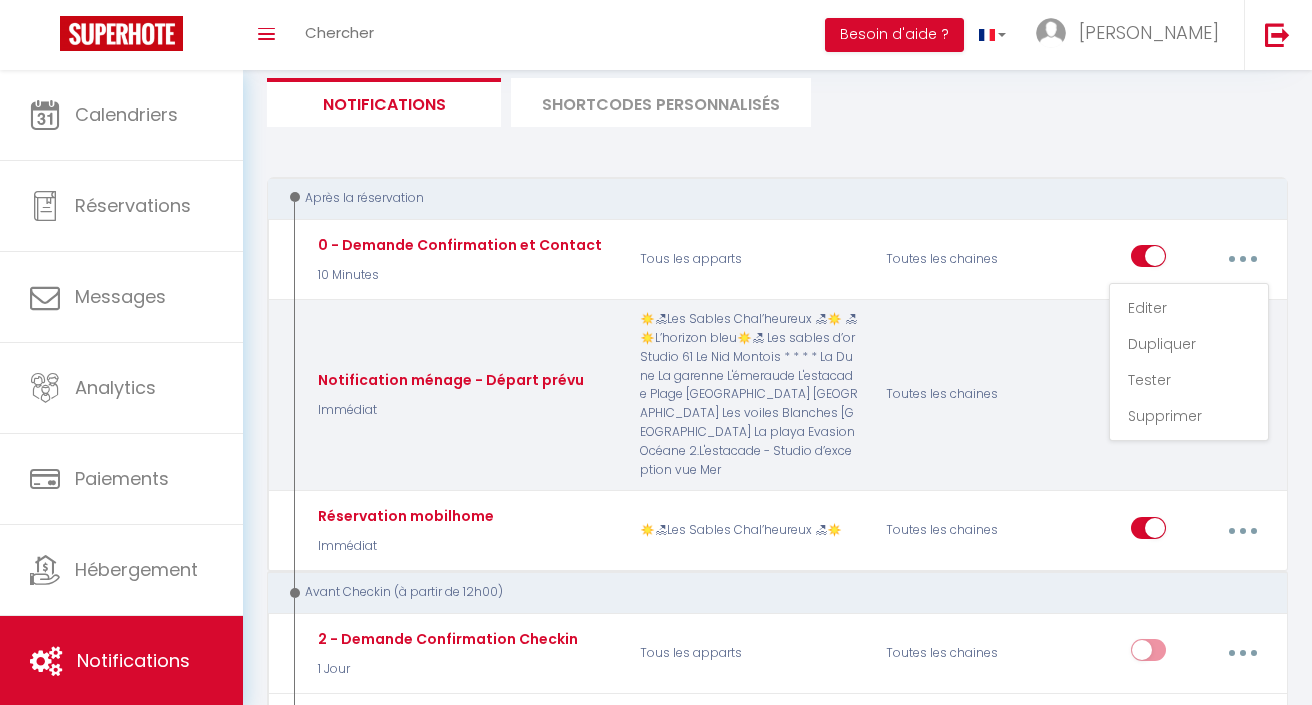 click on "Editer" at bounding box center (1189, 308) 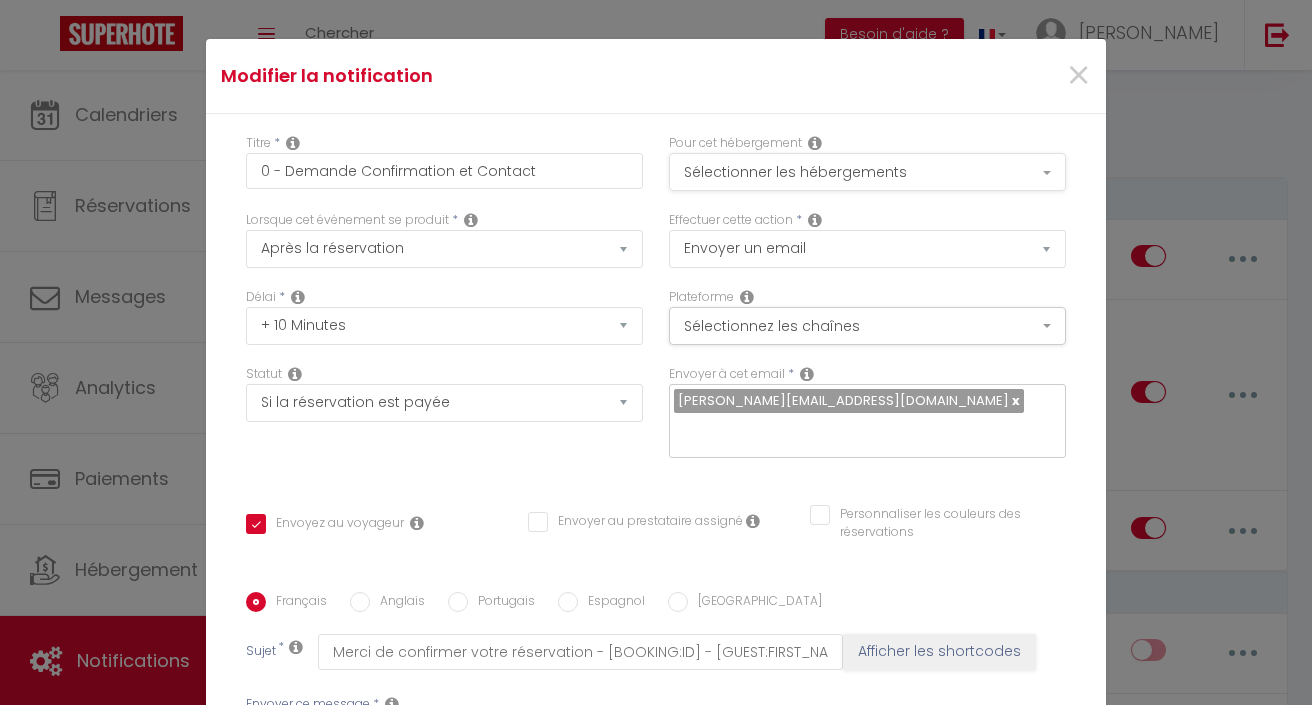 scroll, scrollTop: 0, scrollLeft: 0, axis: both 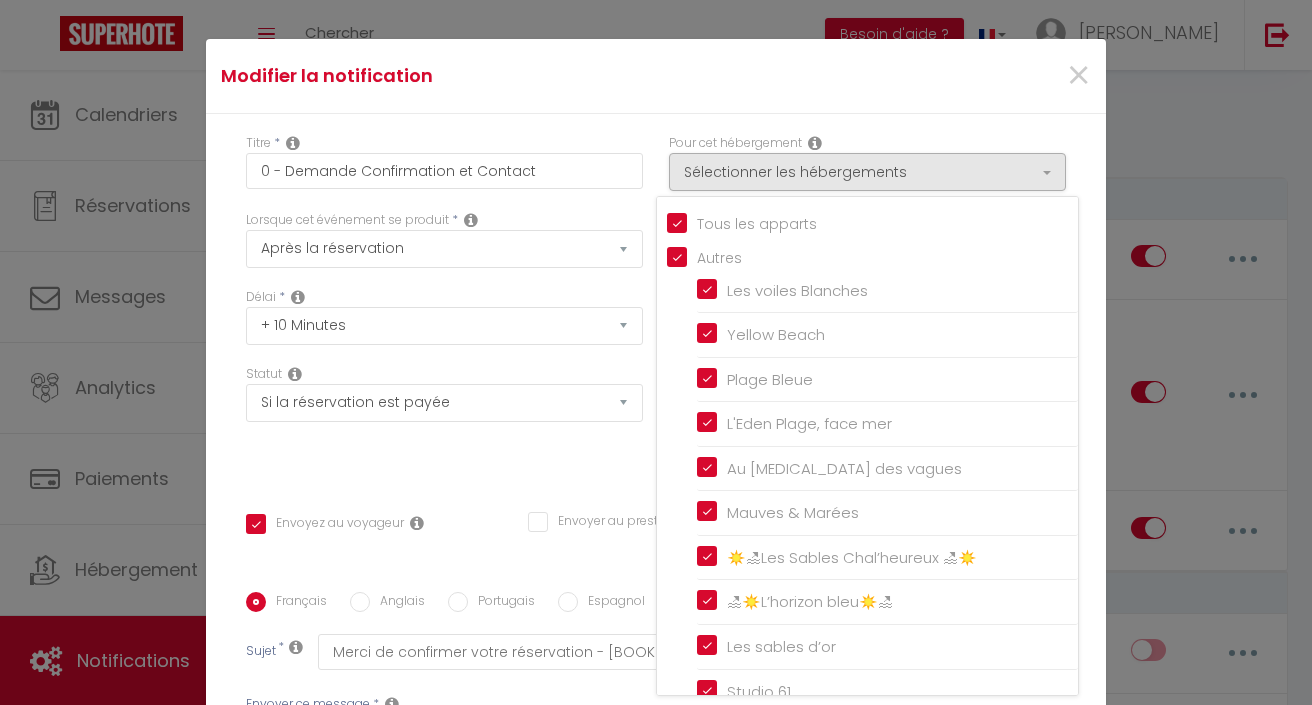 click on "Modifier la notification   ×" at bounding box center (656, 76) 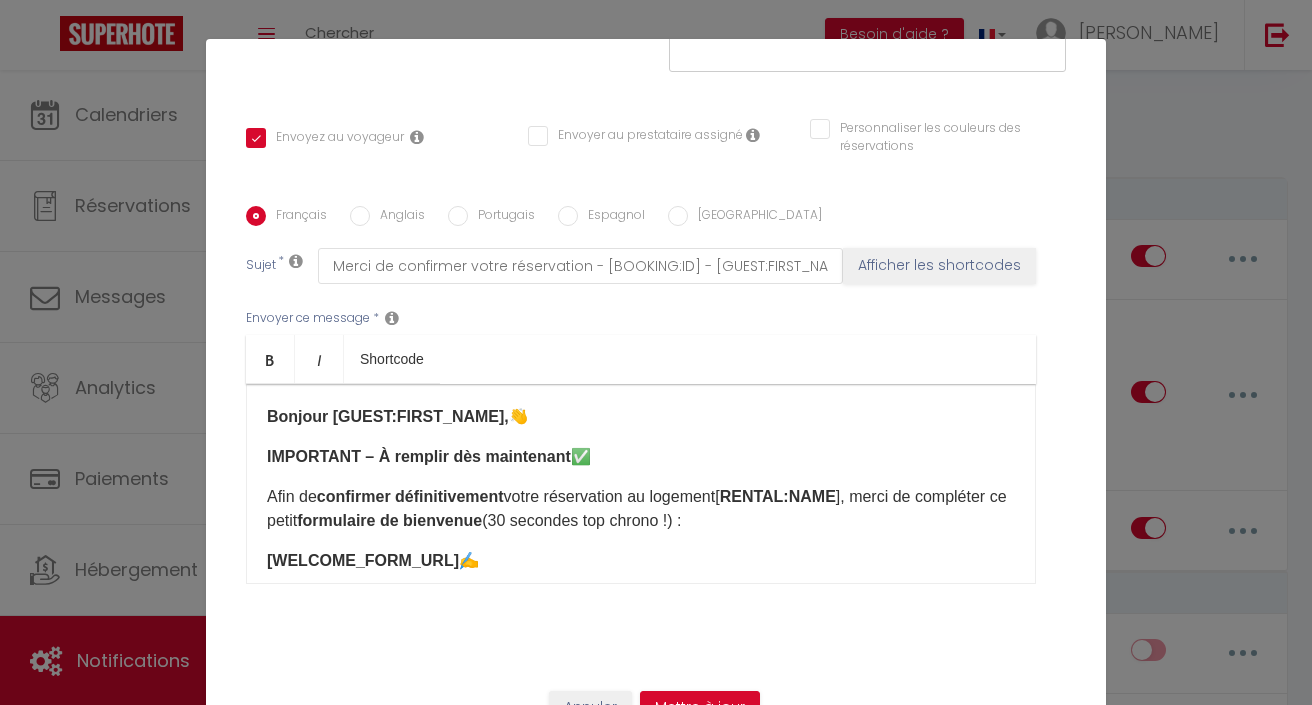 scroll, scrollTop: 386, scrollLeft: 0, axis: vertical 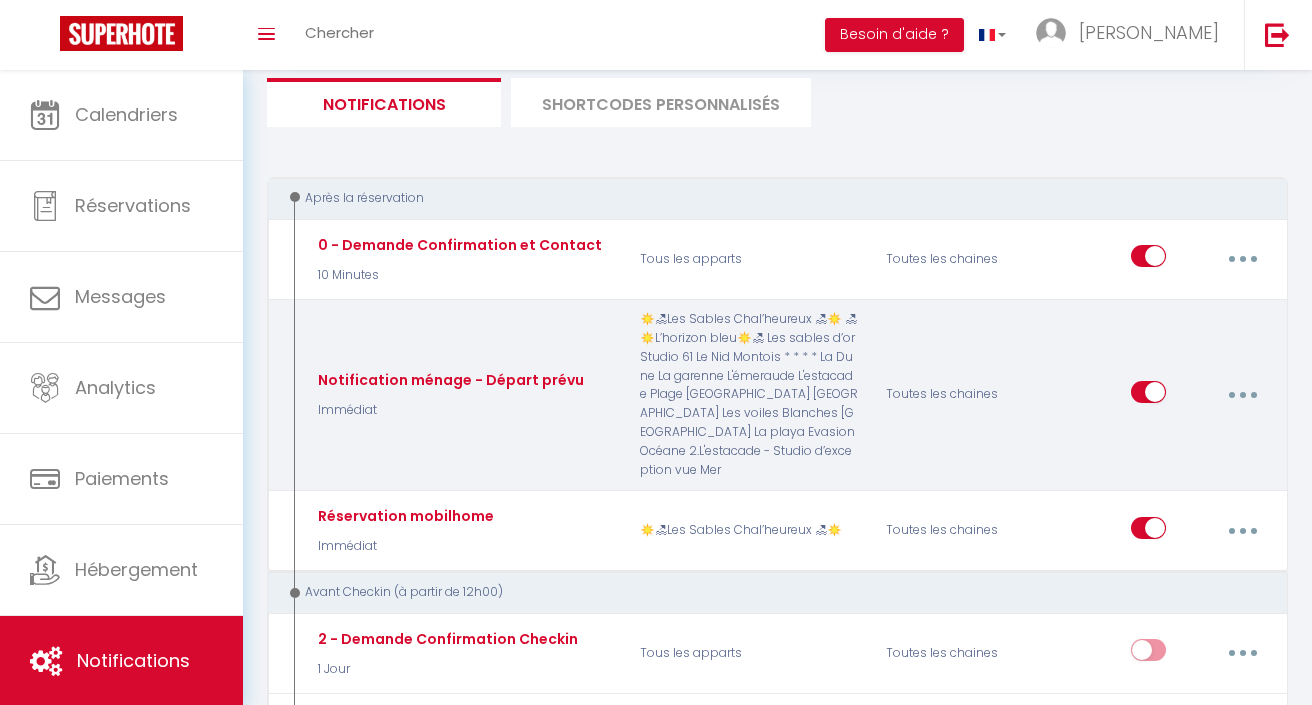 click at bounding box center [1242, 395] 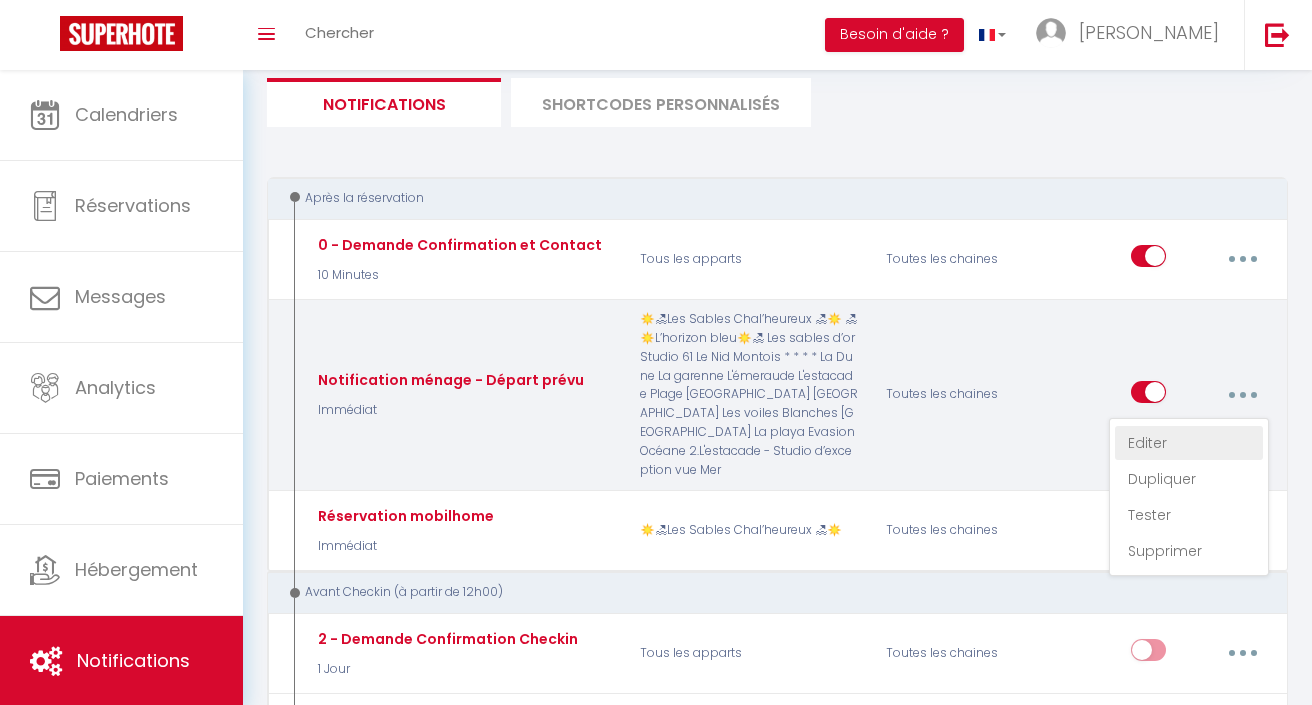 click on "Editer" at bounding box center (1189, 443) 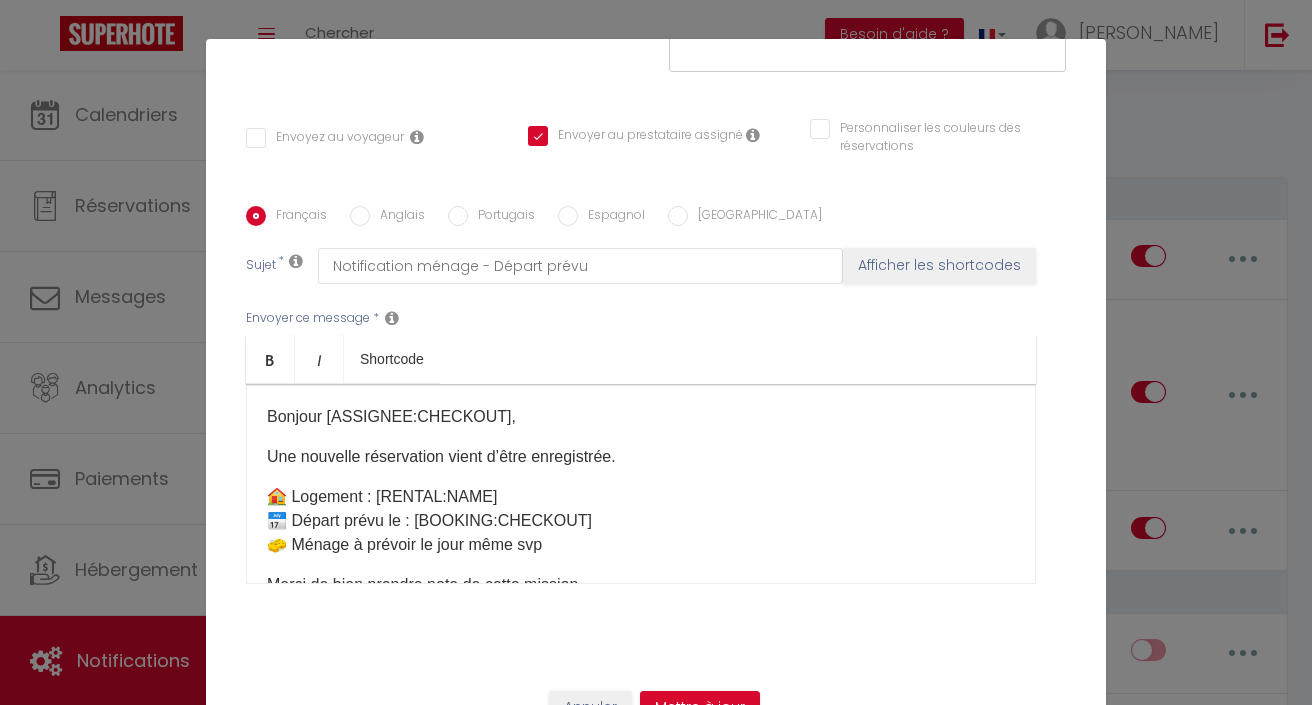 click on "Annuler" at bounding box center (590, 708) 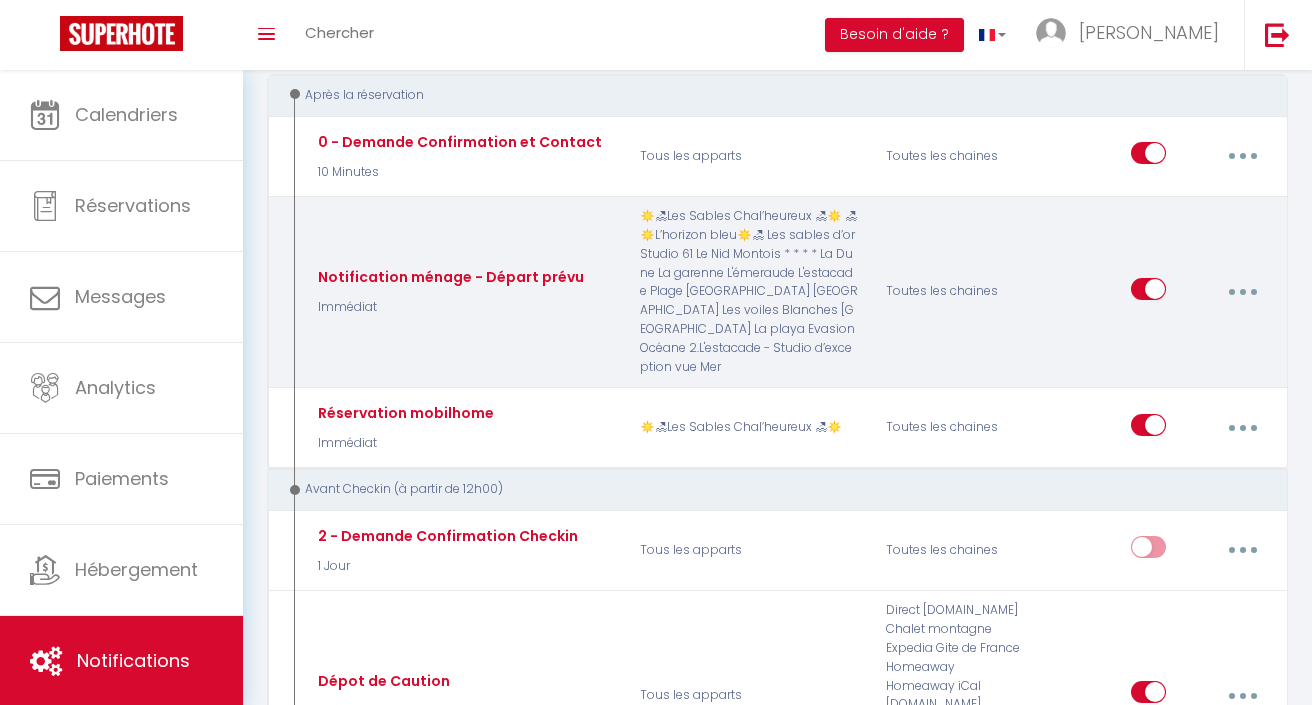 scroll, scrollTop: 252, scrollLeft: 0, axis: vertical 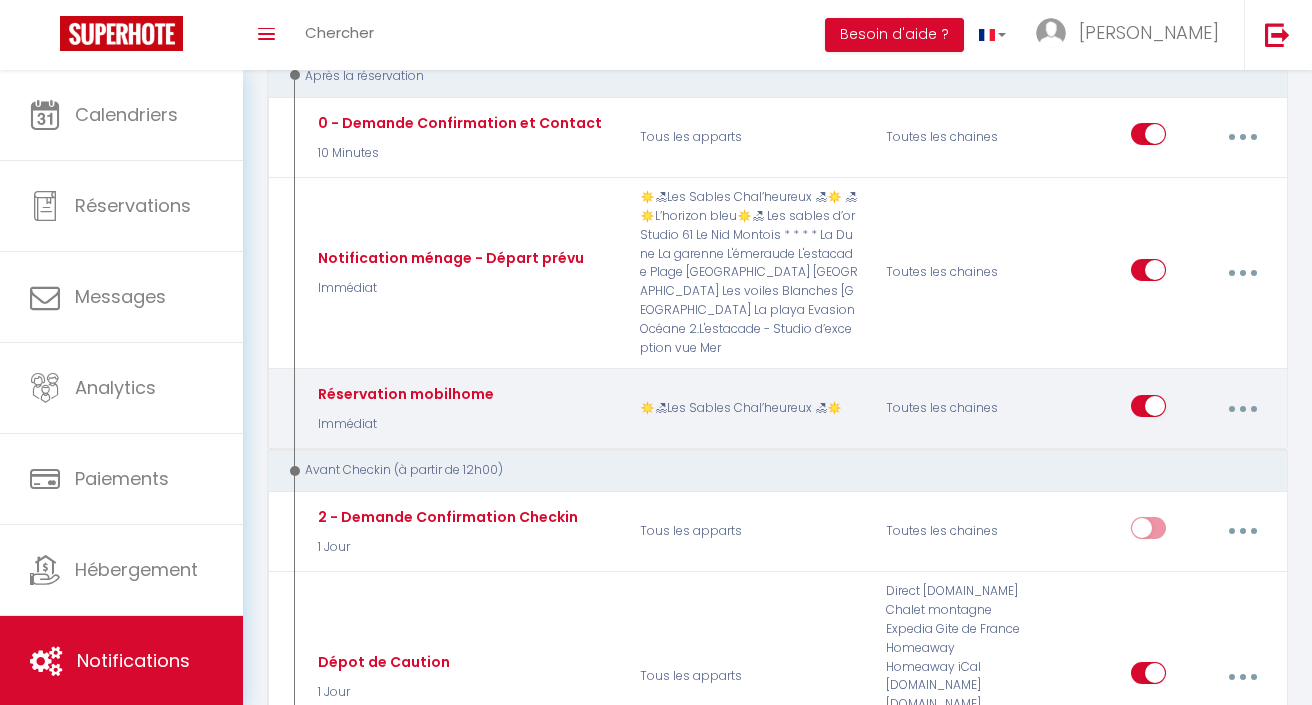 click at bounding box center [1242, 409] 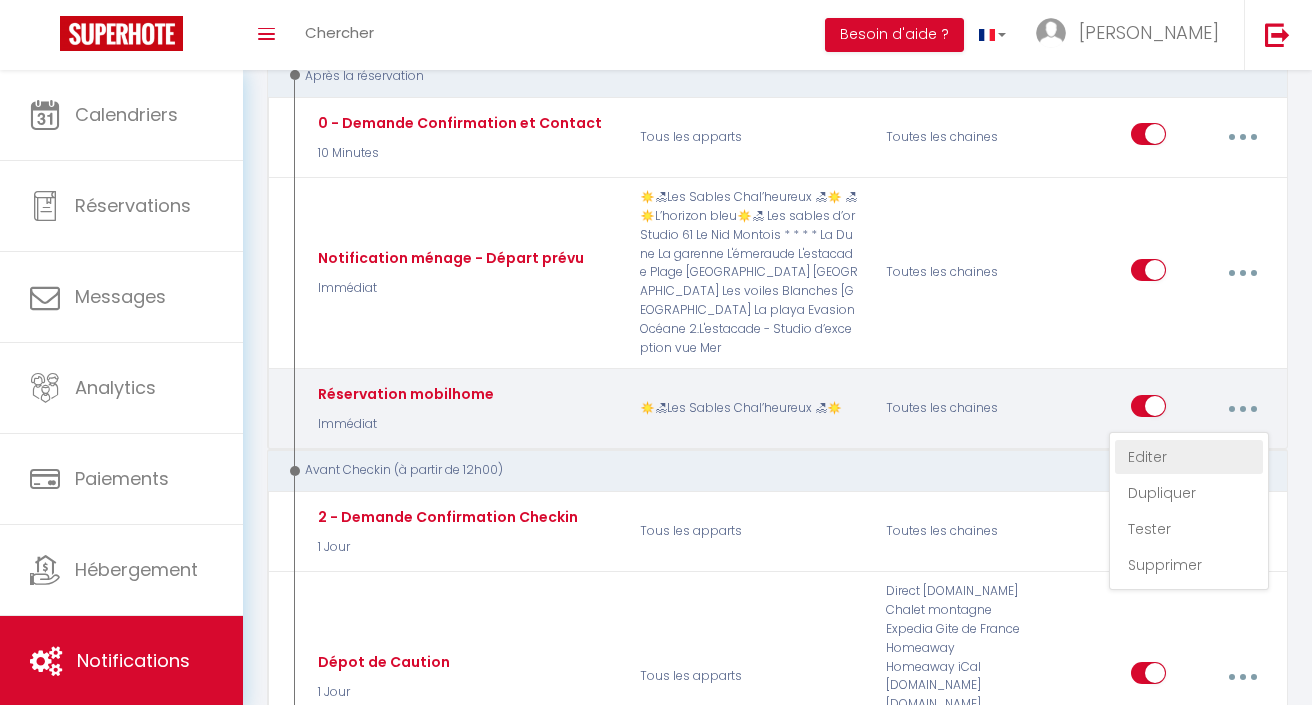 click on "Editer" at bounding box center (1189, 457) 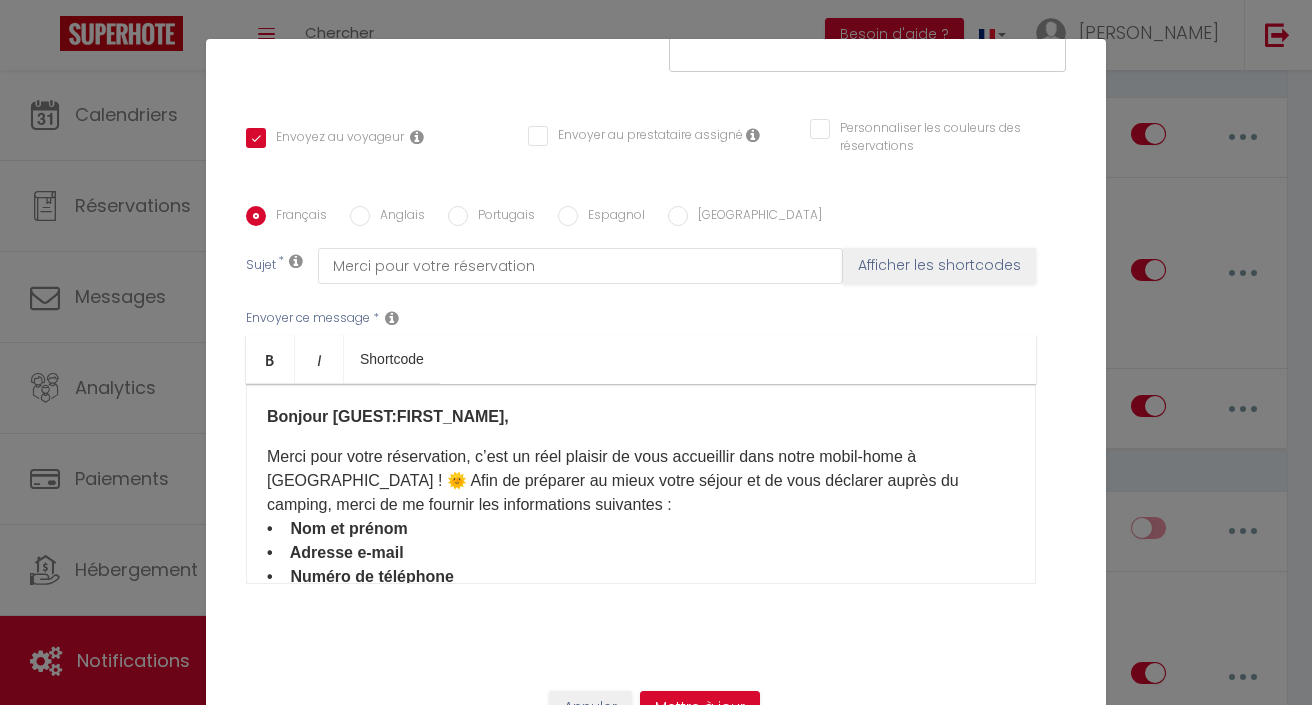 click on "Annuler" at bounding box center (590, 708) 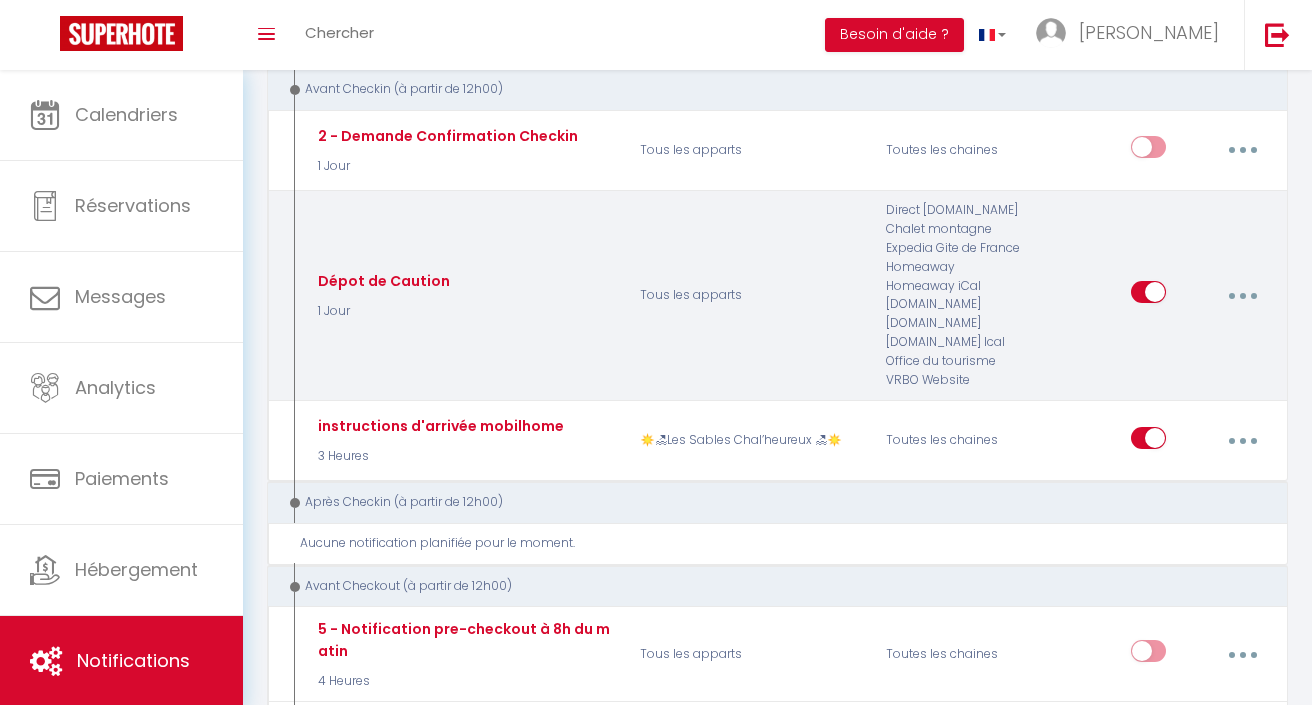 scroll, scrollTop: 637, scrollLeft: 0, axis: vertical 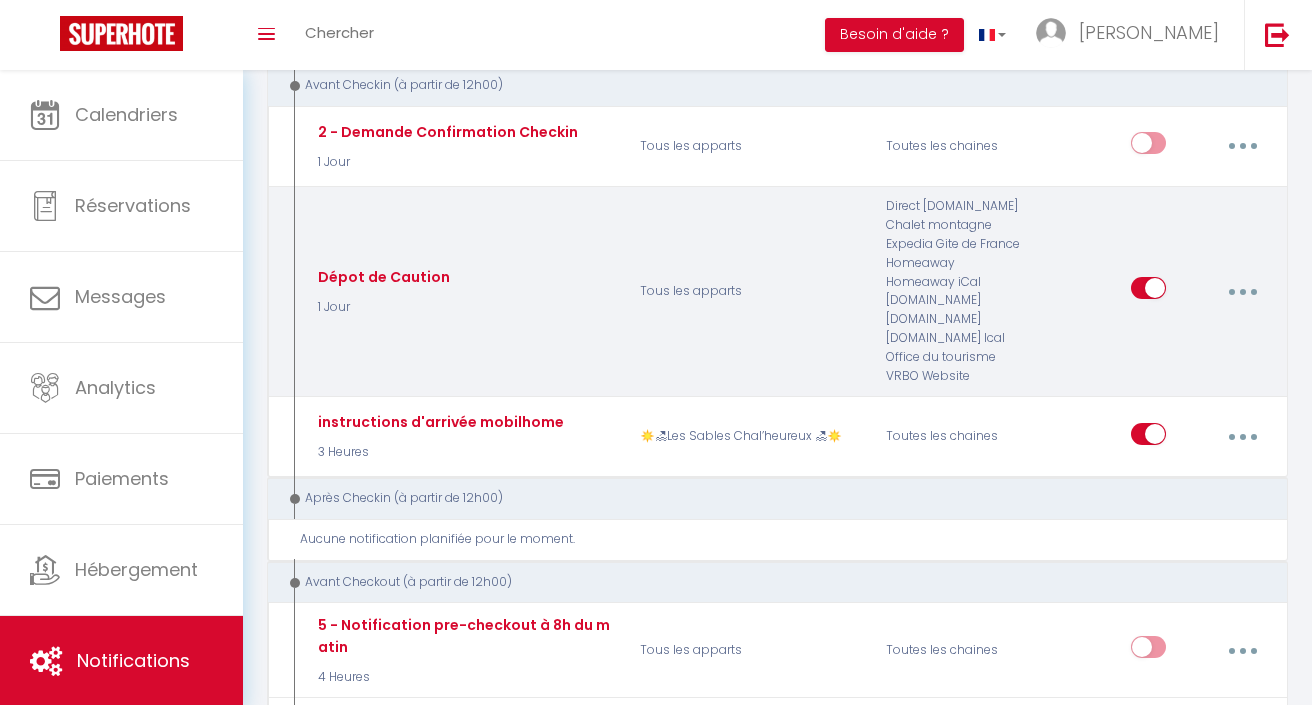 click at bounding box center (1242, 291) 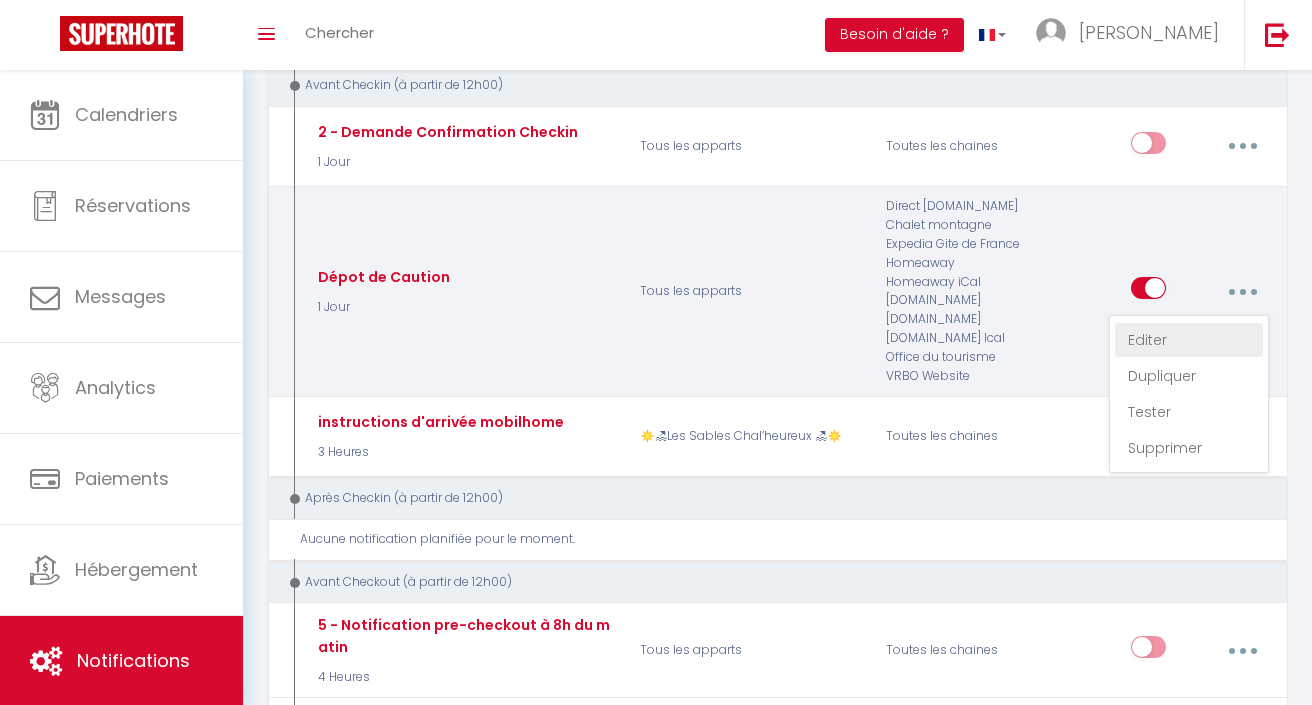 click on "Editer" at bounding box center (1189, 340) 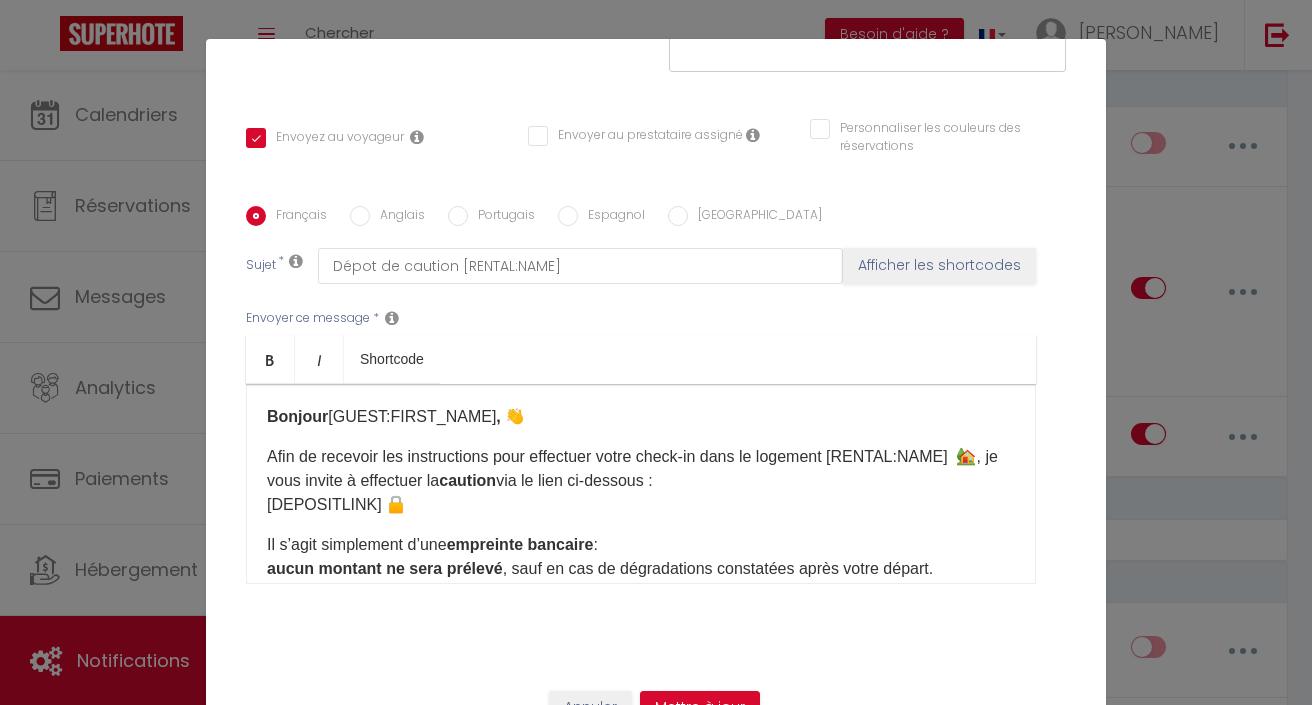 click on "Annuler" at bounding box center (590, 708) 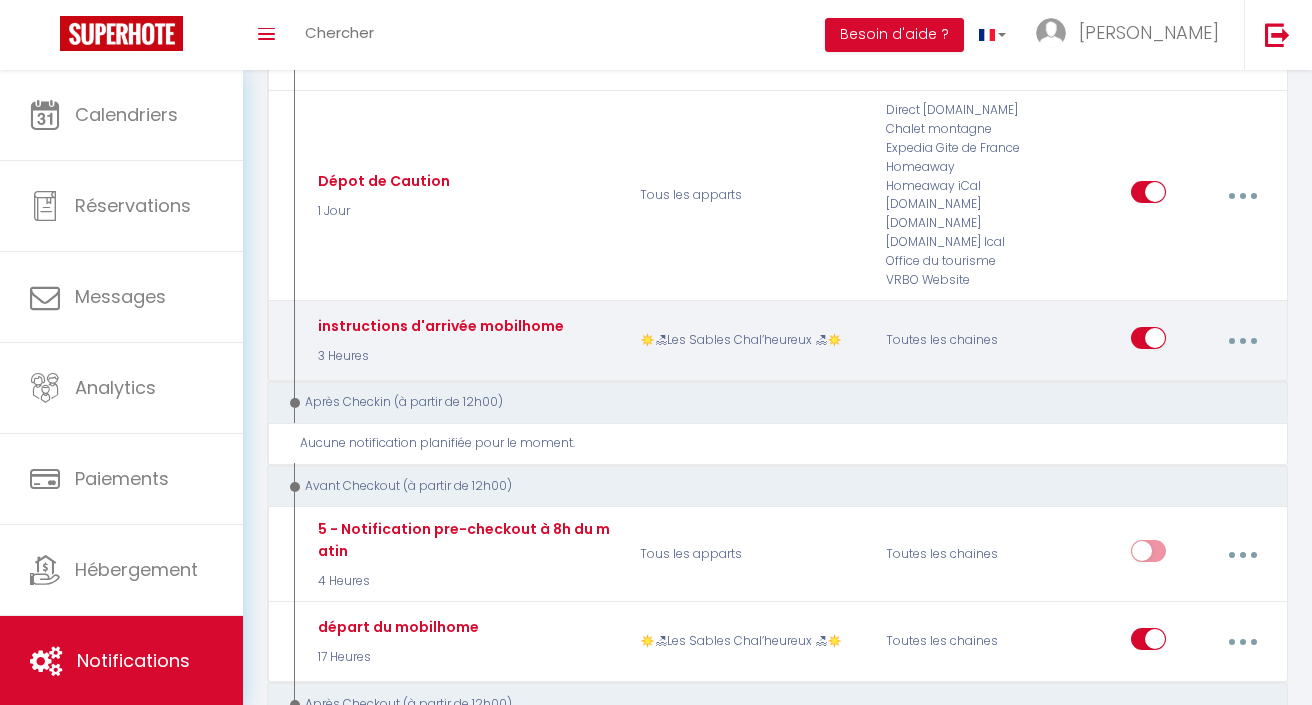 scroll, scrollTop: 747, scrollLeft: 0, axis: vertical 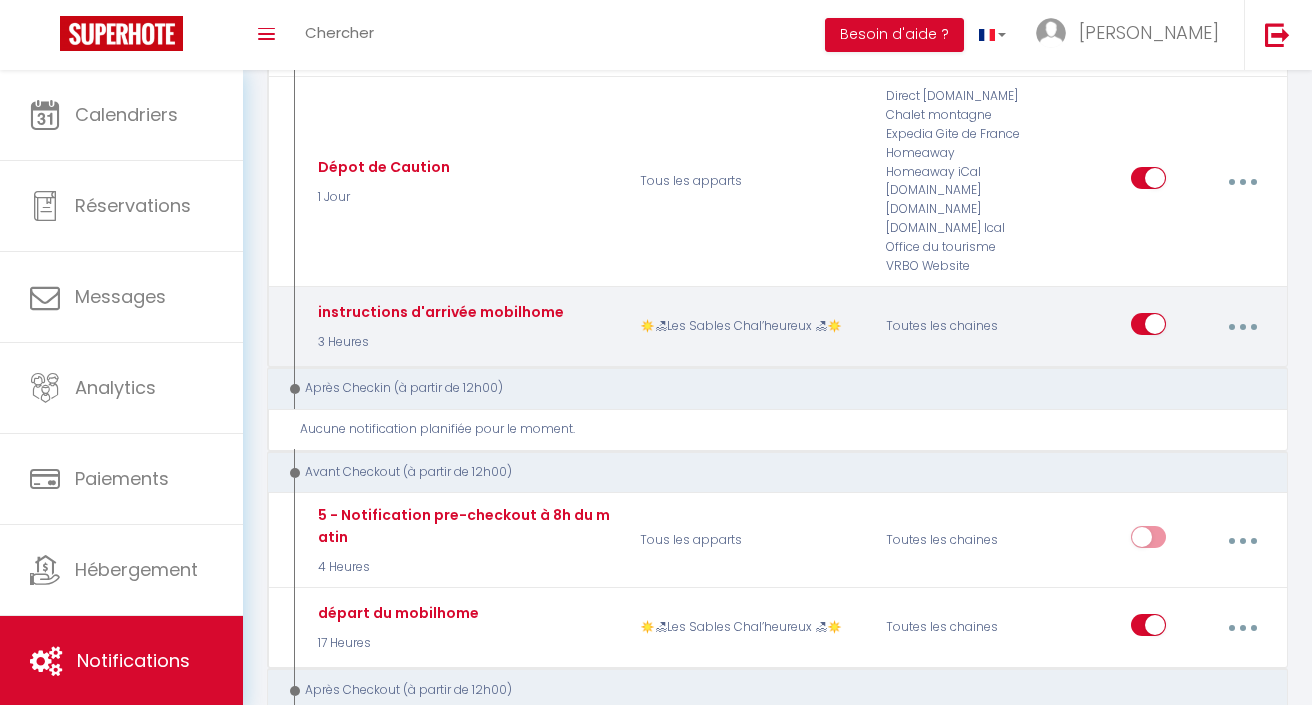 click at bounding box center (1242, 327) 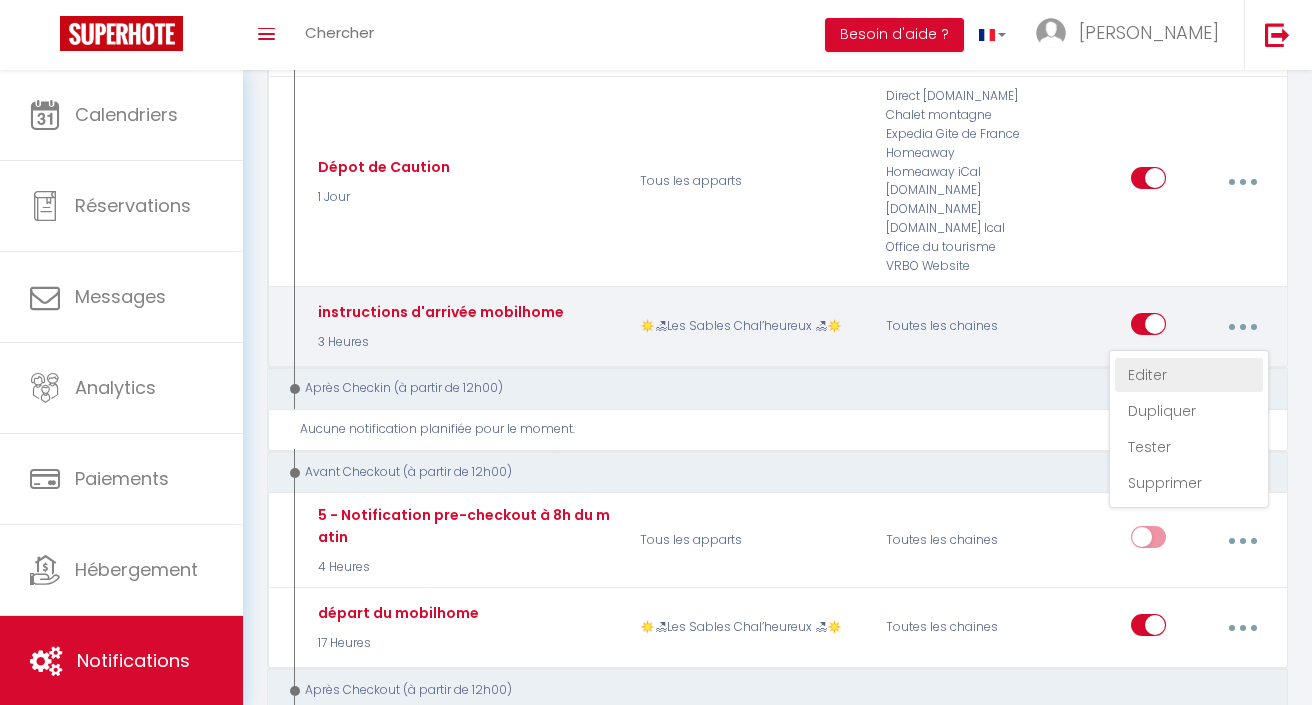 click on "Editer" at bounding box center [1189, 375] 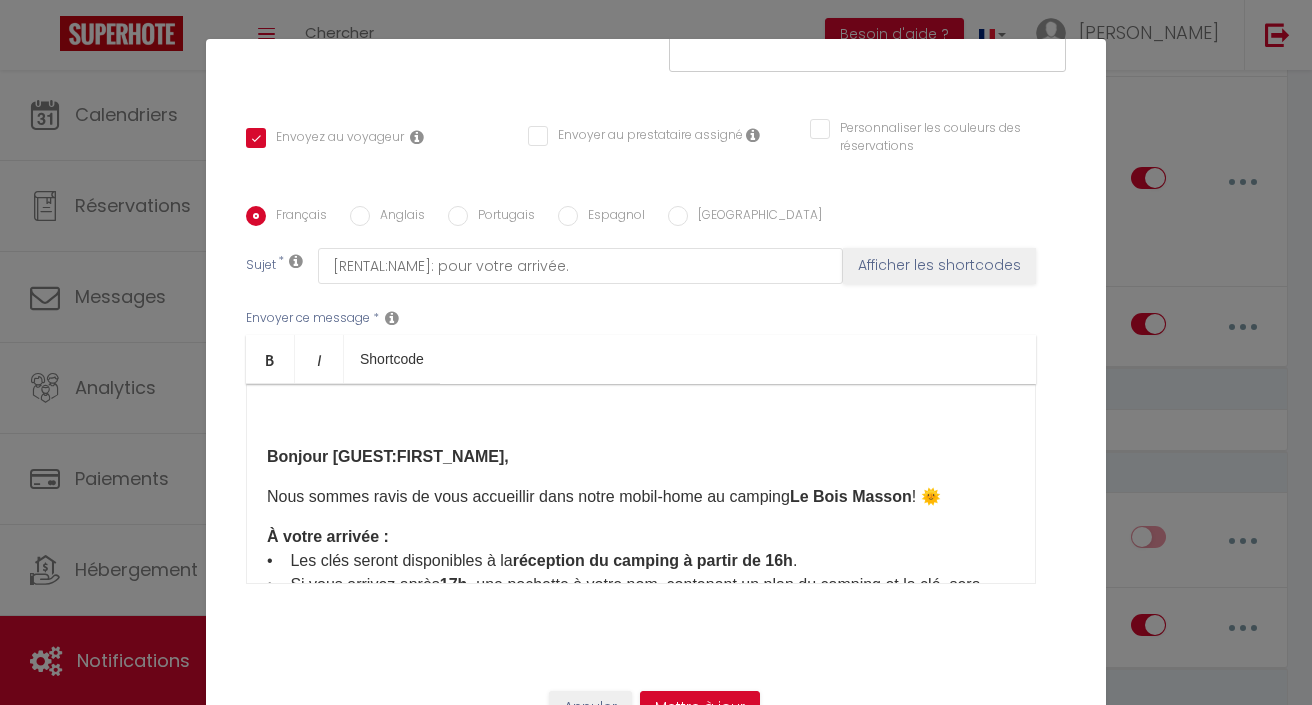 click on "Annuler" at bounding box center (590, 708) 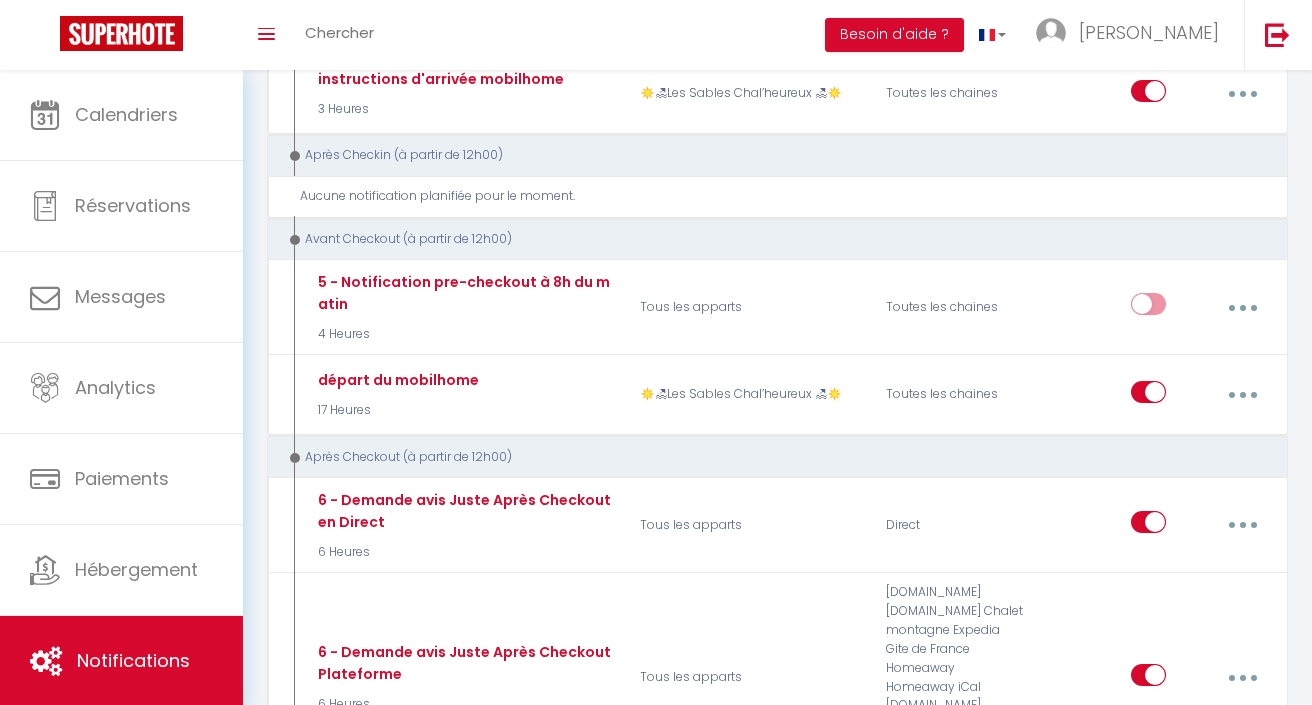 scroll, scrollTop: 996, scrollLeft: 0, axis: vertical 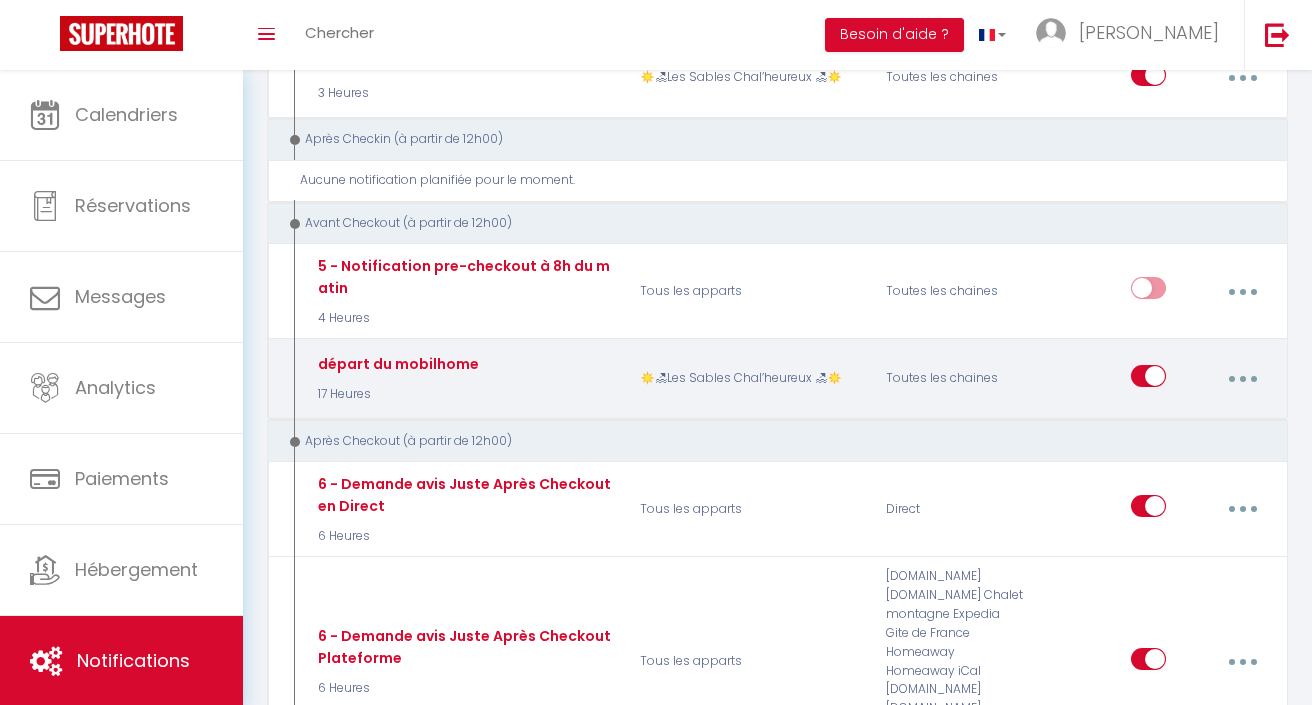 click at bounding box center [1242, 379] 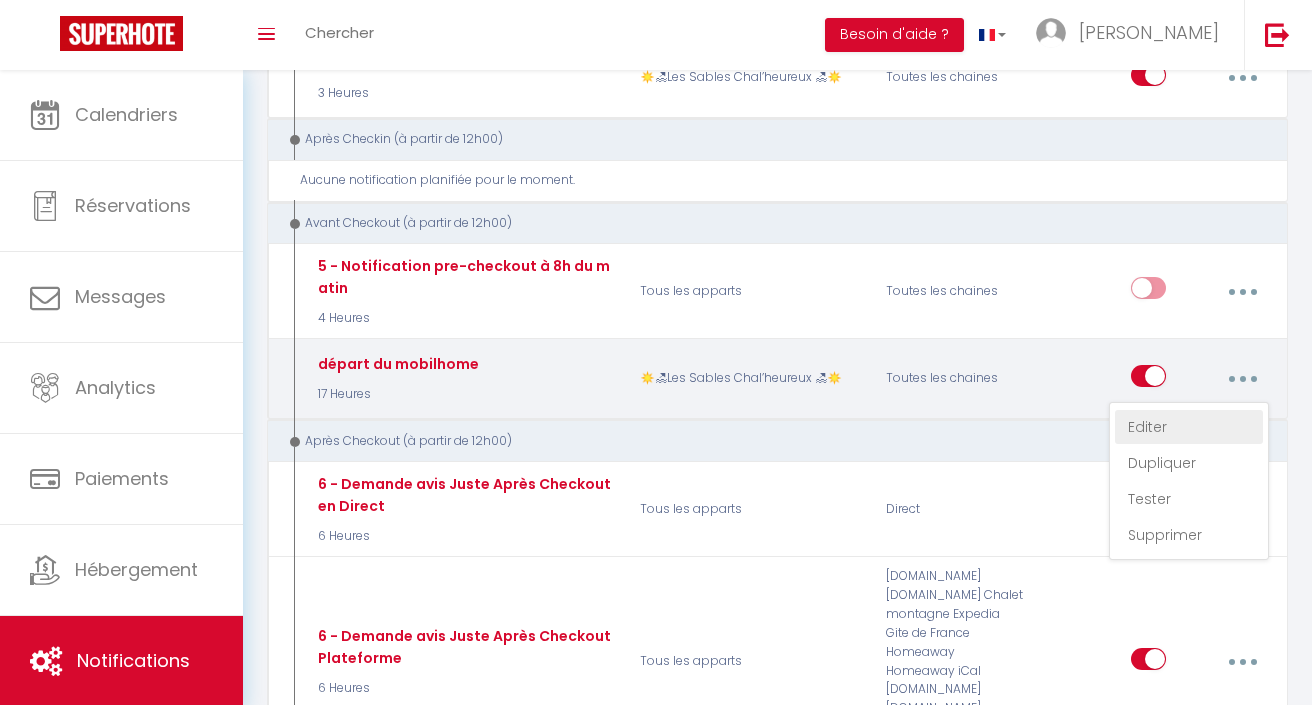 click on "Editer" at bounding box center [1189, 427] 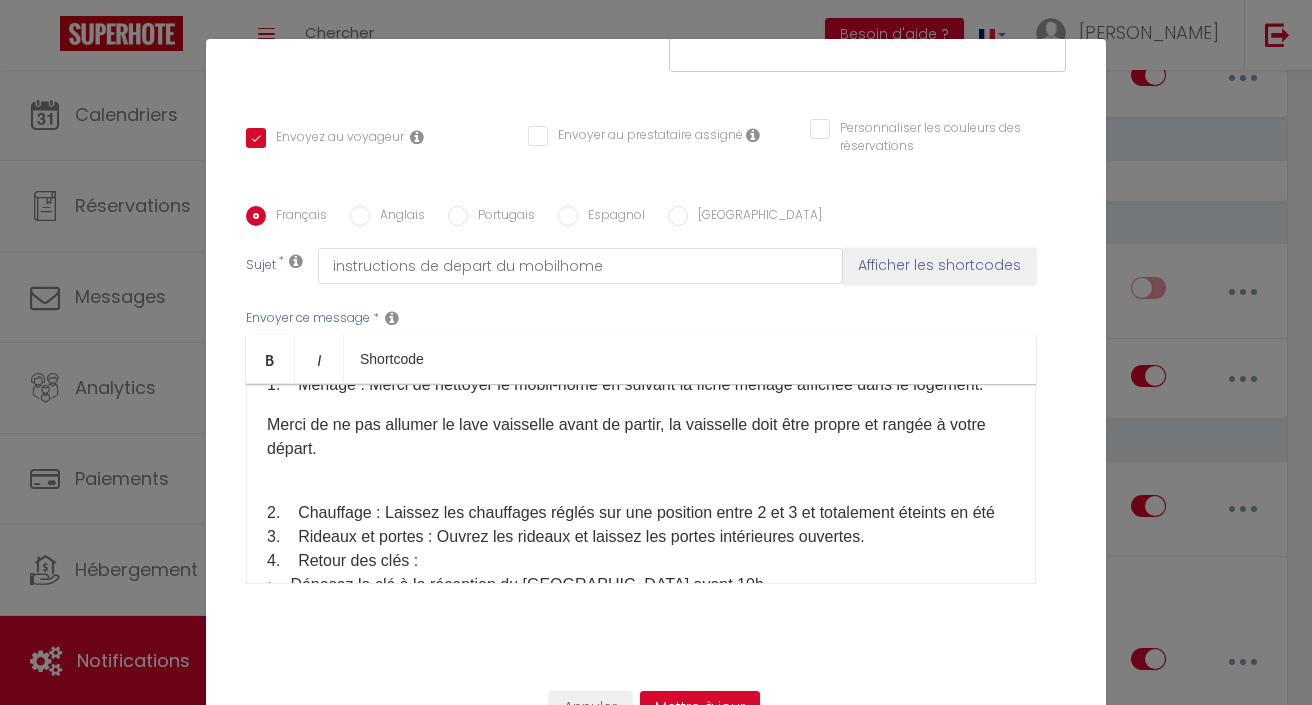 scroll, scrollTop: 287, scrollLeft: 0, axis: vertical 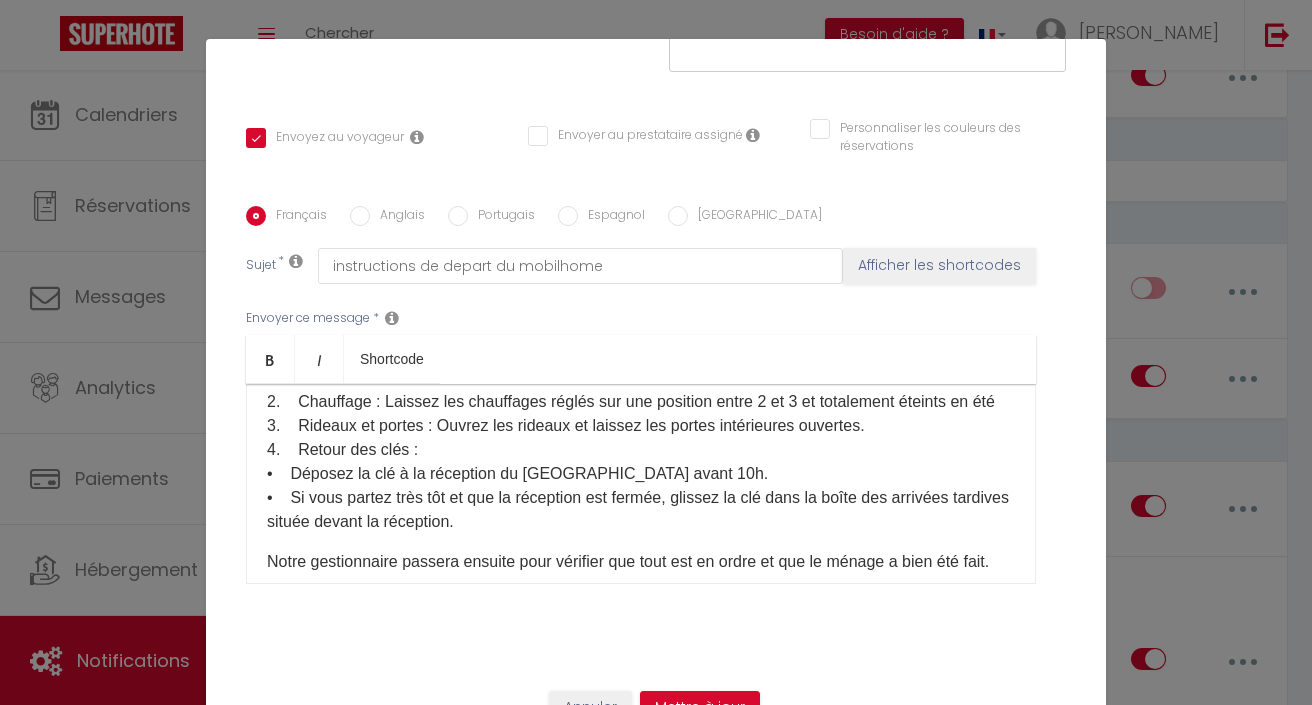 click on "Annuler" at bounding box center [590, 708] 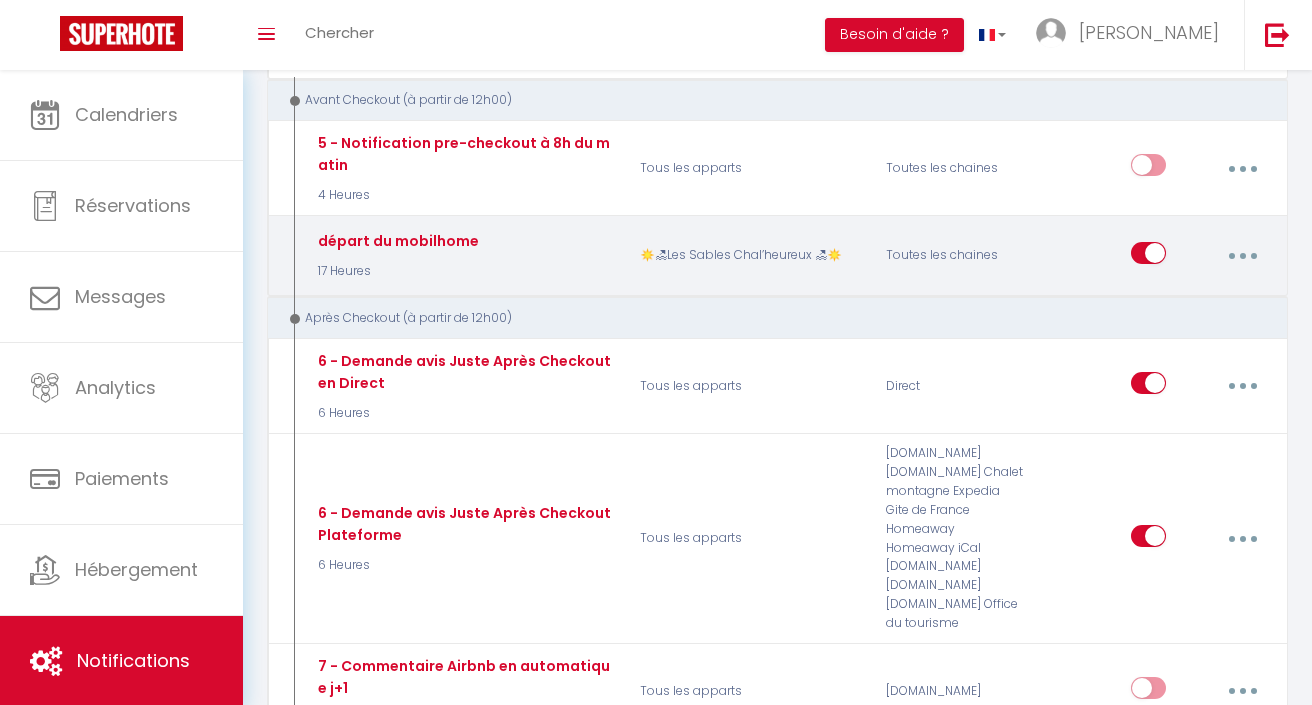 scroll, scrollTop: 1120, scrollLeft: 0, axis: vertical 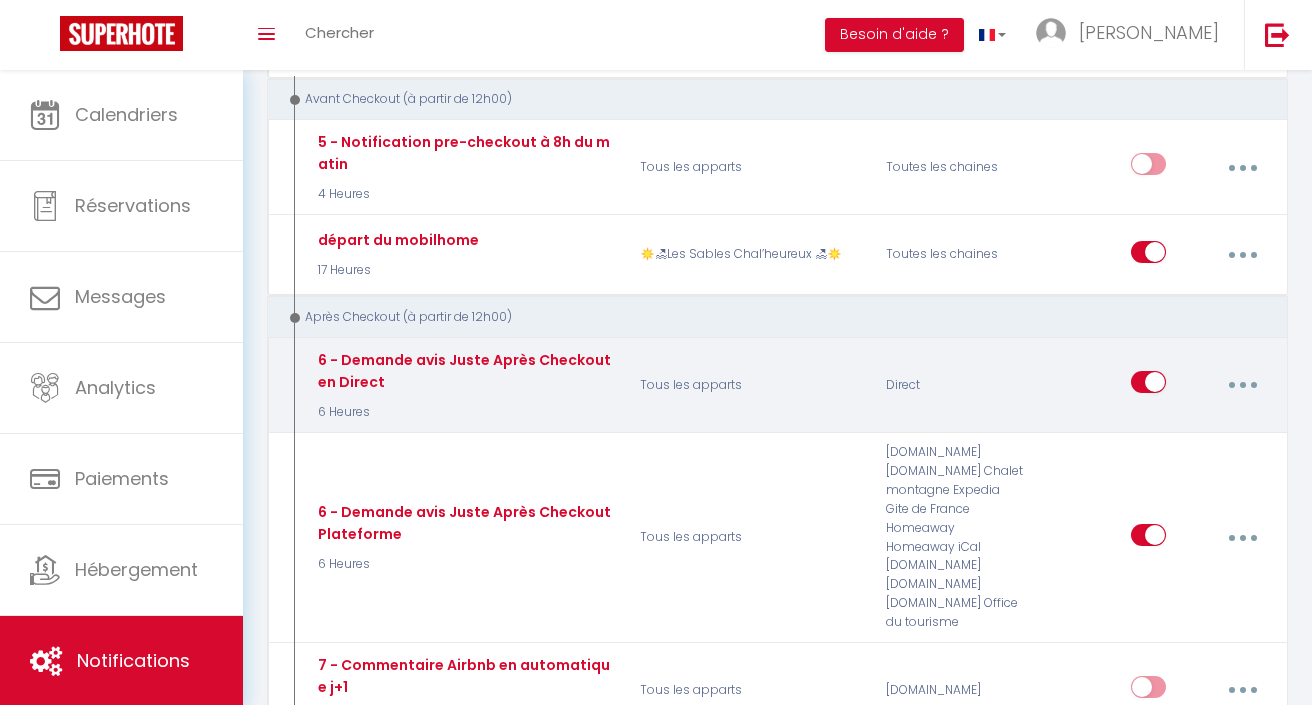 click at bounding box center [1242, 385] 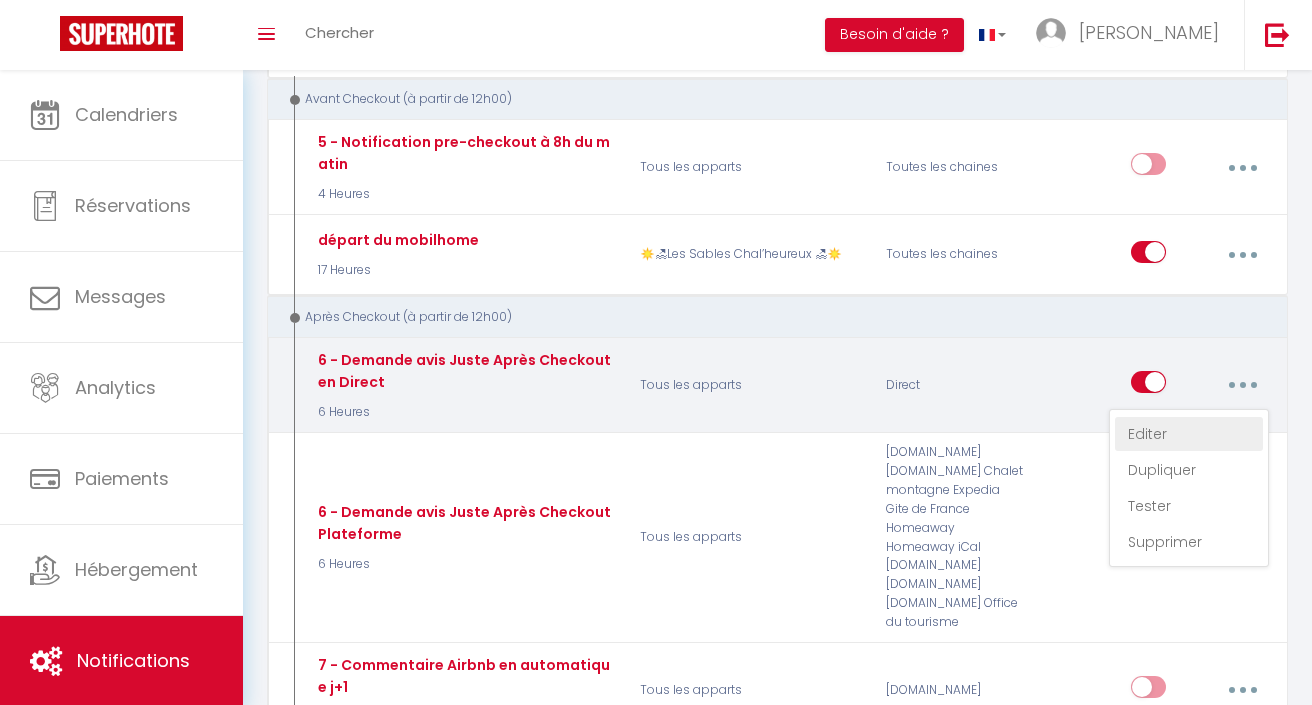 click on "Editer" at bounding box center [1189, 434] 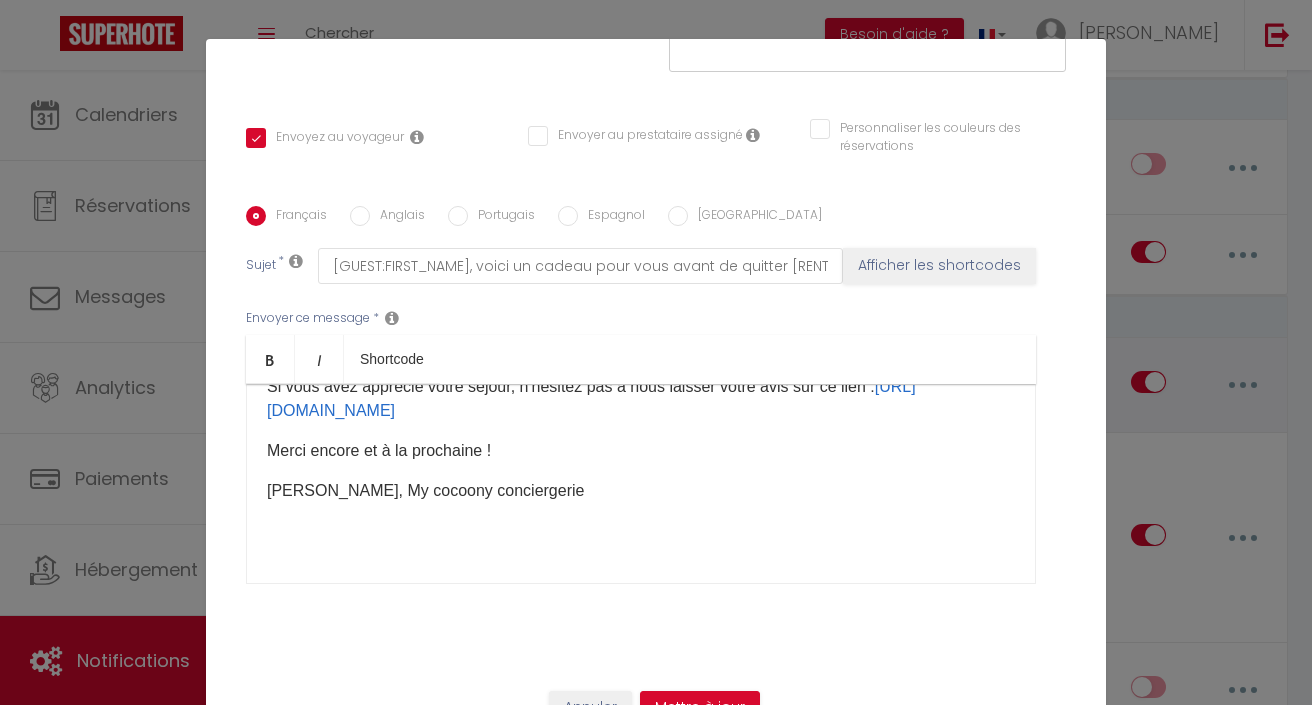 scroll, scrollTop: 278, scrollLeft: 0, axis: vertical 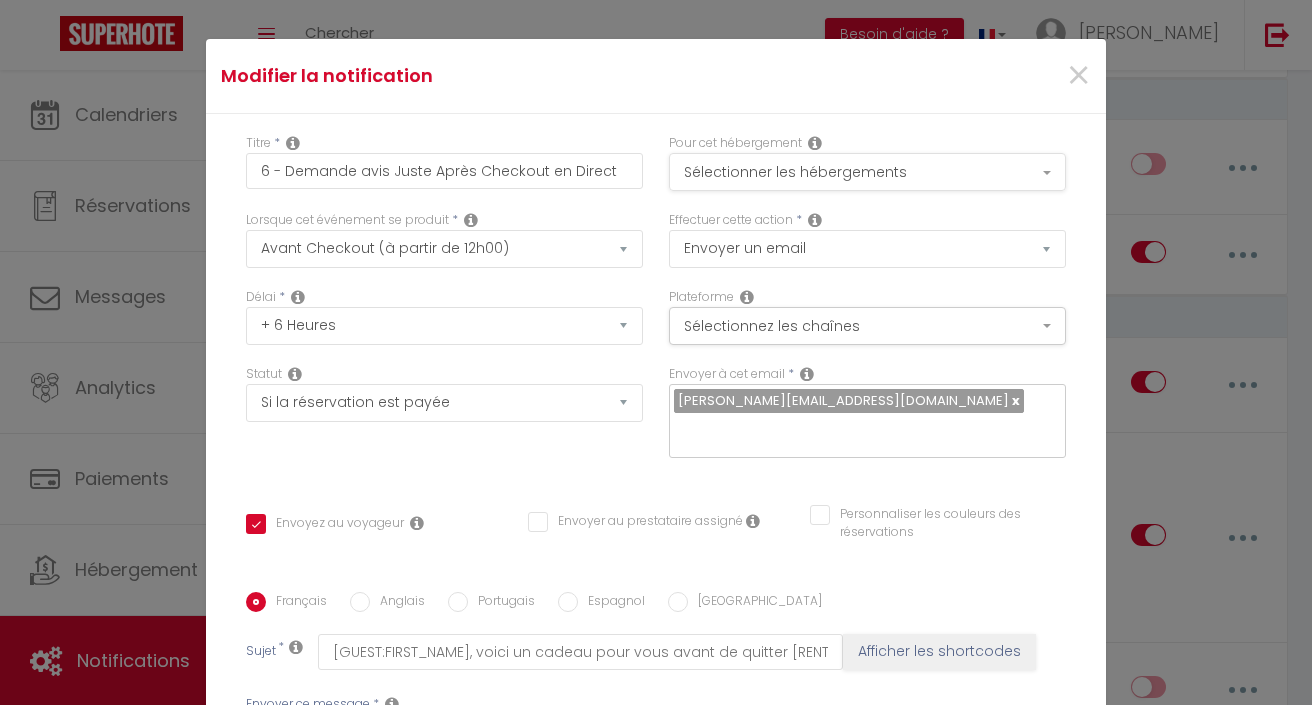 click on "Sélectionner les hébergements" at bounding box center (867, 172) 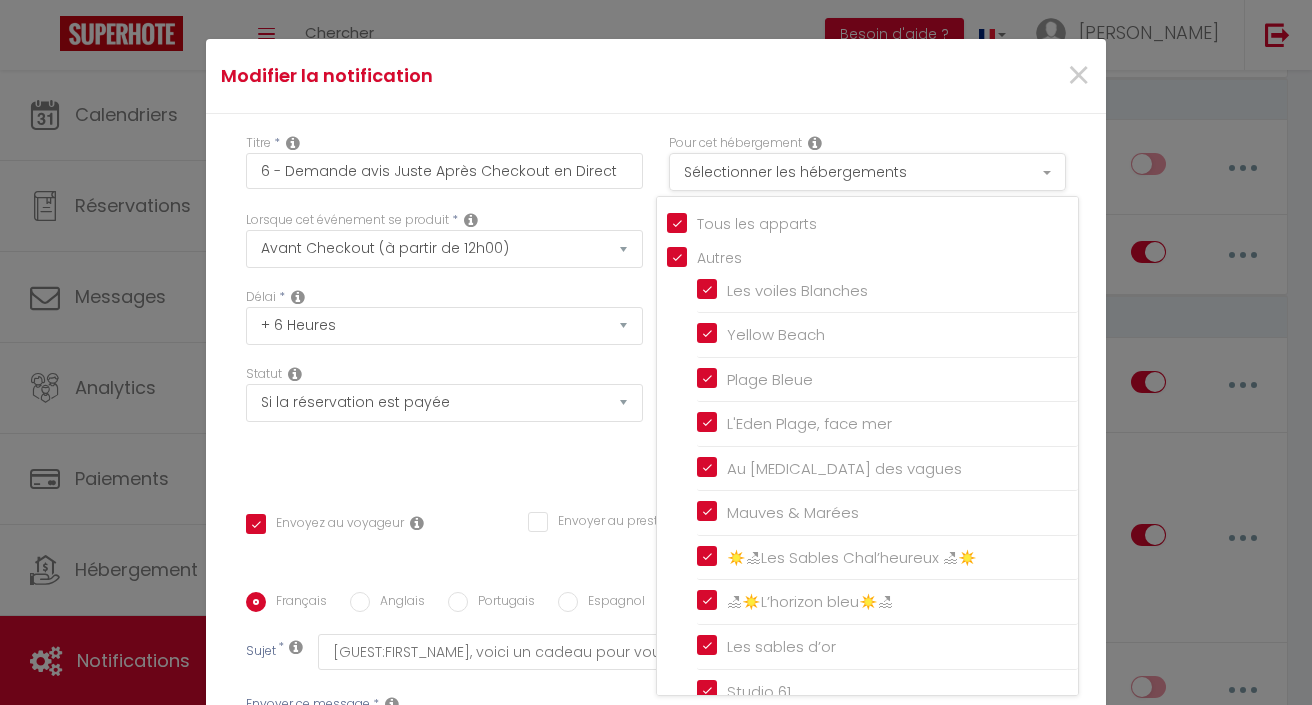 click on "Sélectionner les hébergements" at bounding box center [867, 172] 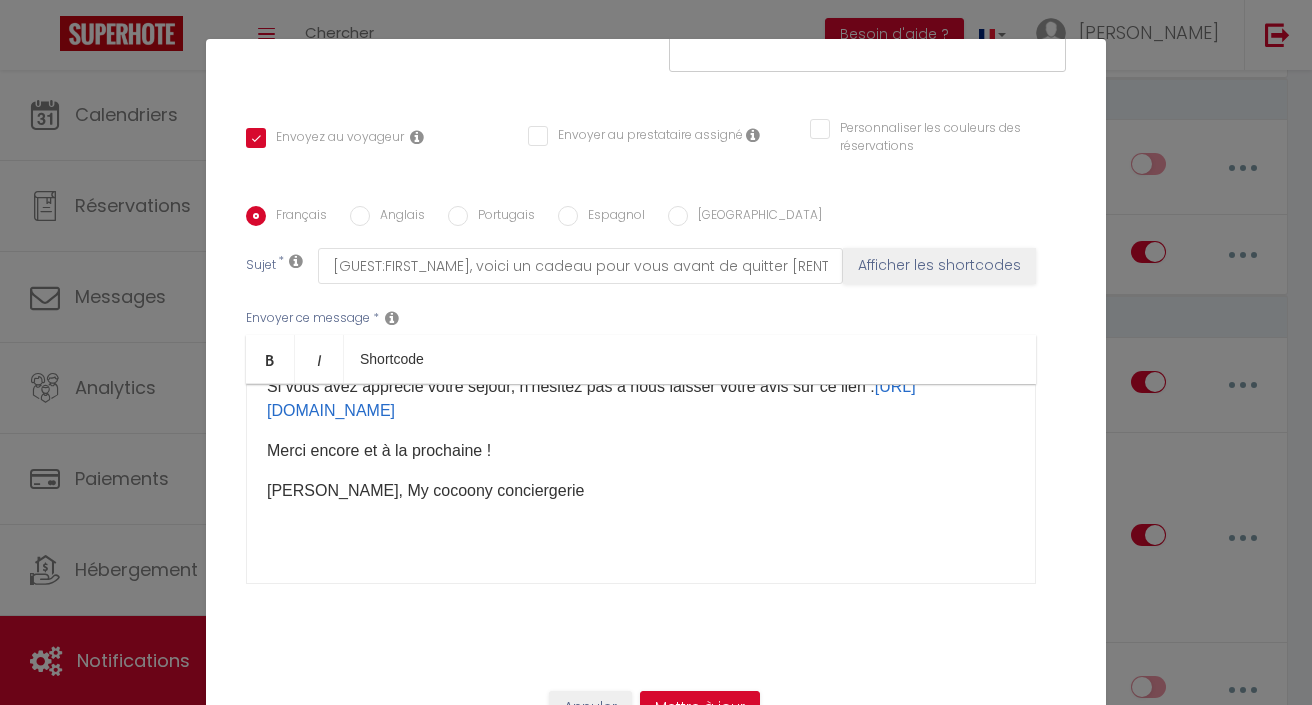scroll, scrollTop: 386, scrollLeft: 0, axis: vertical 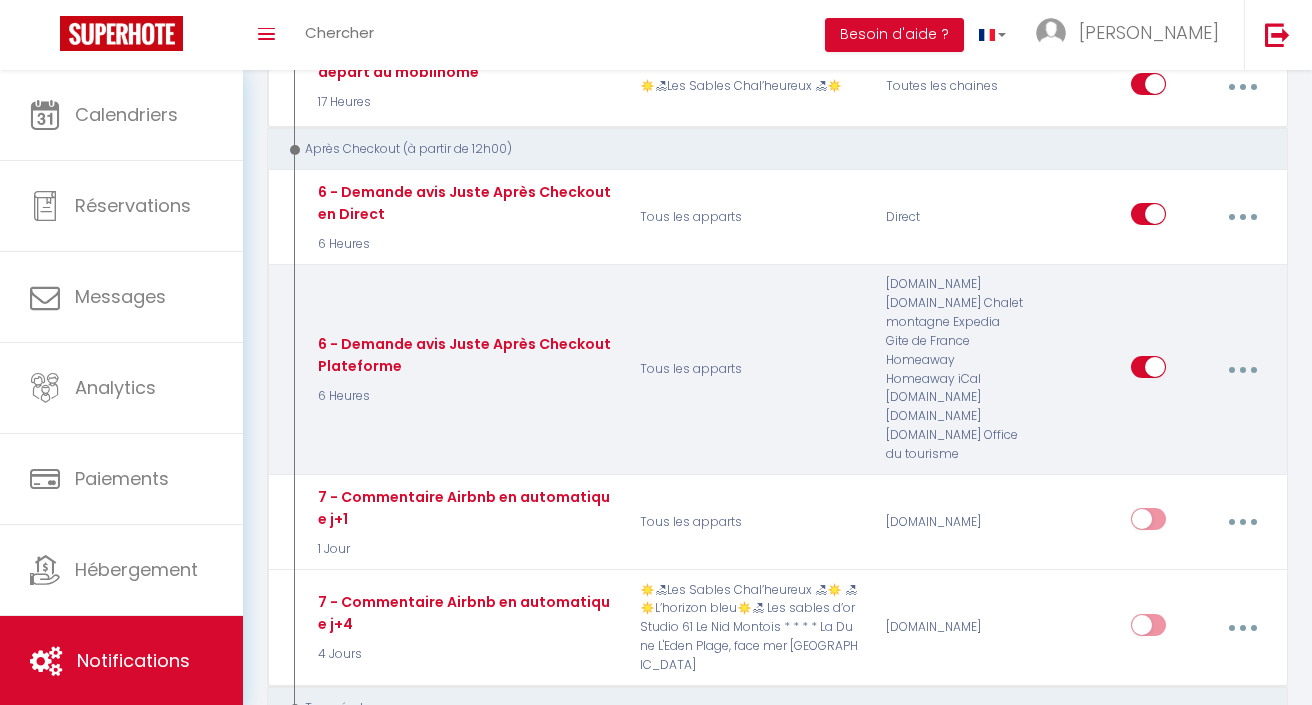 click at bounding box center (1242, 370) 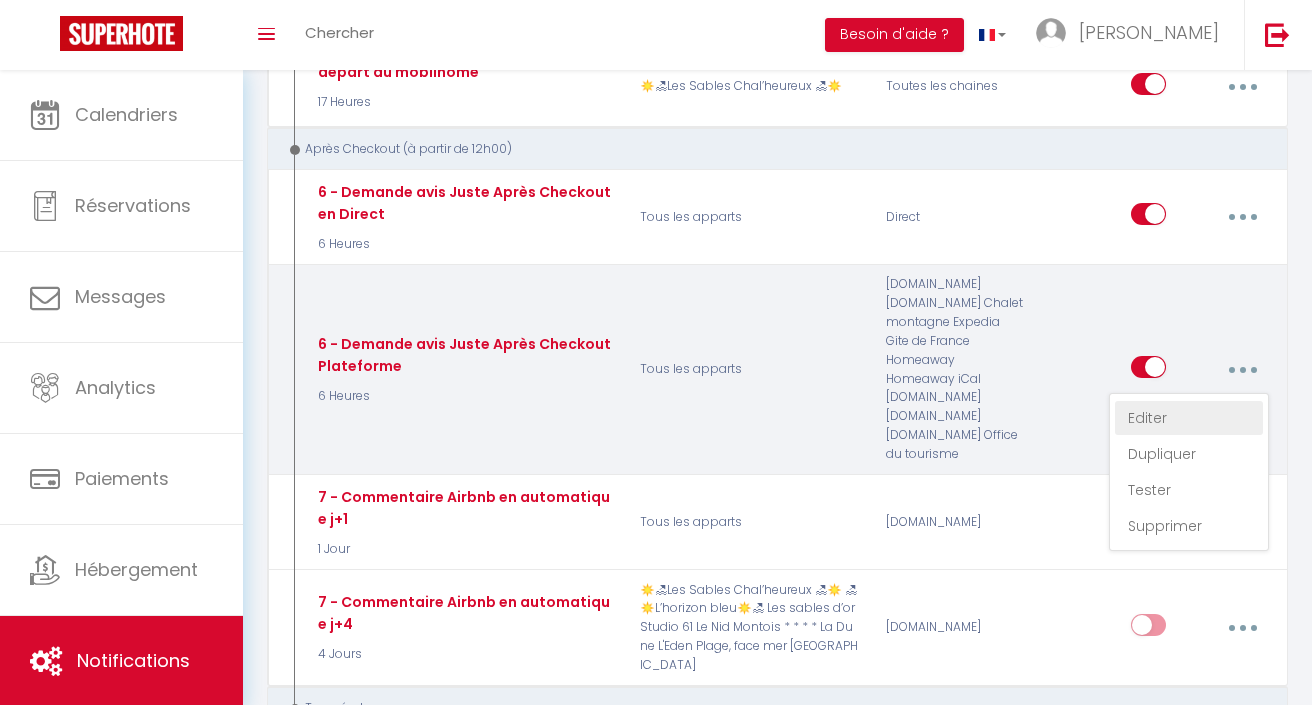 click on "Editer" at bounding box center [1189, 418] 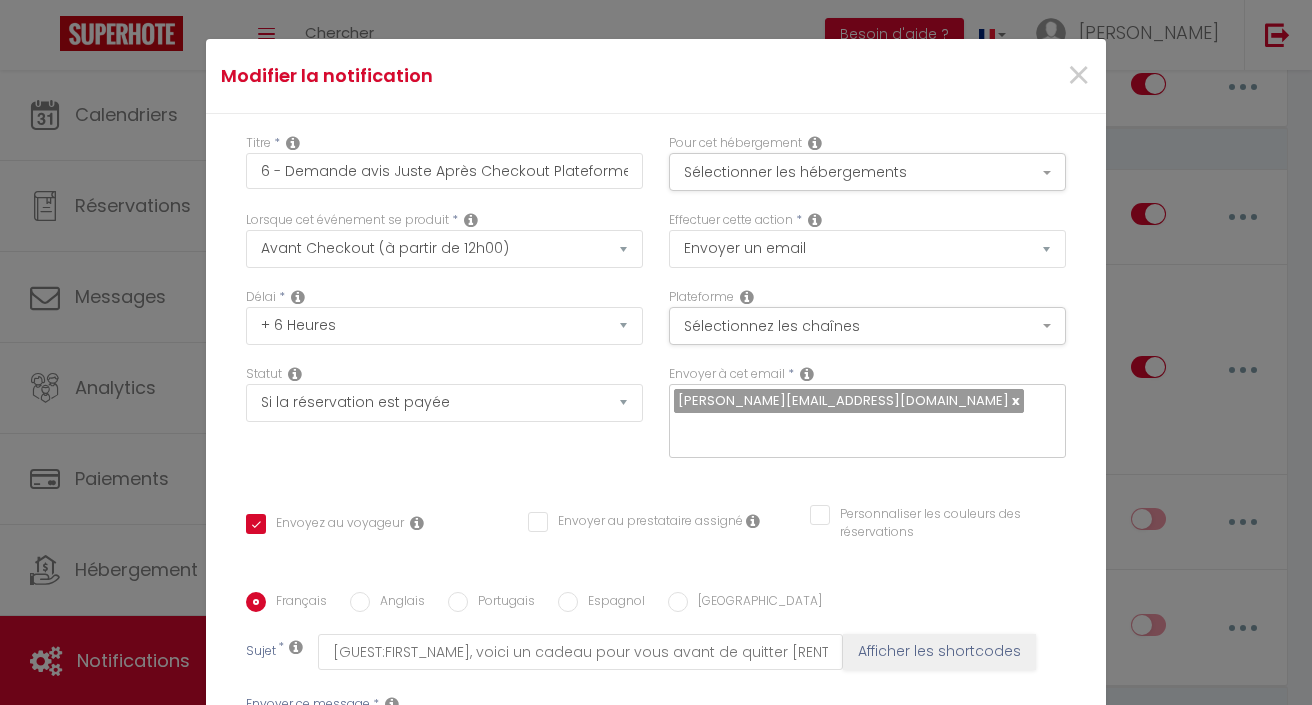 scroll, scrollTop: 0, scrollLeft: 0, axis: both 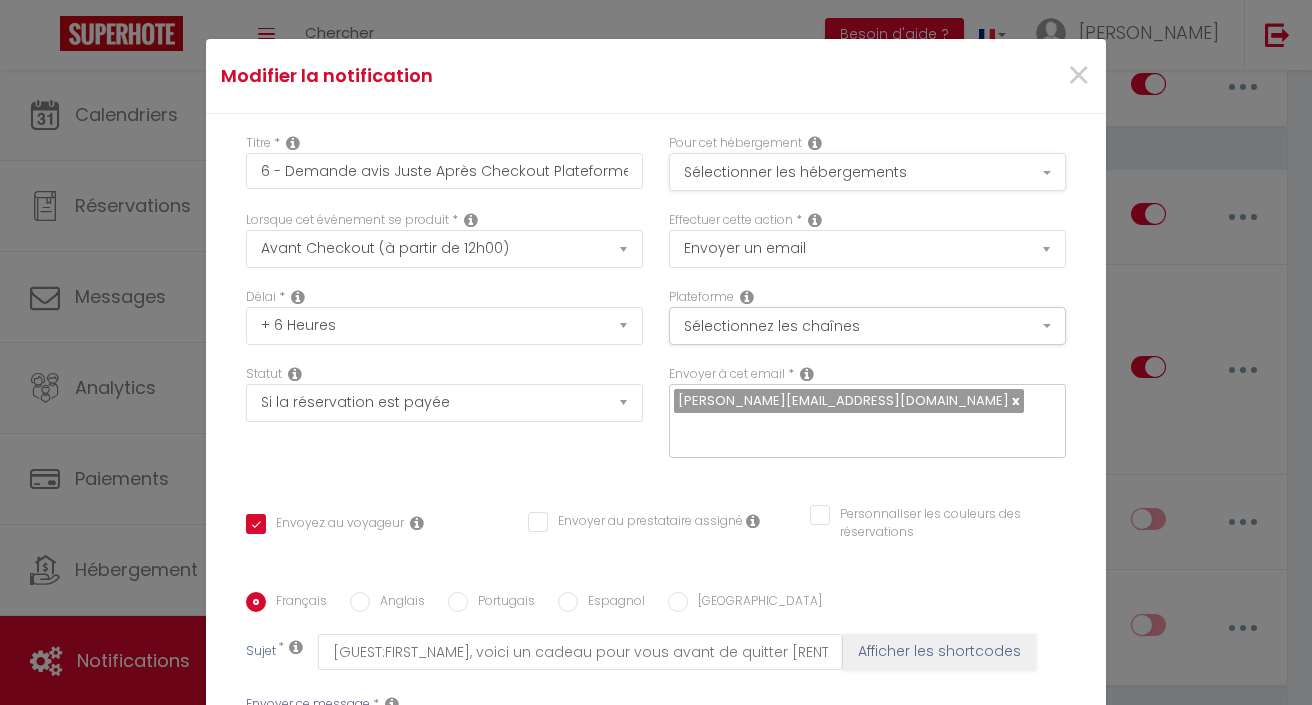 click on "Sélectionner les hébergements" at bounding box center (867, 172) 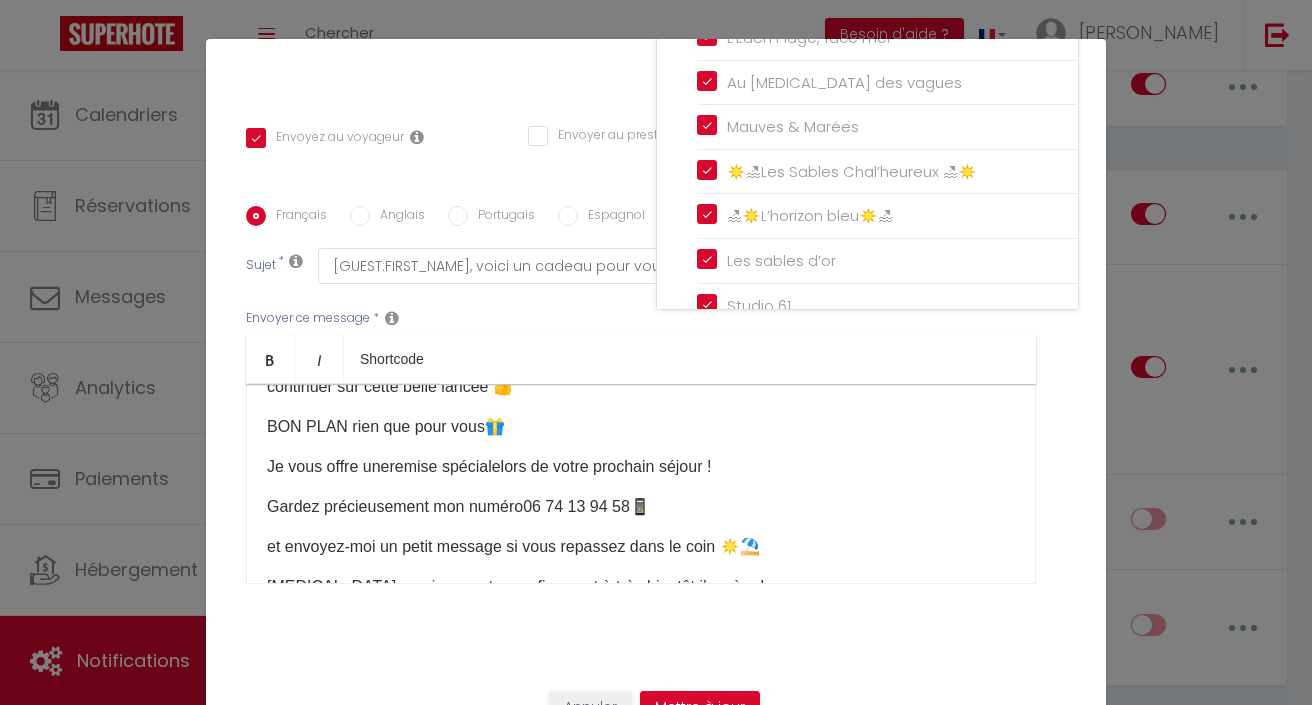 scroll, scrollTop: 386, scrollLeft: 0, axis: vertical 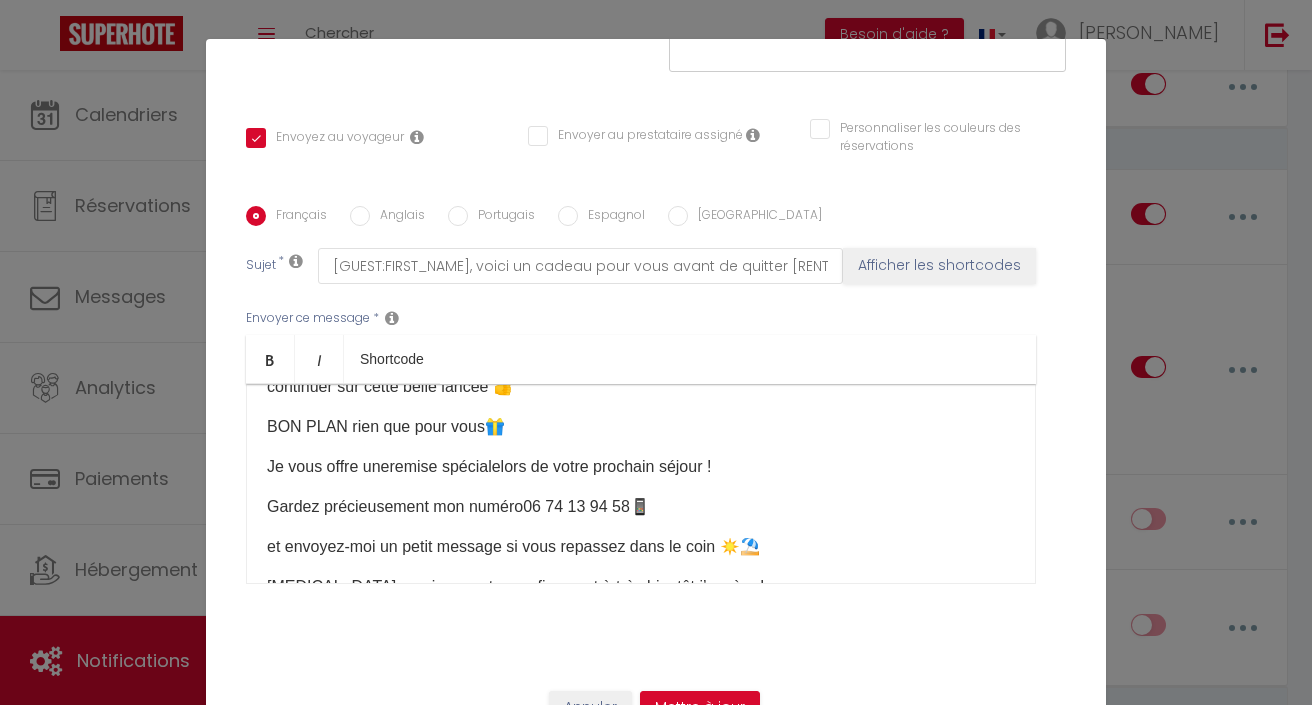 click on "Annuler" at bounding box center (590, 708) 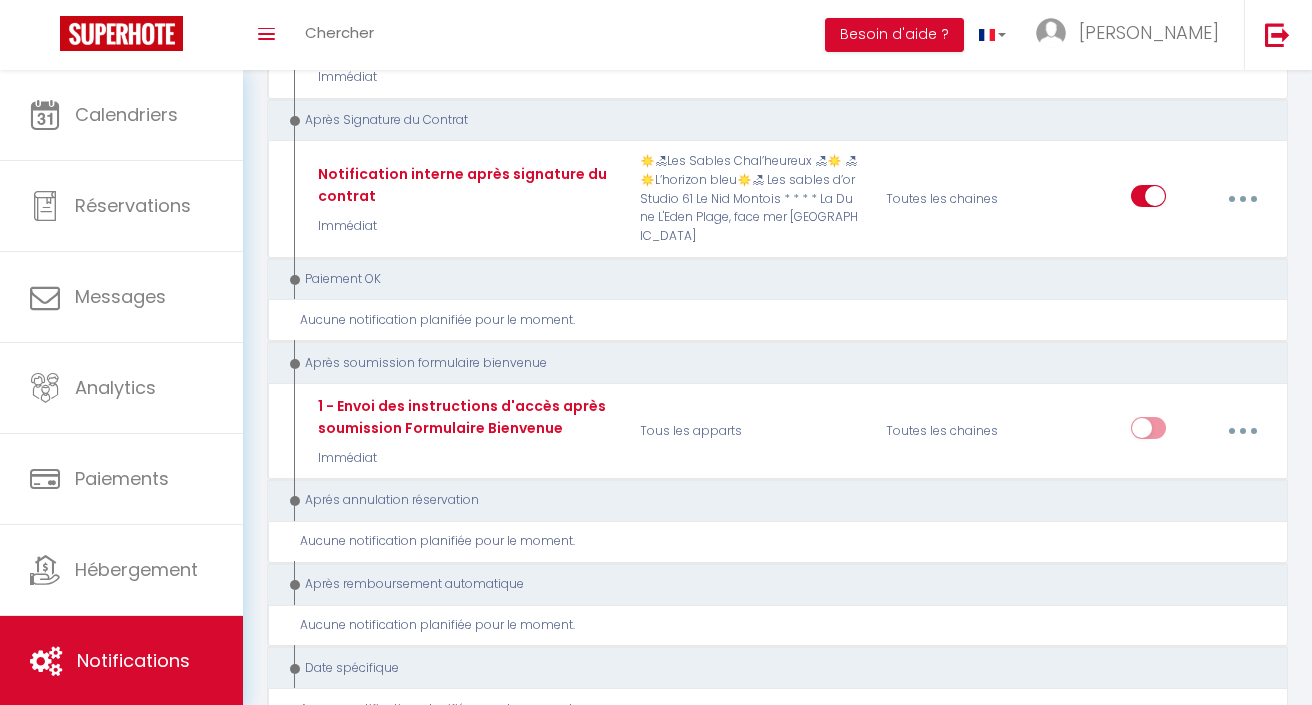 scroll, scrollTop: 2778, scrollLeft: 0, axis: vertical 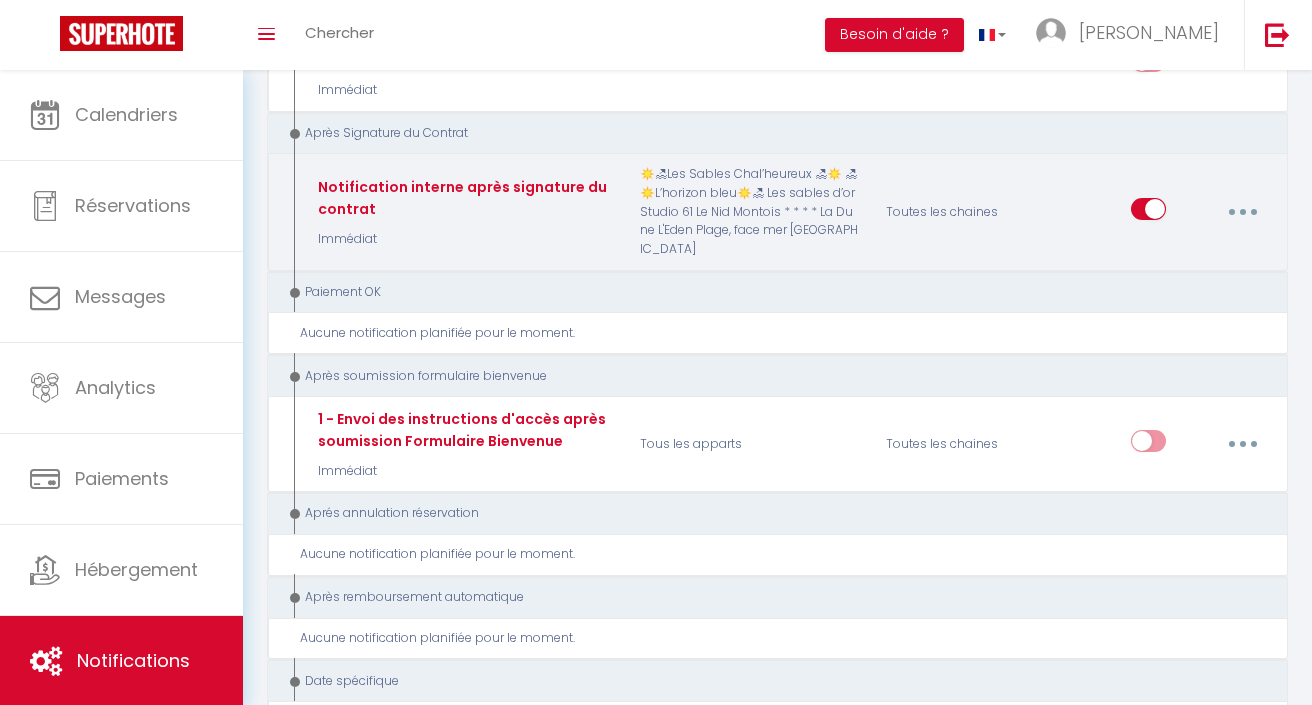 click on "Editer   Dupliquer   Tester   Supprimer" at bounding box center [1160, 212] 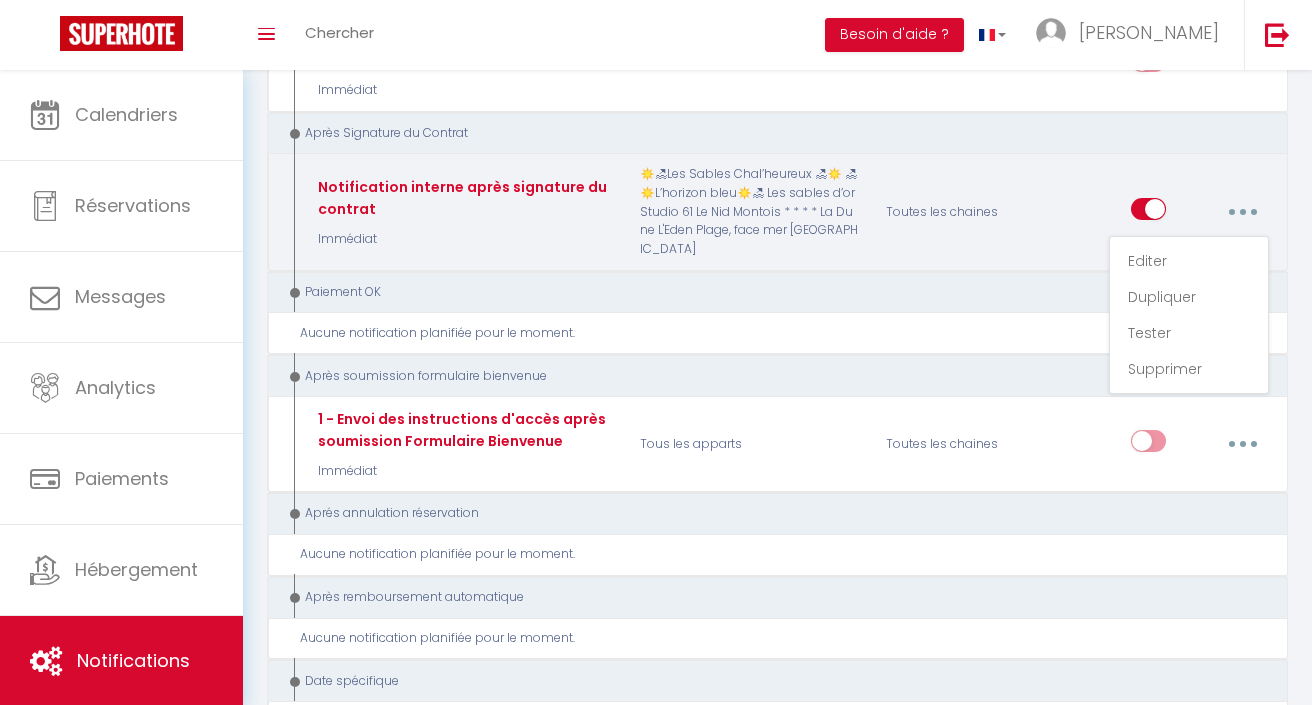 click on "Editer" at bounding box center [1189, 261] 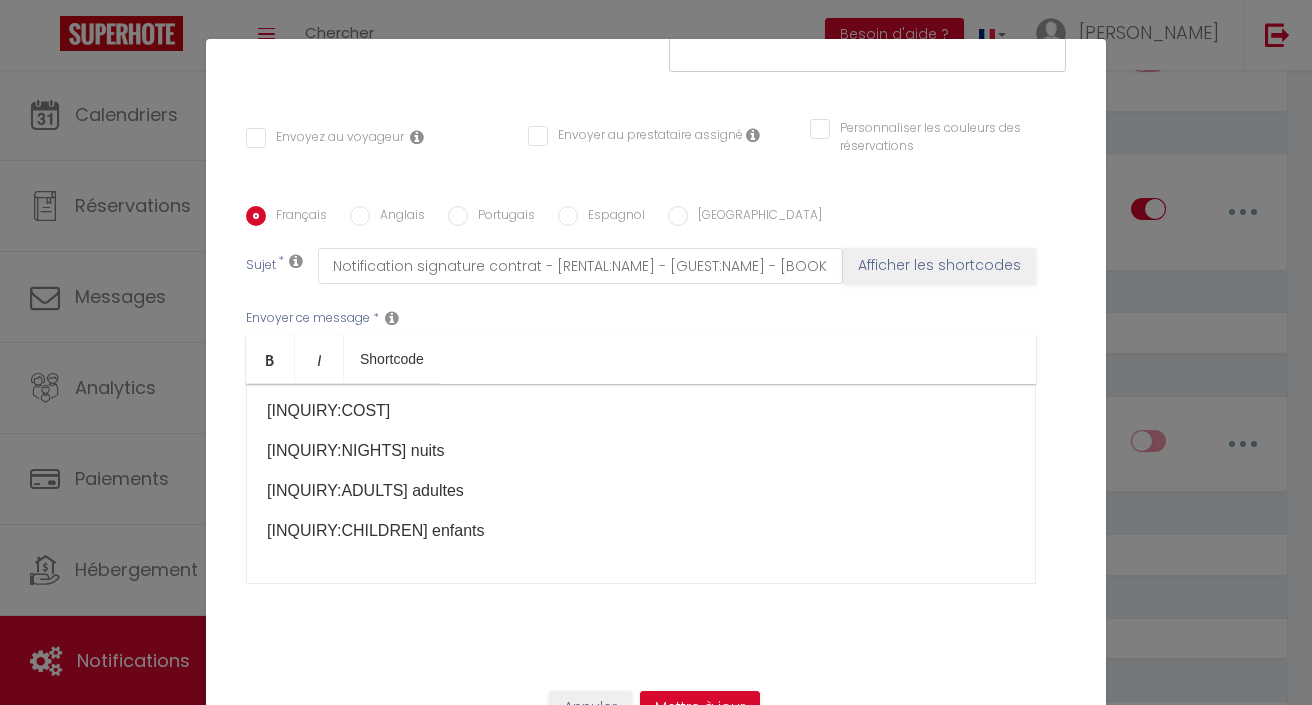 scroll, scrollTop: 326, scrollLeft: 0, axis: vertical 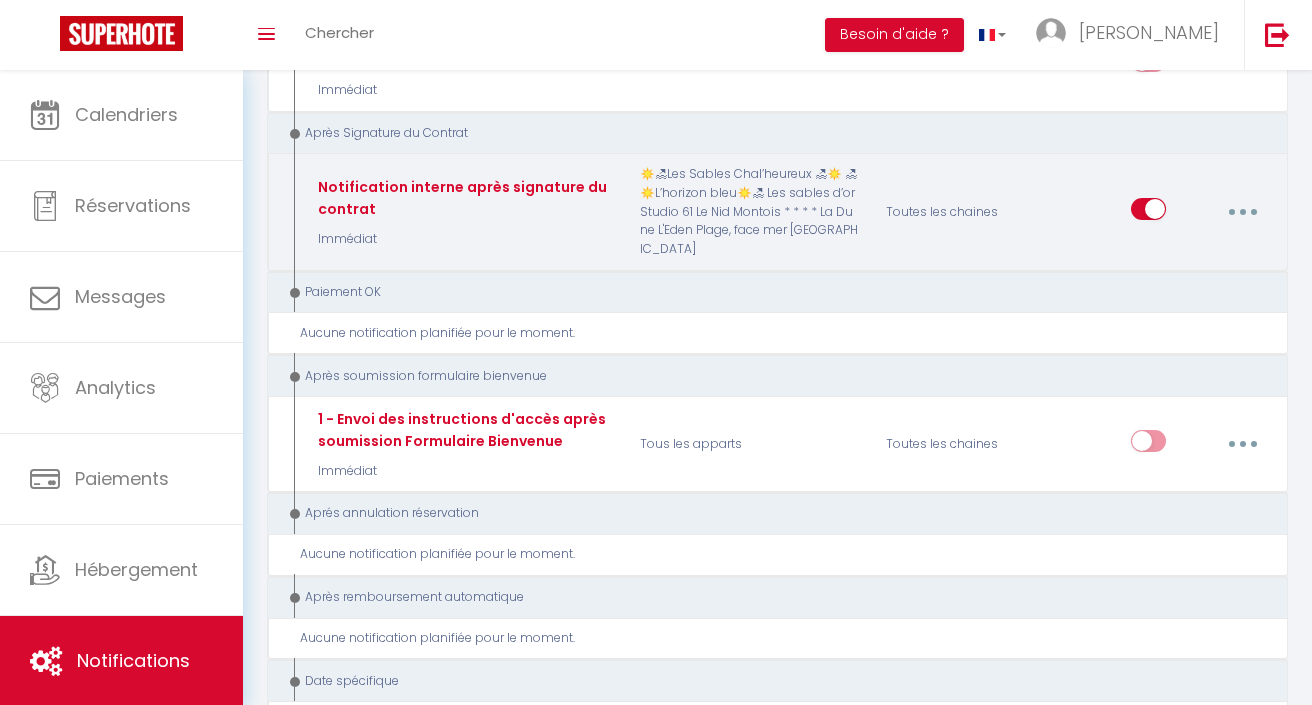 click at bounding box center (1242, 212) 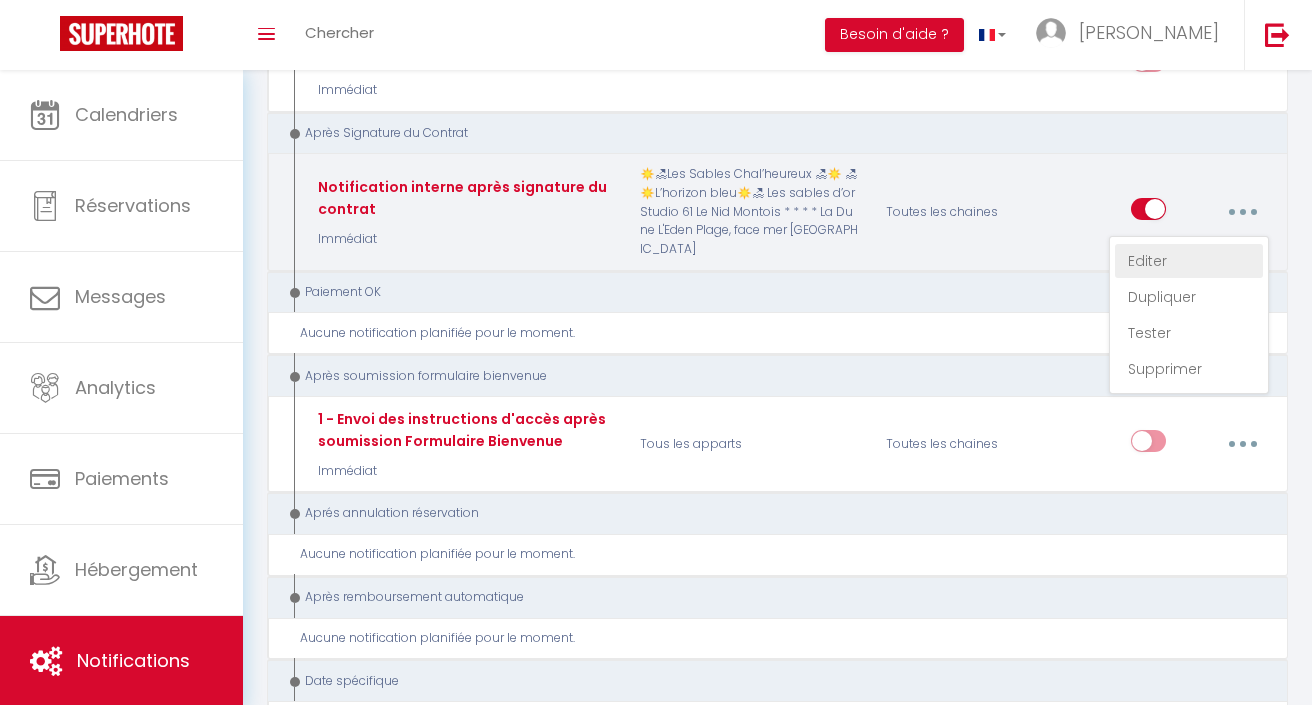 click on "Editer" at bounding box center [1189, 261] 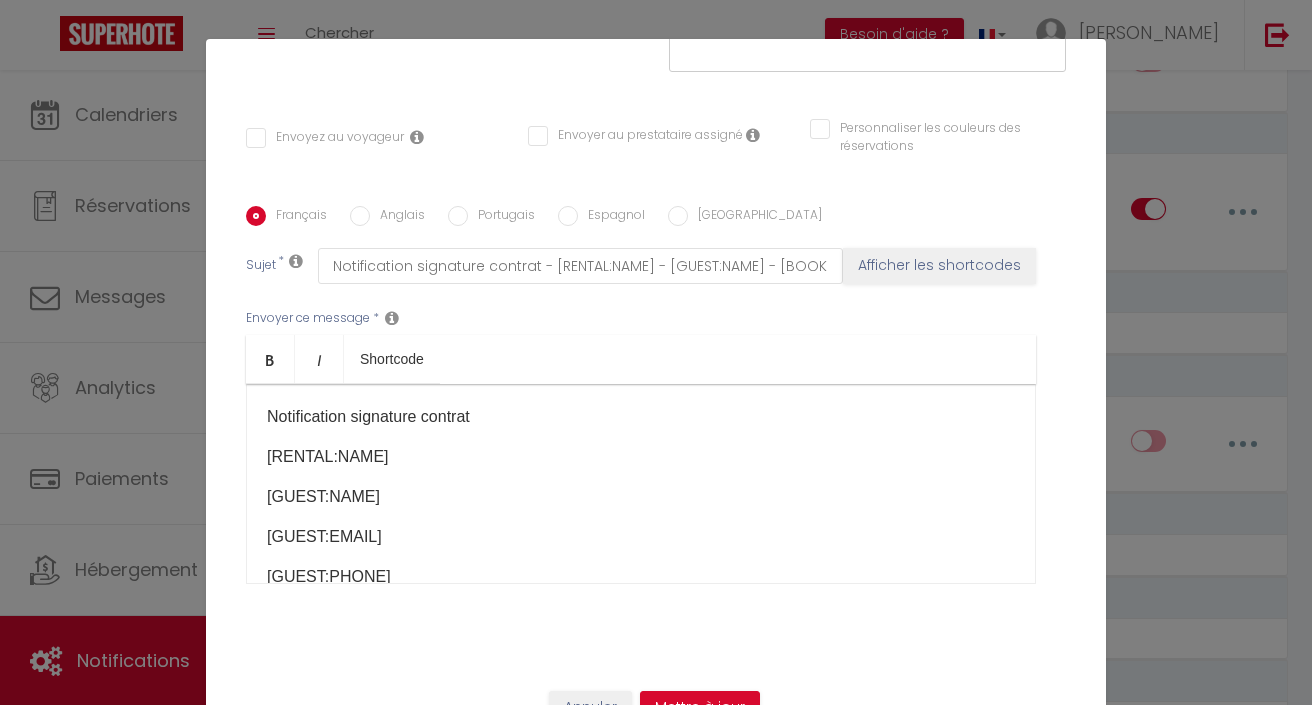 scroll, scrollTop: 0, scrollLeft: 0, axis: both 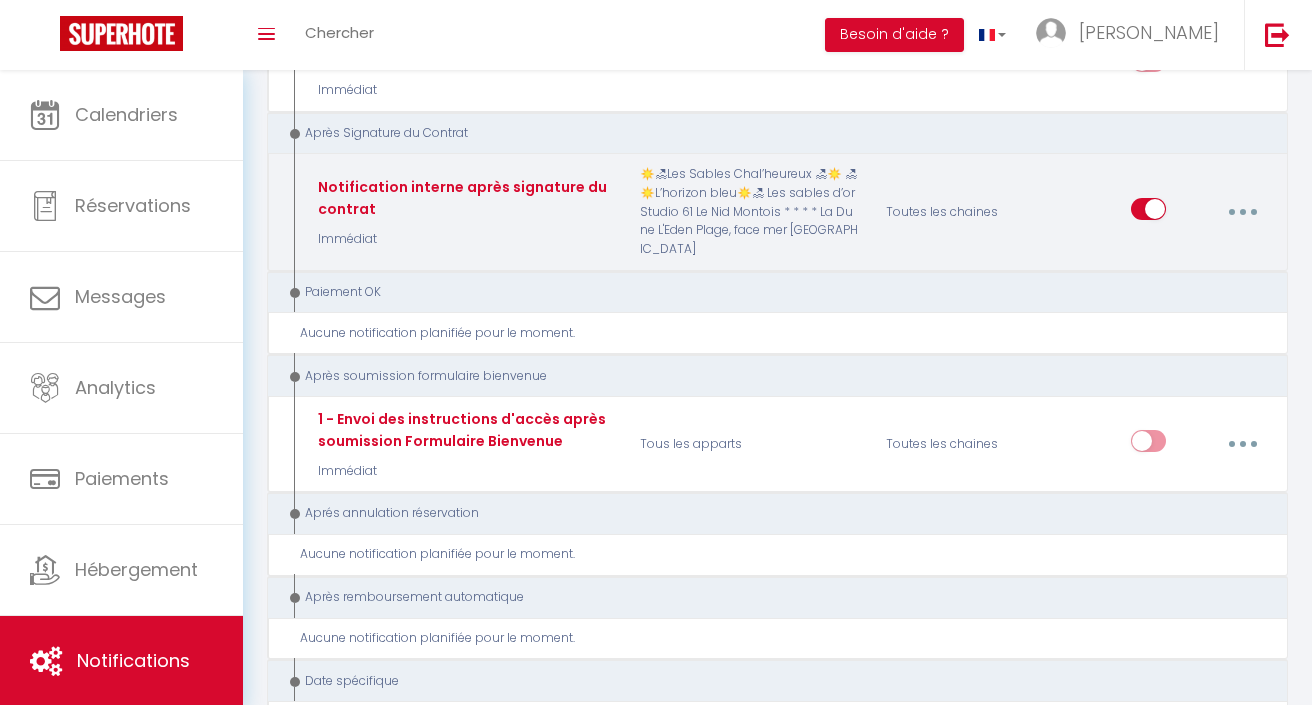 click at bounding box center [1148, 213] 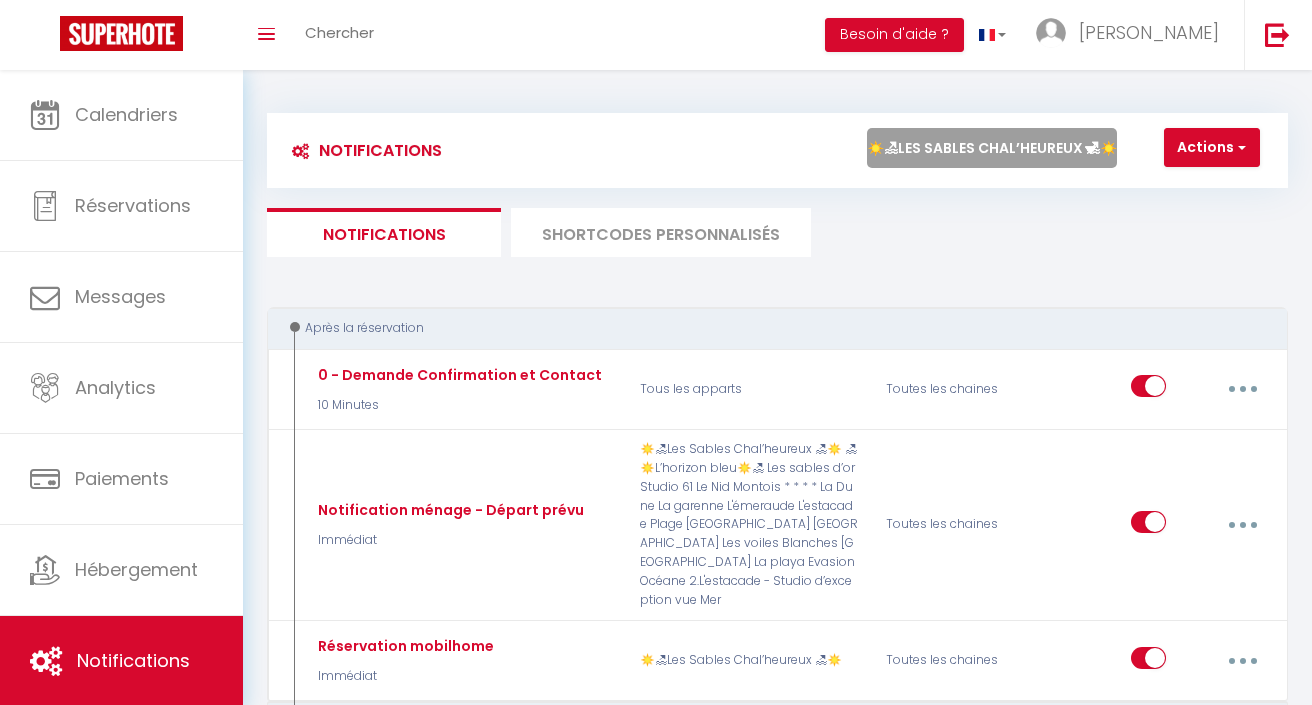 scroll, scrollTop: 0, scrollLeft: 0, axis: both 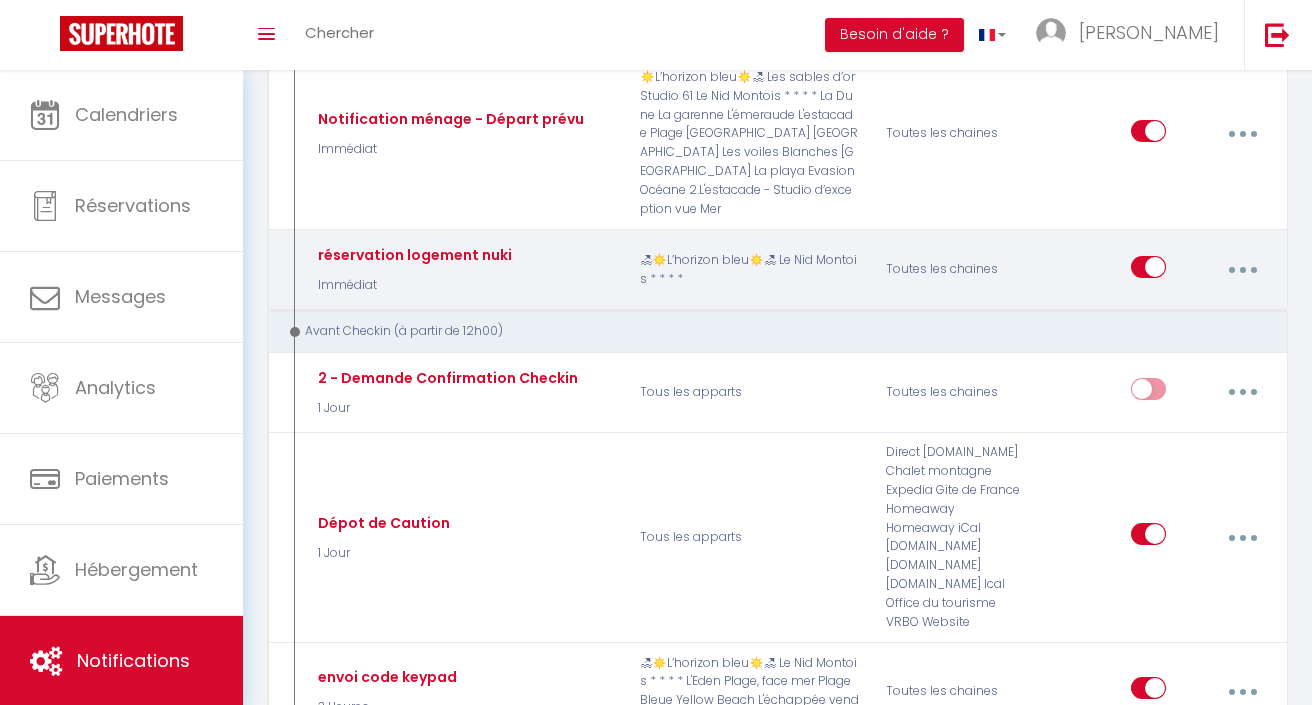 click at bounding box center [1242, 270] 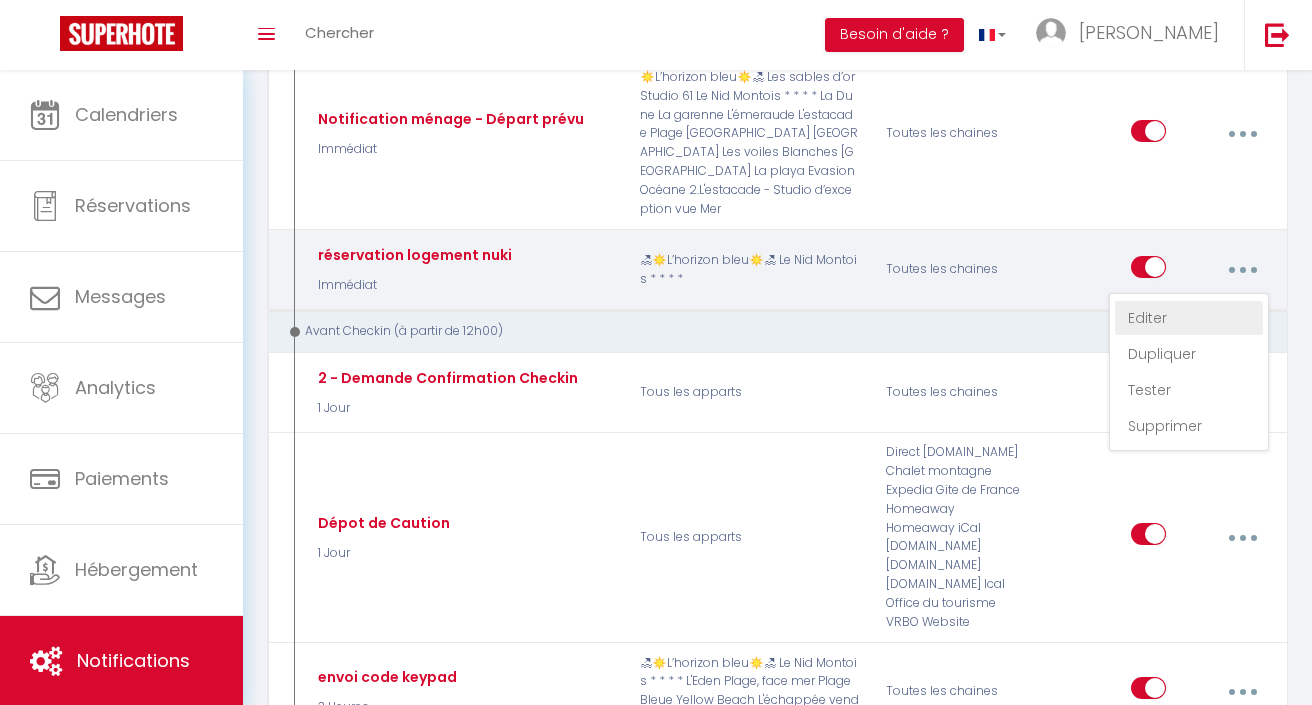 click on "Editer" at bounding box center (1189, 318) 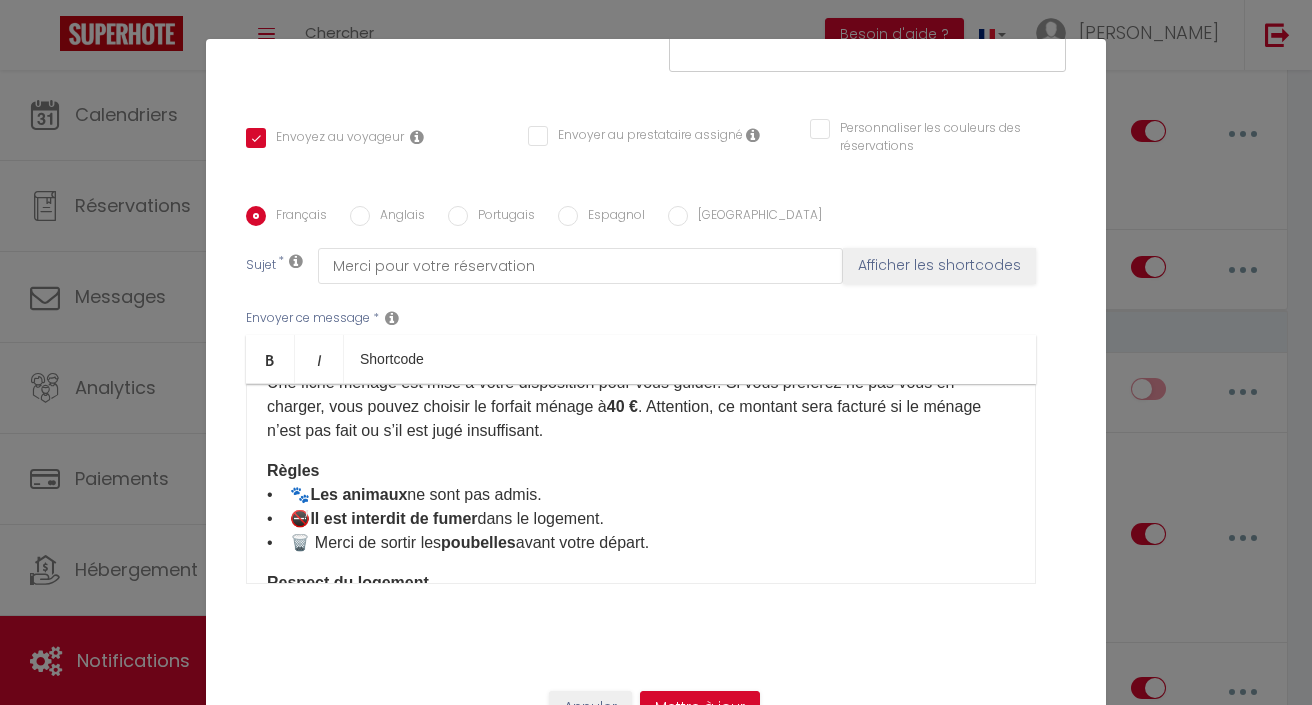 scroll, scrollTop: 528, scrollLeft: 0, axis: vertical 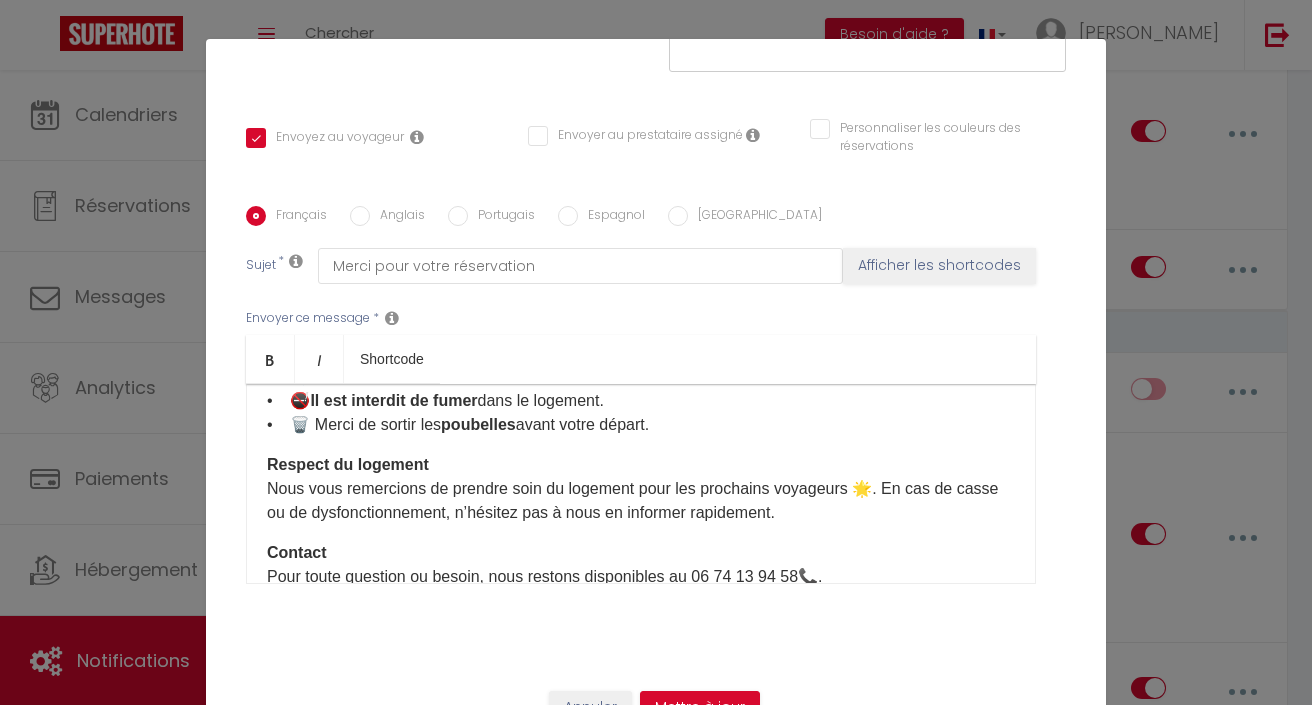 click on "Annuler" at bounding box center (590, 708) 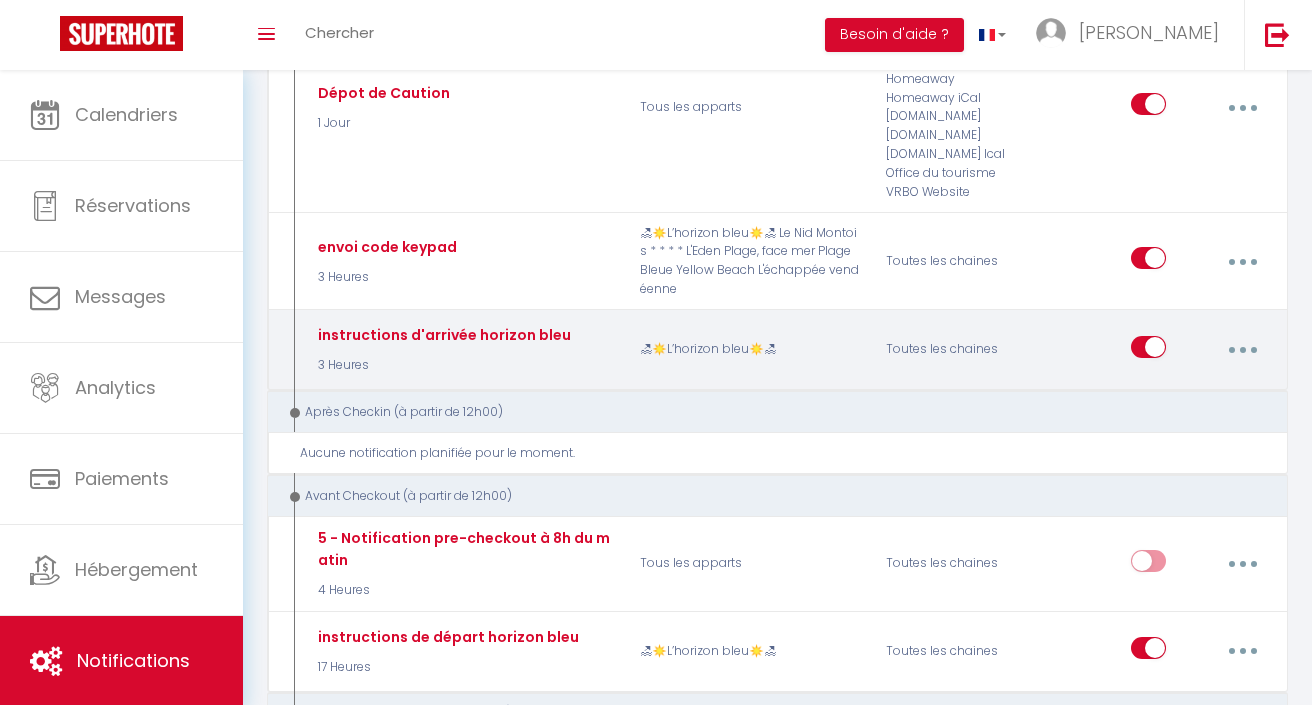 scroll, scrollTop: 832, scrollLeft: 0, axis: vertical 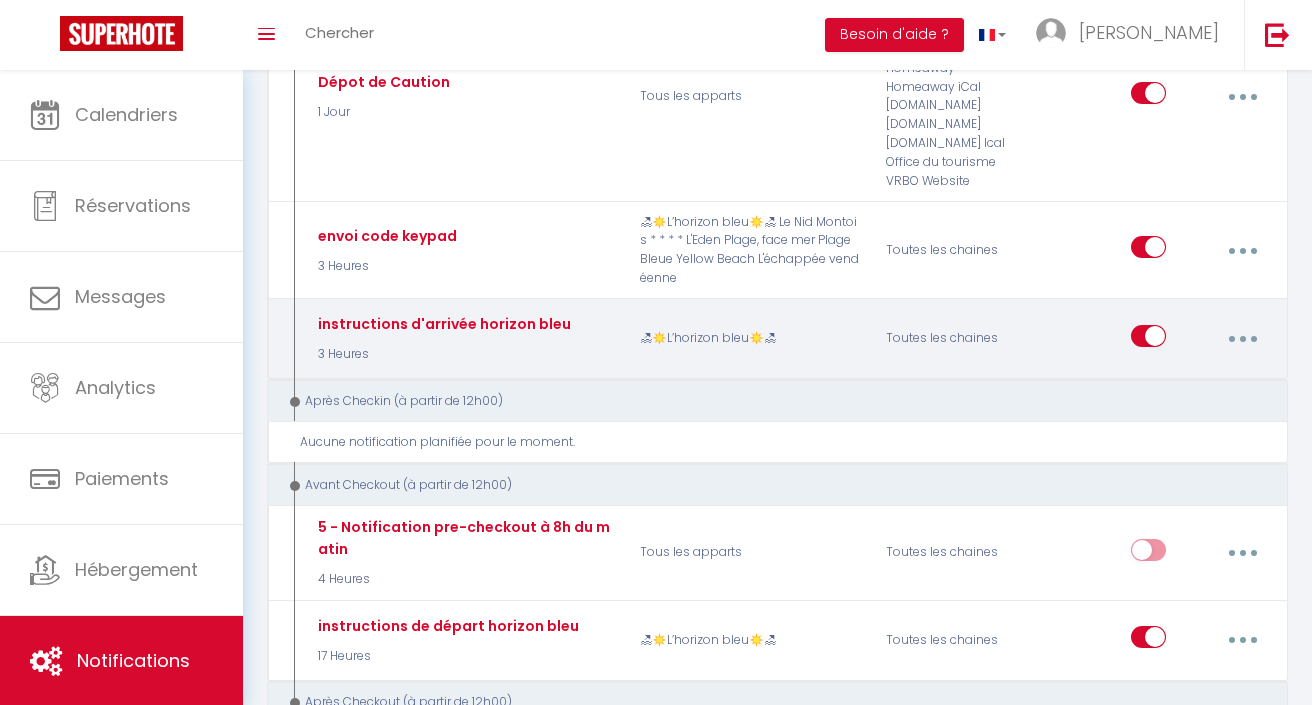 click at bounding box center [1242, 339] 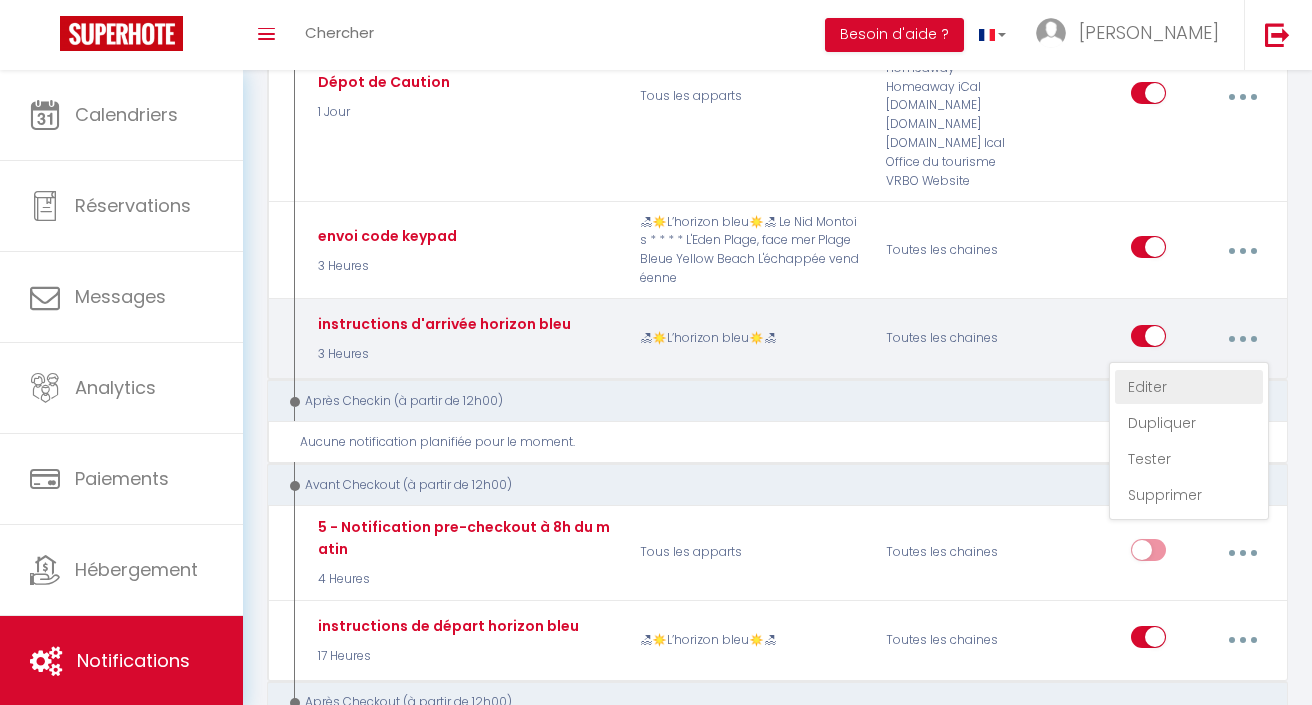 click on "Editer" at bounding box center [1189, 387] 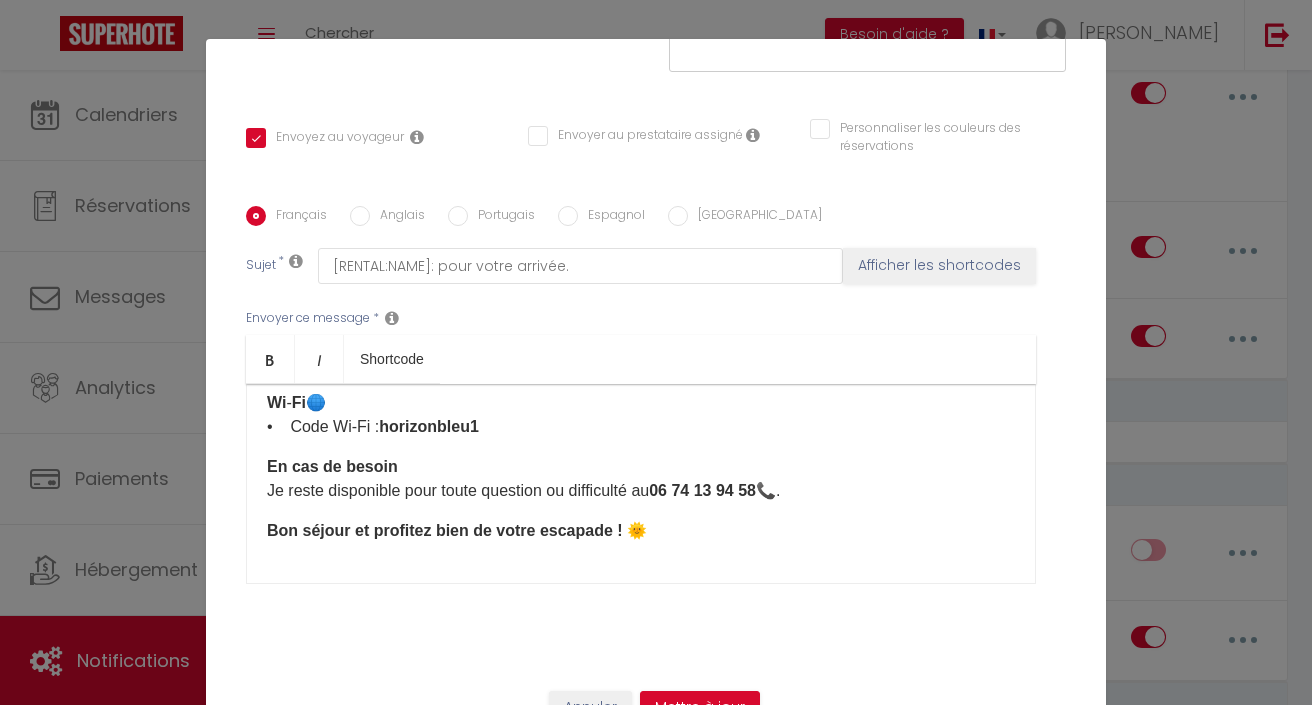 scroll, scrollTop: 718, scrollLeft: 0, axis: vertical 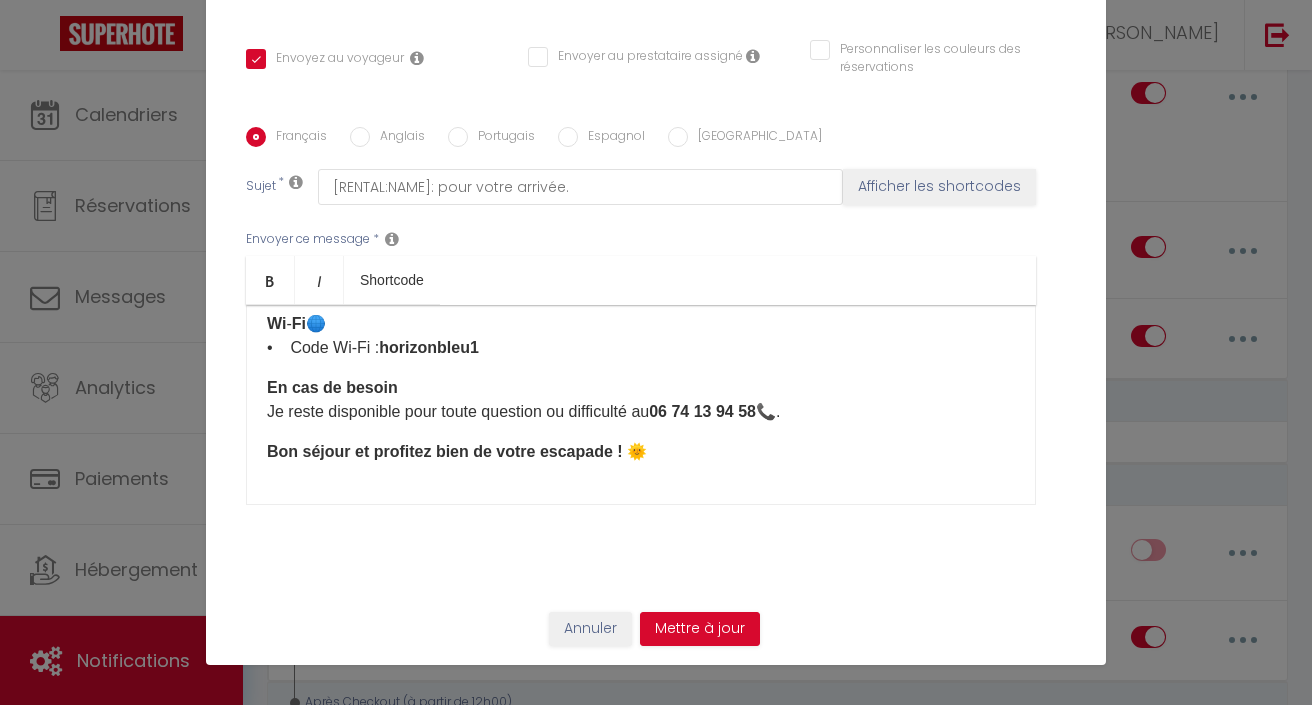 click on "Annuler" at bounding box center [590, 629] 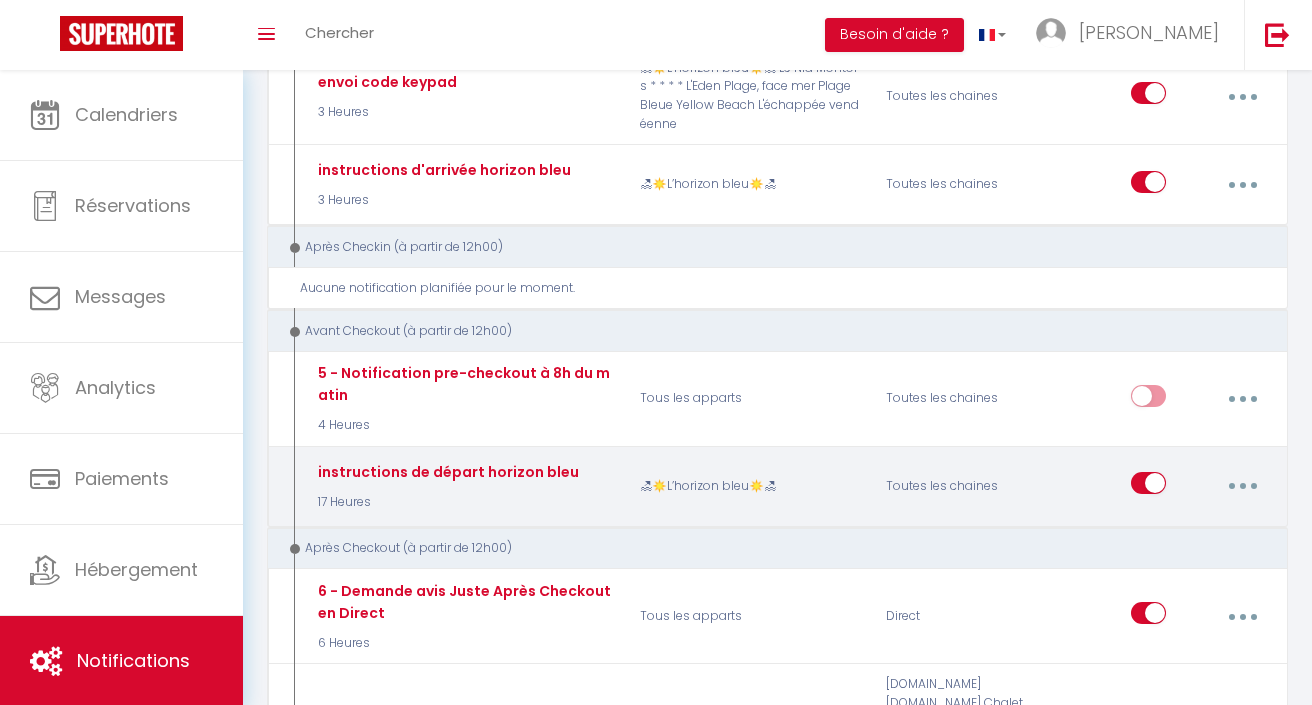 scroll, scrollTop: 1115, scrollLeft: 0, axis: vertical 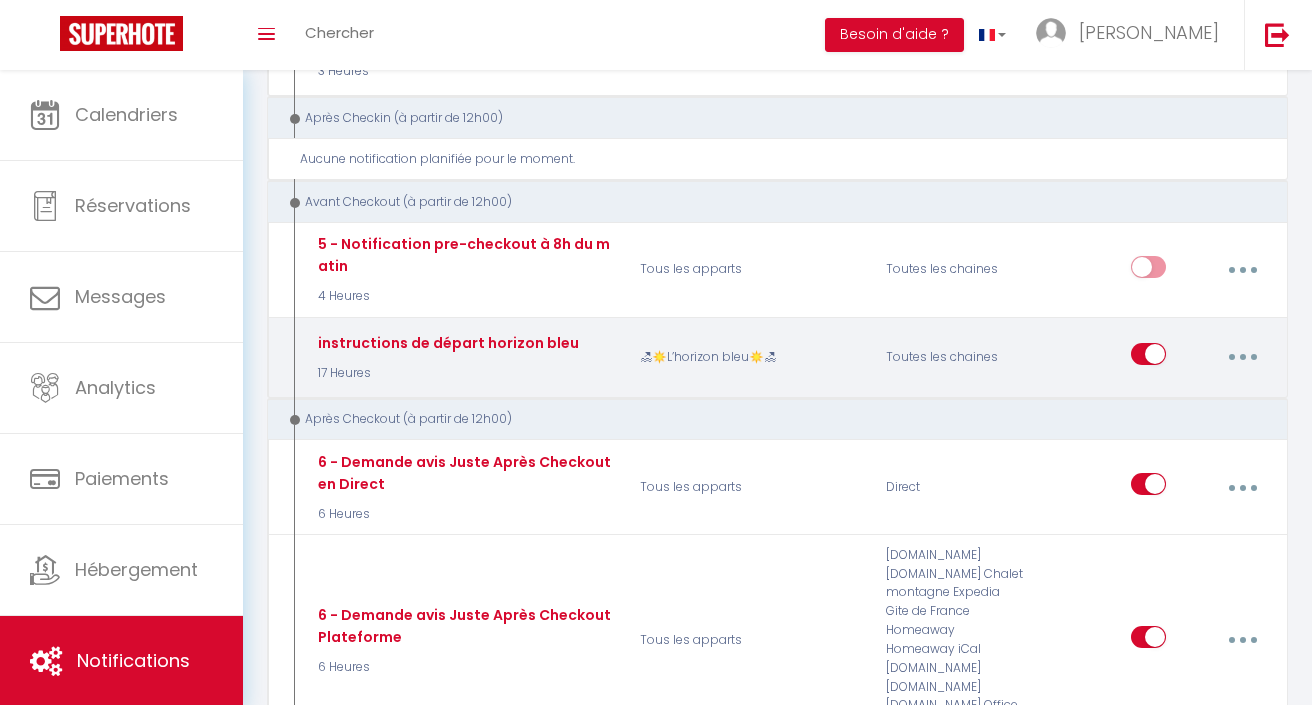 click at bounding box center [1242, 357] 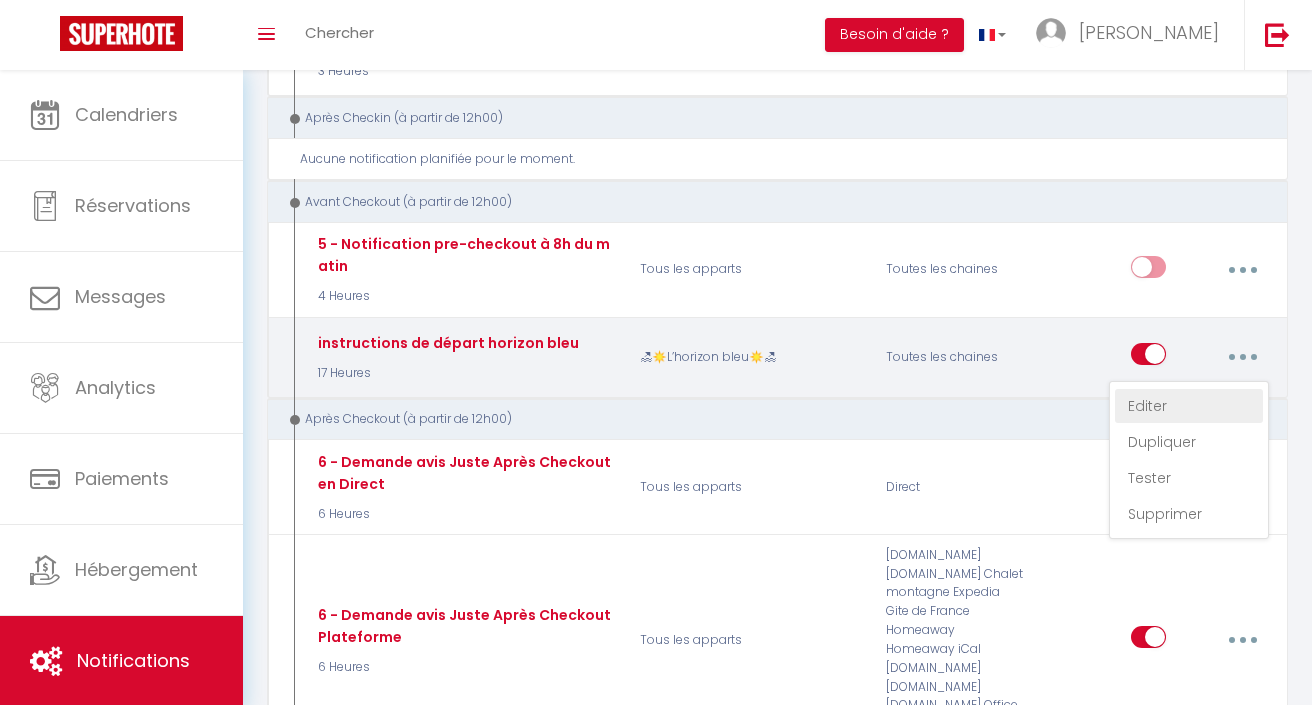 click on "Editer" at bounding box center (1189, 406) 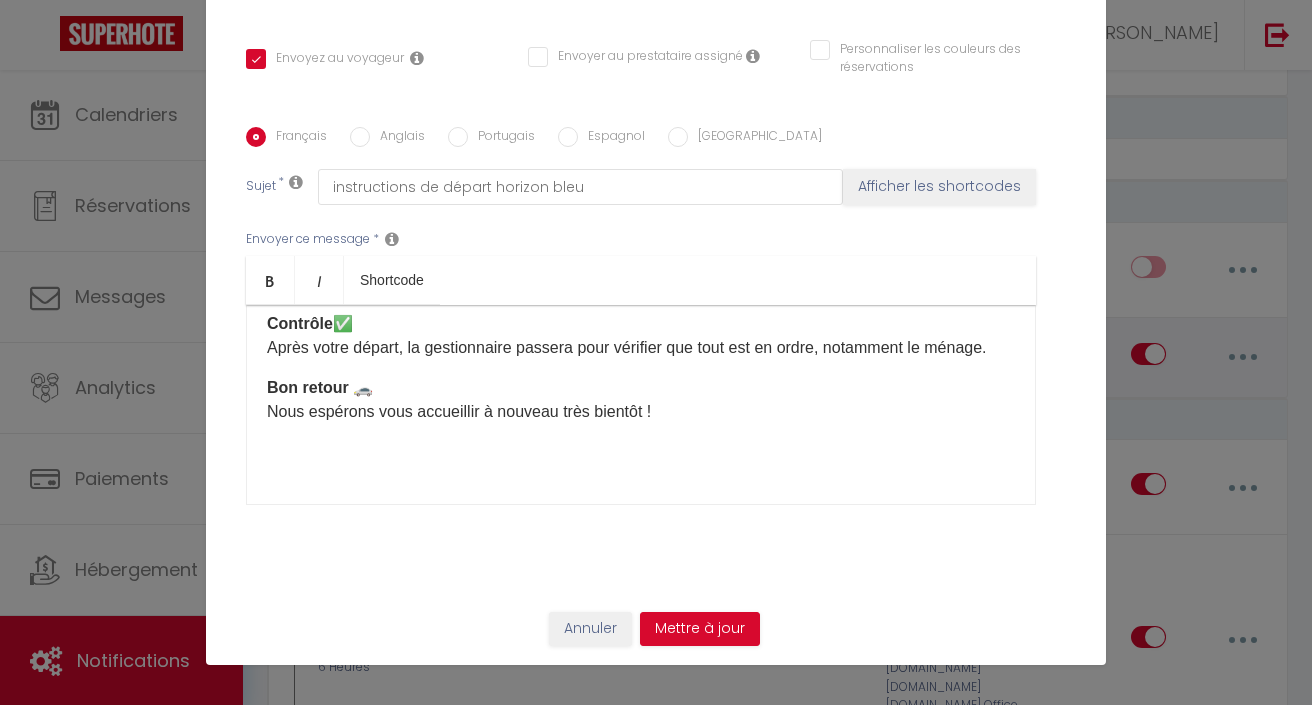 scroll, scrollTop: 470, scrollLeft: 0, axis: vertical 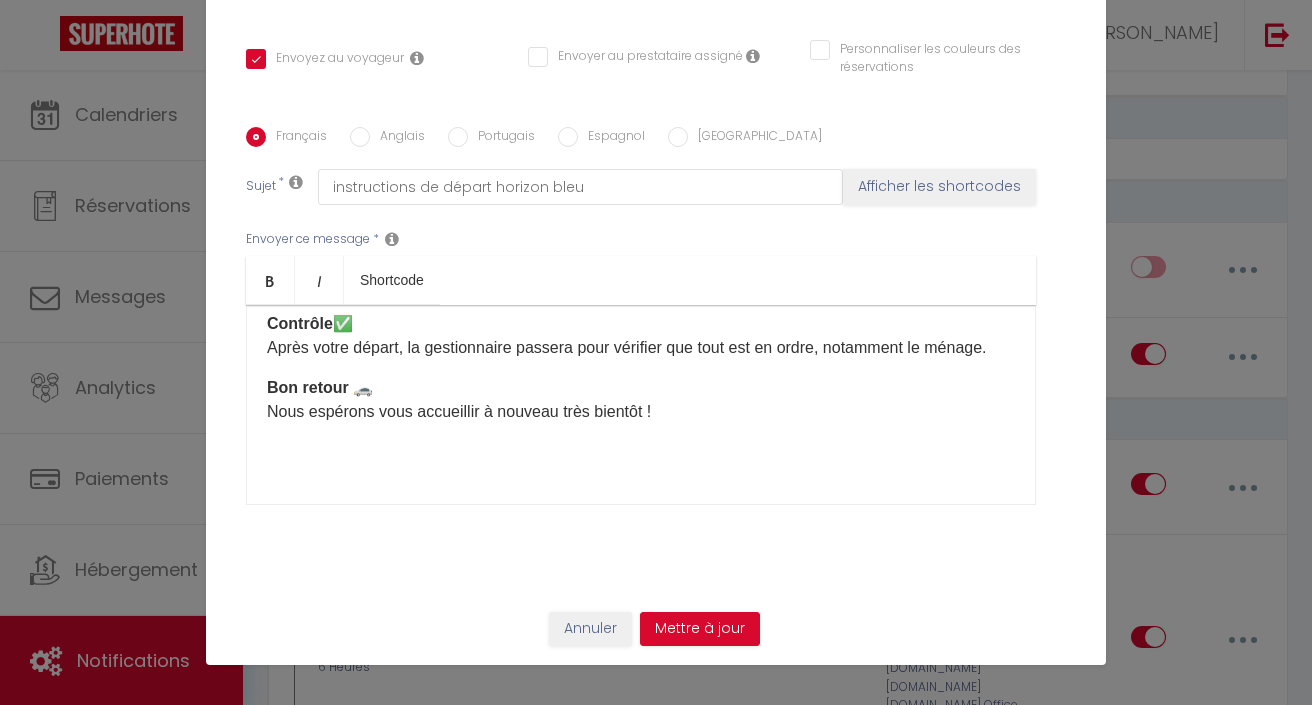 click on "Annuler" at bounding box center (590, 629) 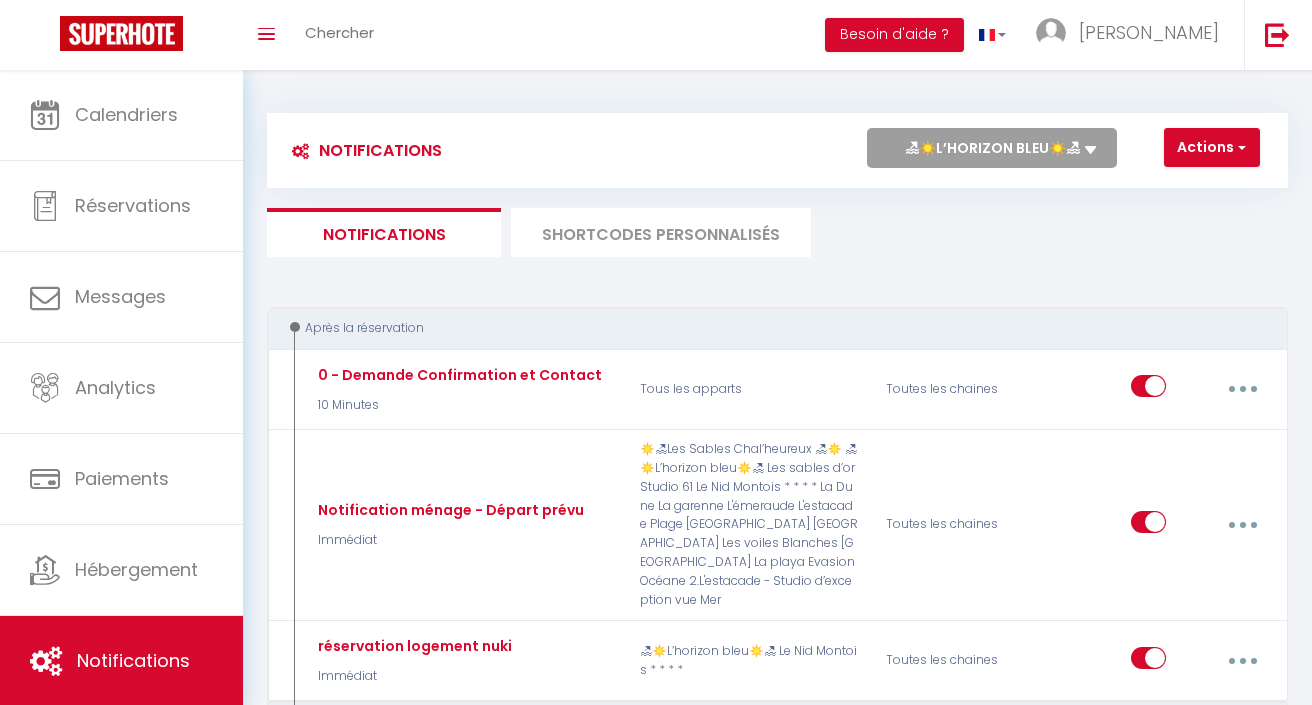 scroll, scrollTop: 0, scrollLeft: 0, axis: both 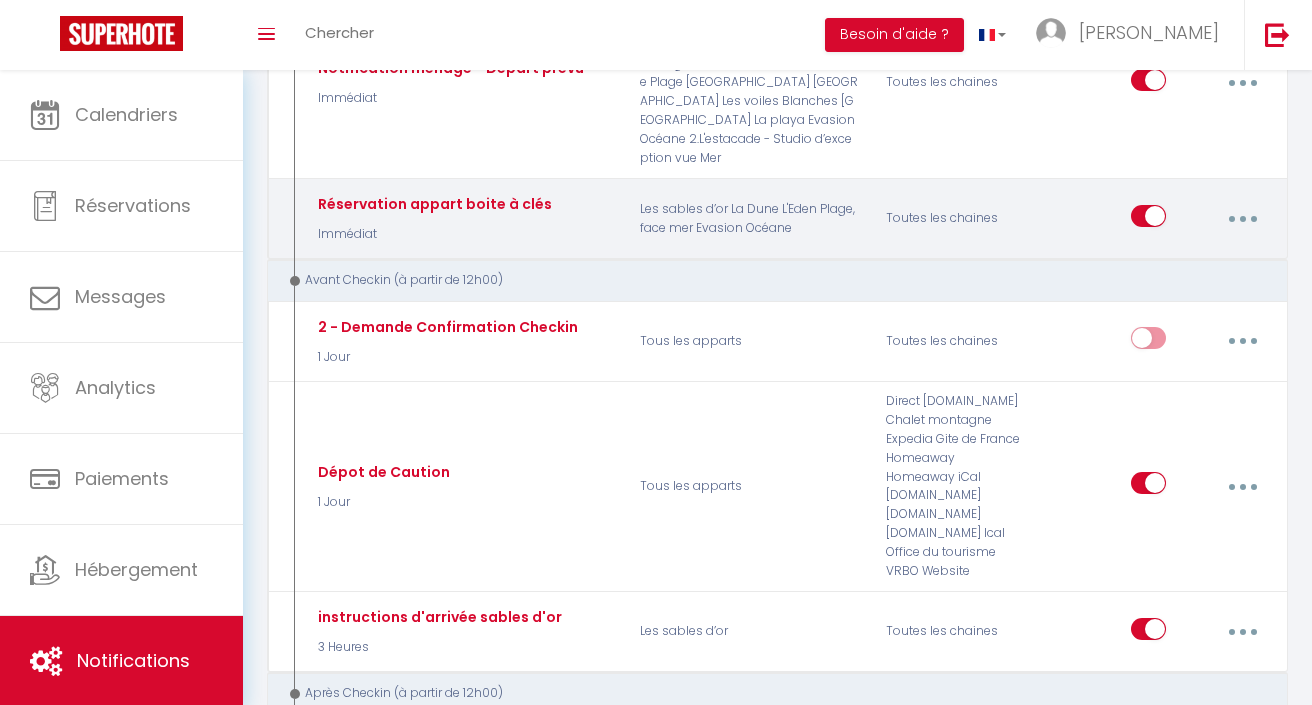click at bounding box center [1242, 219] 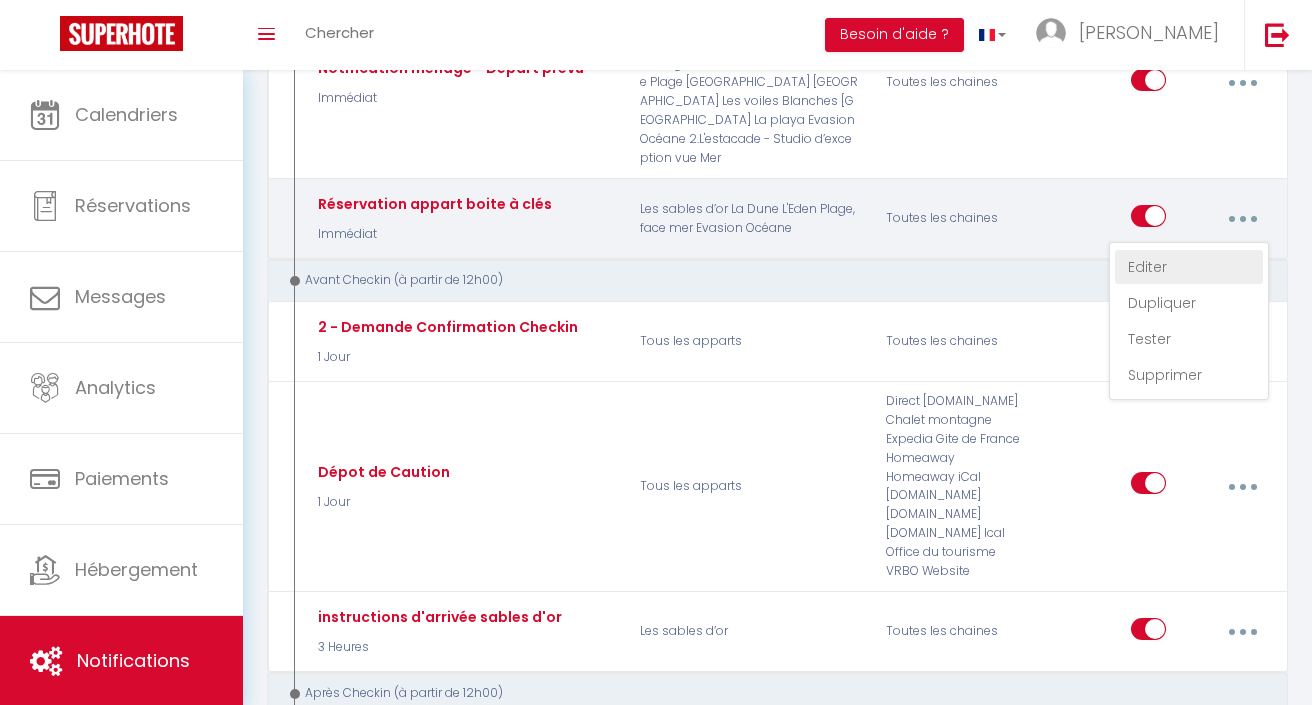 click on "Editer" at bounding box center [1189, 267] 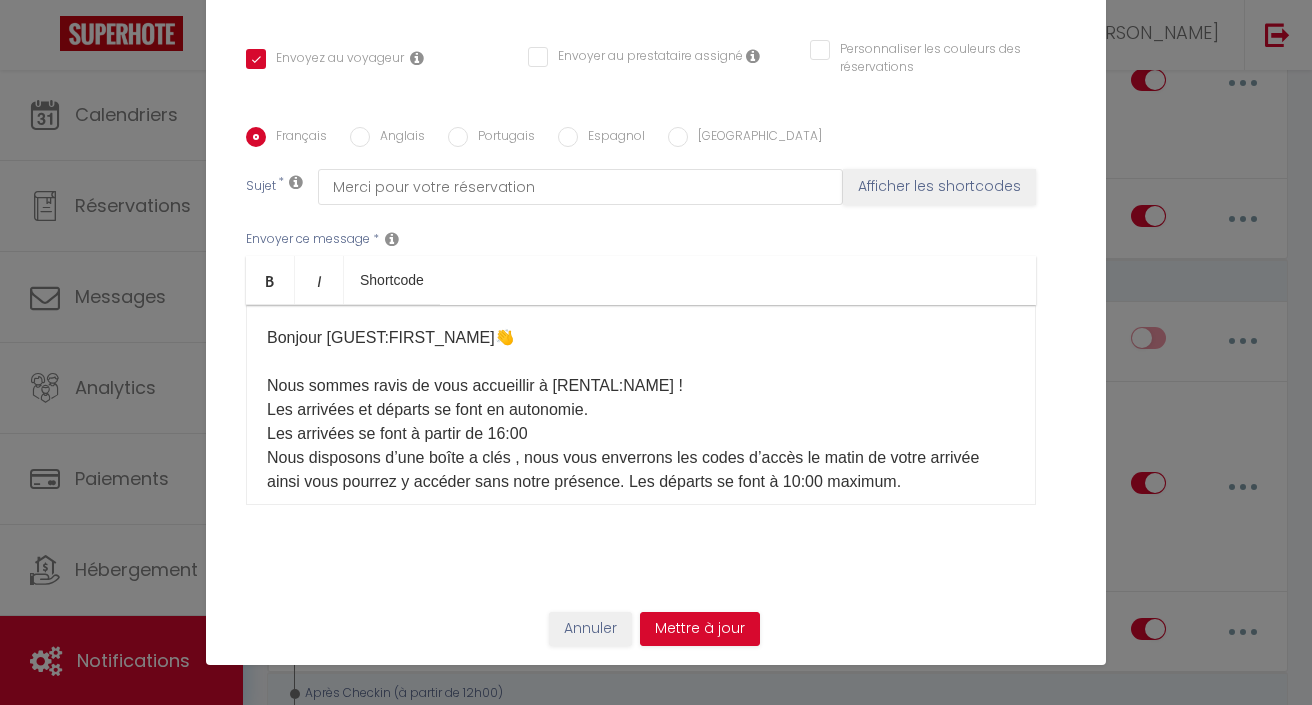 scroll, scrollTop: 0, scrollLeft: 0, axis: both 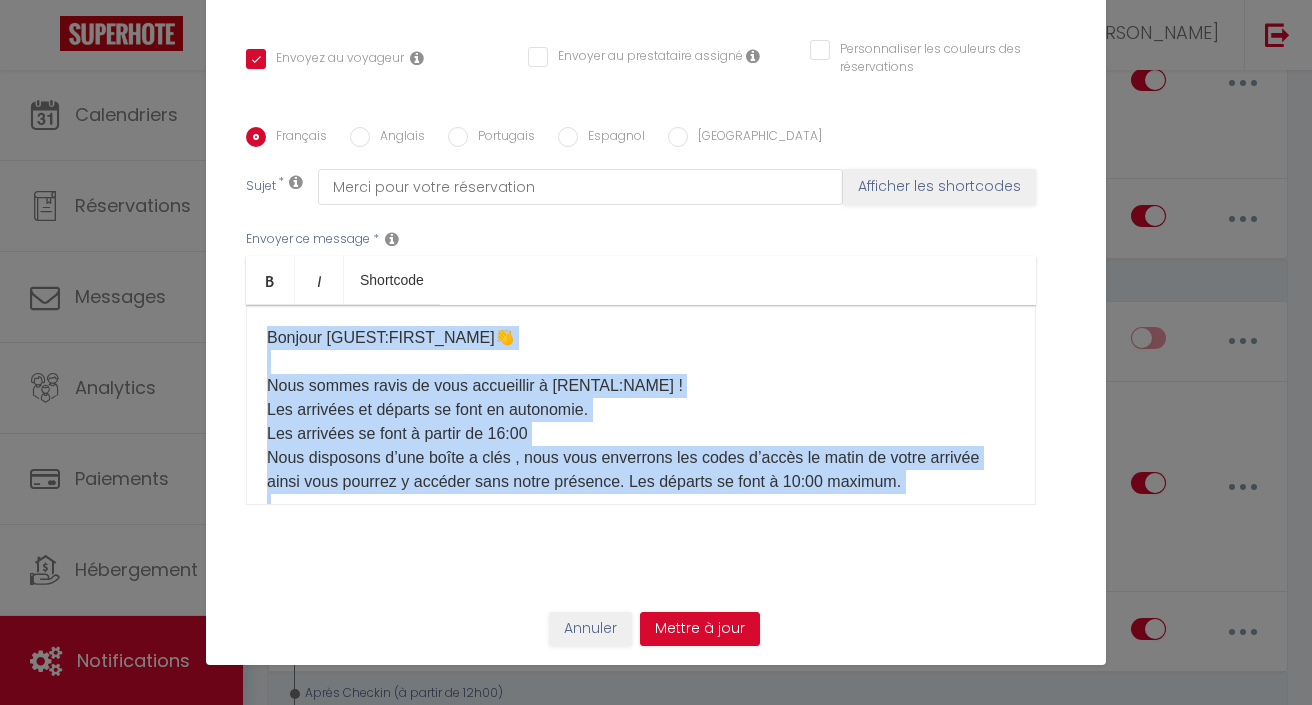copy on "Bonjour [GUEST:FIRST_NAME]​👋 Nous sommes ravis de vous accueillir à [RENTAL:NAME]​ !  Les arrivées et départs se font en autonomie. Les arrivées se font à partir de 16:00 Nous disposons d’une boîte a clés , nous vous enverrons les codes d’accès le matin de votre arrivée ainsi vous pourrez y accéder sans notre présence. Les départs se font à 10:00 maximum. CE QU'IL FAUT SAVOIR : 🔴 Le linge de maison n'est pas fourni, merci de rammener les vôtres OU vous avez la possibilité de prendre l'option linge: Taies d'oreillers + Draps + Housse de couettes + Serviettes = 15€ par personne Pour rappel: Couettes, oreillers, alèzes sont mis à disposition. 🟢Le ménage doit être fait avant votre départ par vos soins (avec les produits ménagers sur place) OU possibilité de prendre le Forfait à 40€ si vous souhaitez ne pas vous en occuper. Ce montant sera facturé si le ménage n'est pas fait ou s'il est fait de façon trop superficielle. 🟠 Merci de Sortir les poubelles après toute fin de séjour. 🟣 Respecter le logement: pensez q..." 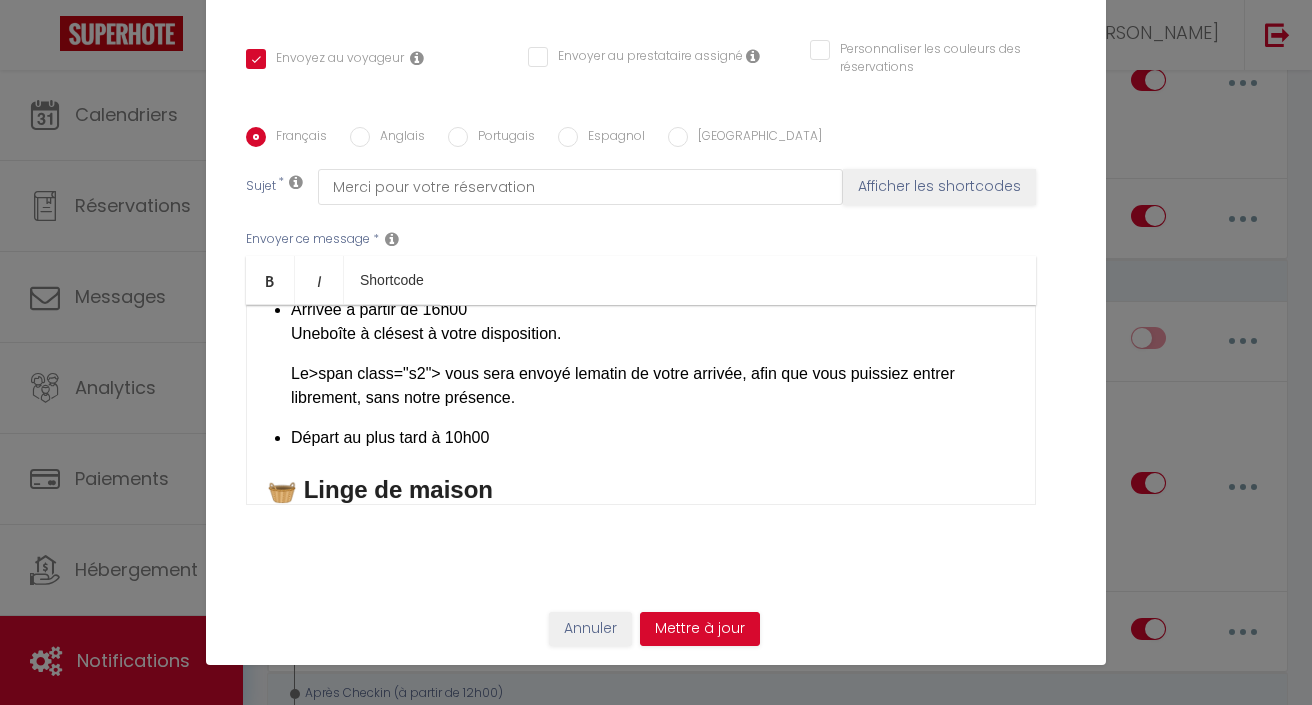 scroll, scrollTop: 153, scrollLeft: 0, axis: vertical 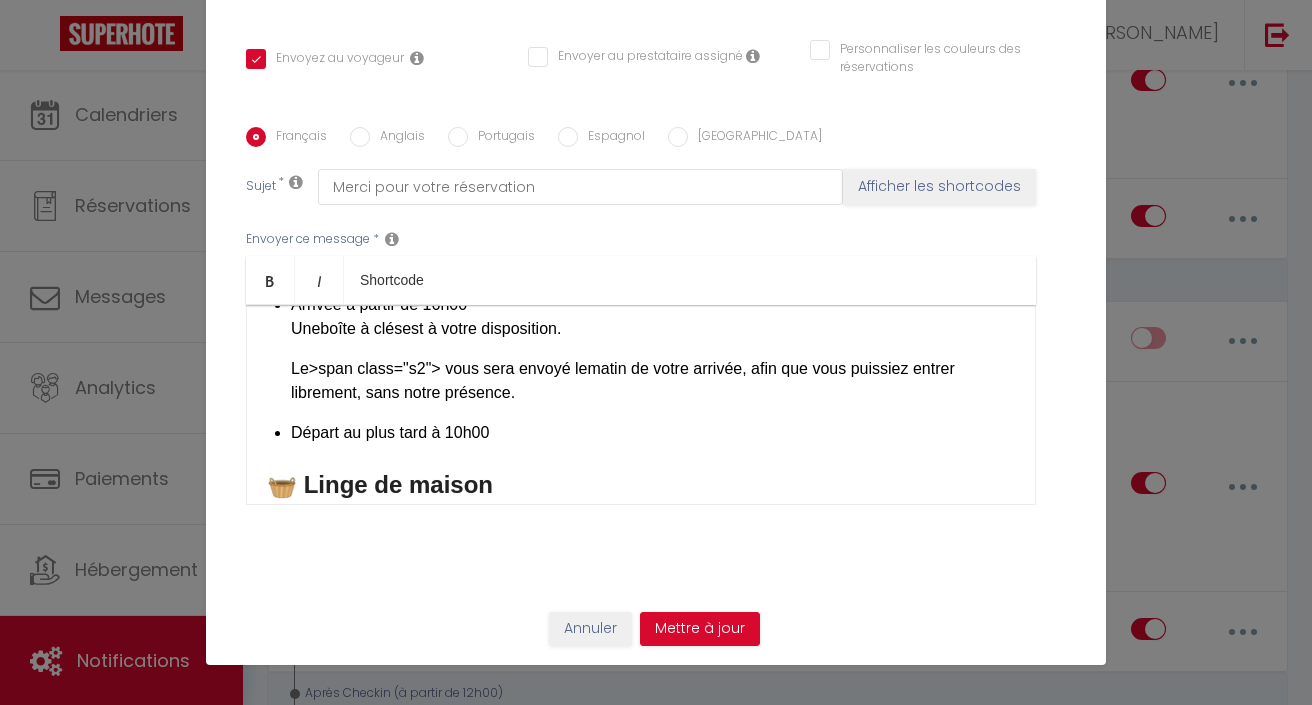 click on ">span class="s2"> vous sera envoyé le" at bounding box center [448, 368] 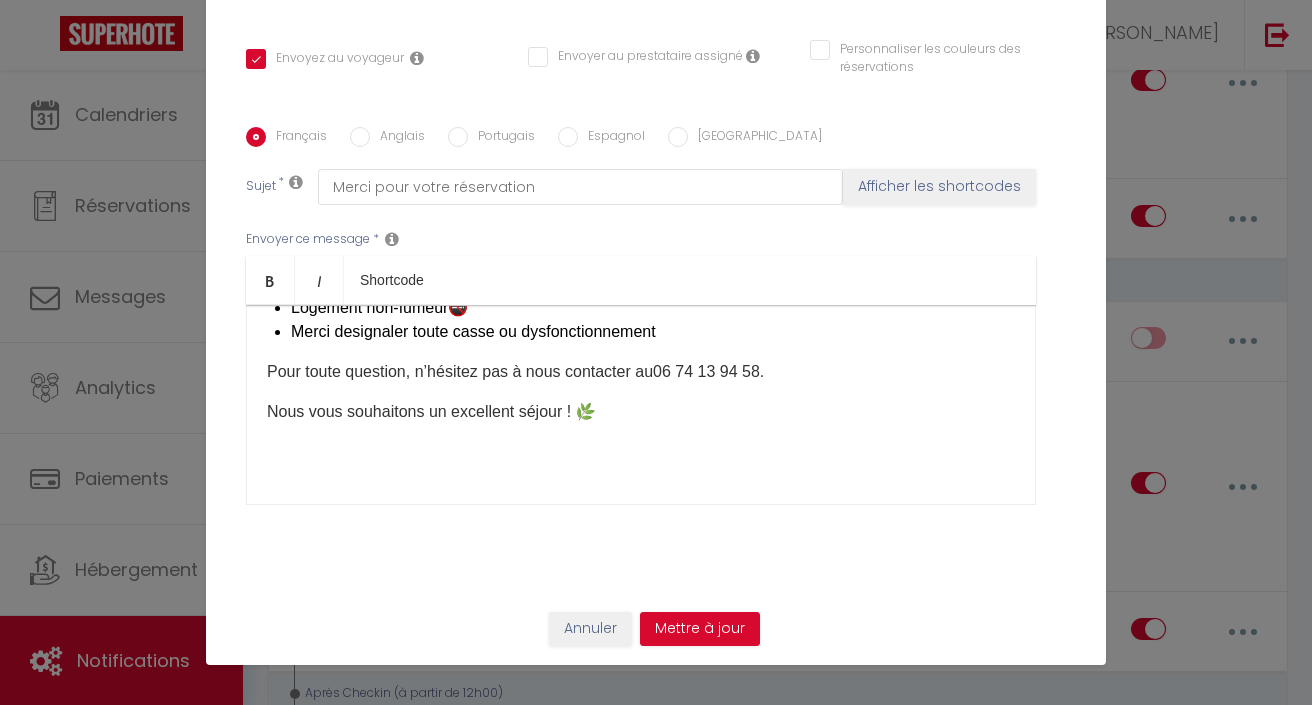 scroll, scrollTop: 814, scrollLeft: 0, axis: vertical 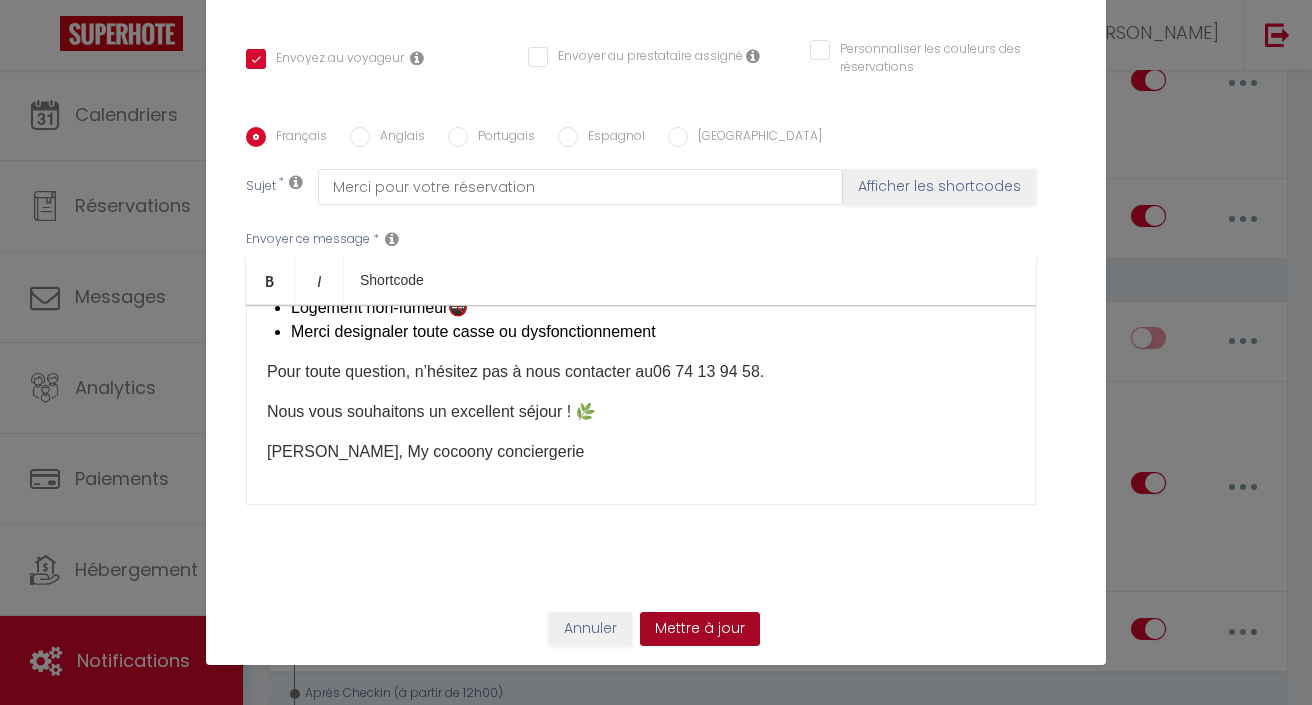click on "Mettre à jour" at bounding box center [700, 629] 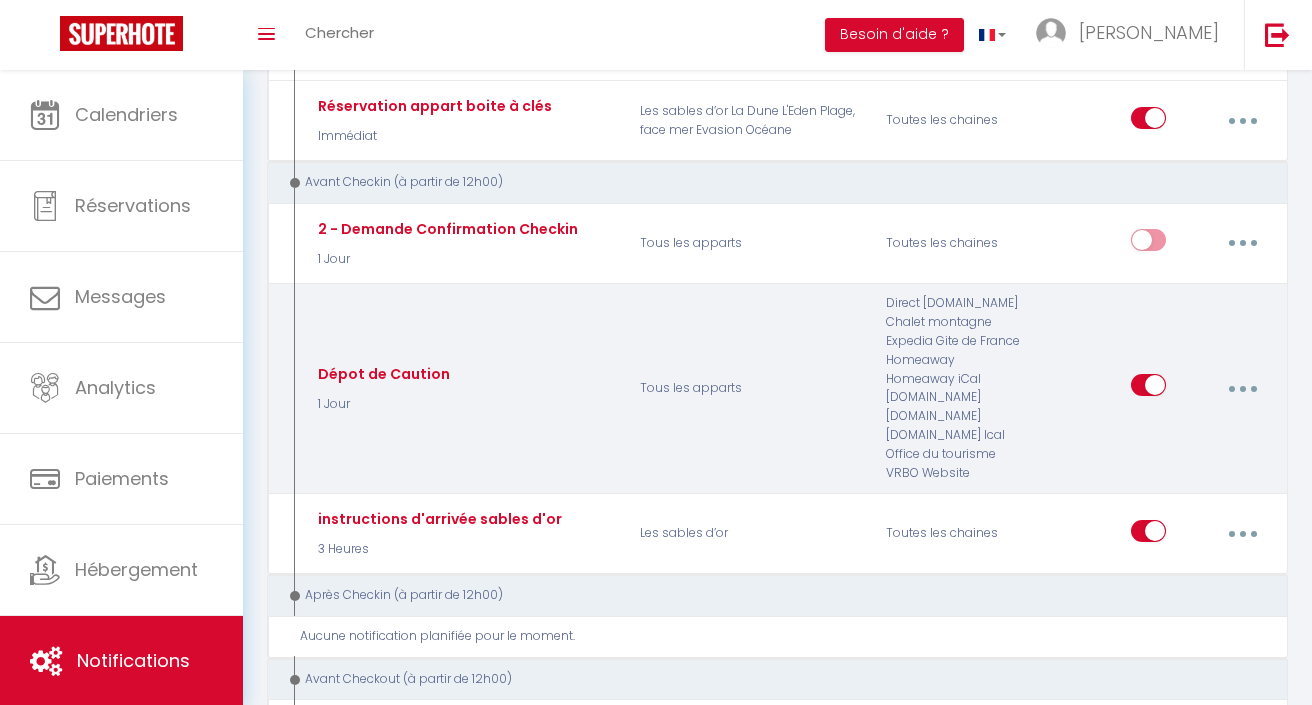 scroll, scrollTop: 556, scrollLeft: 0, axis: vertical 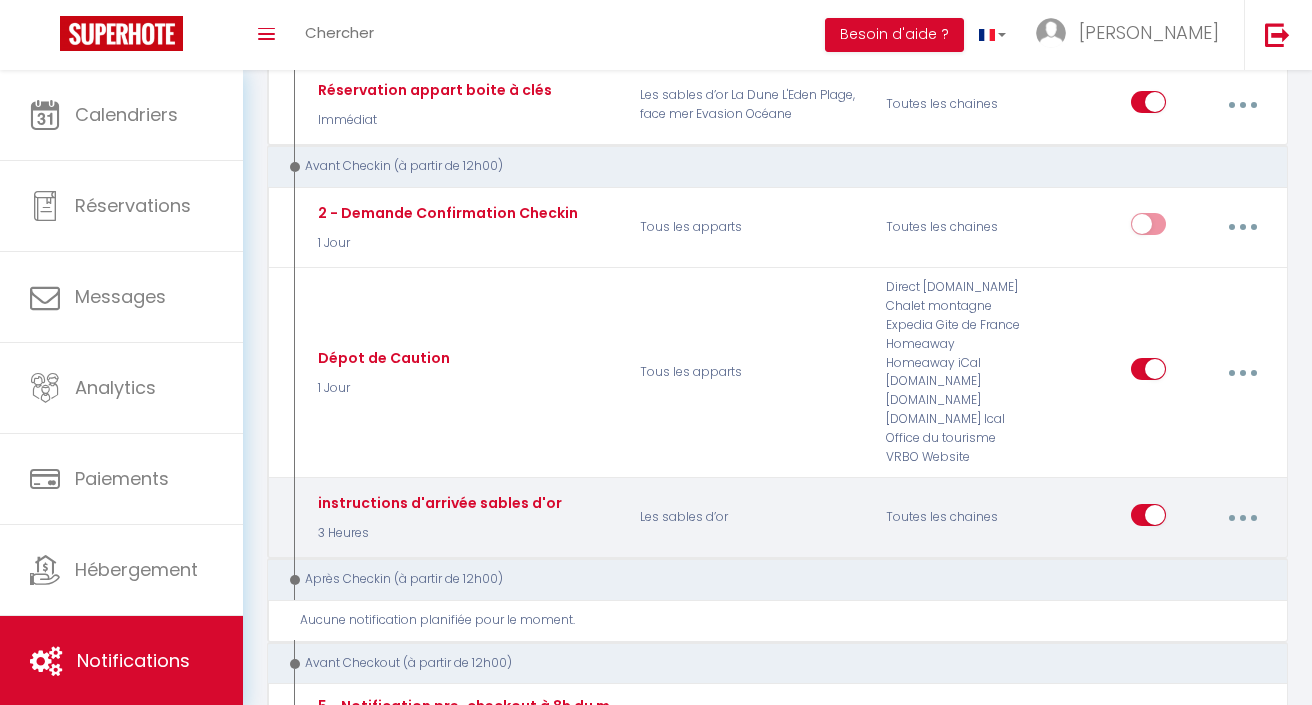 click at bounding box center (1242, 518) 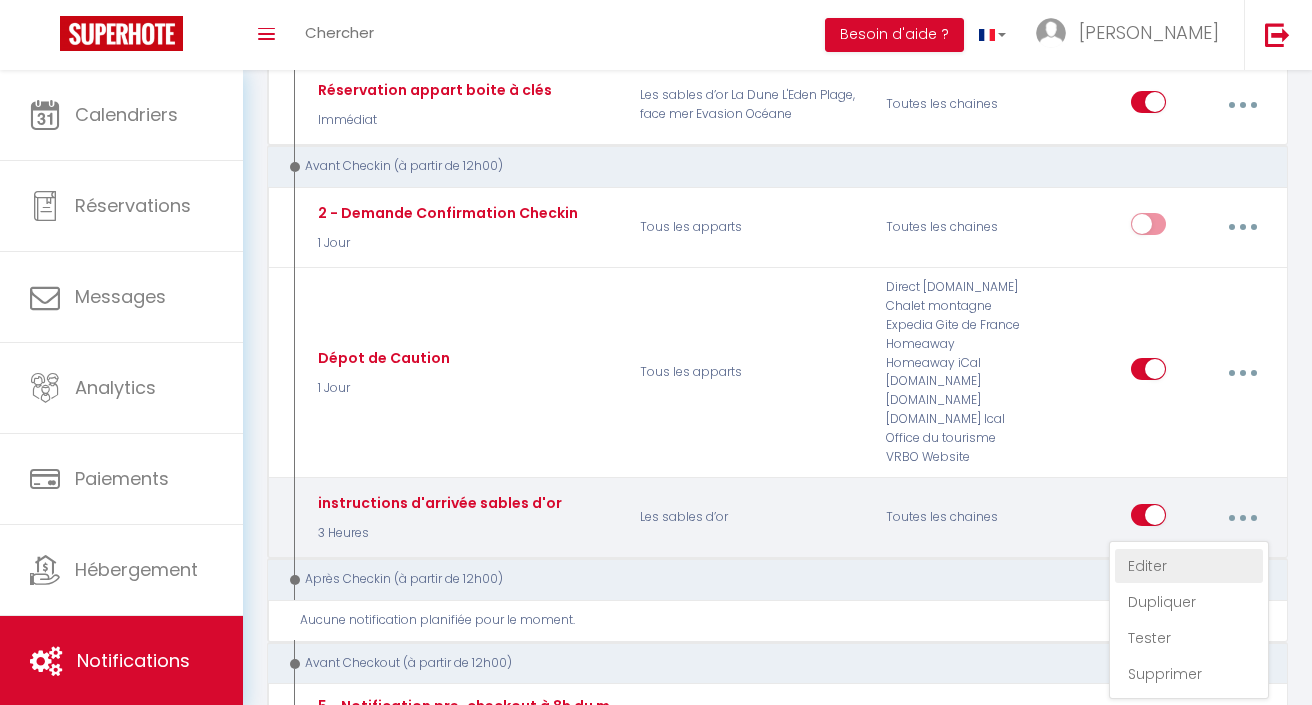 click on "Editer" at bounding box center (1189, 566) 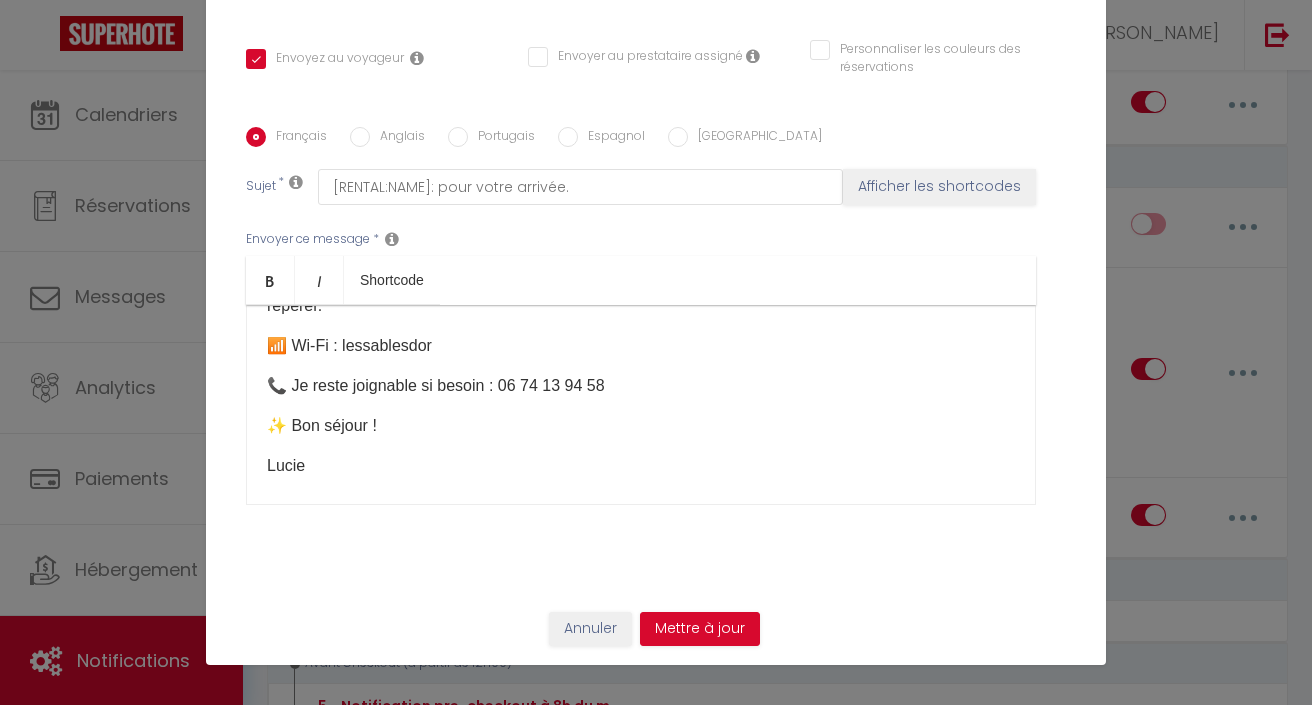 scroll, scrollTop: 760, scrollLeft: 0, axis: vertical 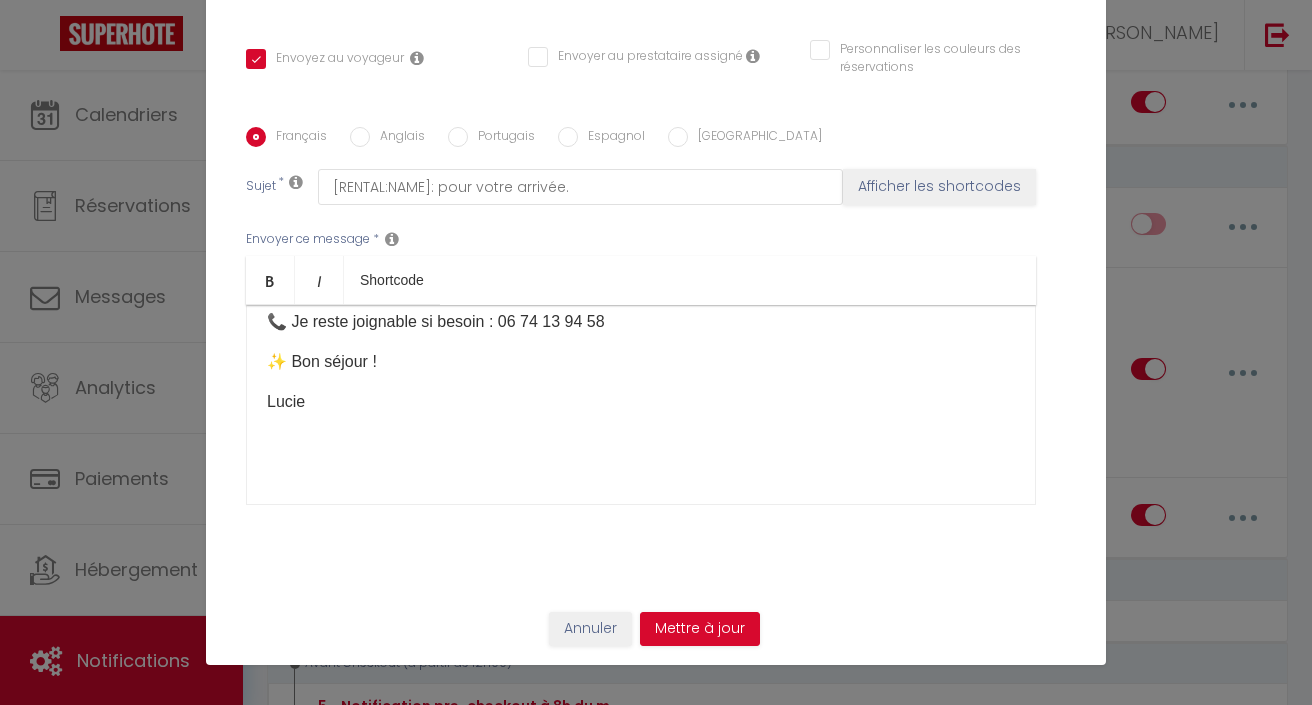 click on "Lucie​" at bounding box center [641, 402] 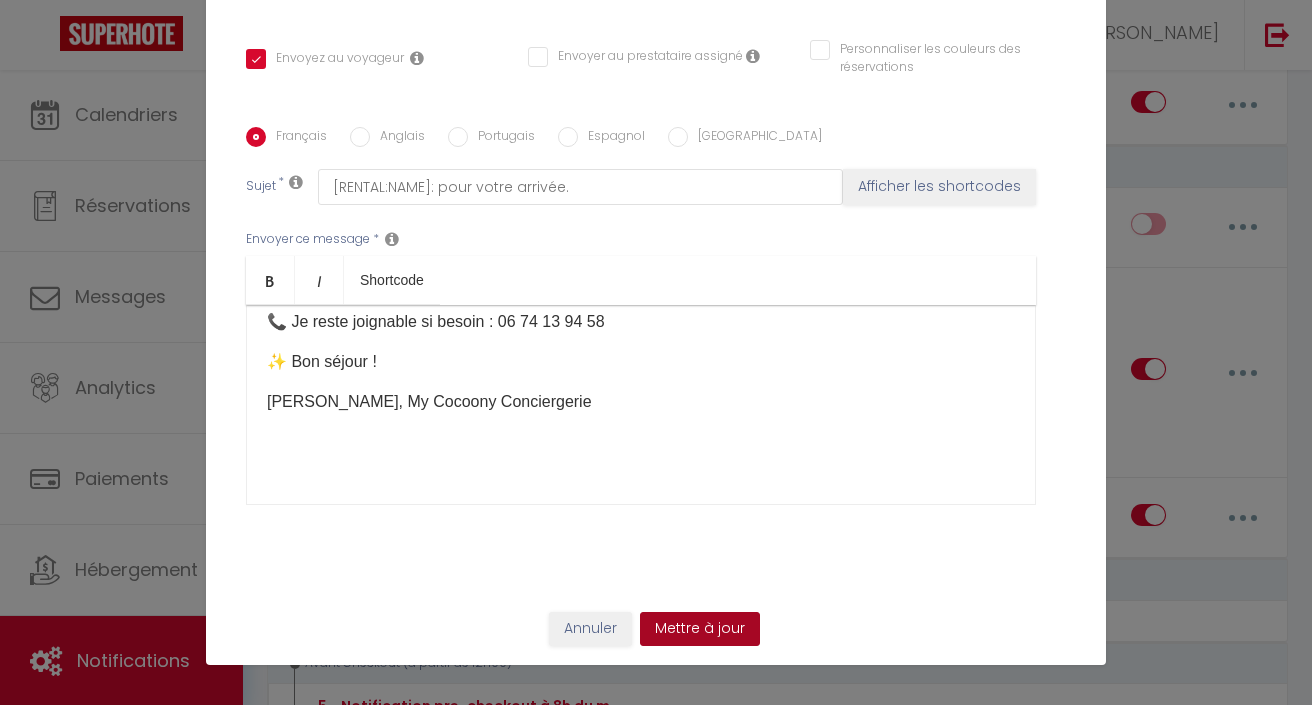 click on "Mettre à jour" at bounding box center (700, 629) 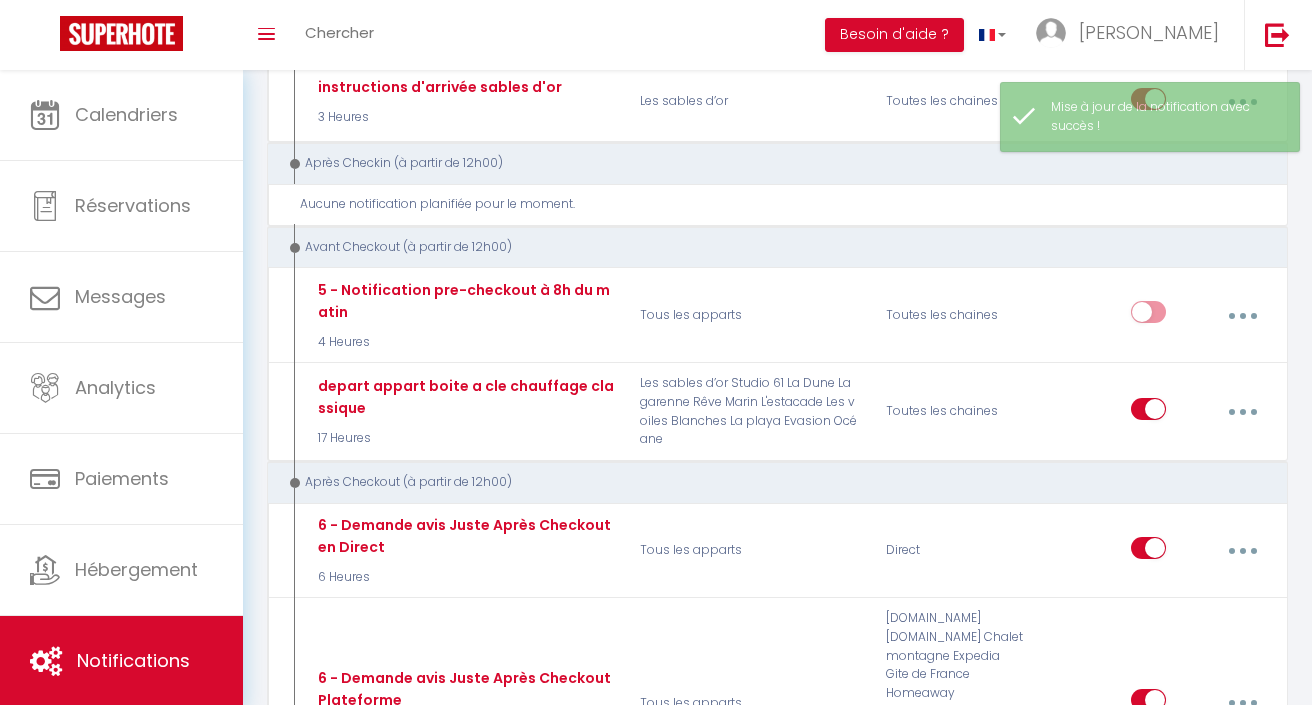 scroll, scrollTop: 976, scrollLeft: 0, axis: vertical 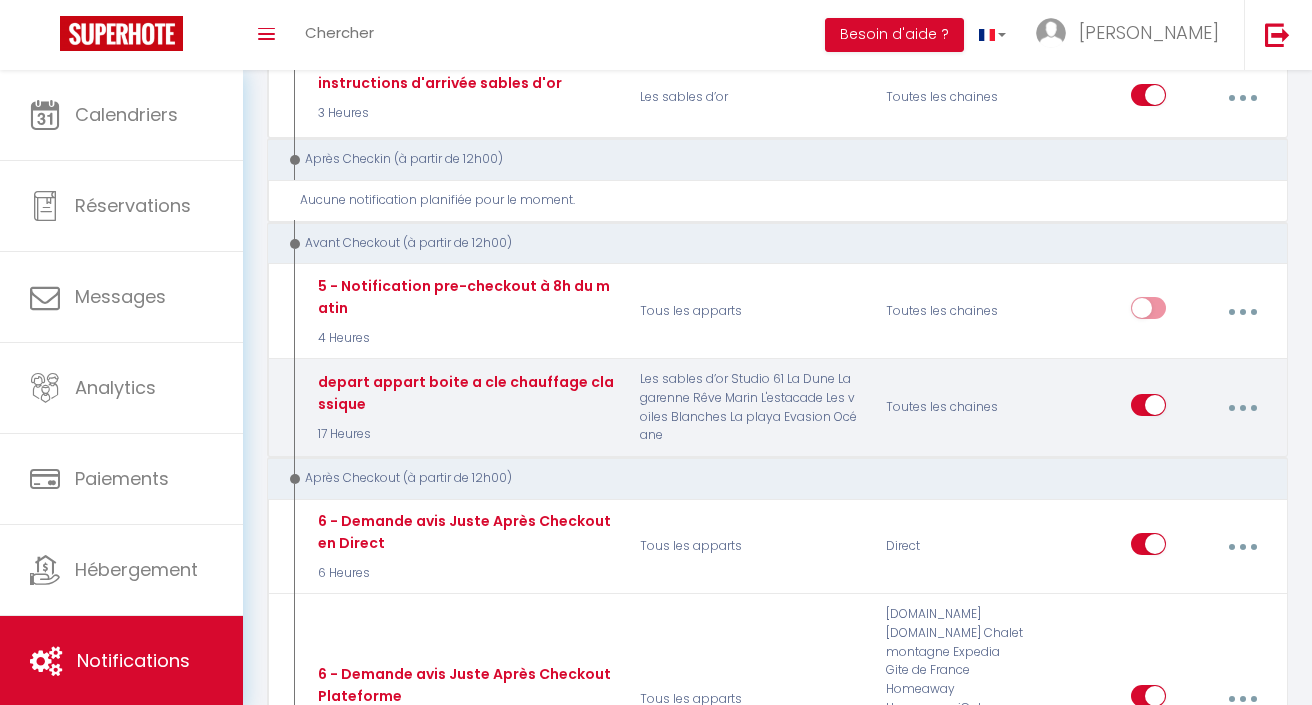click at bounding box center (1242, 408) 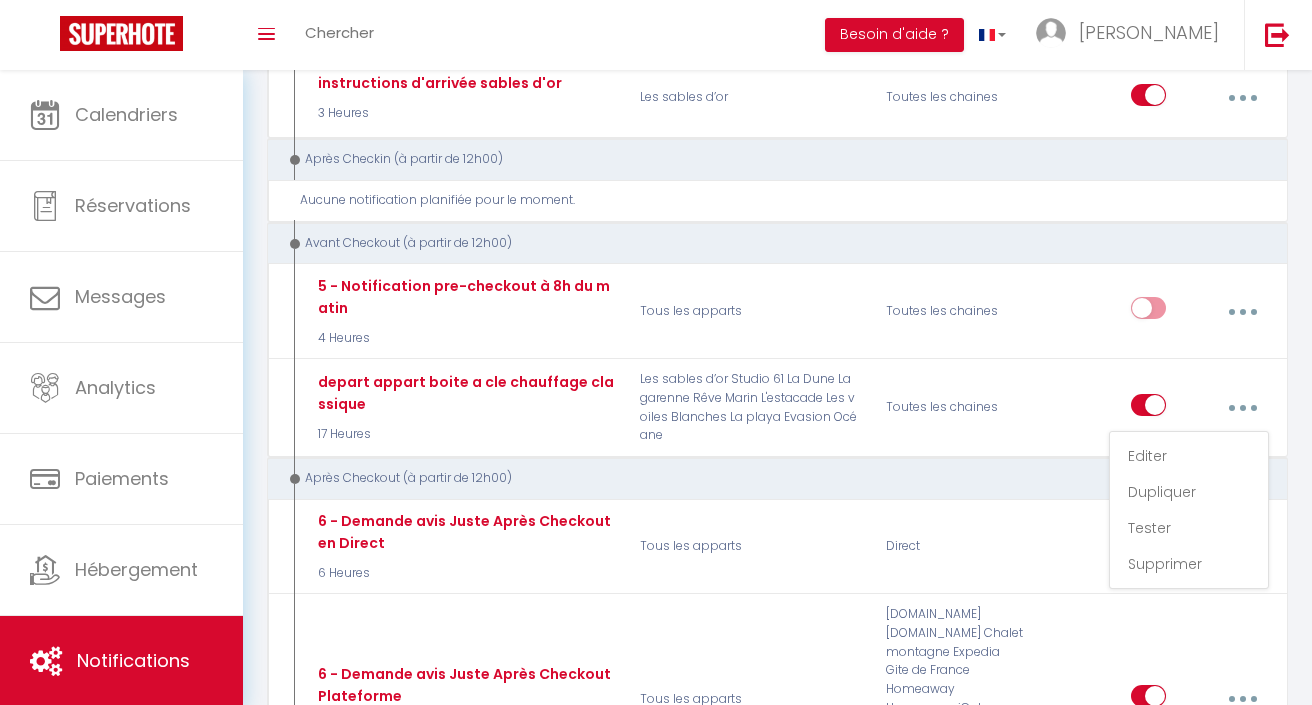 click on "Editer" at bounding box center (1189, 456) 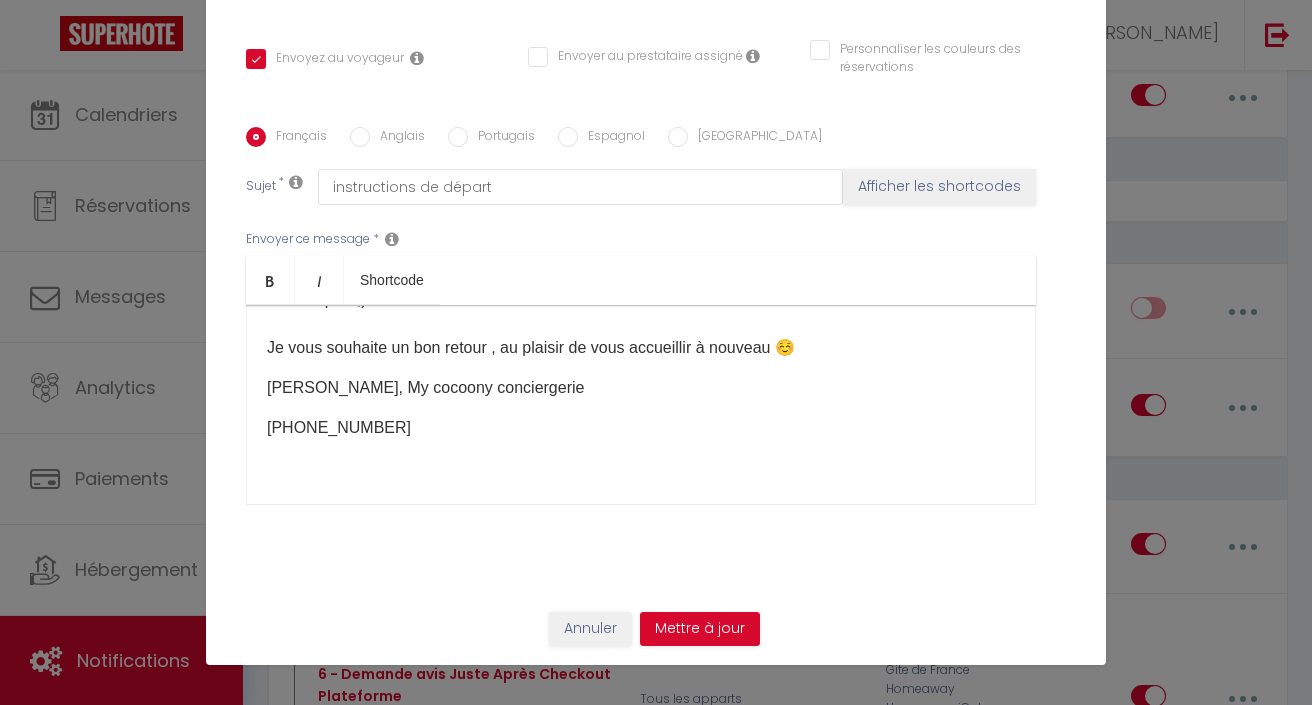 scroll, scrollTop: 486, scrollLeft: 0, axis: vertical 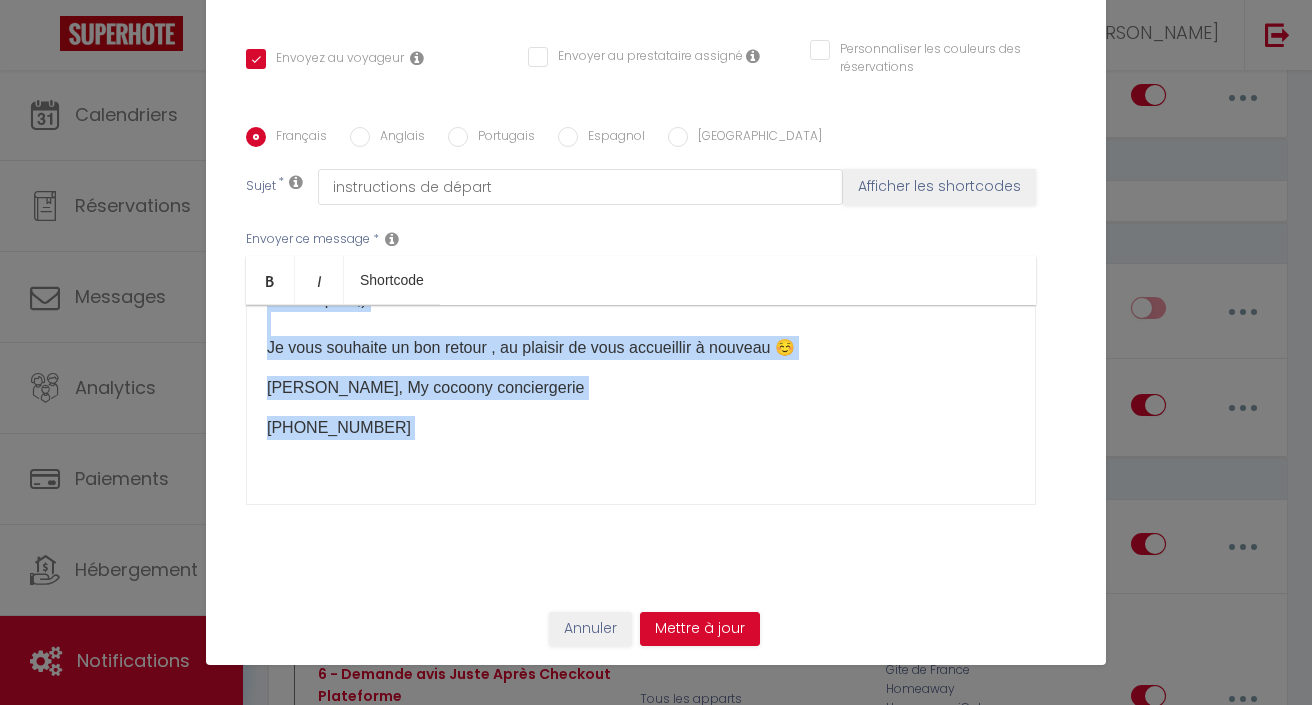 copy on "Bonjour [GUEST:FIRST_NAME]​👋  Nous espérons que vous appréciez votre sejour et que tout se passe bien ☺️  Pour votre départ, nous vous demandons de bien faire le ménage avant de partir et refermer avec la clé de l'appart puis remettre le trousseau dans la boite à clé et bien brouiller les chiffres svp pour ne pas laisser le code apparent  ​Merci de baisser les chauffages sur 17 a votre départ Pour les logements équipés d'un lave vaisselle, merci de ne pas allumer le lave vaisselle avant de partir, la vaisselle doit être propre et rangée à votre départ. Si vous avez pris l'option linge, merci de déposer tout le linge utilisé dans la salle de bain avant votre départ svp Merci de ne pas quitter le logement plus tard que 10h En cas de problèmes appelez moi au 0674139458 La gestionnaire passera ensuite contrôler que tout est ok et que vous avez bien fait le ménage avant votre départ ;)  Je vous souhaite un bon retour , au plaisir de vous accueillir à nouveau ☺️ ​ Lucie, My cocoony conciergerie  06.74.13.94.58 ​..." 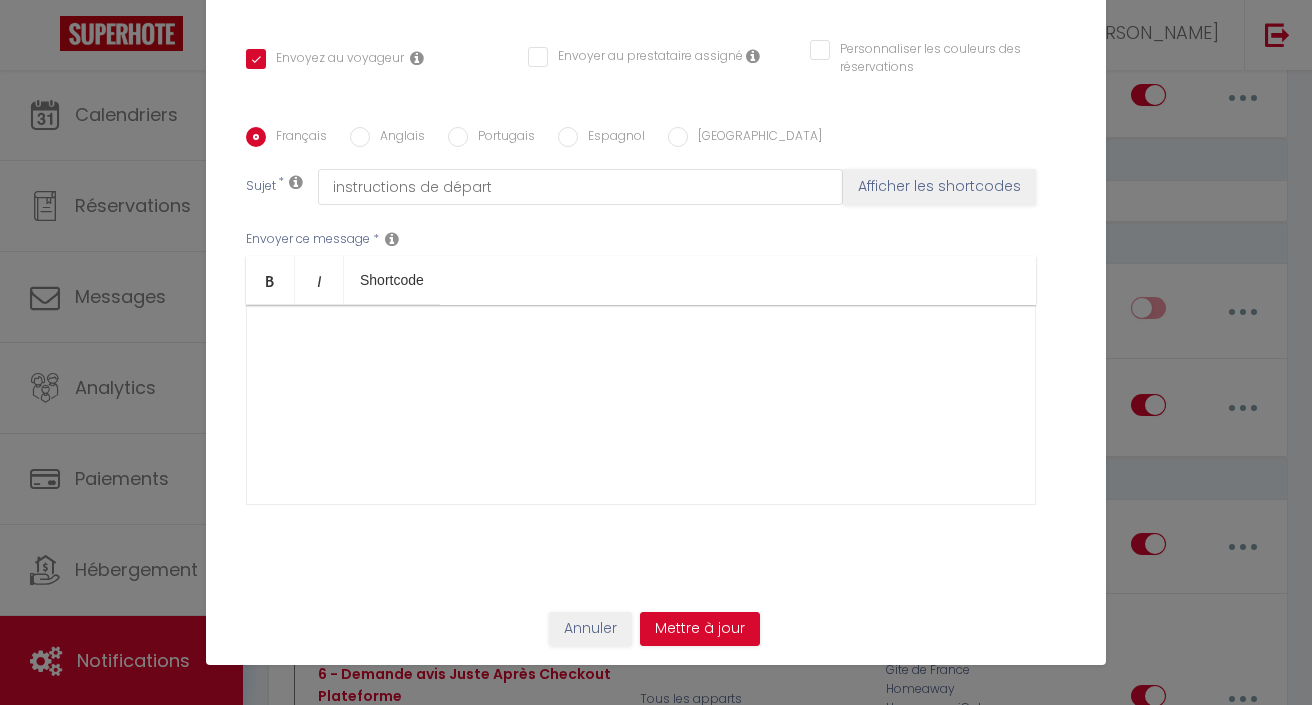 scroll, scrollTop: 0, scrollLeft: 0, axis: both 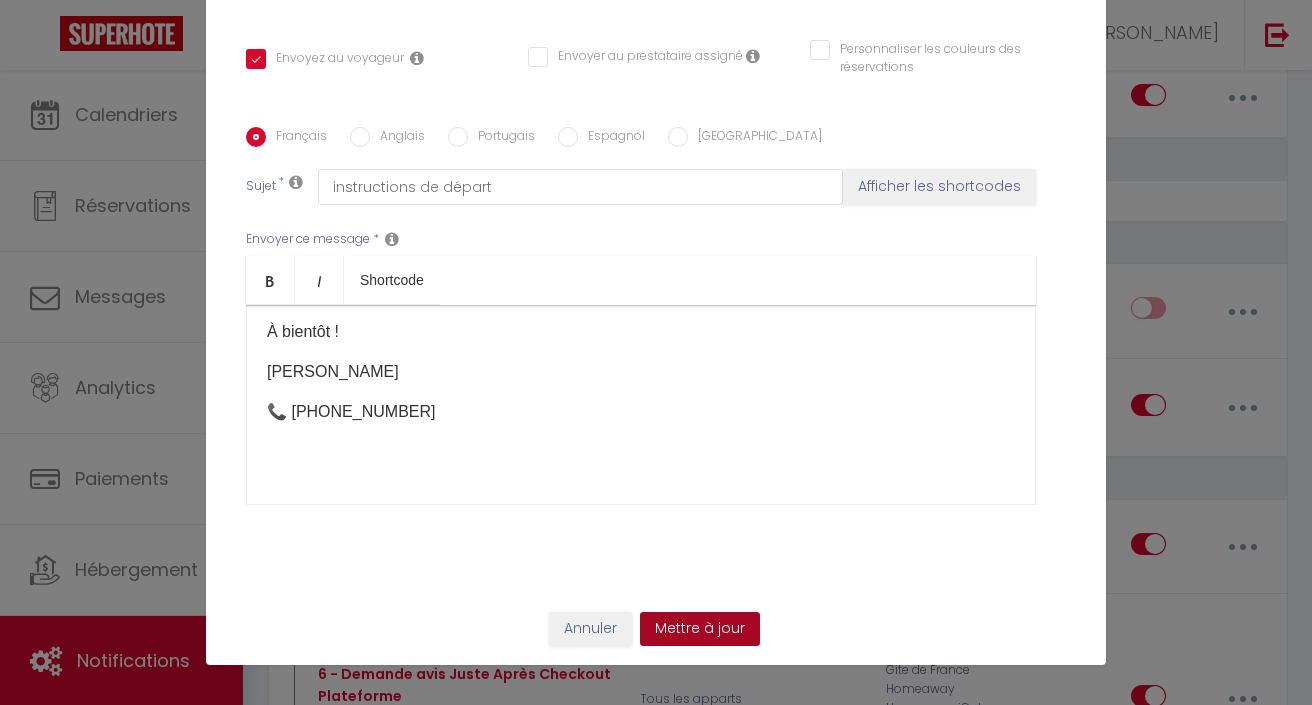 click on "Mettre à jour" at bounding box center (700, 629) 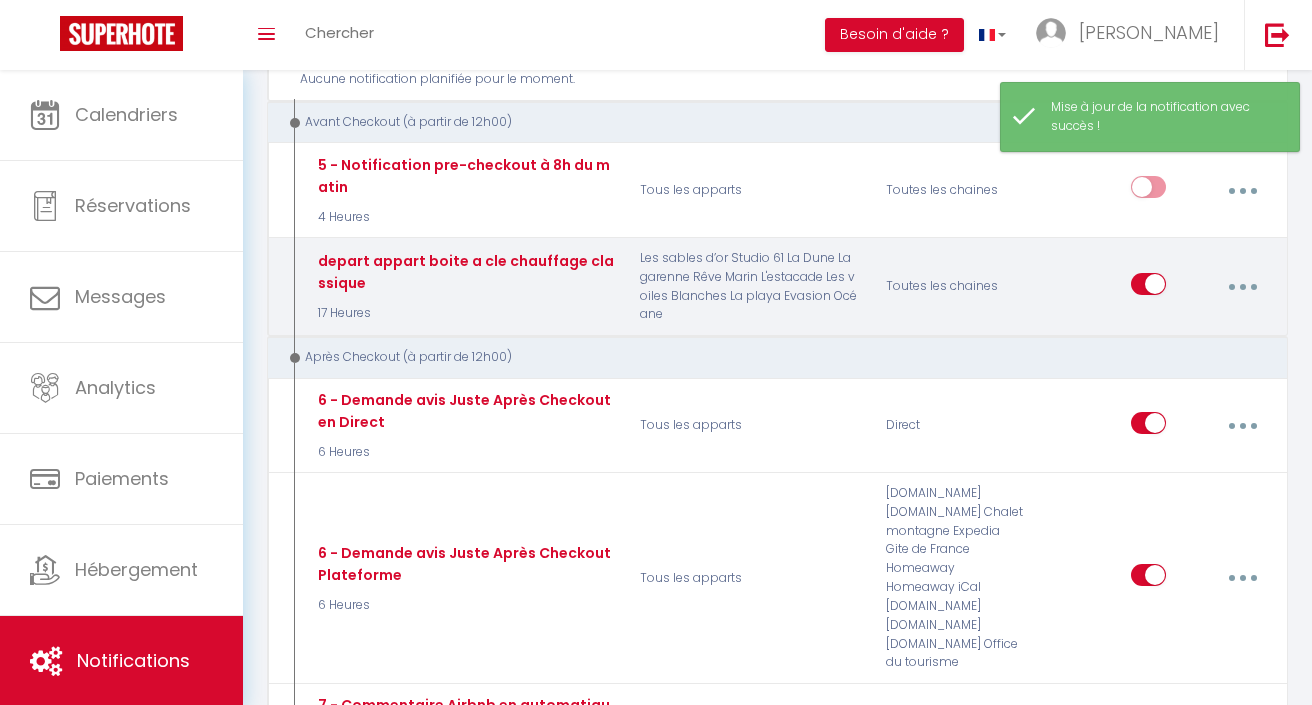 scroll, scrollTop: 1104, scrollLeft: 0, axis: vertical 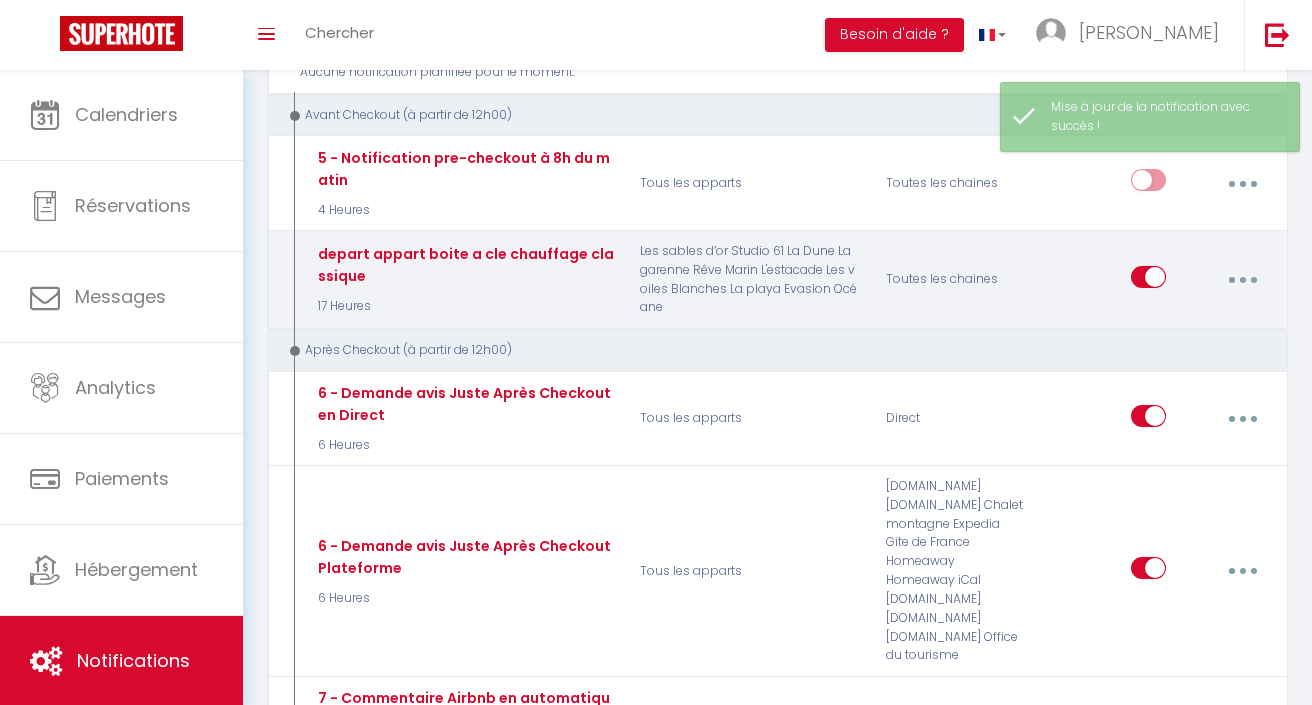 click at bounding box center (1242, 280) 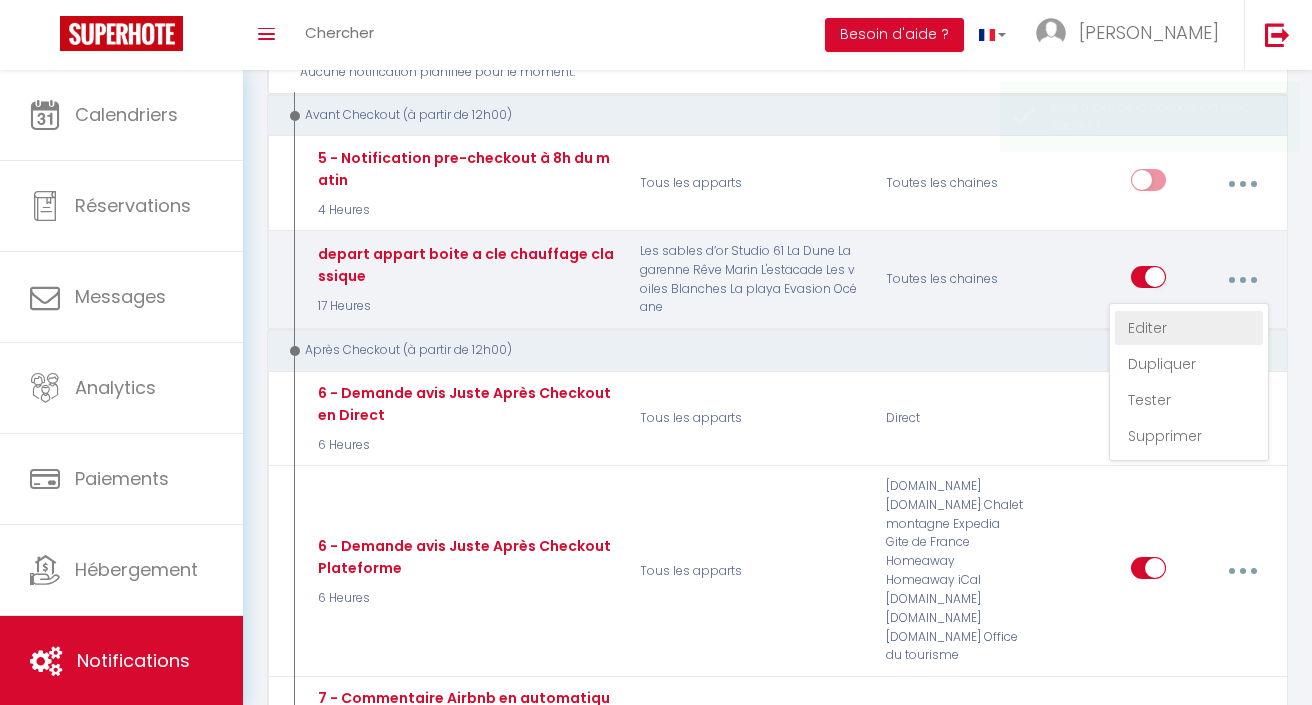 click on "Editer" at bounding box center [1189, 328] 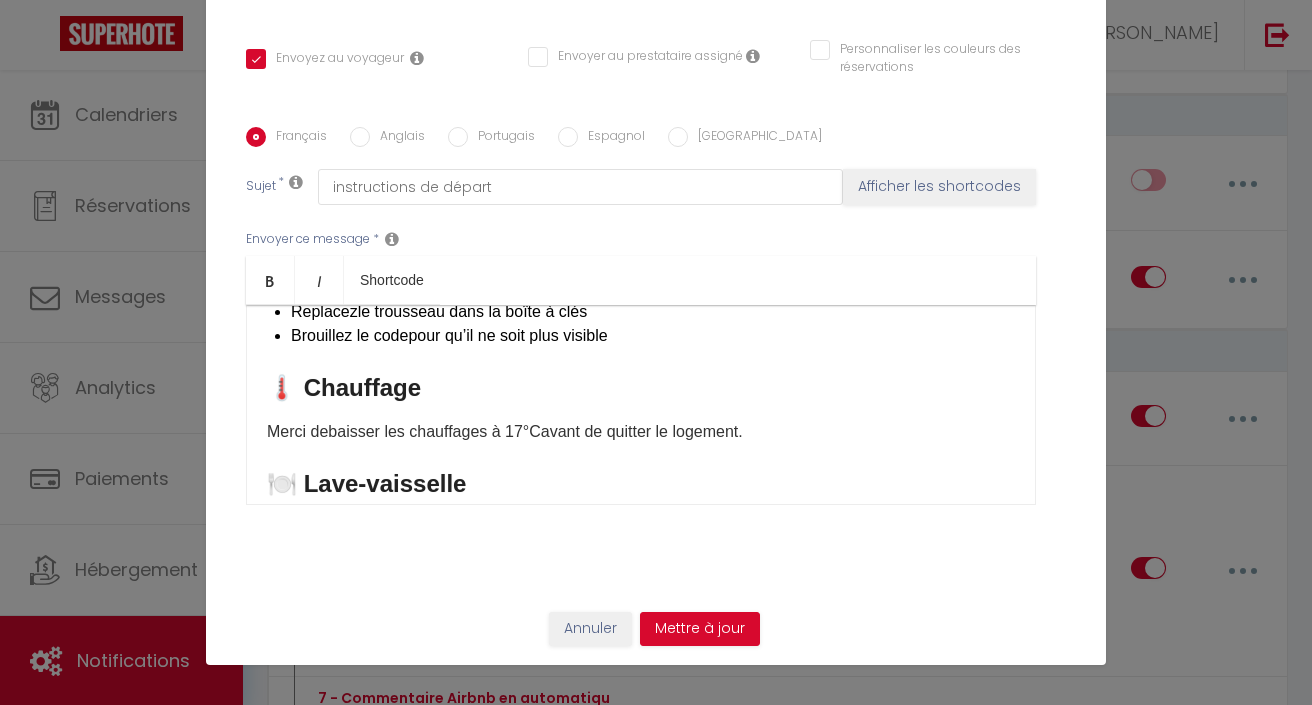 scroll, scrollTop: 363, scrollLeft: 0, axis: vertical 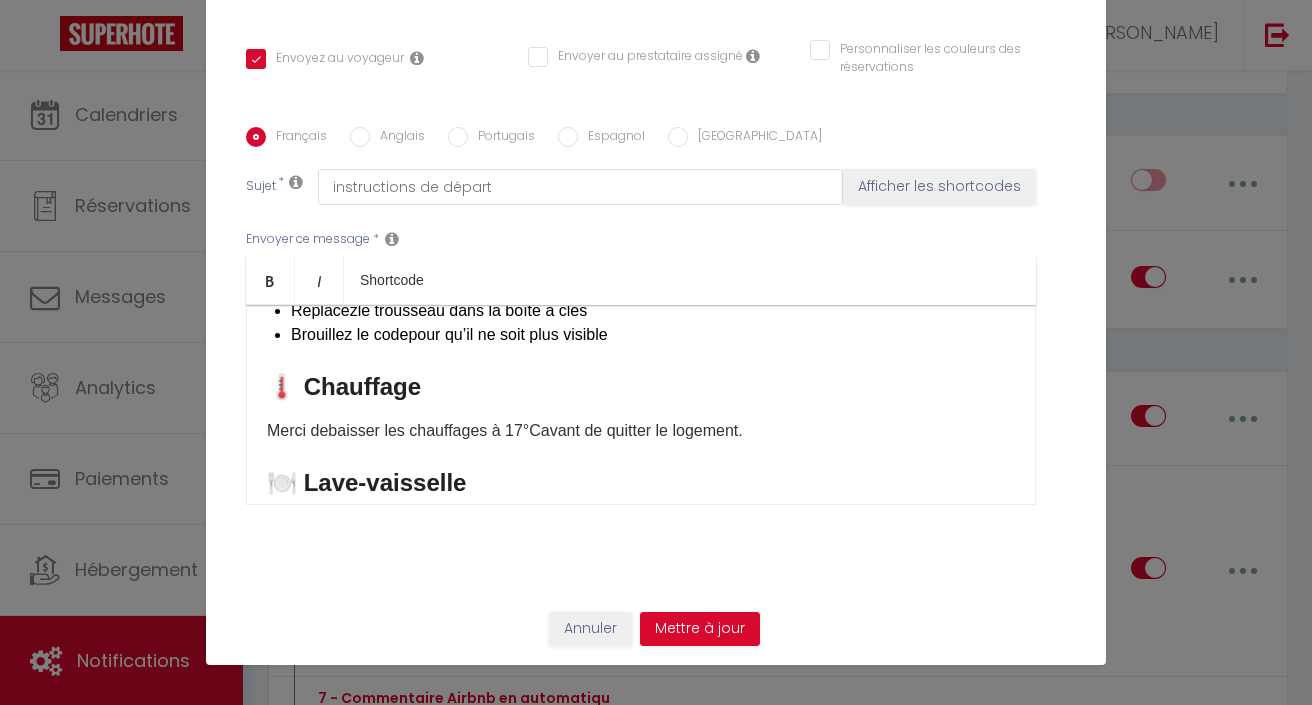 click on "Merci de" at bounding box center [297, 430] 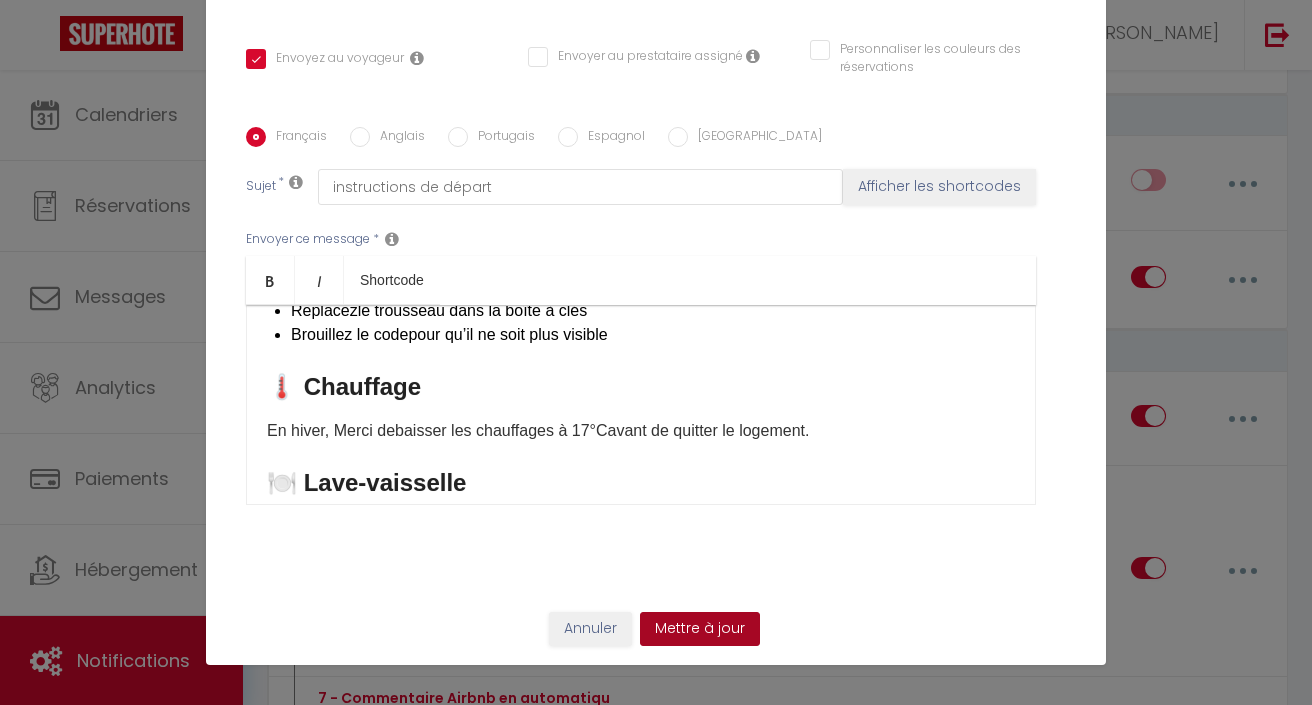 click on "Mettre à jour" at bounding box center (700, 629) 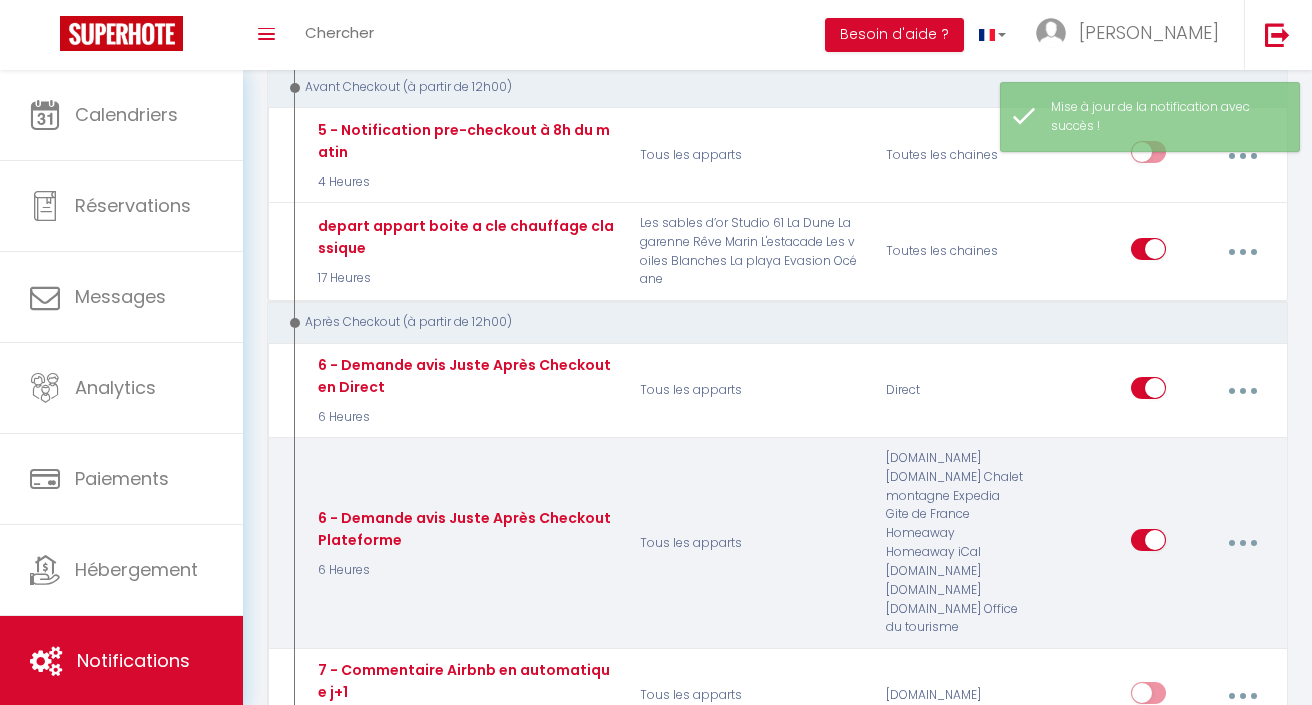 scroll, scrollTop: 1137, scrollLeft: 0, axis: vertical 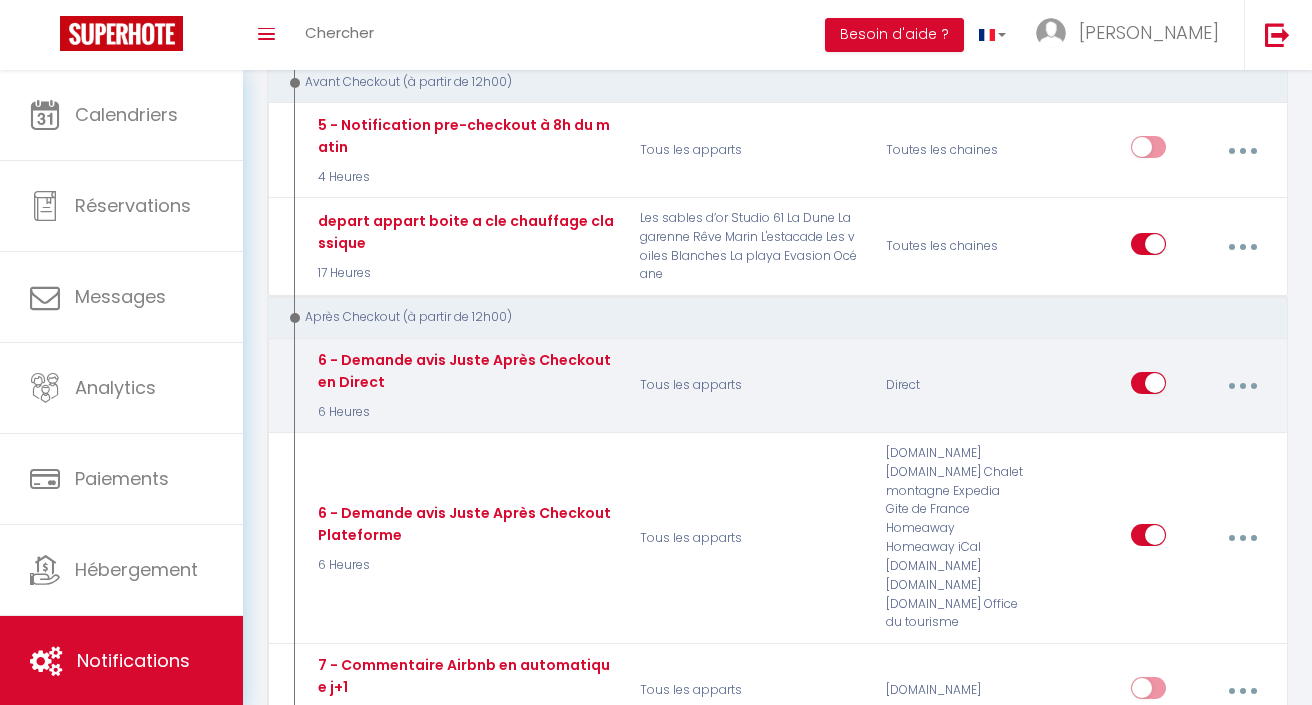 click at bounding box center (1242, 386) 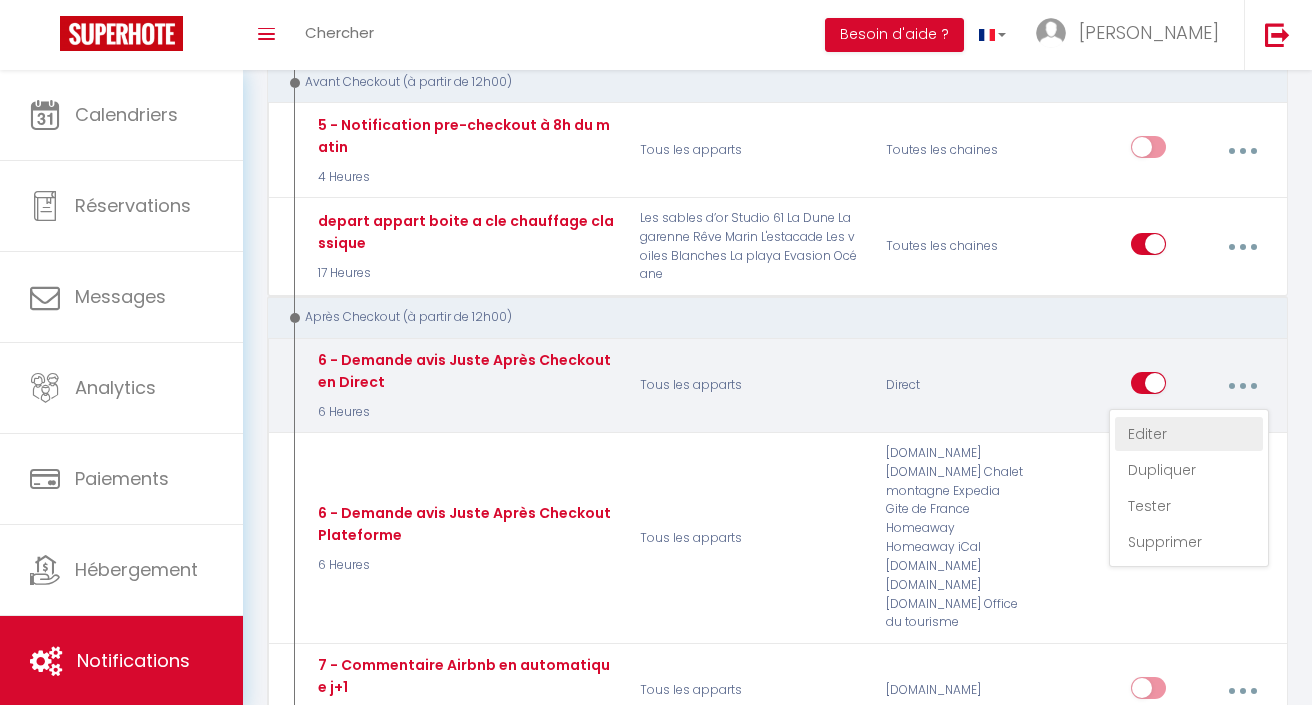 click on "Editer" at bounding box center (1189, 434) 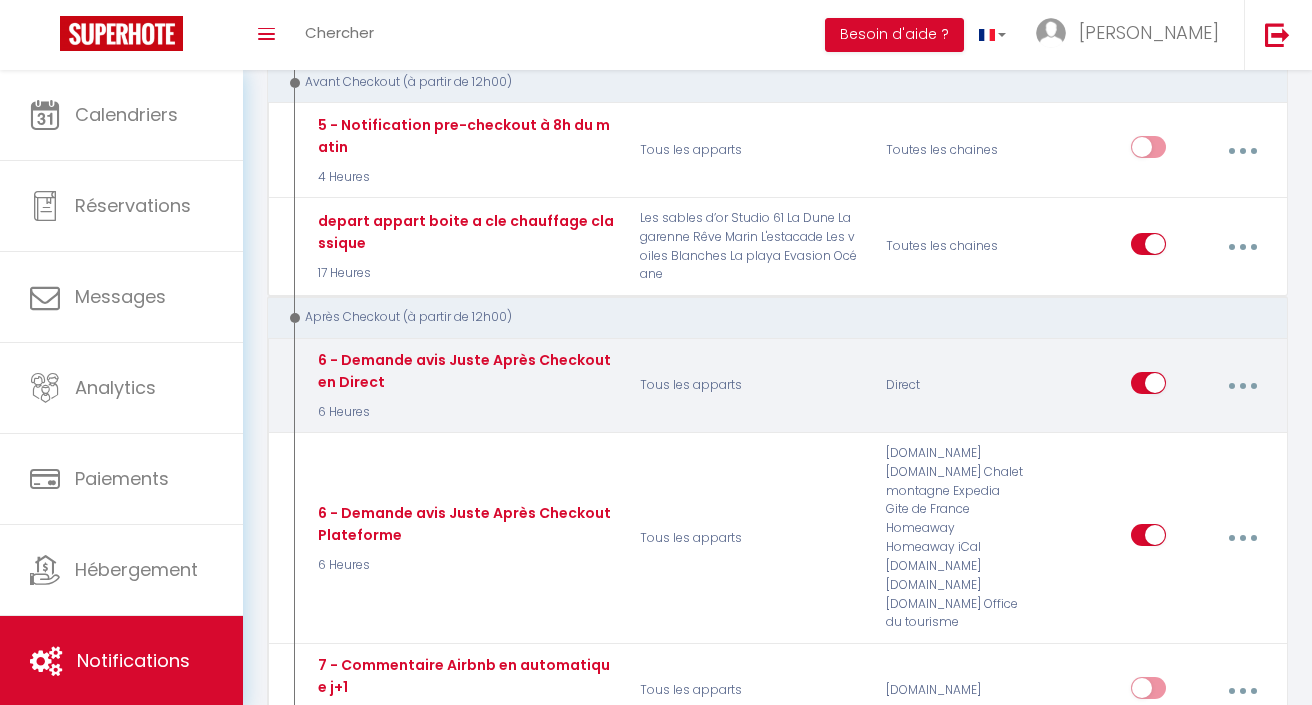 scroll, scrollTop: 278, scrollLeft: 0, axis: vertical 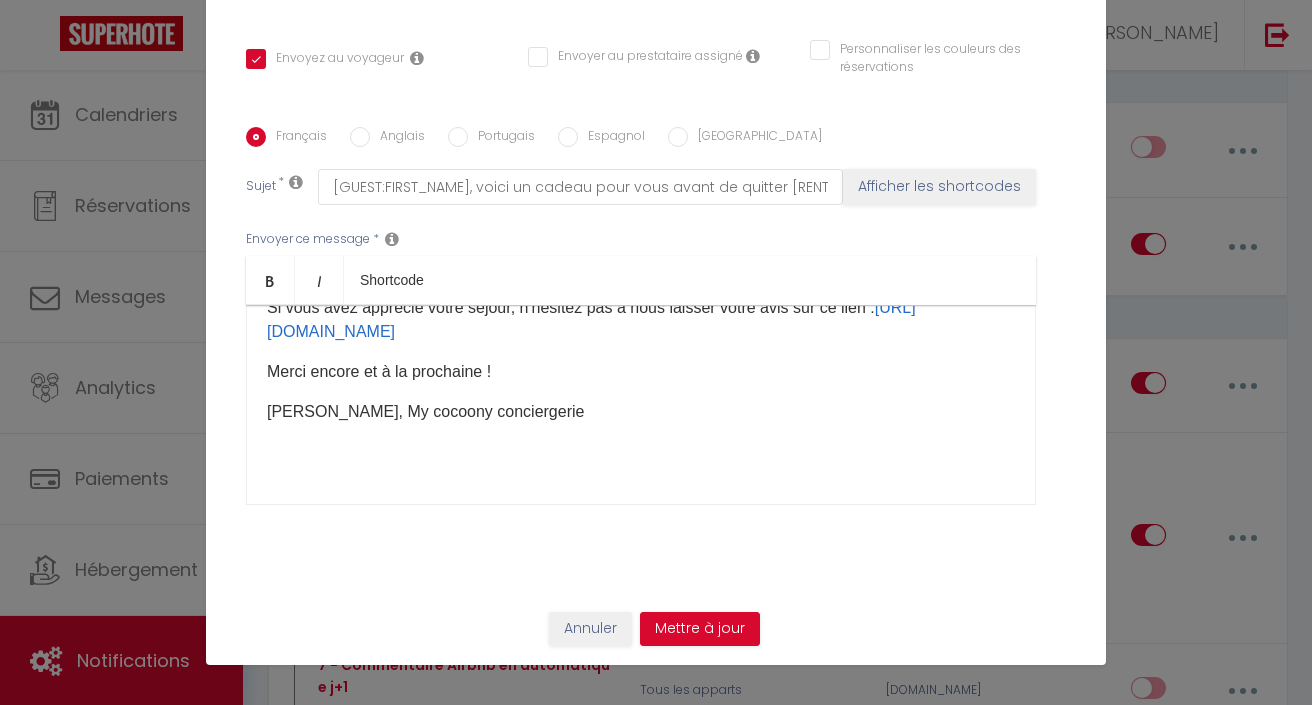 click on "Annuler" at bounding box center (590, 629) 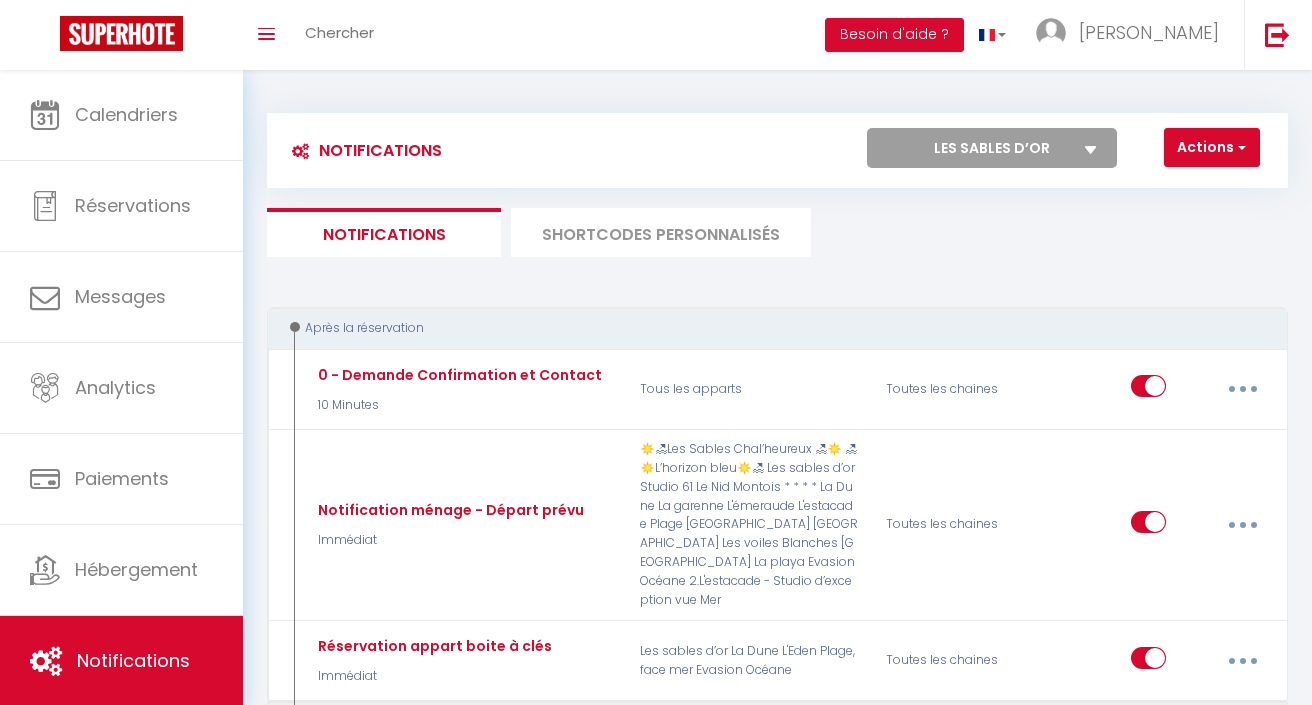 scroll, scrollTop: 0, scrollLeft: 0, axis: both 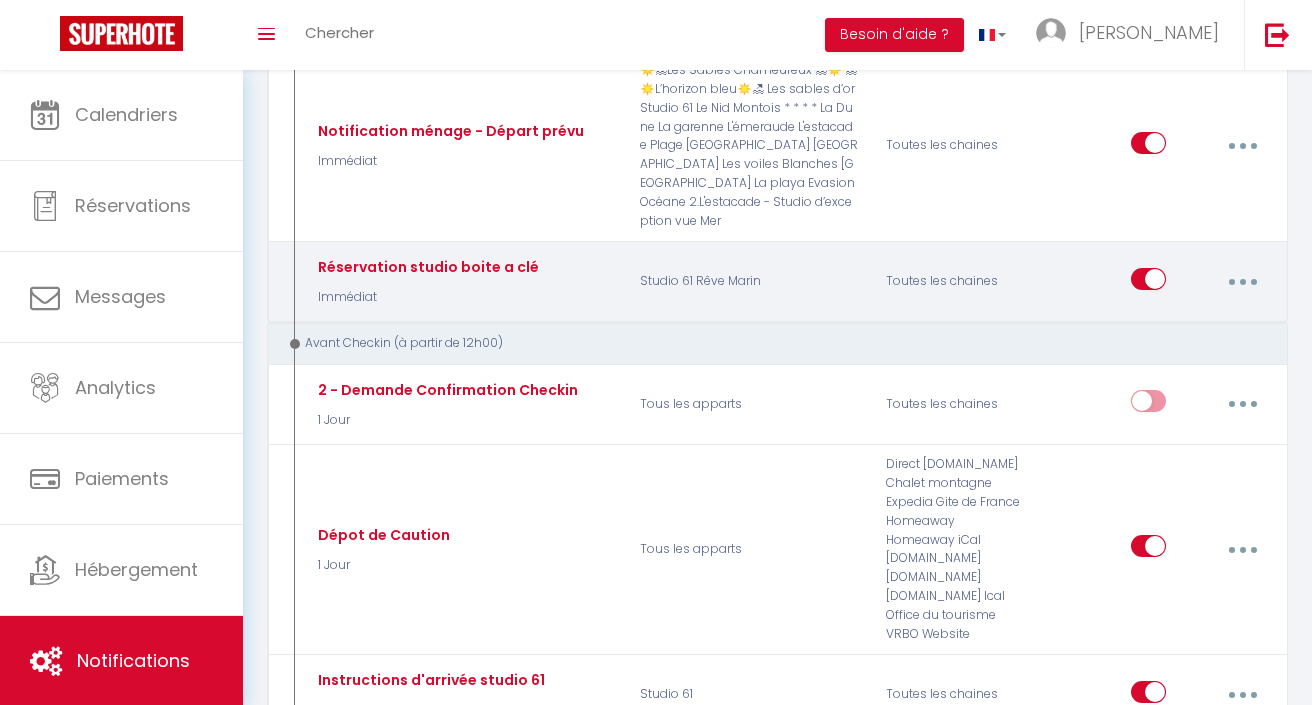 click at bounding box center (1242, 282) 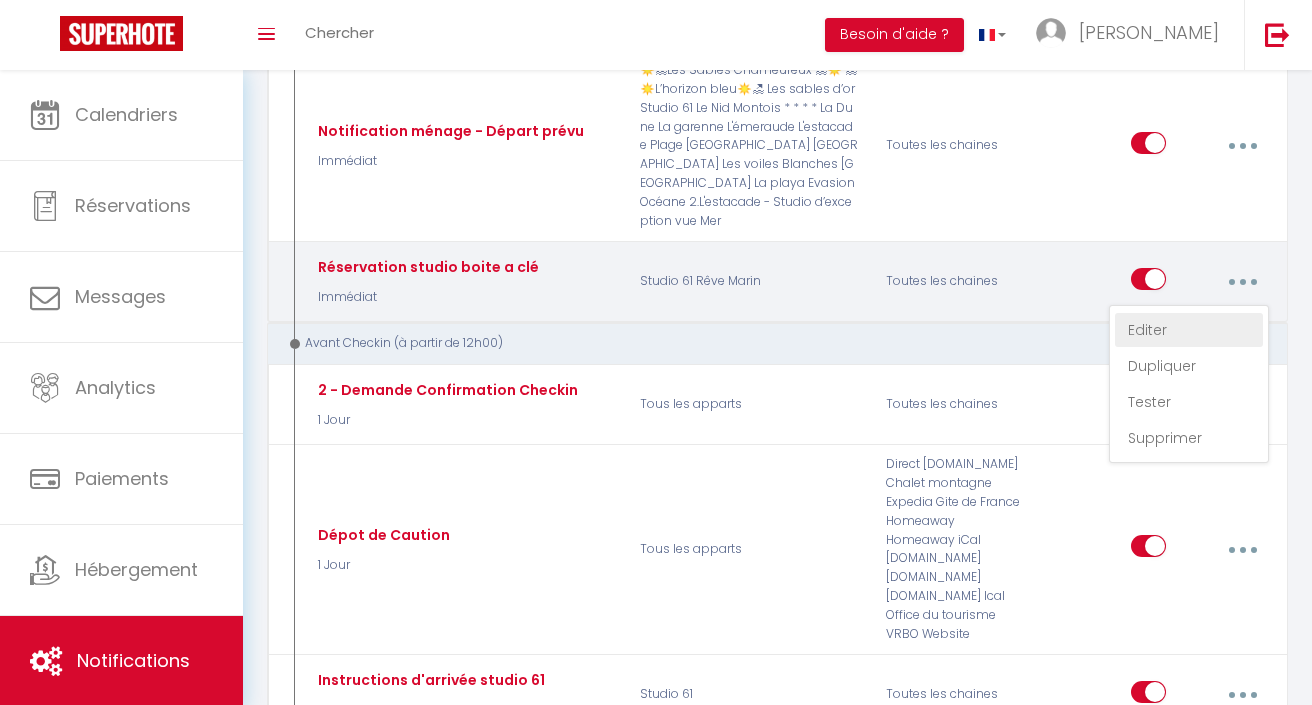 click on "Editer" at bounding box center [1189, 330] 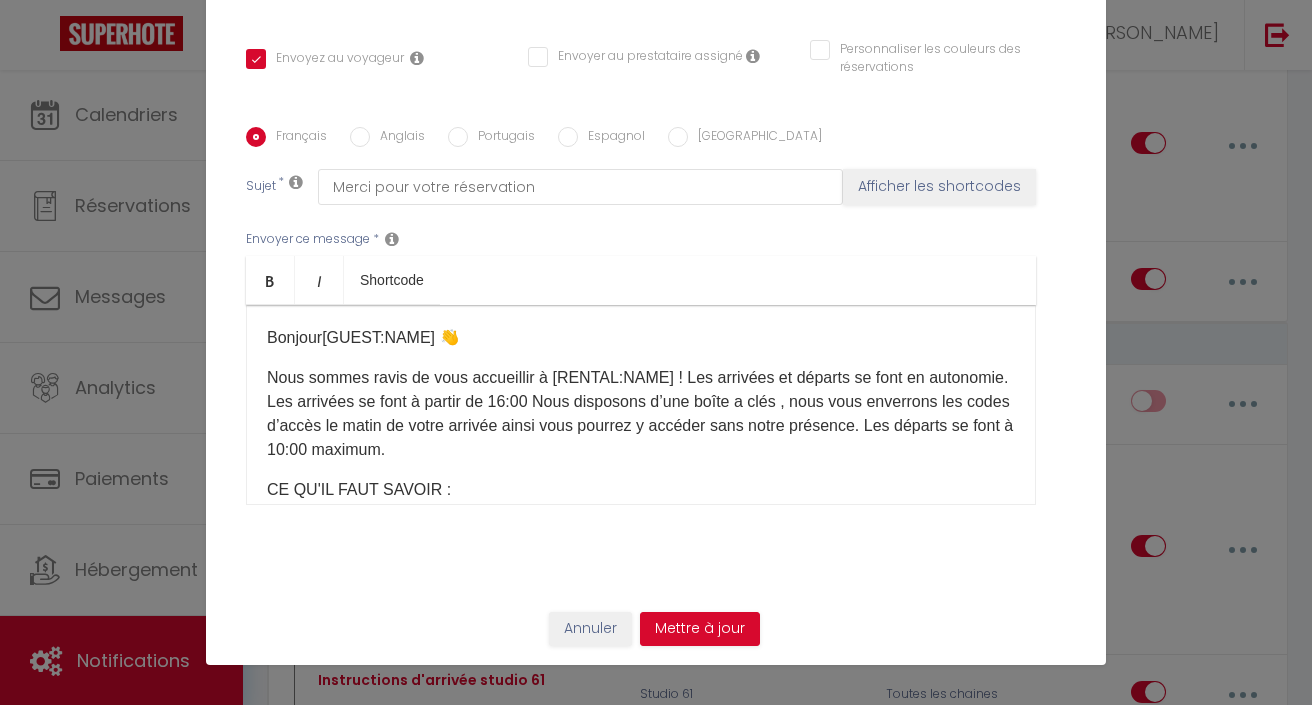 scroll, scrollTop: 0, scrollLeft: 0, axis: both 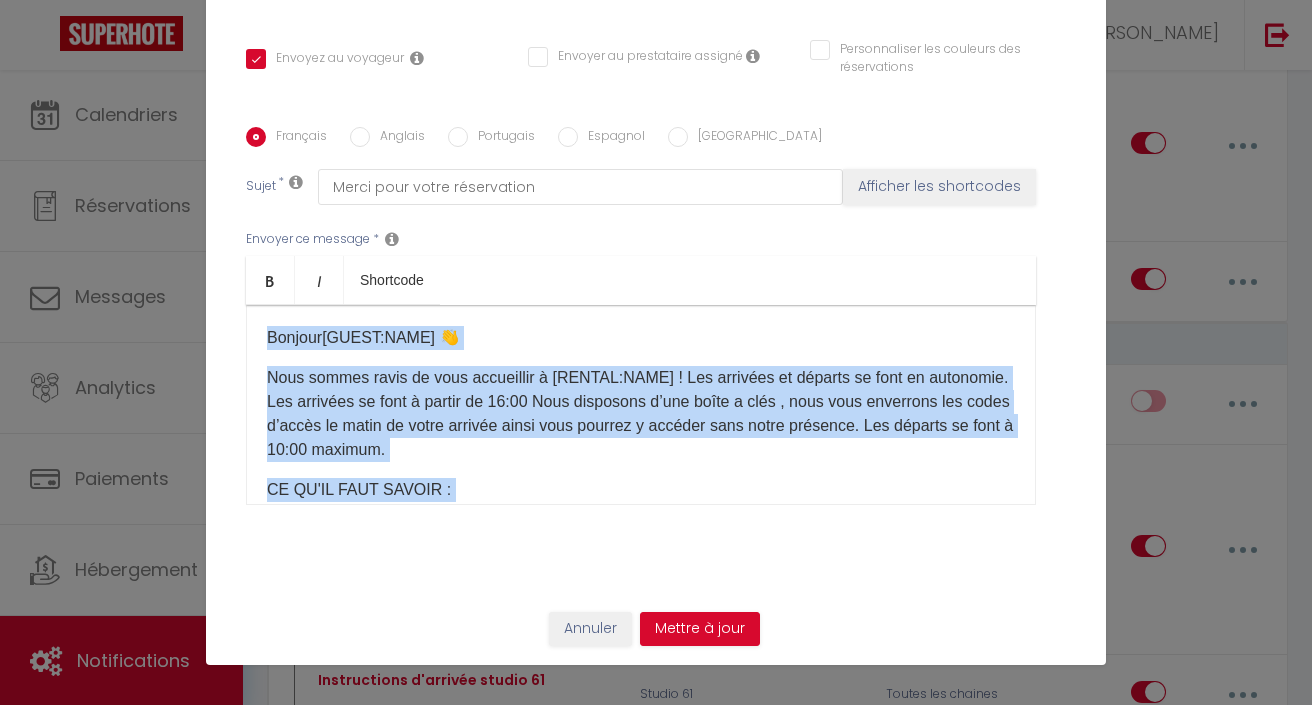 copy on "Bonjour[GUEST:NAME]​ 👋  Nous sommes ravis de vous accueillir à [RENTAL:NAME]​ ! Les arrivées et départs se font en autonomie. Les arrivées se font à partir de 16:00
Nous disposons d’une boîte a clés , nous vous enverrons les codes d’accès le matin de votre arrivée ainsi vous pourrez y accéder sans notre présence. Les départs se font à 10:00 maximum.   CE QU'IL FAUT SAVOIR :   🔴 Le linge de maison n'est pas fourni, merci de rammener les vôtres OU vous avez la possibilité de prendre l'option linge:
Taies d'oreillers + Draps + Housse de couettes + Serviettes = 15€ par personne
Pour rappel:
Couettes, oreillers, alèzes sont mis à disposition.  🟢Le ménage doit être fait avant votre départ par vos soins (avec les produits ménagers sur place) OU possibilité de prendre le Forfait à 30€ si vous souhaitez ne pas vous en occuper. Ce montant sera facturé si le ménage n'est pas fait ou s'il est fait de façon trop superficielle.   🟠 Merci de Sortir les poubelles après toute fin de séjour.   🟣 Respecter le logement: pense..." 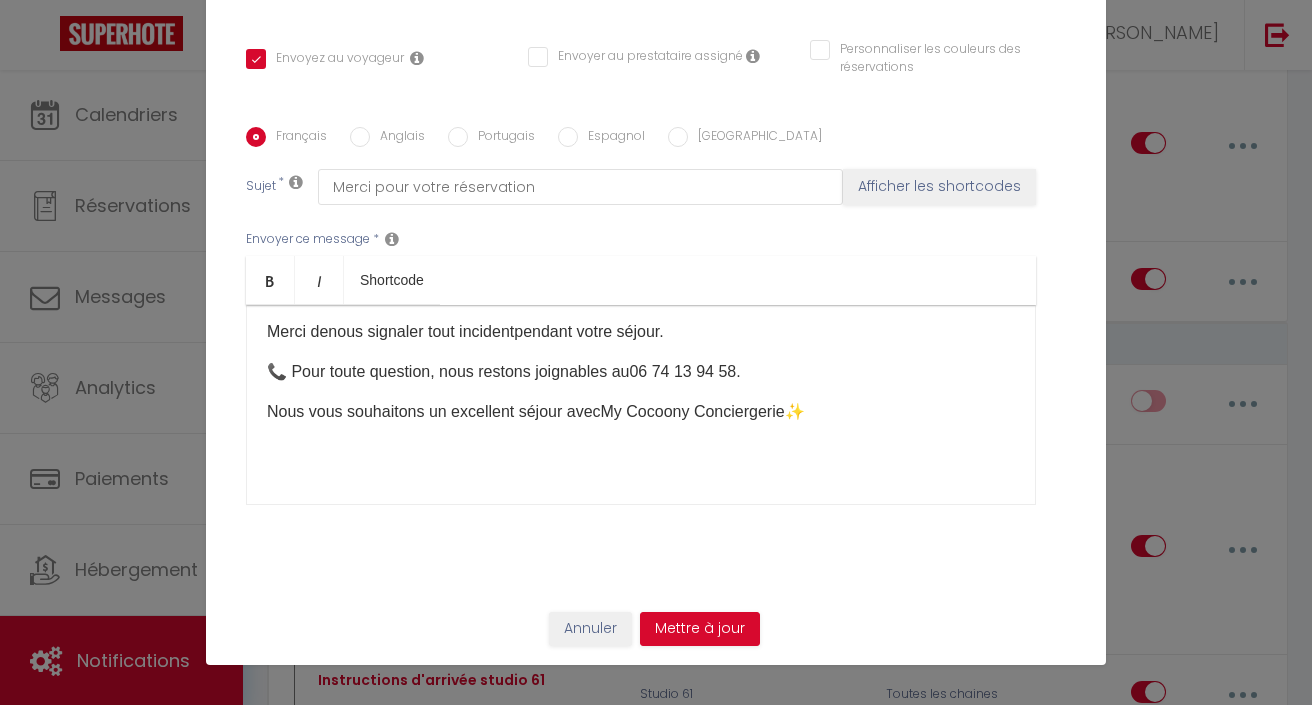 scroll, scrollTop: 950, scrollLeft: 0, axis: vertical 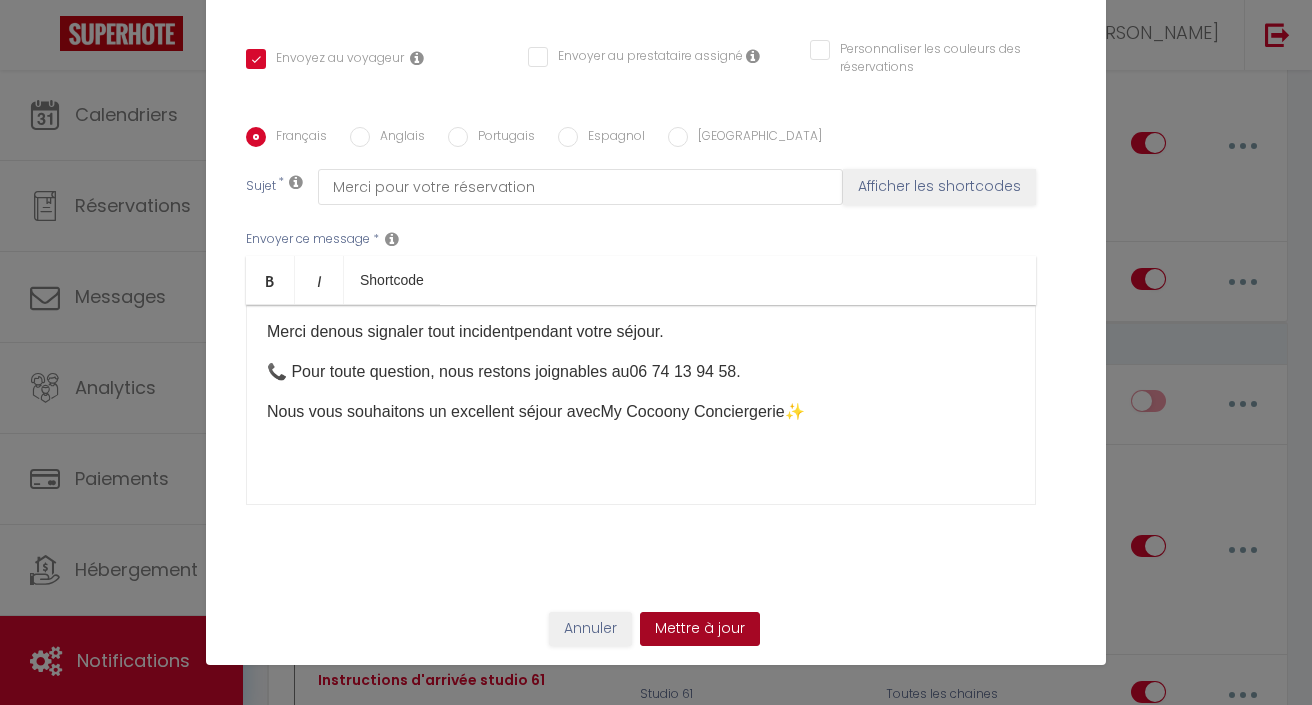 click on "Mettre à jour" at bounding box center [700, 629] 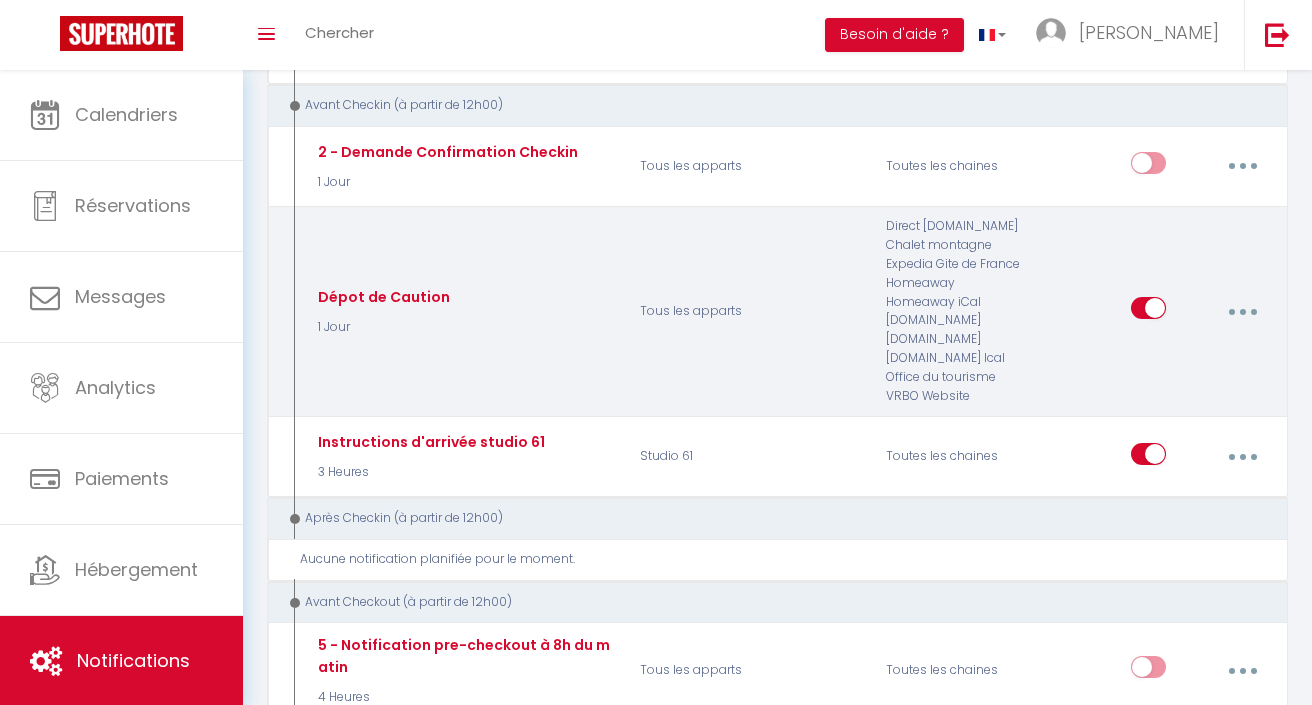 scroll, scrollTop: 648, scrollLeft: 0, axis: vertical 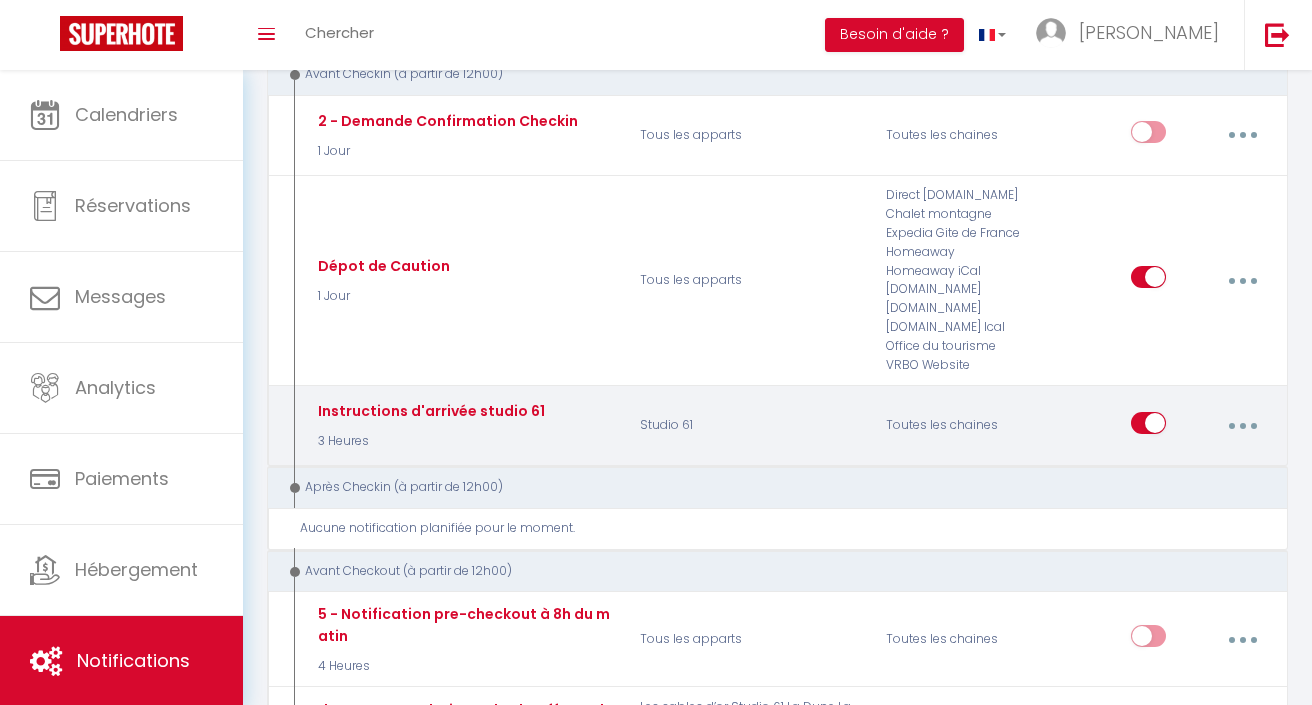 click at bounding box center [1242, 426] 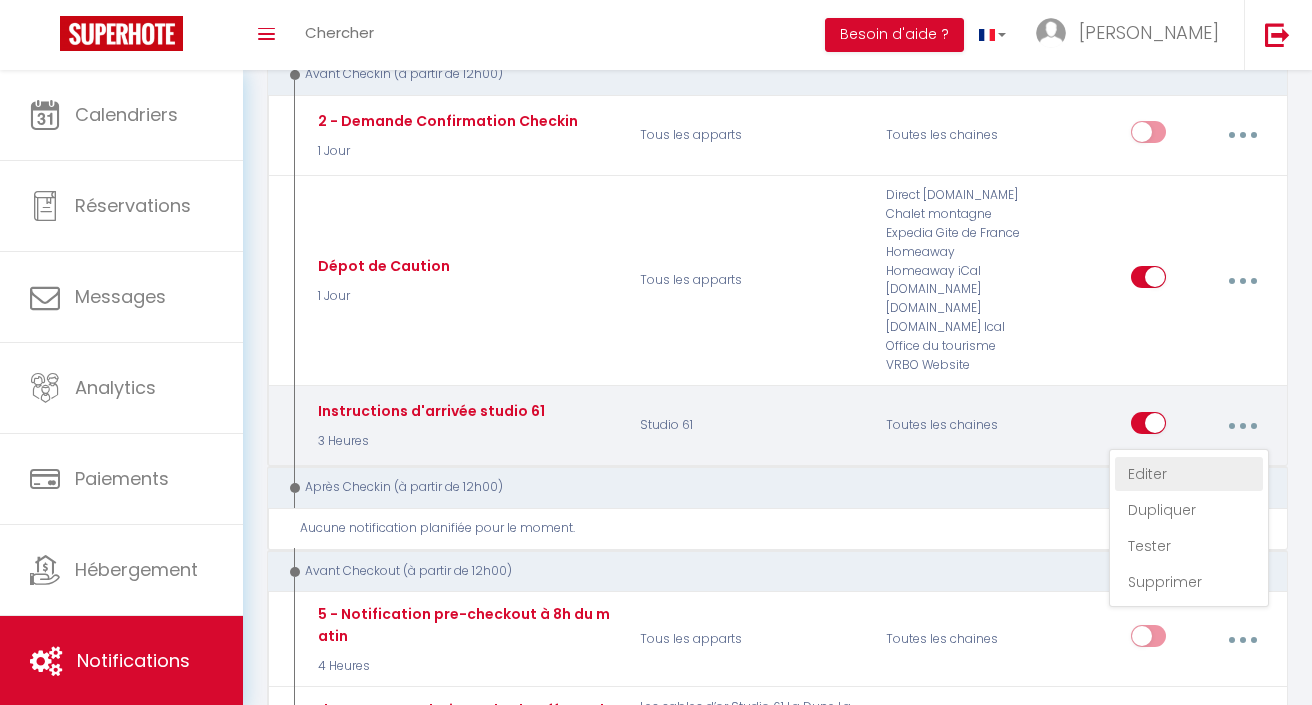 click on "Editer" at bounding box center (1189, 474) 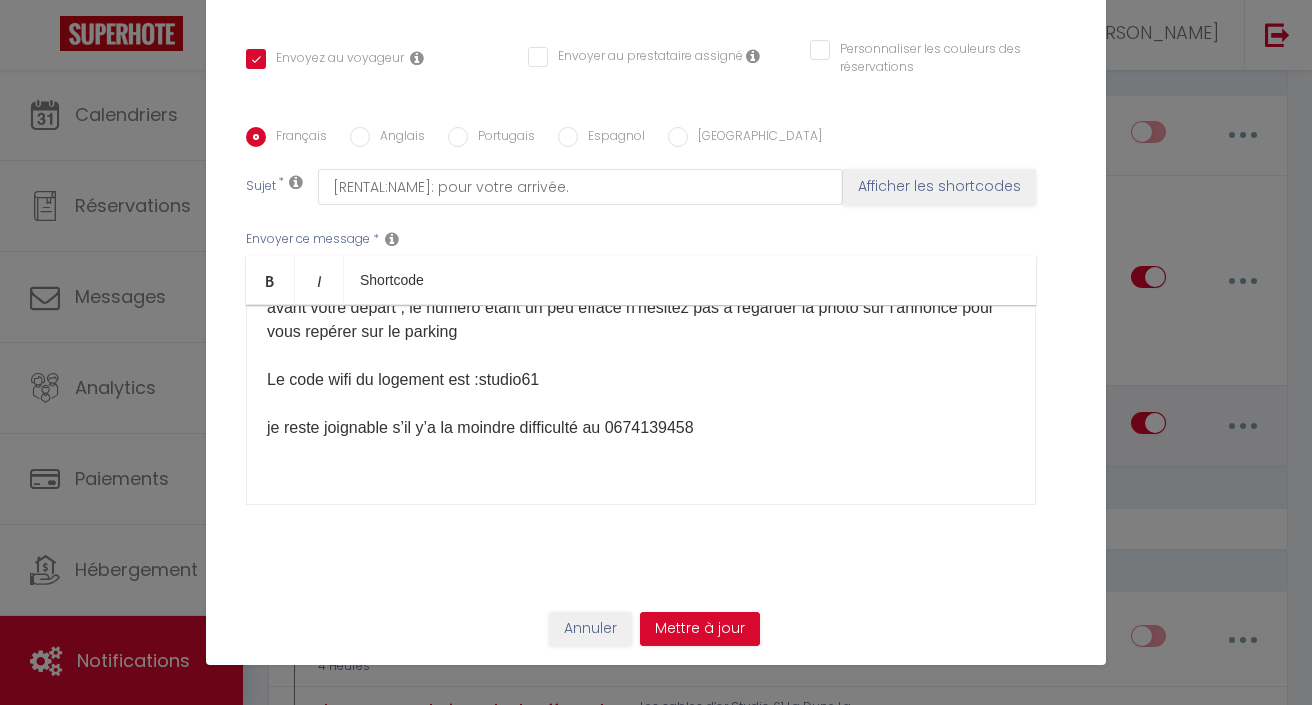 scroll, scrollTop: 630, scrollLeft: 0, axis: vertical 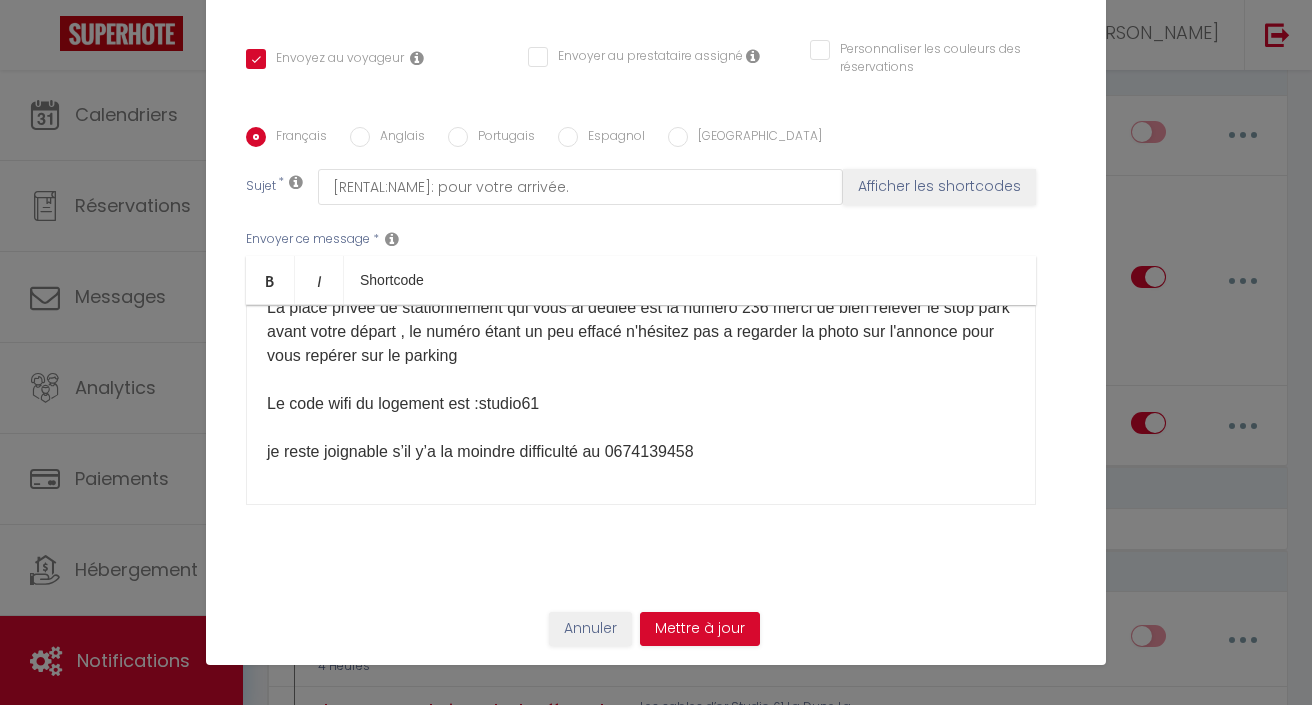 click on "Bonjour 👋  Comme convenu , Le logement sera donc disponible à partir de 16h    L’adresse est 11 rue des galees , résidence grand voilier a St Hilaire de Riez, parking la triere , c'est le plus grand immeuble avec l'entrée la plus a droite Le code d’entrée dans la résidence est 43601 Dans le hall de la résidence, vous chercherez la boîte aux lettre au dessus de la 61-62, celle çi n’est pas fermee a clé si vous tirez un peu elle s’ouvre laissant apparaitre deux boites a cles , vous trouverez les cles de l’appart dans la boite 61 code : 1103 merci de bien penser a refermer la boite à clés et remelanger le code une fois les clés récupérées  Le trousseau de cles comprend celle de l’appart, ainsi que le badge de la residence pour ne pas etre tributaire des horaires avec le code L’ appart est le 61 au 4eme étage A linterieur de lappartement vous trouverez la carte quil faut passer aux bornes pour les poubelles dehors . Le code wifi du logement est :  studio61 ​" at bounding box center [641, 80] 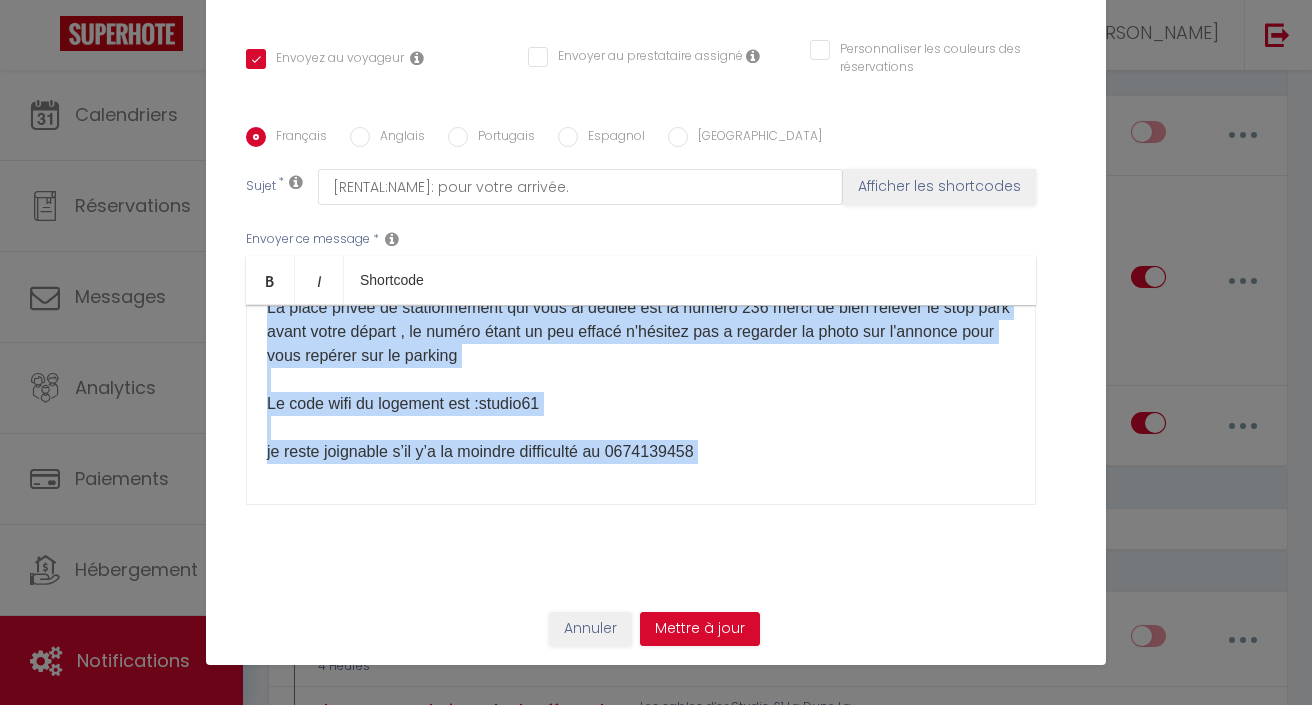 copy on "Bonjour 👋  Comme convenu , Le logement sera donc disponible à partir de 16h    L’adresse est 11 rue des galees , résidence grand voilier a St Hilaire de Riez, parking la triere , c'est le plus grand immeuble avec l'entrée la plus a droite Le code d’entrée dans la résidence est 43601 Dans le hall de la résidence, vous chercherez la boîte aux lettre au dessus de la 61-62, celle çi n’est pas fermee a clé si vous tirez un peu elle s’ouvre laissant apparaitre deux boites a cles , vous trouverez les cles de l’appart dans la boite 61 code : 1103 merci de bien penser a refermer la boite à clés et remelanger le code une fois les clés récupérées  Le trousseau de cles comprend celle de l’appart, ainsi que le badge de la residence pour ne pas etre tributaire des horaires avec le code L’ appart est le 61 au 4eme étage A linterieur de lappartement vous trouverez la carte quil faut passer aux bornes pour les poubelles dehors . La place privée de stationnement qui vous ai dédiée est la numero 236 merci de bien relever le ..." 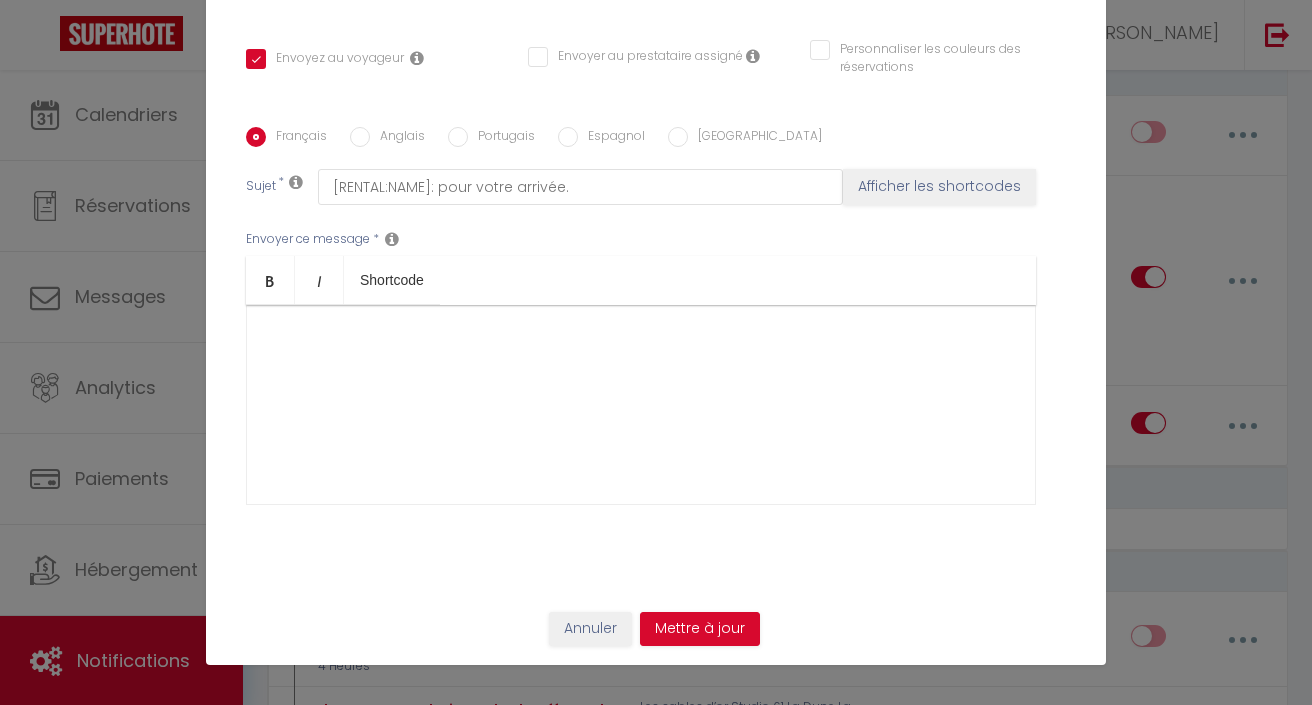 scroll, scrollTop: 0, scrollLeft: 0, axis: both 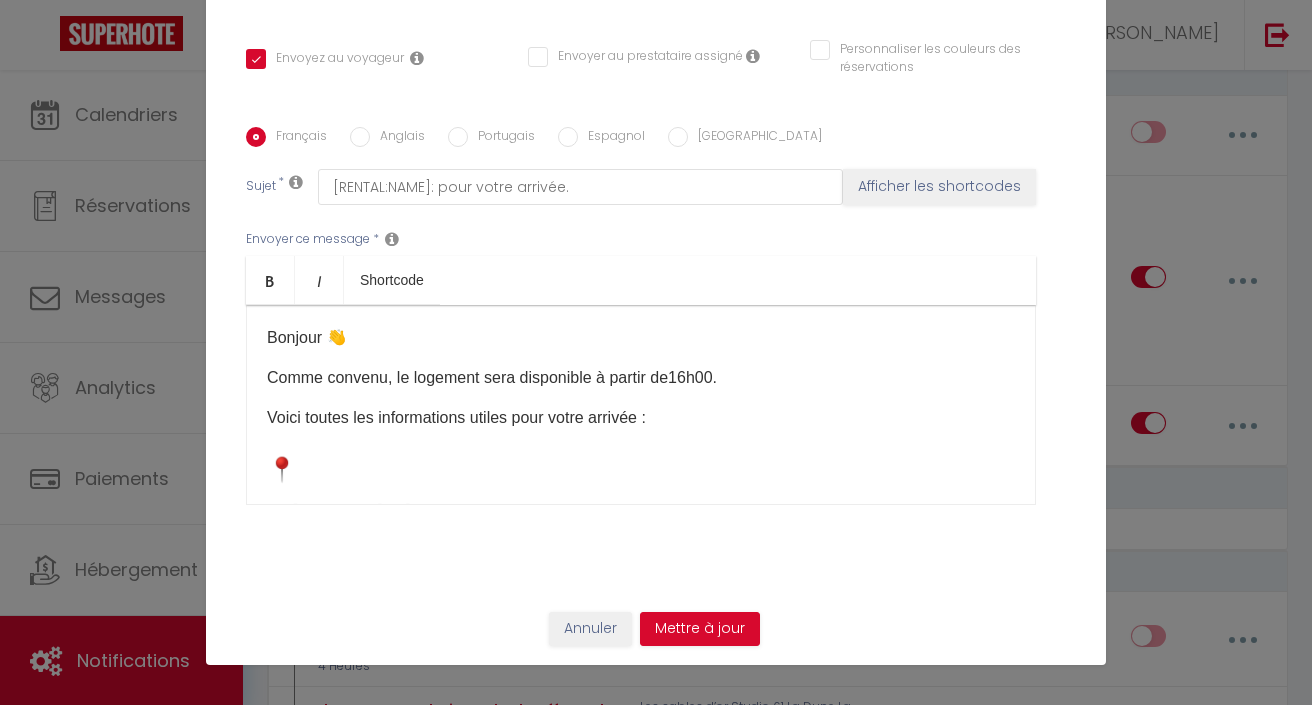 click on "Bonjour 👋" at bounding box center [307, 337] 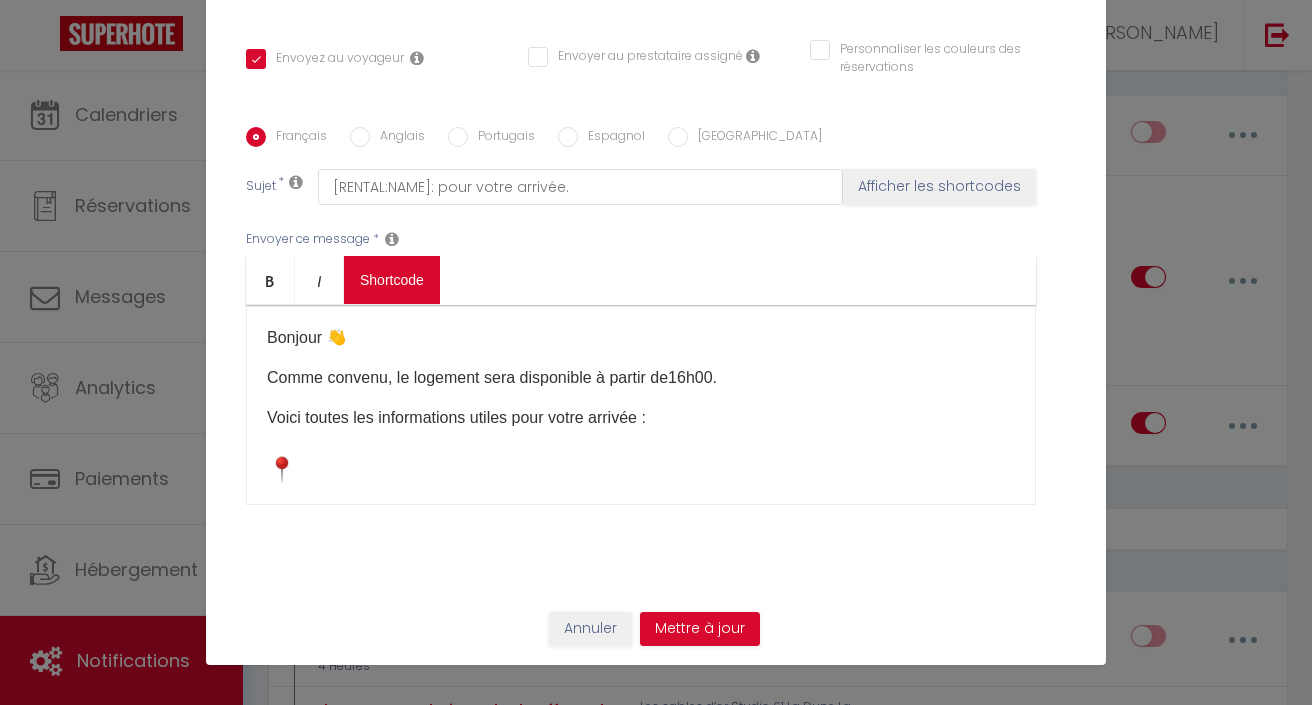 click on "Coaching SuperHote ce soir à 18h00, pour participer:  https://us02web.zoom.us/j/4667554618?pwd=QUhUTnBqenhNTG1HazhBOFJXWjRYUT09   ×     Toggle navigation       Toggle Search     Toggle menubar     Chercher   BUTTON
Besoin d'aide ?
Lucie   Paramètres        Équipe     Résultat de la recherche   Aucun résultat     Calendriers     Réservations     Messages     Analytics      Paiements     Hébergement     Notifications                 Résultat de la recherche   Id   Appart   Voyageur    Checkin   Checkout   Nuits   Pers.   Plateforme   Statut     Résultat de la recherche   Aucun résultat          Notifications
Actions
Nouvelle Notification    Exporter    Importer    Tous les apparts    Les voiles Blanches Yellow Beach Plage Bleue L'Eden Plage, face mer Au bruit des vagues Mauves & Marées ☀️🏖Les Sables Chal’heureux 🏖☀️ 🏖☀️L’horizon bleu☀️🏖 Studio 61" at bounding box center (656, 1451) 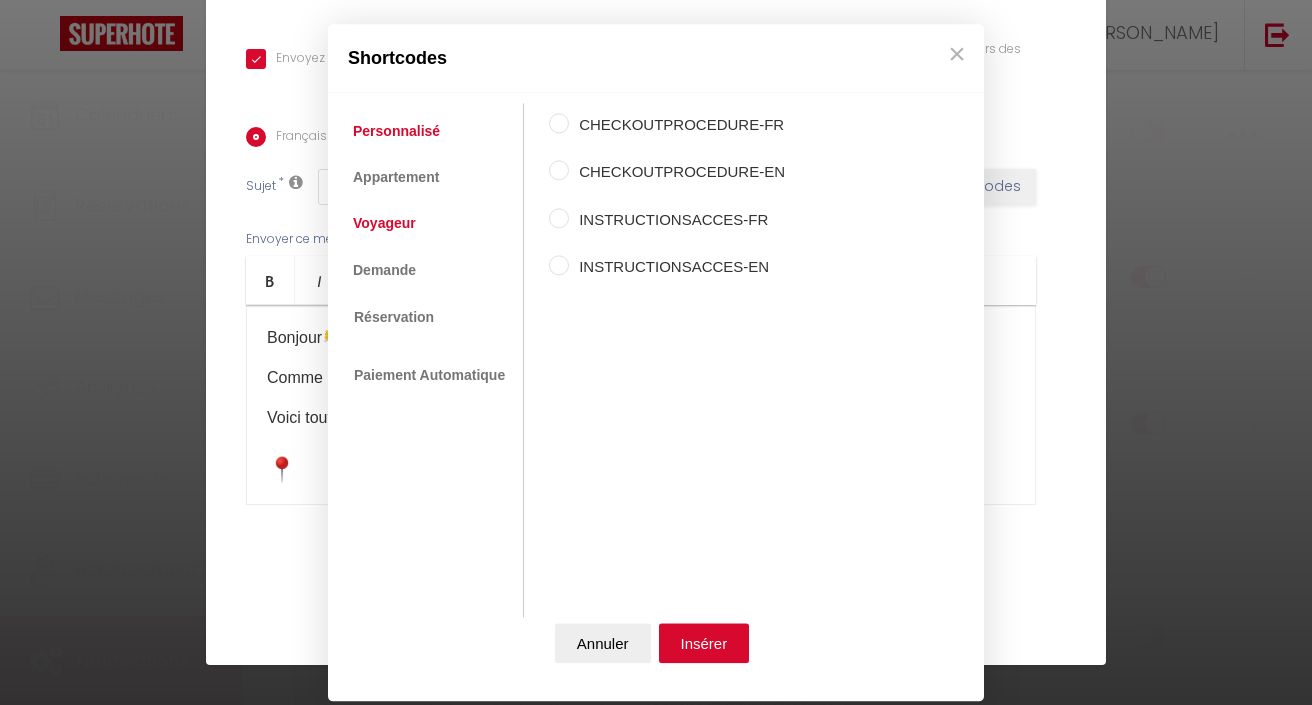 click on "Voyageur" at bounding box center (384, 224) 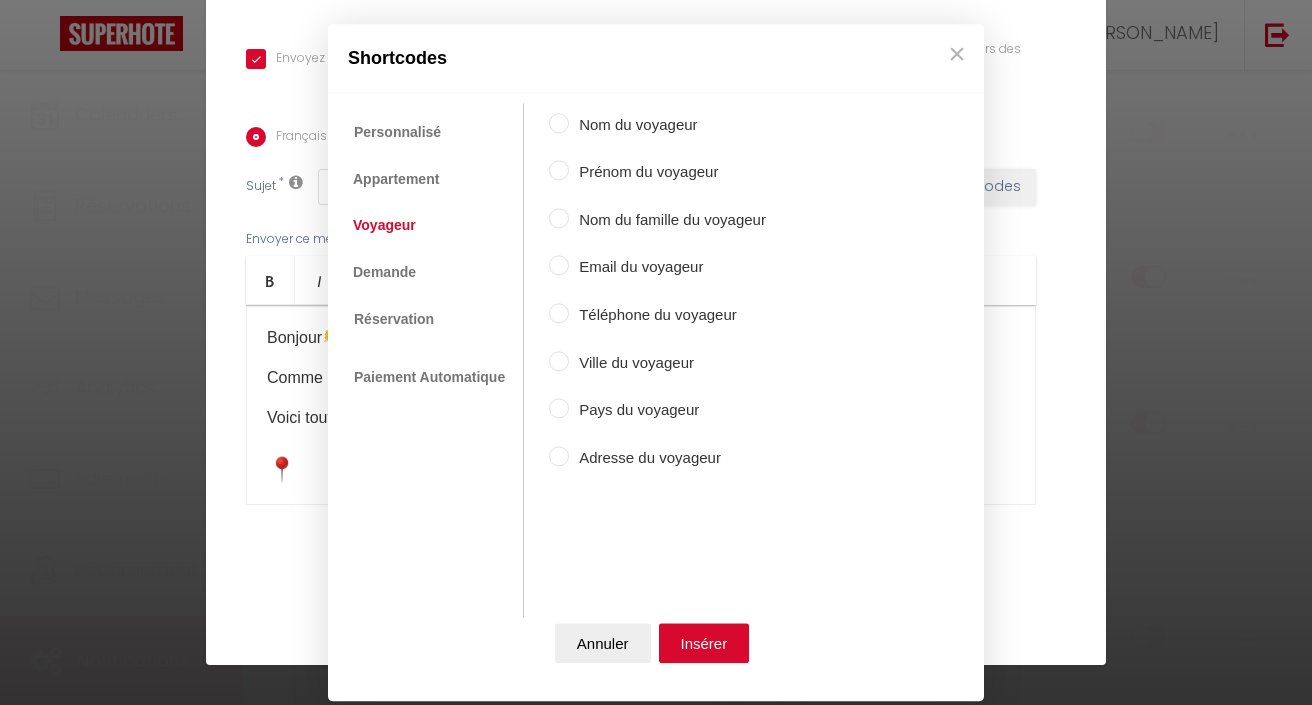click on "Prénom du voyageur" at bounding box center (667, 173) 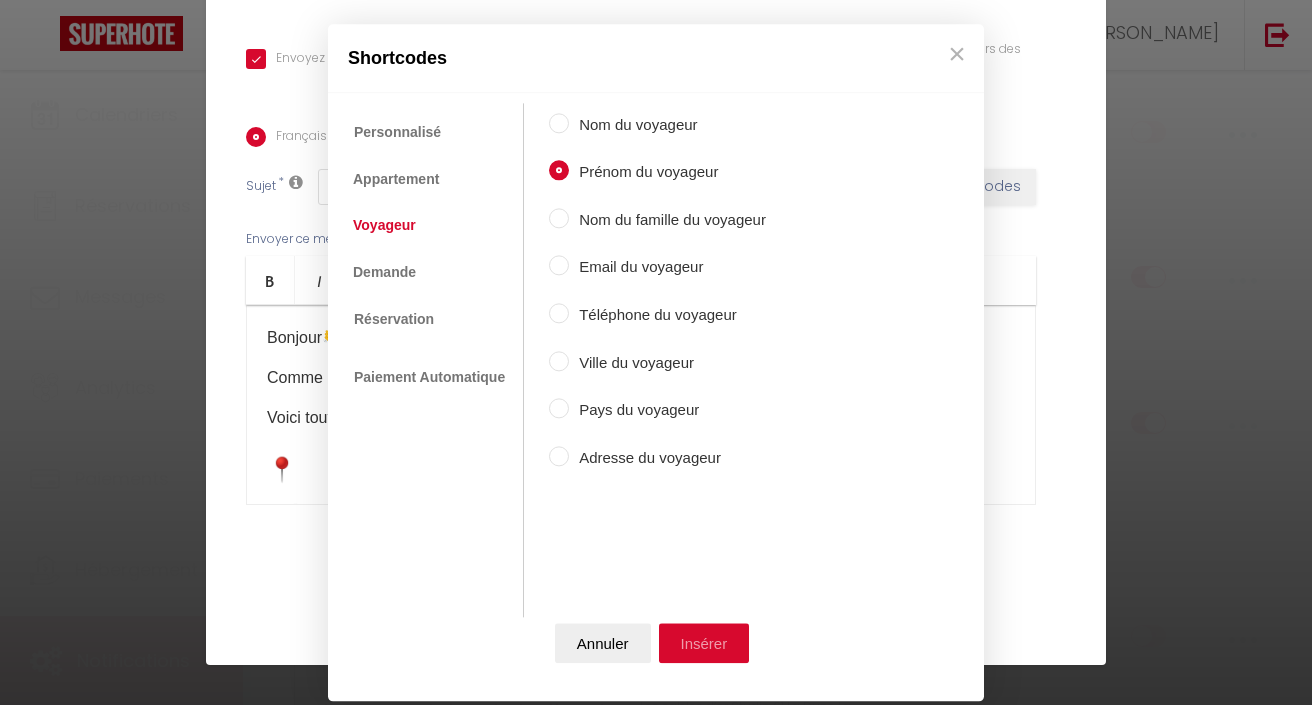 click on "Insérer" at bounding box center (704, 643) 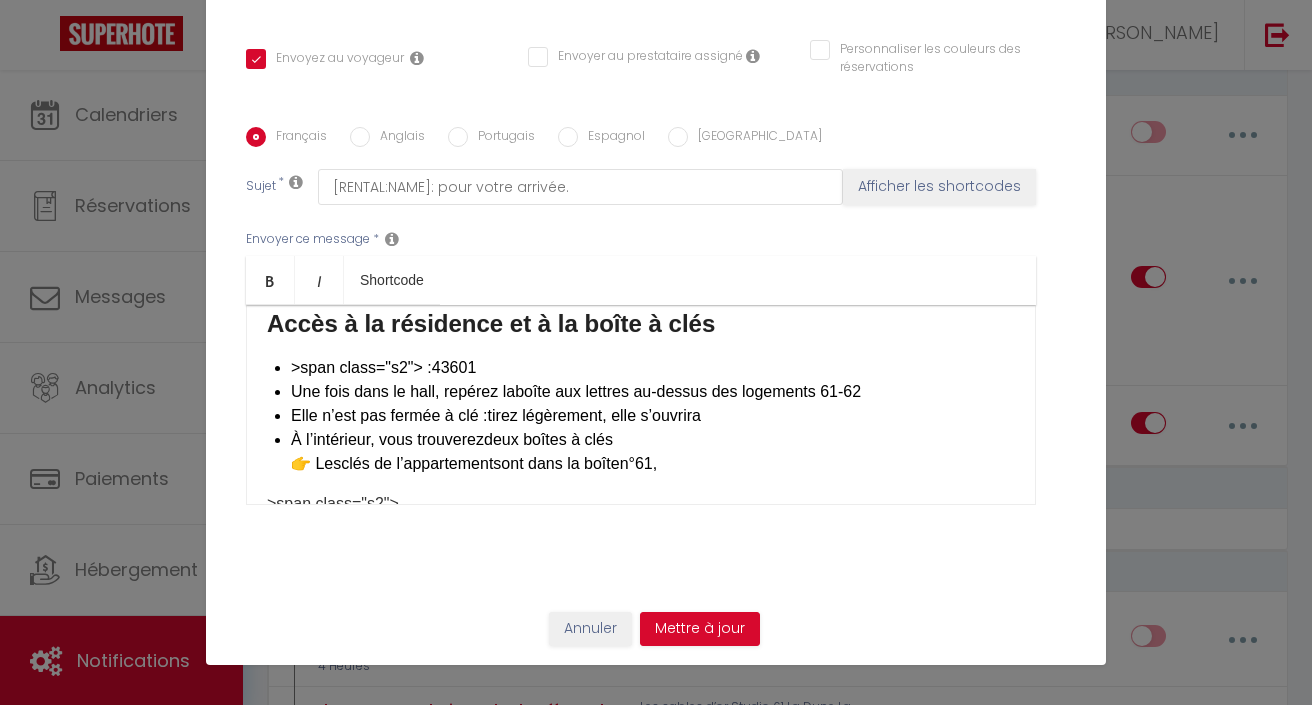 scroll, scrollTop: 492, scrollLeft: 0, axis: vertical 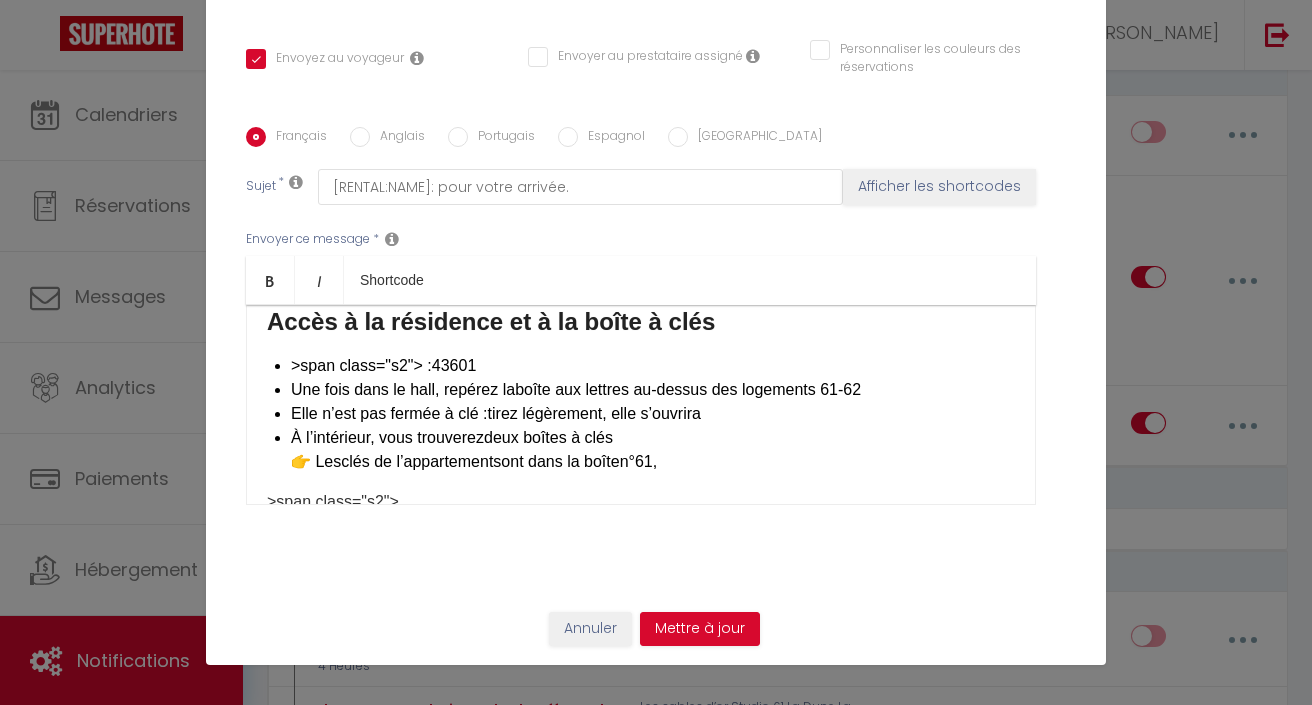 click on ">span class="s2"> :" at bounding box center (361, 365) 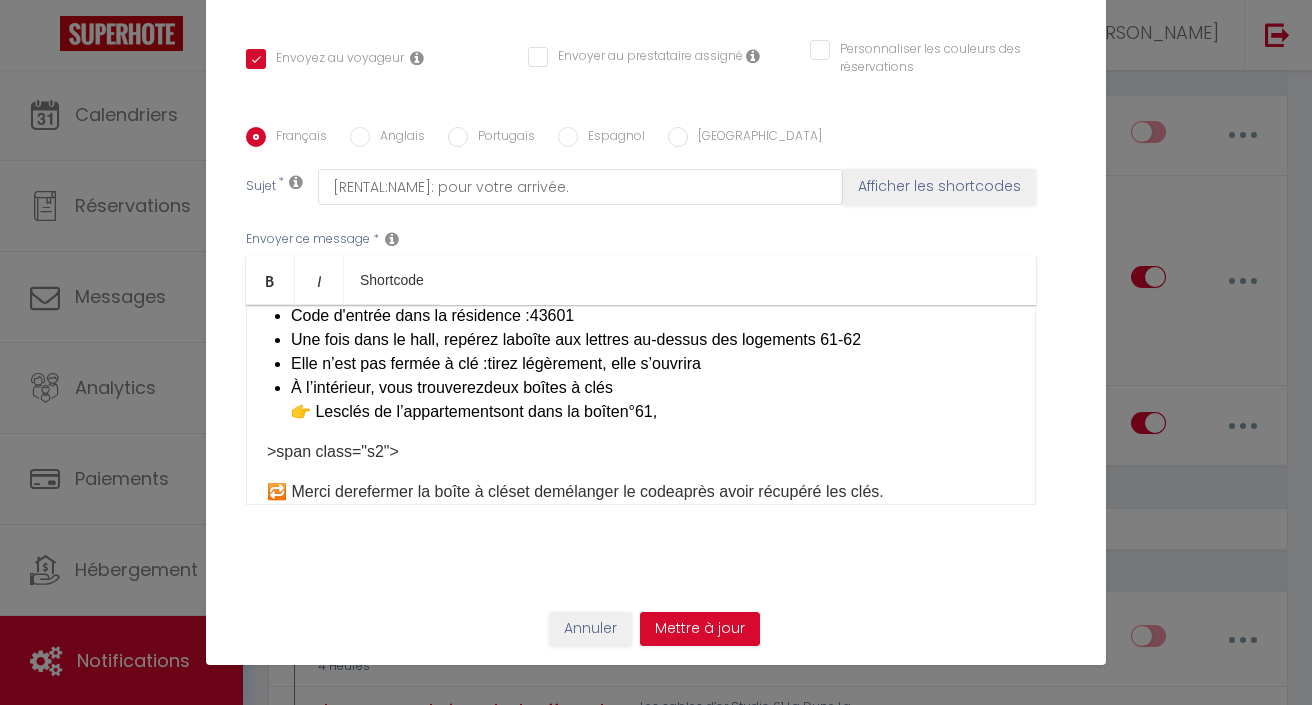 scroll, scrollTop: 543, scrollLeft: 0, axis: vertical 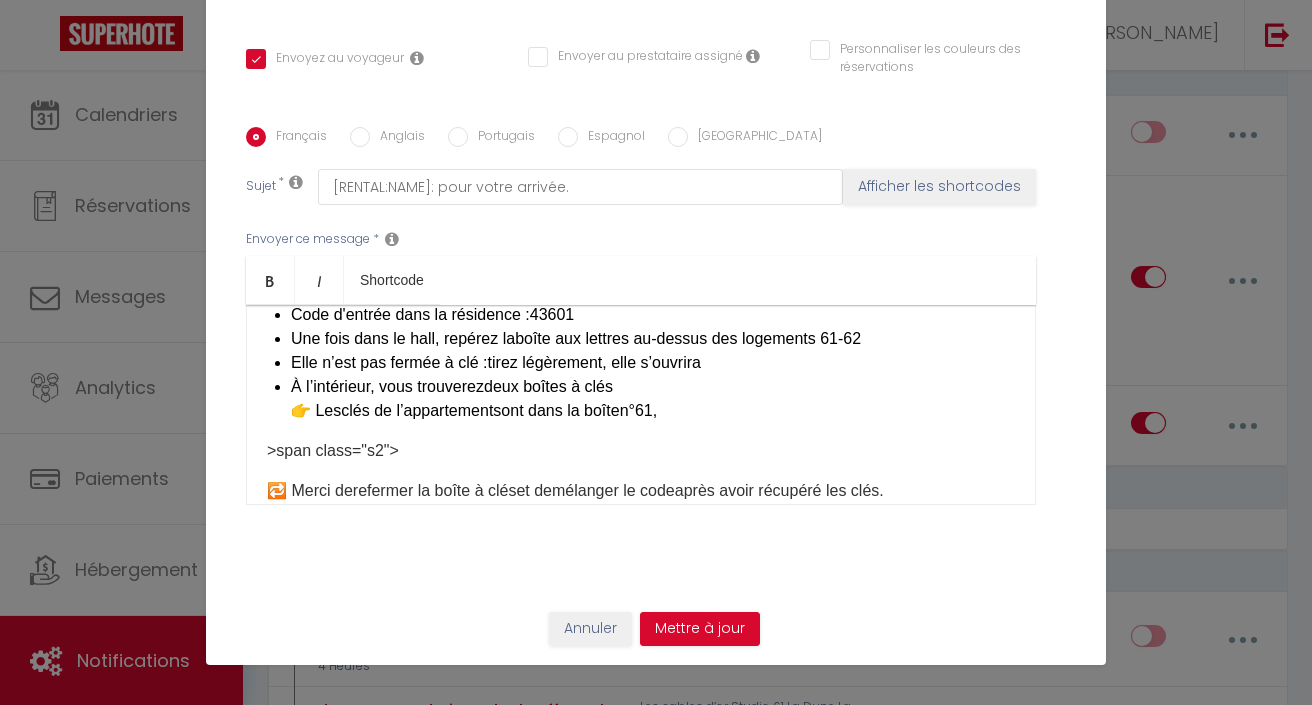 click on "boîte aux lettres au-dessus des logements 61-62" at bounding box center [688, 338] 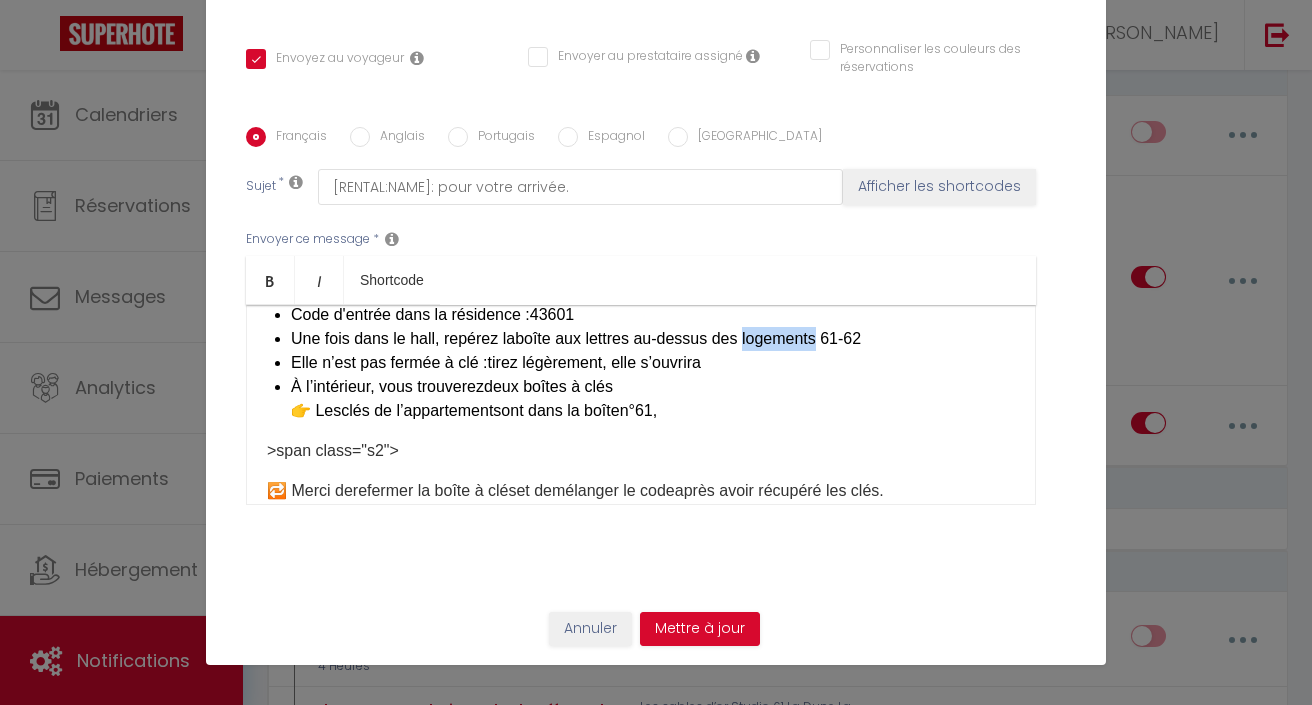 click on "boîte aux lettres au-dessus des logements 61-62" at bounding box center (688, 338) 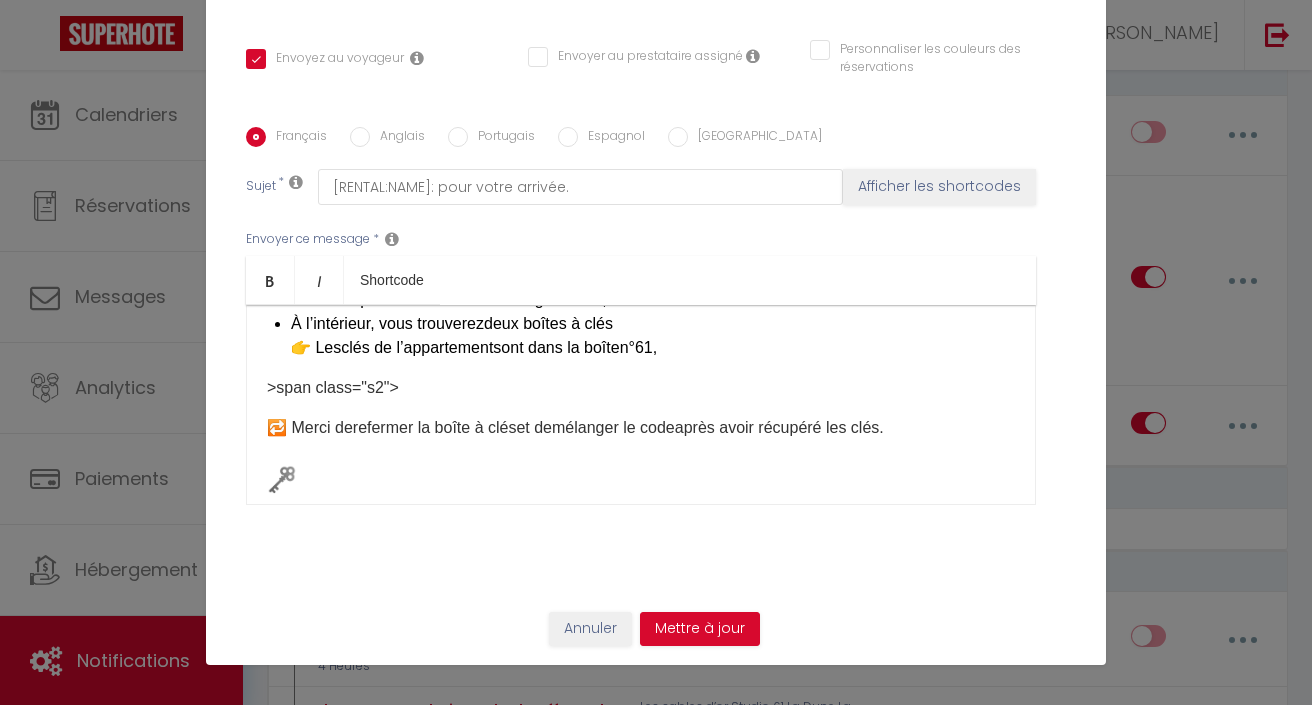 scroll, scrollTop: 610, scrollLeft: 0, axis: vertical 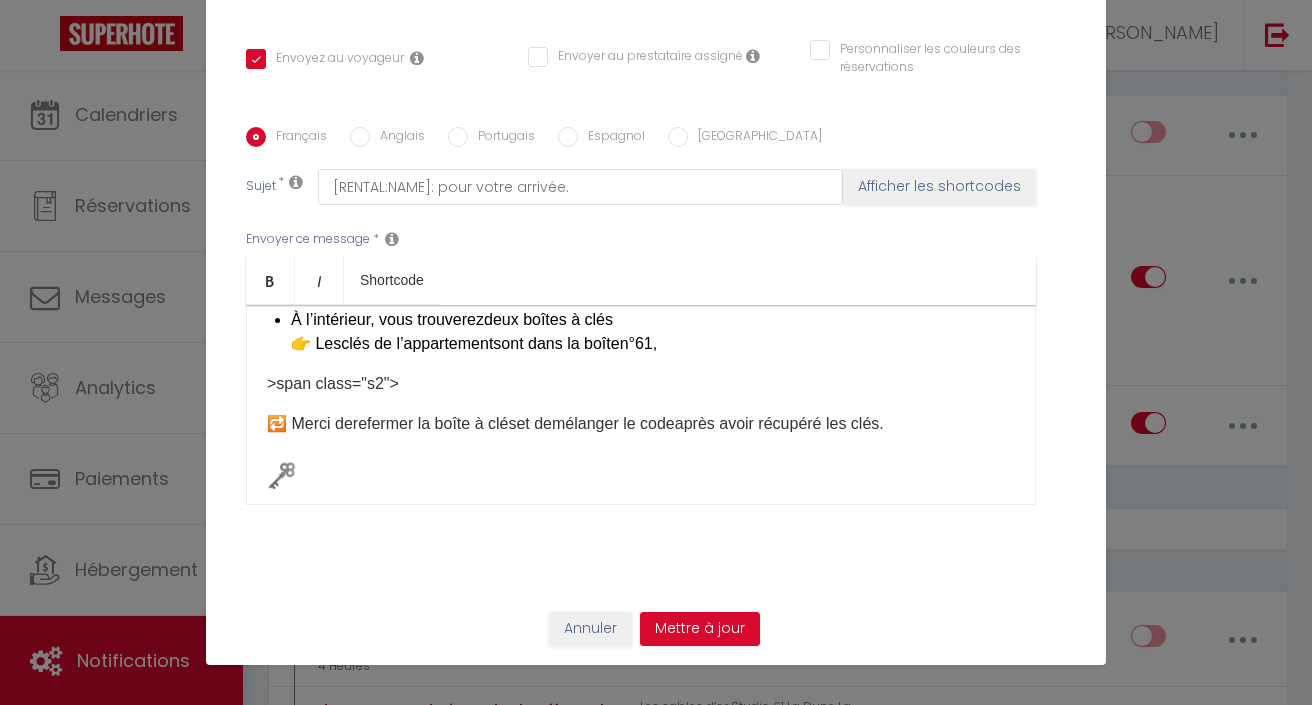 drag, startPoint x: 402, startPoint y: 388, endPoint x: 256, endPoint y: 368, distance: 147.3635 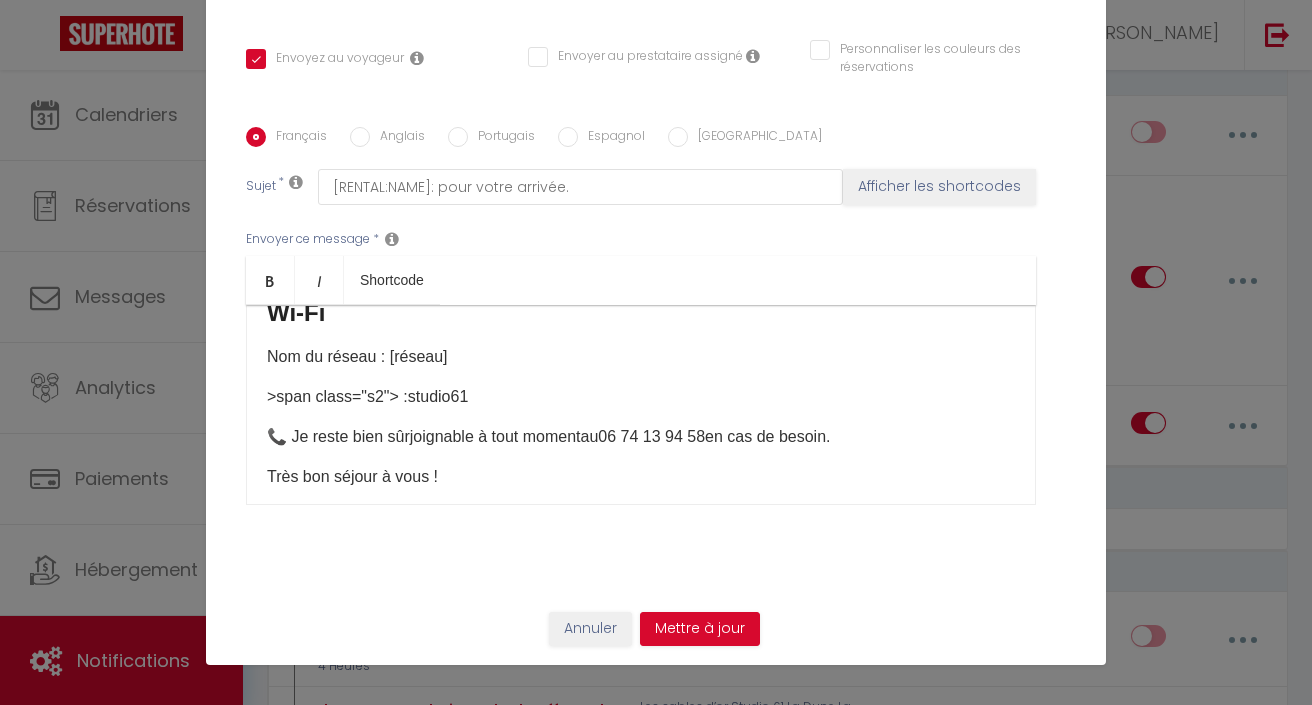 scroll, scrollTop: 1220, scrollLeft: 0, axis: vertical 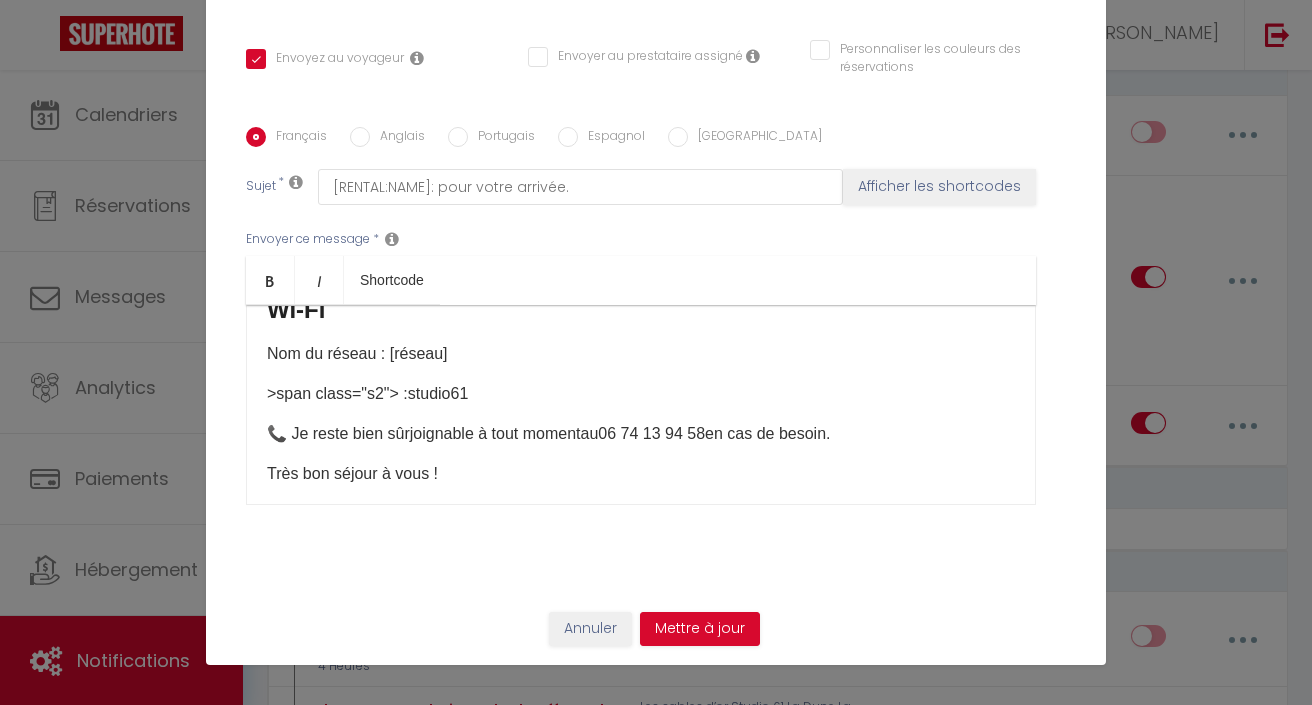 click on "Nom du réseau : [réseau]" at bounding box center (641, 354) 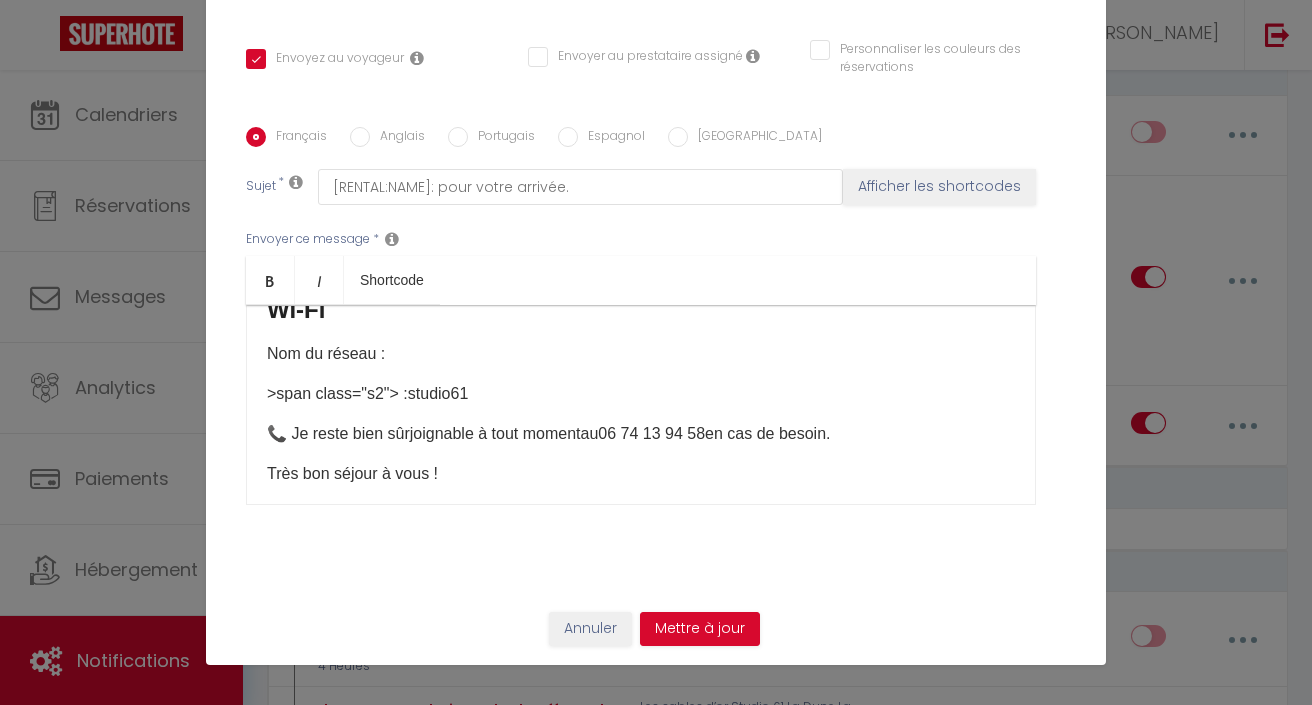 click on ">span class="s2"> :" at bounding box center [337, 393] 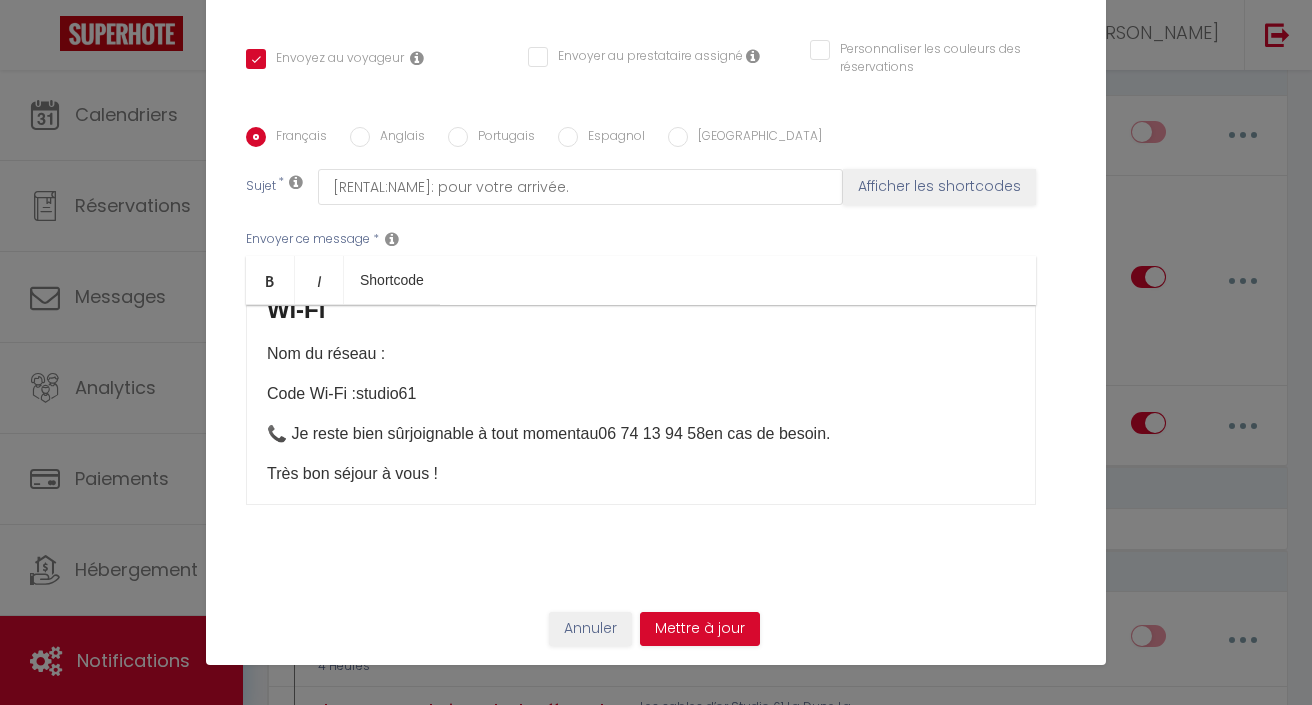 click on "Nom du réseau :" at bounding box center (641, 354) 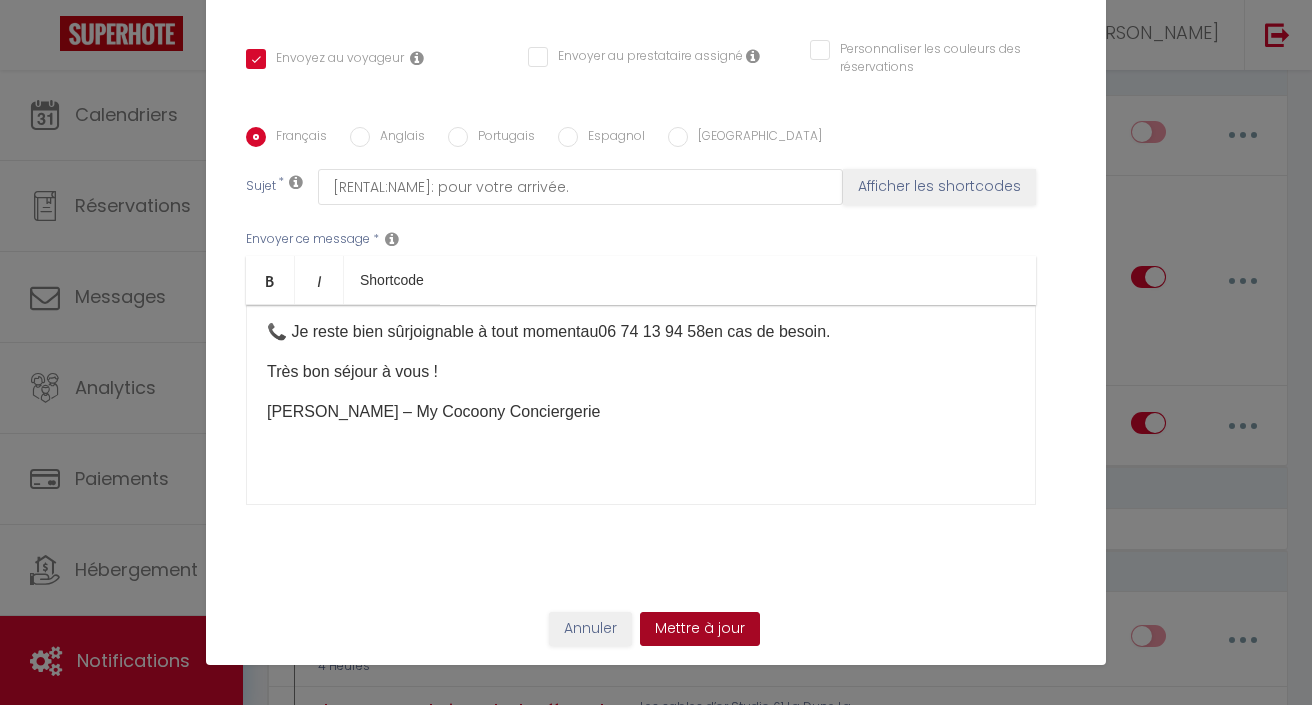 scroll, scrollTop: 1322, scrollLeft: 0, axis: vertical 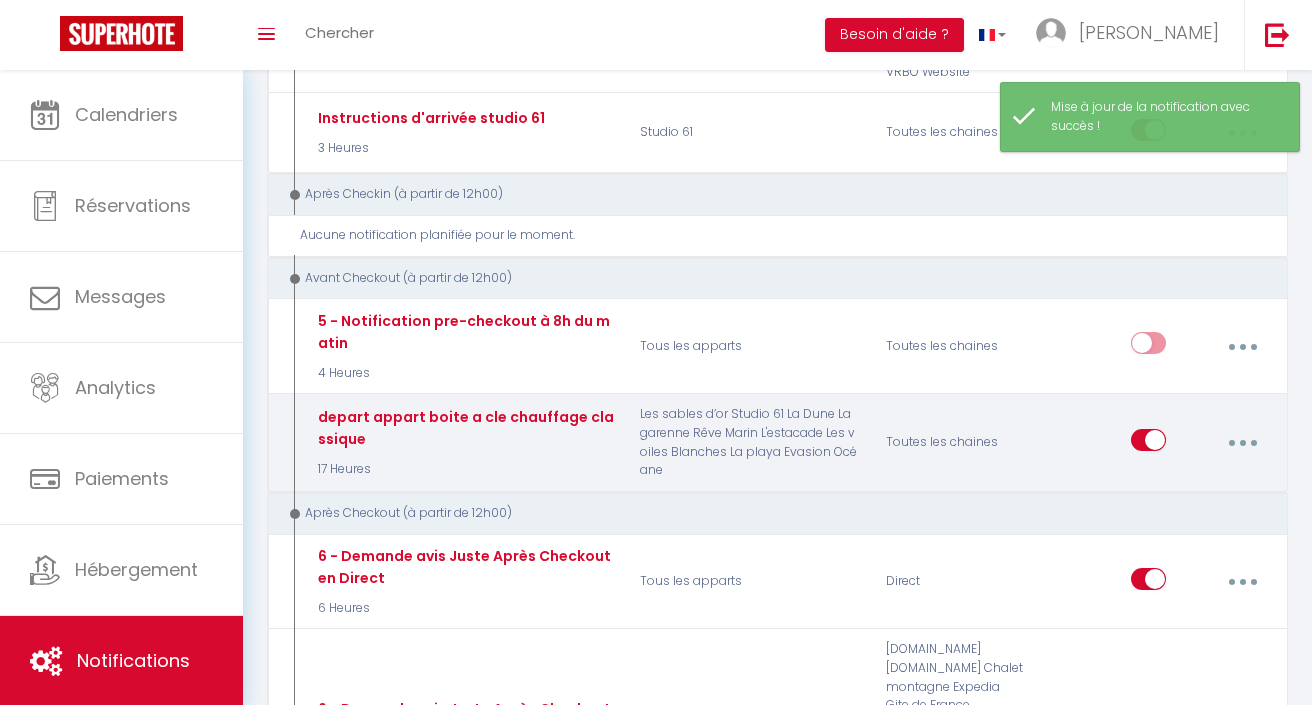 click at bounding box center (1242, 443) 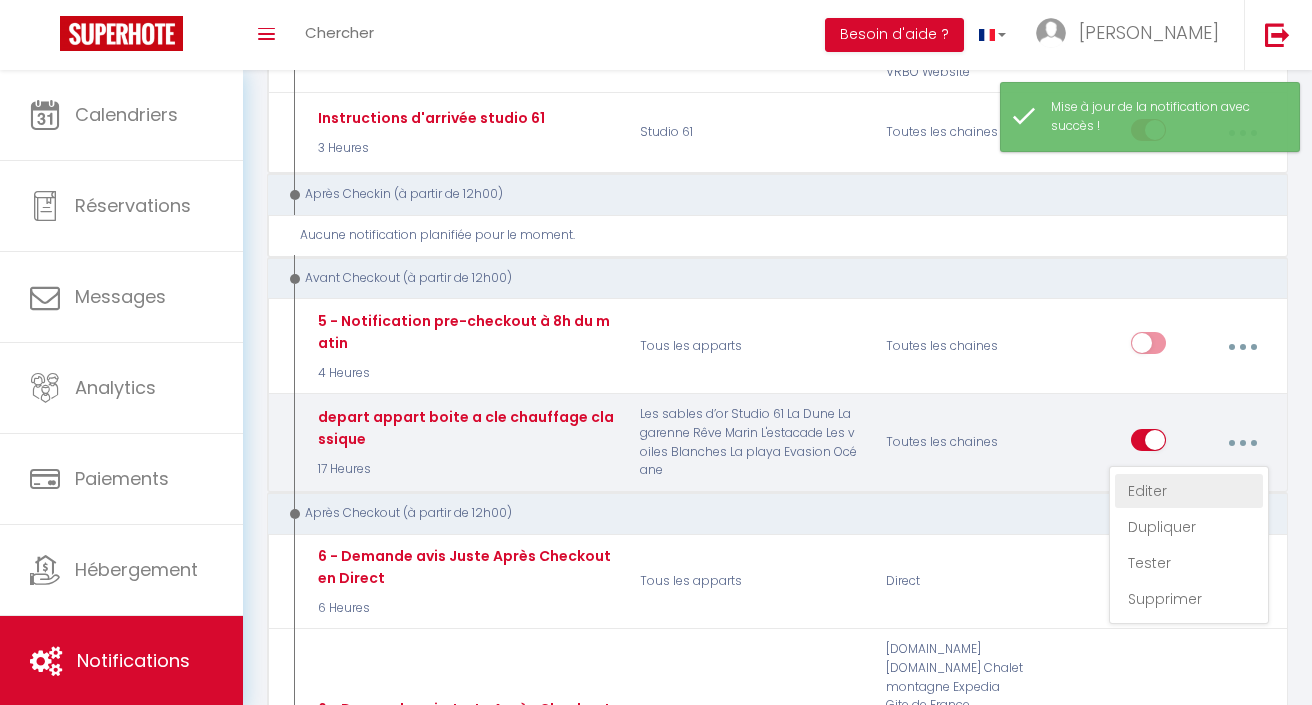 click on "Editer" at bounding box center (1189, 491) 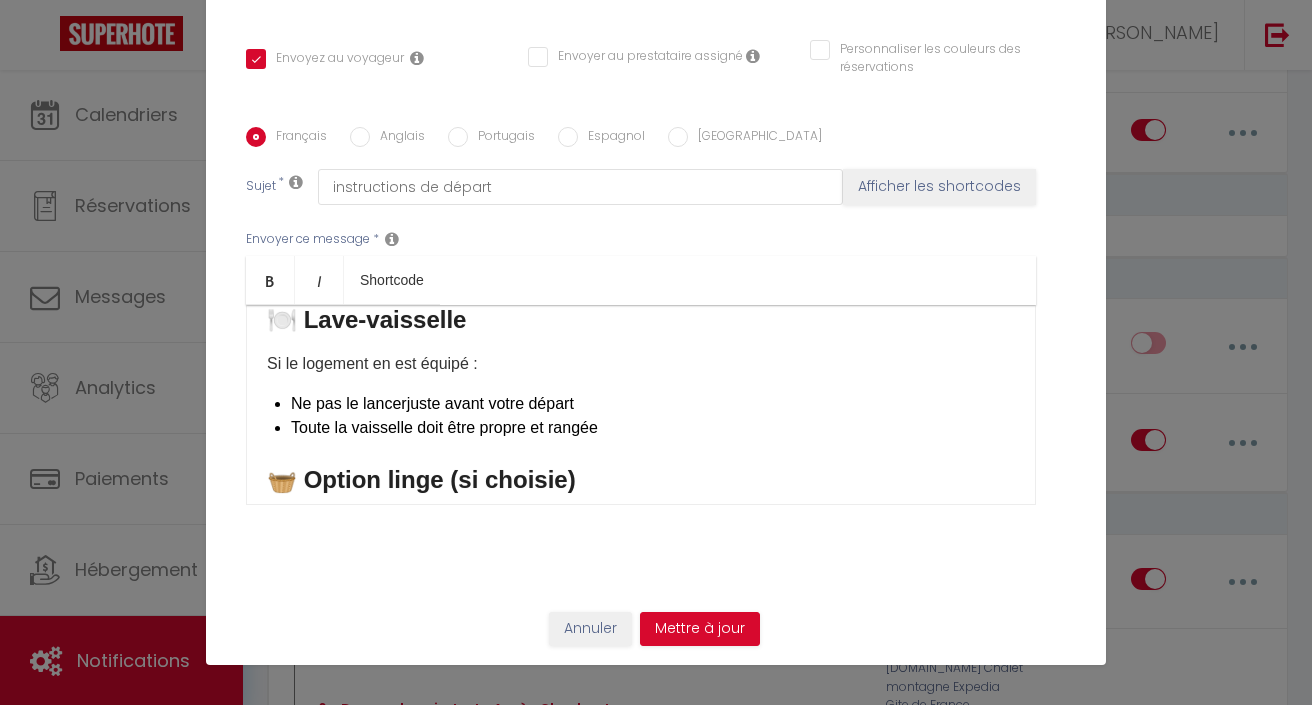 scroll, scrollTop: 525, scrollLeft: 0, axis: vertical 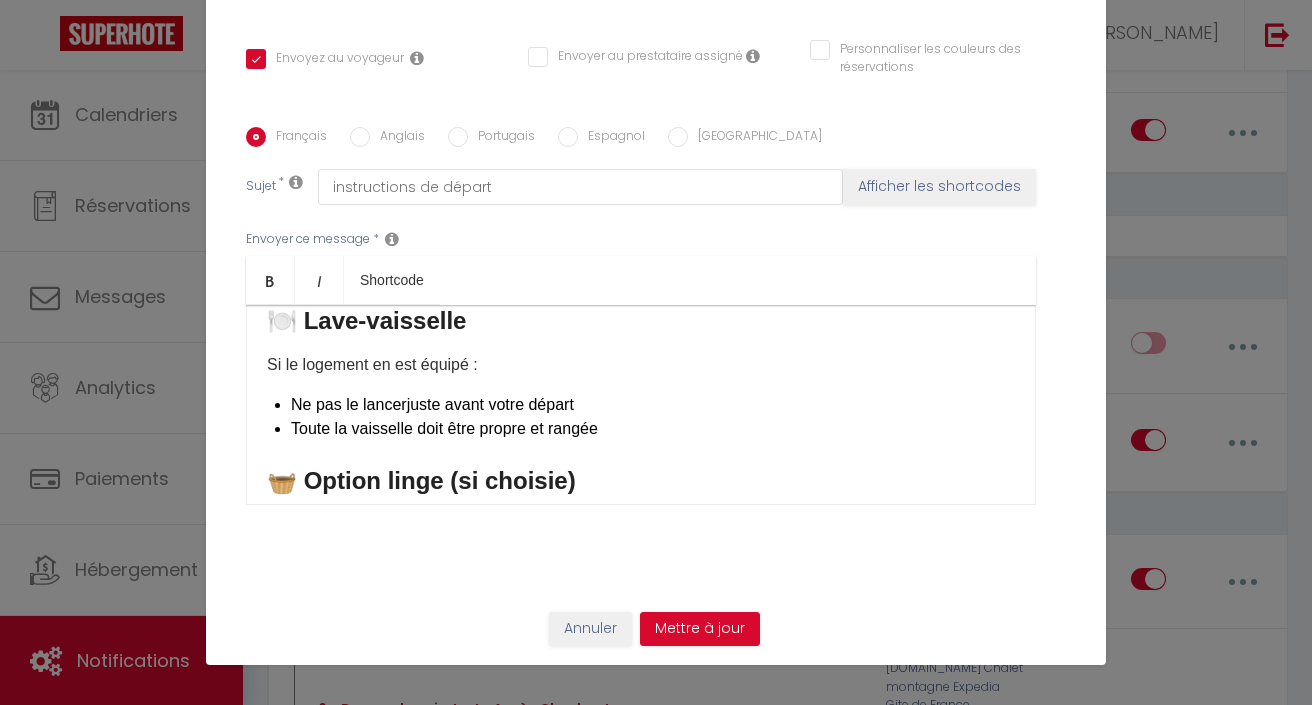 click on "Annuler" at bounding box center (590, 629) 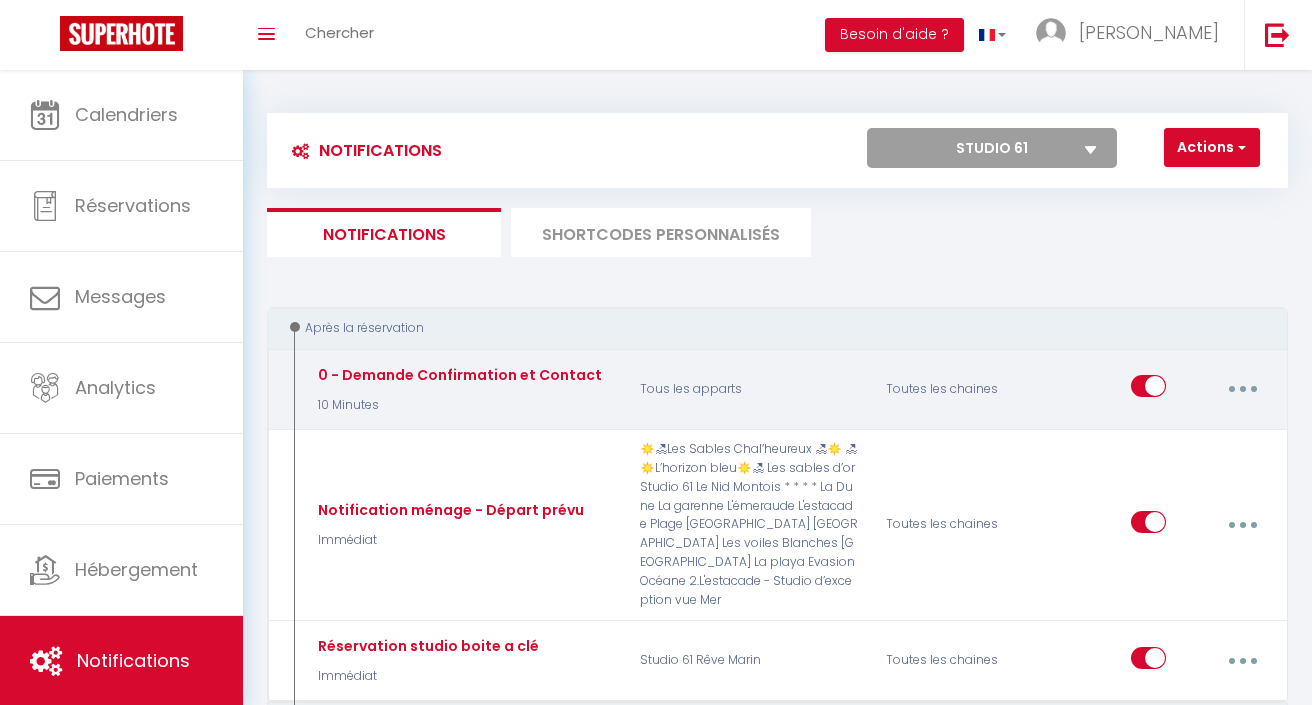 scroll, scrollTop: 0, scrollLeft: 0, axis: both 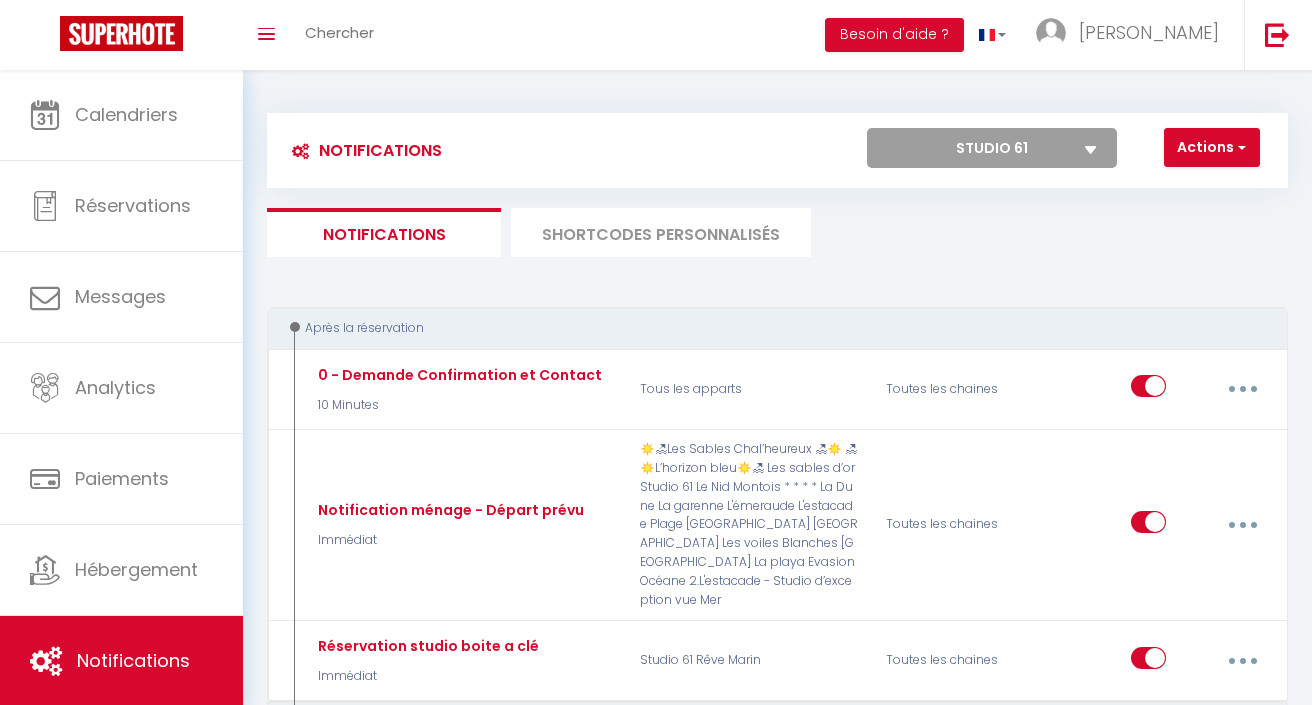 click on "Notifications
Actions
Nouvelle Notification    Exporter    Importer    Tous les apparts    Les voiles Blanches Yellow Beach Plage Bleue L'Eden Plage, face mer Au bruit des vagues Mauves & Marées ☀️🏖Les Sables Chal’heureux 🏖☀️ 🏖☀️L’horizon bleu☀️🏖 Les sables d’or Studio 61 Le Nid Montois  * * * * La Dune 2.L'estacade - Studio d’exception vue Mer La garenne L'émeraude L'estacade L'échappée vendéenne Evasion Océane Casa Nomana La playa Rêve Marin Blue Beach Les Sables d’Olonne
Actions
Nouveau shortcode personnalisé" at bounding box center [777, 150] 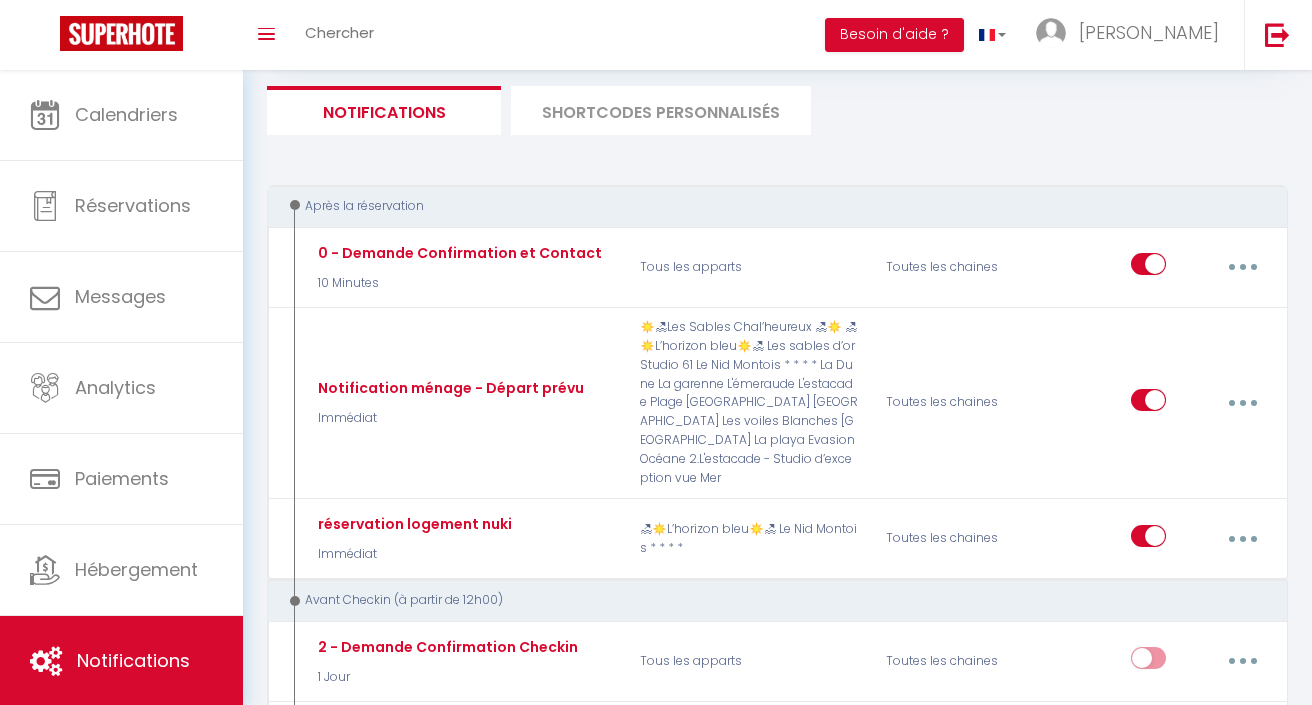 scroll, scrollTop: 126, scrollLeft: 0, axis: vertical 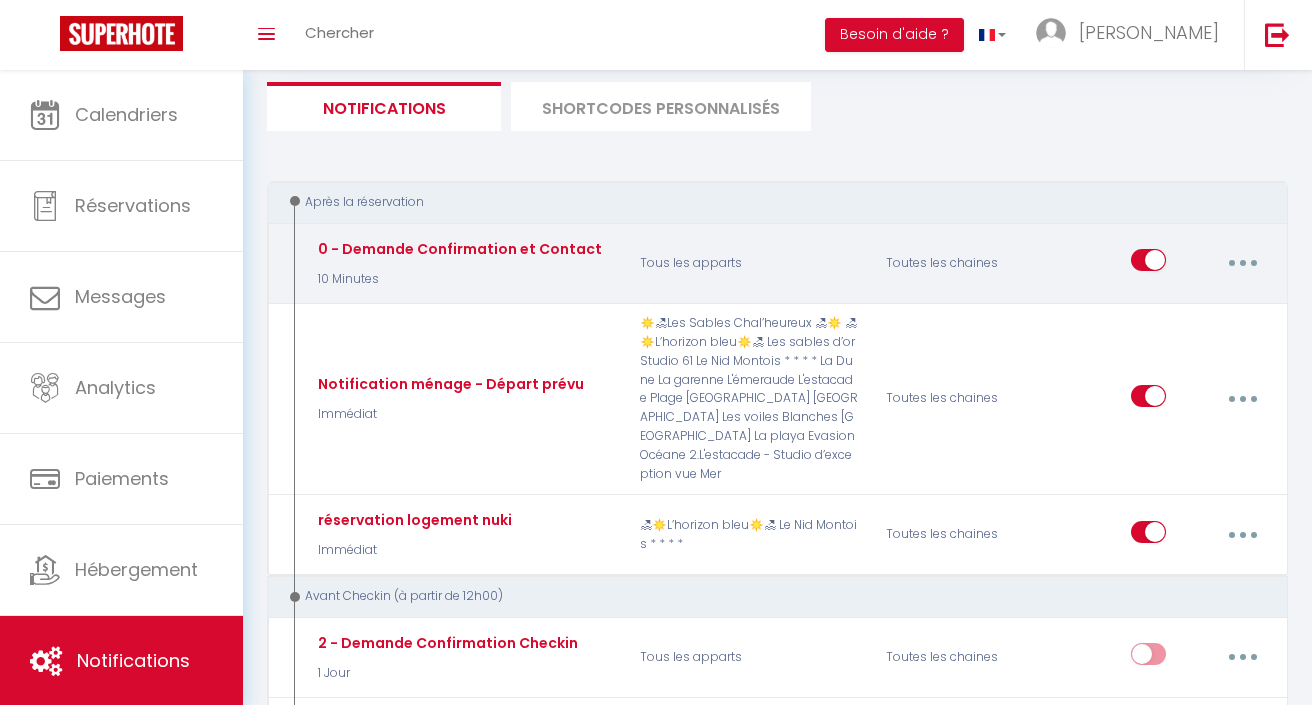 click at bounding box center (1242, 263) 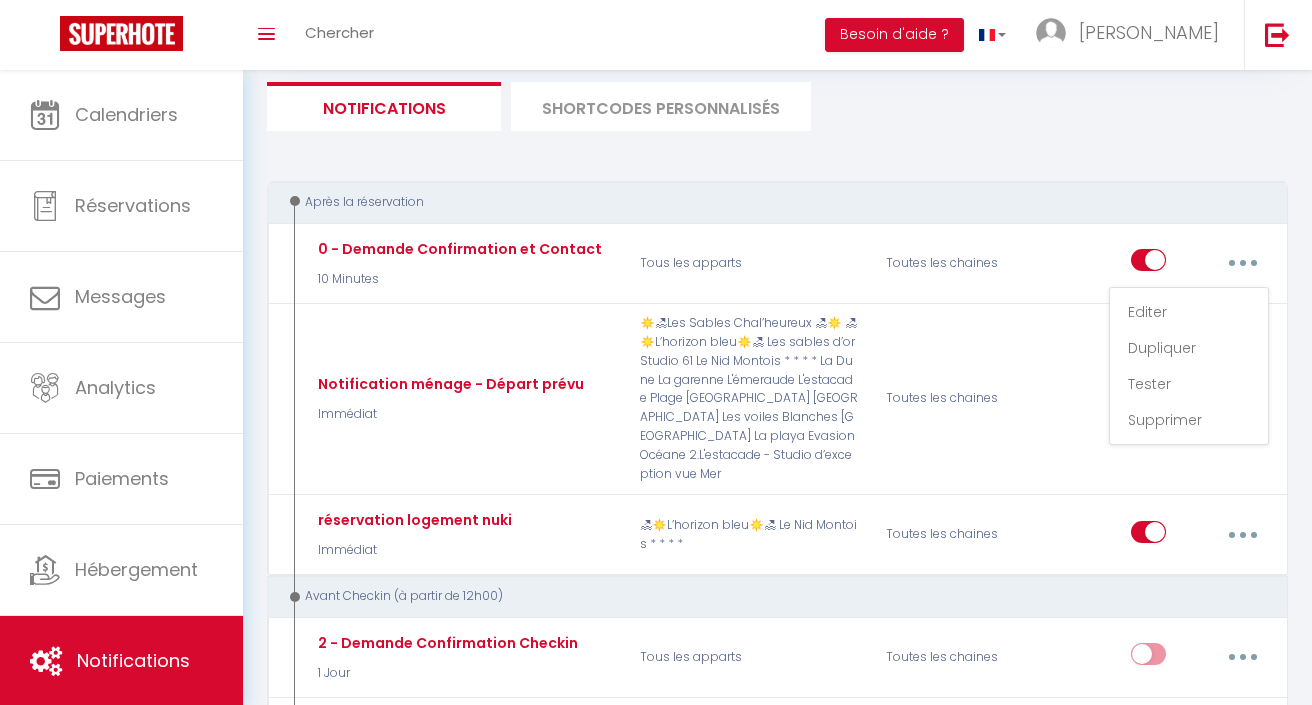 click on "Notifications
Actions
Nouvelle Notification    Exporter    Importer    Tous les apparts    Les voiles Blanches Yellow Beach Plage Bleue L'Eden Plage, face mer Au [MEDICAL_DATA] des vagues Mauves & Marées ☀️🏖Les Sables Chal’heureux 🏖☀️ 🏖☀️L’horizon bleu☀️🏖 Les sables d’or Studio 61 Le Nid Montois  * * * * La Dune 2.L'estacade - Studio d’exception vue Mer La garenne L'émeraude L'estacade L'échappée vendéenne Evasion Océane Casa Nomana La playa Rêve [GEOGRAPHIC_DATA] Les Sables d’Olonne
Actions
Nouveau shortcode personnalisé    Notifications   SHORTCODES PERSONNALISÉS
Après la réservation
0 - Demande Confirmation et Contact    10 Minutes     Tous les apparts   Toutes les chaines     Editer   Dupliquer   Tester   Supprimer         Notification ménage - Départ prévu    Immédiat" at bounding box center (777, 2022) 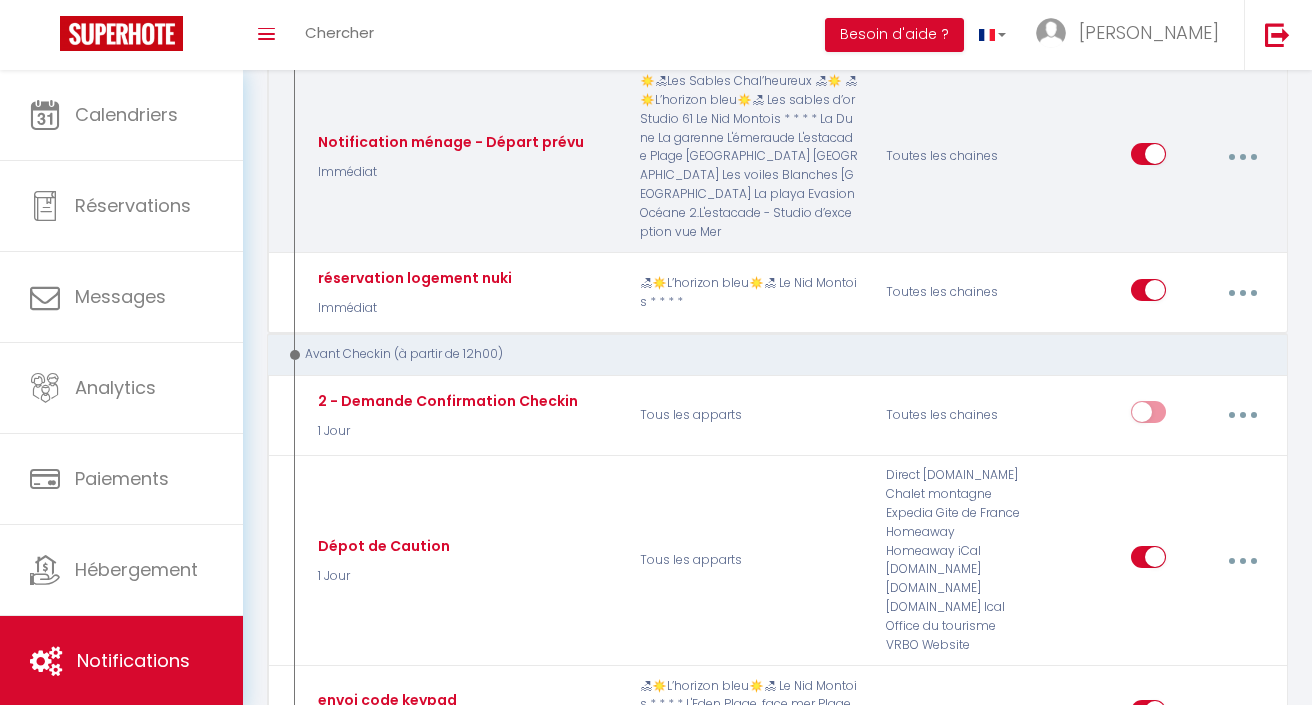 scroll, scrollTop: 370, scrollLeft: 0, axis: vertical 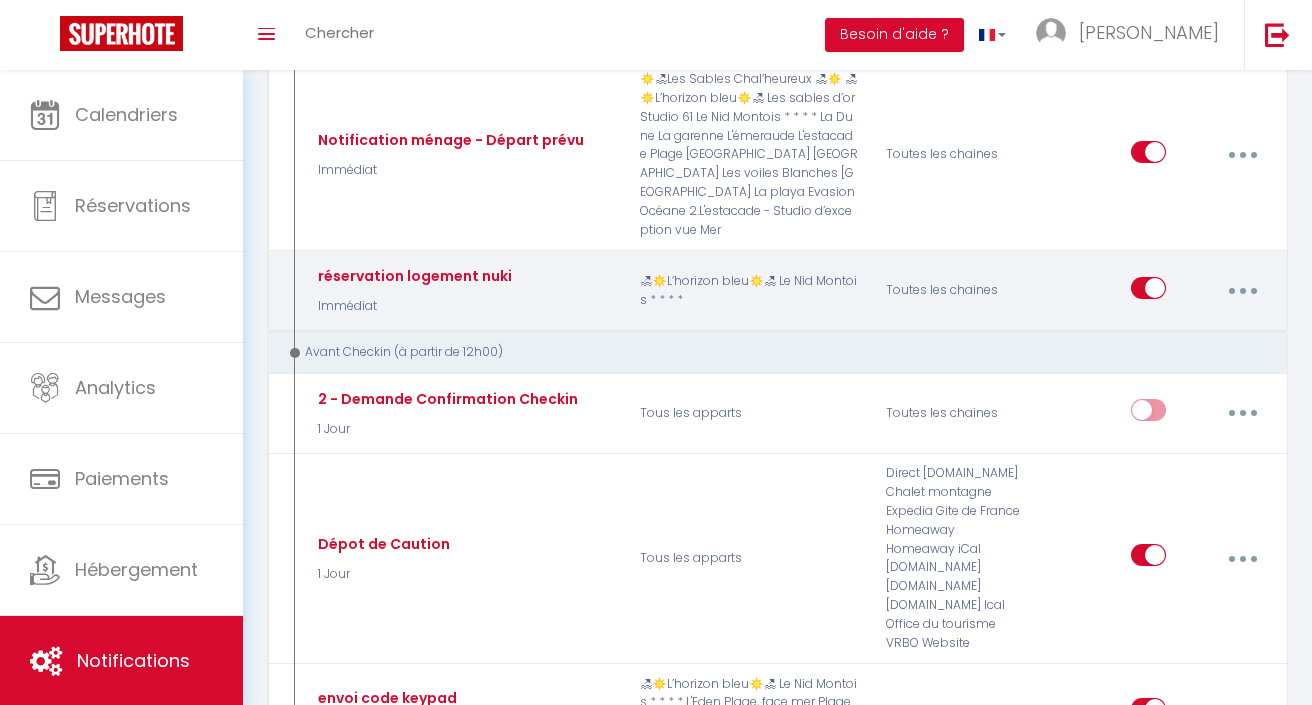 click at bounding box center [1242, 291] 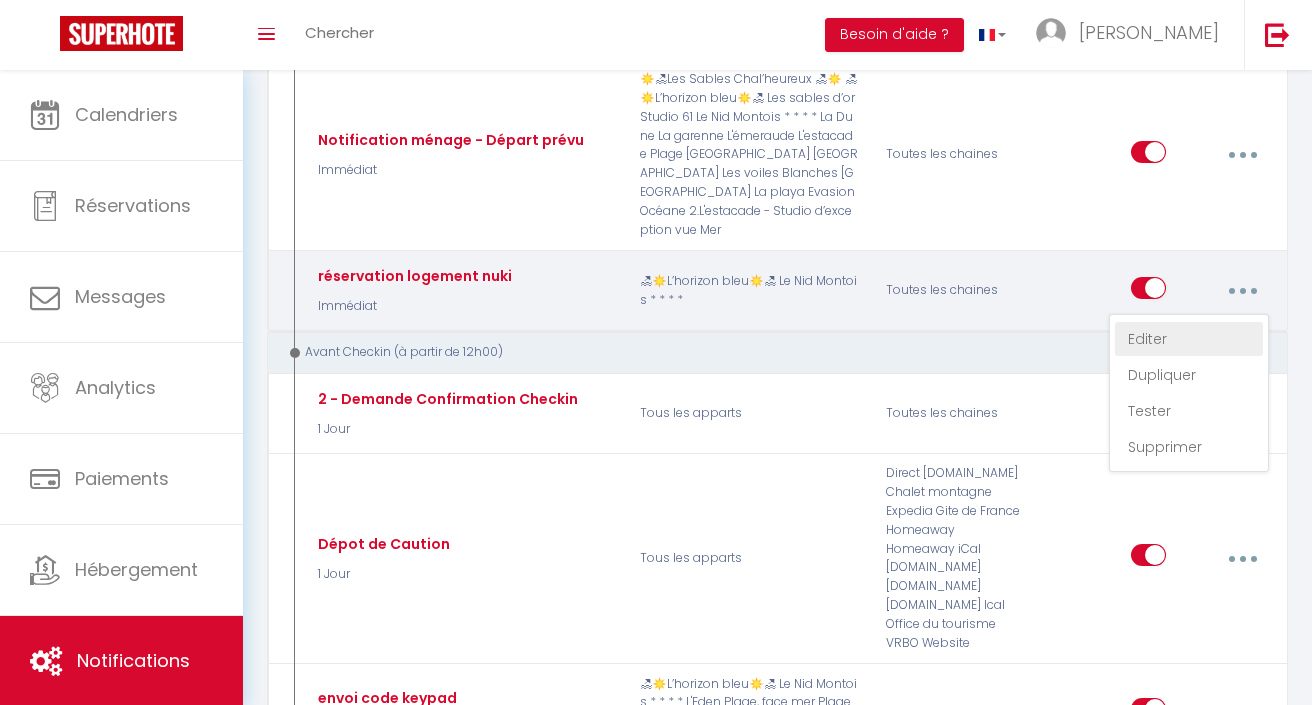 click on "Editer" at bounding box center [1189, 339] 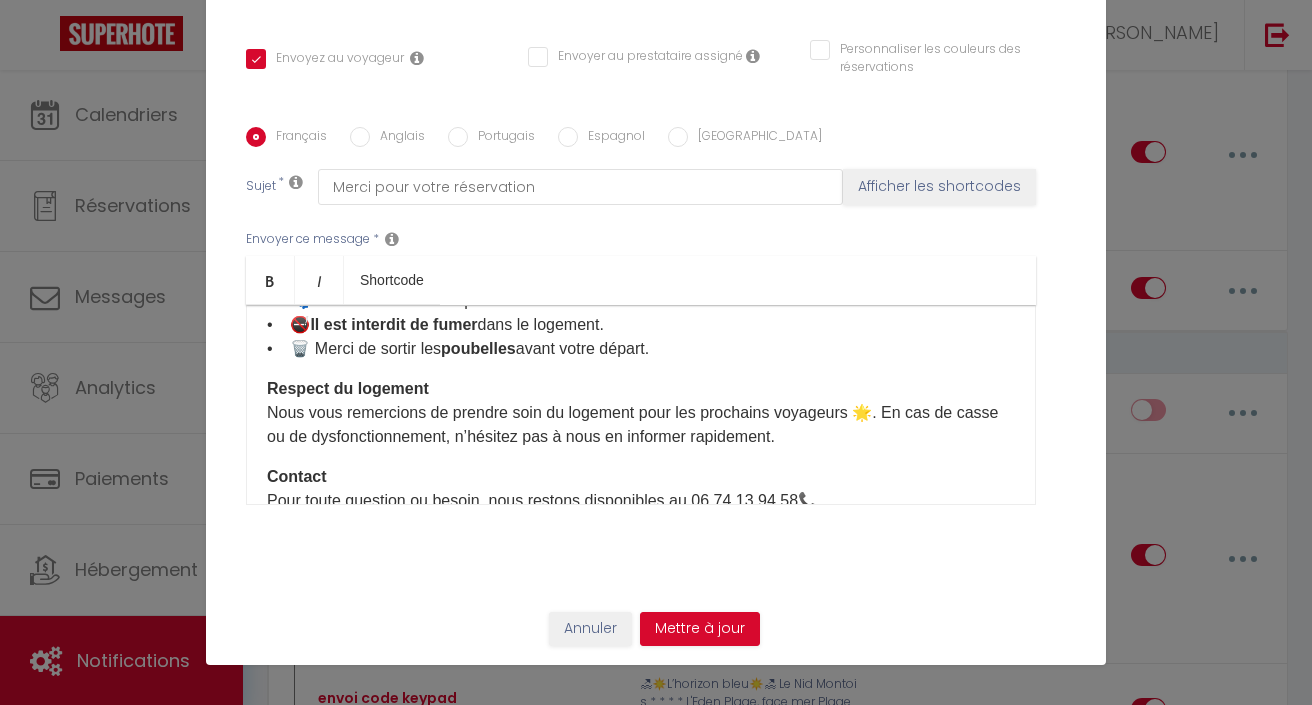 click on "Annuler" at bounding box center [590, 629] 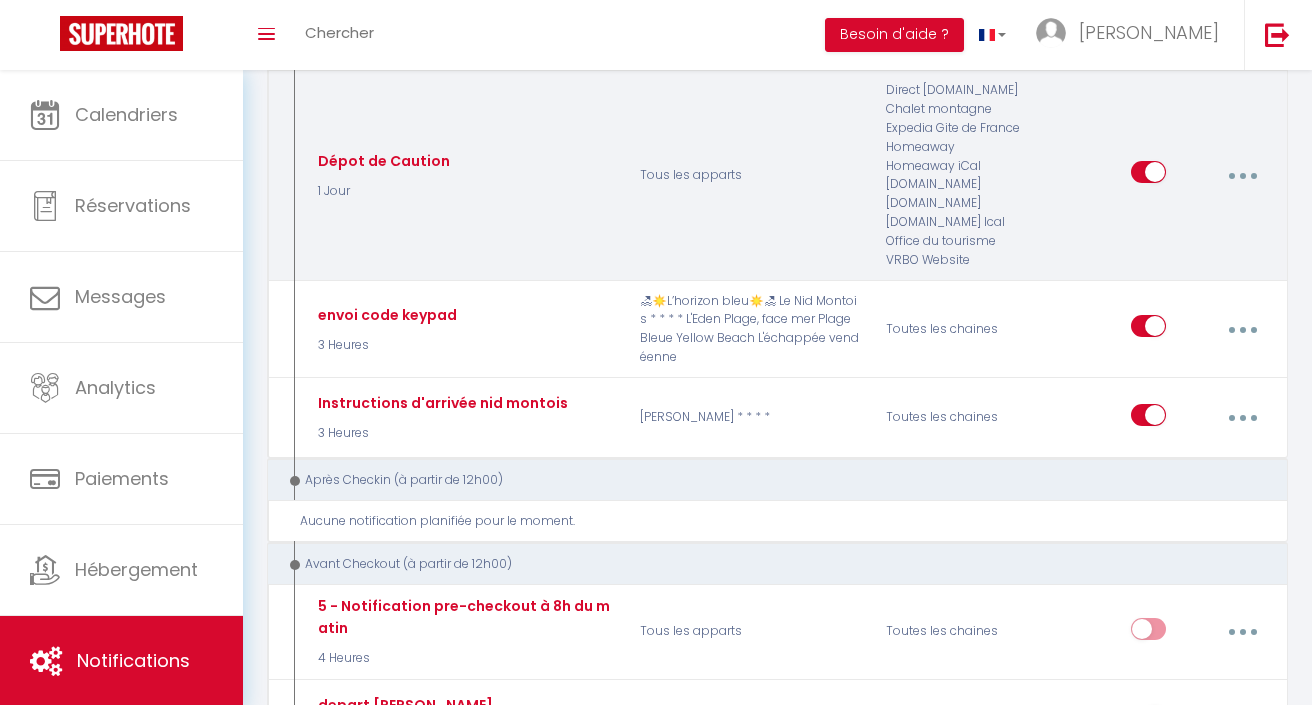 scroll, scrollTop: 767, scrollLeft: 0, axis: vertical 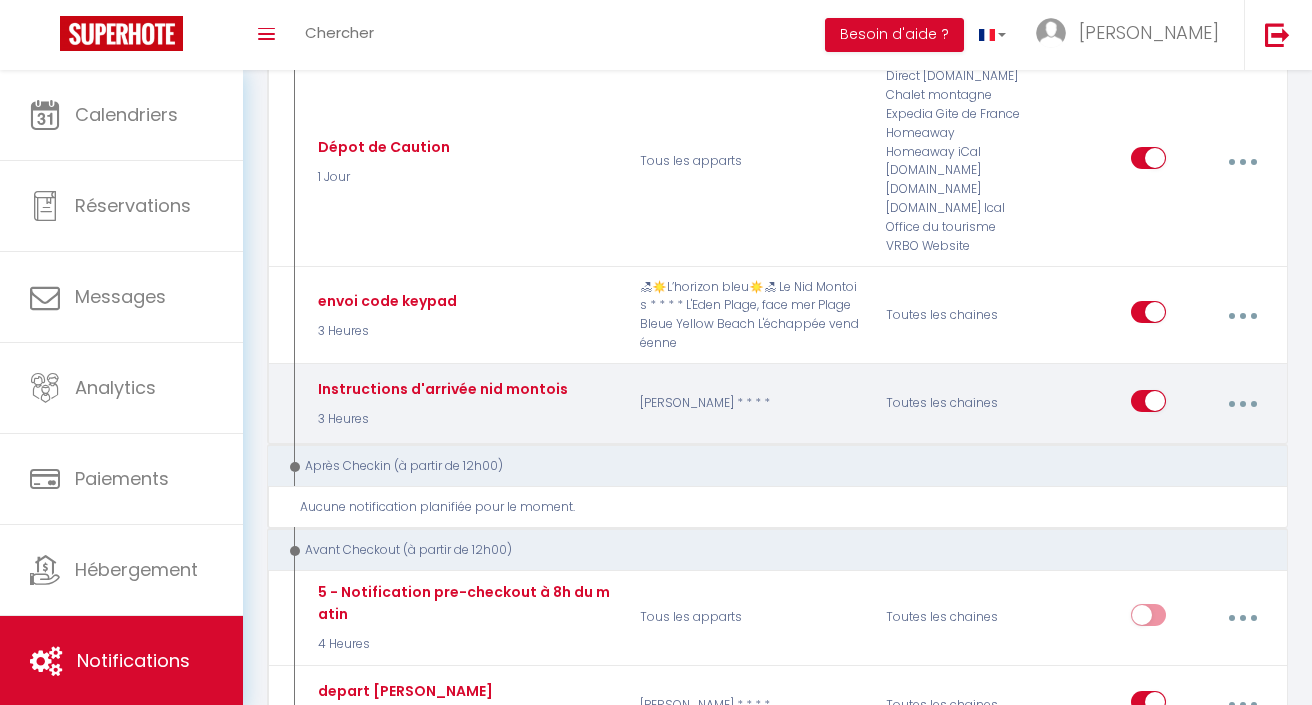 click at bounding box center (1242, 404) 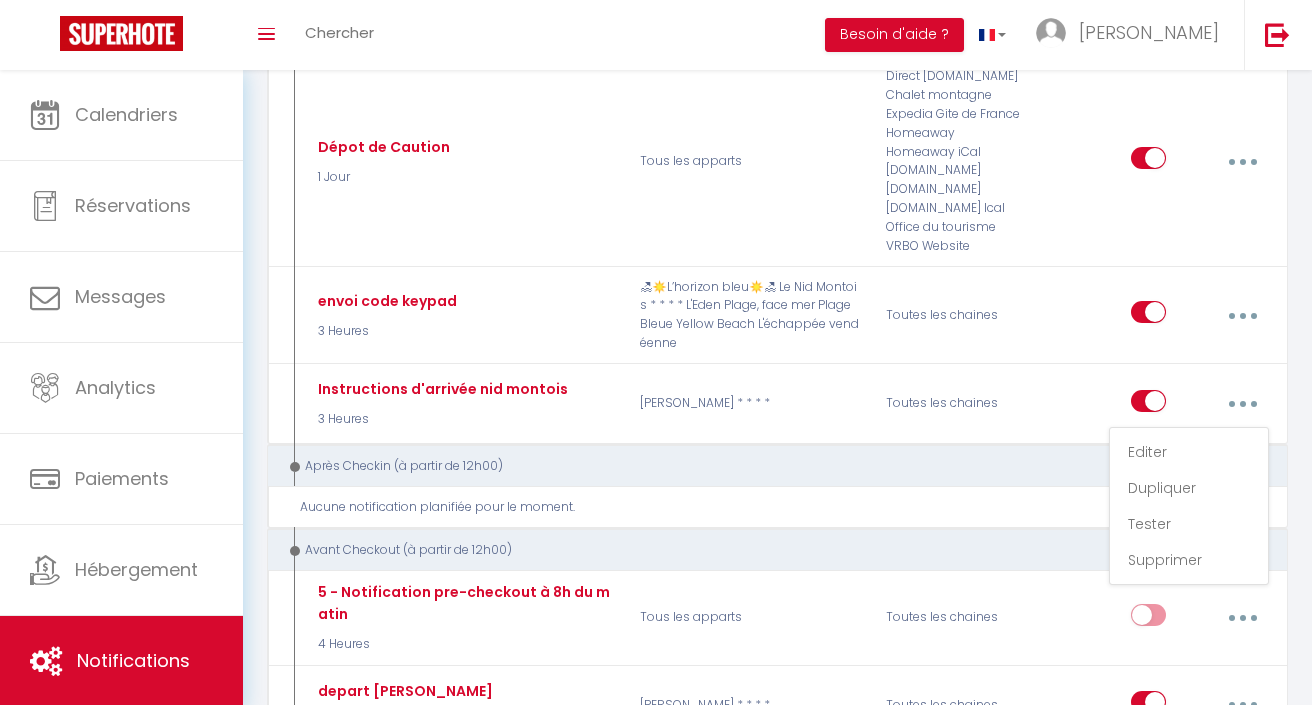 click on "Editer" at bounding box center (1189, 452) 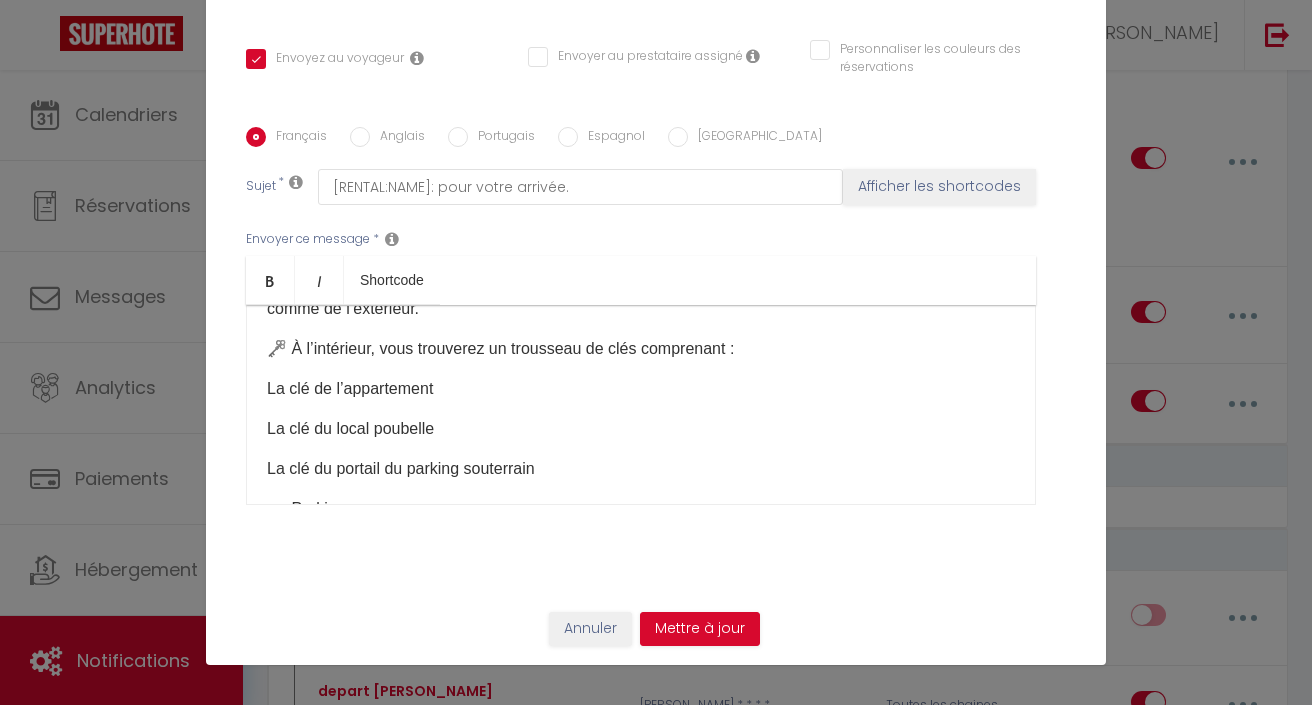click on "La clé du portail du parking souterrain" at bounding box center [641, 469] 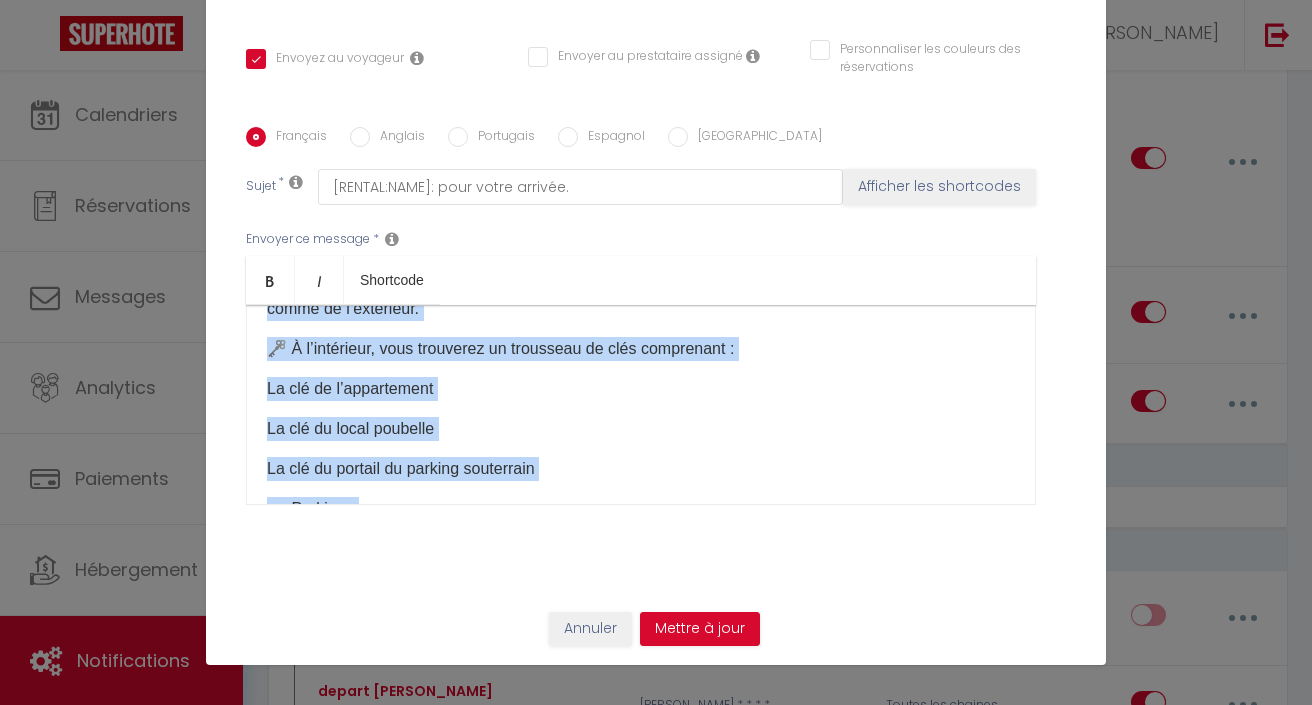 copy on "🔑 Bienvenue à Saint-Jean-de-Monts [GUEST:FIRST_NAME]​​ !
Comme convenu, le logement sera accessible à partir de 16h.
📍 Adresse :
4 bis rue des Dunes, résidence Les Ailes
(Située à l’angle de la rue piétonne)
🔓 Code d'entrée dans la résidence - 7845 - 🏠 Appartement n°14
Il se trouve tout au fond à gauche, presque sous le porche.
📲 Accès à l’appartement :
Tapez le code reçu précédemment sur le keypad situé sur votre droite.
👉 Ce code est valable toute la durée de votre séjour et se désactivera automatiquement à 10h le jour de votre départ.
⚠️ Important : Pour verrouiller ou déverrouiller la porte, pensez à lever la poignée à fond, de l’intérieur comme de l’extérieur.
🗝️ À l’intérieur, vous trouverez un trousseau de clés comprenant :
La clé de l’appartement
La clé du local poubelle
La clé du portail du parking souterrain
🚗 Parking :
Votre place se trouve juste en face dans la descente de garage, numérotée 14 (indiquée sur le mur).
📶 Wi-Fi :
Mot de passe : lenidmontois
Vou..." 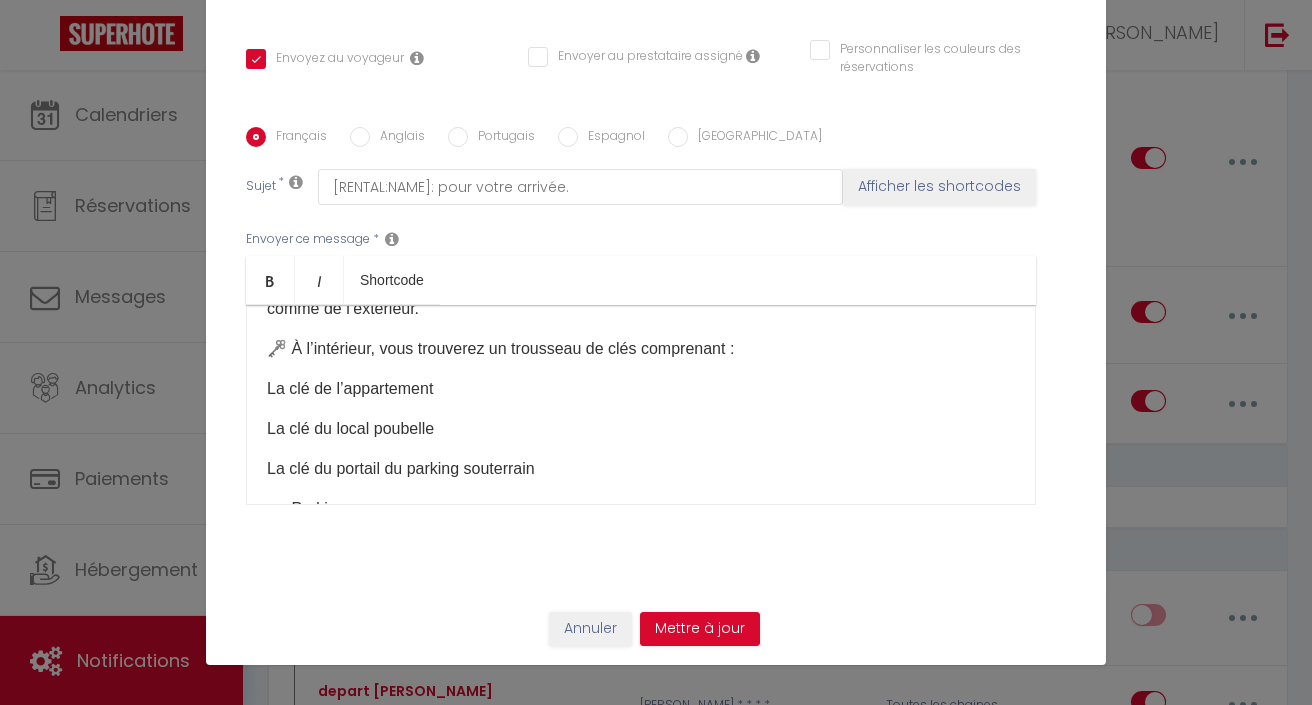 scroll, scrollTop: 0, scrollLeft: 0, axis: both 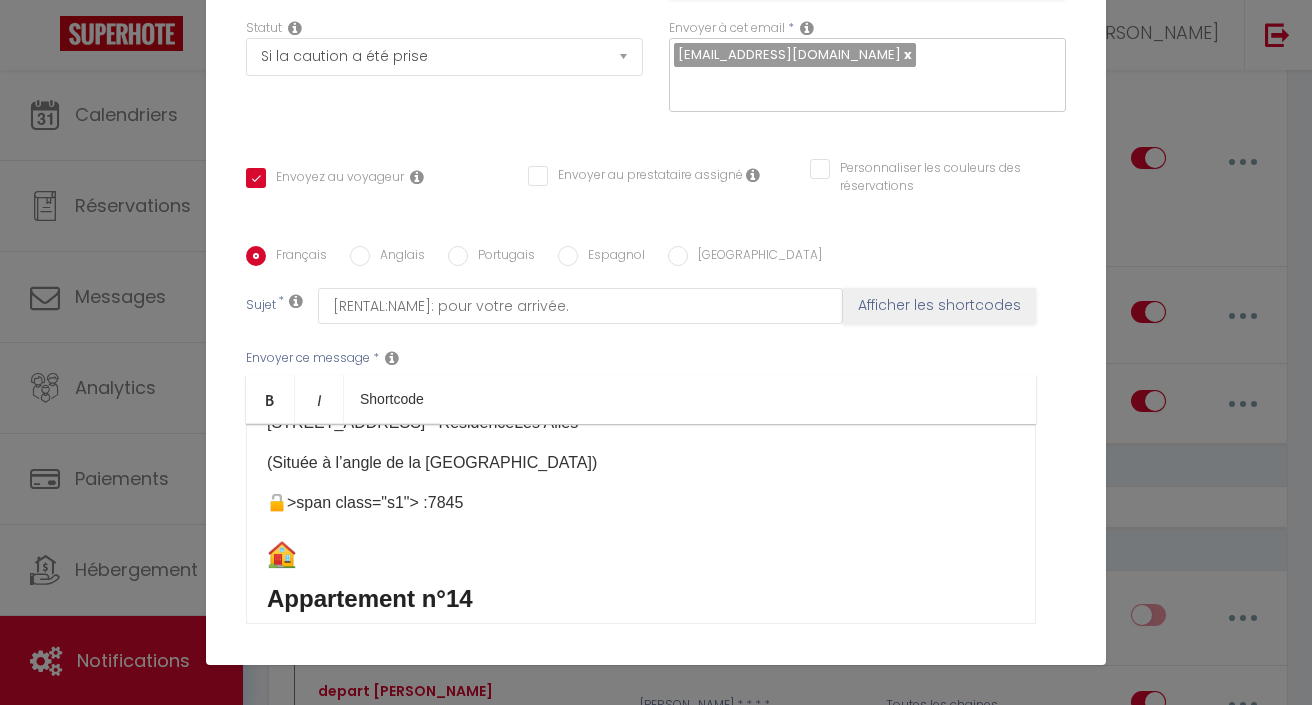 click on ">span class="s1"> :" at bounding box center (357, 502) 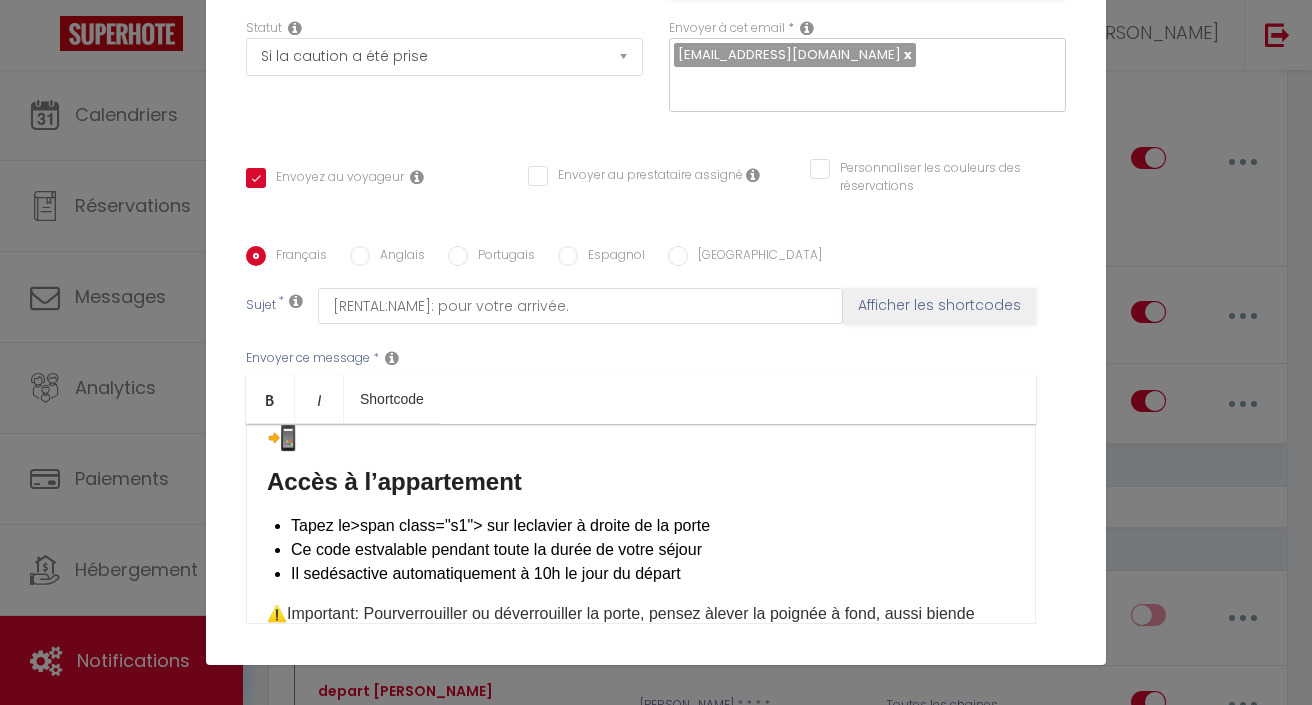 scroll, scrollTop: 501, scrollLeft: 0, axis: vertical 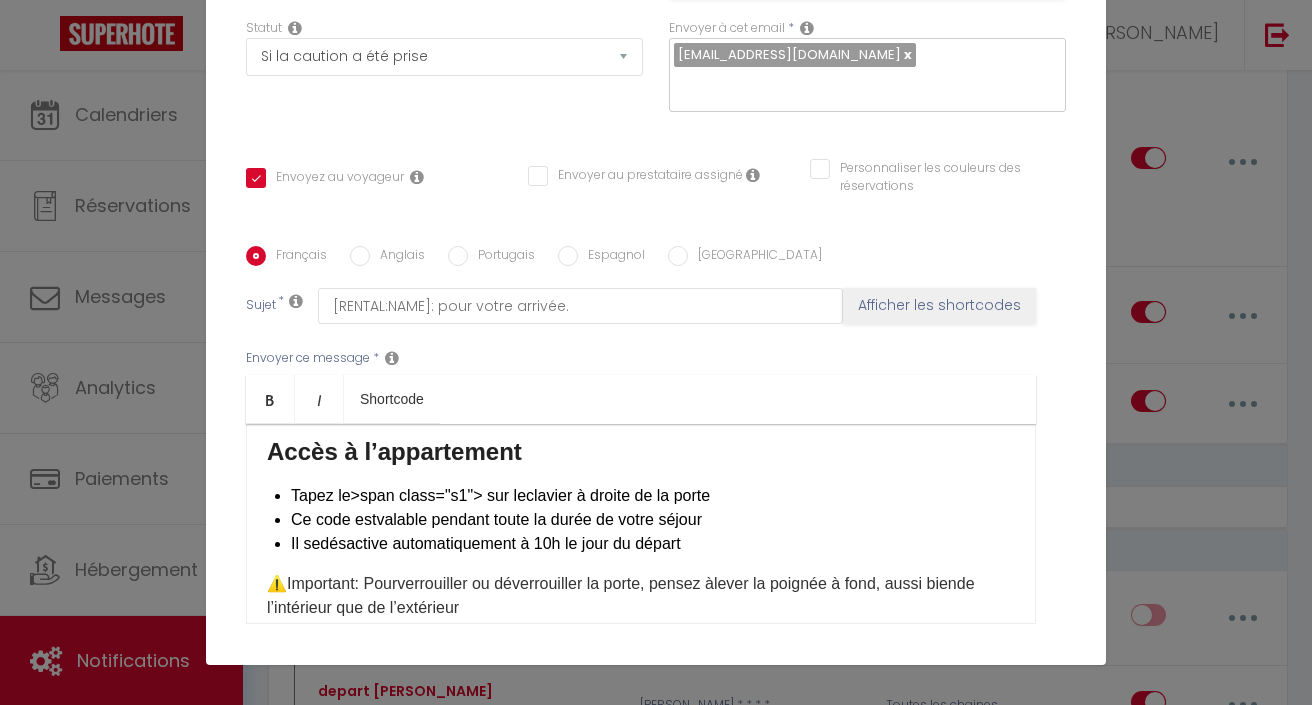 click on ">span class="s1"> sur le" at bounding box center [438, 495] 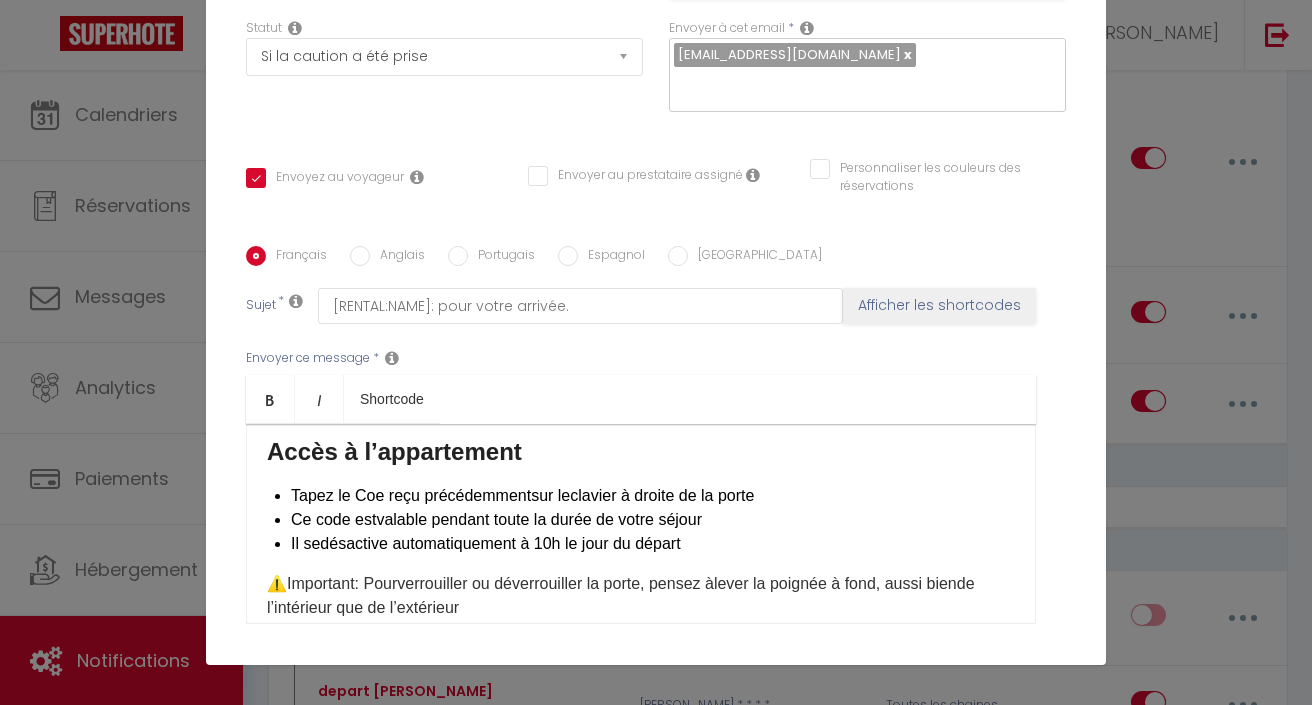 drag, startPoint x: 493, startPoint y: 505, endPoint x: 805, endPoint y: 501, distance: 312.02563 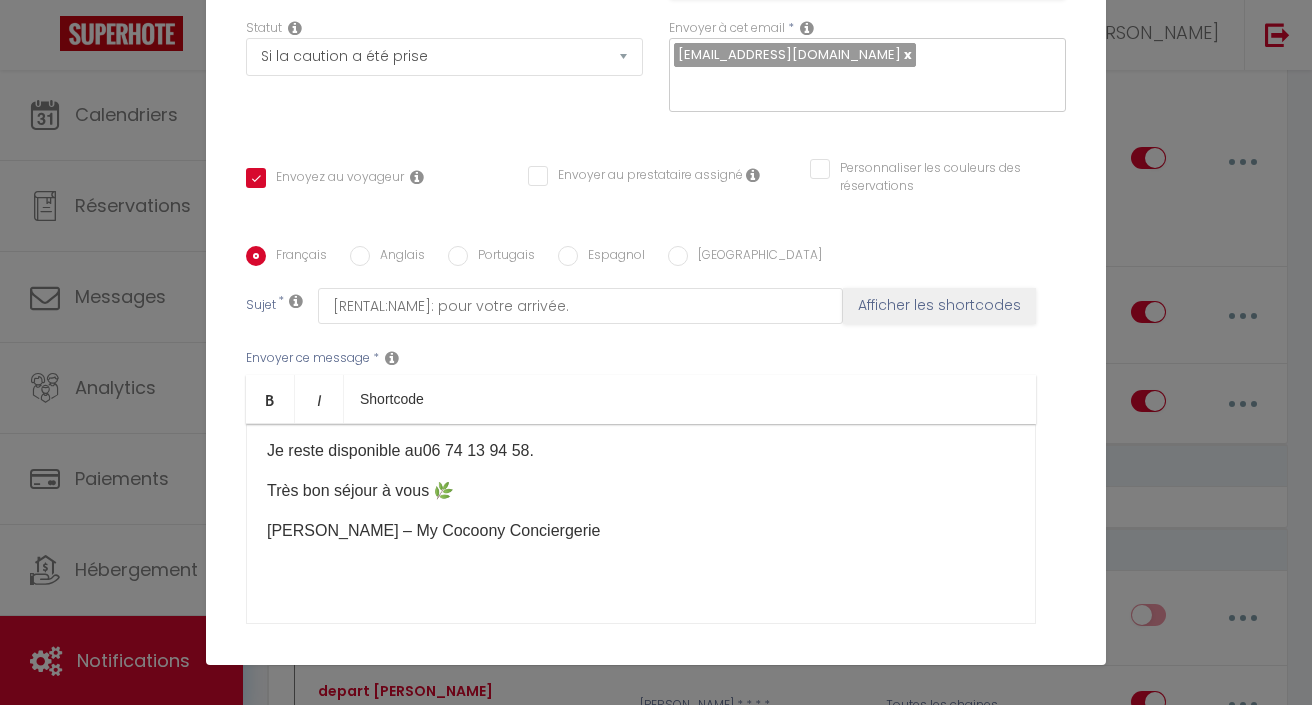 scroll, scrollTop: 1434, scrollLeft: 0, axis: vertical 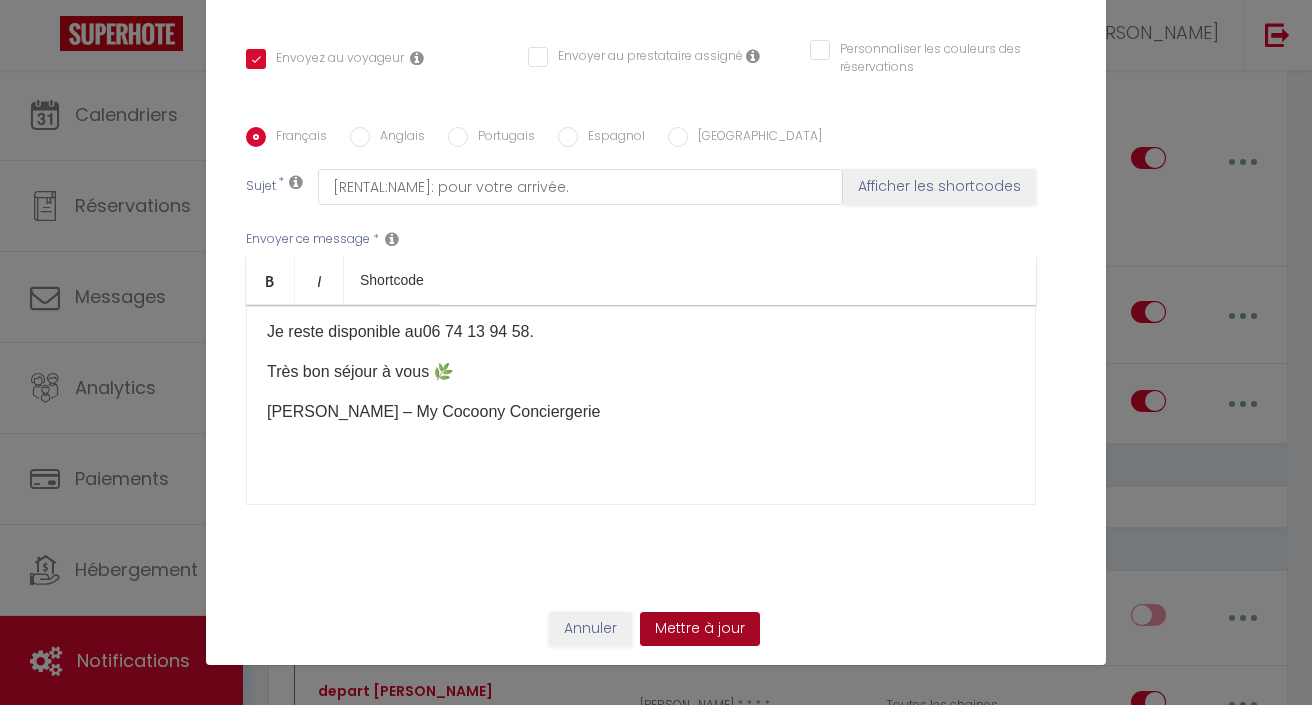 click on "Mettre à jour" at bounding box center (700, 629) 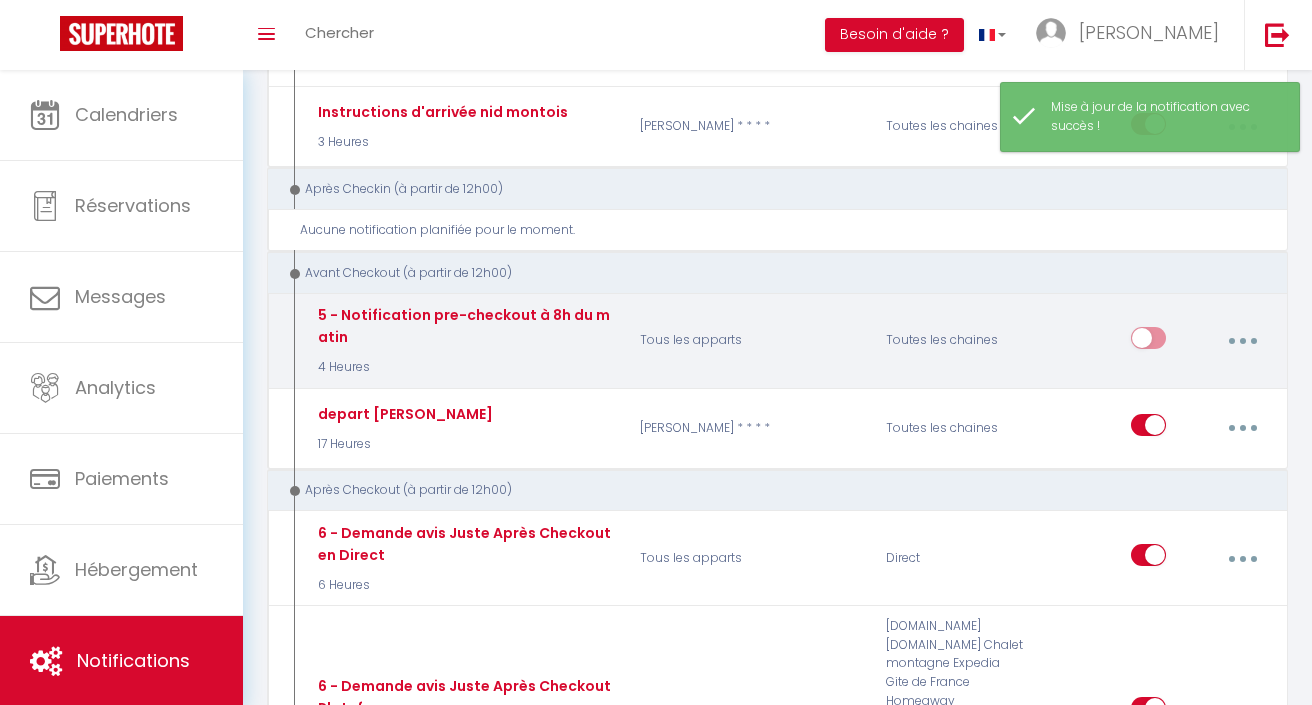 scroll, scrollTop: 1045, scrollLeft: 0, axis: vertical 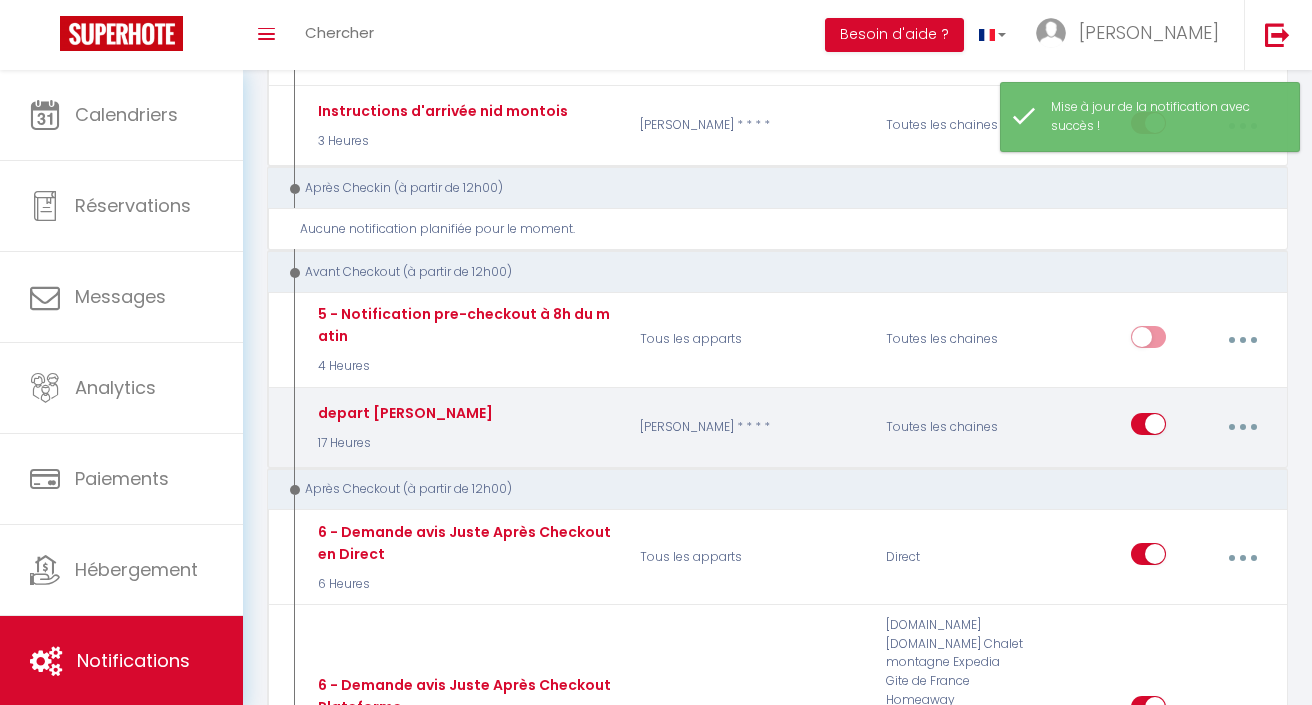 click at bounding box center (1242, 427) 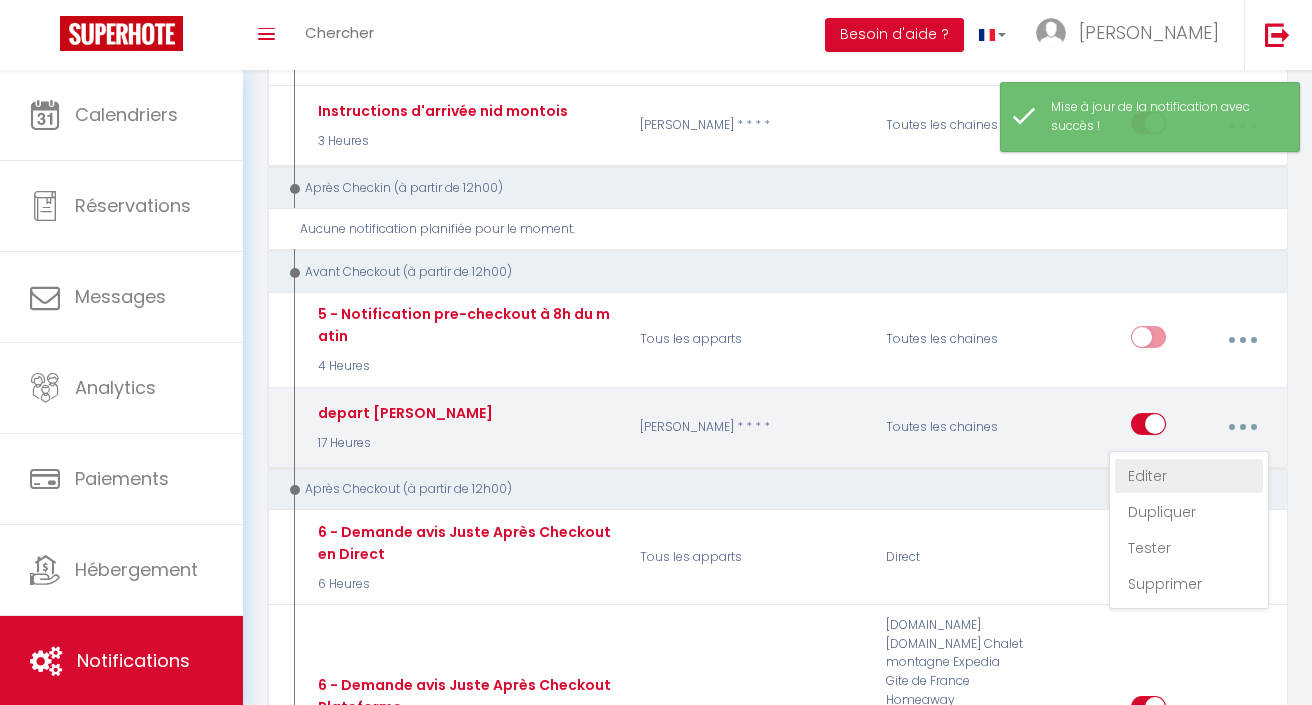 click on "Editer" at bounding box center [1189, 476] 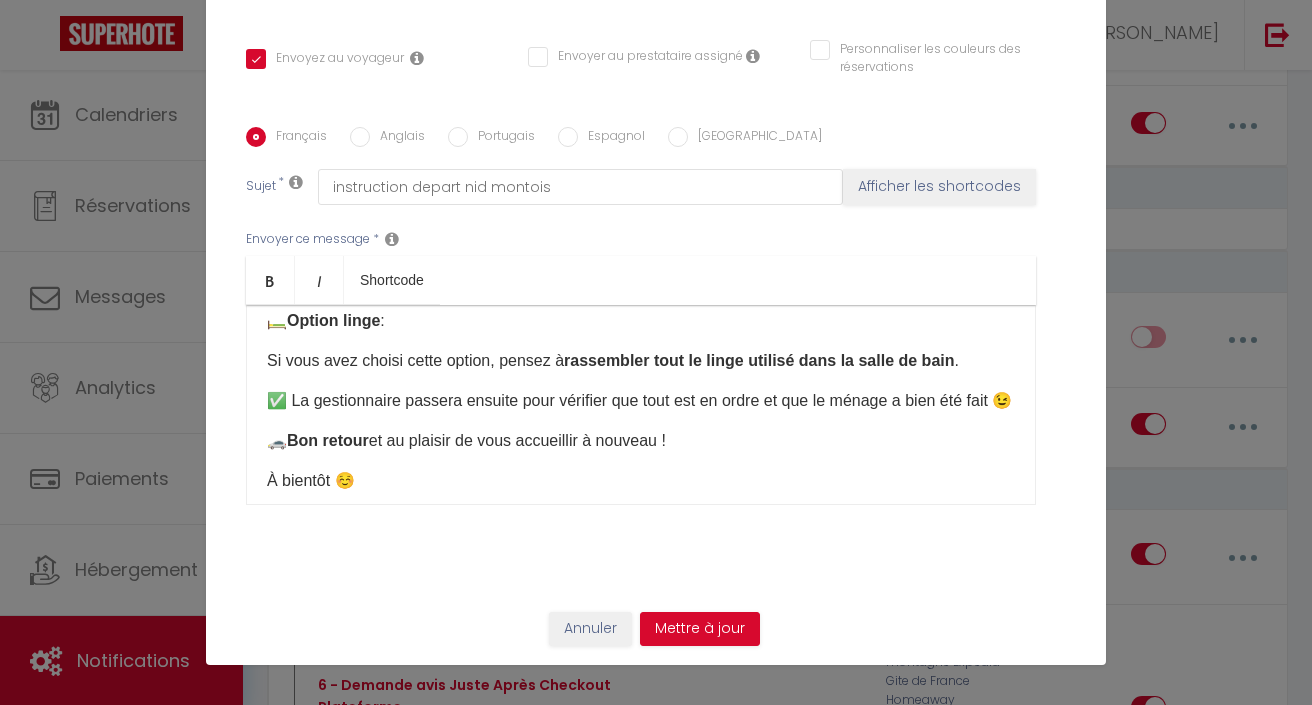 scroll, scrollTop: 422, scrollLeft: 0, axis: vertical 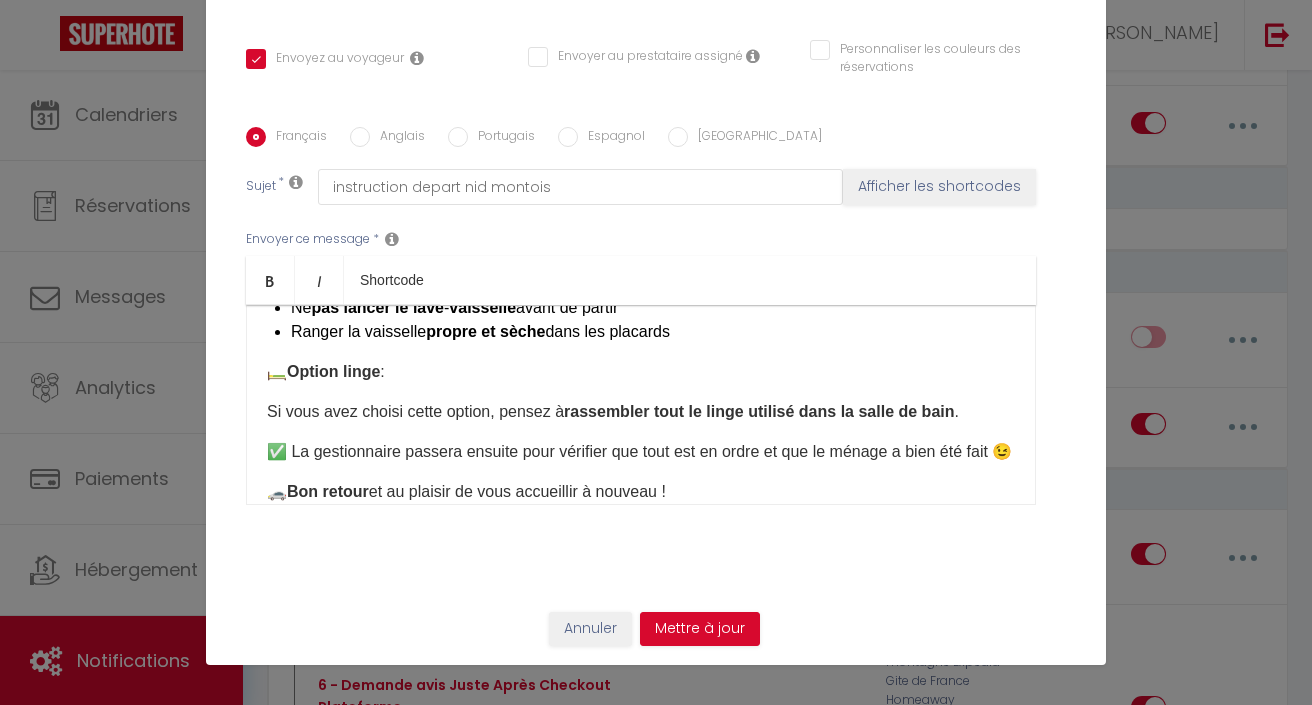 click on "Annuler" at bounding box center (590, 629) 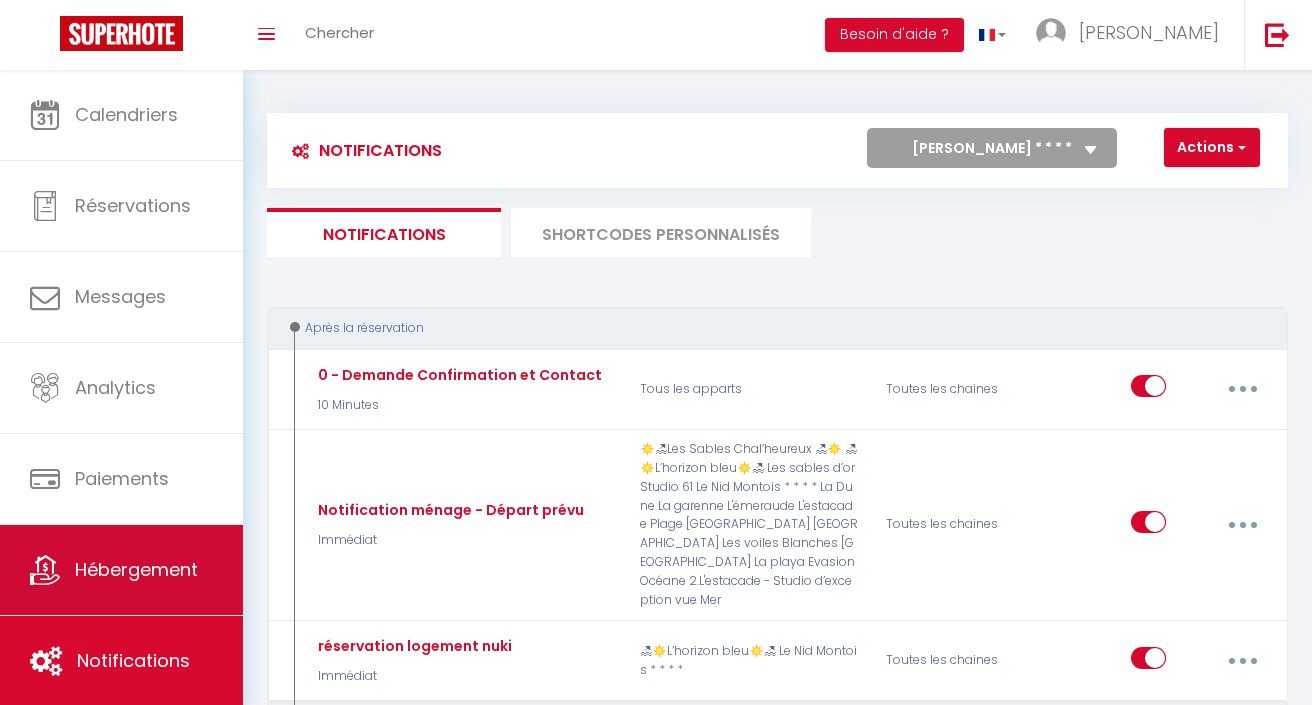 scroll, scrollTop: 0, scrollLeft: 0, axis: both 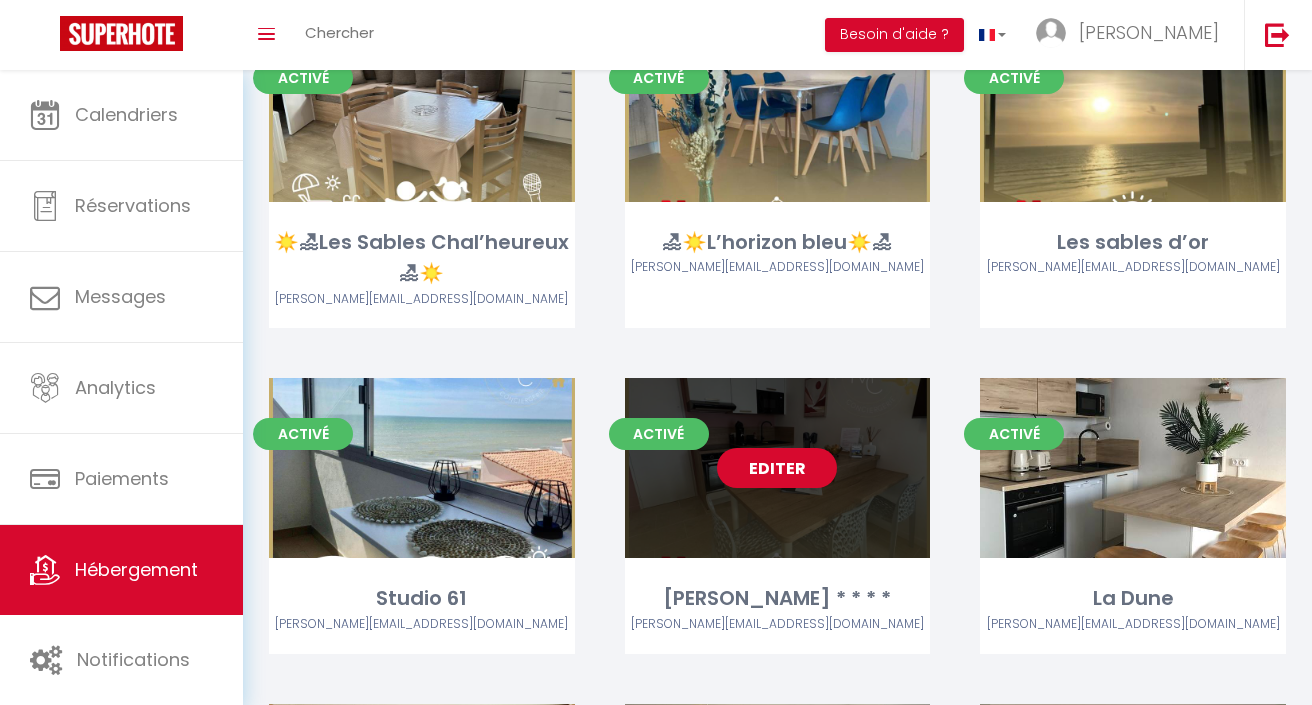 click on "Editer" at bounding box center (777, 468) 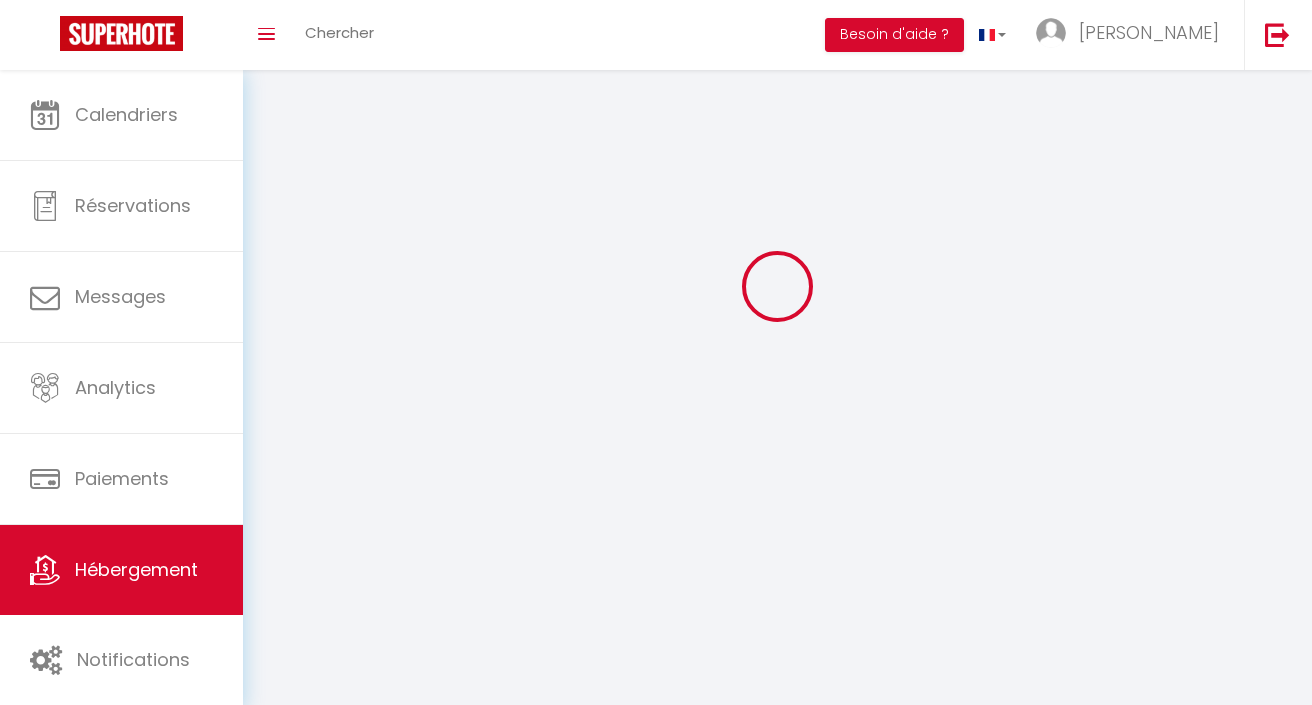 scroll, scrollTop: 0, scrollLeft: 0, axis: both 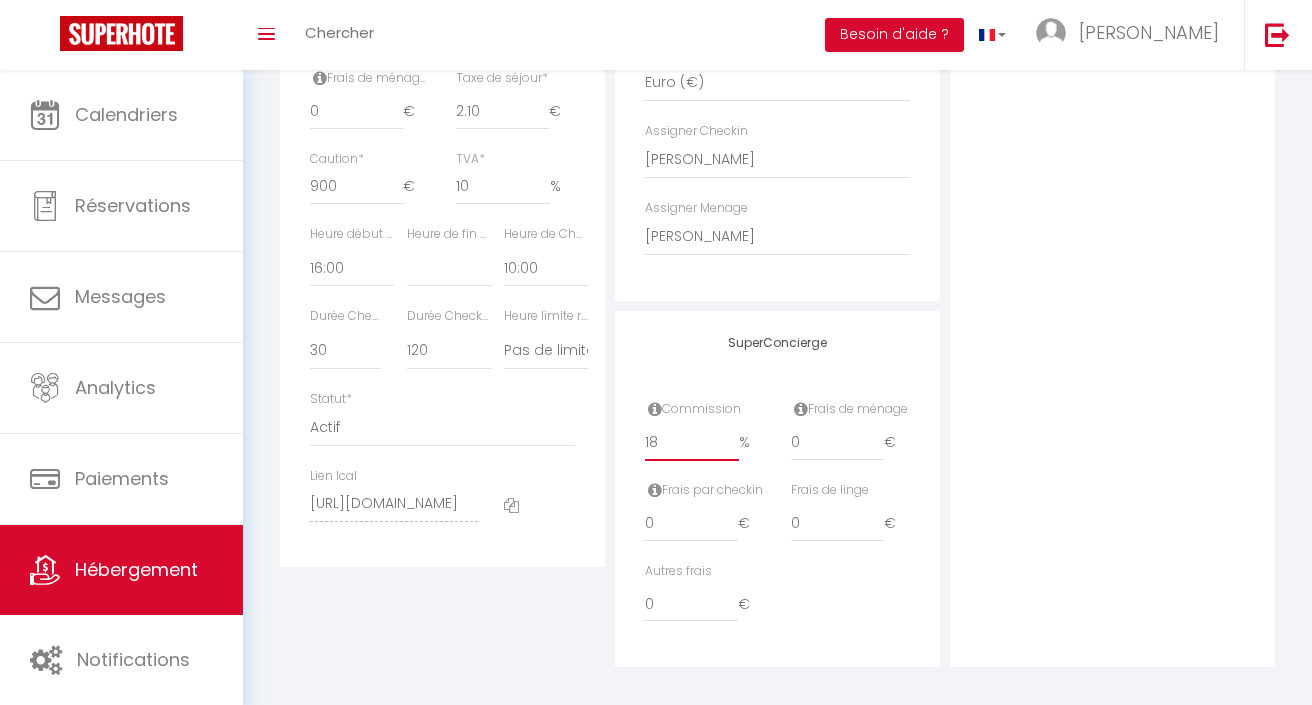 click on "18" at bounding box center [692, 443] 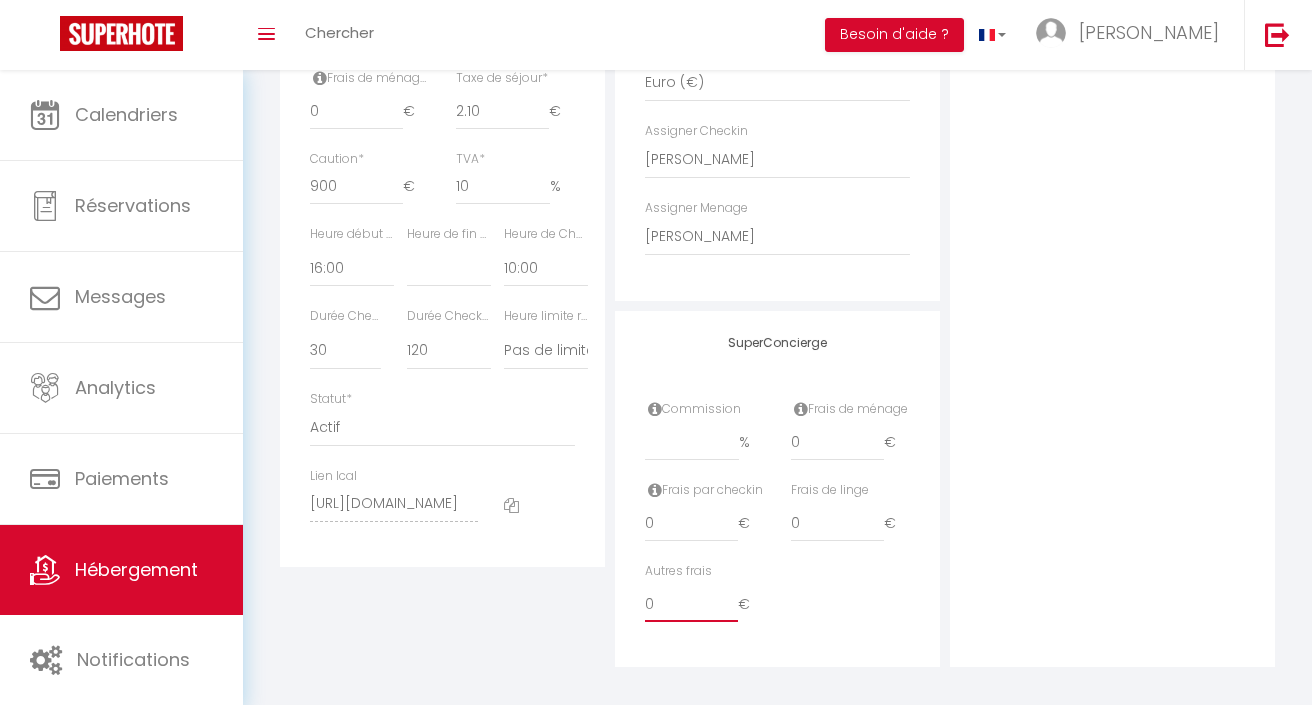 click on "0" at bounding box center (691, 604) 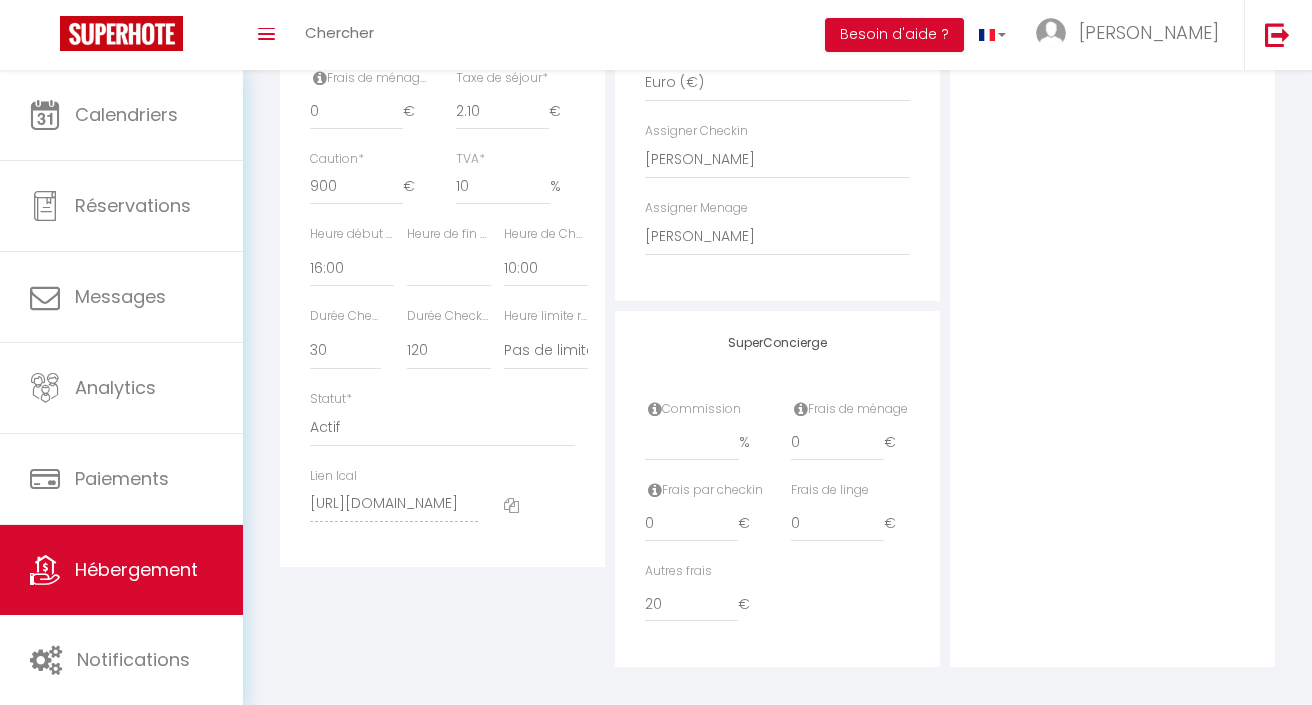 click on "Photo
Photo
Supprimer
Drag and drop a file here or click Ooops, something wrong appended. Remove   Drag and drop or click to replace" at bounding box center [1112, -8] 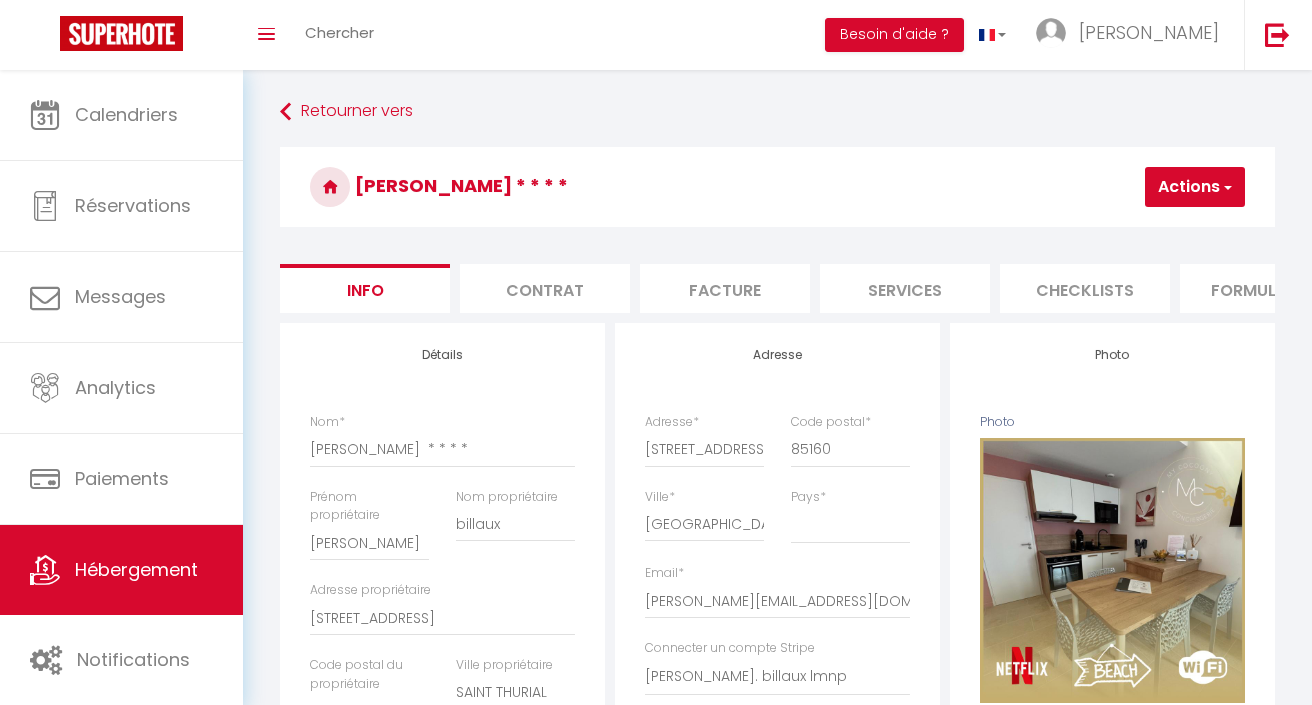 scroll, scrollTop: 0, scrollLeft: 0, axis: both 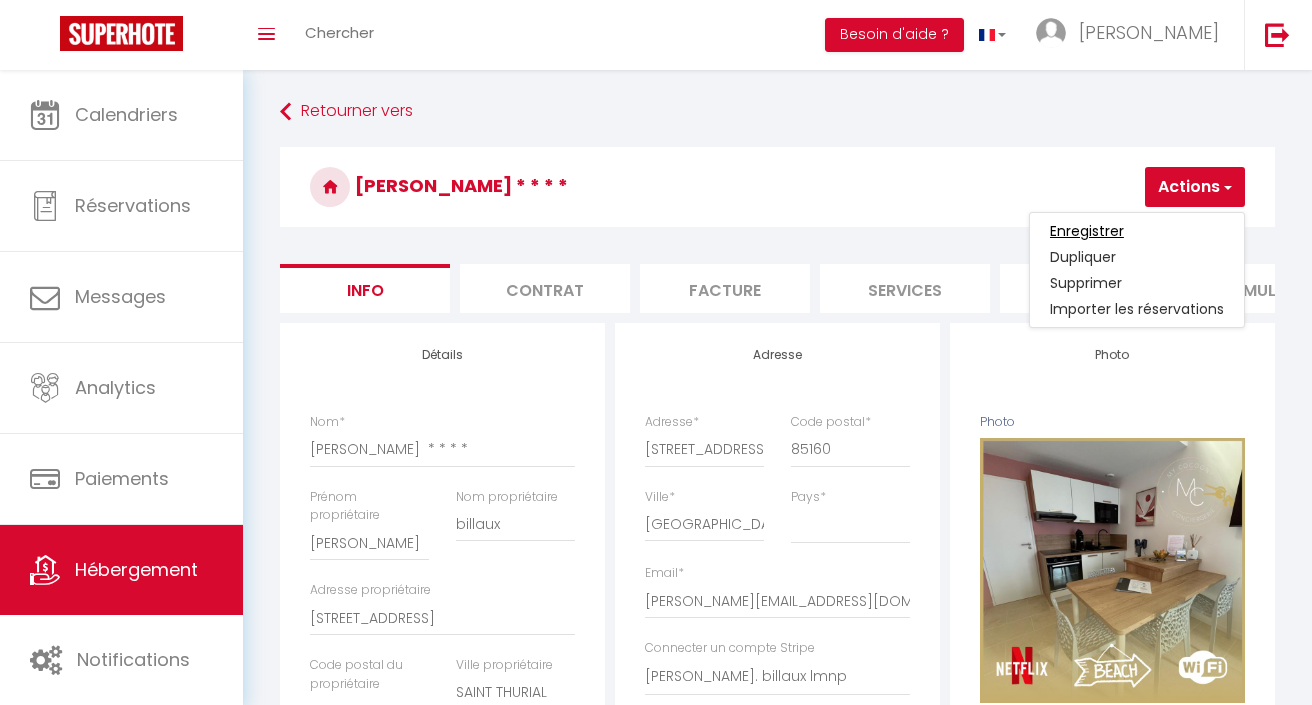 click on "Enregistrer" at bounding box center [1087, 231] 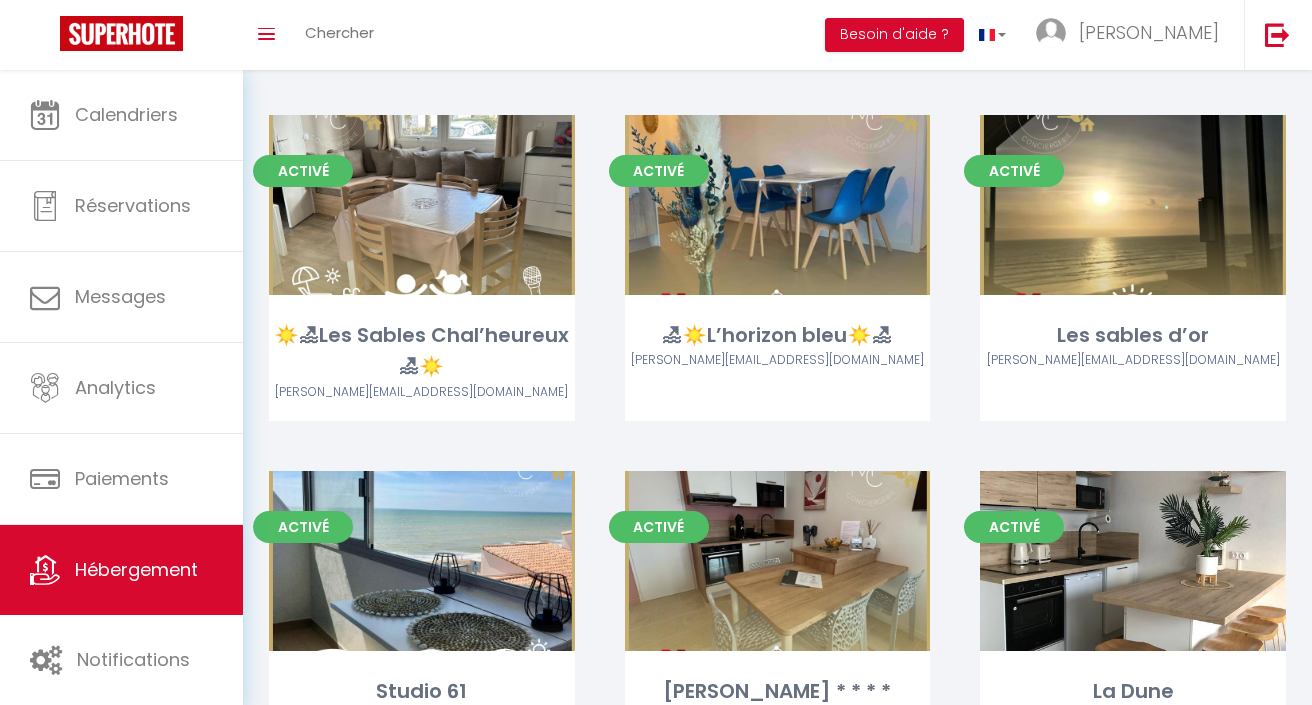 scroll, scrollTop: 872, scrollLeft: 0, axis: vertical 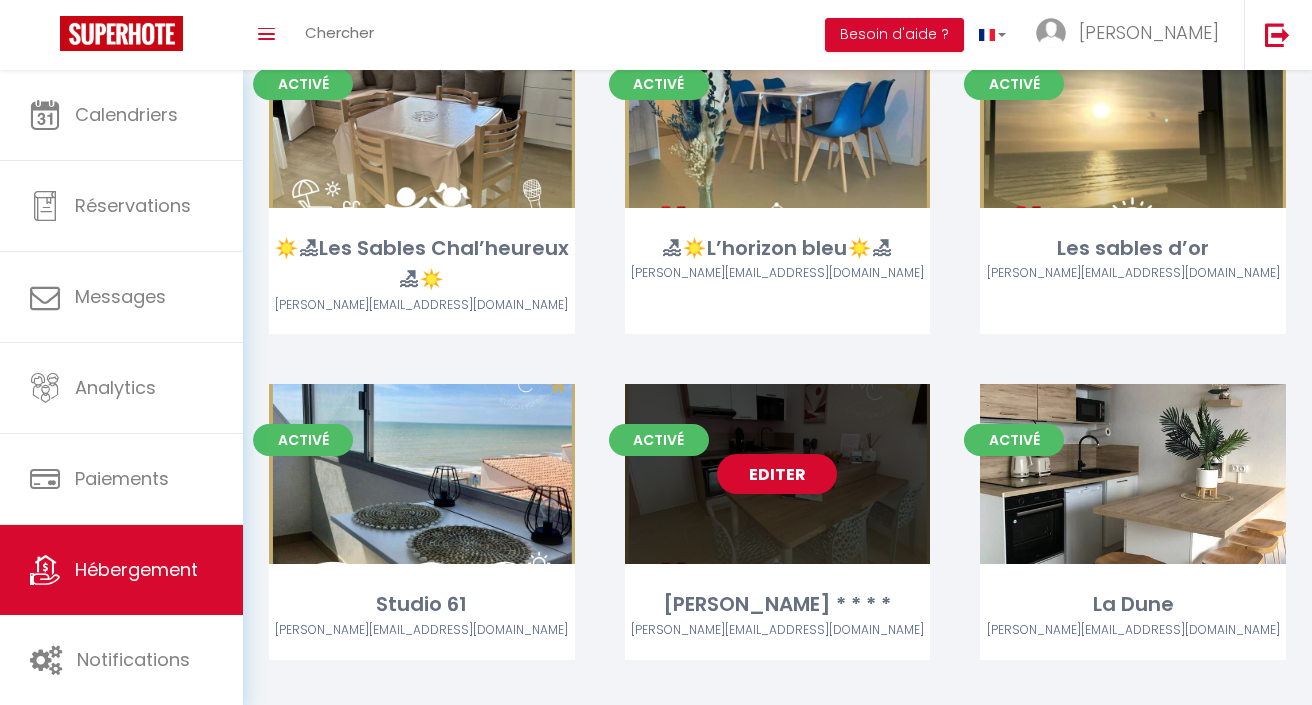 click on "Editer" at bounding box center (777, 474) 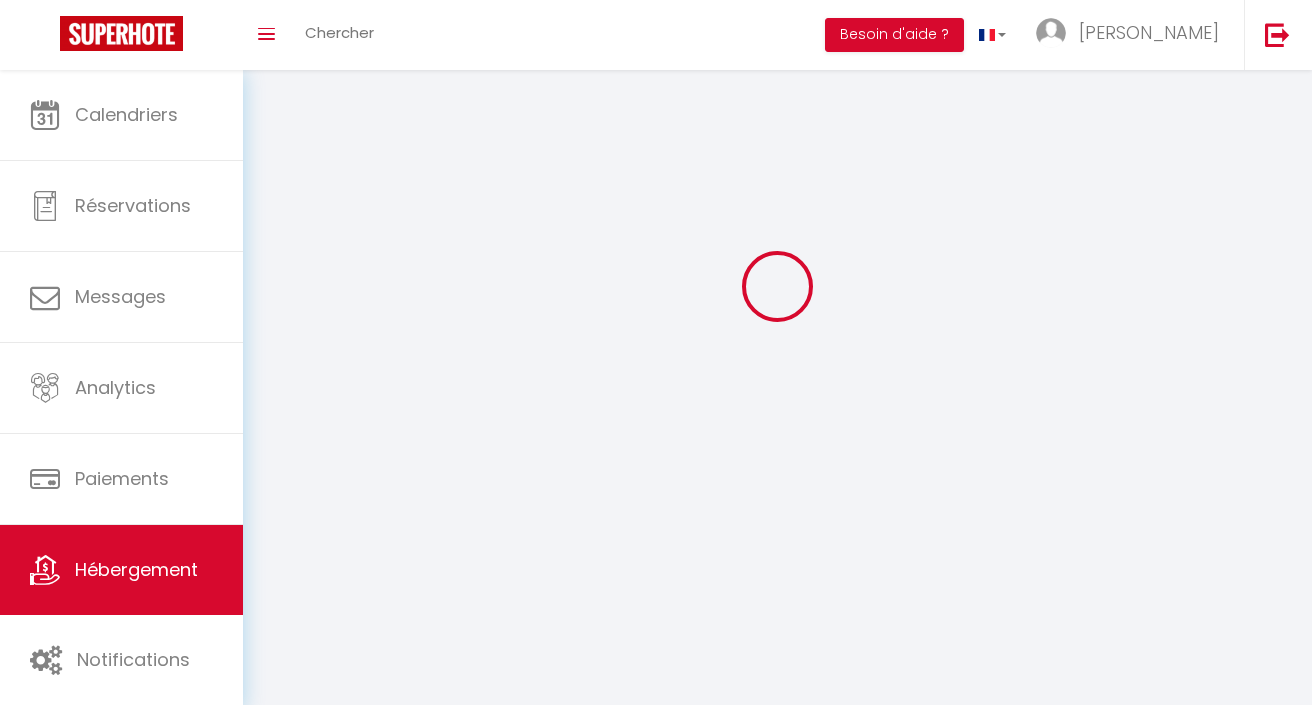 scroll, scrollTop: 0, scrollLeft: 0, axis: both 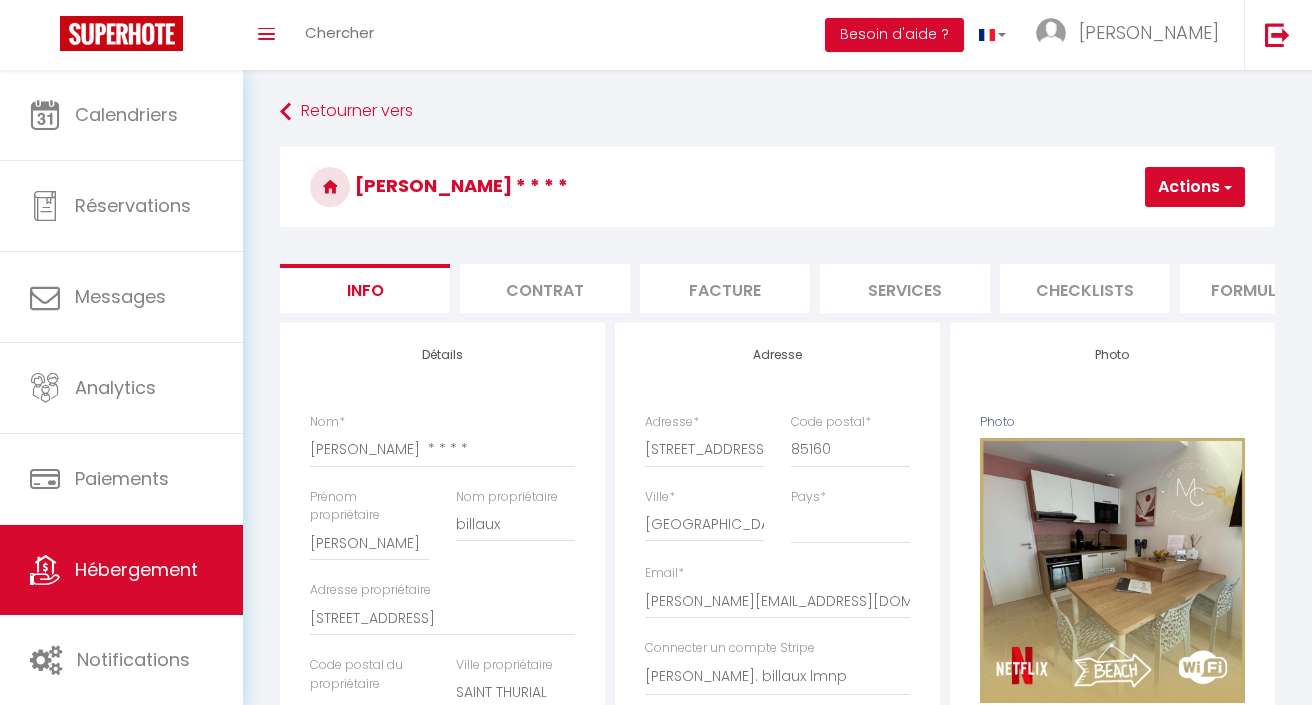 click on "Contrat" at bounding box center (545, 288) 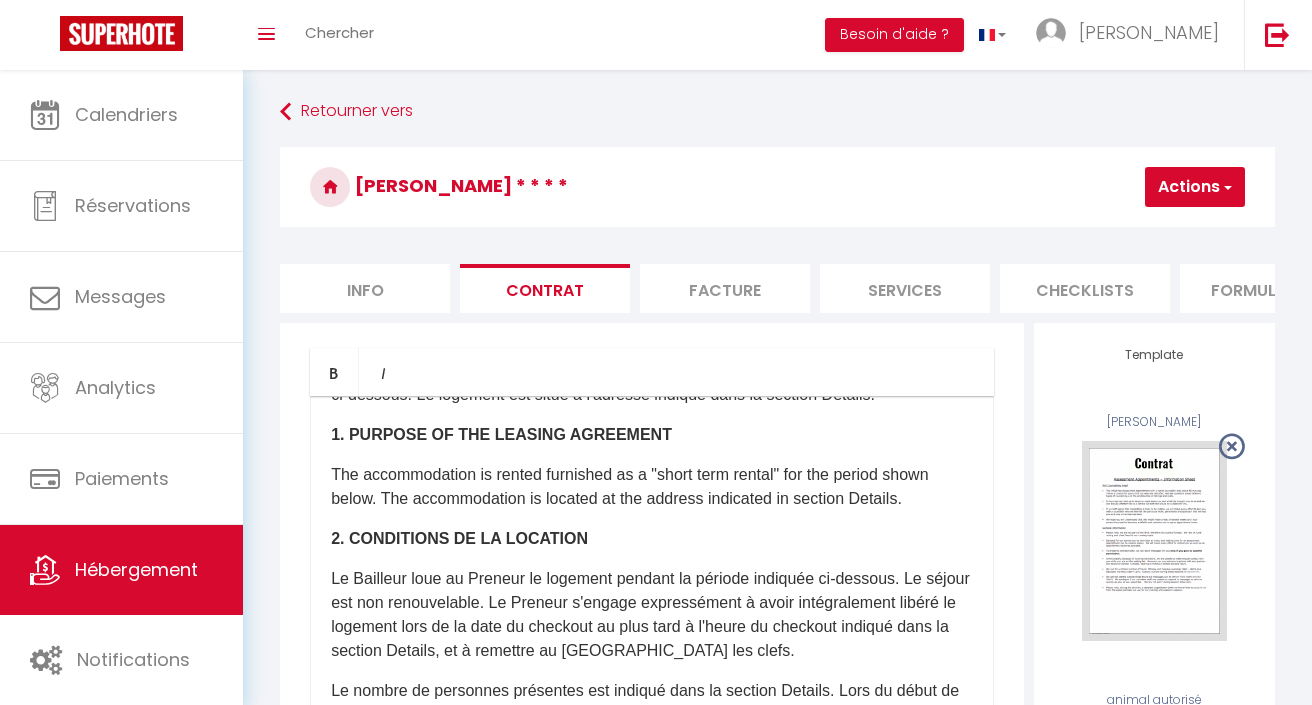scroll, scrollTop: 271, scrollLeft: 0, axis: vertical 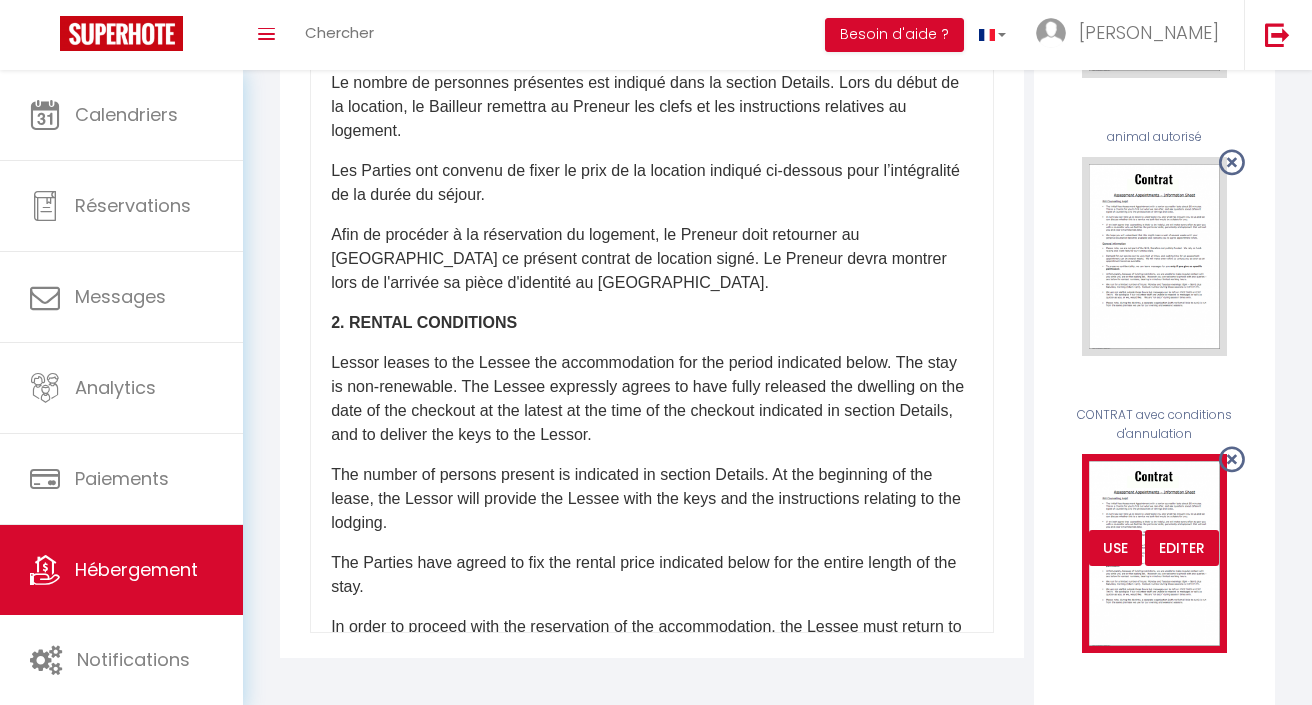 click on "USE" at bounding box center (1115, 548) 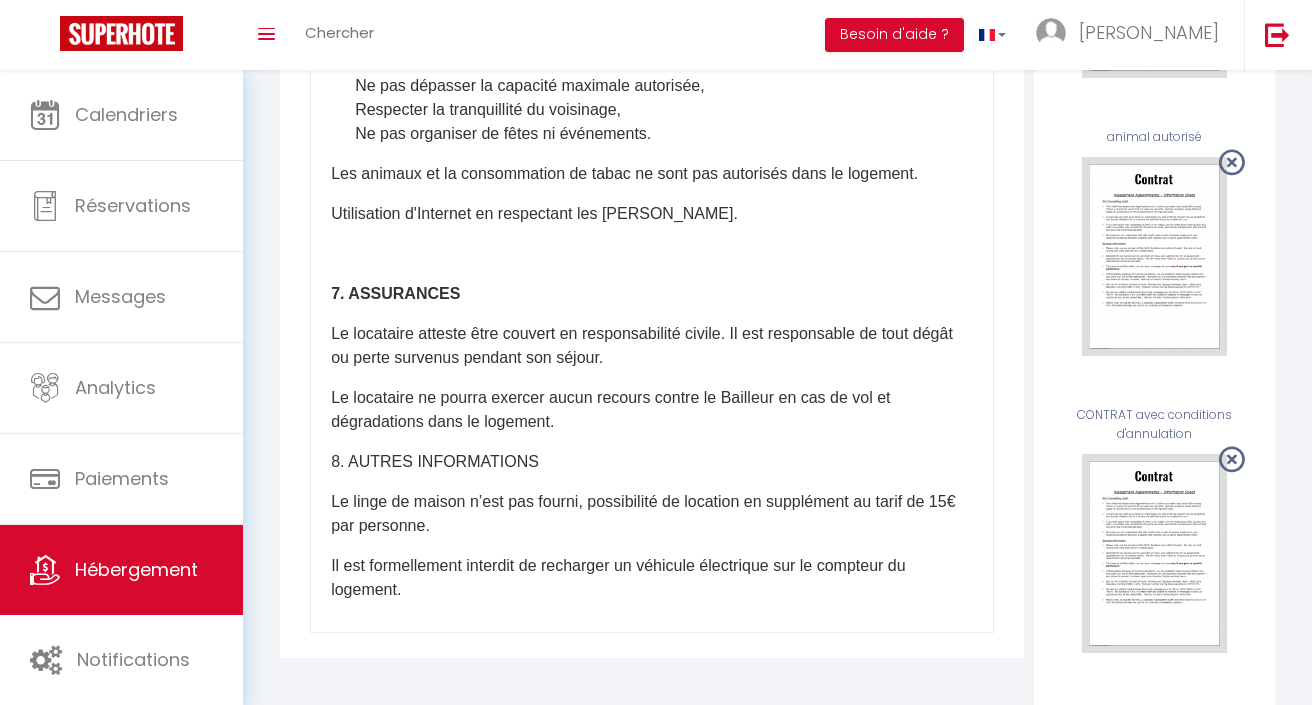 scroll, scrollTop: 1390, scrollLeft: 0, axis: vertical 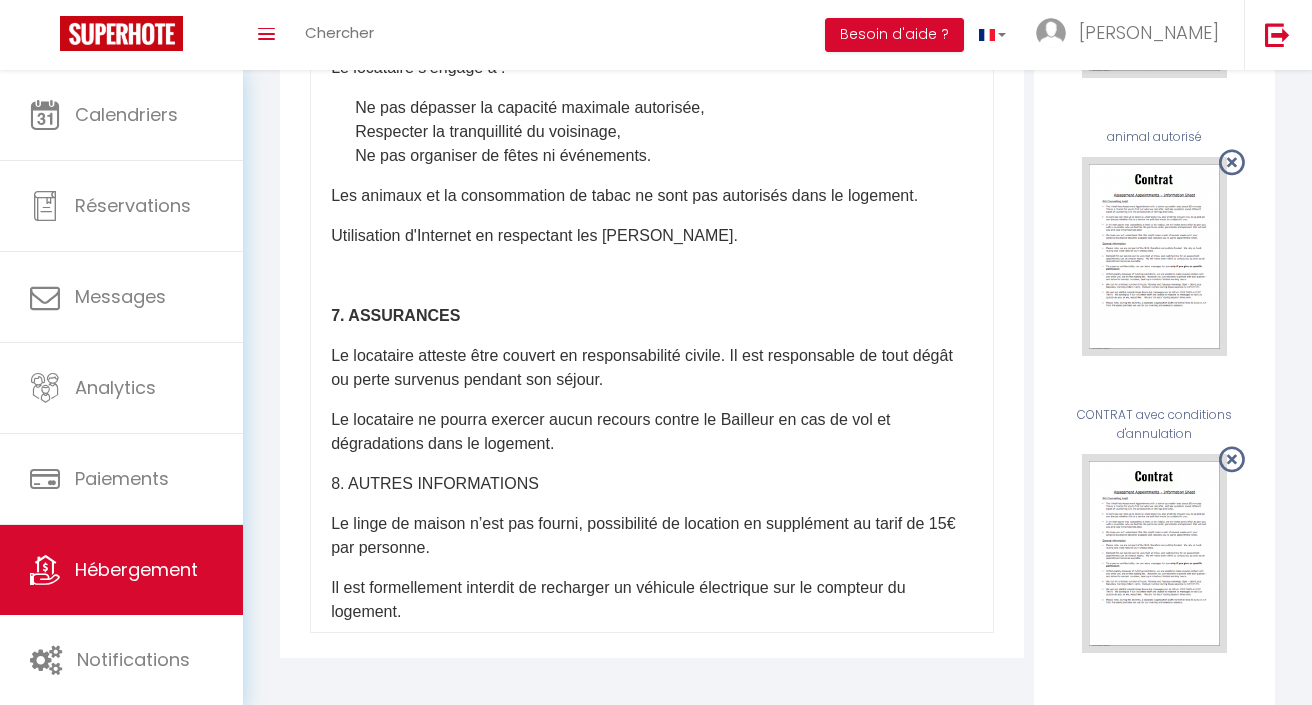 click on "​Il a été convenu entre les parties que le Bailleur louera au Locataire le logement tel que décrit ci-dessous dans les conditions suivantes:
1. OBJET DU CONTRAT DE LOCATION
Le logement est loué meublé à titre de « location courte durée » pour la période indiquée ci-dessous. Le logement est situé à l'adresse indiqué dans la section Details. Le Bailleur loue au Preneur le logement pendant la période indiquée ci-dessous. Le séjour est non renouvelable. Le Preneur s'engage expressément à avoir intégralement libéré le logement lors de la date du checkout au plus tard à l'heure du checkout indiqué dans la section Details, et à remettre au Bailleur les clefs.
Le nombre de personnes présentes est indiqué dans la section Details. Lors du début de la location, le Bailleur remettra au Preneur les clefs et les instructions relatives au logement.
Acompte Solde ." at bounding box center [652, 233] 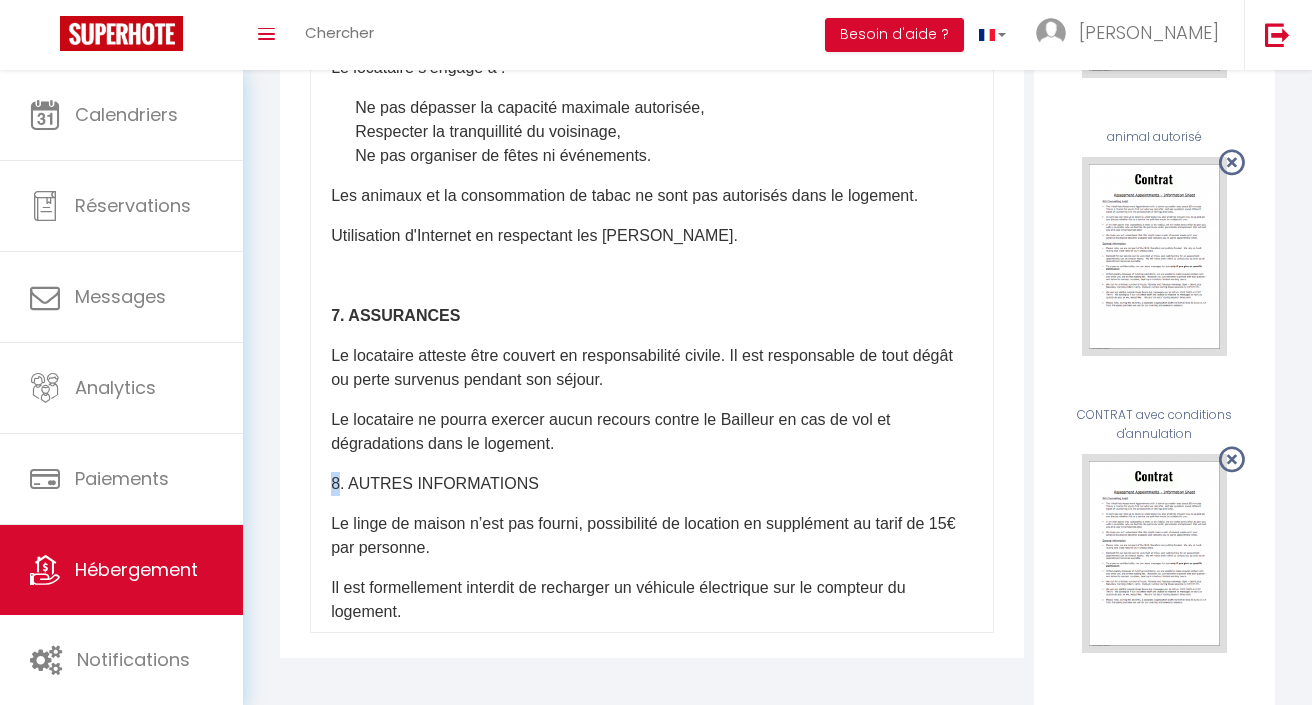 click on "​Il a été convenu entre les parties que le Bailleur louera au Locataire le logement tel que décrit ci-dessous dans les conditions suivantes:
1. OBJET DU CONTRAT DE LOCATION
Le logement est loué meublé à titre de « location courte durée » pour la période indiquée ci-dessous. Le logement est situé à l'adresse indiqué dans la section Details. Le Bailleur loue au Preneur le logement pendant la période indiquée ci-dessous. Le séjour est non renouvelable. Le Preneur s'engage expressément à avoir intégralement libéré le logement lors de la date du checkout au plus tard à l'heure du checkout indiqué dans la section Details, et à remettre au Bailleur les clefs.
Le nombre de personnes présentes est indiqué dans la section Details. Lors du début de la location, le Bailleur remettra au Preneur les clefs et les instructions relatives au logement.
Acompte Solde ." at bounding box center [652, 233] 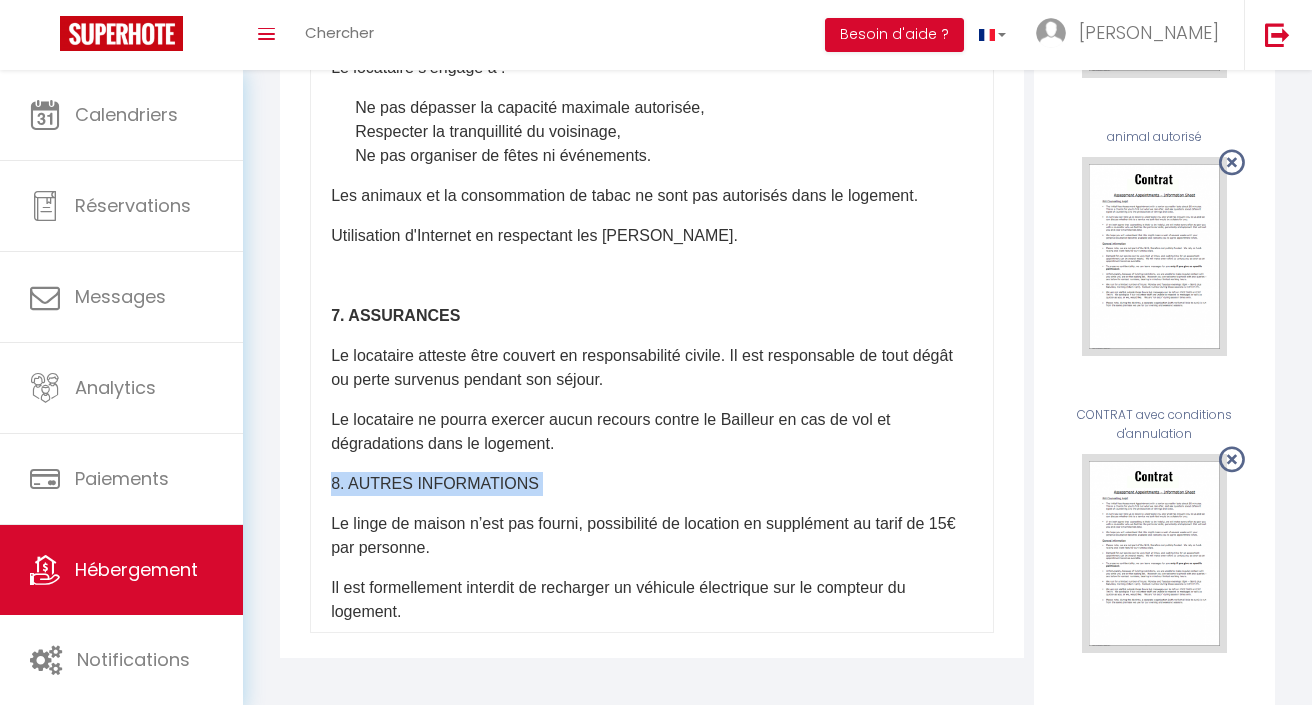 click on "​Il a été convenu entre les parties que le Bailleur louera au Locataire le logement tel que décrit ci-dessous dans les conditions suivantes:
1. OBJET DU CONTRAT DE LOCATION
Le logement est loué meublé à titre de « location courte durée » pour la période indiquée ci-dessous. Le logement est situé à l'adresse indiqué dans la section Details. Le Bailleur loue au Preneur le logement pendant la période indiquée ci-dessous. Le séjour est non renouvelable. Le Preneur s'engage expressément à avoir intégralement libéré le logement lors de la date du checkout au plus tard à l'heure du checkout indiqué dans la section Details, et à remettre au Bailleur les clefs.
Le nombre de personnes présentes est indiqué dans la section Details. Lors du début de la location, le Bailleur remettra au Preneur les clefs et les instructions relatives au logement.
Acompte Solde ." at bounding box center [652, 233] 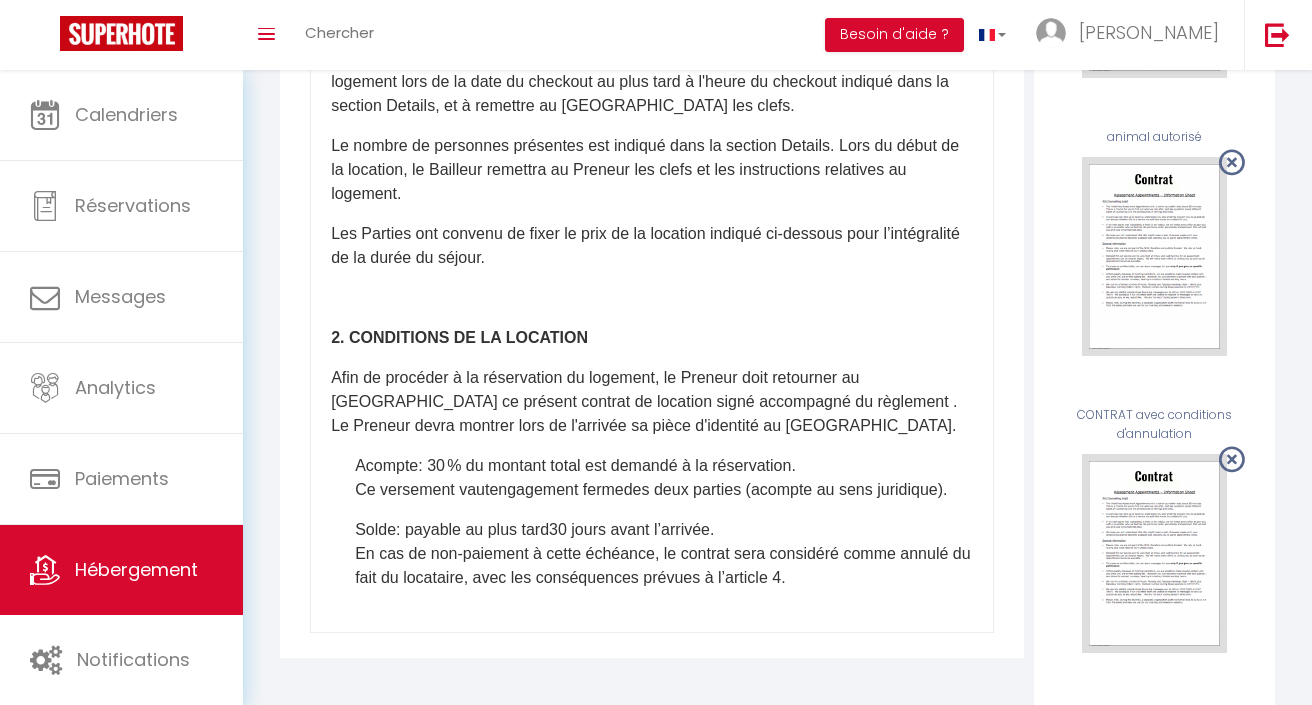scroll, scrollTop: 0, scrollLeft: 0, axis: both 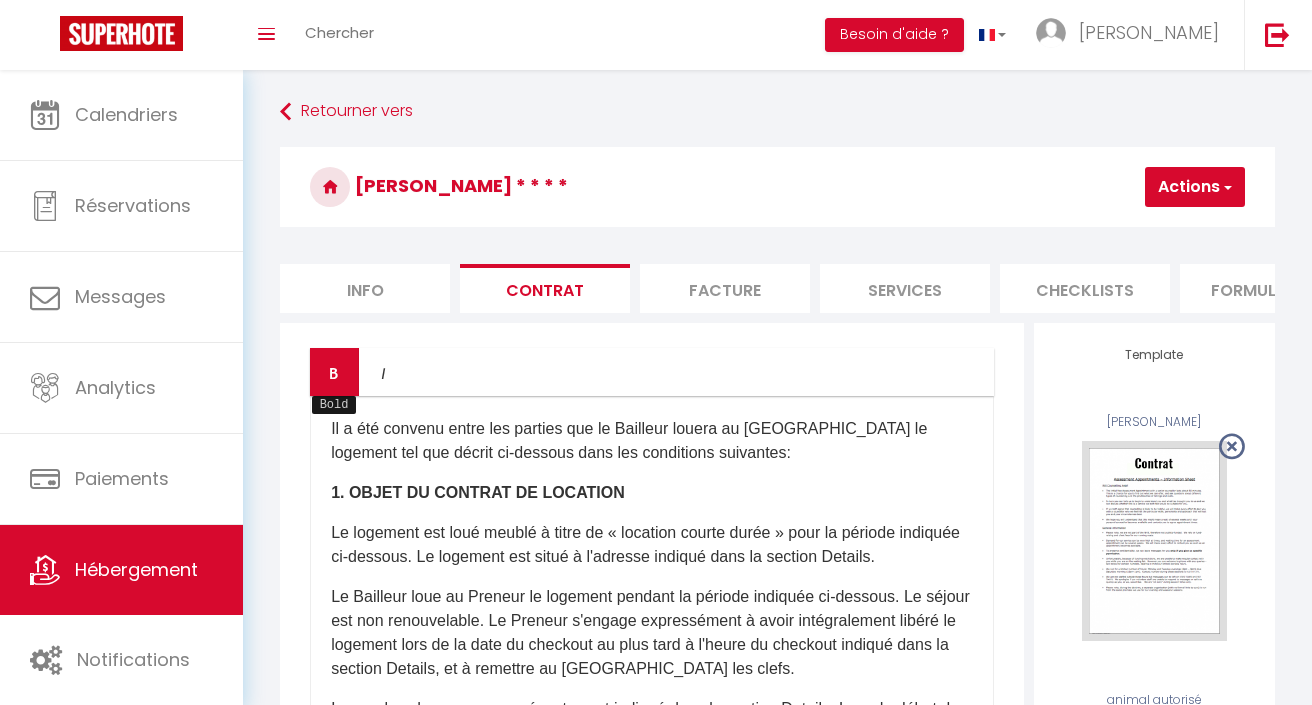 click at bounding box center (334, 373) 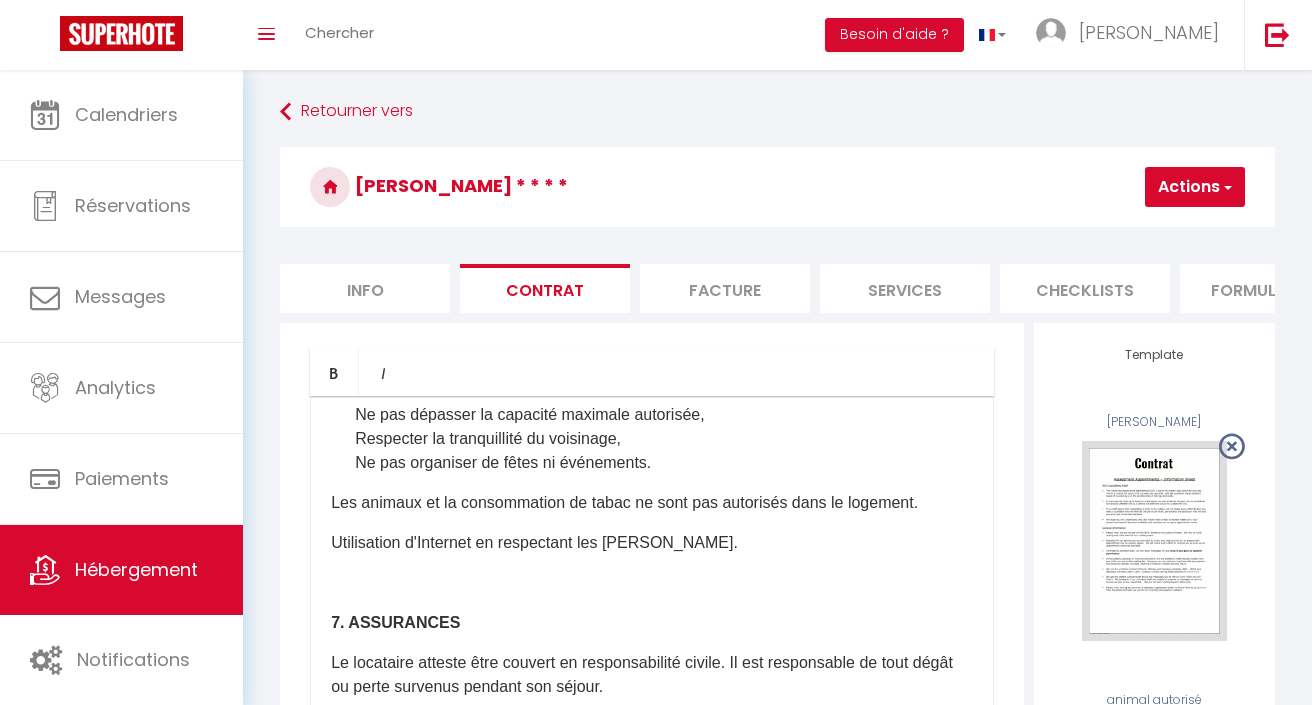 scroll, scrollTop: 1646, scrollLeft: 0, axis: vertical 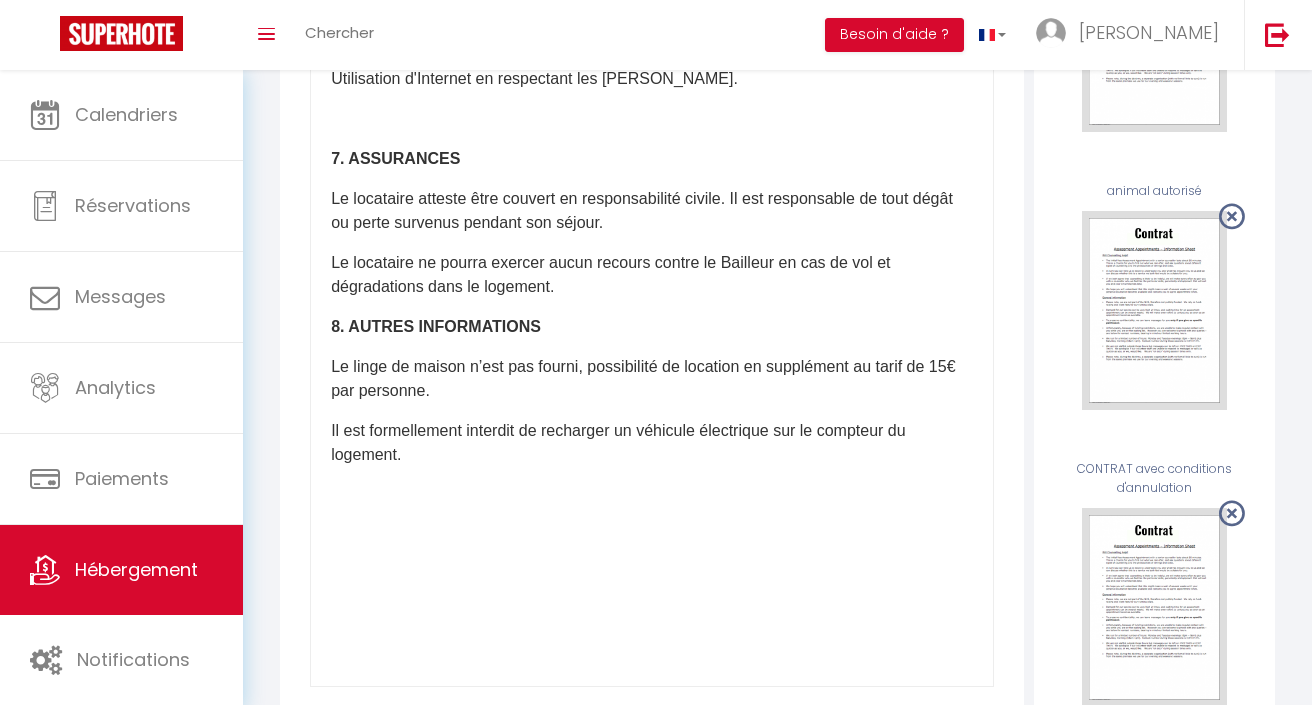 click on "​Il a été convenu entre les parties que le Bailleur louera au Locataire le logement tel que décrit ci-dessous dans les conditions suivantes:
1. OBJET DU CONTRAT DE LOCATION
Le logement est loué meublé à titre de « location courte durée » pour la période indiquée ci-dessous. Le logement est situé à l'adresse indiqué dans la section Details. Le Bailleur loue au Preneur le logement pendant la période indiquée ci-dessous. Le séjour est non renouvelable. Le Preneur s'engage expressément à avoir intégralement libéré le logement lors de la date du checkout au plus tard à l'heure du checkout indiqué dans la section Details, et à remettre au Bailleur les clefs.
Le nombre de personnes présentes est indiqué dans la section Details. Lors du début de la location, le Bailleur remettra au Preneur les clefs et les instructions relatives au logement.
Acompte Solde ." at bounding box center (652, 287) 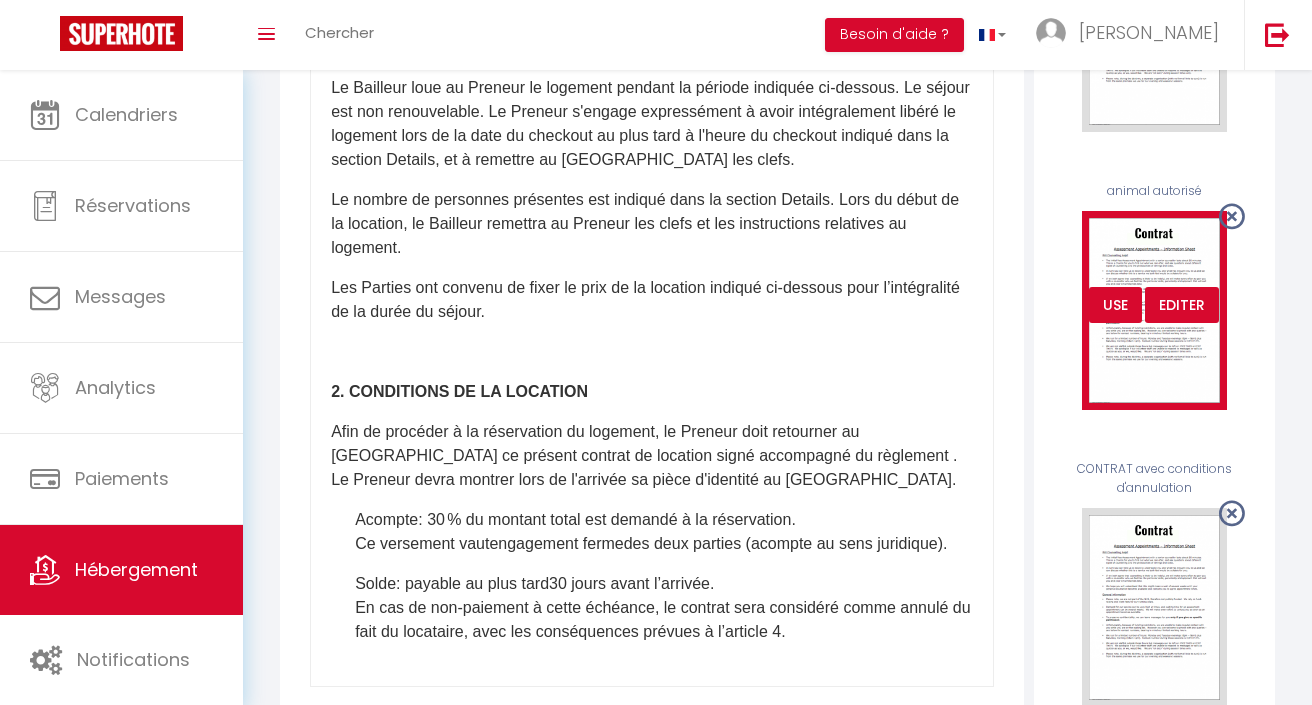 scroll, scrollTop: 0, scrollLeft: 0, axis: both 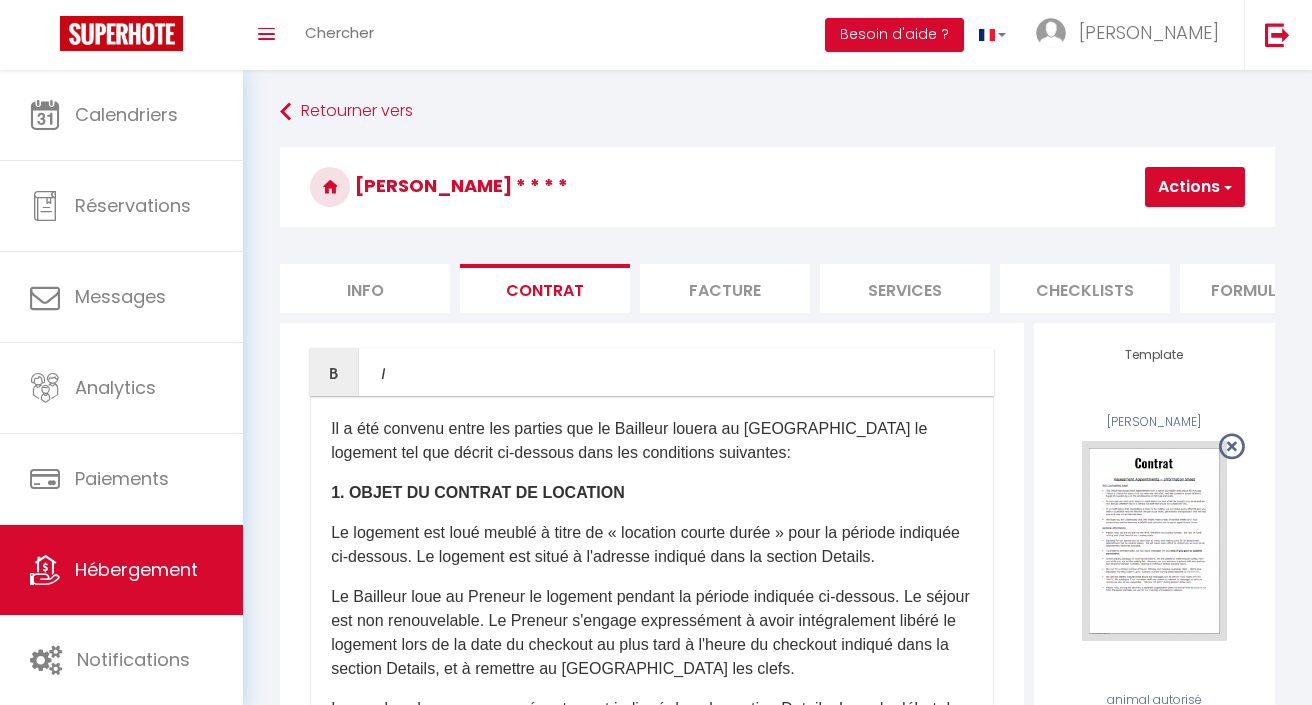 click on "Actions" at bounding box center [1195, 187] 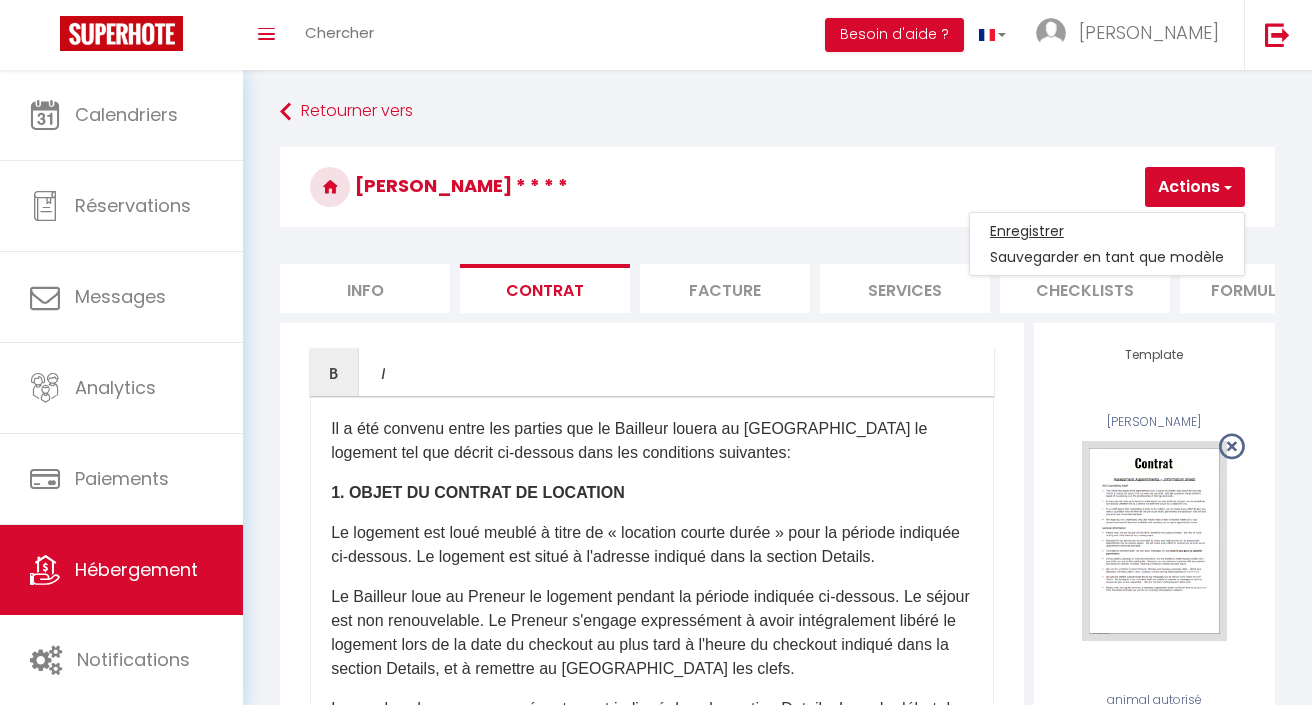 click on "Enregistrer" at bounding box center [1107, 231] 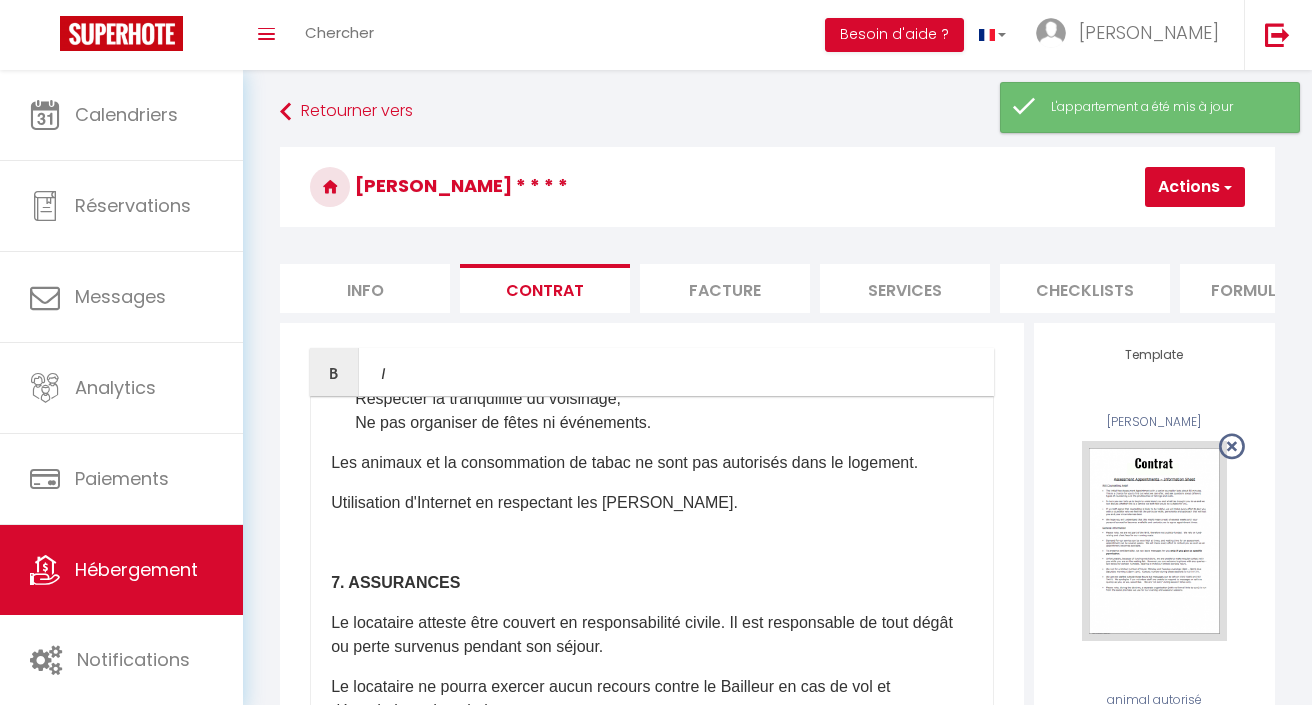 scroll, scrollTop: 1688, scrollLeft: 0, axis: vertical 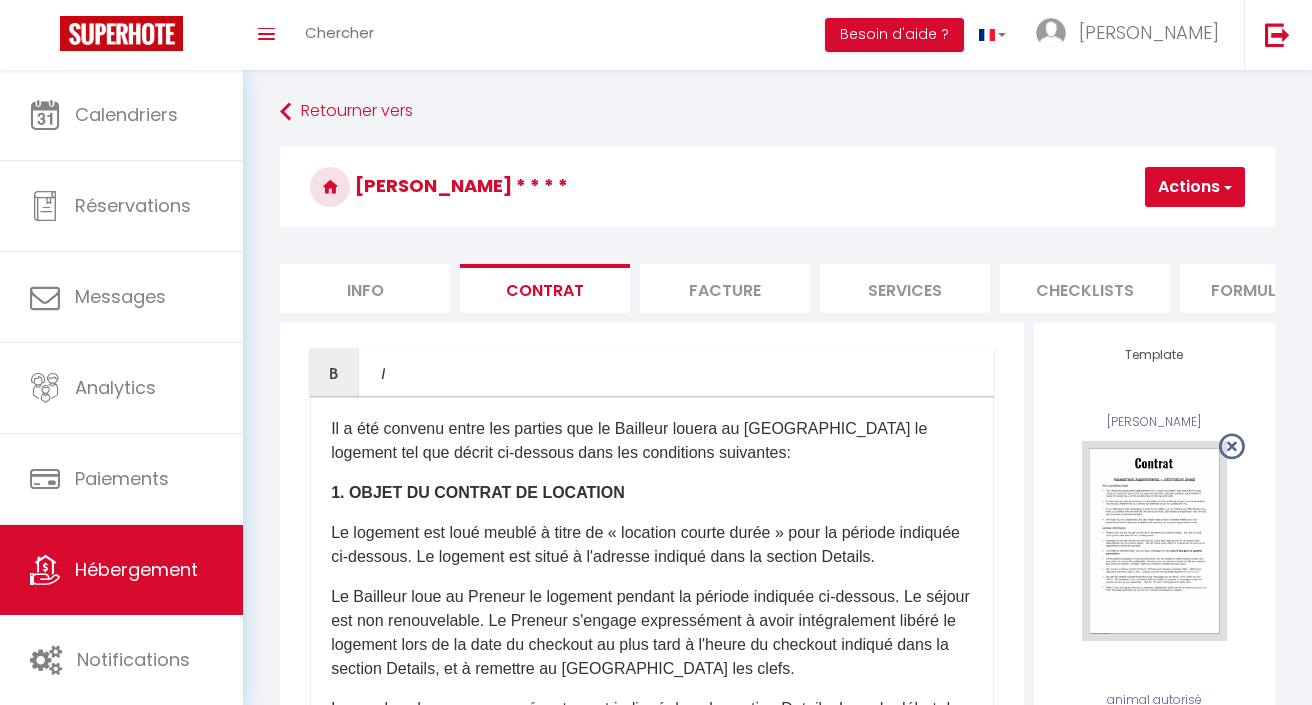 click on "Facture" at bounding box center (725, 288) 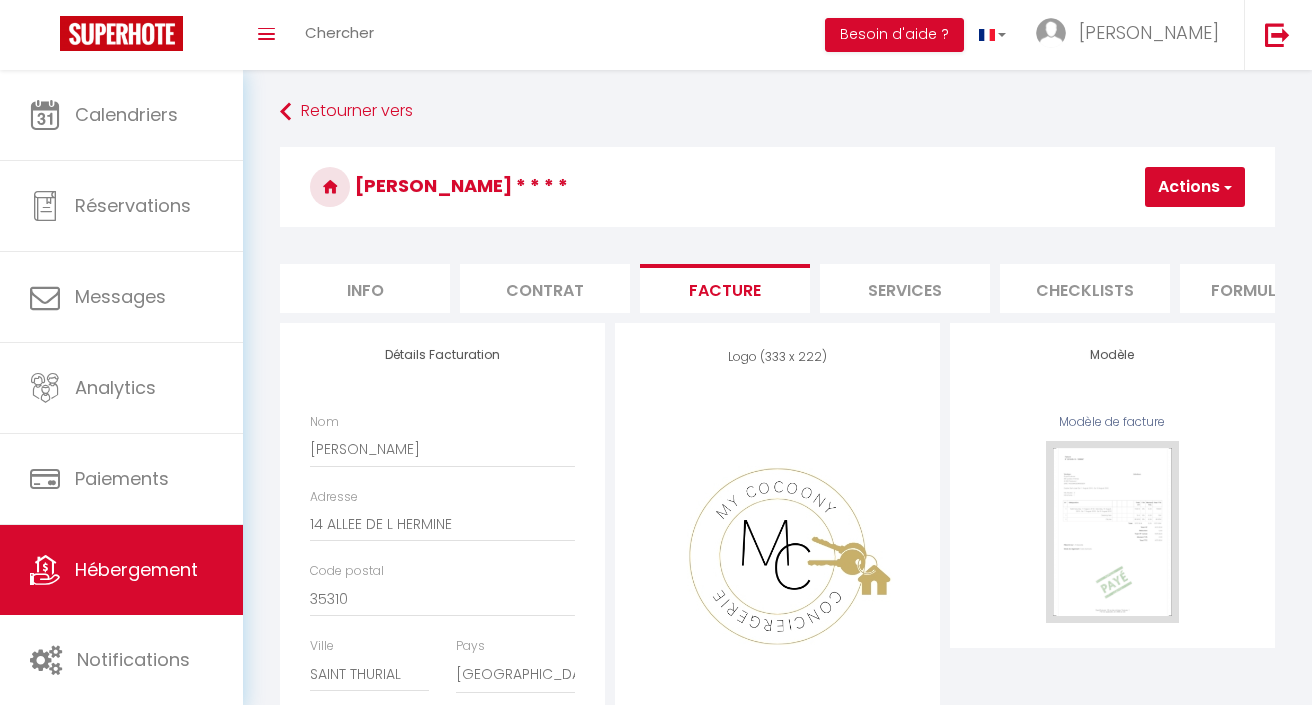 click on "Contrat" at bounding box center (545, 288) 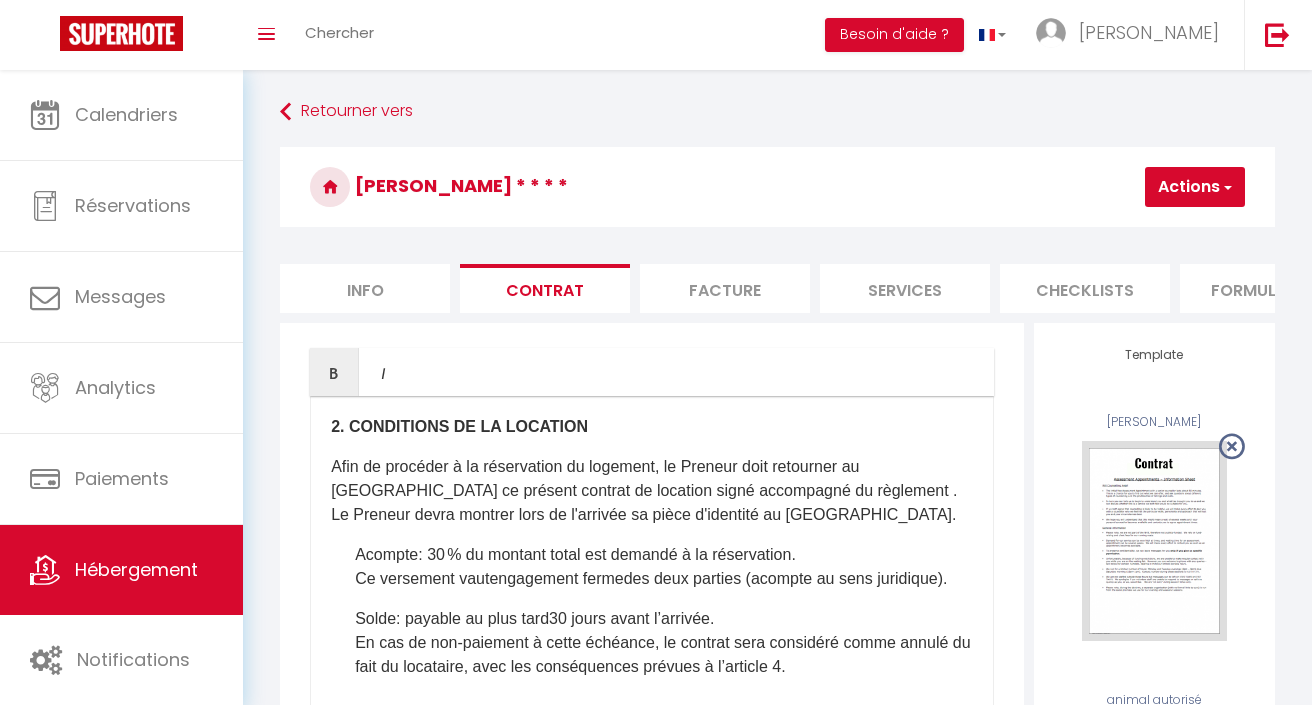 scroll, scrollTop: 479, scrollLeft: 0, axis: vertical 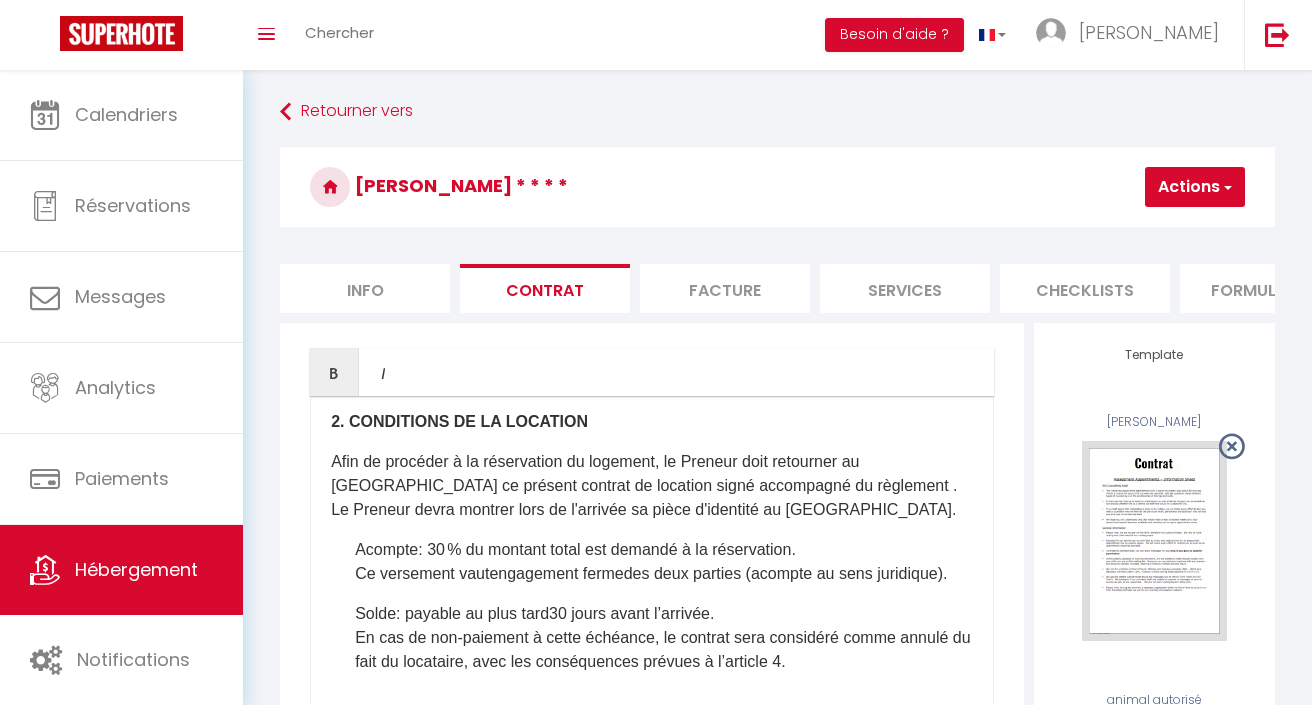 click on "Facture" at bounding box center (725, 288) 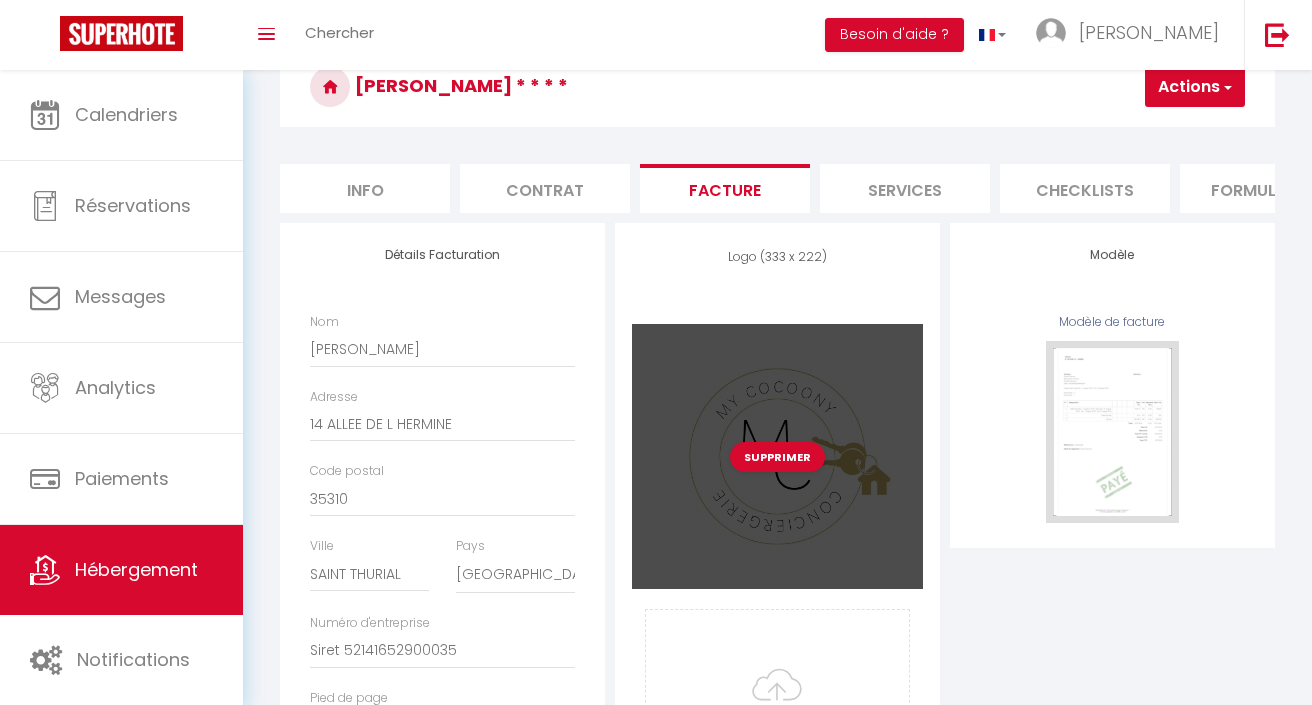 scroll, scrollTop: 123, scrollLeft: 0, axis: vertical 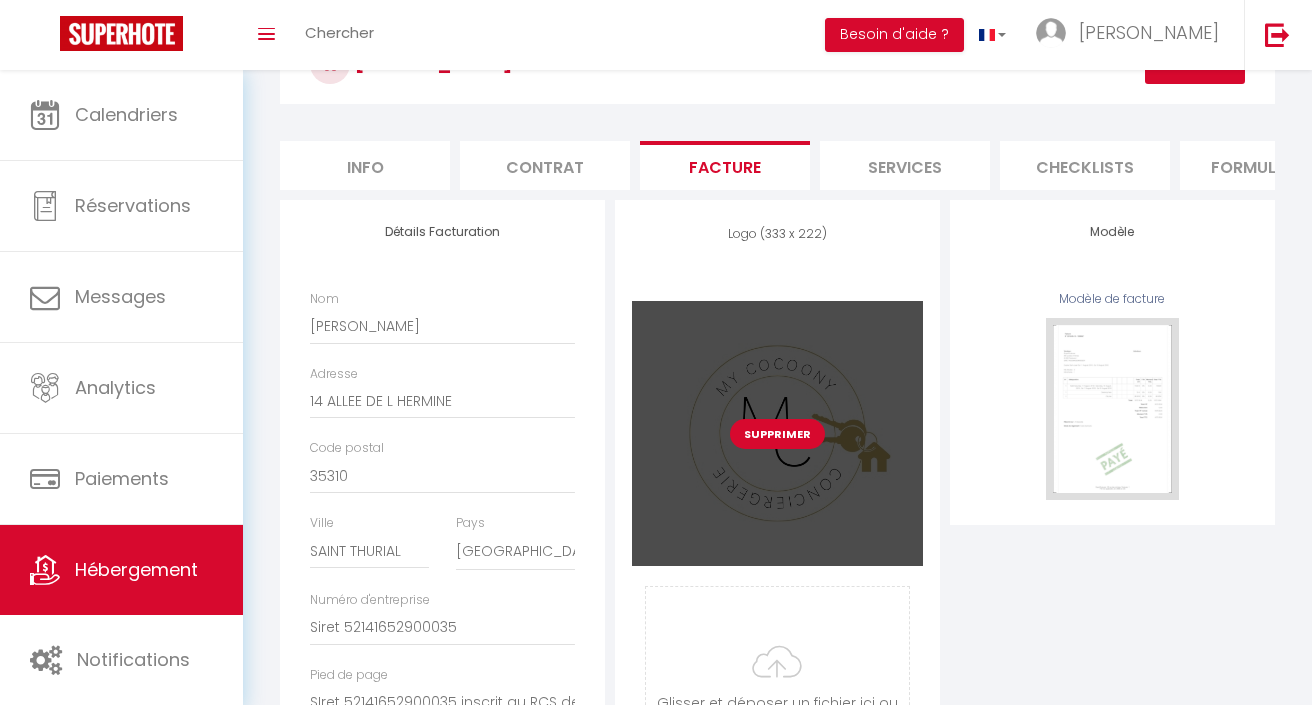 click on "Supprimer" at bounding box center (777, 434) 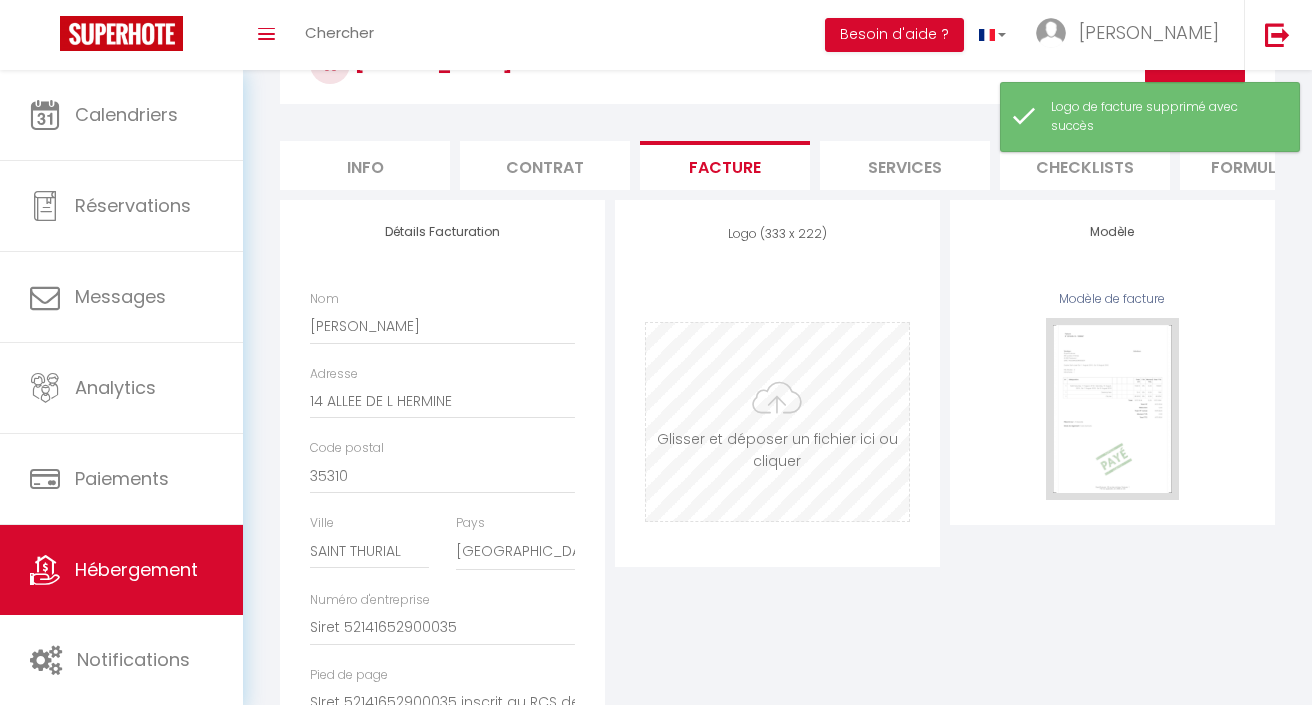 click at bounding box center [777, 422] 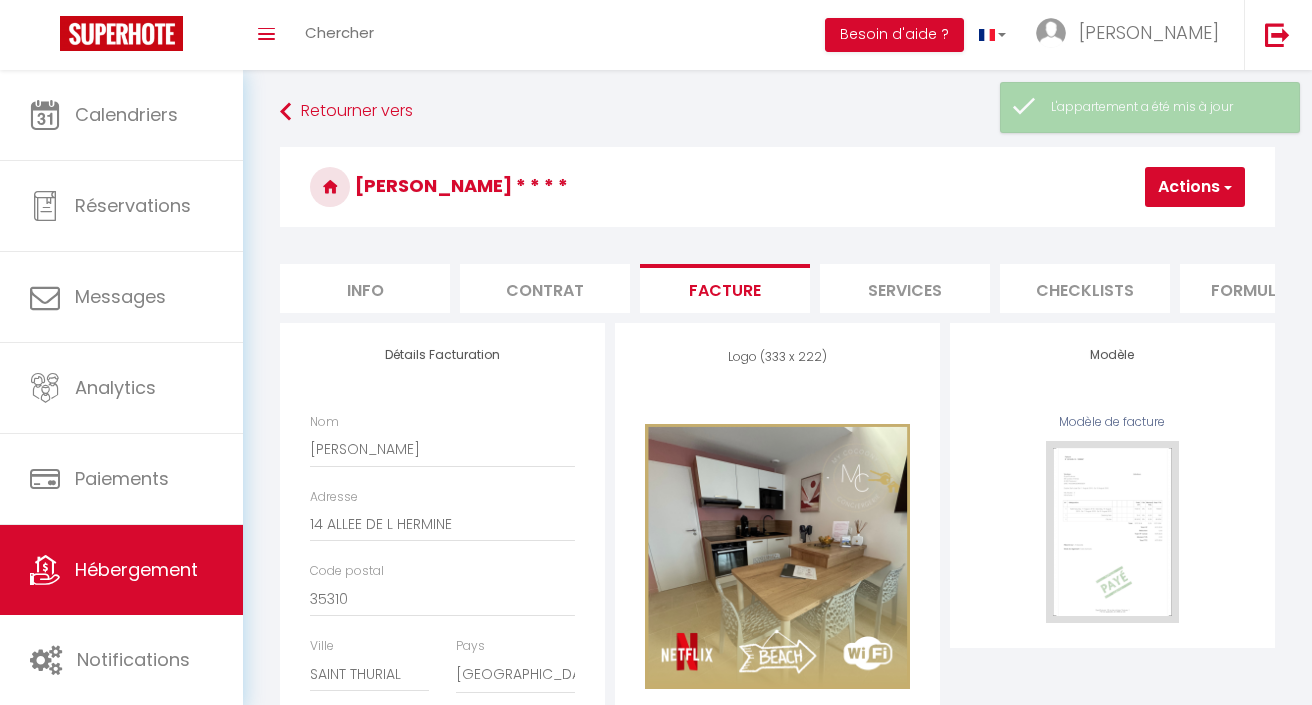 select on "75" 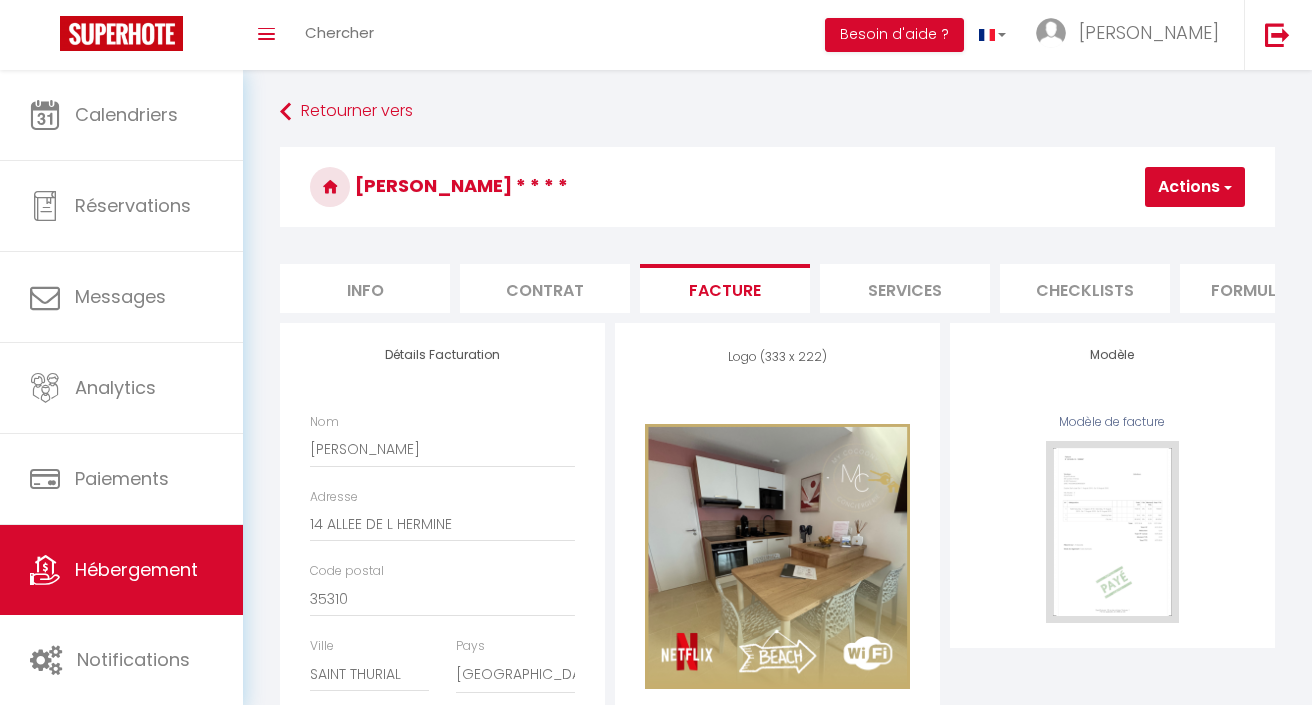 scroll, scrollTop: 0, scrollLeft: 0, axis: both 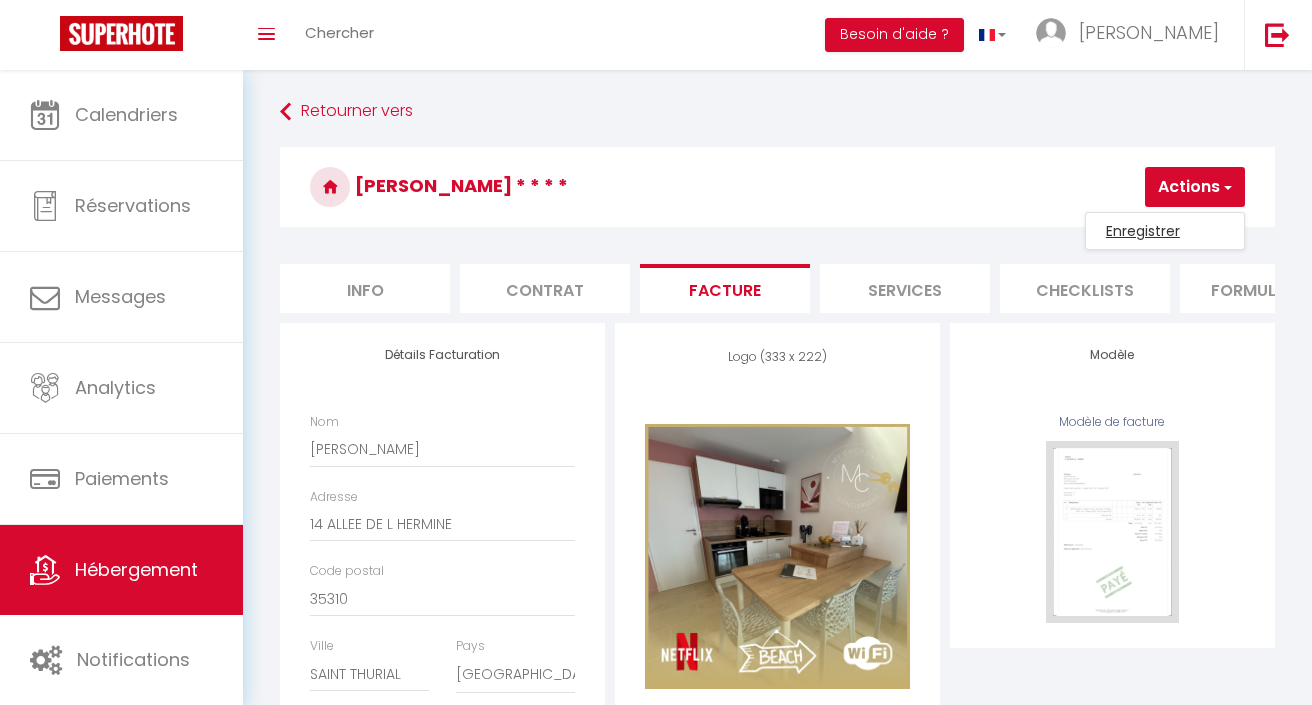 click on "Enregistrer" at bounding box center (1165, 231) 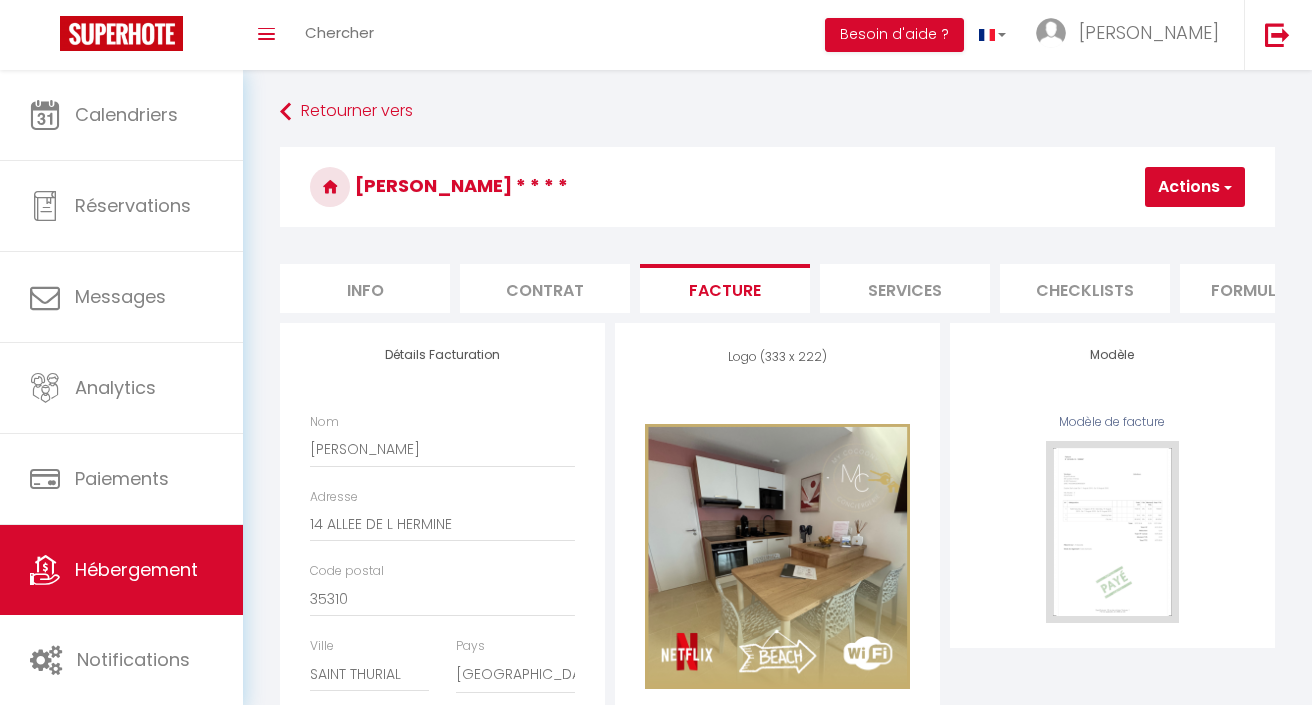 click on "Services" at bounding box center (905, 288) 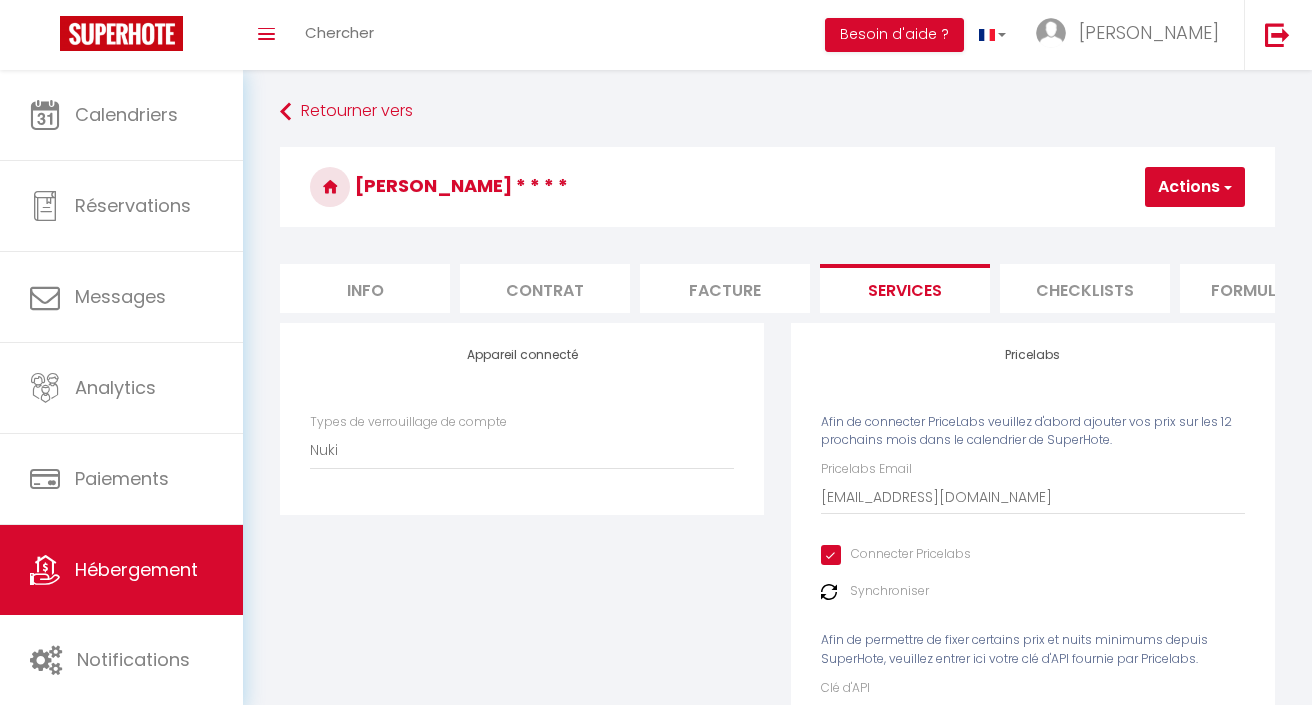 scroll, scrollTop: 0, scrollLeft: 0, axis: both 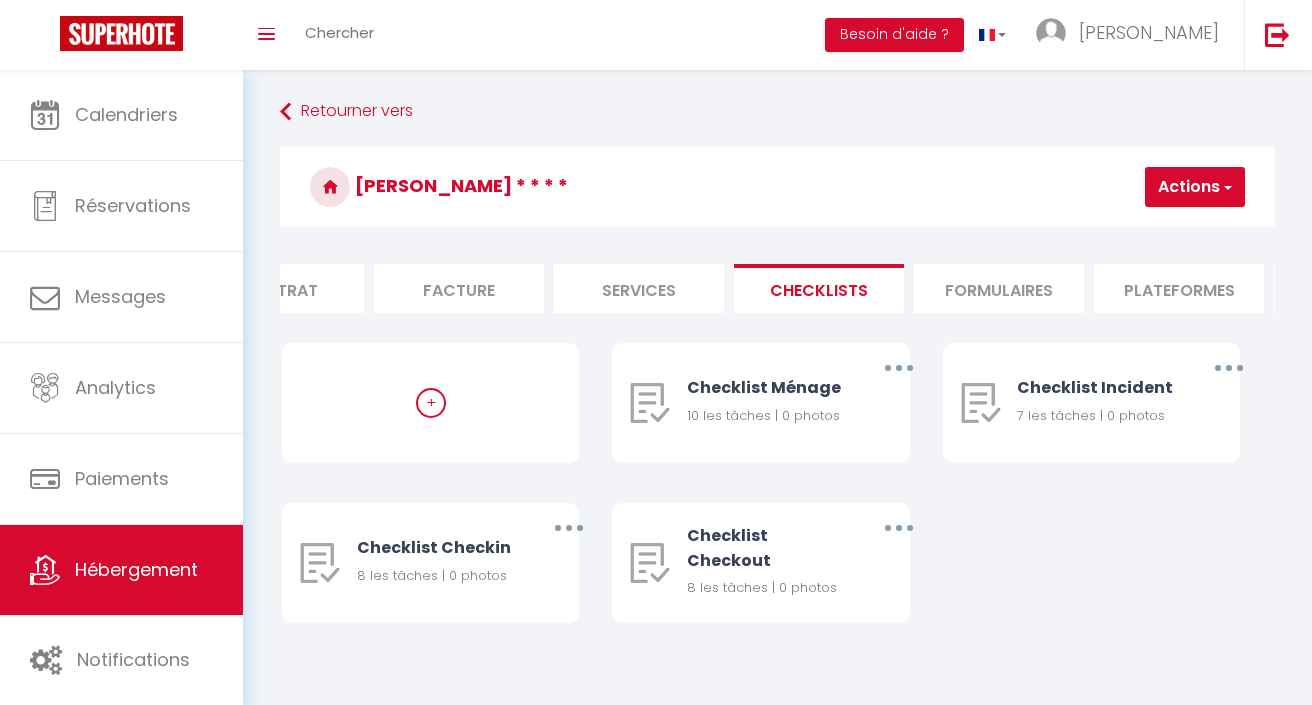 click on "Formulaires" at bounding box center (999, 288) 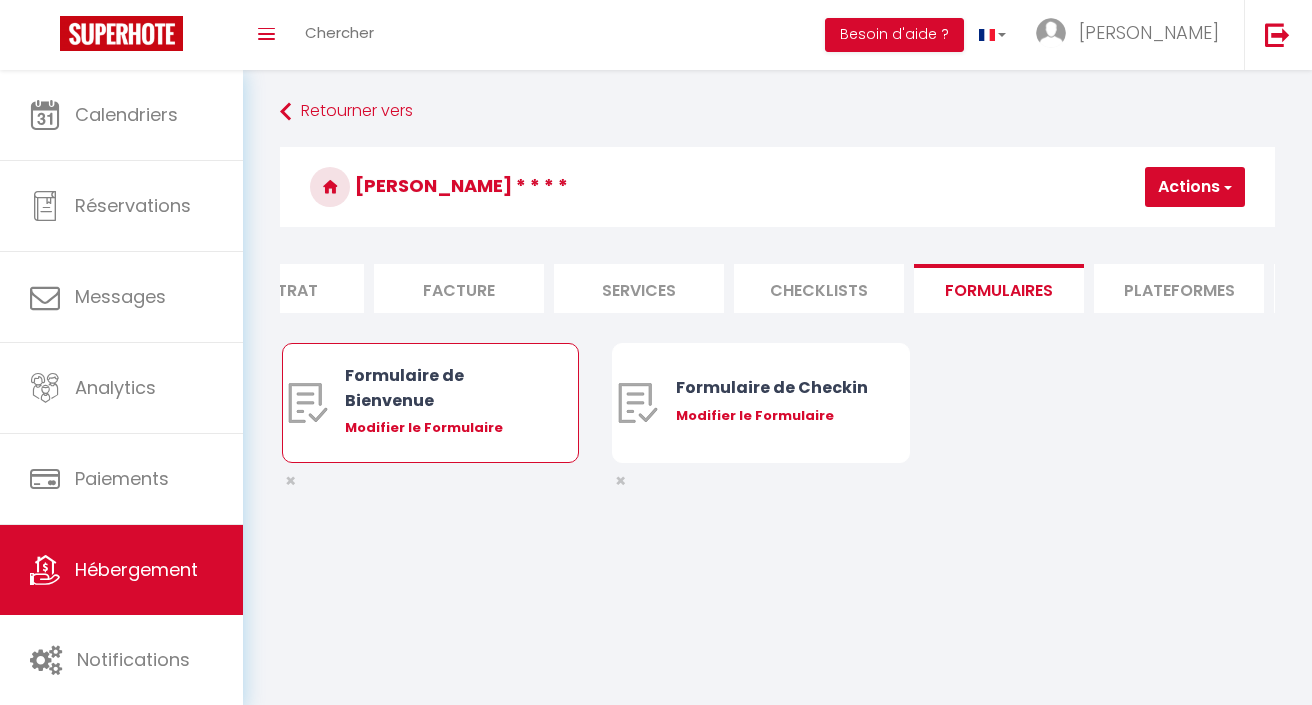 click on "Formulaire de Bienvenue" at bounding box center (442, 388) 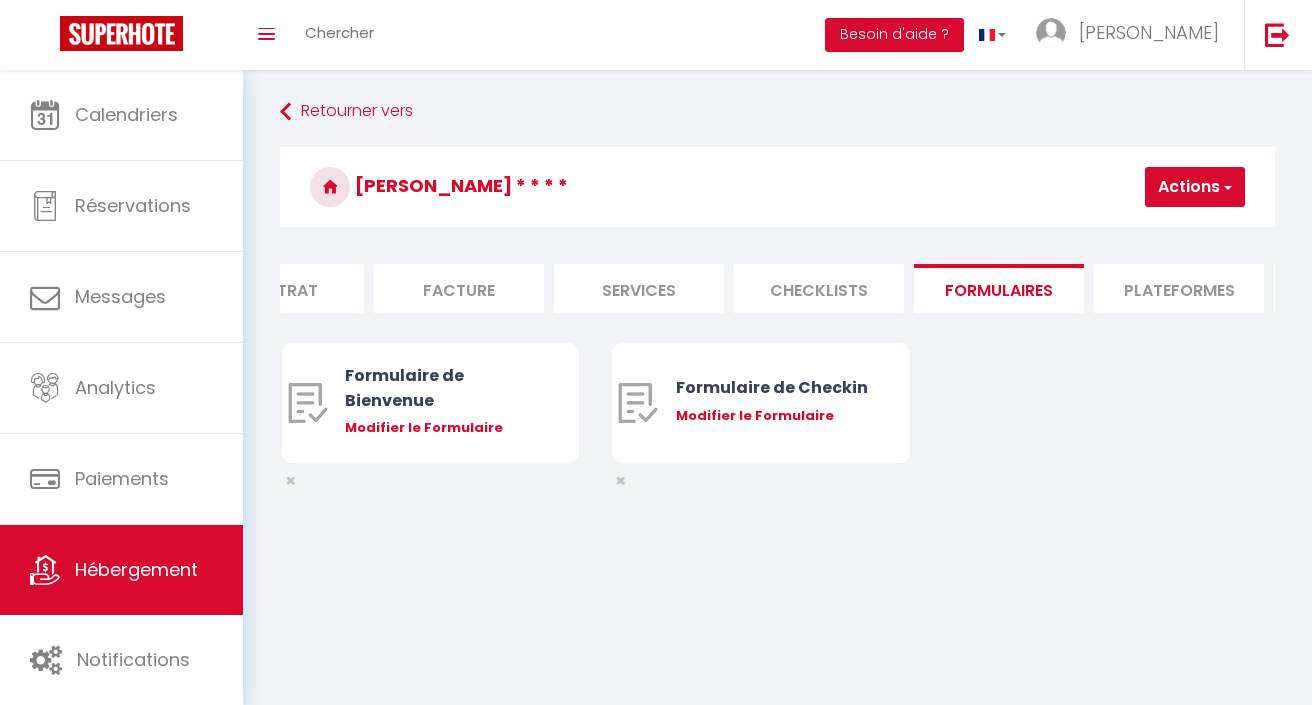 type on "Formulaire de Bienvenue" 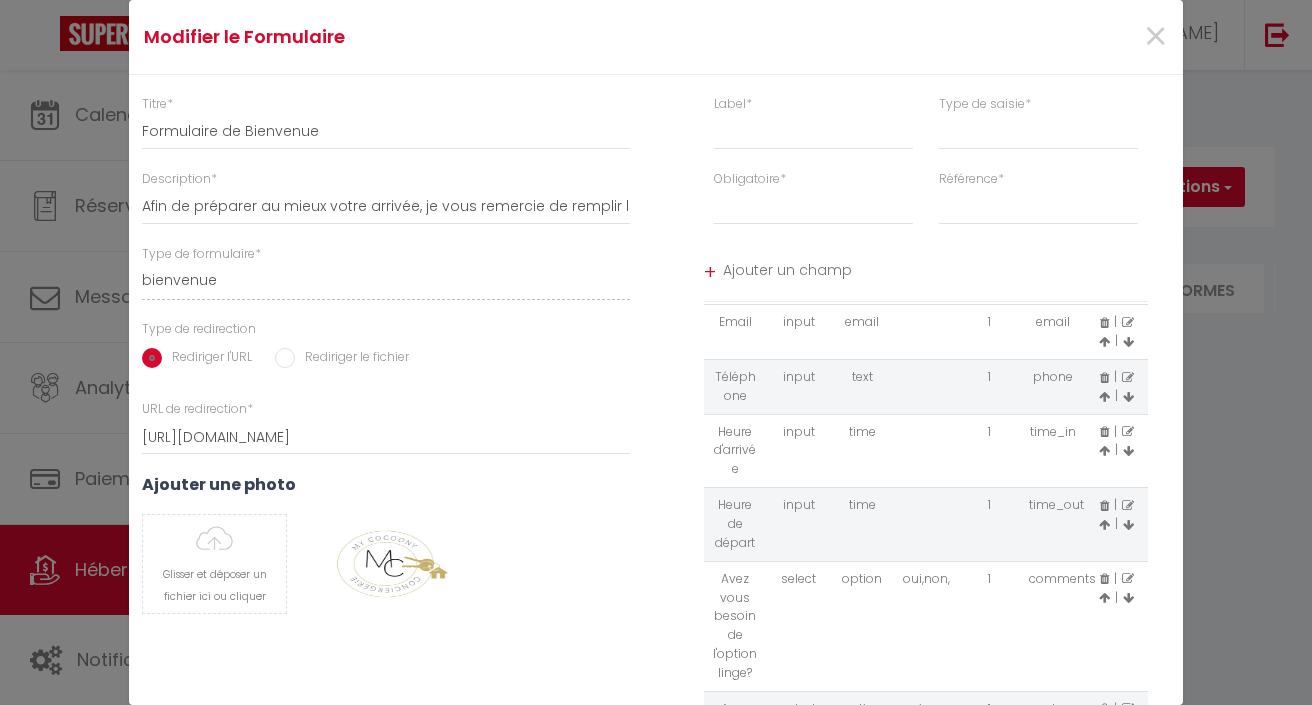 scroll, scrollTop: 69, scrollLeft: 0, axis: vertical 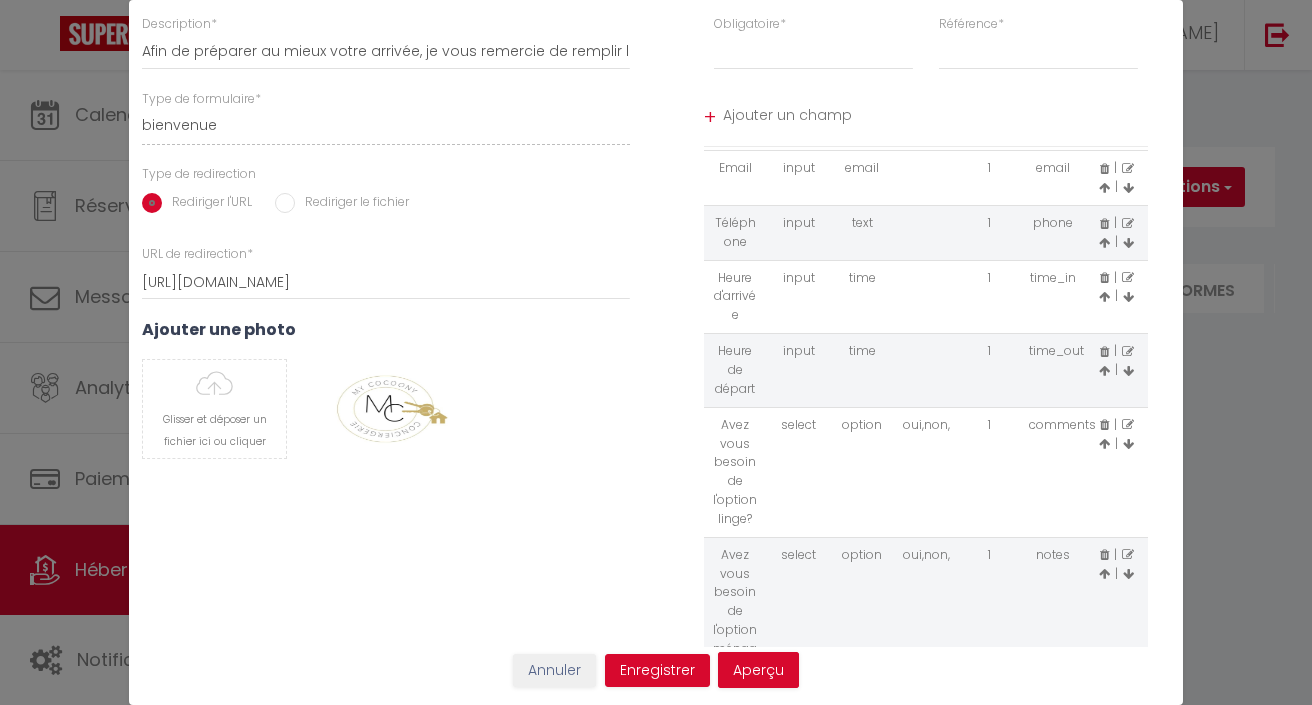 click on "Annuler" at bounding box center [554, 671] 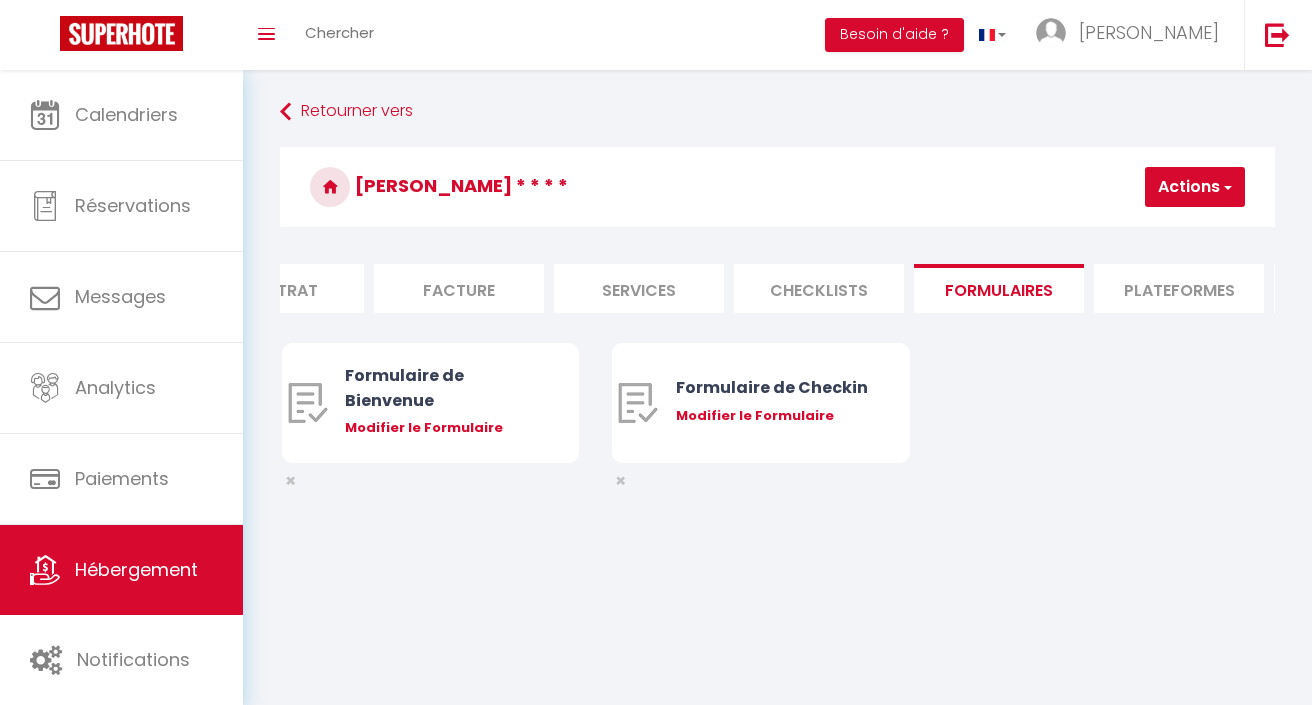 click on "Plateformes" at bounding box center (1179, 288) 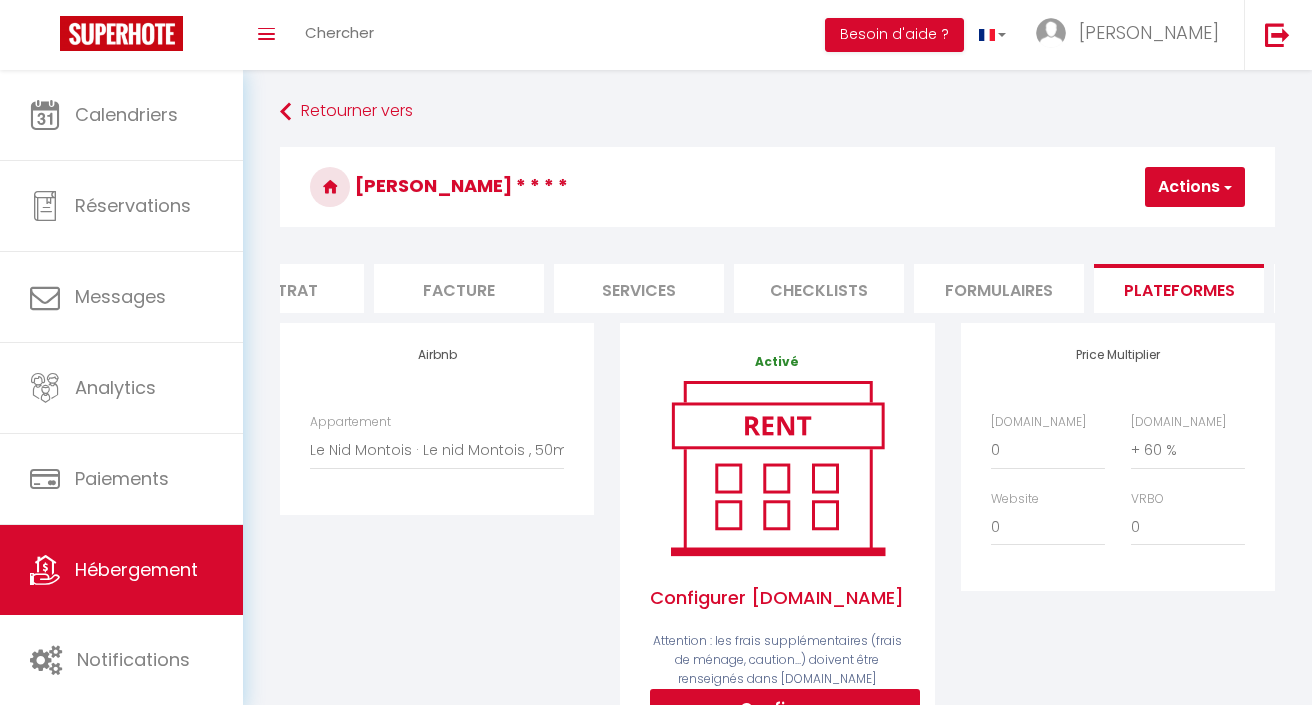 scroll, scrollTop: 0, scrollLeft: 0, axis: both 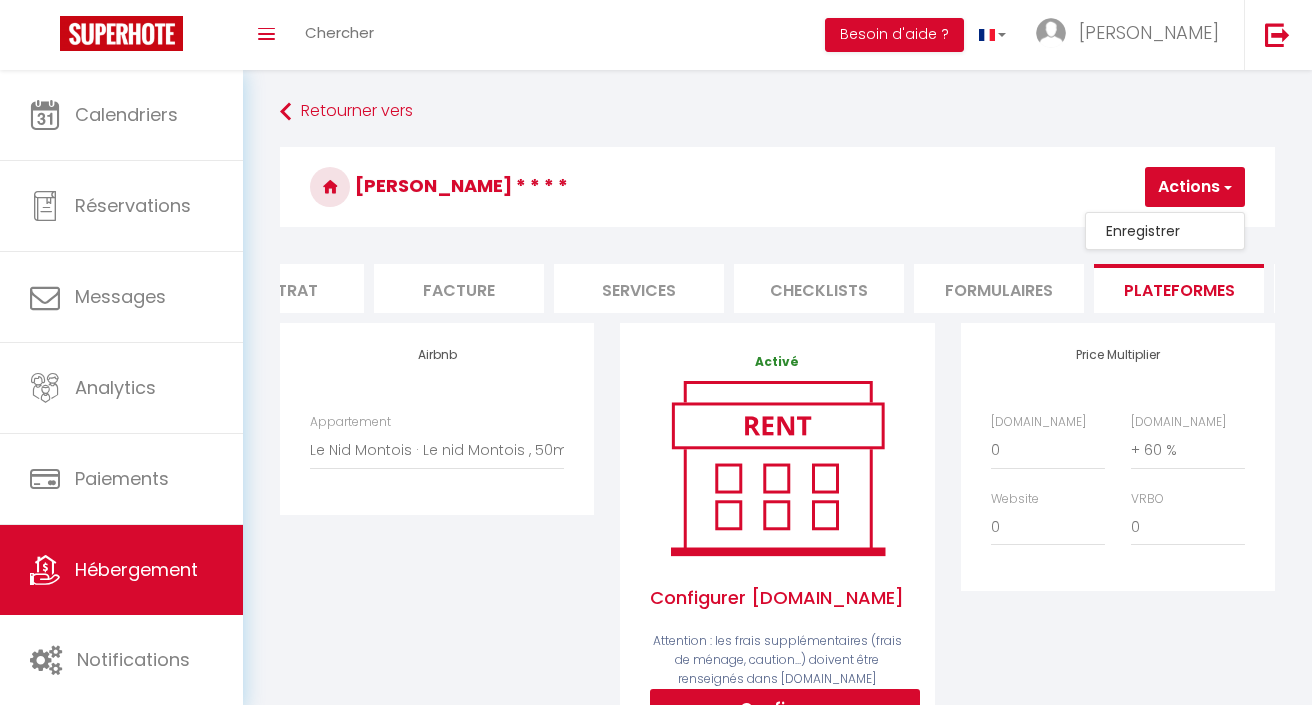 click on "[PERSON_NAME]  * * * *" at bounding box center (777, 187) 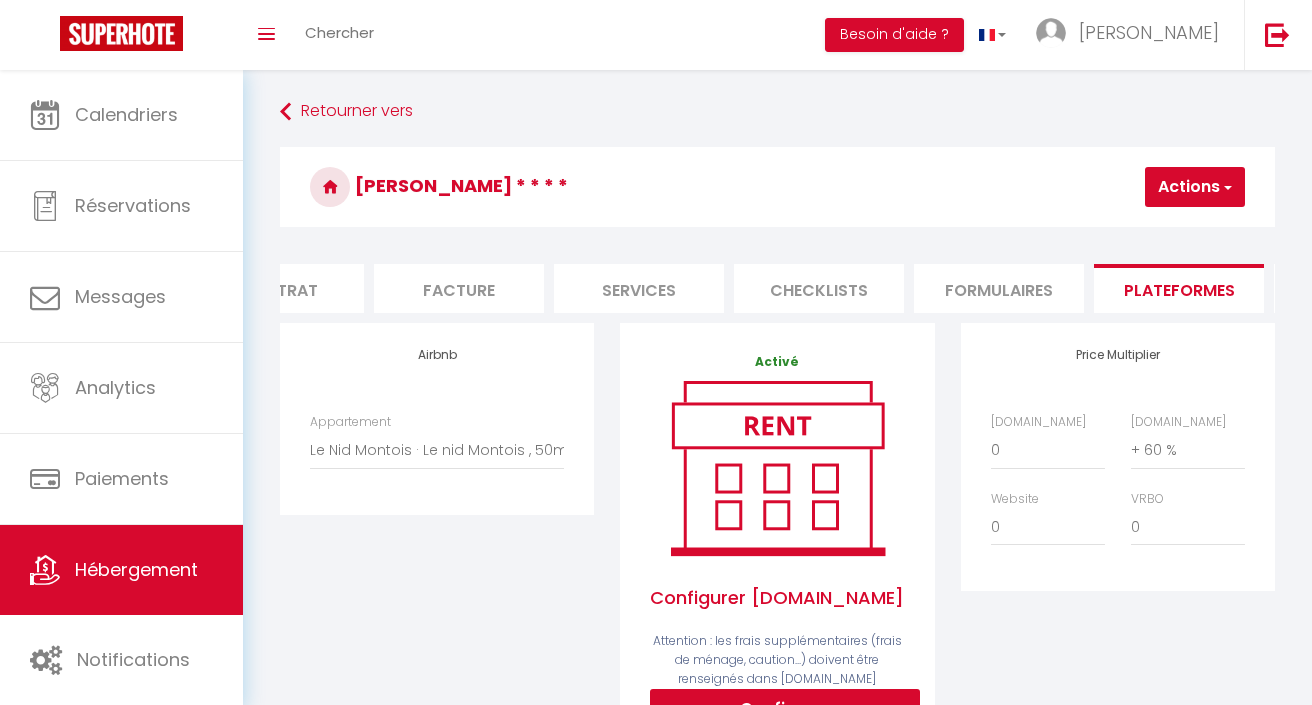 click on "Formulaires" at bounding box center [999, 288] 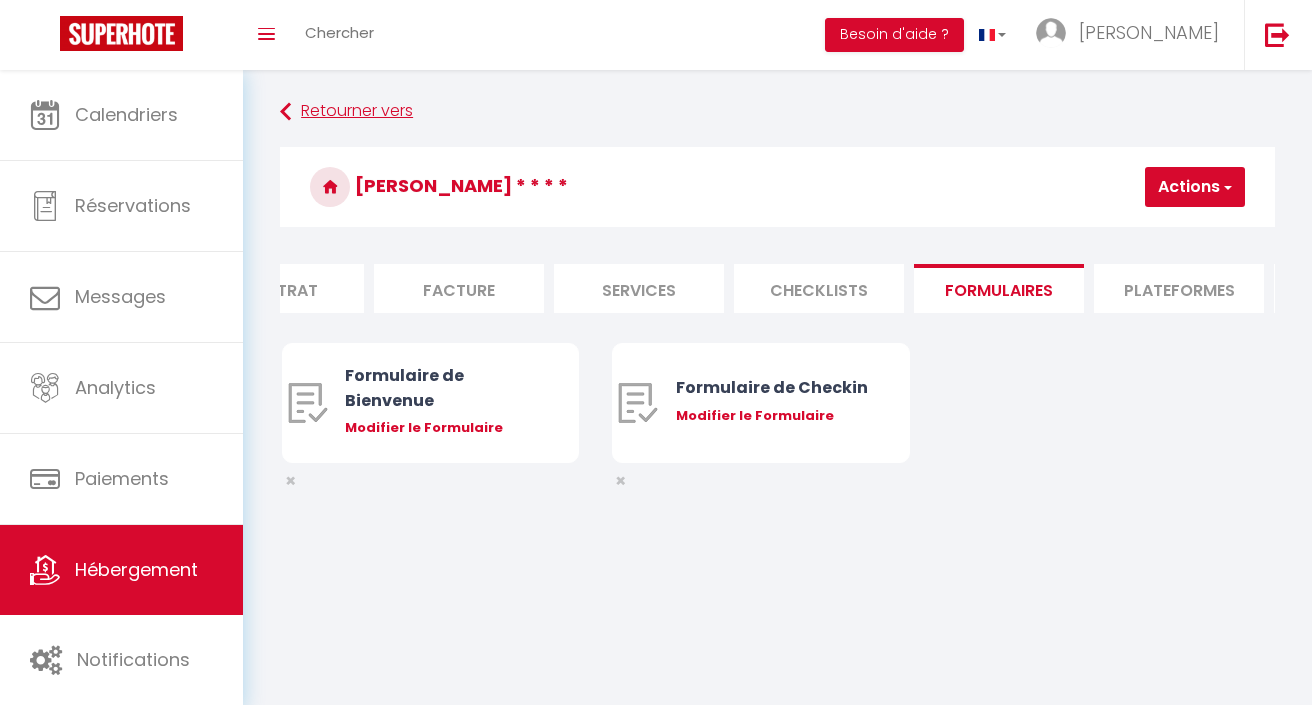 click on "Retourner vers" at bounding box center (777, 112) 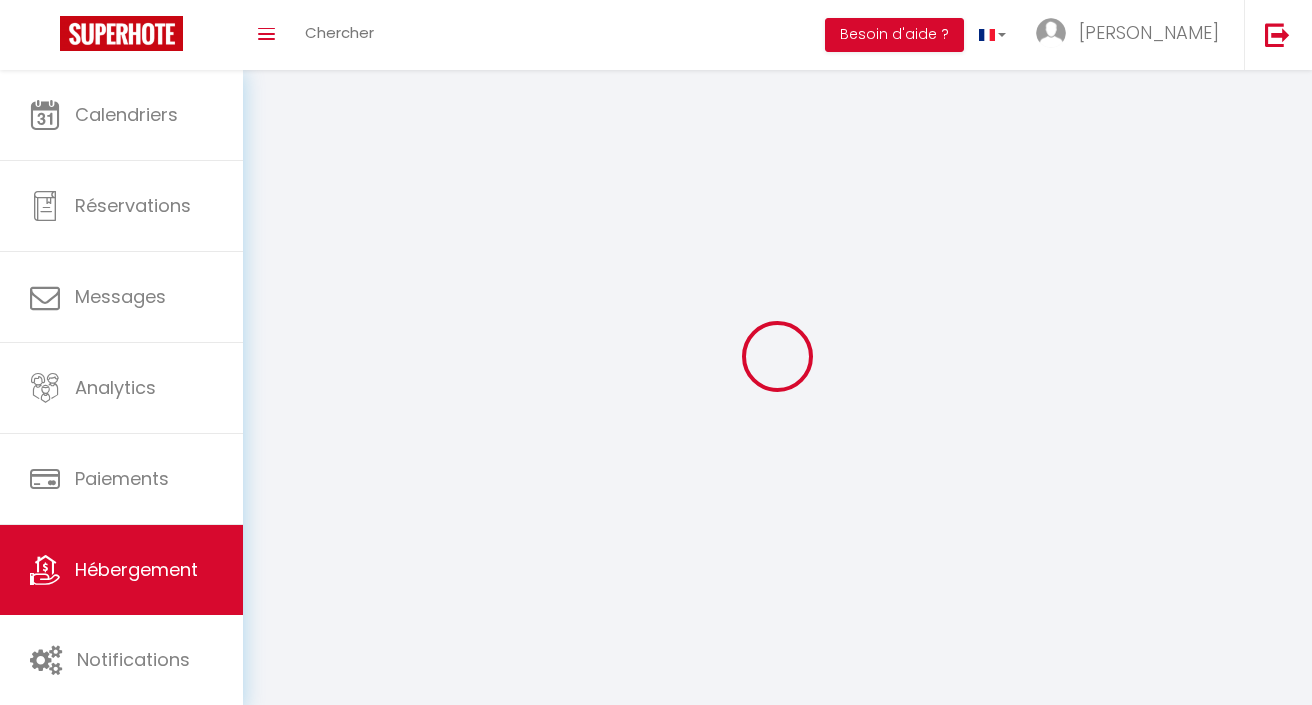 click on "Hébergement" at bounding box center [136, 569] 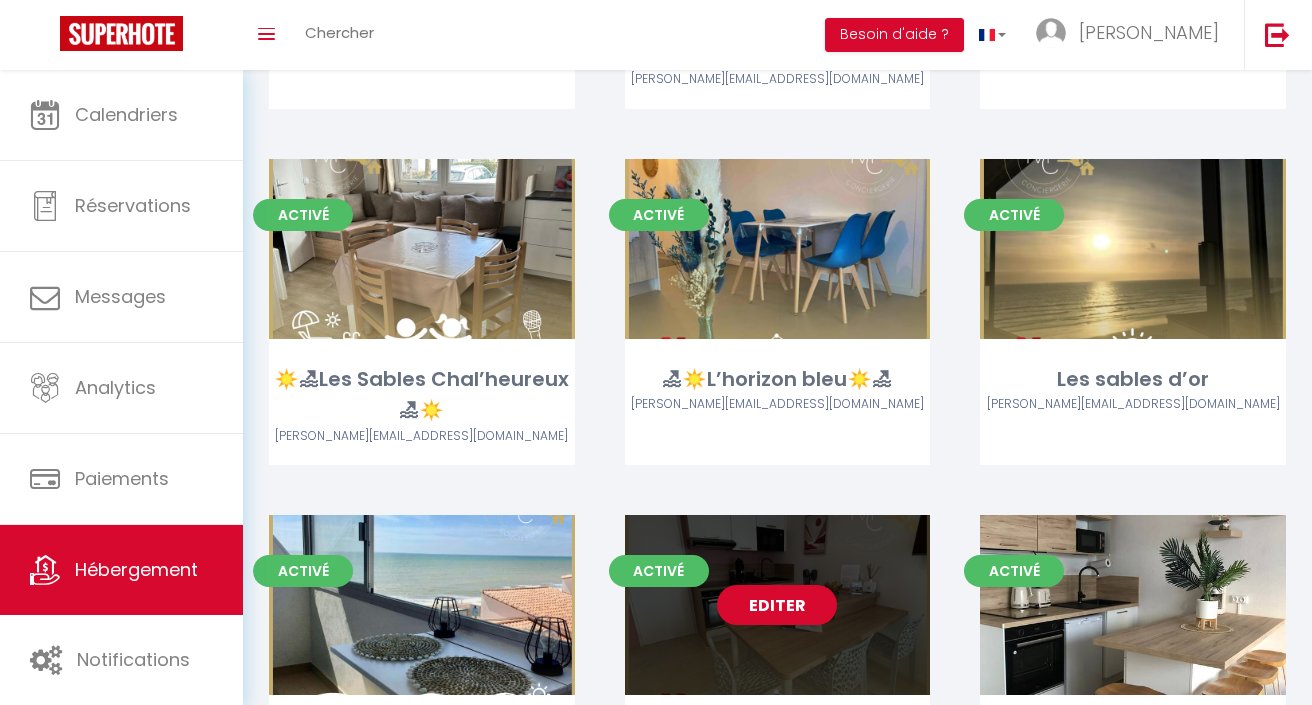 scroll, scrollTop: 696, scrollLeft: 0, axis: vertical 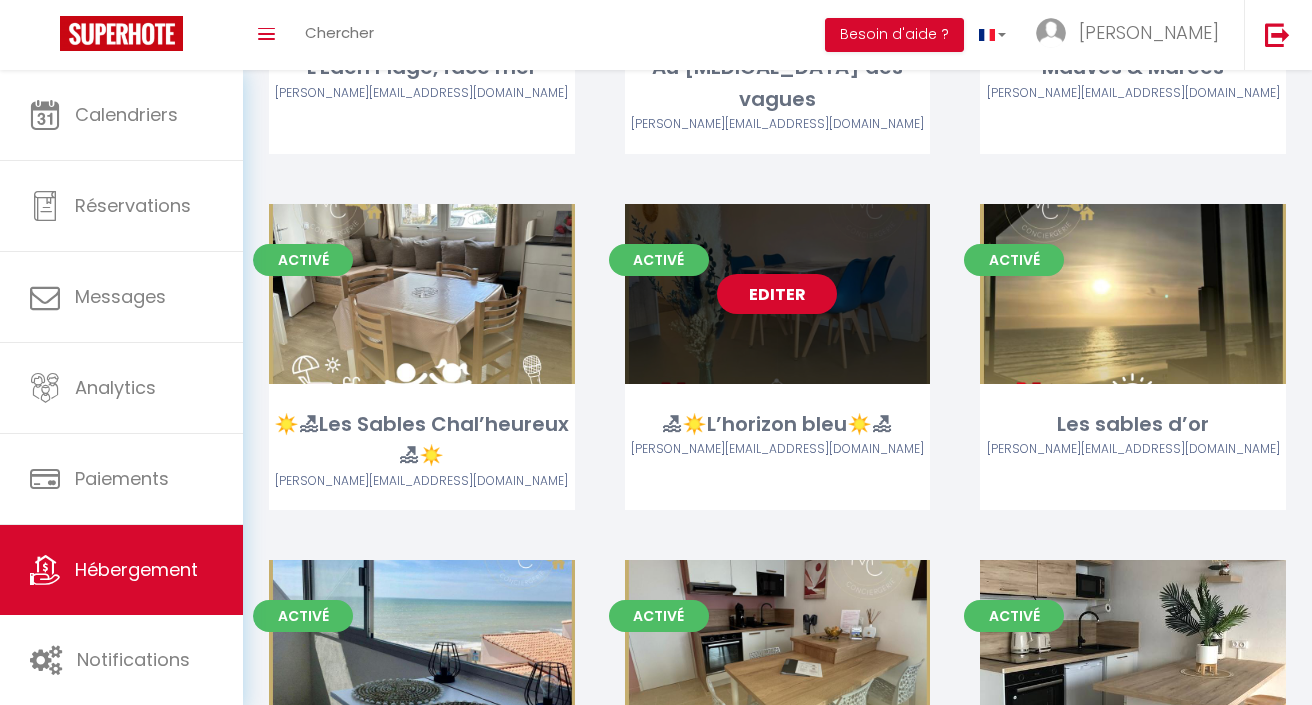 click on "Editer" at bounding box center [777, 294] 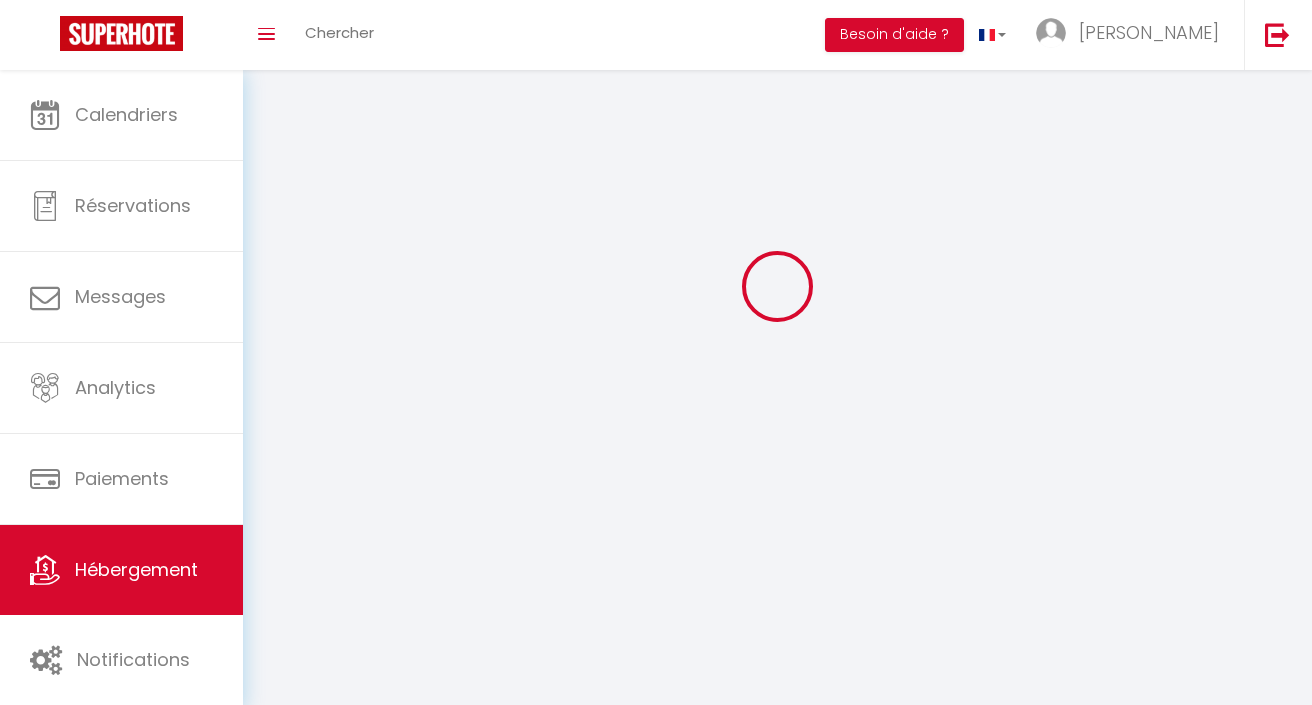 scroll, scrollTop: 0, scrollLeft: 0, axis: both 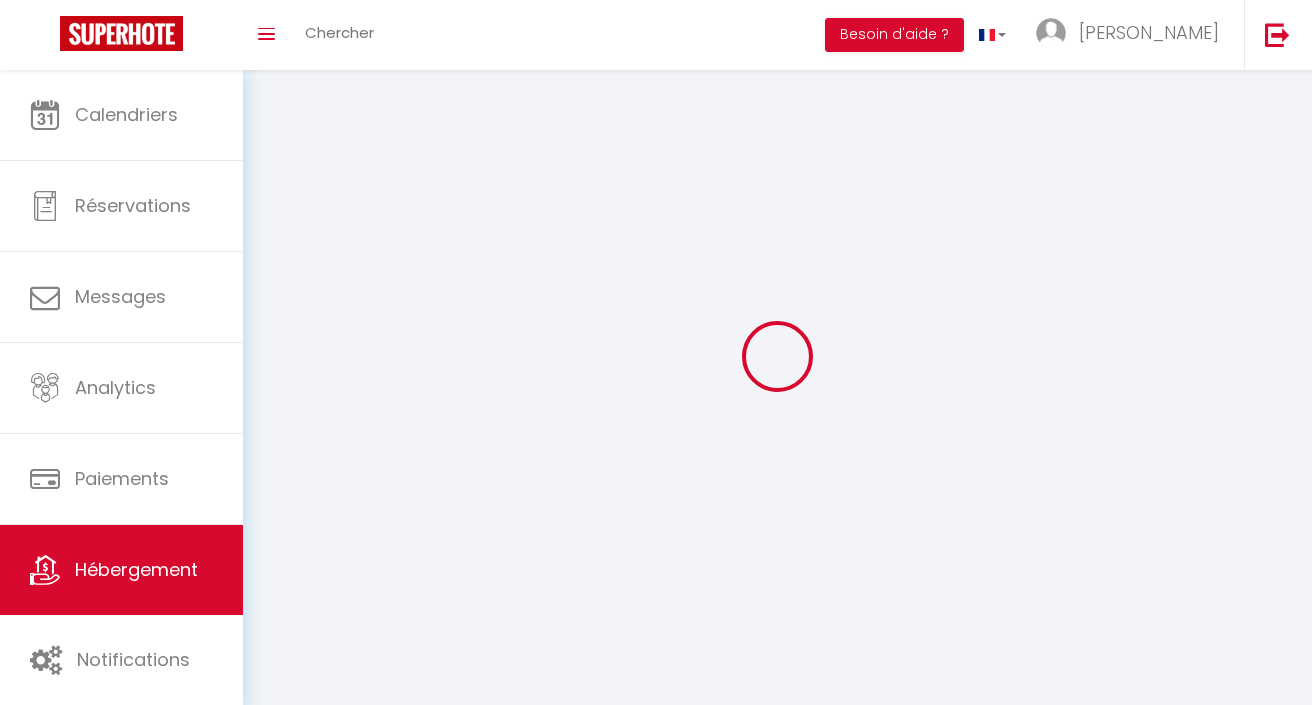 select 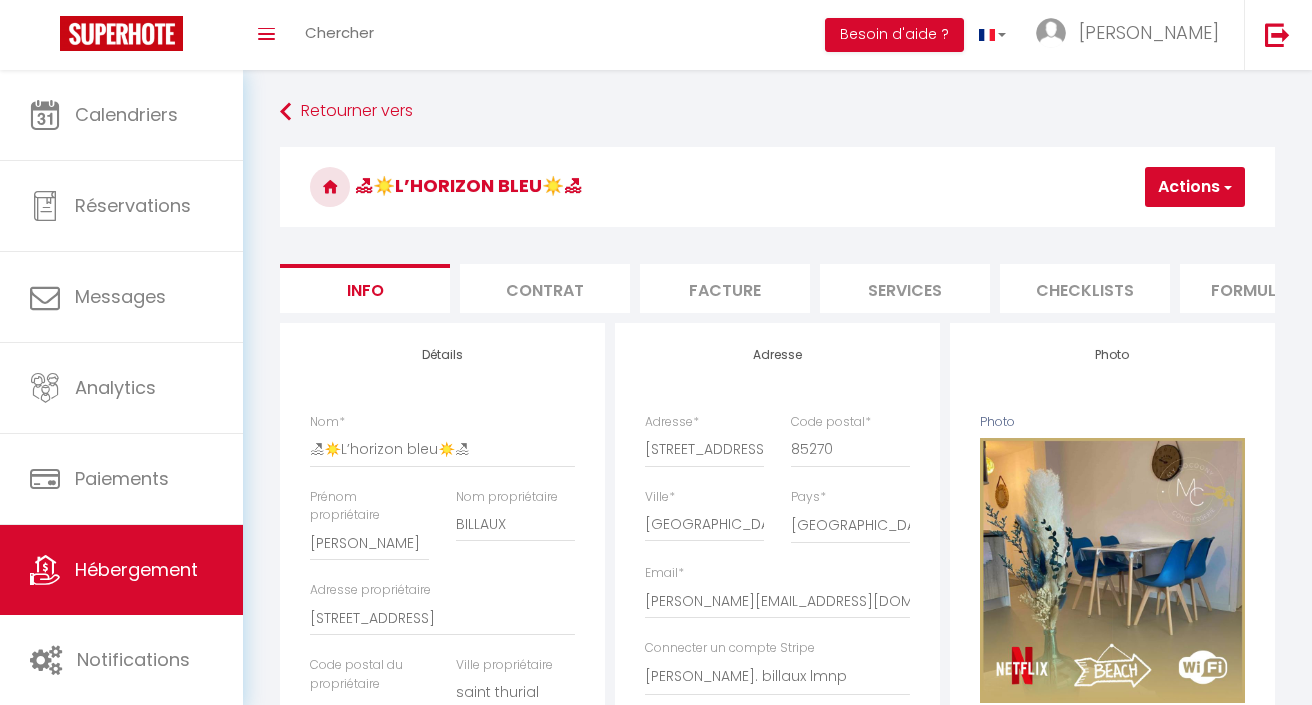 click on "Services" at bounding box center [905, 288] 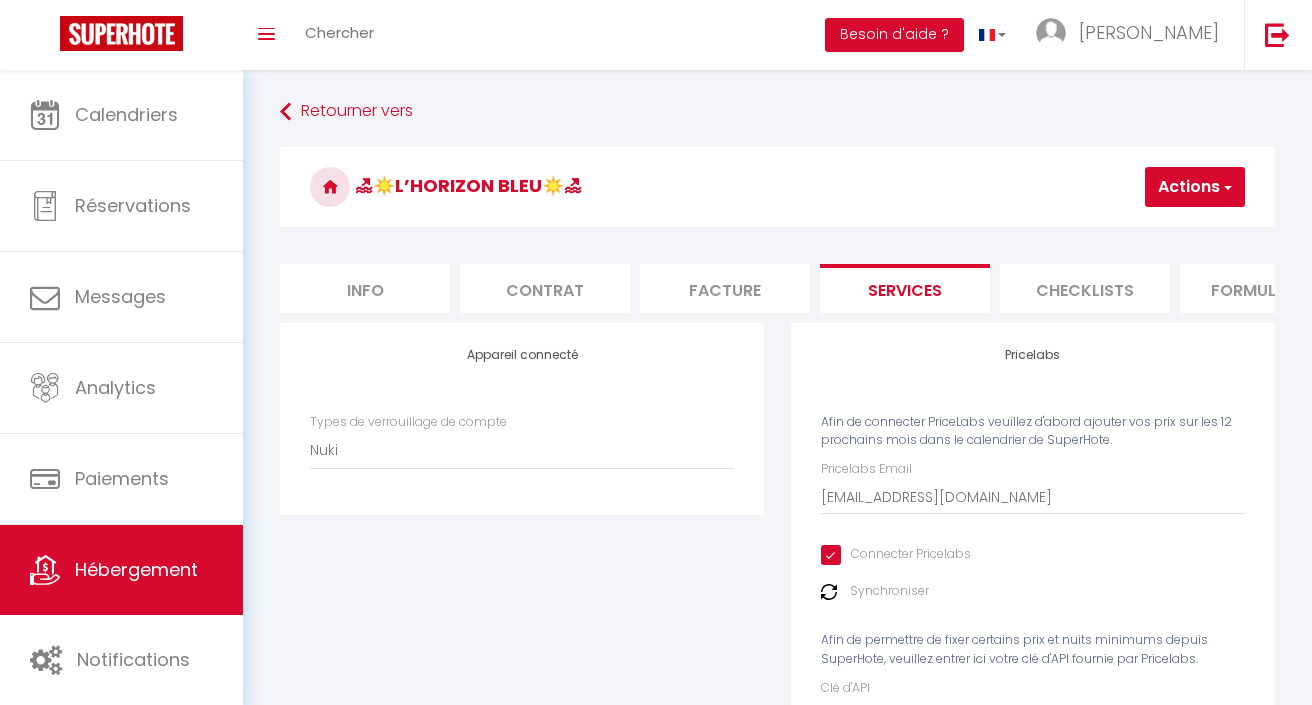 scroll, scrollTop: 0, scrollLeft: 0, axis: both 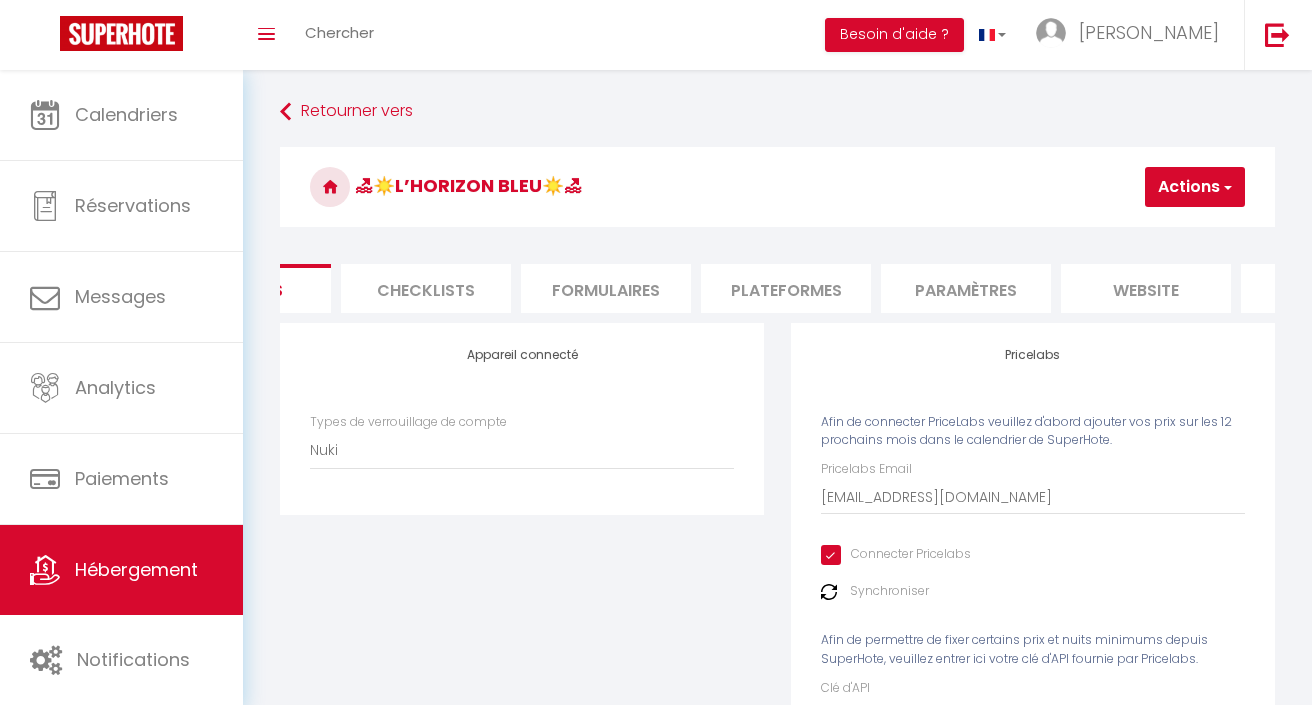 click on "Formulaires" at bounding box center (606, 288) 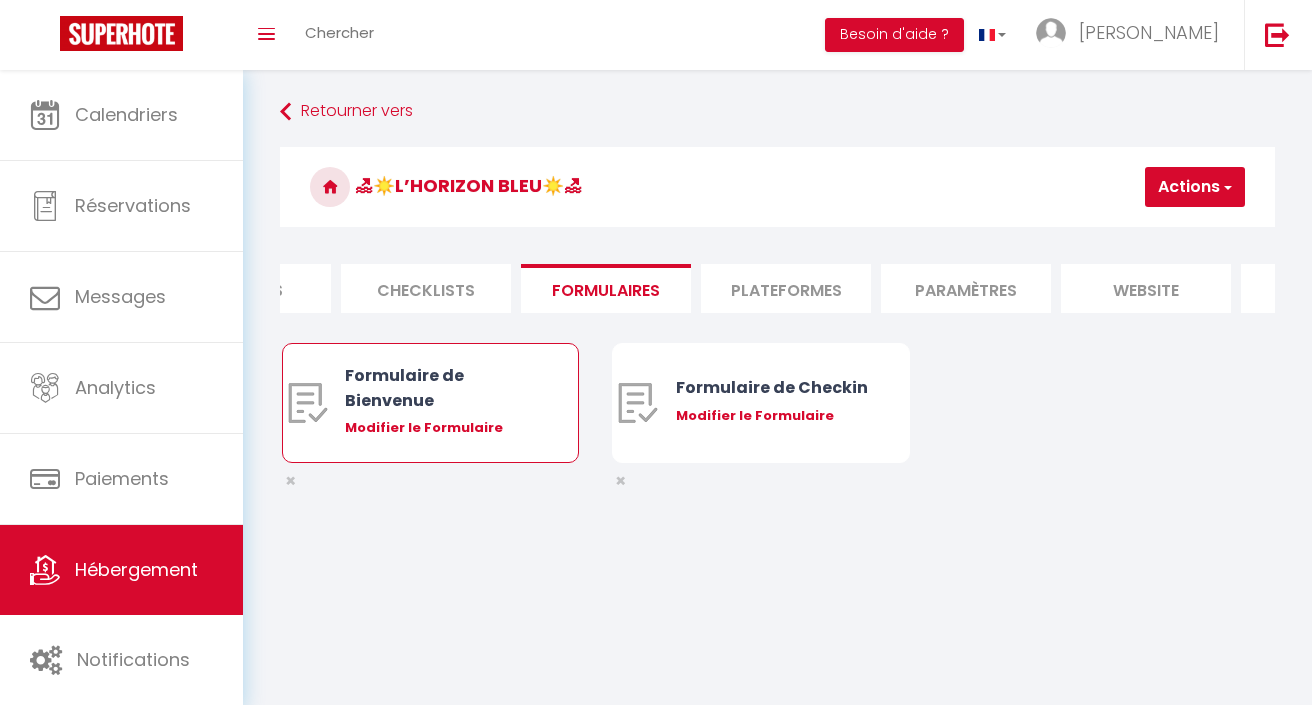 click on "Modifier le Formulaire" at bounding box center (442, 428) 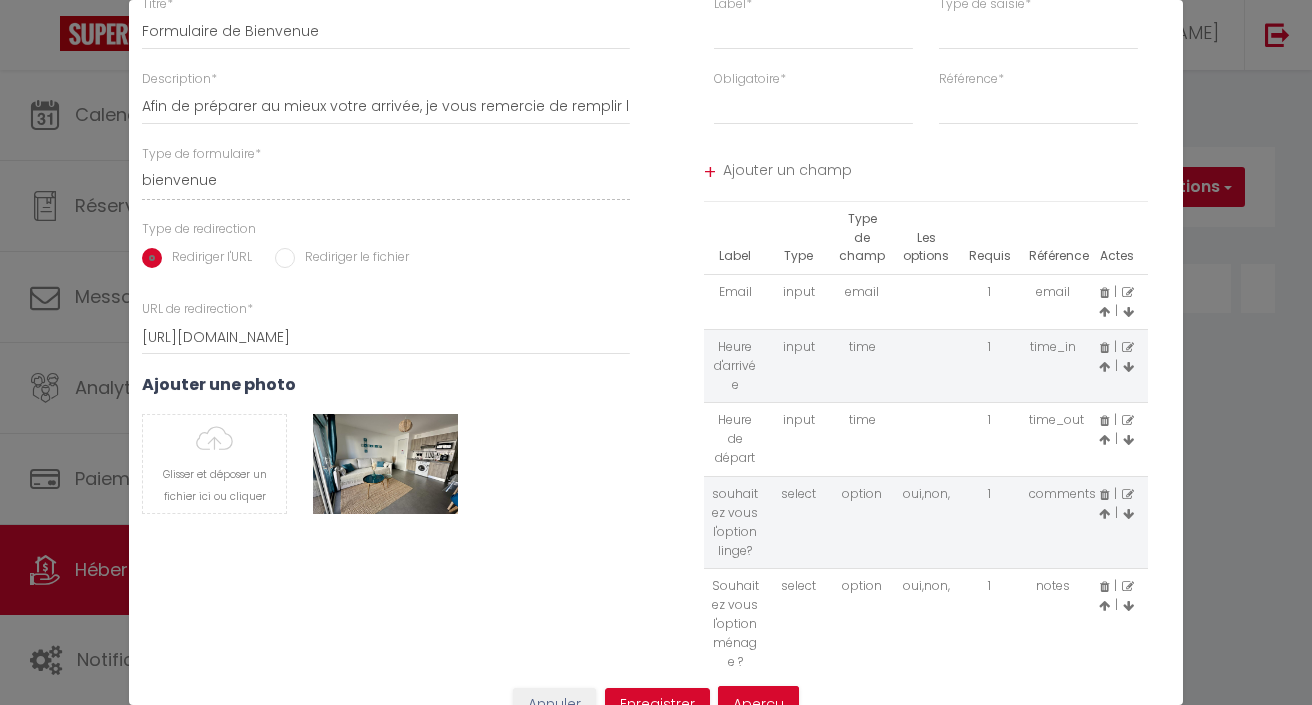 scroll, scrollTop: 99, scrollLeft: 0, axis: vertical 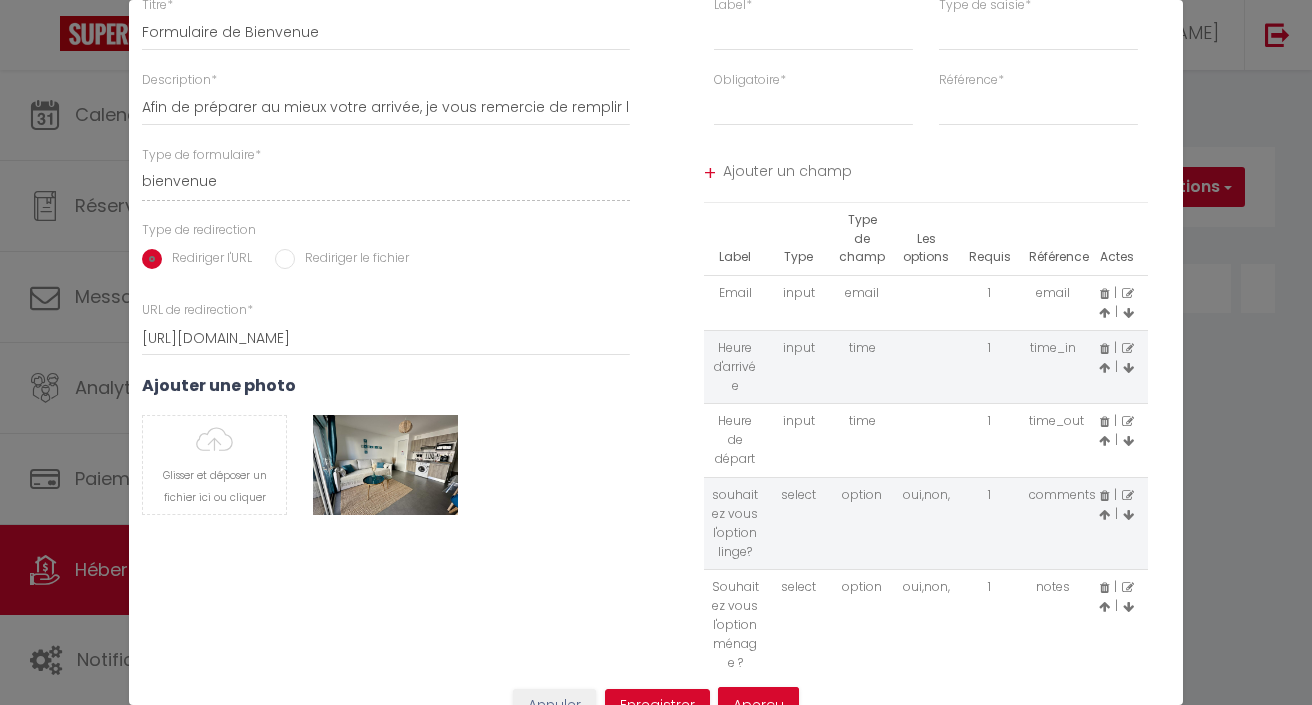 click on "Annuler" at bounding box center [554, 706] 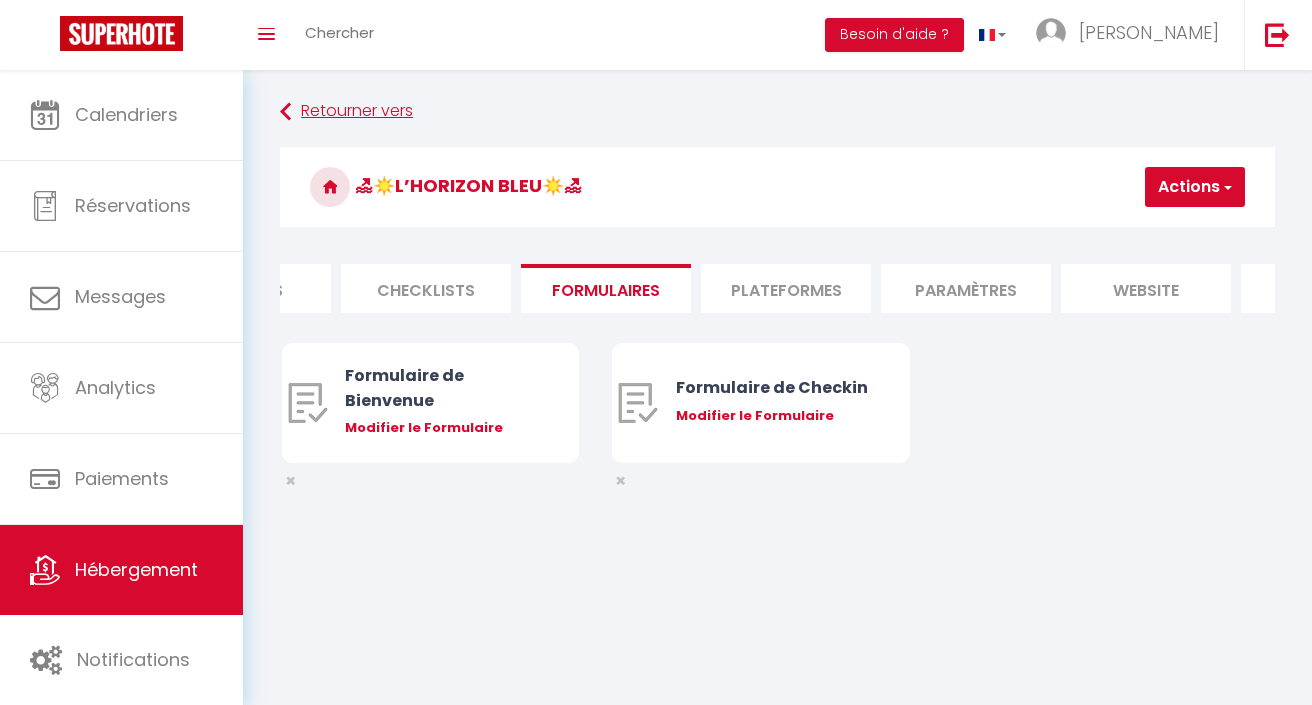 click on "Retourner vers" at bounding box center [777, 112] 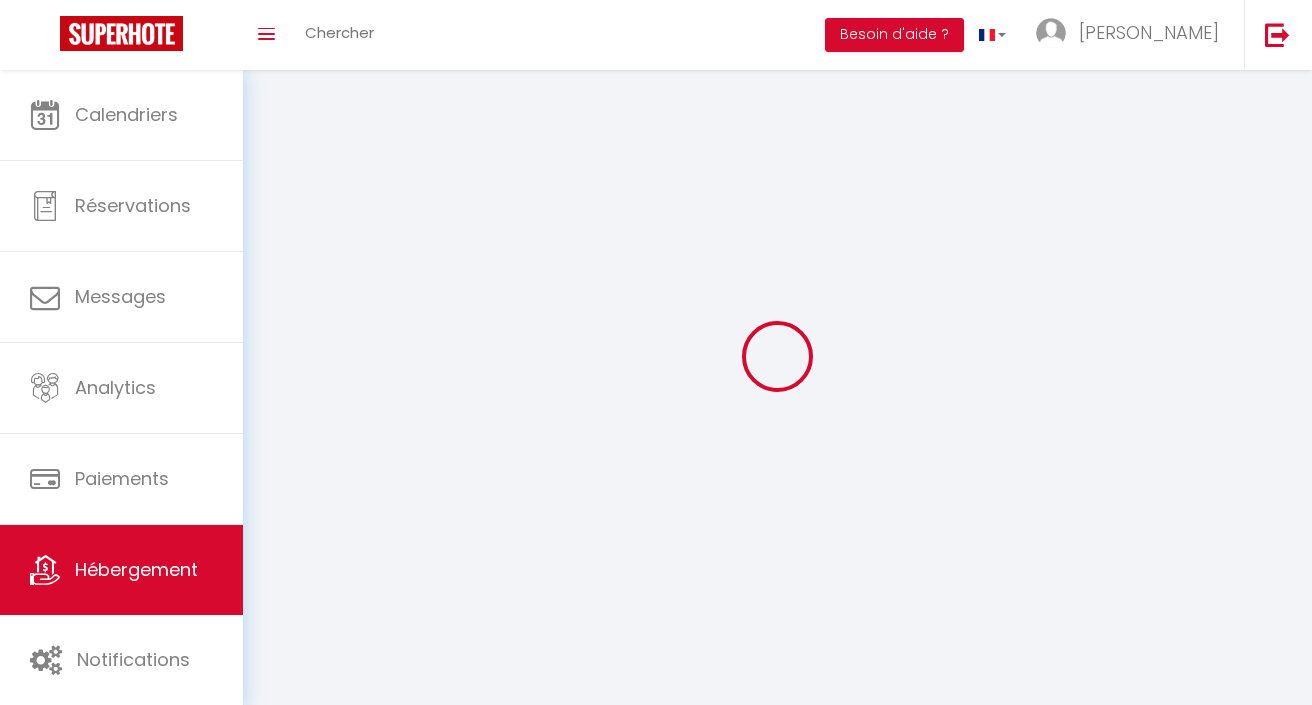 click at bounding box center (777, 356) 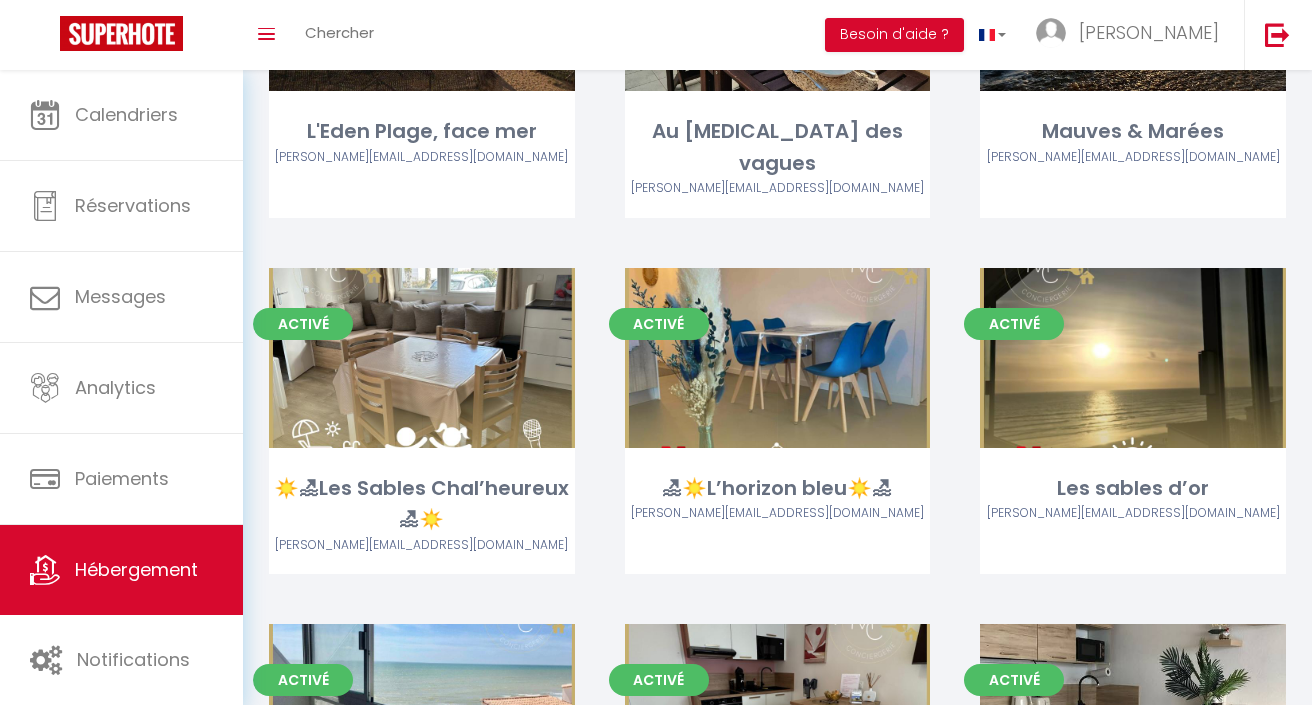scroll, scrollTop: 635, scrollLeft: 0, axis: vertical 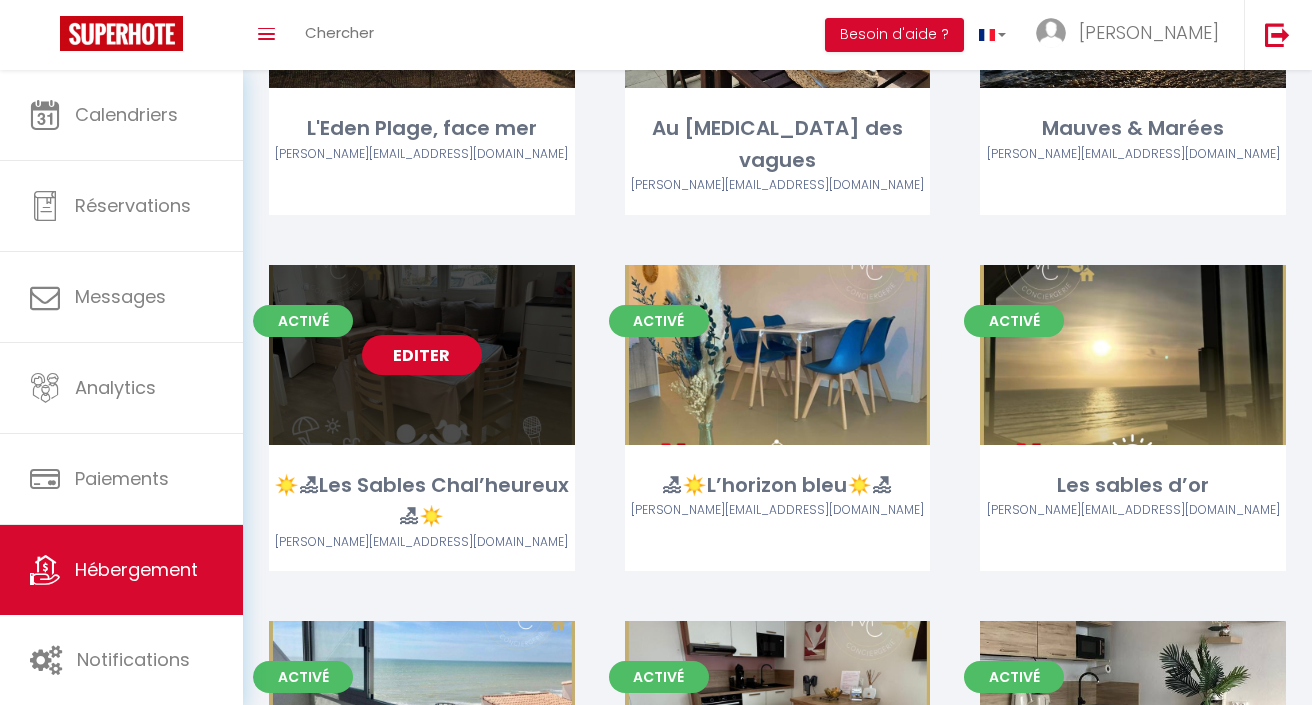 click on "Editer" at bounding box center [422, 355] 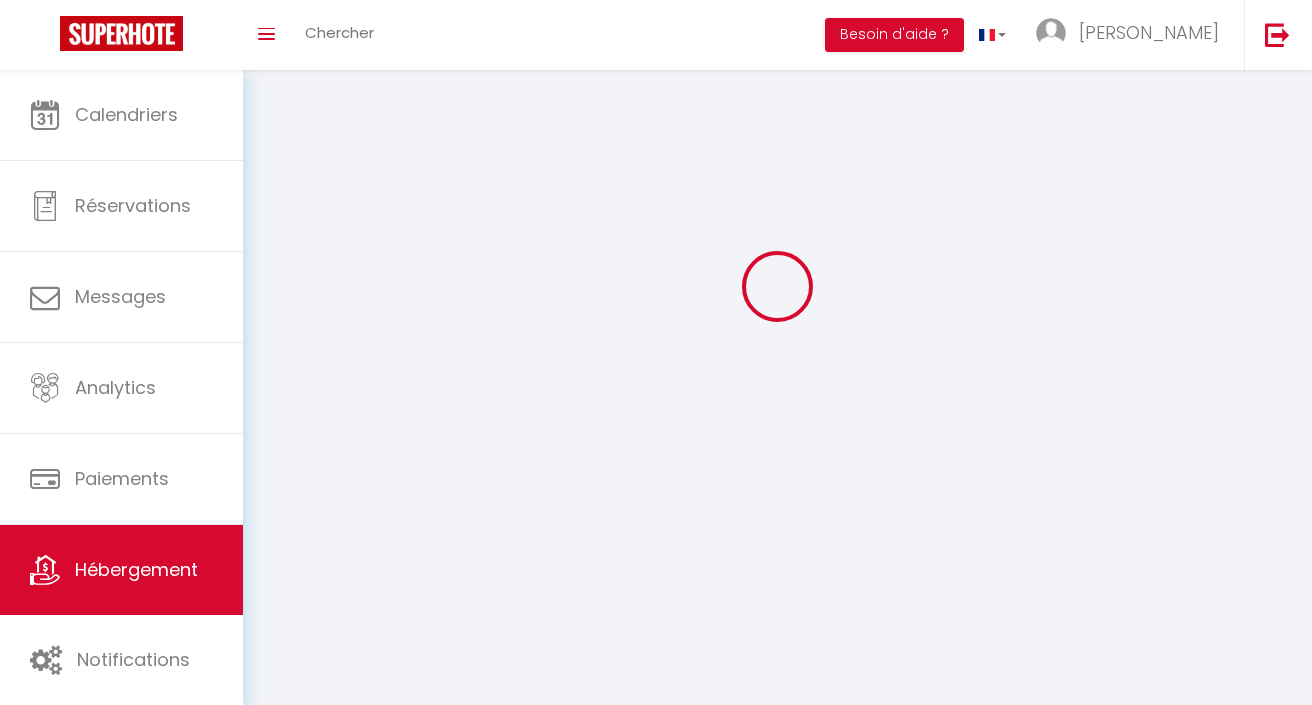scroll, scrollTop: 0, scrollLeft: 0, axis: both 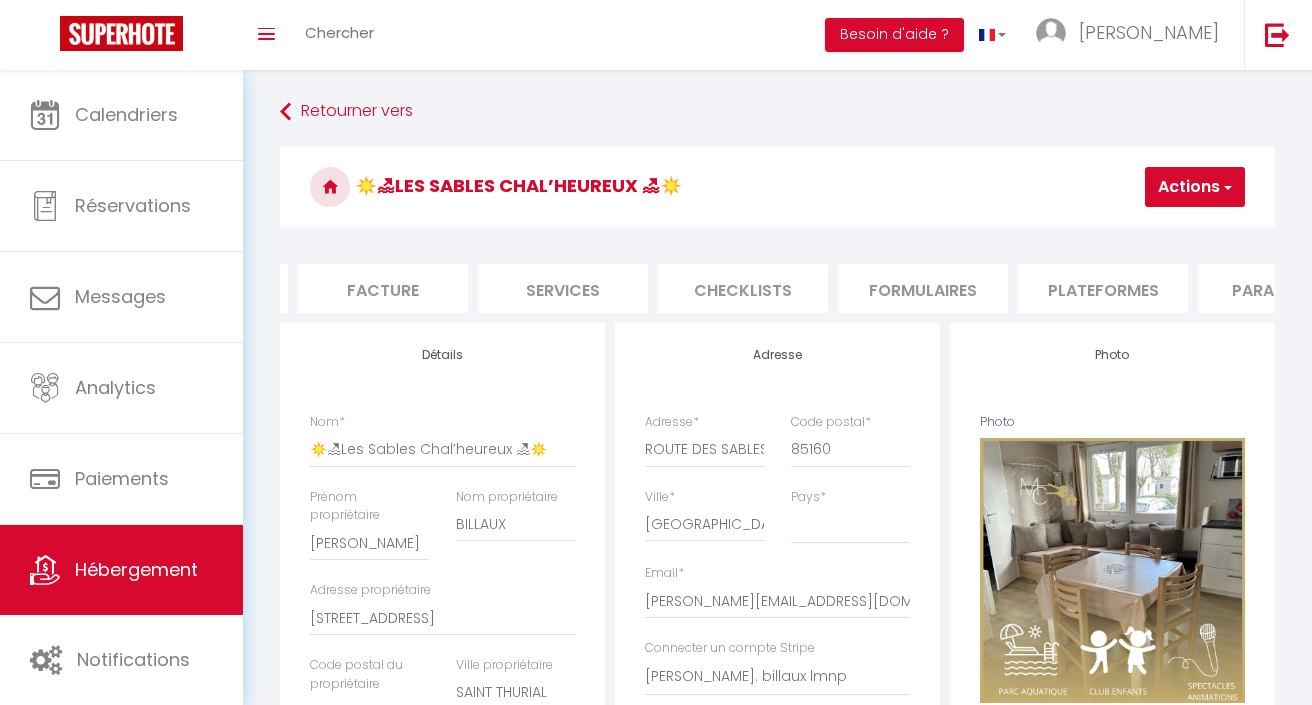 click on "Formulaires" at bounding box center (923, 288) 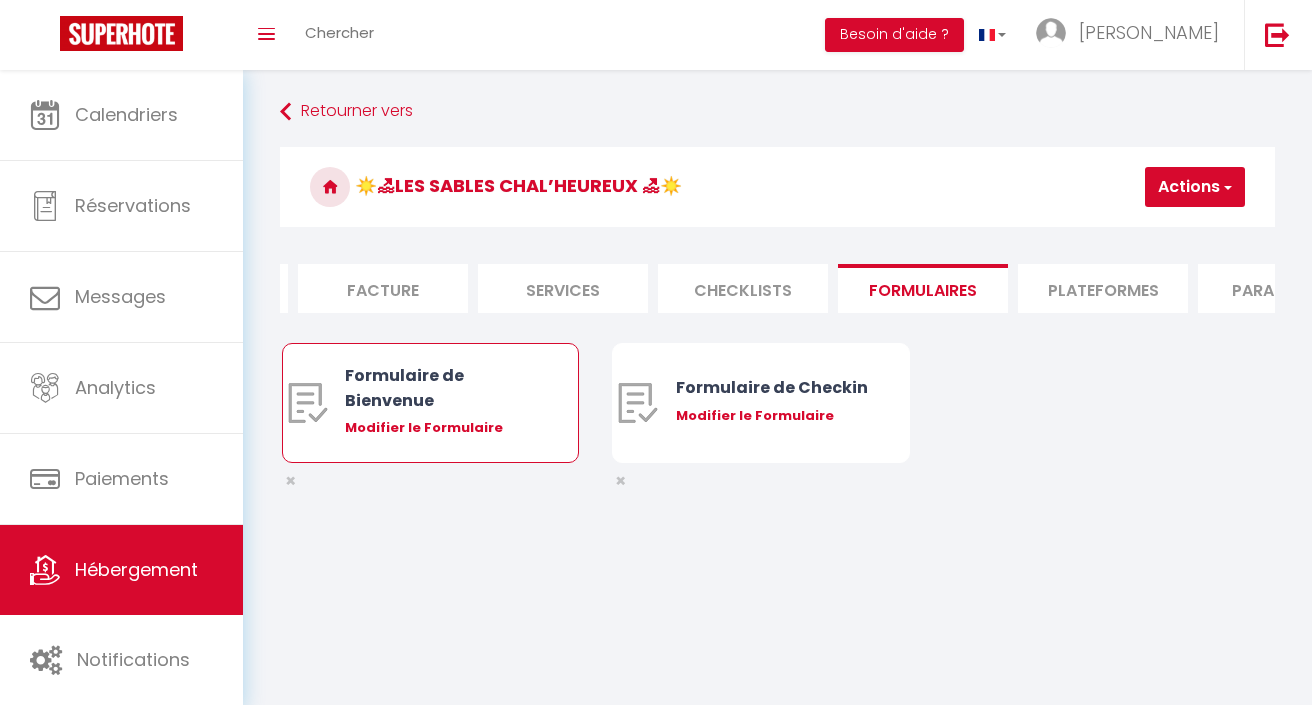click on "Formulaire de Bienvenue" at bounding box center (442, 388) 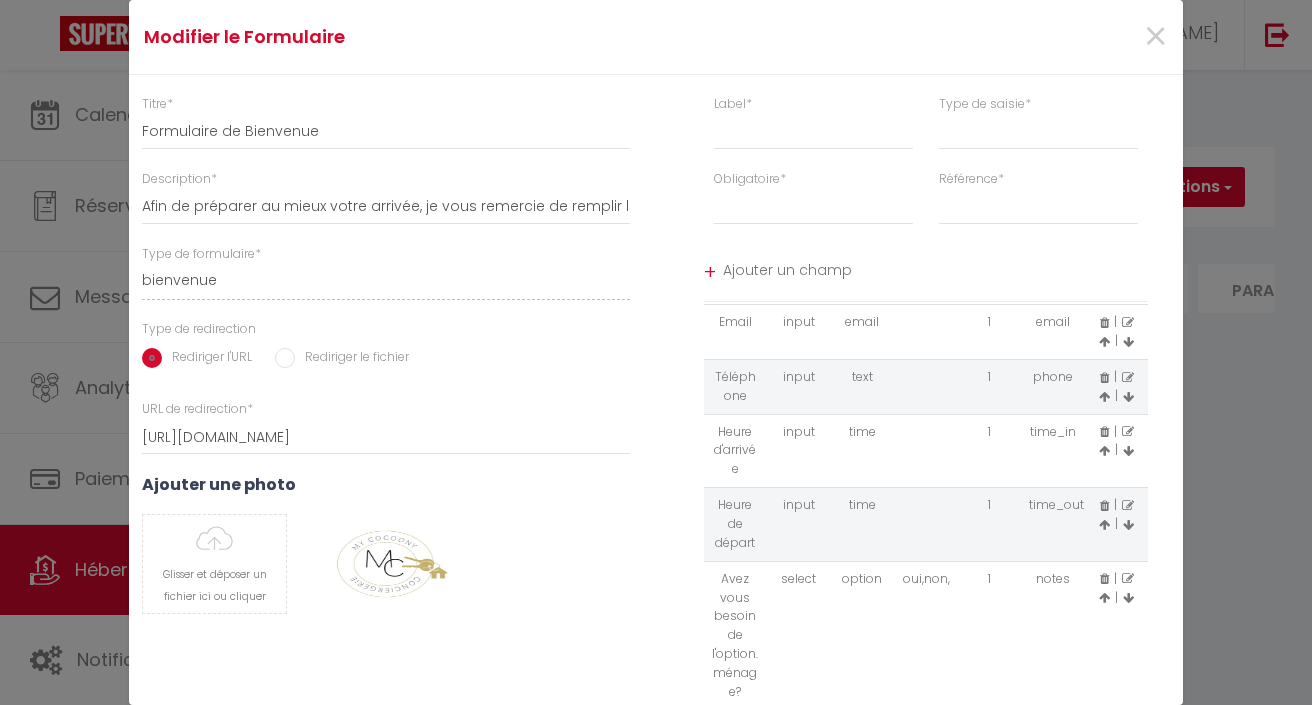 scroll, scrollTop: 69, scrollLeft: 0, axis: vertical 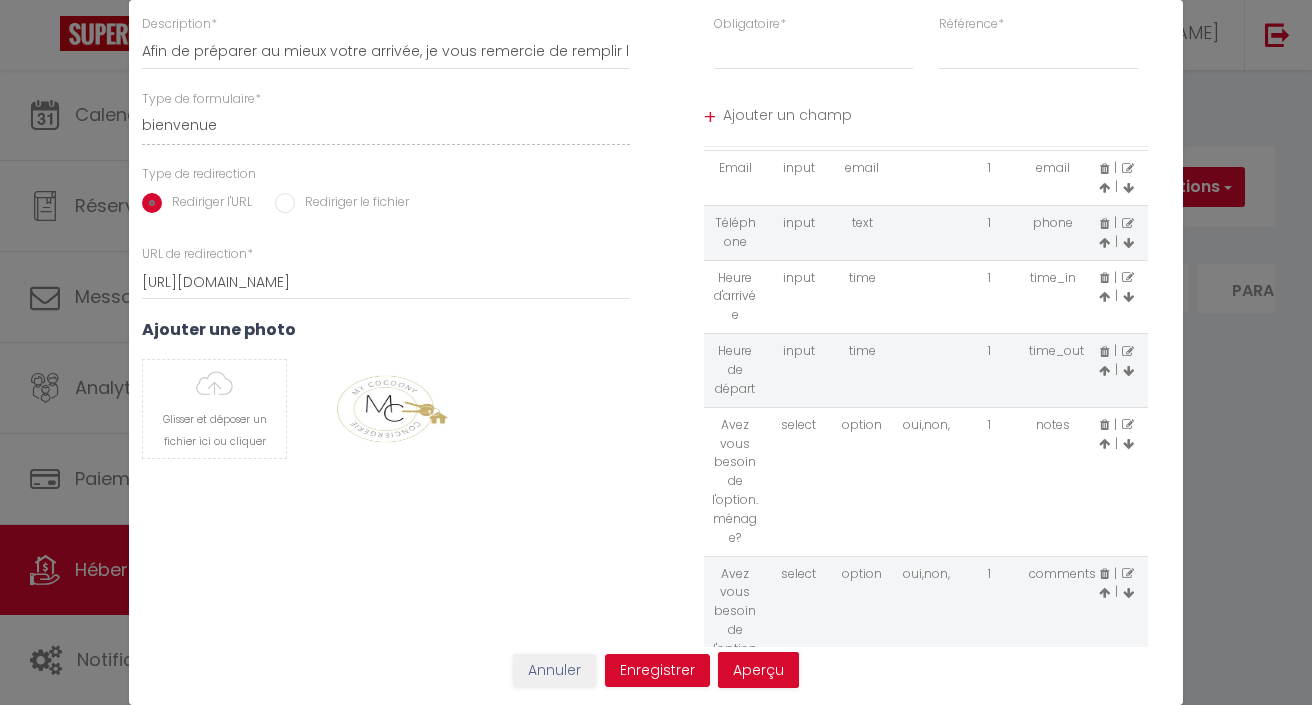 click on "Annuler" at bounding box center [554, 671] 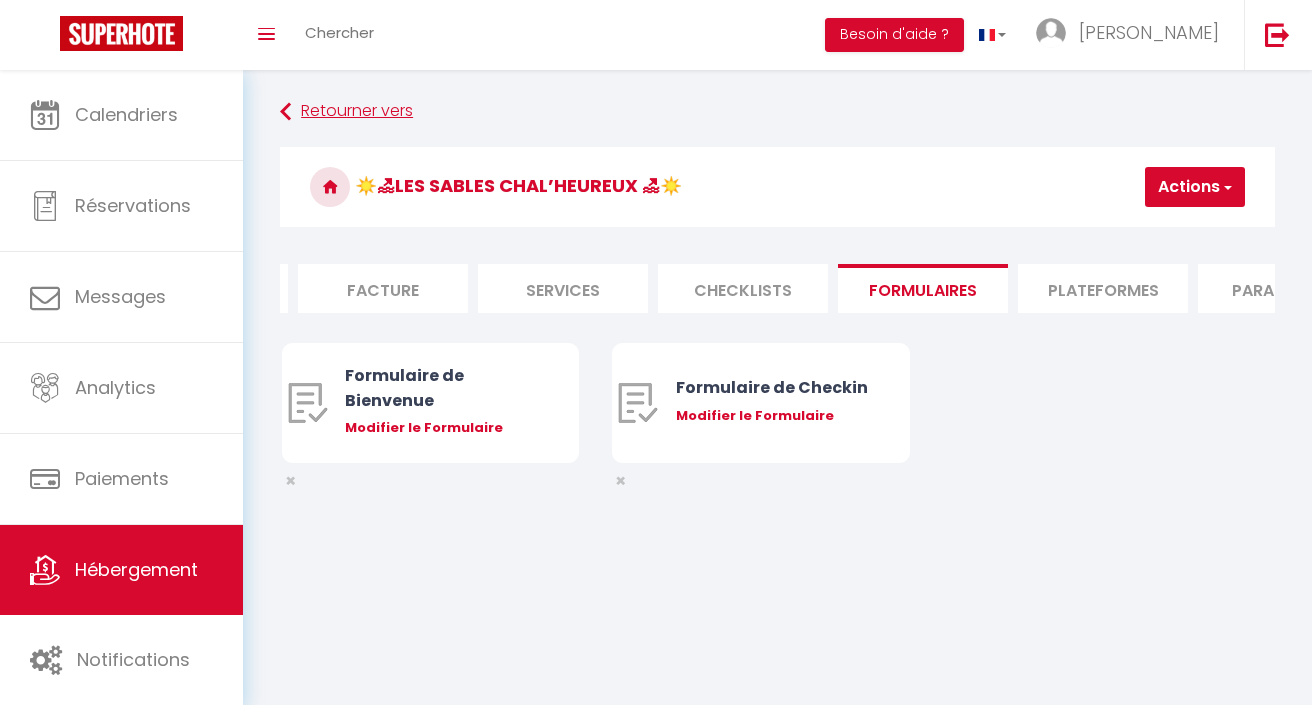 click on "Retourner vers" at bounding box center (777, 112) 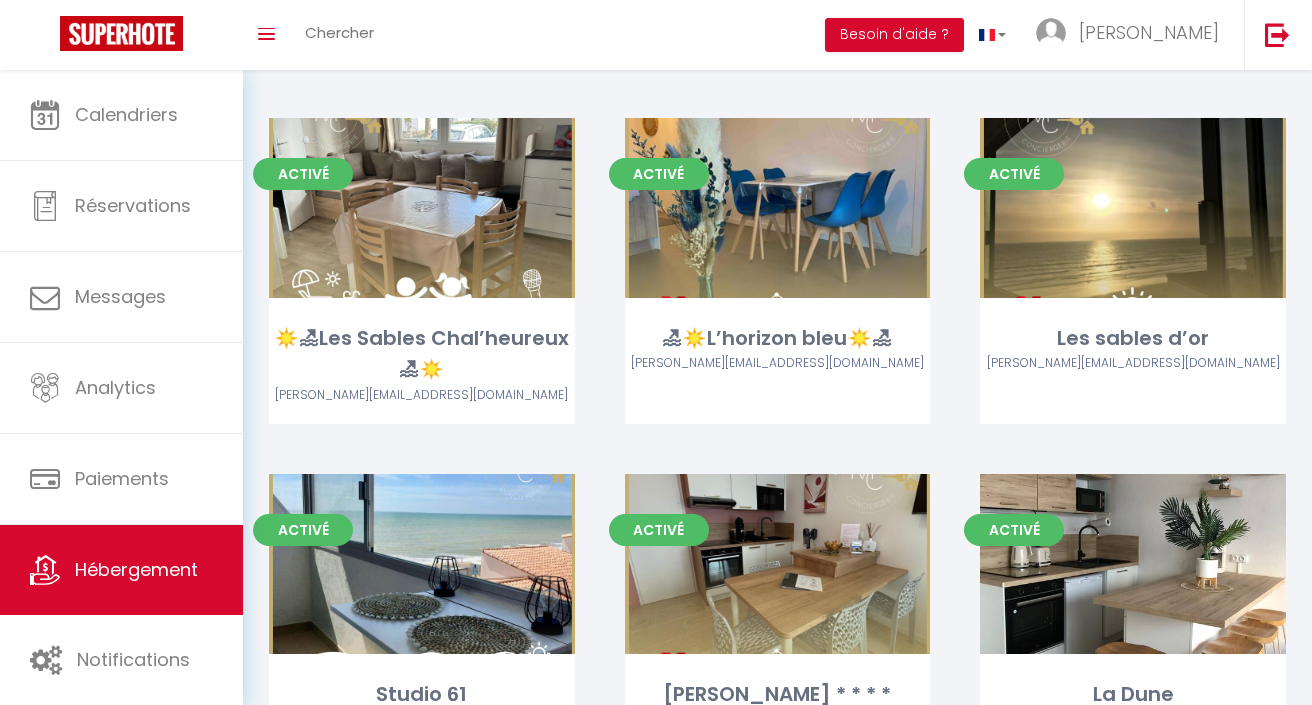 scroll, scrollTop: 814, scrollLeft: 0, axis: vertical 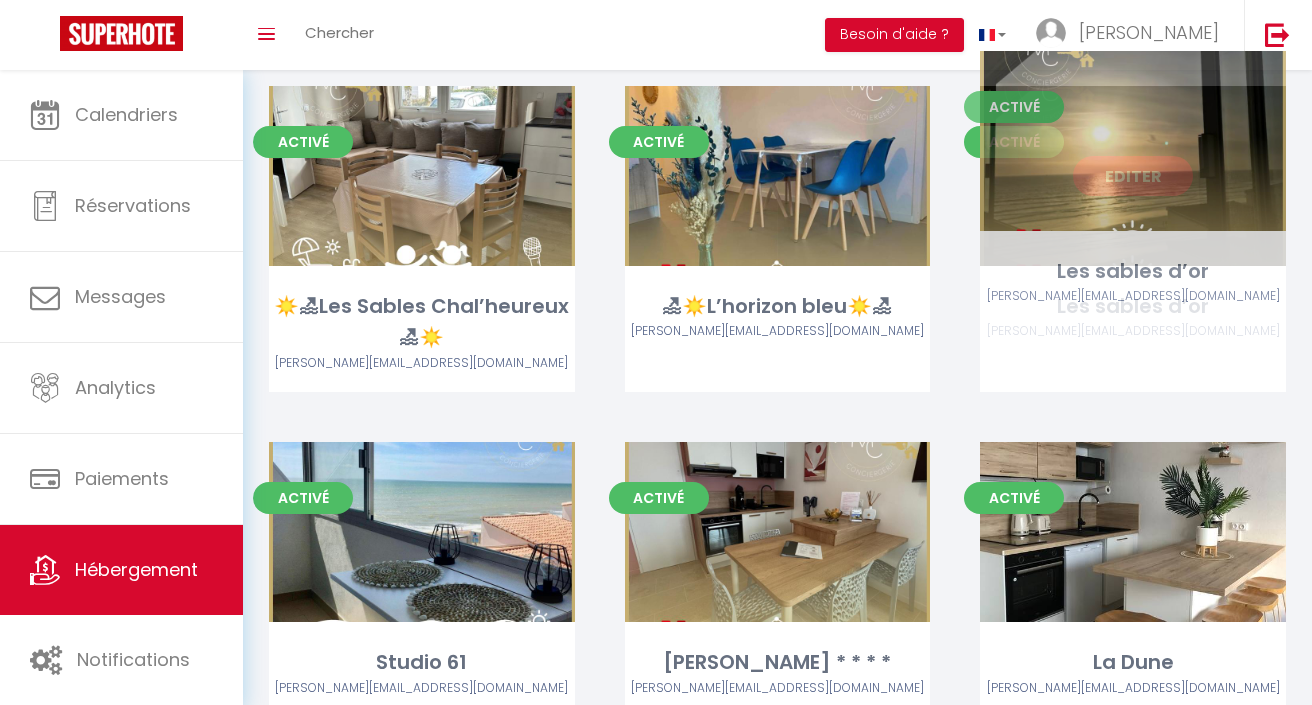 click on "Editer" at bounding box center [1133, 176] 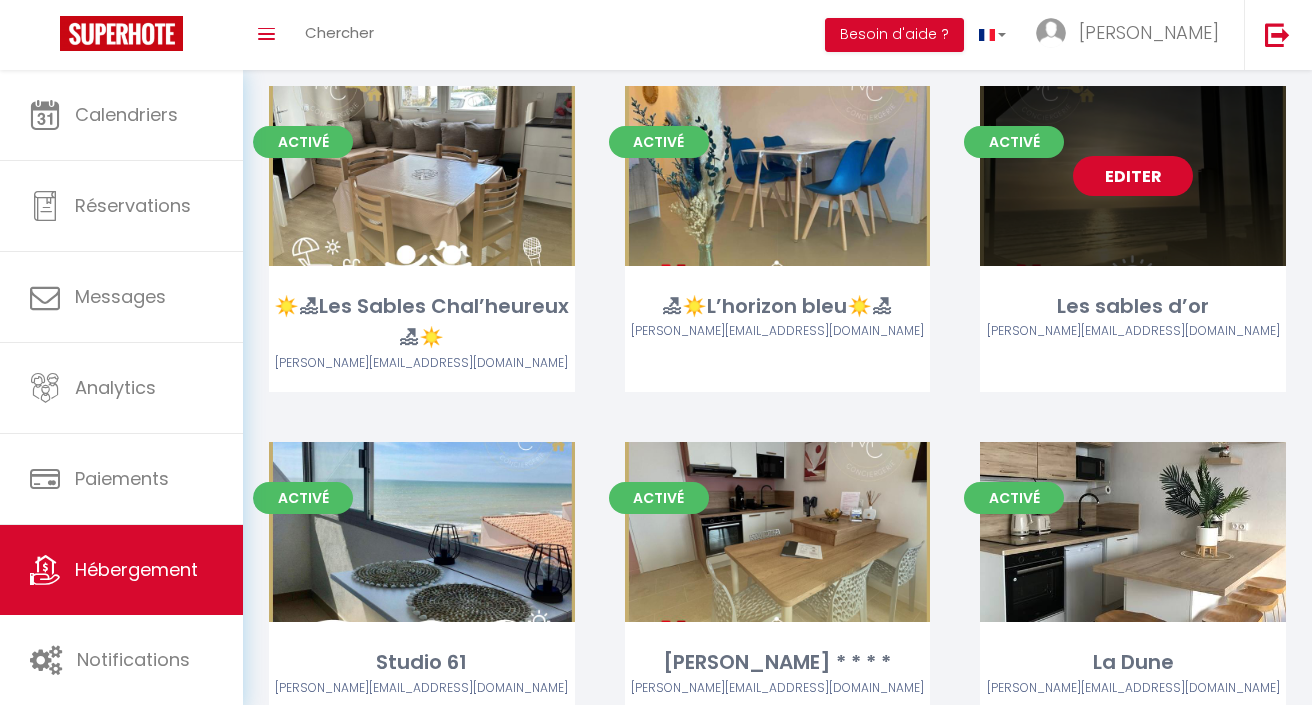 click on "Editer" at bounding box center (1133, 176) 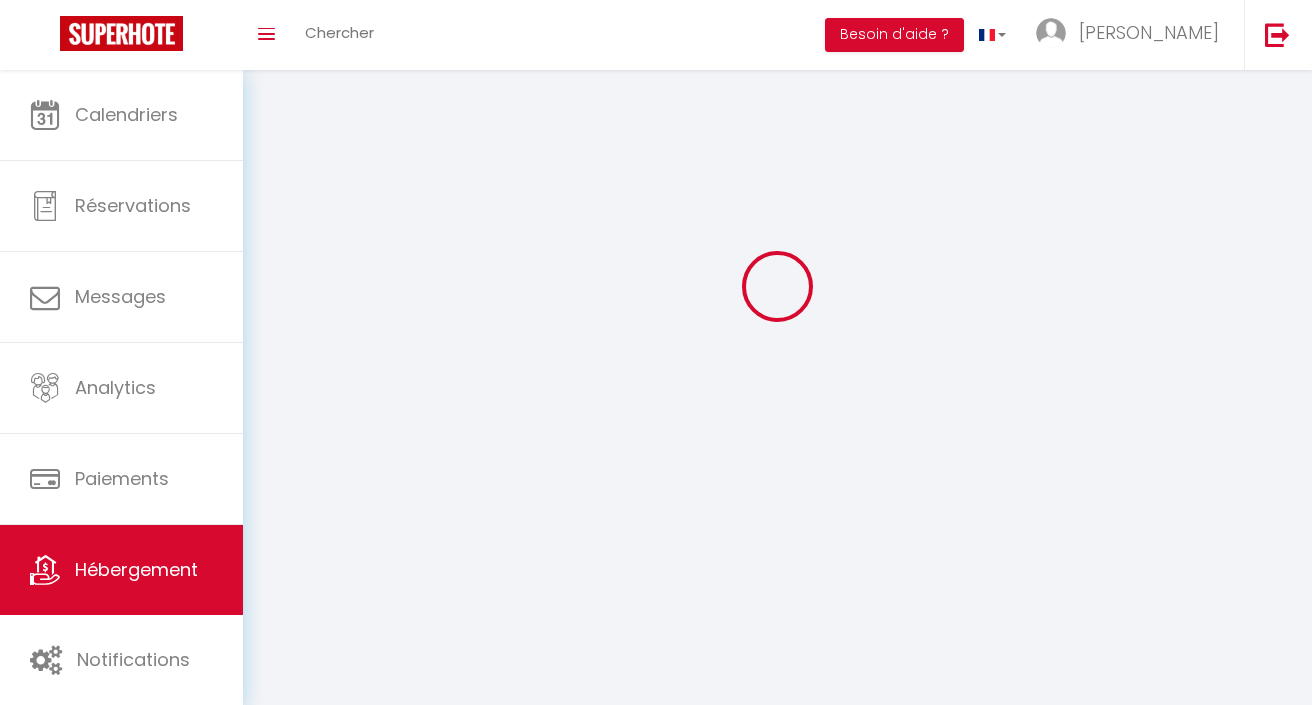 scroll, scrollTop: 0, scrollLeft: 0, axis: both 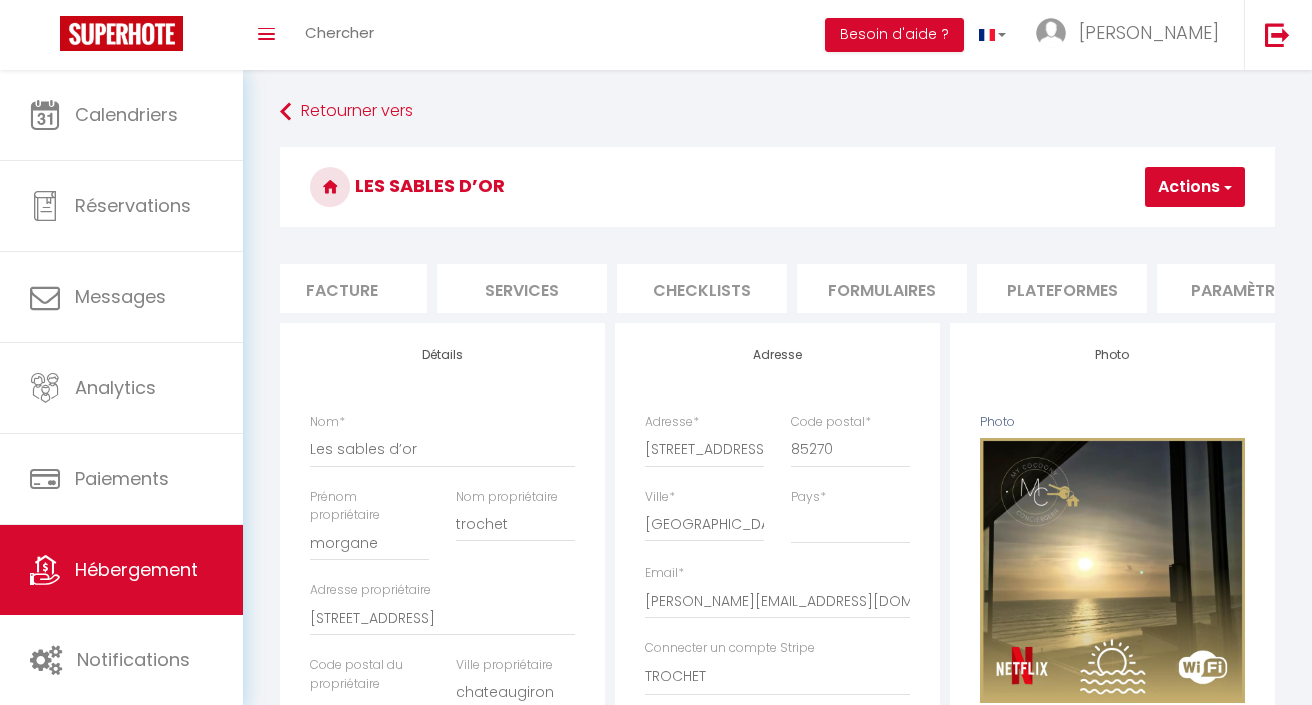 click on "Les sables d’or
Actions
Enregistrer   Dupliquer   Supprimer   Importer les réservations
Info
Contrat
Facture
Services
Checklists
Formulaires
Plateformes
Paramètres
website
Journal
Modèle personnalisé
×         Titre Modèle
Annuler
Enregistrer
Liste de checklist
×   *     *                   Remove" at bounding box center [777, 909] 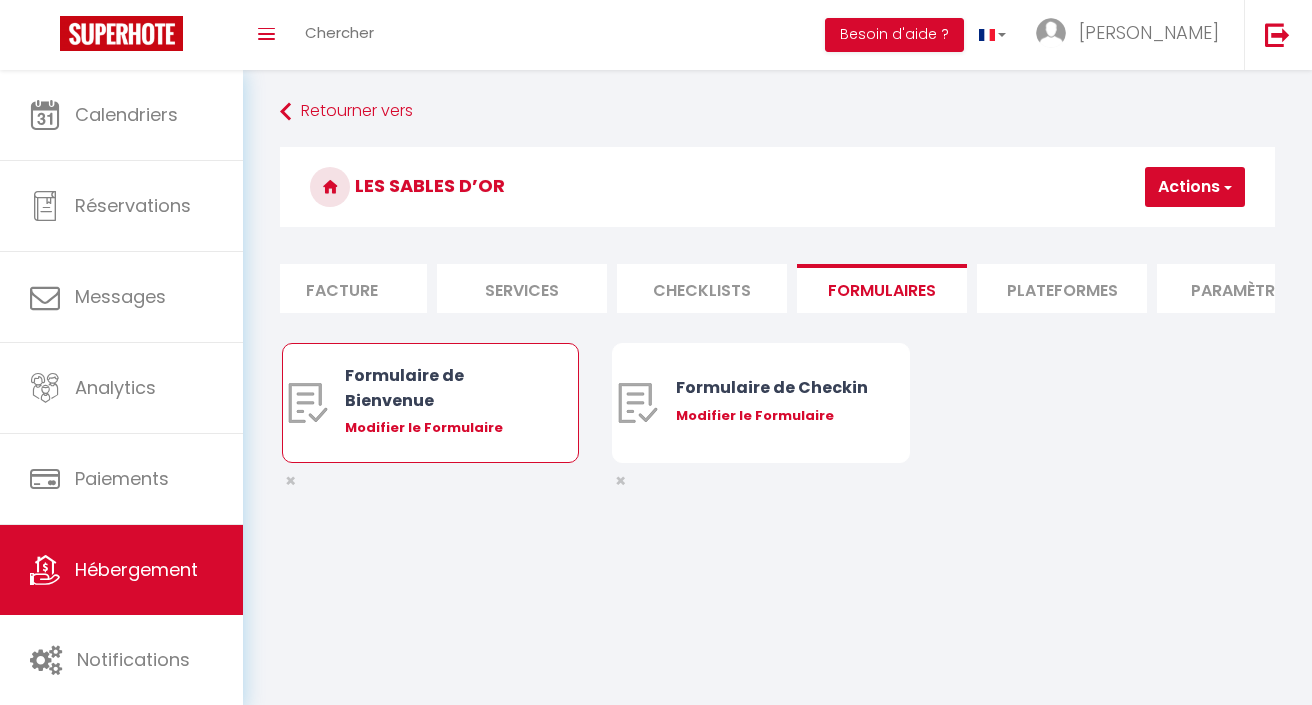 click on "Modifier le Formulaire" at bounding box center [442, 428] 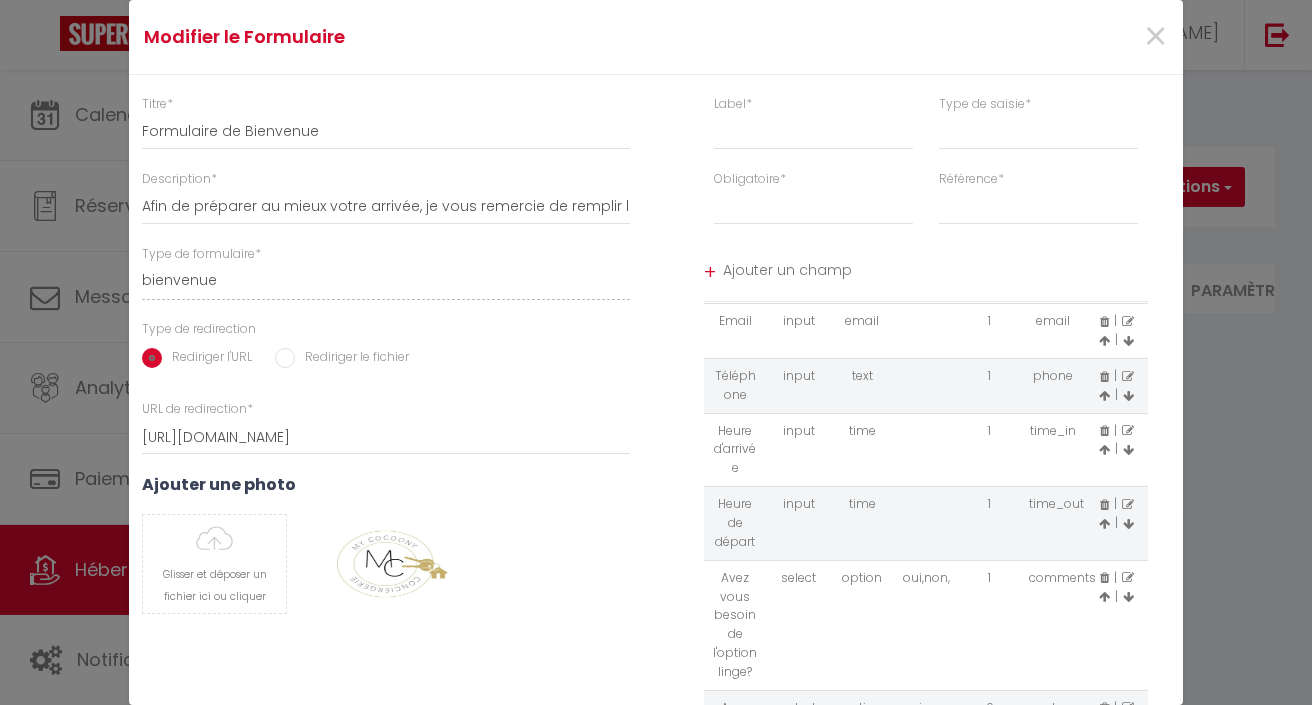 scroll, scrollTop: 69, scrollLeft: 0, axis: vertical 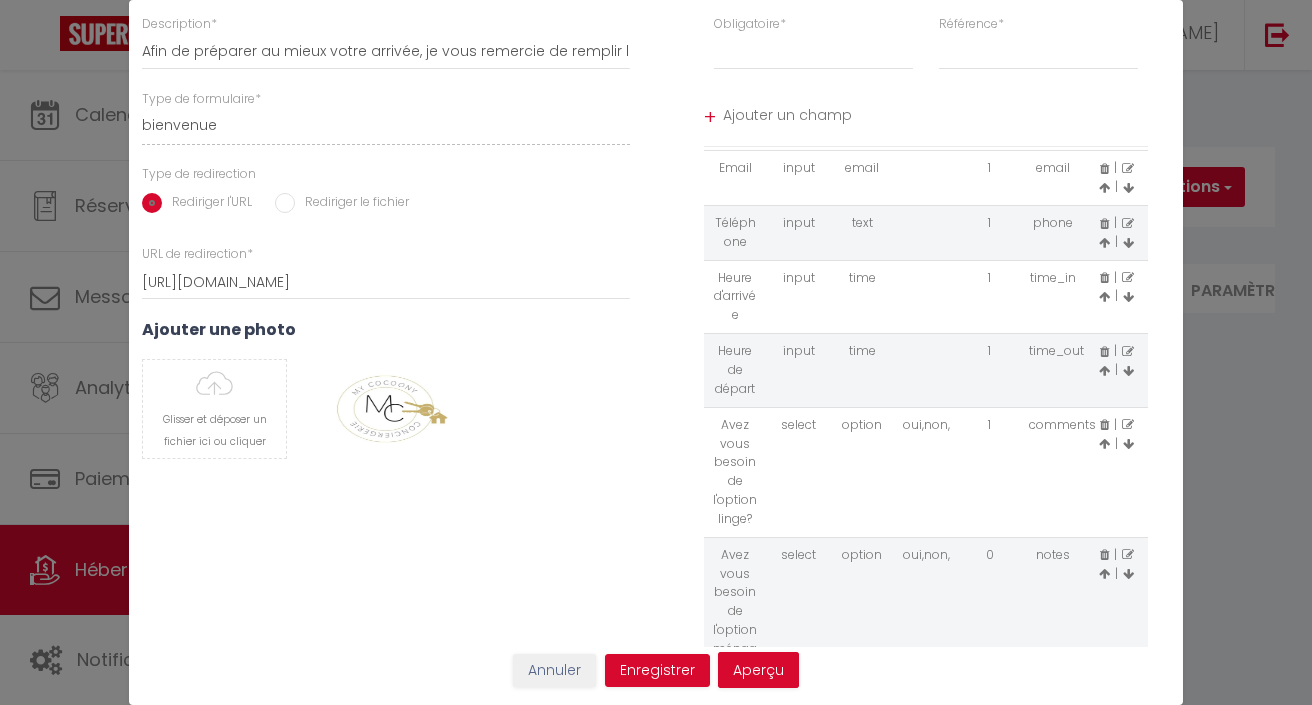 click on "Annuler" at bounding box center [554, 671] 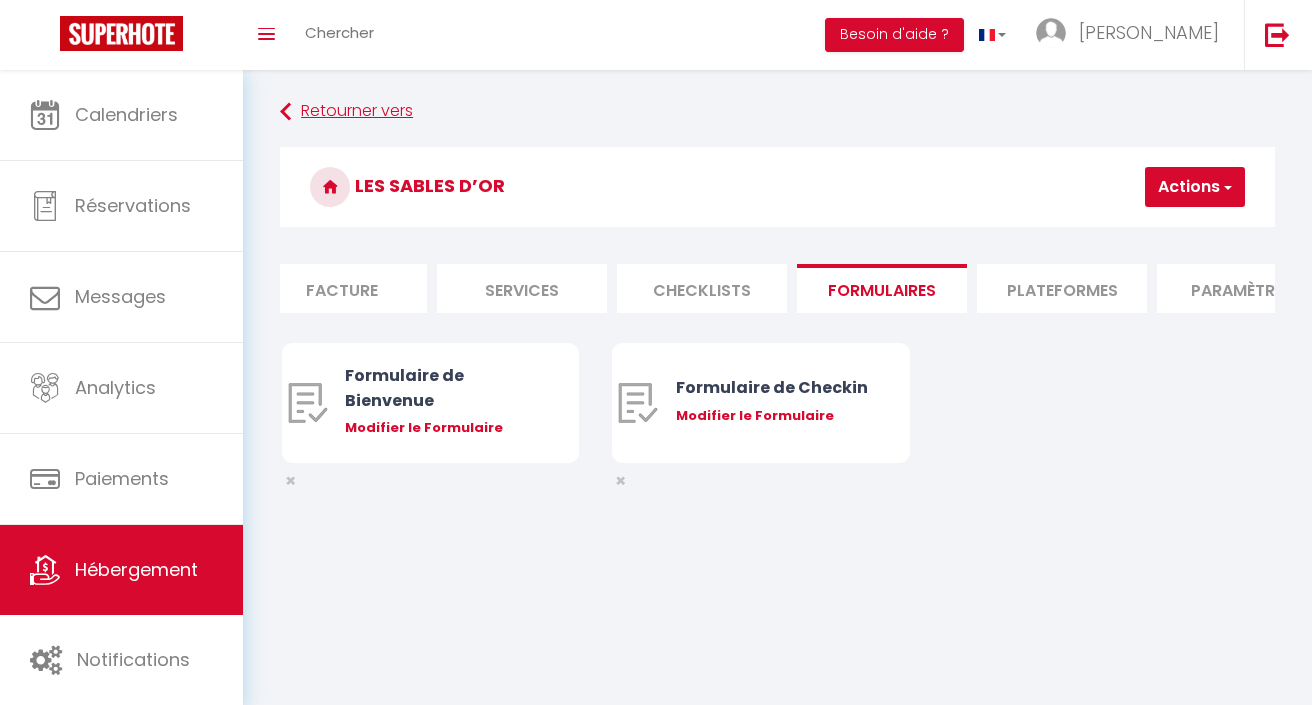click on "Retourner vers" at bounding box center (777, 112) 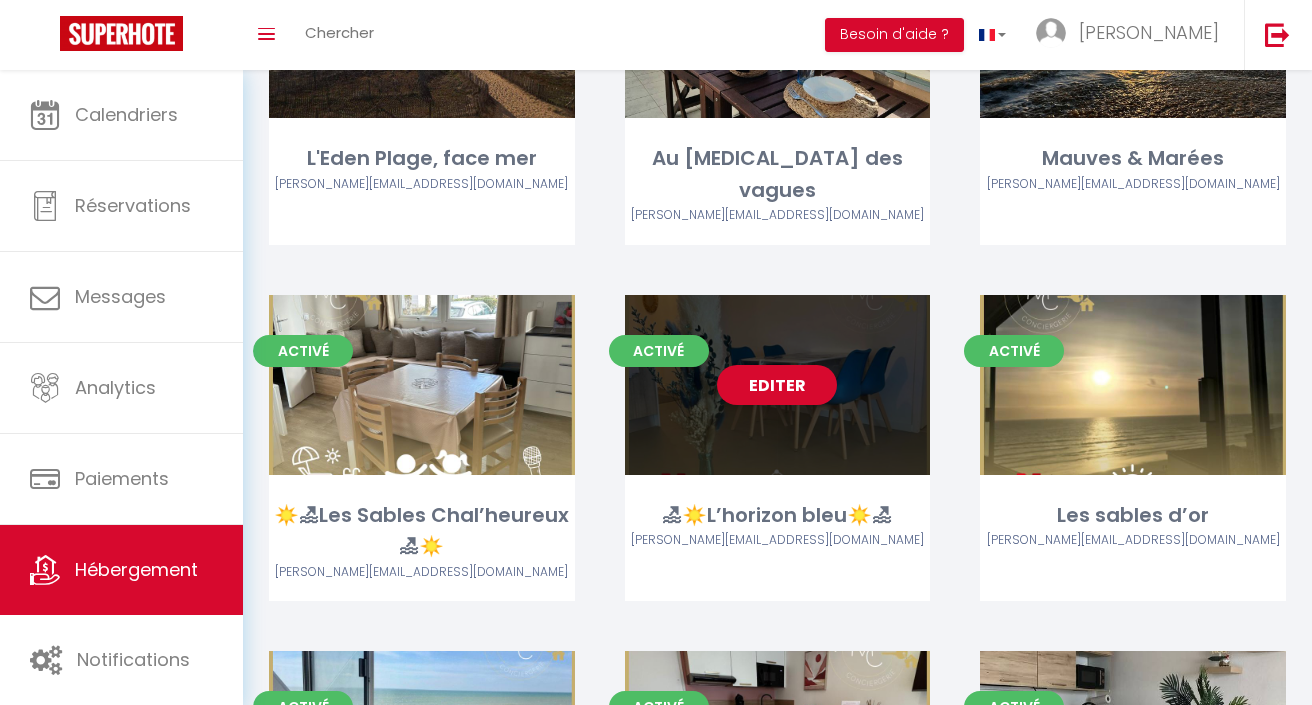 scroll, scrollTop: 608, scrollLeft: 0, axis: vertical 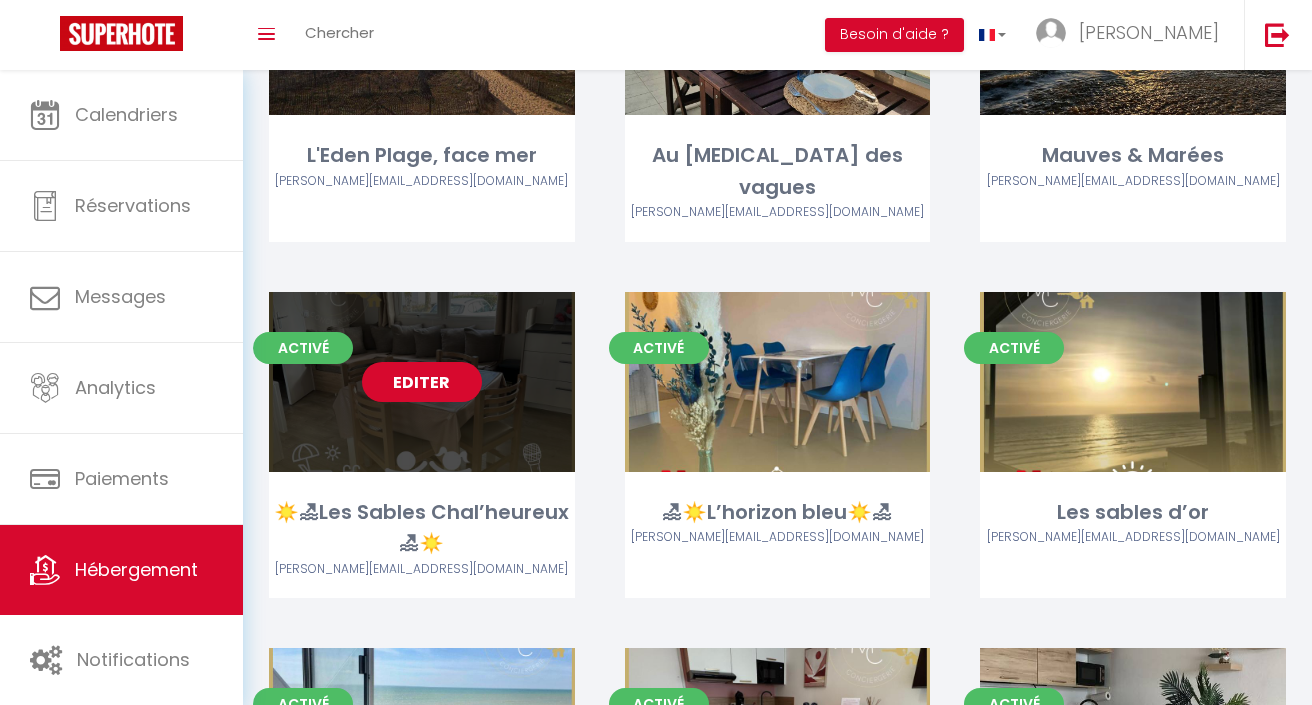 click on "Editer" at bounding box center [422, 382] 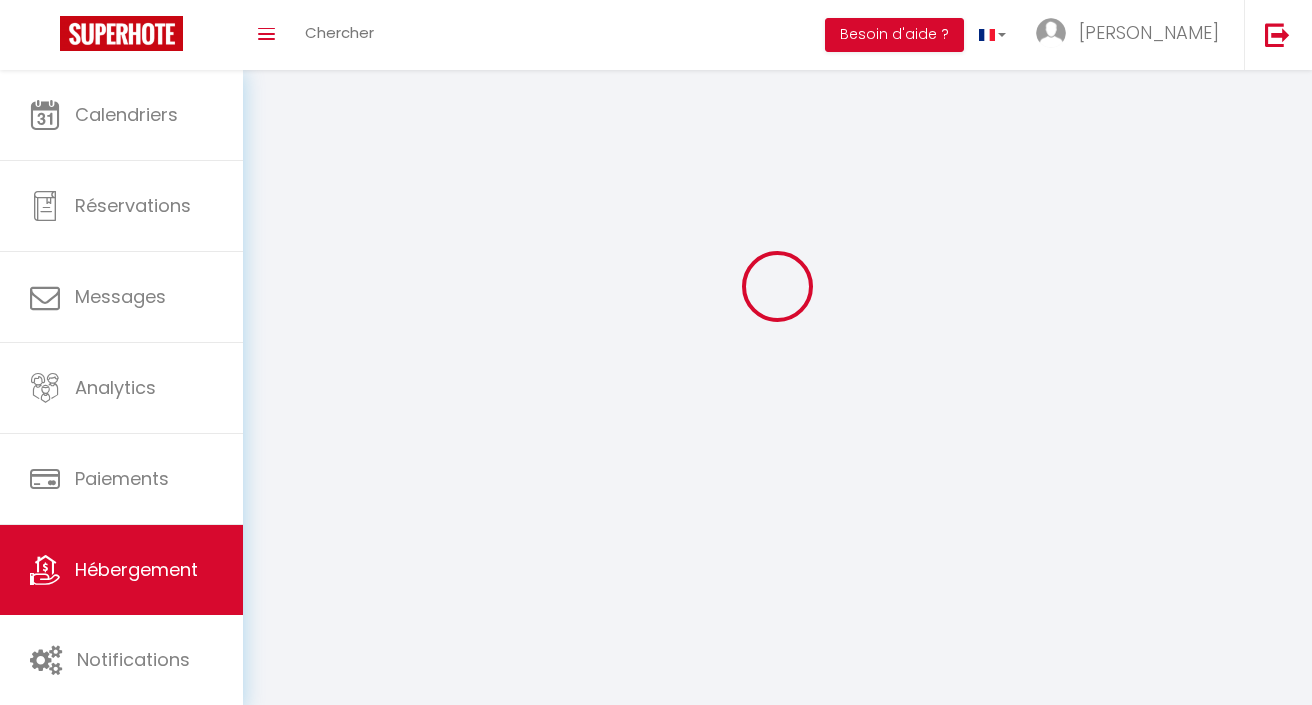 scroll, scrollTop: 0, scrollLeft: 0, axis: both 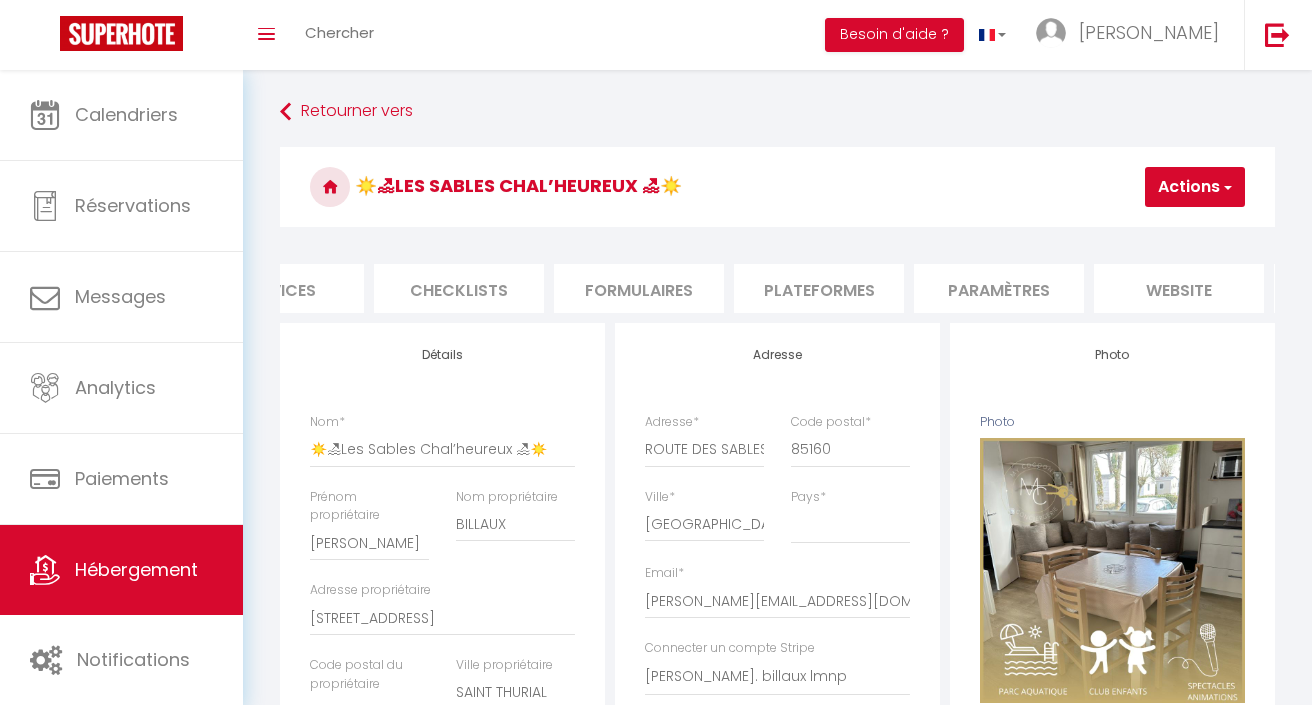 click on "Plateformes" at bounding box center (819, 288) 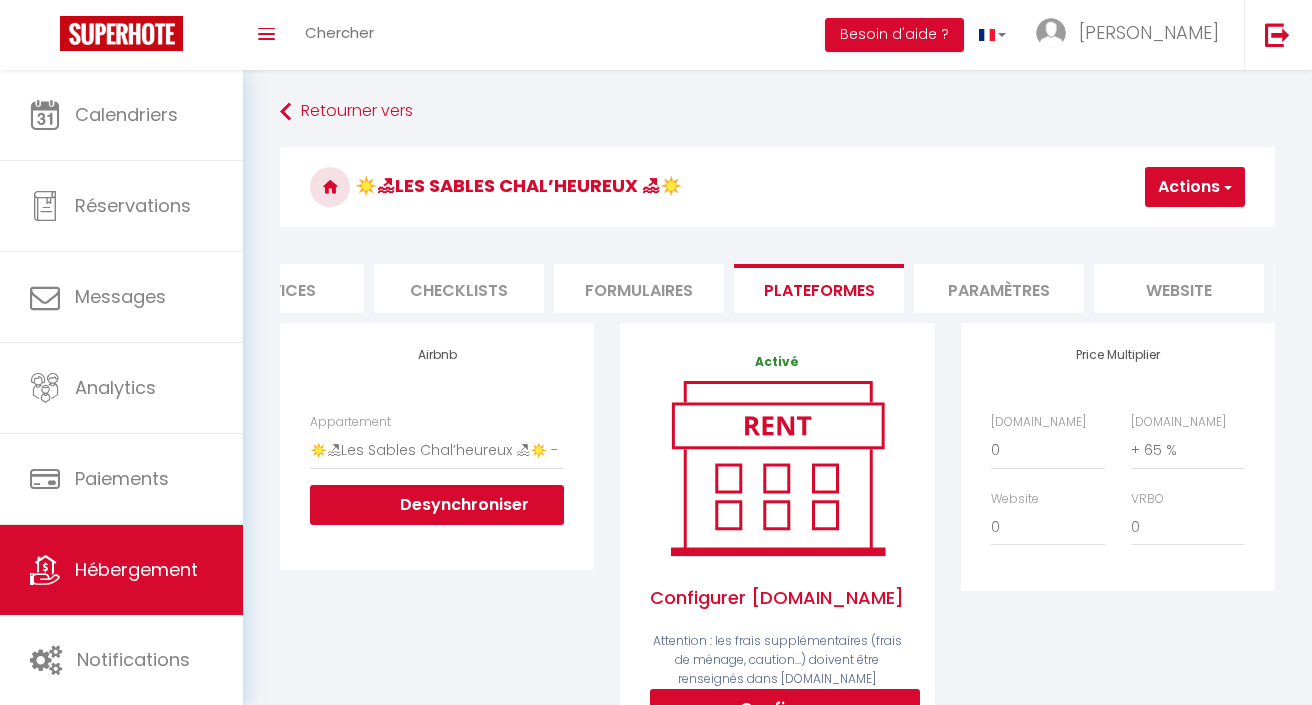 click on "Formulaires" at bounding box center [639, 288] 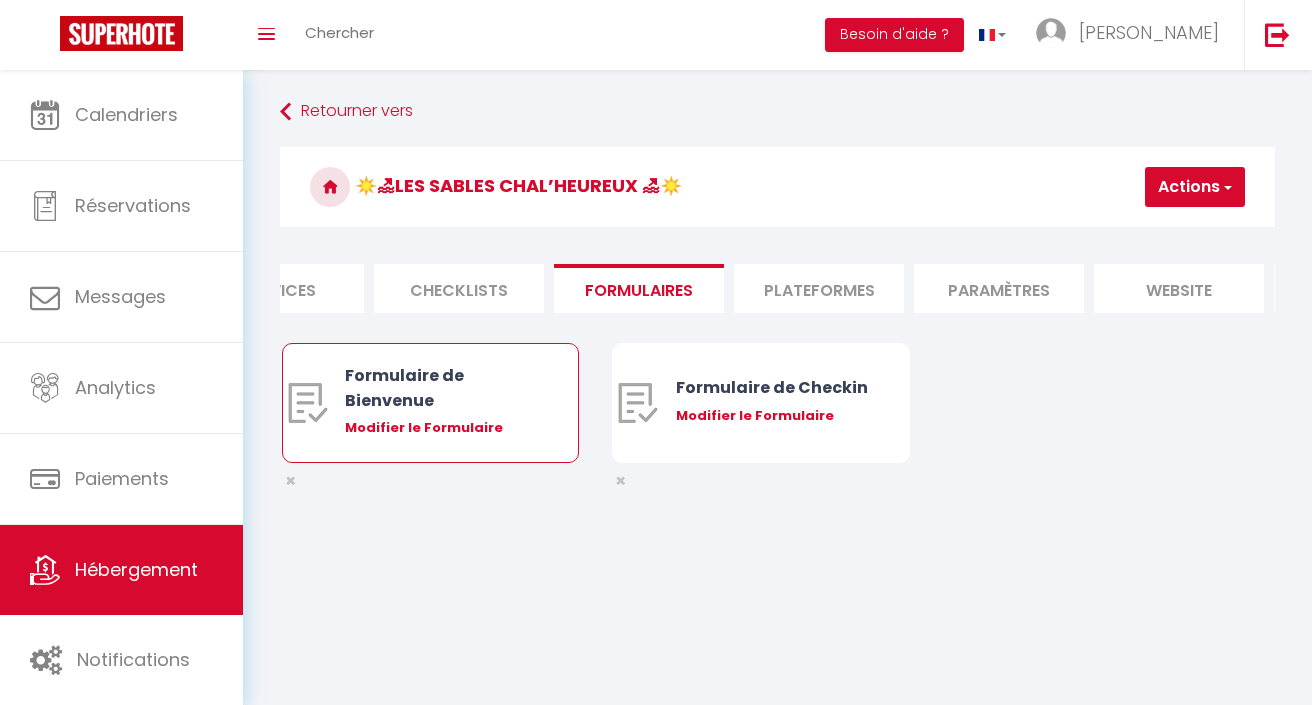 click on "Formulaire de Bienvenue" at bounding box center [442, 388] 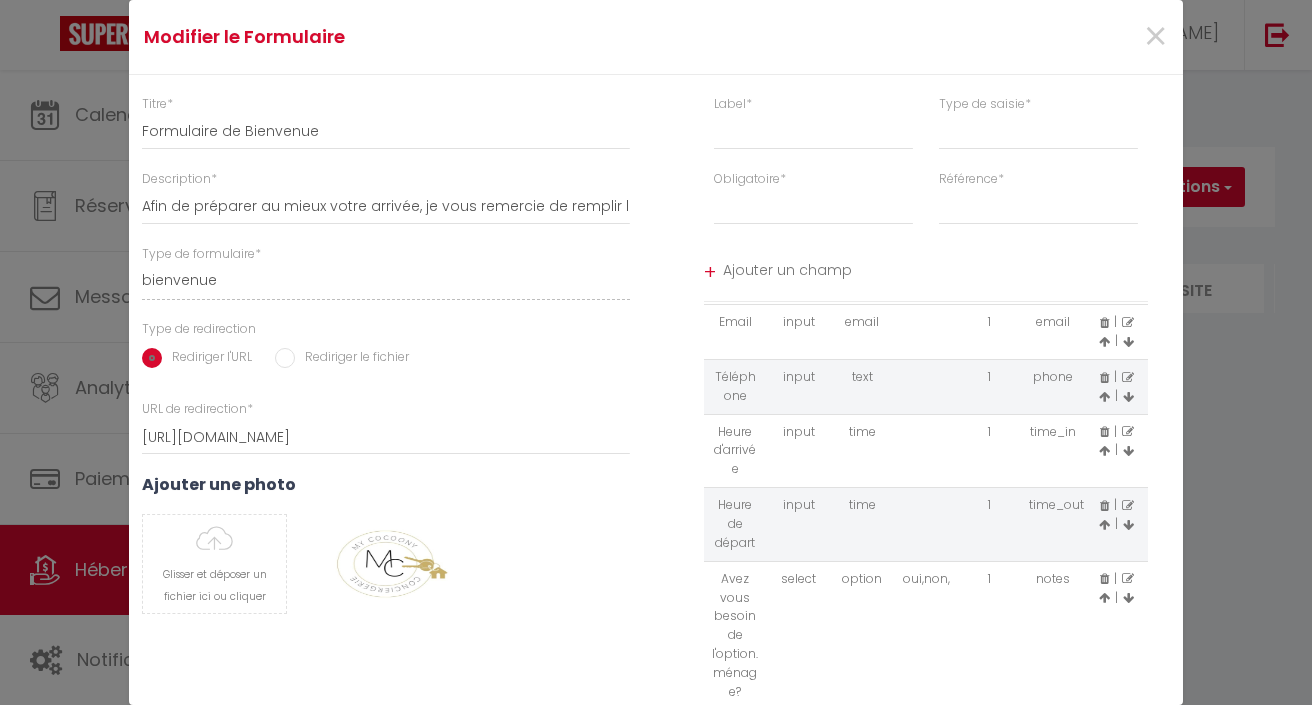 scroll, scrollTop: 69, scrollLeft: 0, axis: vertical 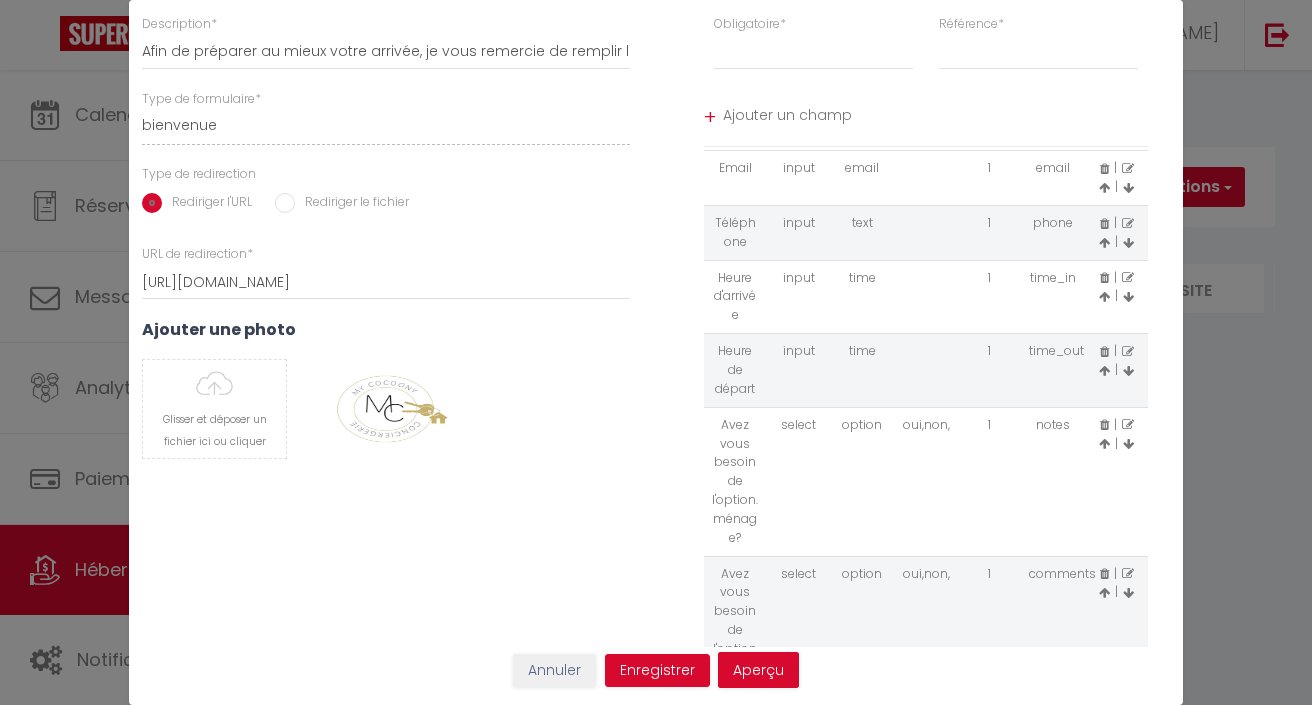 click on "Annuler" at bounding box center (554, 671) 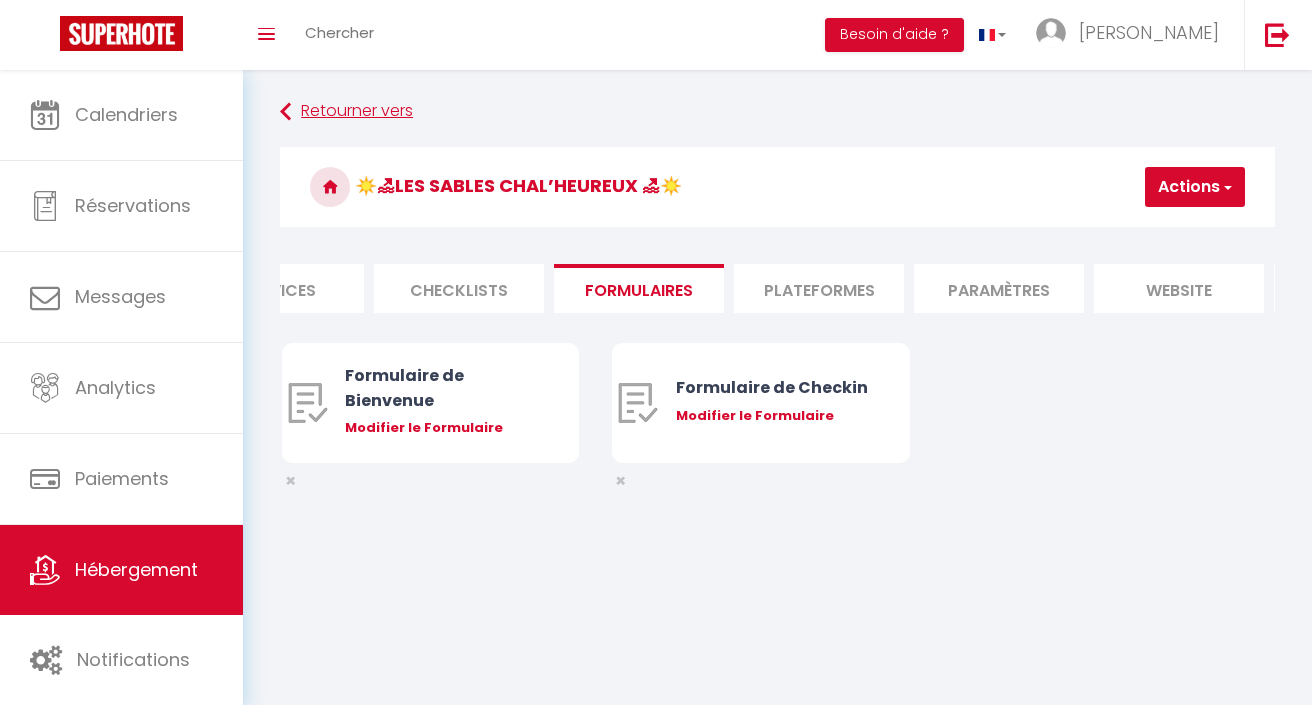 click on "Retourner vers" at bounding box center [777, 112] 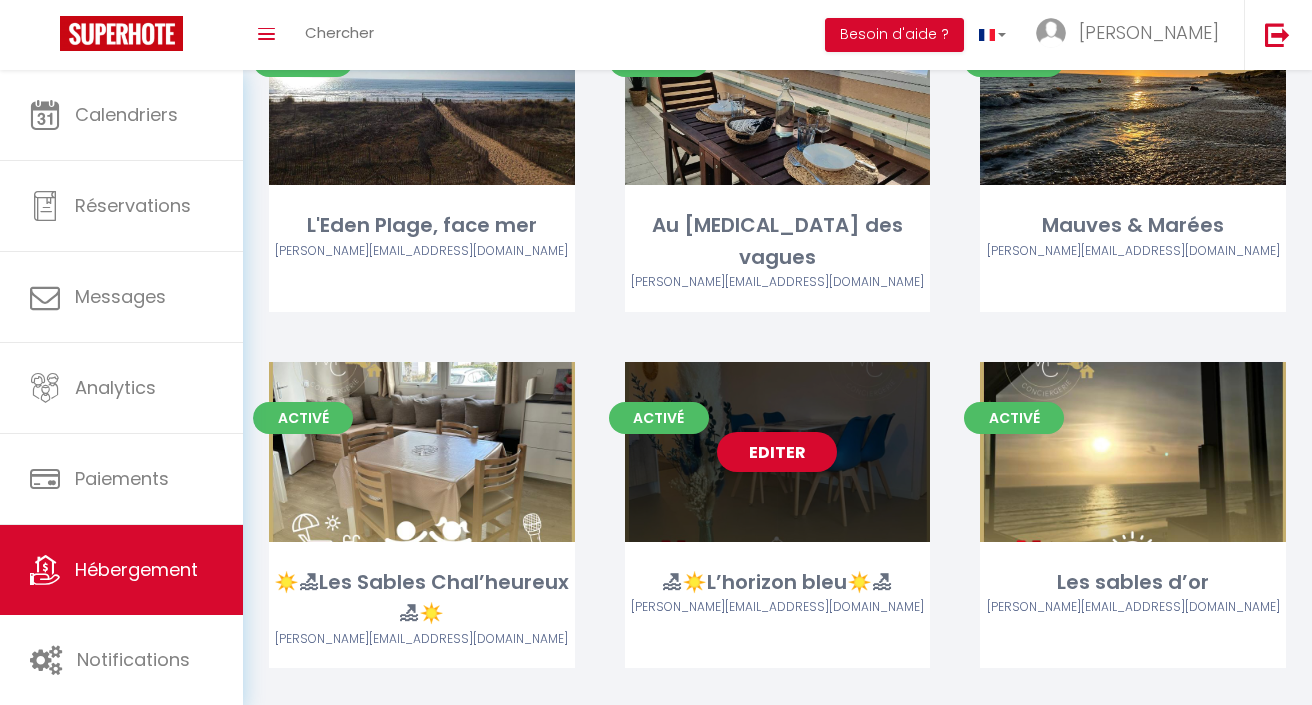 scroll, scrollTop: 558, scrollLeft: 0, axis: vertical 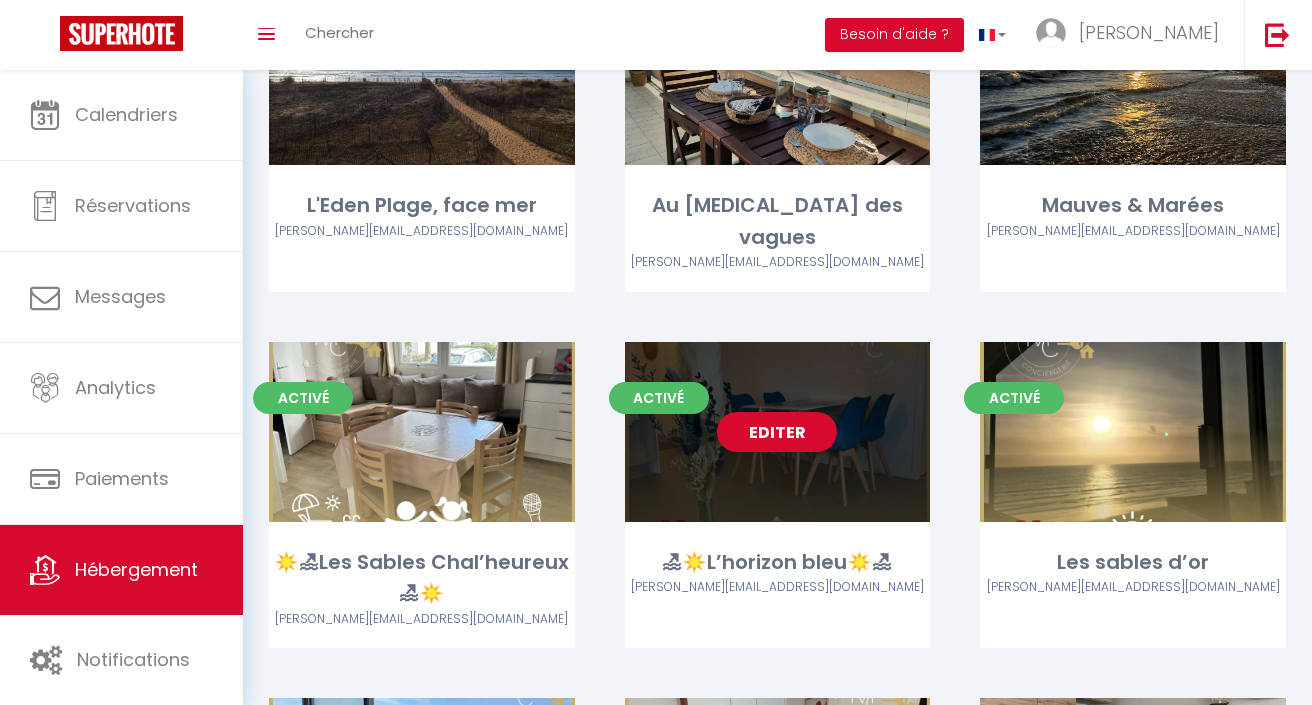 click on "Editer" at bounding box center (777, 432) 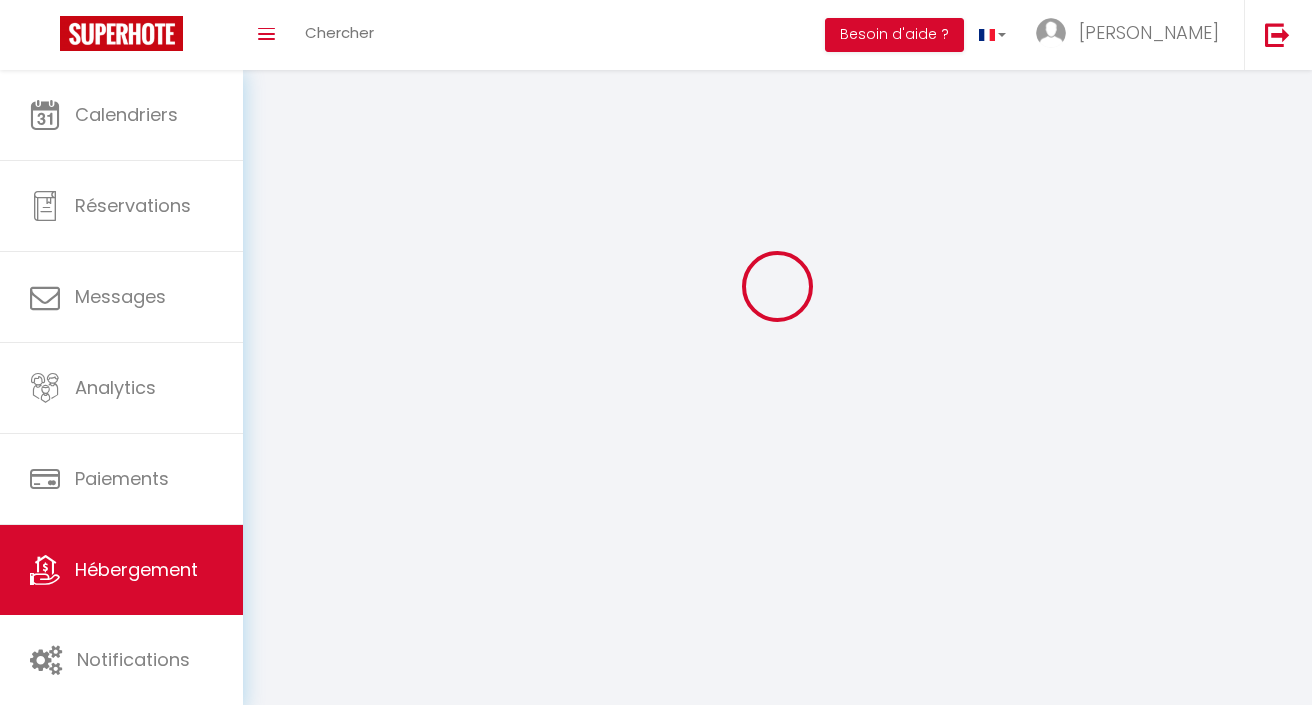 scroll, scrollTop: 0, scrollLeft: 0, axis: both 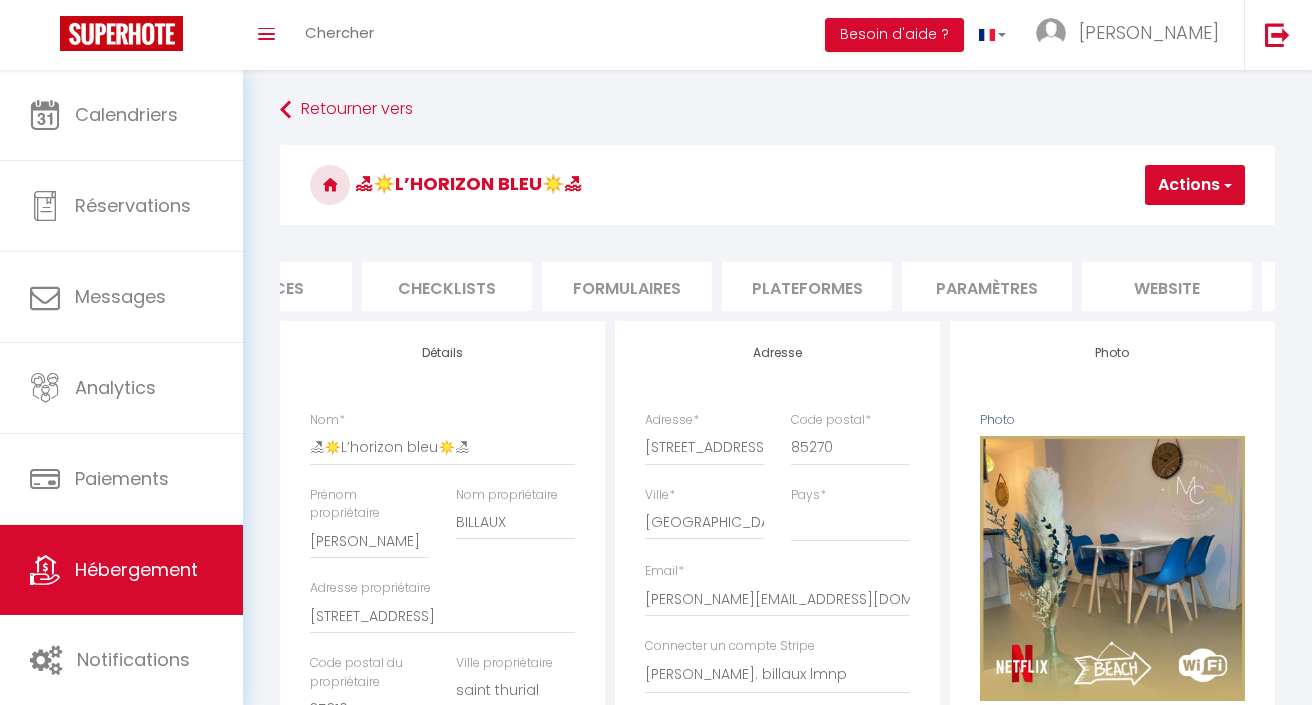 click on "Plateformes" at bounding box center (807, 286) 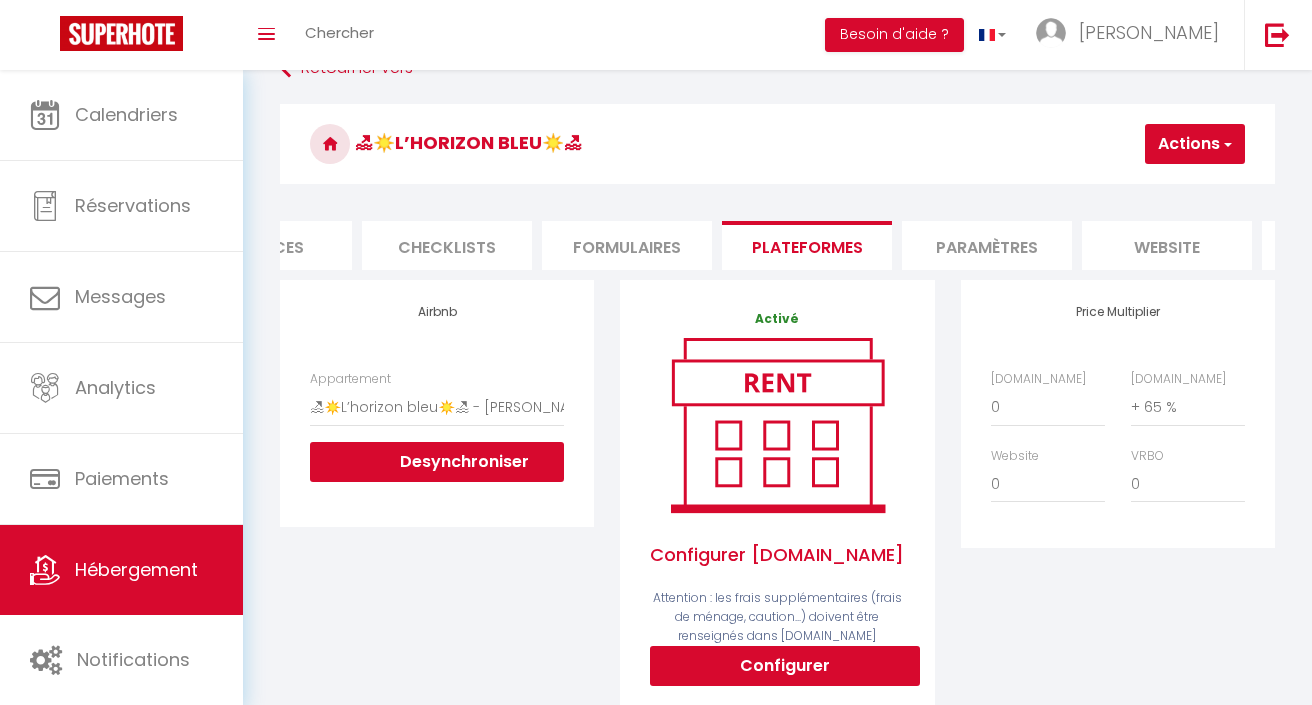 scroll, scrollTop: 30, scrollLeft: 0, axis: vertical 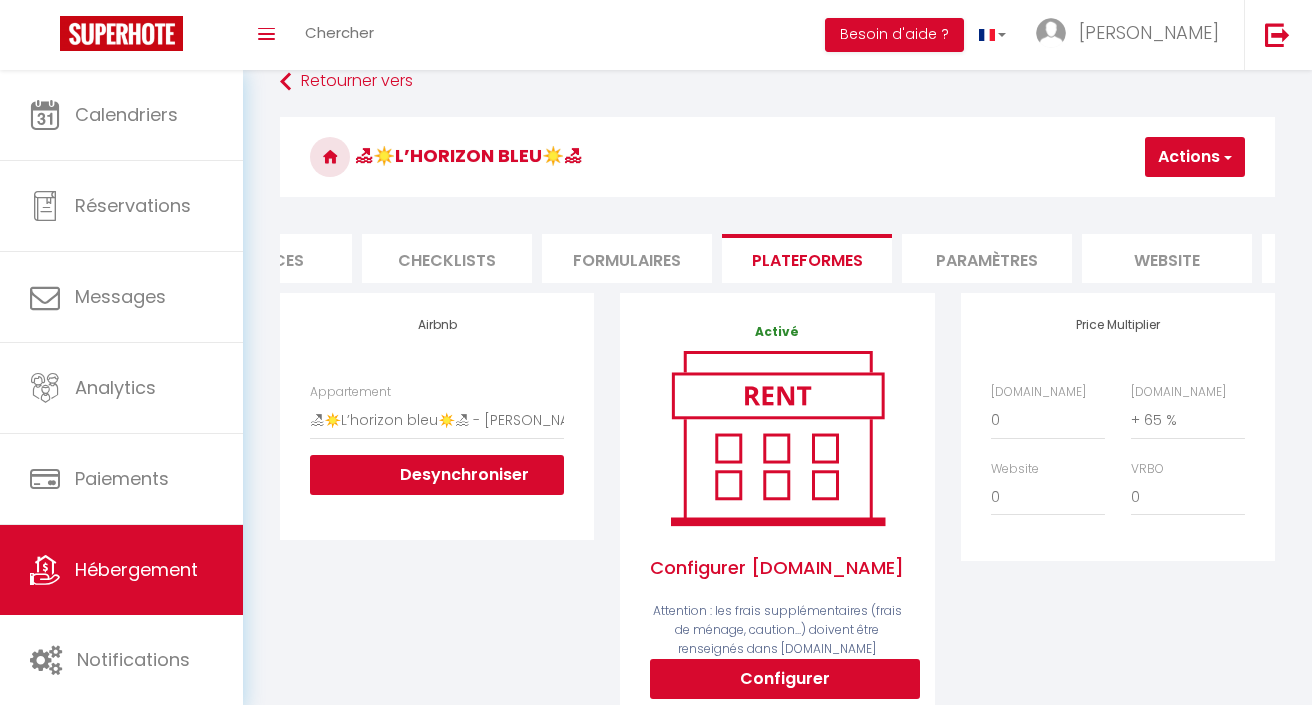 click on "Formulaires" at bounding box center (627, 258) 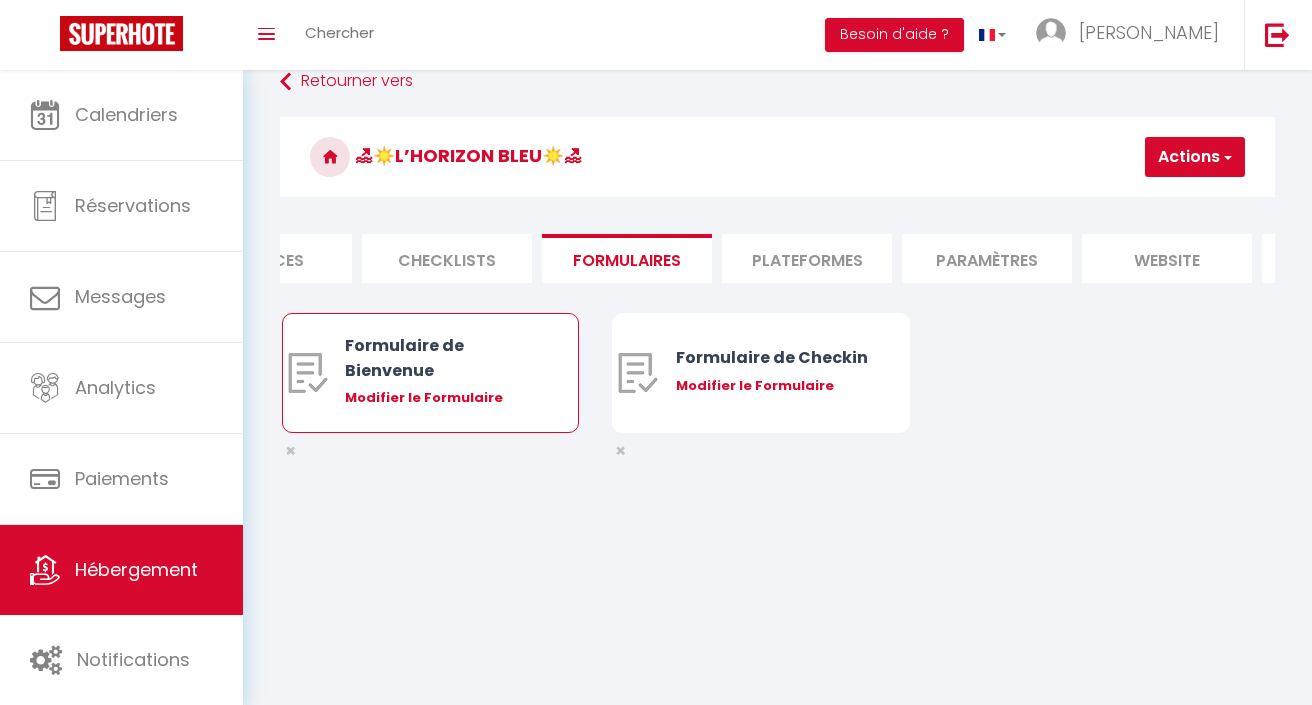 click on "Formulaire de Bienvenue" at bounding box center (442, 358) 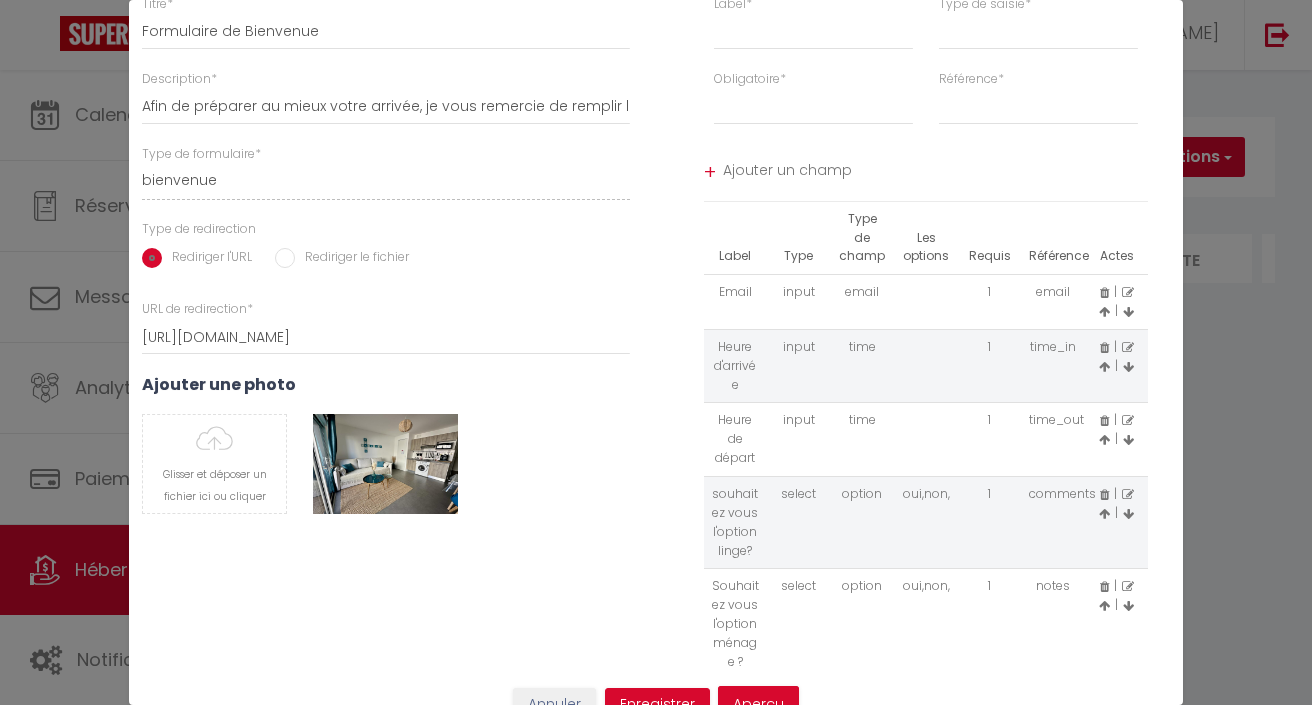 scroll, scrollTop: 99, scrollLeft: 0, axis: vertical 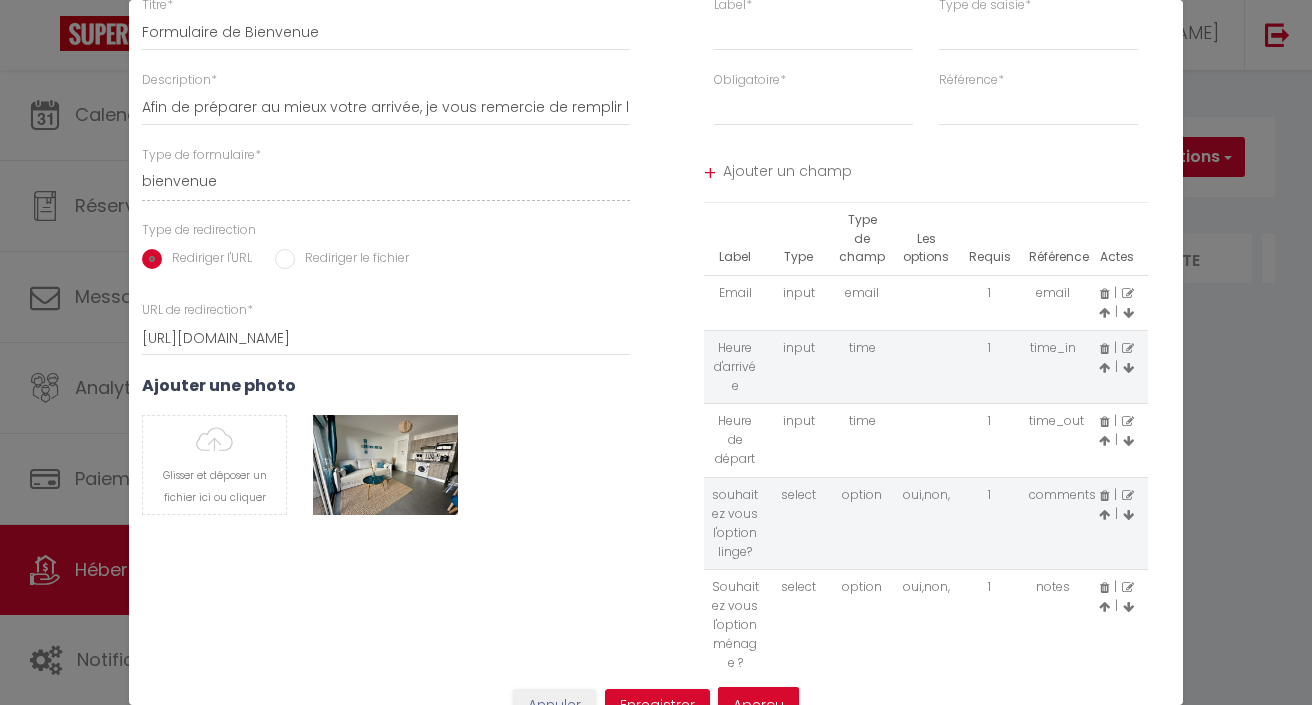 click at bounding box center (1104, 607) 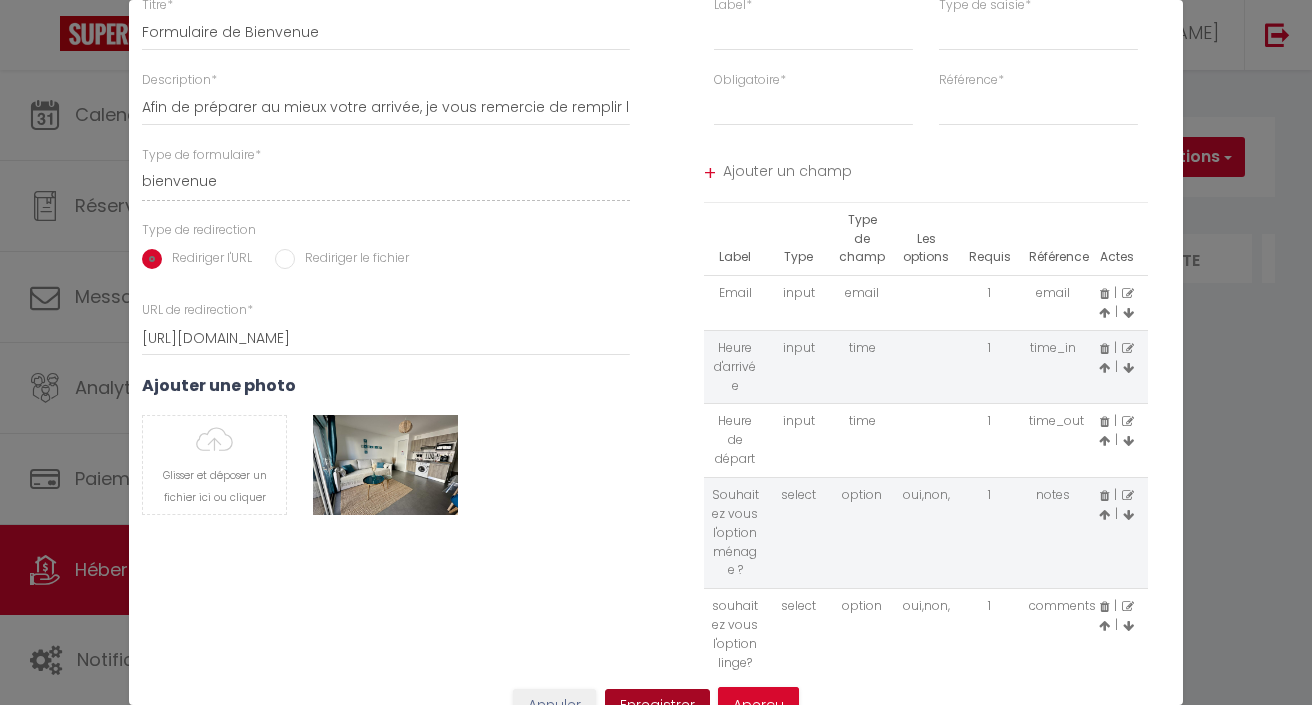 click on "Enregistrer" at bounding box center (657, 706) 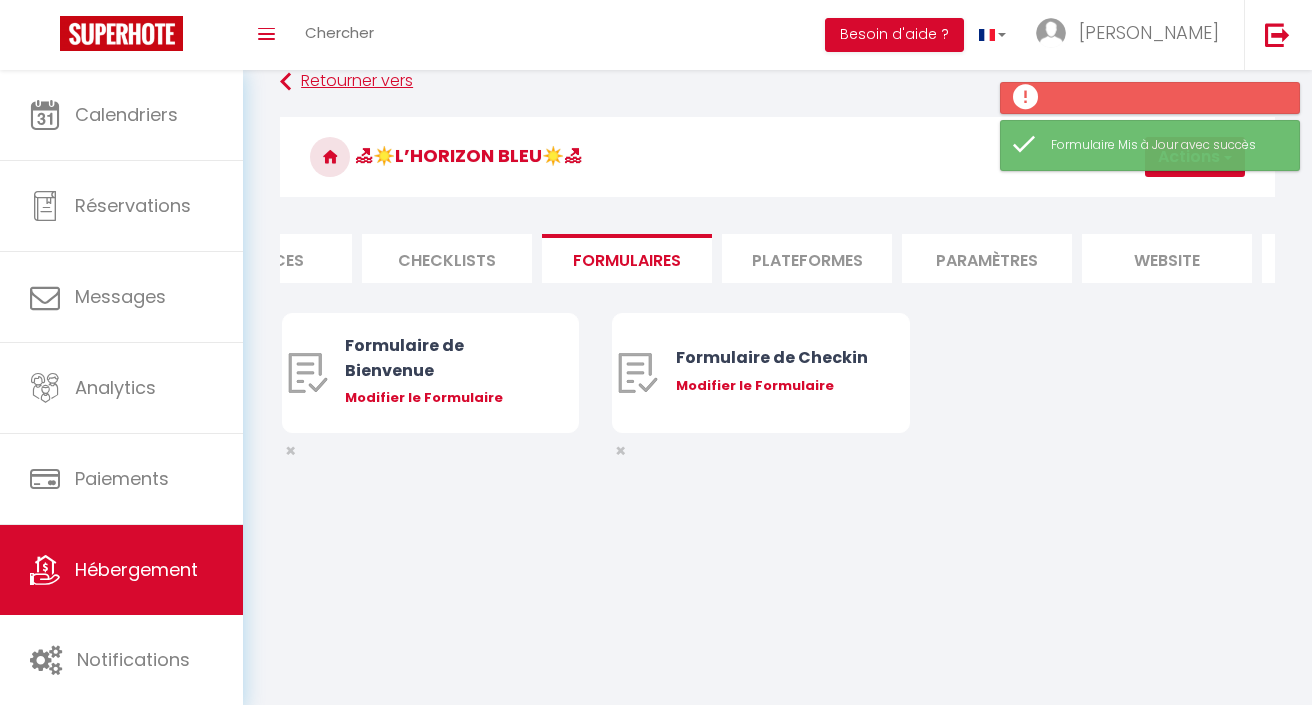 click on "Retourner vers" at bounding box center (777, 82) 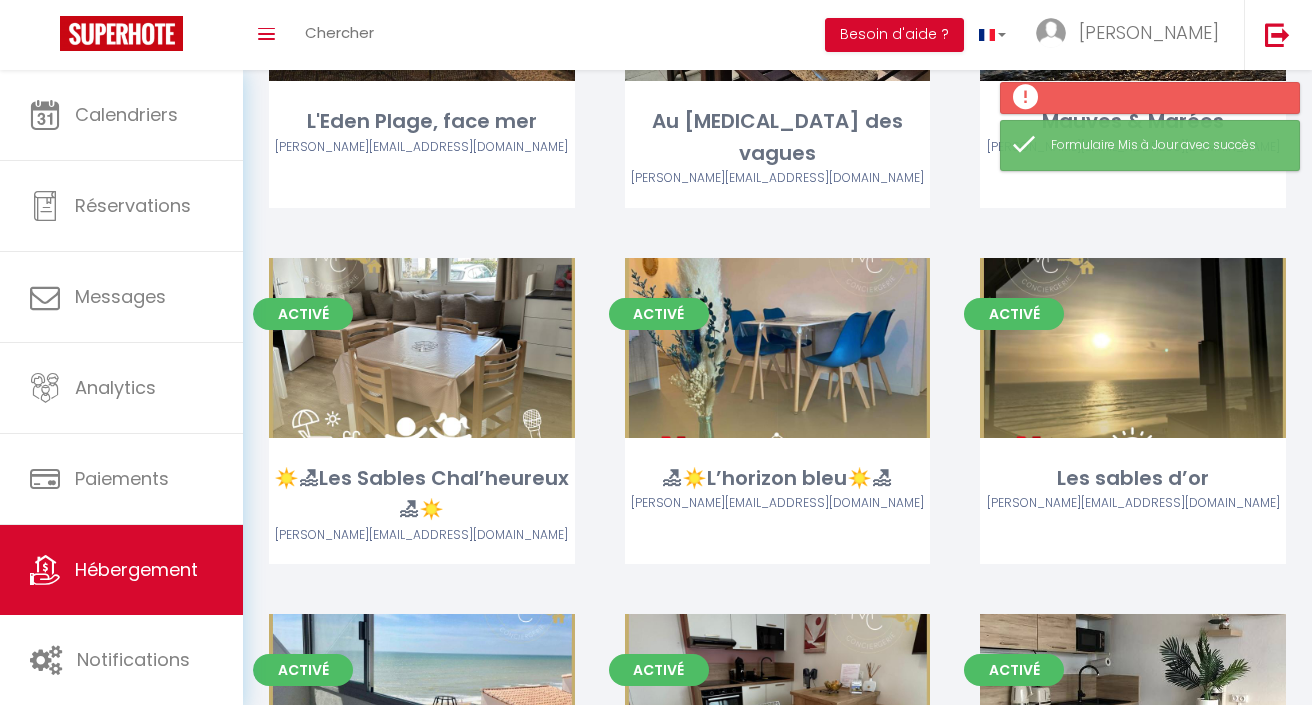 scroll, scrollTop: 680, scrollLeft: 0, axis: vertical 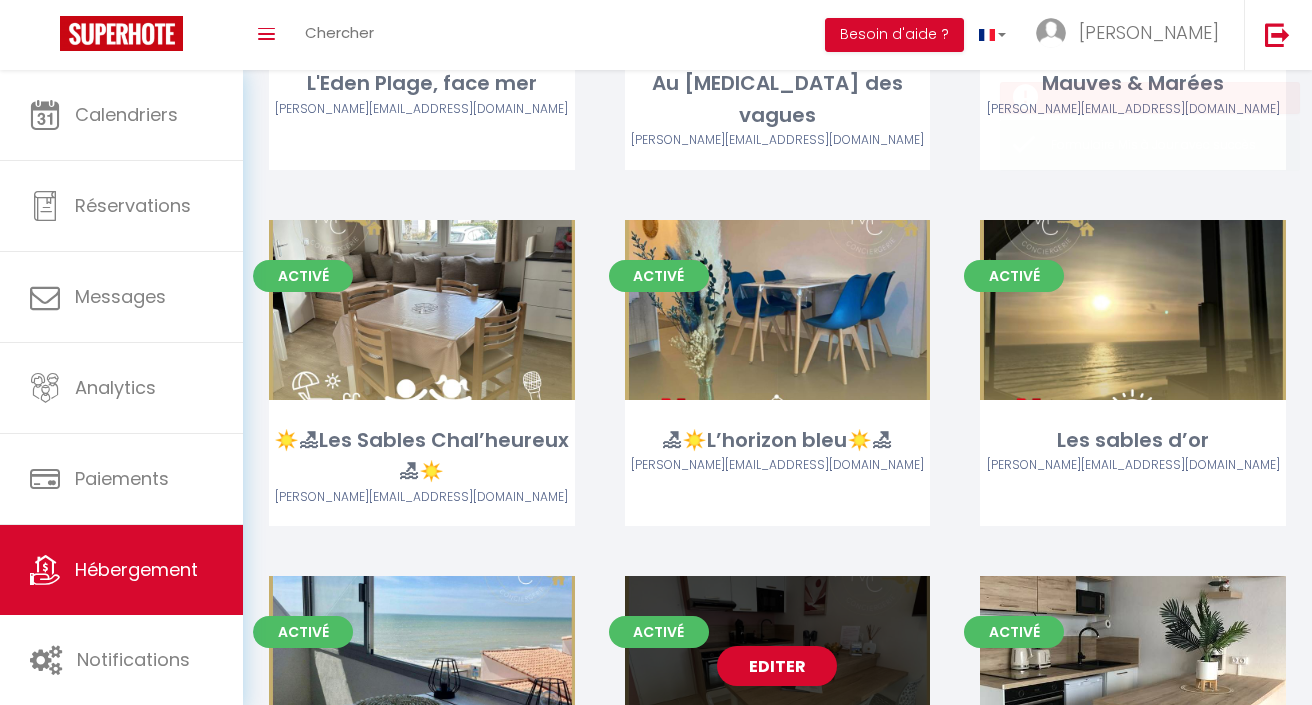 click on "Editer" at bounding box center [777, 666] 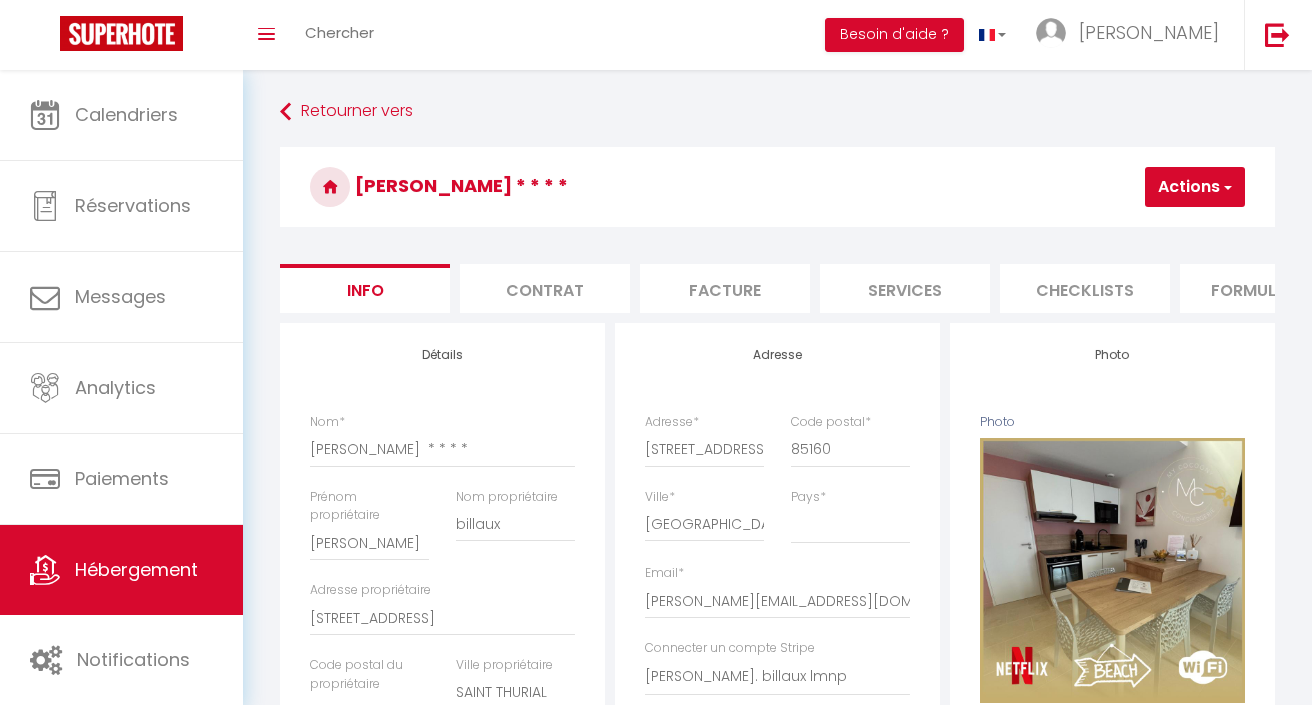 scroll, scrollTop: 0, scrollLeft: 0, axis: both 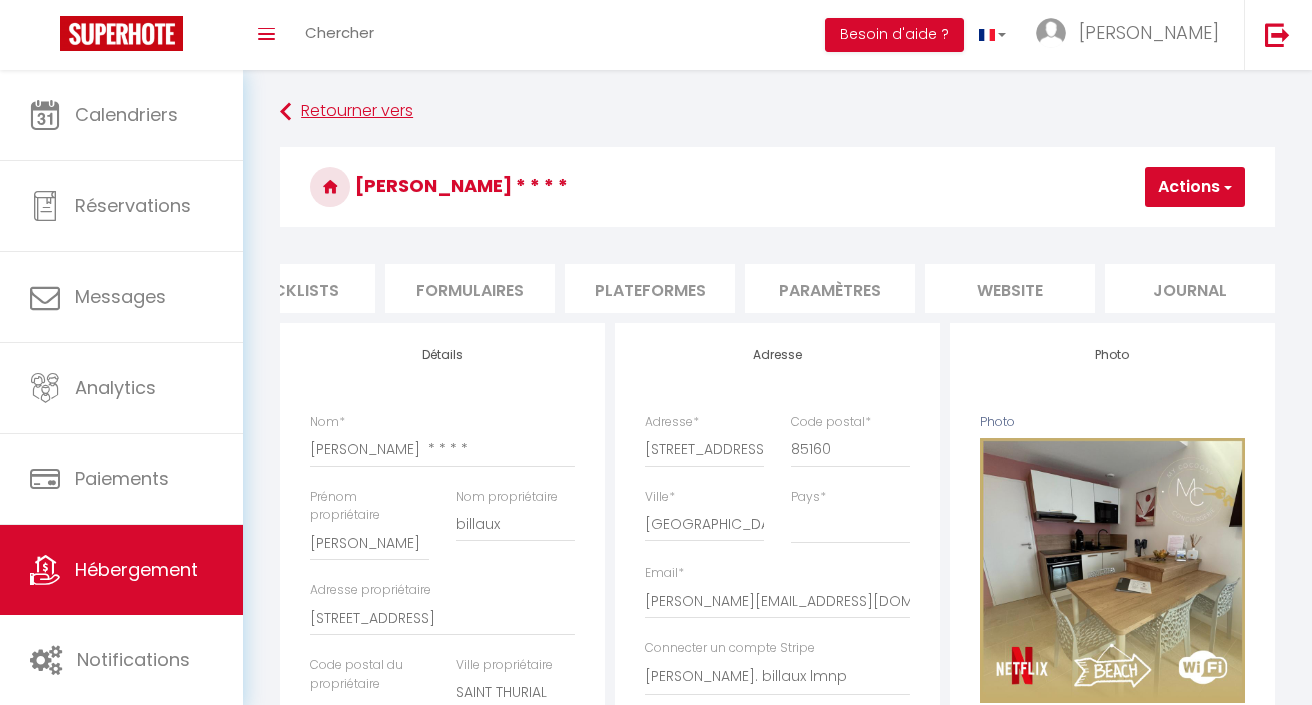 click on "Retourner vers" at bounding box center (777, 112) 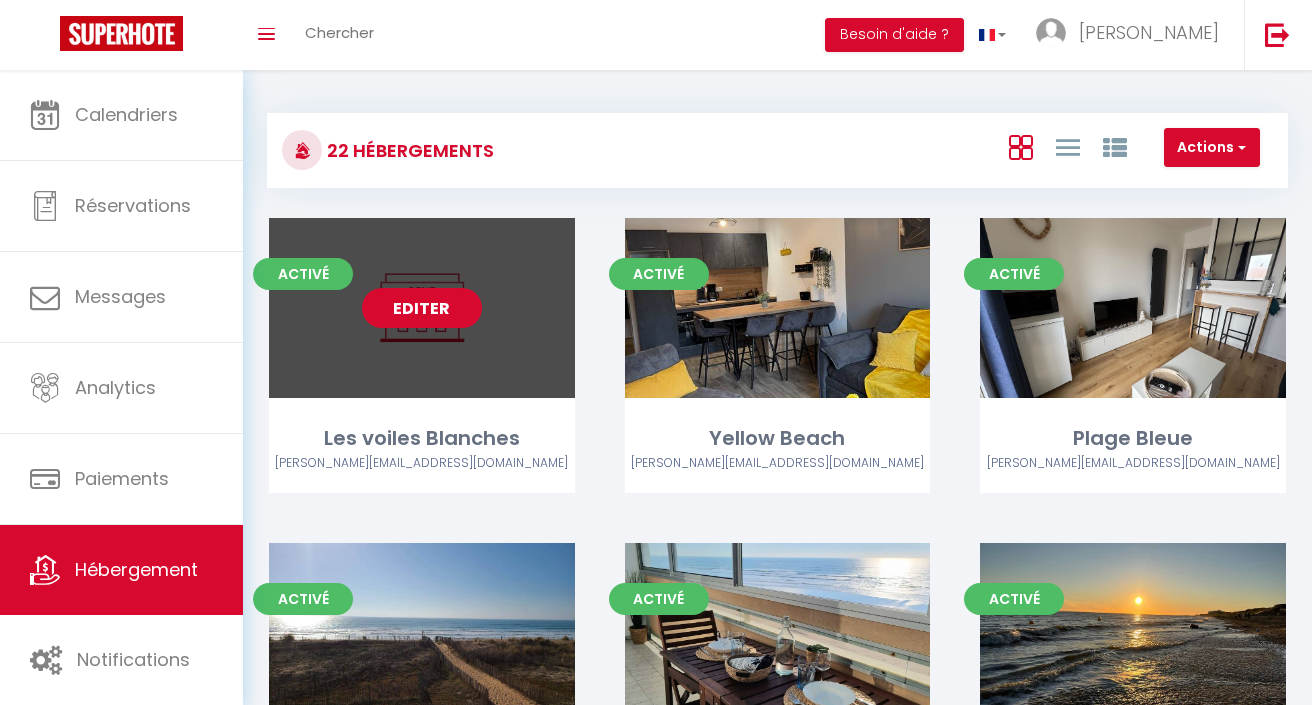 click on "Editer" at bounding box center [422, 308] 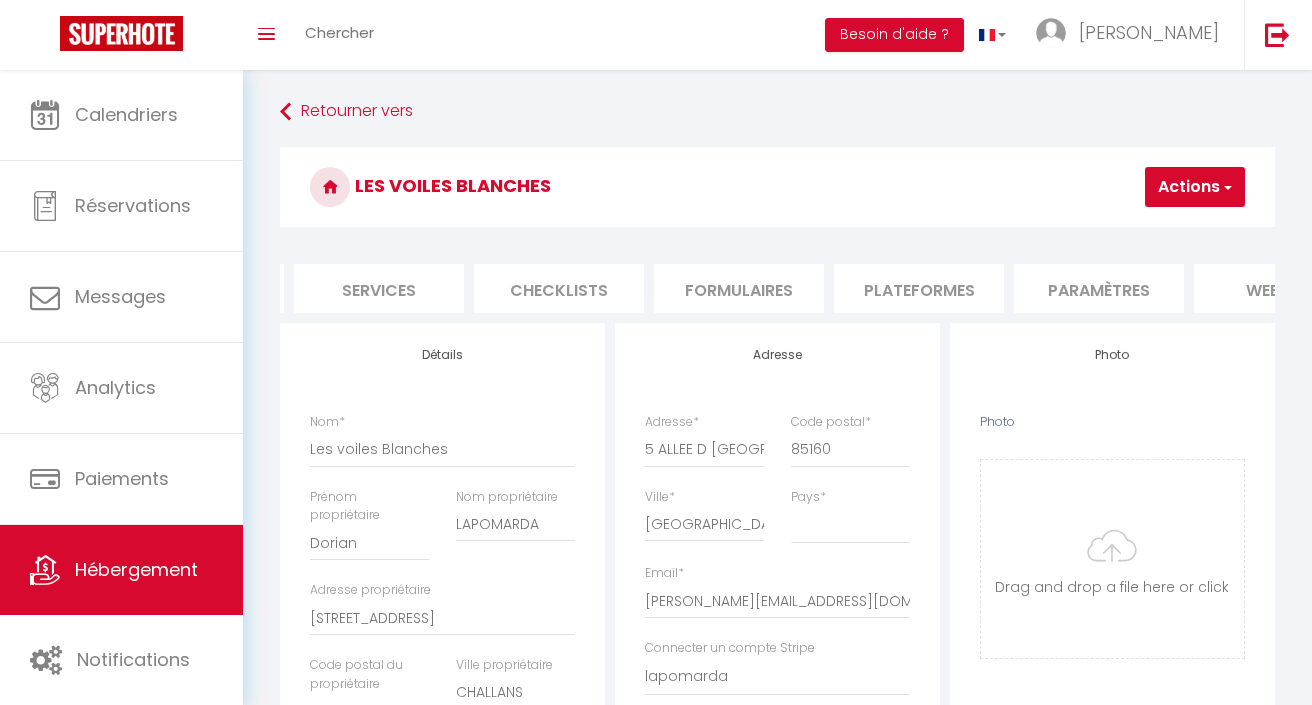 scroll, scrollTop: 0, scrollLeft: 515, axis: horizontal 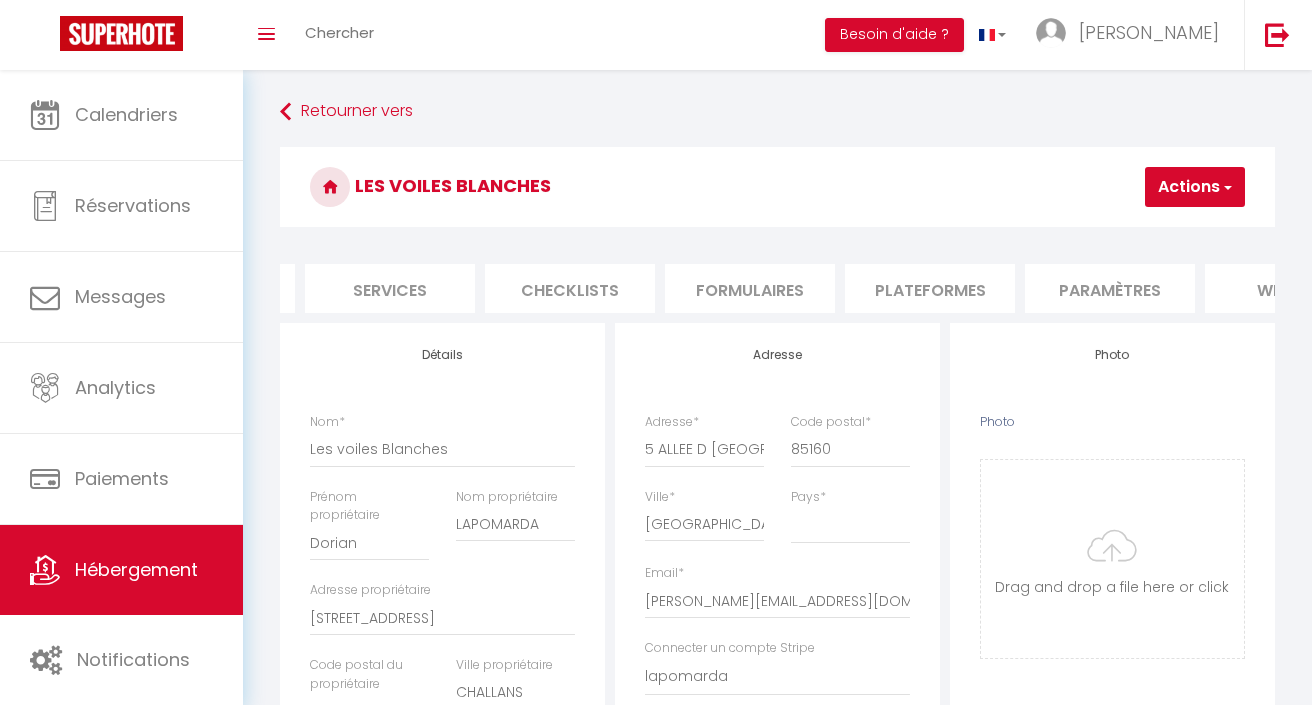 click on "Formulaires" at bounding box center [750, 288] 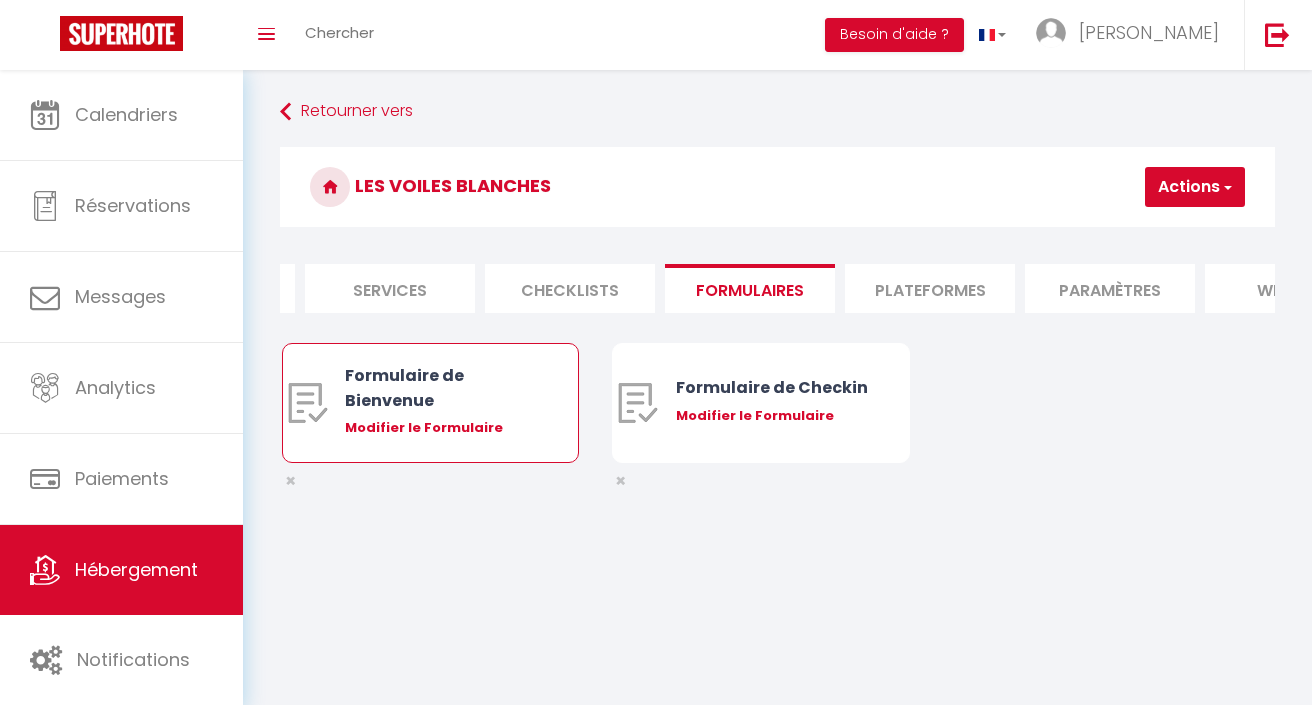 click on "Formulaire de Bienvenue
Modifier le Formulaire" at bounding box center (442, 403) 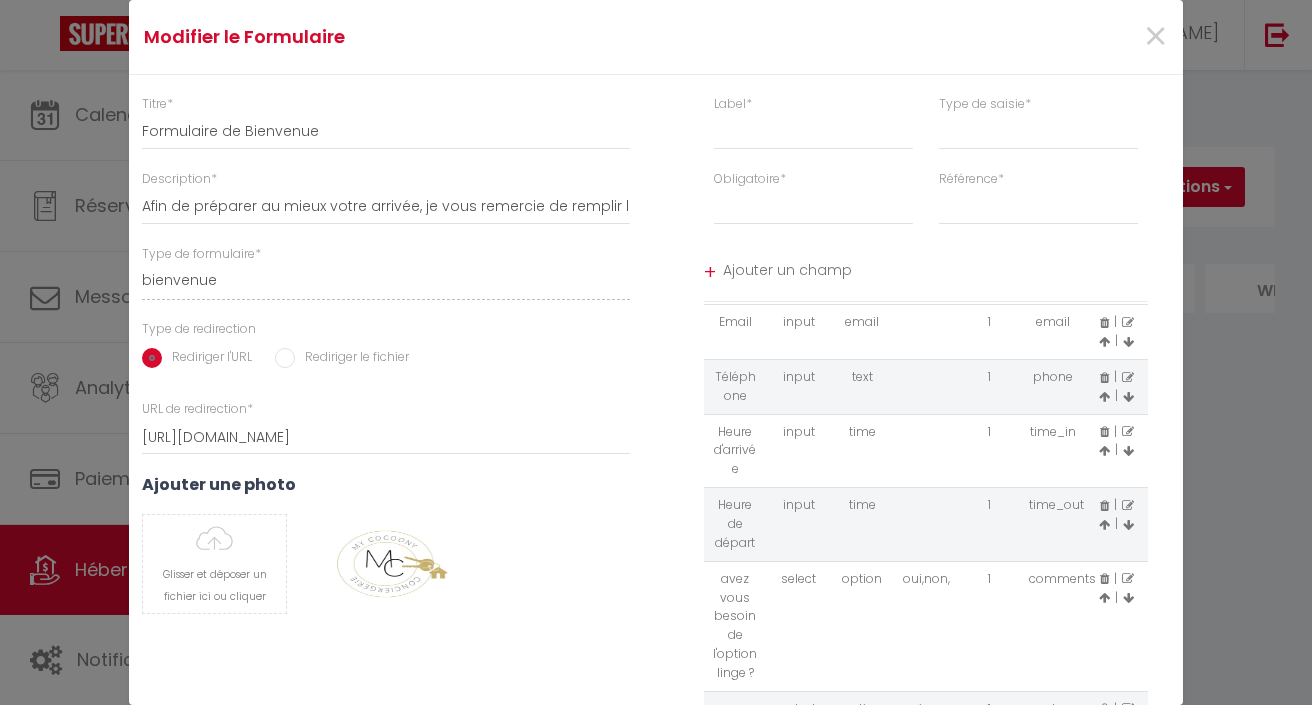 scroll, scrollTop: 69, scrollLeft: 0, axis: vertical 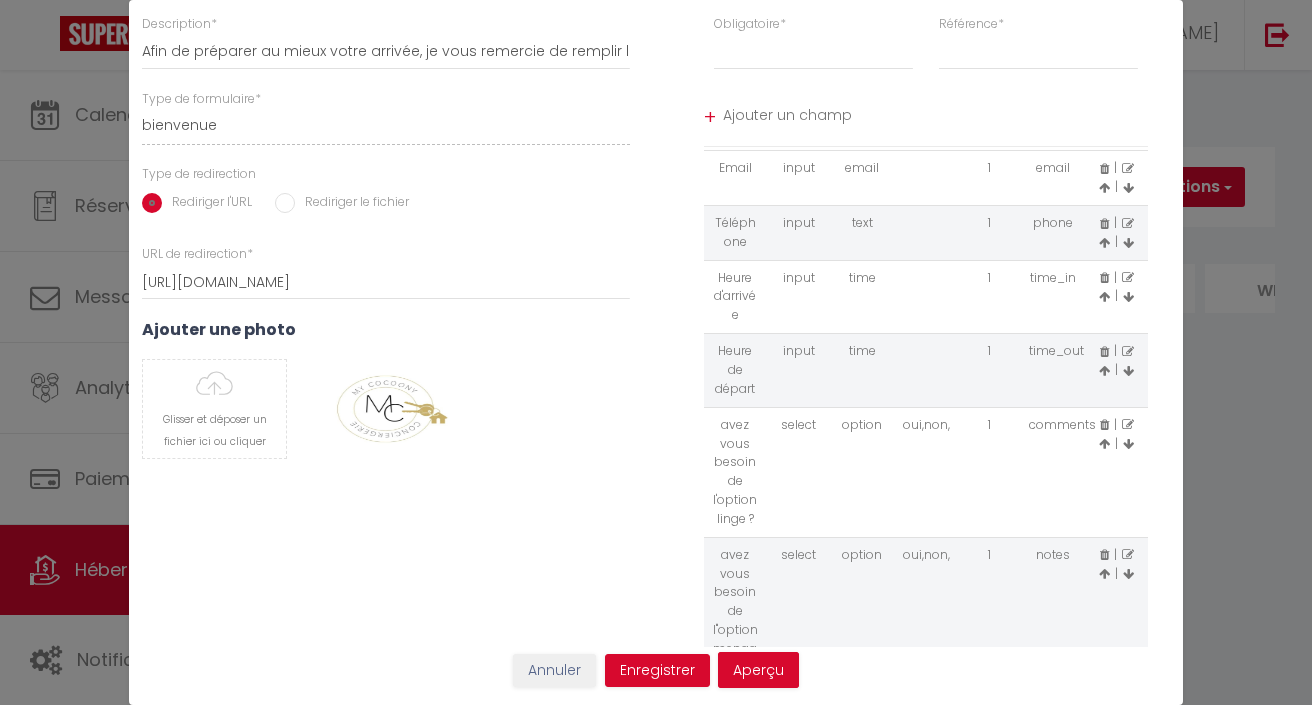 click at bounding box center (1128, 425) 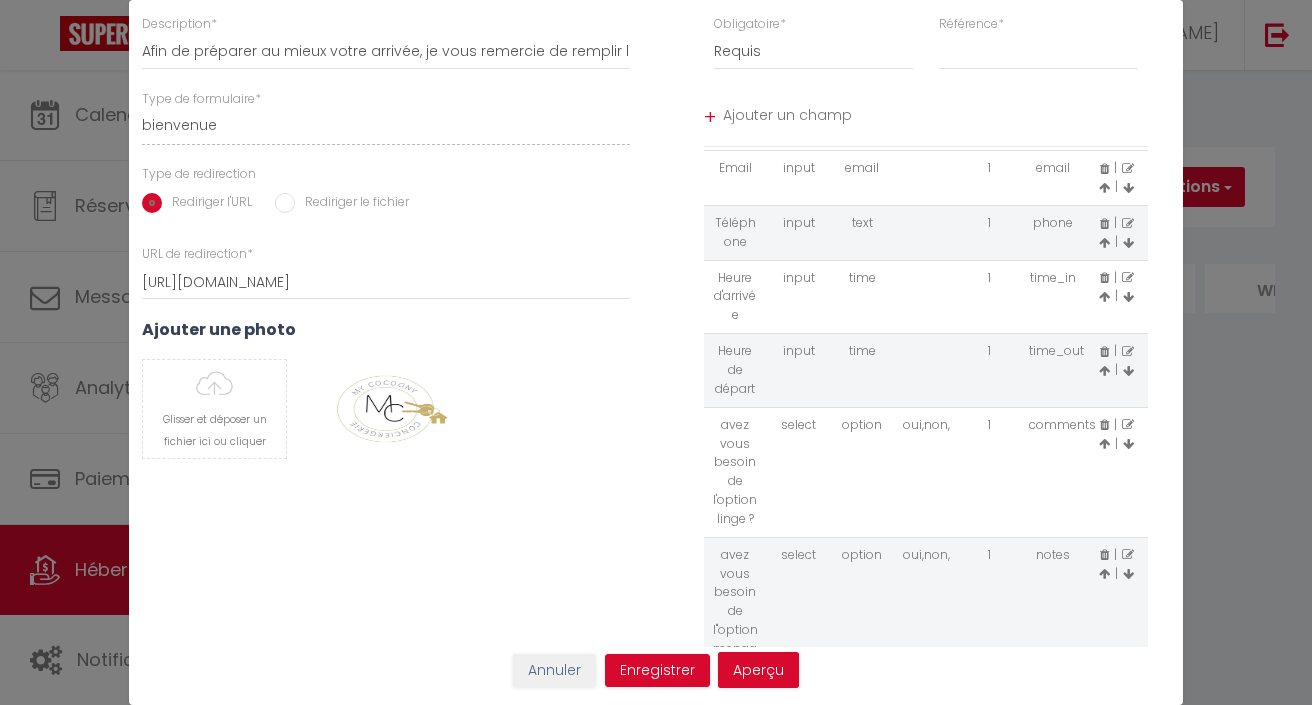 scroll, scrollTop: 0, scrollLeft: 0, axis: both 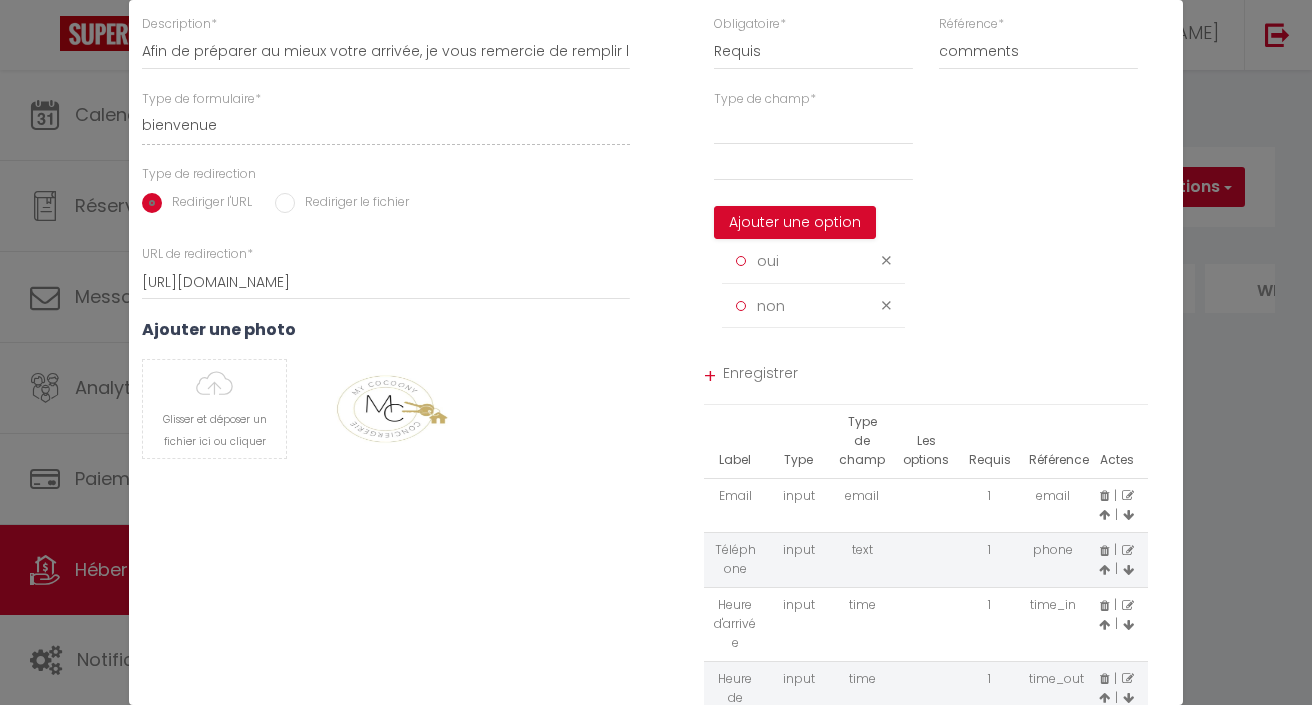 click on "oui" at bounding box center (798, 261) 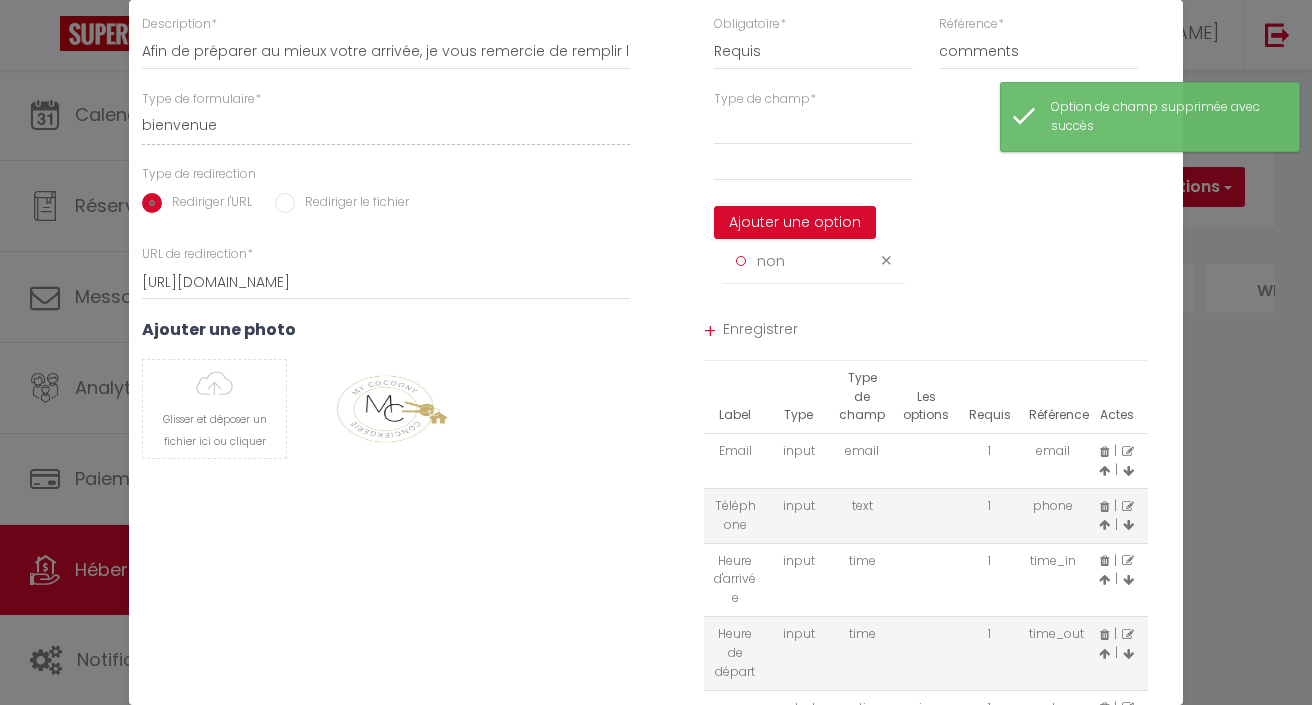 click at bounding box center [889, 260] 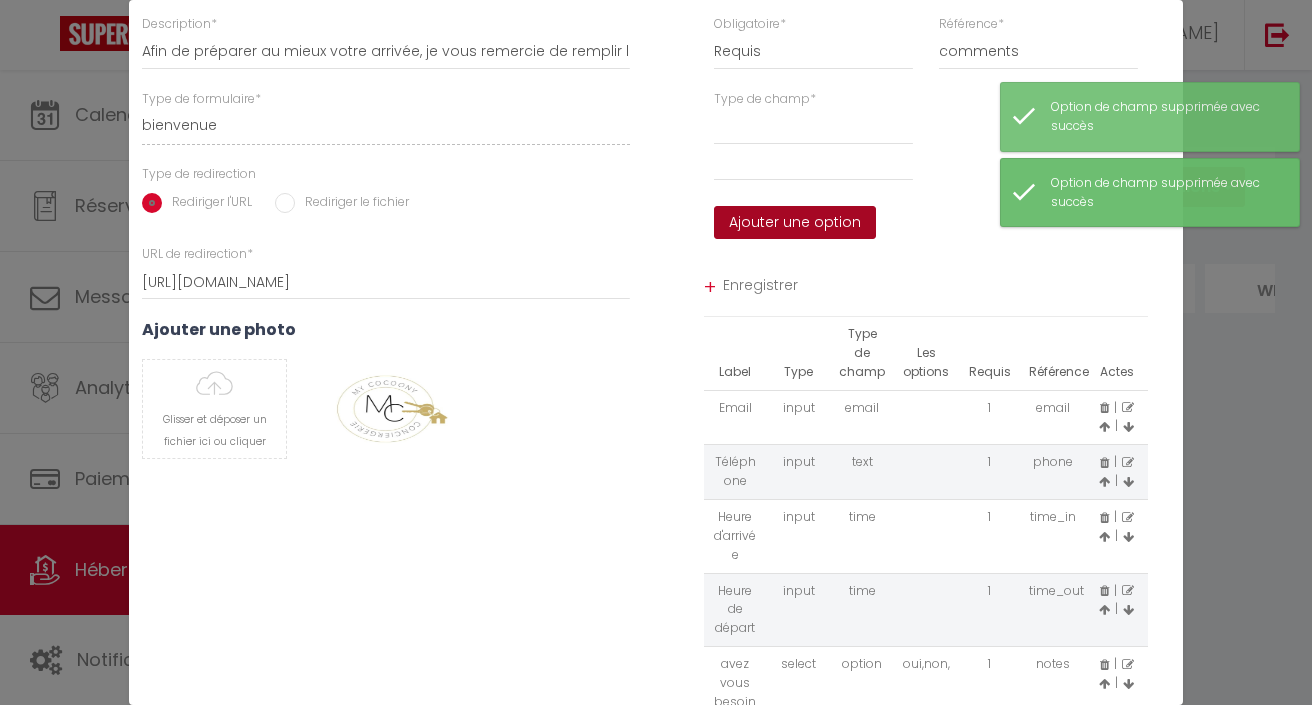 click on "Ajouter une option" at bounding box center (795, 223) 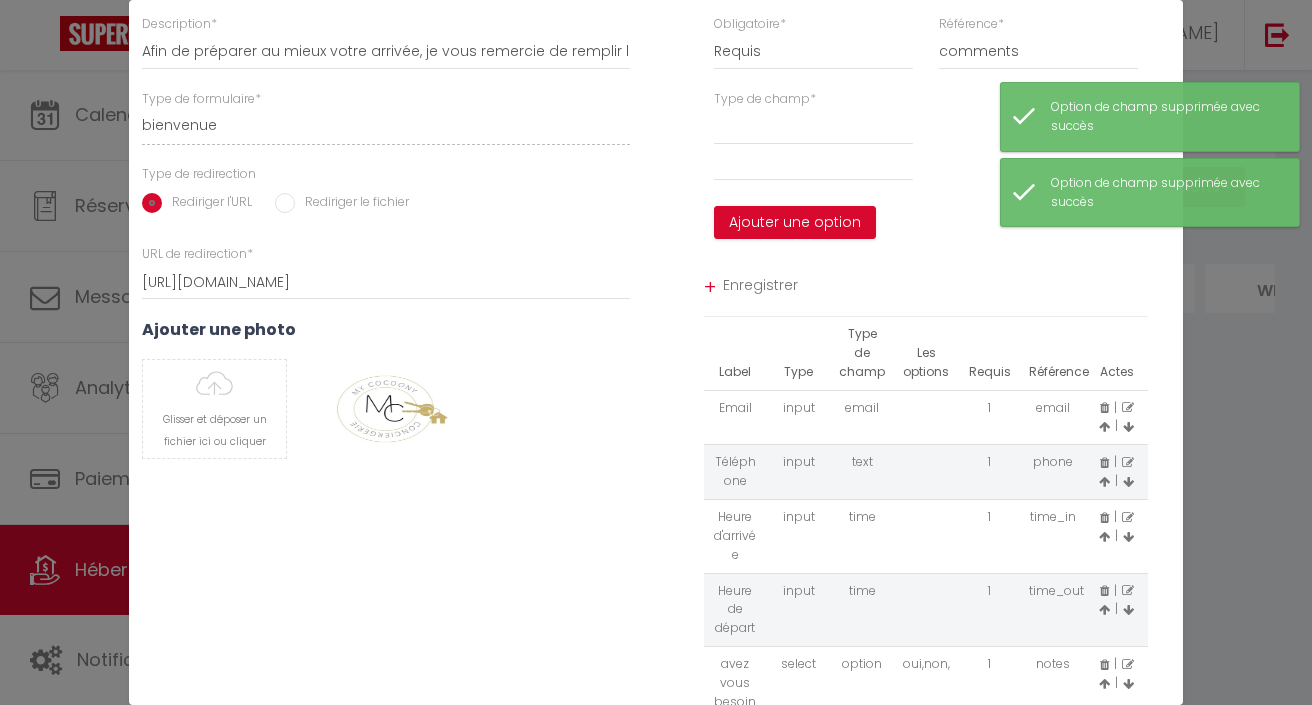 click on "Enregistrer" at bounding box center [936, 288] 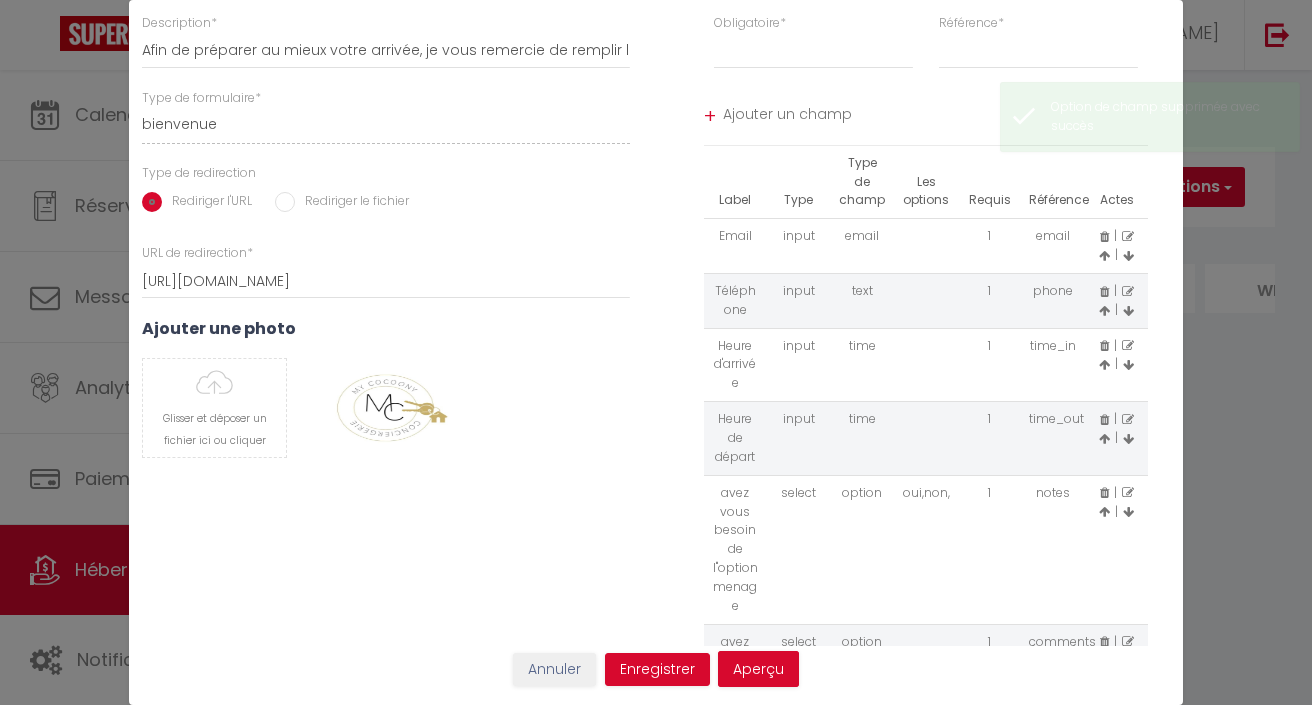 scroll, scrollTop: 155, scrollLeft: 0, axis: vertical 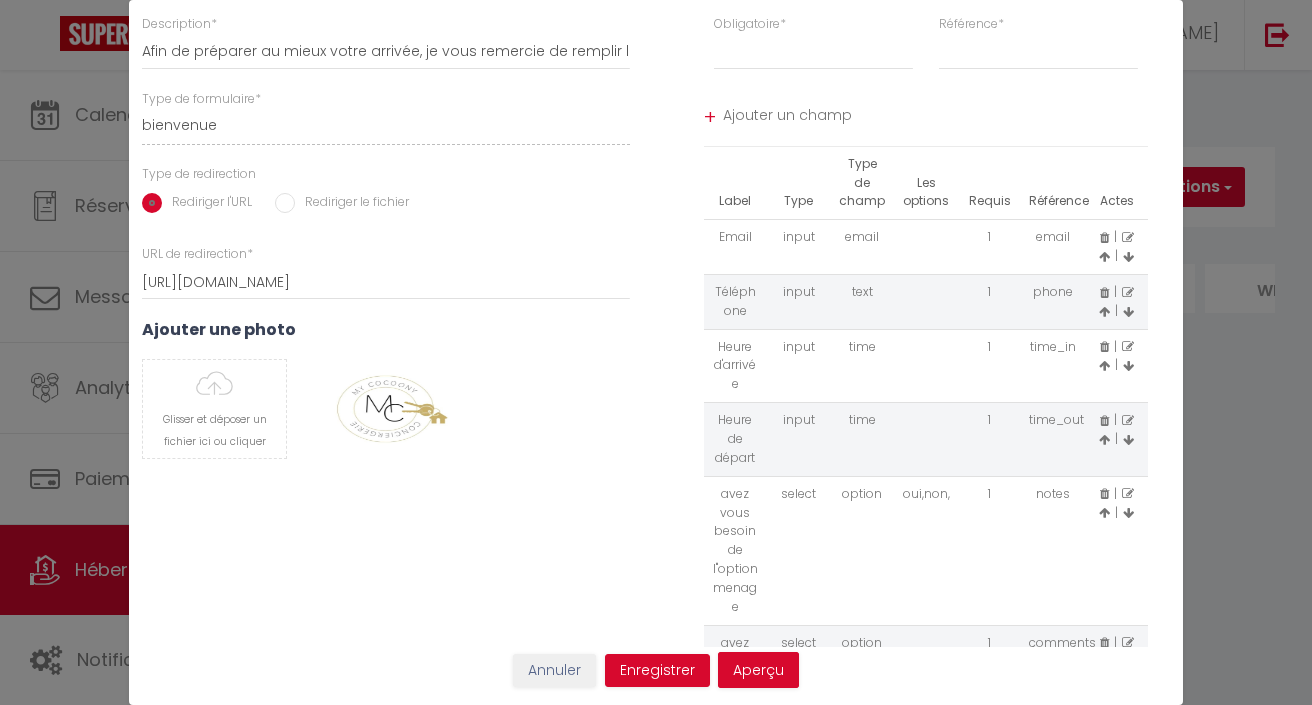 click on "Annuler" at bounding box center (554, 671) 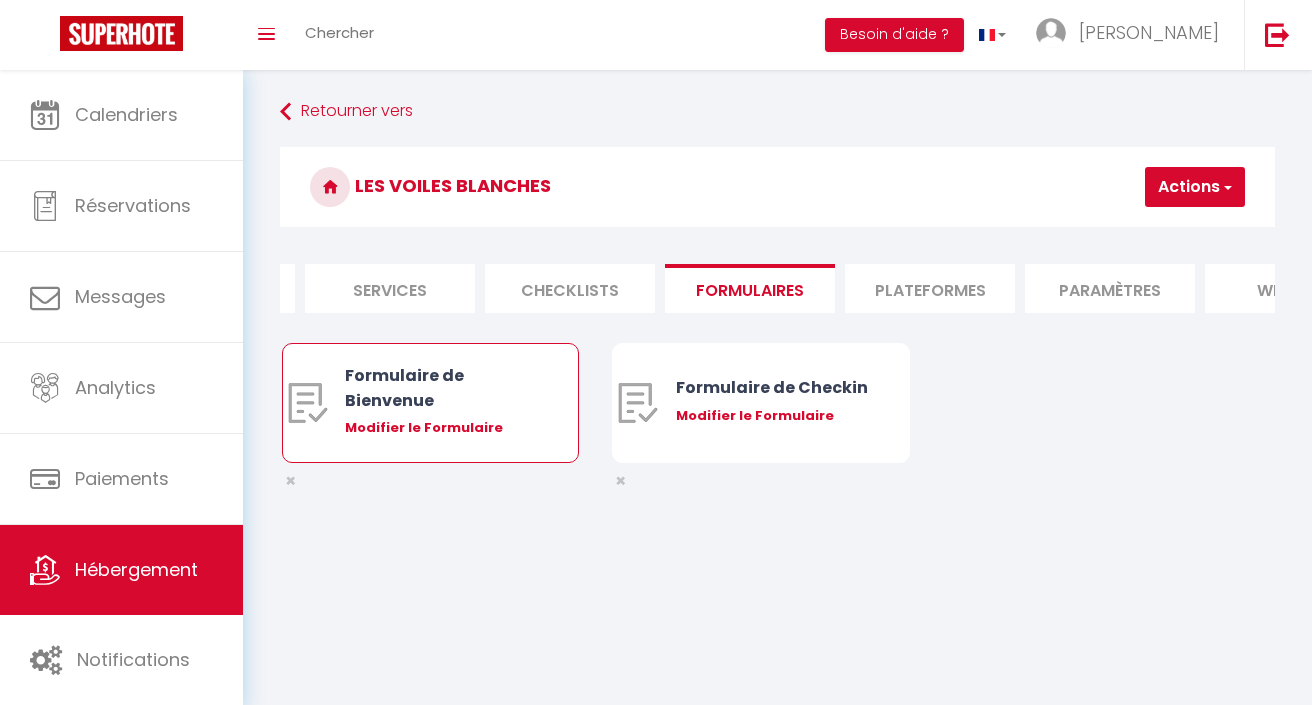 click on "Modifier le Formulaire" at bounding box center (442, 428) 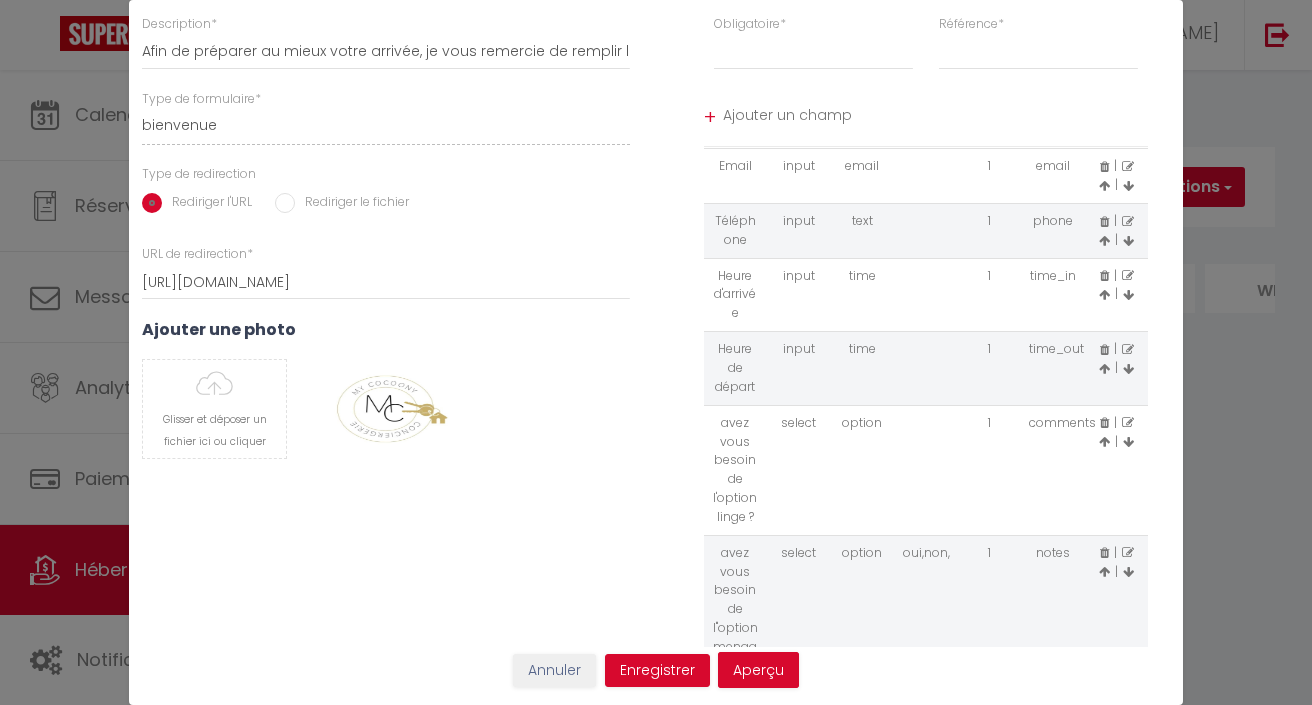 scroll, scrollTop: 69, scrollLeft: 0, axis: vertical 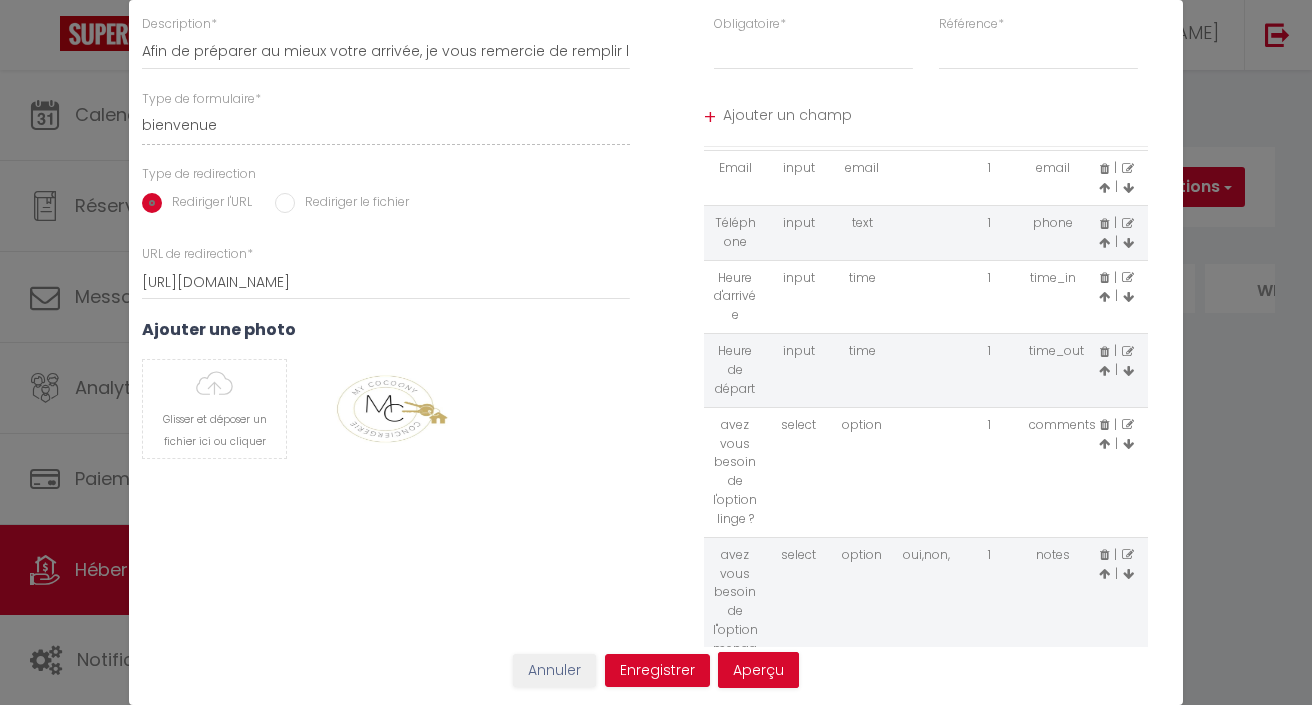 click at bounding box center [1128, 425] 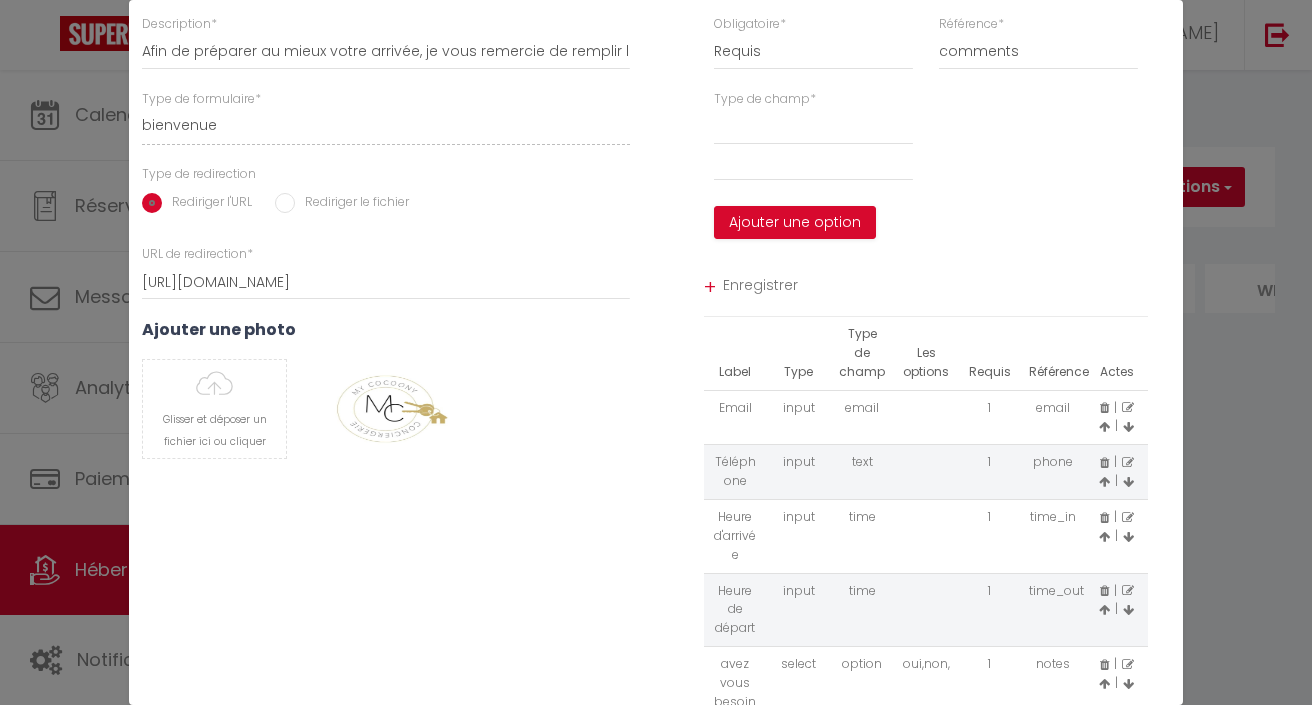 scroll, scrollTop: 0, scrollLeft: 0, axis: both 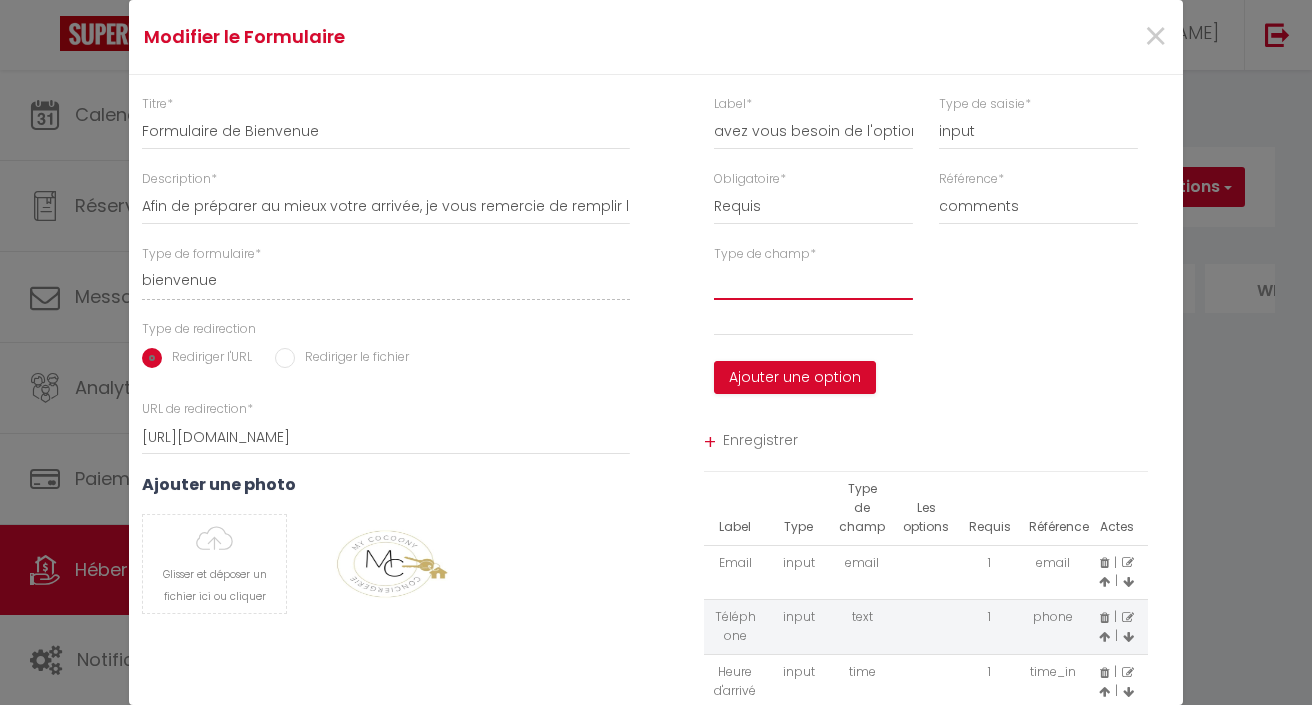 click at bounding box center (813, 282) 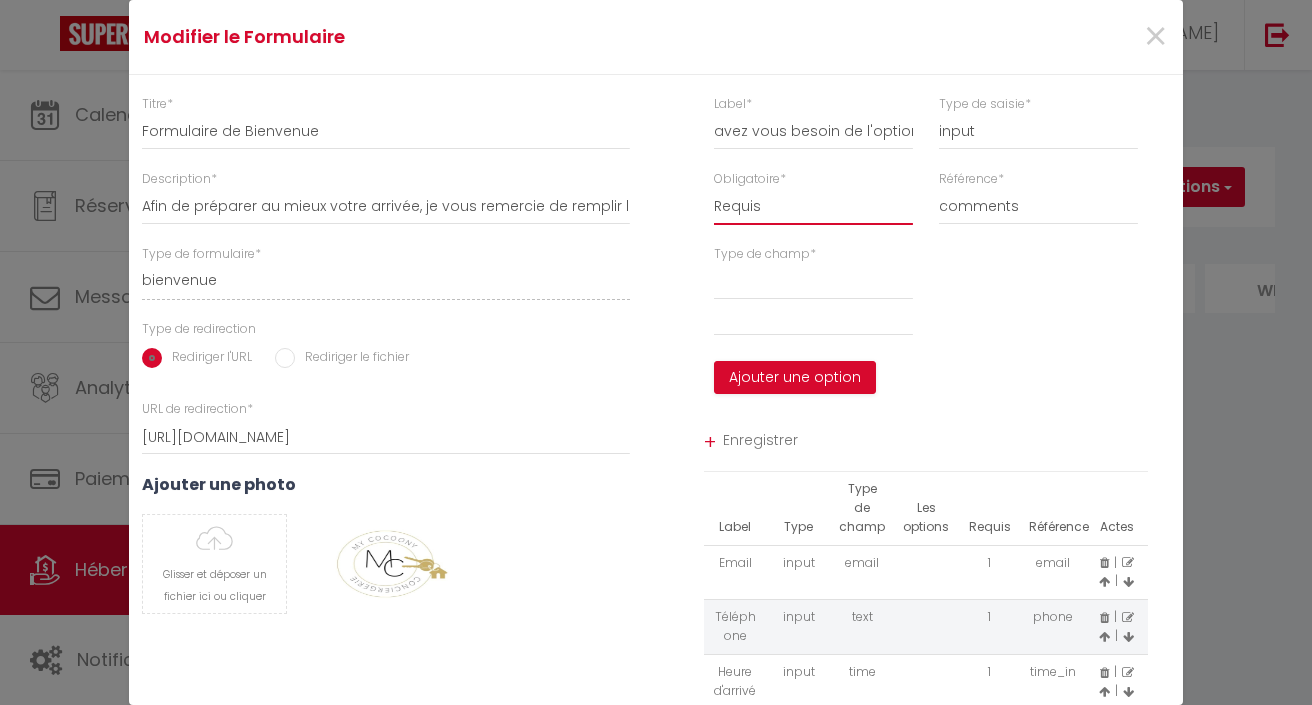 click on "Enregistrer" at bounding box center (936, 443) 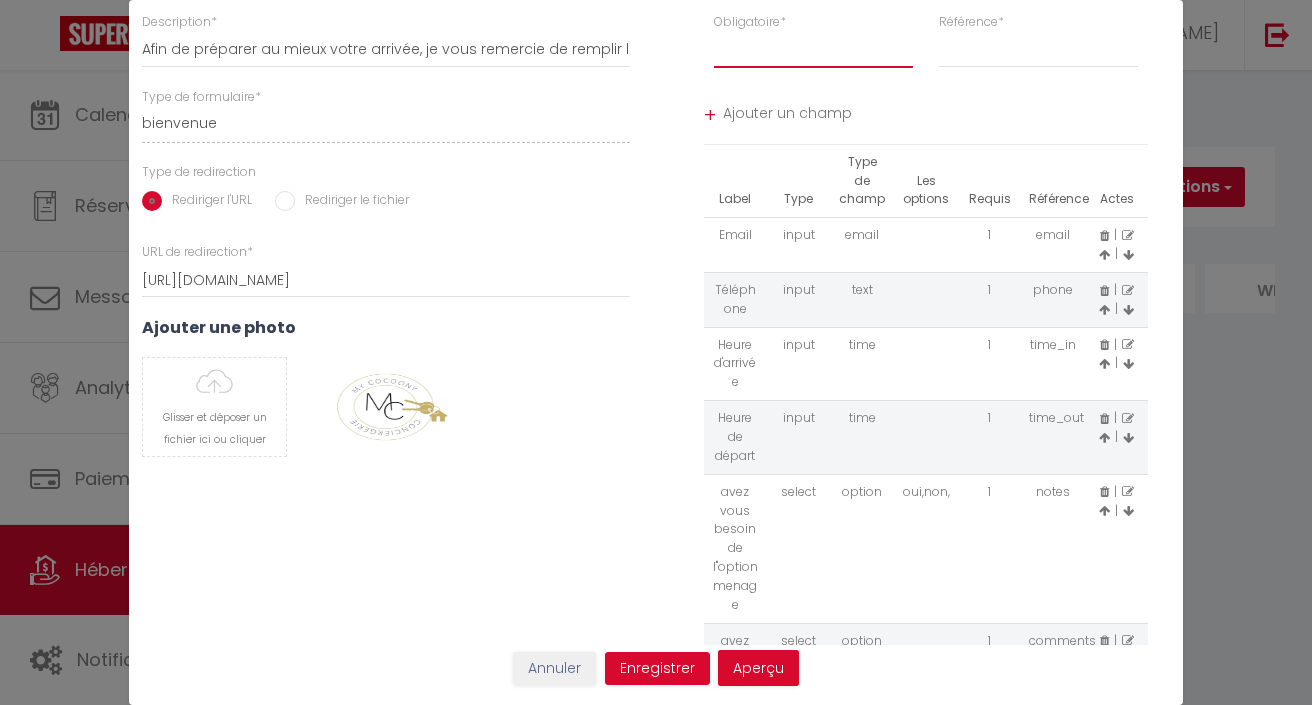 scroll, scrollTop: 156, scrollLeft: 0, axis: vertical 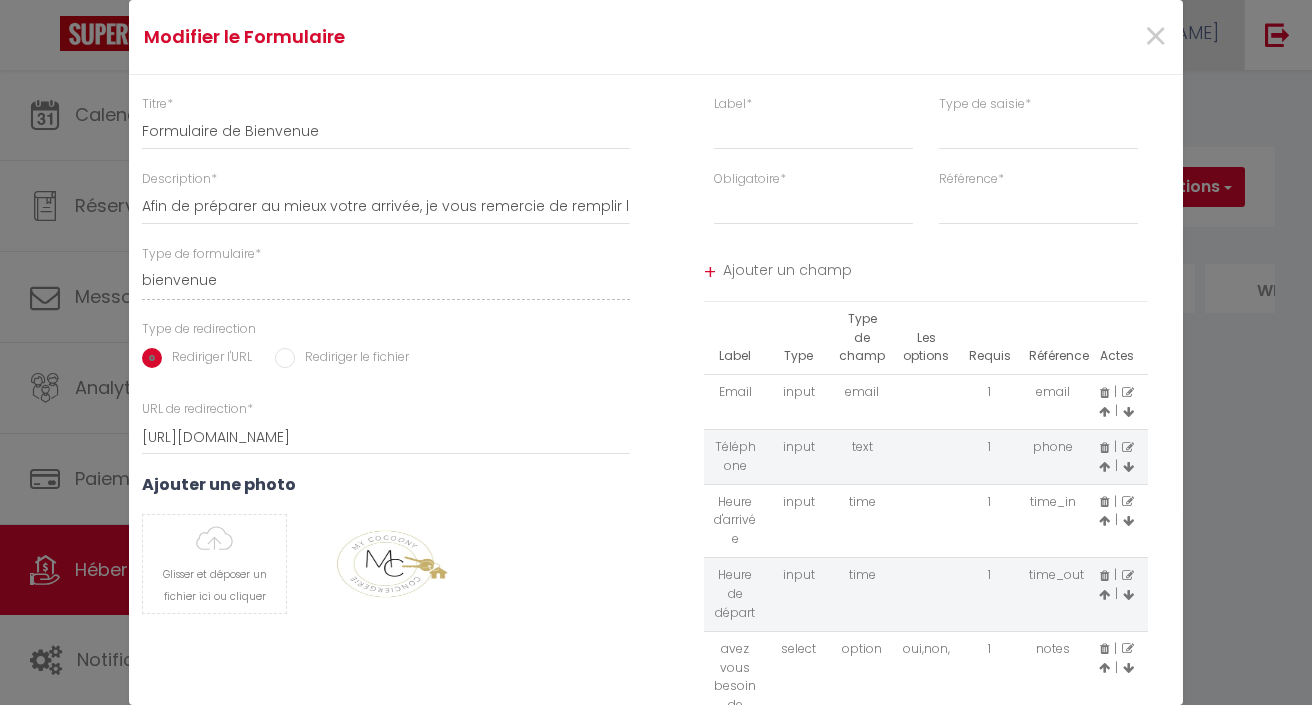 click on "×" at bounding box center [1155, 37] 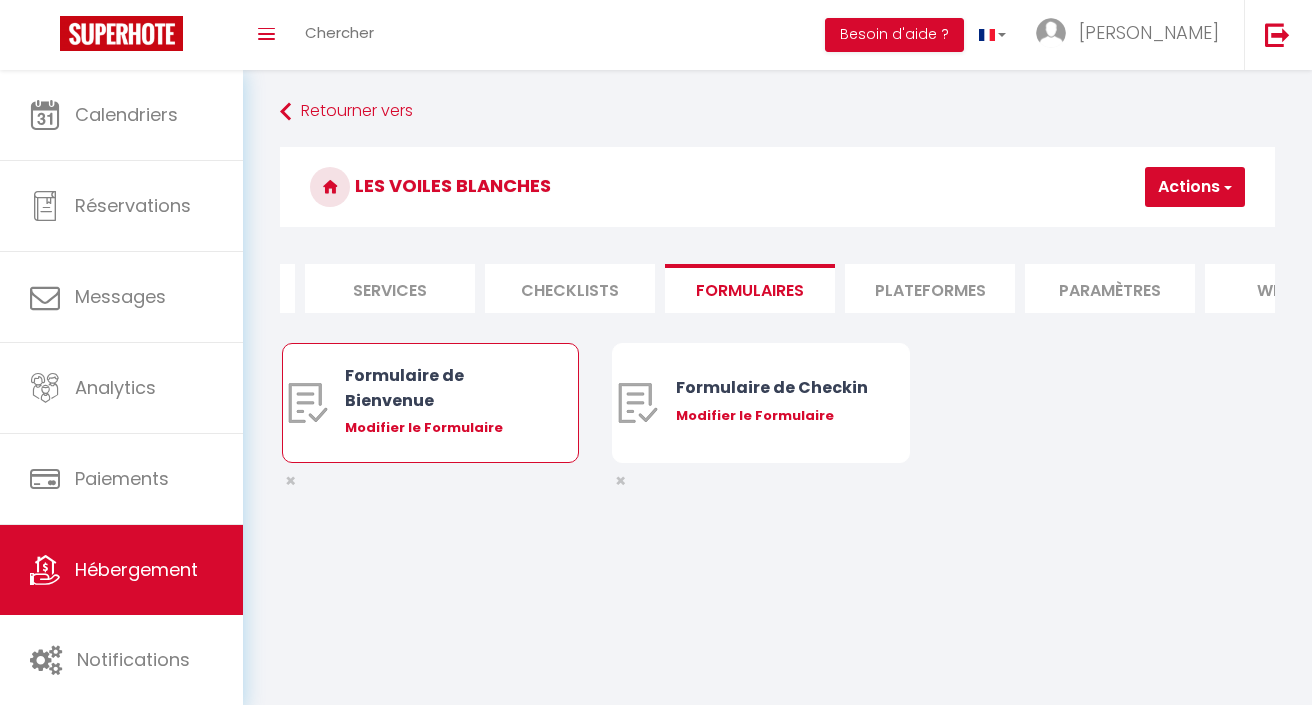 click on "Modifier le Formulaire" at bounding box center (442, 428) 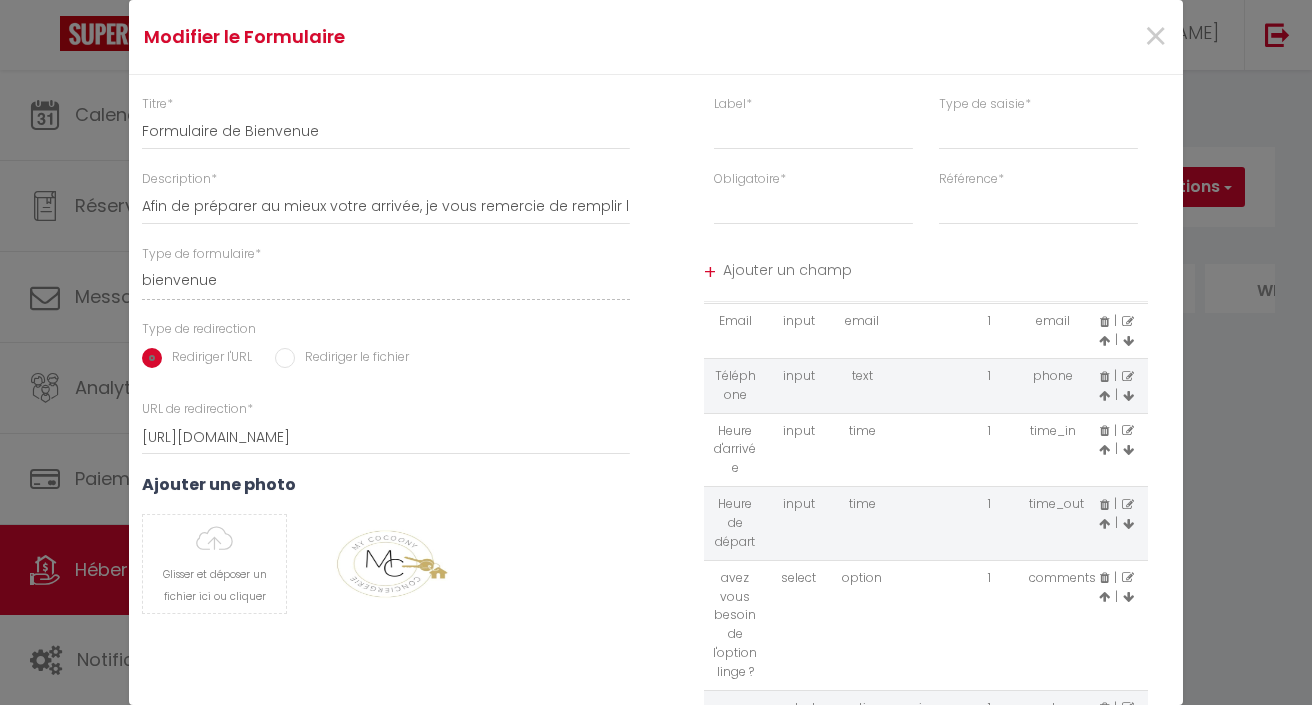 scroll, scrollTop: 69, scrollLeft: 0, axis: vertical 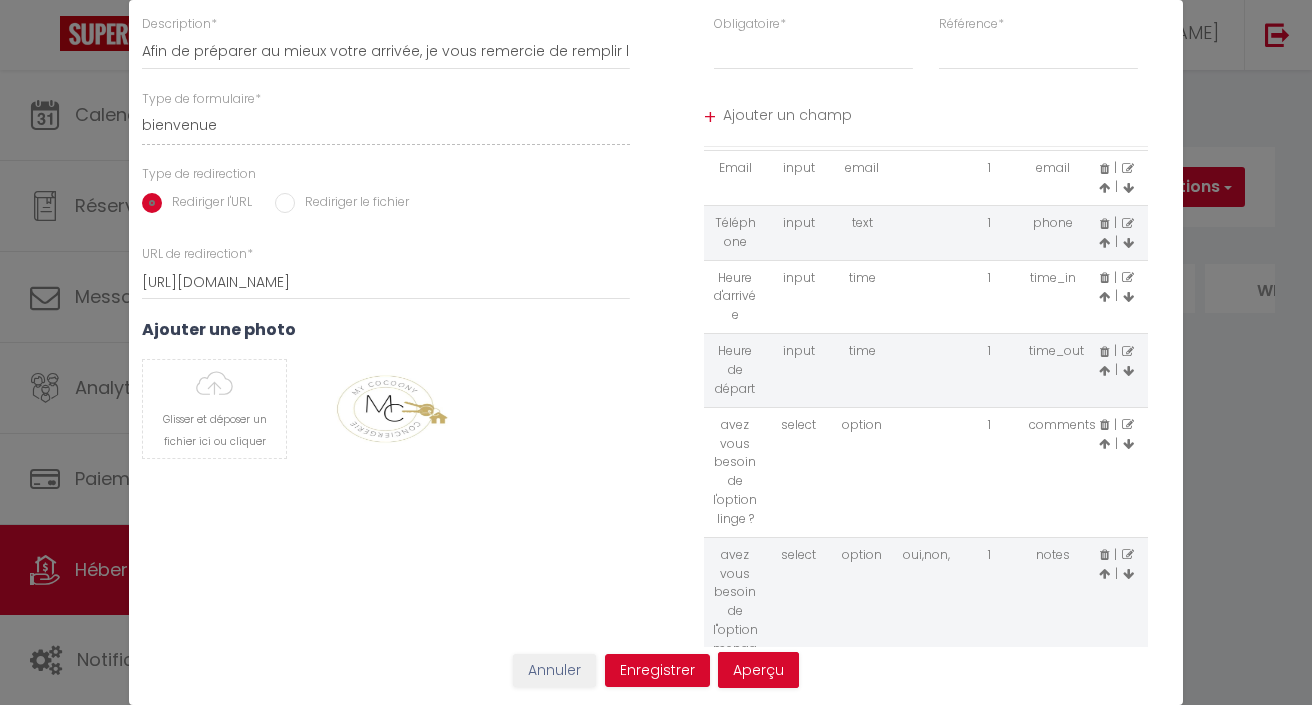 click at bounding box center (1128, 425) 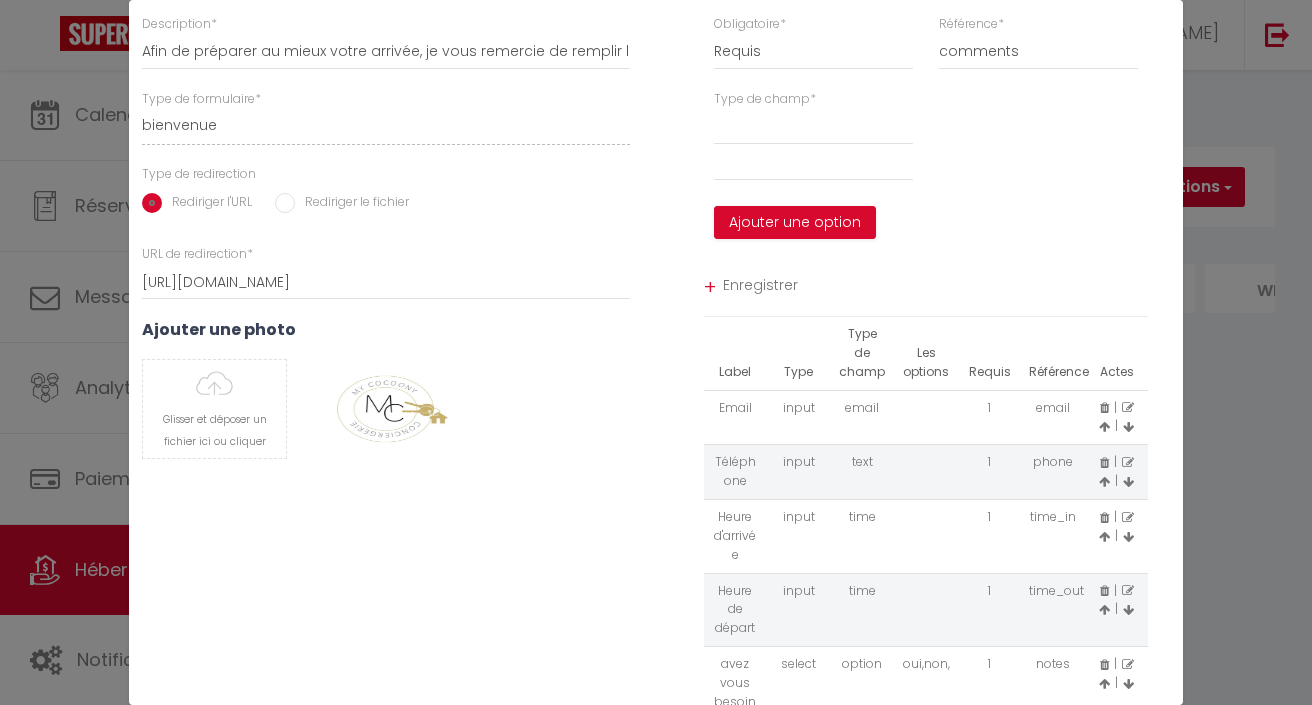 scroll, scrollTop: 0, scrollLeft: 0, axis: both 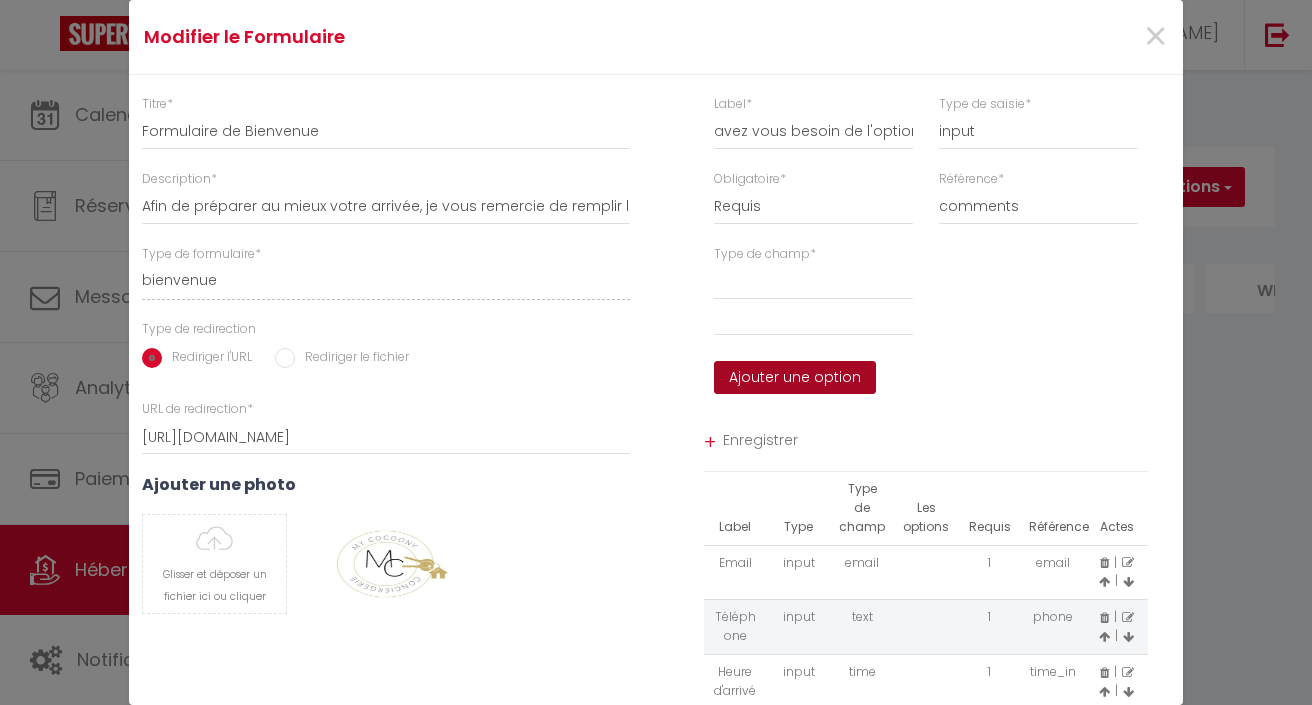 click on "Ajouter une option" at bounding box center (795, 378) 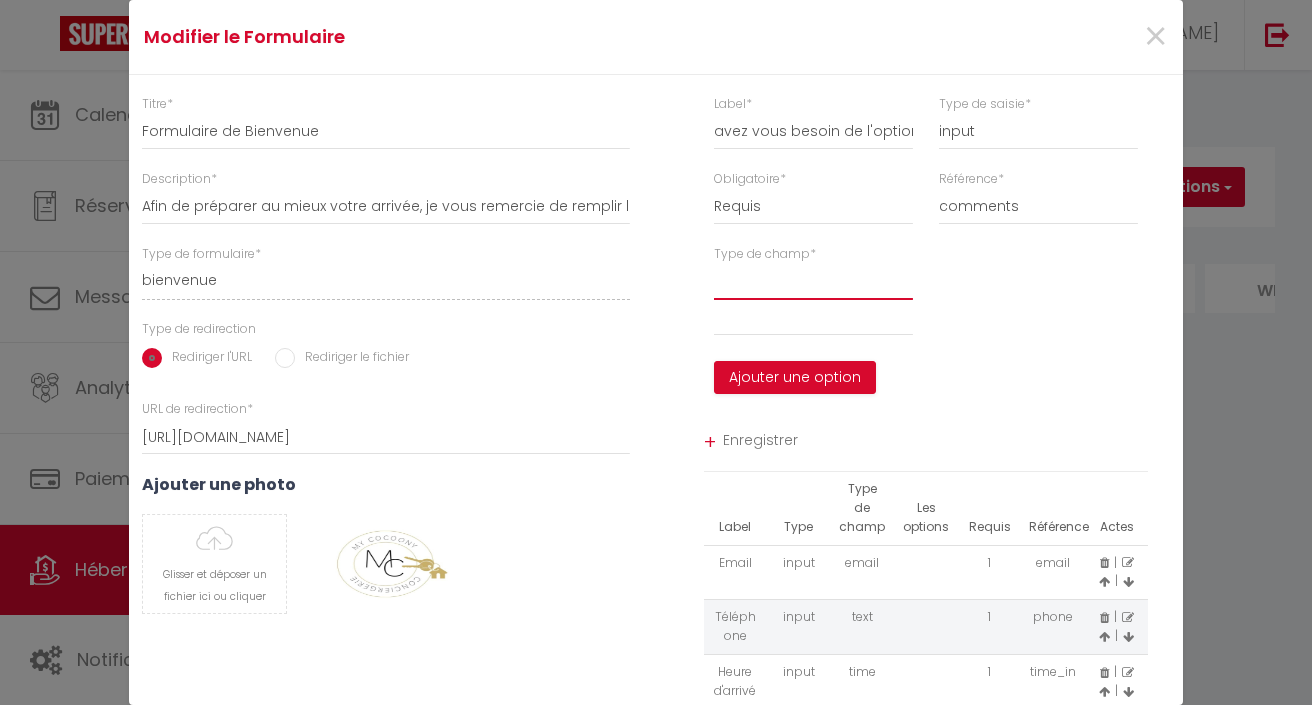 click at bounding box center (813, 282) 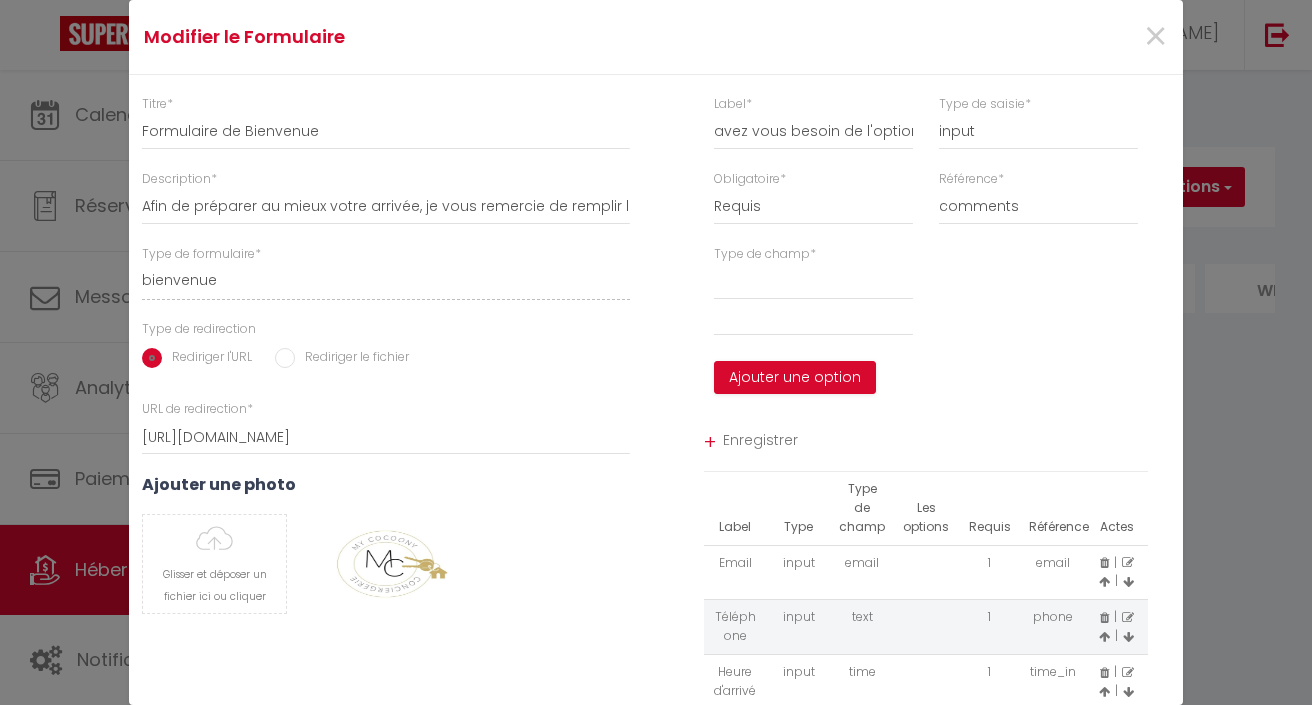 click on "Type de champ
*
Ajouter une option" at bounding box center [813, 320] 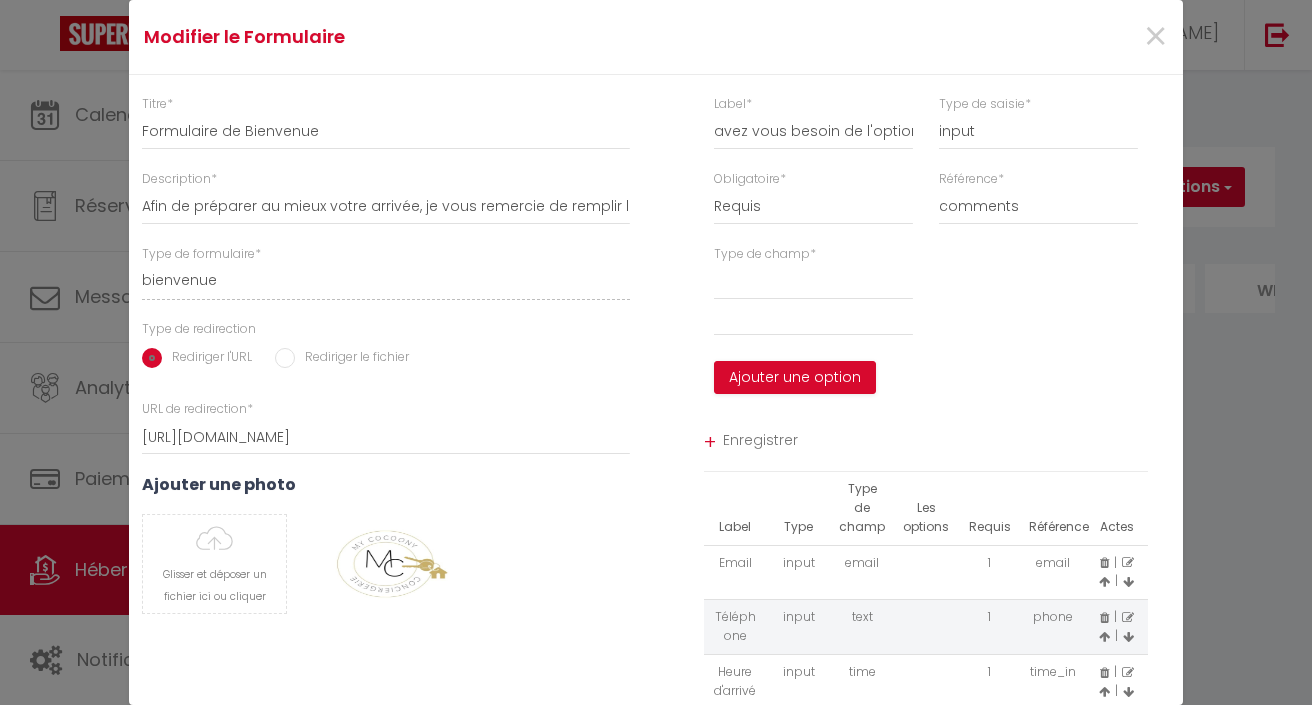 click on "Type de saisie
*" at bounding box center (985, 104) 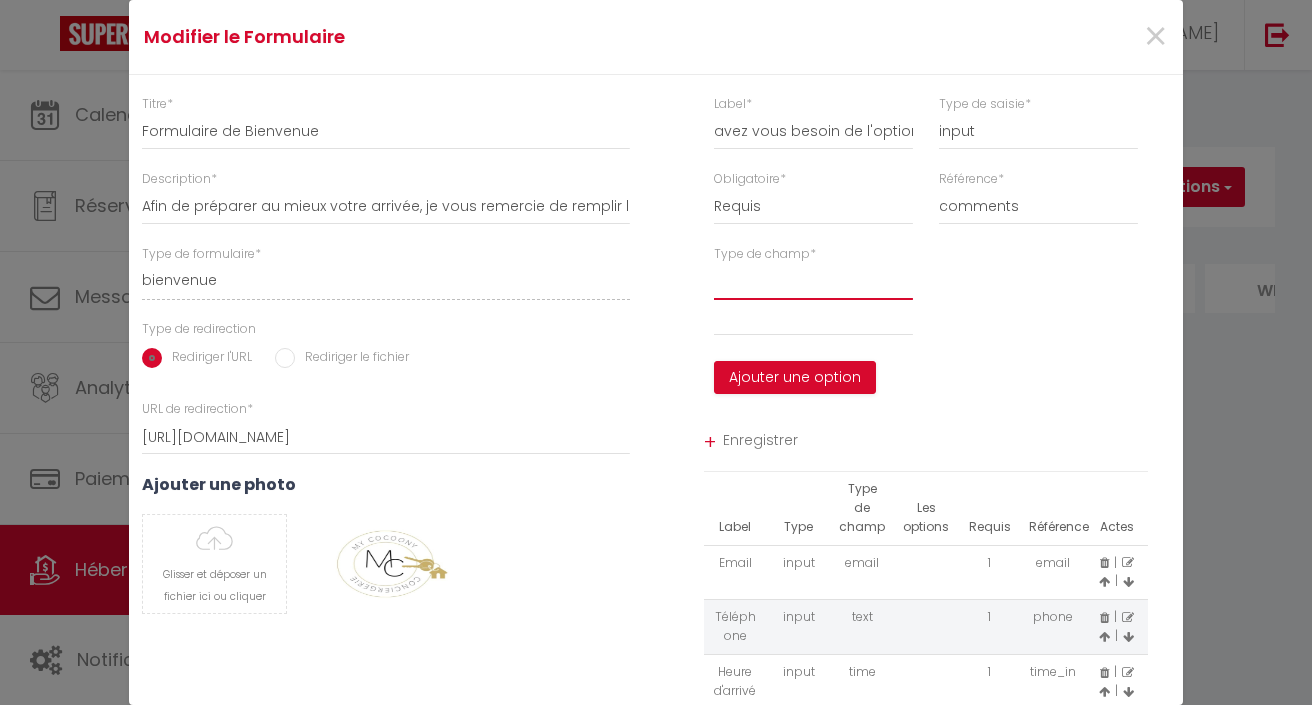 click at bounding box center [813, 282] 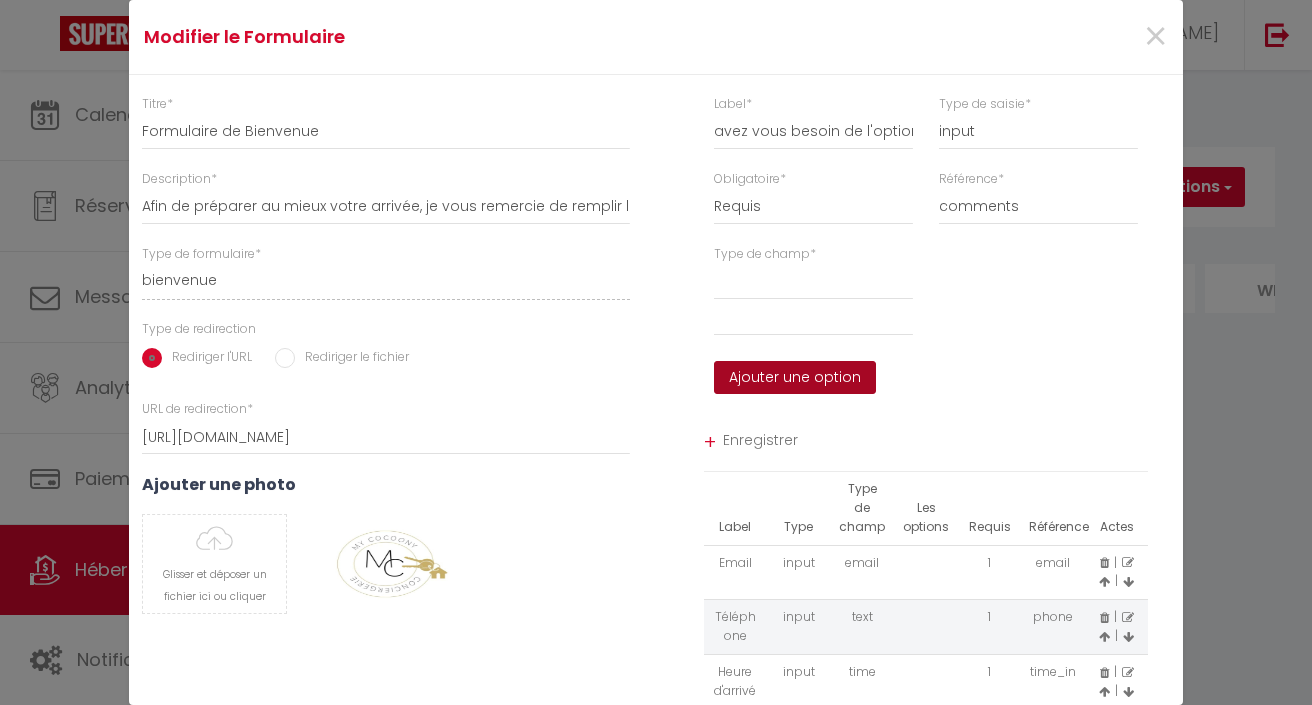 click on "Ajouter une option" at bounding box center (795, 378) 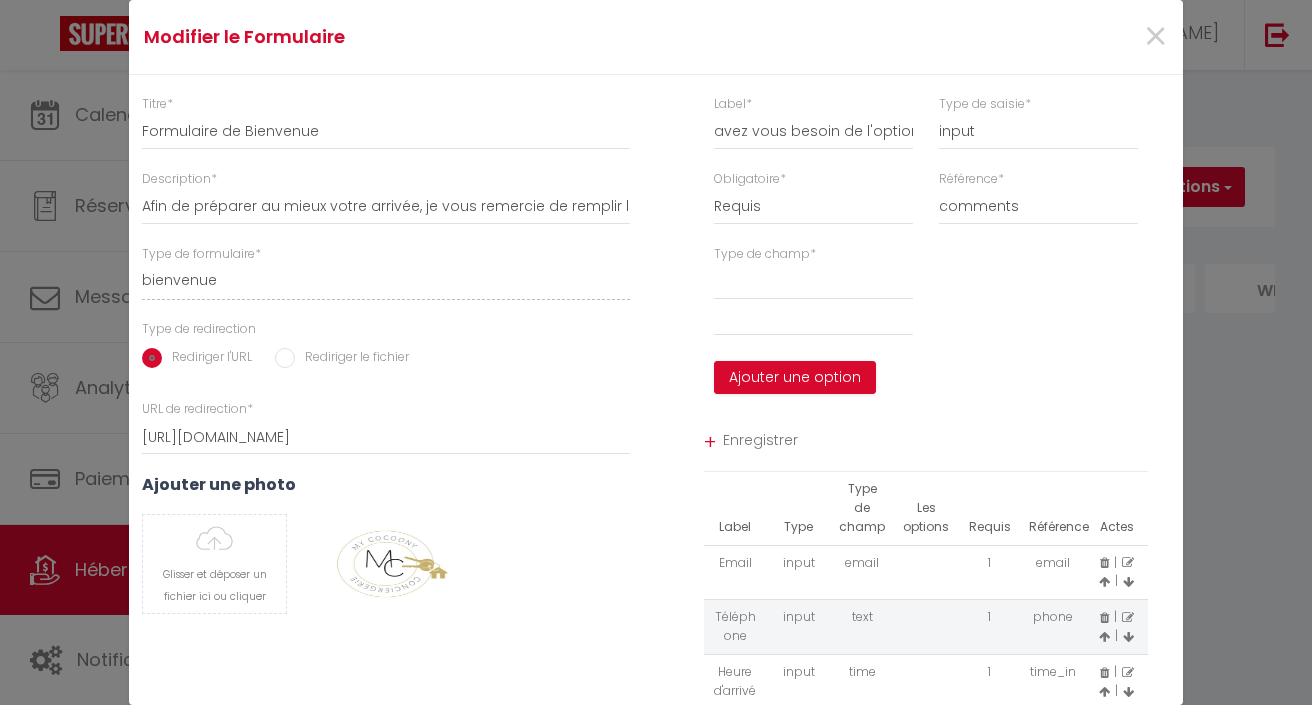 click on "+
Enregistrer" at bounding box center [926, 443] 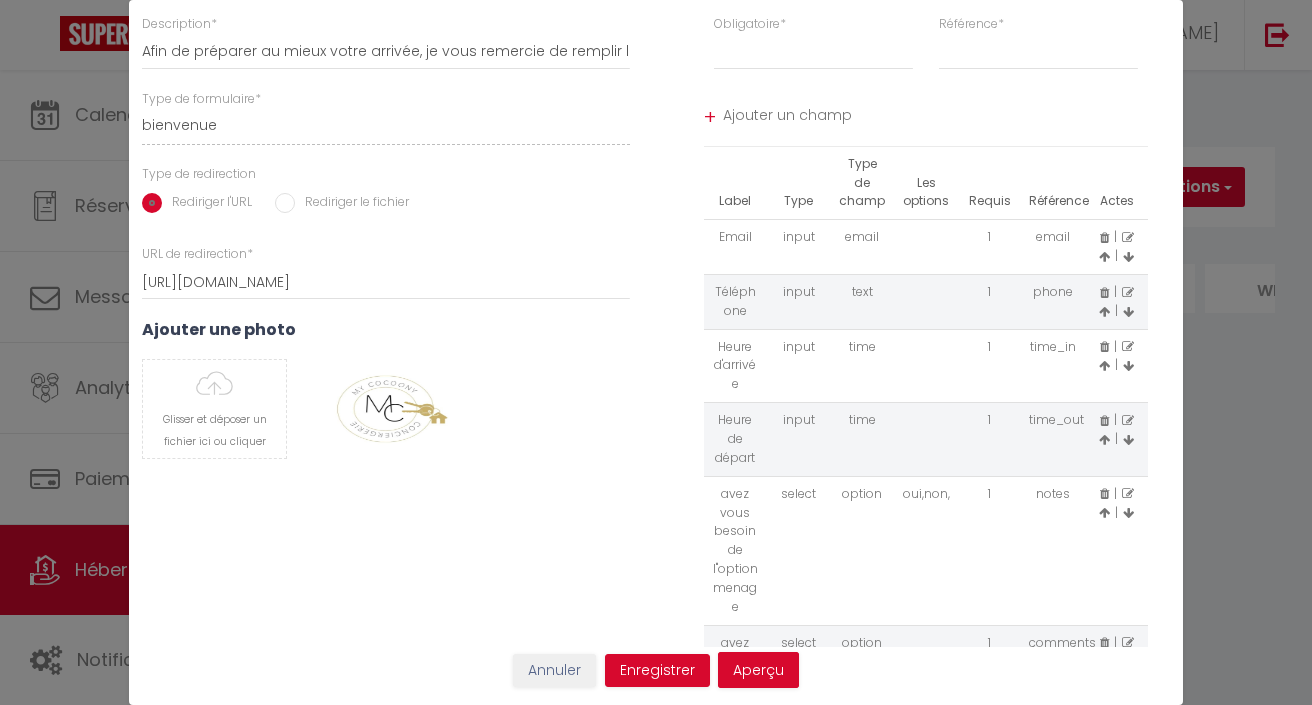 scroll, scrollTop: 155, scrollLeft: 0, axis: vertical 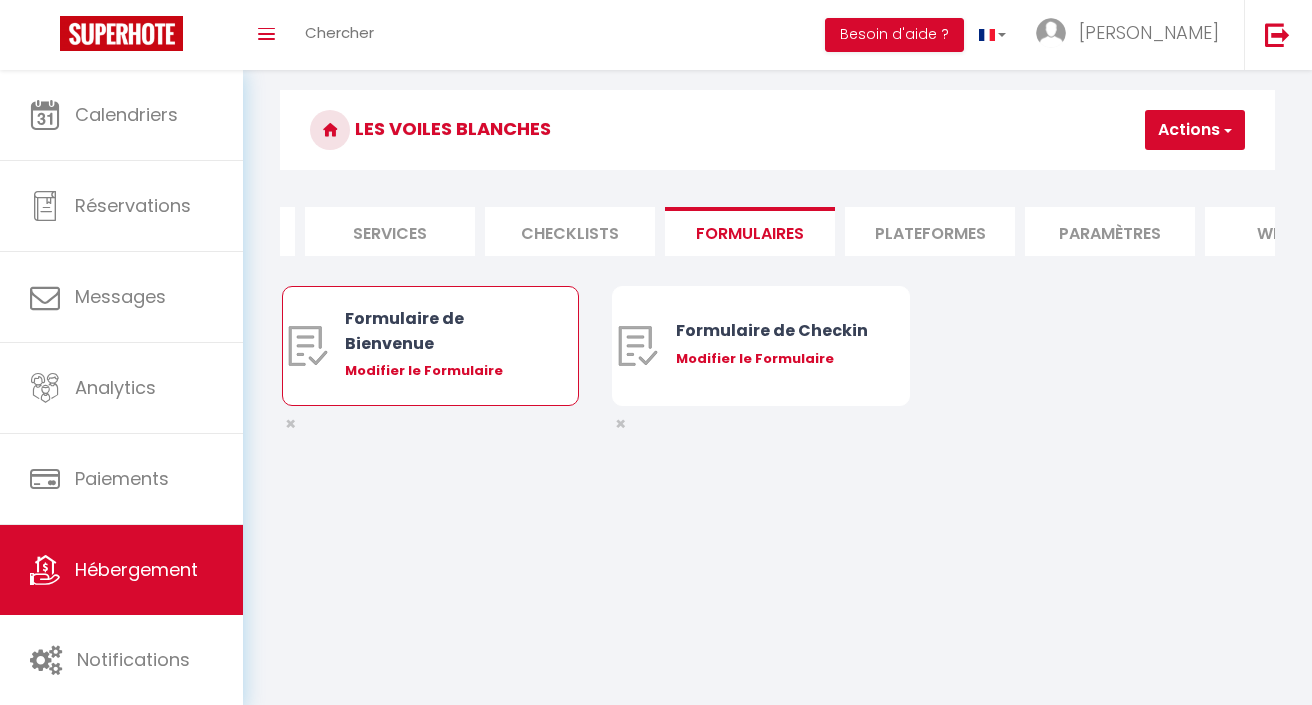 click on "Formulaire de Bienvenue
Modifier le Formulaire" at bounding box center [442, 346] 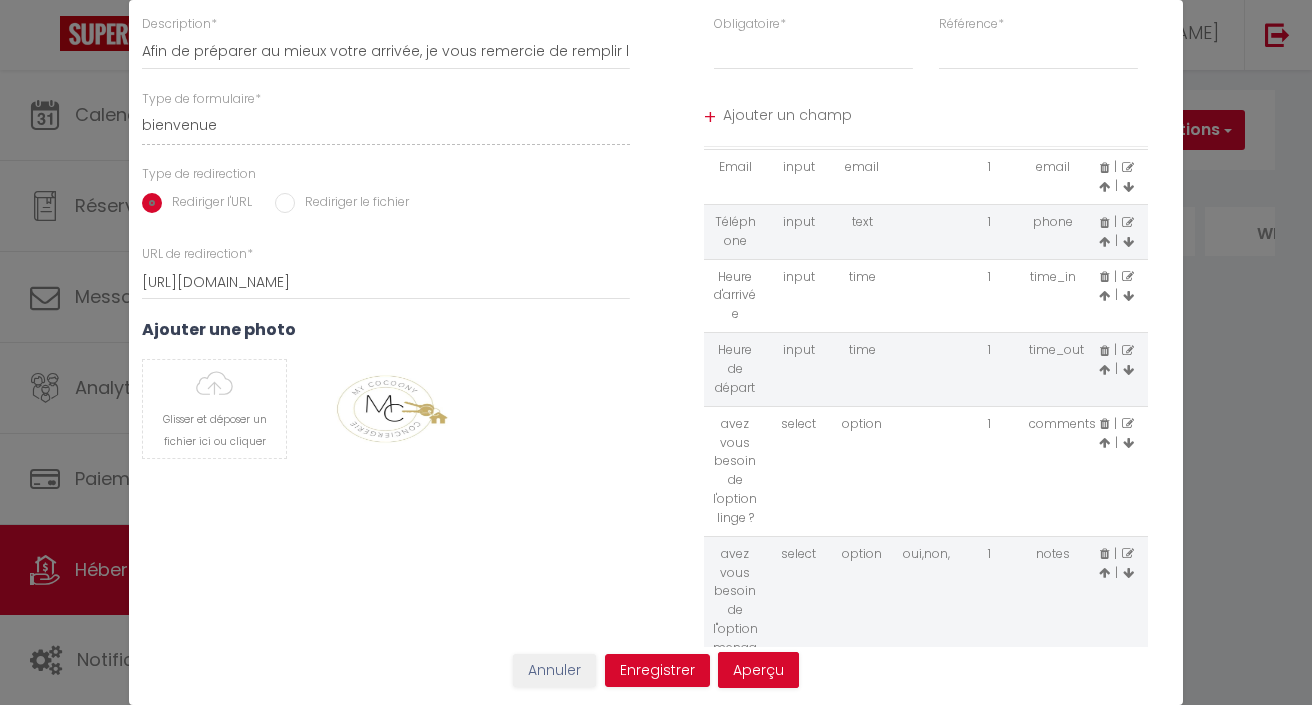 scroll, scrollTop: 69, scrollLeft: 0, axis: vertical 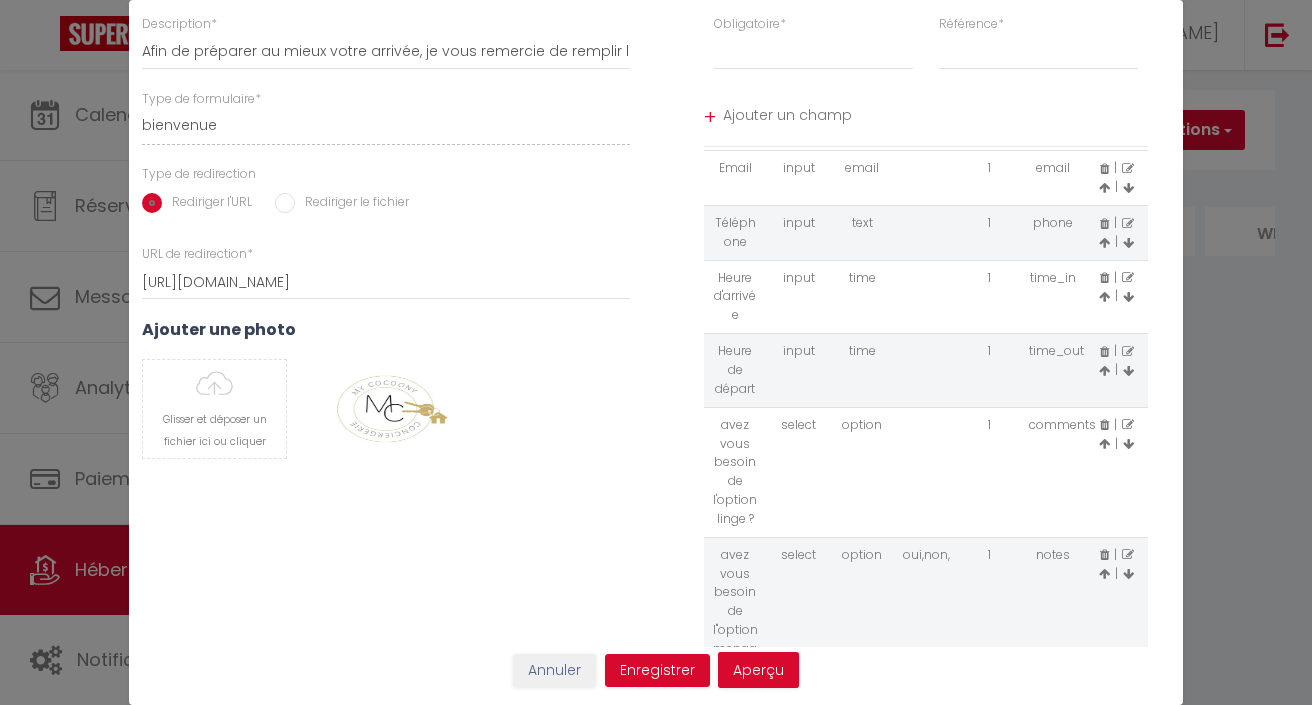 click at bounding box center (1128, 425) 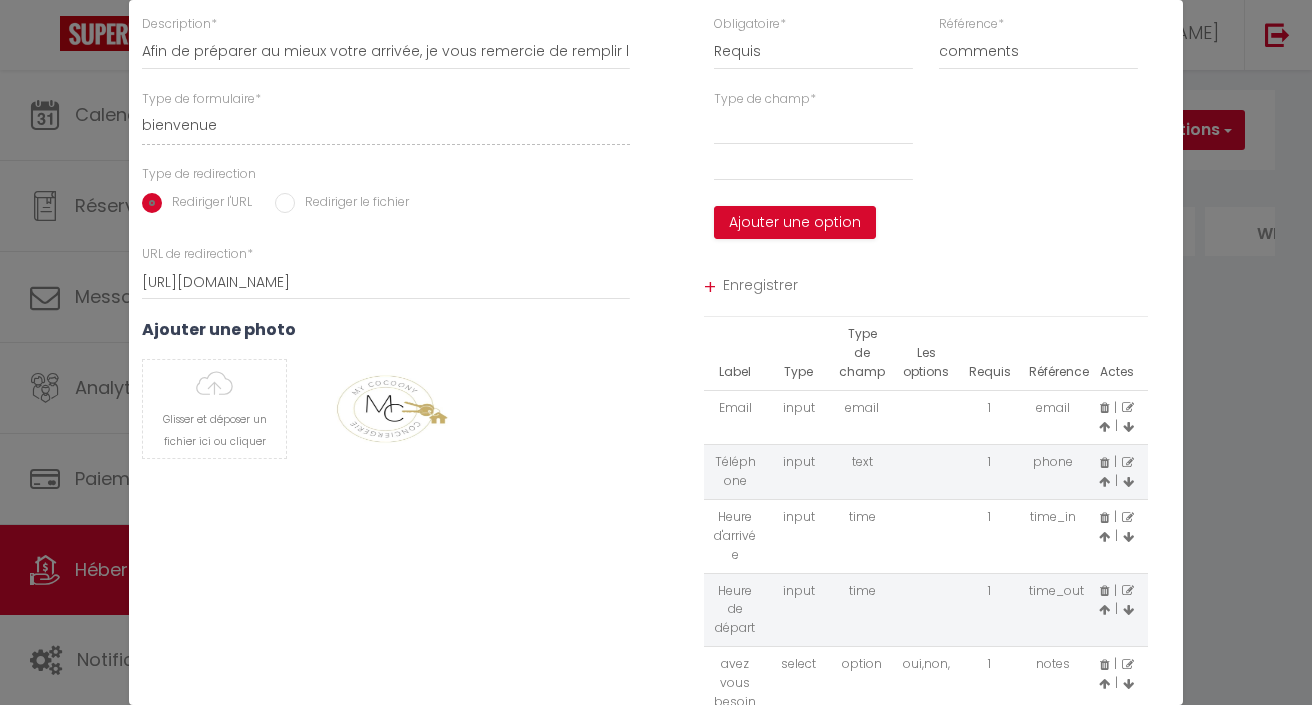 scroll, scrollTop: 0, scrollLeft: 0, axis: both 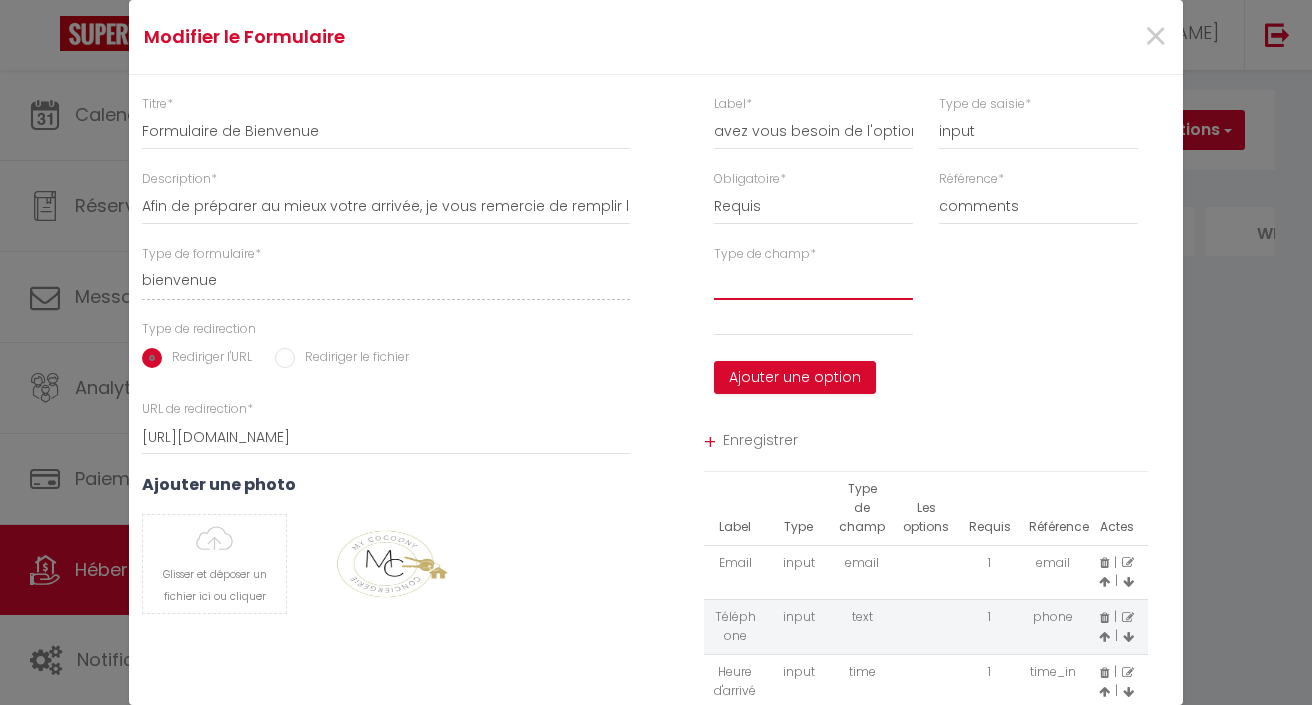 click at bounding box center (813, 282) 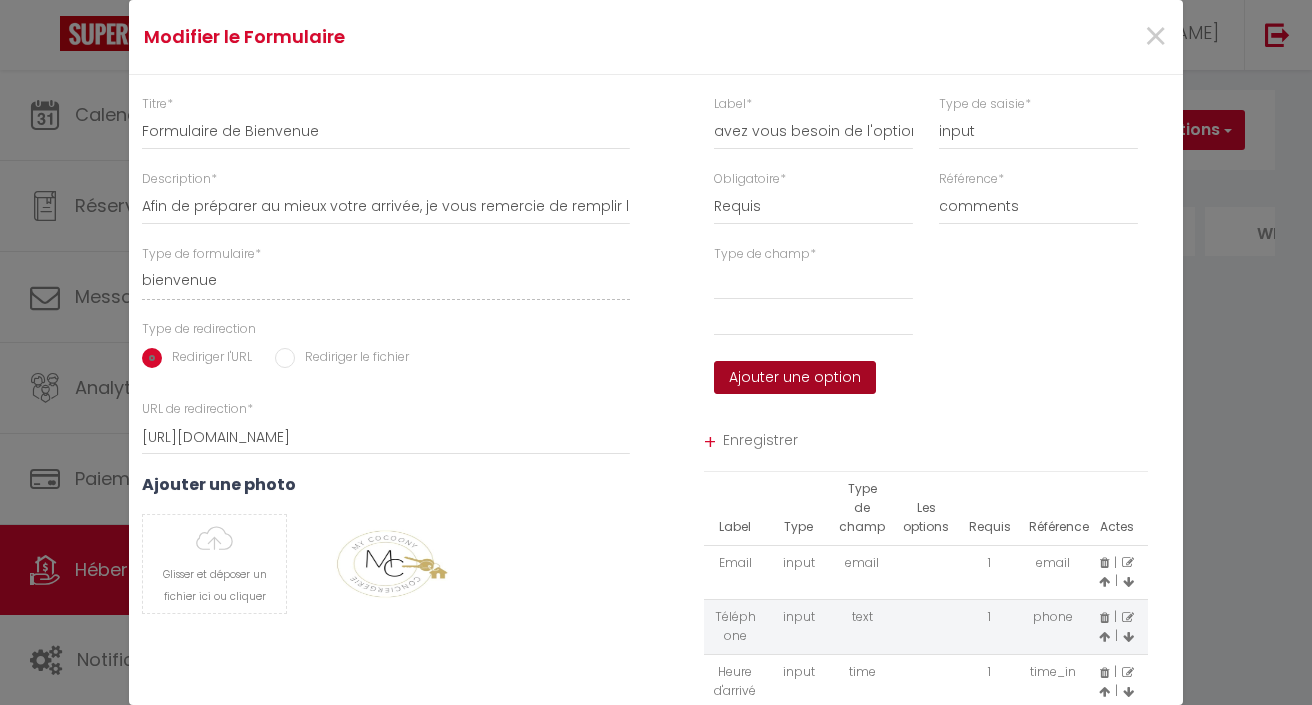 click on "Ajouter une option" at bounding box center [795, 378] 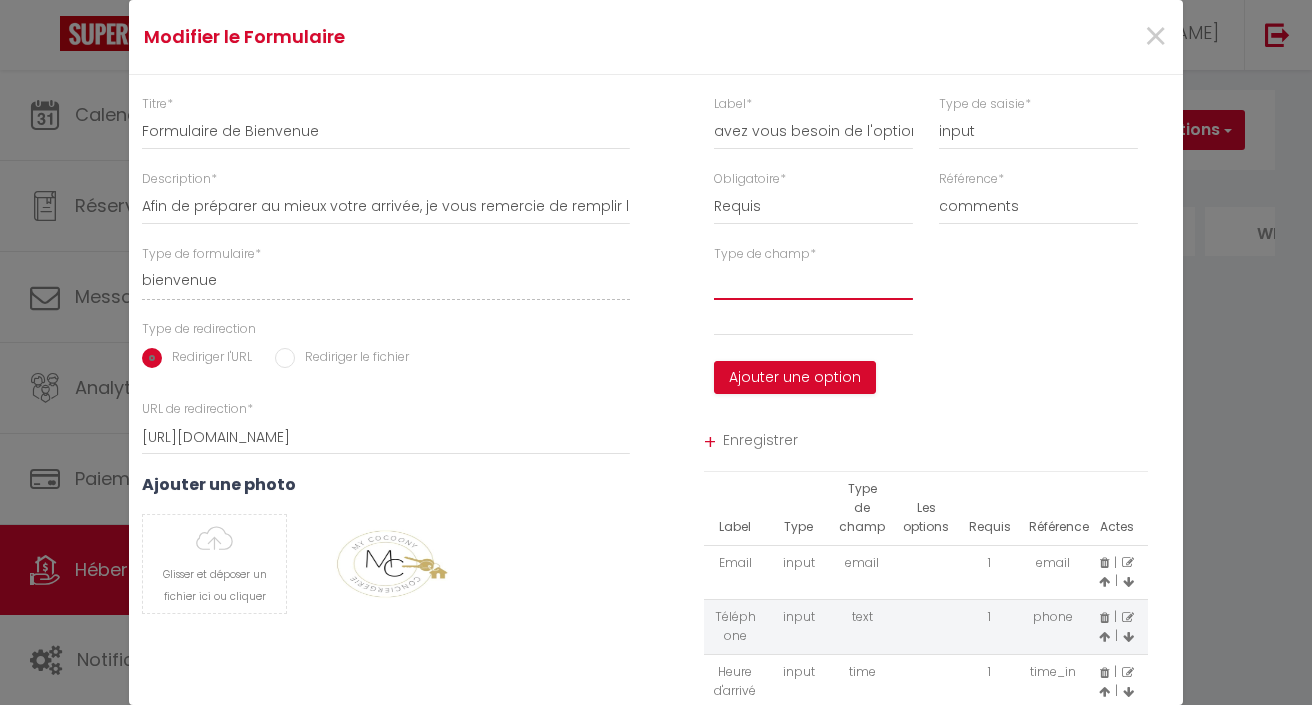 click at bounding box center [813, 282] 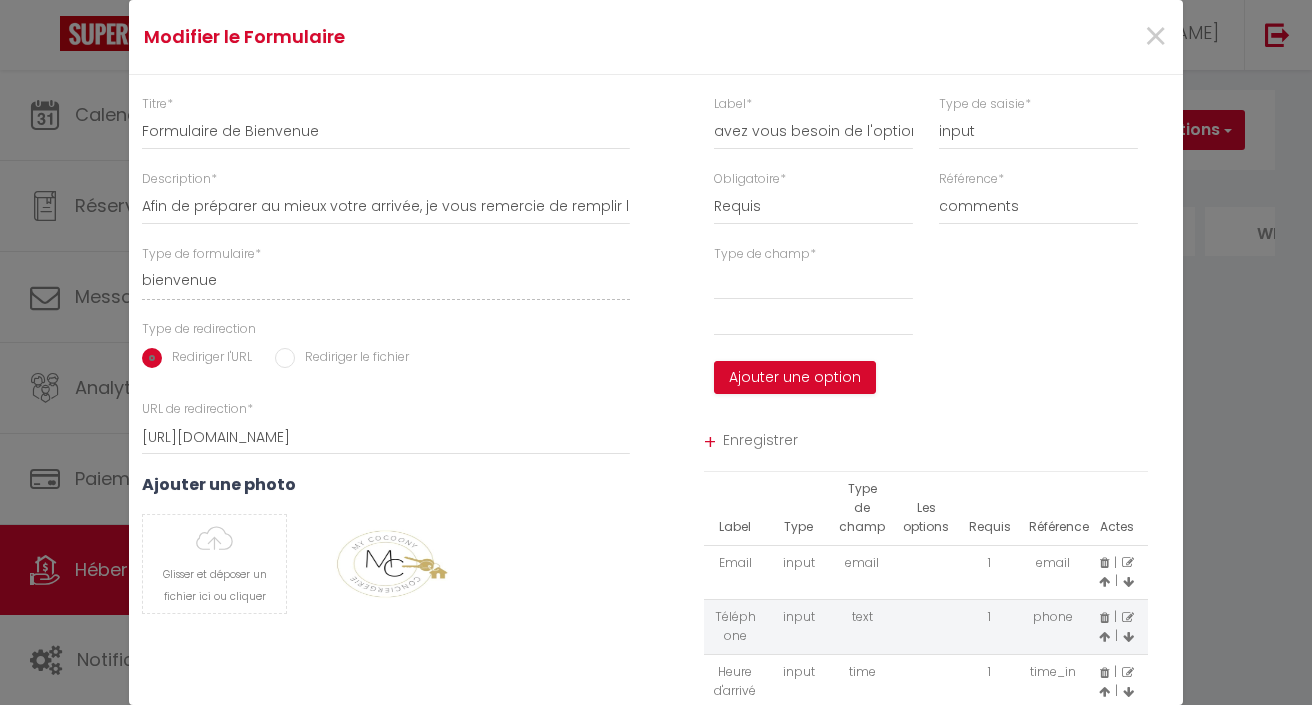 click on "+" at bounding box center [710, 442] 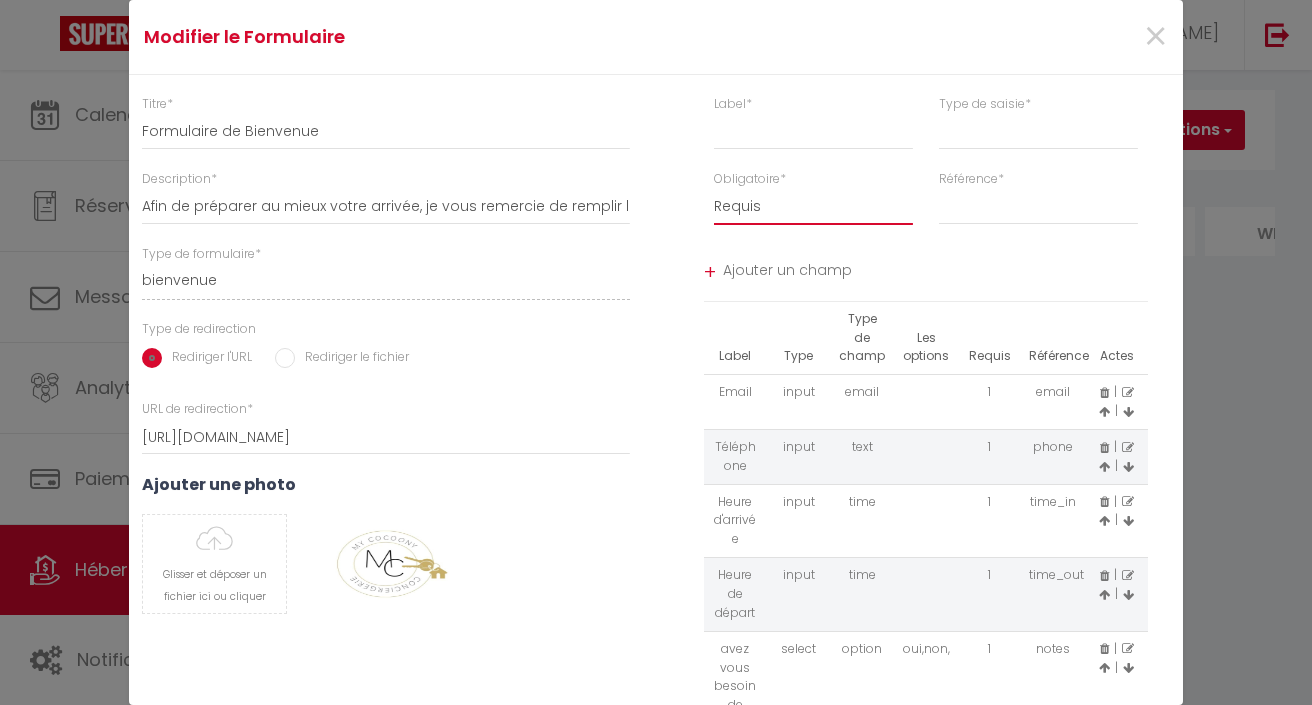 click at bounding box center (813, 132) 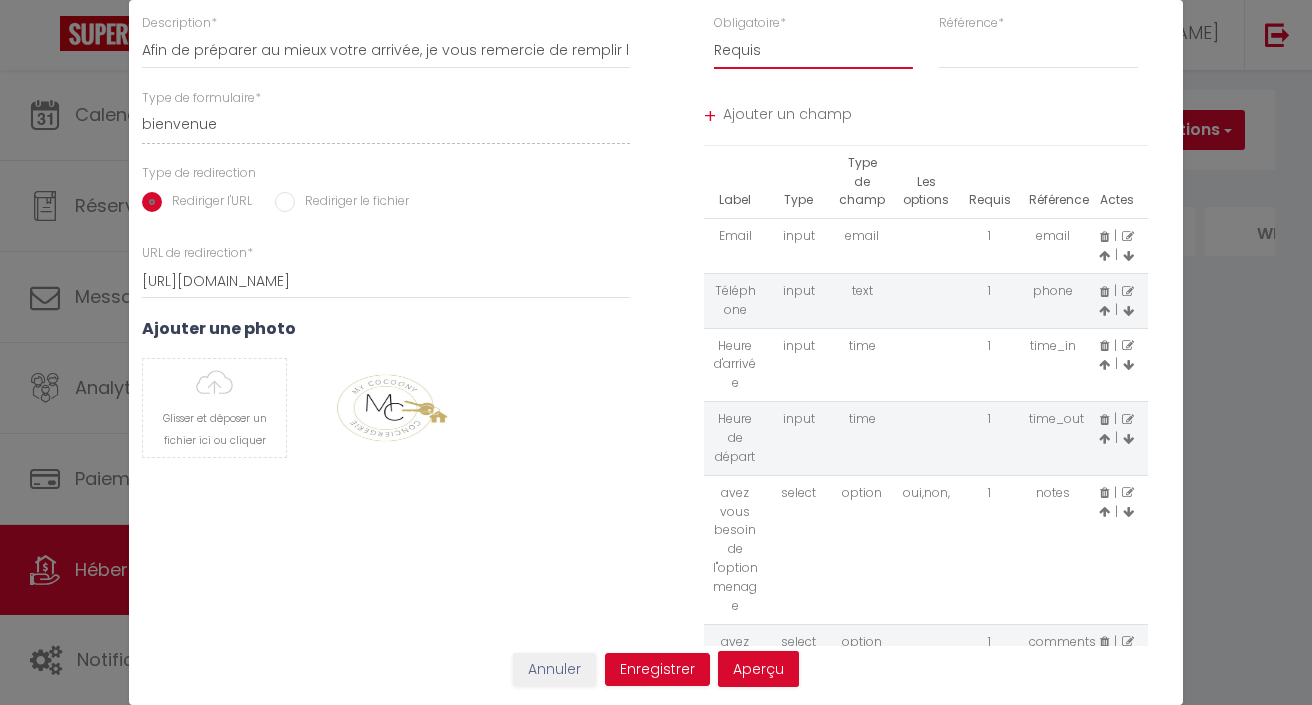 scroll, scrollTop: 155, scrollLeft: 0, axis: vertical 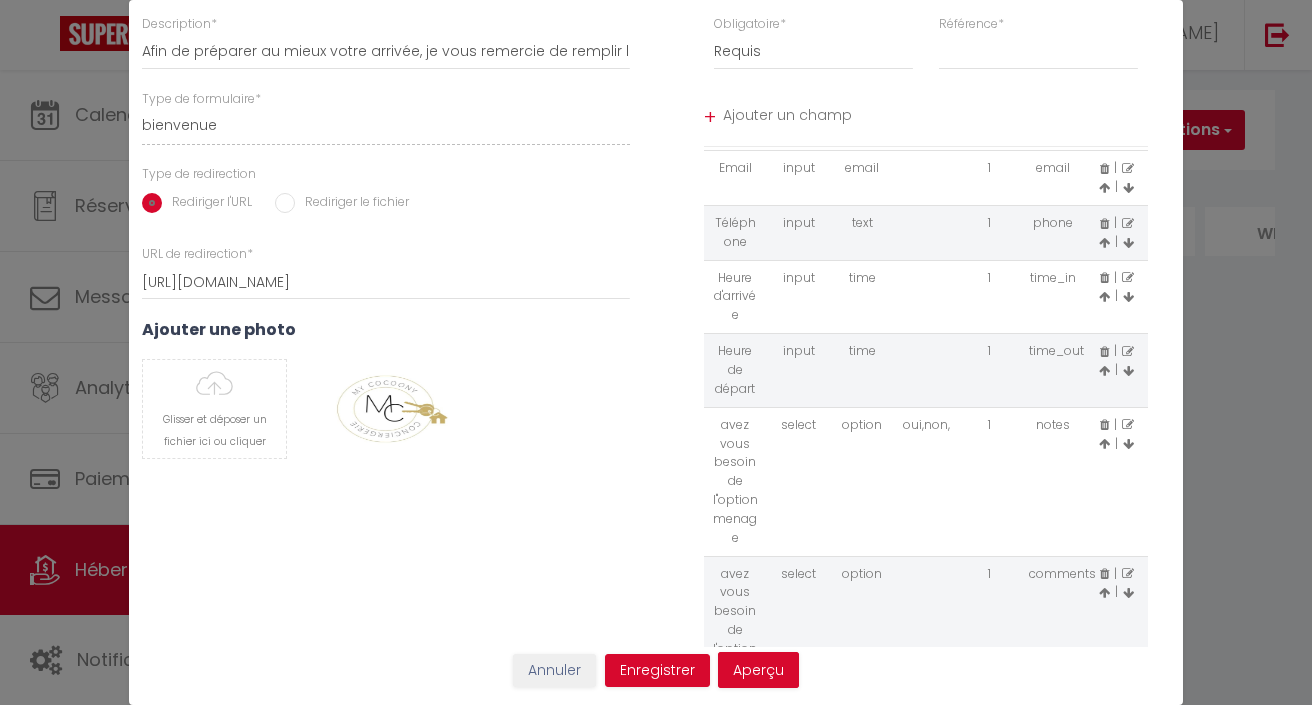 click on "Annuler" at bounding box center [554, 671] 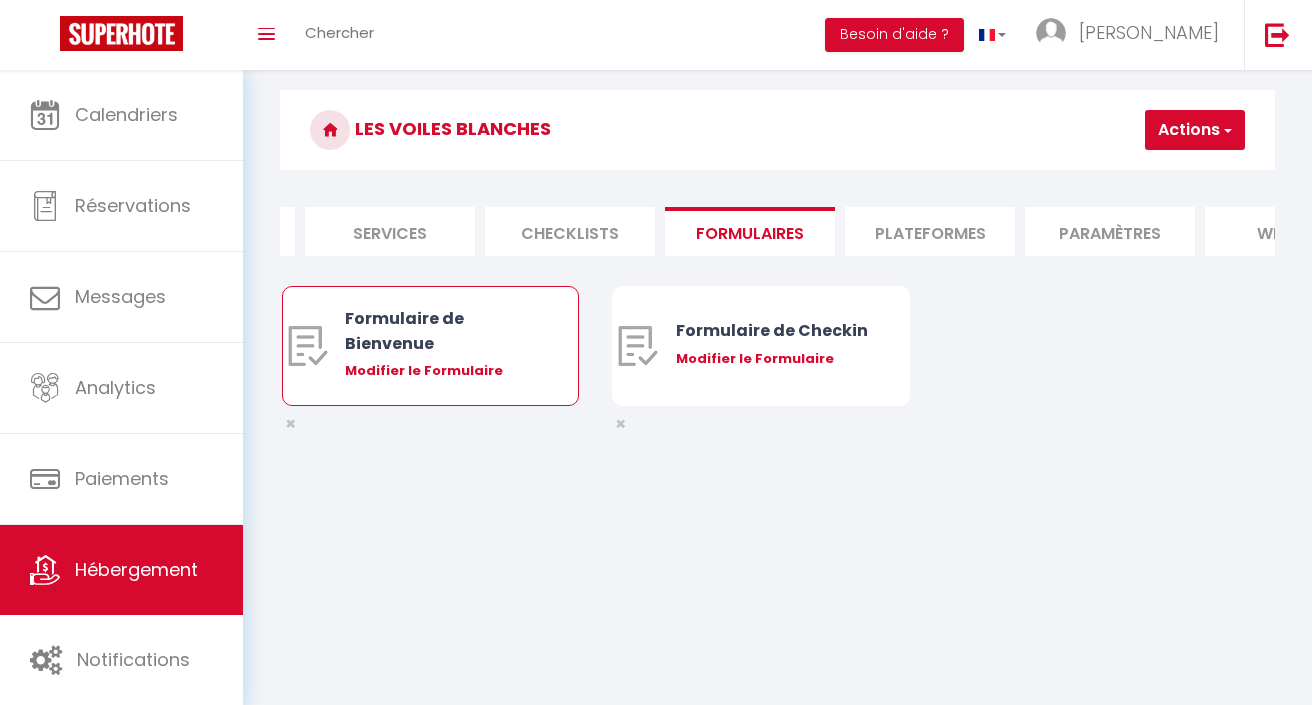 click on "Modifier le Formulaire" at bounding box center (442, 371) 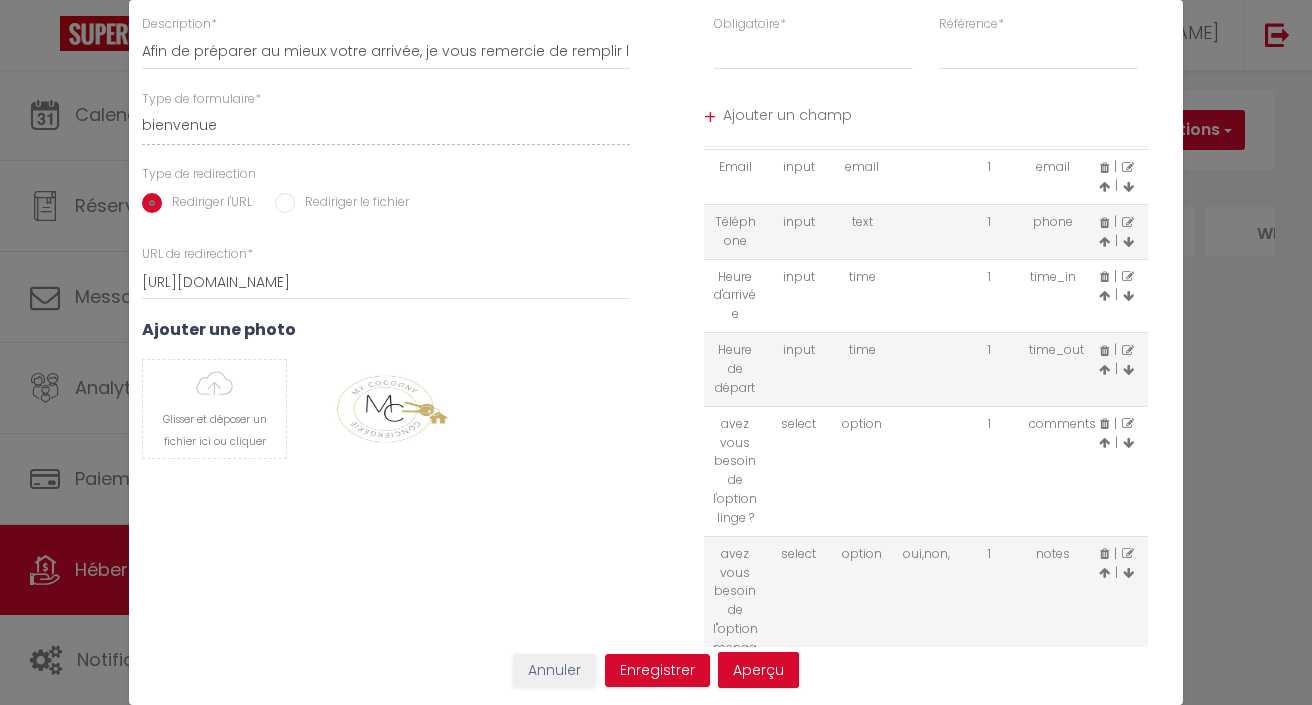 scroll, scrollTop: 69, scrollLeft: 0, axis: vertical 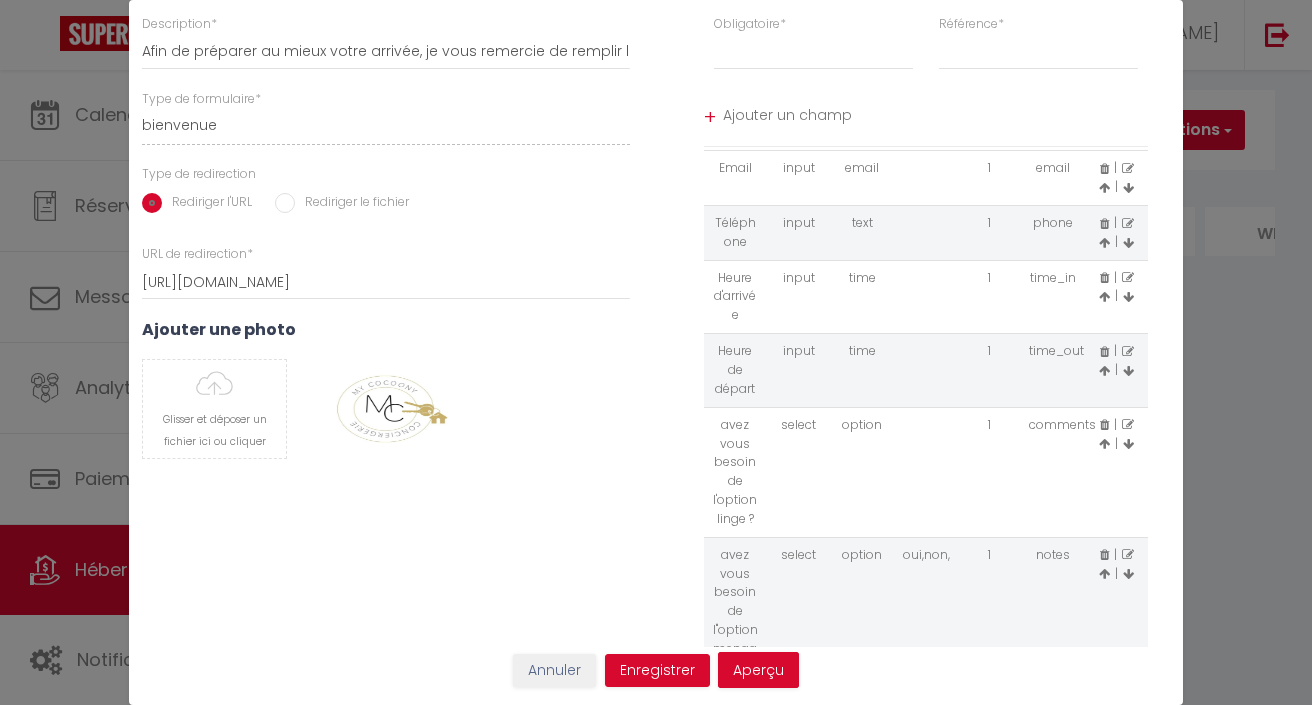 click at bounding box center [1128, 425] 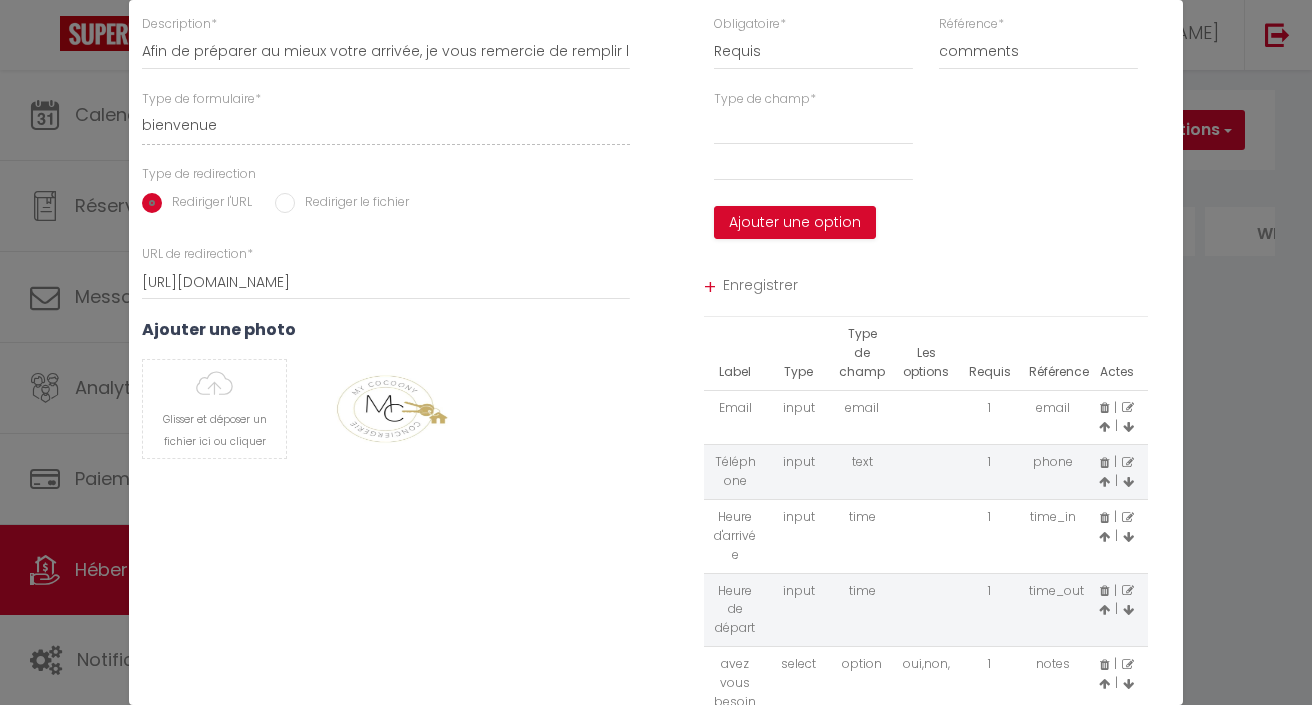 scroll, scrollTop: 0, scrollLeft: 0, axis: both 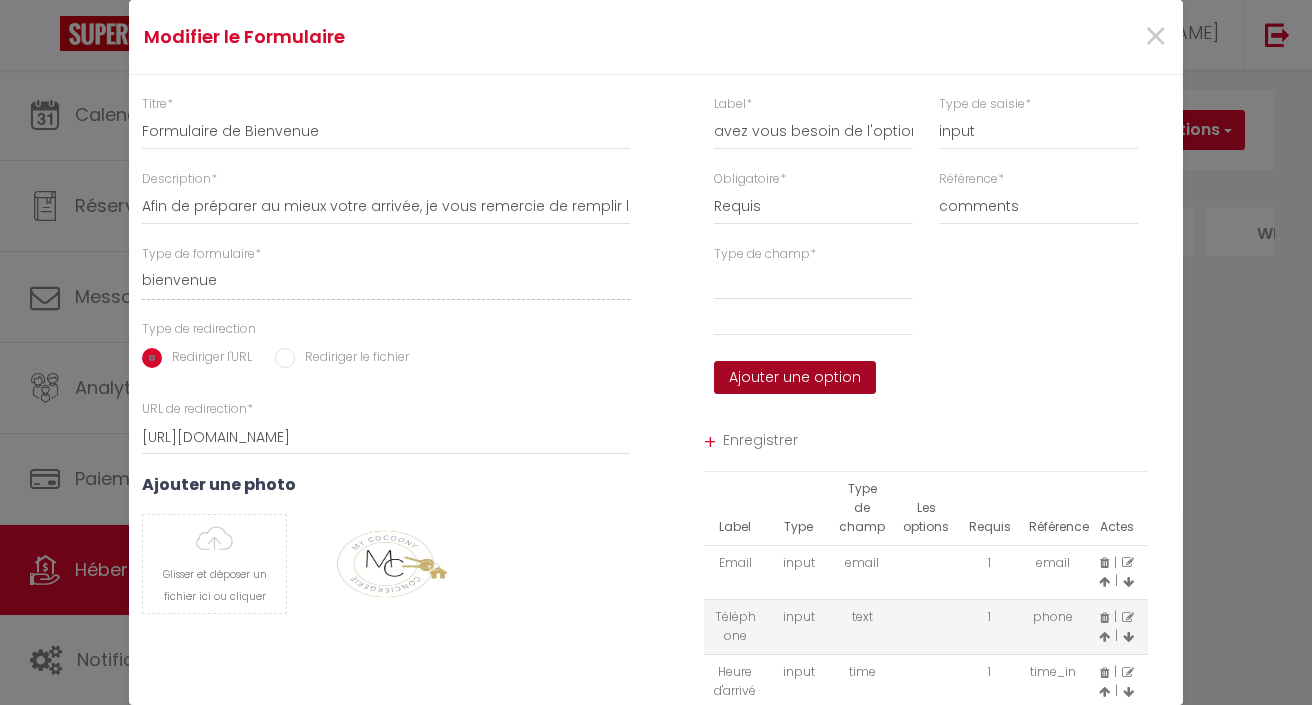 click on "Ajouter une option" at bounding box center (795, 378) 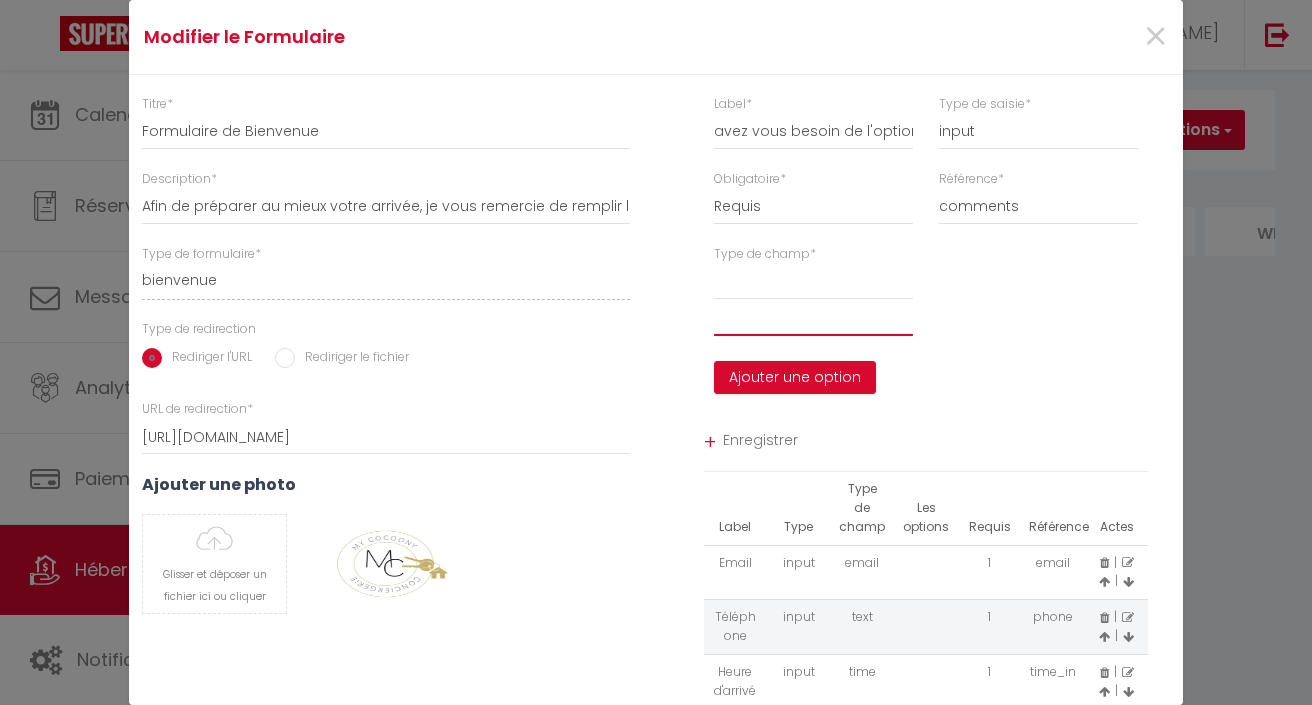 click at bounding box center [813, 318] 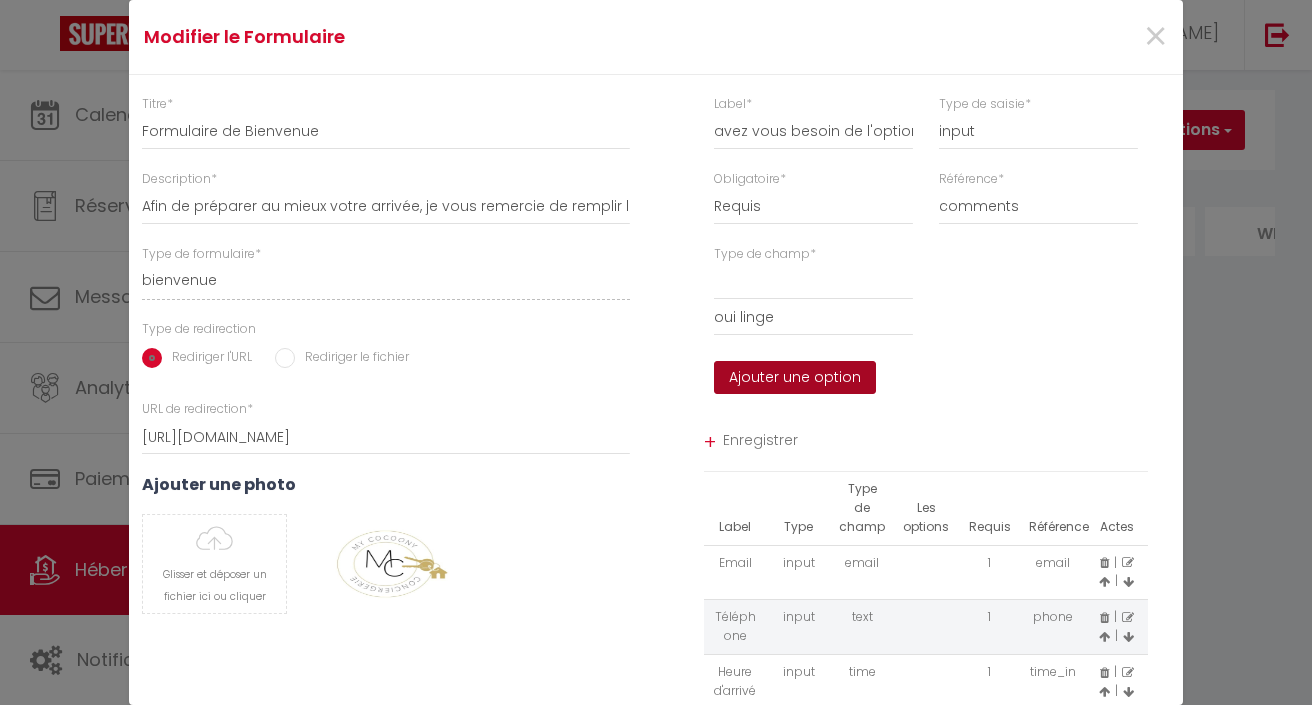 click on "Ajouter une option" at bounding box center [795, 378] 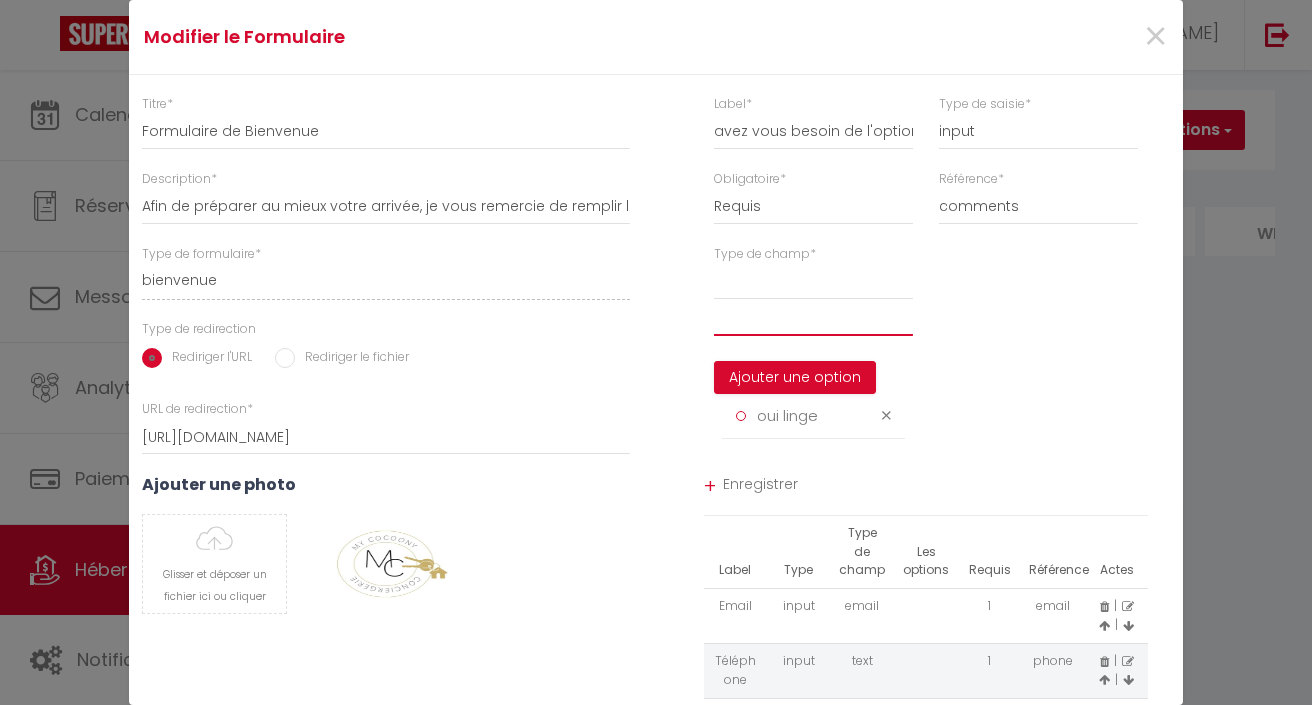 click at bounding box center (813, 318) 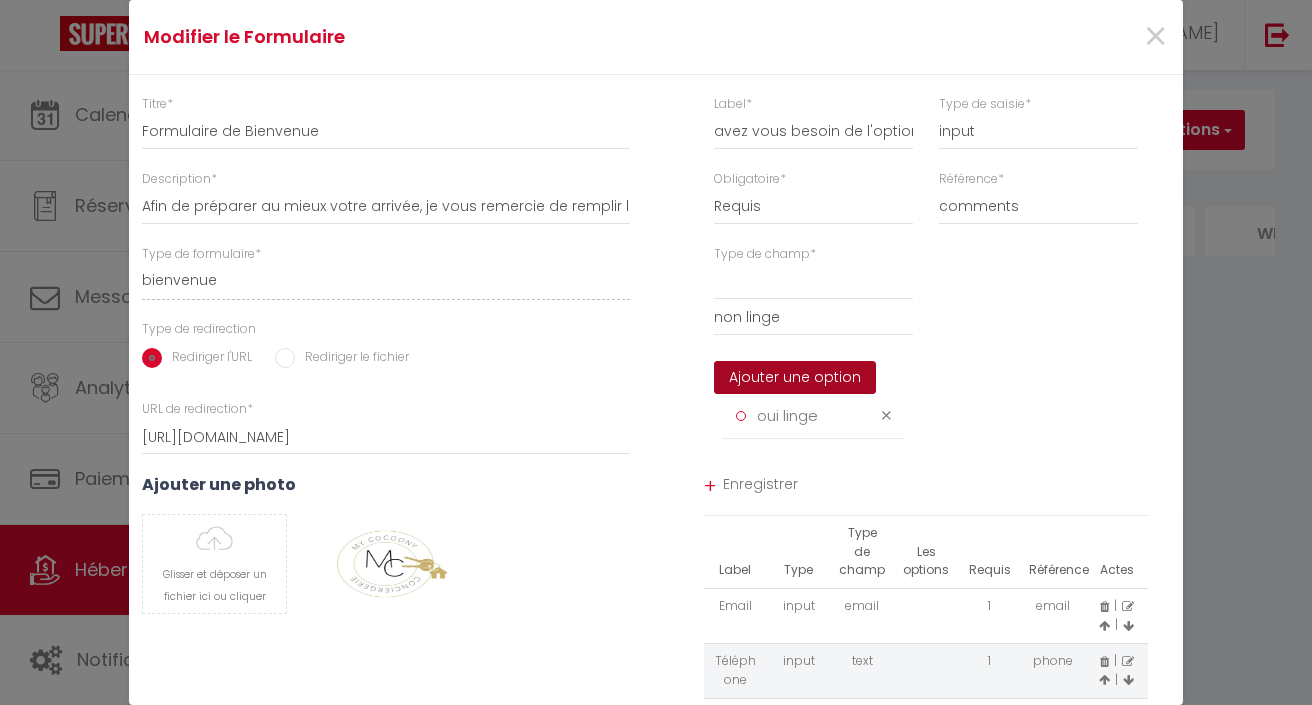 click on "Ajouter une option" at bounding box center [795, 378] 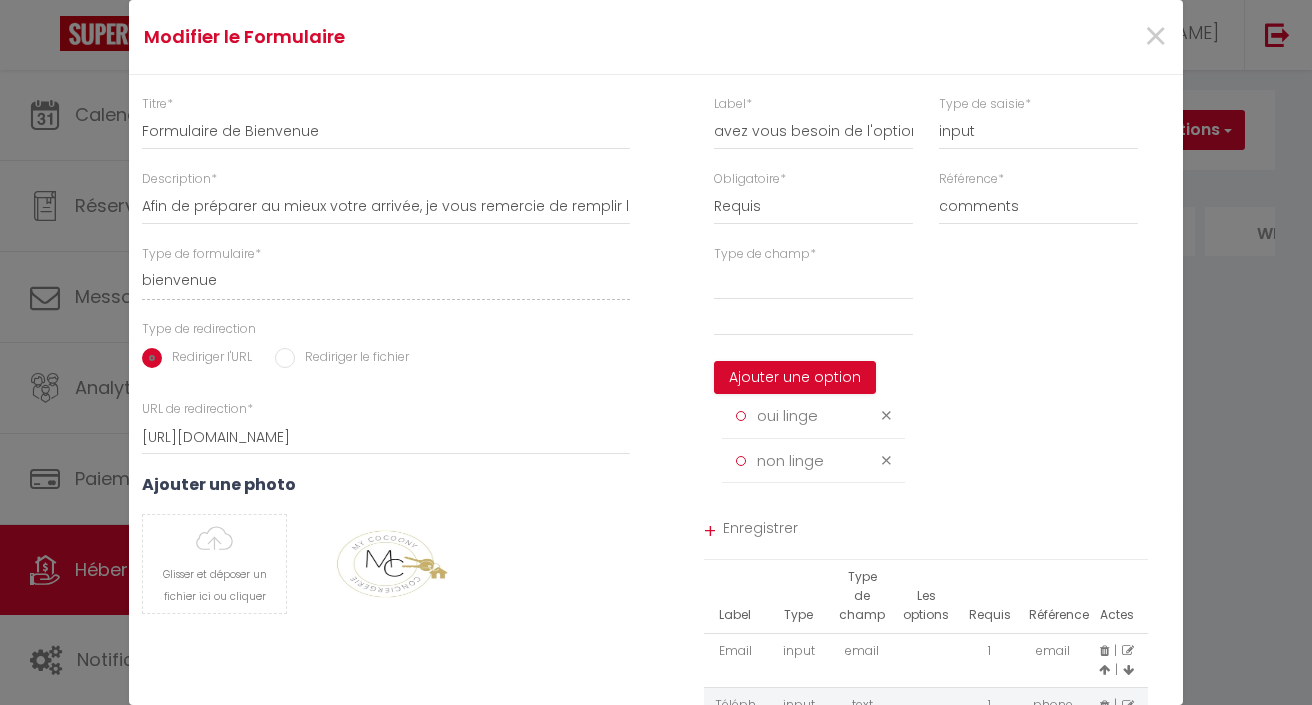 click on "Enregistrer" at bounding box center (936, 531) 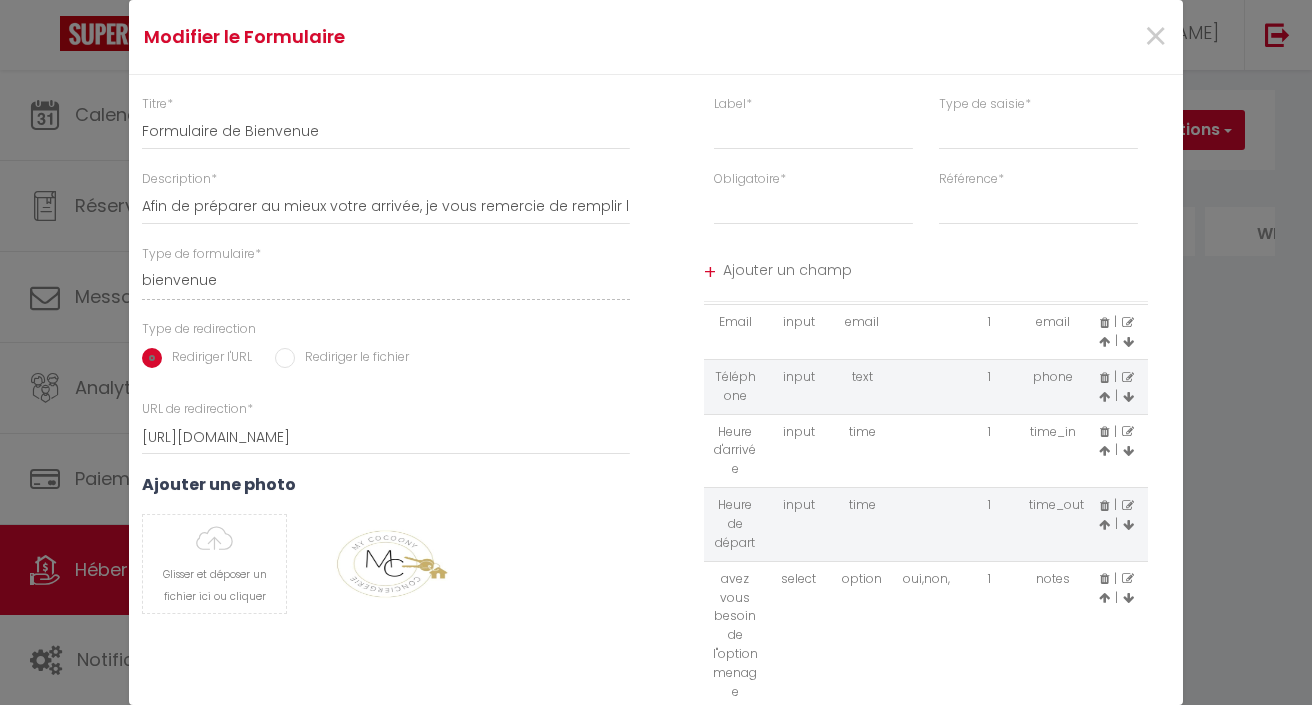 scroll, scrollTop: 69, scrollLeft: 0, axis: vertical 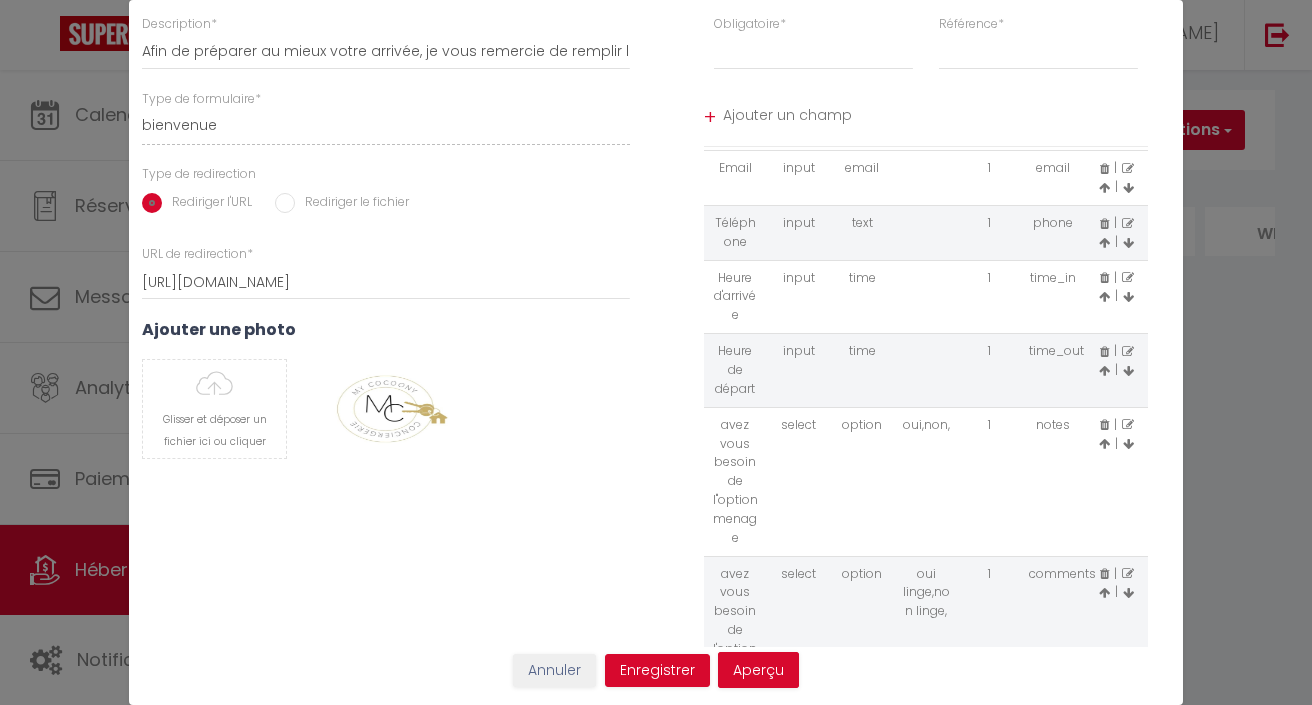 click at bounding box center (1128, 425) 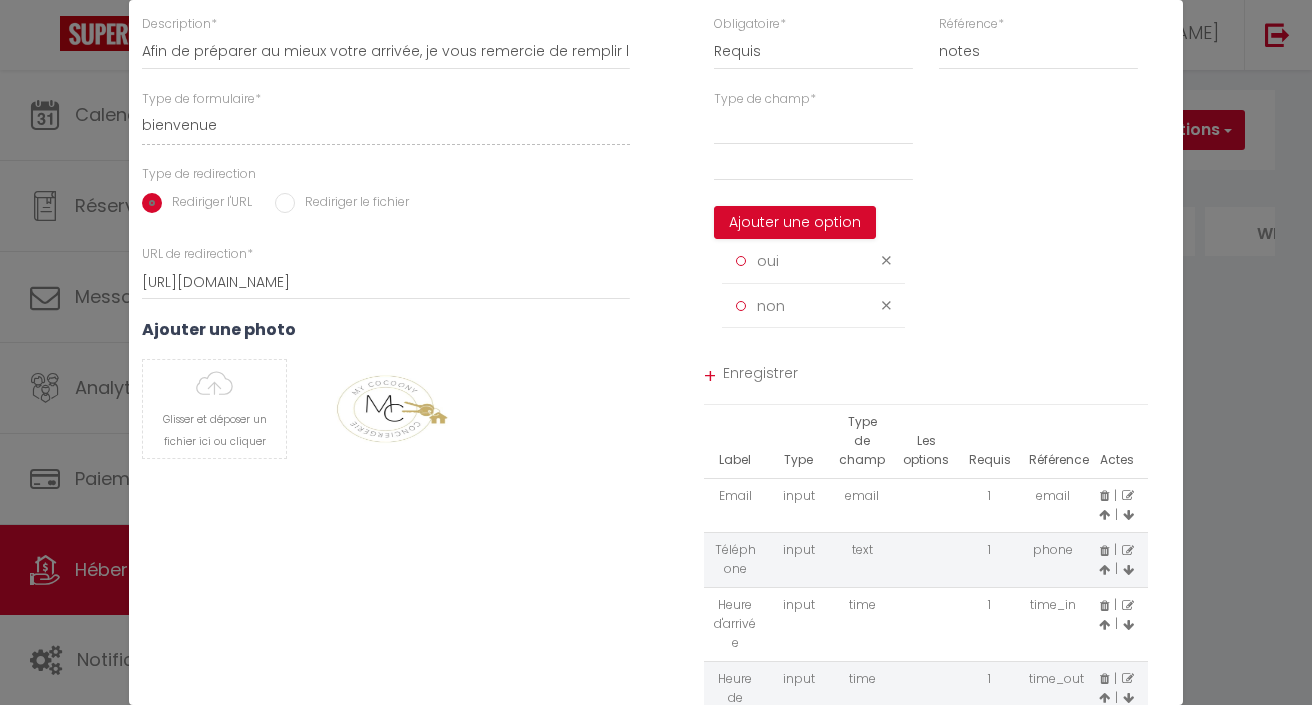 scroll, scrollTop: 0, scrollLeft: 0, axis: both 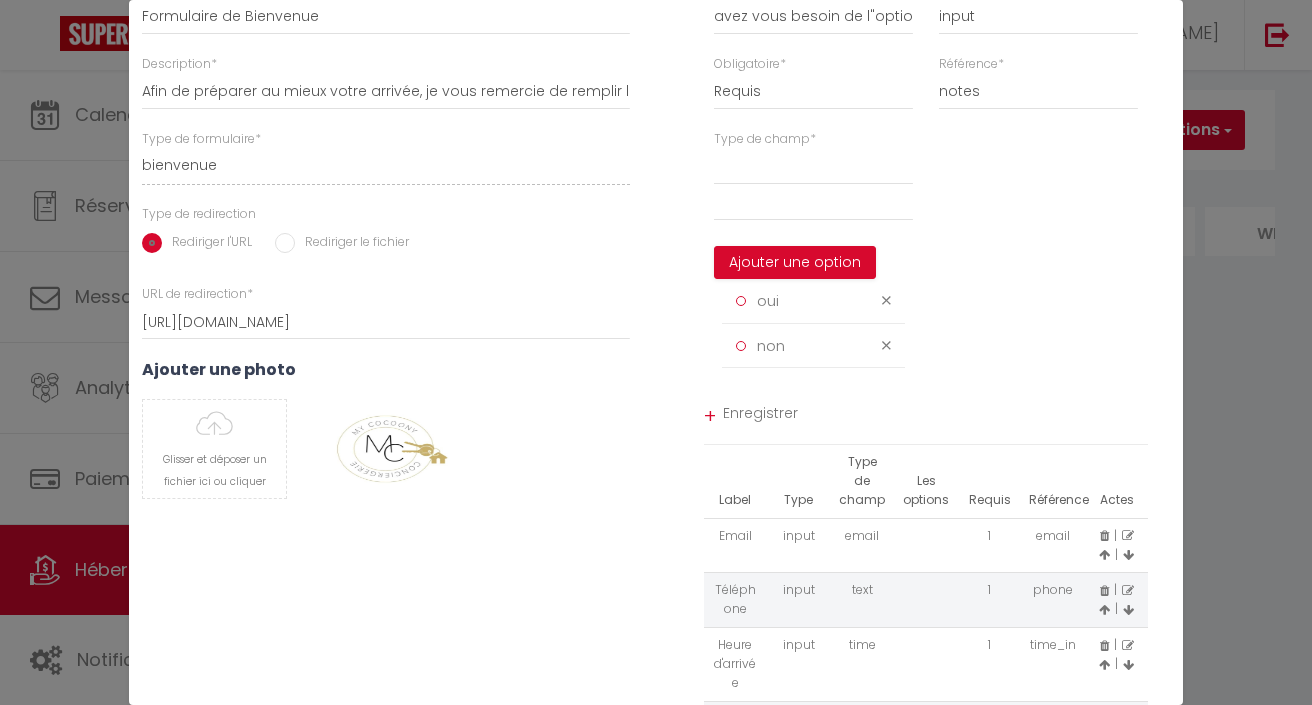 click on "oui" at bounding box center (798, 301) 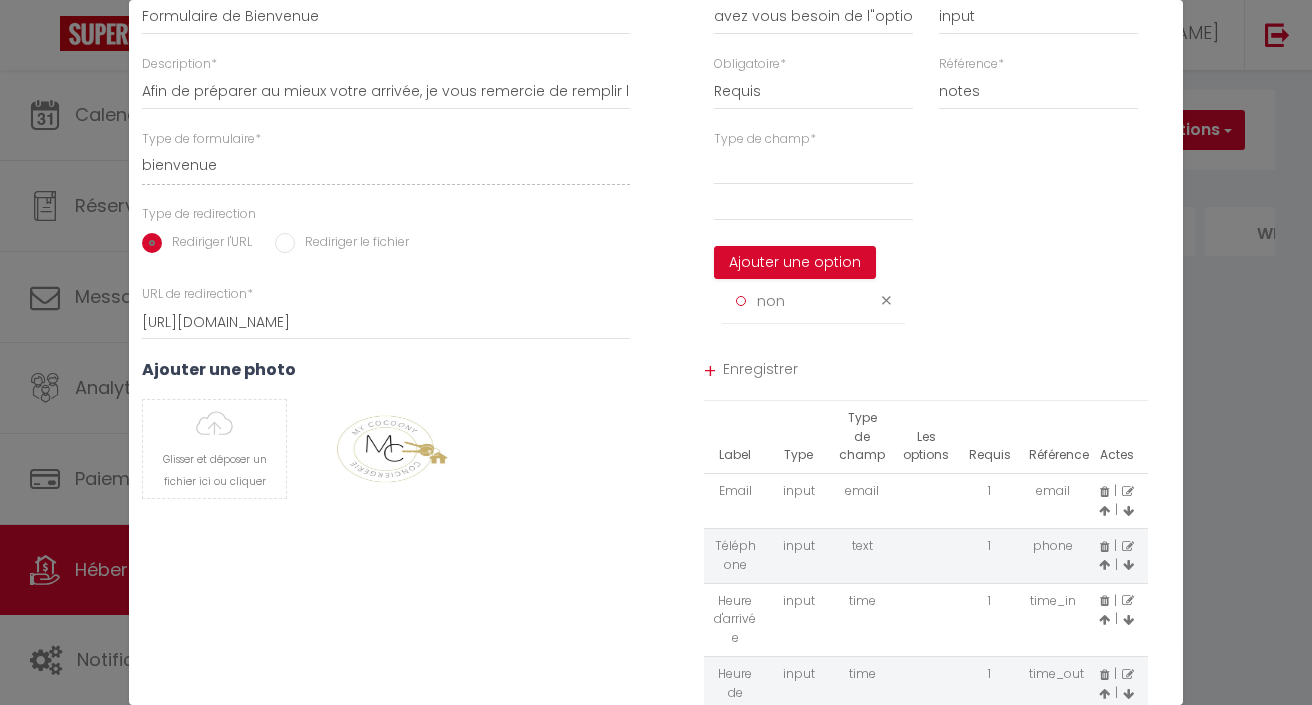 click at bounding box center (886, 300) 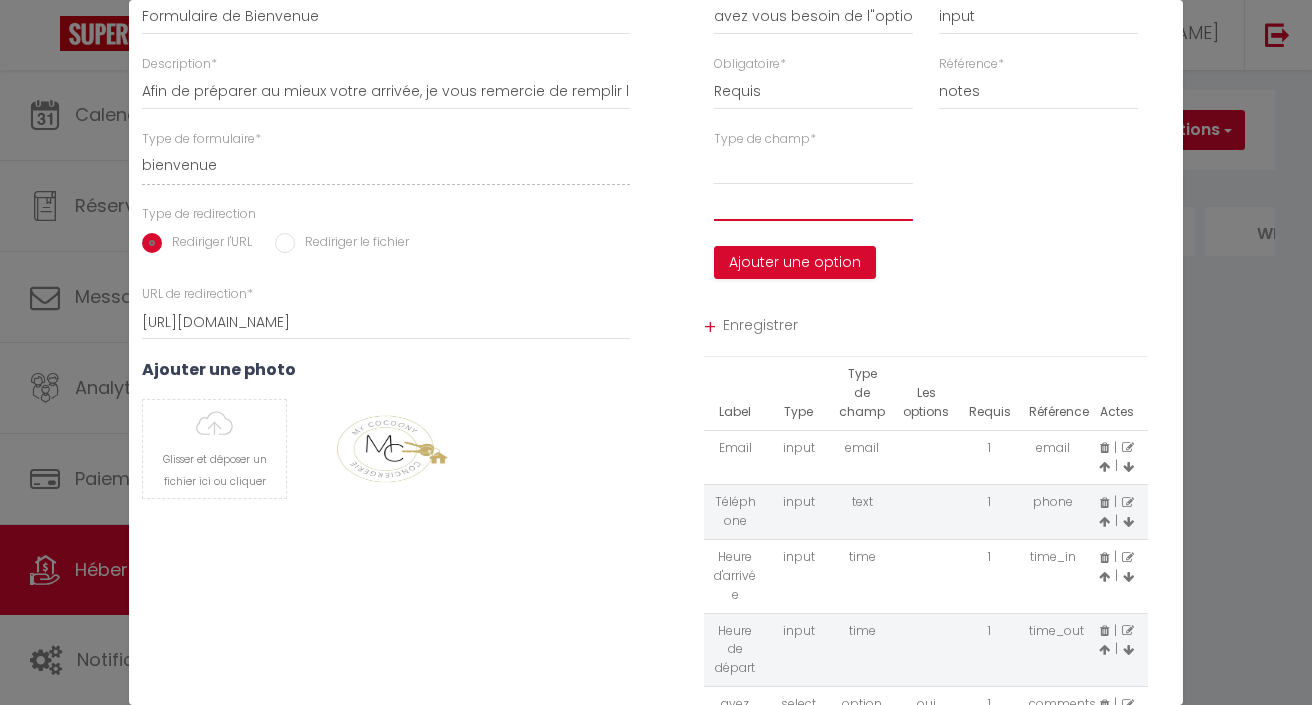 click at bounding box center [813, 203] 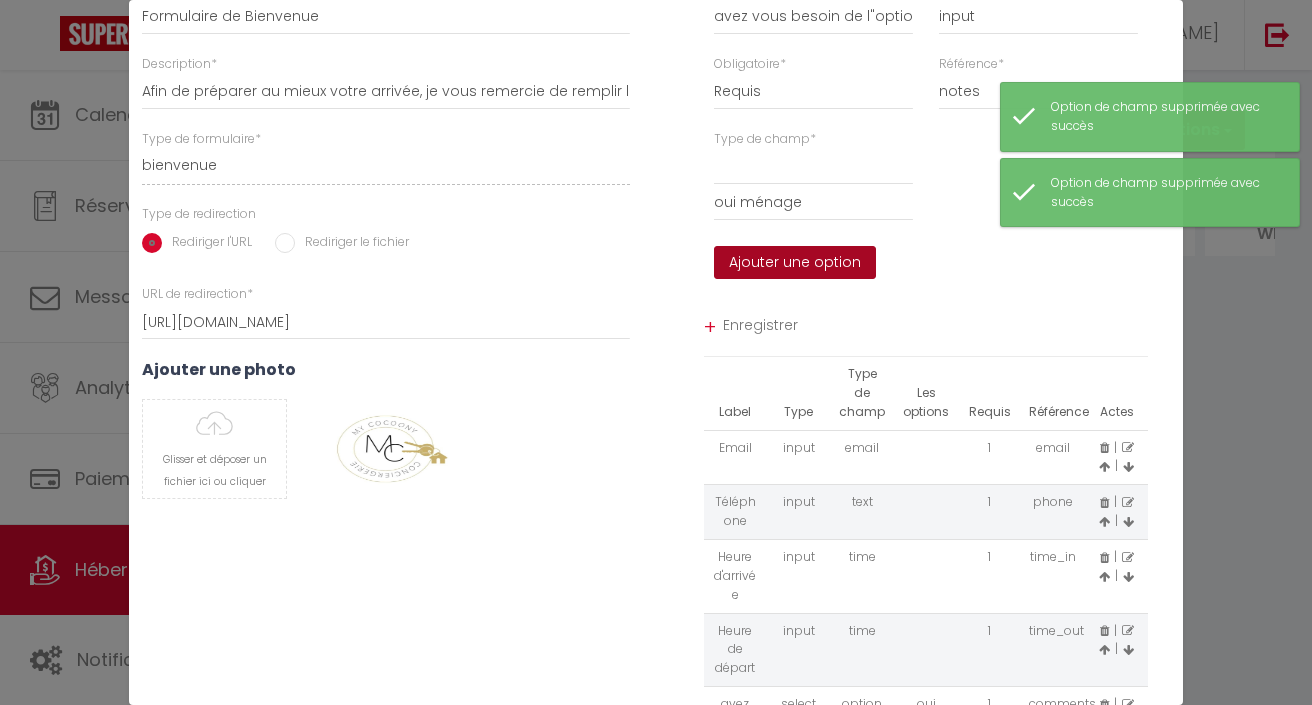 click on "Ajouter une option" at bounding box center (795, 263) 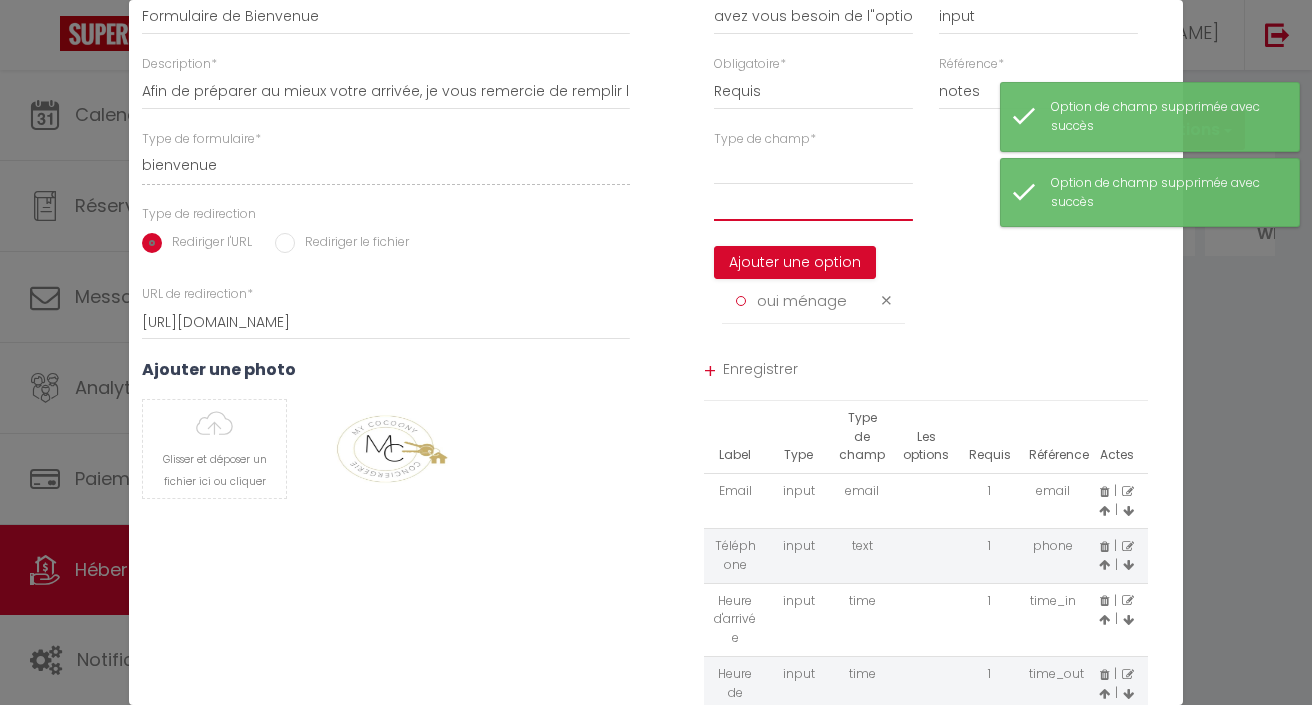 click at bounding box center [813, 203] 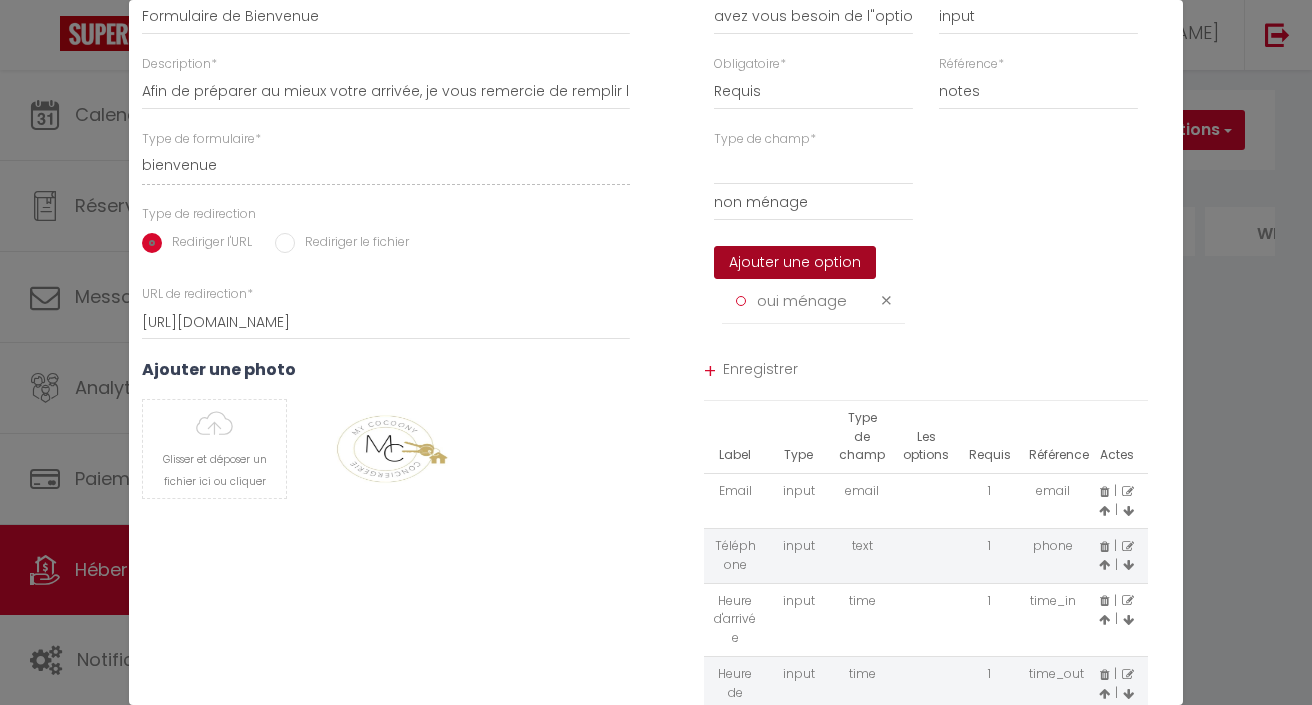 click on "Ajouter une option" at bounding box center [795, 263] 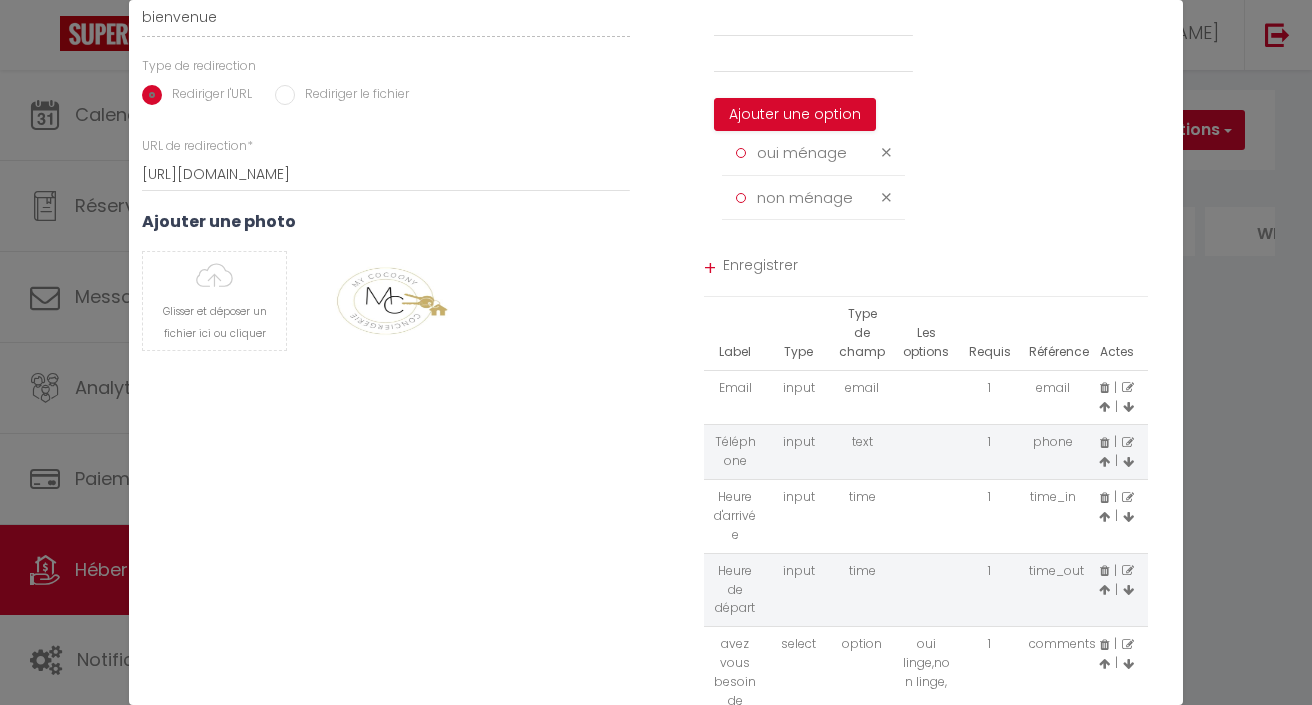 scroll, scrollTop: 250, scrollLeft: 0, axis: vertical 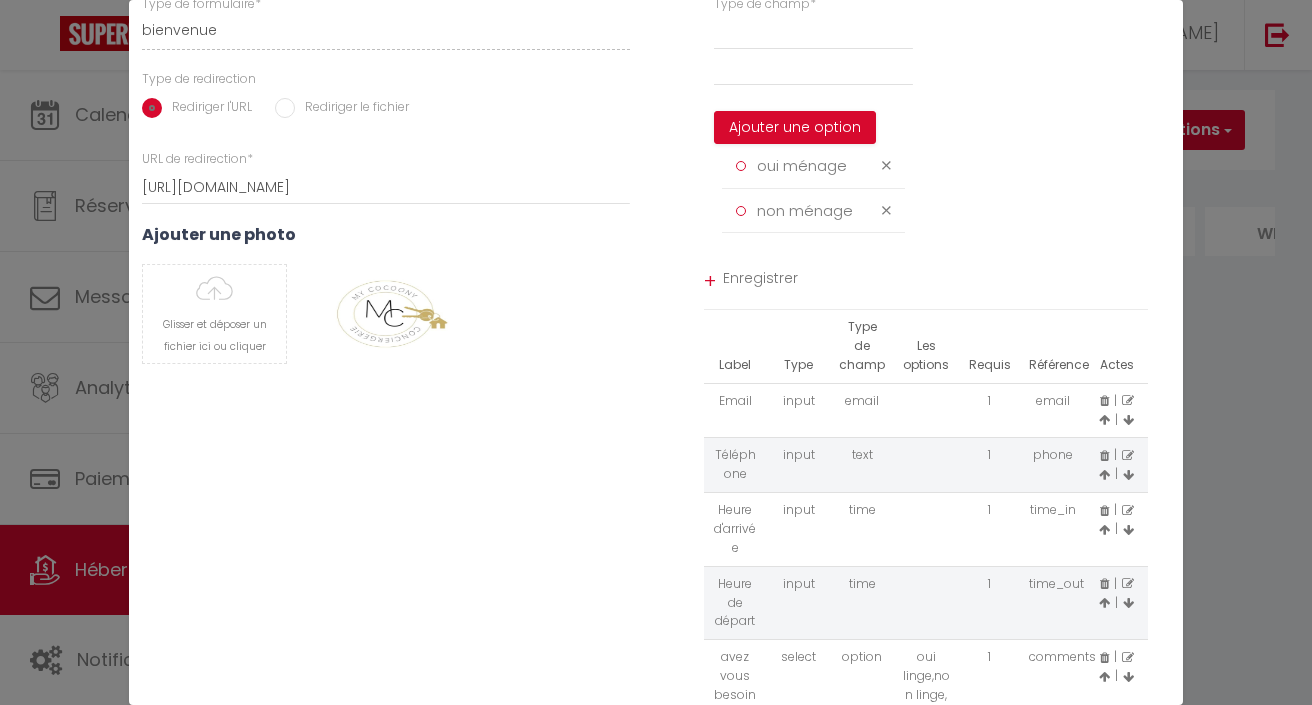 click on "oui ménage" at bounding box center (802, 165) 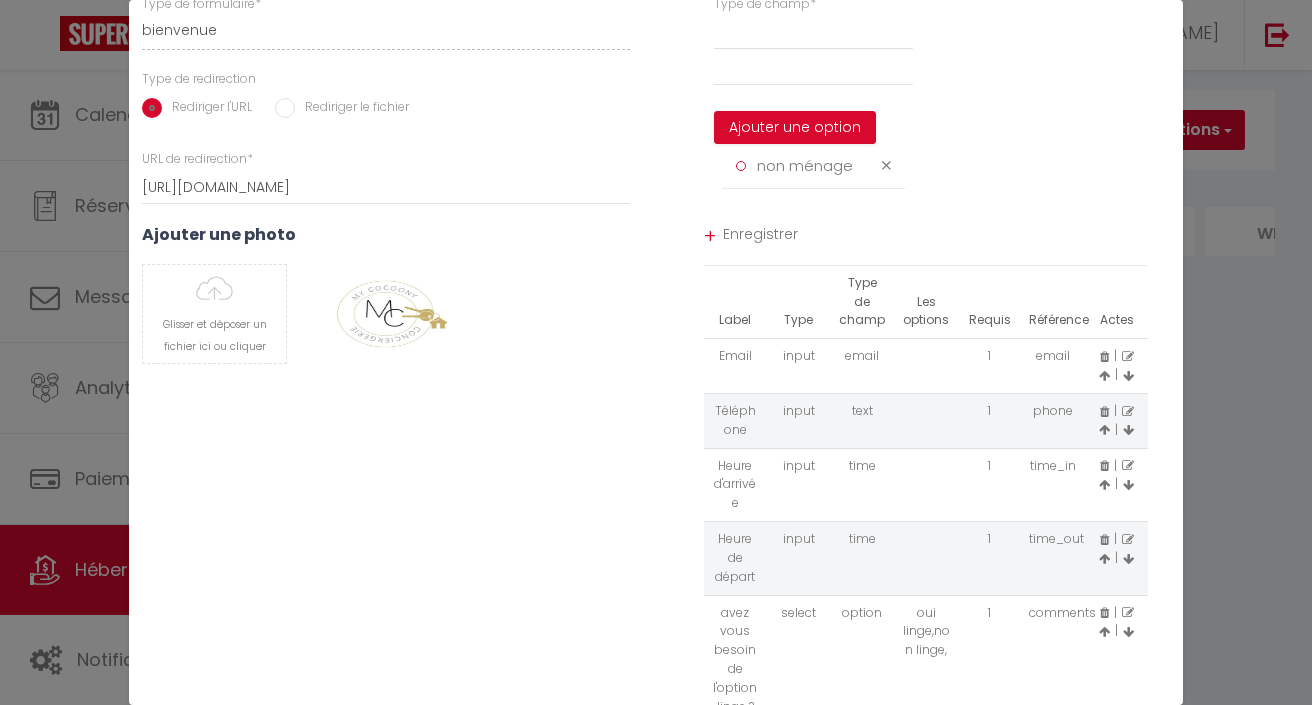 click at bounding box center [886, 165] 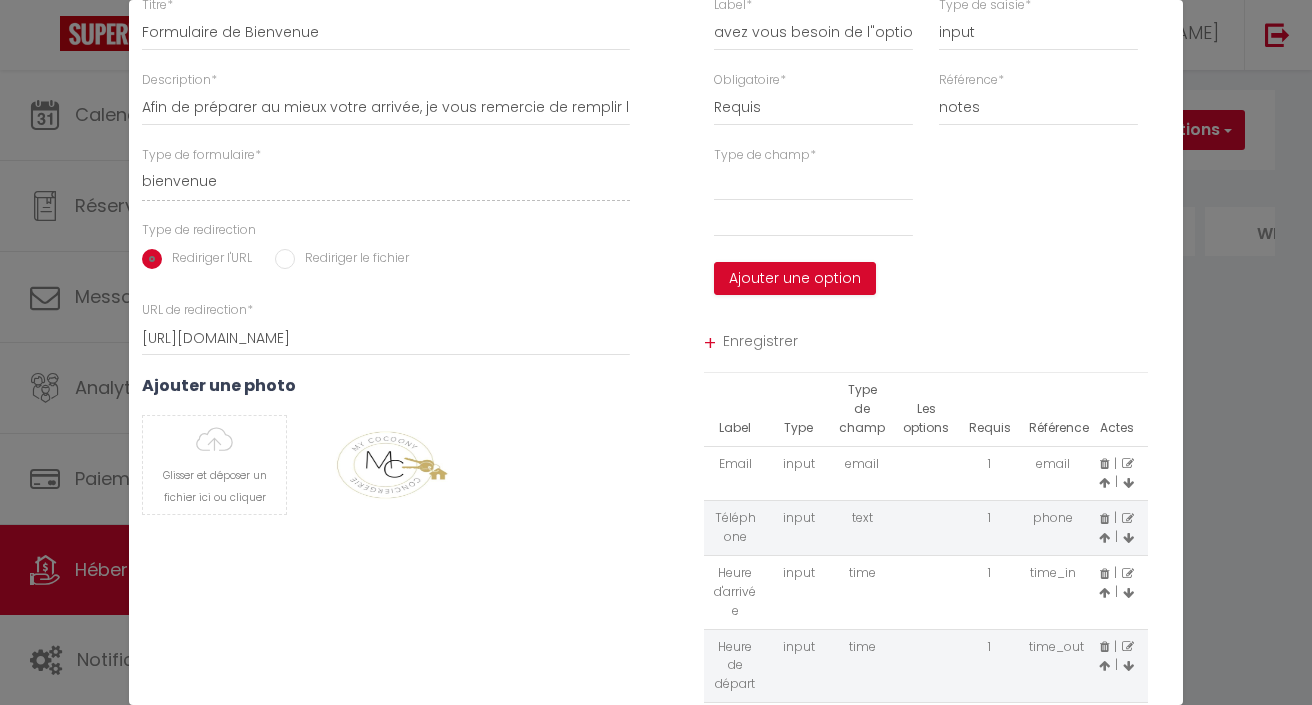 scroll, scrollTop: 94, scrollLeft: 0, axis: vertical 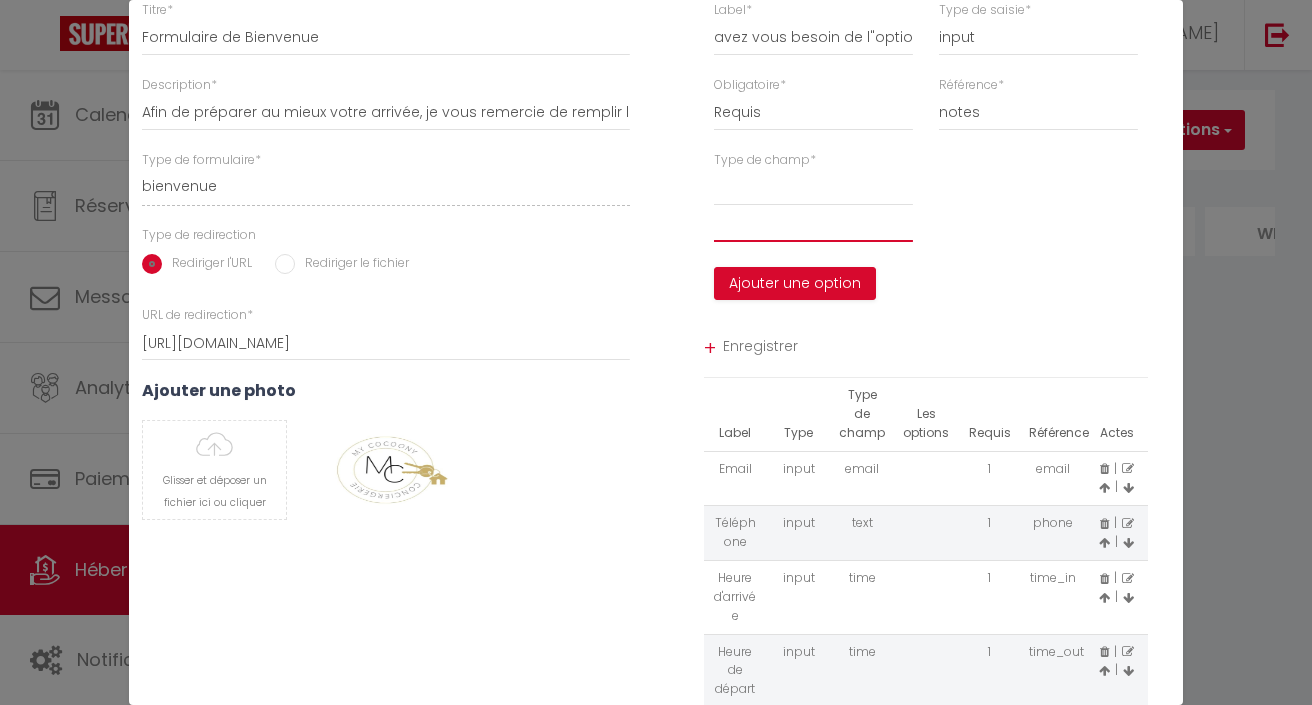 click at bounding box center (813, 224) 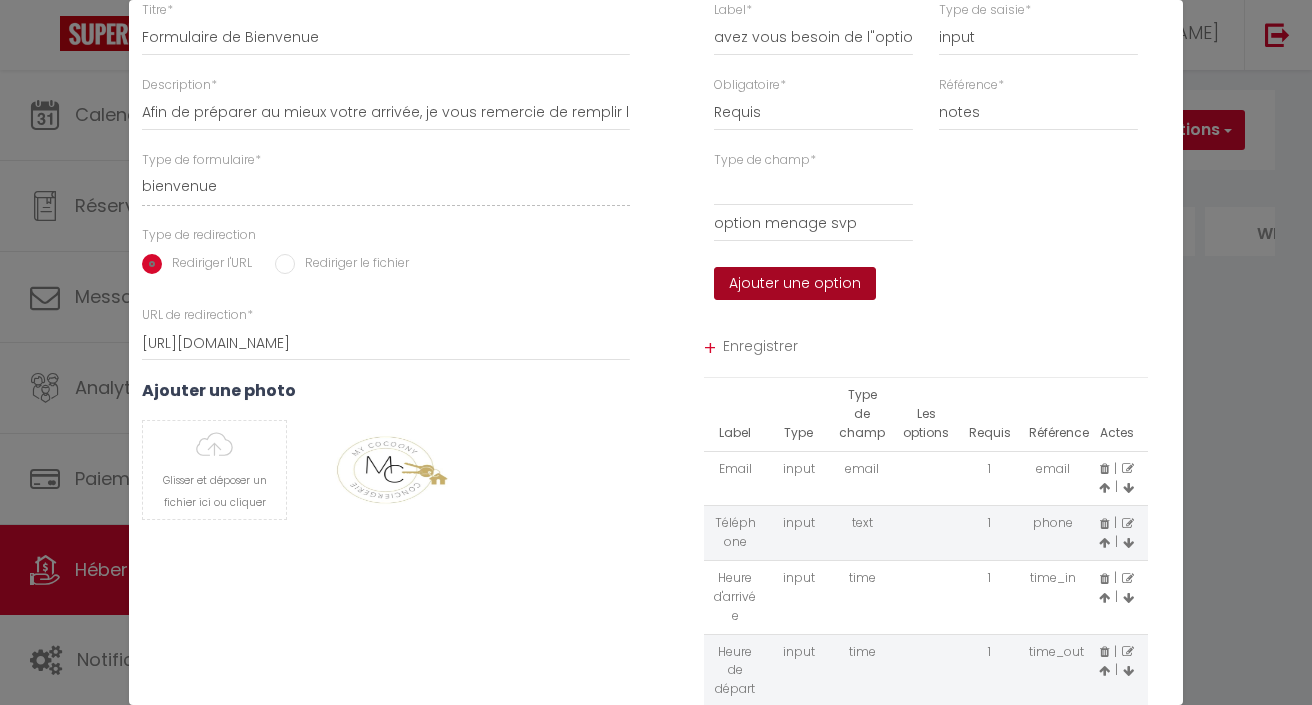 click on "Ajouter une option" at bounding box center (795, 284) 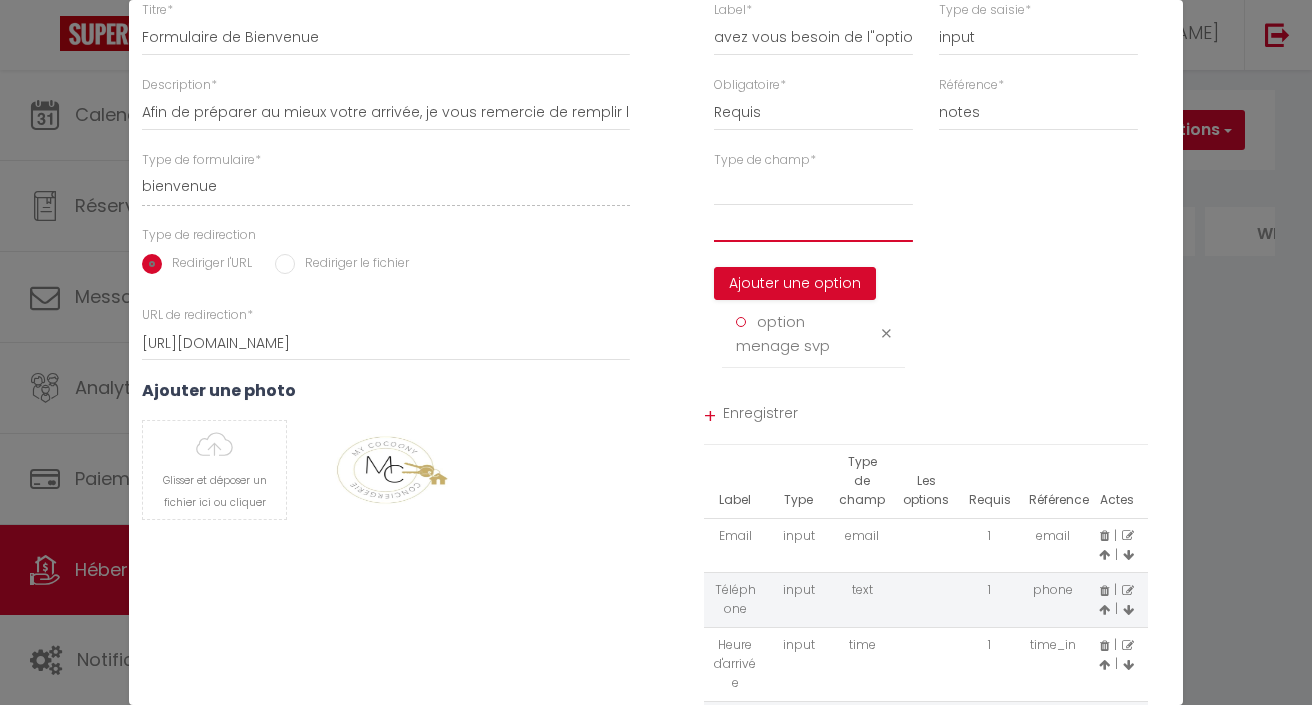 click at bounding box center [813, 224] 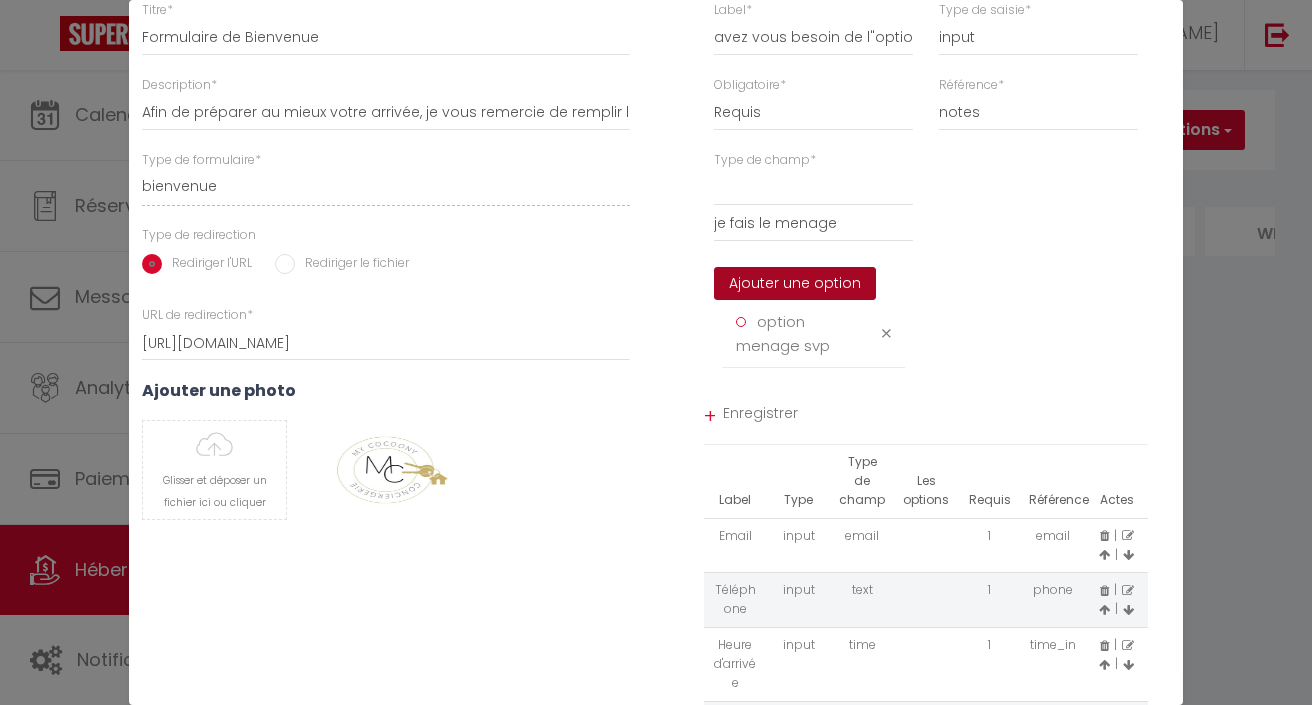click on "Ajouter une option" at bounding box center [795, 284] 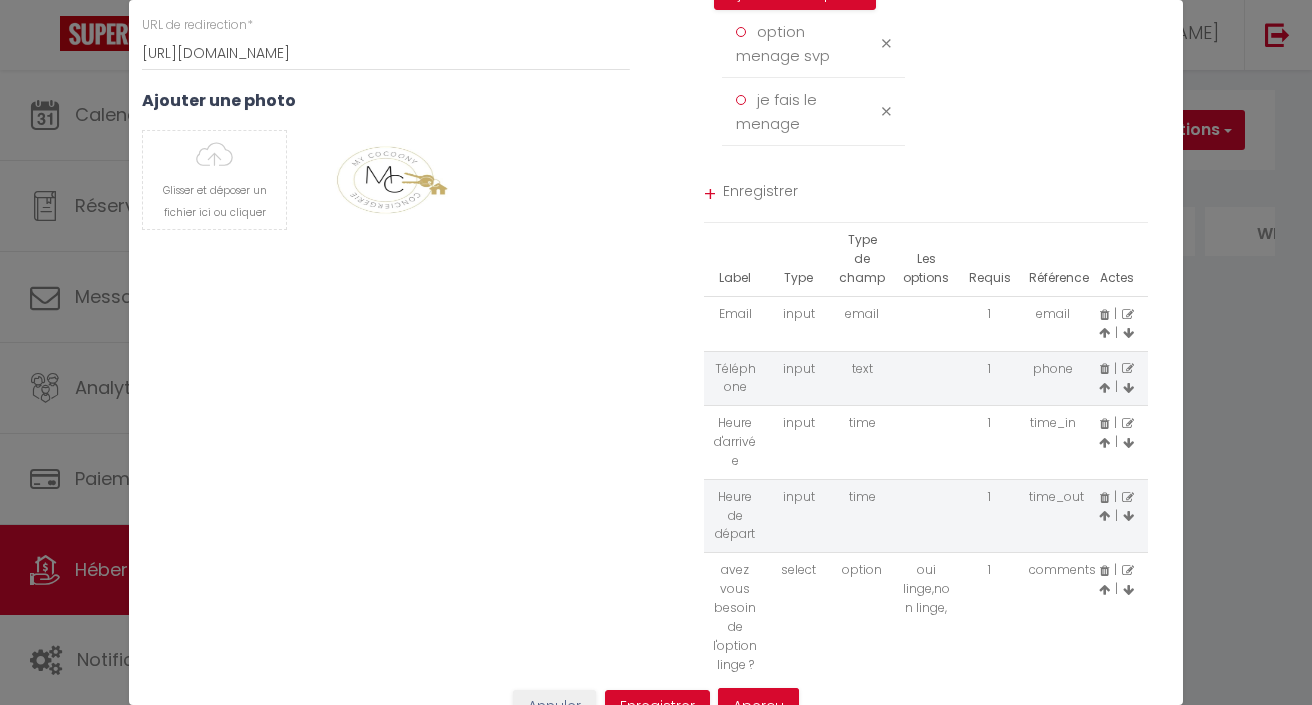 scroll, scrollTop: 383, scrollLeft: 0, axis: vertical 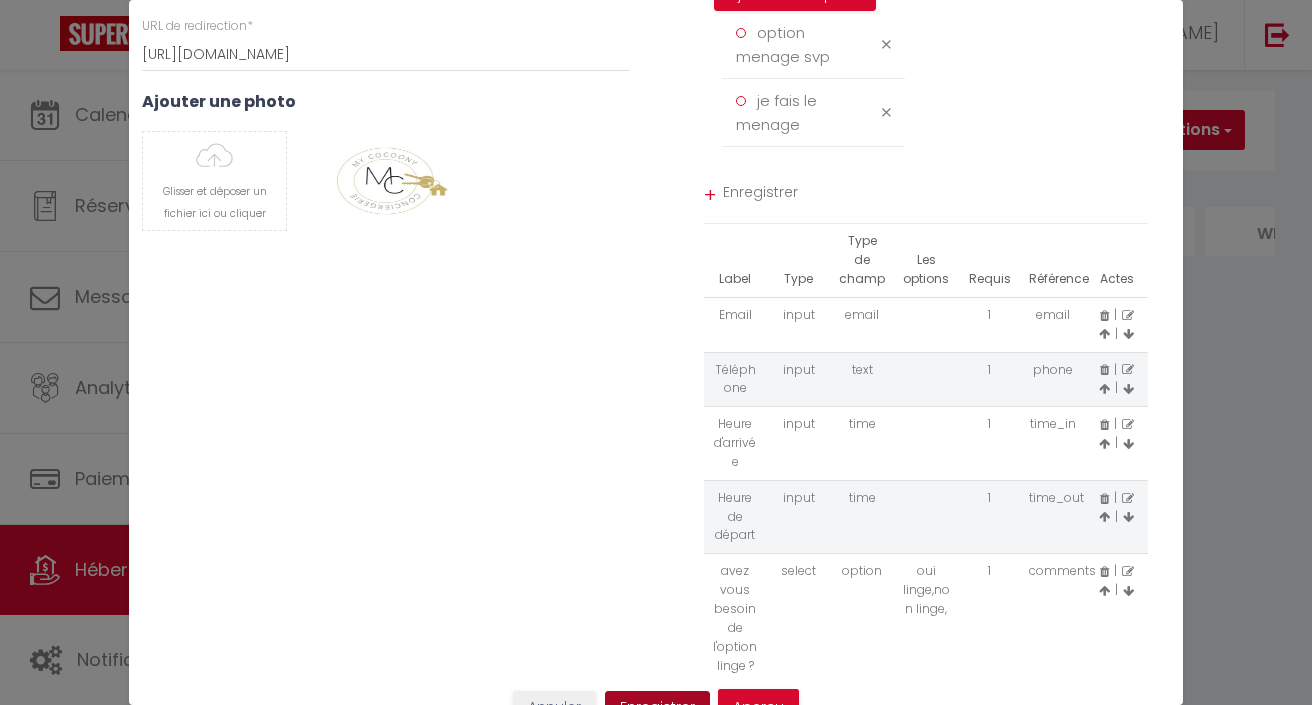 click on "Enregistrer" at bounding box center (657, 708) 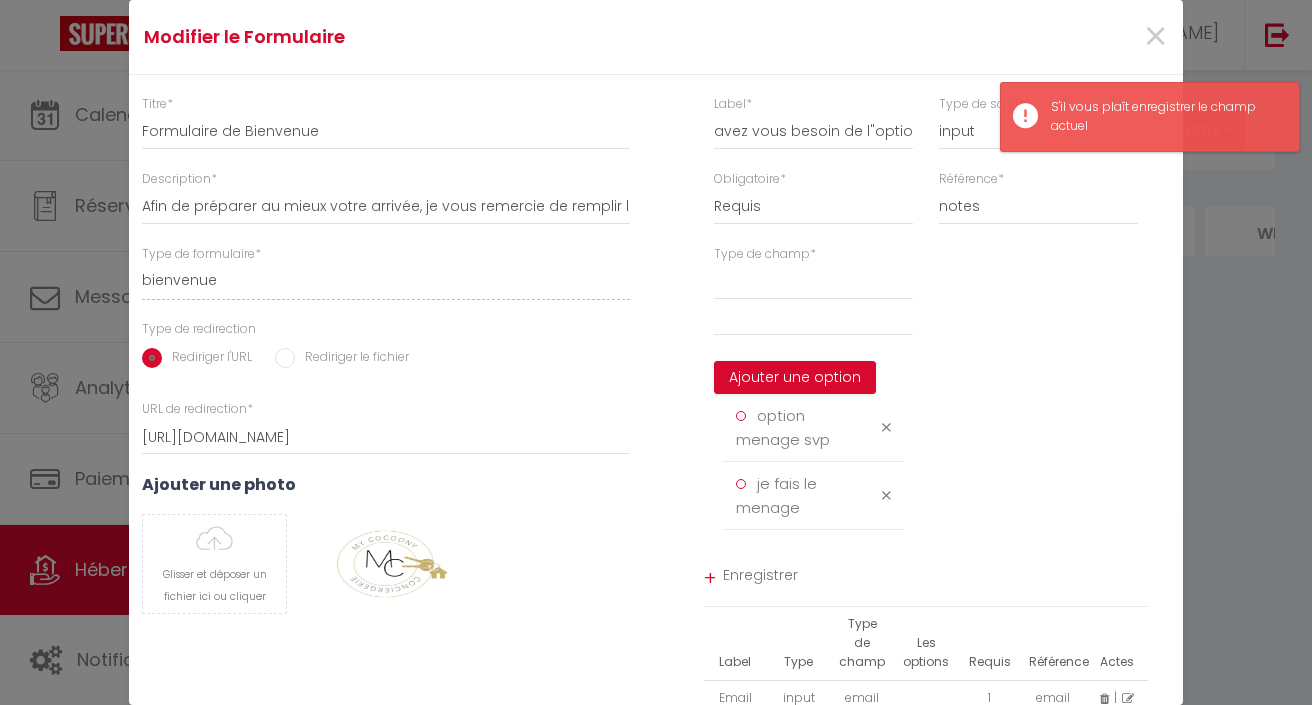scroll, scrollTop: 0, scrollLeft: 0, axis: both 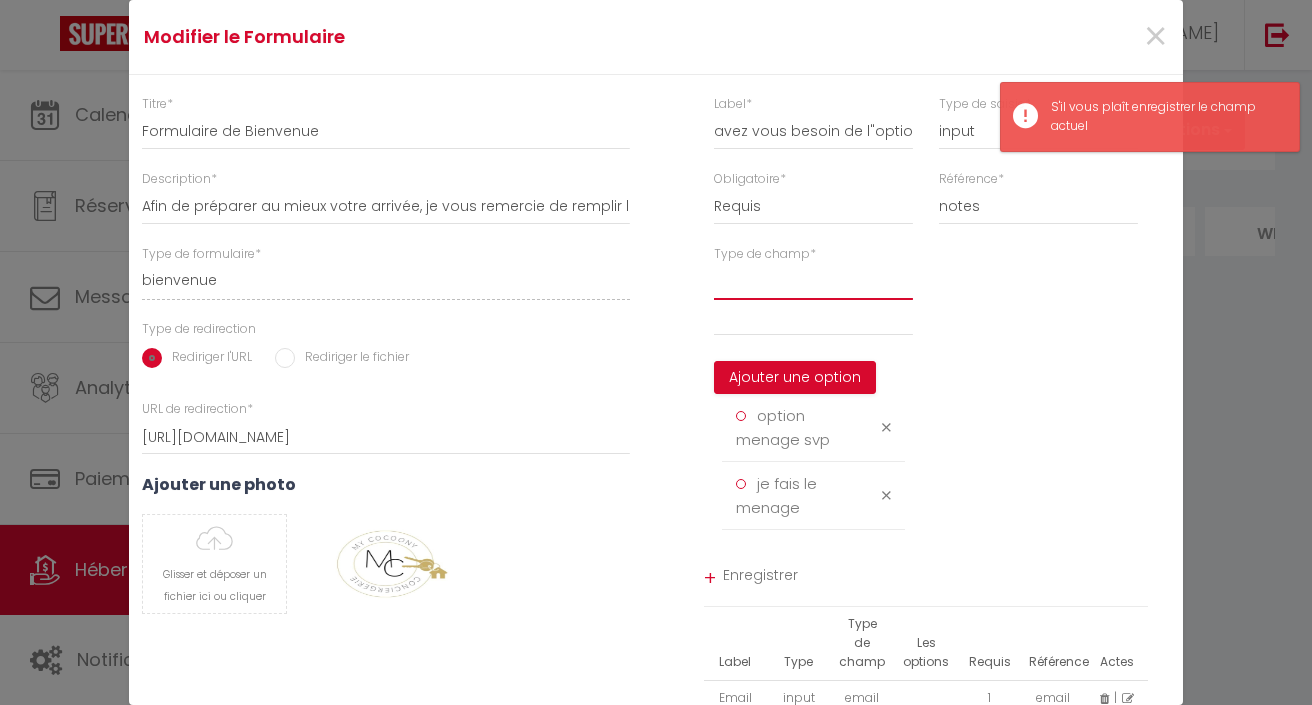 click at bounding box center (813, 282) 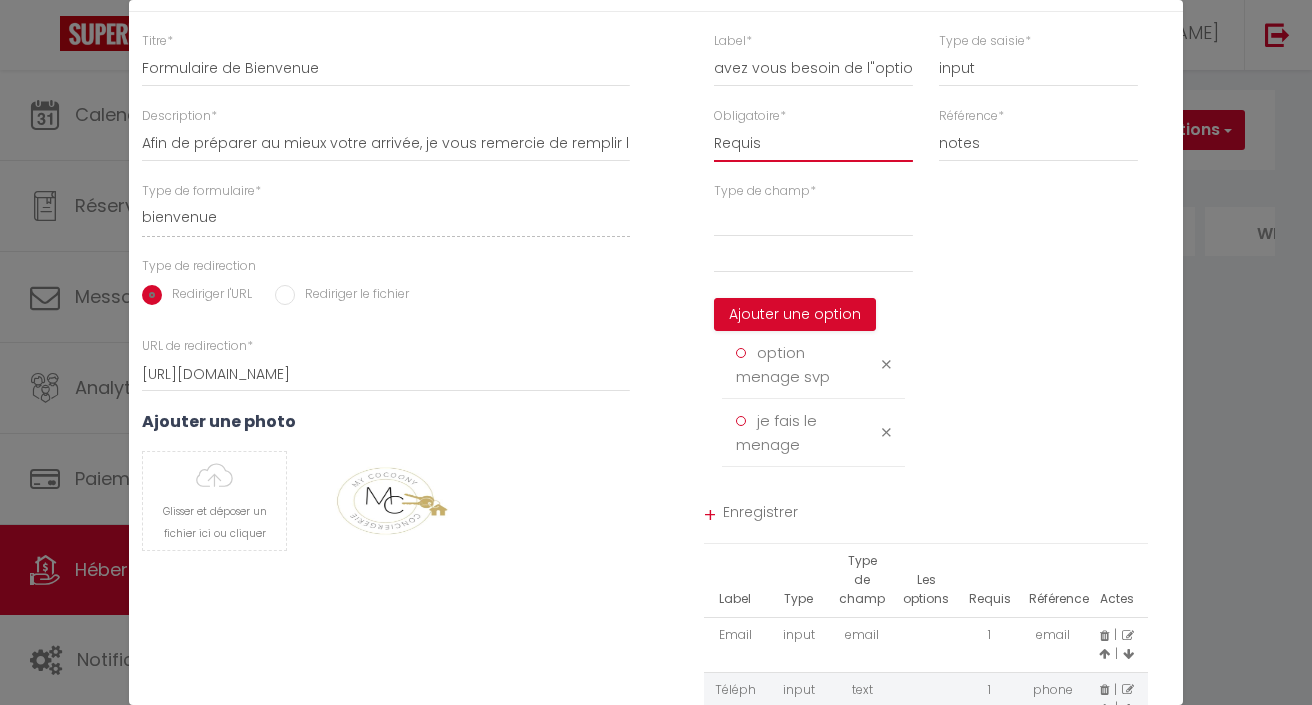 scroll, scrollTop: 69, scrollLeft: 0, axis: vertical 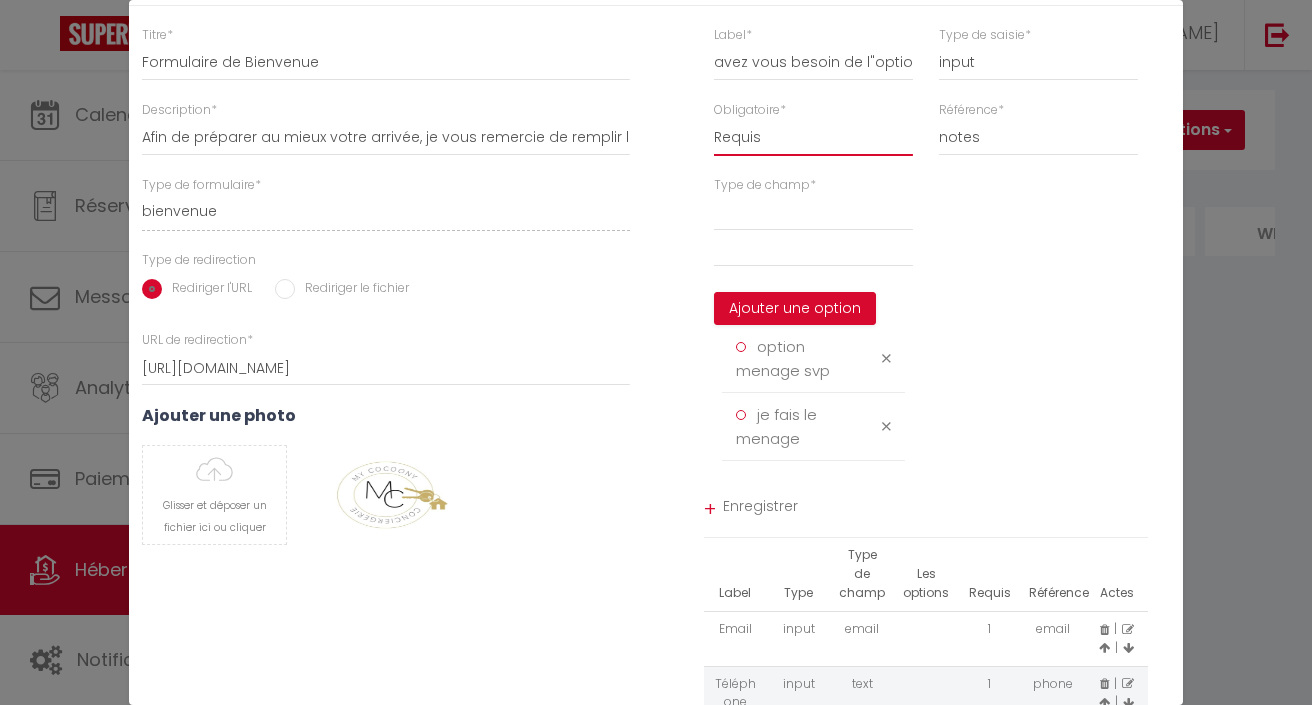 click on "Enregistrer" at bounding box center (936, 509) 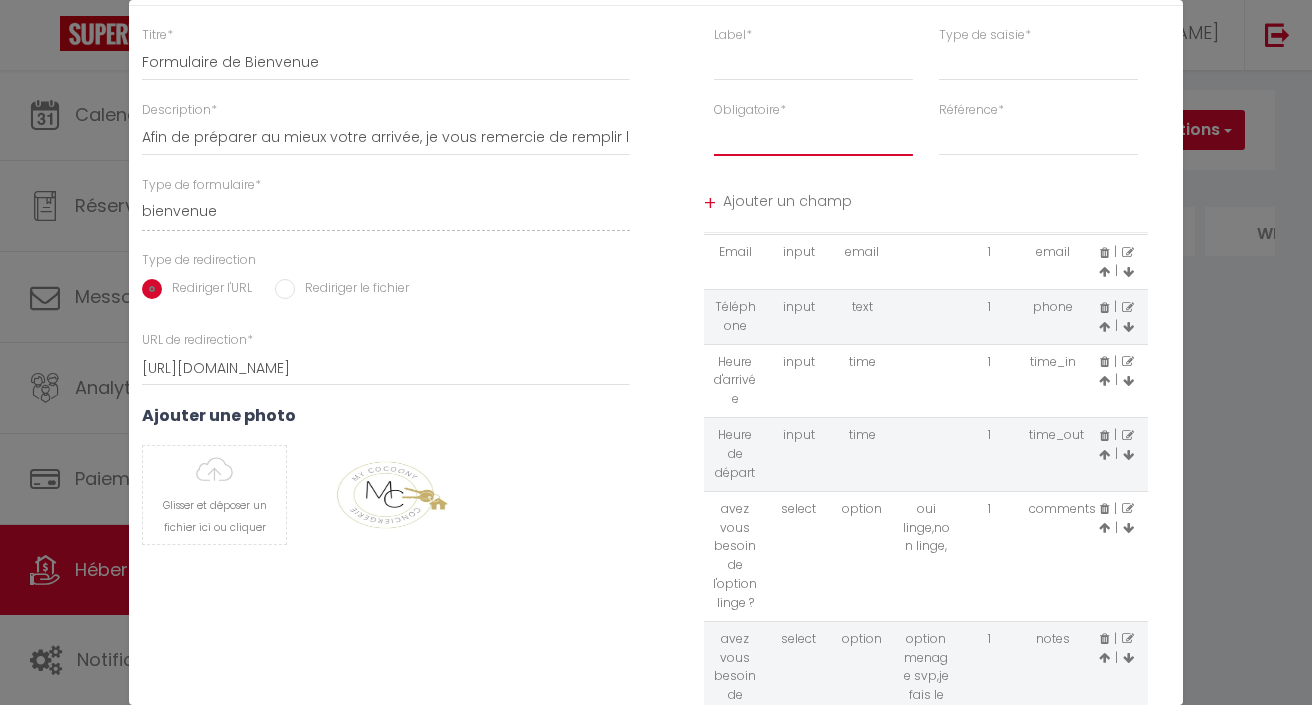 scroll, scrollTop: 69, scrollLeft: 0, axis: vertical 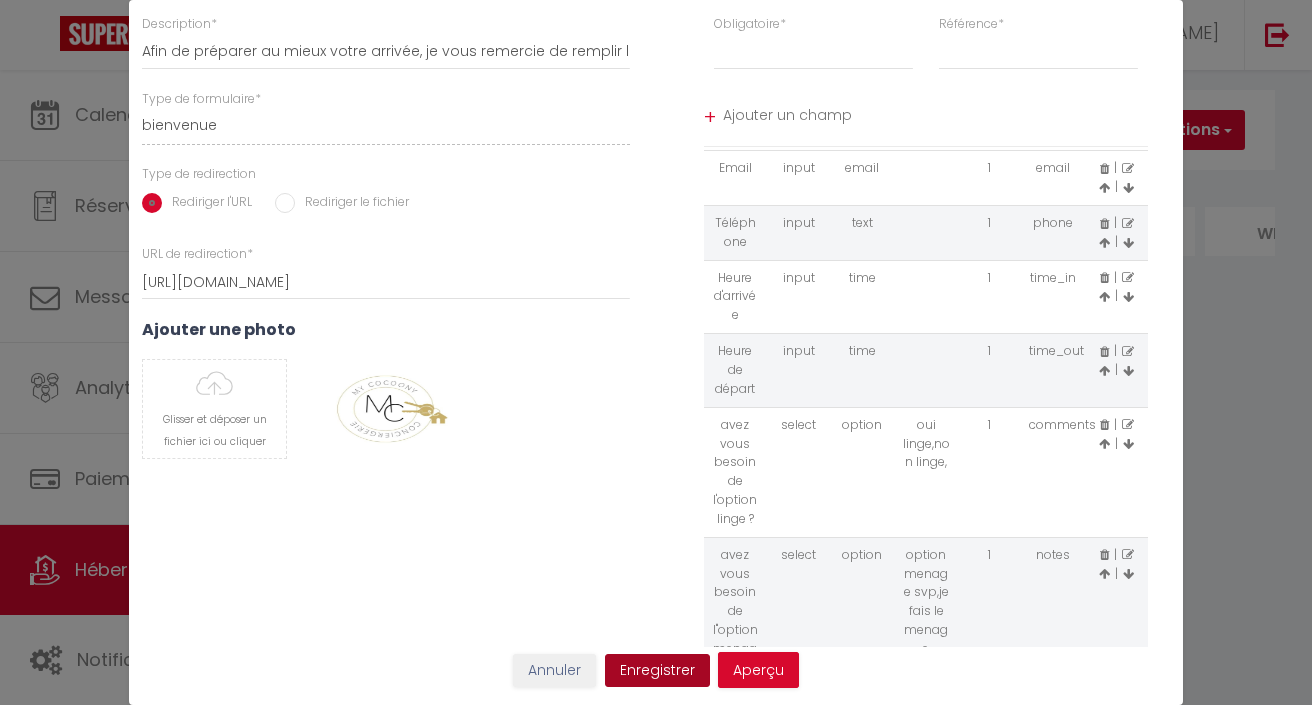 click on "Enregistrer" at bounding box center (657, 671) 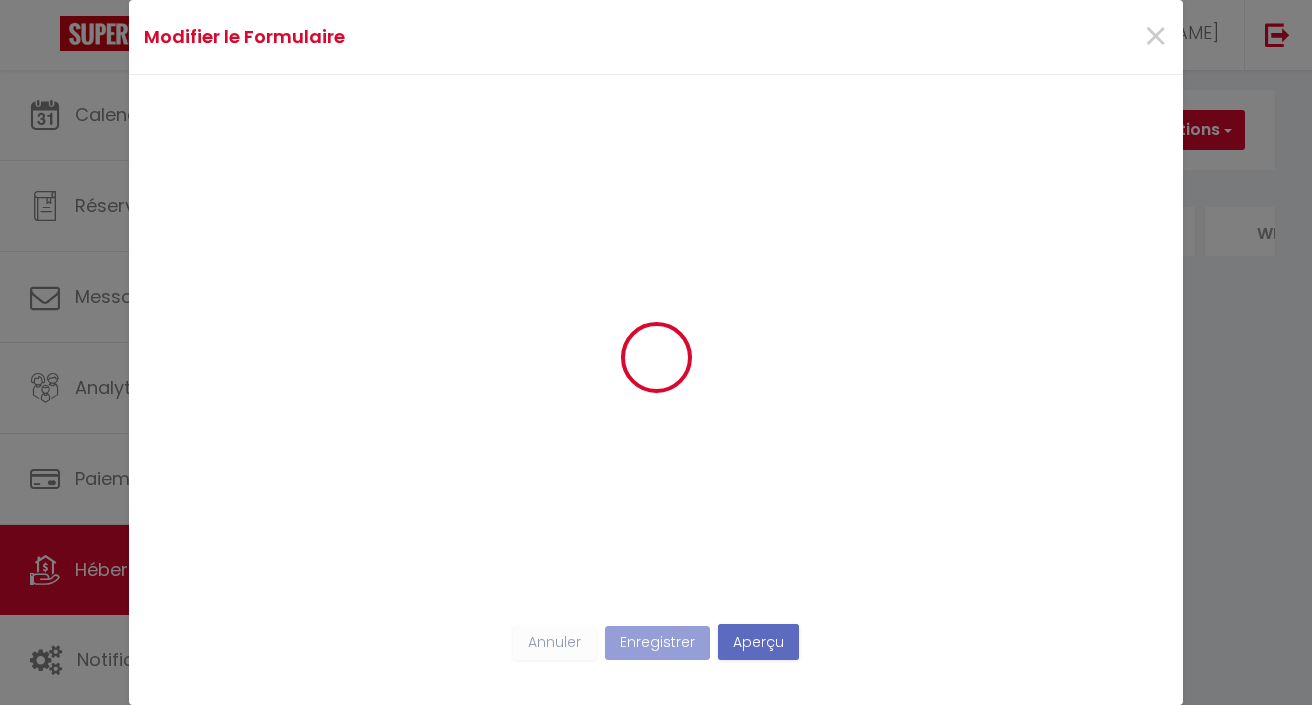 scroll, scrollTop: 0, scrollLeft: 0, axis: both 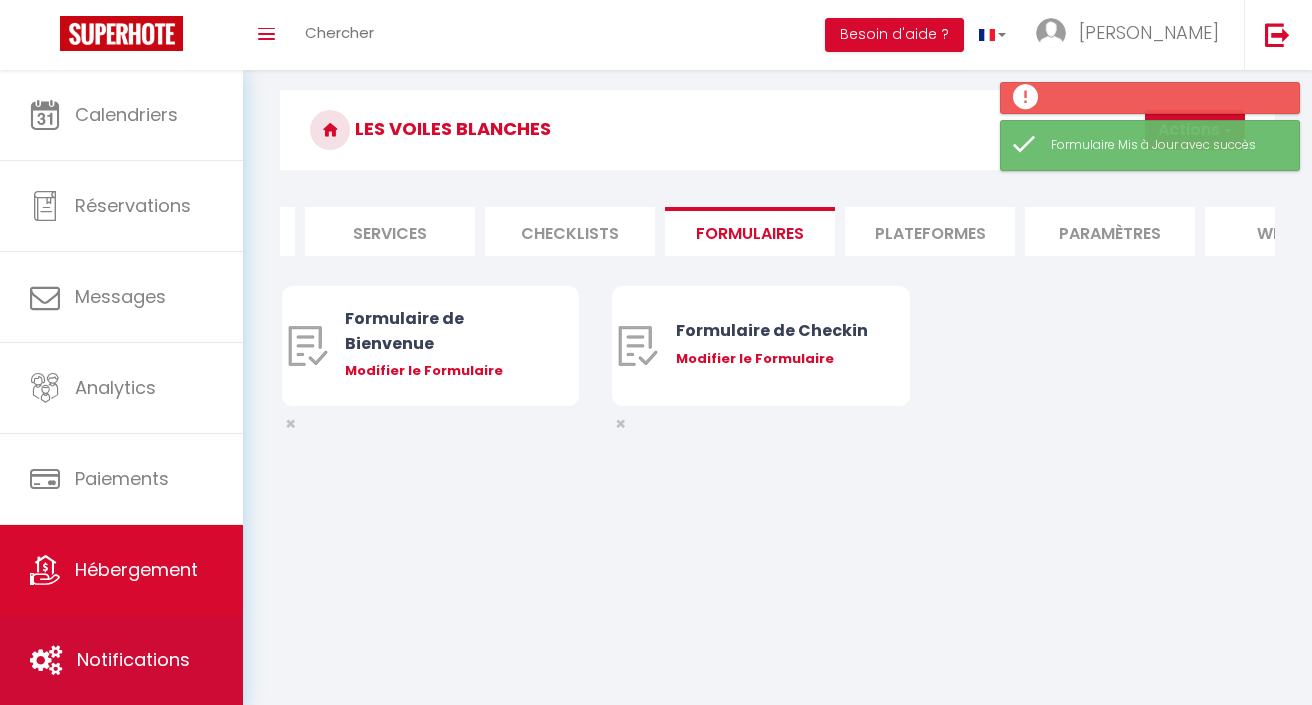 click on "Notifications" at bounding box center [133, 659] 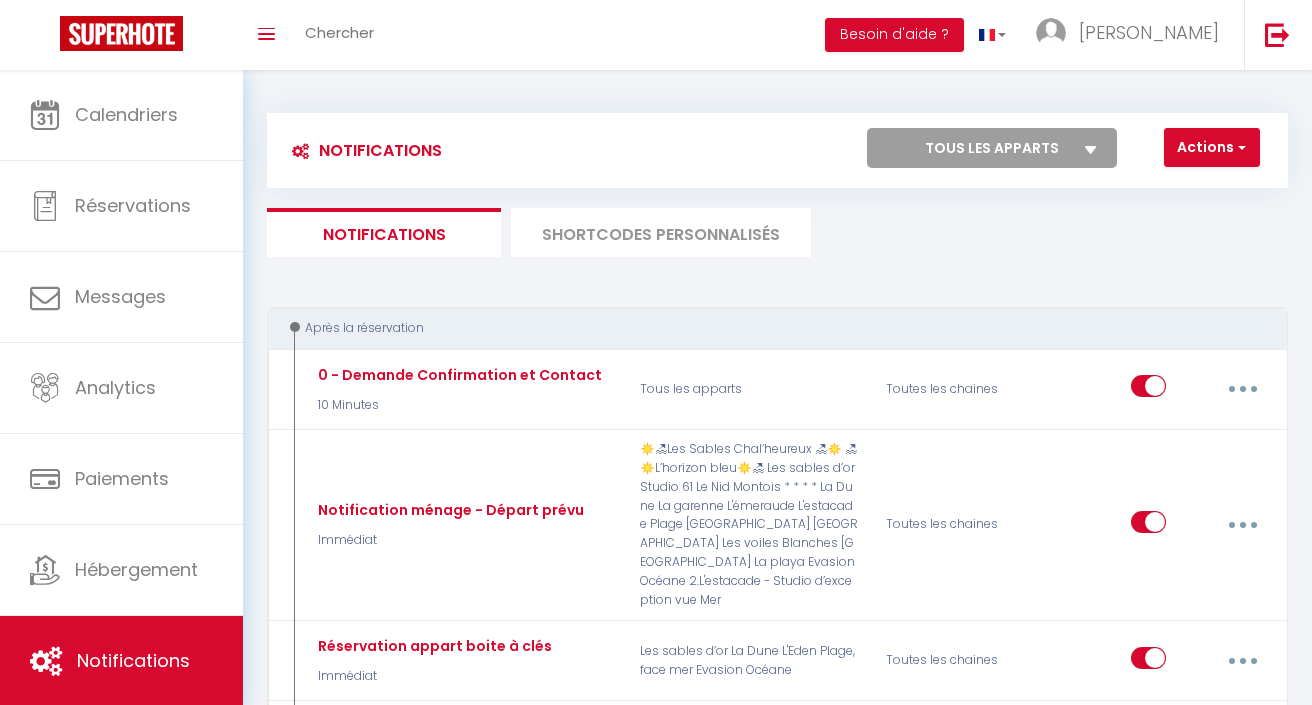 scroll, scrollTop: -1, scrollLeft: 0, axis: vertical 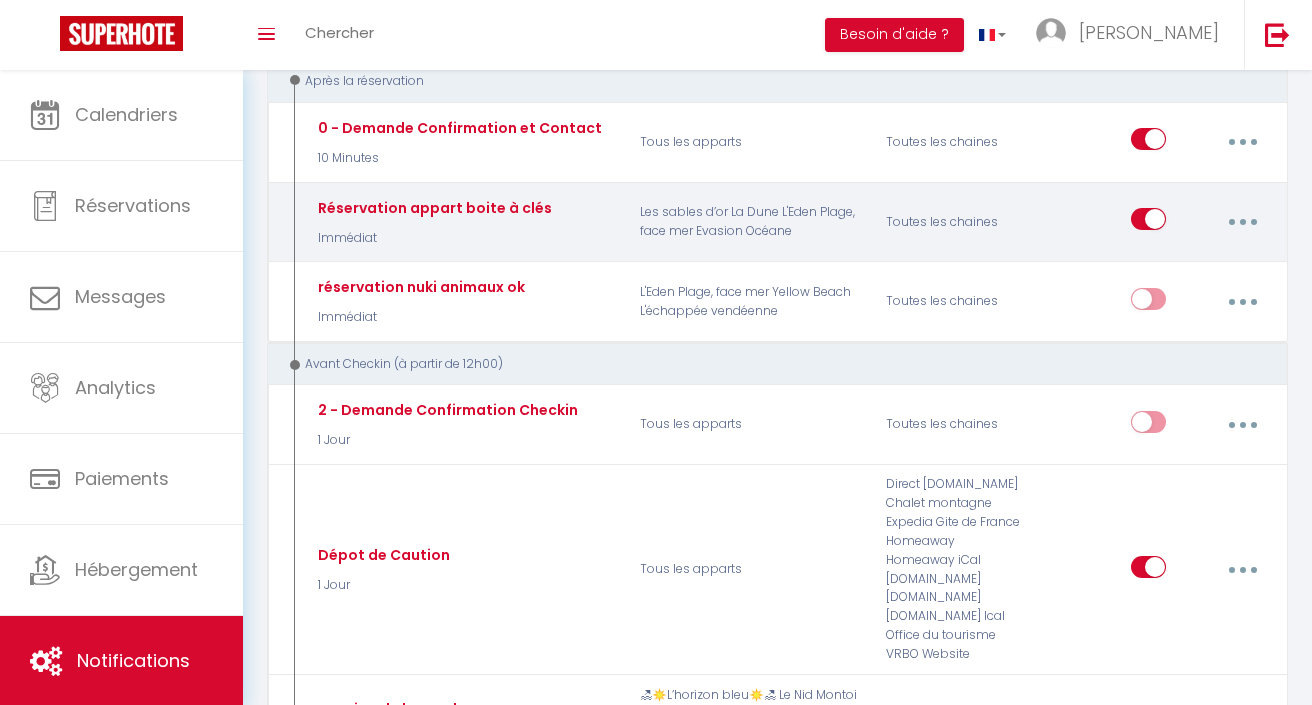 click at bounding box center (1242, 222) 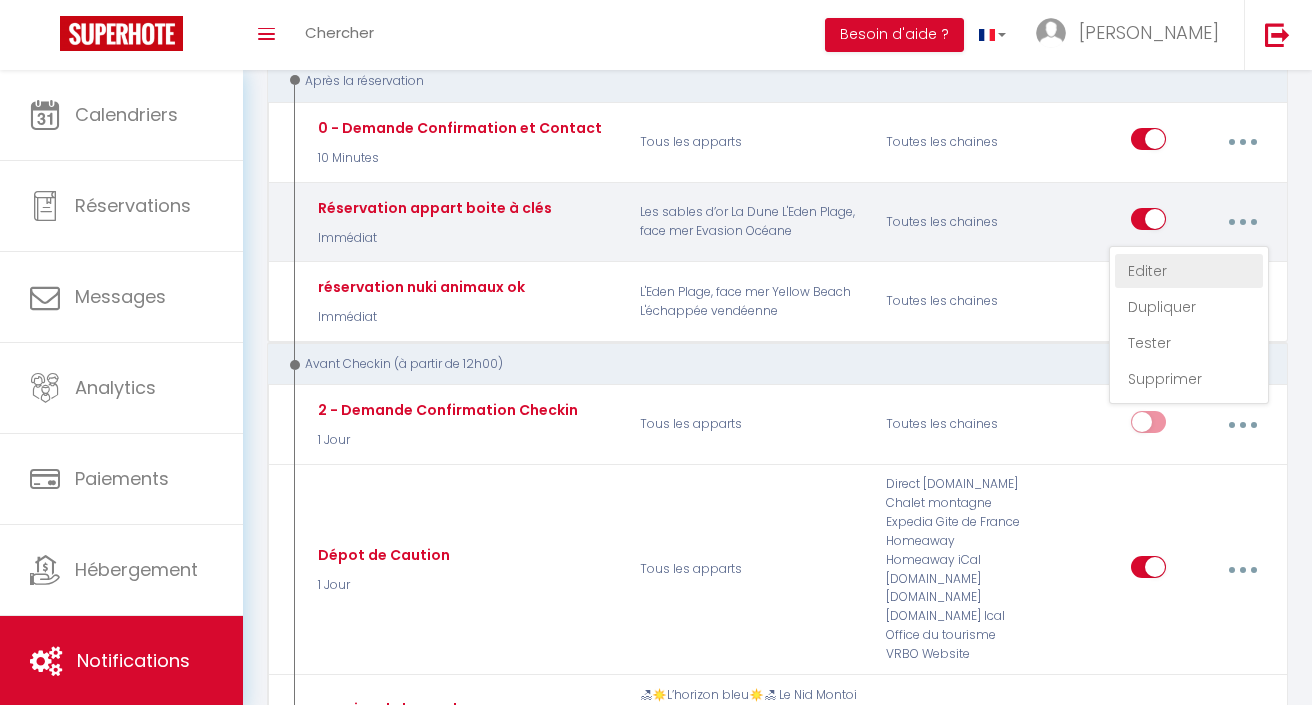 click on "Editer" at bounding box center [1189, 271] 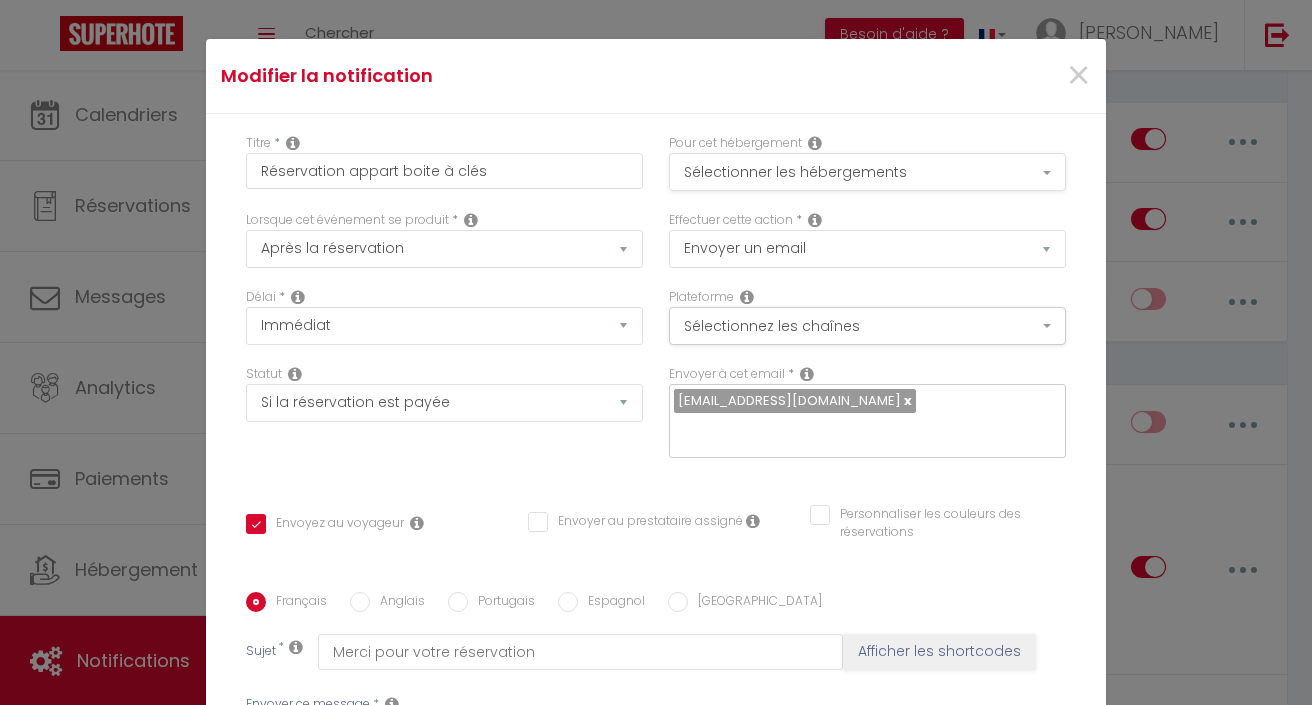 click on "Sélectionner les hébergements" at bounding box center [867, 172] 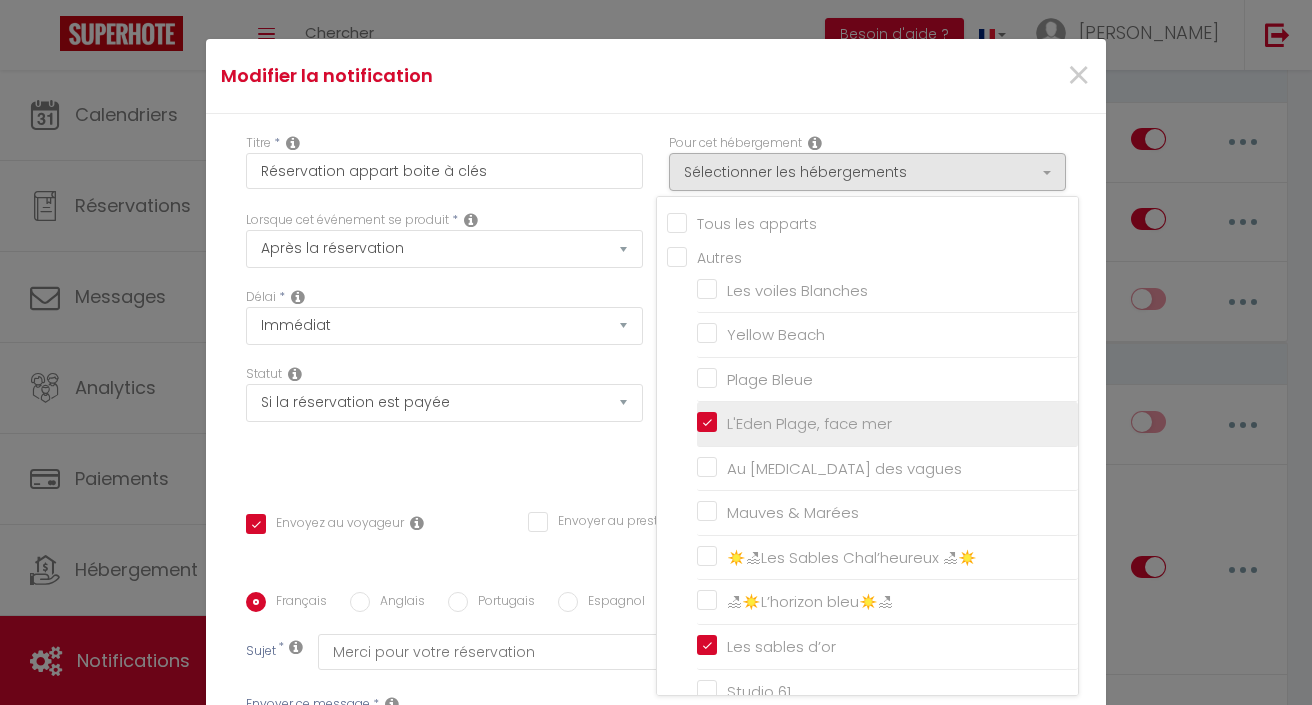 click on "L'Eden Plage, face mer" at bounding box center [887, 424] 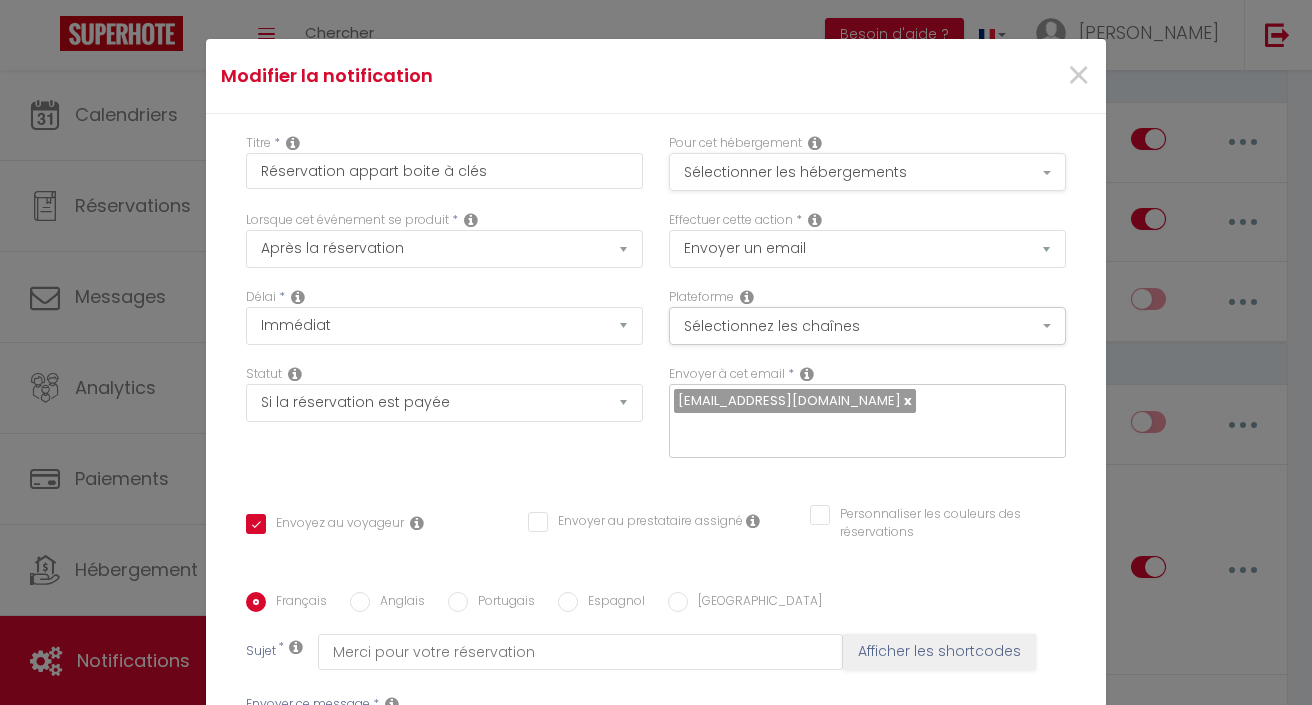 click on "Sélectionner les hébergements" at bounding box center (867, 172) 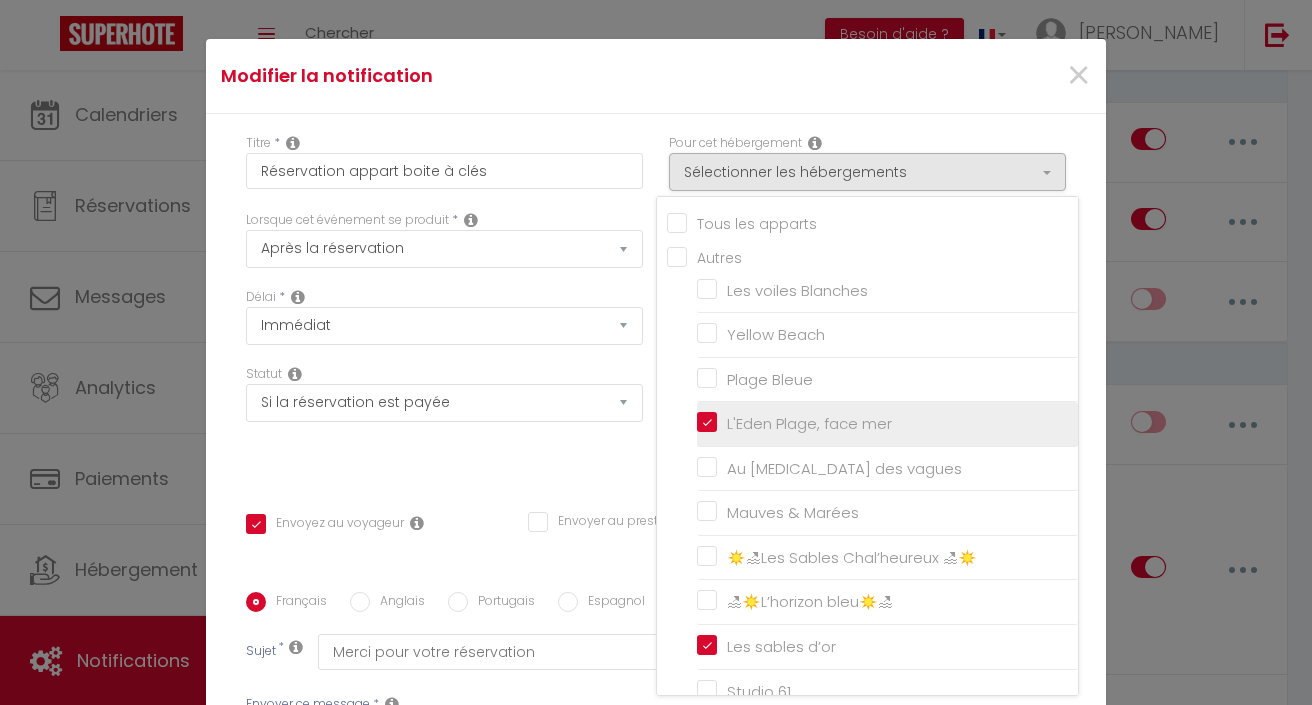 click on "L'Eden Plage, face mer" at bounding box center [887, 424] 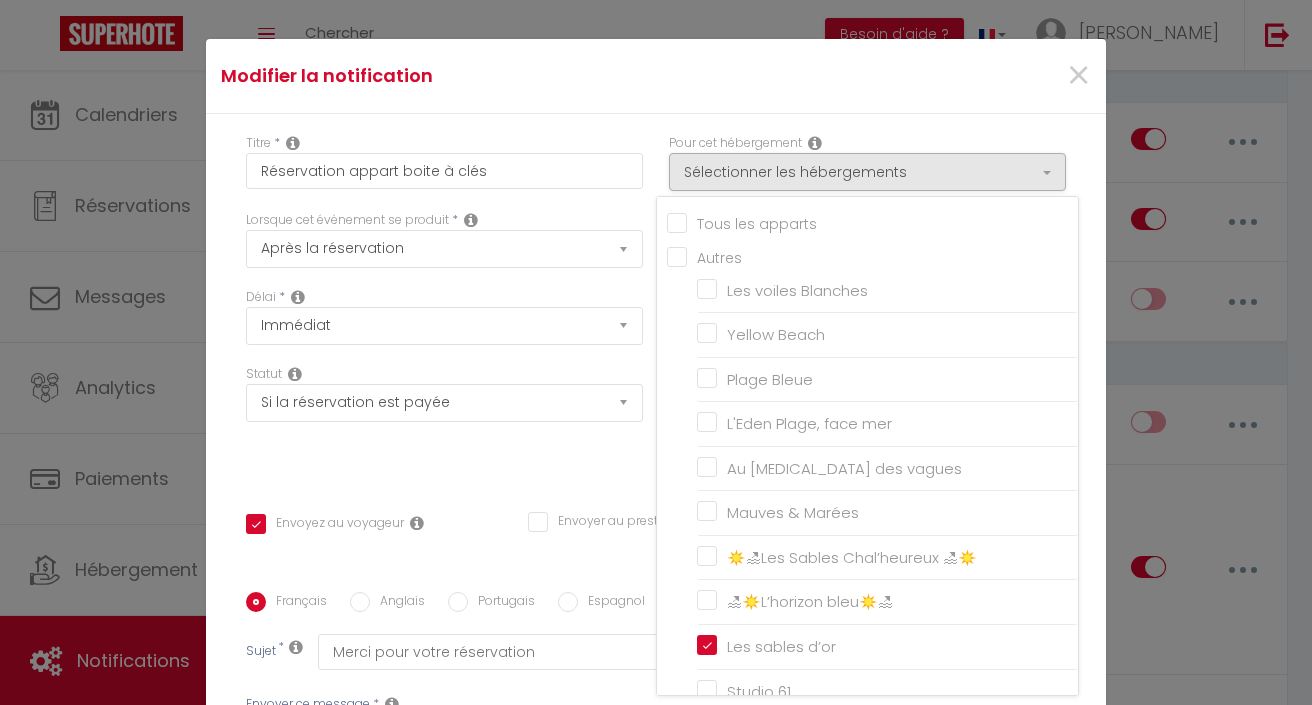 click on "Modifier la notification   ×" at bounding box center (656, 76) 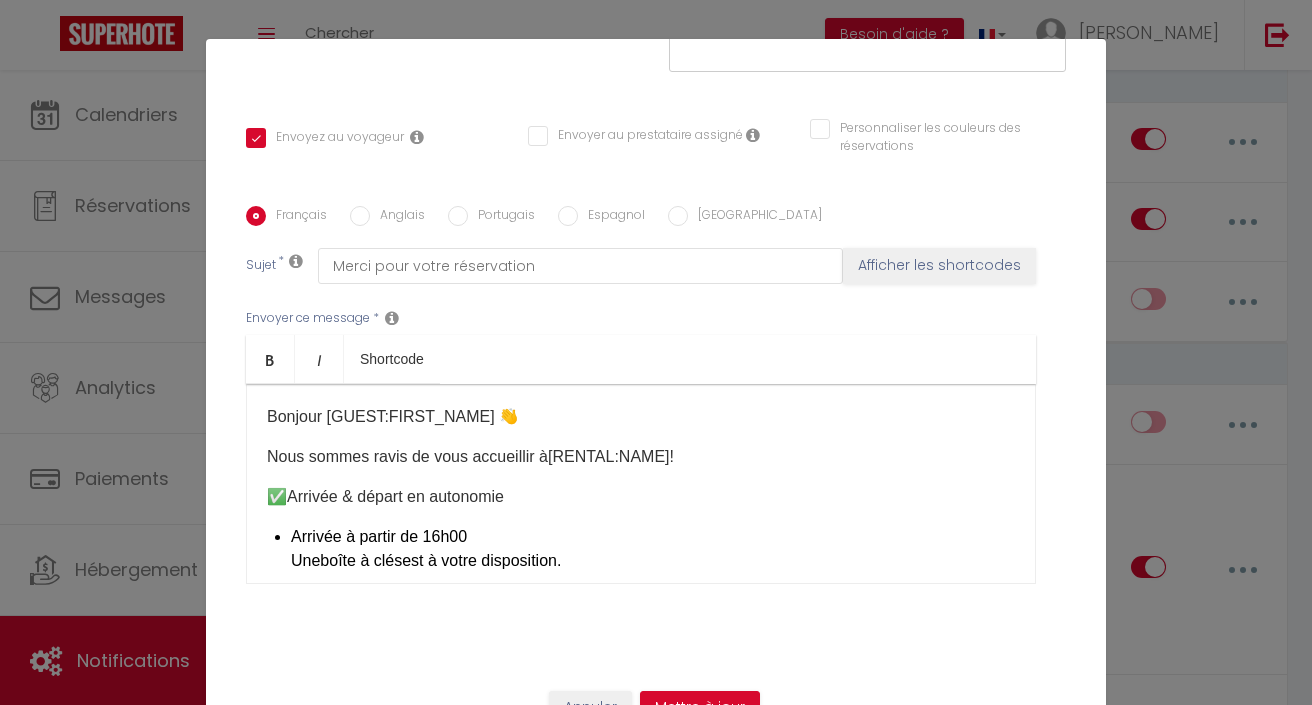 scroll, scrollTop: 386, scrollLeft: 0, axis: vertical 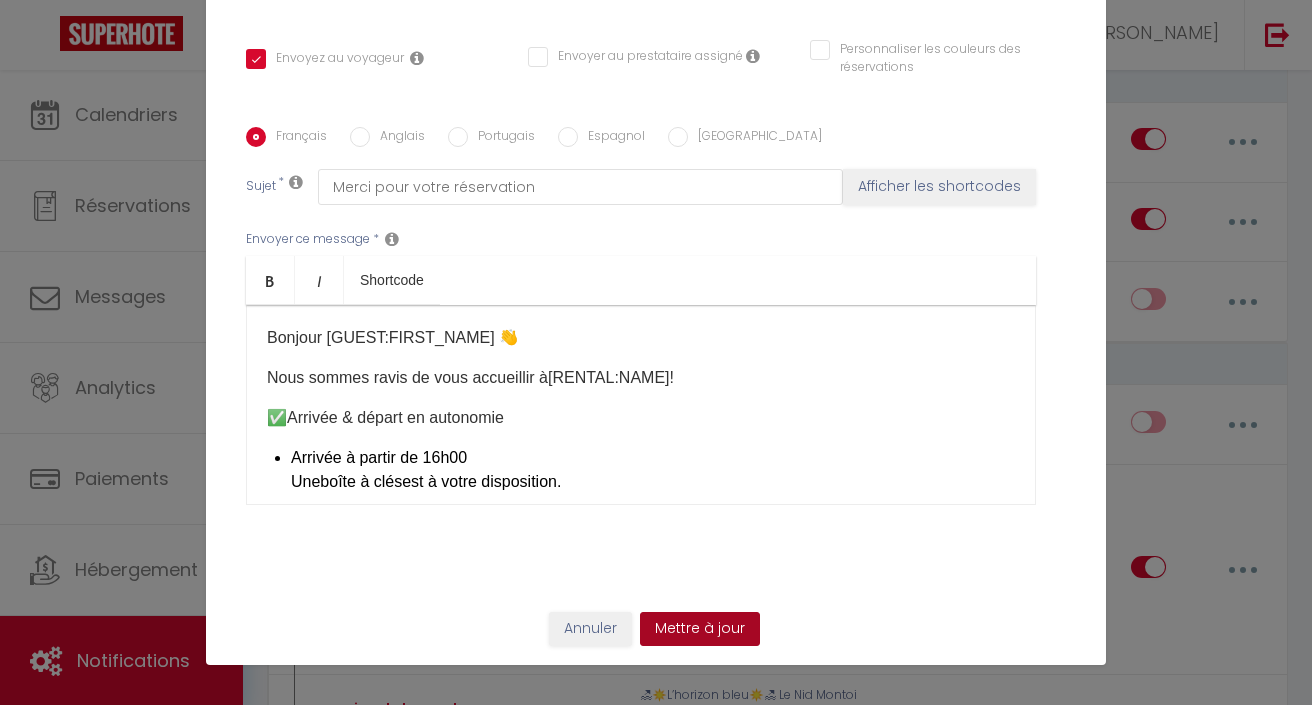 click on "Mettre à jour" at bounding box center [700, 629] 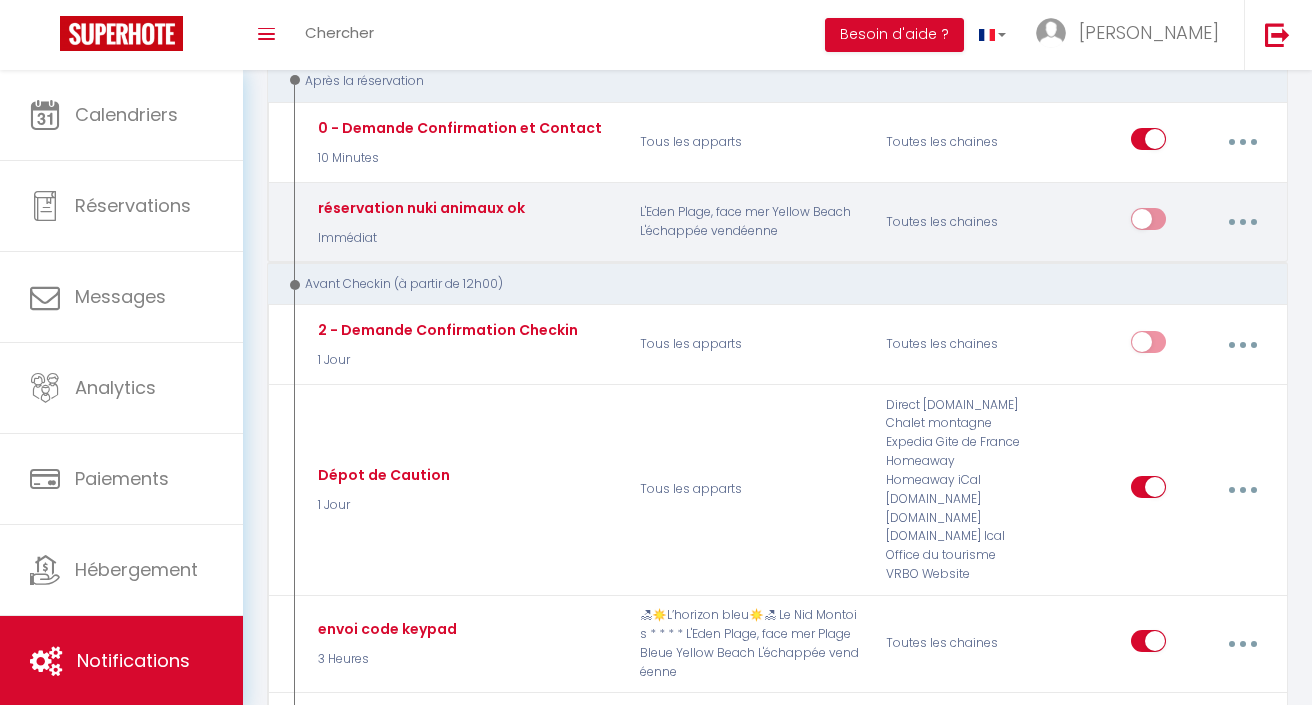 click at bounding box center [1148, 223] 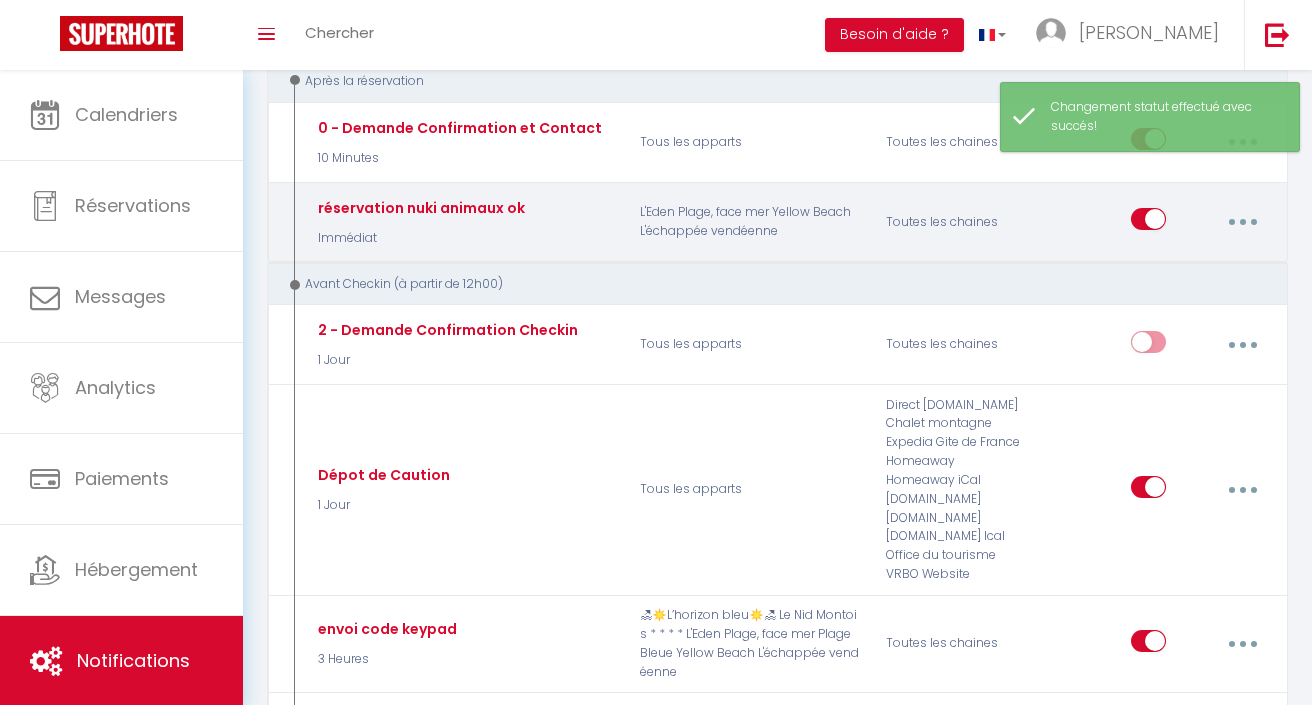click at bounding box center (1242, 222) 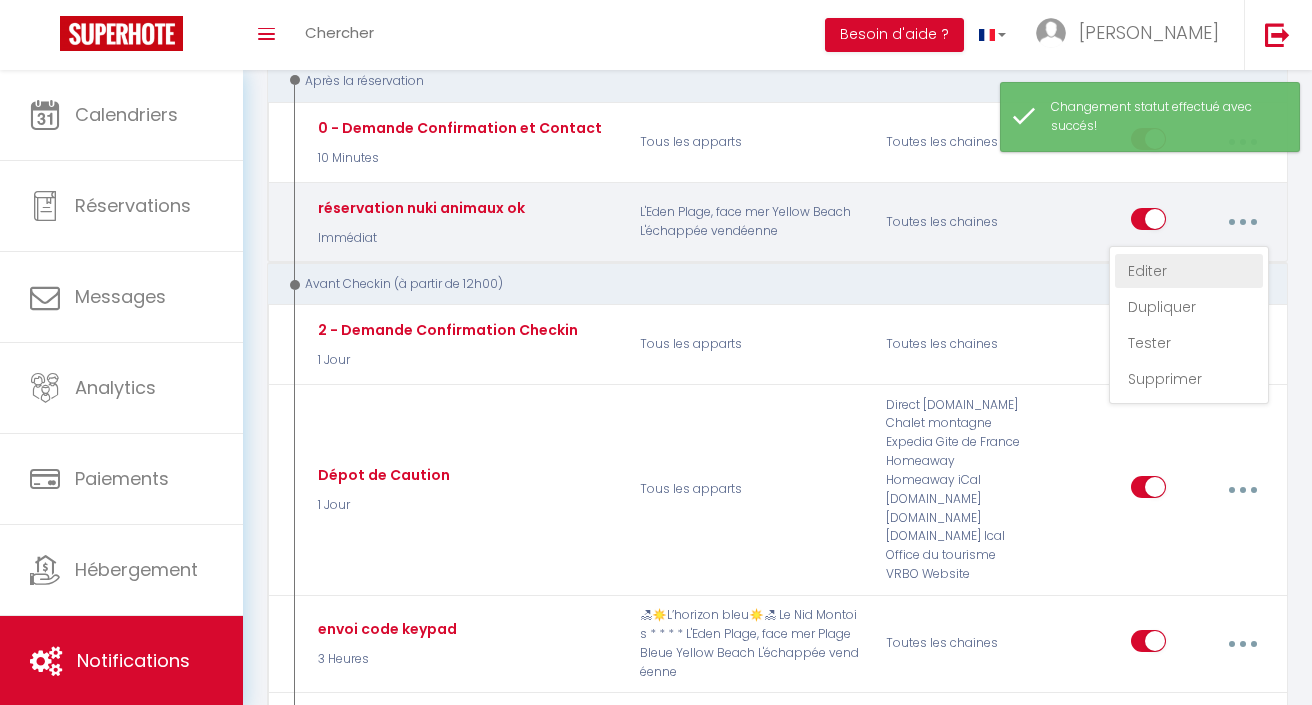 click on "Editer" at bounding box center (1189, 271) 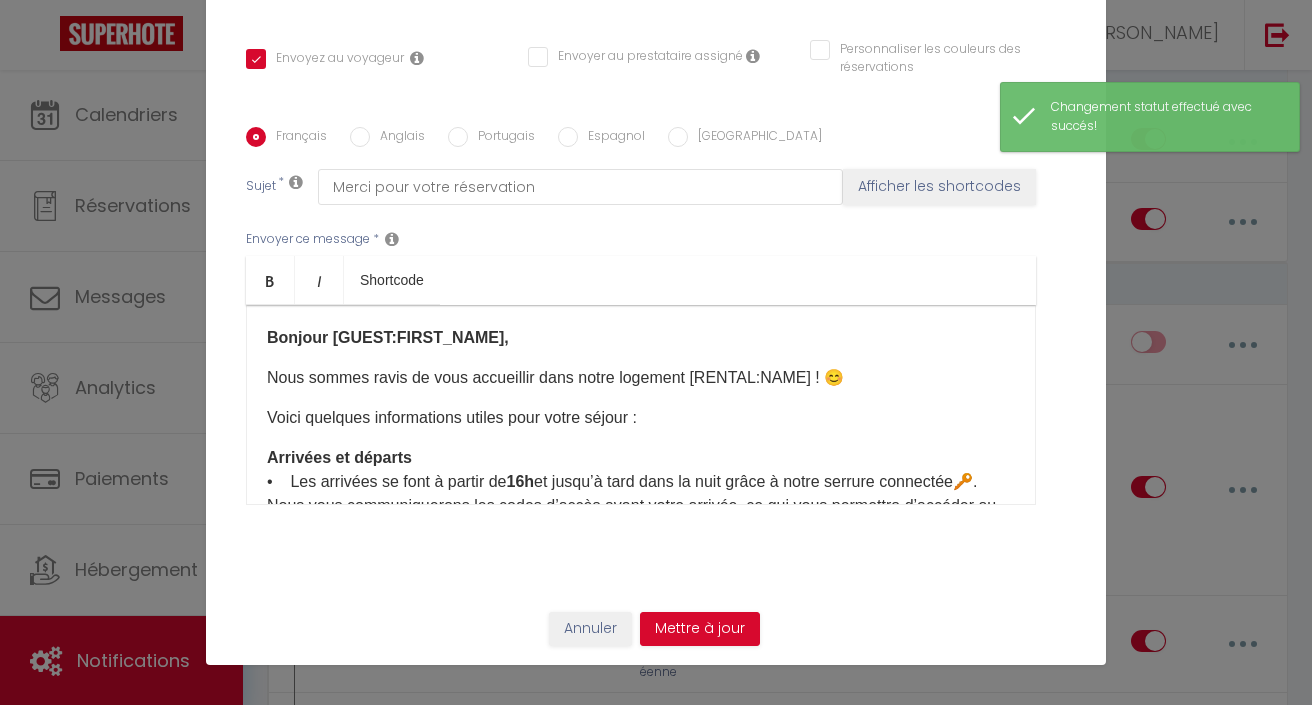 click on "Bonjour [GUEST:FIRST_NAME]​," at bounding box center [388, 337] 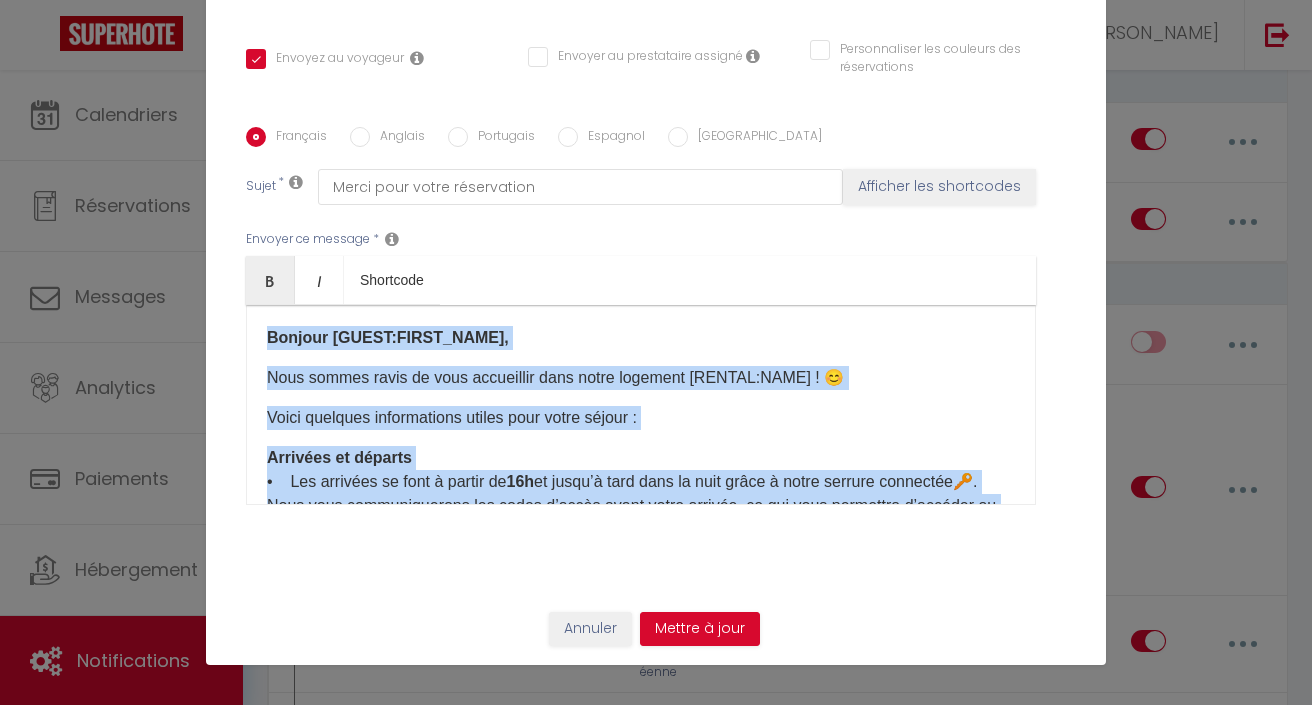 copy on "Bonjour [GUEST:FIRST_NAME]​,
Nous sommes ravis de vous accueillir dans notre logement [RENTAL:NAME]​ ! 😊  Voici quelques informations utiles pour votre séjour :
Arrivées et départs     •    Les arrivées se font à partir de  16h  et jusqu’à tard dans la nuit grâce à notre serrure connectée🔑. Nous vous communiquerons les codes d’accès avant votre arrivée, ce qui vous permettra d’accéder au logement en toute autonomie.     •    Les départs doivent se faire avant  10h  ⏰.
À savoir     •     Linge   de   maison  🛏️ : Les couettes et oreillers sont fournis, mais le linge de lit et de toilette n’est pas inclus. Pensez à apporter les vôtres ou optez pour le forfait à  15   €   par   personne , proposé par la conciergerie.     •     Ménage  🧹 : Le ménage doit être effectué avant votre départ avec les produits disponibles sur place. Une fiche ménage est mise à votre disposition pour vous guider. Si vous préférez ne pas vous en charger, vous pouvez choisir le forfait ménage à  40   € . Attention, ce montant ser..." 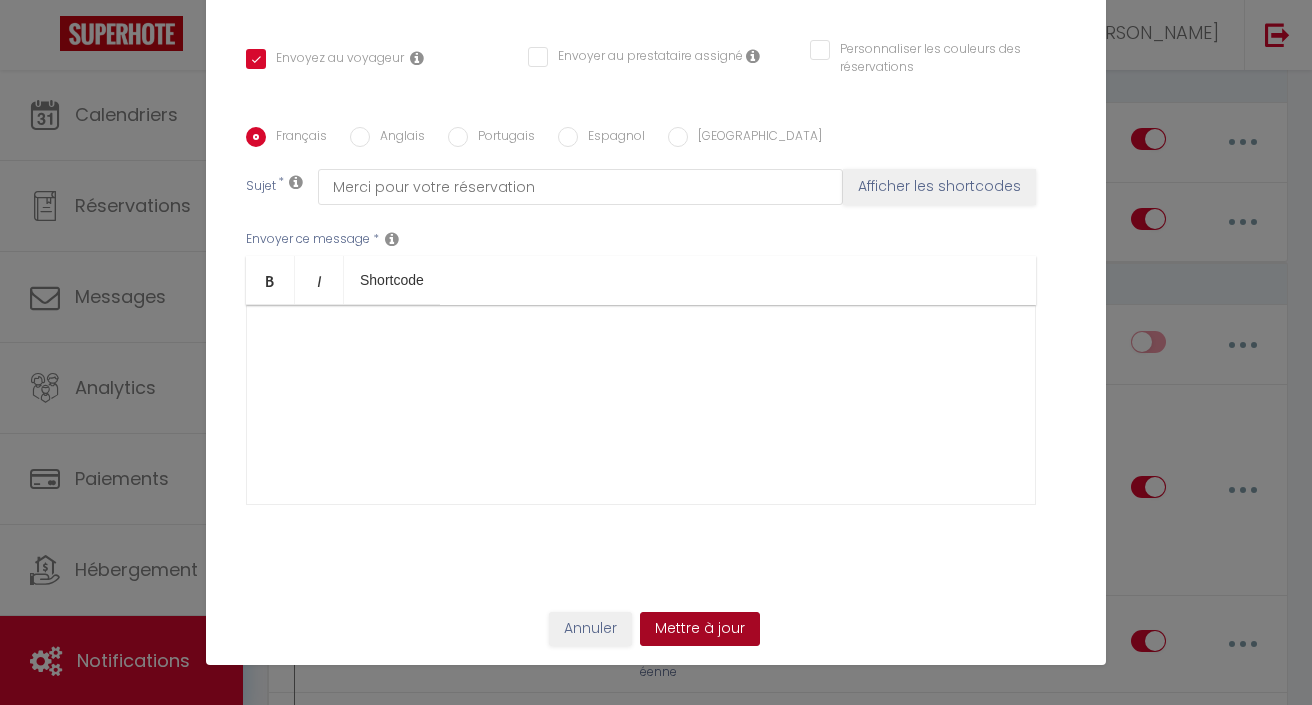 click on "Mettre à jour" at bounding box center (700, 629) 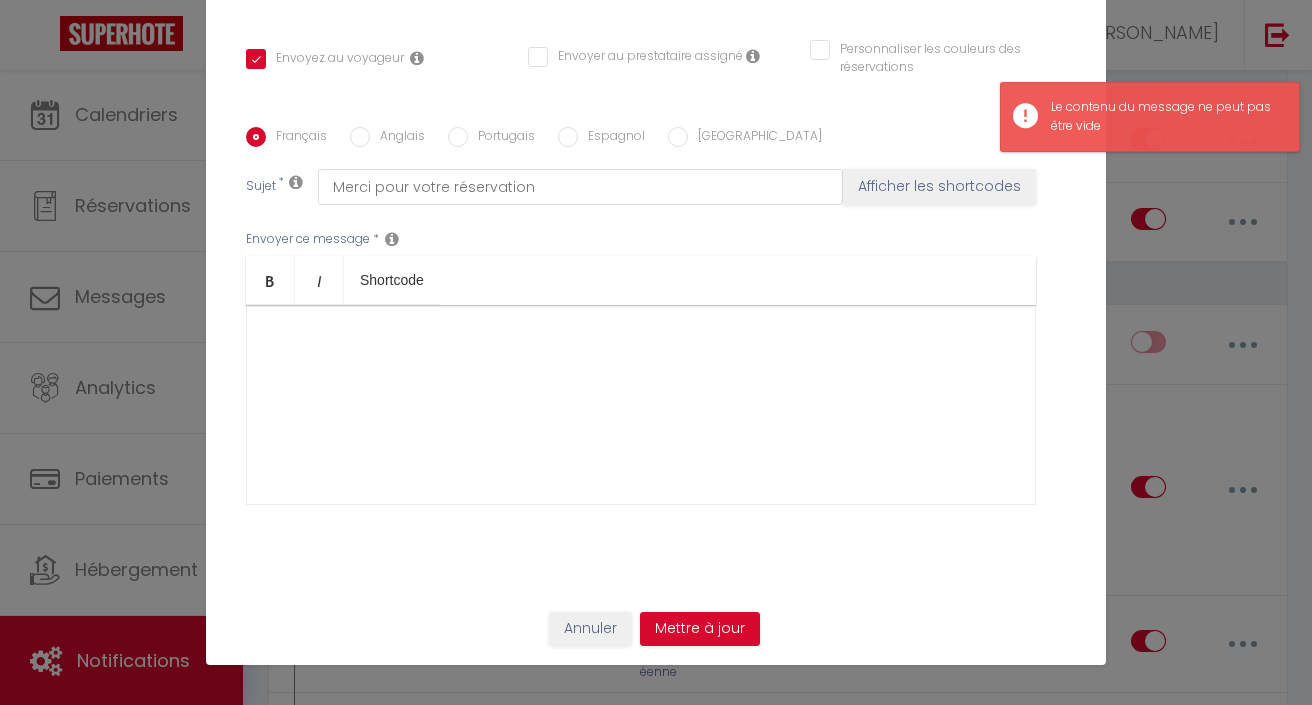 click on "​" at bounding box center (641, 405) 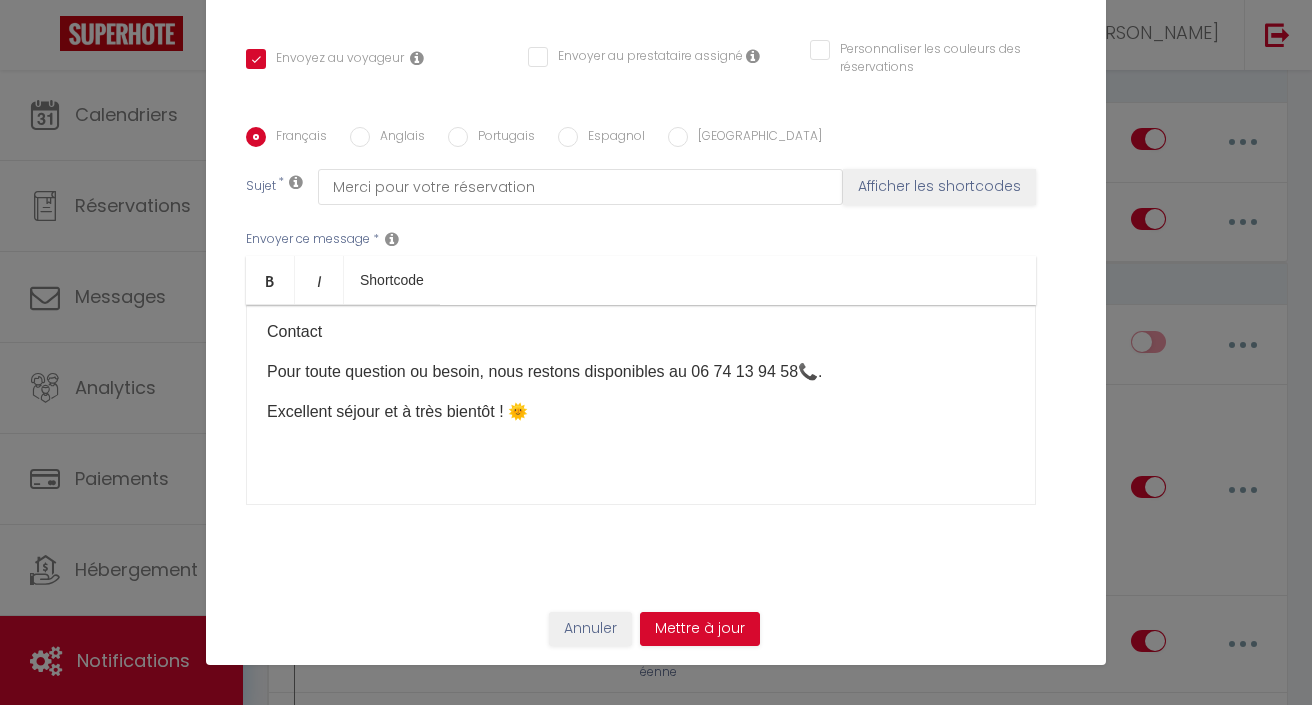 scroll, scrollTop: 838, scrollLeft: 0, axis: vertical 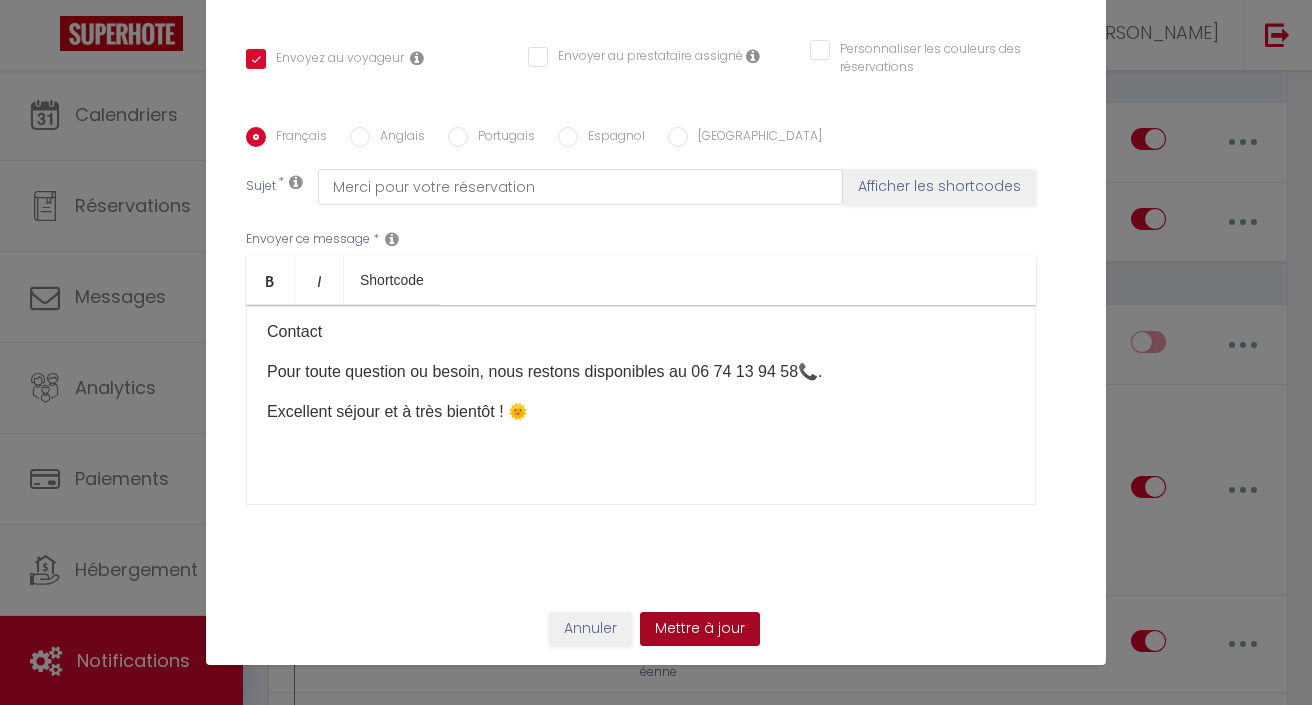 click on "Mettre à jour" at bounding box center [700, 629] 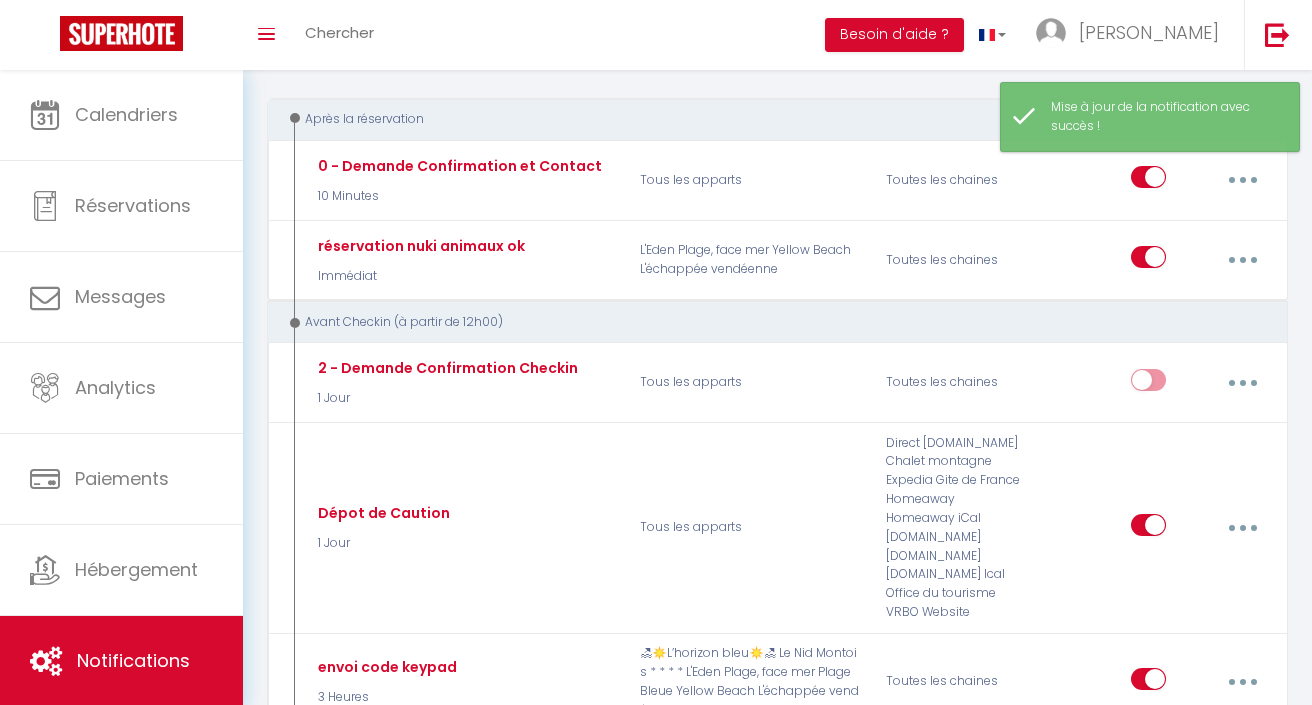 scroll, scrollTop: 207, scrollLeft: 0, axis: vertical 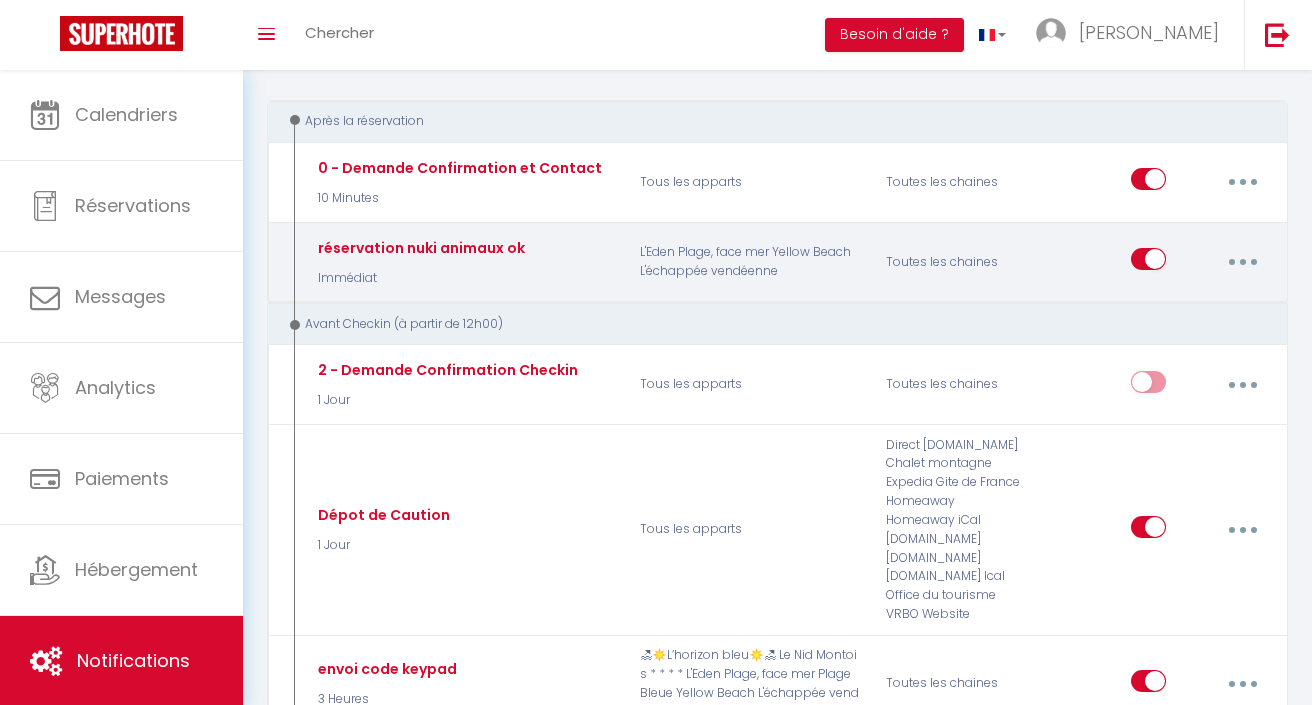 click at bounding box center [1242, 262] 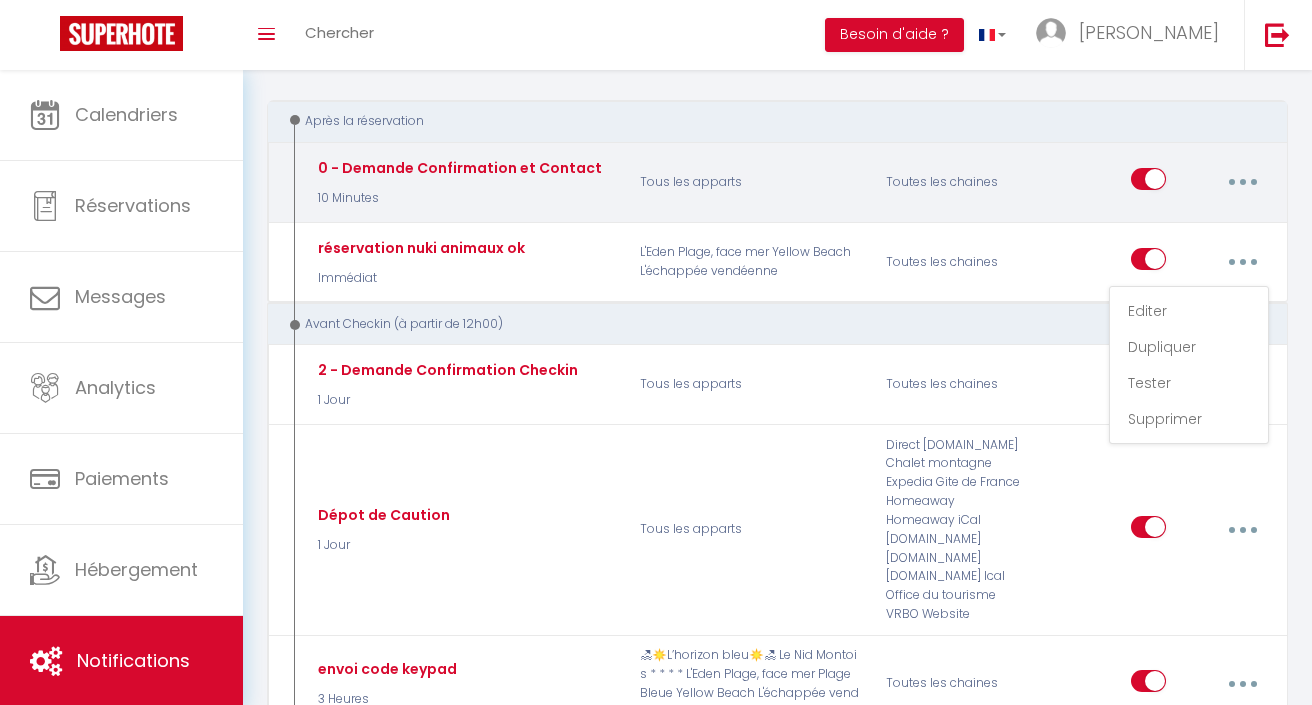 click on "Editer   Dupliquer   Tester   Supprimer" at bounding box center [1160, 182] 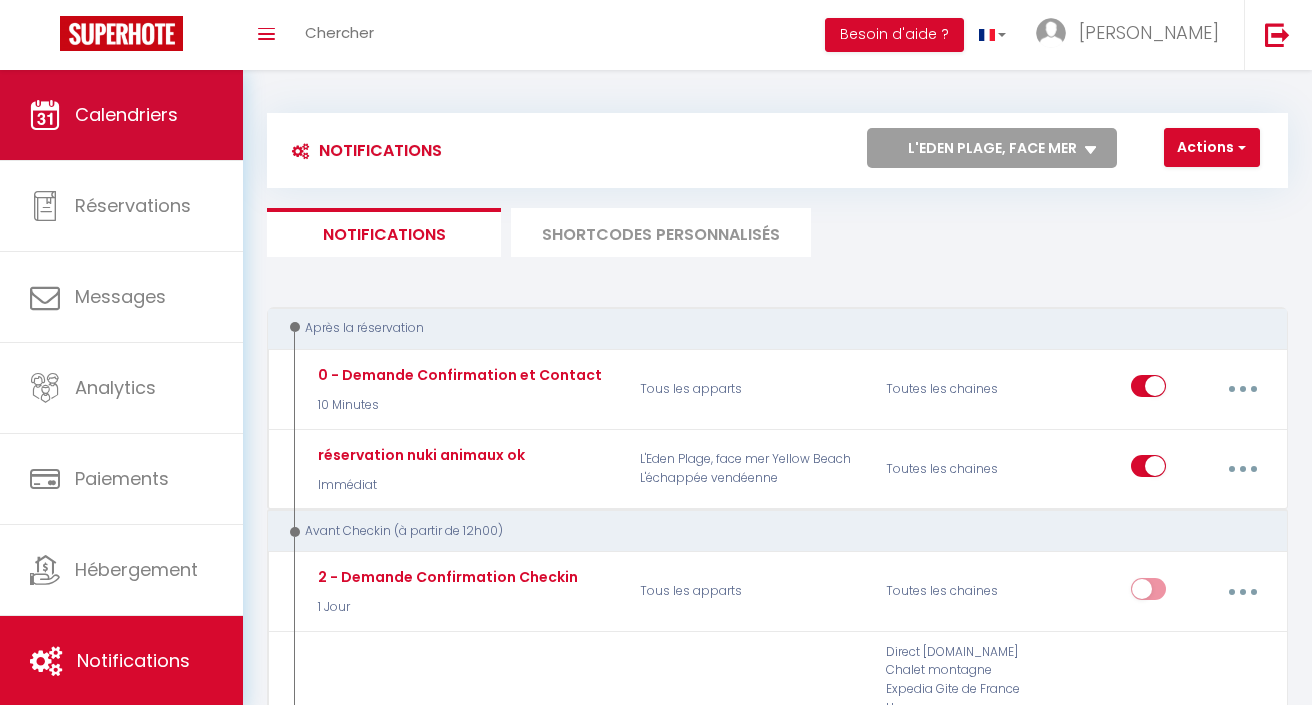 scroll, scrollTop: -1, scrollLeft: 0, axis: vertical 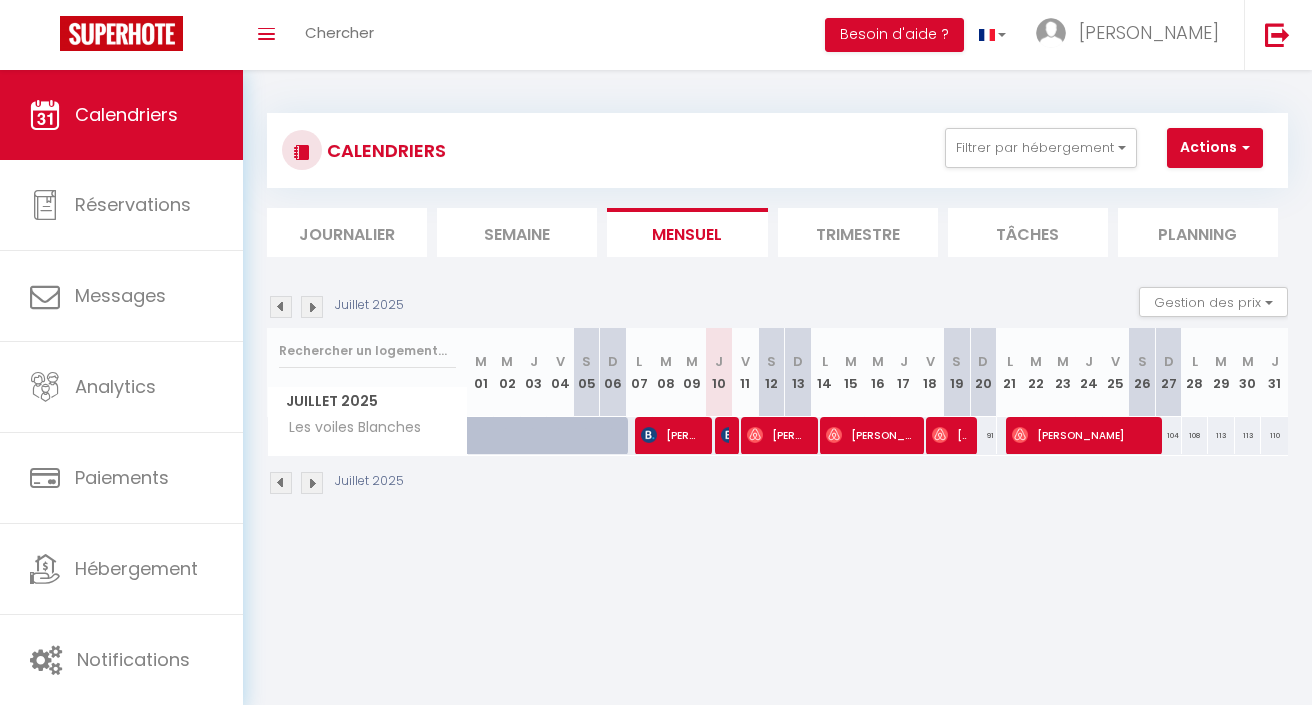 click at bounding box center (121, 33) 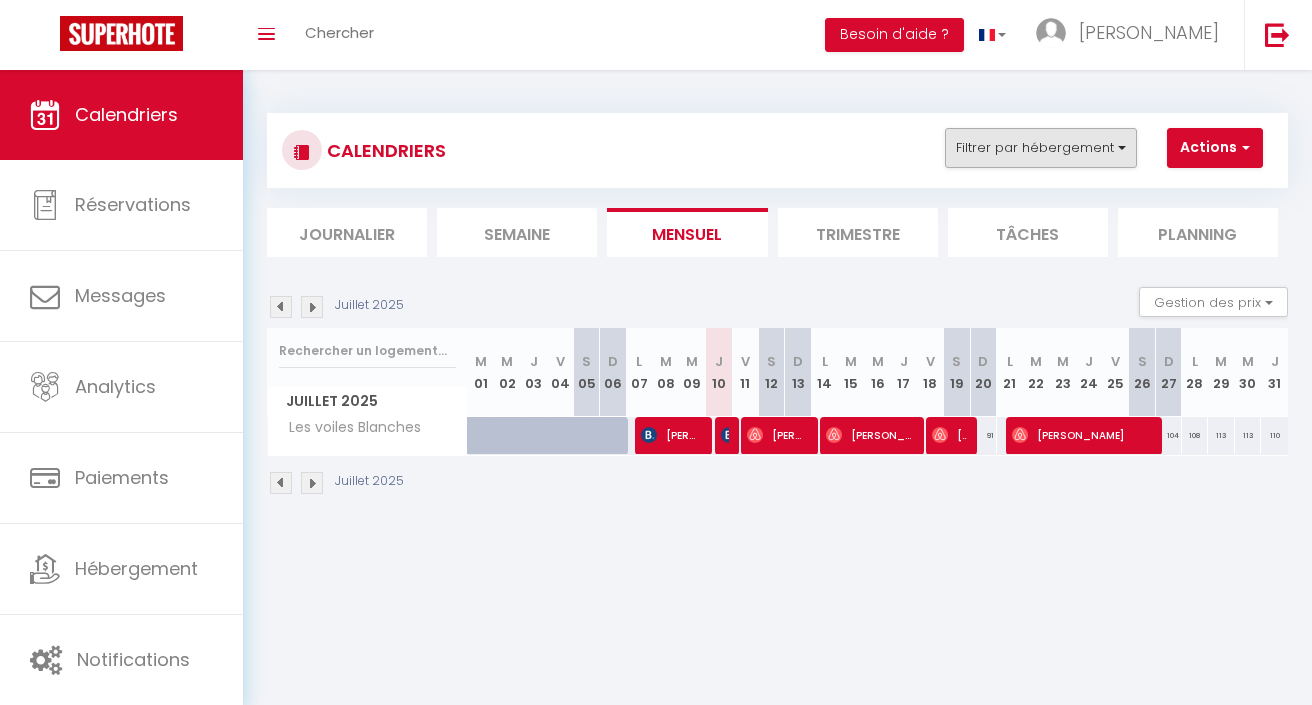 click on "Filtrer par hébergement" at bounding box center [1041, 148] 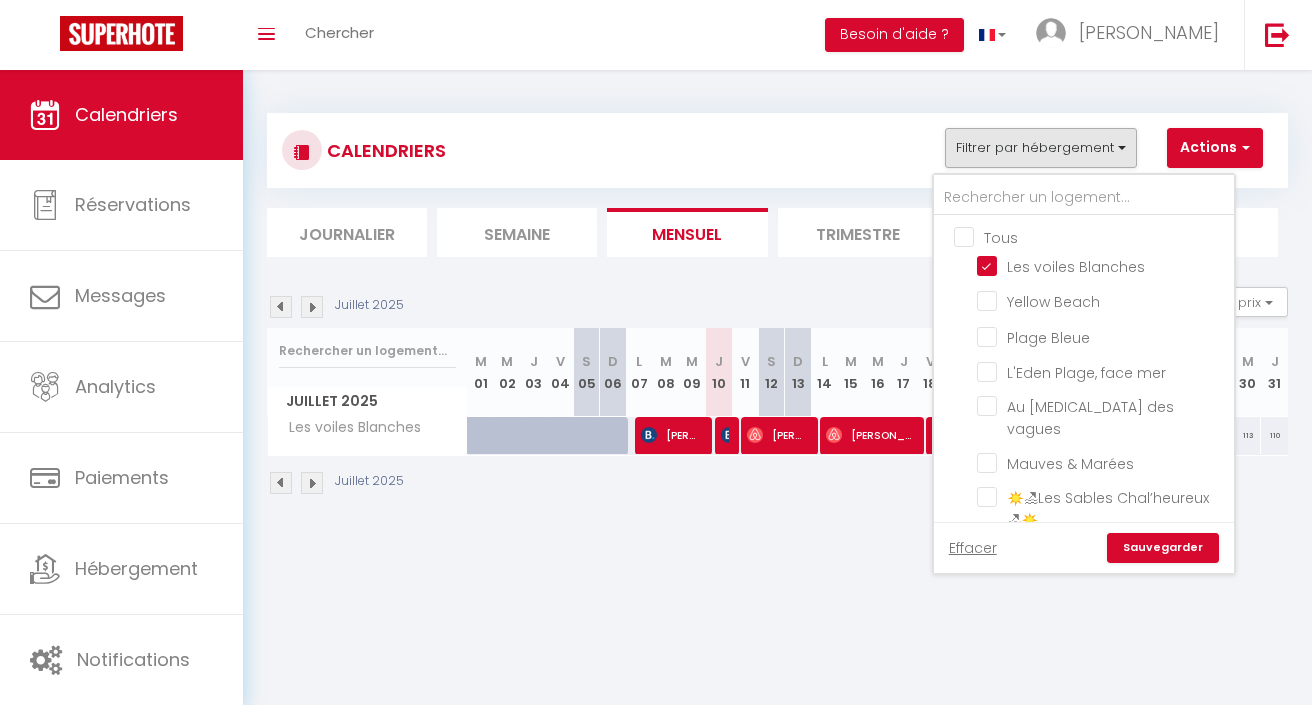click on "Tous" at bounding box center [1104, 236] 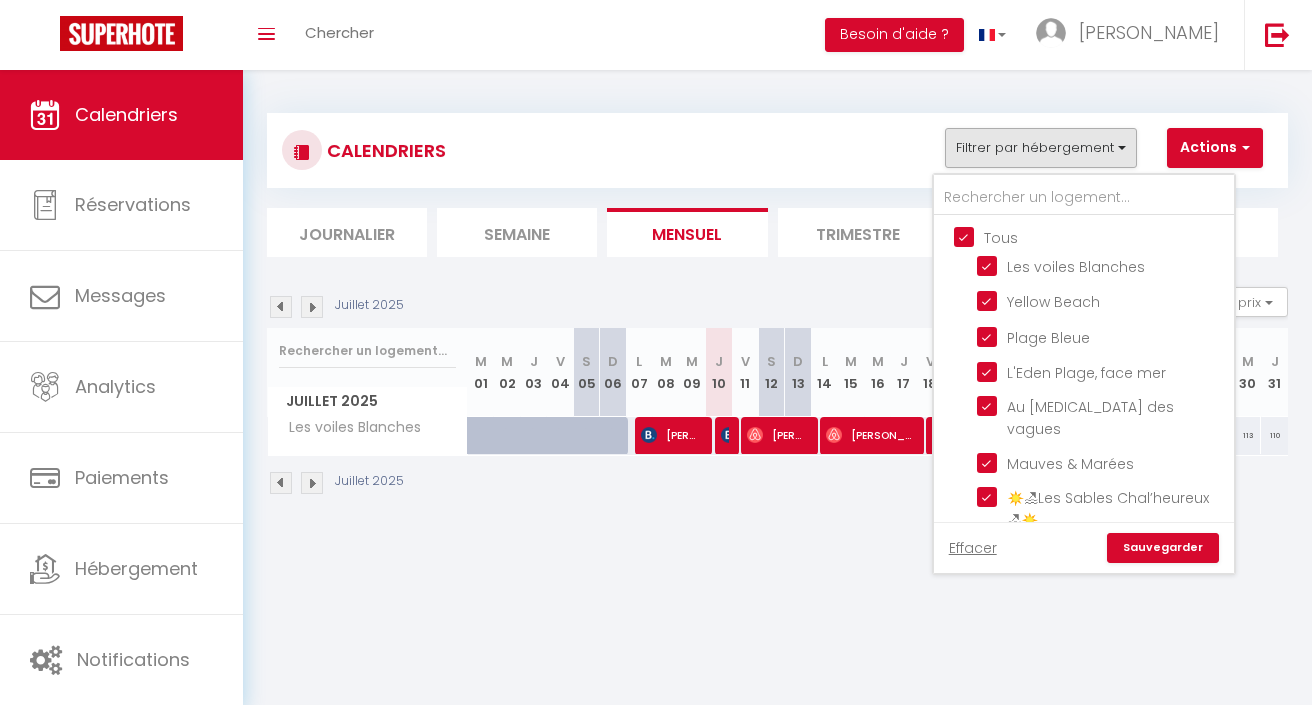 click on "Sauvegarder" at bounding box center (1163, 548) 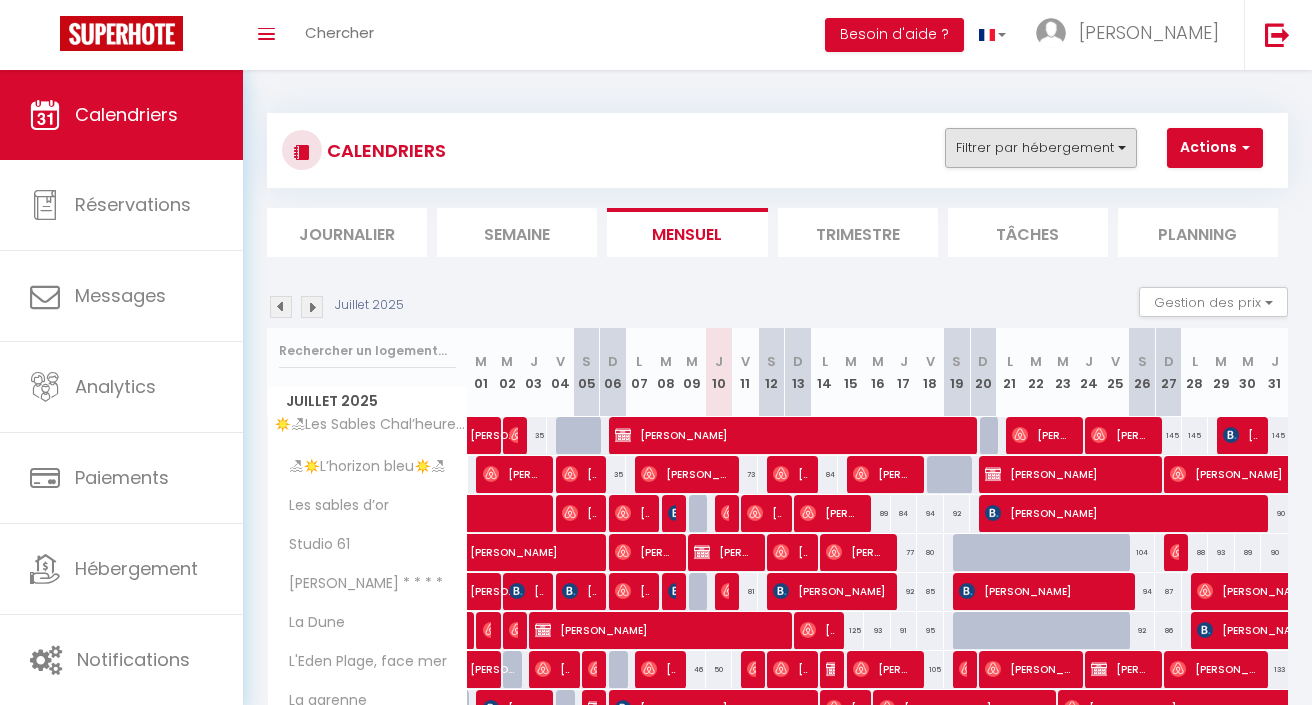 click on "Filtrer par hébergement" at bounding box center (1041, 148) 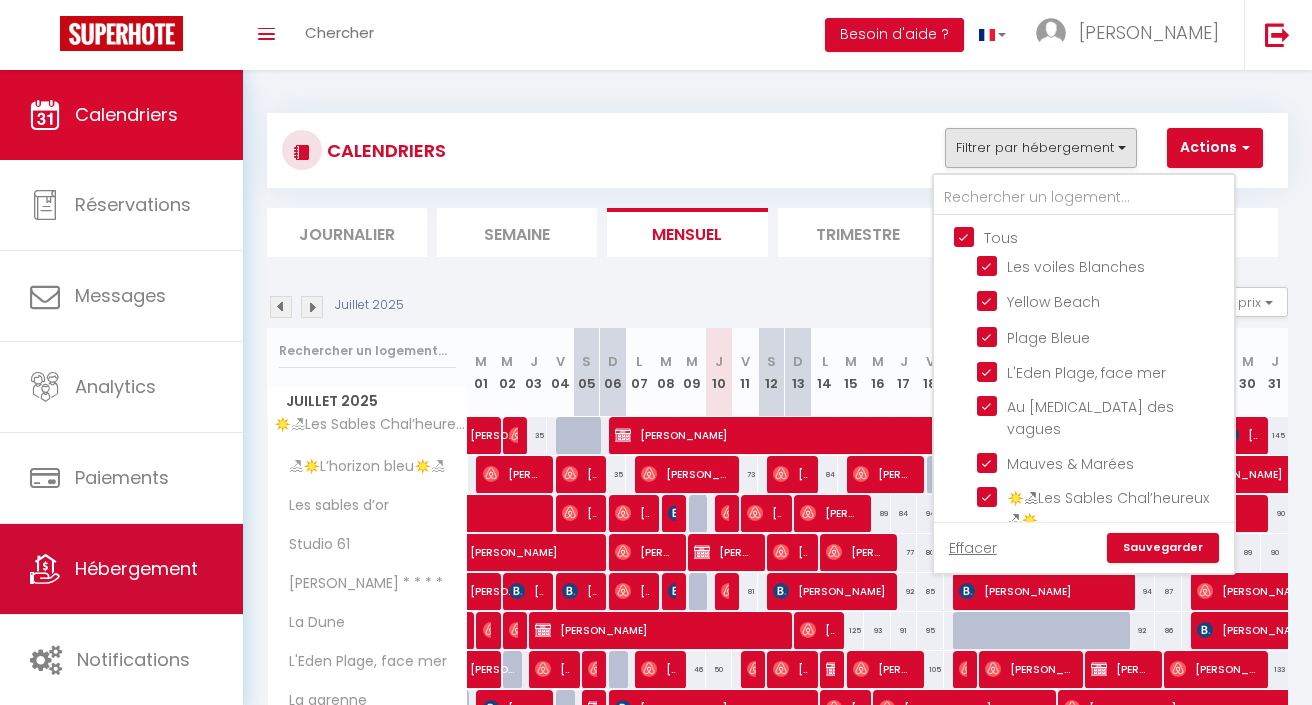 click on "Hébergement" at bounding box center [121, 569] 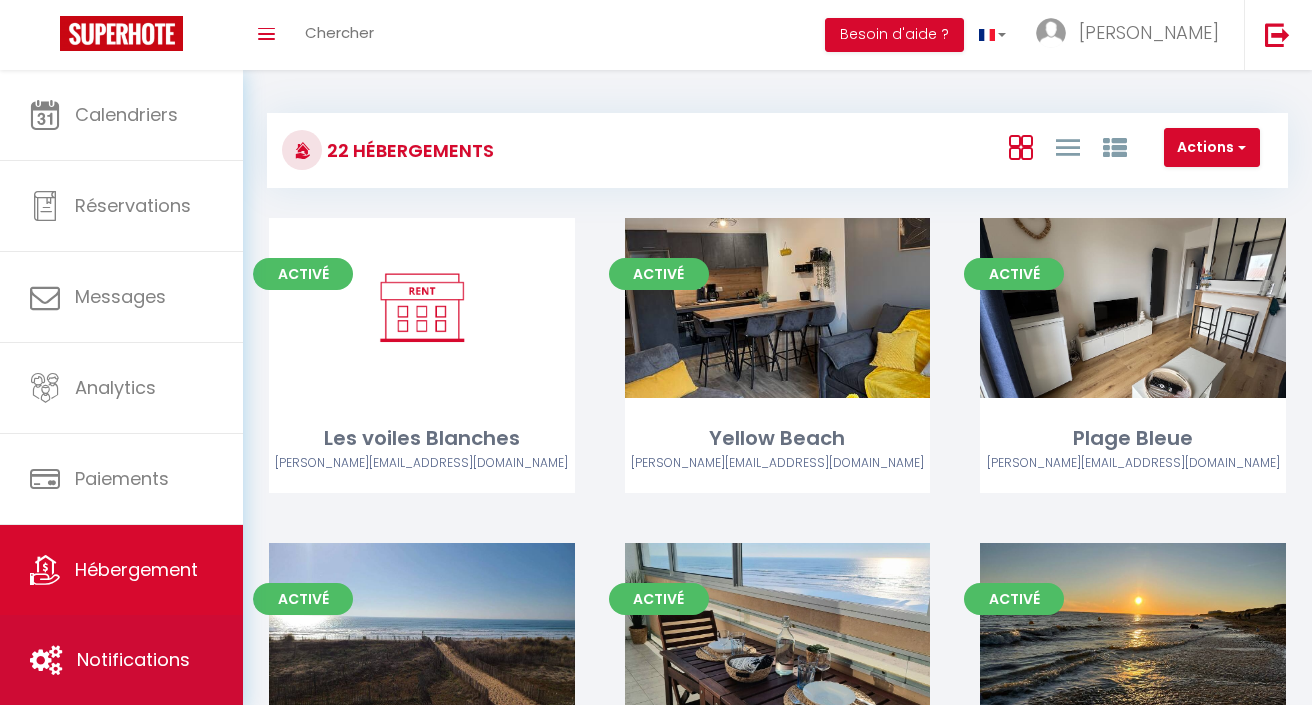 click on "Notifications" at bounding box center (133, 659) 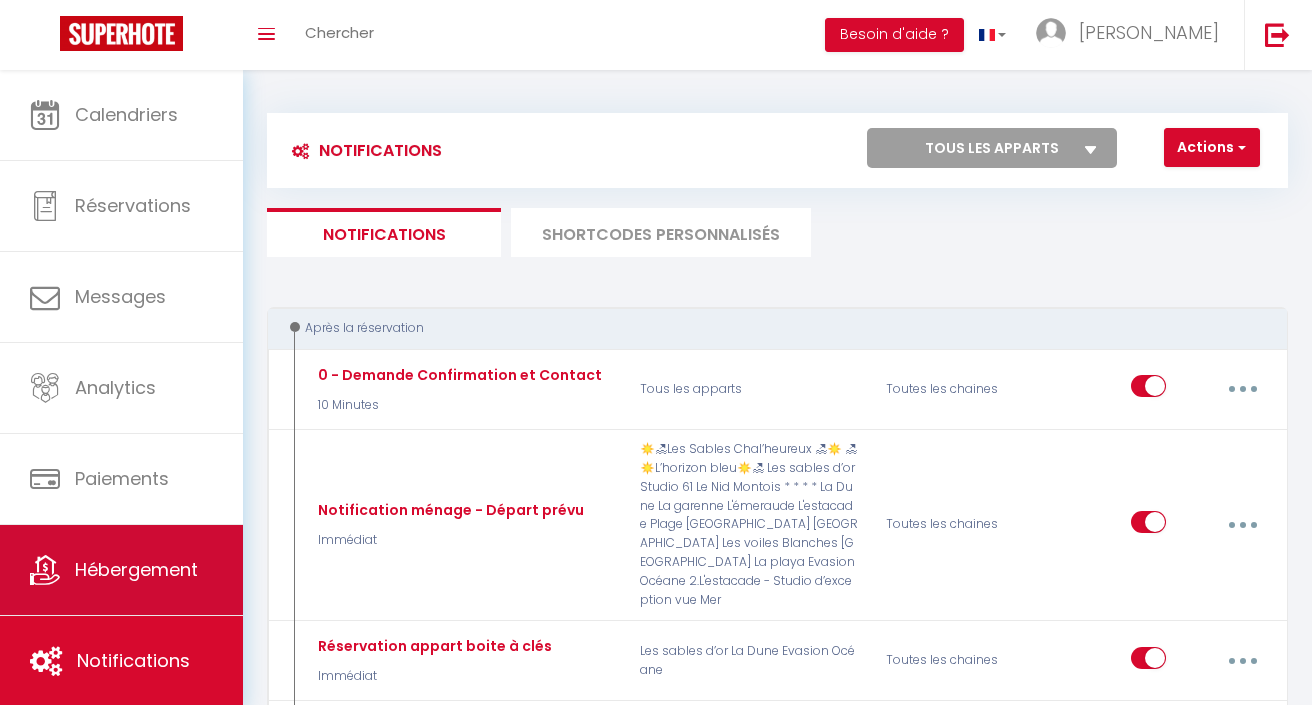 click on "Hébergement" at bounding box center (136, 569) 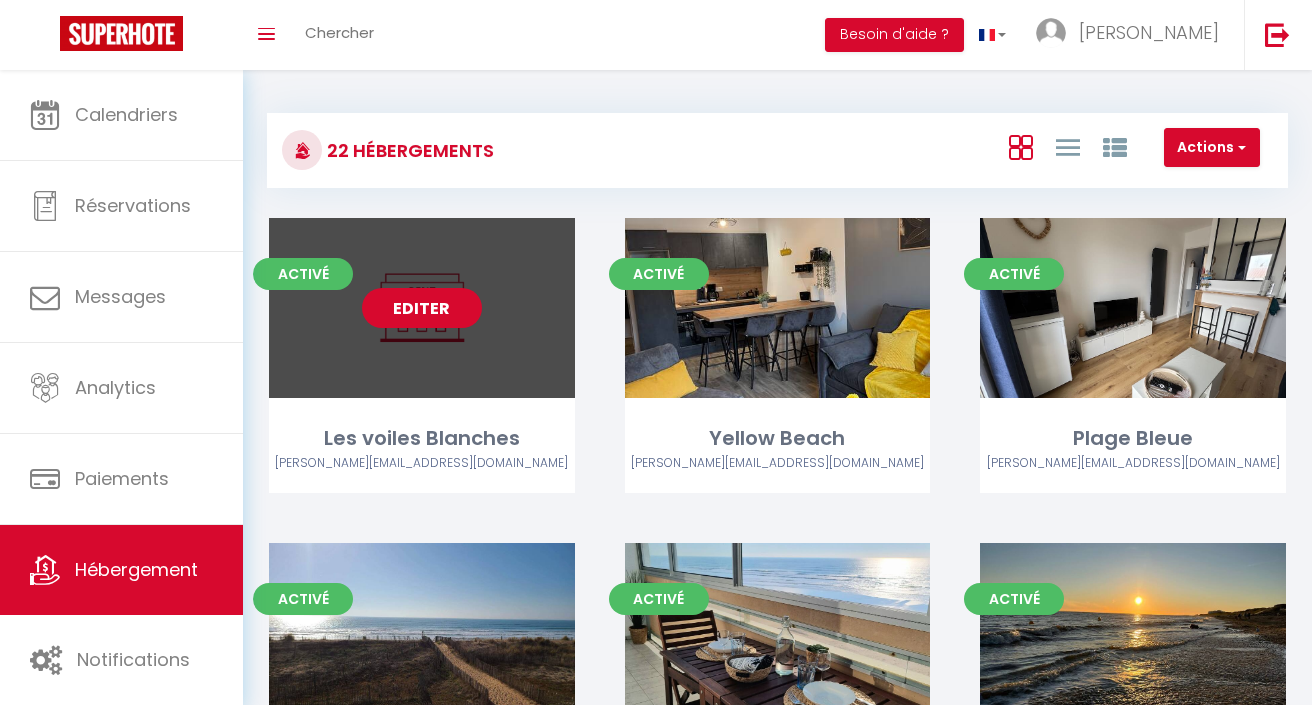 click on "Editer" at bounding box center (422, 308) 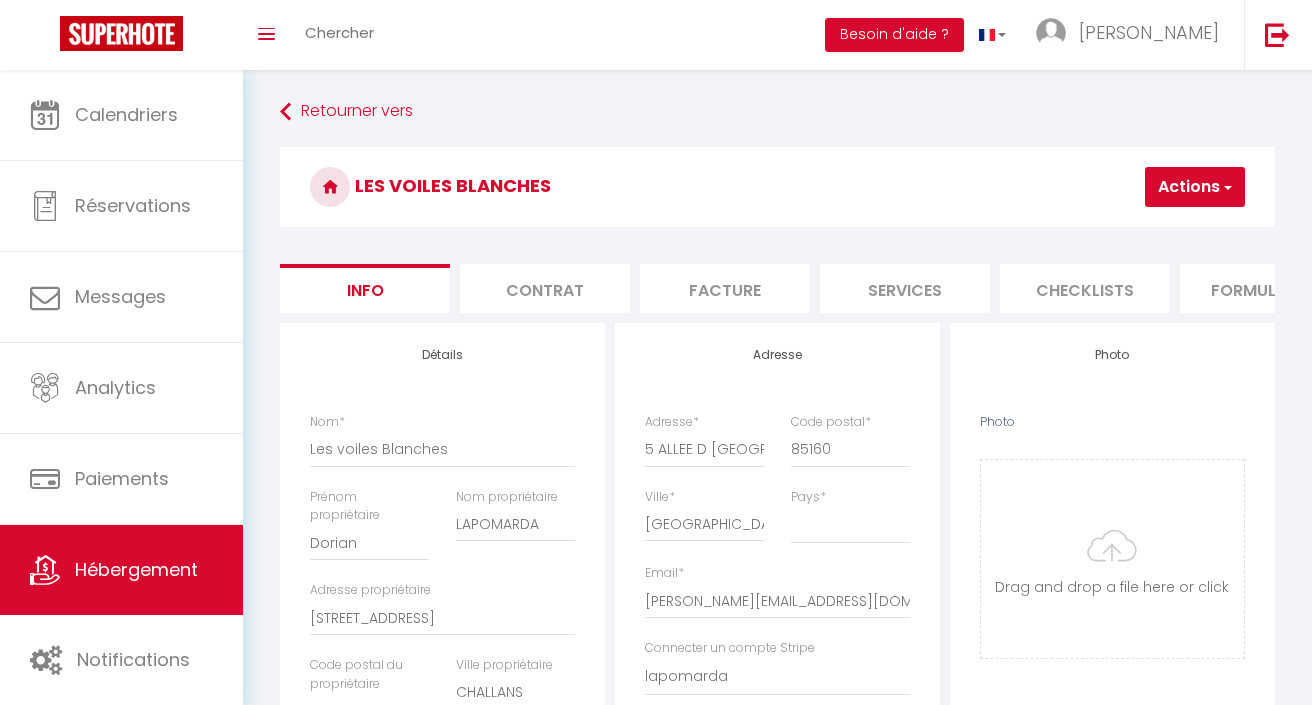 scroll, scrollTop: 0, scrollLeft: 0, axis: both 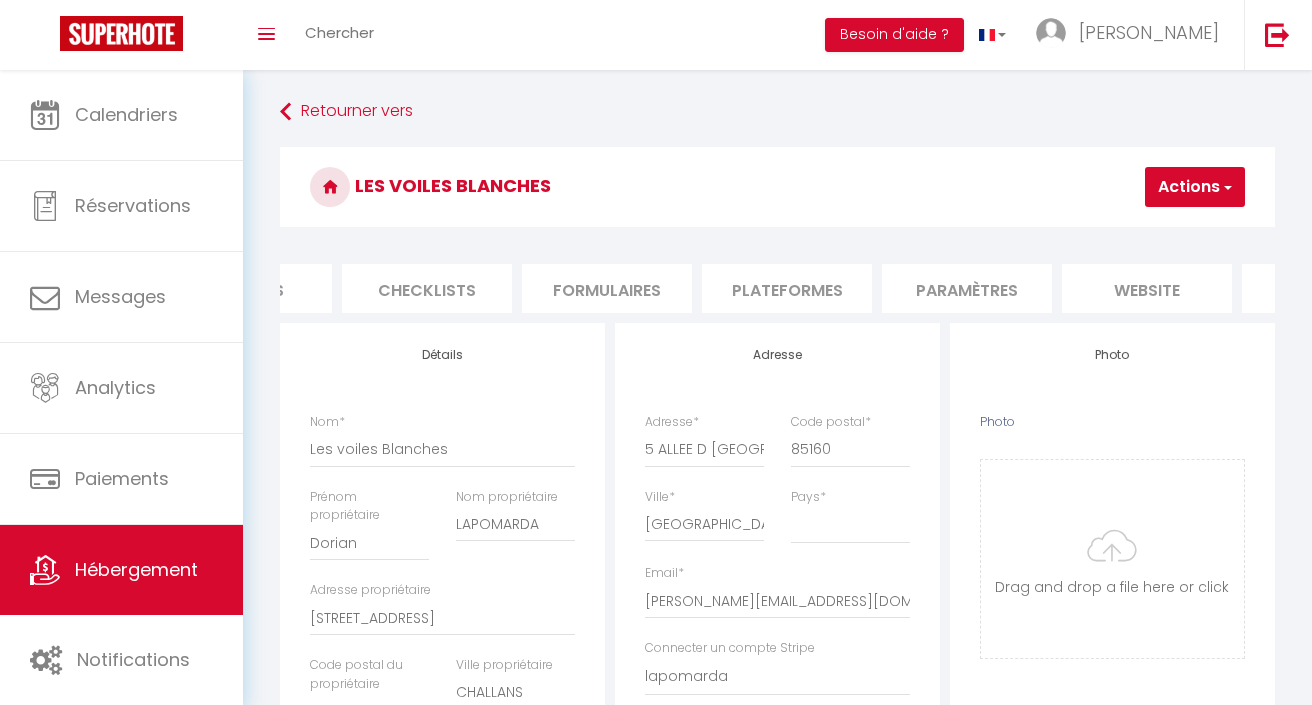 click on "Formulaires" at bounding box center [607, 288] 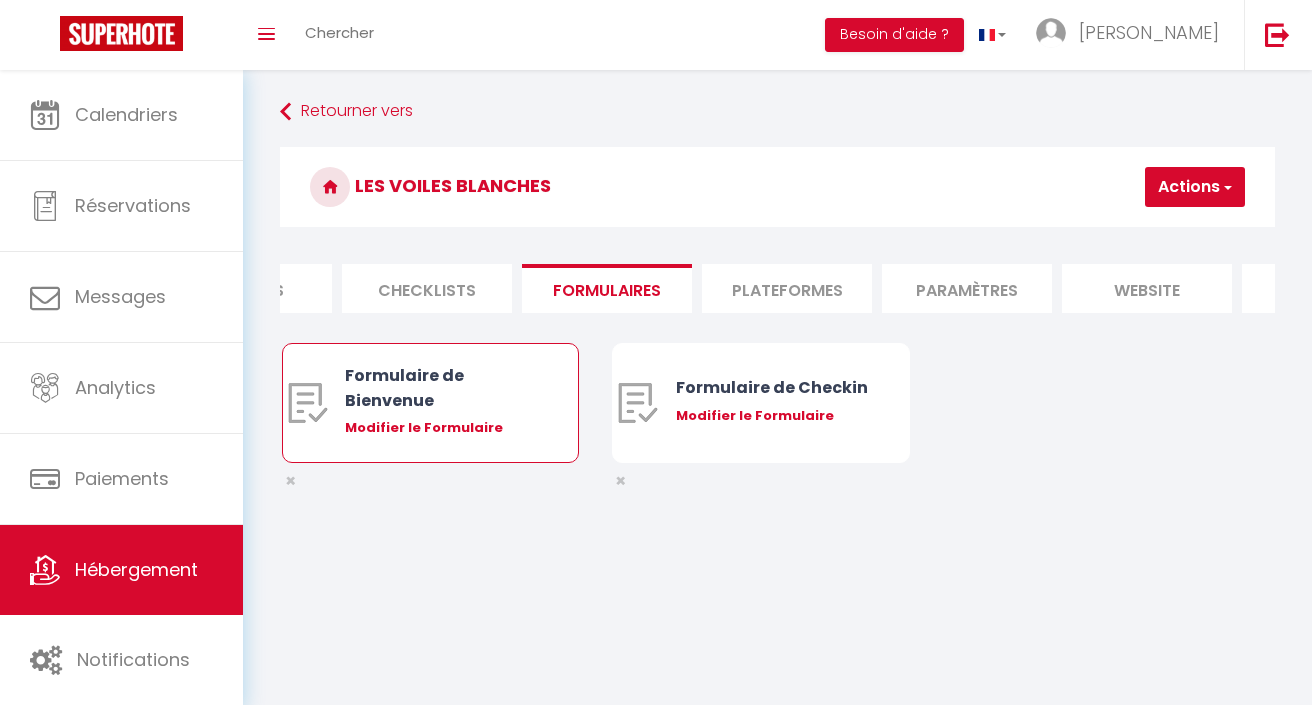 click on "Modifier le Formulaire" at bounding box center (442, 428) 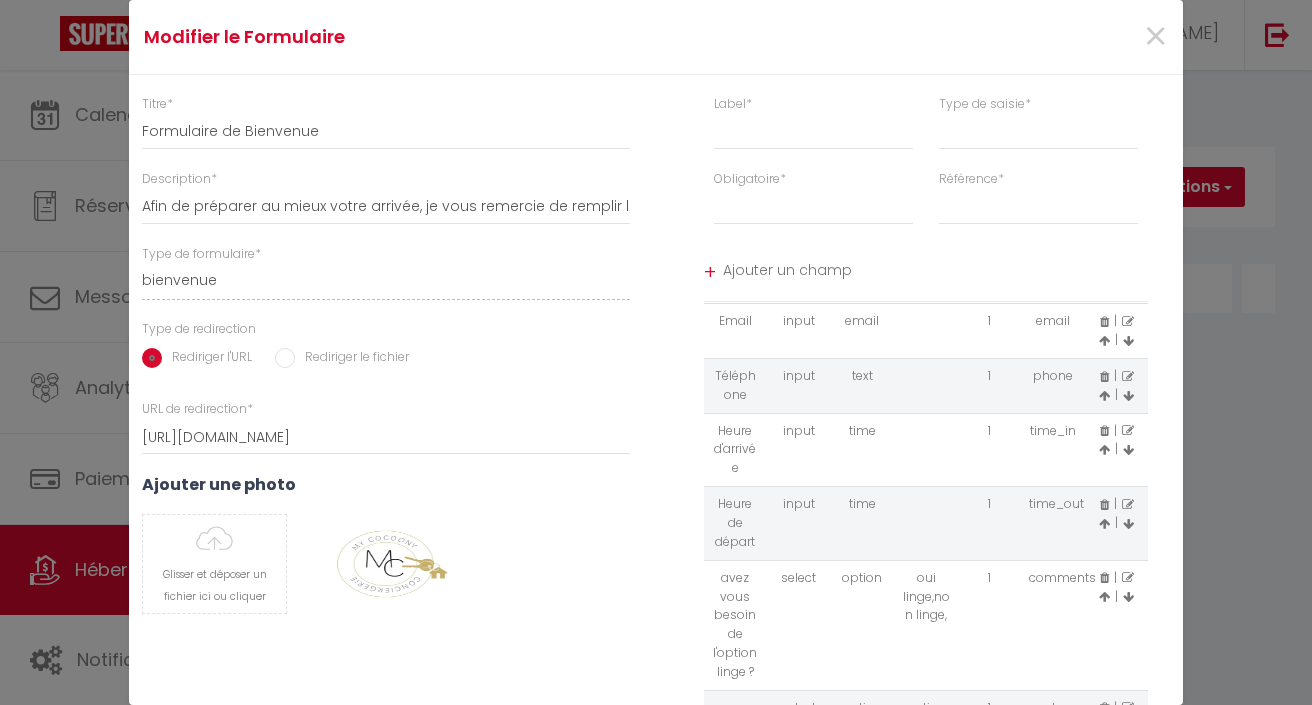 scroll, scrollTop: 69, scrollLeft: 0, axis: vertical 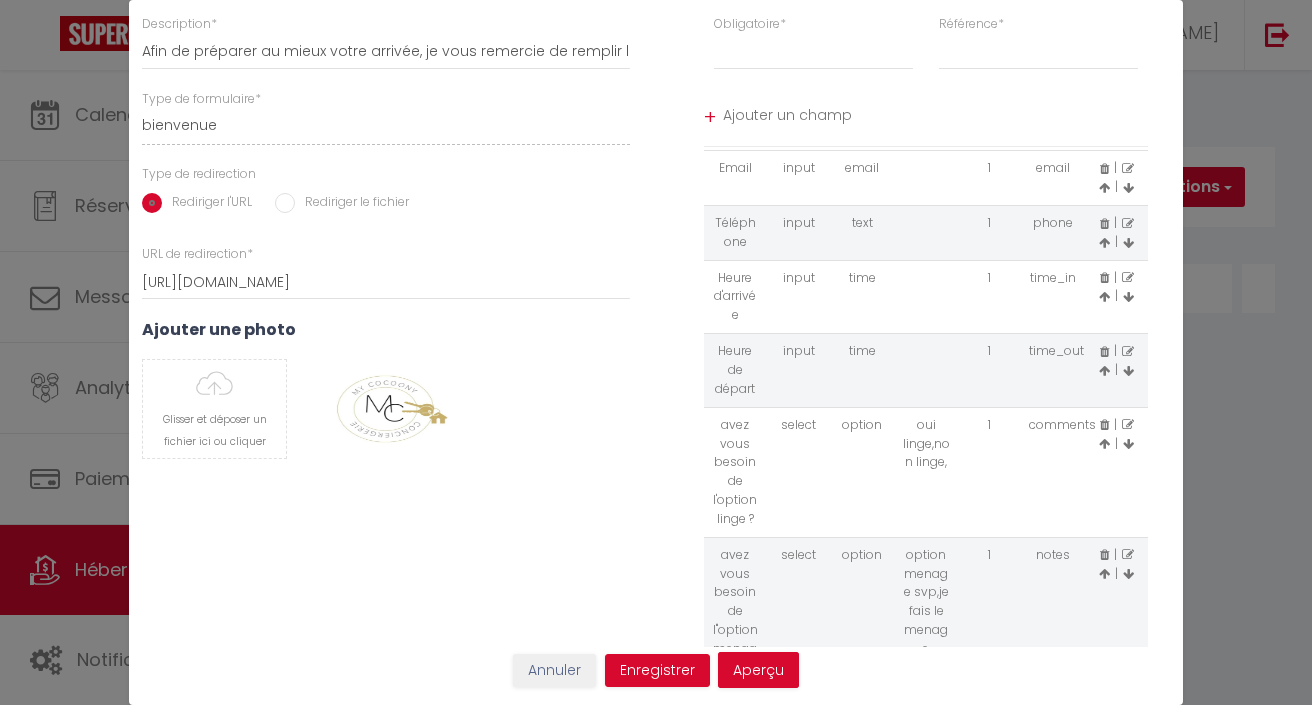 click at bounding box center (1128, 425) 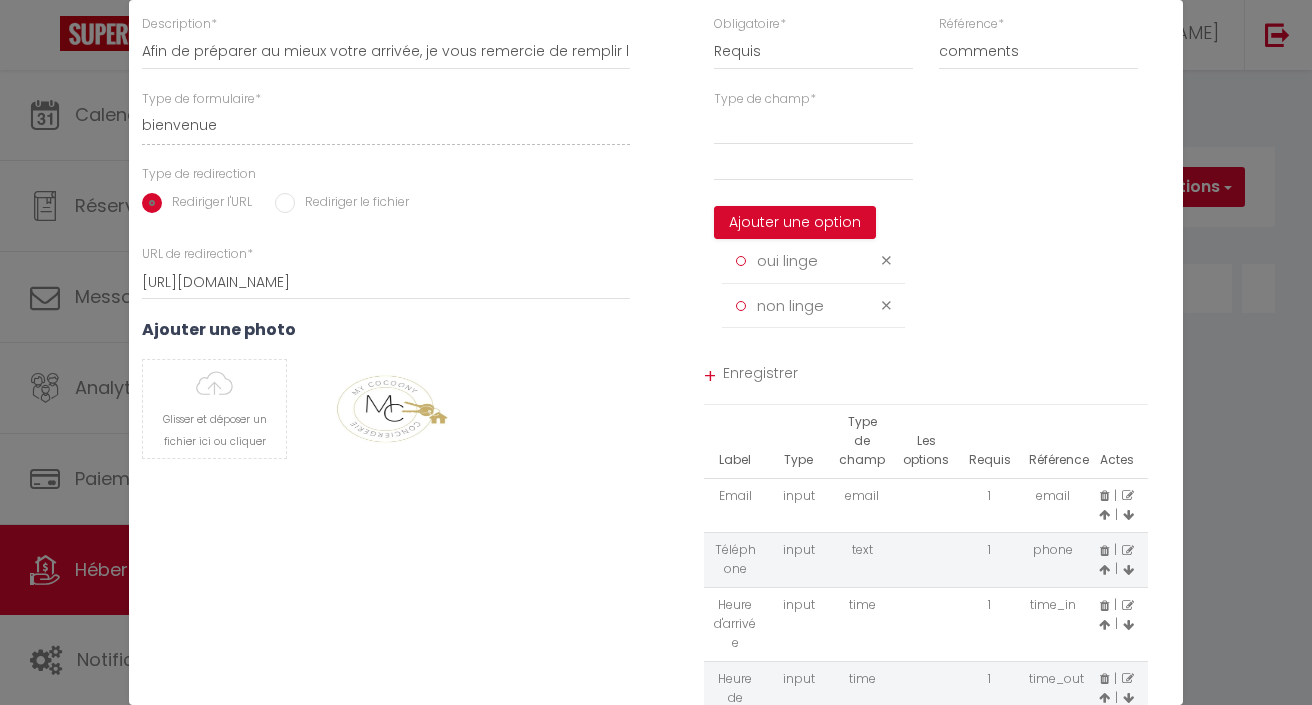 click at bounding box center [886, 260] 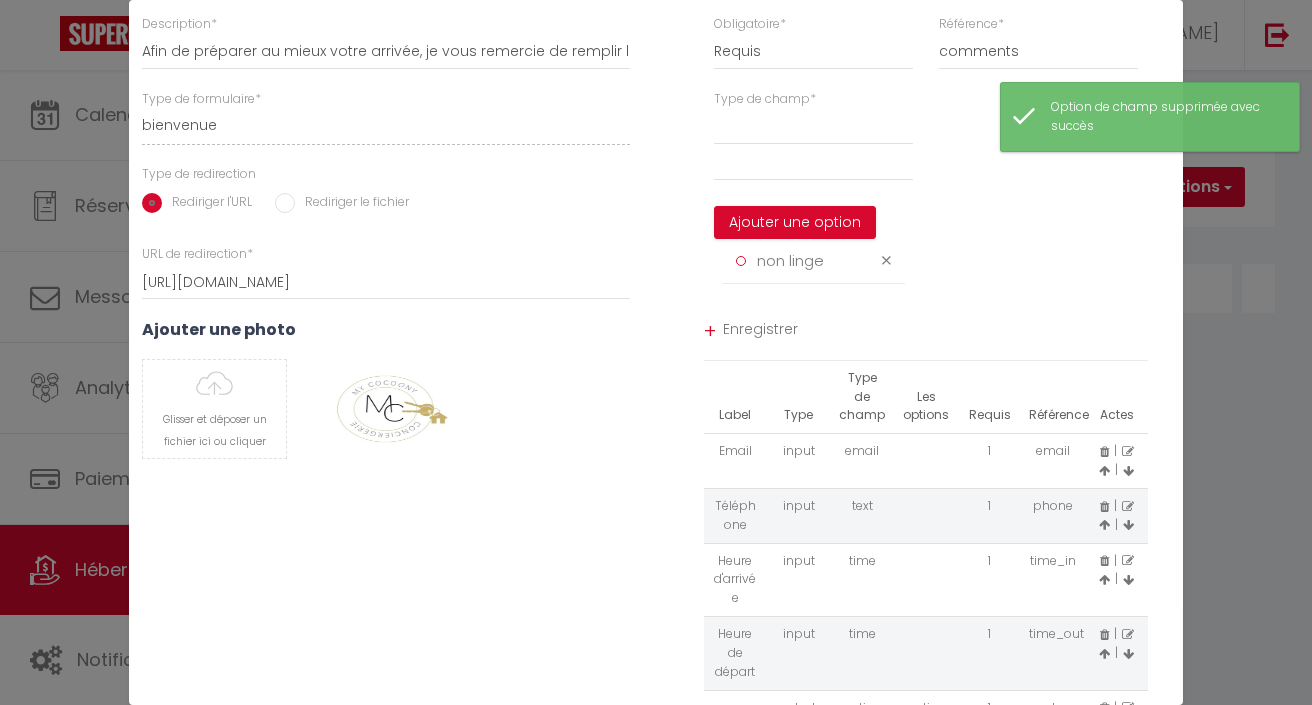 click at bounding box center [886, 260] 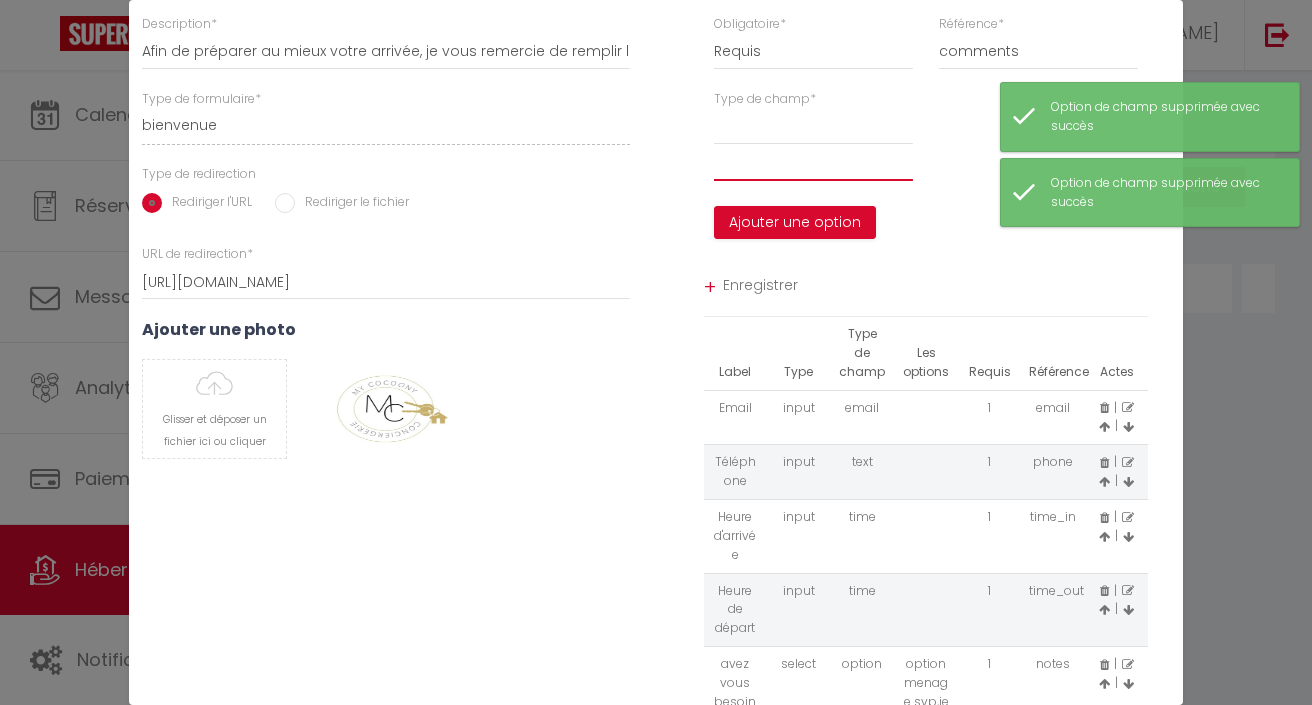 click at bounding box center (813, 163) 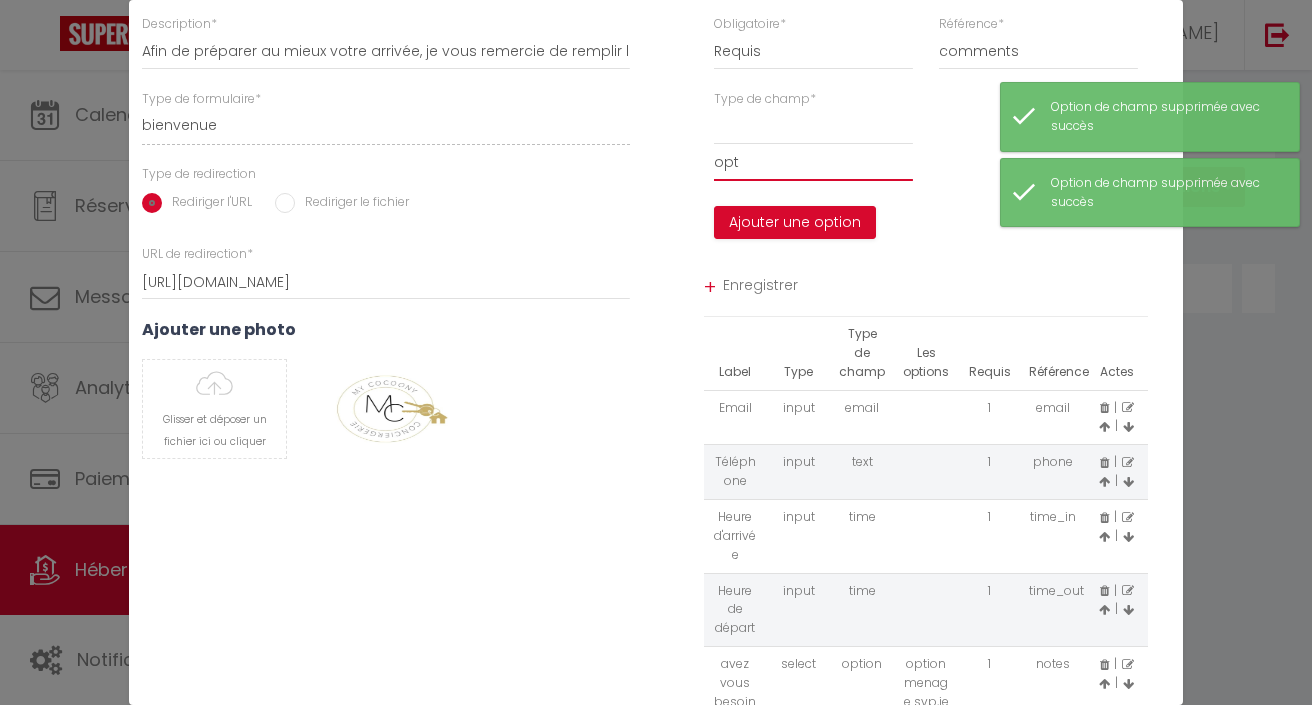scroll, scrollTop: 0, scrollLeft: 0, axis: both 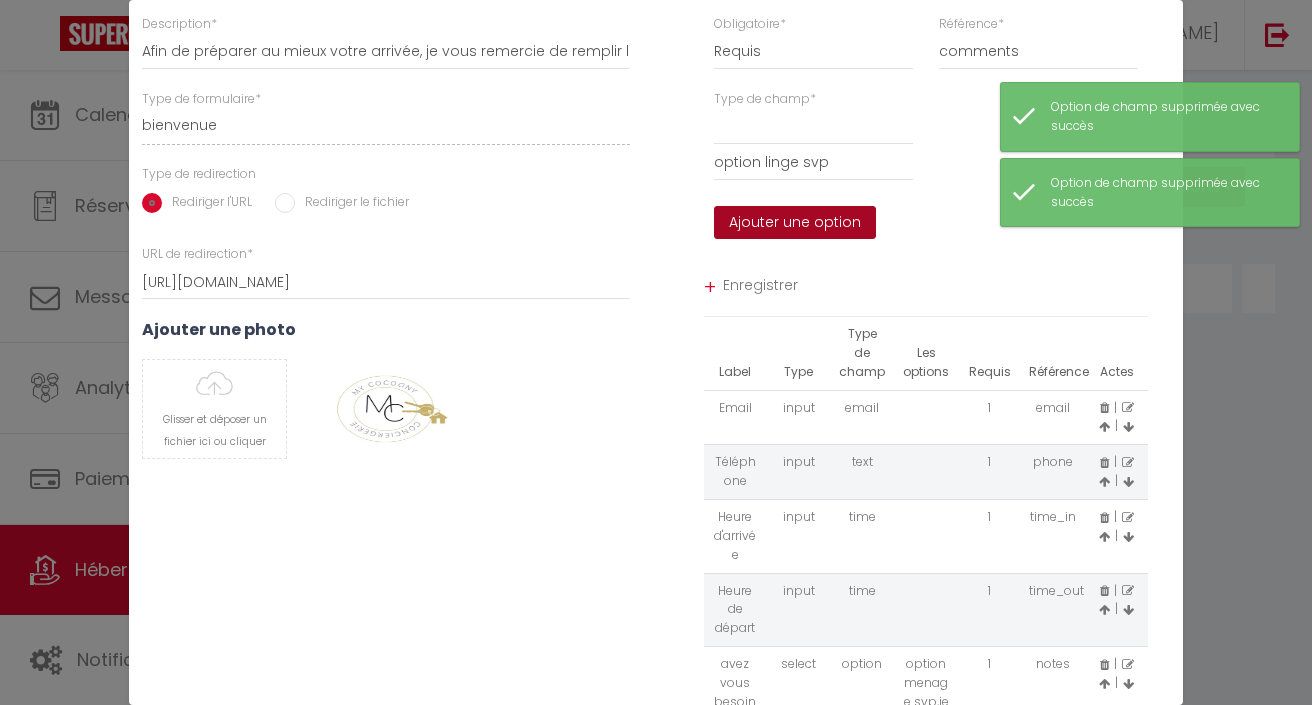 click on "Ajouter une option" at bounding box center [795, 223] 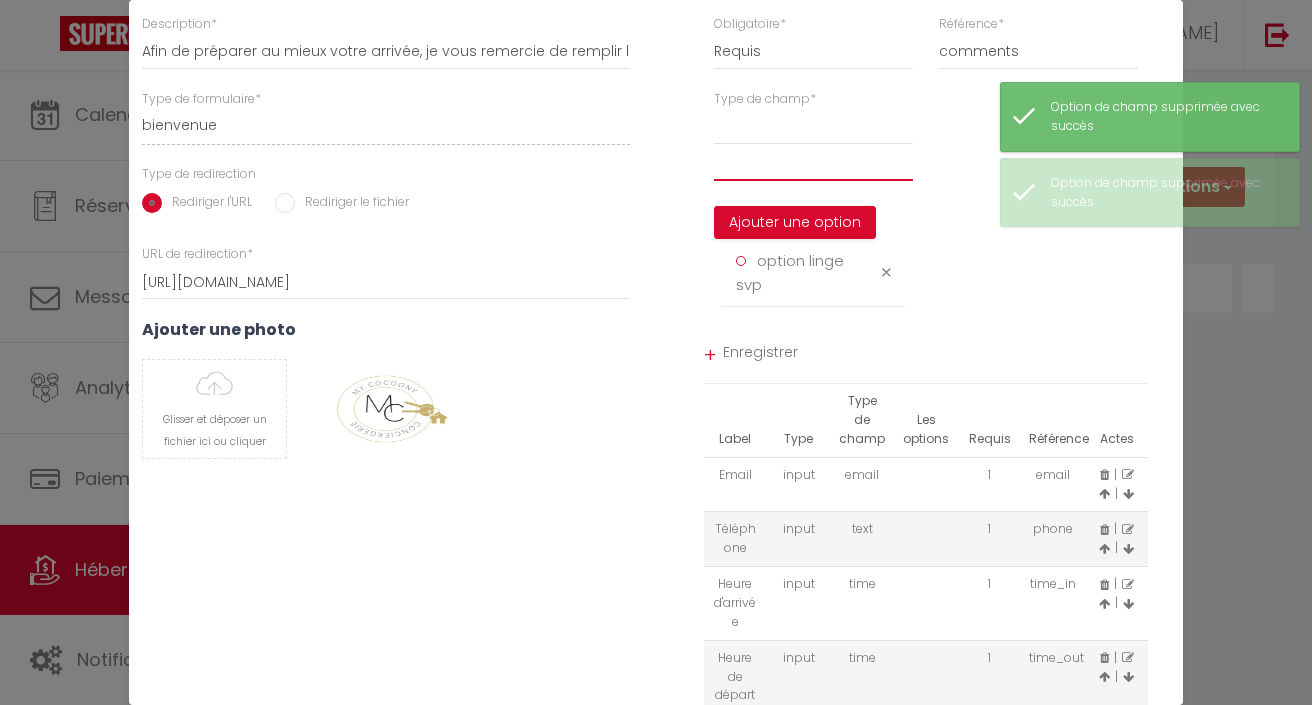 click at bounding box center [813, 163] 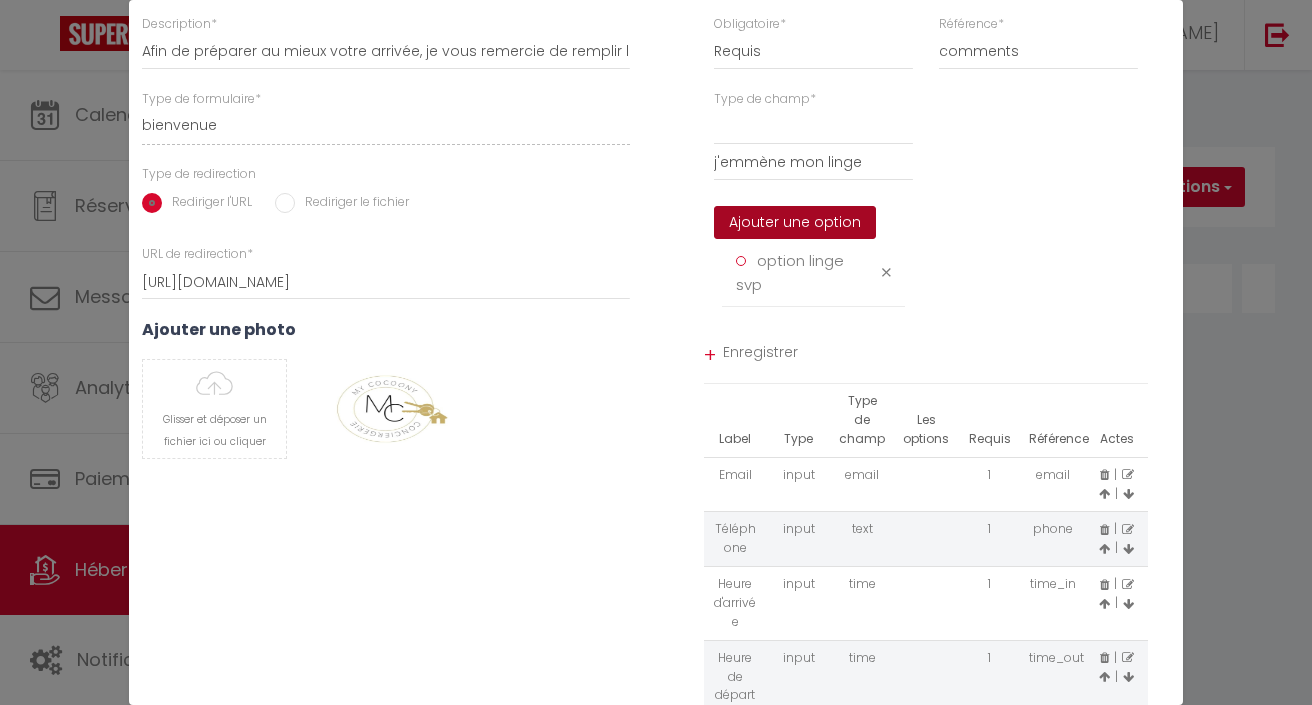 click on "Ajouter une option" at bounding box center (795, 223) 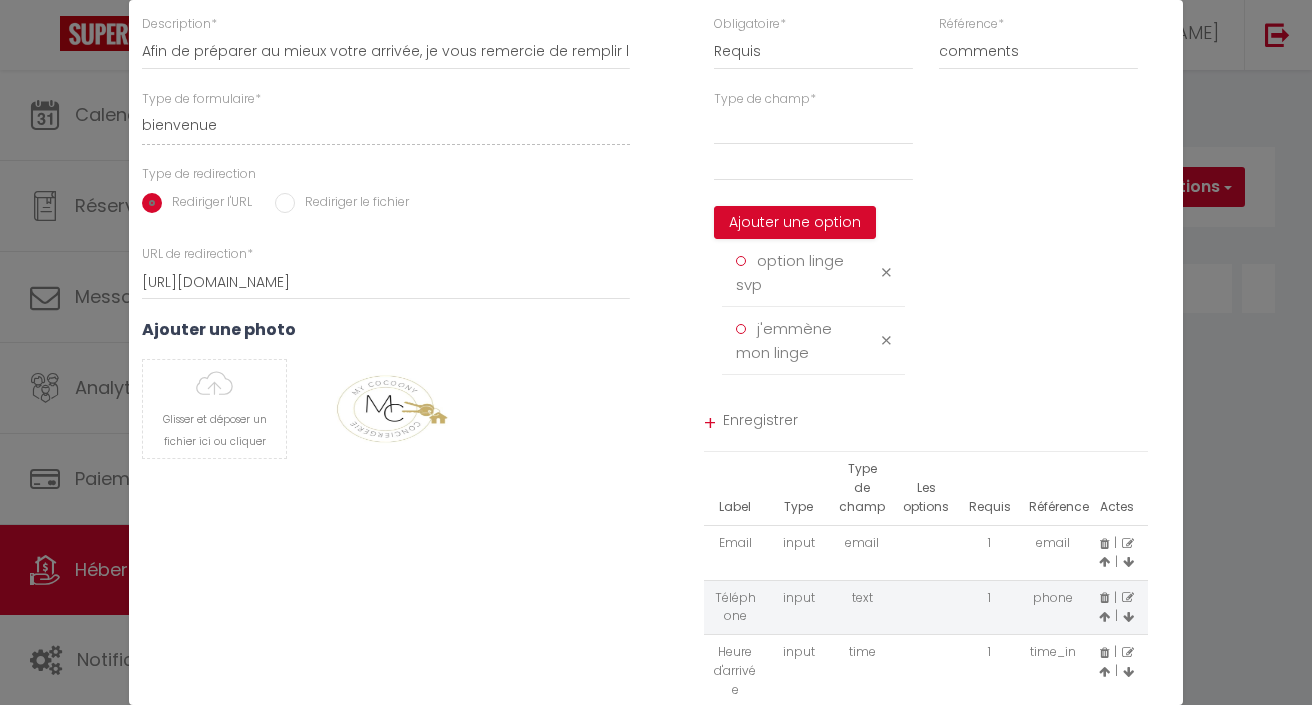 click on "+" at bounding box center (710, 423) 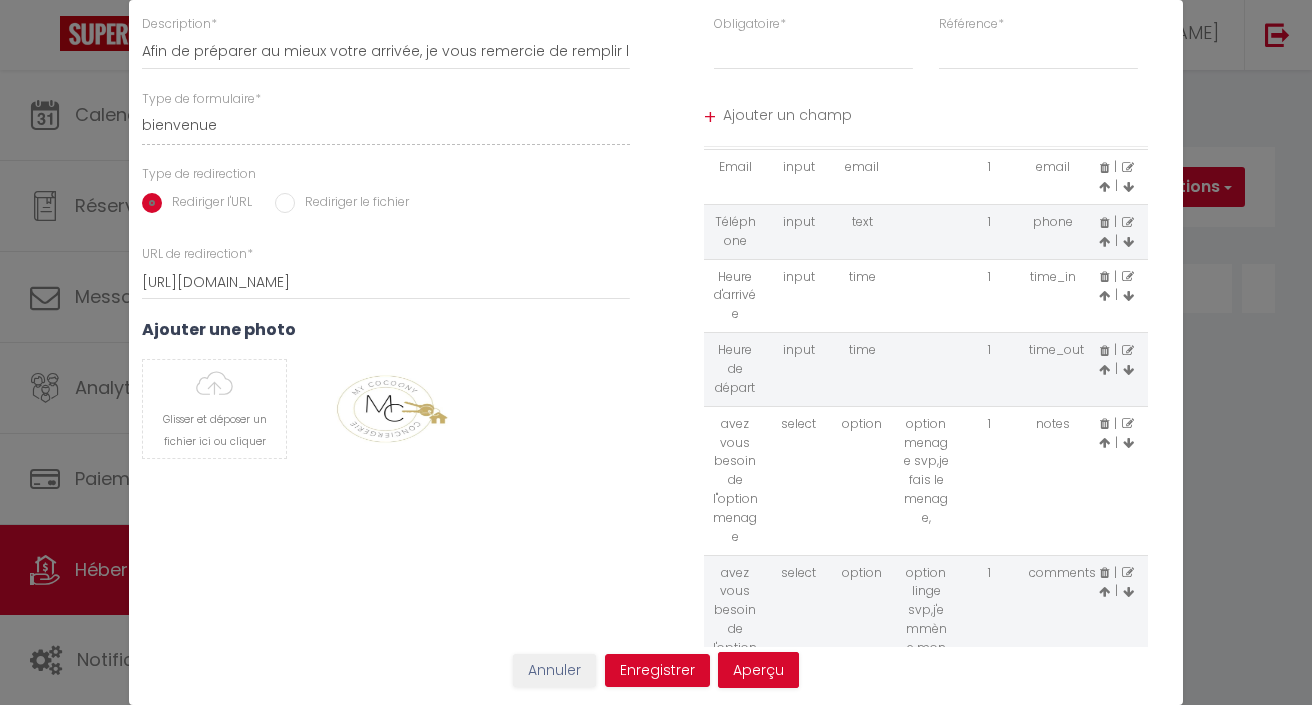 scroll, scrollTop: 69, scrollLeft: 0, axis: vertical 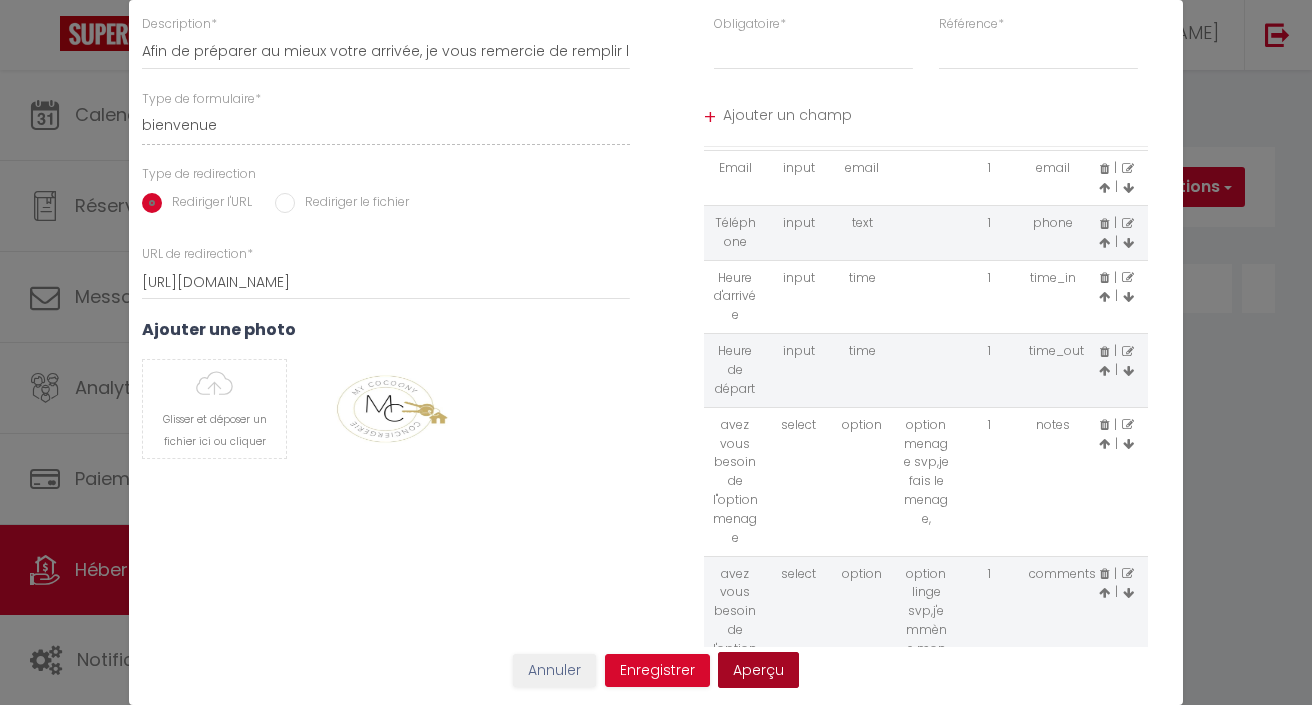 click on "Aperçu" at bounding box center (758, 670) 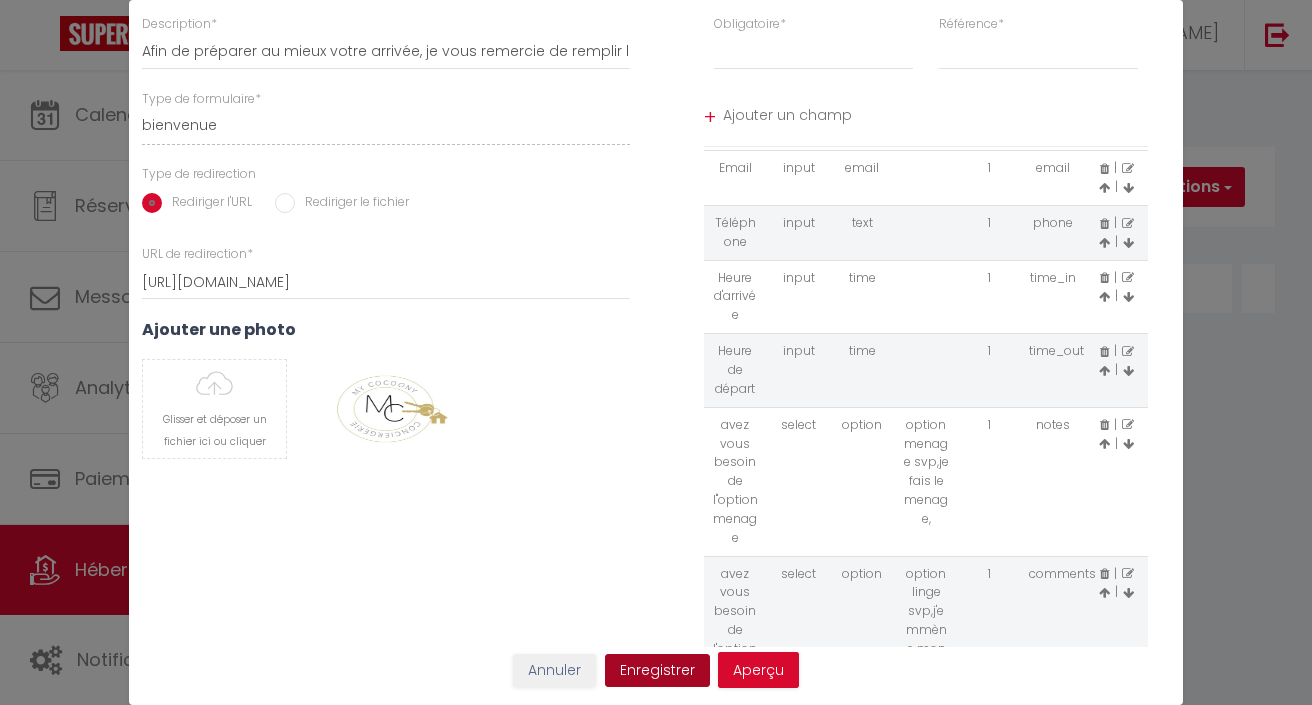 click on "Enregistrer" at bounding box center (657, 671) 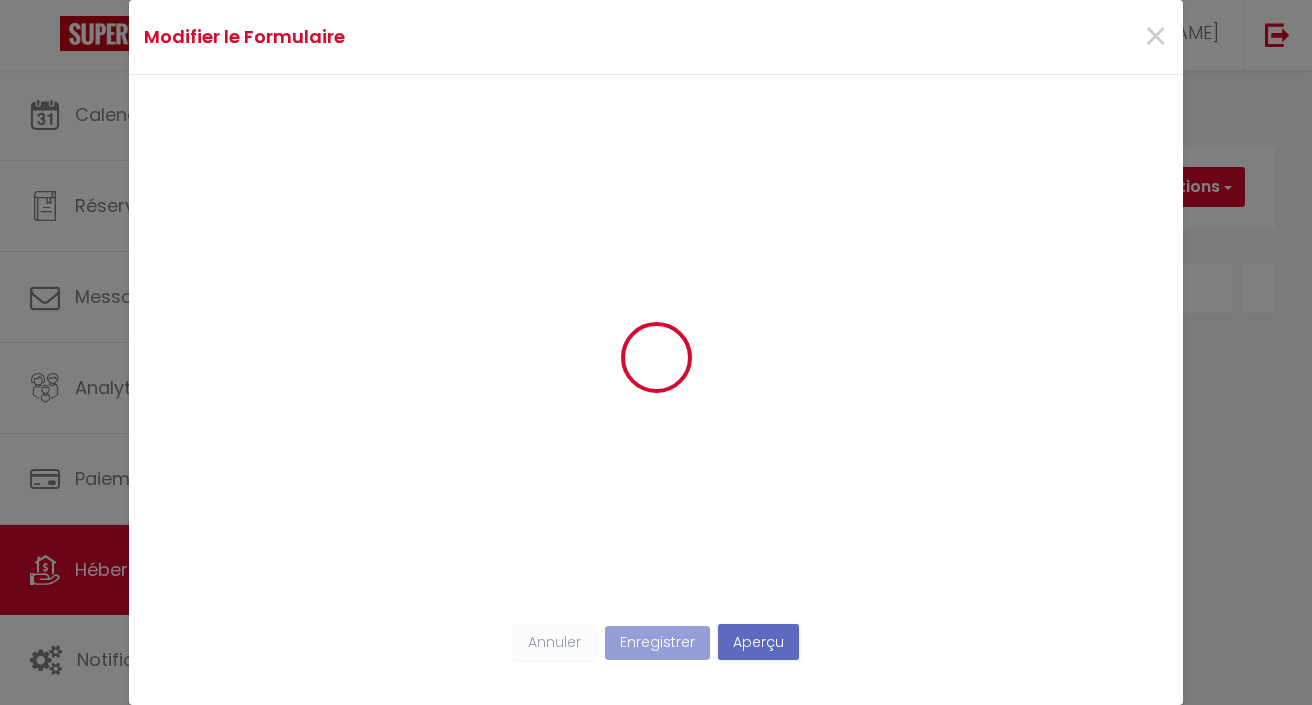scroll, scrollTop: 0, scrollLeft: 0, axis: both 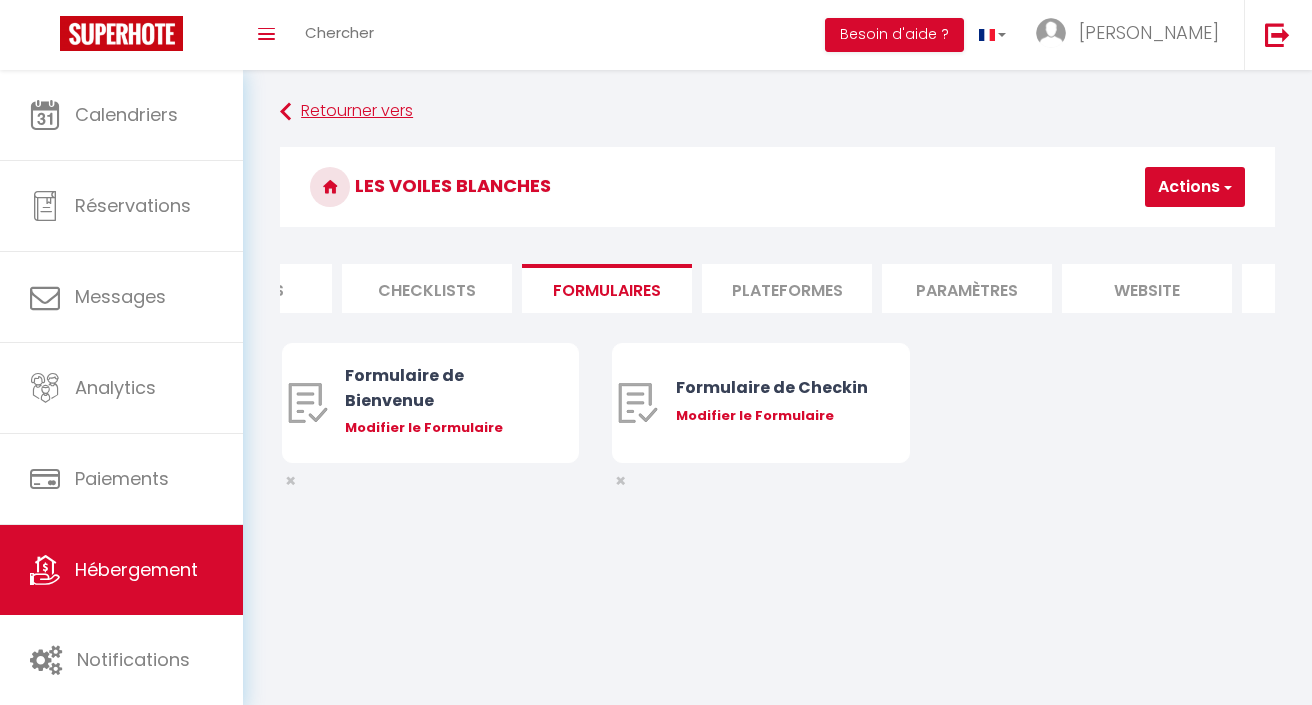 click on "Retourner vers" at bounding box center (777, 112) 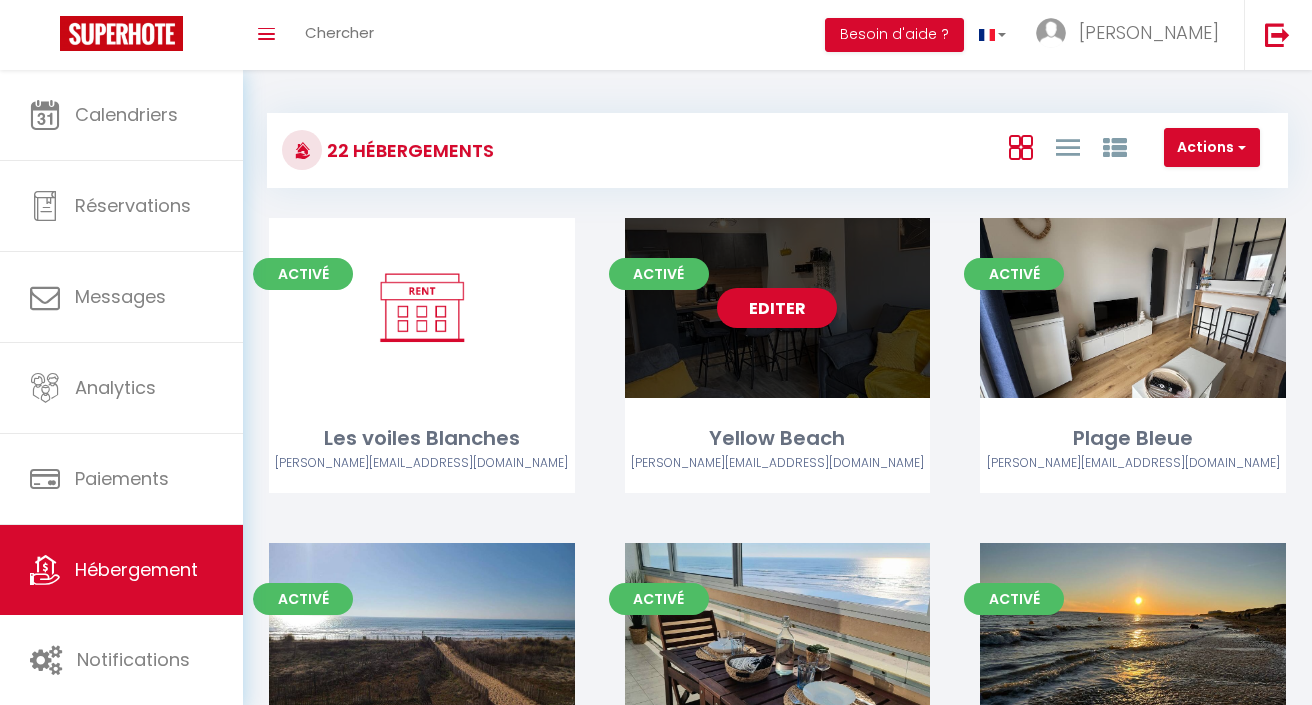 click on "Editer" at bounding box center [777, 308] 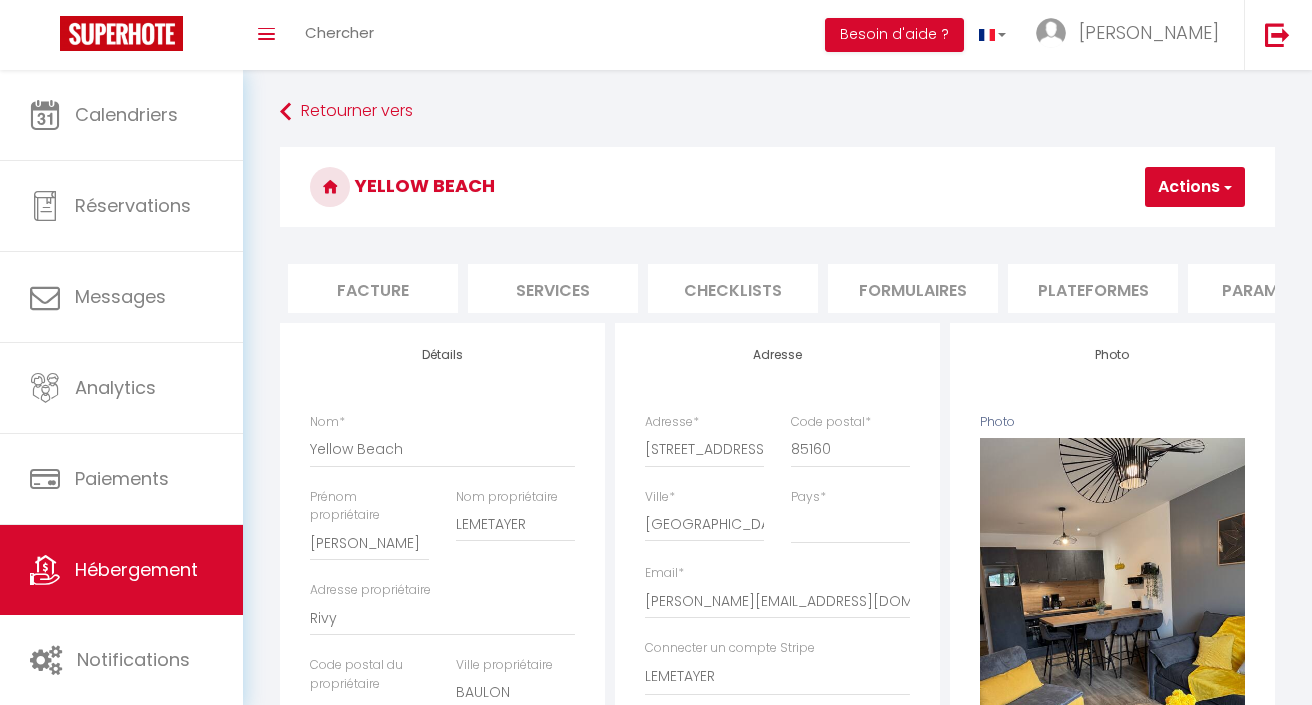 scroll, scrollTop: 0, scrollLeft: 372, axis: horizontal 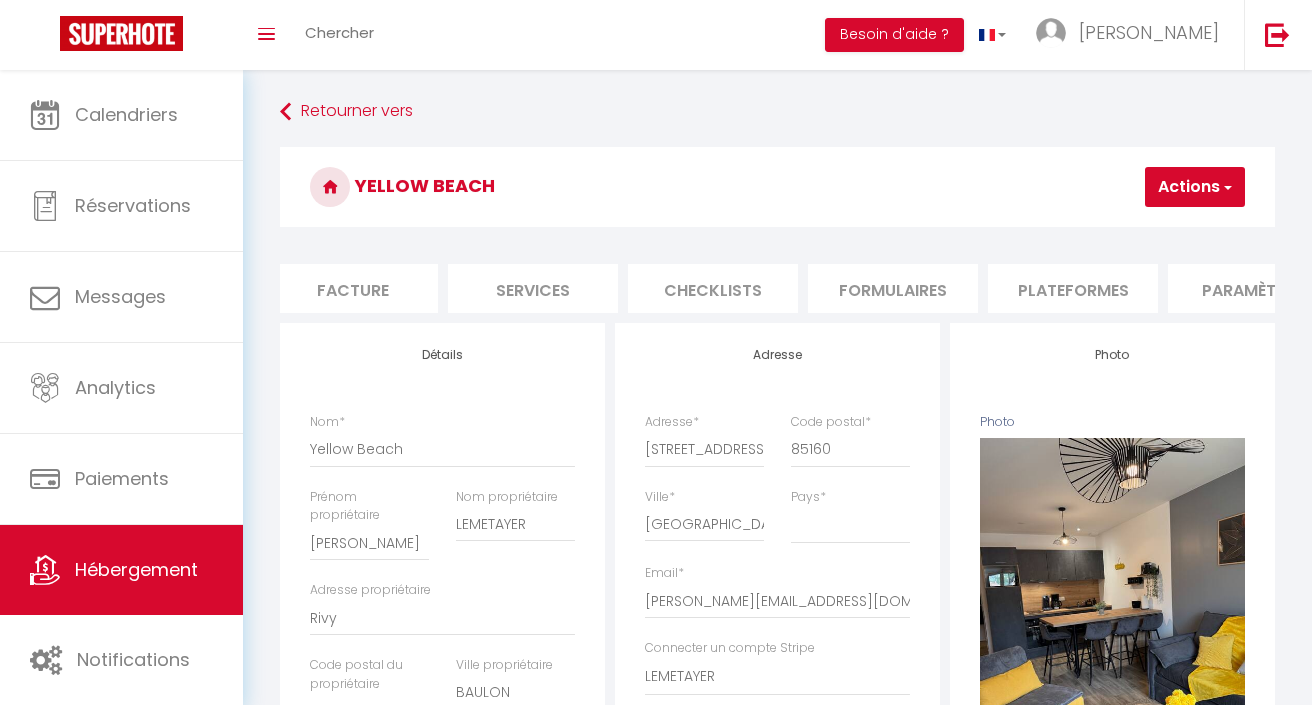 click on "Formulaires" at bounding box center (893, 288) 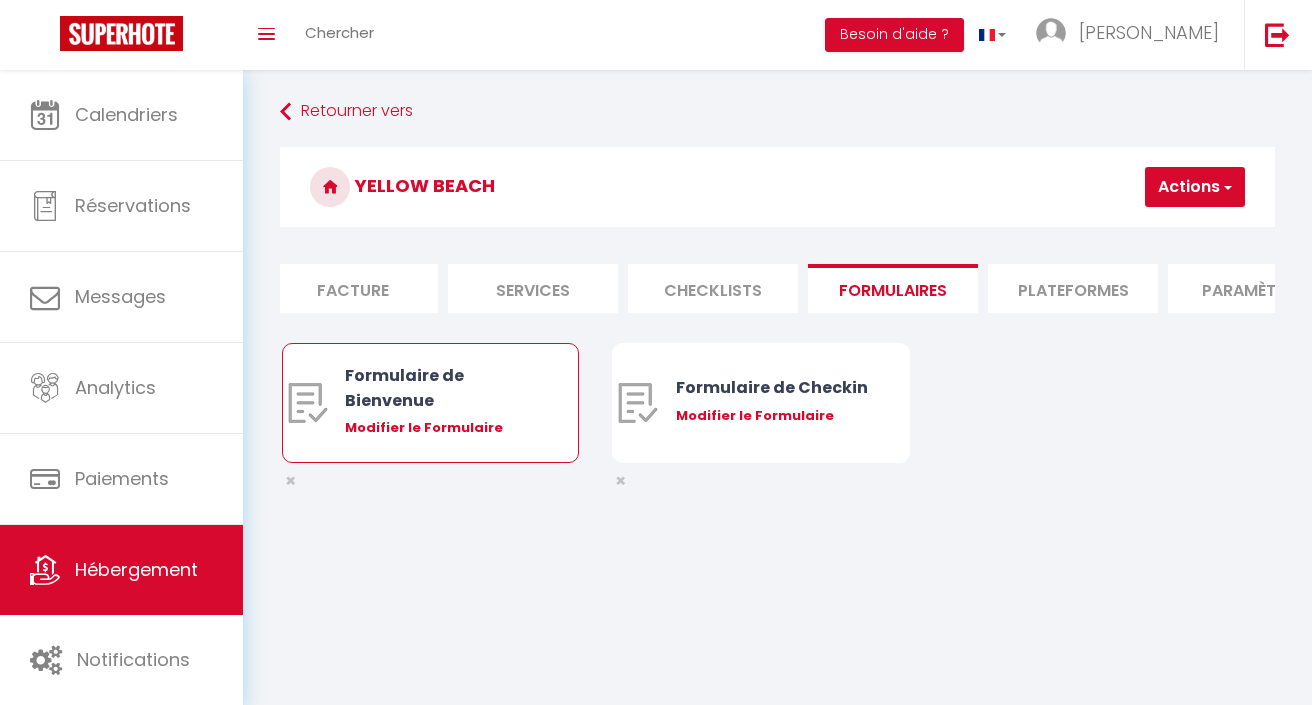 click on "Formulaire de Bienvenue" at bounding box center (442, 388) 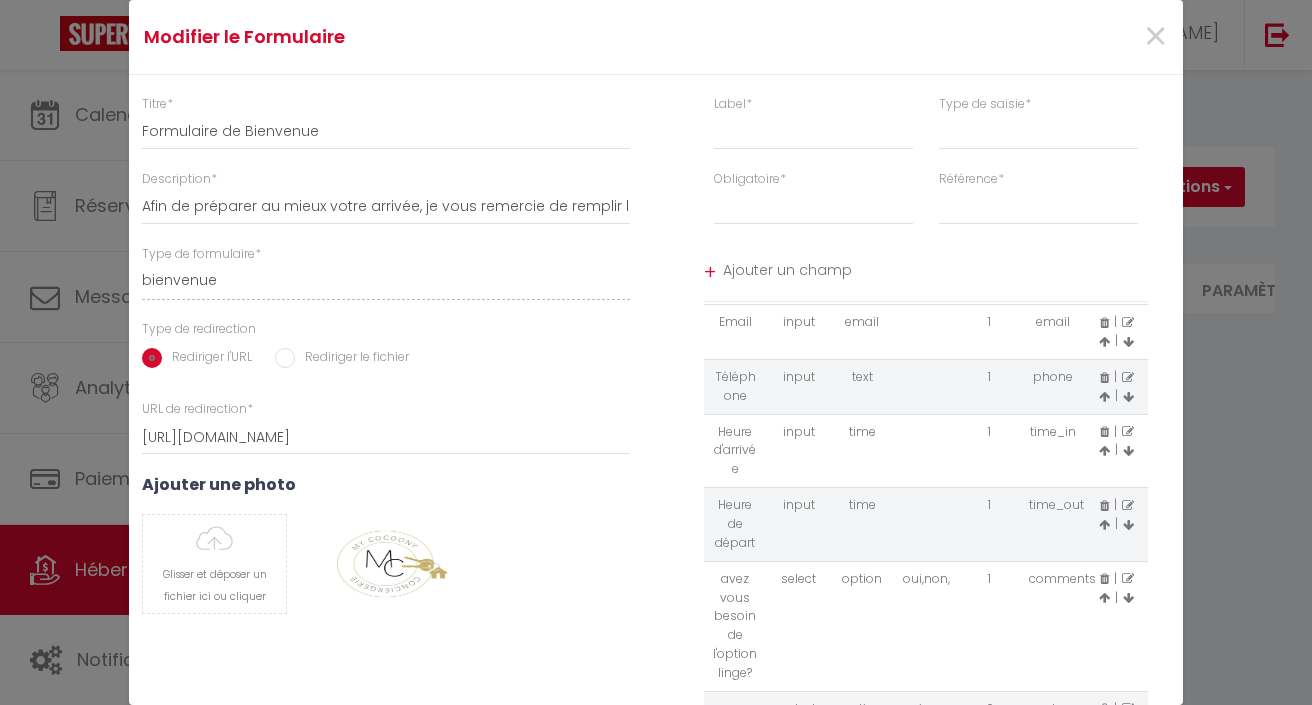 scroll, scrollTop: 69, scrollLeft: 0, axis: vertical 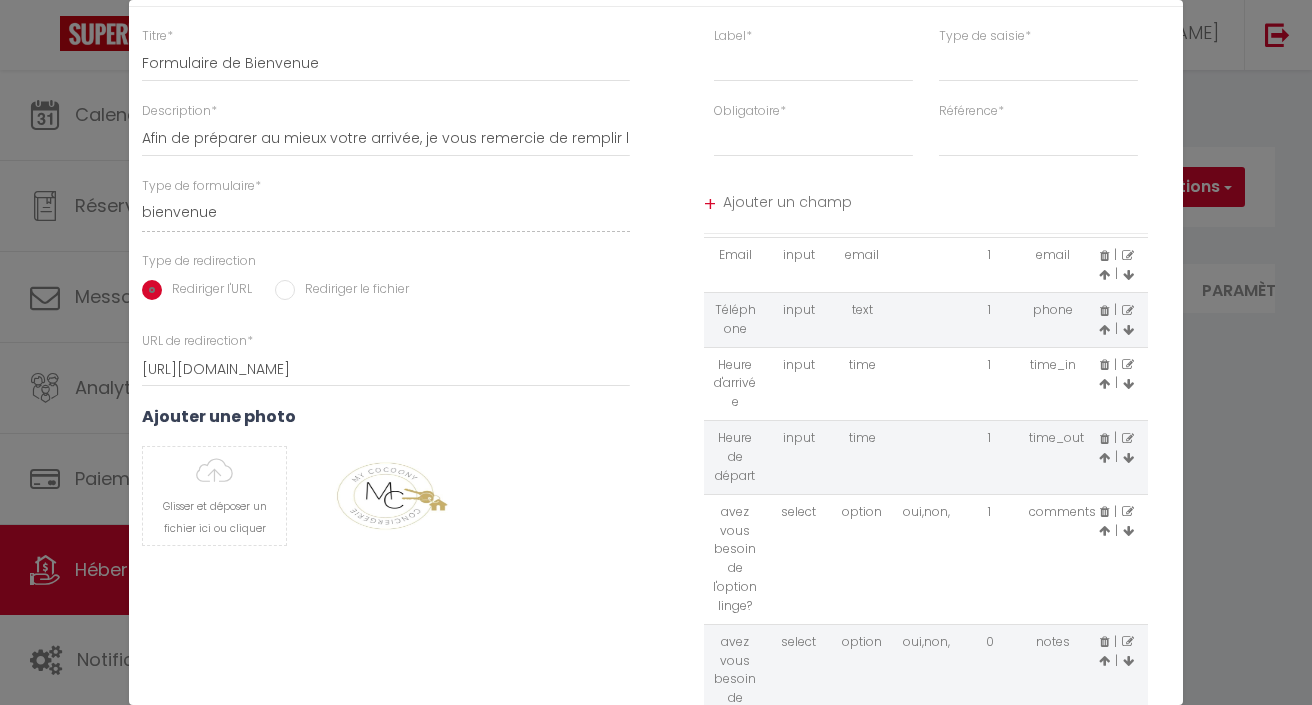 click at bounding box center [1128, 512] 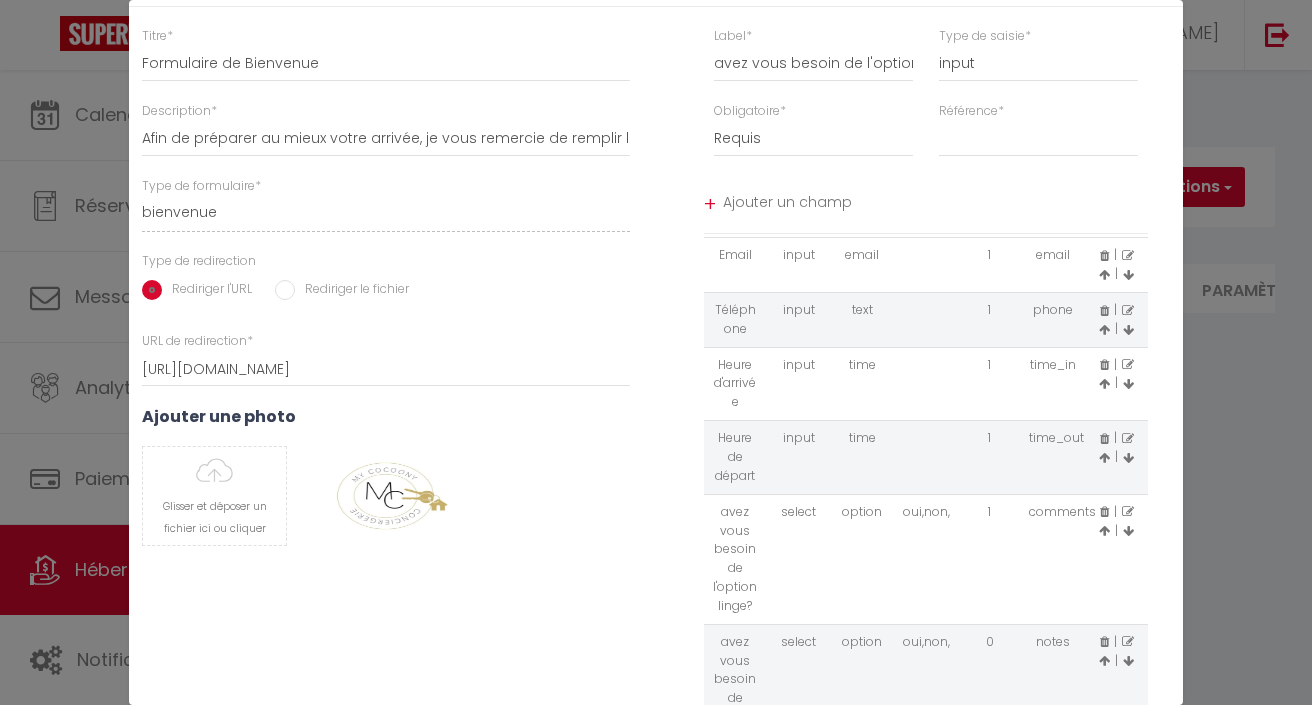scroll, scrollTop: 0, scrollLeft: 0, axis: both 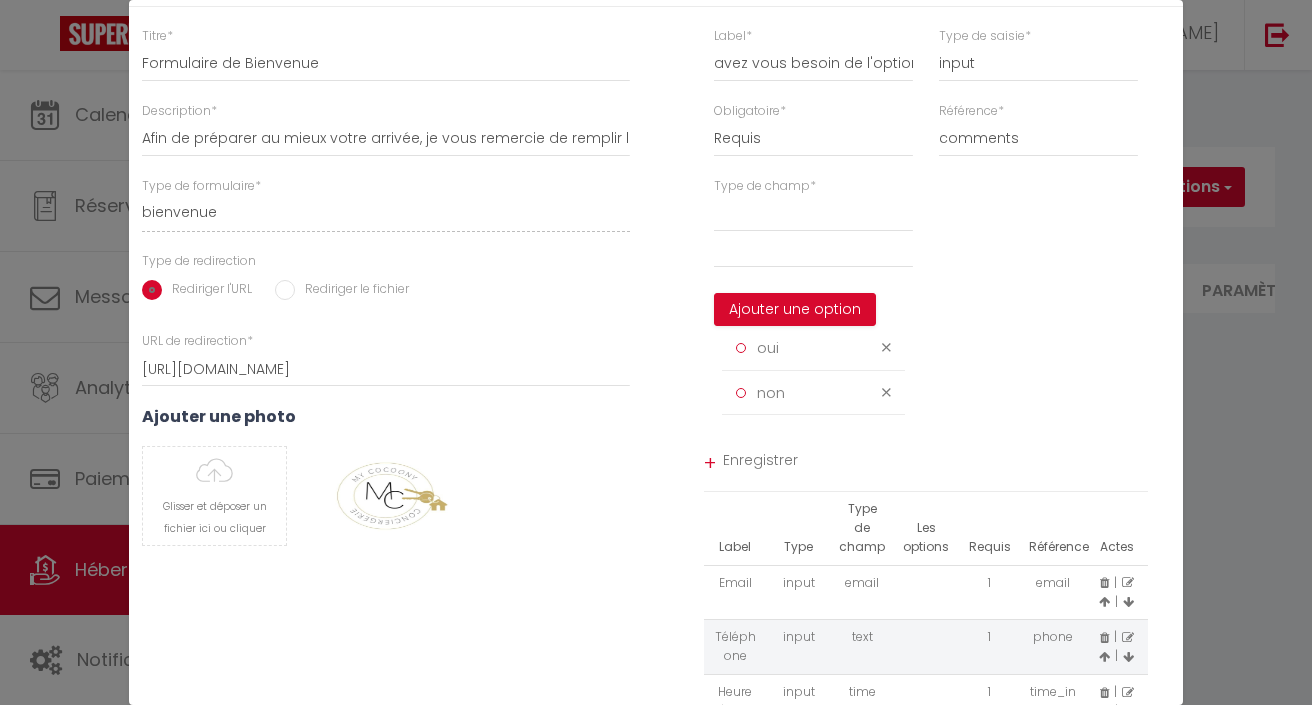 click at bounding box center [889, 347] 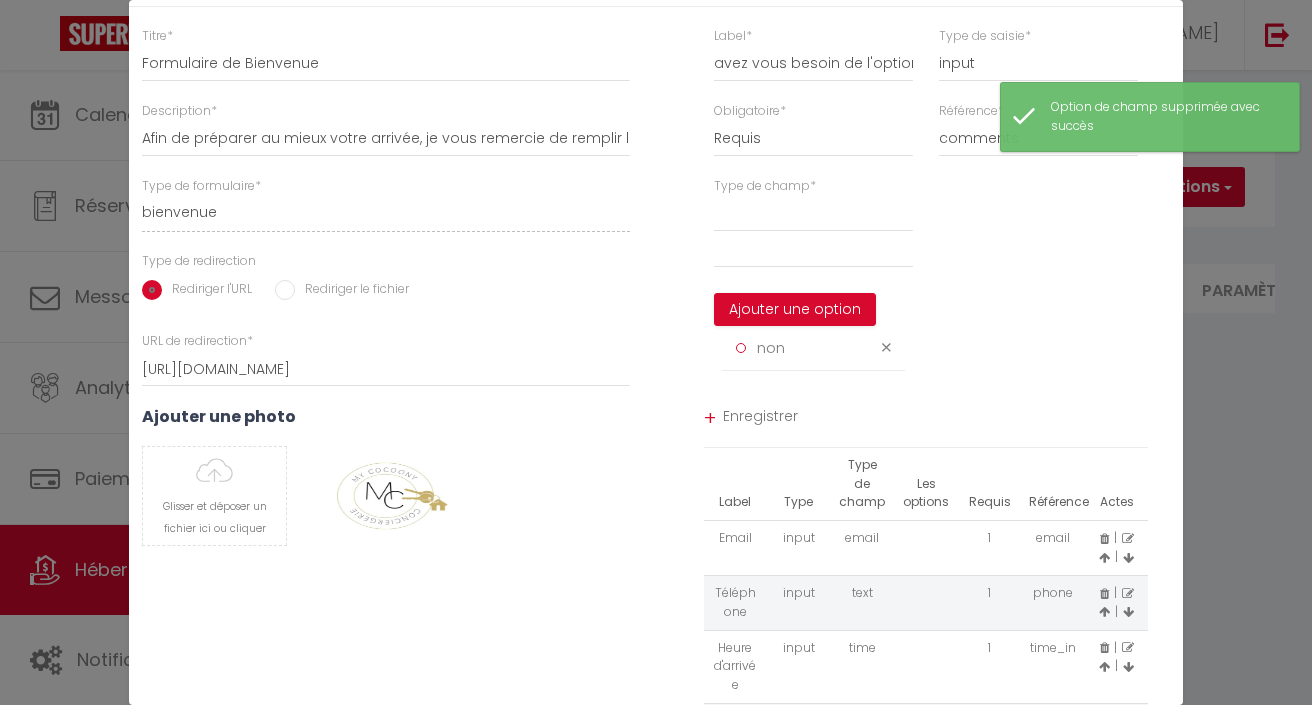 click at bounding box center [886, 347] 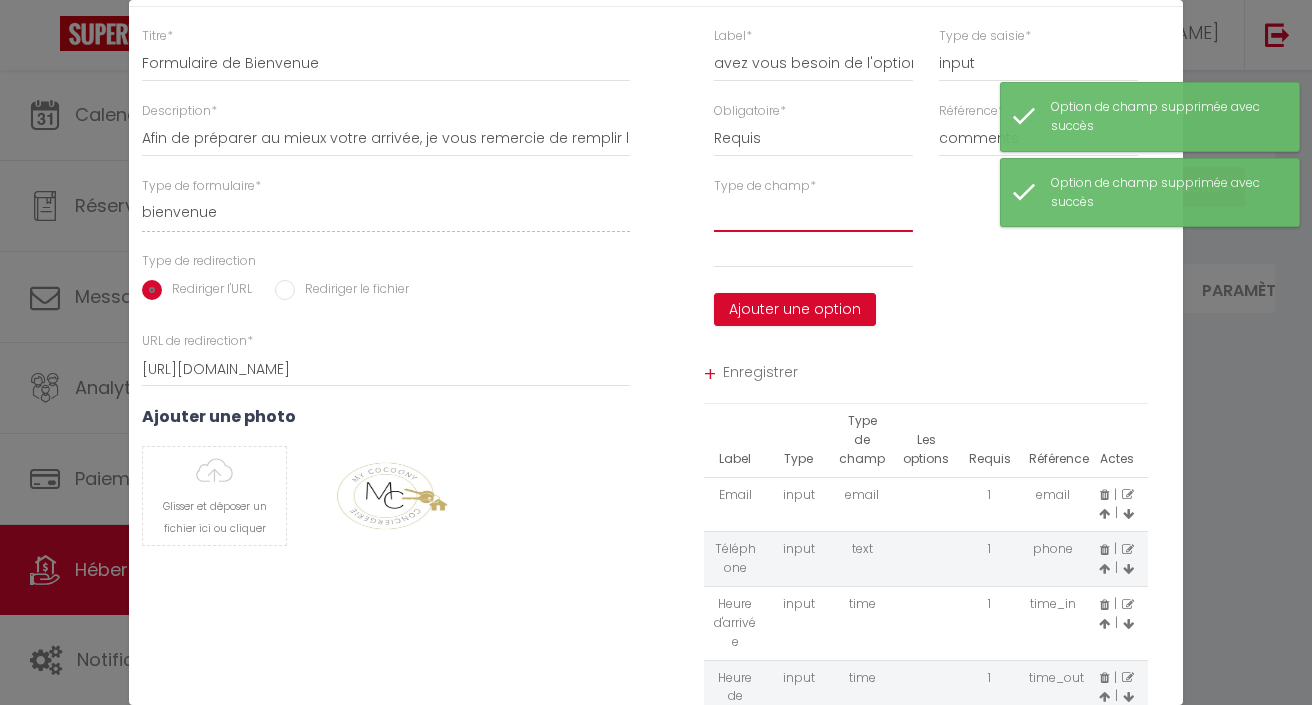 click at bounding box center (813, 214) 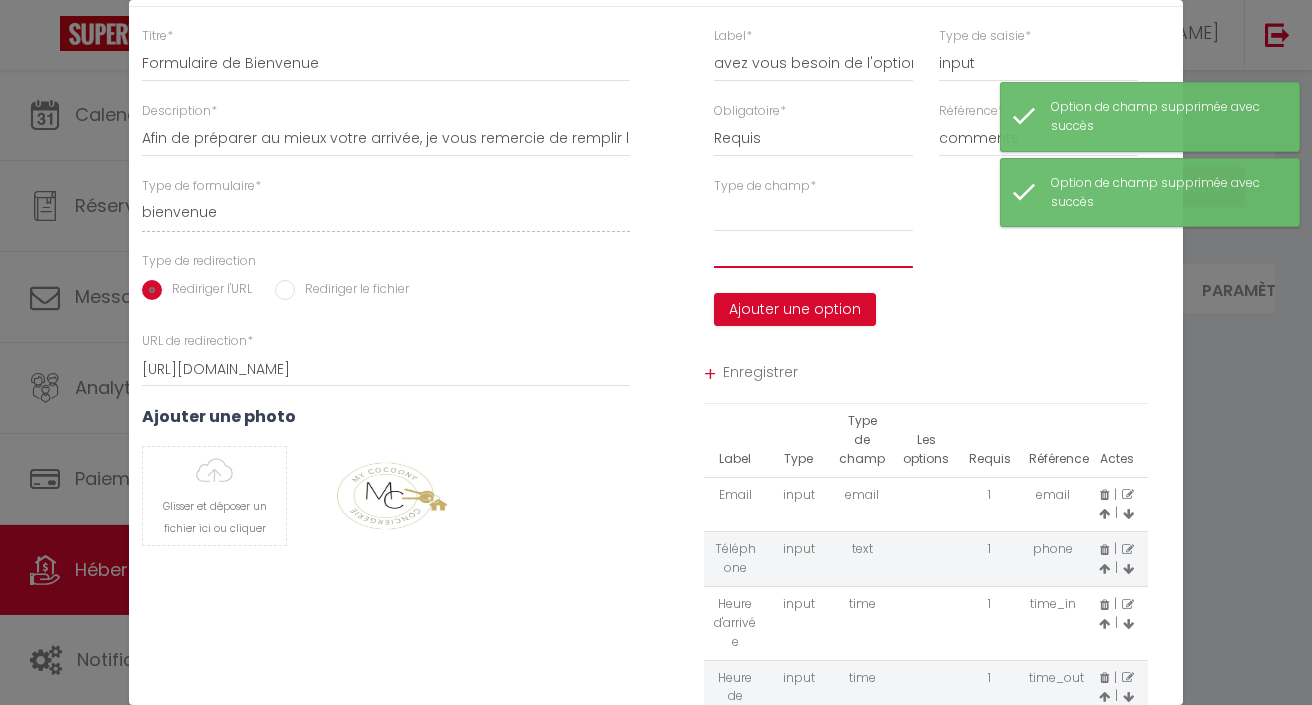 click at bounding box center [813, 250] 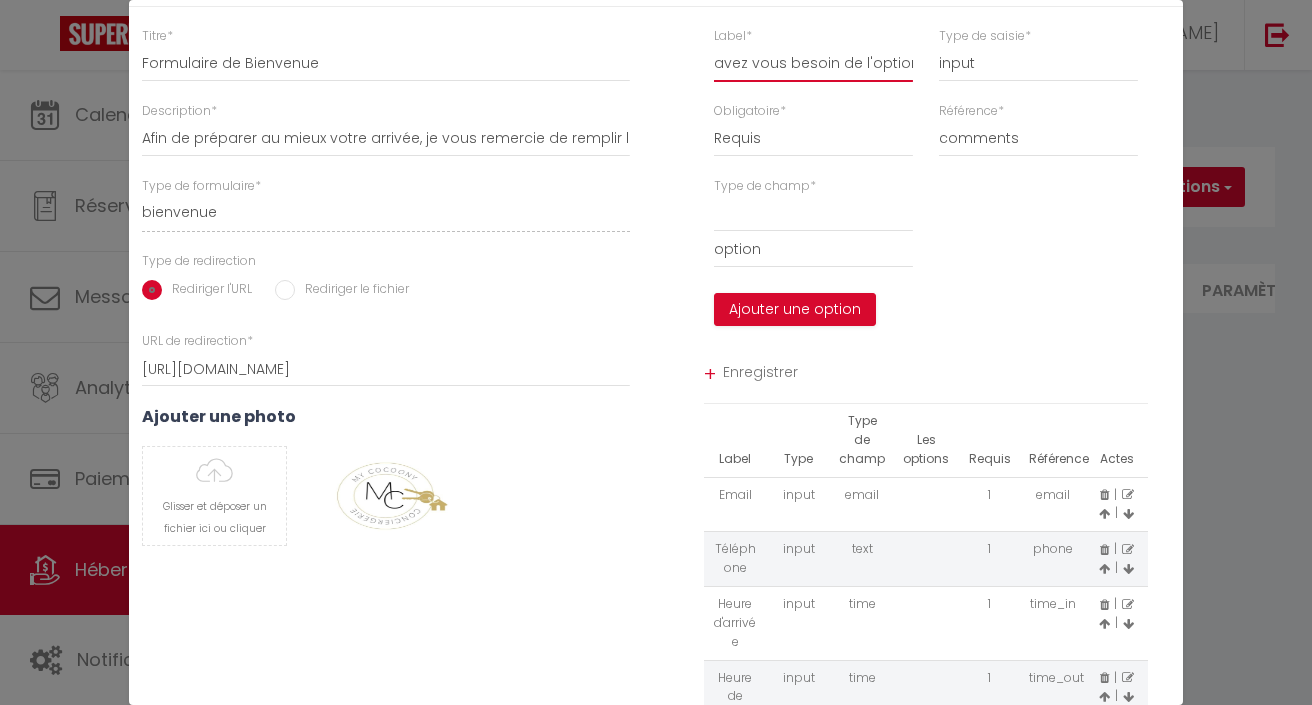 click on "avez vous besoin de l'option linge?" at bounding box center [813, 64] 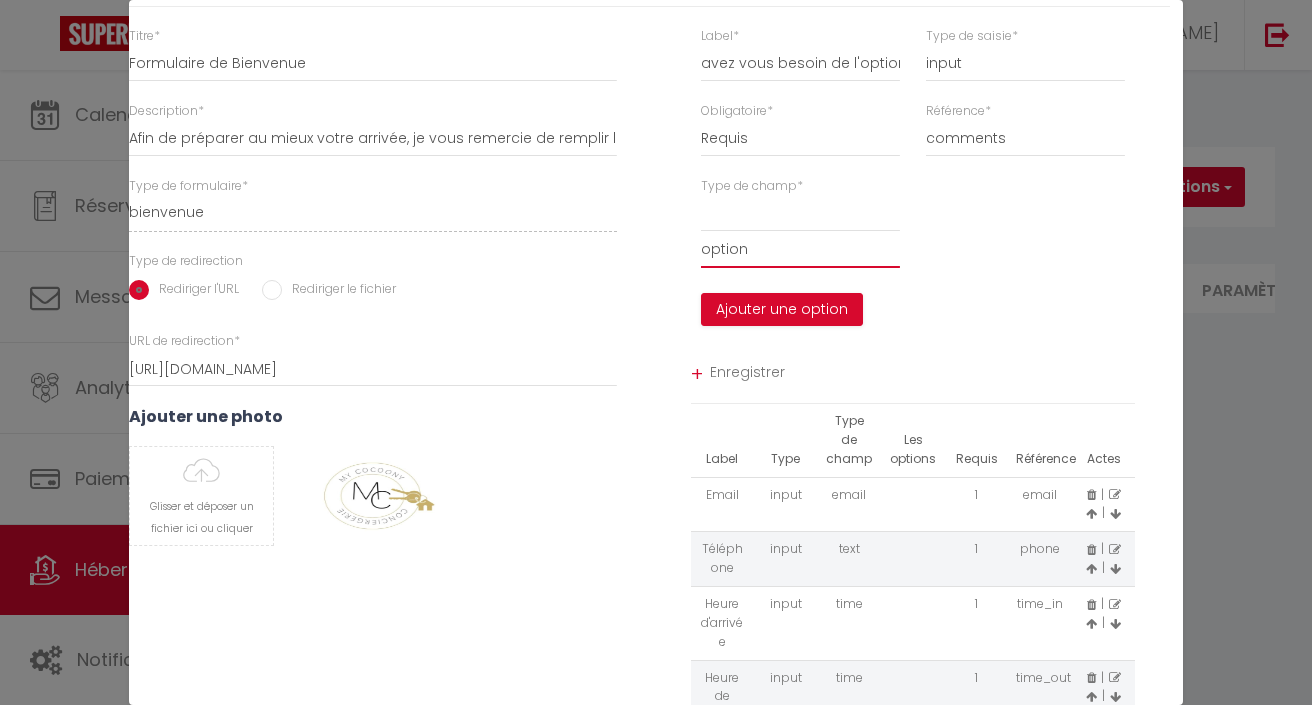 click on "option" at bounding box center (800, 250) 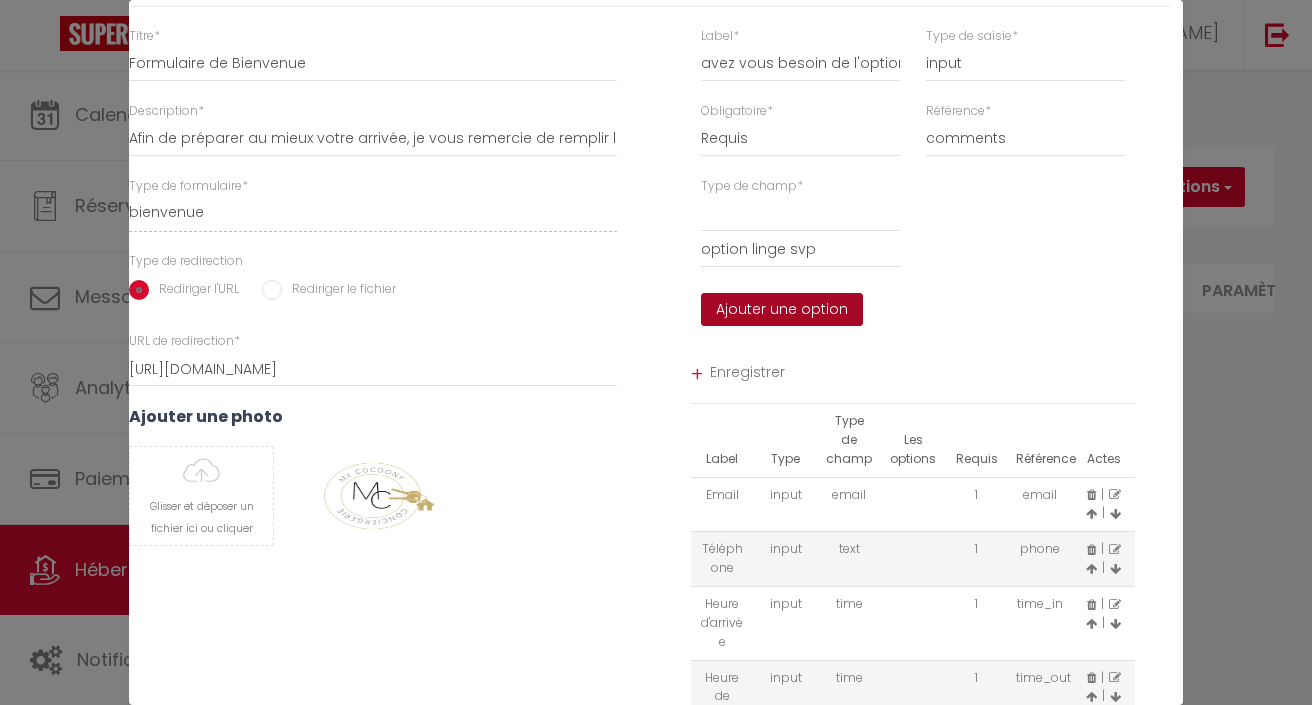 click on "Ajouter une option" at bounding box center (782, 310) 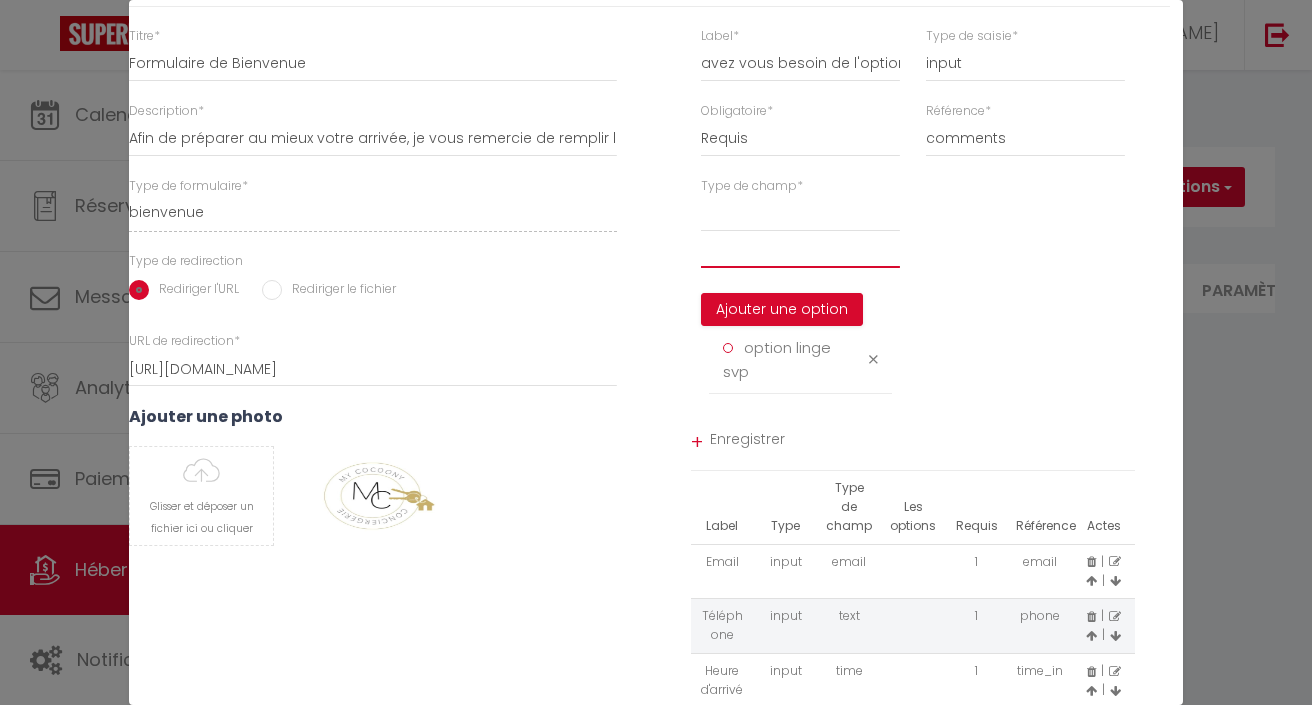 click at bounding box center (800, 250) 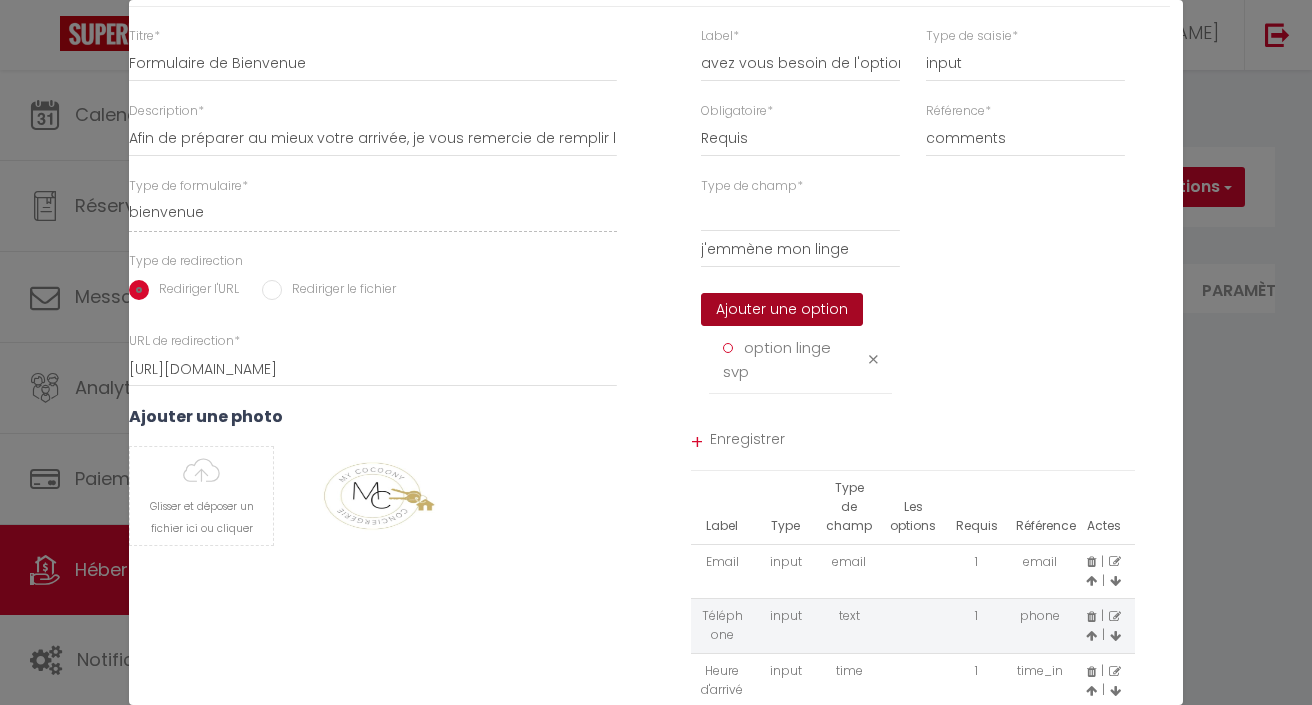 click on "Ajouter une option" at bounding box center [782, 310] 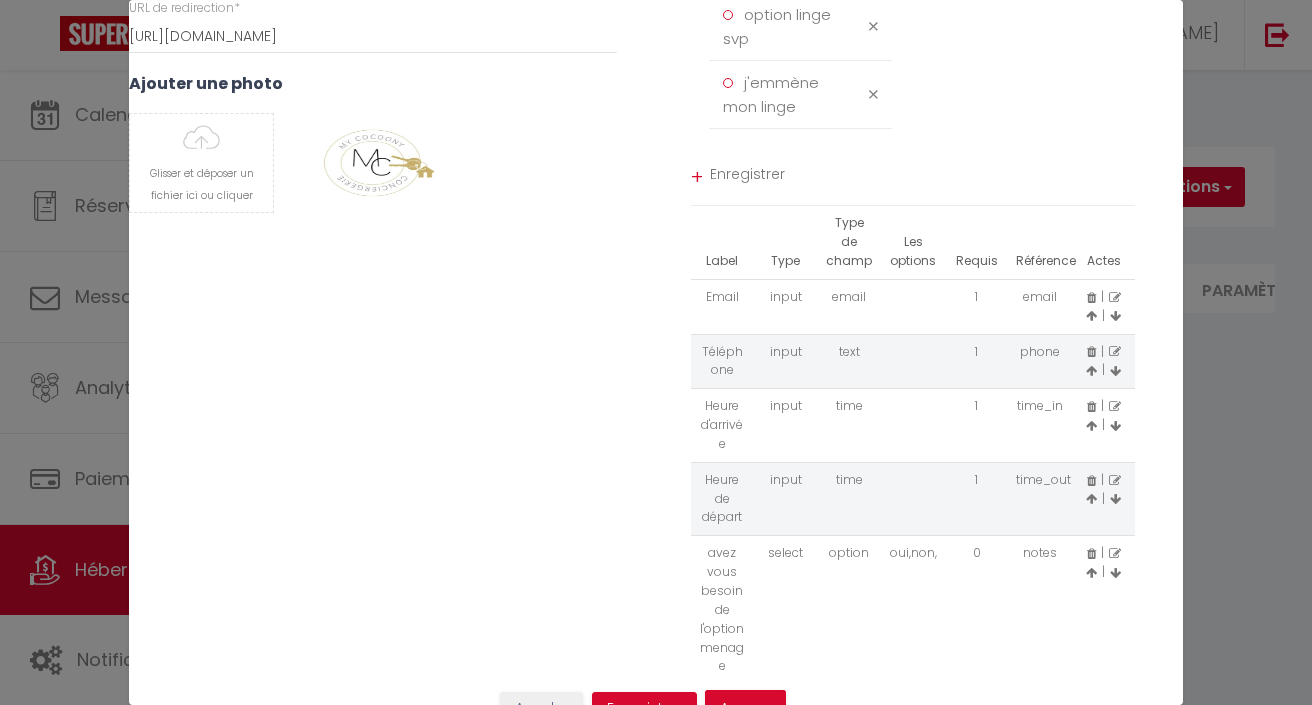 click on "Enregistrer" at bounding box center (923, 177) 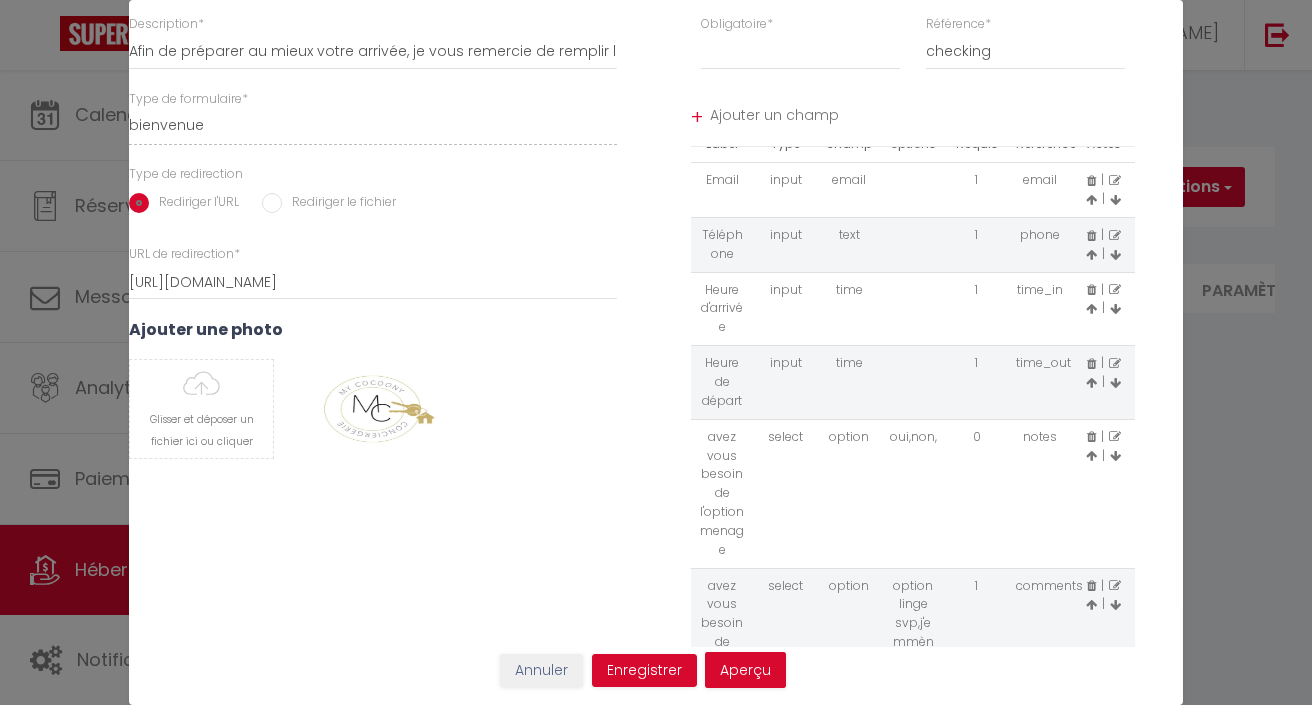 scroll, scrollTop: 69, scrollLeft: 0, axis: vertical 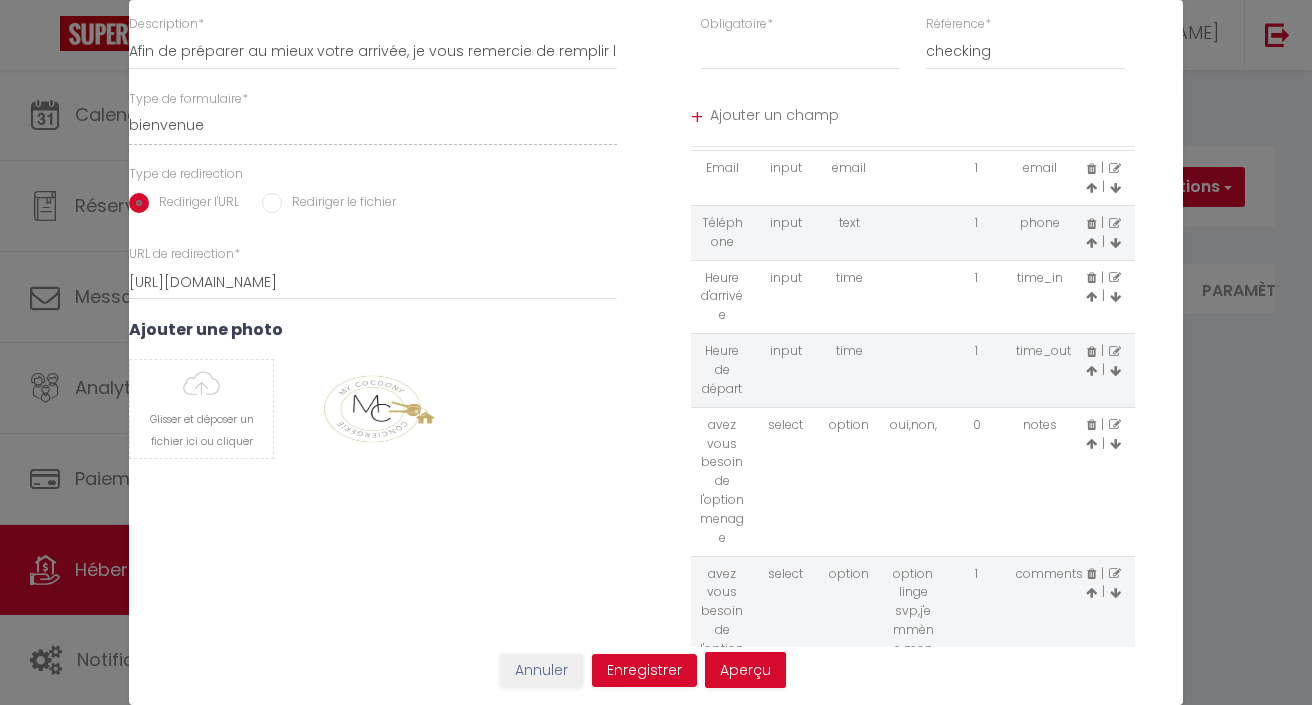 click at bounding box center [1115, 425] 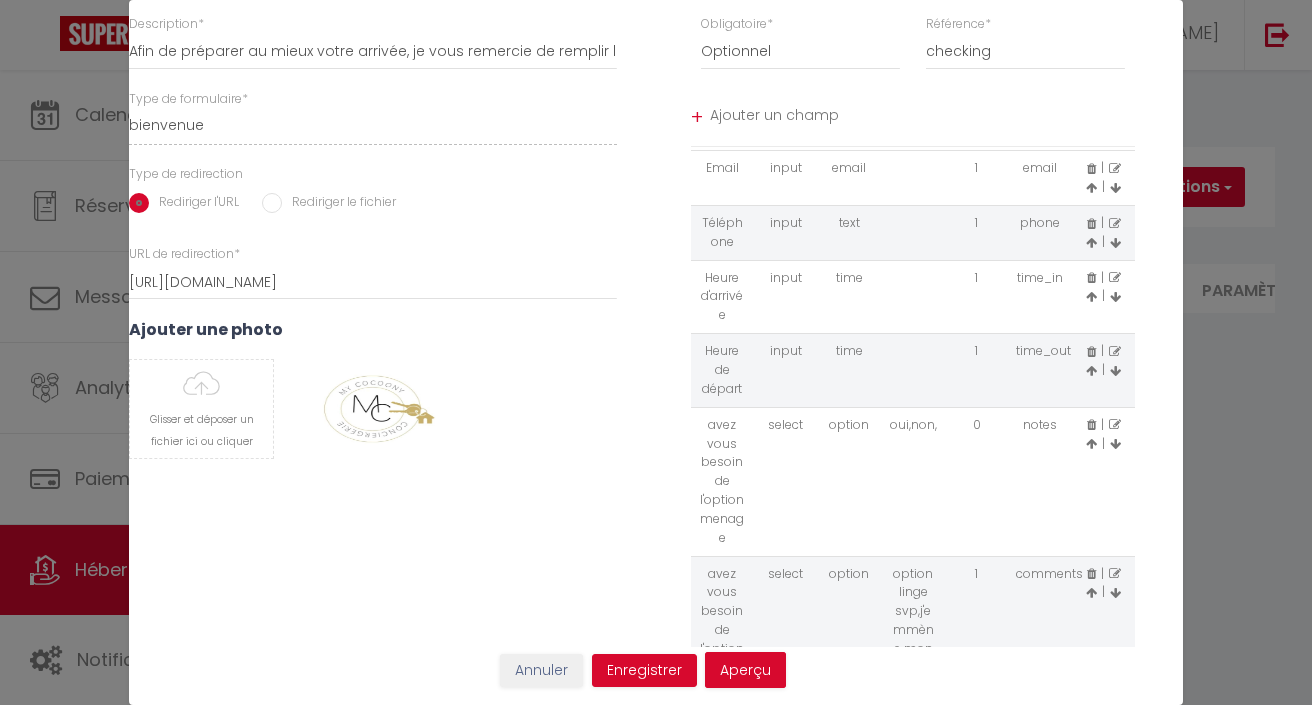 scroll, scrollTop: 0, scrollLeft: 0, axis: both 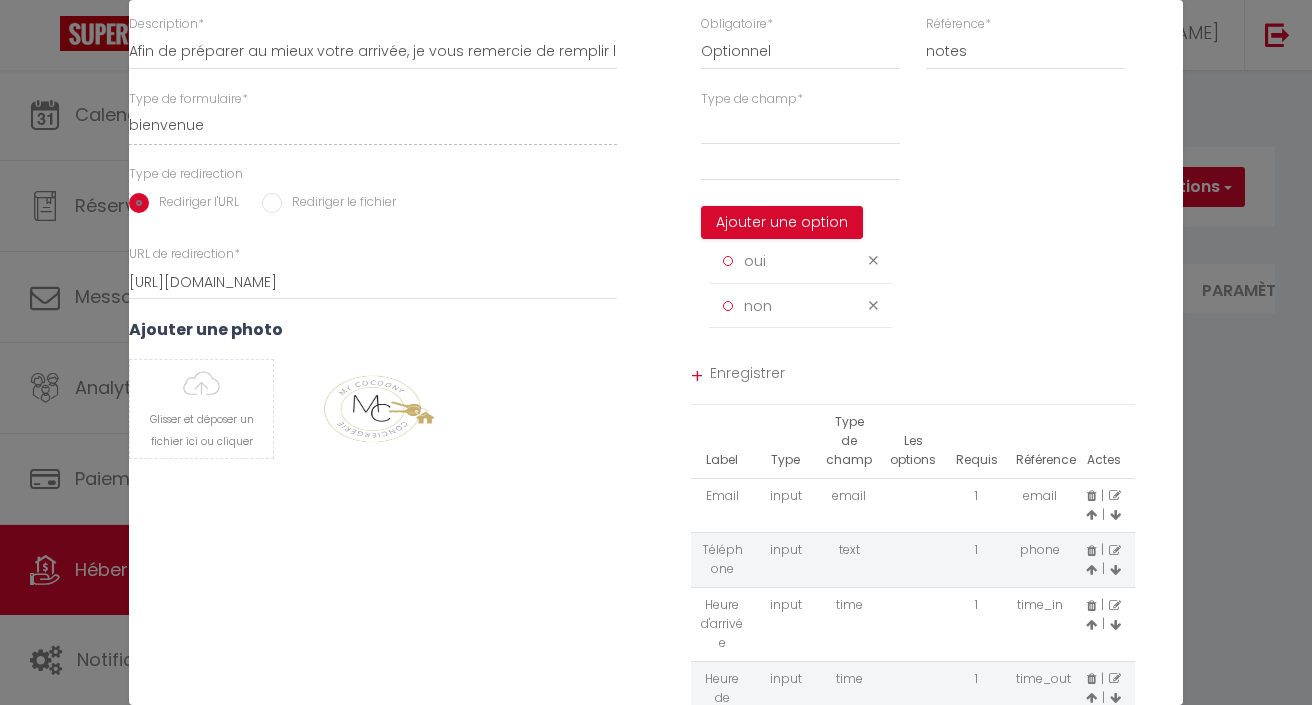 click on "oui" at bounding box center [800, 261] 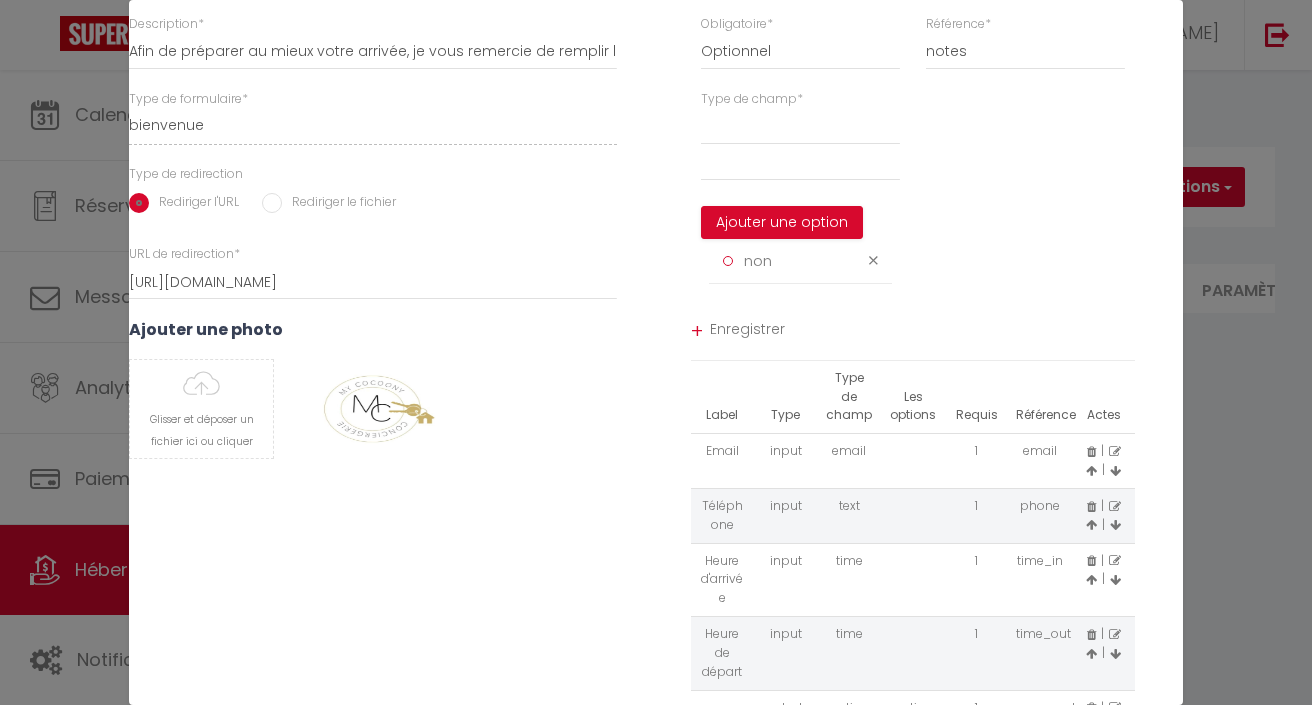 click at bounding box center [876, 260] 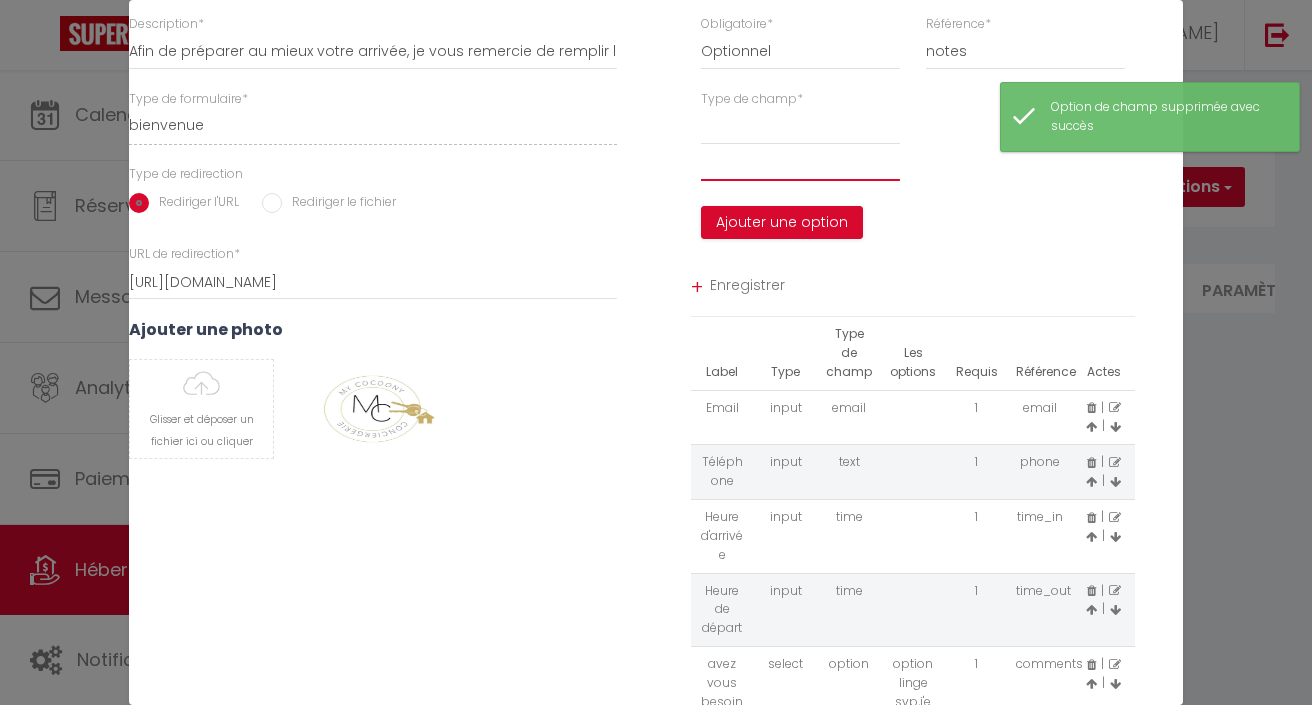 click at bounding box center (800, 163) 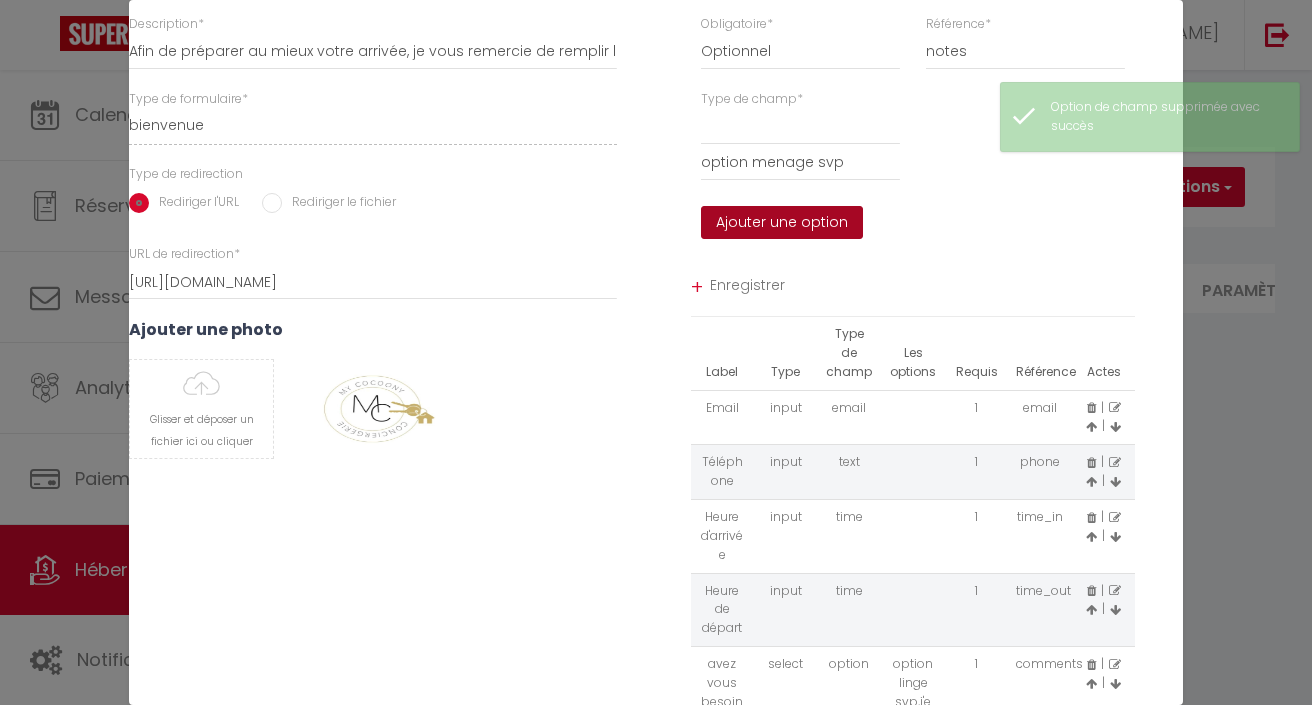 click on "Ajouter une option" at bounding box center (782, 223) 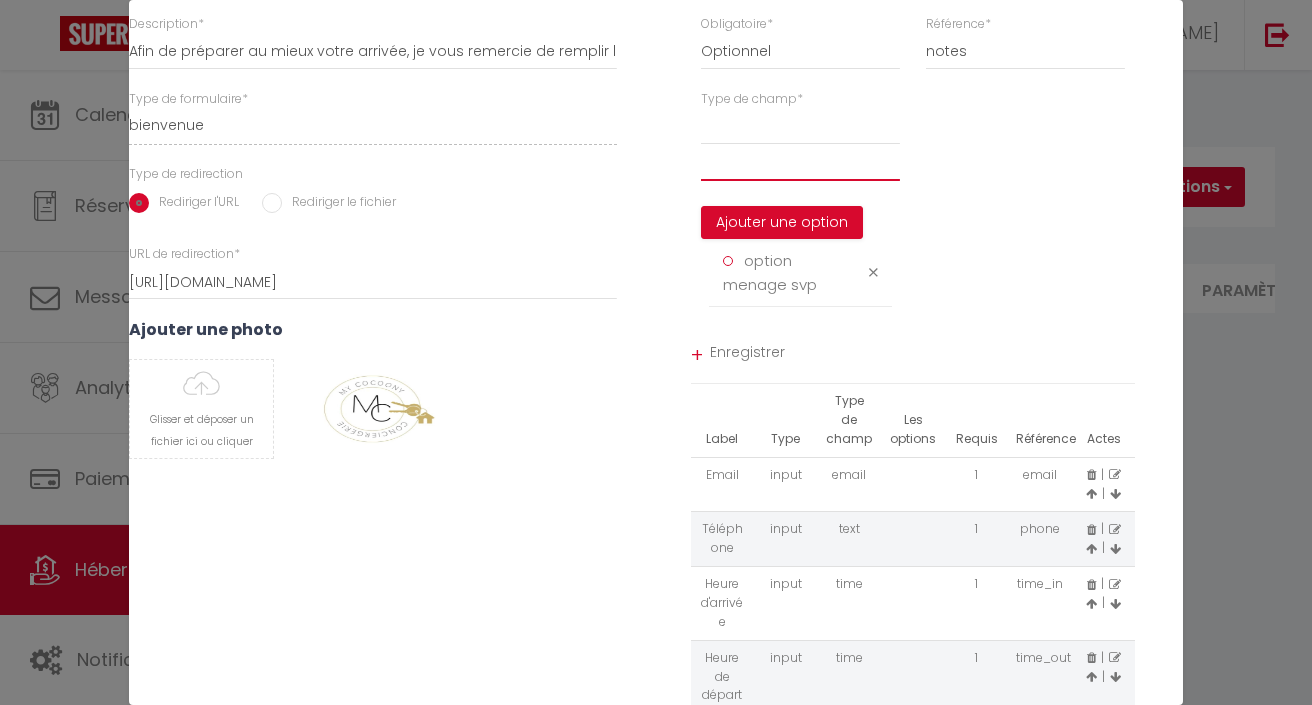 click at bounding box center [800, 163] 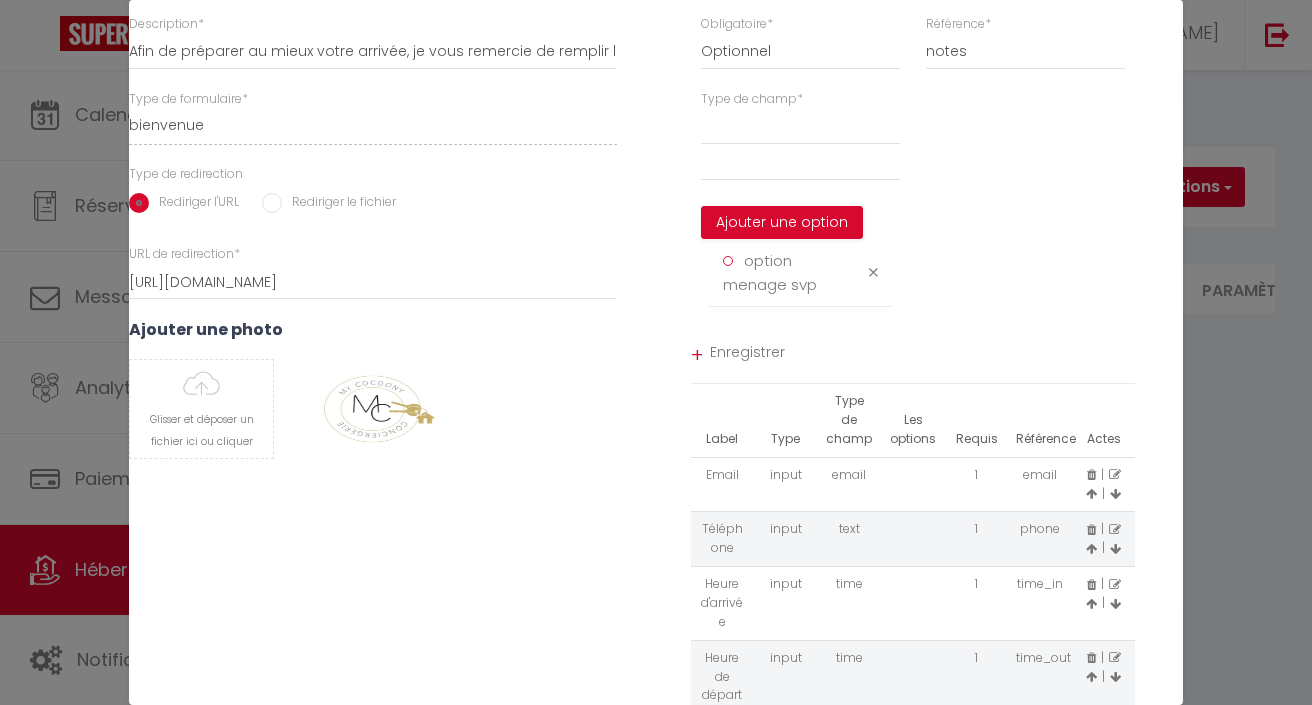 click at bounding box center (873, 272) 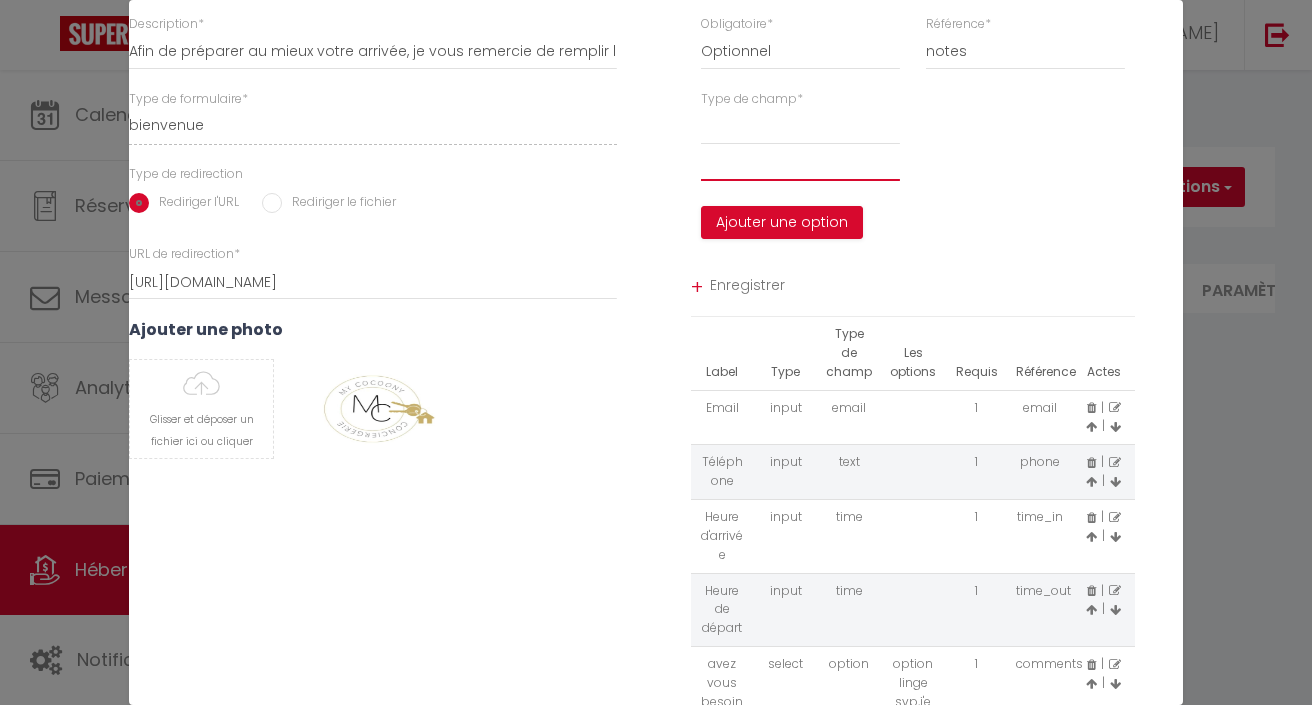 click at bounding box center [800, 163] 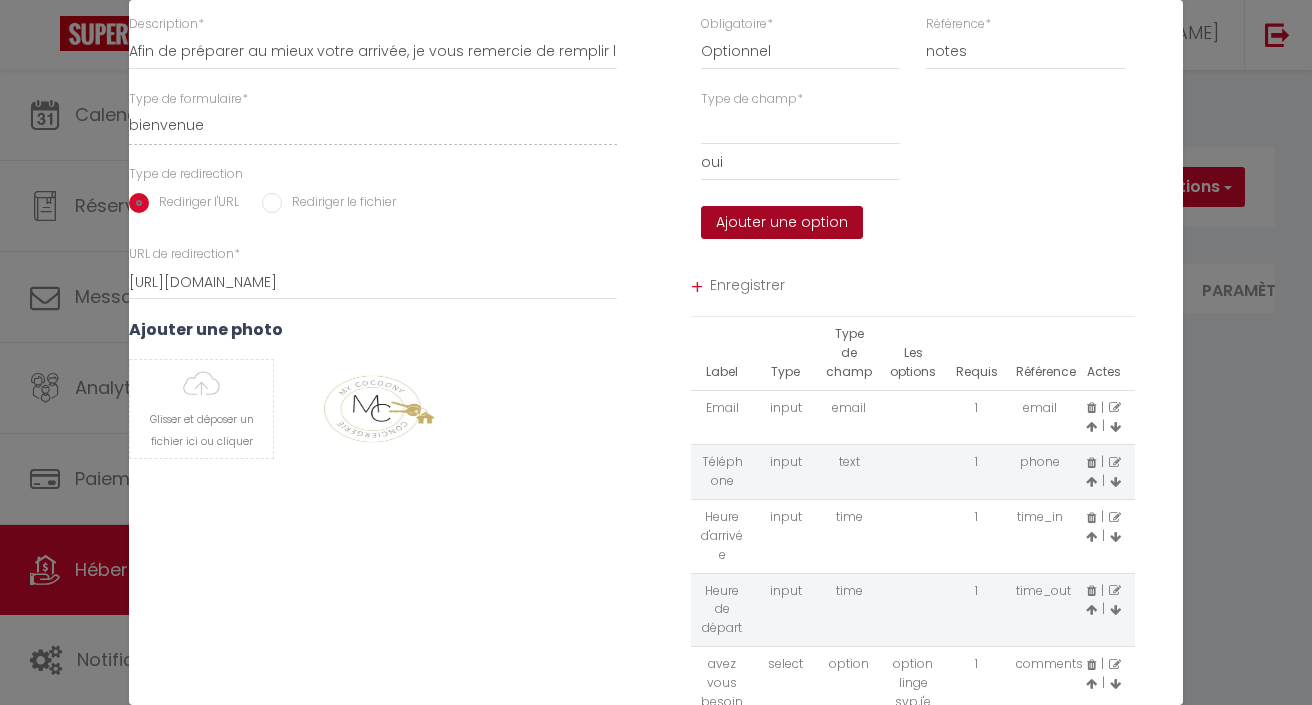 click on "Ajouter une option" at bounding box center (782, 223) 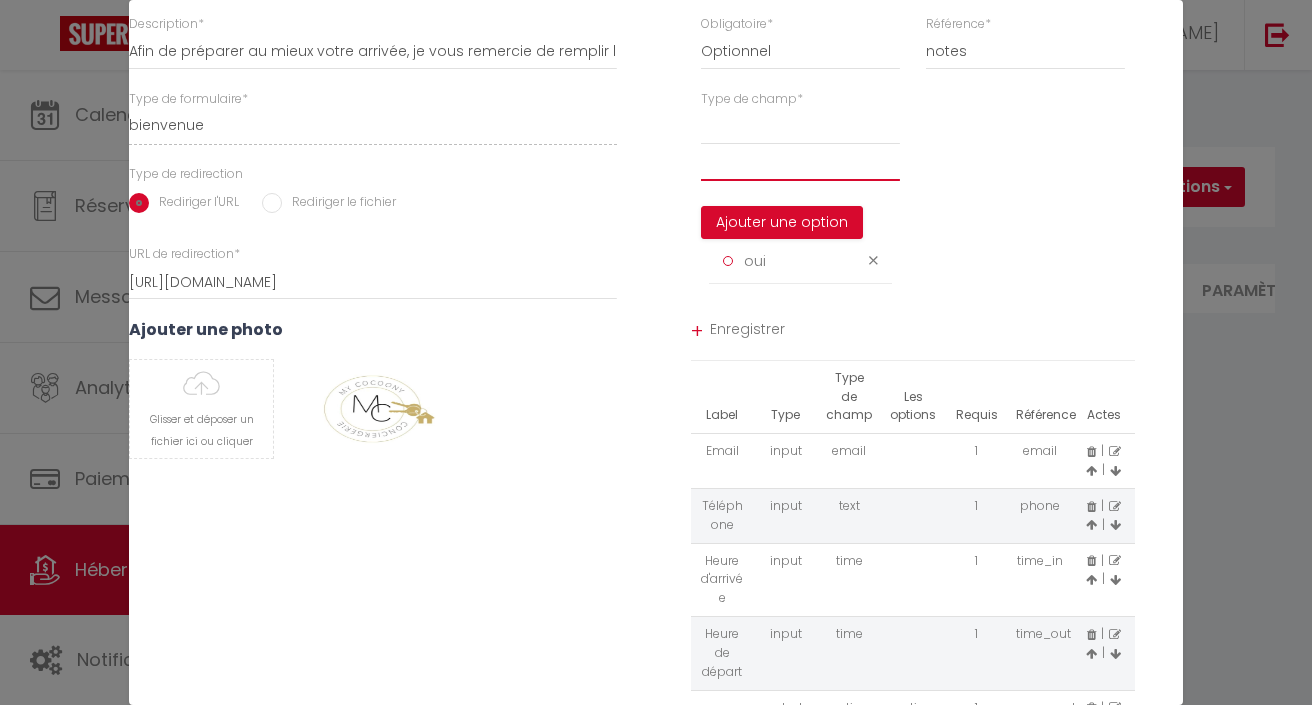 click at bounding box center (800, 163) 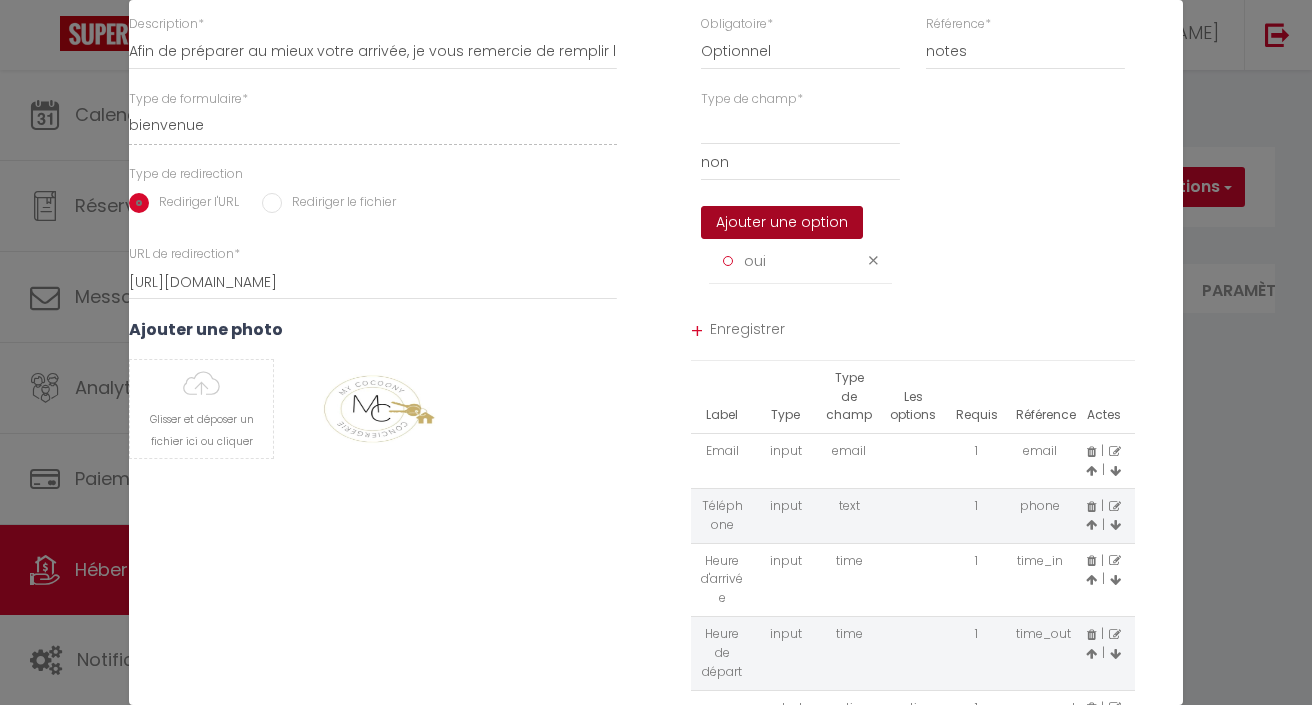 click on "Ajouter une option" at bounding box center [782, 223] 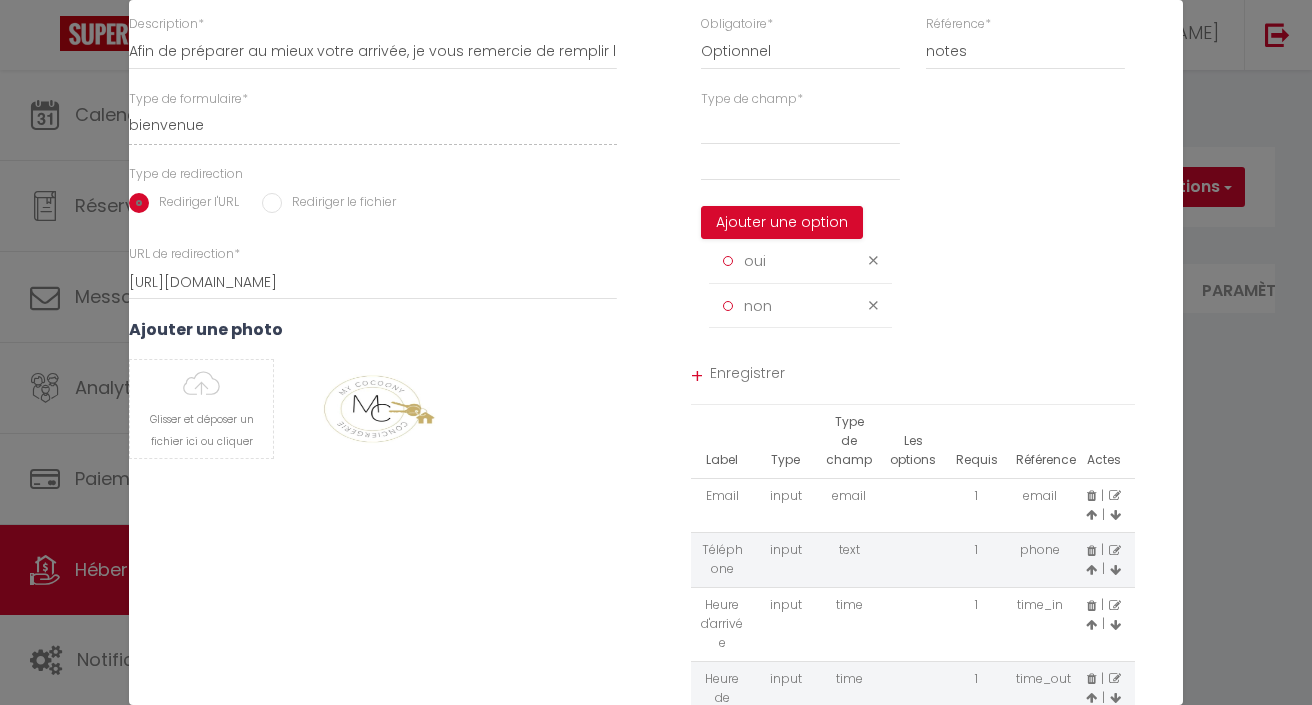 click on "+" at bounding box center (697, 376) 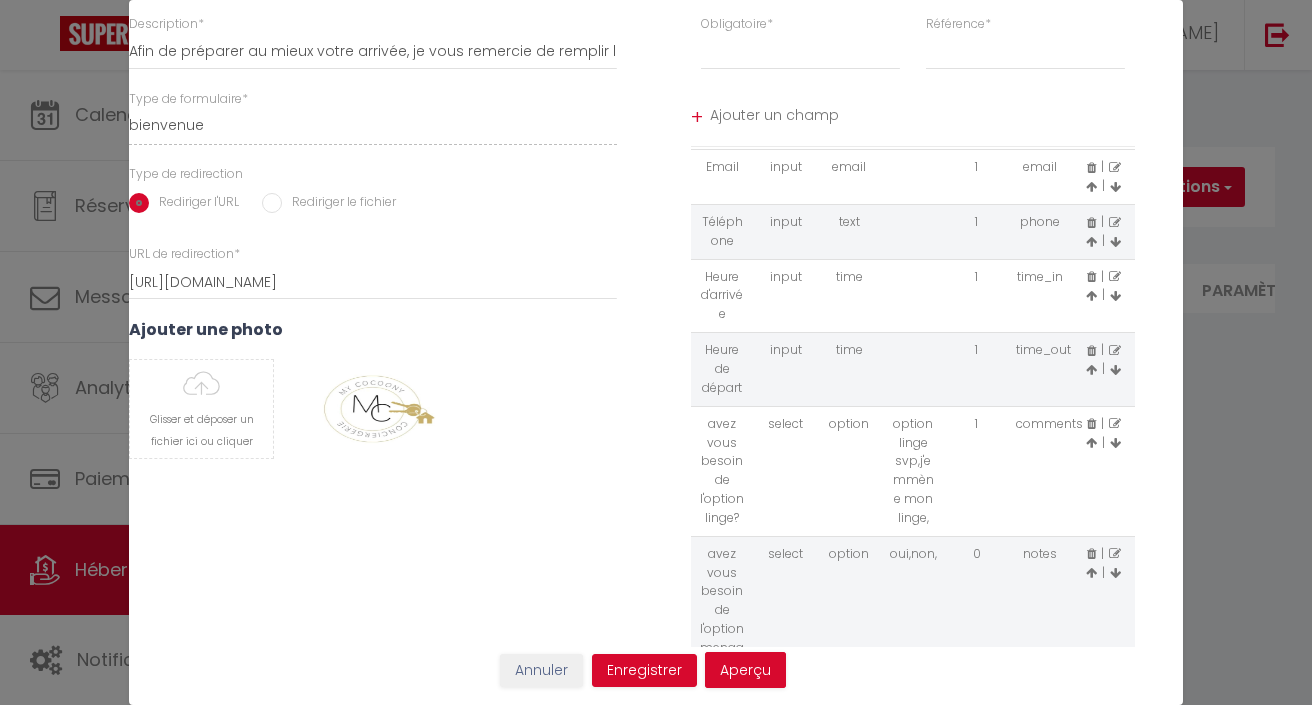 scroll, scrollTop: 69, scrollLeft: 0, axis: vertical 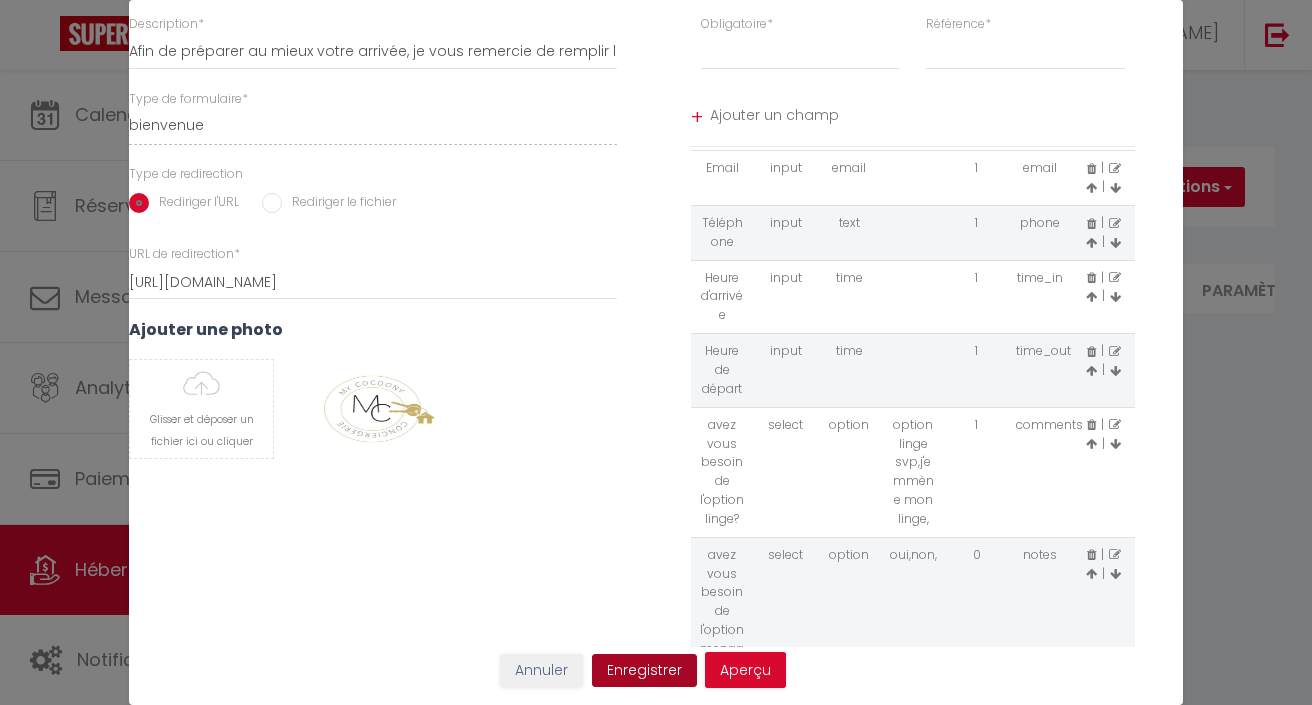 click on "Enregistrer" at bounding box center [644, 671] 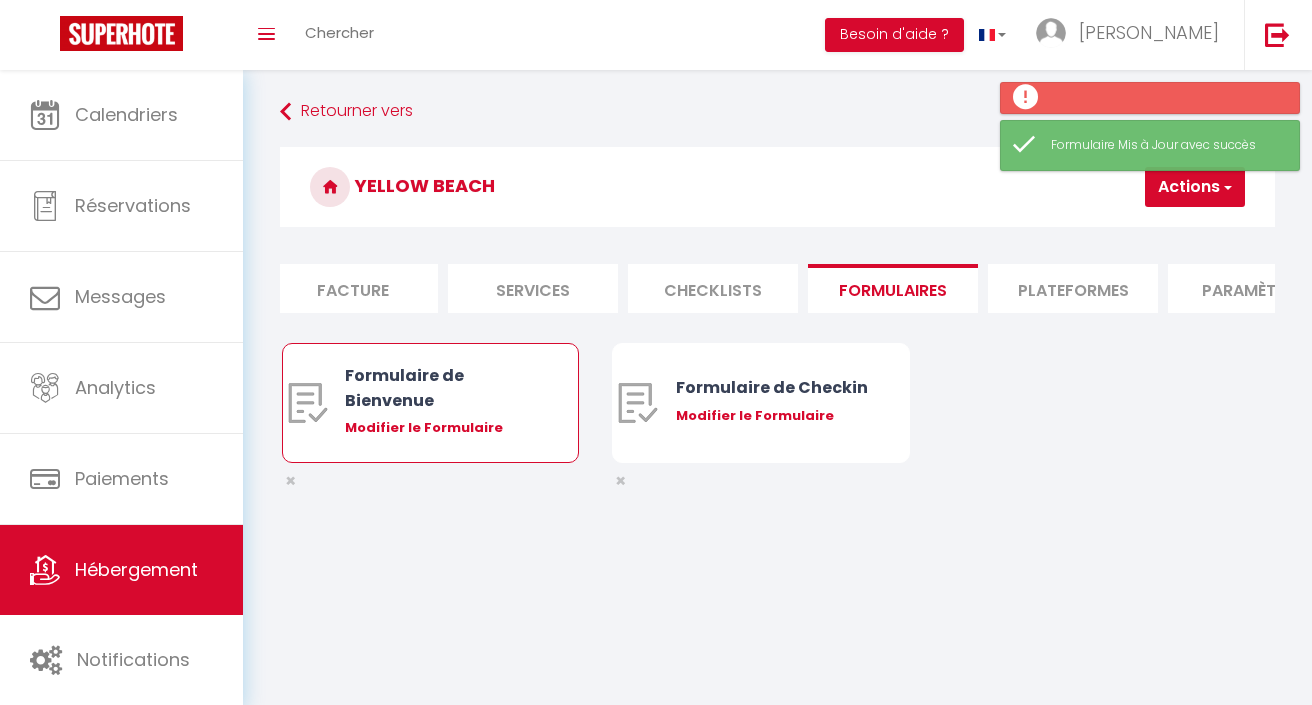 click on "Modifier le Formulaire" at bounding box center (442, 428) 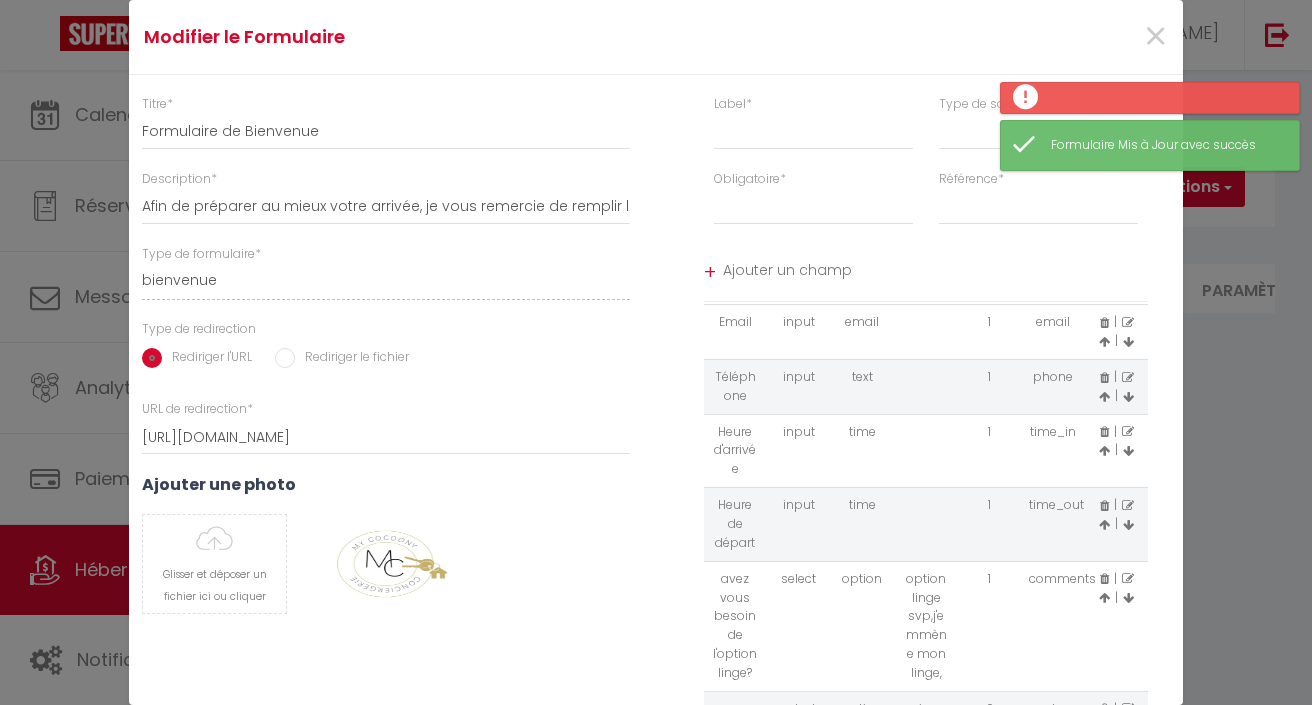 scroll, scrollTop: 69, scrollLeft: 0, axis: vertical 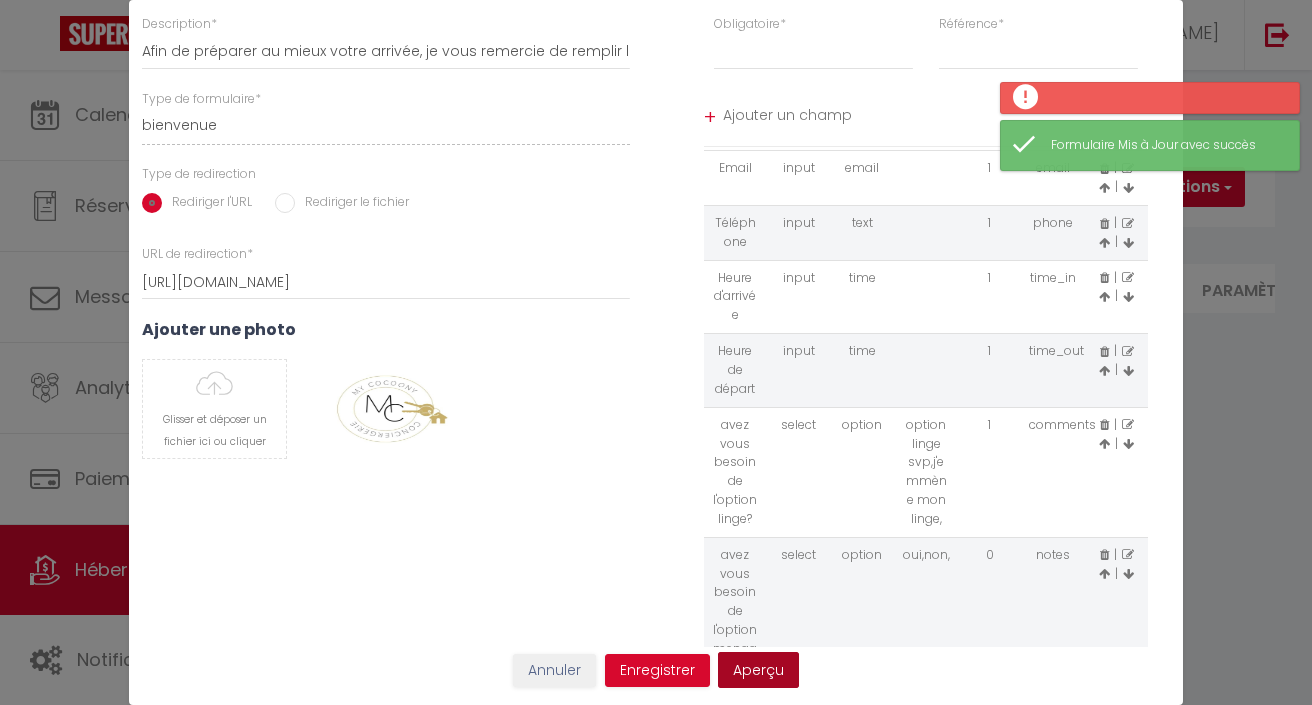 click on "Aperçu" at bounding box center [758, 670] 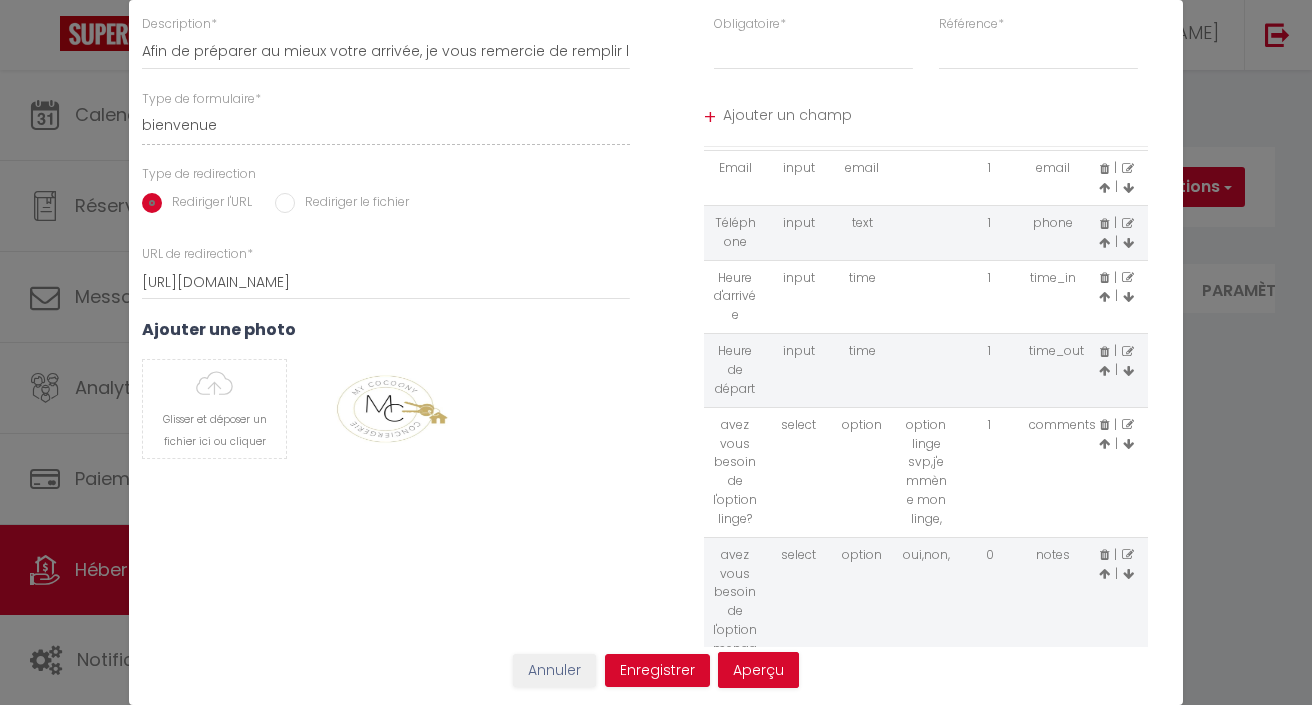 click on "Annuler" at bounding box center [554, 671] 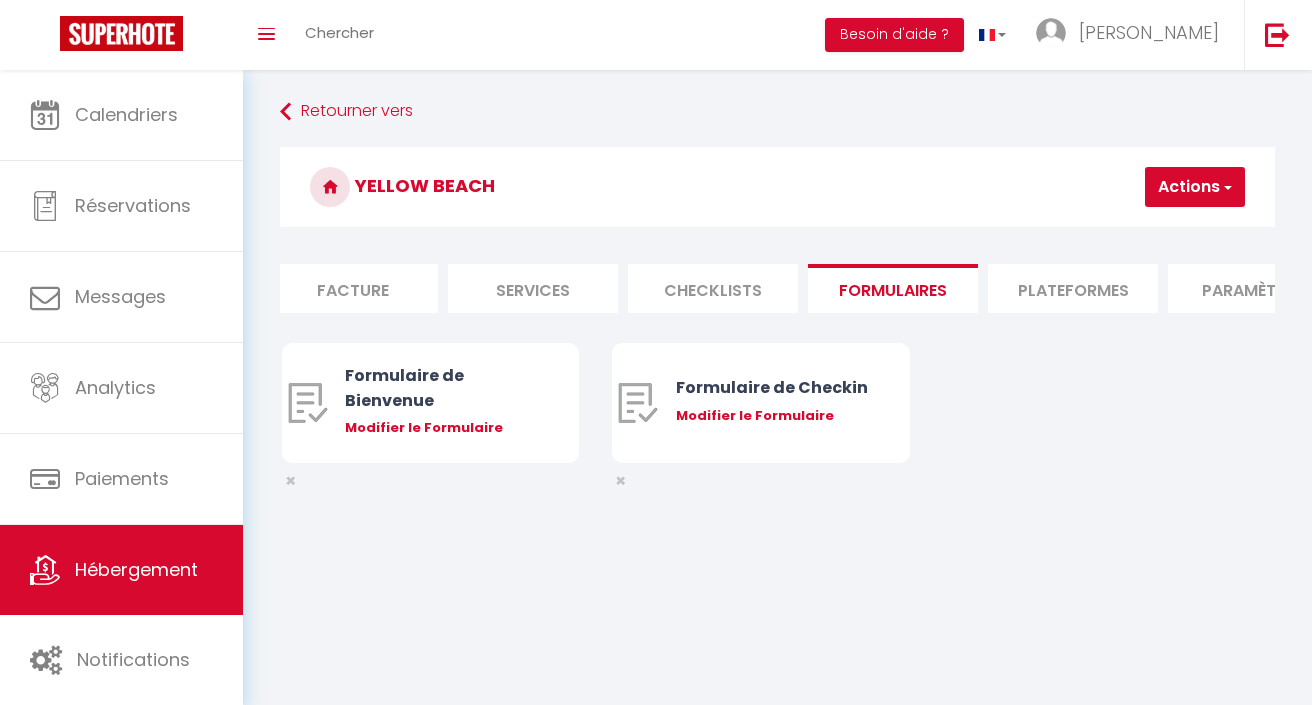 click on "Hébergement" at bounding box center (136, 569) 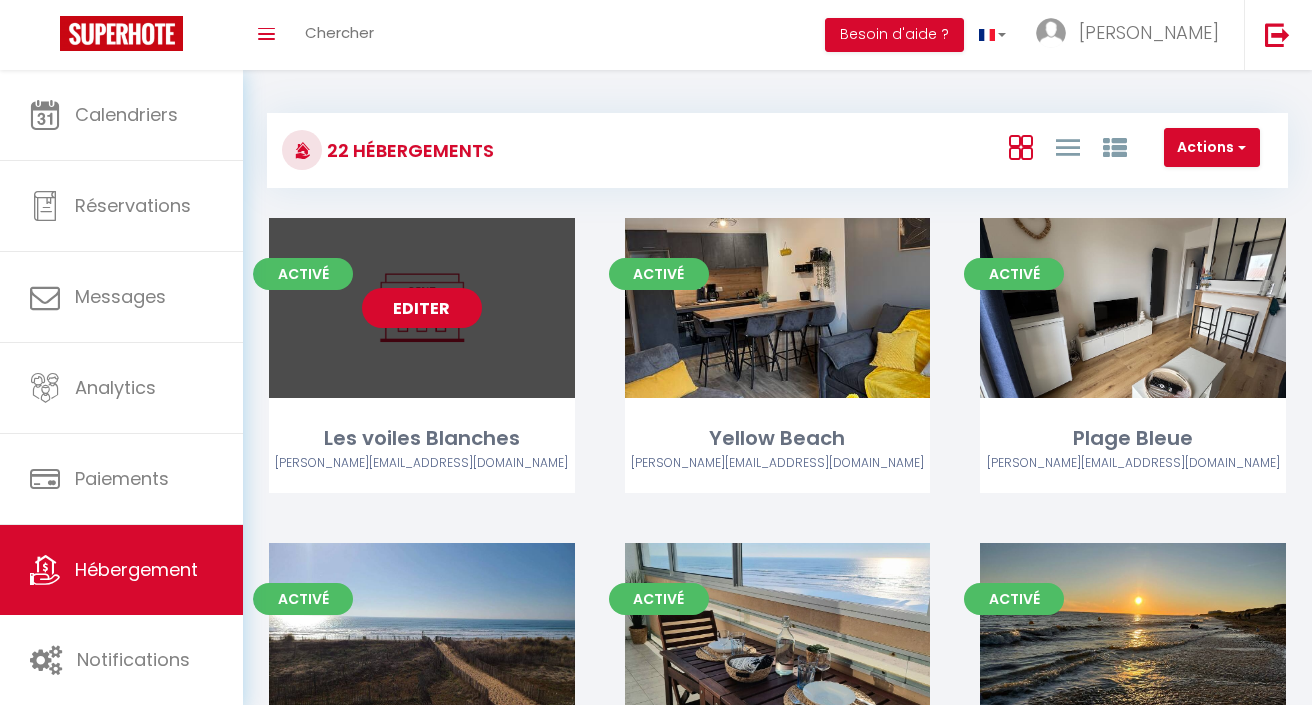click on "Editer" at bounding box center (422, 308) 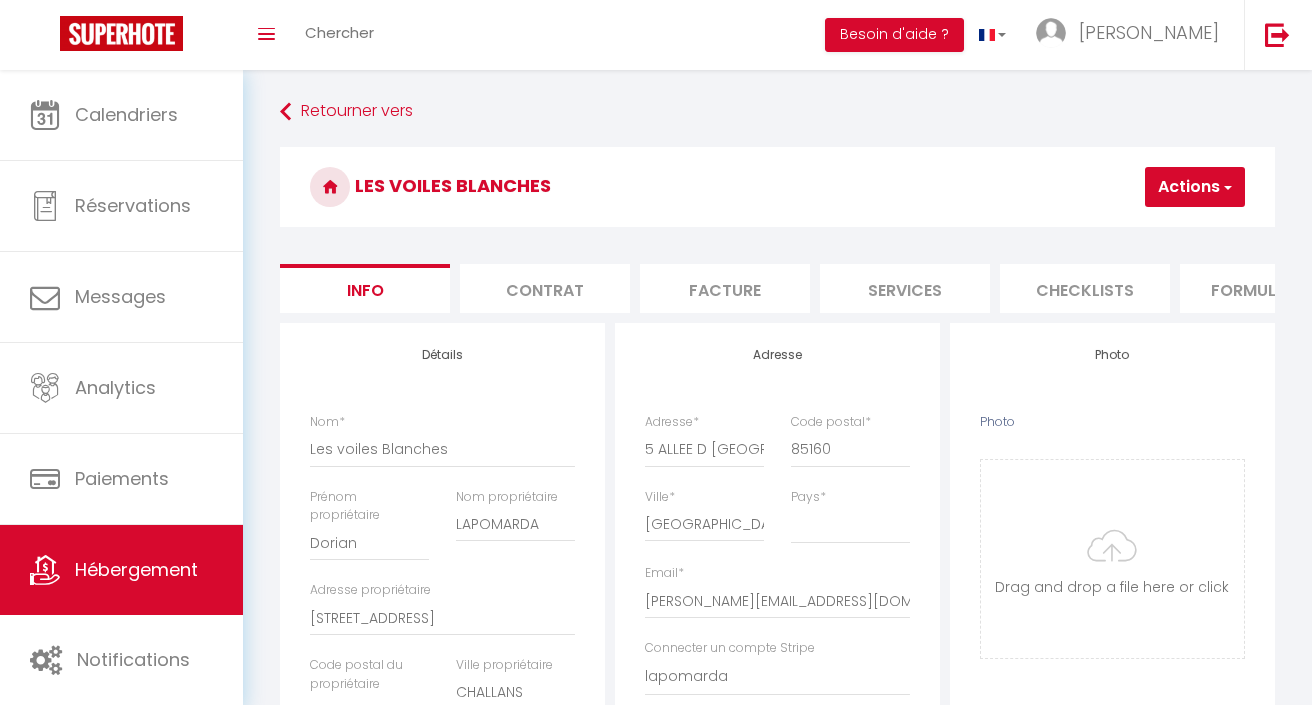 drag, startPoint x: 1160, startPoint y: 292, endPoint x: 953, endPoint y: 220, distance: 219.16432 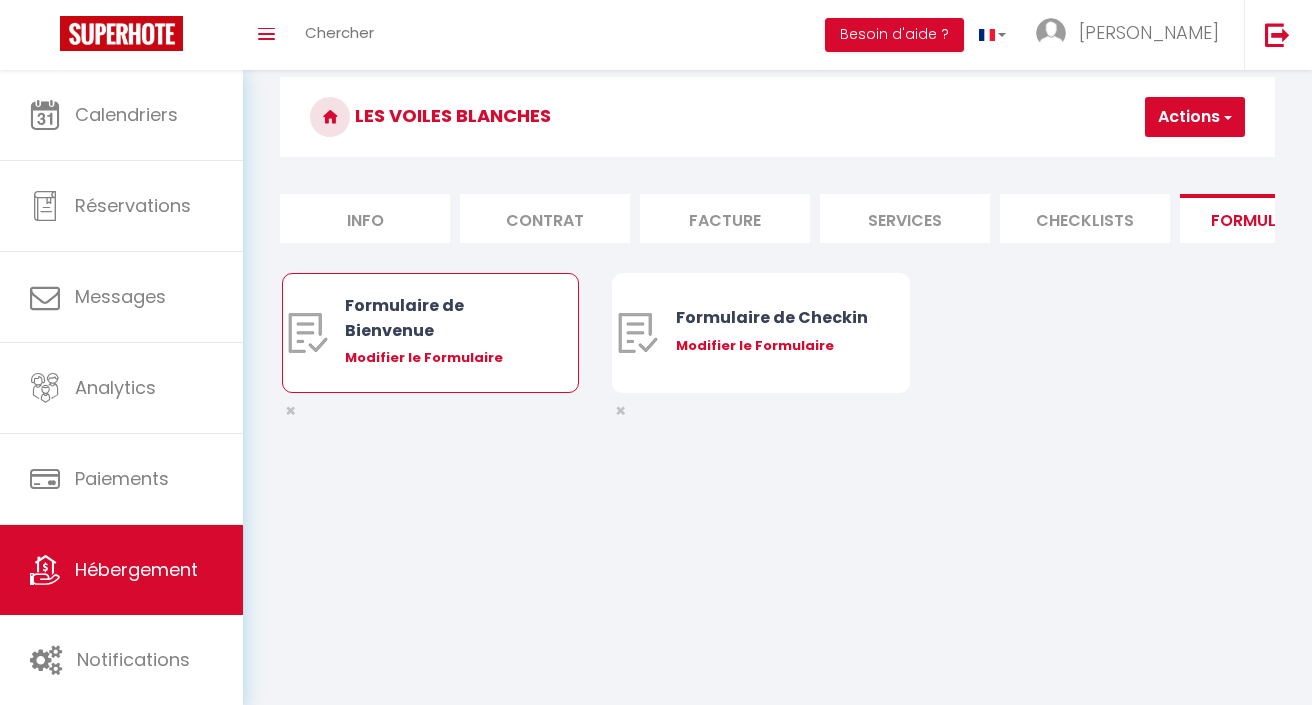 scroll, scrollTop: 70, scrollLeft: 0, axis: vertical 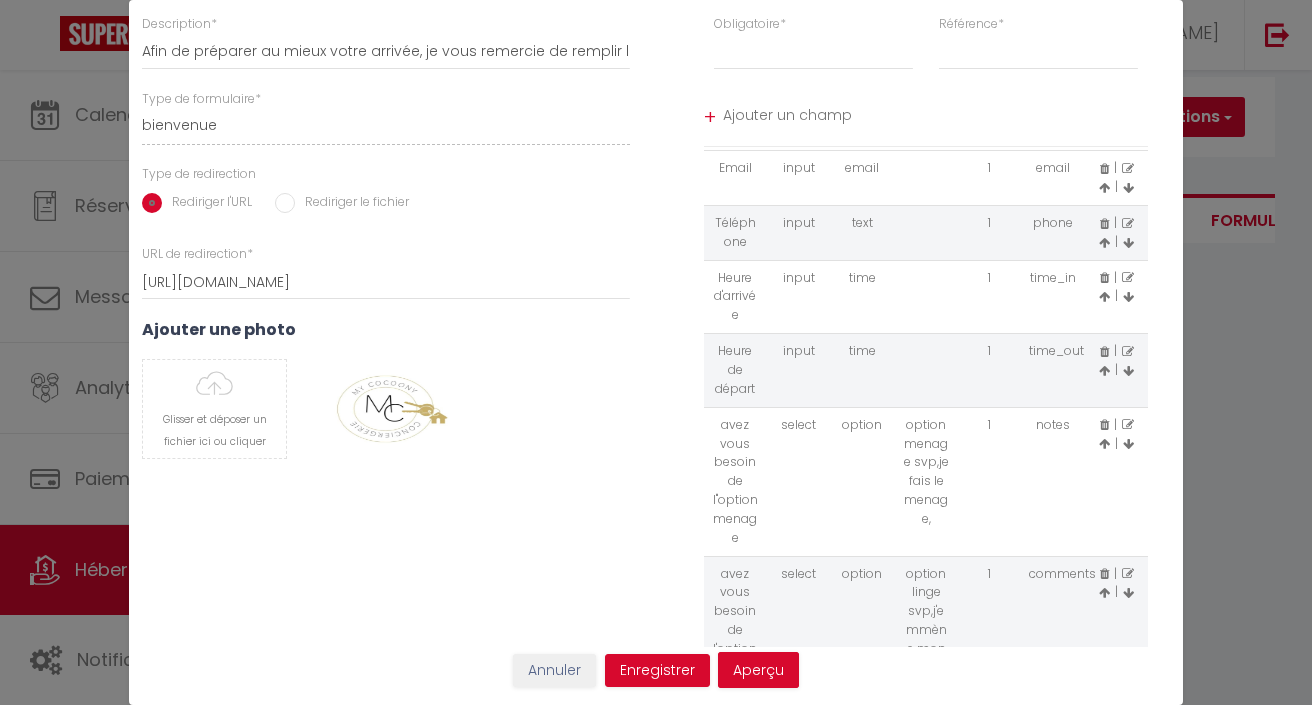 click at bounding box center [1104, 425] 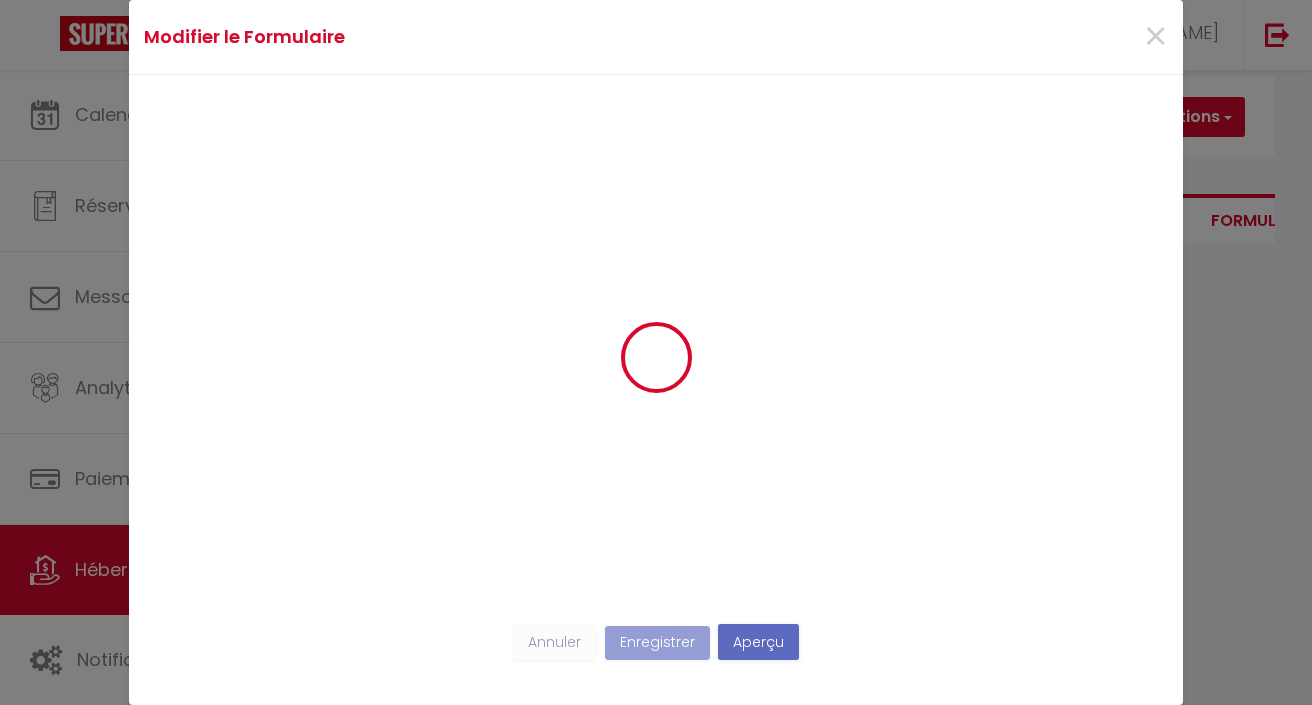 scroll, scrollTop: 0, scrollLeft: 0, axis: both 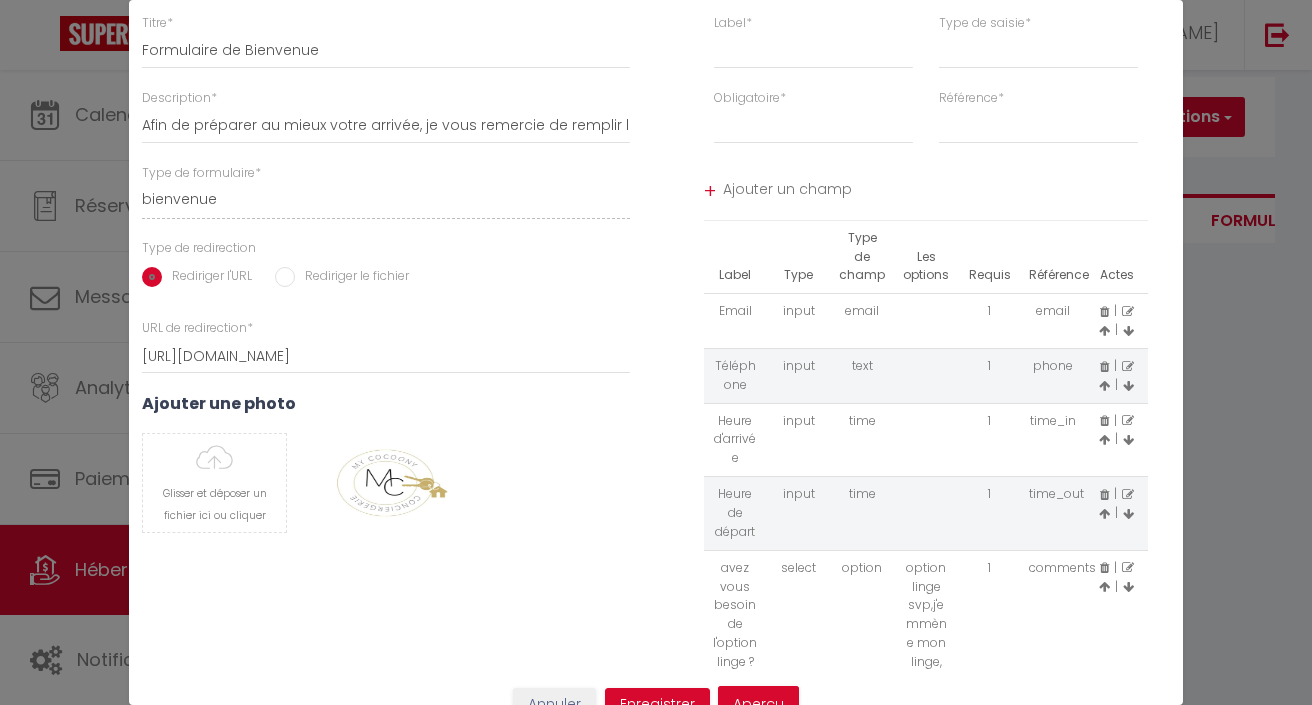click on "Annuler" at bounding box center (554, 705) 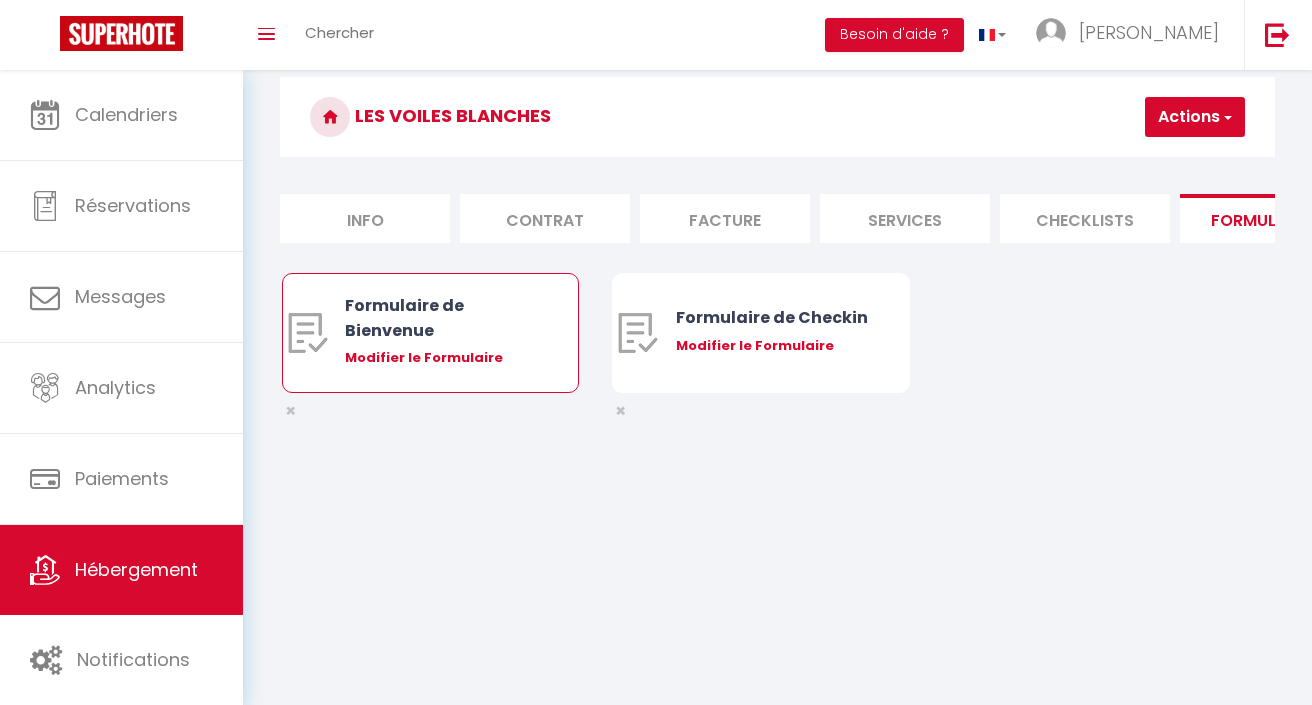 click on "Formulaire de Bienvenue
Modifier le Formulaire" at bounding box center (442, 333) 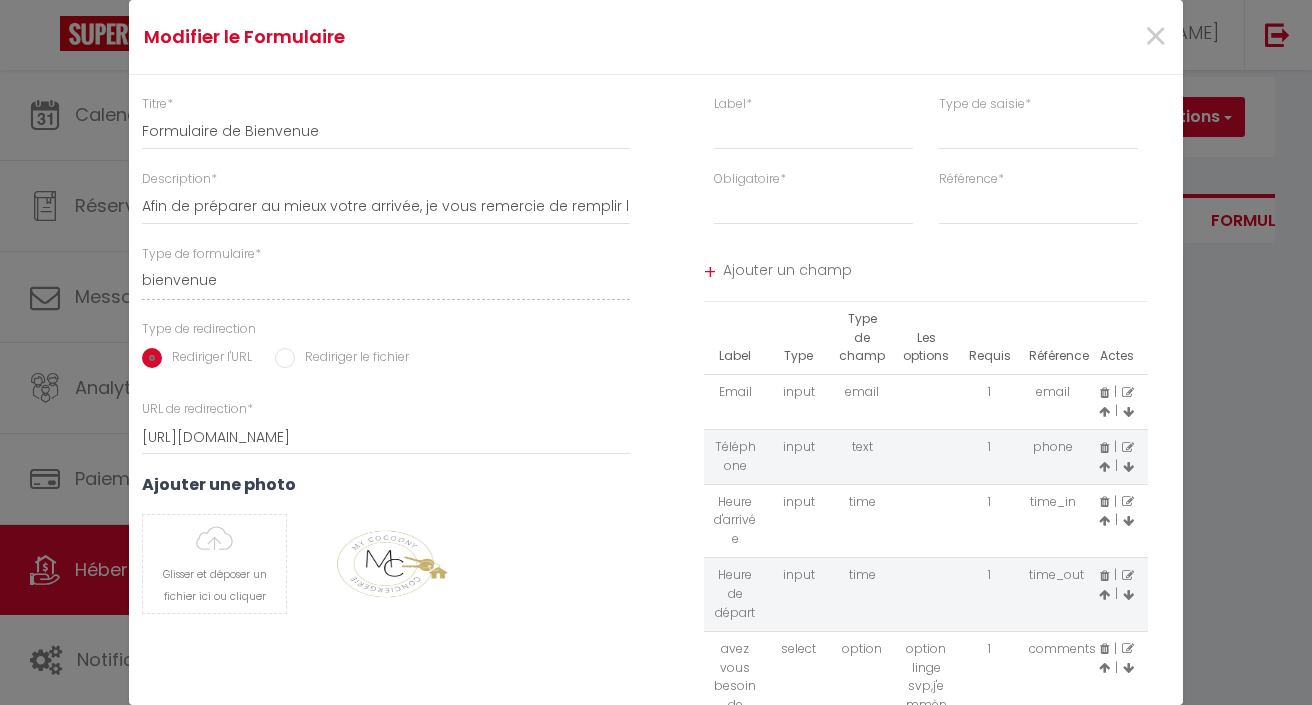 scroll, scrollTop: 0, scrollLeft: 0, axis: both 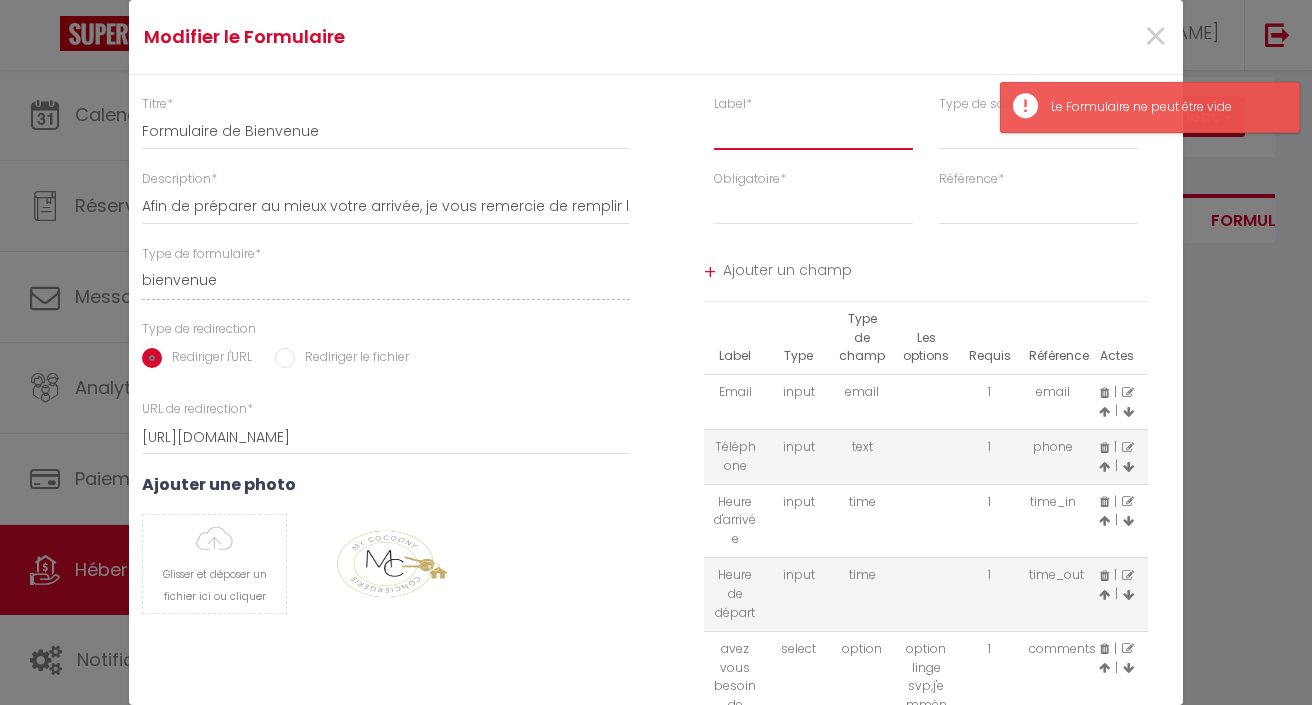 click at bounding box center [813, 132] 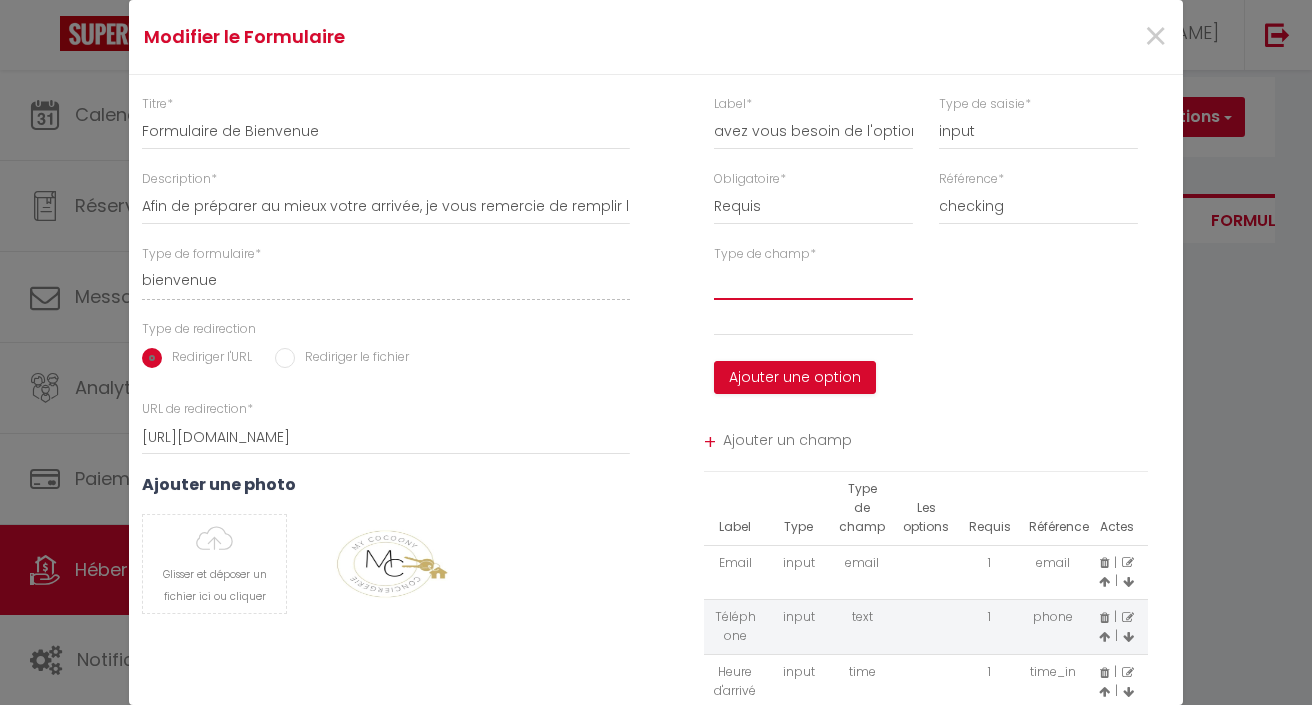 click at bounding box center (813, 318) 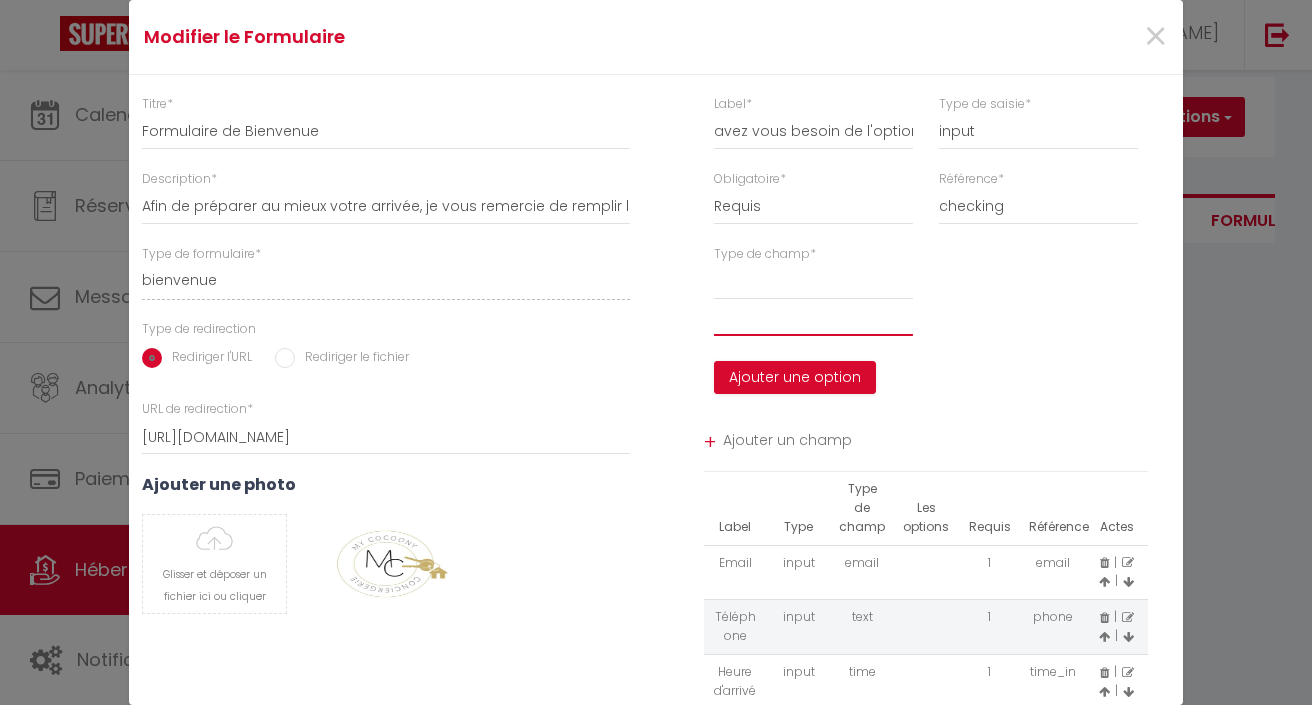 click at bounding box center [813, 318] 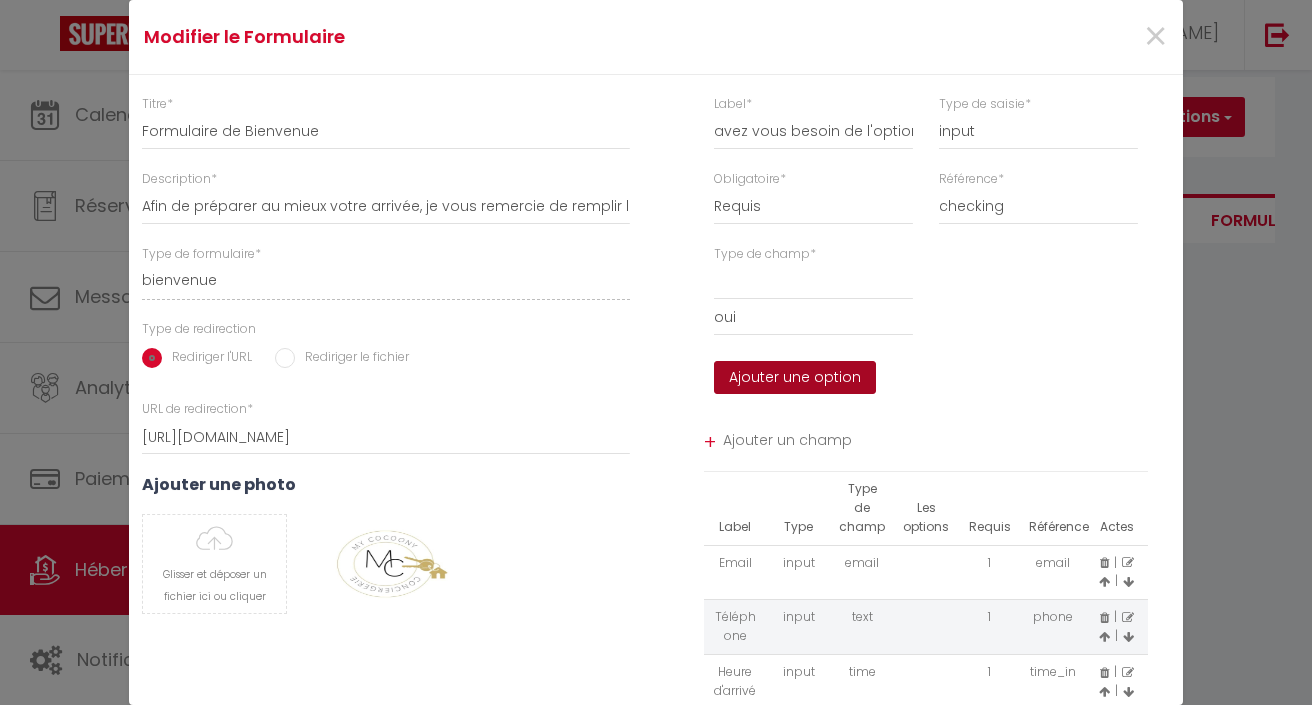 click on "Ajouter une option" at bounding box center [795, 378] 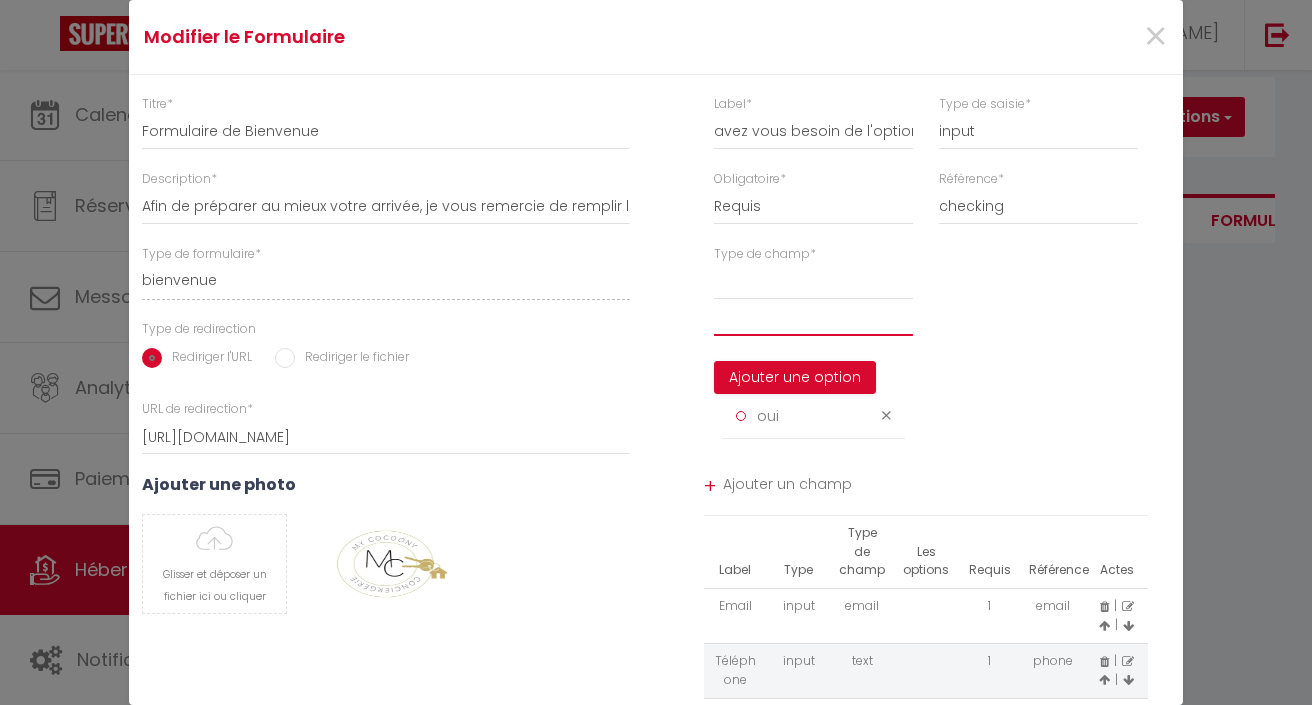 click at bounding box center [813, 318] 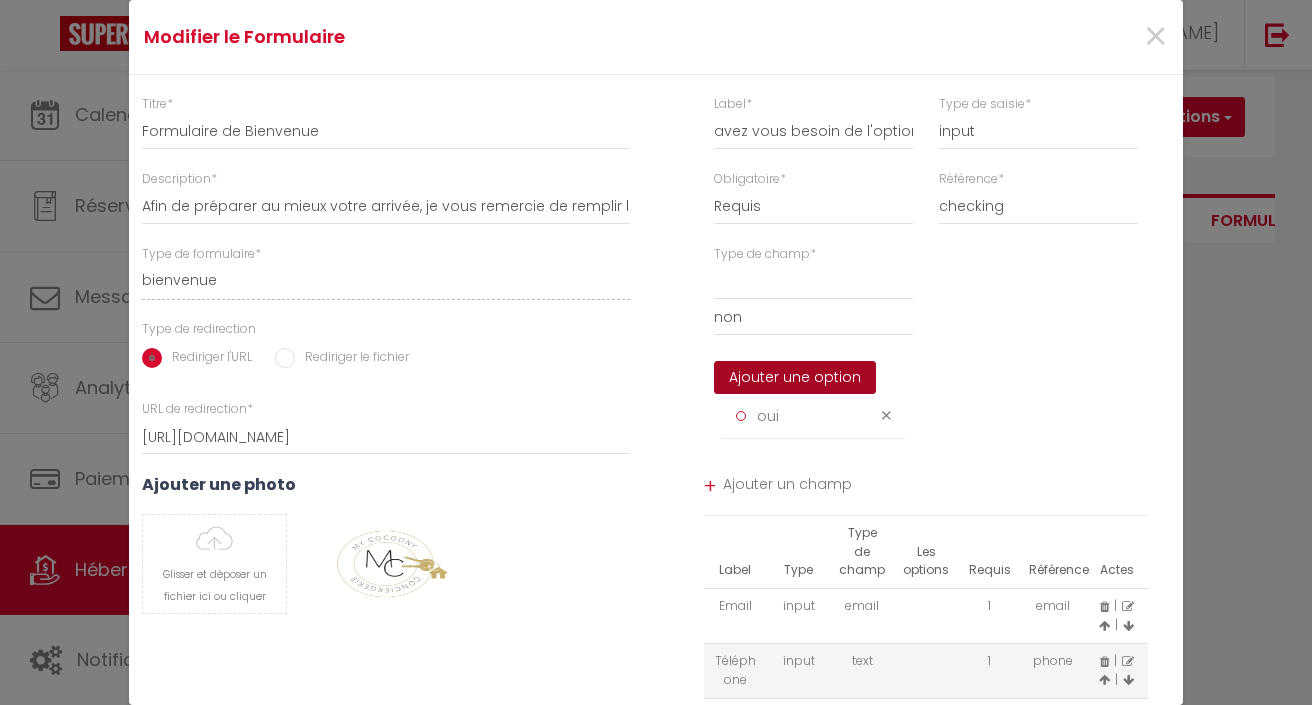 click on "Ajouter une option" at bounding box center (795, 378) 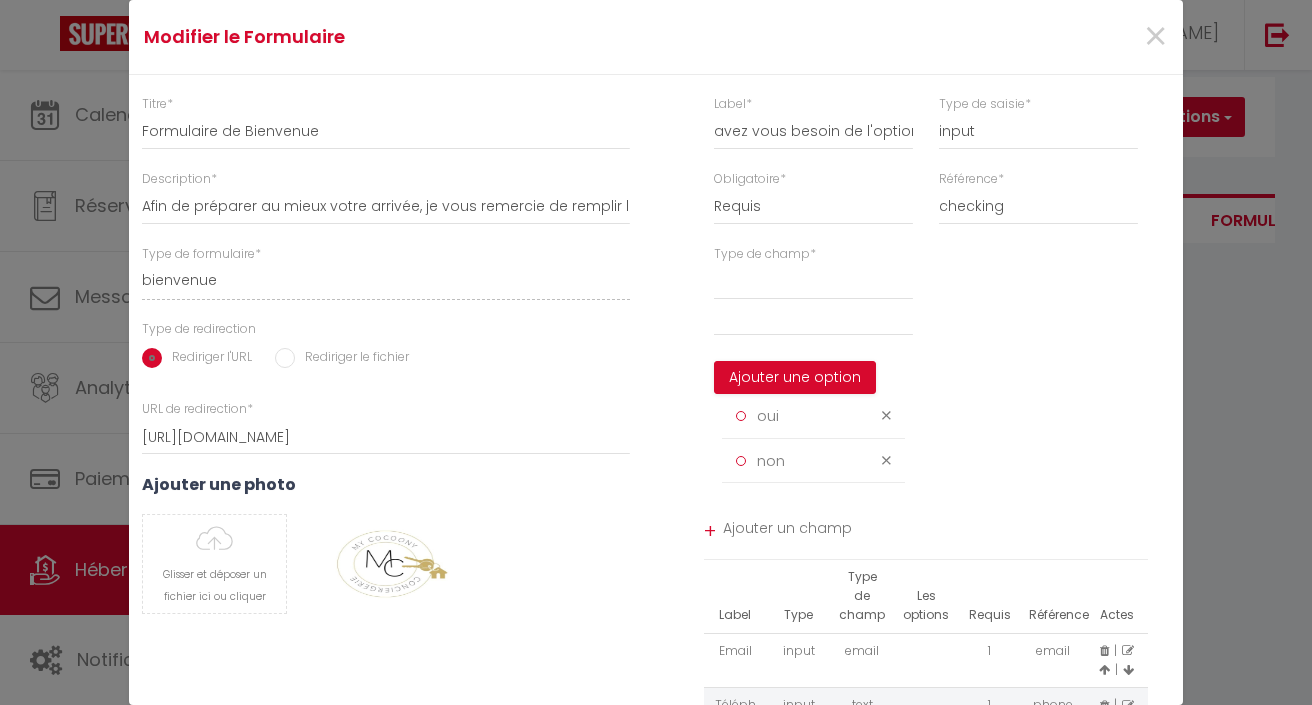 click on "+" at bounding box center (710, 531) 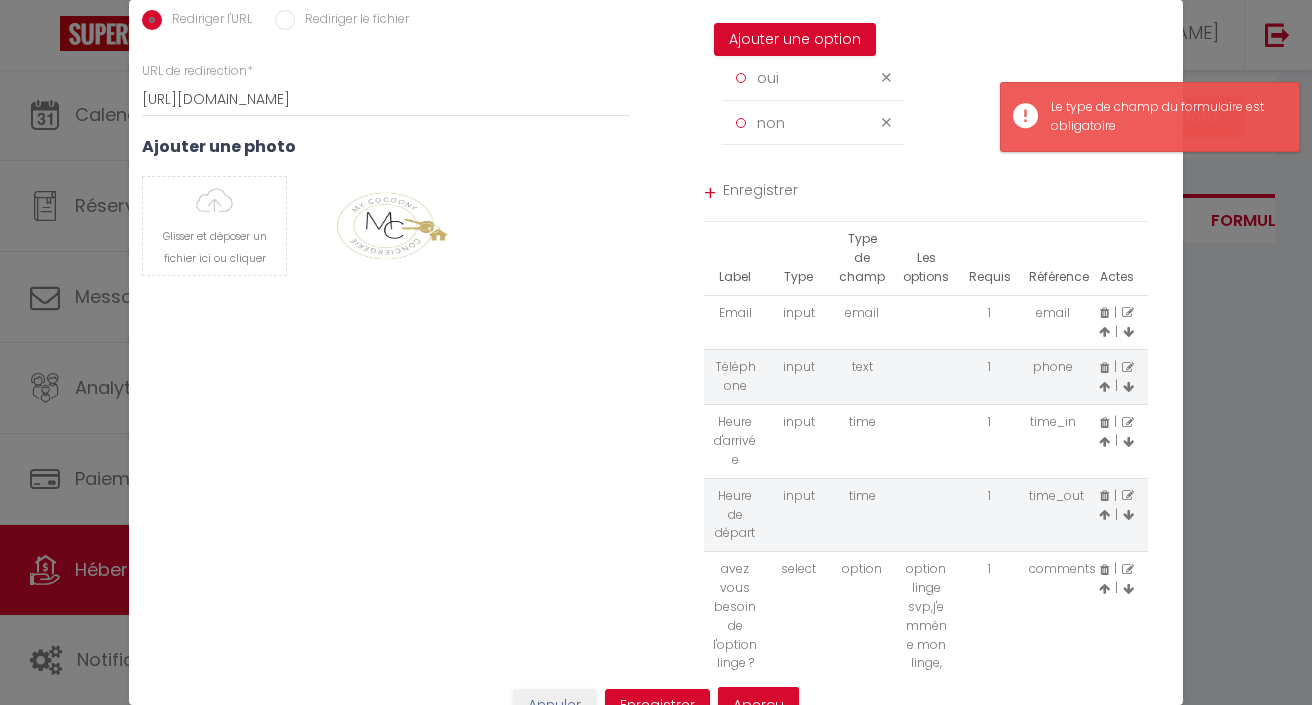 scroll, scrollTop: 337, scrollLeft: 0, axis: vertical 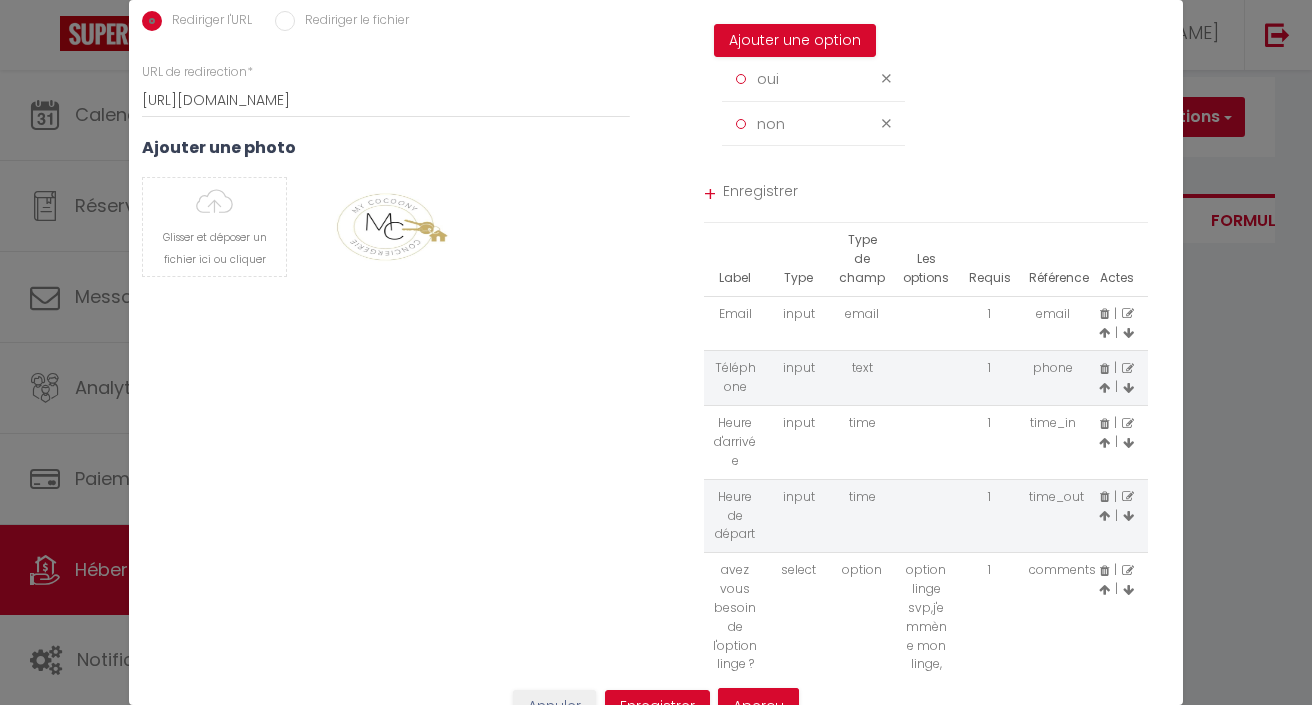 click on "+" at bounding box center (710, 194) 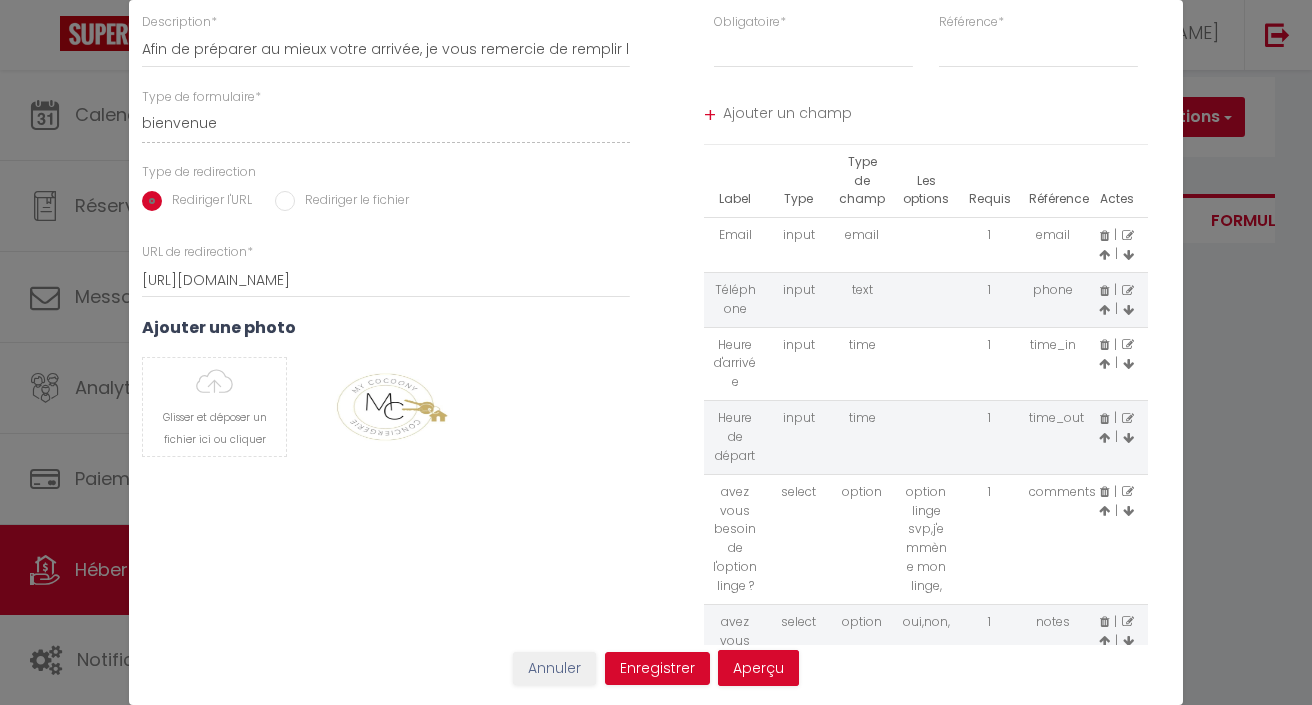 scroll, scrollTop: 155, scrollLeft: 0, axis: vertical 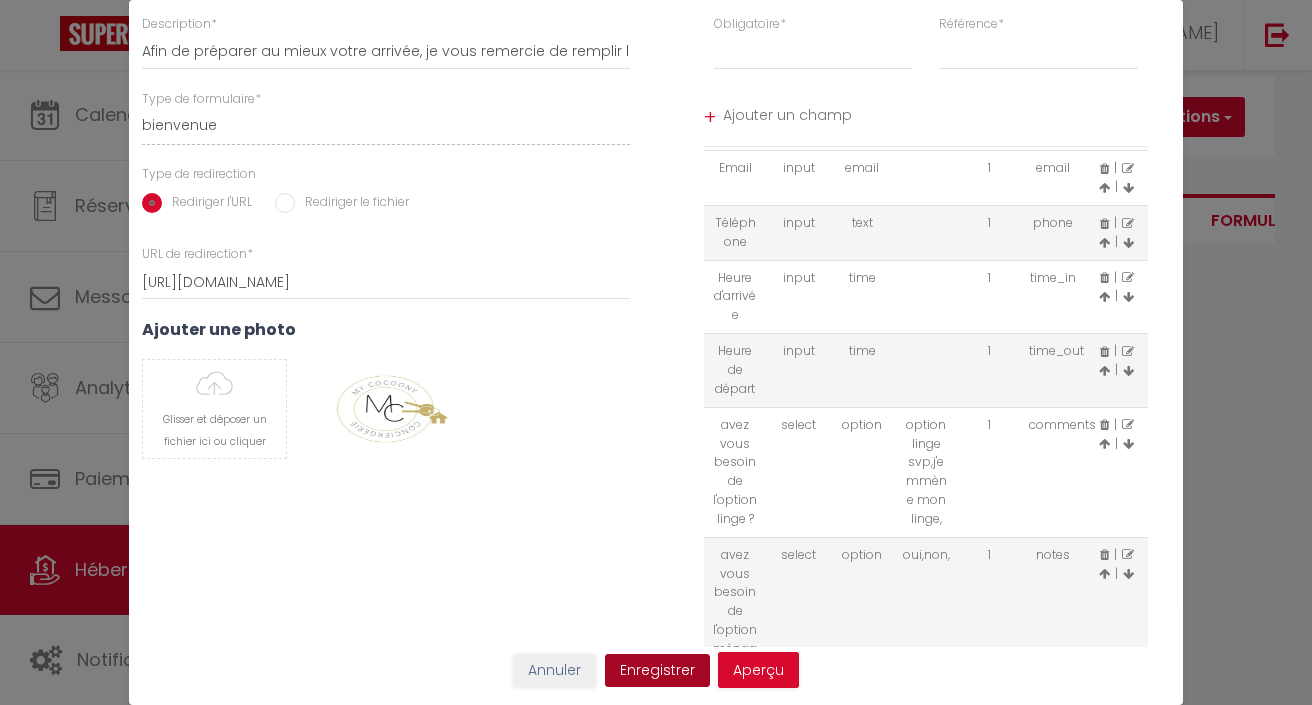 click on "Enregistrer" at bounding box center [657, 671] 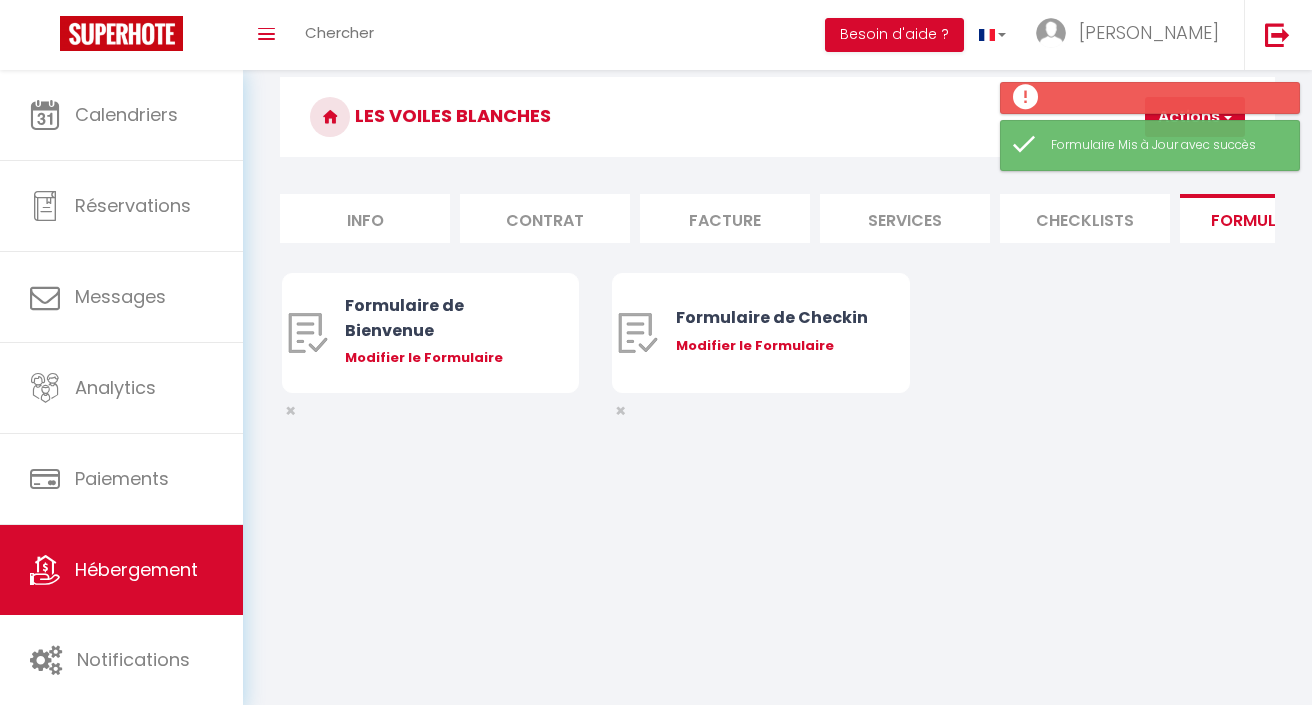click on "Hébergement" at bounding box center [136, 569] 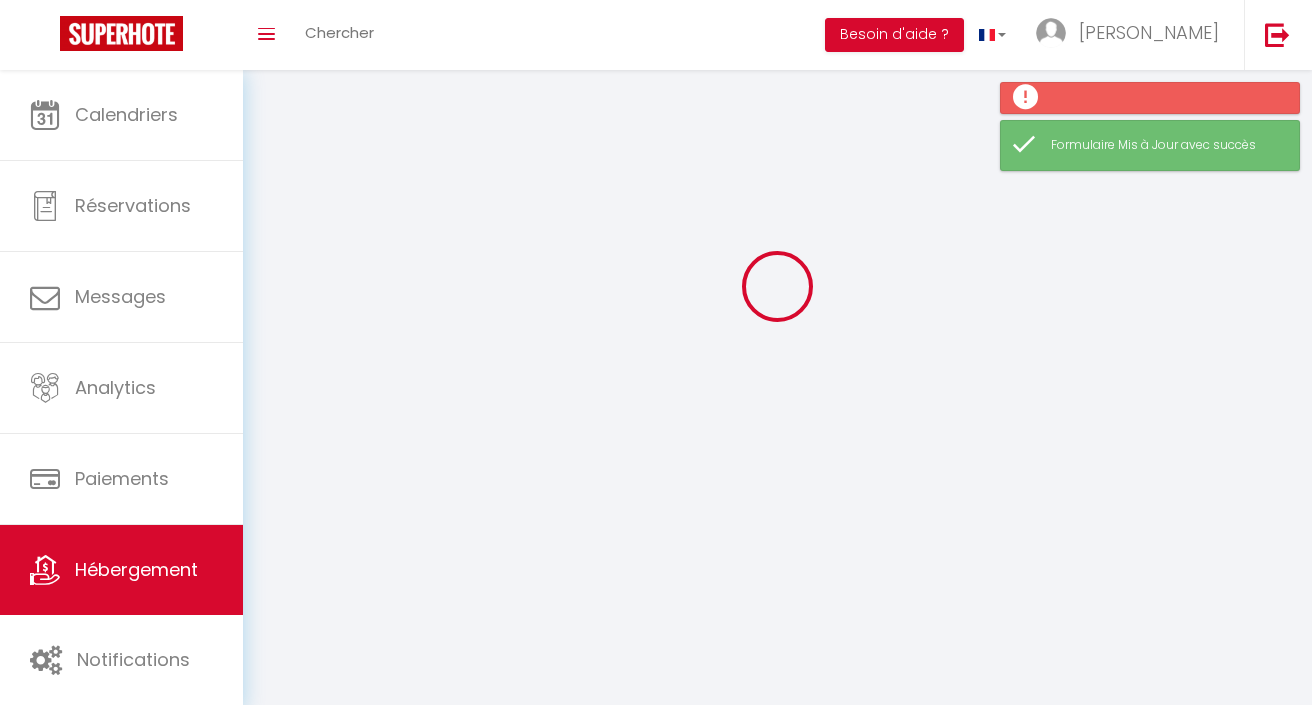 scroll, scrollTop: 0, scrollLeft: 0, axis: both 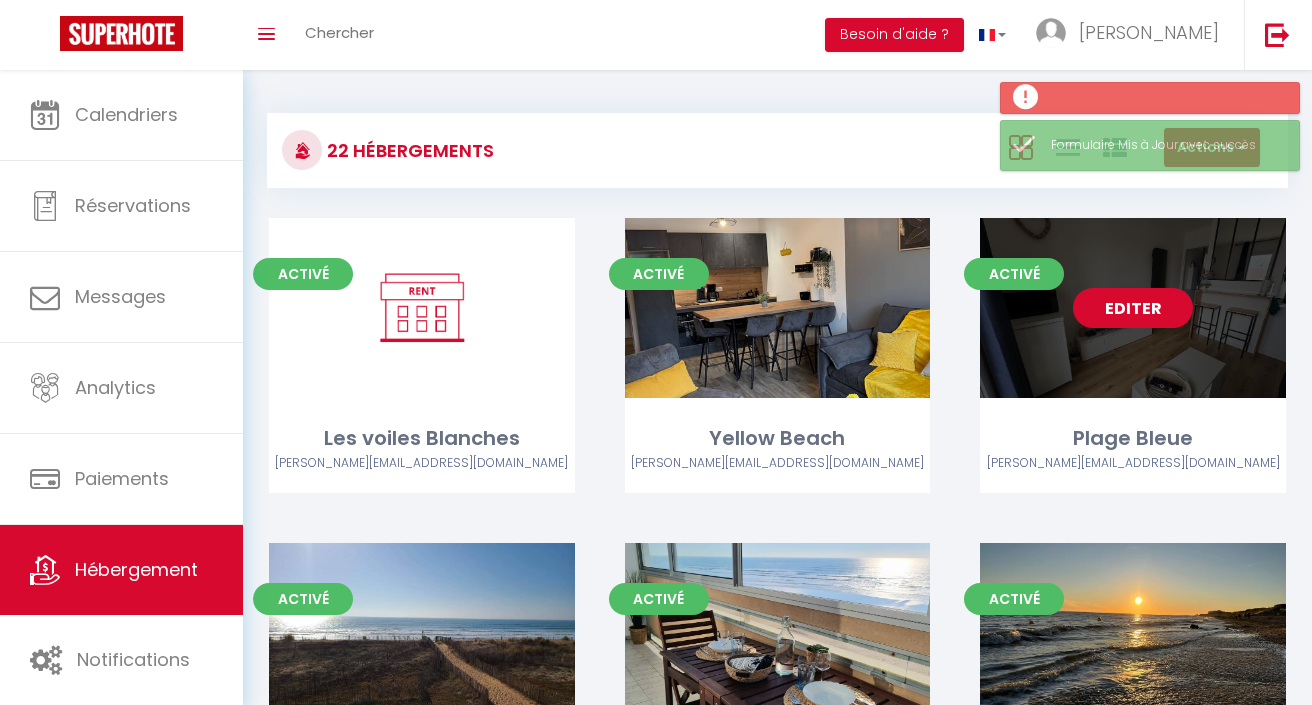 click on "Editer" at bounding box center [1133, 308] 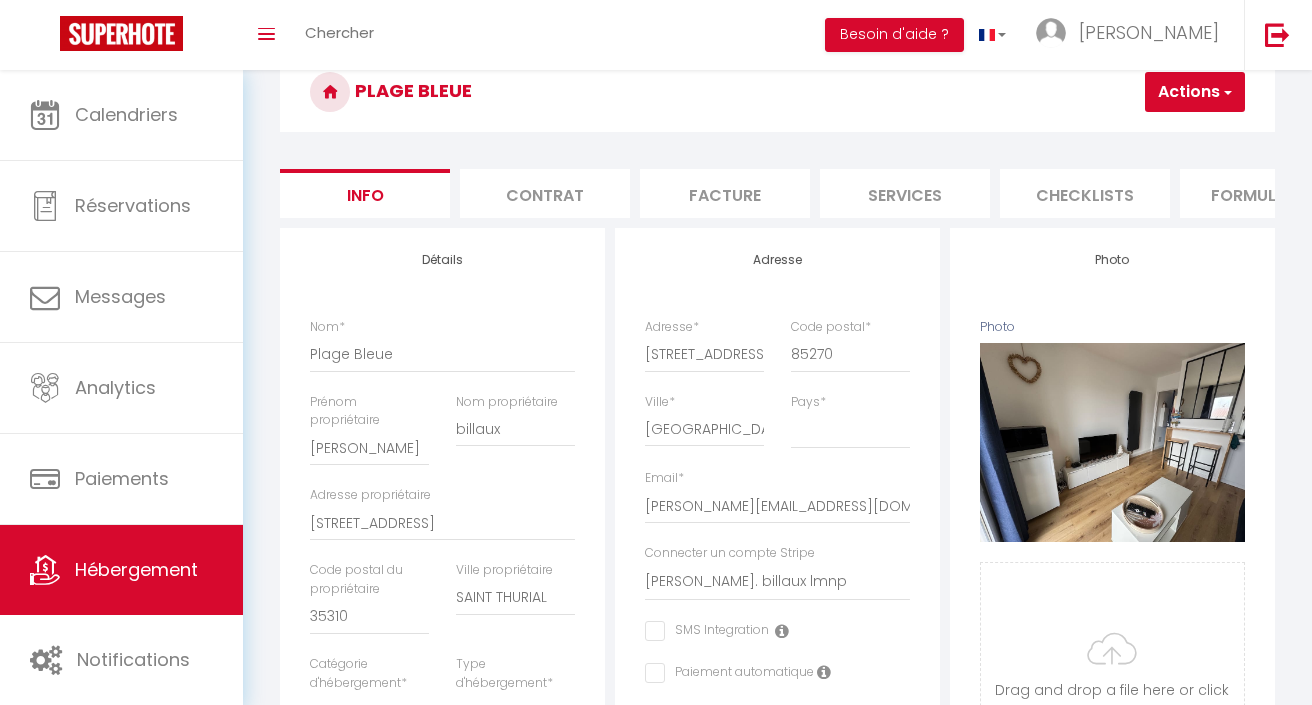 scroll, scrollTop: 0, scrollLeft: 0, axis: both 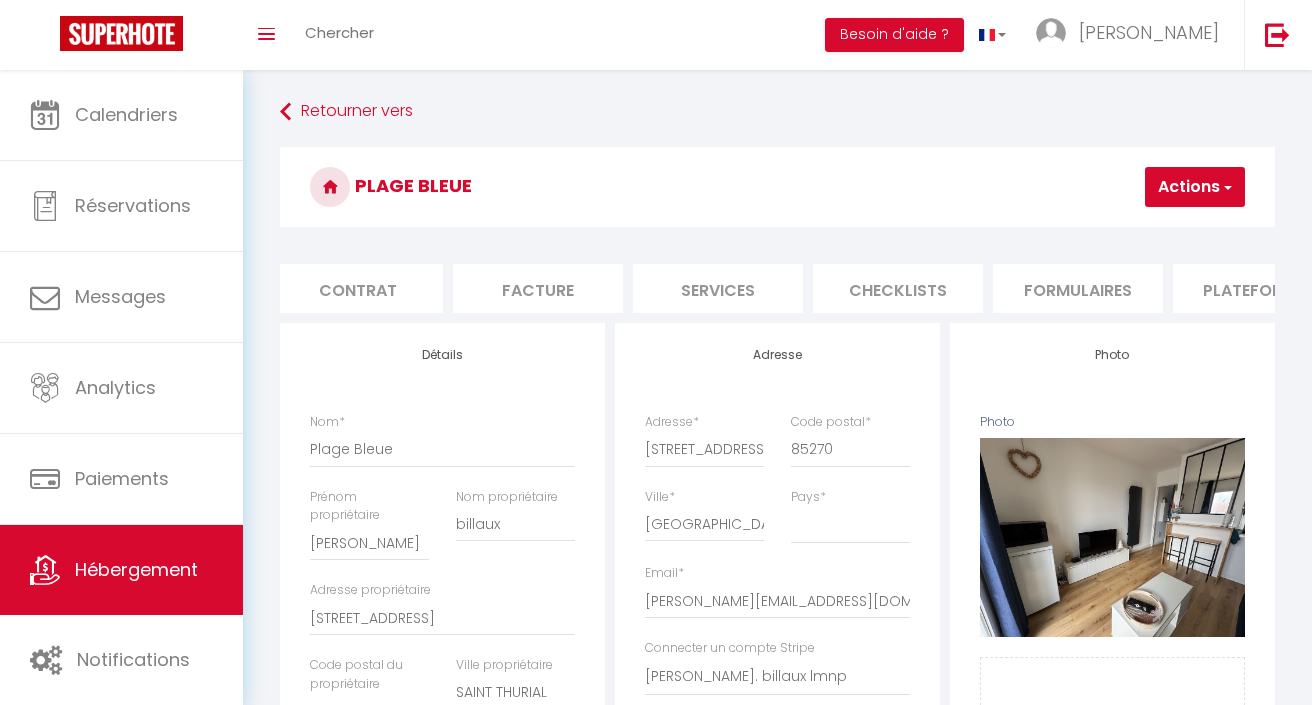 click on "Formulaires" at bounding box center (1078, 288) 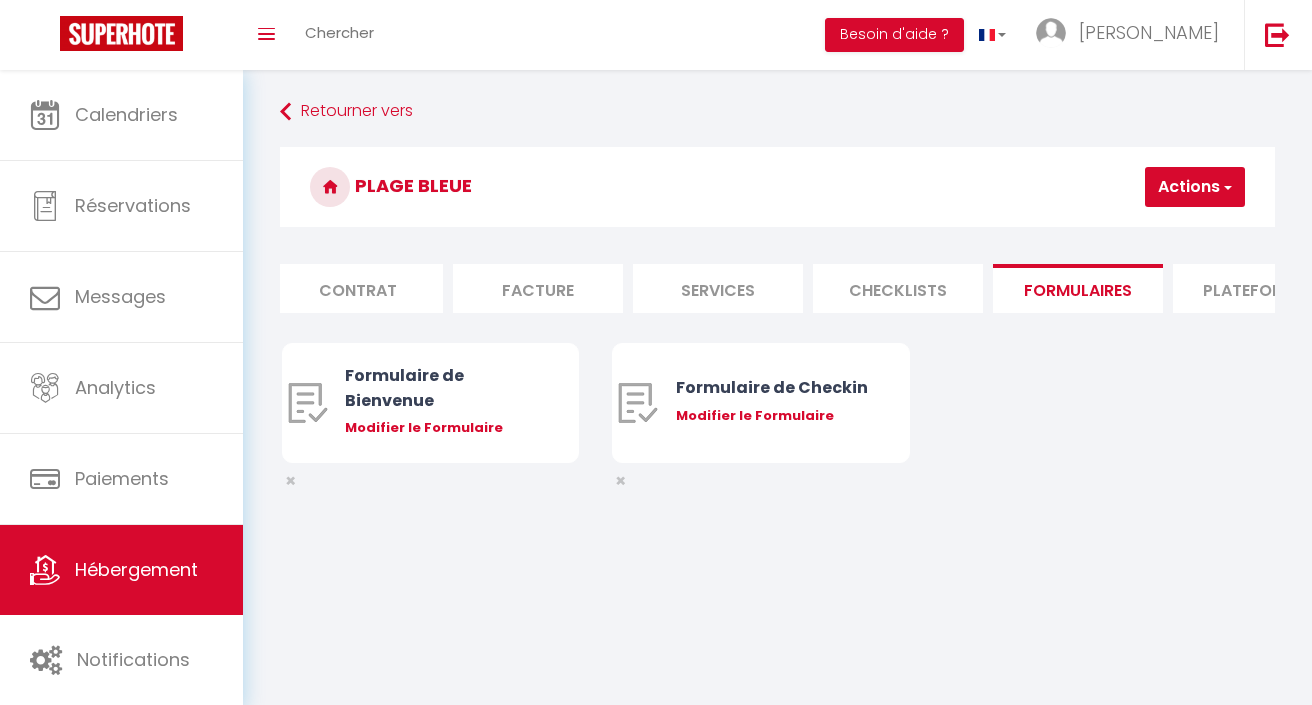 click on "Formulaires" at bounding box center [1078, 288] 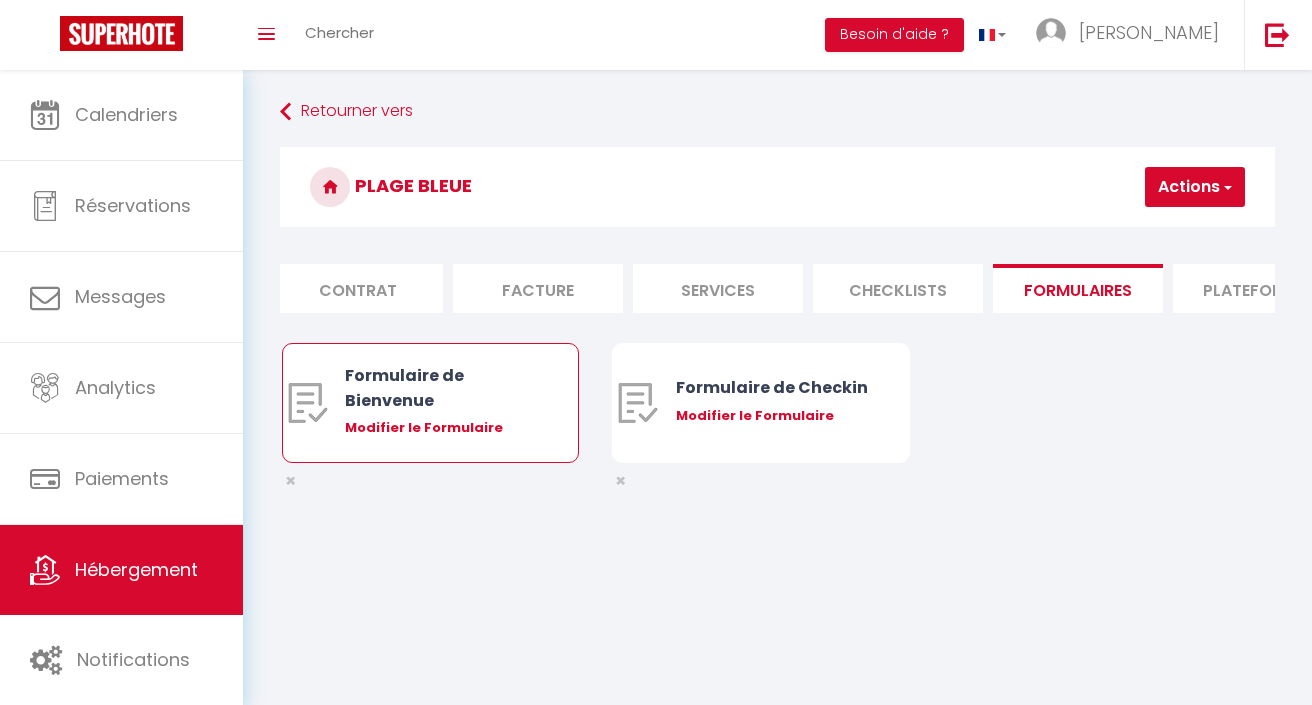 click on "Modifier le Formulaire" at bounding box center [442, 428] 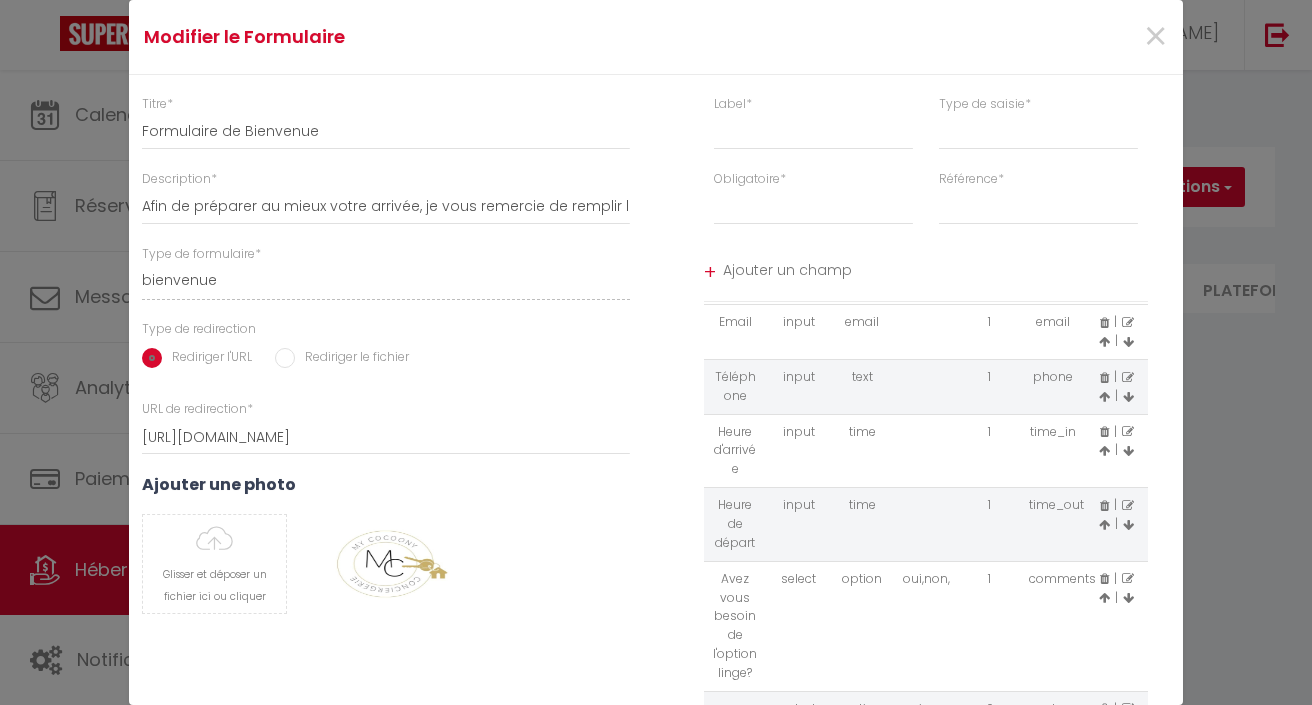scroll, scrollTop: 69, scrollLeft: 0, axis: vertical 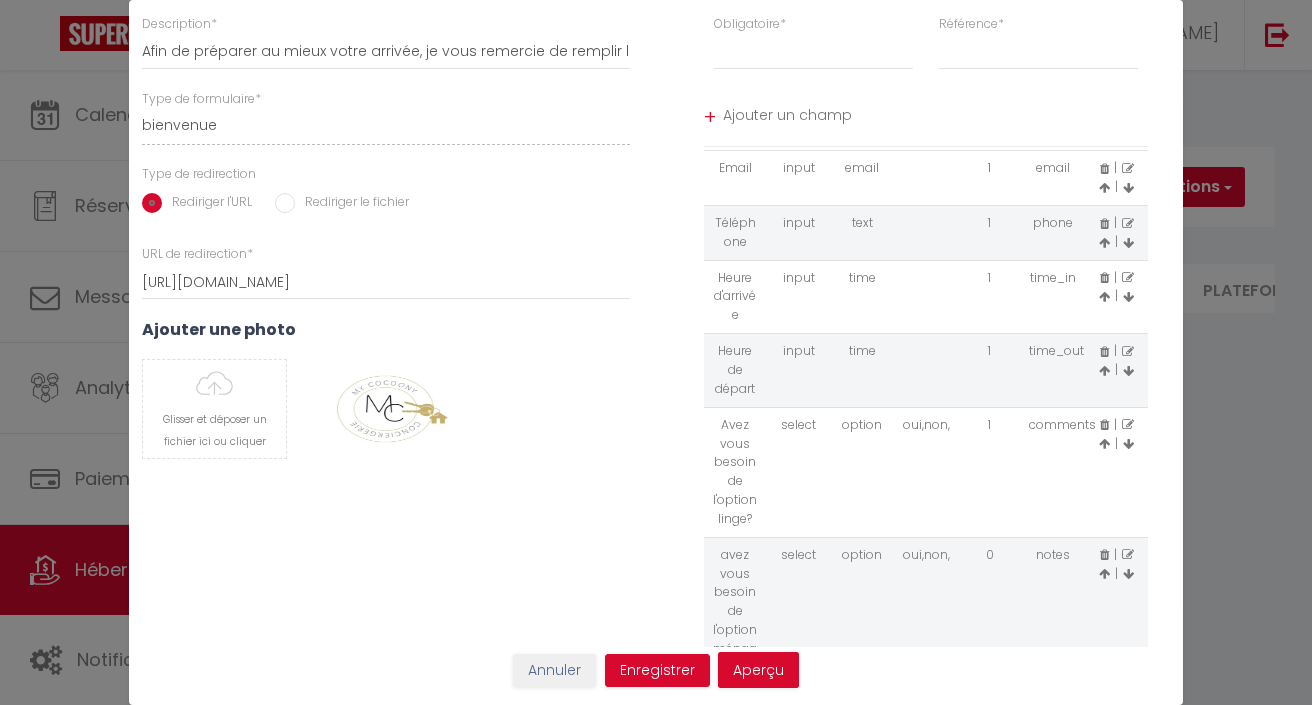 click at bounding box center [1128, 425] 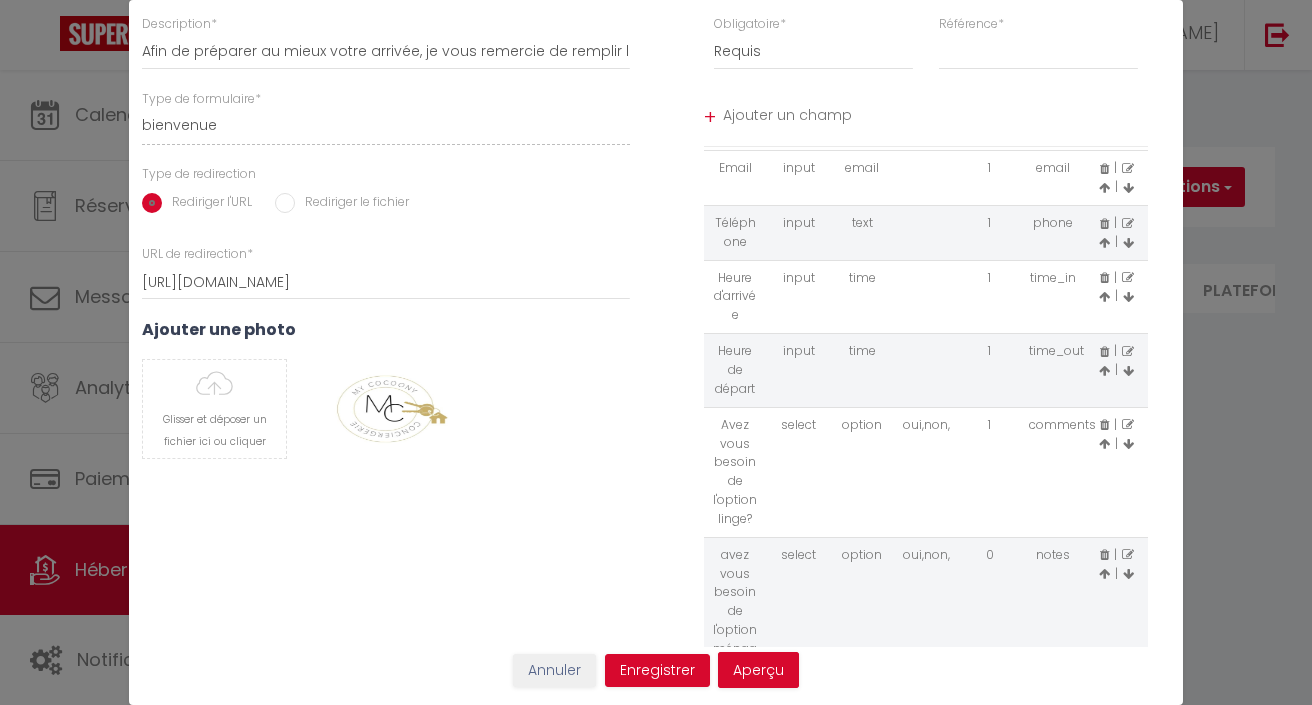 scroll, scrollTop: 0, scrollLeft: 0, axis: both 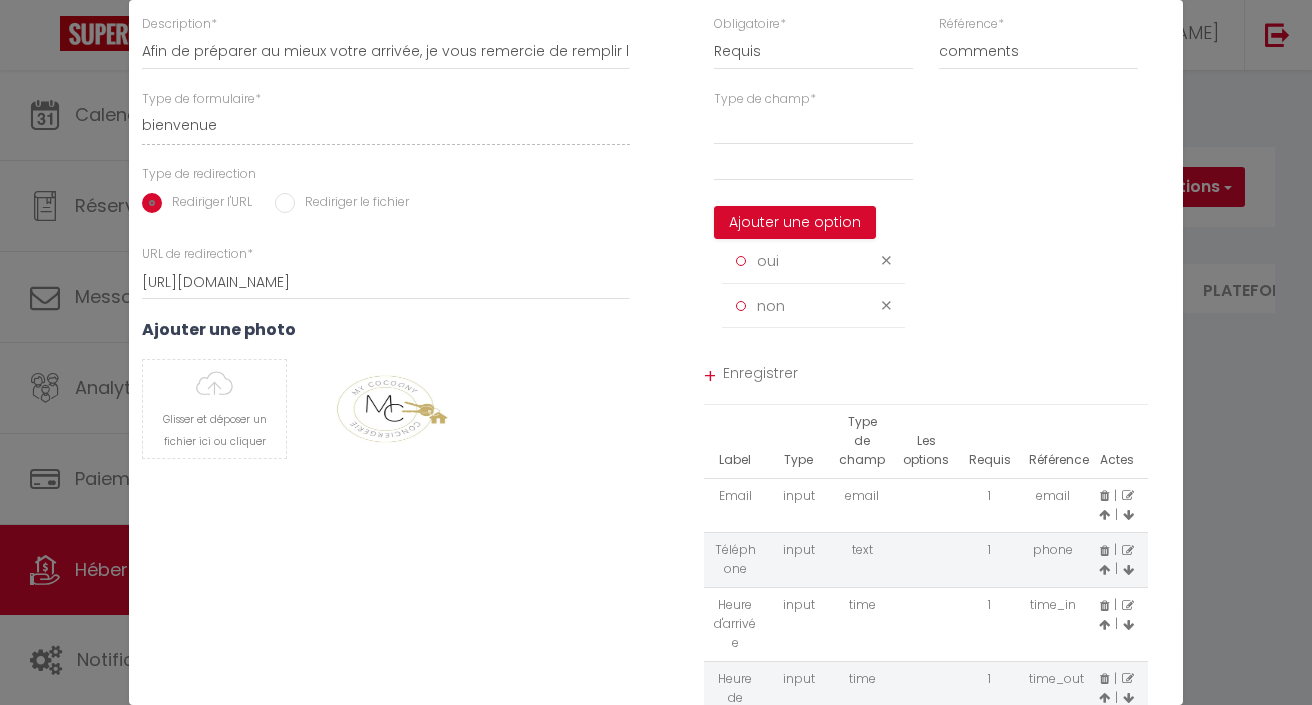 click at bounding box center (886, 260) 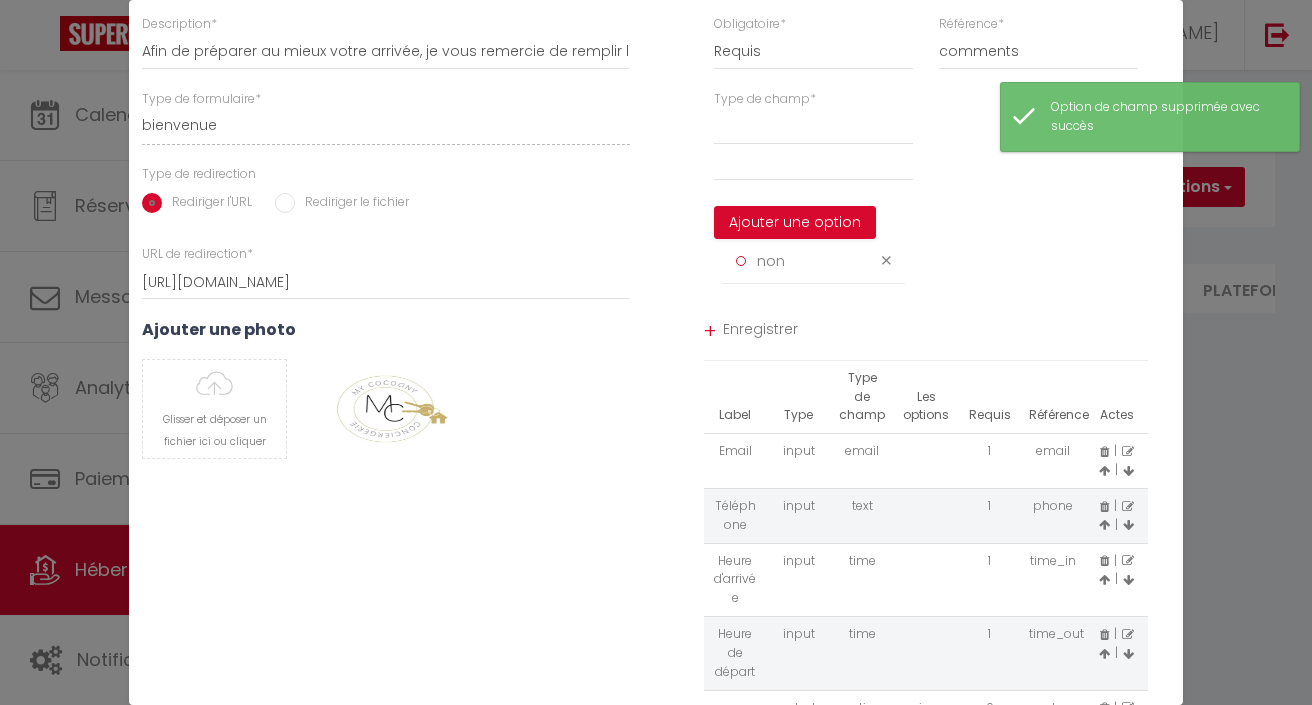 click at bounding box center (886, 260) 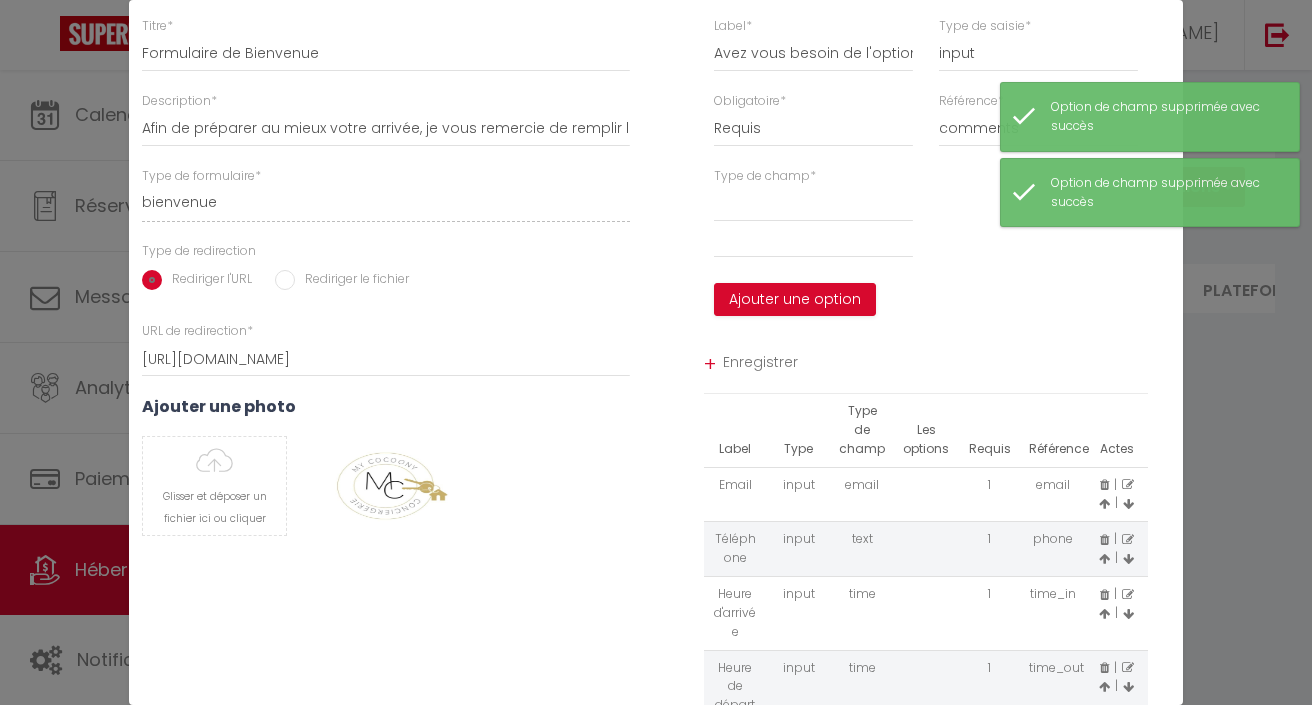 scroll, scrollTop: 61, scrollLeft: 0, axis: vertical 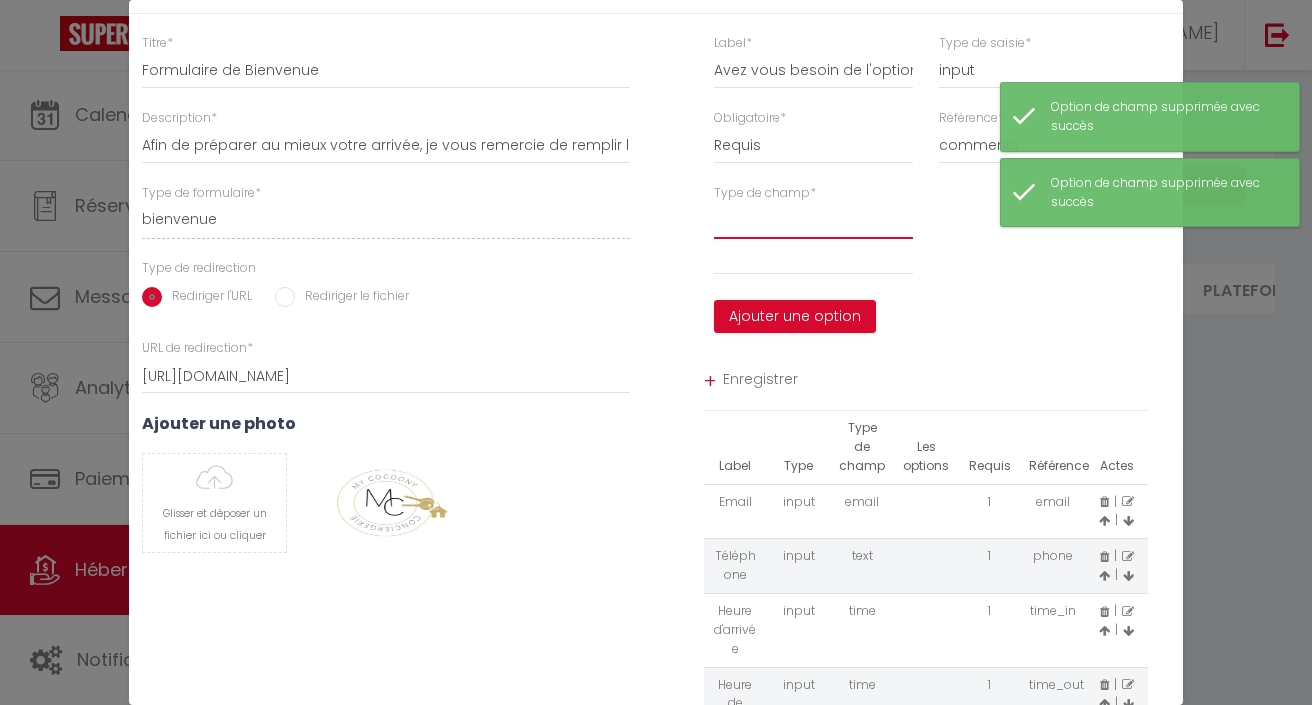 click at bounding box center [813, 221] 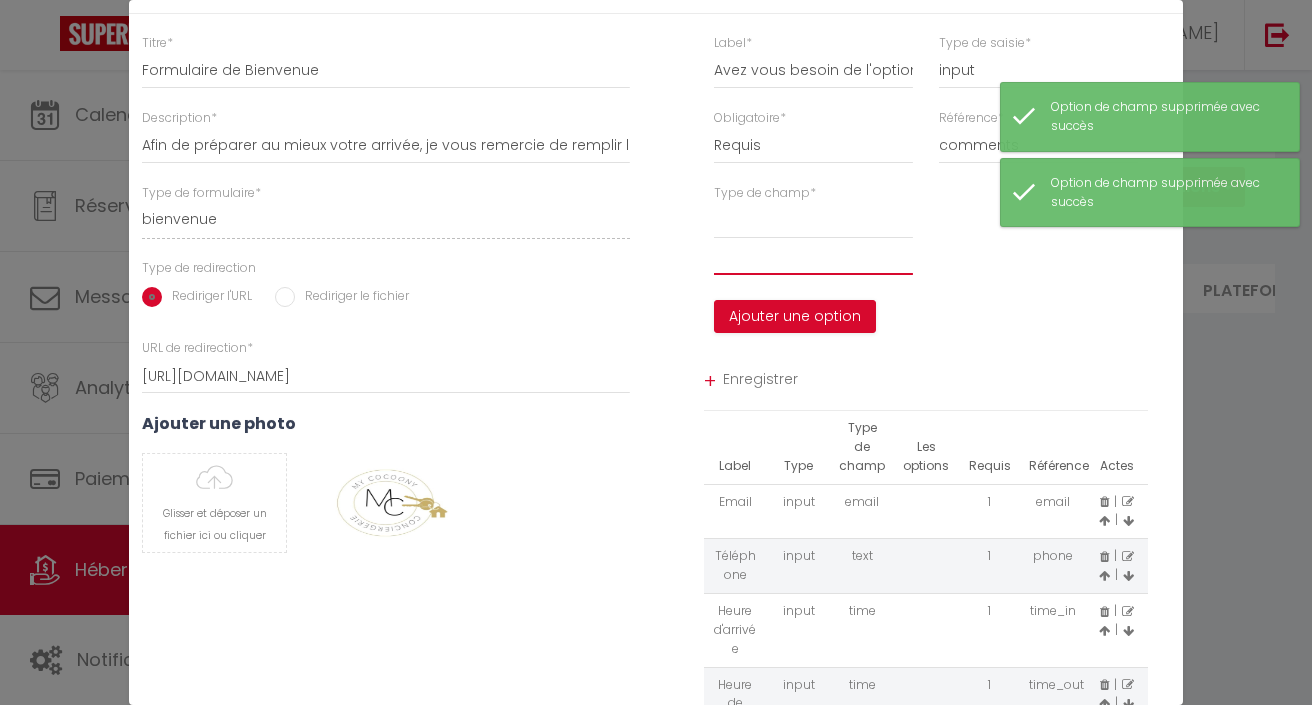 click at bounding box center (813, 257) 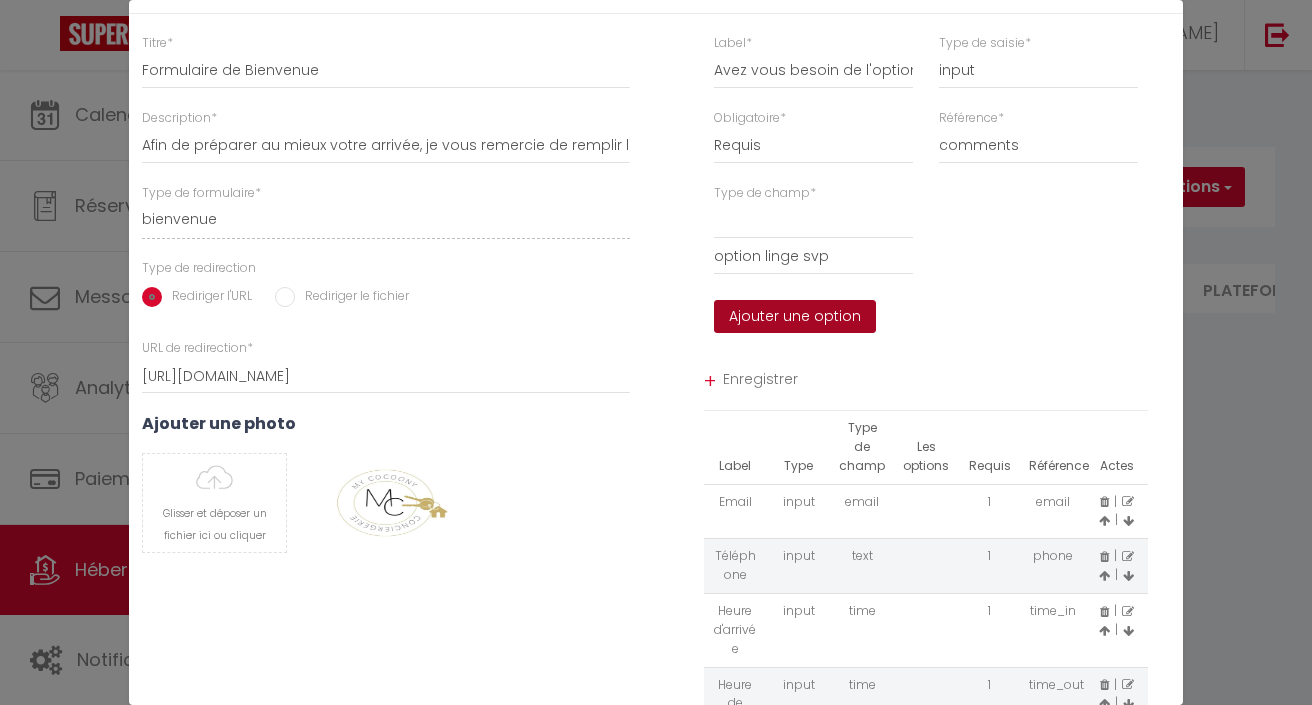 click on "Ajouter une option" at bounding box center [795, 317] 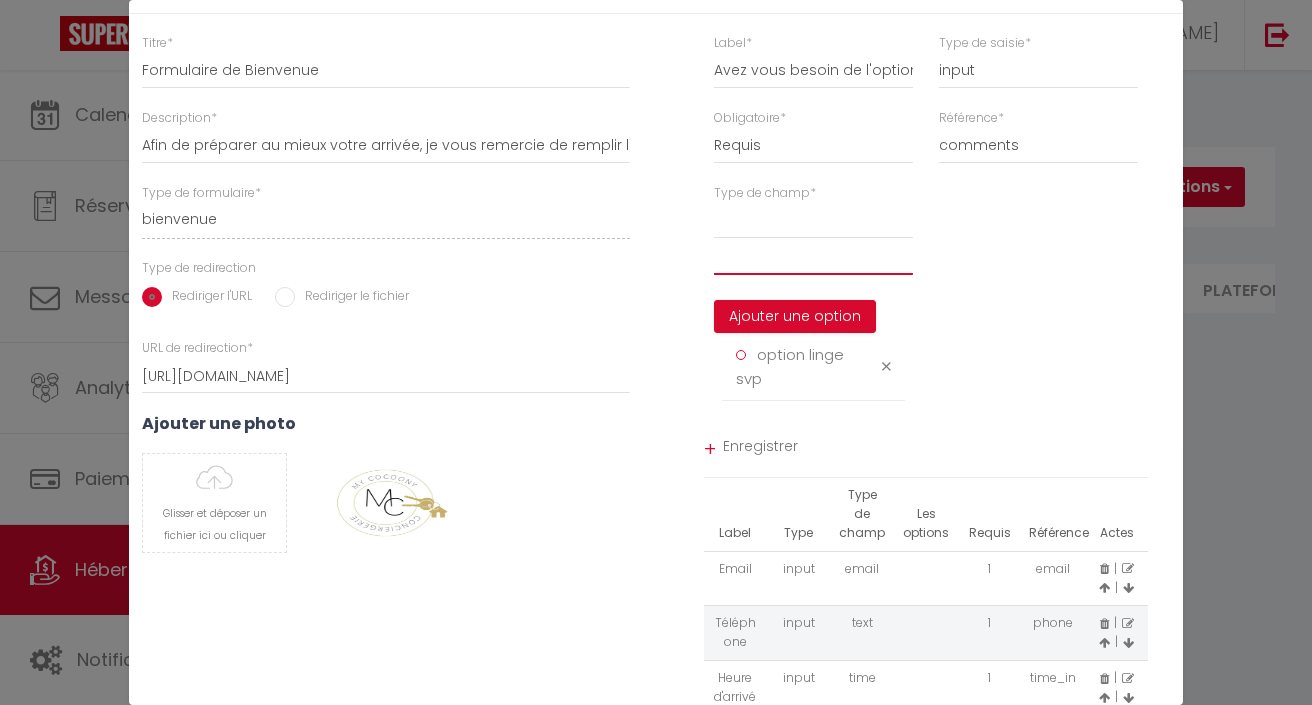 click at bounding box center (813, 257) 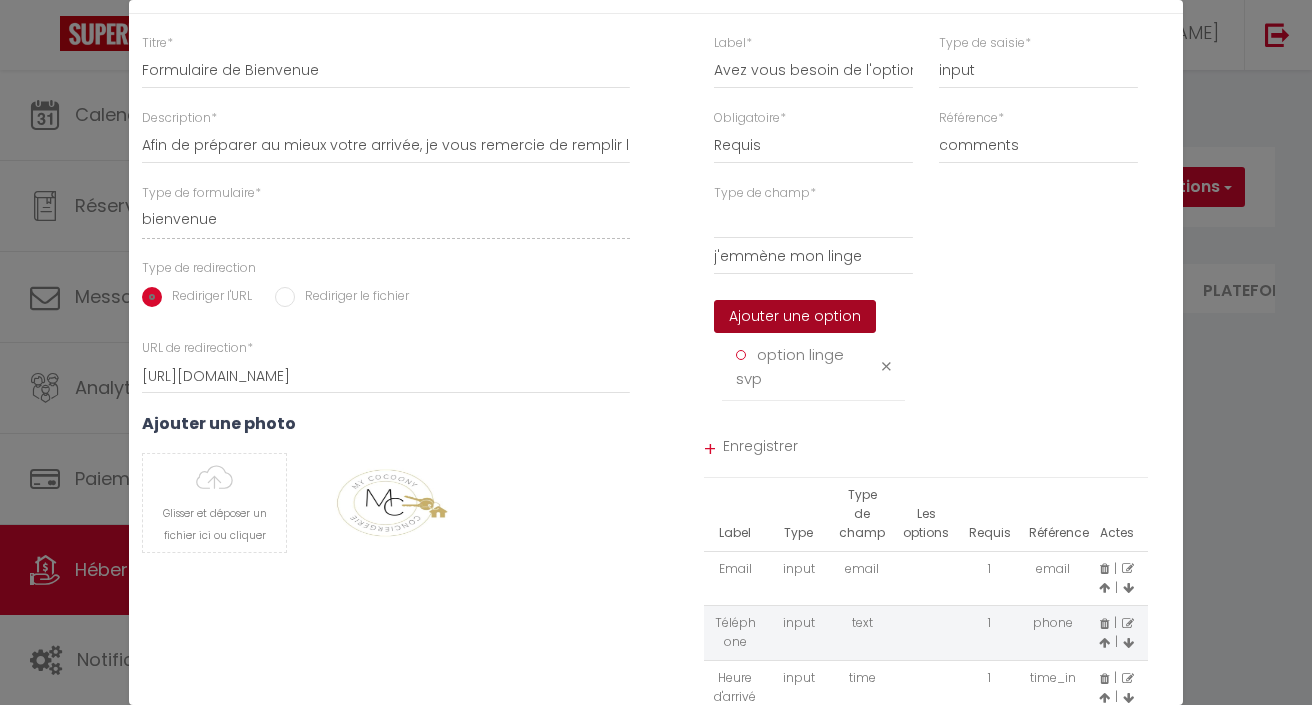 click on "Ajouter une option" at bounding box center [795, 317] 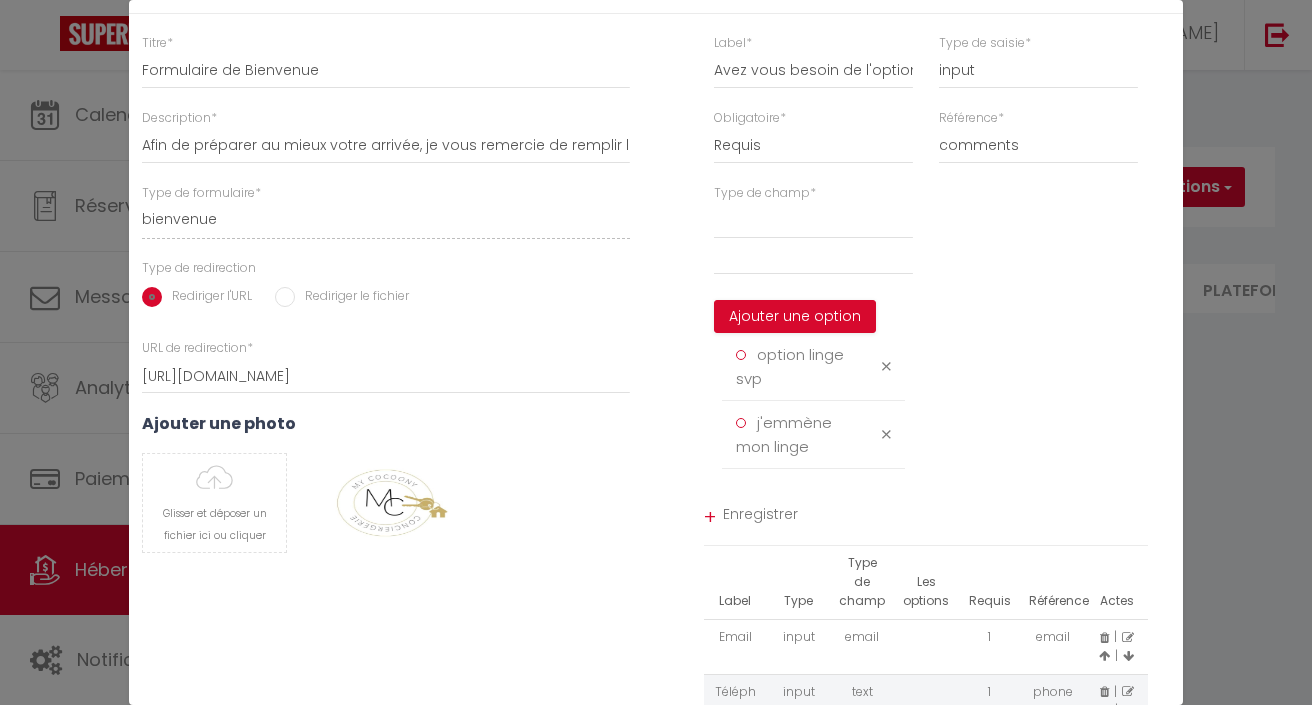 click on "Enregistrer" at bounding box center [936, 517] 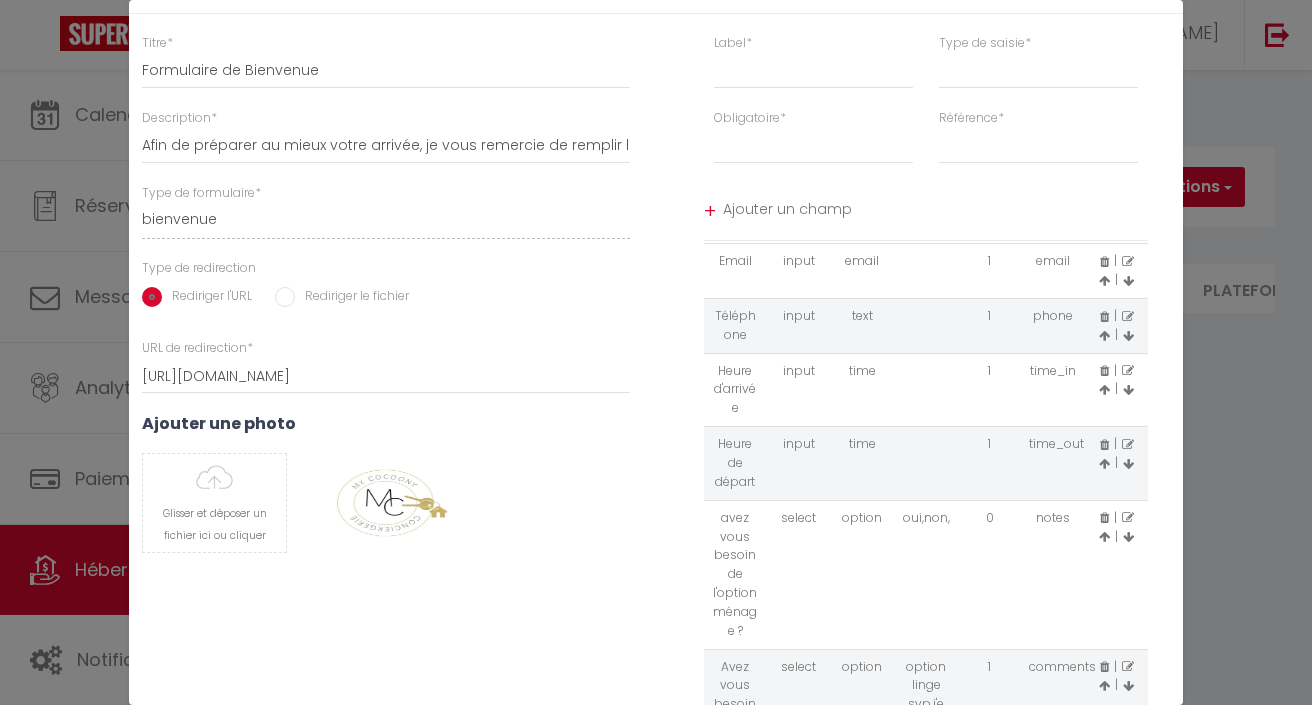 scroll, scrollTop: 69, scrollLeft: 0, axis: vertical 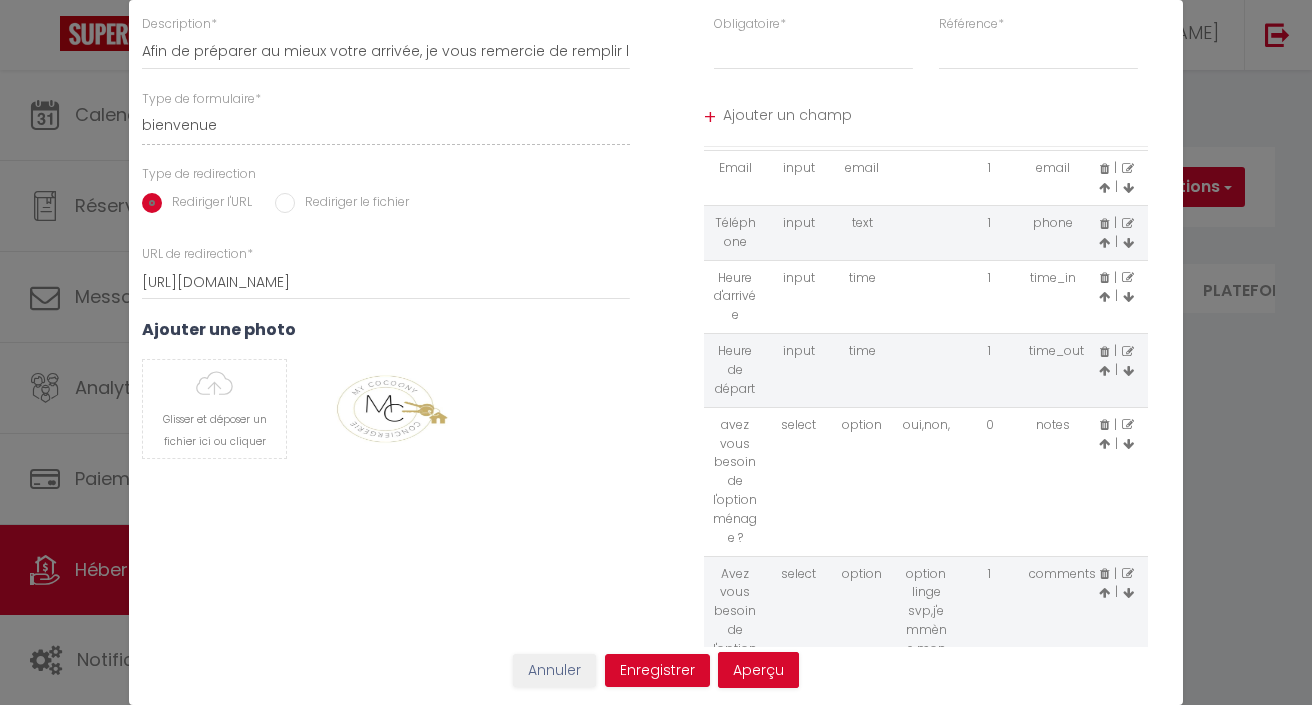 click at bounding box center (1128, 425) 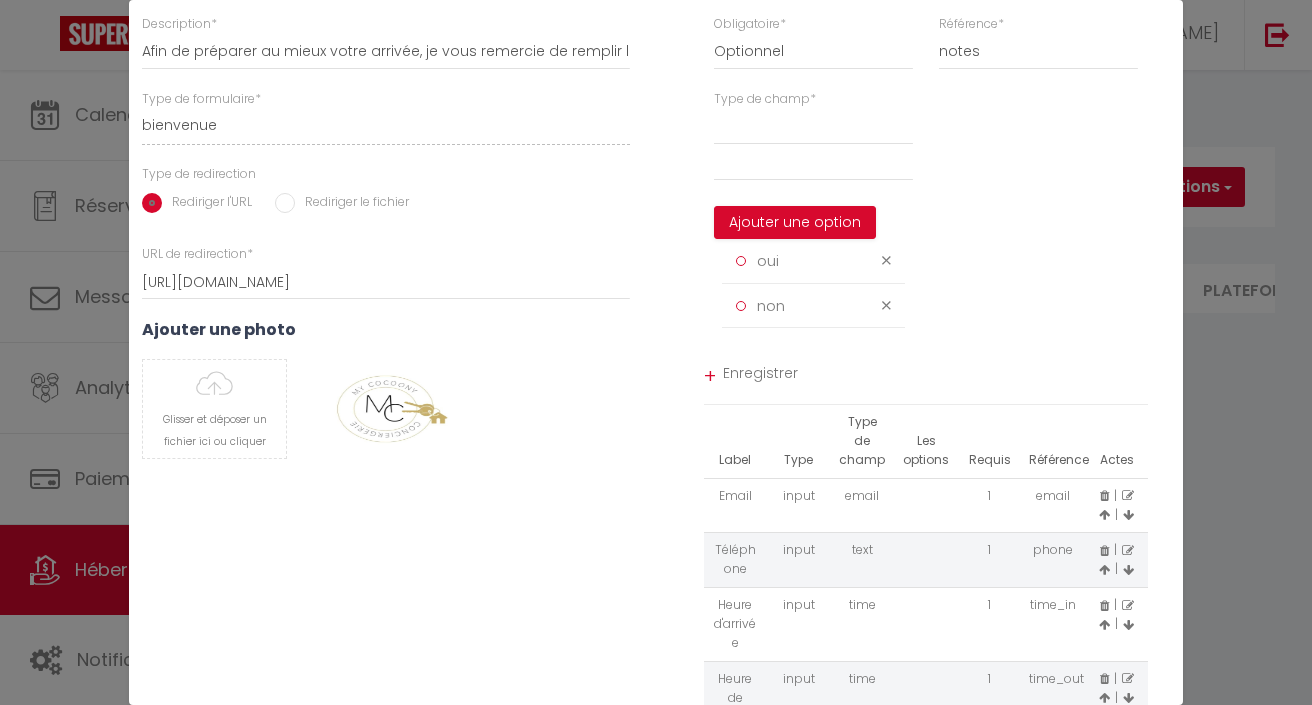 click on "Titre
*   Formulaire de Bienvenue
Description
*   Afin de préparer au mieux votre arrivée, je vous remercie de remplir le formulaire suivant
Type de formulaire
*
bienvenue
checkin
Type de redirection     Rediriger l'URL     Rediriger le fichier
URL de redirection
*   https://superhote.com/confirmation         Télécharger un fichier
Ajouter une photo
Glisser et déposer un fichier ici ou cliquer Ooops, something wrong happened. Remove   Drag and drop or click to replace" at bounding box center [386, 402] 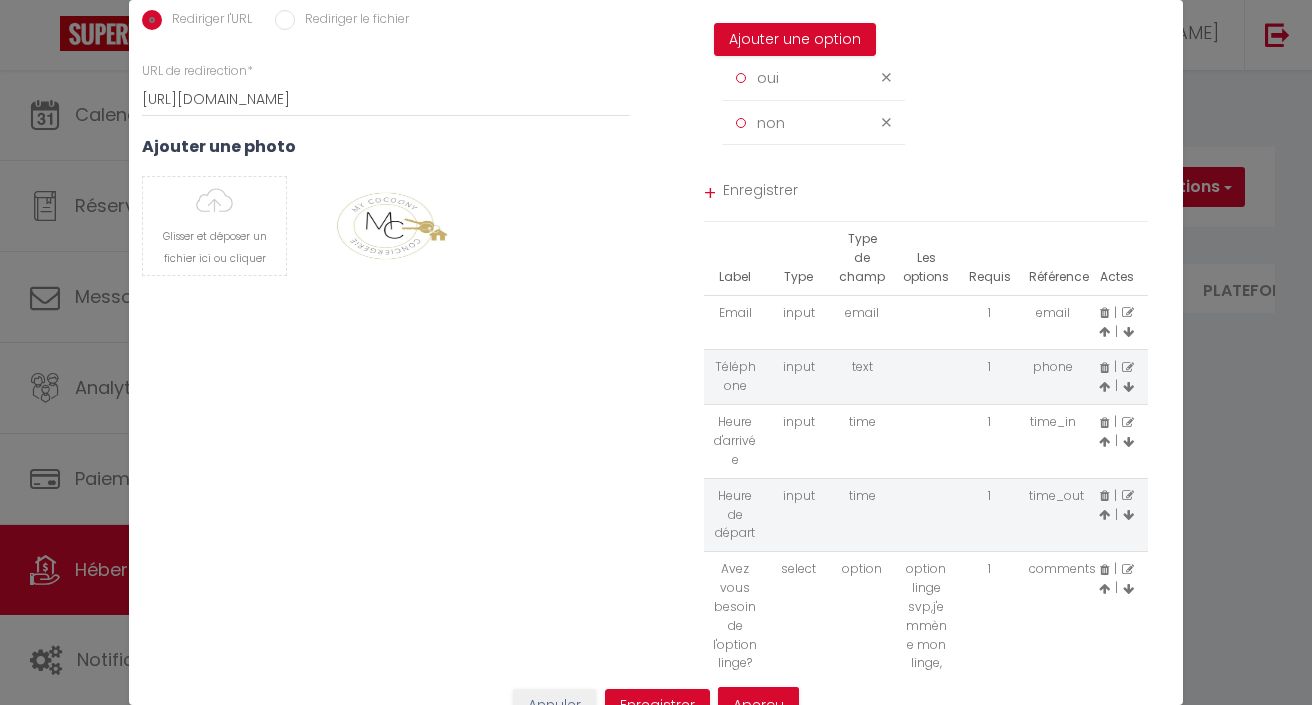 scroll, scrollTop: 337, scrollLeft: 0, axis: vertical 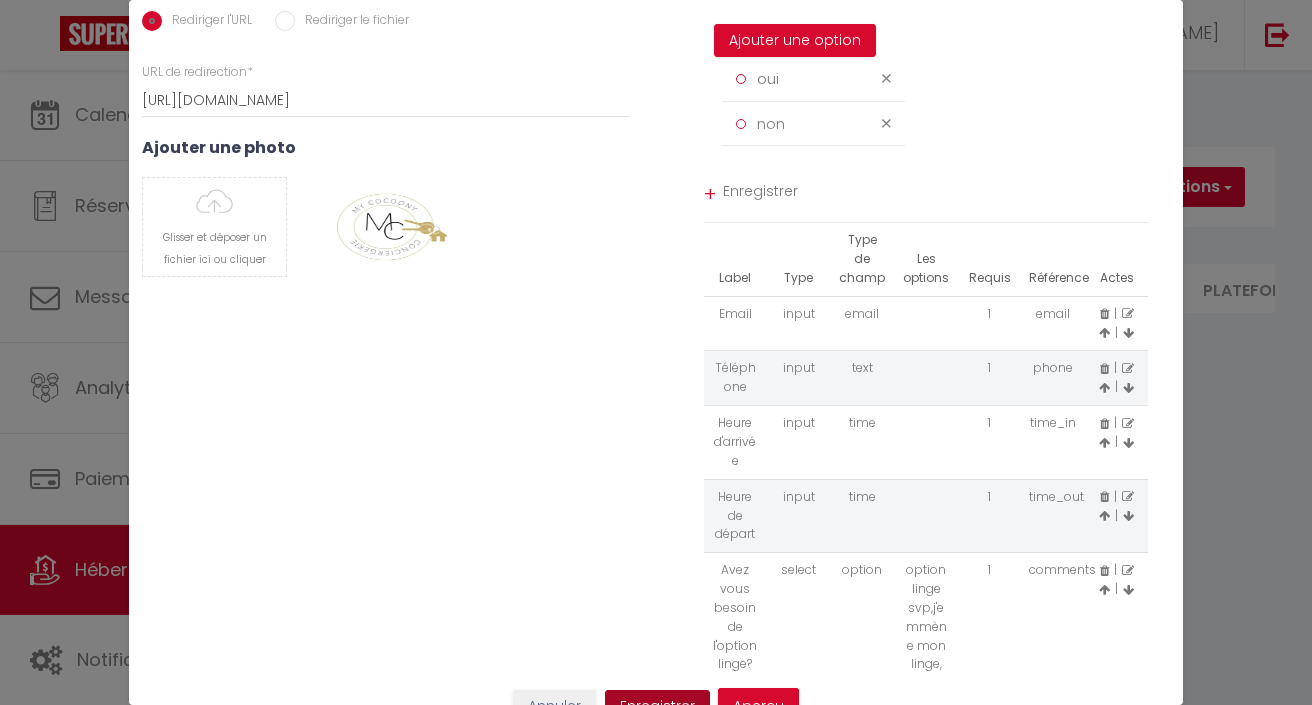 click on "Enregistrer" at bounding box center (657, 707) 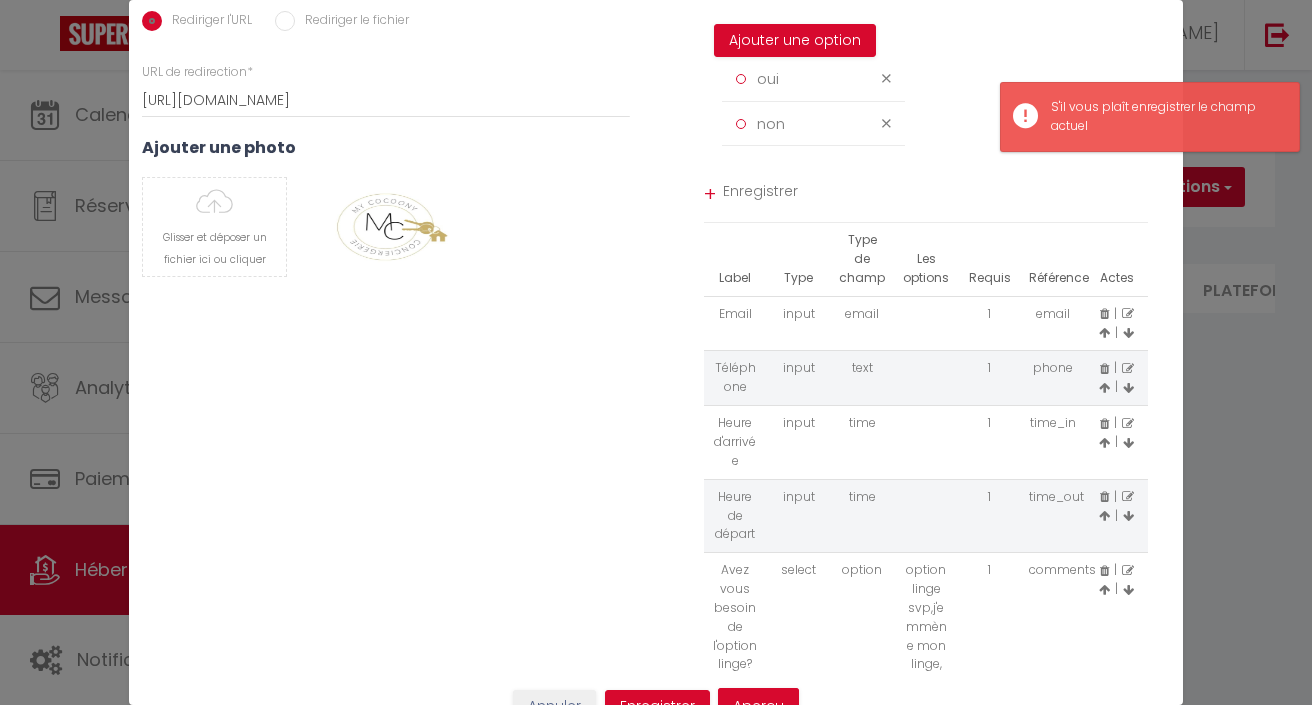 click on "Annuler" at bounding box center [554, 707] 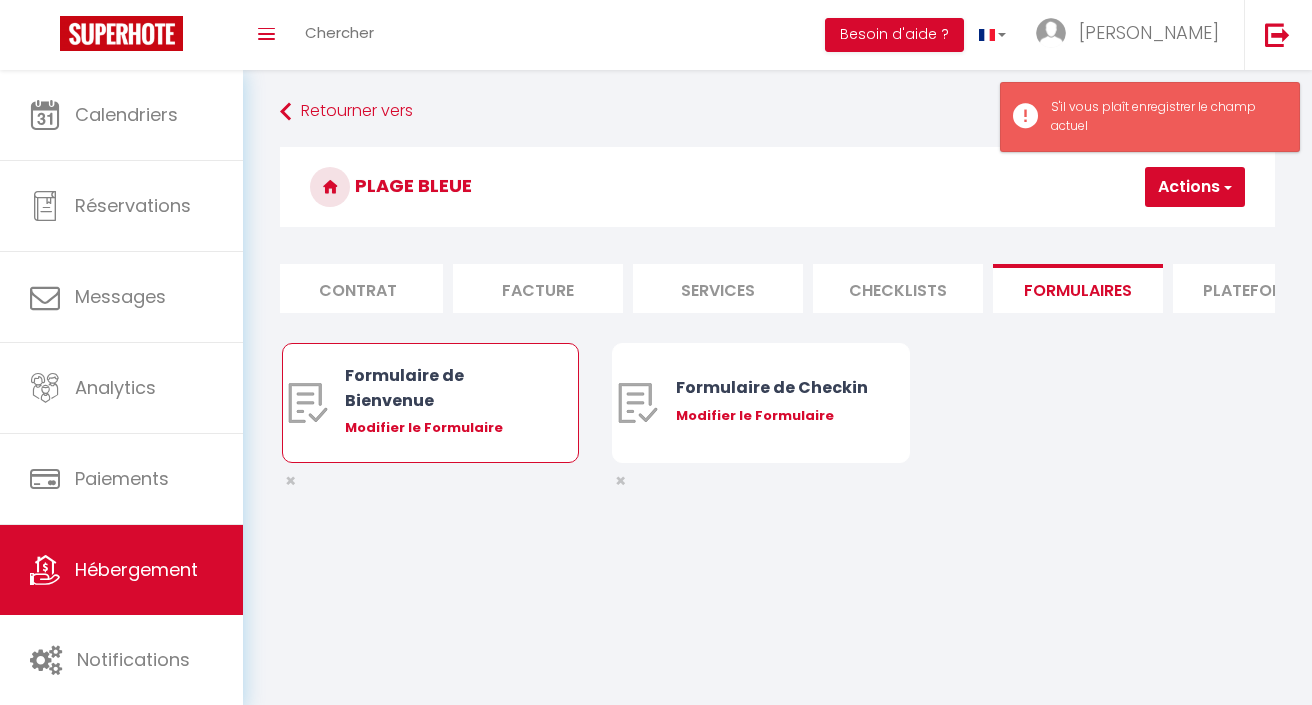 click on "Modifier le Formulaire" at bounding box center (442, 428) 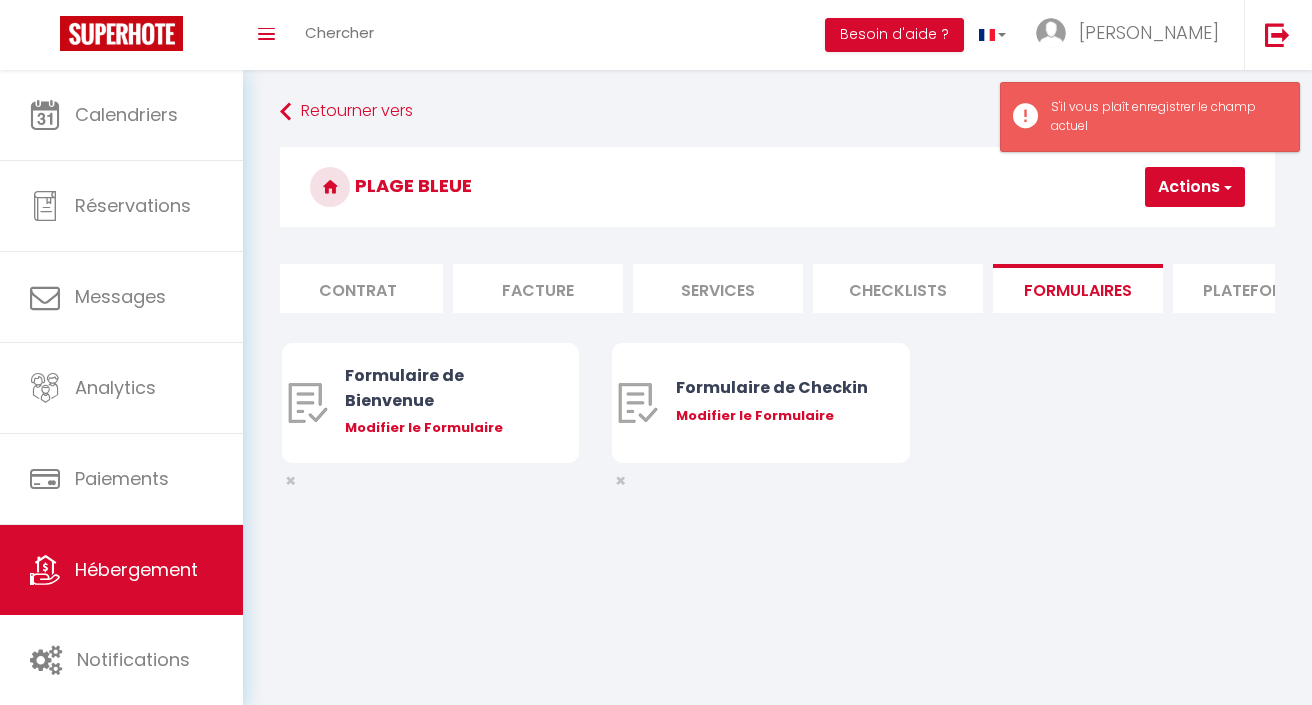 scroll, scrollTop: 324, scrollLeft: 0, axis: vertical 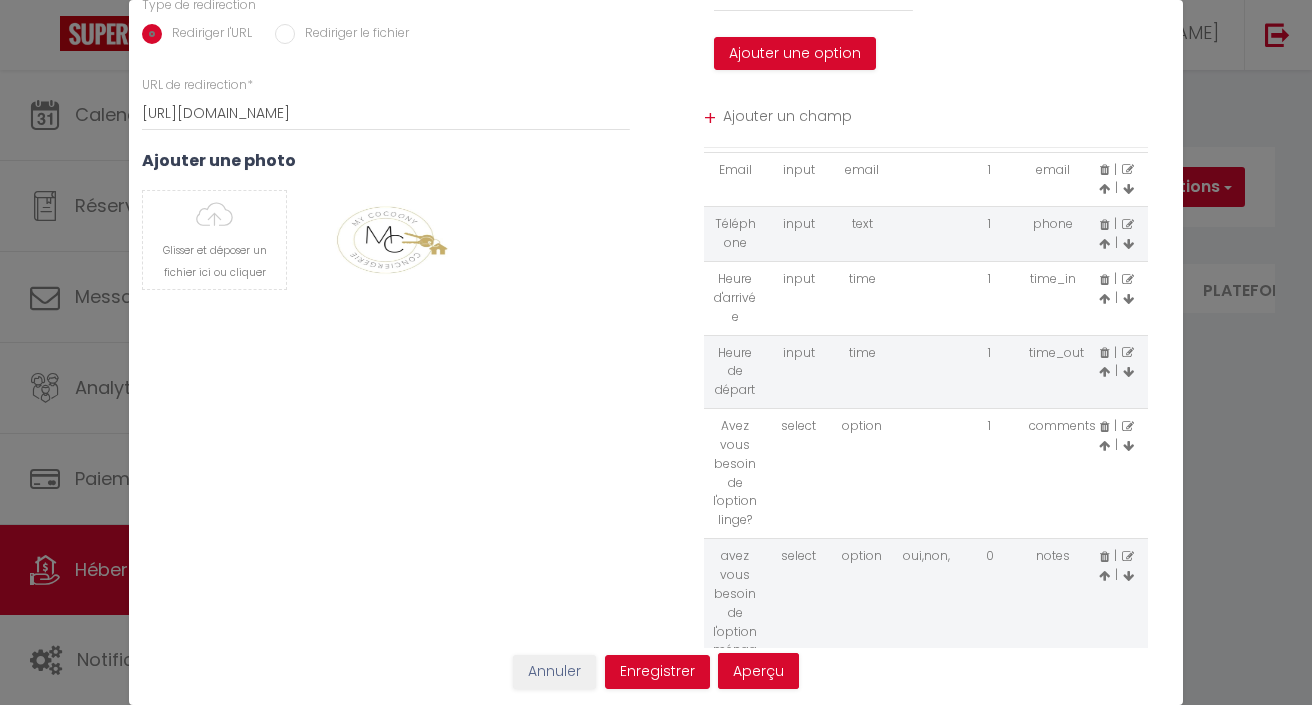 click at bounding box center [1128, 427] 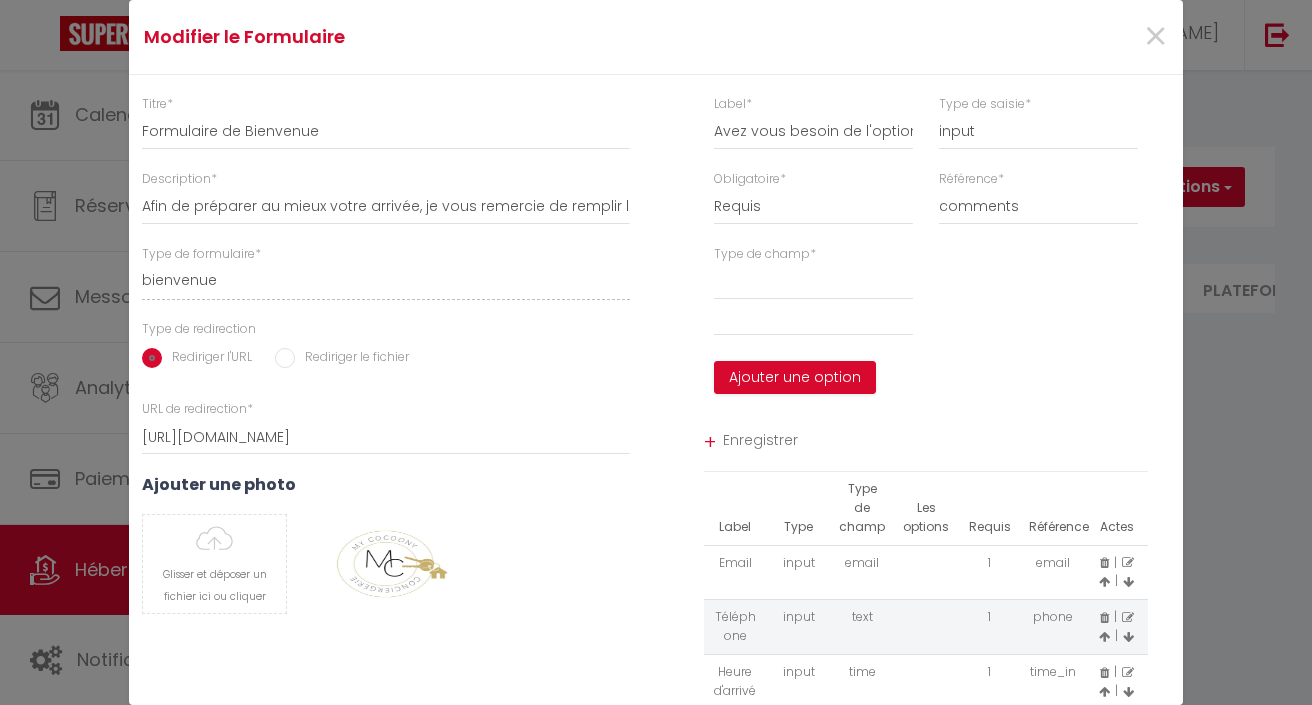 scroll, scrollTop: 0, scrollLeft: 0, axis: both 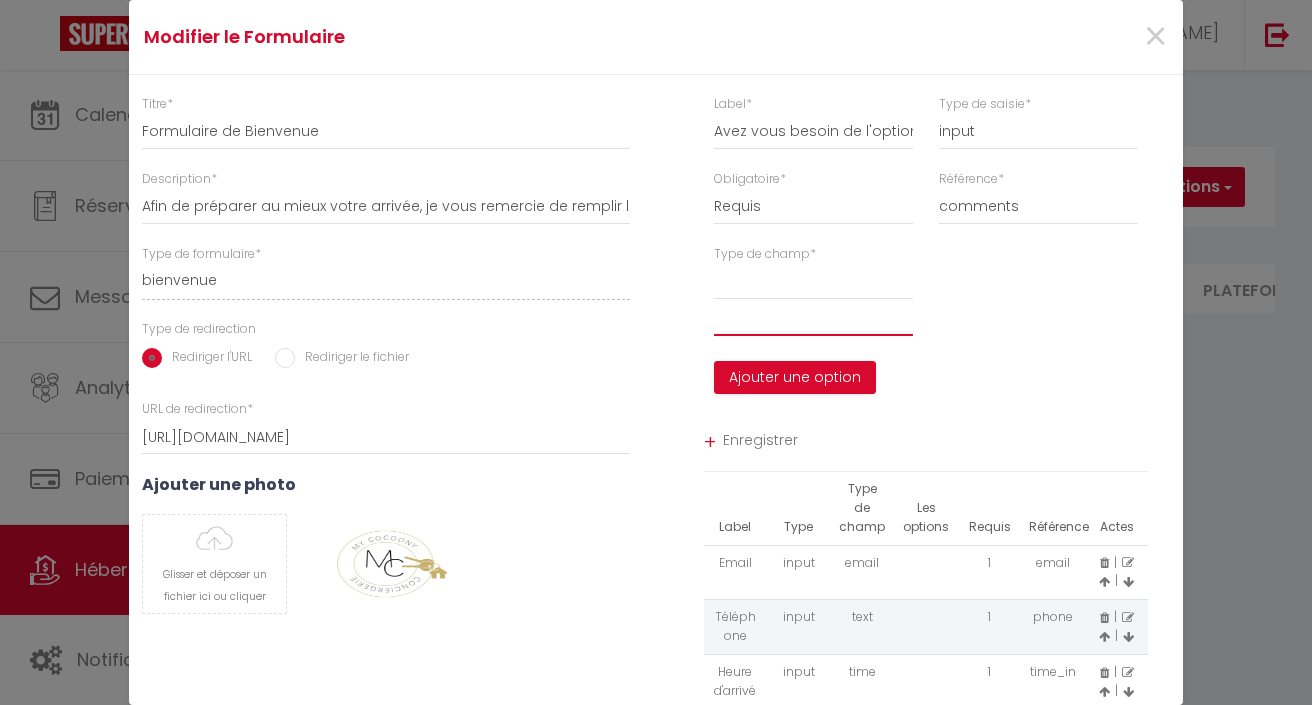 click at bounding box center (813, 318) 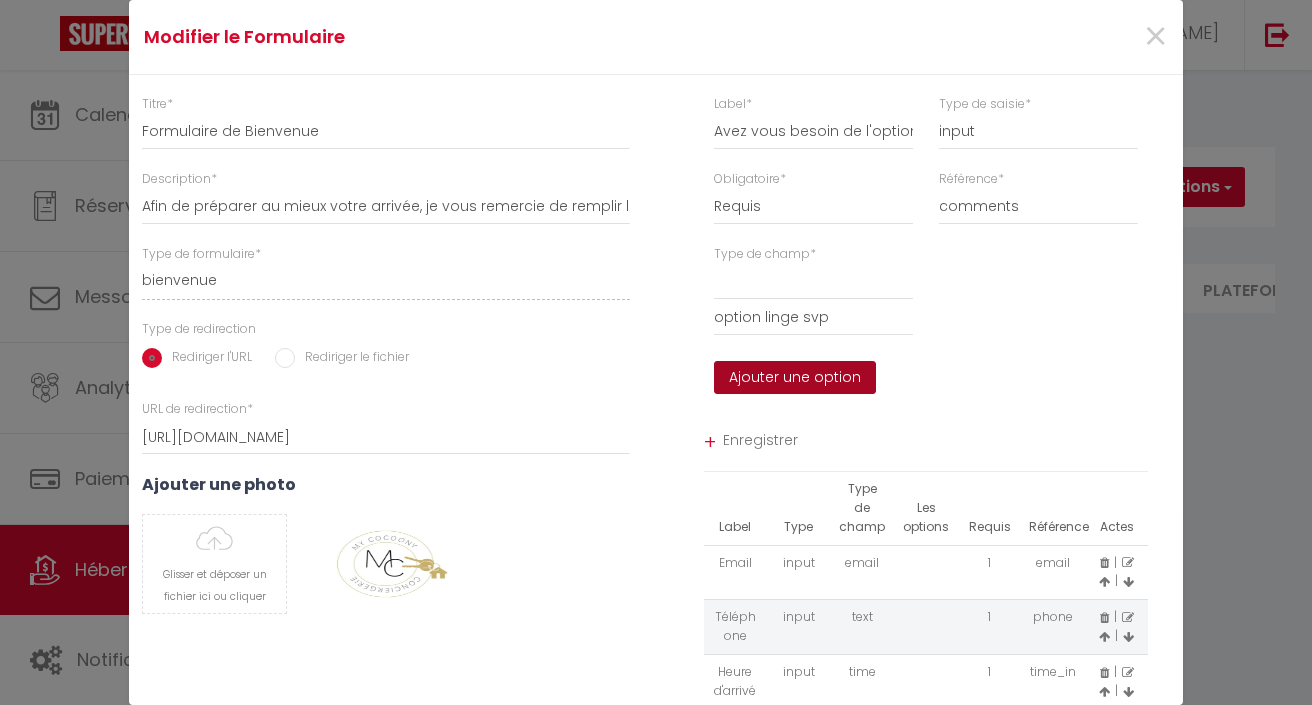 click on "Ajouter une option" at bounding box center [795, 378] 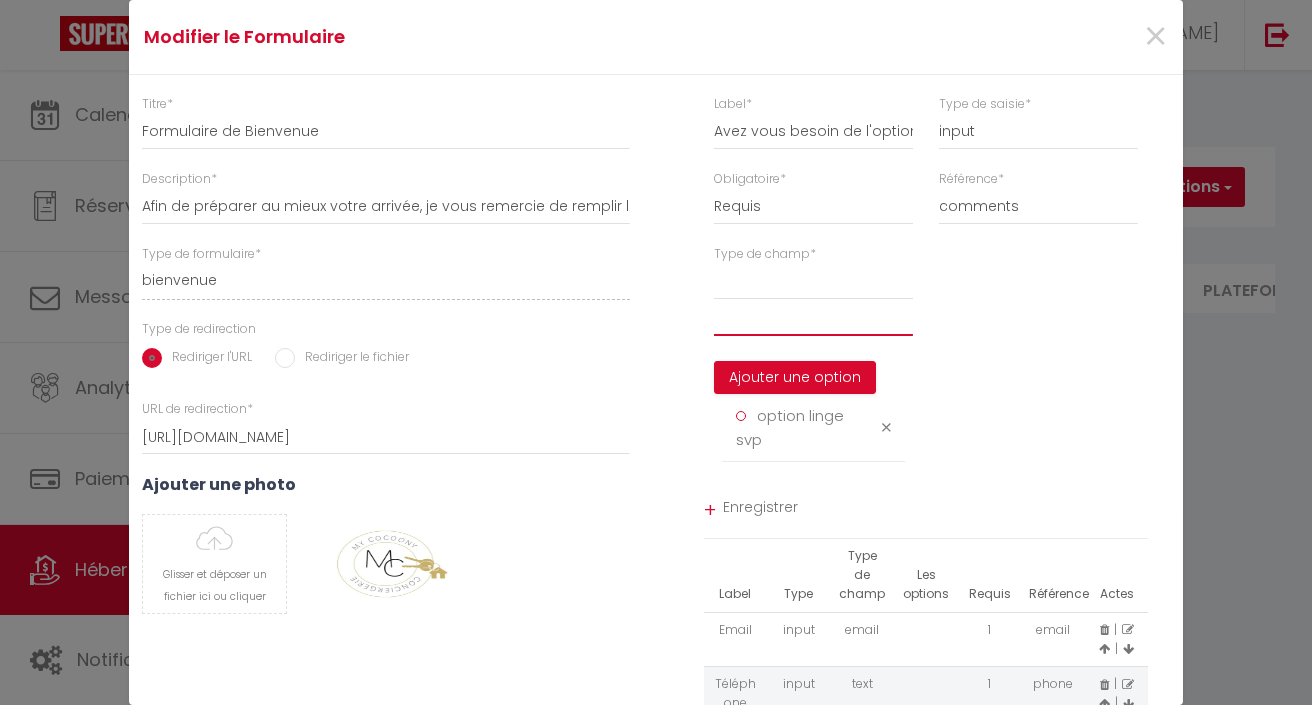 click at bounding box center (813, 318) 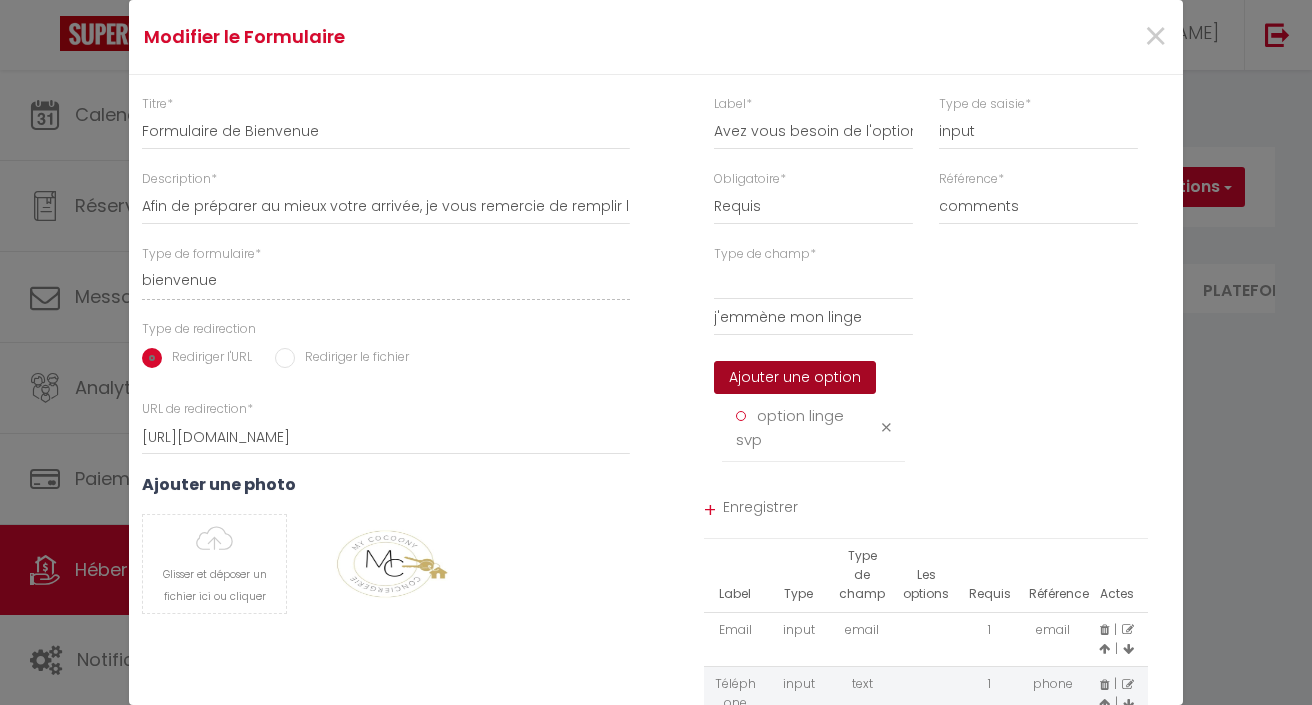 click on "Ajouter une option" at bounding box center (795, 378) 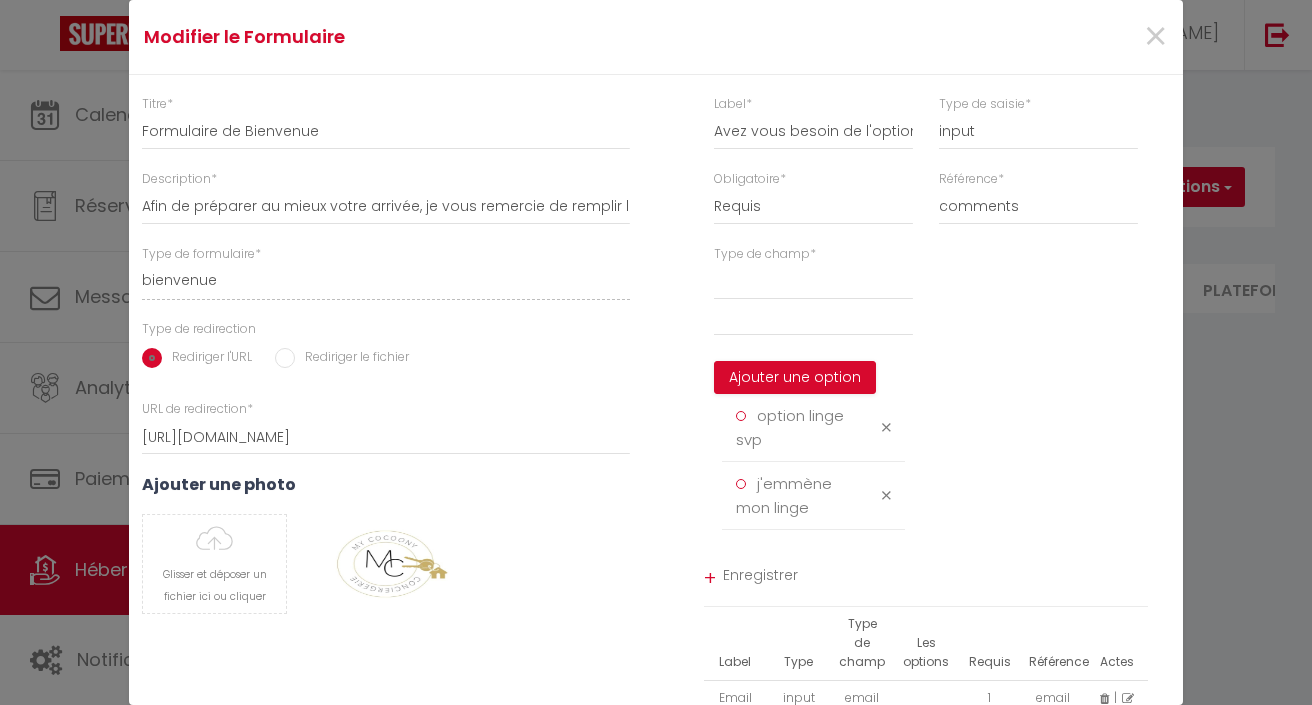 click on "+" at bounding box center [710, 578] 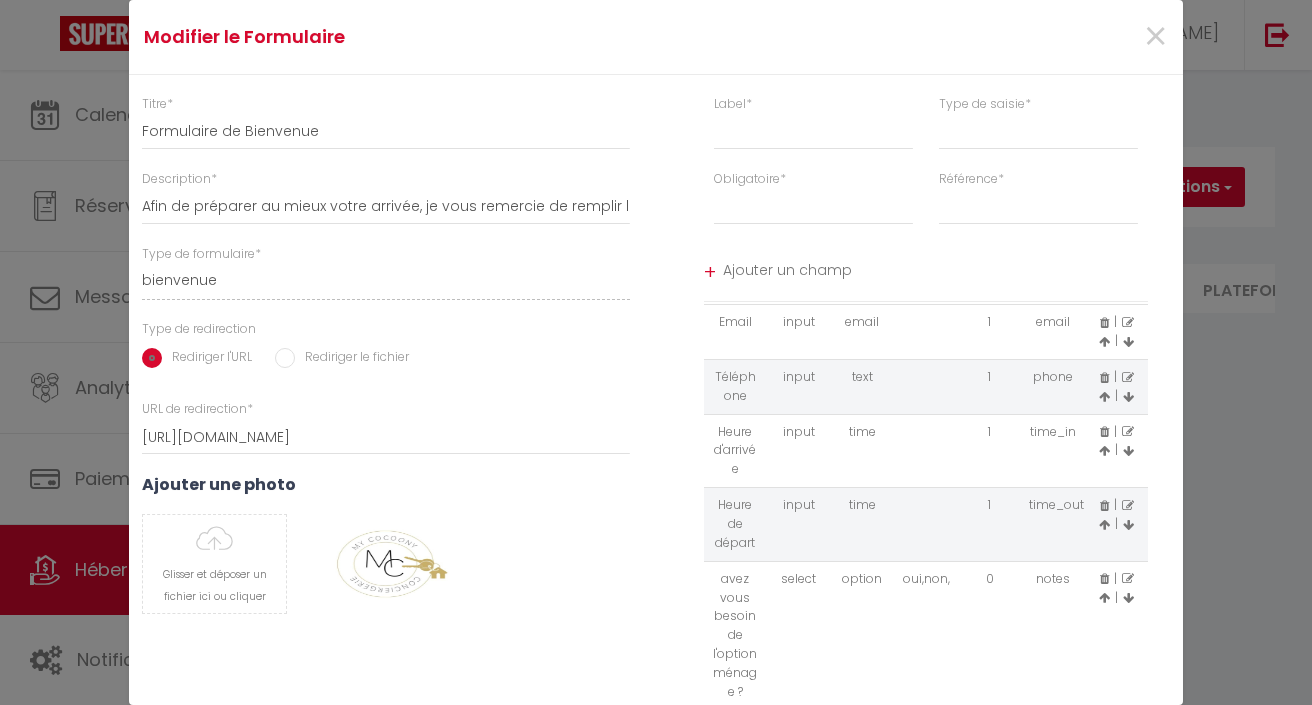 scroll, scrollTop: 69, scrollLeft: 0, axis: vertical 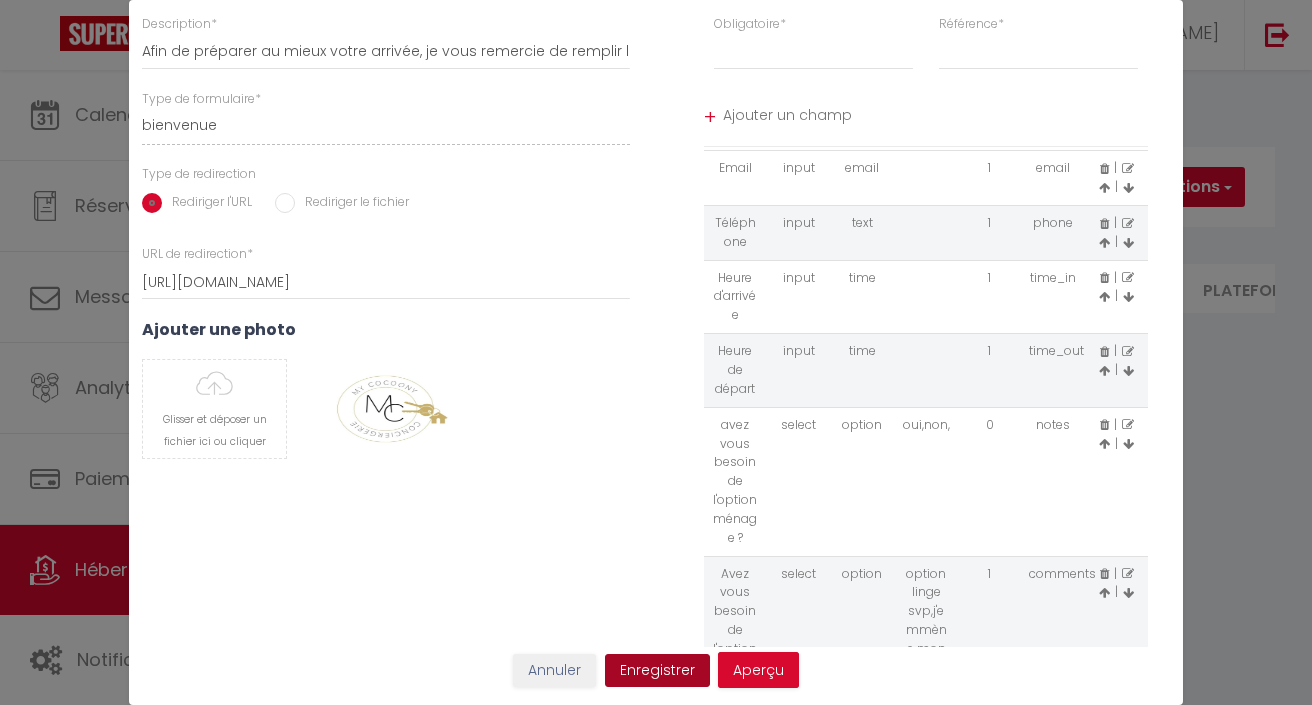 click on "Enregistrer" at bounding box center (657, 671) 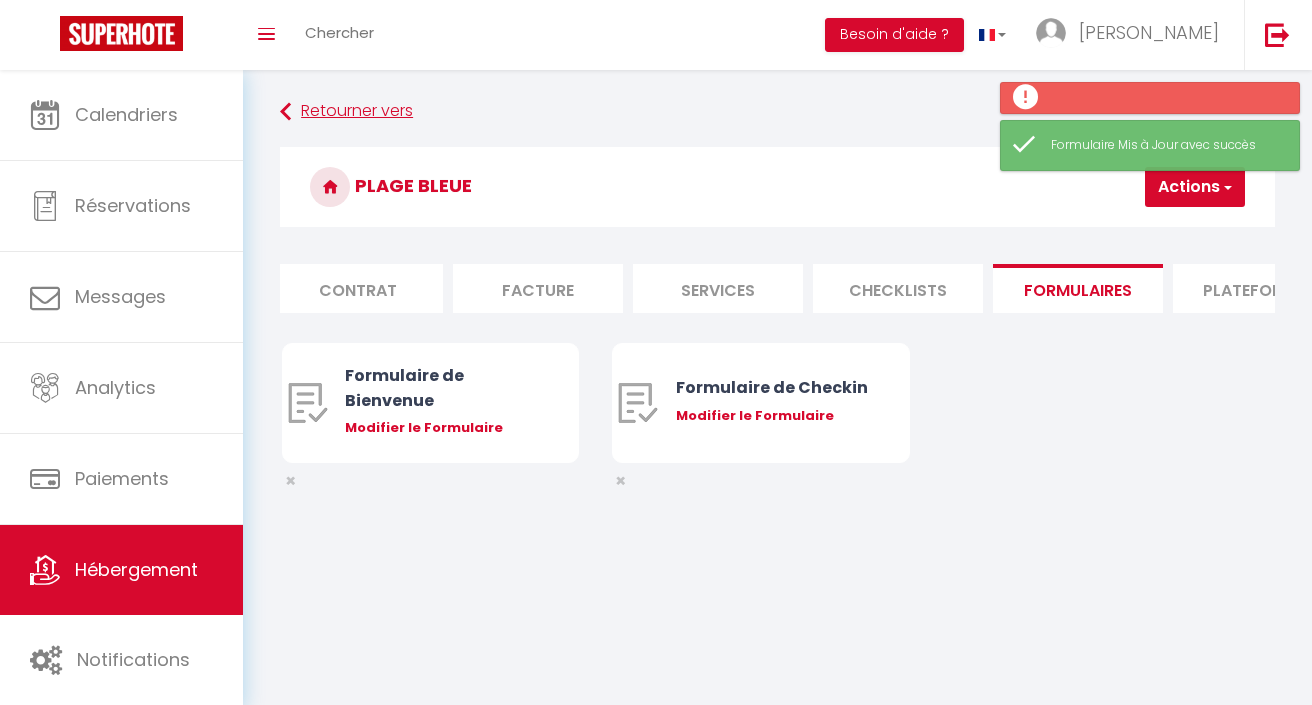 click on "Retourner vers" at bounding box center (777, 112) 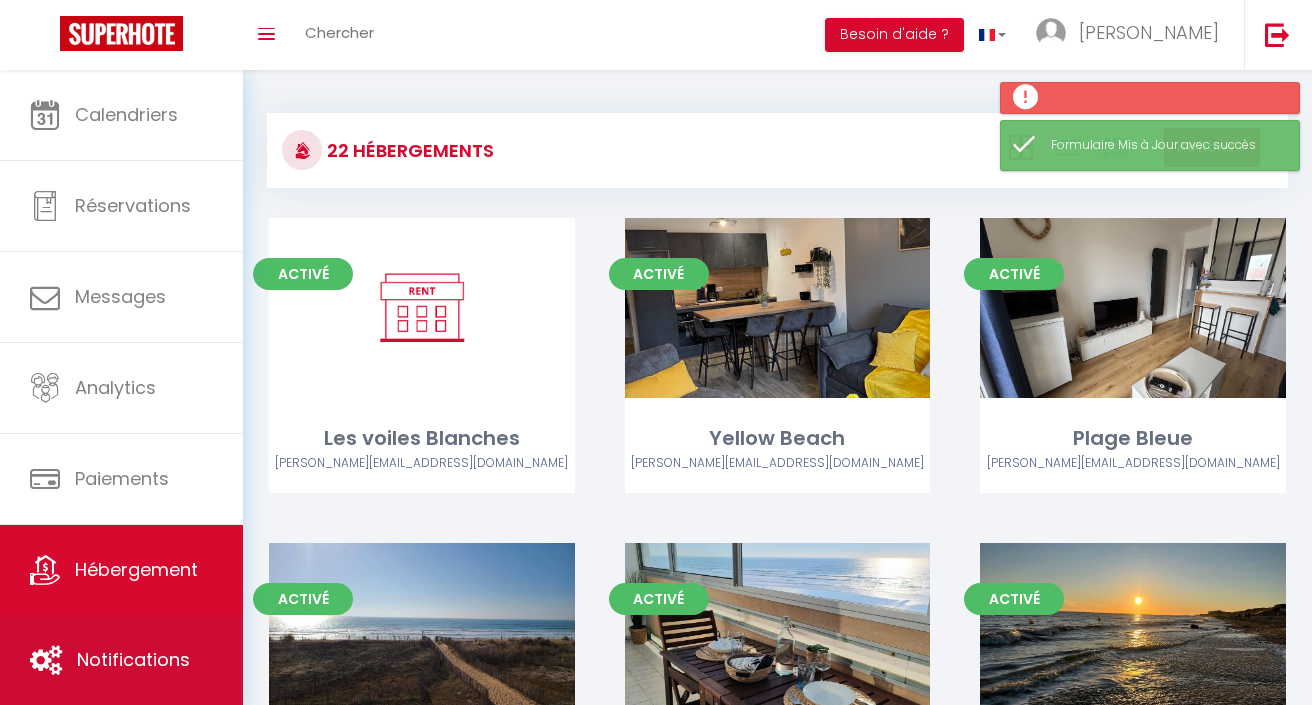 click on "Notifications" at bounding box center (121, 660) 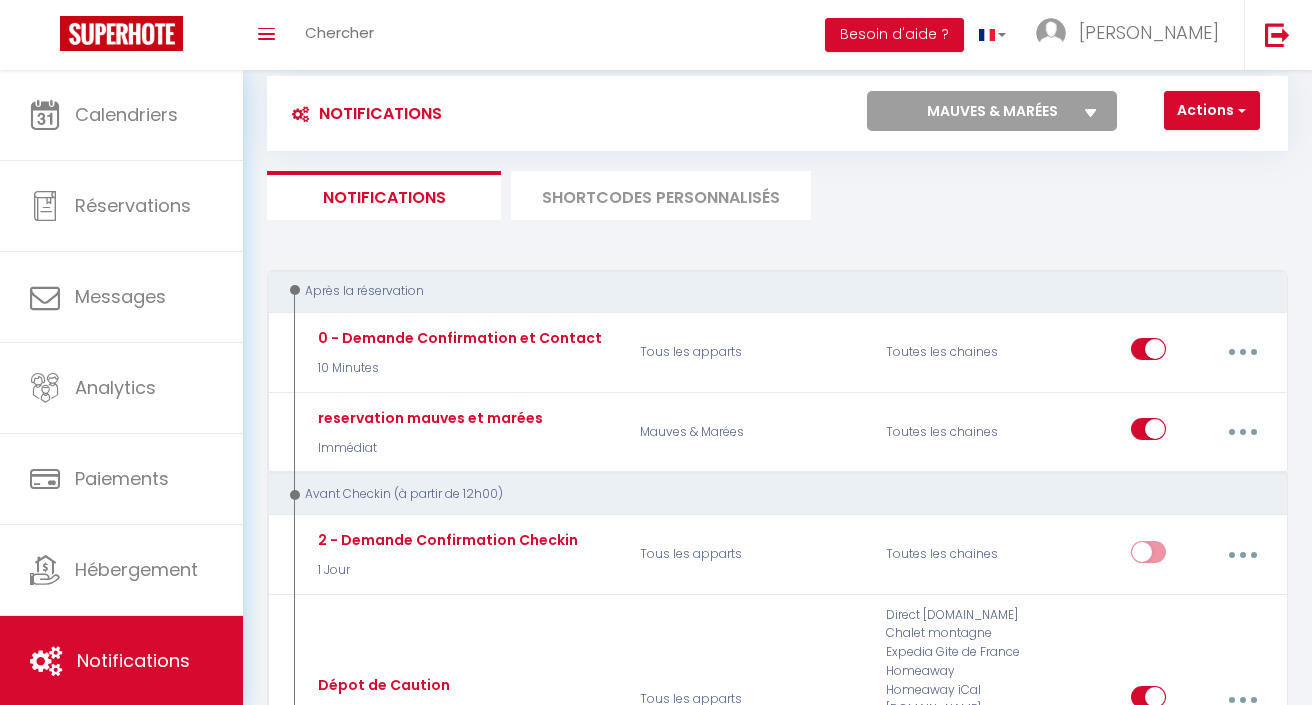 scroll, scrollTop: 86, scrollLeft: 0, axis: vertical 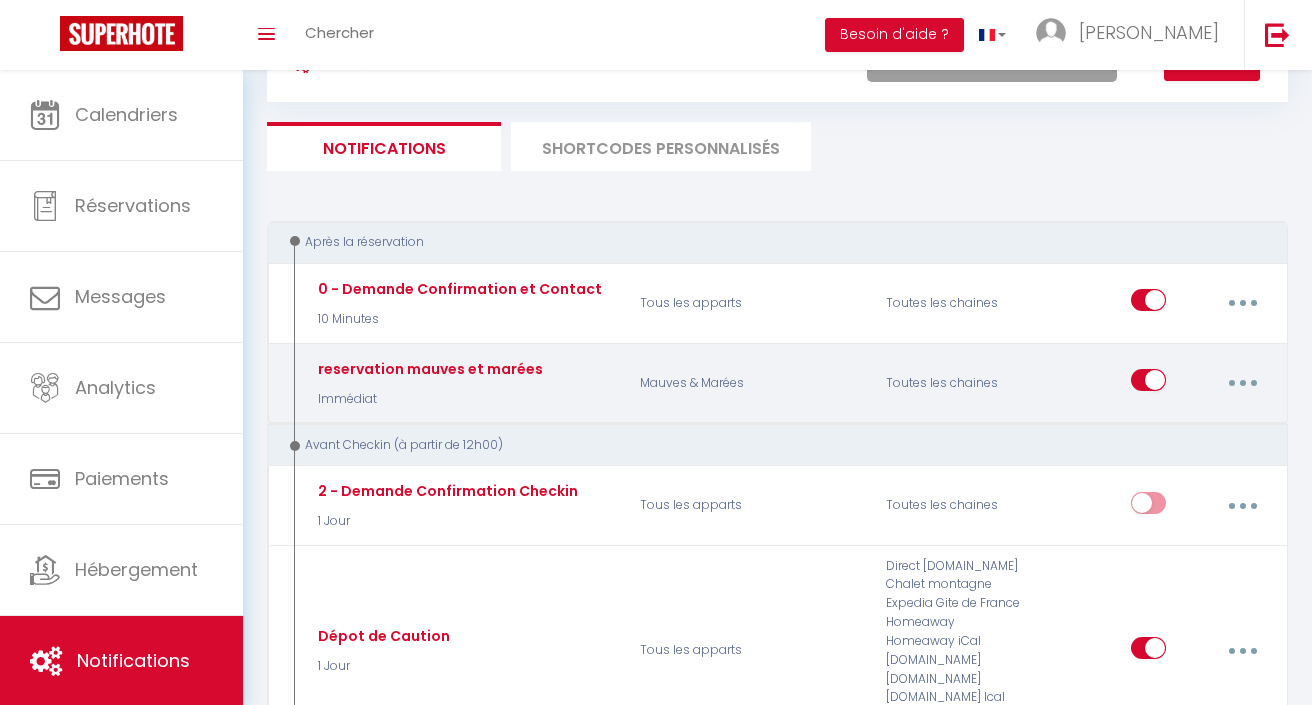 click at bounding box center [1242, 383] 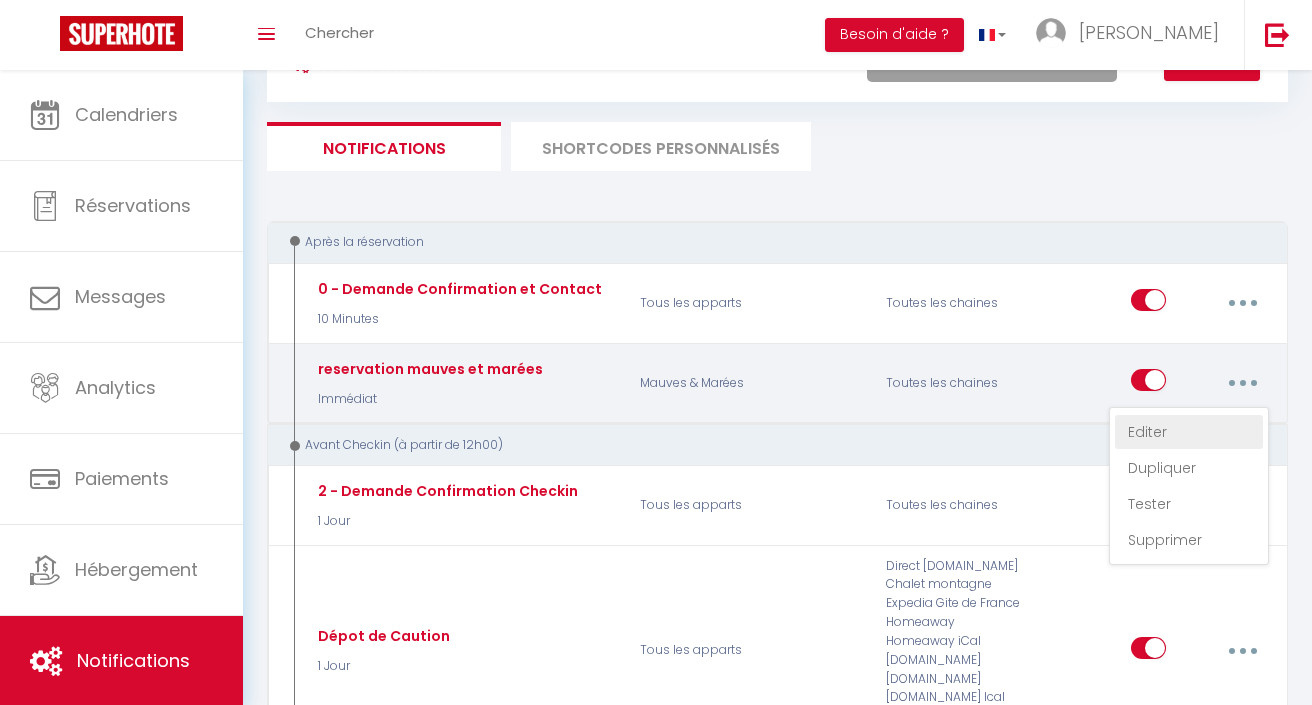 click on "Editer" at bounding box center (1189, 432) 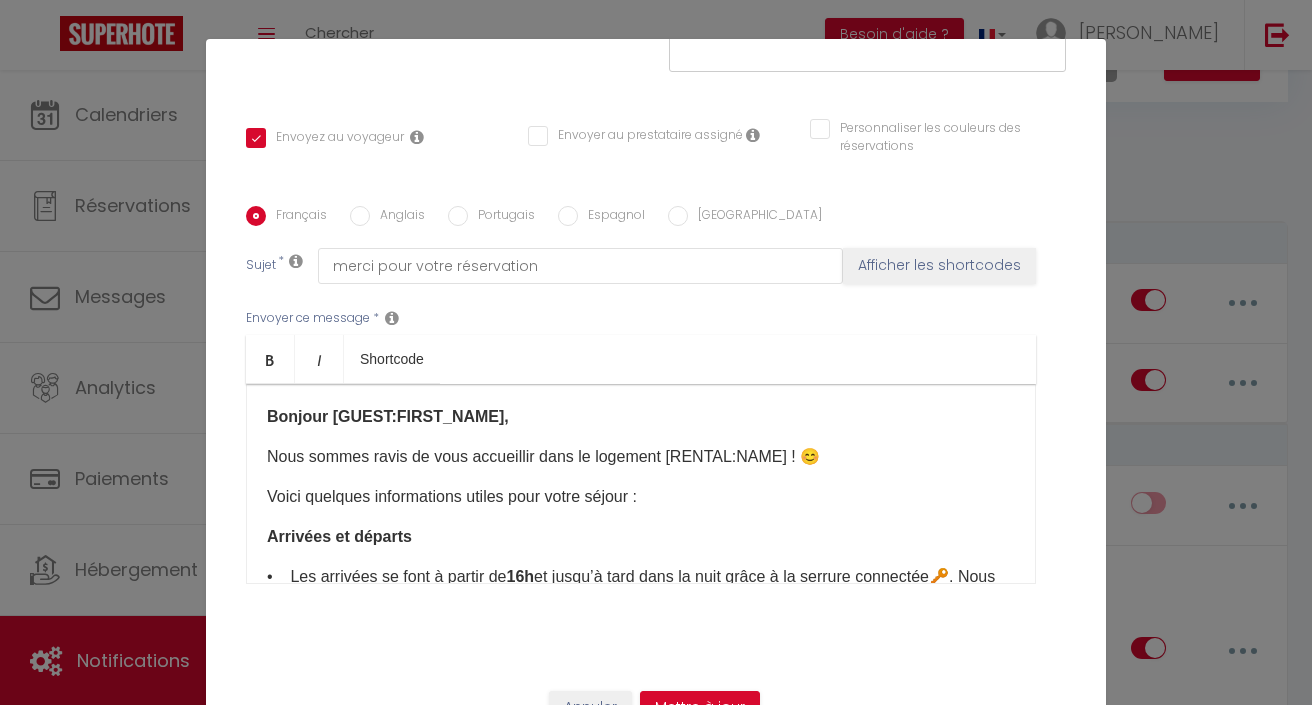 scroll, scrollTop: 387, scrollLeft: 0, axis: vertical 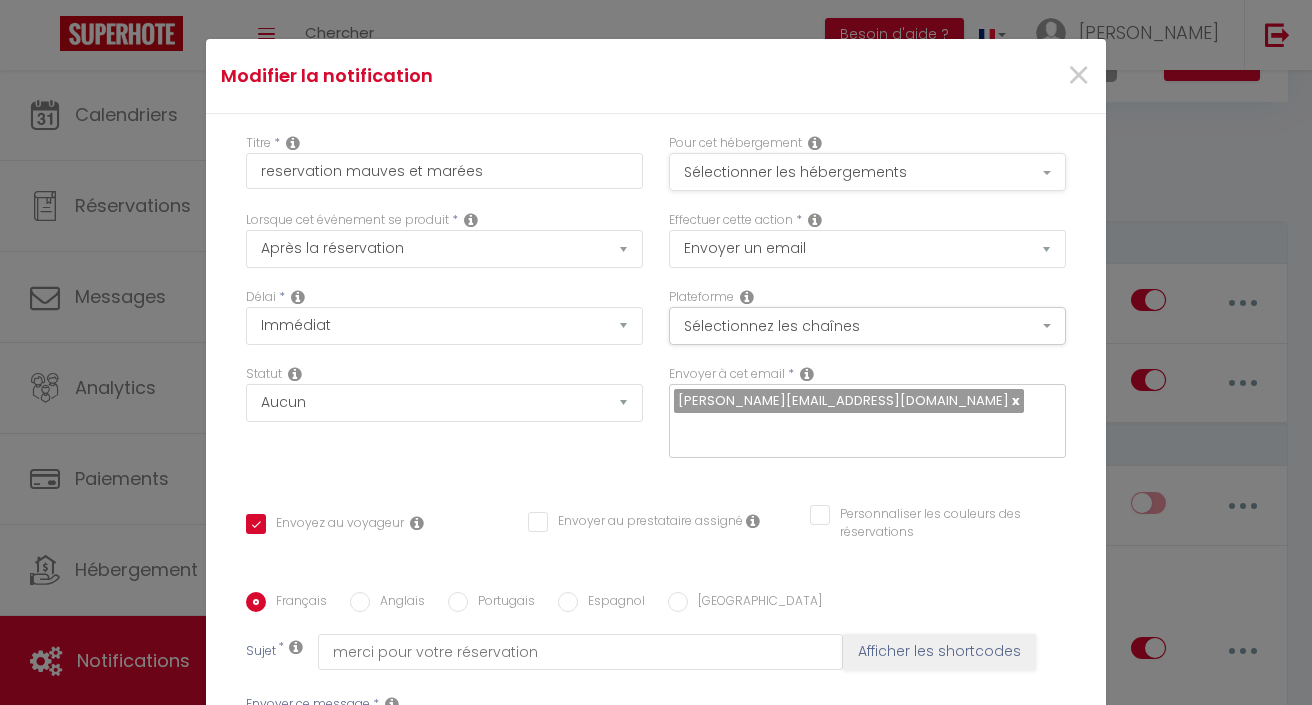 click on "Sélectionner les hébergements" at bounding box center (867, 172) 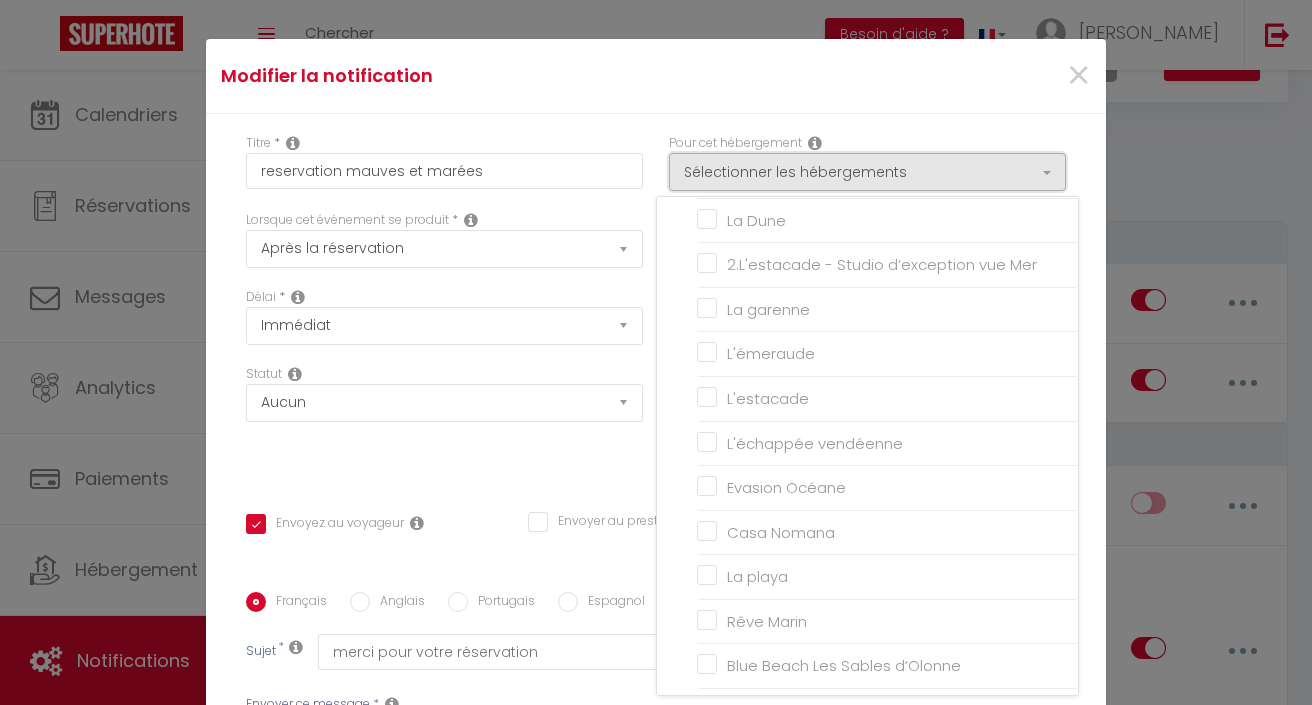 scroll, scrollTop: 558, scrollLeft: 0, axis: vertical 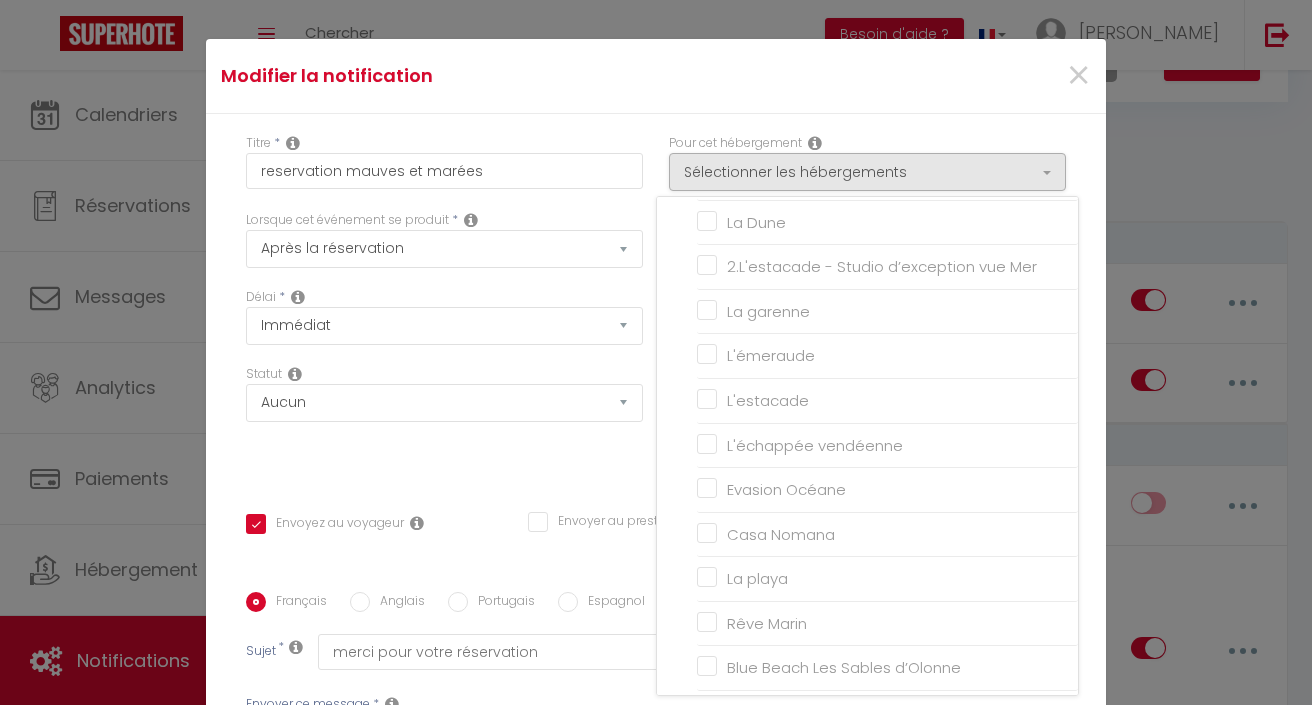 click on "Titre   *     reservation mauves et marées   Pour cet hébergement
Sélectionner les hébergements
Tous les apparts
Autres
Les voiles Blanches
Yellow Beach
Plage Bleue
L'Eden Plage, face mer
Au bruit des vagues
Mauves & Marées
☀️🏖Les Sables Chal’heureux 🏖☀️" at bounding box center (656, 592) 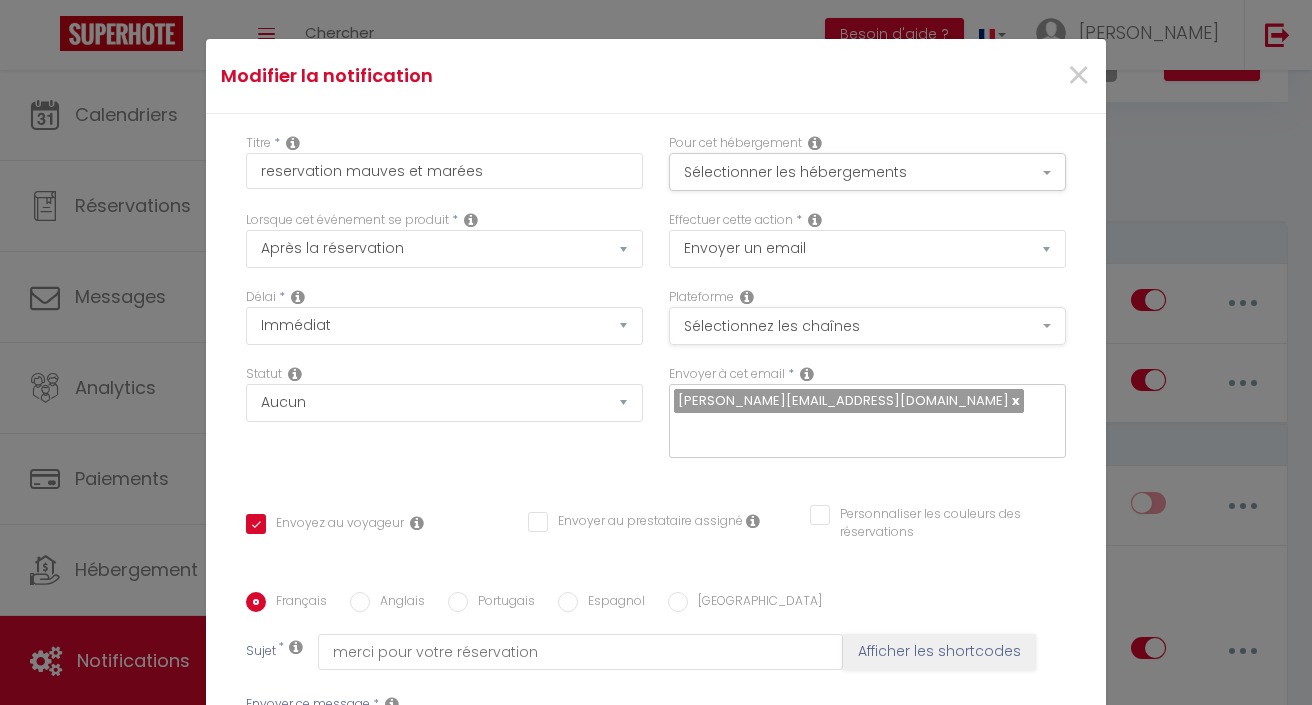 click on "Sélectionnez les chaînes" at bounding box center [867, 326] 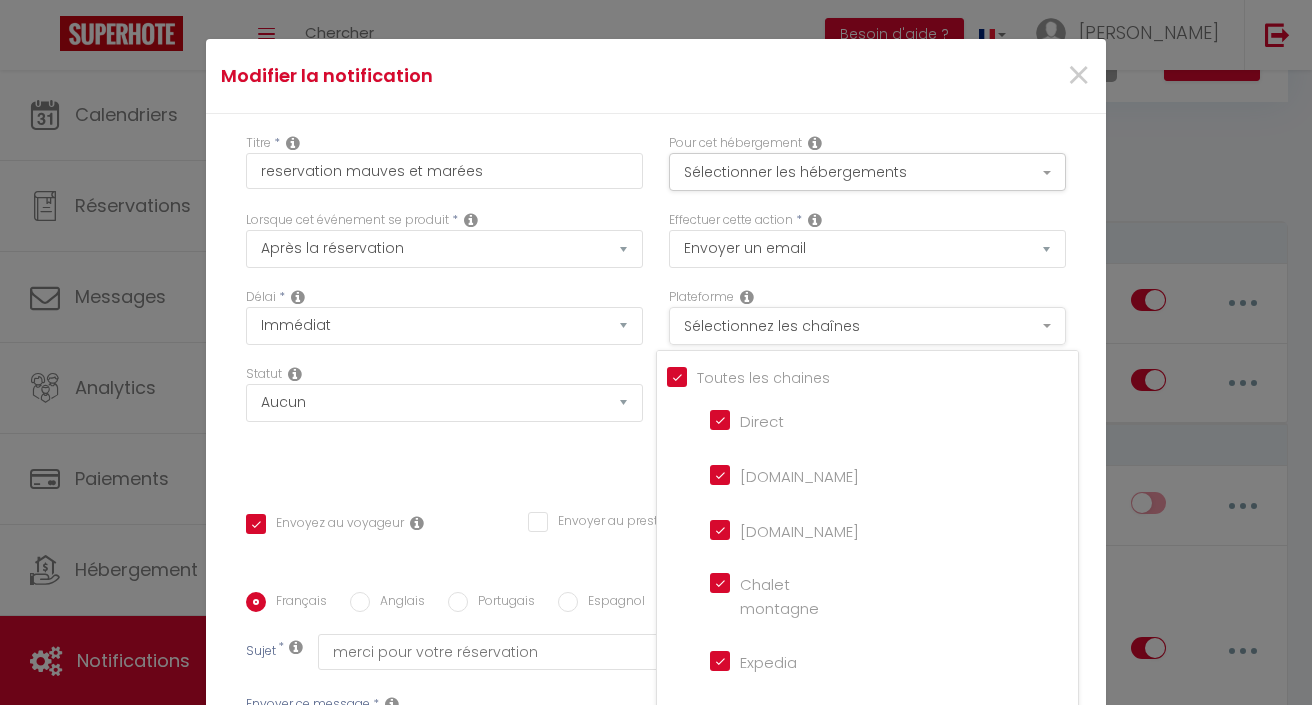 click on "Sélectionnez les chaînes" at bounding box center (867, 326) 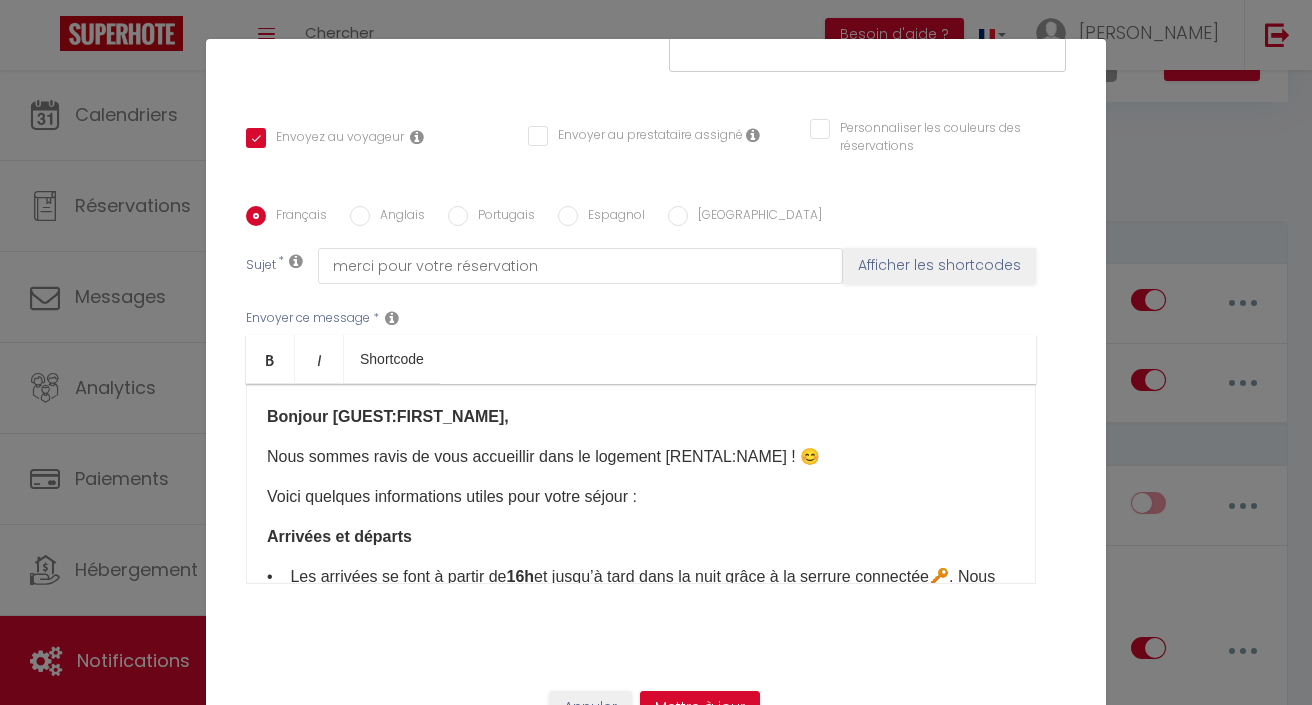 scroll, scrollTop: 386, scrollLeft: 0, axis: vertical 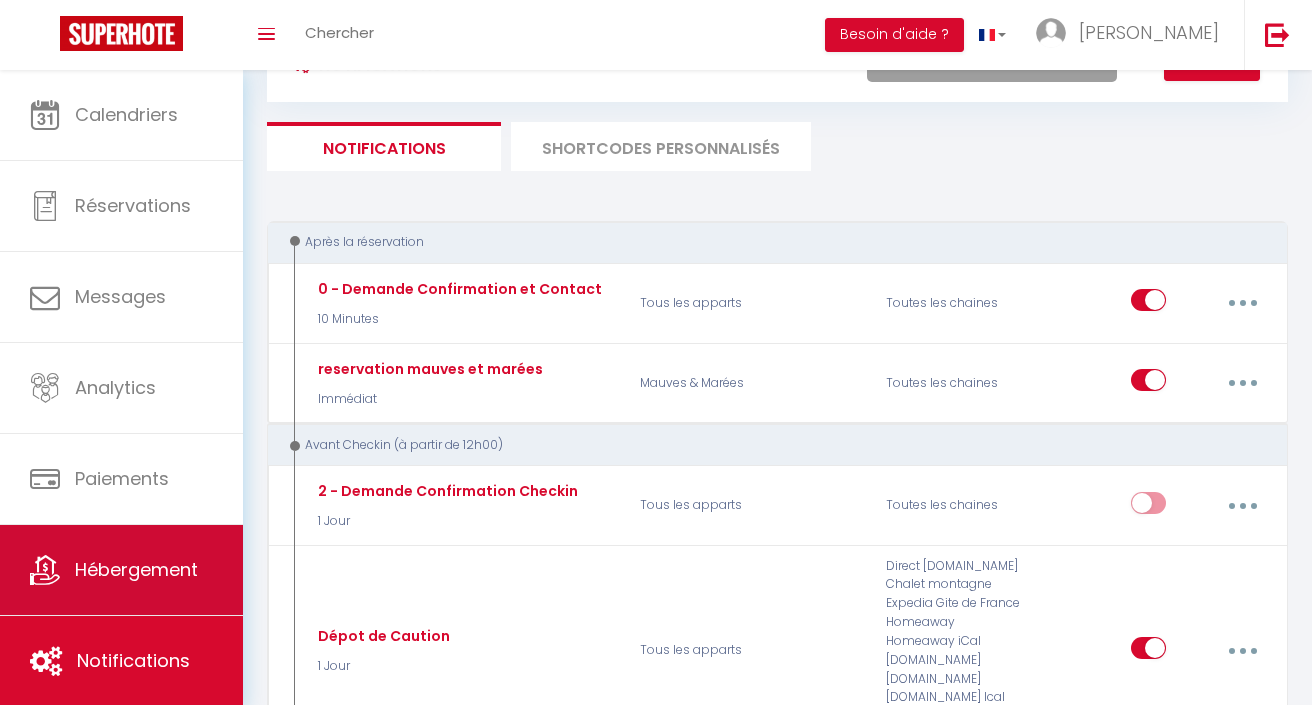 click on "Hébergement" at bounding box center (121, 570) 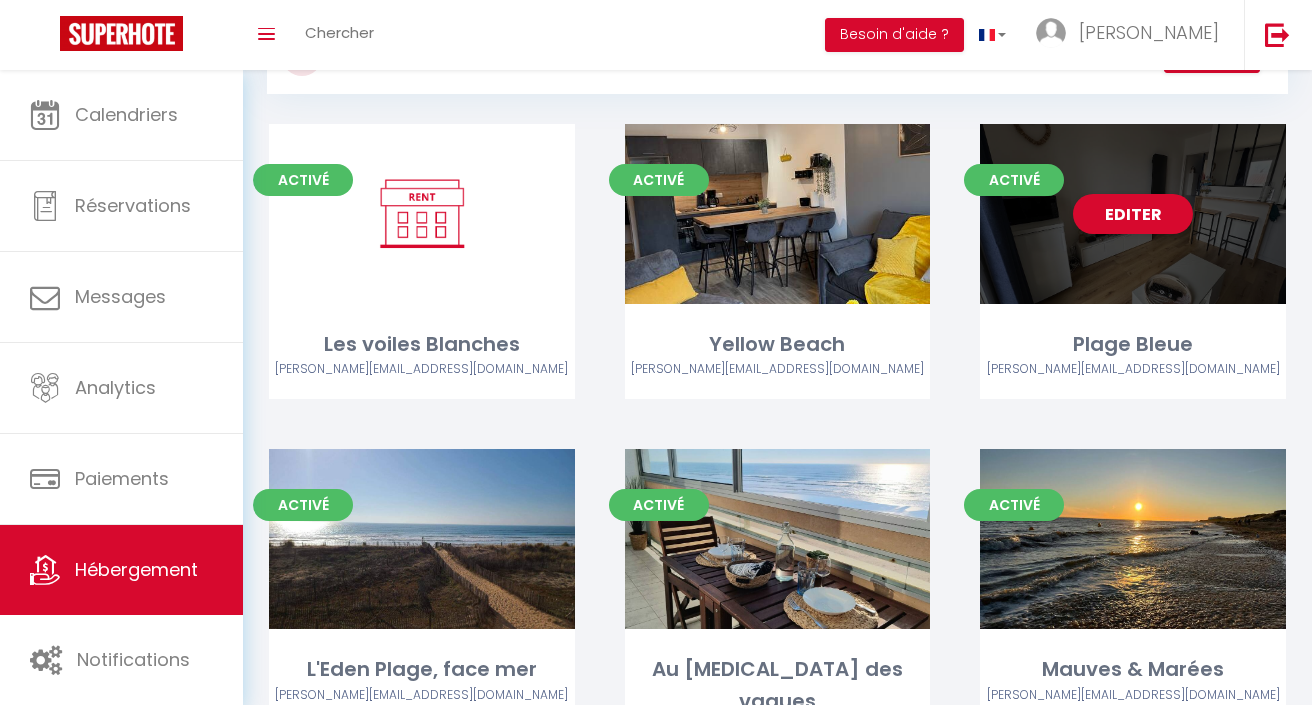 scroll, scrollTop: 147, scrollLeft: 0, axis: vertical 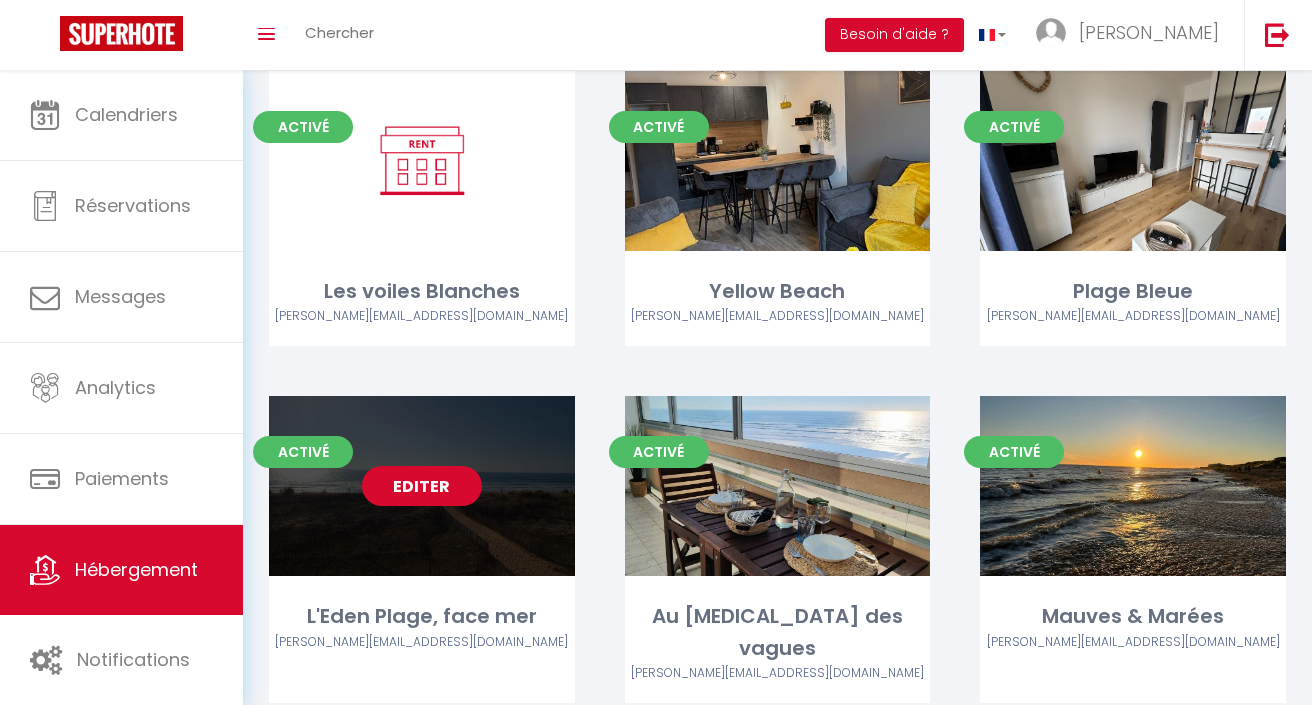 click on "Editer" at bounding box center (422, 486) 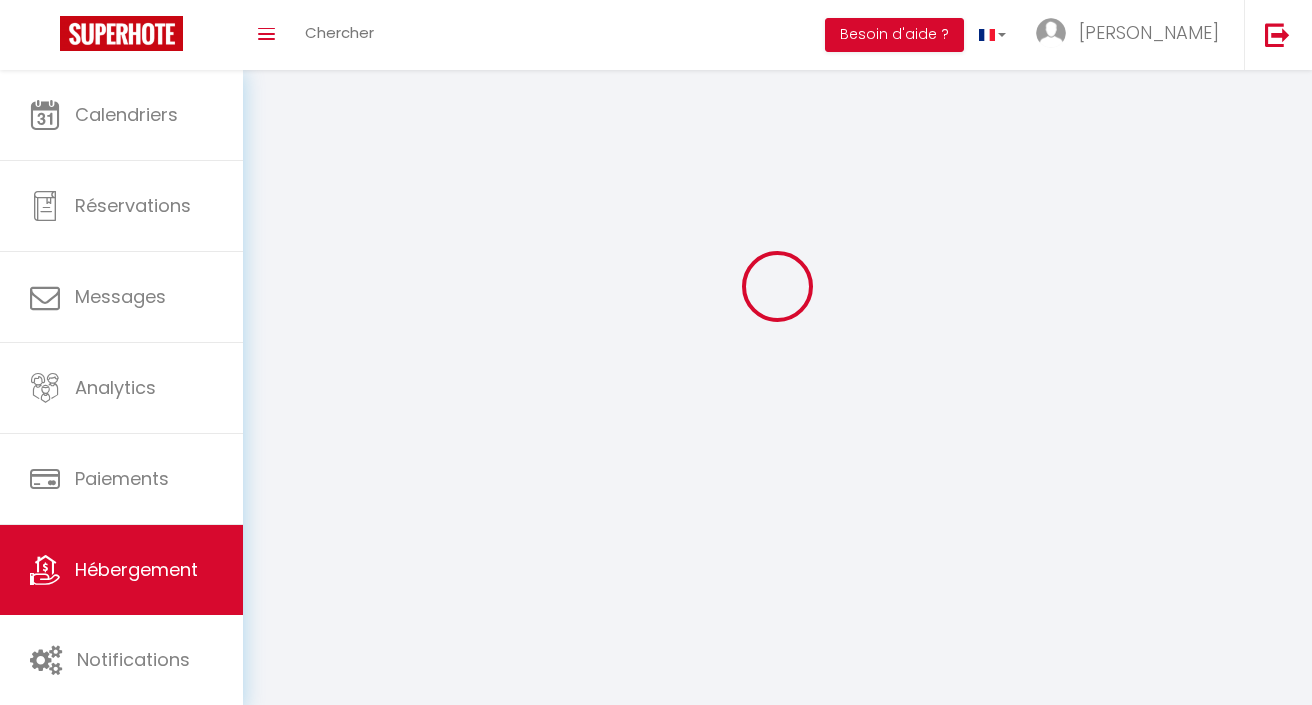 scroll, scrollTop: 0, scrollLeft: 0, axis: both 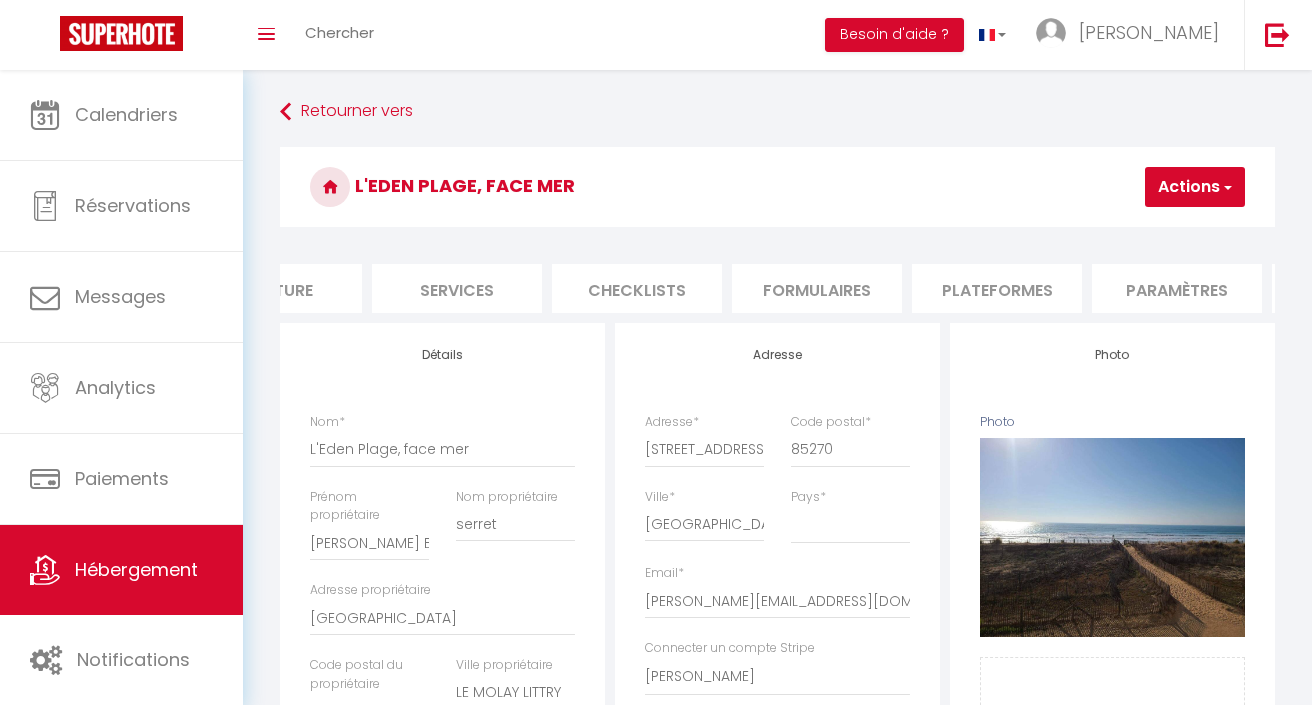 click on "Plateformes" at bounding box center [997, 288] 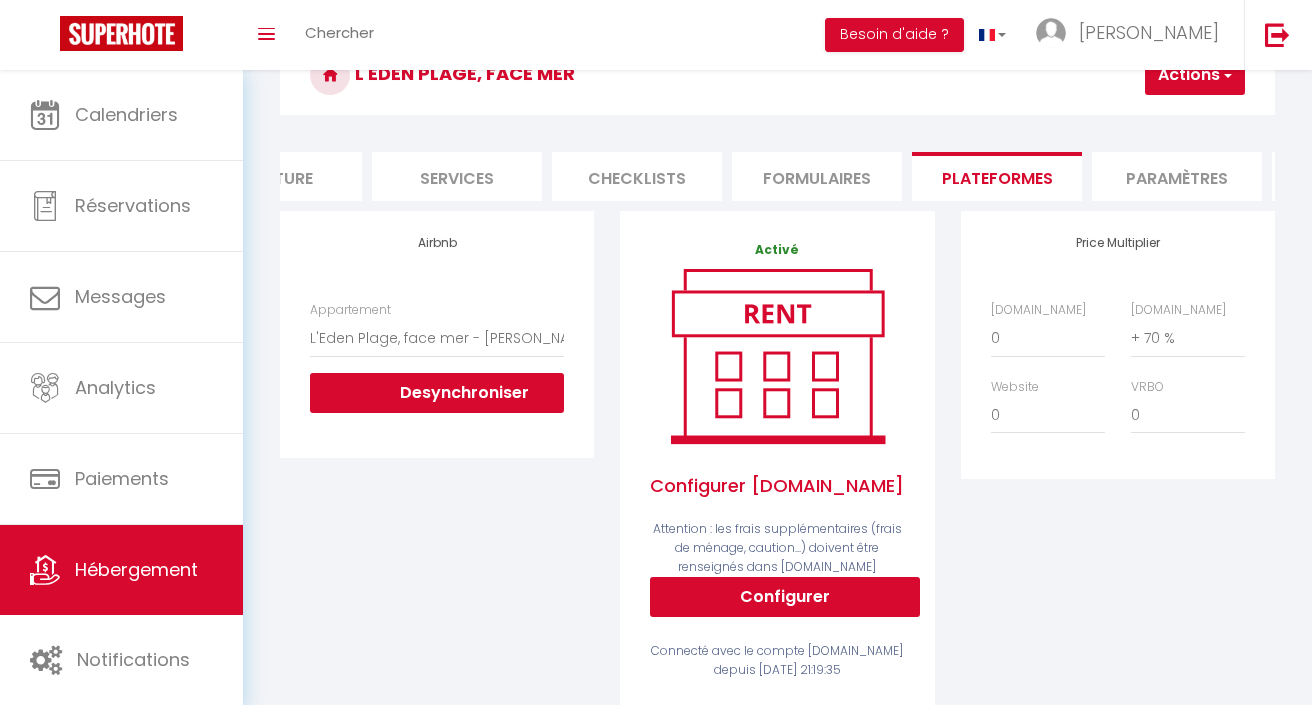 scroll, scrollTop: 108, scrollLeft: 1, axis: both 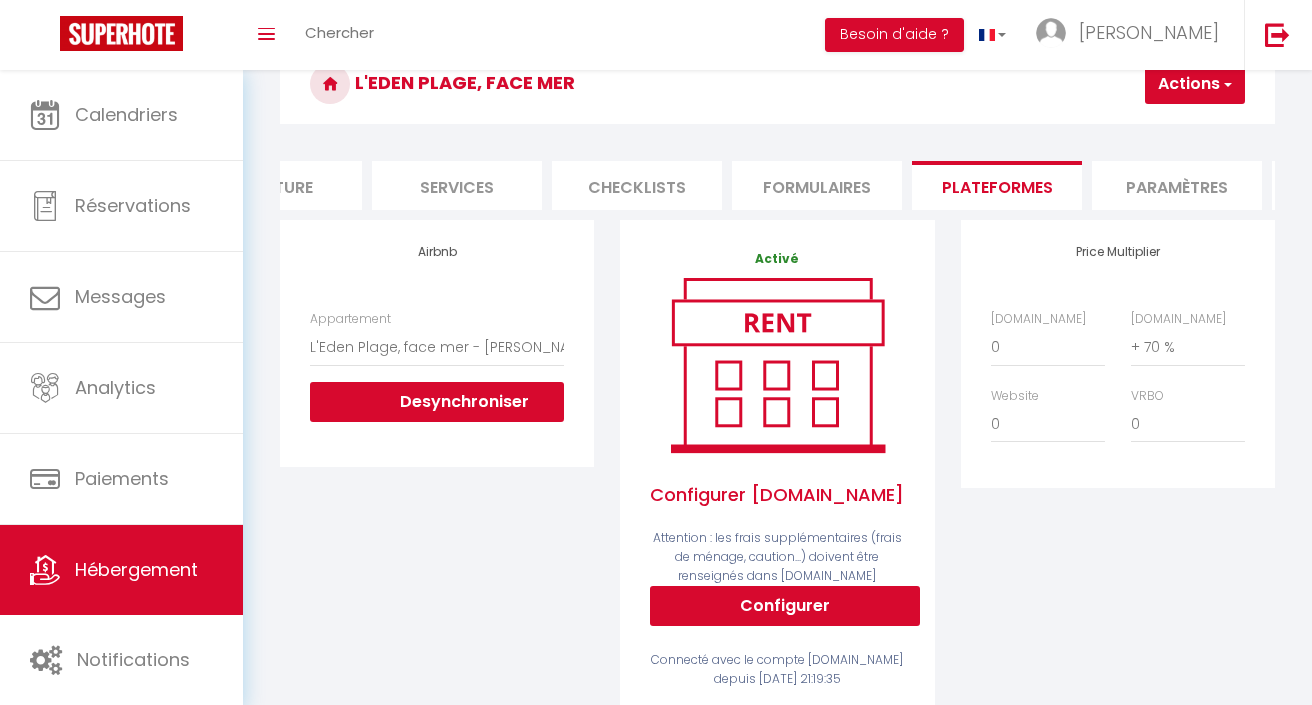 click on "Formulaires" at bounding box center (817, 185) 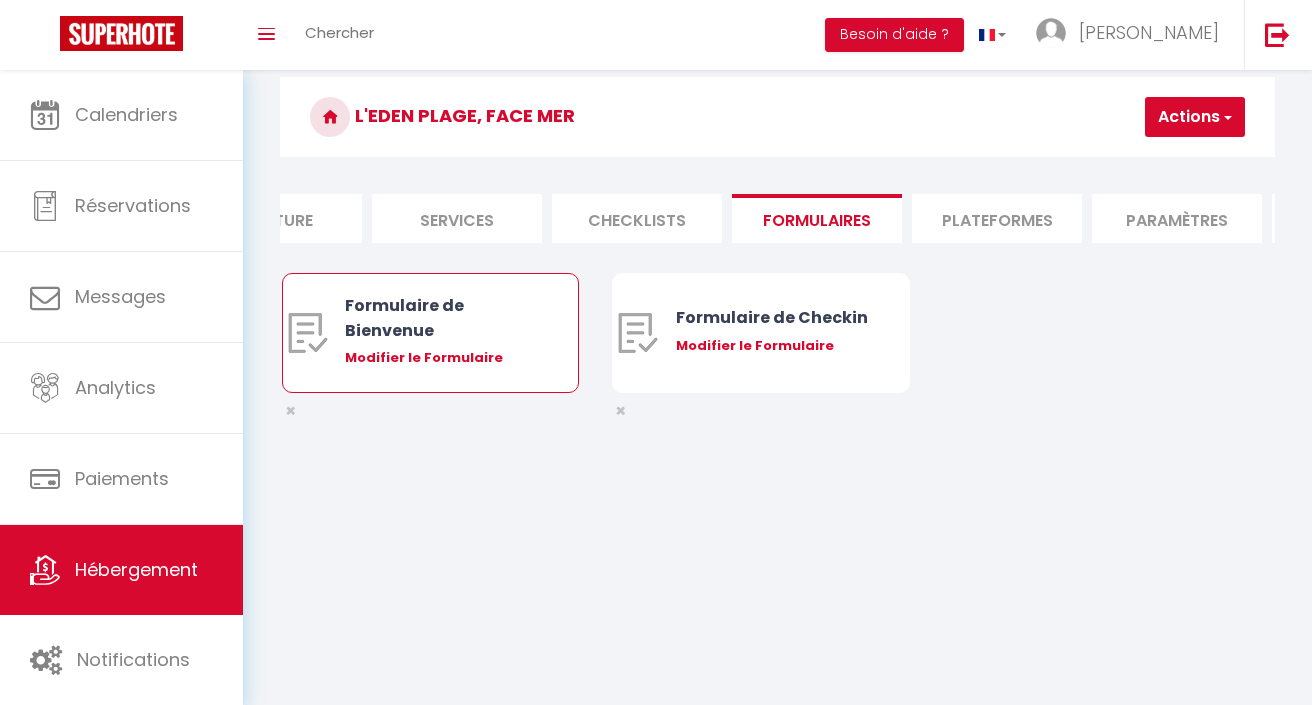 click on "Modifier le Formulaire" at bounding box center [442, 358] 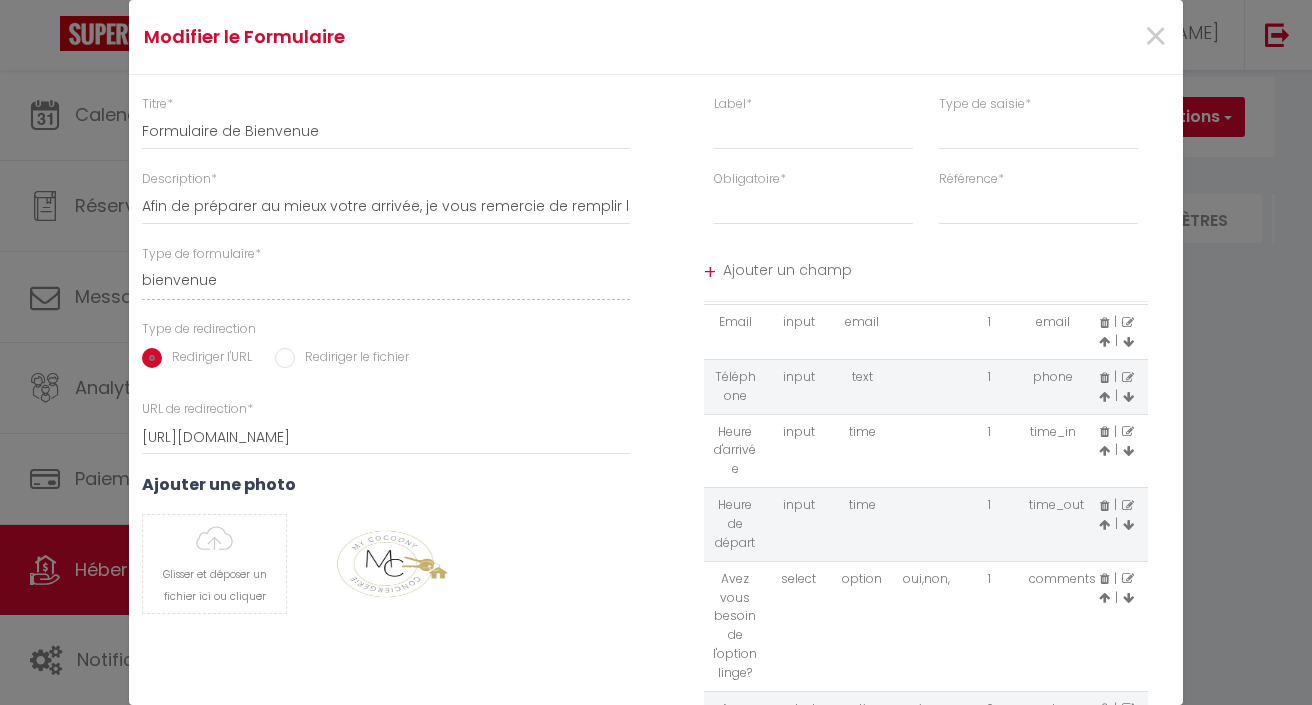 scroll, scrollTop: 69, scrollLeft: 0, axis: vertical 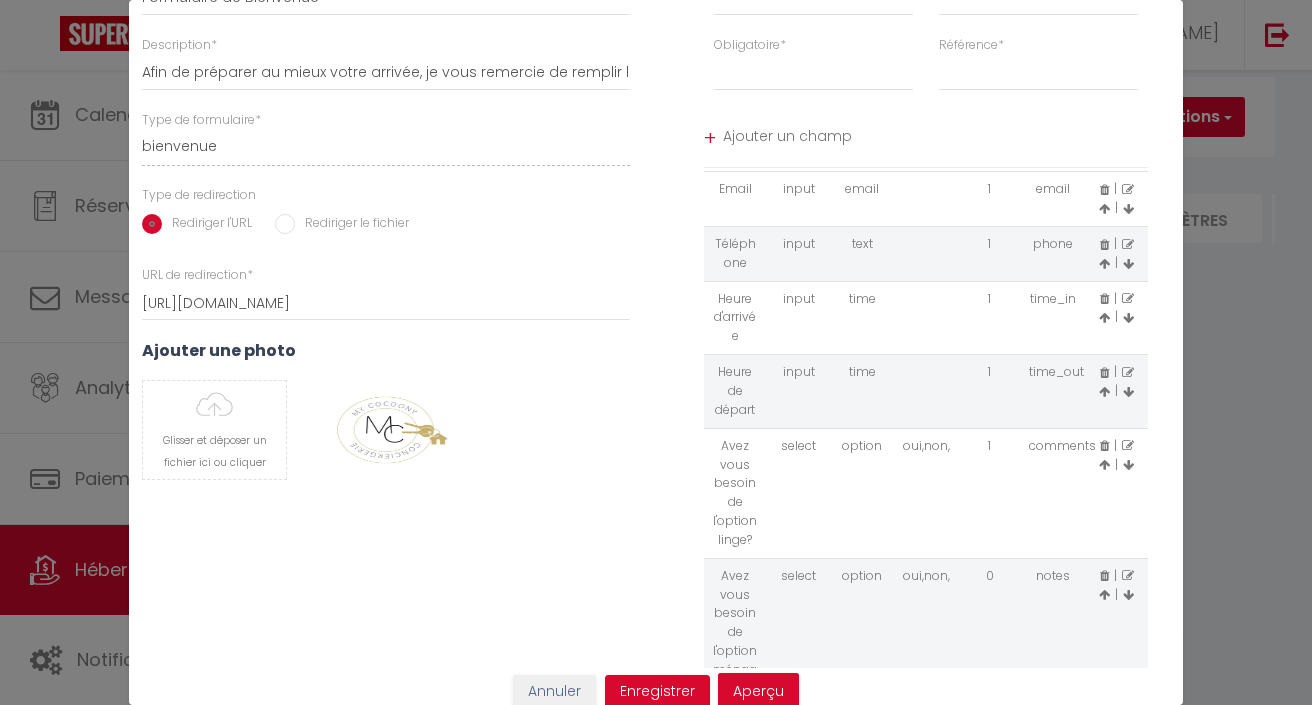 click at bounding box center (1128, 445) 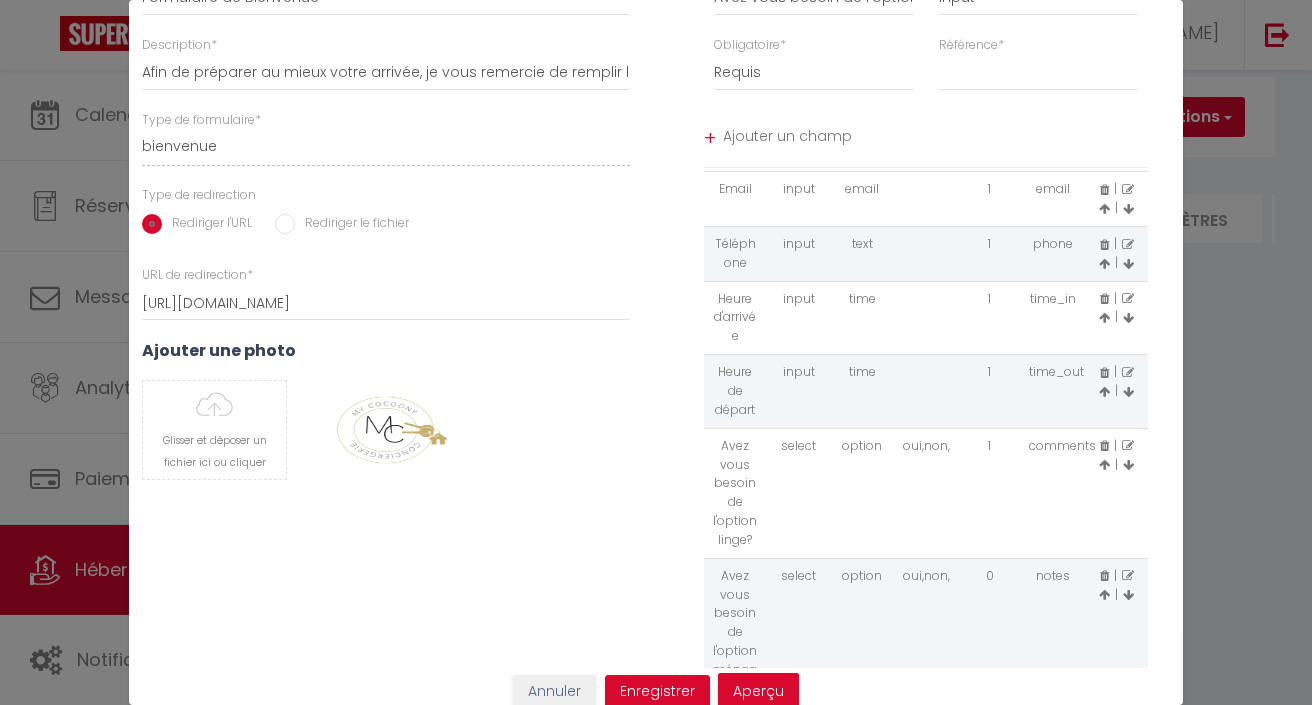 scroll, scrollTop: 0, scrollLeft: 0, axis: both 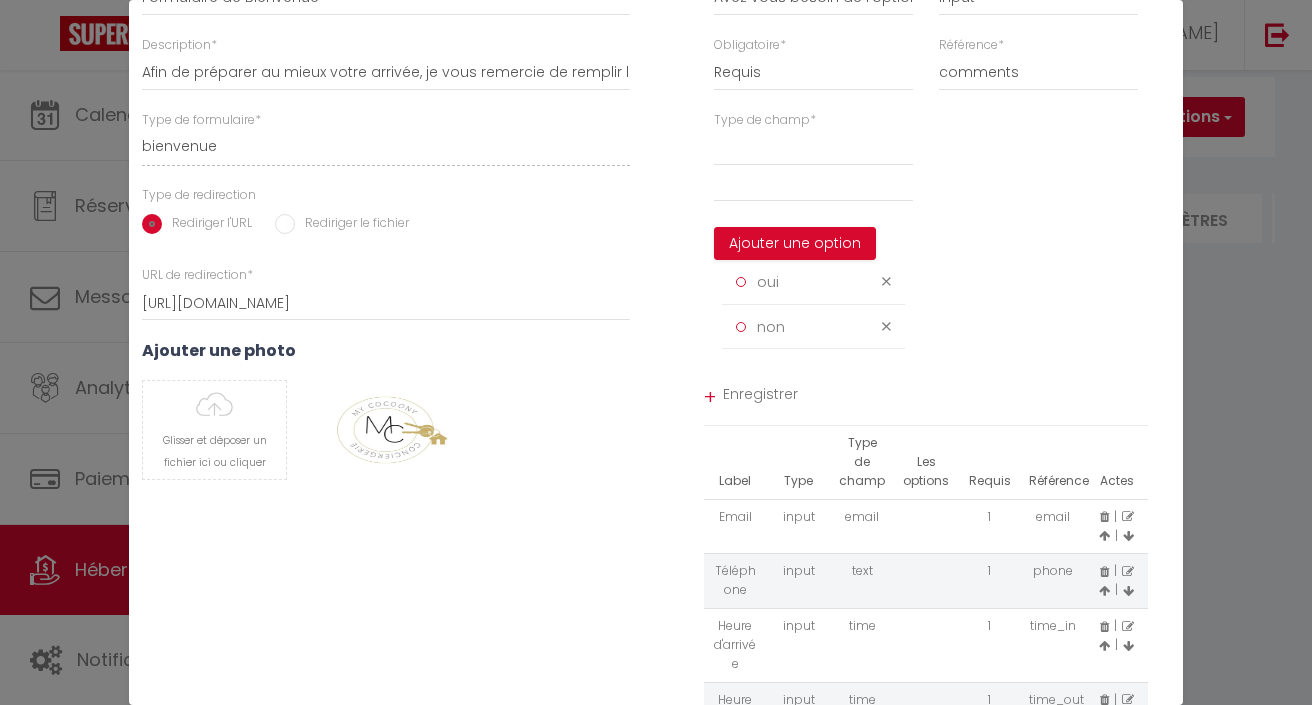 click at bounding box center (889, 281) 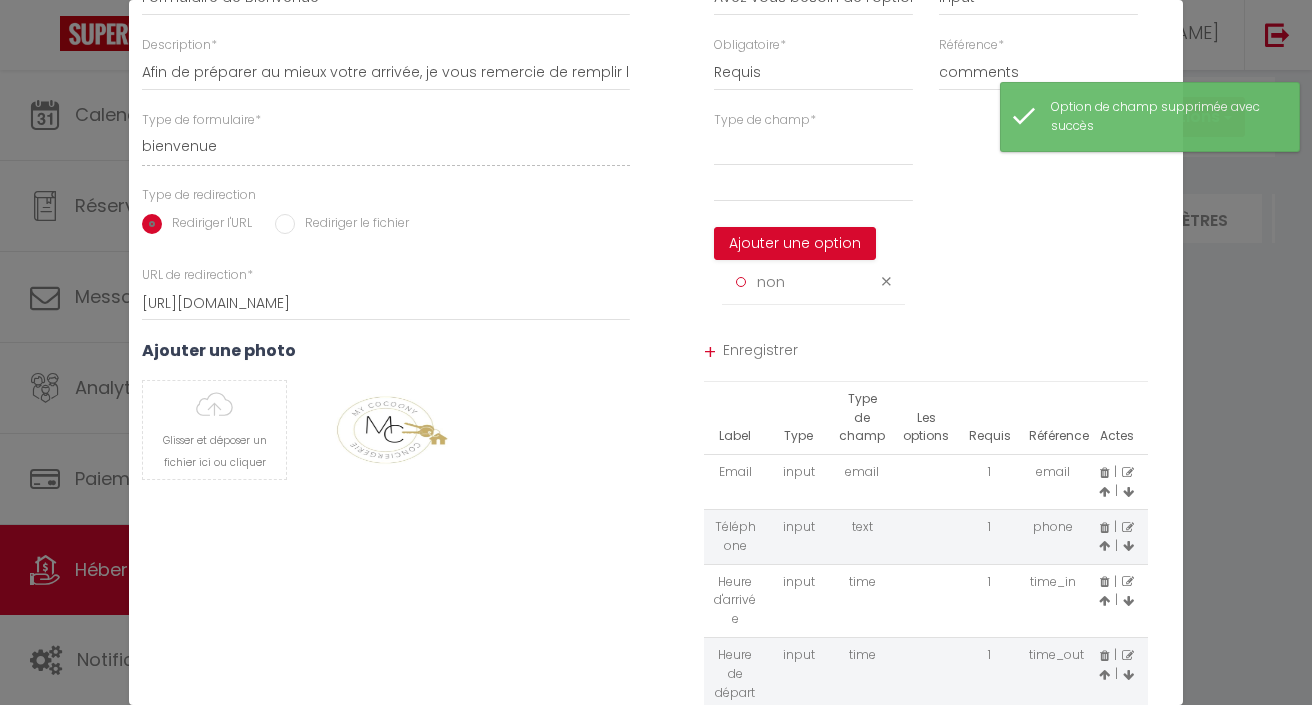 click at bounding box center (886, 281) 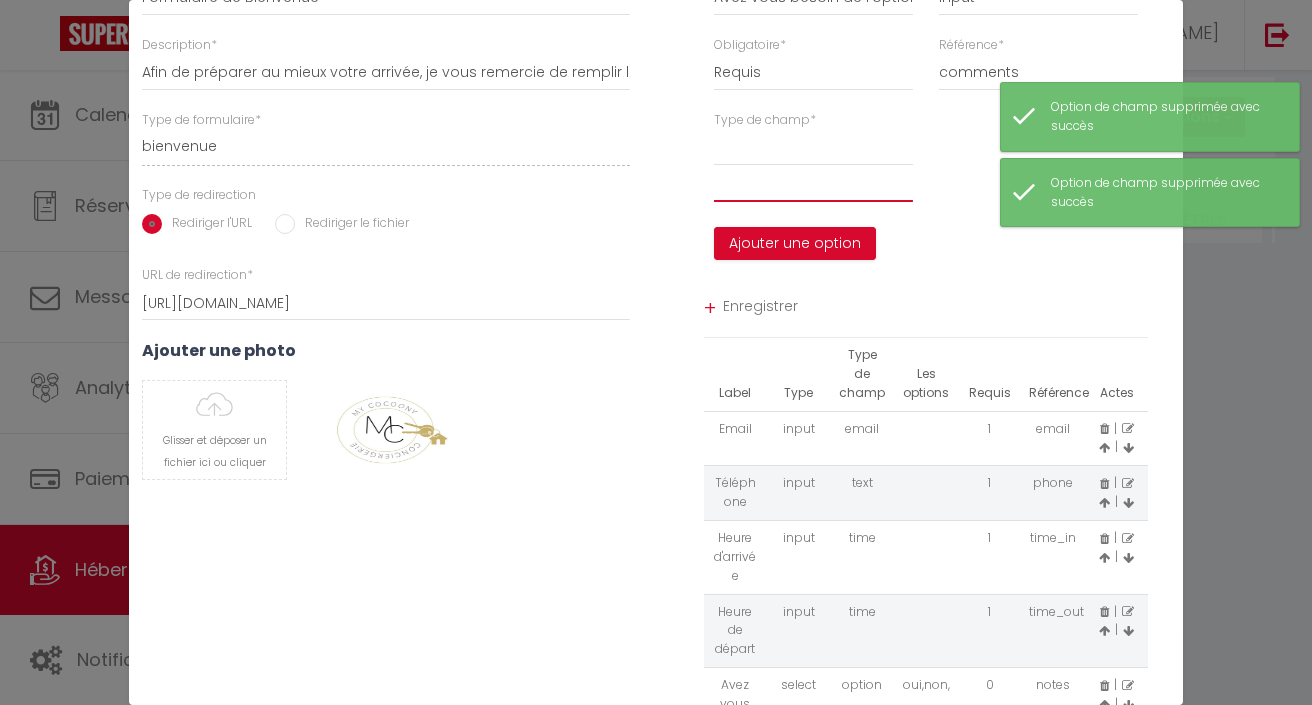 click at bounding box center (813, 184) 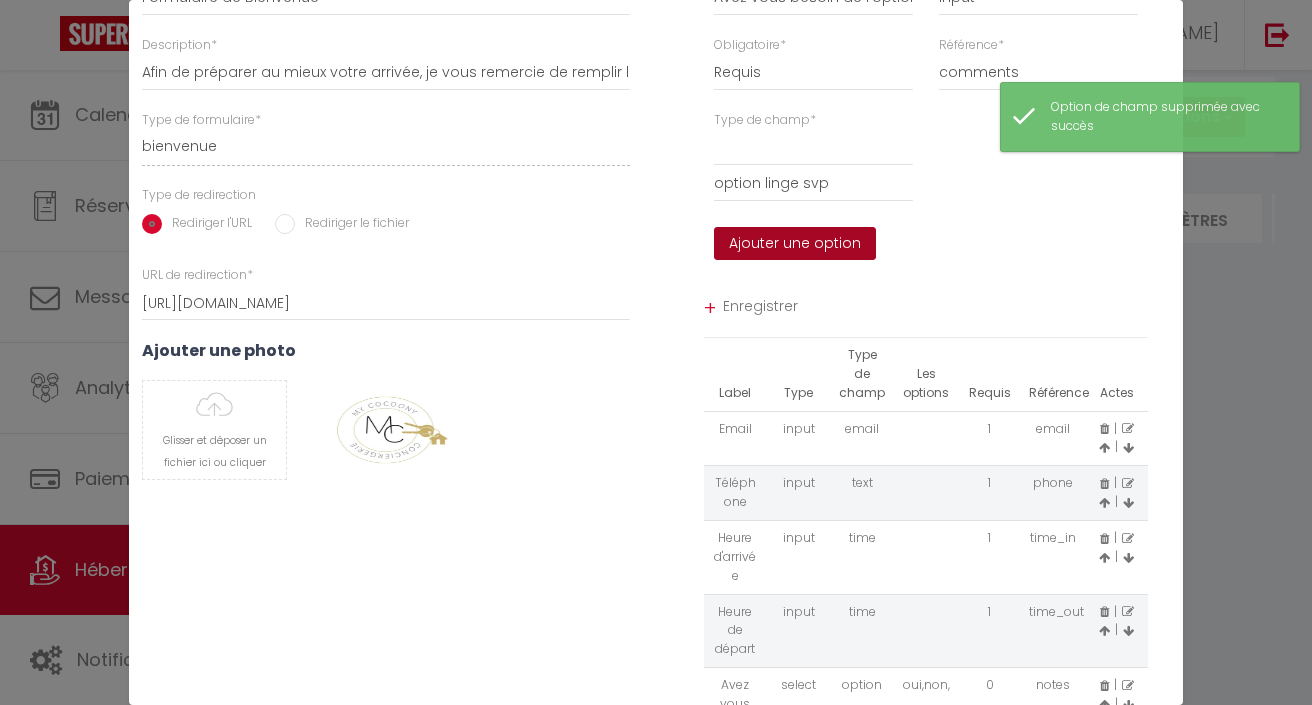 click on "Ajouter une option" at bounding box center [795, 244] 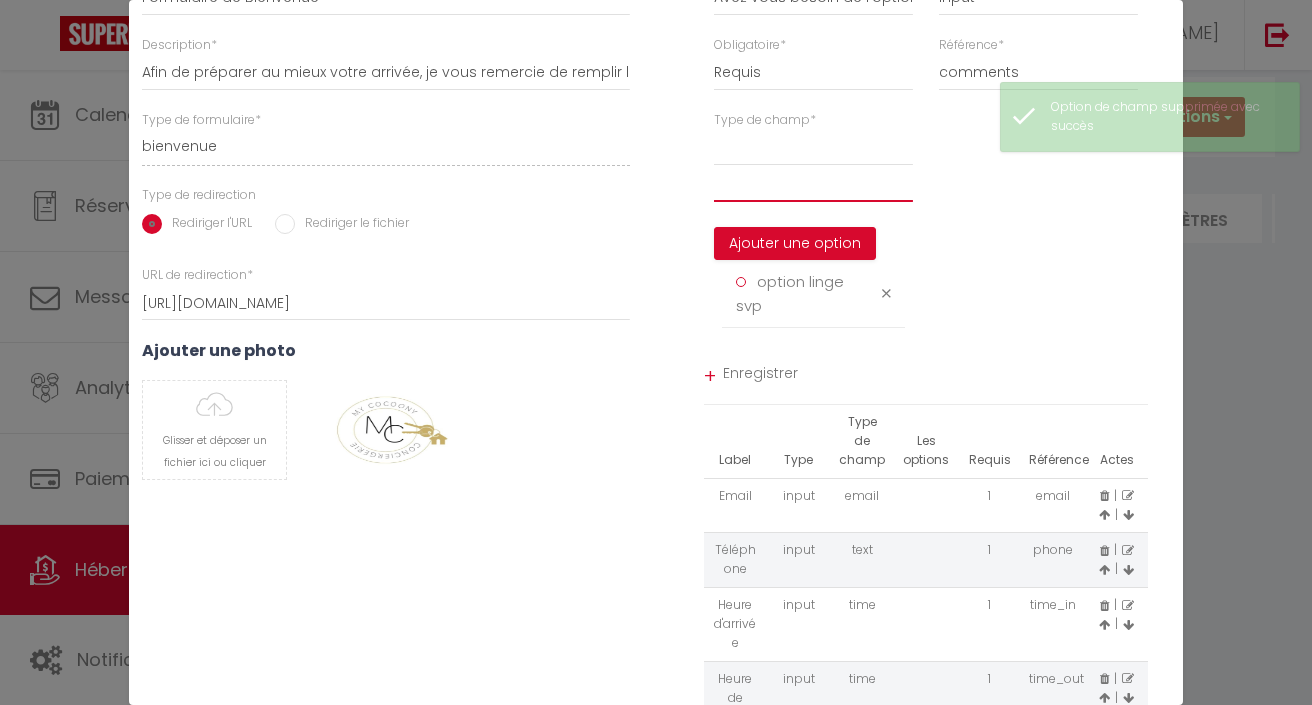 click at bounding box center [813, 184] 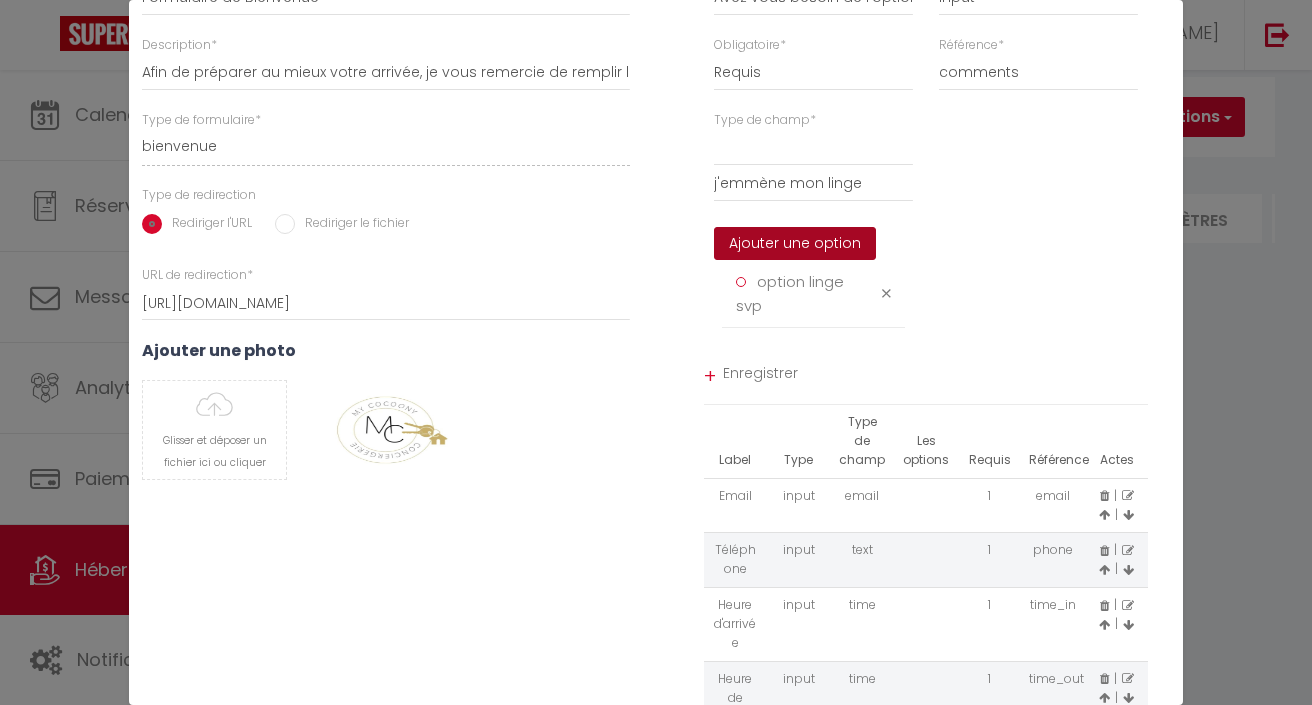 click on "Ajouter une option" at bounding box center (795, 244) 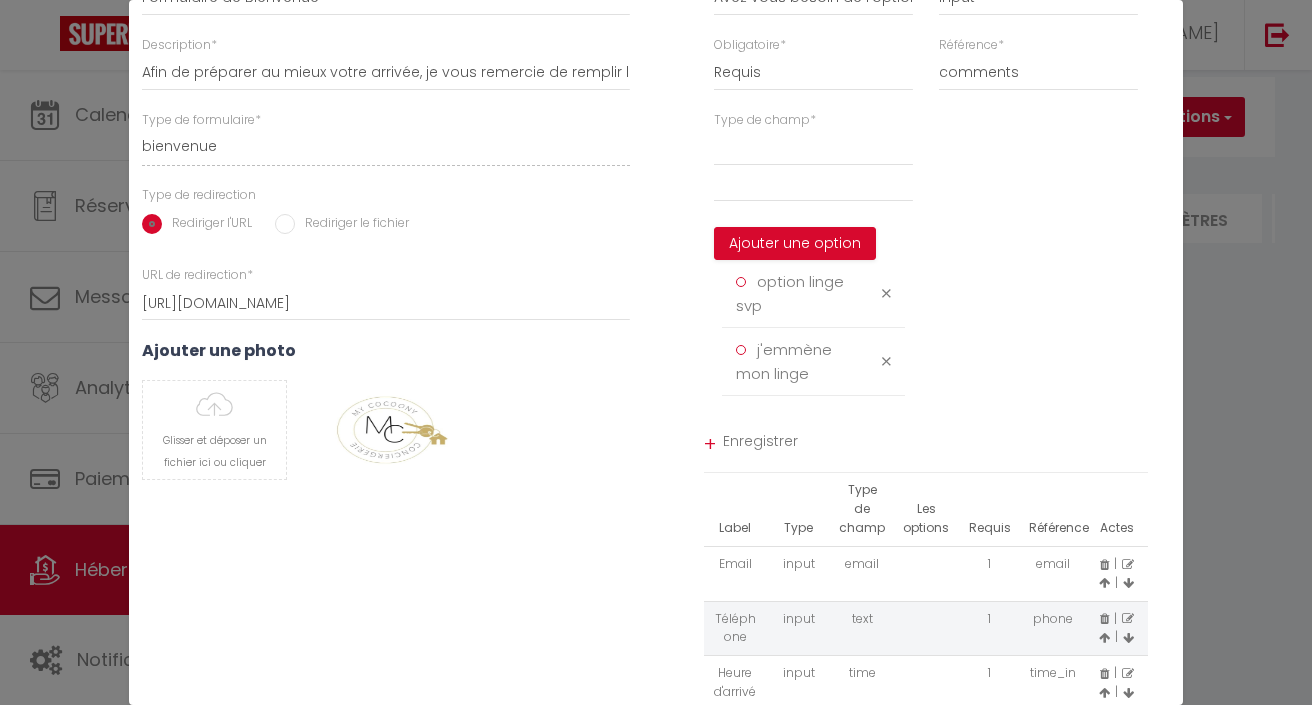 click on "Enregistrer" at bounding box center [936, 444] 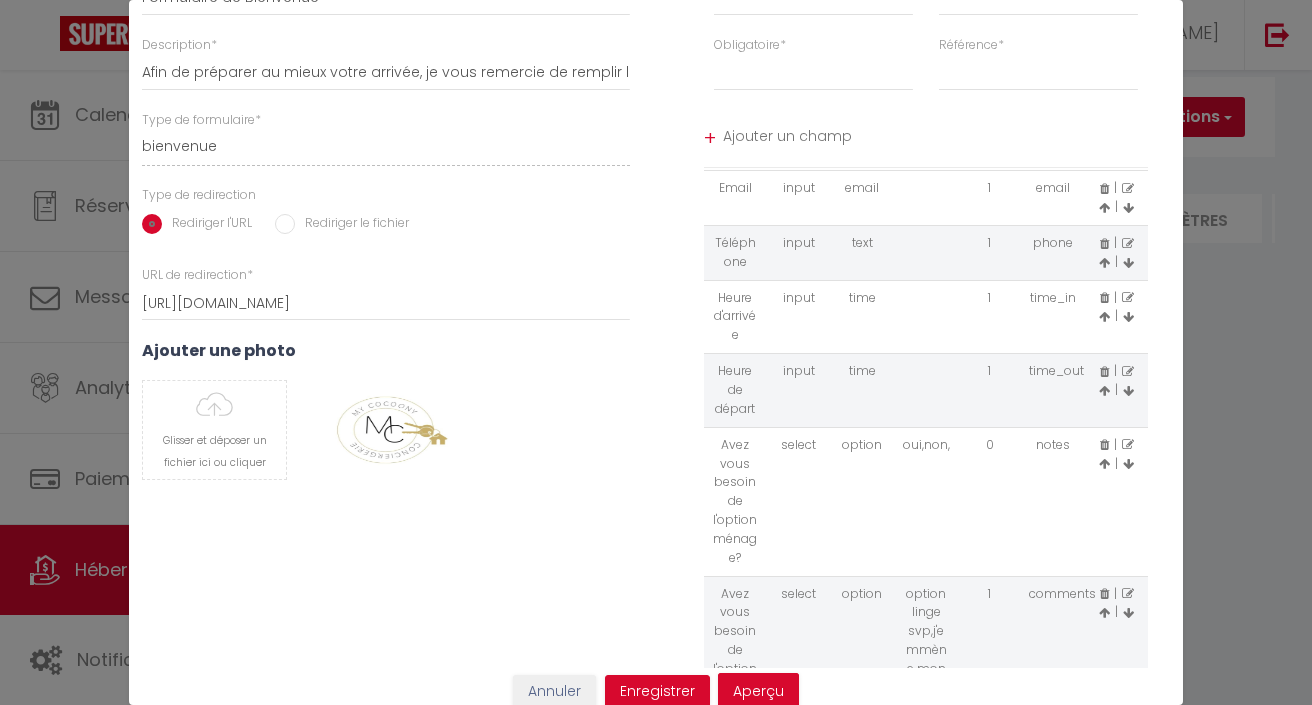 scroll, scrollTop: 69, scrollLeft: 0, axis: vertical 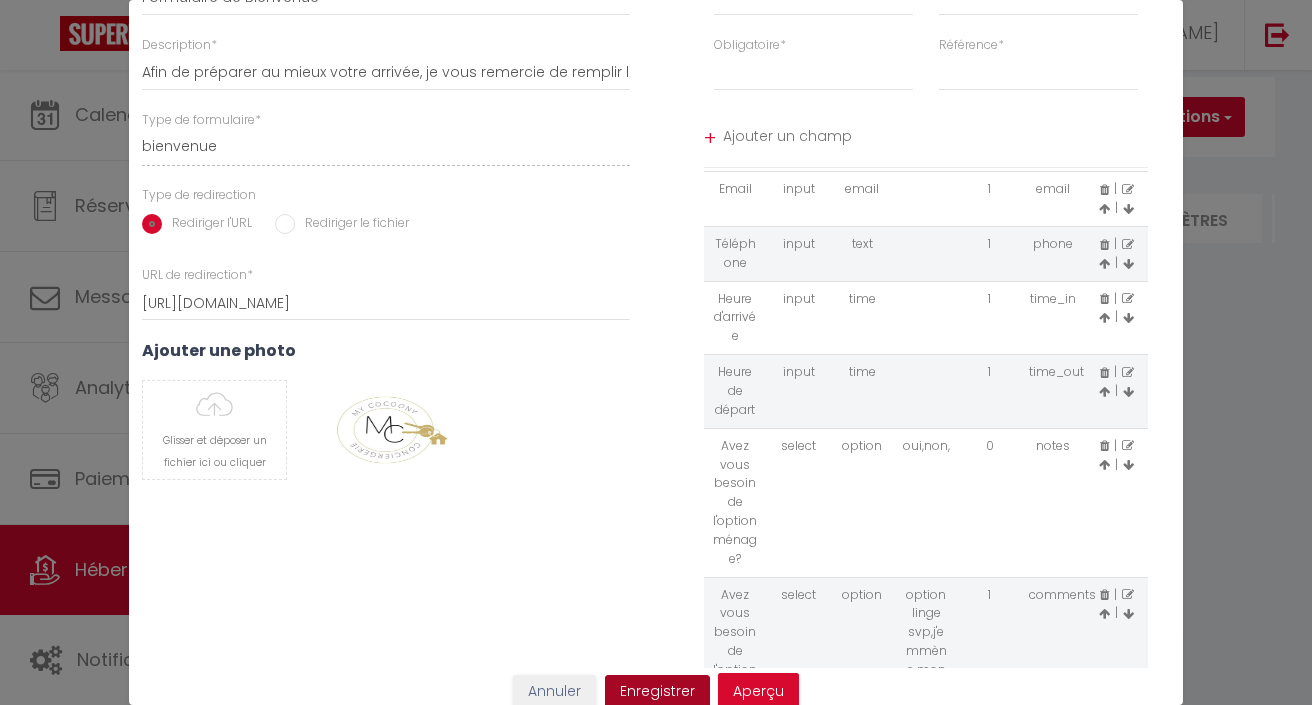 click on "Enregistrer" at bounding box center [657, 692] 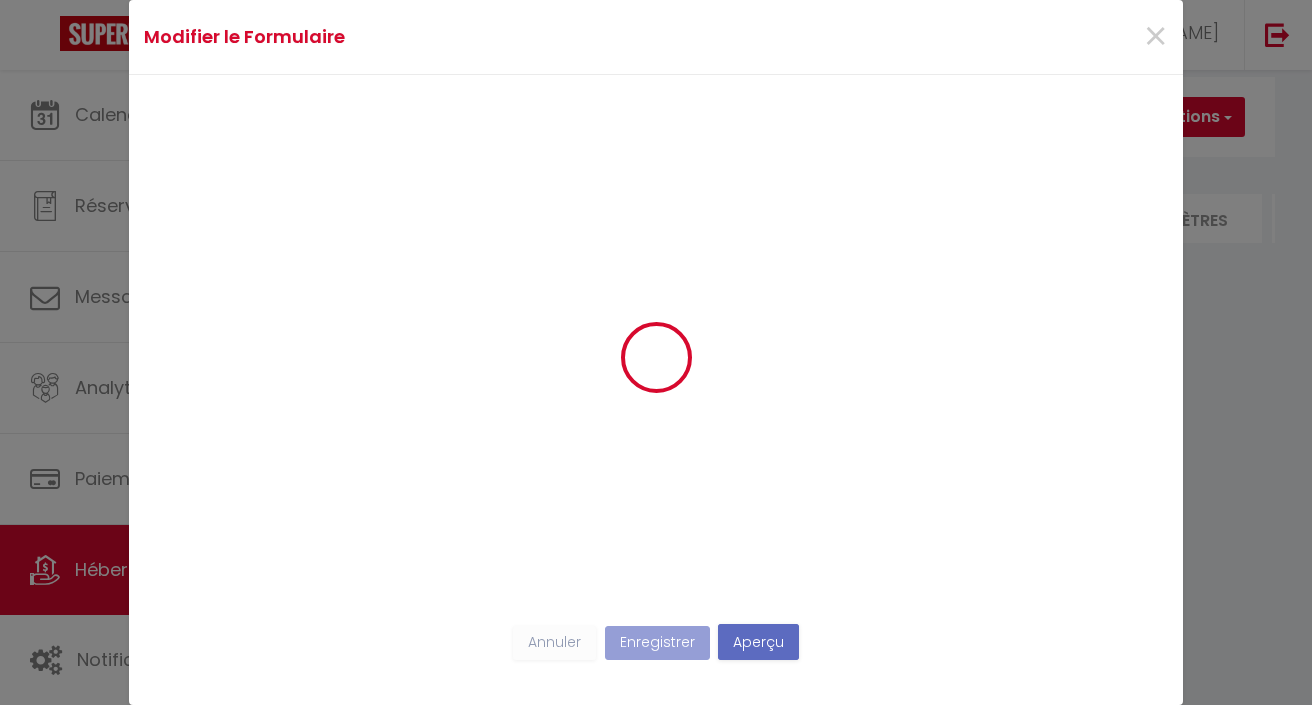 scroll, scrollTop: 0, scrollLeft: 0, axis: both 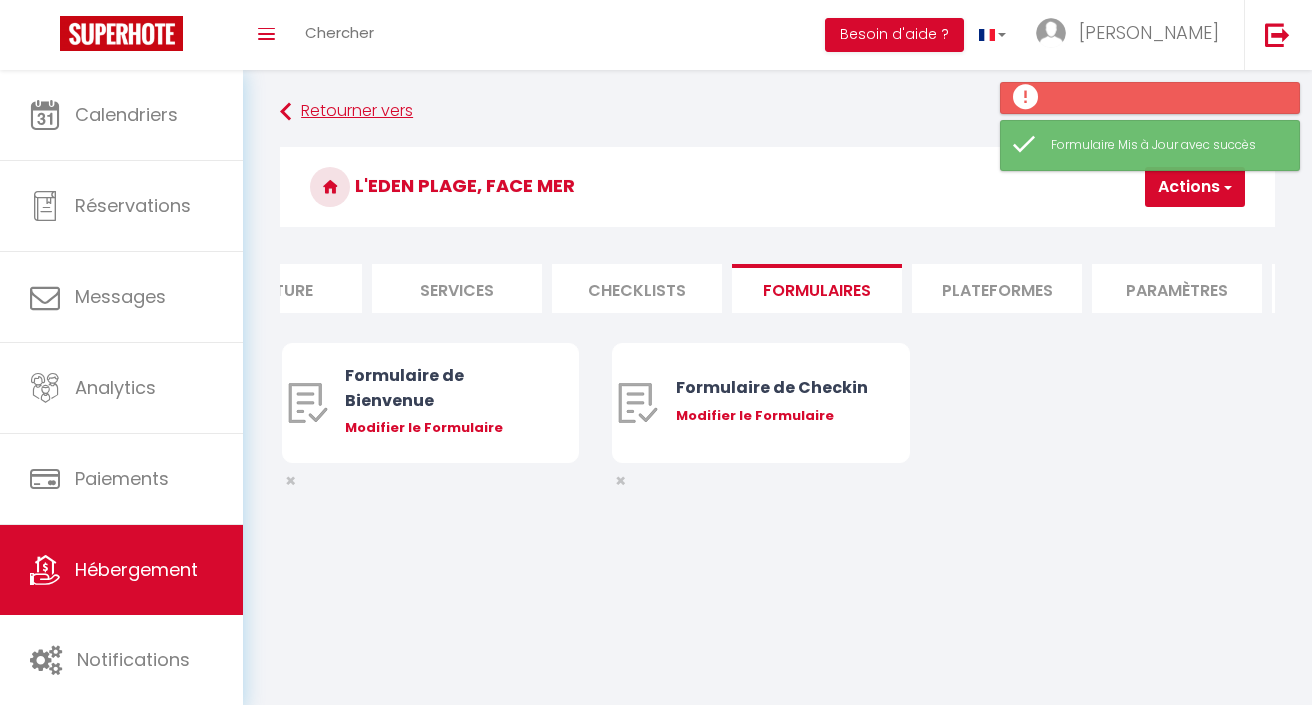 click on "Retourner vers" at bounding box center [777, 112] 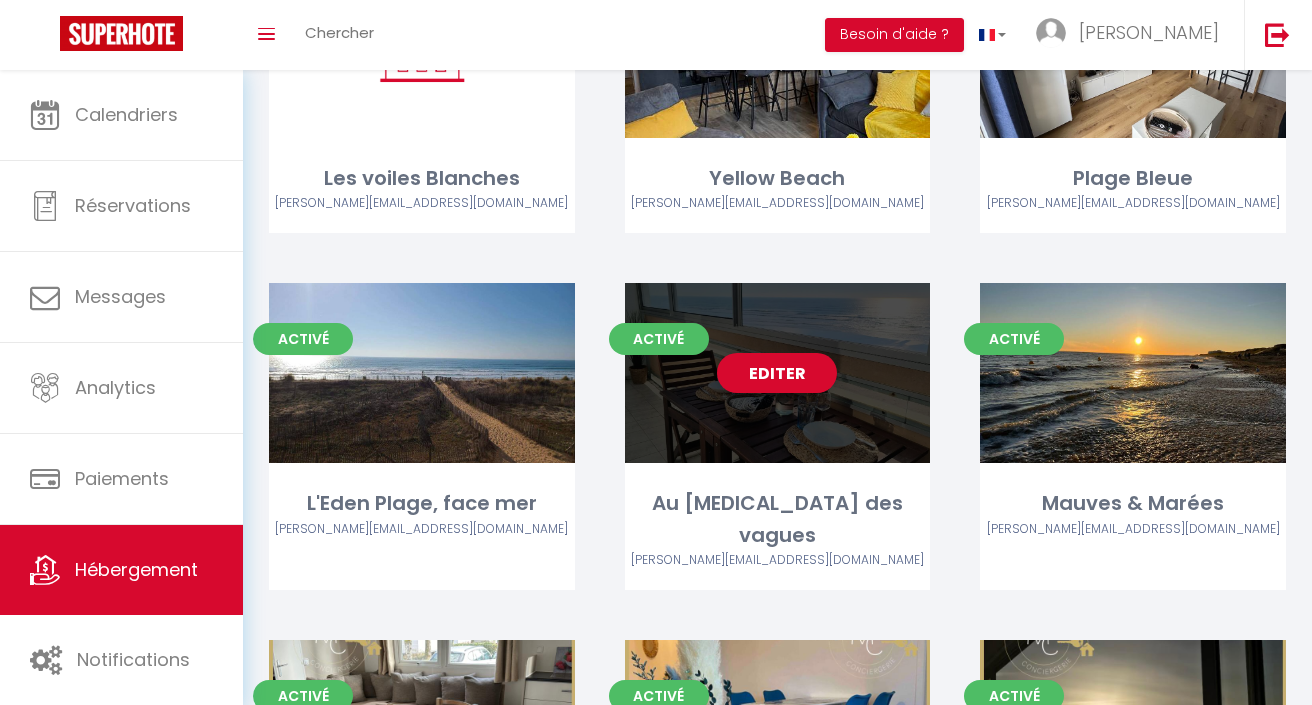 scroll, scrollTop: 276, scrollLeft: 0, axis: vertical 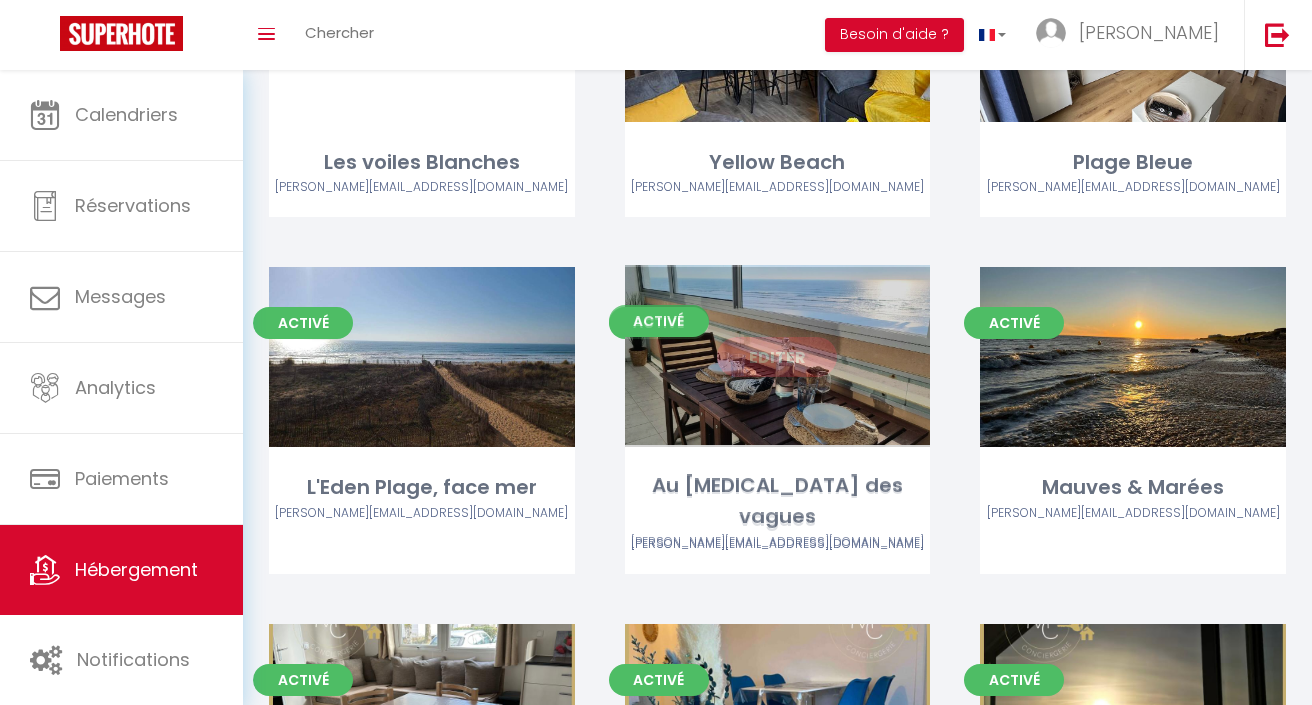 click on "Editer" at bounding box center (777, 357) 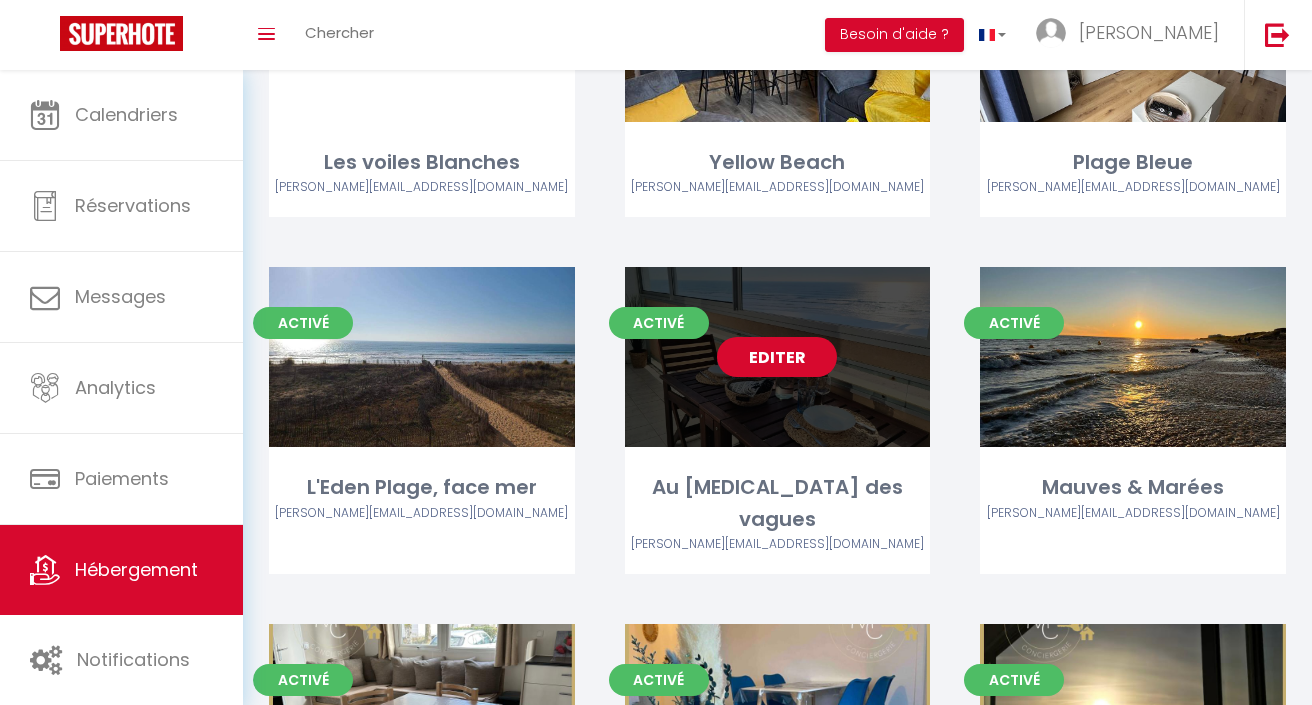 click on "Editer" at bounding box center [777, 357] 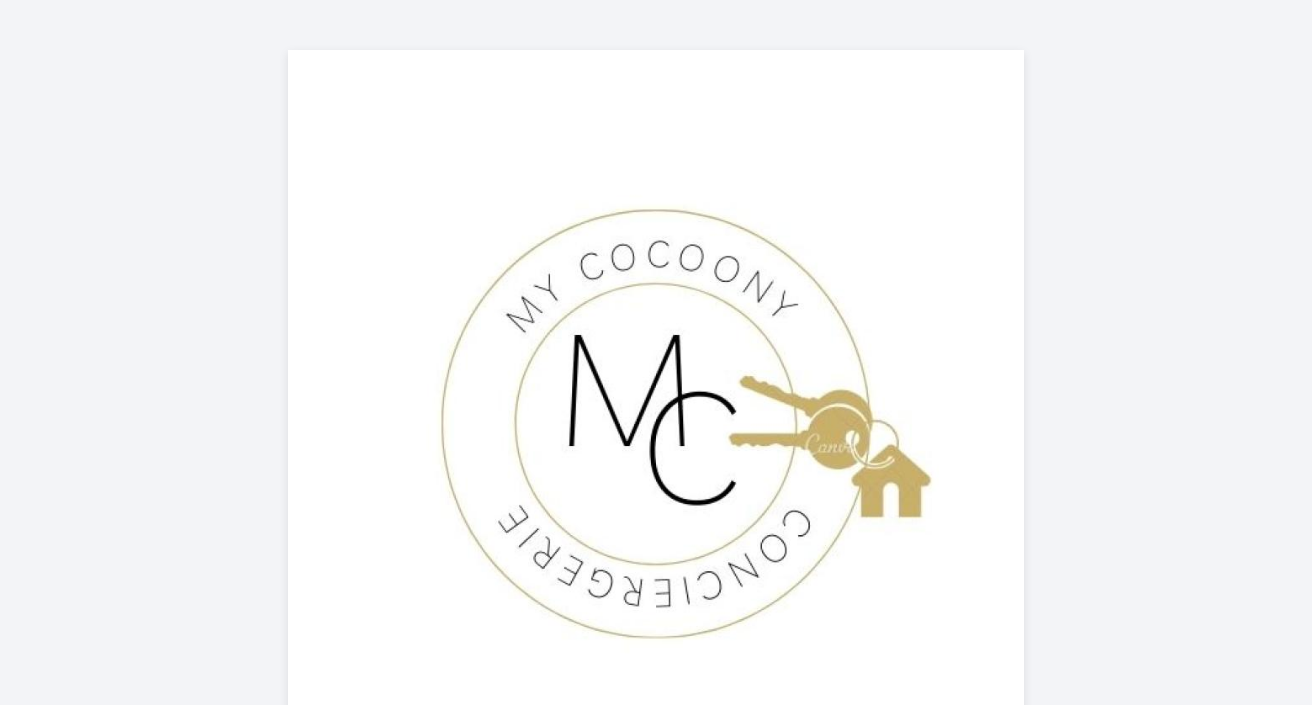 select 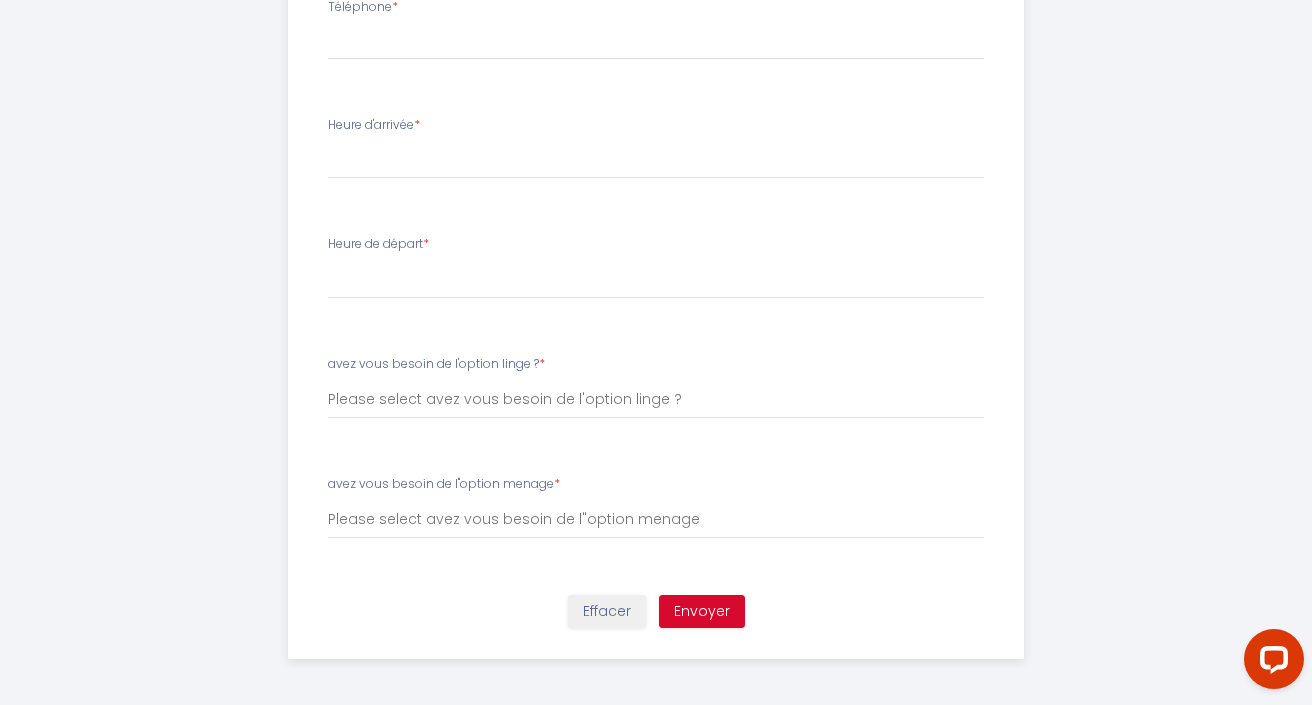 scroll, scrollTop: 1069, scrollLeft: 0, axis: vertical 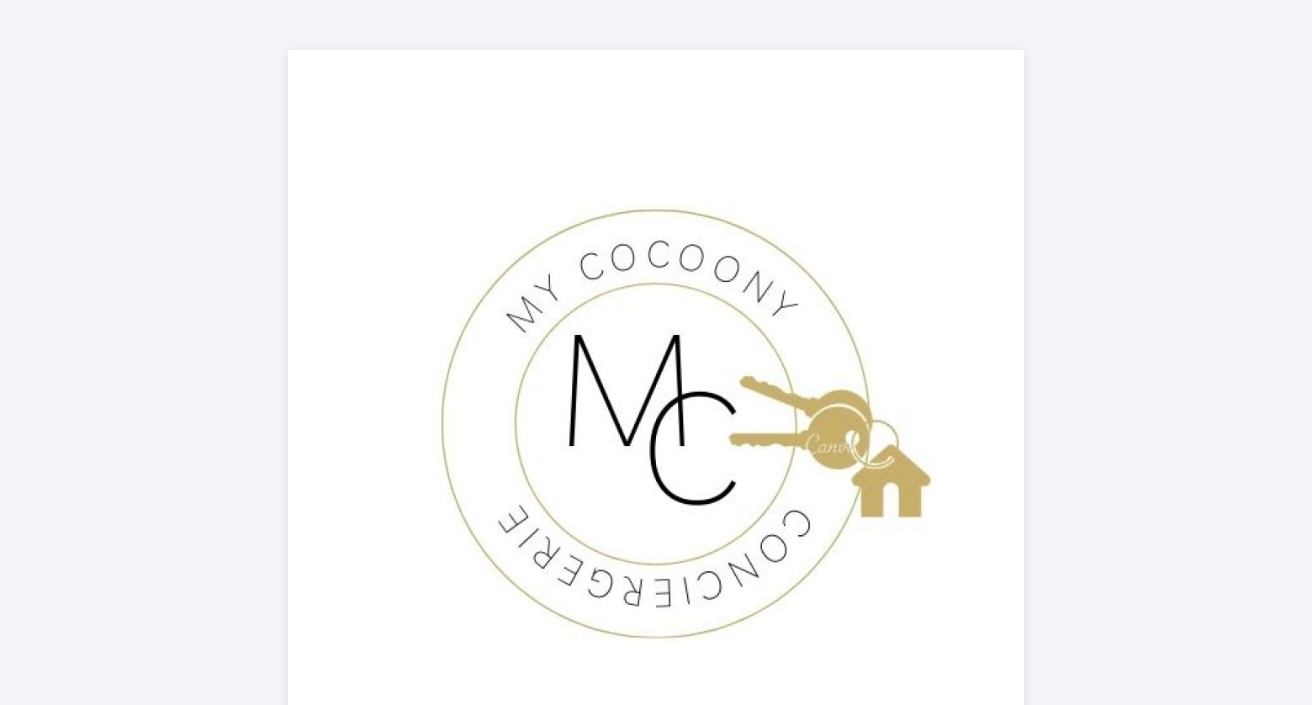 select 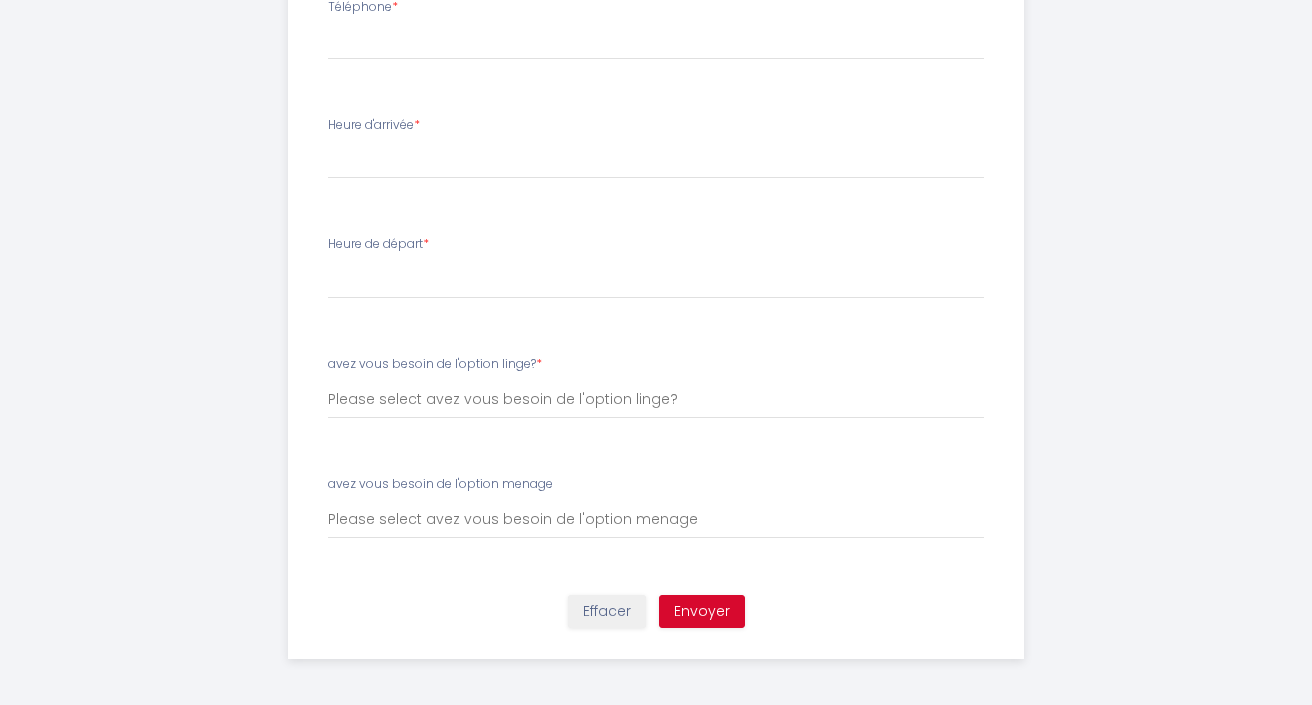 scroll, scrollTop: 1069, scrollLeft: 0, axis: vertical 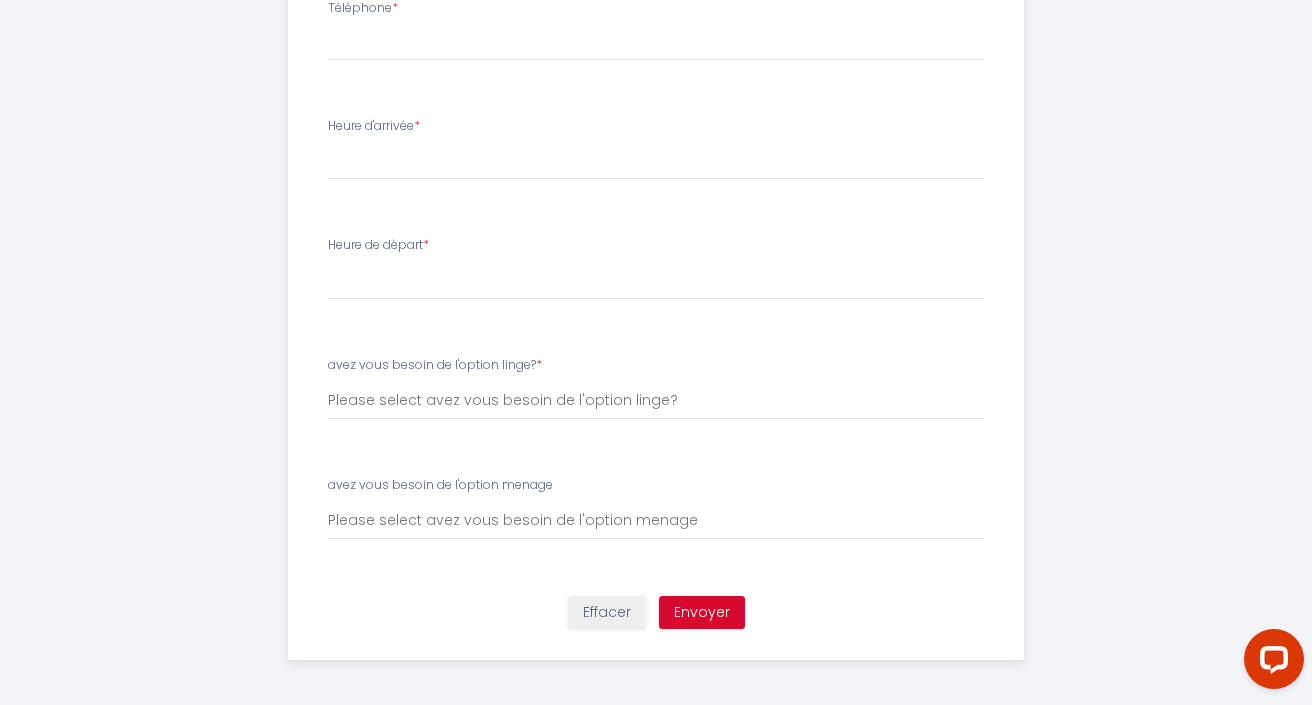 click on "Effacer" at bounding box center (607, 613) 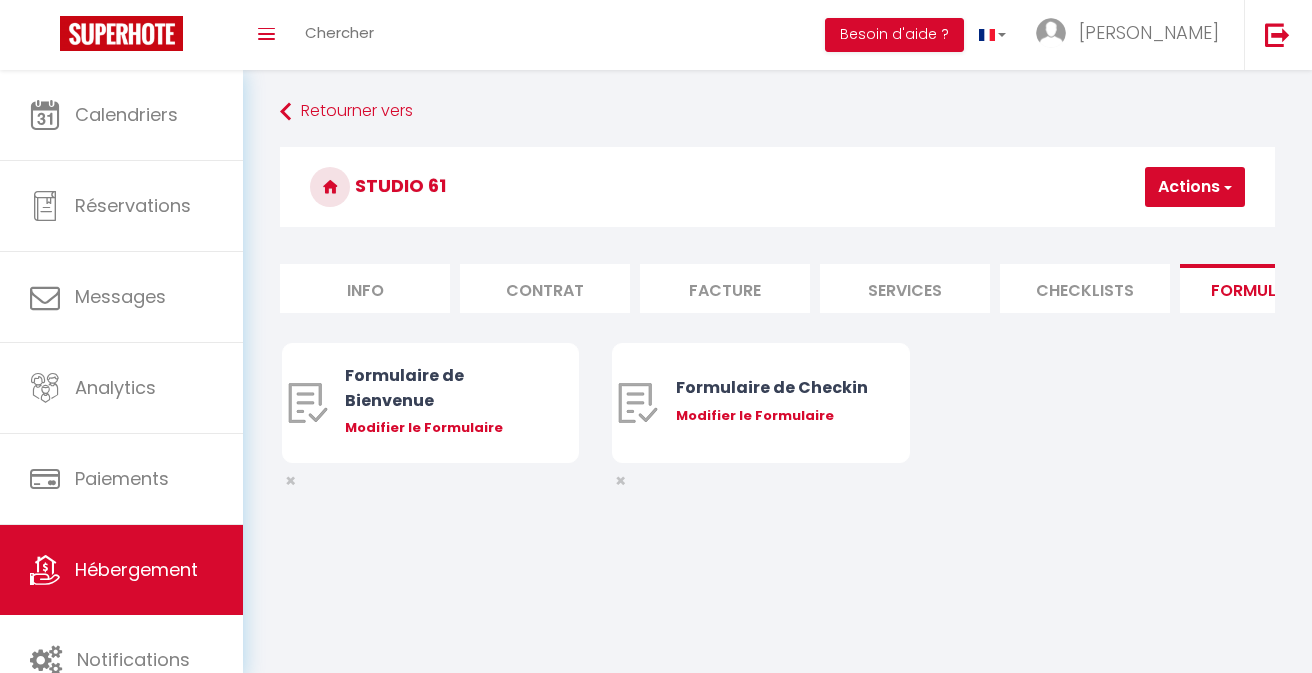 scroll, scrollTop: 0, scrollLeft: 0, axis: both 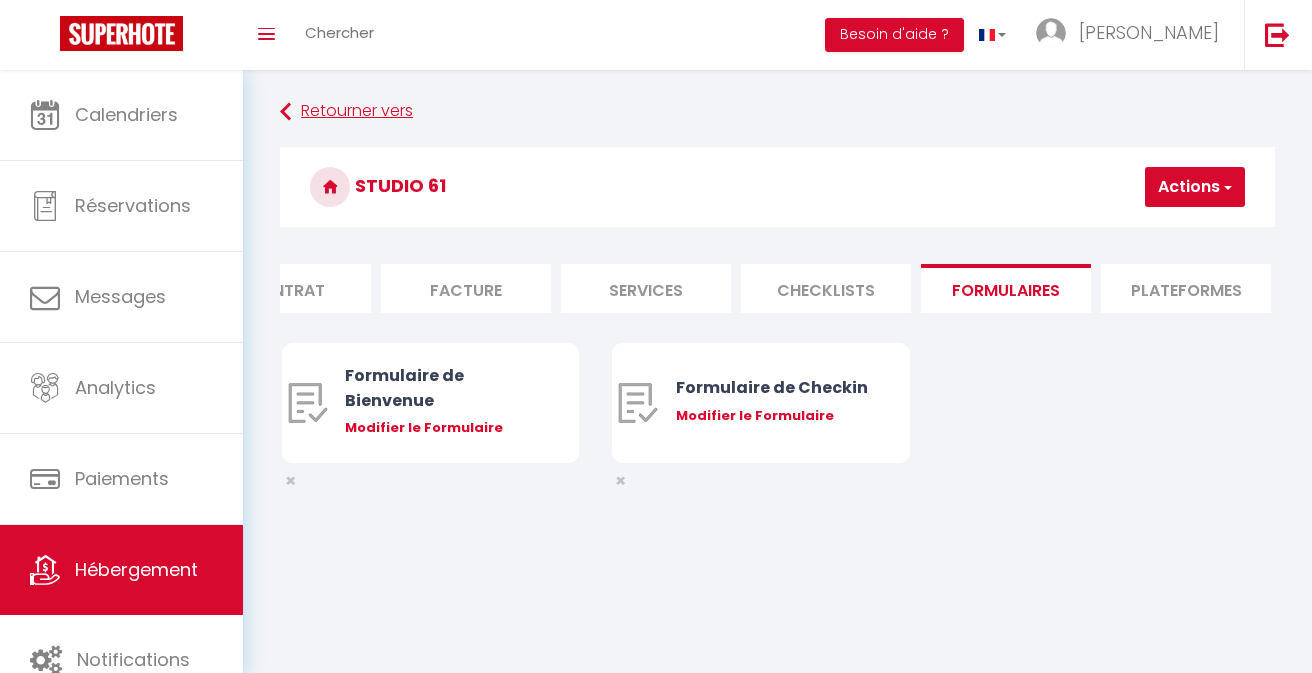 click on "Retourner vers" at bounding box center (777, 112) 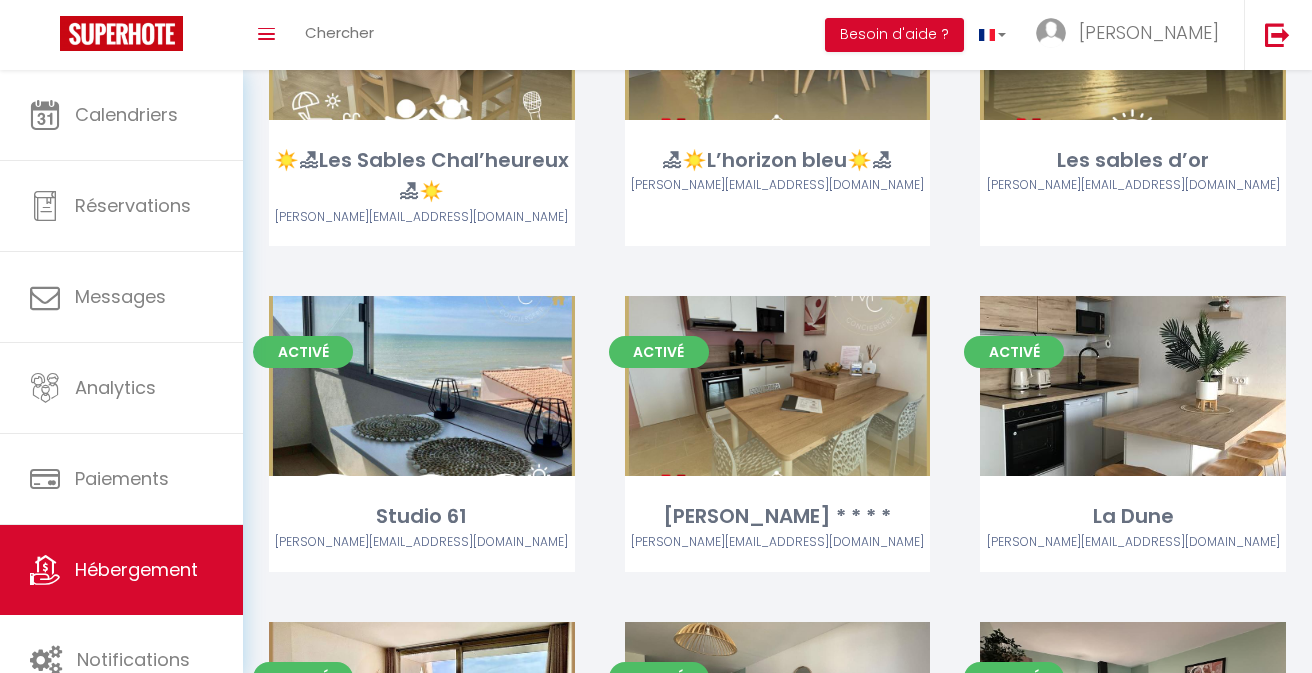 scroll, scrollTop: 990, scrollLeft: 0, axis: vertical 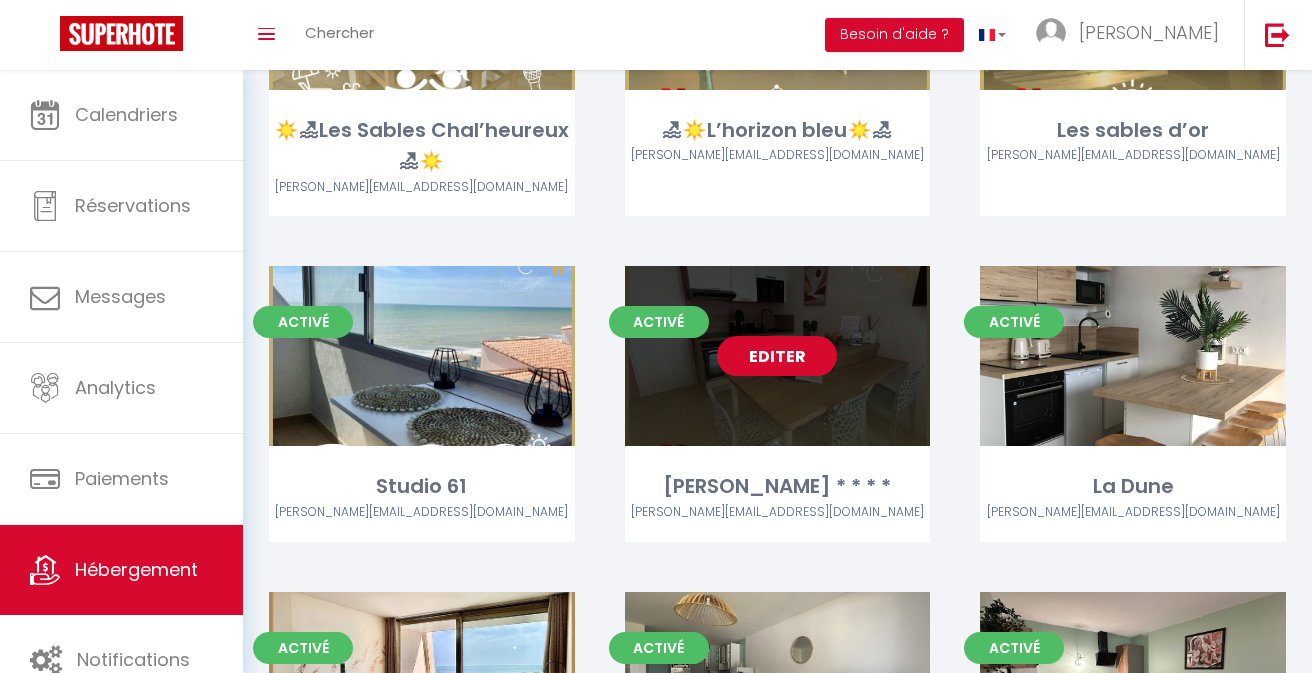 click on "Editer" at bounding box center (777, 356) 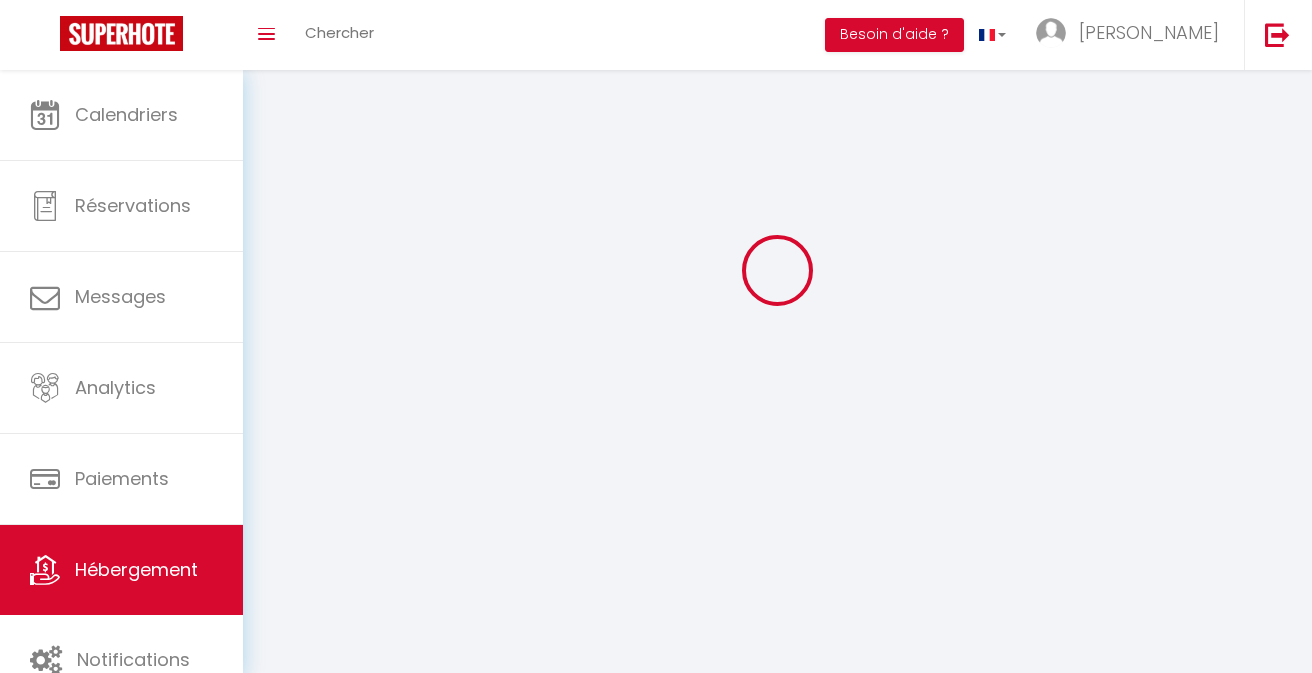 scroll, scrollTop: 0, scrollLeft: 0, axis: both 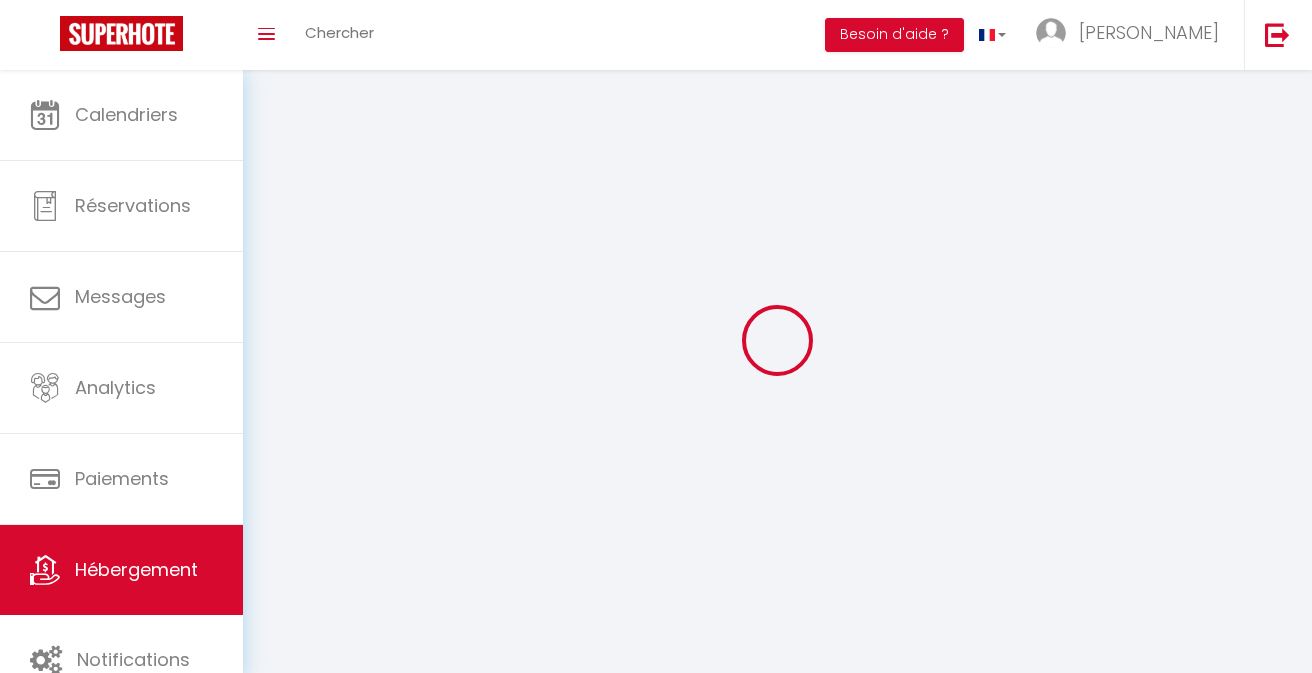 select 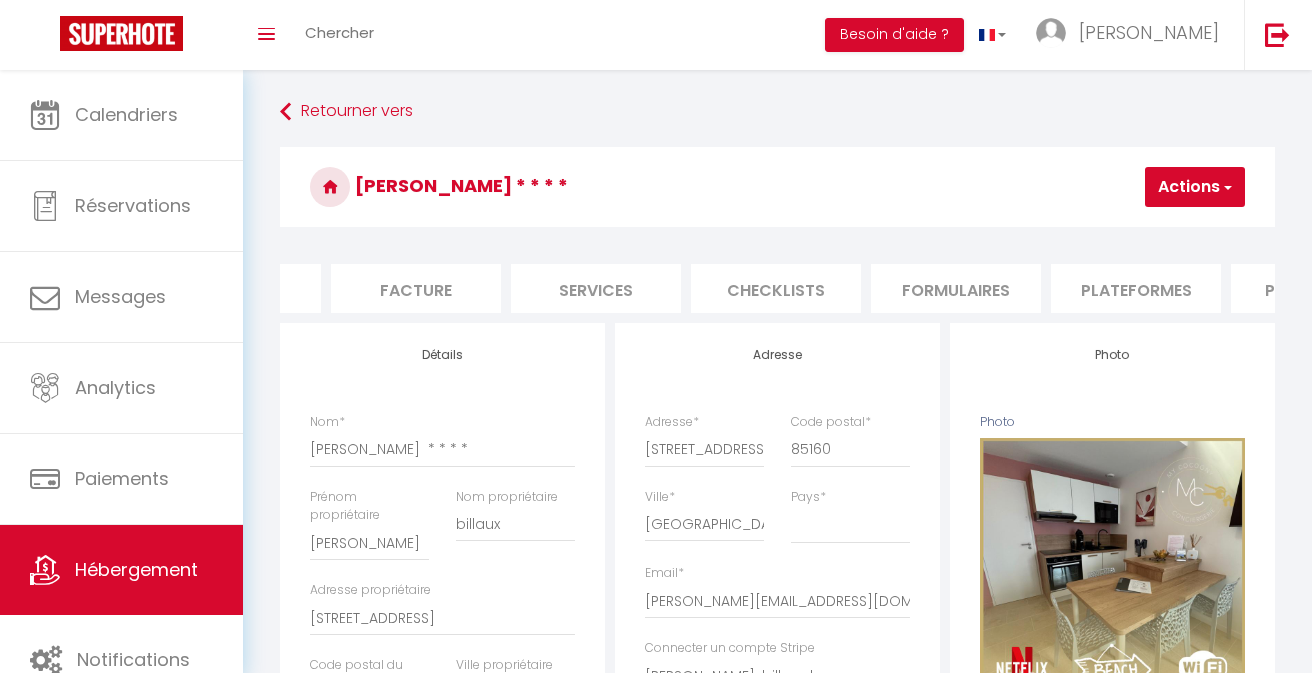 scroll, scrollTop: 0, scrollLeft: 316, axis: horizontal 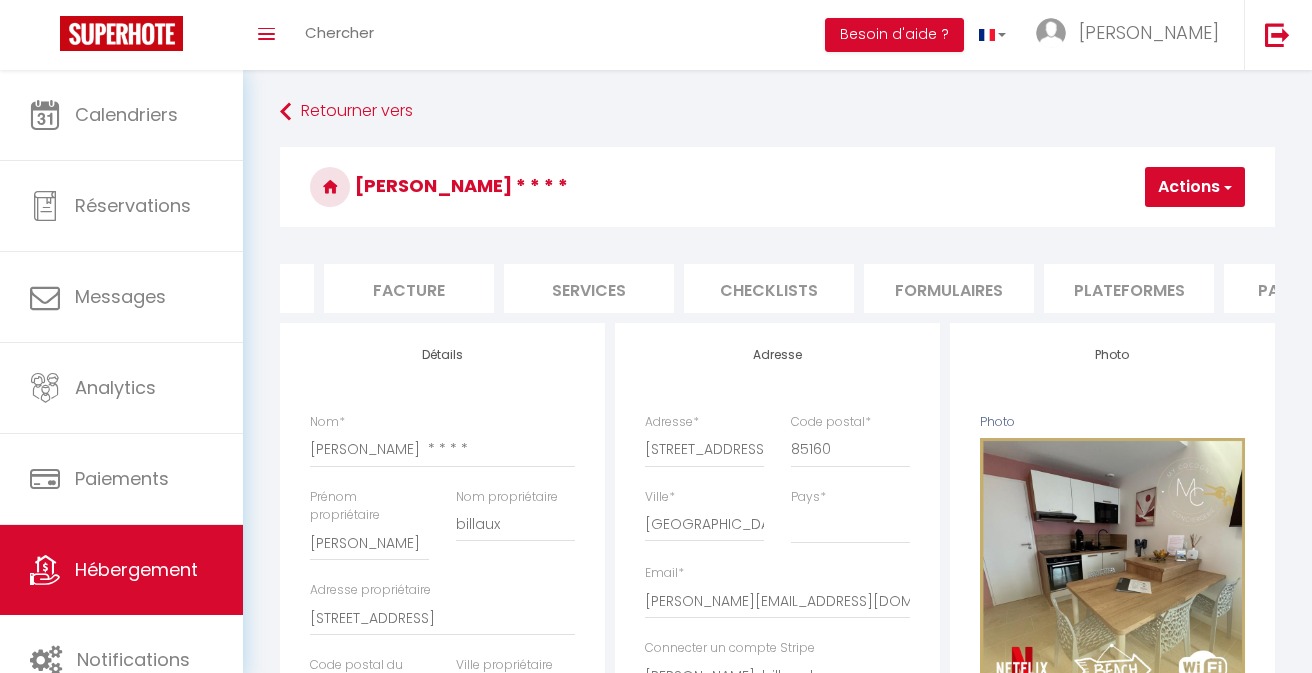 click on "Formulaires" at bounding box center (949, 288) 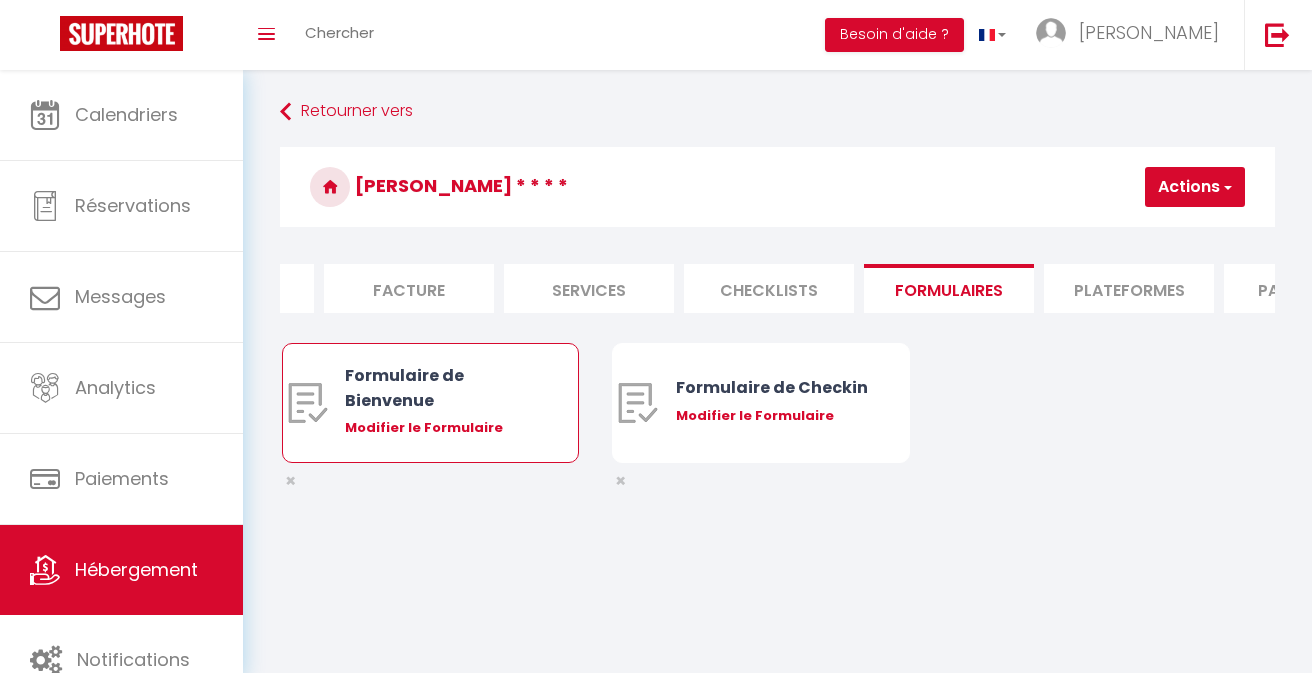 click on "Modifier le Formulaire" at bounding box center [442, 428] 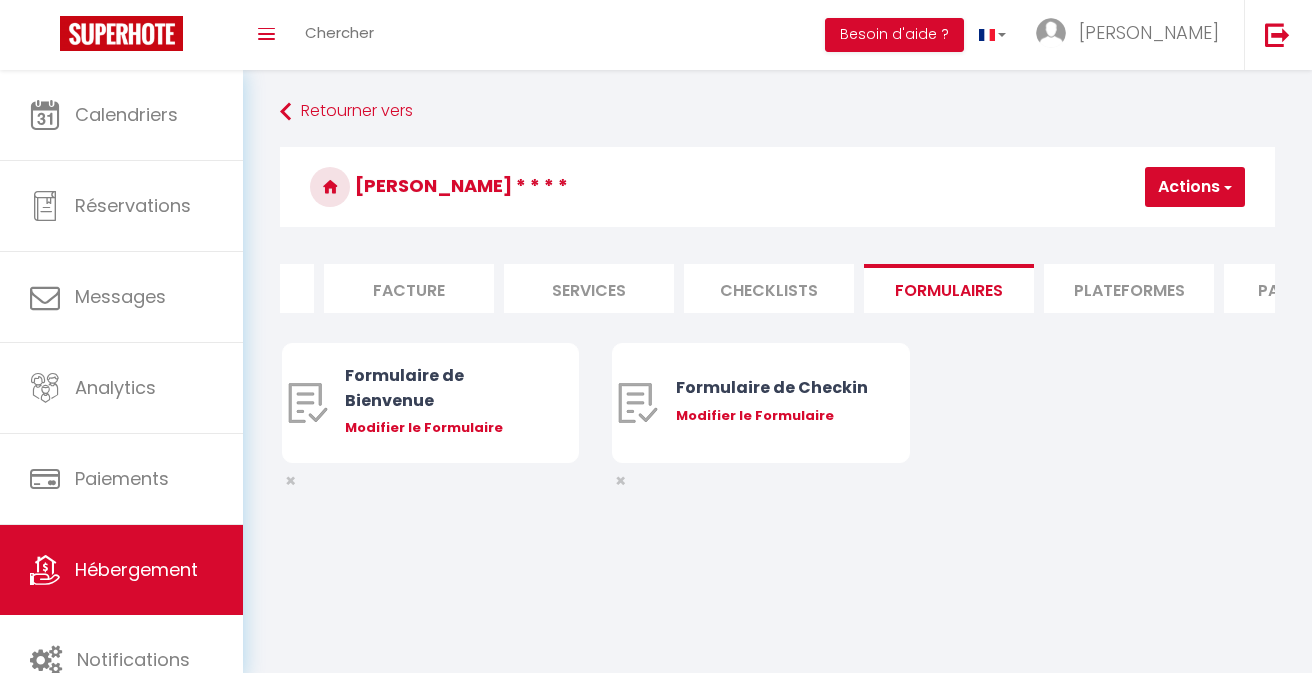 type on "Formulaire de Bienvenue" 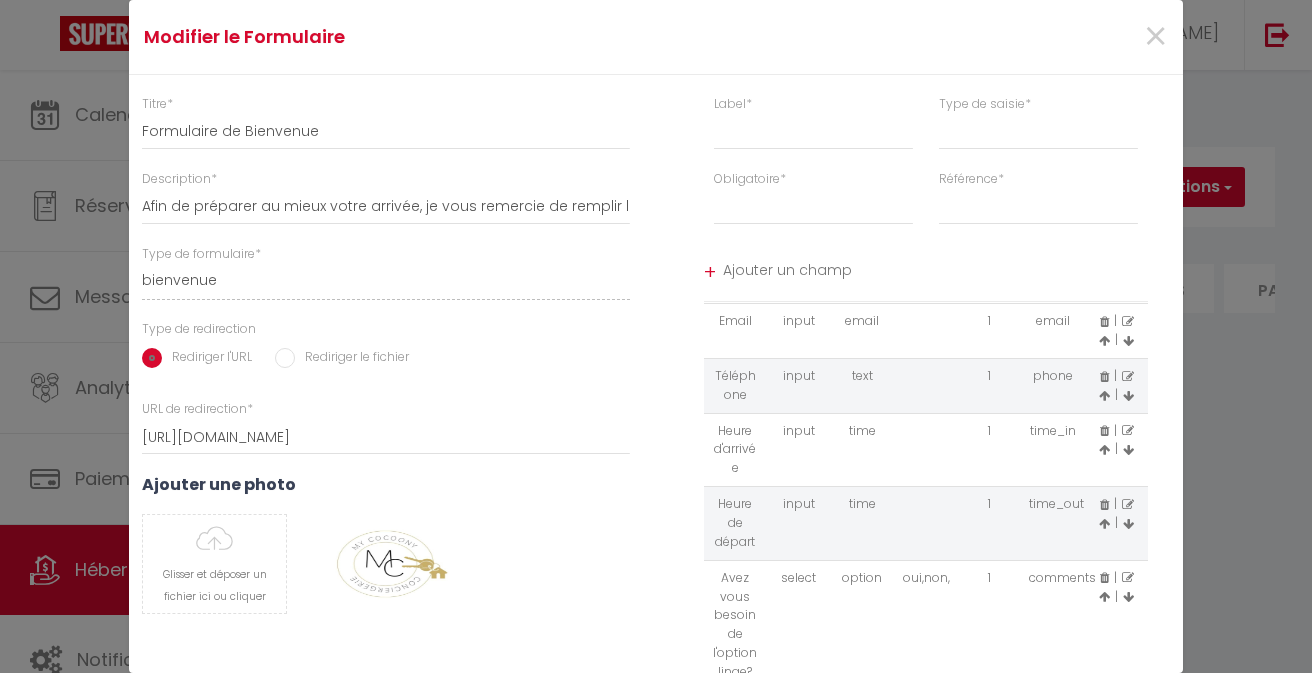 scroll, scrollTop: 69, scrollLeft: 0, axis: vertical 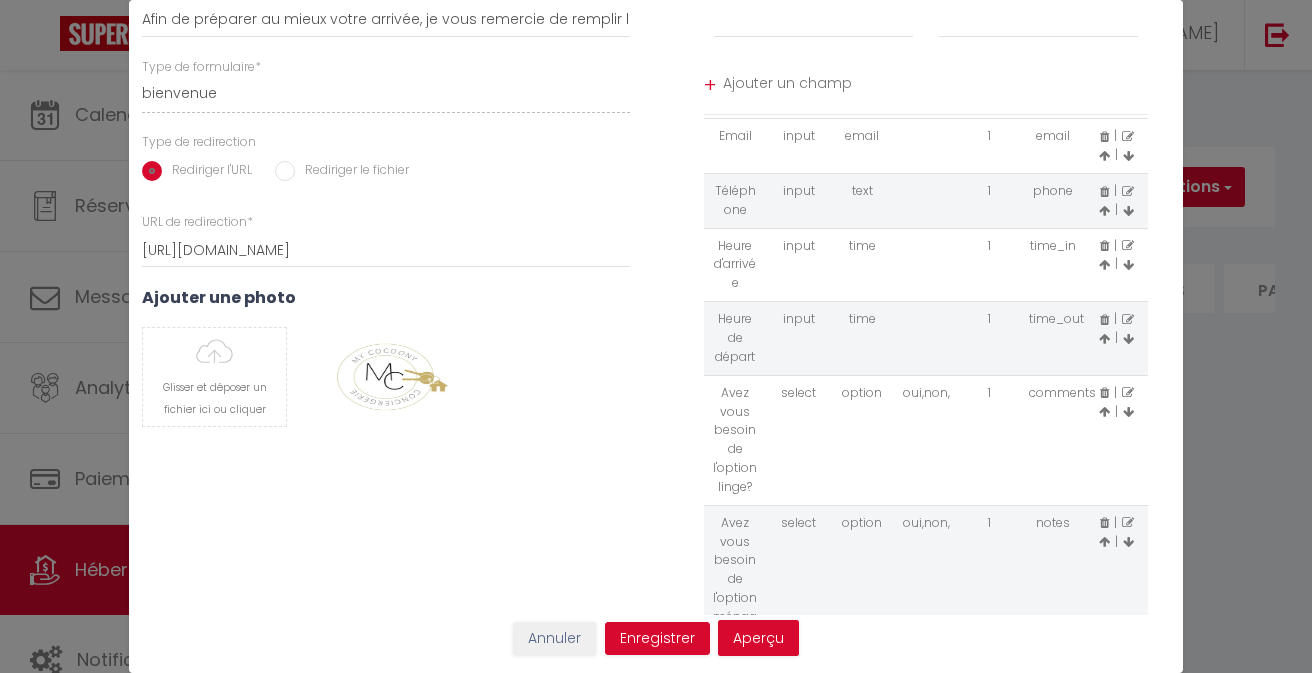 click at bounding box center (1128, 393) 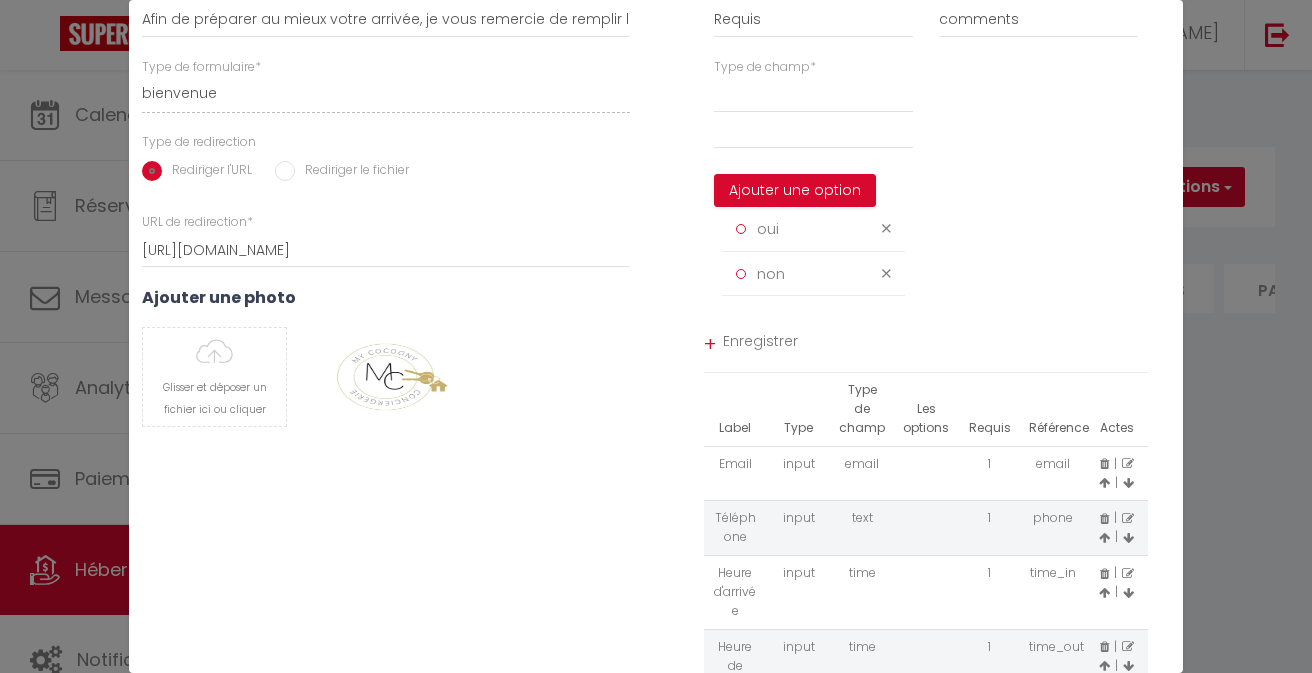 scroll, scrollTop: 0, scrollLeft: 0, axis: both 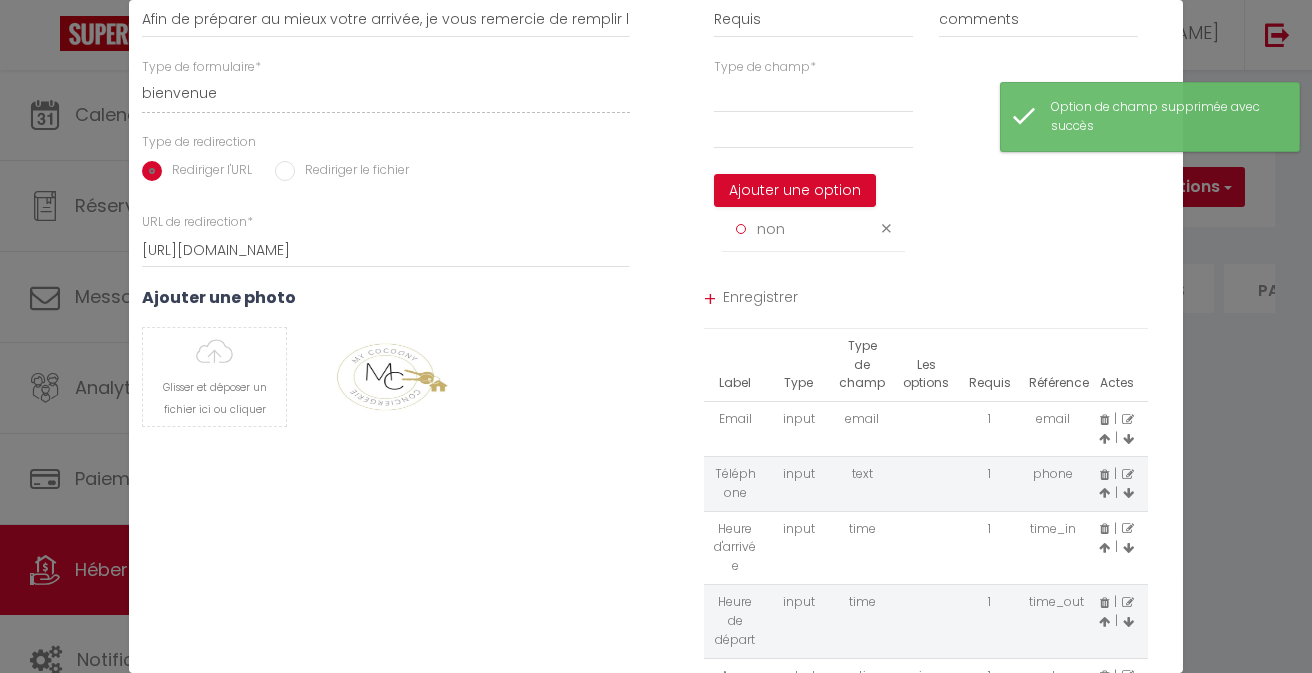 click at bounding box center (889, 228) 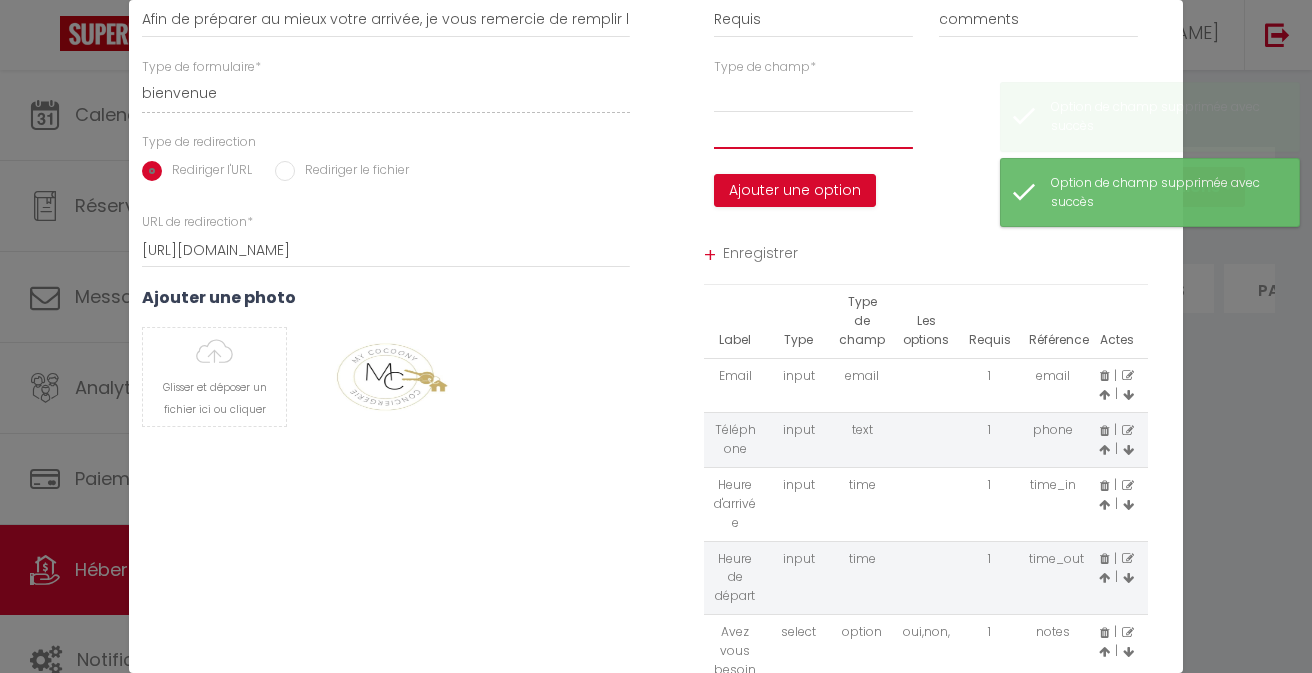 click at bounding box center [813, 131] 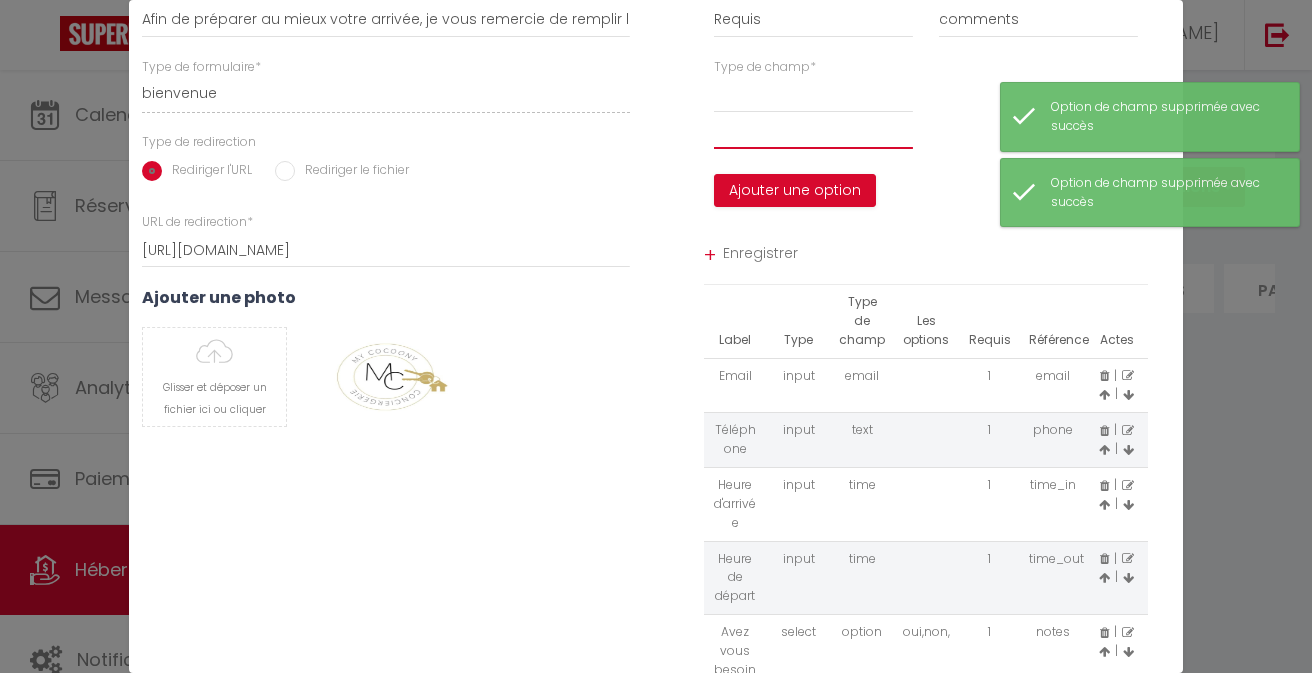 type on "o" 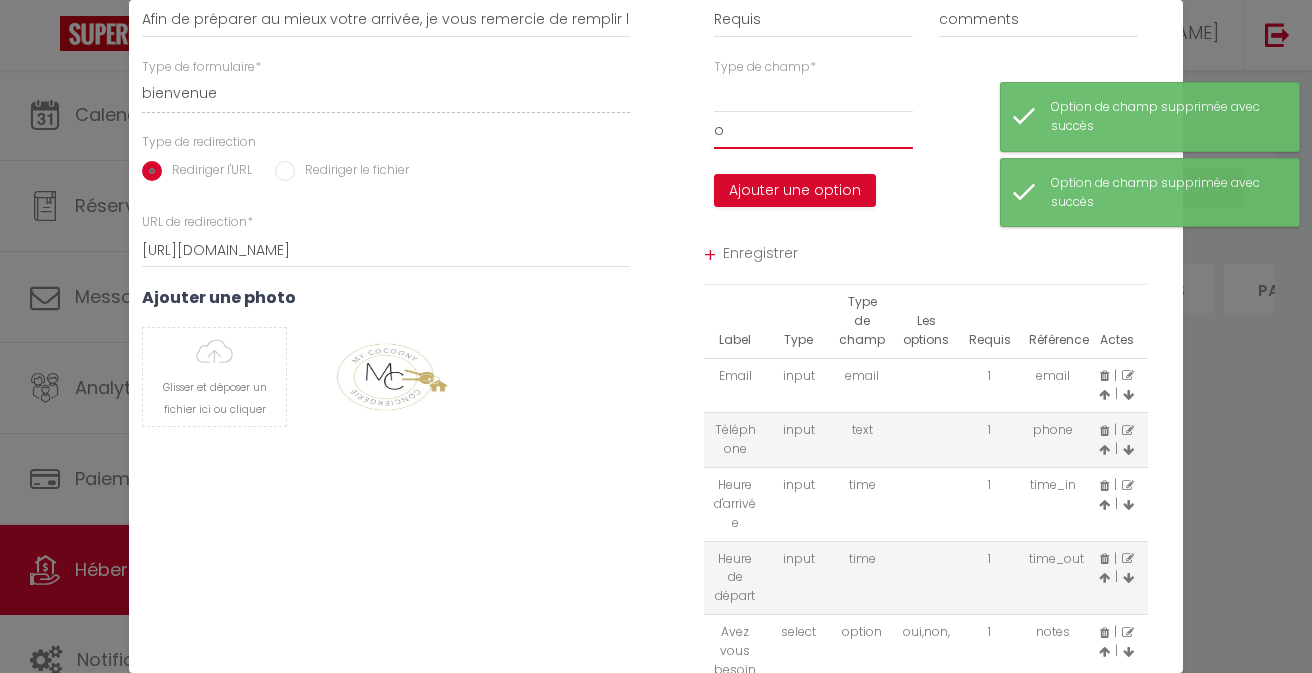 select 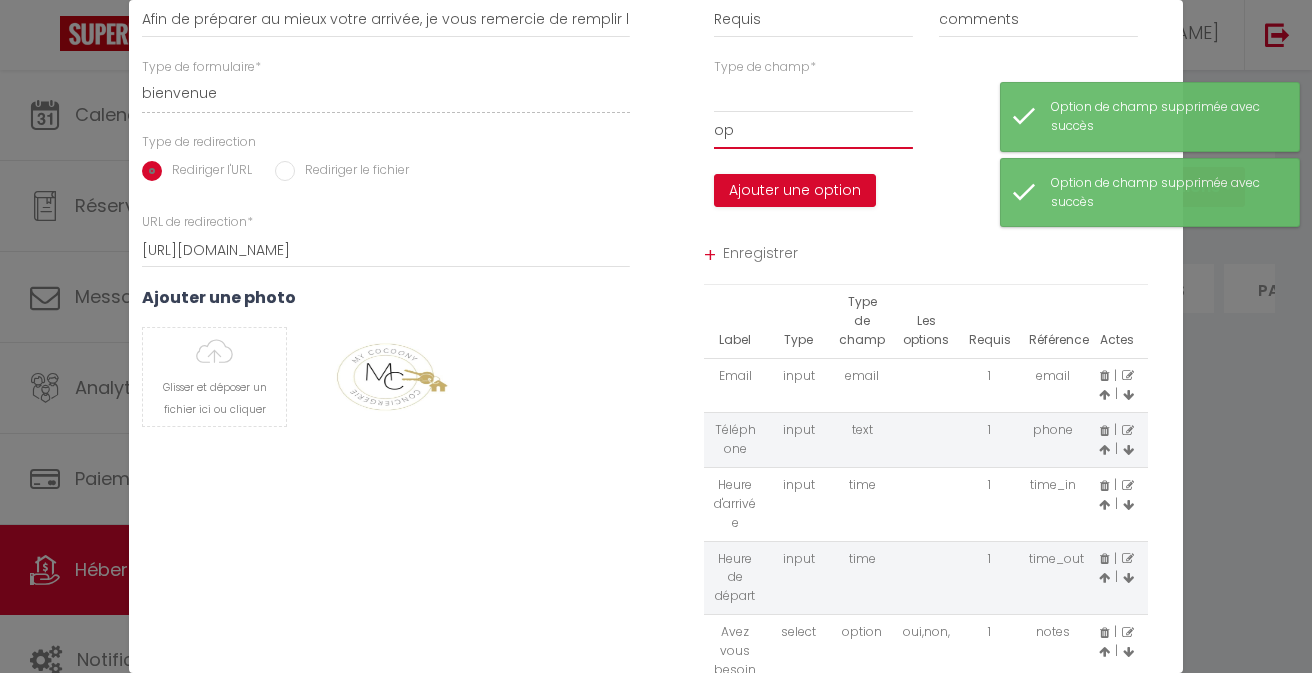 select 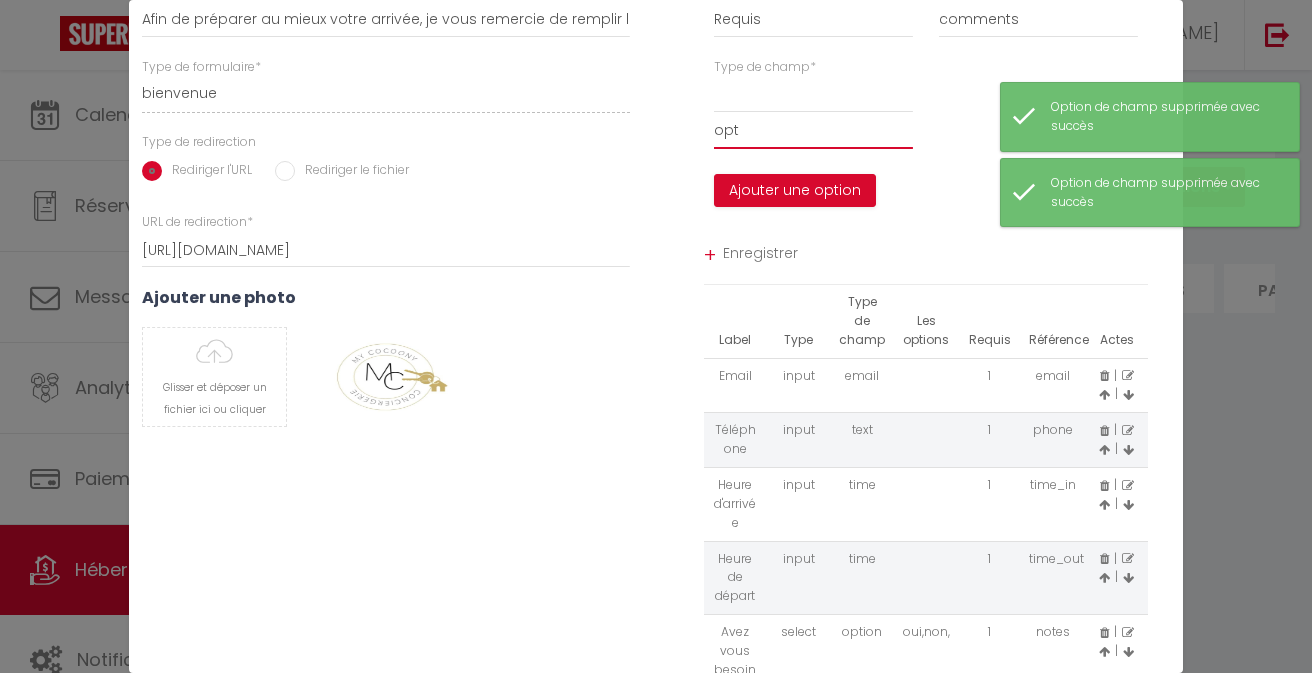 select 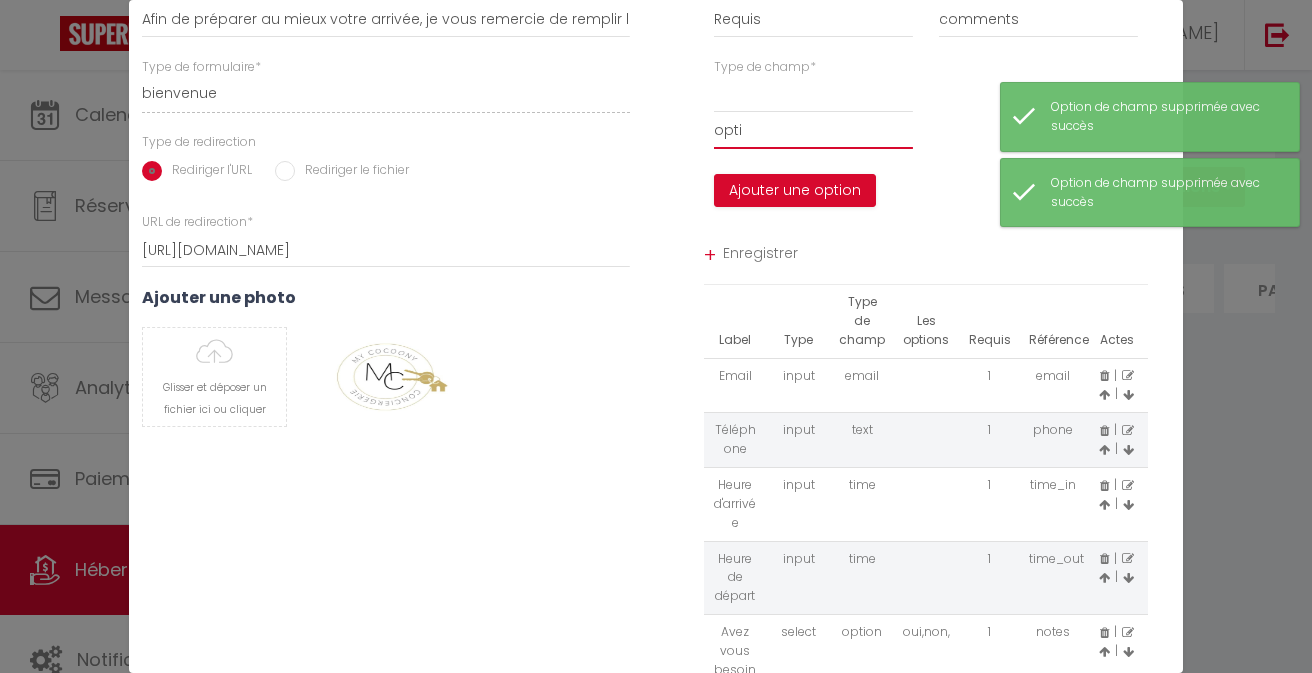 select 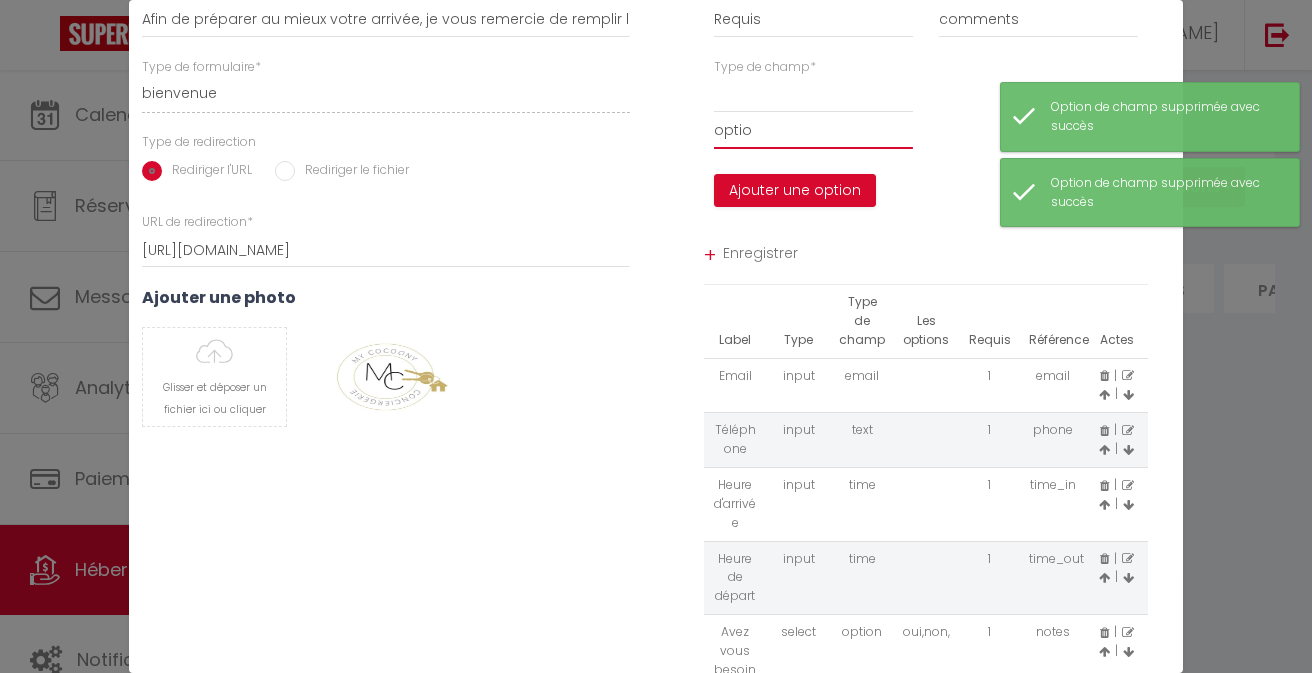 select 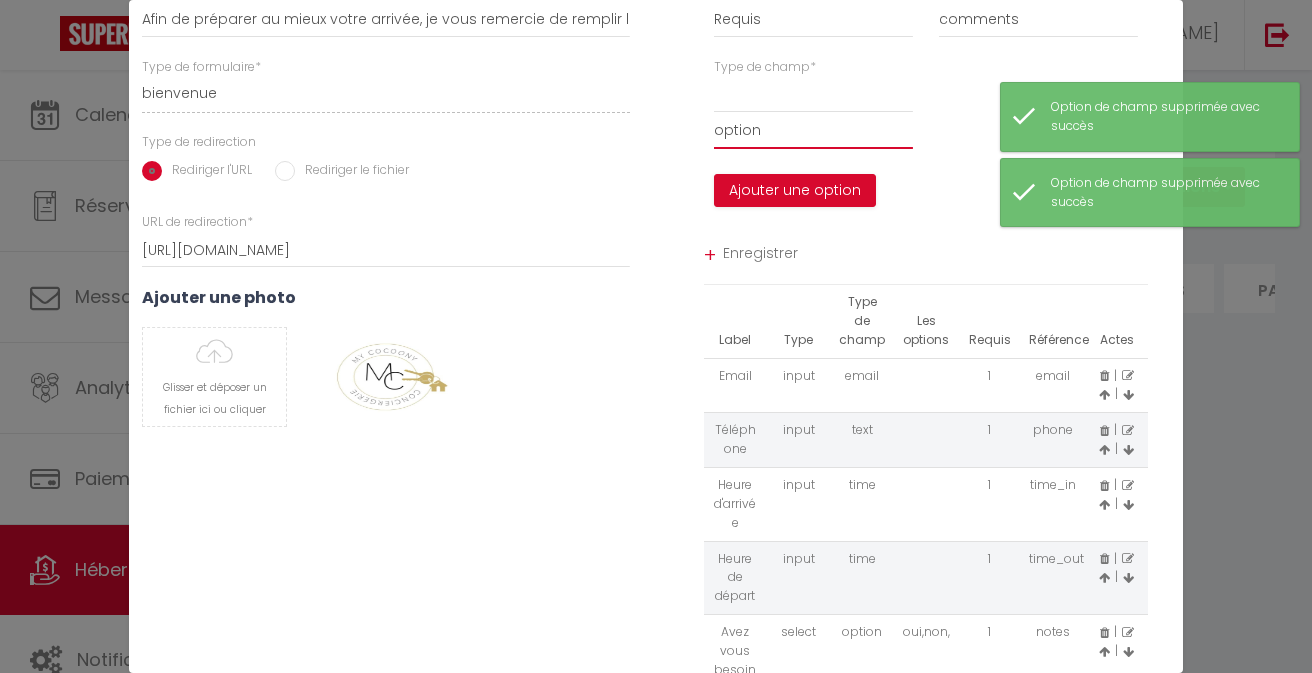 select 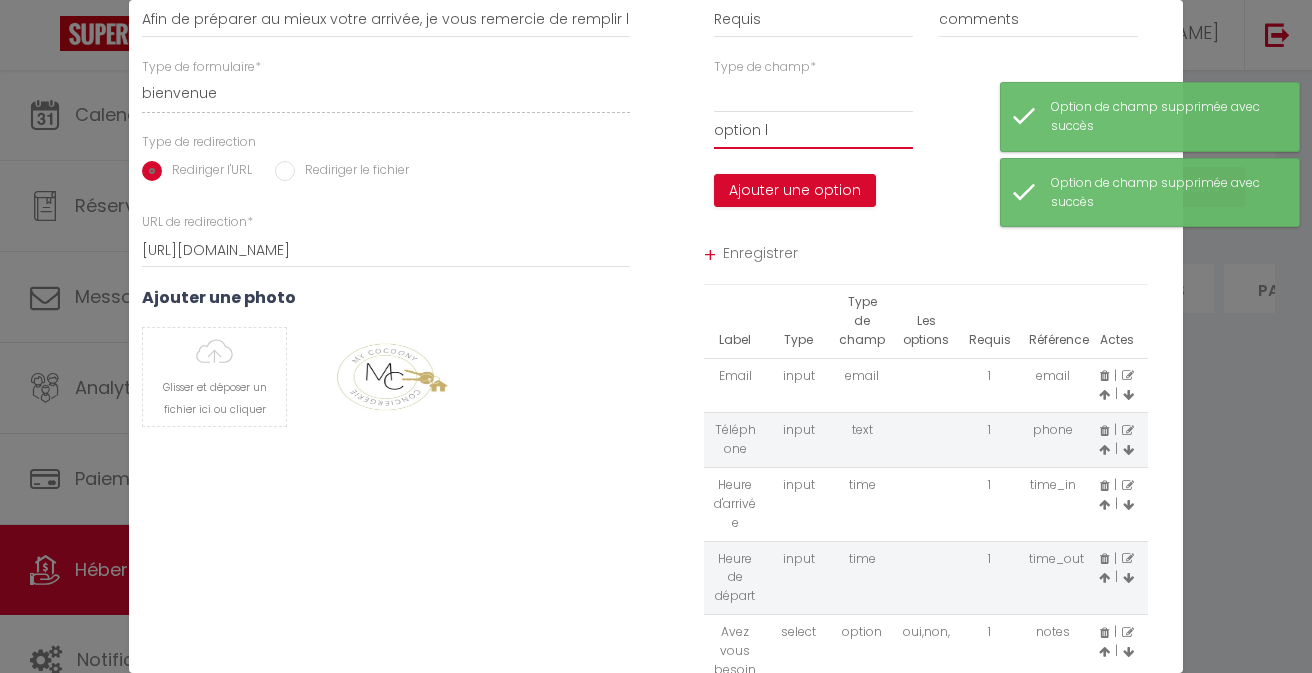 select 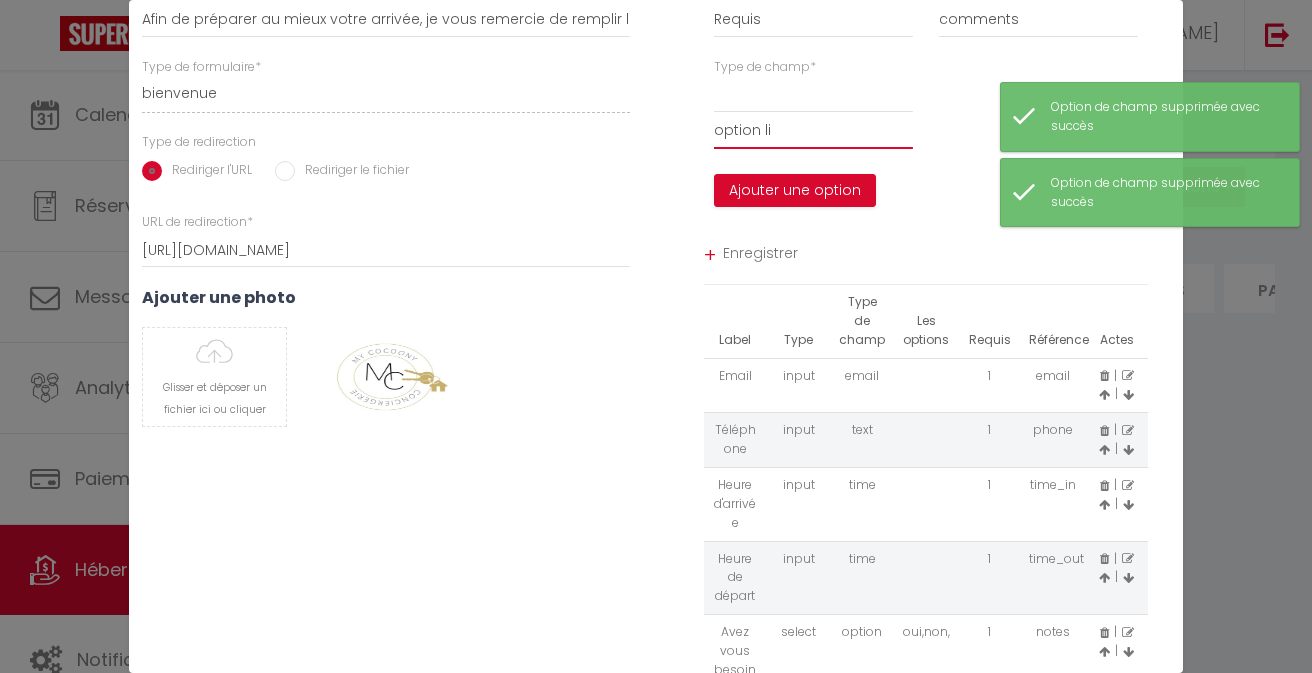 select 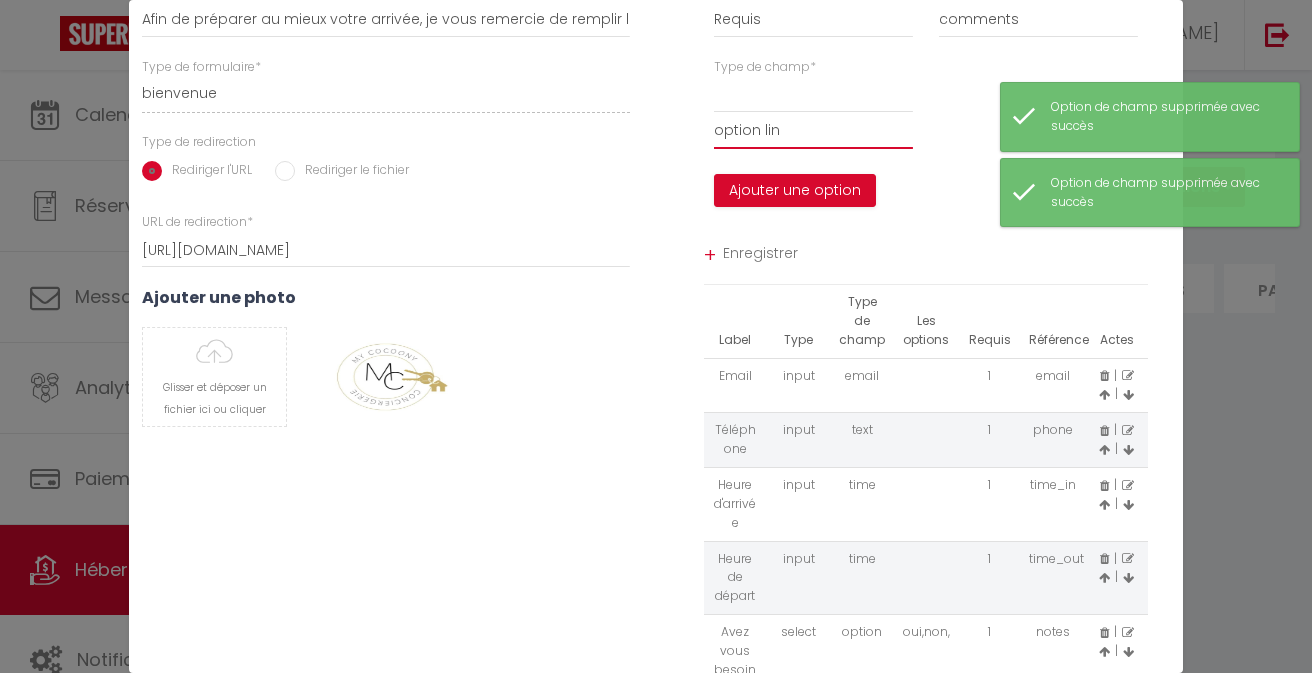 select 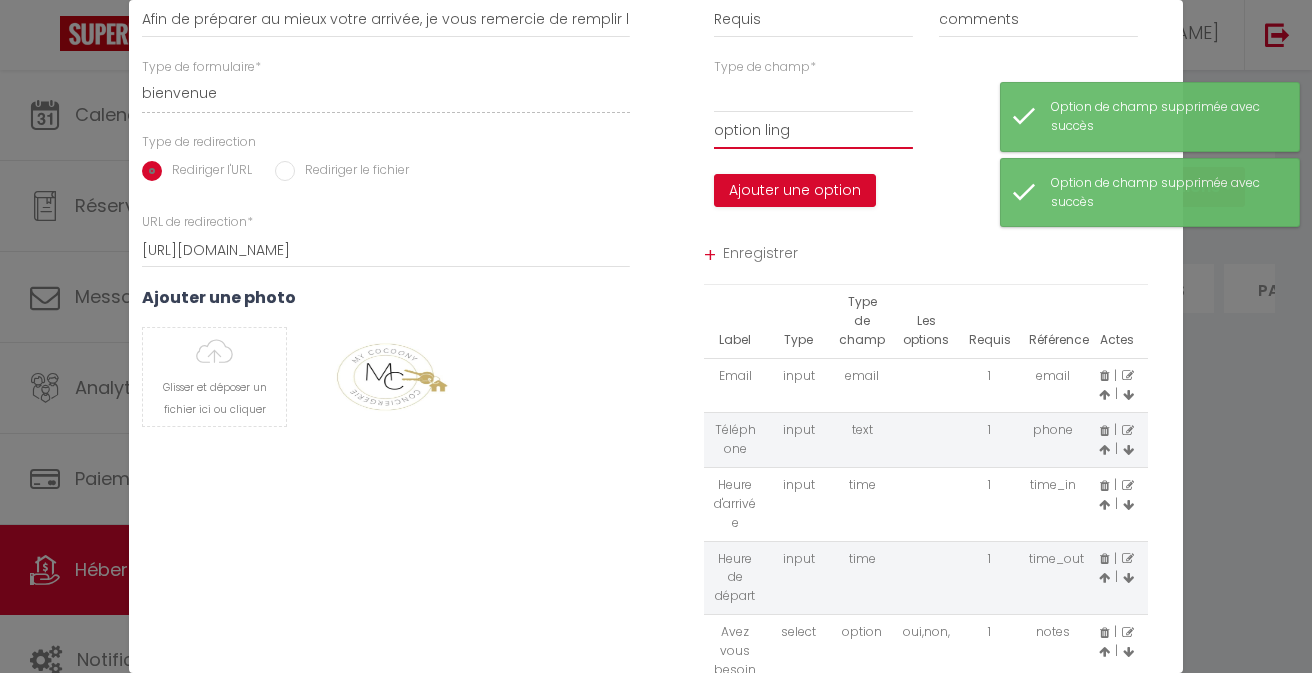 select 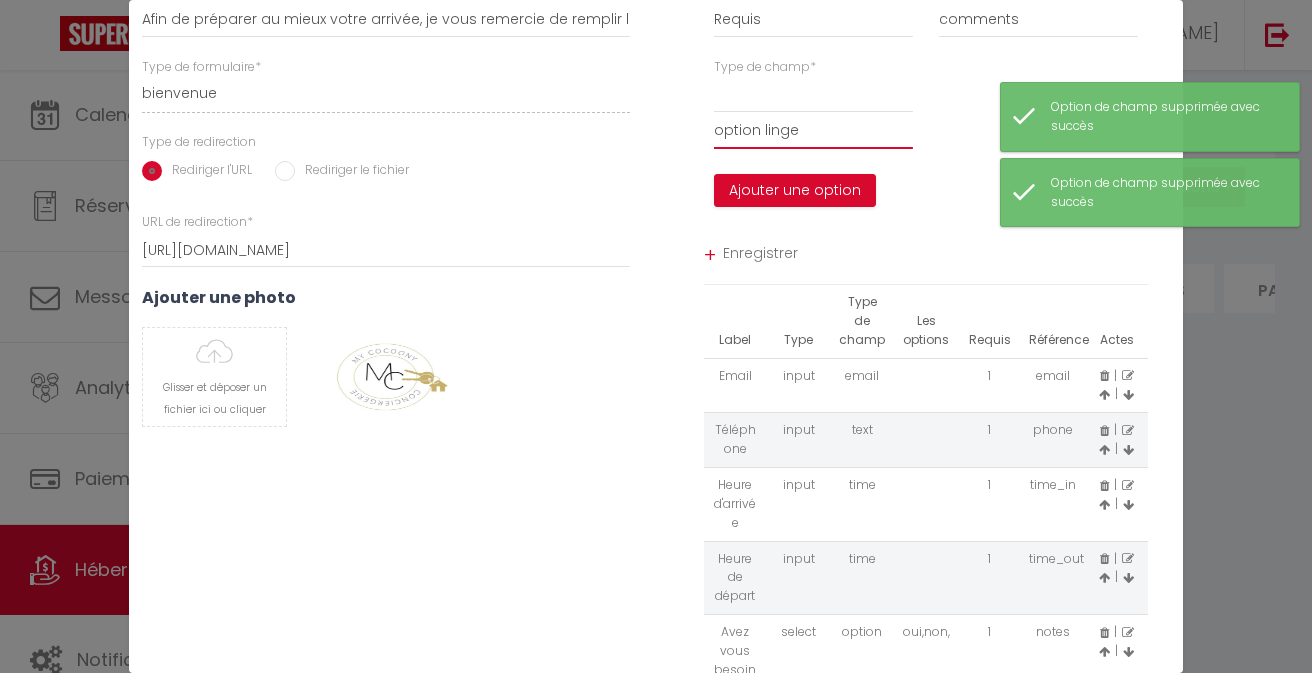 select 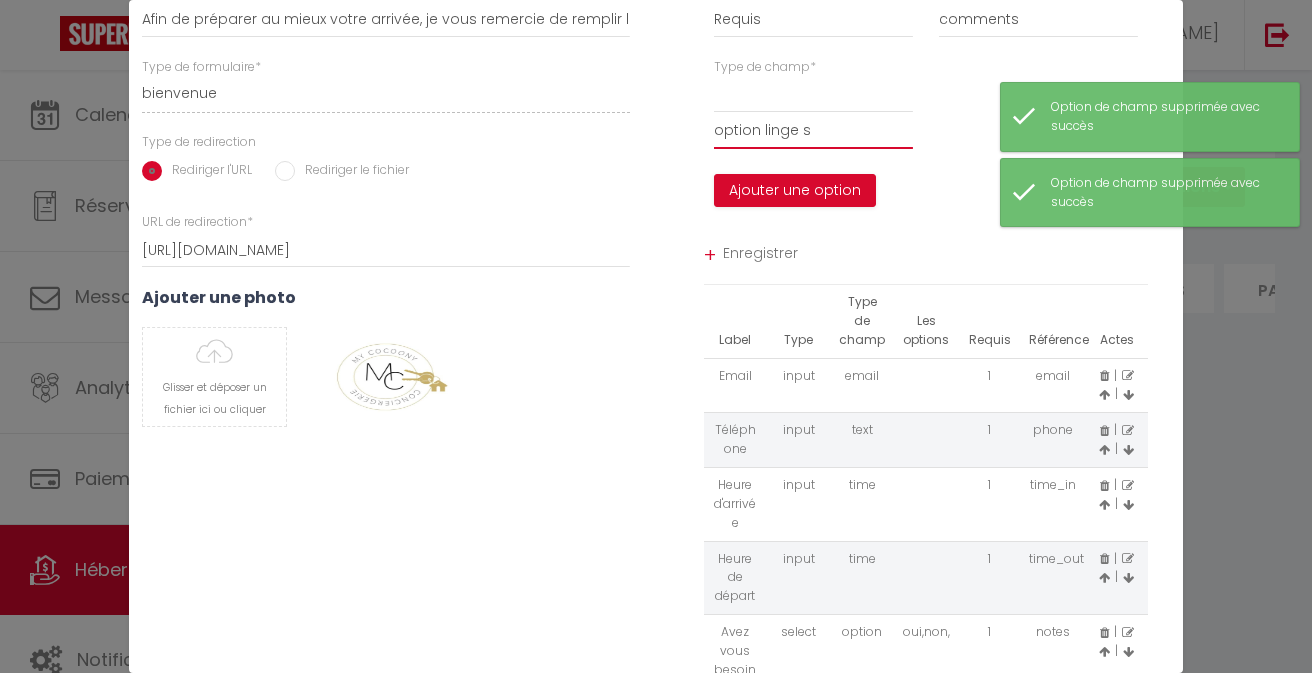 select 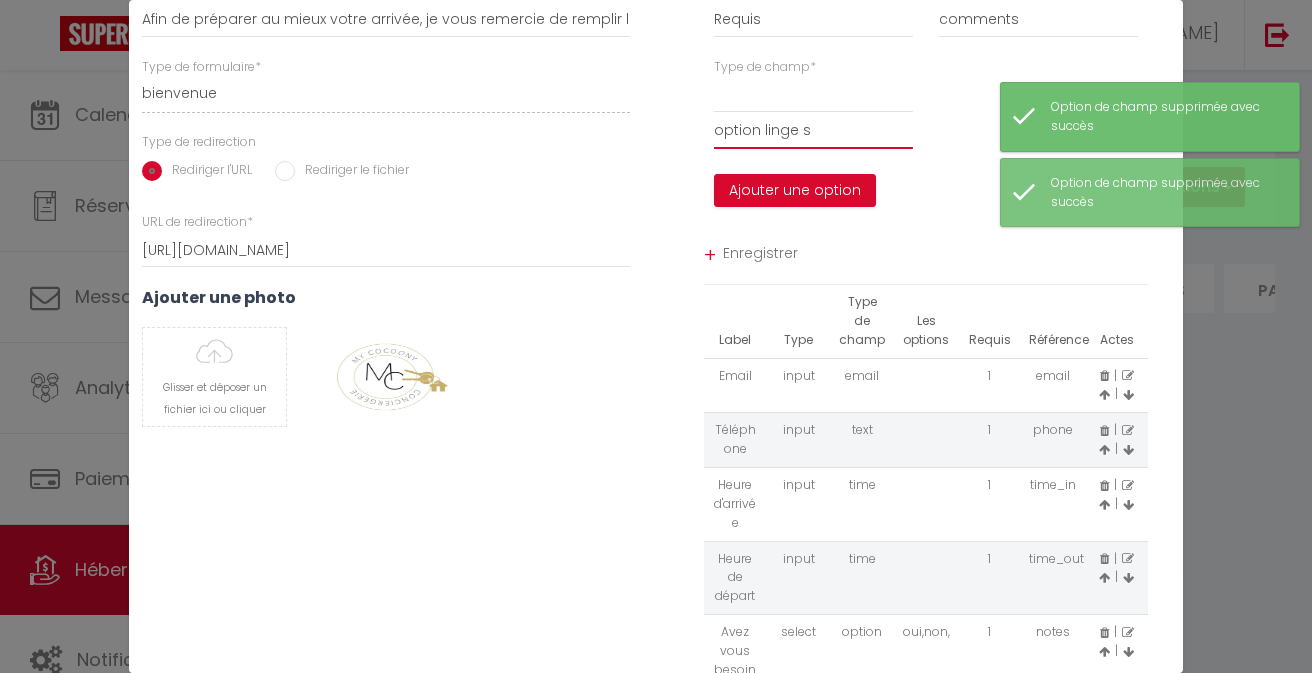 type on "option linge sv" 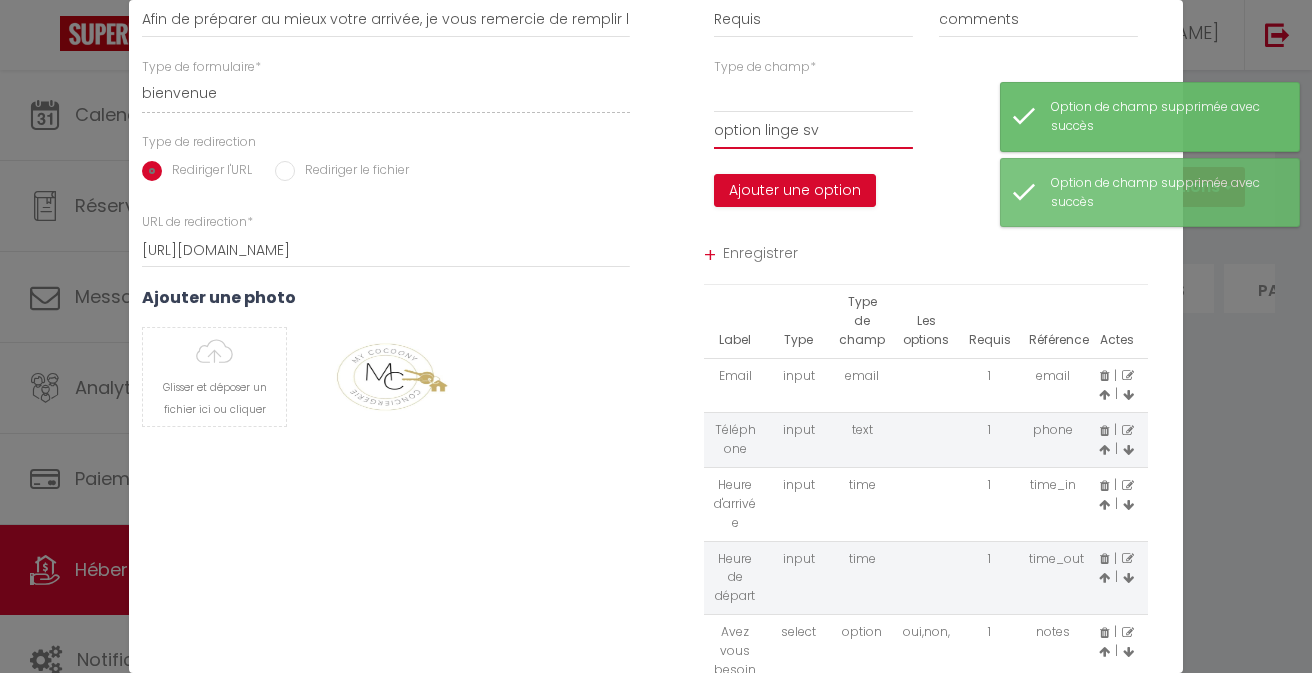 select 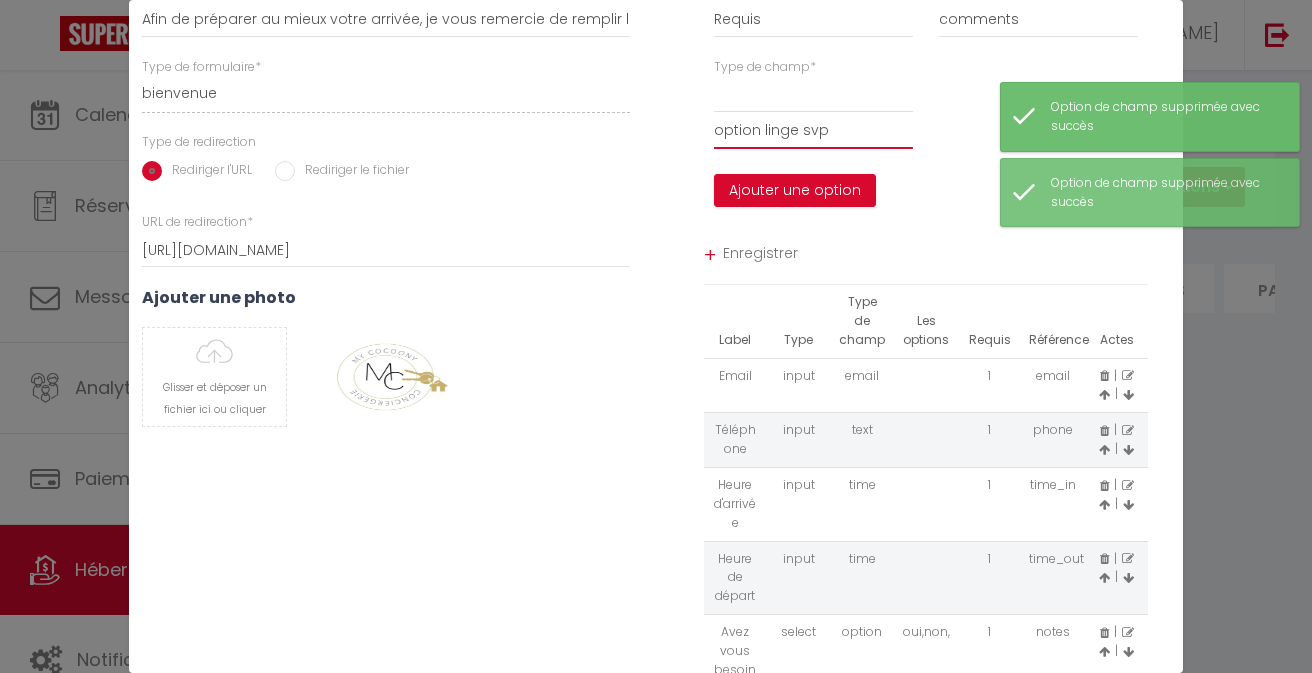 select 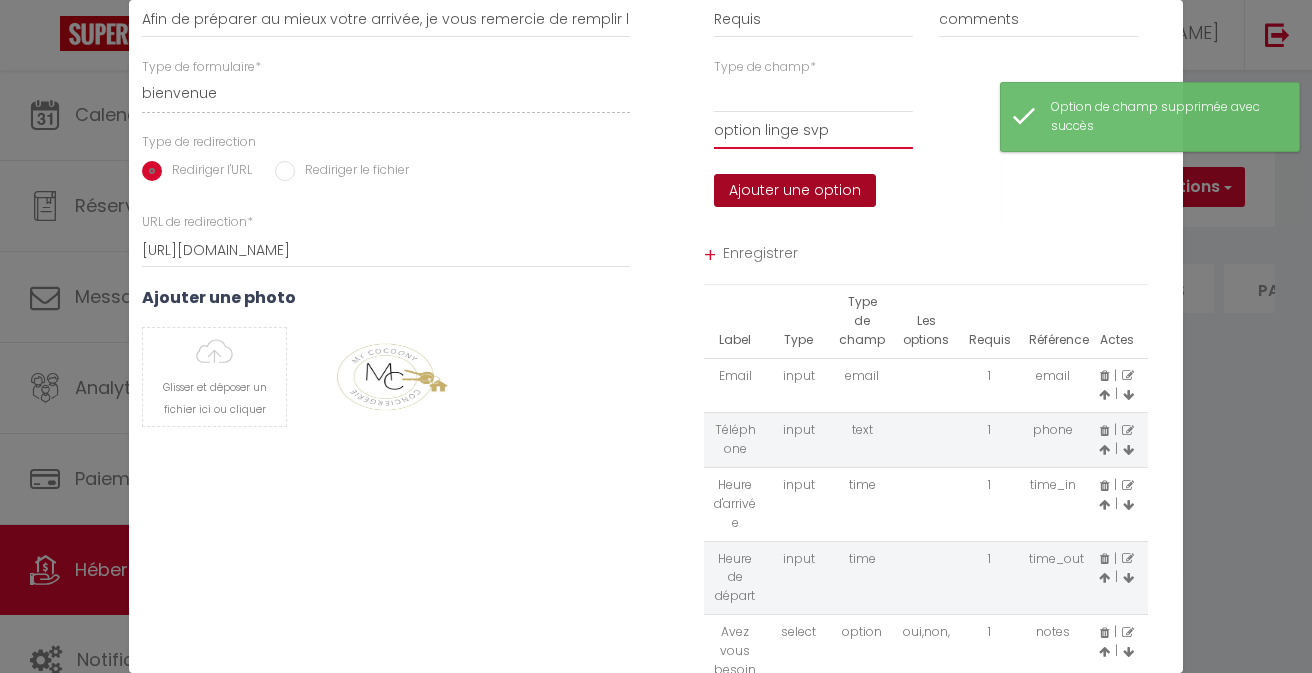 type on "option linge svp" 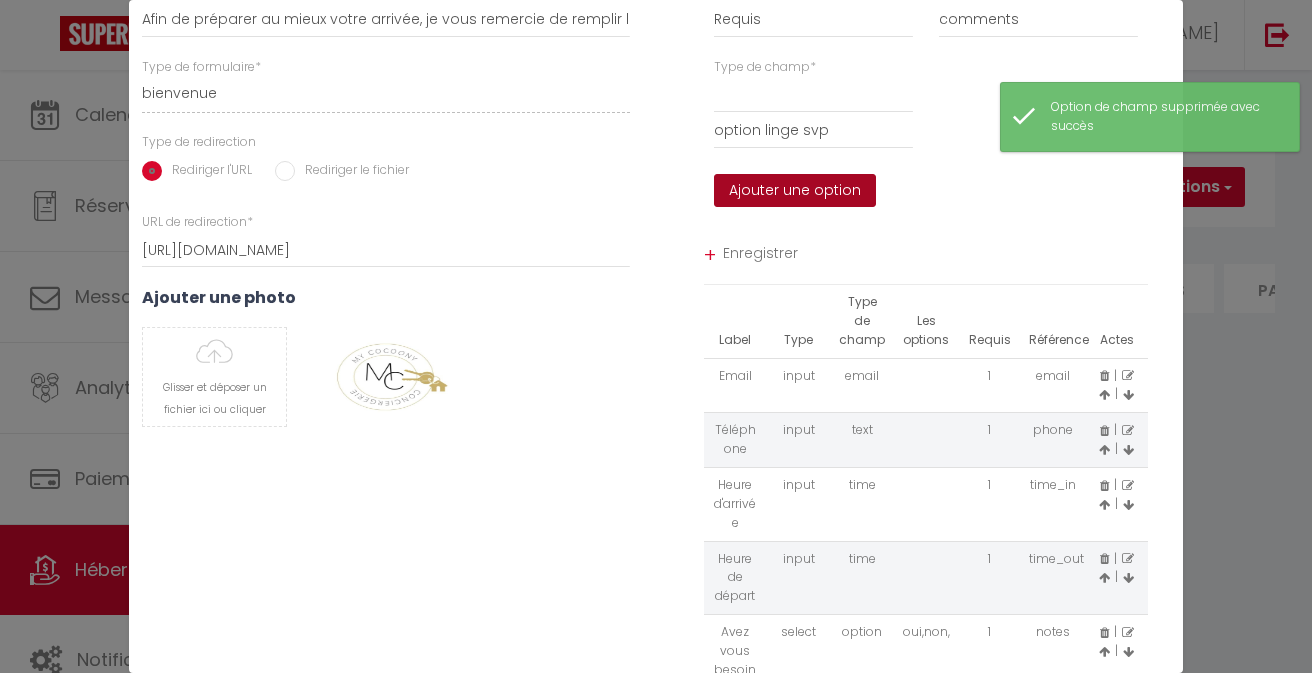 click on "Ajouter une option" at bounding box center [795, 191] 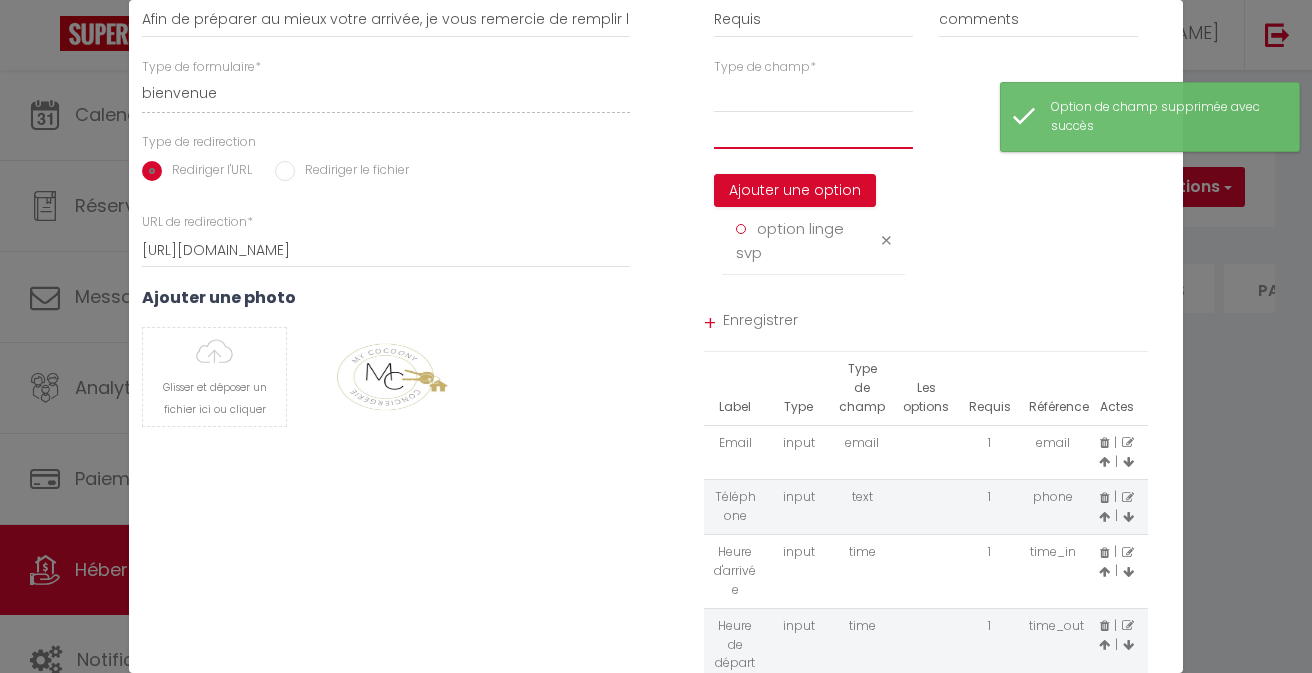 click at bounding box center [813, 131] 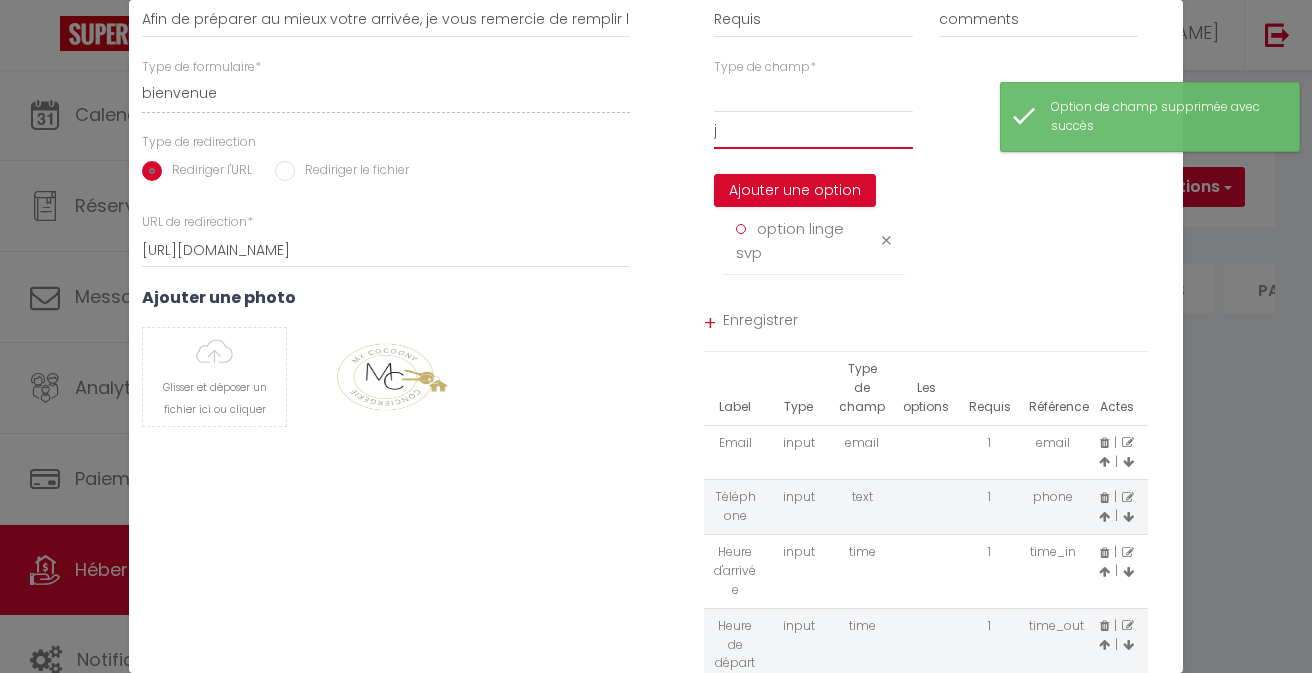 select 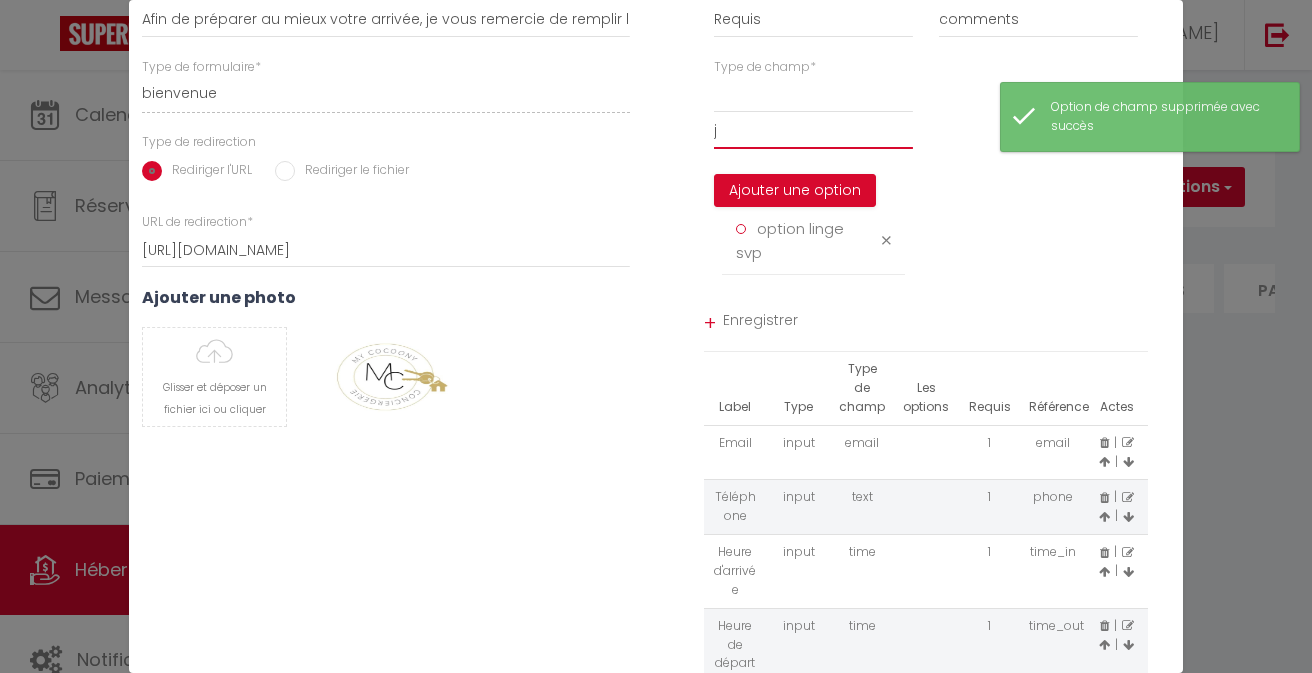 type on "j'" 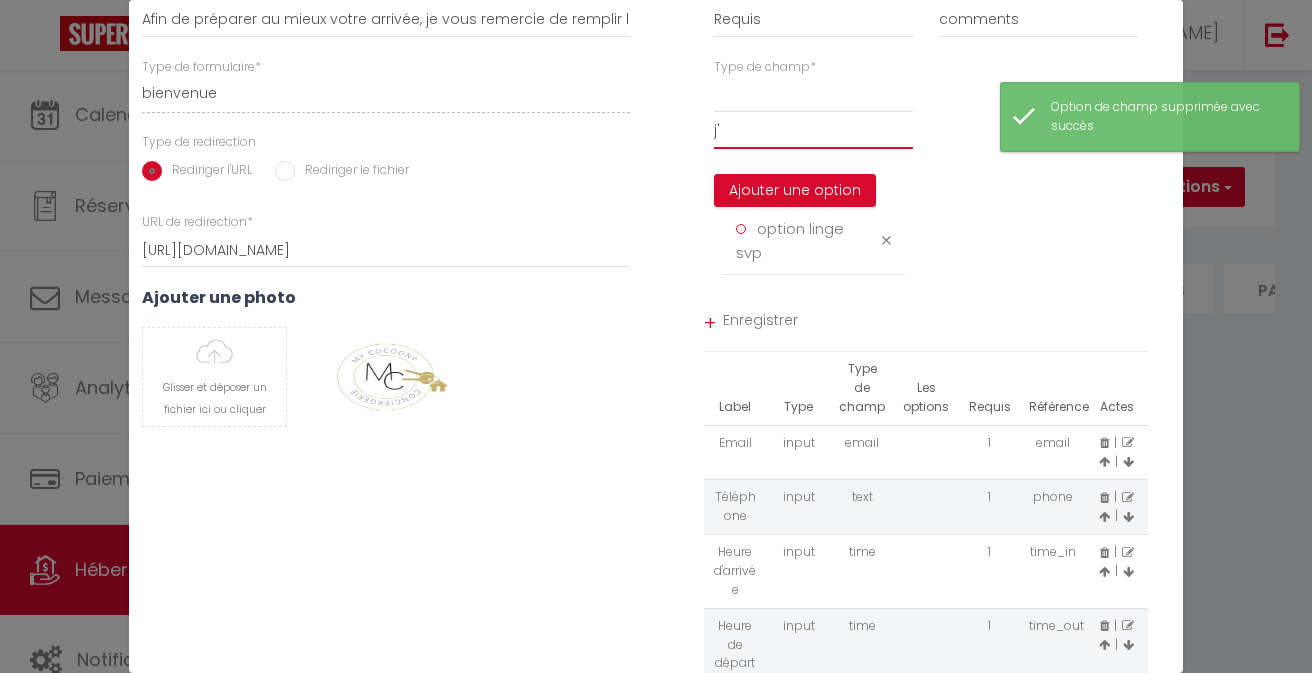 select 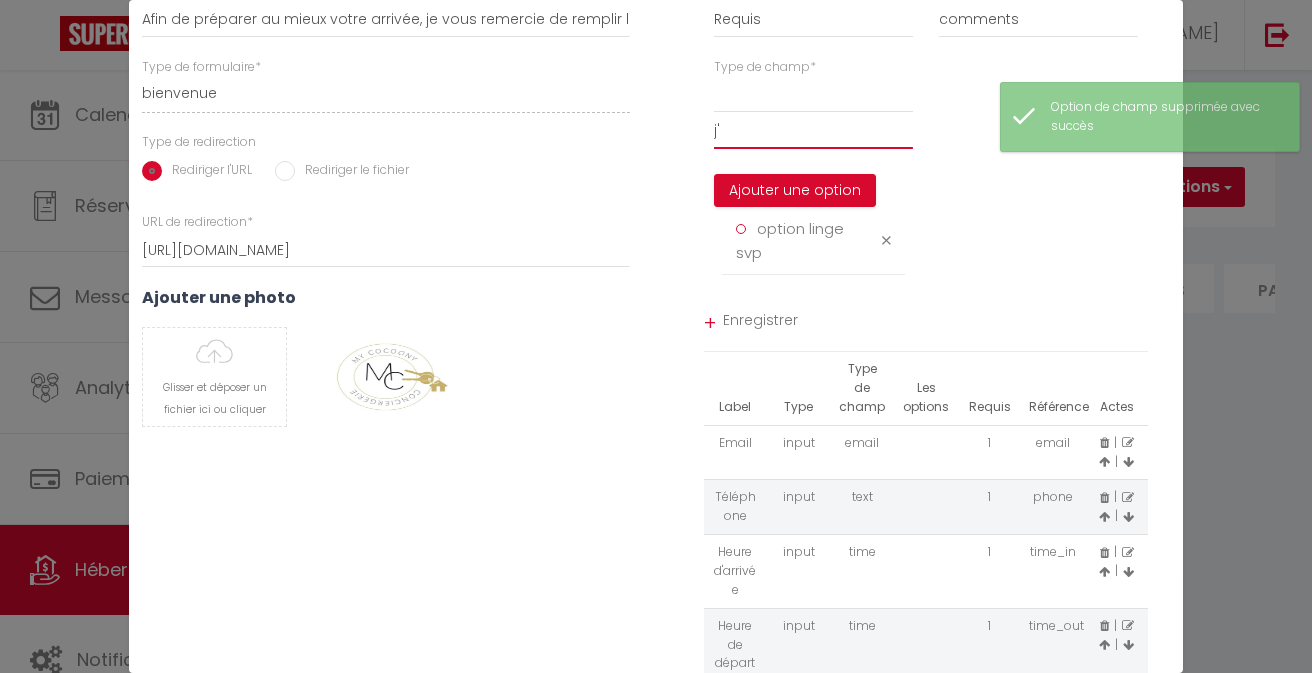 type on "j'e" 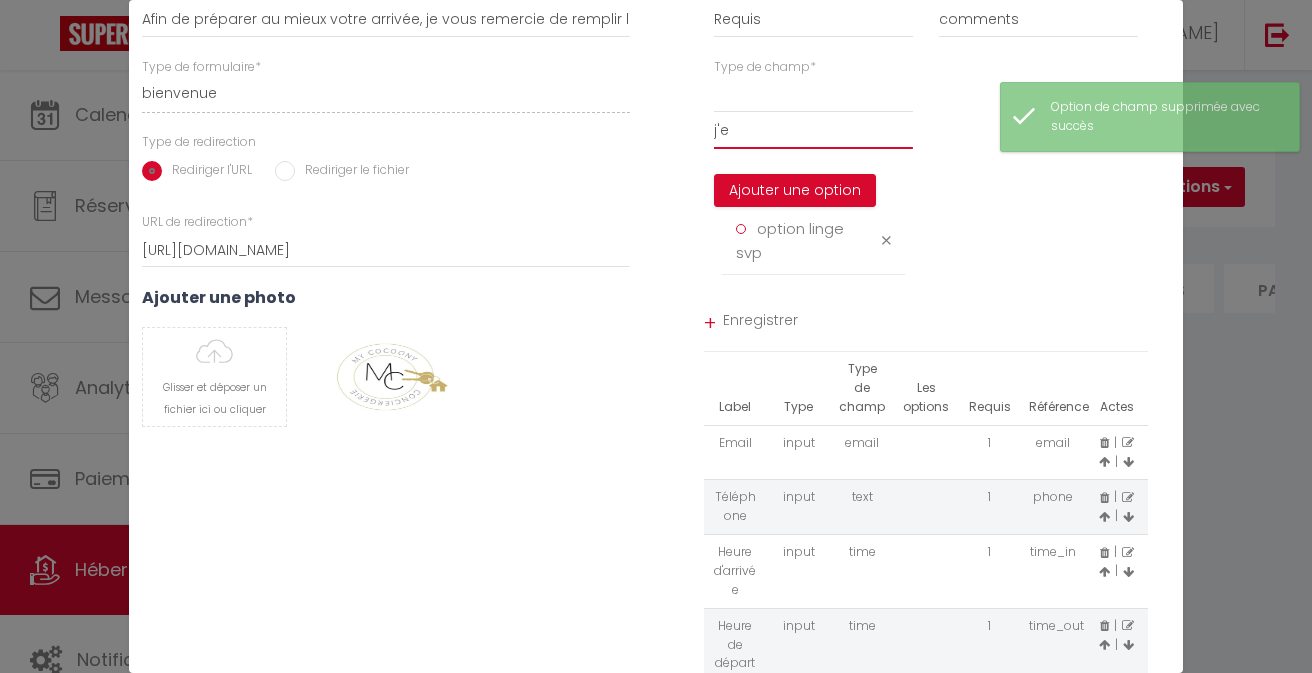 select 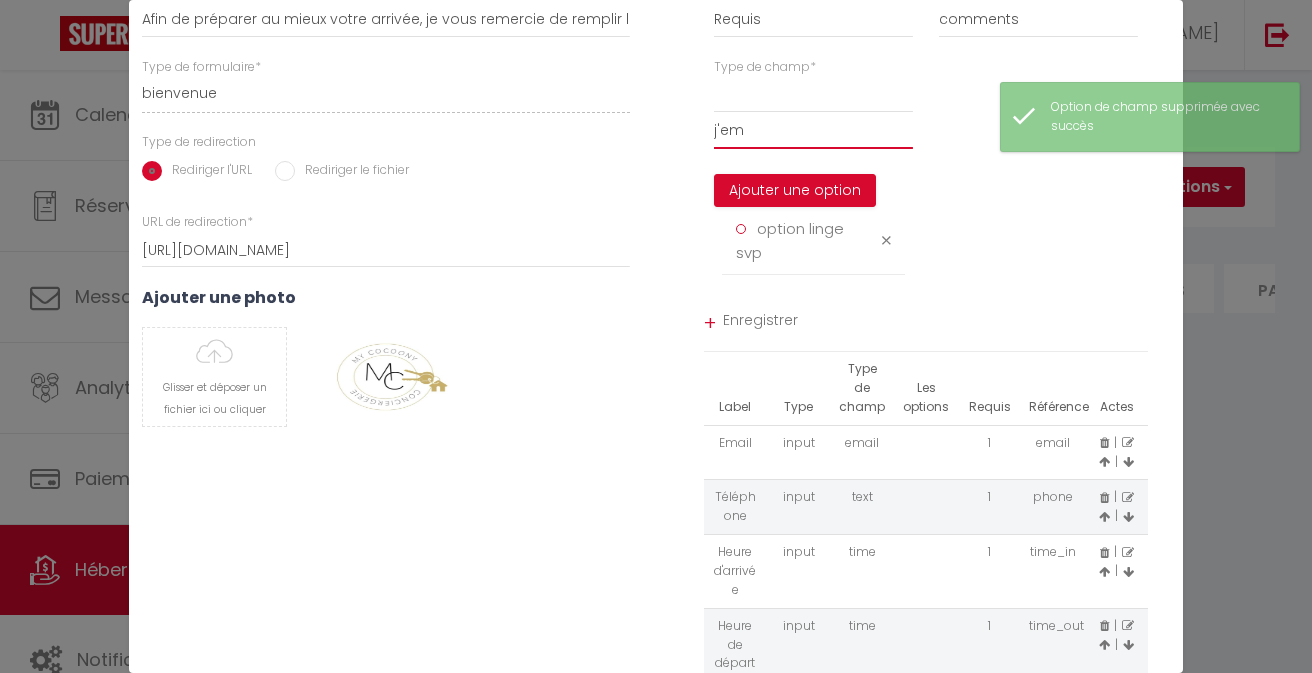 select 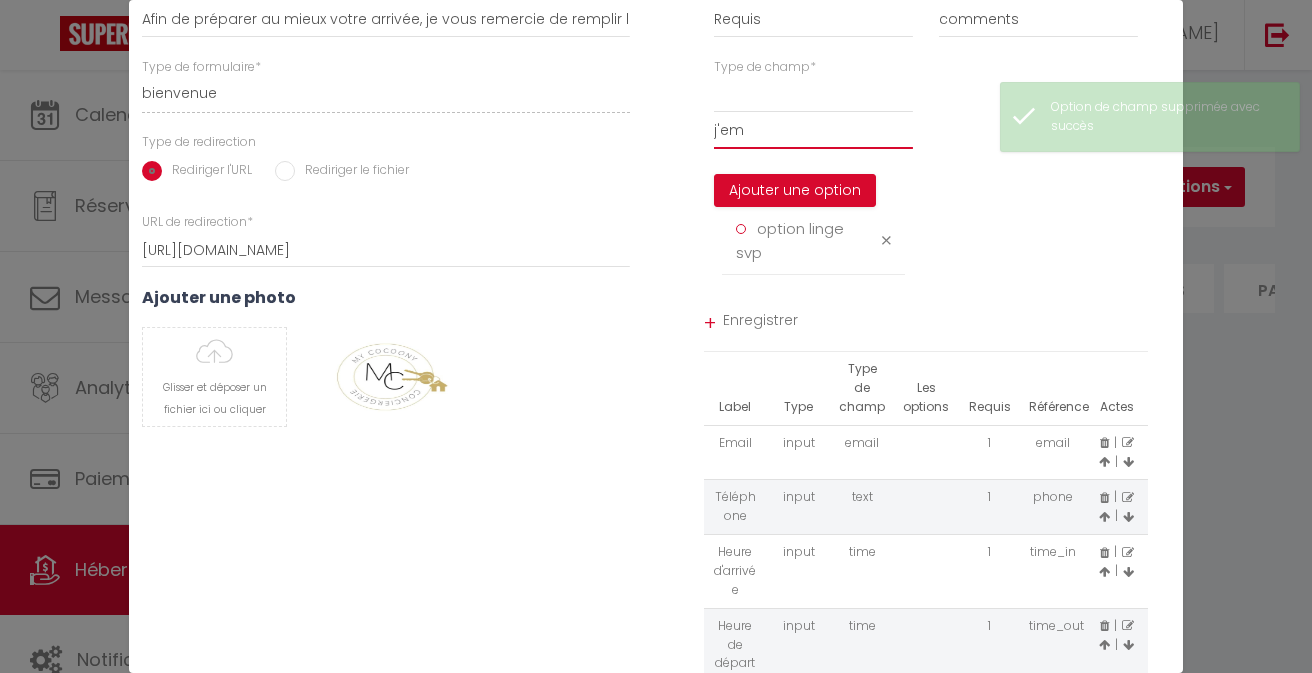 type on "j'emm" 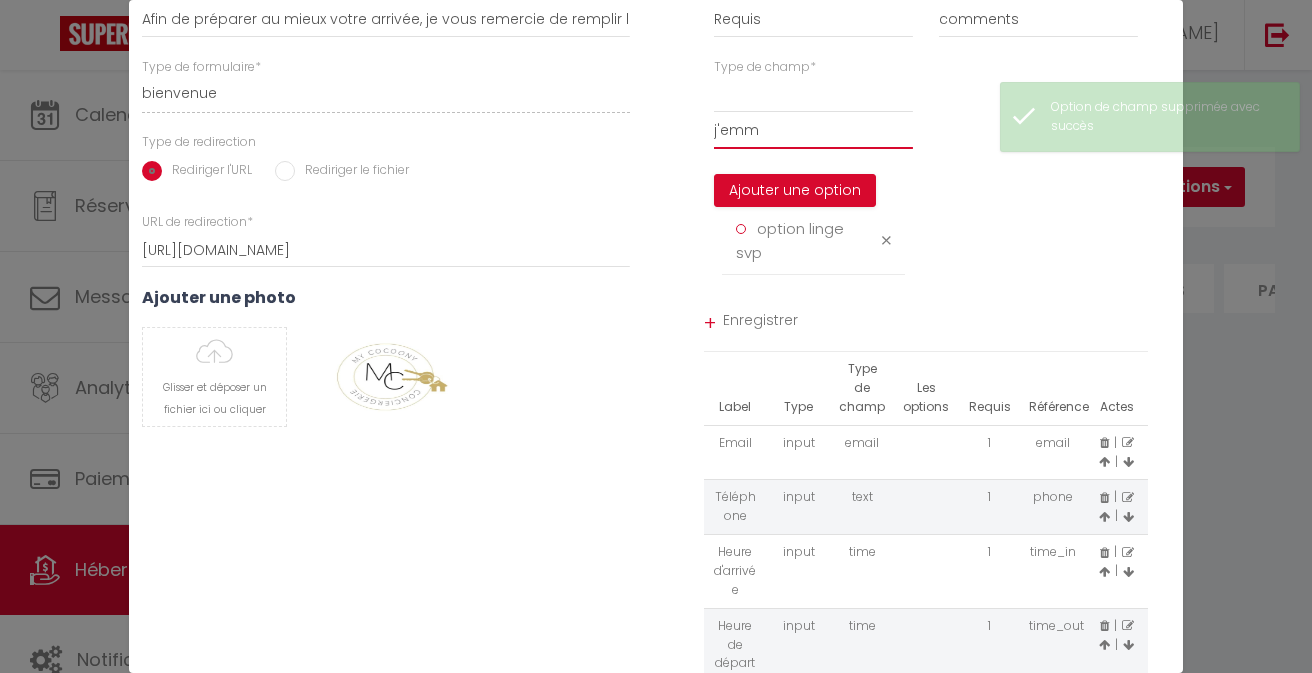 select 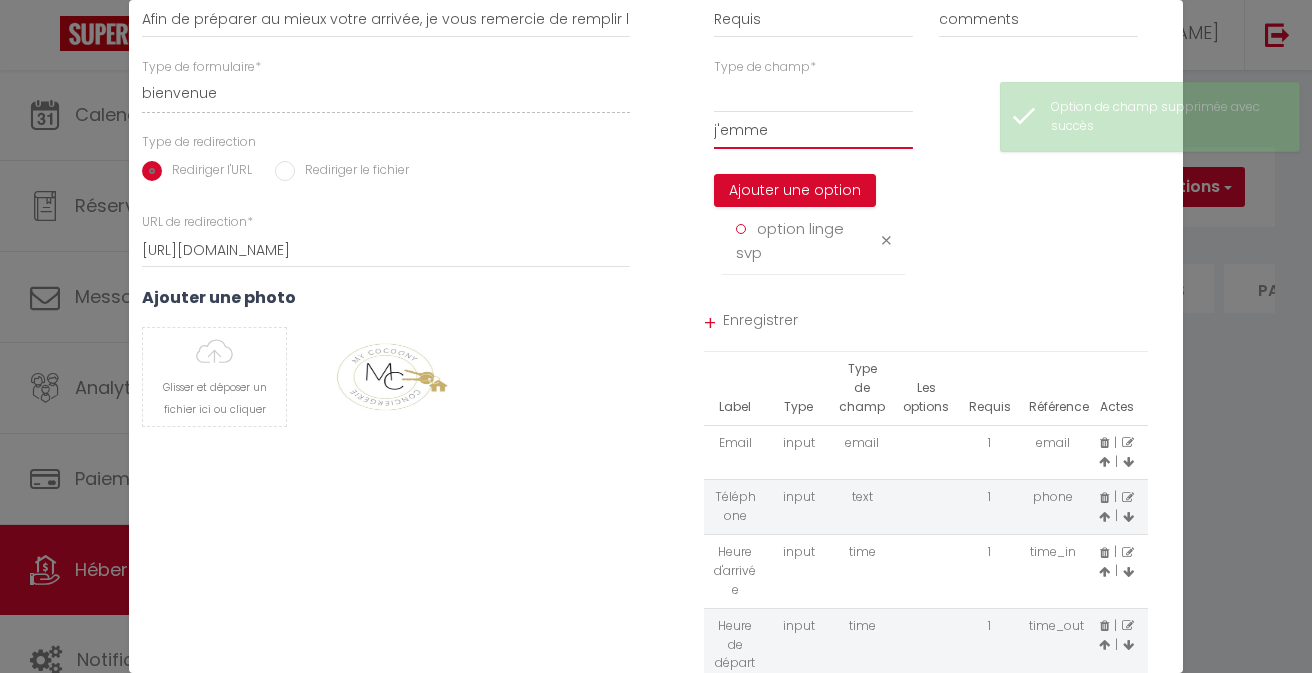 select 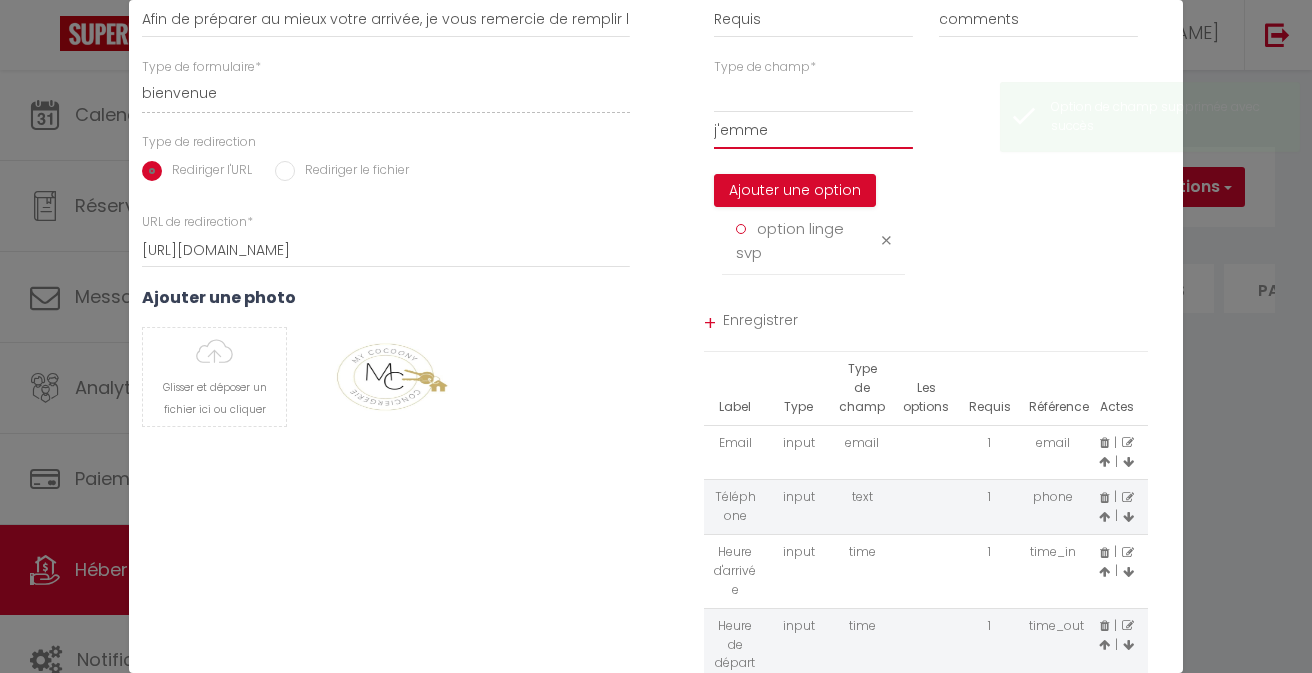 type on "j'emmen" 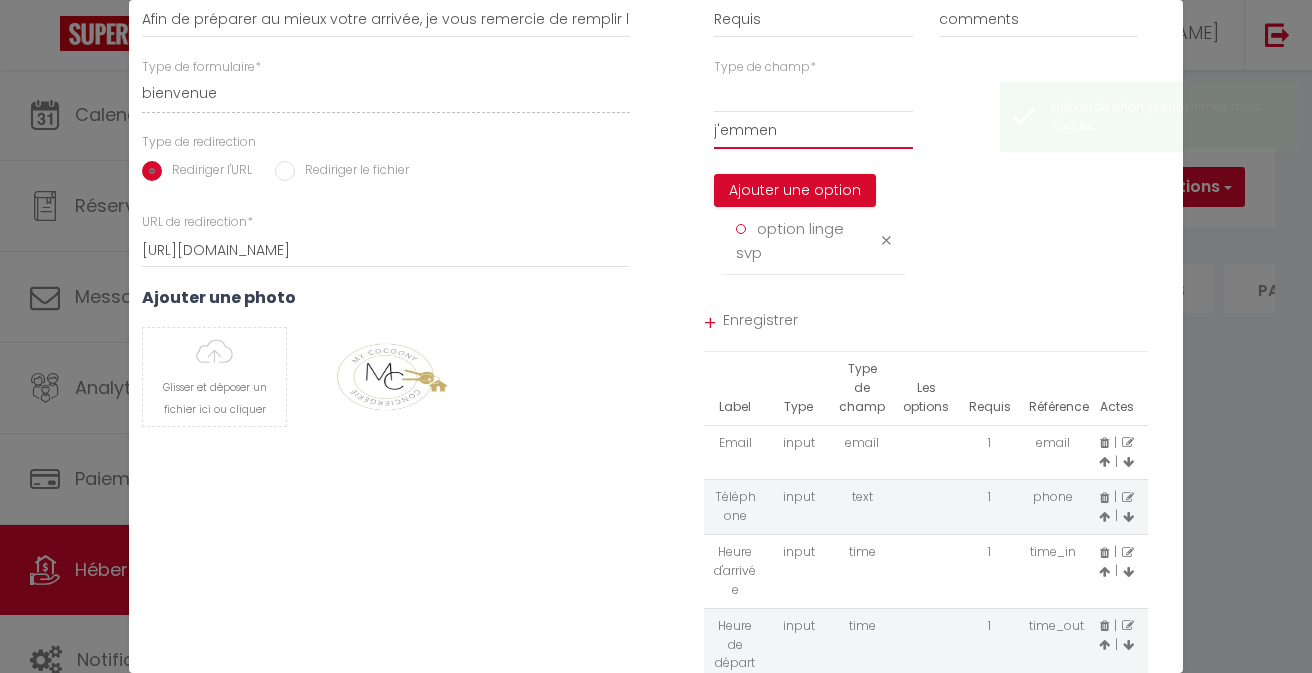 select 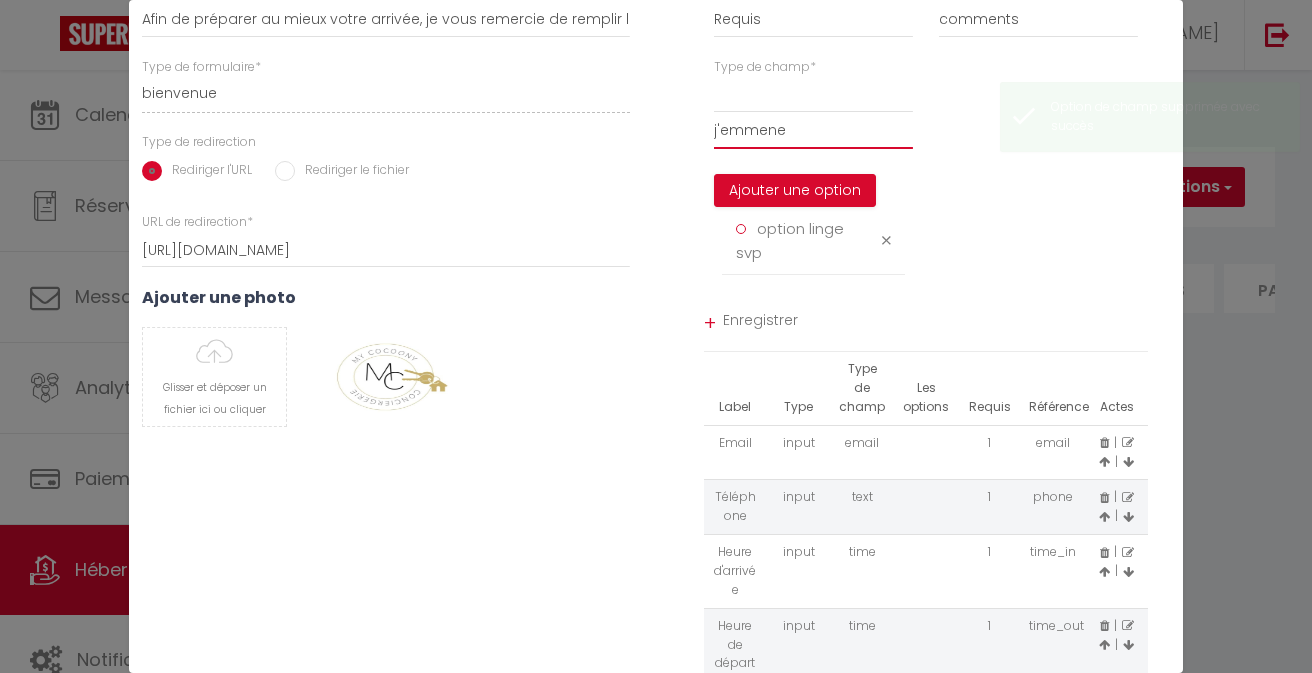 select 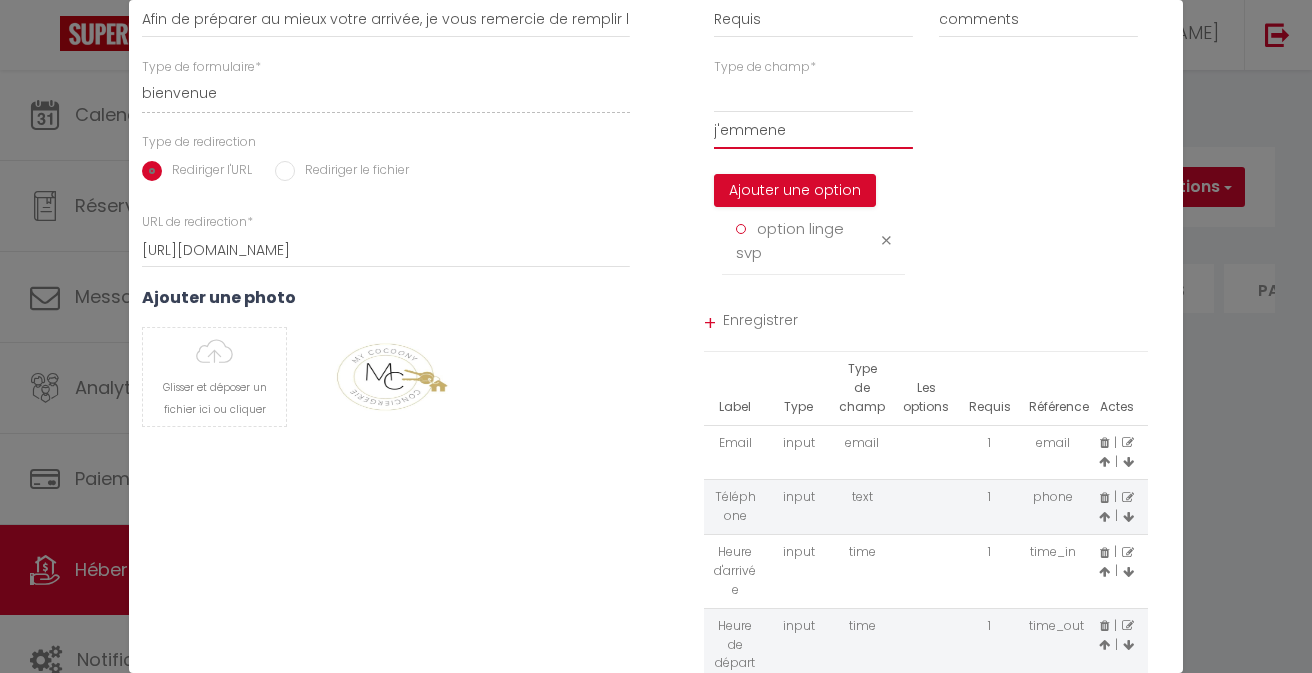 select 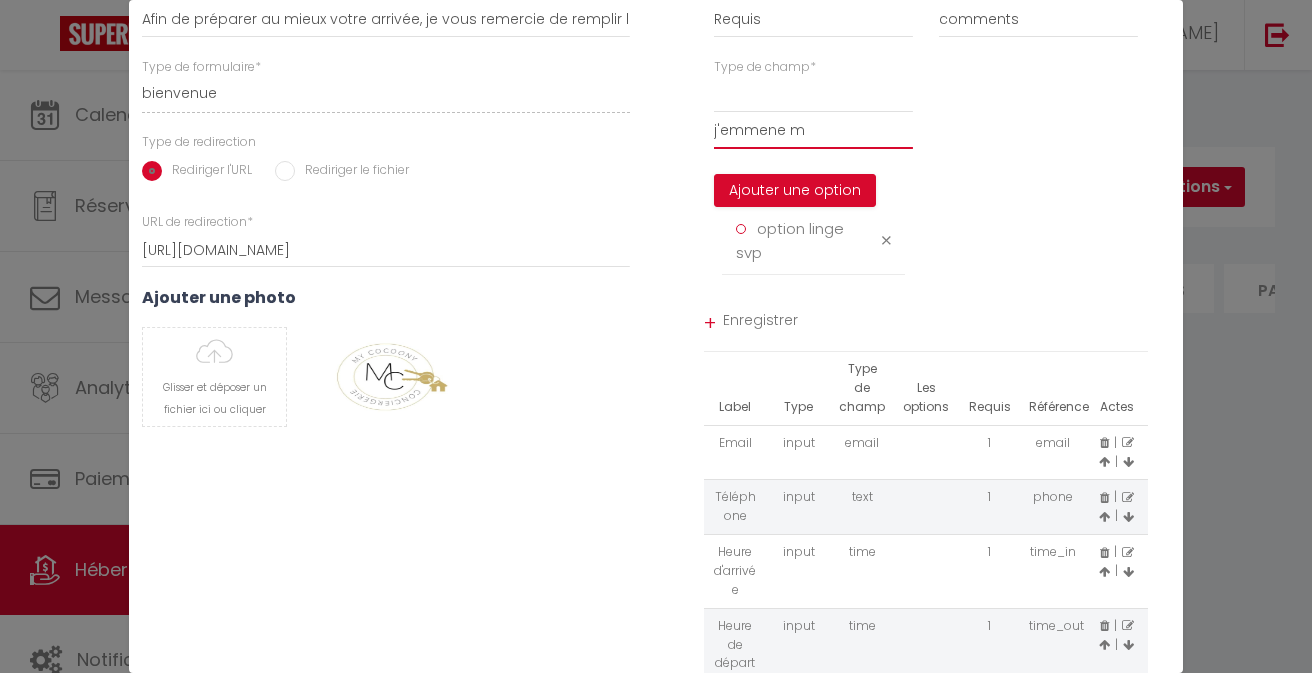 select 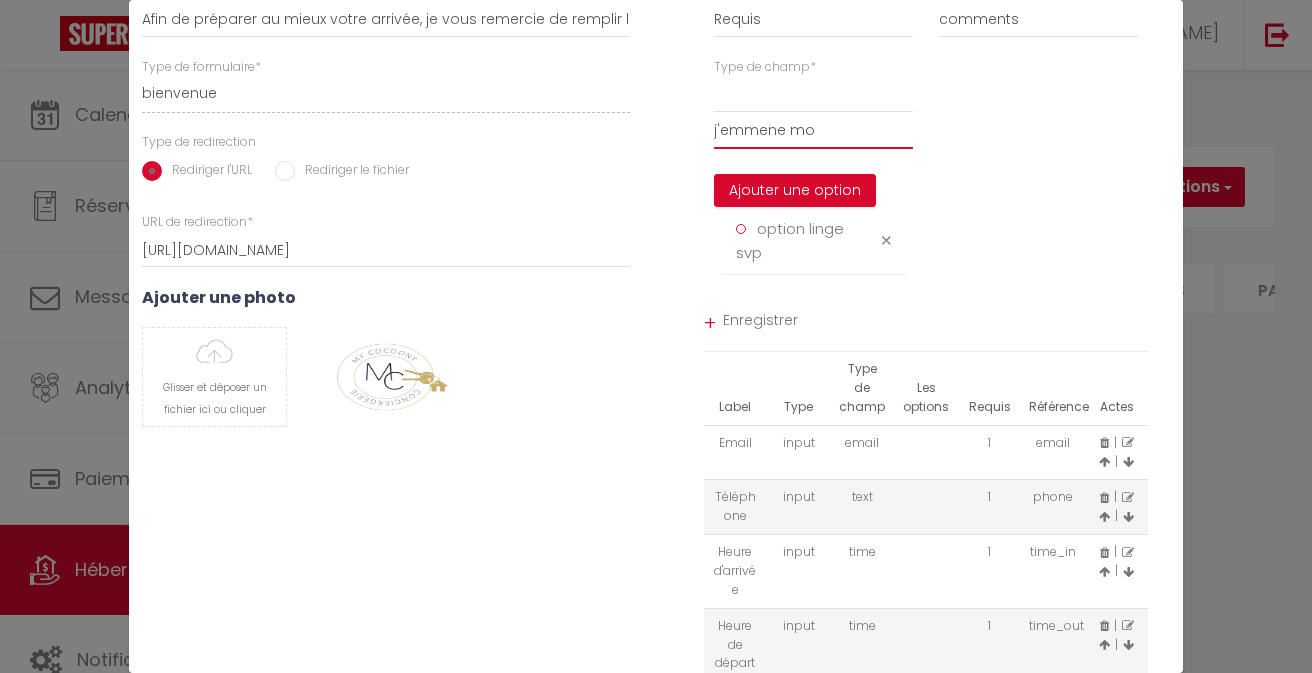 select 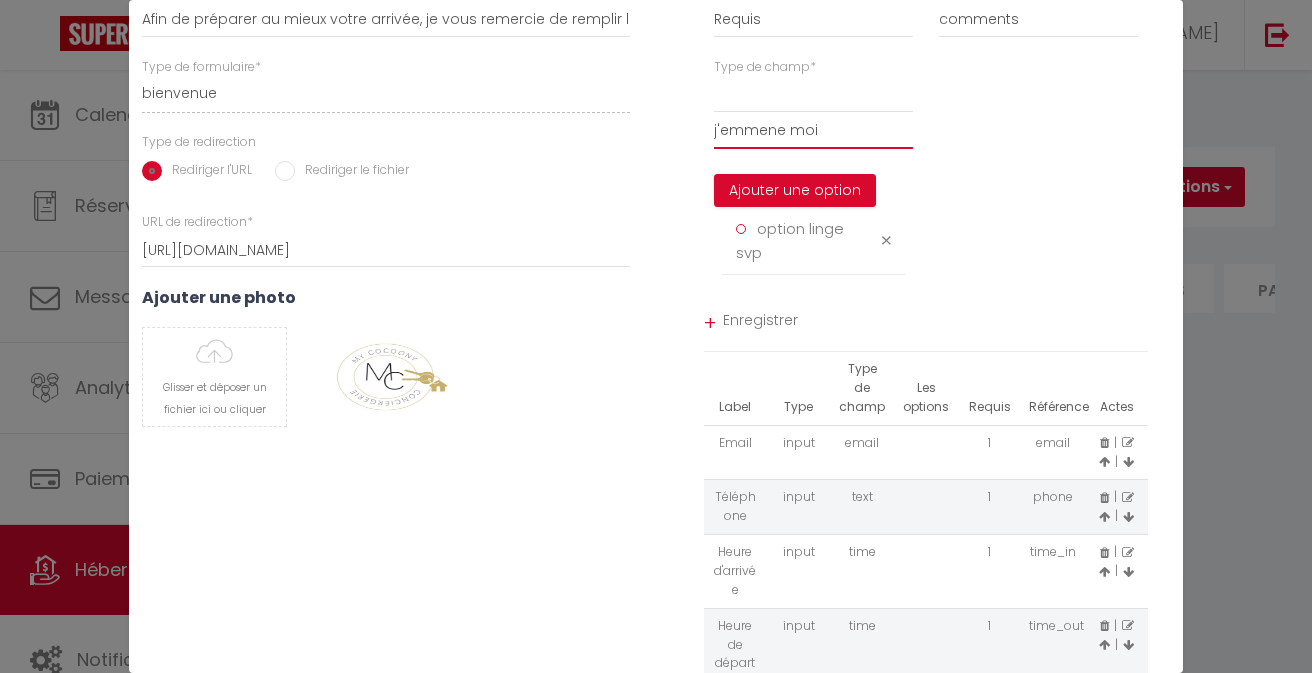select 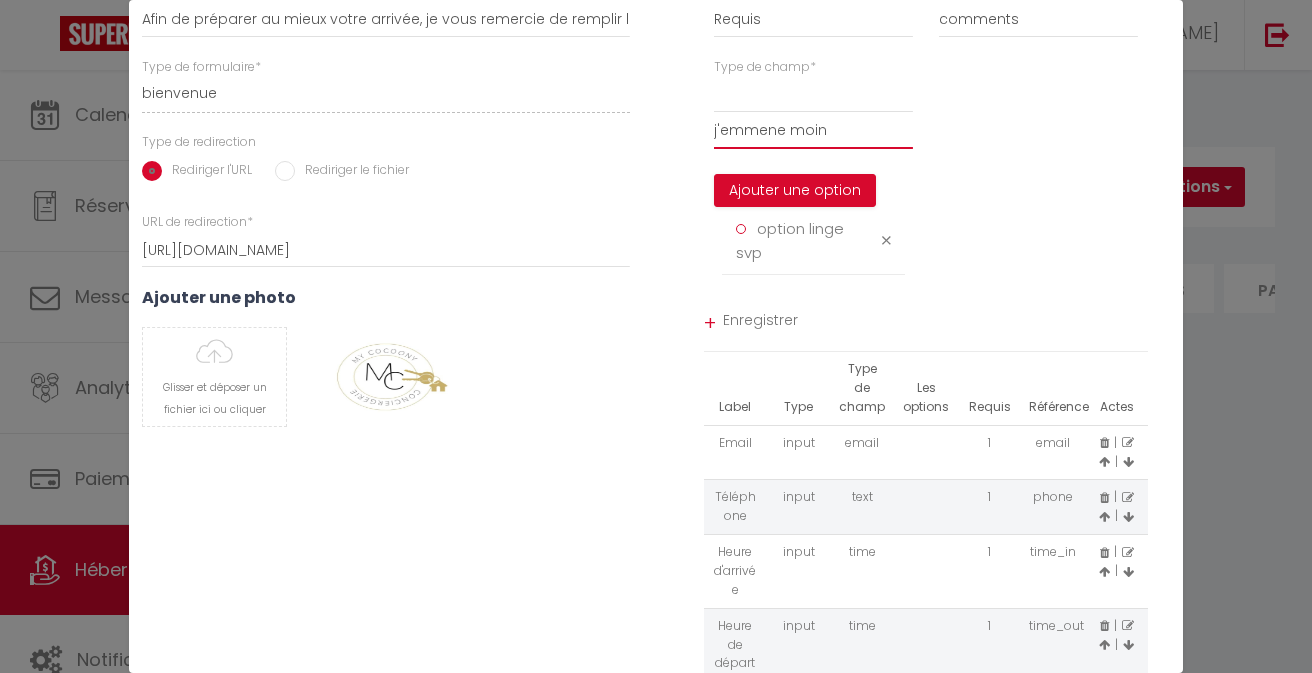 select 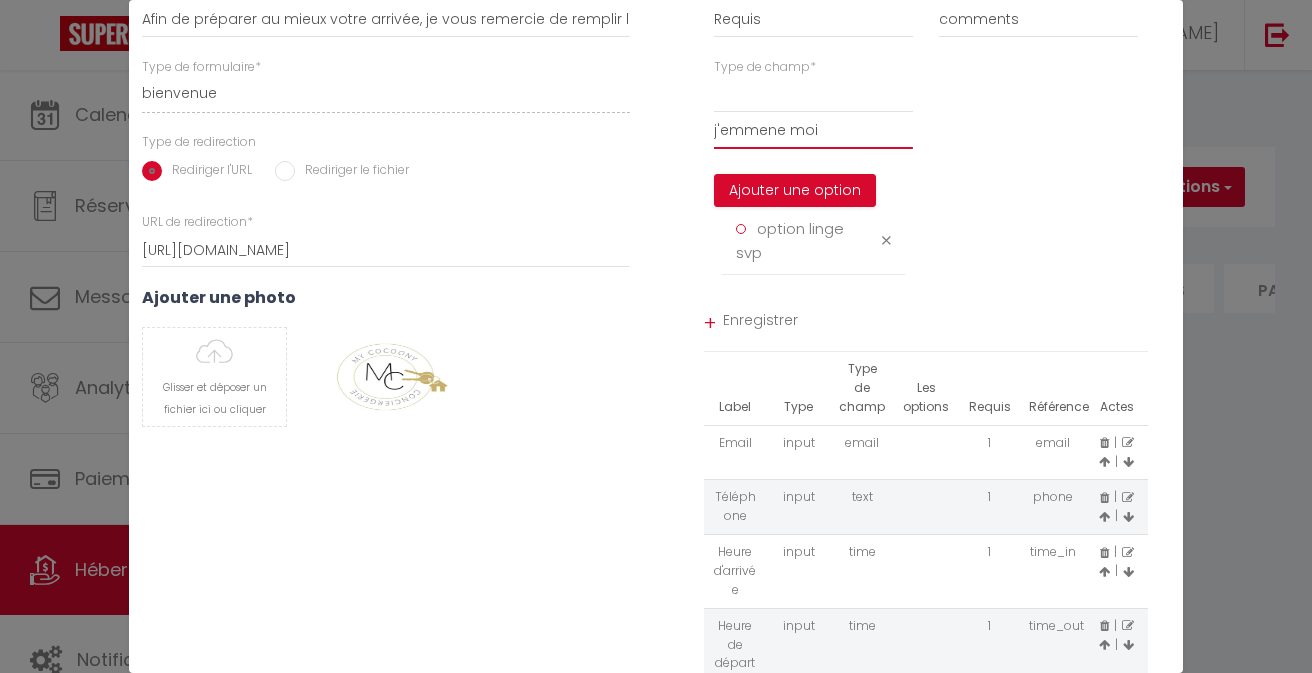 select 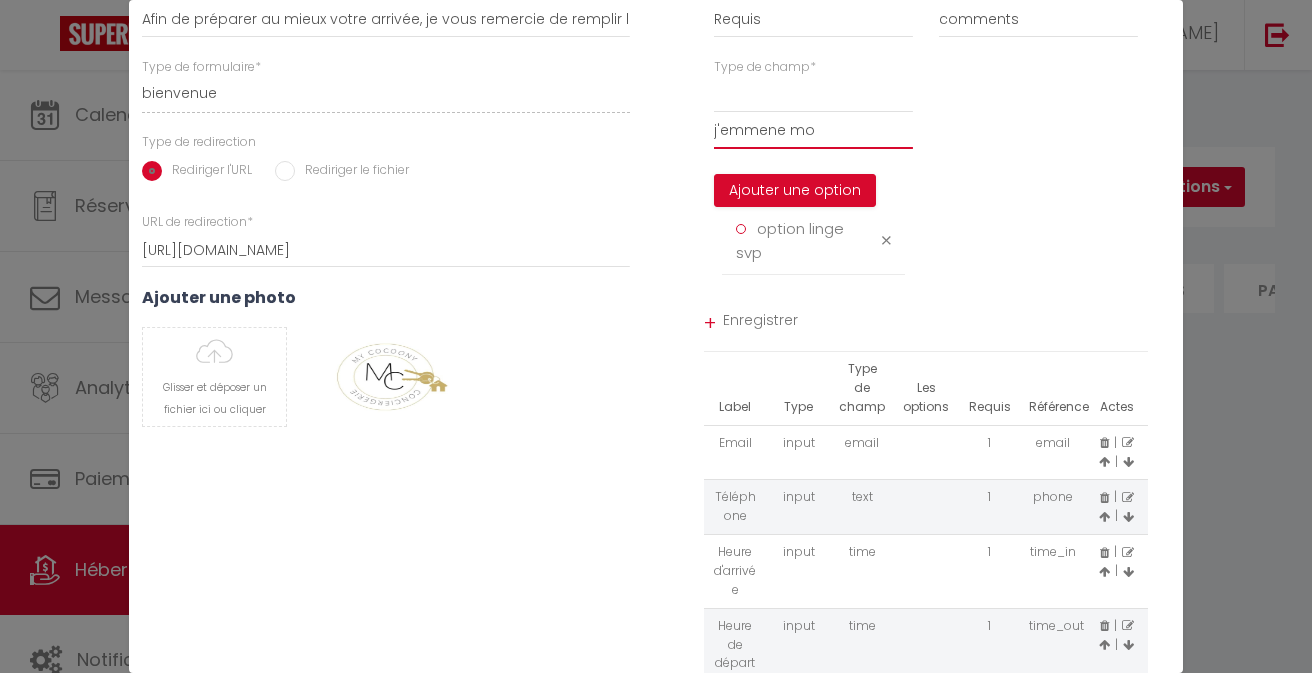 select 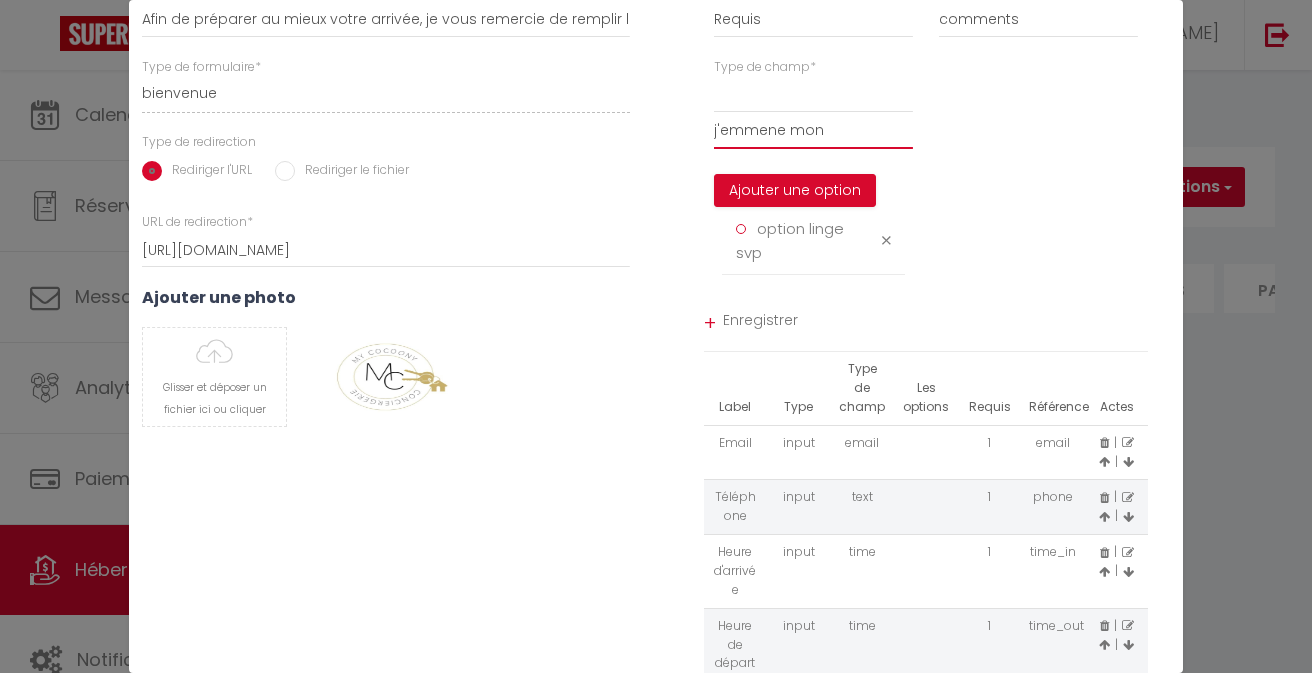 select 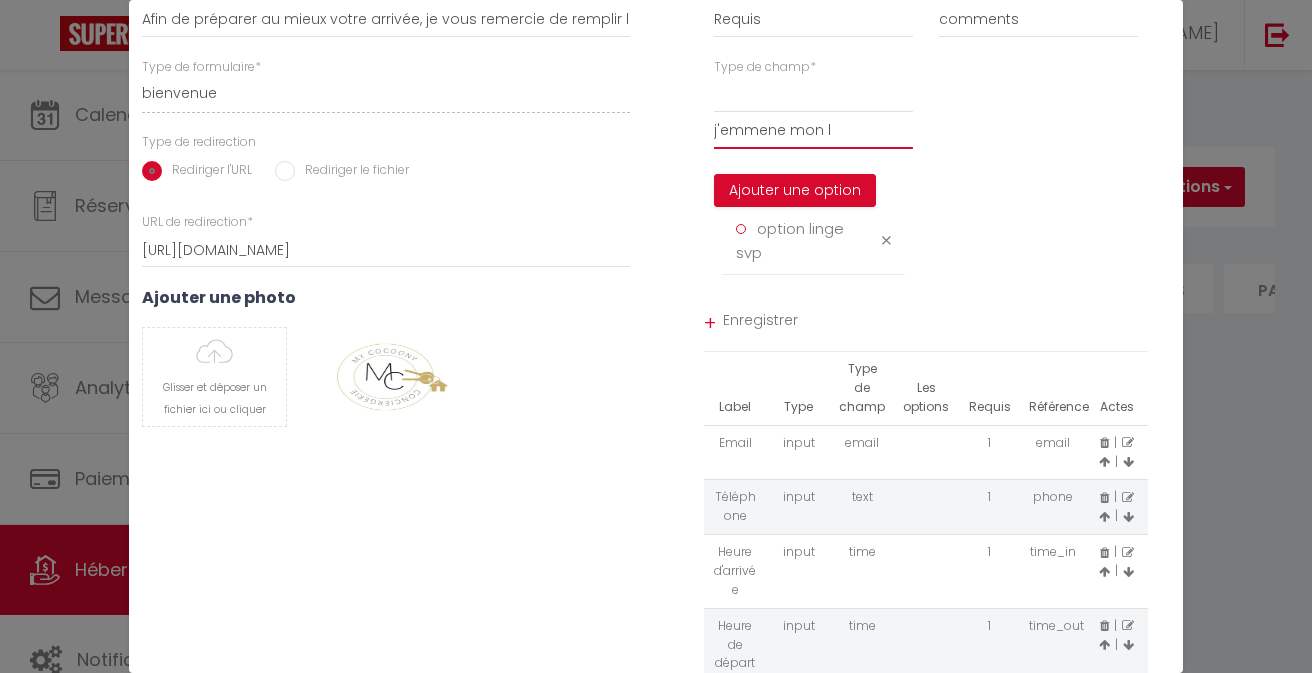 select 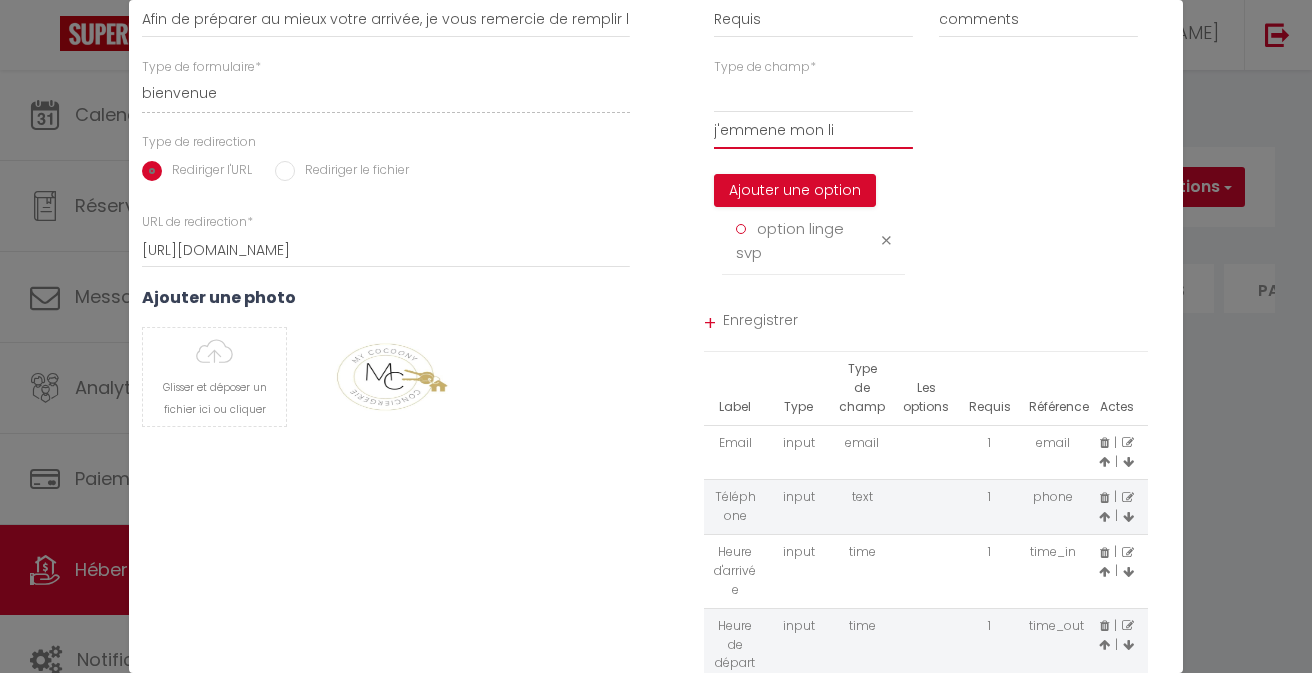 select 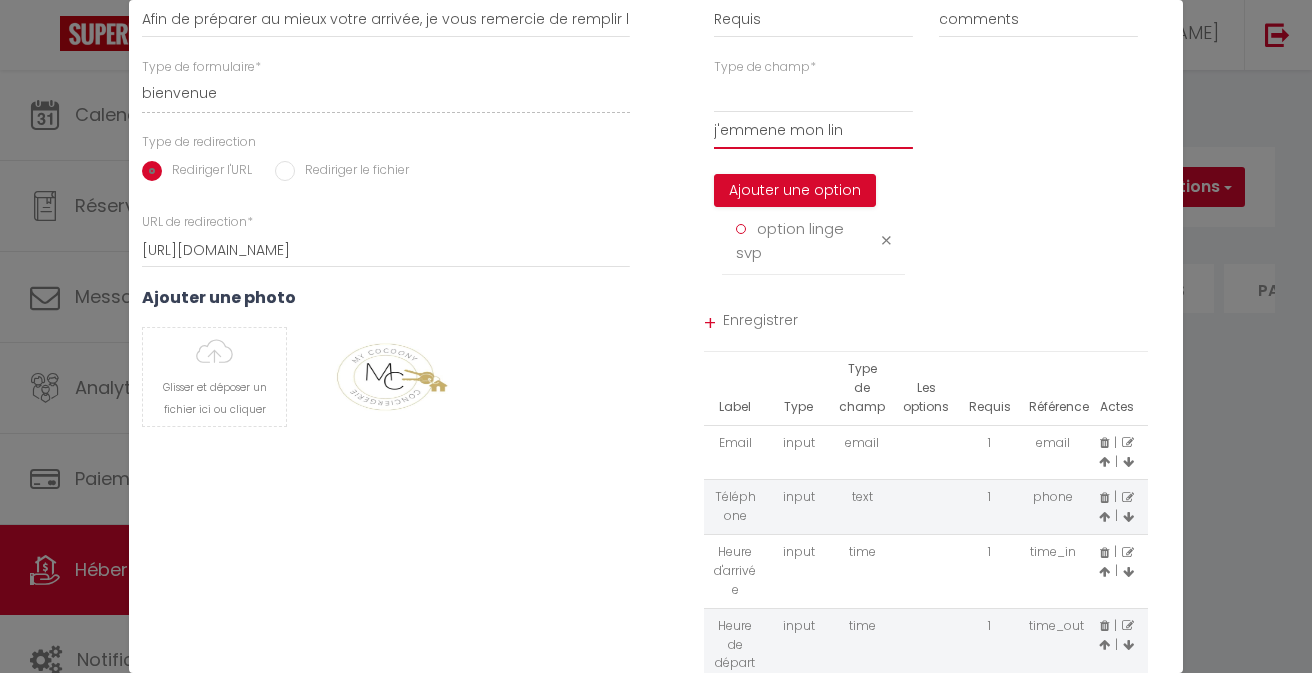 select 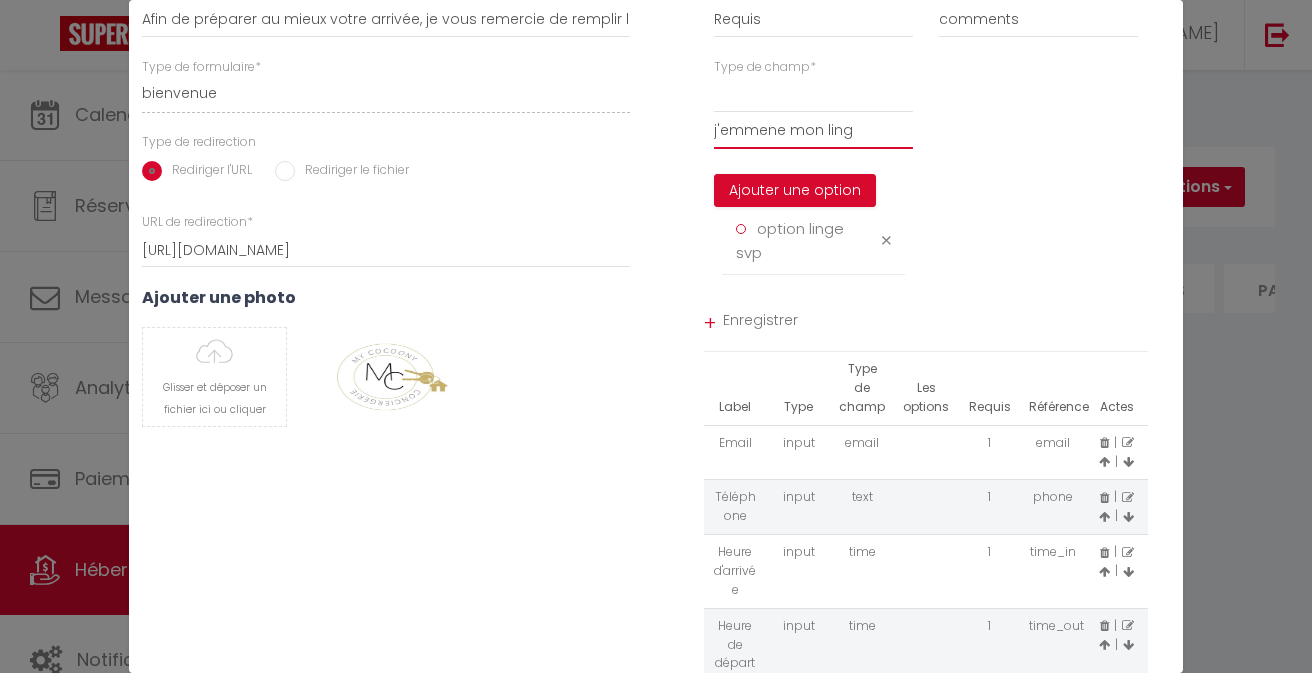 select 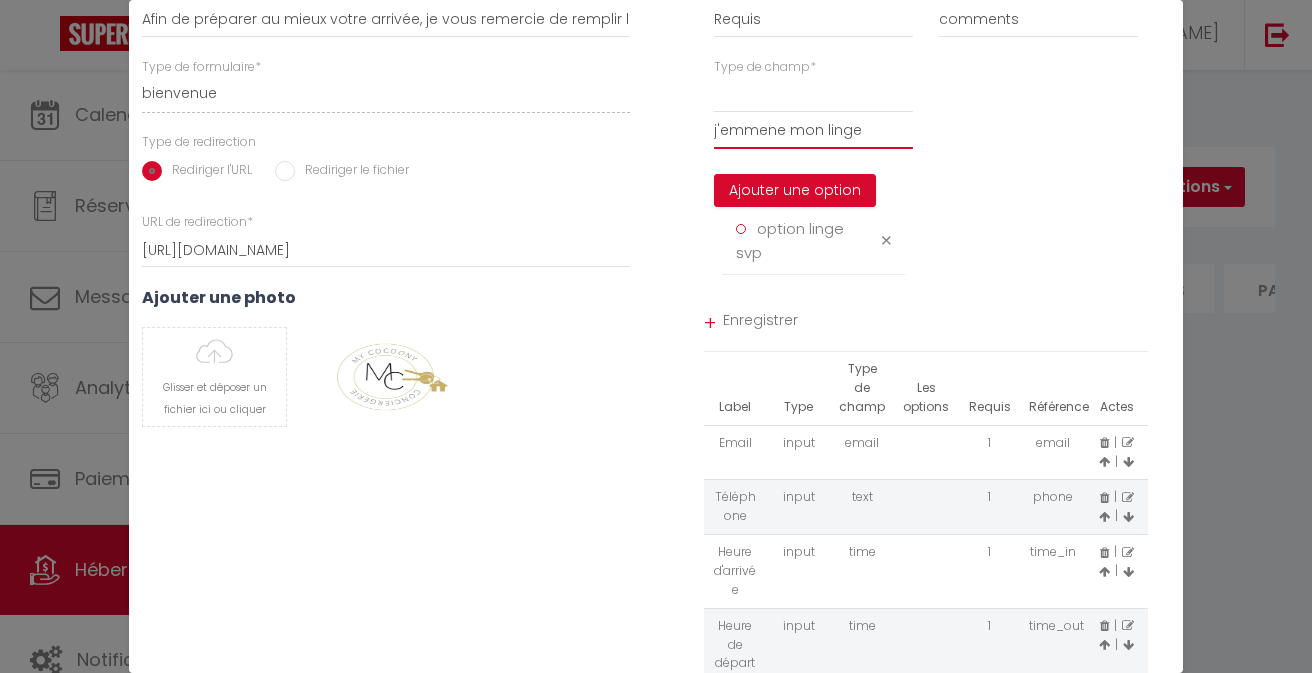 select 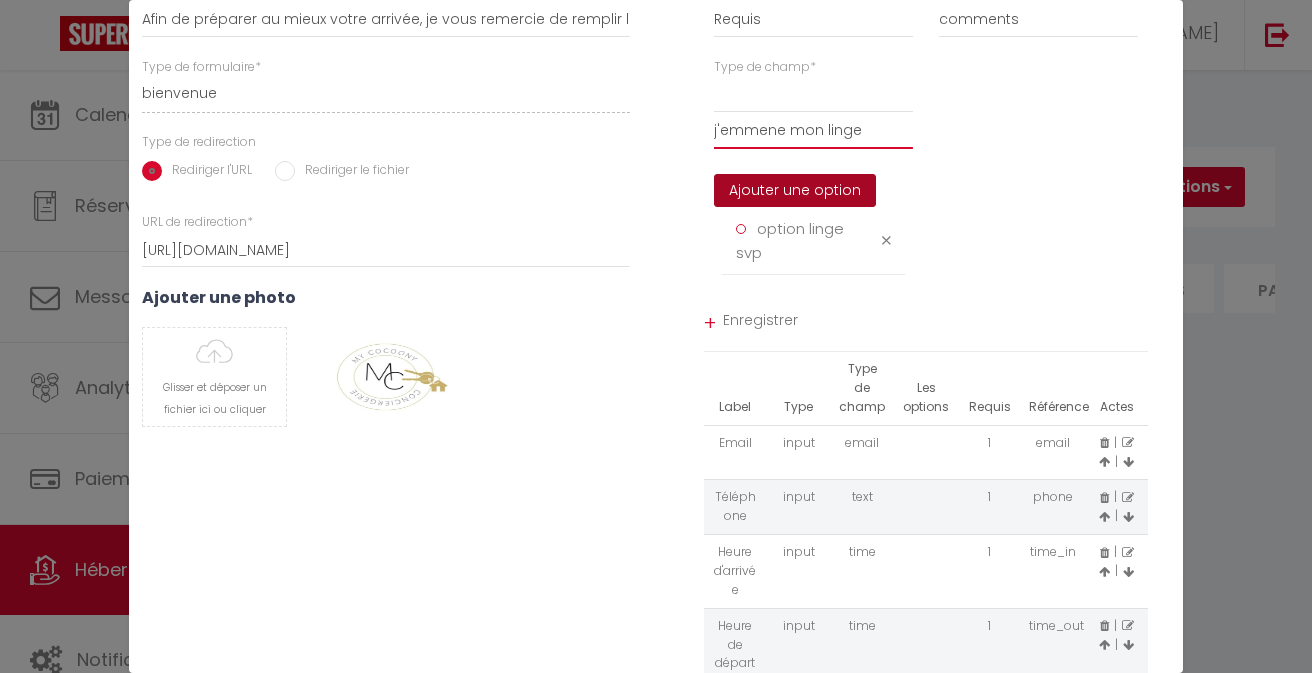 type on "j'emmene mon linge" 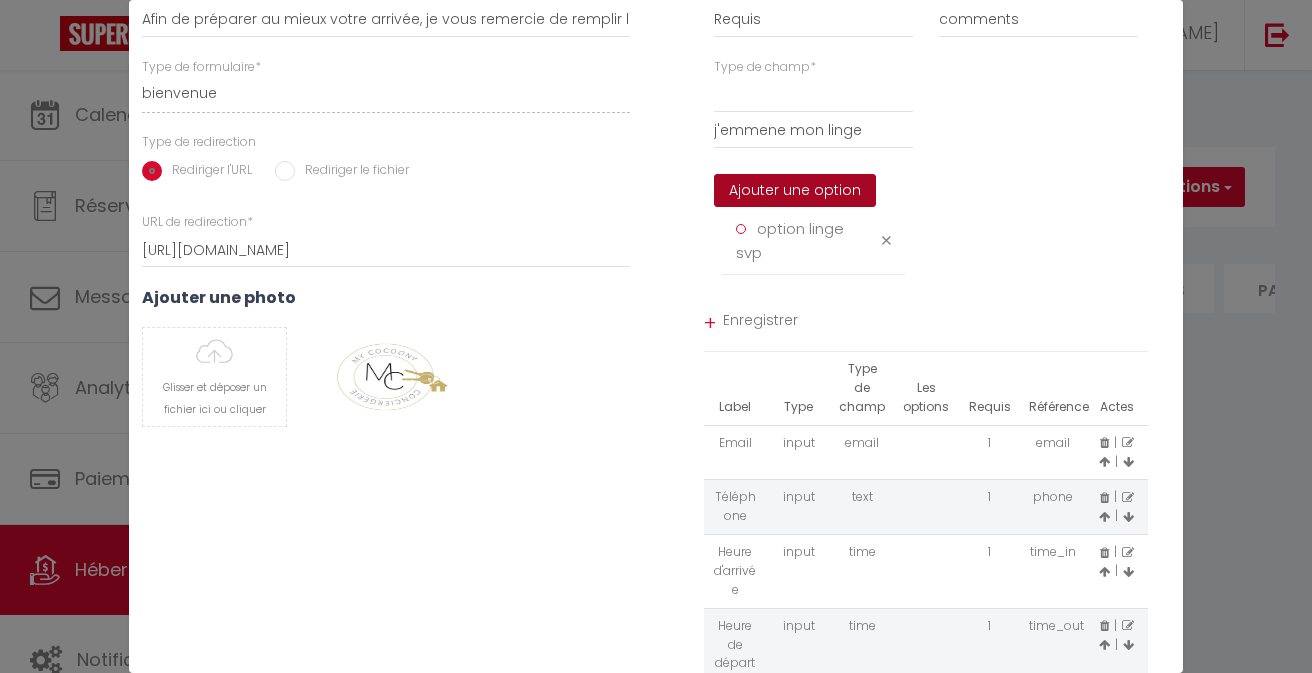 click on "Ajouter une option" at bounding box center (795, 191) 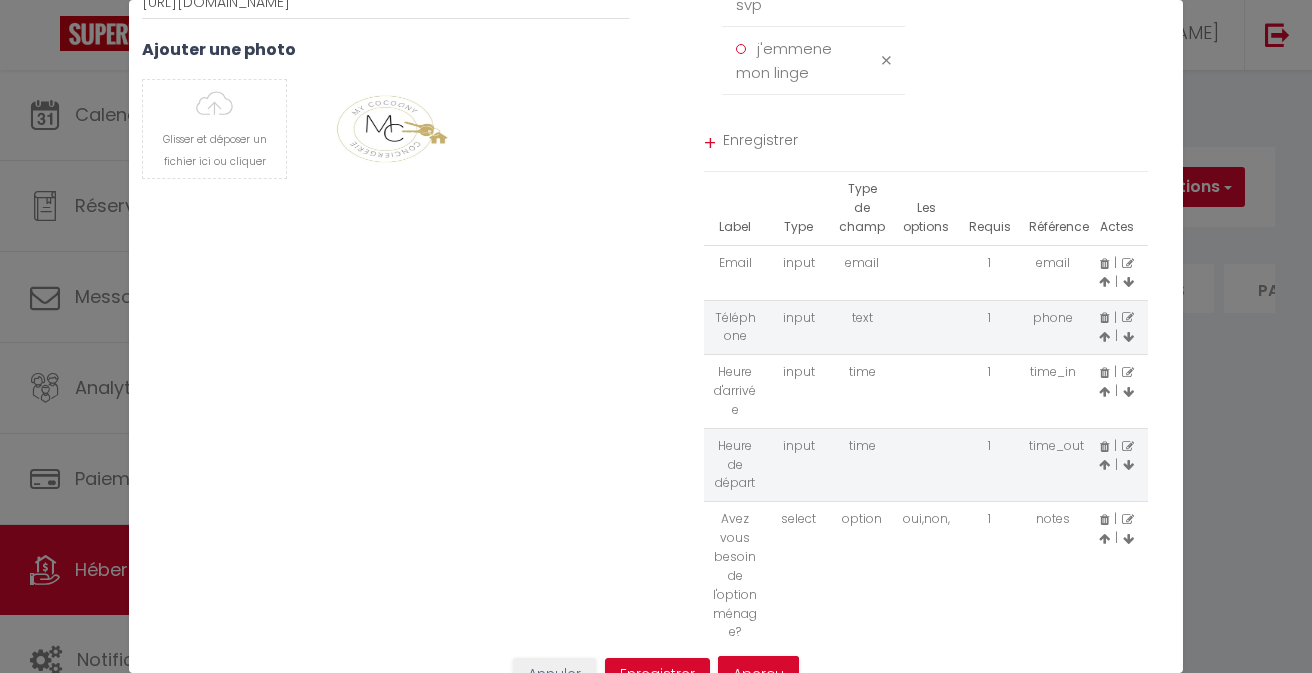 scroll, scrollTop: 433, scrollLeft: 0, axis: vertical 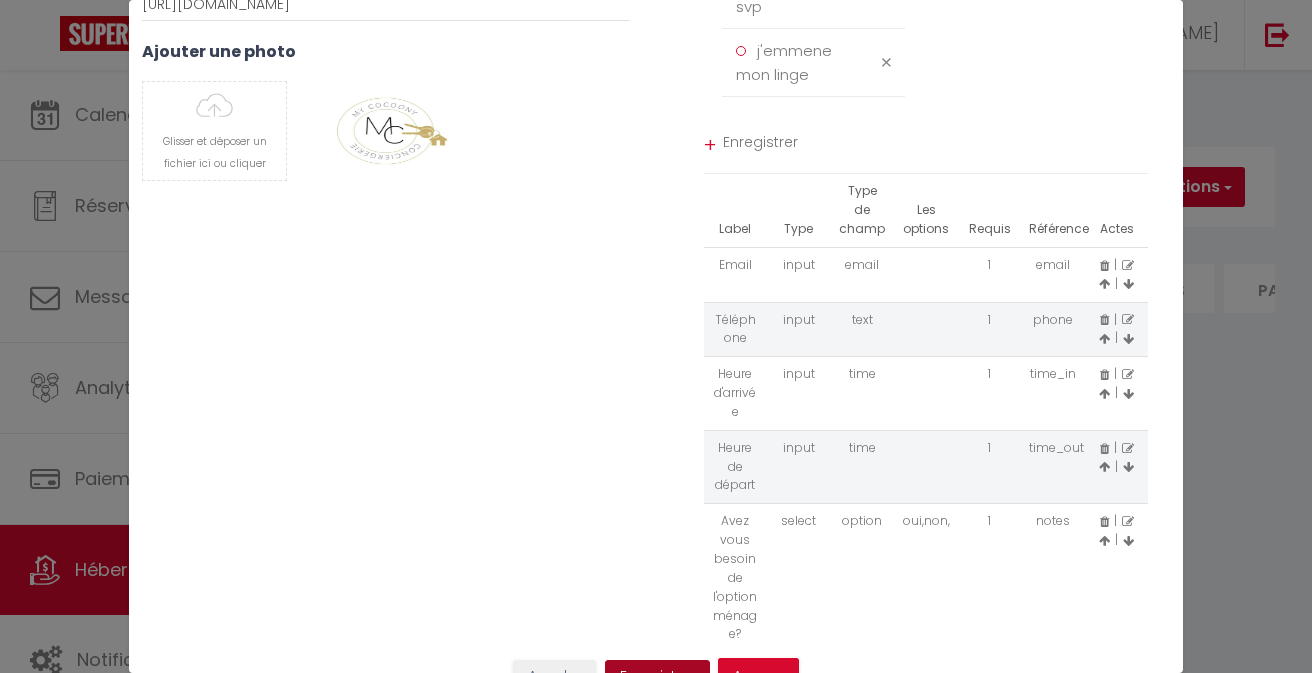 click on "Enregistrer" at bounding box center (657, 677) 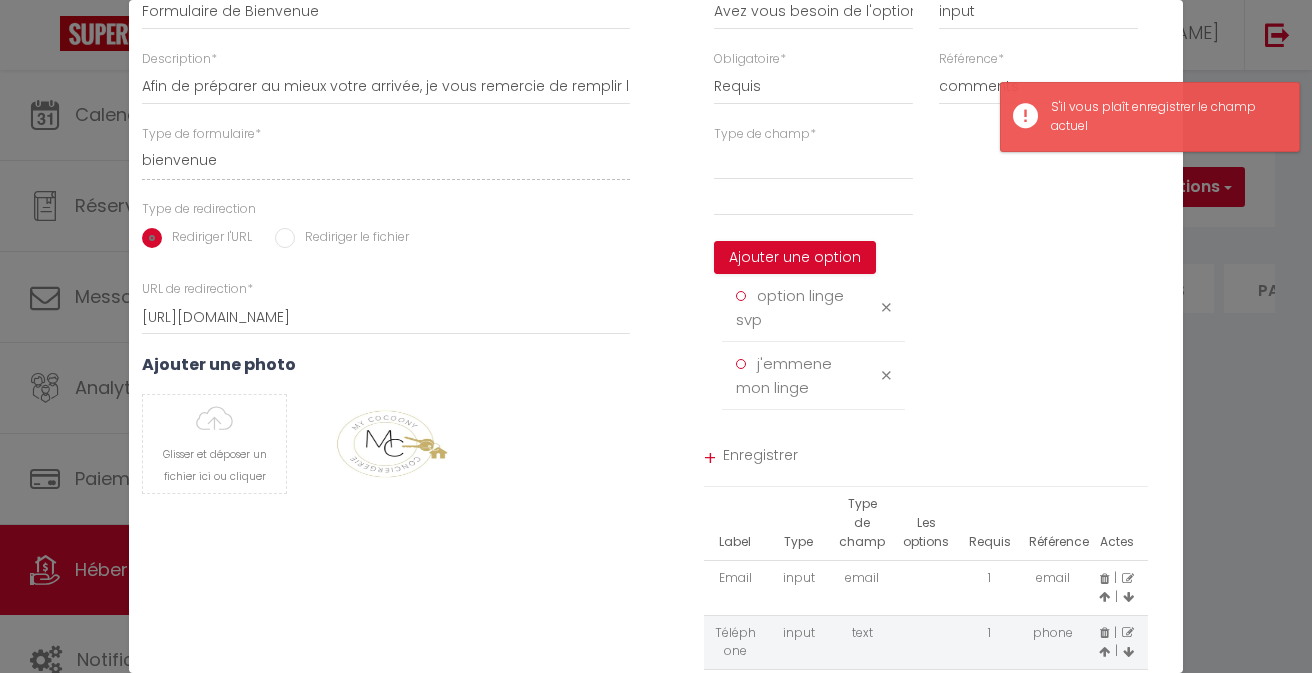 scroll, scrollTop: 77, scrollLeft: 0, axis: vertical 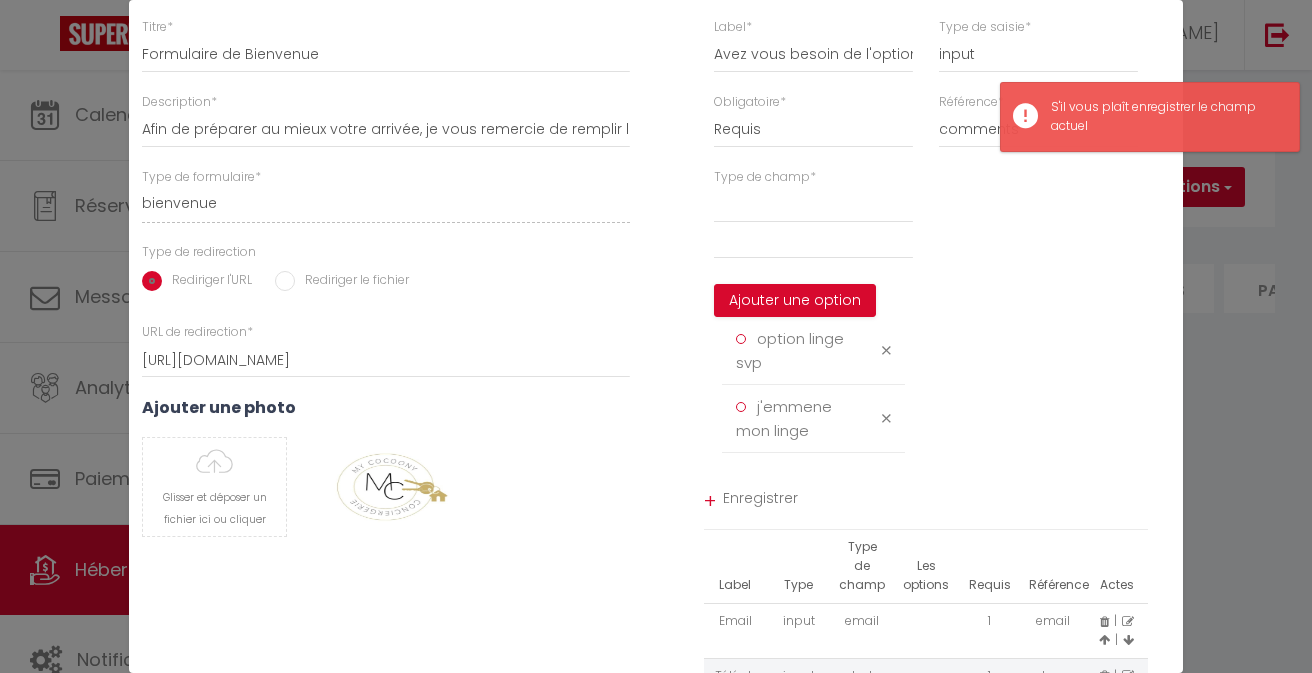 click on "Enregistrer" at bounding box center (936, 501) 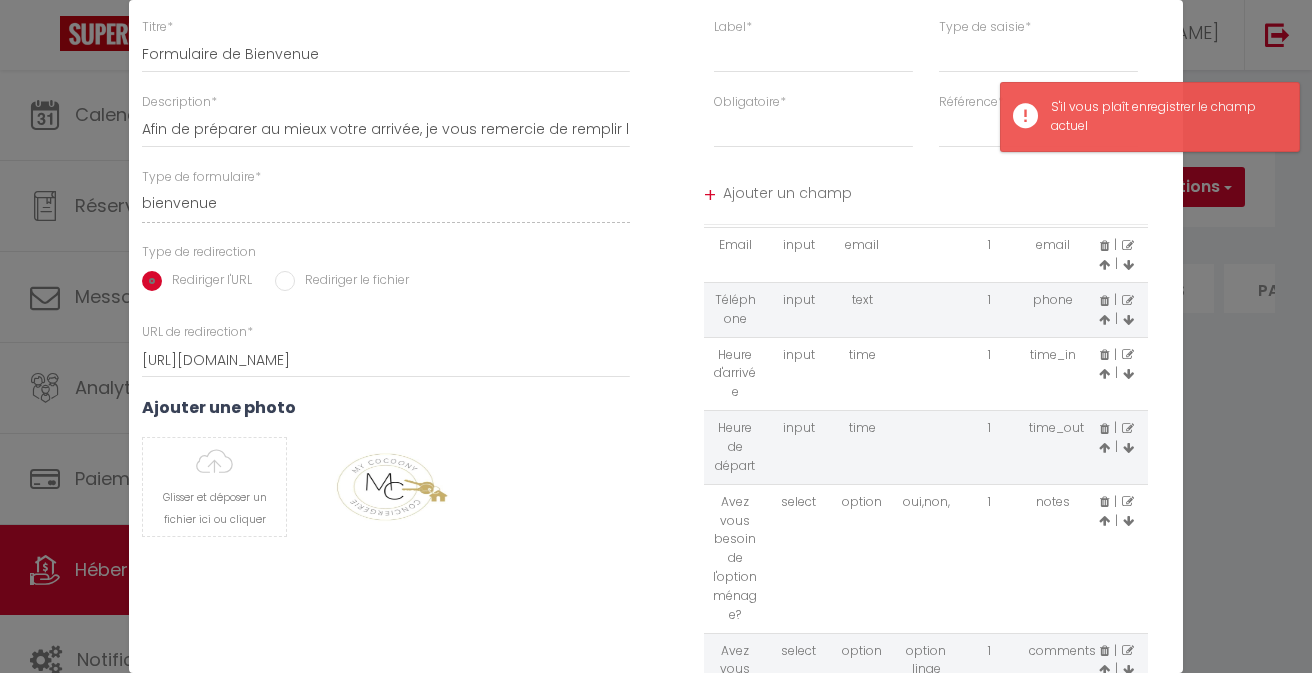 scroll, scrollTop: 69, scrollLeft: 0, axis: vertical 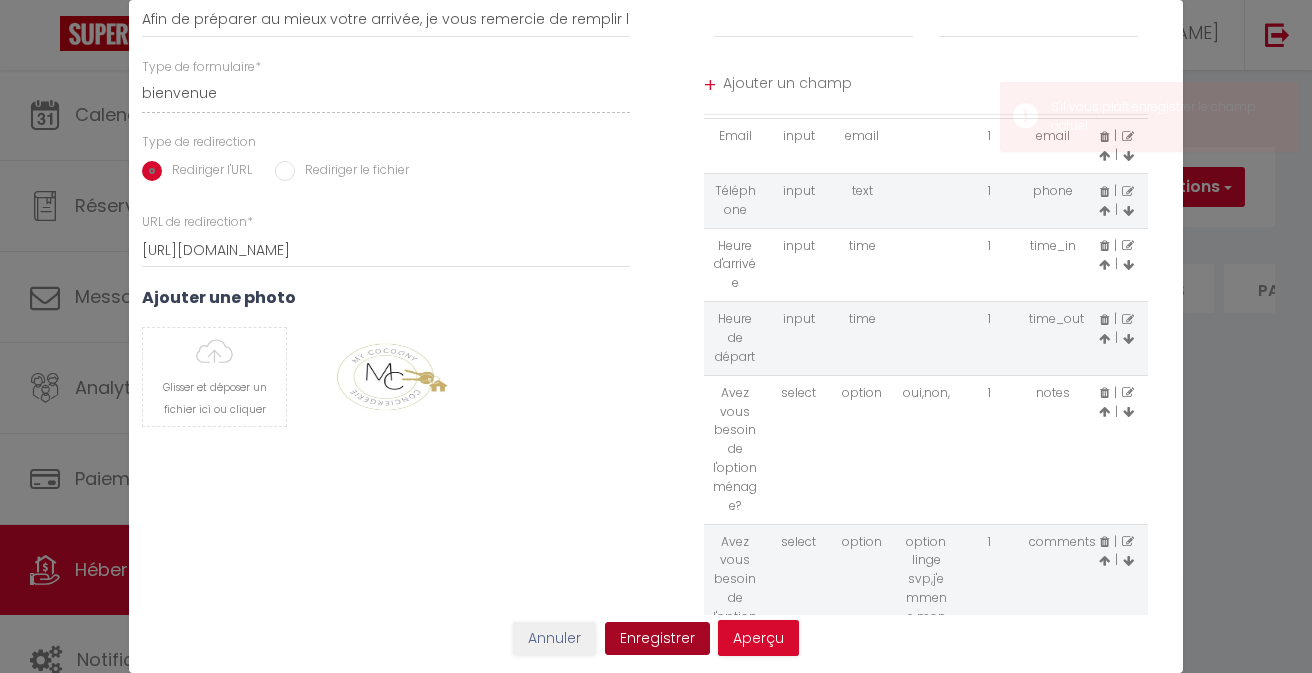 click on "Enregistrer" at bounding box center (657, 639) 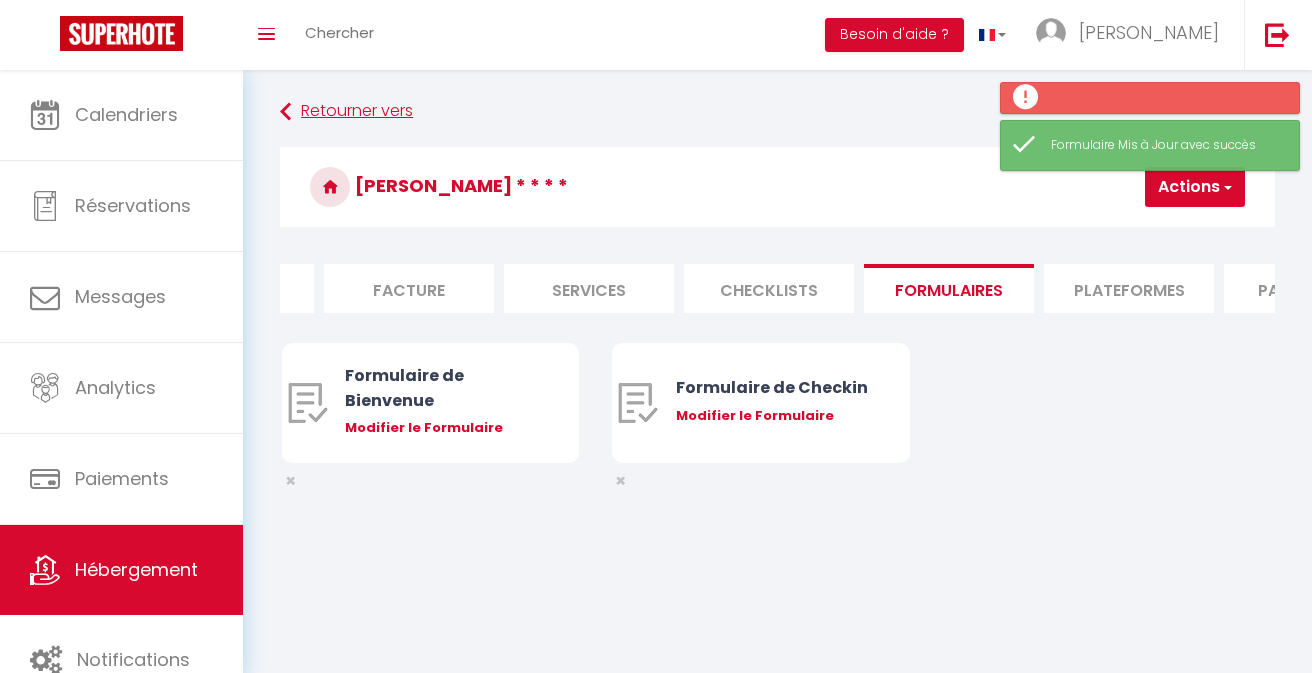click on "Retourner vers" at bounding box center [777, 112] 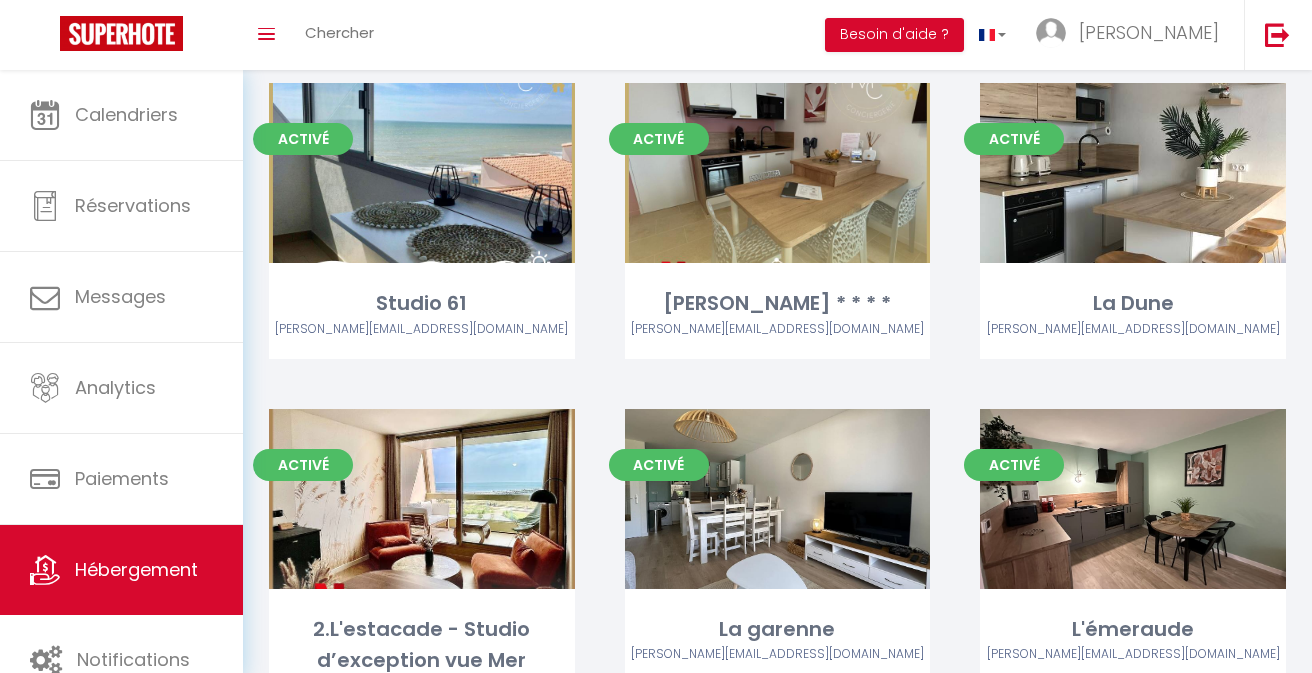 scroll, scrollTop: 1179, scrollLeft: 0, axis: vertical 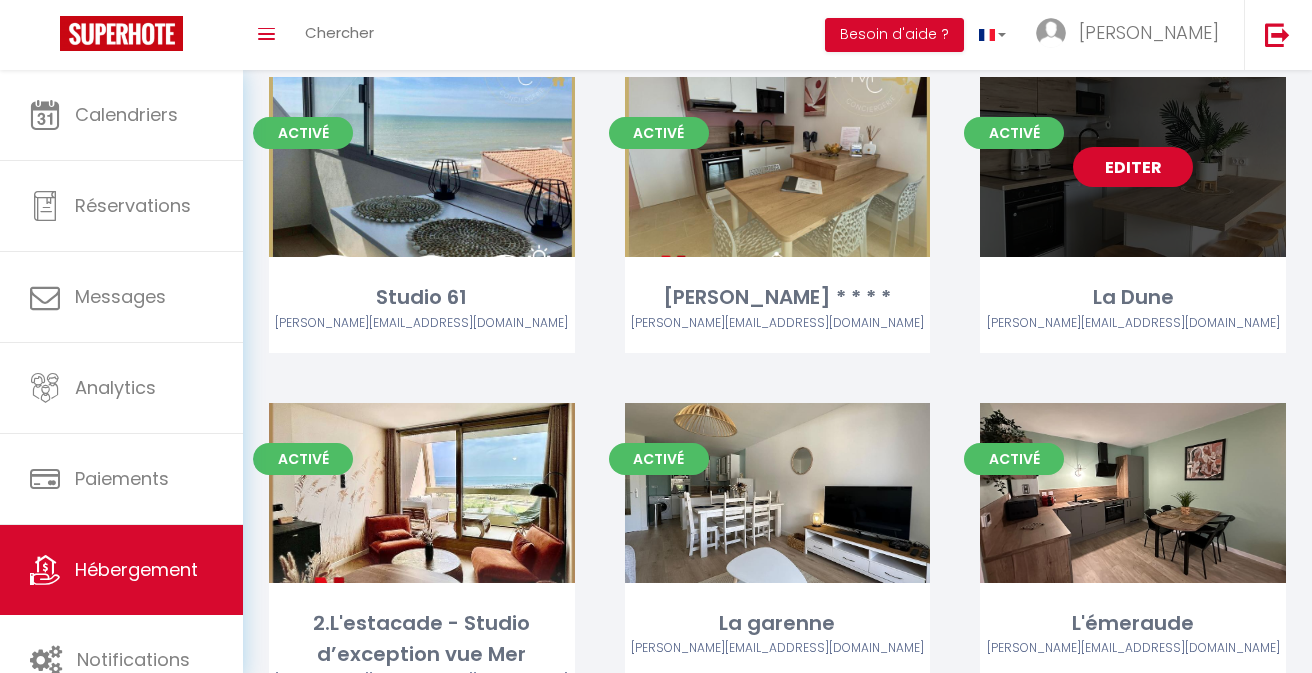 click on "Editer" at bounding box center [1133, 167] 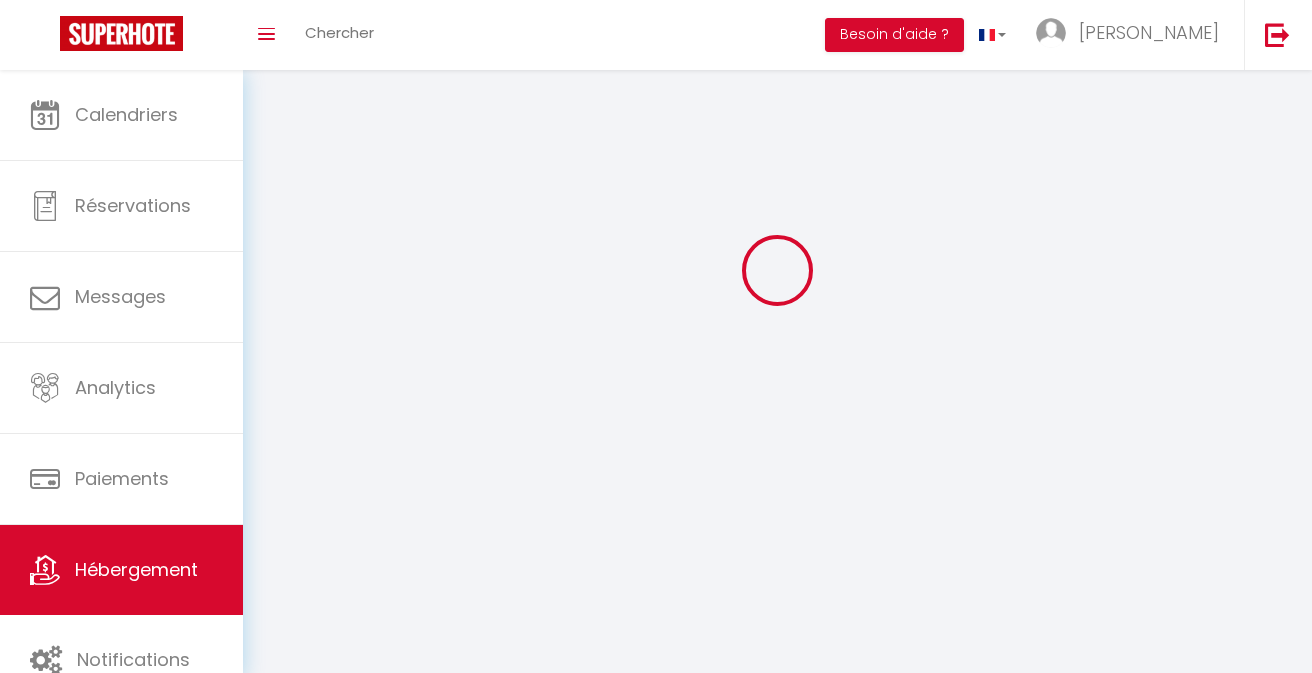 scroll, scrollTop: 0, scrollLeft: 0, axis: both 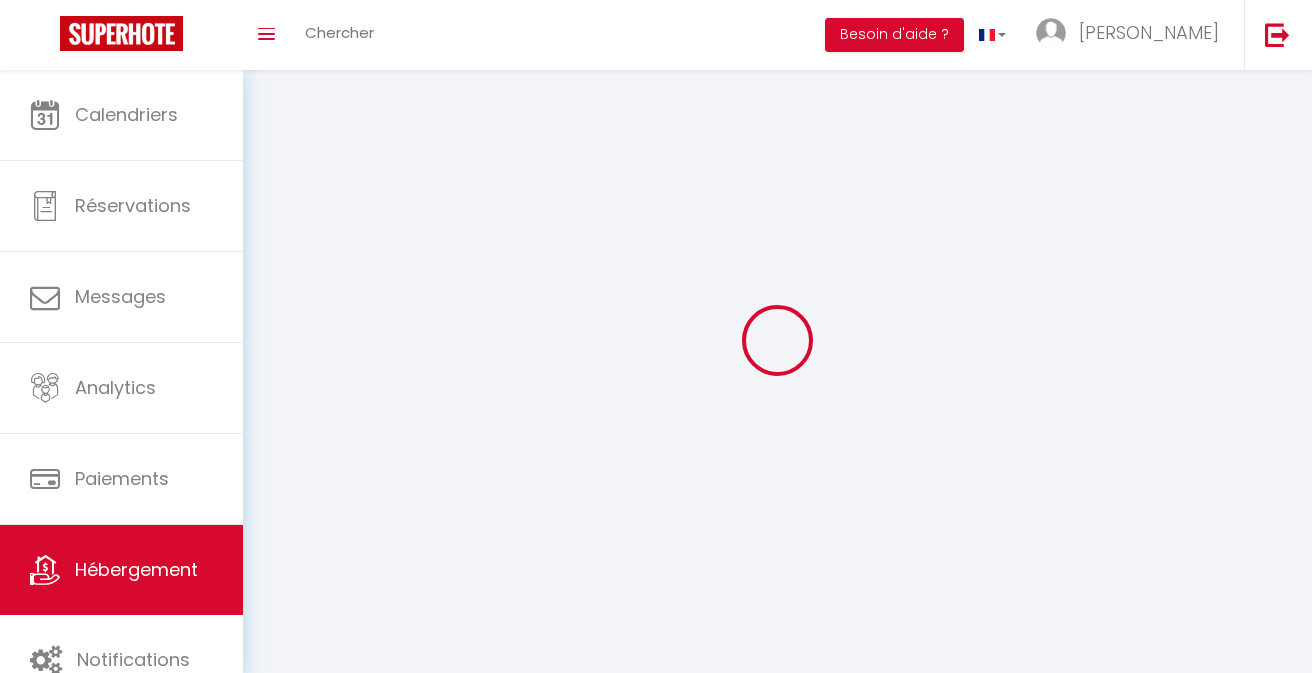 select 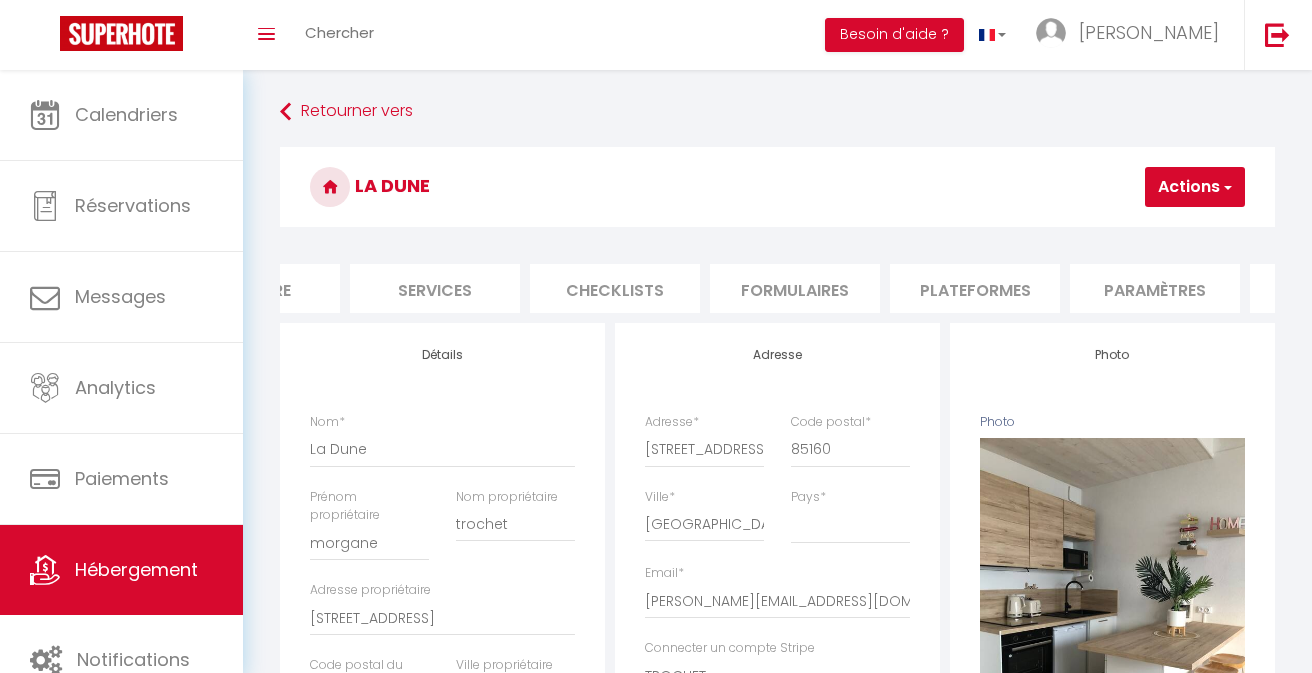 scroll, scrollTop: 0, scrollLeft: 601, axis: horizontal 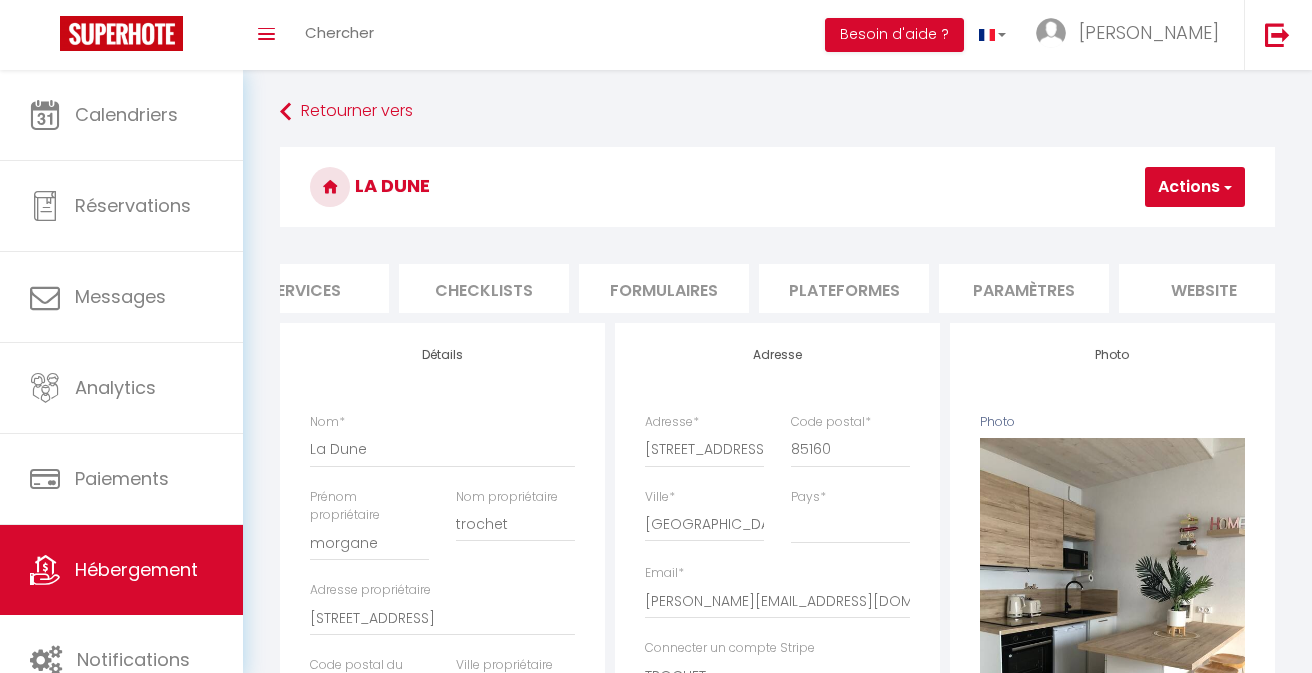 click on "Formulaires" at bounding box center [664, 288] 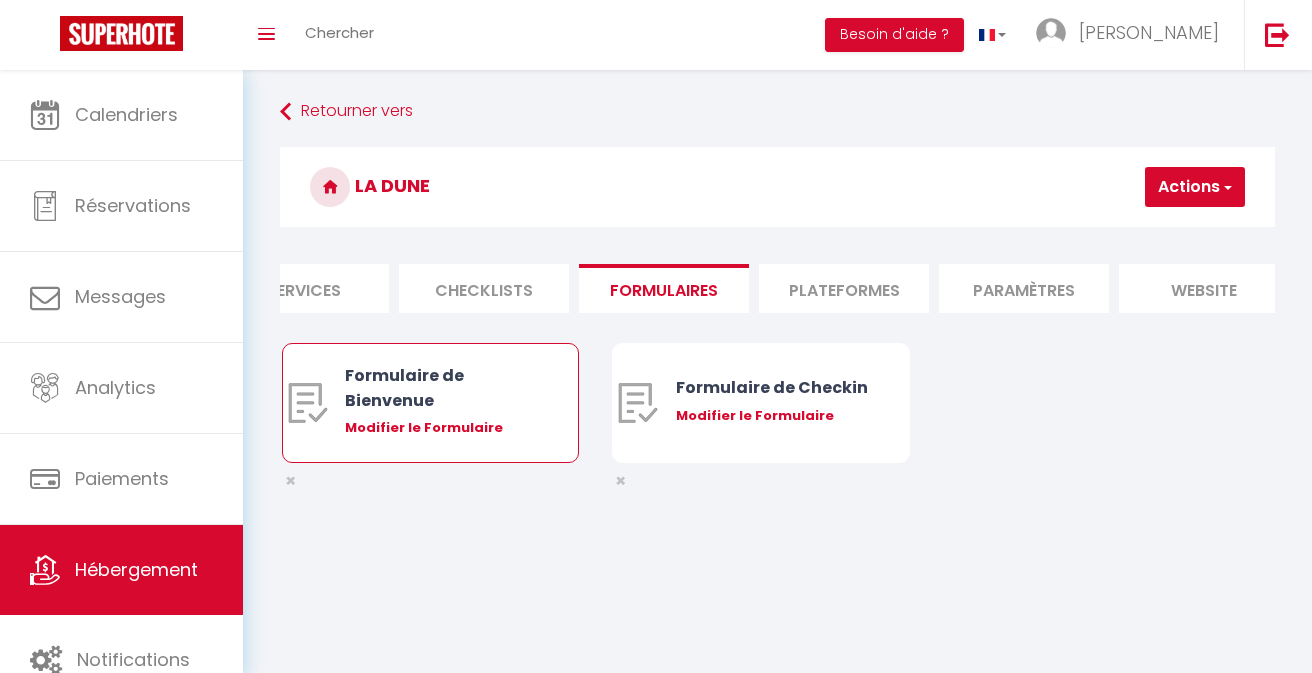 click on "Formulaire de Bienvenue" at bounding box center (442, 388) 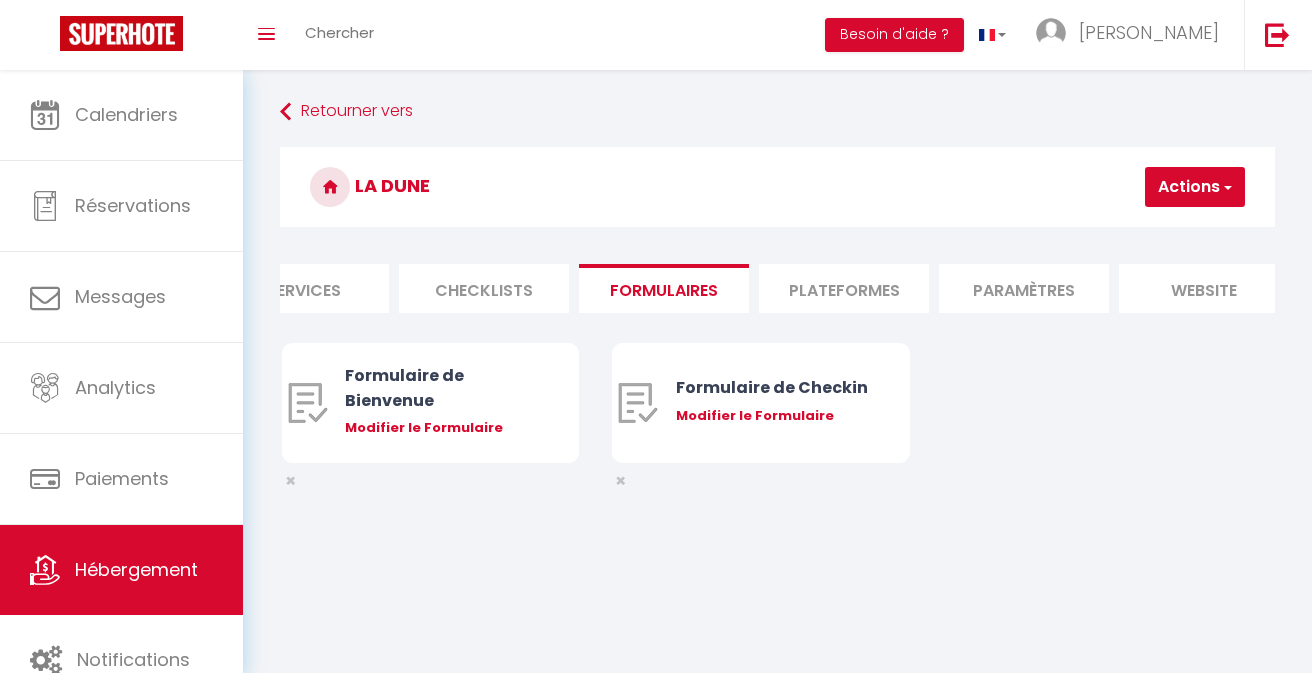 select 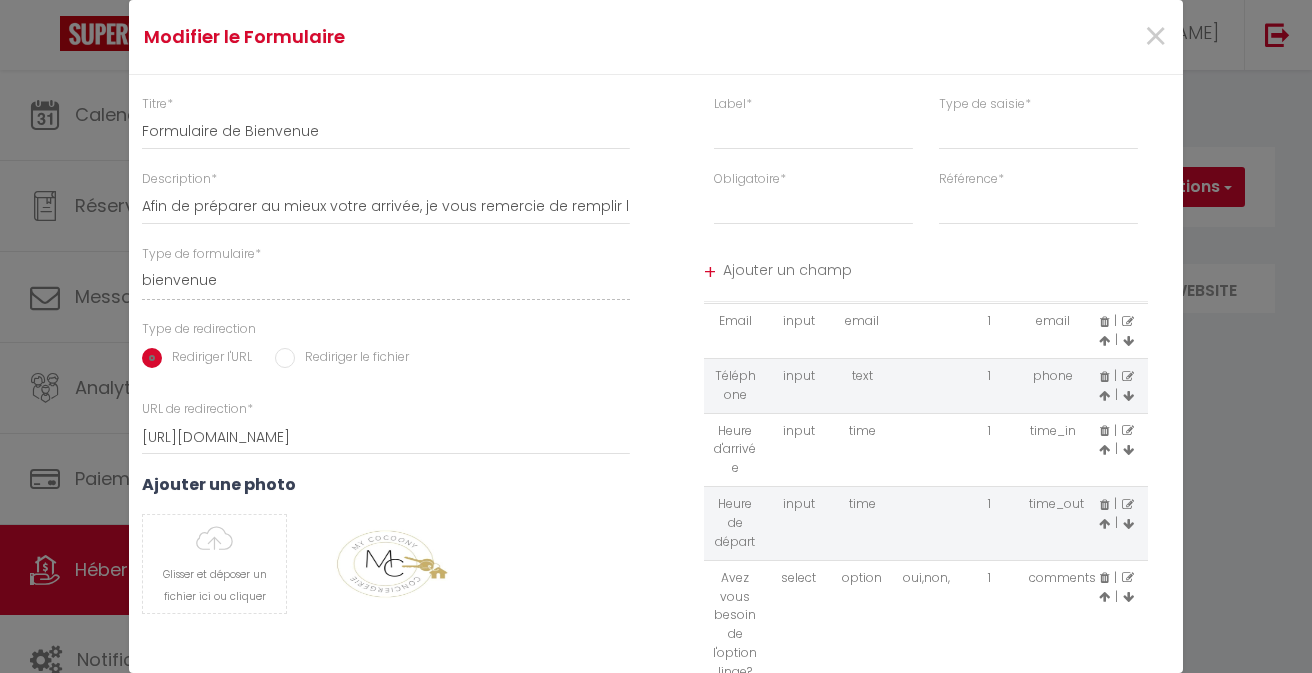 scroll, scrollTop: 69, scrollLeft: 0, axis: vertical 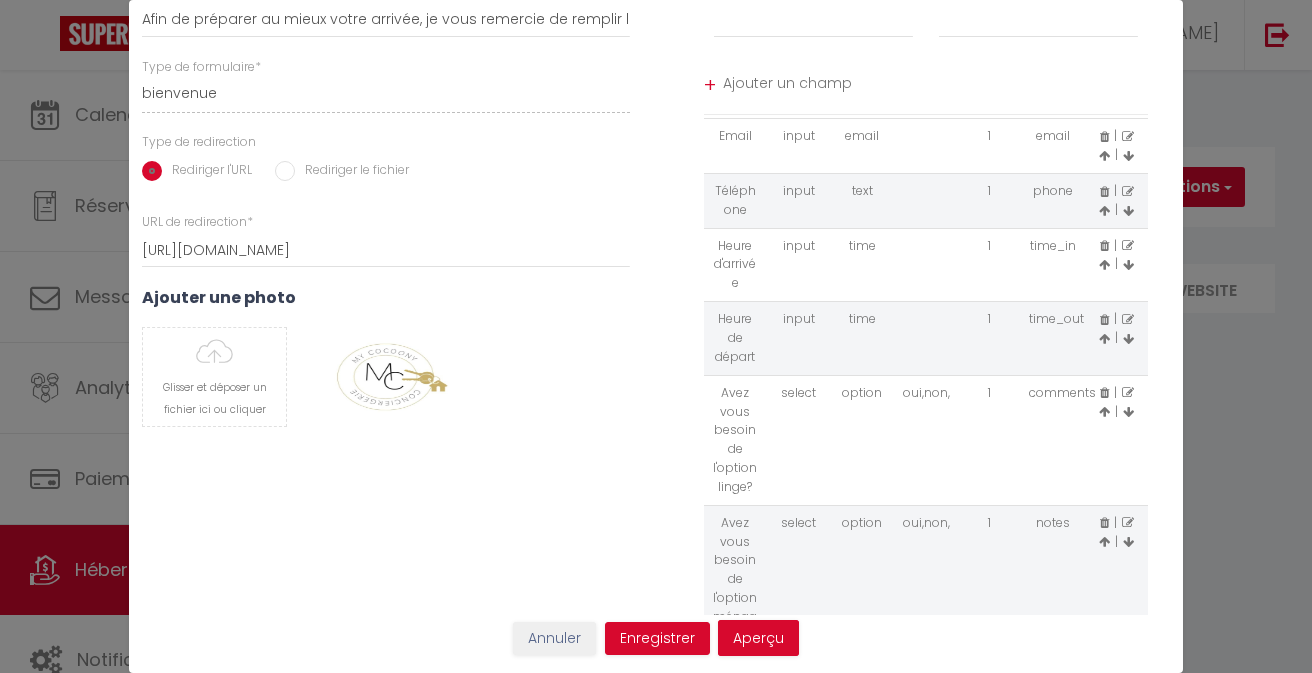 click at bounding box center [1128, 393] 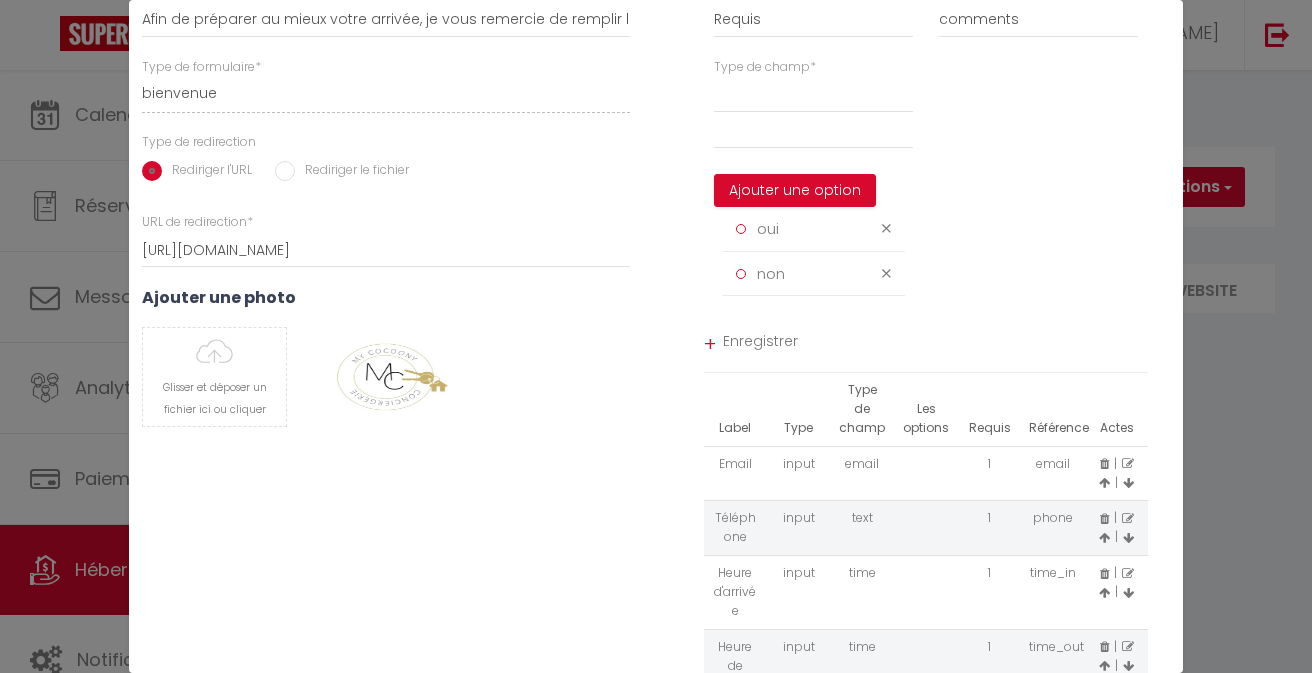 scroll, scrollTop: 0, scrollLeft: 0, axis: both 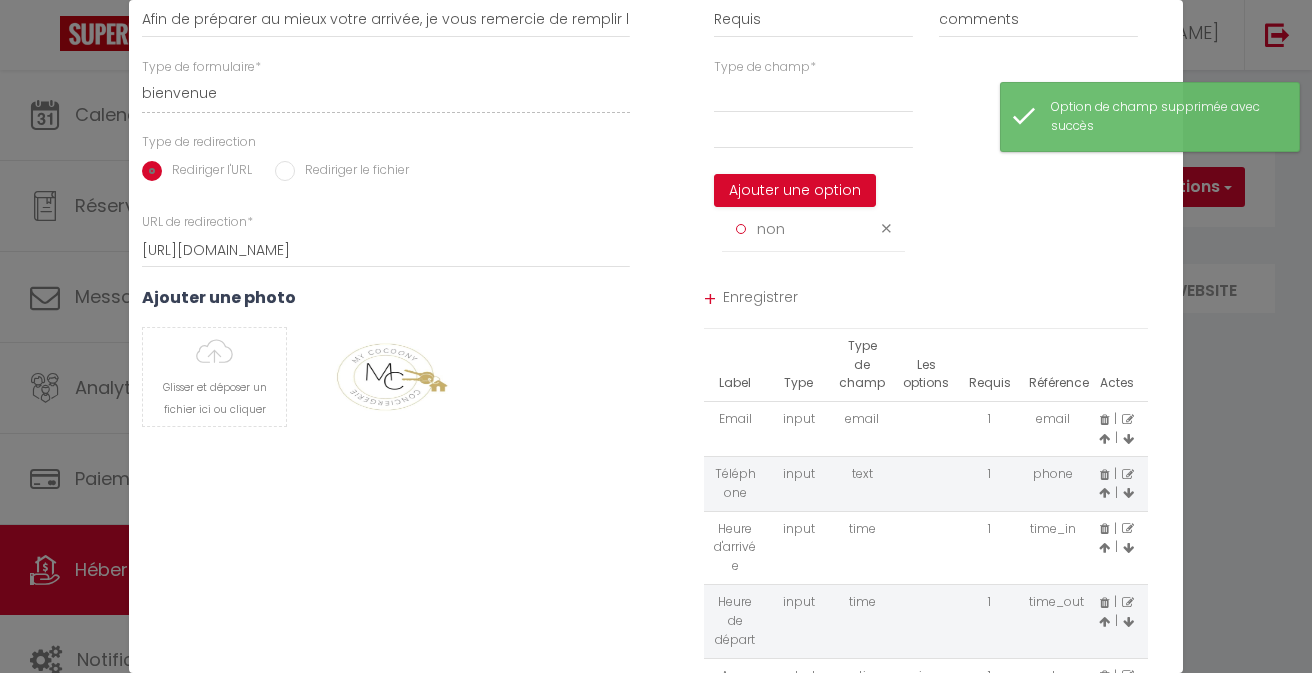 click at bounding box center [886, 228] 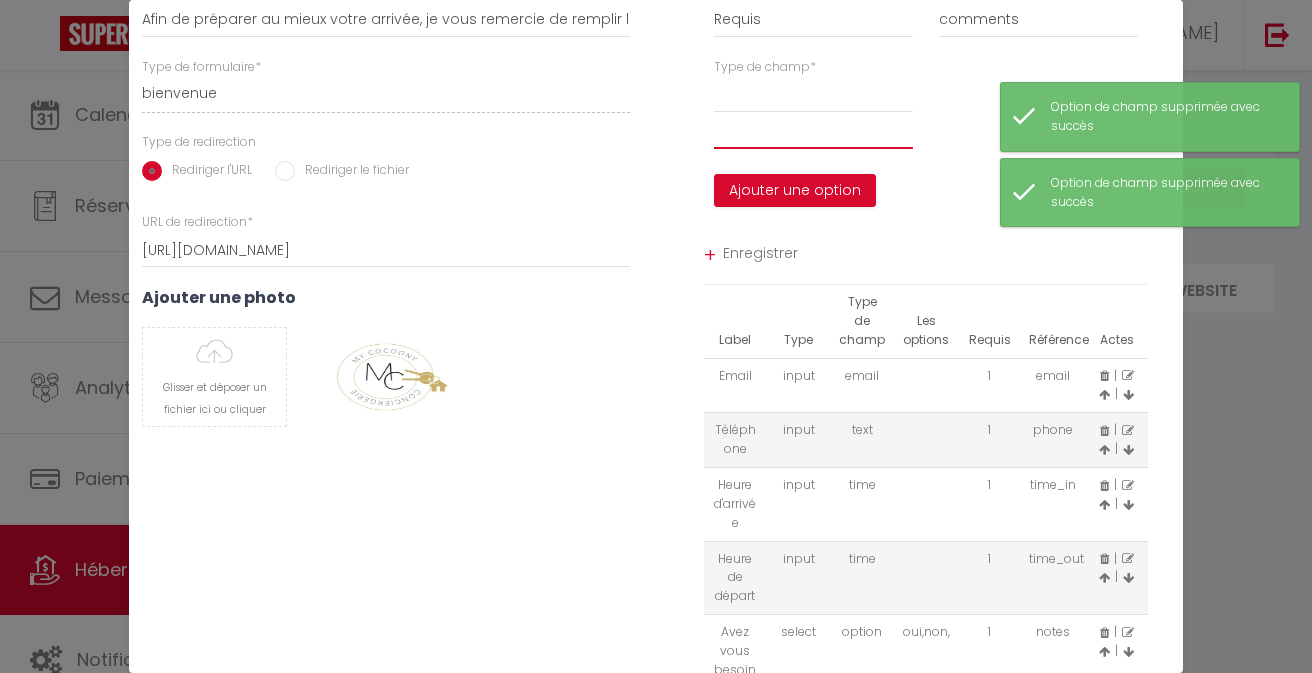 click at bounding box center (813, 131) 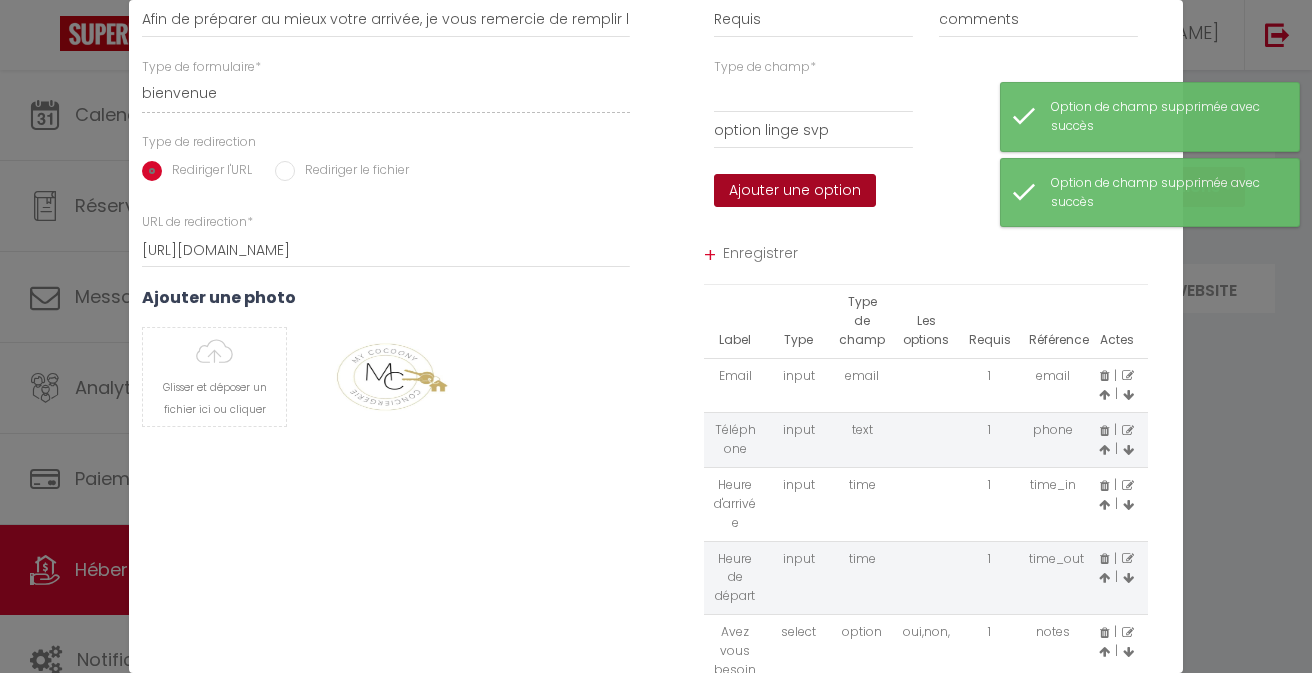 click on "Ajouter une option" at bounding box center (795, 191) 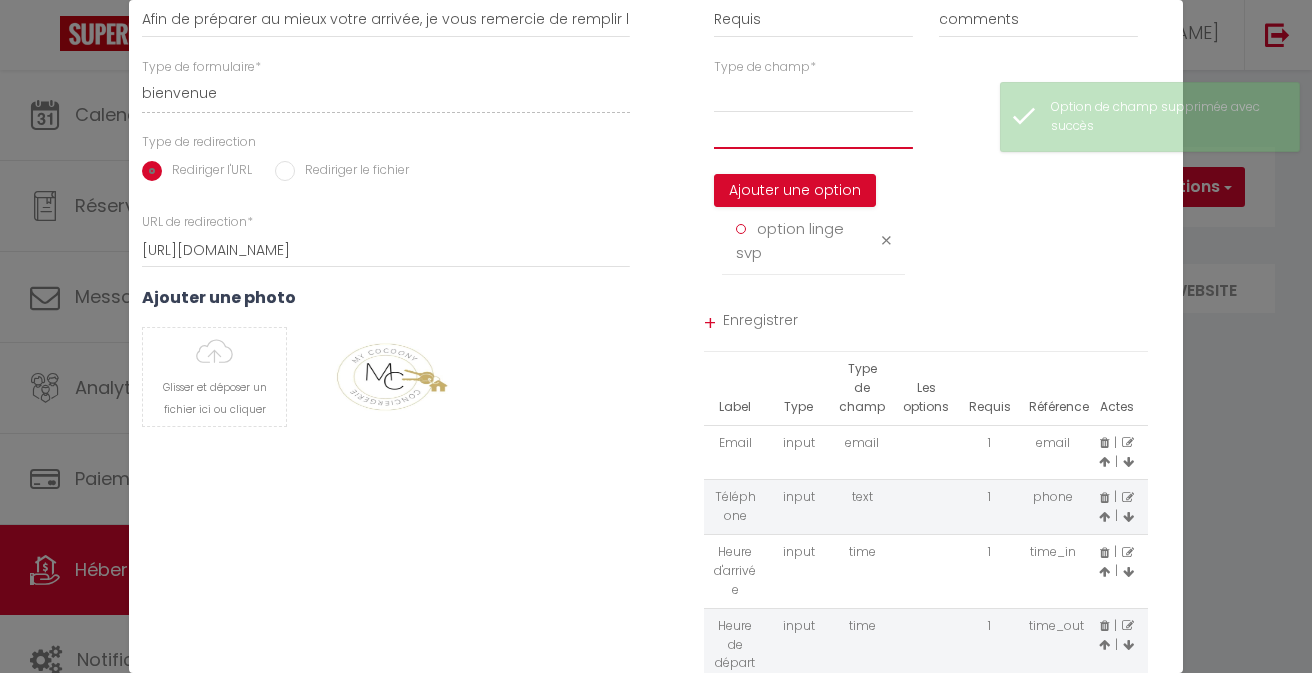 click at bounding box center [813, 131] 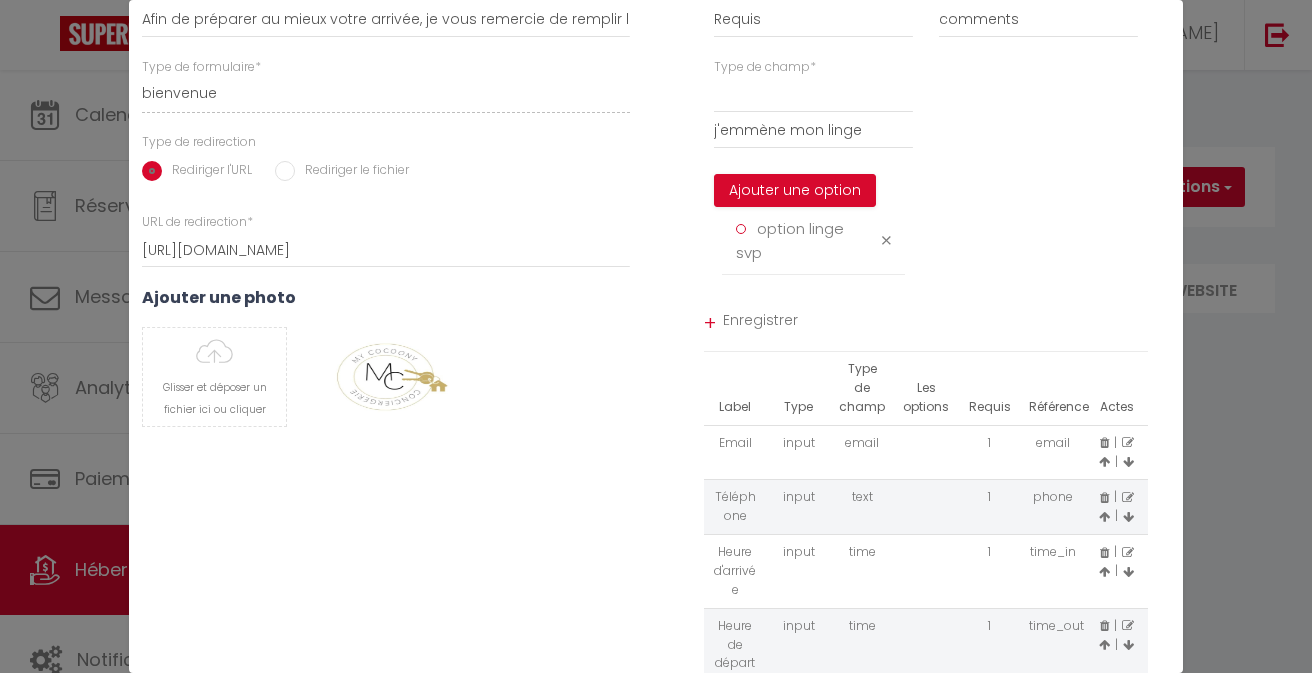 click on "option linge svp" at bounding box center (813, 241) 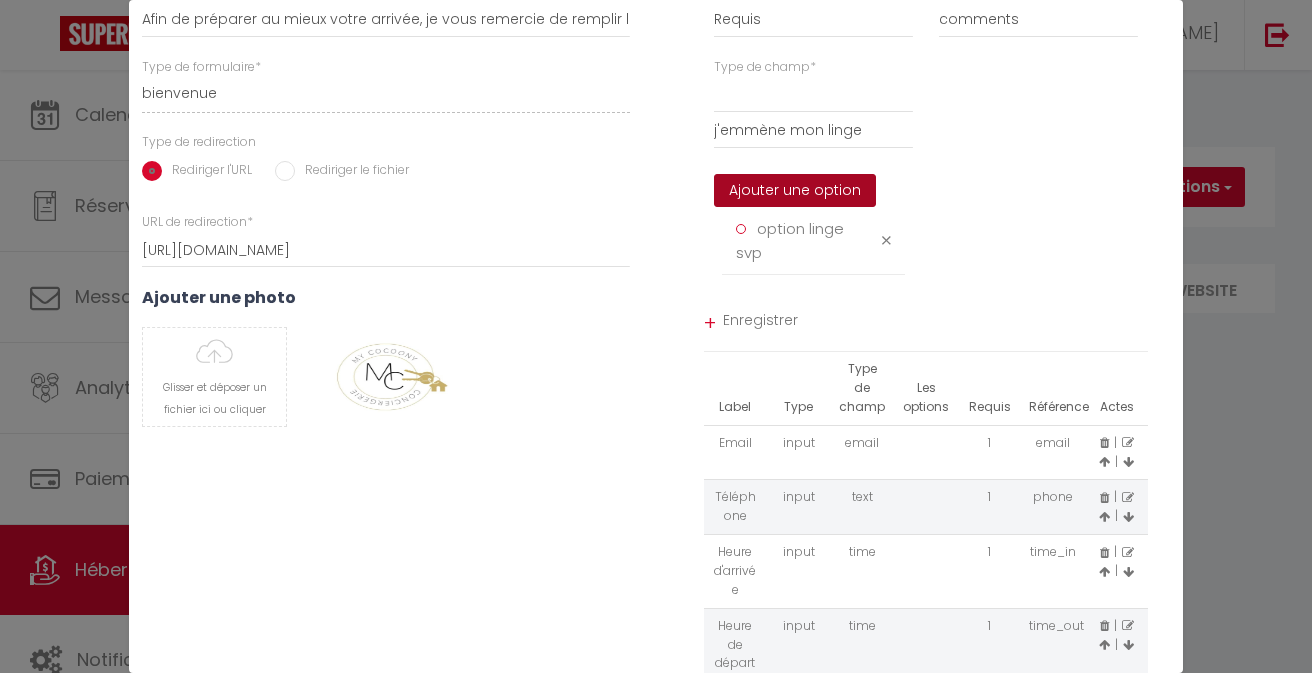 click on "Ajouter une option" at bounding box center [795, 191] 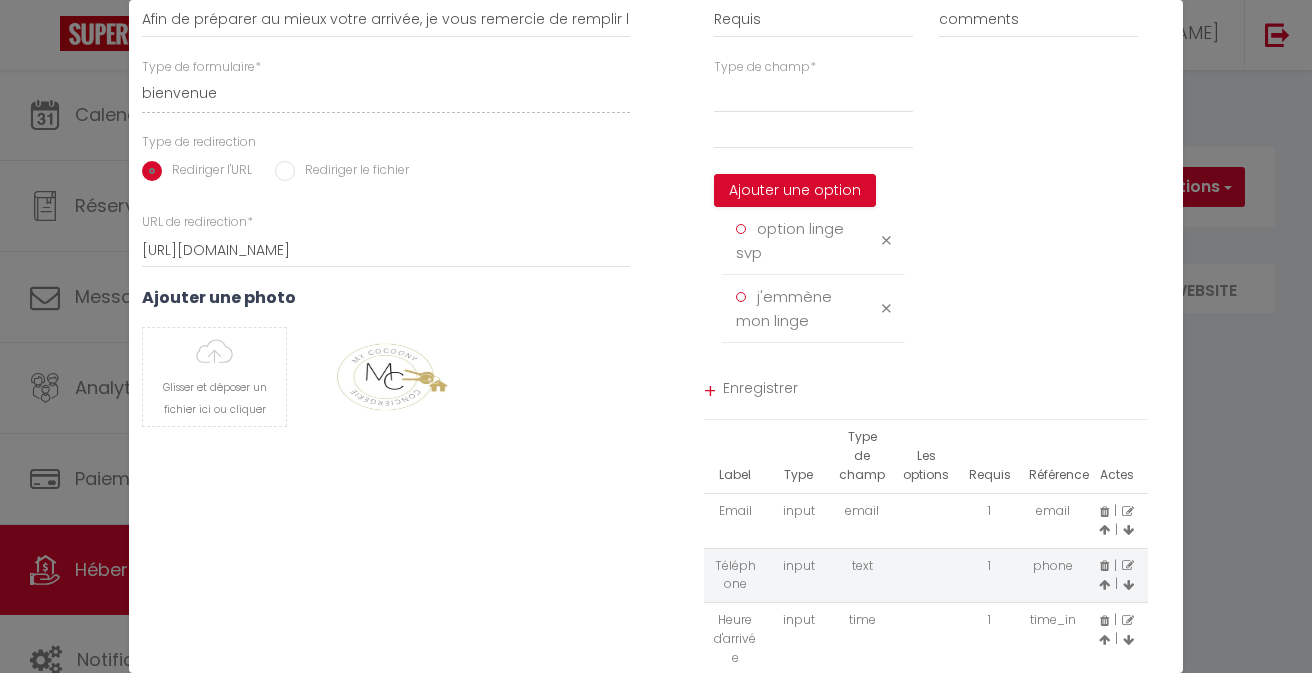 click on "+
Enregistrer" at bounding box center (926, 391) 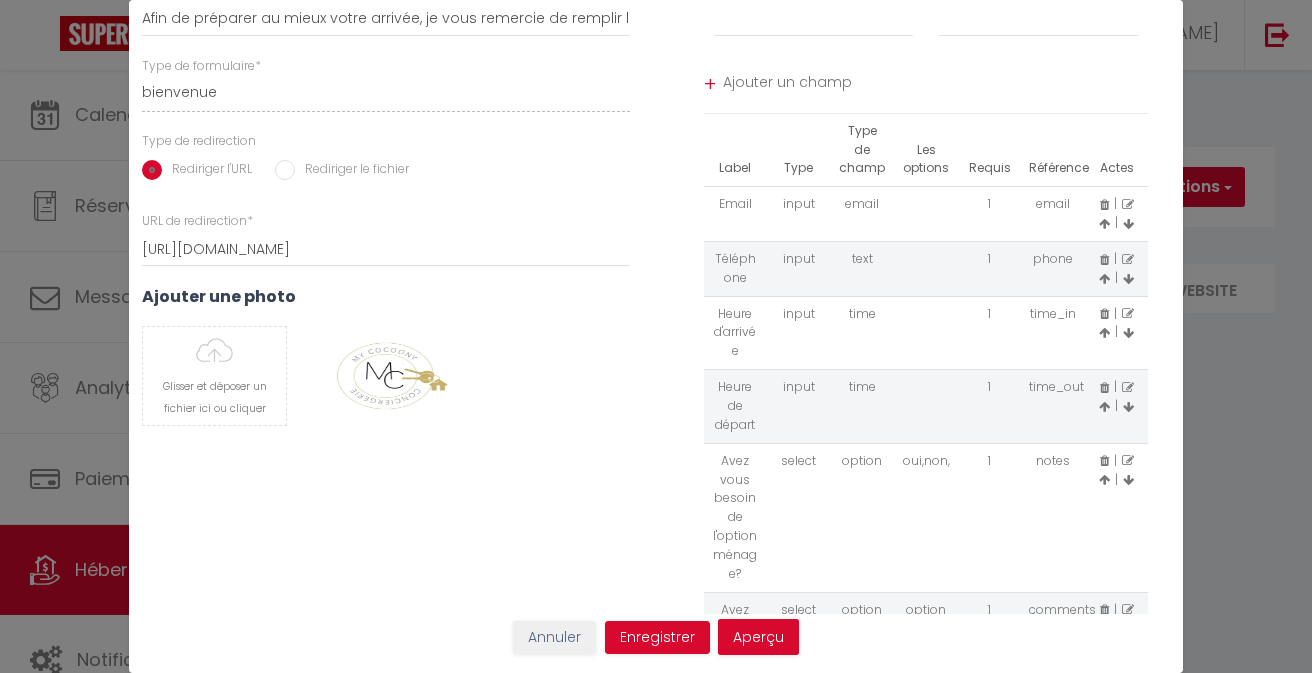 scroll, scrollTop: 187, scrollLeft: 0, axis: vertical 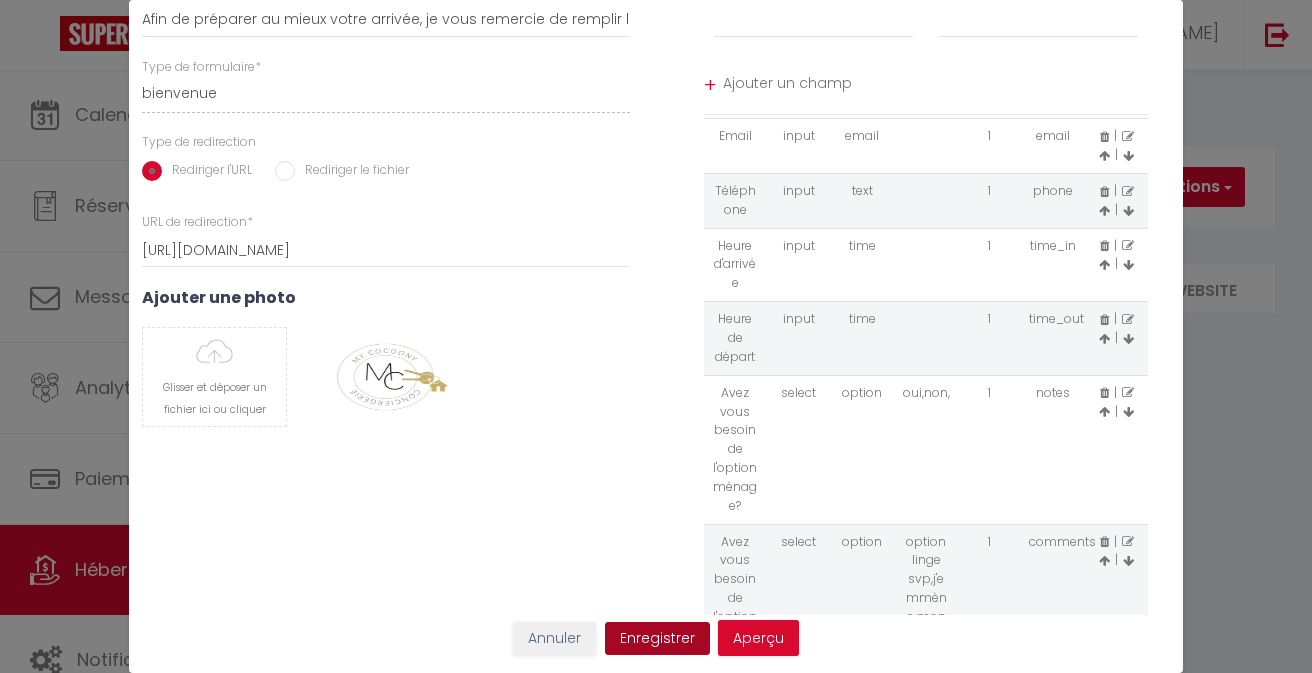 click on "Enregistrer" at bounding box center [657, 639] 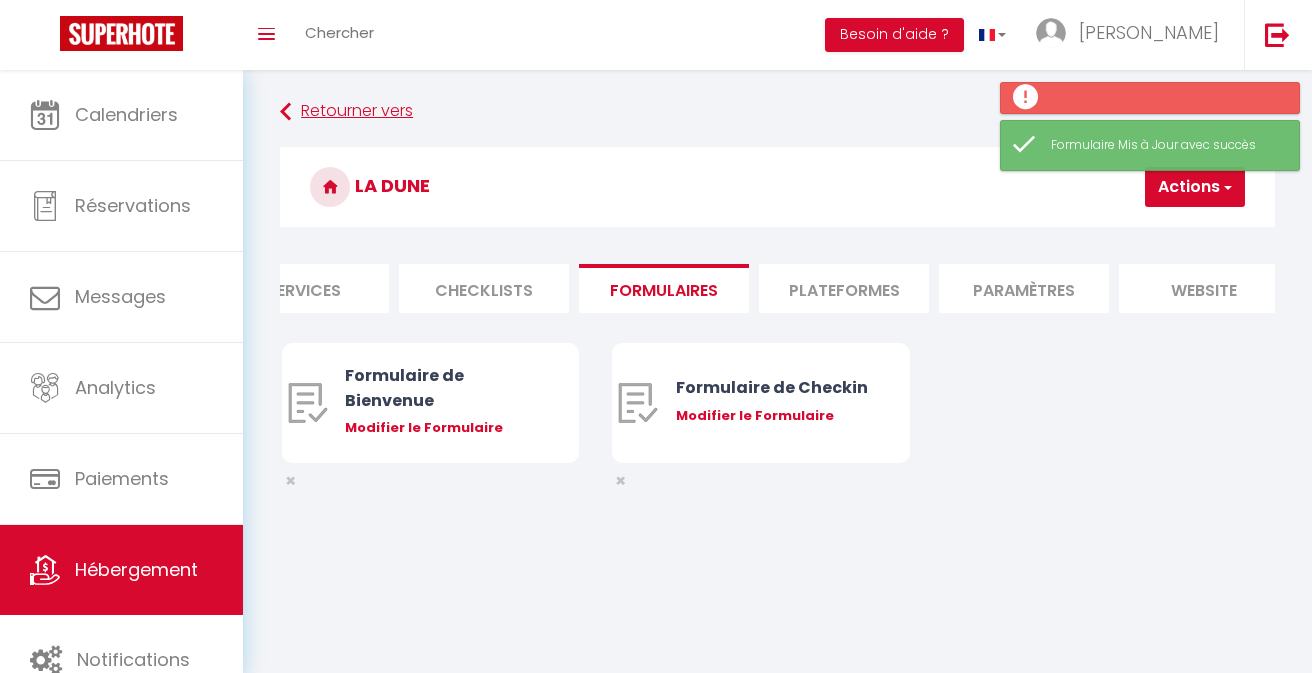 click on "Retourner vers" at bounding box center [777, 112] 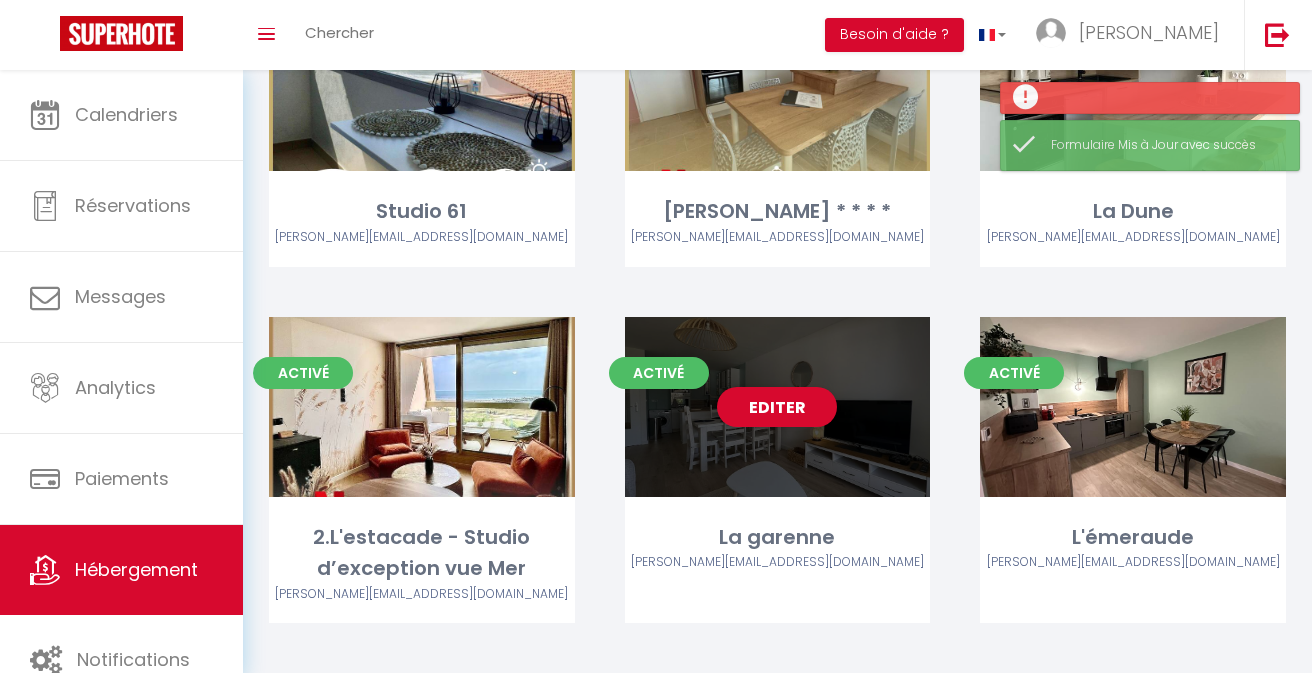 scroll, scrollTop: 1278, scrollLeft: 0, axis: vertical 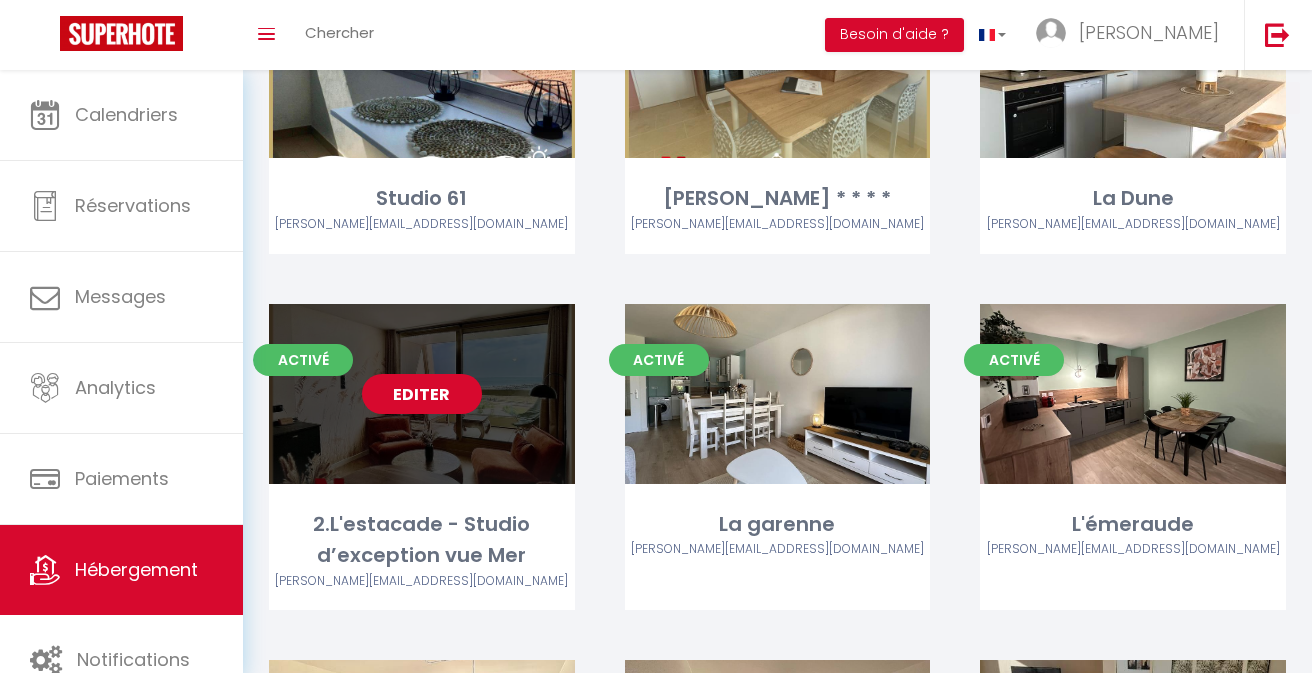 click on "Editer" at bounding box center [422, 394] 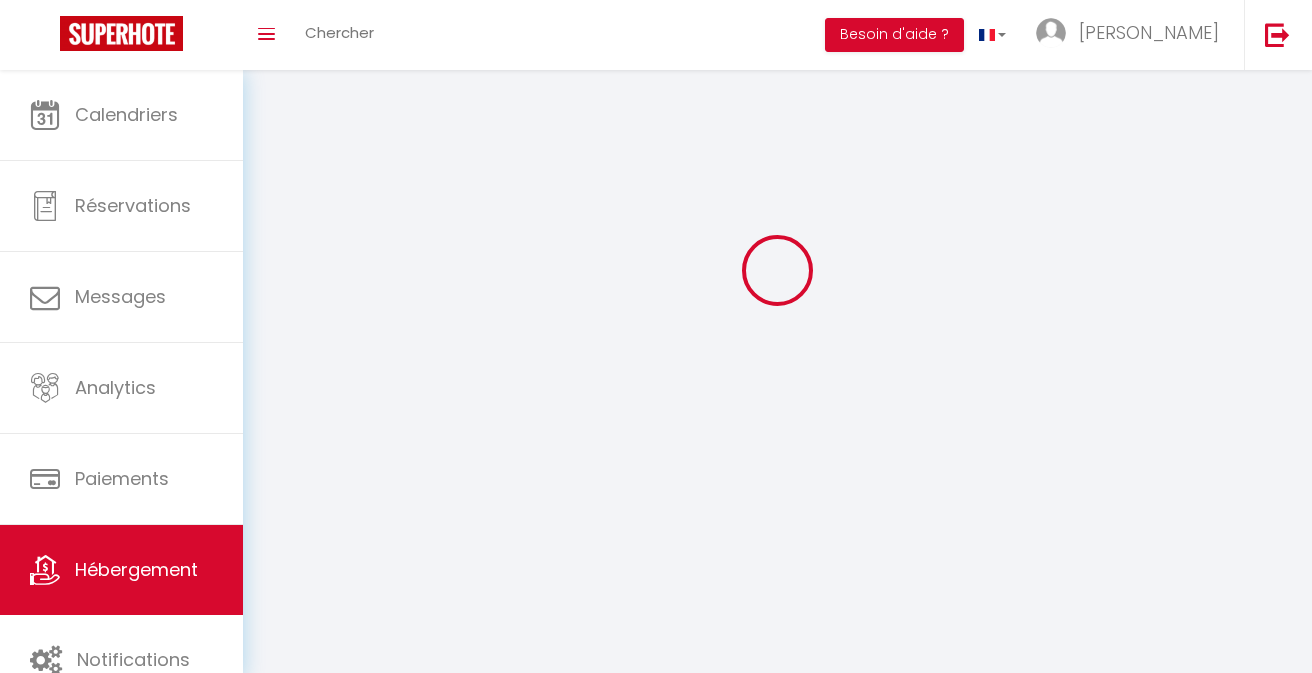 scroll, scrollTop: 0, scrollLeft: 0, axis: both 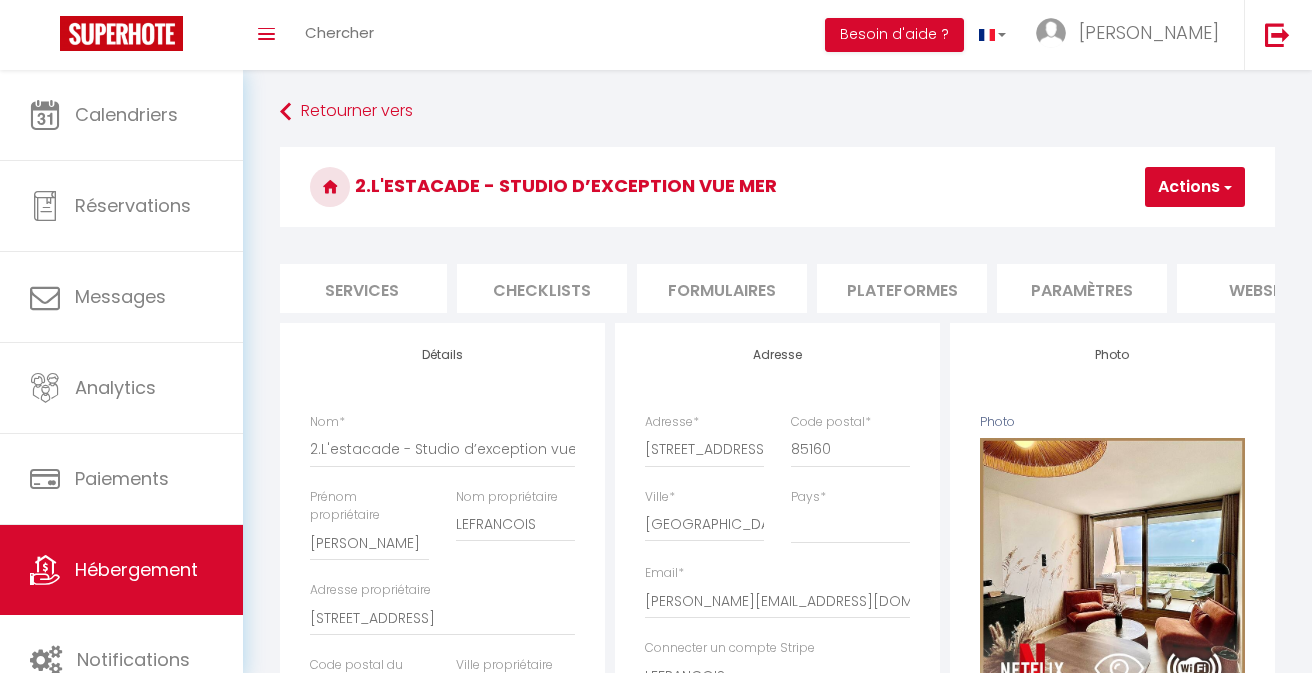 click on "Info
Contrat
Facture
Services
Checklists
Formulaires
Plateformes
Paramètres
website
Journal" at bounding box center [777, 288] 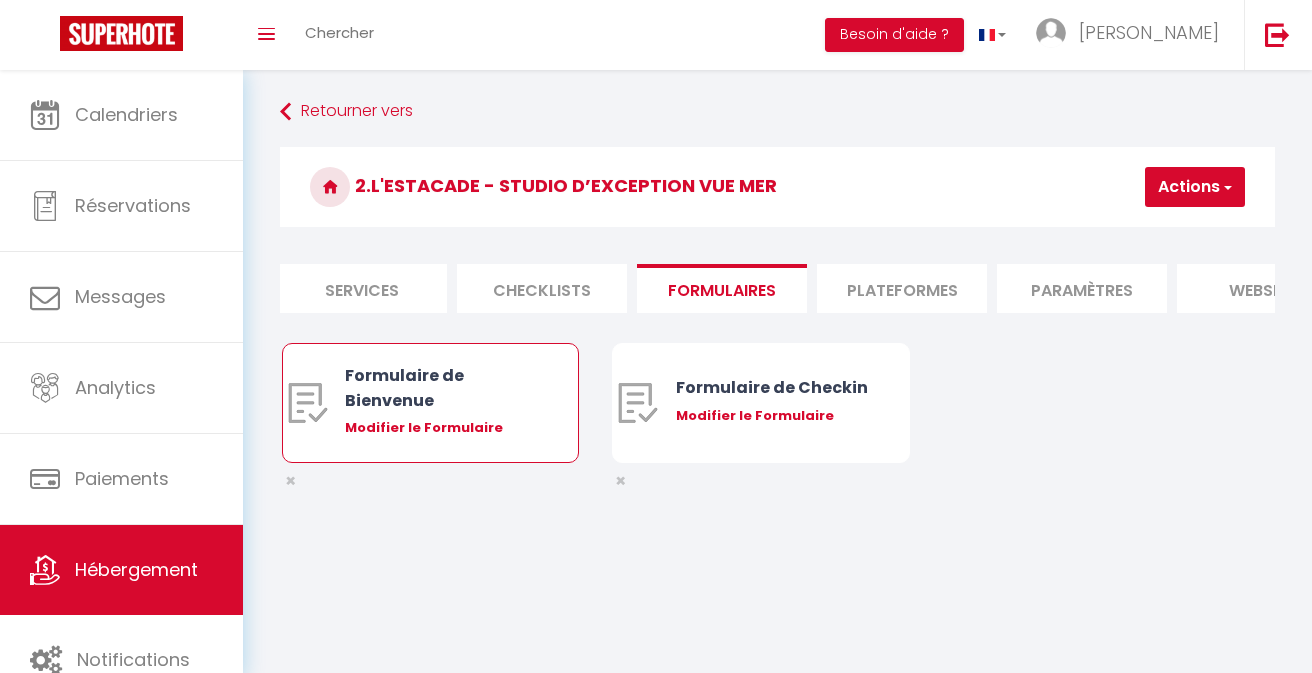 click on "Modifier le Formulaire" at bounding box center [442, 428] 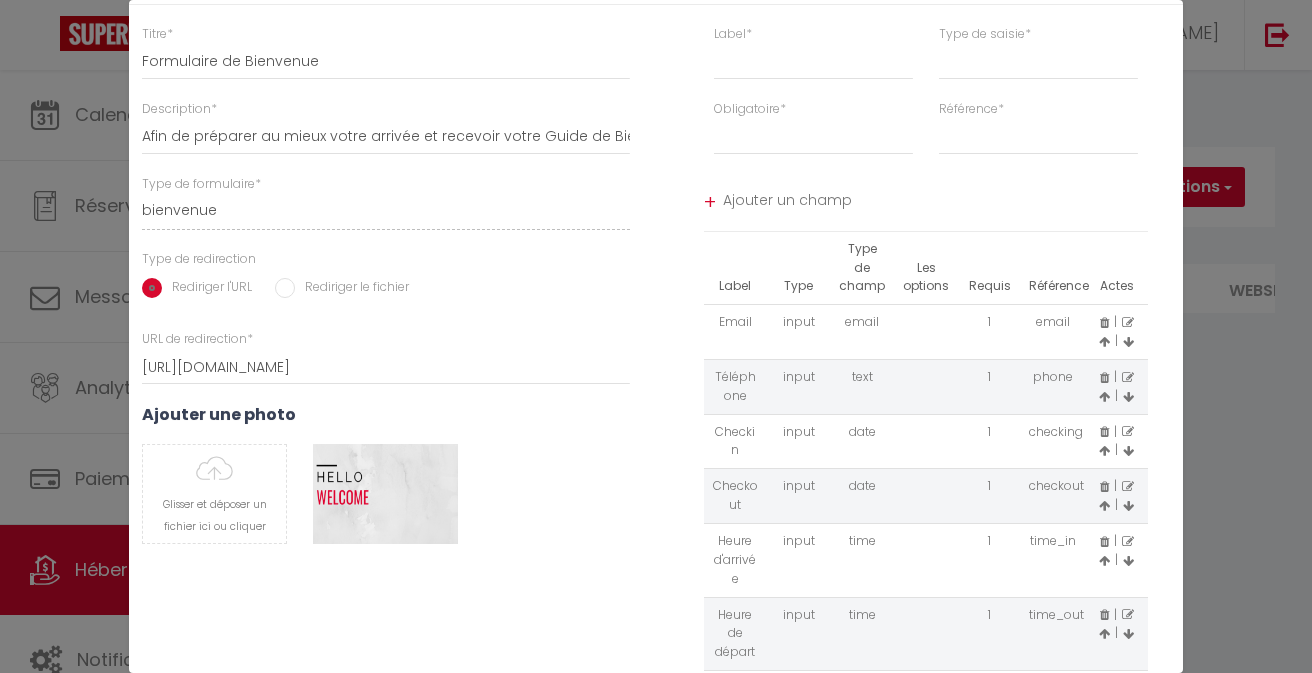 scroll, scrollTop: 68, scrollLeft: 0, axis: vertical 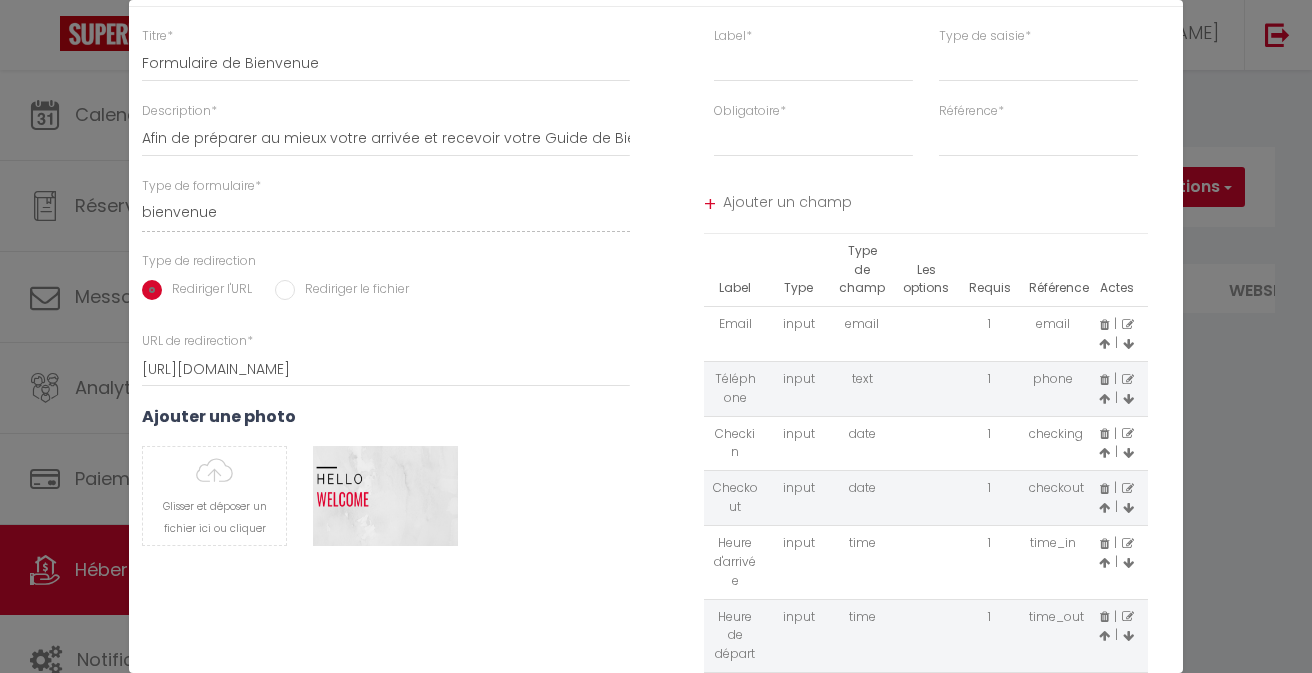 click at bounding box center [1104, 434] 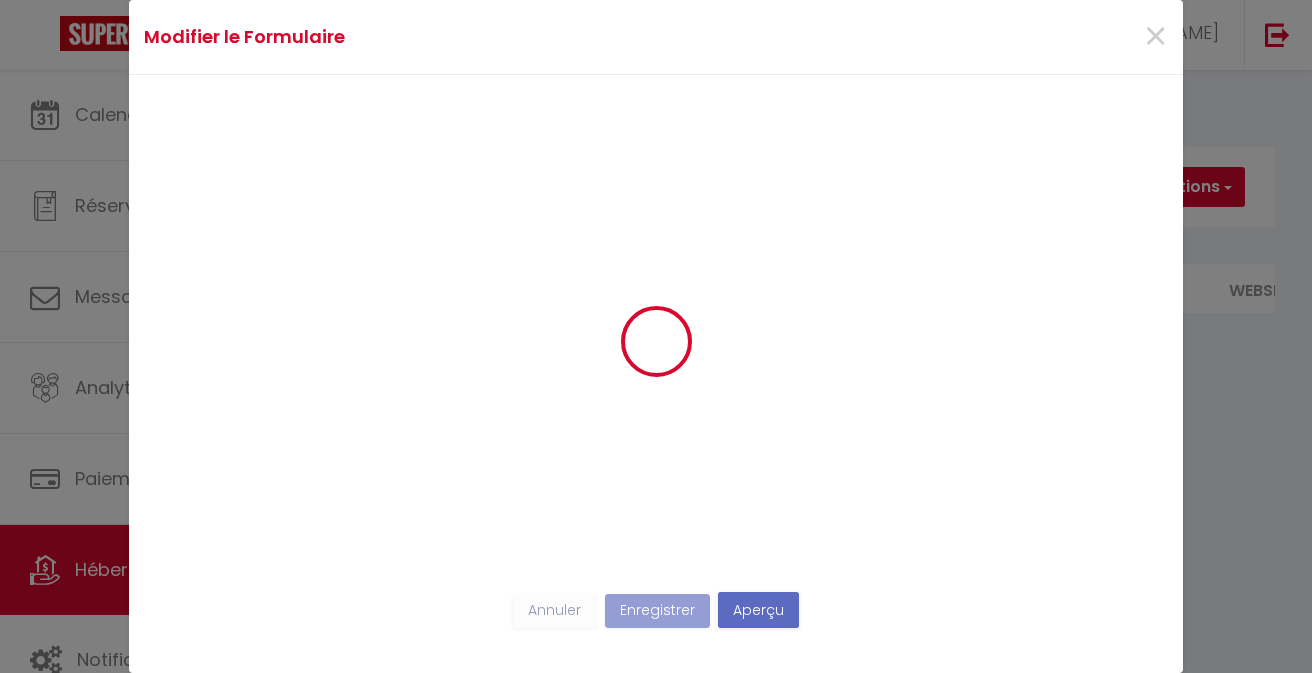 scroll, scrollTop: 0, scrollLeft: 0, axis: both 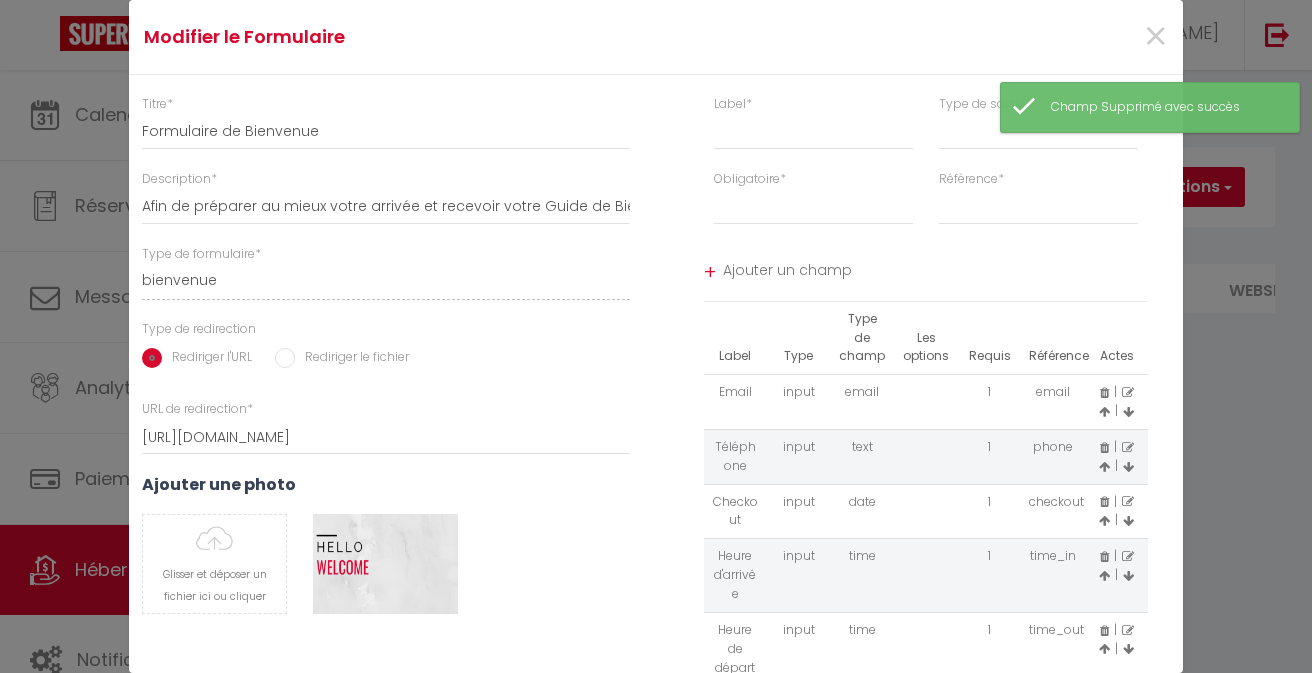 click at bounding box center (1104, 502) 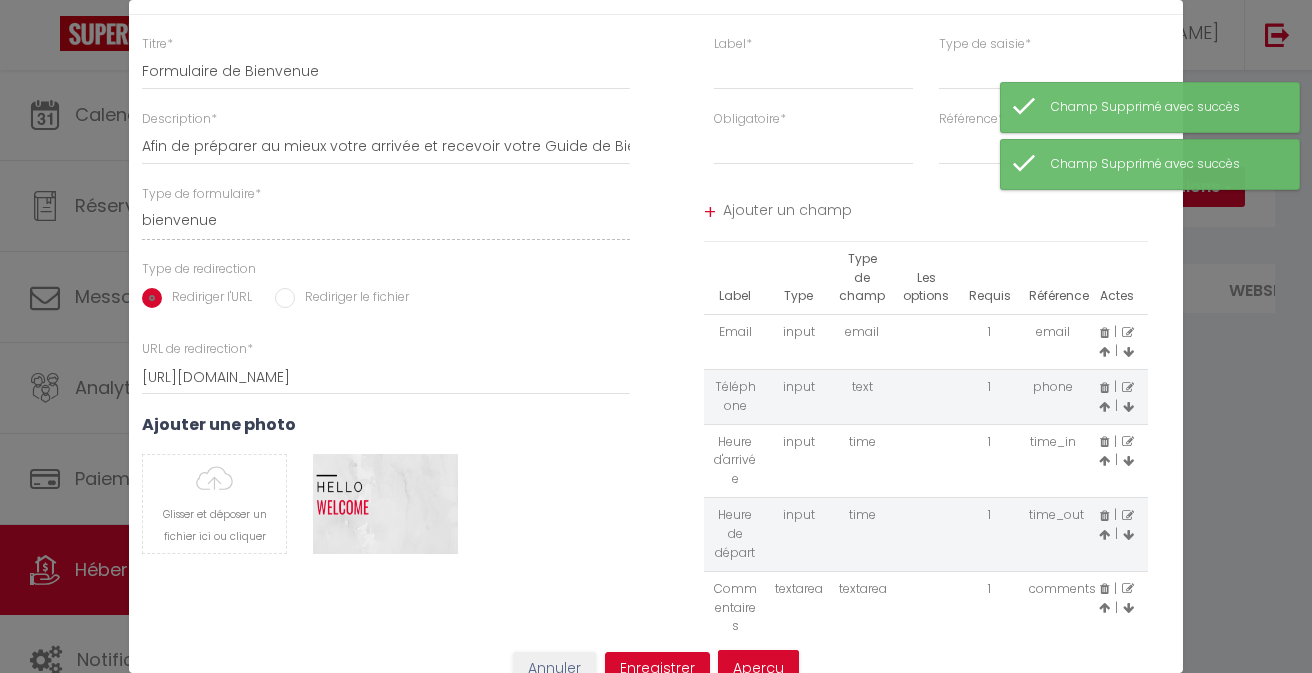 scroll, scrollTop: 59, scrollLeft: 0, axis: vertical 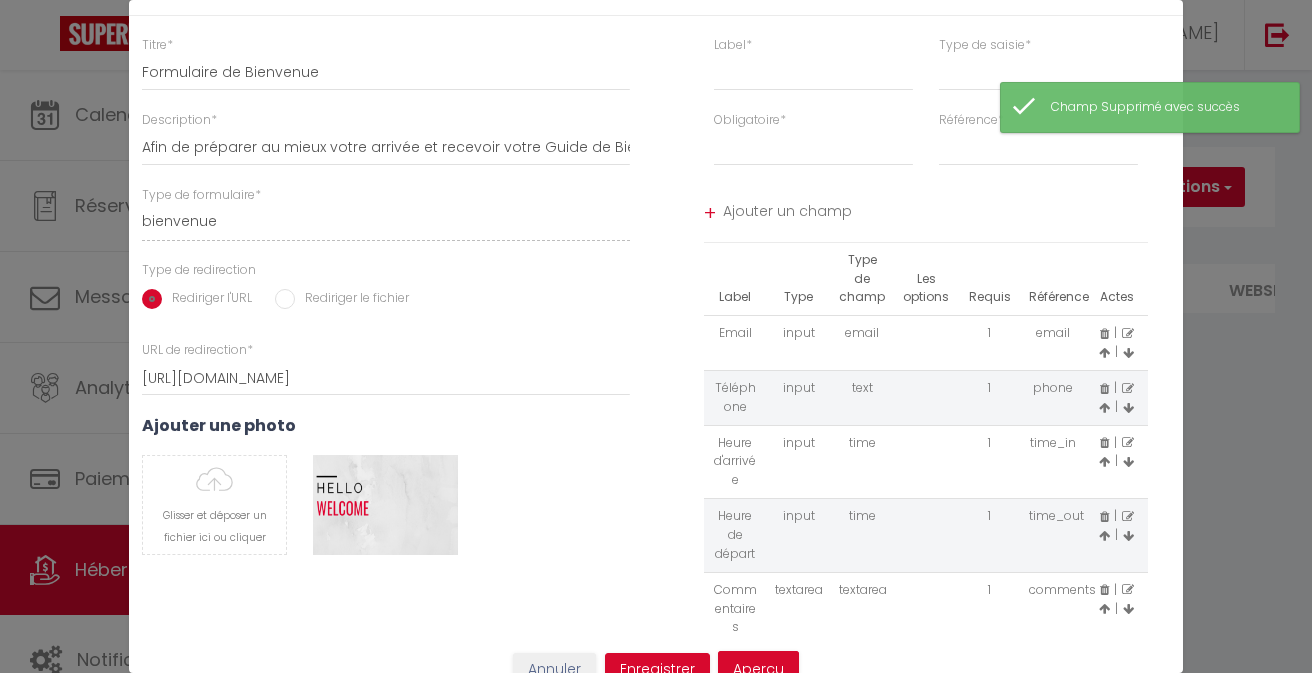 click at bounding box center (1128, 590) 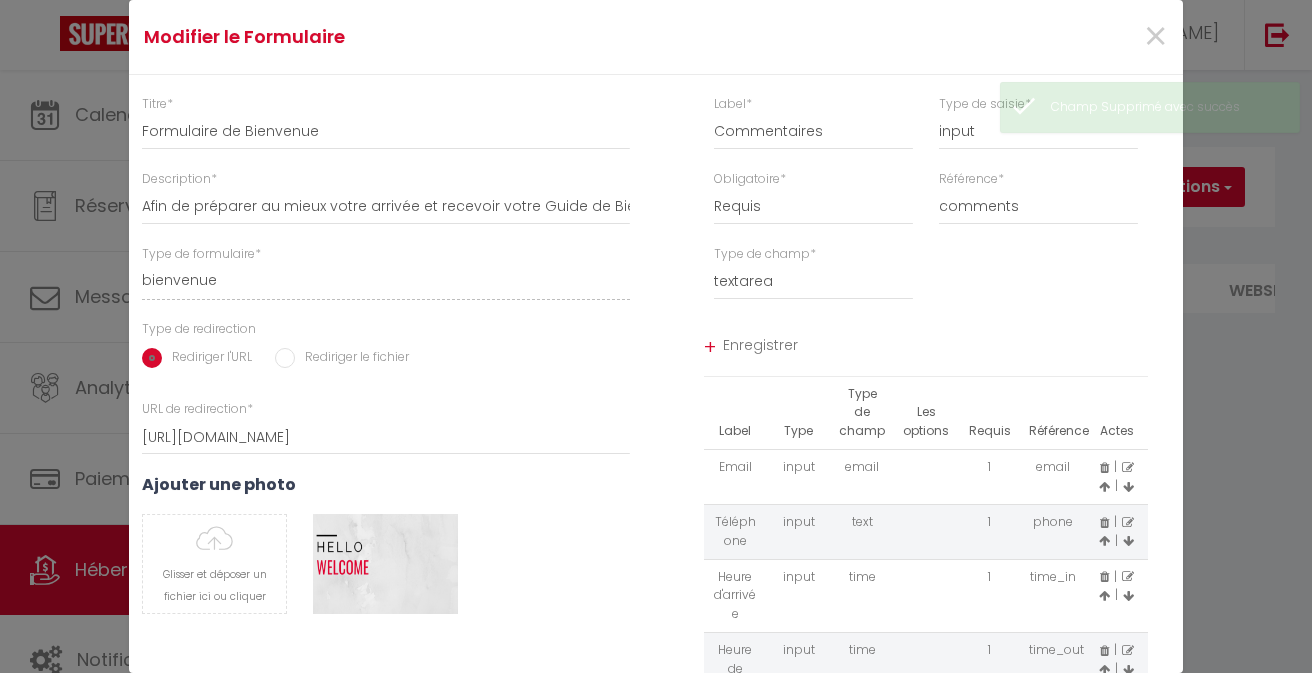 scroll, scrollTop: 0, scrollLeft: 0, axis: both 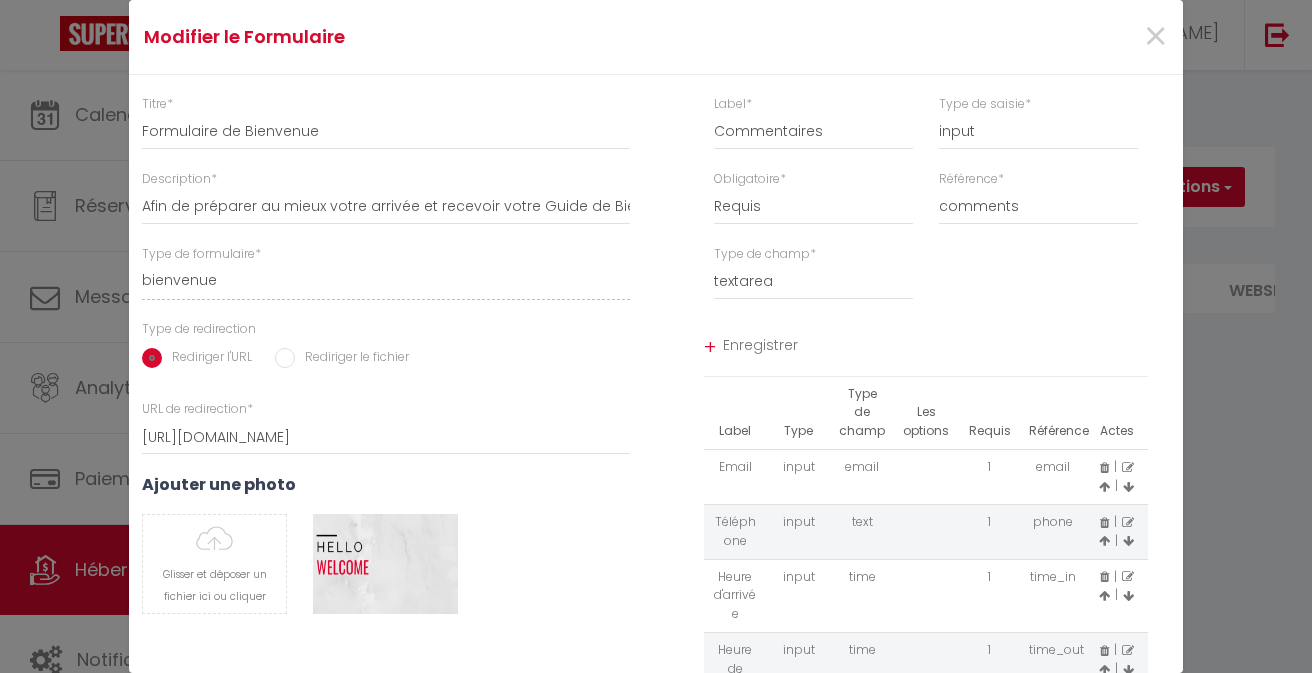 click on "Label
*   Commentaires" at bounding box center (813, 122) 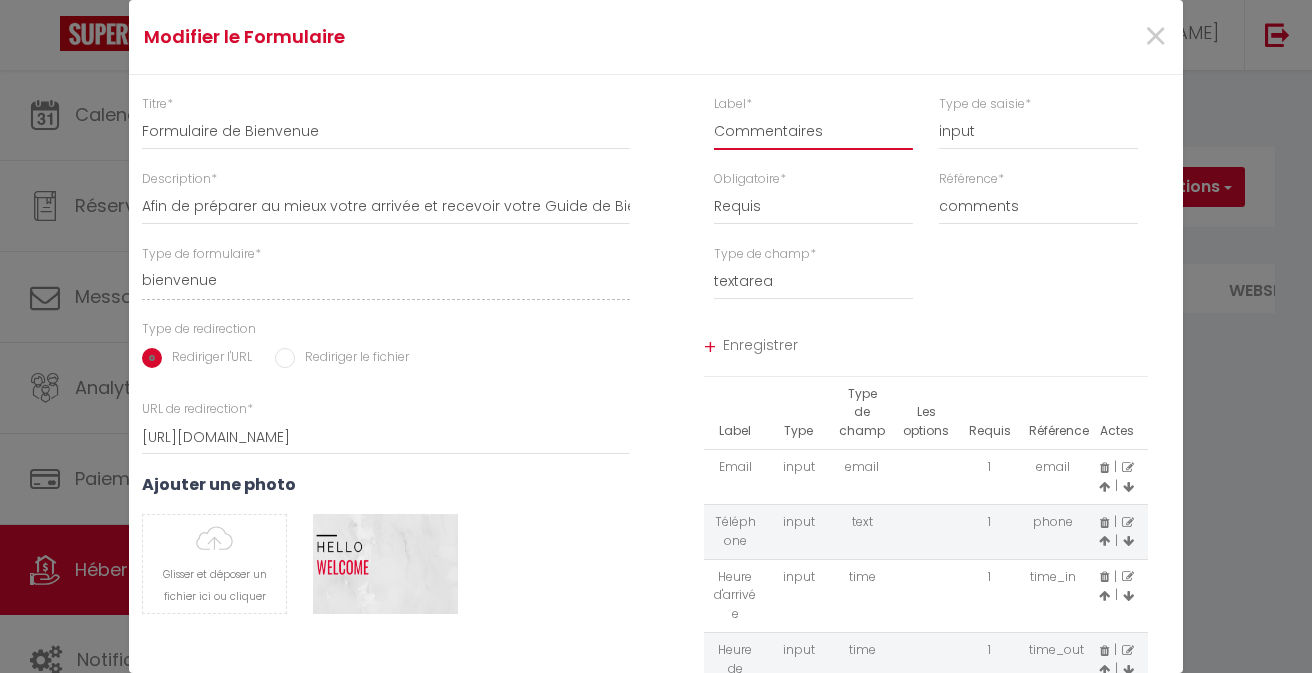 click on "Commentaires" at bounding box center [813, 132] 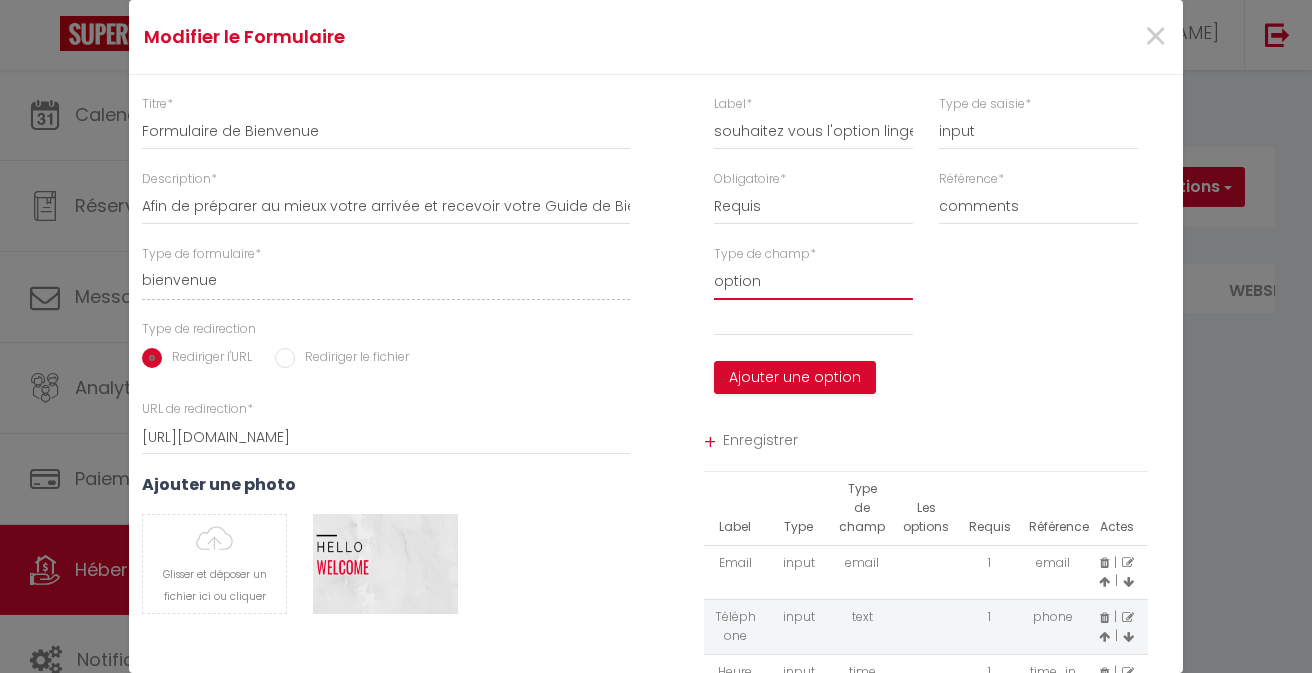 click at bounding box center [813, 318] 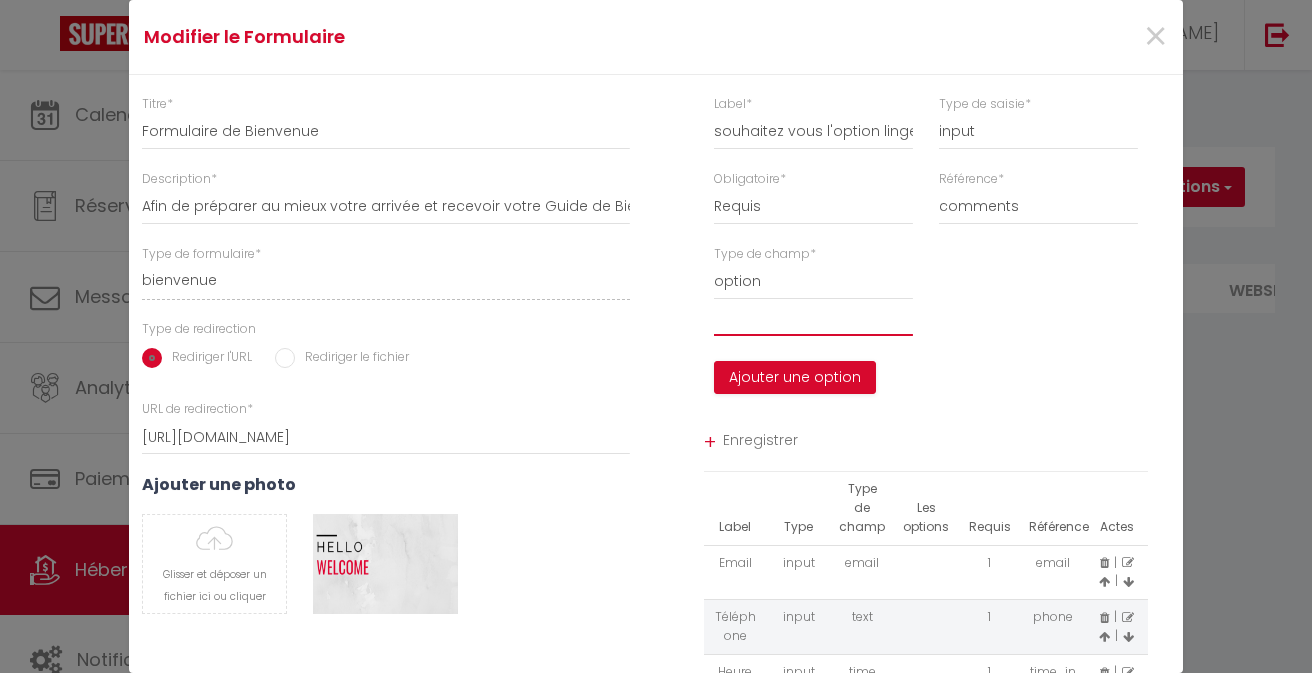 click at bounding box center [813, 318] 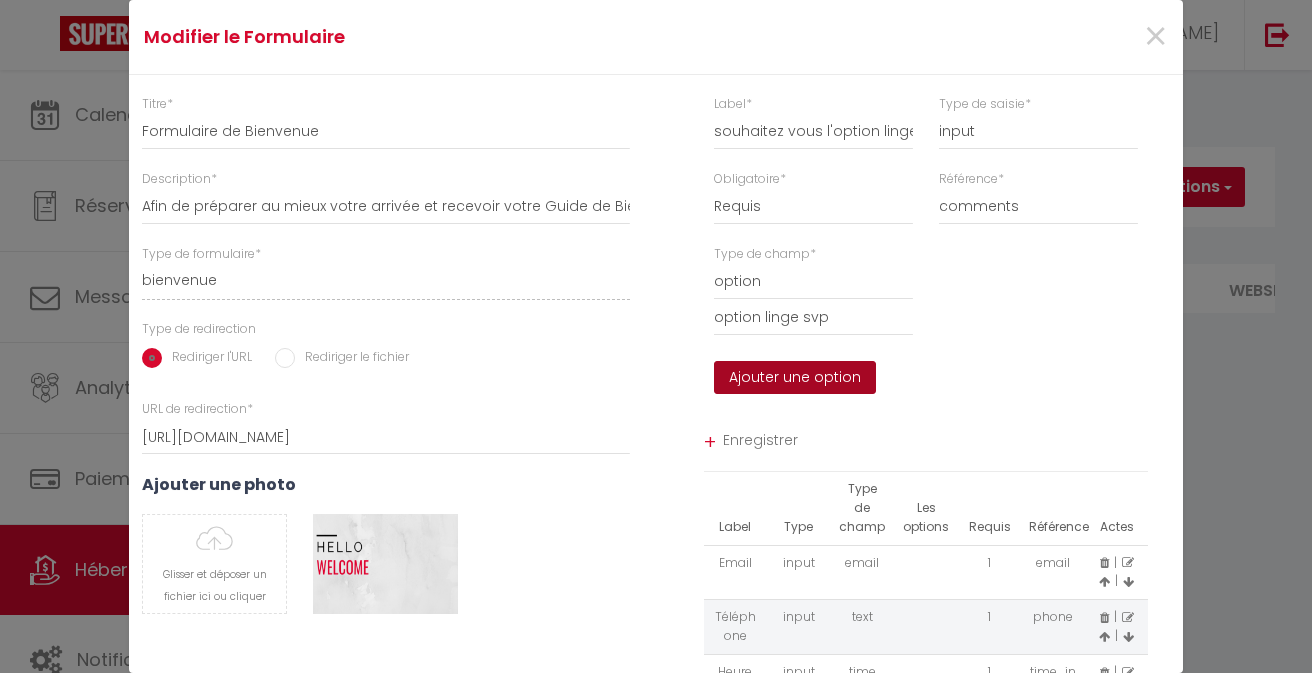 click on "Ajouter une option" at bounding box center [795, 378] 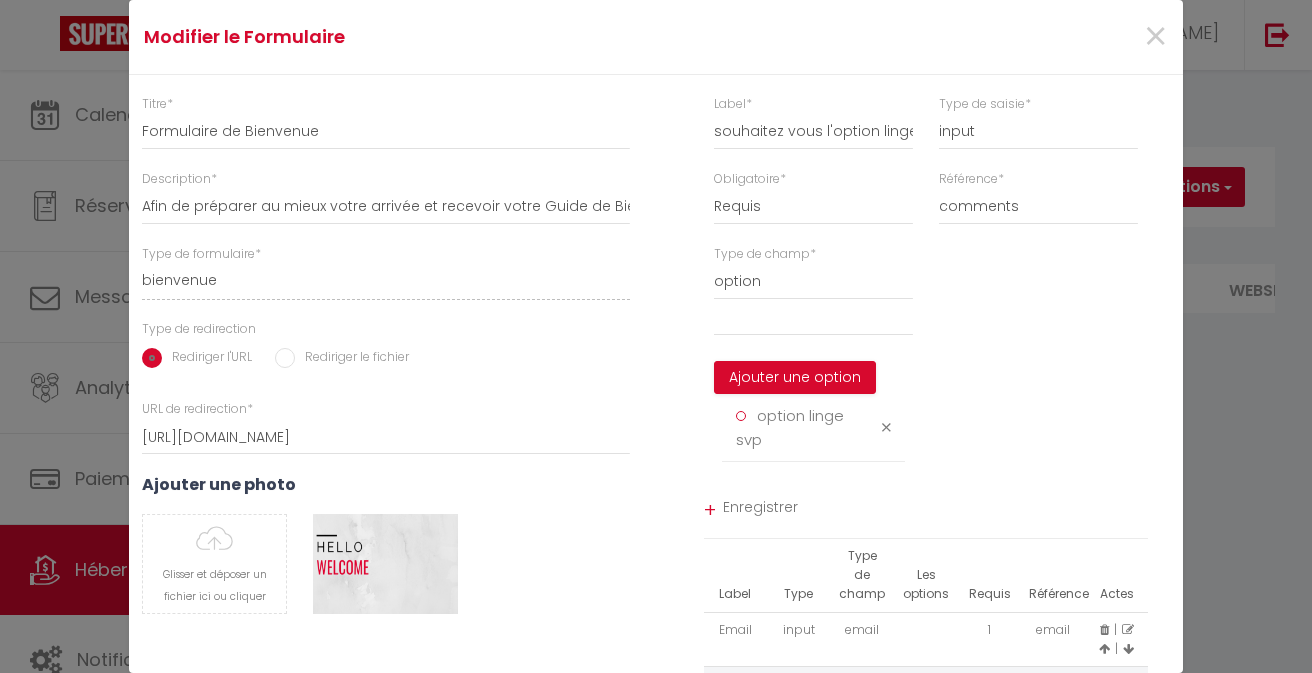 click on "Ajouter une option
option linge svp" at bounding box center [813, 381] 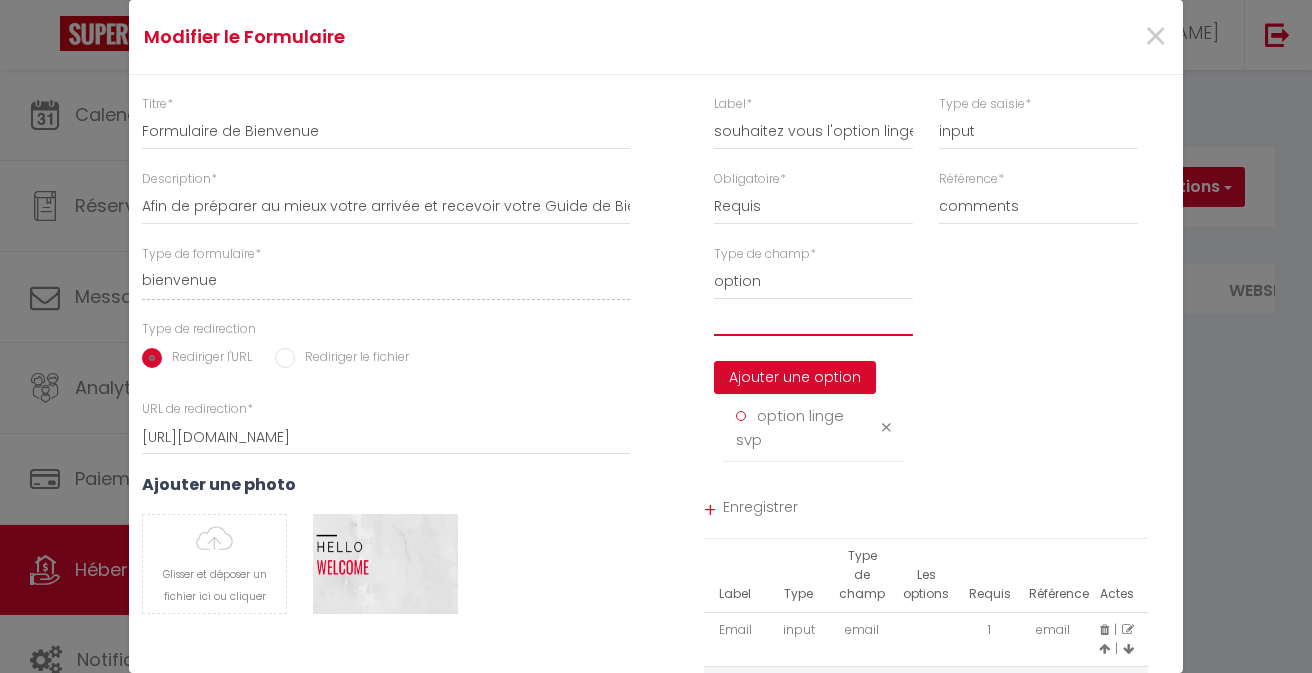 click at bounding box center [813, 318] 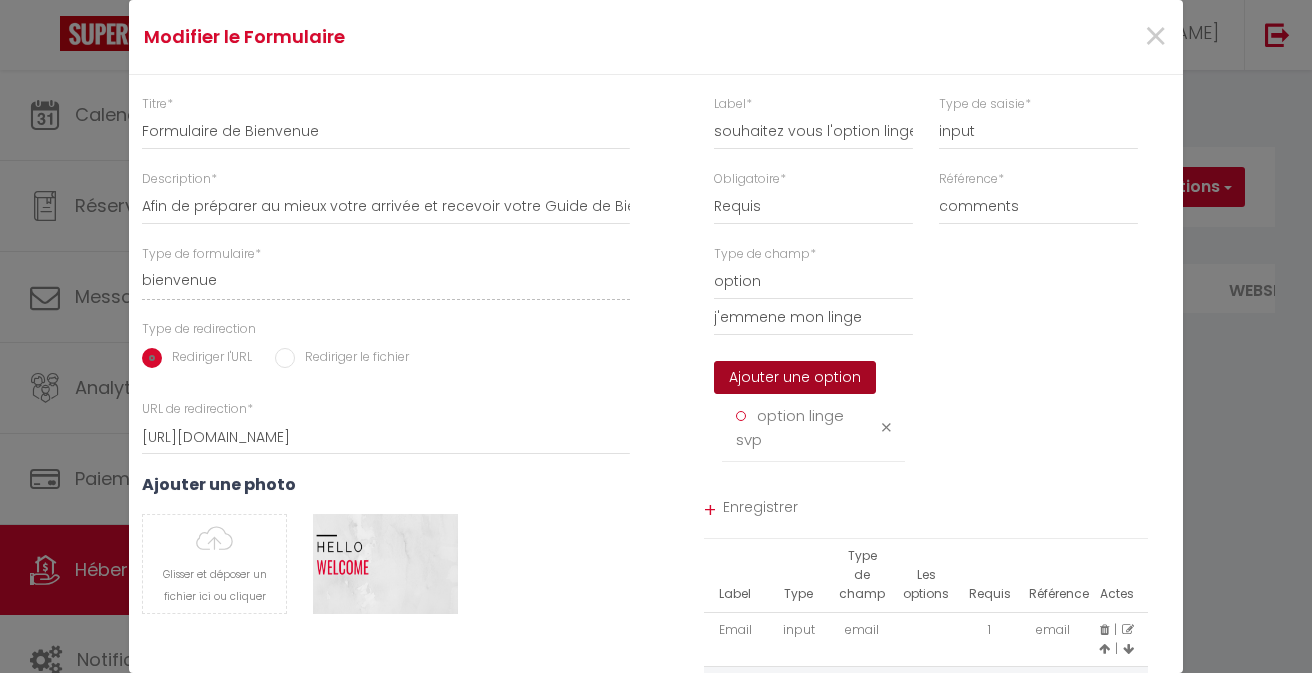 click on "Ajouter une option" at bounding box center (795, 378) 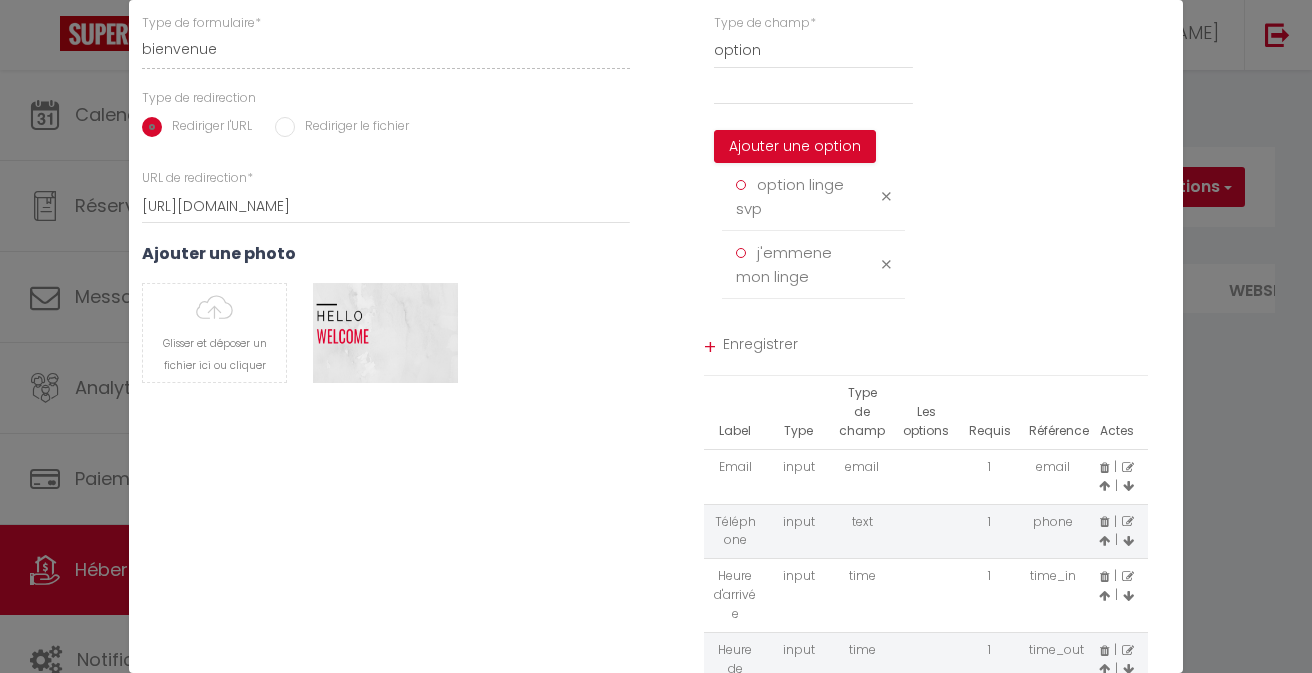 click on "Enregistrer" at bounding box center (936, 347) 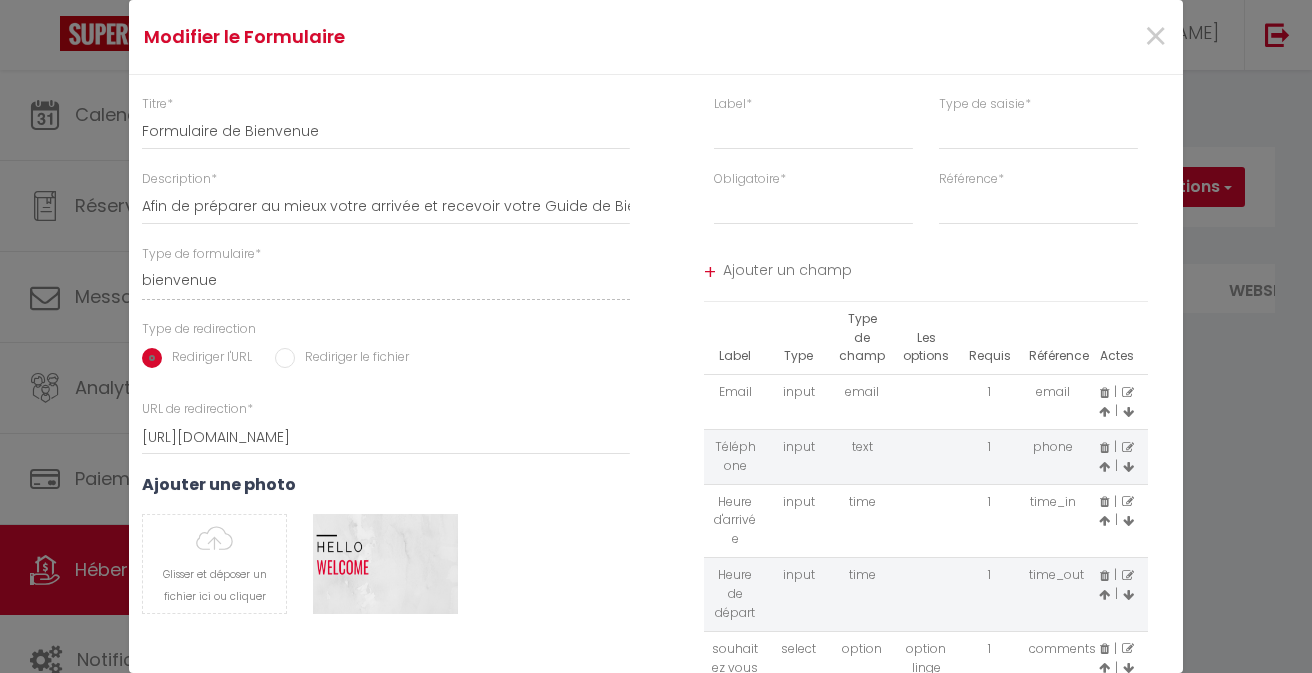 scroll, scrollTop: 0, scrollLeft: 0, axis: both 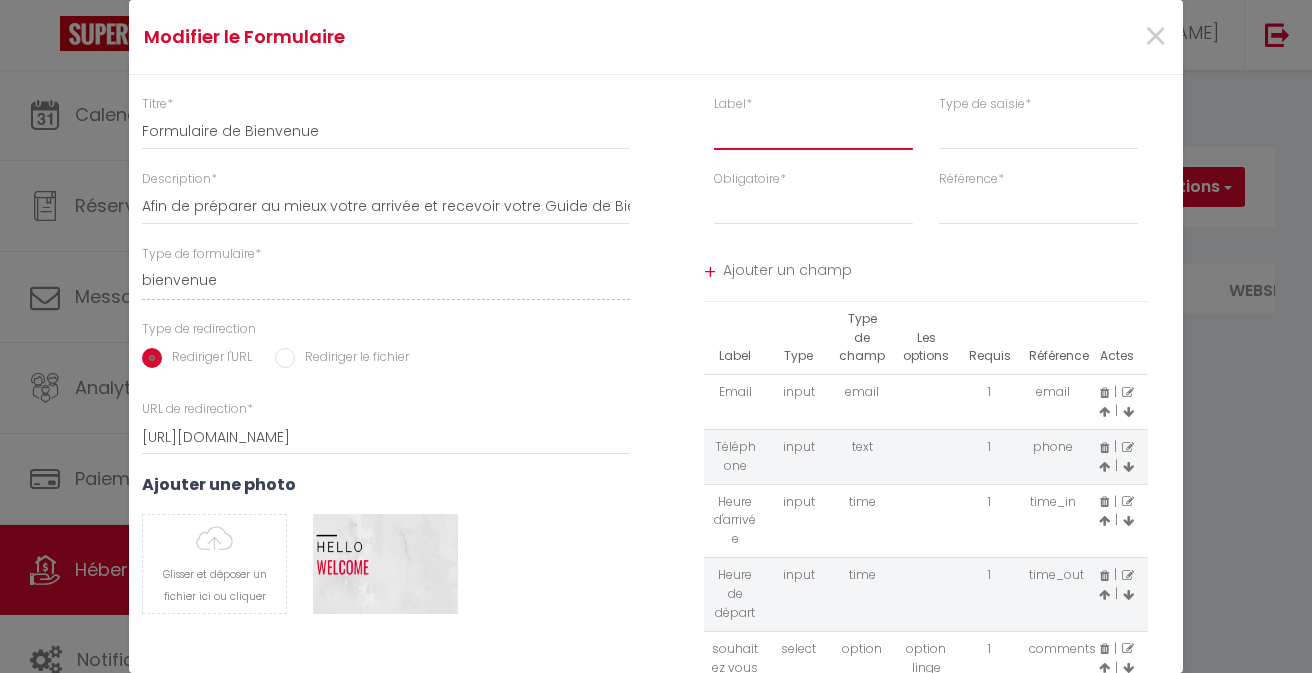 click at bounding box center (813, 132) 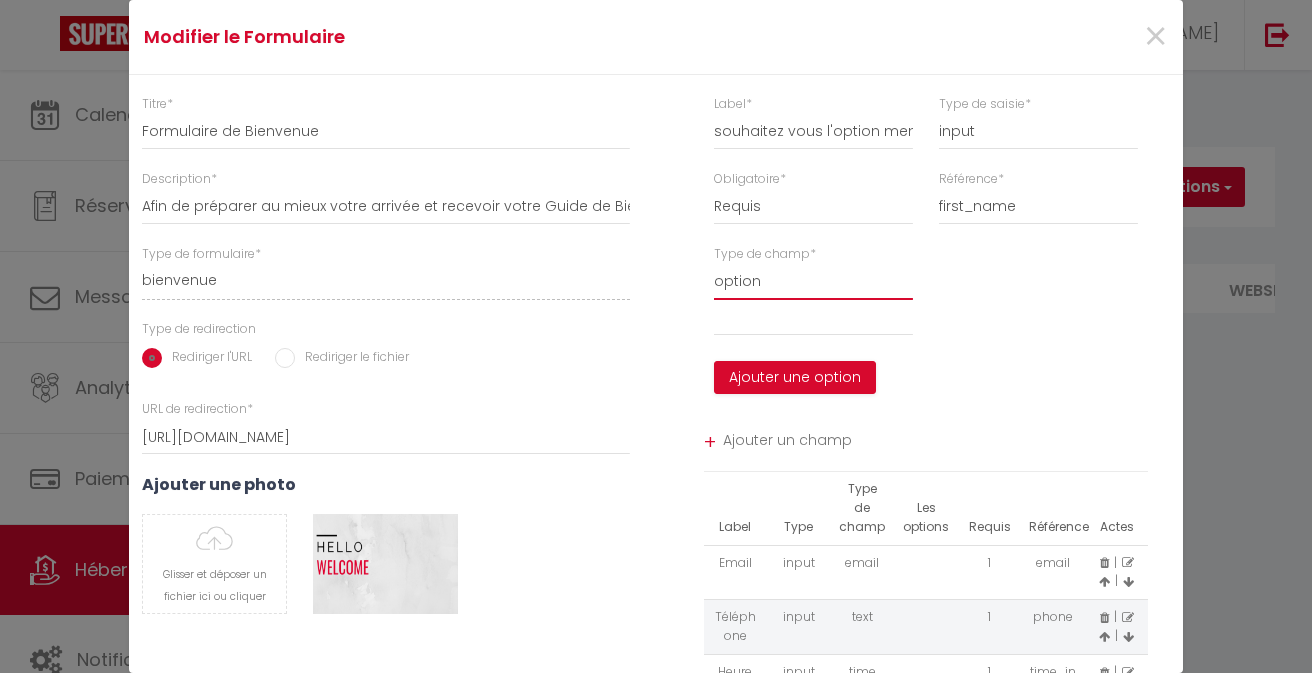 click at bounding box center (813, 318) 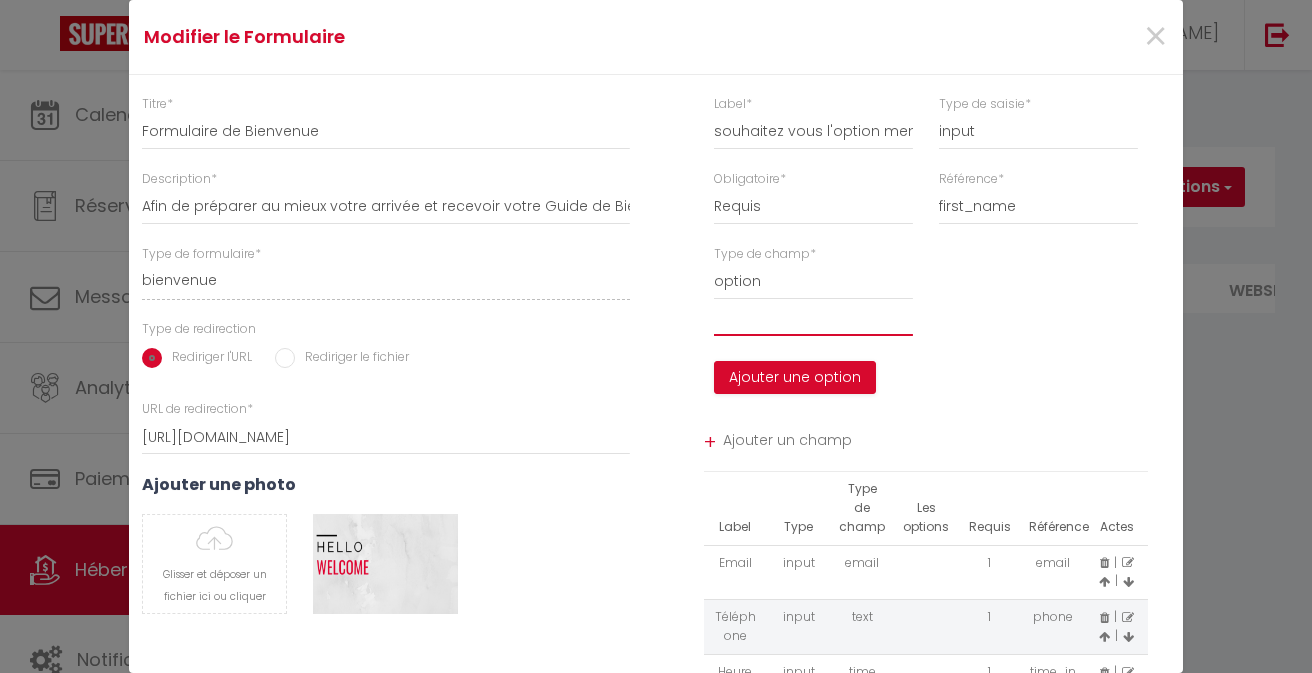 click at bounding box center [813, 318] 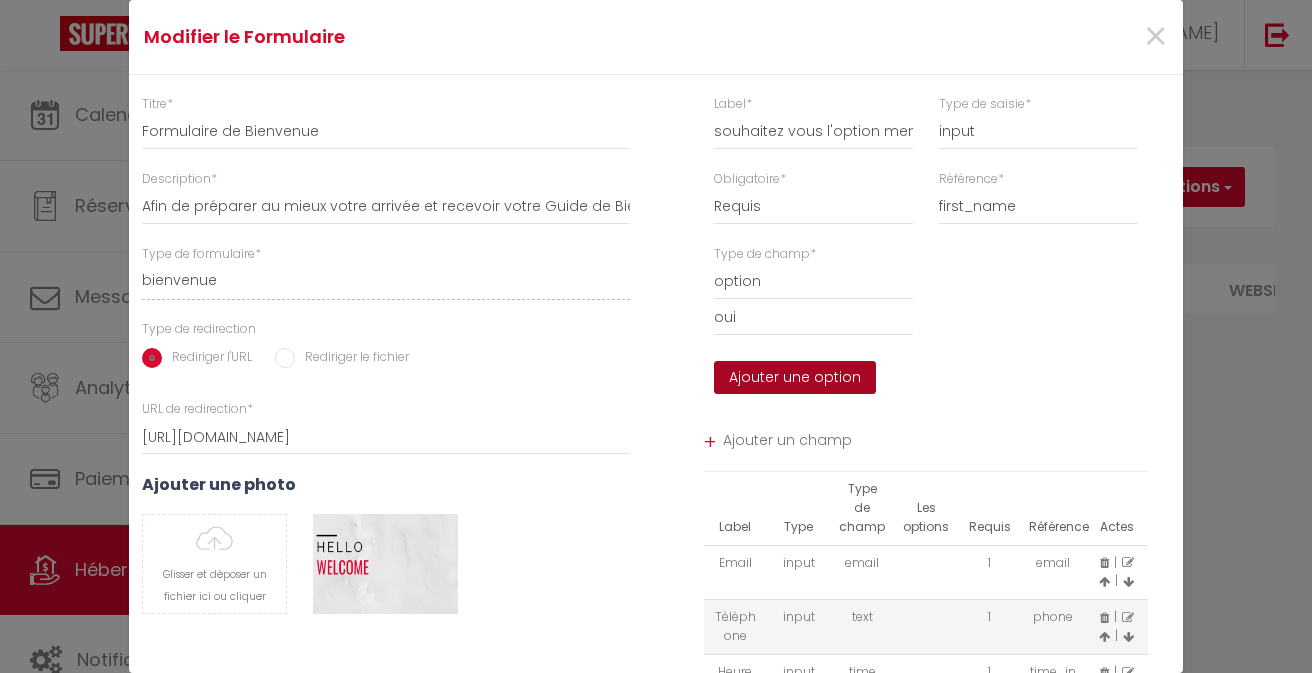 click on "Ajouter une option" at bounding box center [795, 378] 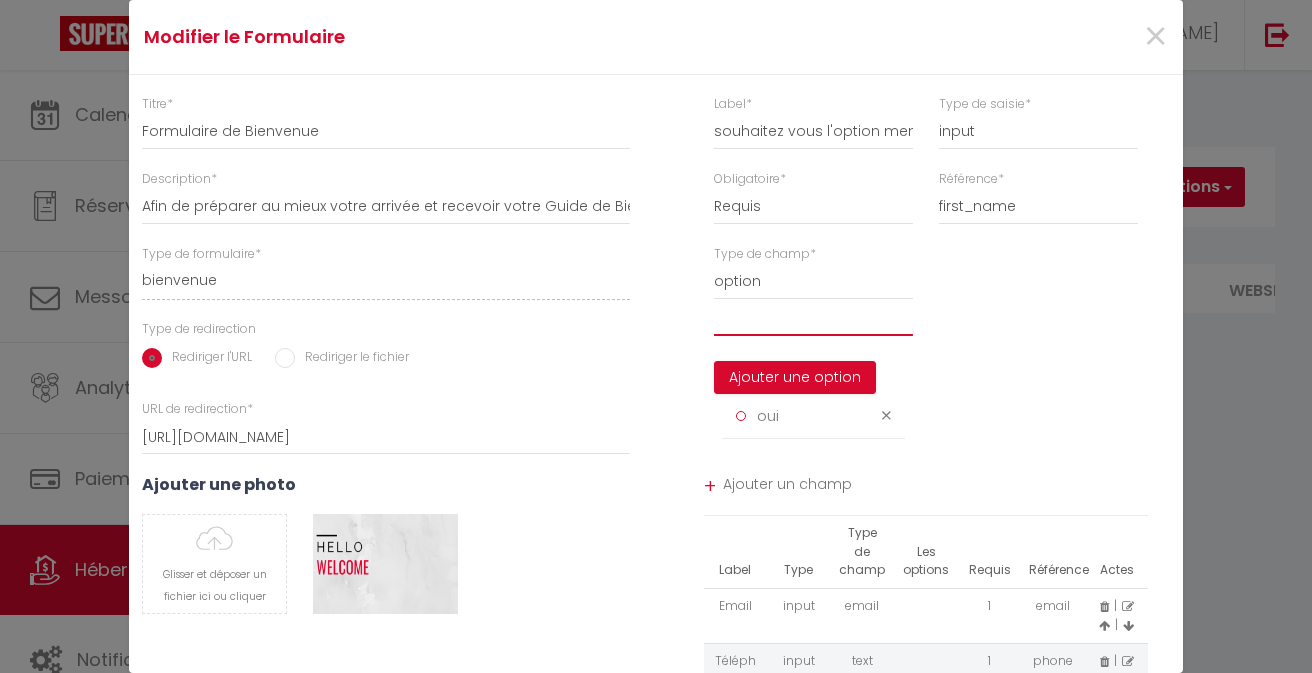click at bounding box center [813, 318] 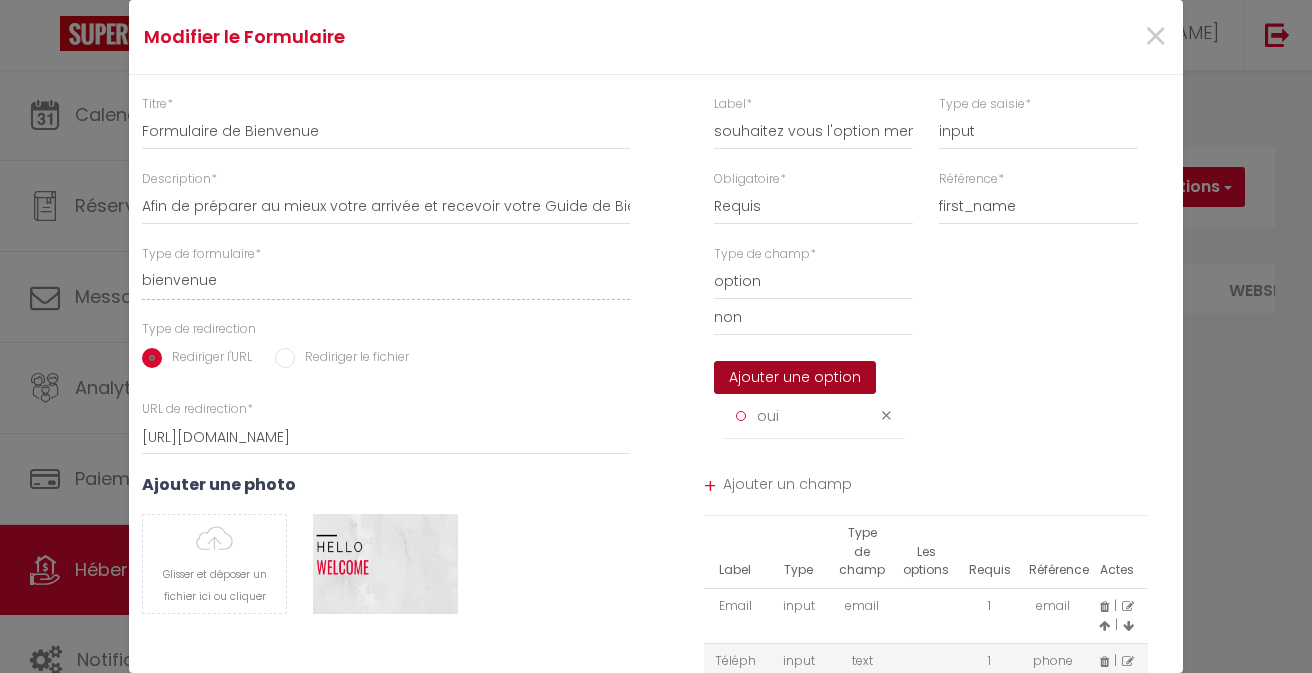 click on "Ajouter une option" at bounding box center [795, 378] 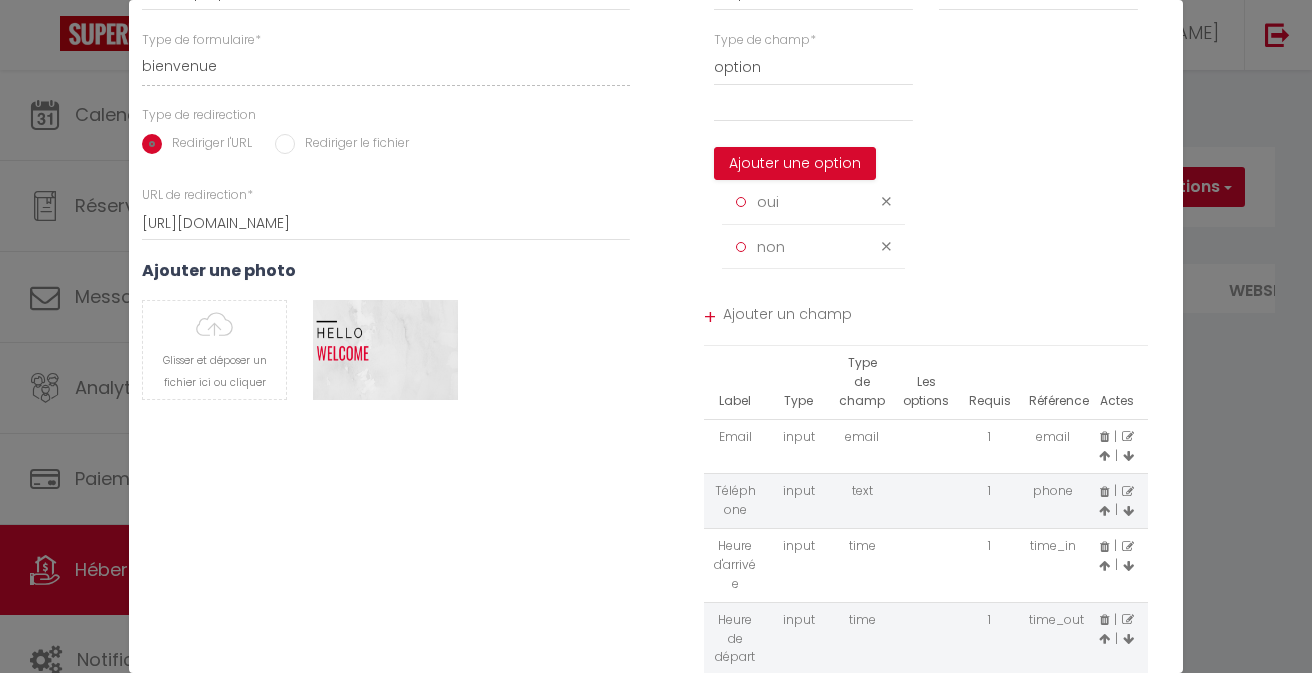 scroll, scrollTop: 255, scrollLeft: 0, axis: vertical 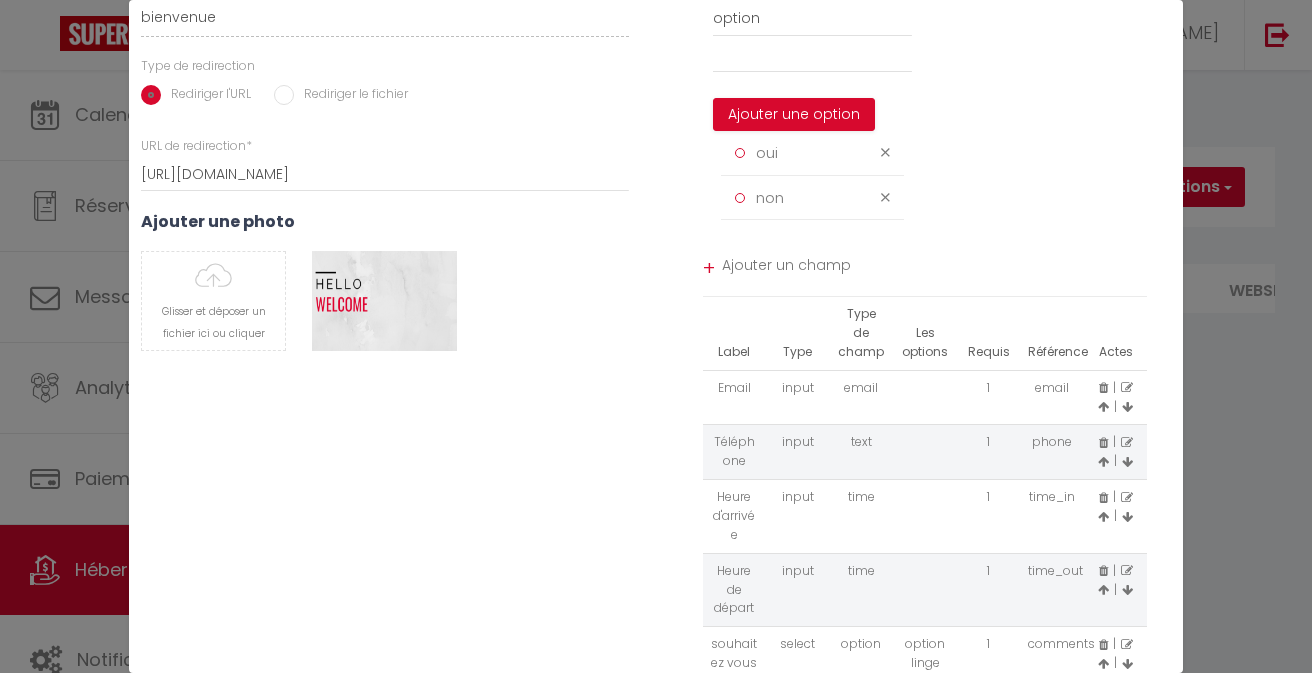 click on "Ajouter un champ" at bounding box center (935, 268) 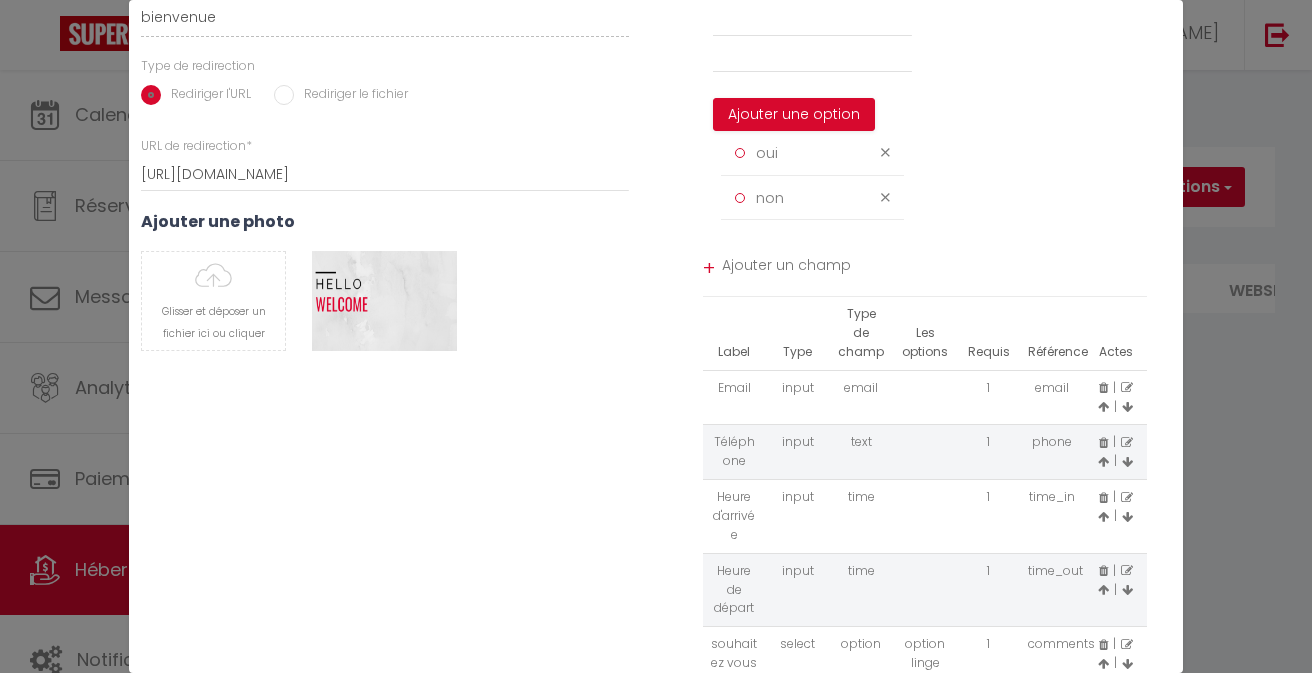 scroll, scrollTop: 187, scrollLeft: 1, axis: both 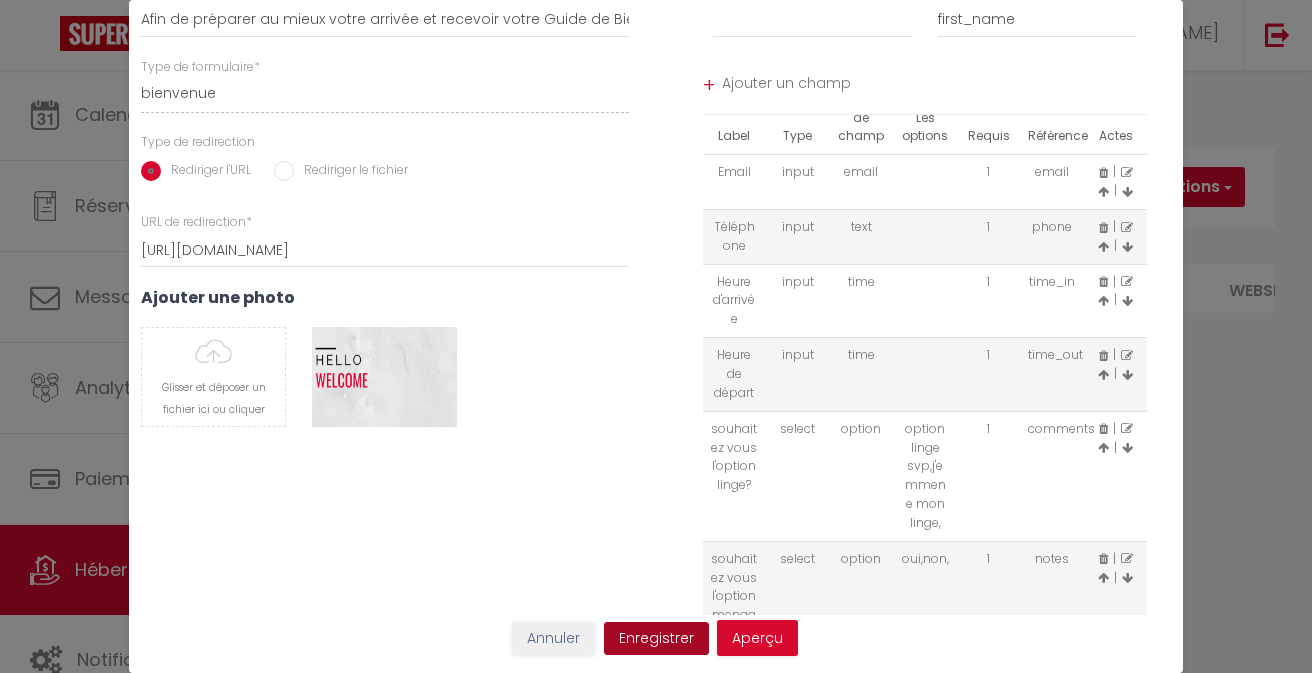 click on "Enregistrer" at bounding box center (656, 639) 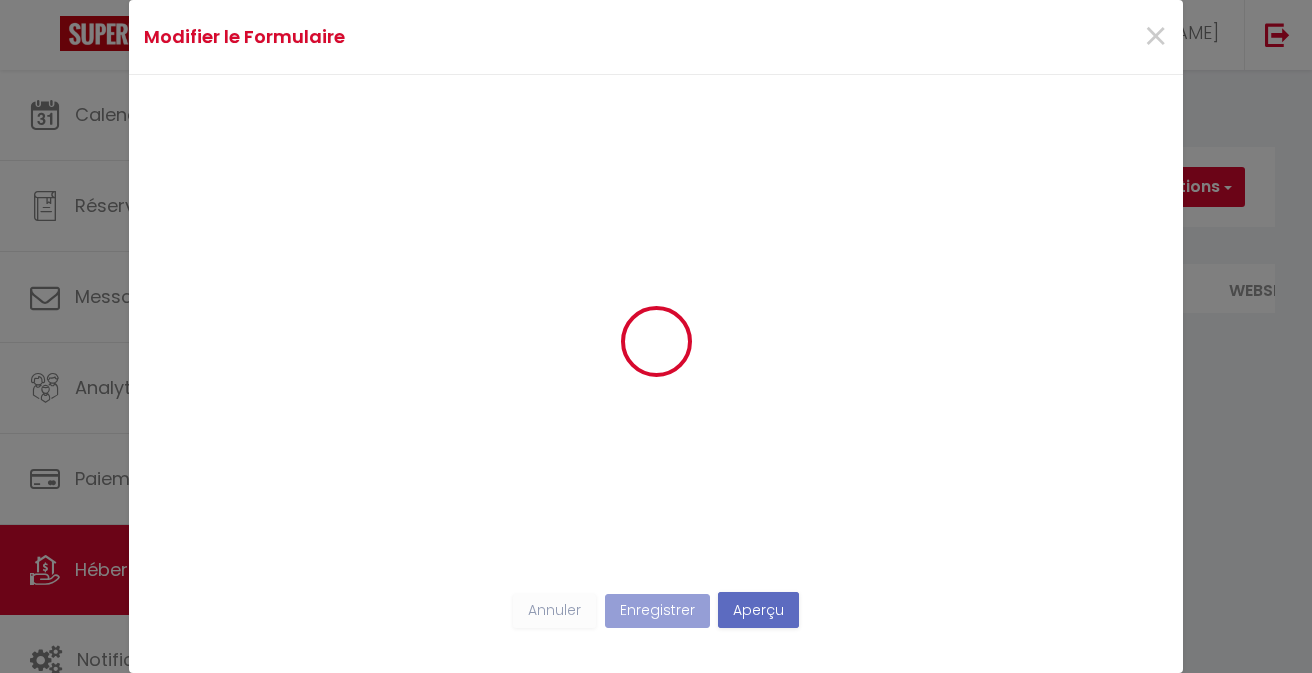 scroll, scrollTop: 0, scrollLeft: 0, axis: both 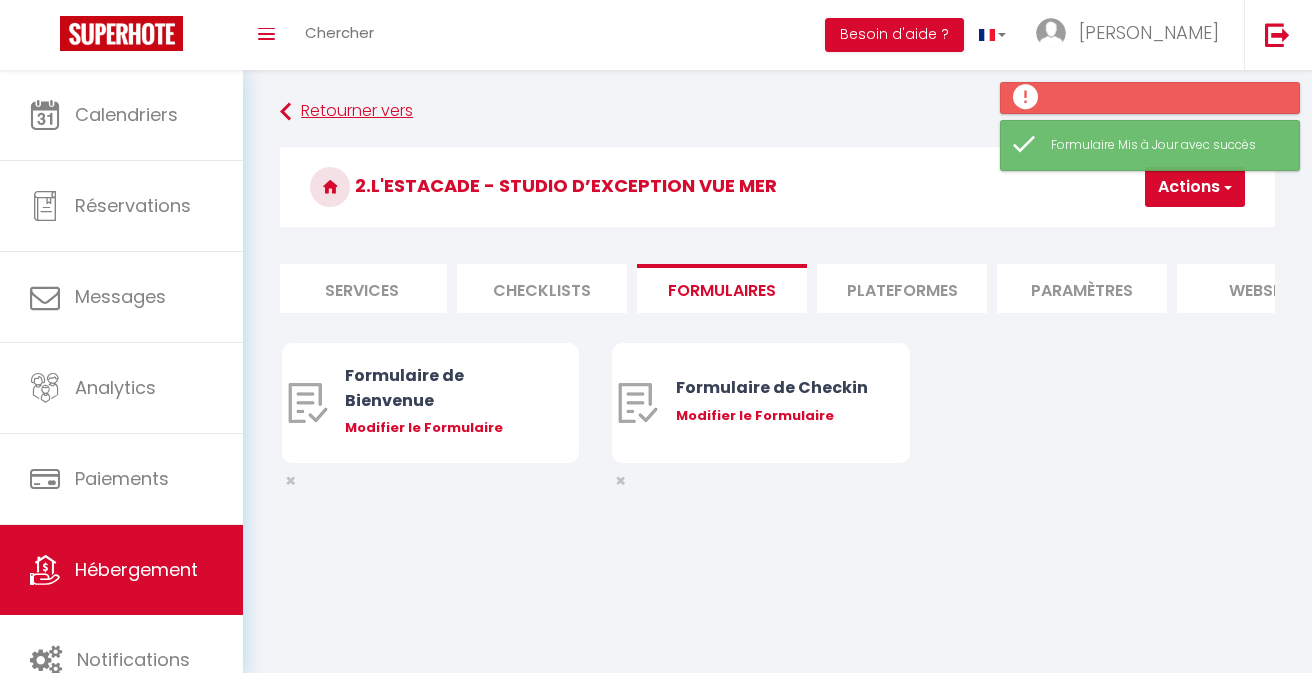 click on "Retourner vers" at bounding box center (777, 112) 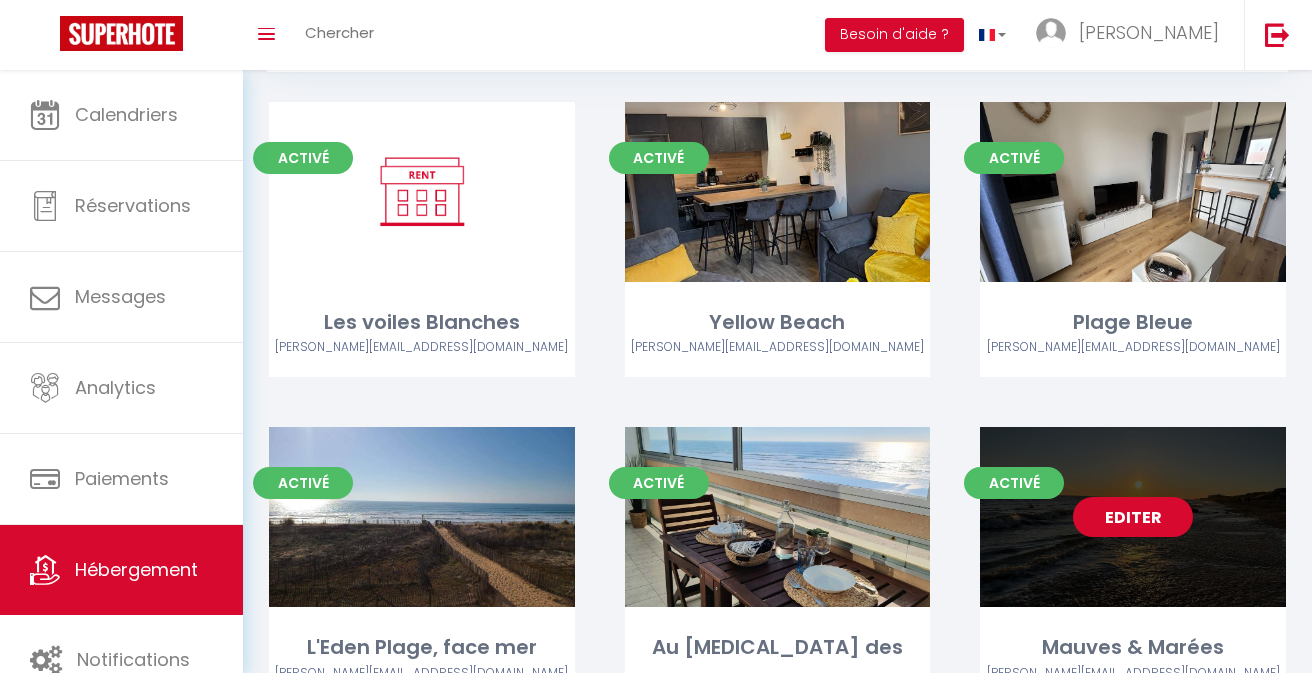 scroll, scrollTop: 131, scrollLeft: 0, axis: vertical 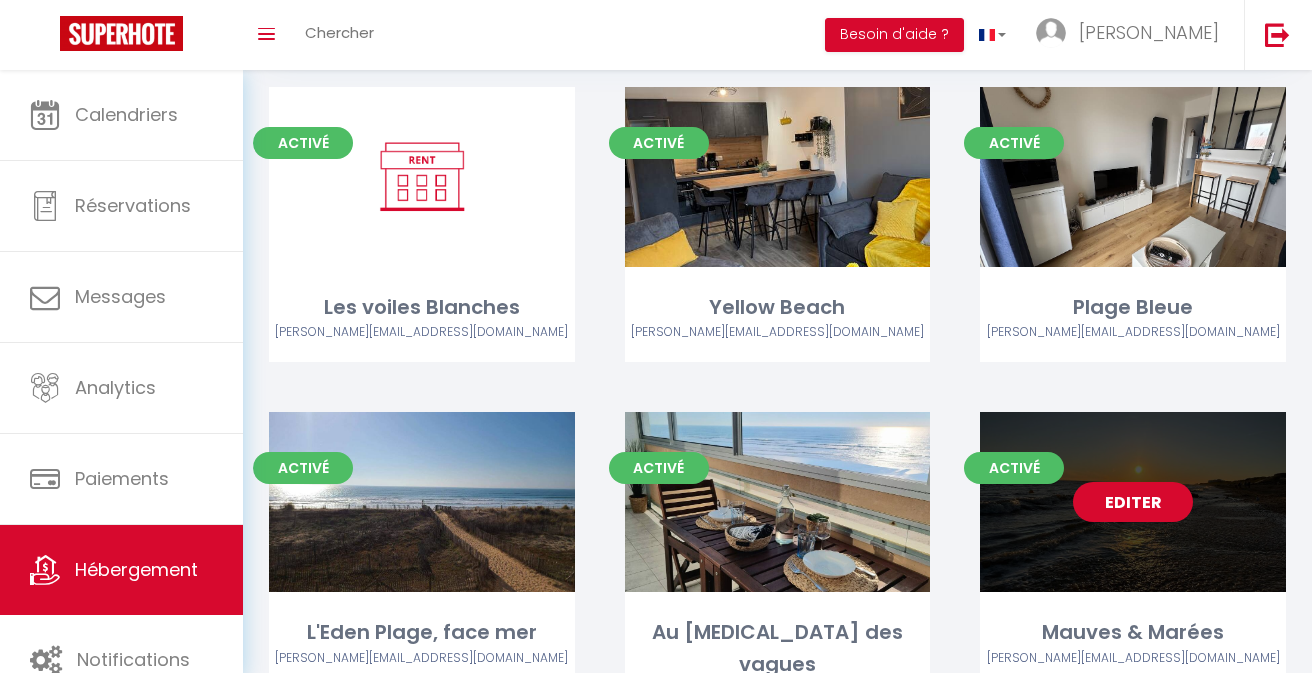 click on "Editer" at bounding box center (1133, 502) 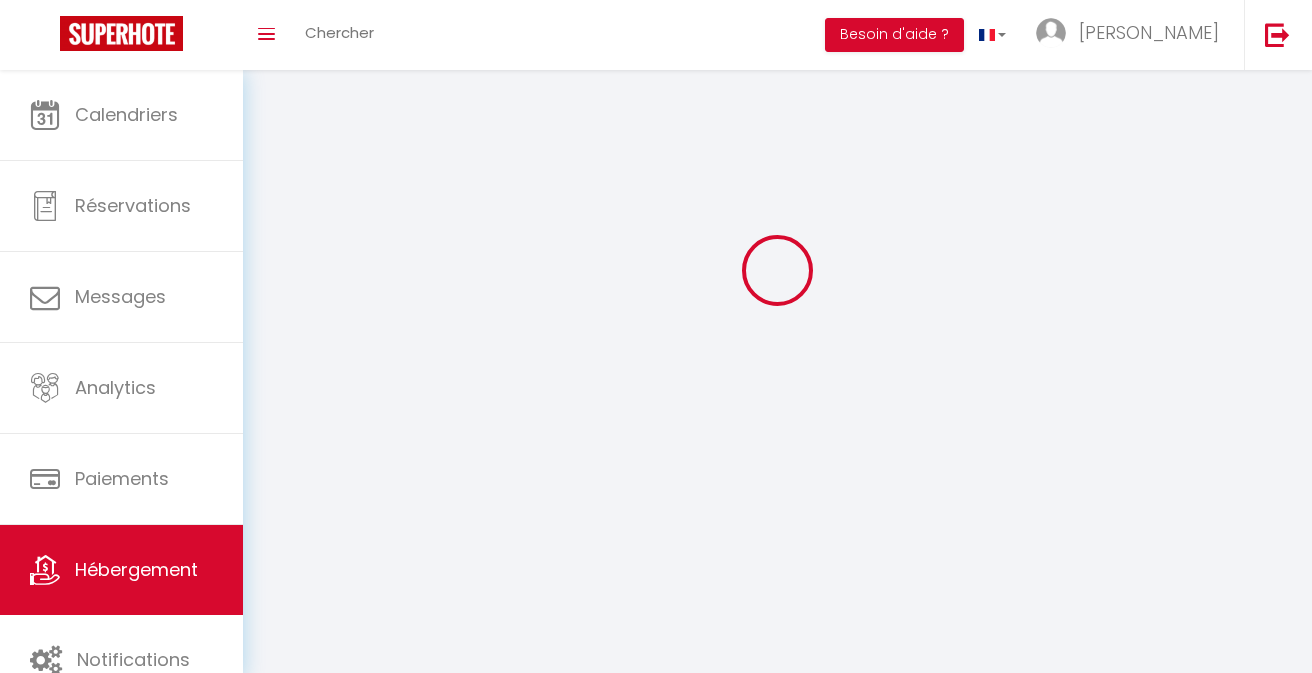 scroll, scrollTop: 0, scrollLeft: 0, axis: both 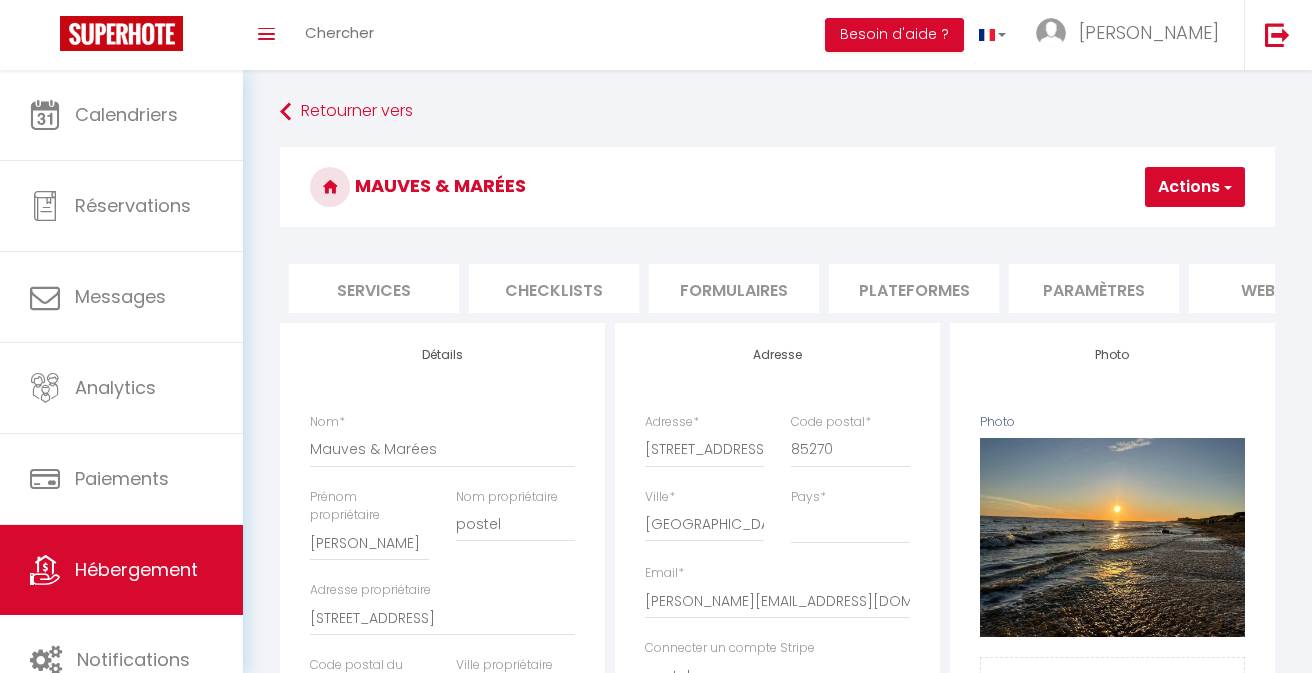click on "Formulaires" at bounding box center [734, 288] 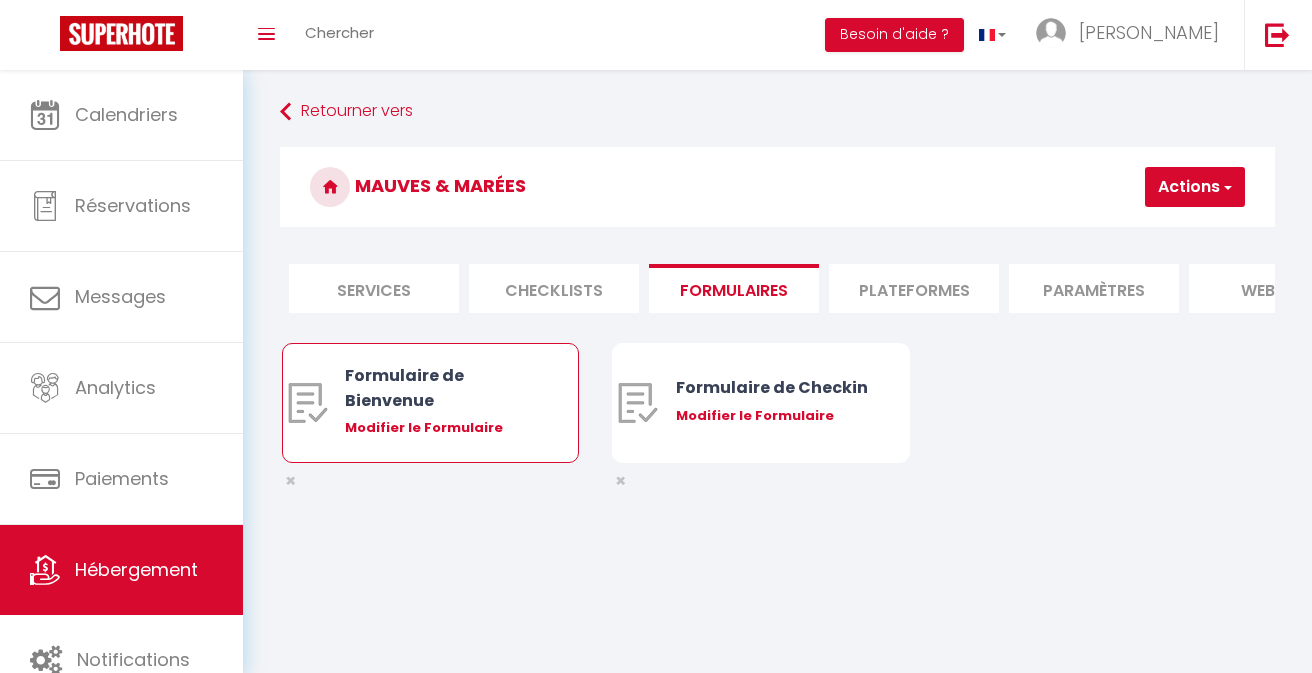 click on "Modifier le Formulaire" at bounding box center (442, 428) 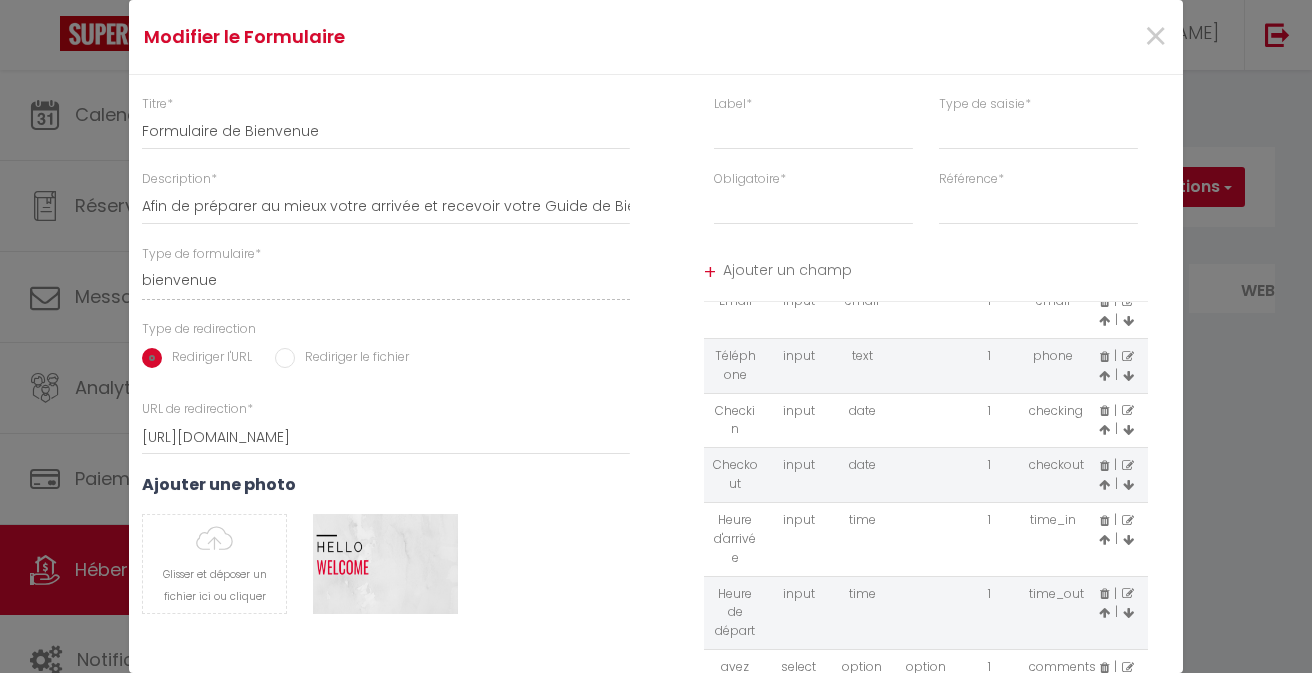 scroll, scrollTop: 94, scrollLeft: 0, axis: vertical 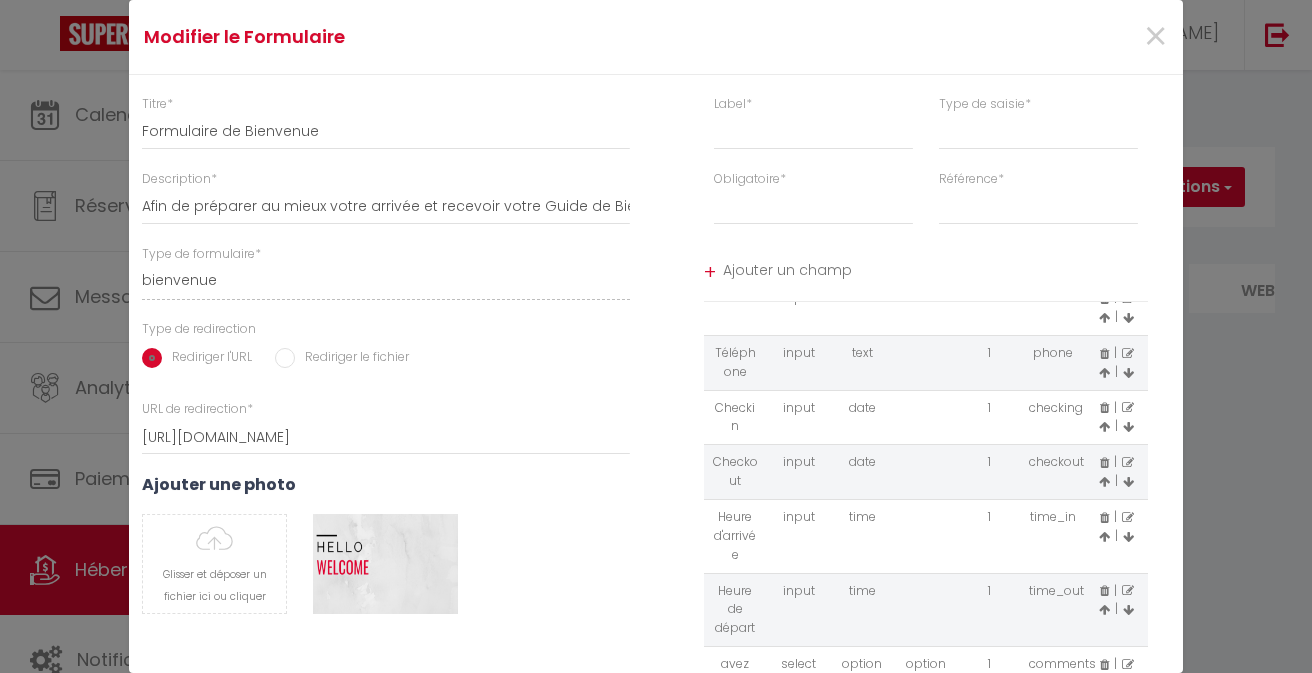 click at bounding box center [1104, 408] 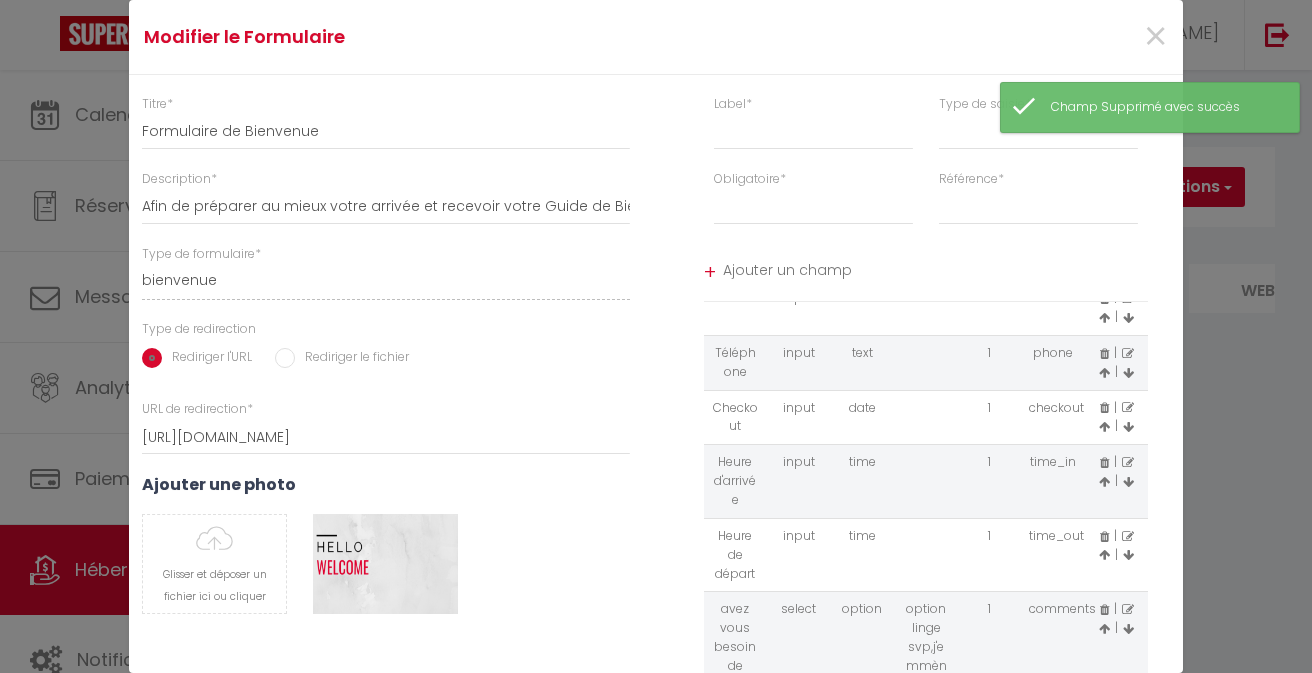click at bounding box center (1104, 408) 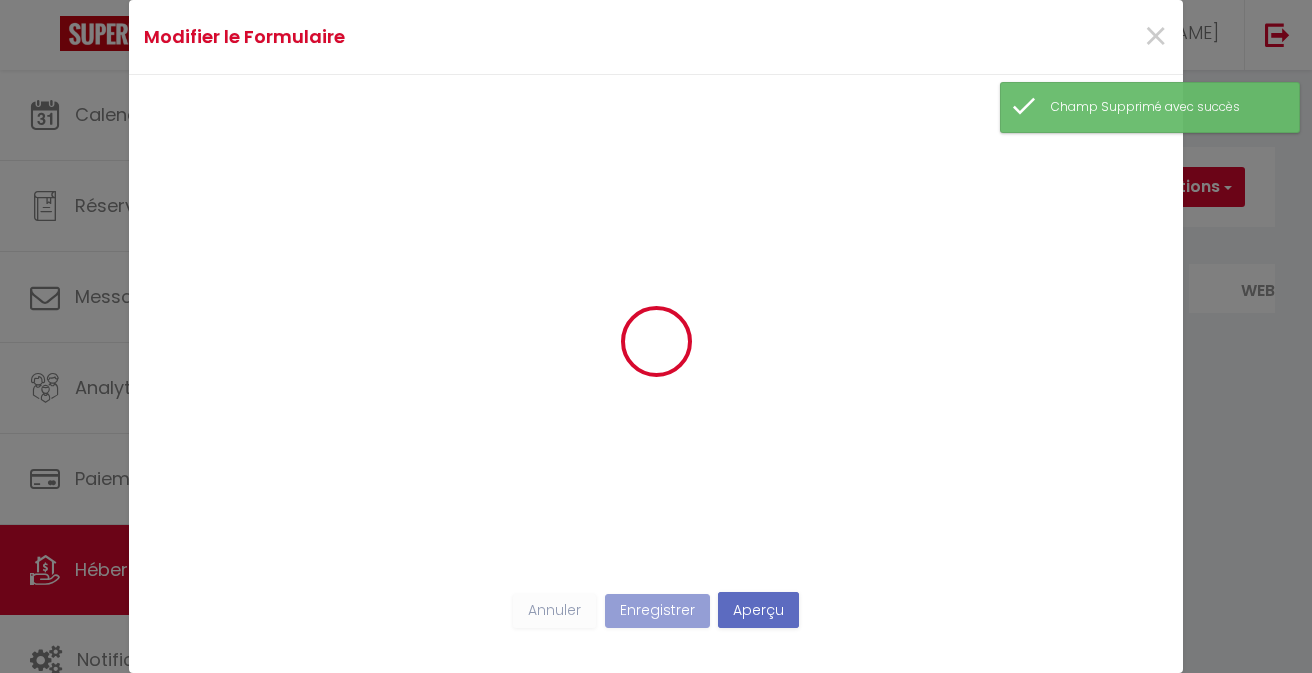 scroll, scrollTop: 69, scrollLeft: 0, axis: vertical 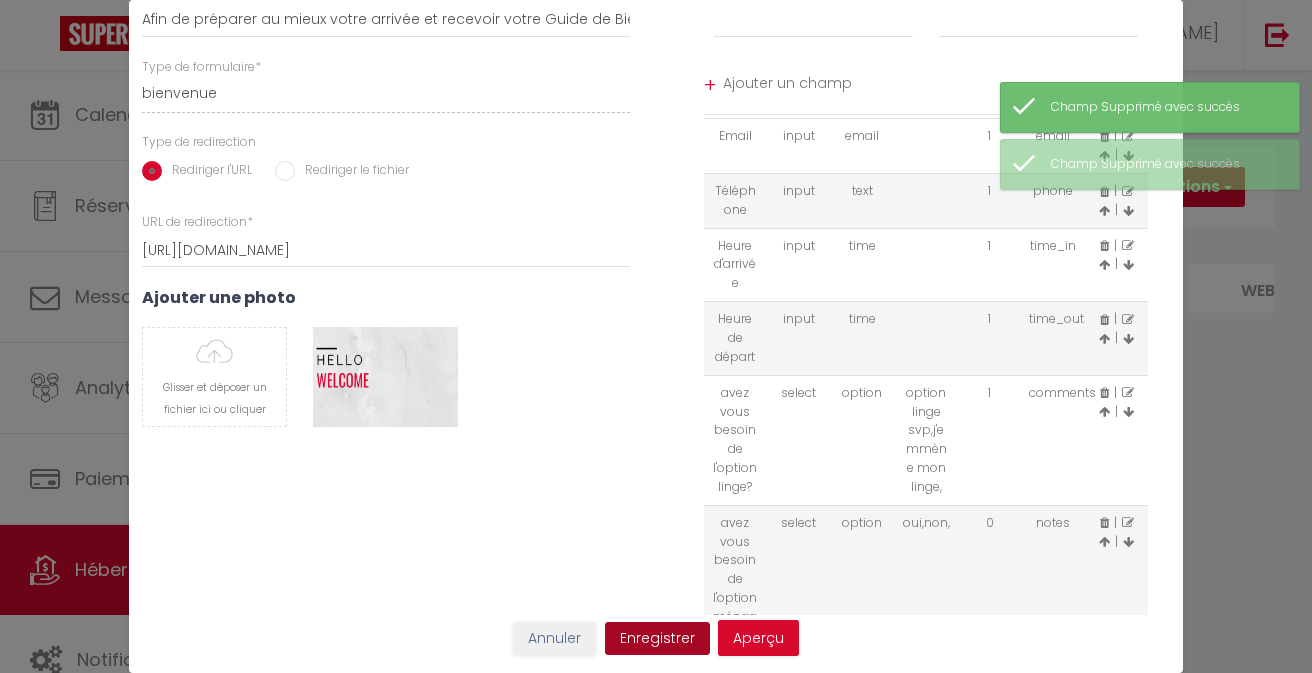 click on "Enregistrer" at bounding box center [657, 639] 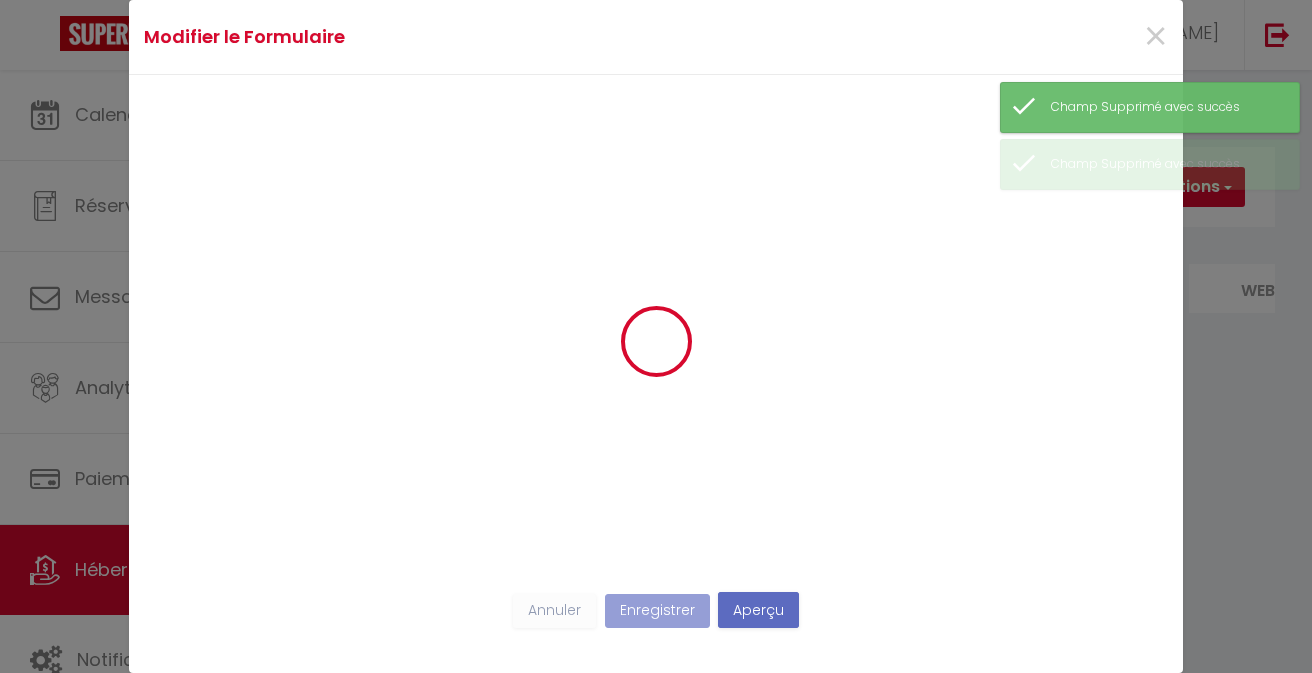 scroll, scrollTop: 0, scrollLeft: 0, axis: both 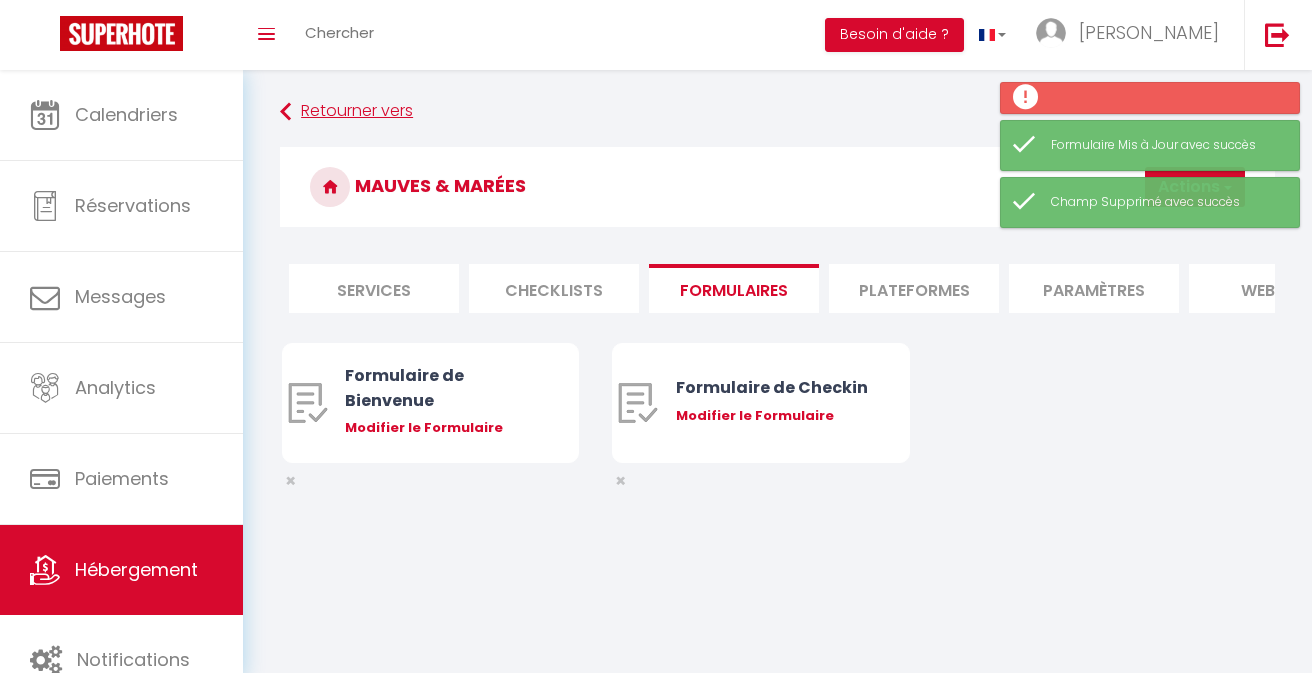click on "Retourner vers" at bounding box center (777, 112) 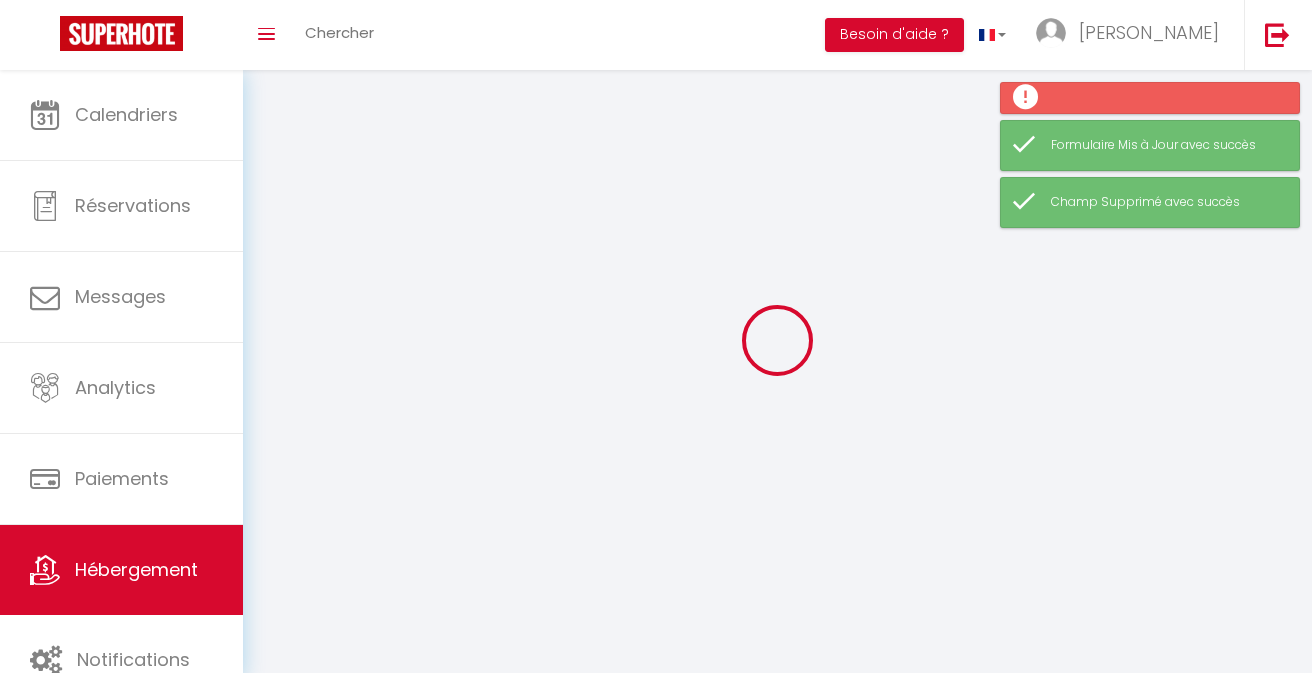 click at bounding box center (777, 340) 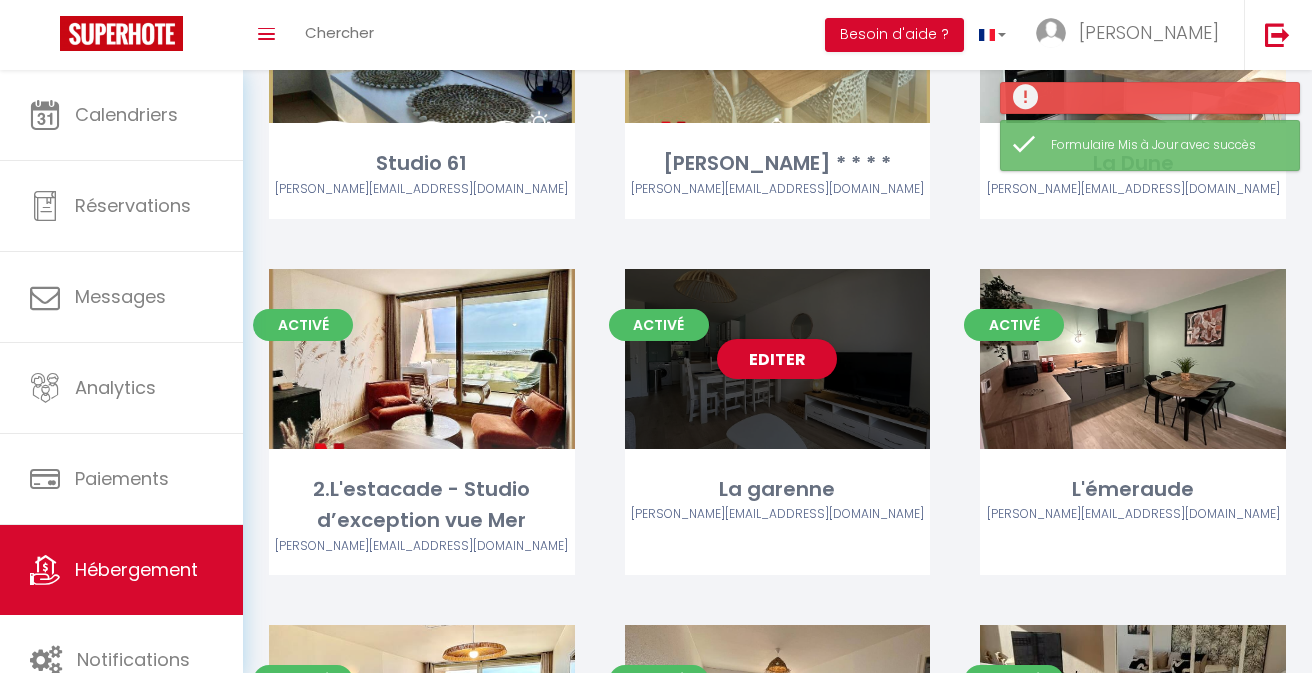 scroll, scrollTop: 1316, scrollLeft: 0, axis: vertical 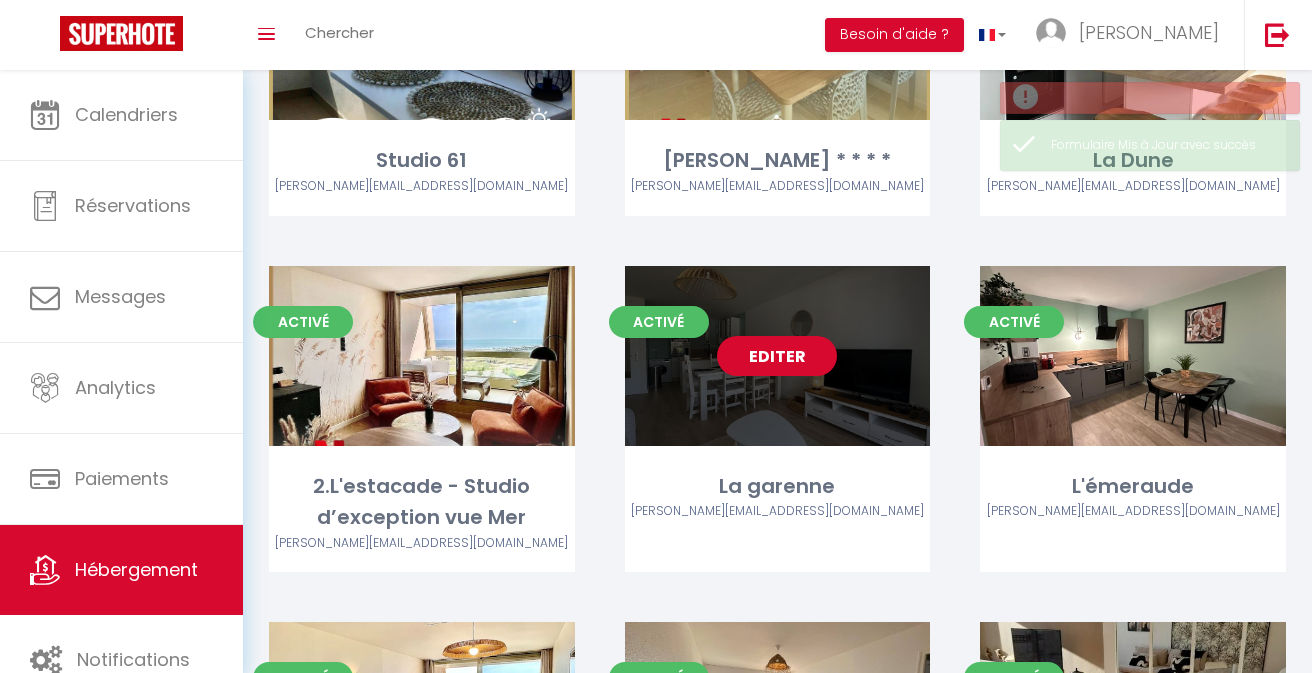 click on "Editer" at bounding box center (777, 356) 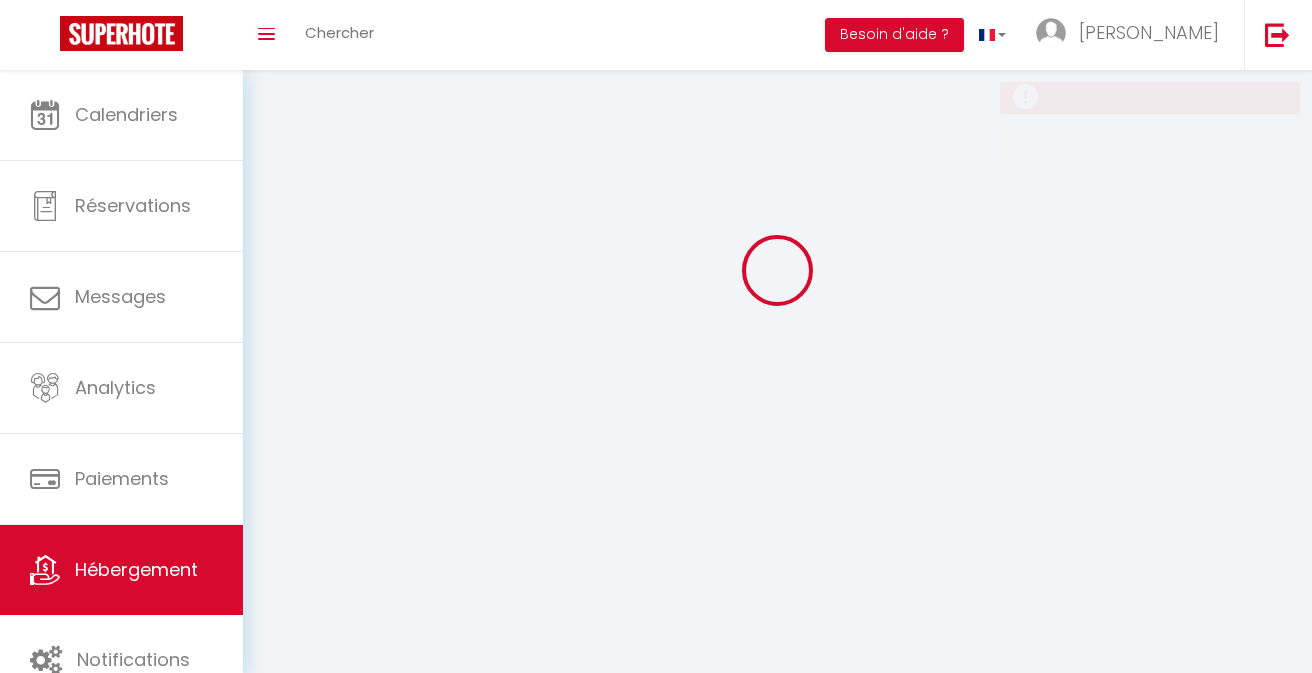 scroll, scrollTop: 0, scrollLeft: 0, axis: both 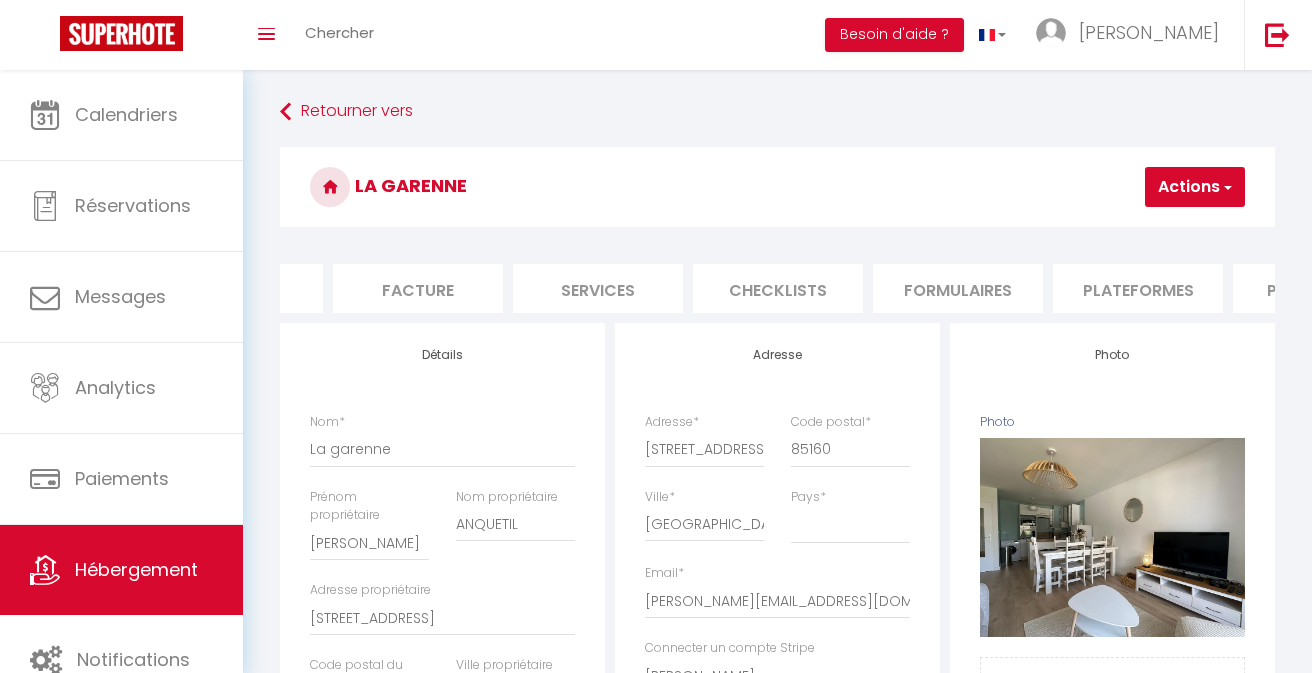click on "Formulaires" at bounding box center (958, 288) 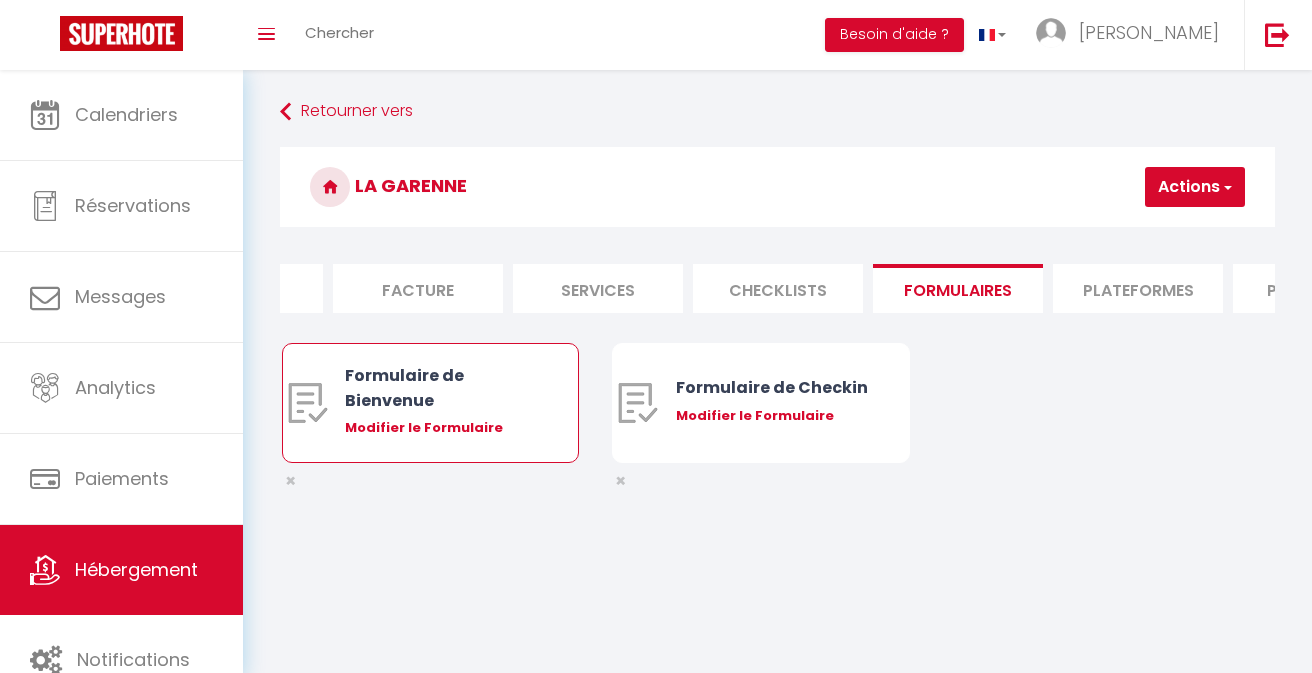 click on "Modifier le Formulaire" at bounding box center (442, 428) 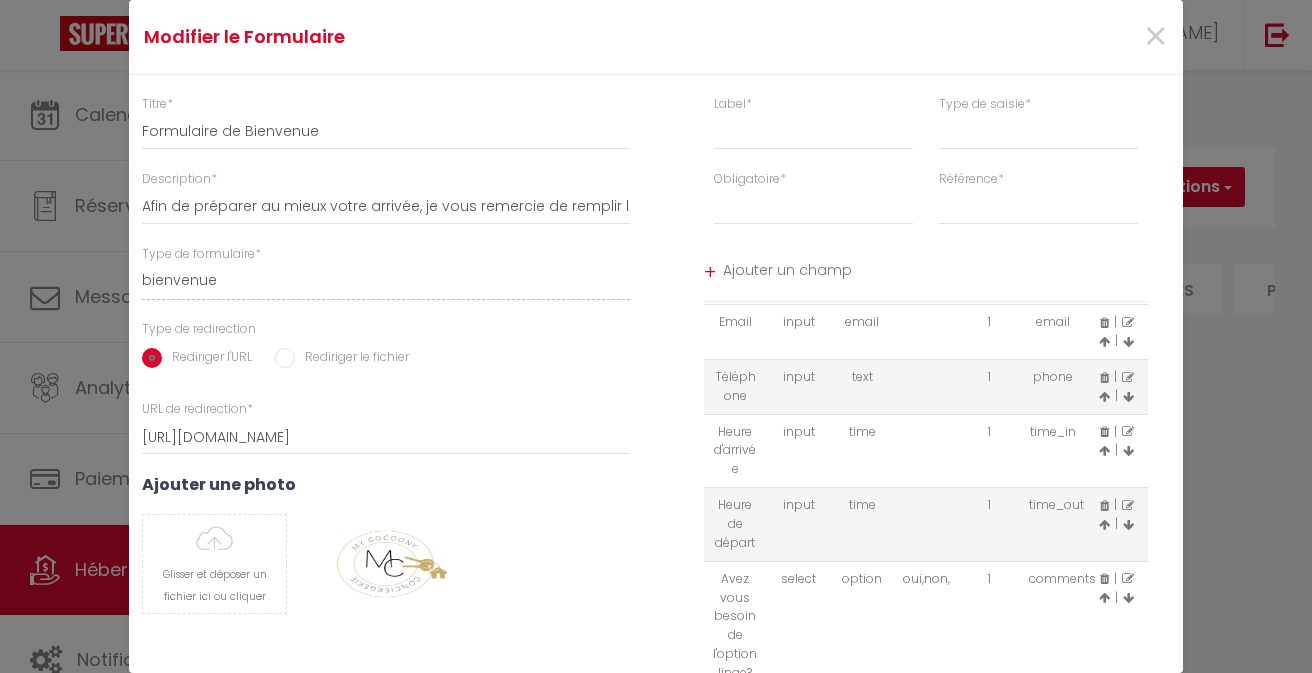 scroll, scrollTop: 69, scrollLeft: 0, axis: vertical 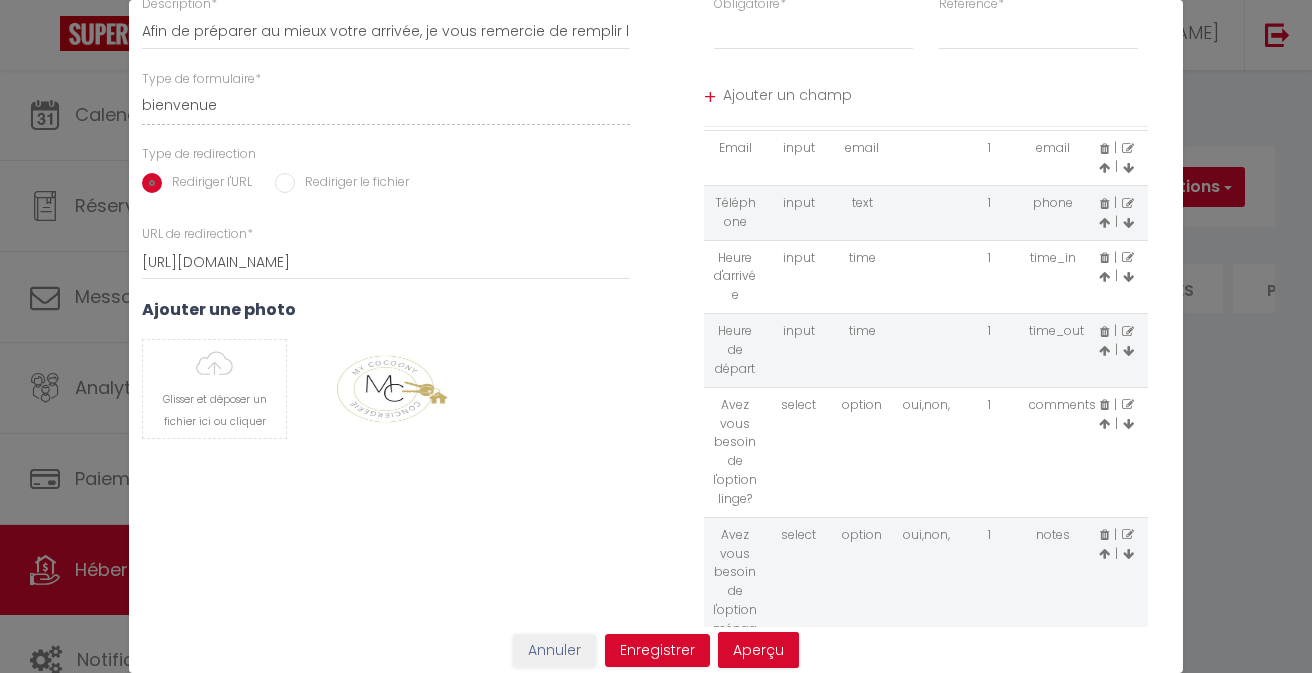 click at bounding box center (1128, 405) 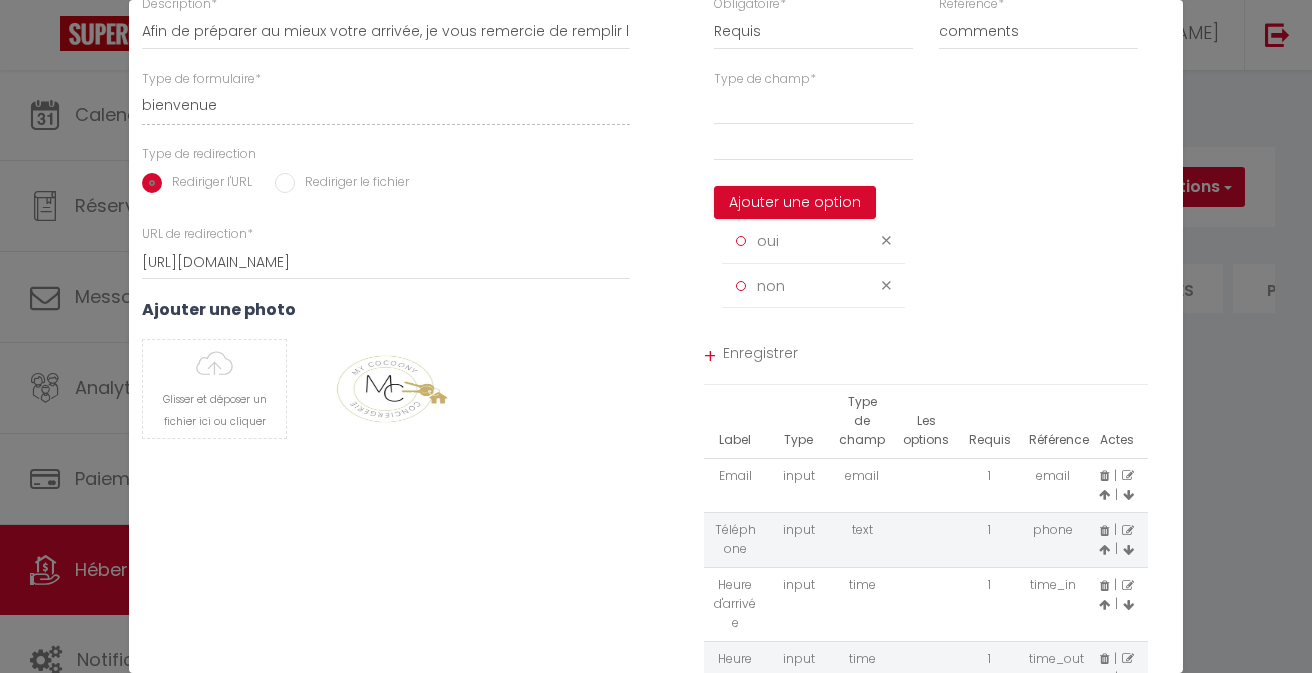 scroll, scrollTop: 0, scrollLeft: 0, axis: both 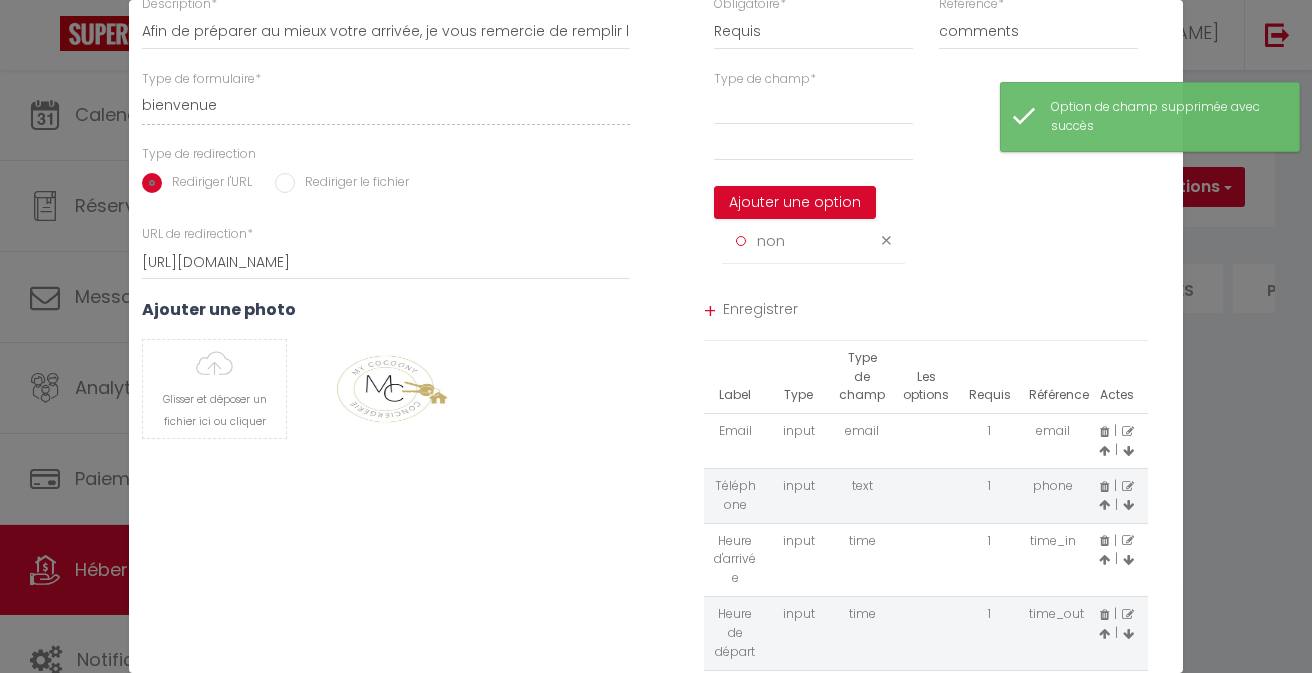 click at bounding box center (886, 240) 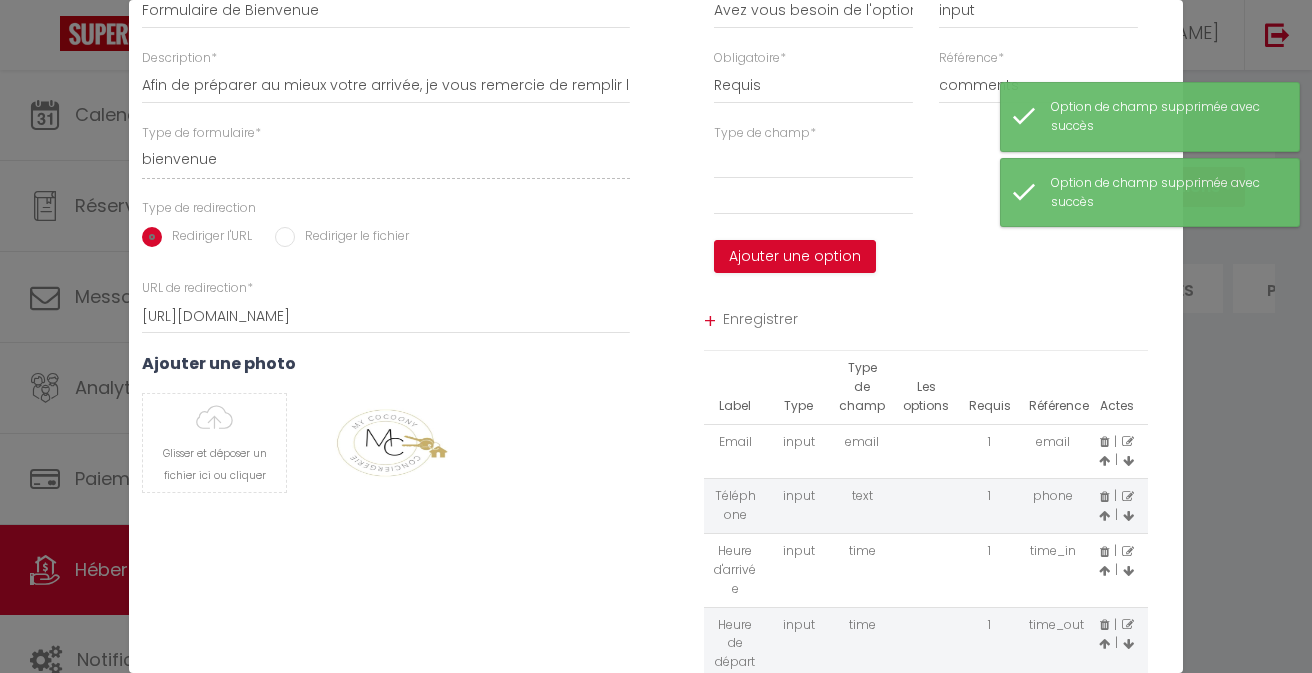 scroll, scrollTop: 73, scrollLeft: 0, axis: vertical 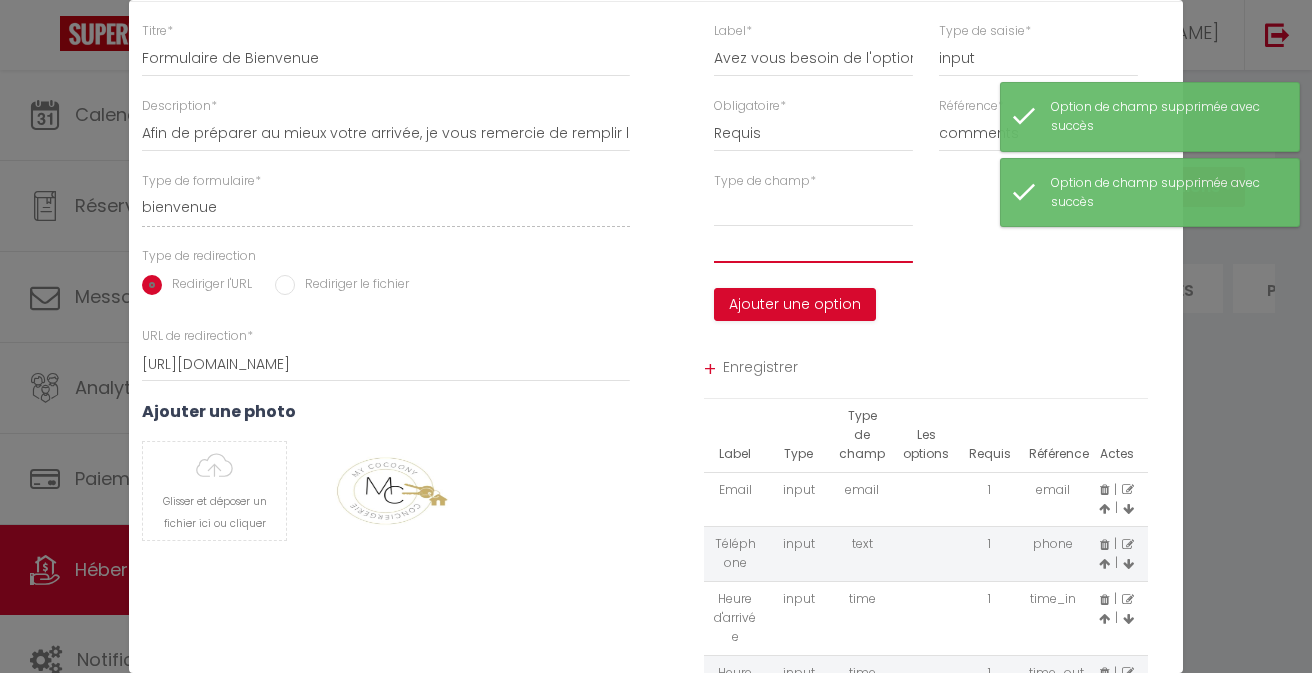 click at bounding box center [813, 245] 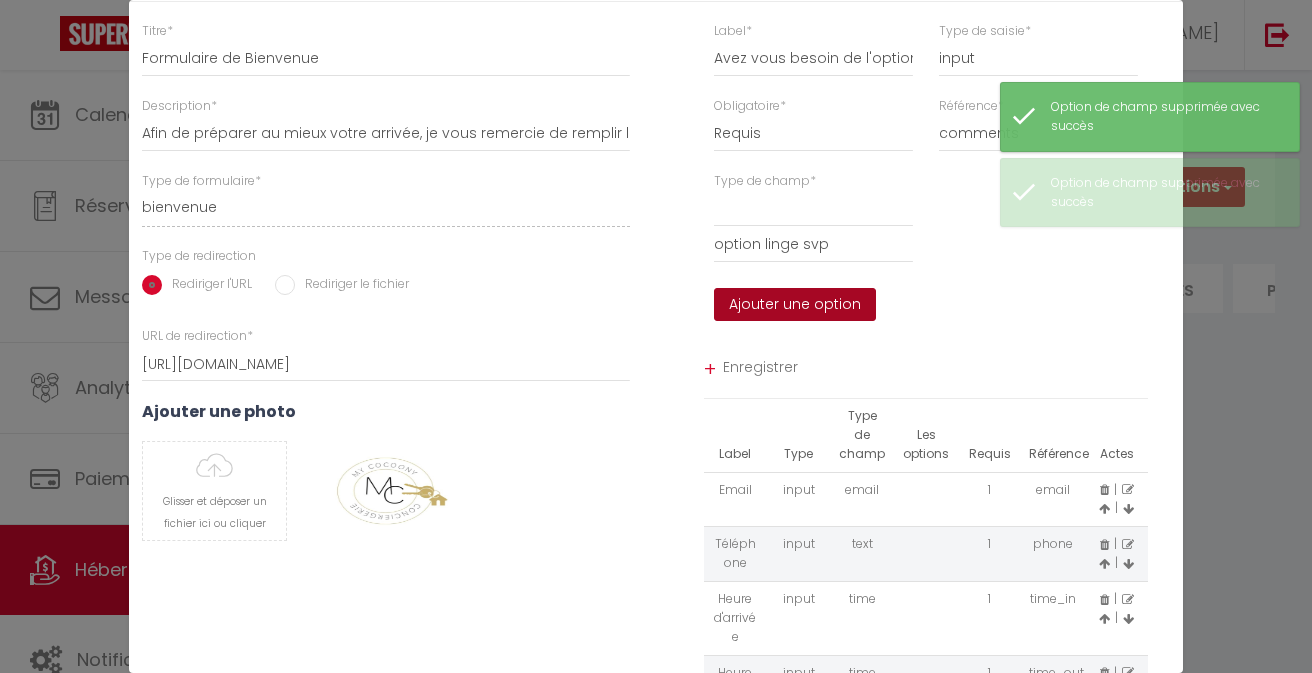 click on "Ajouter une option" at bounding box center (795, 305) 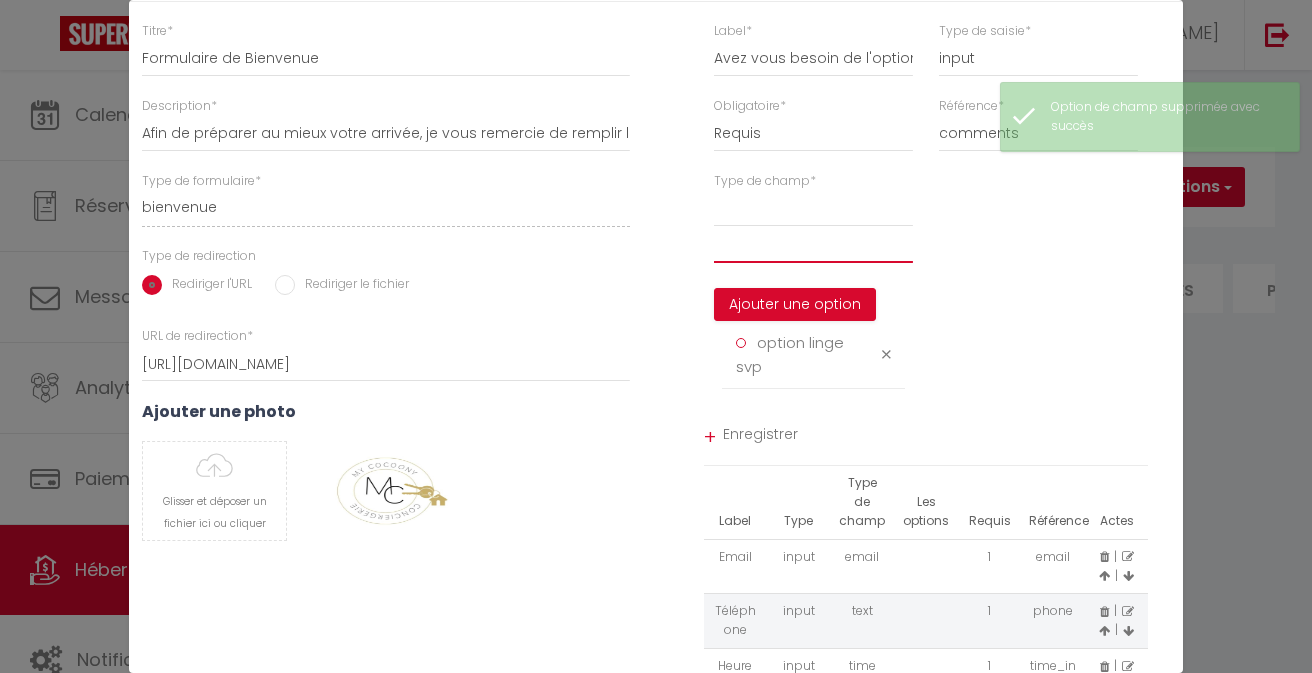click at bounding box center [813, 245] 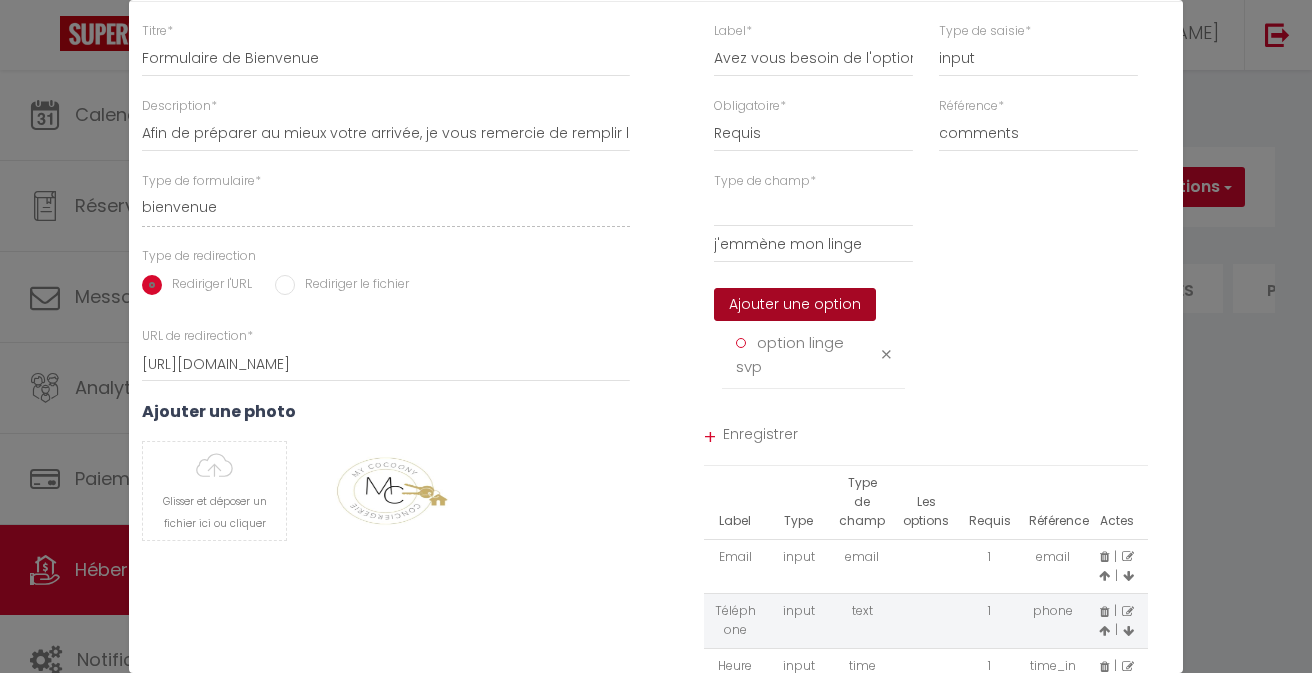 click on "Ajouter une option" at bounding box center [795, 305] 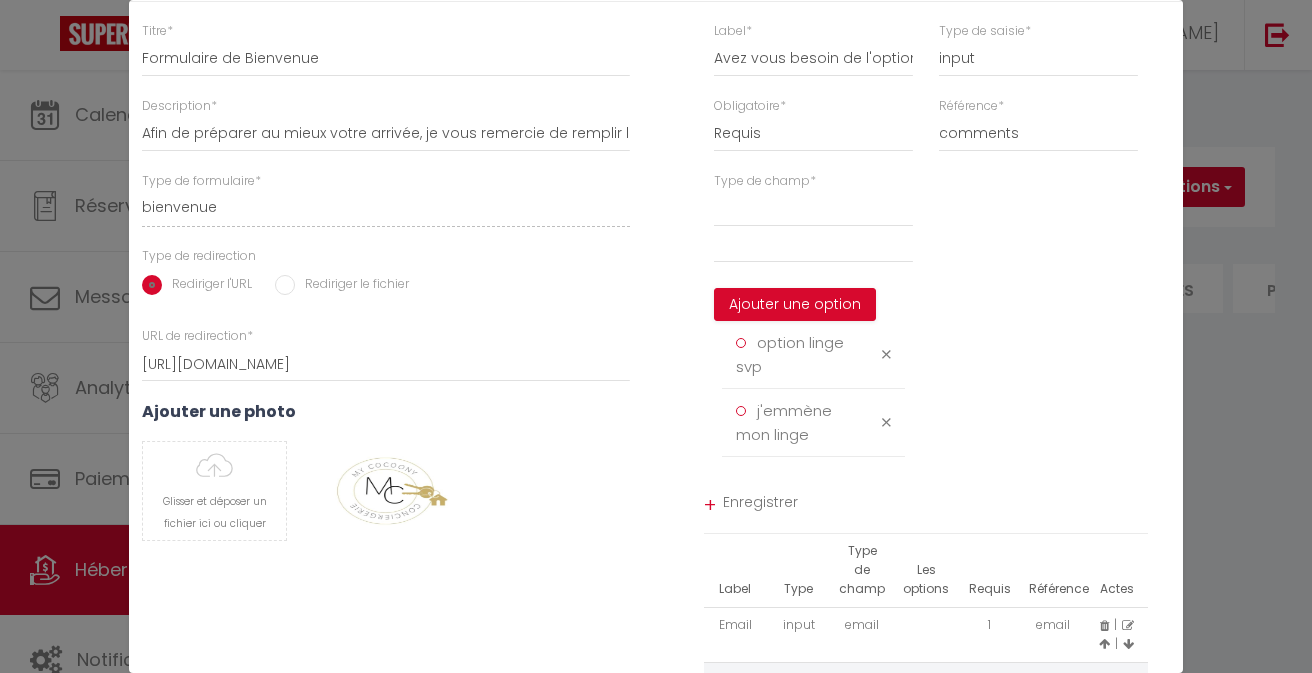 click on "Enregistrer" at bounding box center (936, 505) 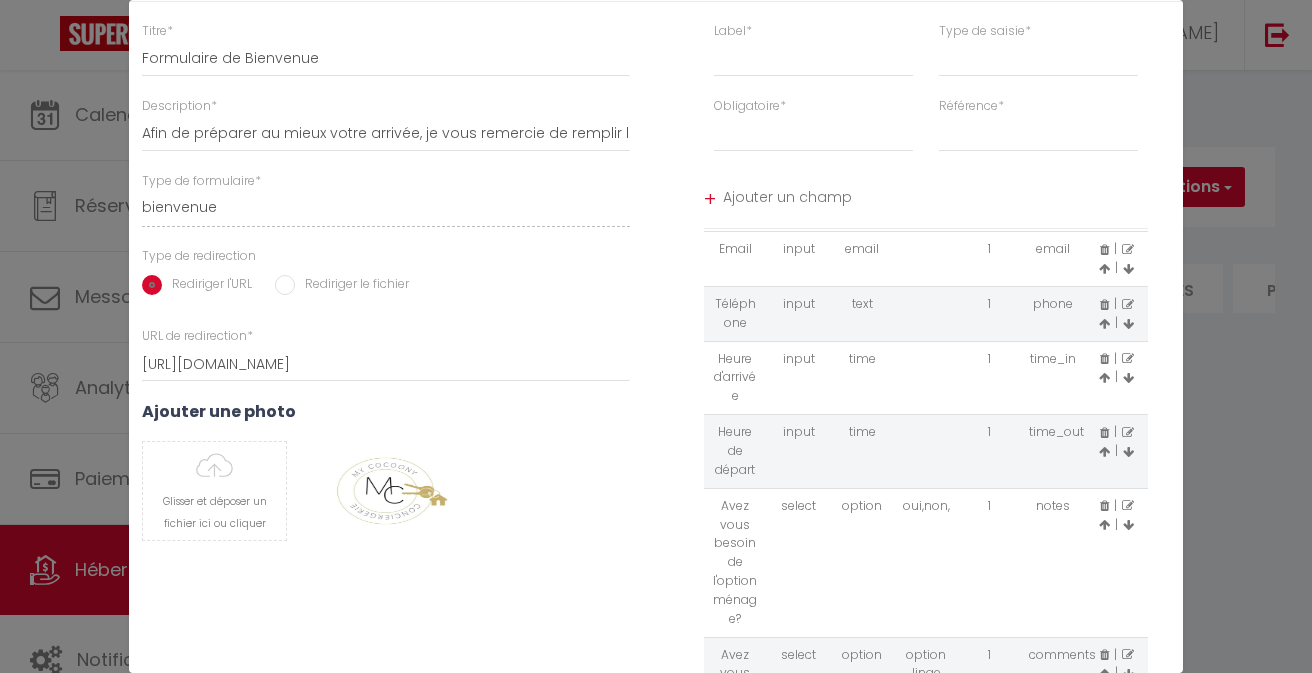 scroll, scrollTop: 69, scrollLeft: 0, axis: vertical 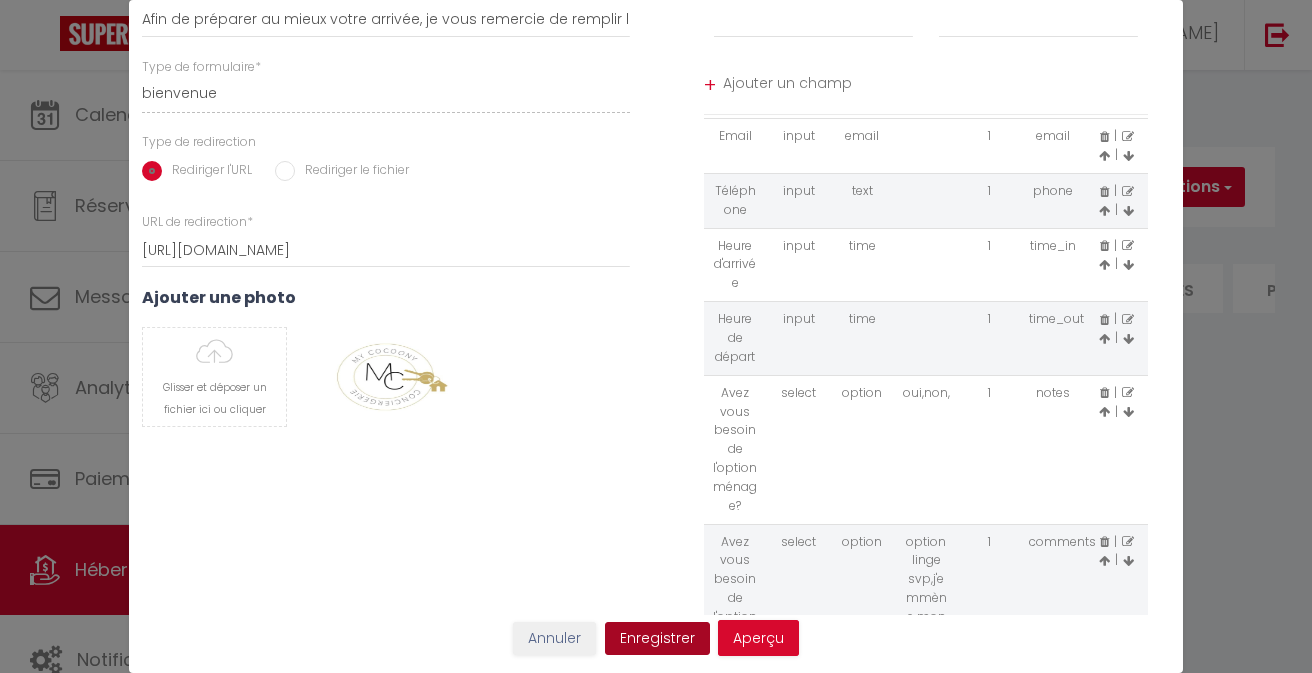 click on "Enregistrer" at bounding box center (657, 639) 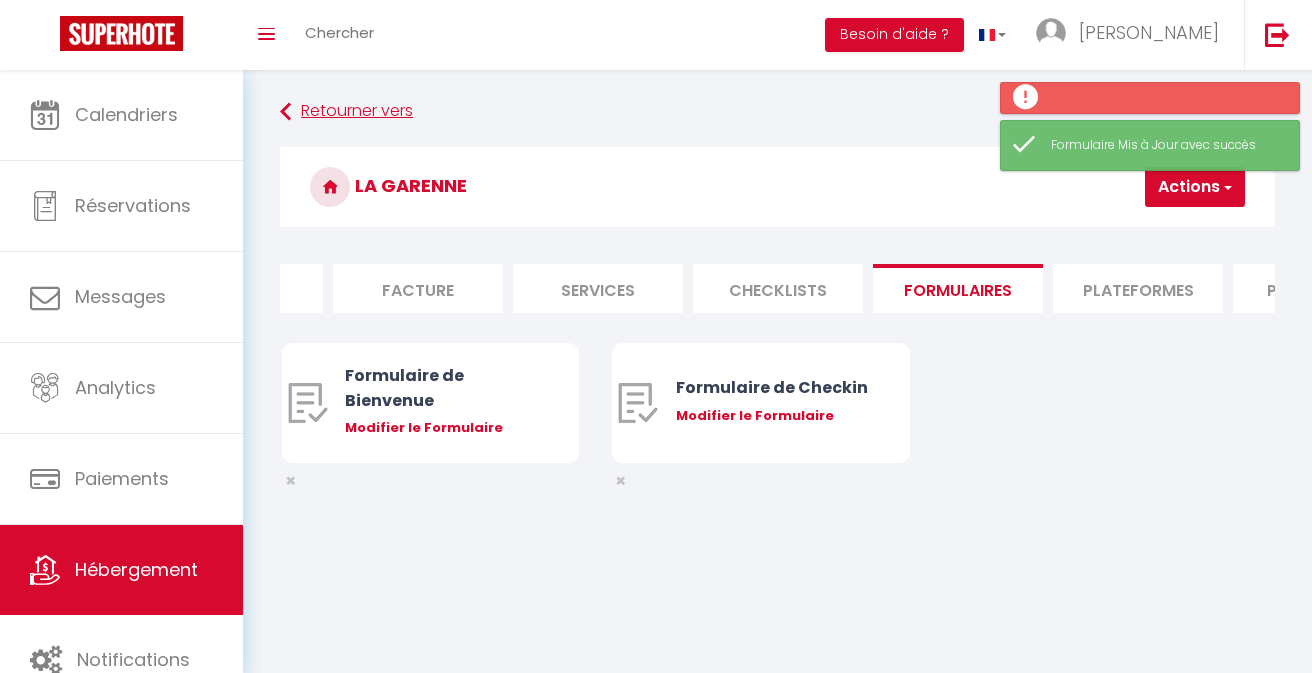 click on "Retourner vers" at bounding box center (777, 112) 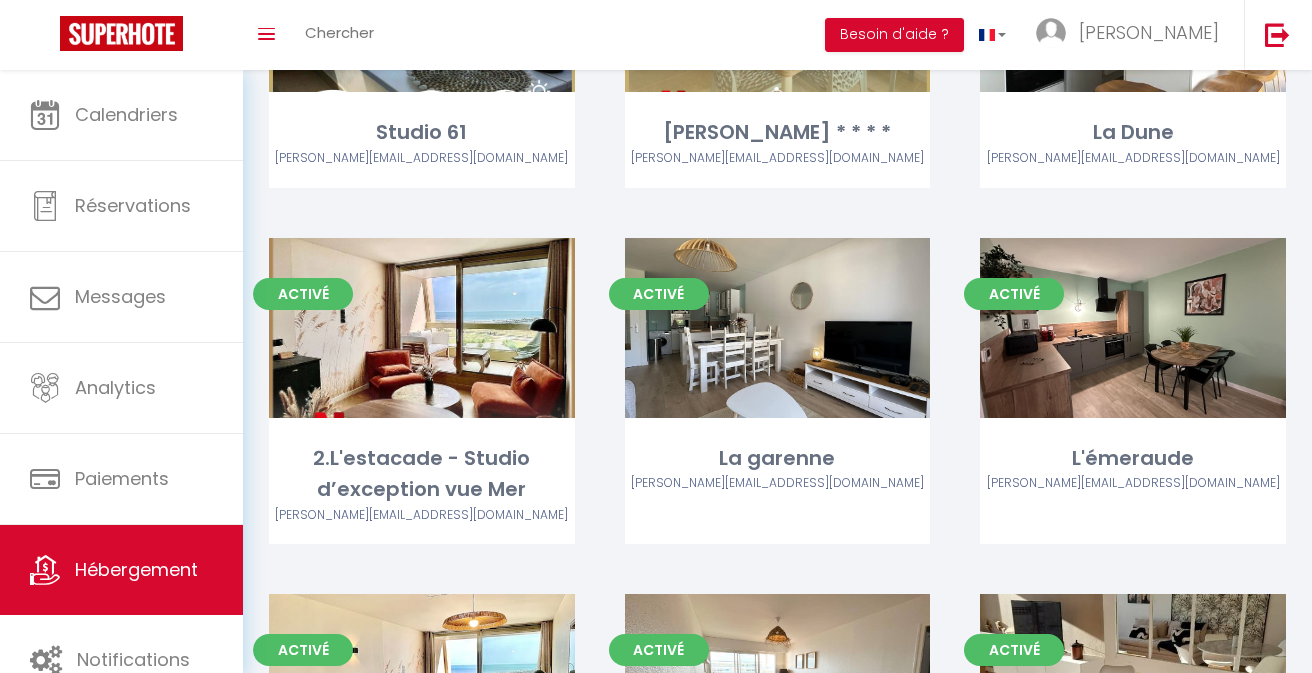 scroll, scrollTop: 1358, scrollLeft: 0, axis: vertical 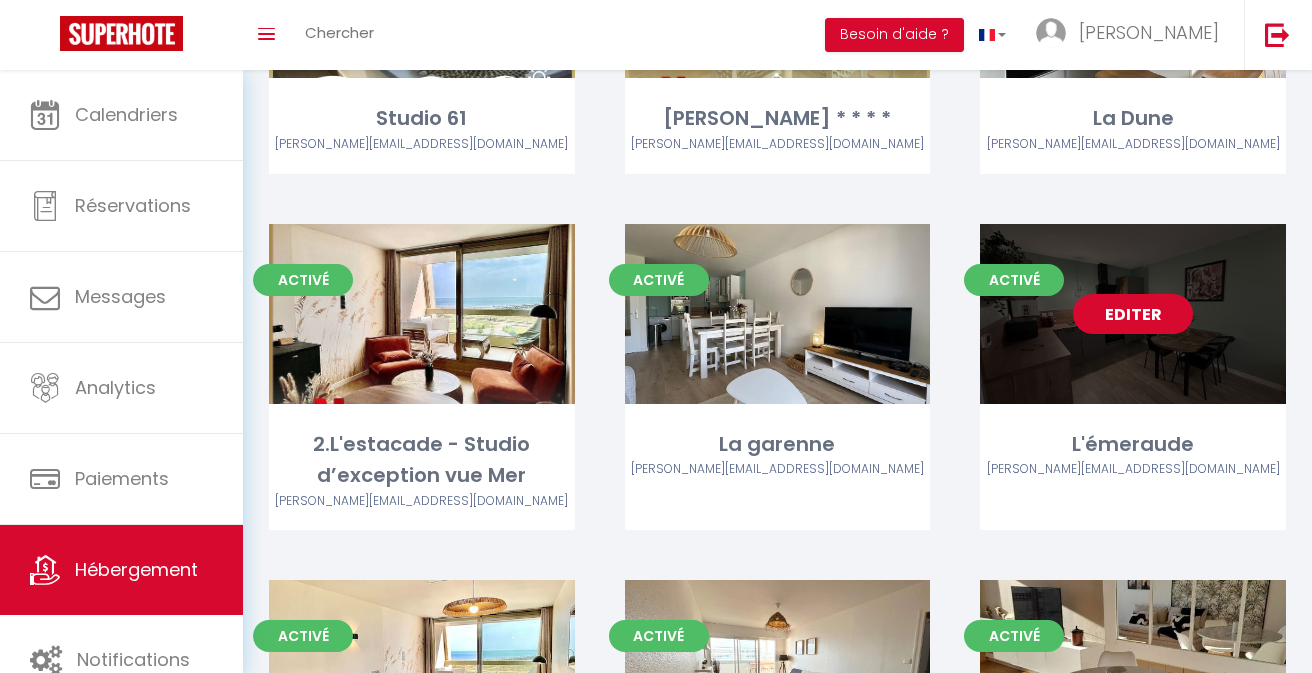 click on "Editer" at bounding box center [1133, 314] 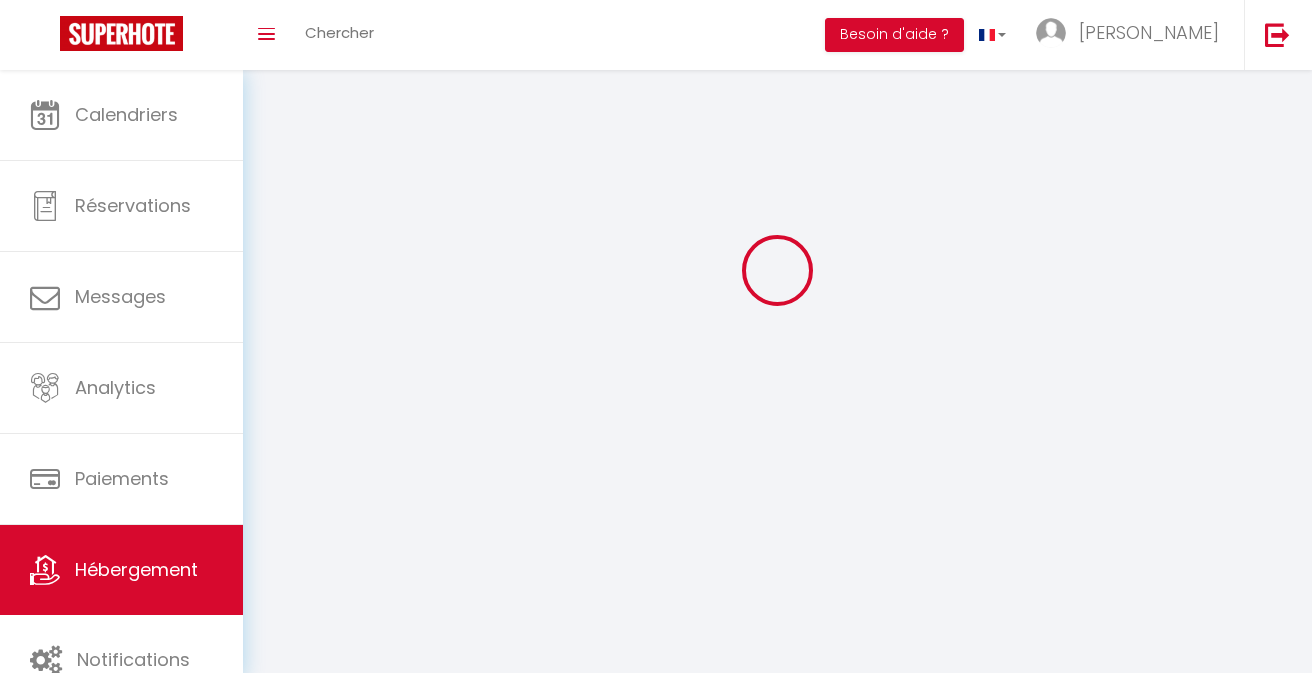scroll, scrollTop: 0, scrollLeft: 0, axis: both 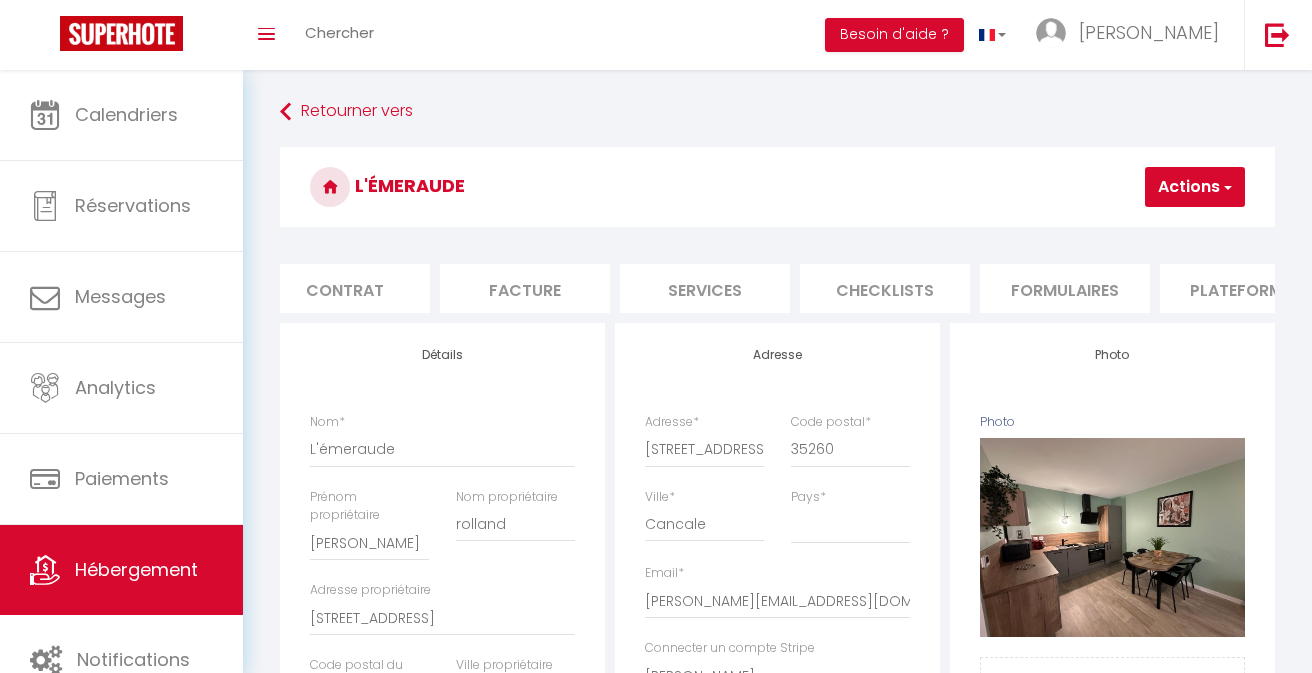 click on "Formulaires" at bounding box center (1065, 288) 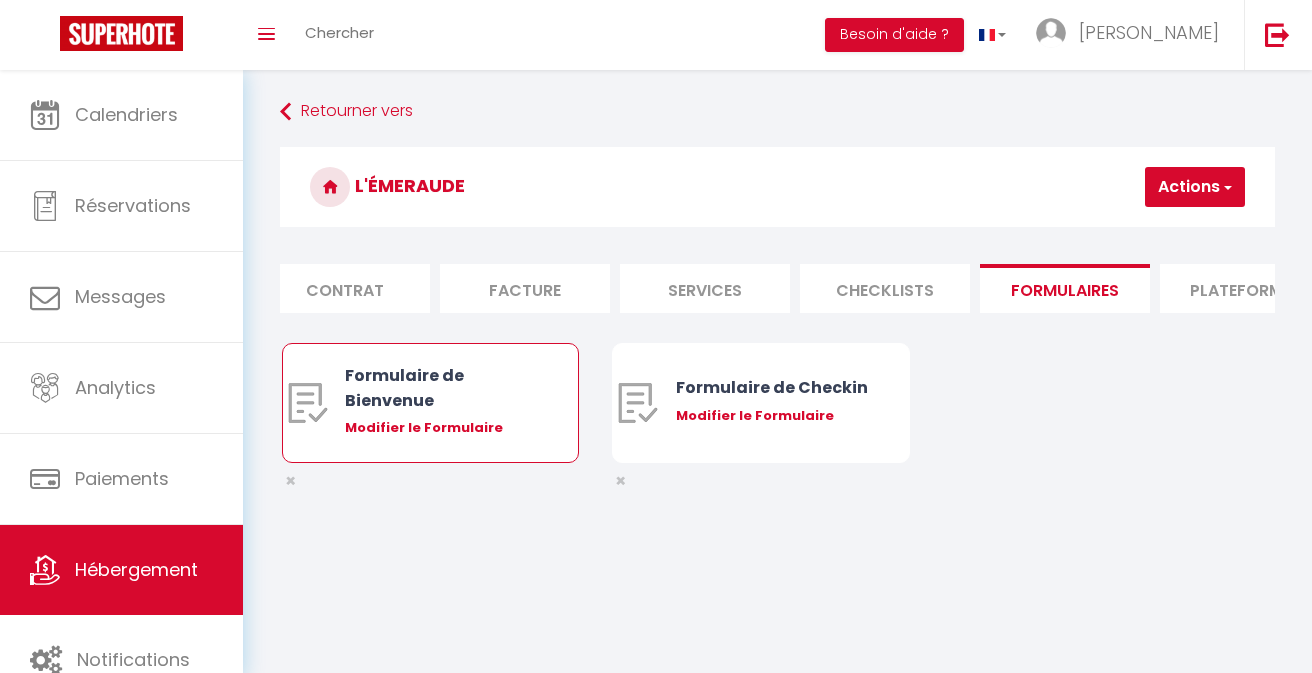 click on "Modifier le Formulaire" at bounding box center [442, 428] 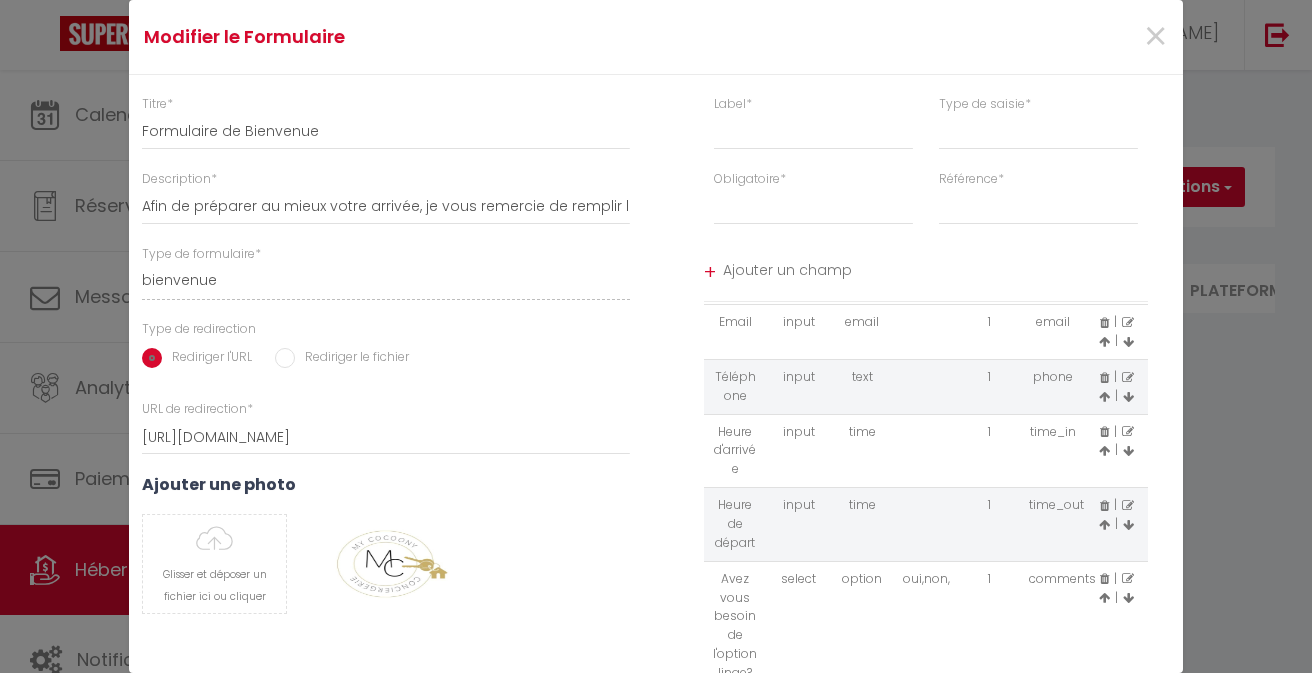 scroll, scrollTop: 69, scrollLeft: 0, axis: vertical 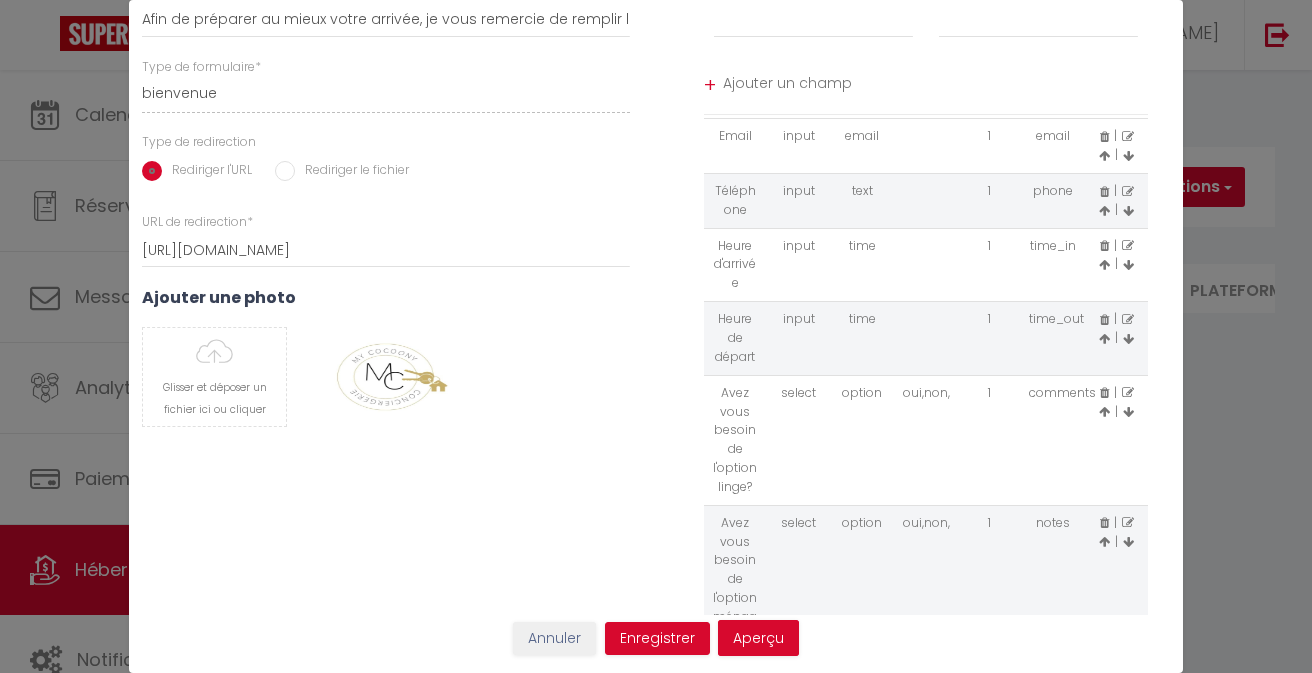click at bounding box center [1128, 393] 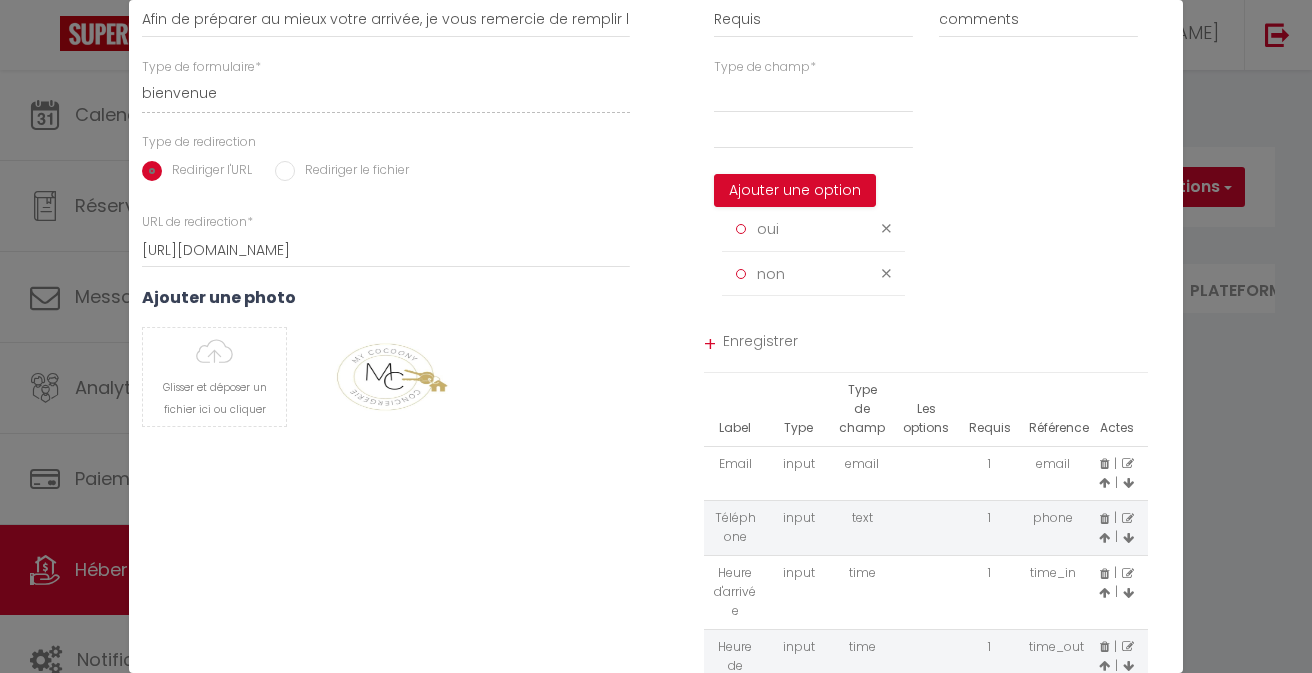 scroll, scrollTop: 0, scrollLeft: 0, axis: both 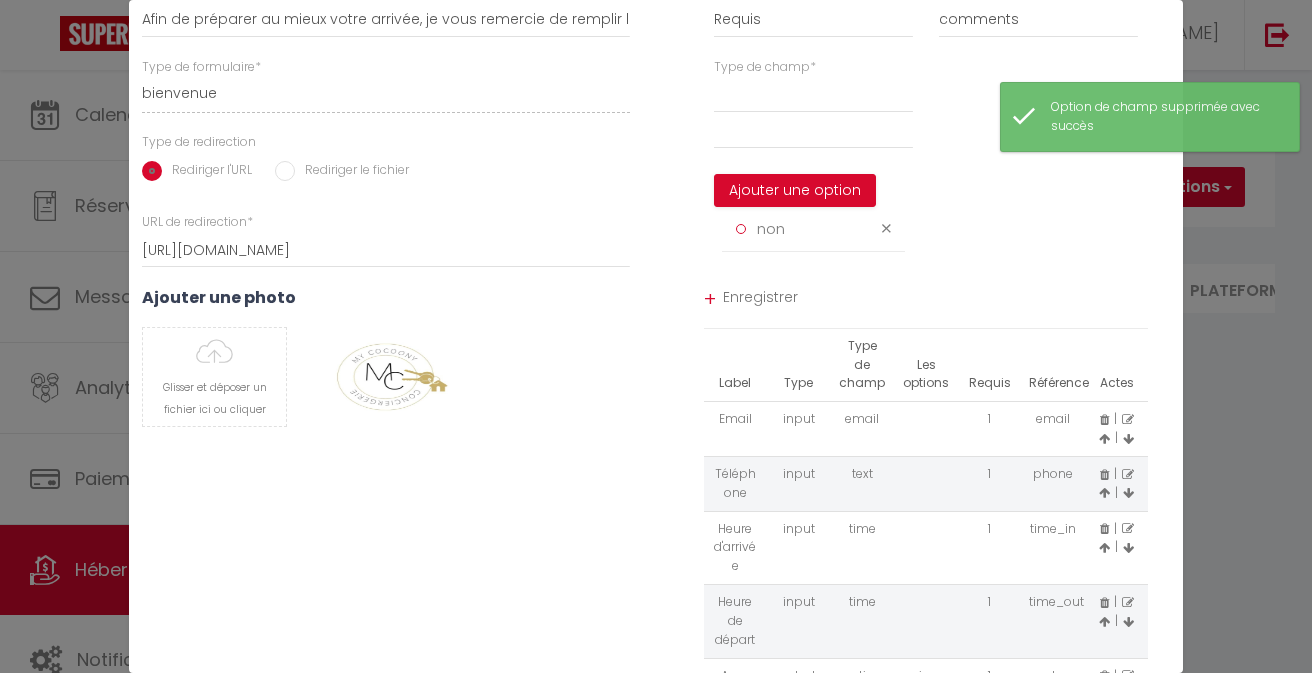 click at bounding box center [886, 228] 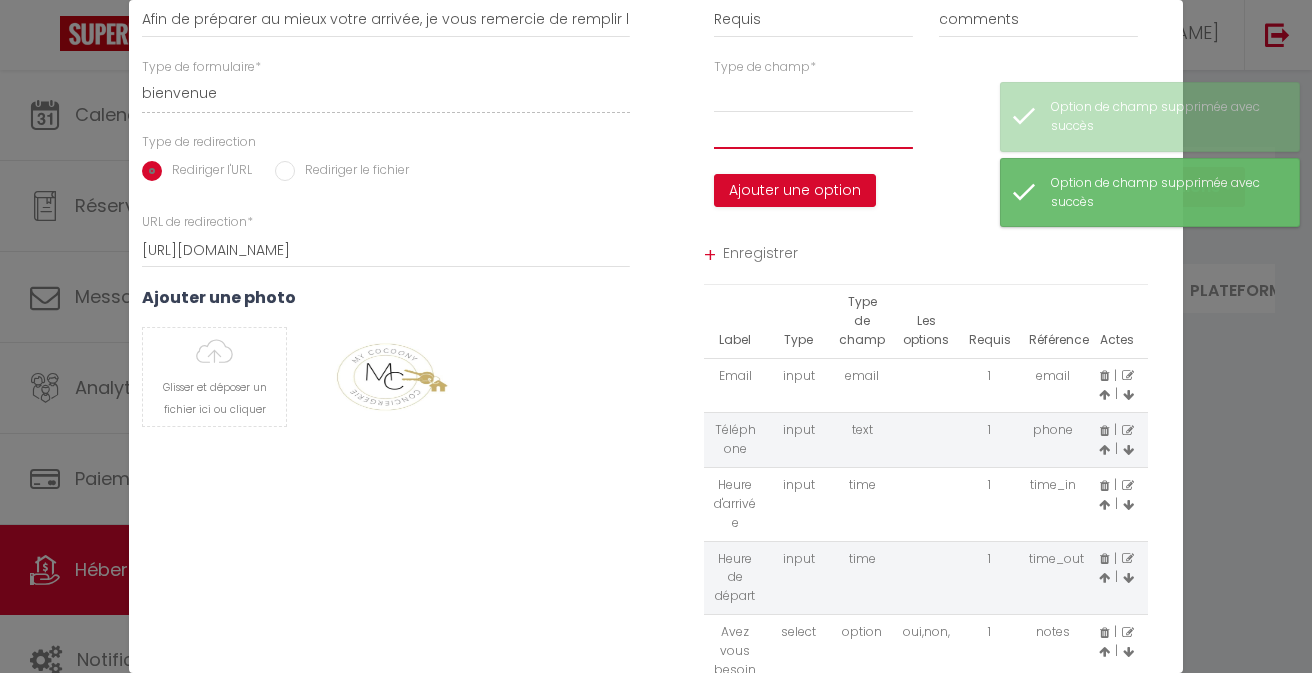 click at bounding box center (813, 131) 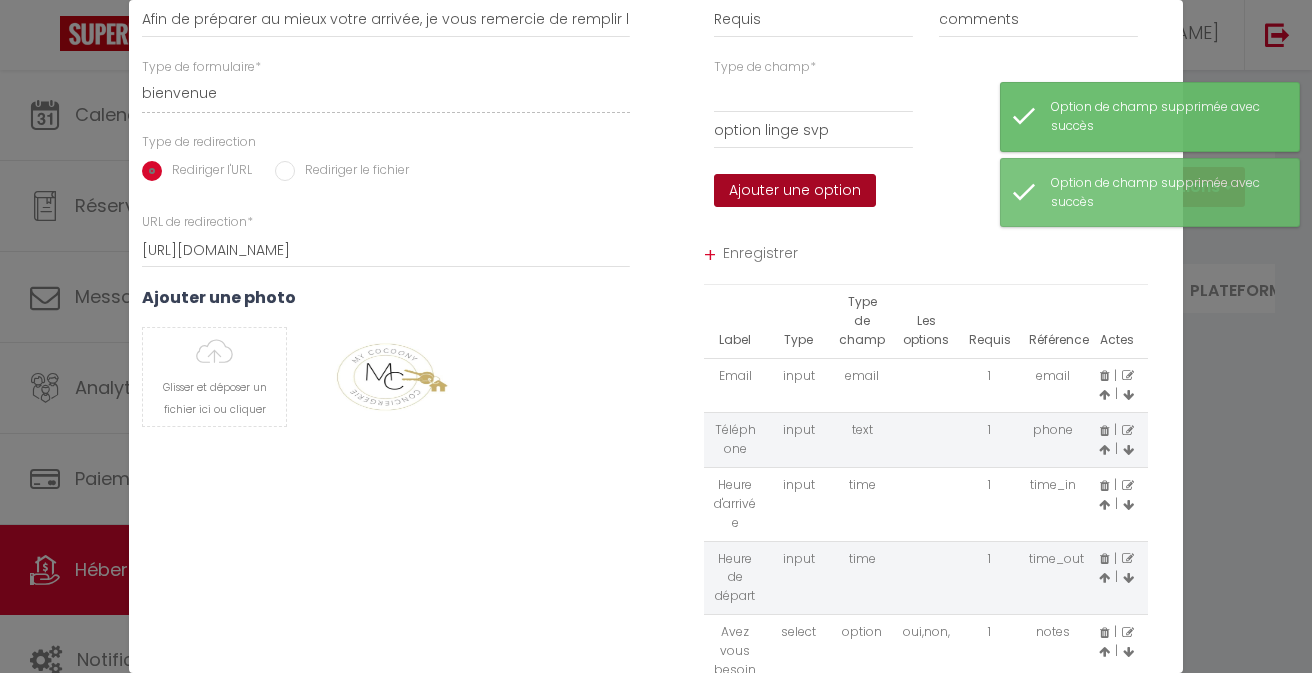 click on "Ajouter une option" at bounding box center [795, 191] 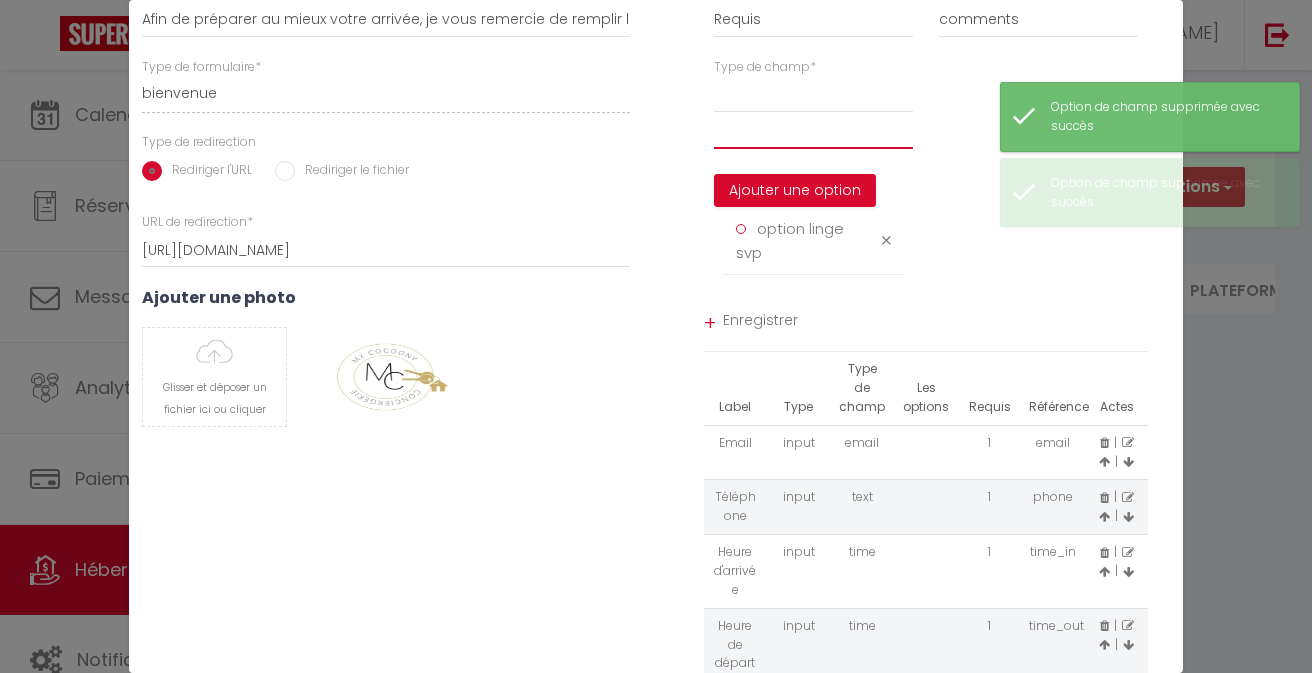 click at bounding box center [813, 131] 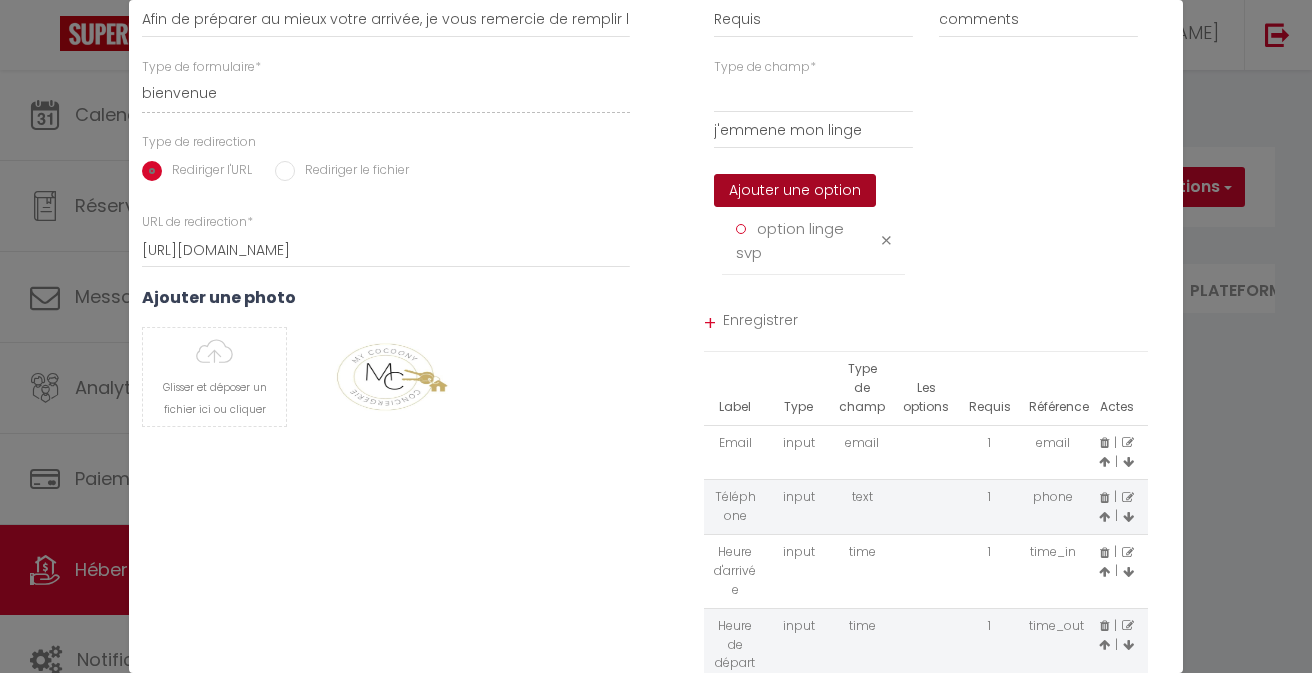 click on "Ajouter une option" at bounding box center (795, 191) 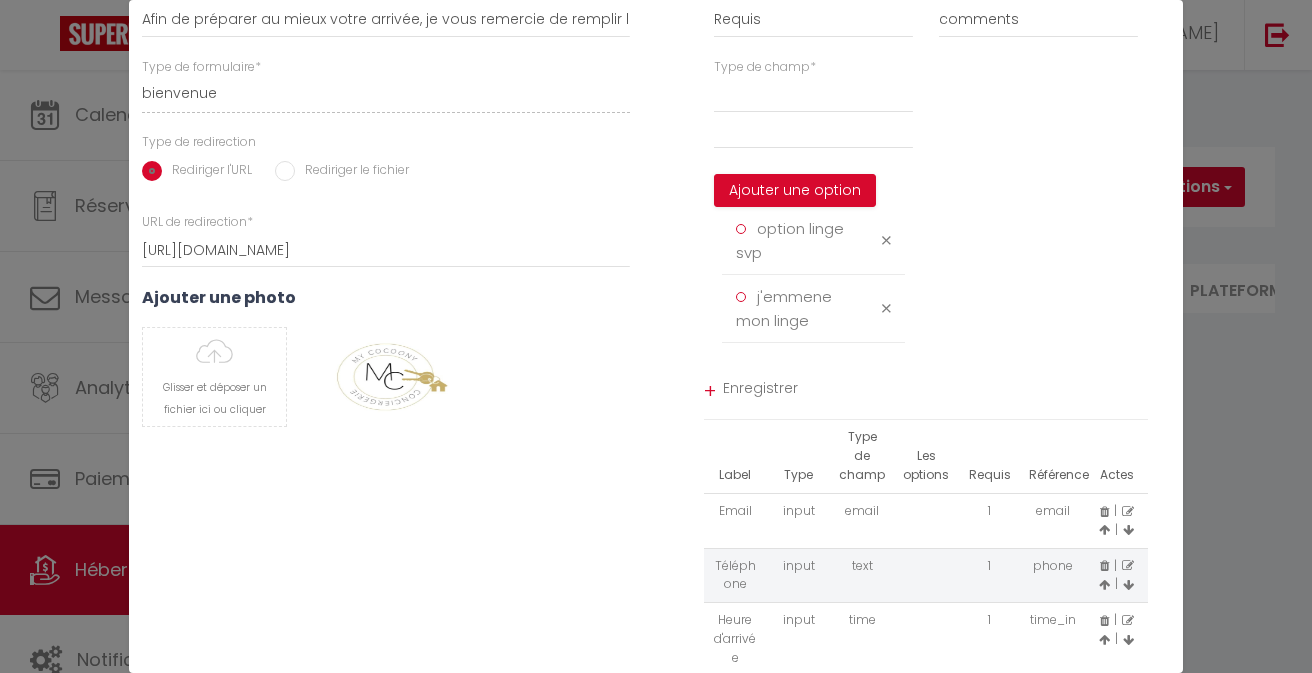 click on "Enregistrer" at bounding box center [936, 391] 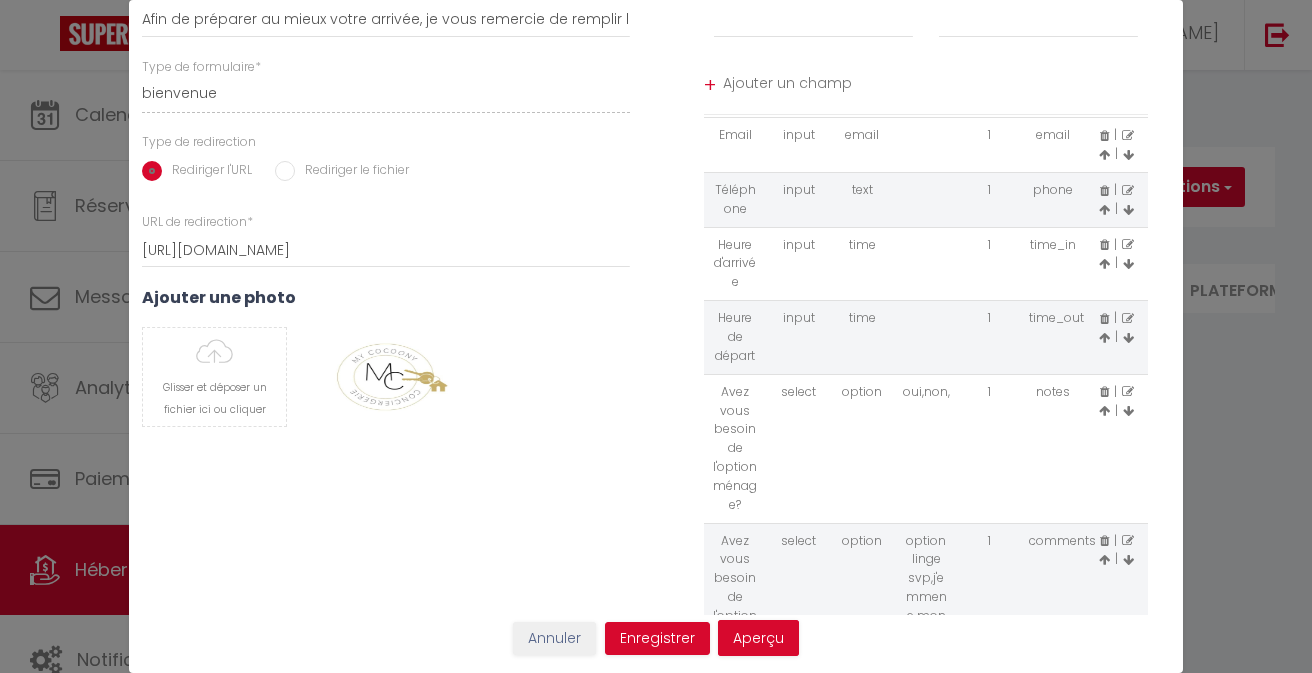 scroll, scrollTop: 69, scrollLeft: 0, axis: vertical 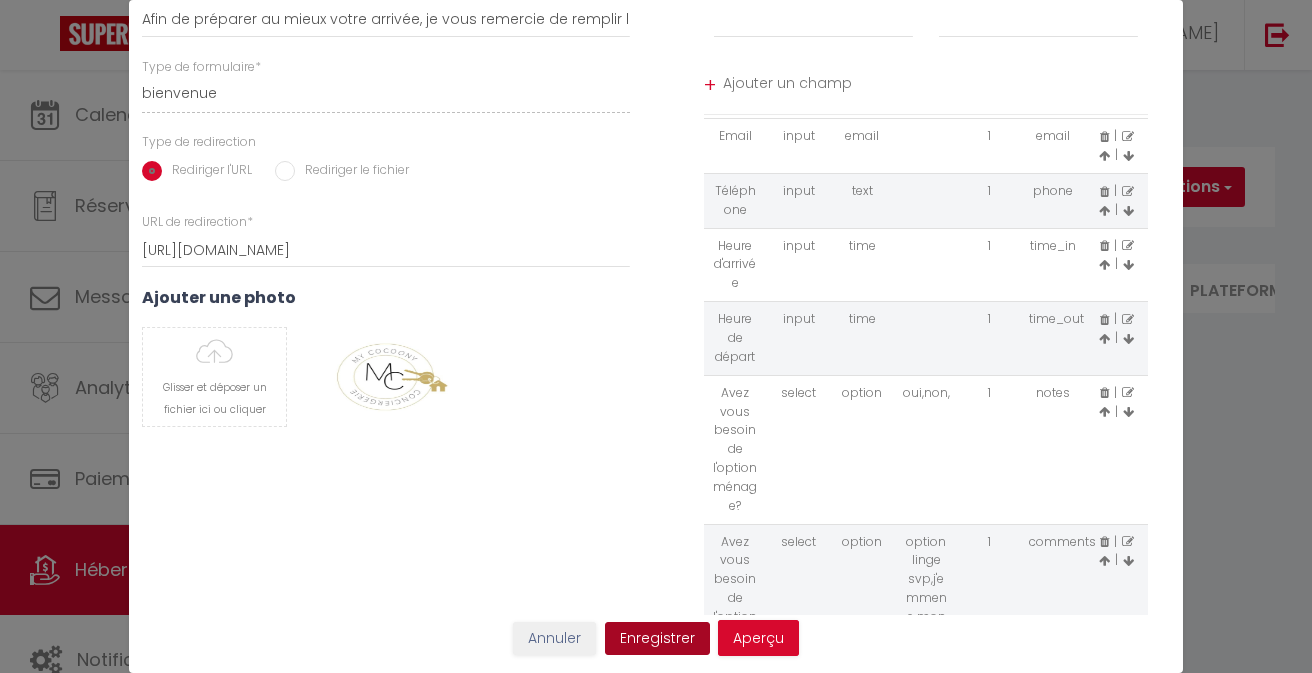 click on "Enregistrer" at bounding box center [657, 639] 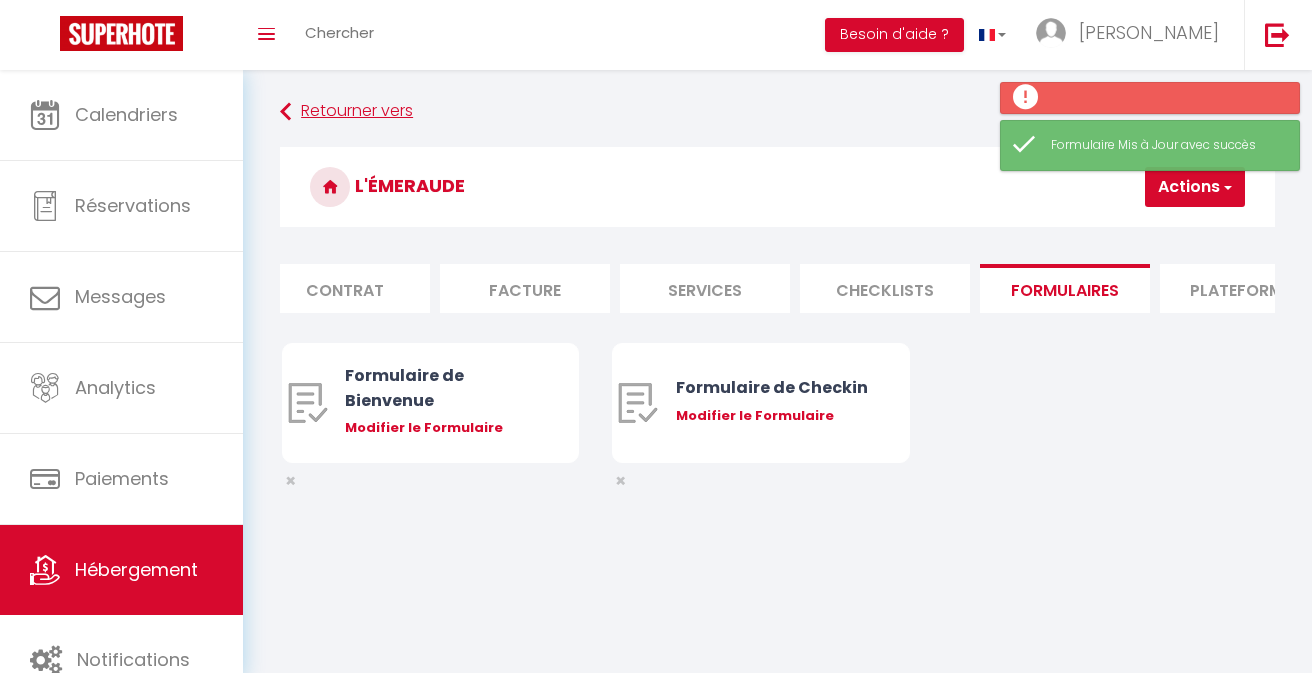 click on "Retourner vers" at bounding box center (777, 112) 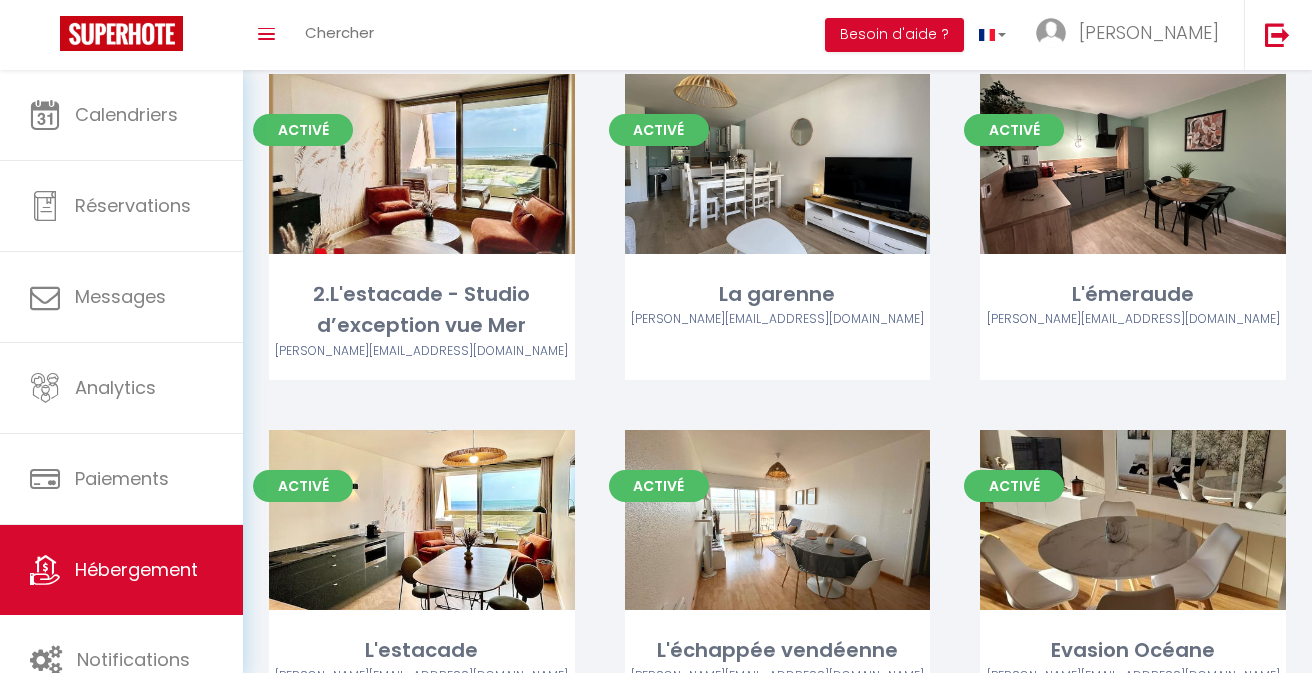 scroll, scrollTop: 1643, scrollLeft: 0, axis: vertical 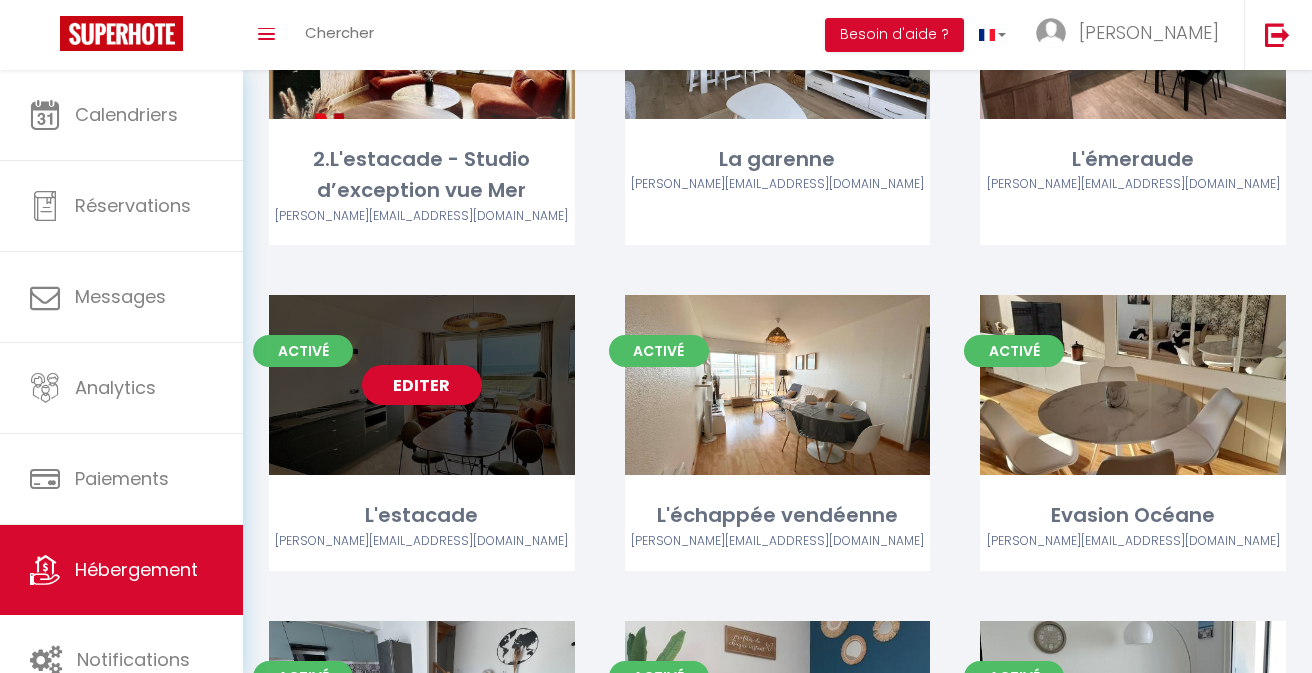 click on "Editer" at bounding box center (422, 385) 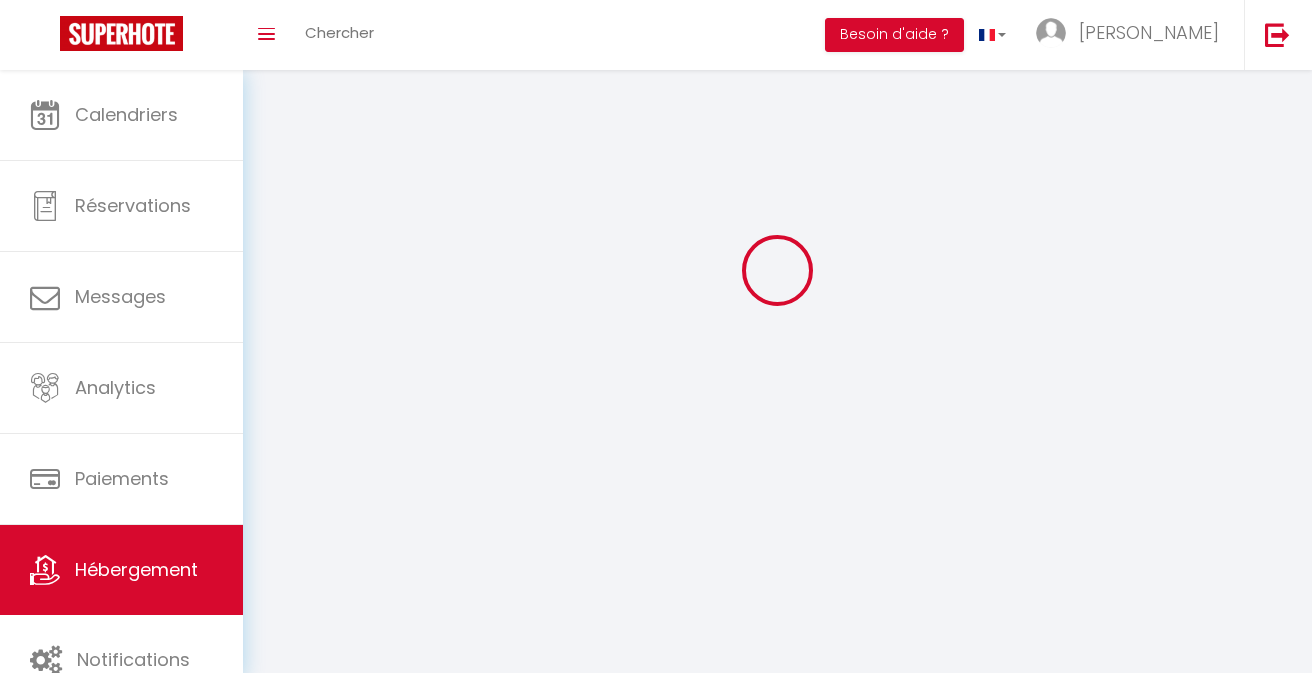 scroll, scrollTop: 0, scrollLeft: 0, axis: both 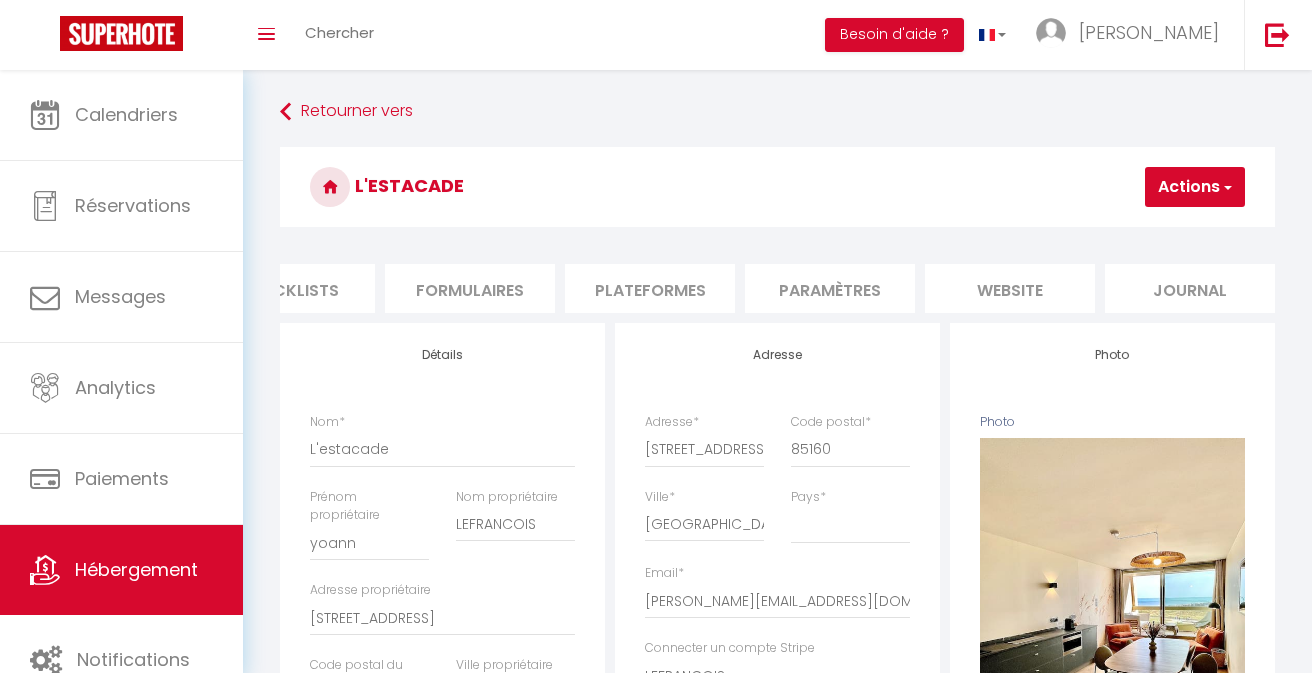 click on "Formulaires" at bounding box center (470, 288) 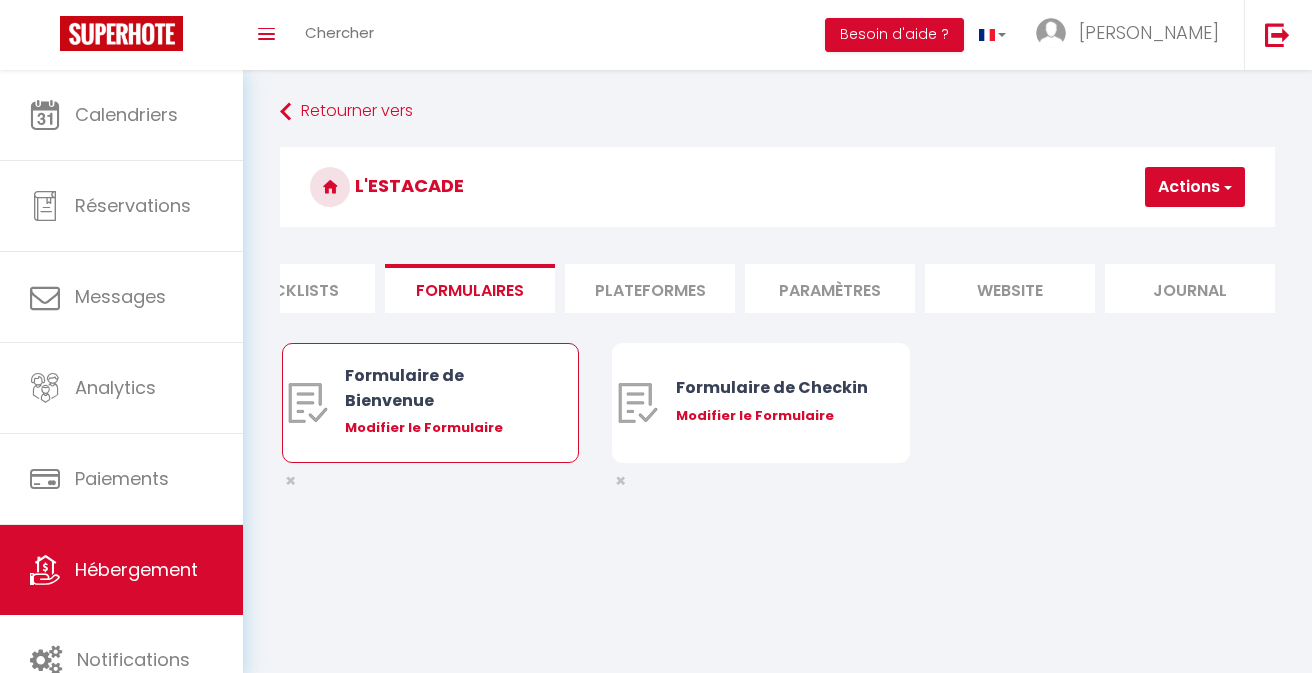 click on "Modifier le Formulaire" at bounding box center (442, 428) 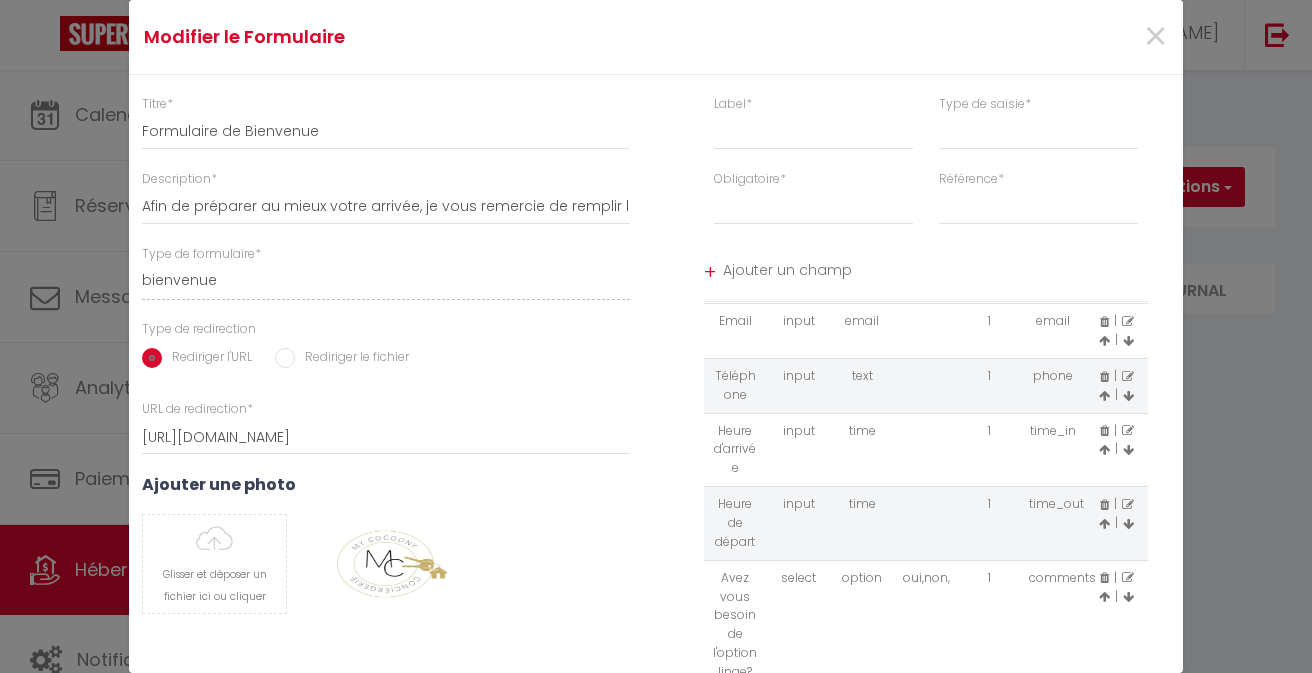 scroll, scrollTop: 69, scrollLeft: 0, axis: vertical 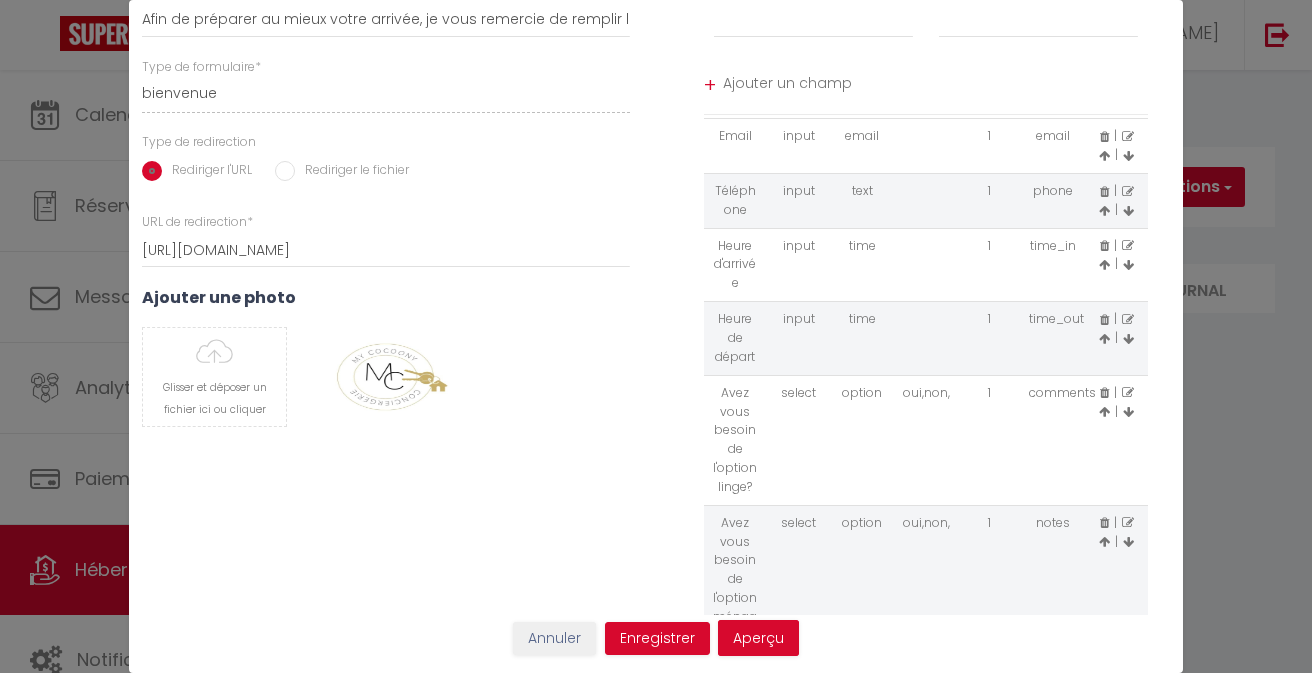 click at bounding box center (1128, 393) 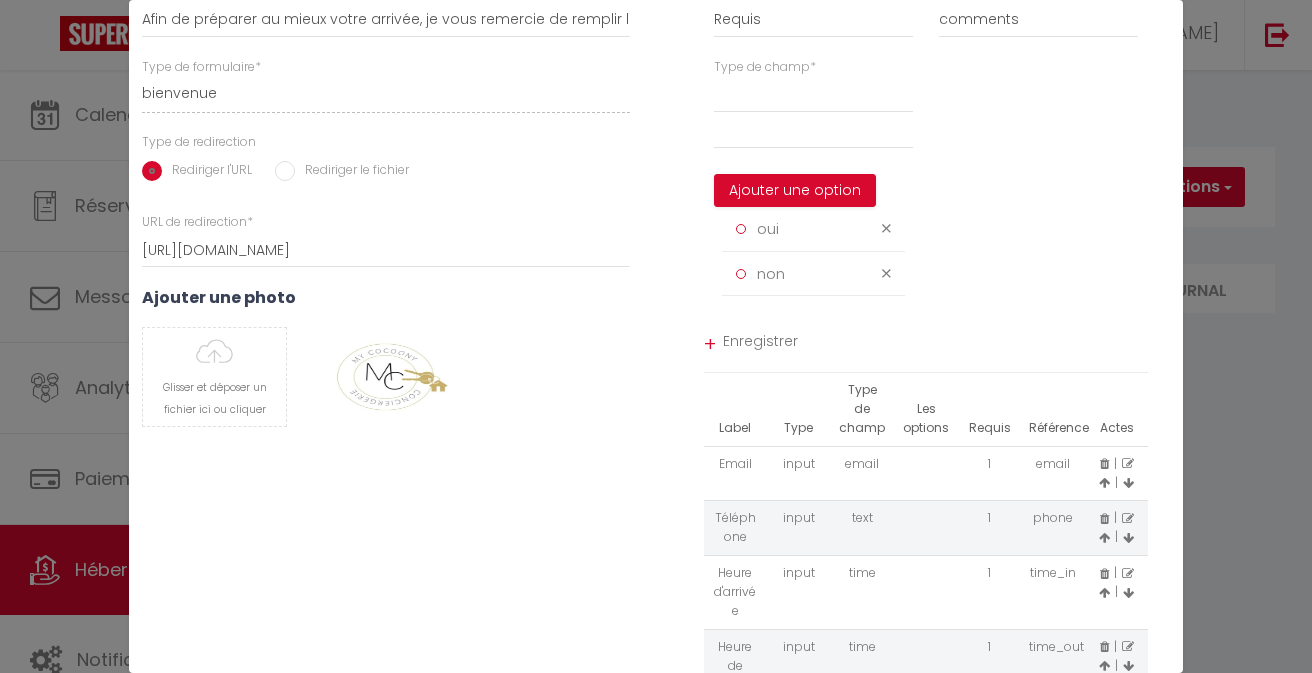 click at bounding box center (889, 228) 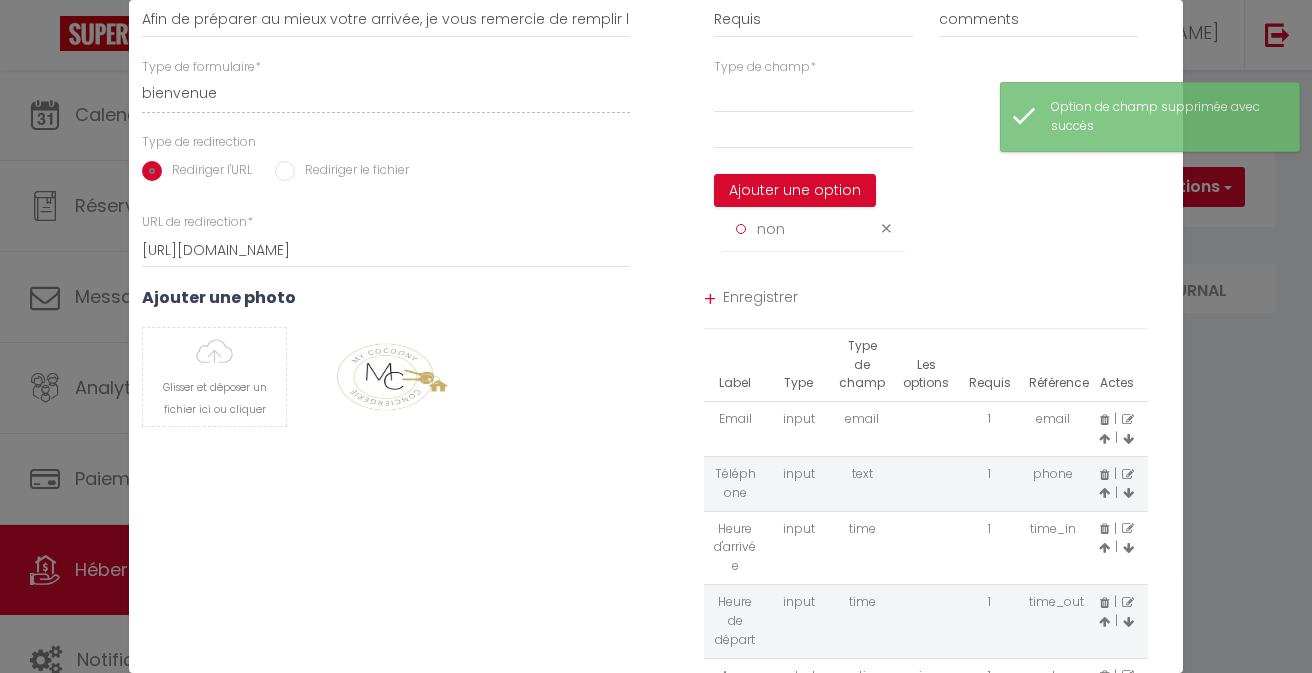 click at bounding box center (886, 228) 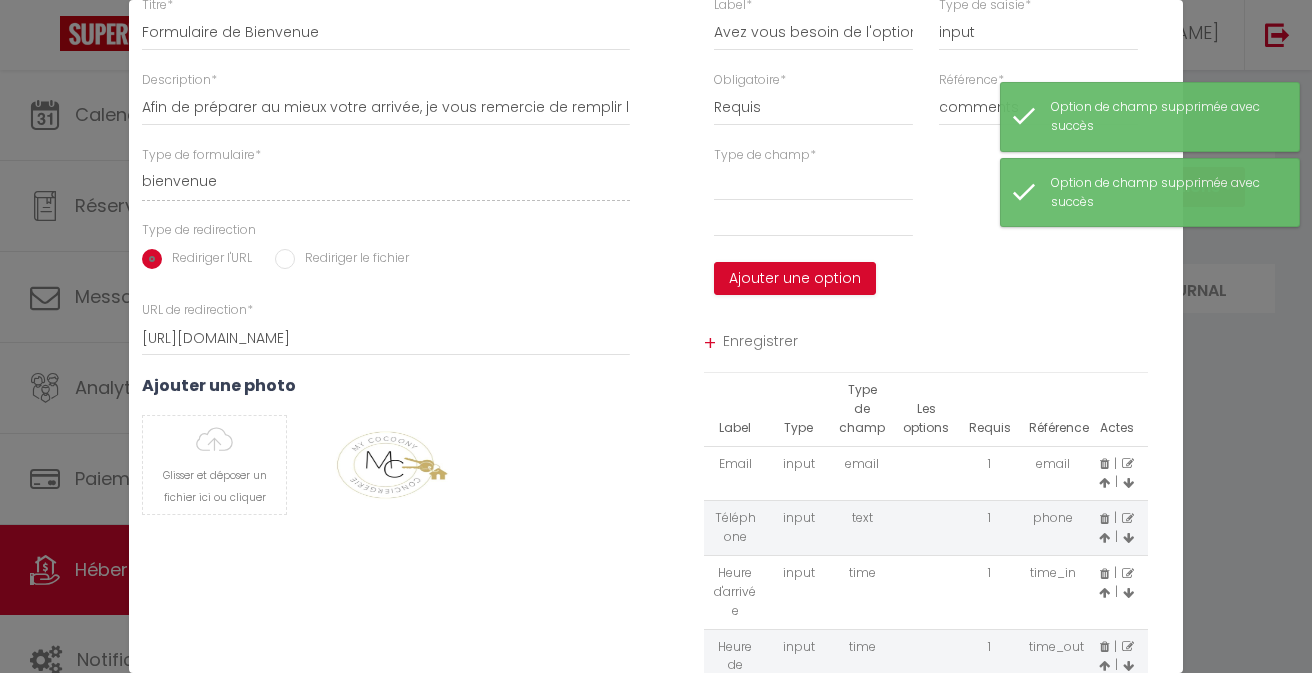 scroll, scrollTop: 94, scrollLeft: 0, axis: vertical 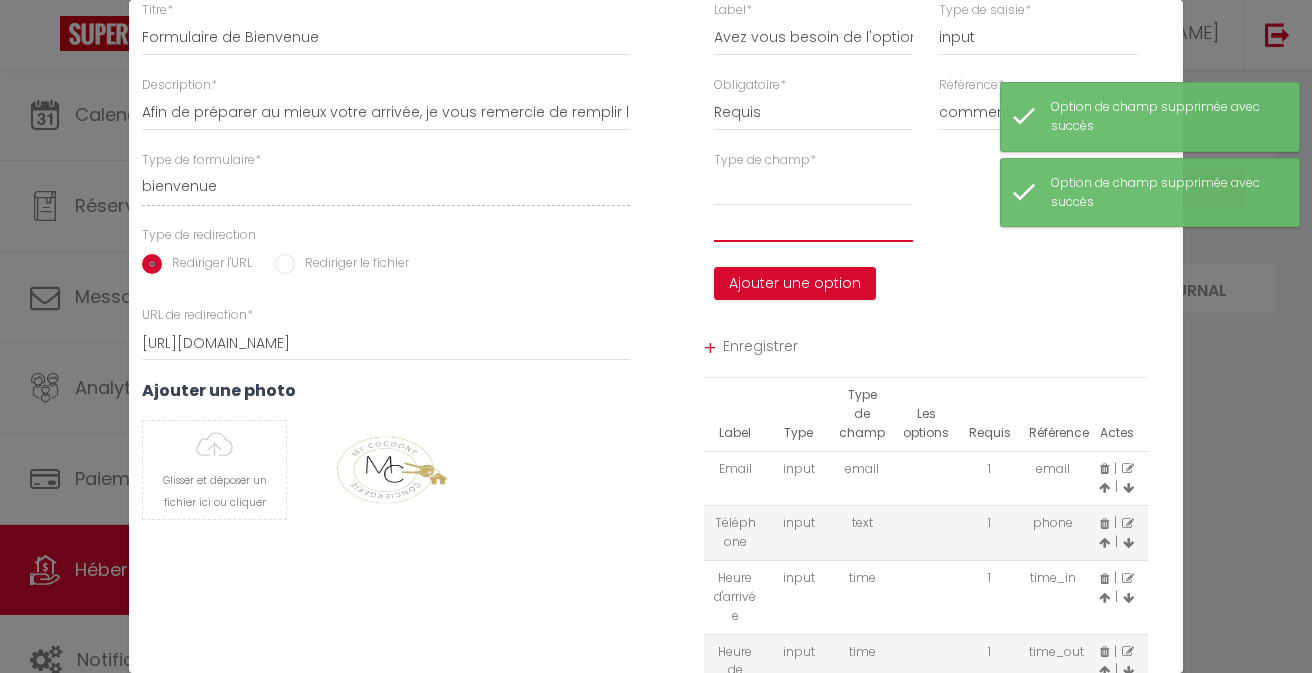 click at bounding box center [813, 224] 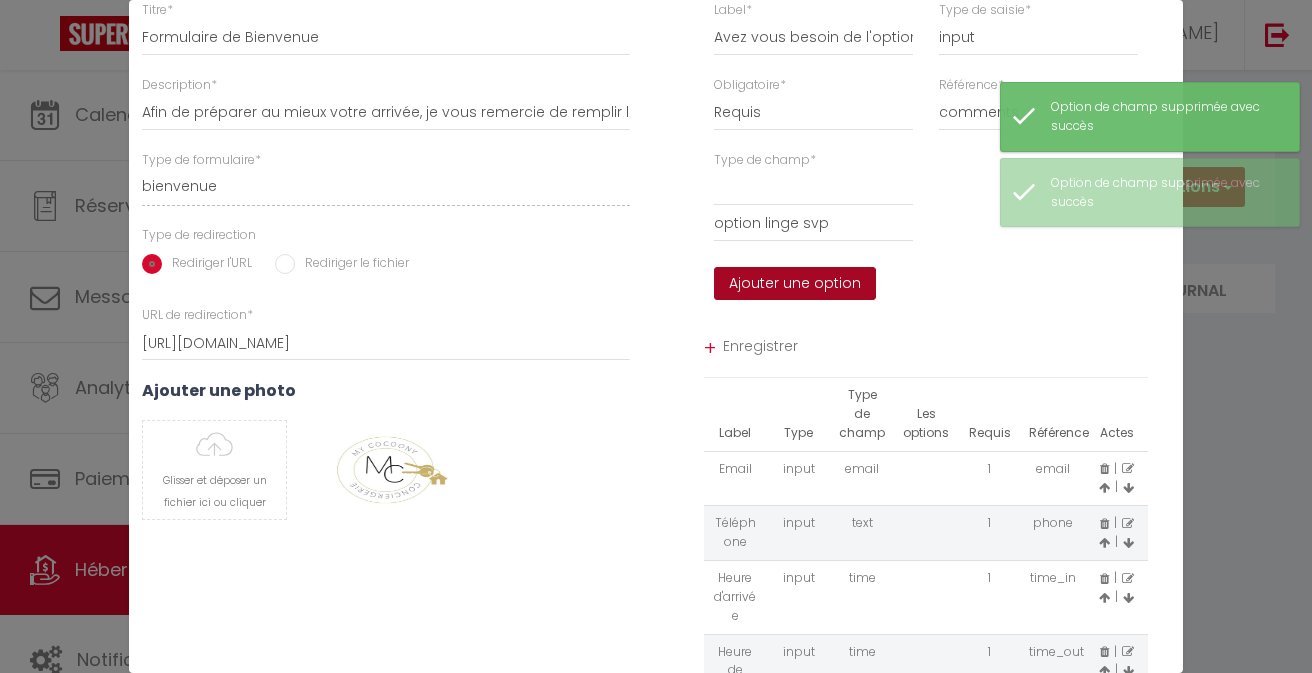 click on "Ajouter une option" at bounding box center [795, 284] 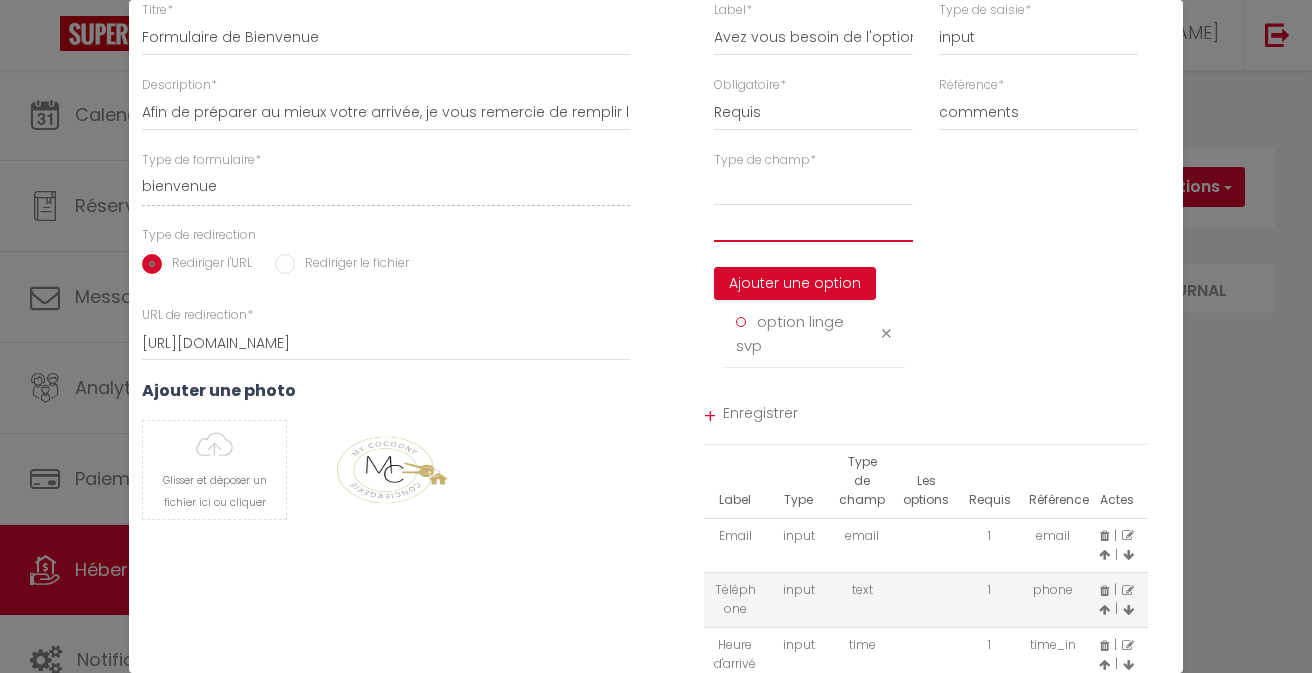 click at bounding box center [813, 224] 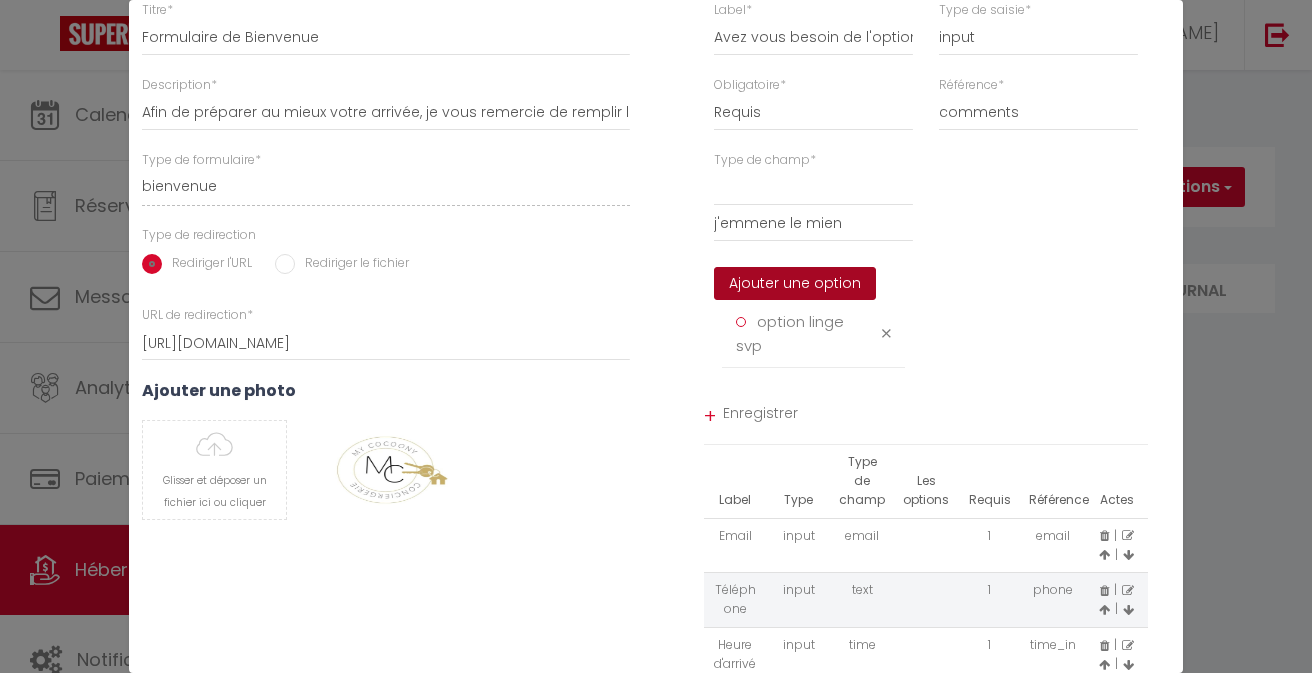 click on "Ajouter une option" at bounding box center [795, 284] 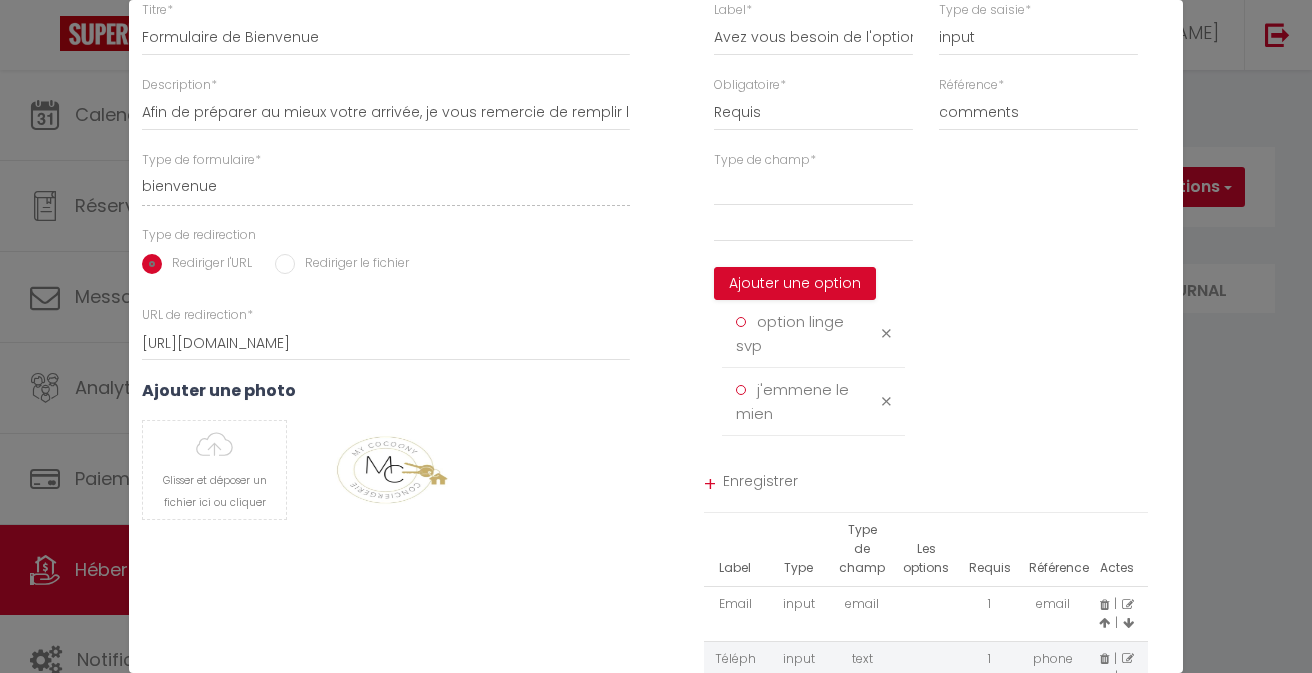 click on "Enregistrer" at bounding box center (936, 484) 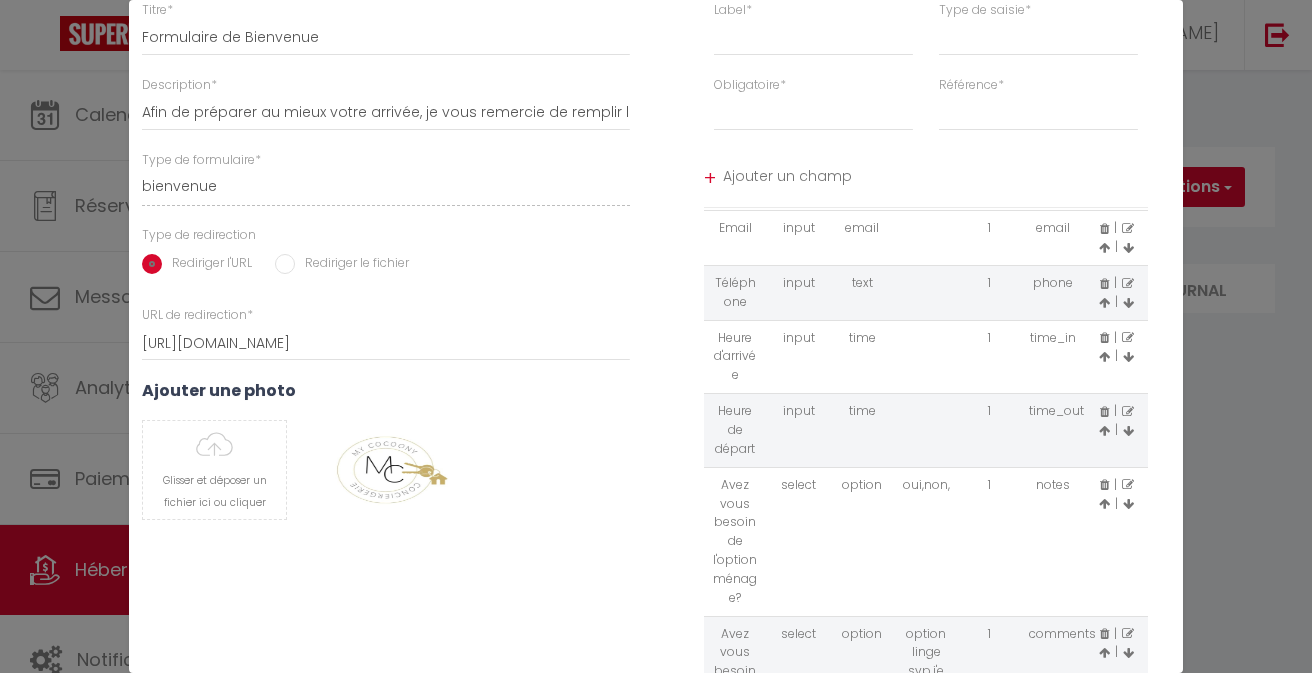 scroll, scrollTop: 69, scrollLeft: 0, axis: vertical 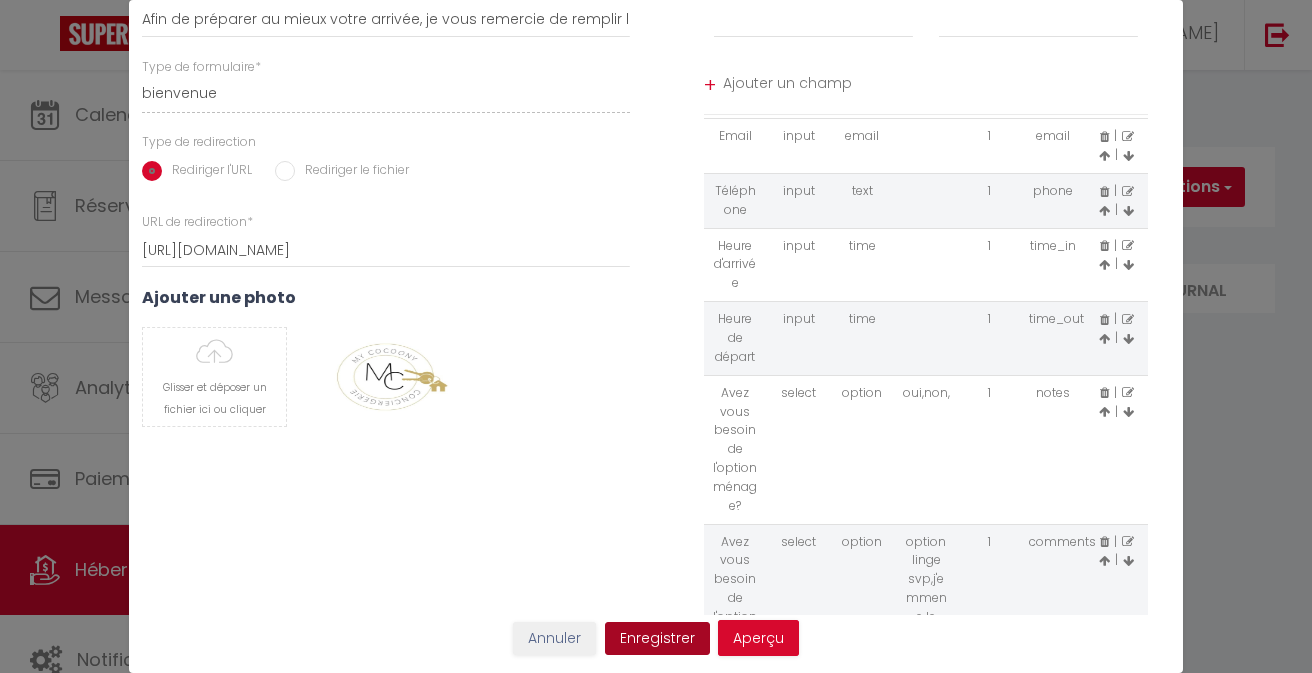 click on "Enregistrer" at bounding box center (657, 639) 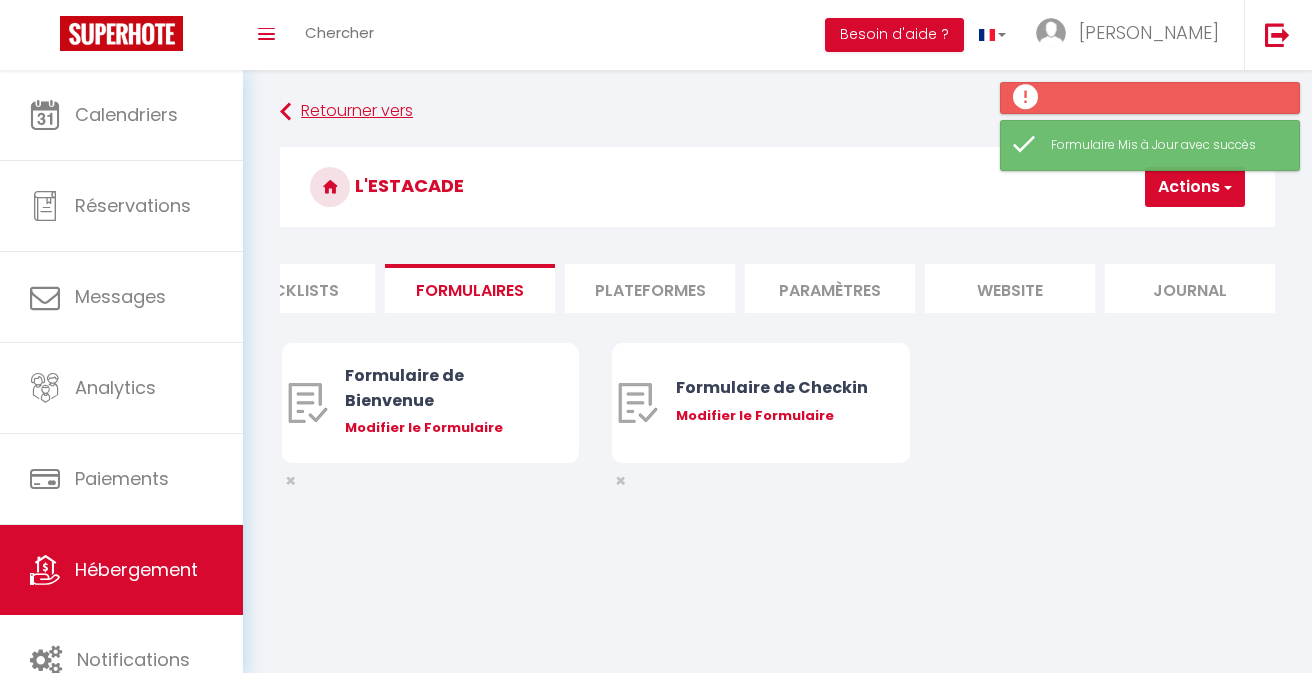 click on "Retourner vers" at bounding box center [777, 112] 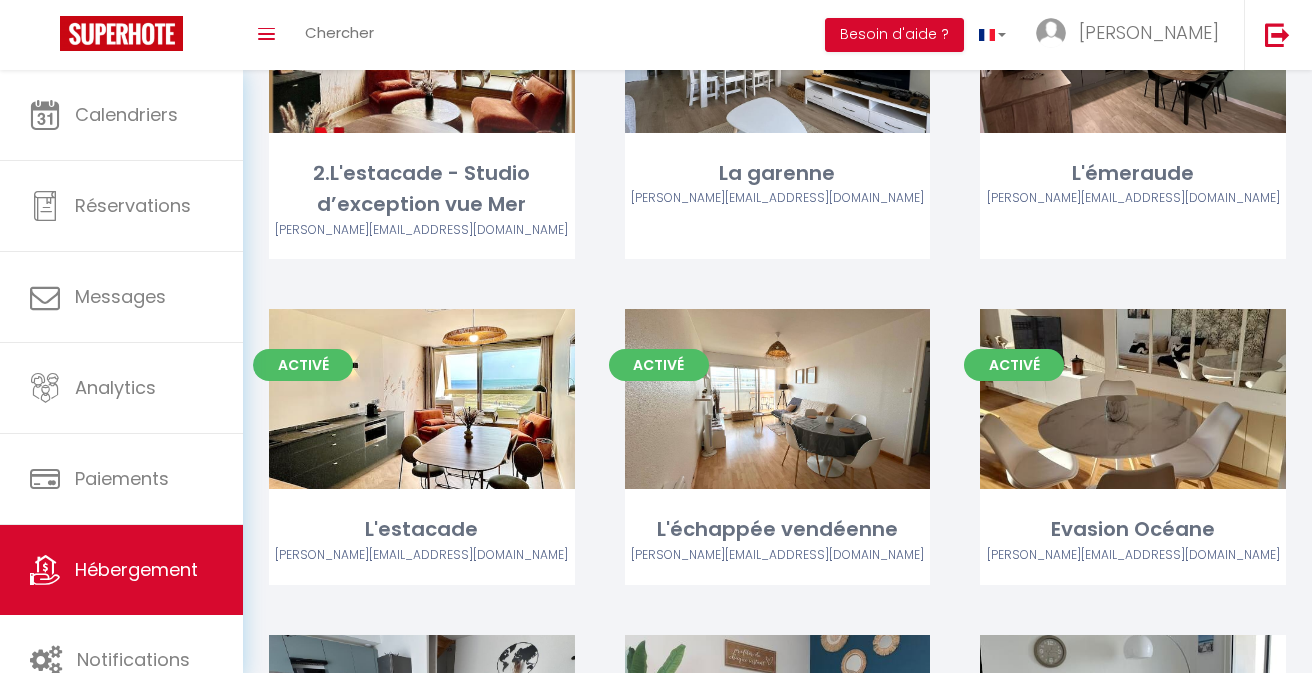 scroll, scrollTop: 1633, scrollLeft: 0, axis: vertical 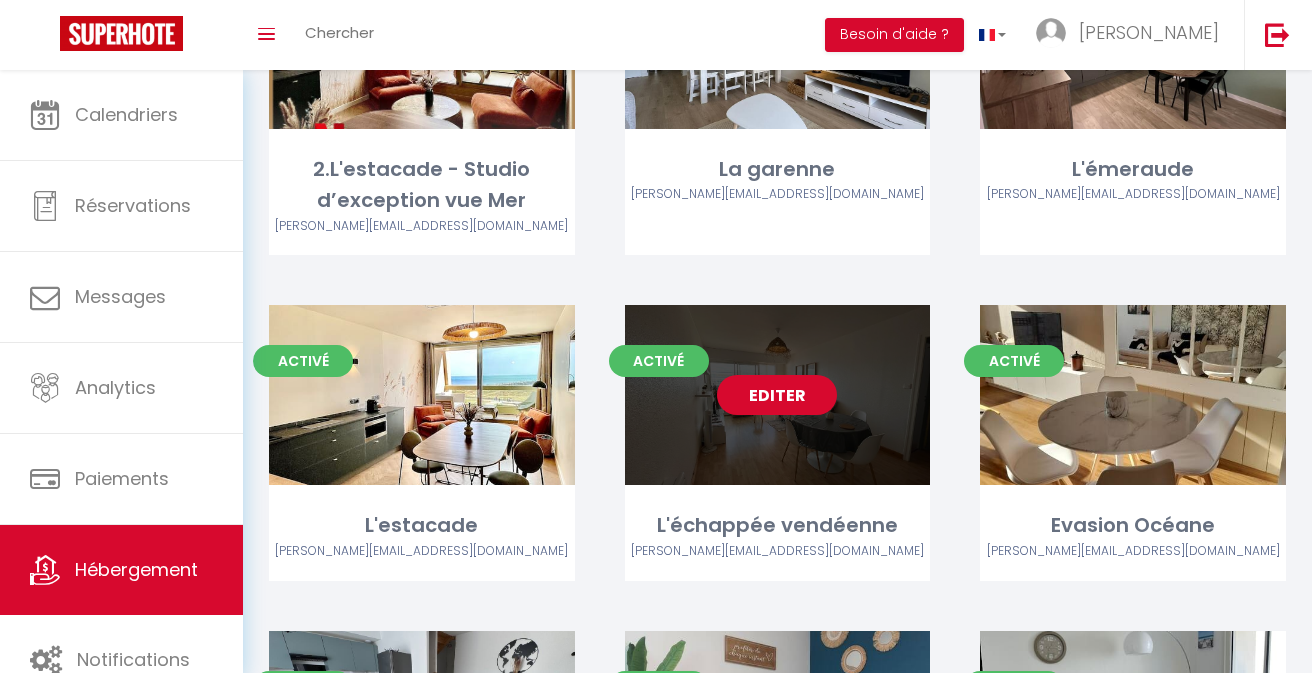 click on "Editer" at bounding box center [777, 395] 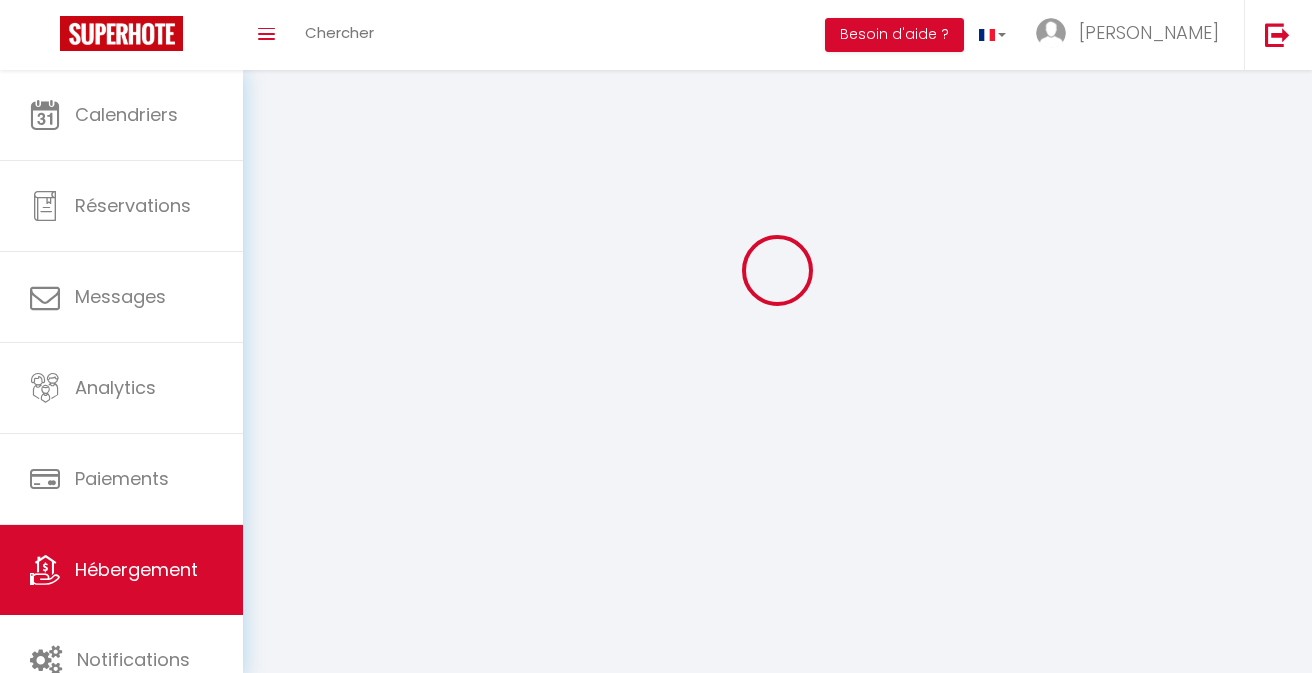 scroll, scrollTop: 0, scrollLeft: 0, axis: both 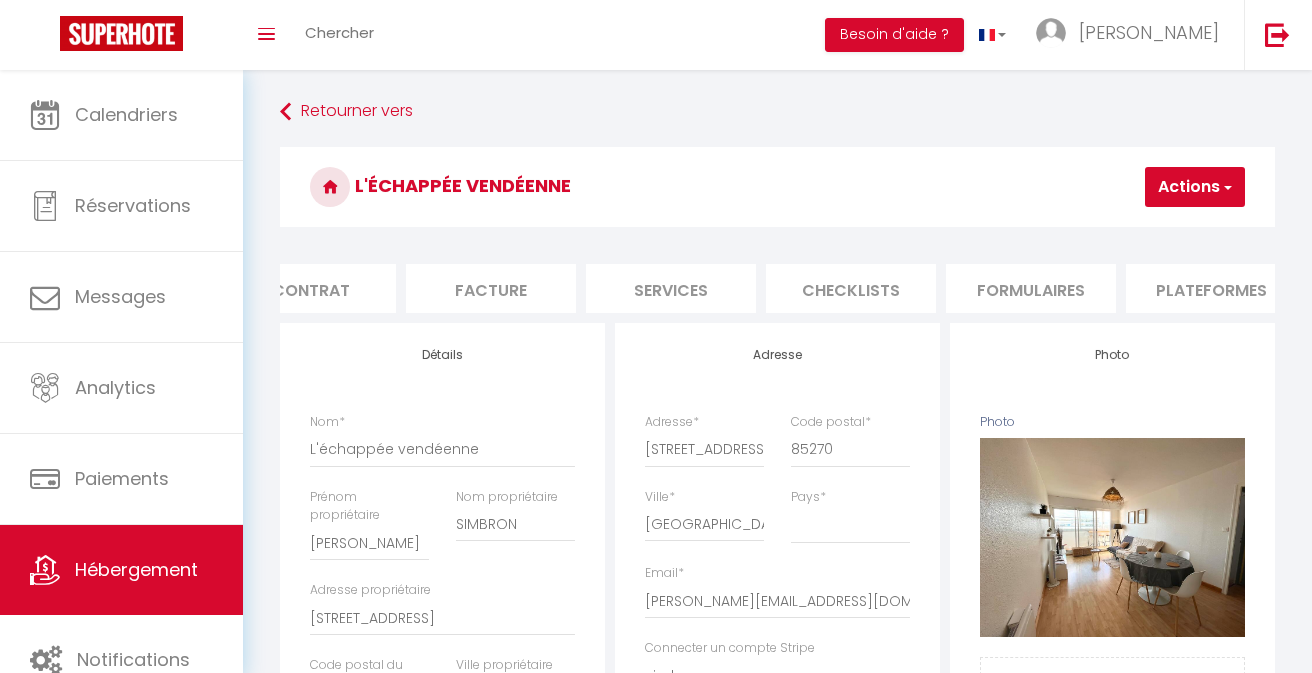 click on "Formulaires" at bounding box center (1031, 288) 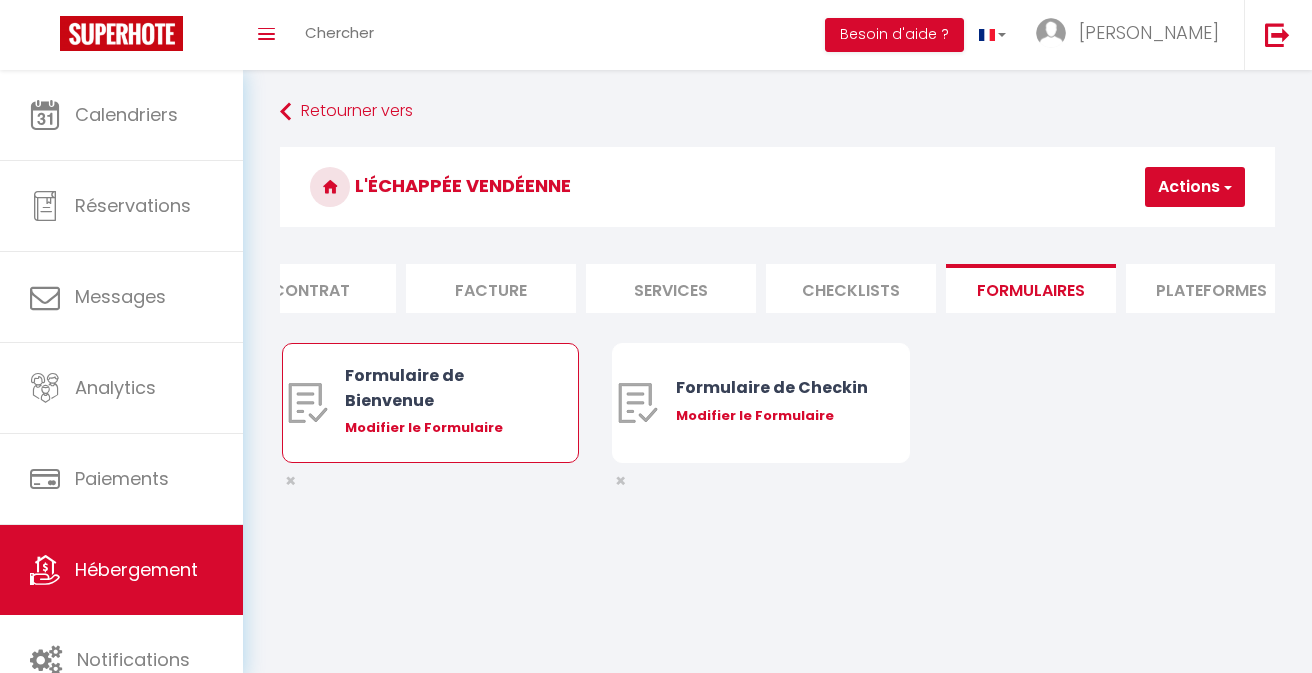 click on "Modifier le Formulaire" at bounding box center [442, 428] 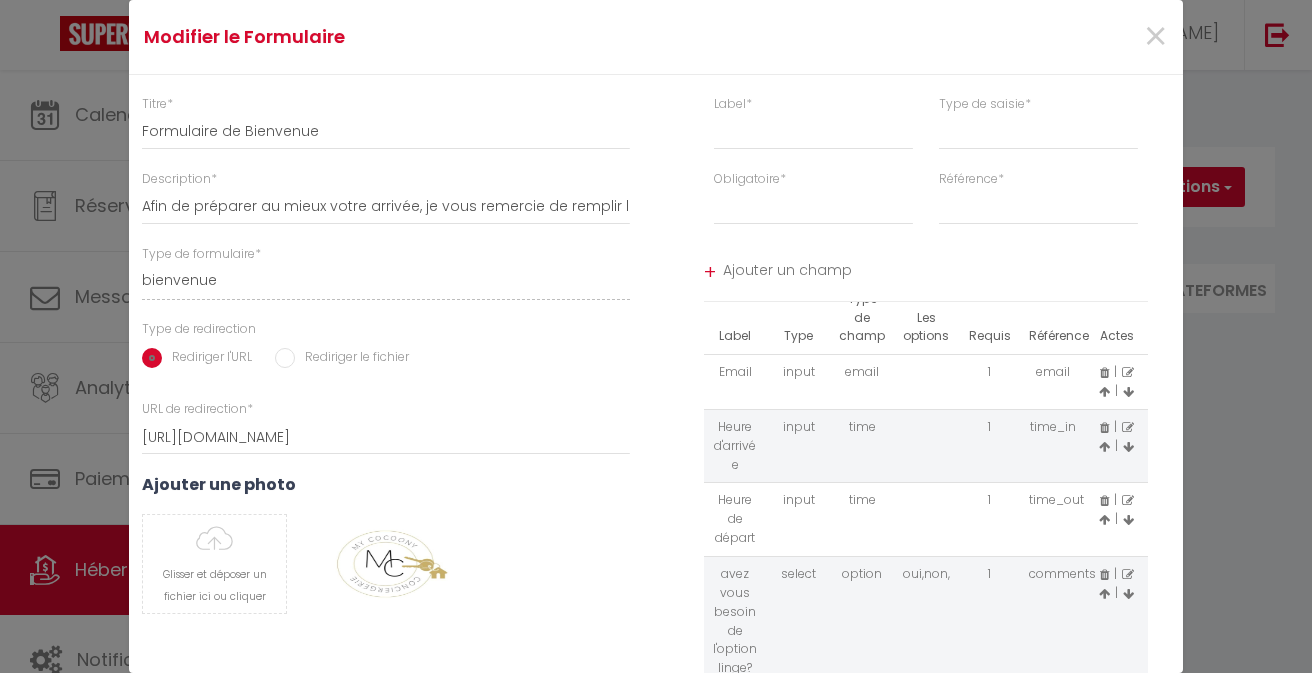 scroll, scrollTop: 16, scrollLeft: 0, axis: vertical 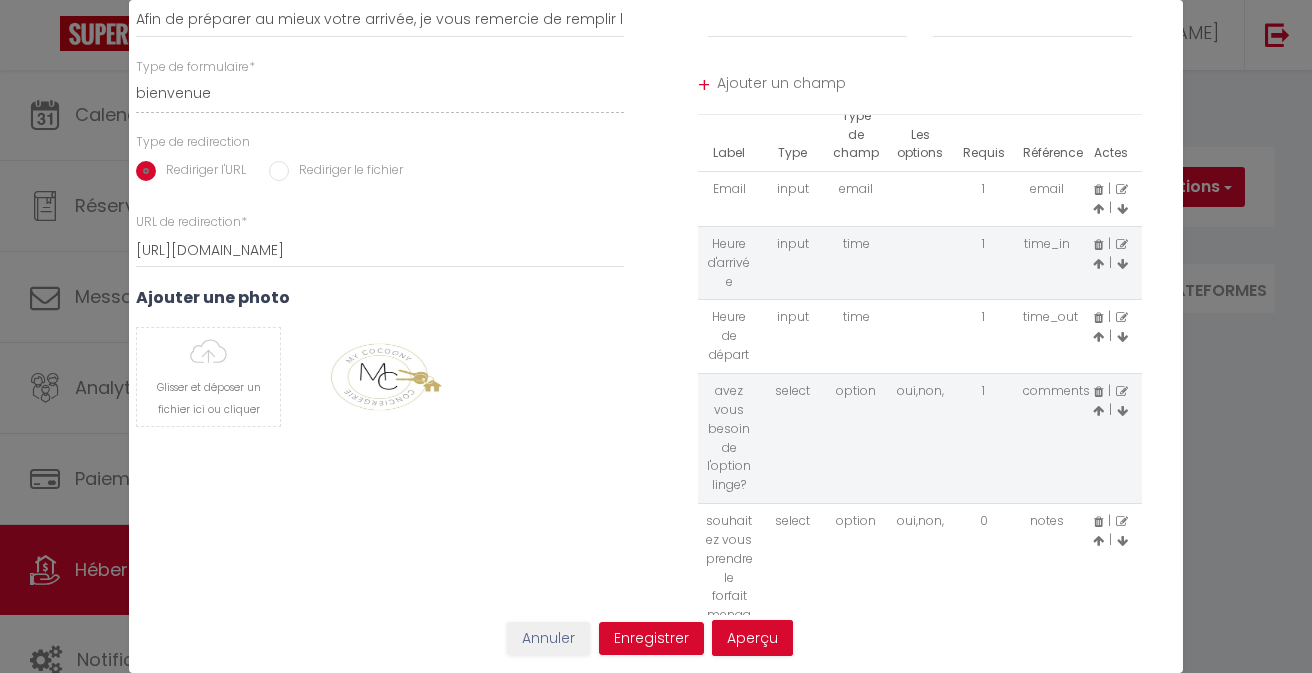 click at bounding box center (1122, 392) 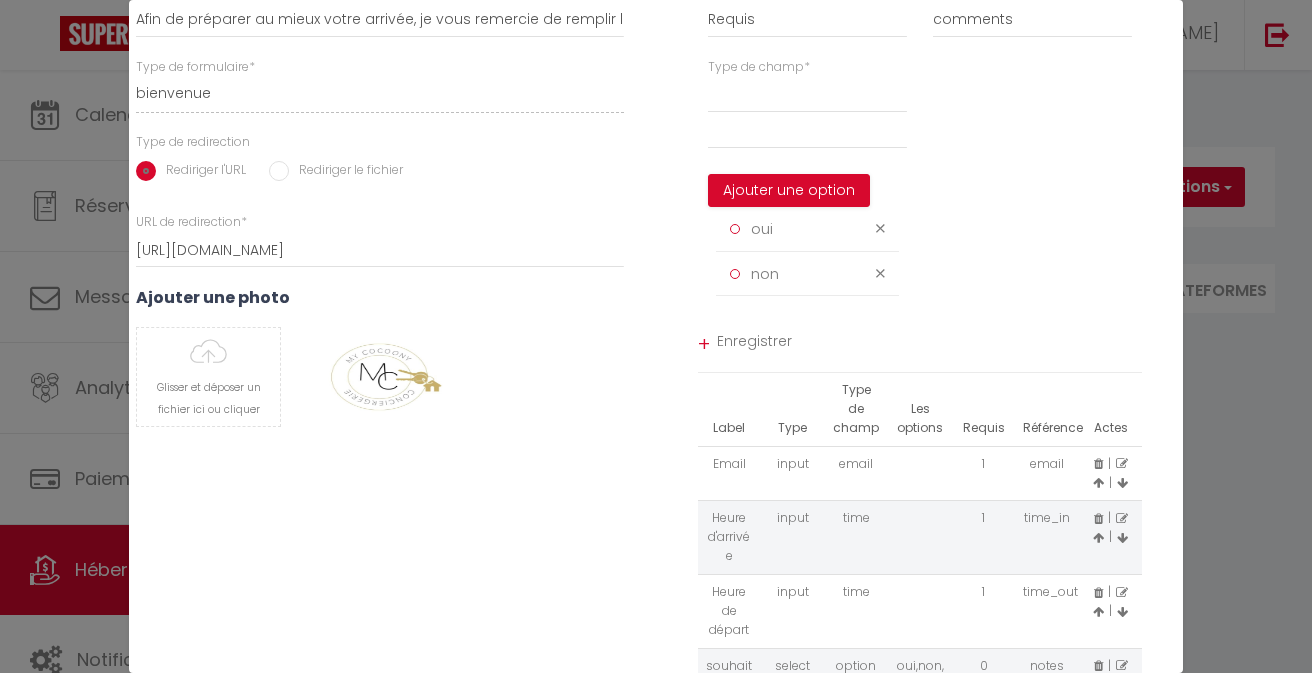 scroll, scrollTop: 0, scrollLeft: 0, axis: both 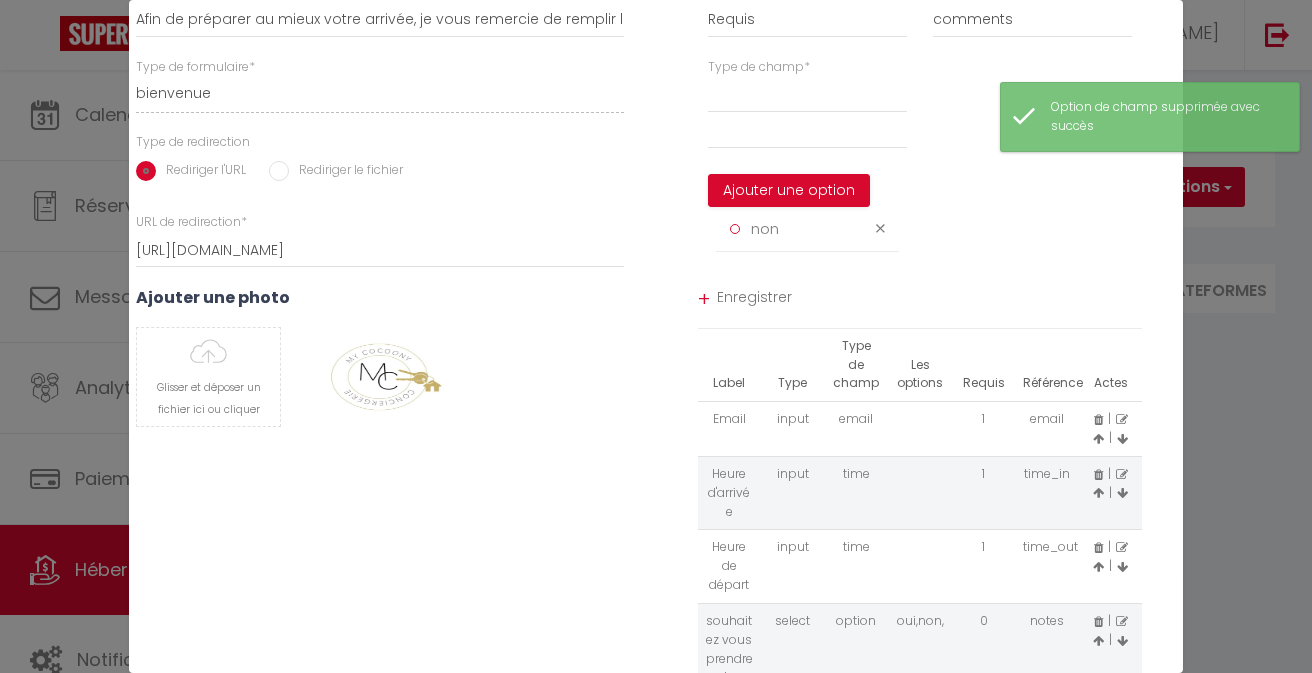 click at bounding box center [880, 228] 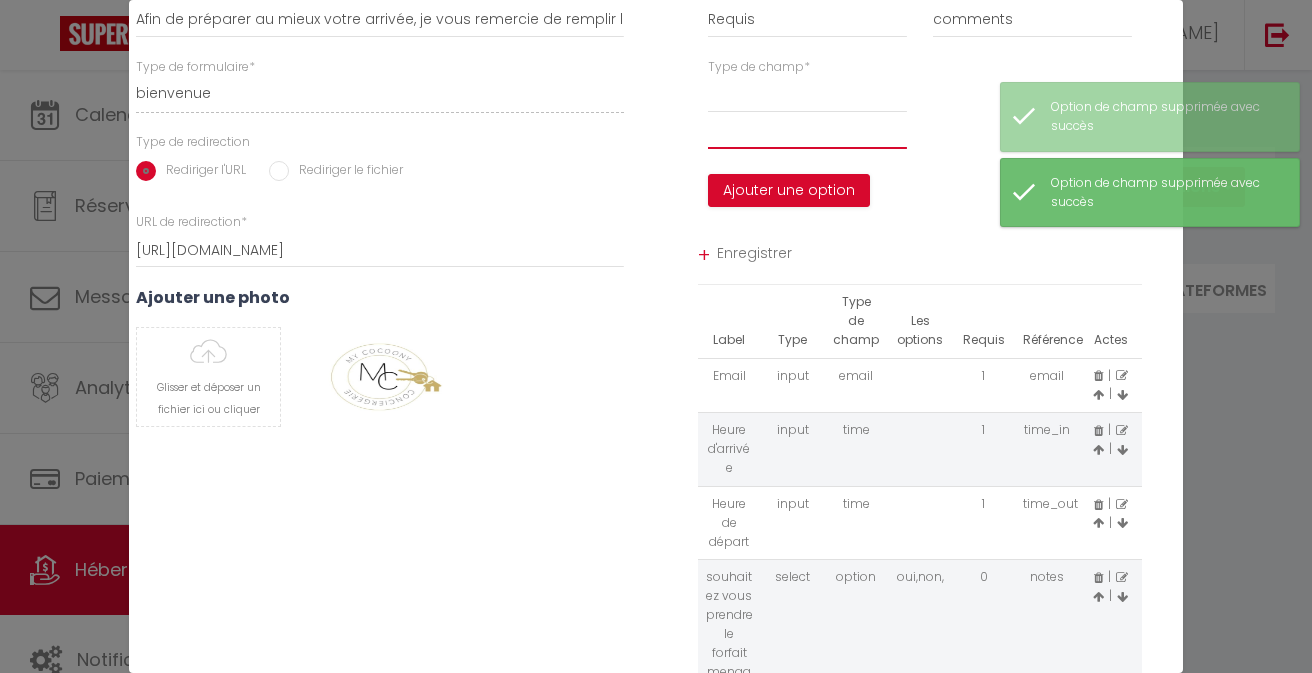 click at bounding box center (807, 131) 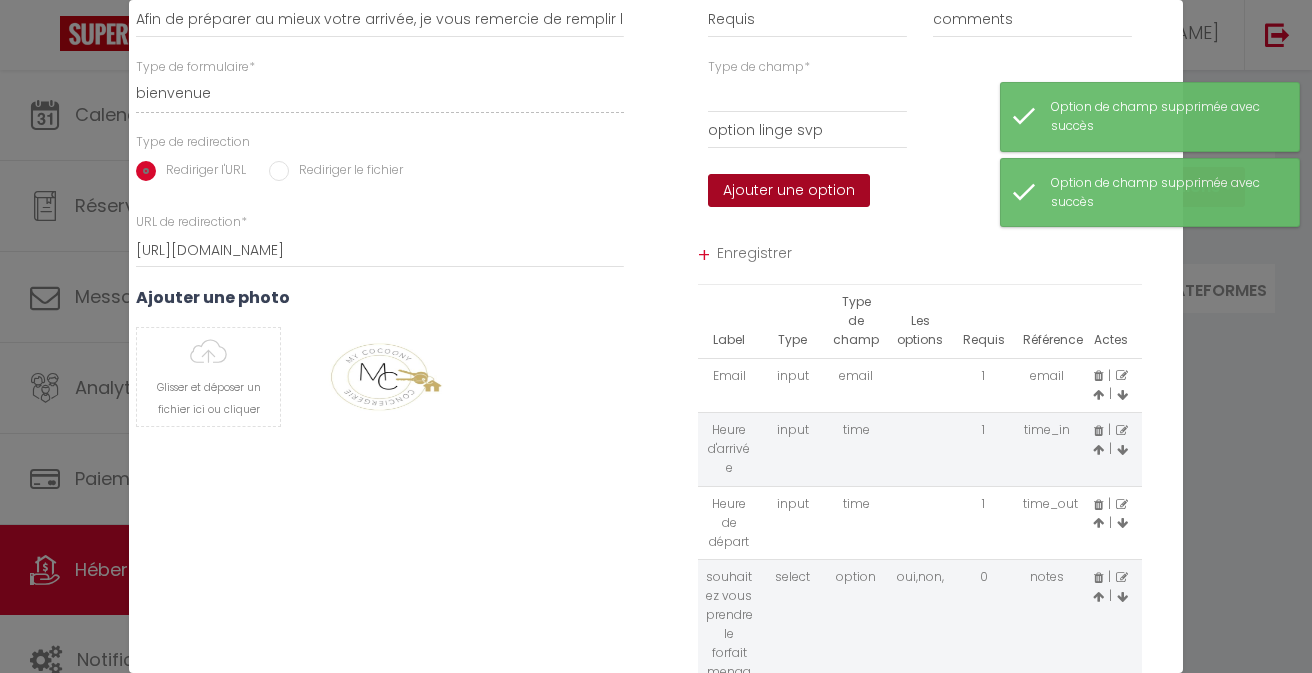 click on "Ajouter une option" at bounding box center [789, 191] 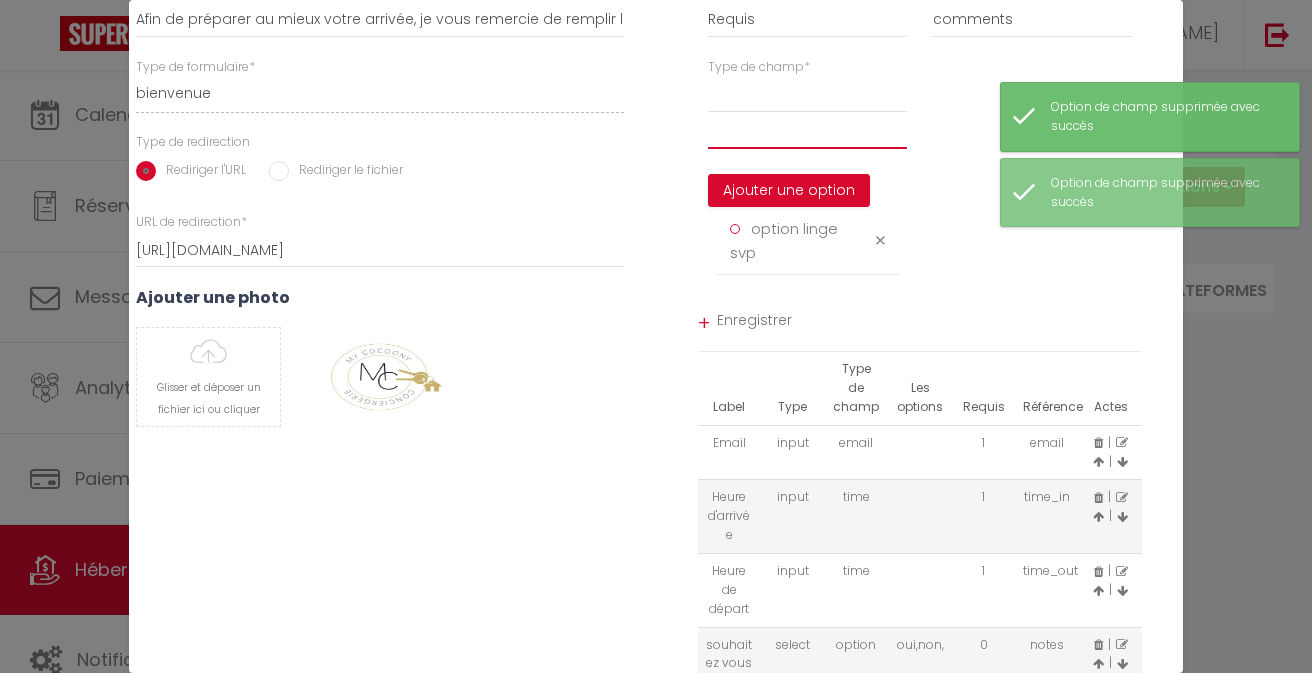 click at bounding box center [807, 131] 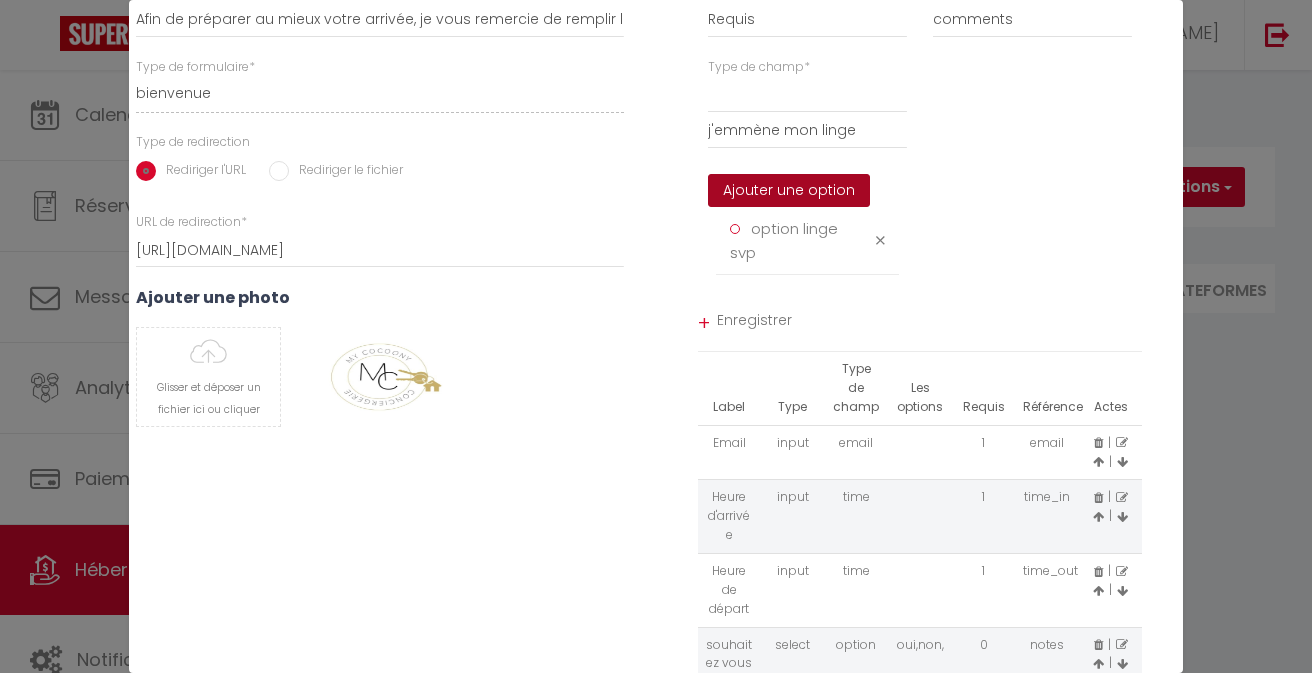 click on "Ajouter une option" at bounding box center (789, 191) 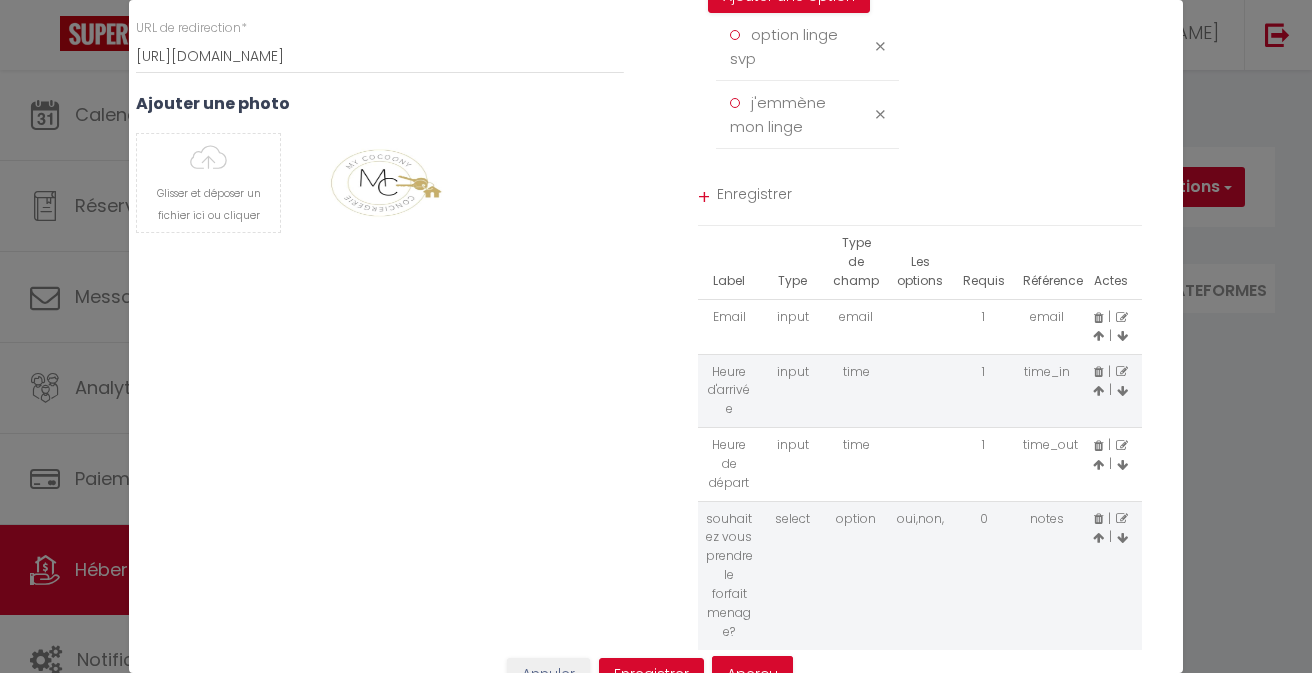 scroll, scrollTop: 380, scrollLeft: 6, axis: both 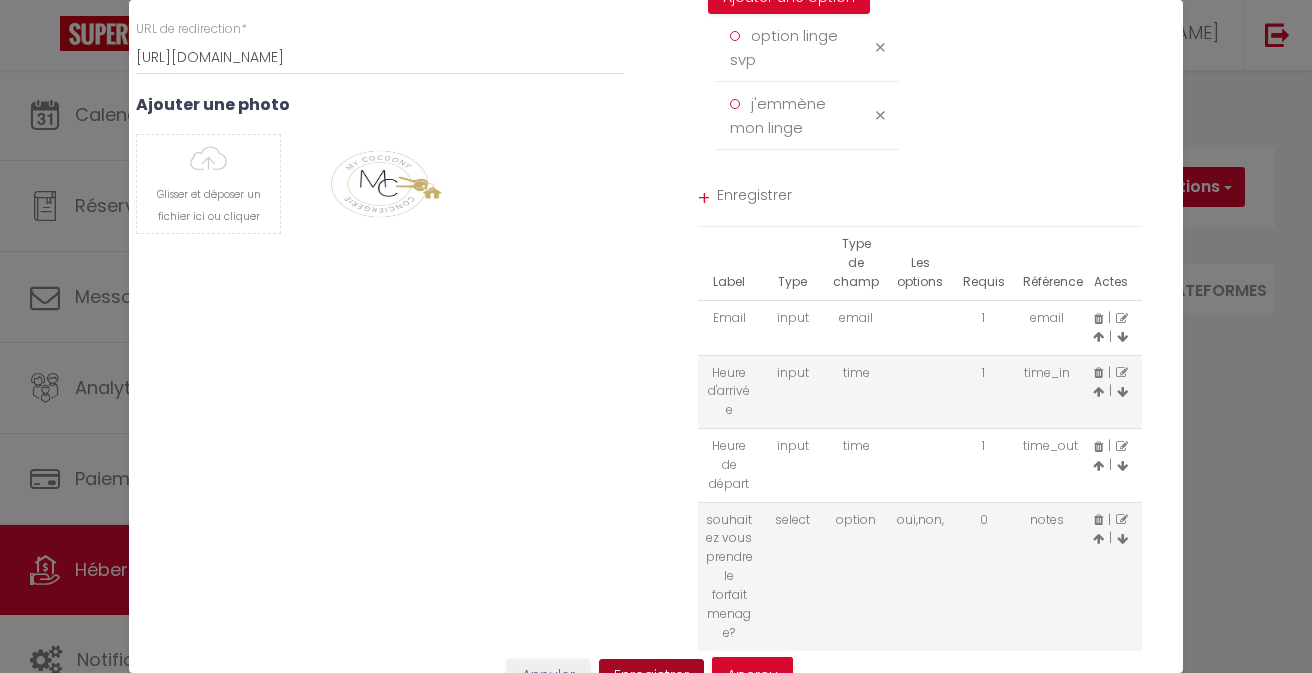 click on "Enregistrer" at bounding box center [651, 676] 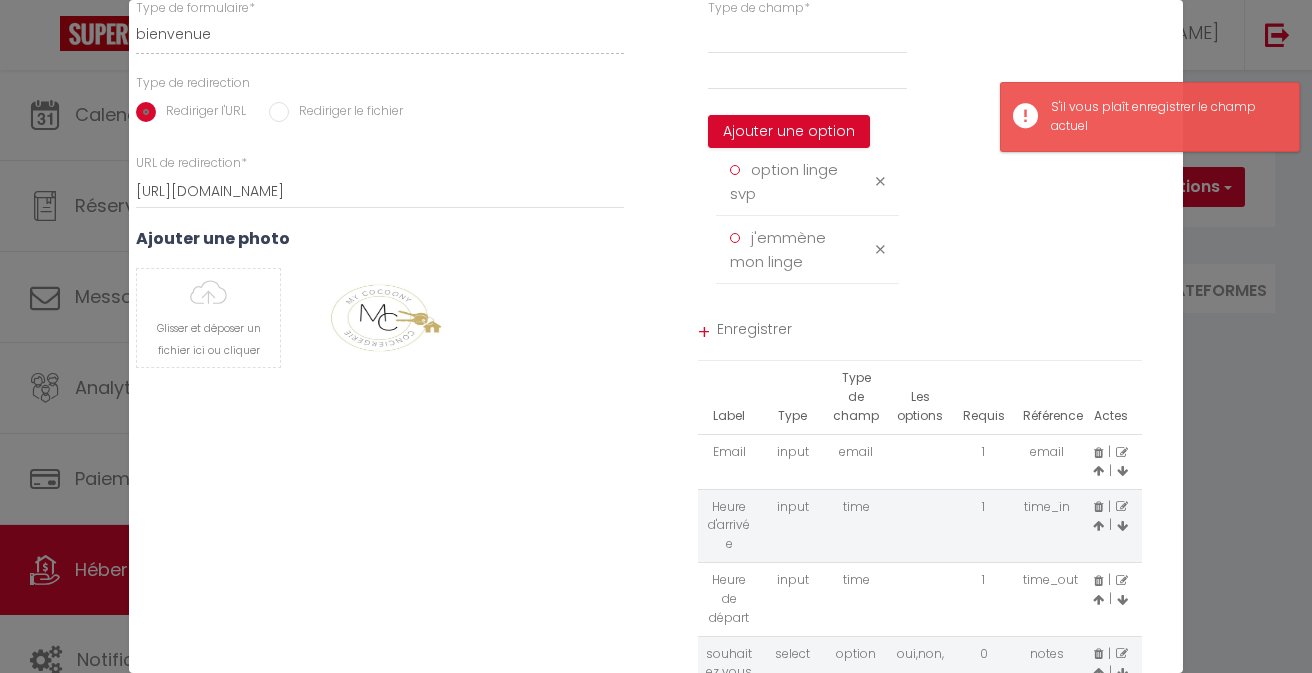 scroll, scrollTop: 240, scrollLeft: 6, axis: both 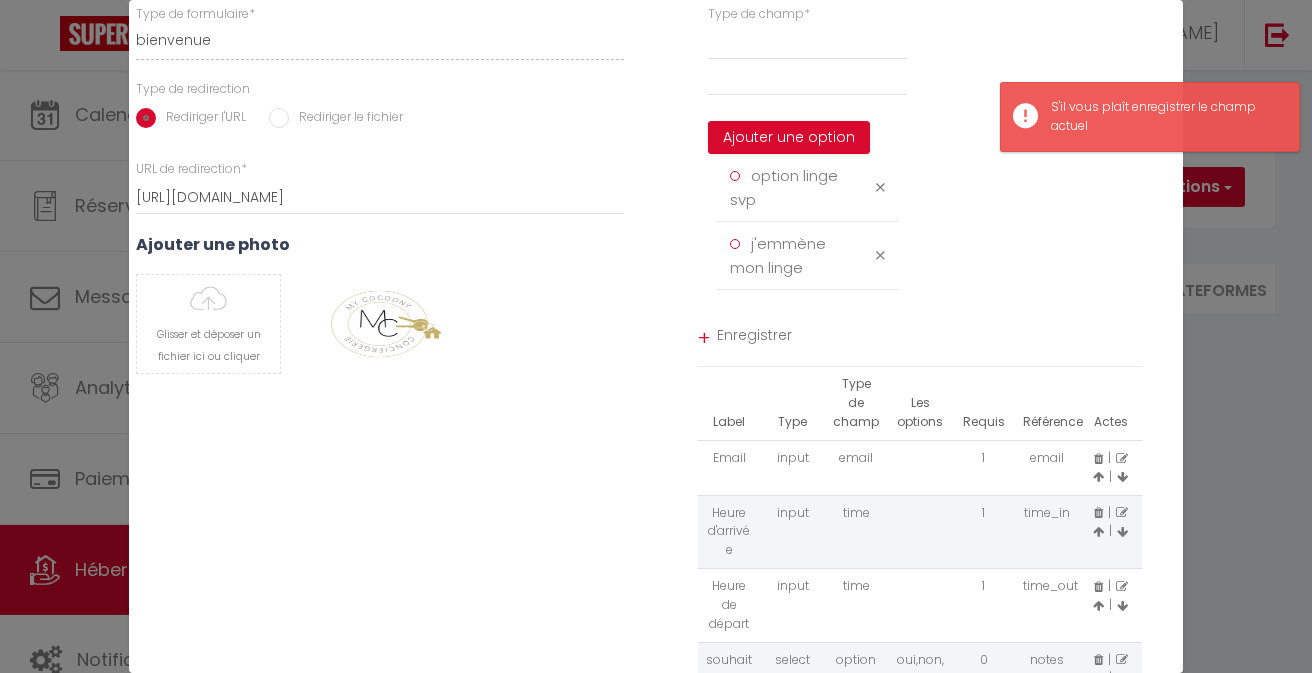 click on "Enregistrer" at bounding box center [930, 338] 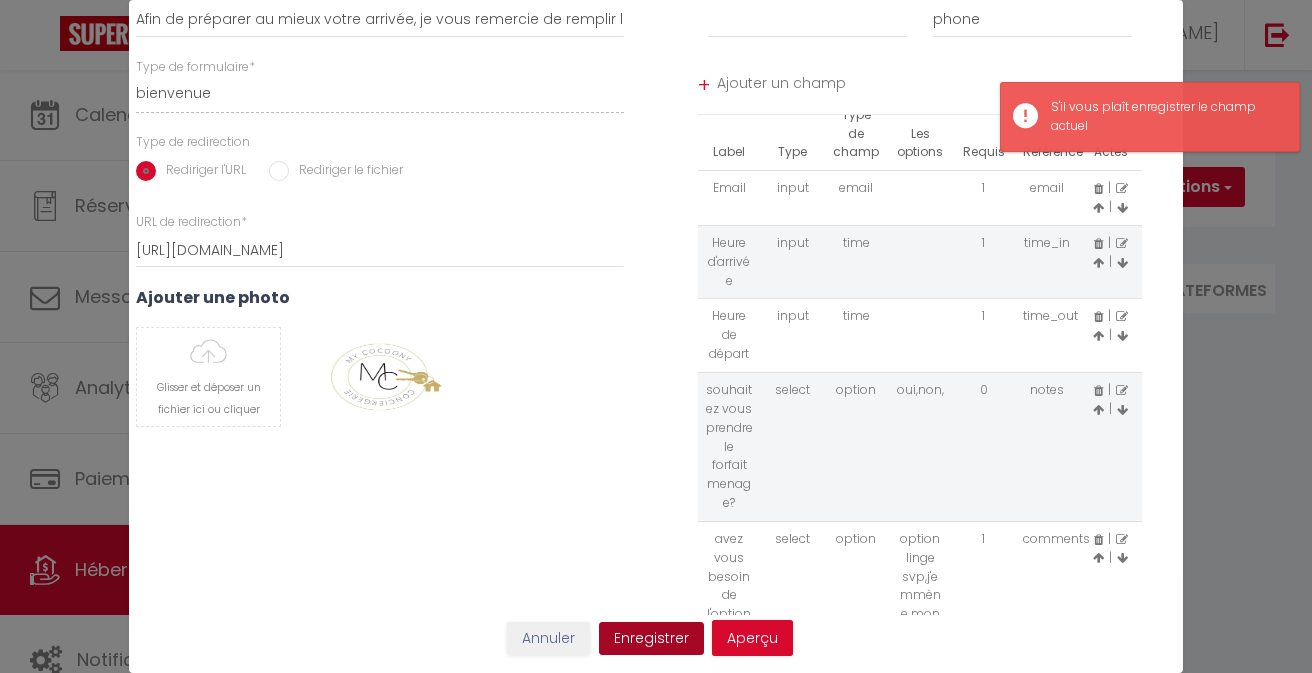scroll, scrollTop: 16, scrollLeft: 0, axis: vertical 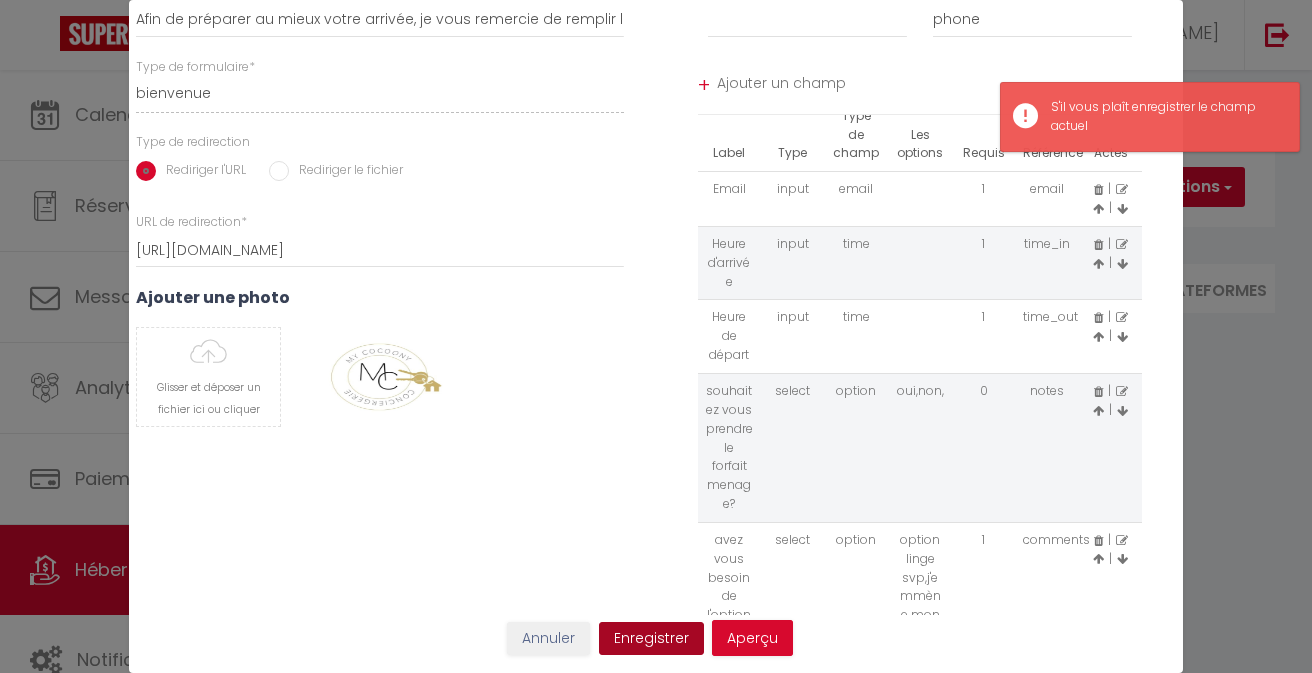 click on "Enregistrer" at bounding box center (651, 639) 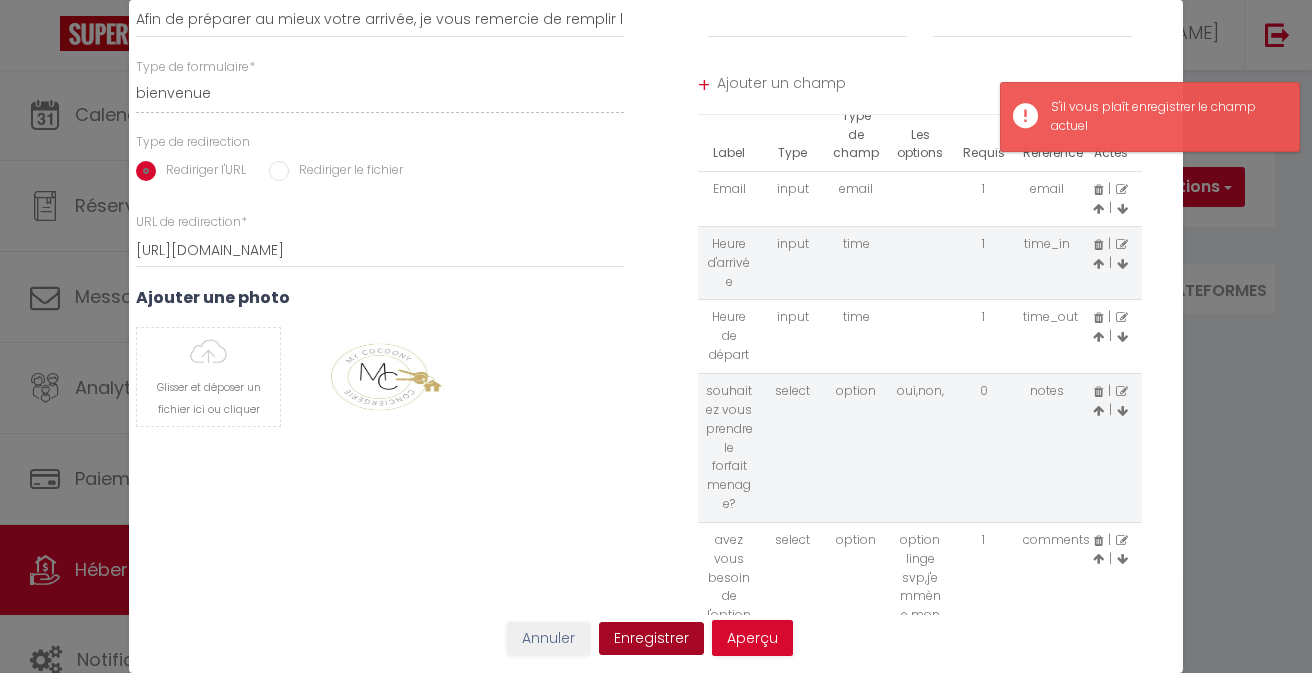scroll, scrollTop: 0, scrollLeft: 0, axis: both 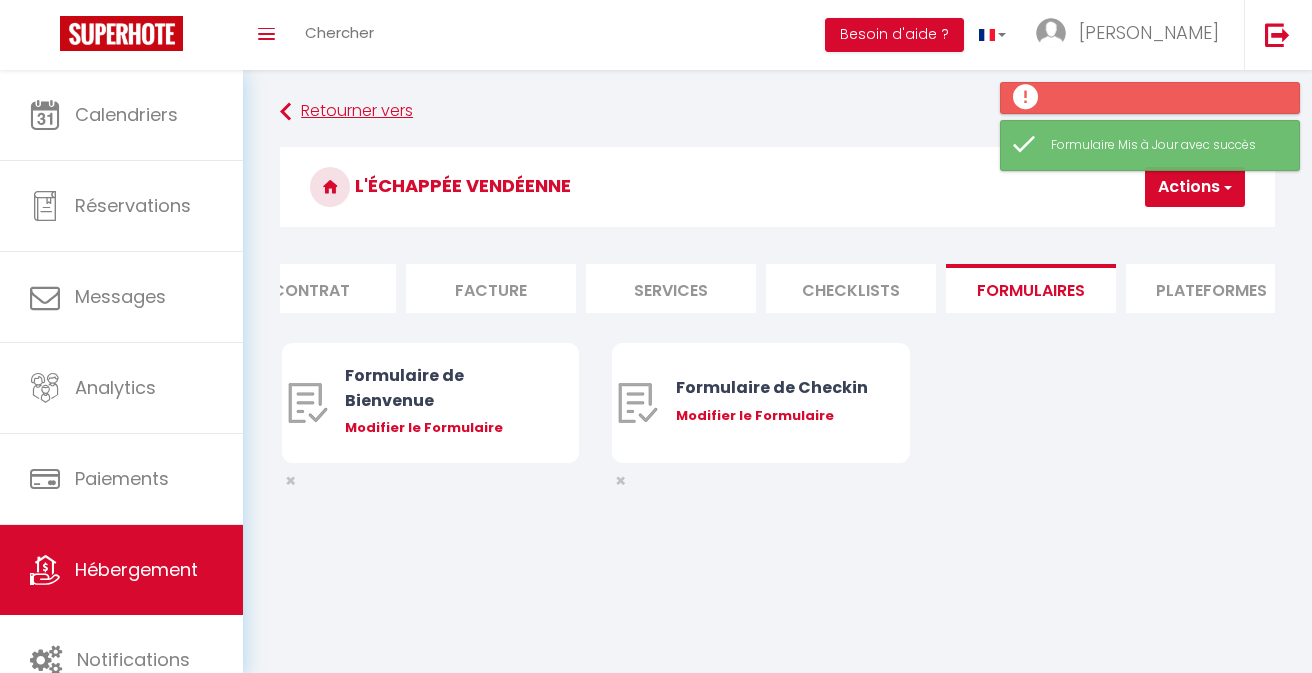 click on "Retourner vers" at bounding box center [777, 112] 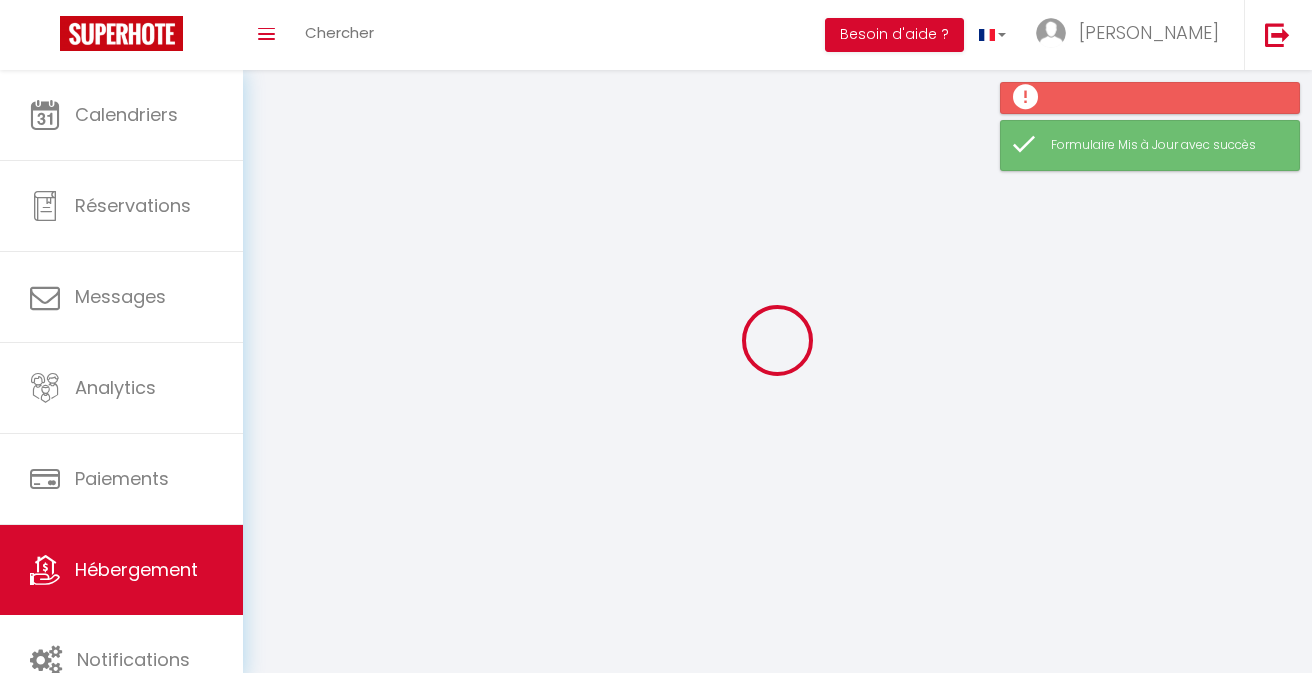 click at bounding box center (777, 340) 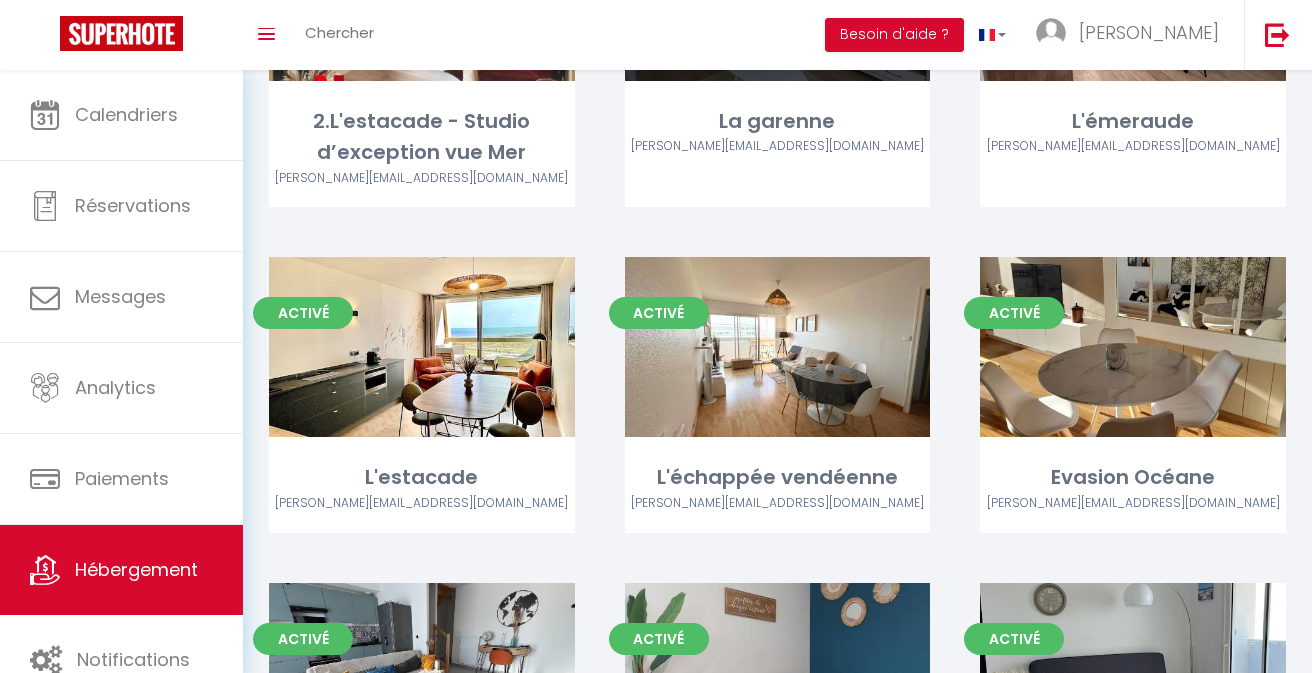 scroll, scrollTop: 1684, scrollLeft: 0, axis: vertical 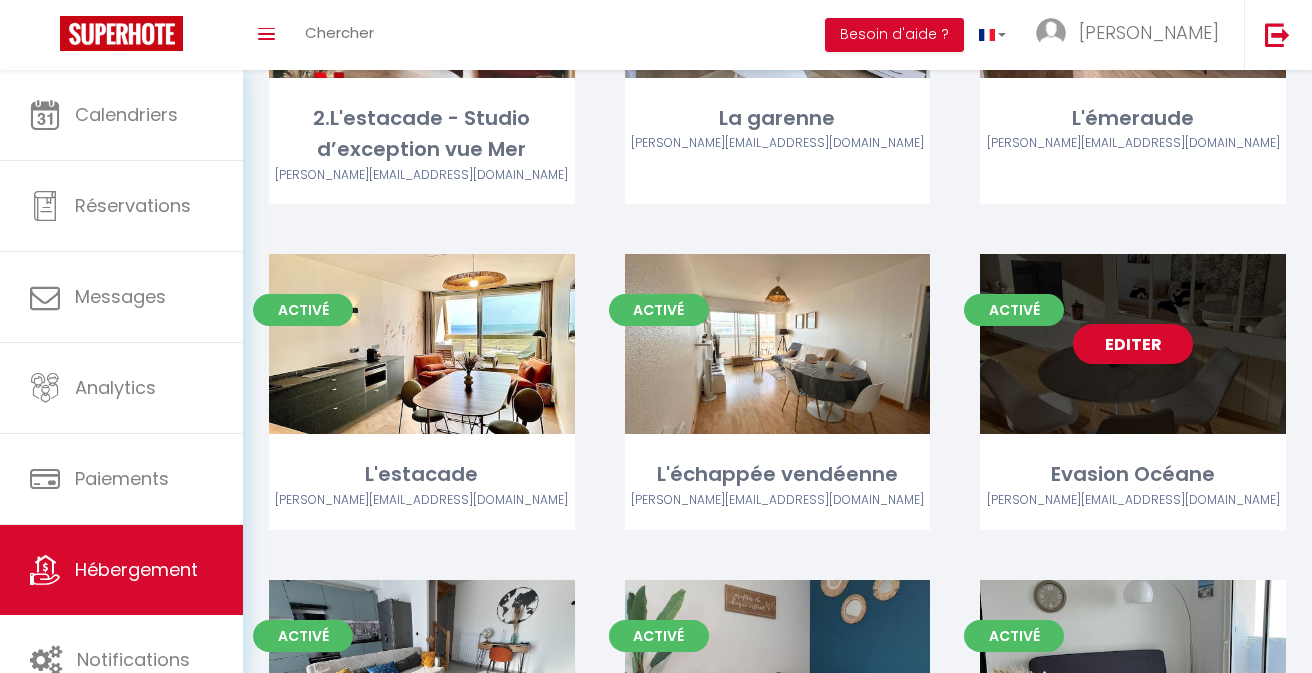 click on "Editer" at bounding box center (1133, 344) 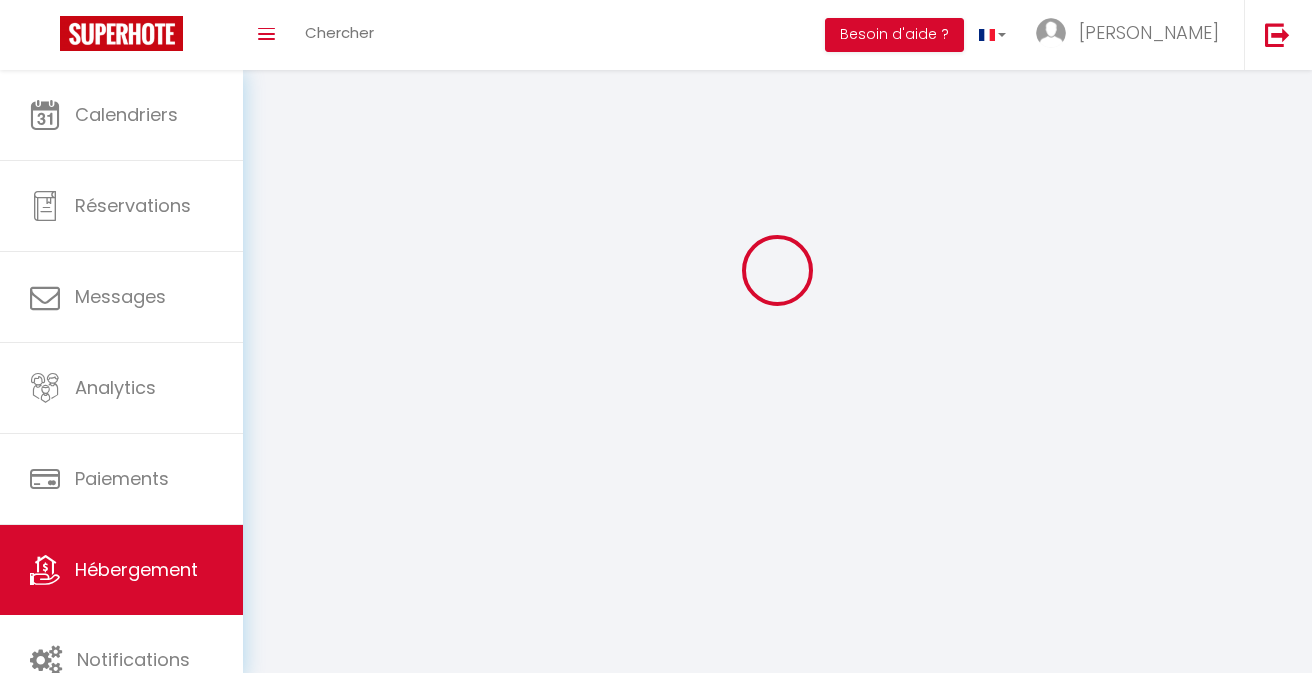 scroll, scrollTop: 0, scrollLeft: 0, axis: both 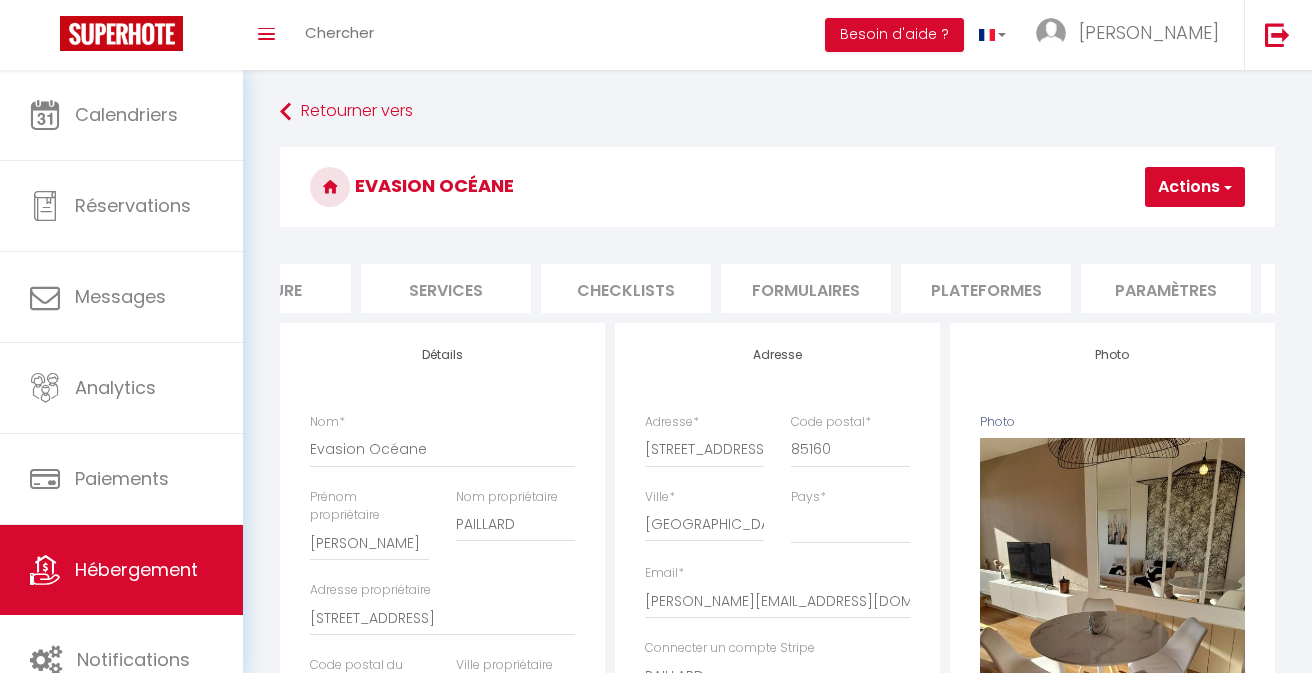 click on "Plateformes" at bounding box center (986, 288) 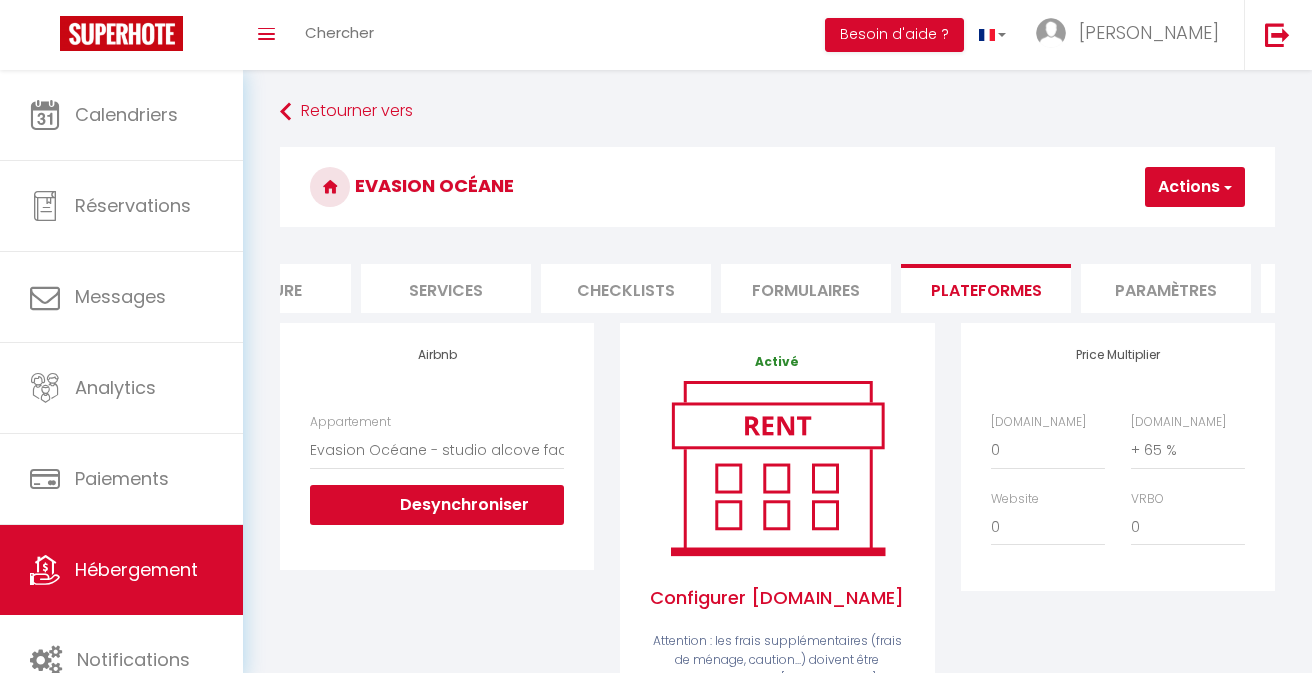 click on "Formulaires" at bounding box center [806, 288] 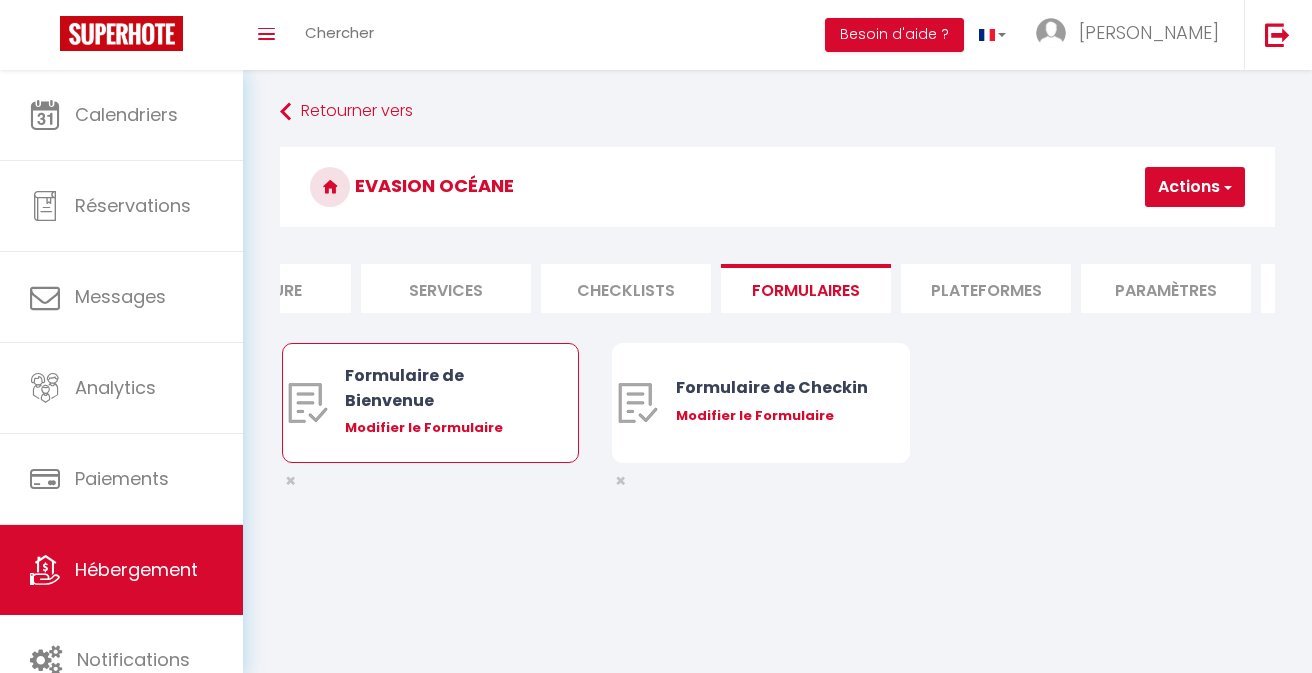 click on "Modifier le Formulaire" at bounding box center [442, 428] 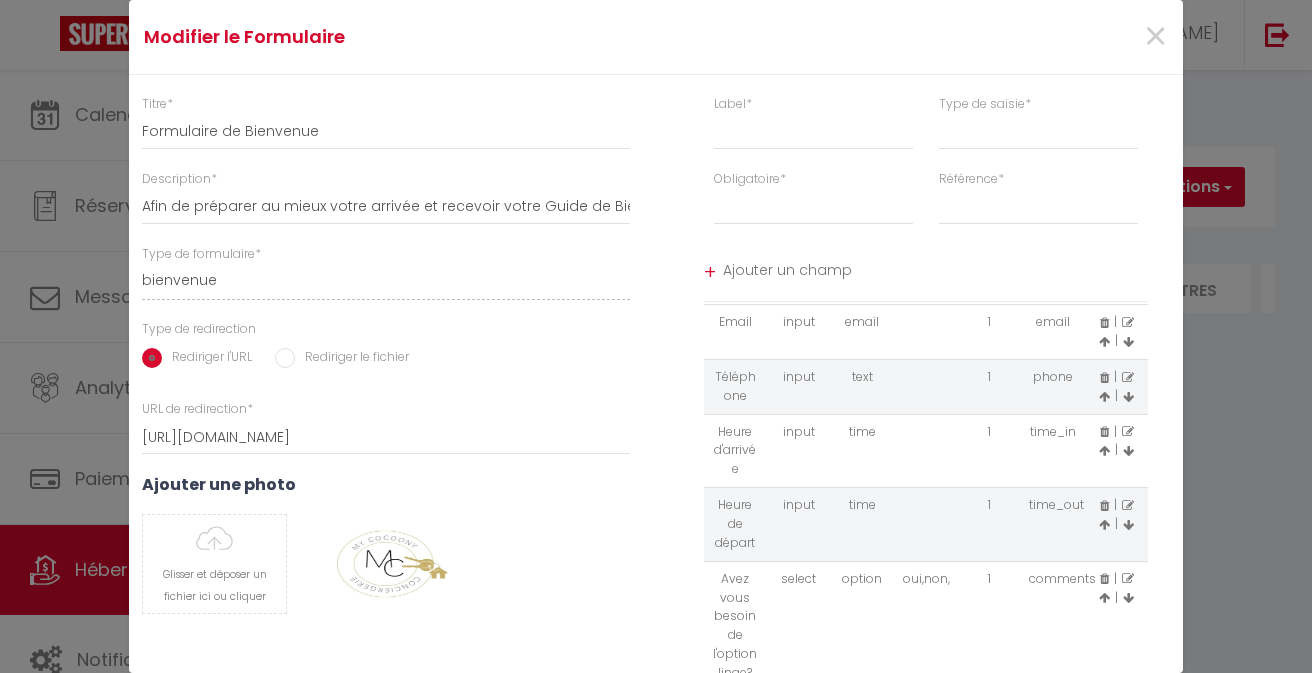 scroll, scrollTop: 69, scrollLeft: 0, axis: vertical 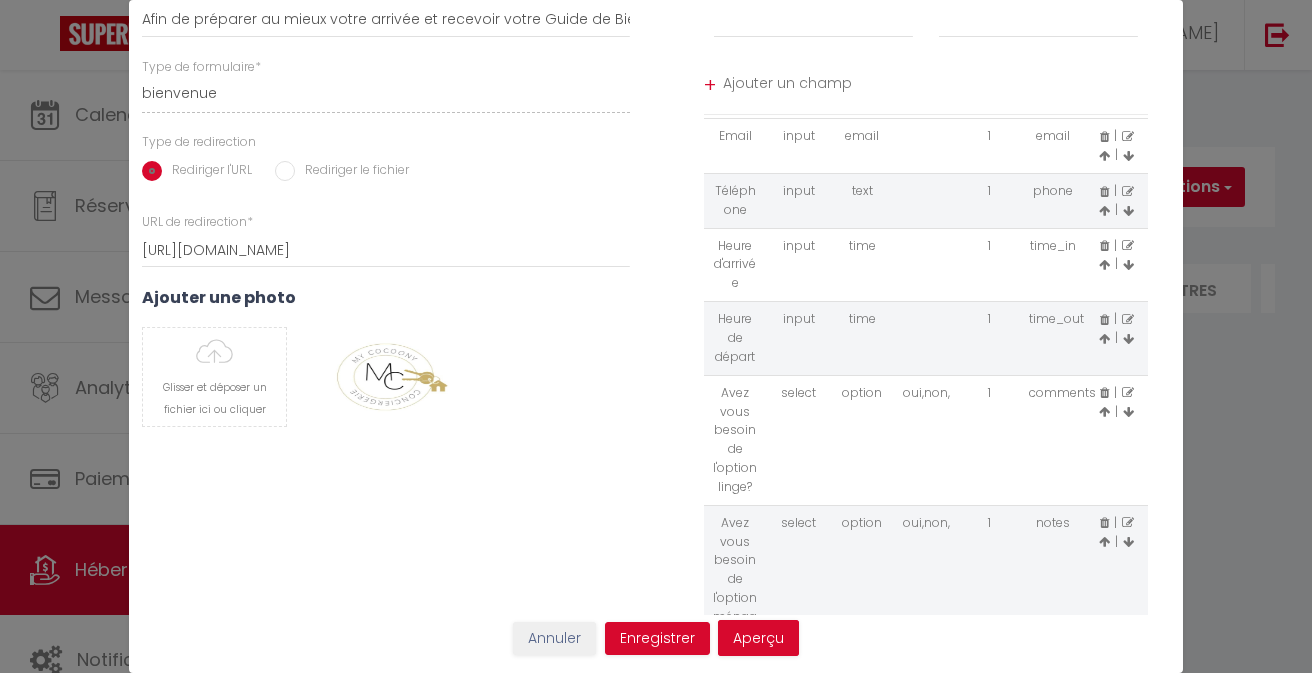 click at bounding box center [1128, 393] 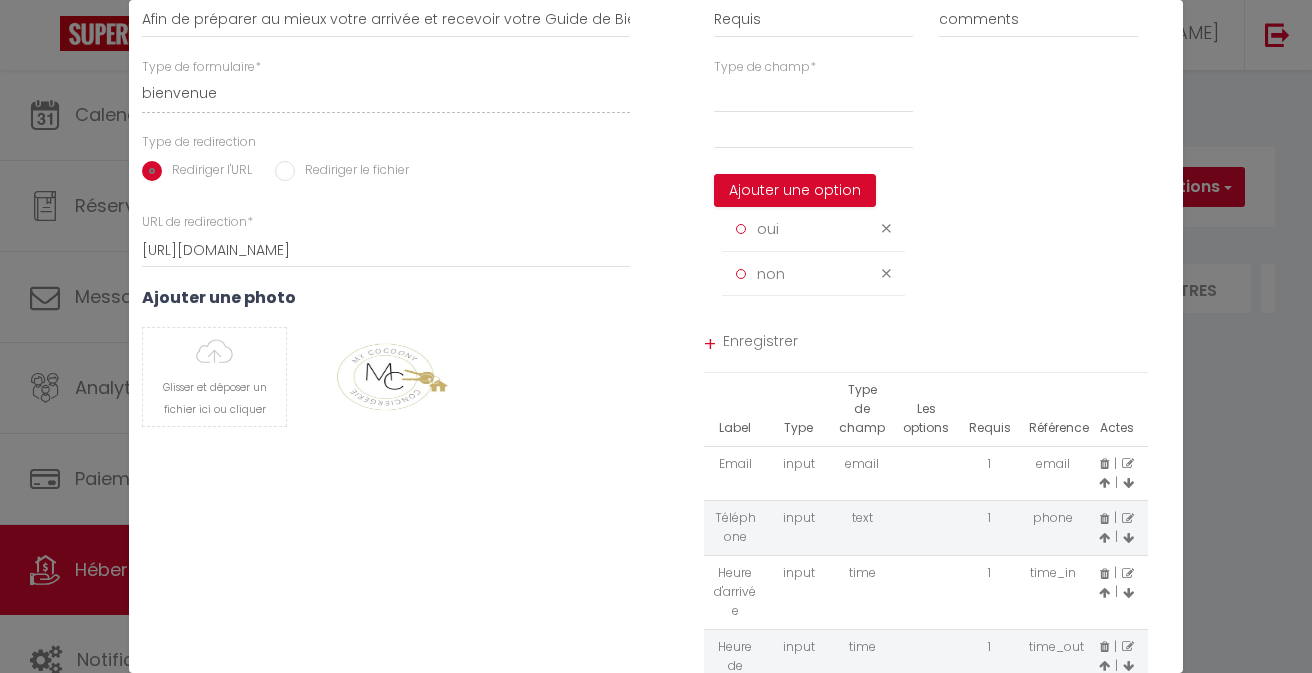 scroll, scrollTop: 0, scrollLeft: 0, axis: both 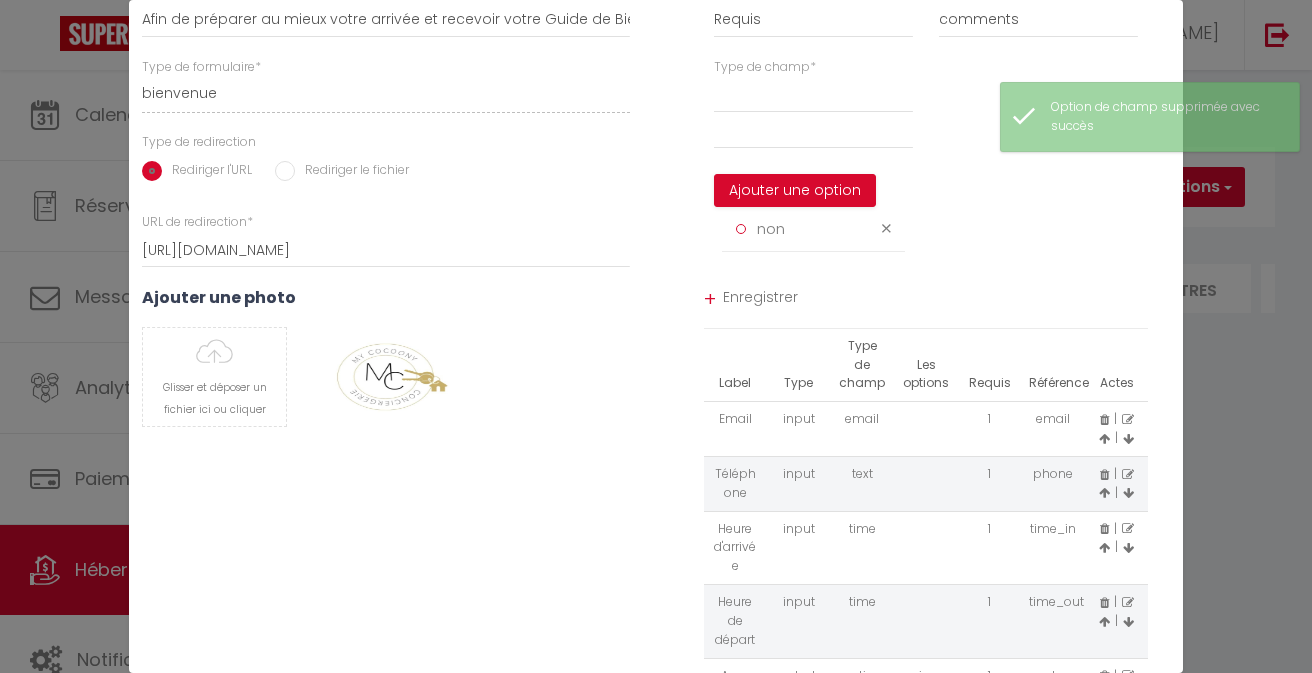 click at bounding box center (886, 228) 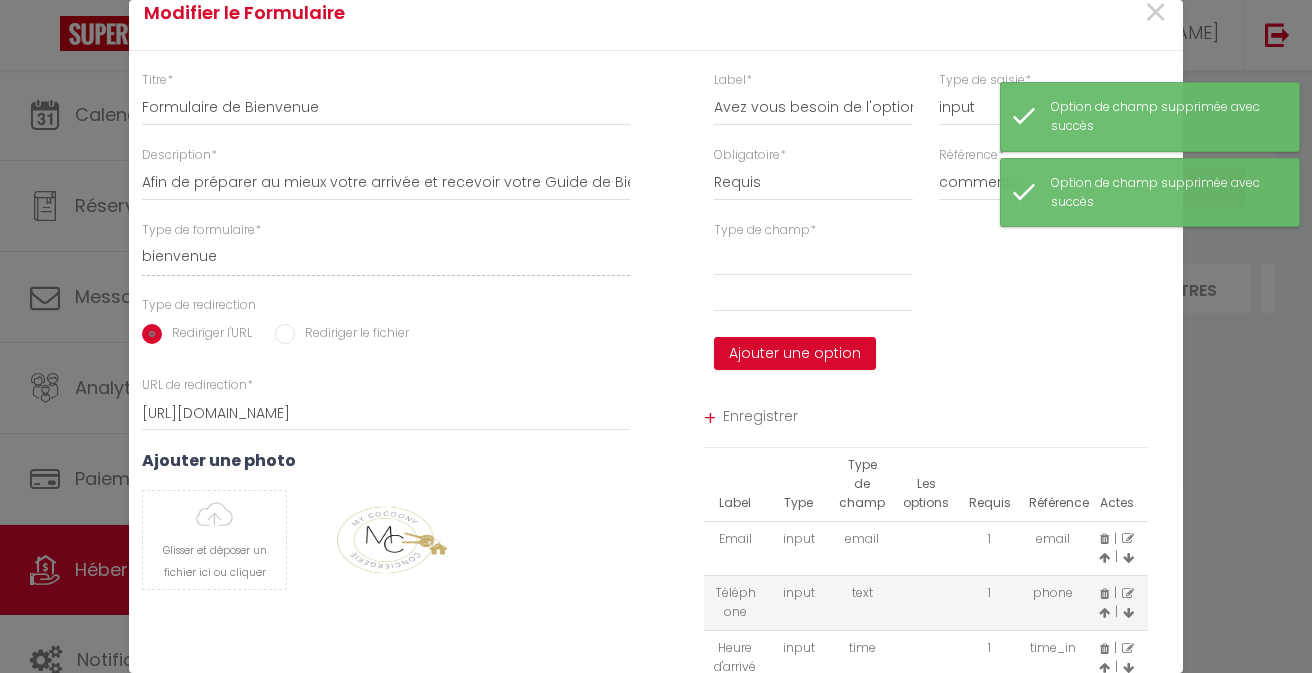 scroll, scrollTop: 3, scrollLeft: 0, axis: vertical 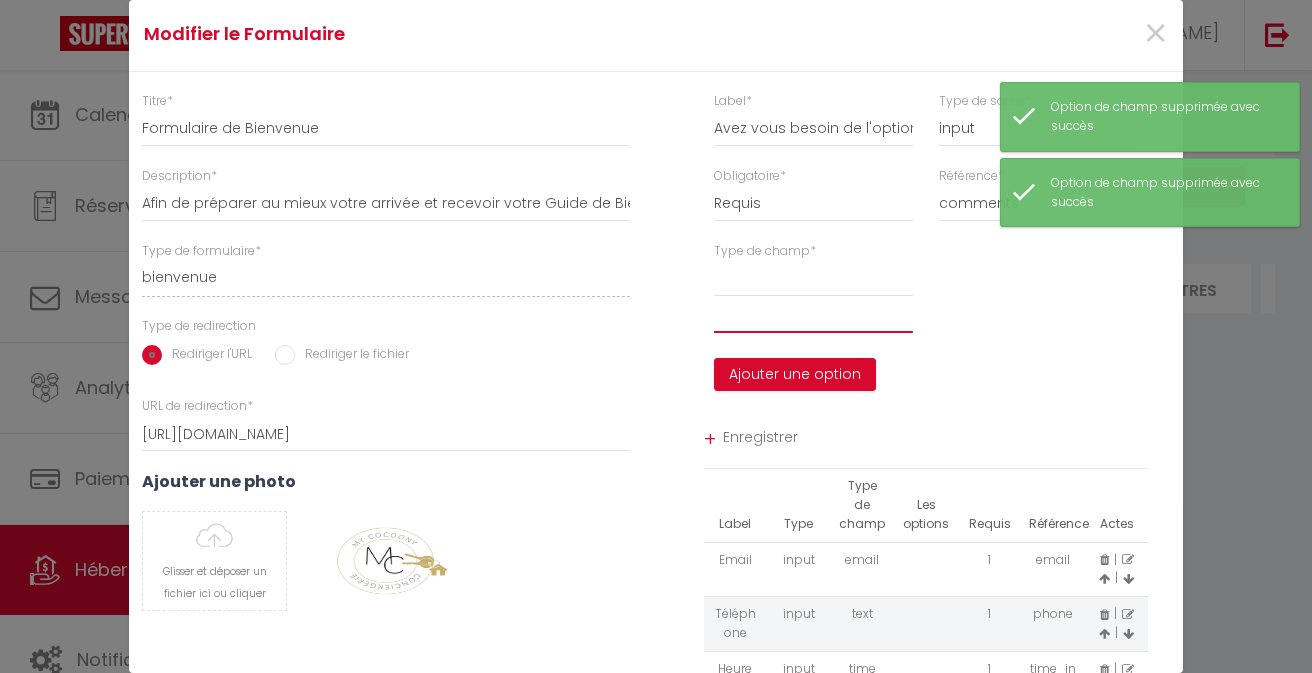 click at bounding box center (813, 315) 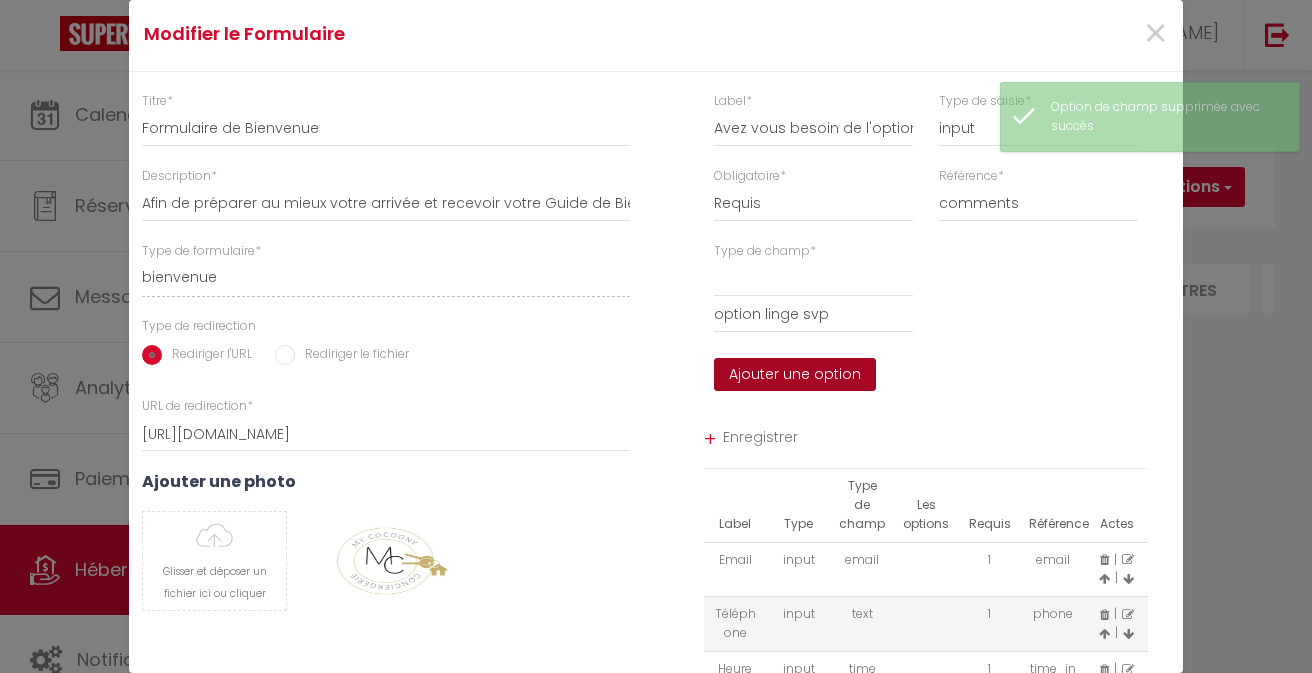 click on "Ajouter une option" at bounding box center (795, 375) 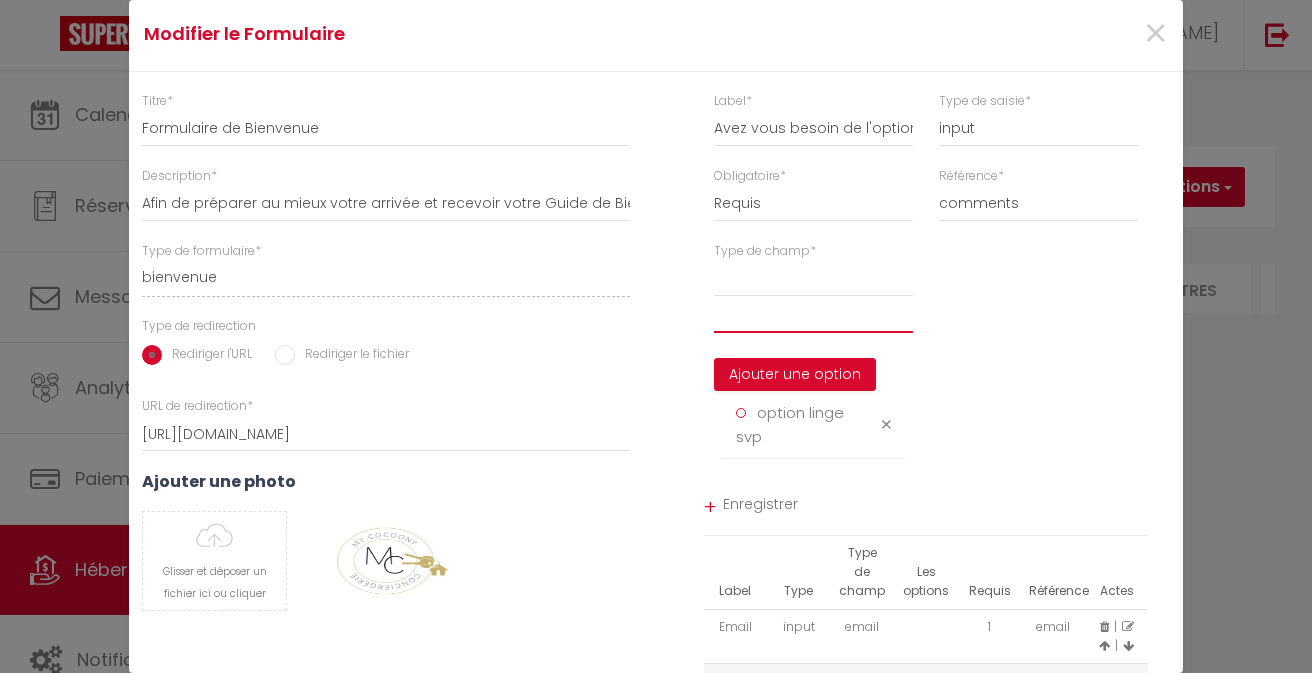 click at bounding box center [813, 315] 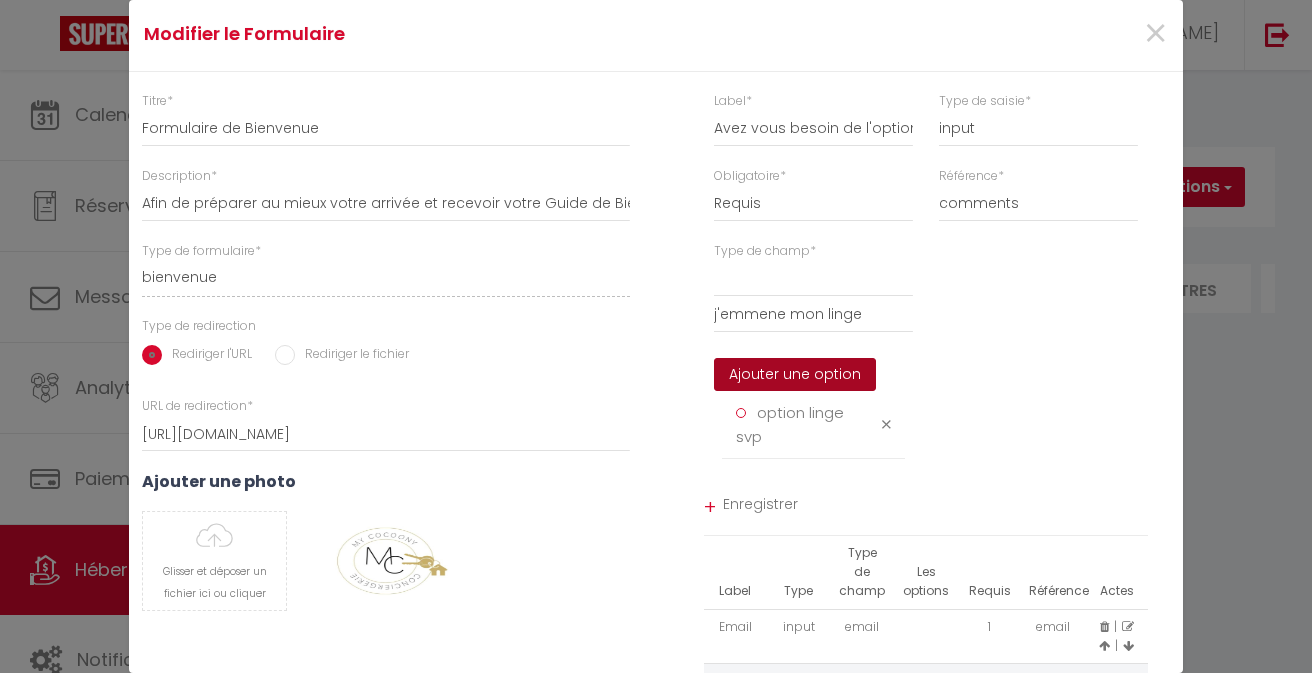 click on "Ajouter une option" at bounding box center [795, 375] 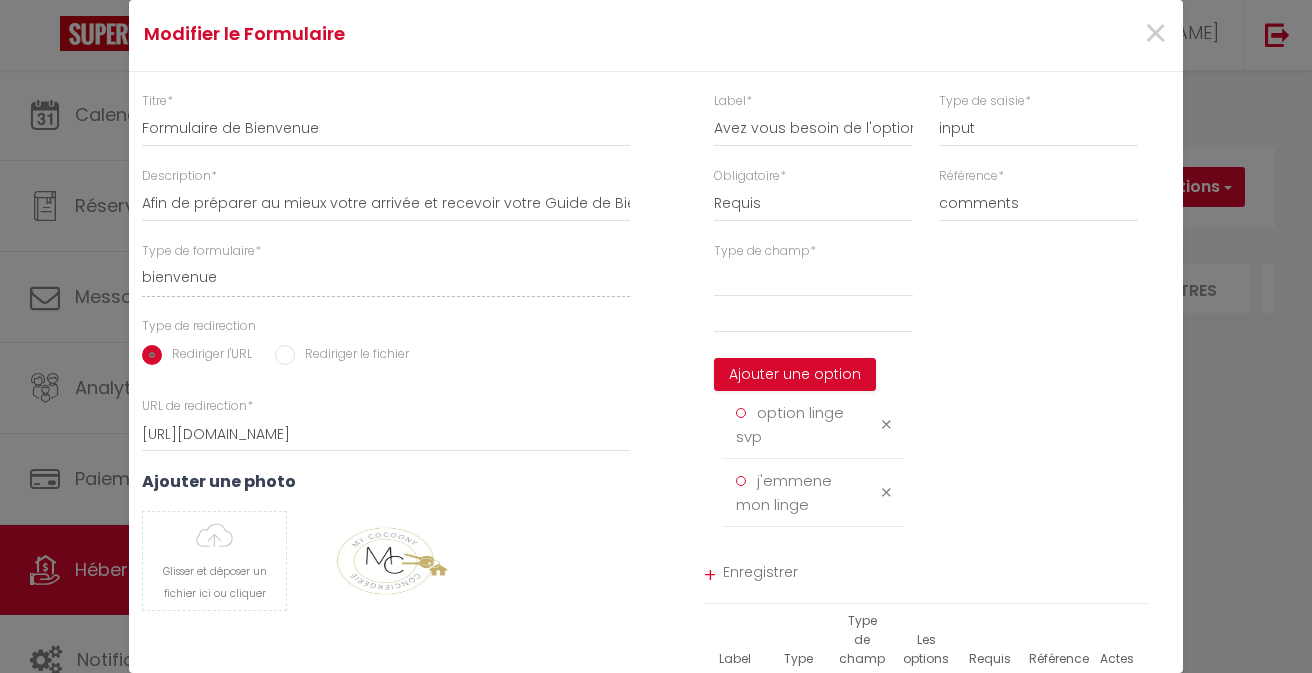 click on "Enregistrer" at bounding box center [936, 575] 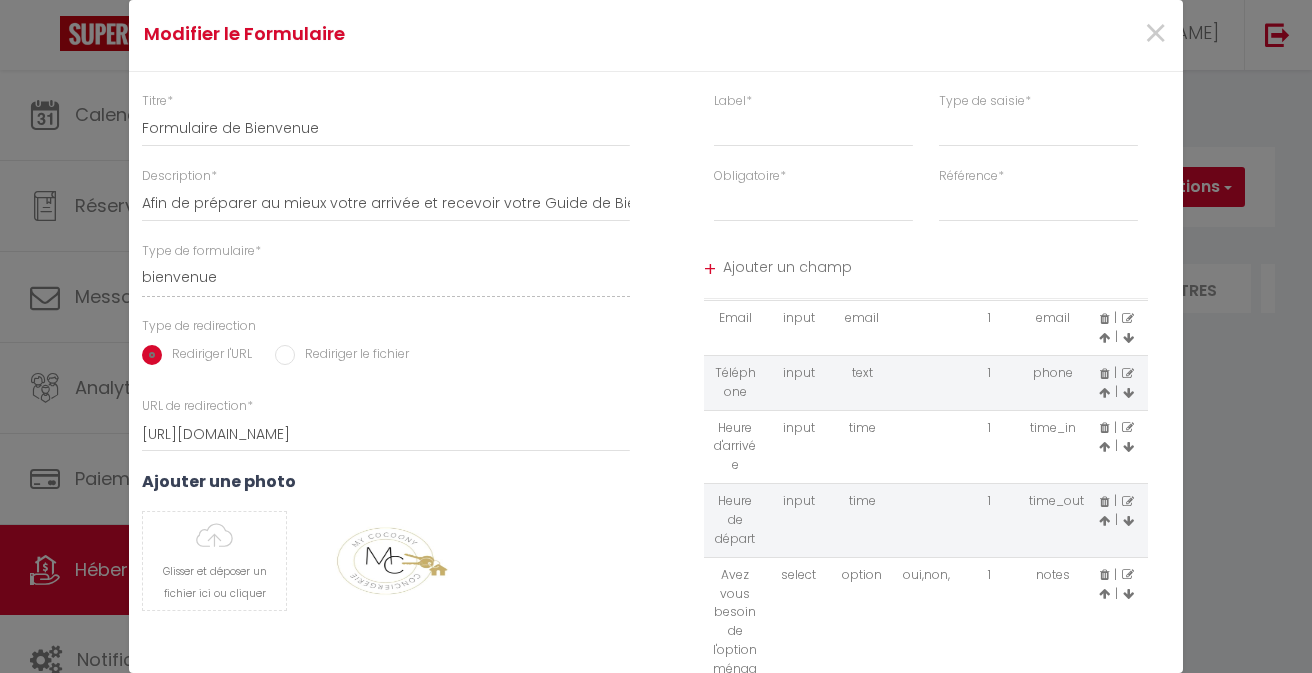 scroll, scrollTop: 69, scrollLeft: 0, axis: vertical 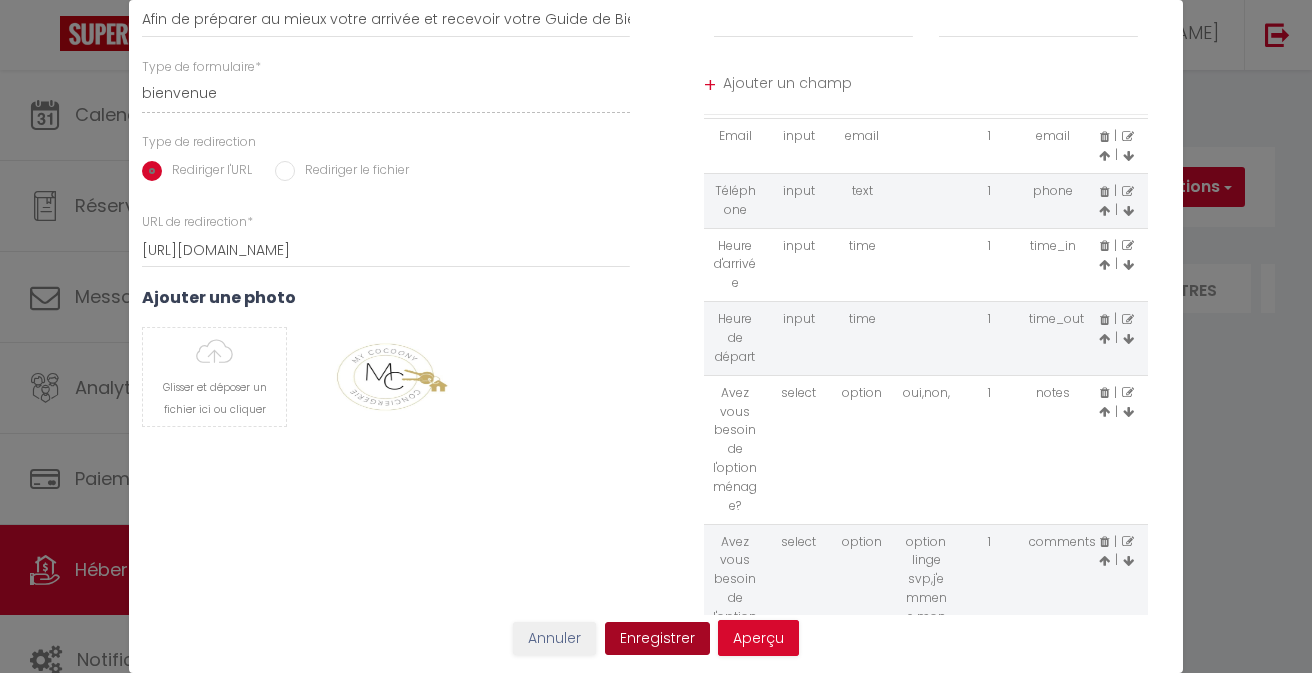 click on "Enregistrer" at bounding box center (657, 639) 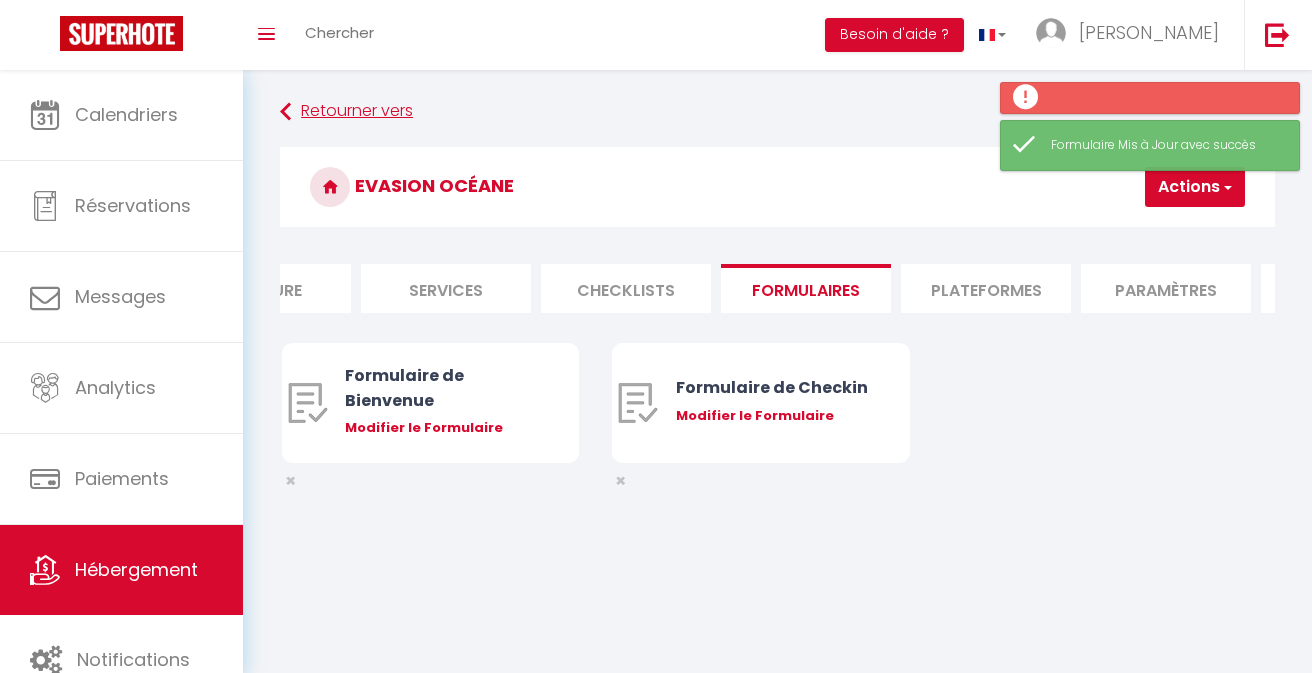 click on "Retourner vers" at bounding box center [777, 112] 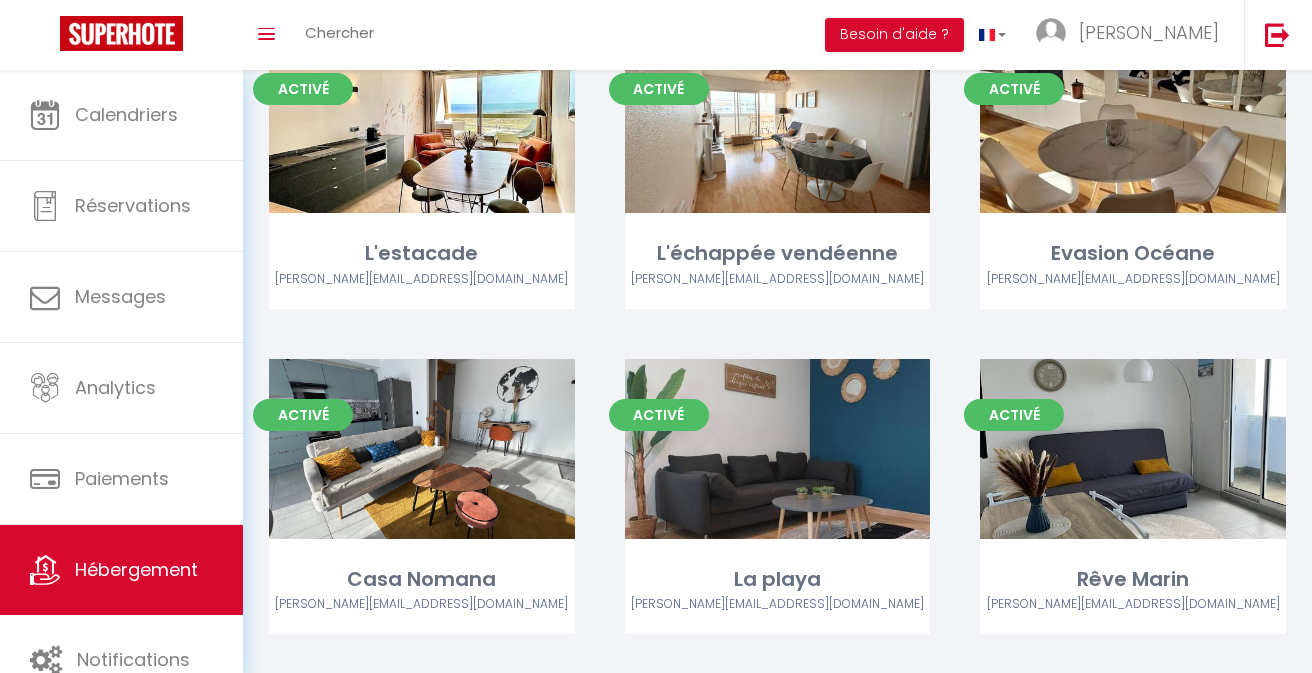 scroll, scrollTop: 1965, scrollLeft: 0, axis: vertical 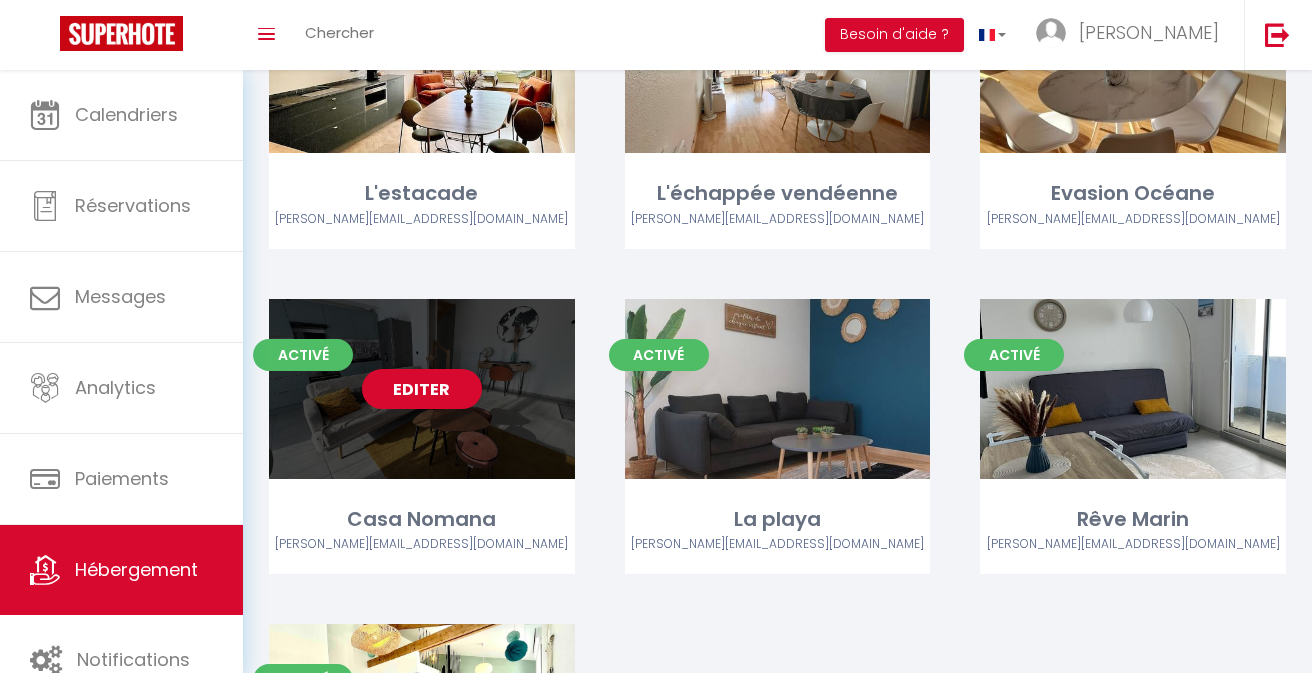 click on "Editer" at bounding box center (422, 389) 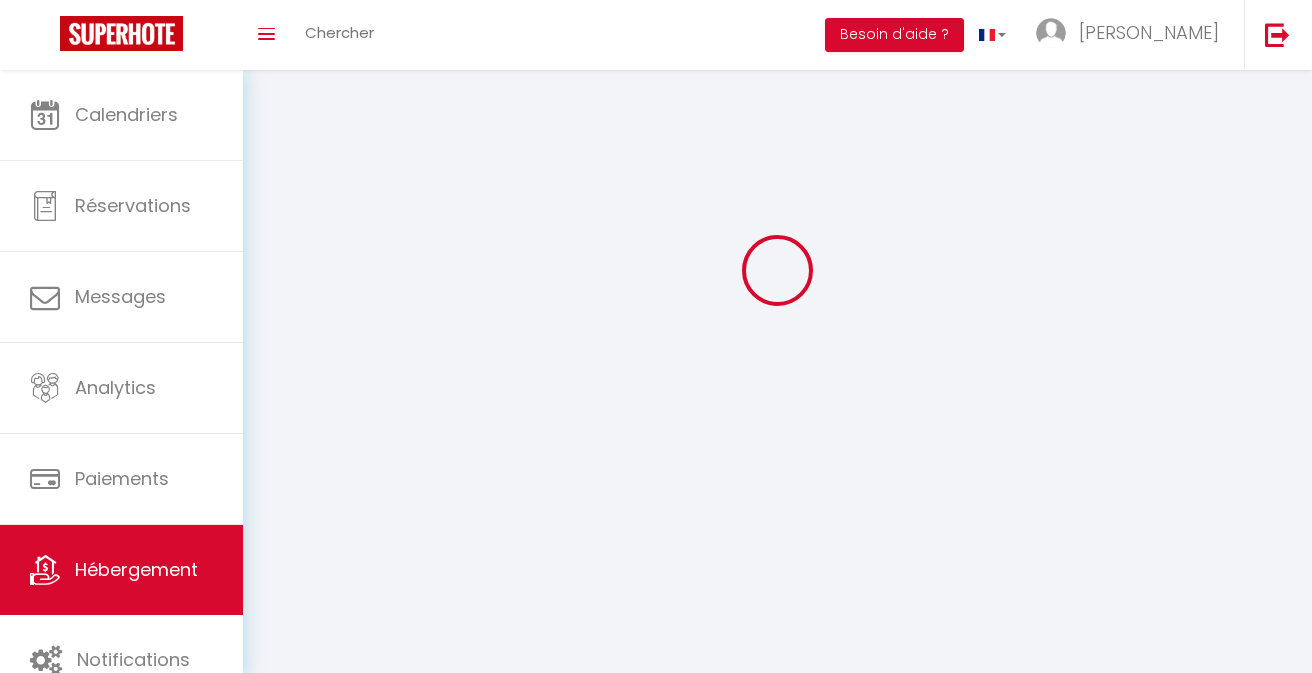 scroll, scrollTop: 0, scrollLeft: 0, axis: both 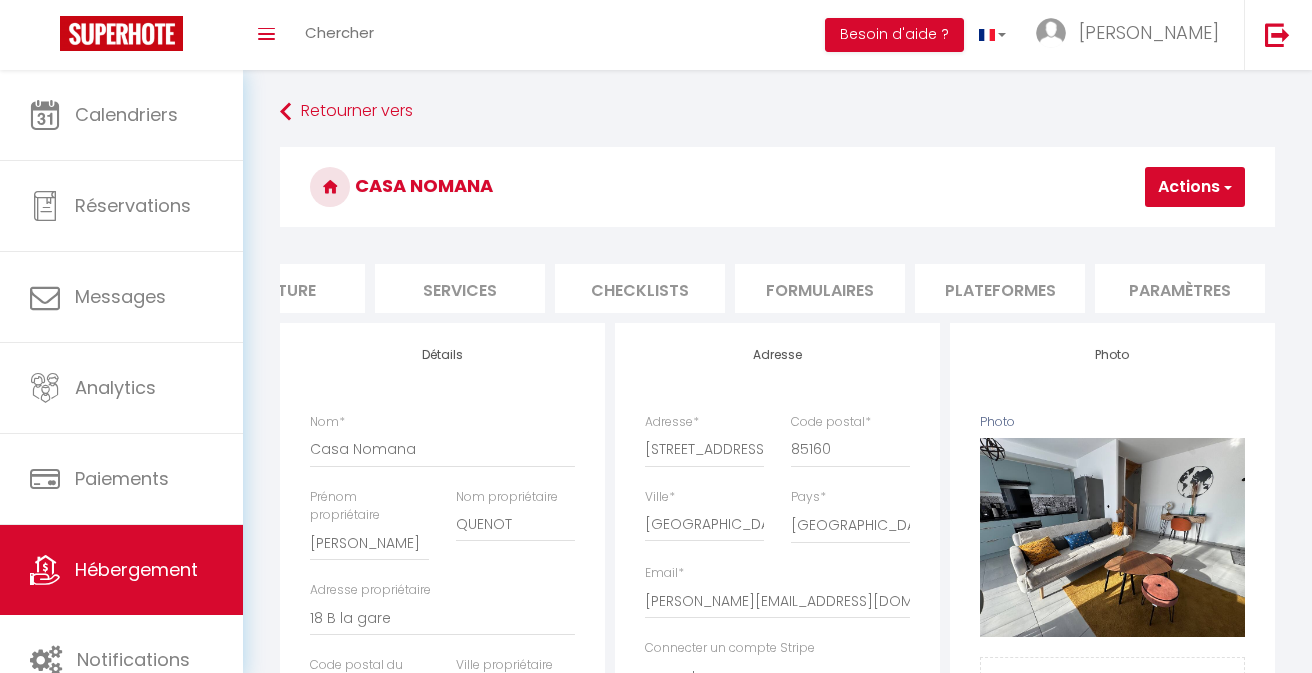 click on "Formulaires" at bounding box center (820, 288) 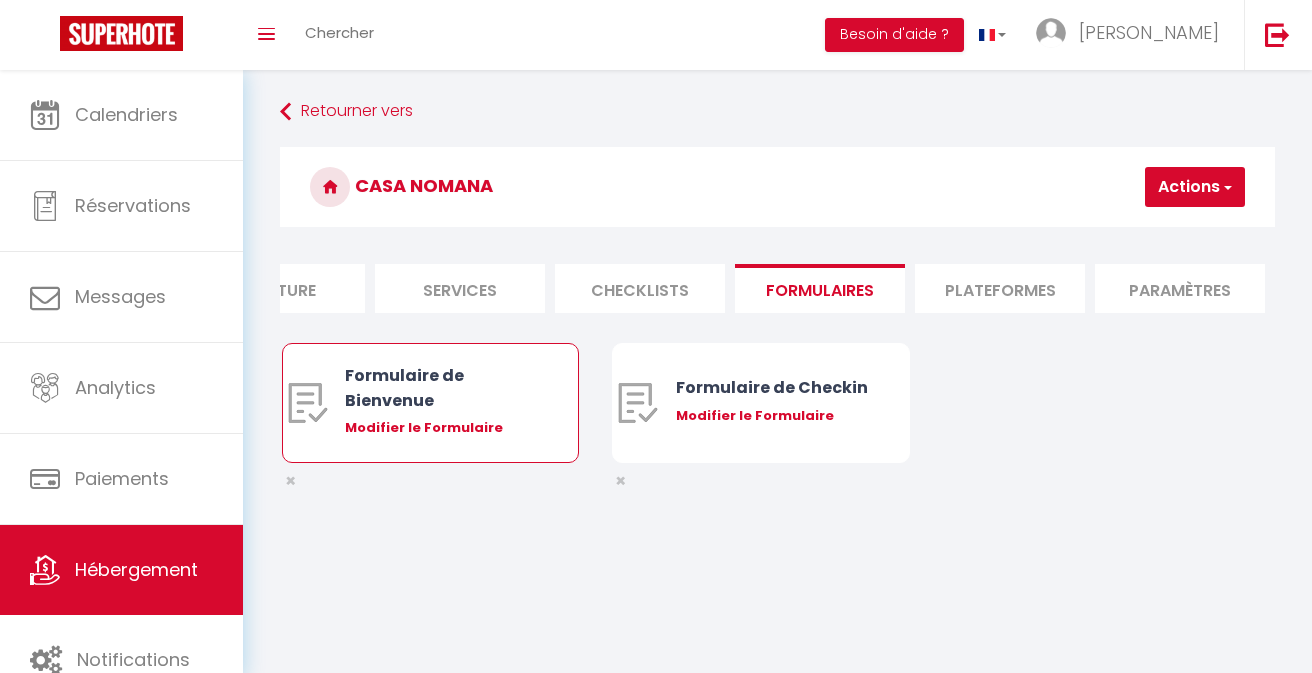 click on "Modifier le Formulaire" at bounding box center (442, 428) 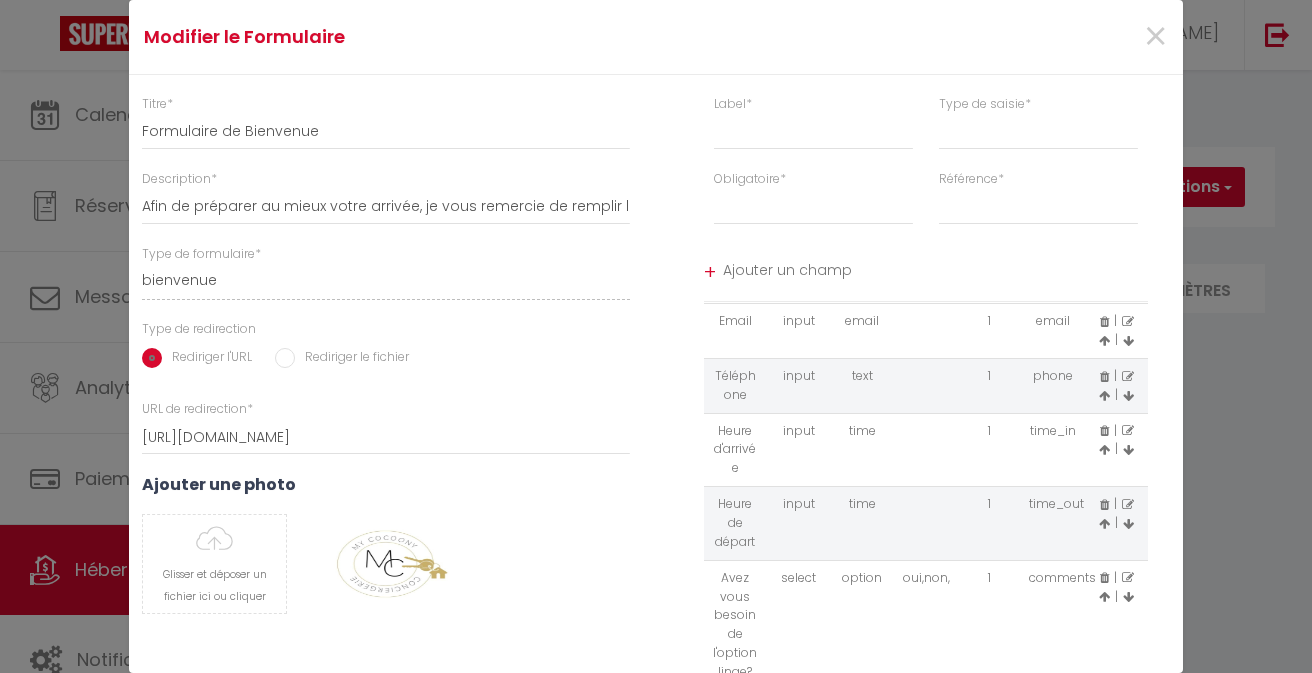scroll, scrollTop: 69, scrollLeft: 0, axis: vertical 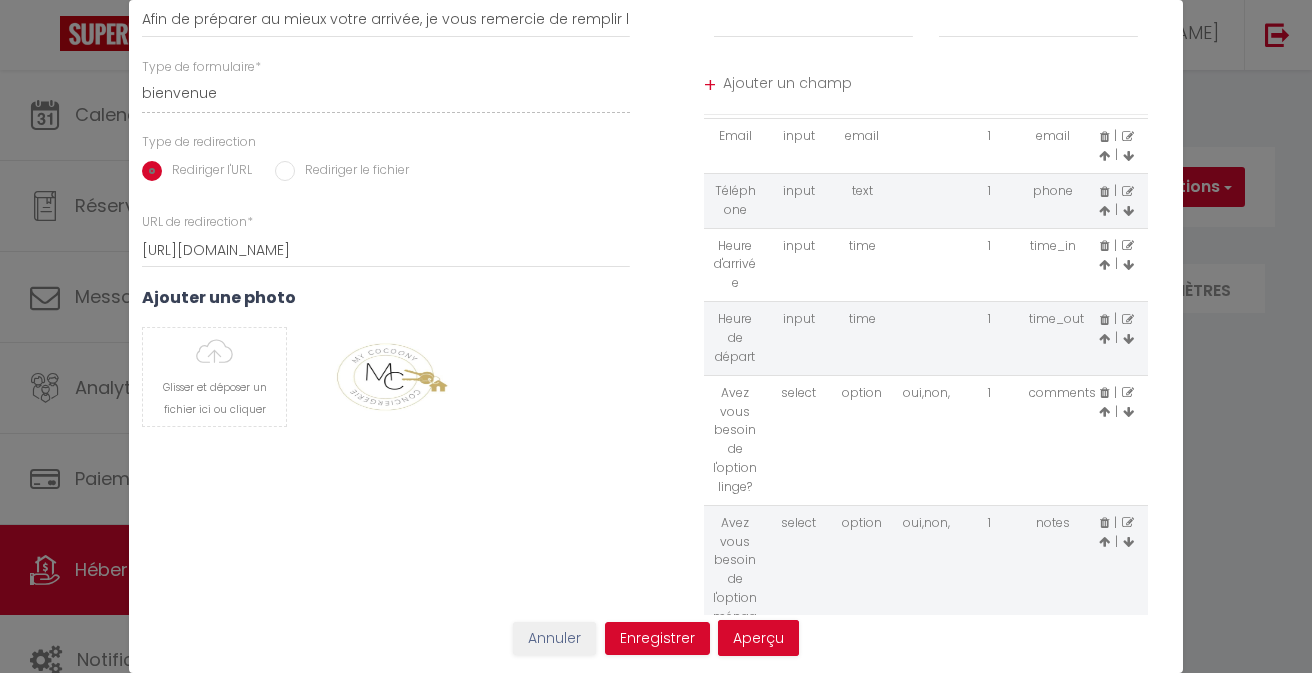 click at bounding box center (1128, 393) 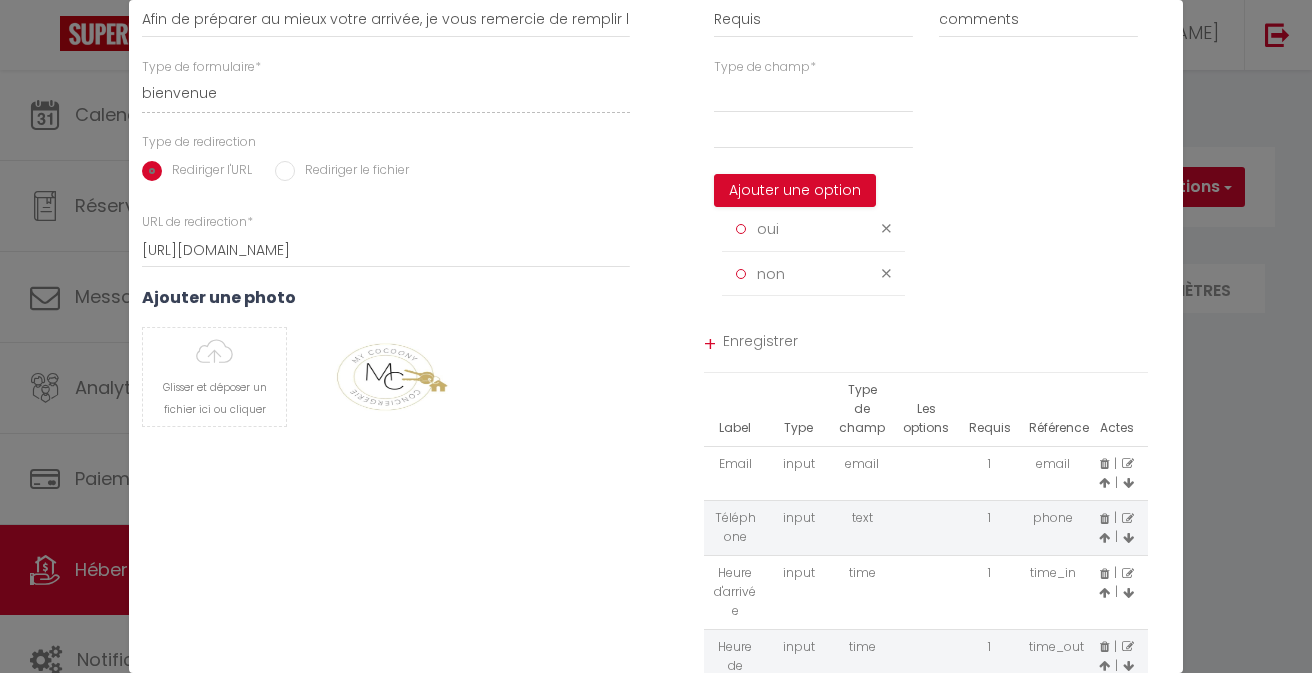 scroll, scrollTop: 0, scrollLeft: 0, axis: both 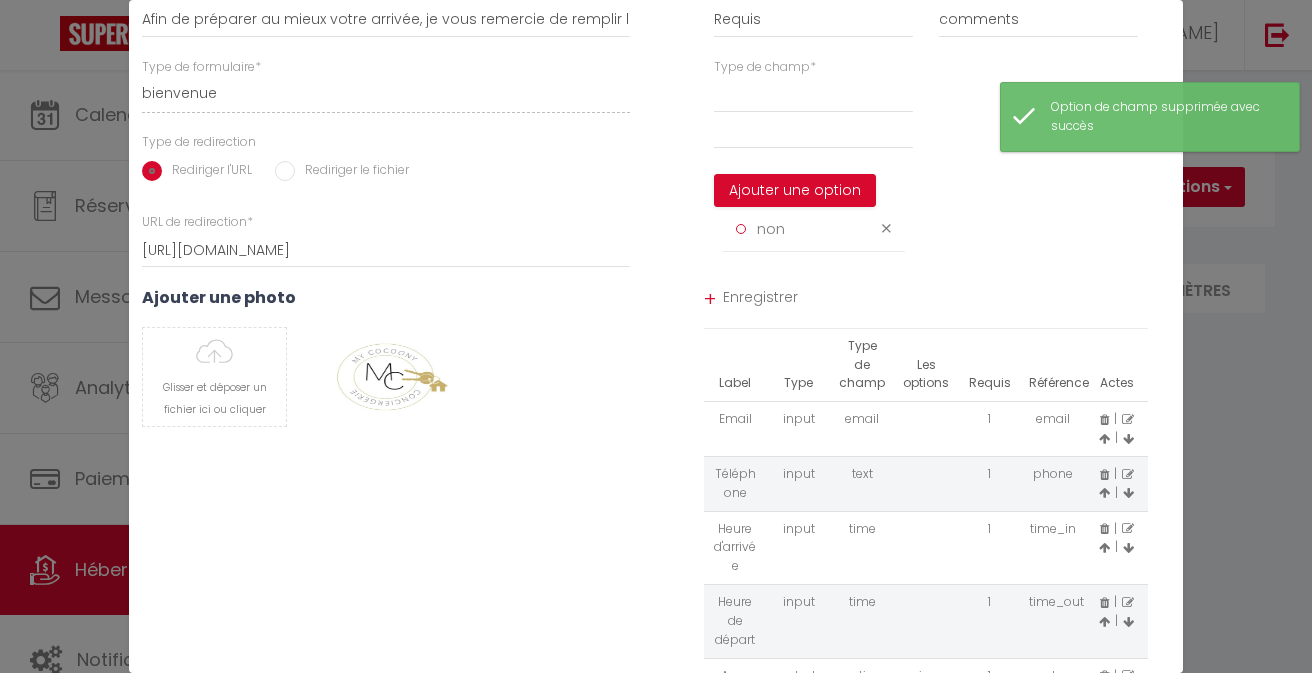 click at bounding box center [886, 228] 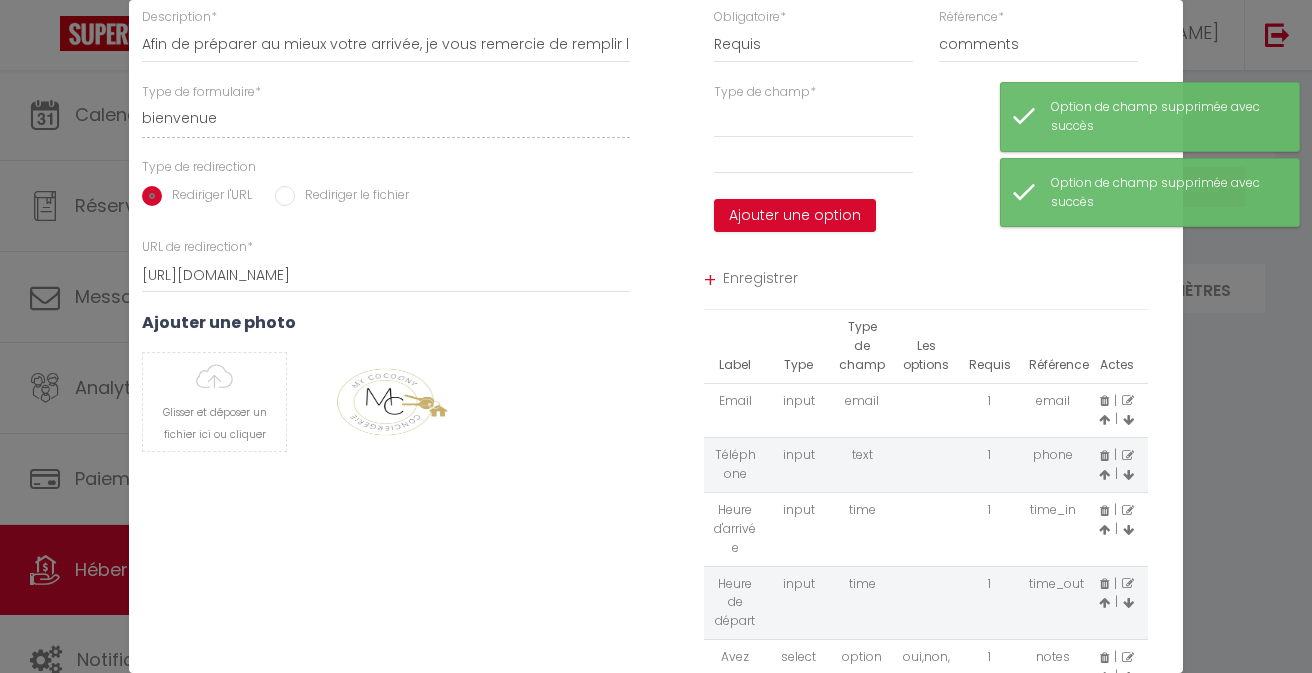 scroll, scrollTop: 159, scrollLeft: 0, axis: vertical 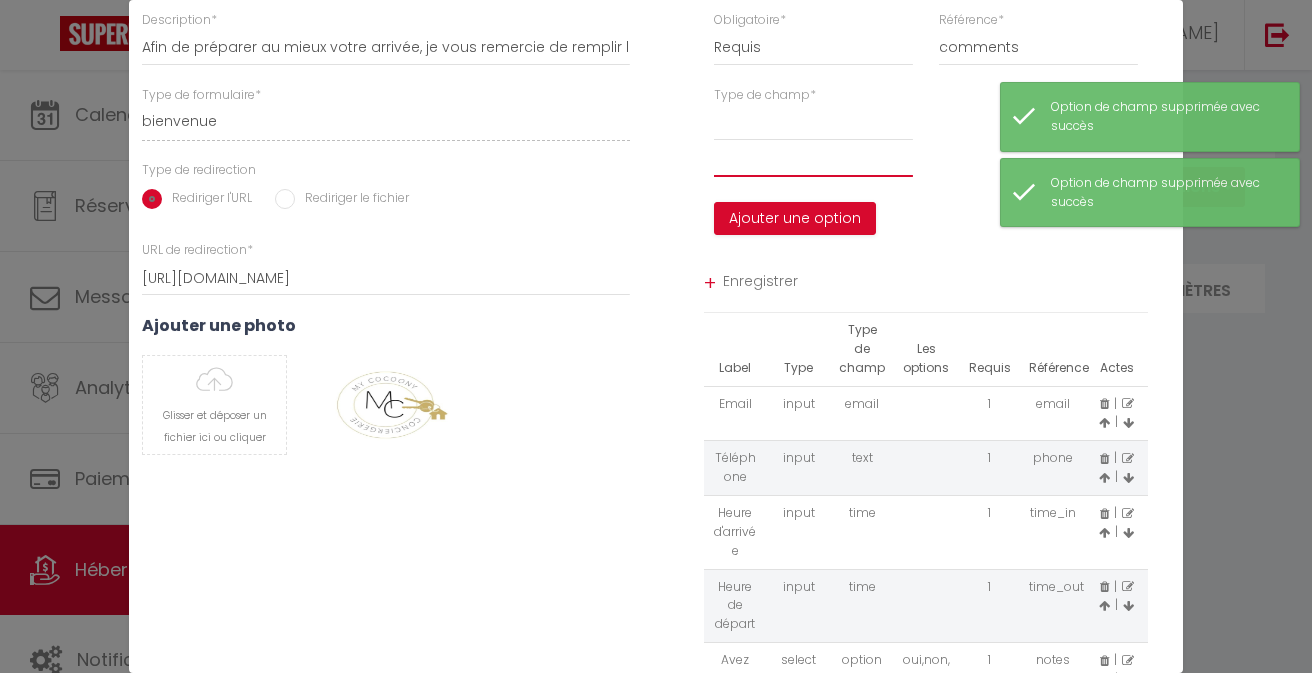 click at bounding box center [813, 159] 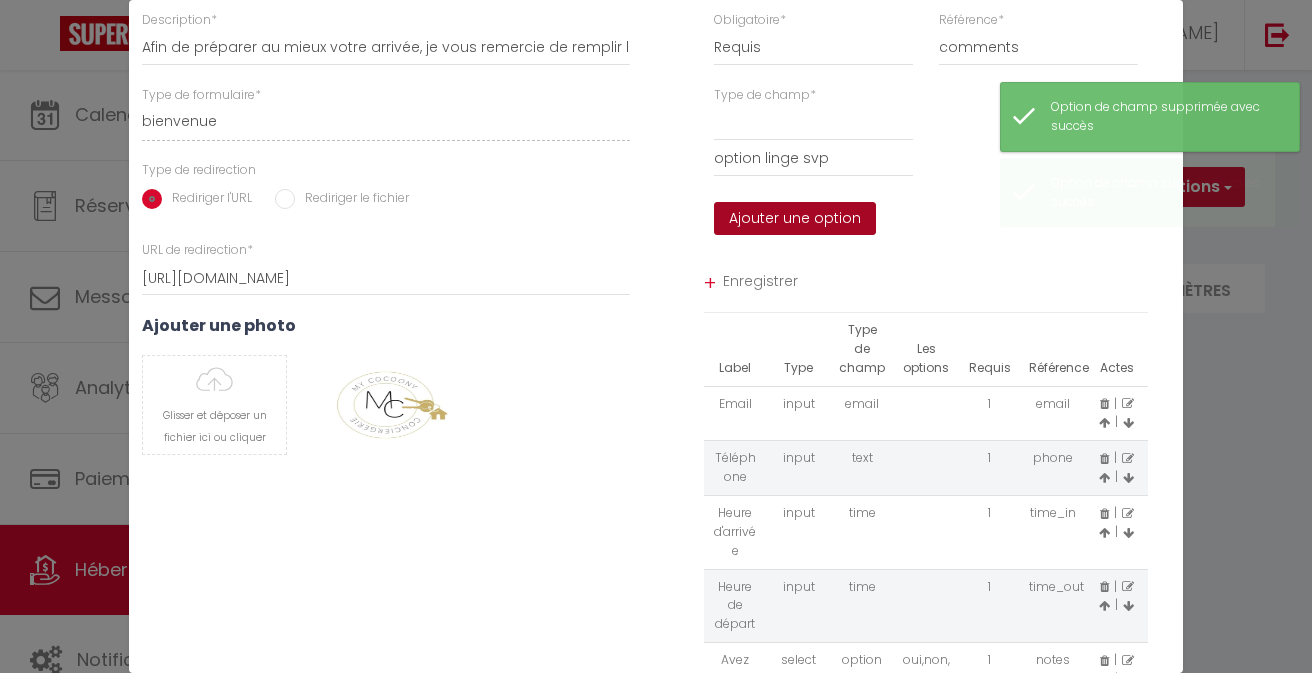 click on "Ajouter une option" at bounding box center [795, 219] 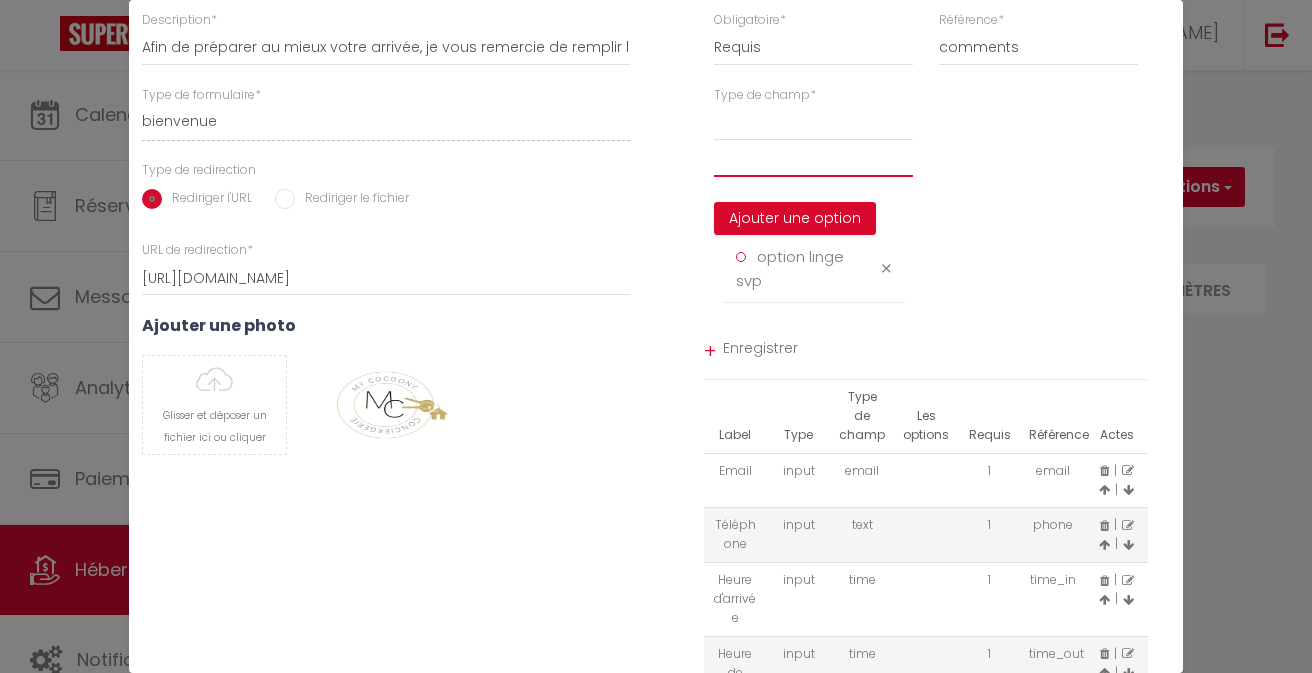 click at bounding box center (813, 159) 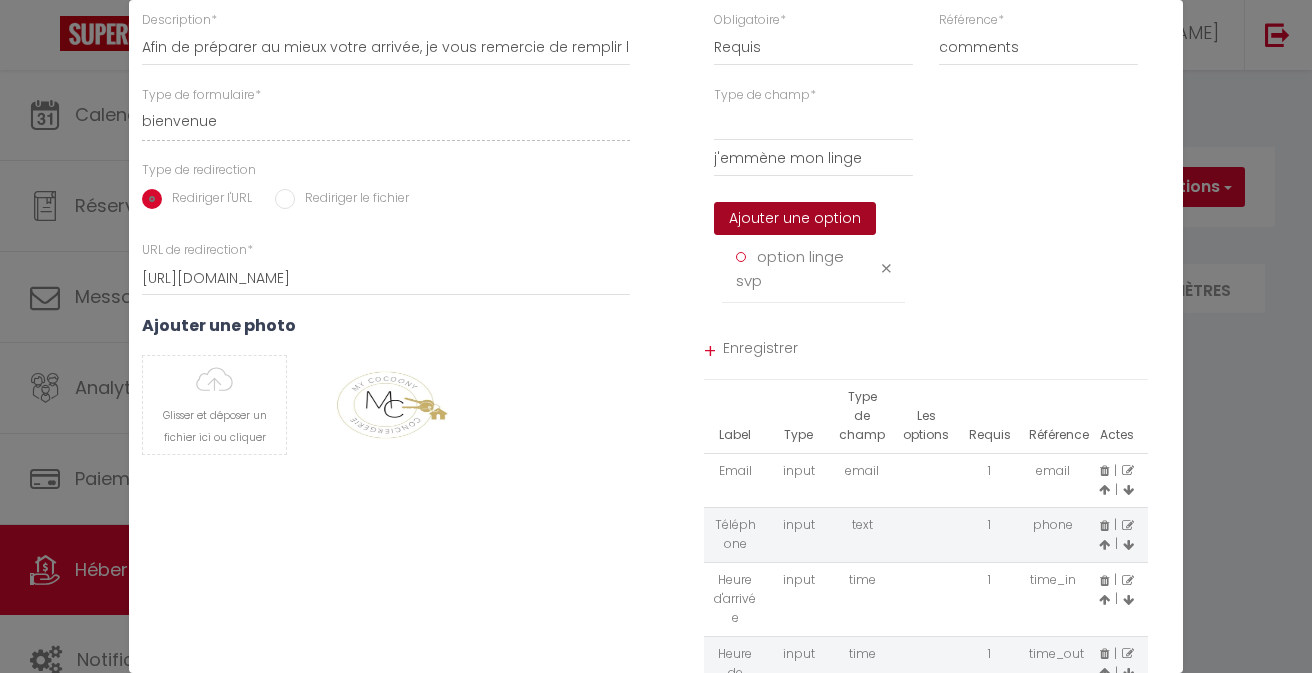 click on "Ajouter une option" at bounding box center (795, 219) 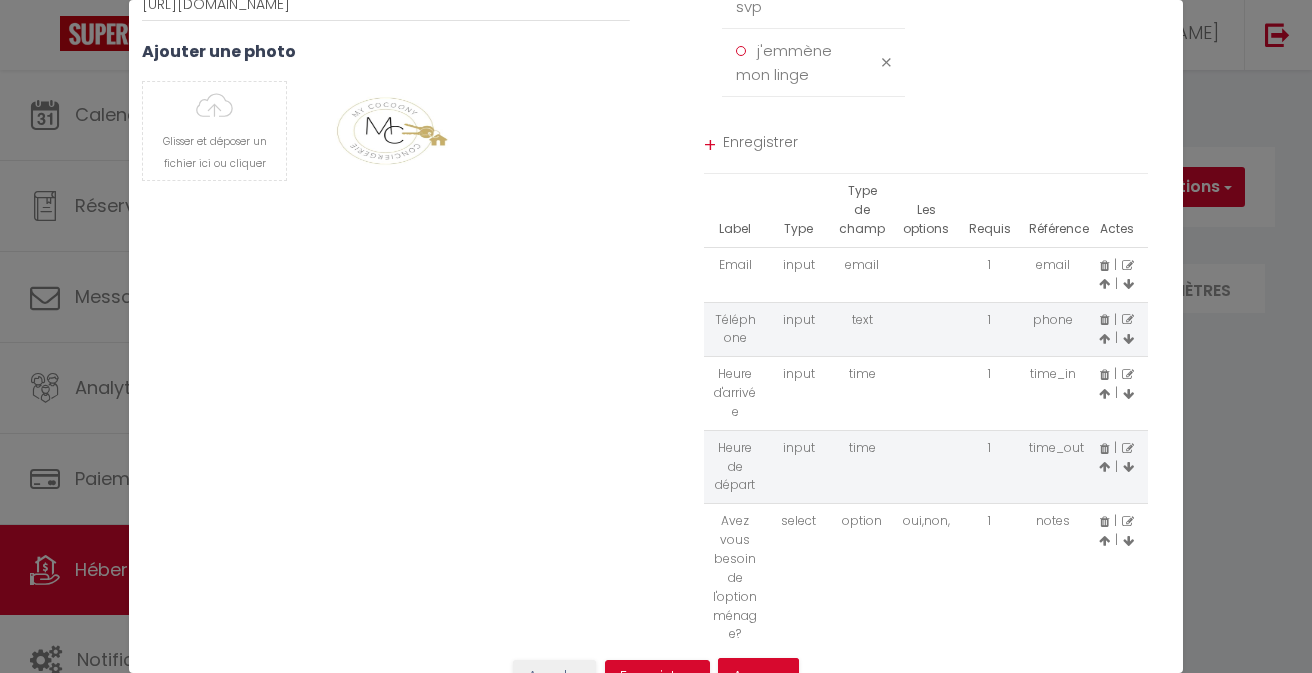 click on "Enregistrer" at bounding box center (936, 145) 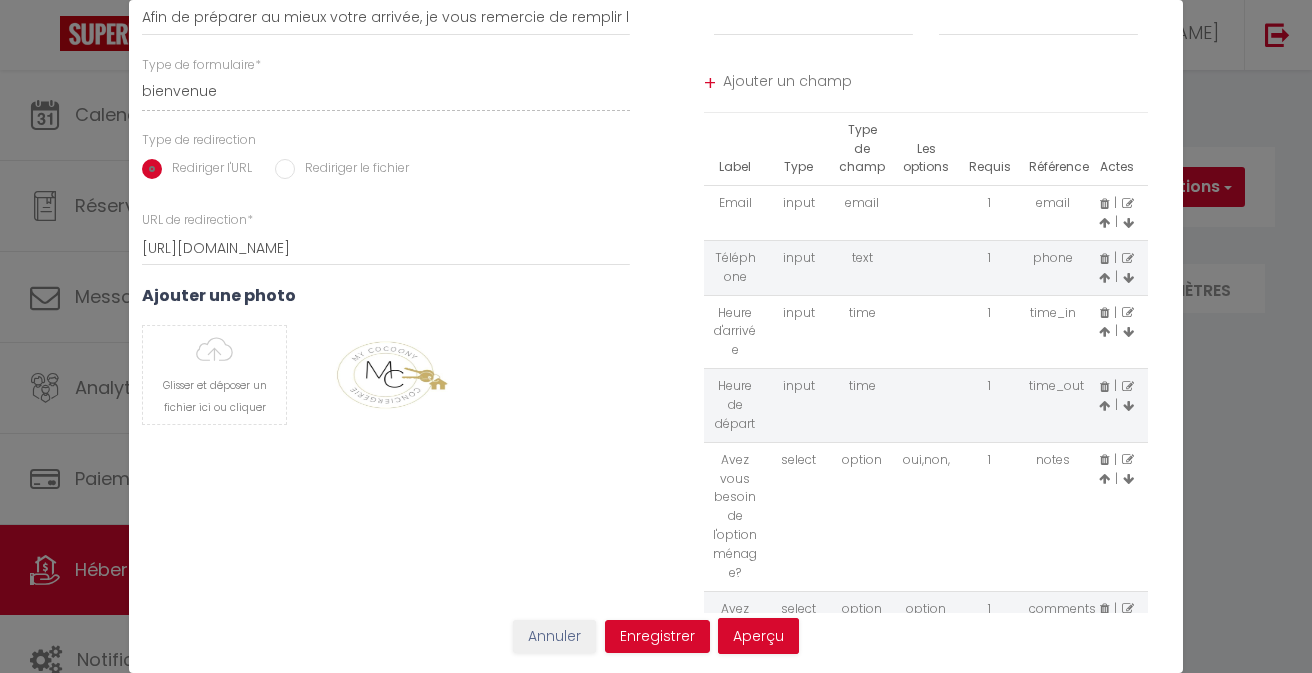 scroll, scrollTop: 187, scrollLeft: 0, axis: vertical 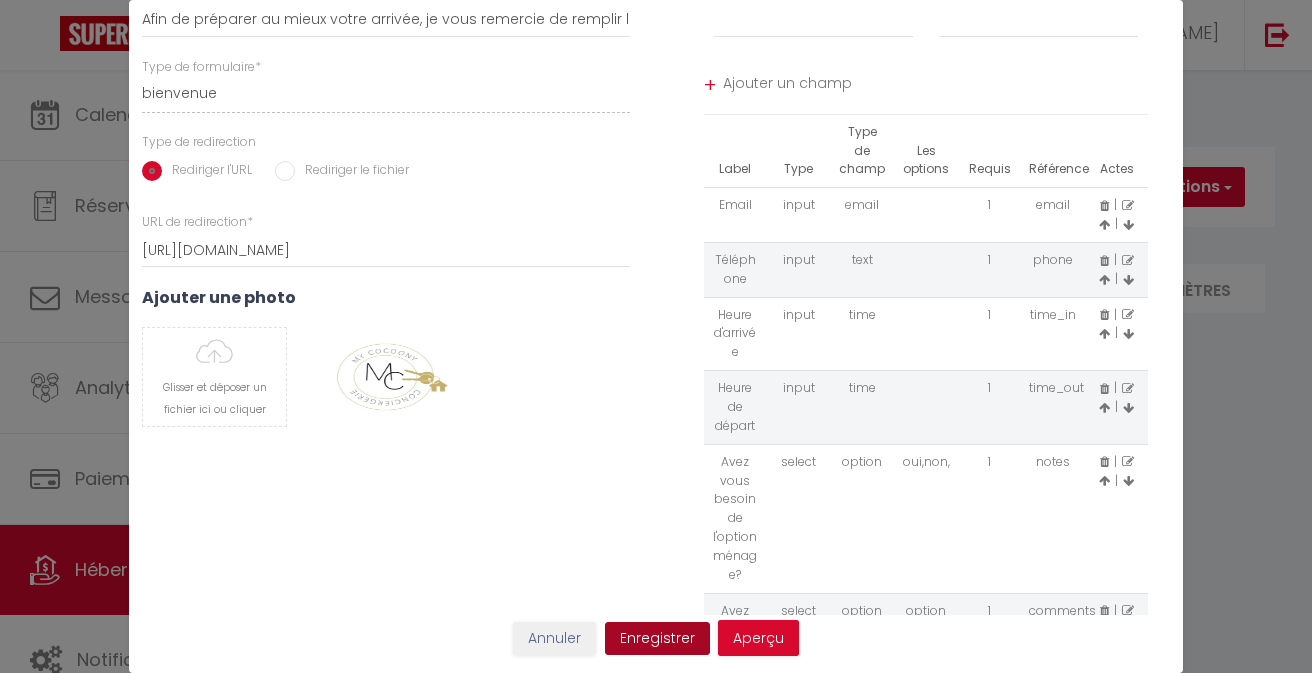 click on "Enregistrer" at bounding box center (657, 639) 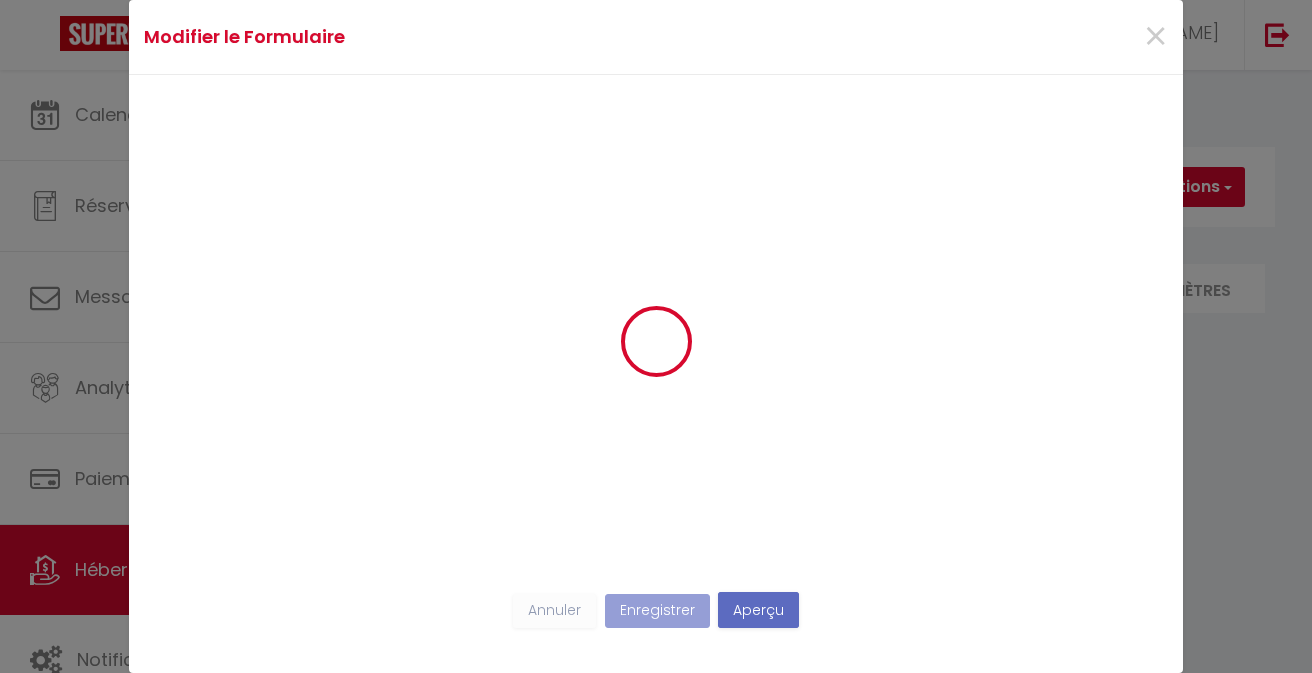 scroll, scrollTop: 0, scrollLeft: 0, axis: both 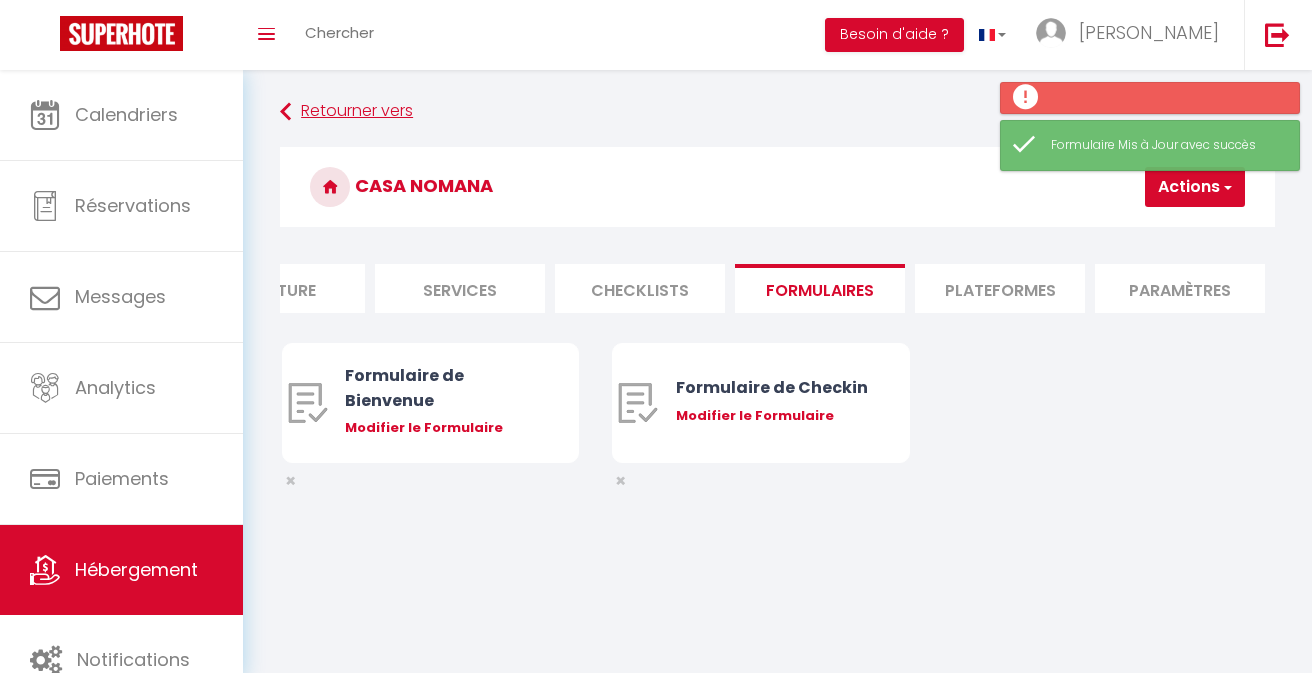 click on "Retourner vers" at bounding box center (777, 112) 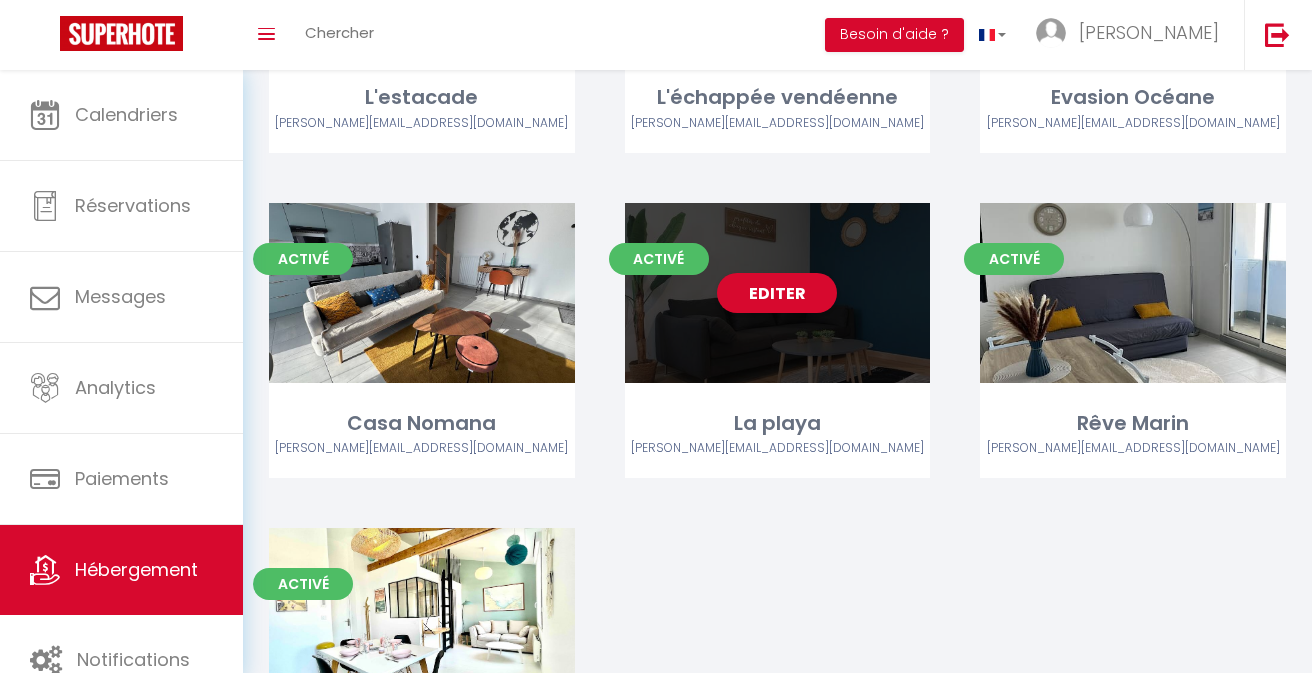 scroll, scrollTop: 2069, scrollLeft: 0, axis: vertical 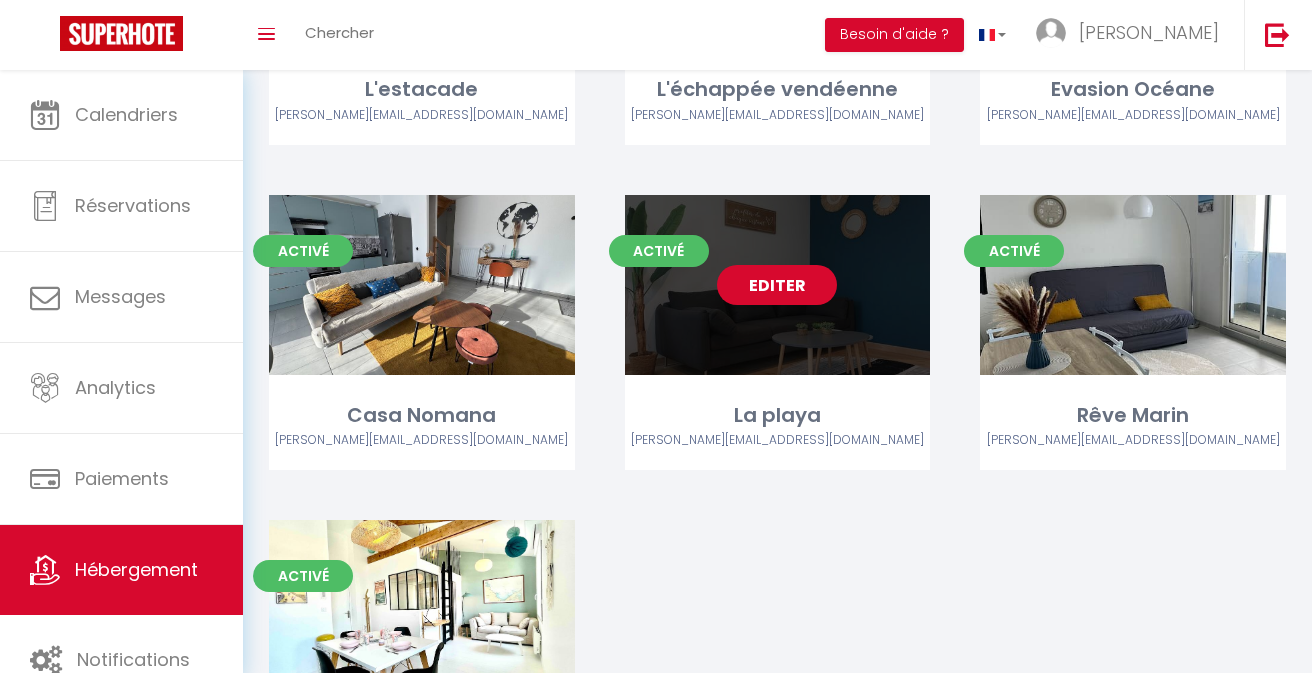 click on "Editer" at bounding box center [777, 285] 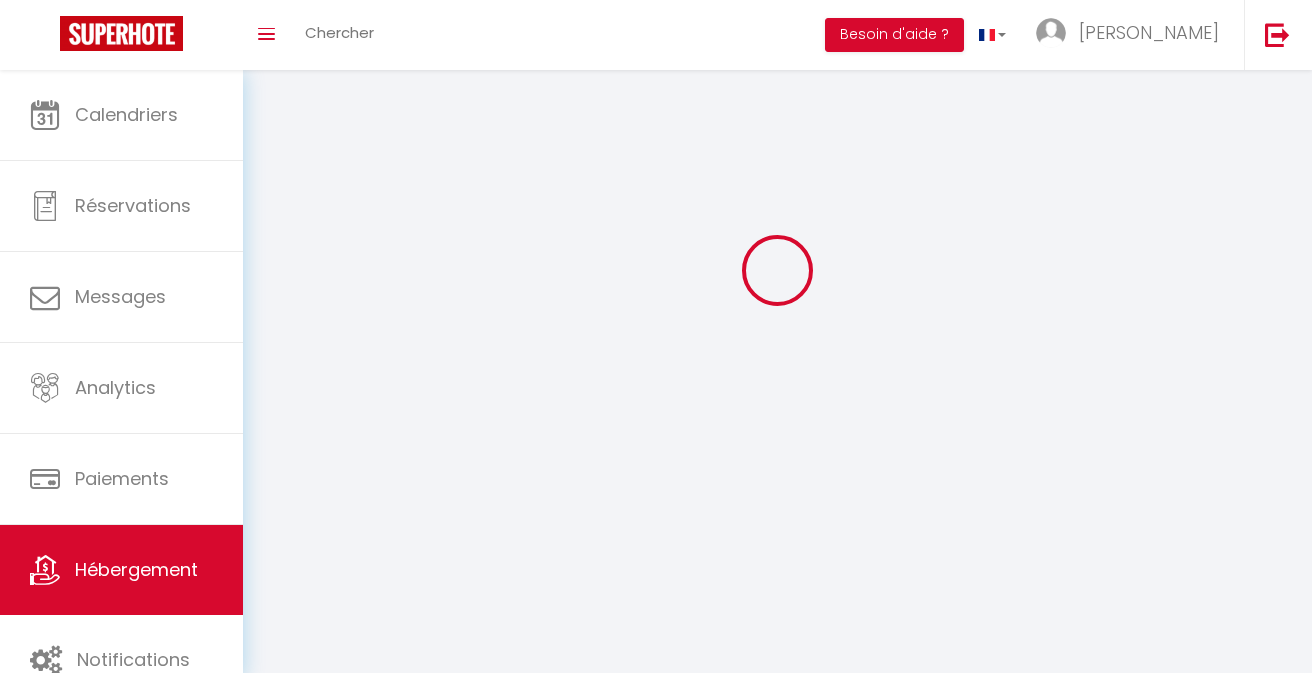 scroll, scrollTop: 0, scrollLeft: 0, axis: both 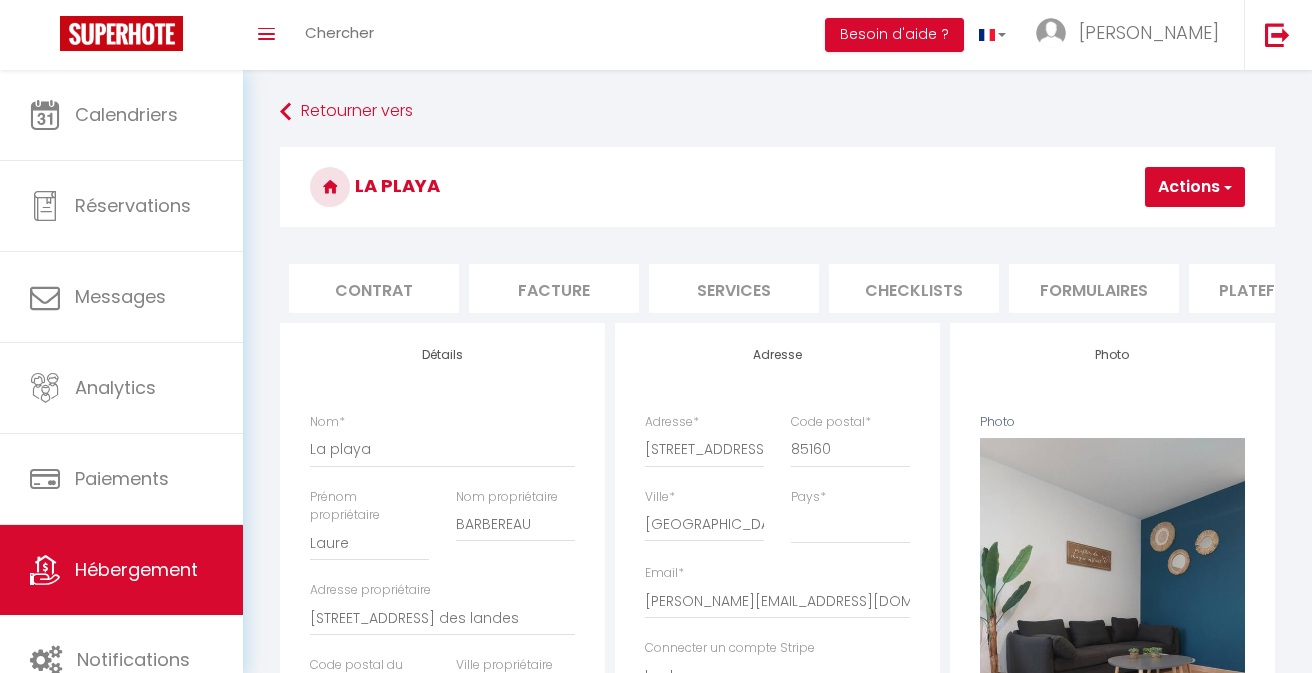 click on "Formulaires" at bounding box center [1094, 288] 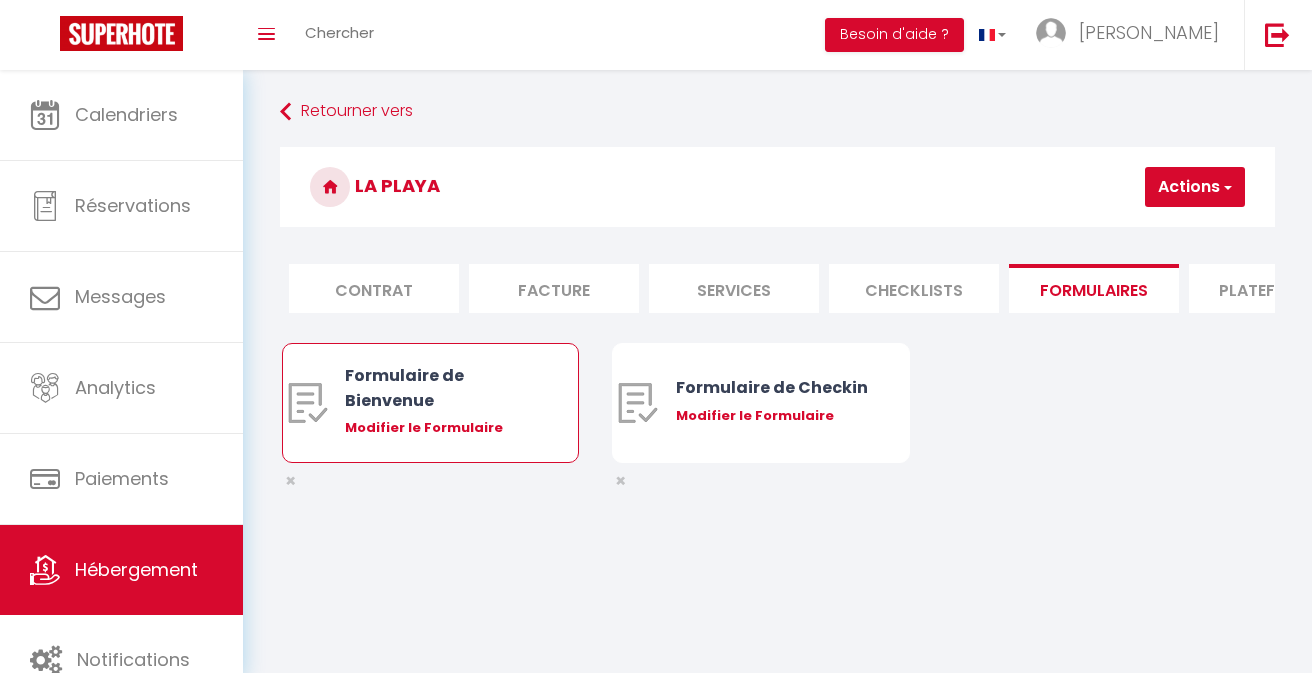 click on "Modifier le Formulaire" at bounding box center (442, 428) 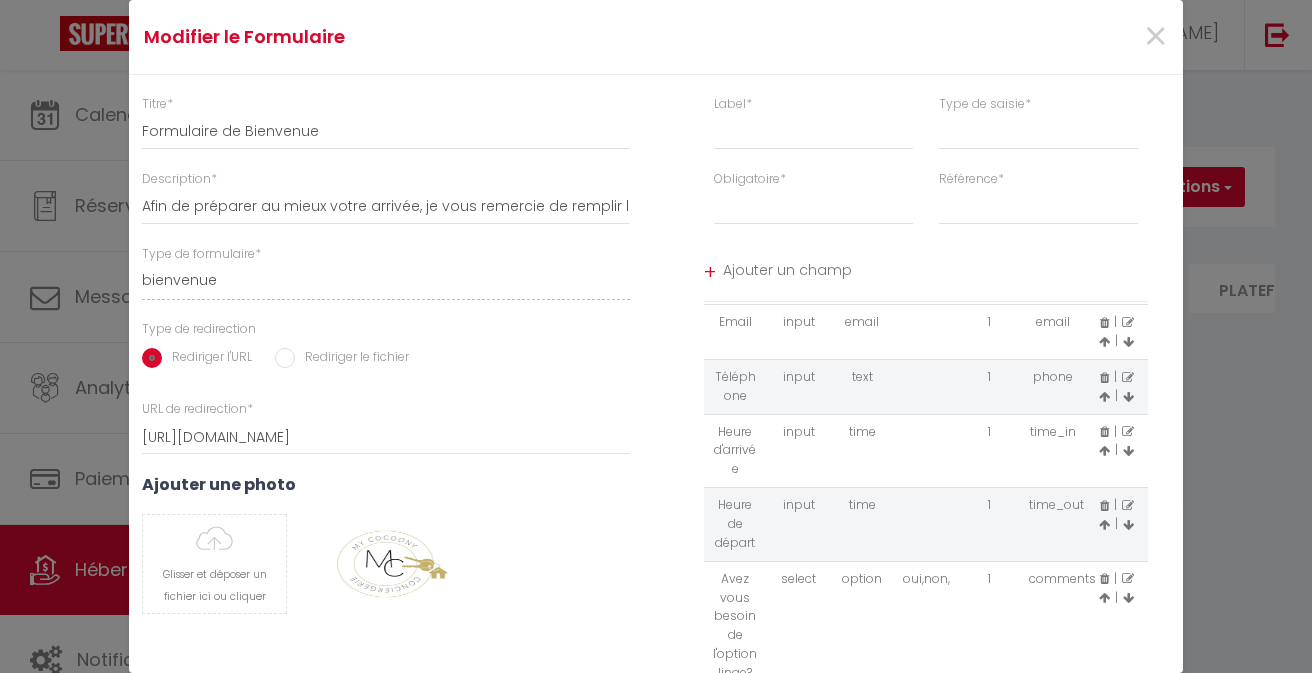 scroll, scrollTop: 69, scrollLeft: 0, axis: vertical 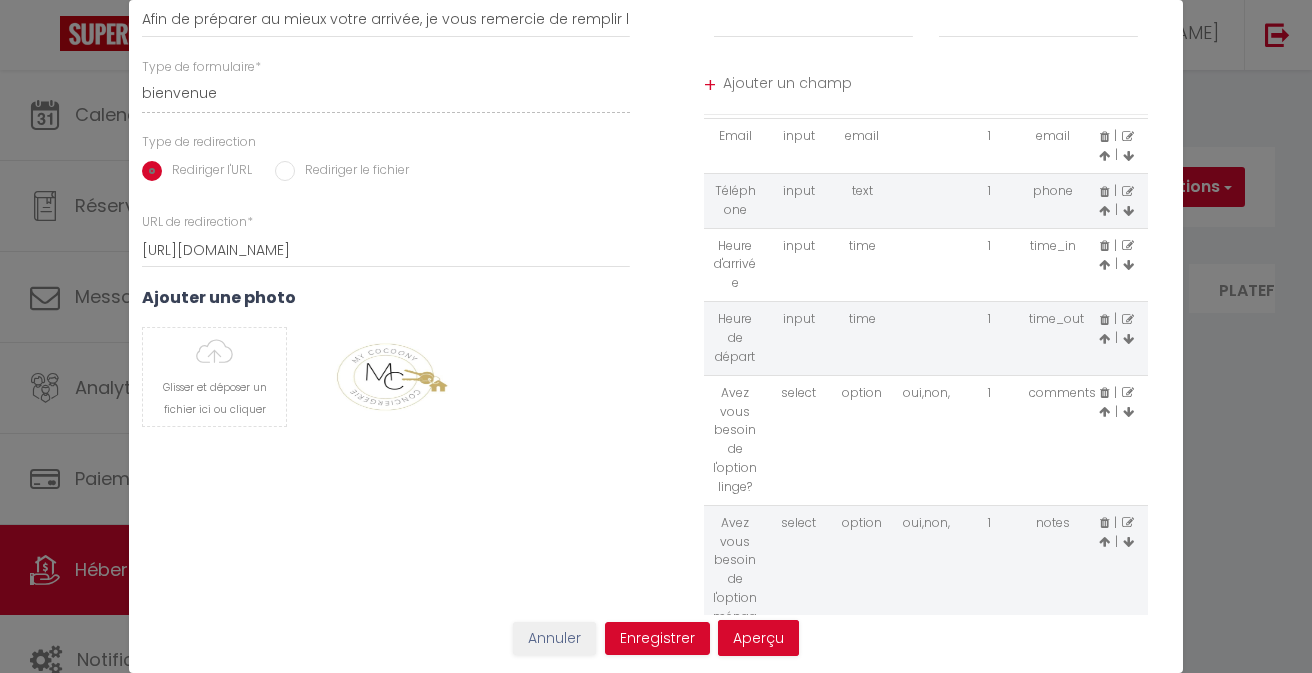 click at bounding box center [1128, 393] 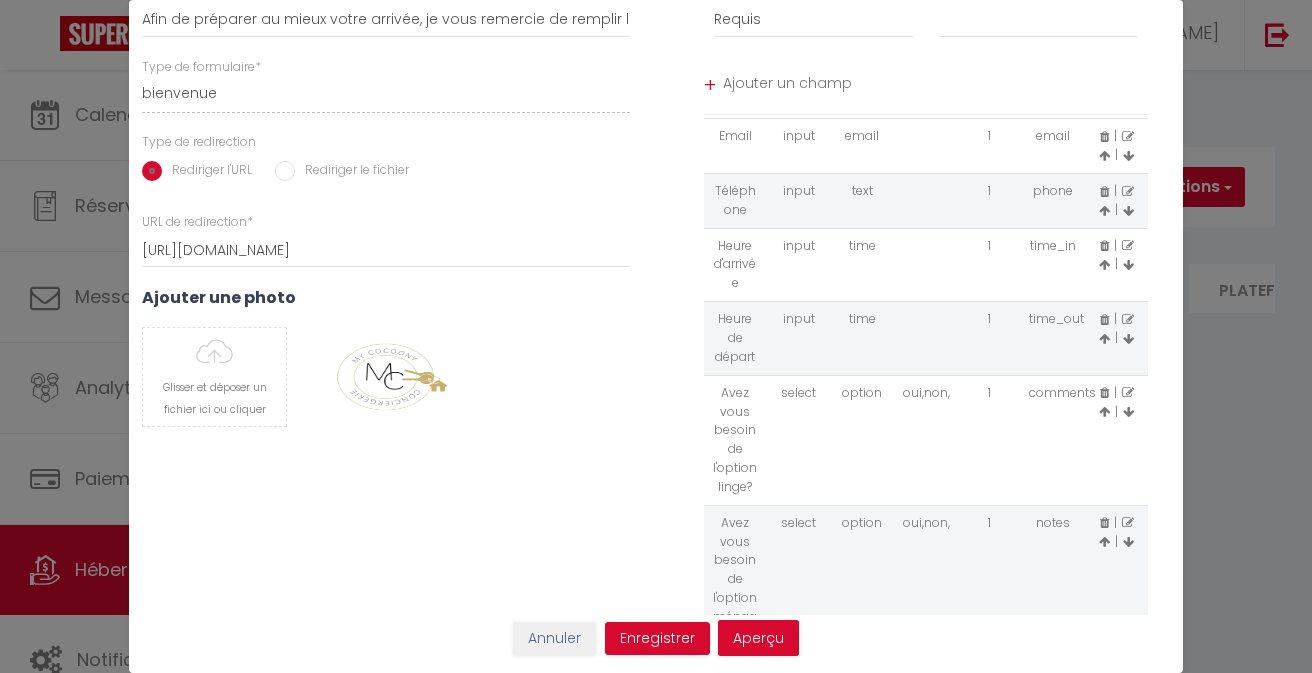 scroll, scrollTop: 0, scrollLeft: 0, axis: both 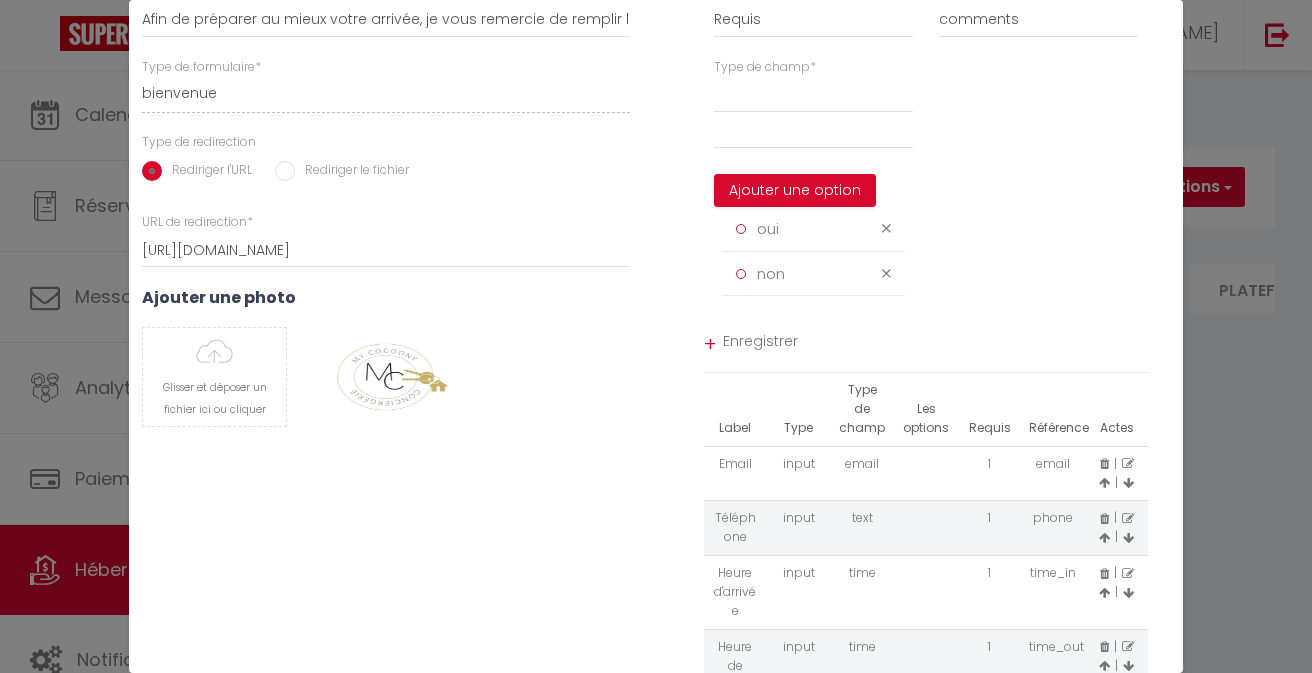 click at bounding box center [889, 228] 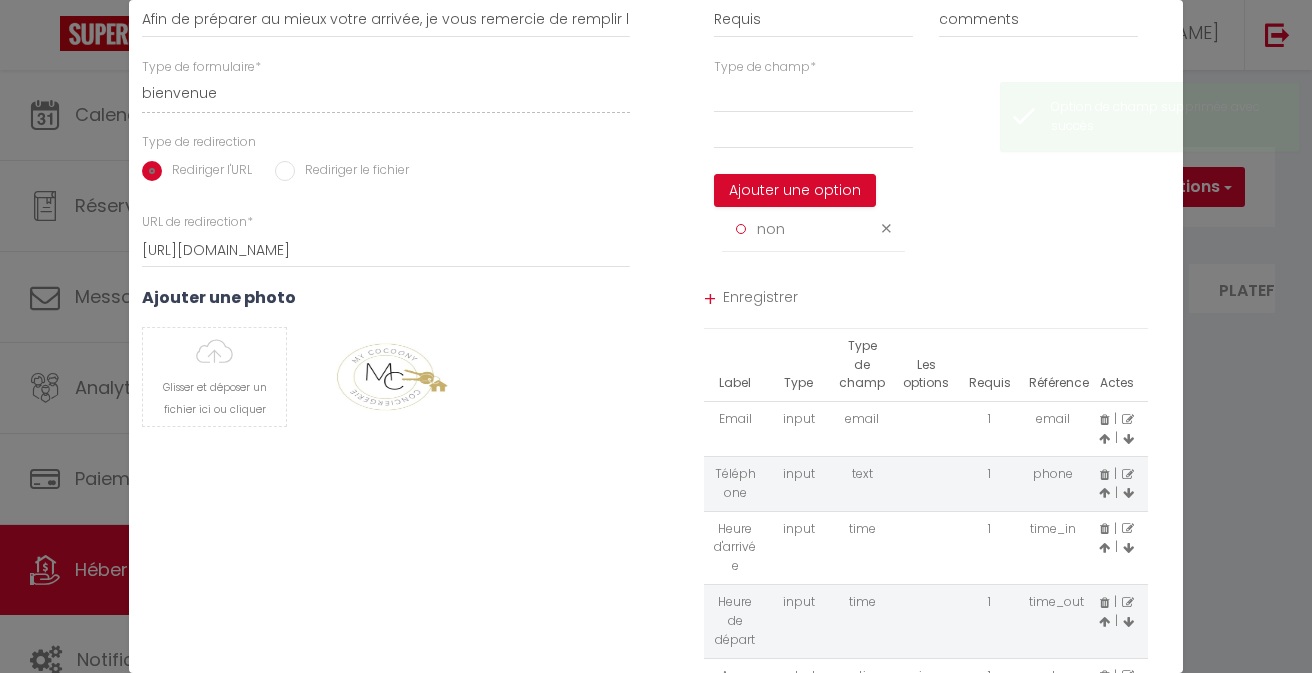 click at bounding box center (886, 228) 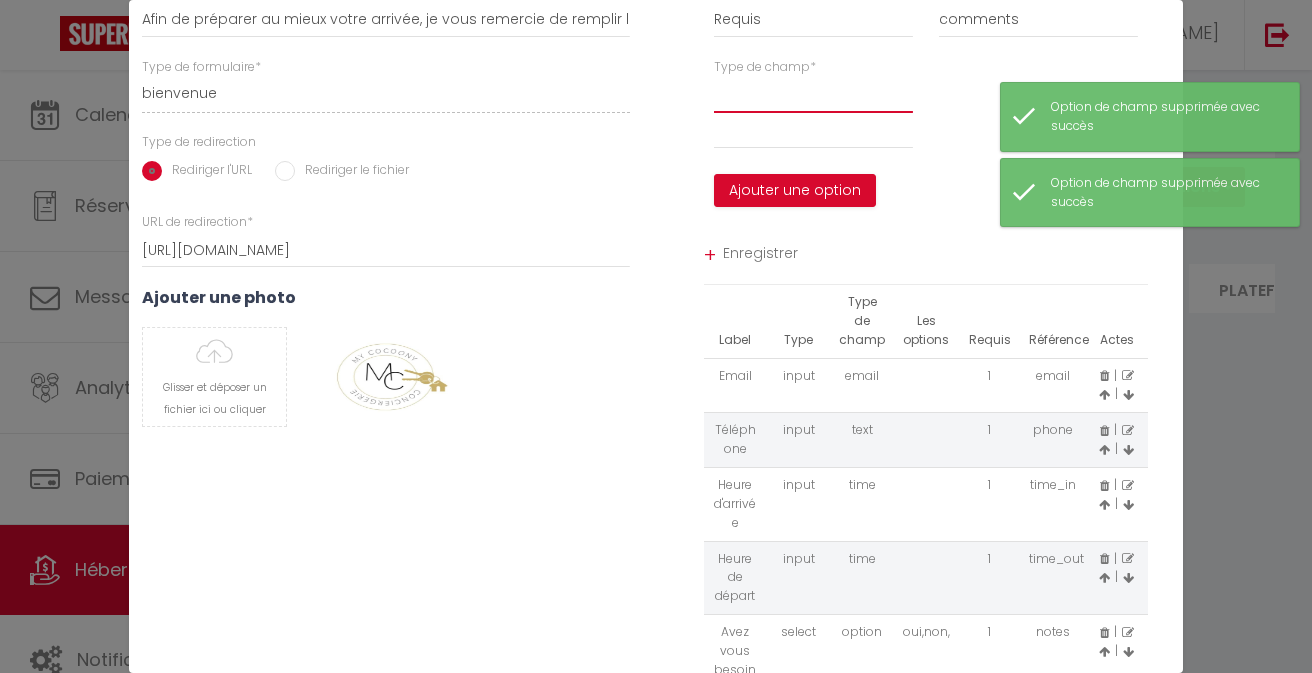 click at bounding box center (813, 95) 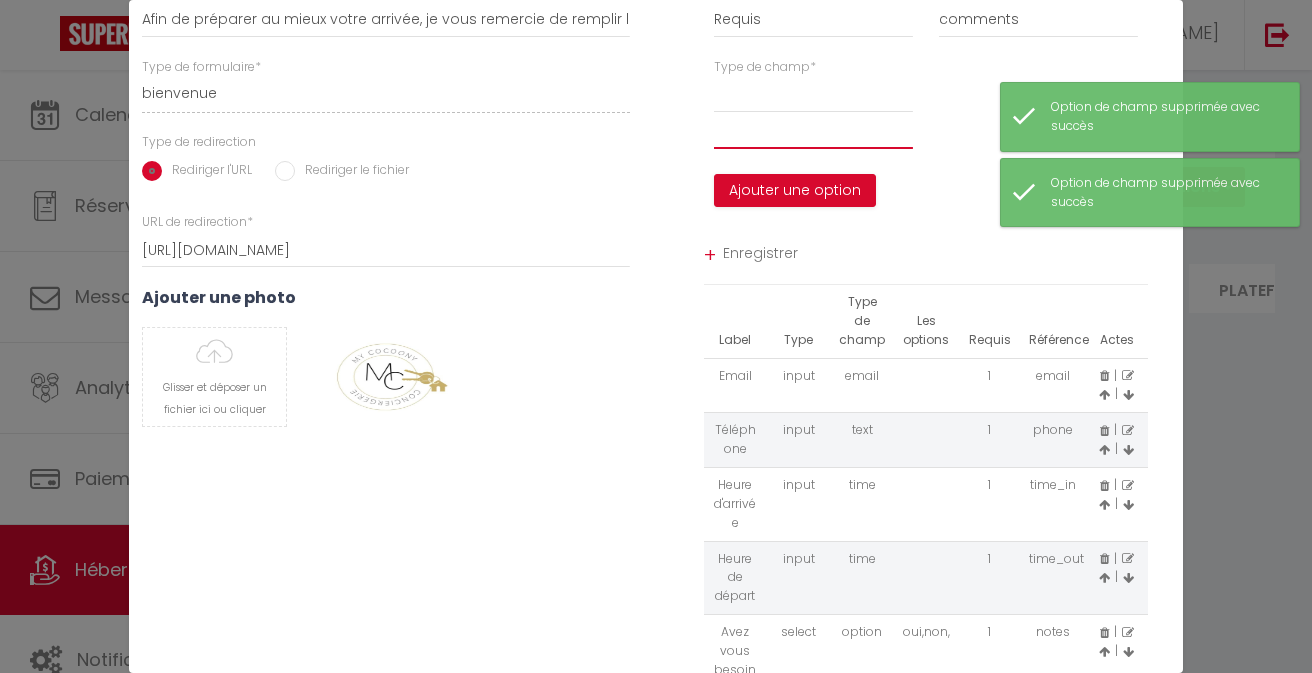click at bounding box center [813, 131] 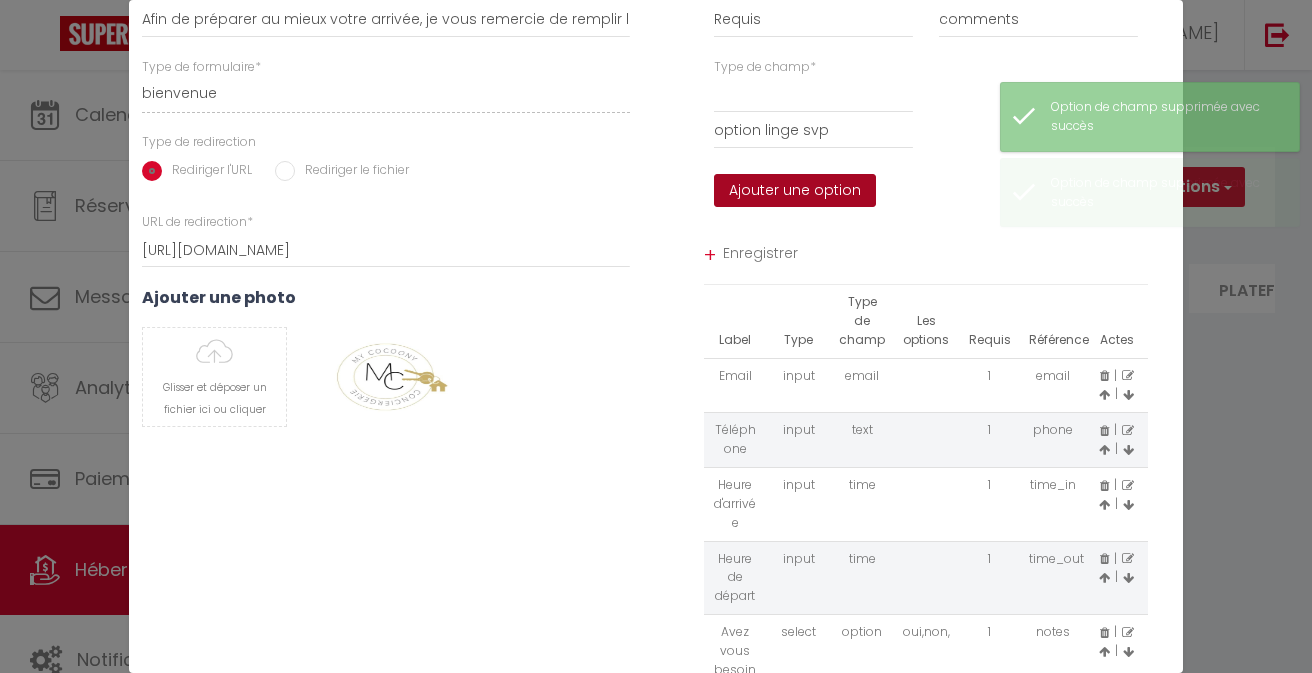 click on "Ajouter une option" at bounding box center (795, 191) 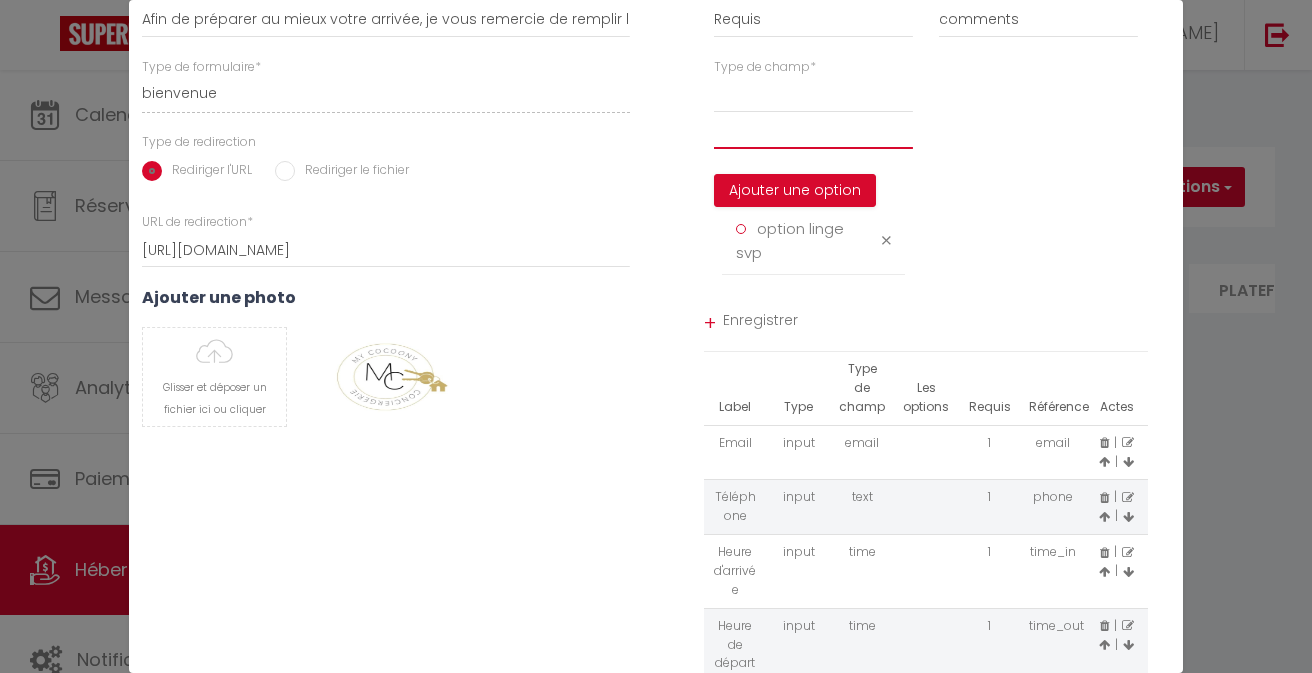 click at bounding box center [813, 131] 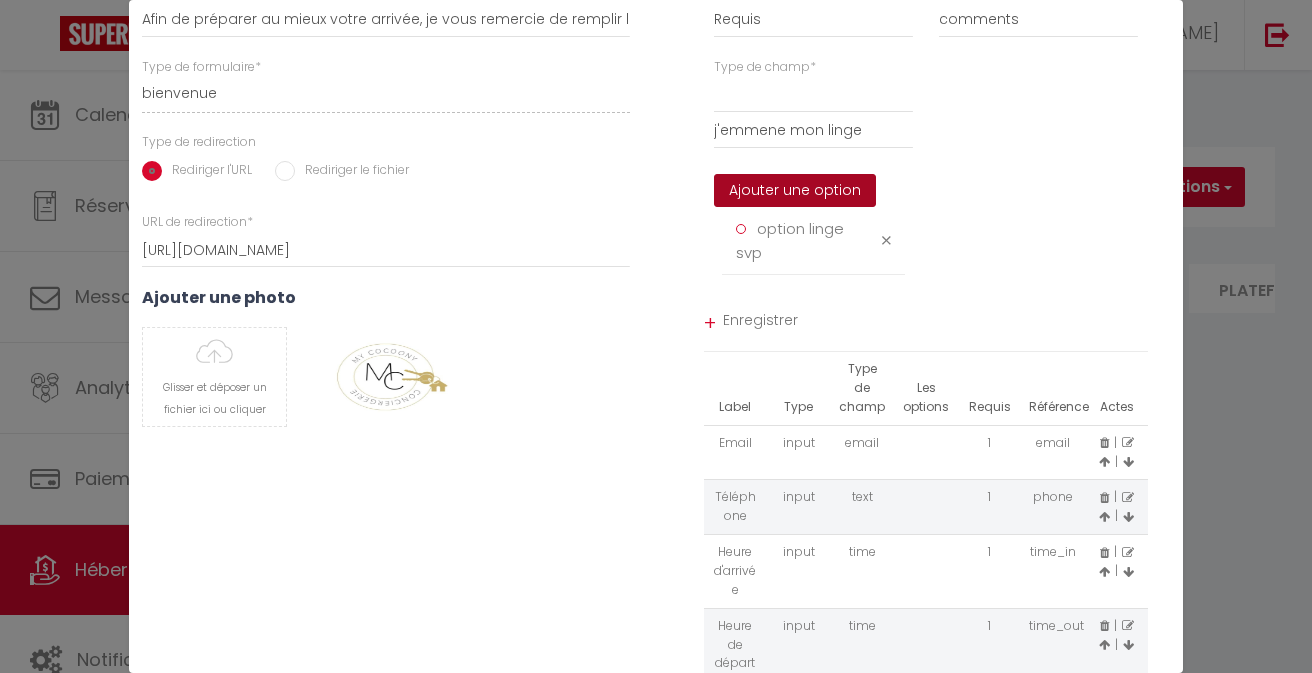 click on "Ajouter une option" at bounding box center (795, 191) 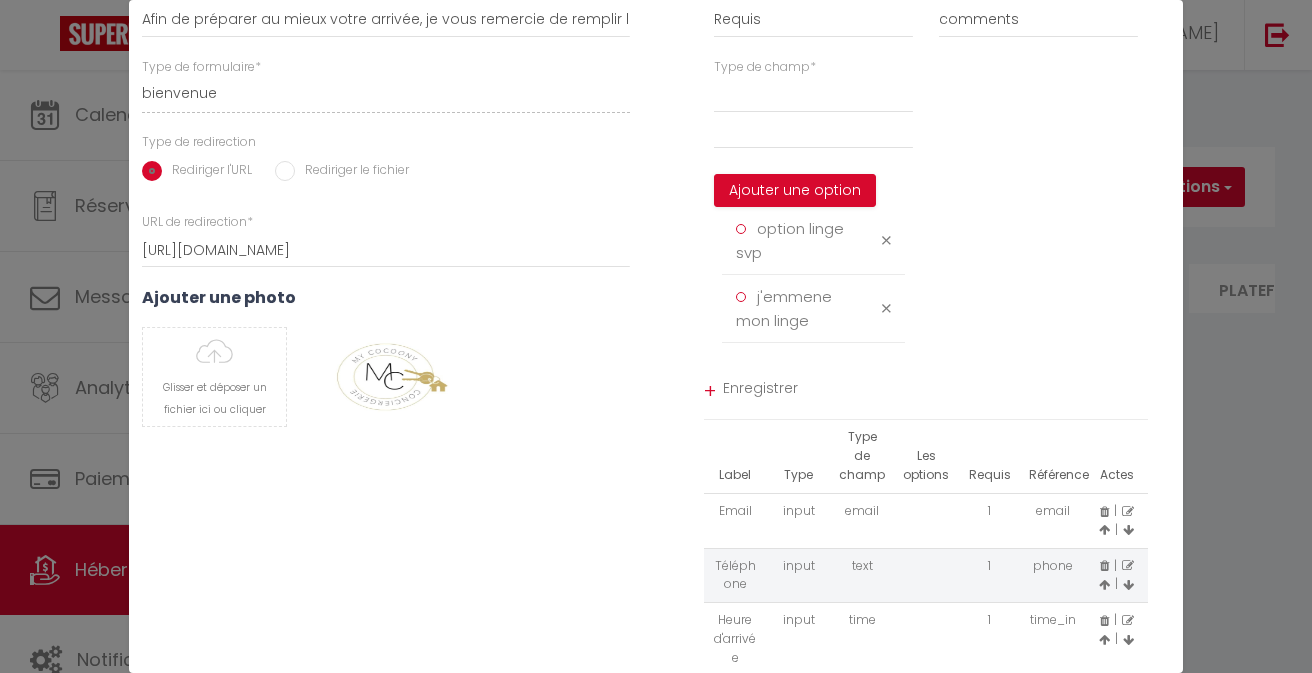 click on "Enregistrer" at bounding box center (936, 391) 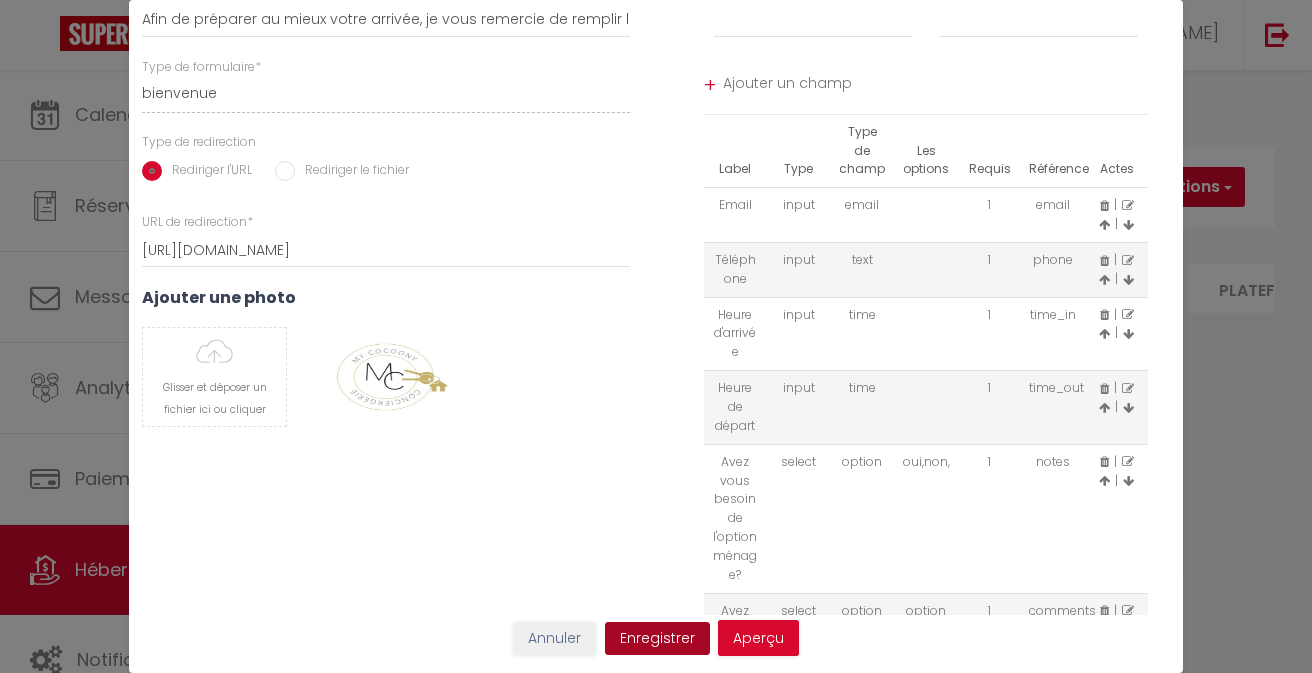 click on "Enregistrer" at bounding box center [657, 639] 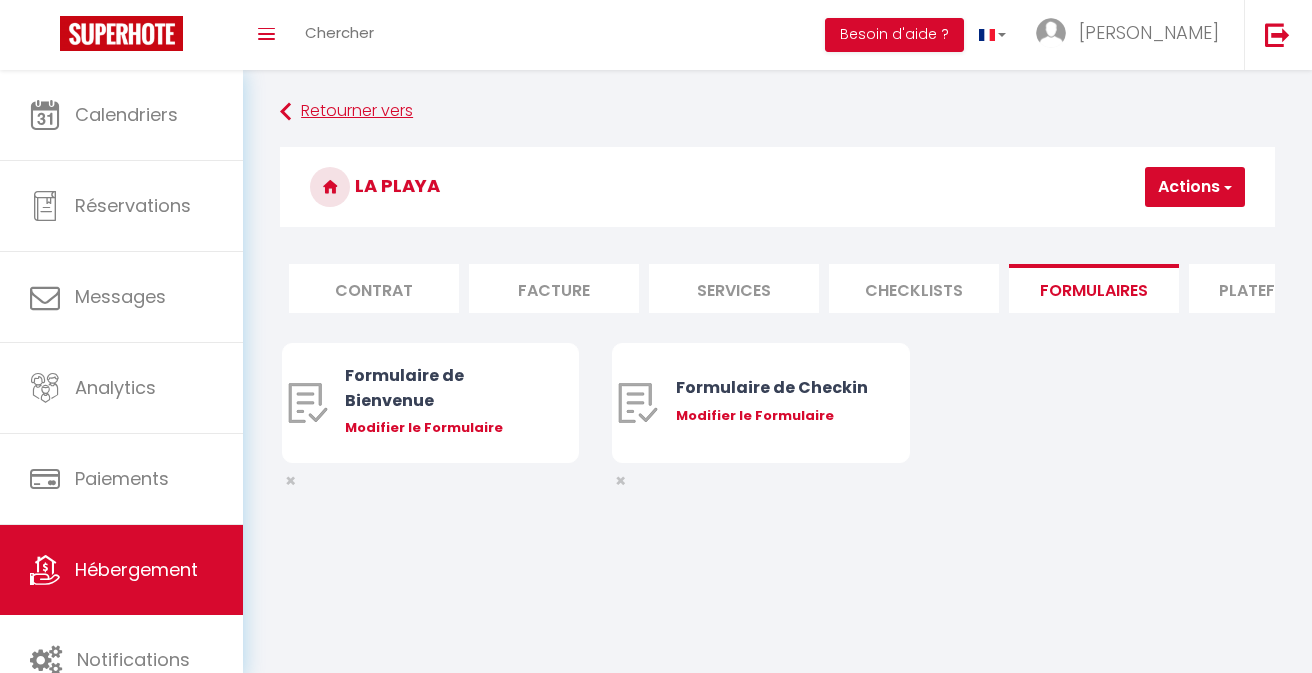 click on "Retourner vers" at bounding box center (777, 112) 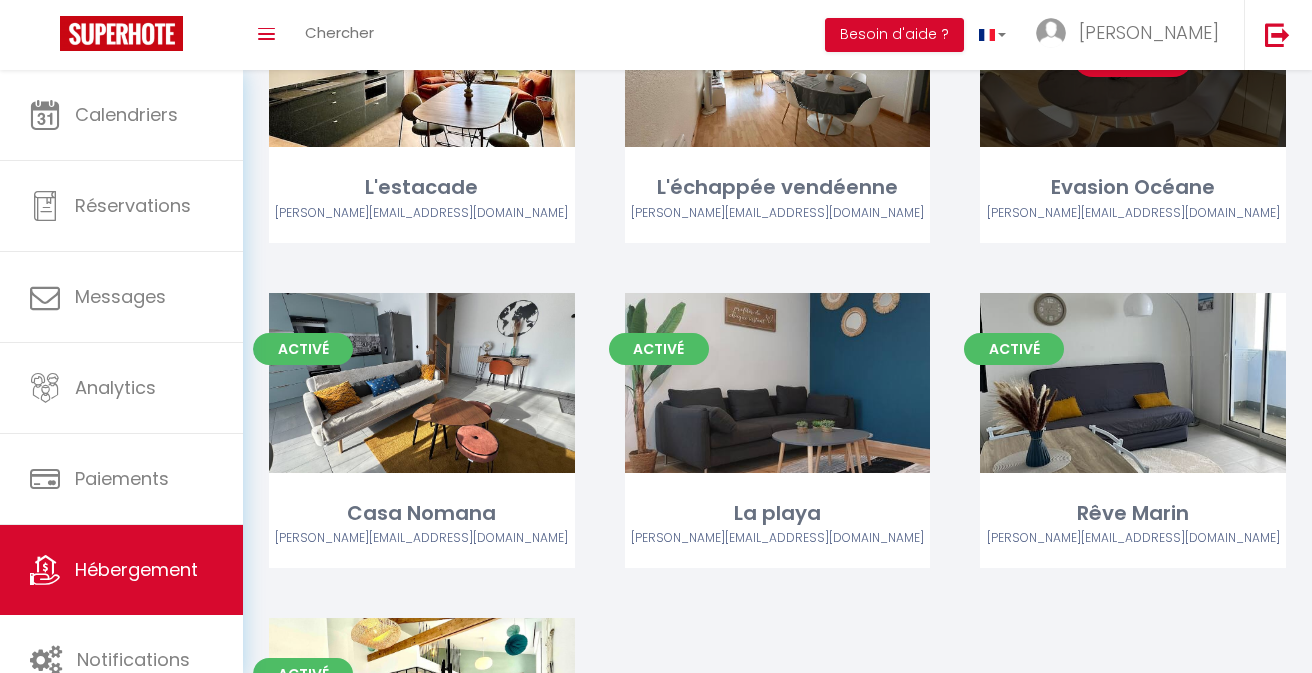 scroll, scrollTop: 2025, scrollLeft: 0, axis: vertical 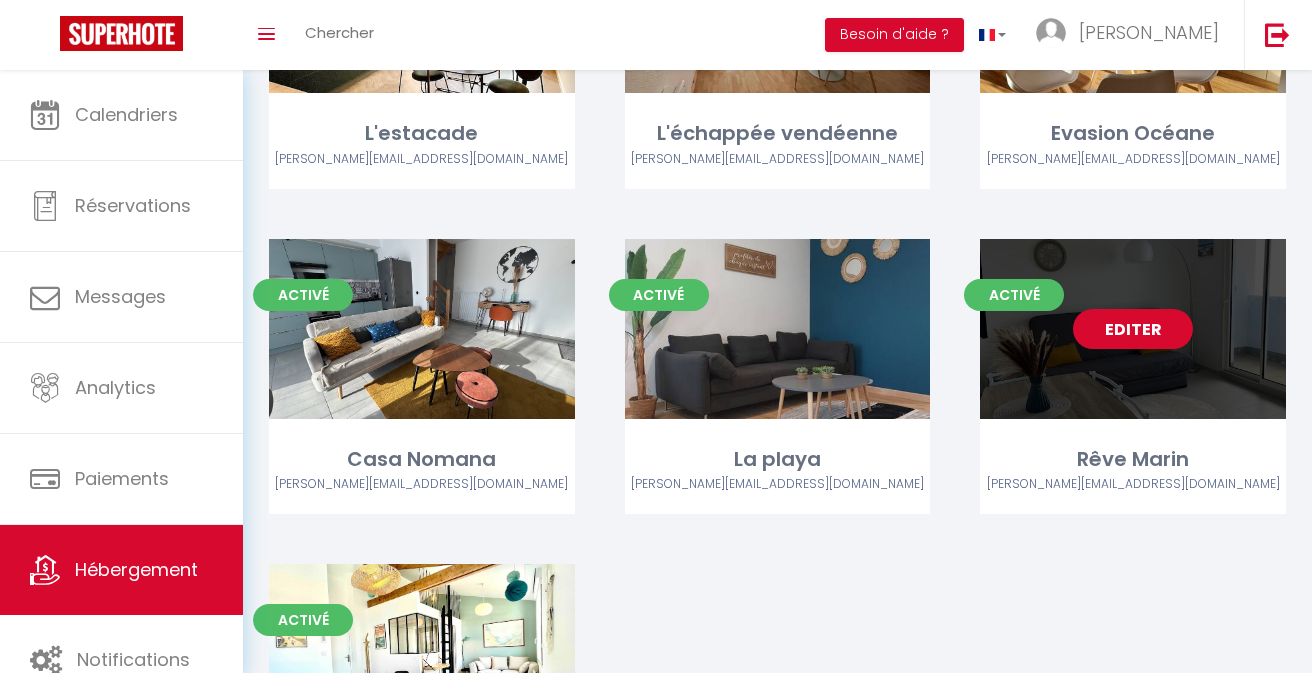 click on "Editer" at bounding box center (1133, 329) 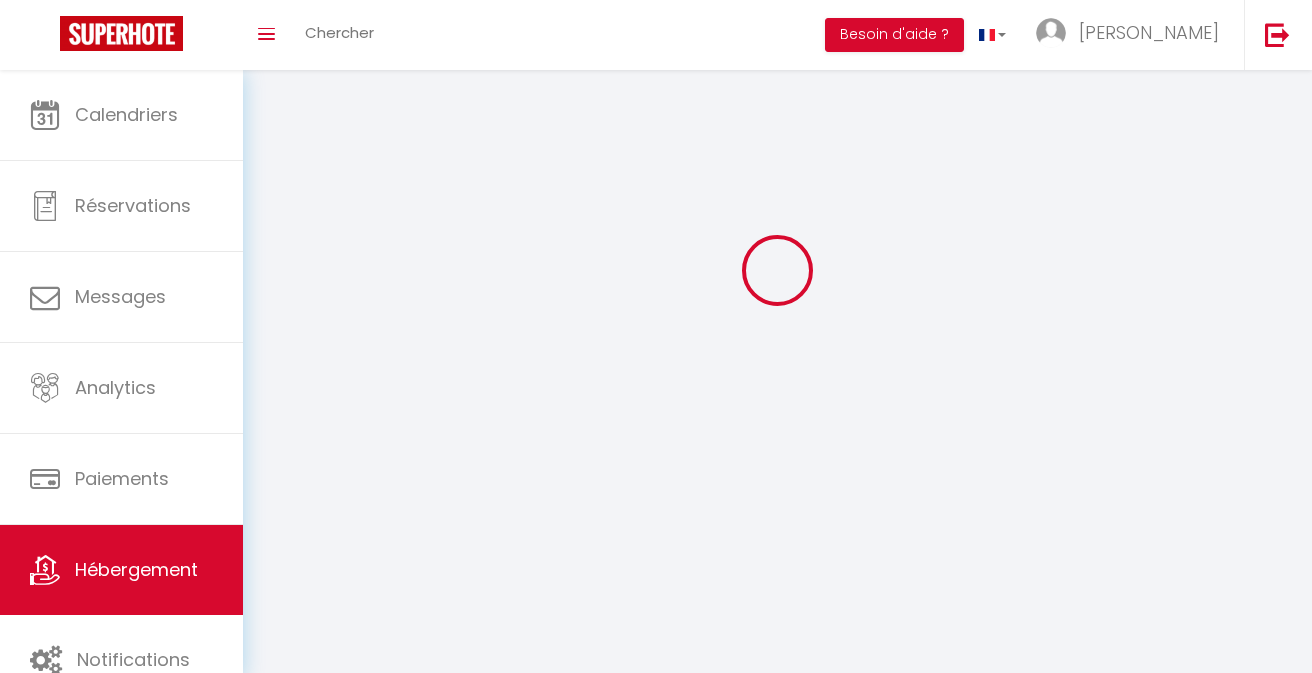 scroll, scrollTop: 0, scrollLeft: 0, axis: both 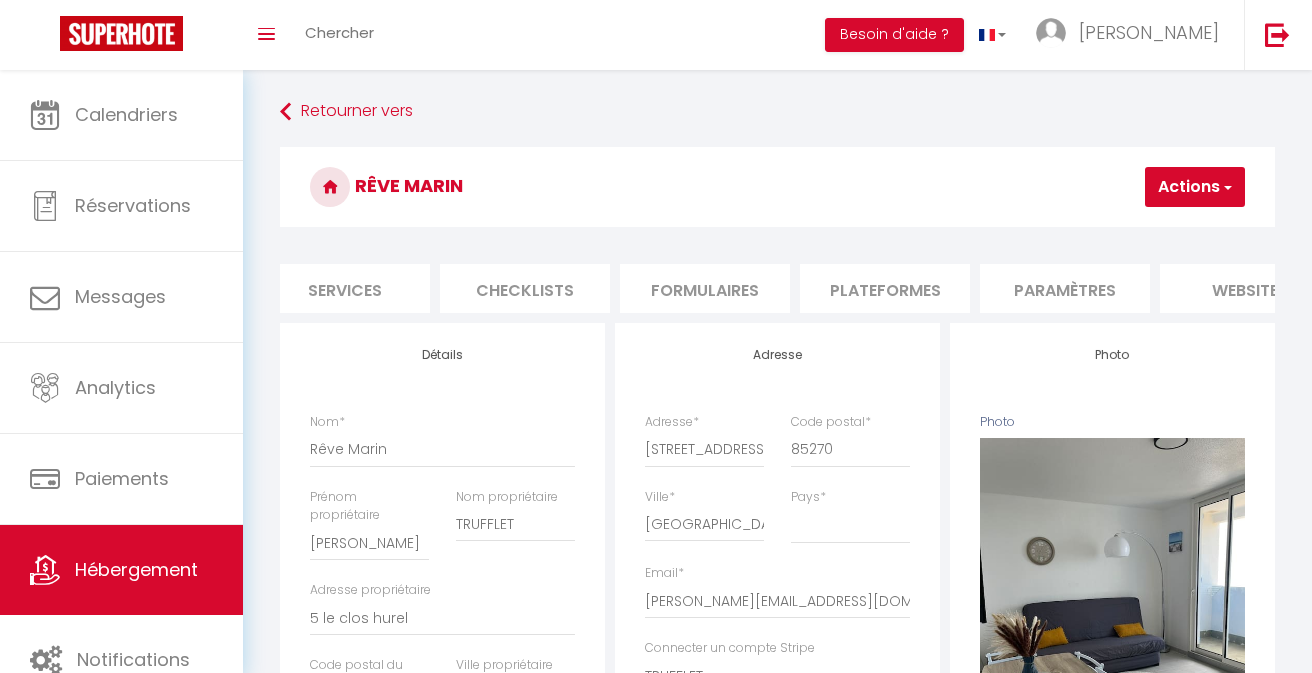 click on "Formulaires" at bounding box center (705, 288) 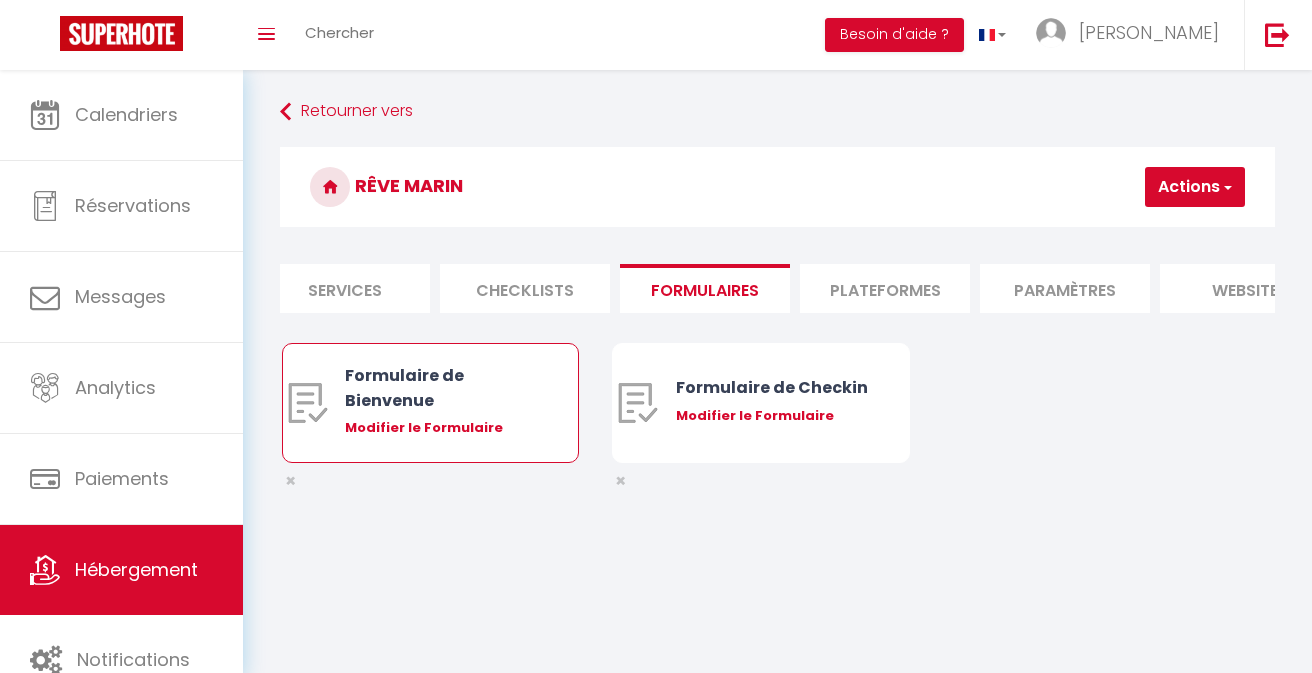 click on "Modifier le Formulaire" at bounding box center (442, 428) 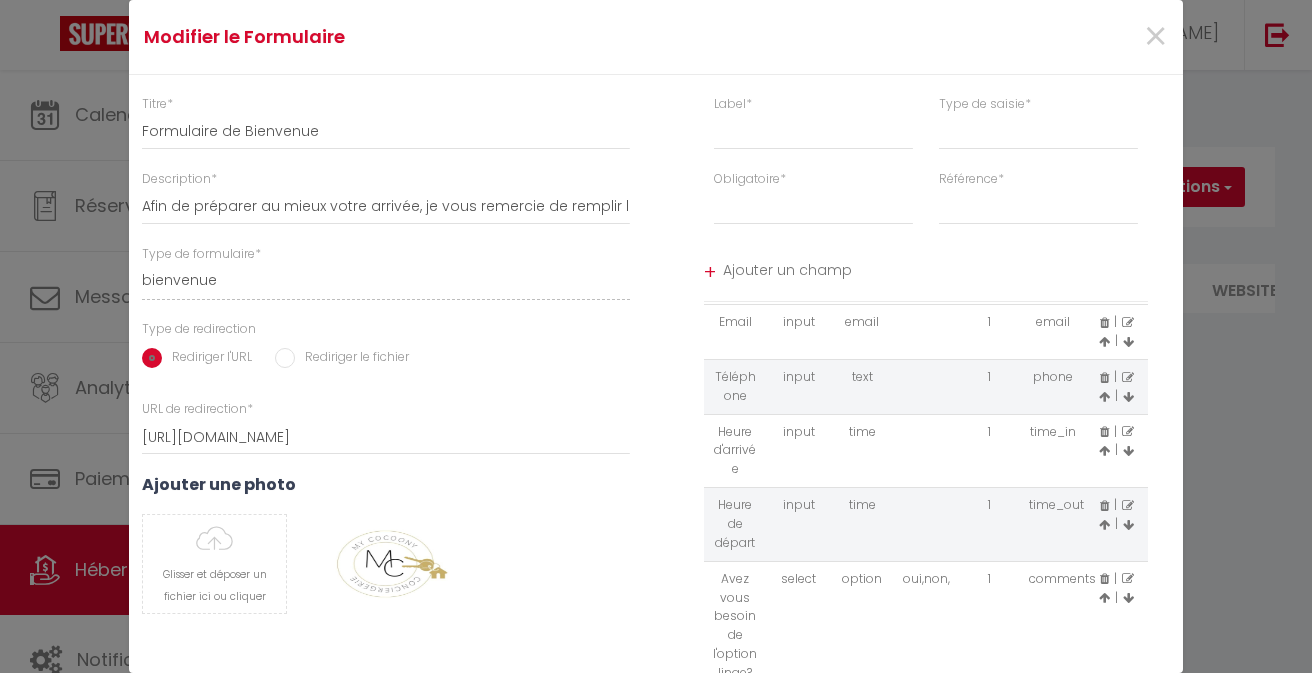 scroll, scrollTop: 69, scrollLeft: 0, axis: vertical 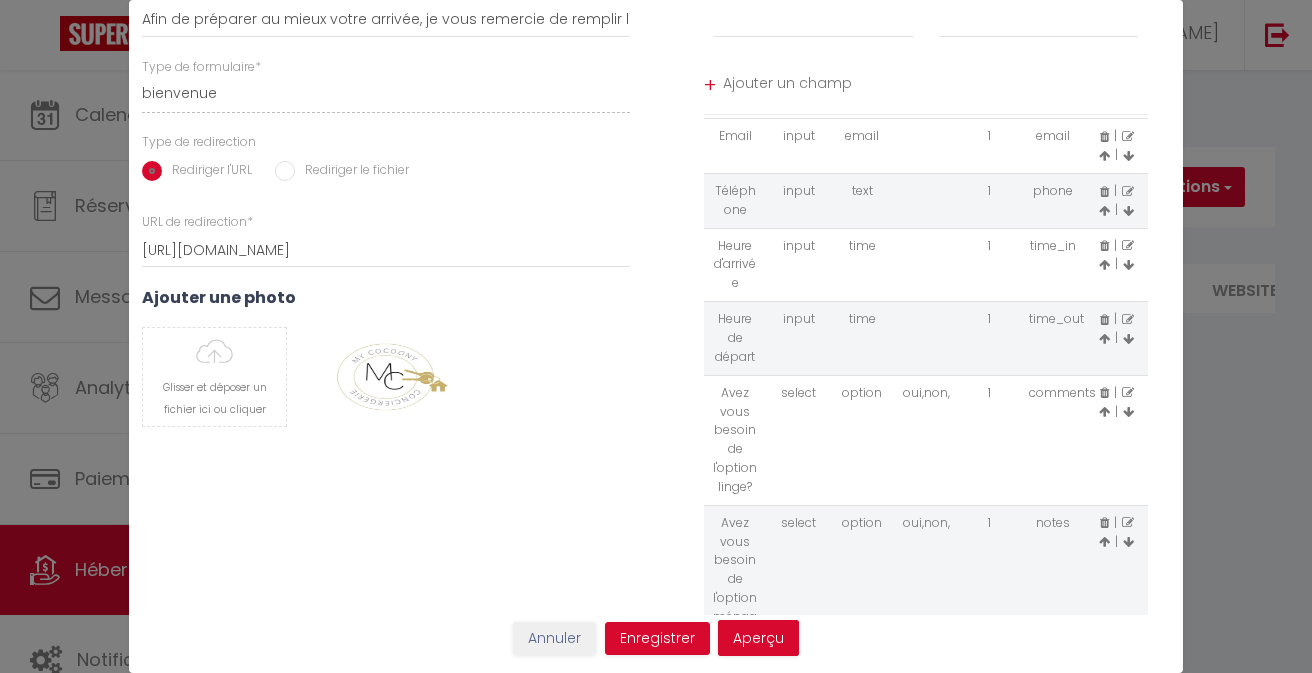 click at bounding box center [1128, 392] 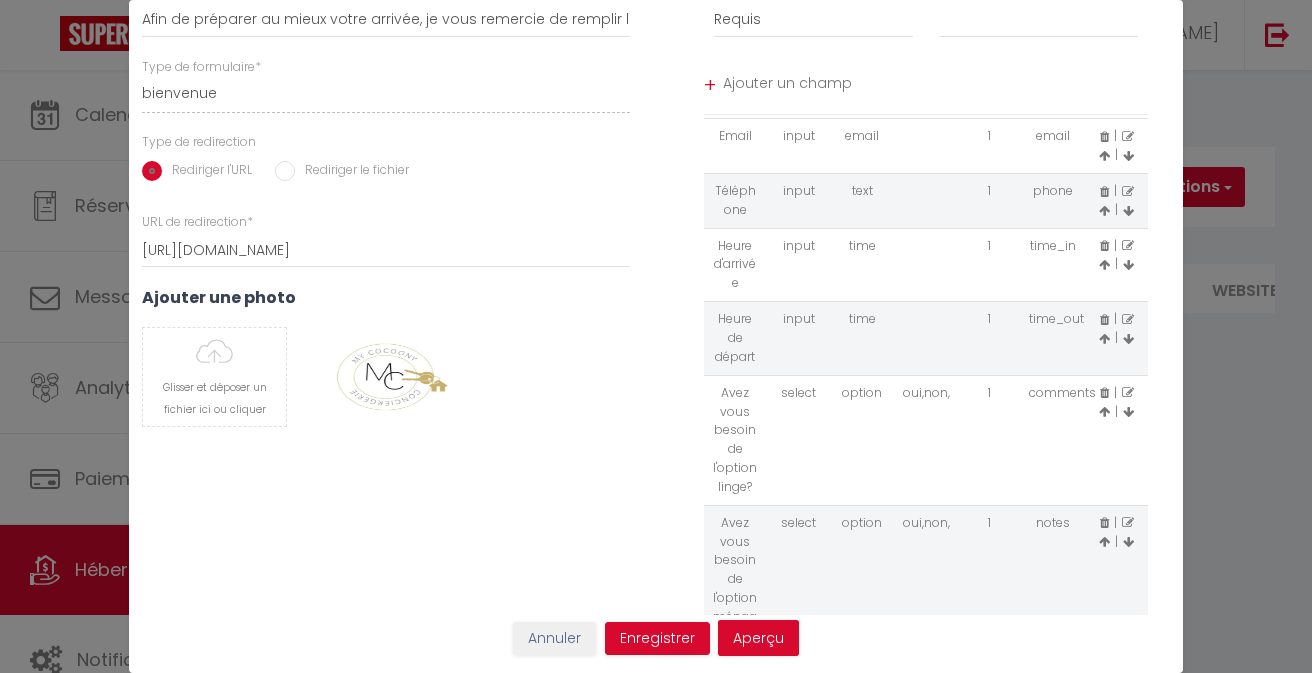 scroll, scrollTop: 0, scrollLeft: 0, axis: both 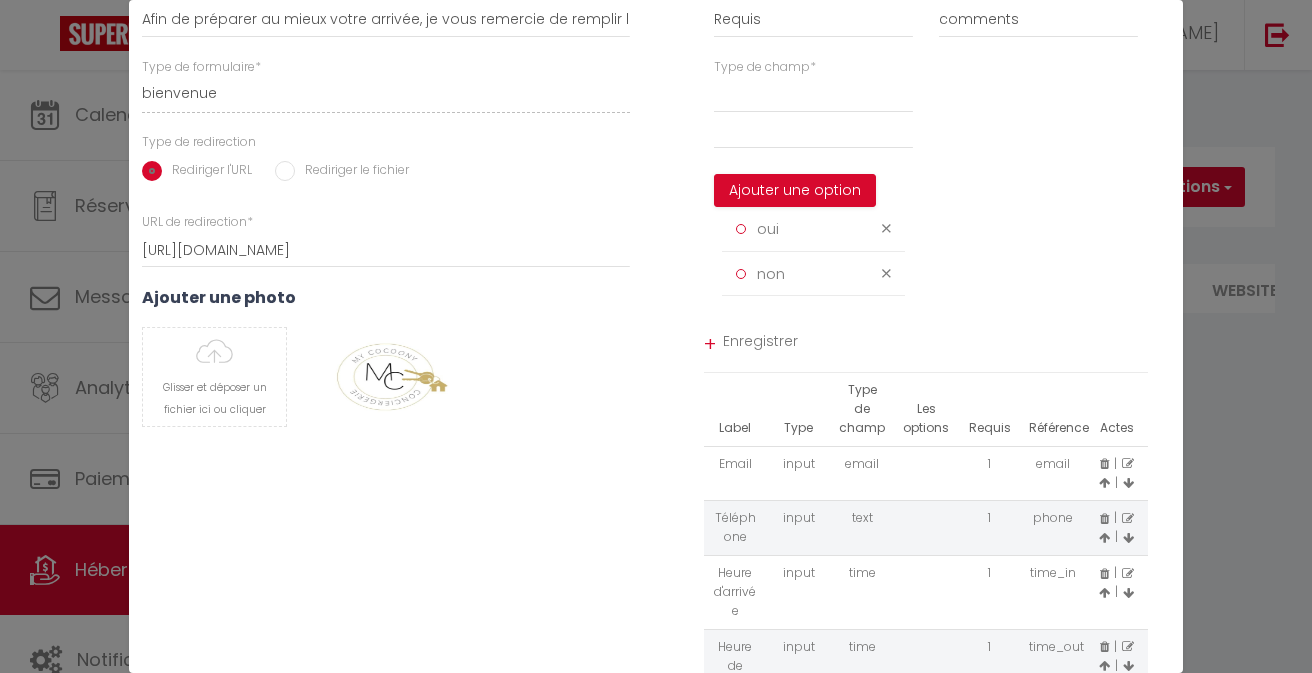 click at bounding box center (889, 228) 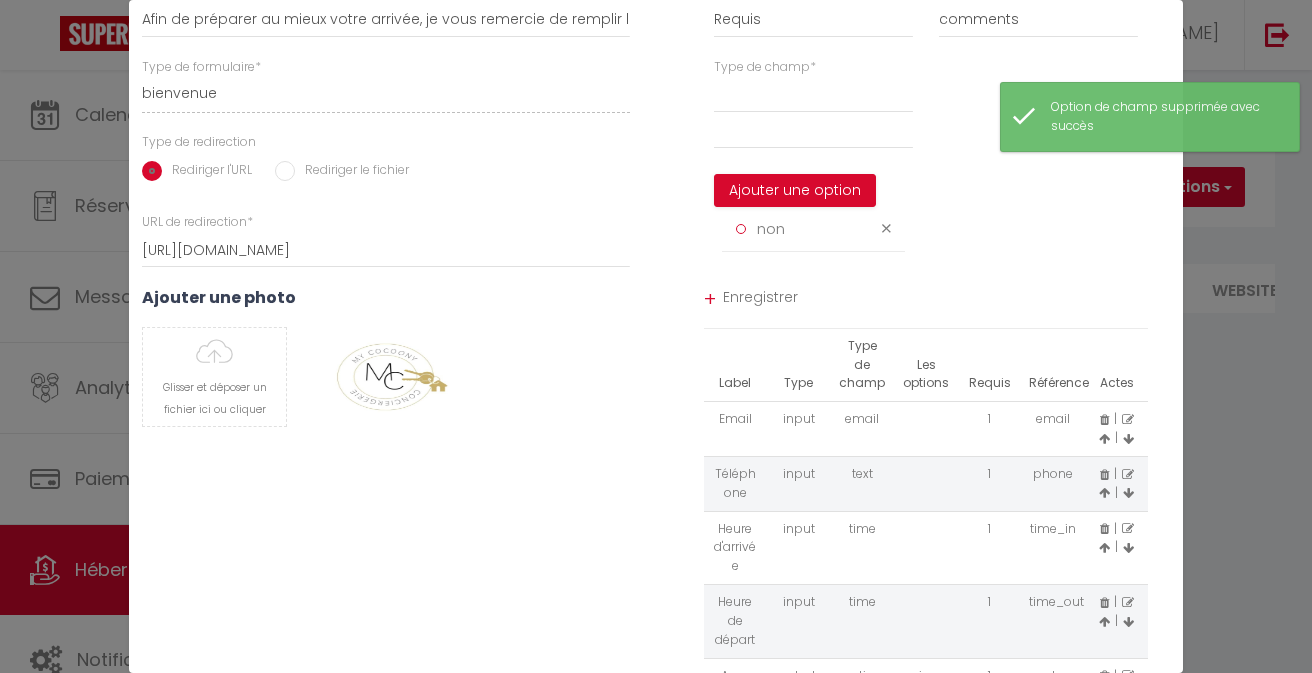 click at bounding box center (886, 228) 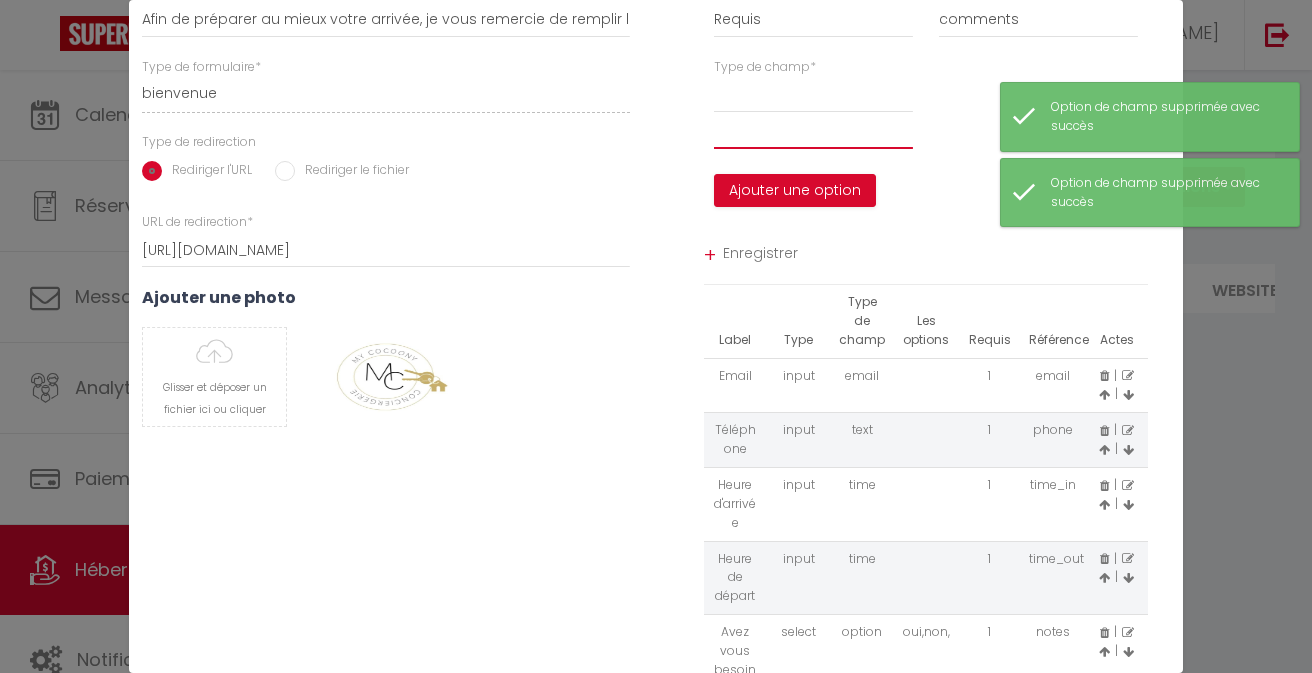 click at bounding box center (813, 131) 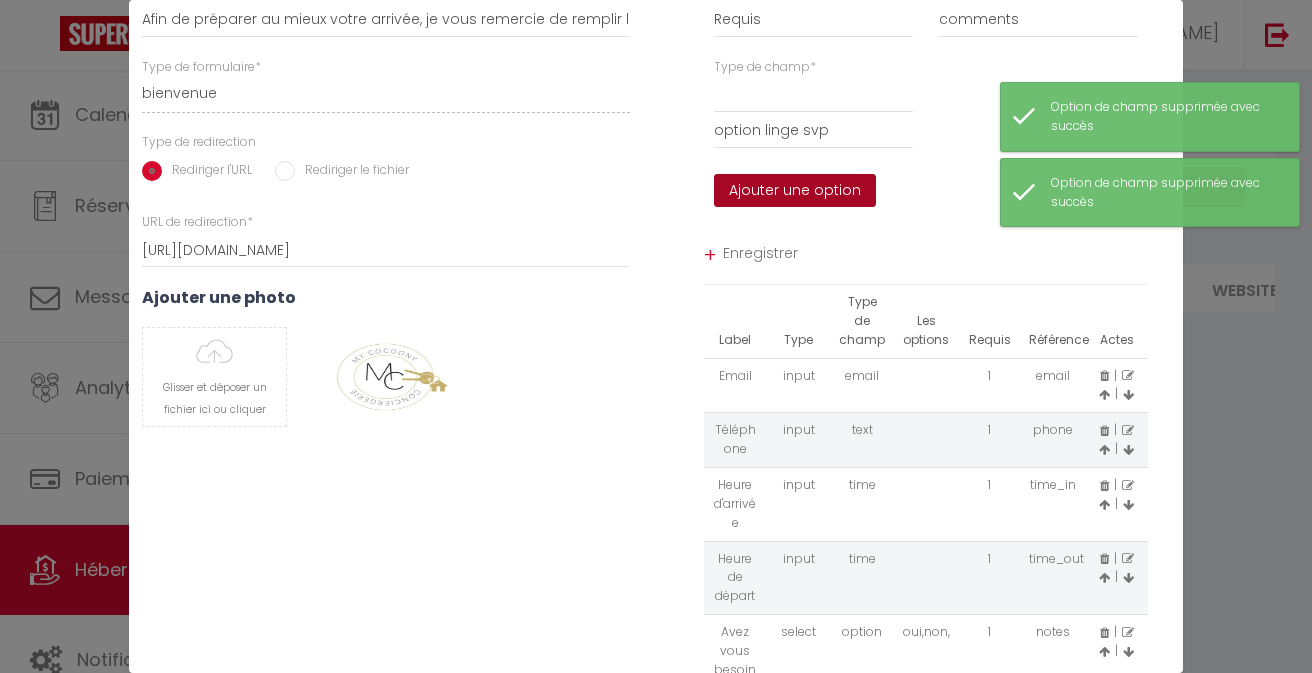 click on "Ajouter une option" at bounding box center (795, 191) 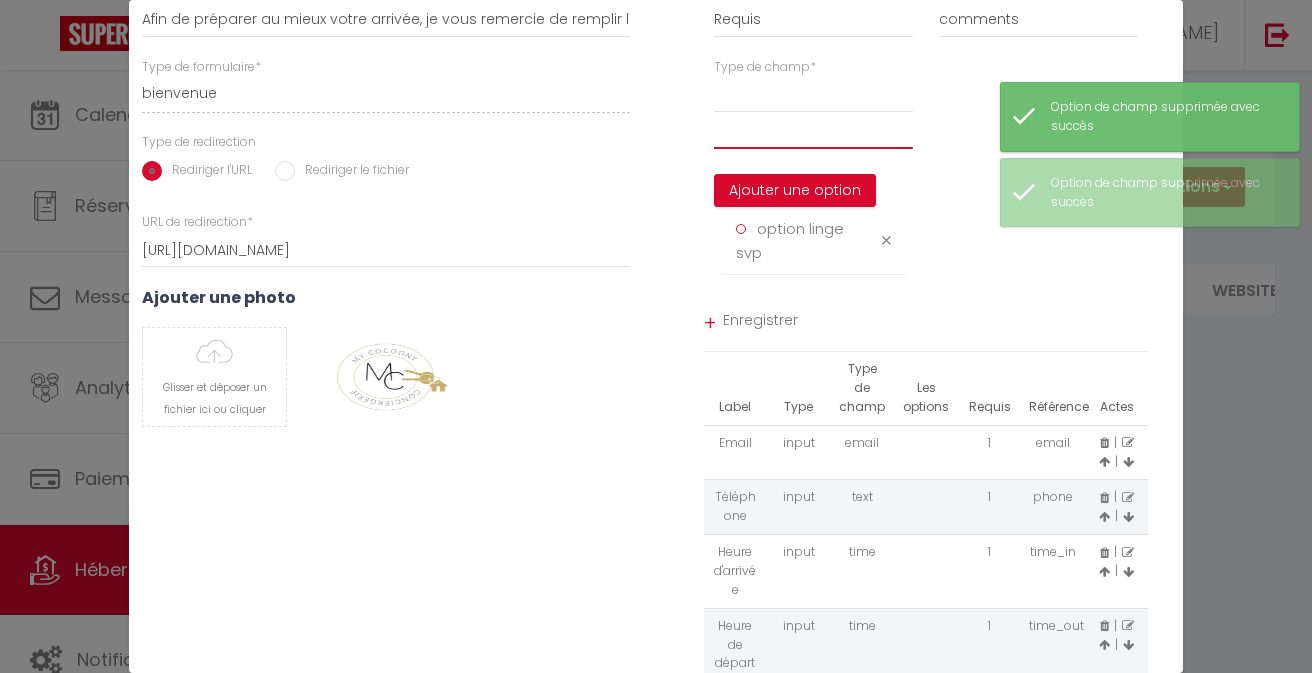click at bounding box center [813, 131] 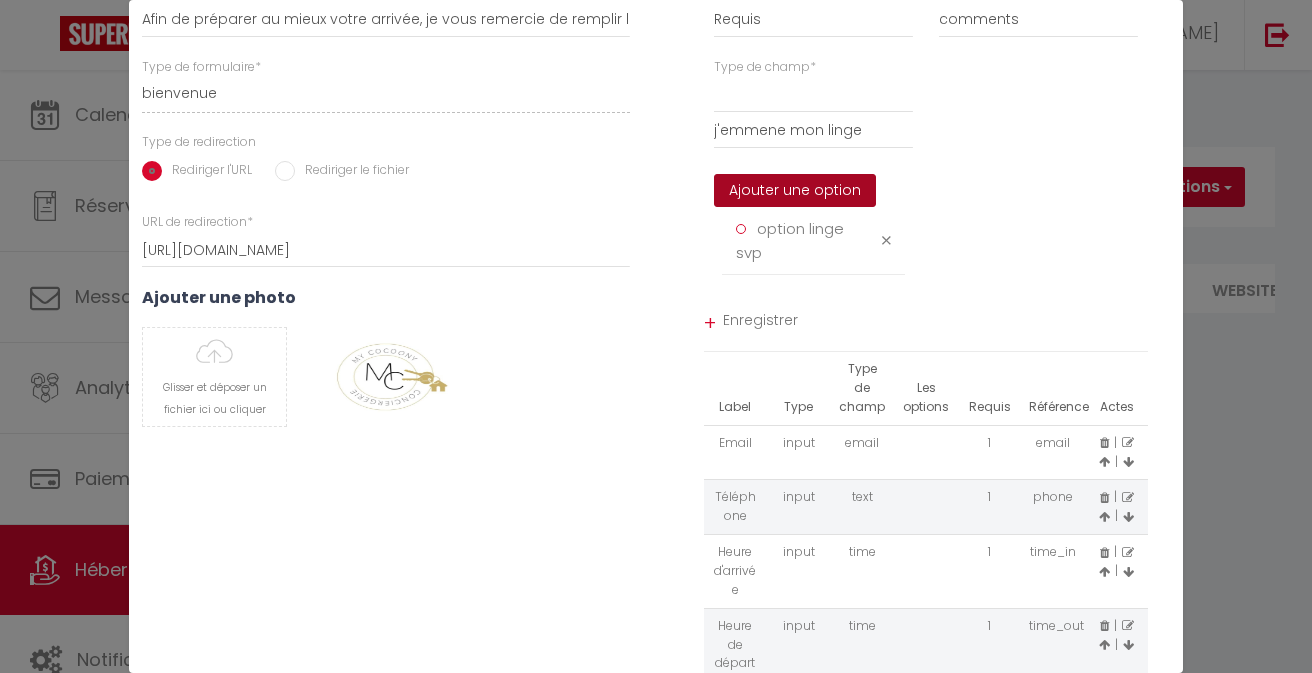click on "Ajouter une option" at bounding box center (795, 191) 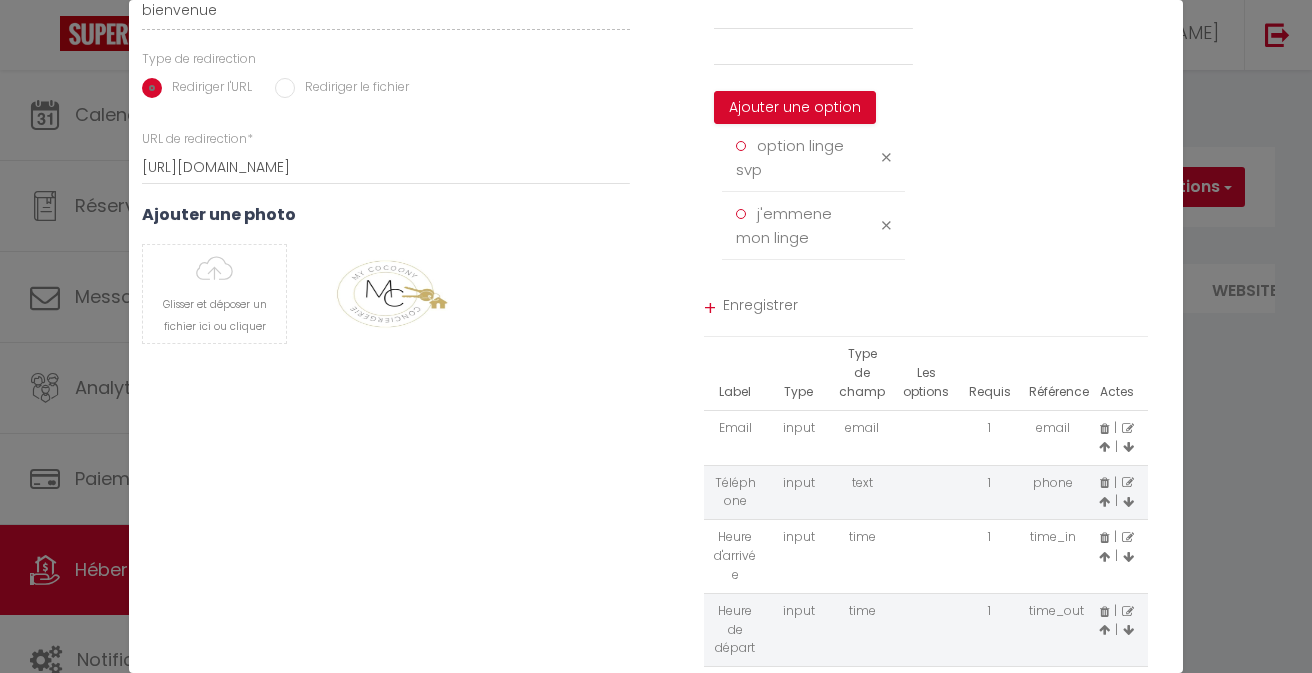 click on "Enregistrer" at bounding box center [936, 308] 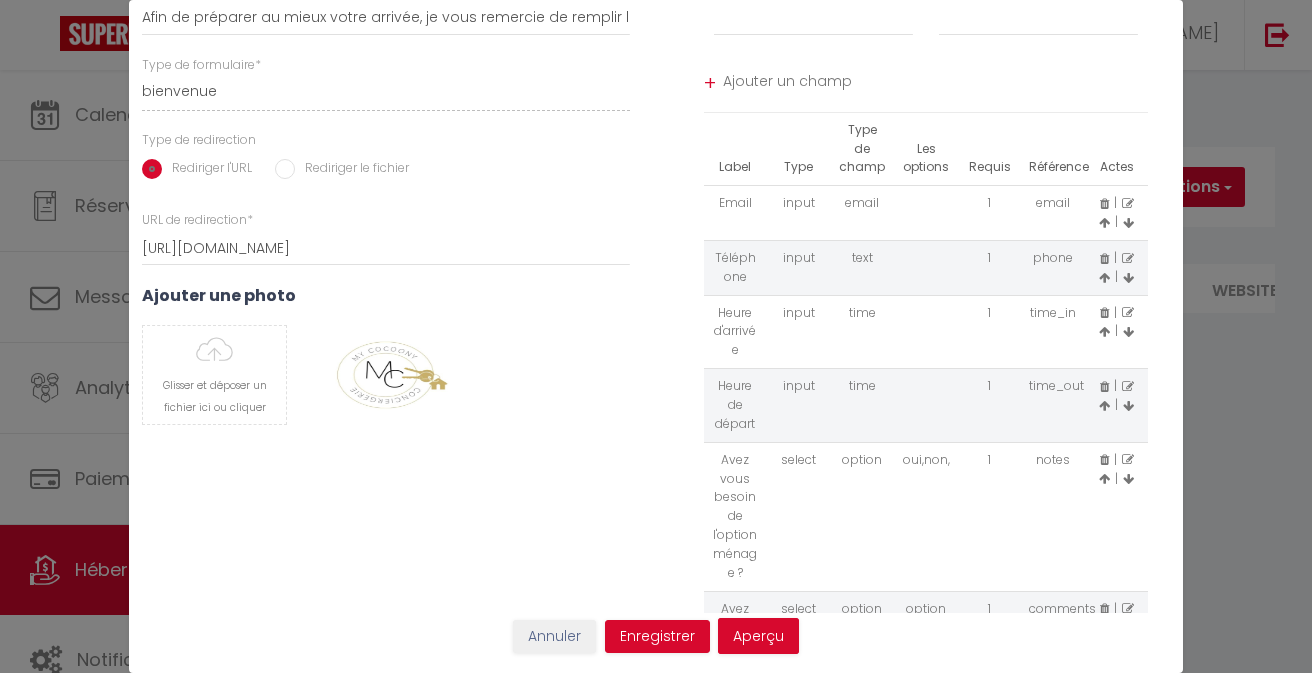 scroll, scrollTop: 187, scrollLeft: 0, axis: vertical 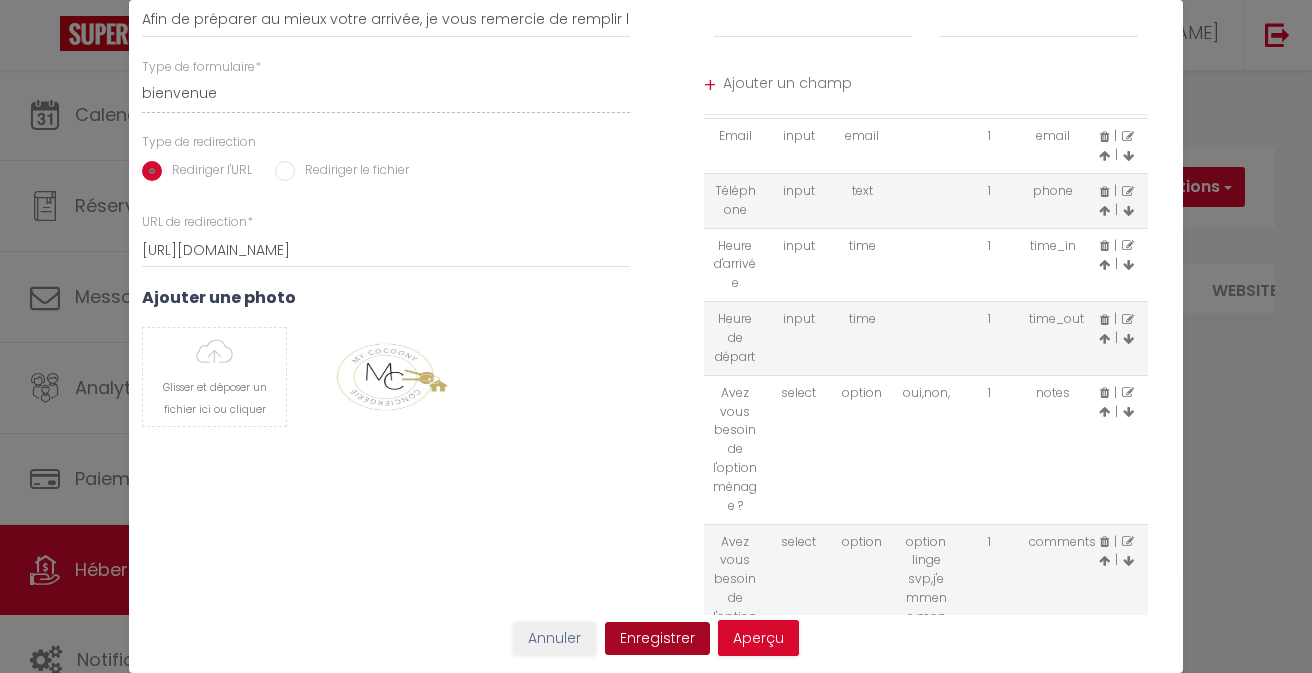 click on "Enregistrer" at bounding box center [657, 639] 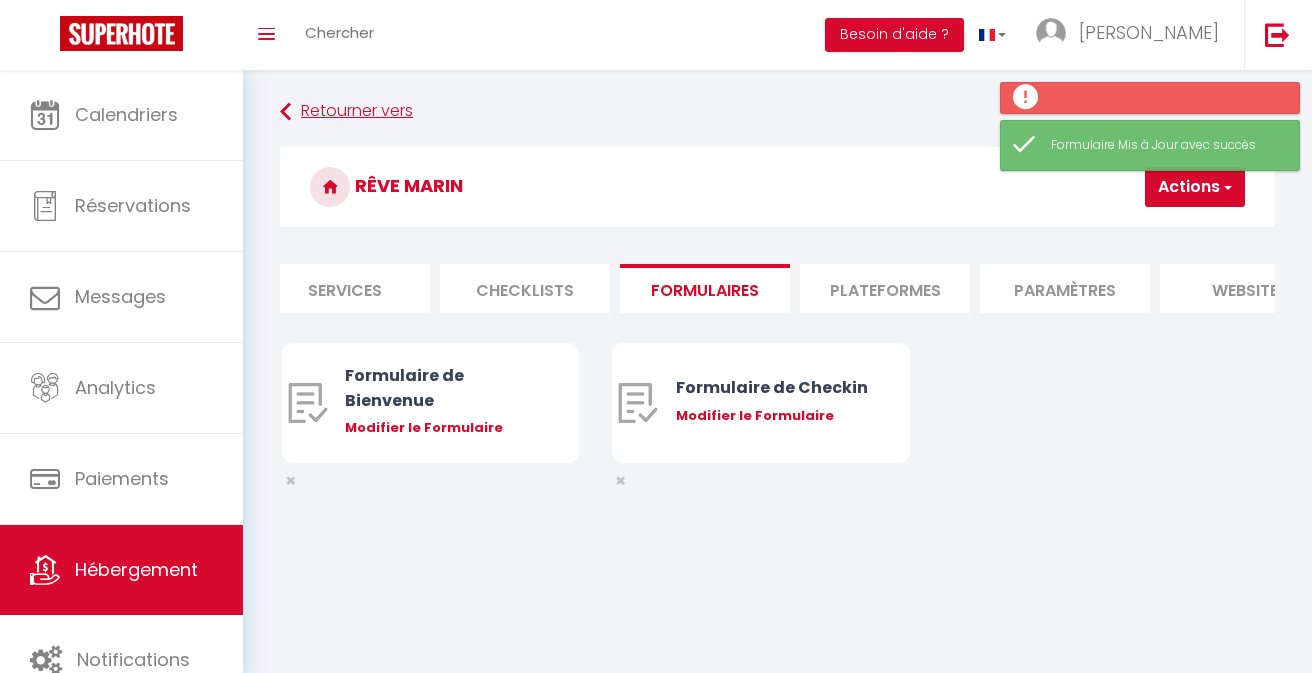click on "Retourner vers" at bounding box center (777, 112) 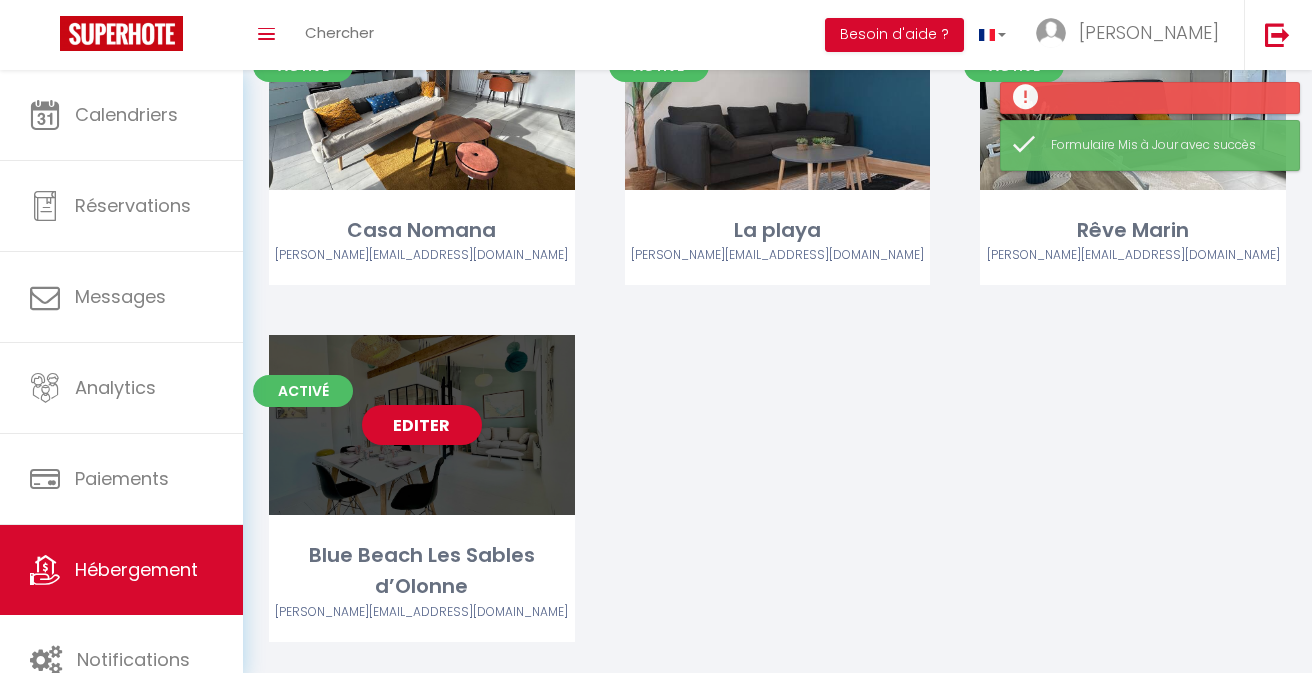 scroll, scrollTop: 2253, scrollLeft: 0, axis: vertical 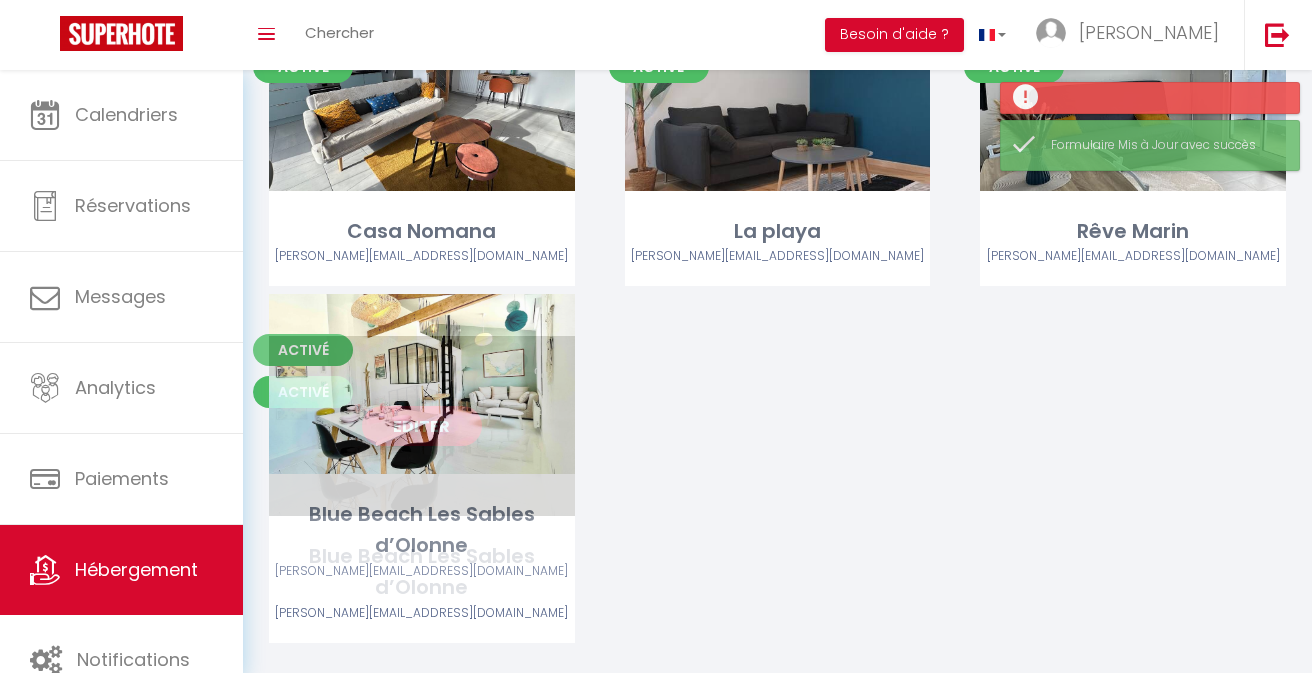 click on "Editer" at bounding box center [422, 426] 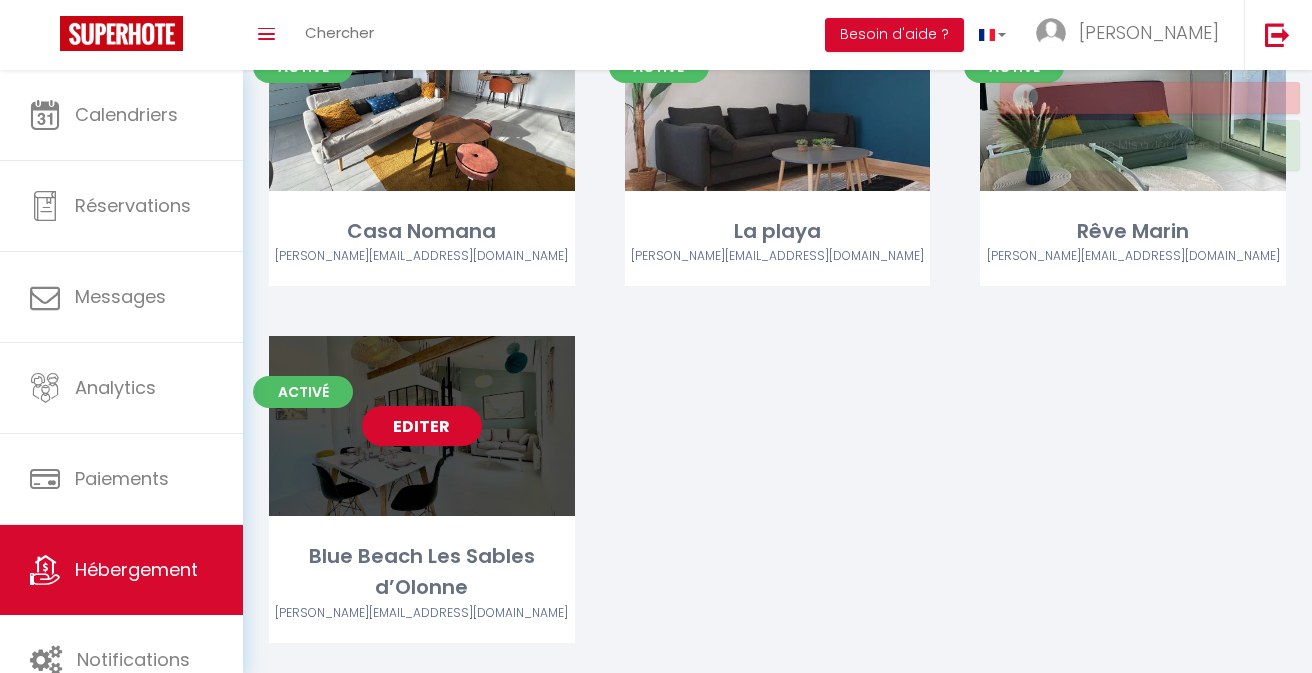click on "Editer" at bounding box center (422, 426) 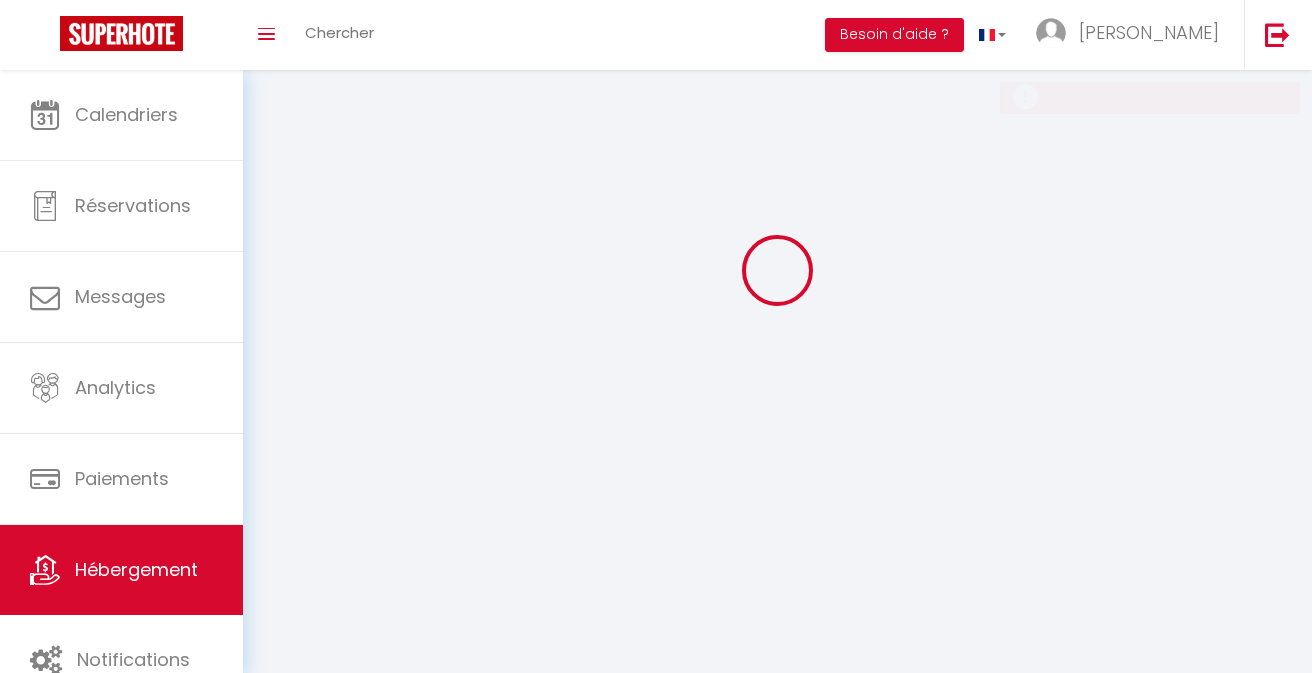 scroll, scrollTop: 0, scrollLeft: 0, axis: both 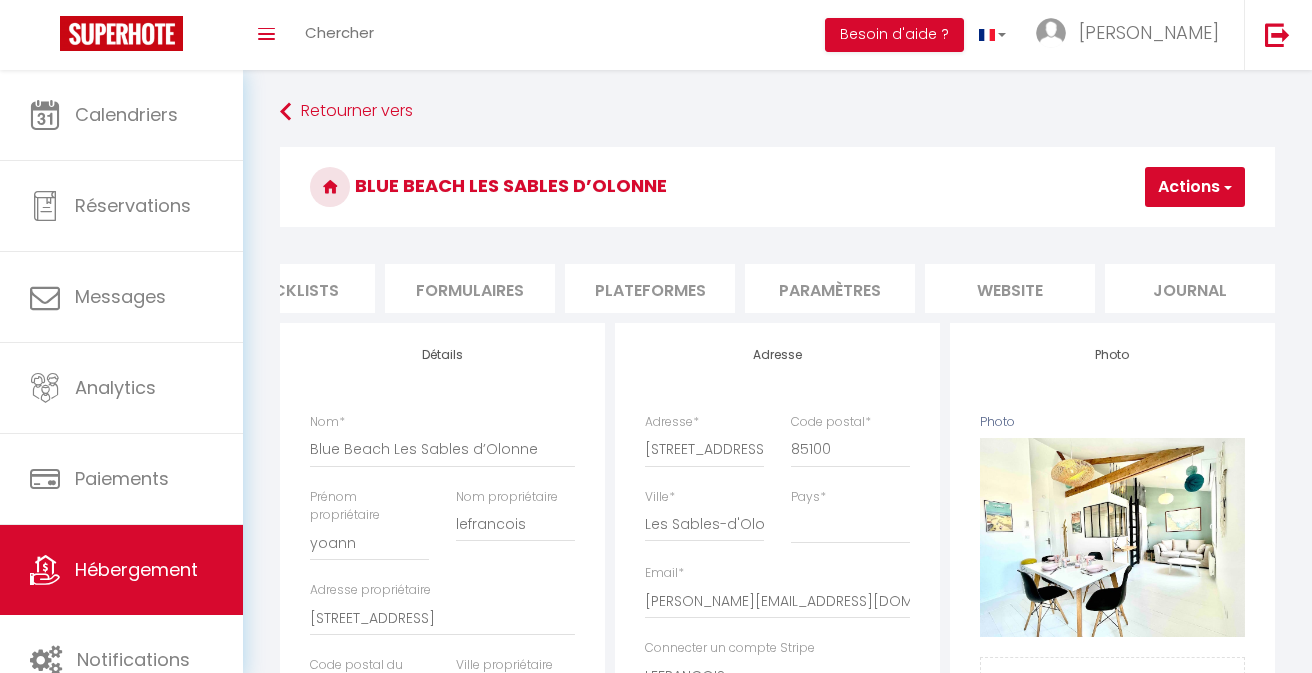 click on "Plateformes" at bounding box center [650, 288] 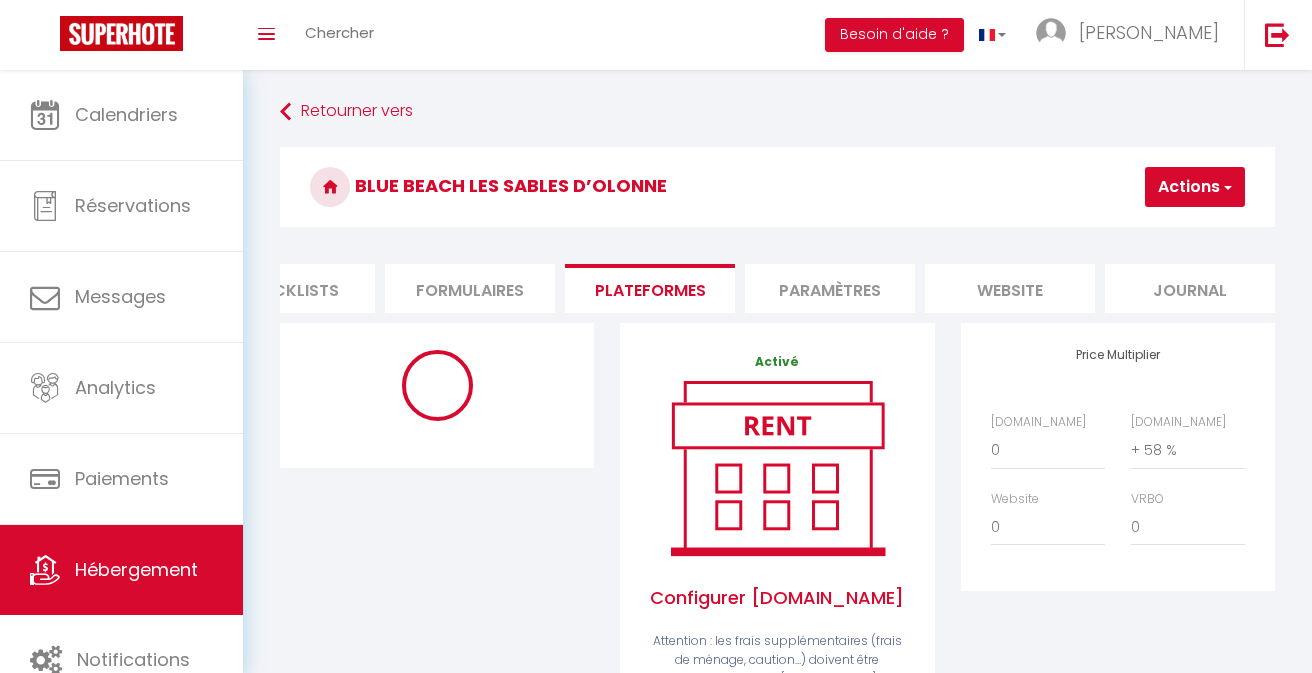 click on "Formulaires" at bounding box center (470, 288) 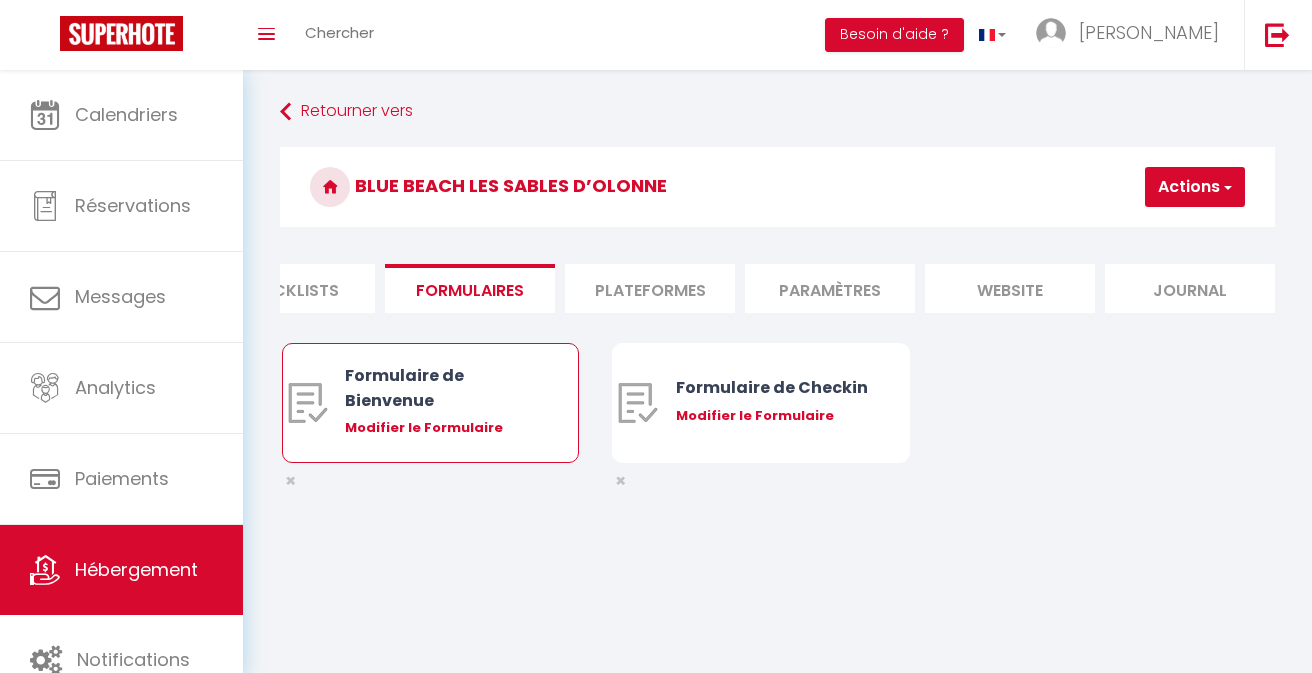 click on "Modifier le Formulaire" at bounding box center [442, 428] 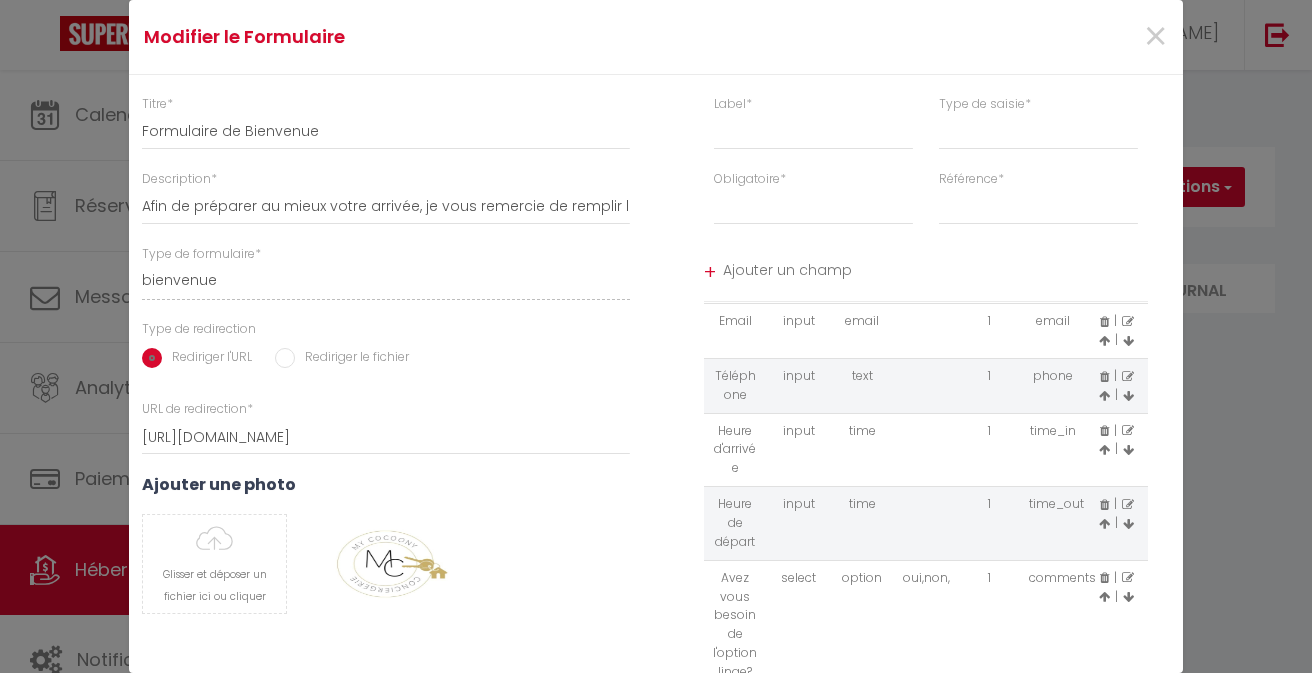 scroll, scrollTop: 69, scrollLeft: 0, axis: vertical 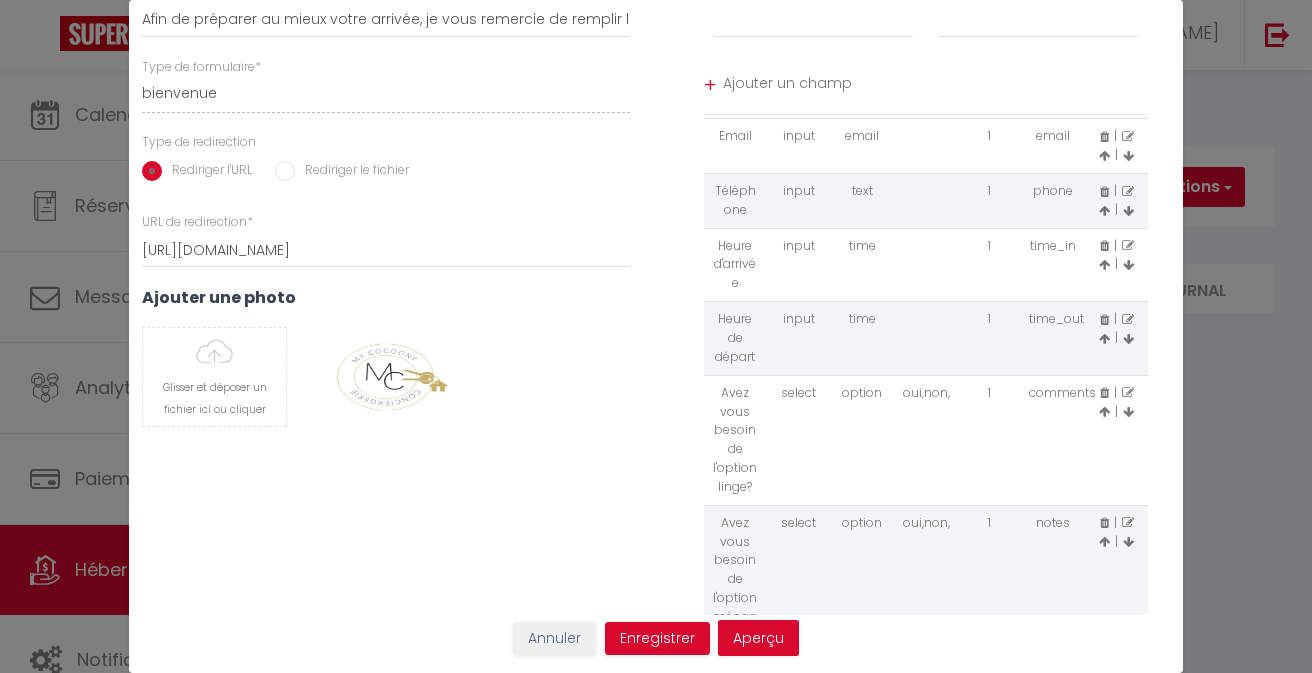 click at bounding box center [1128, 393] 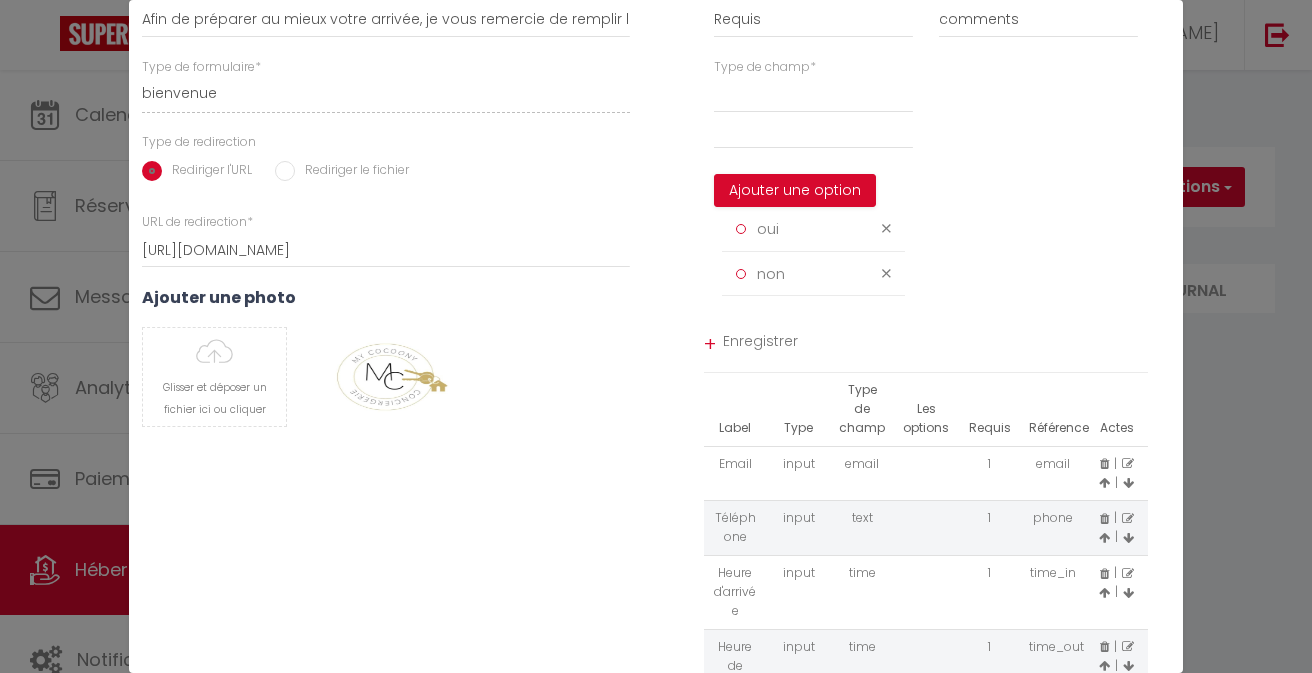 click at bounding box center (886, 228) 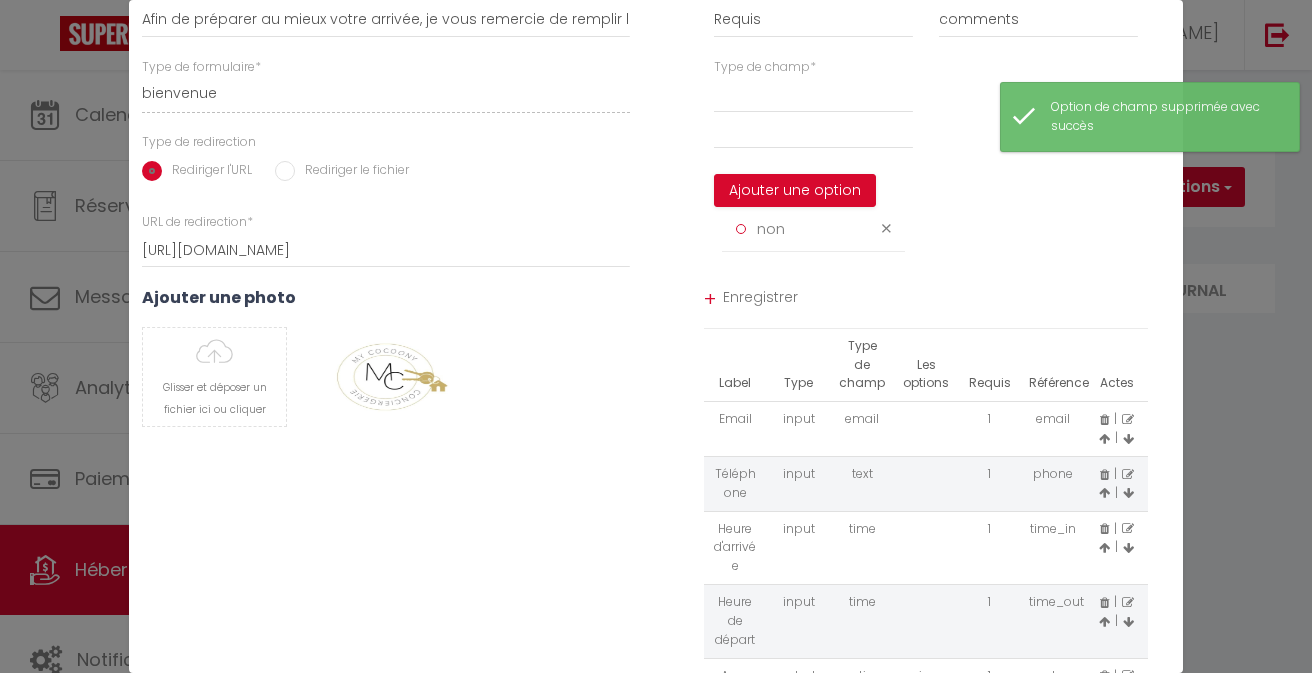 click at bounding box center [886, 228] 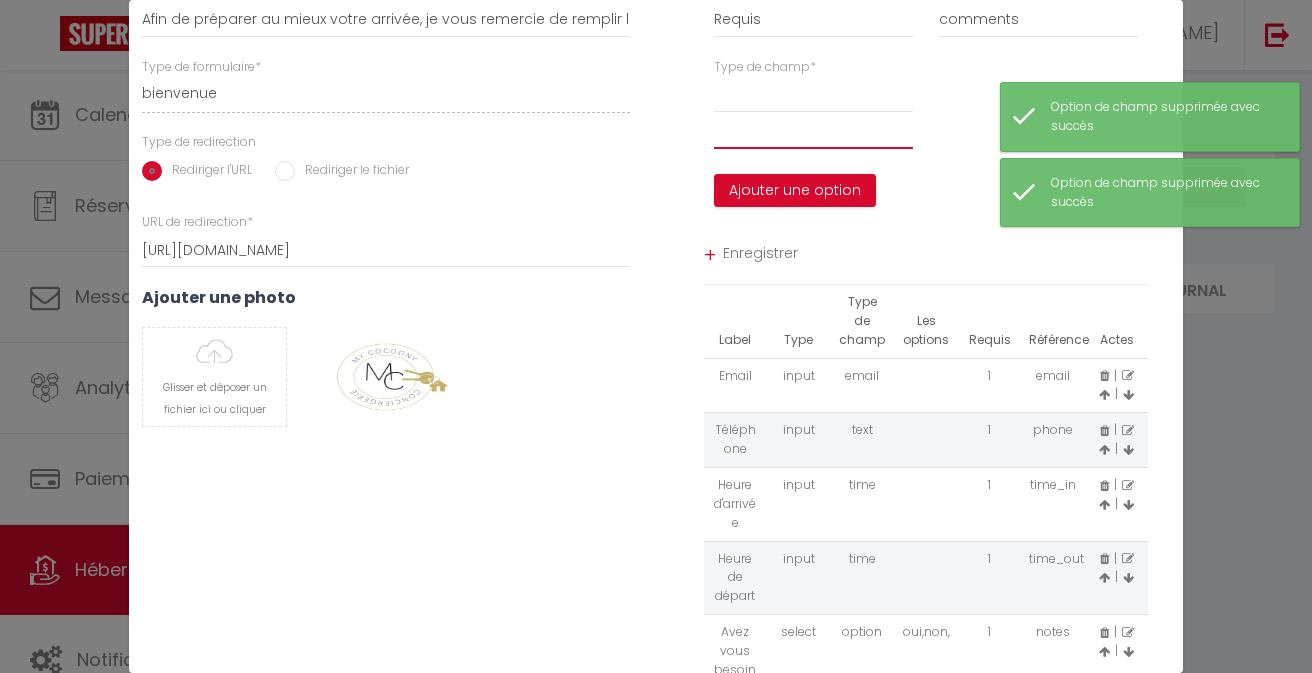 click at bounding box center (813, 131) 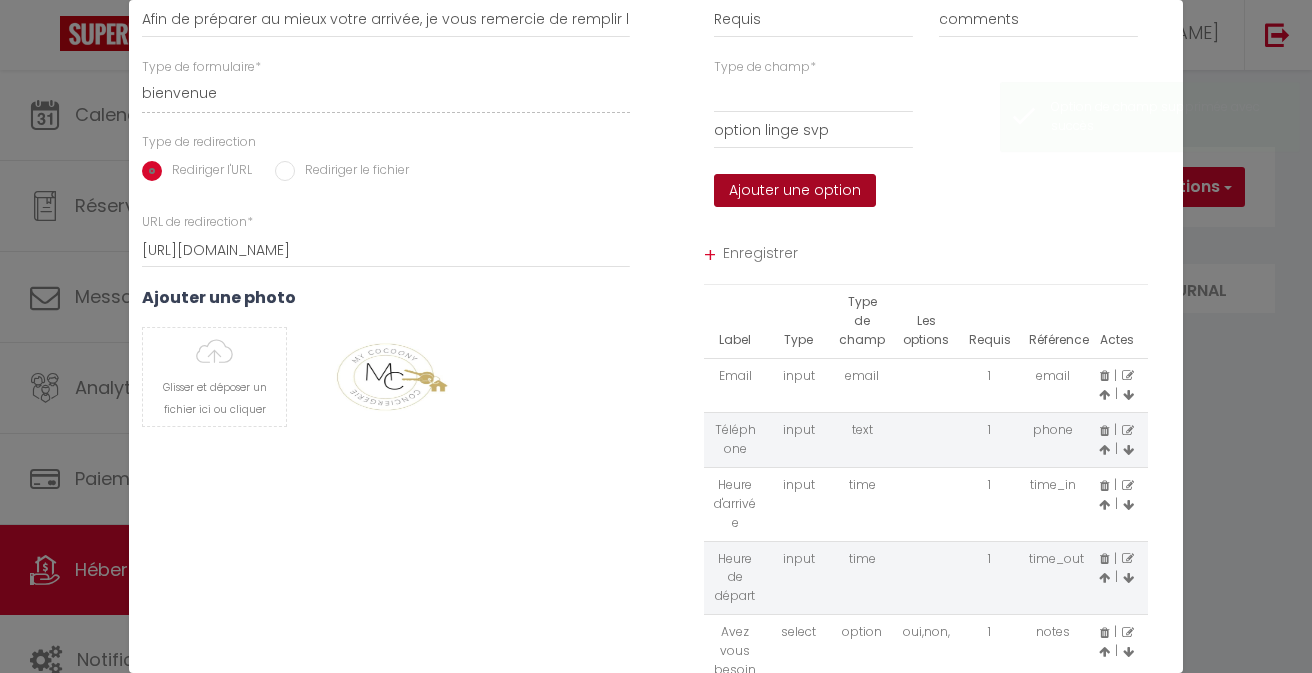 click on "Ajouter une option" at bounding box center (795, 191) 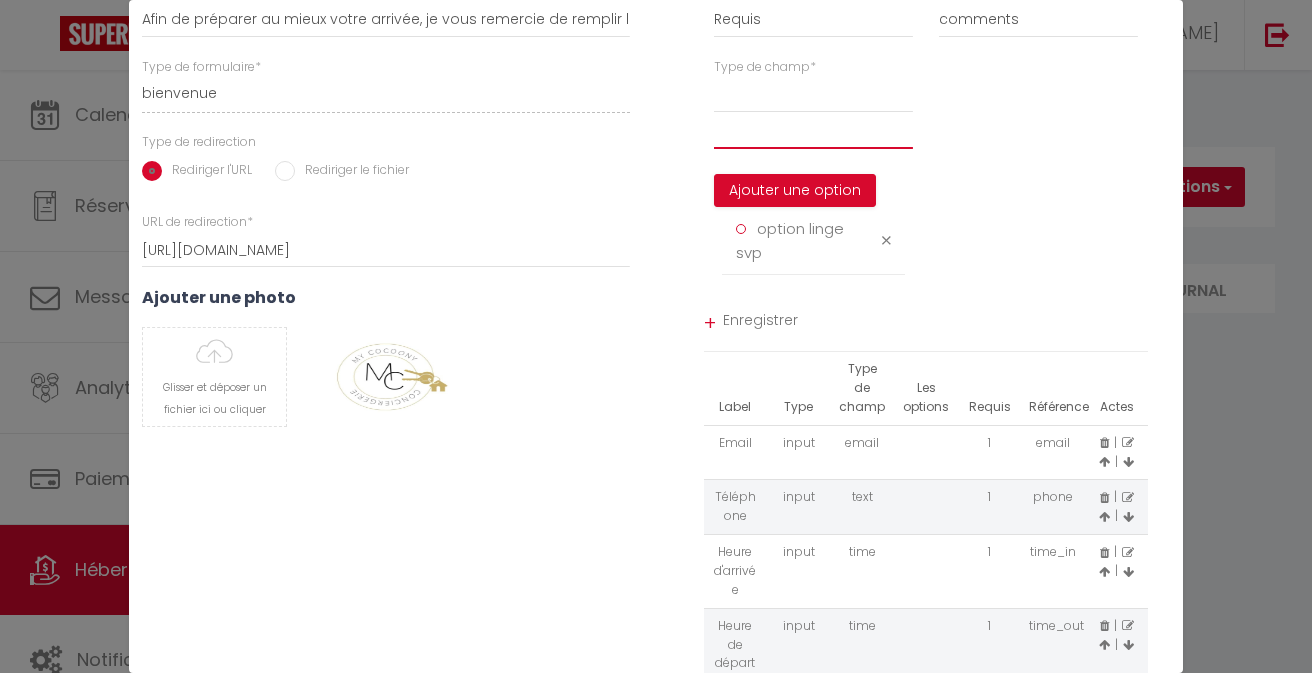 click at bounding box center (813, 131) 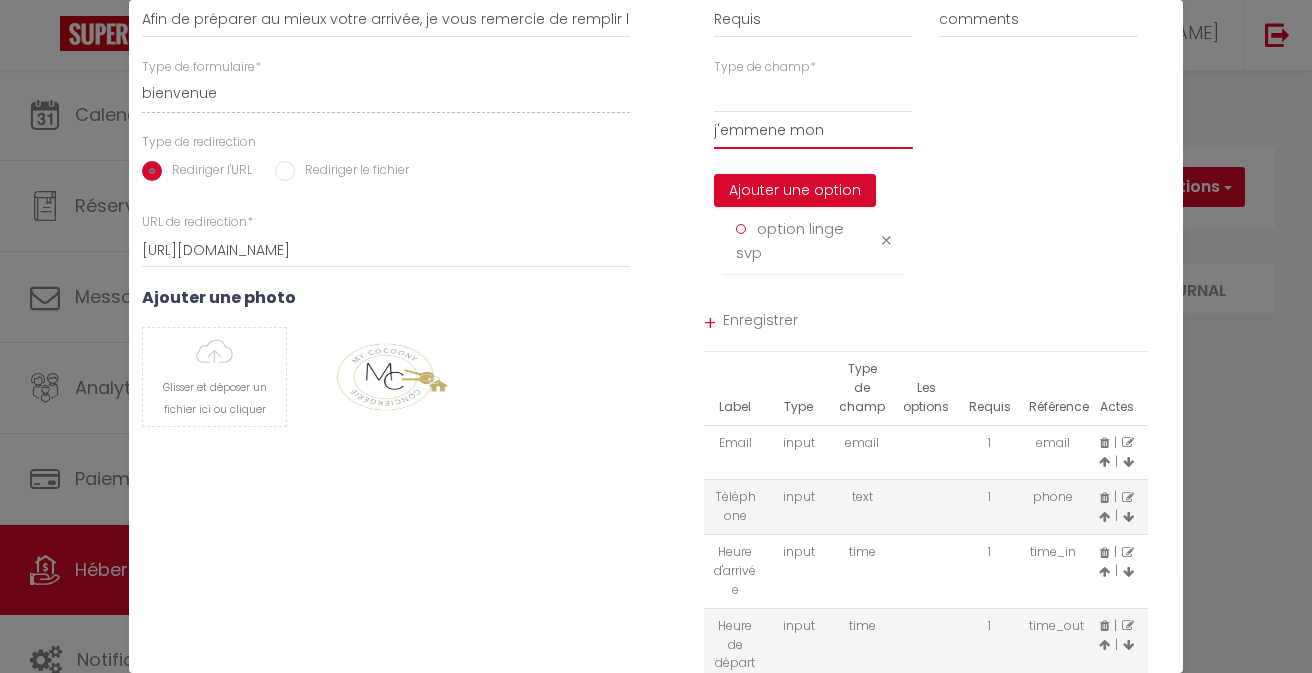 scroll, scrollTop: 0, scrollLeft: 0, axis: both 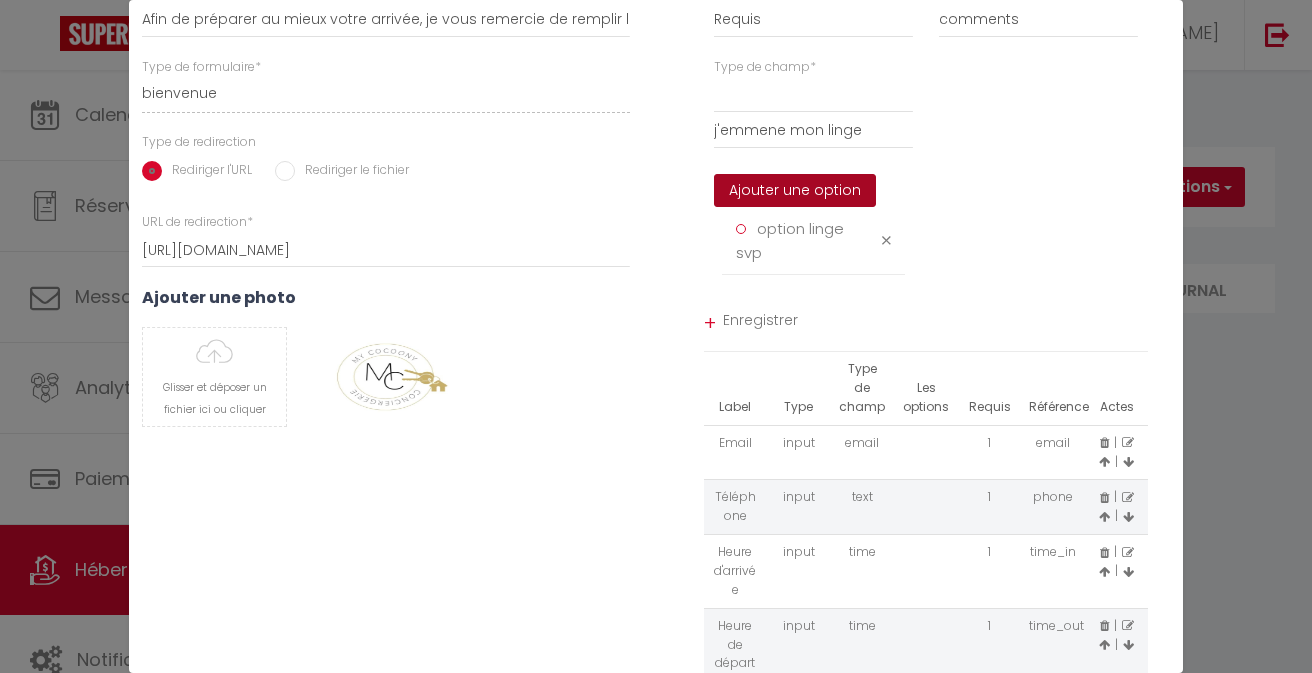 click on "Ajouter une option" at bounding box center (795, 191) 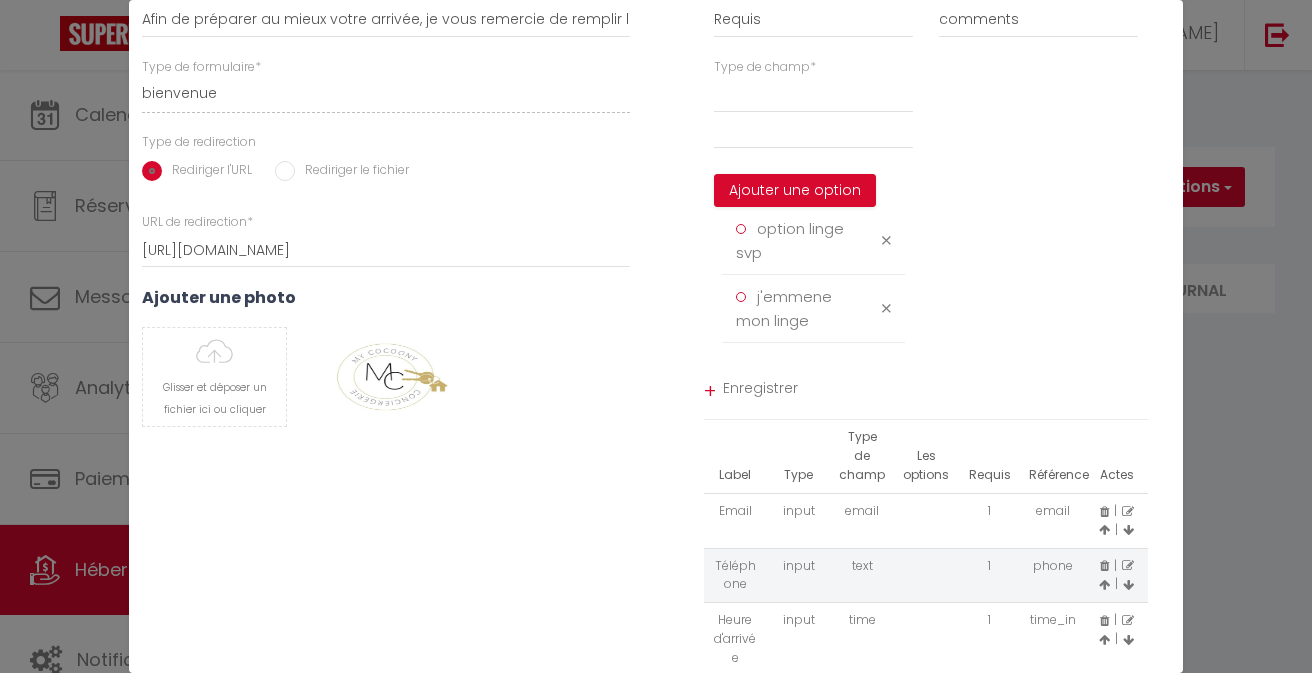 click on "Enregistrer" at bounding box center (936, 391) 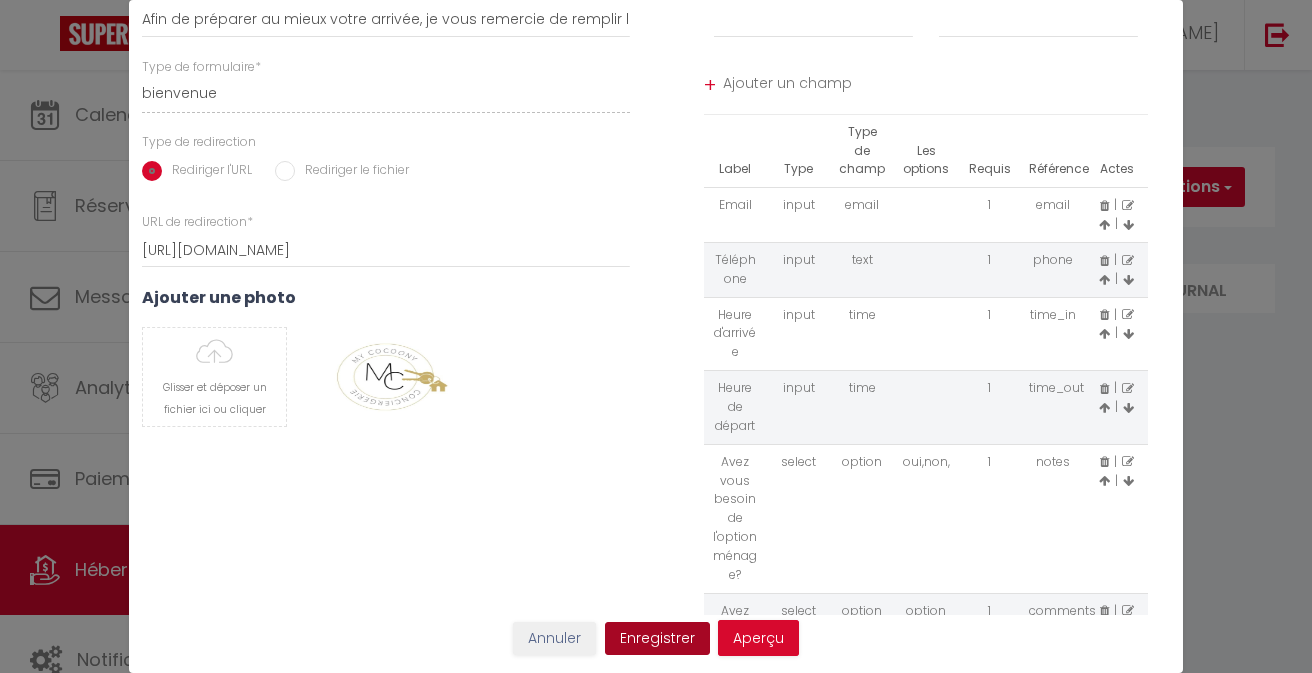 click on "Enregistrer" at bounding box center (657, 639) 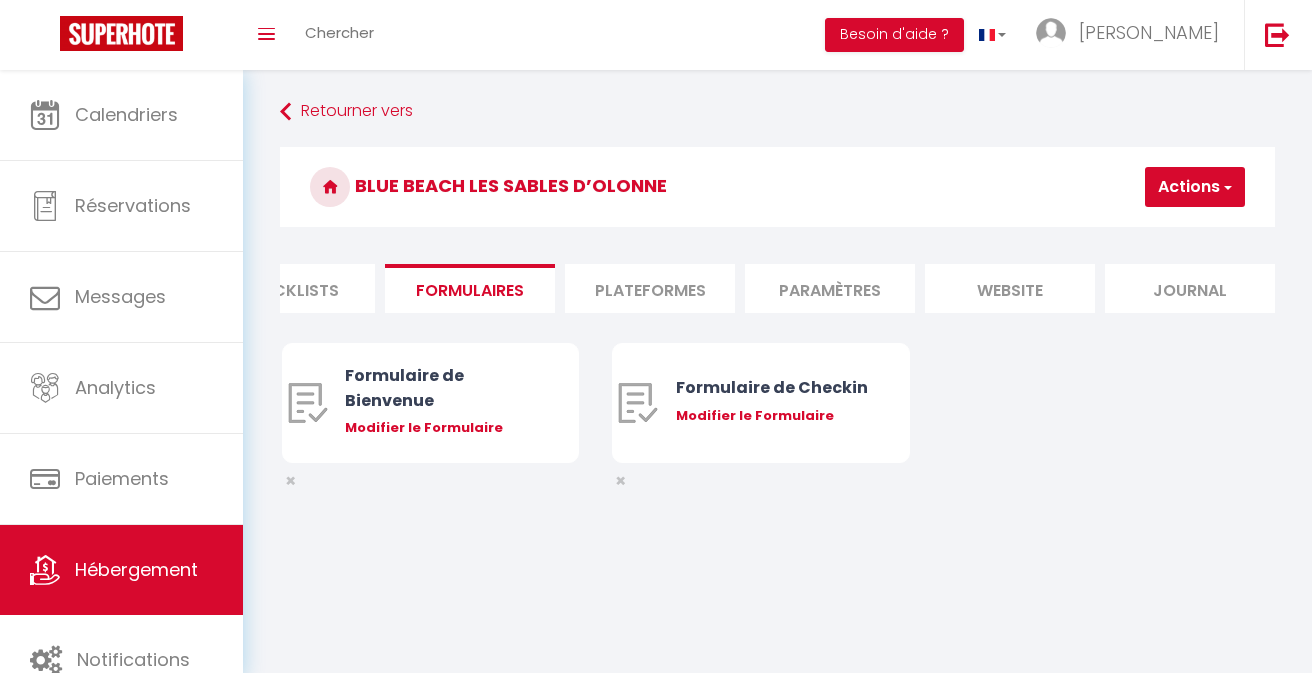 click on "Hébergement" at bounding box center (136, 569) 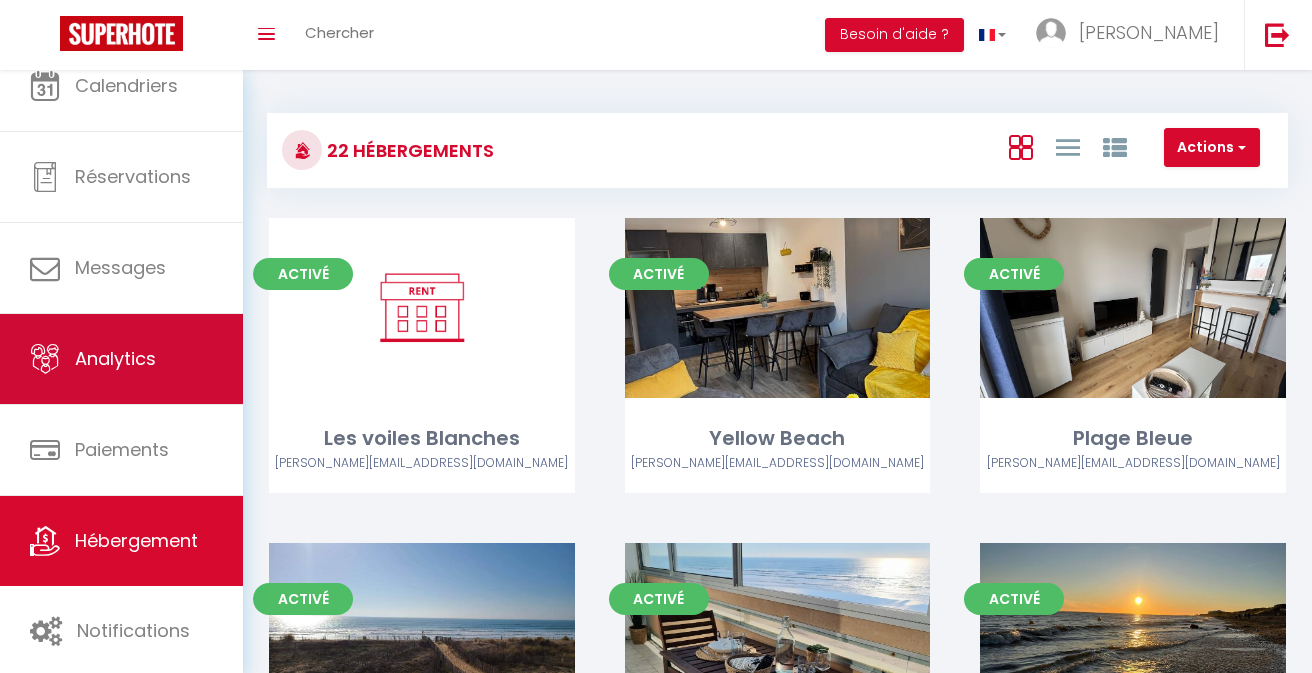 scroll, scrollTop: 29, scrollLeft: 0, axis: vertical 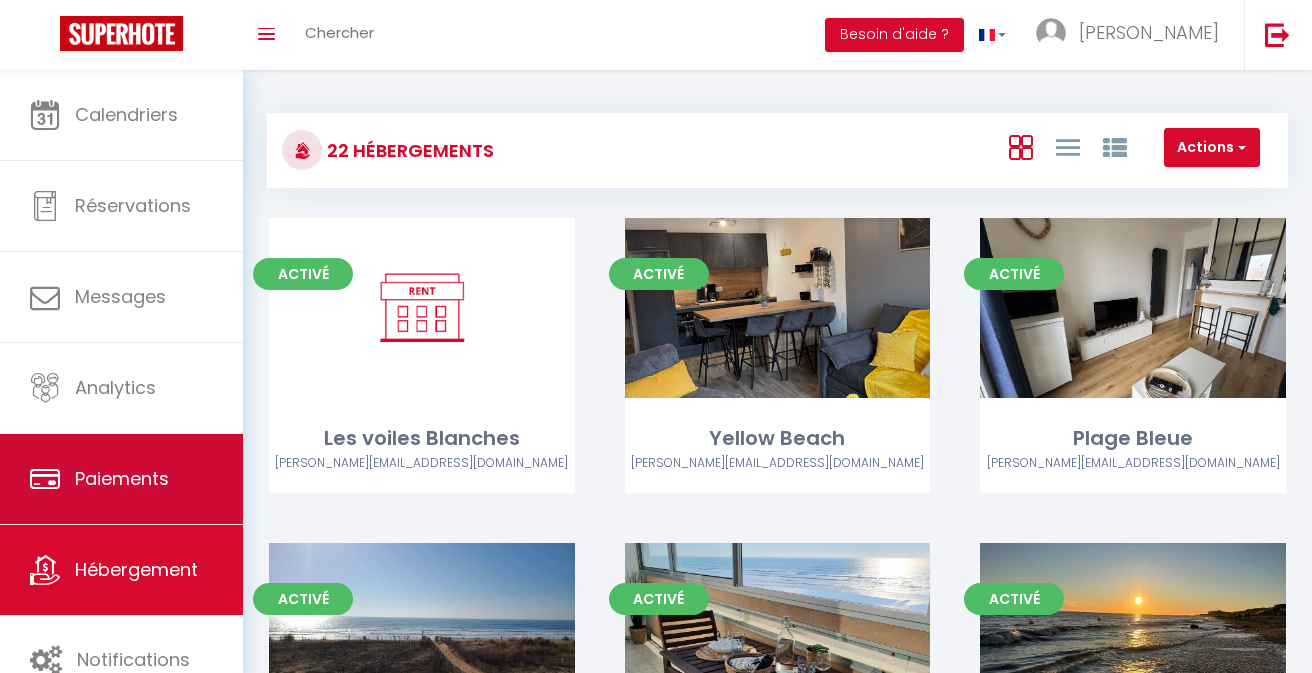 click on "Paiements" at bounding box center [121, 479] 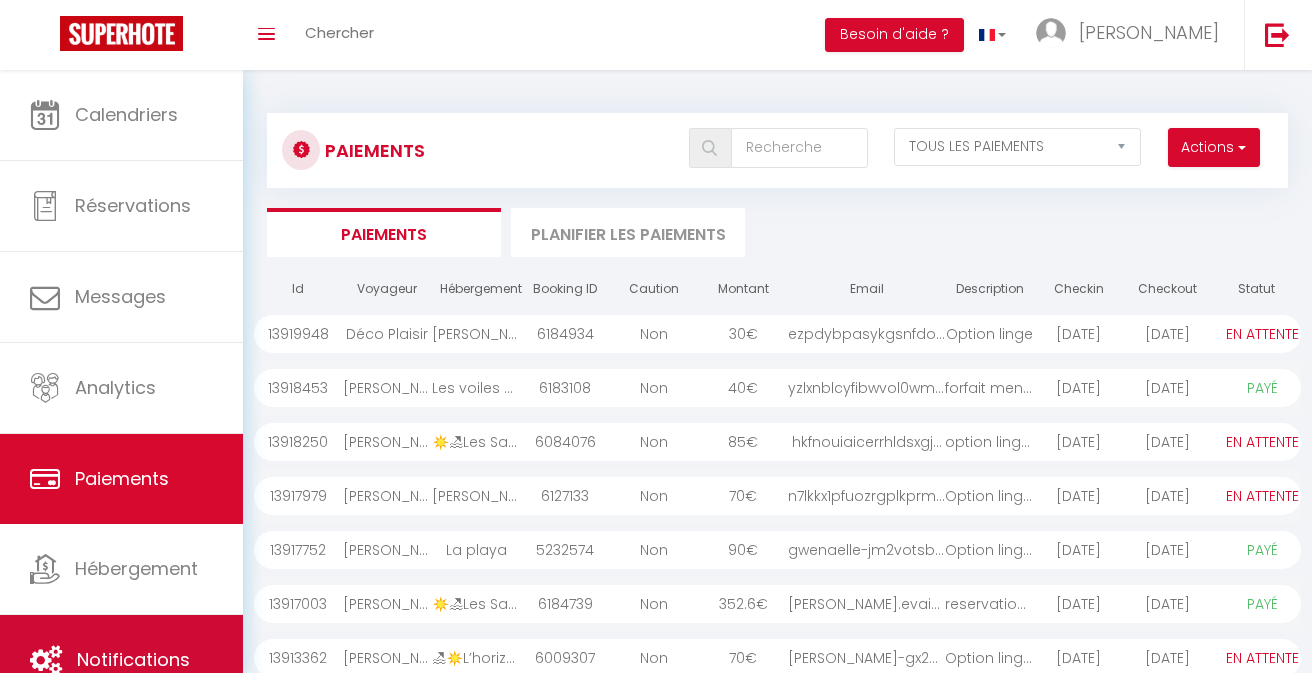 click at bounding box center [46, 660] 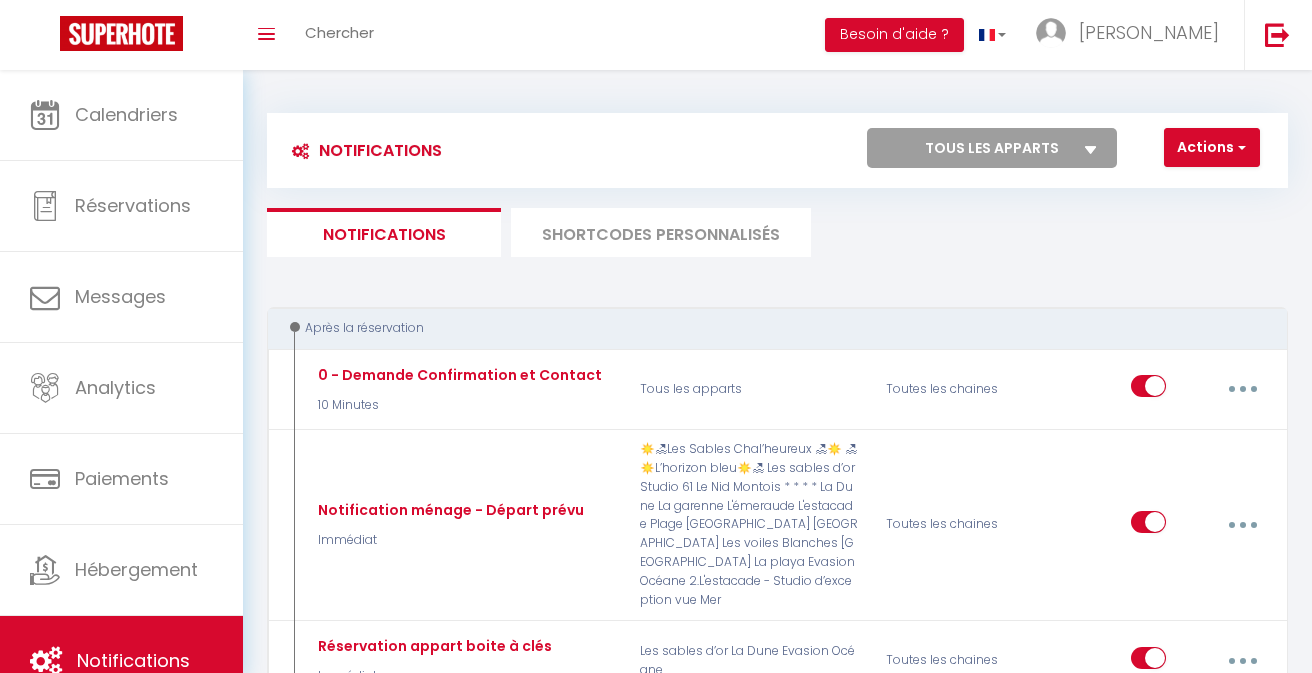 click on "Tous les apparts    Les voiles Blanches Yellow Beach Plage Bleue L'Eden Plage, face mer Au [MEDICAL_DATA] des vagues Mauves & Marées ☀️🏖Les Sables Chal’heureux 🏖☀️ 🏖☀️L’horizon bleu☀️🏖 Les sables d’or Studio 61 Le Nid Montois  * * * * La Dune 2.L'estacade - Studio d’exception vue Mer La garenne L'émeraude L'estacade L'échappée vendéenne Evasion Océane Casa Nomana [GEOGRAPHIC_DATA] [GEOGRAPHIC_DATA] [GEOGRAPHIC_DATA]" at bounding box center [992, 148] 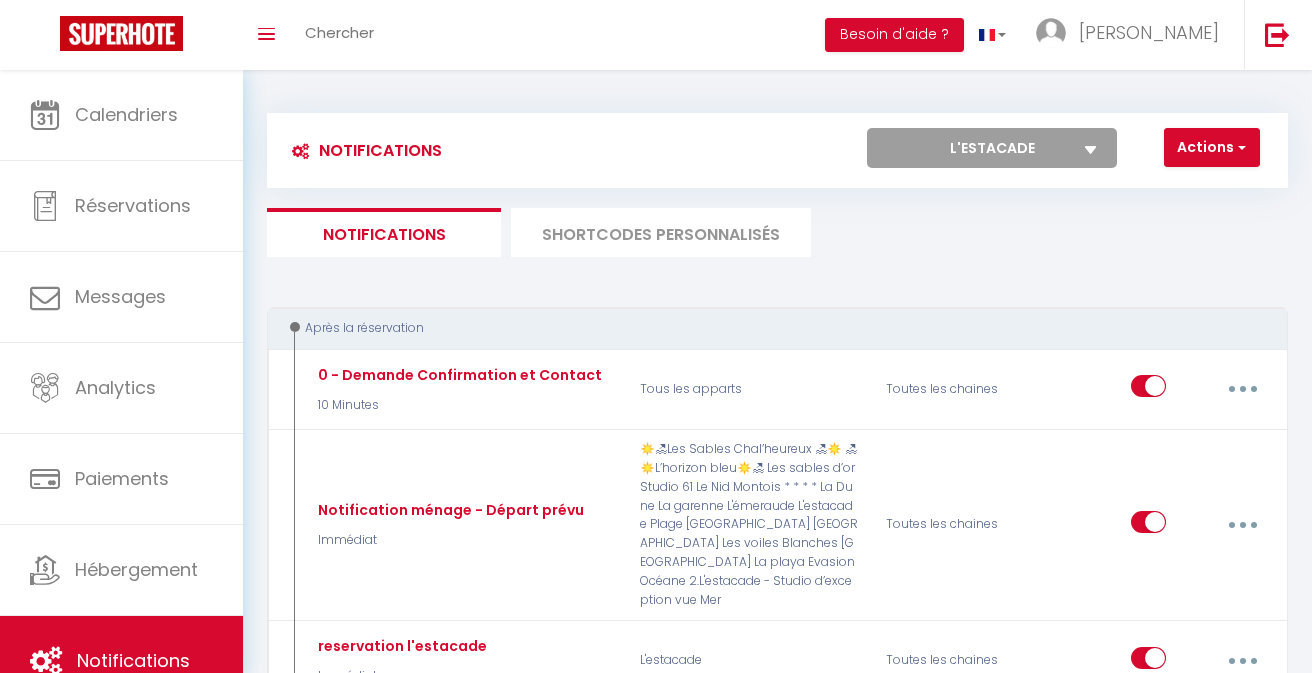 click on "Notifications   SHORTCODES PERSONNALISÉS" at bounding box center (777, 232) 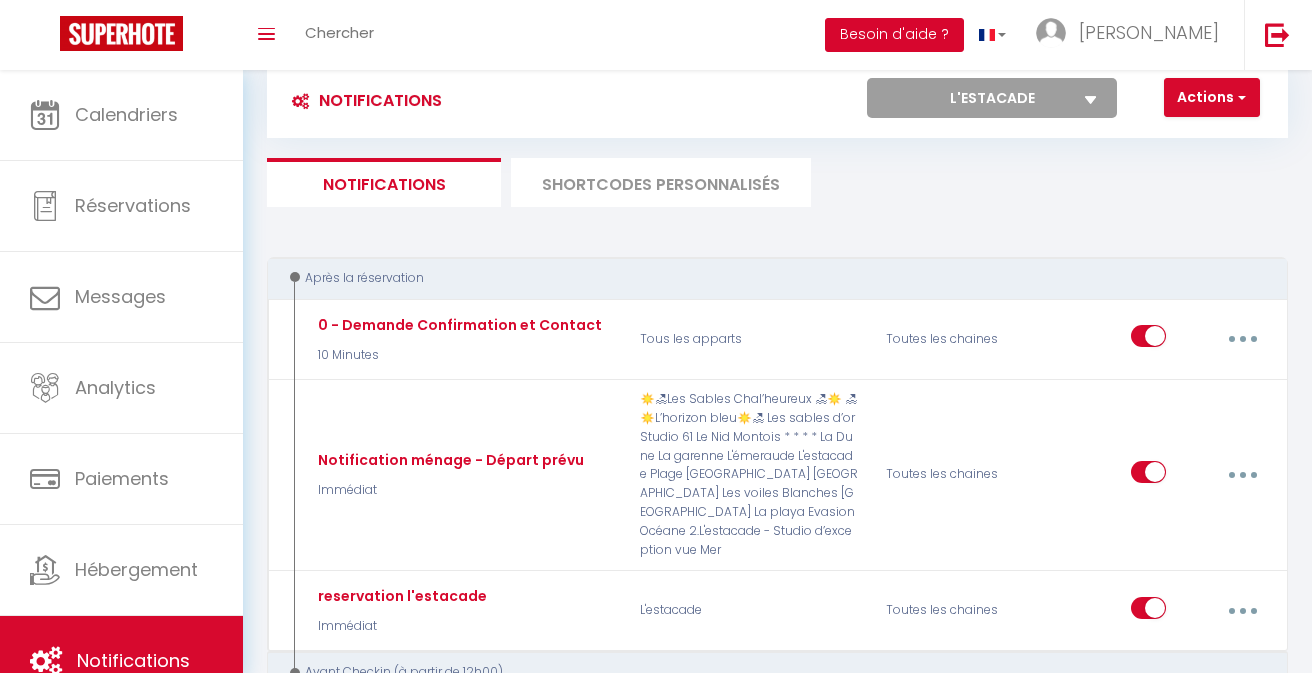 scroll, scrollTop: 0, scrollLeft: 0, axis: both 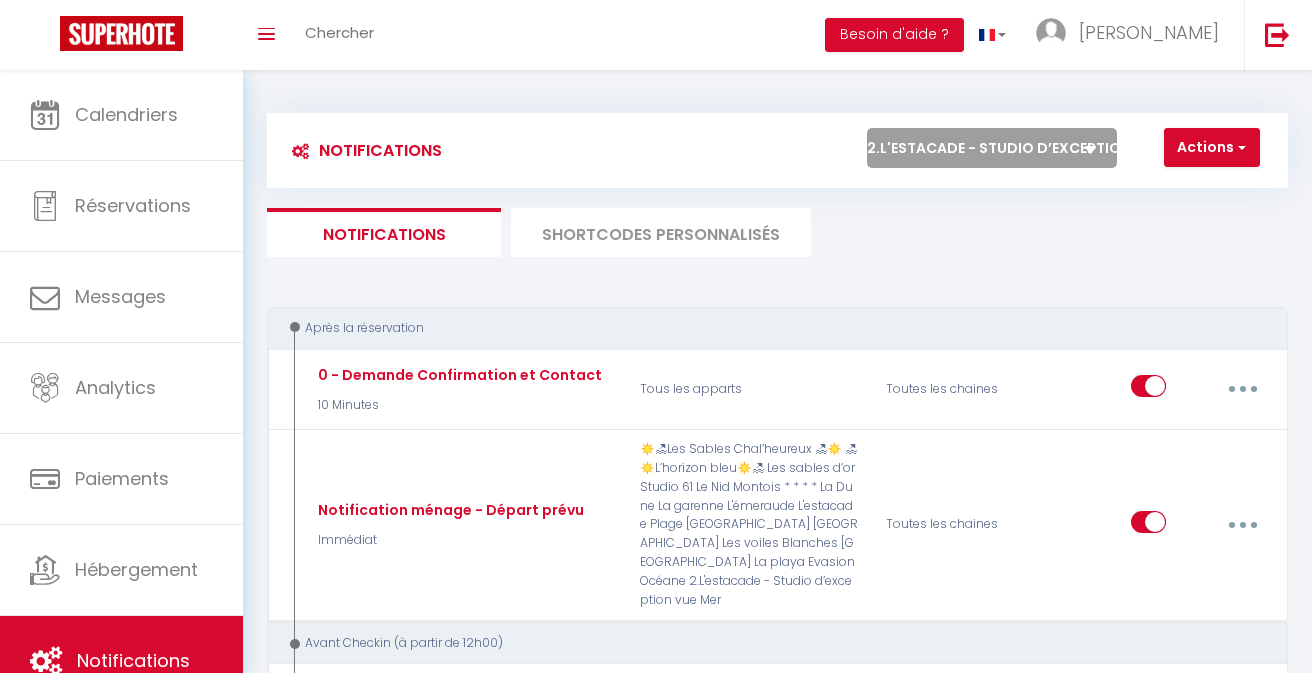 click on "Notifications
Actions
Nouvelle Notification    Exporter    Importer    Tous les apparts    Les voiles Blanches Yellow Beach Plage Bleue L'Eden Plage, face mer Au [MEDICAL_DATA] des vagues Mauves & Marées ☀️🏖Les Sables Chal’heureux 🏖☀️ 🏖☀️L’horizon bleu☀️🏖 Les sables d’or Studio 61 Le Nid Montois  * * * * La Dune 2.L'estacade - Studio d’exception vue Mer La garenne L'émeraude L'estacade L'échappée vendéenne Evasion Océane Casa Nomana La playa Rêve [GEOGRAPHIC_DATA] Les Sables d’Olonne
Actions
Nouveau shortcode personnalisé    Notifications   SHORTCODES PERSONNALISÉS
Après la réservation
0 - Demande Confirmation et Contact    10 Minutes     Tous les apparts   Toutes les chaines     Editer   Dupliquer   Tester   Supprimer         Notification ménage - Départ prévu    Immédiat" at bounding box center [777, 1884] 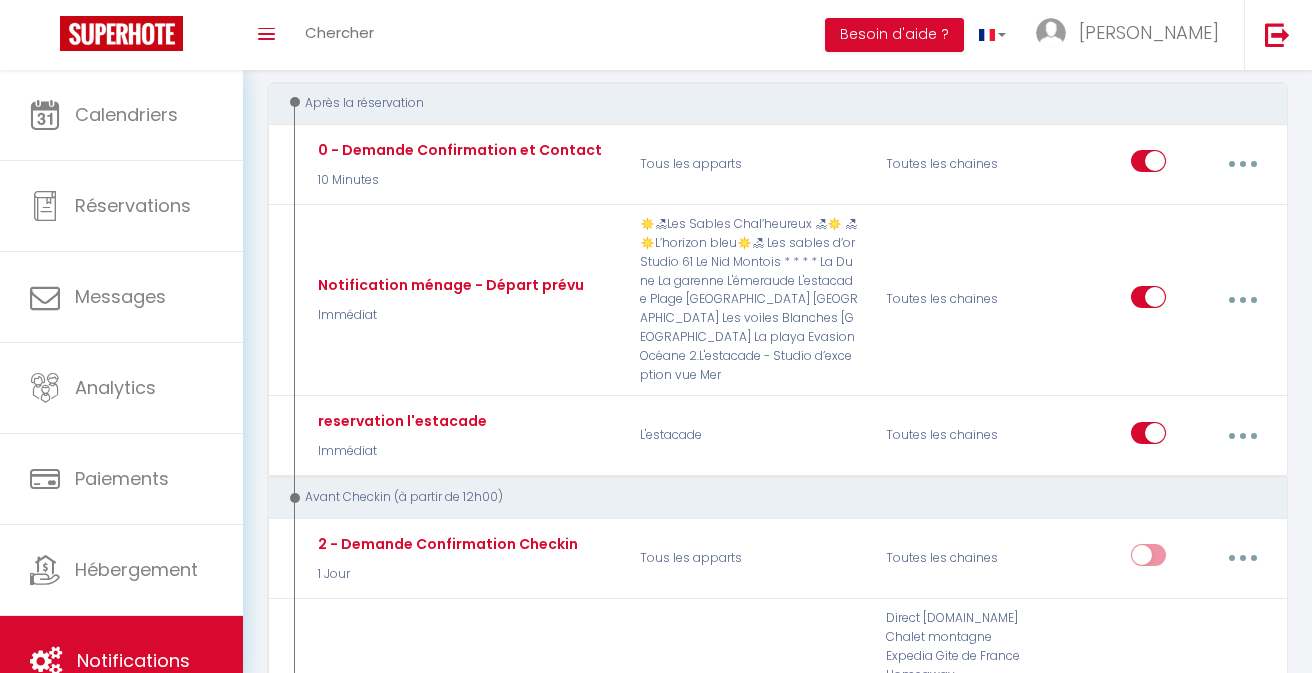 scroll, scrollTop: 225, scrollLeft: 0, axis: vertical 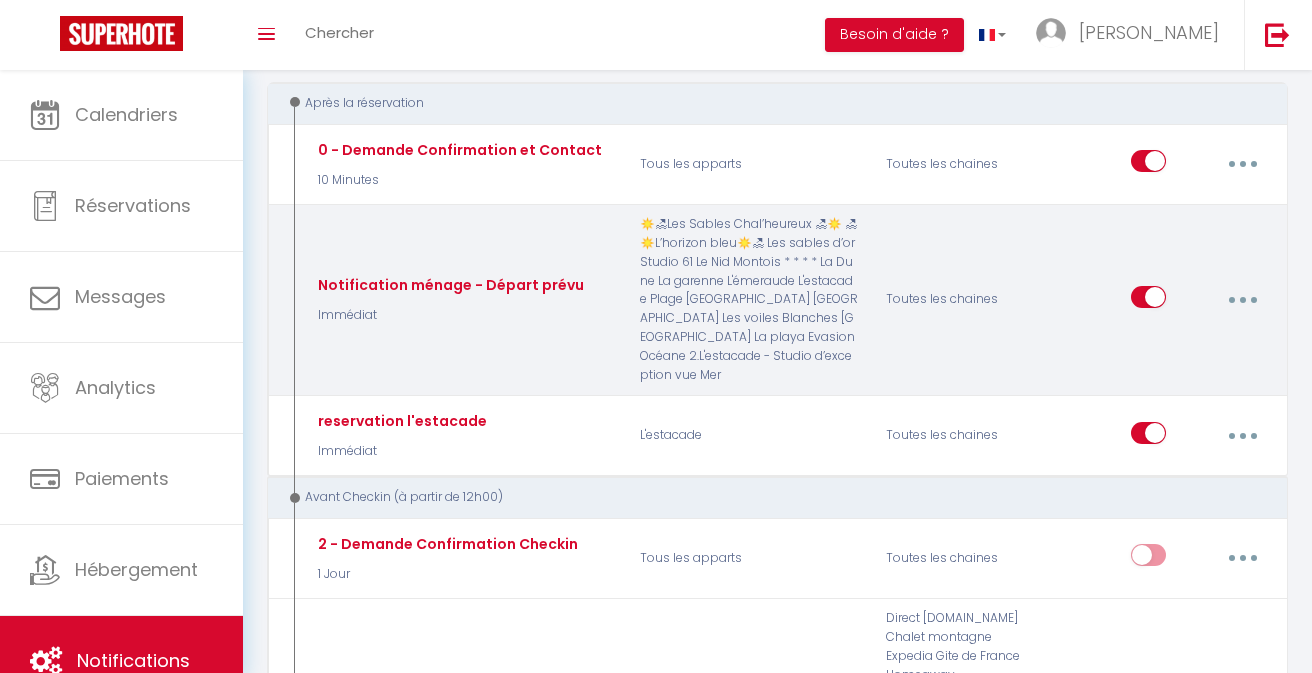 click at bounding box center (1243, 300) 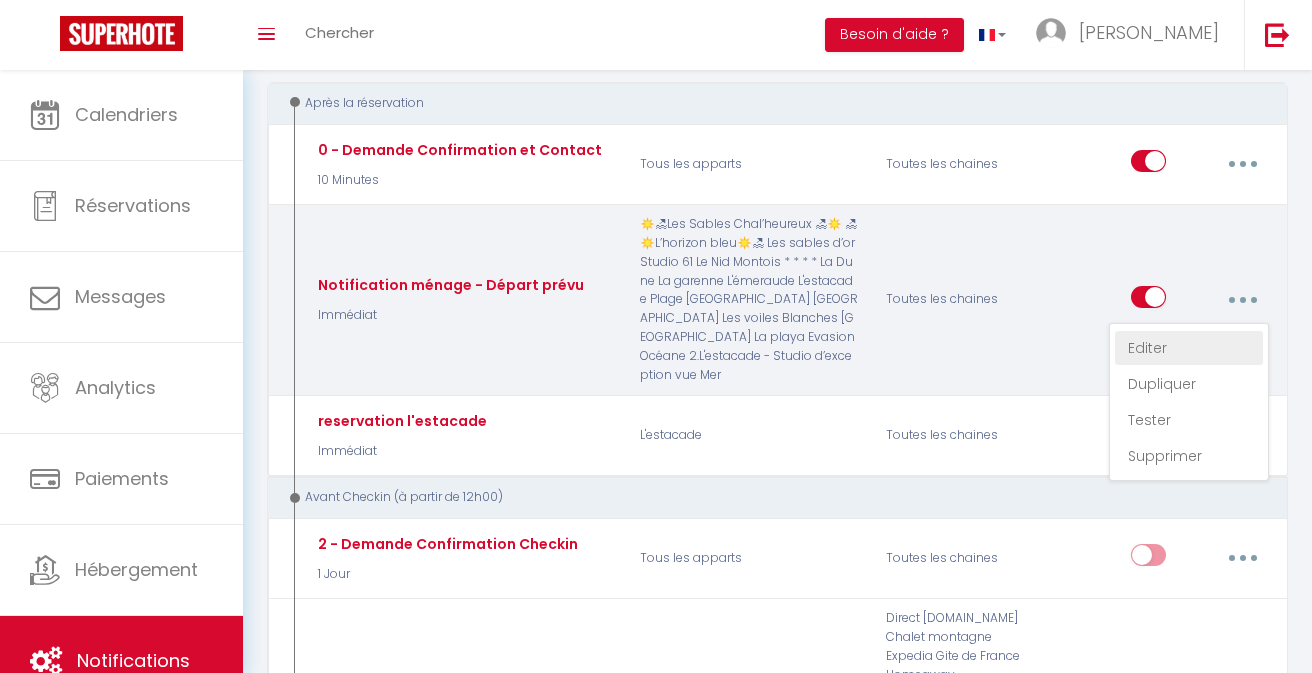 click on "Editer" at bounding box center (1189, 348) 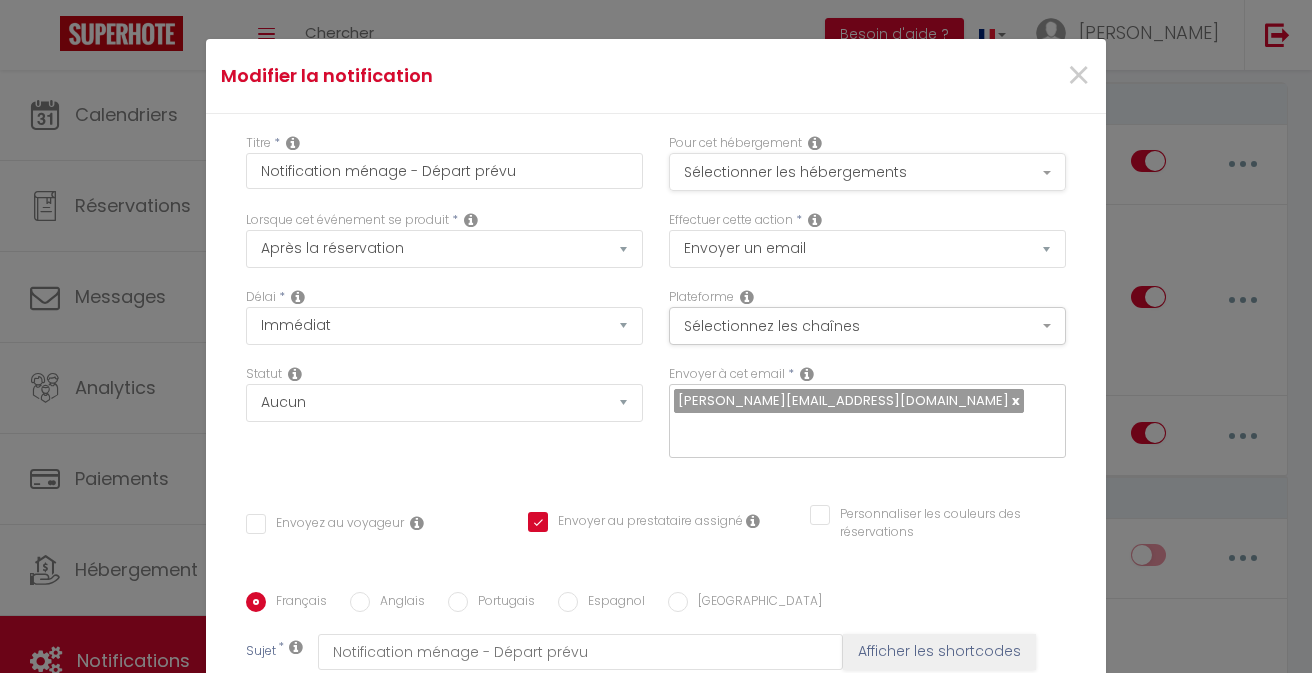 click on "Sélectionner les hébergements" at bounding box center [867, 172] 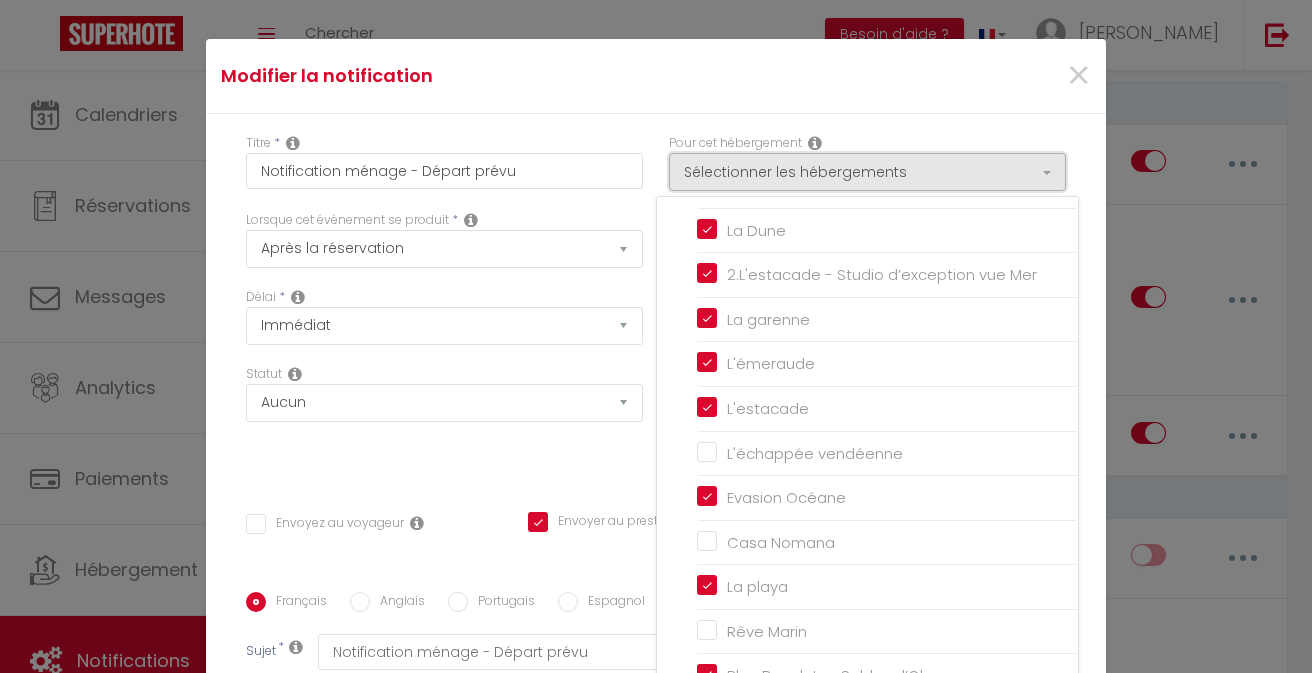scroll, scrollTop: 558, scrollLeft: 0, axis: vertical 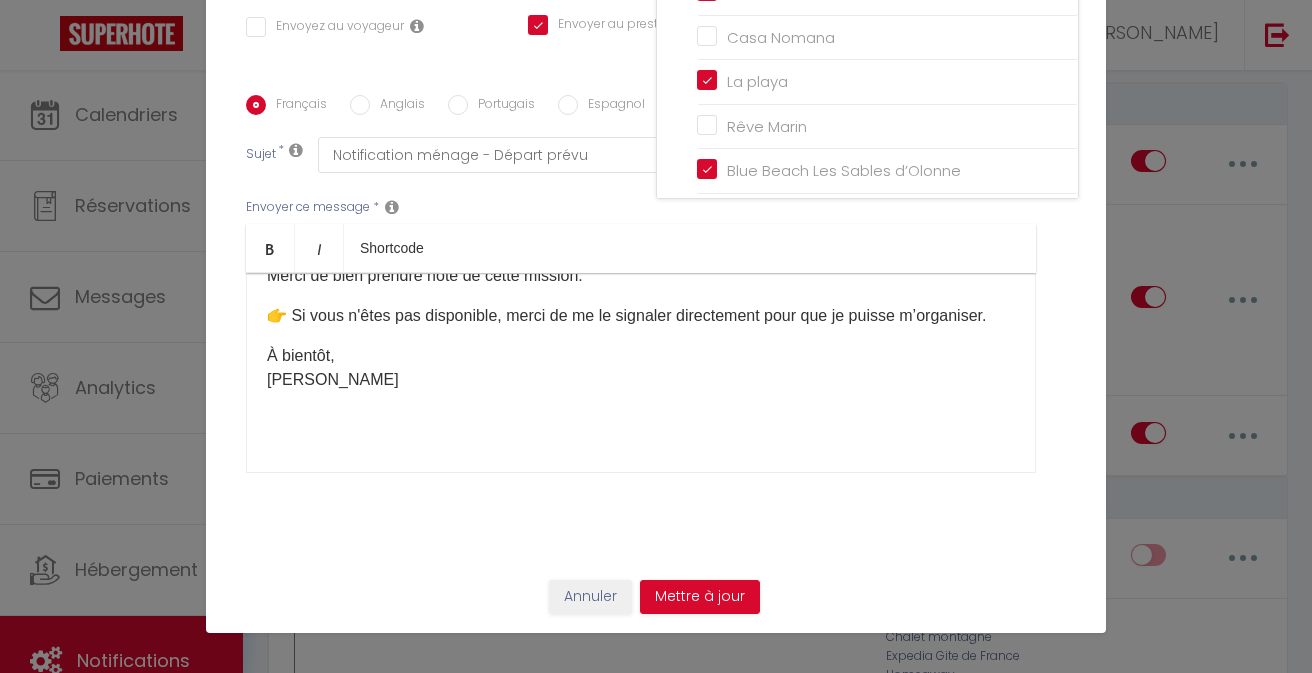 click on "Annuler" at bounding box center [590, 597] 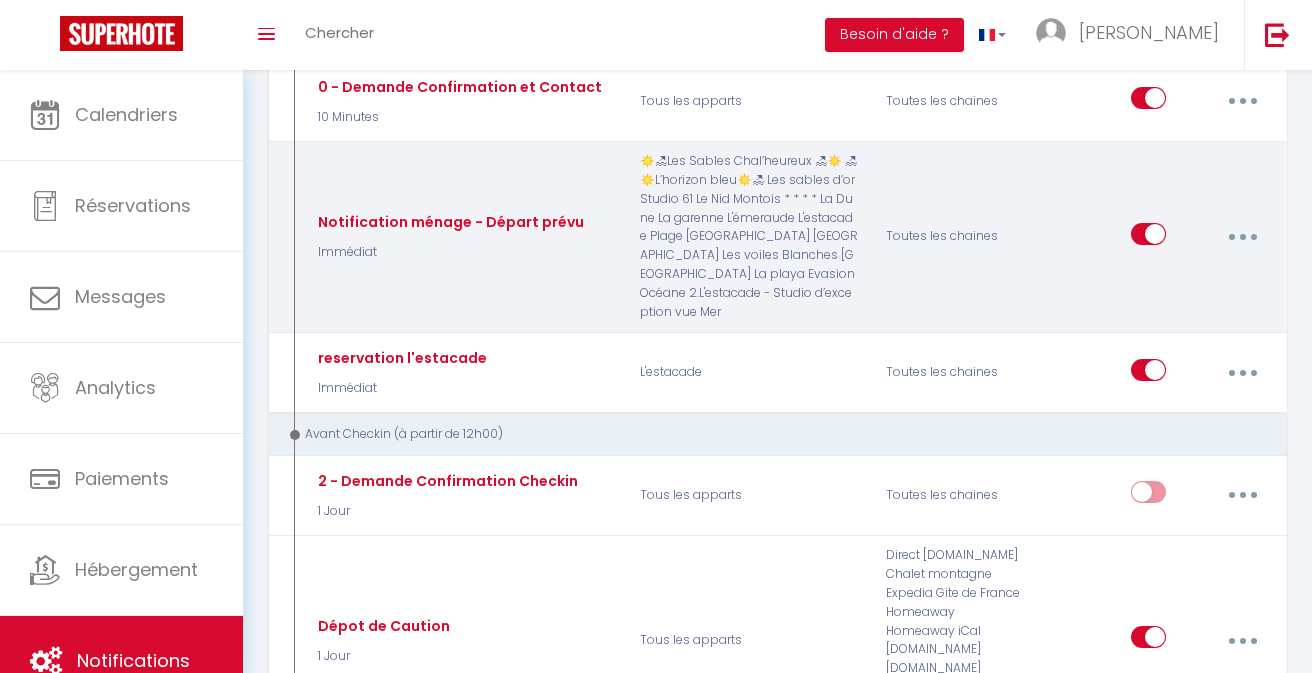 scroll, scrollTop: 316, scrollLeft: 0, axis: vertical 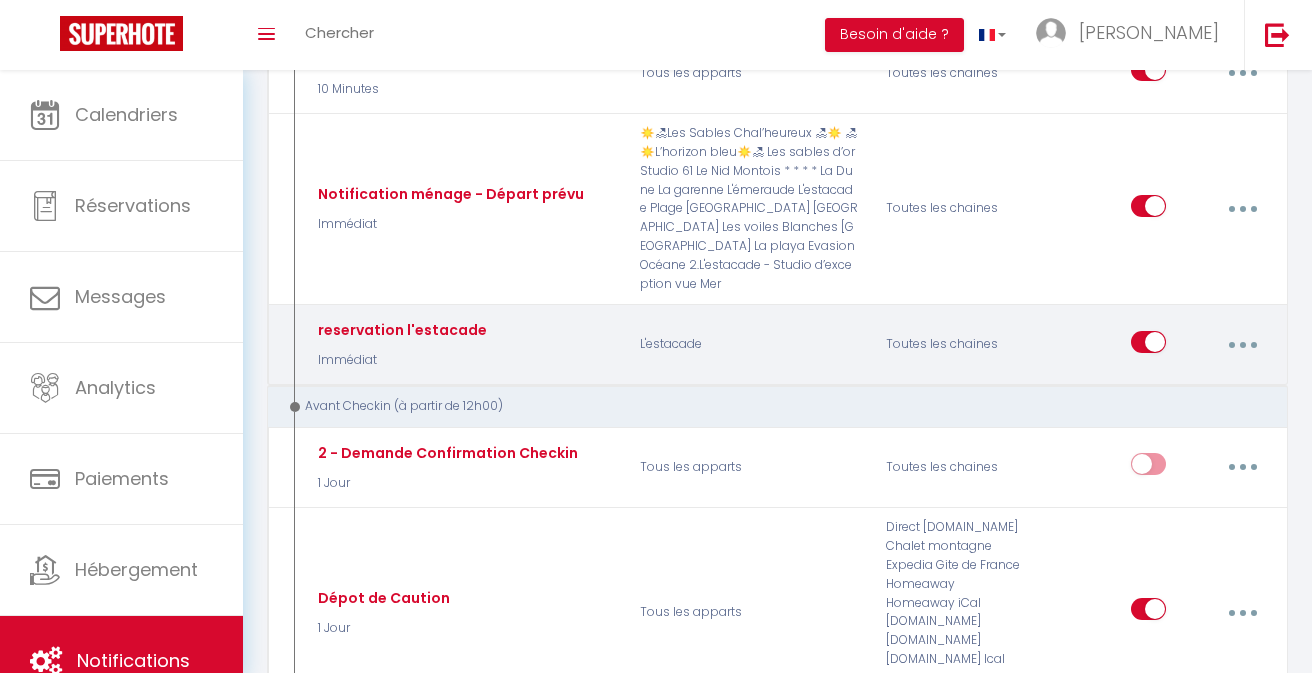click at bounding box center (1243, 345) 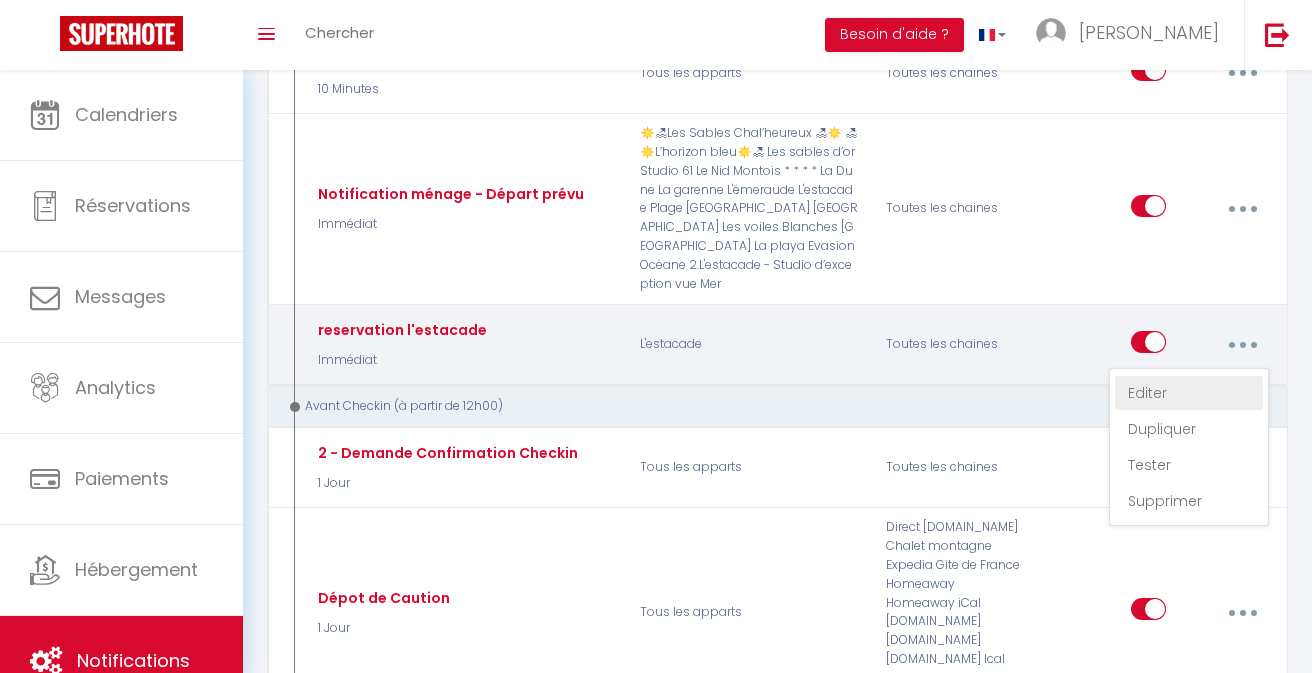 click on "Editer" at bounding box center (1189, 393) 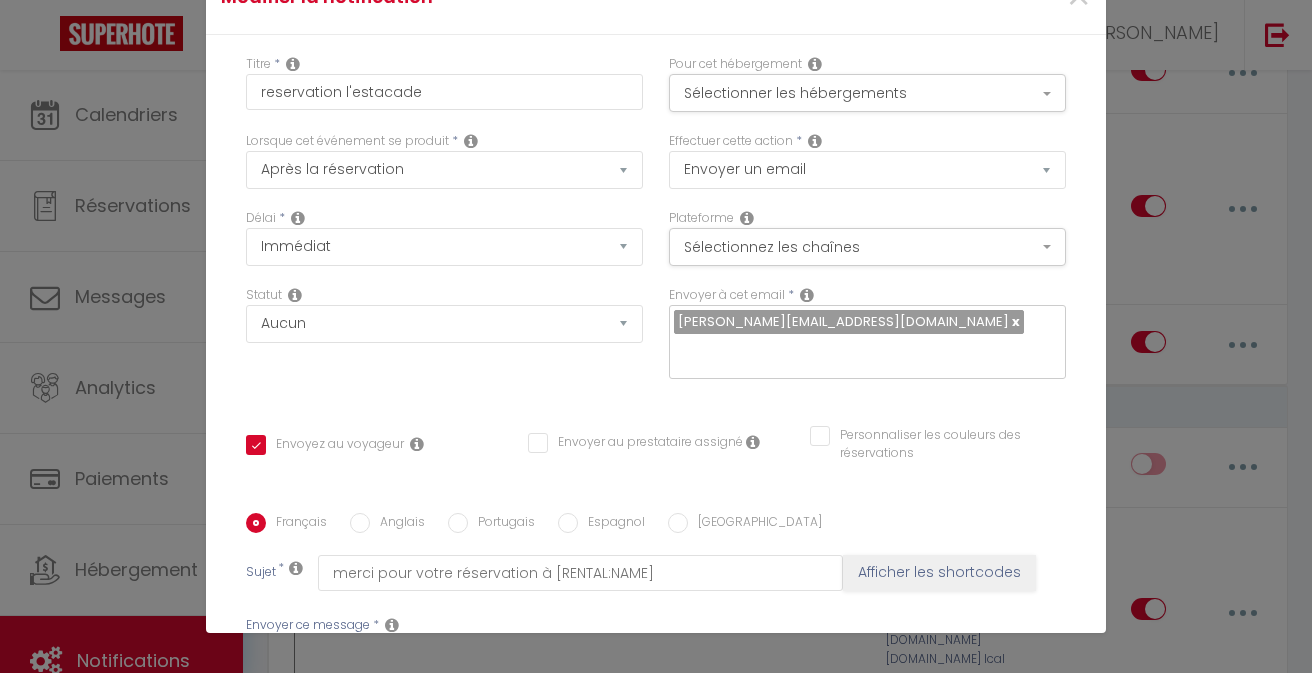 scroll, scrollTop: 0, scrollLeft: 0, axis: both 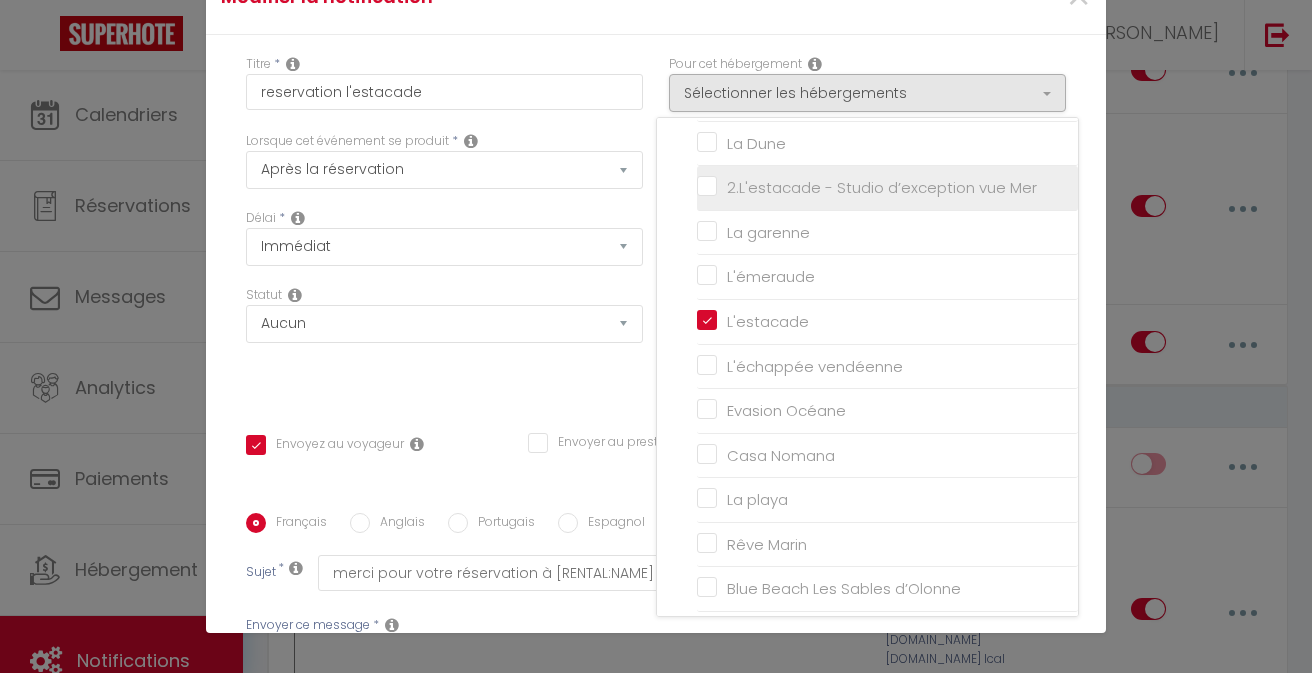 click on "2.L'estacade - Studio d’exception vue Mer" at bounding box center [887, 188] 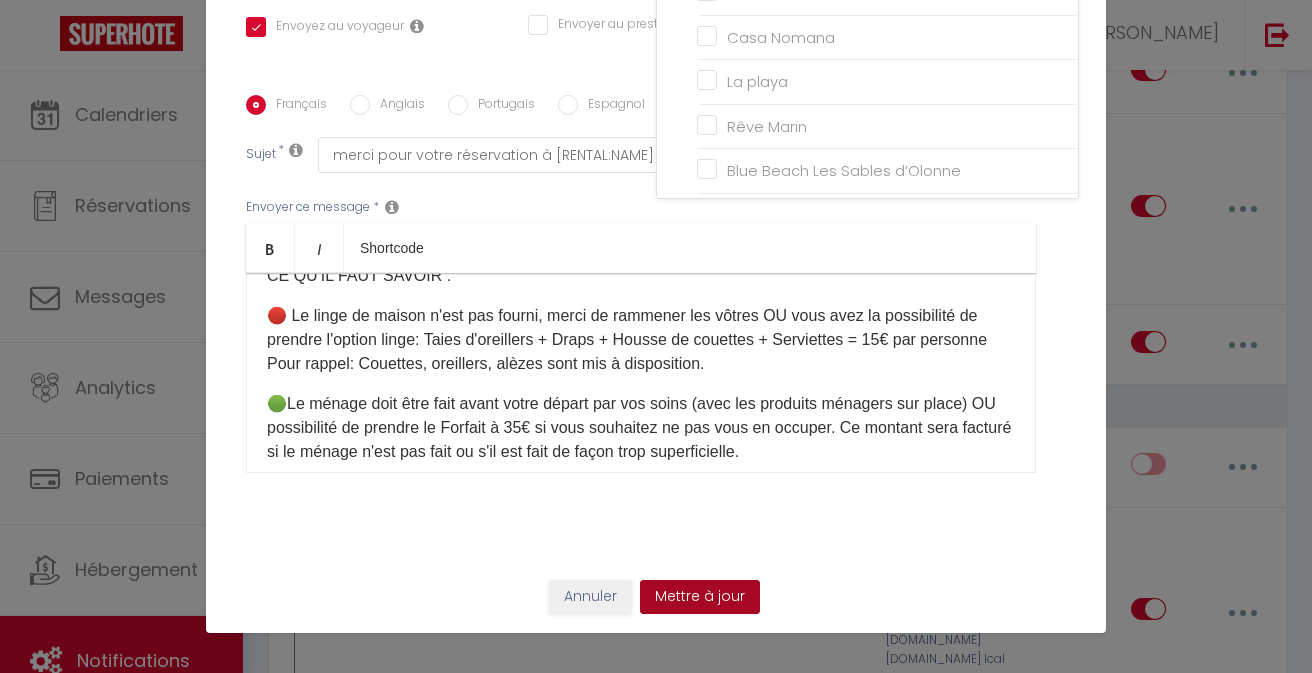 scroll, scrollTop: 418, scrollLeft: 0, axis: vertical 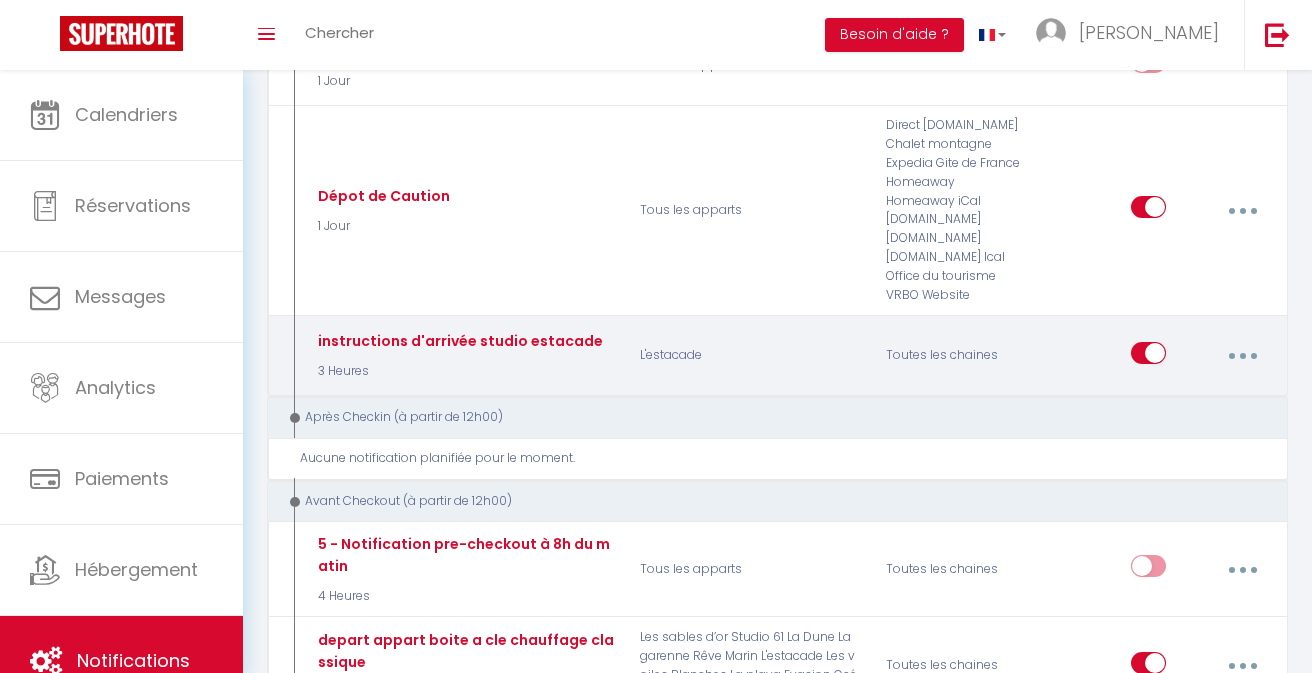 click at bounding box center [1243, 356] 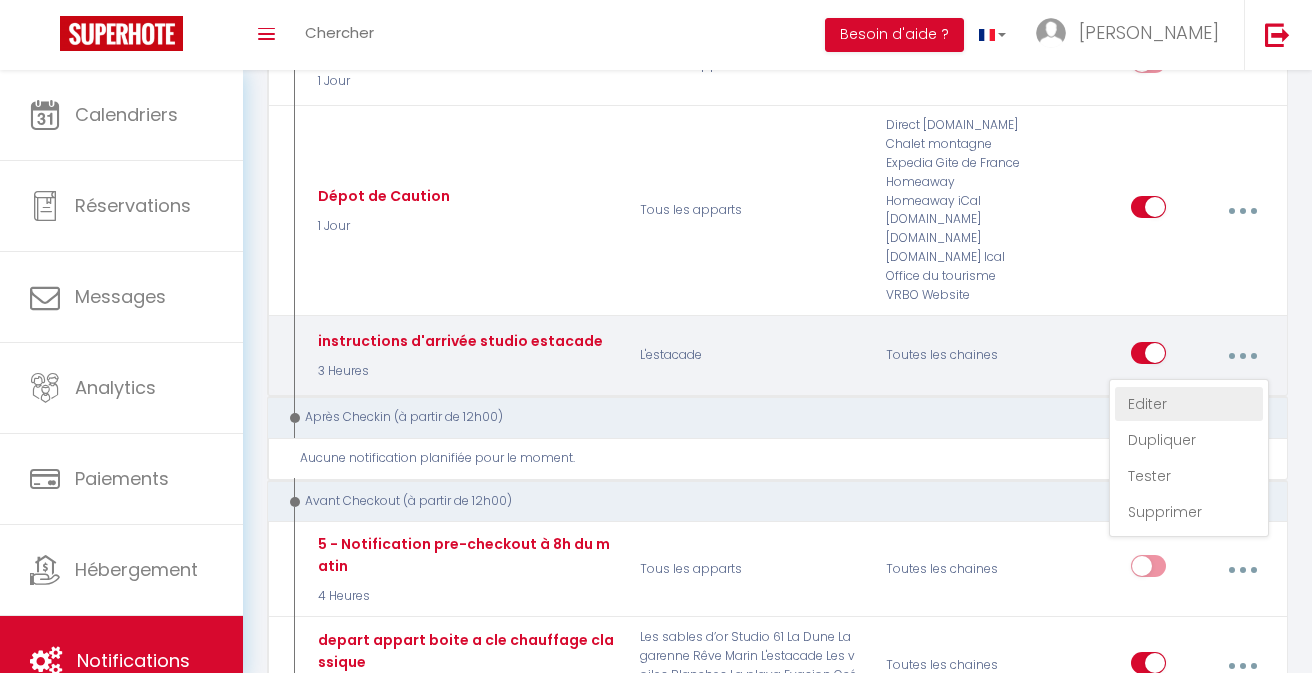 click on "Editer" at bounding box center (1189, 404) 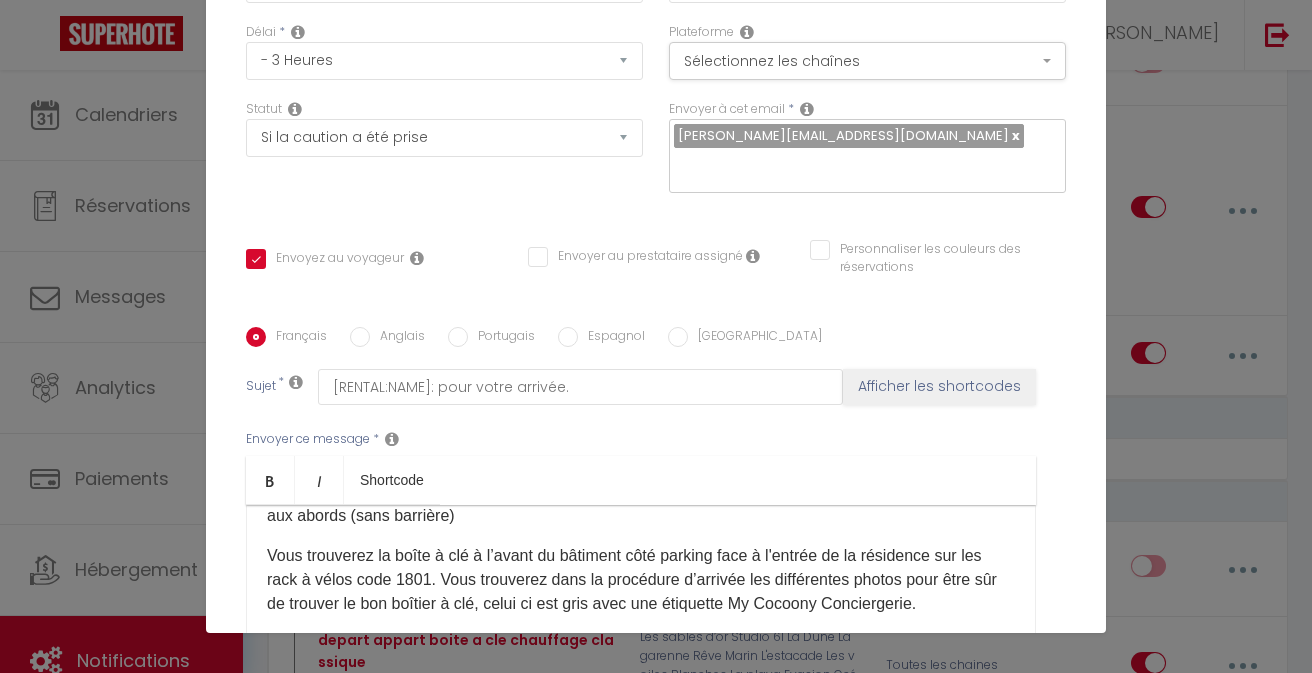 scroll, scrollTop: 0, scrollLeft: 0, axis: both 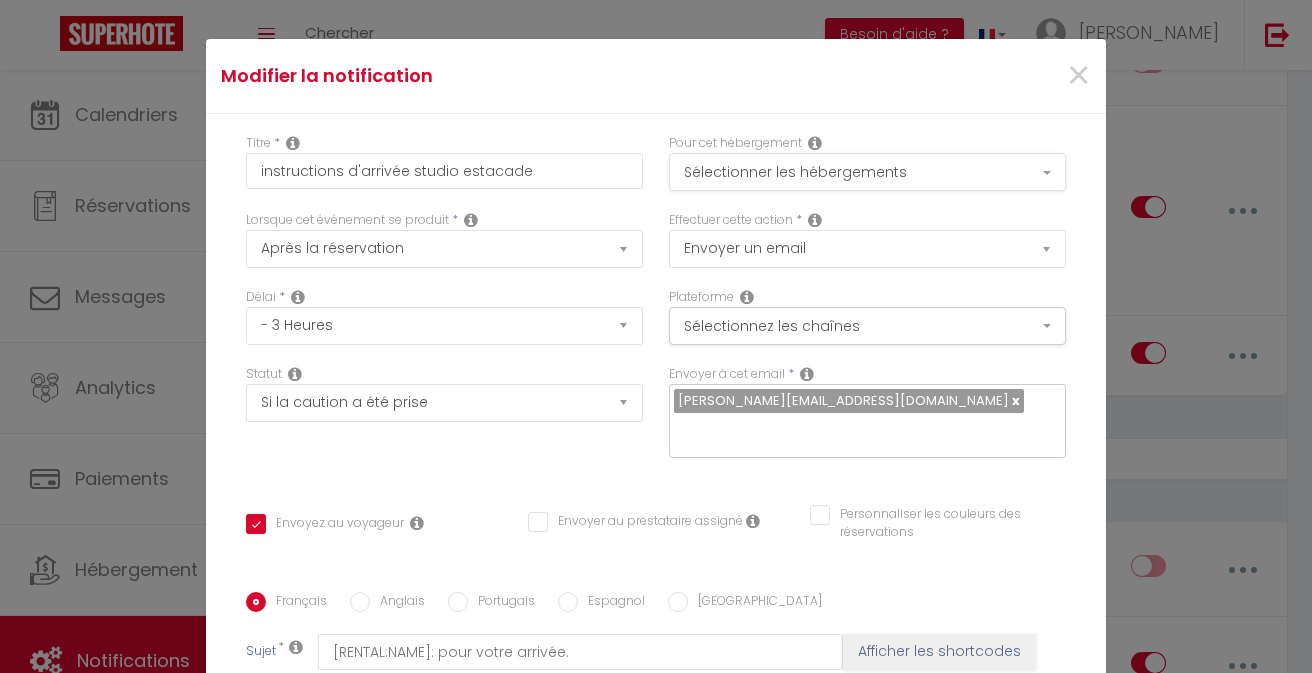 click on "Sélectionner les hébergements" at bounding box center [867, 172] 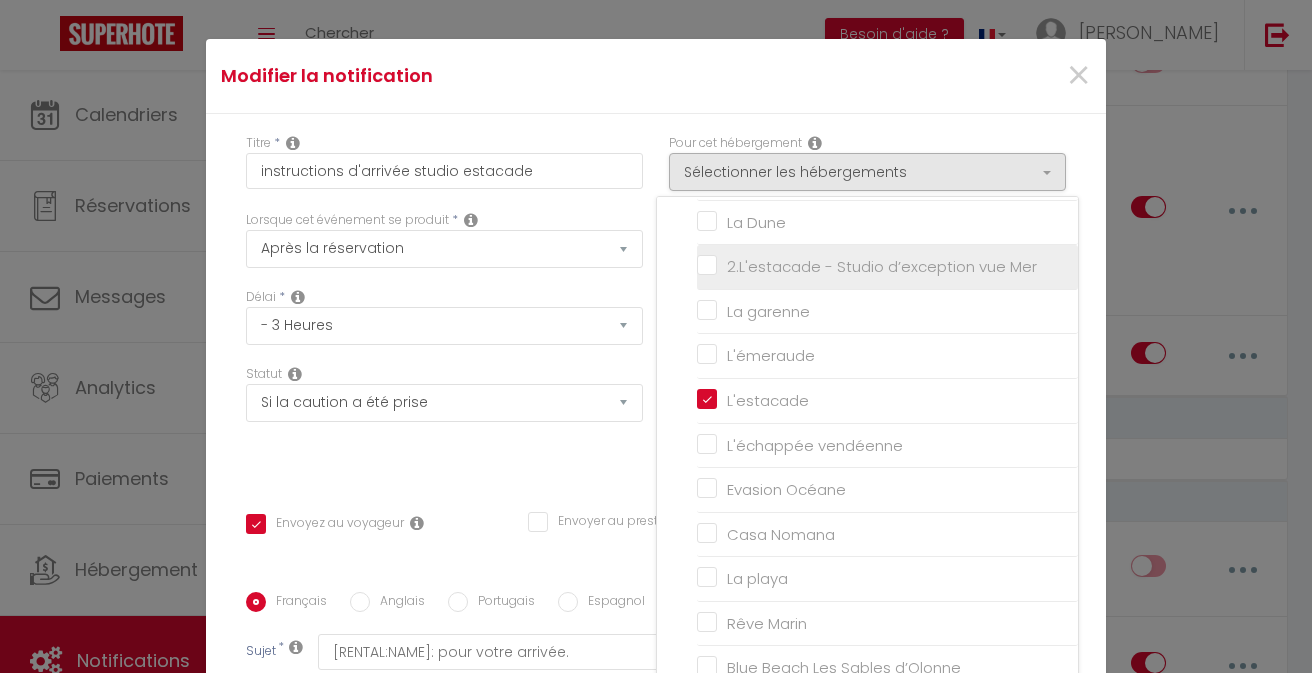 click on "2.L'estacade - Studio d’exception vue Mer" at bounding box center [887, 267] 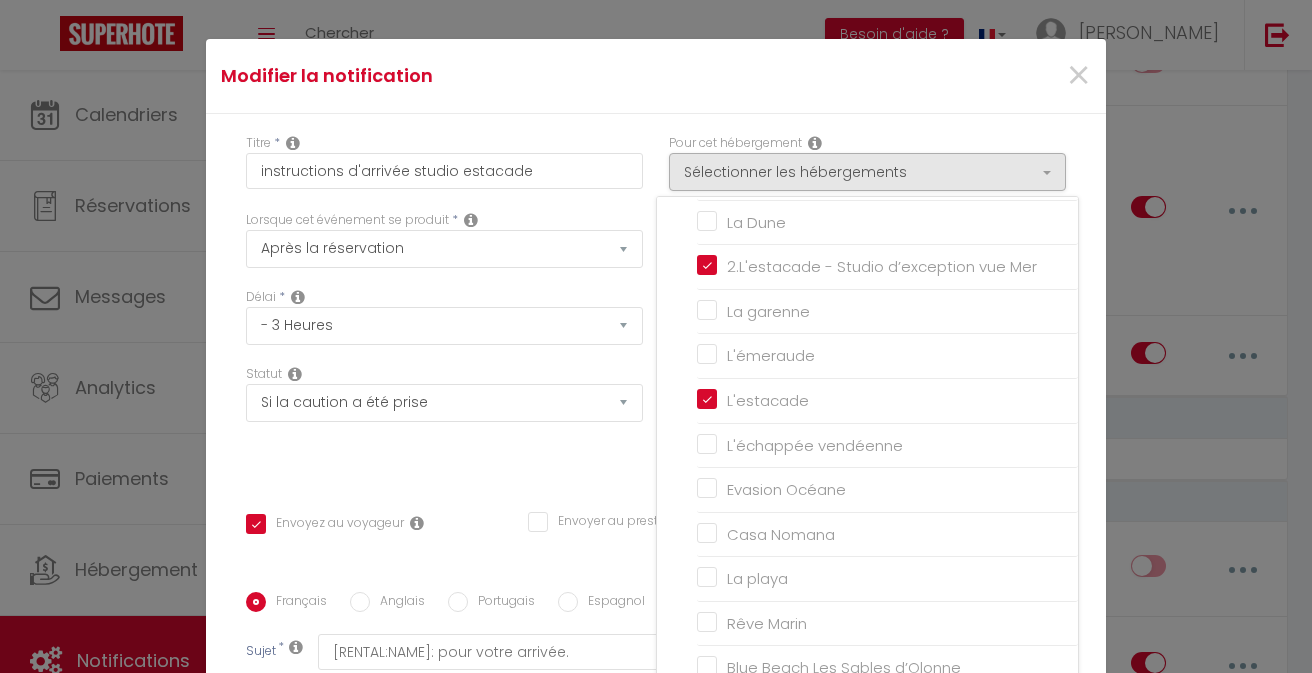 click on "Modifier la notification   ×" at bounding box center [656, 76] 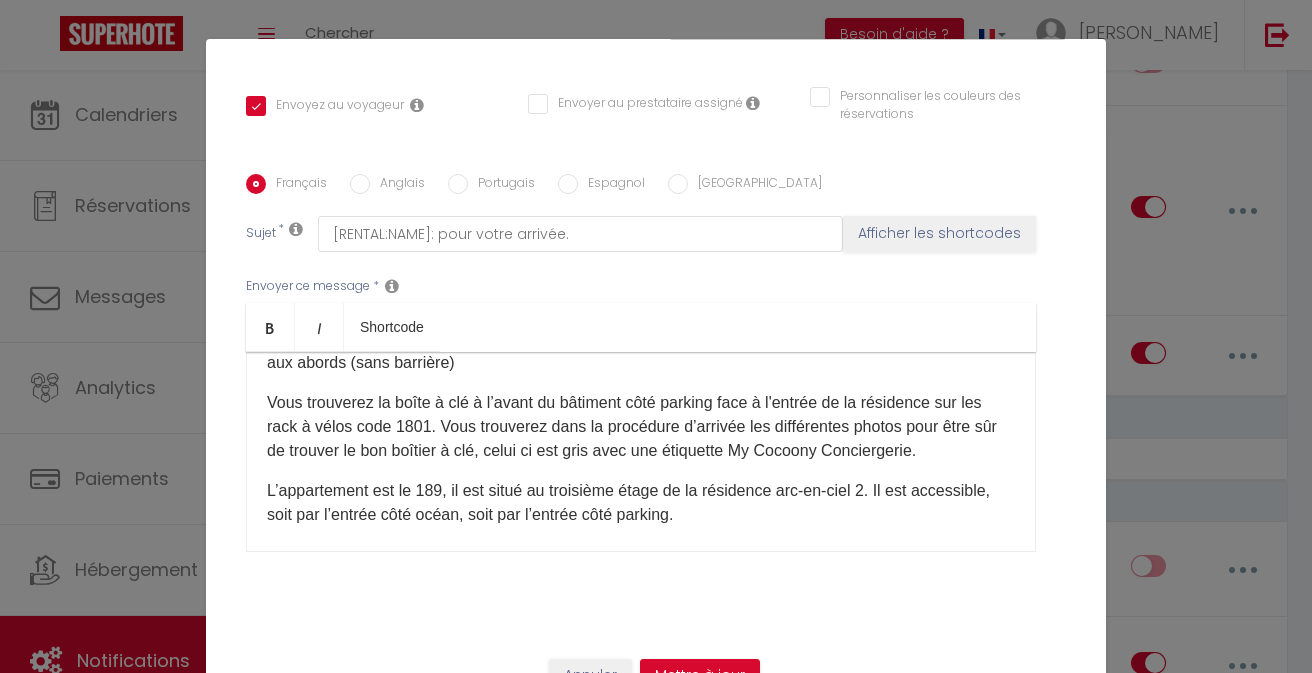 scroll, scrollTop: 418, scrollLeft: 0, axis: vertical 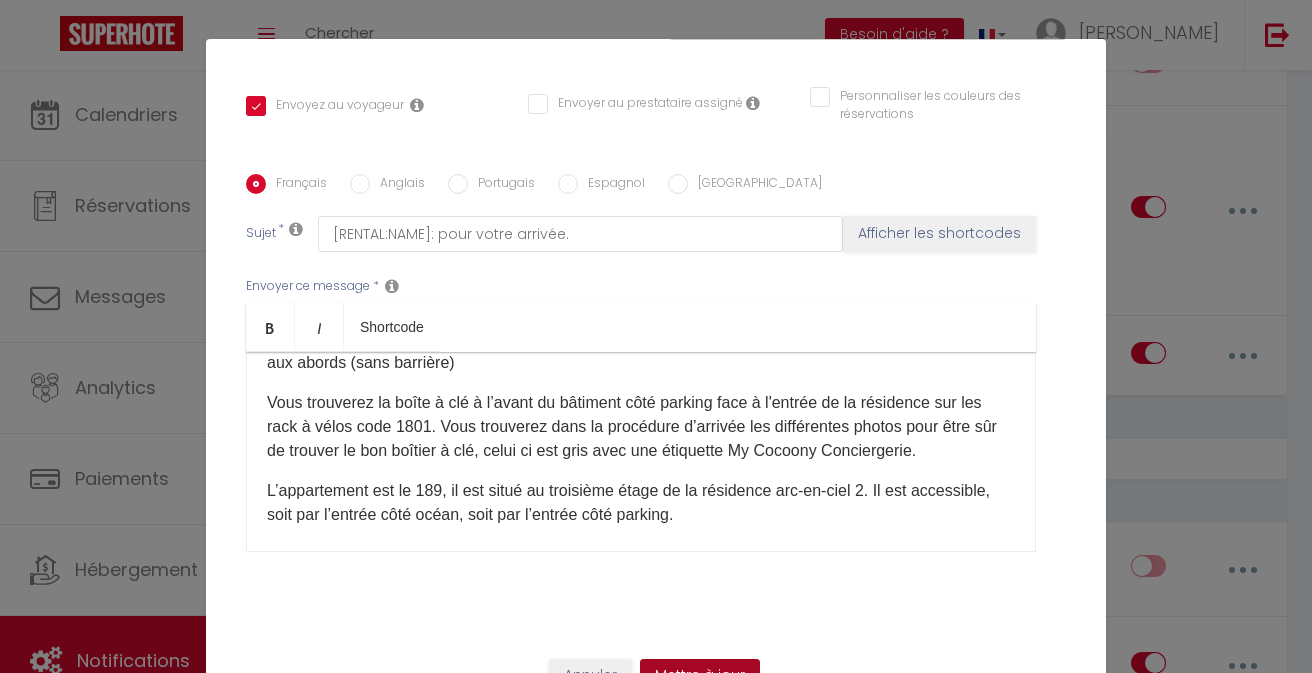 click on "Mettre à jour" at bounding box center (700, 676) 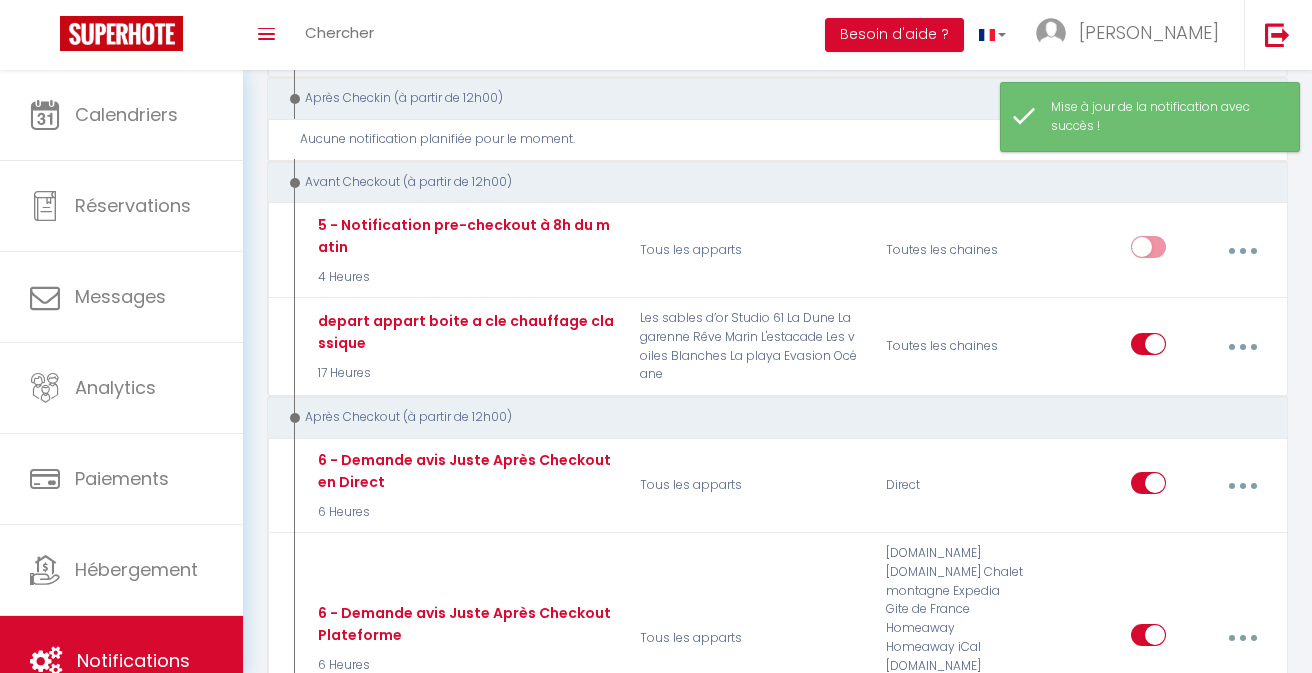 scroll, scrollTop: 1040, scrollLeft: 0, axis: vertical 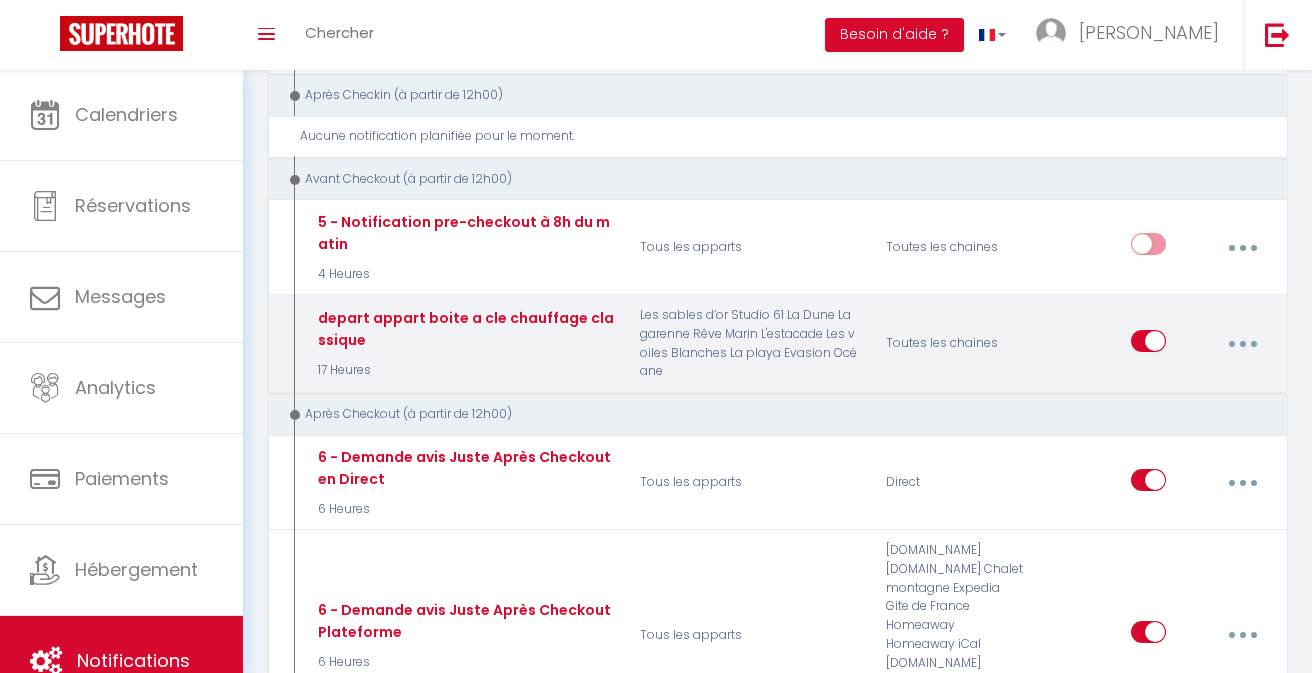 click at bounding box center [1242, 344] 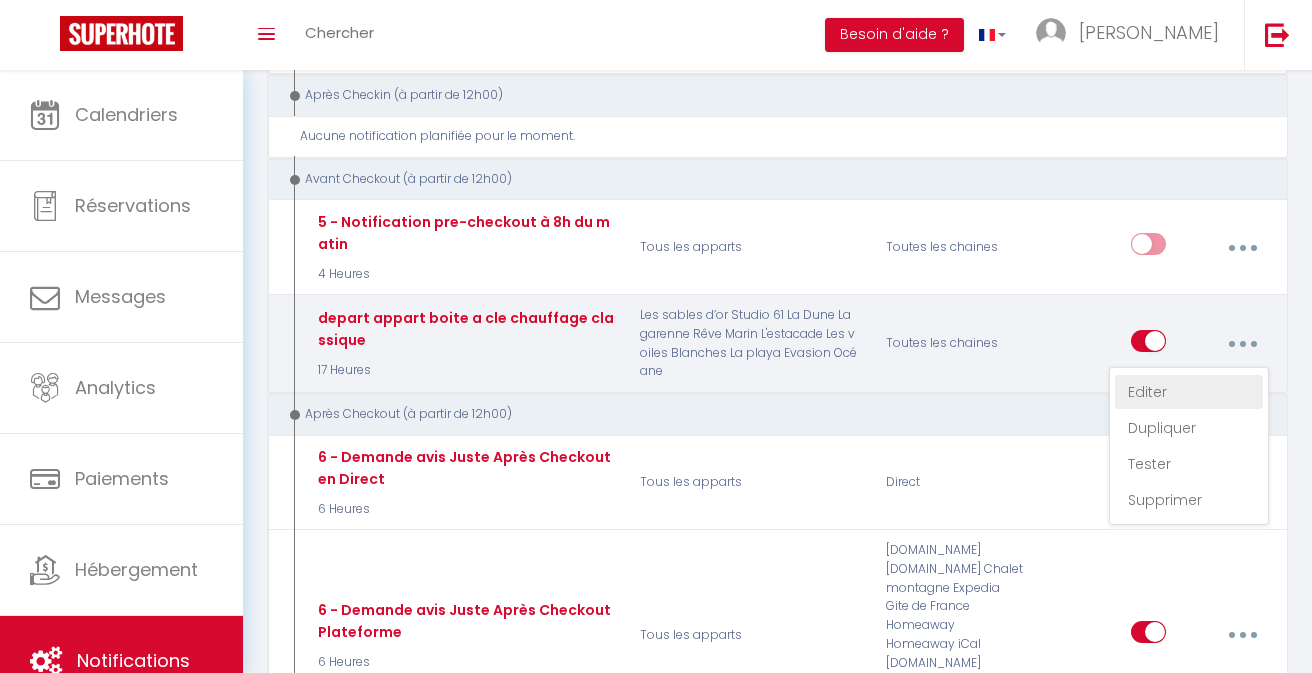 click on "Editer" at bounding box center [1189, 392] 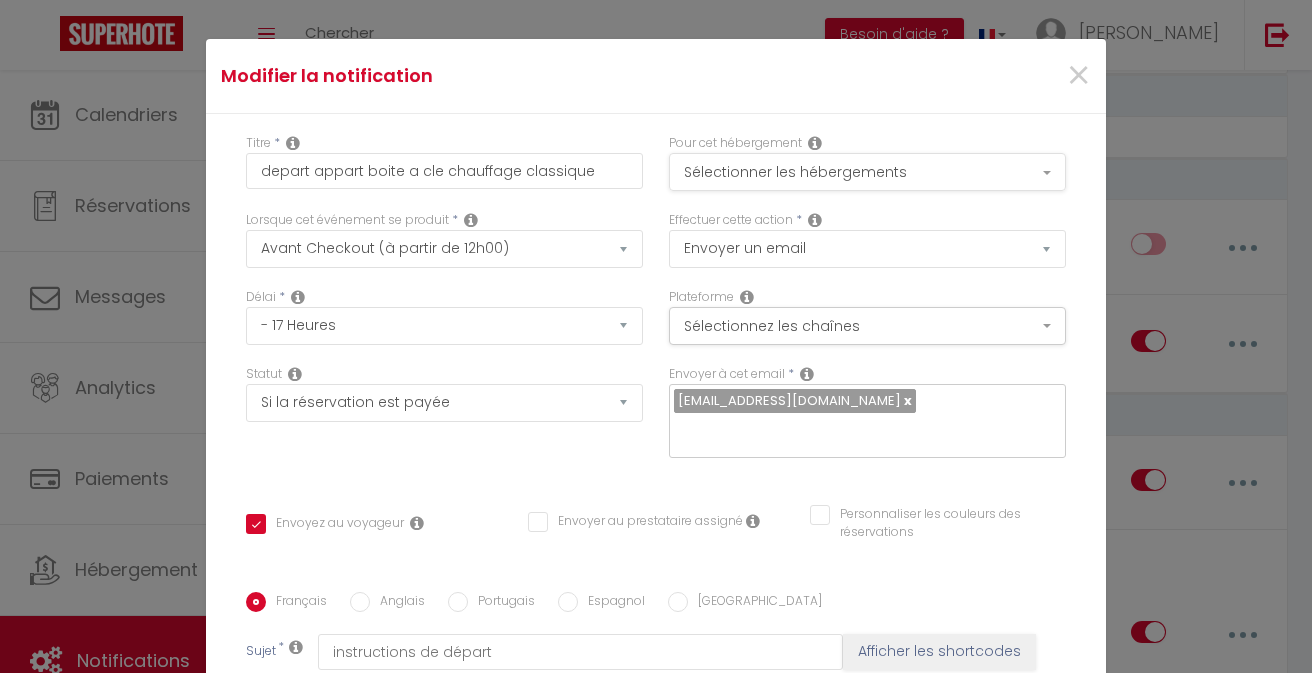 scroll, scrollTop: 0, scrollLeft: 0, axis: both 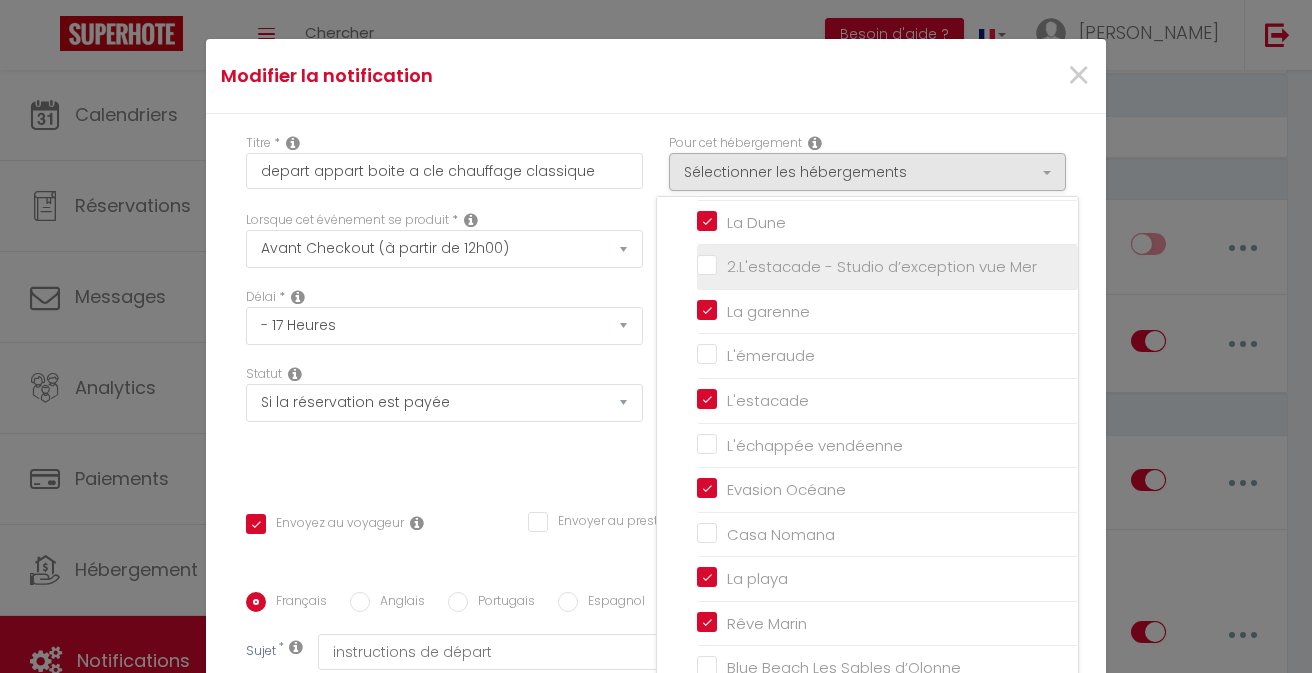 click on "2.L'estacade - Studio d’exception vue Mer" at bounding box center [887, 267] 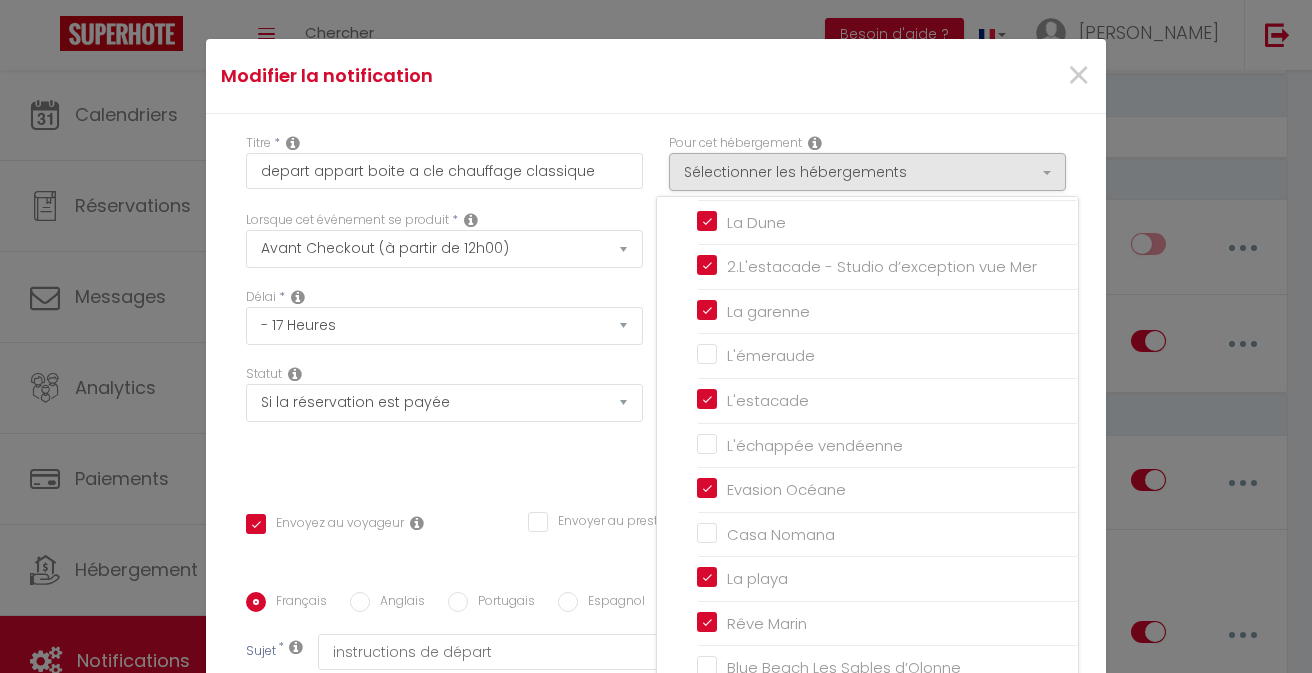 click on "×" at bounding box center [954, 76] 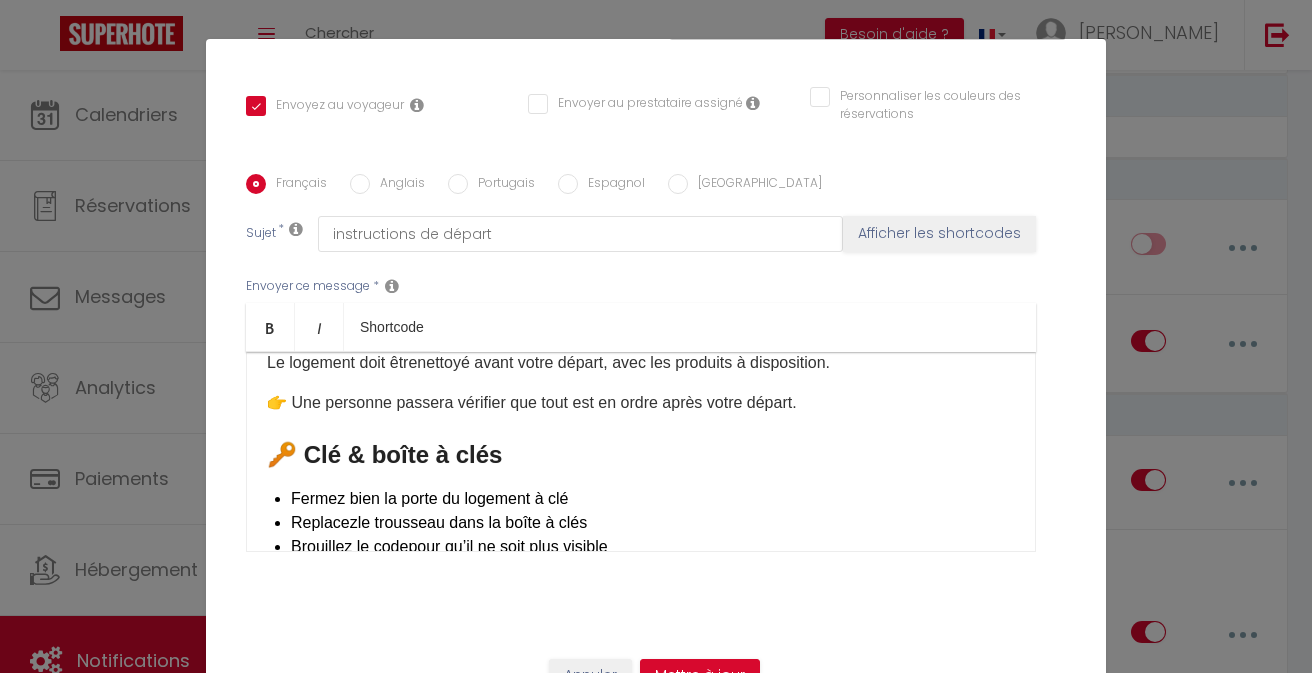scroll, scrollTop: 418, scrollLeft: 0, axis: vertical 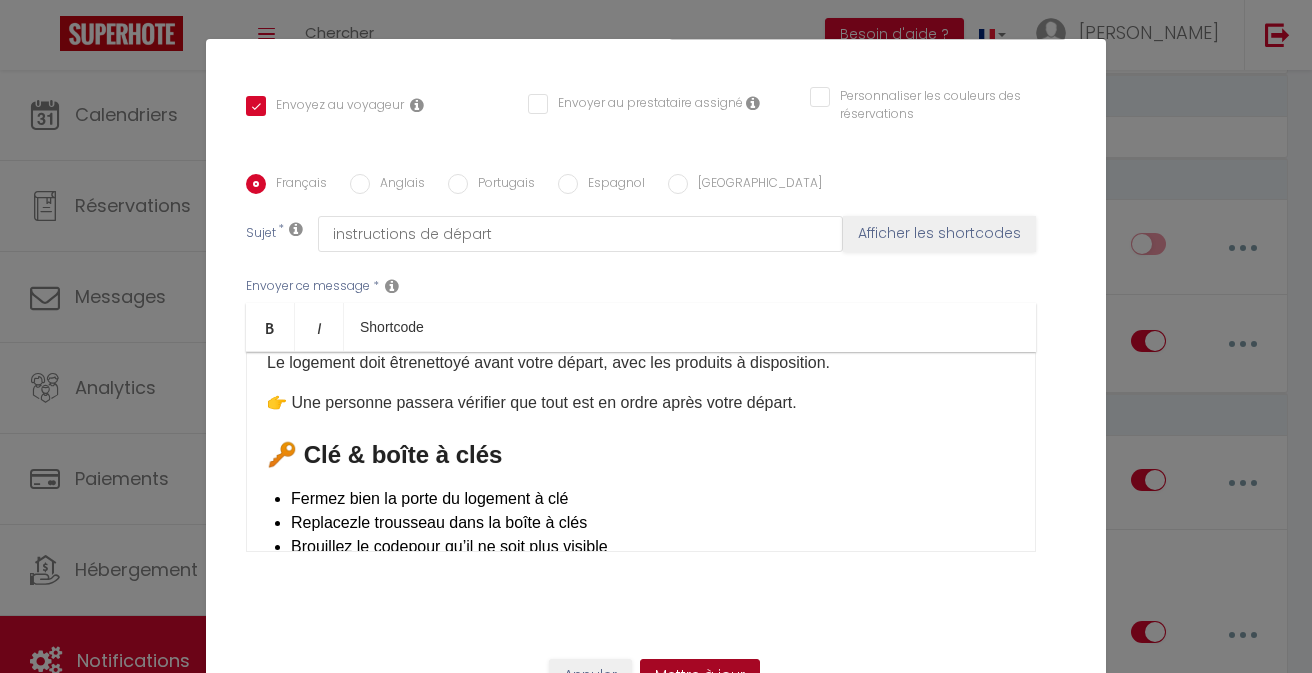 click on "Mettre à jour" at bounding box center (700, 676) 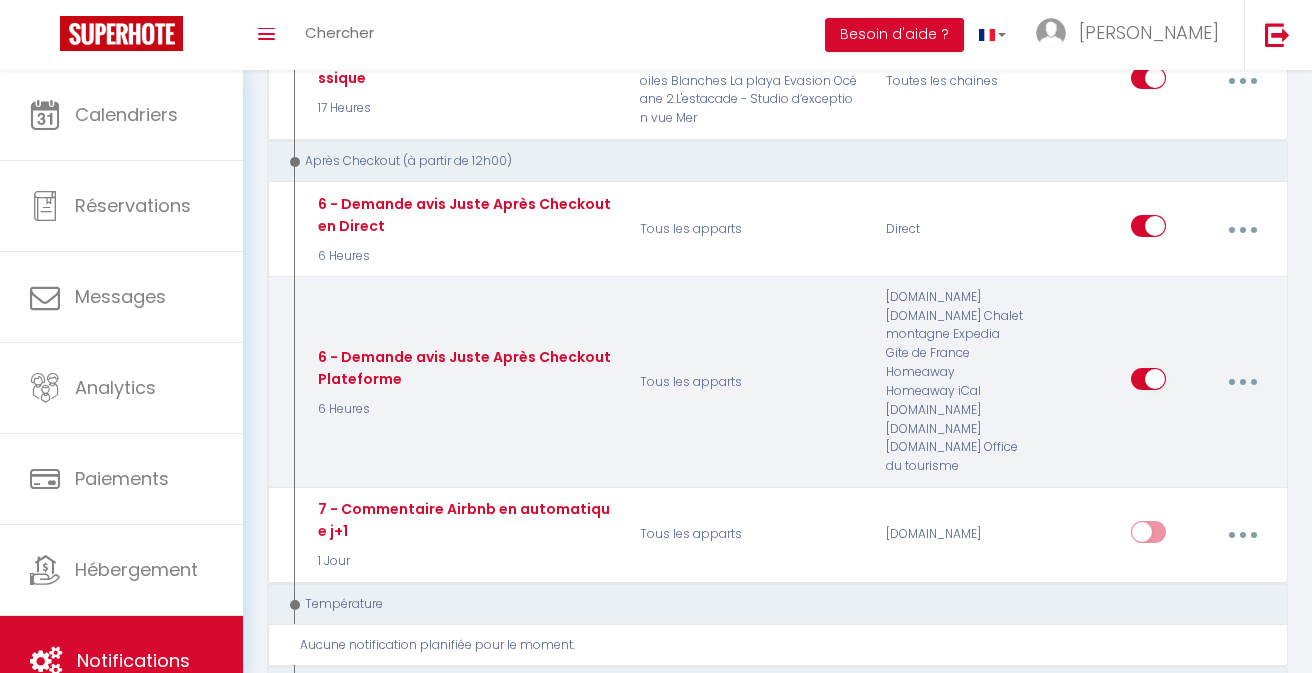 scroll, scrollTop: 1405, scrollLeft: 0, axis: vertical 